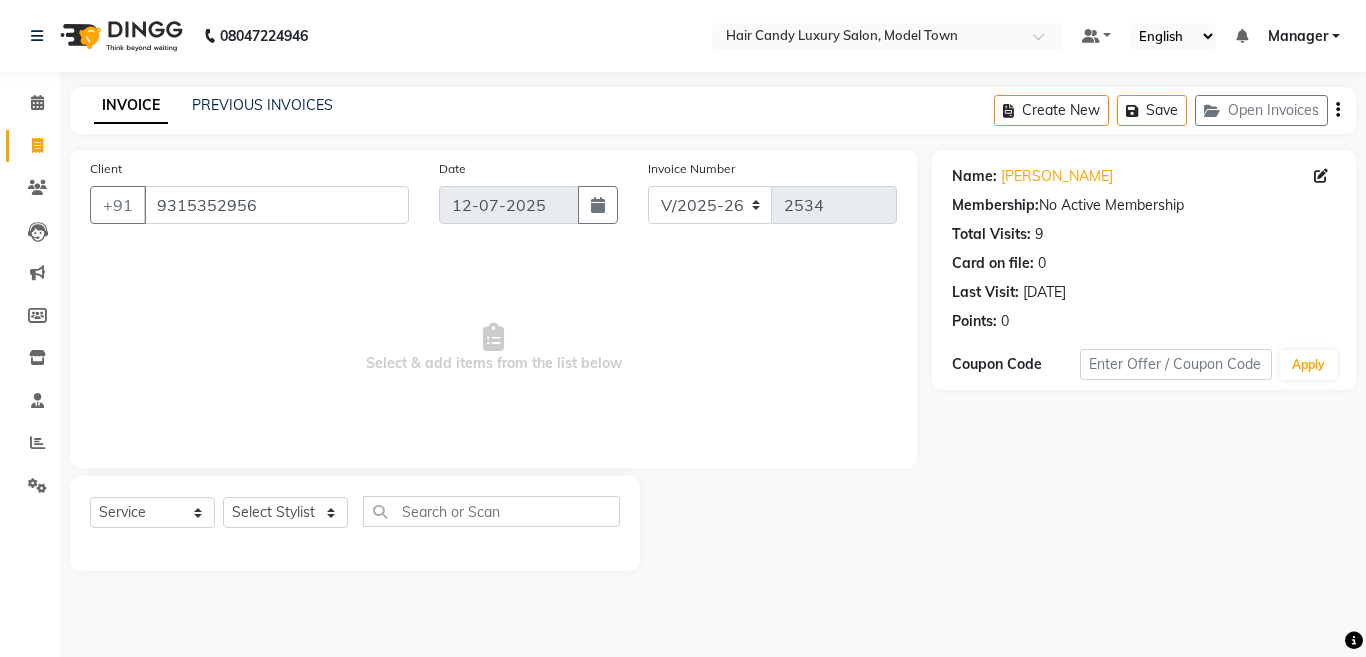 select on "4716" 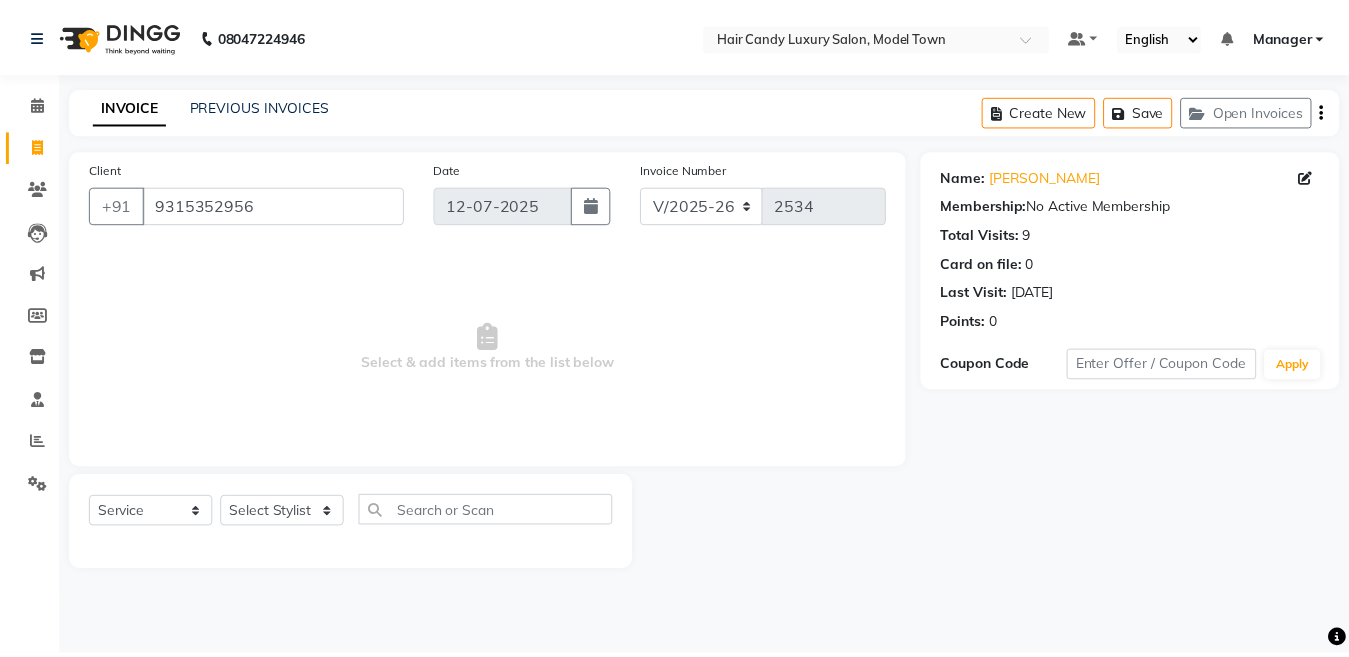 scroll, scrollTop: 0, scrollLeft: 0, axis: both 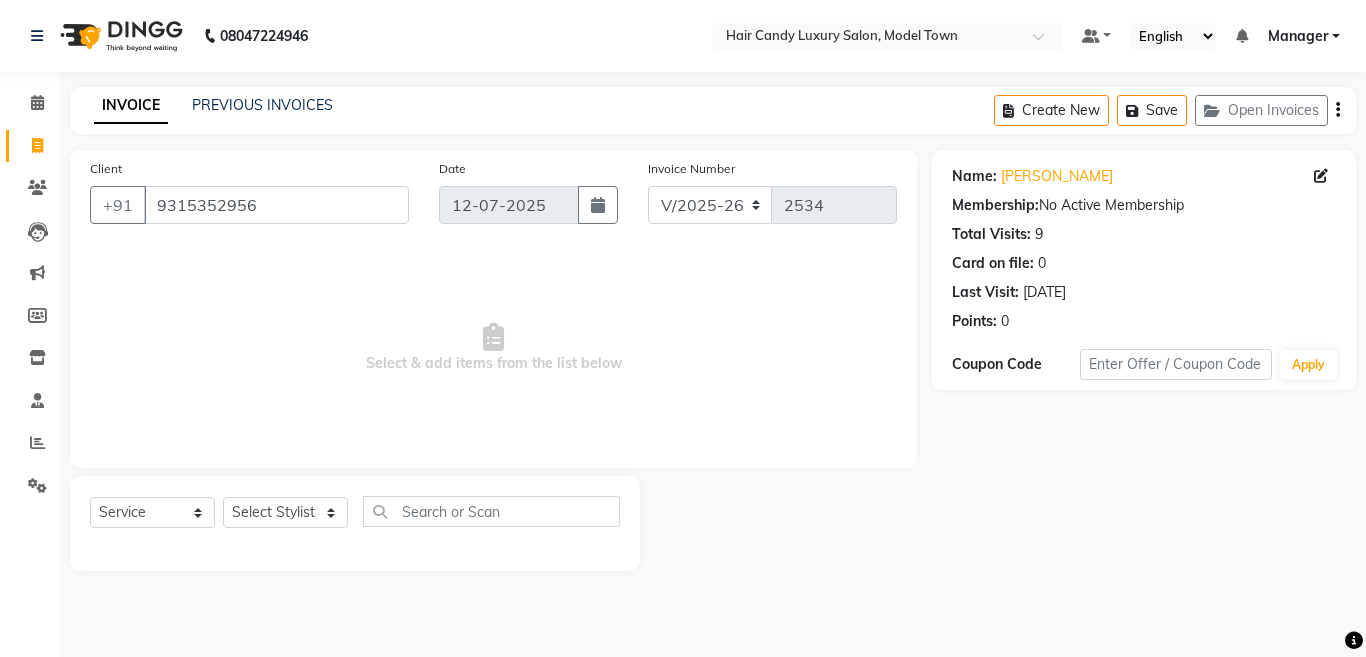 select on "product" 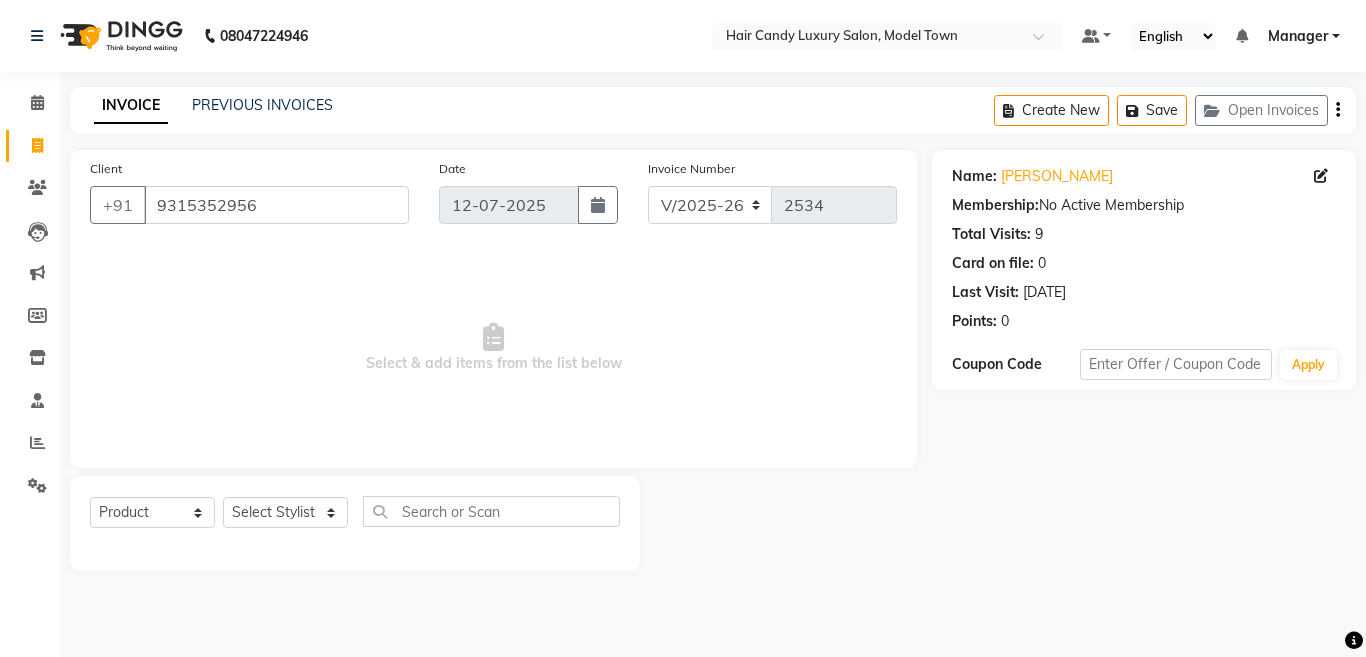 click on "Select  Service  Product  Membership  Package Voucher Prepaid Gift Card" 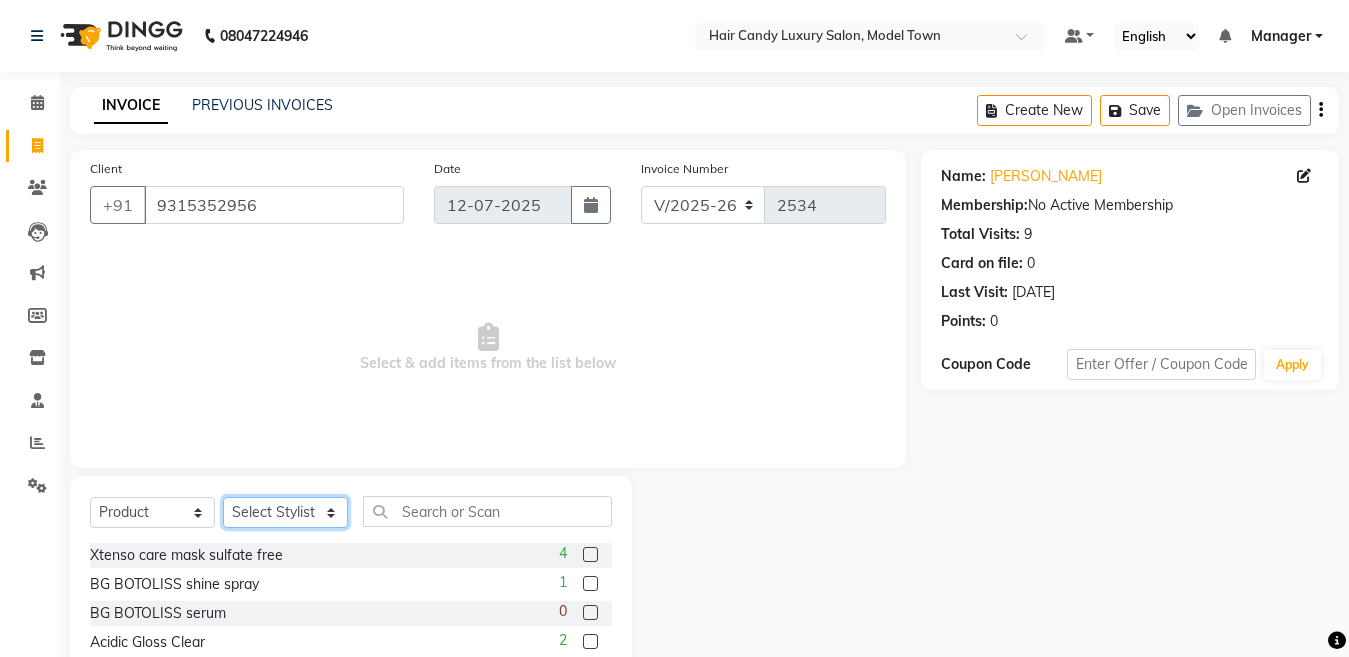 click on "Select Stylist [PERSON_NAME] [PERSON_NAME] ([PERSON_NAME]) Manager [PERSON_NAME] [PERSON_NAME] [PERSON_NAME] [PERSON_NAME] ([PERSON_NAME]) [PERSON_NAME]  stock manager surrender [PERSON_NAME] [PERSON_NAME]" 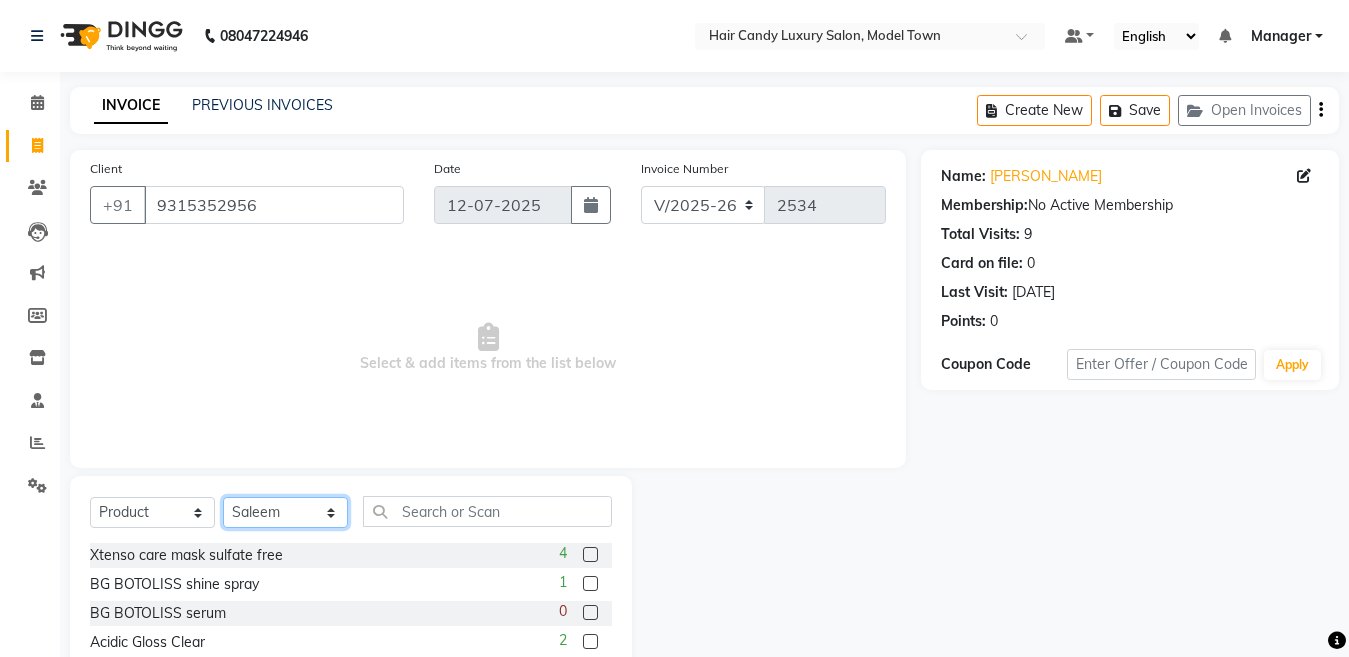 click on "Select Stylist [PERSON_NAME] [PERSON_NAME] ([PERSON_NAME]) Manager [PERSON_NAME] [PERSON_NAME] [PERSON_NAME] [PERSON_NAME] ([PERSON_NAME]) [PERSON_NAME]  stock manager surrender [PERSON_NAME] [PERSON_NAME]" 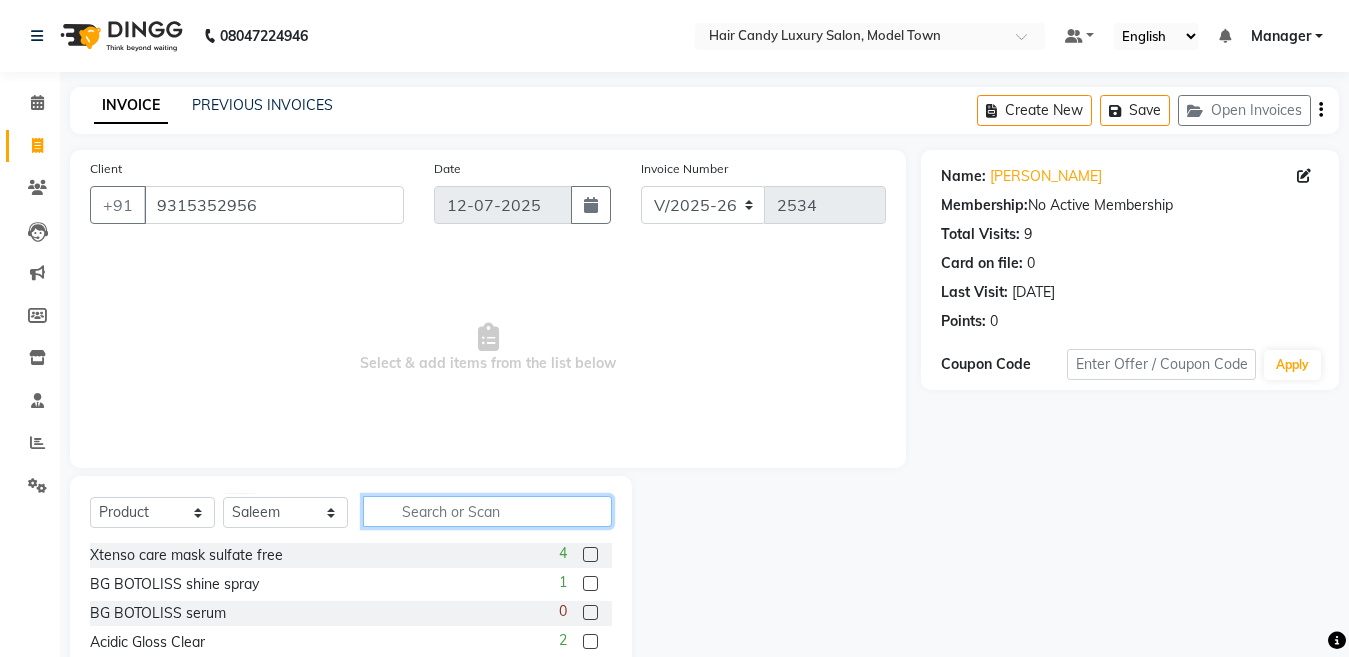 click 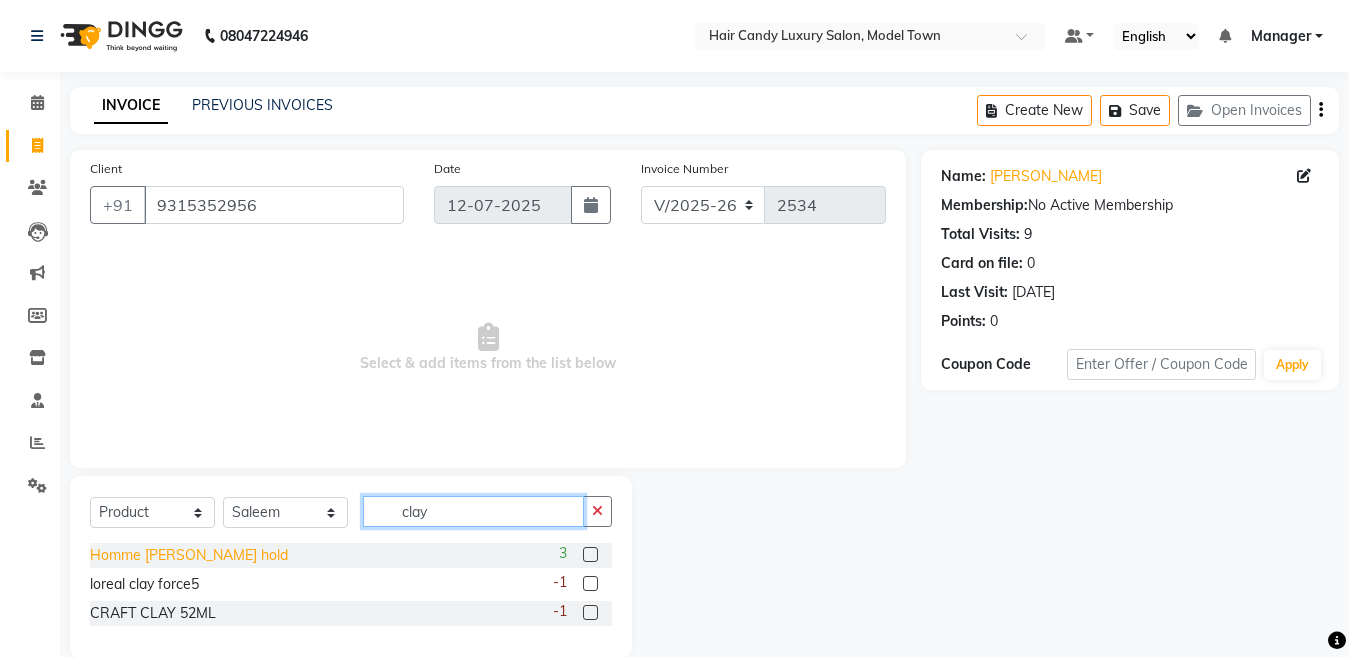 type on "clay" 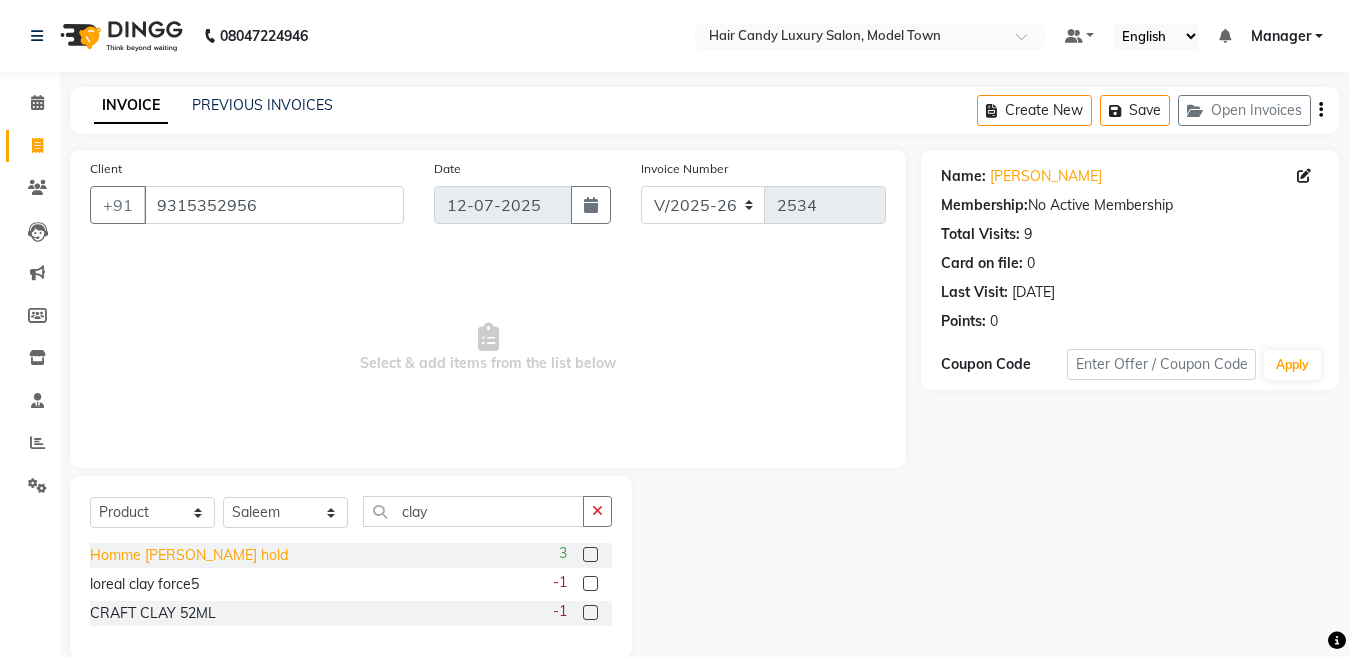 click on "Homme [PERSON_NAME] hold" 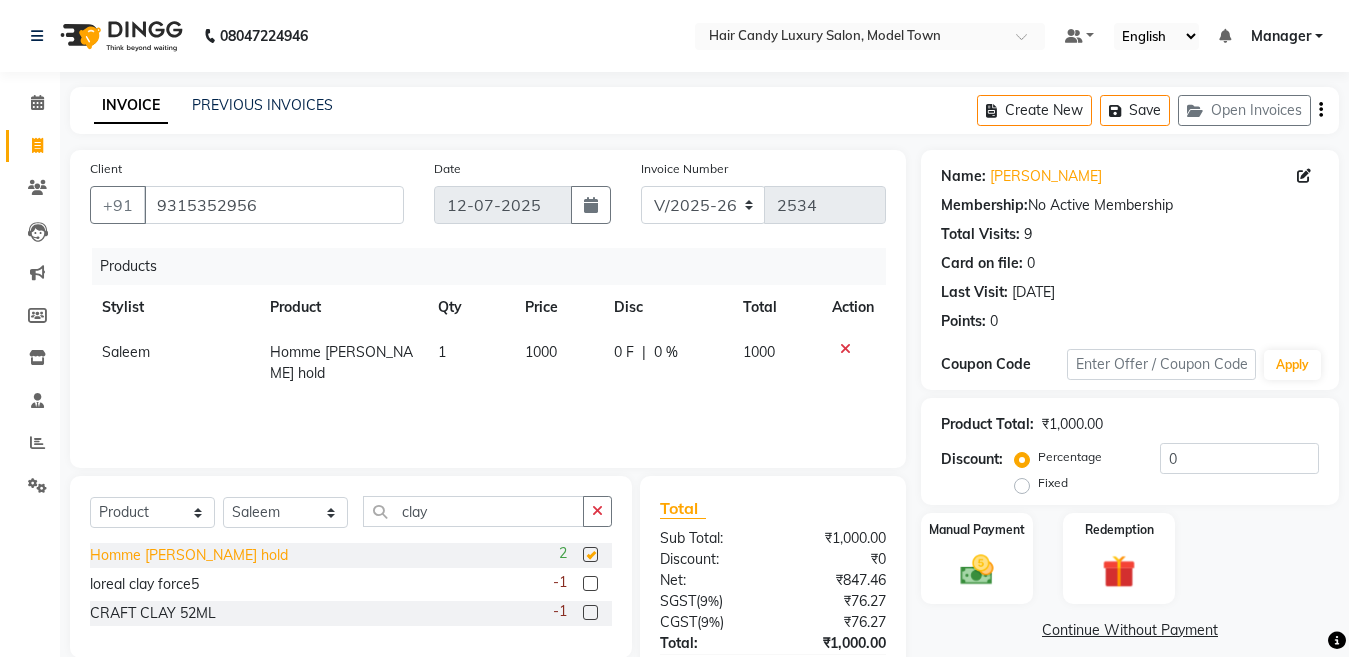 checkbox on "false" 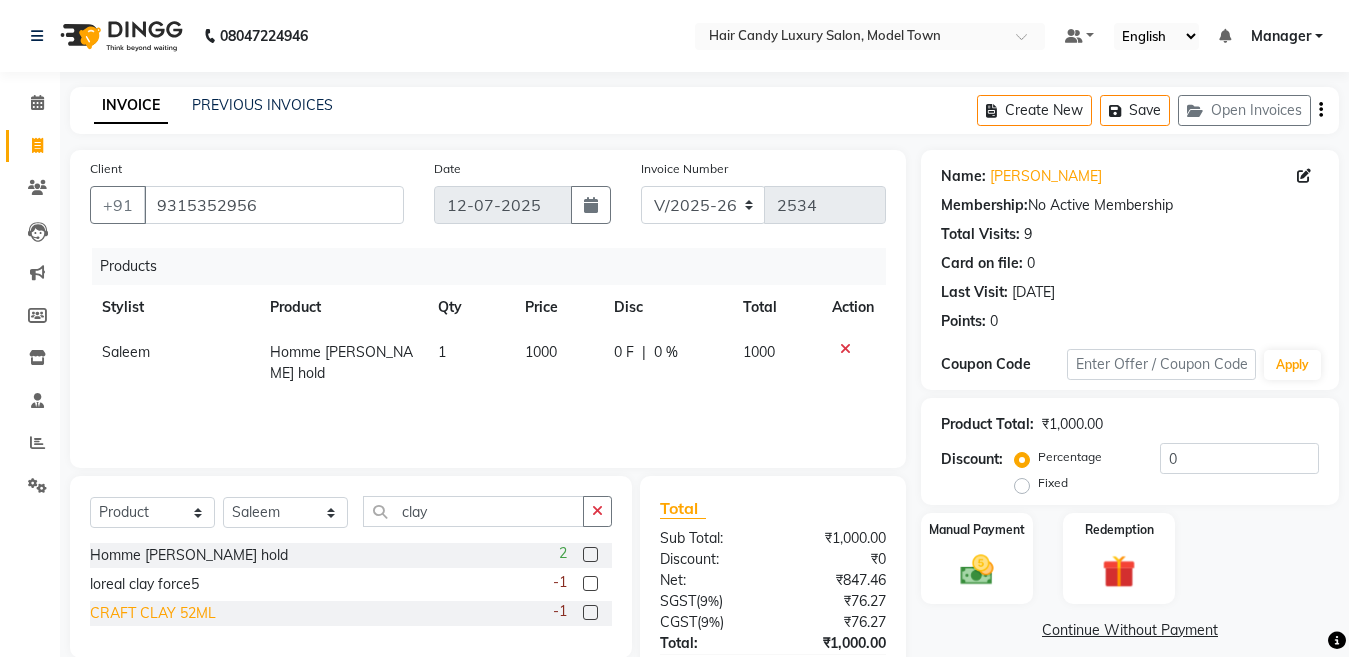 click on "CRAFT CLAY 52ML" 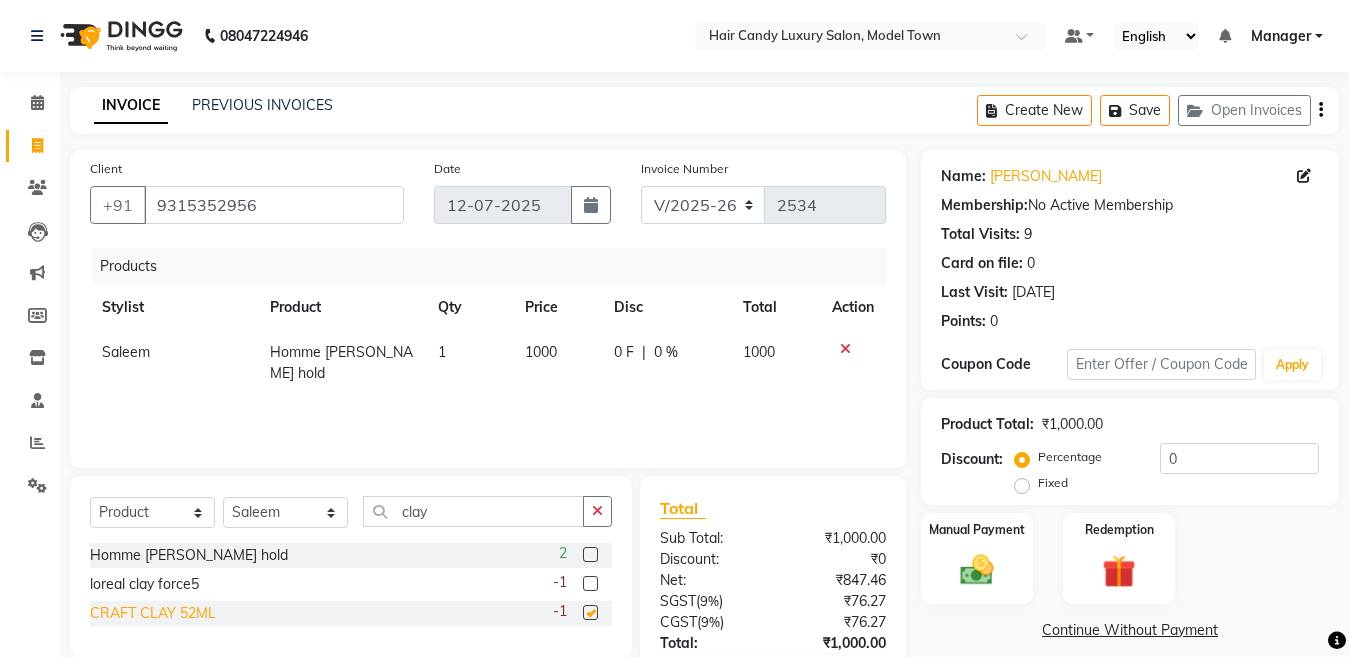 checkbox on "false" 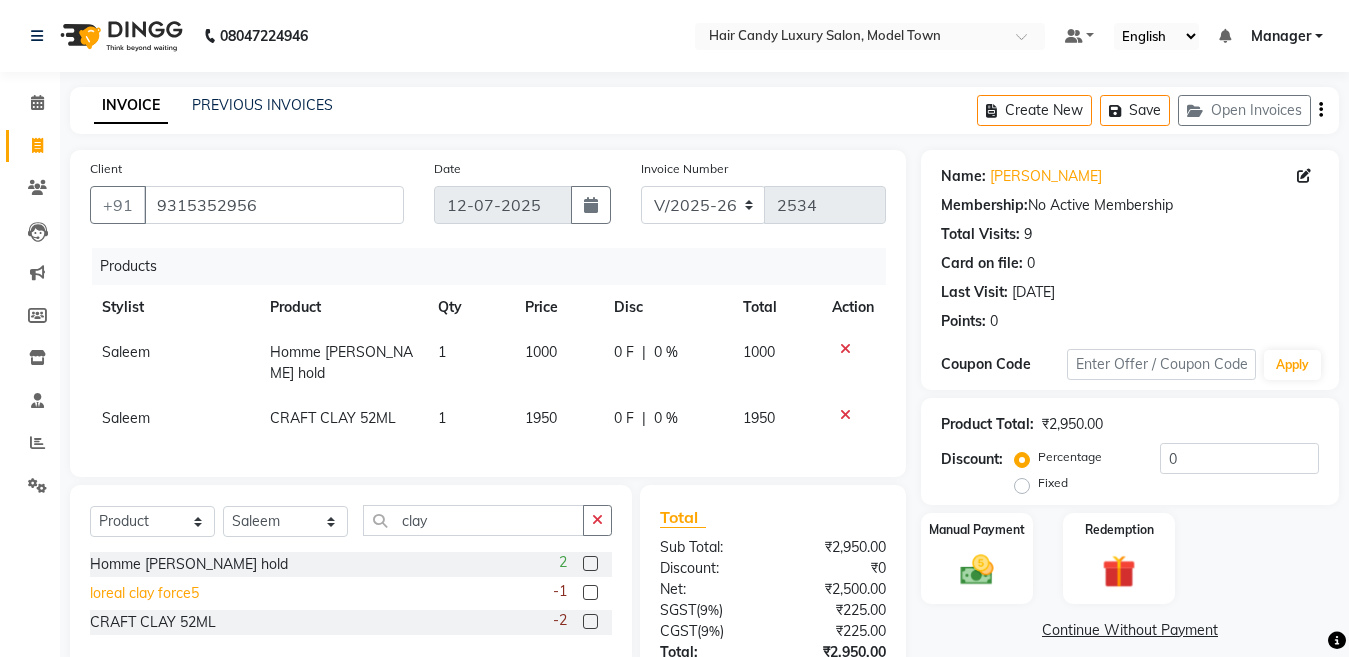 click on "loreal clay force5" 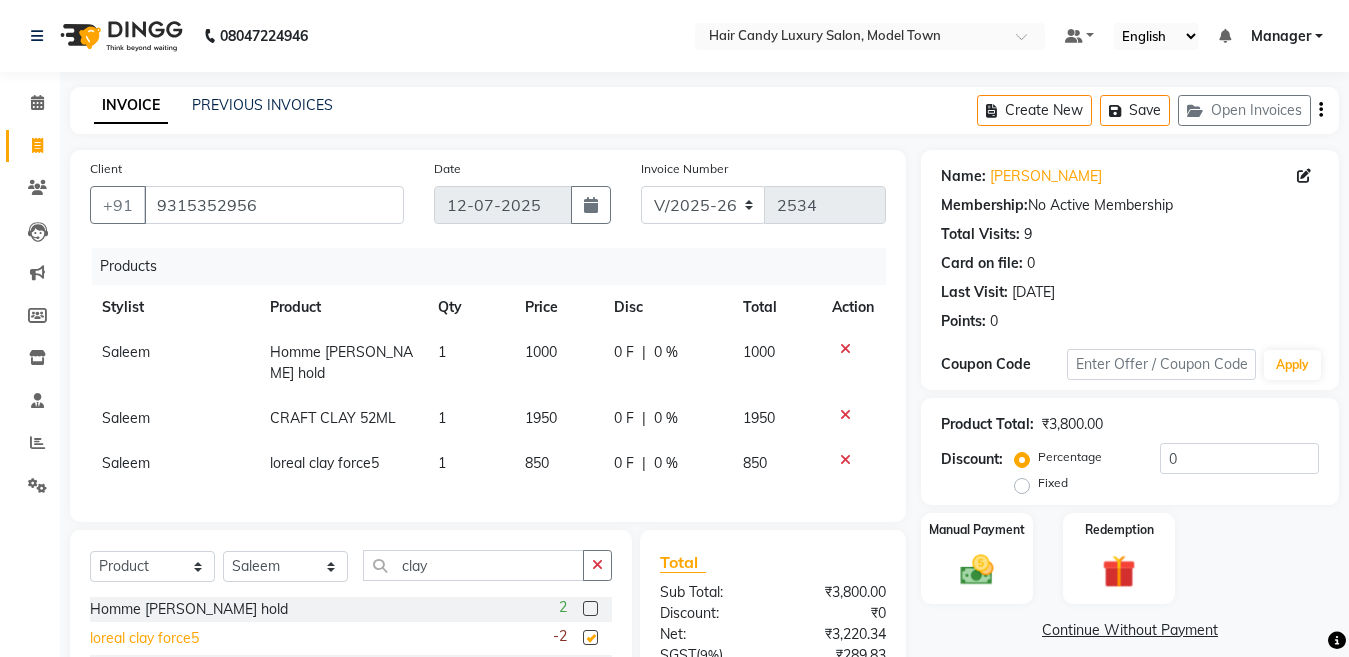 checkbox on "false" 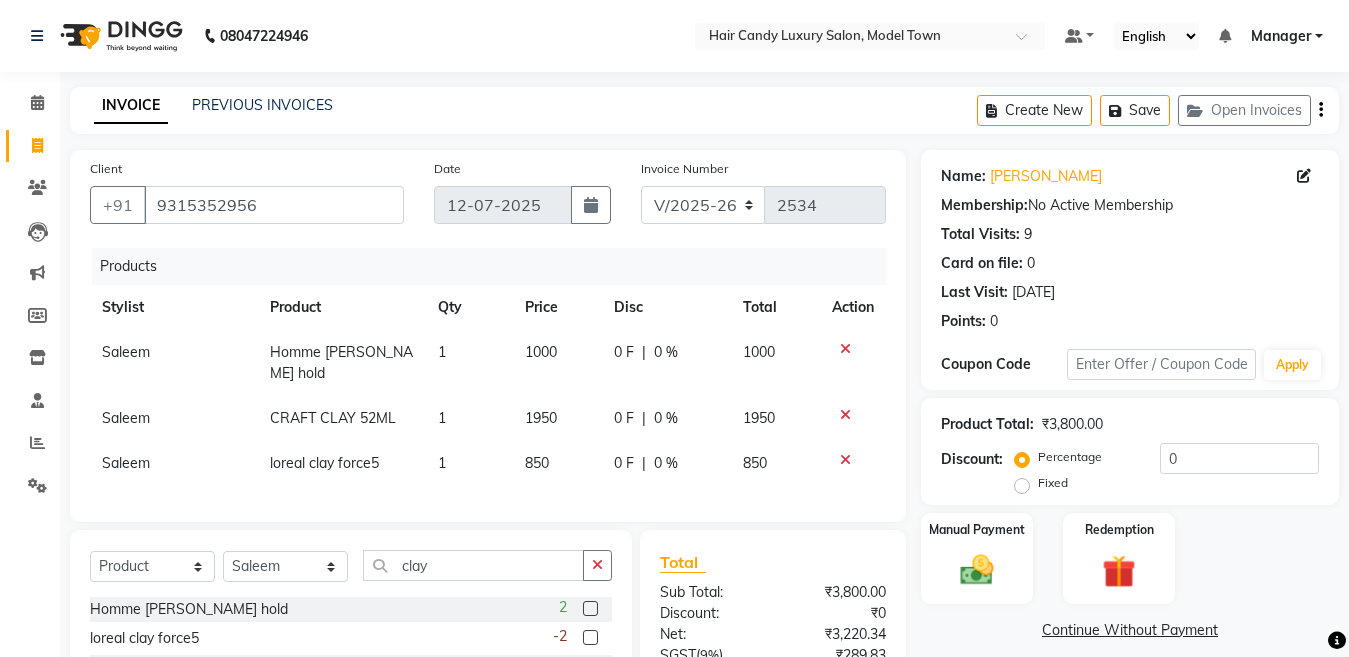 click 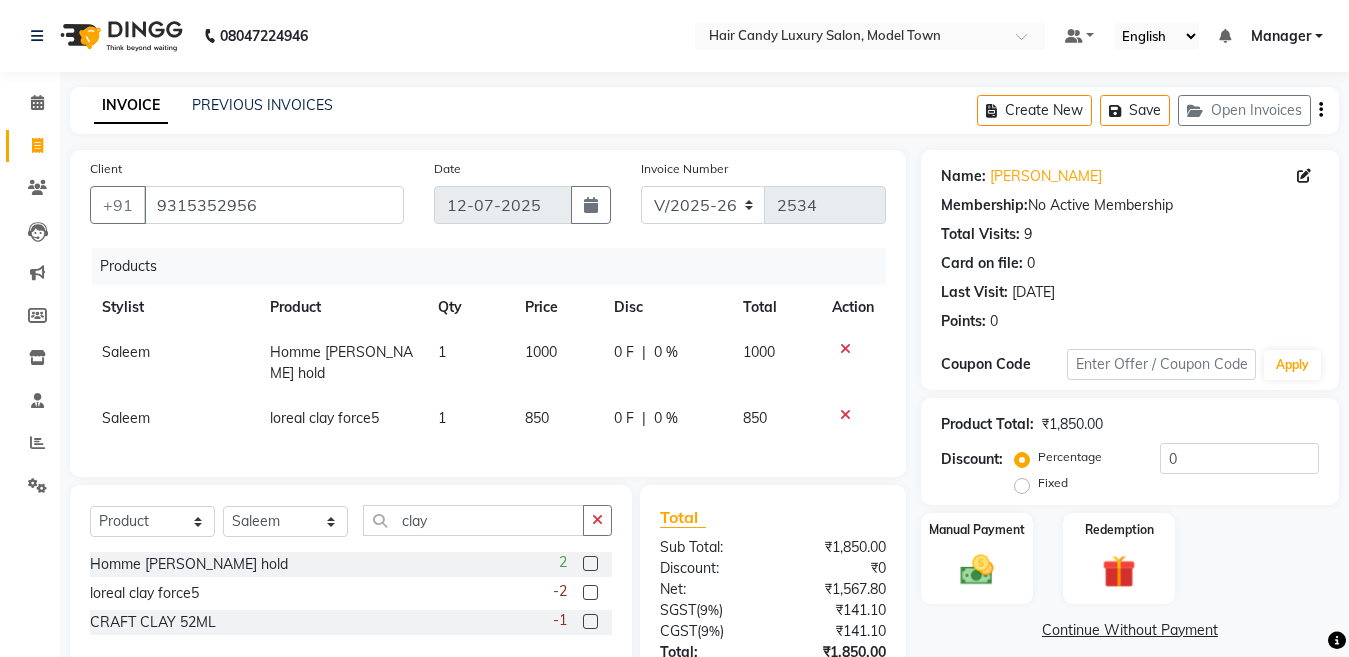 click 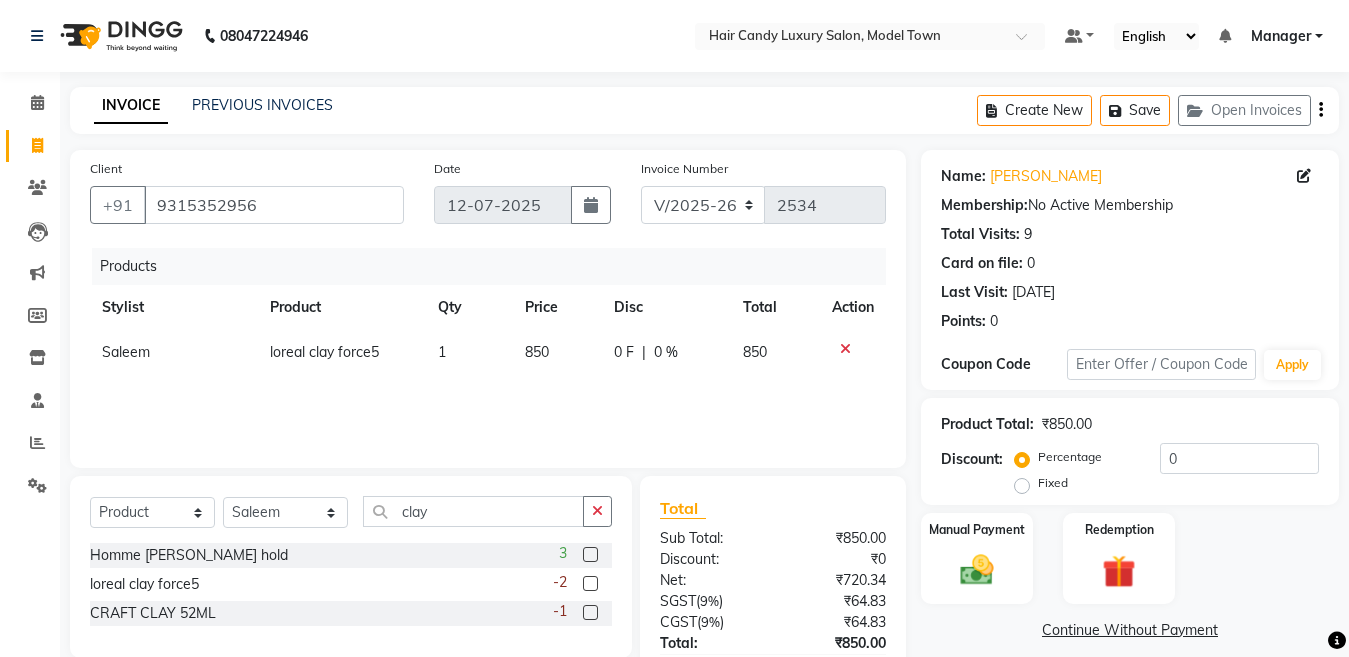 click on "850" 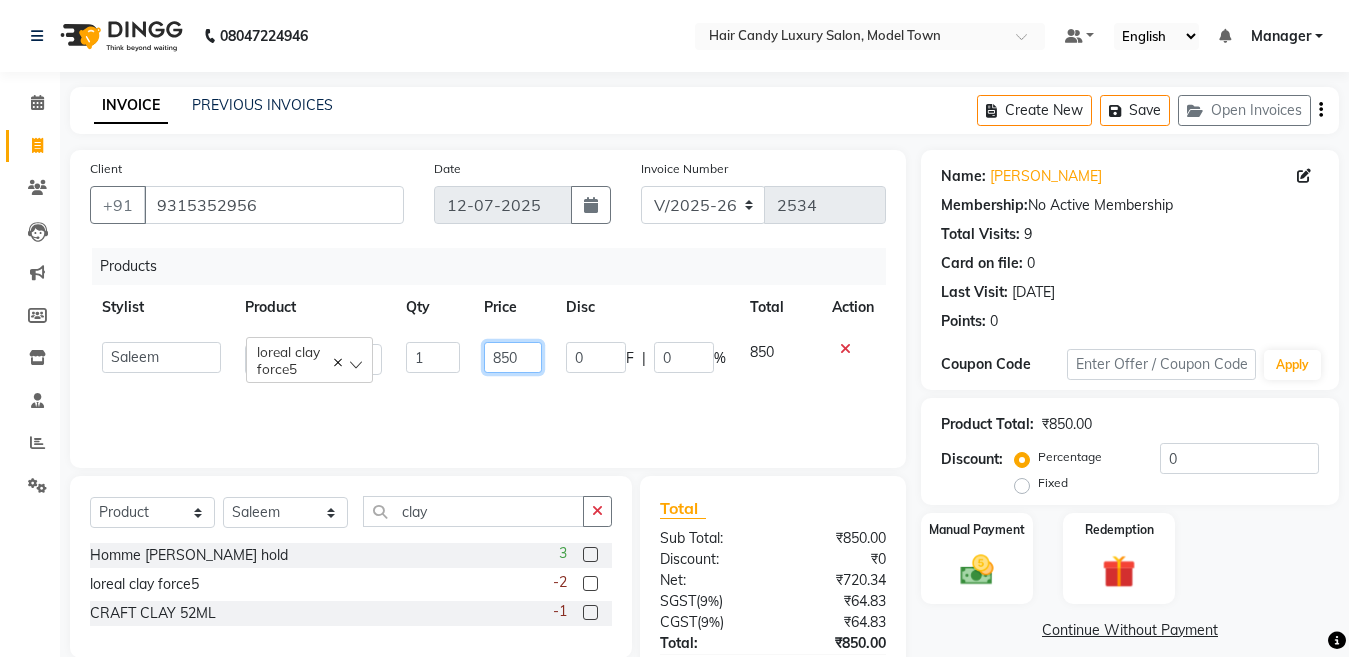 drag, startPoint x: 498, startPoint y: 360, endPoint x: 465, endPoint y: 363, distance: 33.13608 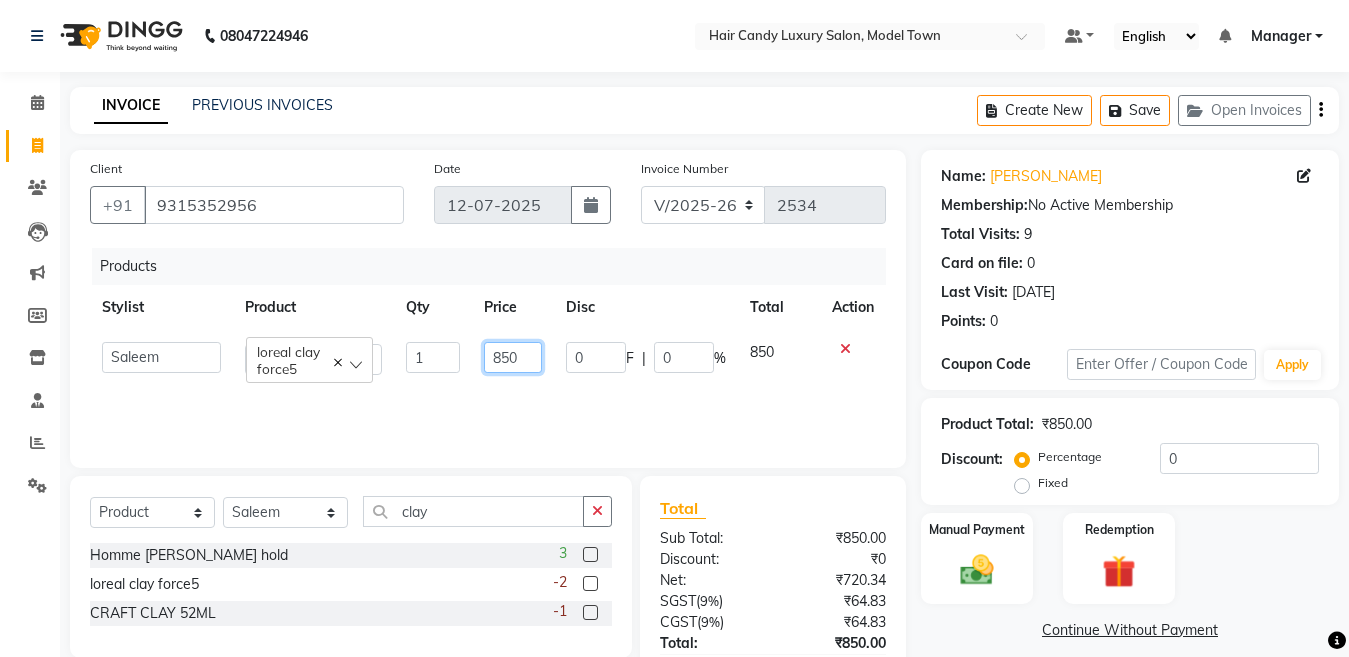click on "[PERSON_NAME]   [PERSON_NAME] ([PERSON_NAME])   Manager   [PERSON_NAME]   [PERSON_NAME]   [PERSON_NAME]   [PERSON_NAME] ([PERSON_NAME])   [PERSON_NAME]    stock manager   surrender   [PERSON_NAME]   [PERSON_NAME]   [PERSON_NAME] force5  1 850 0 F | 0 % 850" 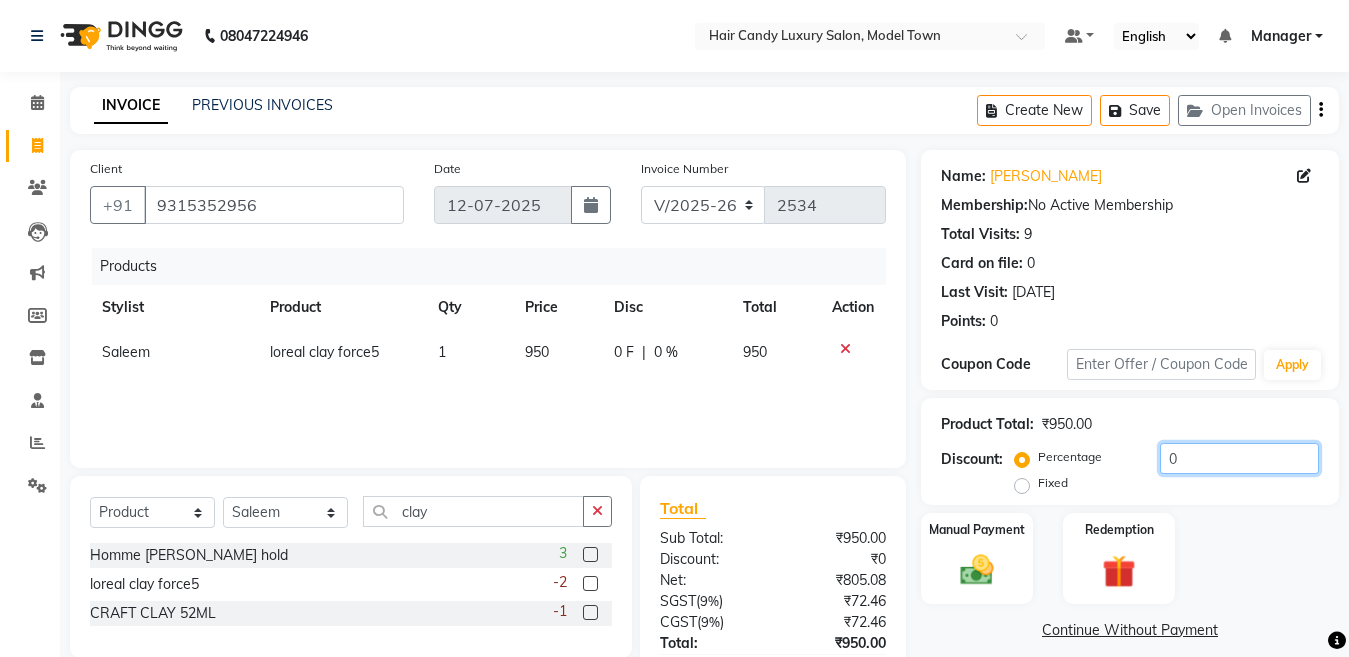 click on "0" 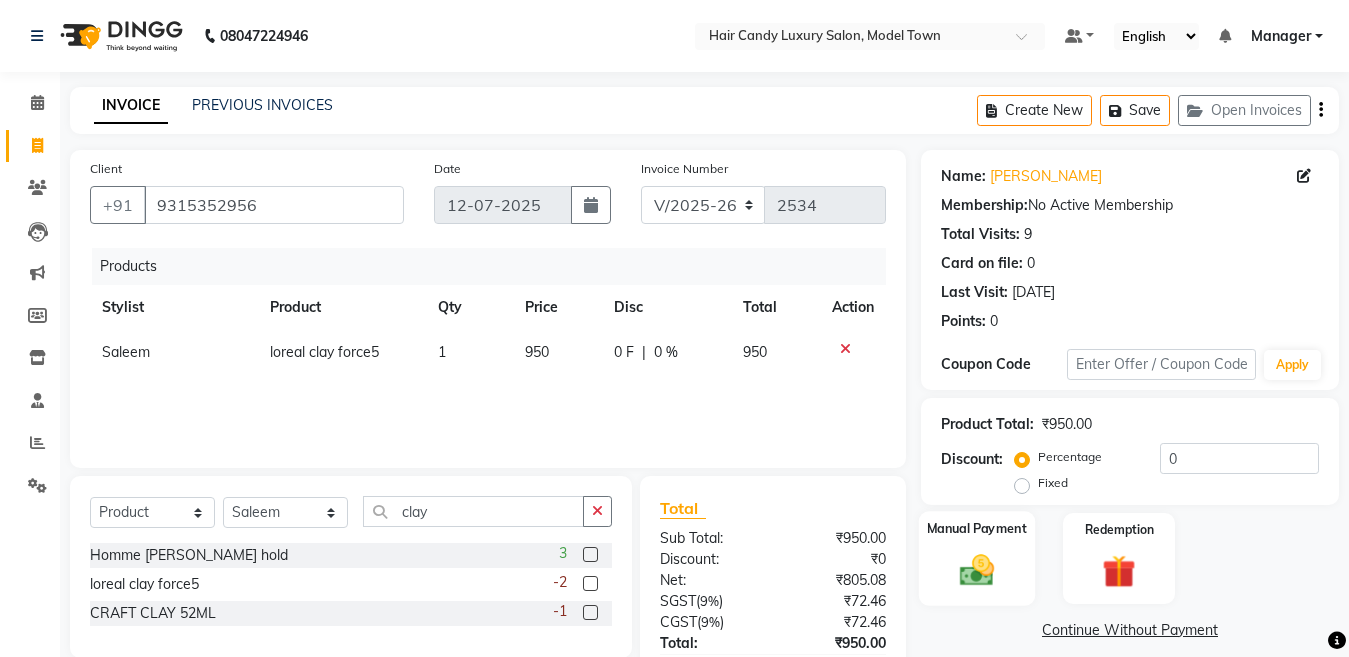 click 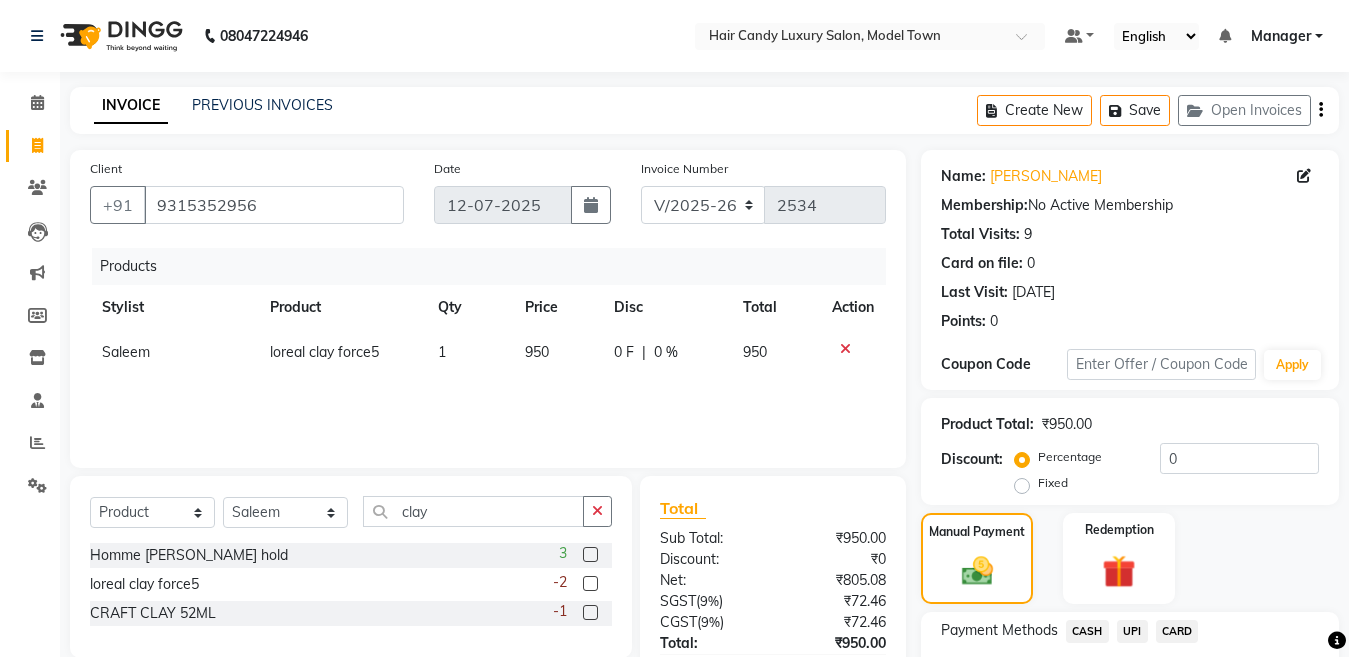 scroll, scrollTop: 146, scrollLeft: 0, axis: vertical 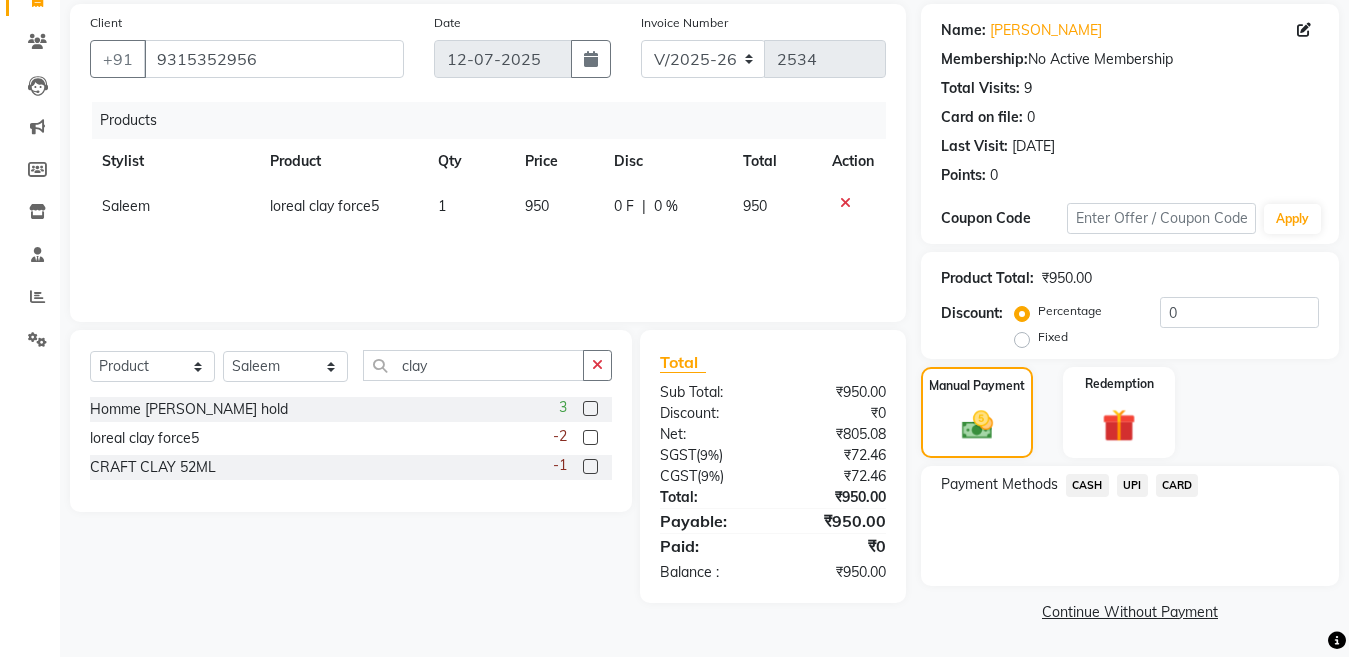 click on "UPI" 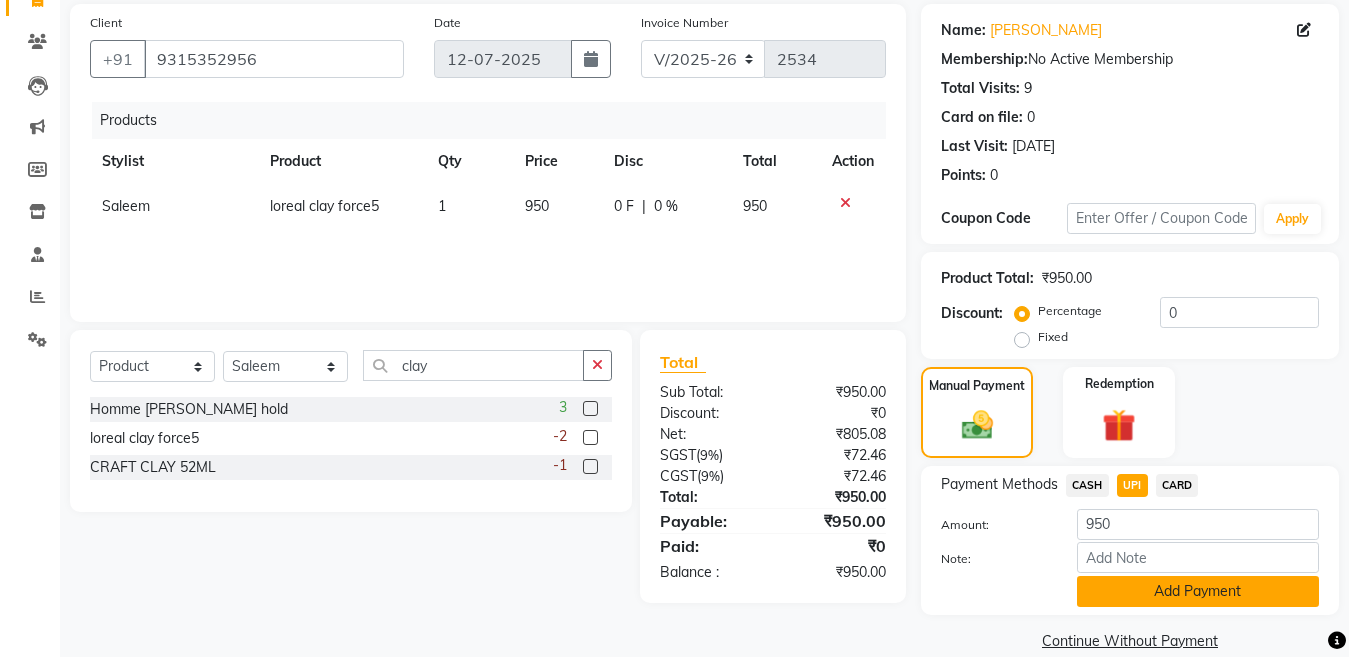 click on "Add Payment" 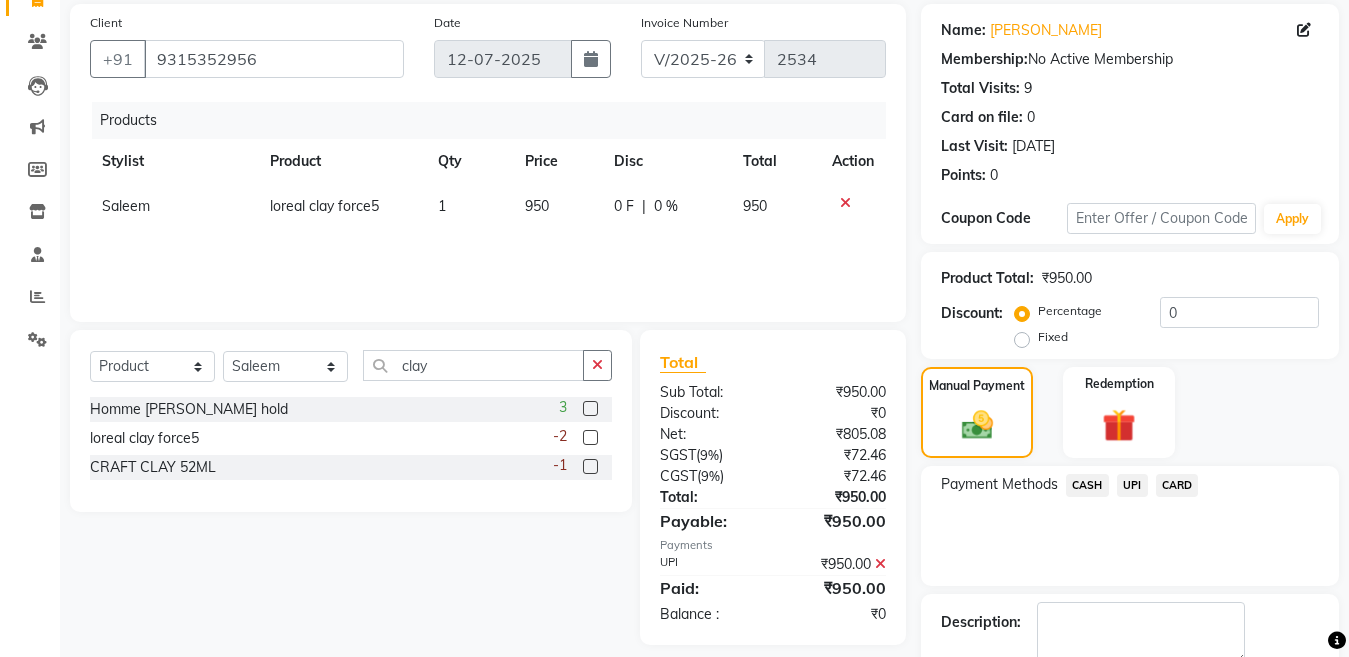 scroll, scrollTop: 259, scrollLeft: 0, axis: vertical 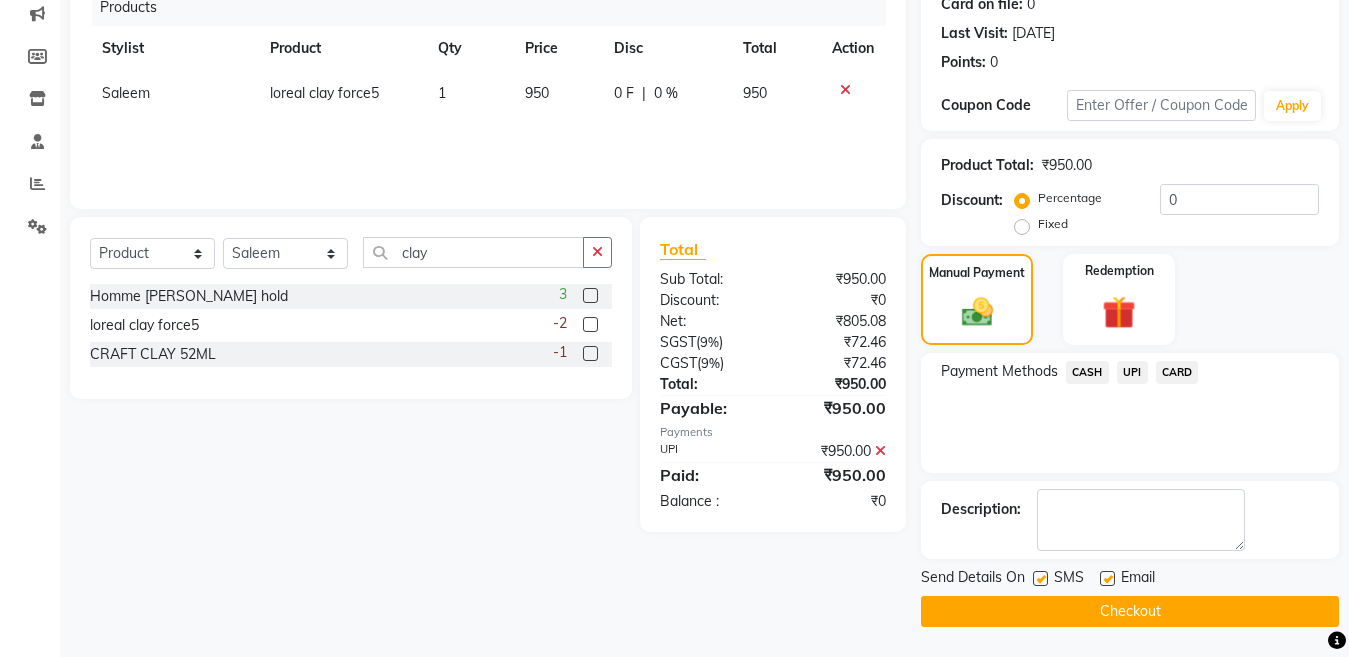 click 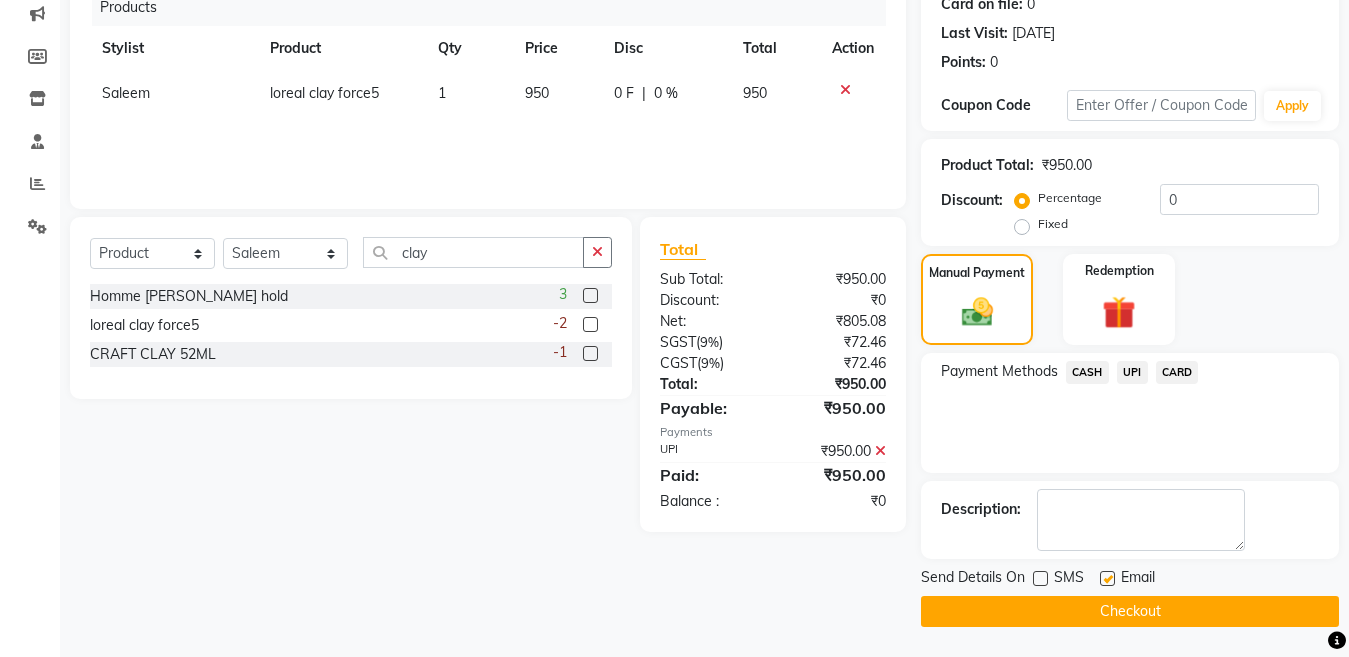 click on "Checkout" 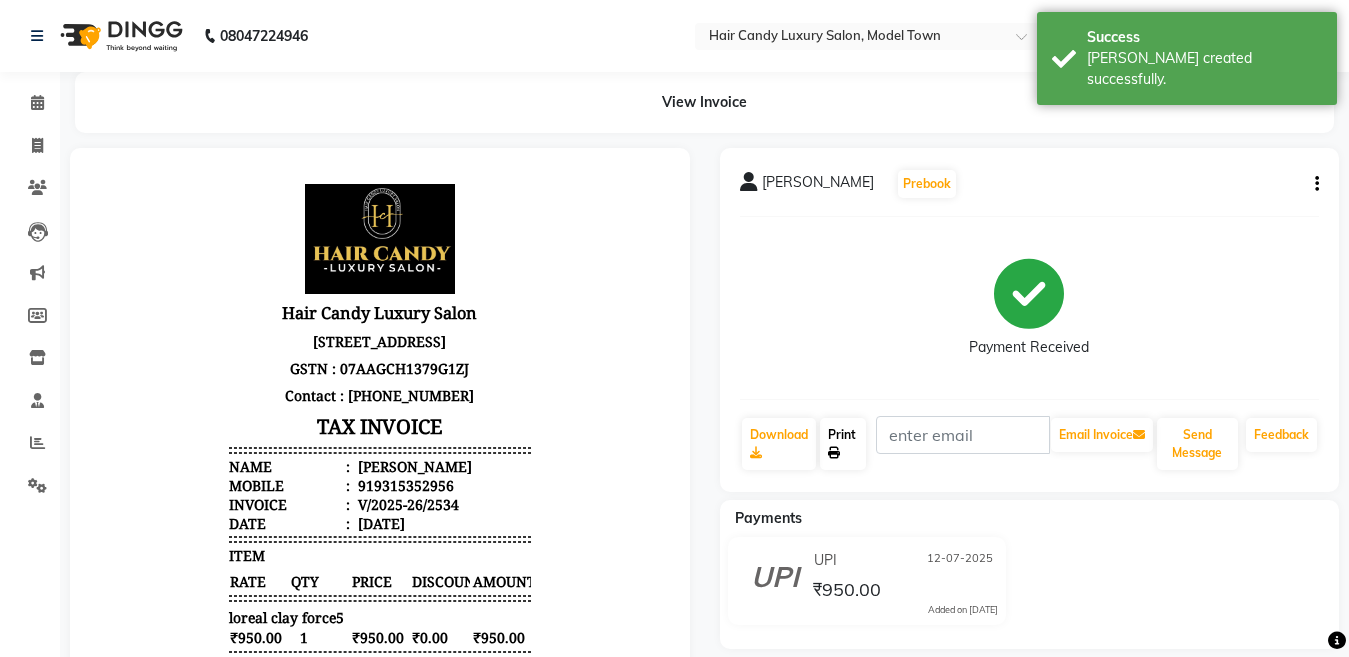 scroll, scrollTop: 0, scrollLeft: 0, axis: both 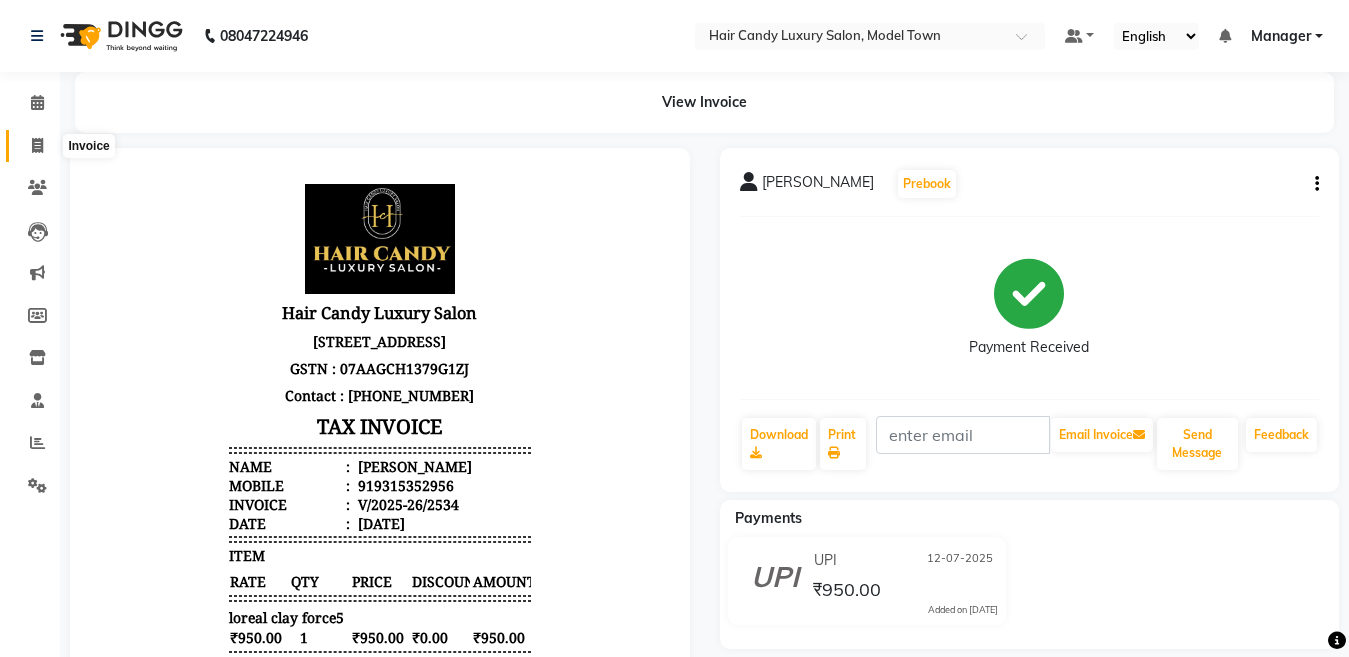 click on "Invoice" 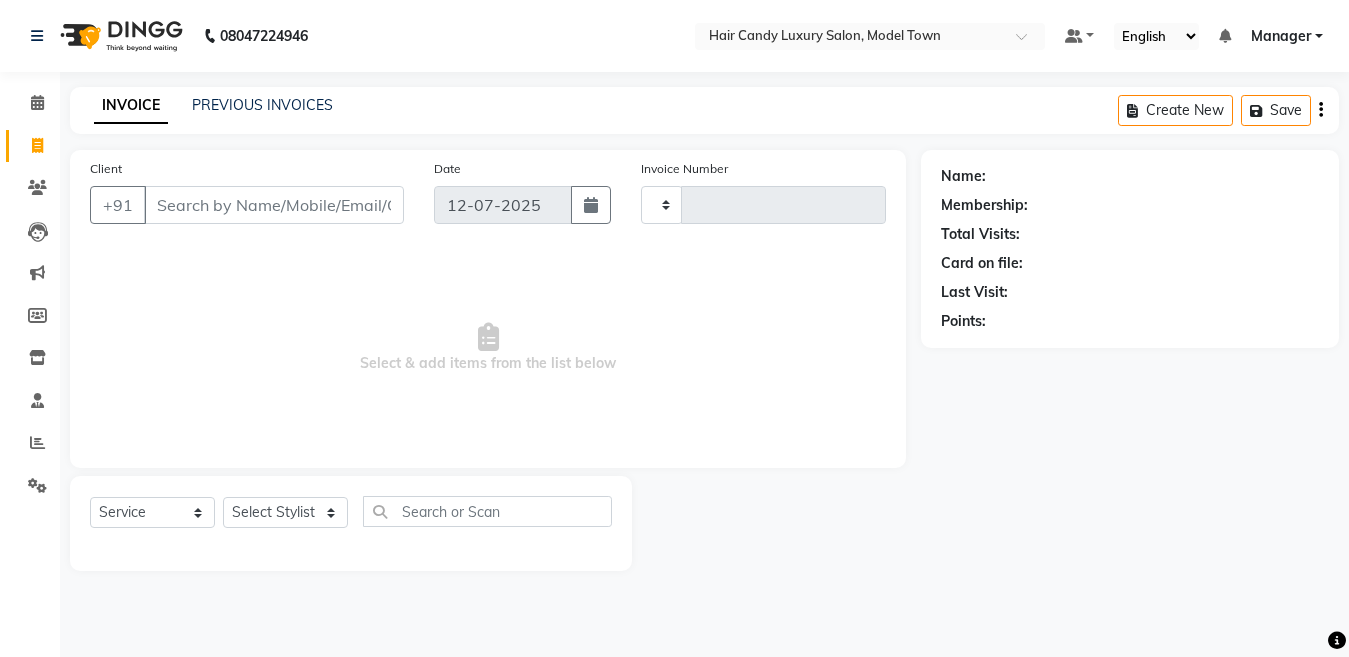type on "2535" 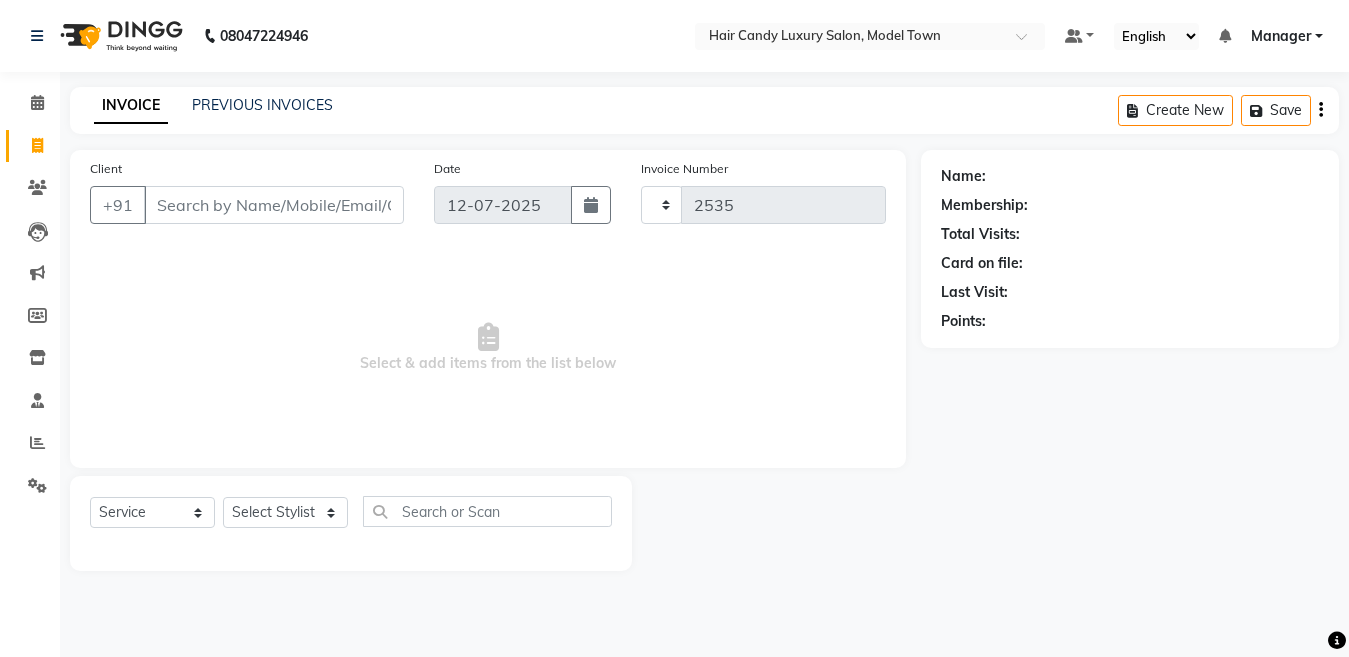 select on "4716" 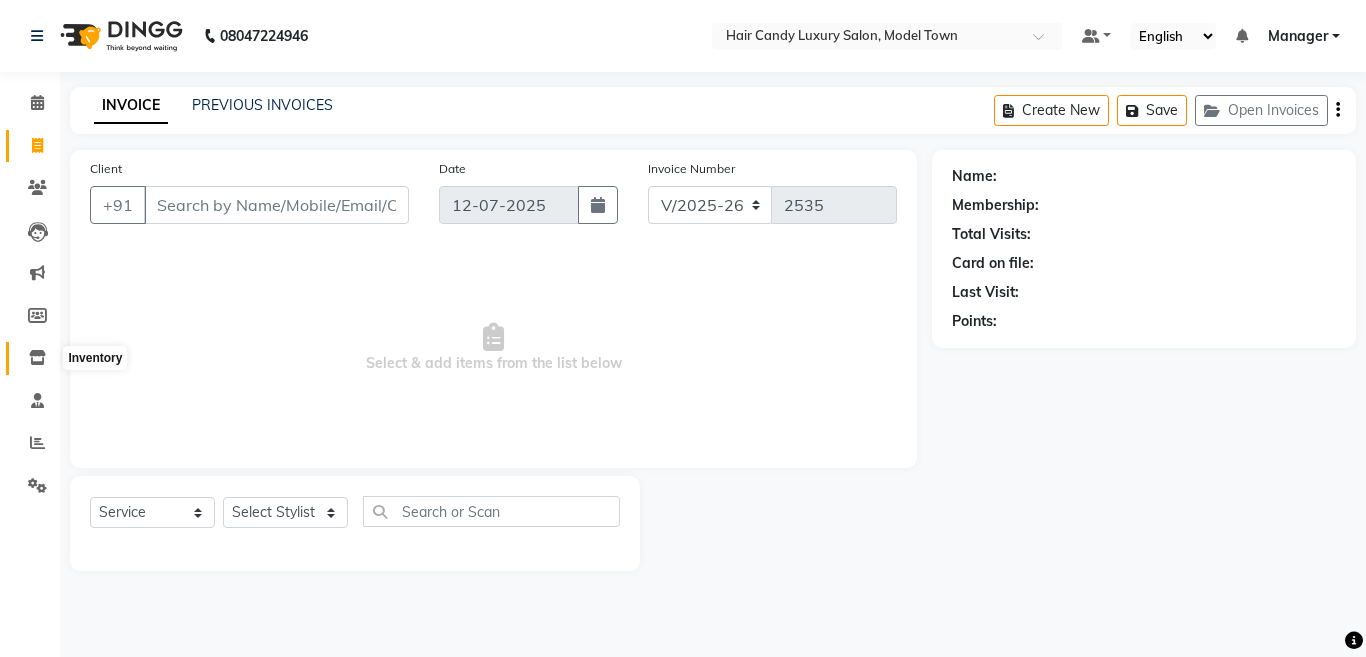 click 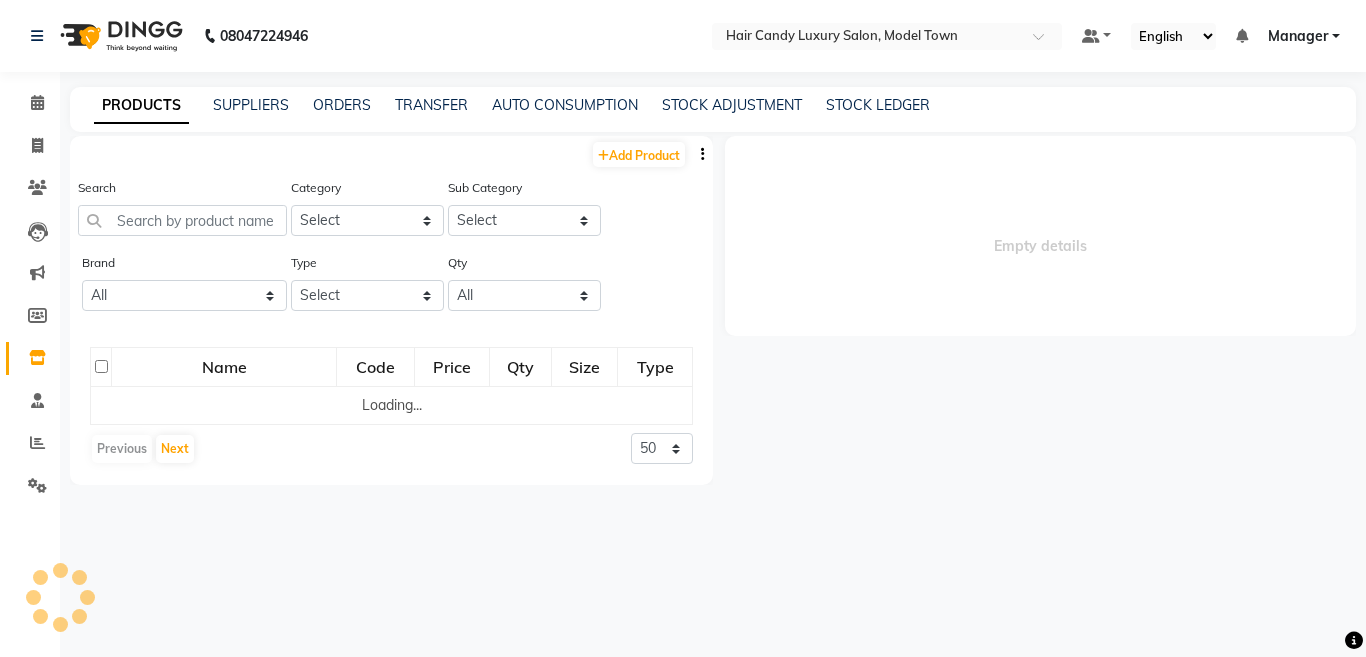 select 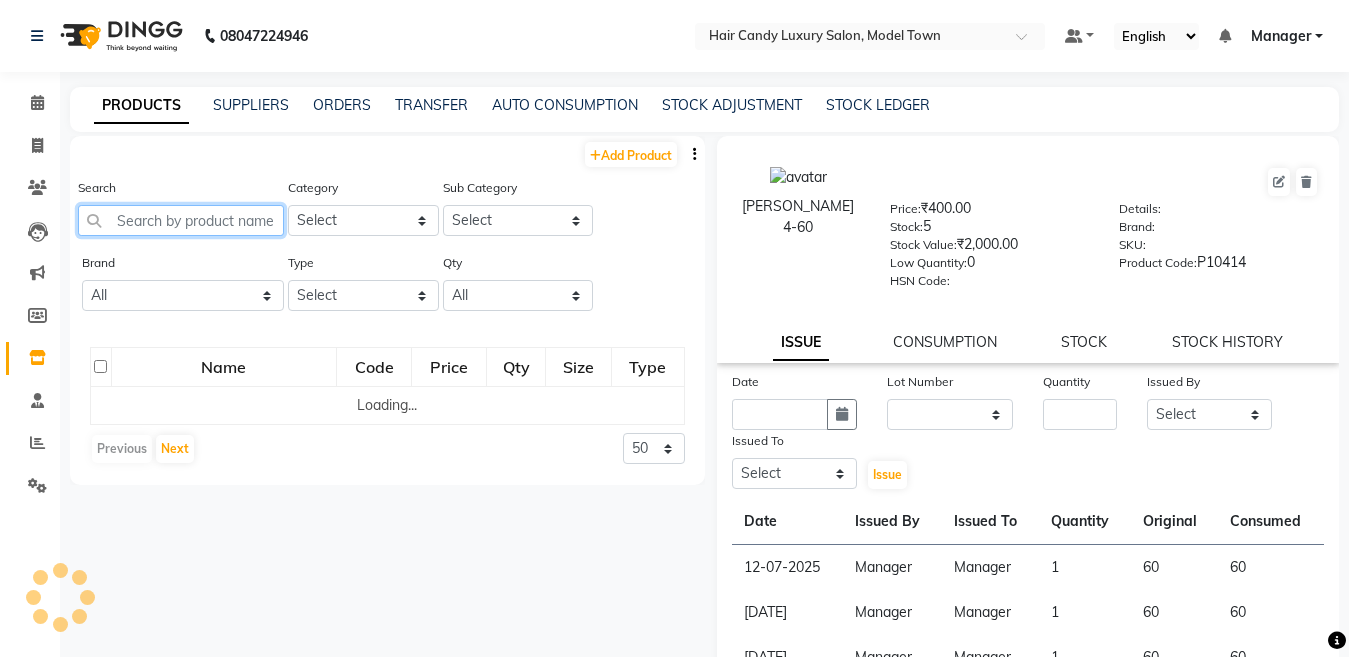 click 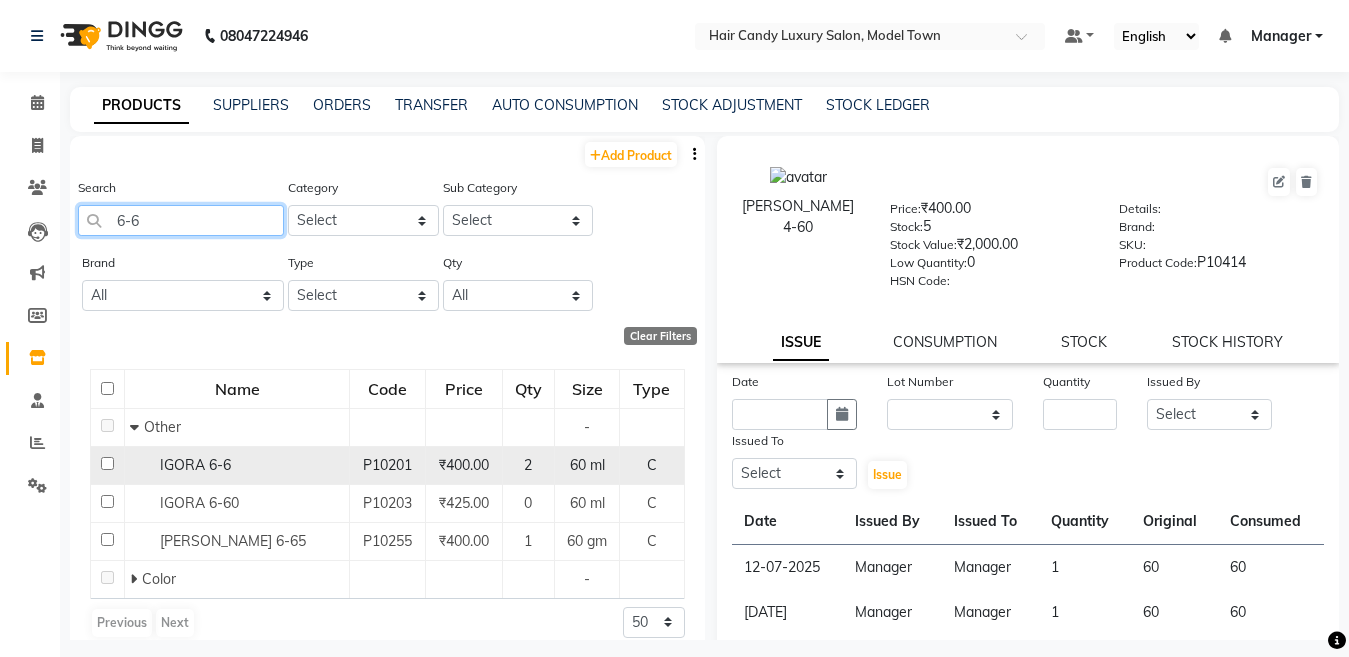 type on "6-6" 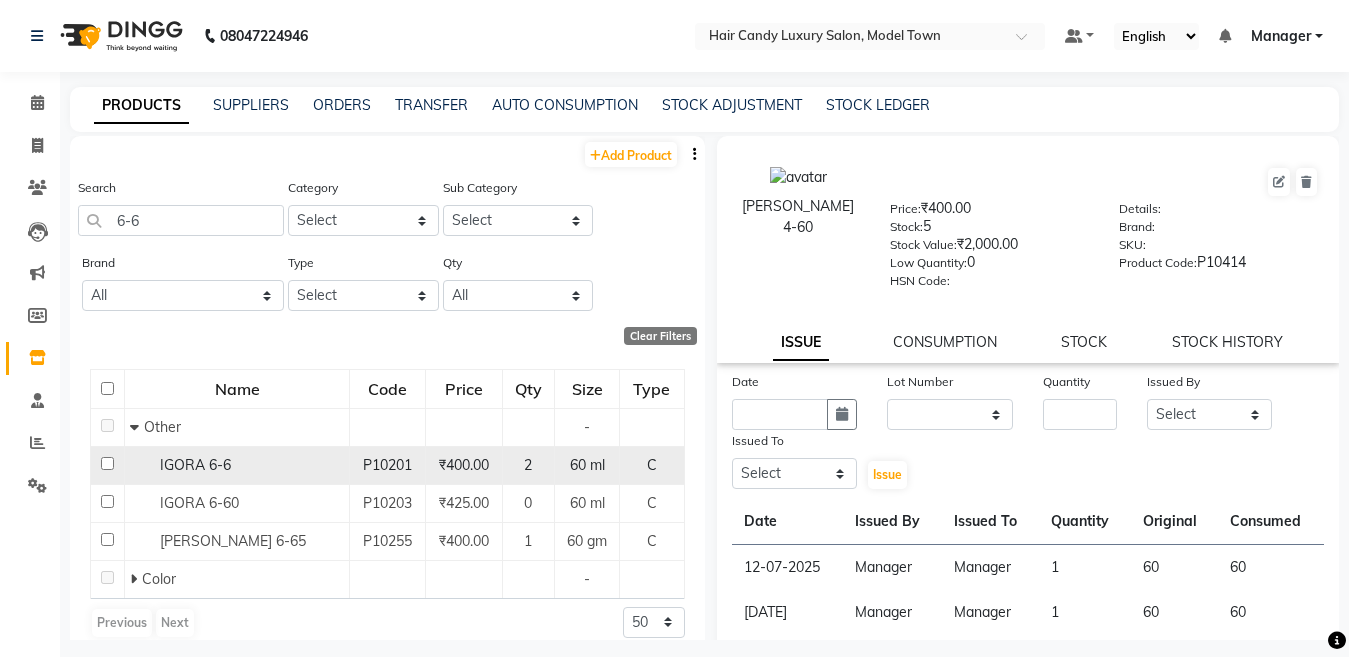 click 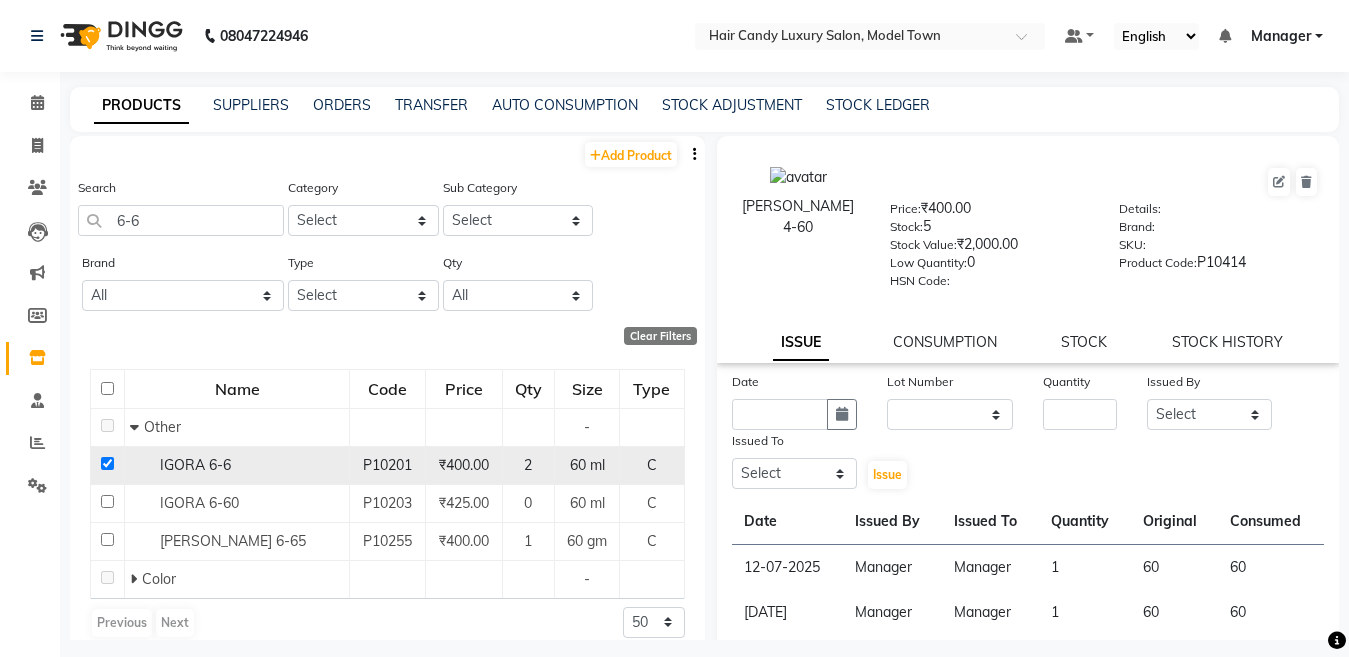 checkbox on "true" 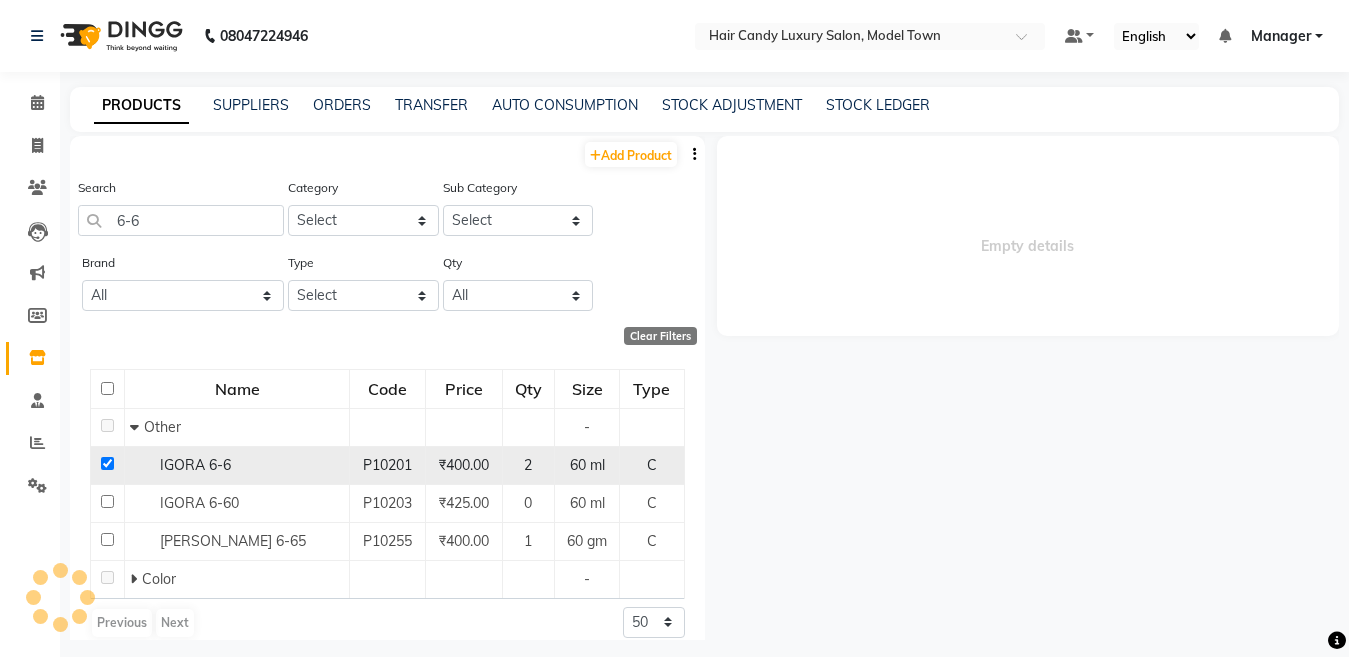 select 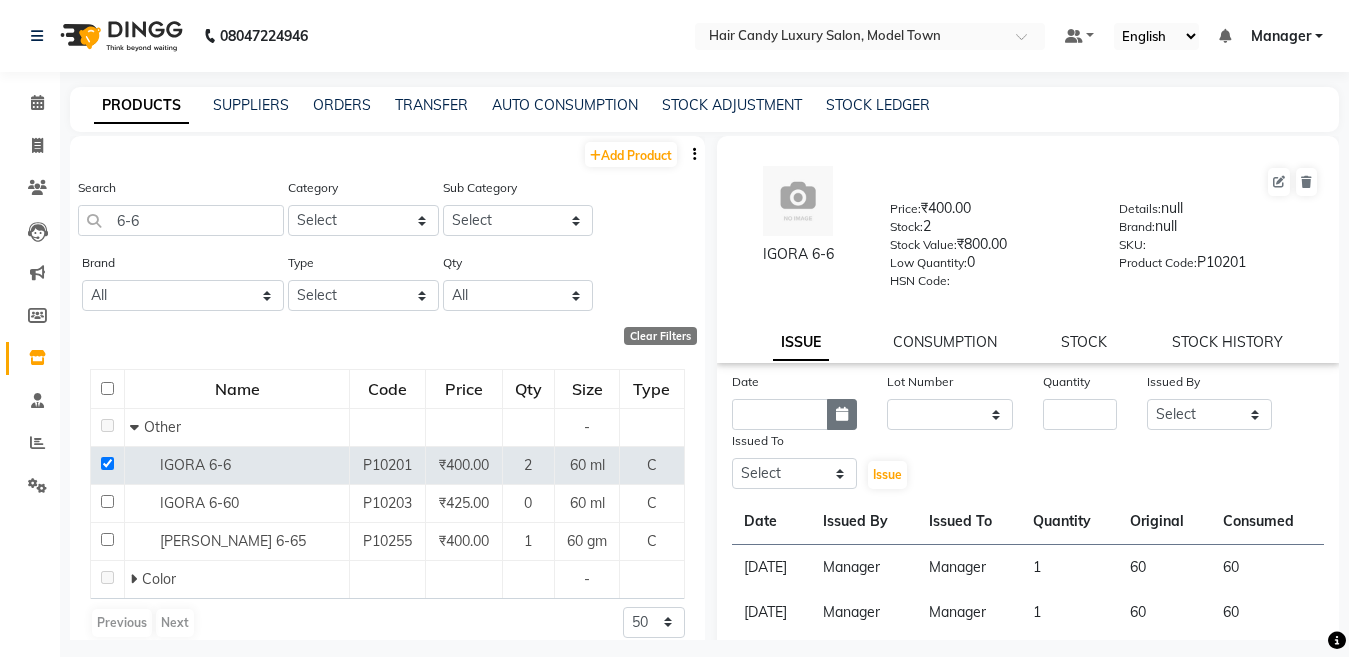 click 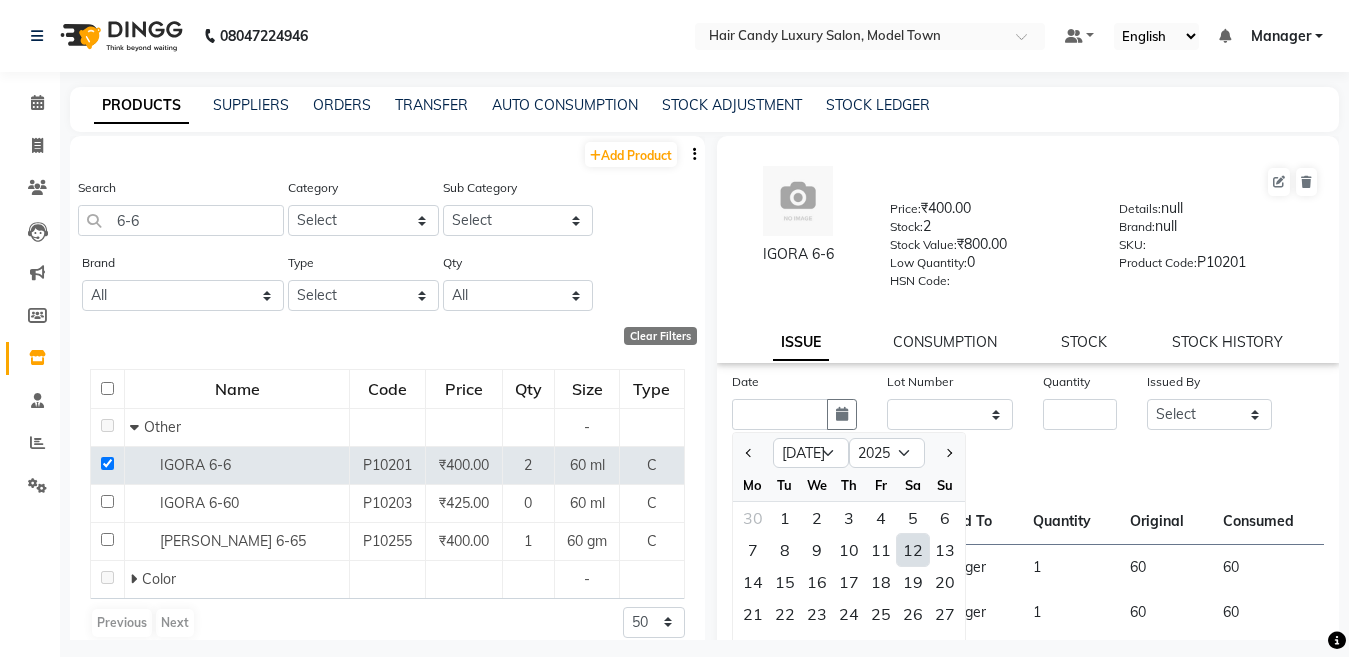 click on "12" 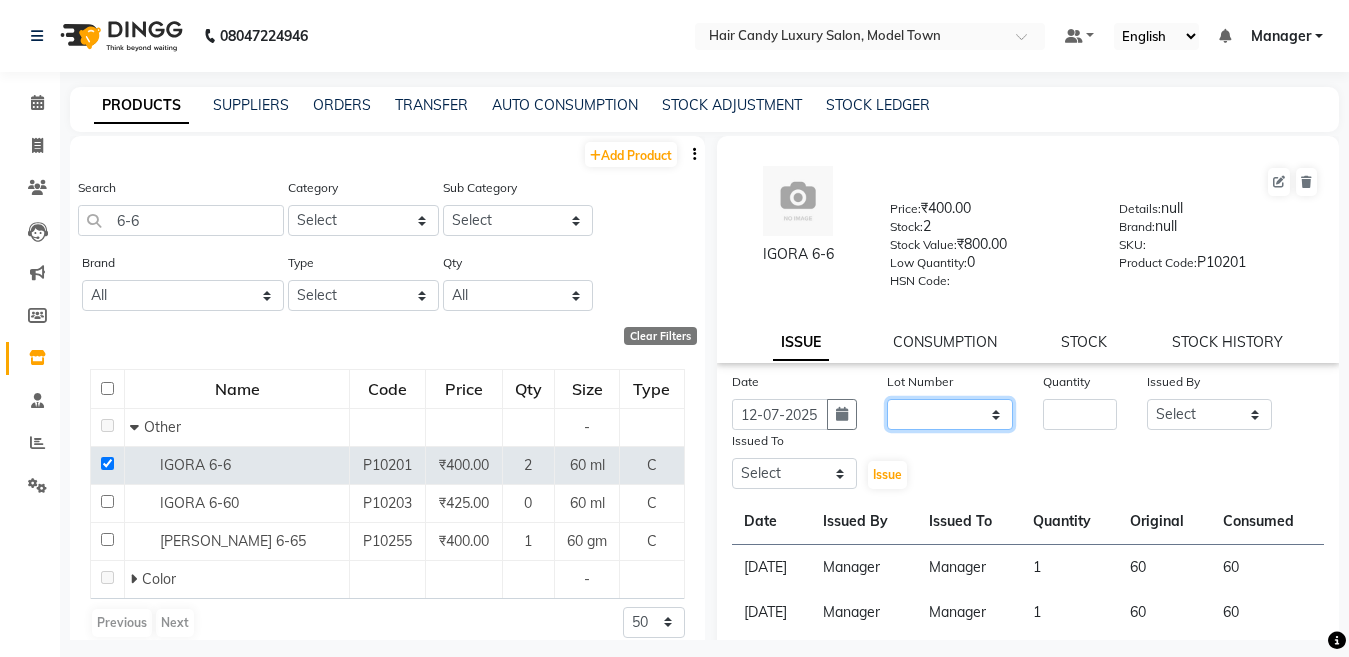 click on "None" 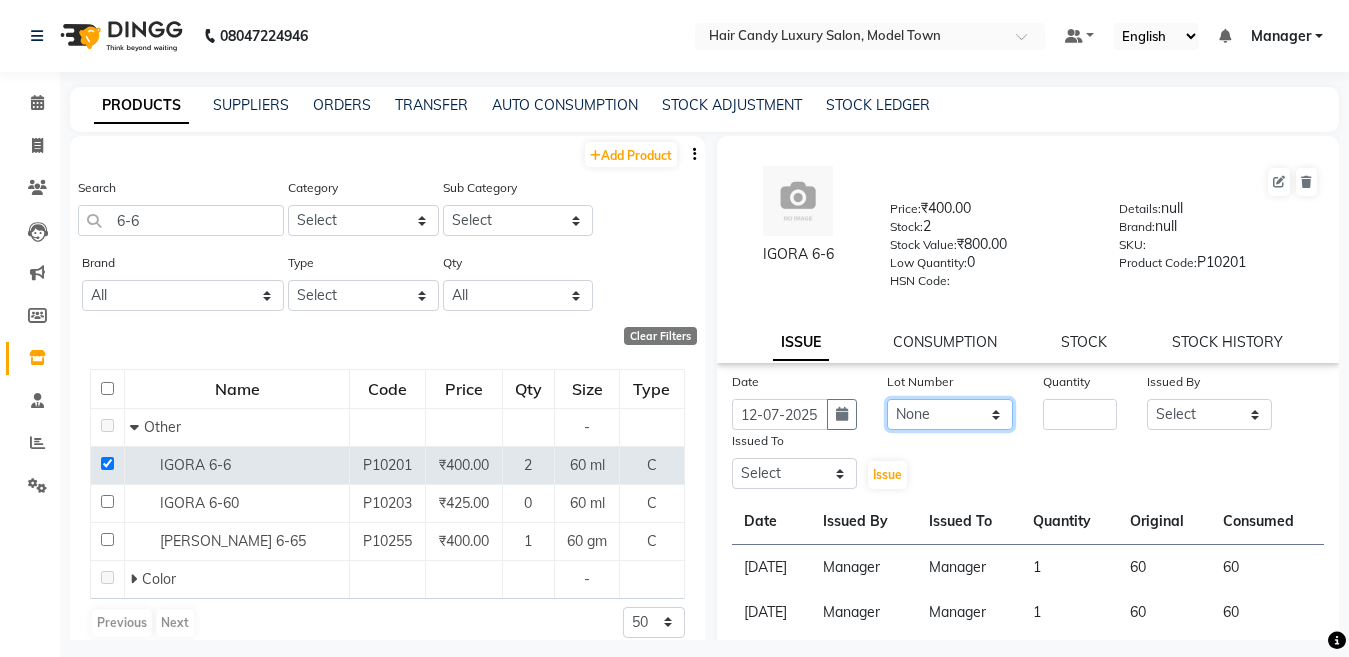click on "None" 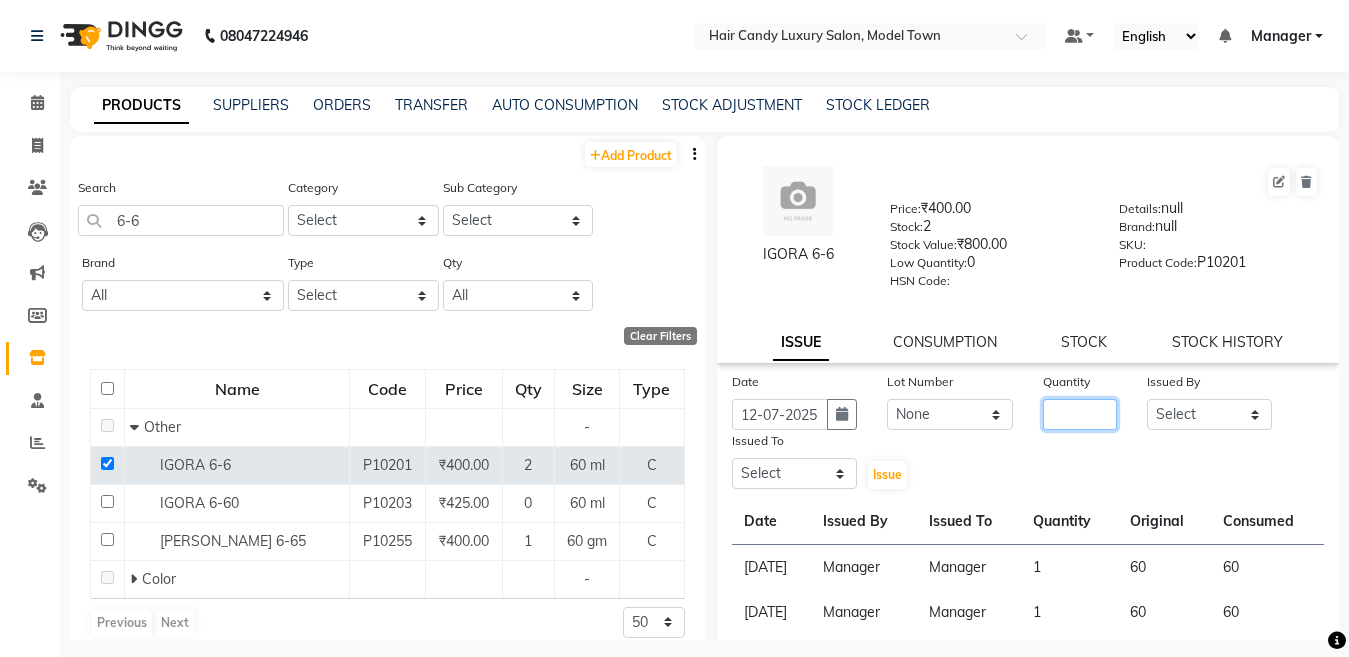 click 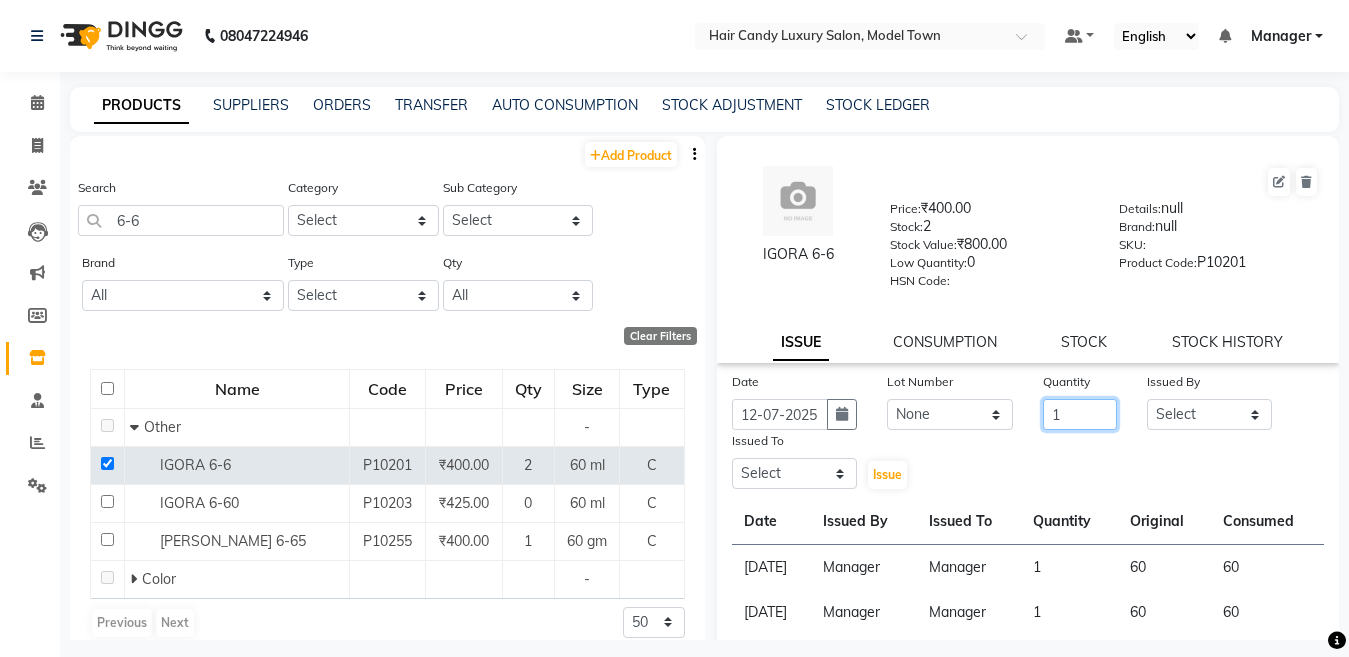 type on "1" 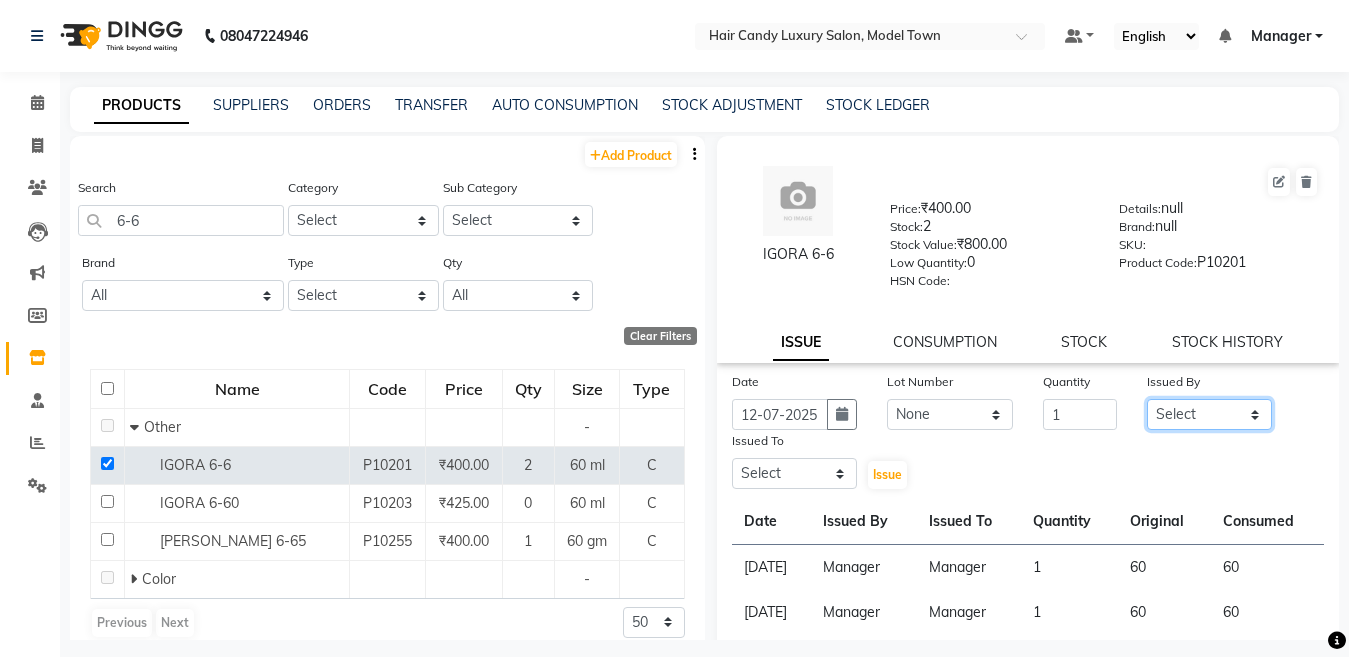 click on "Select [PERSON_NAME] [PERSON_NAME] ([PERSON_NAME]) Manager [PERSON_NAME] [PERSON_NAME] [PERSON_NAME] [PERSON_NAME] ([PERSON_NAME]) [PERSON_NAME]  stock manager surrender [PERSON_NAME] [PERSON_NAME]" 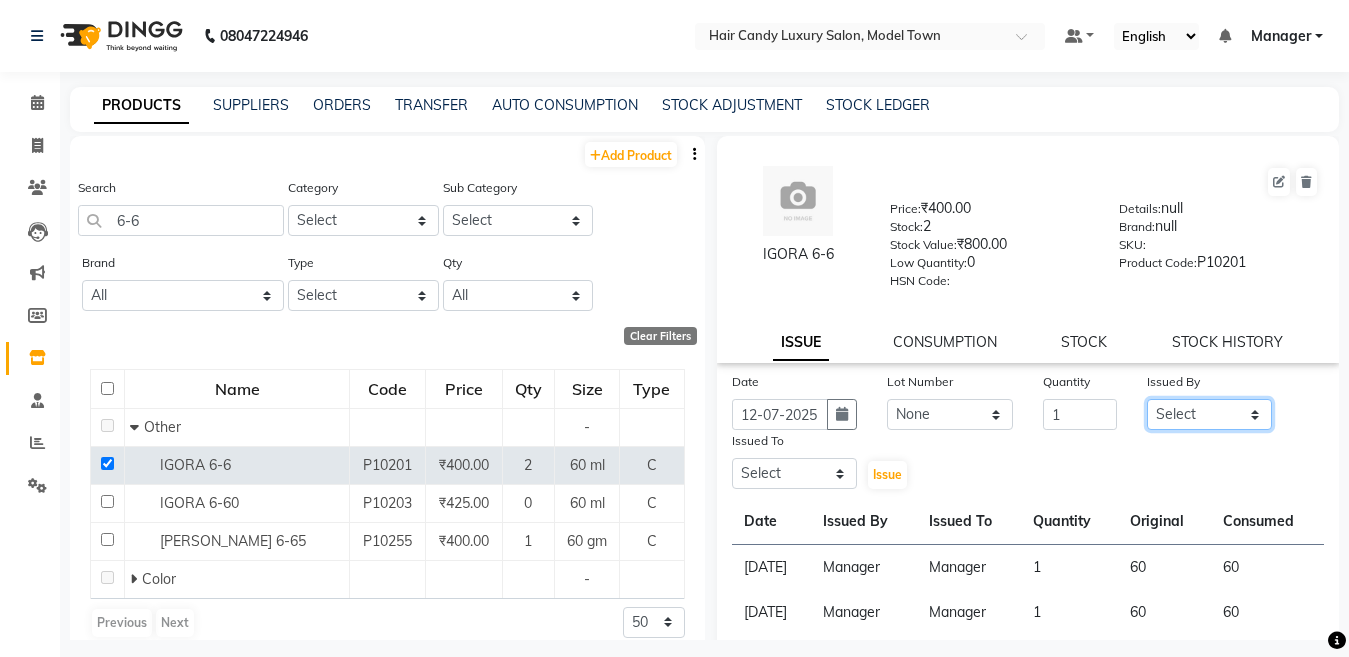 select on "28446" 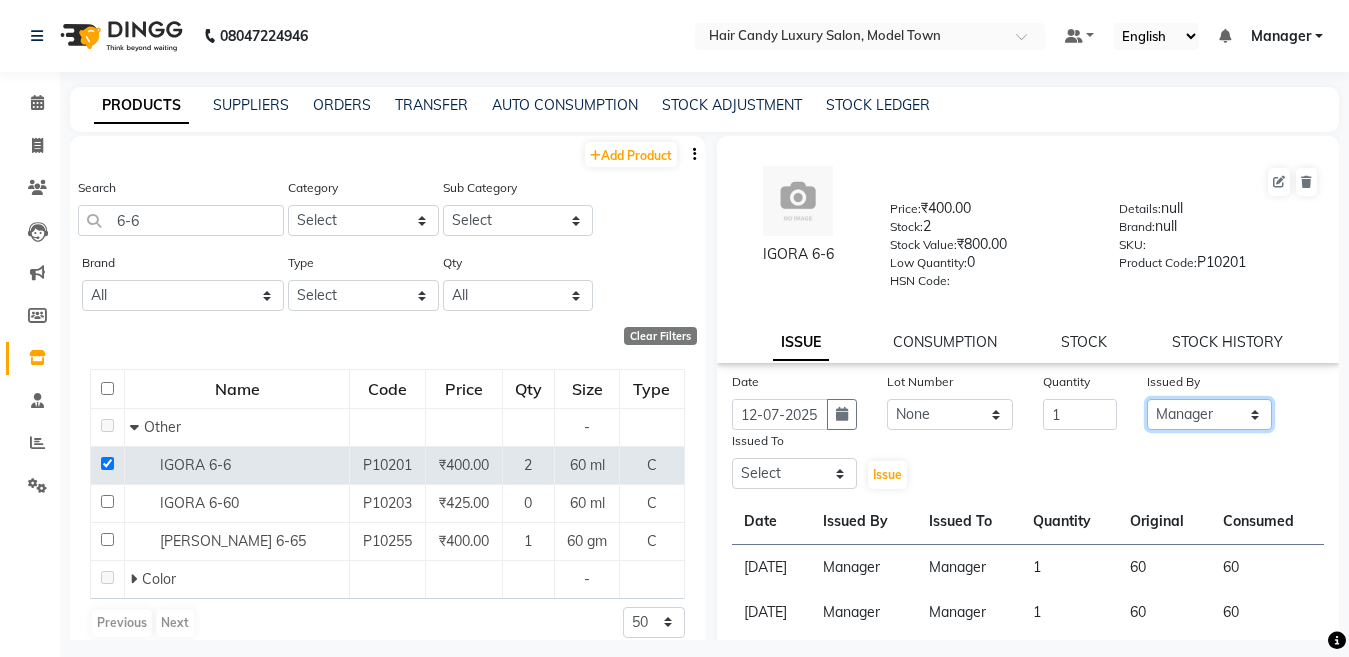 click on "Select [PERSON_NAME] [PERSON_NAME] ([PERSON_NAME]) Manager [PERSON_NAME] [PERSON_NAME] [PERSON_NAME] [PERSON_NAME] ([PERSON_NAME]) [PERSON_NAME]  stock manager surrender [PERSON_NAME] [PERSON_NAME]" 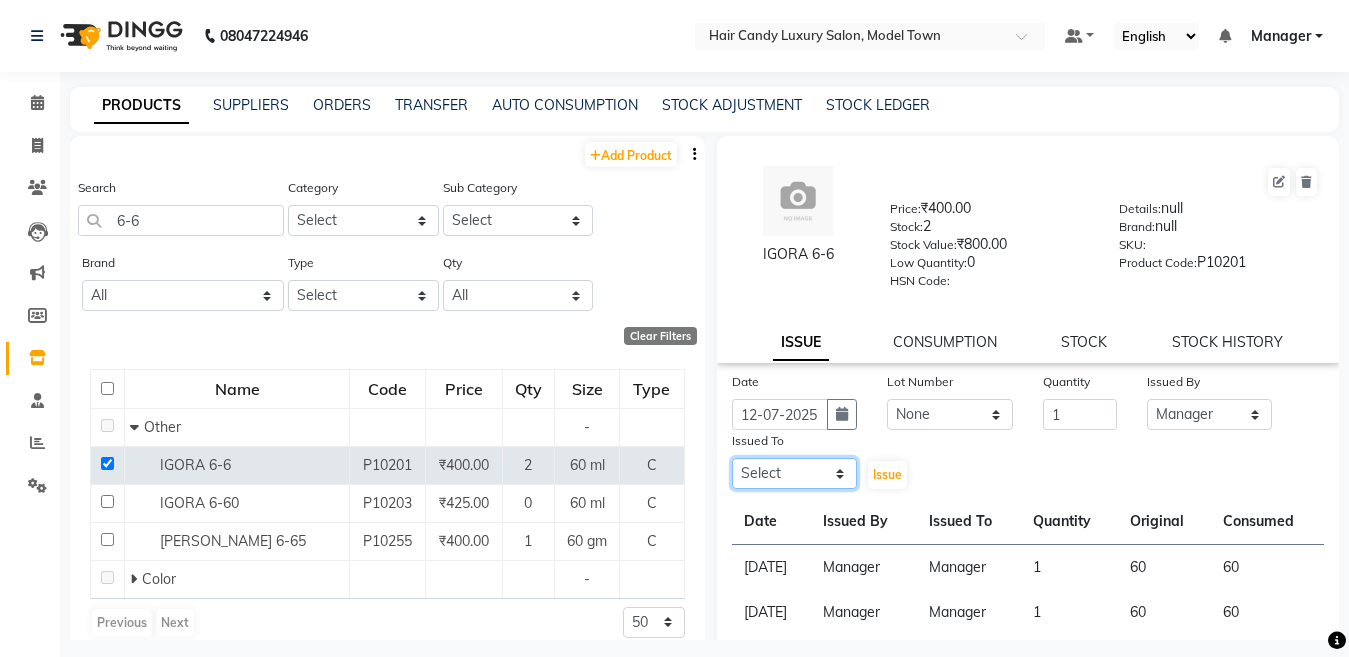 click on "Select [PERSON_NAME] [PERSON_NAME] ([PERSON_NAME]) Manager [PERSON_NAME] [PERSON_NAME] [PERSON_NAME] [PERSON_NAME] ([PERSON_NAME]) [PERSON_NAME]  stock manager surrender [PERSON_NAME] [PERSON_NAME]" 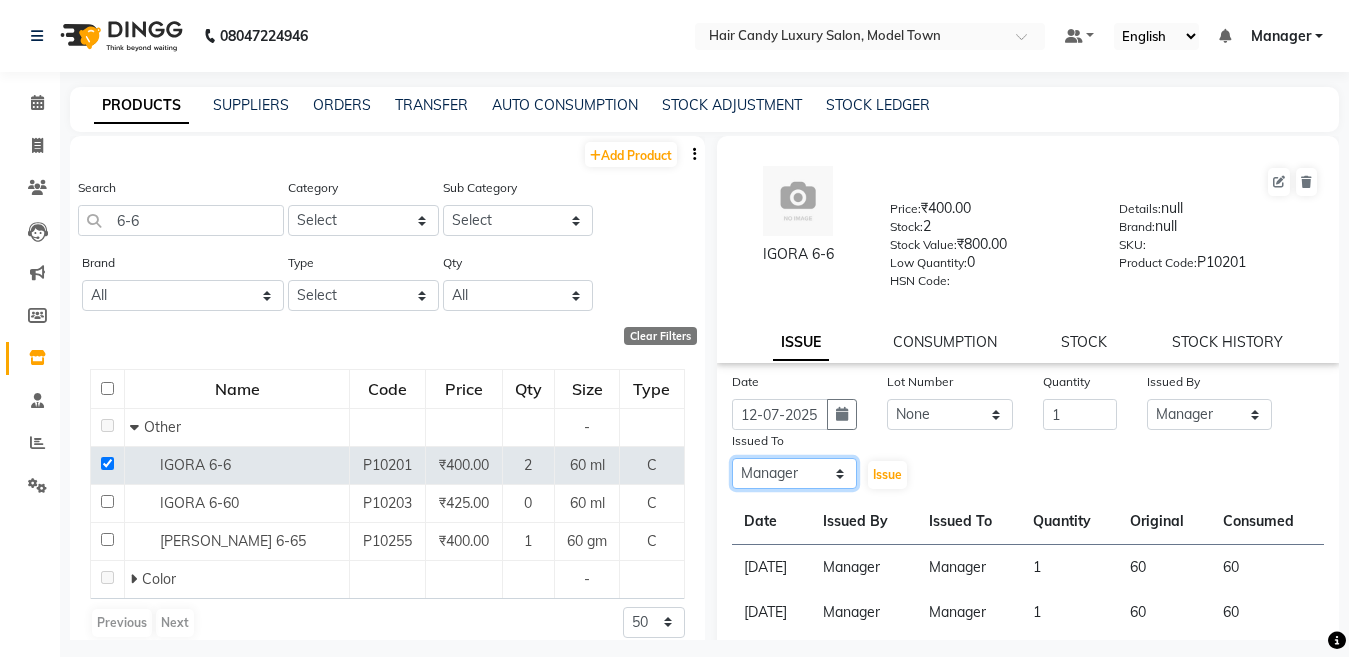 click on "Select [PERSON_NAME] [PERSON_NAME] ([PERSON_NAME]) Manager [PERSON_NAME] [PERSON_NAME] [PERSON_NAME] [PERSON_NAME] ([PERSON_NAME]) [PERSON_NAME]  stock manager surrender [PERSON_NAME] [PERSON_NAME]" 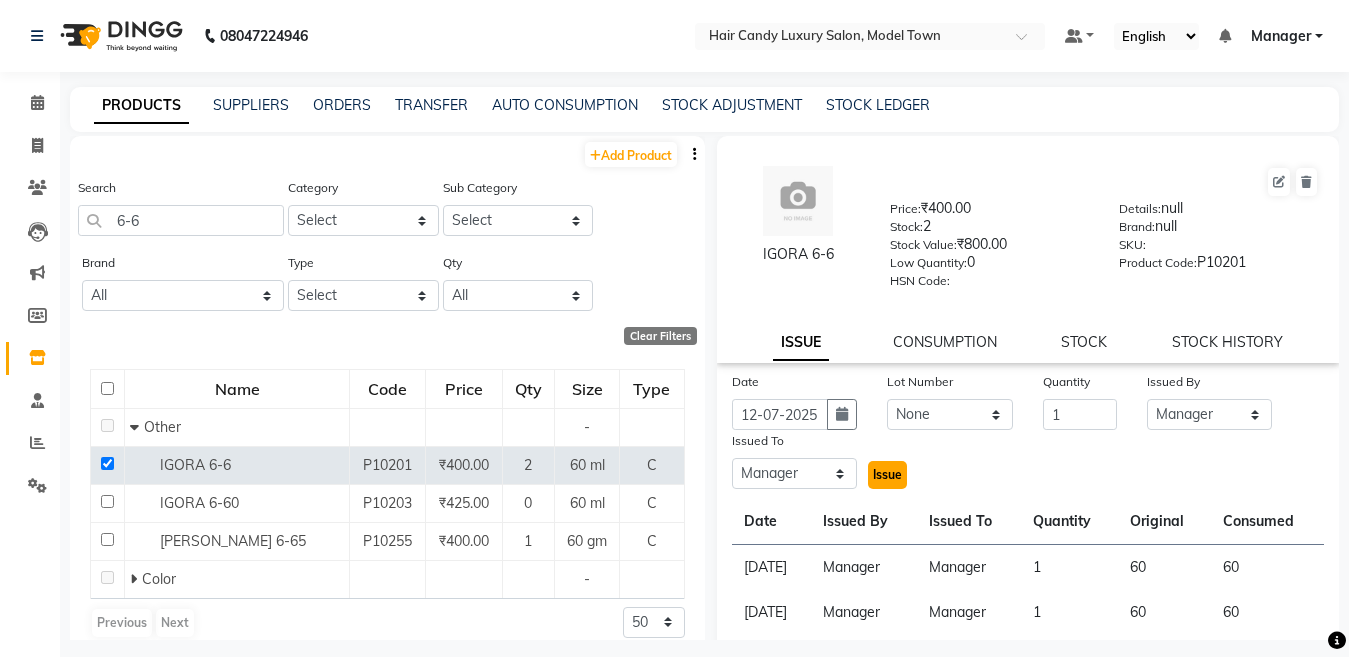 click on "Issue" 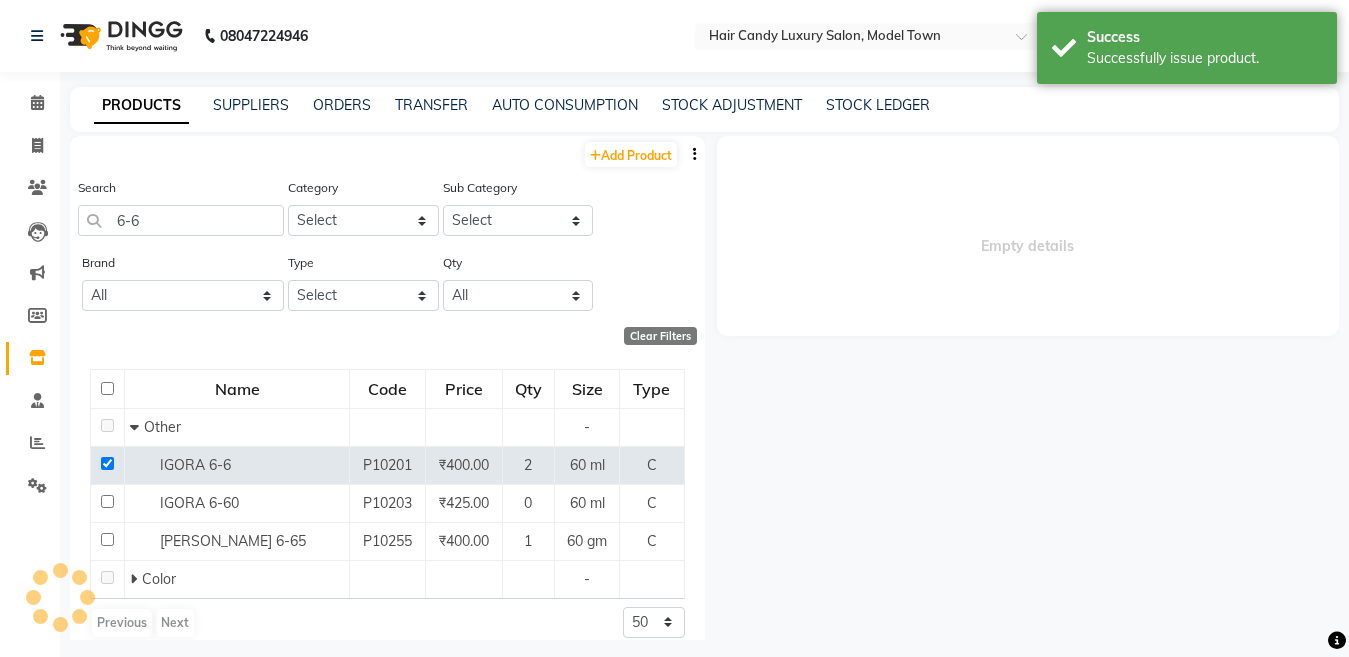 select 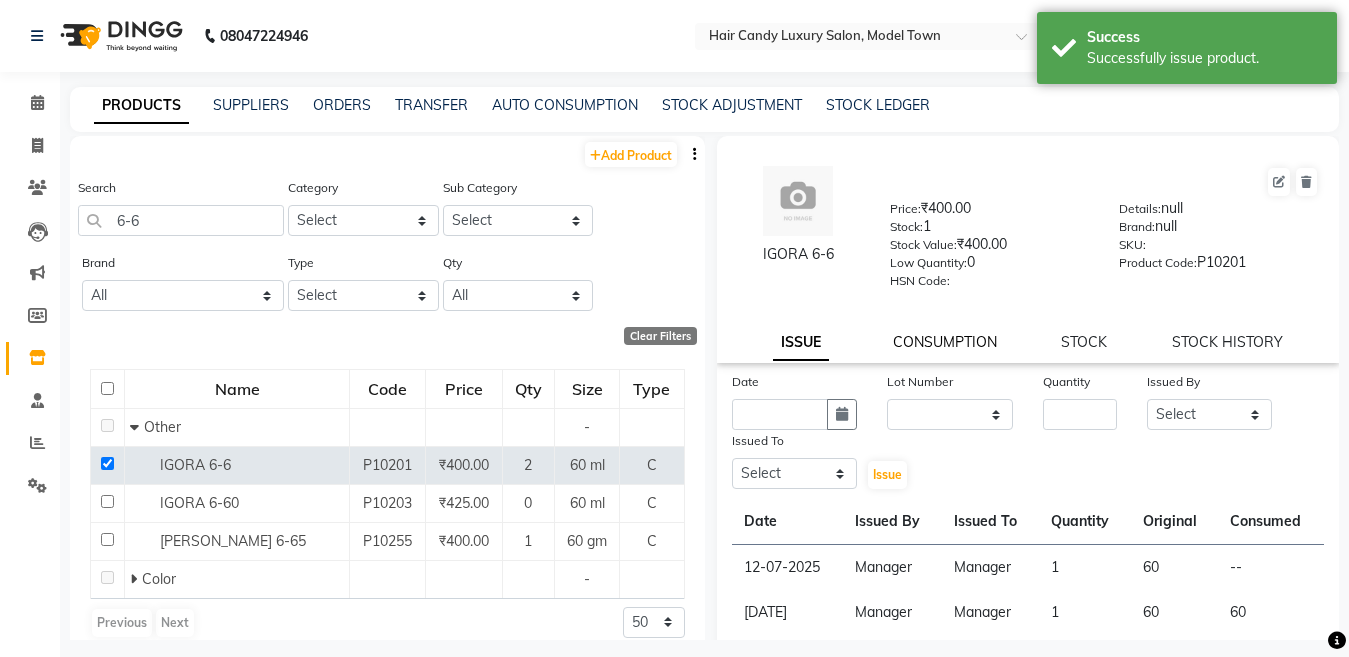 click on "CONSUMPTION" 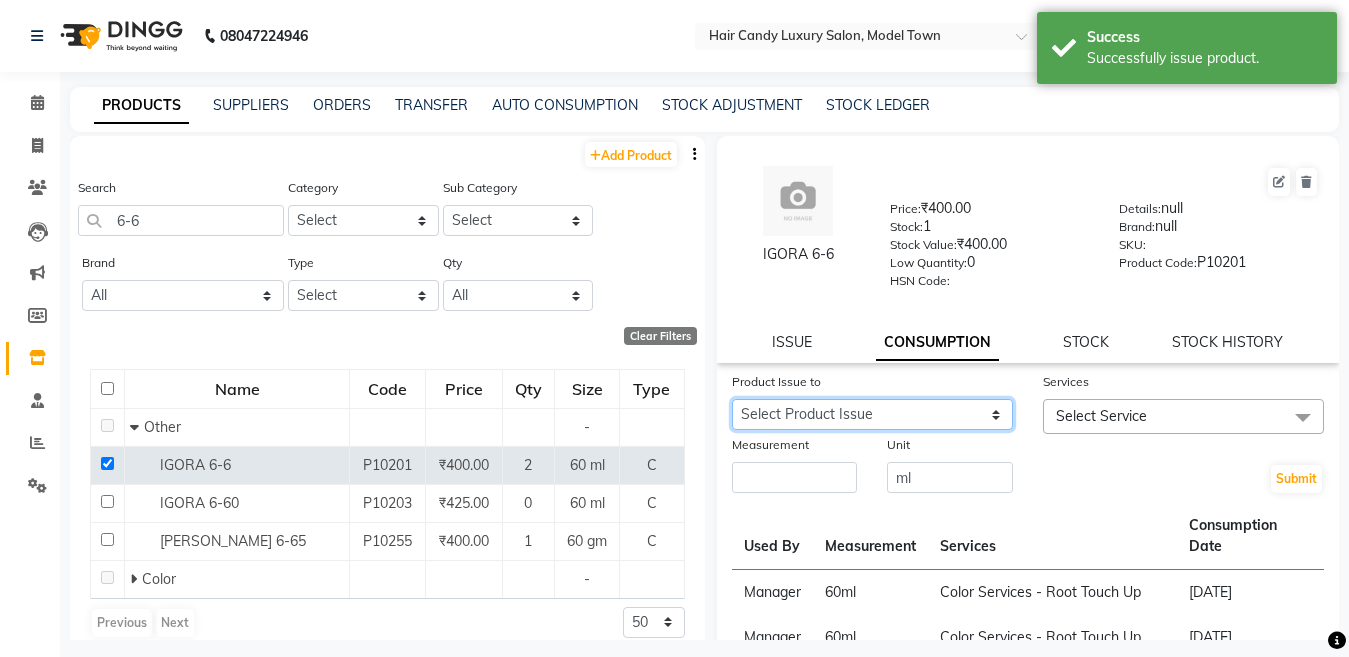 click on "Select Product Issue 2025-07-12, Issued to: Manager, Balance: 60" 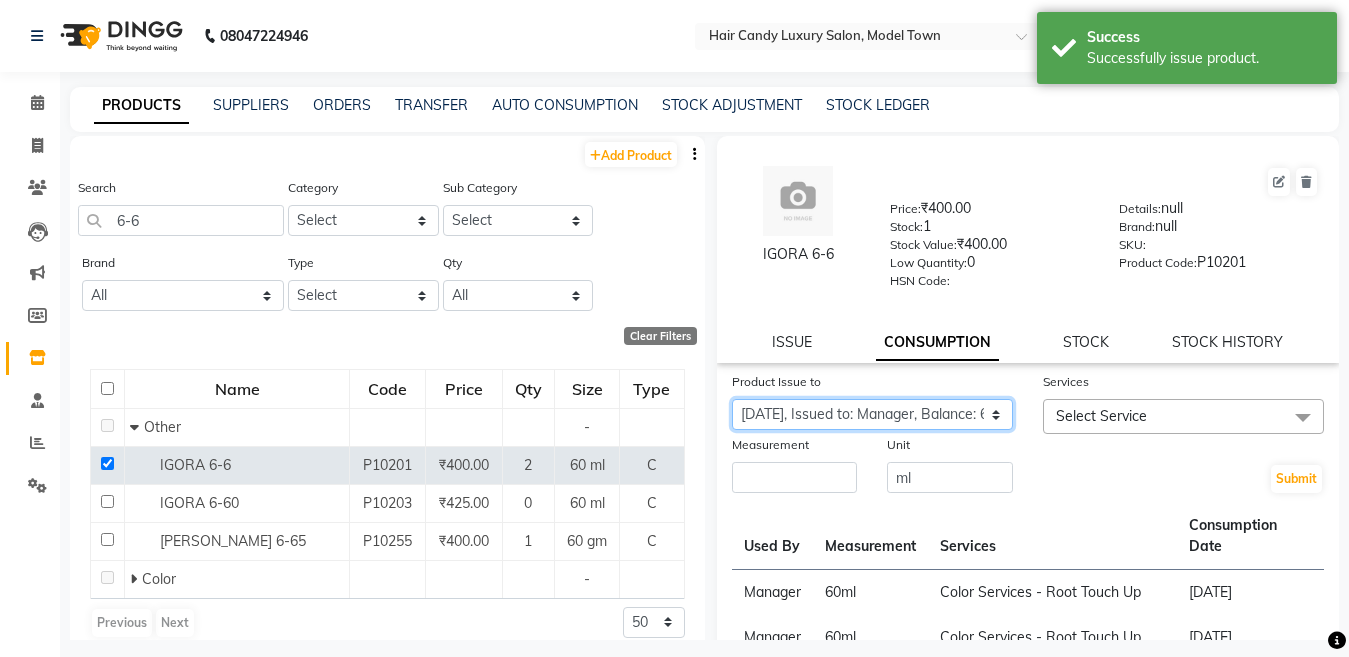 click on "Select Product Issue 2025-07-12, Issued to: Manager, Balance: 60" 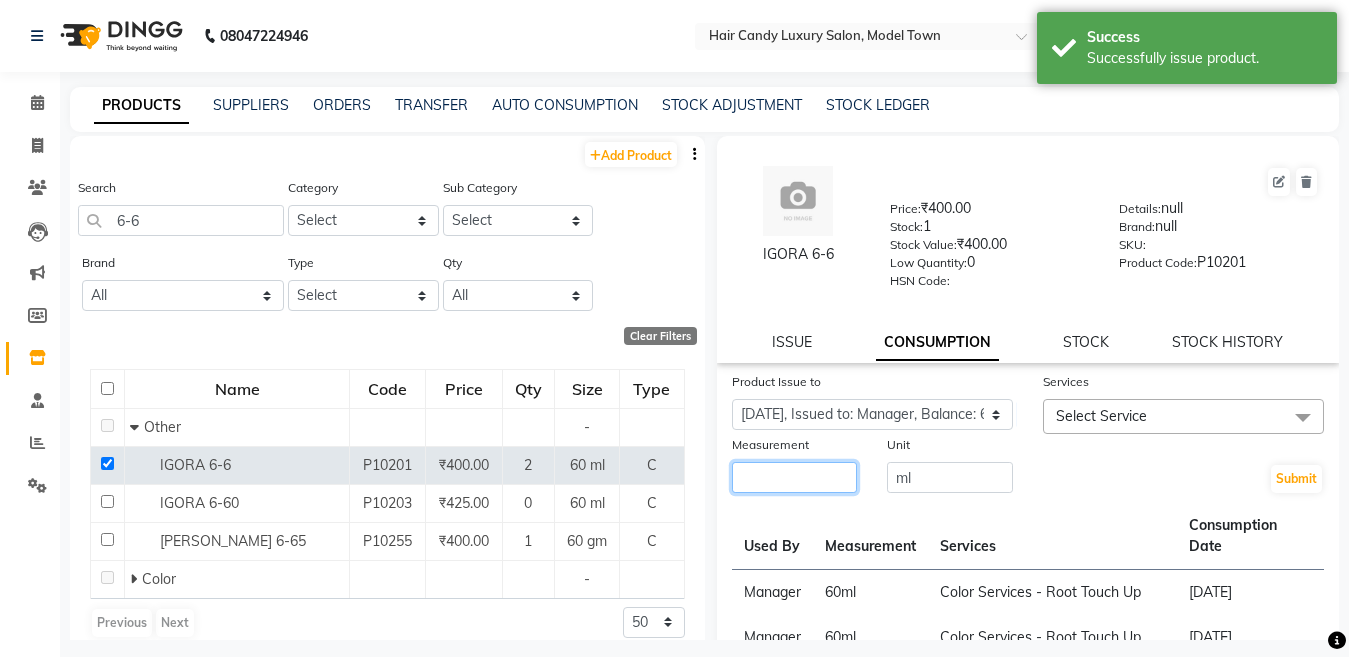 click 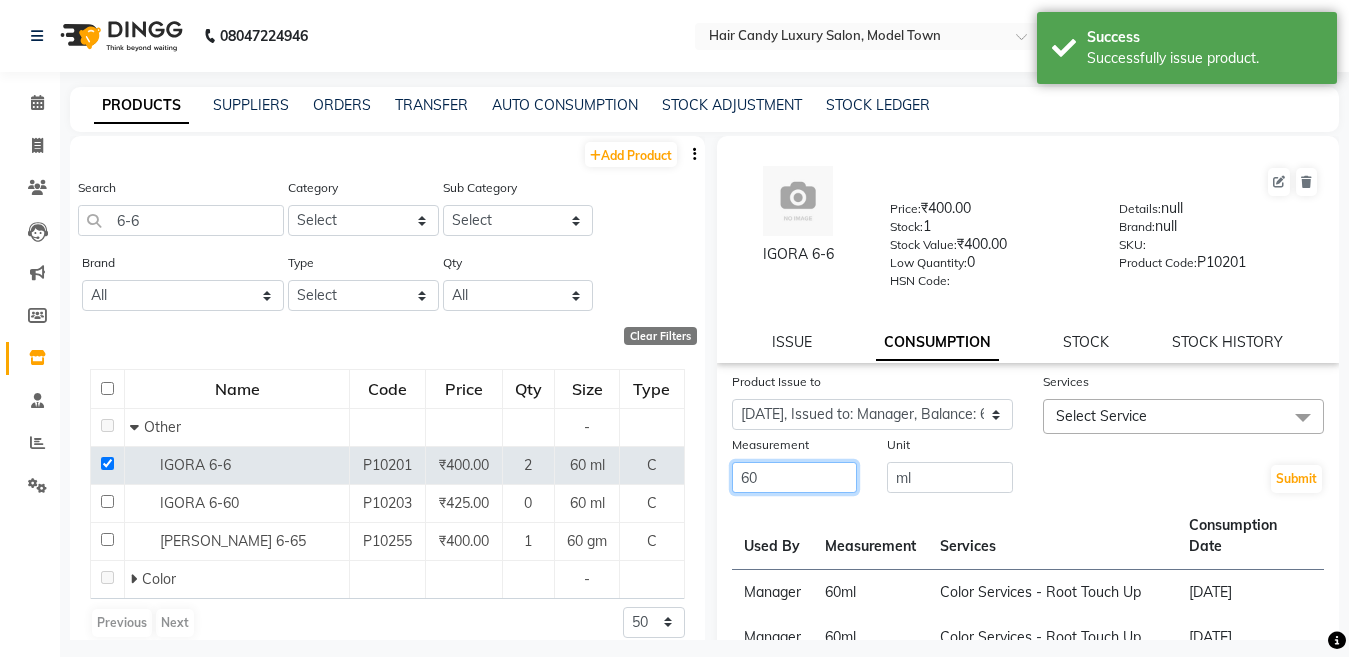 type on "60" 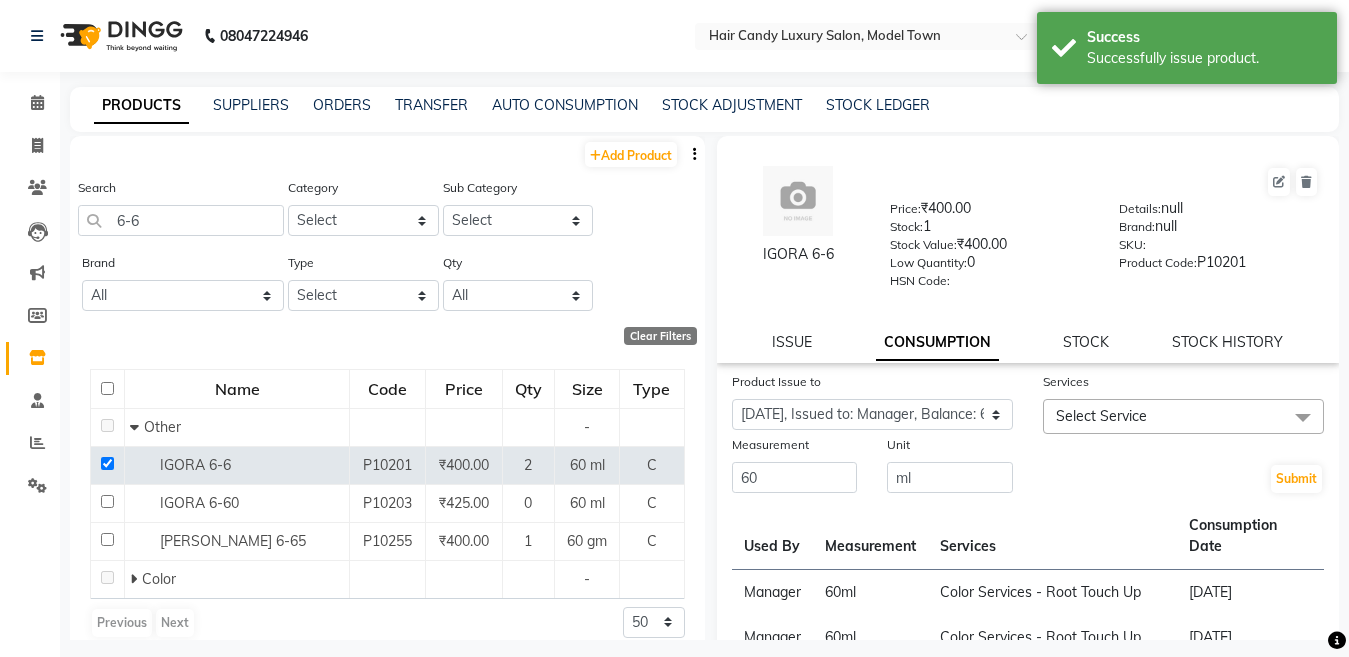 click on "Select Service" 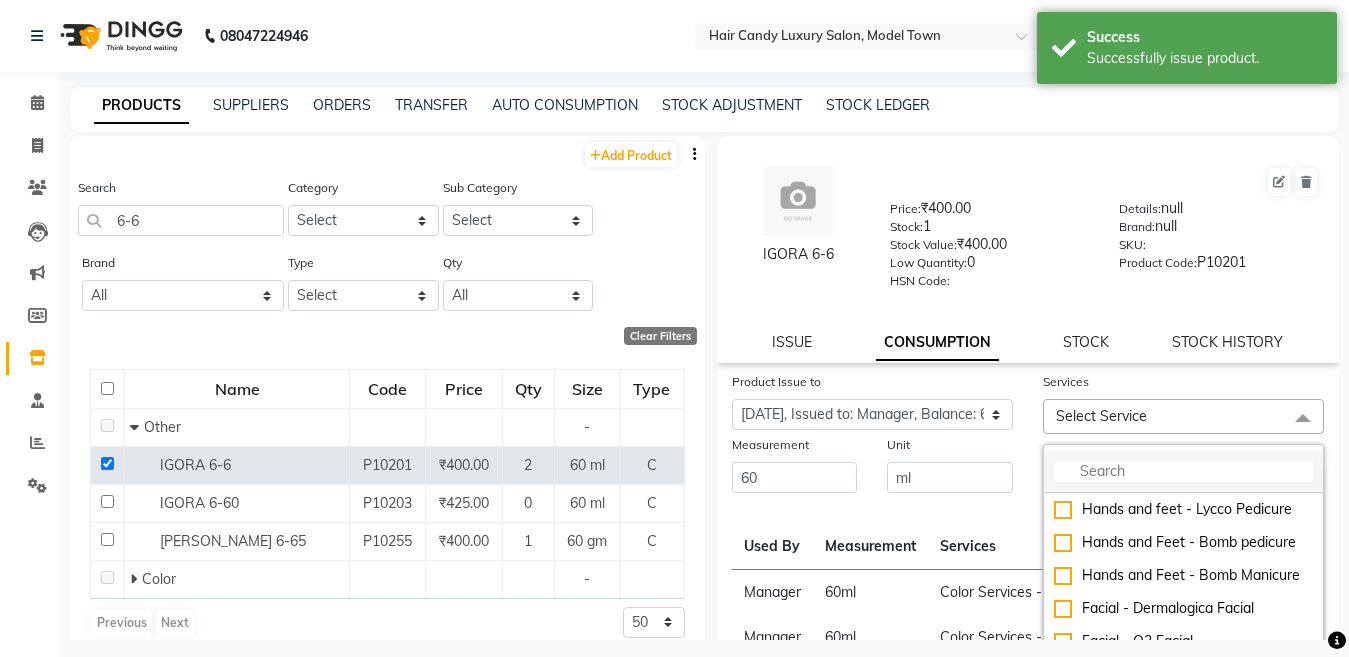 click 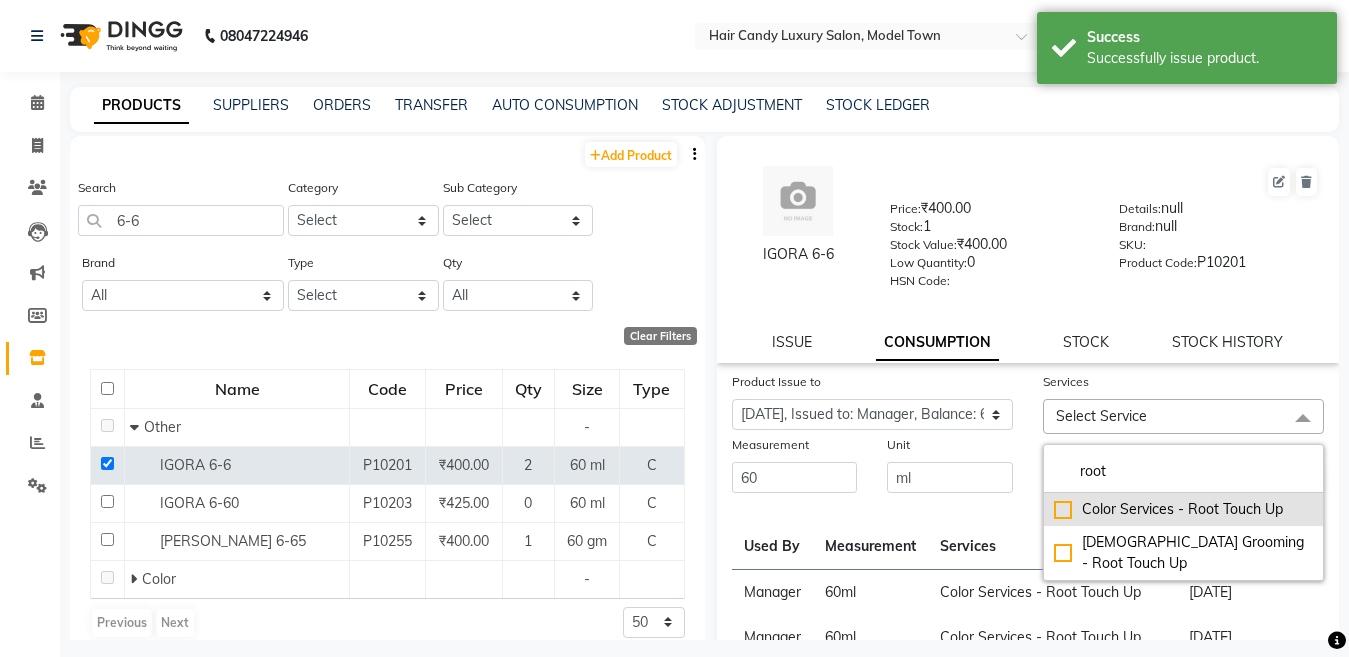 type on "root" 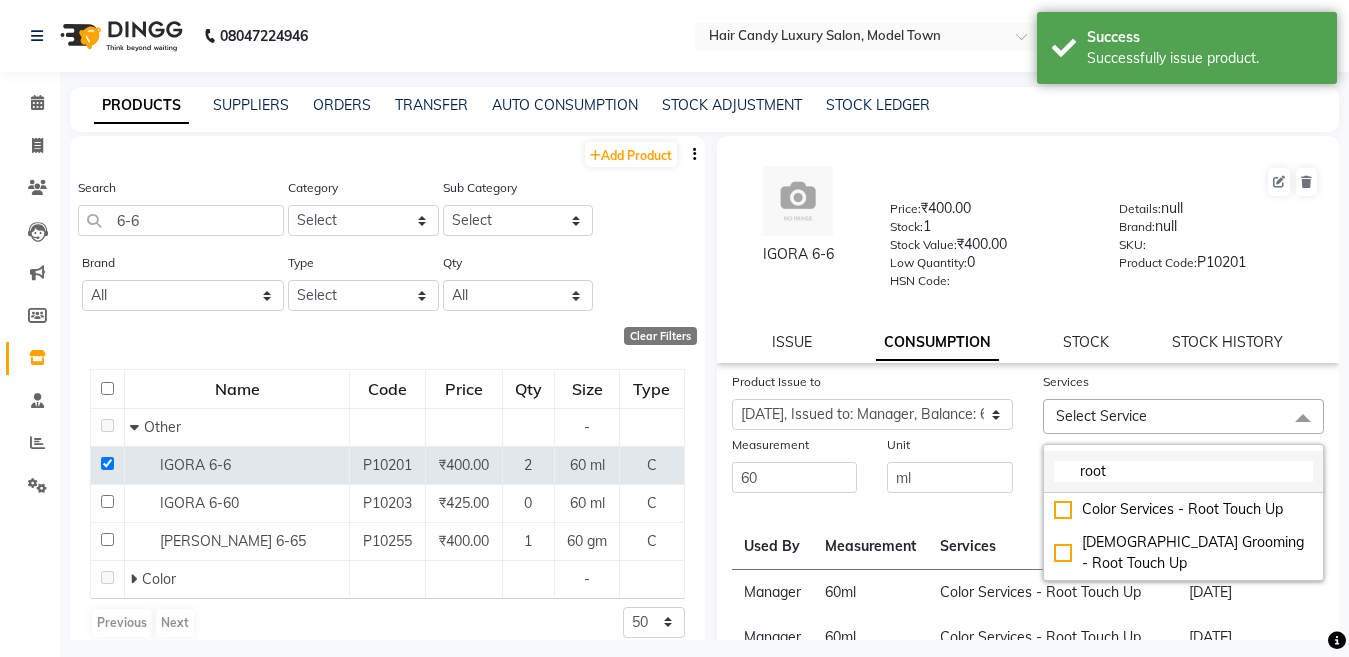drag, startPoint x: 1050, startPoint y: 514, endPoint x: 1044, endPoint y: 493, distance: 21.84033 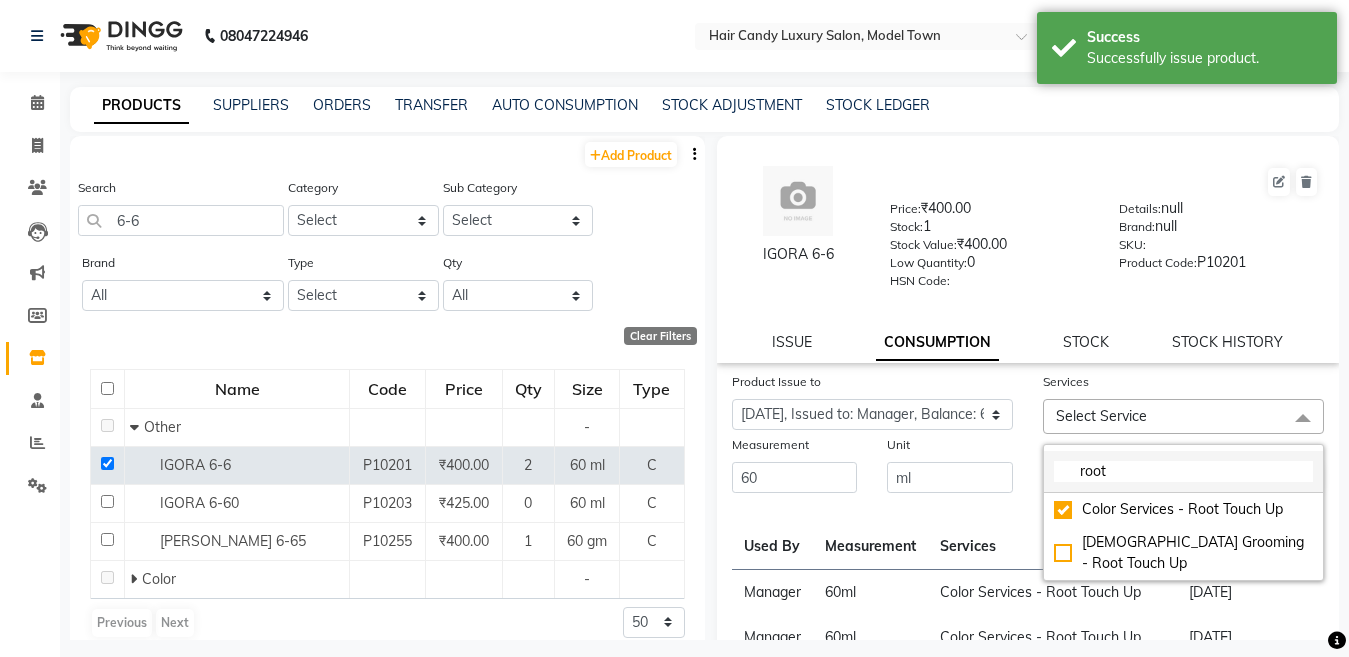 checkbox on "true" 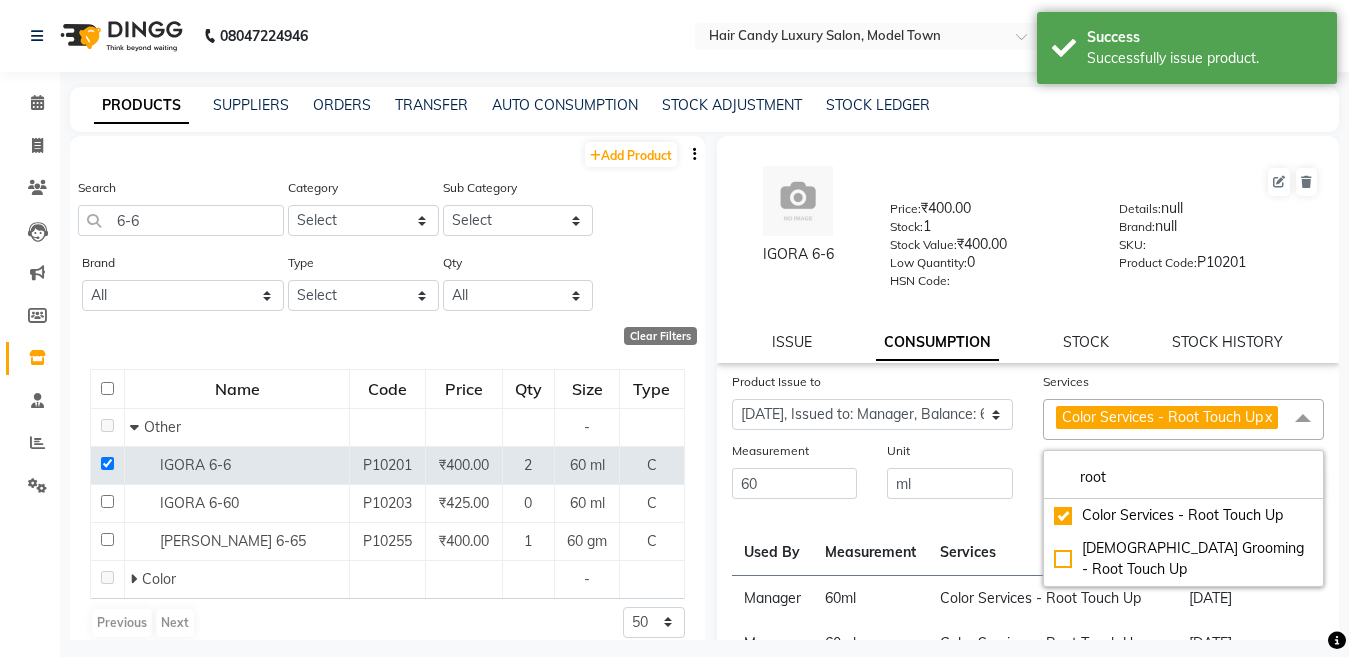 click on "Product Issue to Select Product Issue 2025-07-12, Issued to: Manager, Balance: 60" 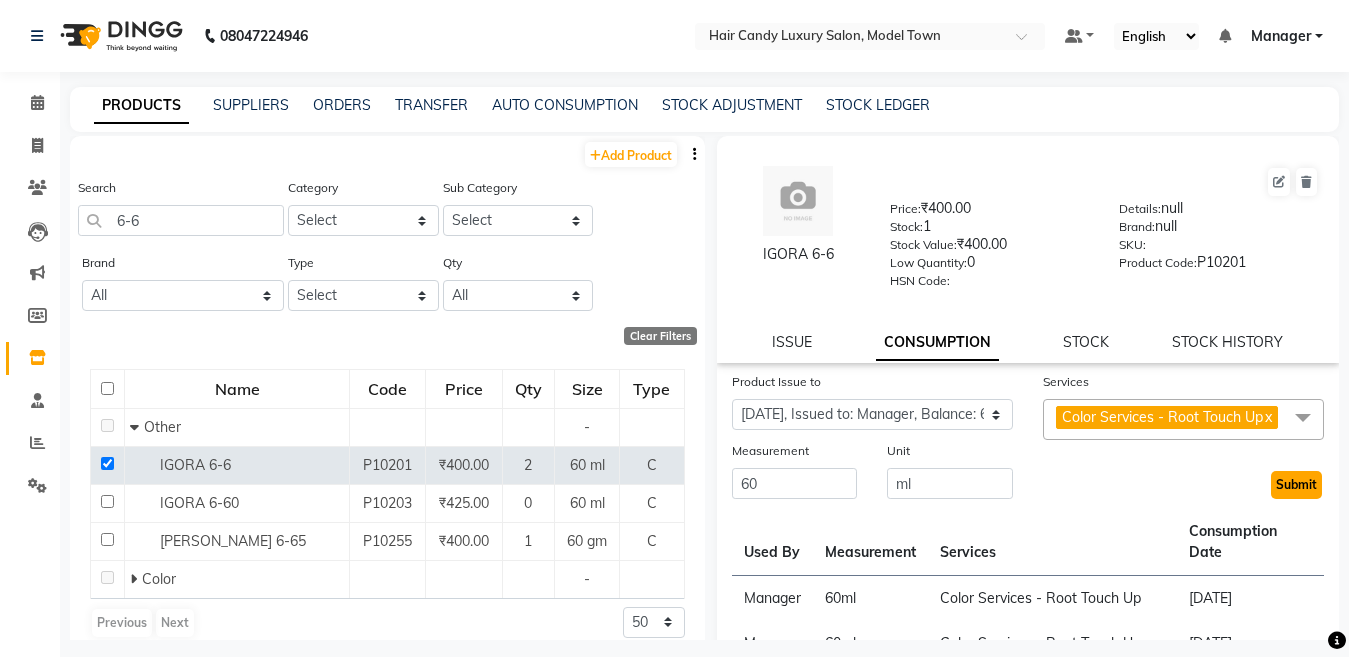 click on "Submit" 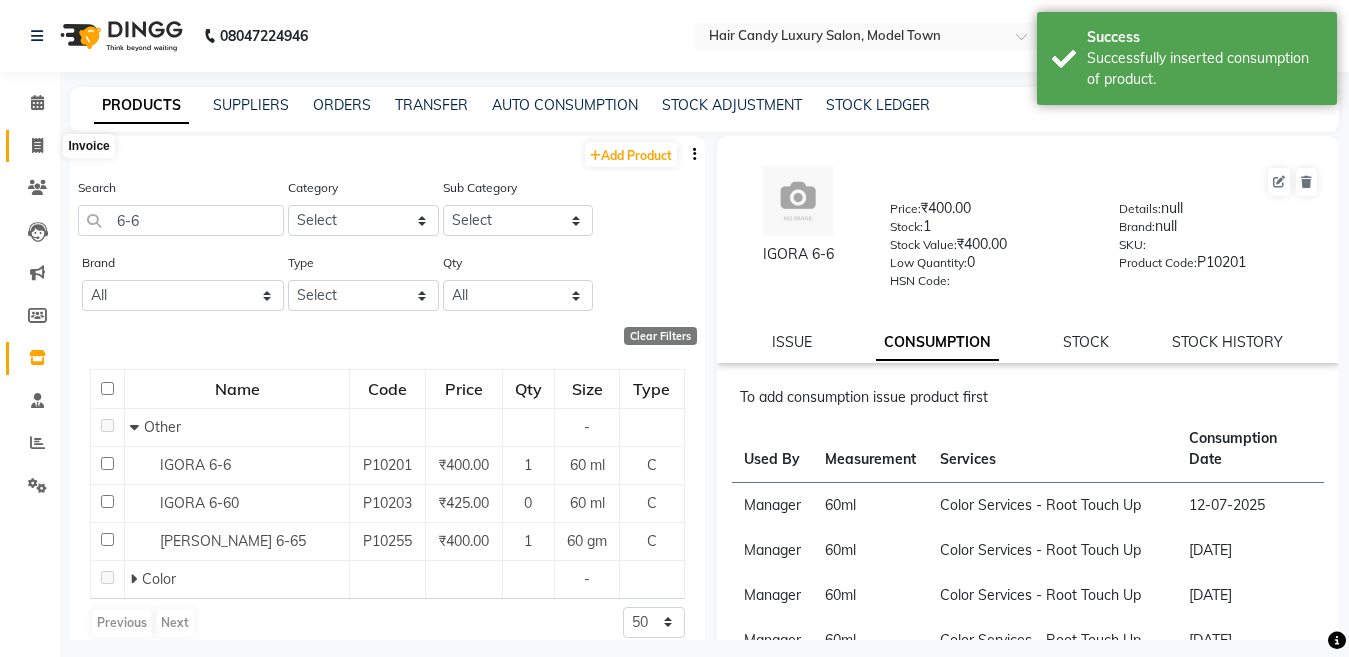 click 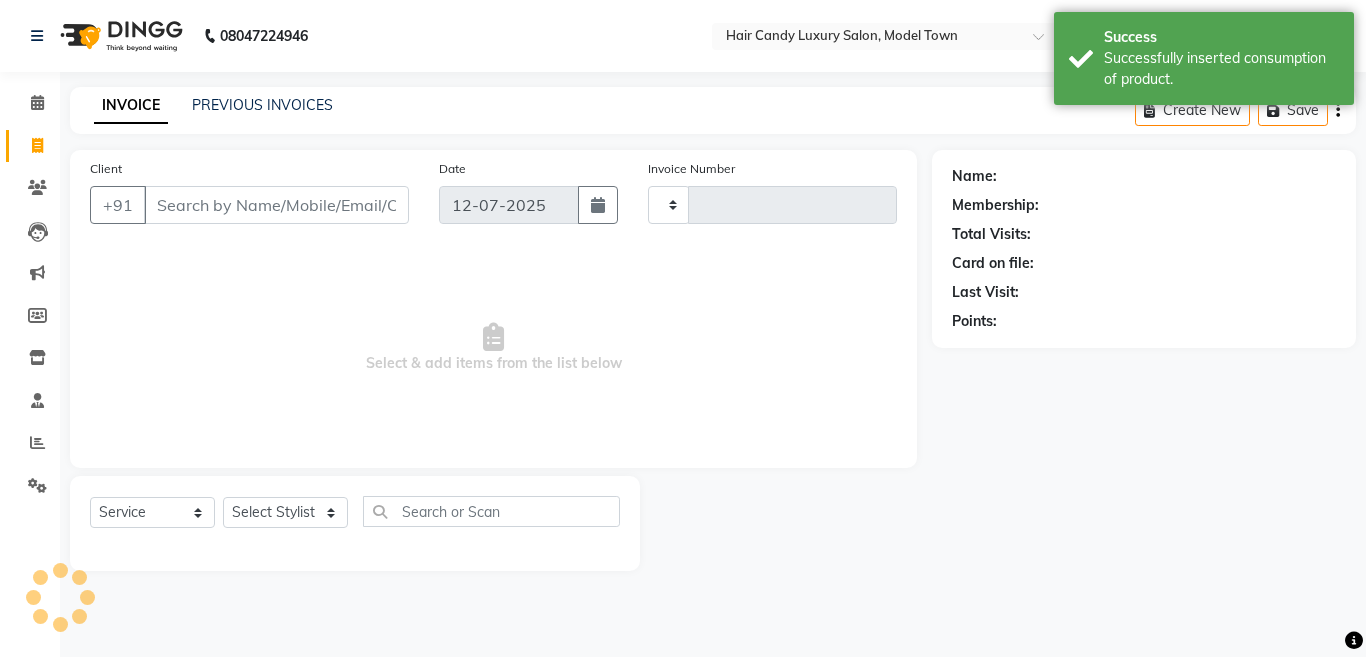 type on "2535" 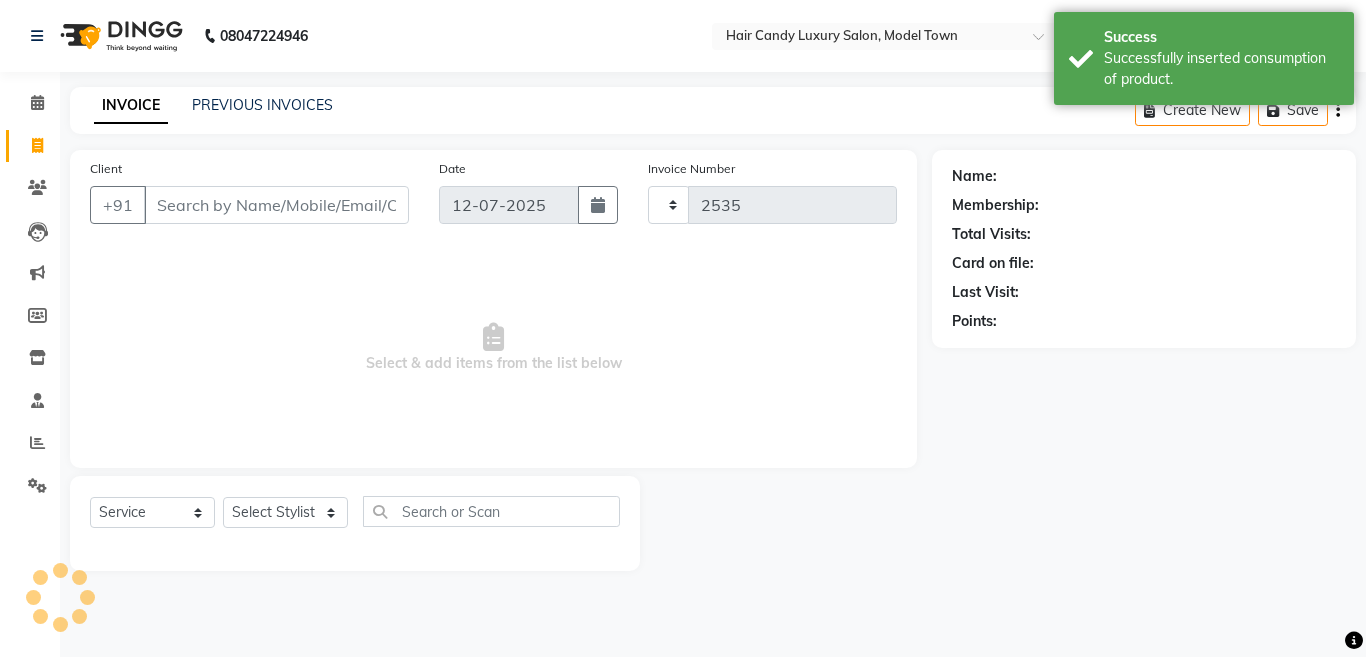 select on "4716" 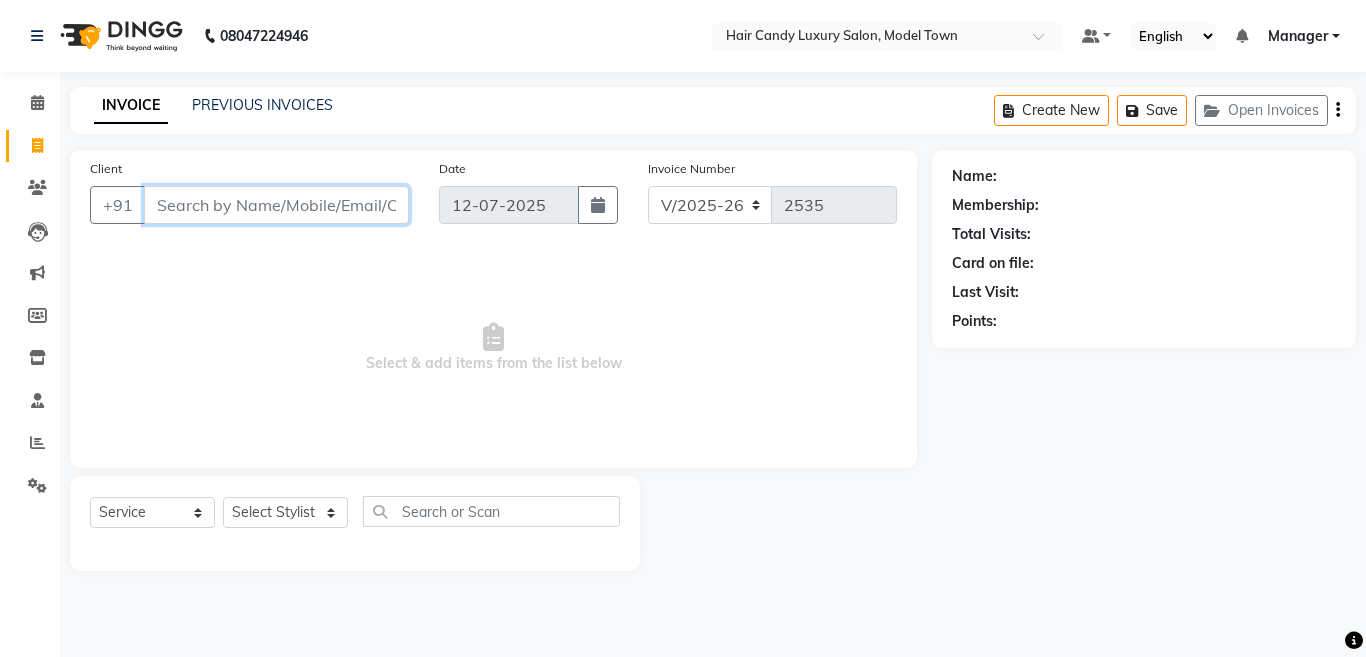 click on "Client" at bounding box center (276, 205) 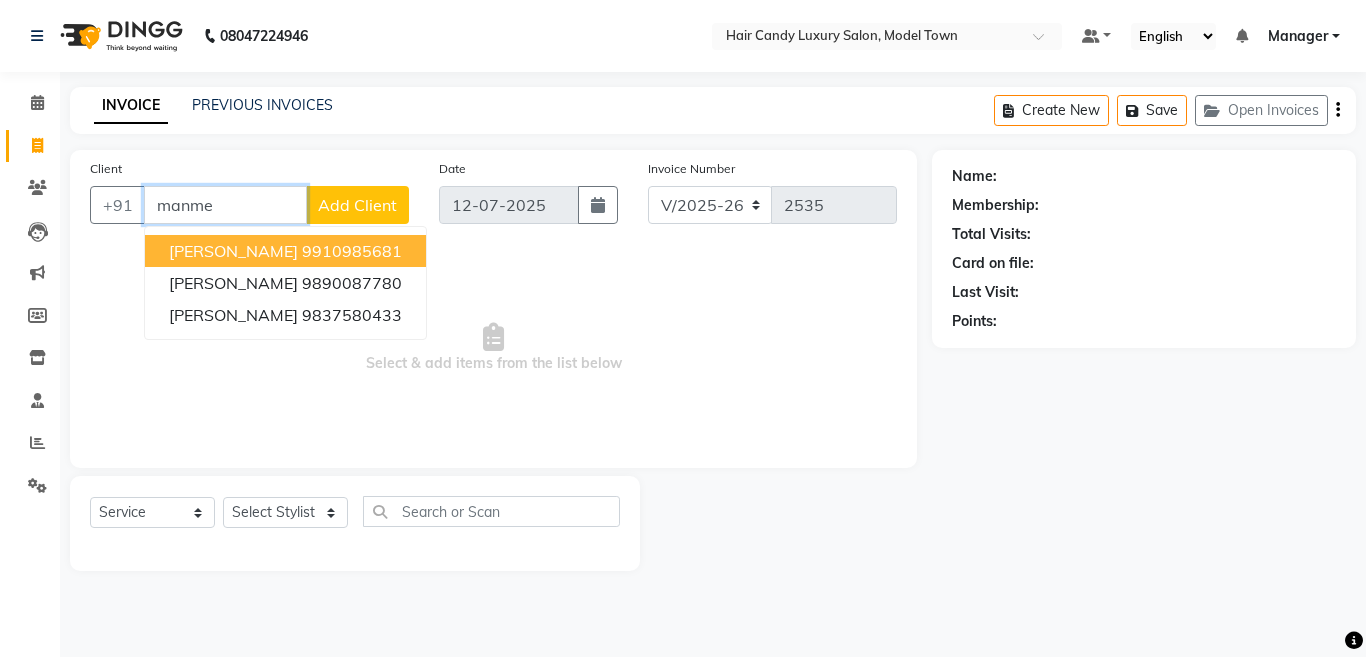 click on "9910985681" at bounding box center (352, 251) 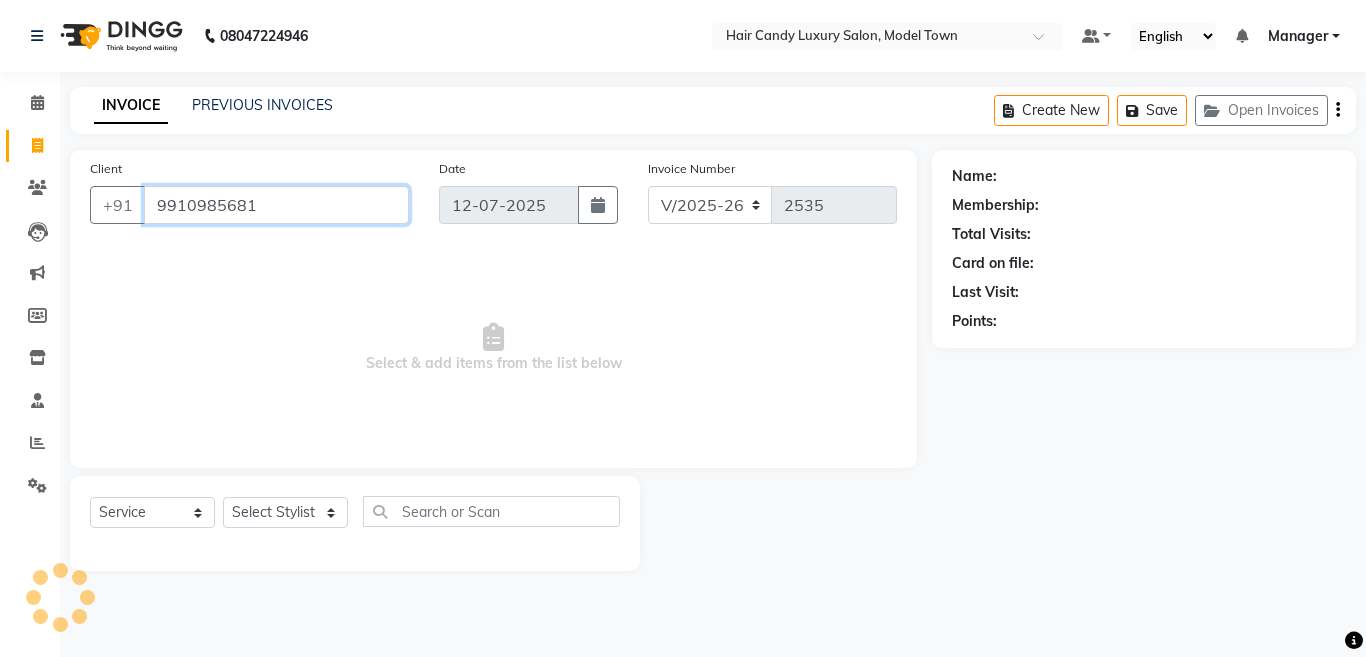 type on "9910985681" 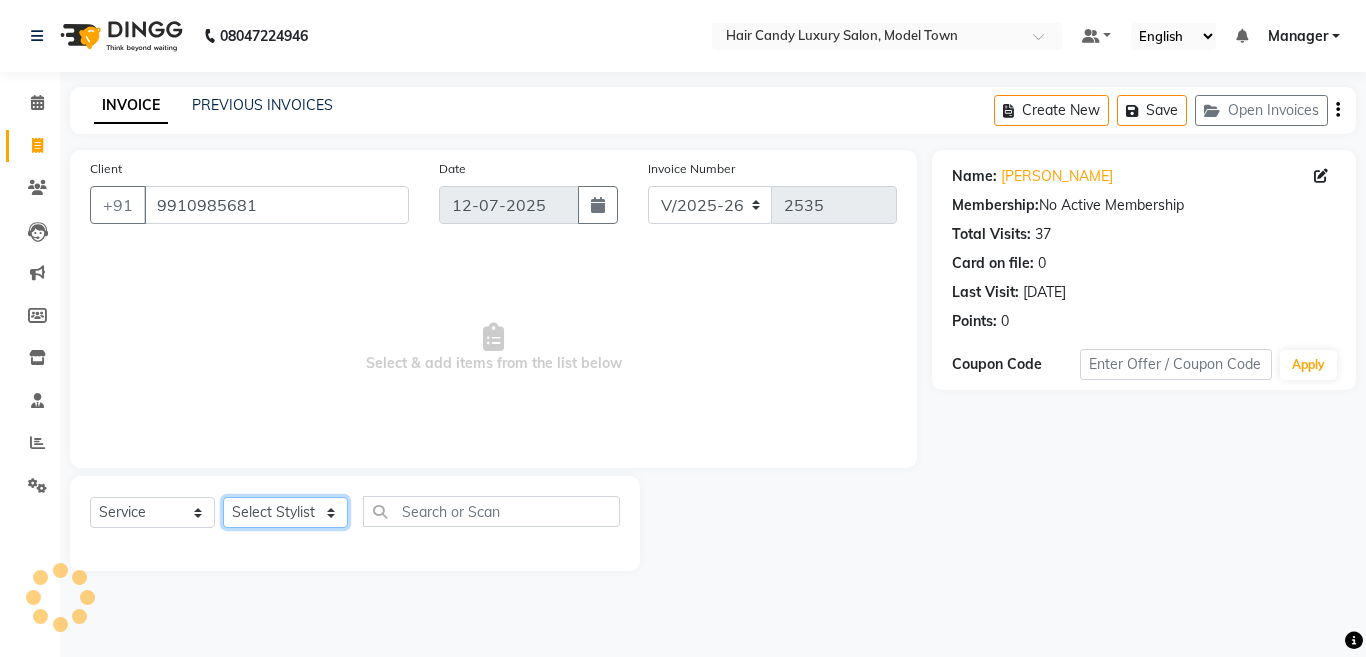 click on "Select Stylist Aakib Anas Anuradha Izhar Laiq (Rahul) Manager Neeraj parul Pawan Prakash Rajni Ranjay (Raju) RIYA Saleem sameer  stock manager surrender Vijay Gupta Vijay kumar" 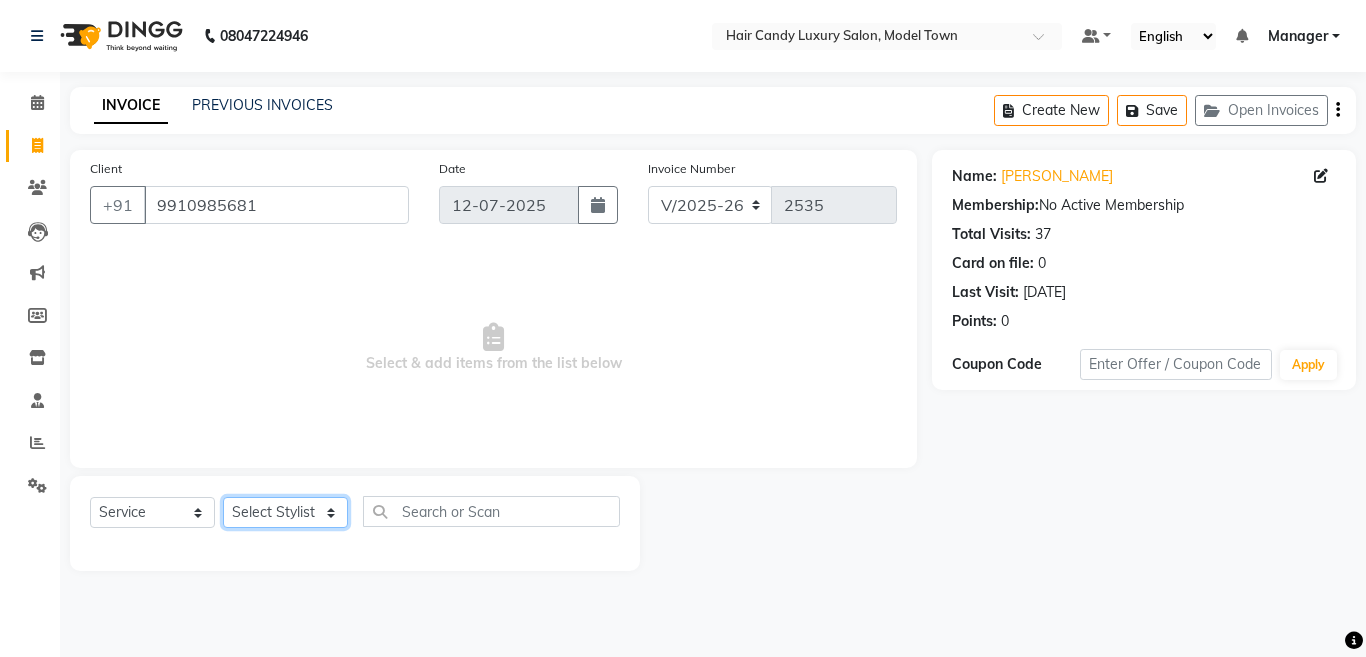 select on "28001" 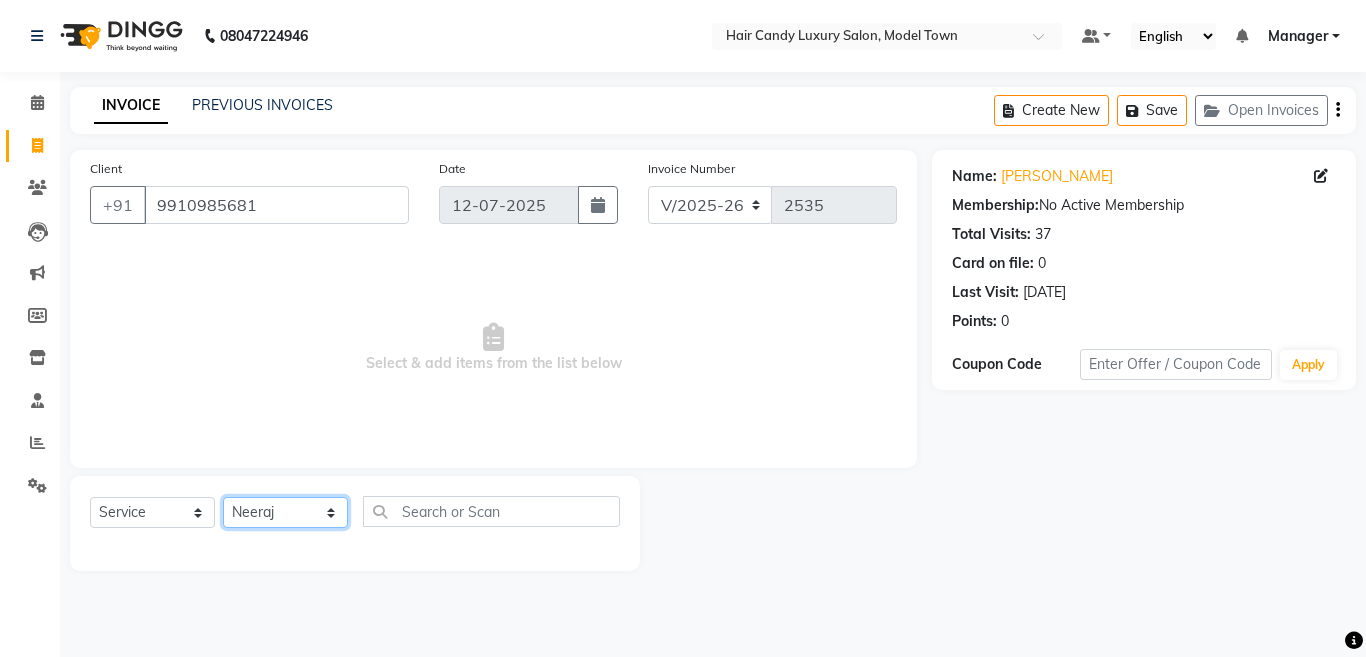 click on "Select Stylist Aakib Anas Anuradha Izhar Laiq (Rahul) Manager Neeraj parul Pawan Prakash Rajni Ranjay (Raju) RIYA Saleem sameer  stock manager surrender Vijay Gupta Vijay kumar" 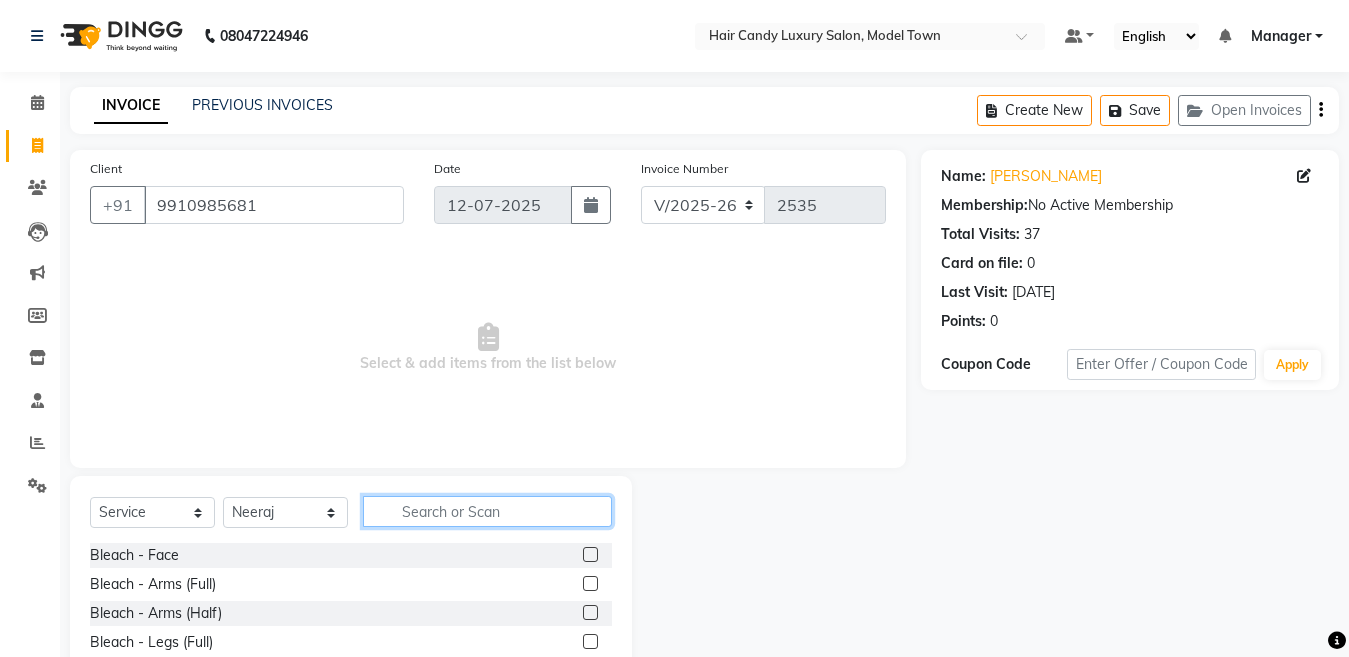click 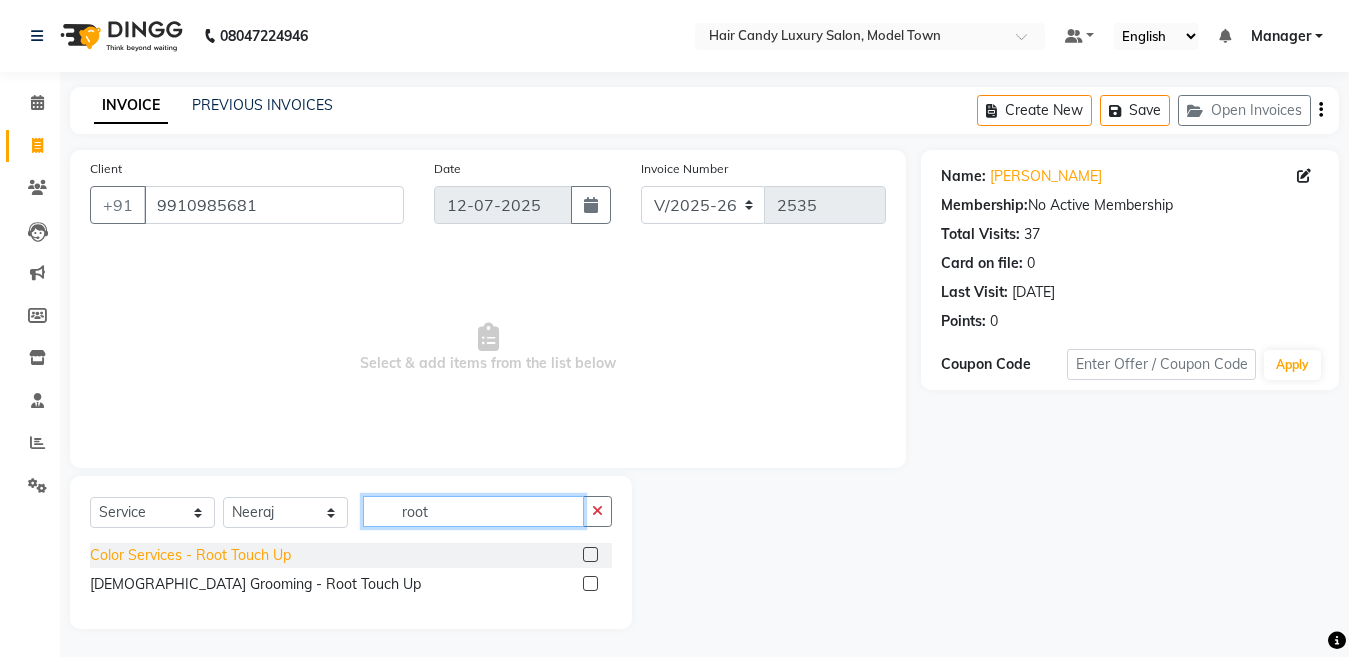 type on "root" 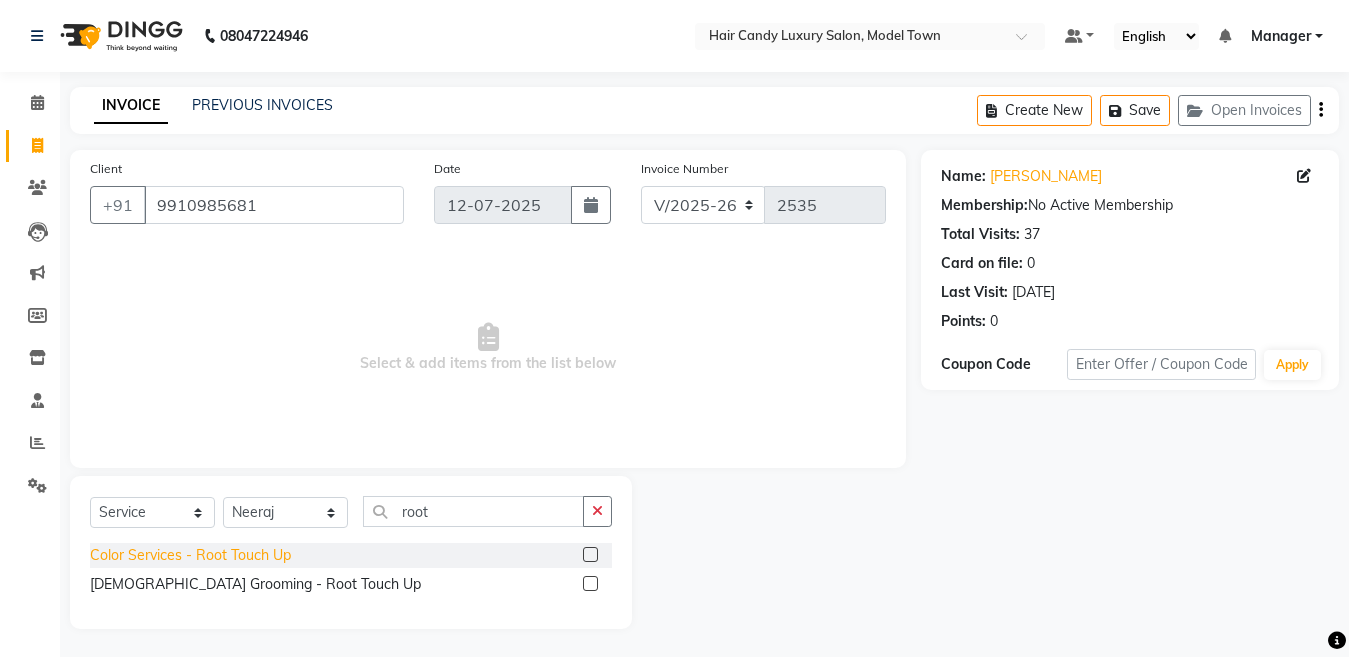 click on "Color Services - Root Touch Up" 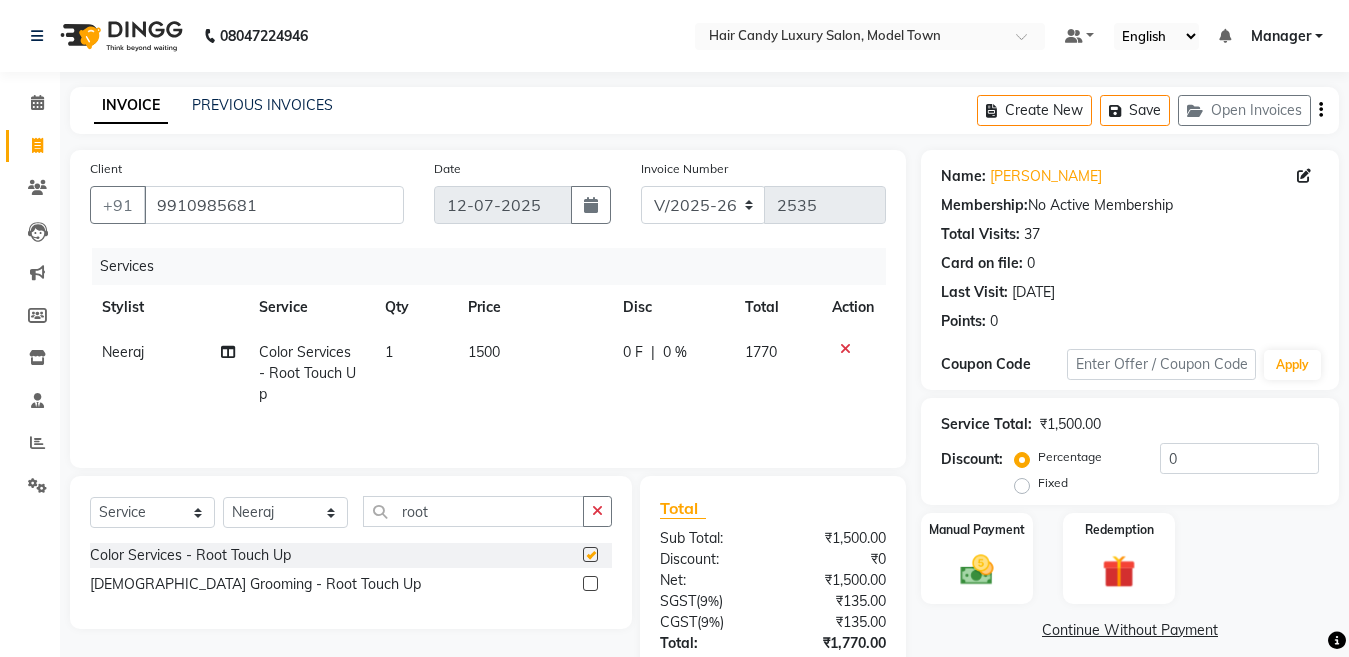 checkbox on "false" 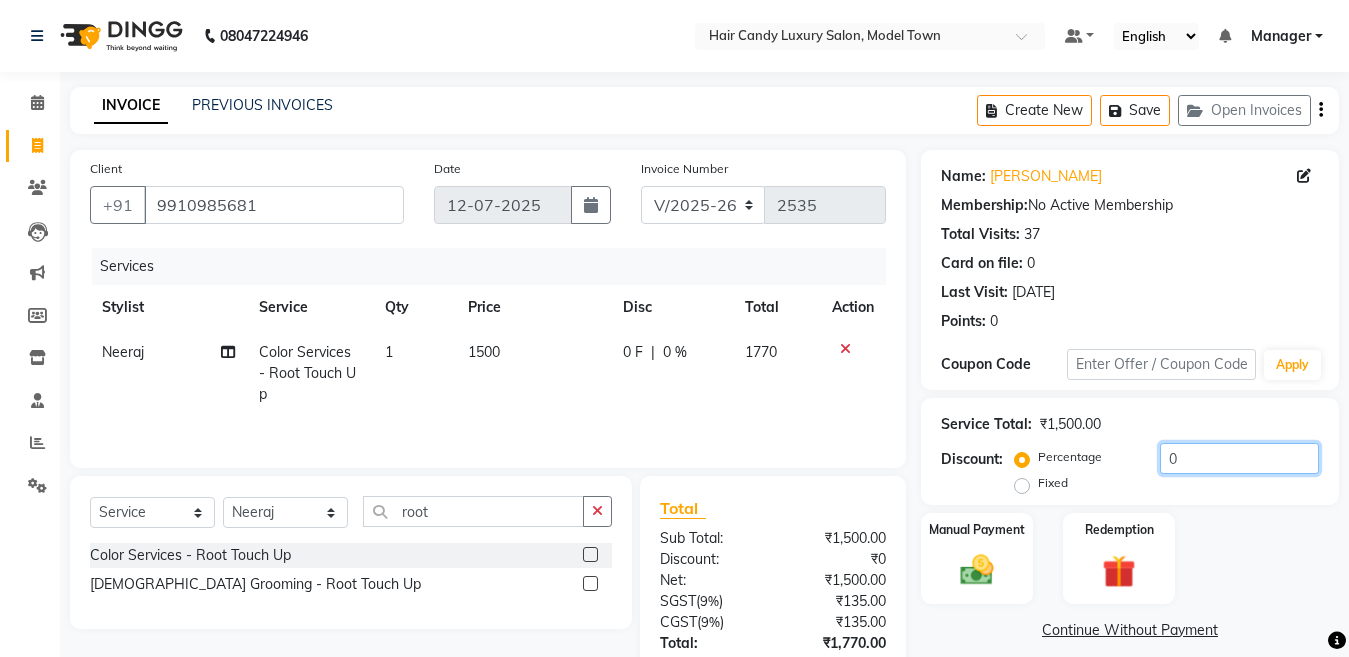 drag, startPoint x: 1245, startPoint y: 443, endPoint x: 1125, endPoint y: 443, distance: 120 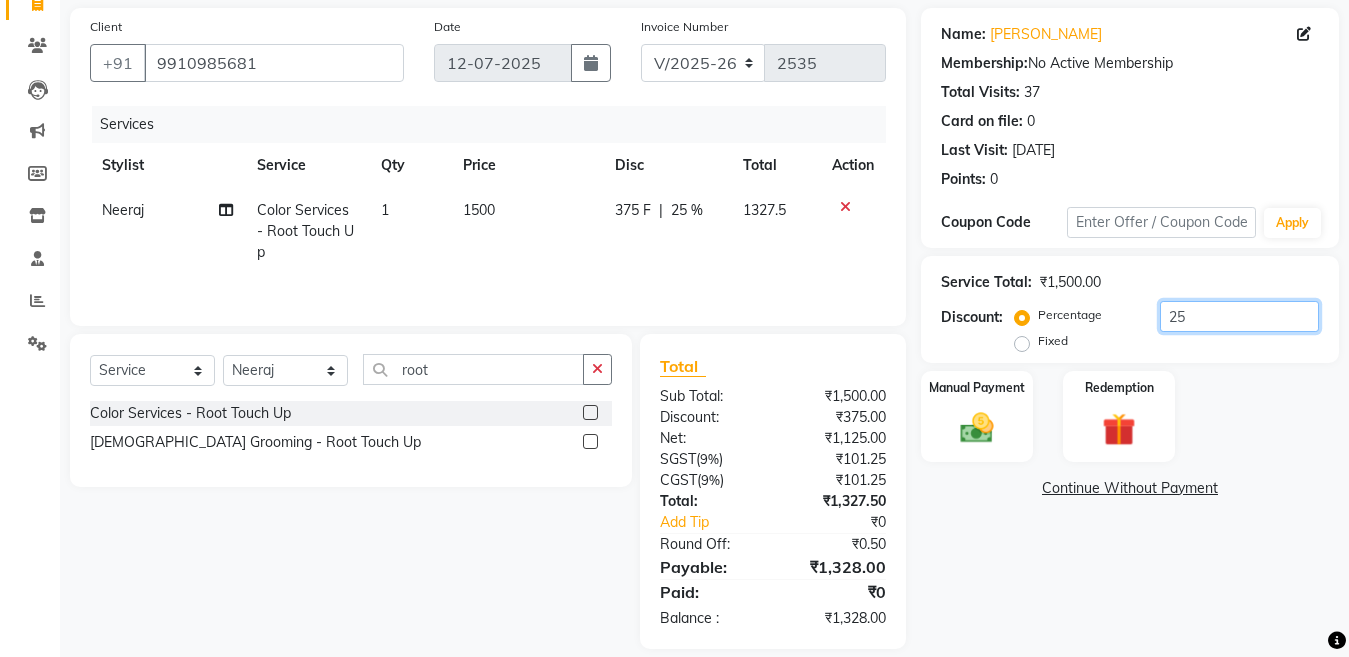 scroll, scrollTop: 166, scrollLeft: 0, axis: vertical 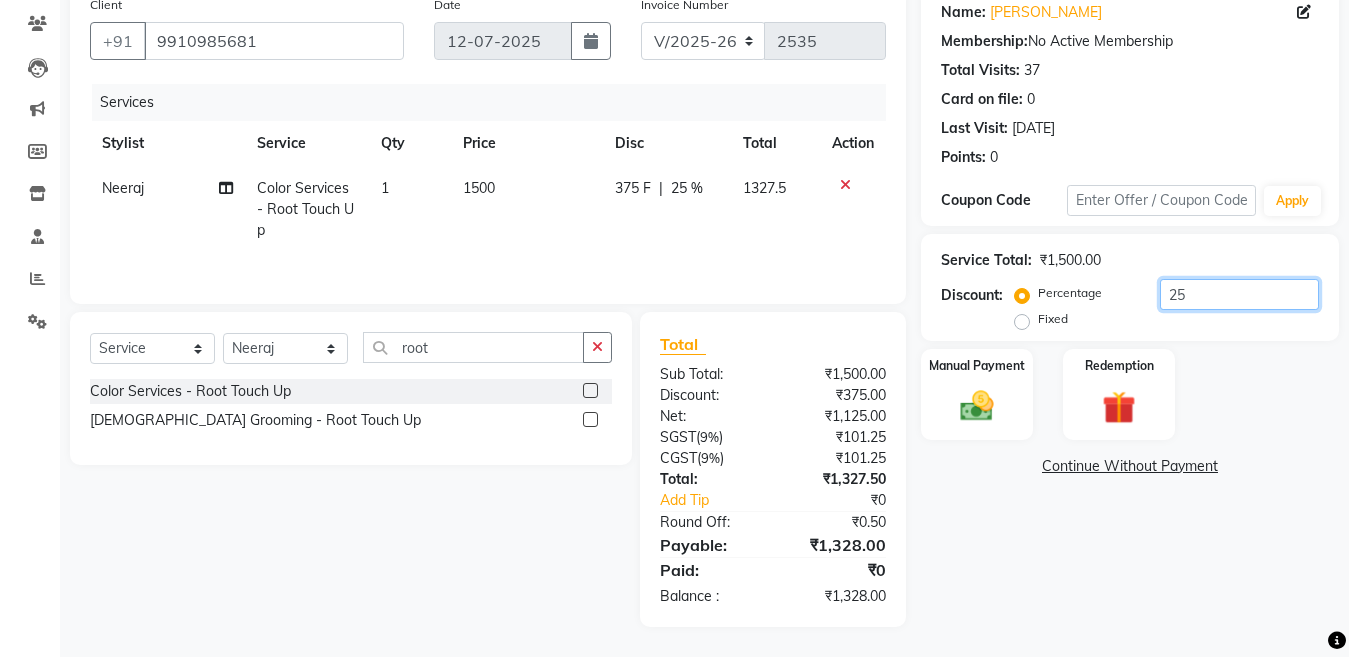 drag, startPoint x: 1213, startPoint y: 293, endPoint x: 1089, endPoint y: 292, distance: 124.004036 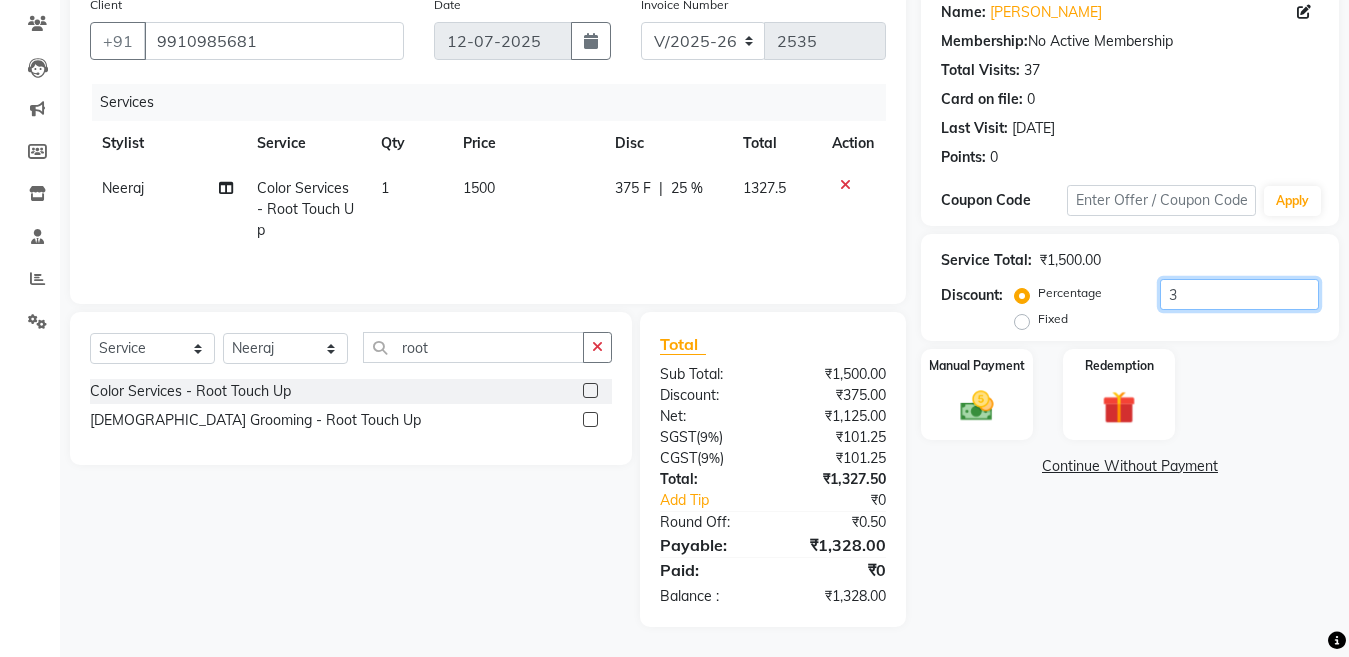 type on "30" 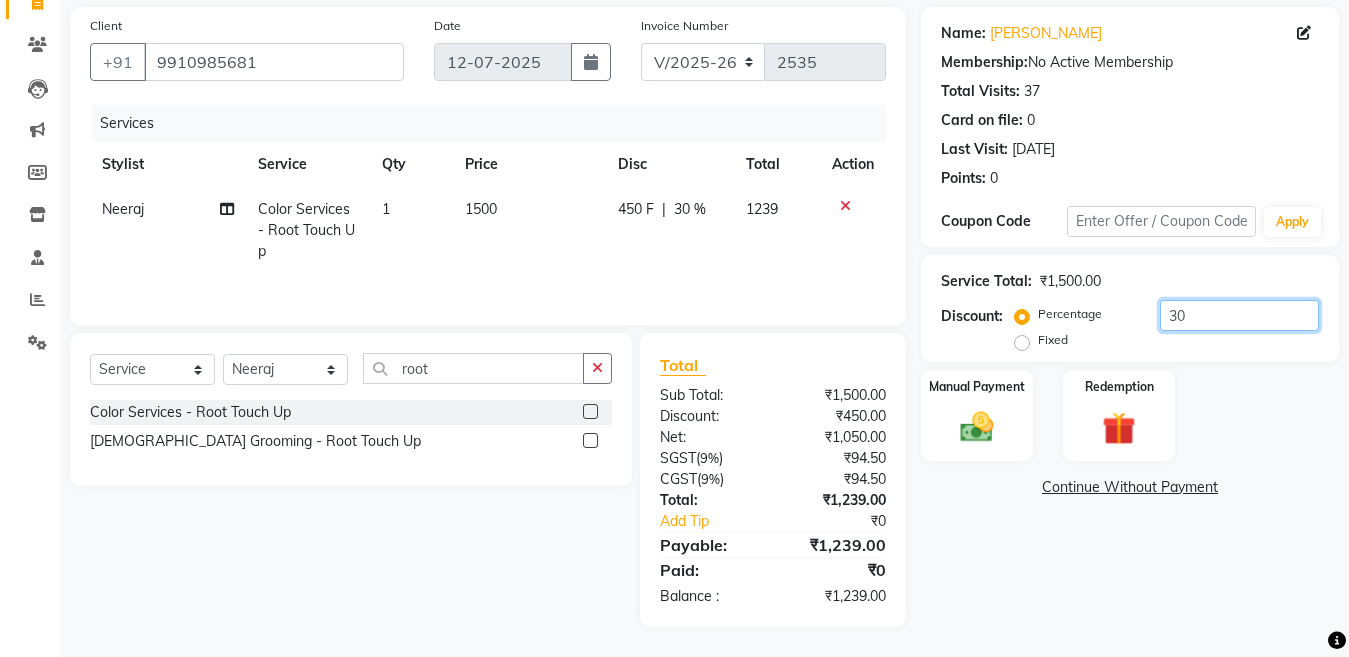 scroll, scrollTop: 145, scrollLeft: 0, axis: vertical 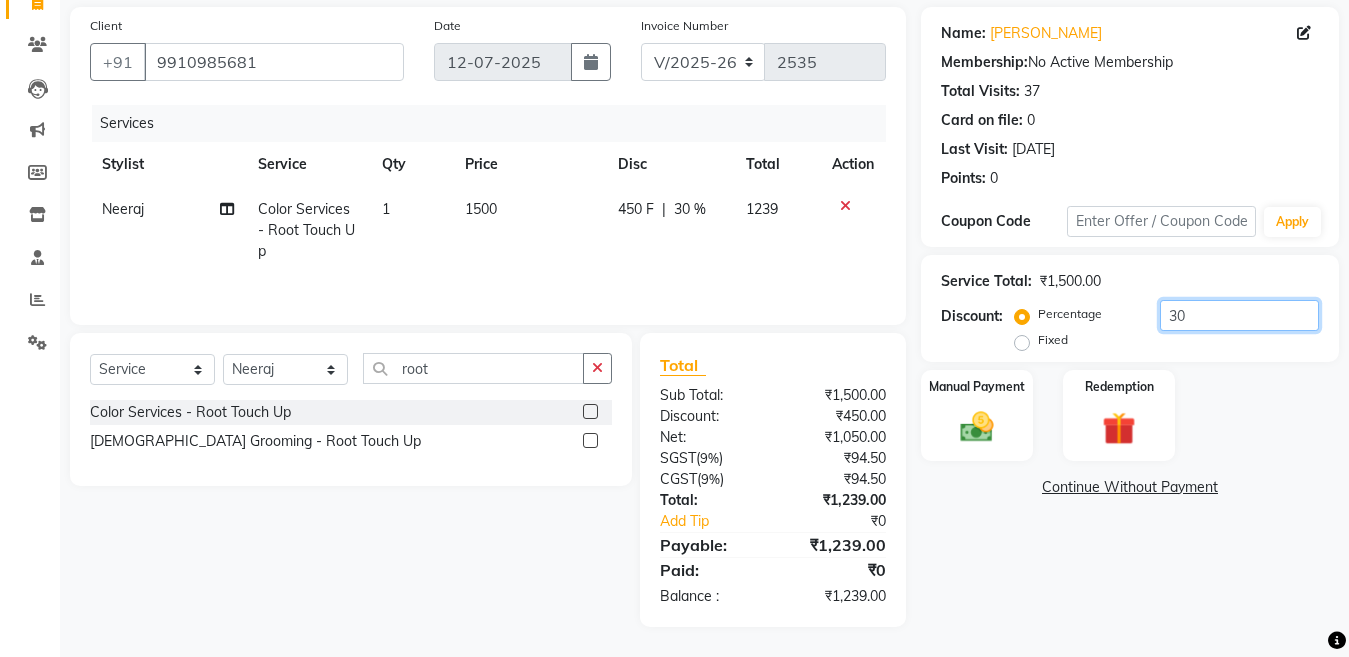 drag, startPoint x: 1117, startPoint y: 322, endPoint x: 1013, endPoint y: 322, distance: 104 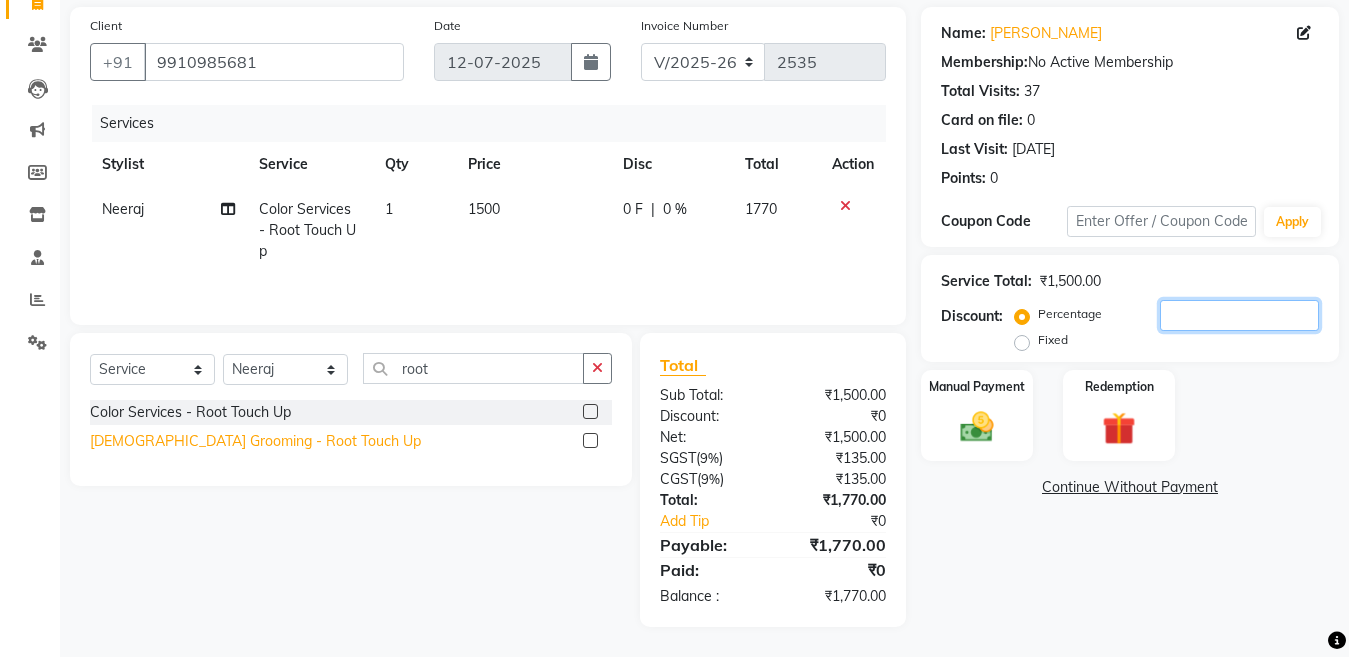 type 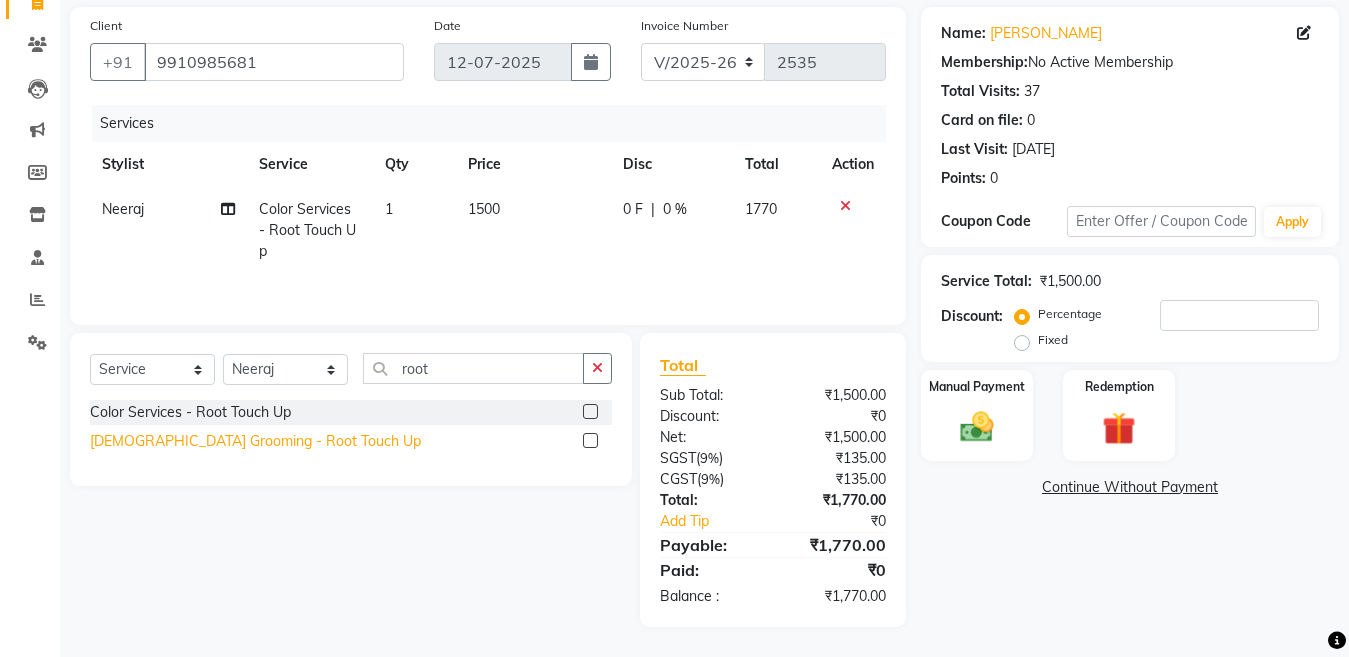 click on "[DEMOGRAPHIC_DATA] Grooming - Root Touch Up" 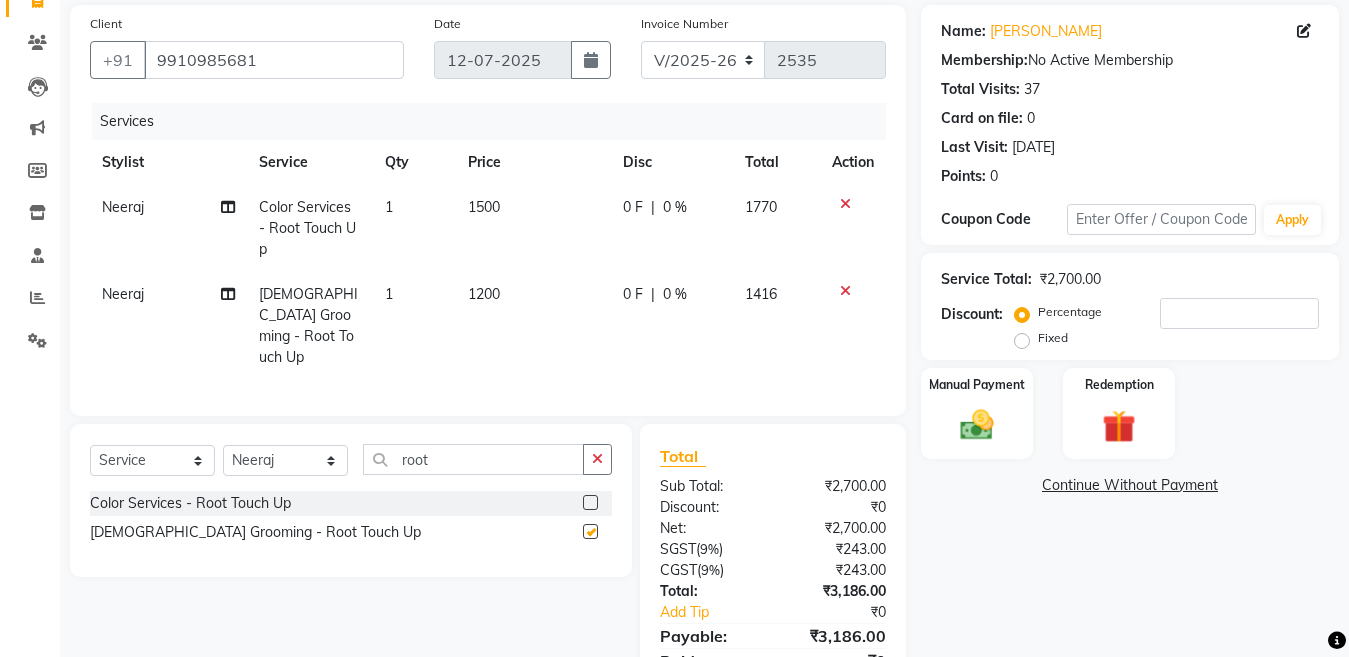 checkbox on "false" 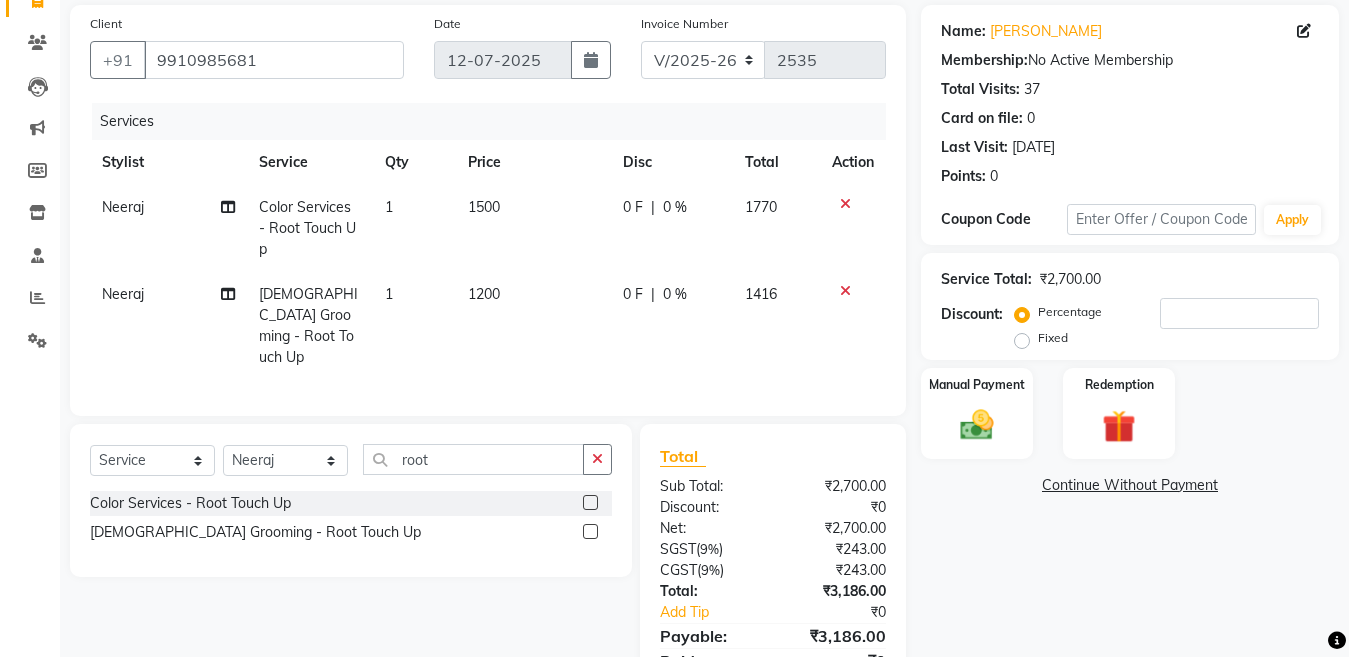 click 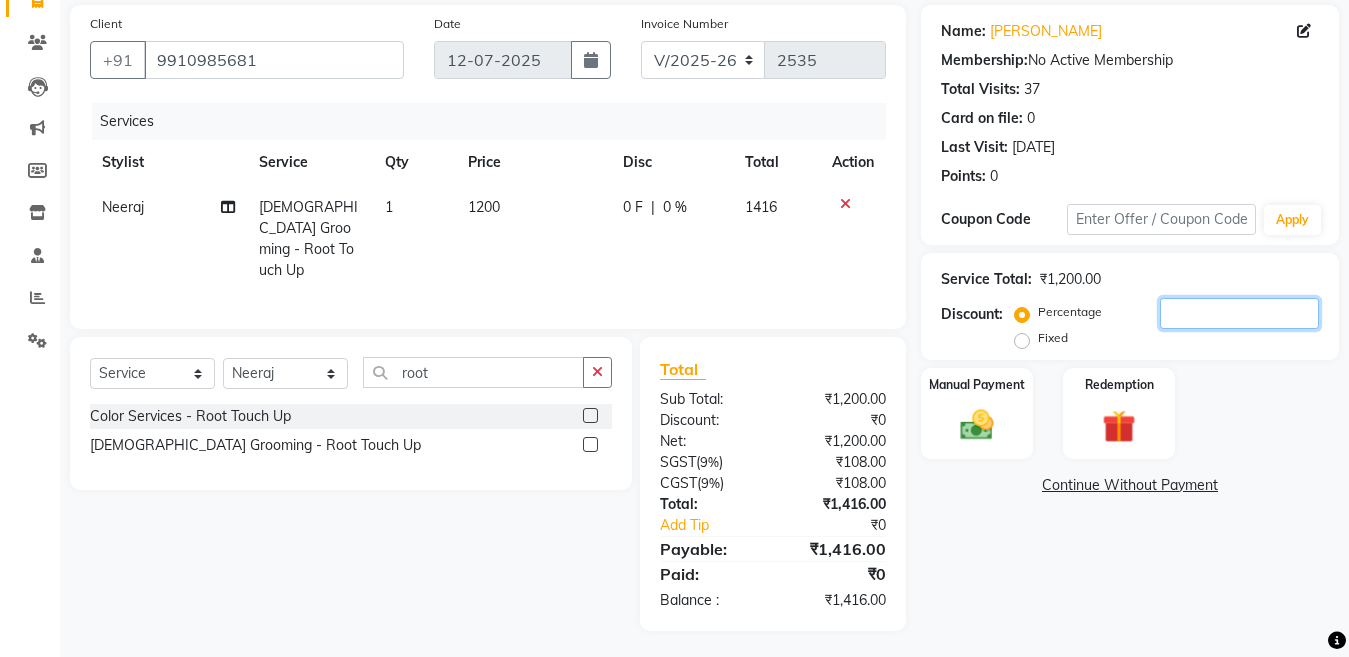 drag, startPoint x: 1212, startPoint y: 302, endPoint x: 1178, endPoint y: 306, distance: 34.234486 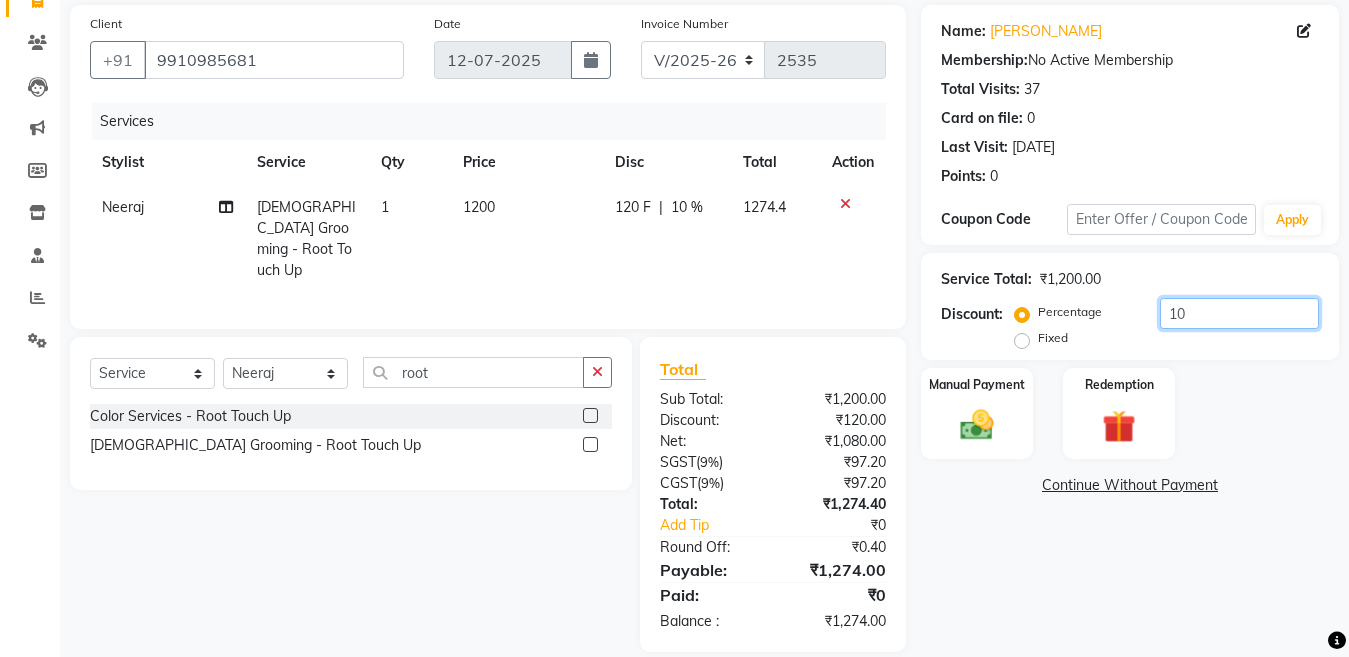 type on "1" 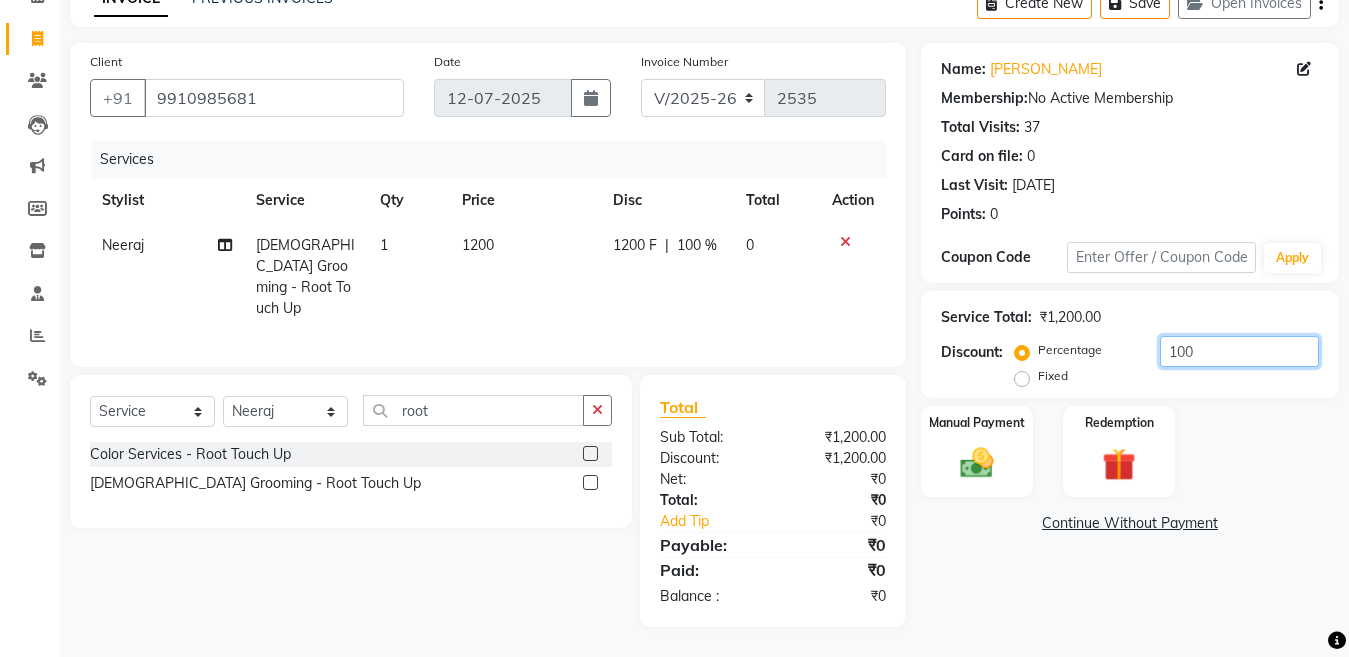 scroll, scrollTop: 103, scrollLeft: 0, axis: vertical 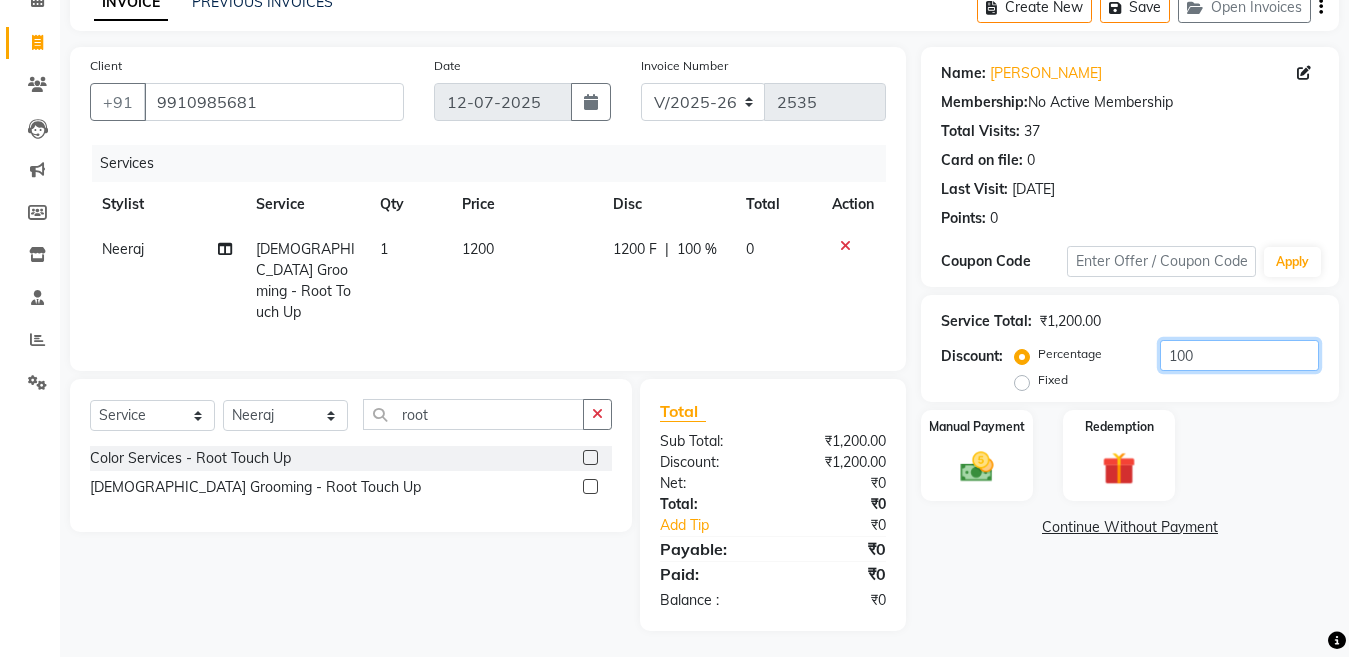 drag, startPoint x: 1204, startPoint y: 355, endPoint x: 1042, endPoint y: 354, distance: 162.00308 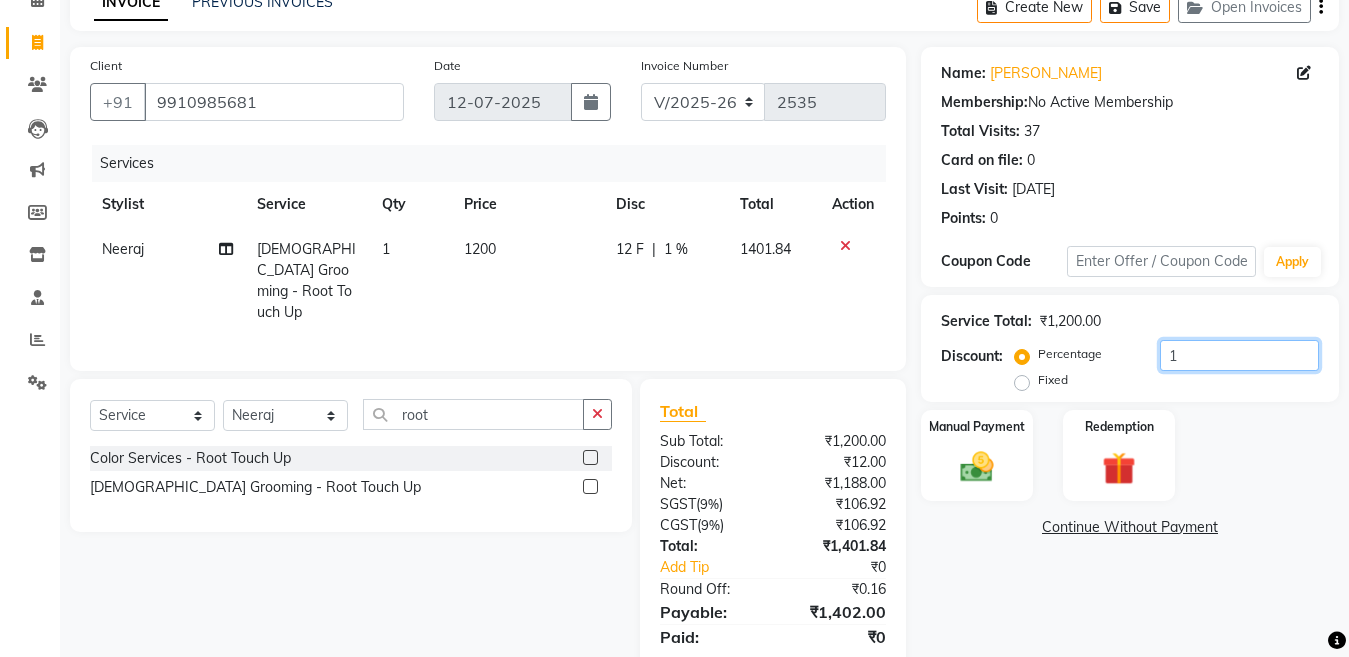 scroll, scrollTop: 145, scrollLeft: 0, axis: vertical 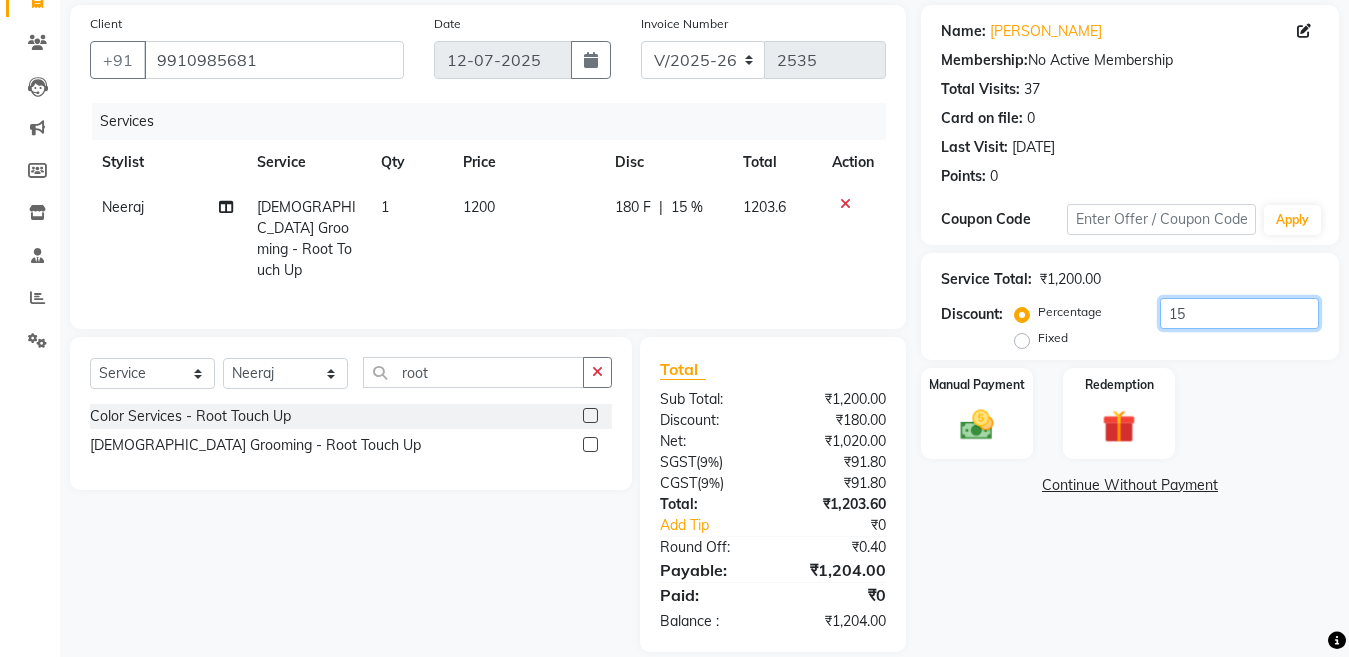 type on "1" 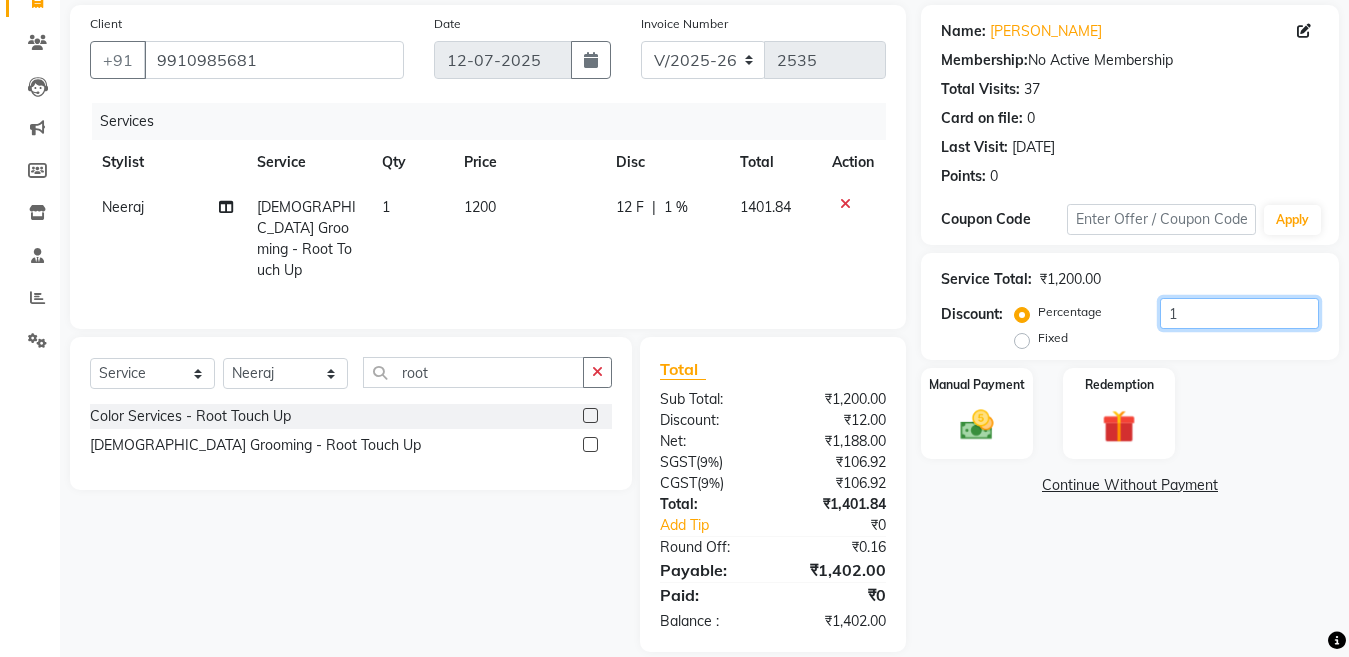 type 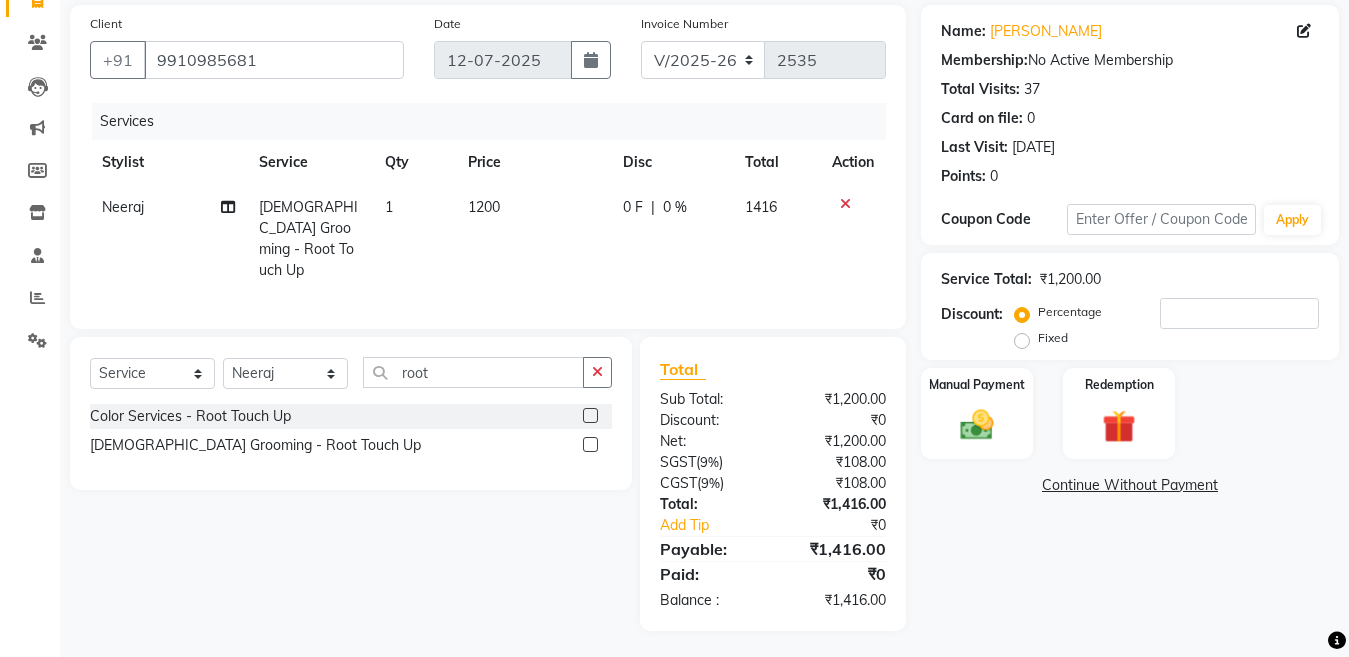 click on "1200" 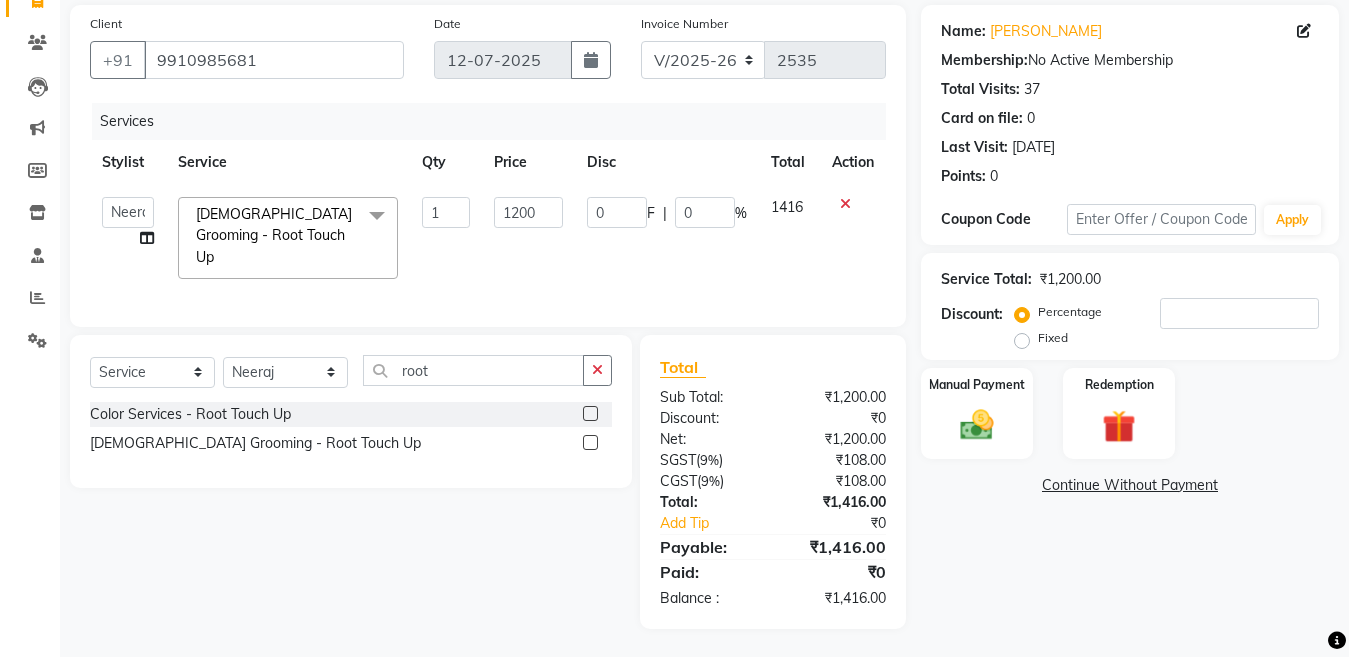 scroll, scrollTop: 143, scrollLeft: 0, axis: vertical 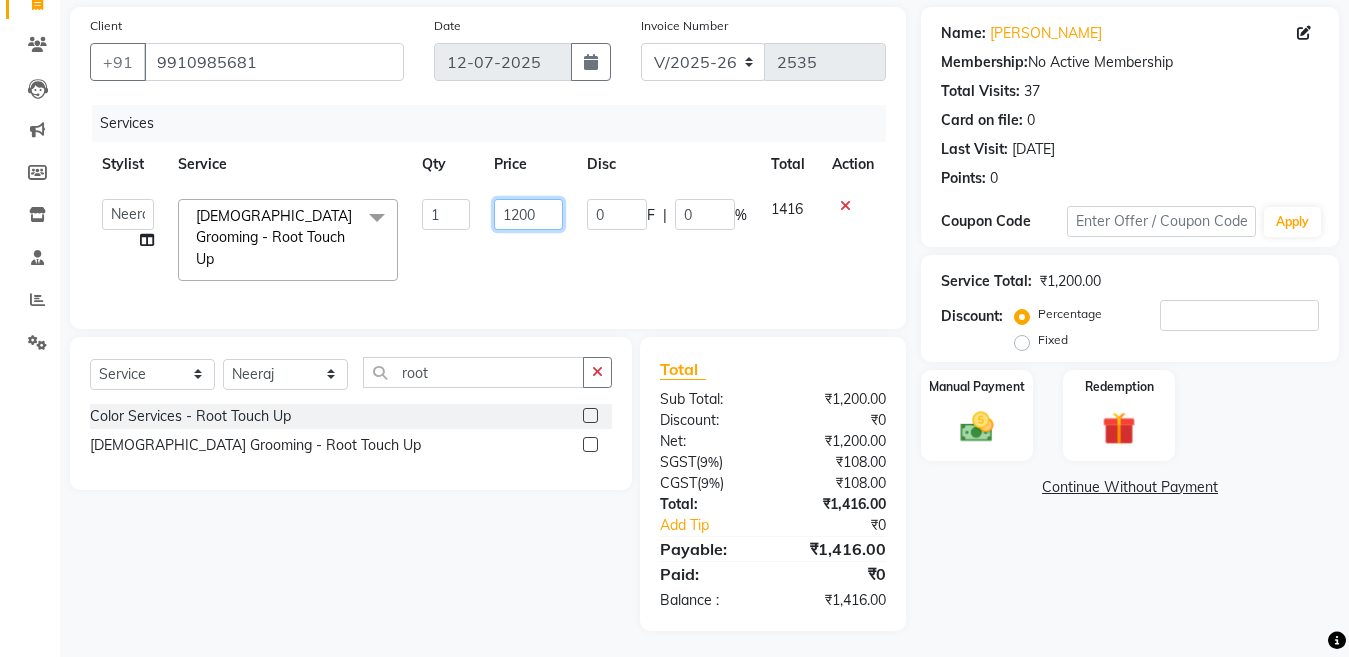 click on "1200" 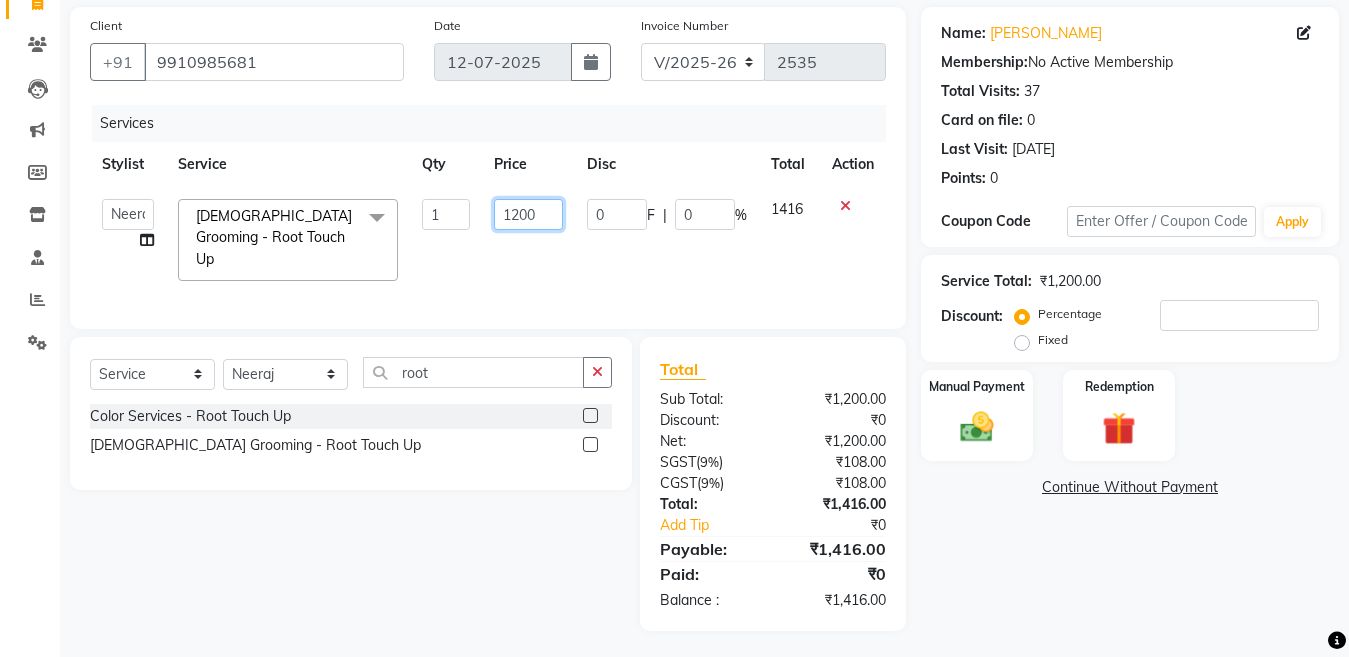 type on "1250" 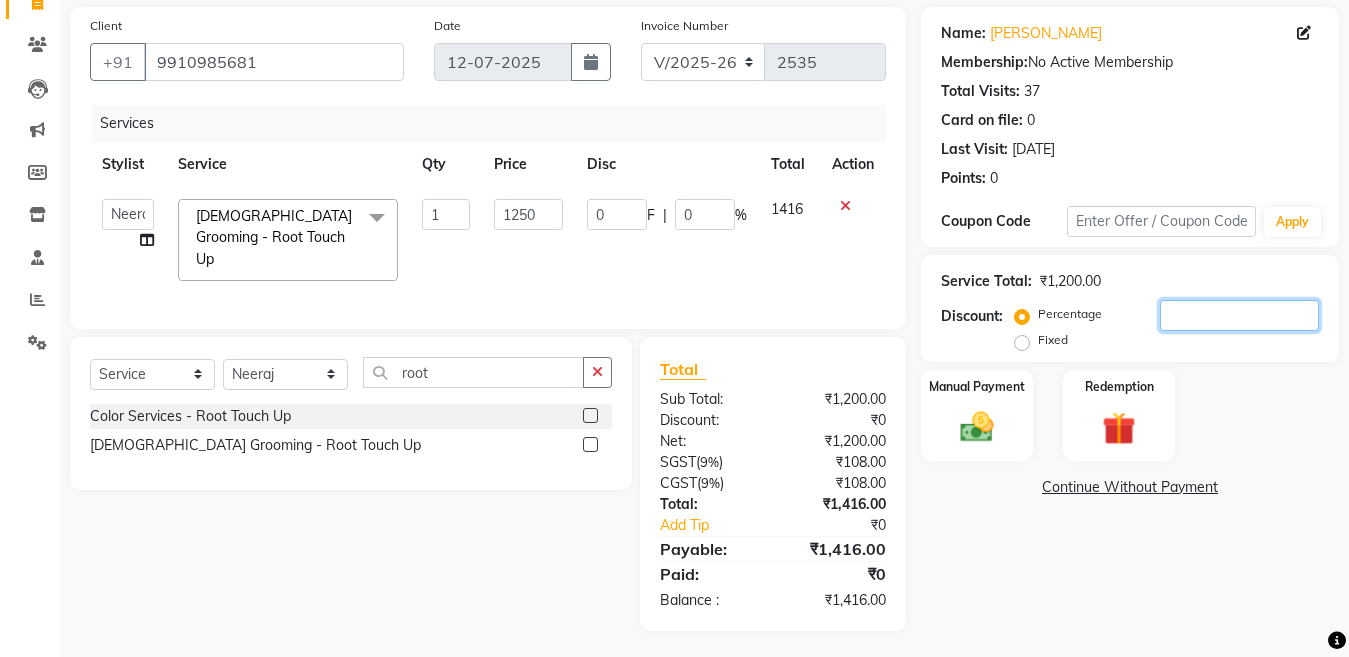 click 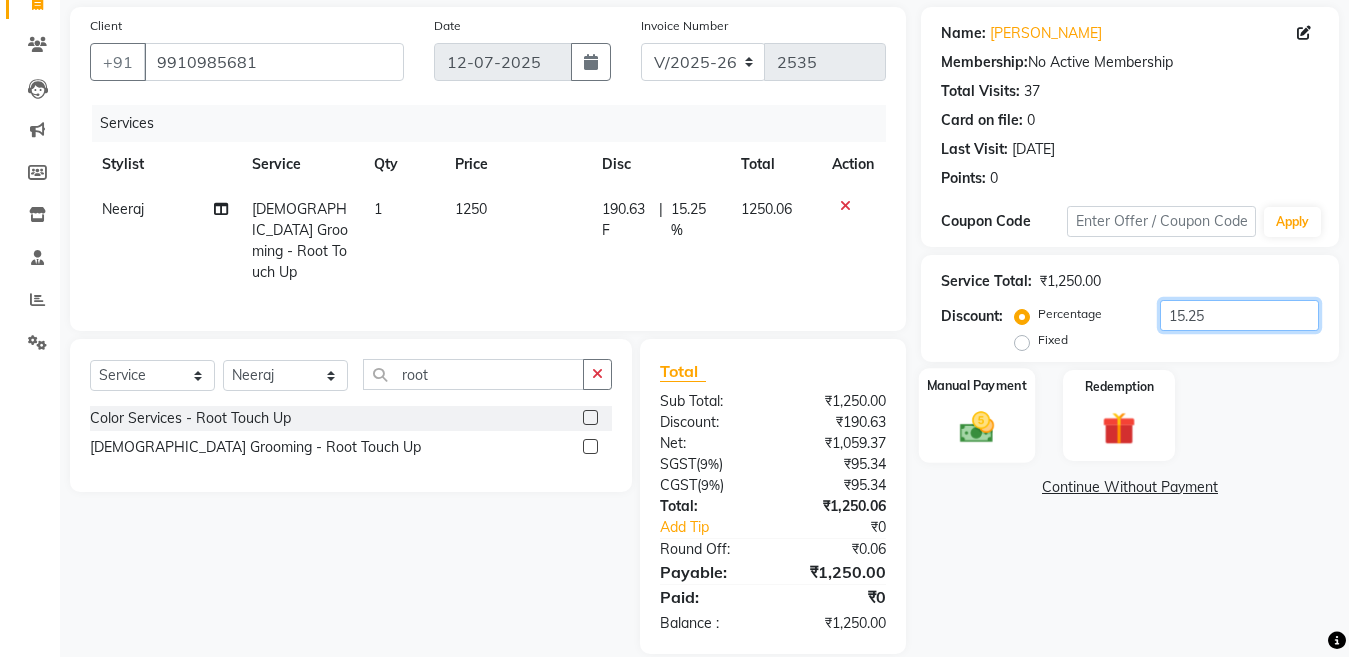 type on "15.25" 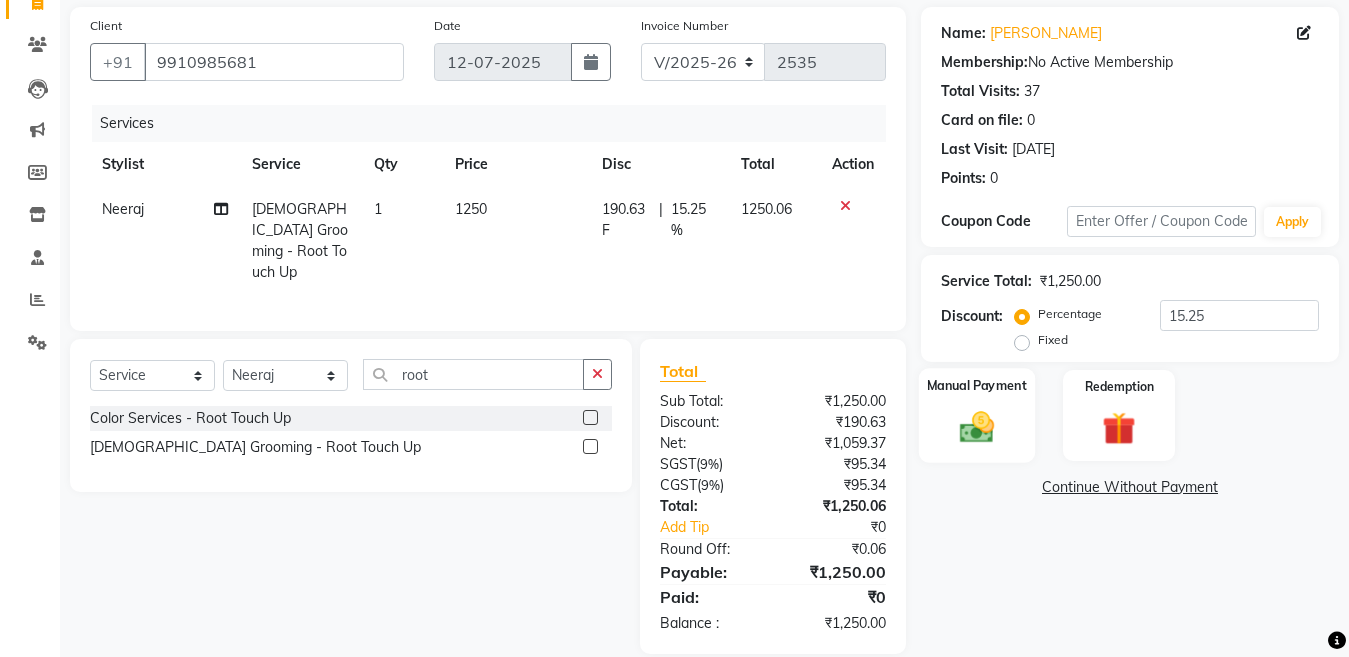 click on "Manual Payment" 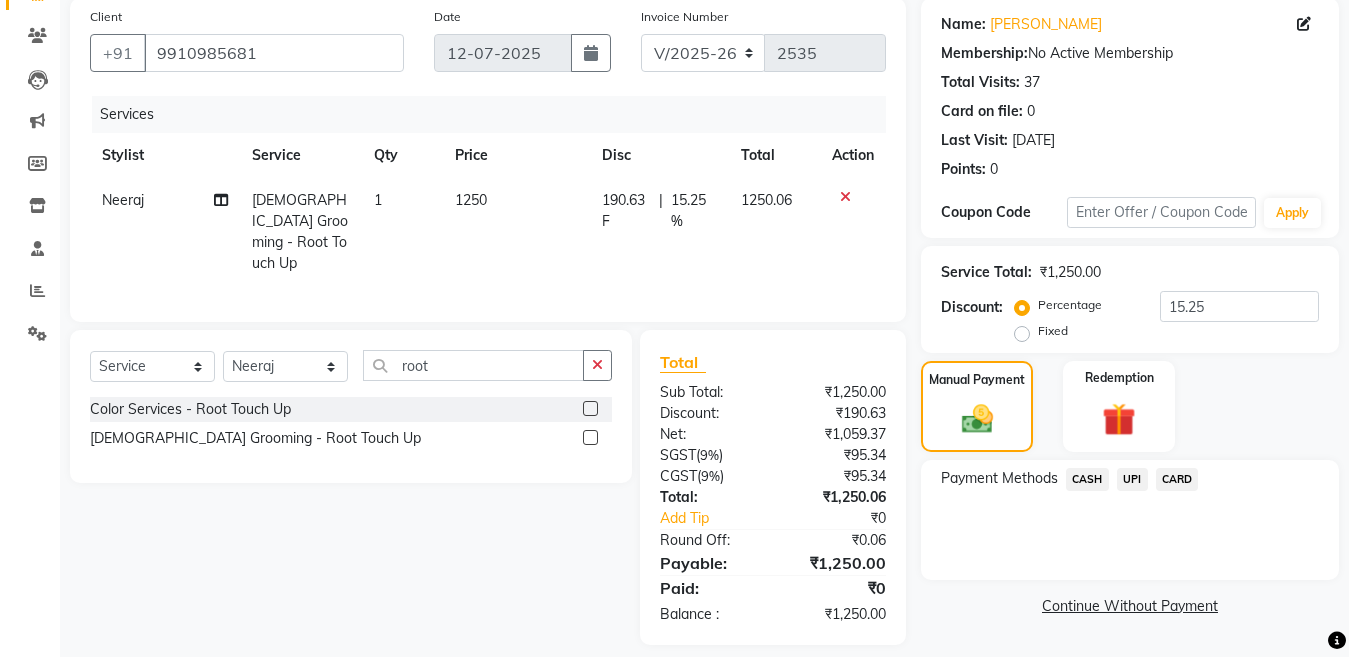scroll, scrollTop: 166, scrollLeft: 0, axis: vertical 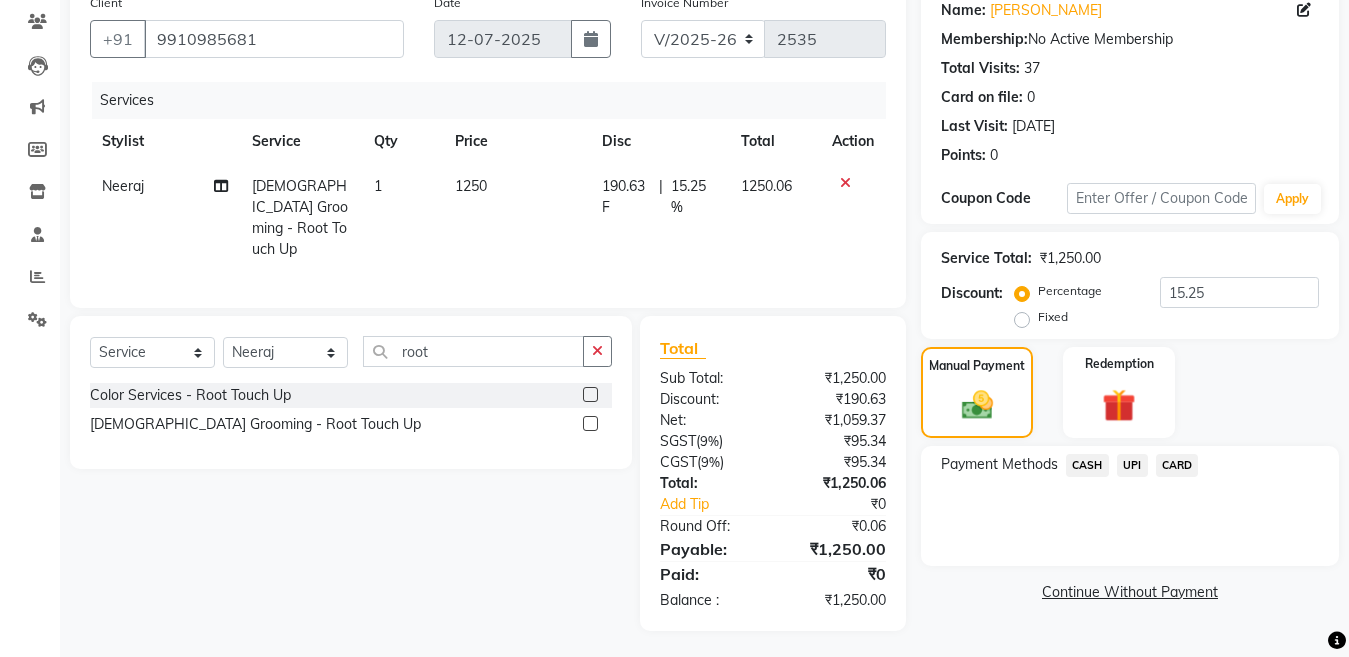 click on "CASH" 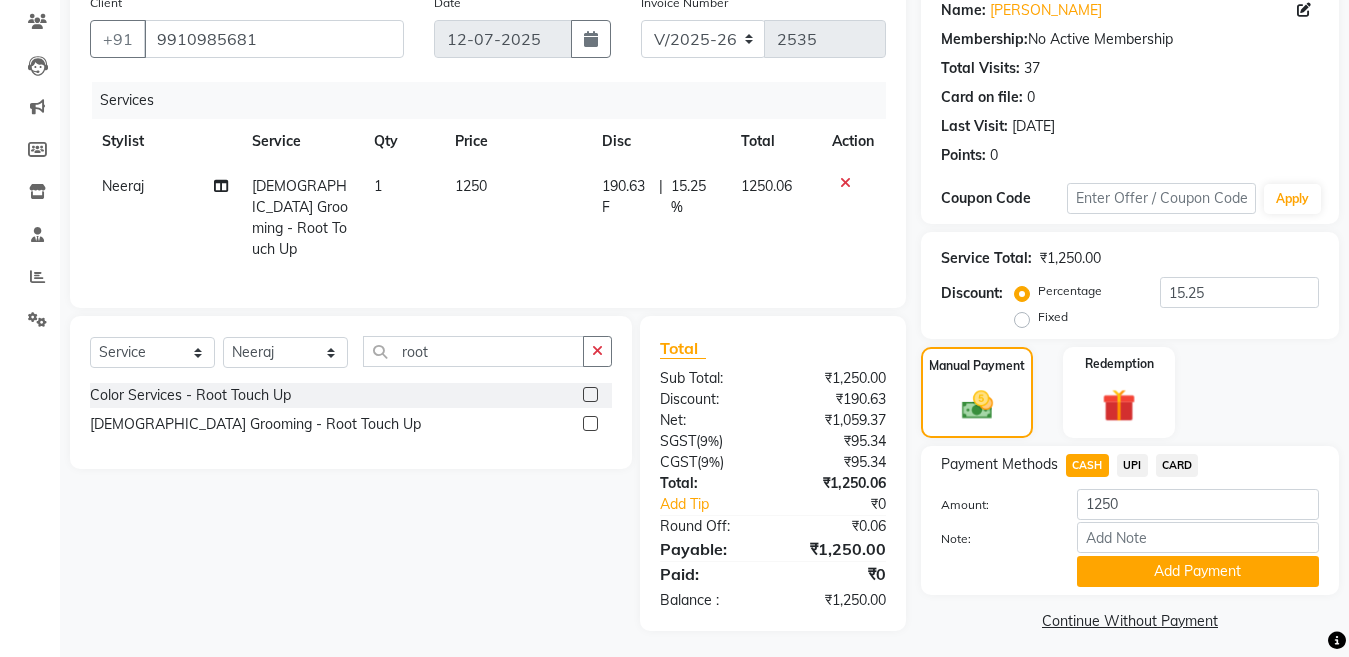 click on "Payment Methods  CASH   UPI   CARD  Amount: 1250 Note: Add Payment" 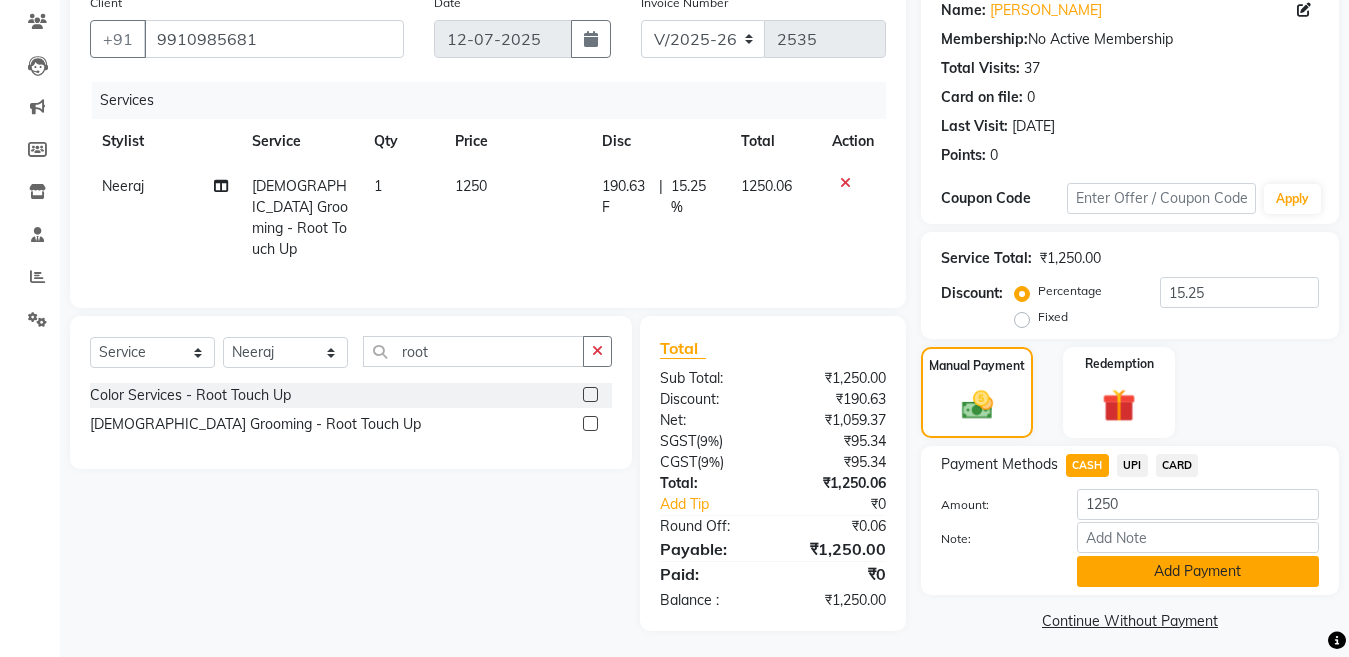 click on "Add Payment" 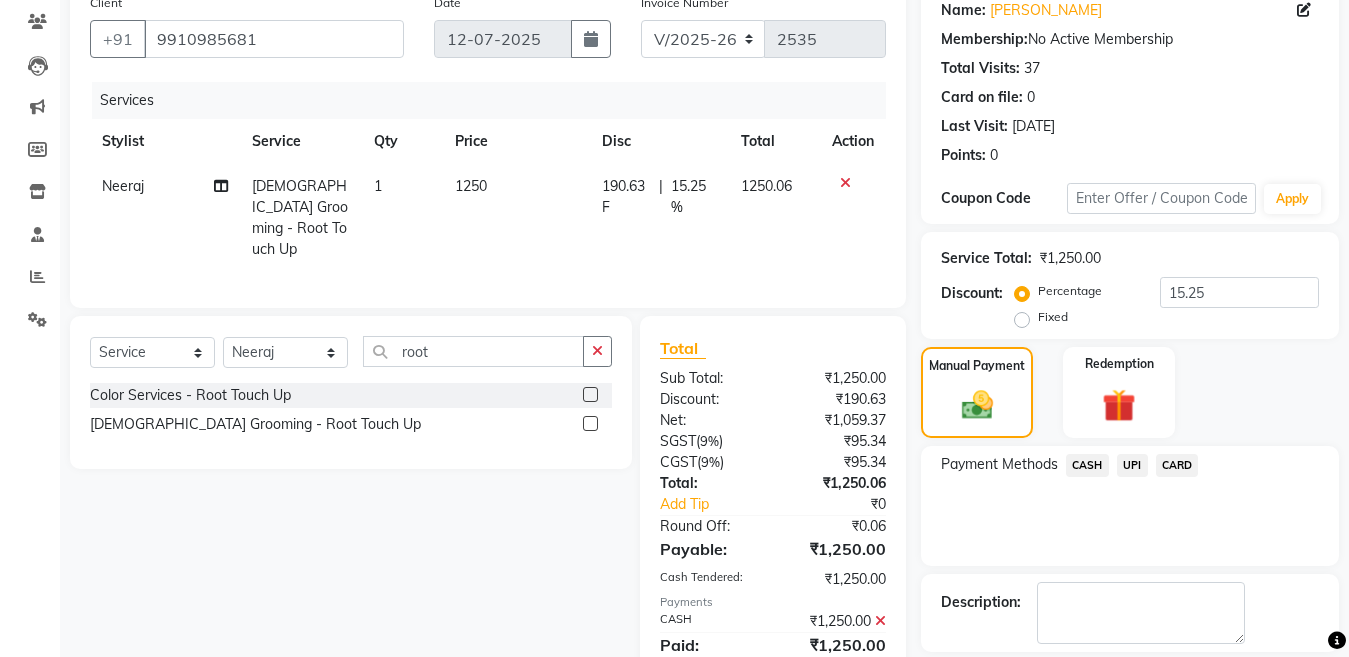 scroll, scrollTop: 259, scrollLeft: 0, axis: vertical 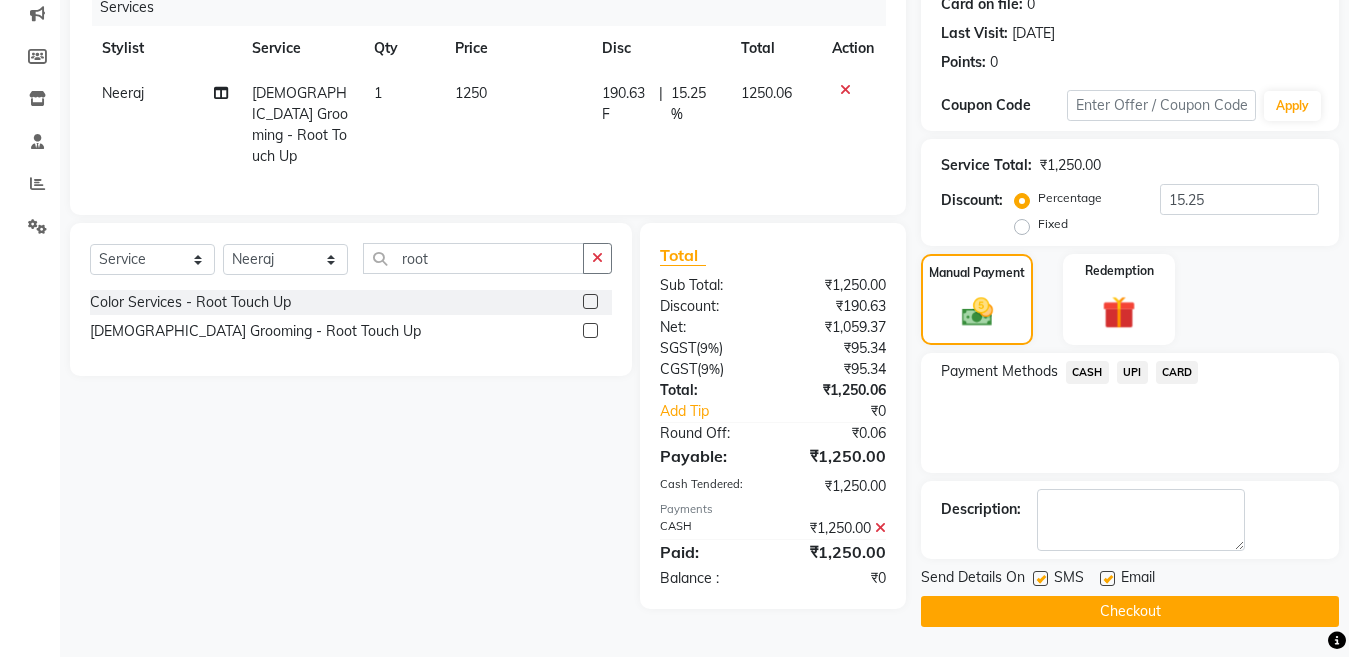 click 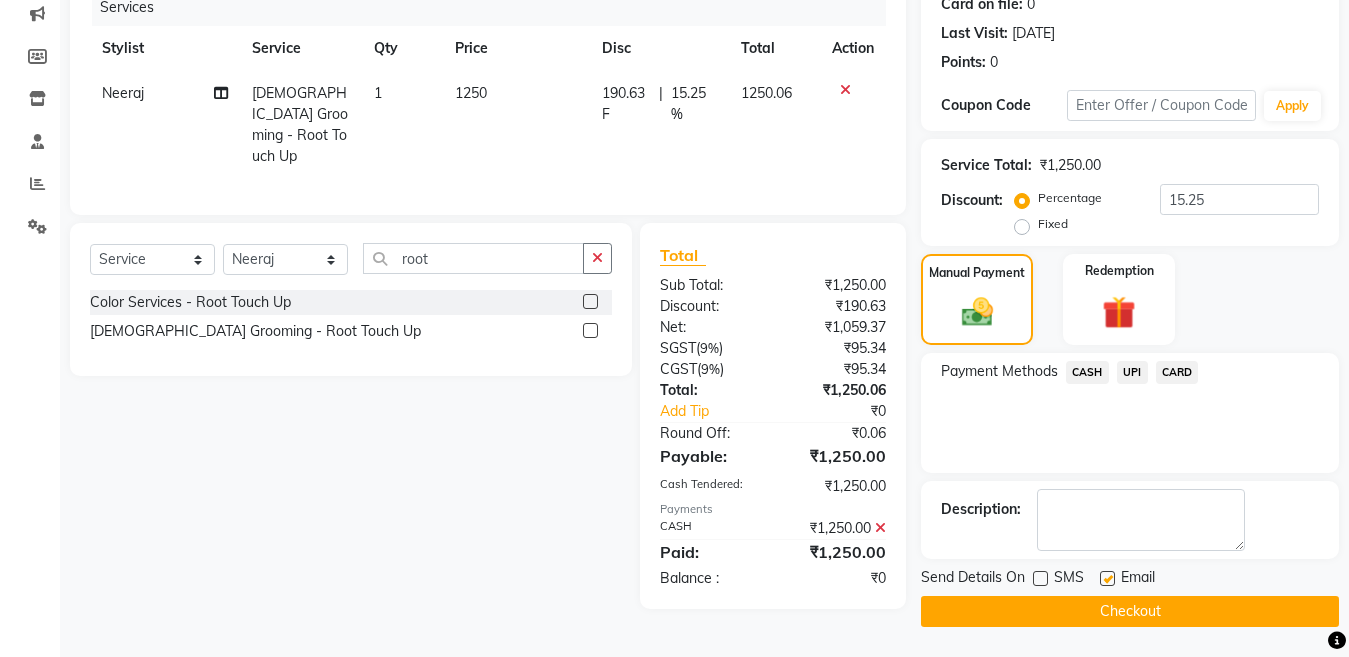 click on "Checkout" 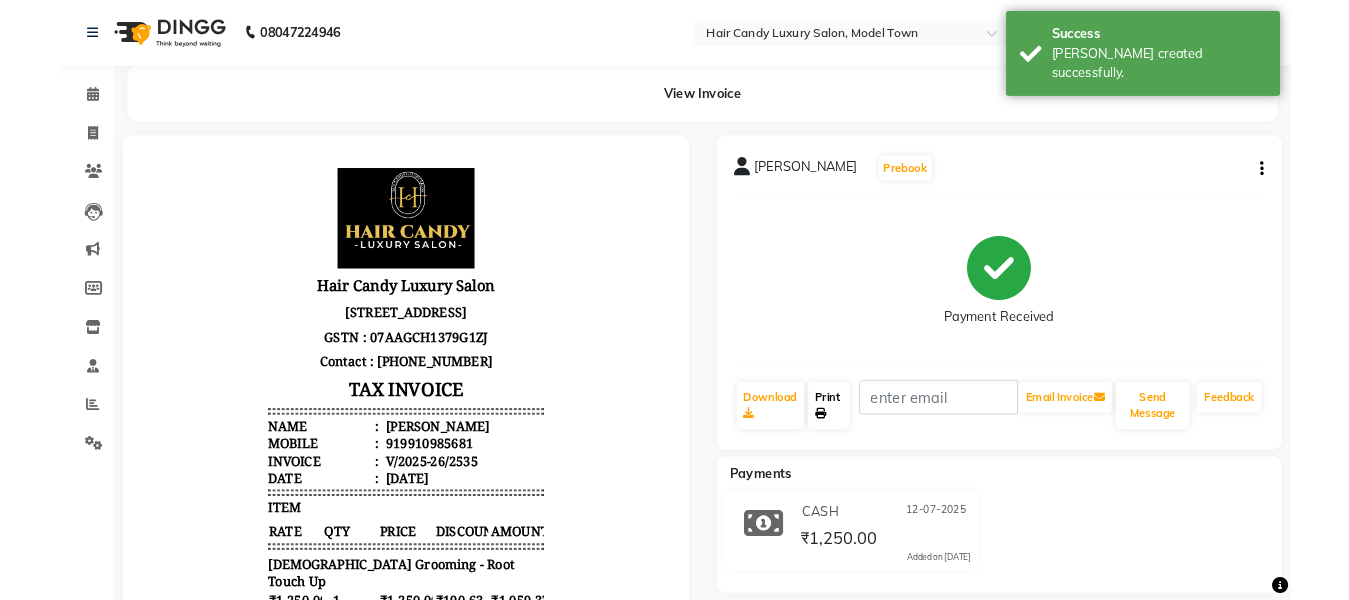 scroll, scrollTop: 0, scrollLeft: 0, axis: both 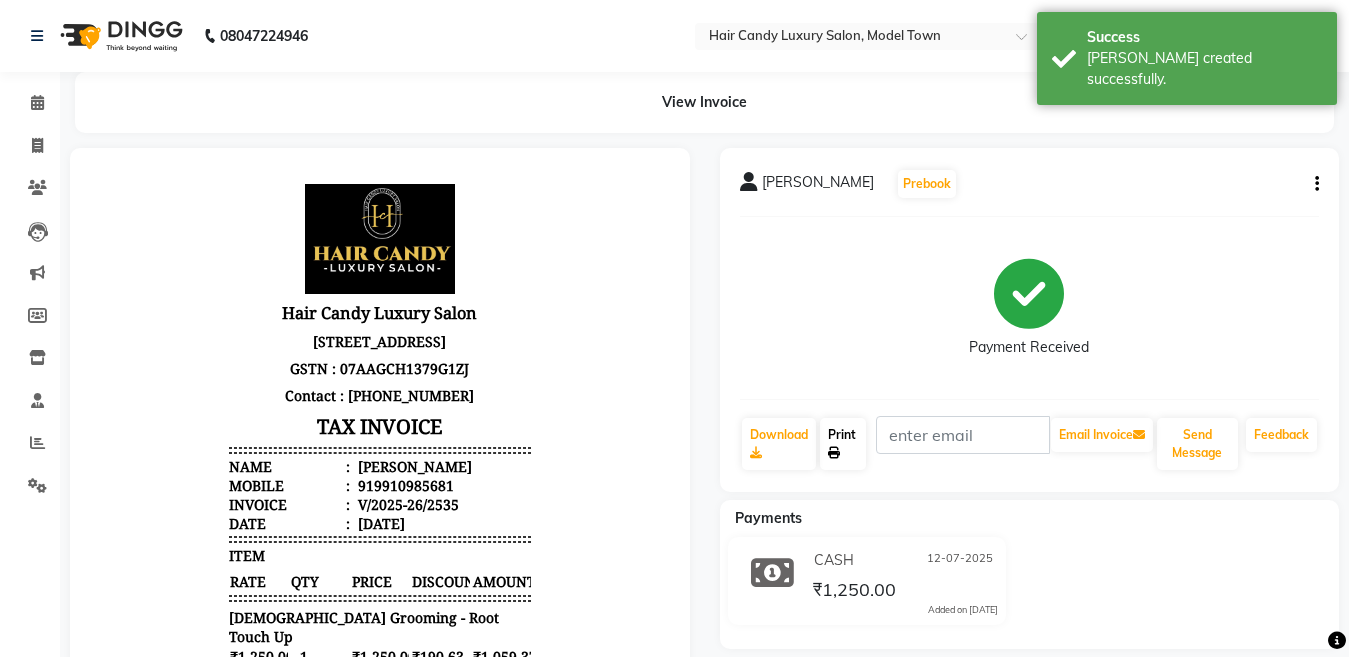 click on "Print" 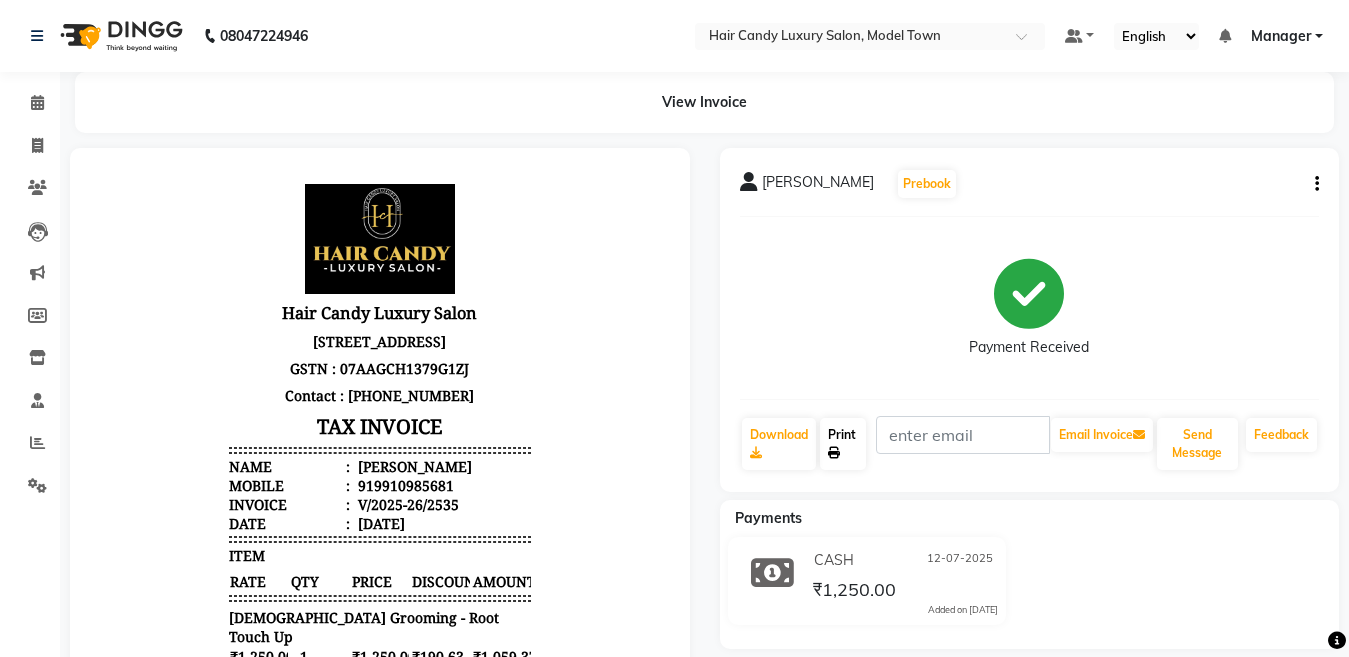 click on "Print" 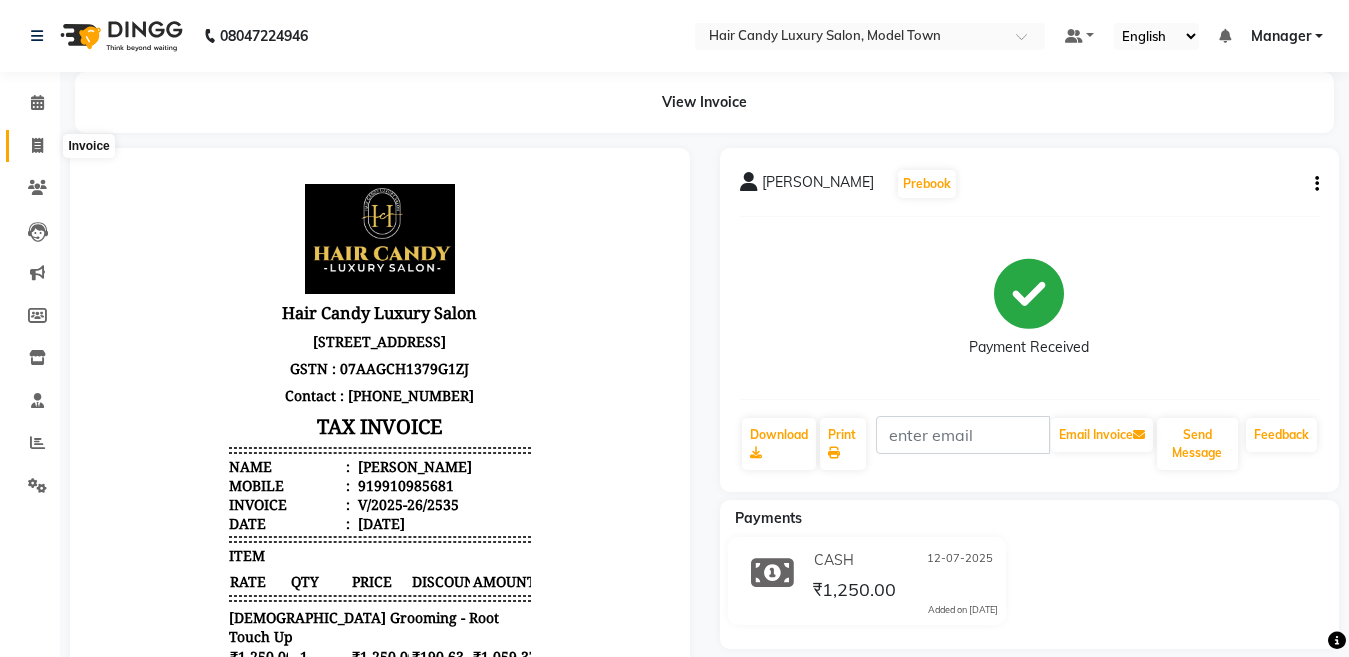 click 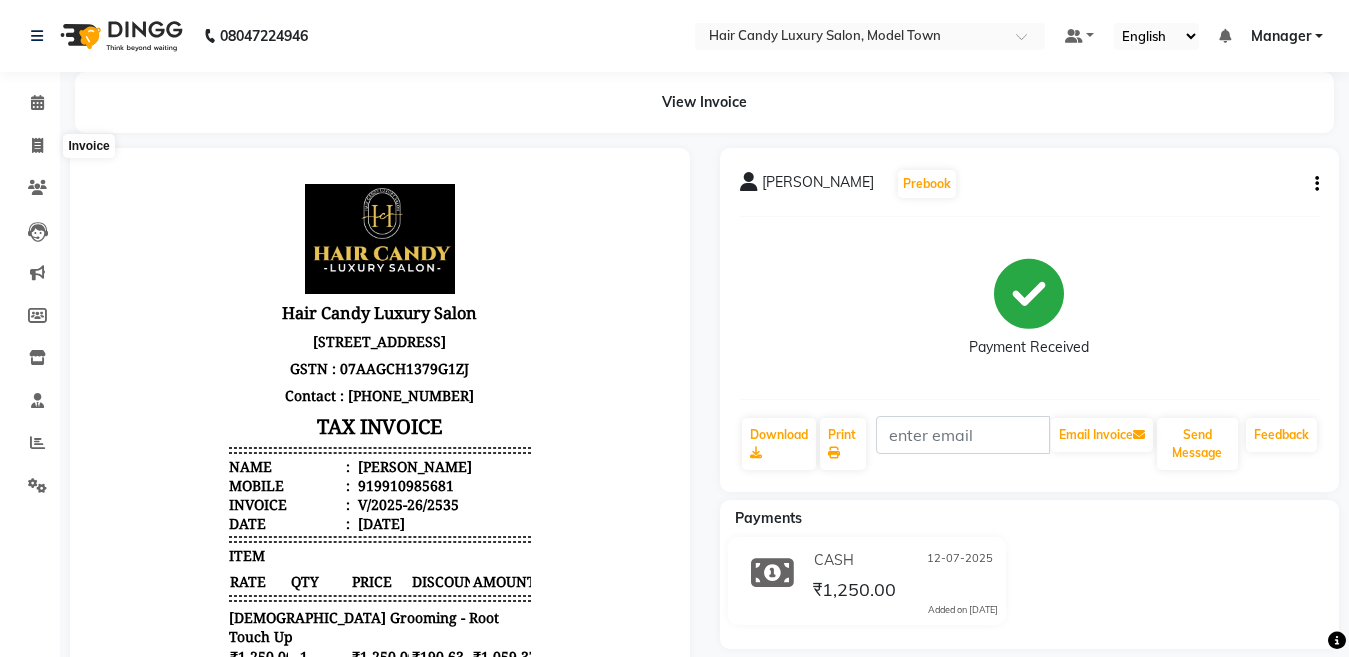 select on "service" 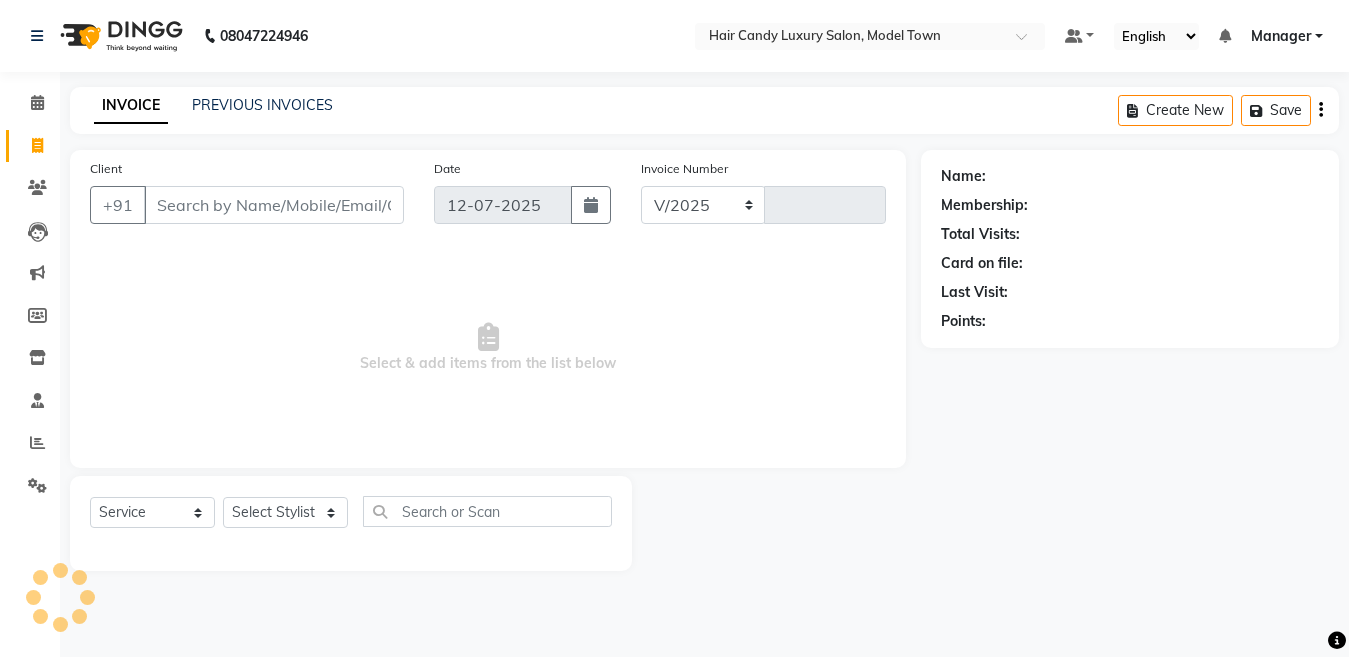 select on "4716" 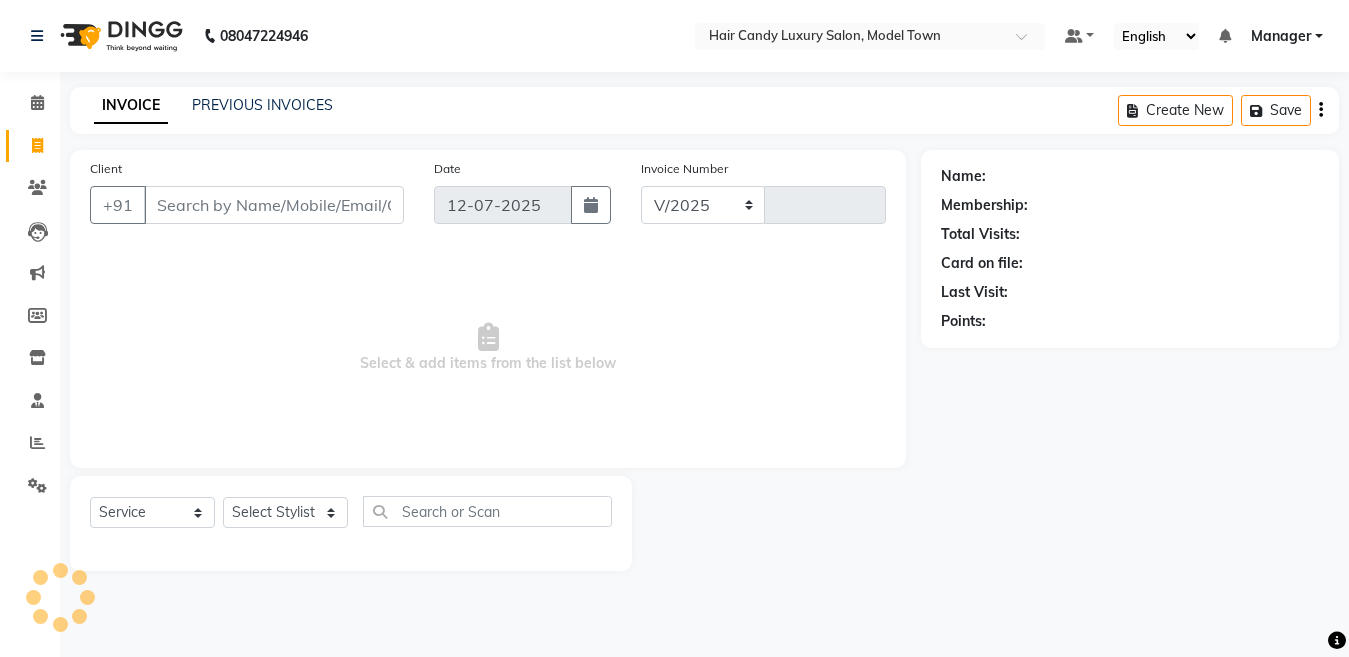 type on "2536" 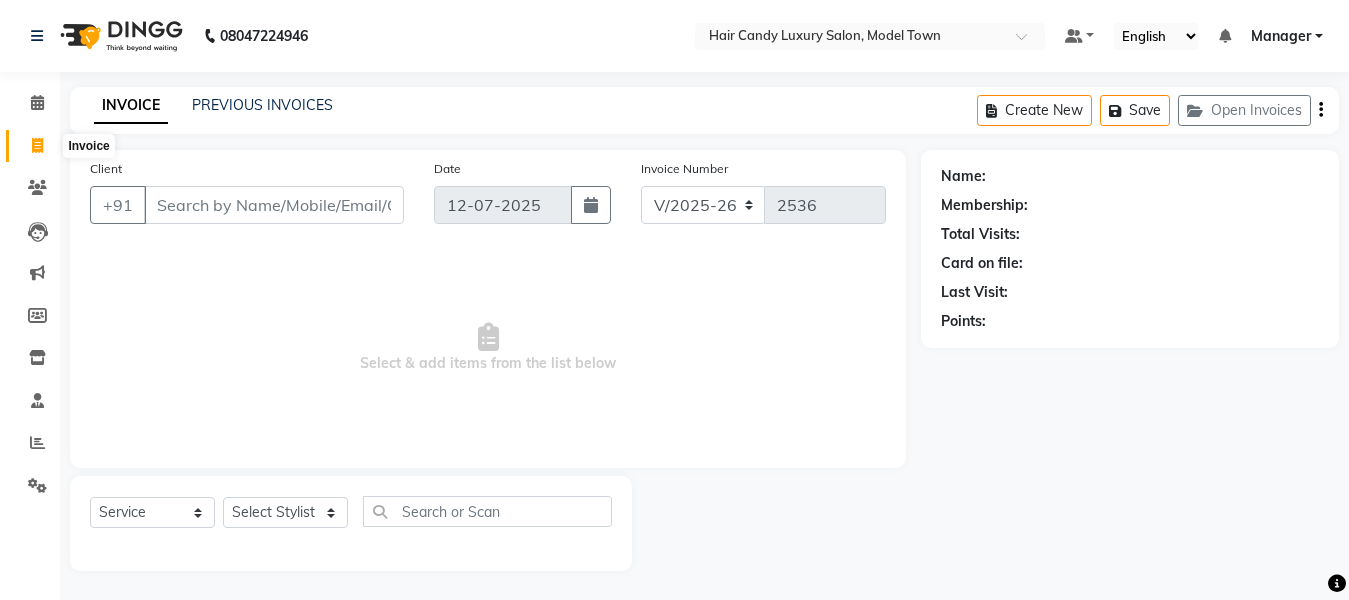 click 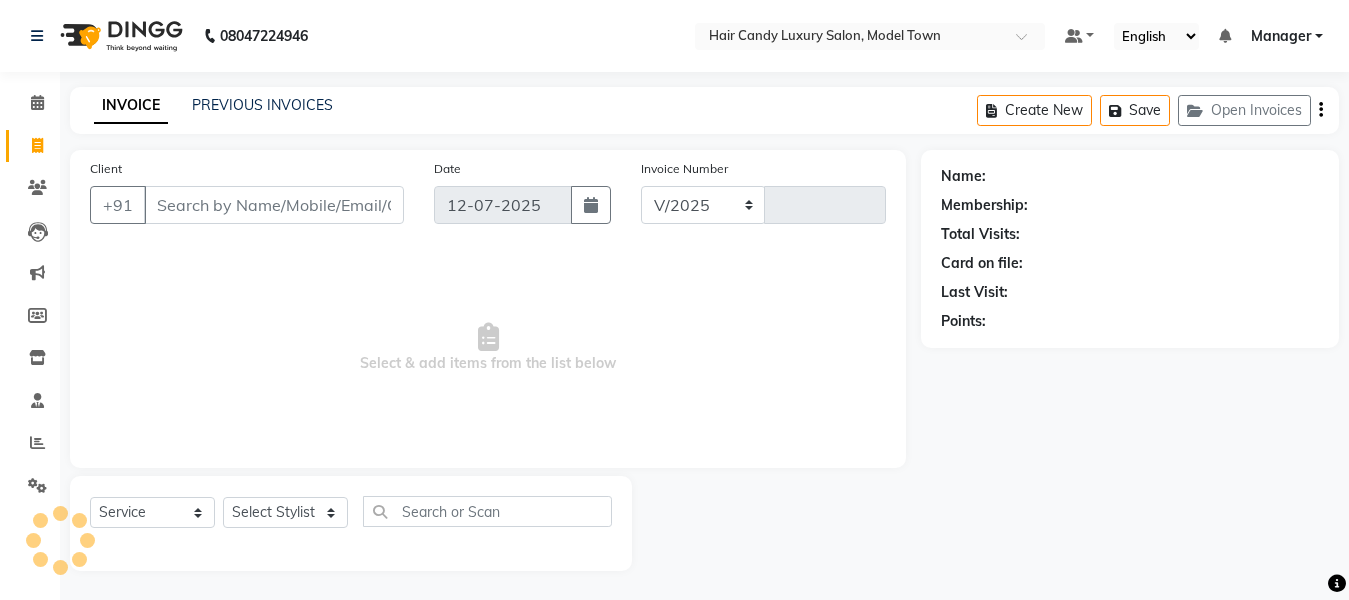 select on "4716" 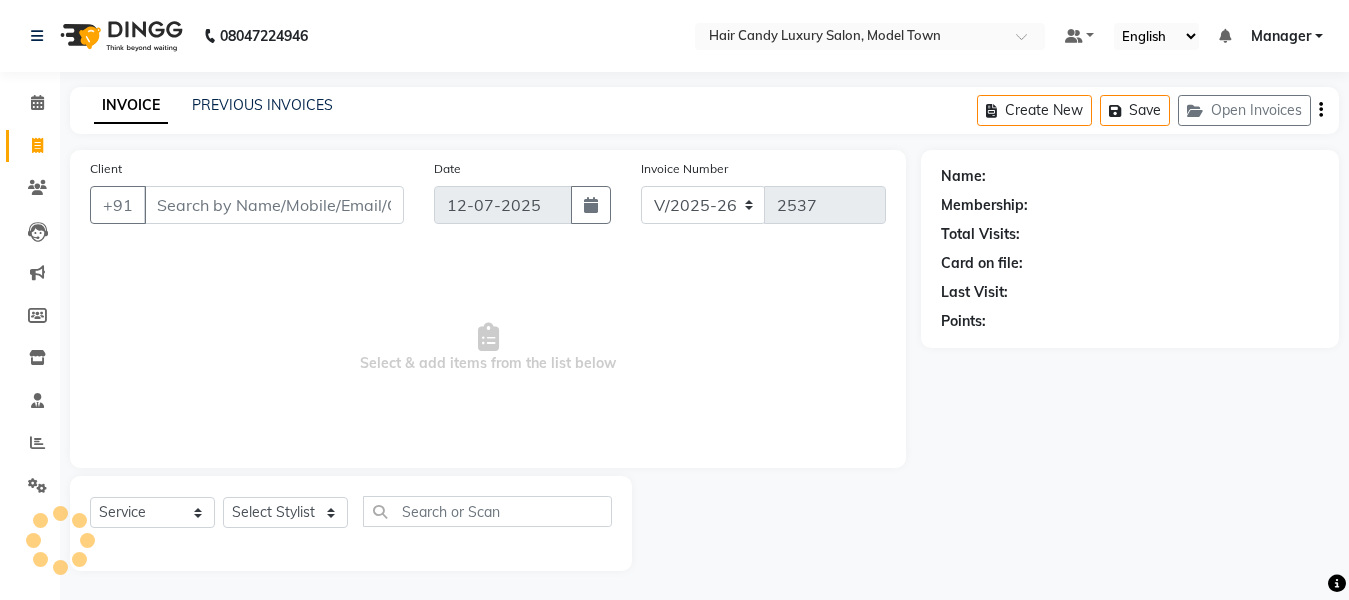 scroll, scrollTop: 1, scrollLeft: 0, axis: vertical 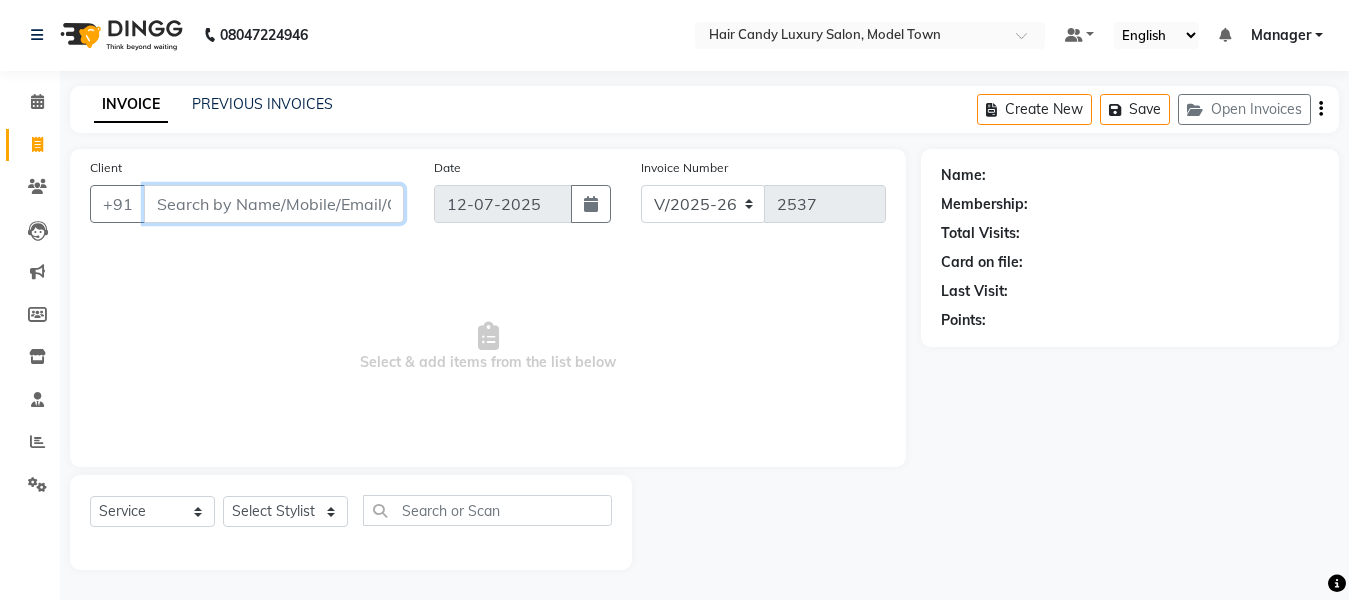click on "Client" at bounding box center (274, 204) 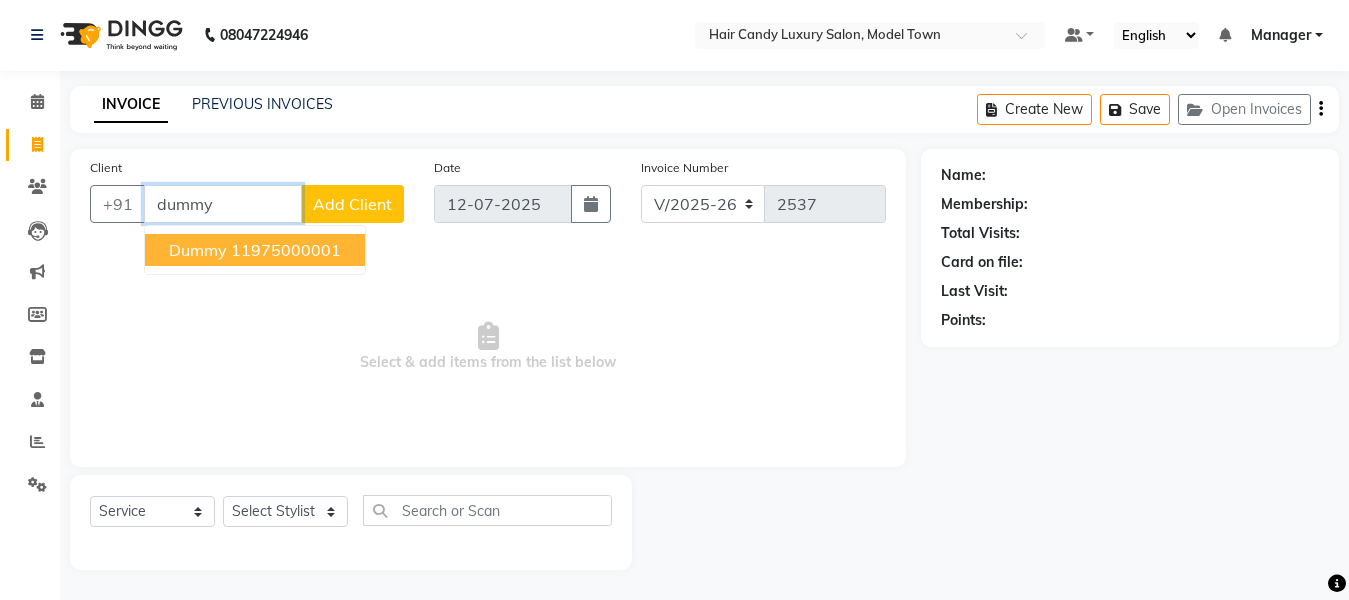 click on "11975000001" at bounding box center [286, 250] 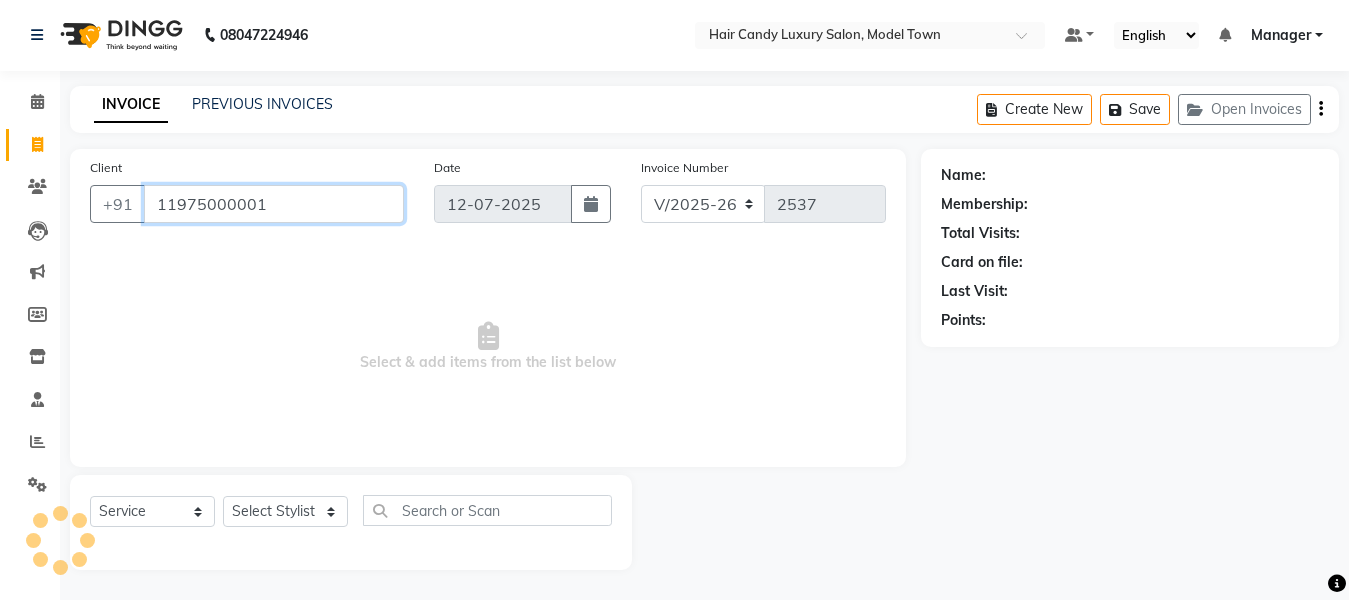 type on "11975000001" 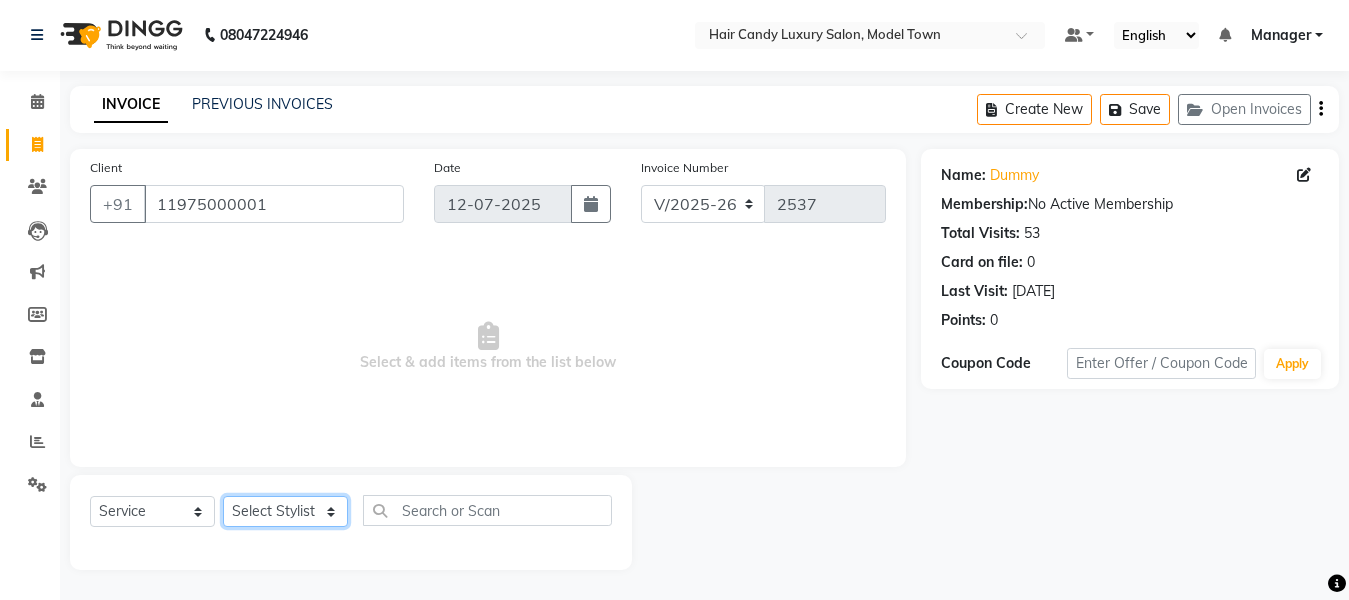 click on "Select Stylist [PERSON_NAME] [PERSON_NAME] ([PERSON_NAME]) Manager [PERSON_NAME] [PERSON_NAME] [PERSON_NAME] [PERSON_NAME] ([PERSON_NAME]) [PERSON_NAME]  stock manager surrender [PERSON_NAME] [PERSON_NAME]" 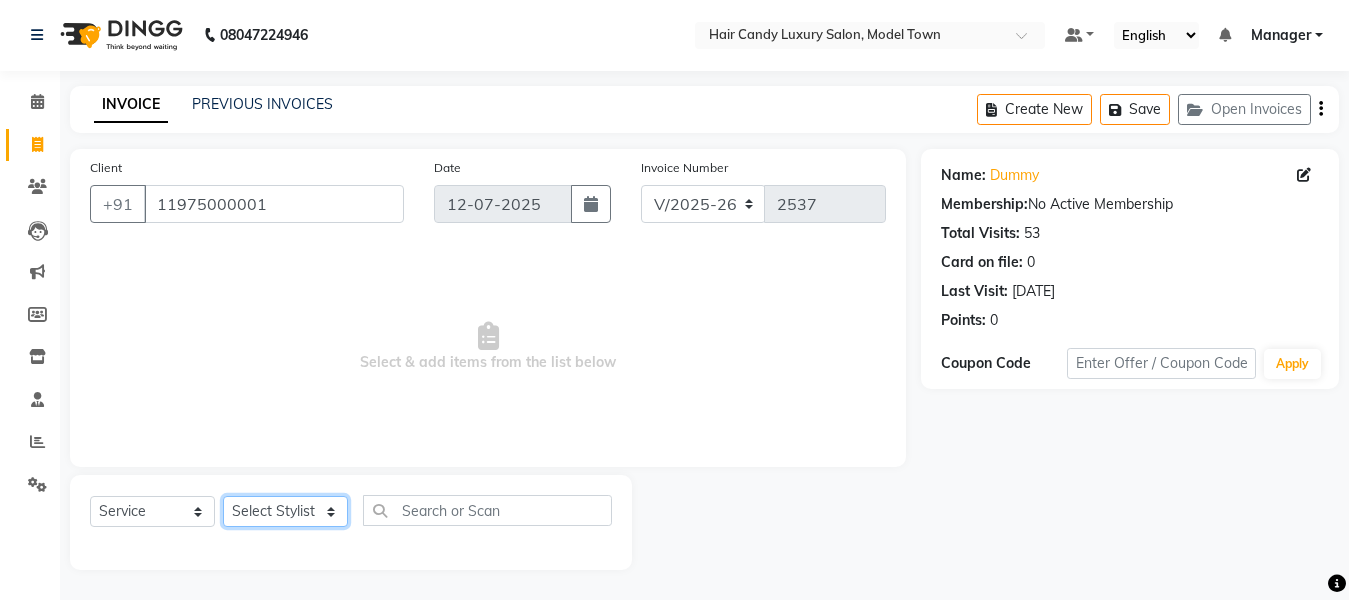 select on "28001" 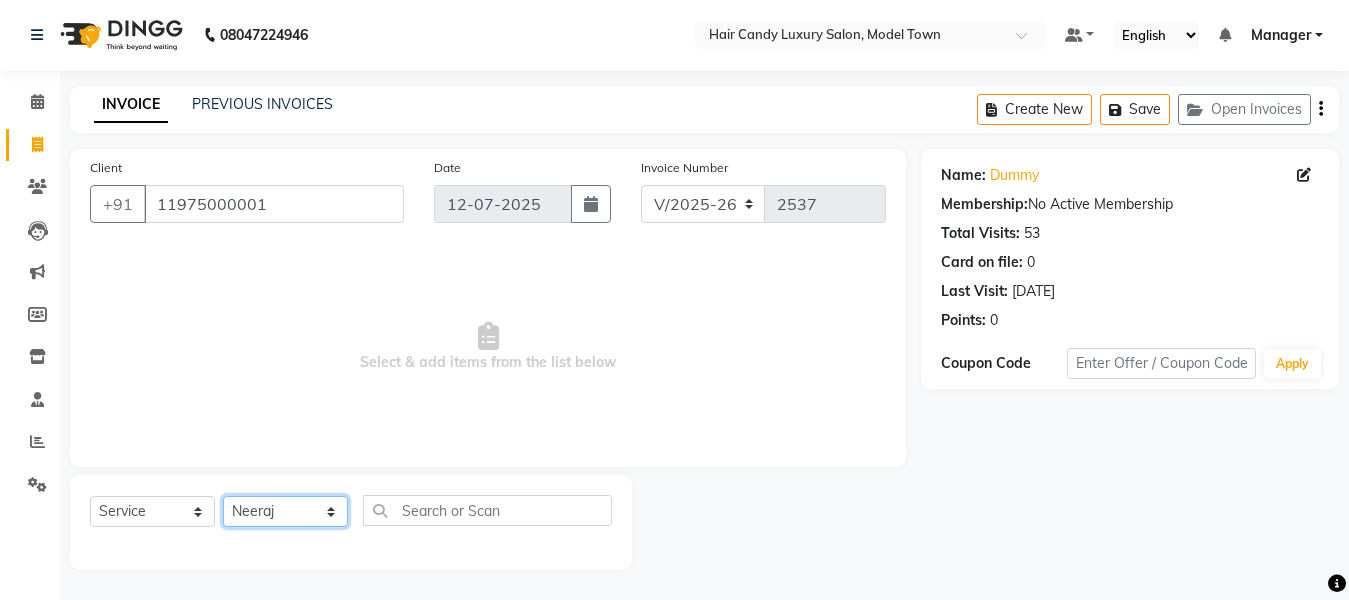 click on "Select Stylist [PERSON_NAME] [PERSON_NAME] ([PERSON_NAME]) Manager [PERSON_NAME] [PERSON_NAME] [PERSON_NAME] [PERSON_NAME] ([PERSON_NAME]) [PERSON_NAME]  stock manager surrender [PERSON_NAME] [PERSON_NAME]" 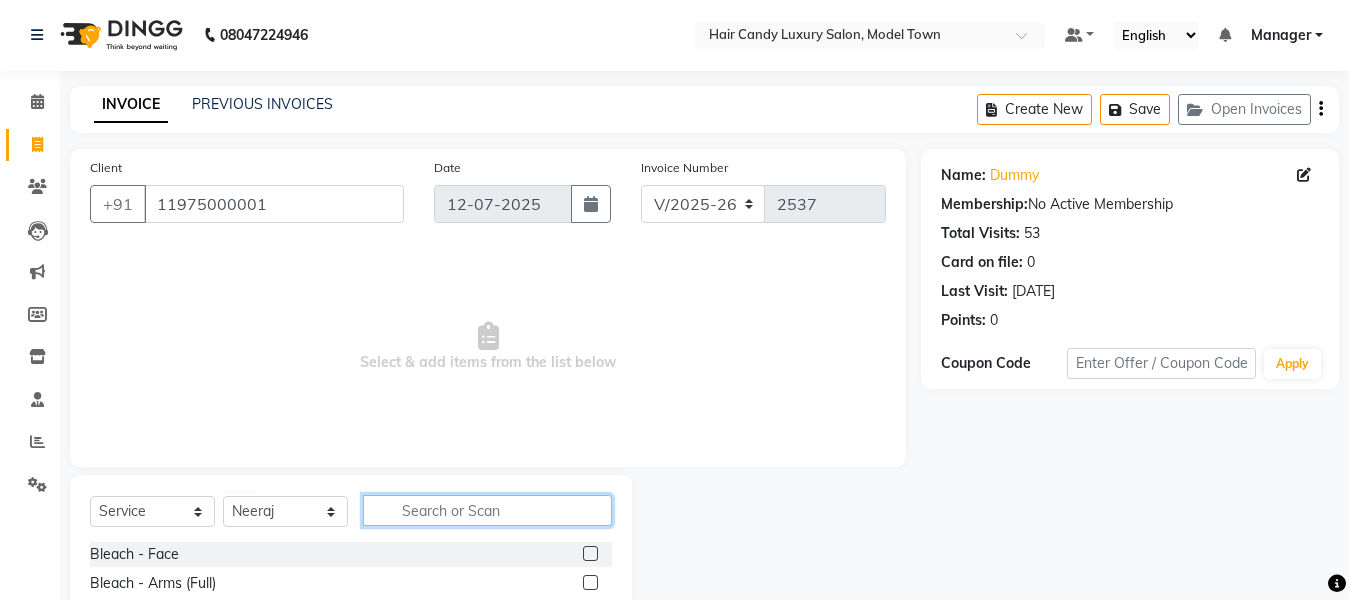 click 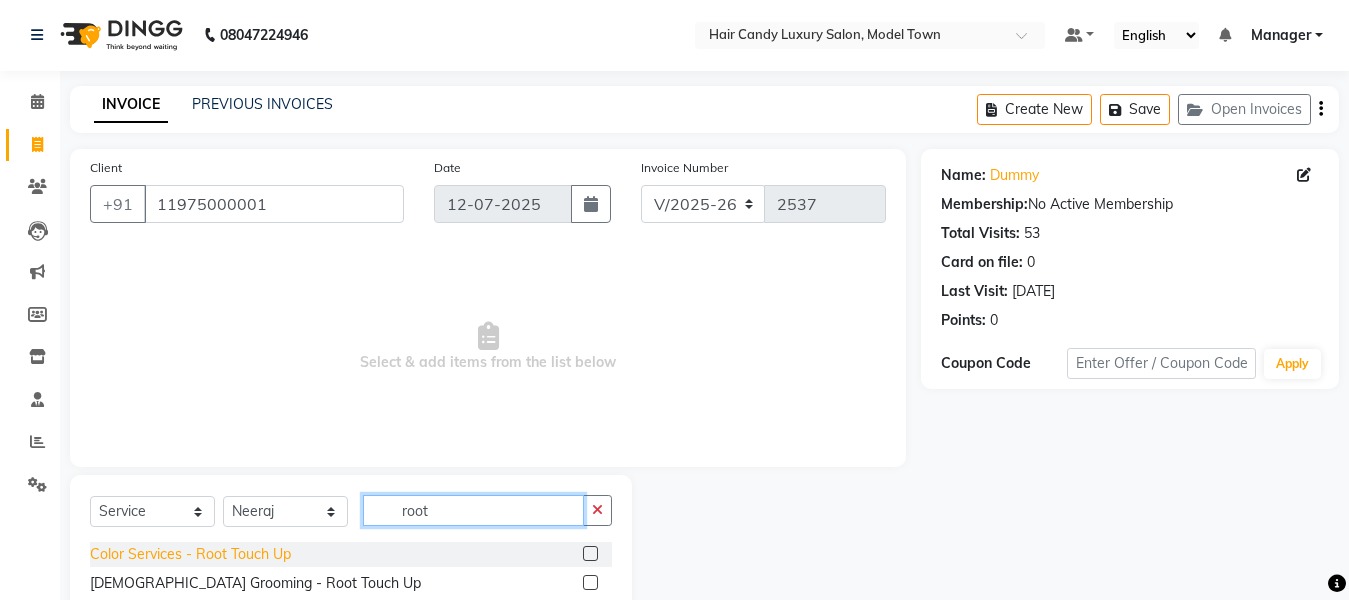 type on "root" 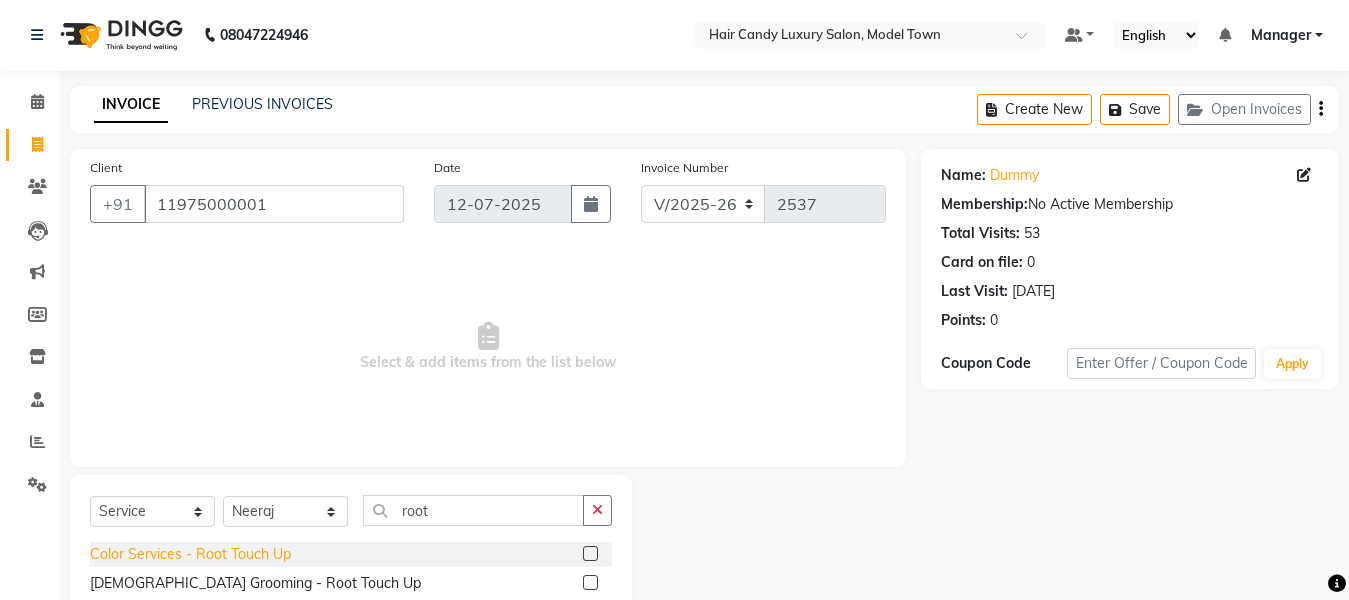 click on "Color Services - Root Touch Up" 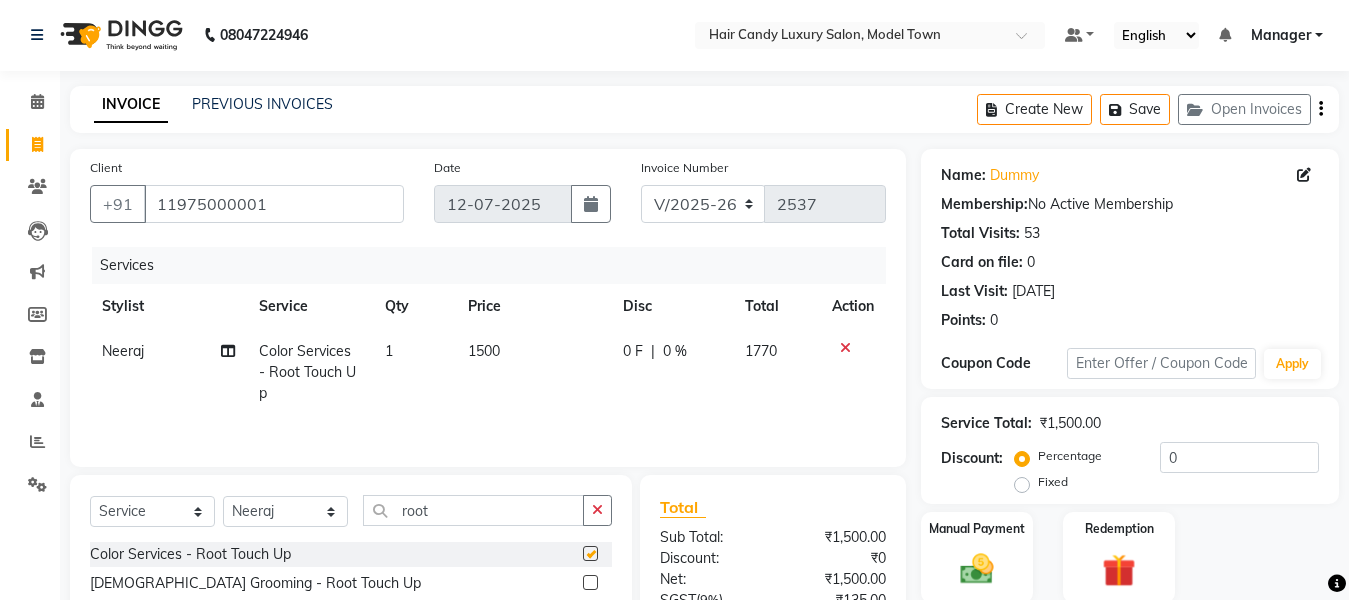 checkbox on "false" 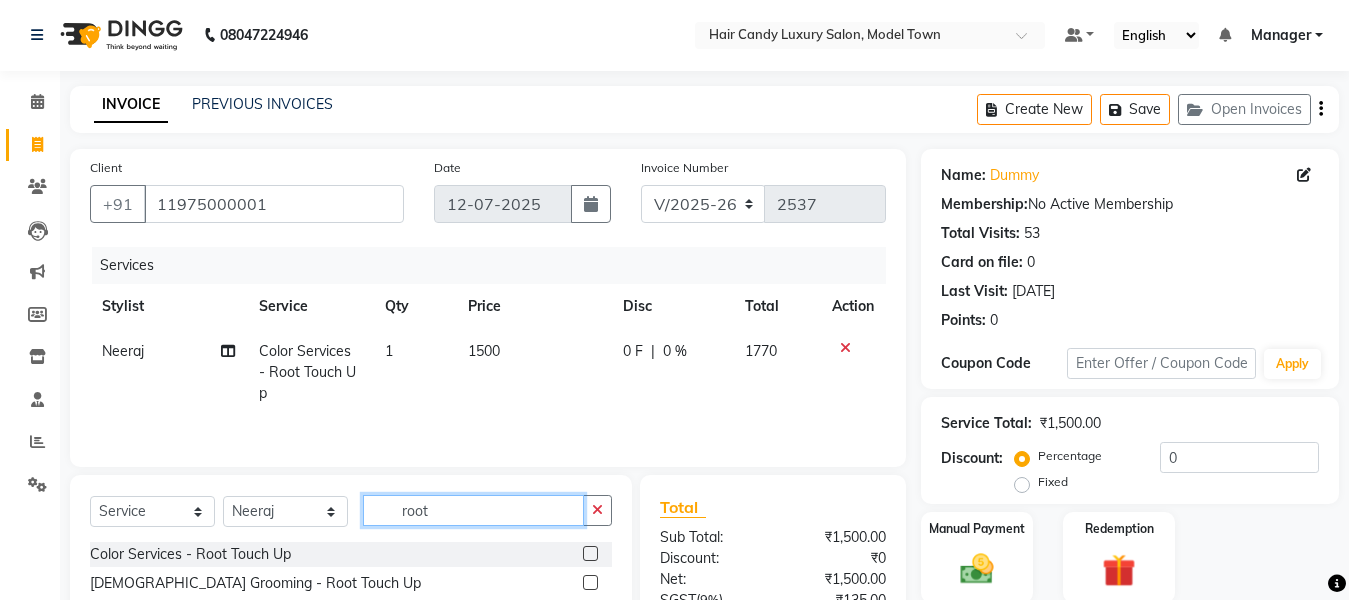 click on "root" 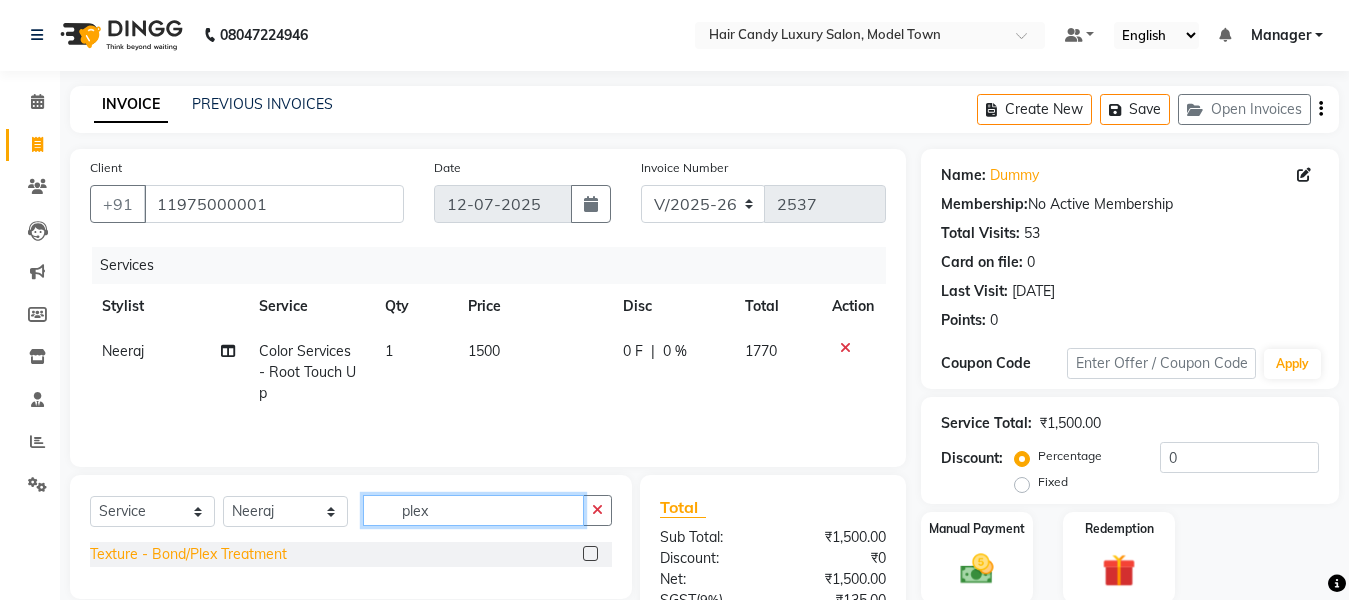 type on "plex" 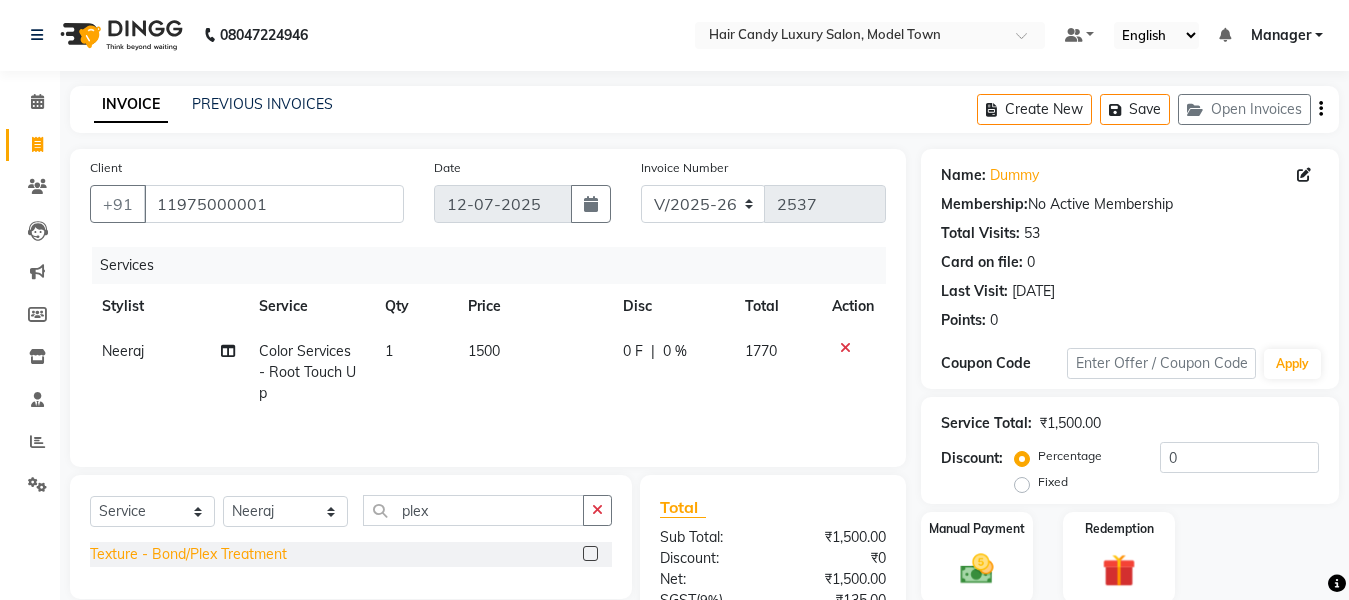 click on "Texture - Bond/Plex Treatment" 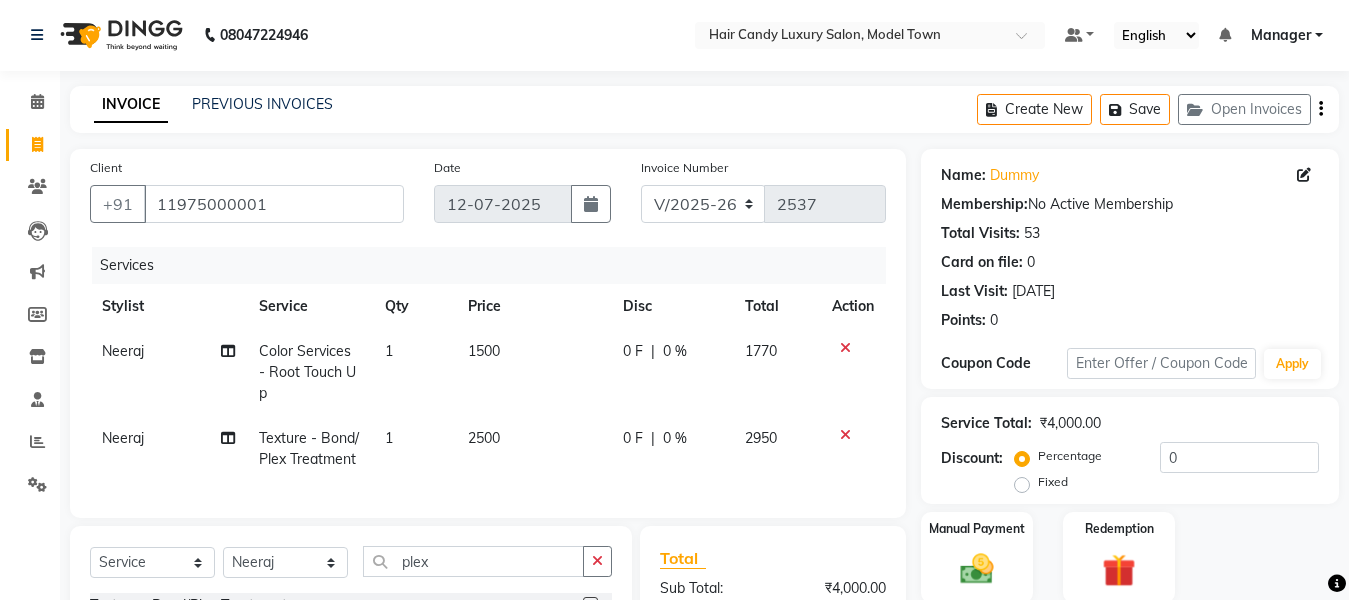 checkbox on "false" 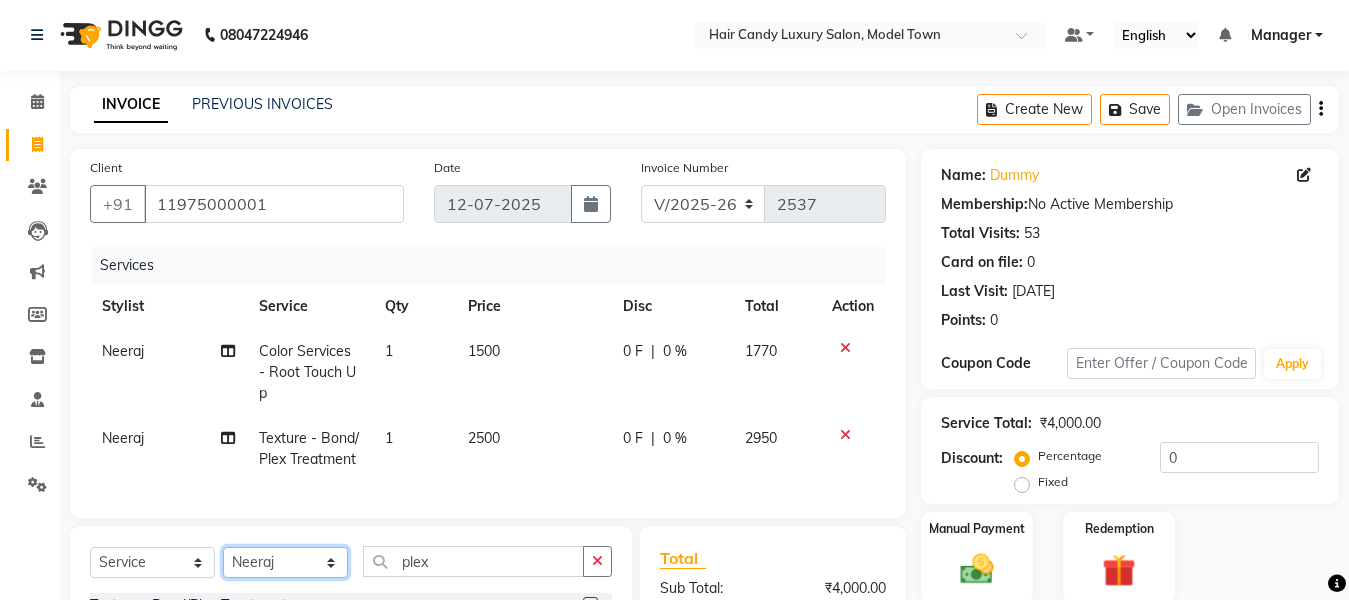 click on "Select Stylist Aakib Anas Anuradha Izhar Laiq (Rahul) Manager Neeraj parul Pawan Prakash Rajni Ranjay (Raju) RIYA Saleem sameer  stock manager surrender Vijay Gupta Vijay kumar" 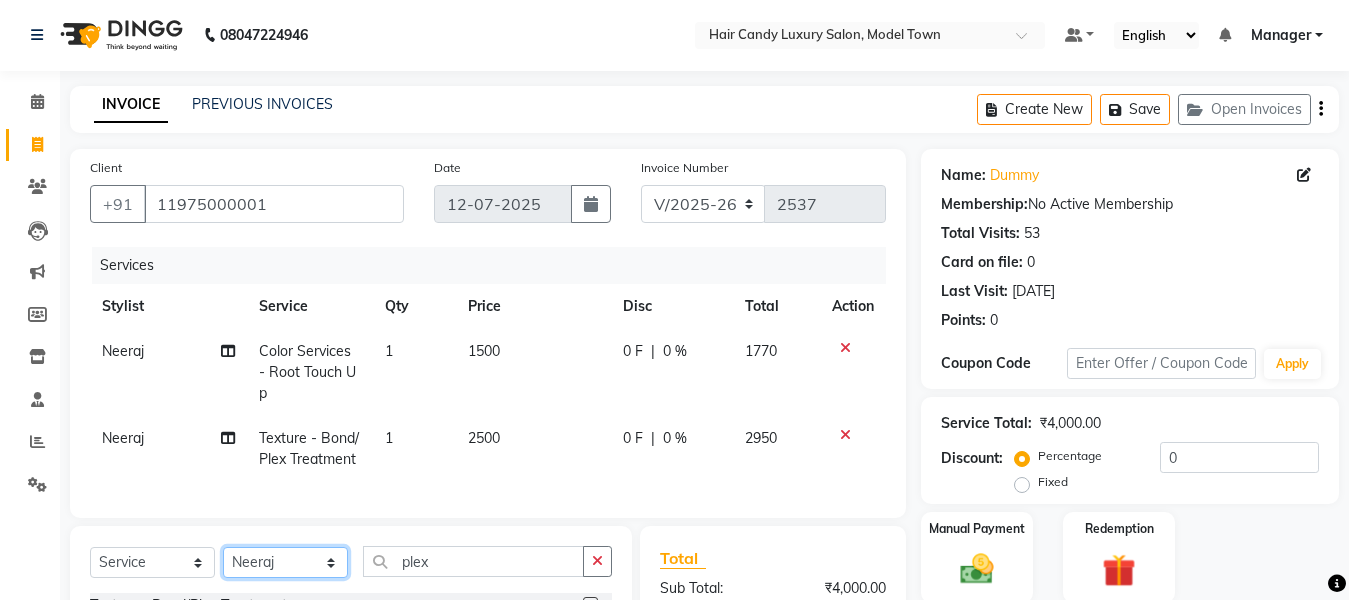 select on "28006" 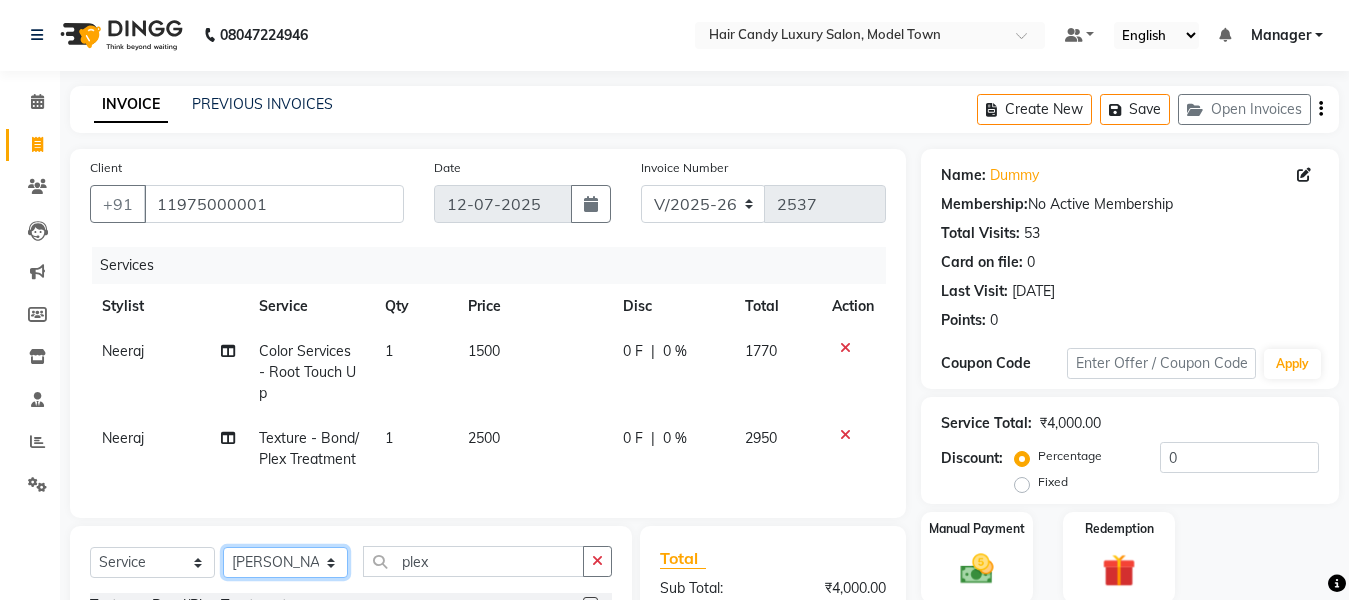 click on "Select Stylist Aakib Anas Anuradha Izhar Laiq (Rahul) Manager Neeraj parul Pawan Prakash Rajni Ranjay (Raju) RIYA Saleem sameer  stock manager surrender Vijay Gupta Vijay kumar" 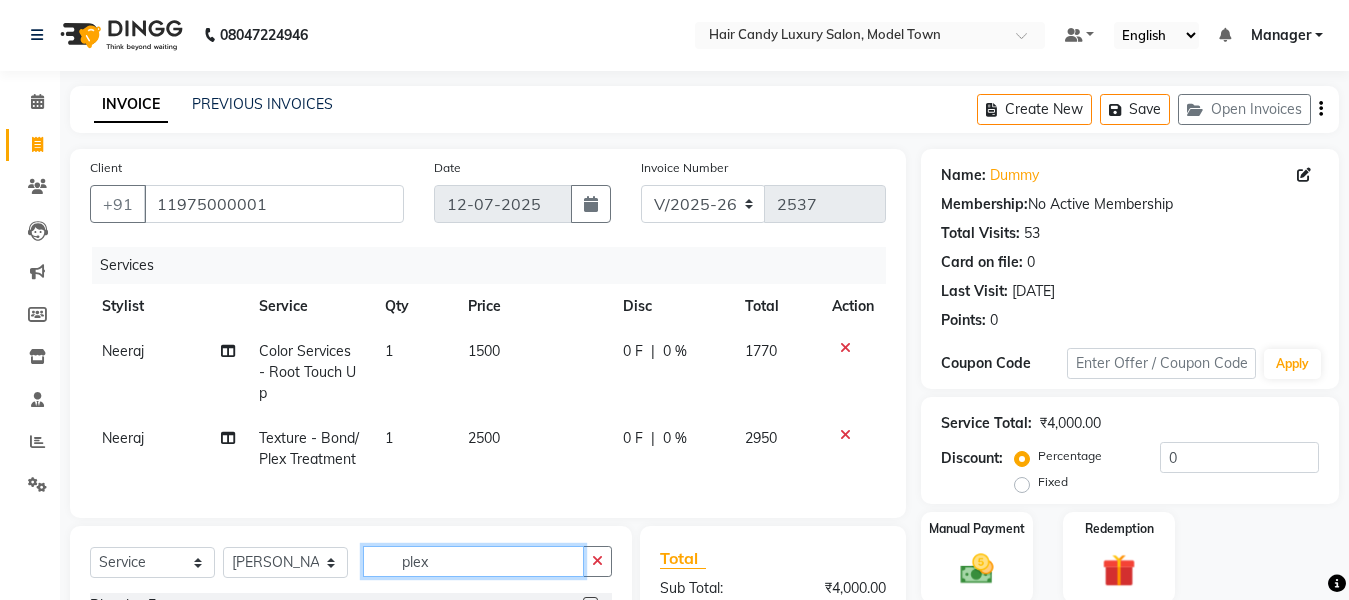 click on "plex" 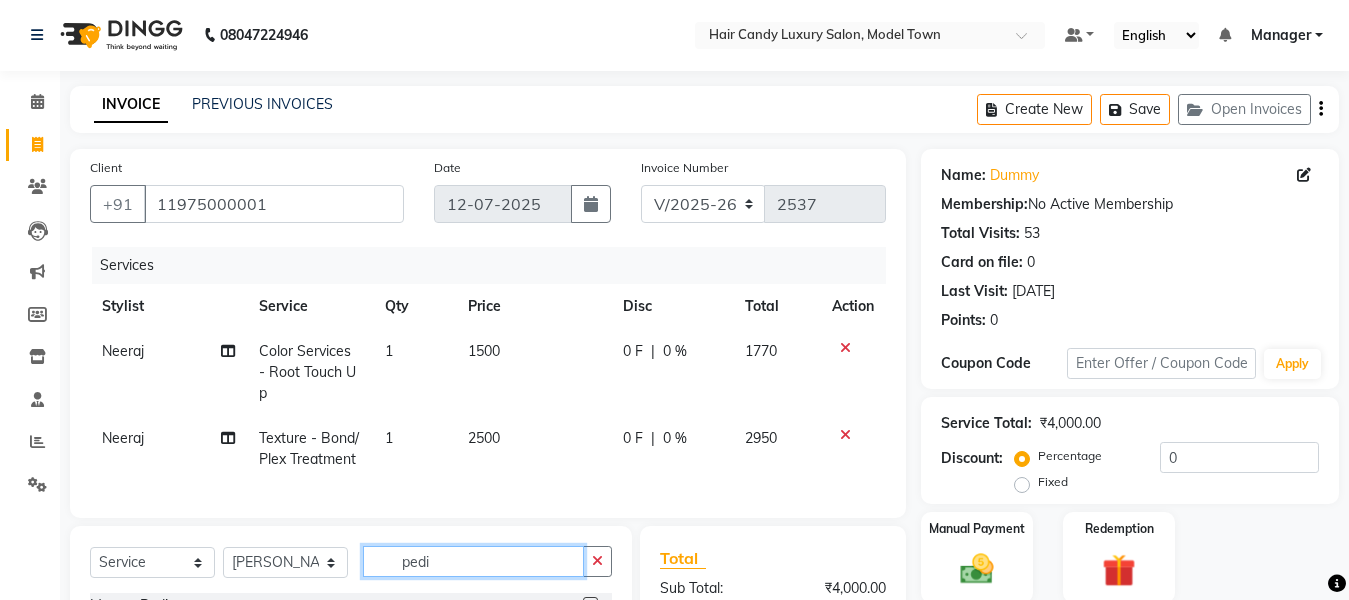 type on "pedi" 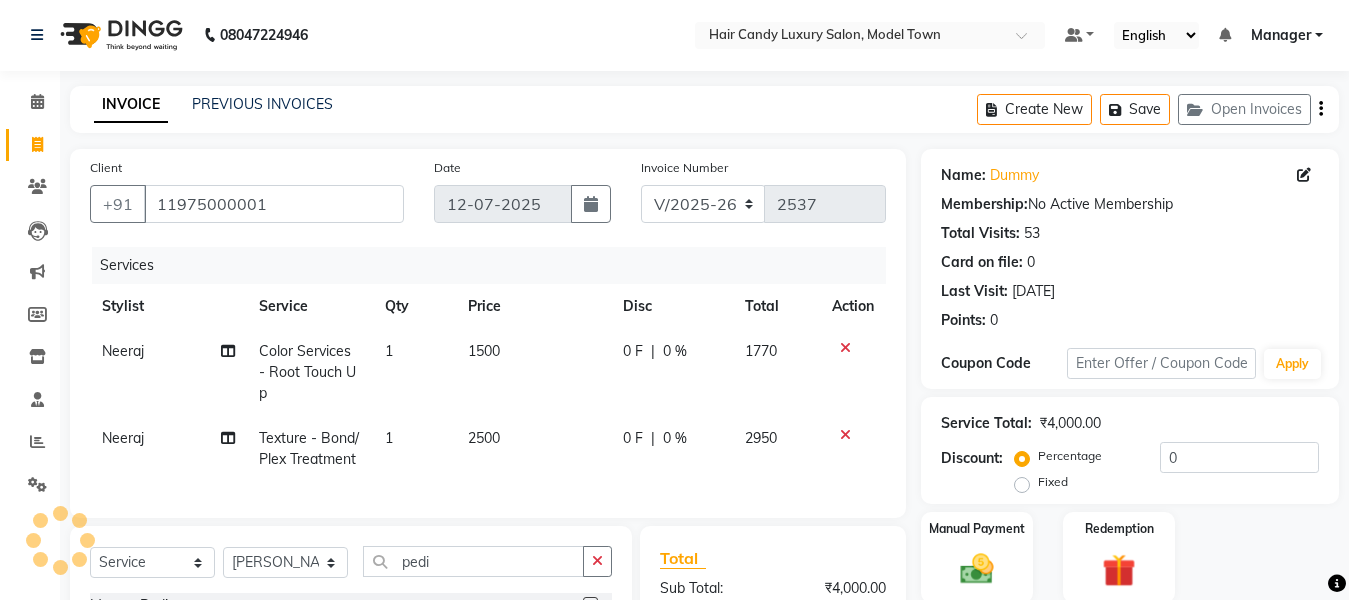 click on "Name: Dummy  Membership:  No Active Membership  Total Visits:  53 Card on file:  0 Last Visit:   11-07-2025 Points:   0  Coupon Code Apply Service Total:  ₹4,000.00  Discount:  Percentage   Fixed  0 Manual Payment Redemption  Continue Without Payment" 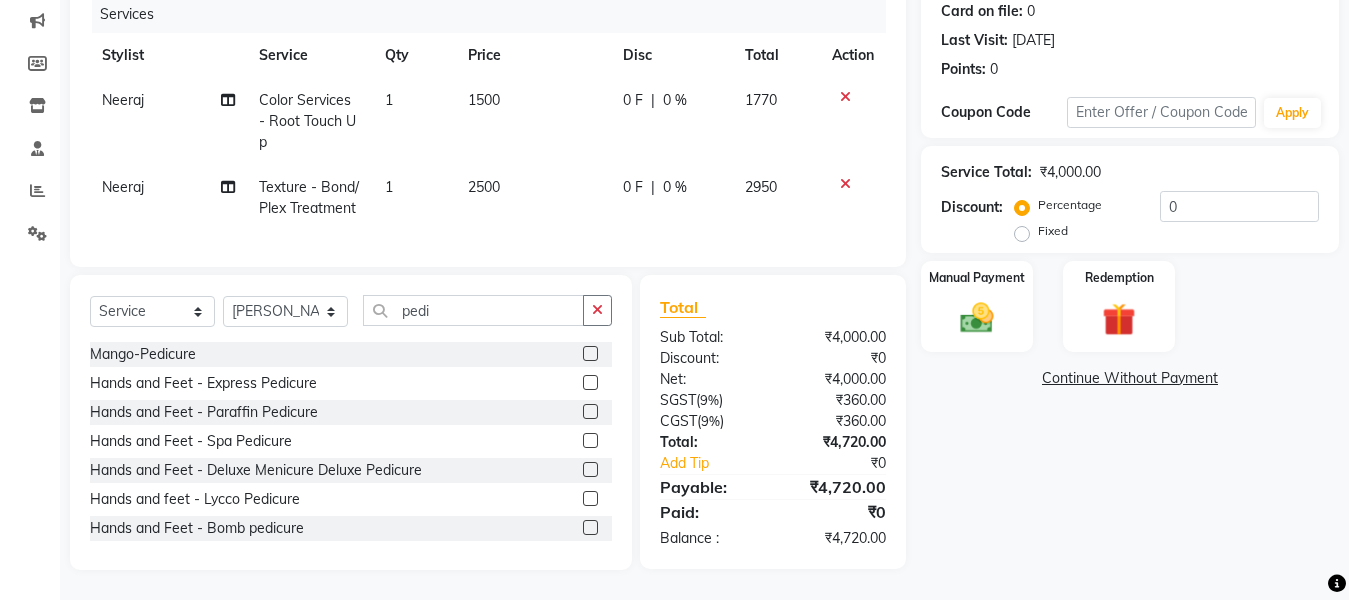 scroll, scrollTop: 269, scrollLeft: 0, axis: vertical 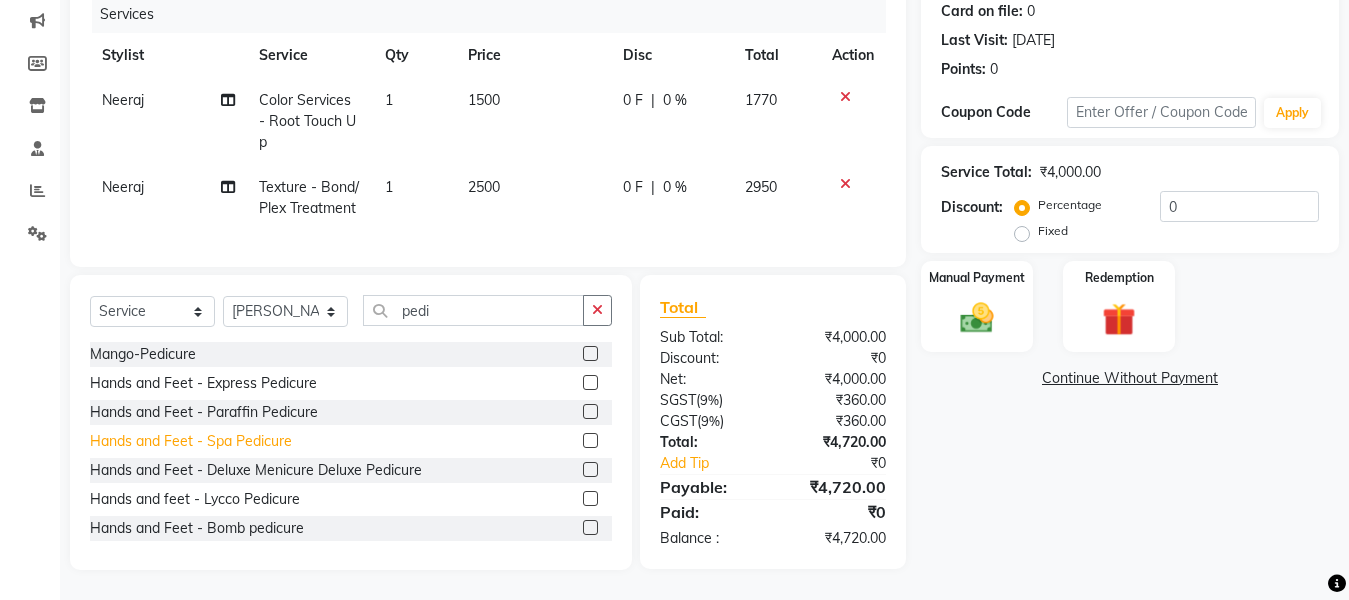 click on "Hands and Feet - Spa Pedicure" 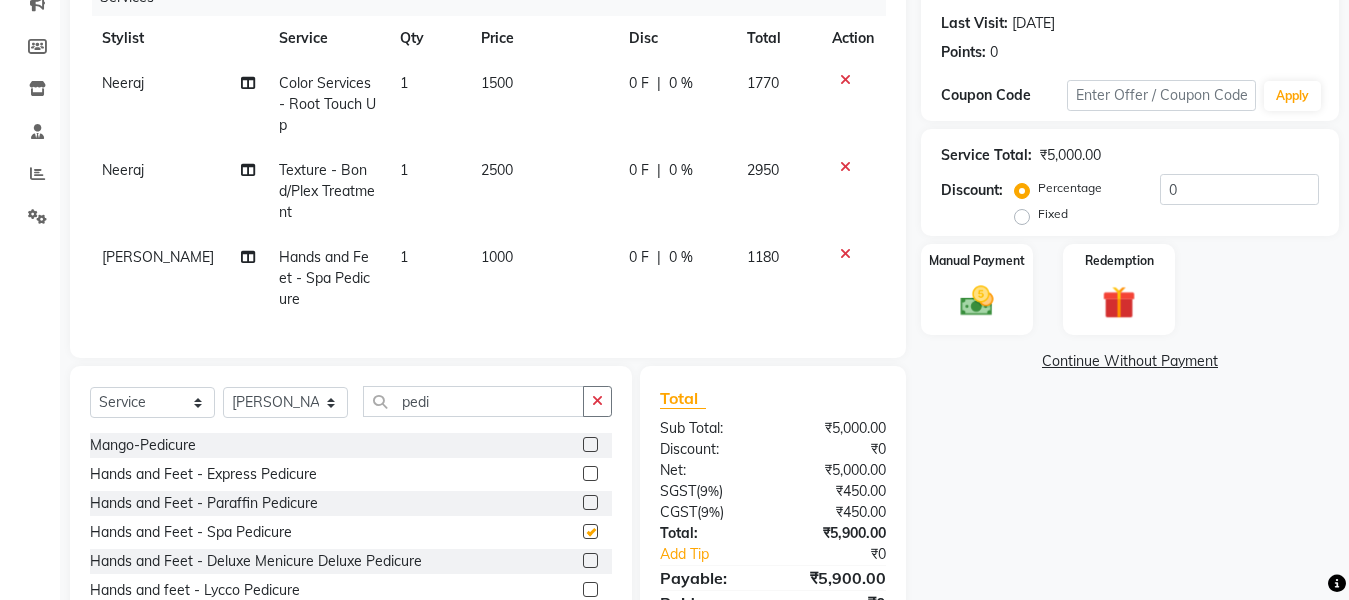 checkbox on "false" 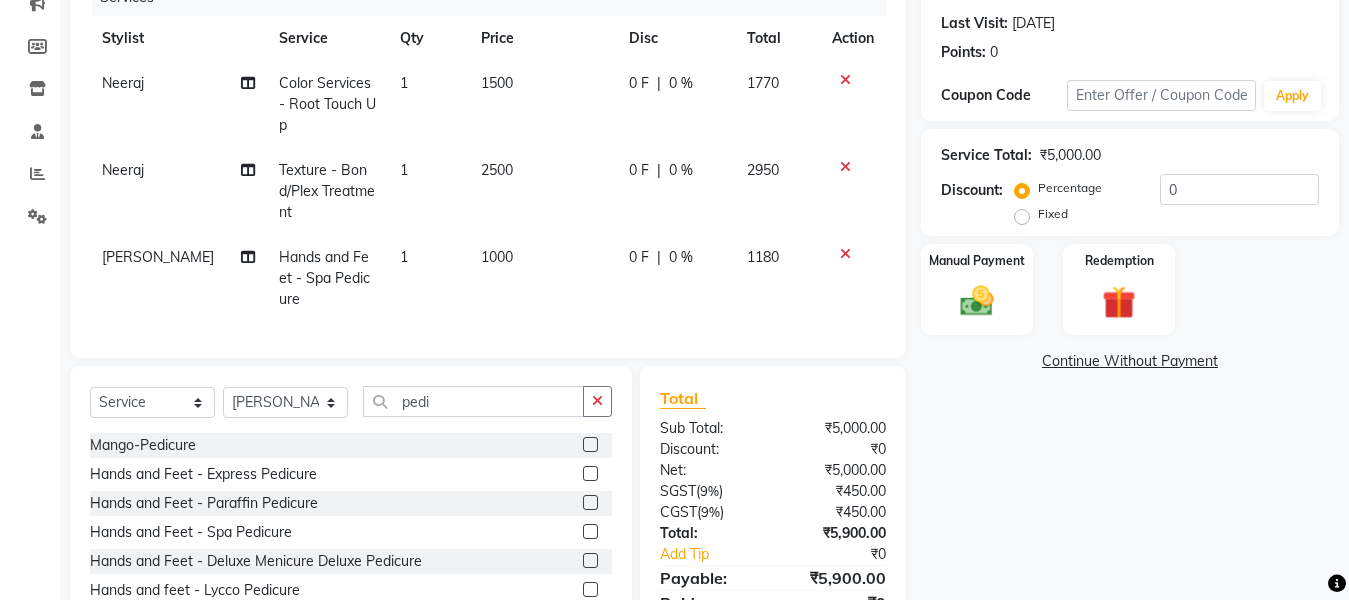 click on "1000" 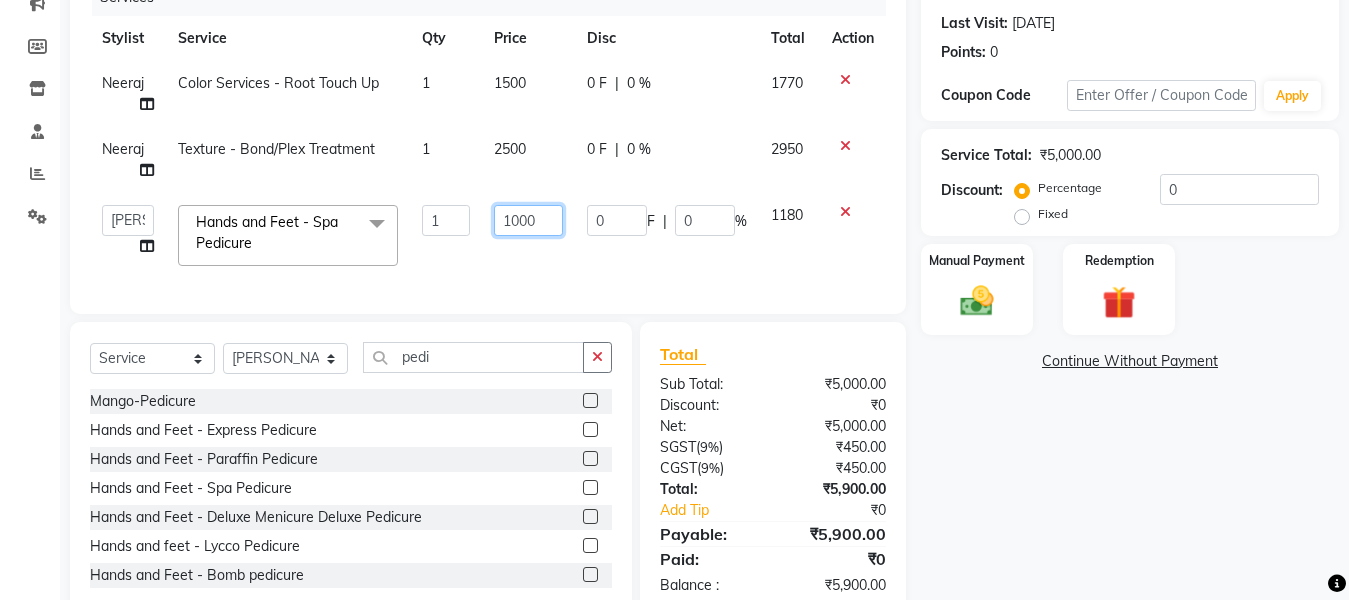 drag, startPoint x: 516, startPoint y: 225, endPoint x: 447, endPoint y: 245, distance: 71.8401 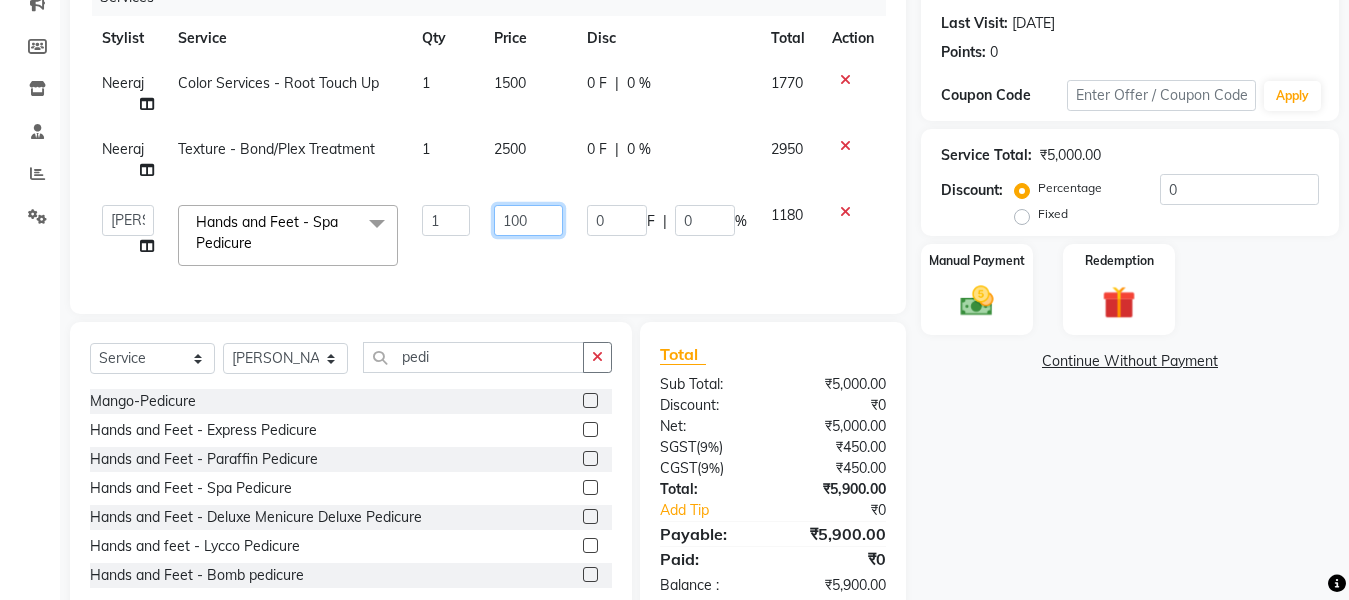 type on "1100" 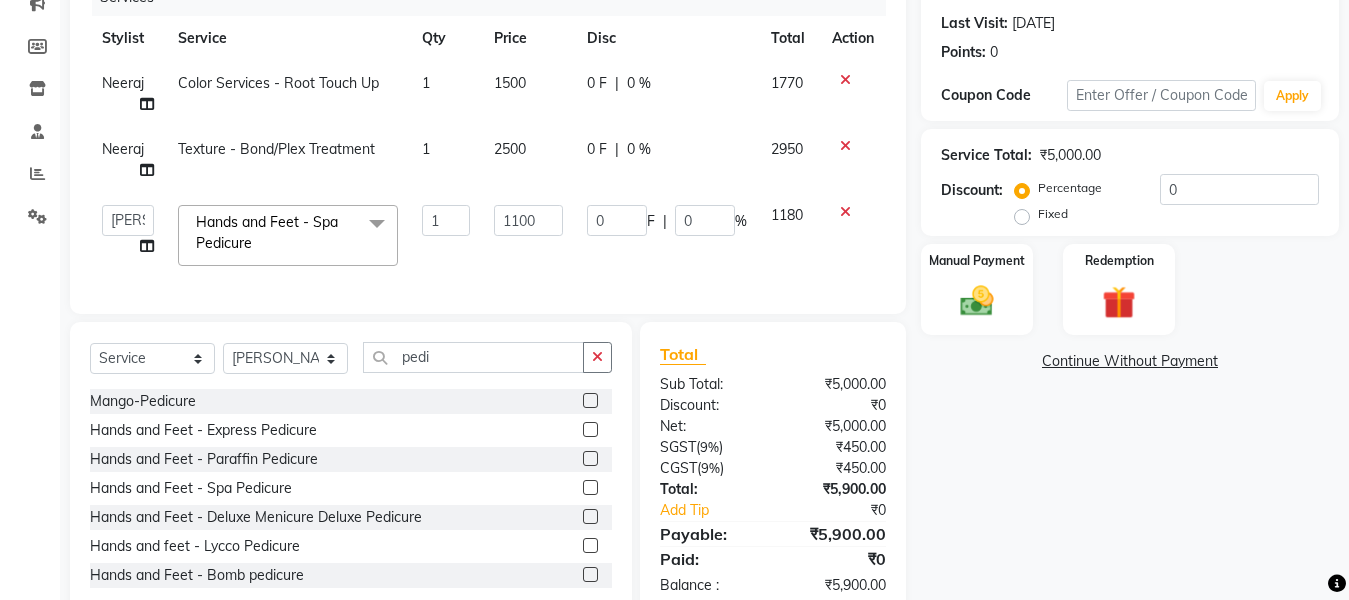 drag, startPoint x: 699, startPoint y: 444, endPoint x: 684, endPoint y: 444, distance: 15 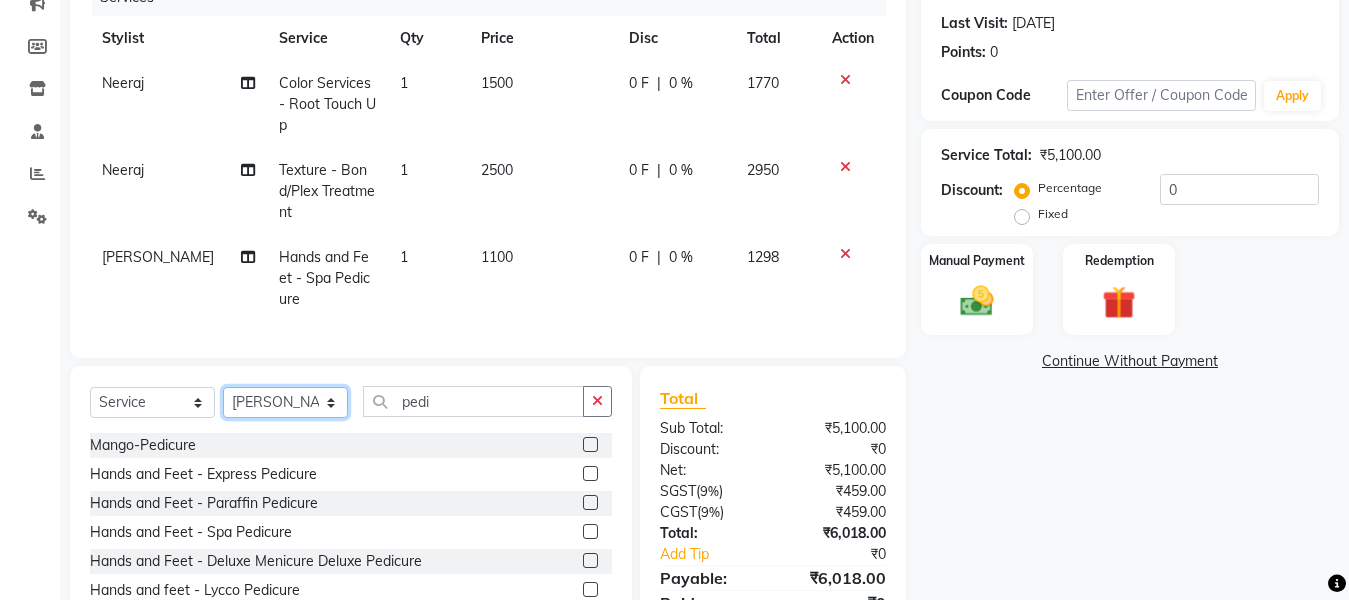 click on "Select Stylist Aakib Anas Anuradha Izhar Laiq (Rahul) Manager Neeraj parul Pawan Prakash Rajni Ranjay (Raju) RIYA Saleem sameer  stock manager surrender Vijay Gupta Vijay kumar" 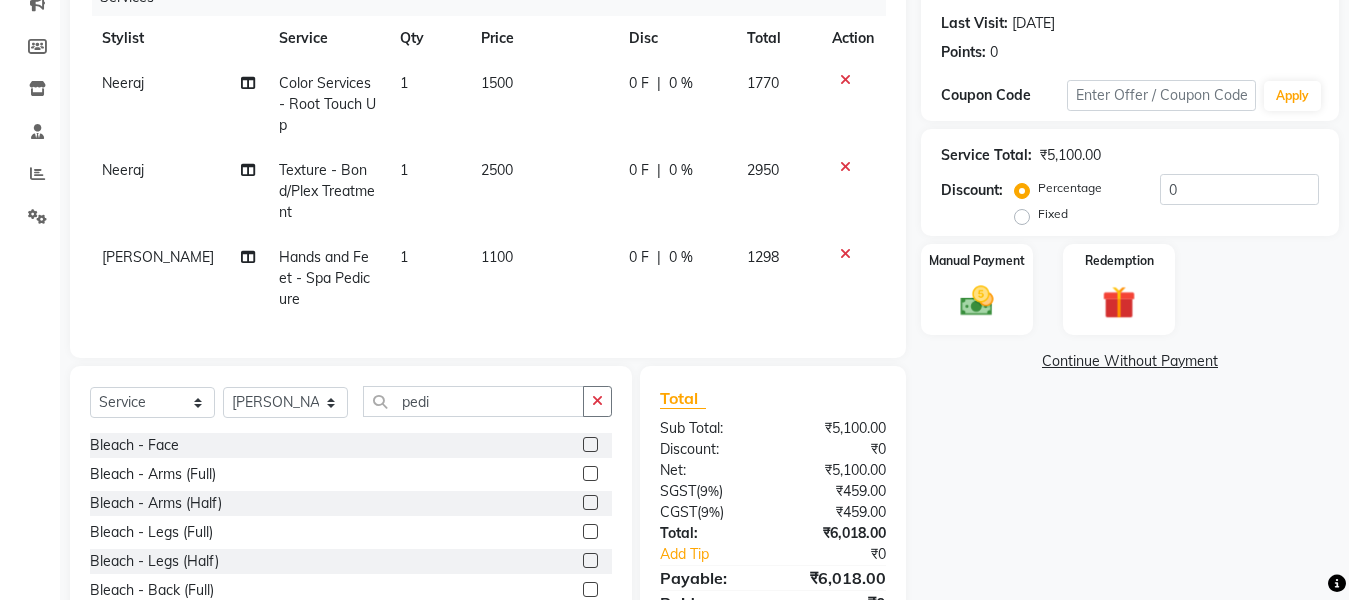 click on "Select  Service  Product  Membership  Package Voucher Prepaid Gift Card  Select Stylist Aakib Anas Anuradha Izhar Laiq (Rahul) Manager Neeraj parul Pawan Prakash Rajni Ranjay (Raju) RIYA Saleem sameer  stock manager surrender Vijay Gupta Vijay kumar pedi" 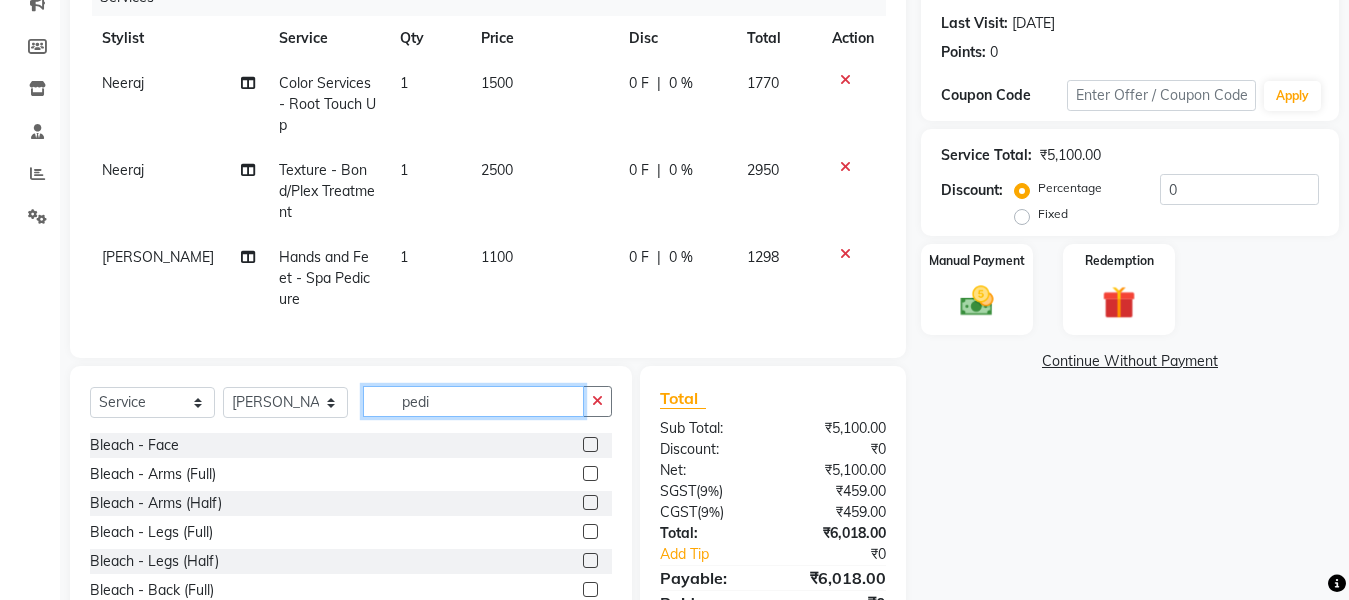 click on "pedi" 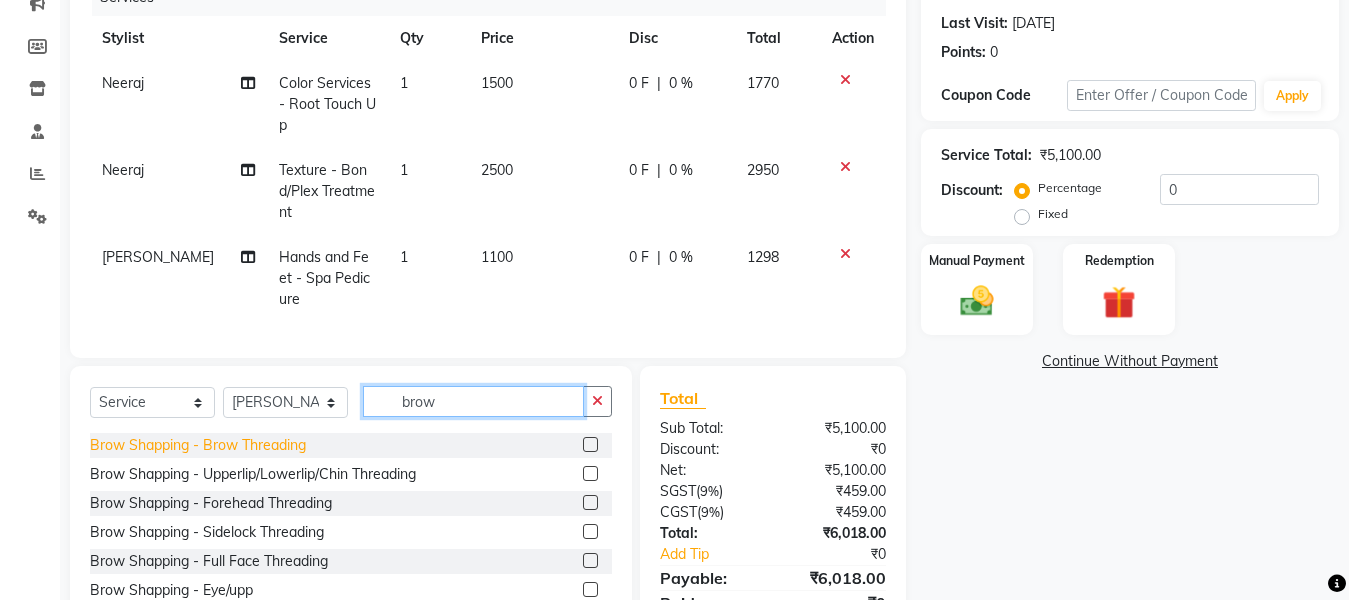 type on "brow" 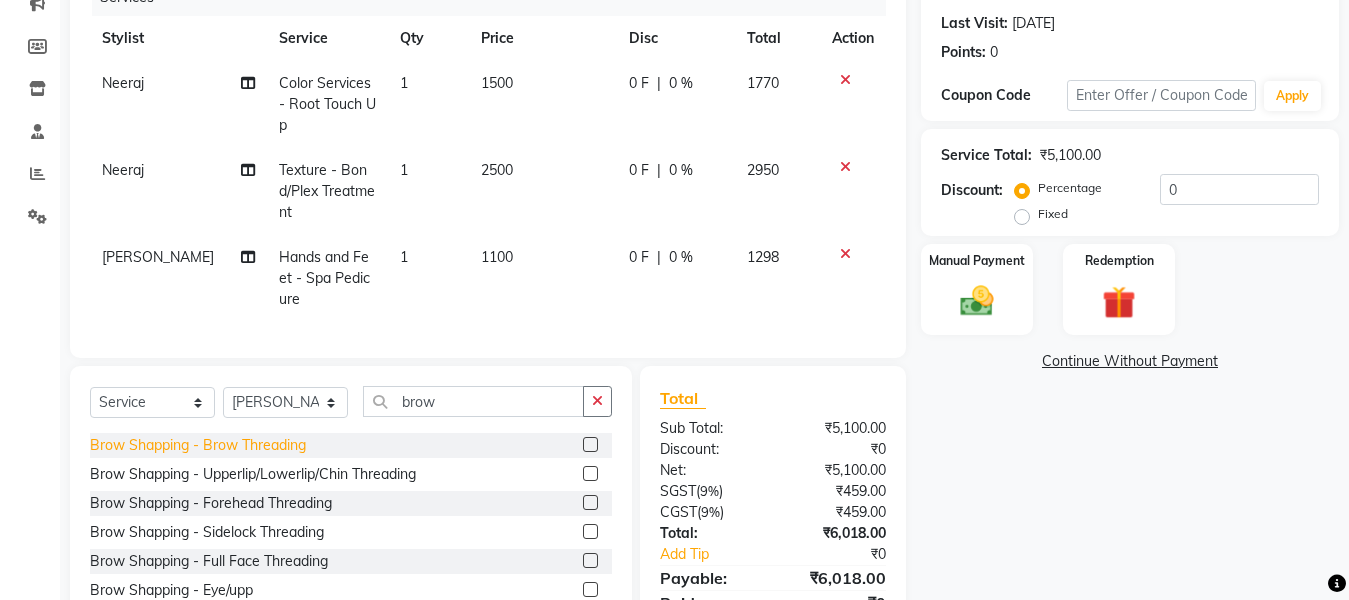 click on "Brow Shapping - Brow Threading" 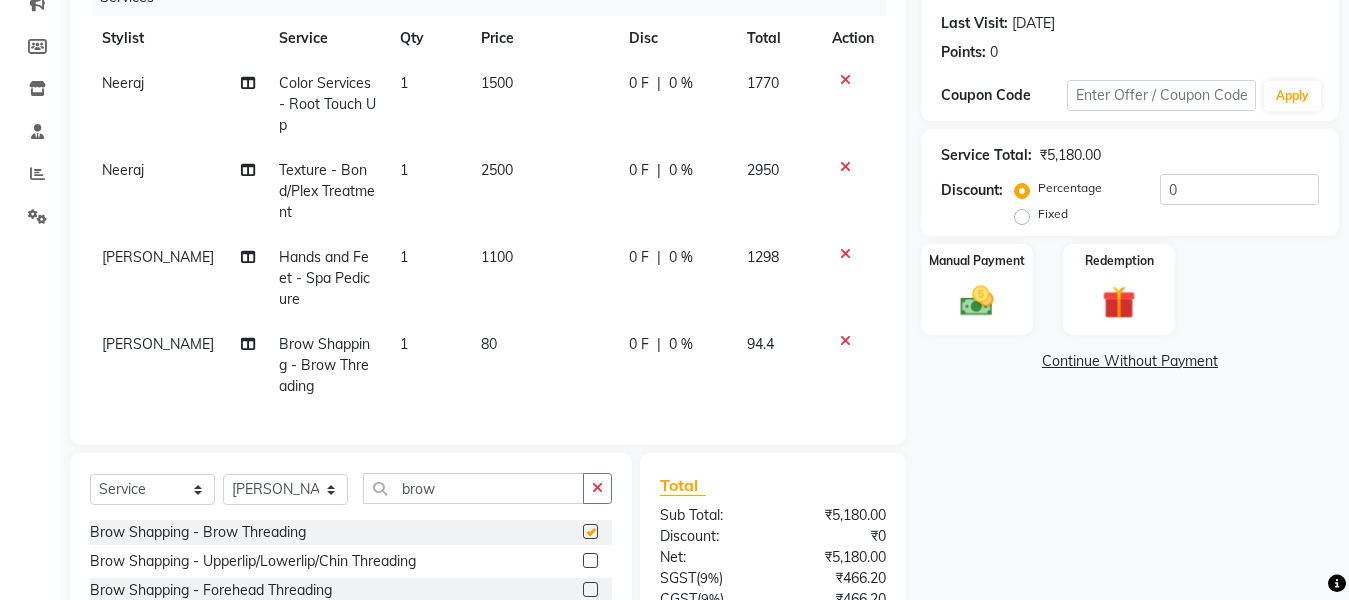 checkbox on "false" 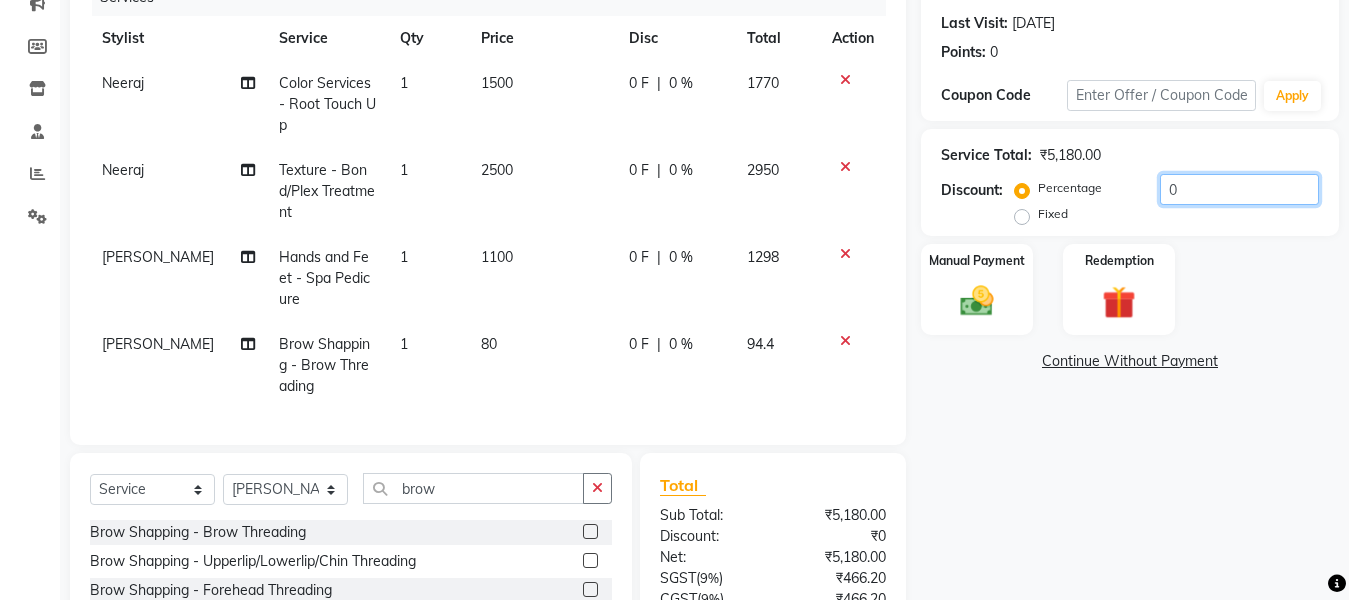 click on "0" 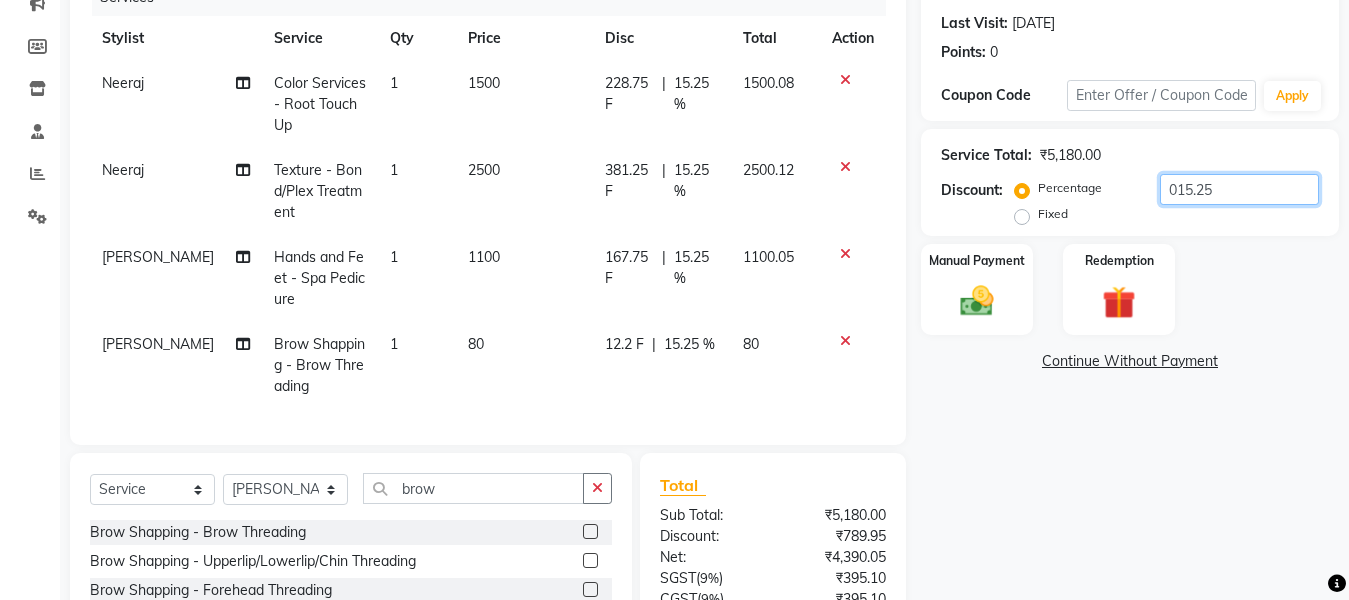 scroll, scrollTop: 484, scrollLeft: 0, axis: vertical 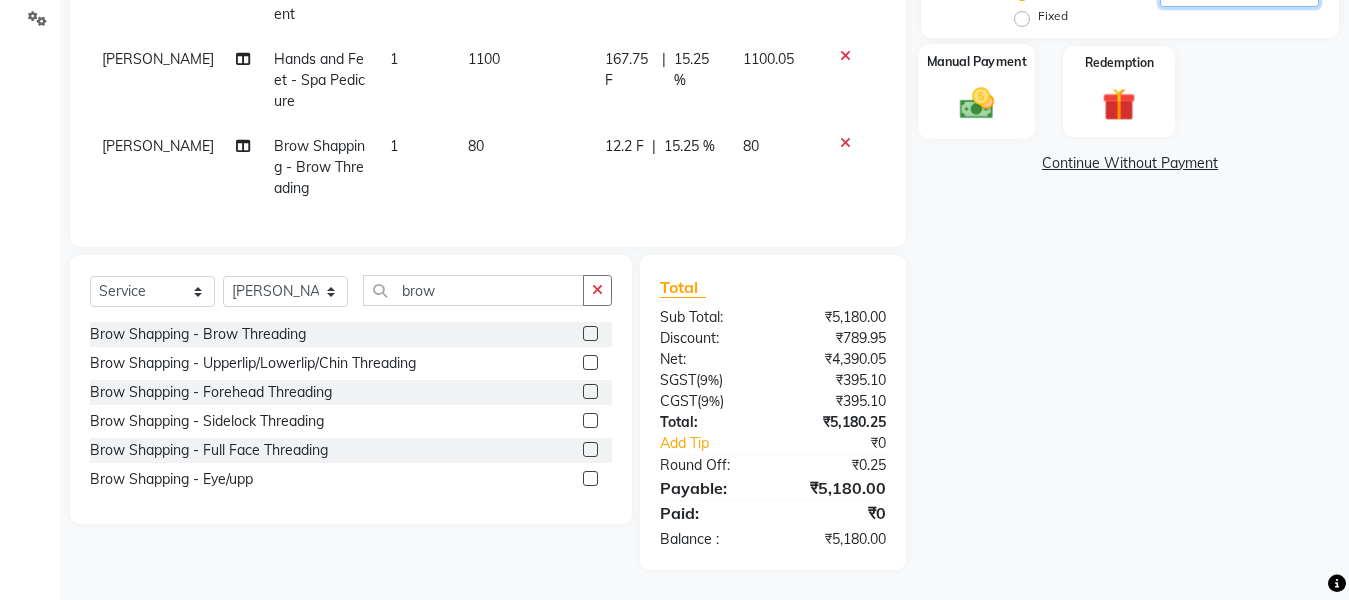type on "015.25" 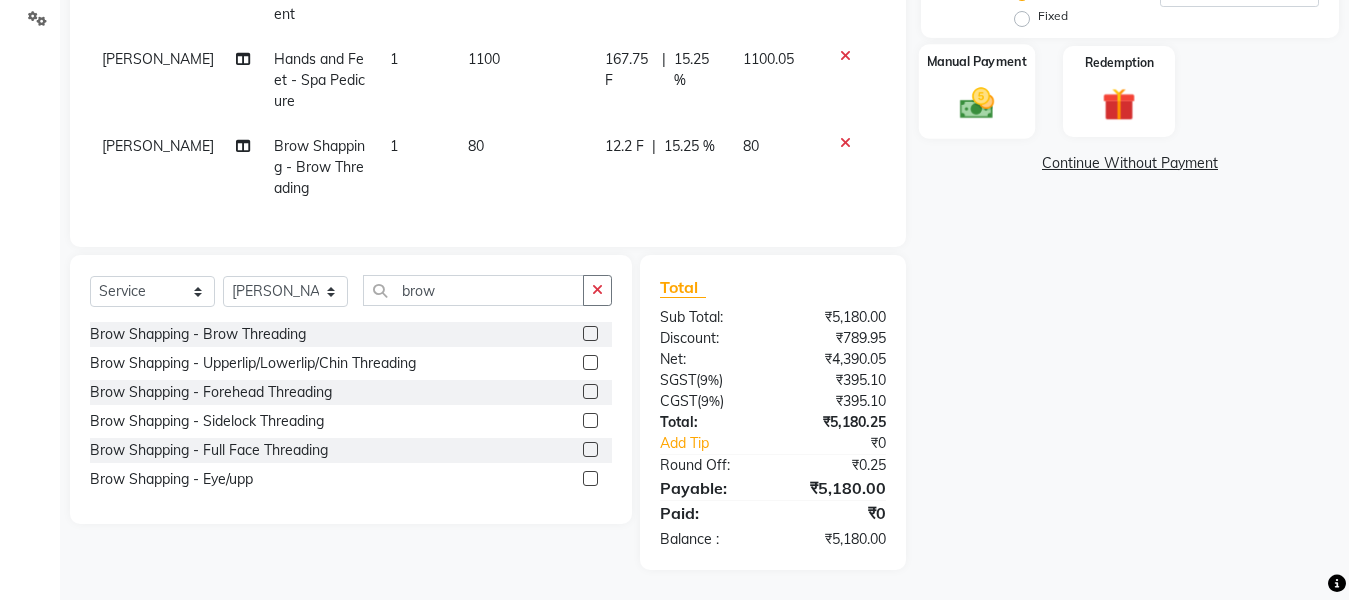 click 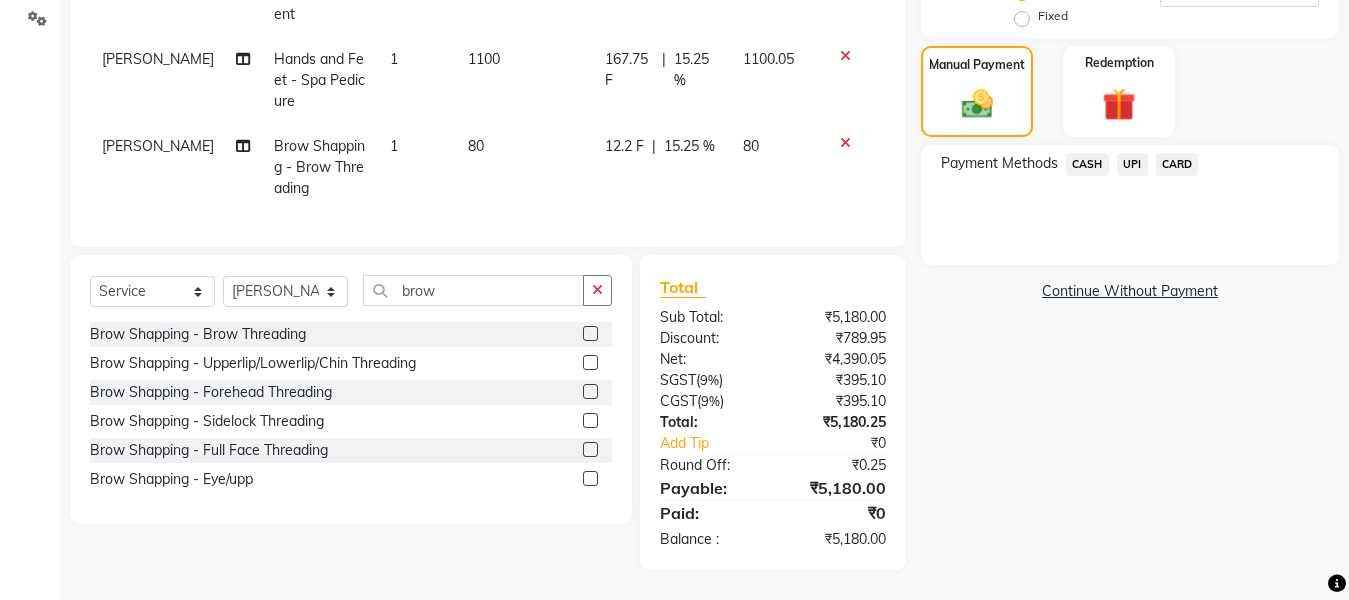 click on "CARD" 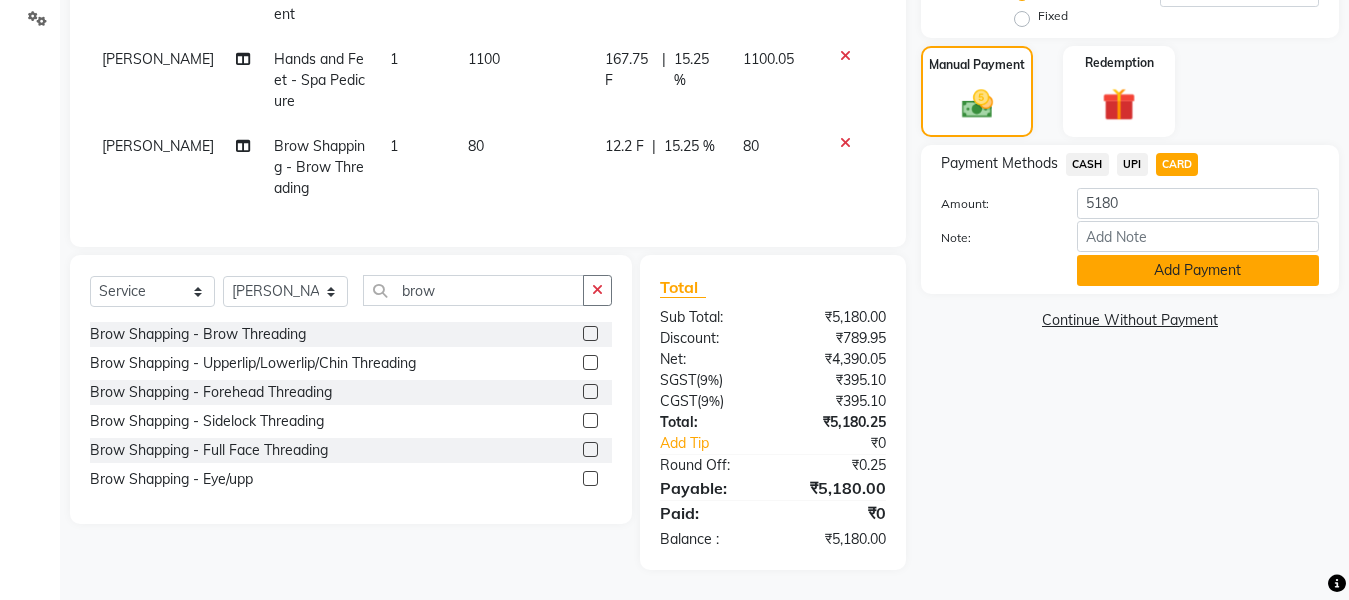 click on "Add Payment" 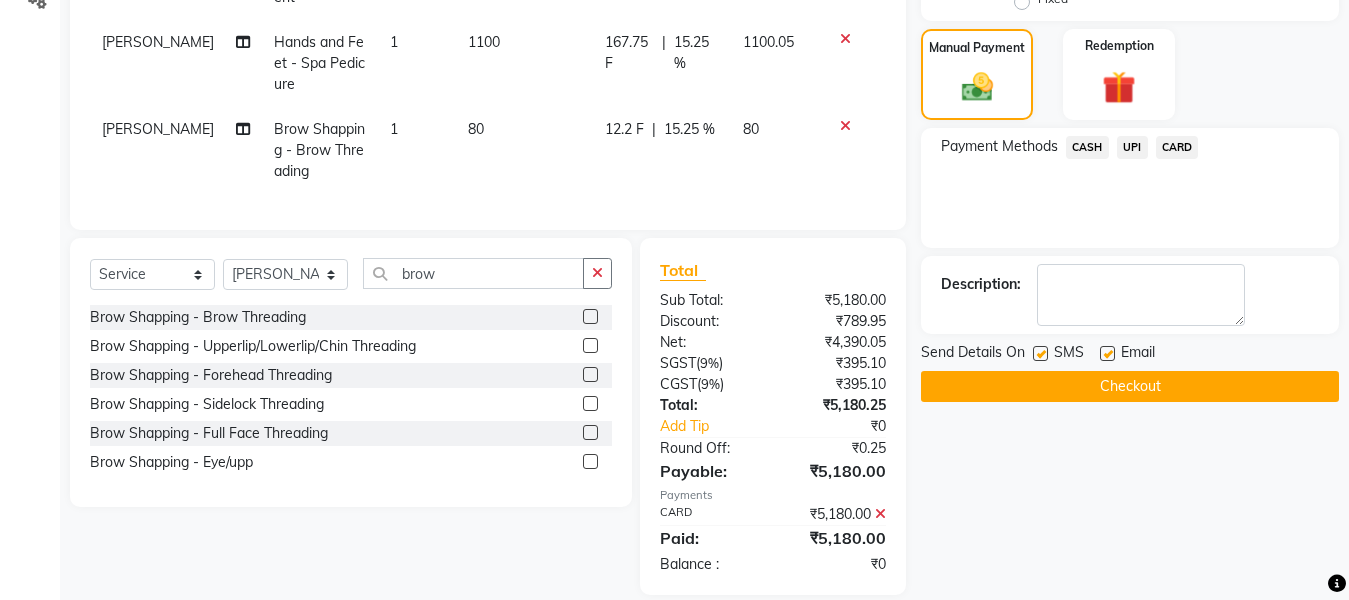 scroll, scrollTop: 526, scrollLeft: 0, axis: vertical 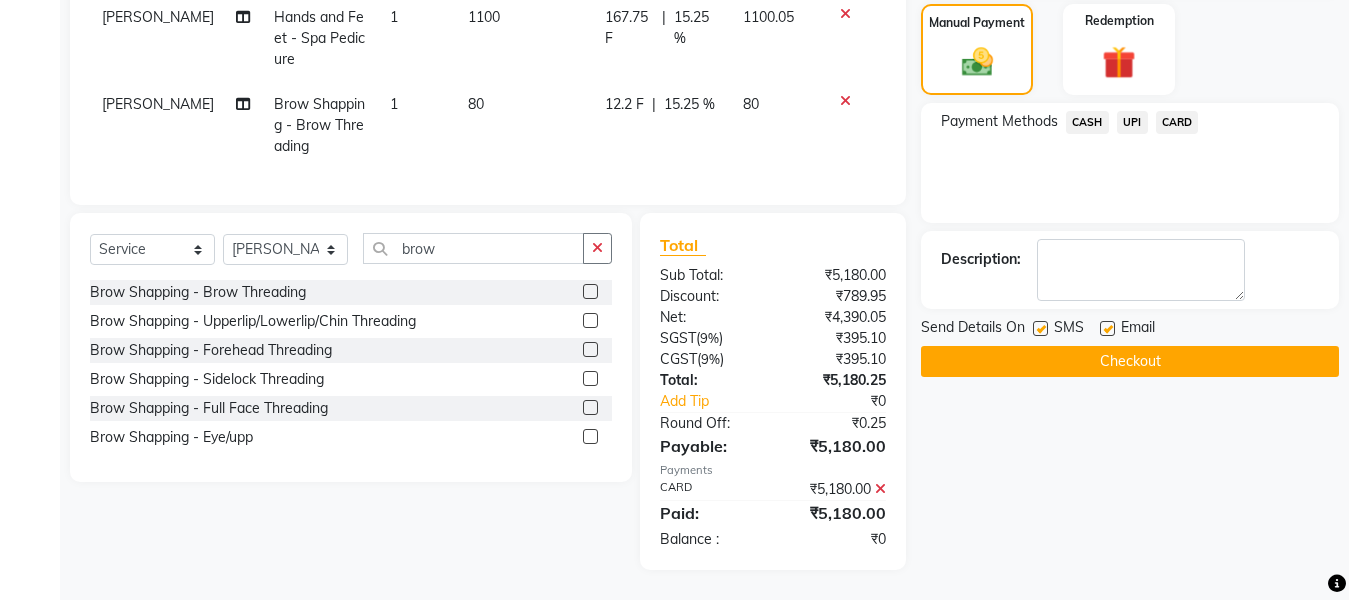click 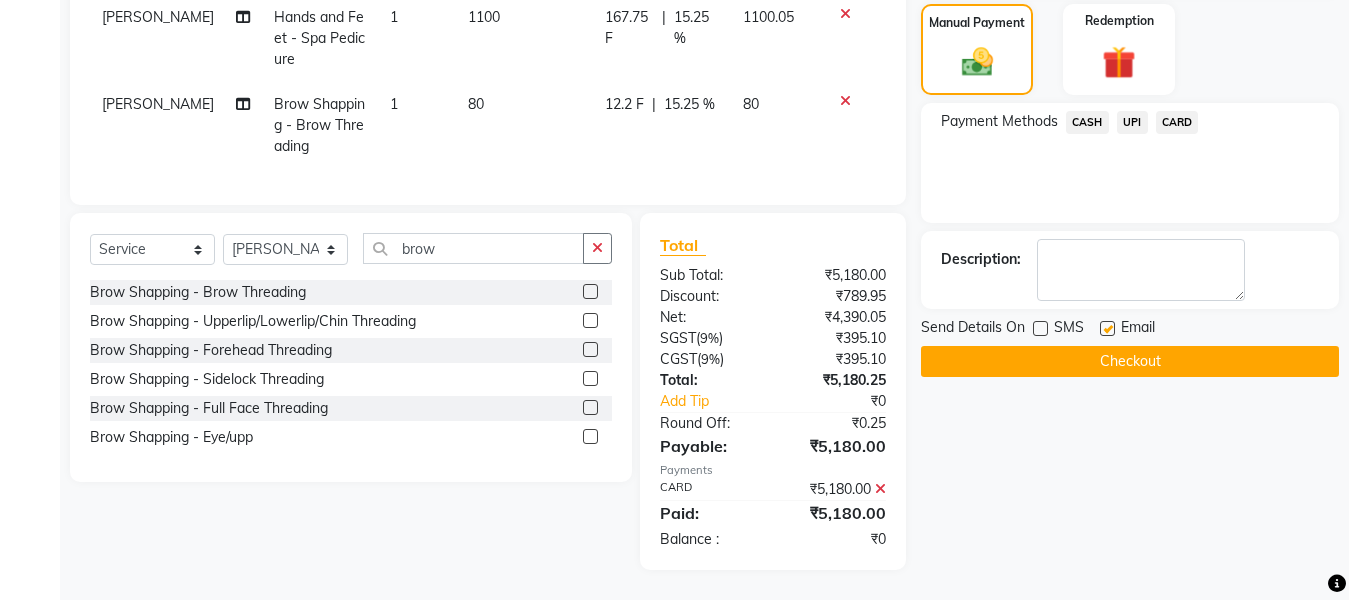 click on "Checkout" 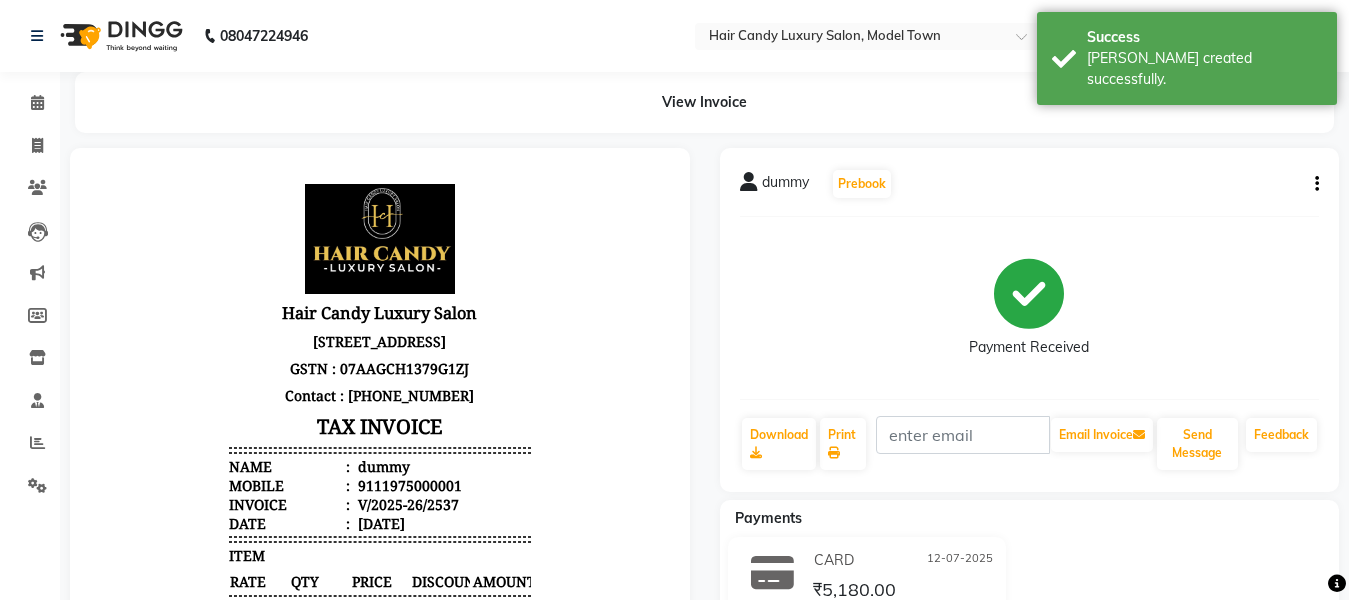 scroll, scrollTop: 0, scrollLeft: 0, axis: both 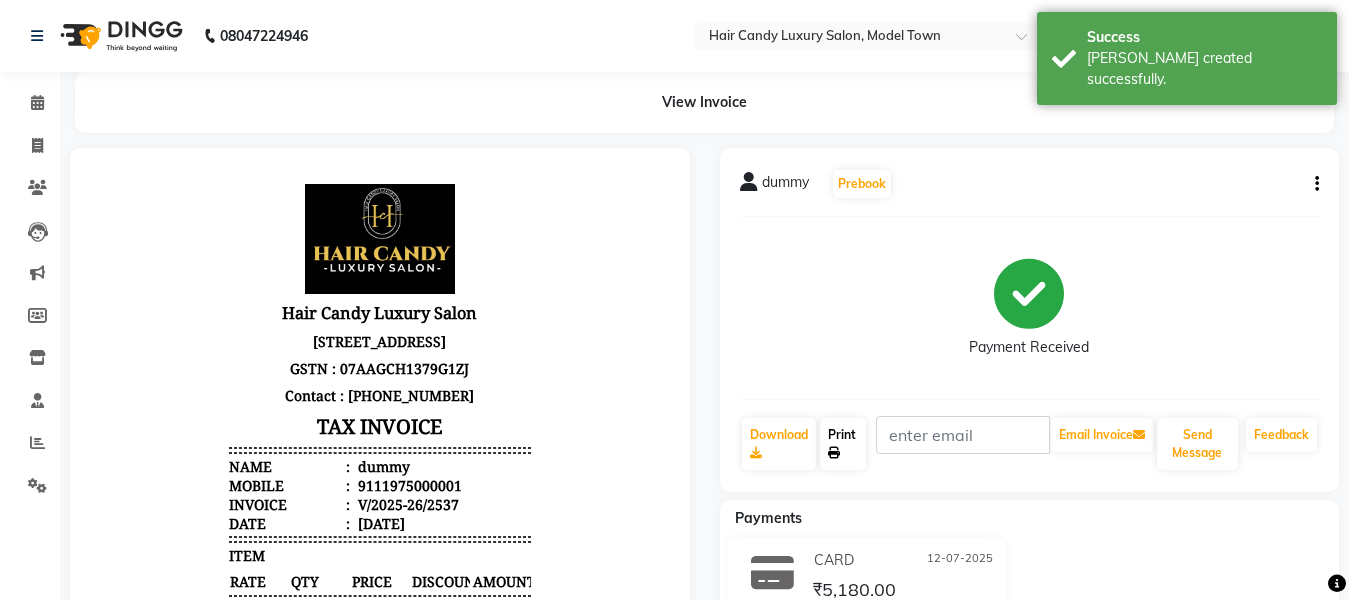 click 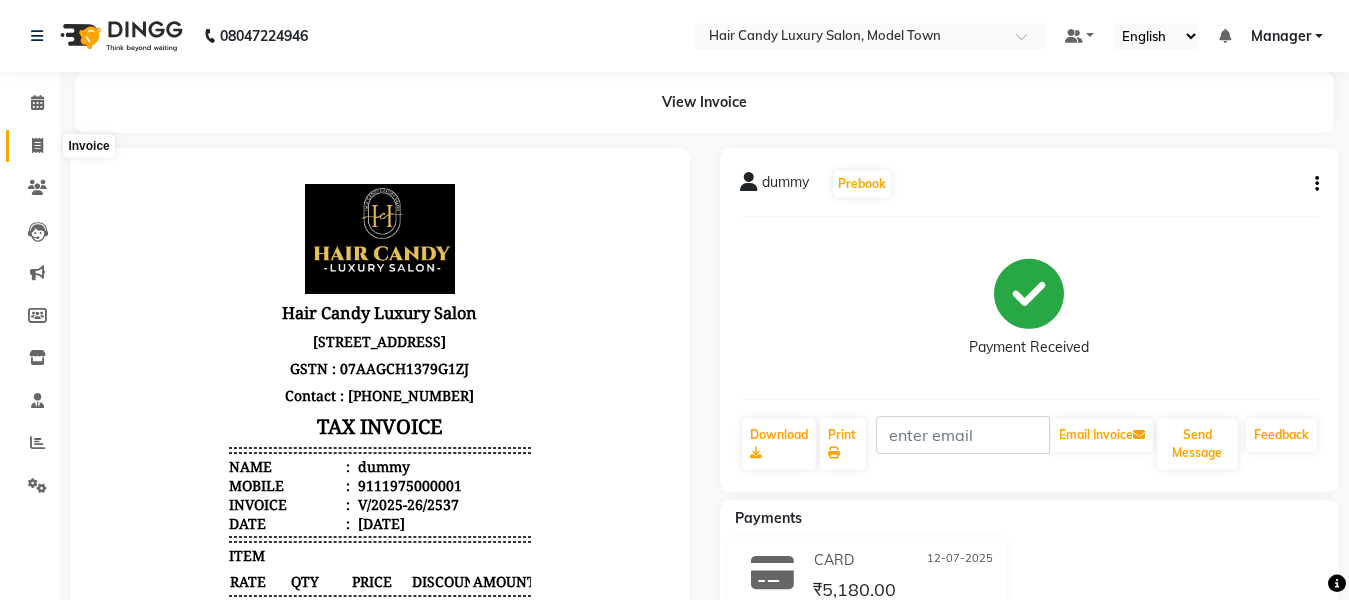 click 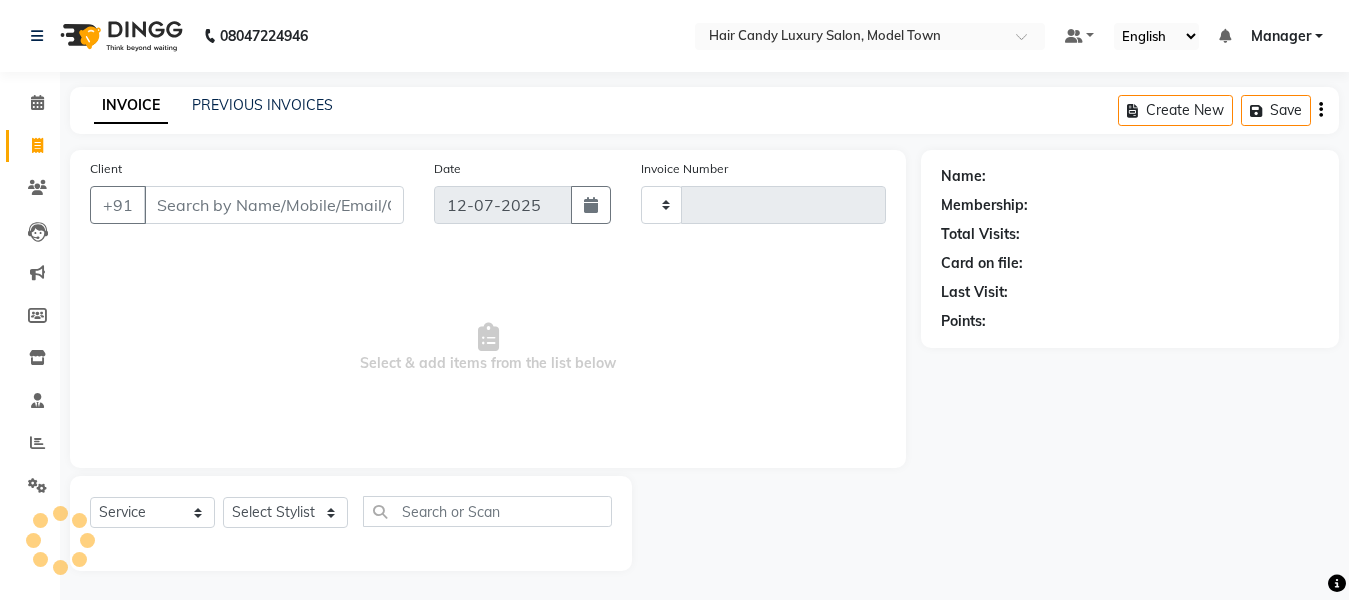 scroll, scrollTop: 1, scrollLeft: 0, axis: vertical 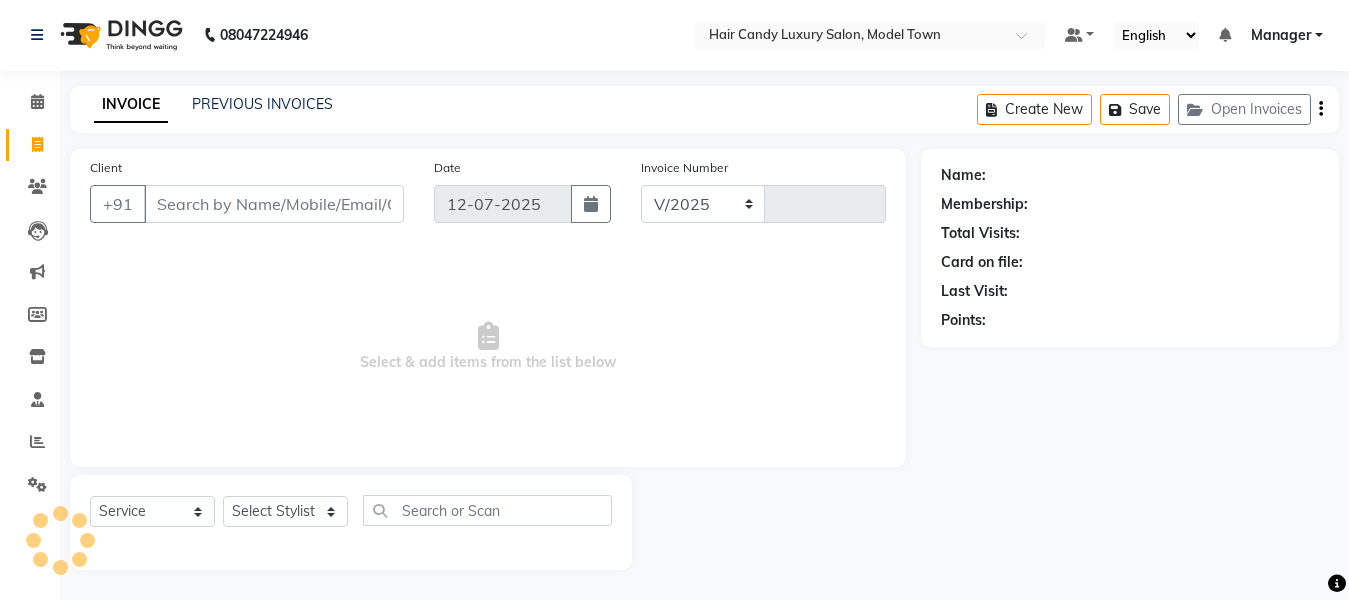 select on "4716" 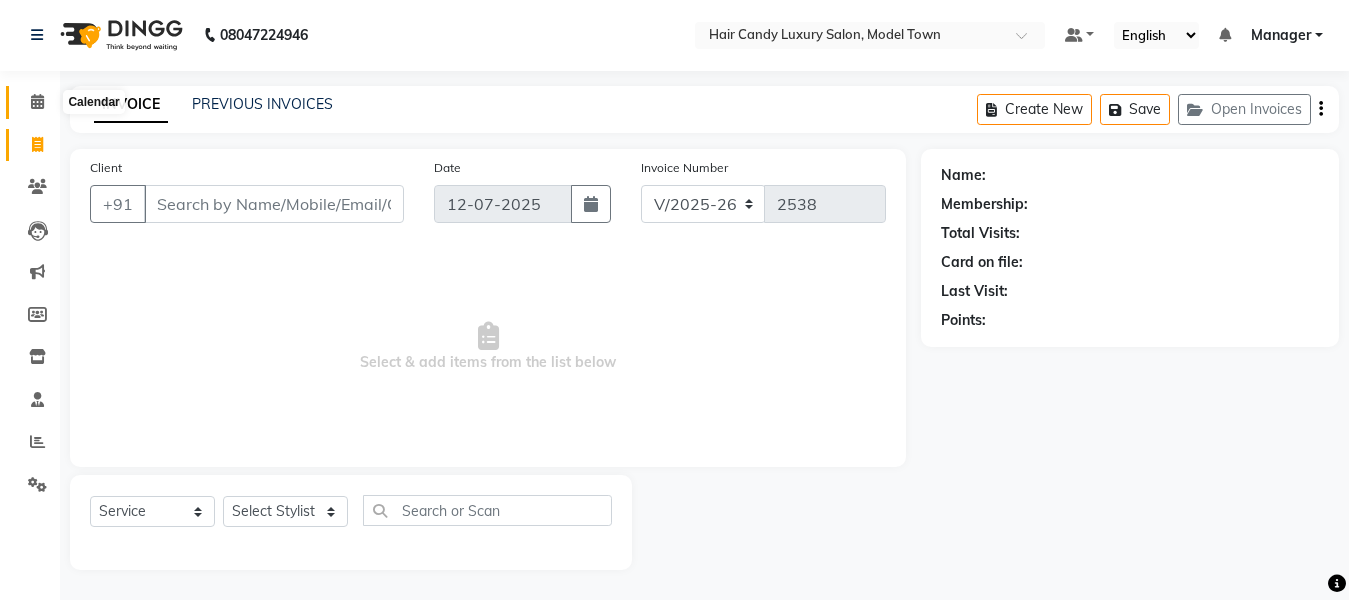 click 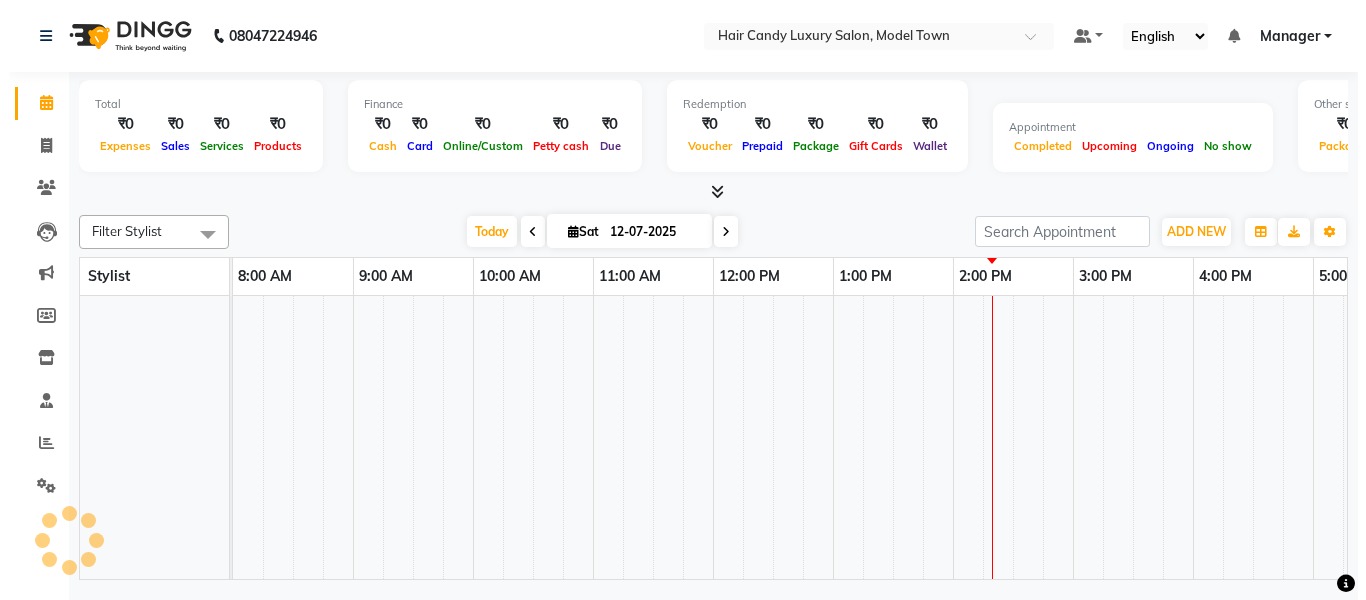 scroll, scrollTop: 0, scrollLeft: 0, axis: both 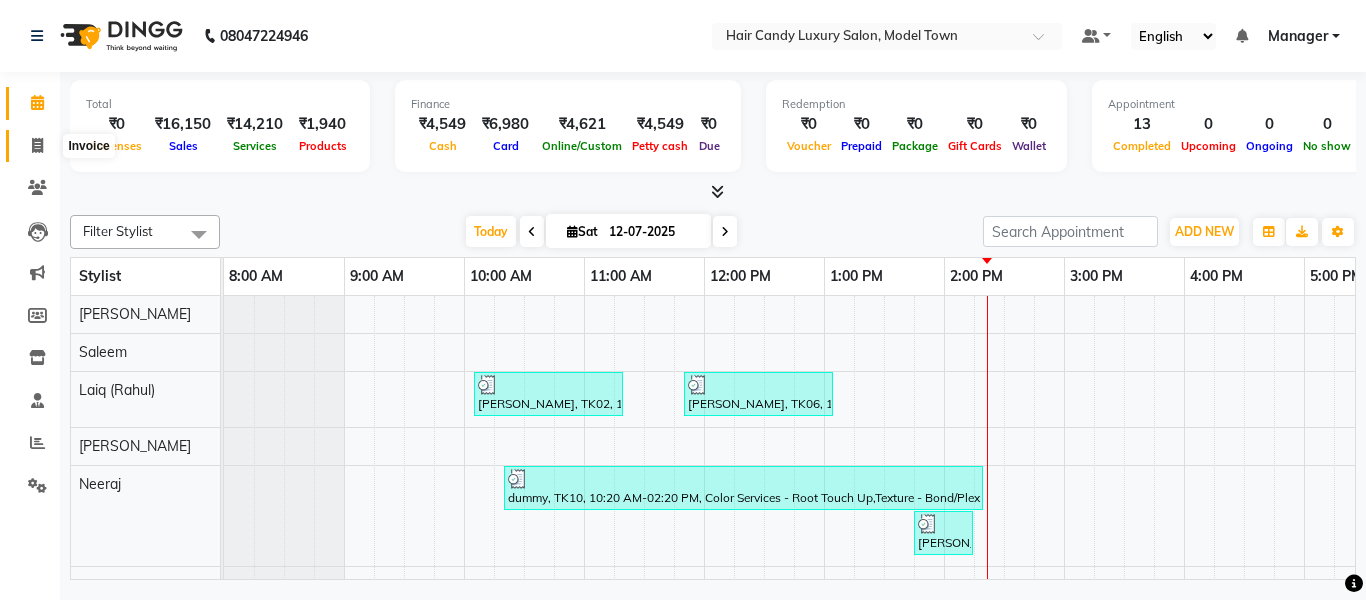 click 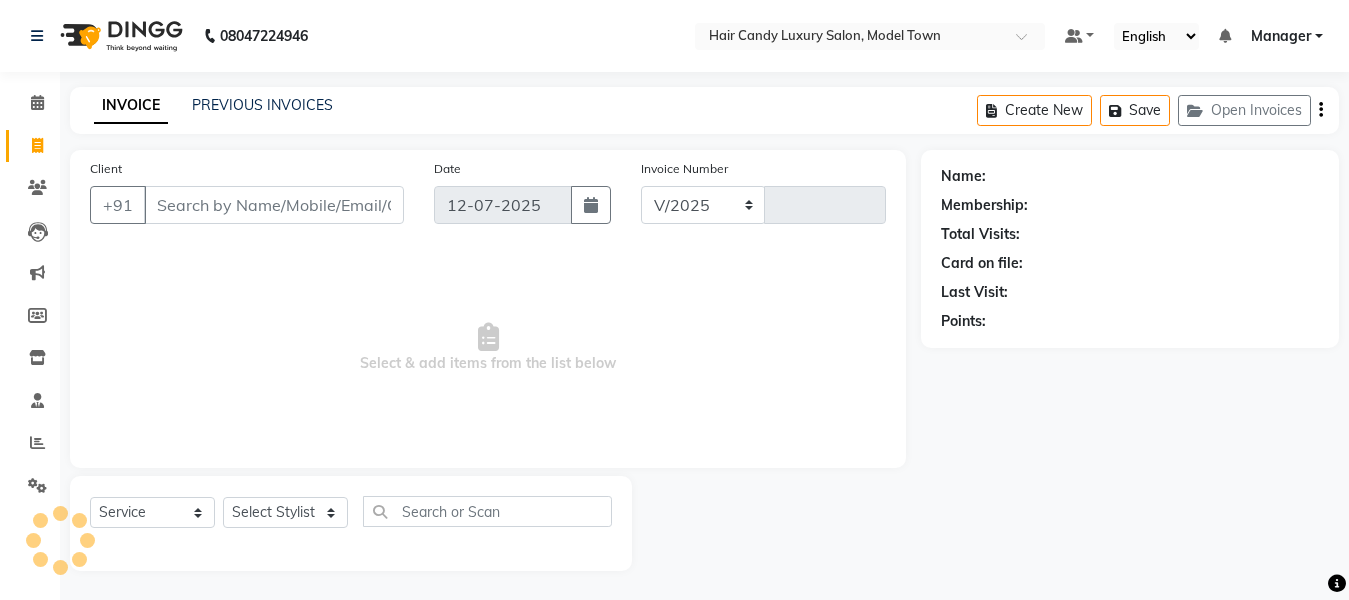select on "4716" 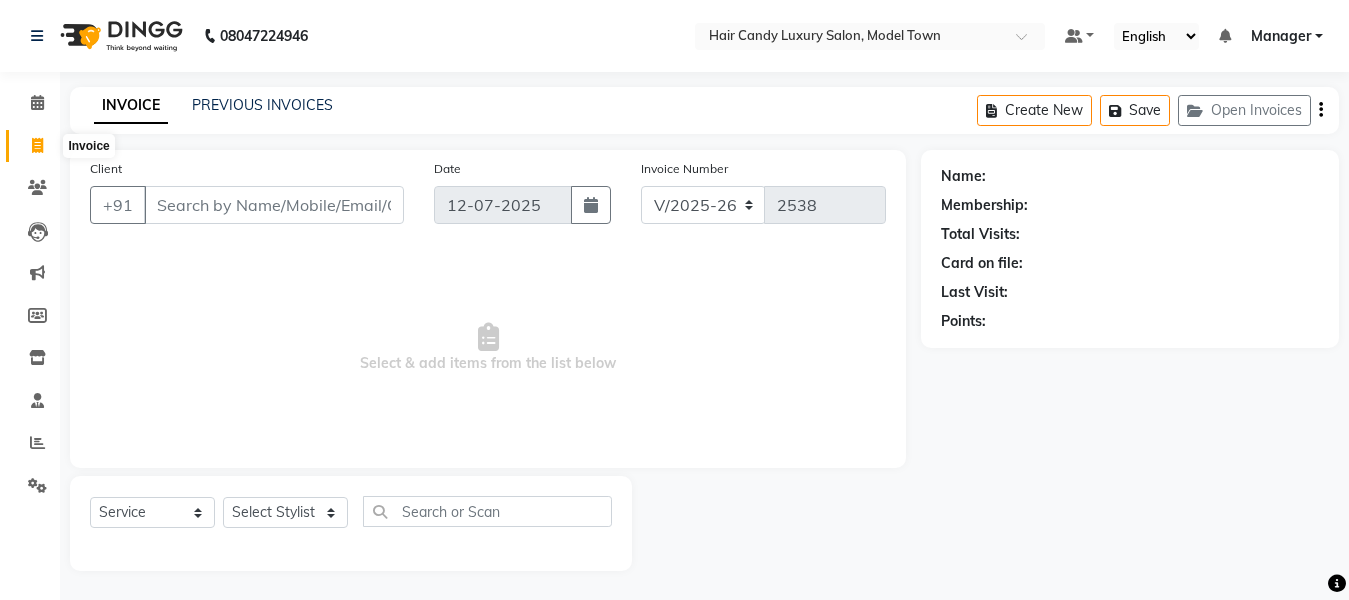 click 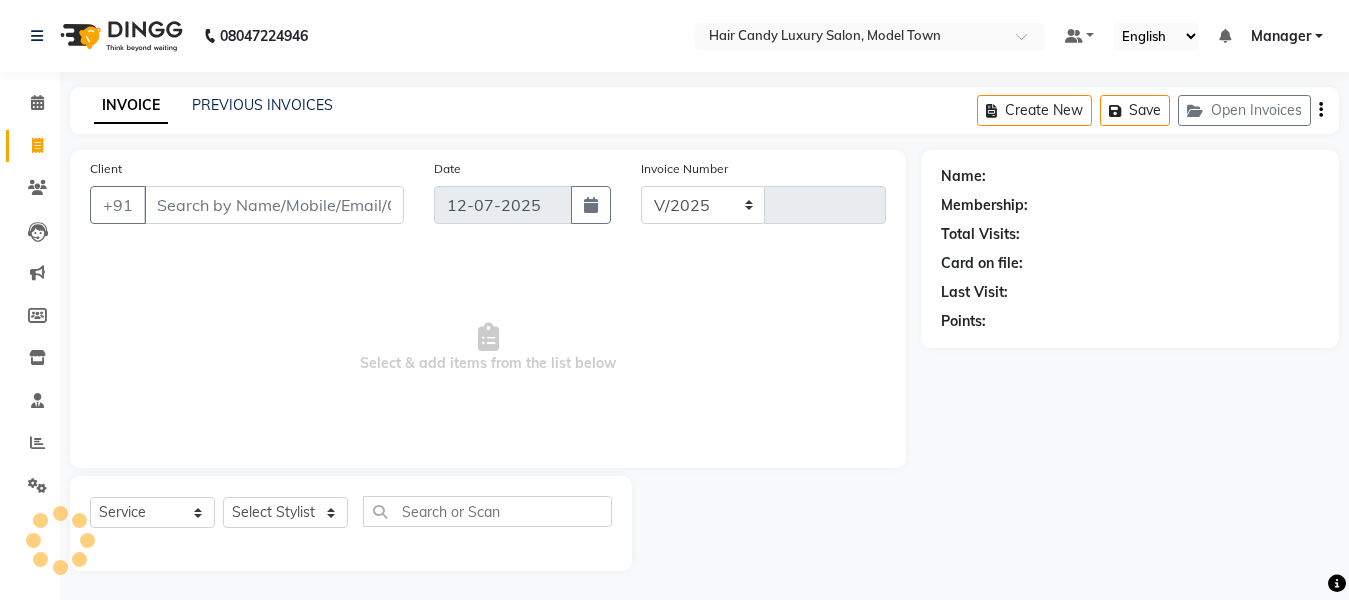 scroll, scrollTop: 1, scrollLeft: 0, axis: vertical 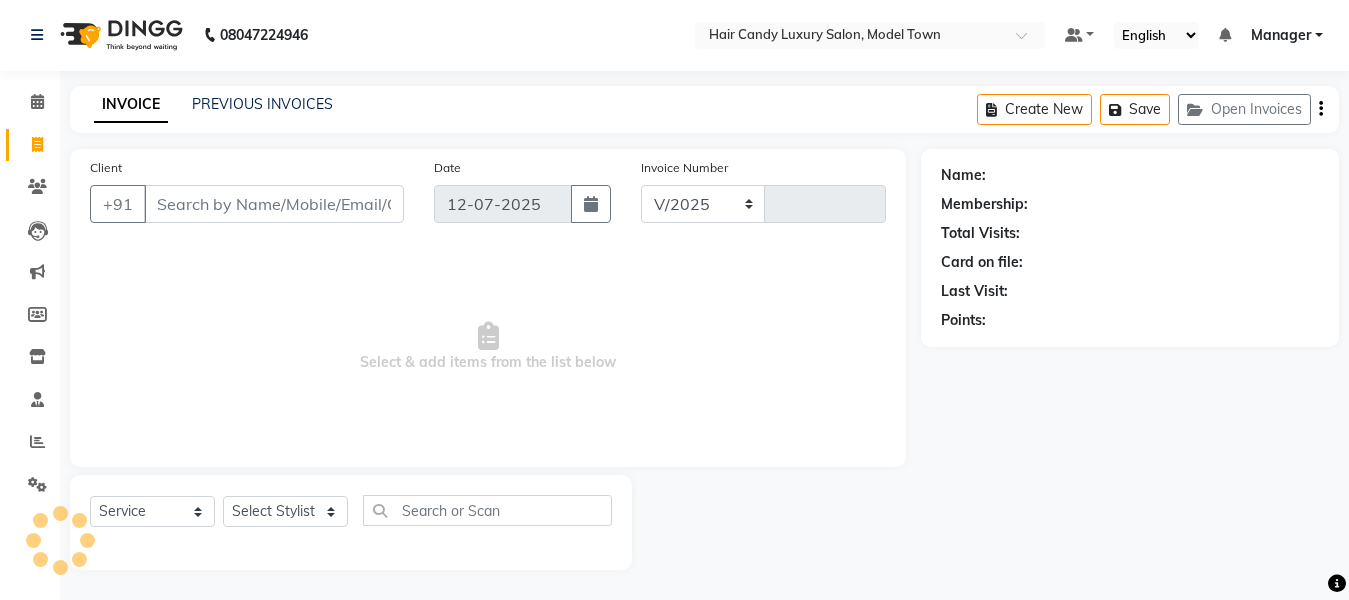 select on "4716" 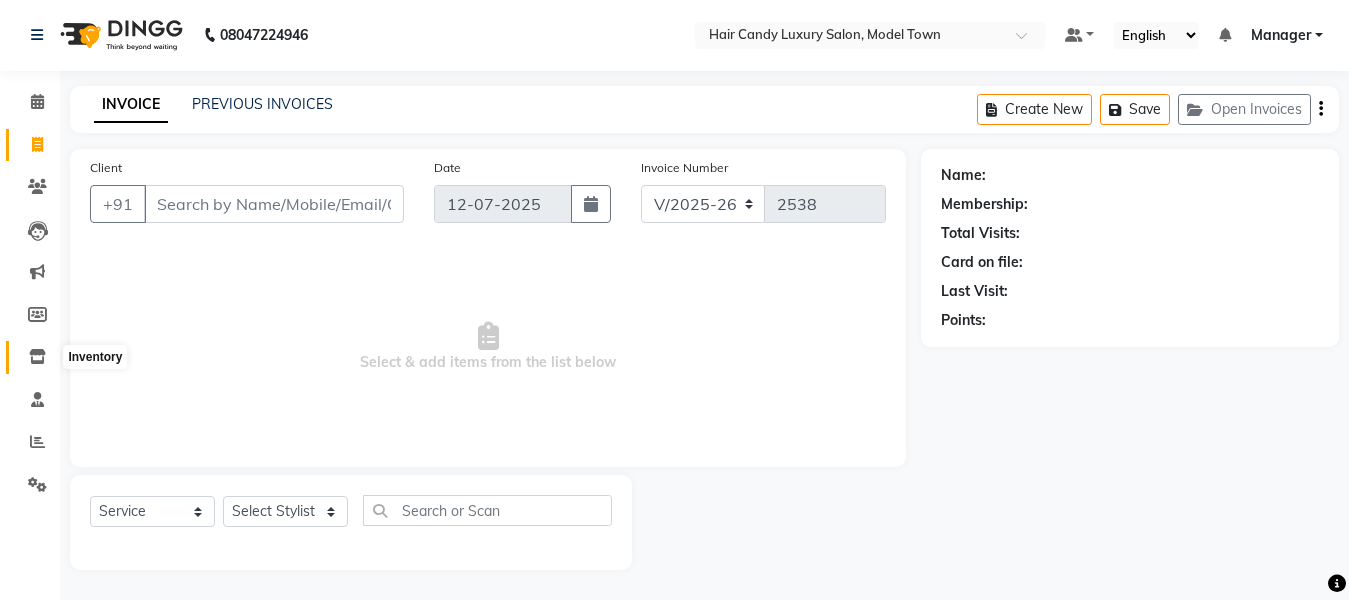 click 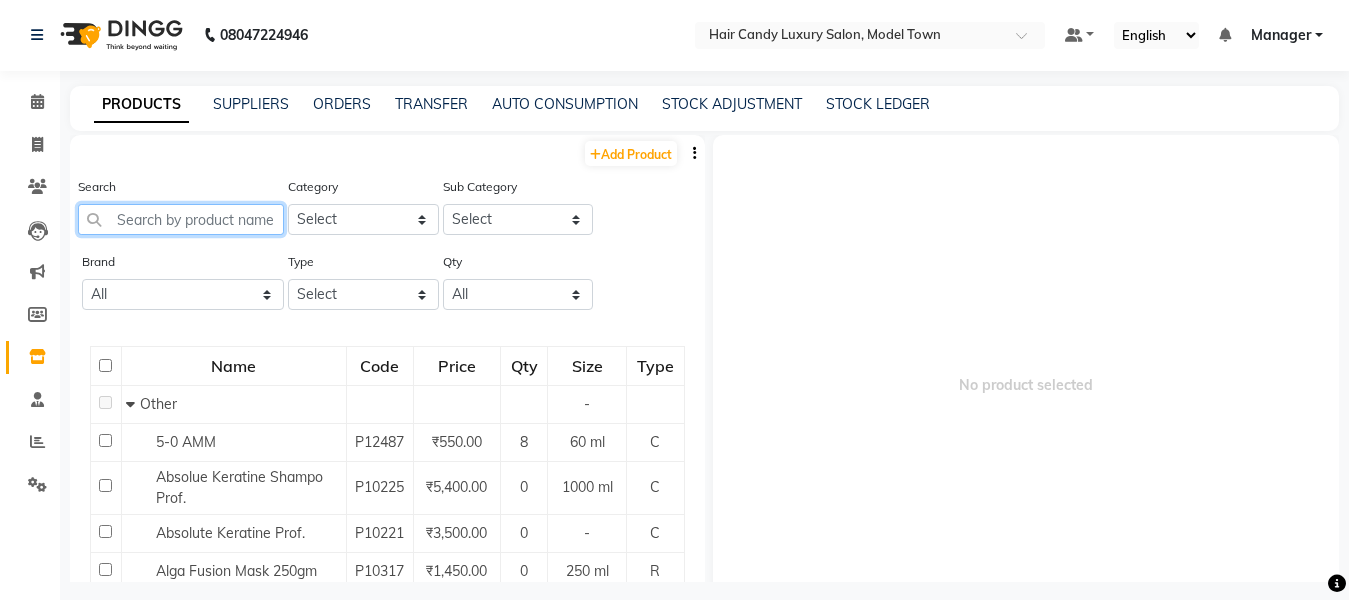 click 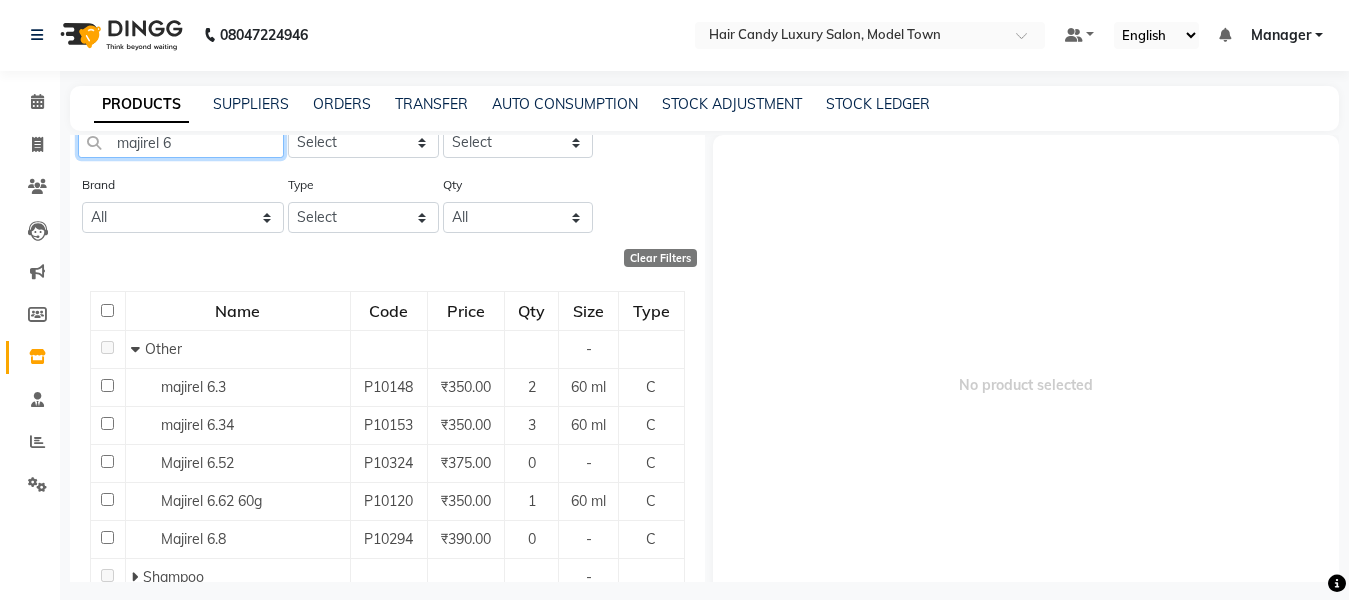 scroll, scrollTop: 228, scrollLeft: 0, axis: vertical 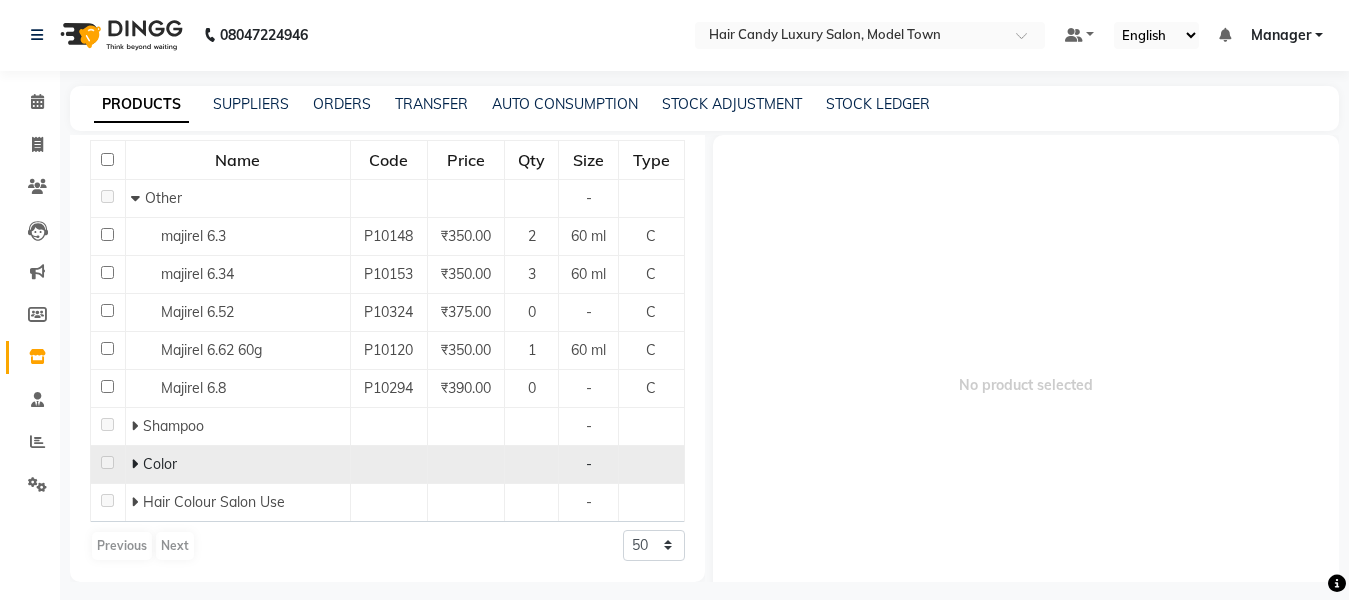 type on "majirel 6" 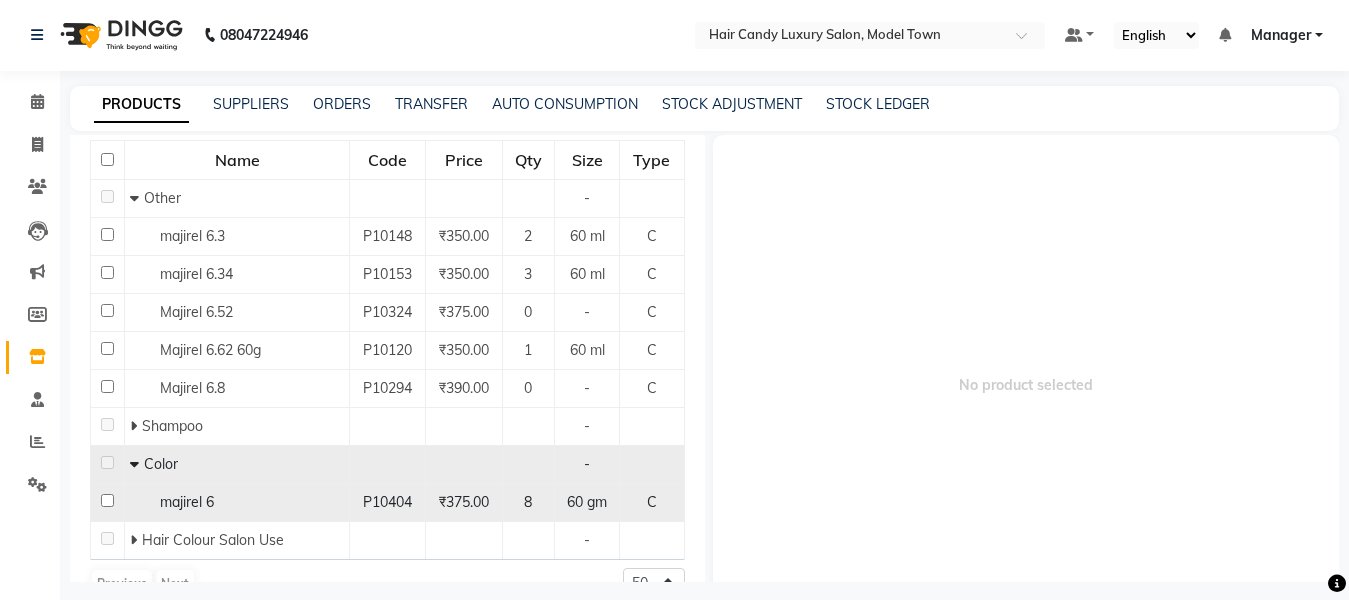 click on "majirel 6" 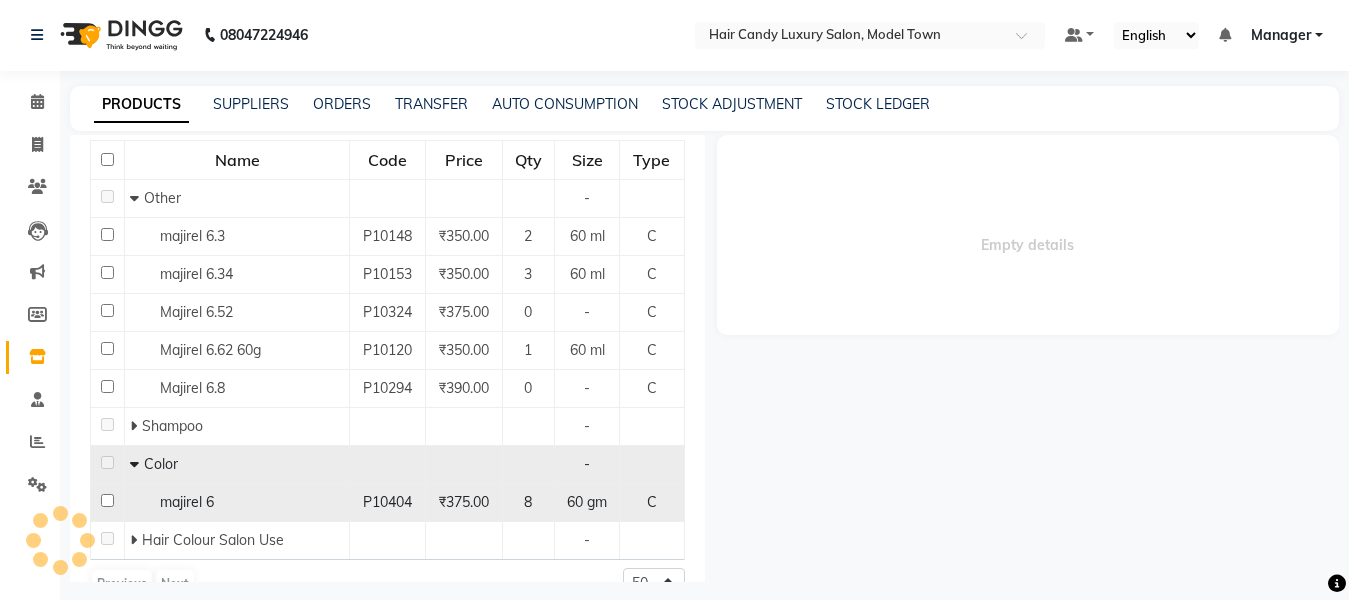 select 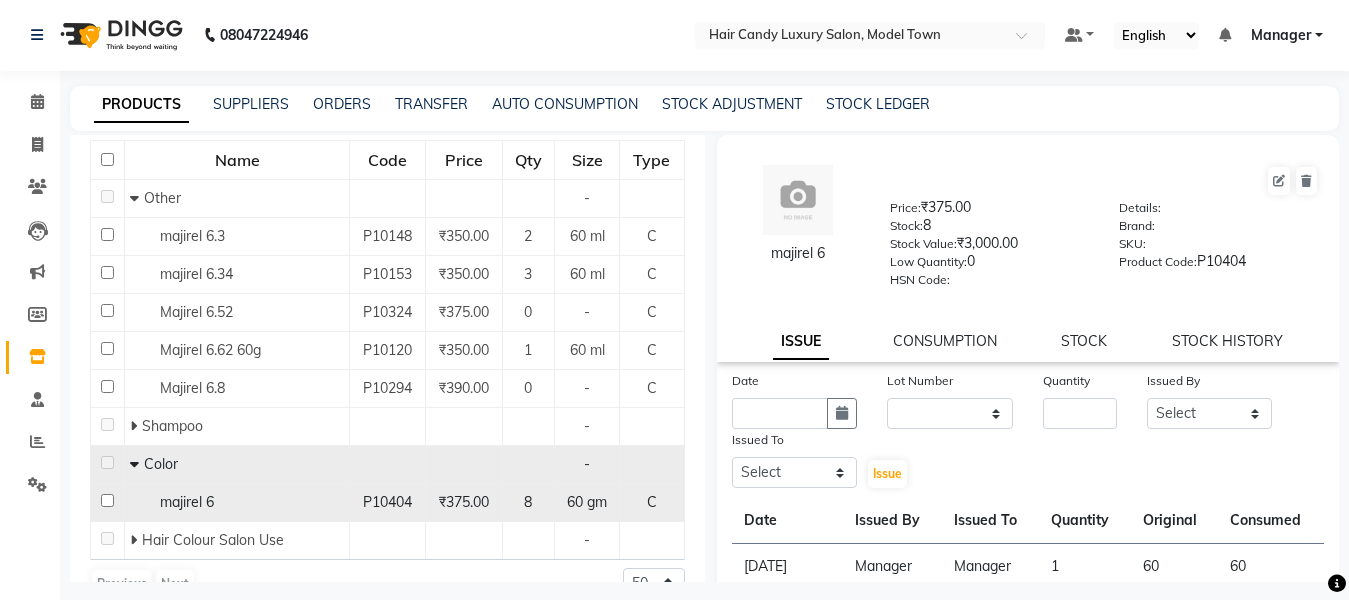 click on "majirel 6" 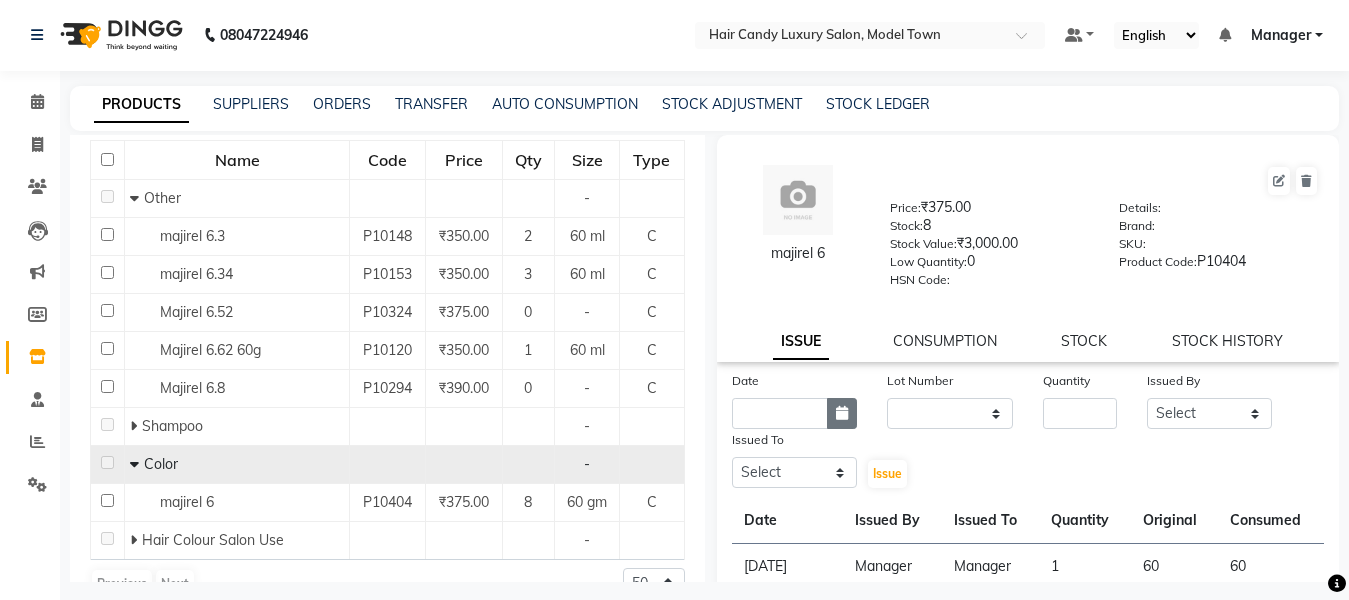 click 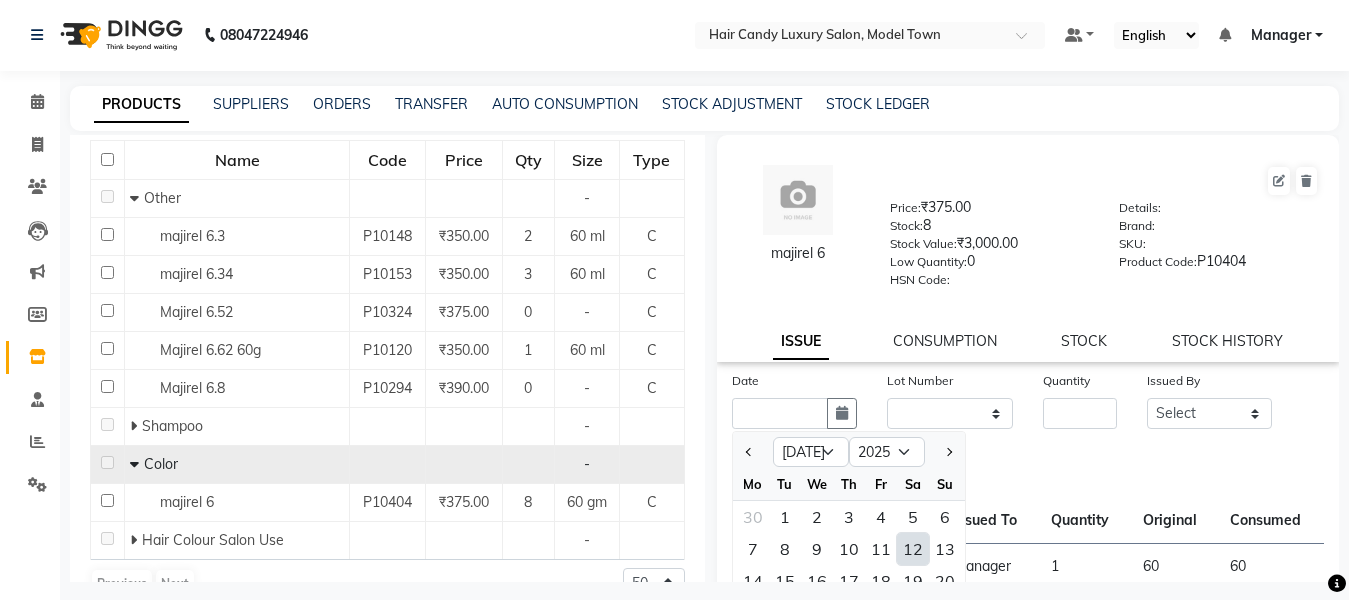 click on "12" 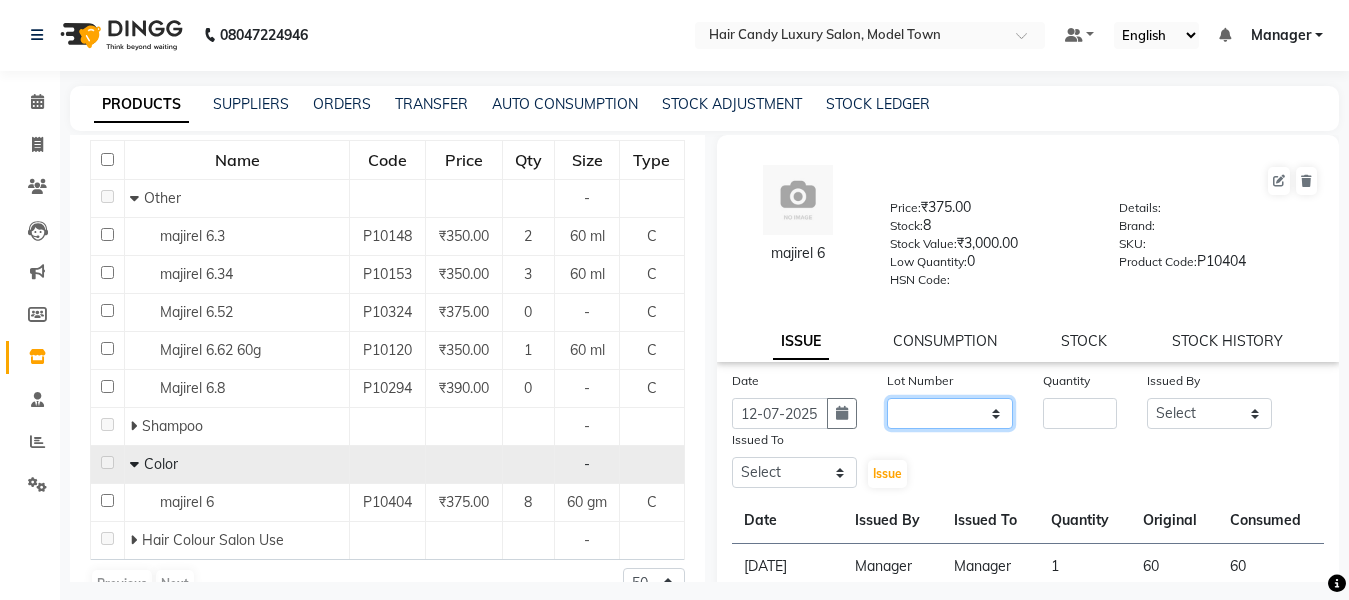 click on "None" 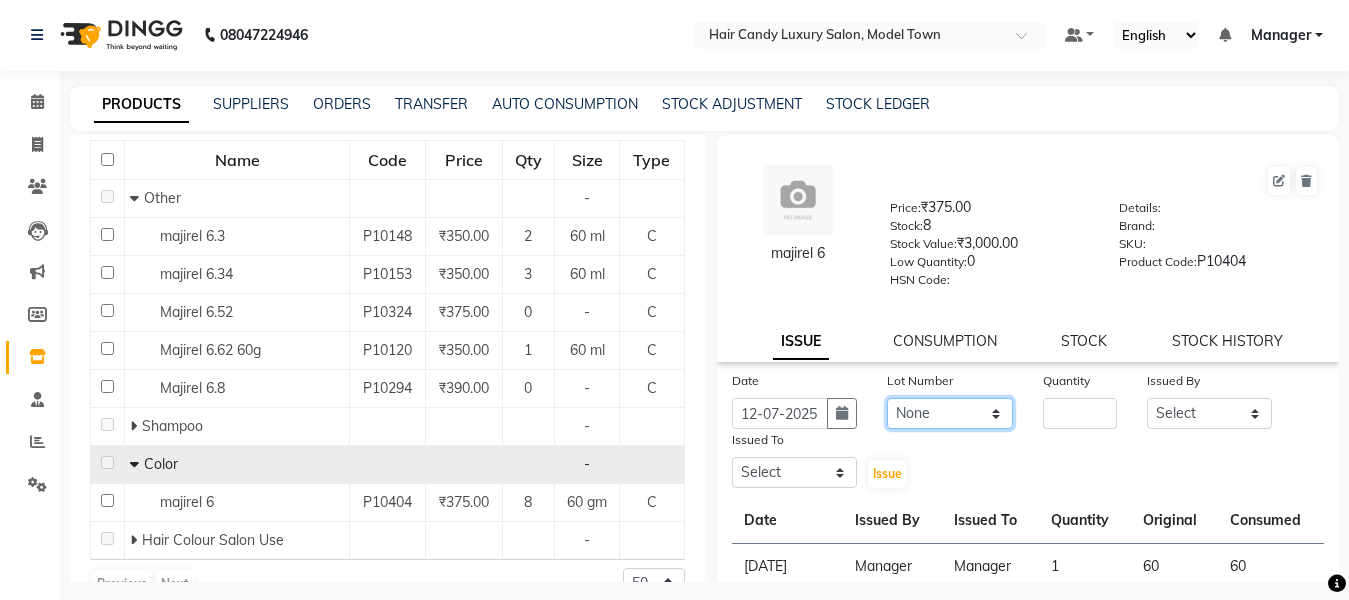 click on "None" 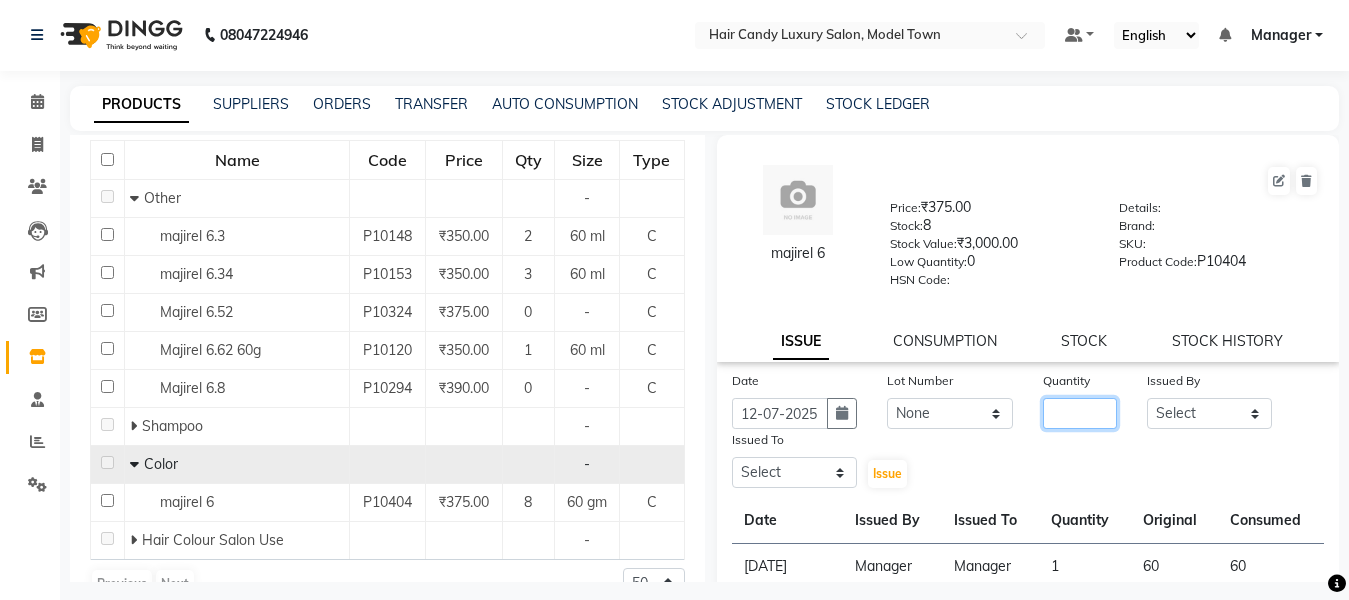 click 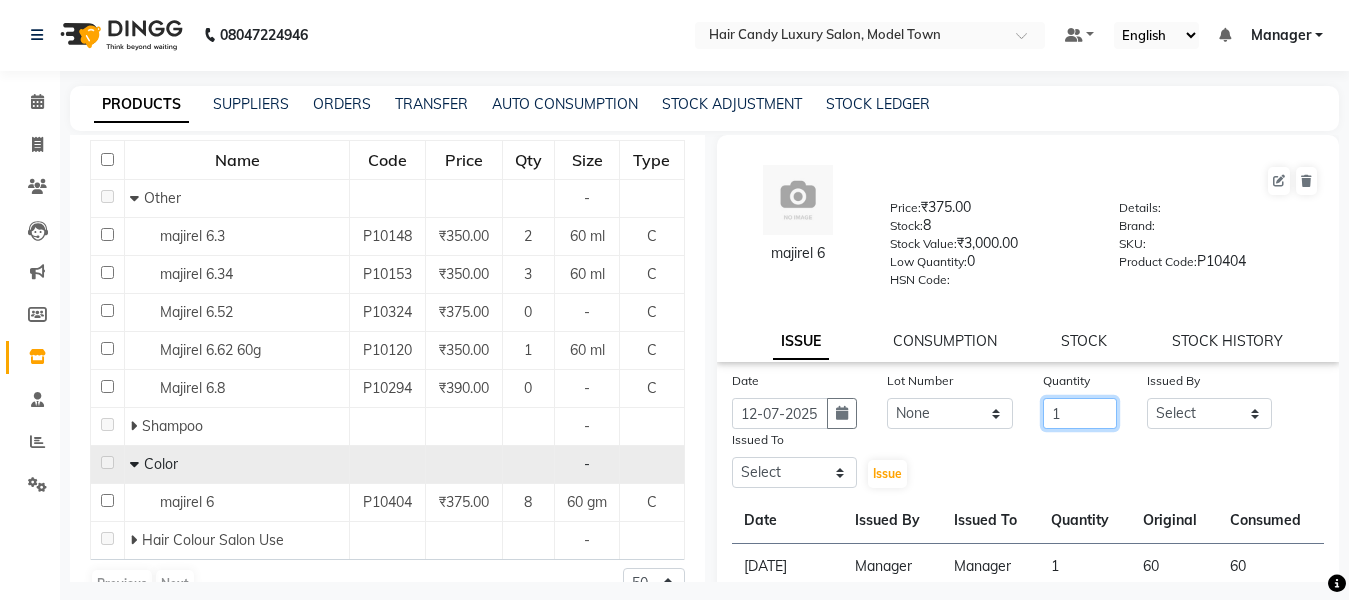 type on "1" 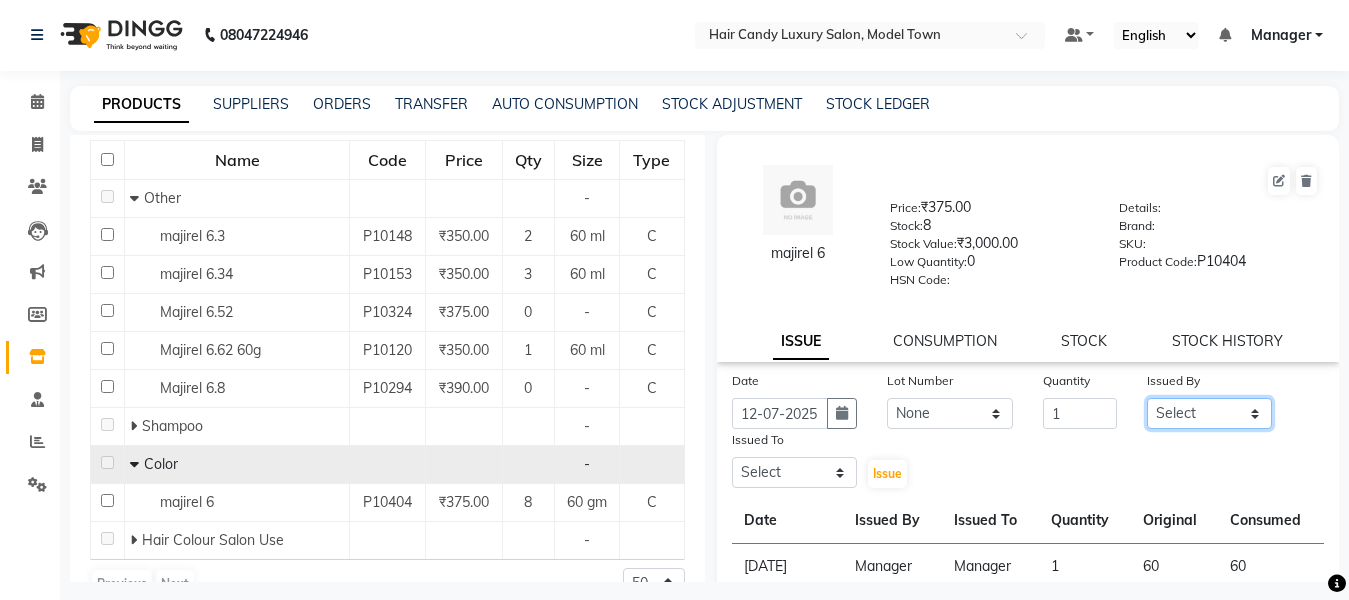 click on "Select Aakib Anas Anuradha Izhar Laiq (Rahul) Manager Neeraj parul Pawan Prakash Rajni Ranjay (Raju) RIYA Saleem sameer  stock manager surrender Vijay Gupta Vijay kumar" 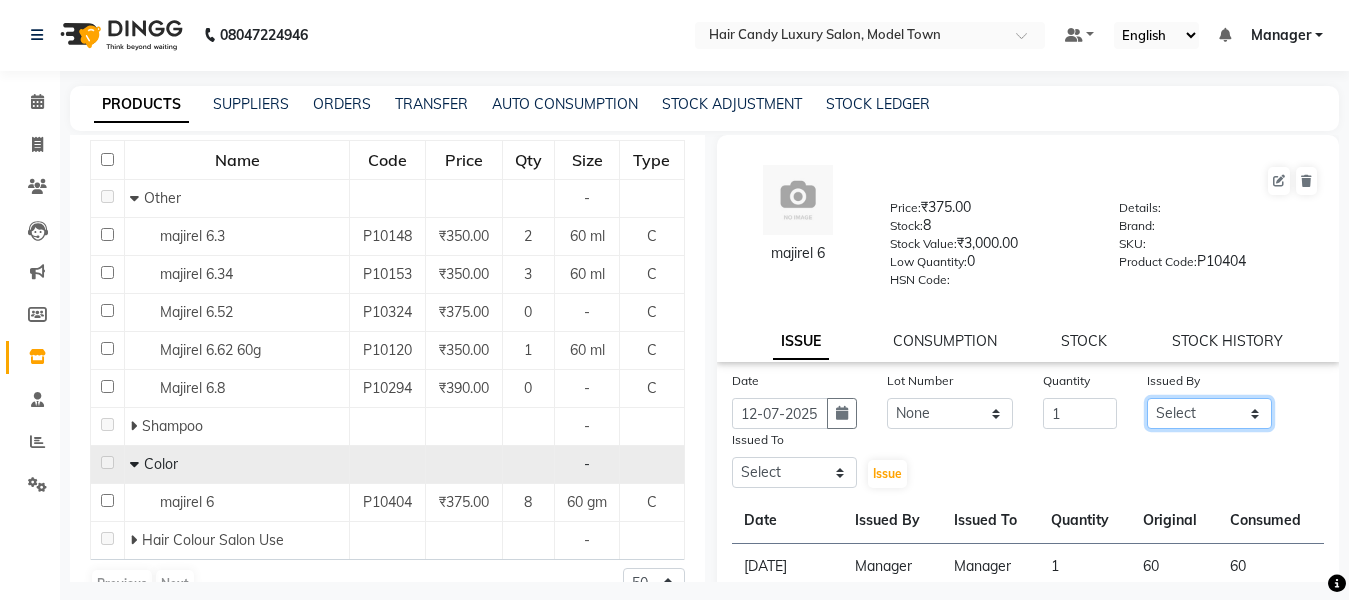 select on "28446" 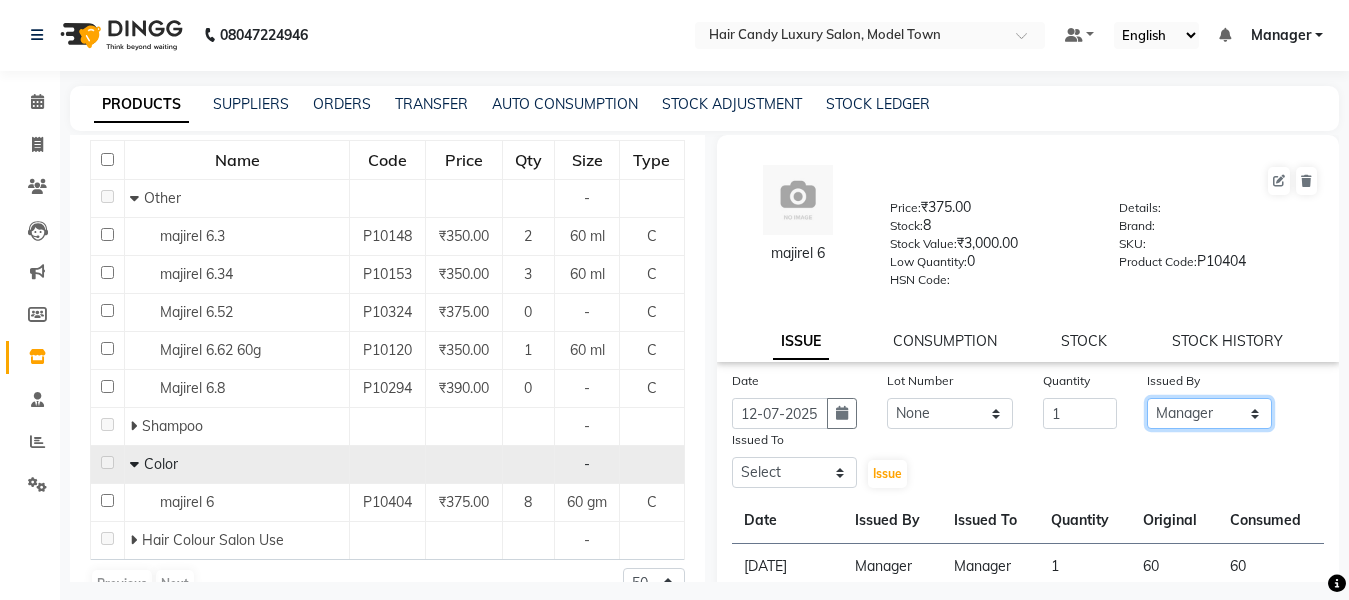 click on "Select Aakib Anas Anuradha Izhar Laiq (Rahul) Manager Neeraj parul Pawan Prakash Rajni Ranjay (Raju) RIYA Saleem sameer  stock manager surrender Vijay Gupta Vijay kumar" 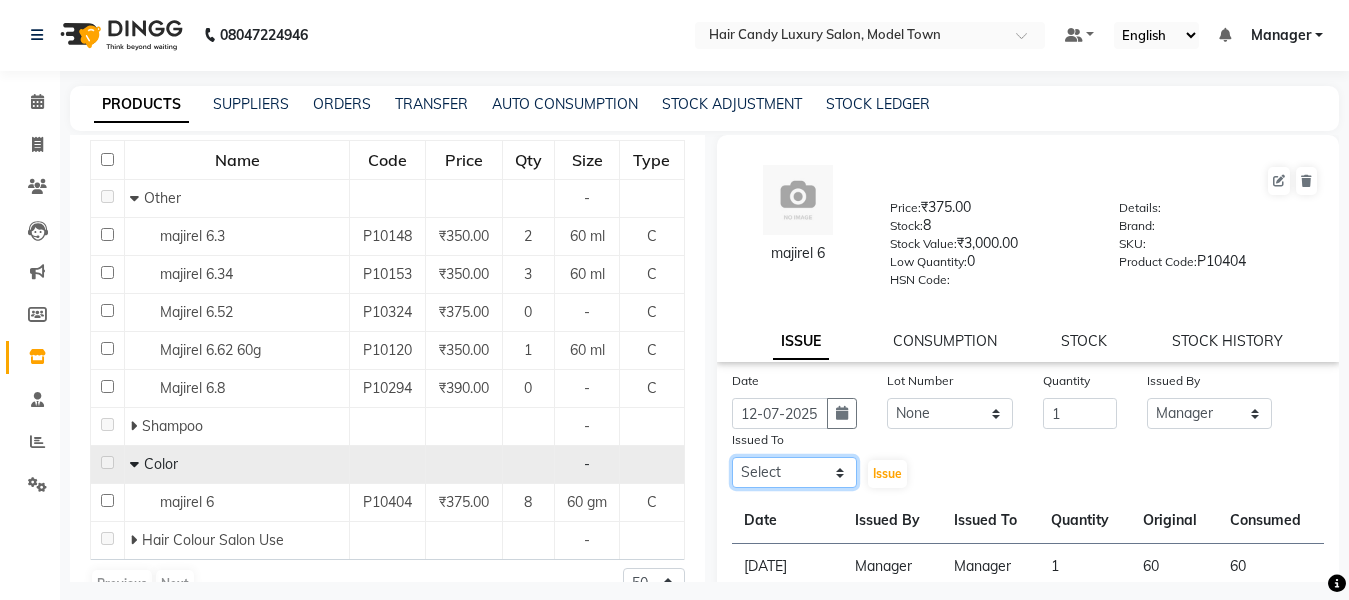 click on "Select Aakib Anas Anuradha Izhar Laiq (Rahul) Manager Neeraj parul Pawan Prakash Rajni Ranjay (Raju) RIYA Saleem sameer  stock manager surrender Vijay Gupta Vijay kumar" 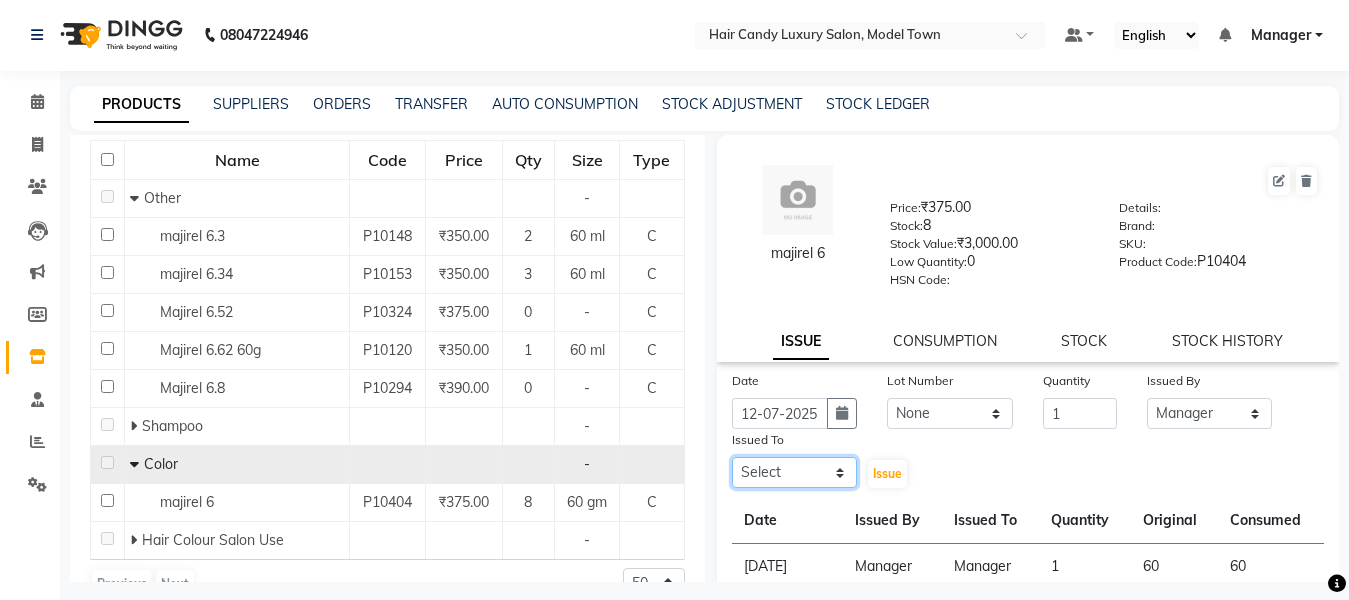 select on "28446" 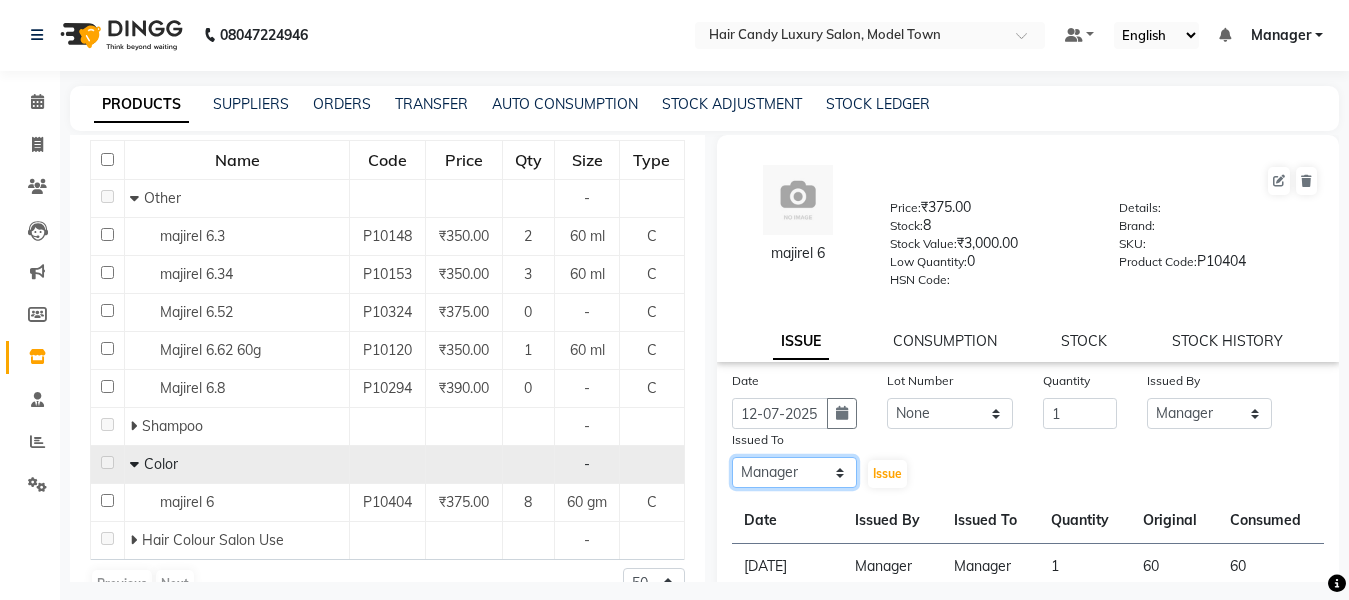 click on "Select Aakib Anas Anuradha Izhar Laiq (Rahul) Manager Neeraj parul Pawan Prakash Rajni Ranjay (Raju) RIYA Saleem sameer  stock manager surrender Vijay Gupta Vijay kumar" 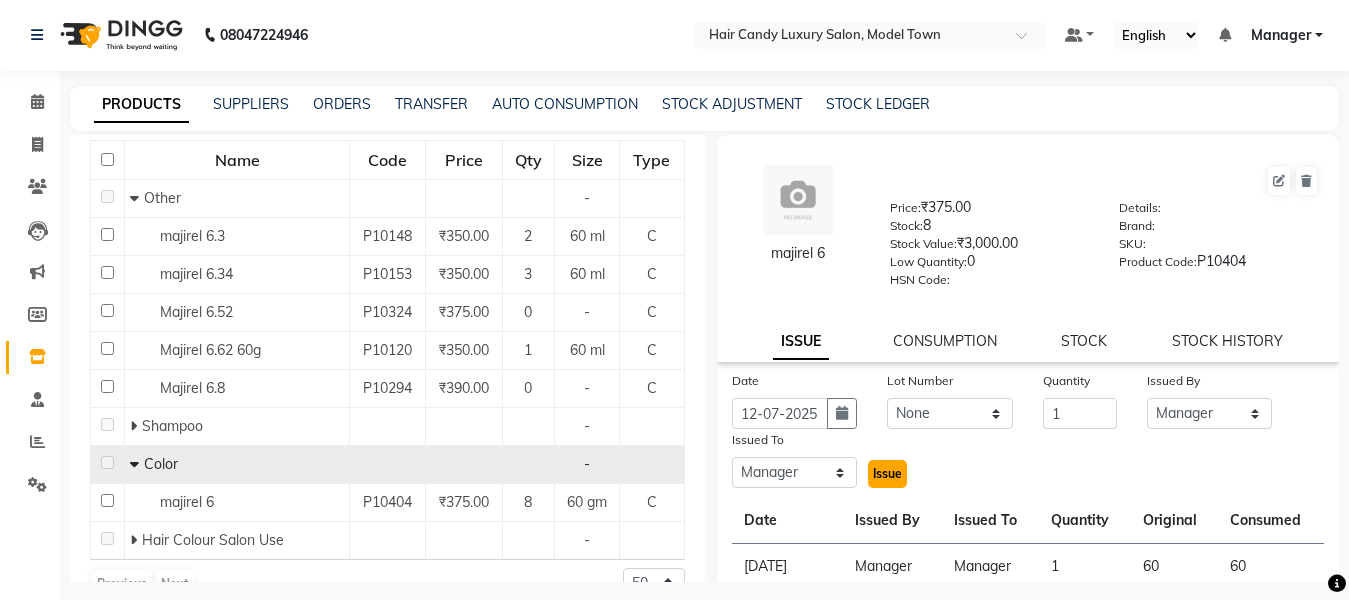 click on "Issue" 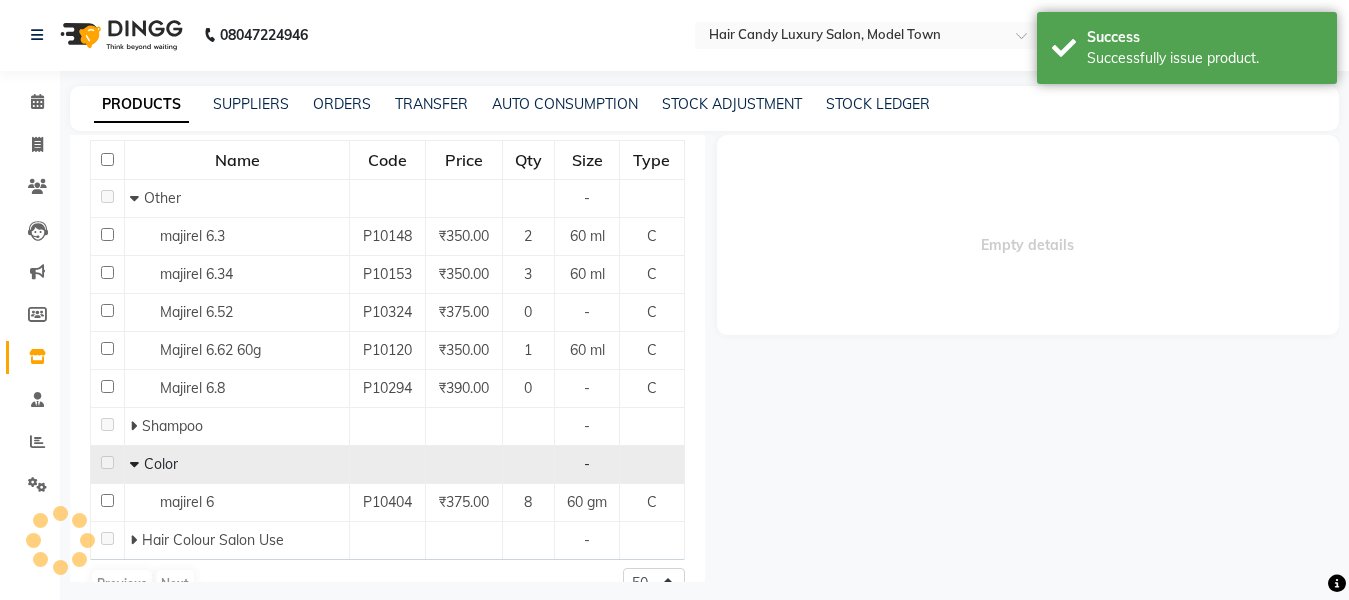 select 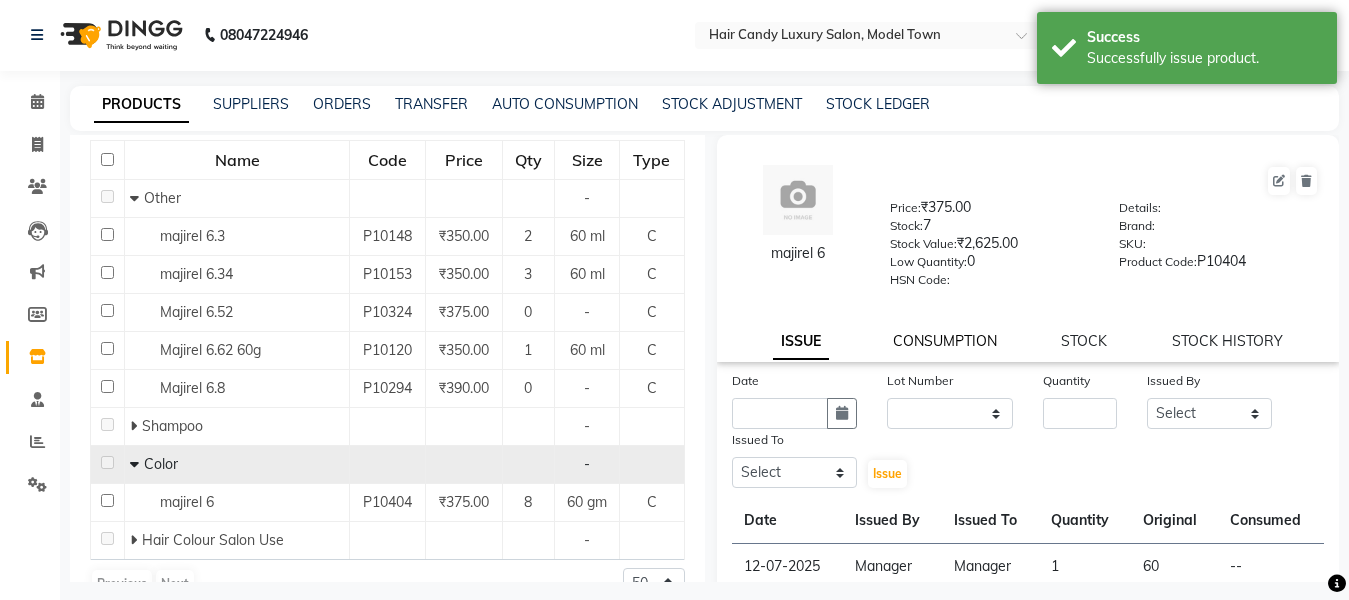 click on "CONSUMPTION" 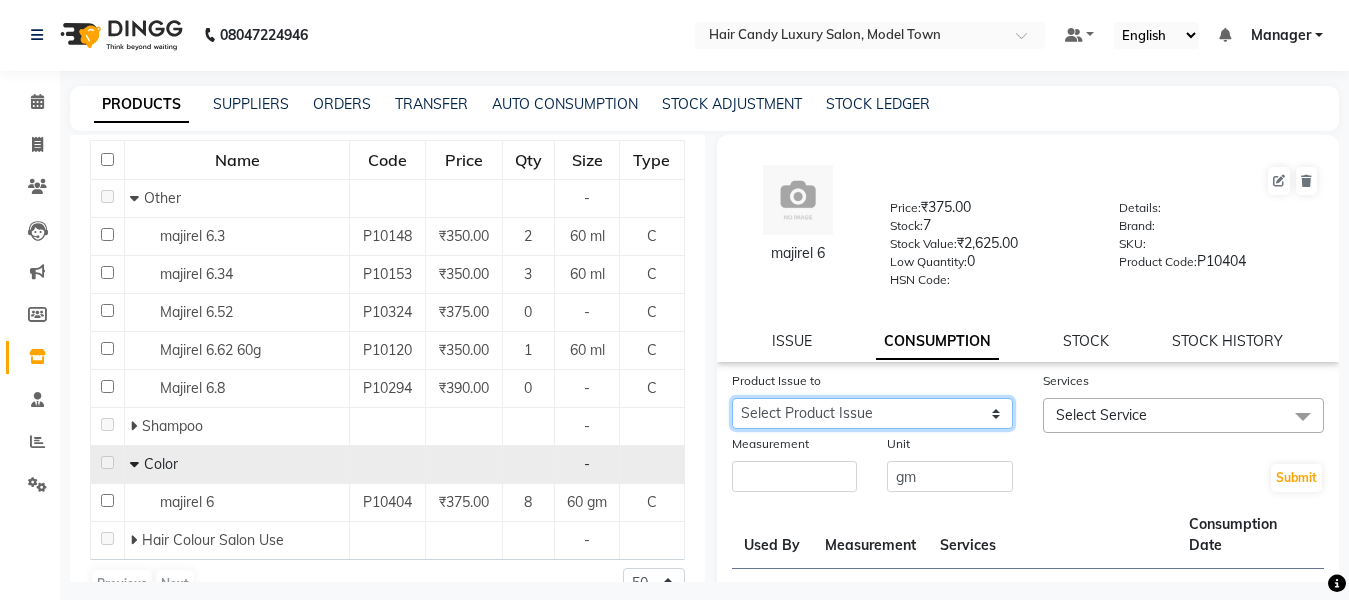 click on "Select Product Issue 2025-07-12, Issued to: Manager, Balance: 60" 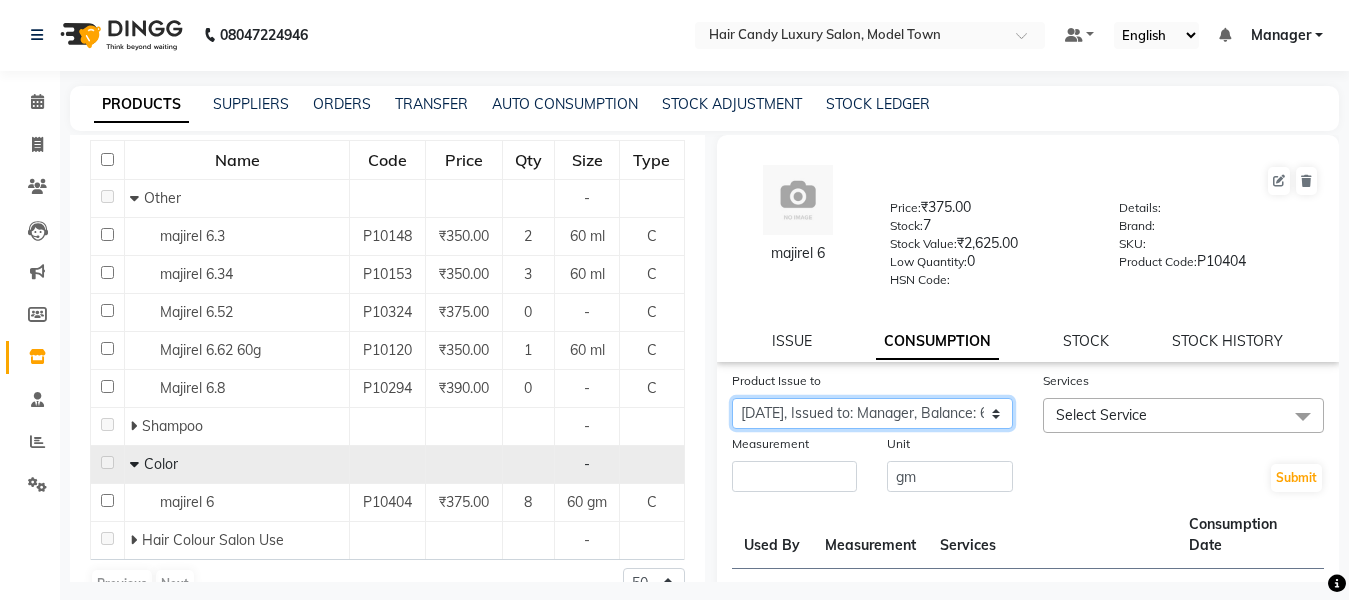click on "Select Product Issue 2025-07-12, Issued to: Manager, Balance: 60" 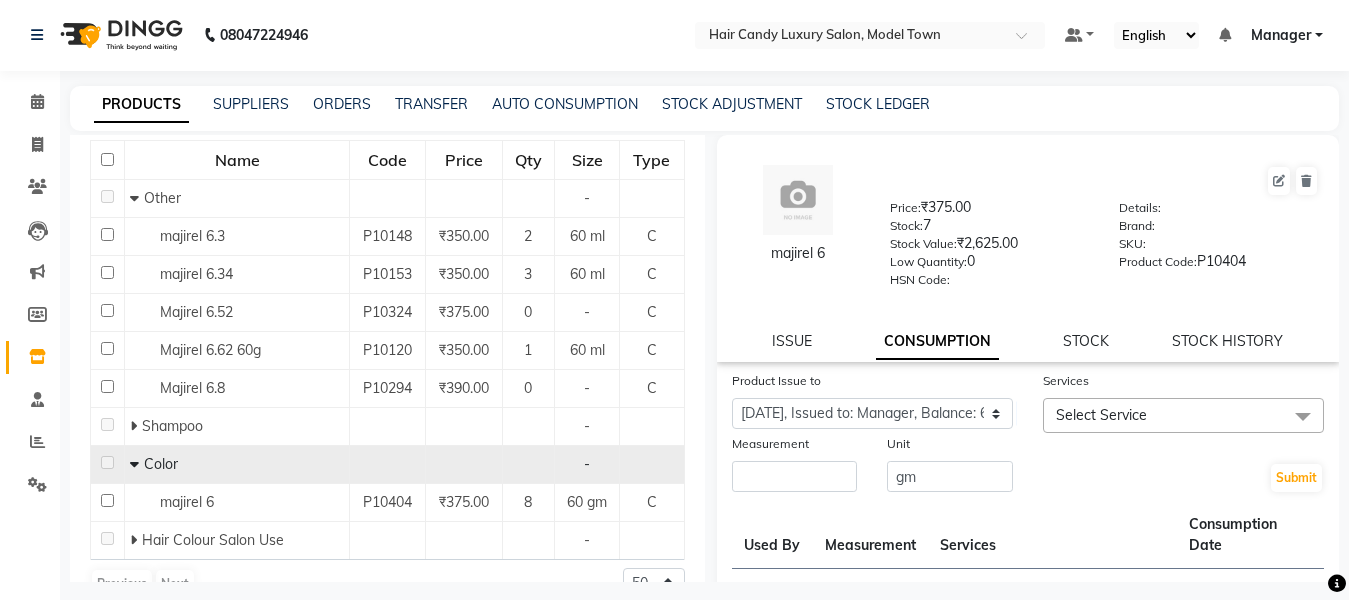 click on "Select Service" 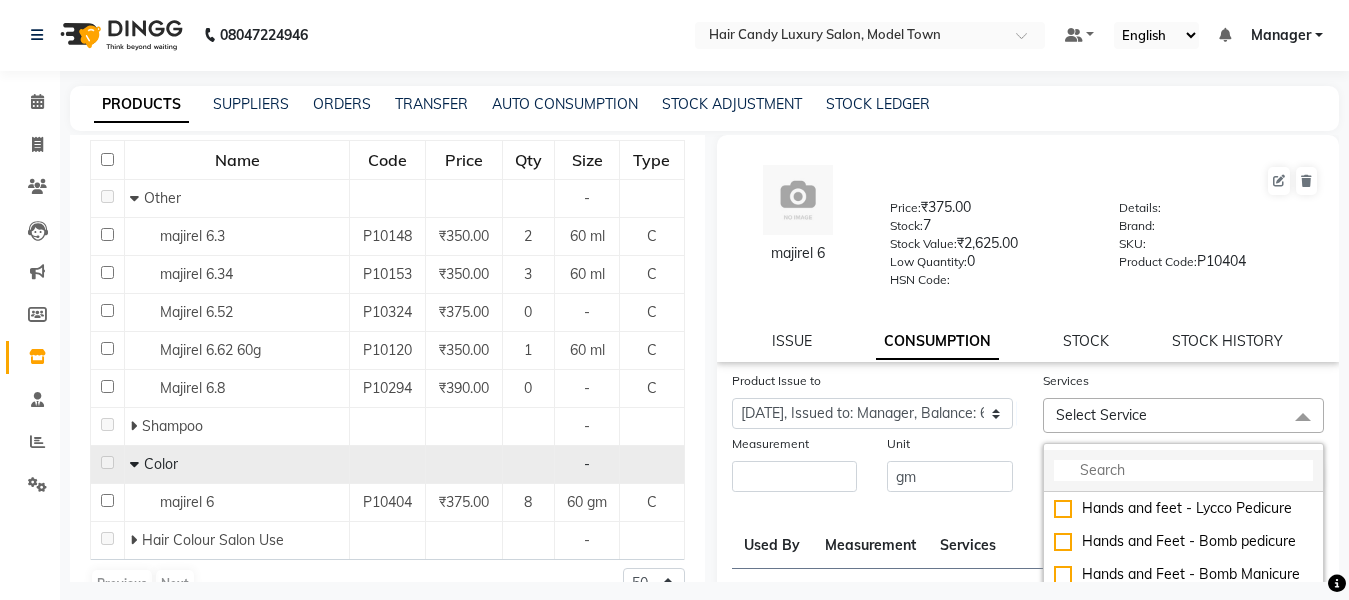 click 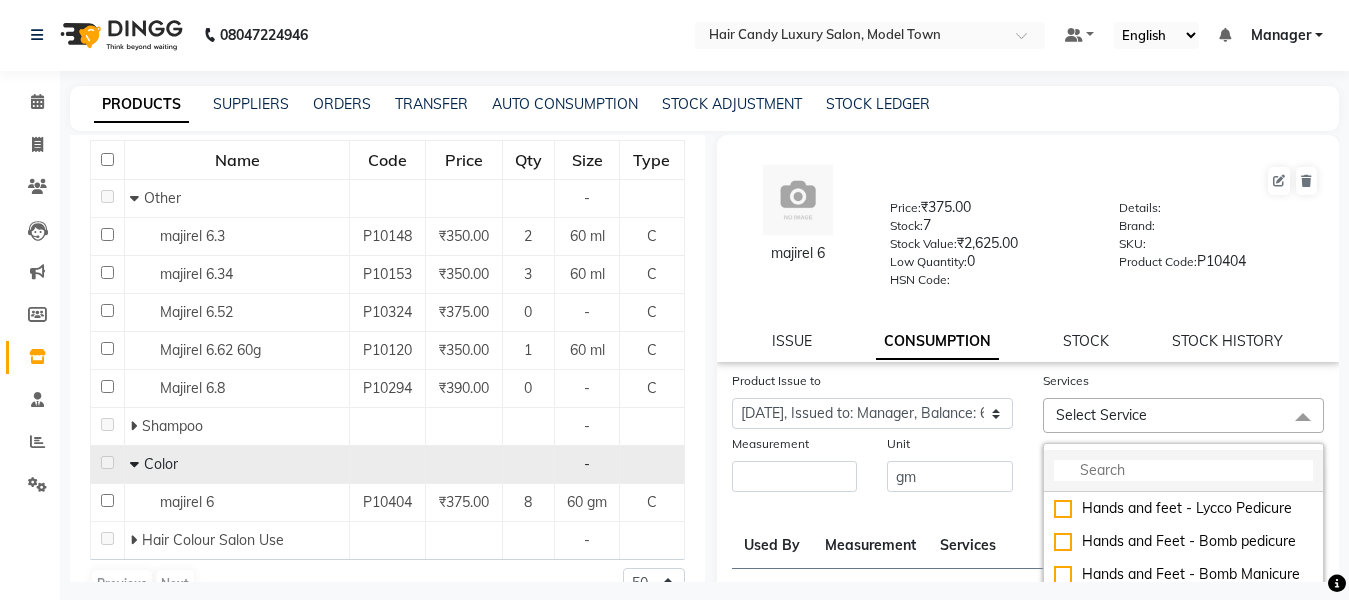 click 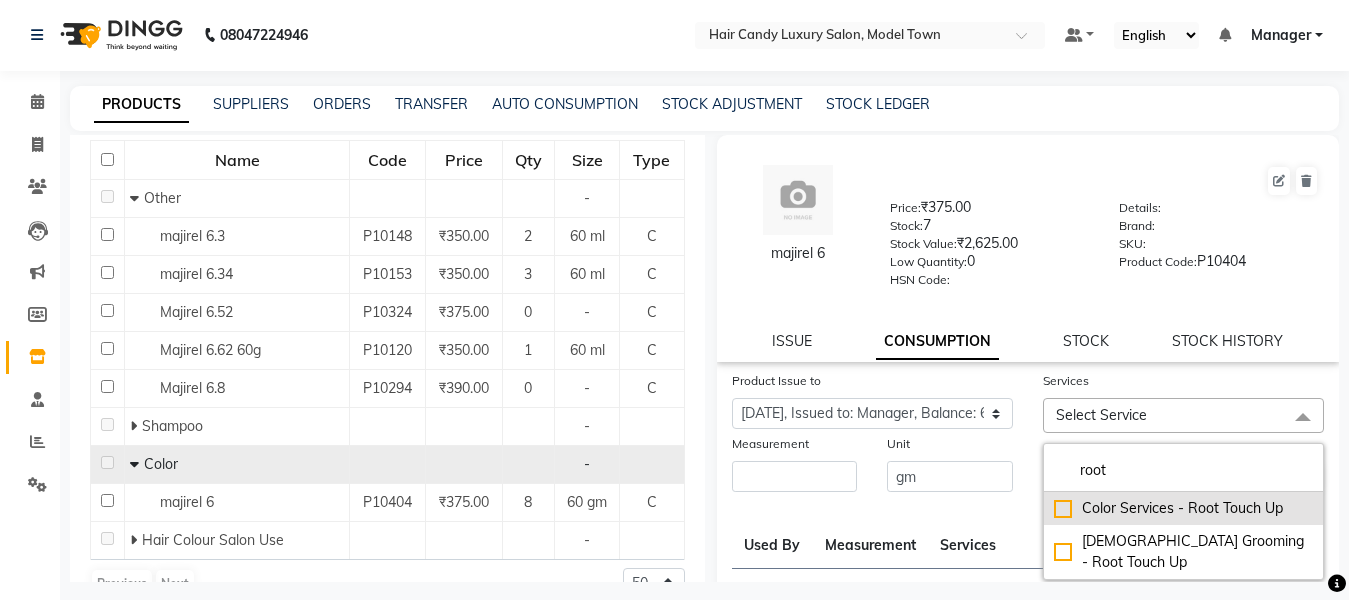 type on "root" 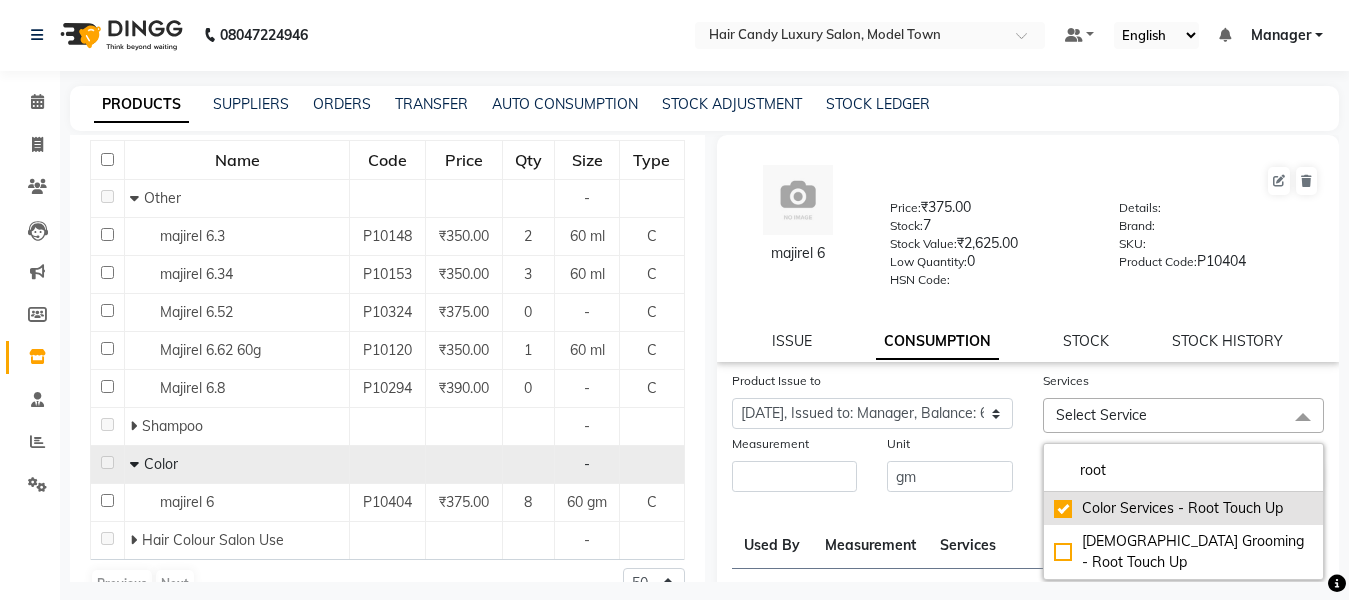 checkbox on "true" 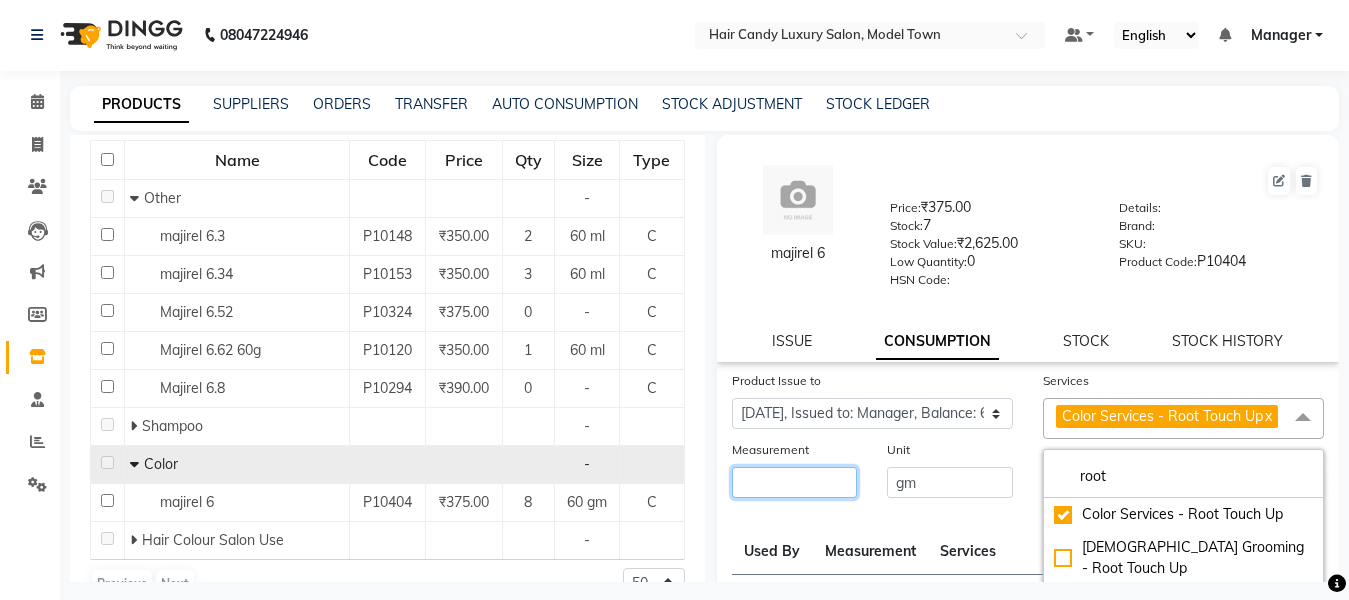 click 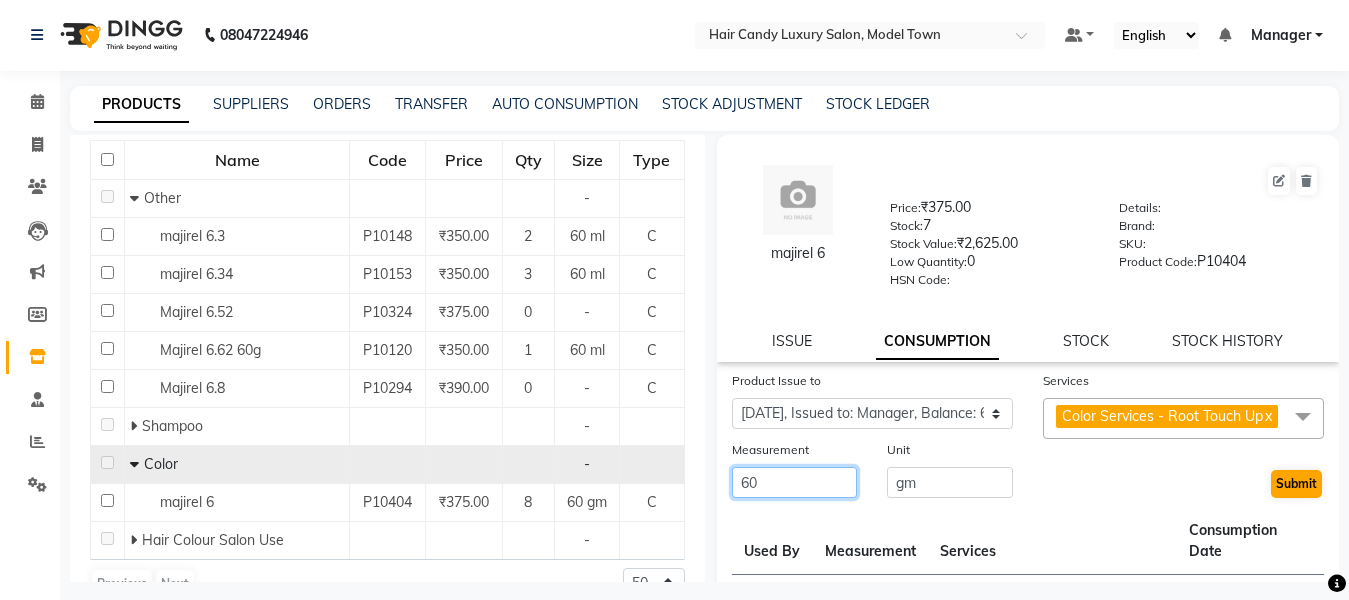 type on "60" 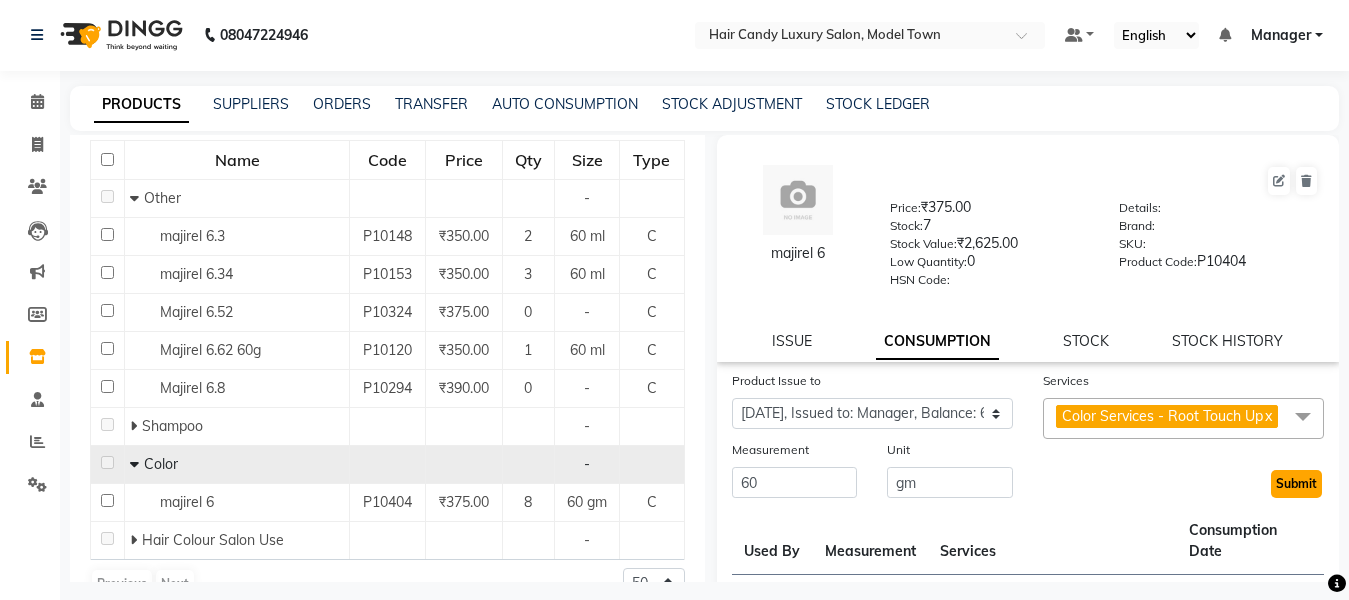 click on "Submit" 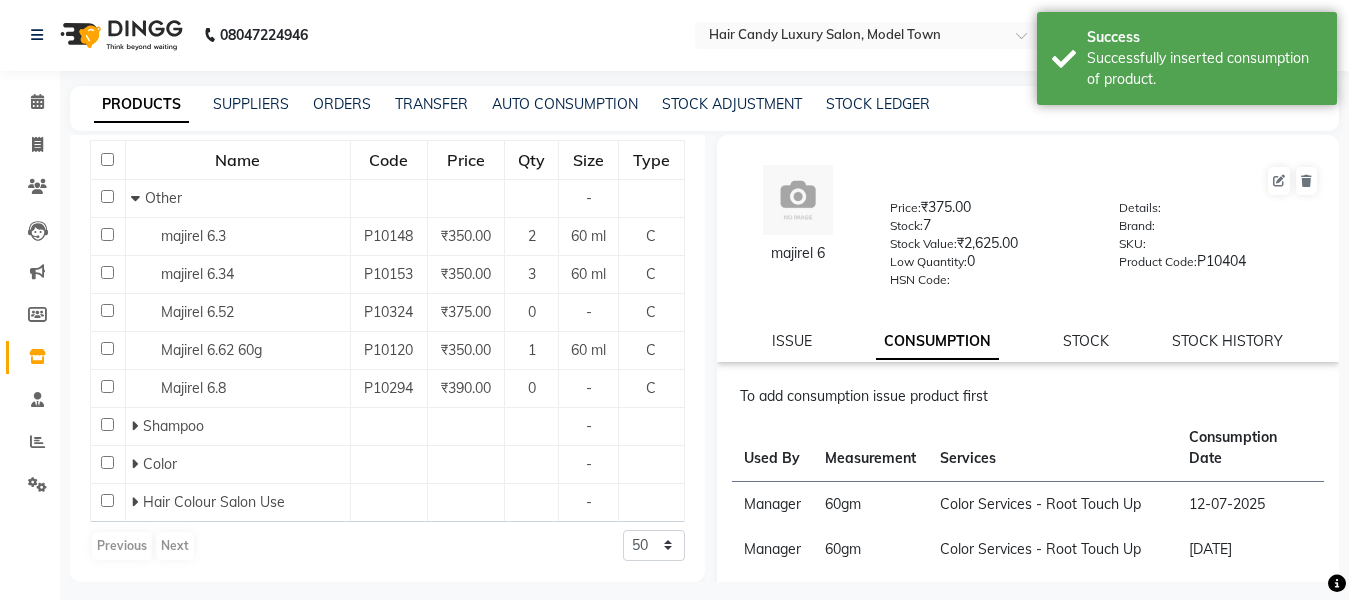 scroll, scrollTop: 228, scrollLeft: 0, axis: vertical 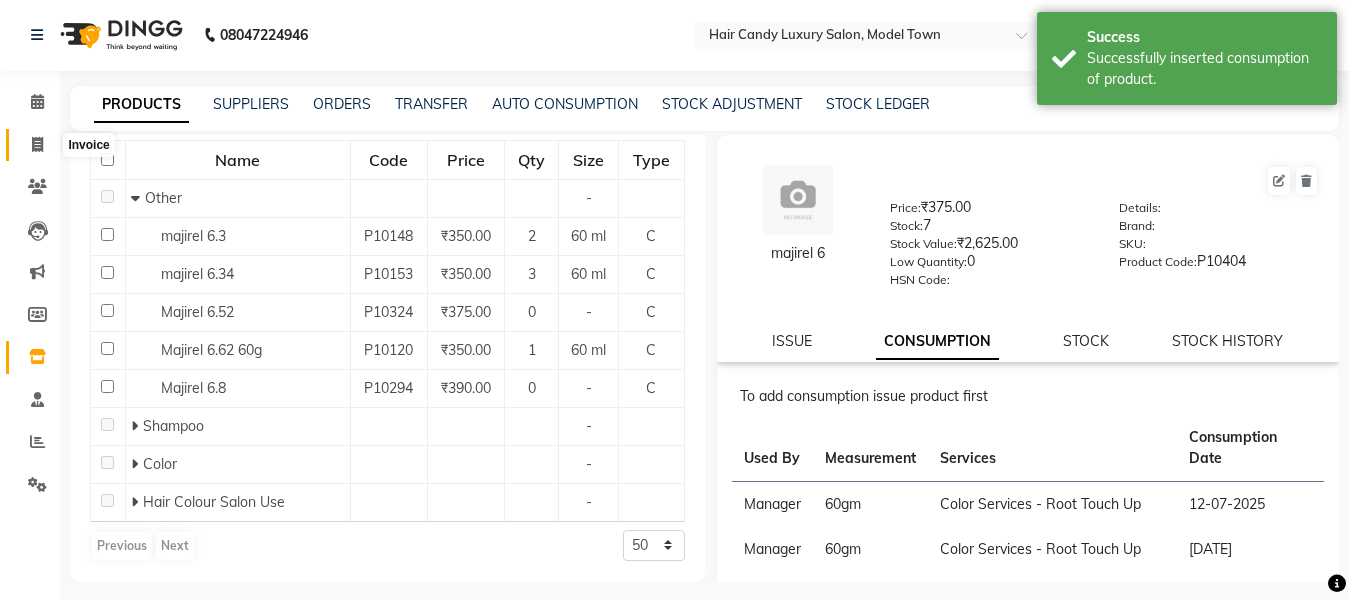 click 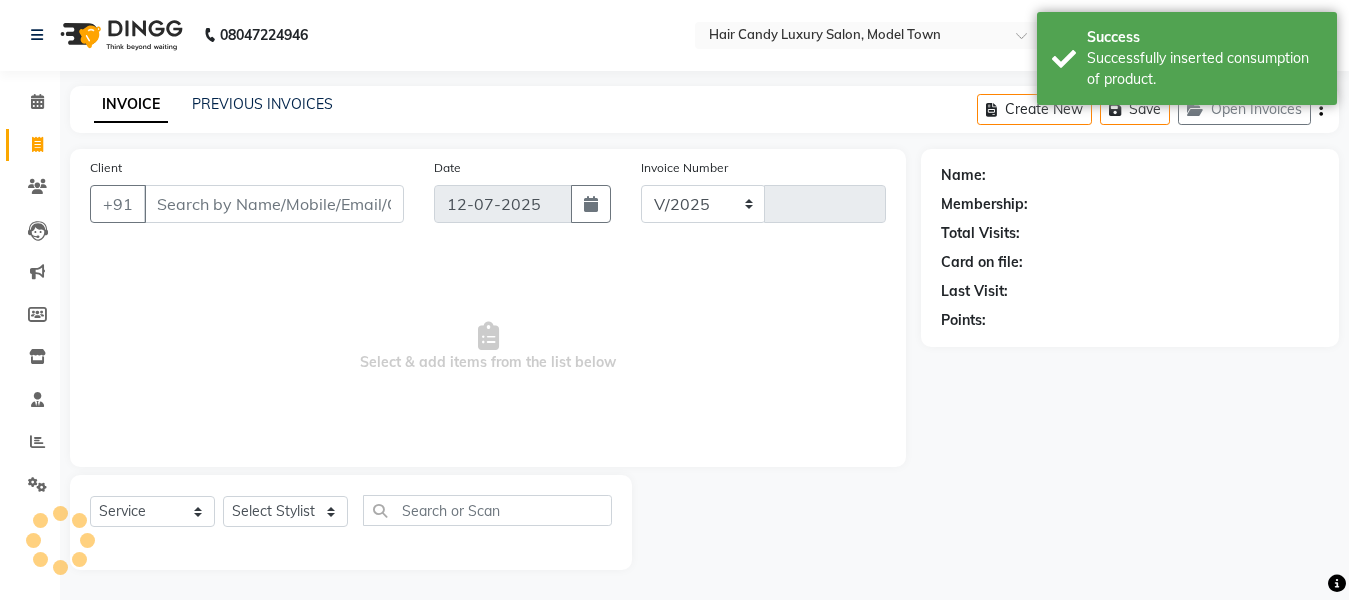 select on "4716" 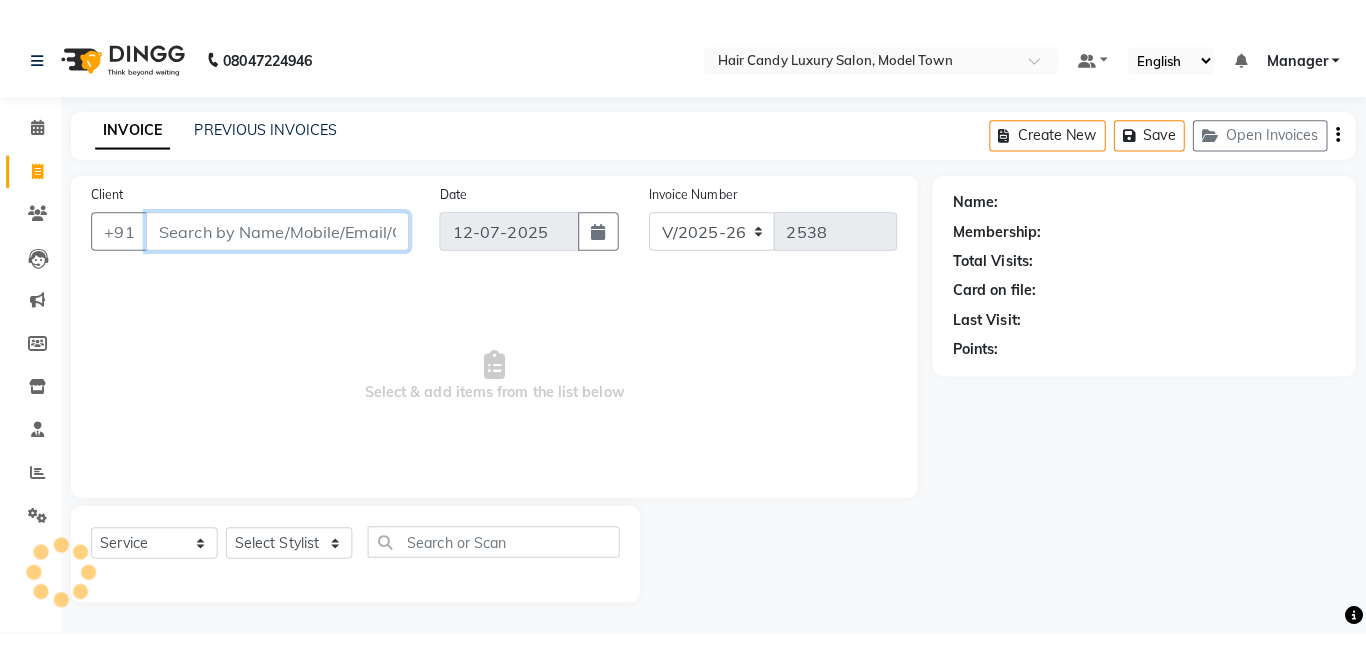 scroll, scrollTop: 0, scrollLeft: 0, axis: both 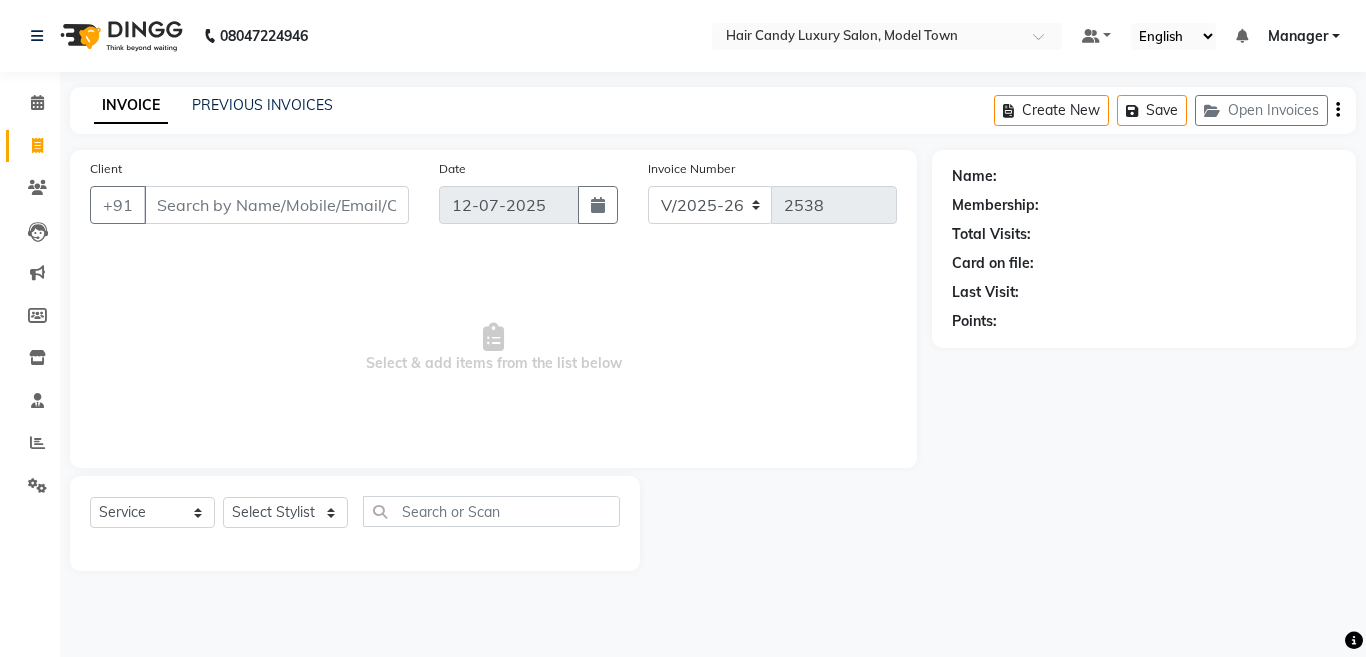 click 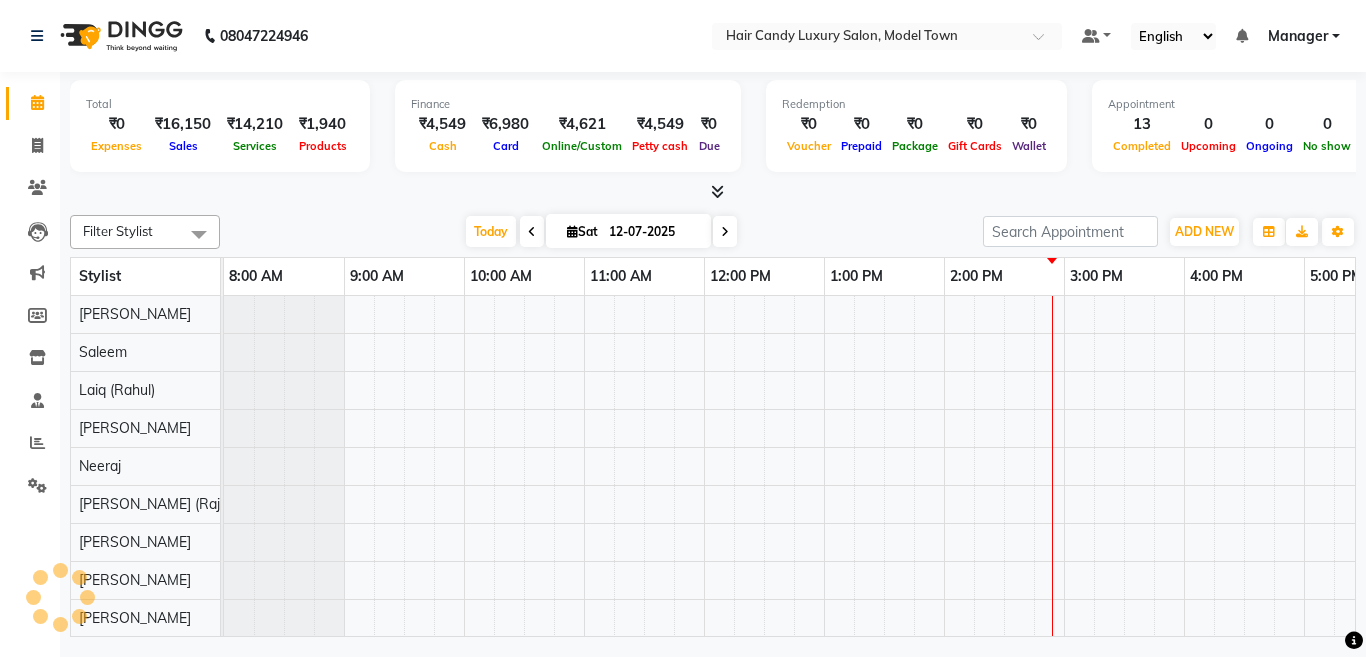 scroll, scrollTop: 0, scrollLeft: 0, axis: both 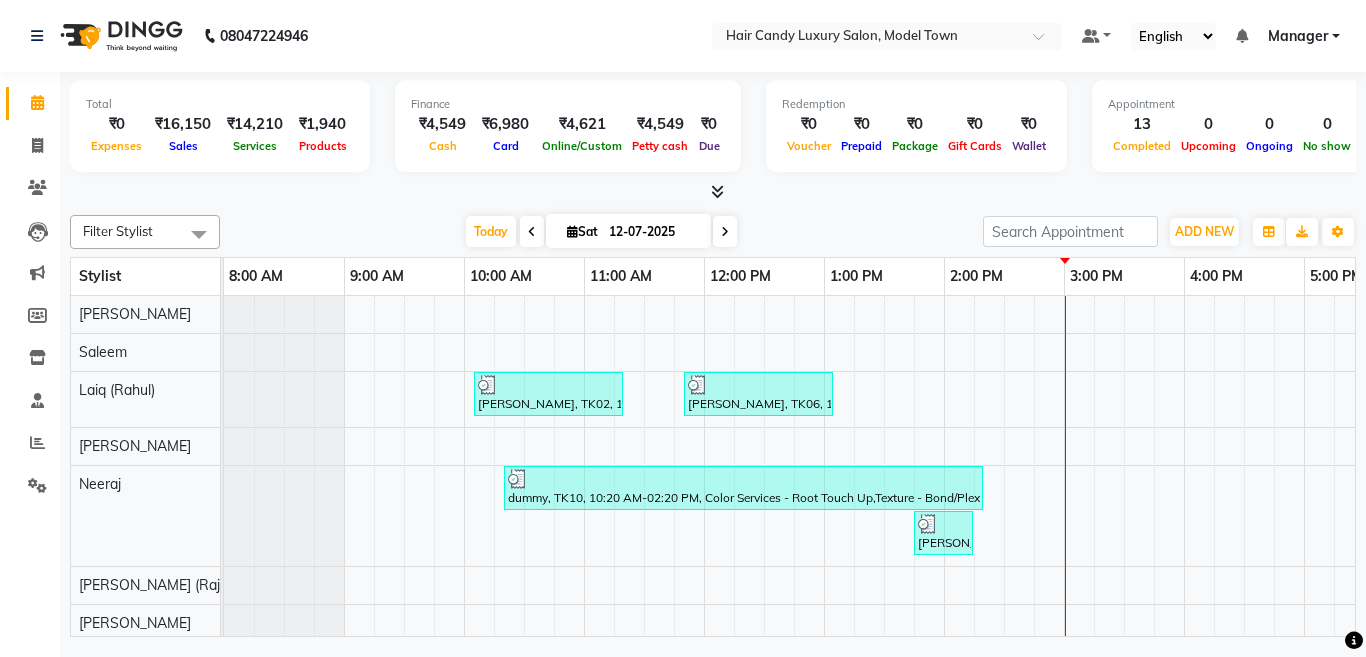 click 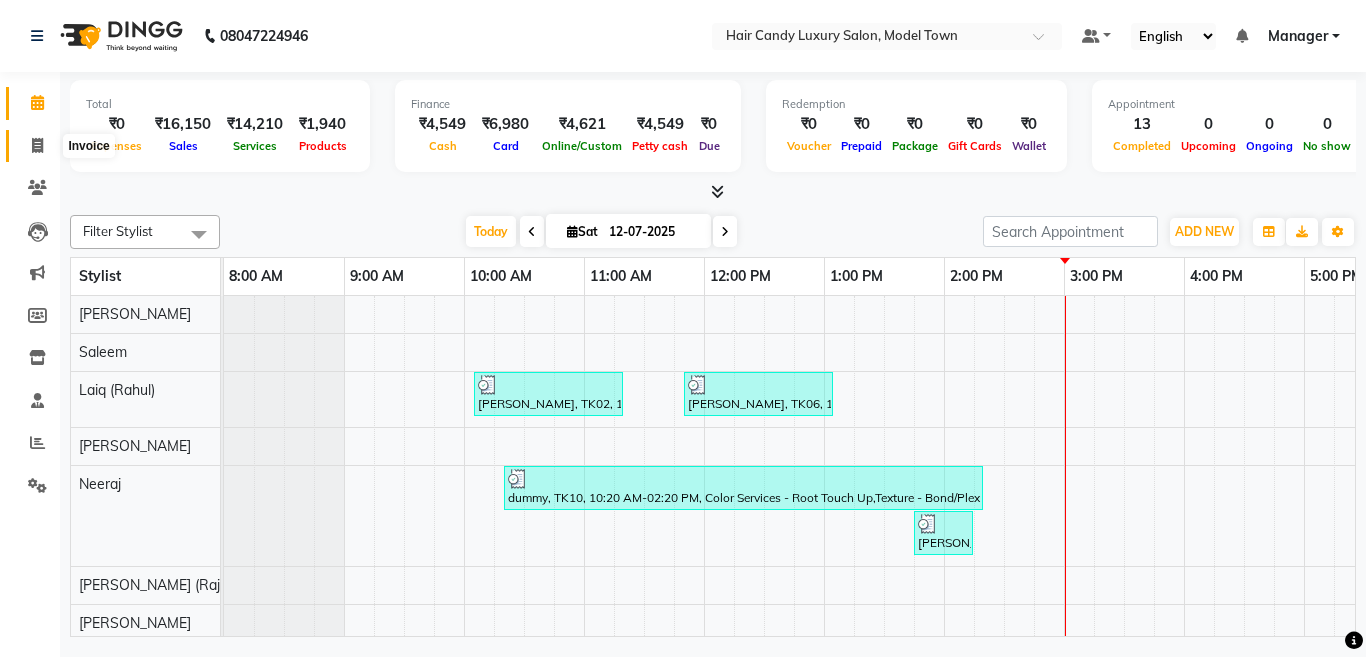 click 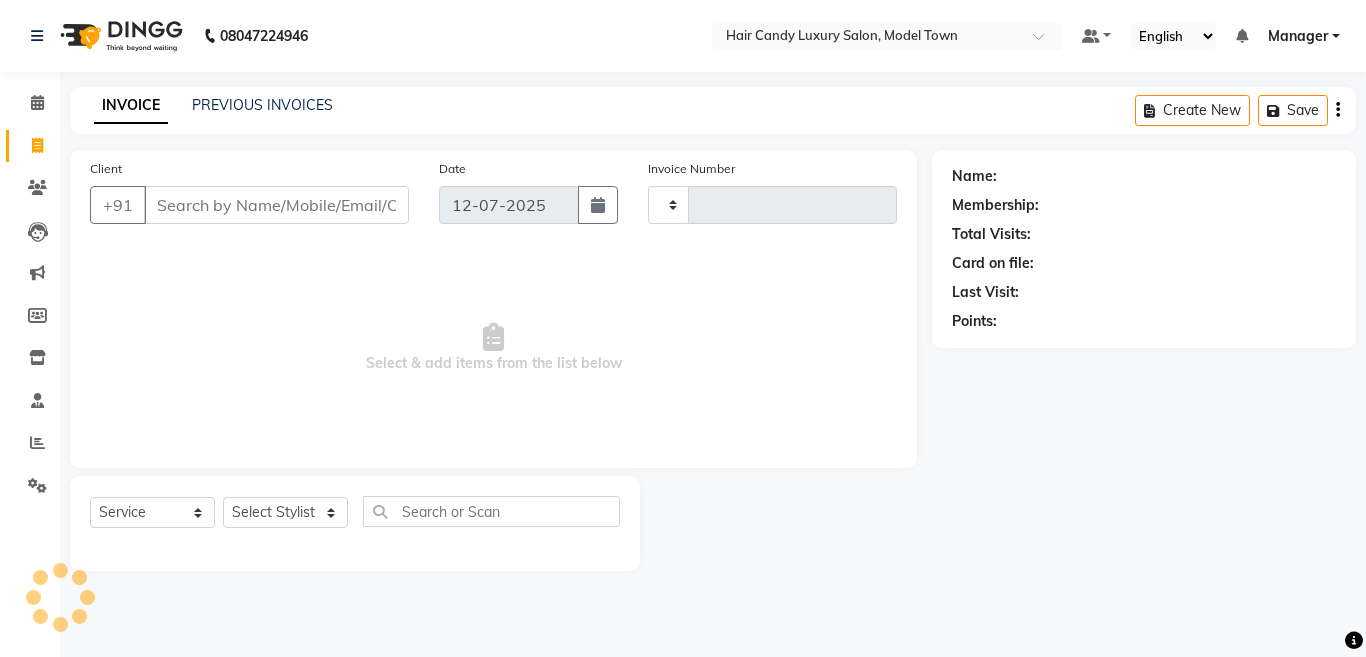 click 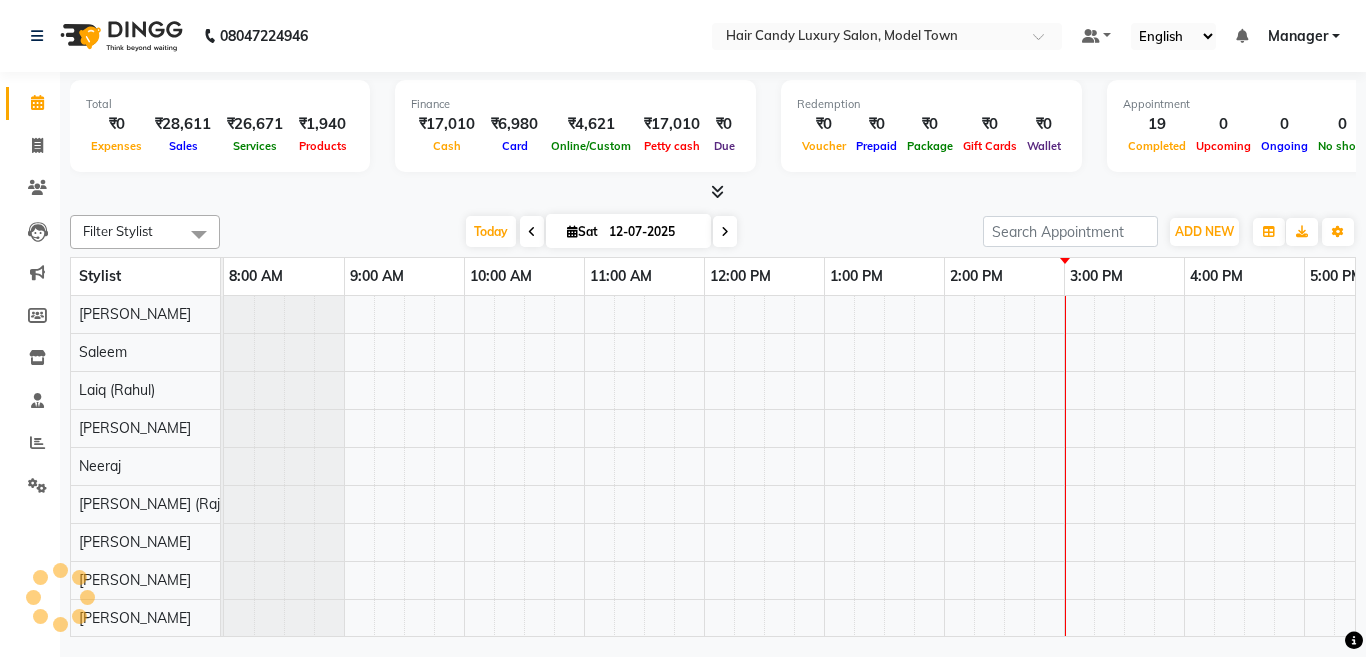 scroll, scrollTop: 0, scrollLeft: 0, axis: both 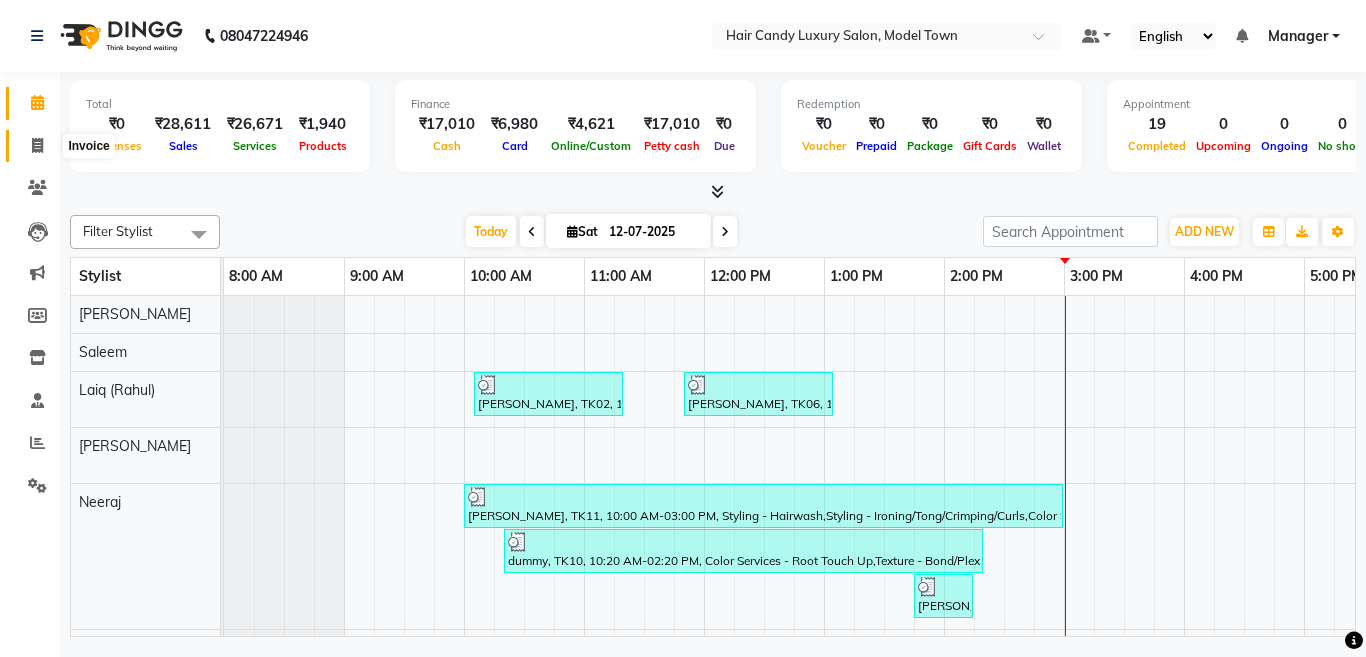 click 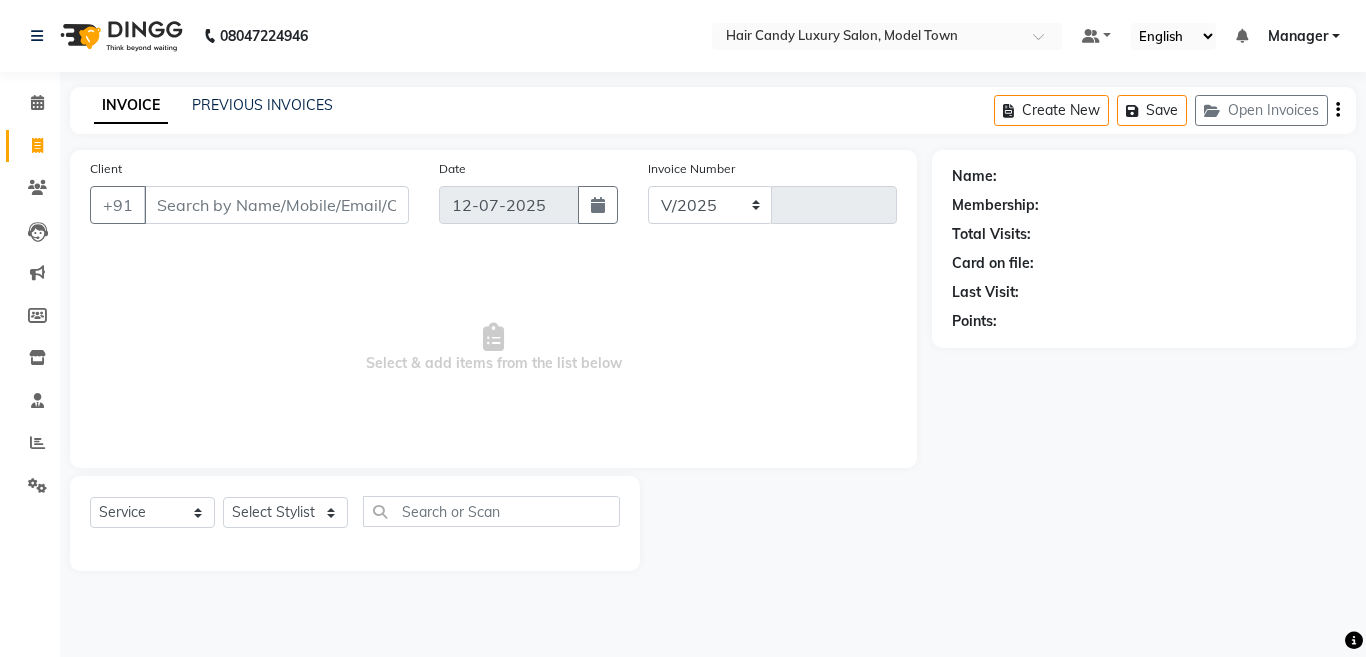 select on "4716" 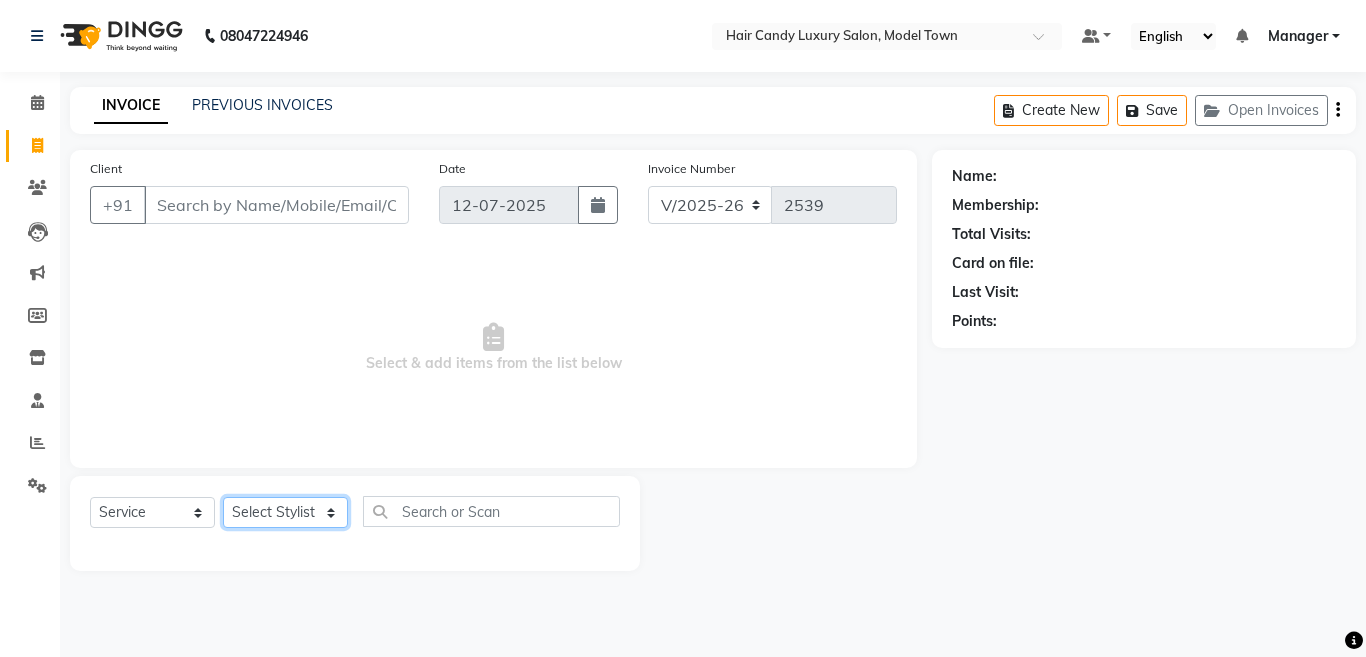 click on "Select Stylist [PERSON_NAME] [PERSON_NAME] ([PERSON_NAME]) Manager [PERSON_NAME] [PERSON_NAME] [PERSON_NAME] [PERSON_NAME] ([PERSON_NAME]) [PERSON_NAME]  stock manager surrender [PERSON_NAME] [PERSON_NAME]" 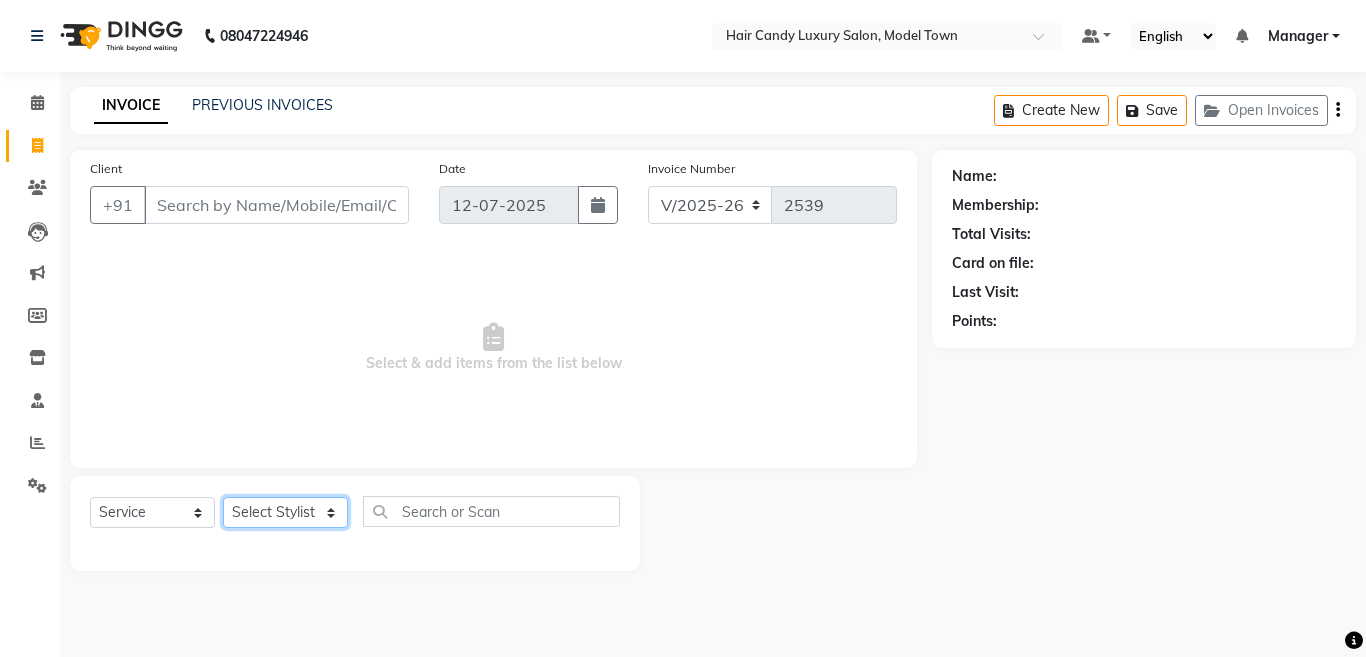 select on "28001" 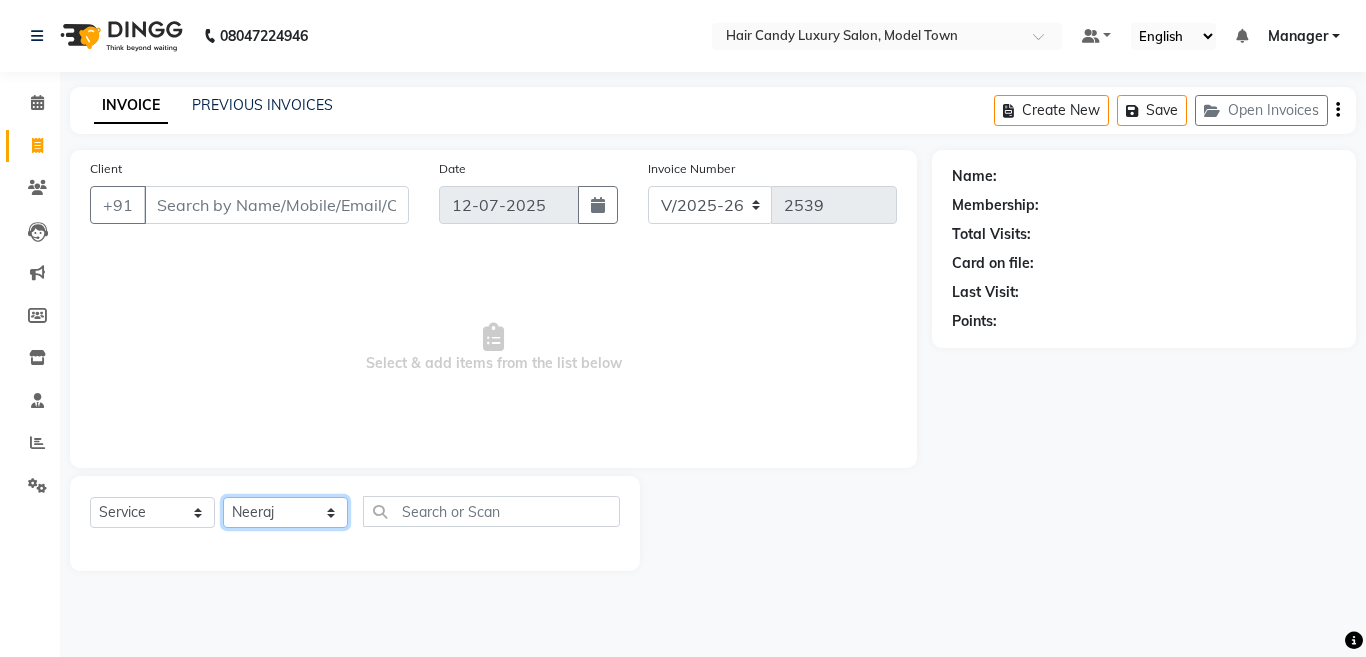 click on "Select Stylist [PERSON_NAME] [PERSON_NAME] ([PERSON_NAME]) Manager [PERSON_NAME] [PERSON_NAME] [PERSON_NAME] [PERSON_NAME] ([PERSON_NAME]) [PERSON_NAME]  stock manager surrender [PERSON_NAME] [PERSON_NAME]" 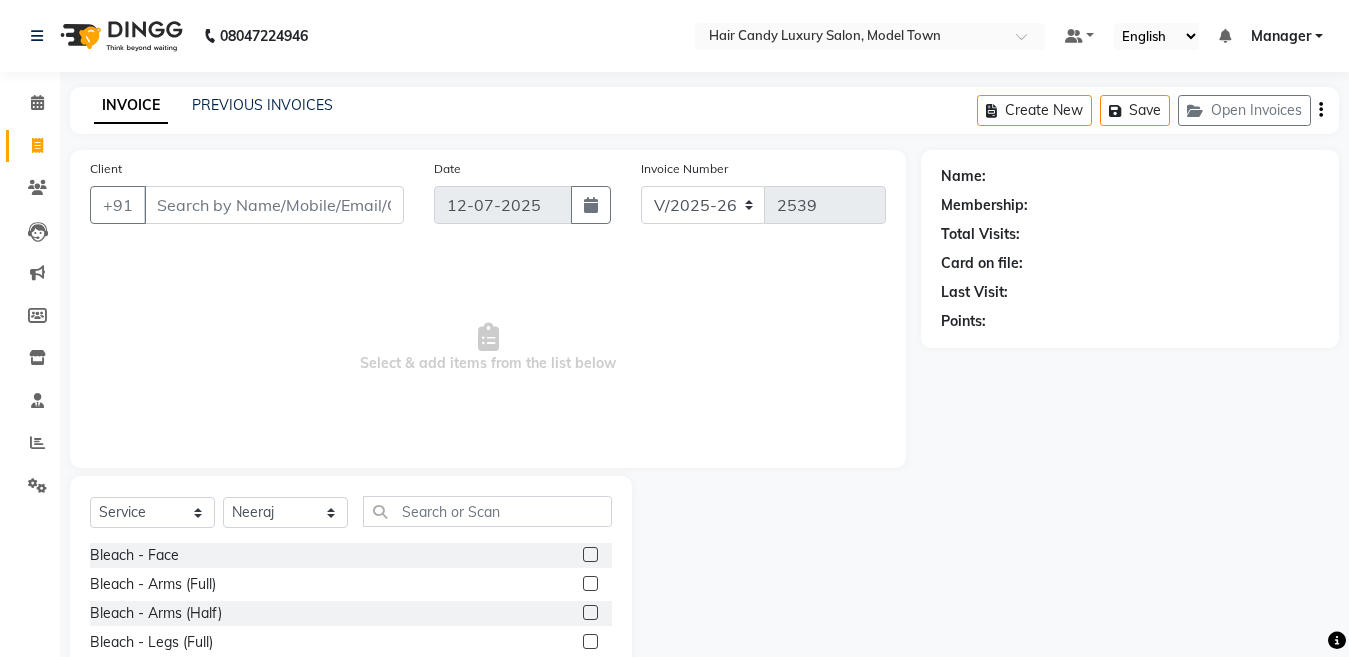 click on "Bleach - Face" 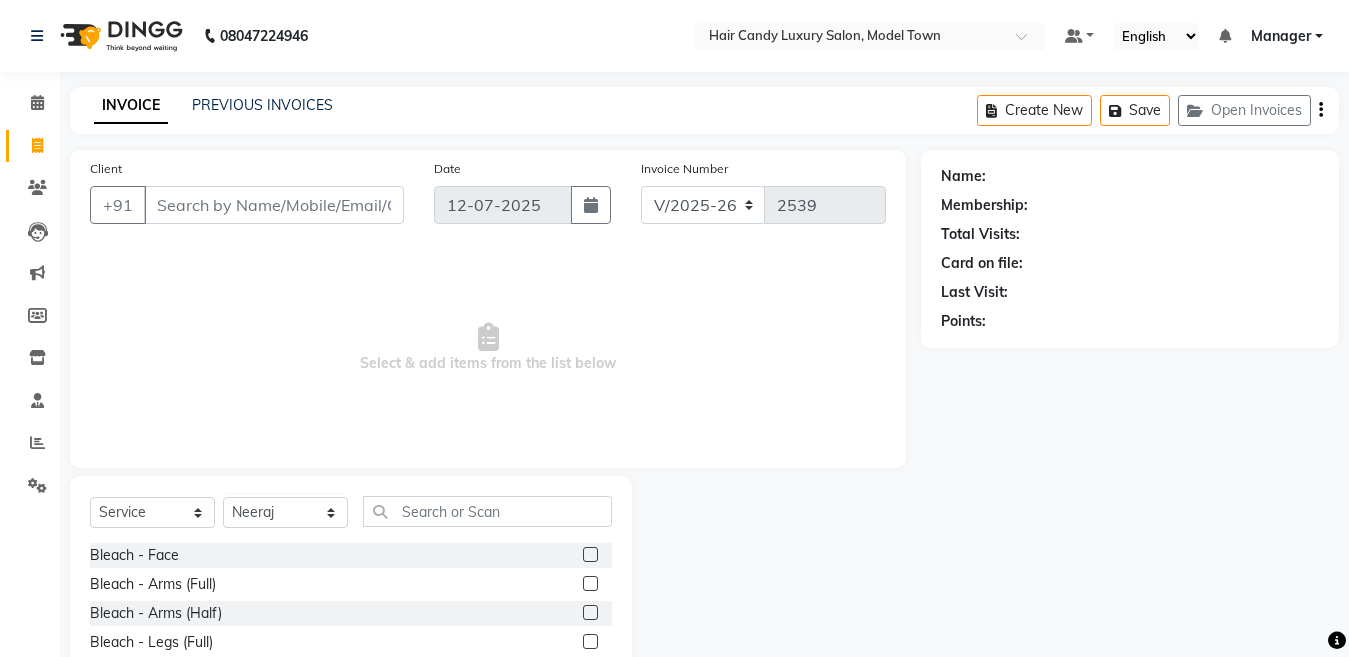 click on "Select  Service  Product  Membership  Package Voucher Prepaid Gift Card  Select Stylist Aakib Anas Anuradha Izhar Laiq (Rahul) Manager Neeraj parul Pawan Prakash Rajni Ranjay (Raju) RIYA Saleem sameer  stock manager surrender Vijay Gupta Vijay kumar" 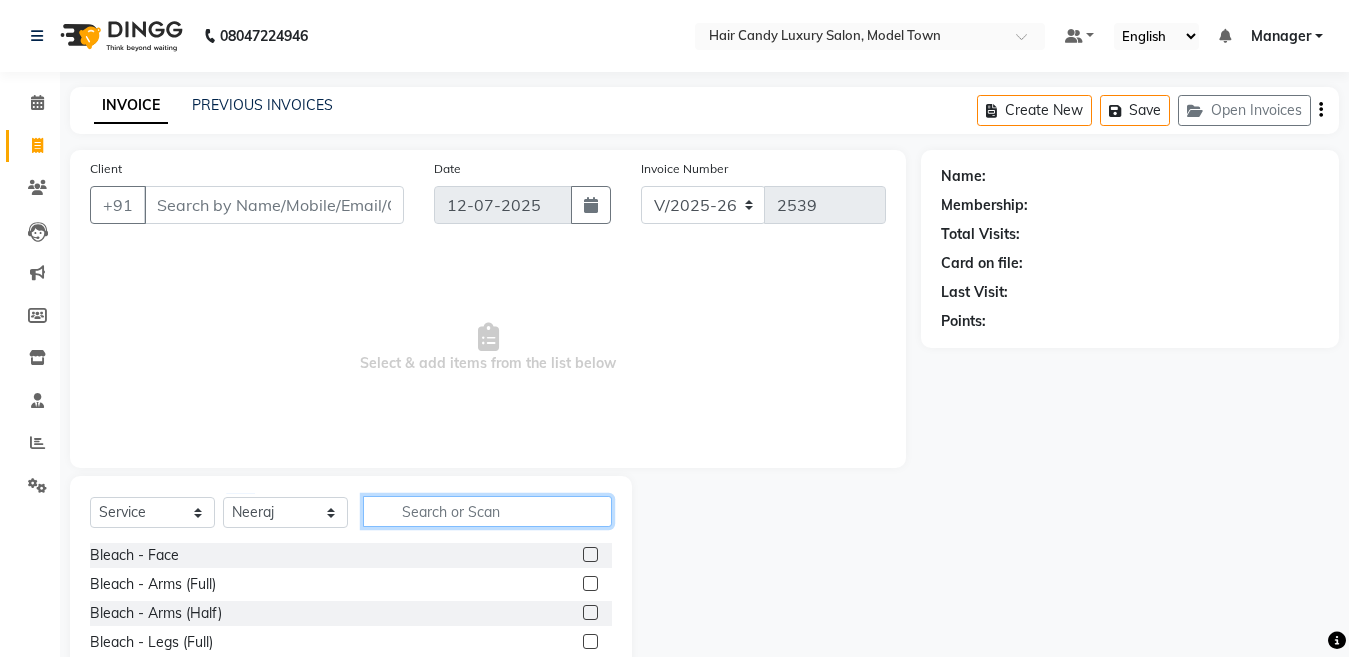 click 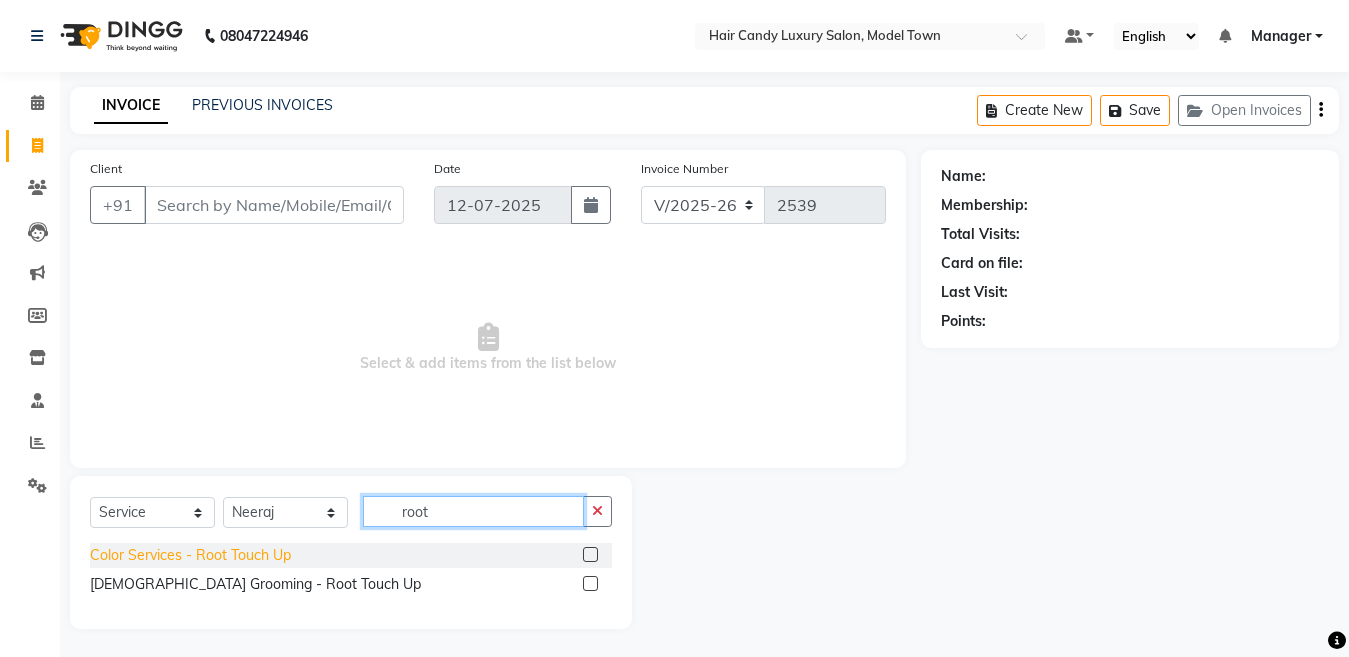 type on "root" 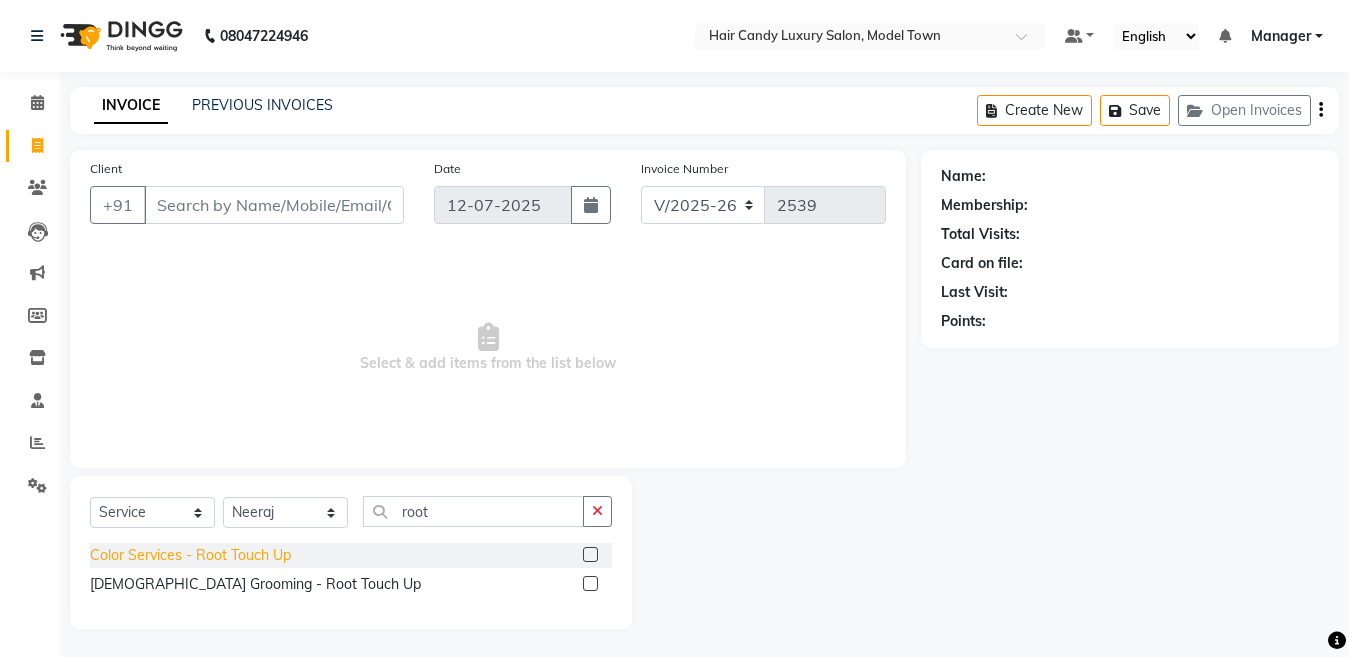 click on "Color Services - Root Touch Up" 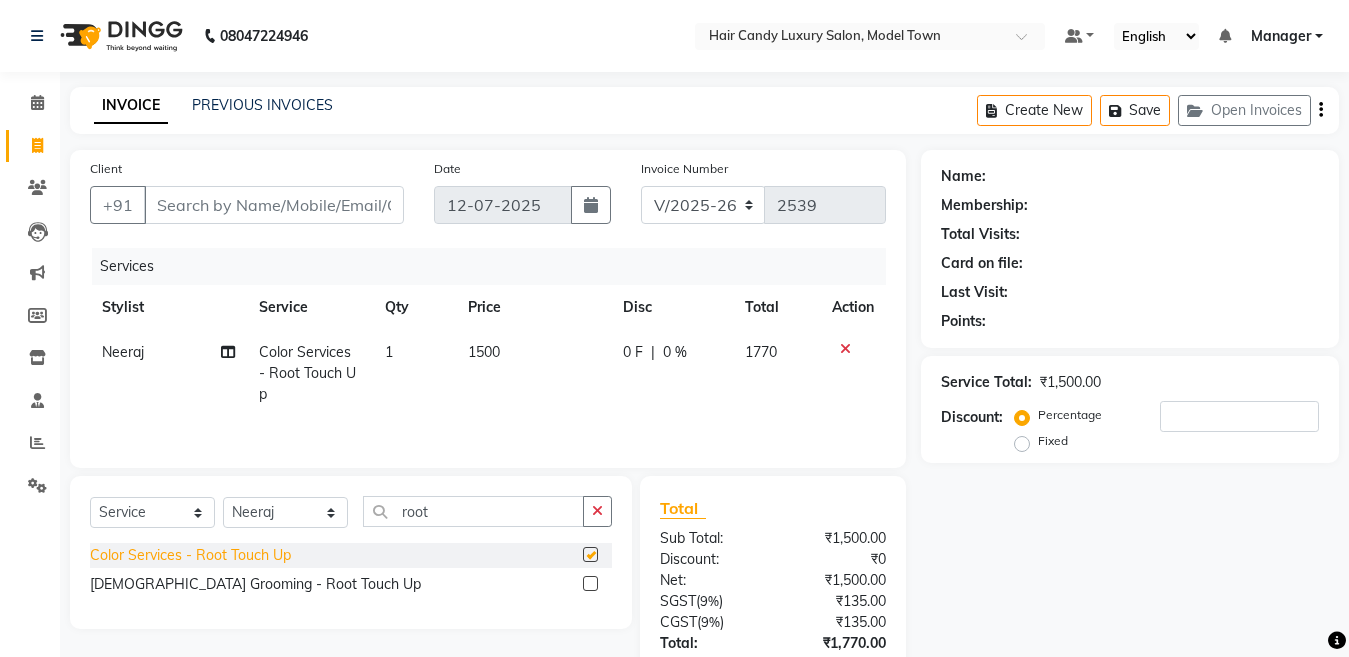 checkbox on "false" 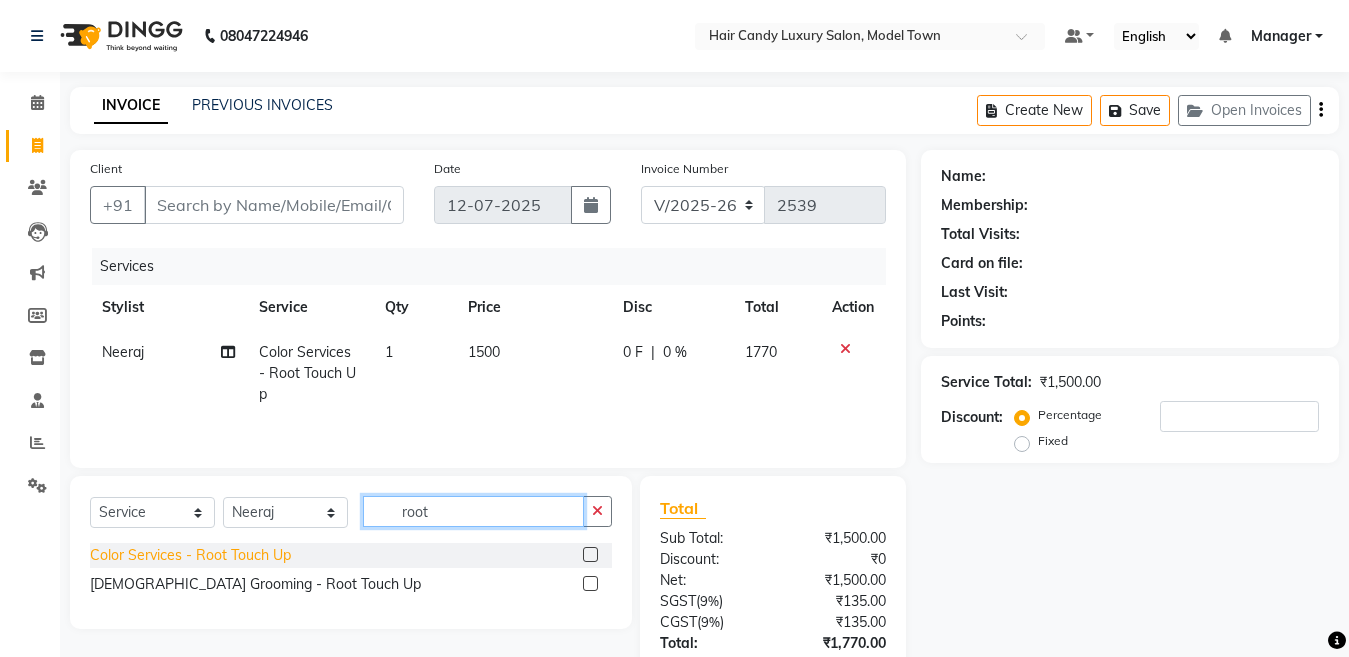 drag, startPoint x: 463, startPoint y: 510, endPoint x: 143, endPoint y: 553, distance: 322.87613 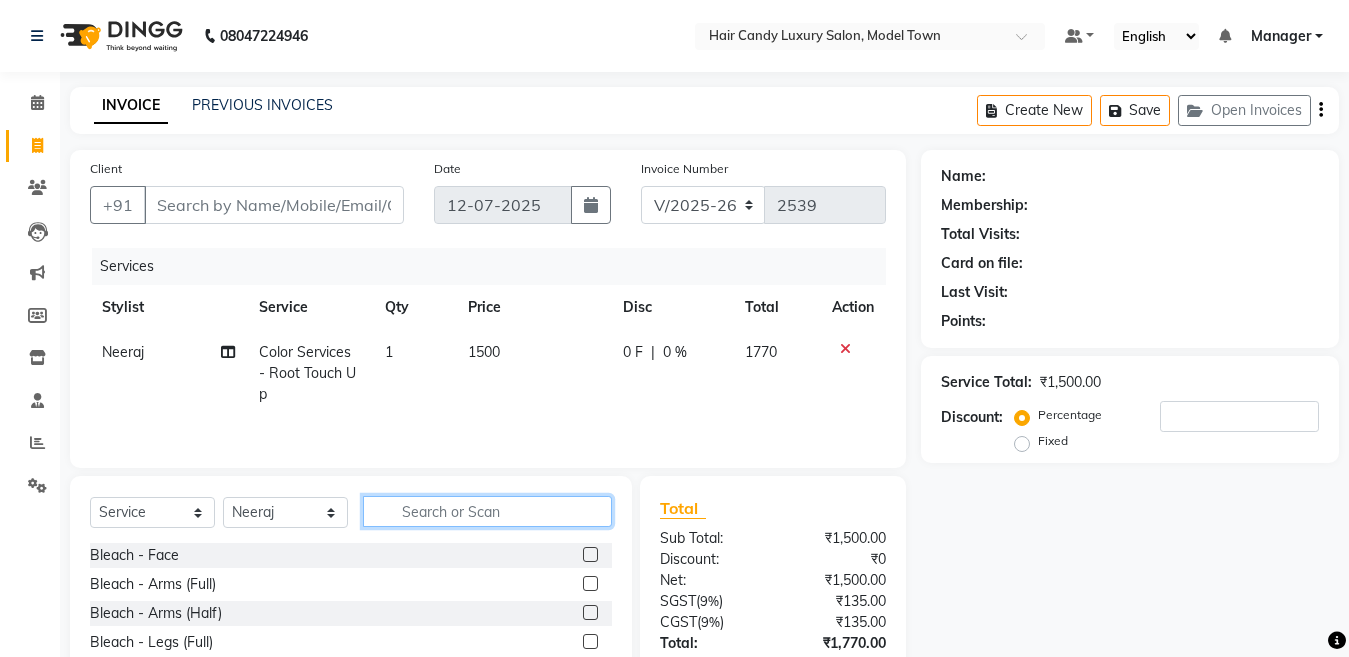 click 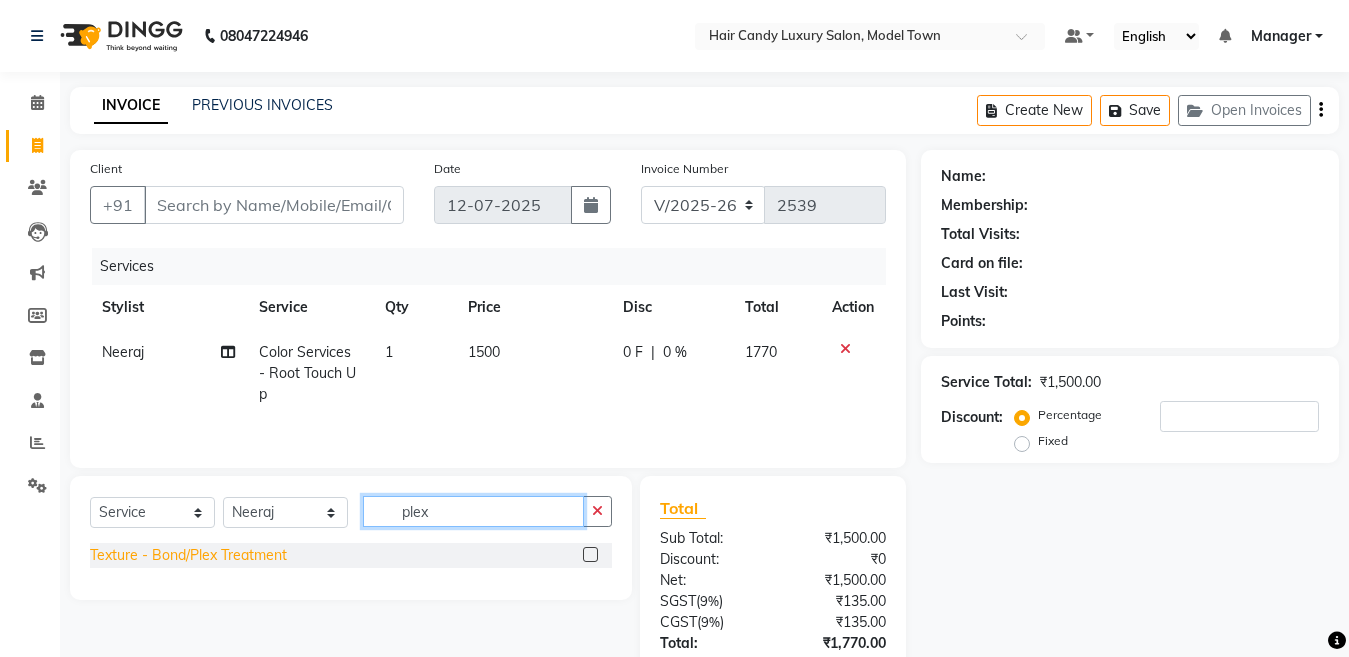 type on "plex" 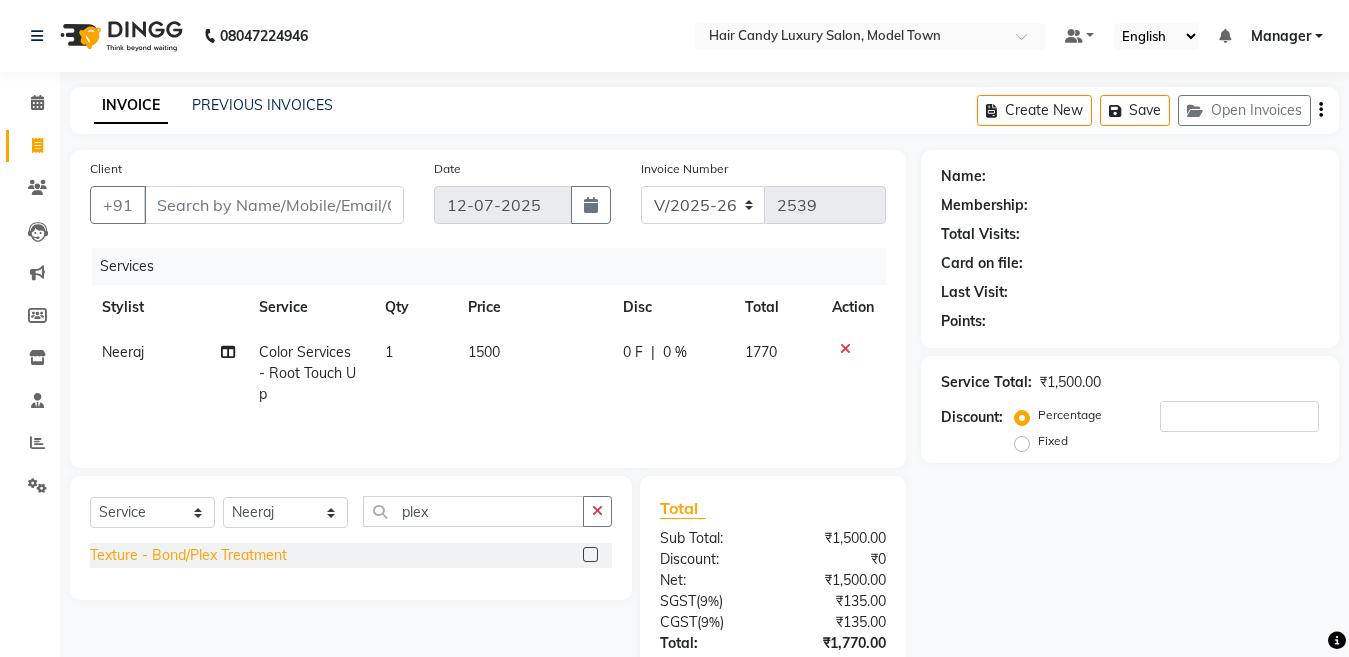 click on "Texture - Bond/Plex Treatment" 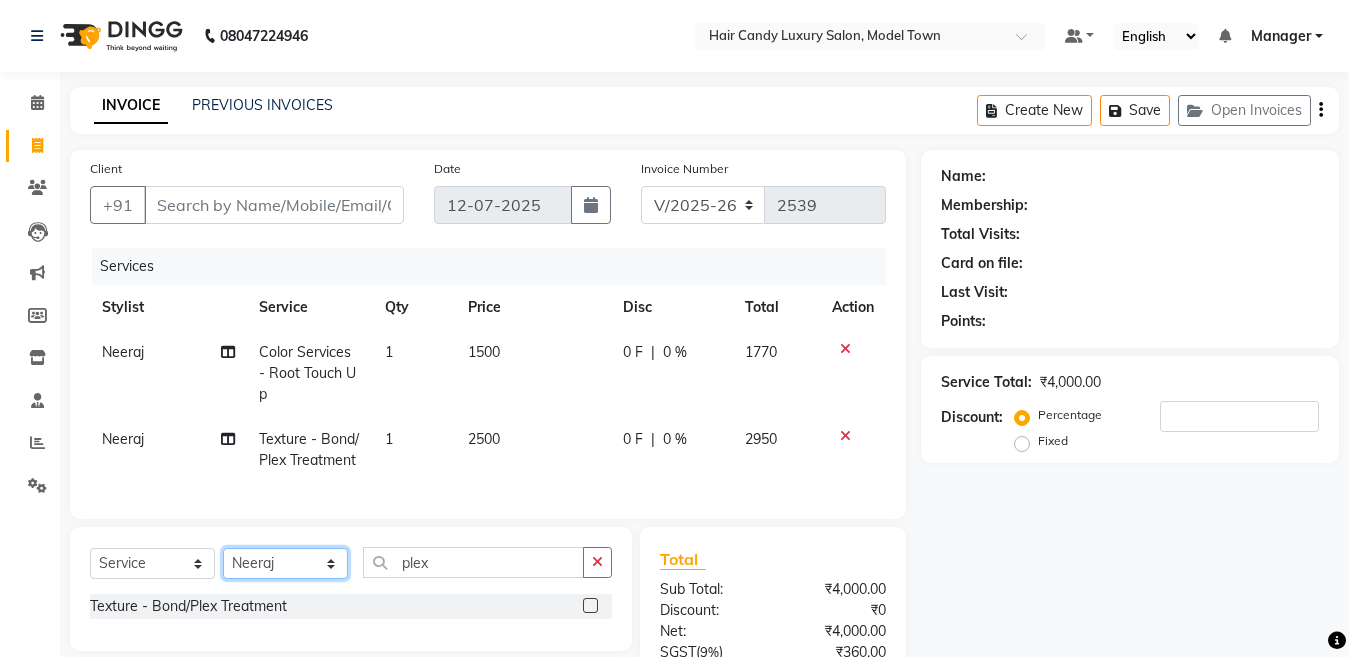 click on "Select Stylist [PERSON_NAME] [PERSON_NAME] ([PERSON_NAME]) Manager [PERSON_NAME] [PERSON_NAME] [PERSON_NAME] [PERSON_NAME] ([PERSON_NAME]) [PERSON_NAME]  stock manager surrender [PERSON_NAME] [PERSON_NAME]" 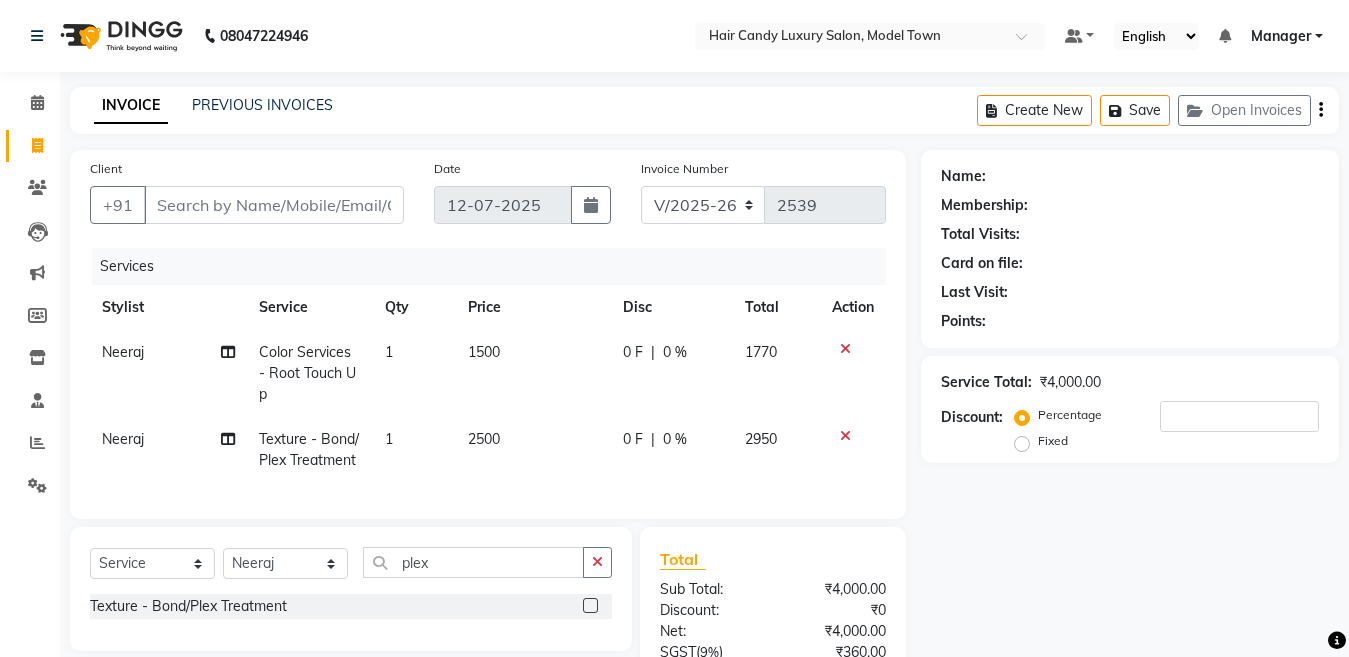 click 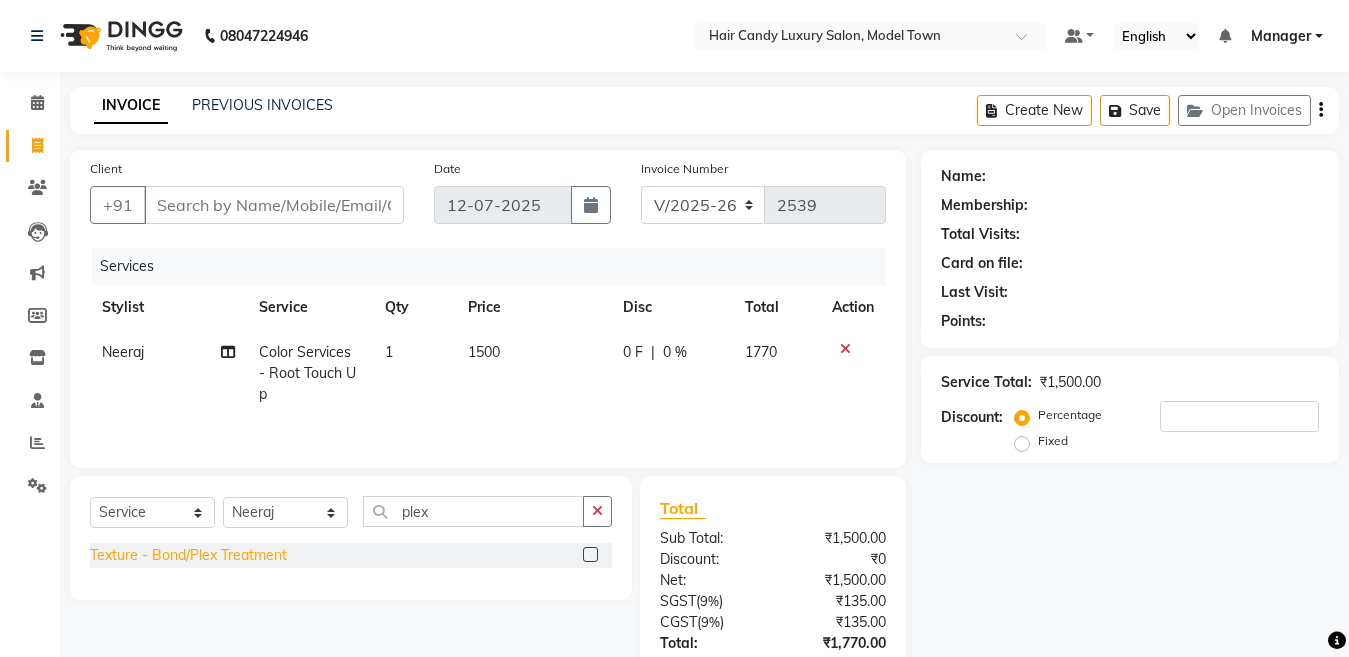 click on "Texture - Bond/Plex Treatment" 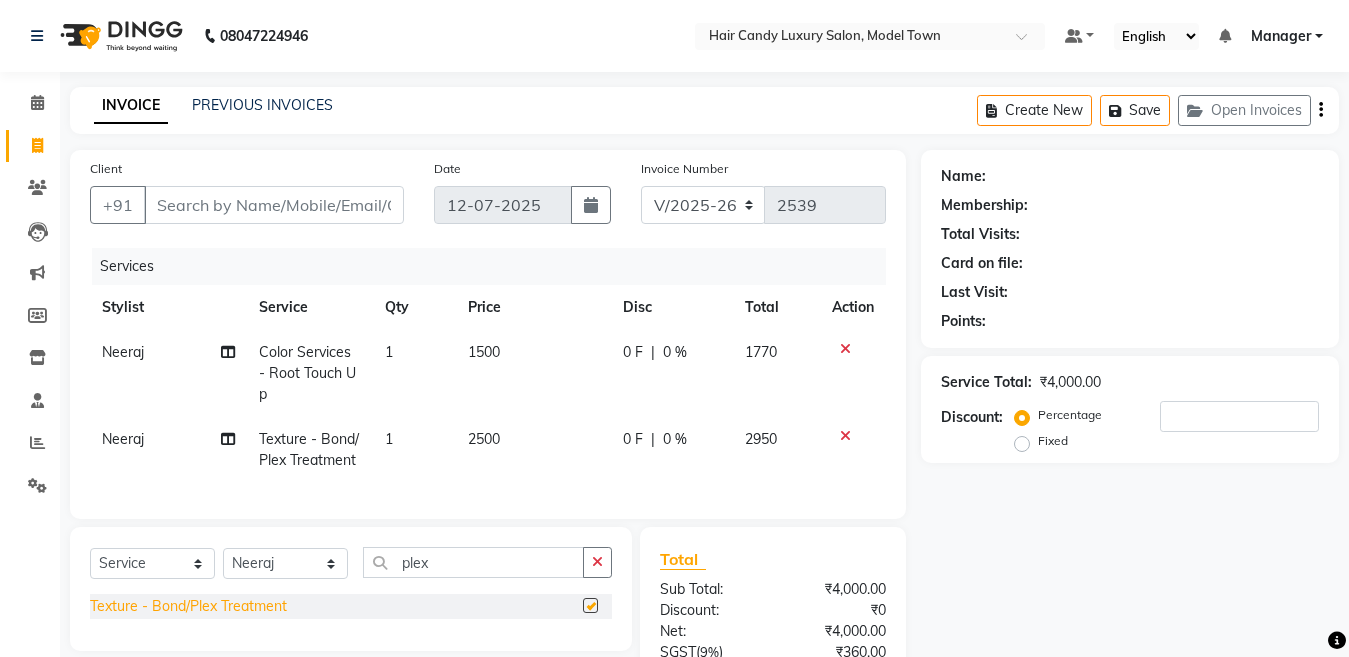 checkbox on "false" 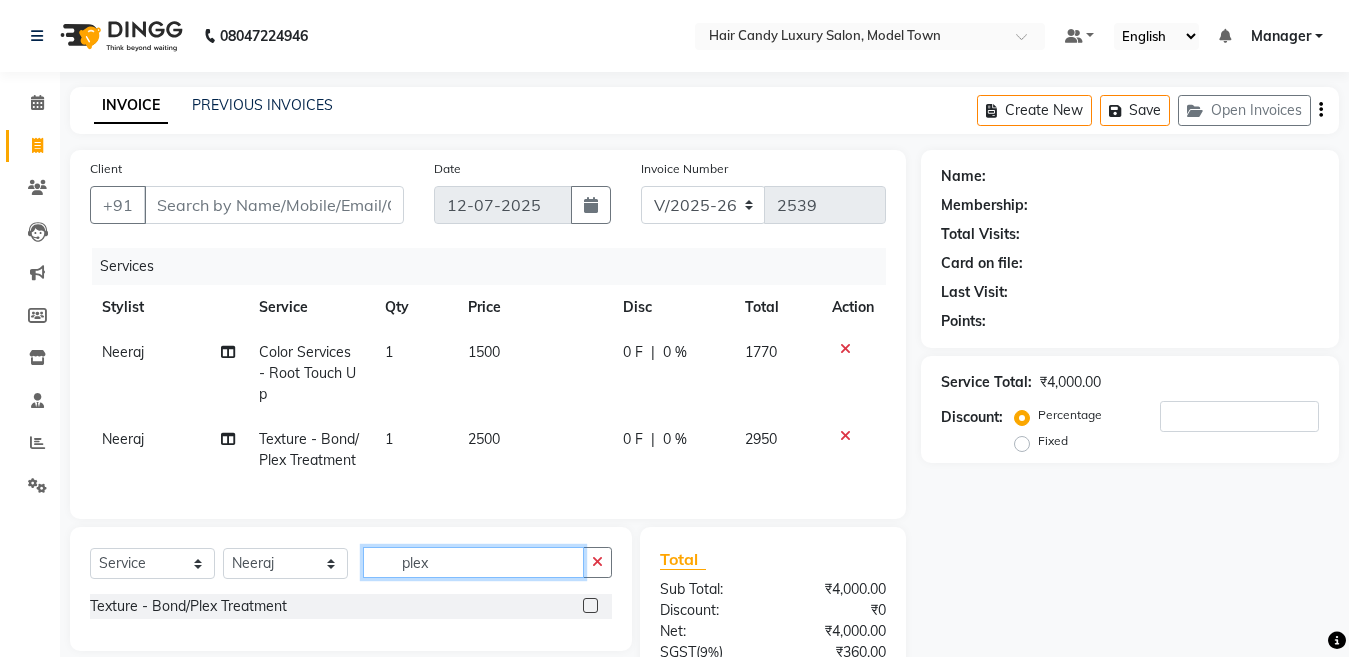 click on "plex" 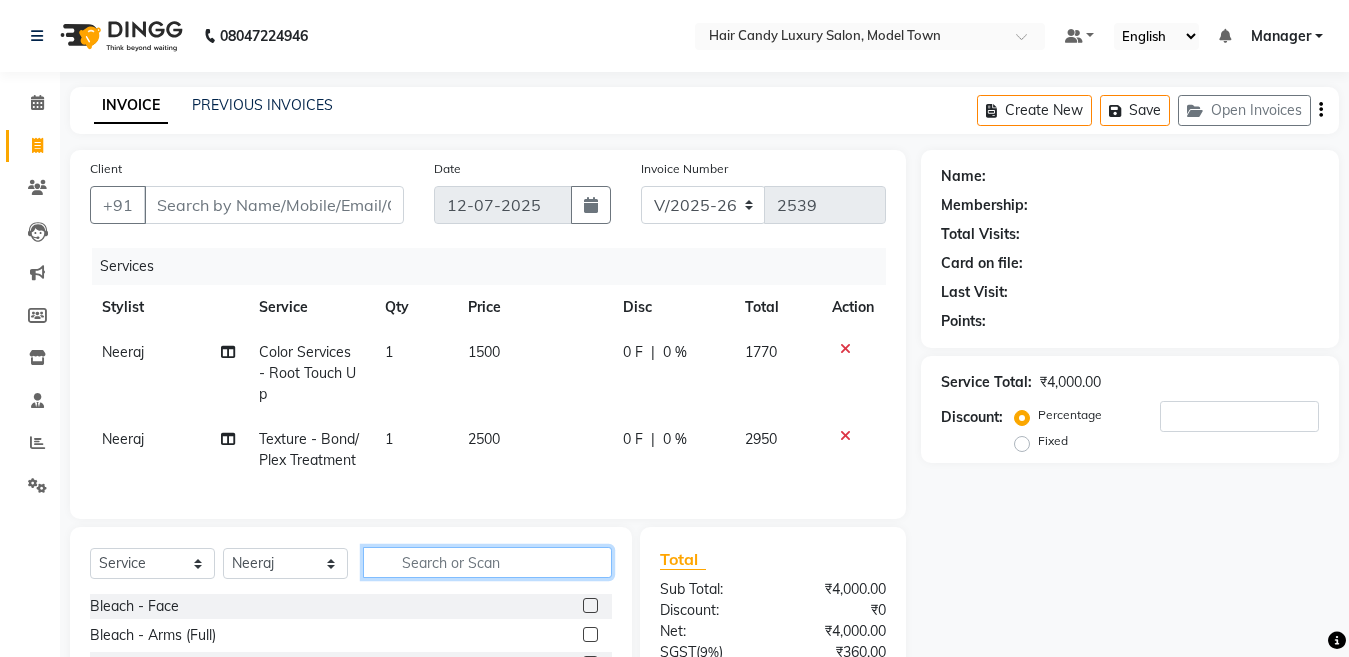 type 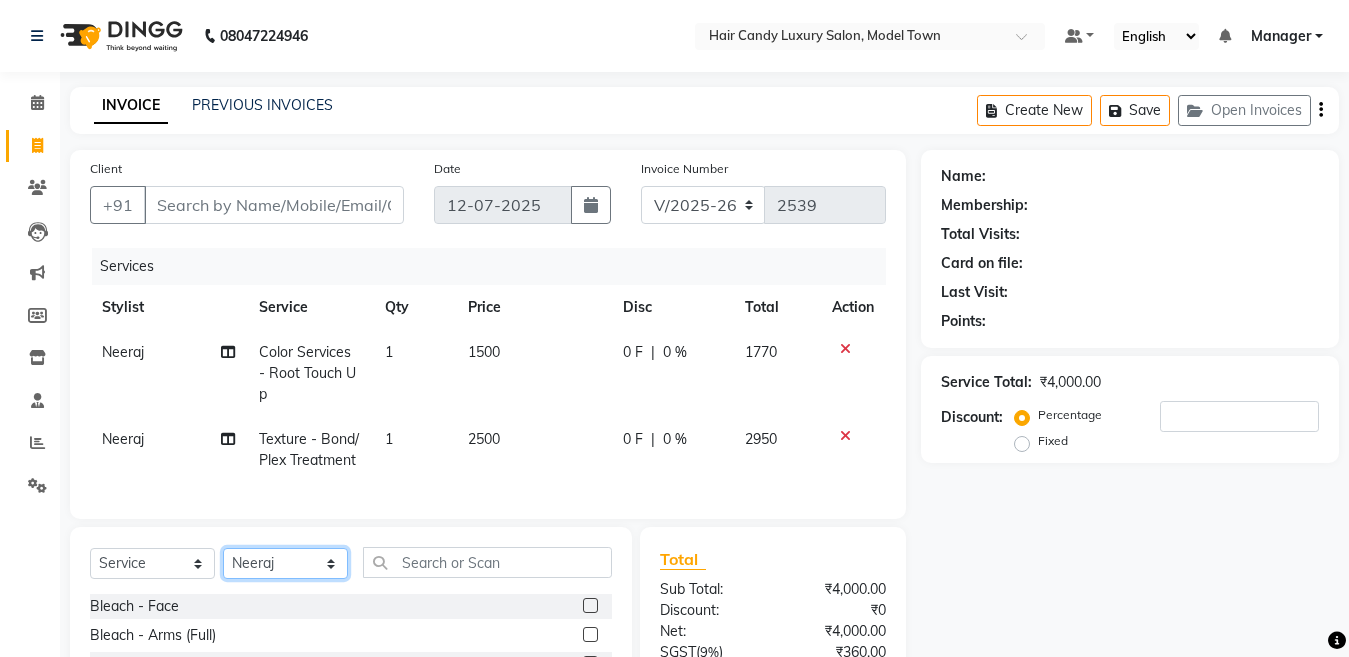 click on "Select Stylist [PERSON_NAME] [PERSON_NAME] ([PERSON_NAME]) Manager [PERSON_NAME] [PERSON_NAME] [PERSON_NAME] [PERSON_NAME] ([PERSON_NAME]) [PERSON_NAME]  stock manager surrender [PERSON_NAME] [PERSON_NAME]" 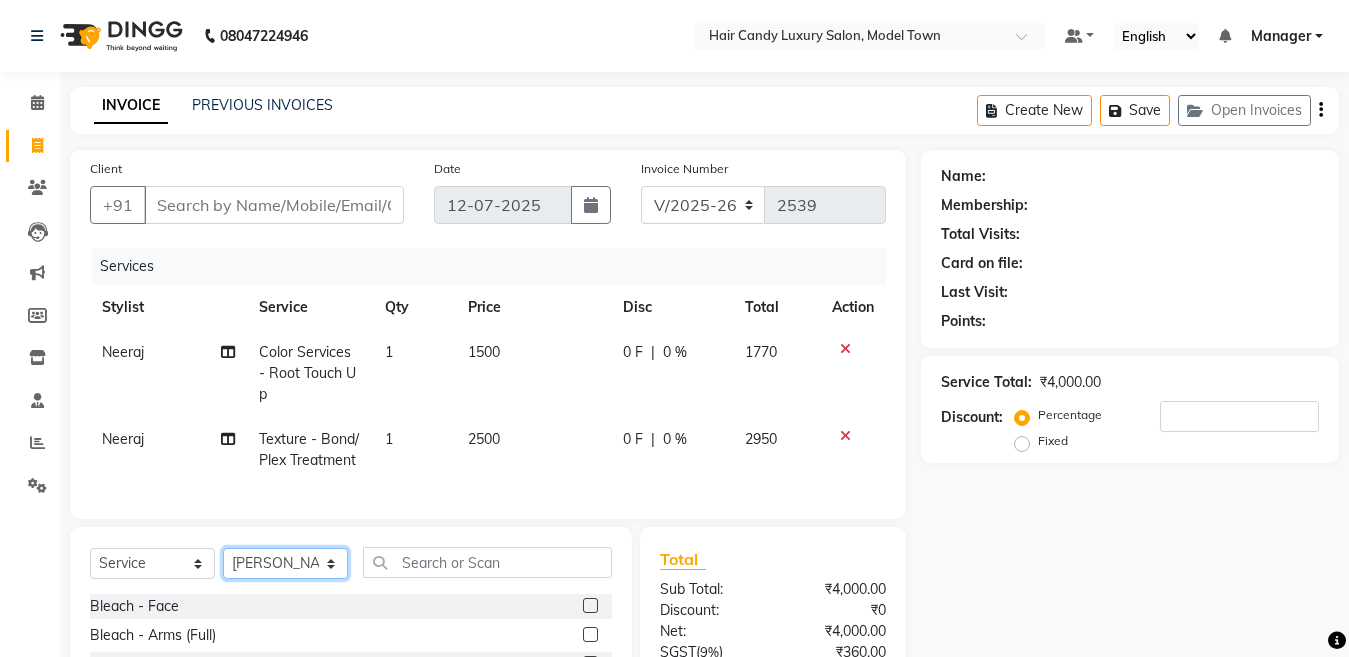 click on "Select Stylist [PERSON_NAME] [PERSON_NAME] ([PERSON_NAME]) Manager [PERSON_NAME] [PERSON_NAME] [PERSON_NAME] [PERSON_NAME] ([PERSON_NAME]) [PERSON_NAME]  stock manager surrender [PERSON_NAME] [PERSON_NAME]" 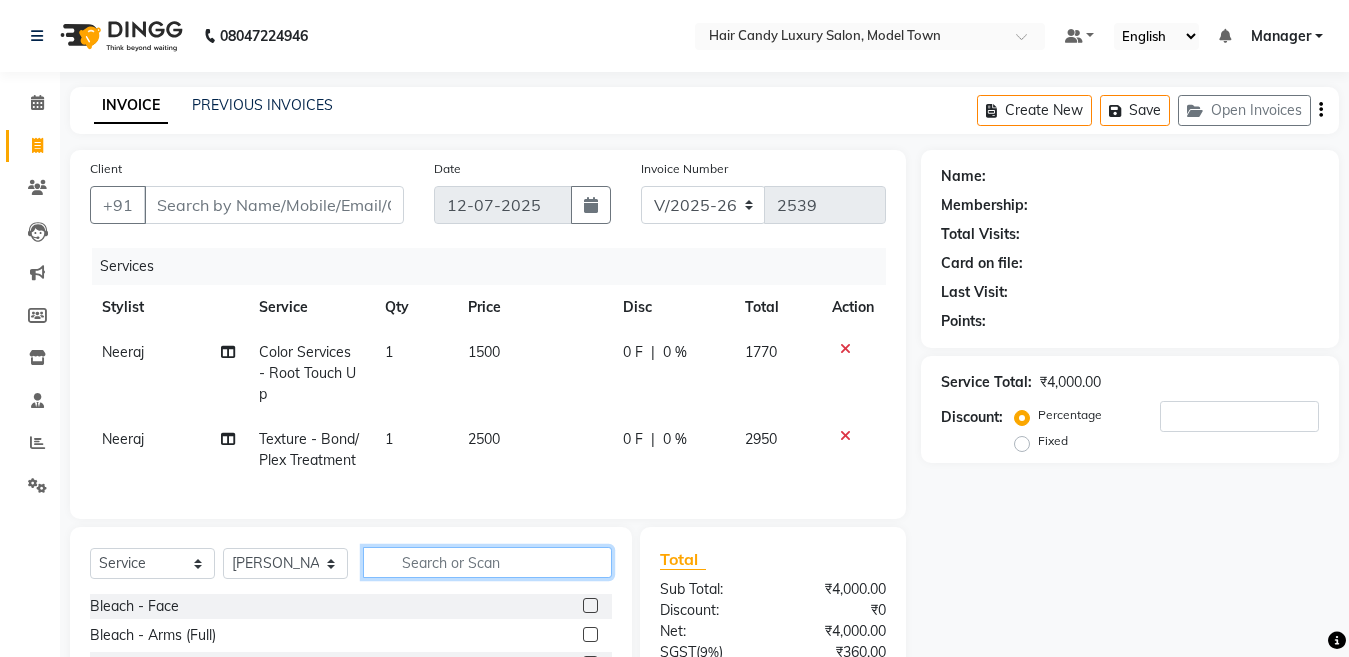 click 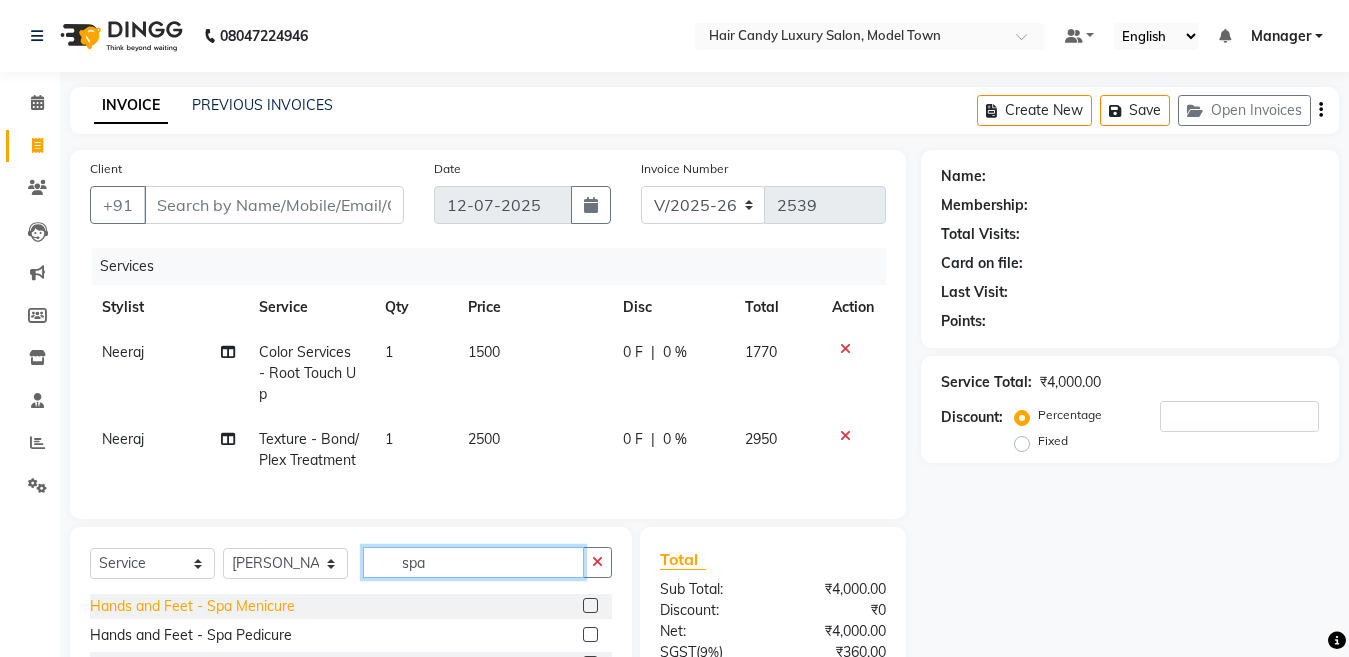 type on "spa" 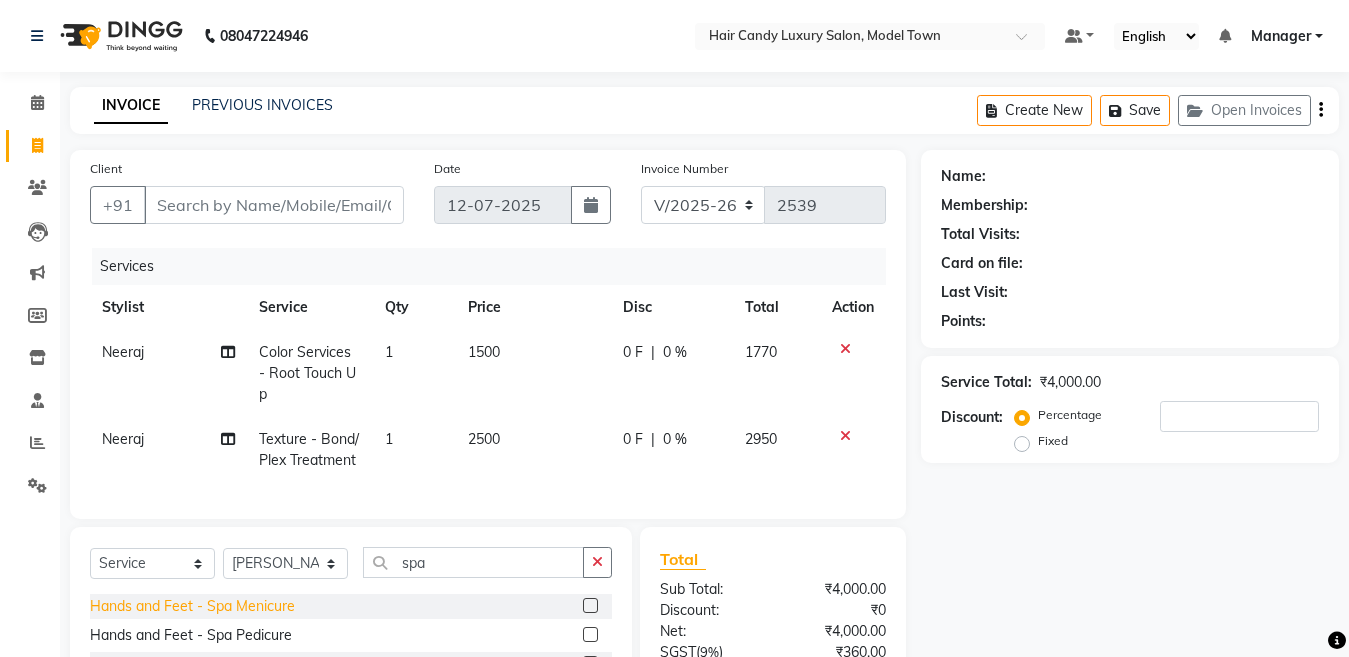 click on "Hands and Feet - Spa Menicure" 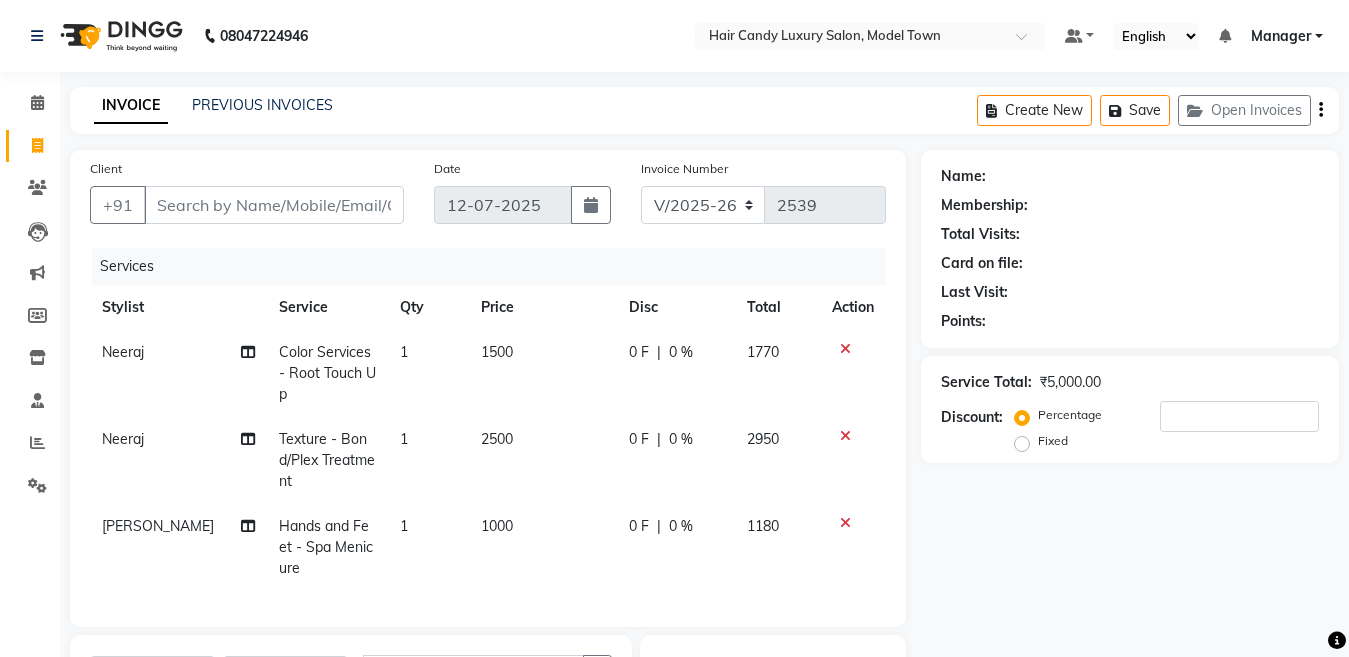 checkbox on "false" 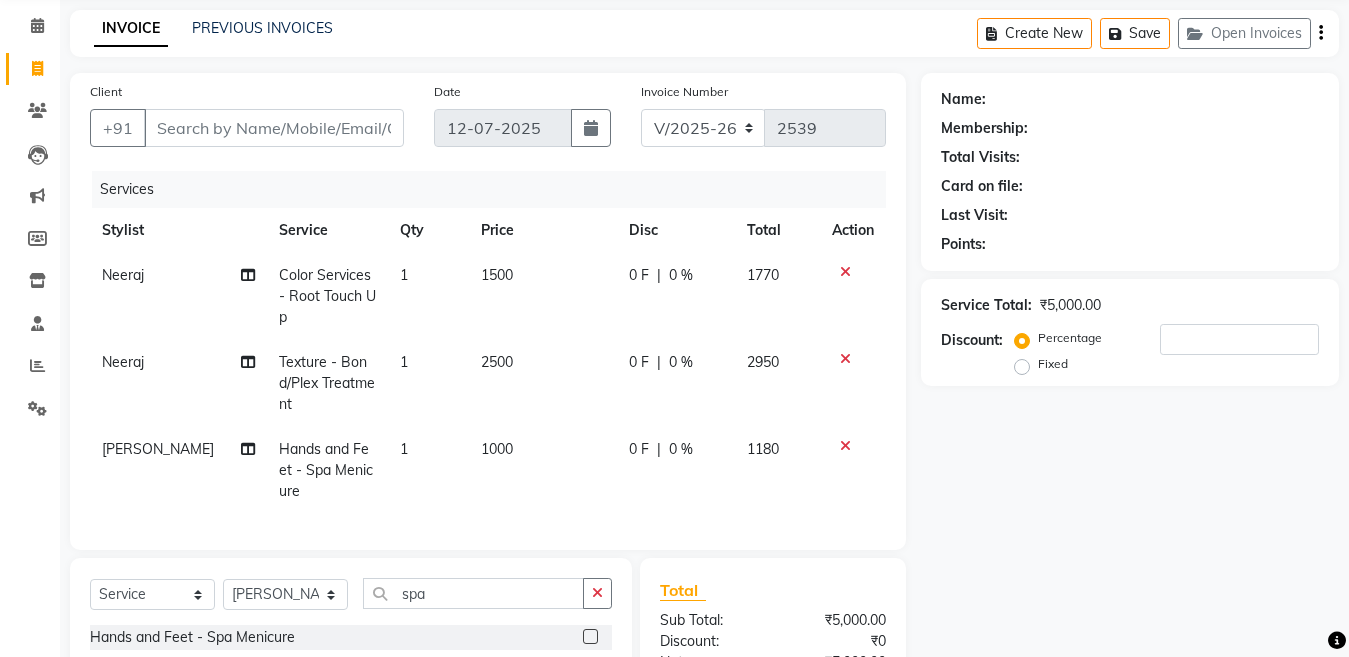 scroll, scrollTop: 83, scrollLeft: 0, axis: vertical 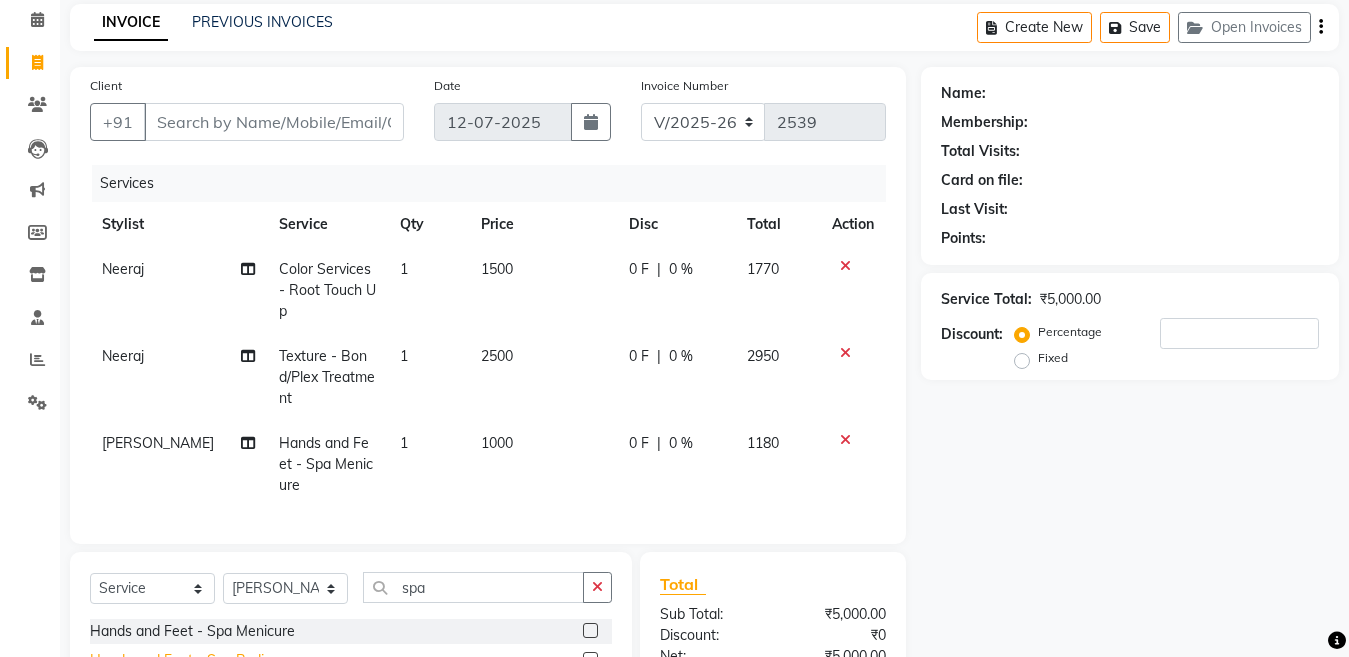 click on "Hands and Feet - Spa Pedicure" 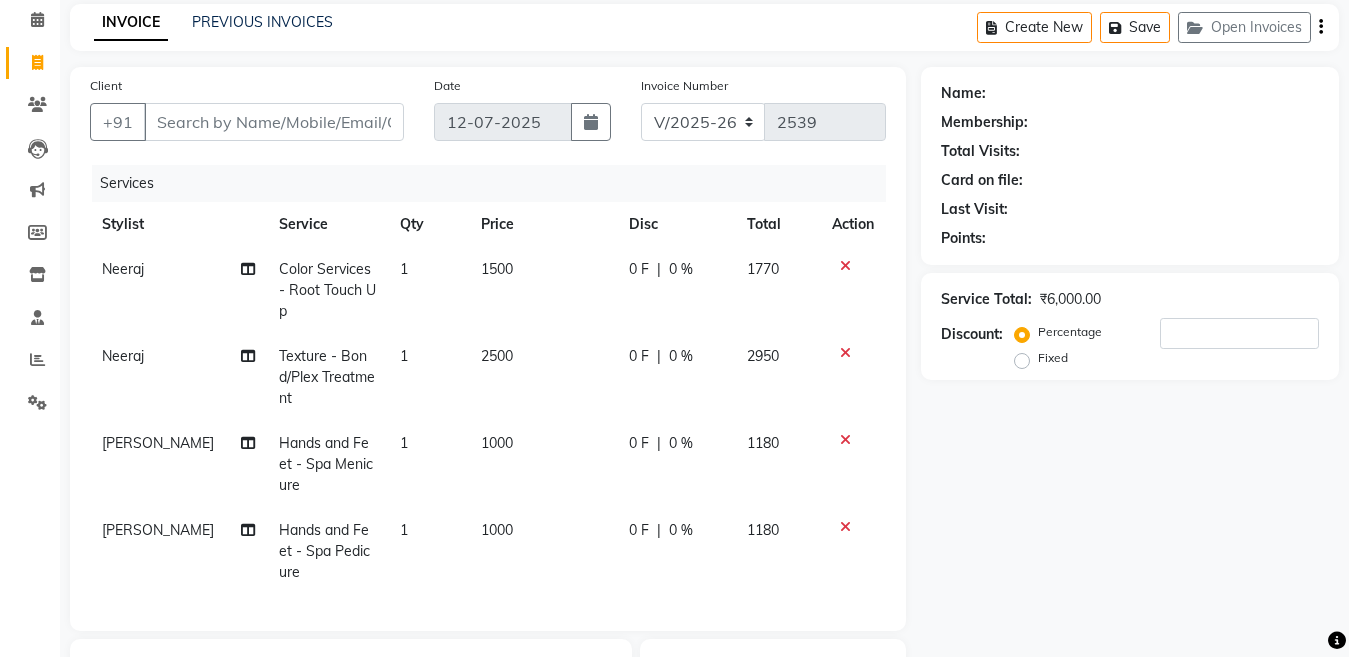 checkbox on "false" 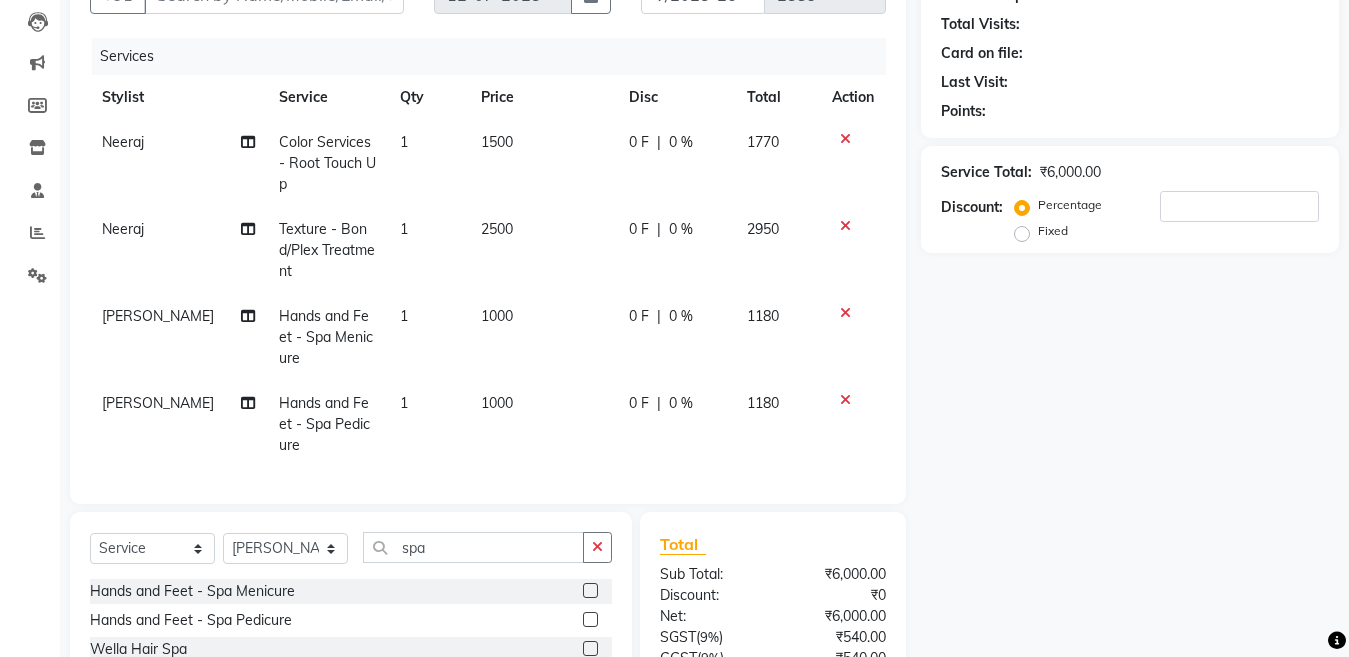 scroll, scrollTop: 212, scrollLeft: 0, axis: vertical 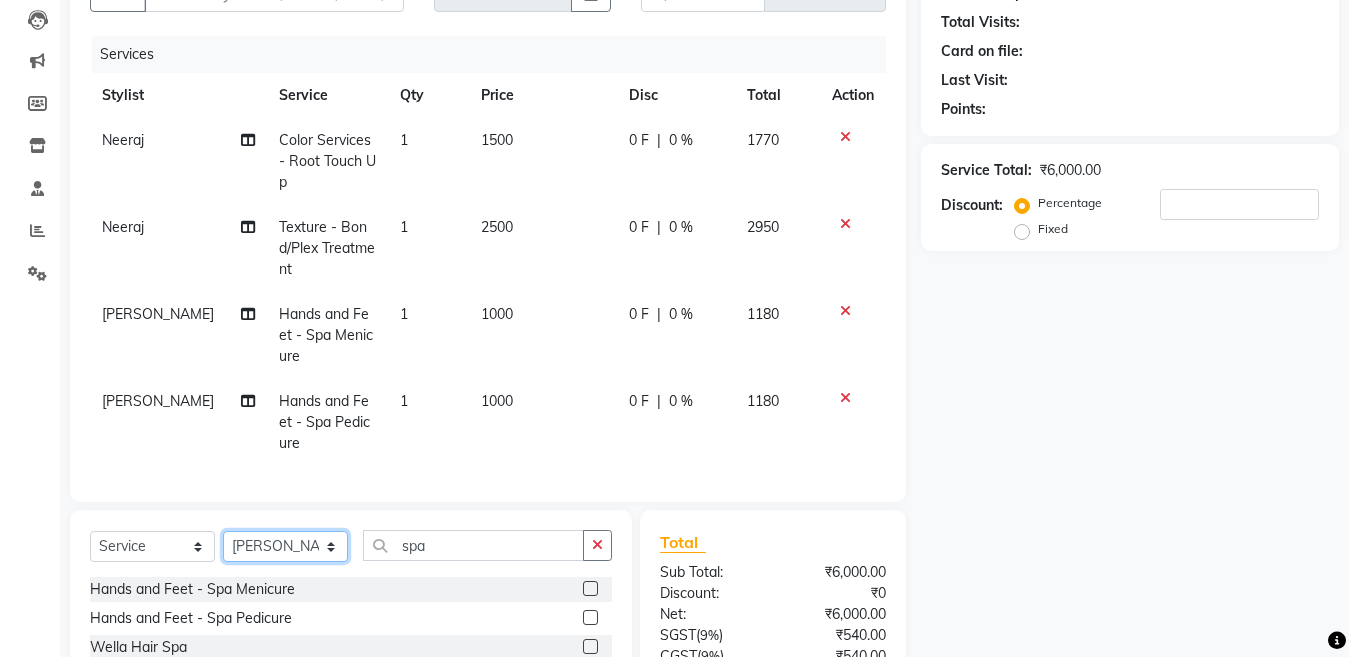 click on "Select Stylist [PERSON_NAME] [PERSON_NAME] ([PERSON_NAME]) Manager [PERSON_NAME] [PERSON_NAME] [PERSON_NAME] [PERSON_NAME] ([PERSON_NAME]) [PERSON_NAME]  stock manager surrender [PERSON_NAME] [PERSON_NAME]" 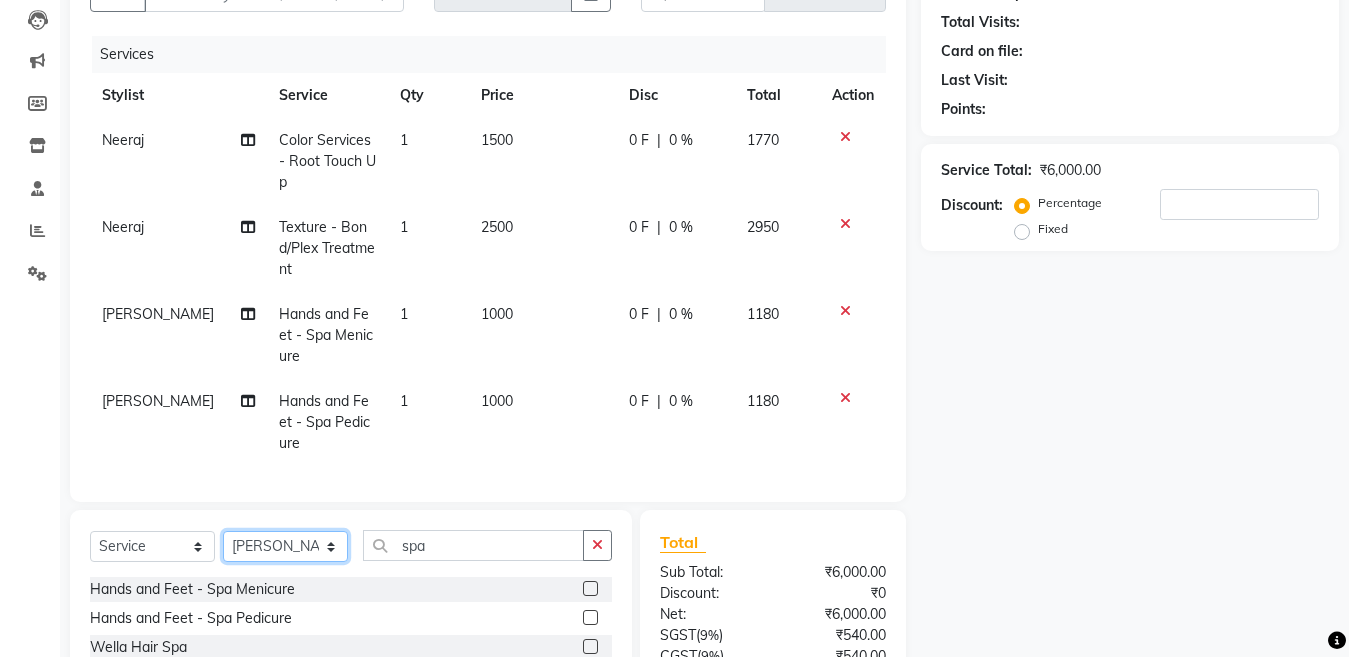 select on "28756" 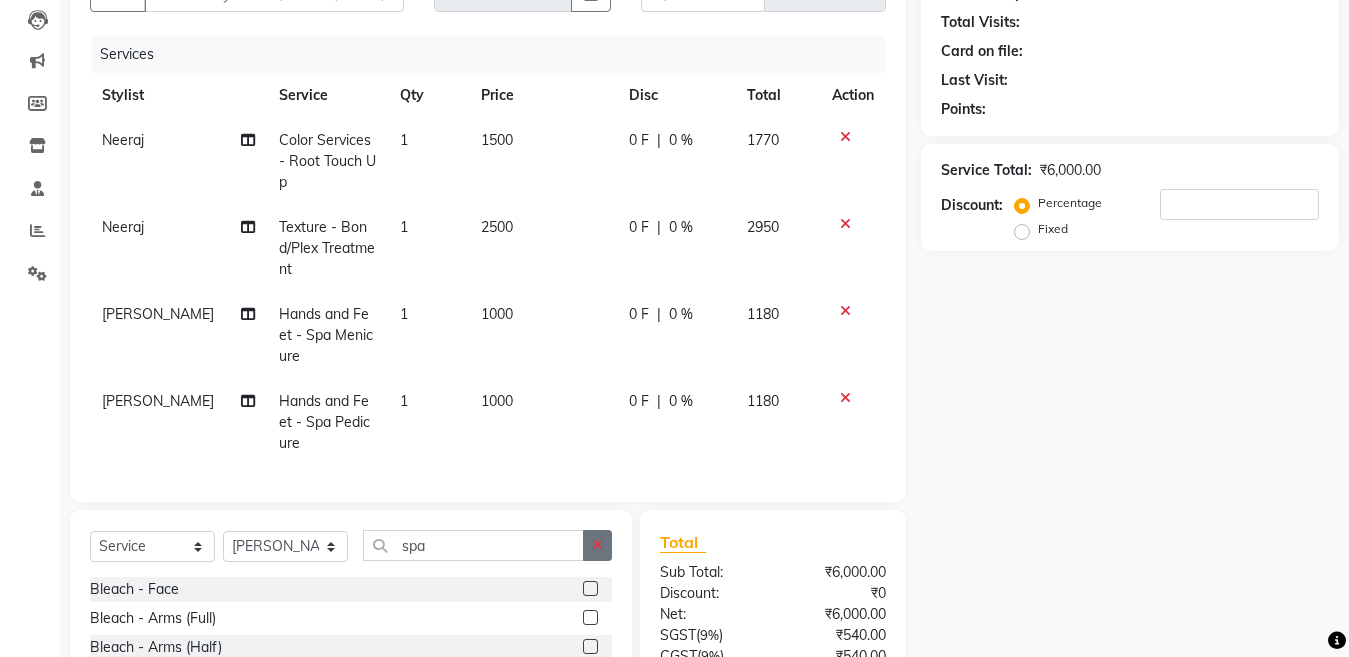 click 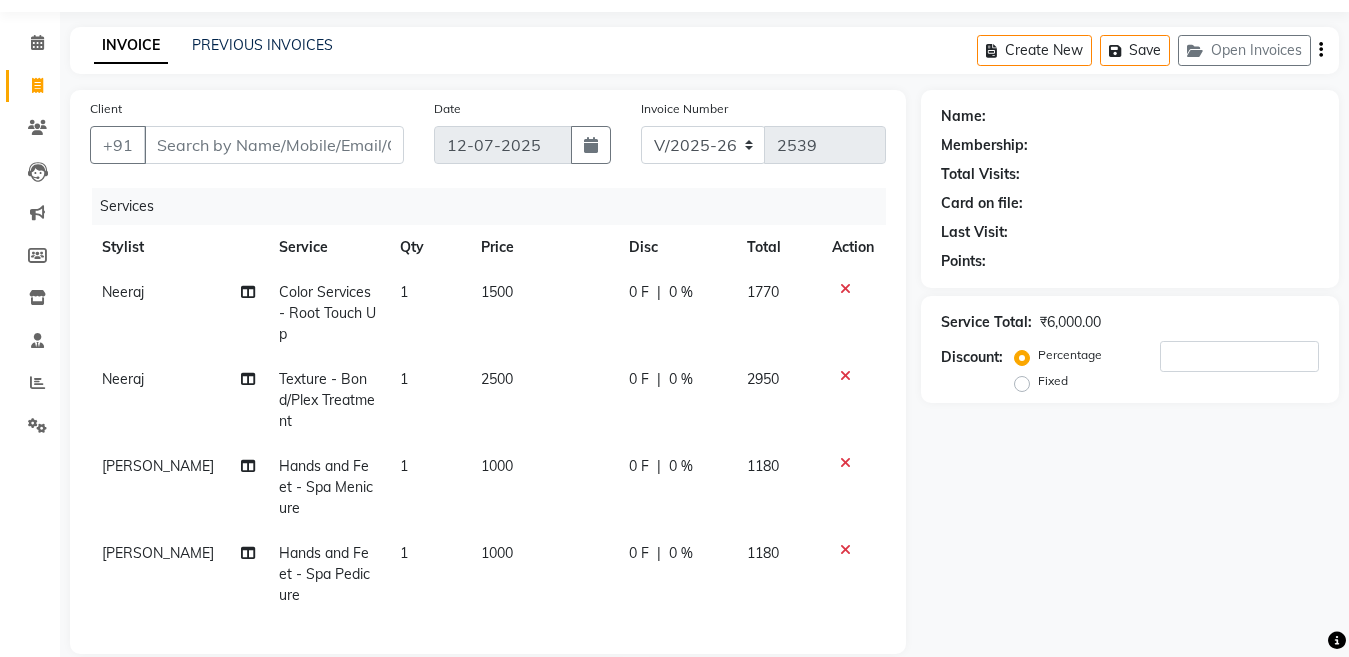 scroll, scrollTop: 19, scrollLeft: 0, axis: vertical 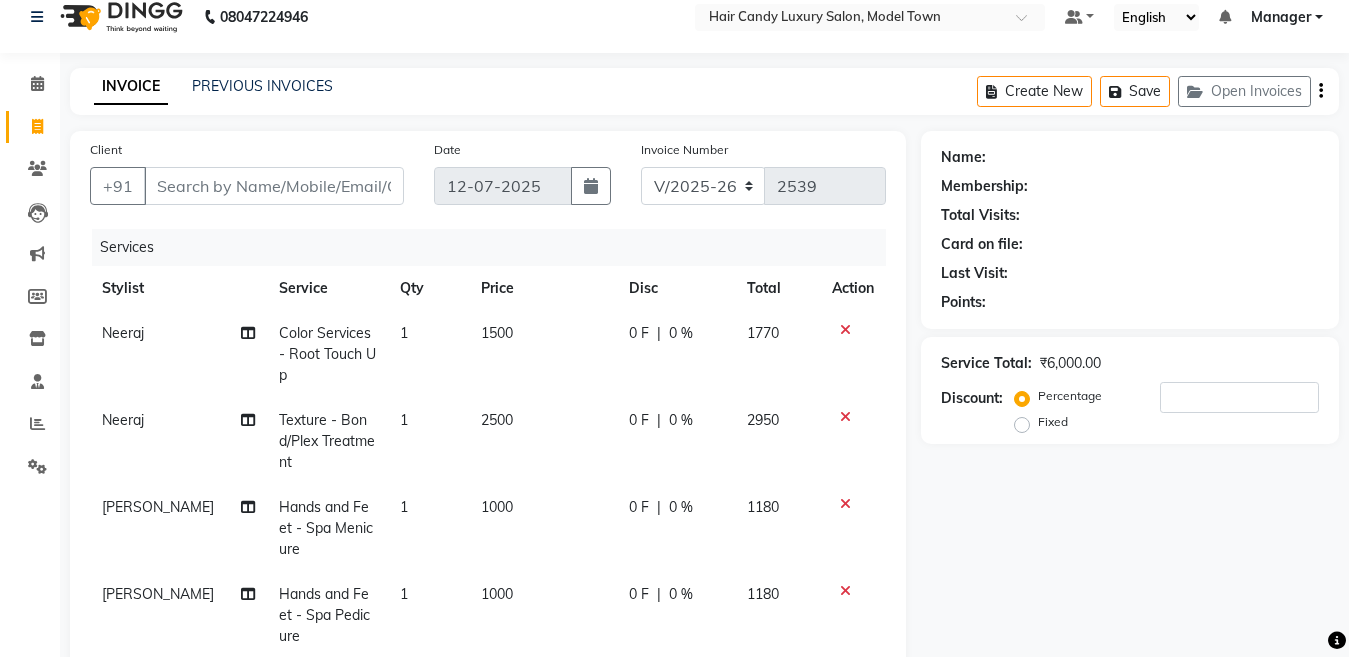 type on "thread" 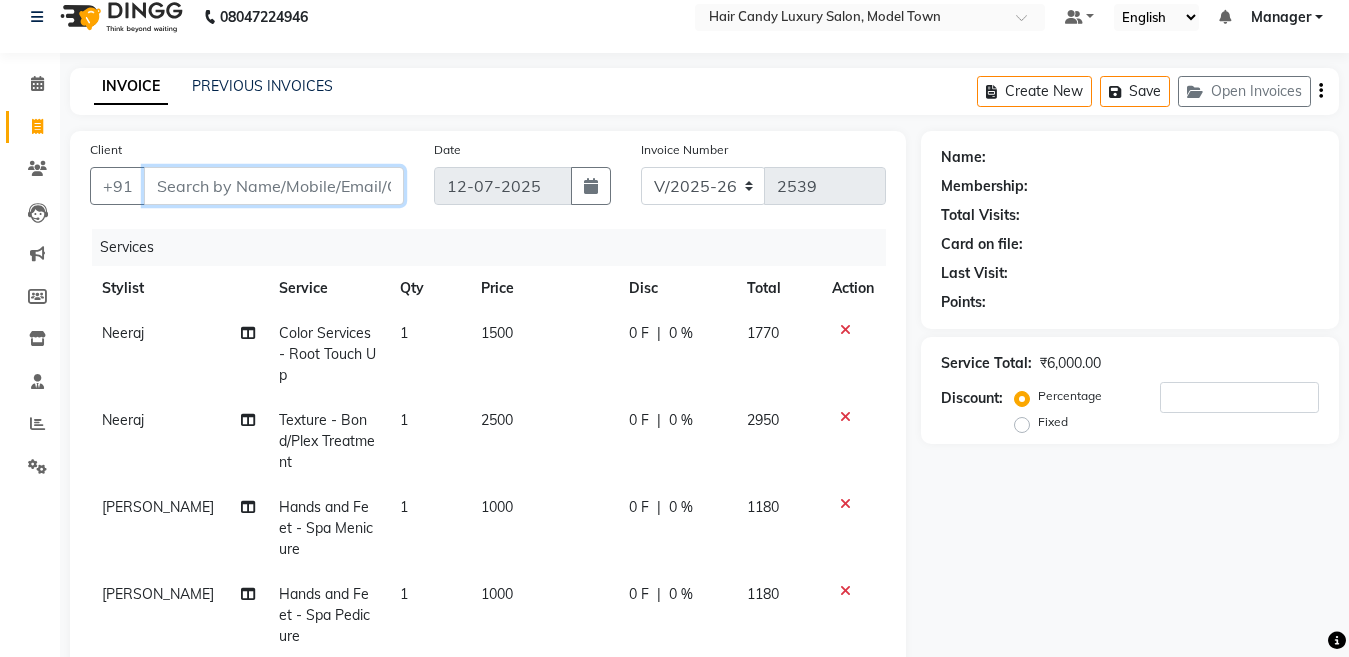 click on "Client" at bounding box center [274, 186] 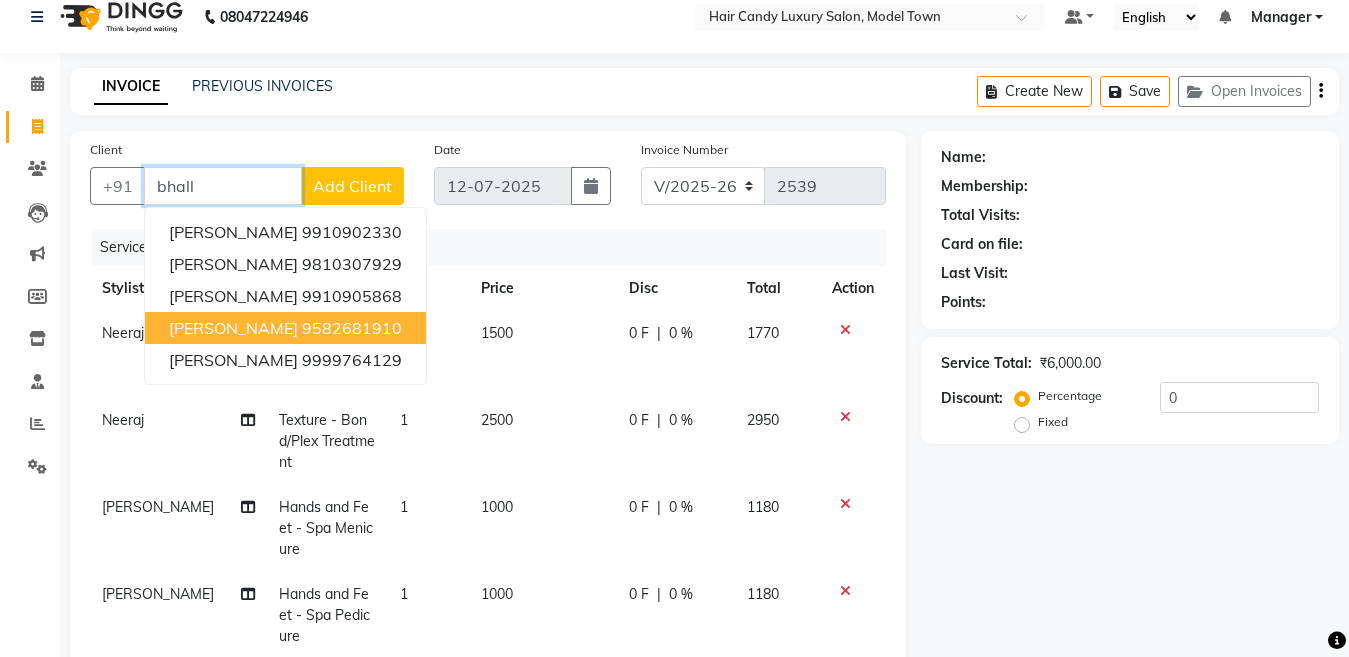 type on "bhall" 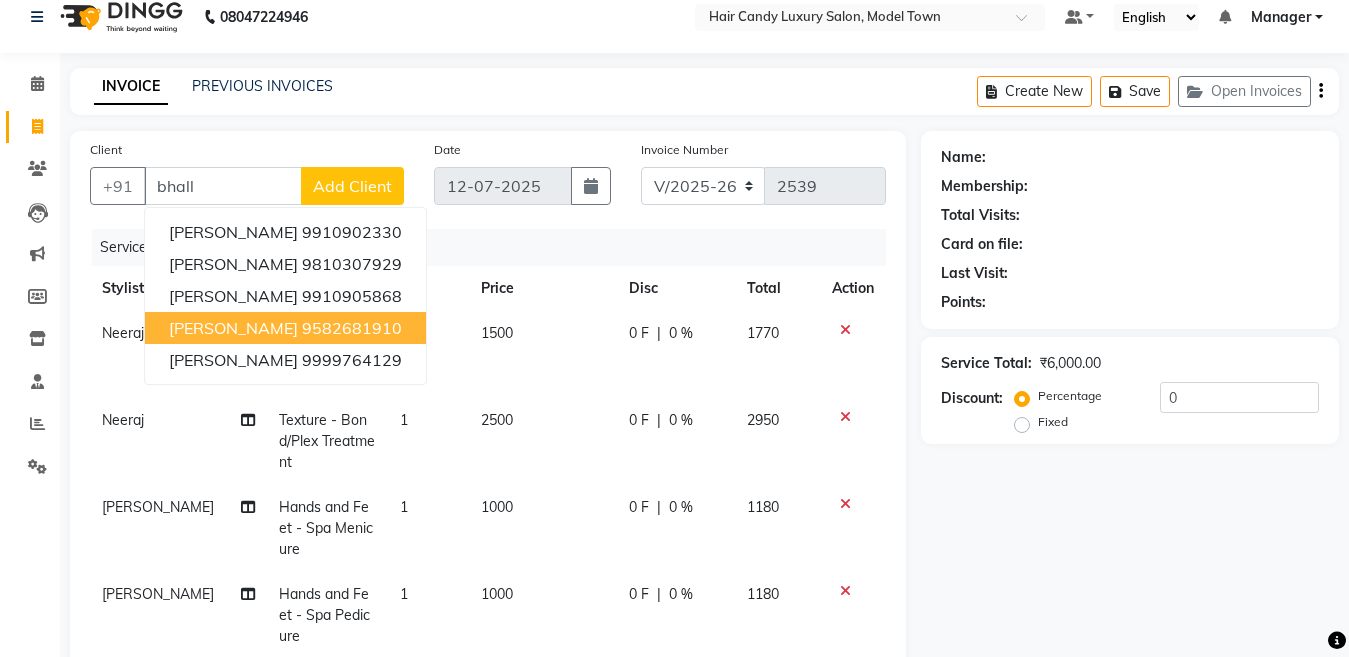 click on "Neeraj" 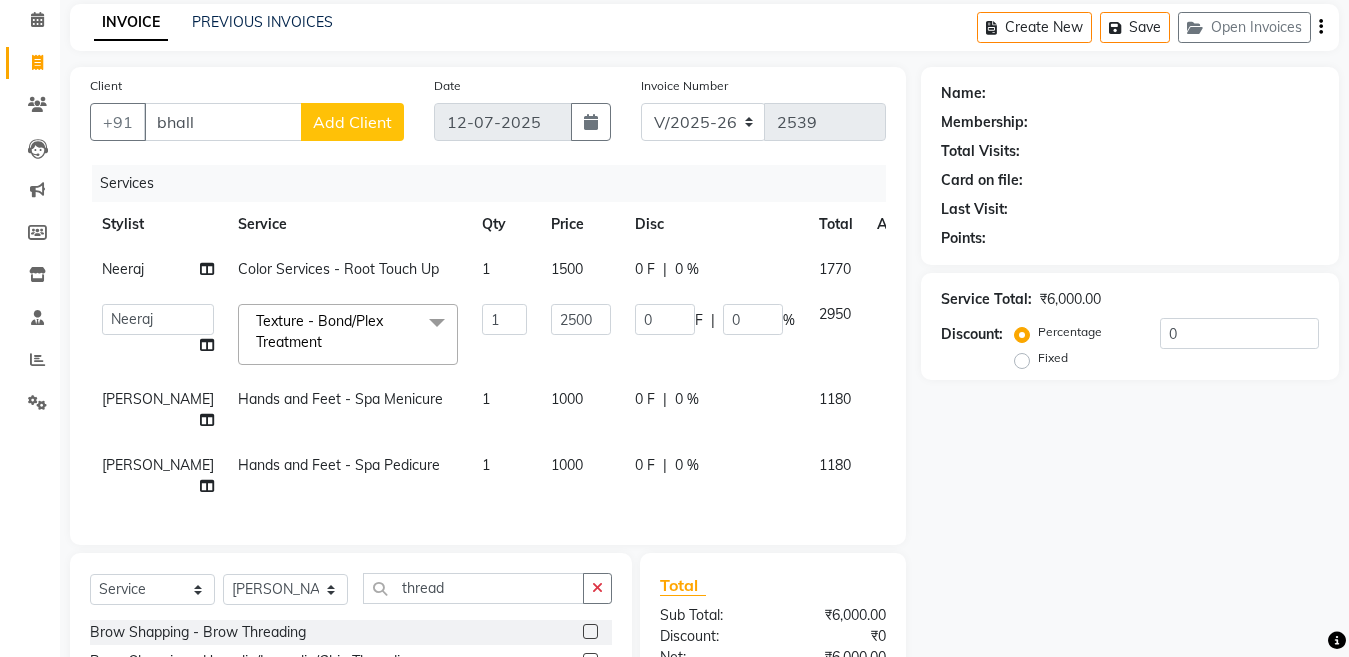 scroll, scrollTop: 119, scrollLeft: 0, axis: vertical 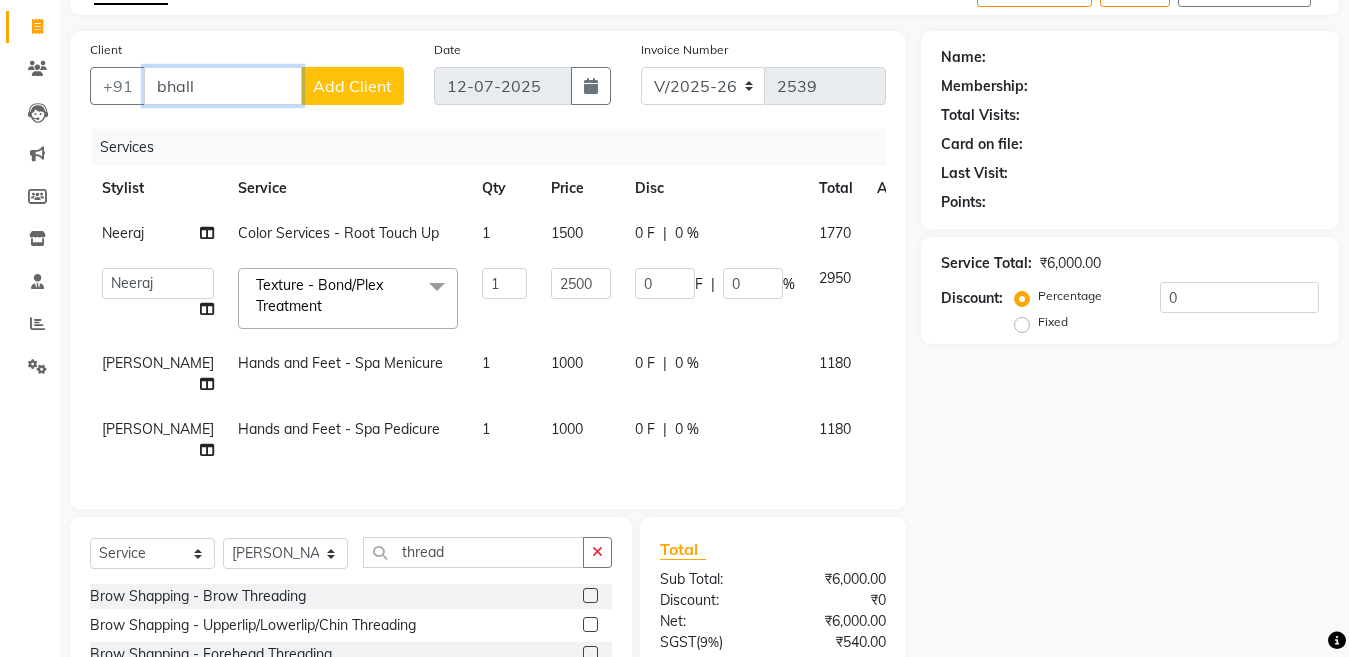 click on "bhall" at bounding box center (223, 86) 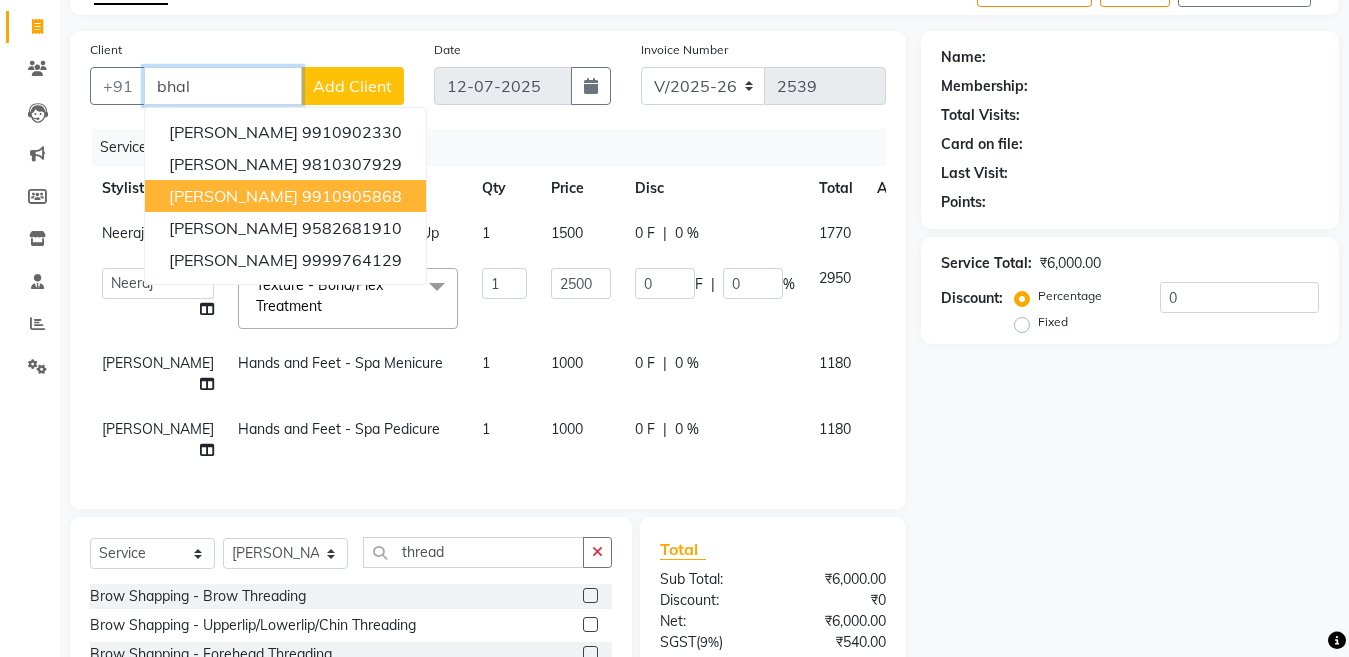 click on "Nikki Bhalla" at bounding box center (233, 196) 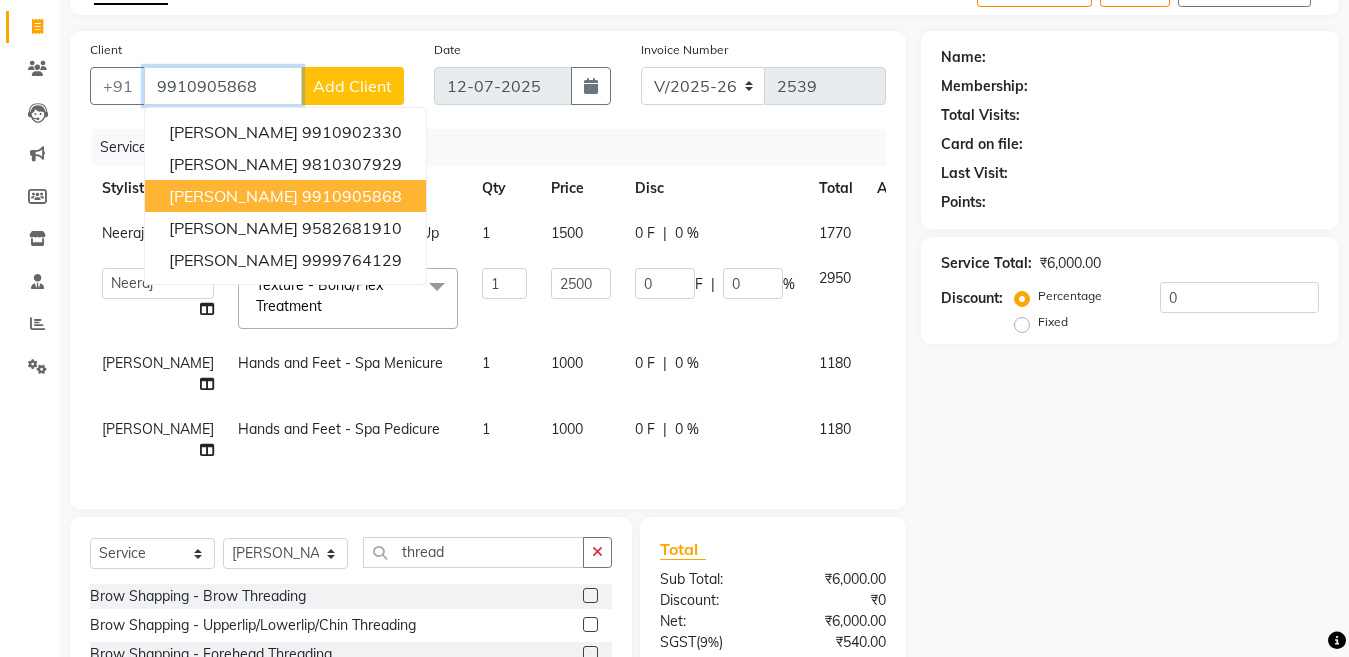 type on "9910905868" 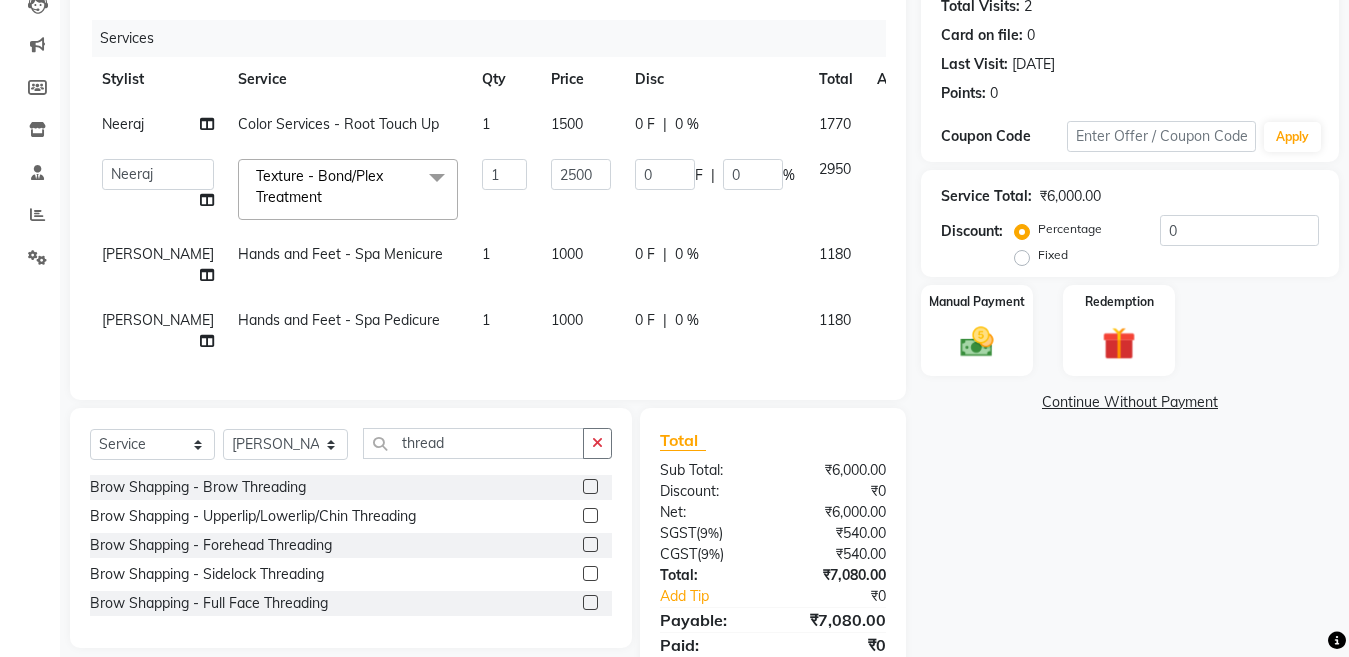 scroll, scrollTop: 251, scrollLeft: 0, axis: vertical 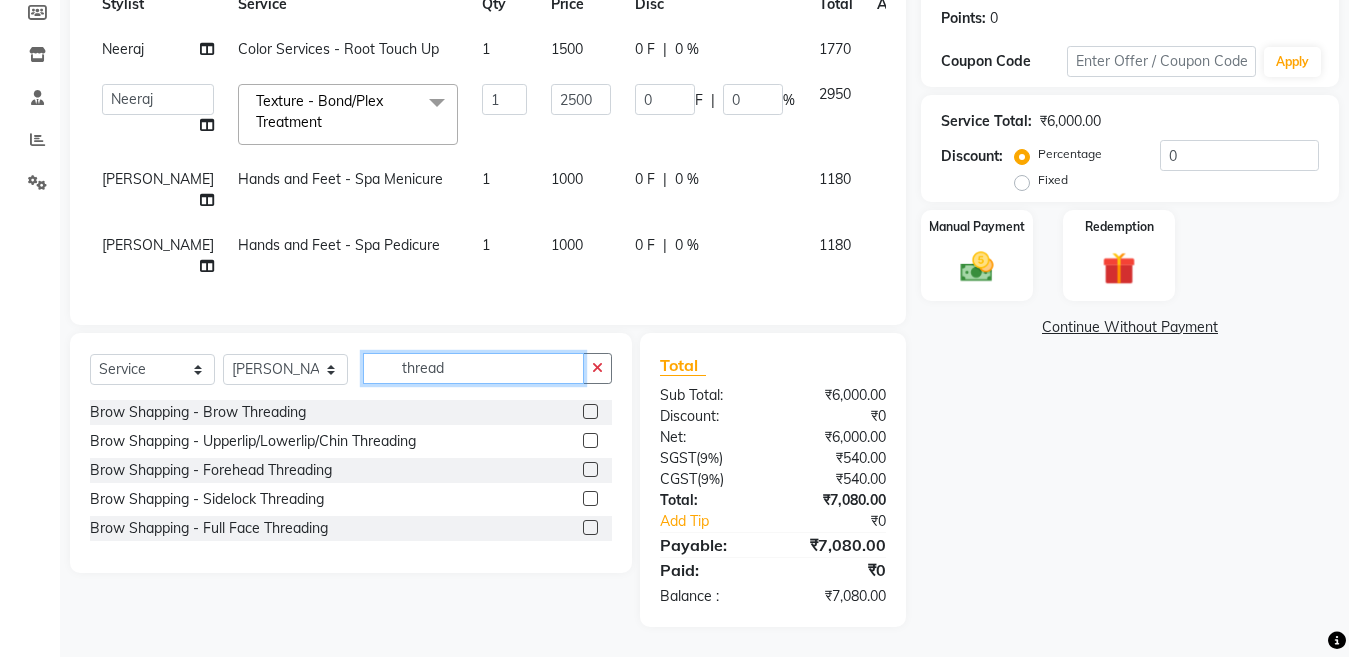 click on "thread" 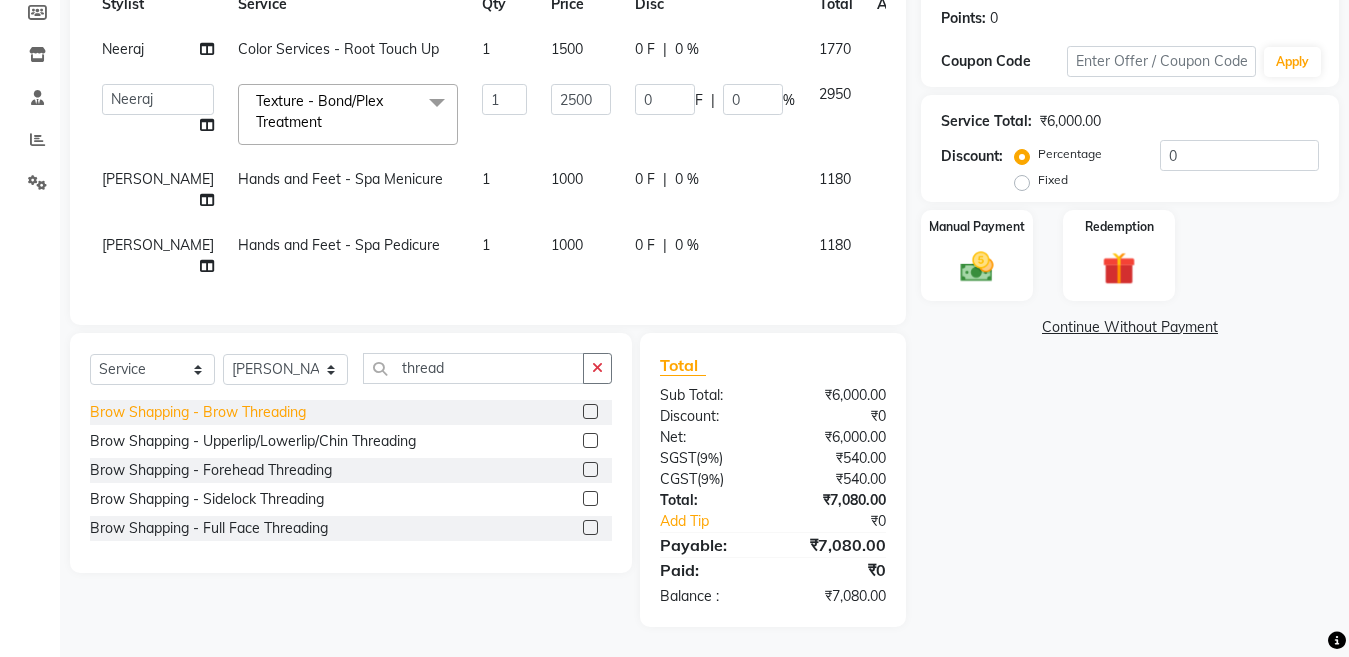click on "Brow Shapping - Brow Threading" 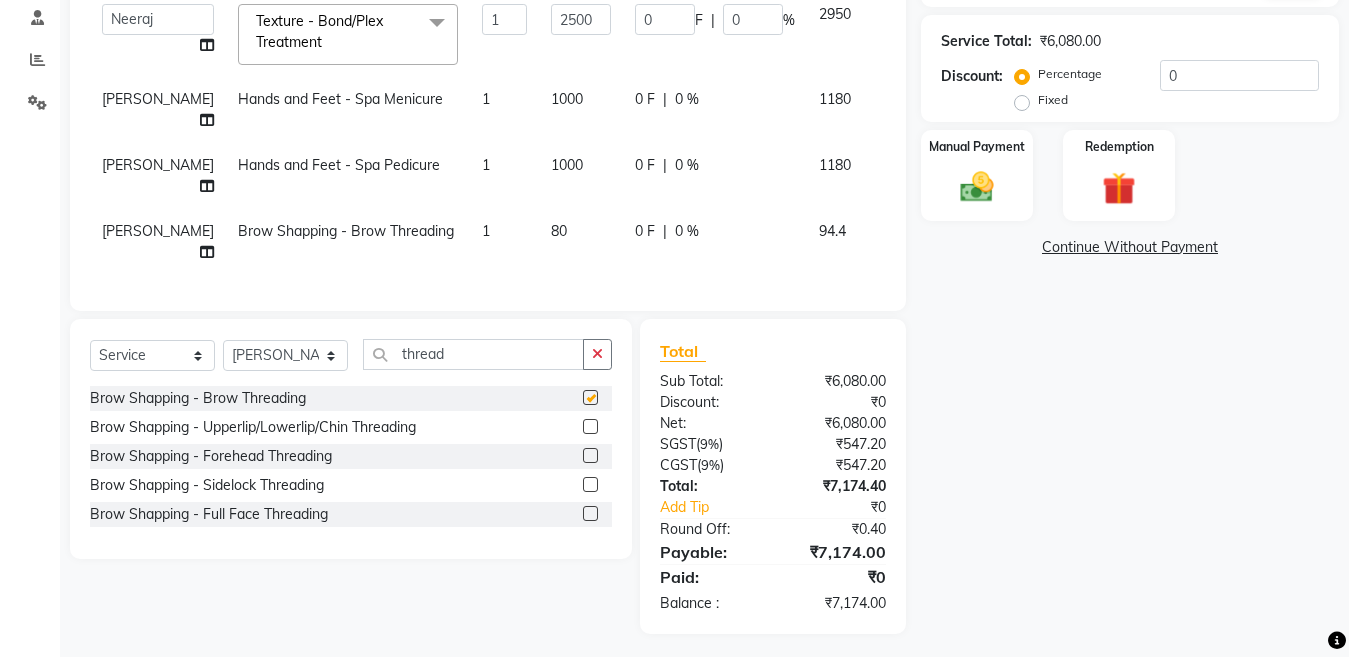 checkbox on "false" 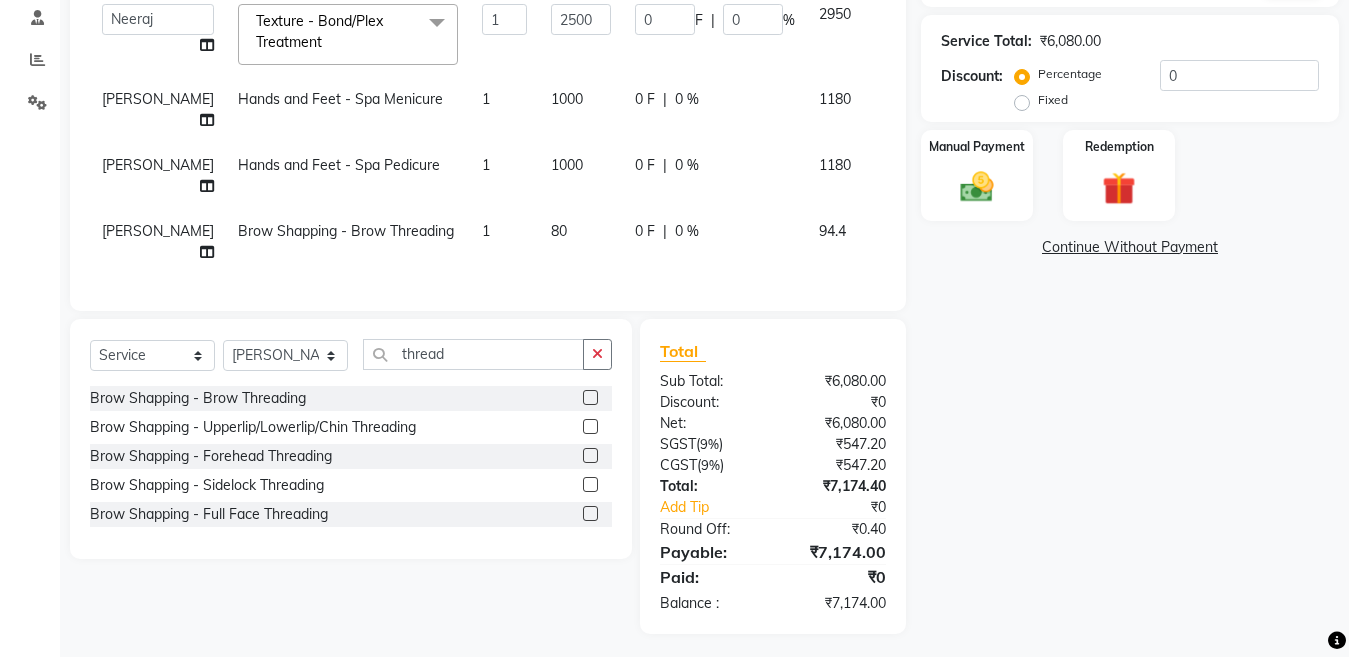 click on "80" 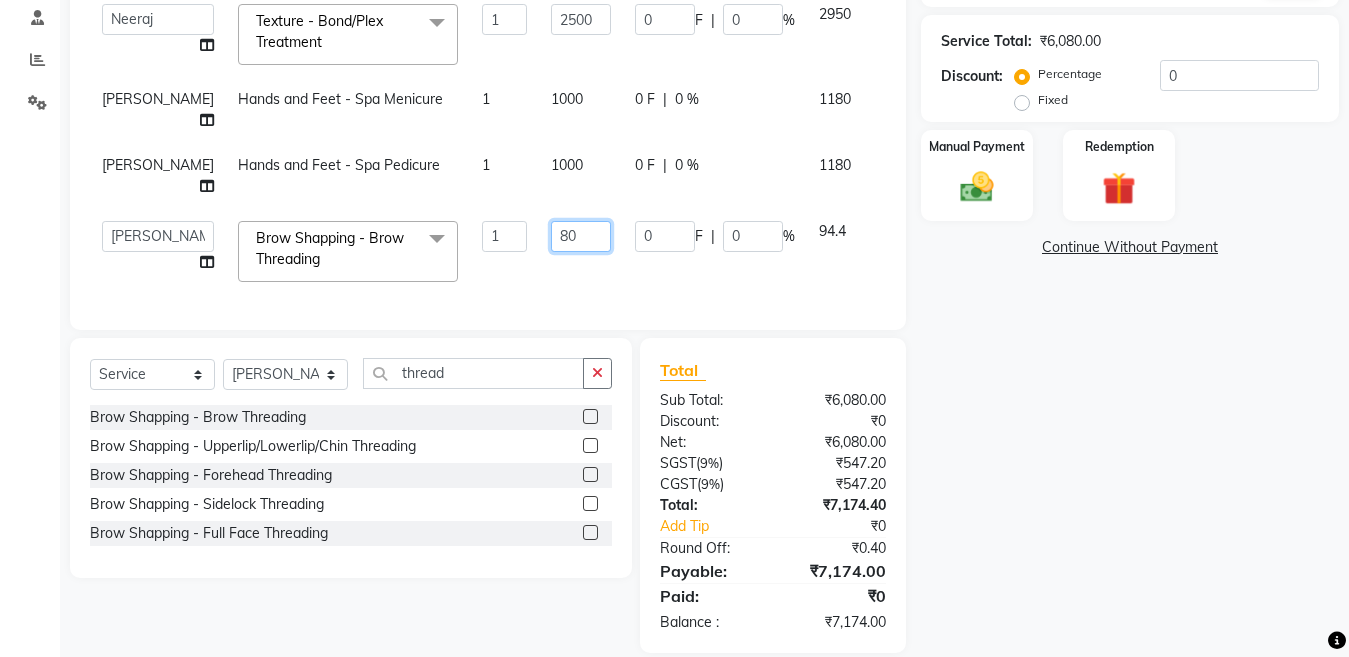 drag, startPoint x: 509, startPoint y: 299, endPoint x: 454, endPoint y: 301, distance: 55.03635 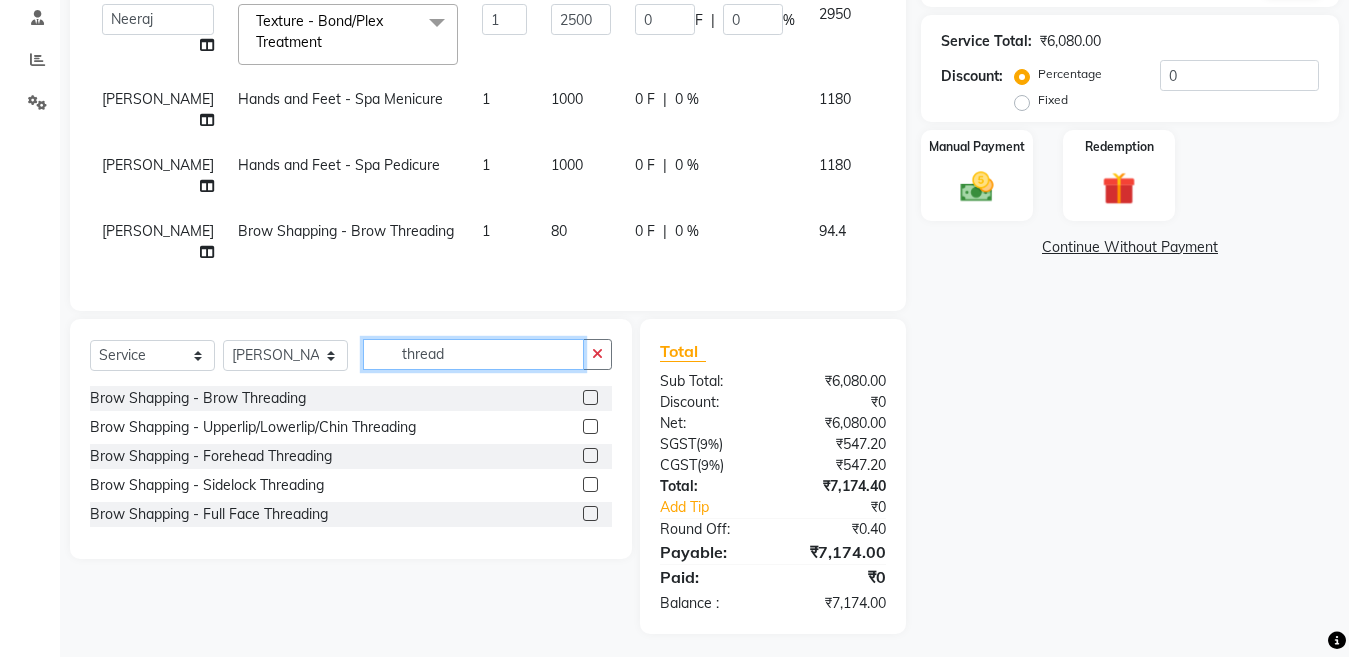 click on "Select  Service  Product  Membership  Package Voucher Prepaid Gift Card  Select Stylist Aakib Anas Anuradha Izhar Laiq (Rahul) Manager Neeraj parul Pawan Prakash Rajni Ranjay (Raju) RIYA Saleem sameer  stock manager surrender Vijay Gupta Vijay kumar thread Brow Shapping - Brow Threading  Brow Shapping - Upperlip/Lowerlip/Chin Threading  Brow Shapping - Forehead Threading  Brow Shapping - Sidelock Threading  Brow Shapping - Full Face Threading" 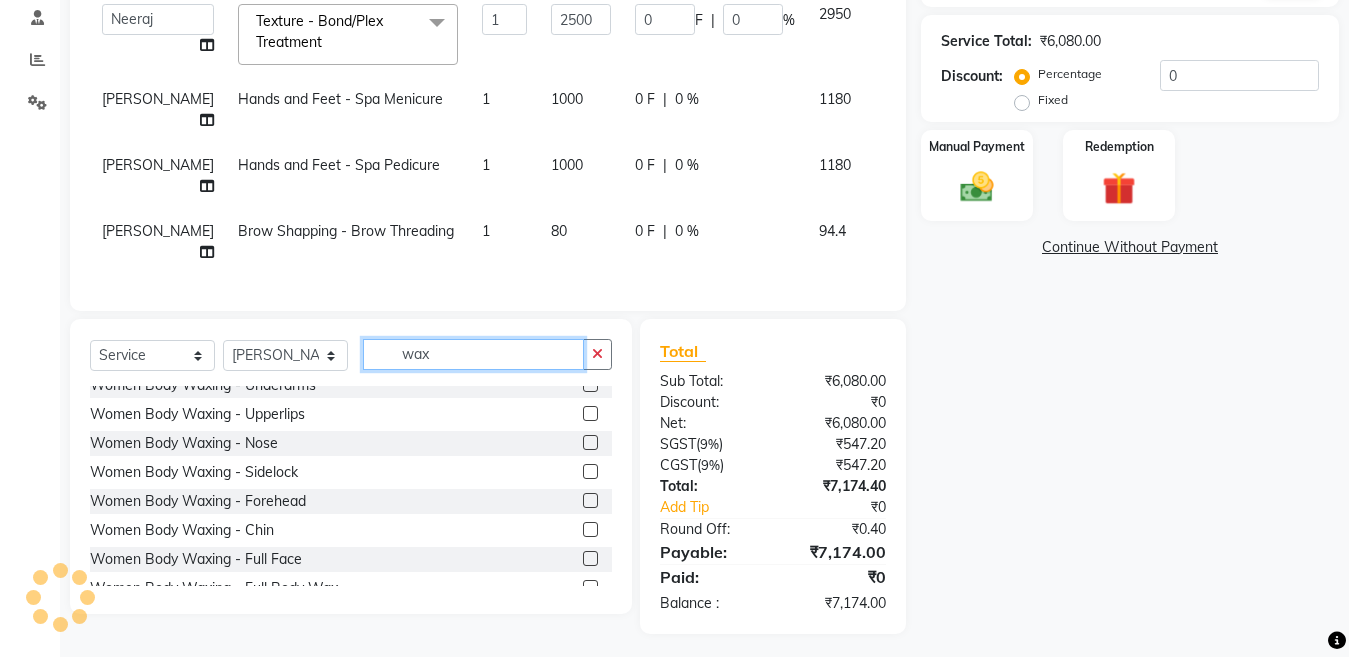 scroll, scrollTop: 264, scrollLeft: 0, axis: vertical 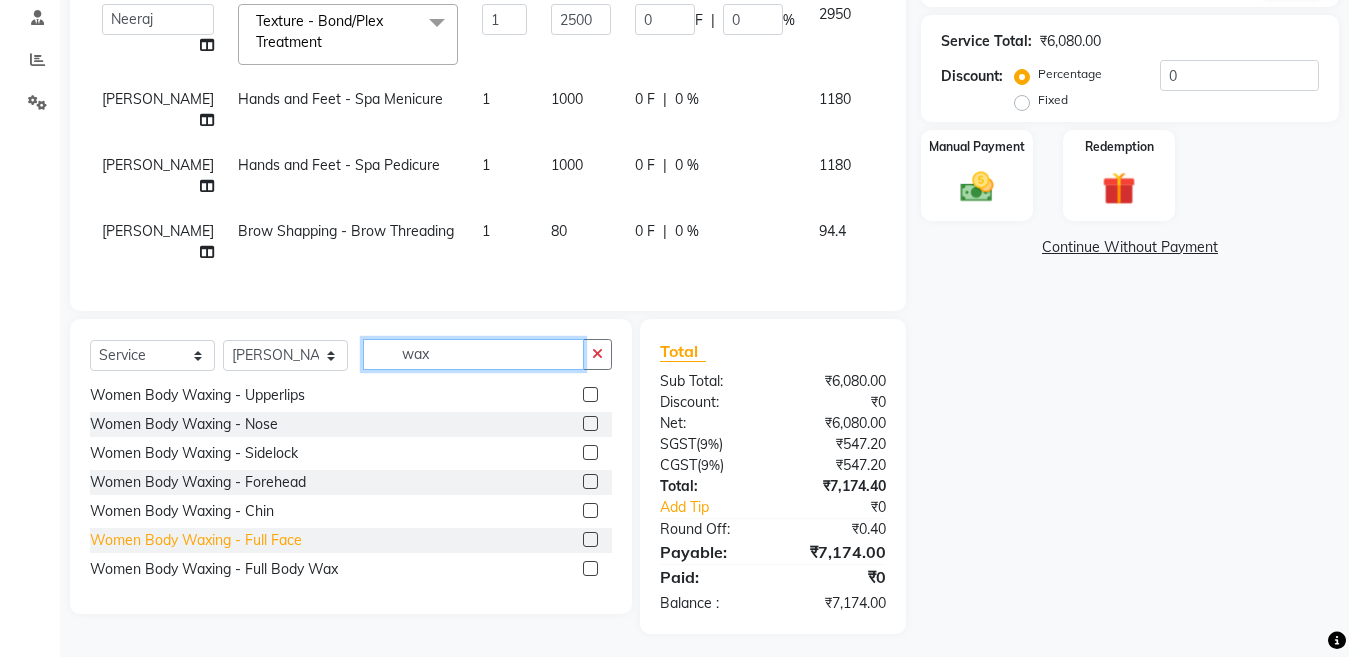 type on "wax" 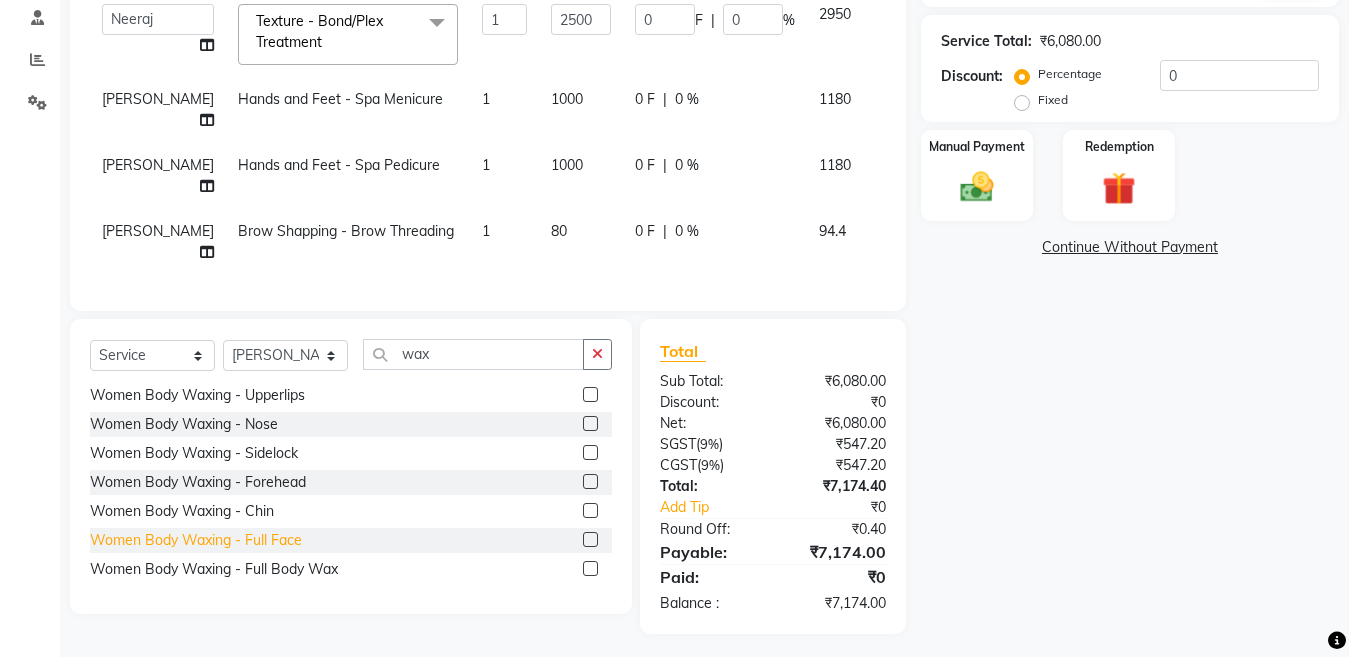 click on "Women Body Waxing - Full Face" 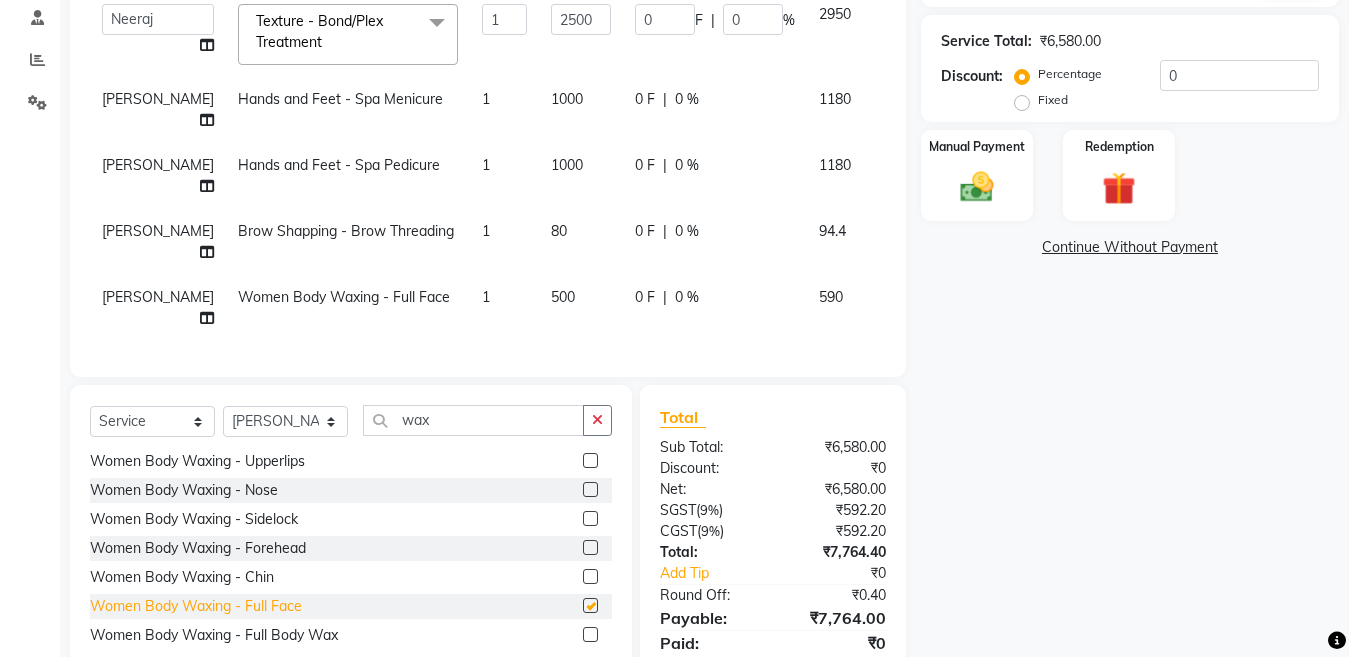 checkbox on "false" 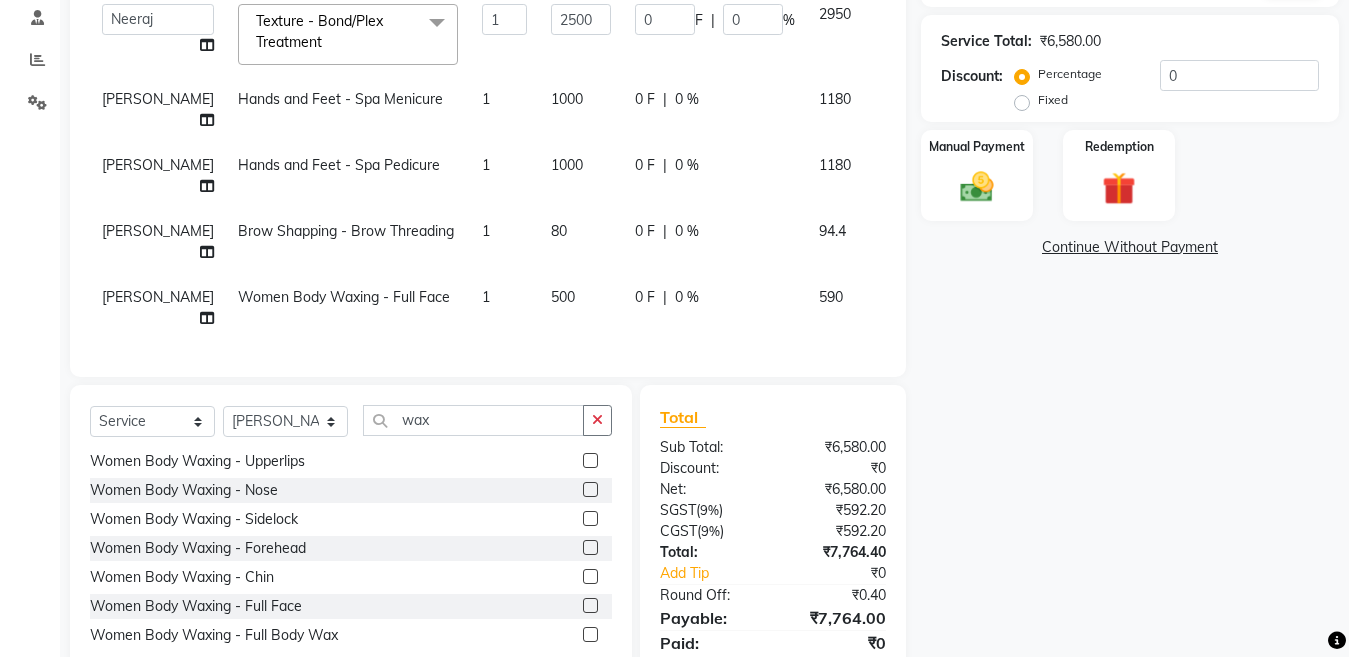 scroll, scrollTop: 72, scrollLeft: 0, axis: vertical 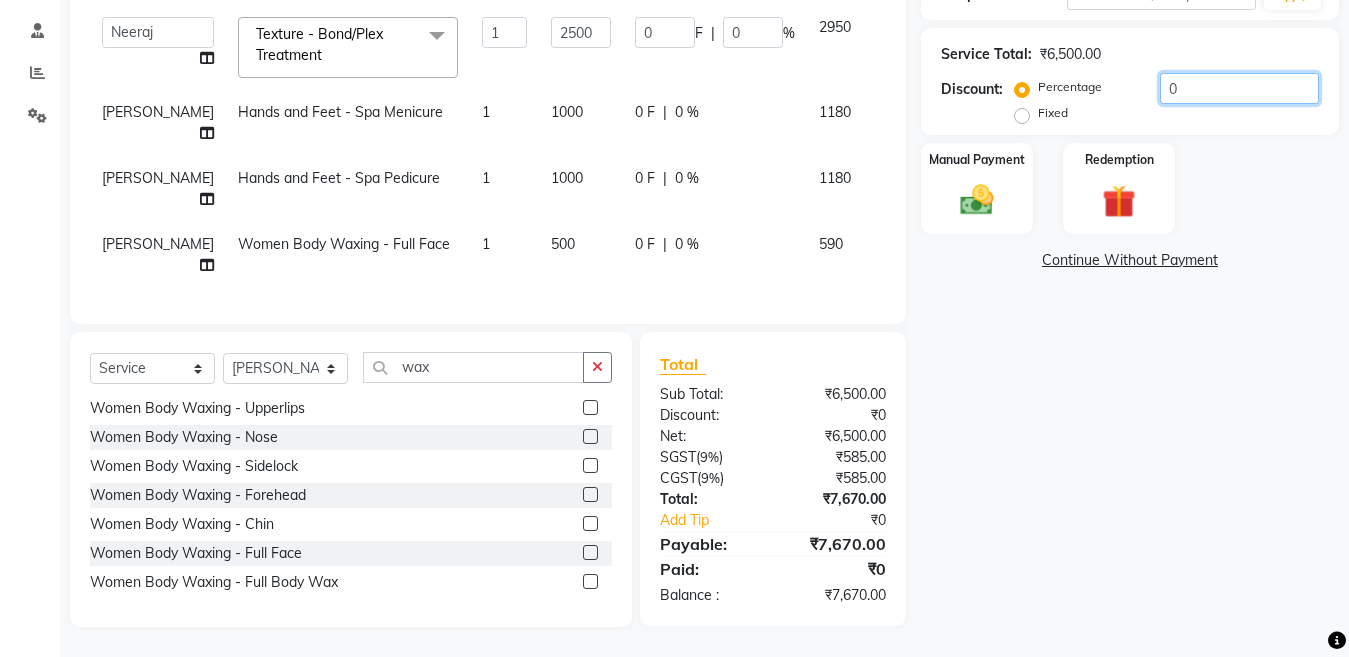 drag, startPoint x: 1214, startPoint y: 79, endPoint x: 1123, endPoint y: 83, distance: 91.08787 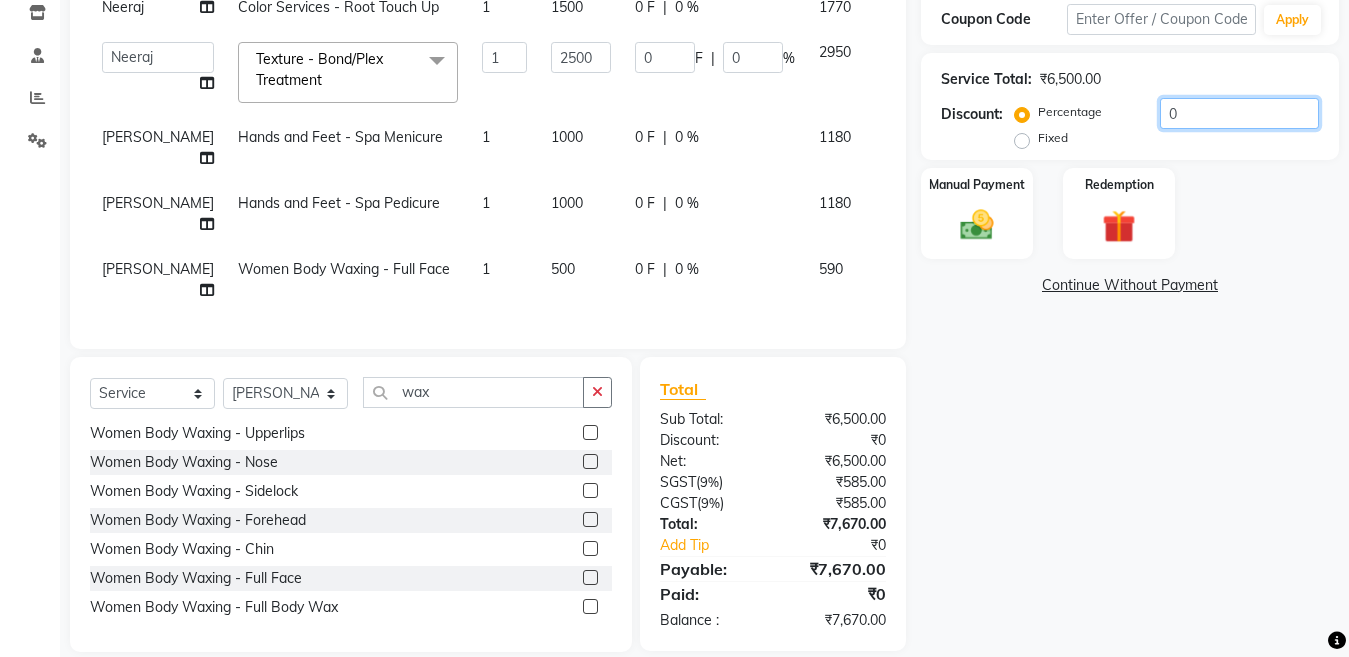 scroll, scrollTop: 412, scrollLeft: 0, axis: vertical 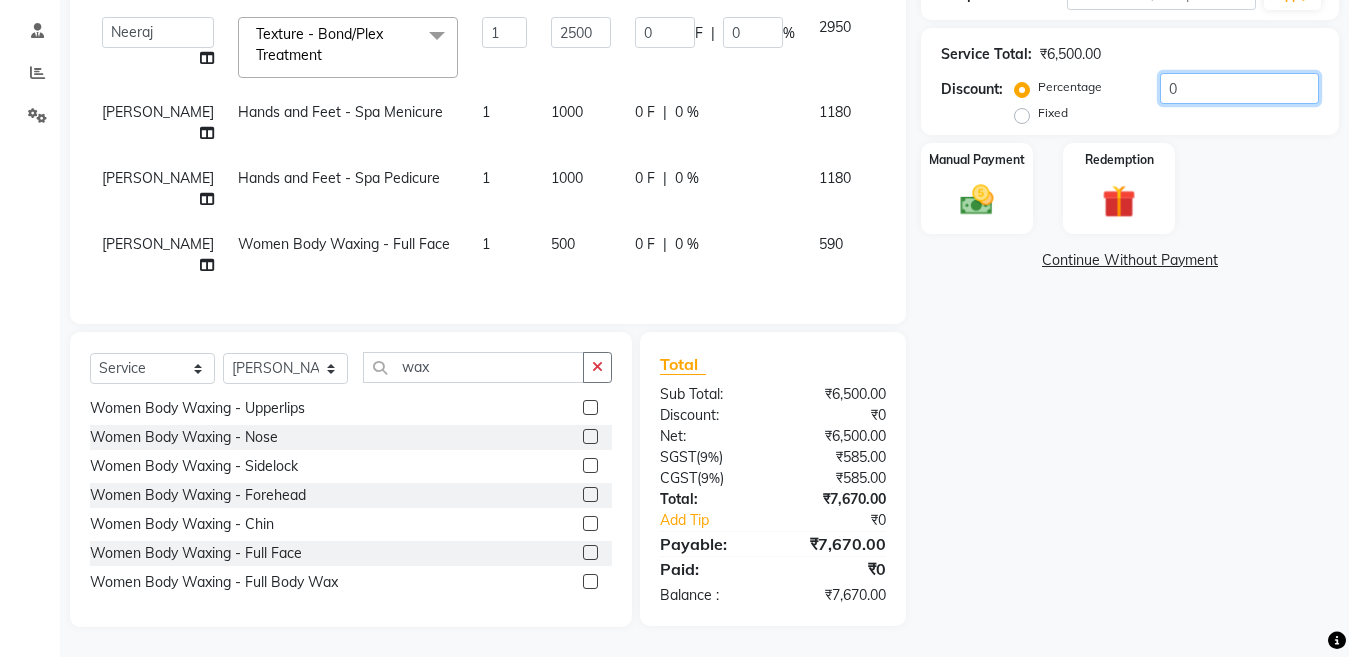 type on "1" 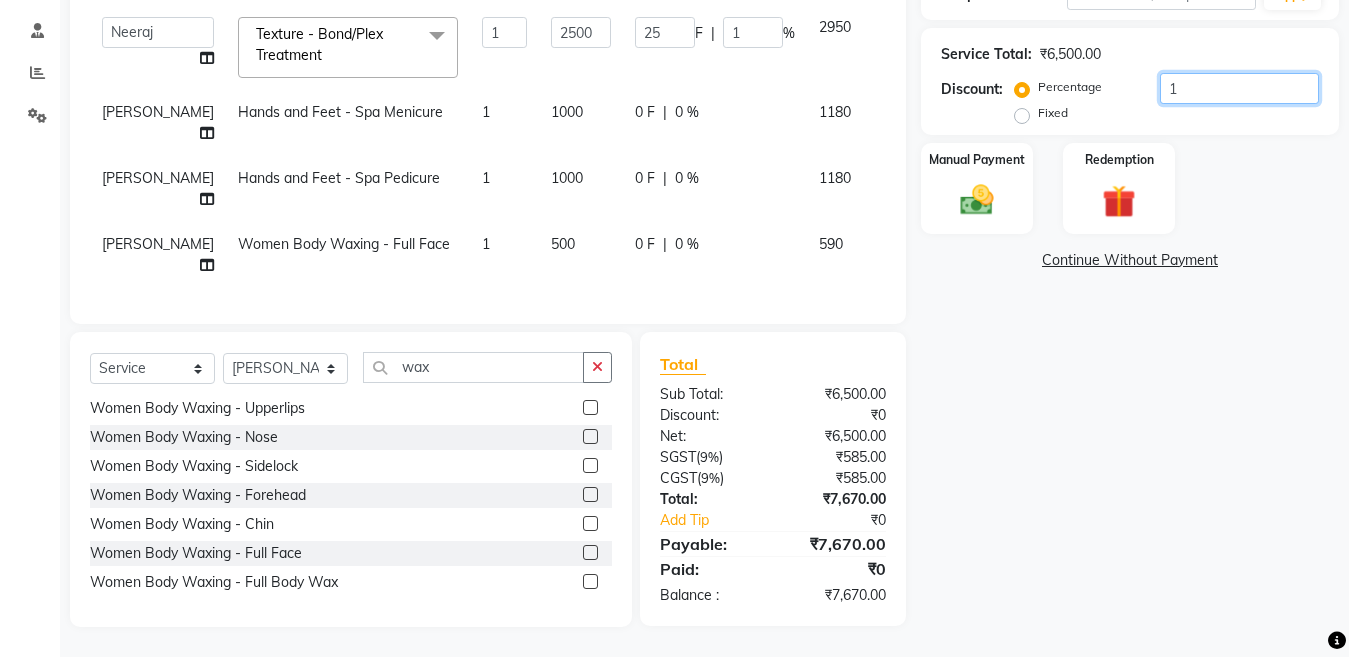 type on "15" 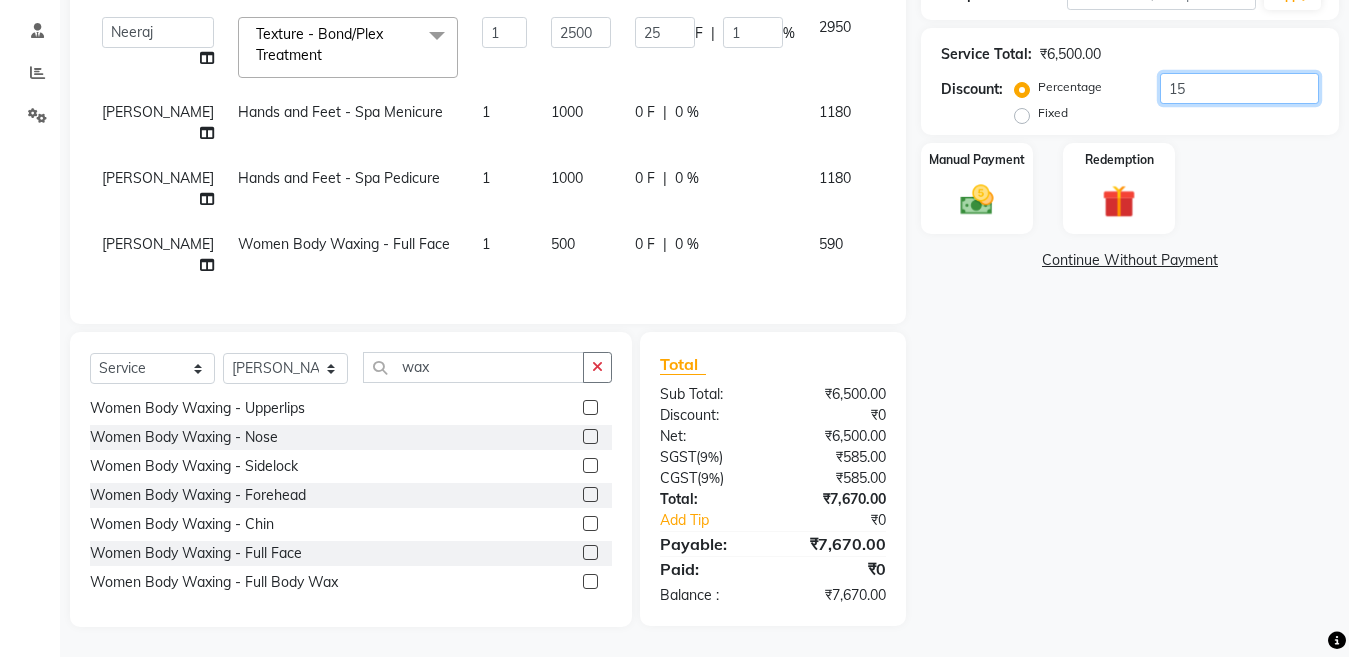 type on "375" 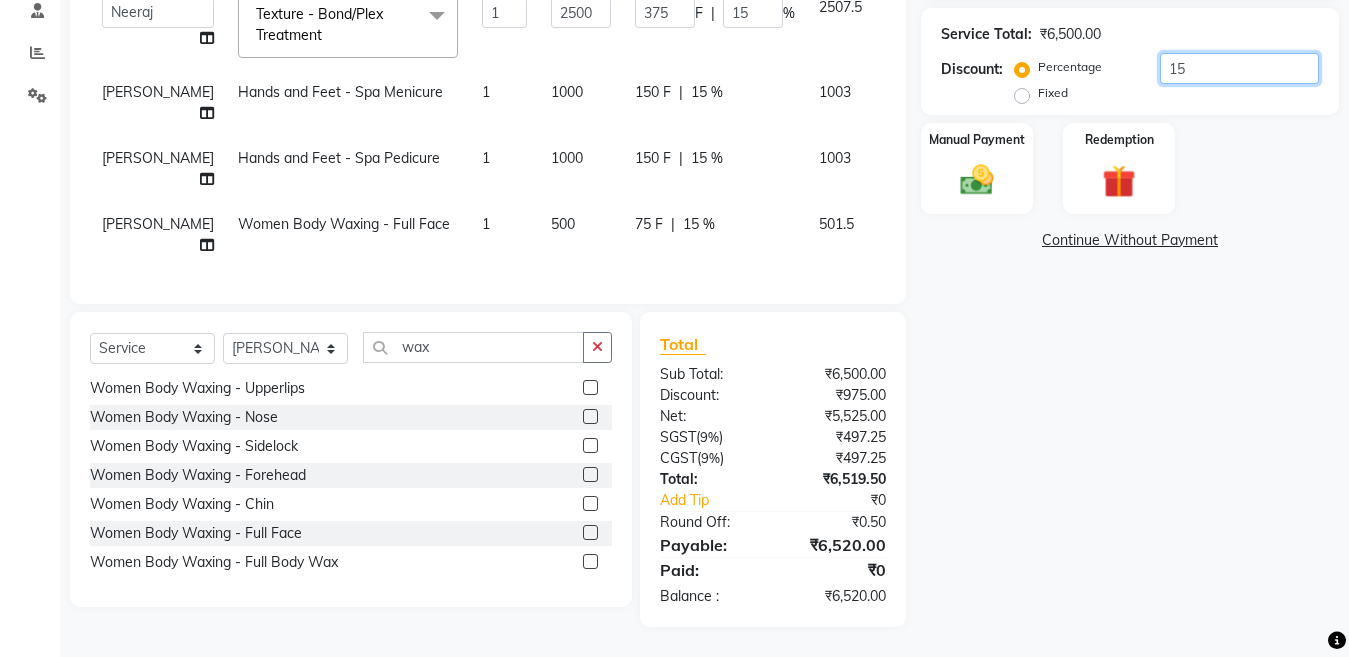 type on "15.2" 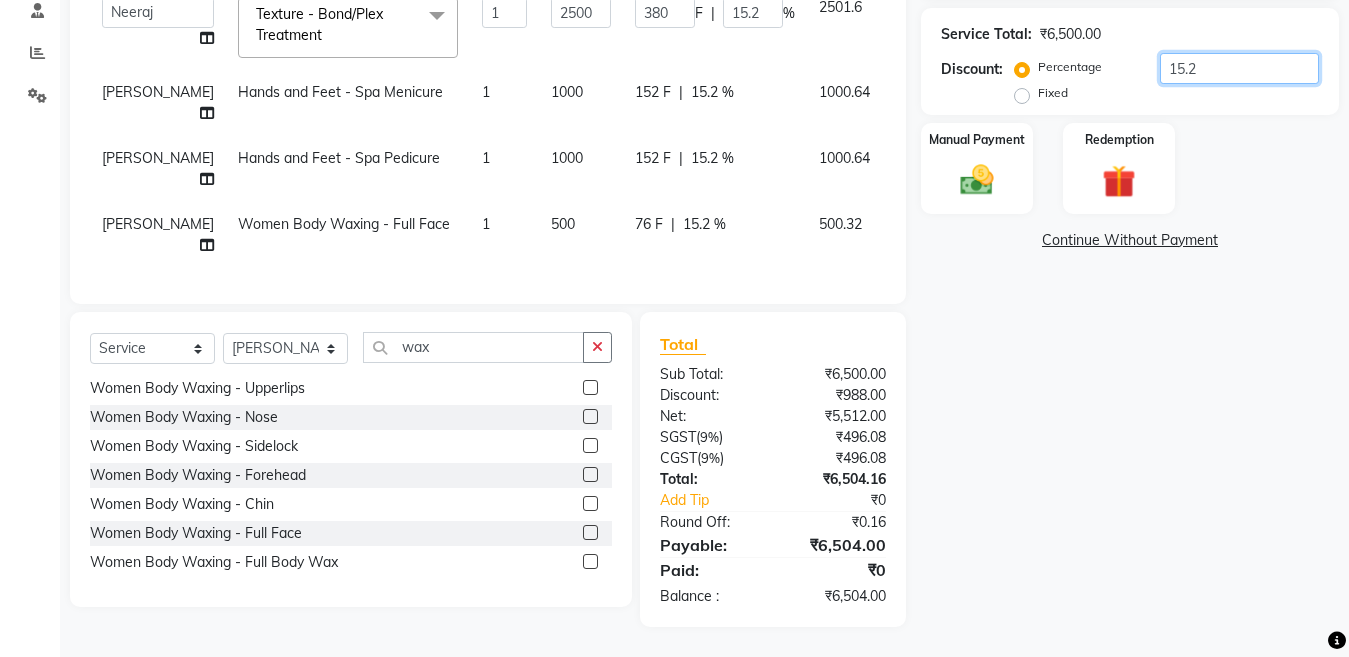 type on "15.25" 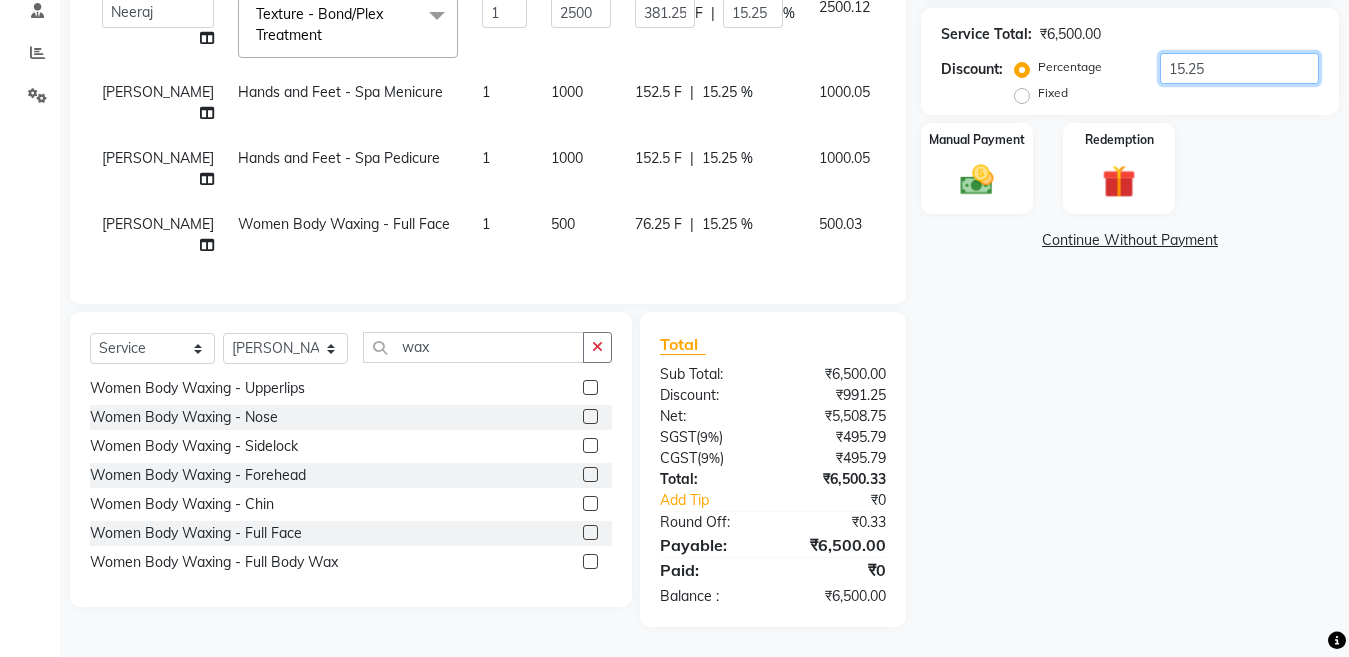 type on "15.25" 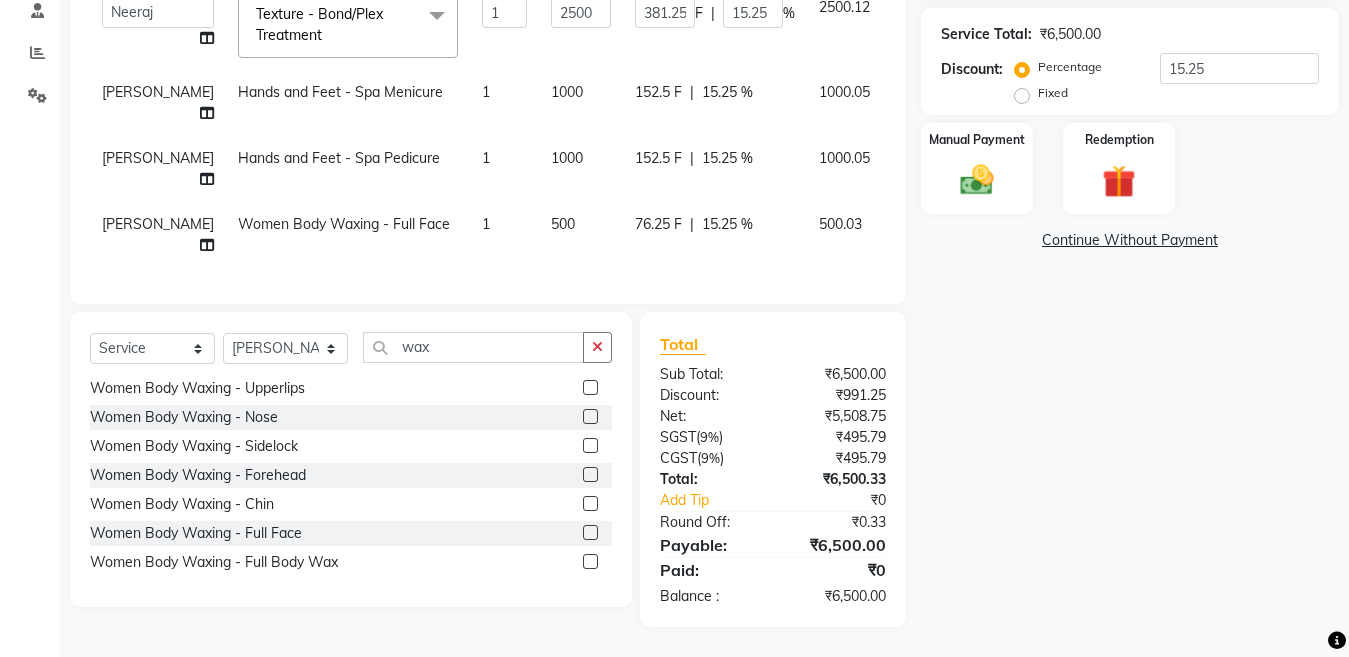 click on "Continue Without Payment" 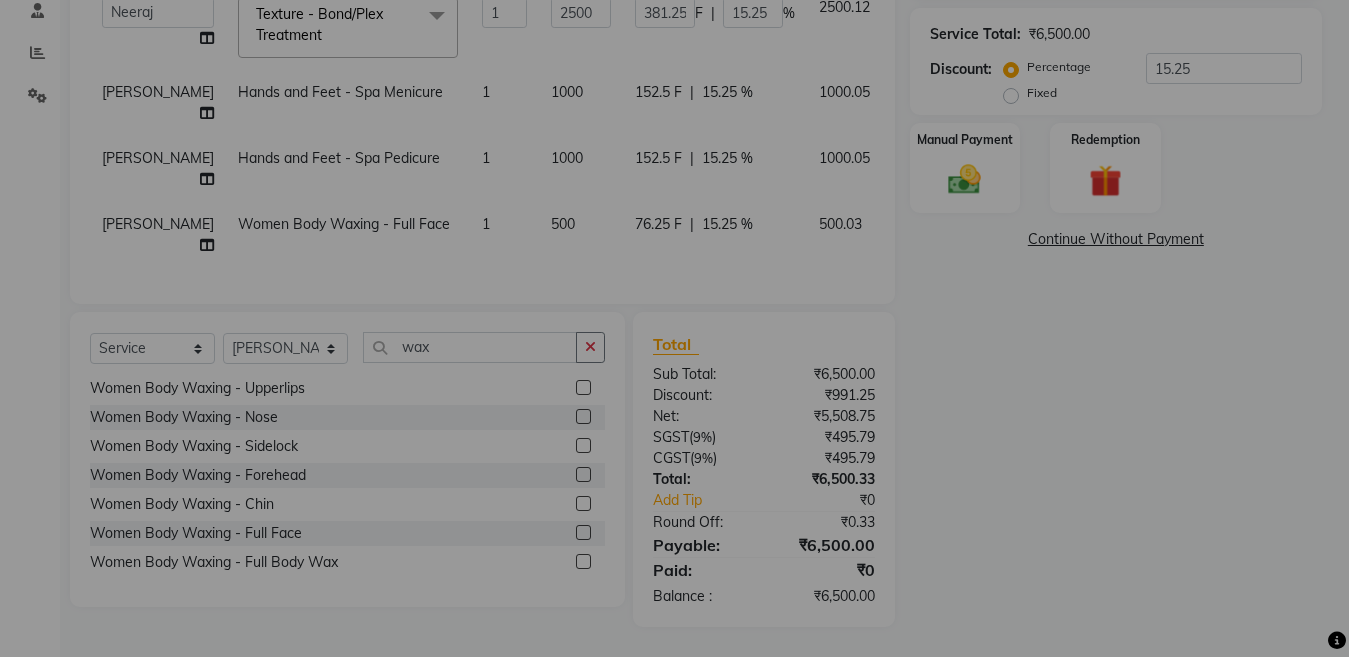 click on "× ! Are you sure You want to continue without payment. No No Yes" at bounding box center [674, 328] 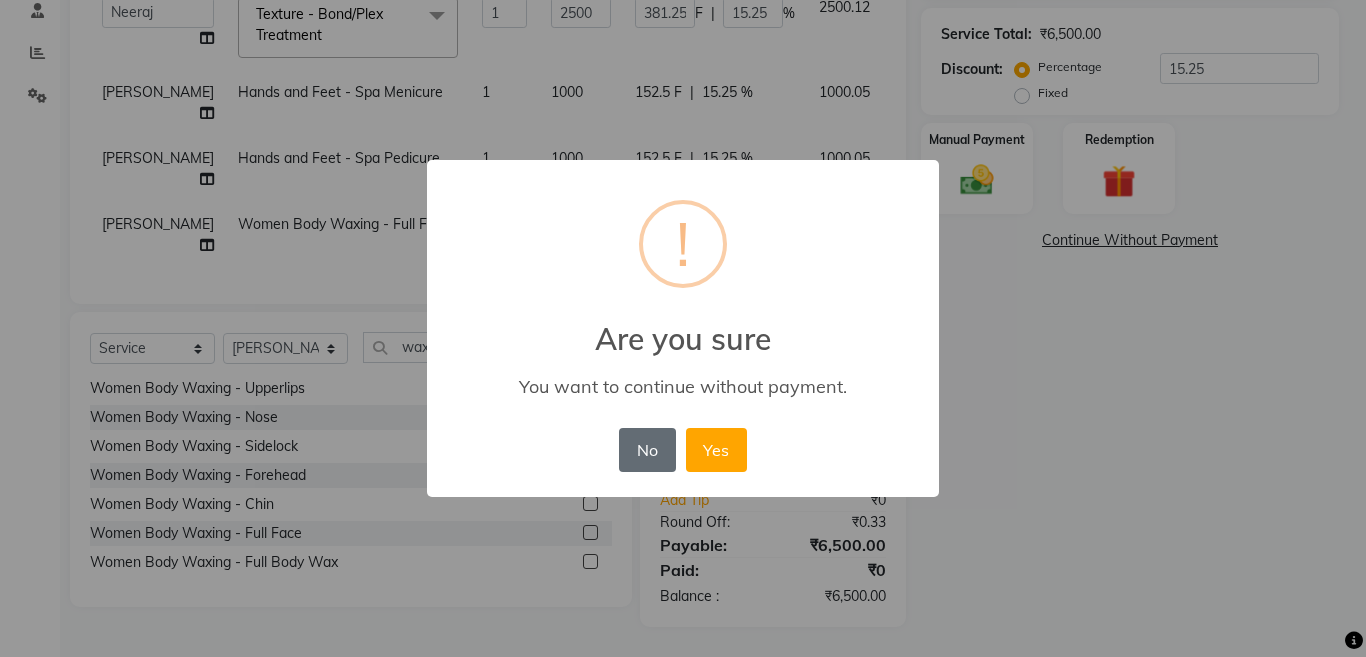 click on "No" at bounding box center [647, 450] 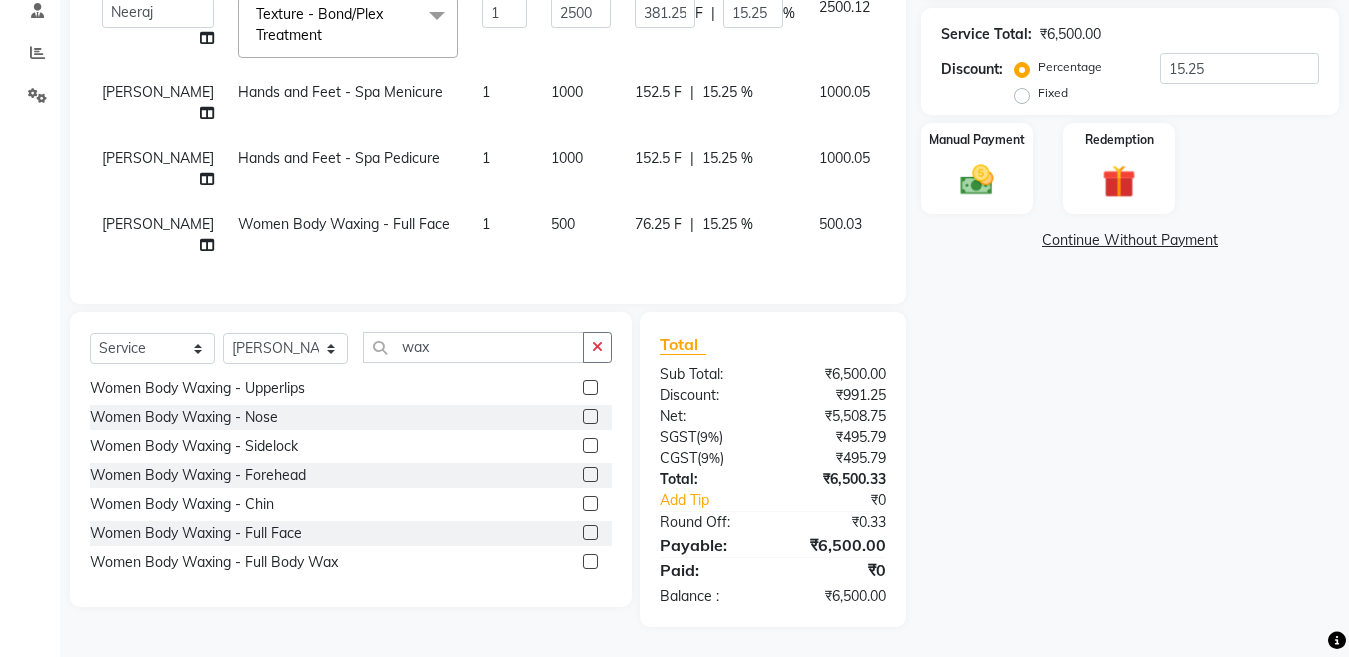 scroll, scrollTop: 453, scrollLeft: 0, axis: vertical 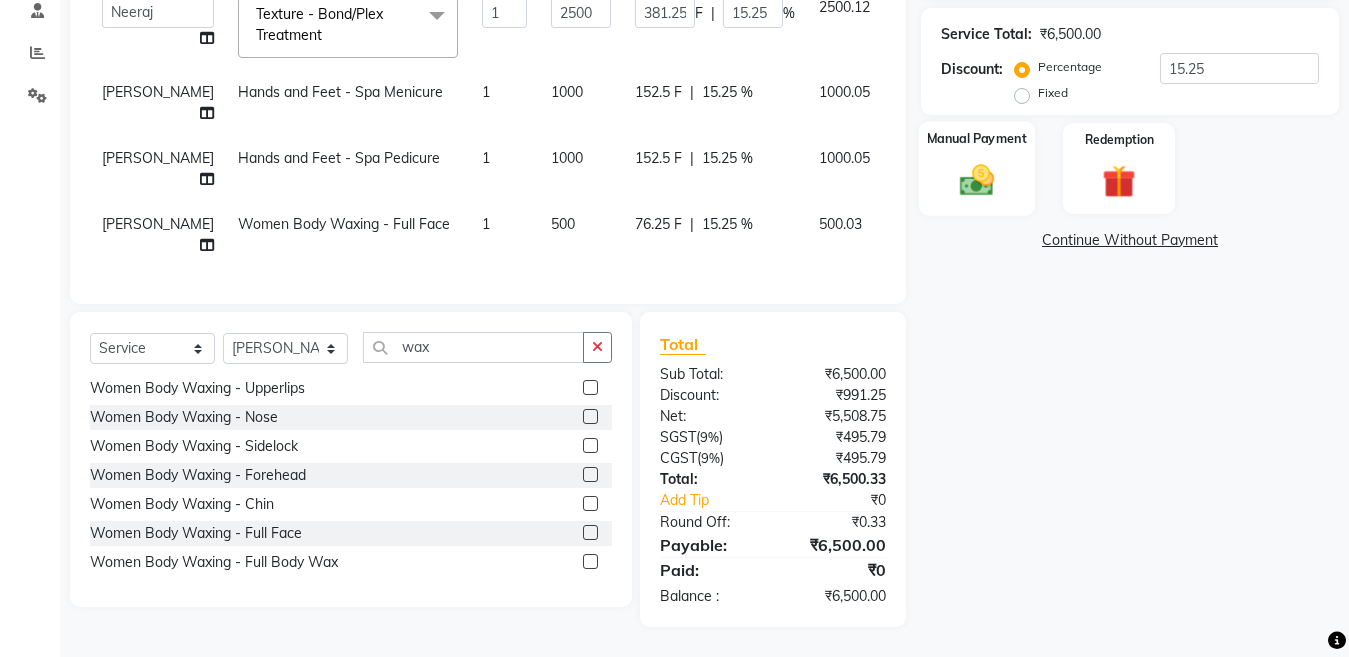 click 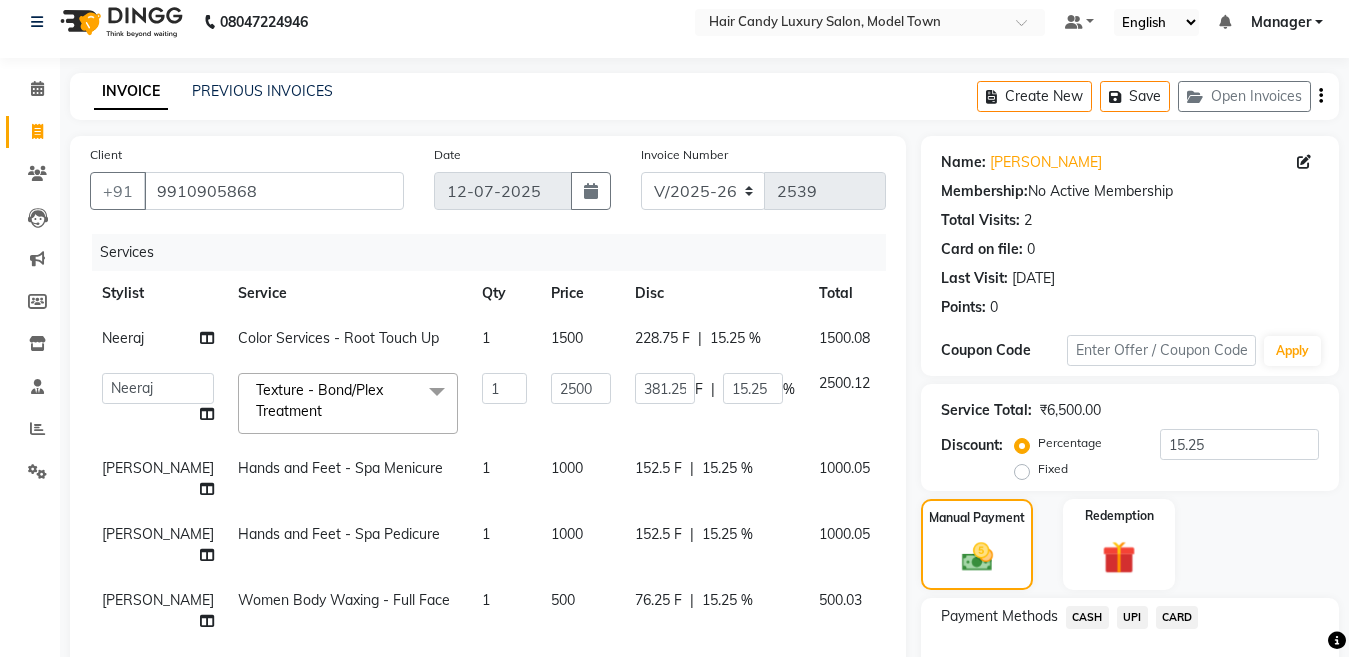 scroll, scrollTop: 2, scrollLeft: 0, axis: vertical 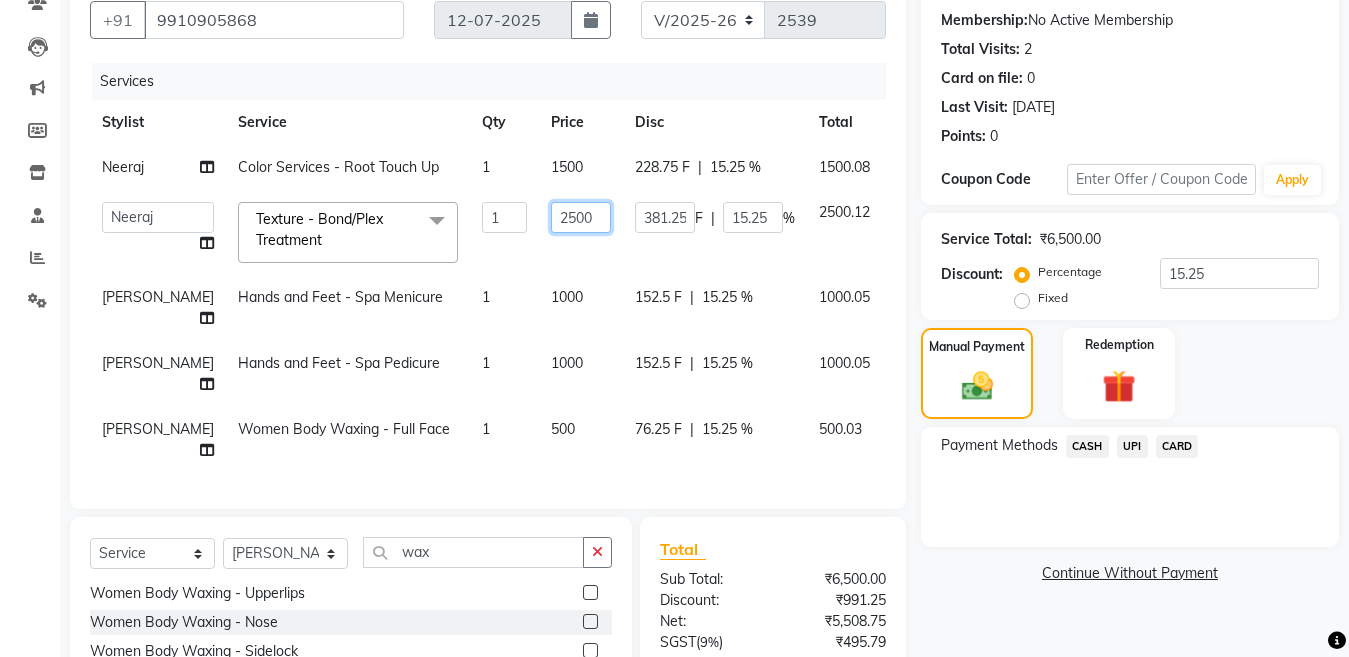 click on "2500" 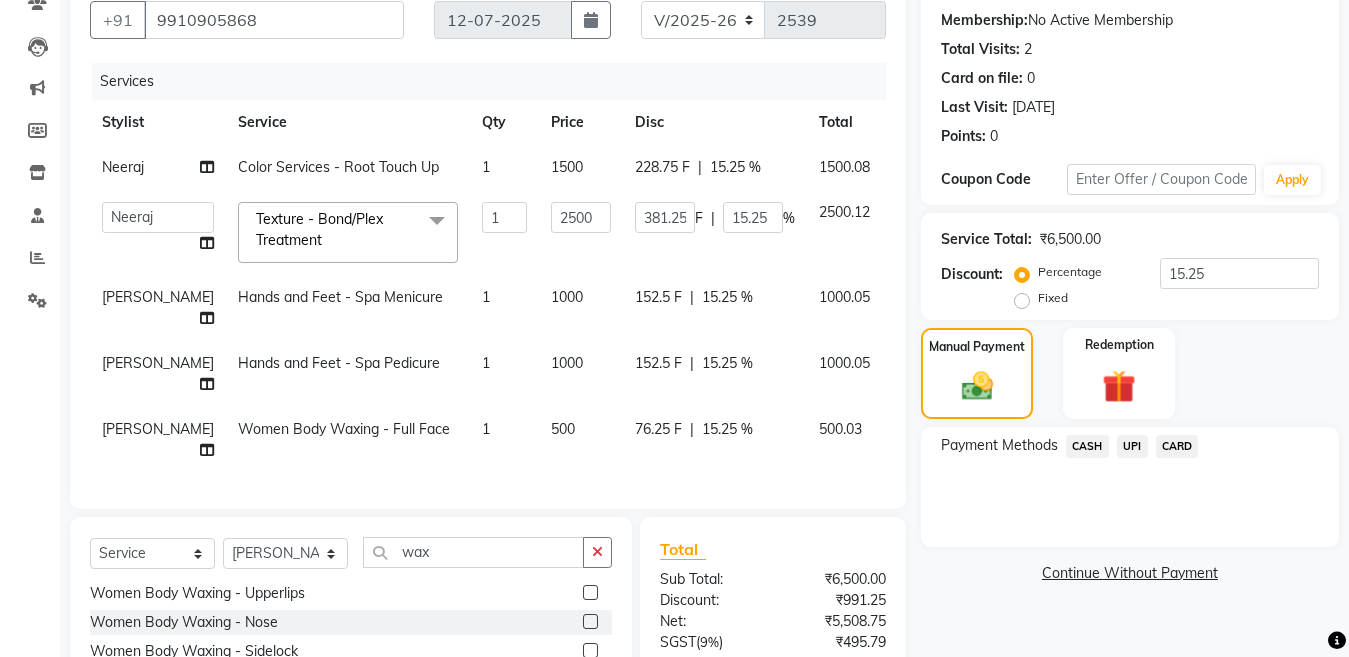 click on "Payment Methods  CASH   UPI   CARD" 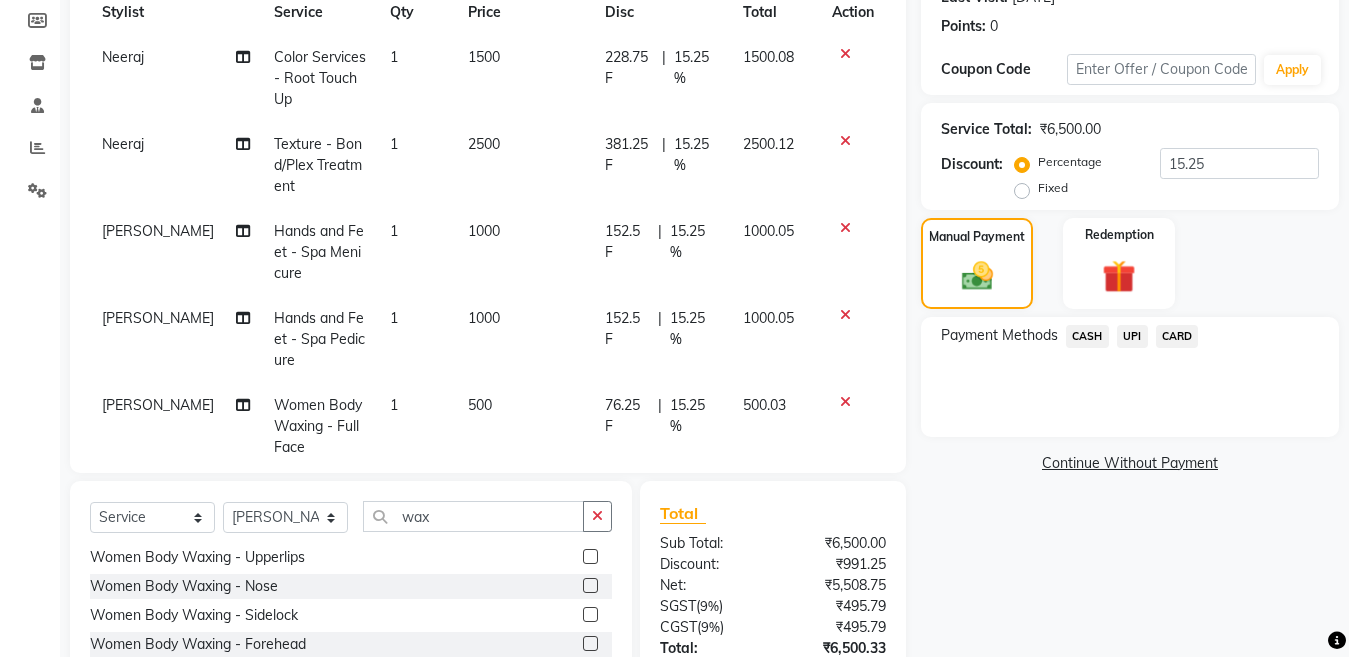 scroll, scrollTop: 326, scrollLeft: 0, axis: vertical 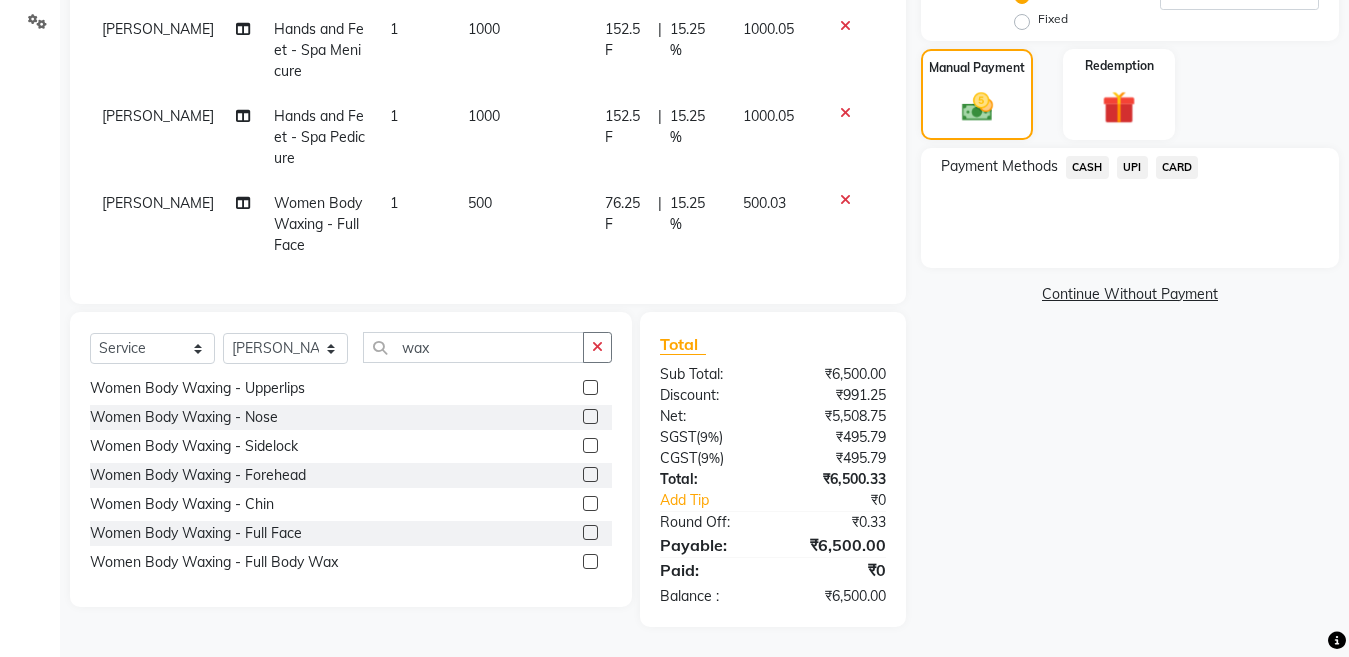 click on "UPI" 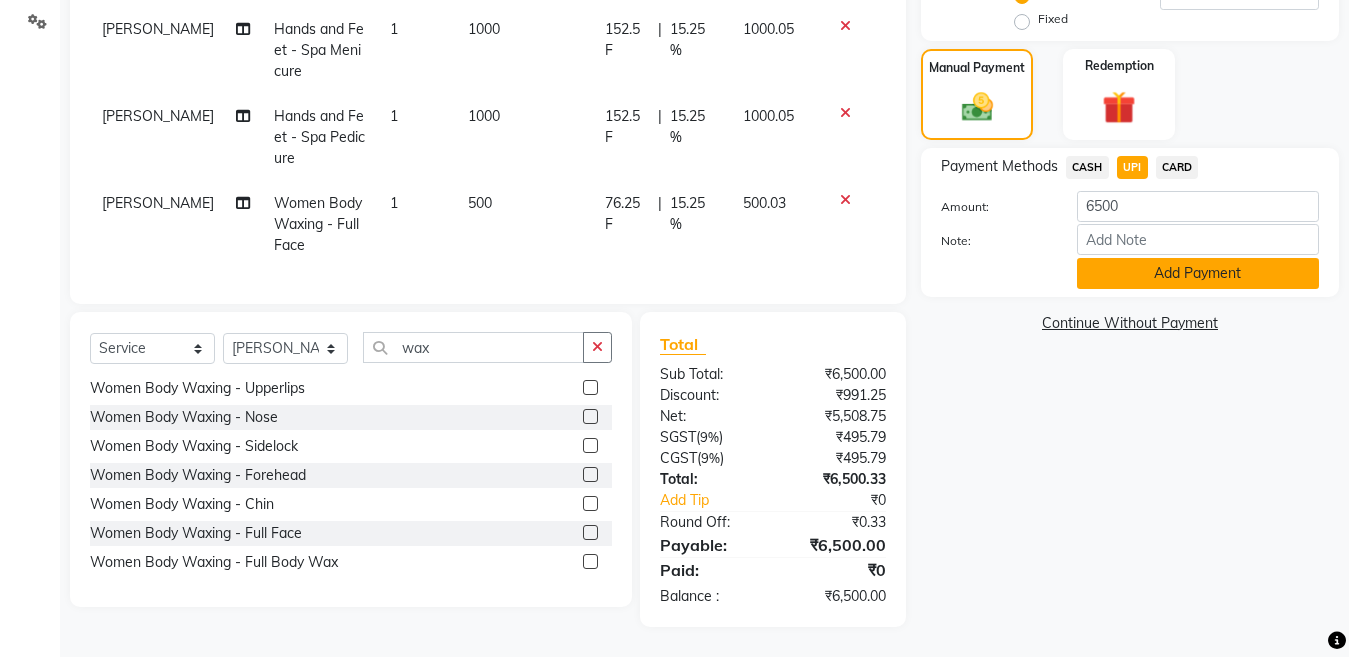 click on "Add Payment" 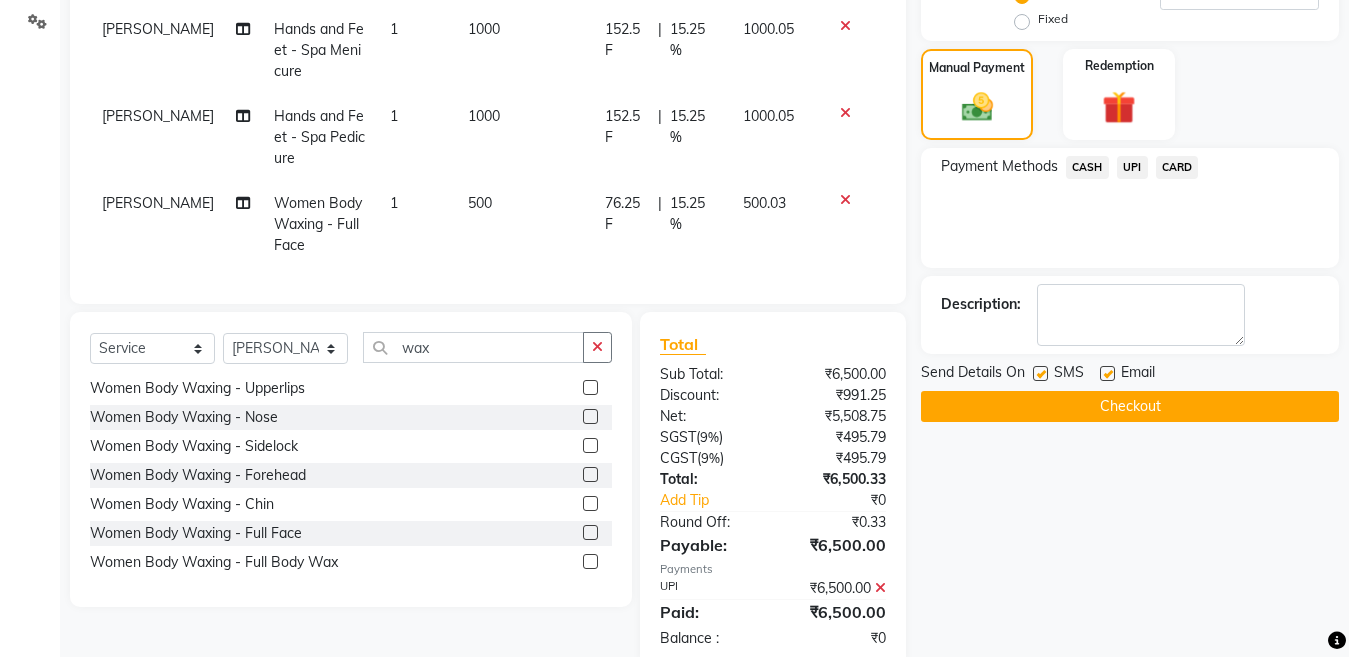 scroll, scrollTop: 506, scrollLeft: 0, axis: vertical 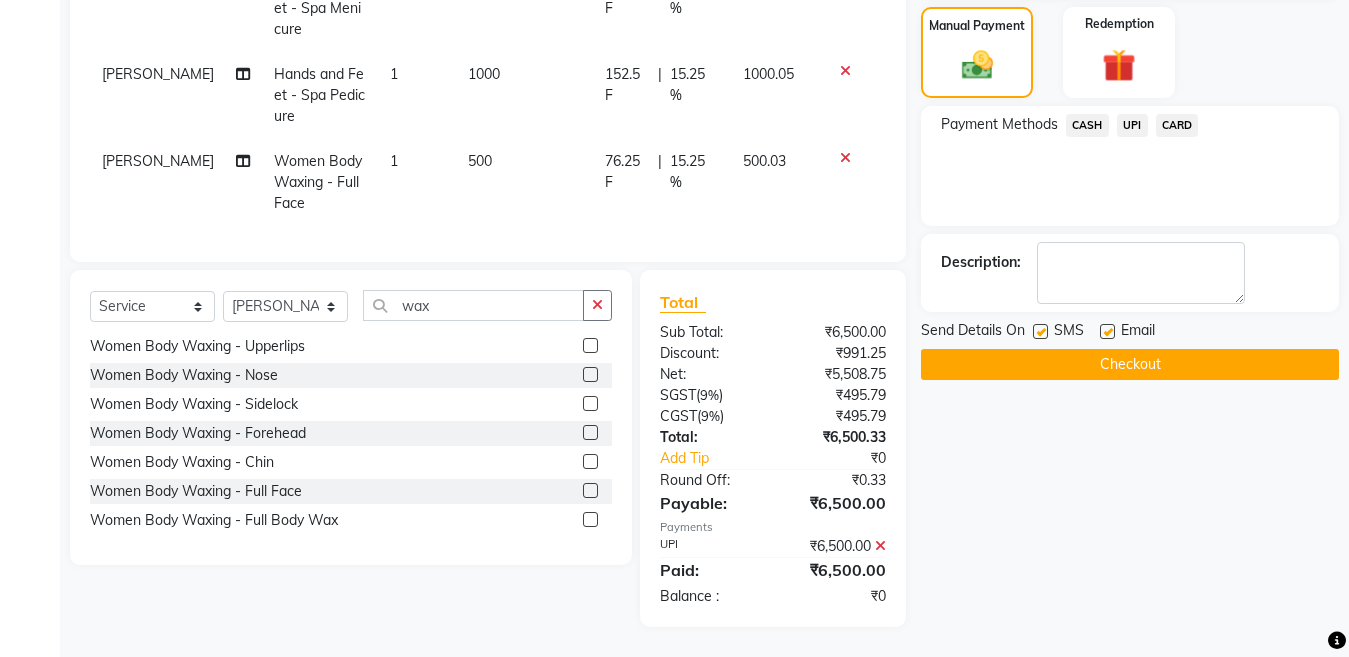 click 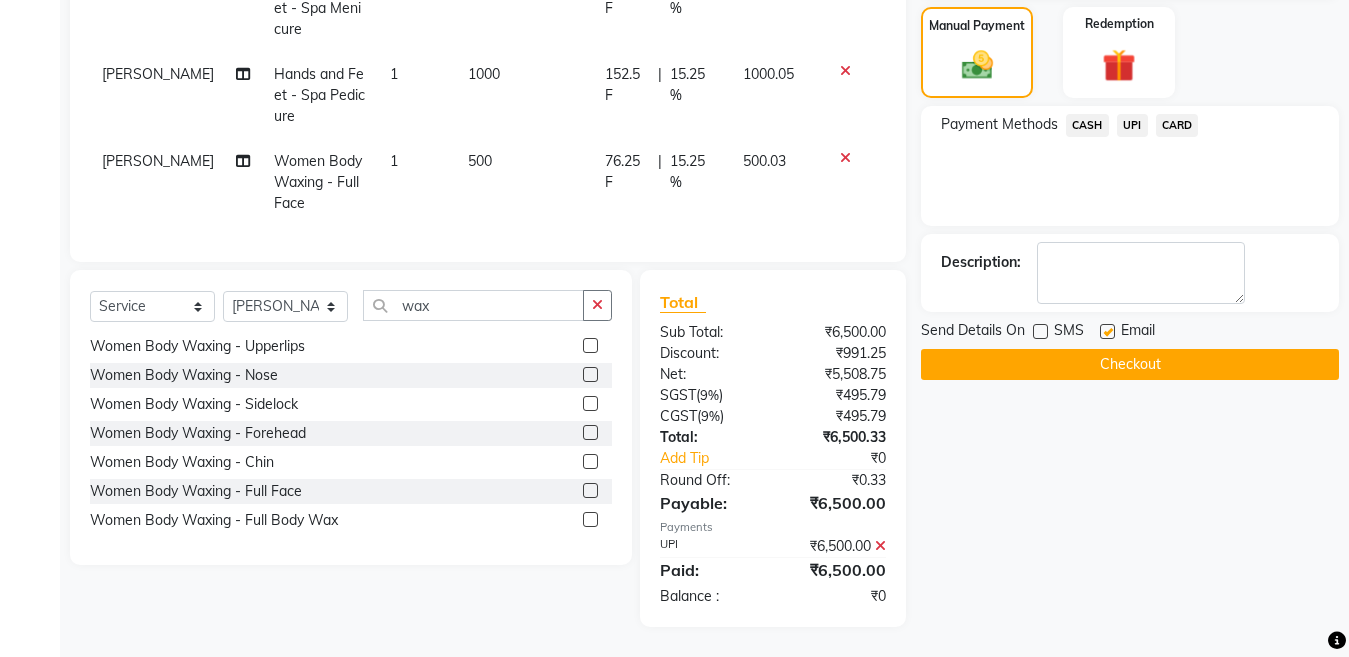 click on "Checkout" 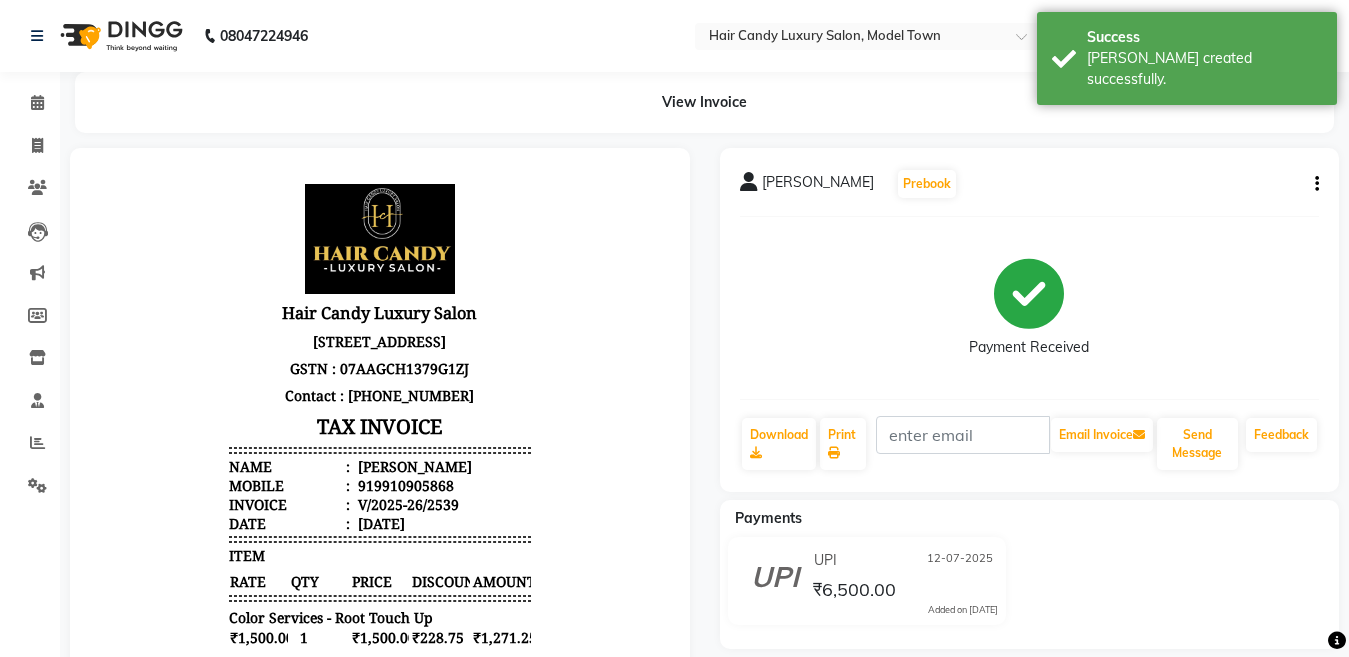 scroll, scrollTop: 0, scrollLeft: 0, axis: both 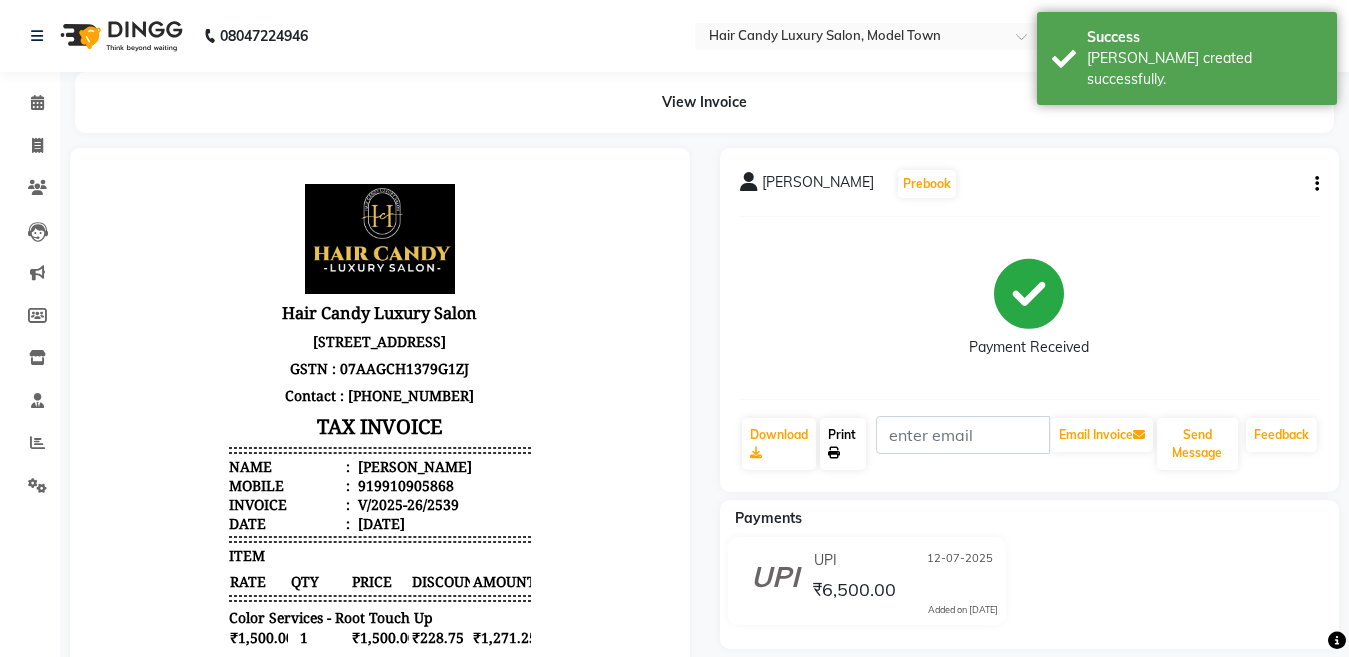 click on "Print" 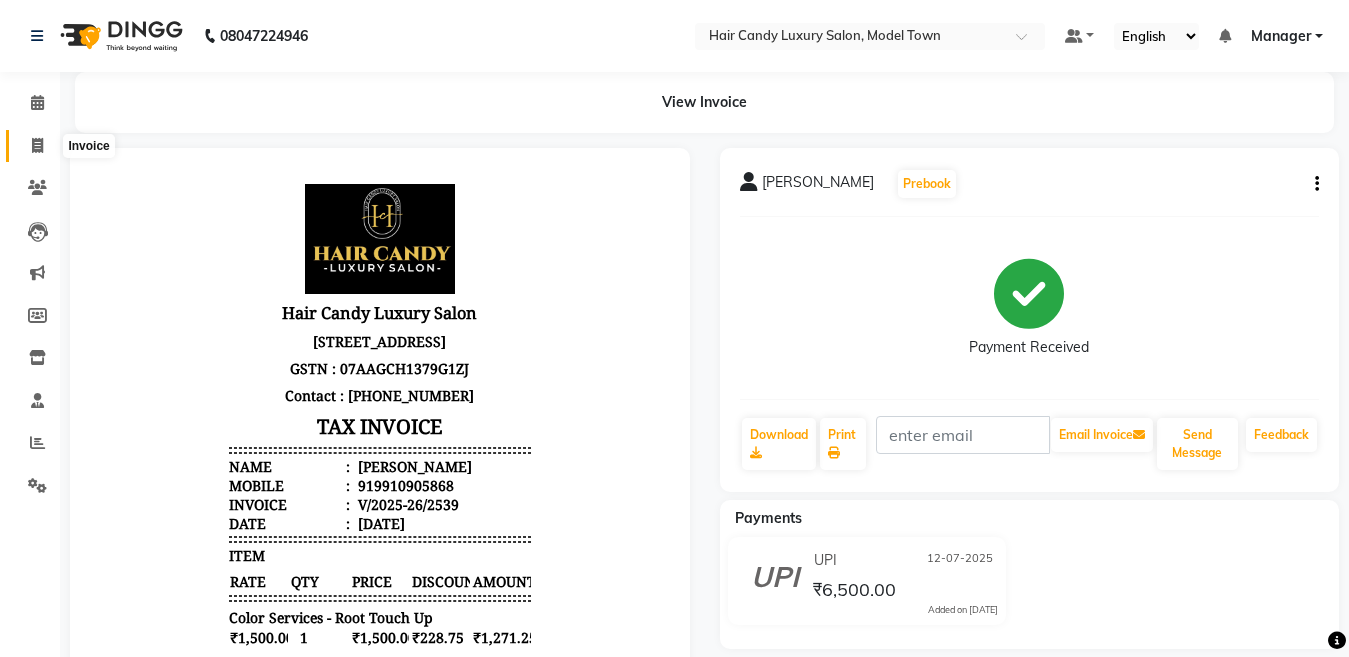 click 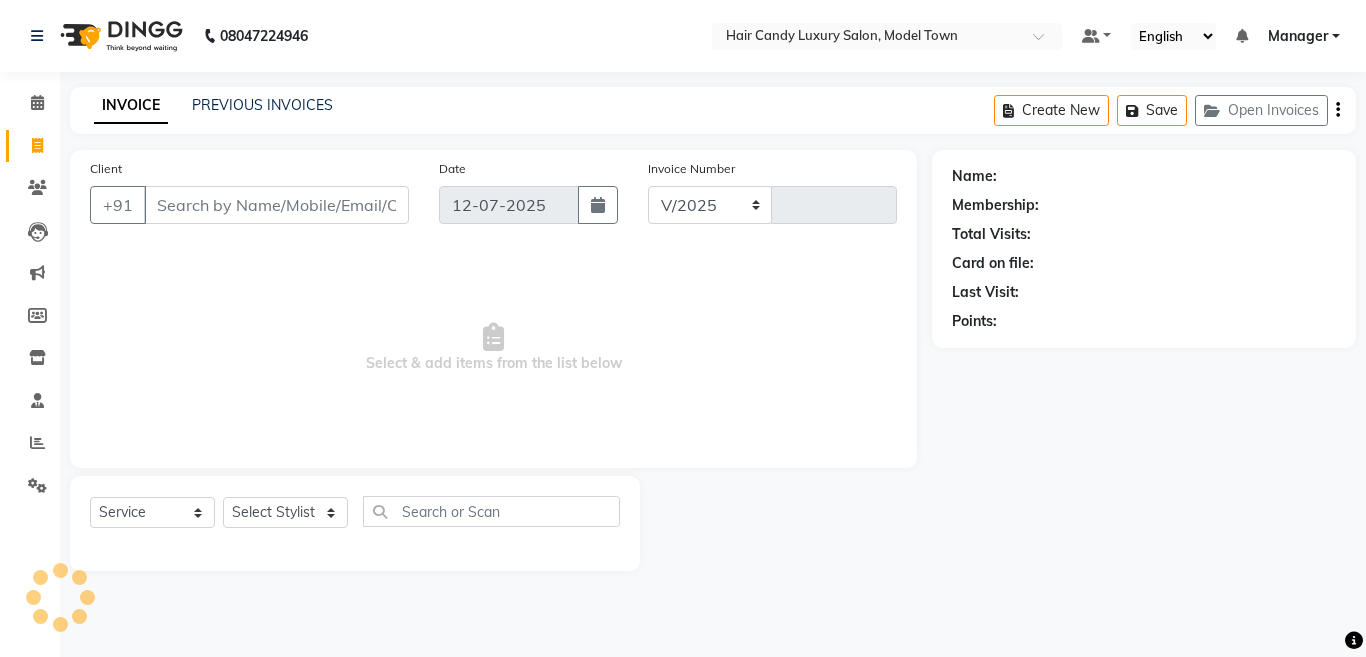 select on "4716" 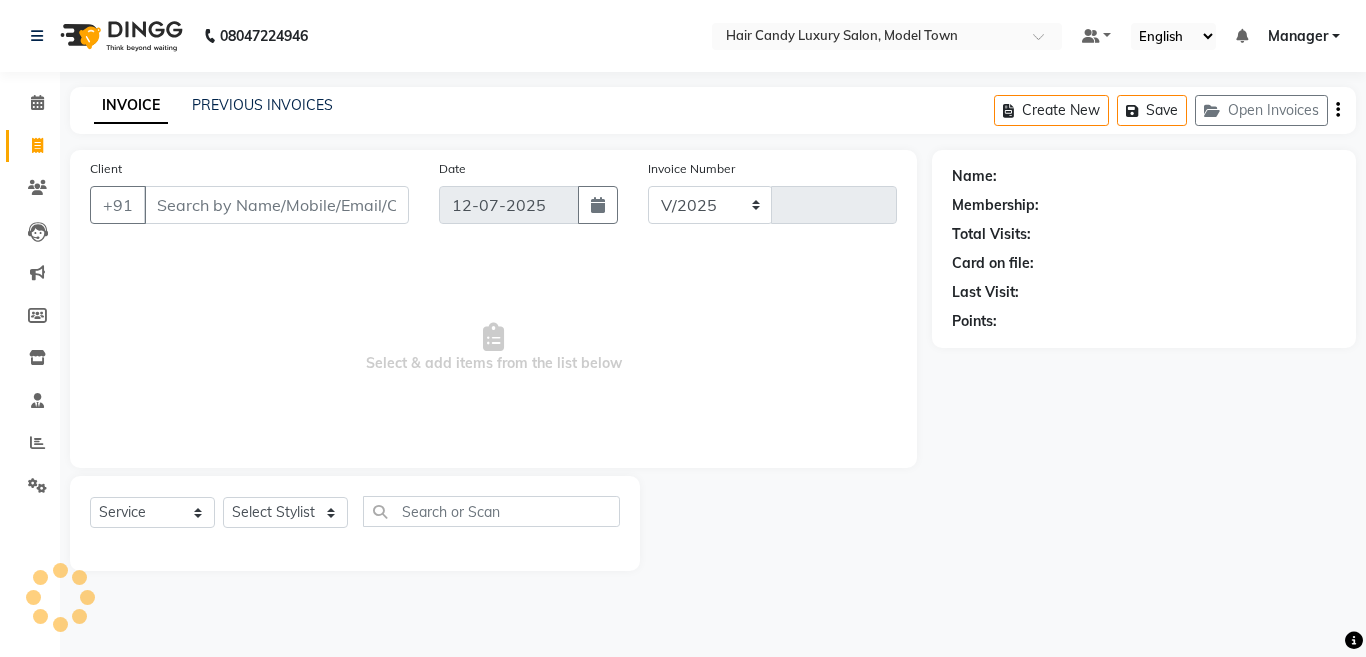 type on "2540" 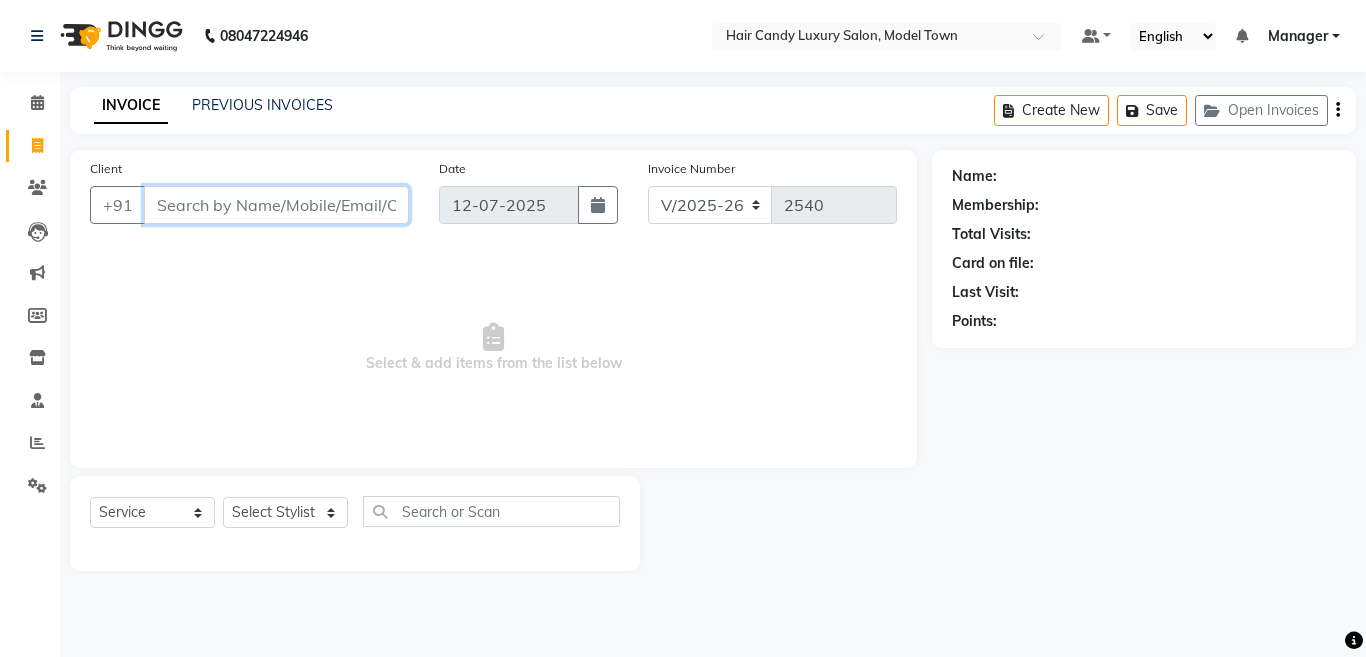 click on "Client" at bounding box center (276, 205) 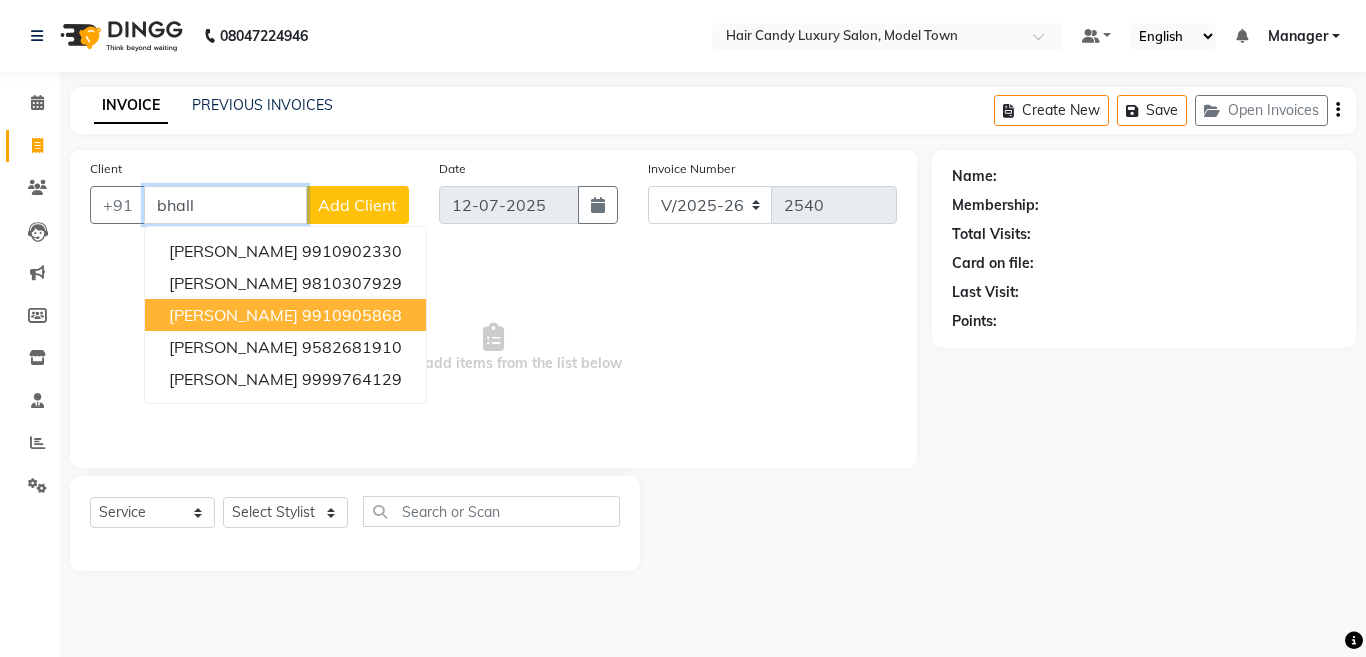 click on "9910905868" at bounding box center [352, 315] 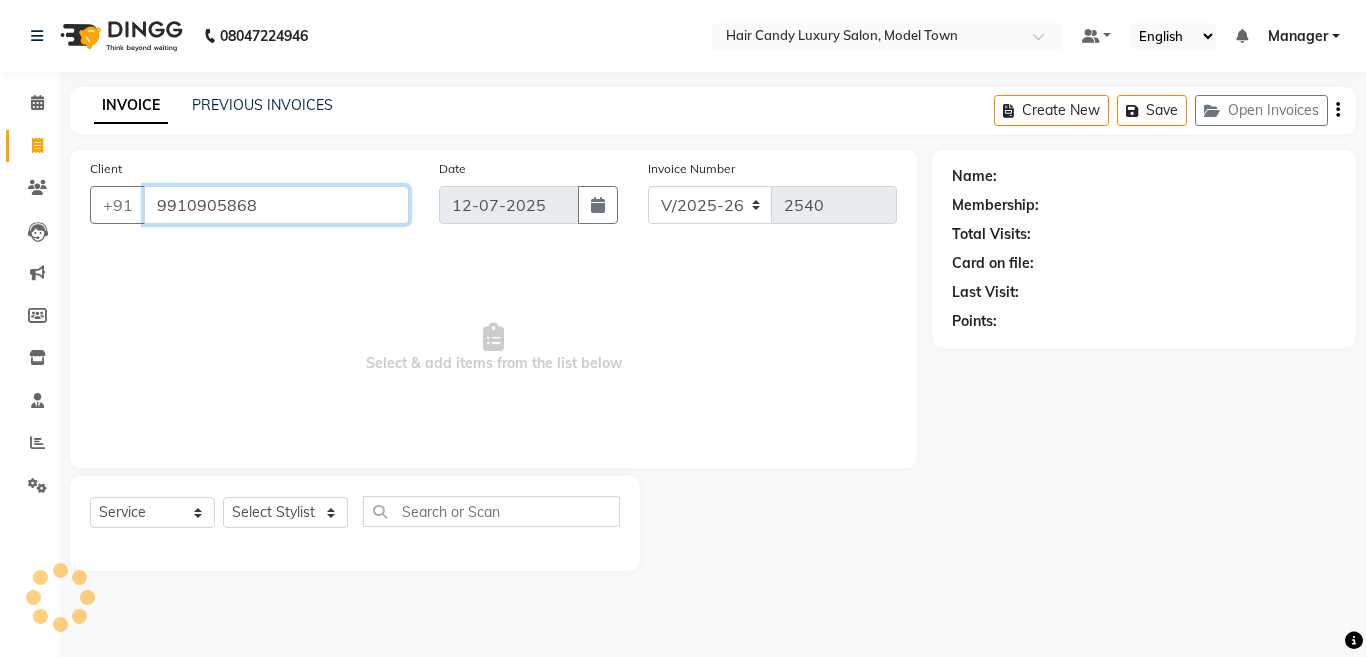 type on "9910905868" 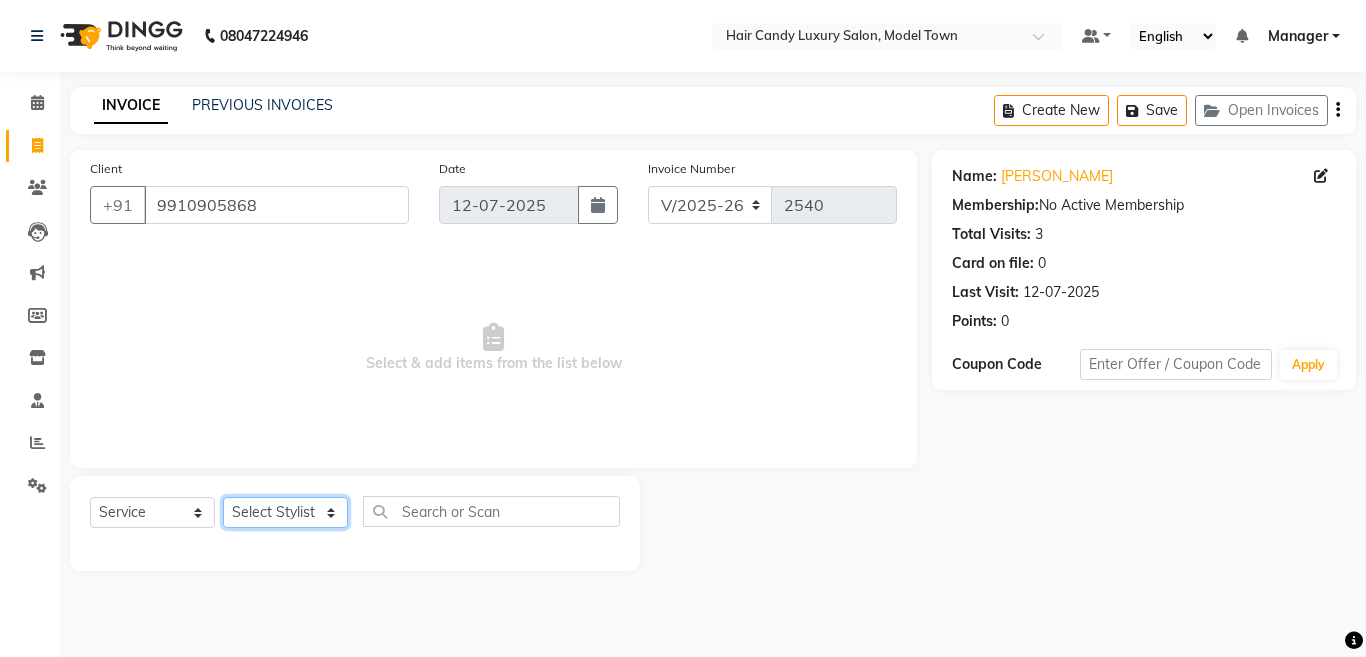 click on "Select Stylist [PERSON_NAME] [PERSON_NAME] ([PERSON_NAME]) Manager [PERSON_NAME] [PERSON_NAME] [PERSON_NAME] [PERSON_NAME] ([PERSON_NAME]) [PERSON_NAME]  stock manager surrender [PERSON_NAME] [PERSON_NAME]" 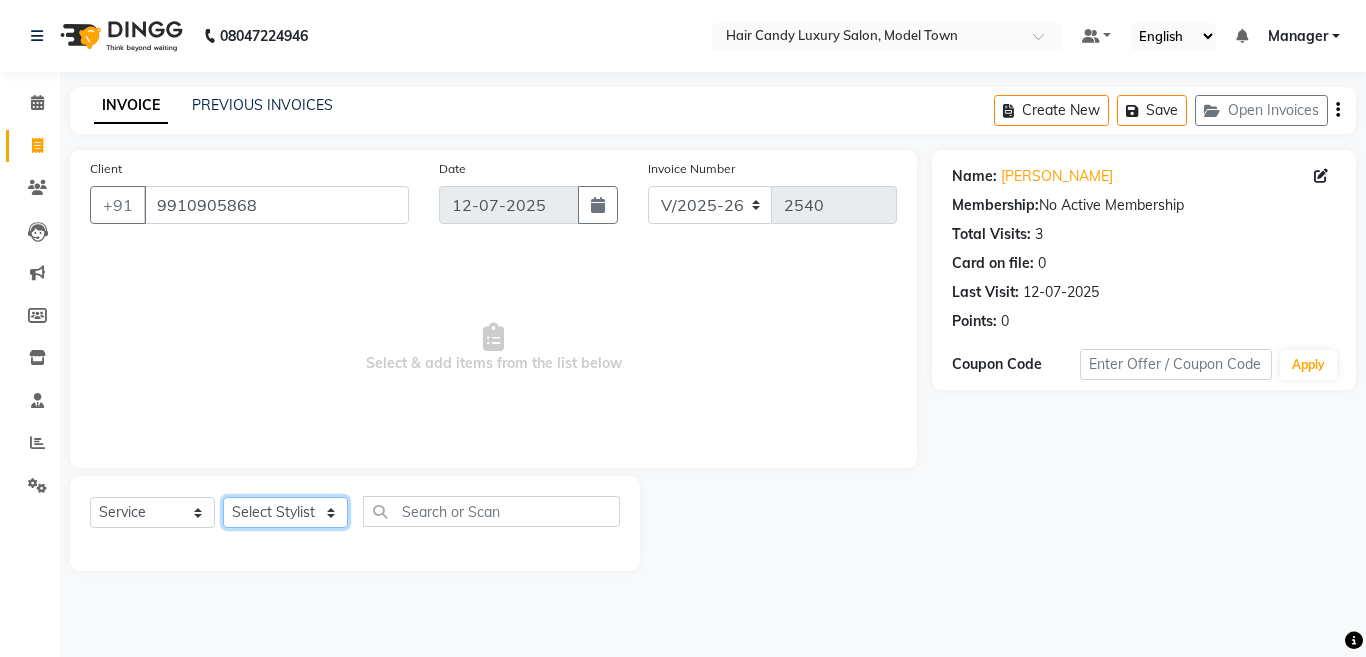 select on "28001" 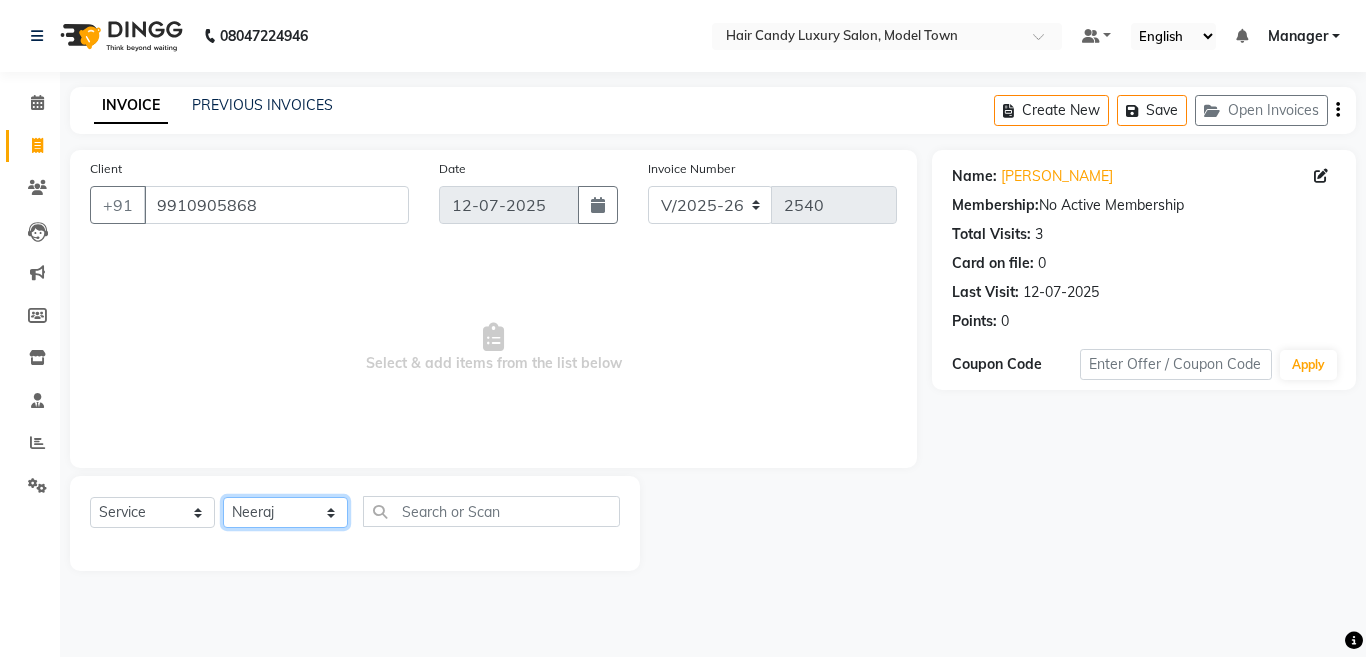 click on "Select Stylist [PERSON_NAME] [PERSON_NAME] ([PERSON_NAME]) Manager [PERSON_NAME] [PERSON_NAME] [PERSON_NAME] [PERSON_NAME] ([PERSON_NAME]) [PERSON_NAME]  stock manager surrender [PERSON_NAME] [PERSON_NAME]" 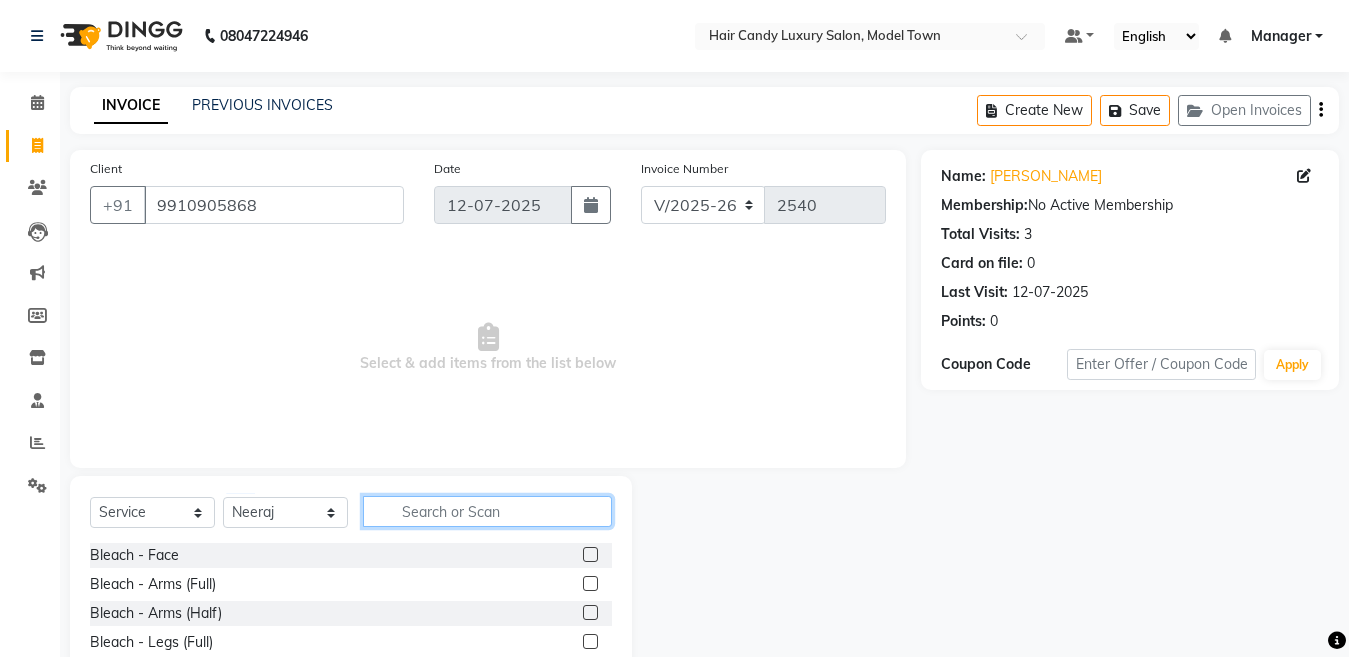 click 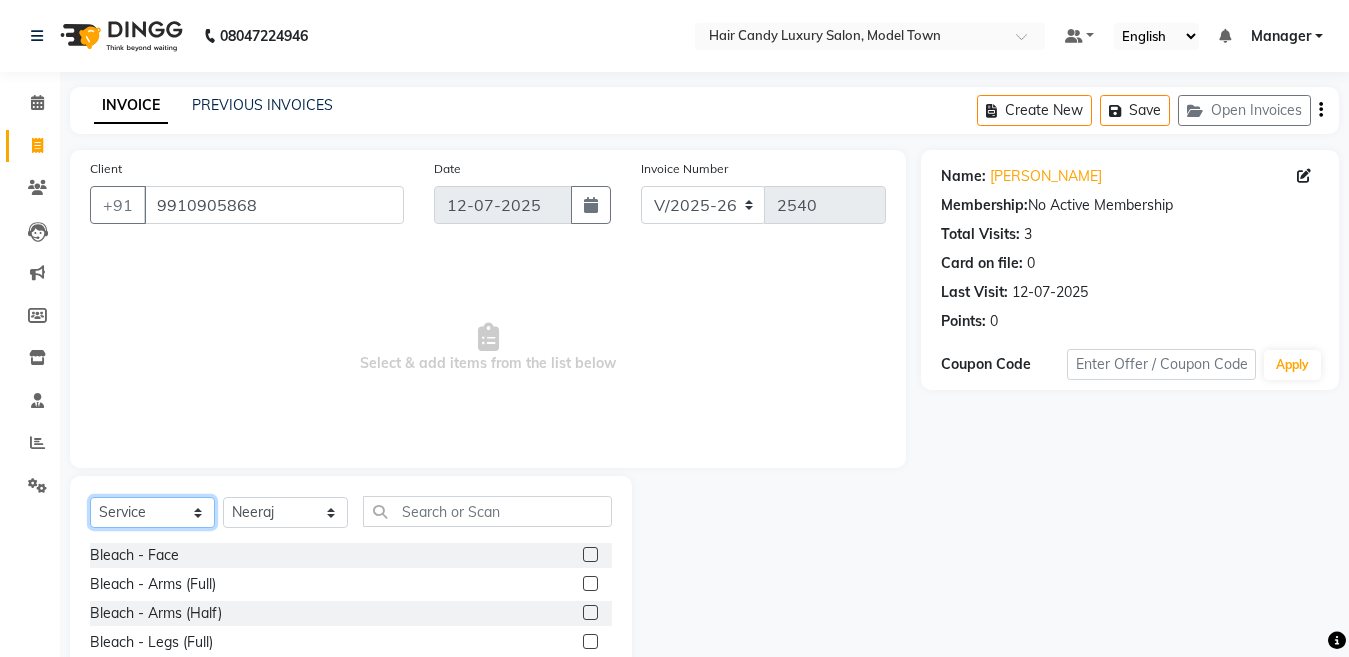 click on "Select  Service  Product  Membership  Package Voucher Prepaid Gift Card" 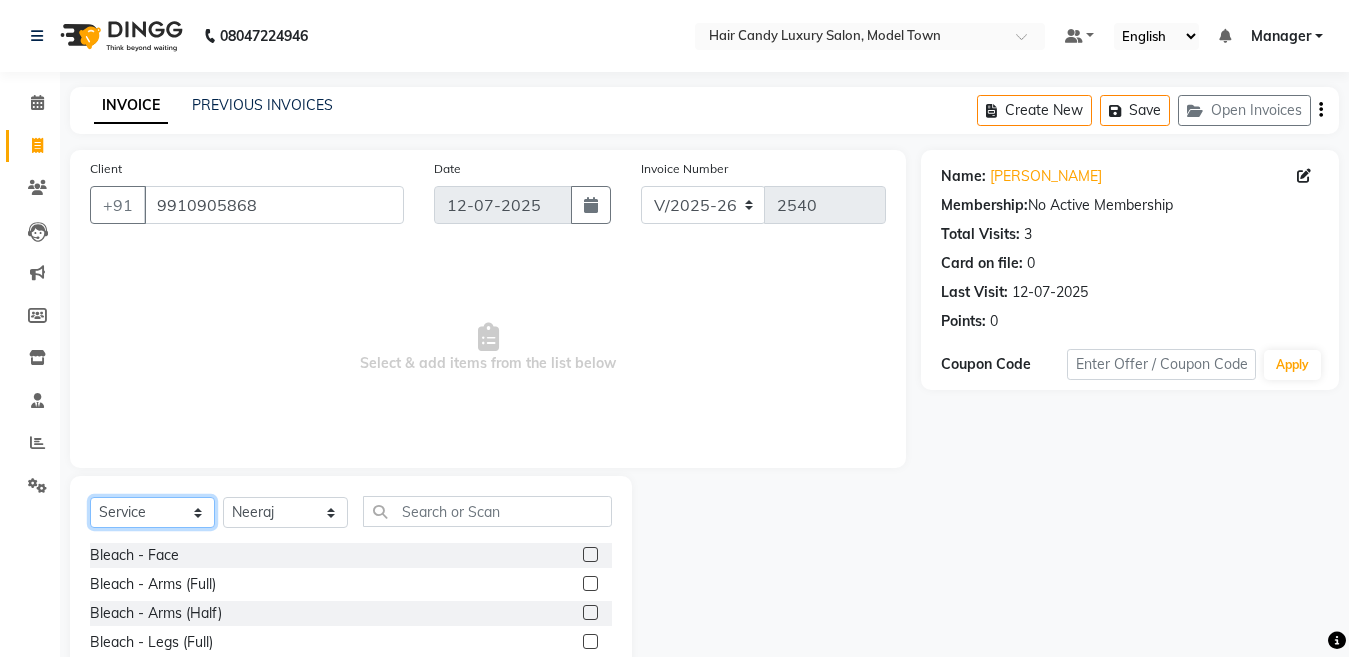 select on "product" 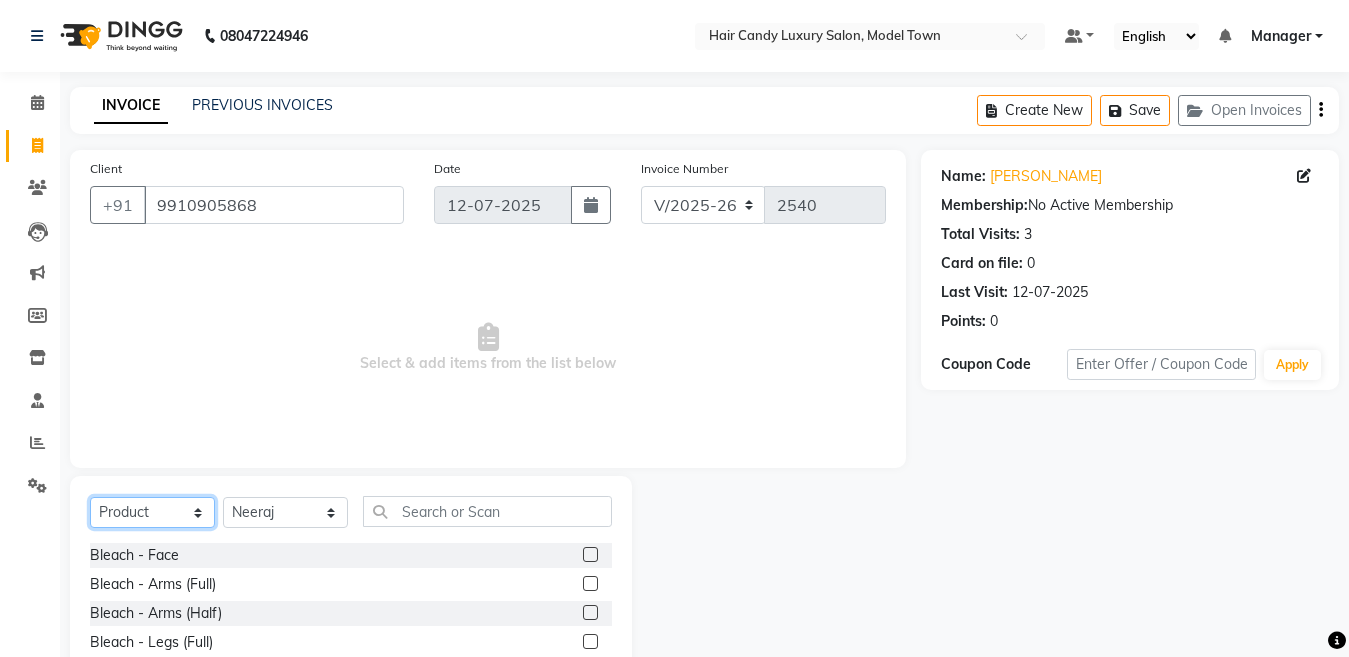 click on "Select  Service  Product  Membership  Package Voucher Prepaid Gift Card" 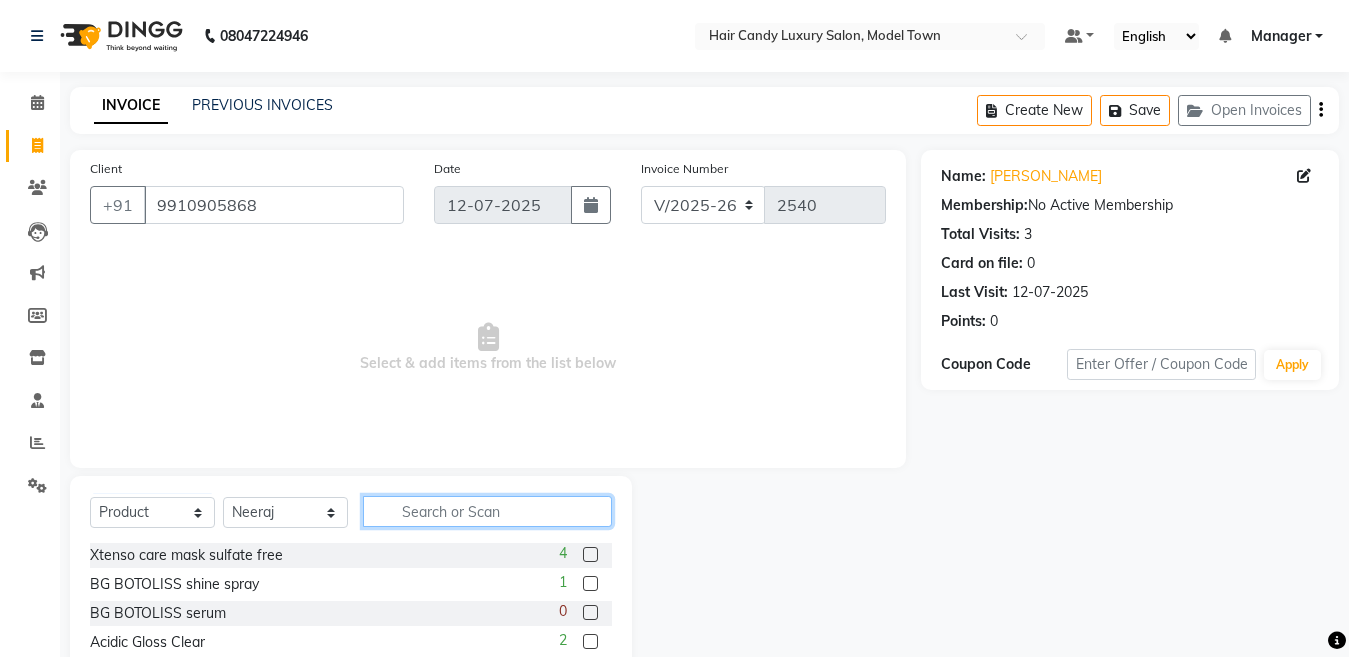 click 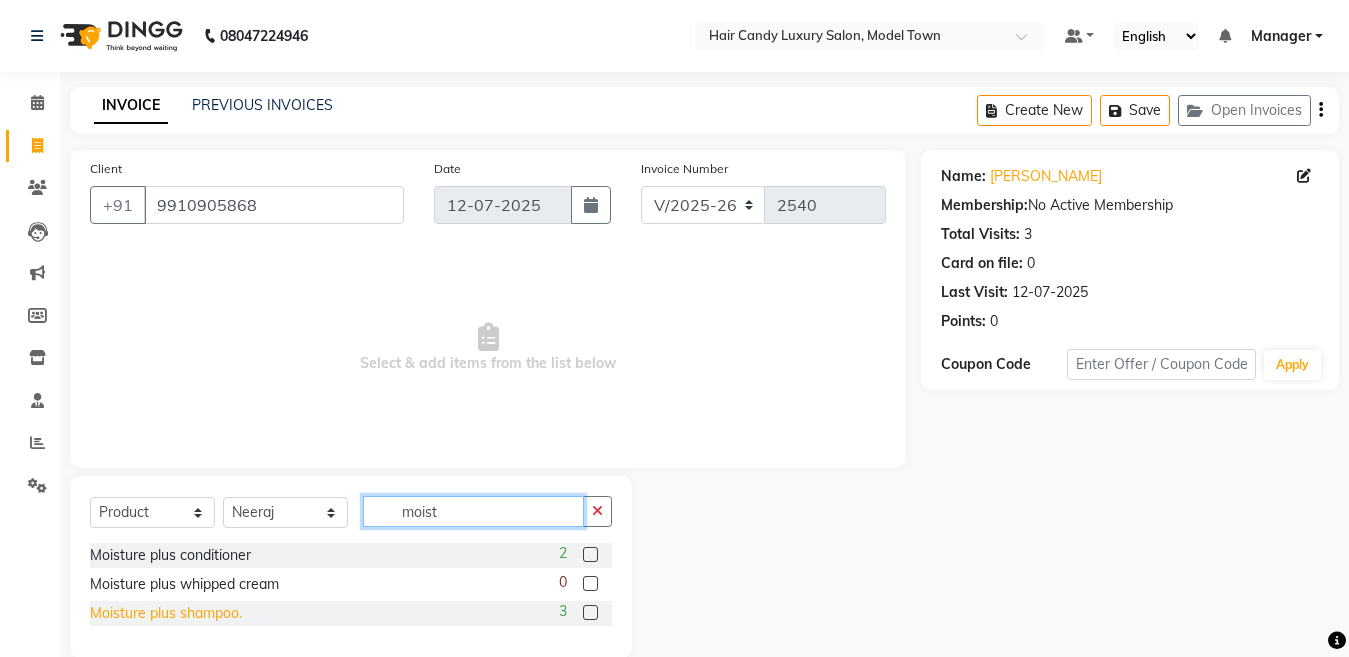 type on "moist" 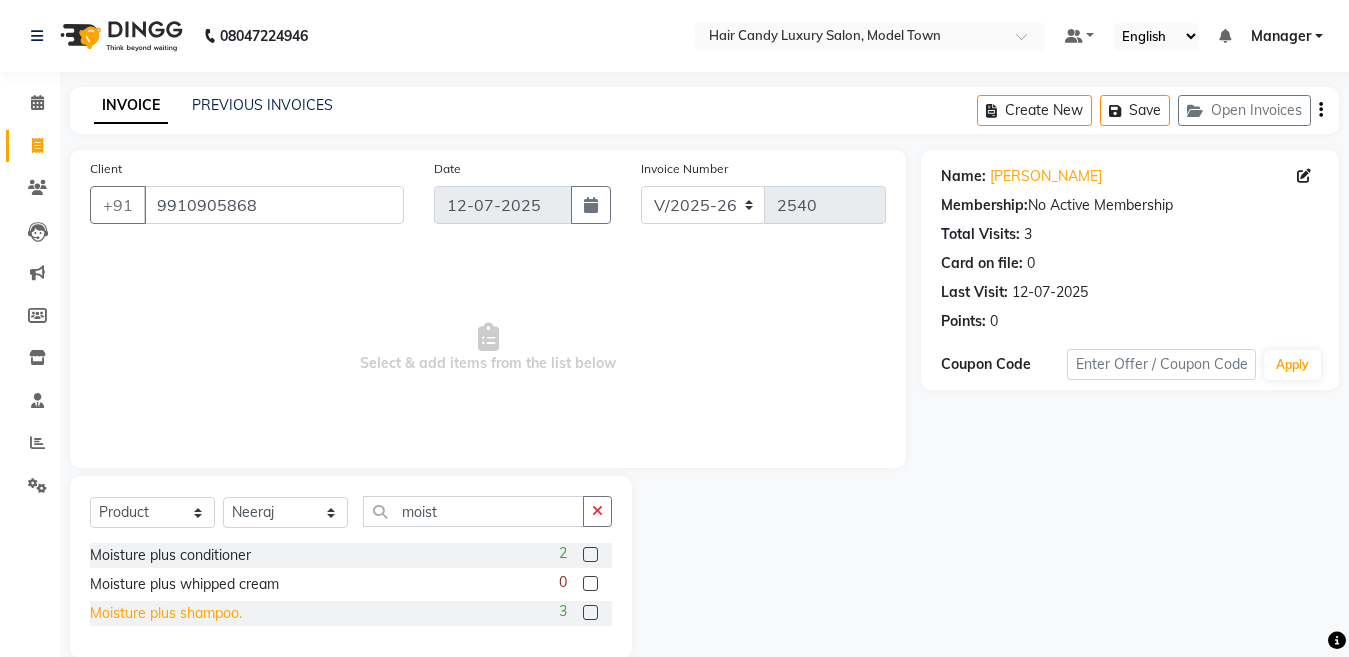 click on "Moisture plus shampoo." 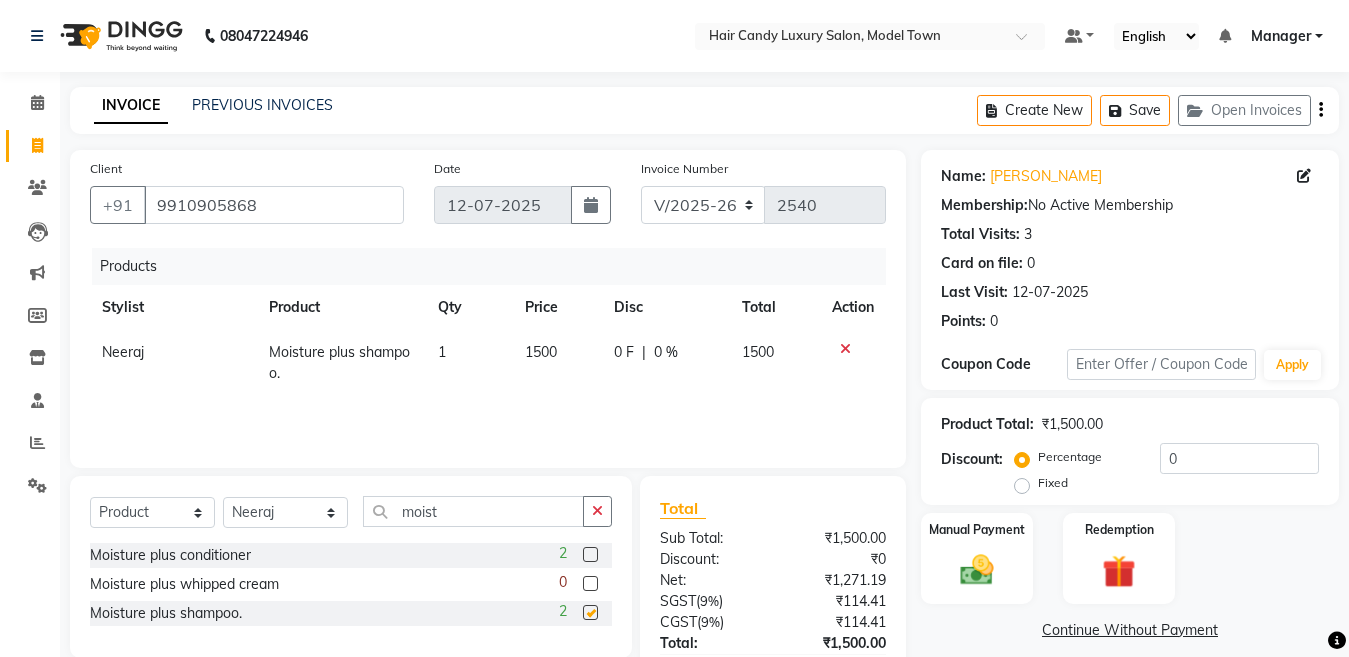 checkbox on "false" 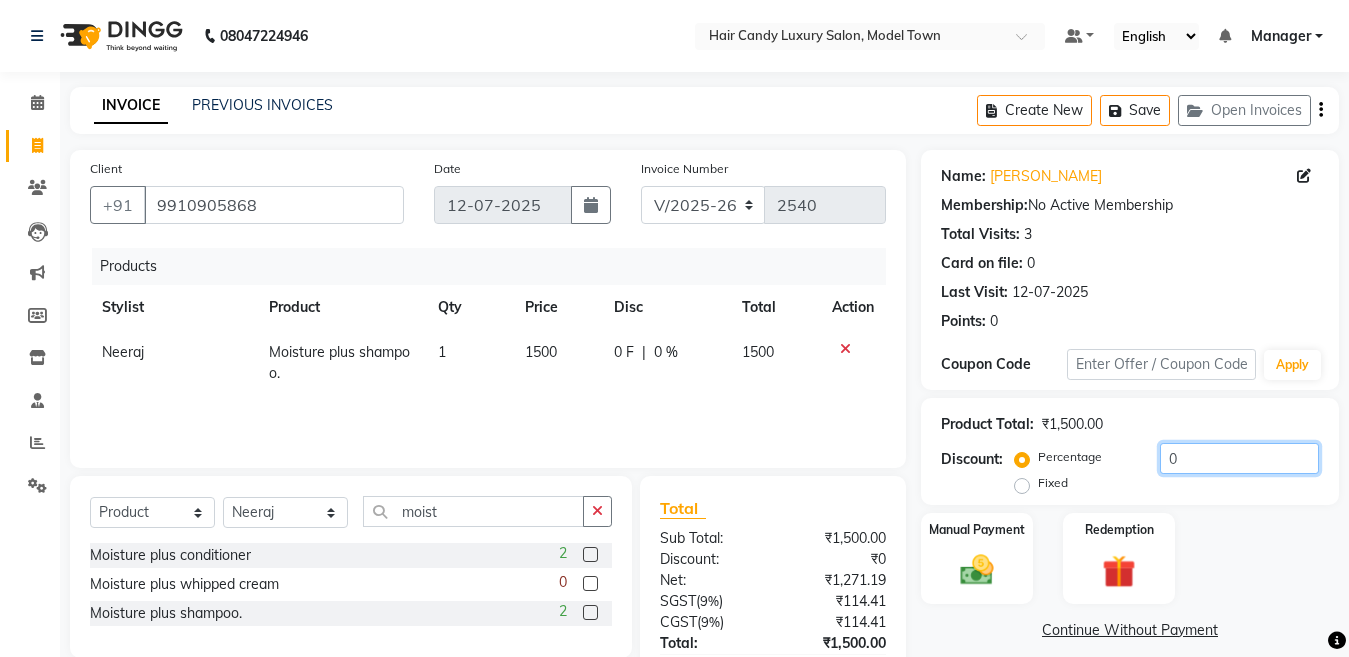 click on "0" 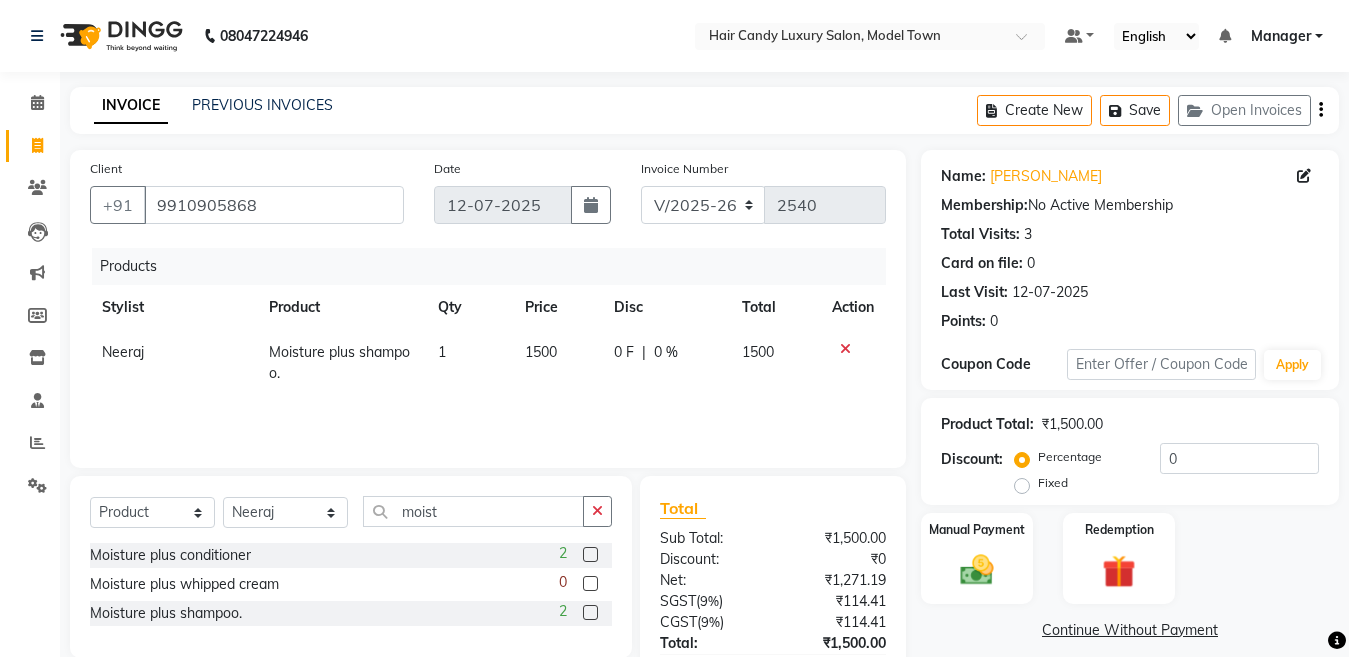 click on "1500" 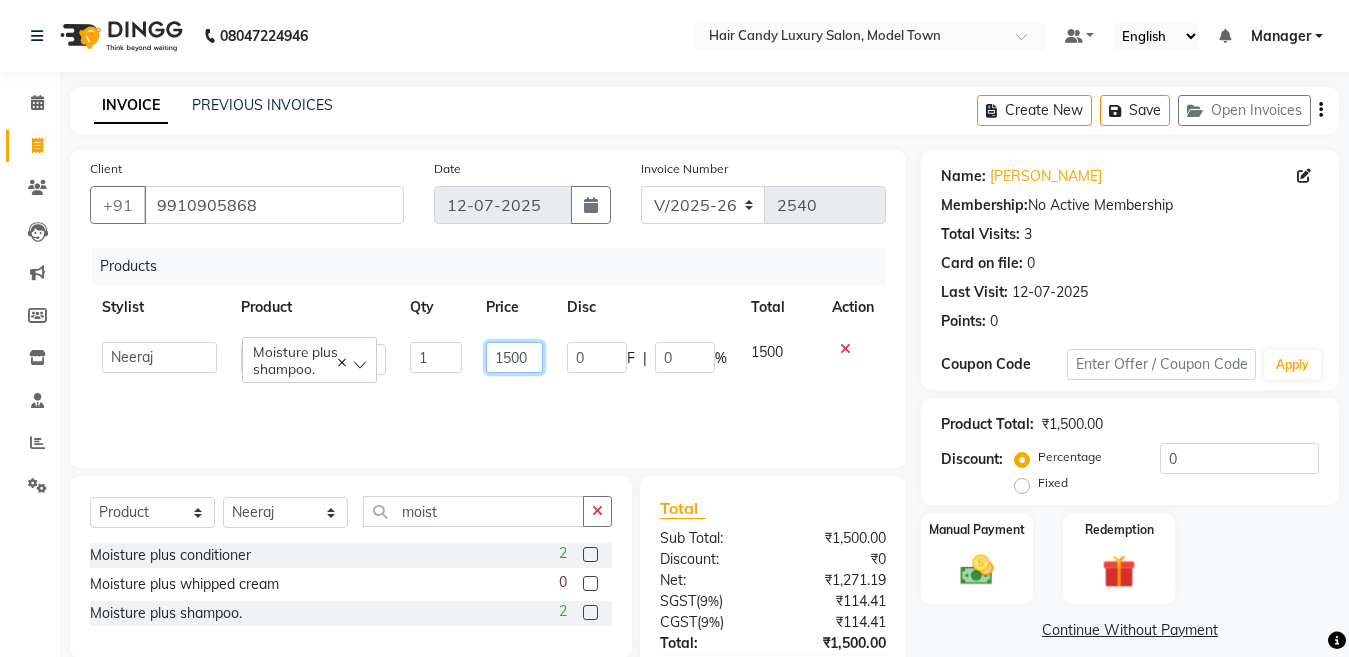 drag, startPoint x: 513, startPoint y: 355, endPoint x: 427, endPoint y: 382, distance: 90.13878 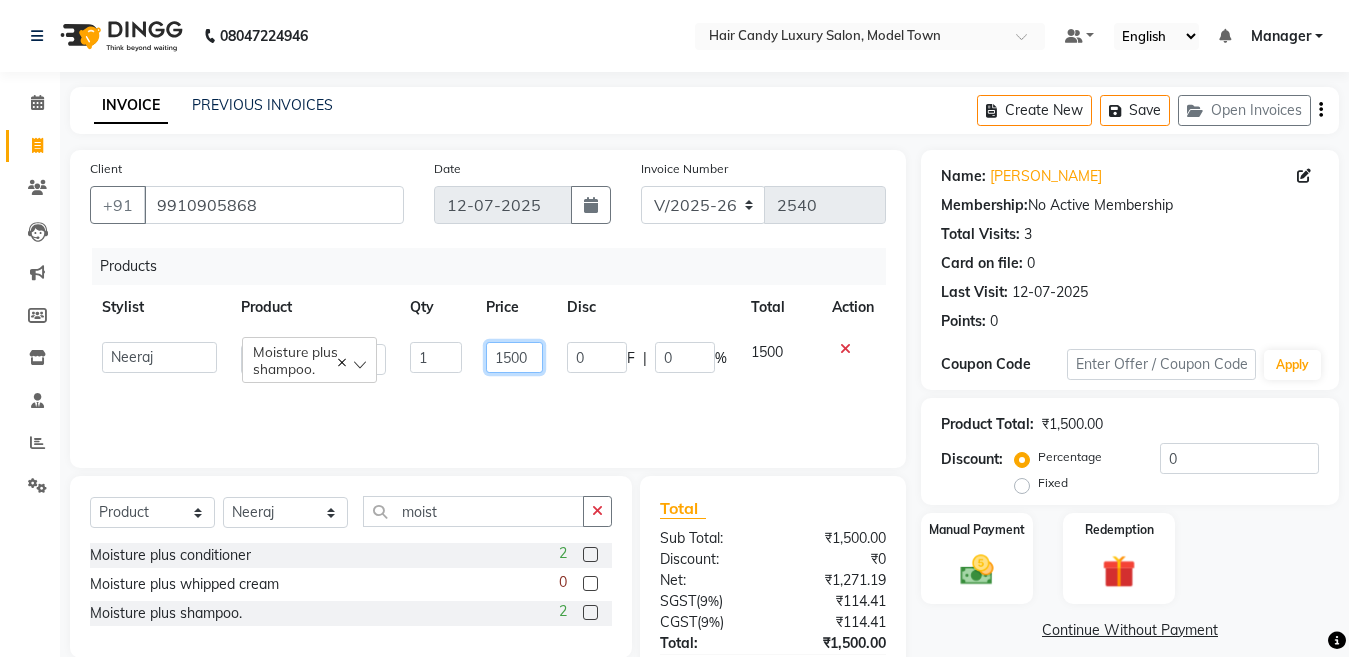 click on "Aakib   Anas   Anuradha   Izhar   Laiq (Rahul)   Manager   Neeraj   parul   Pawan   Prakash   Rajni   Ranjay (Raju)   RIYA   Saleem   sameer    stock manager   surrender   Vijay Gupta   Vijay kumar   Moisture plus shampoo.  1 1500 0 F | 0 % 1500" 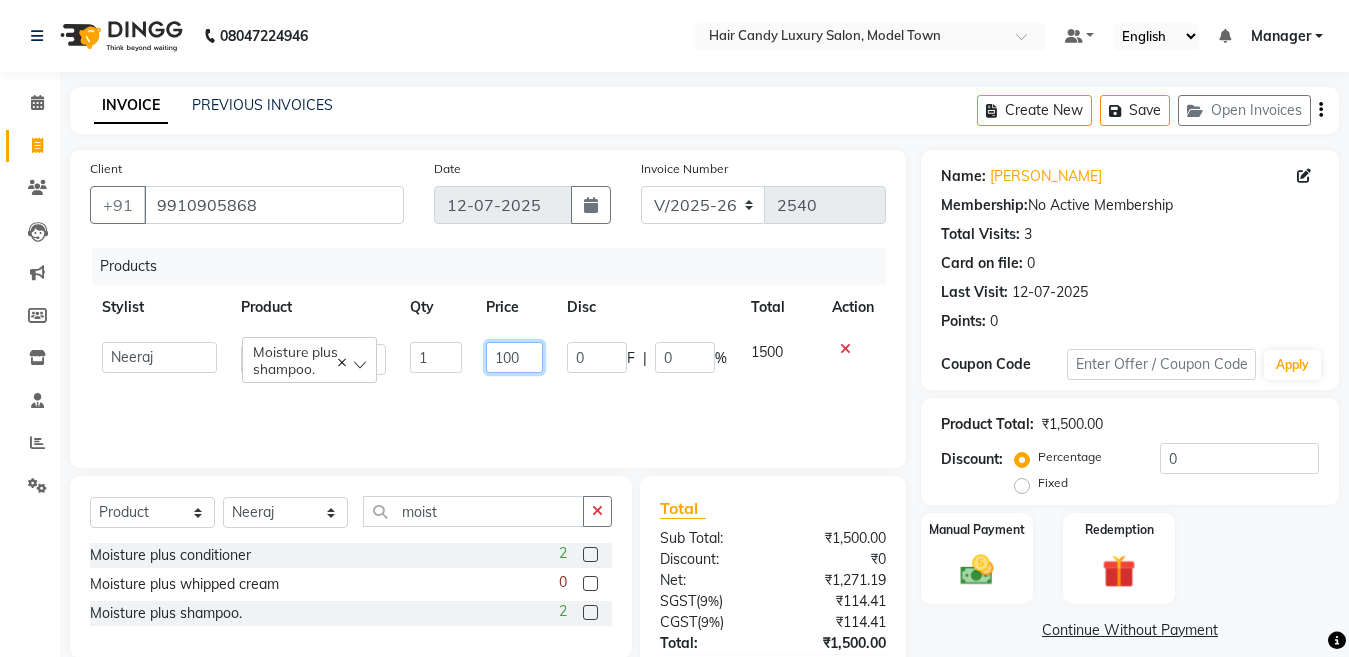 type on "1600" 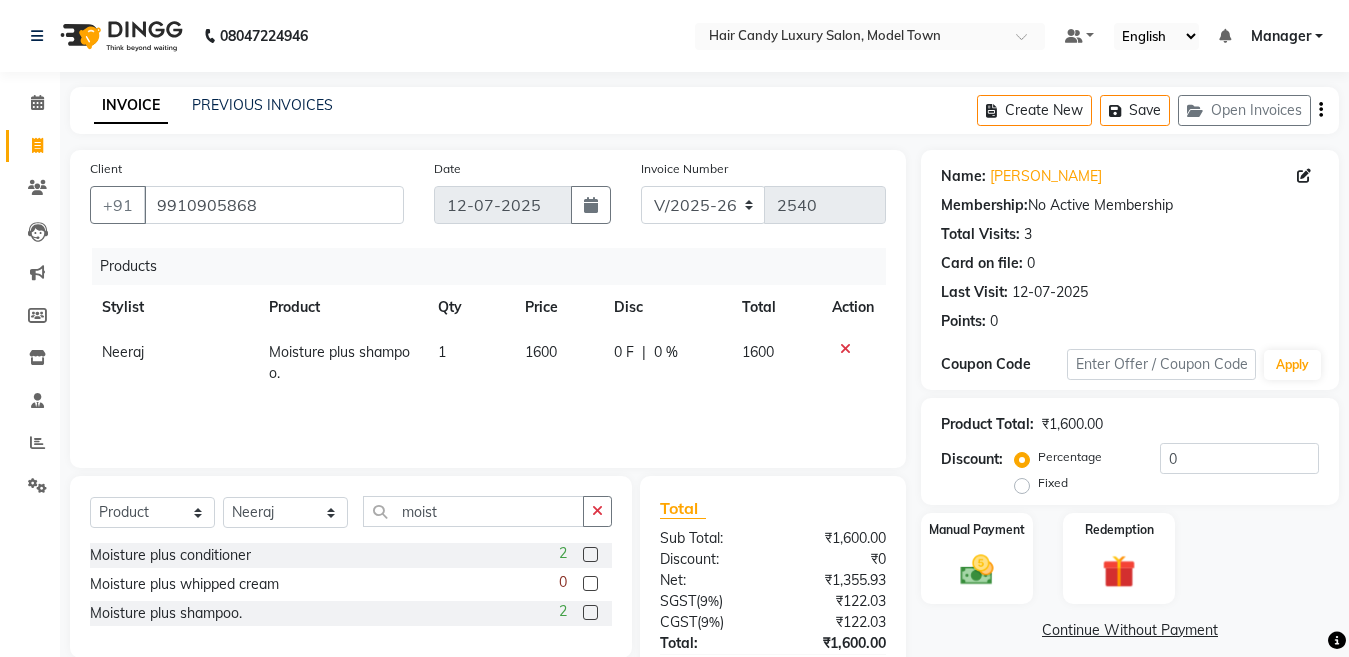 click on "₹0" 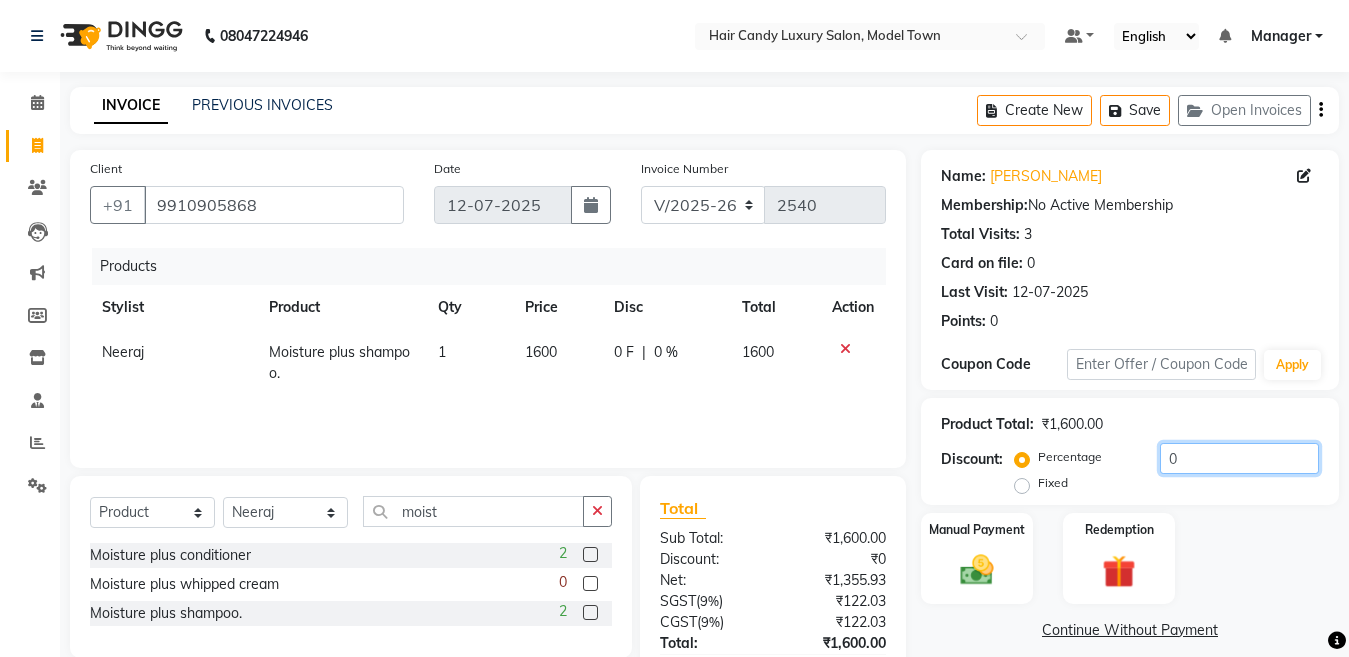 click on "0" 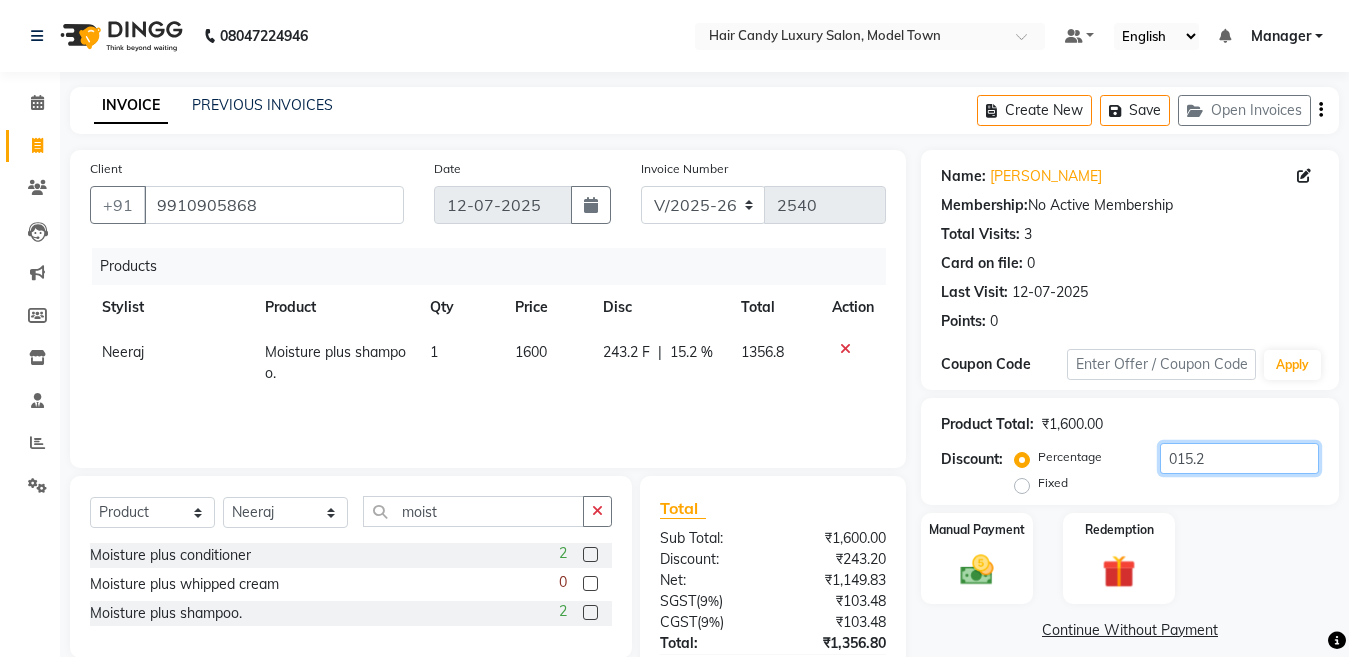type on "015.25" 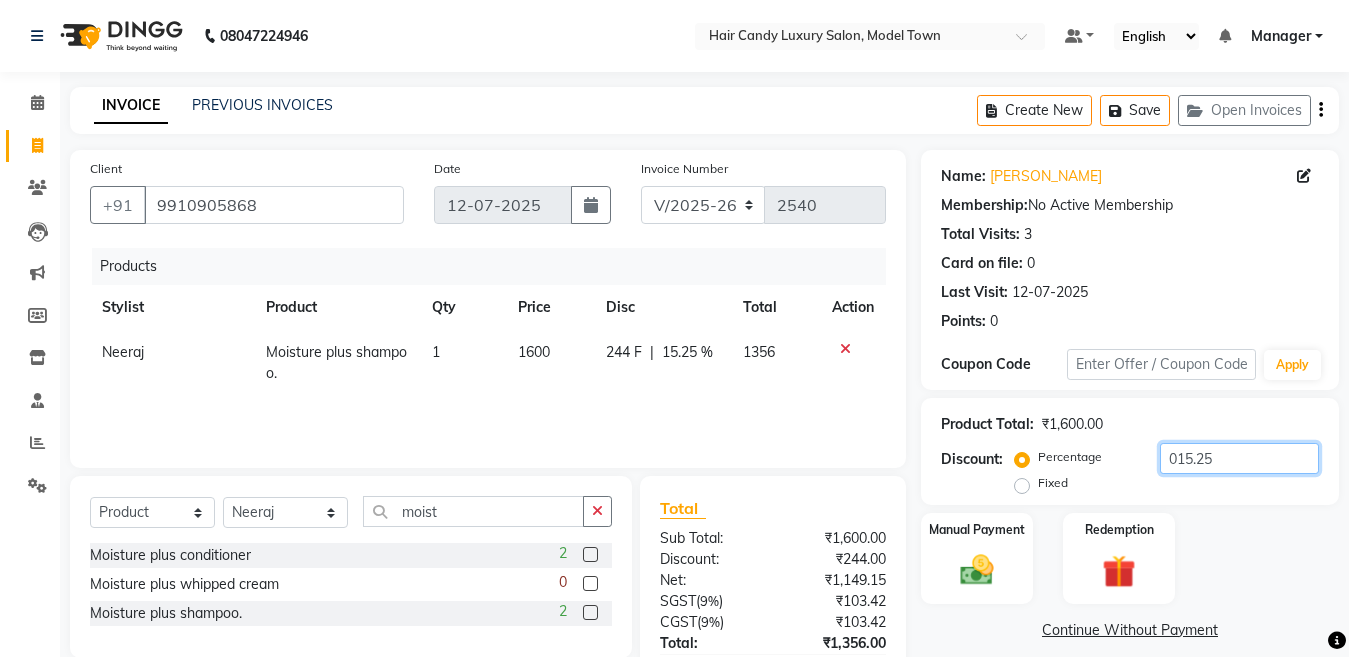 scroll, scrollTop: 122, scrollLeft: 0, axis: vertical 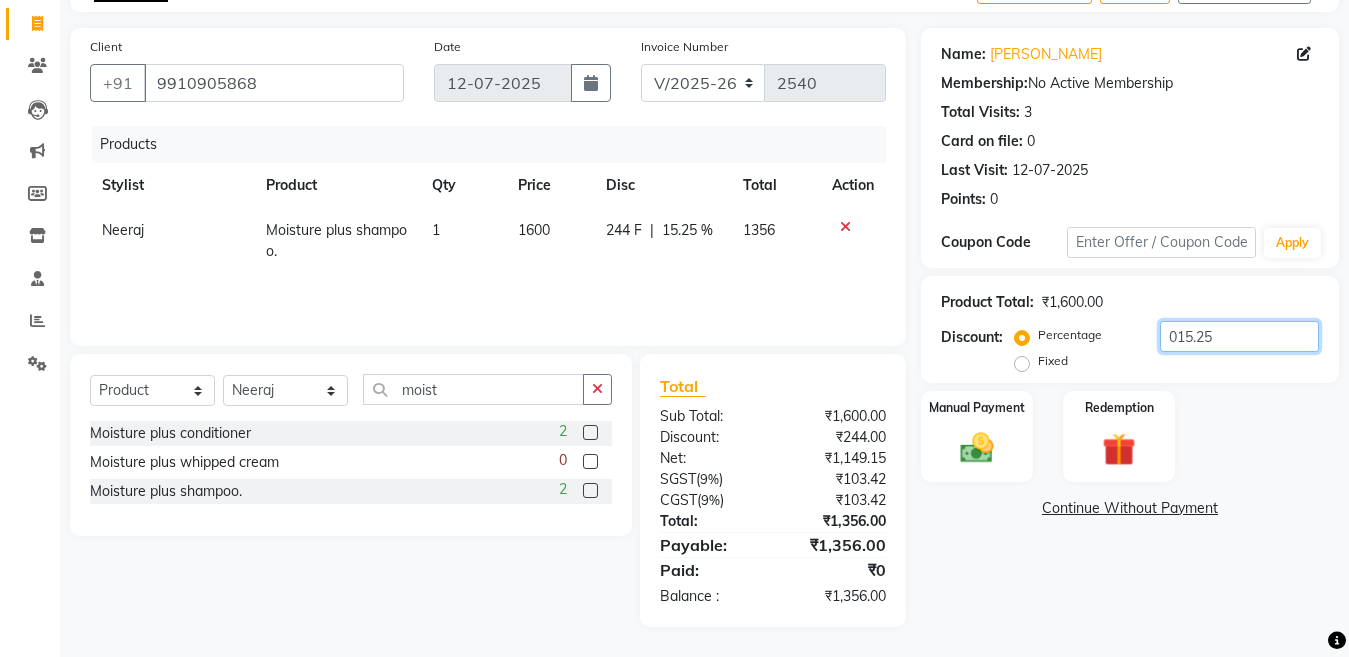 drag, startPoint x: 1253, startPoint y: 343, endPoint x: 863, endPoint y: 398, distance: 393.8591 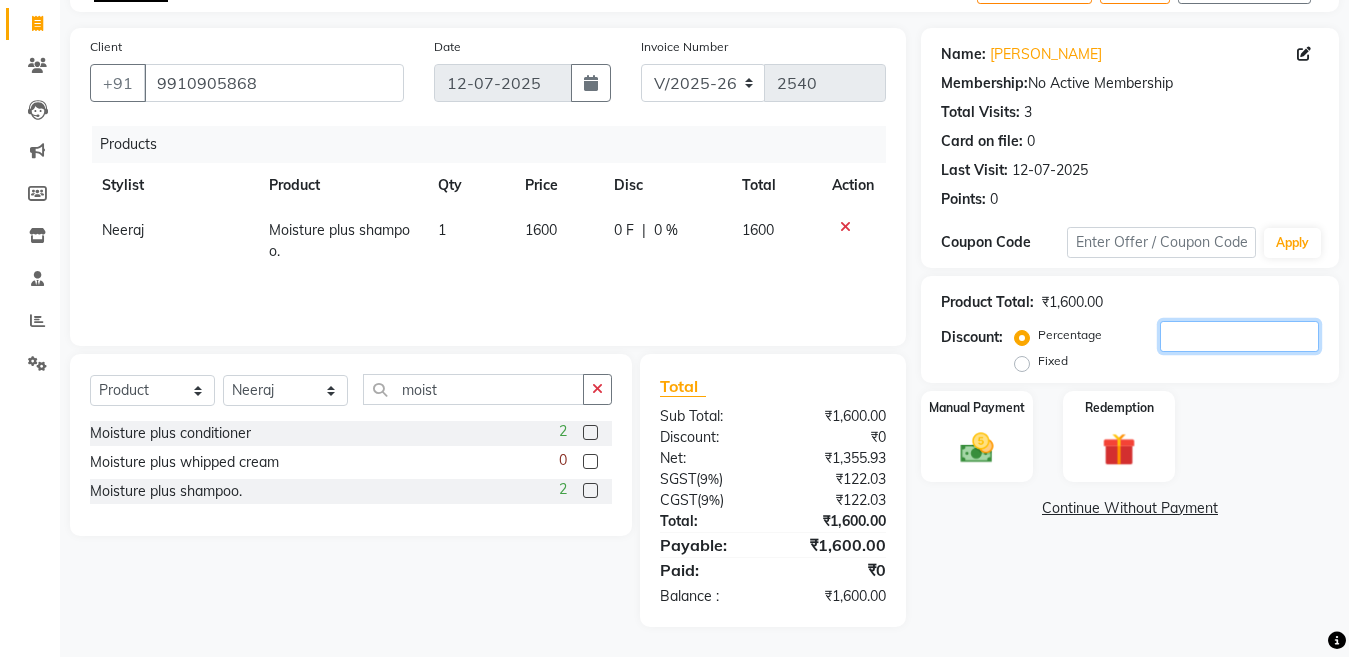 type 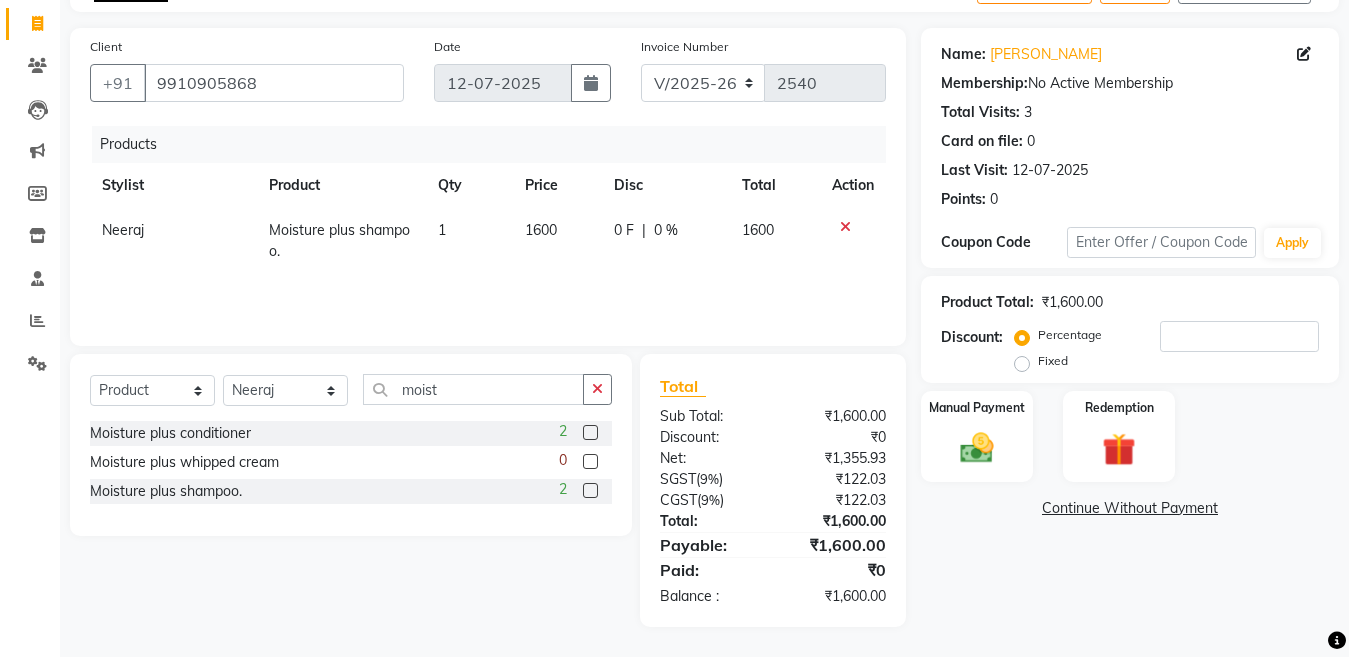 click on "Manual Payment Redemption" 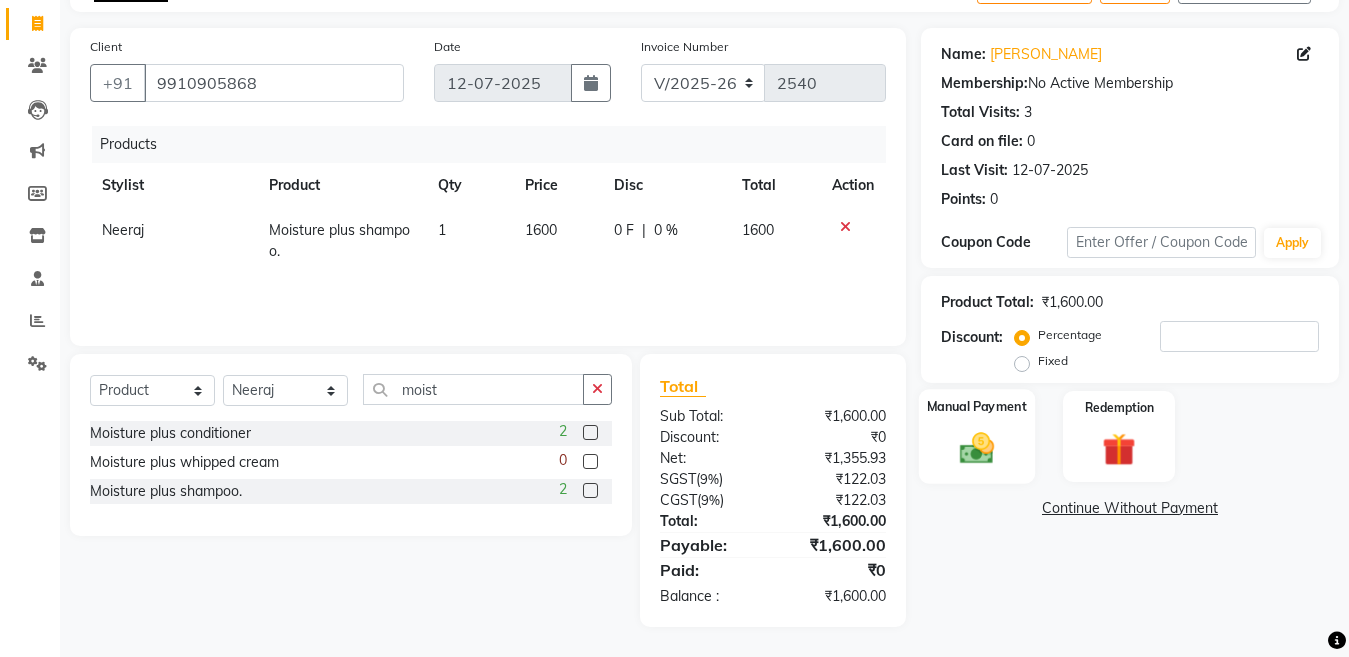 click on "Manual Payment" 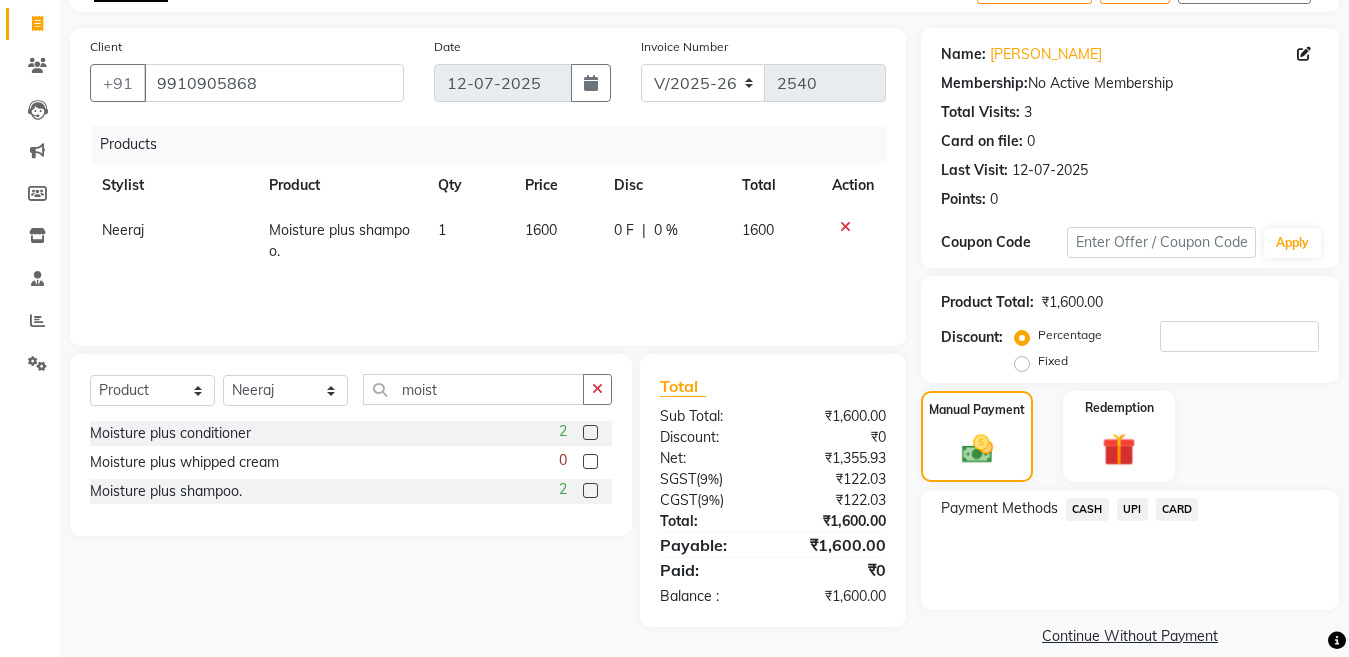 click on "UPI" 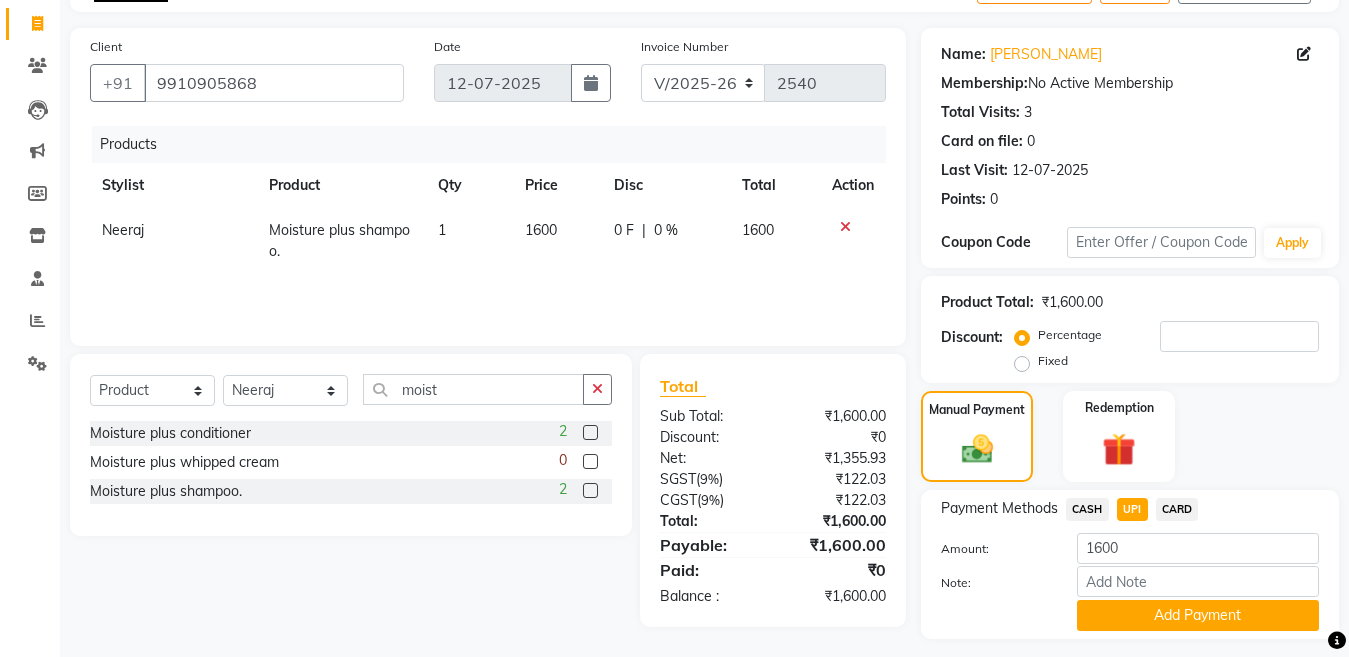 scroll, scrollTop: 175, scrollLeft: 0, axis: vertical 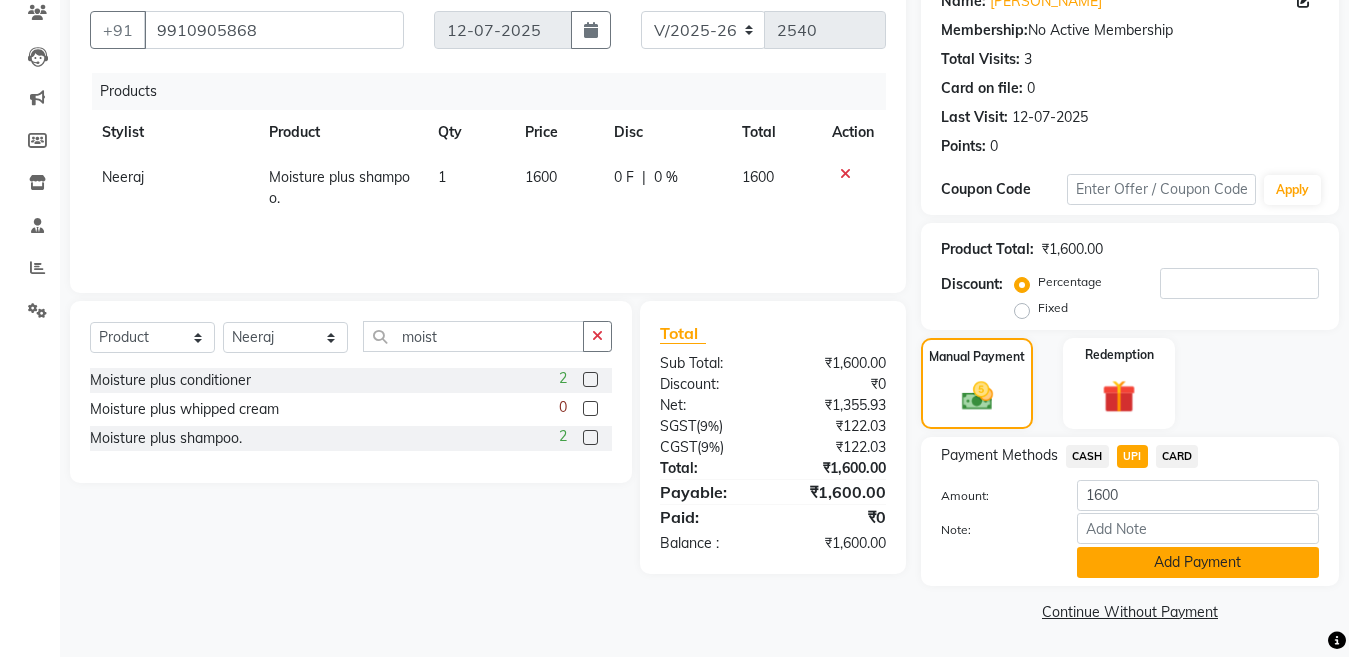 click on "Add Payment" 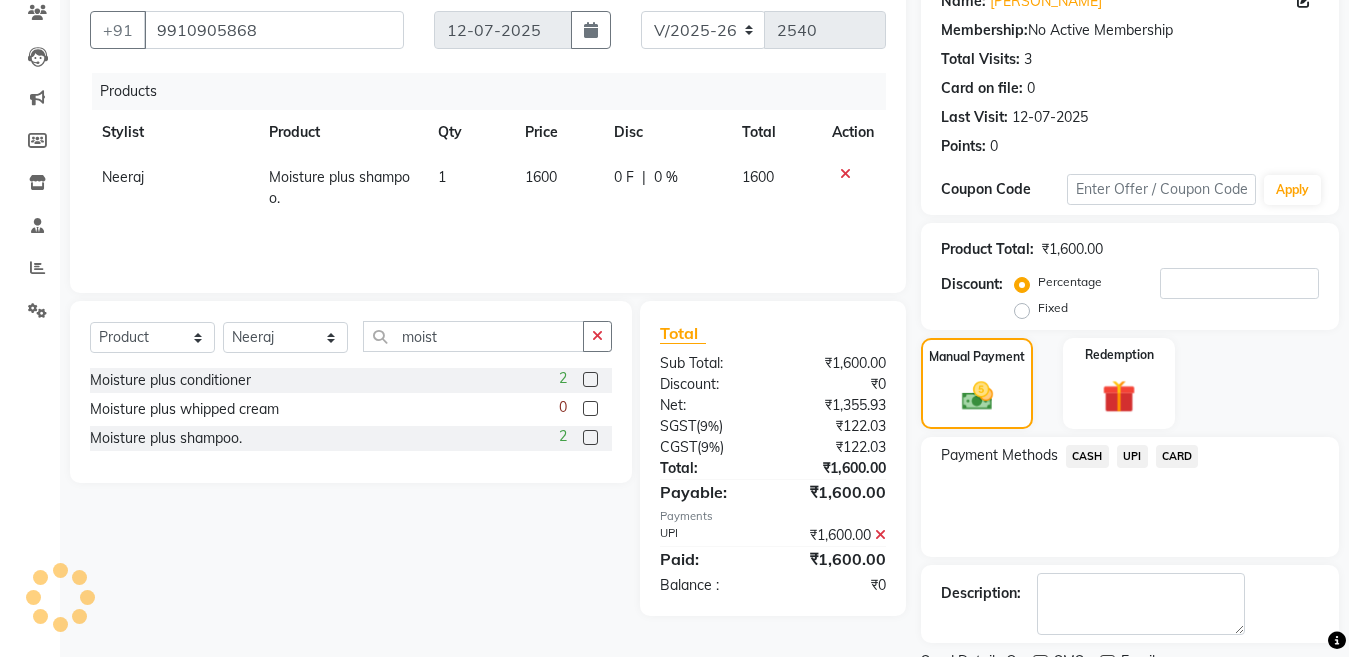 scroll, scrollTop: 259, scrollLeft: 0, axis: vertical 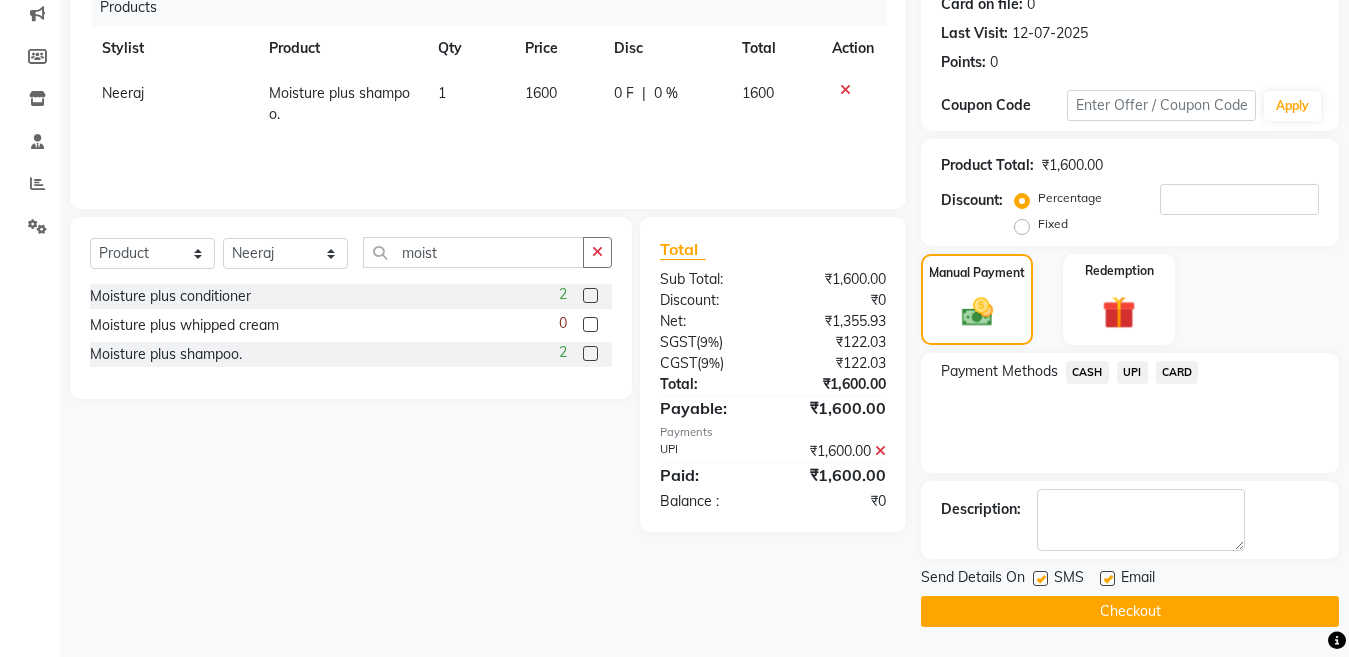 click 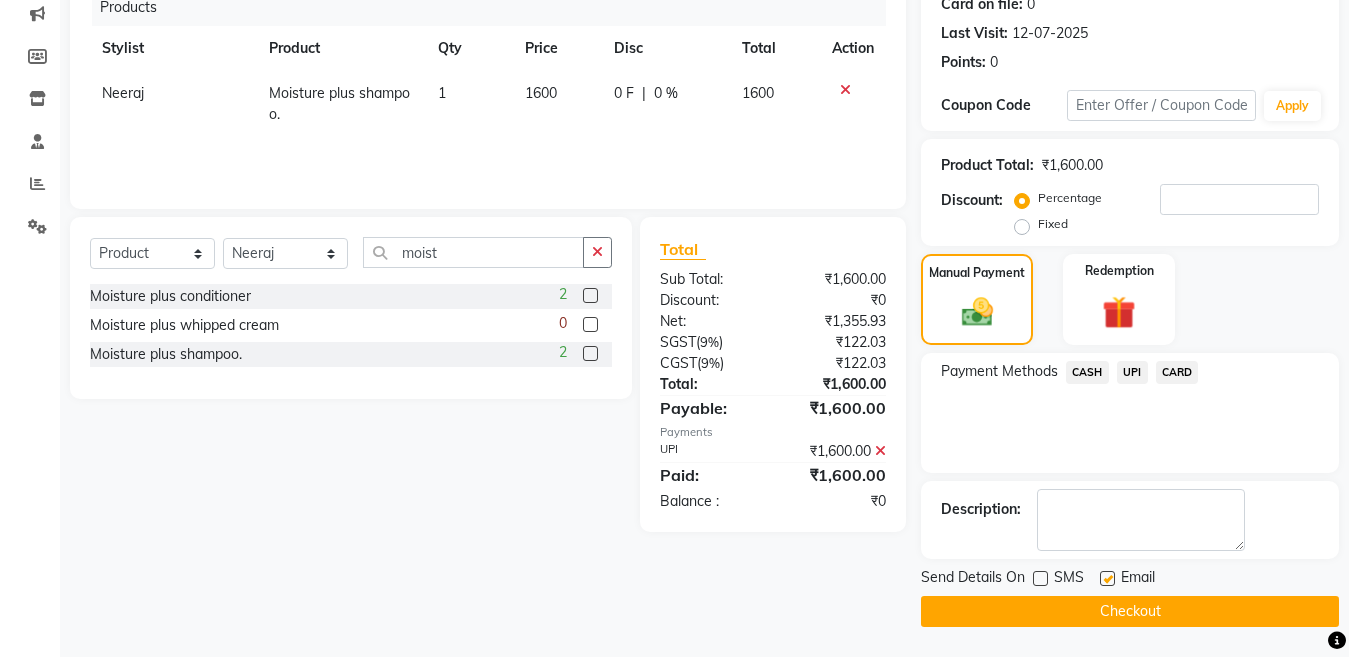 click on "Checkout" 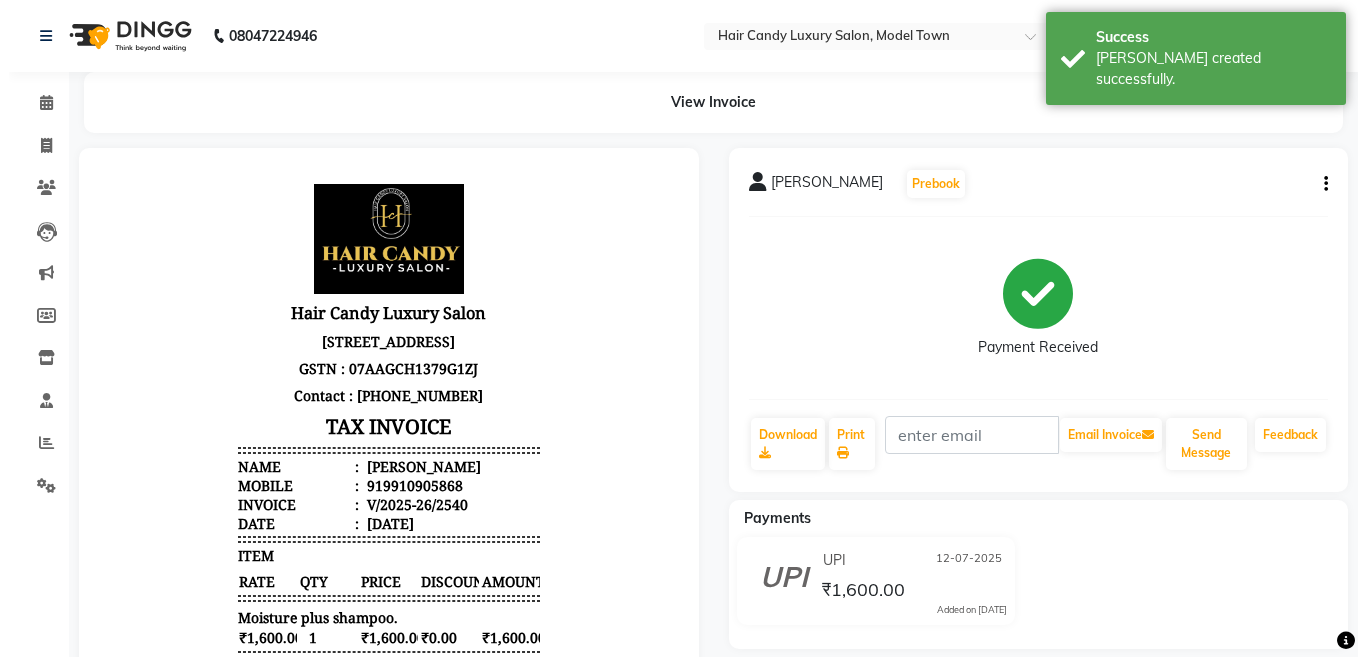 scroll, scrollTop: 0, scrollLeft: 0, axis: both 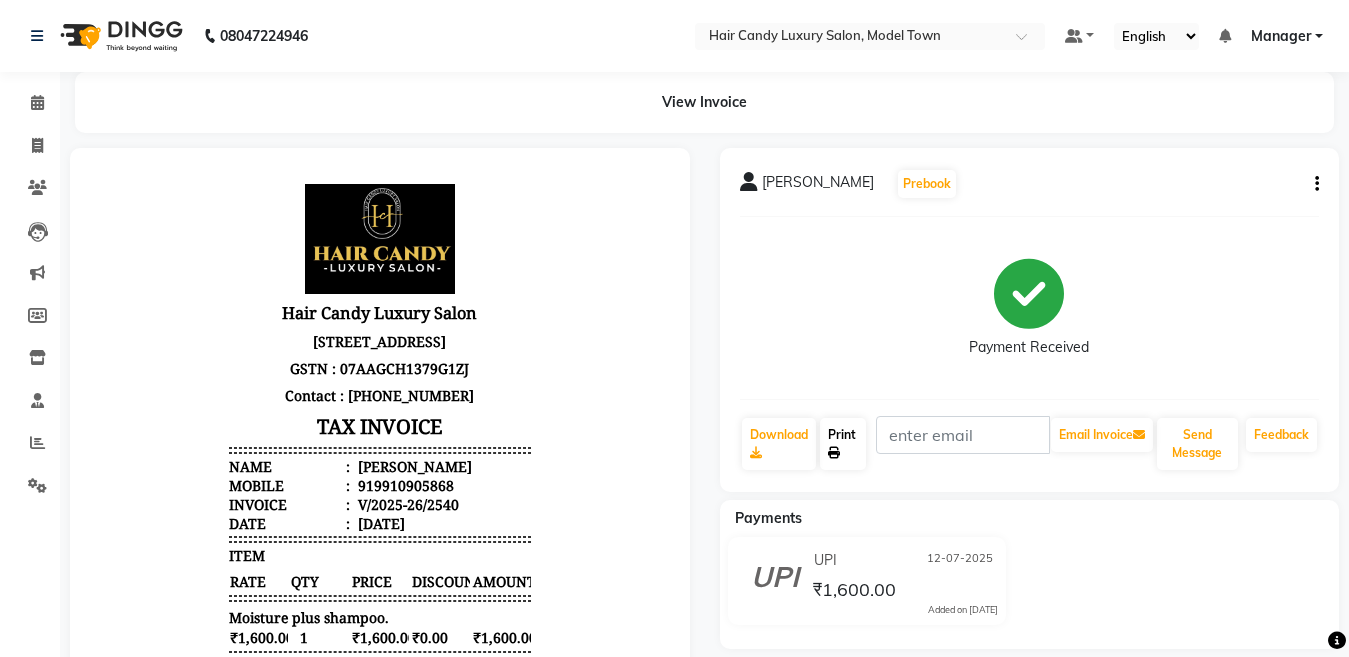 click 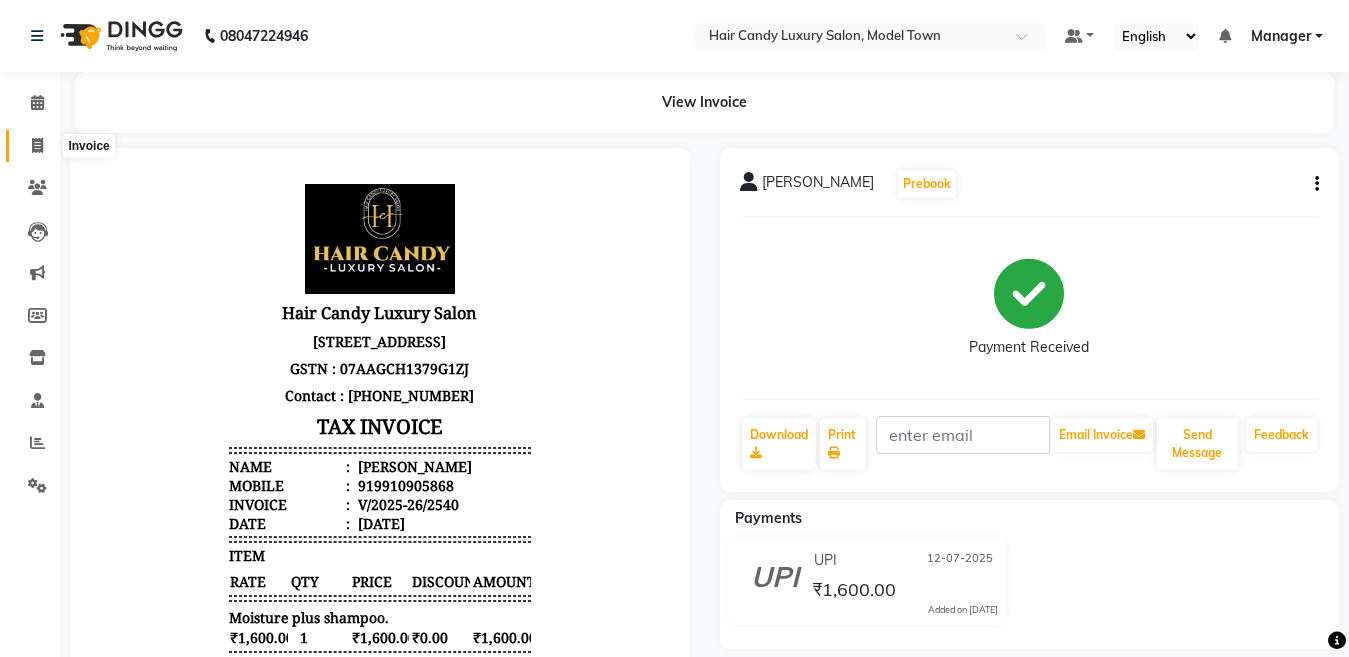 click 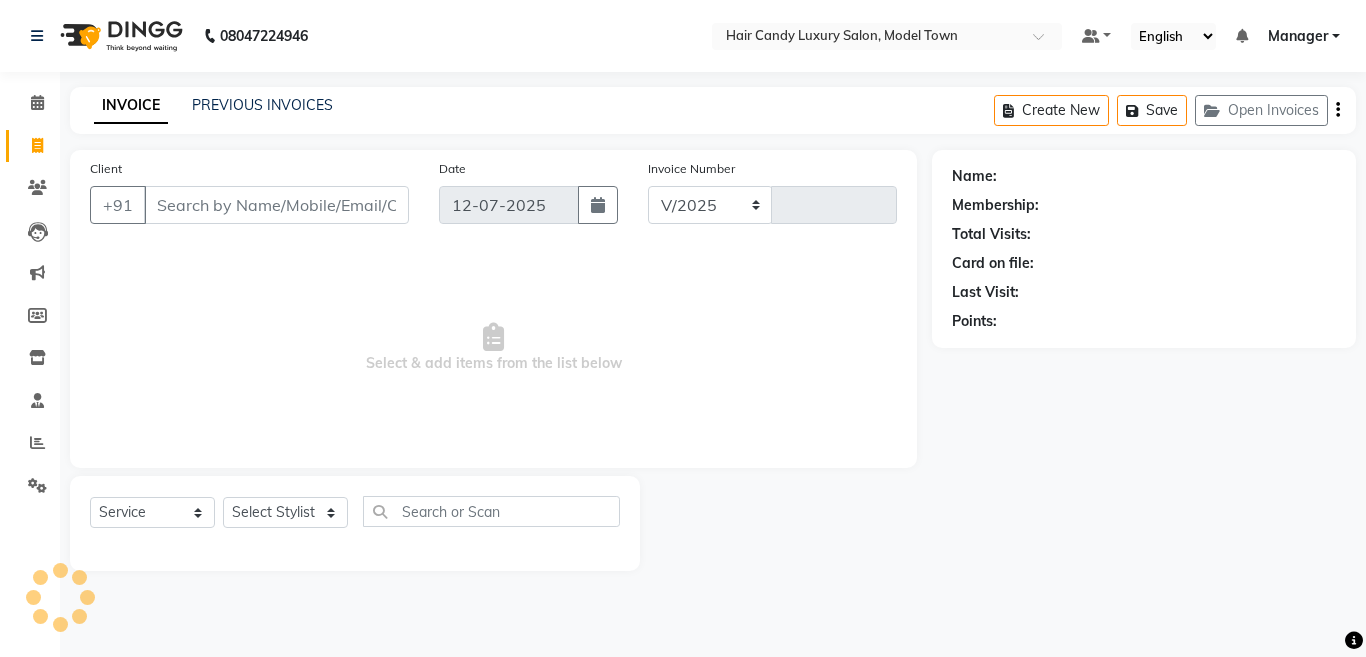 select on "4716" 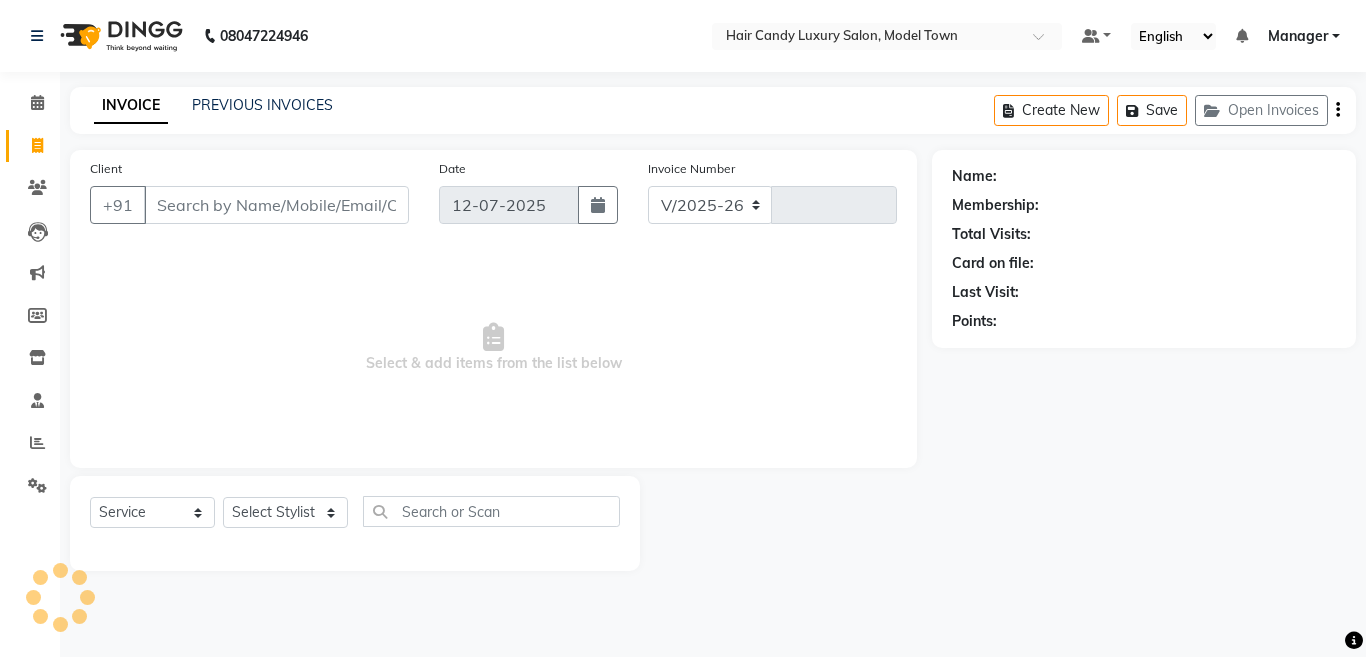 type on "2541" 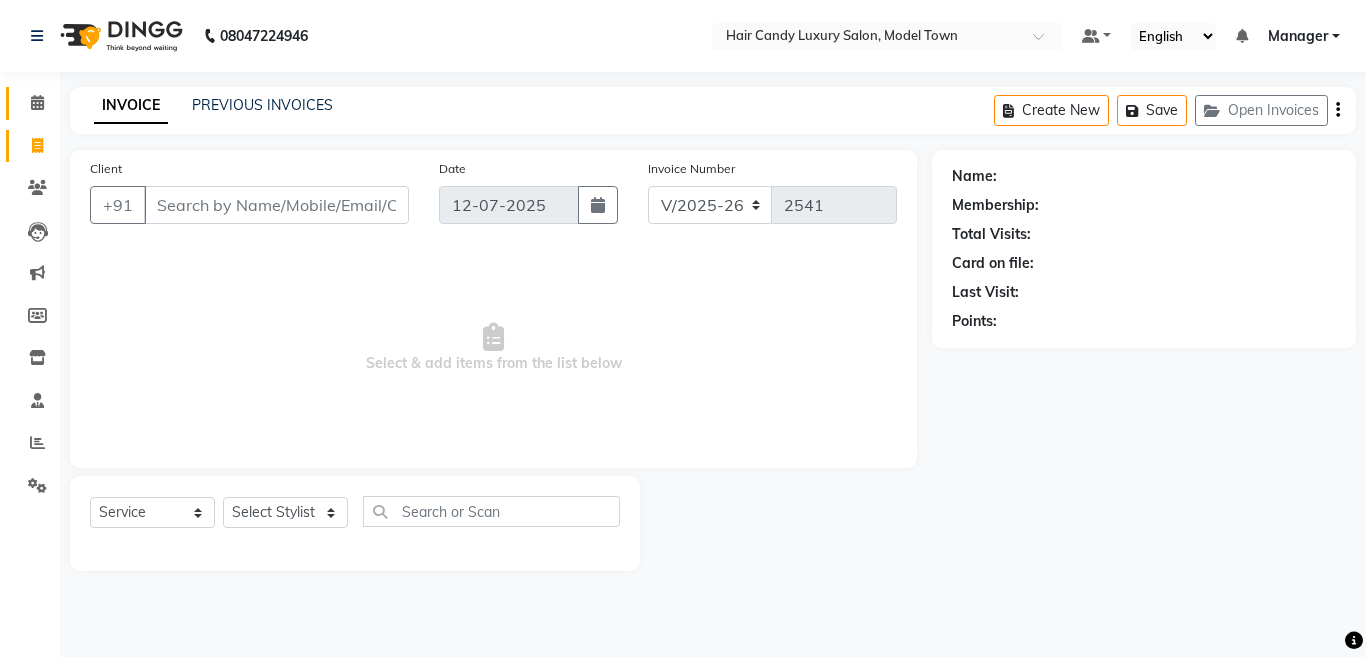 click on "Calendar" 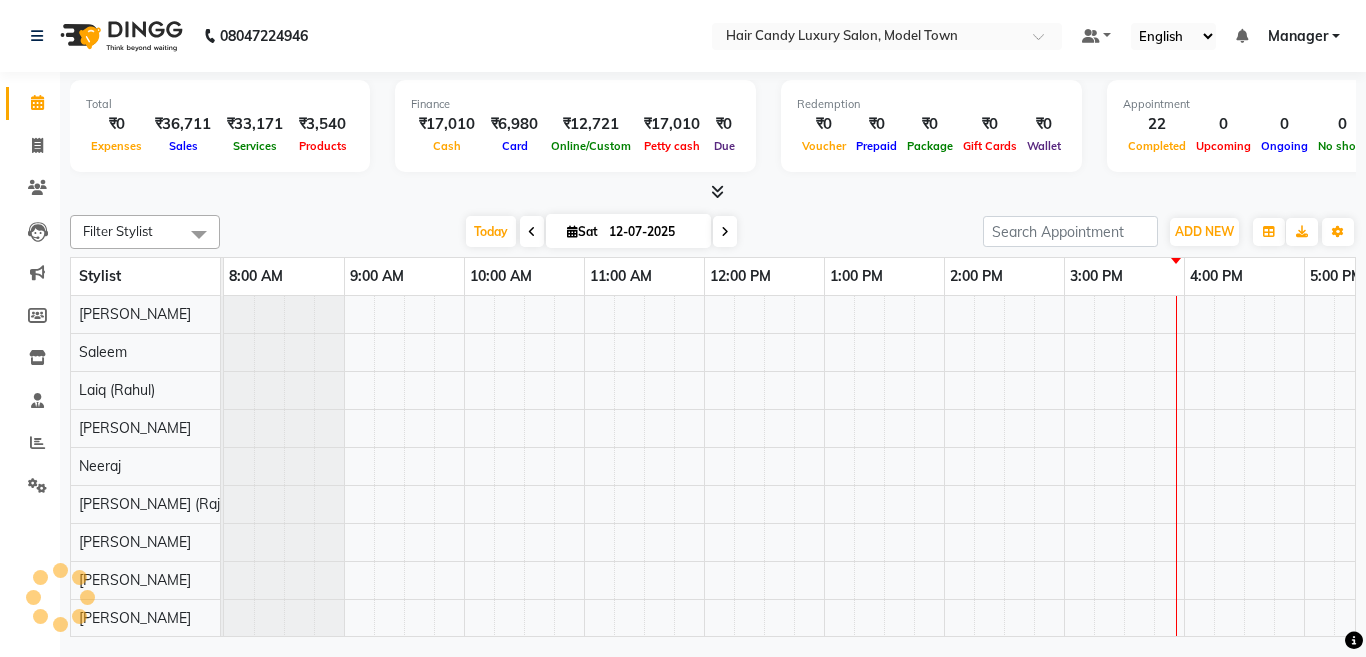 scroll, scrollTop: 0, scrollLeft: 0, axis: both 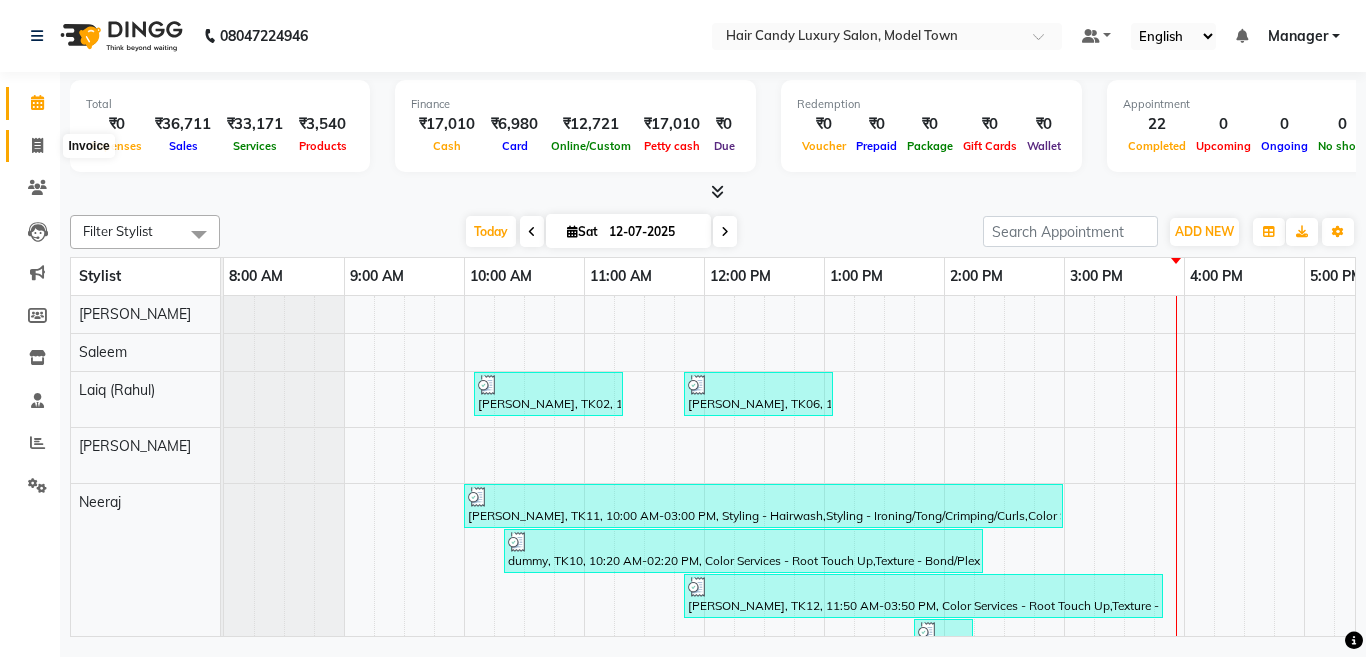 click 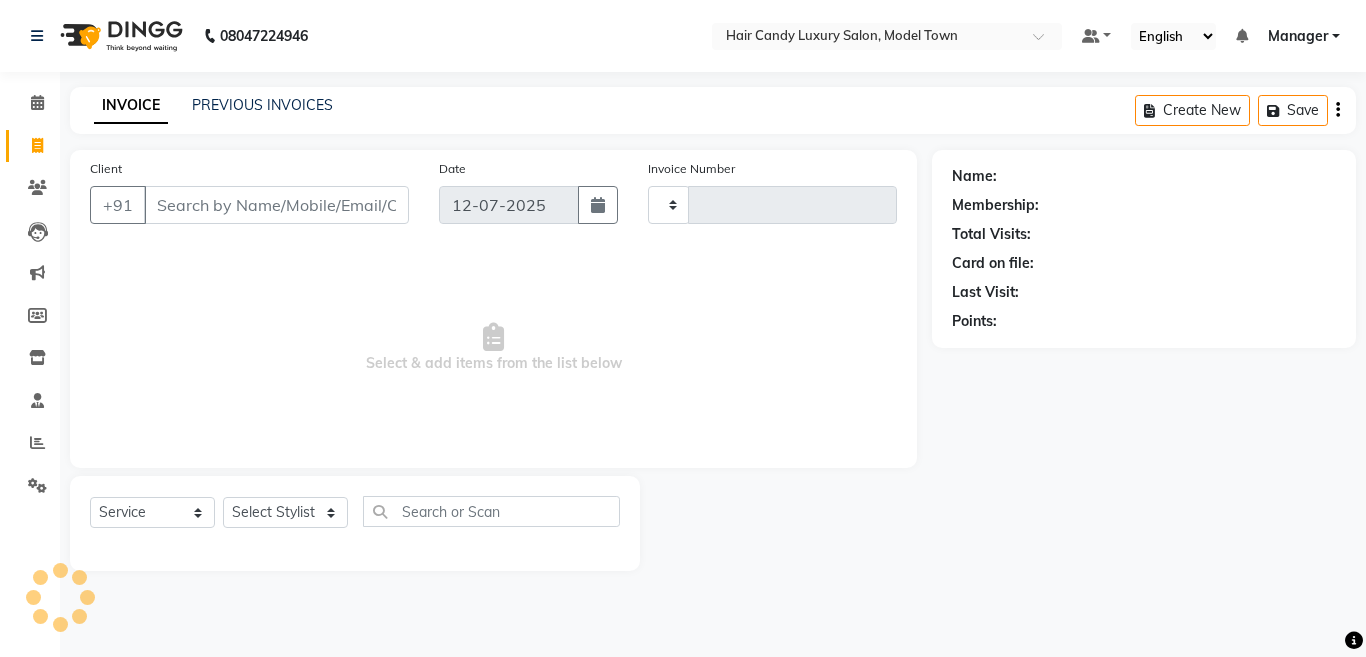 type on "2541" 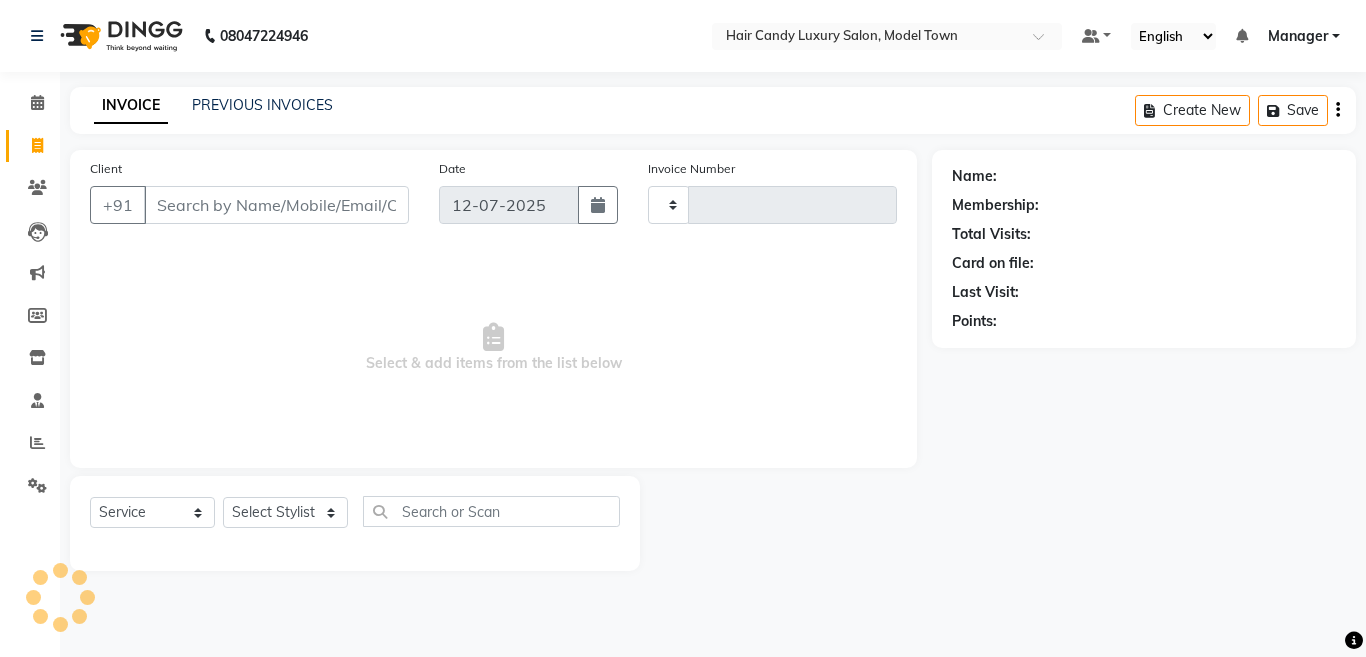 select on "4716" 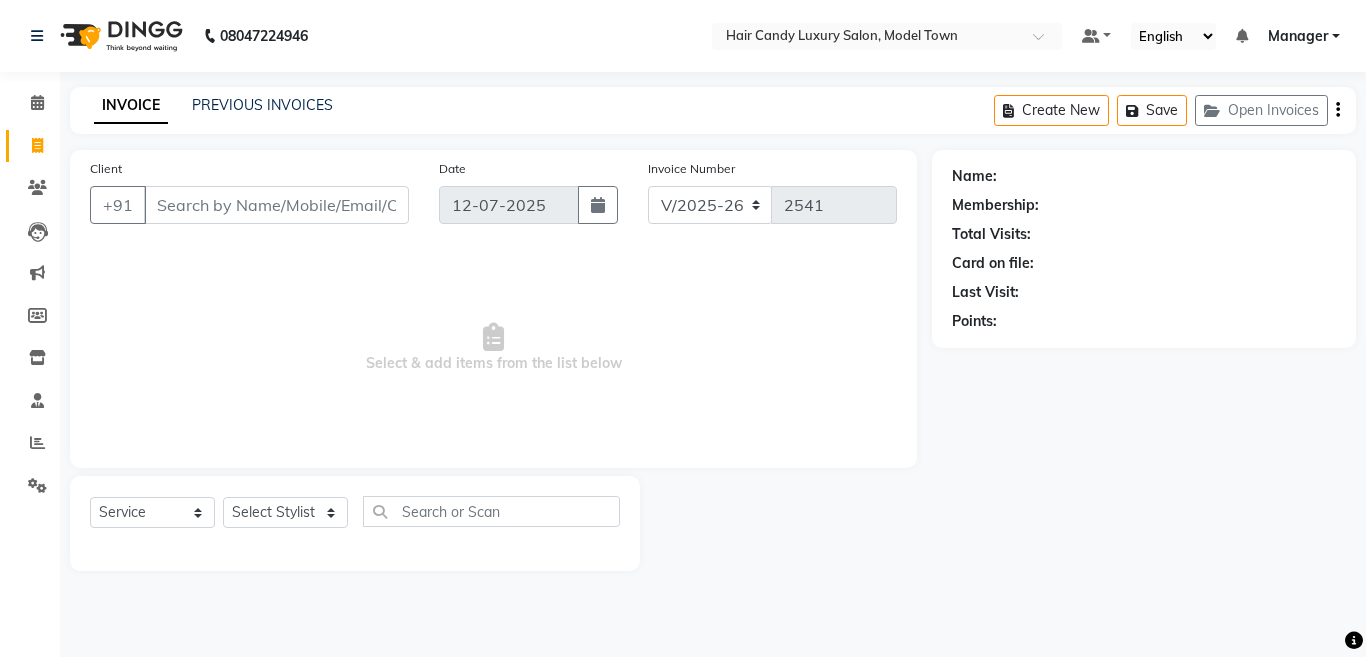 click on "Select  Service  Product  Membership  Package Voucher Prepaid Gift Card  Select Stylist Aakib Anas Anuradha Izhar Laiq (Rahul) Manager Neeraj parul Pawan Prakash Rajni Ranjay (Raju) RIYA Saleem sameer  stock manager surrender Vijay Gupta Vijay kumar" 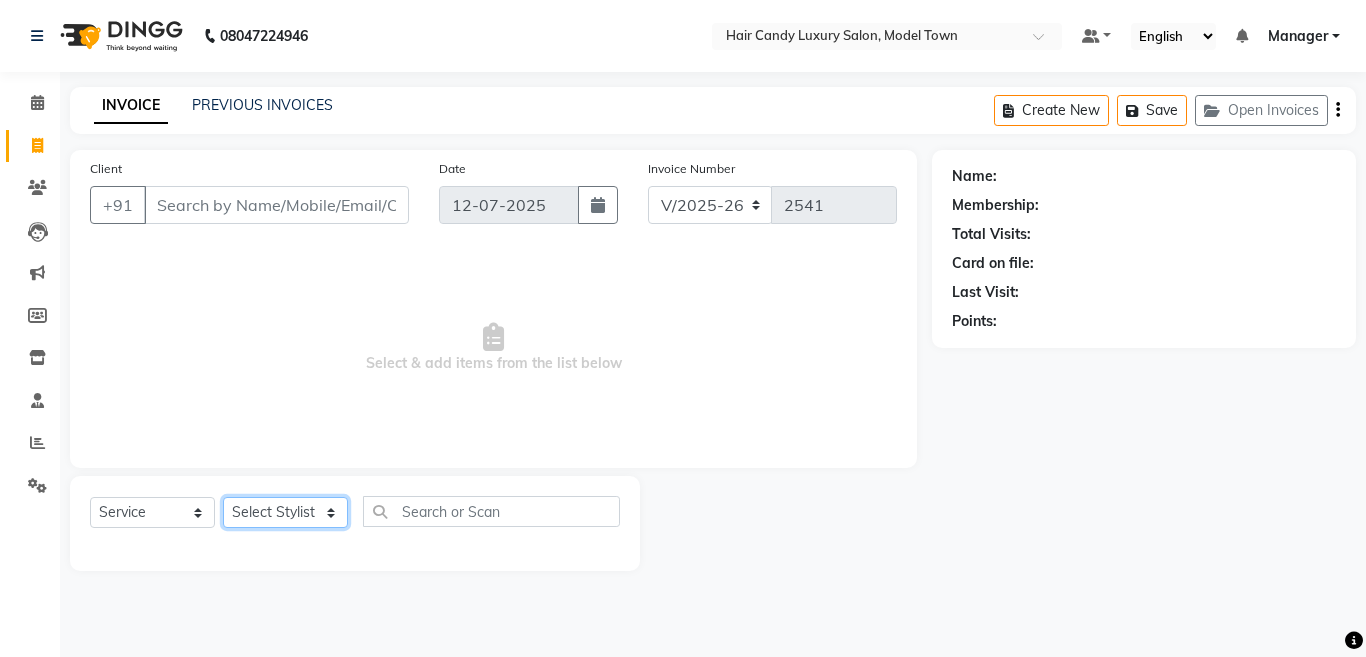click on "Select Stylist [PERSON_NAME] [PERSON_NAME] ([PERSON_NAME]) Manager [PERSON_NAME] [PERSON_NAME] [PERSON_NAME] [PERSON_NAME] ([PERSON_NAME]) [PERSON_NAME]  stock manager surrender [PERSON_NAME] [PERSON_NAME]" 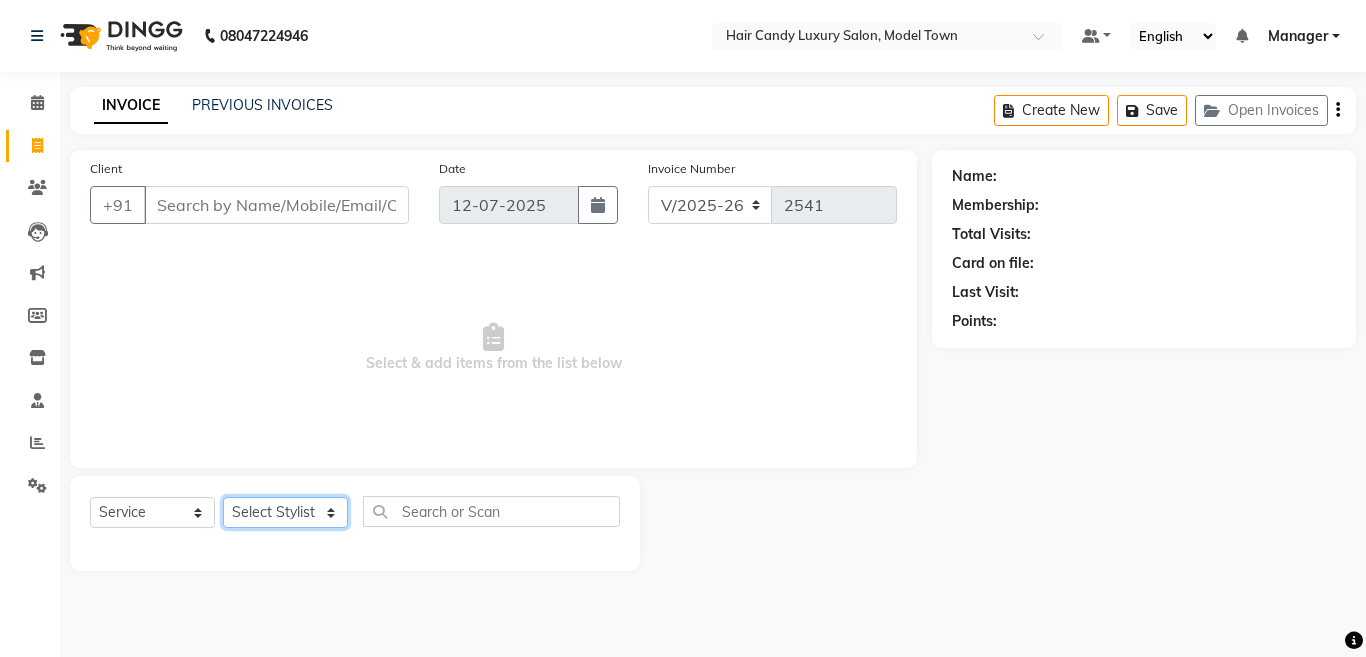 select on "64092" 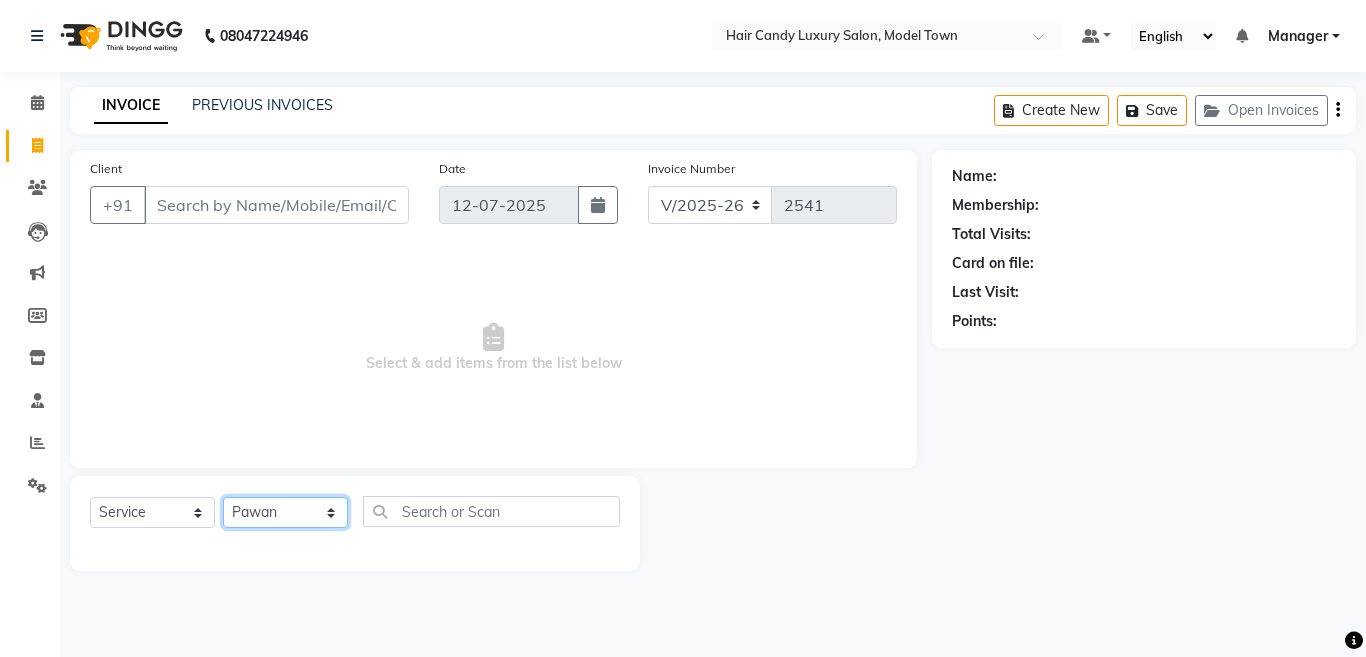 click on "Select Stylist [PERSON_NAME] [PERSON_NAME] ([PERSON_NAME]) Manager [PERSON_NAME] [PERSON_NAME] [PERSON_NAME] [PERSON_NAME] ([PERSON_NAME]) [PERSON_NAME]  stock manager surrender [PERSON_NAME] [PERSON_NAME]" 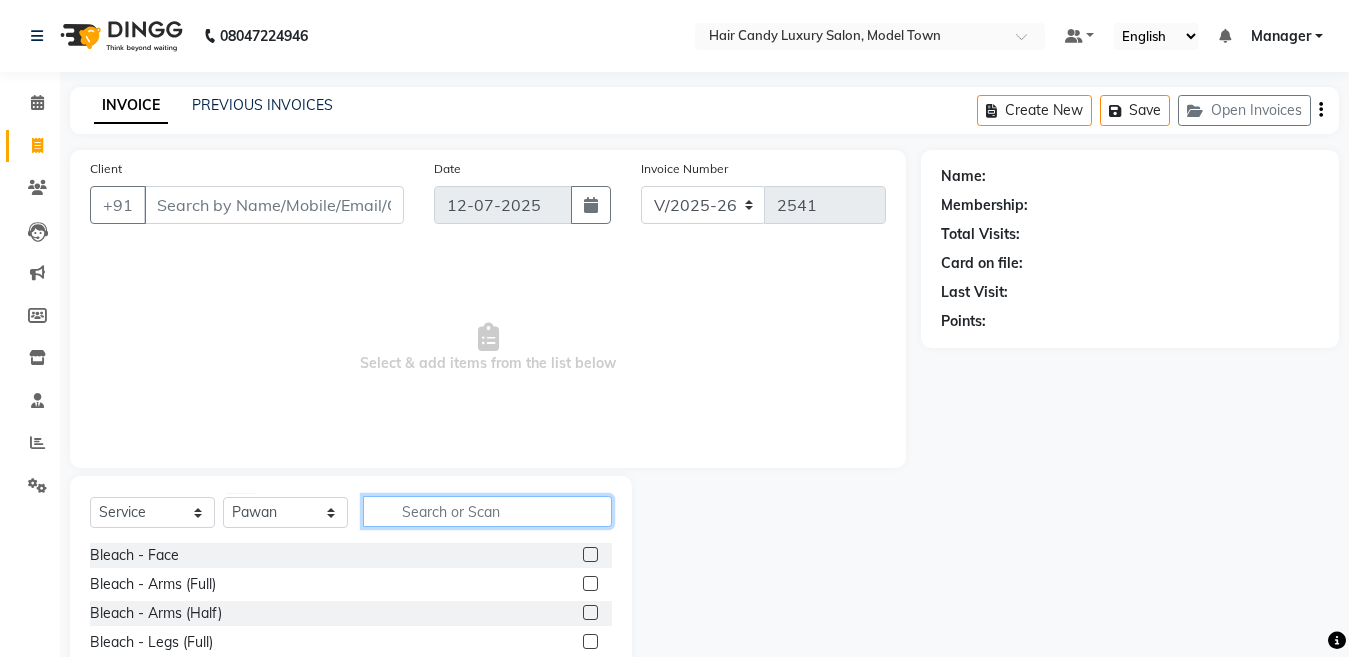 click 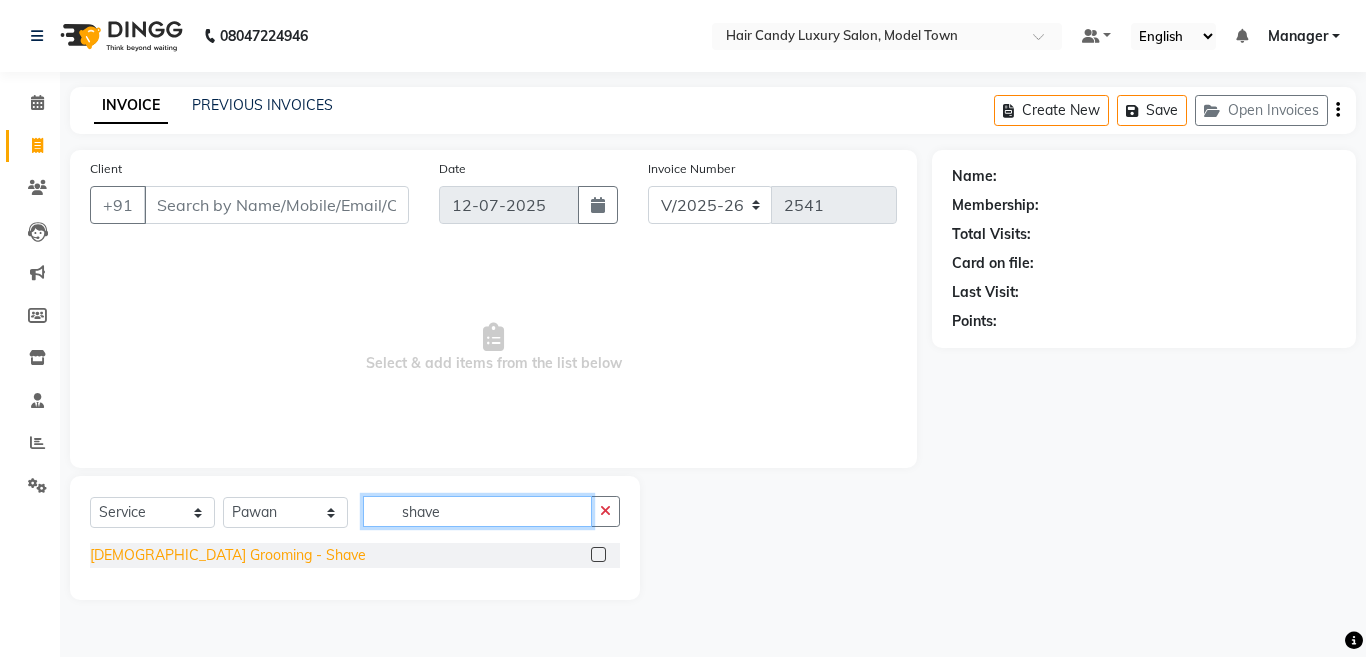 type on "shave" 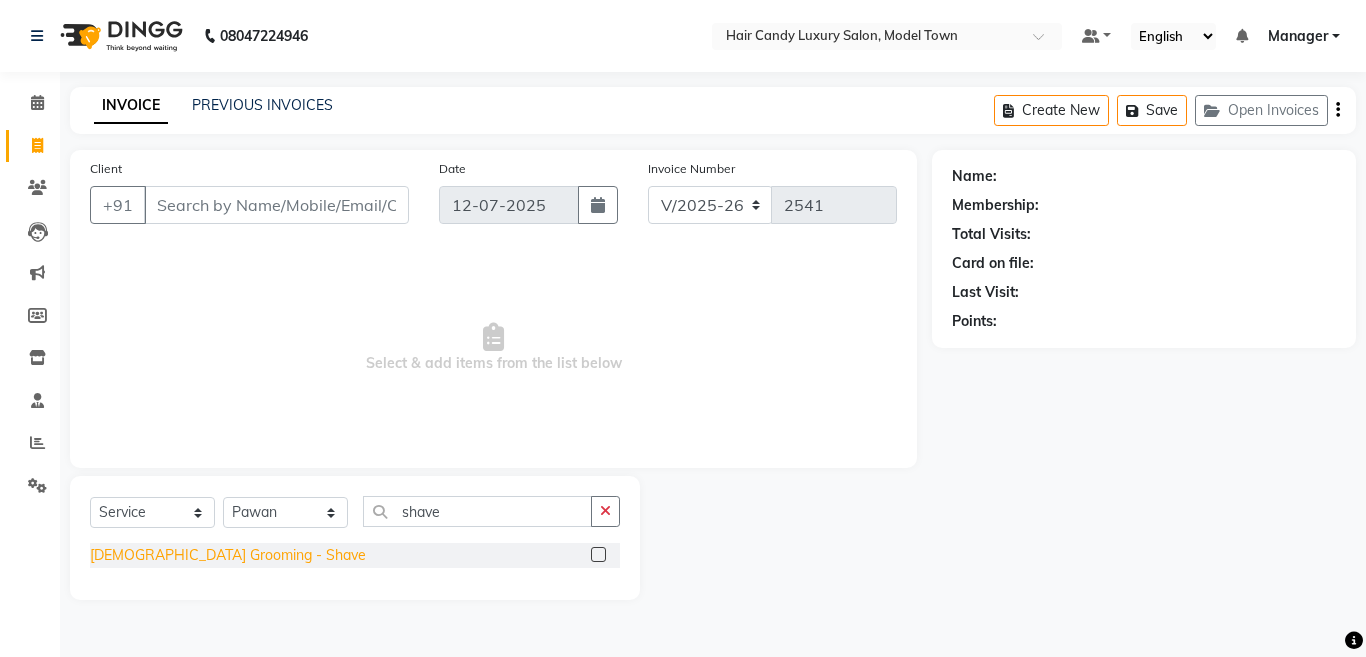 click on "[DEMOGRAPHIC_DATA] Grooming - Shave" 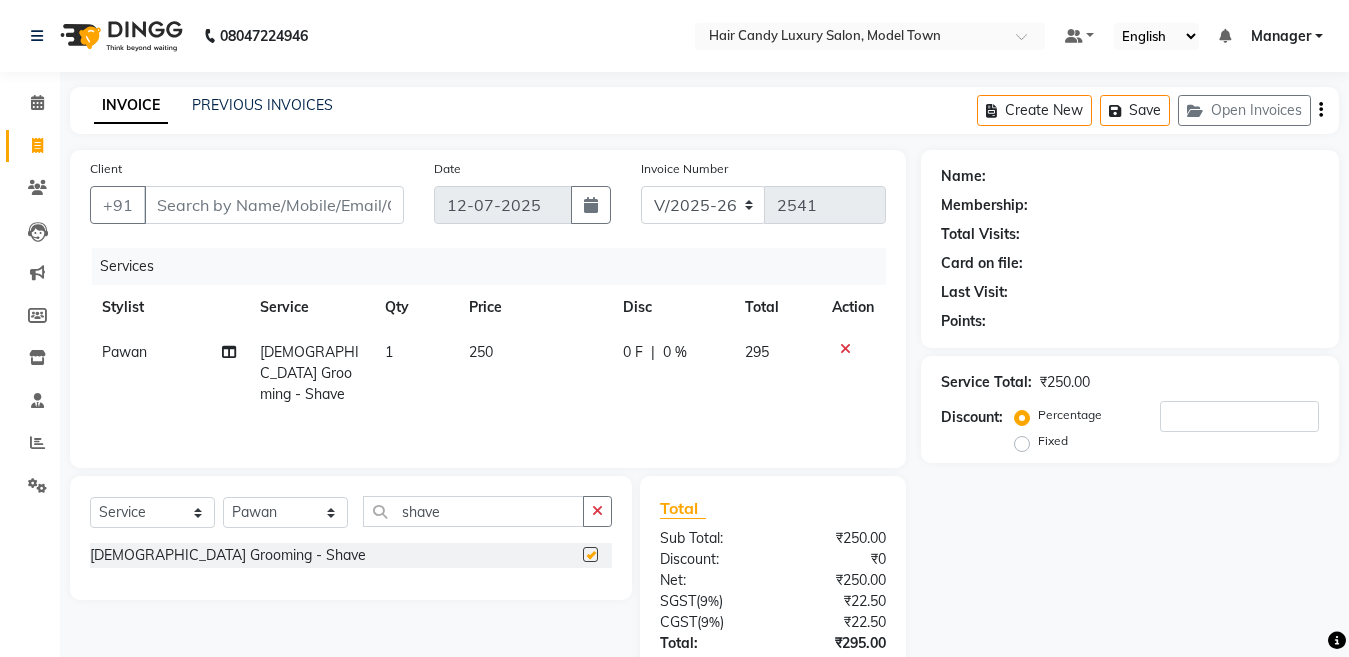 checkbox on "false" 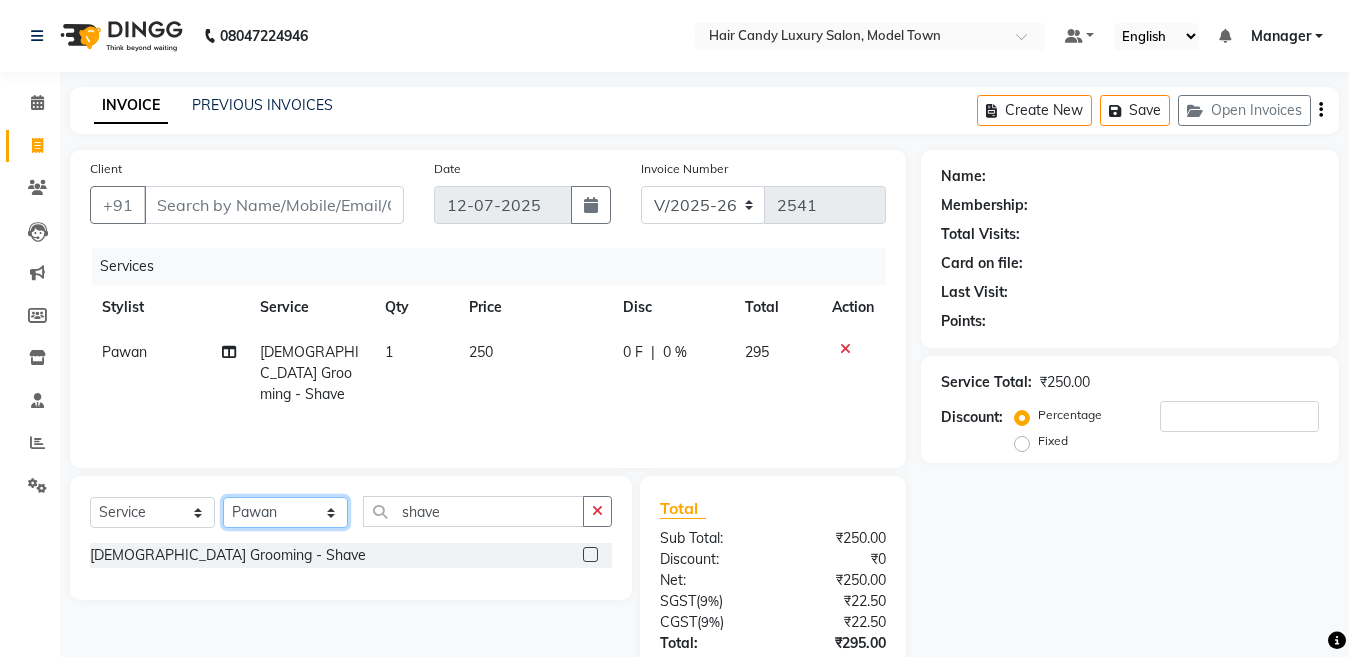 click on "Select Stylist [PERSON_NAME] [PERSON_NAME] ([PERSON_NAME]) Manager [PERSON_NAME] [PERSON_NAME] [PERSON_NAME] [PERSON_NAME] ([PERSON_NAME]) [PERSON_NAME]  stock manager surrender [PERSON_NAME] [PERSON_NAME]" 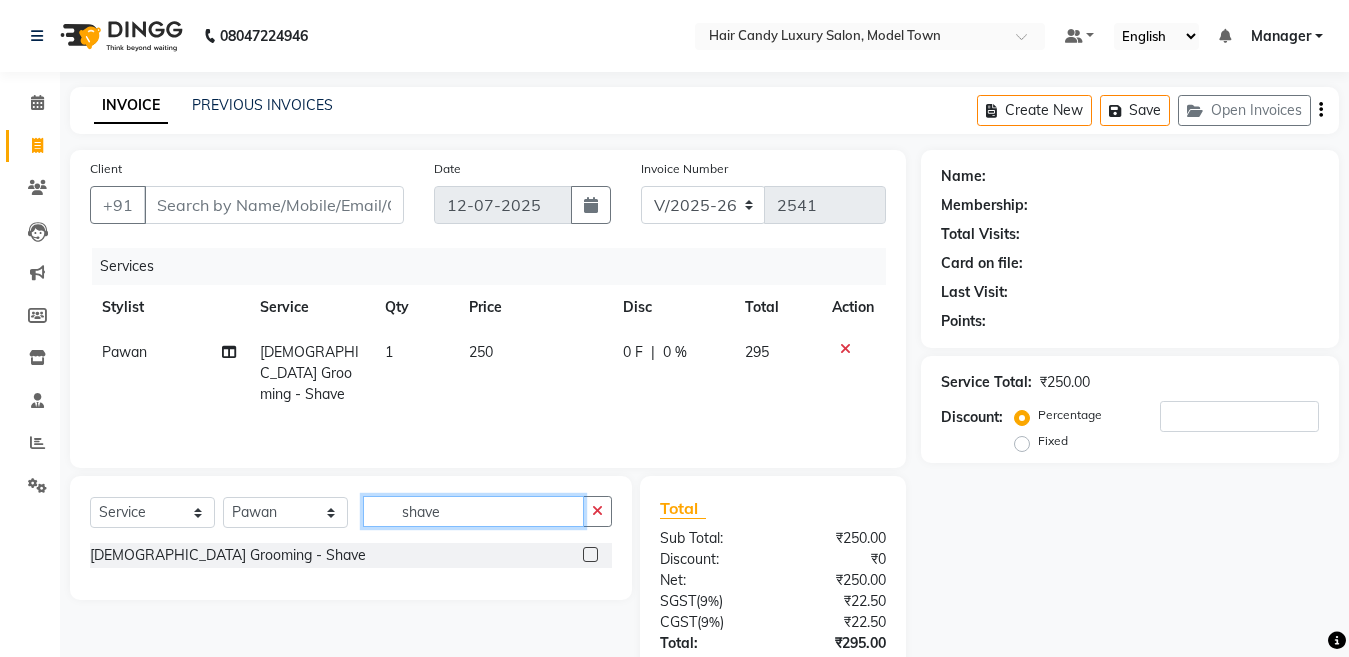 click on "shave" 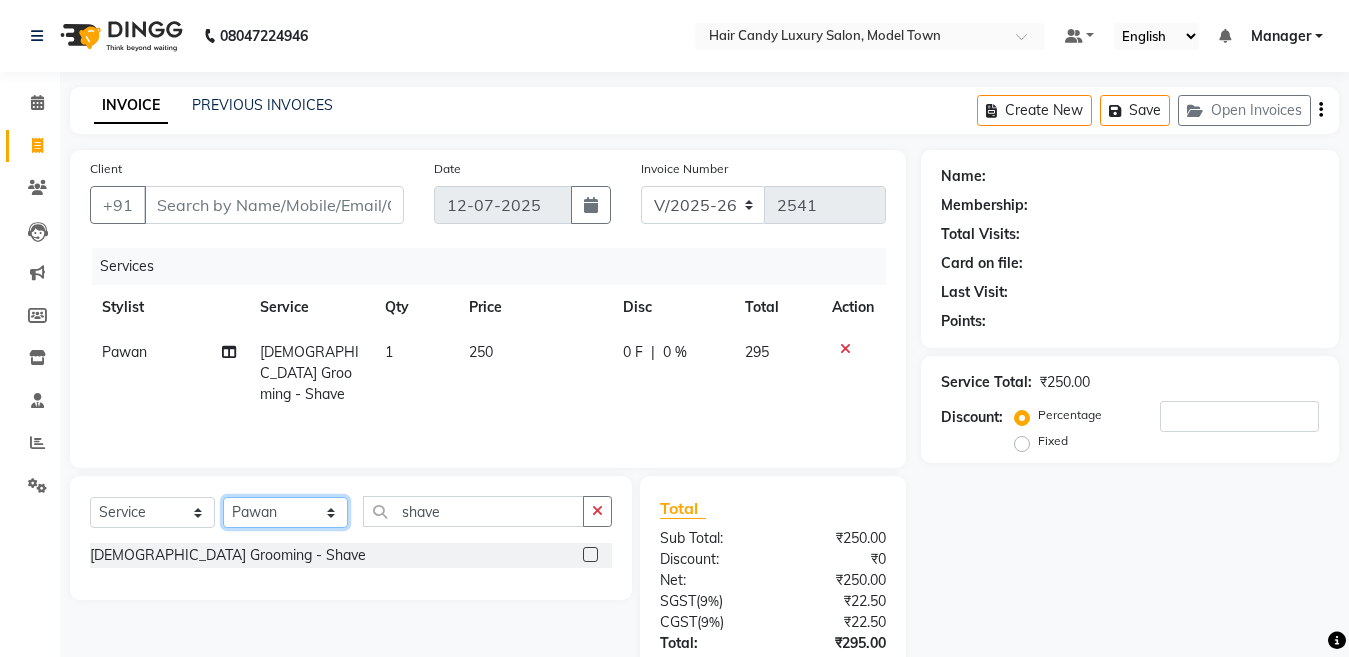 click on "Select Stylist [PERSON_NAME] [PERSON_NAME] ([PERSON_NAME]) Manager [PERSON_NAME] [PERSON_NAME] [PERSON_NAME] [PERSON_NAME] ([PERSON_NAME]) [PERSON_NAME]  stock manager surrender [PERSON_NAME] [PERSON_NAME]" 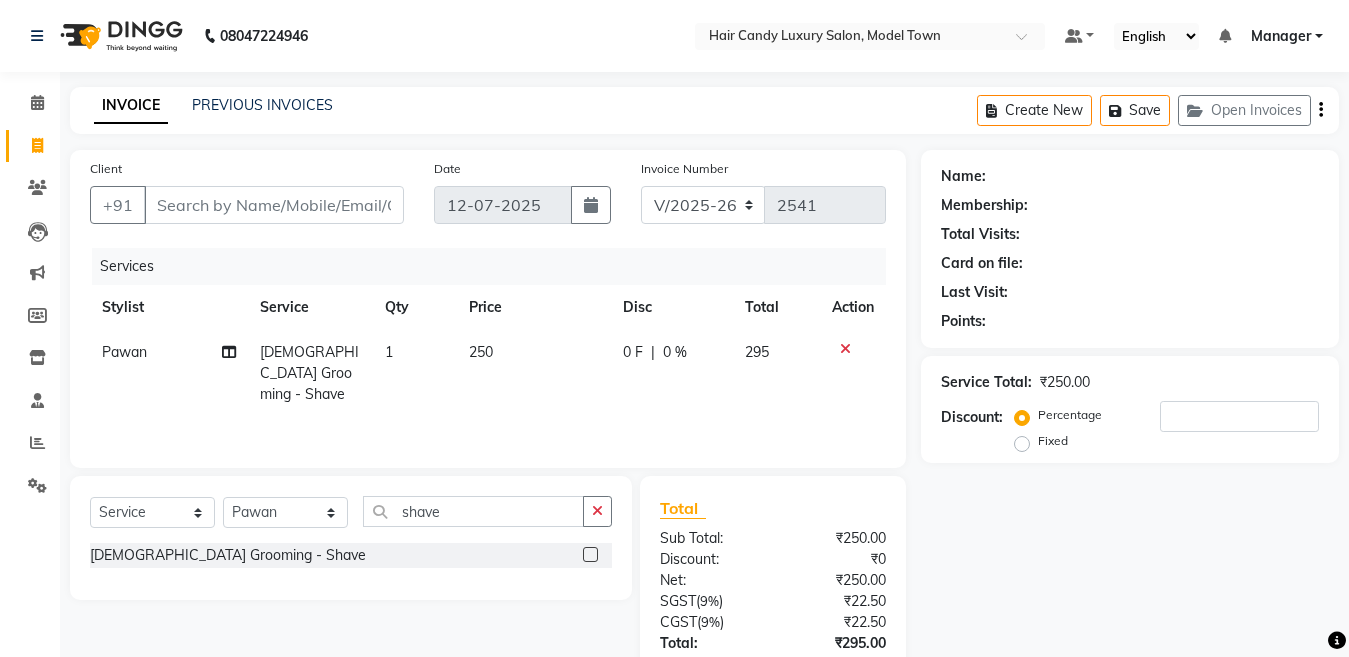 click 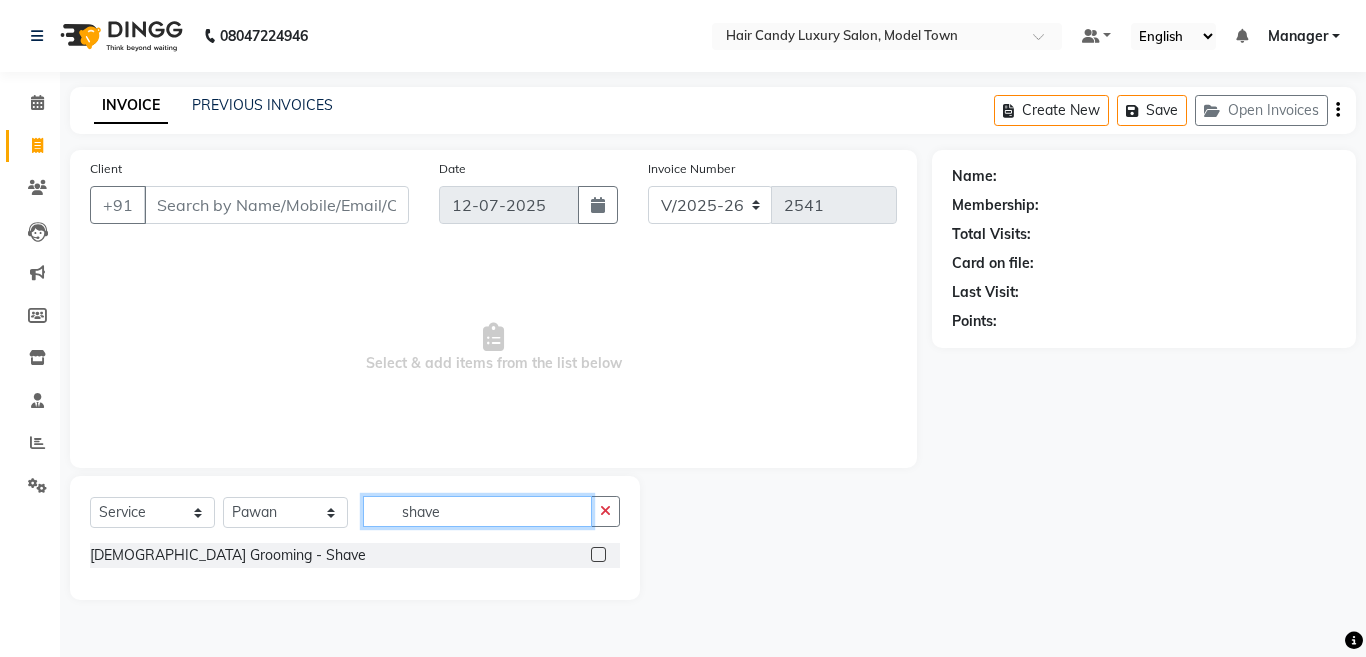 drag, startPoint x: 471, startPoint y: 516, endPoint x: 268, endPoint y: 543, distance: 204.78769 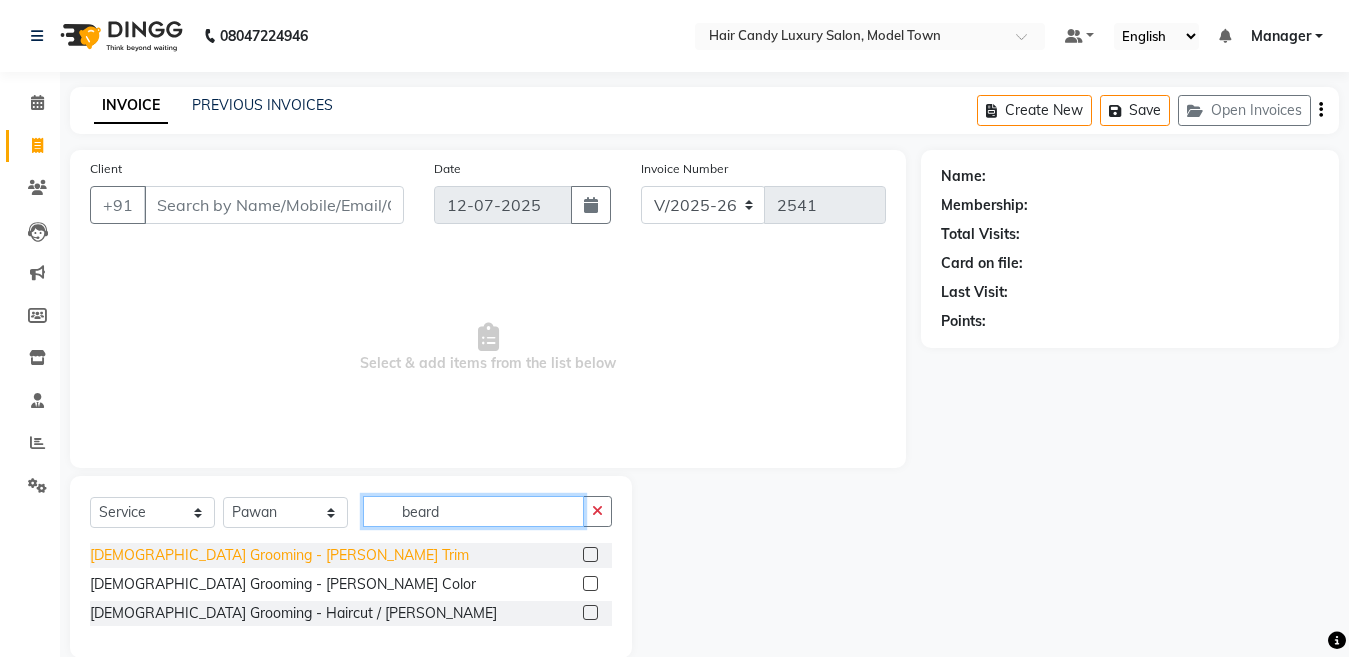 type on "beard" 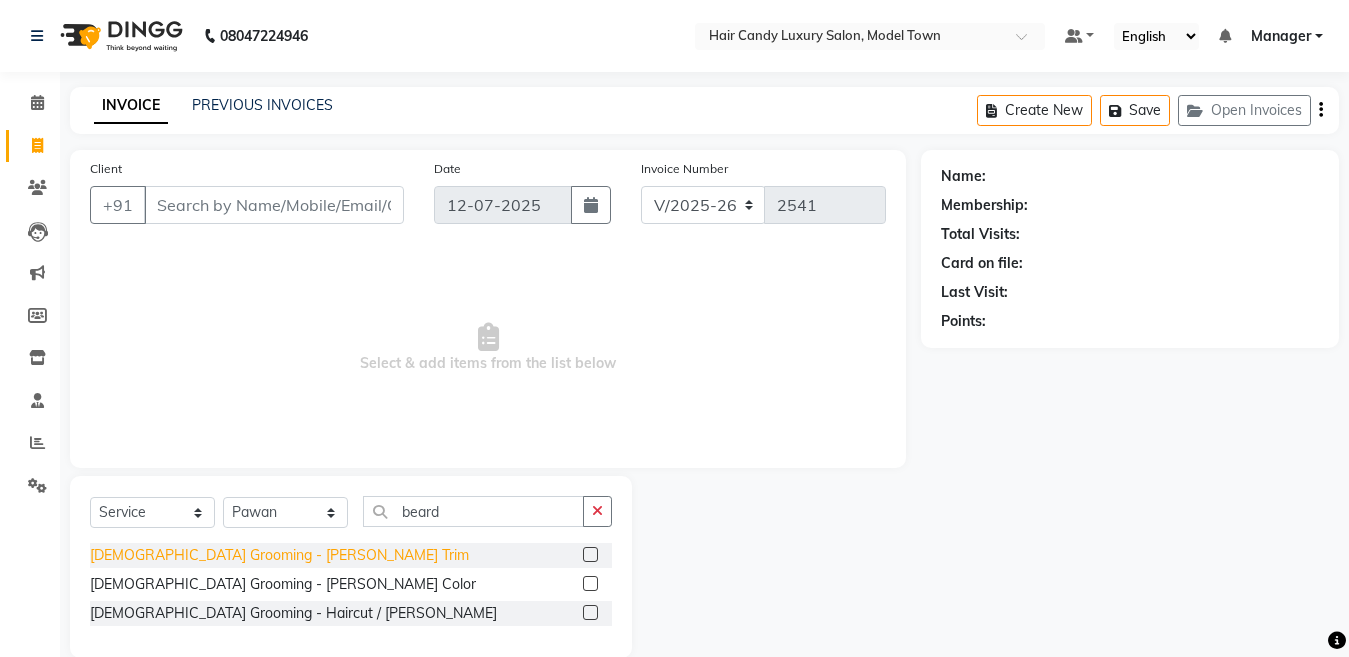 click on "[DEMOGRAPHIC_DATA] Grooming - [PERSON_NAME] Trim" 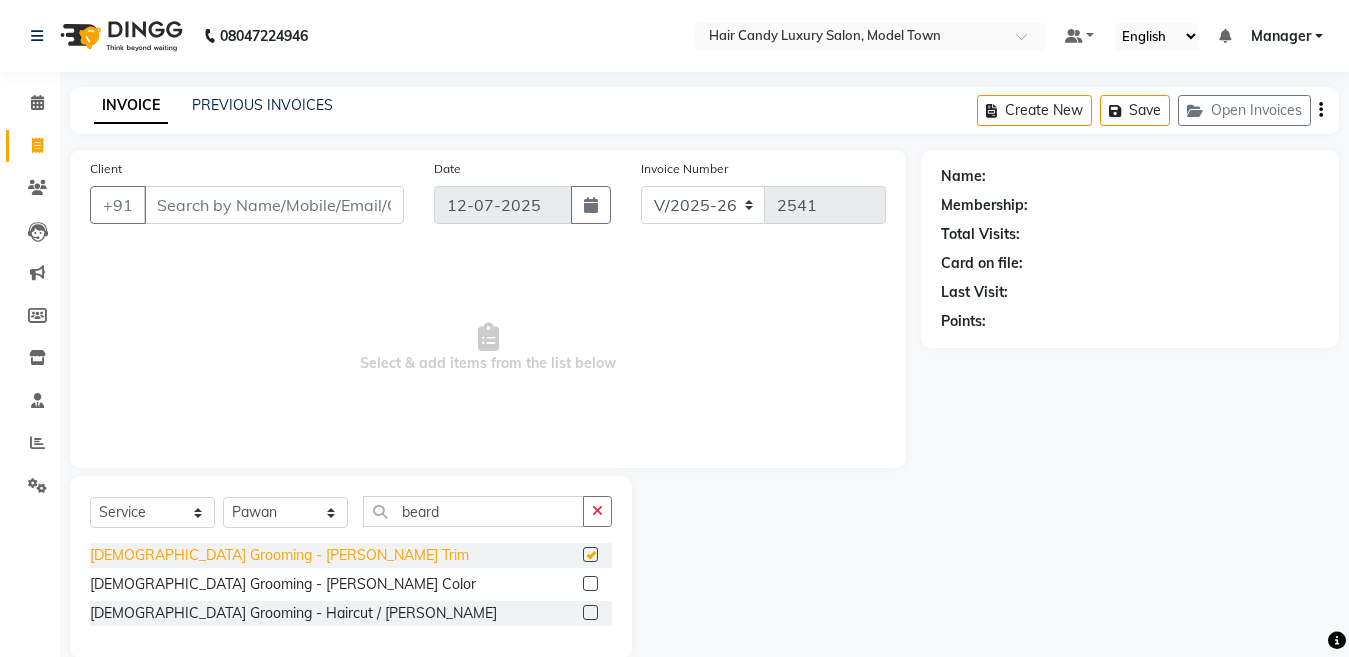 checkbox on "false" 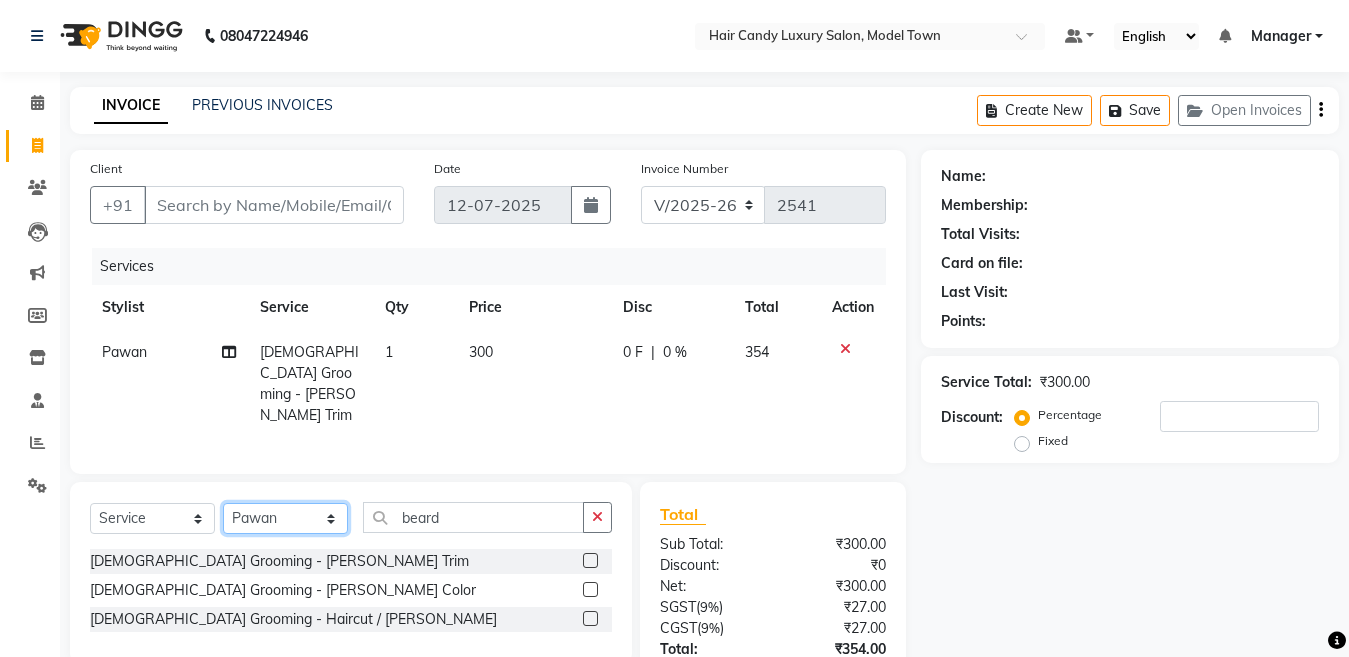 click on "Select Stylist [PERSON_NAME] [PERSON_NAME] ([PERSON_NAME]) Manager [PERSON_NAME] [PERSON_NAME] [PERSON_NAME] [PERSON_NAME] ([PERSON_NAME]) [PERSON_NAME]  stock manager surrender [PERSON_NAME] [PERSON_NAME]" 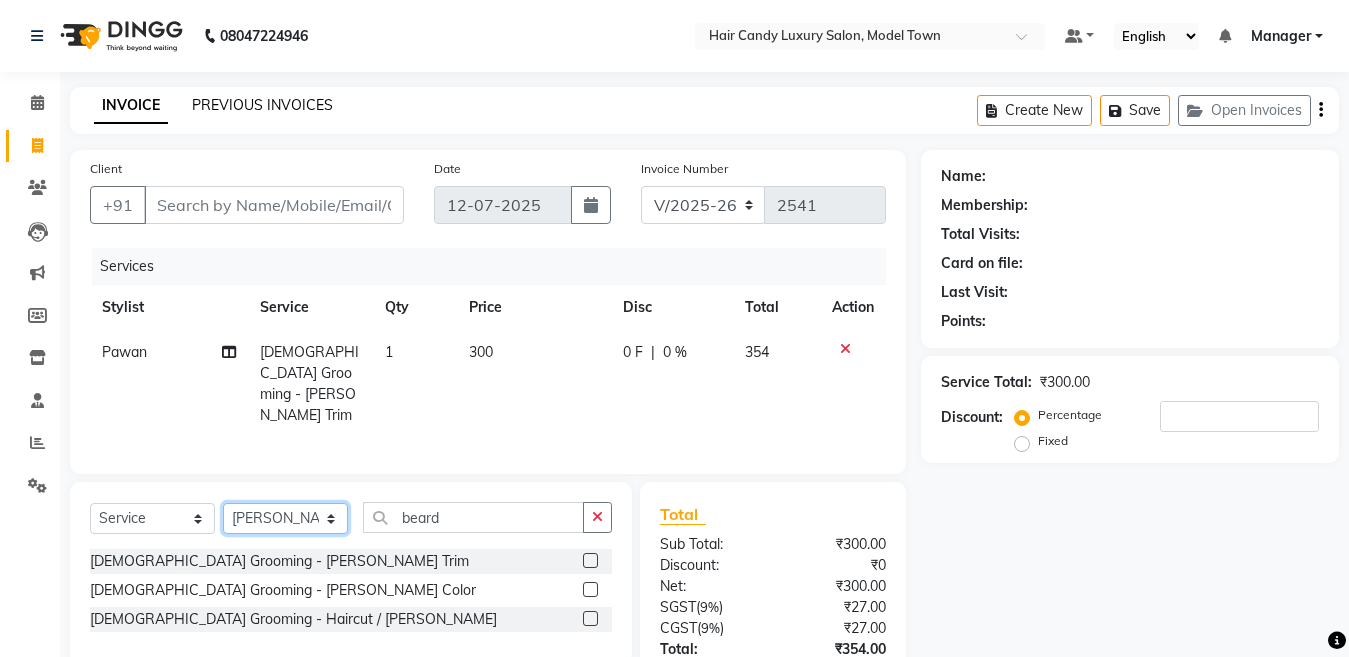 click on "Select Stylist [PERSON_NAME] [PERSON_NAME] ([PERSON_NAME]) Manager [PERSON_NAME] [PERSON_NAME] [PERSON_NAME] [PERSON_NAME] ([PERSON_NAME]) [PERSON_NAME]  stock manager surrender [PERSON_NAME] [PERSON_NAME]" 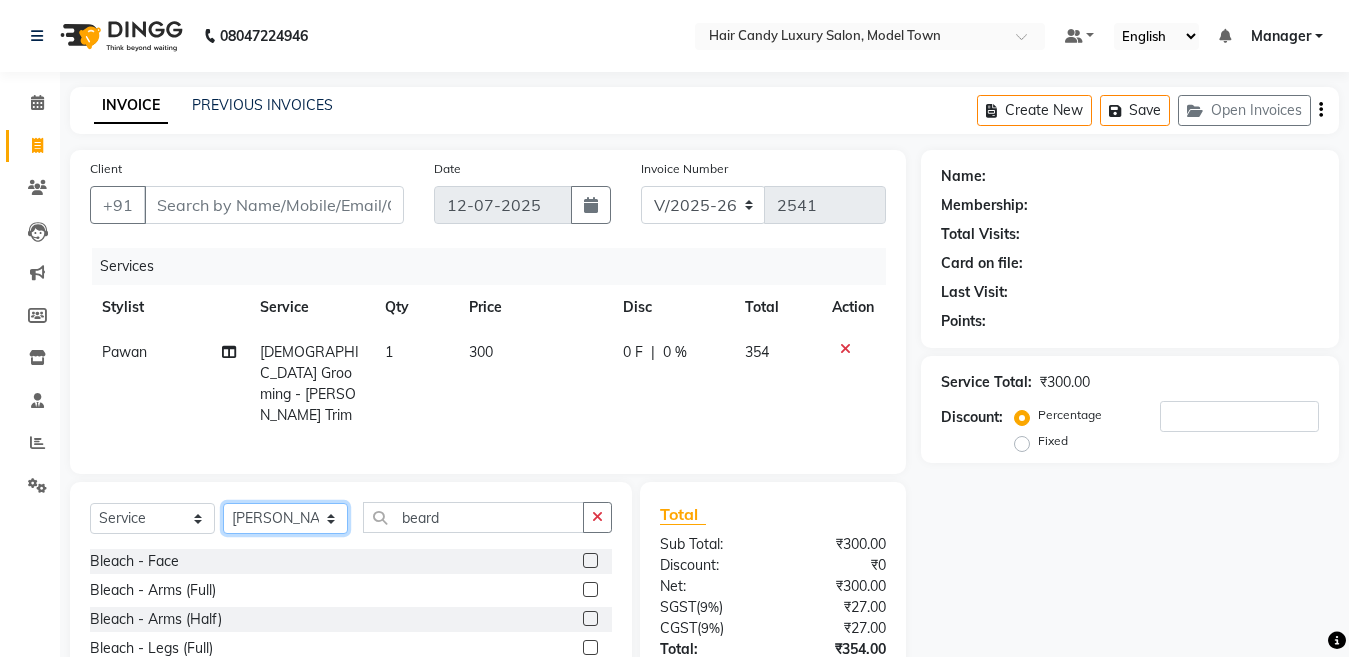 click on "Select Stylist [PERSON_NAME] [PERSON_NAME] ([PERSON_NAME]) Manager [PERSON_NAME] [PERSON_NAME] [PERSON_NAME] [PERSON_NAME] ([PERSON_NAME]) [PERSON_NAME]  stock manager surrender [PERSON_NAME] [PERSON_NAME]" 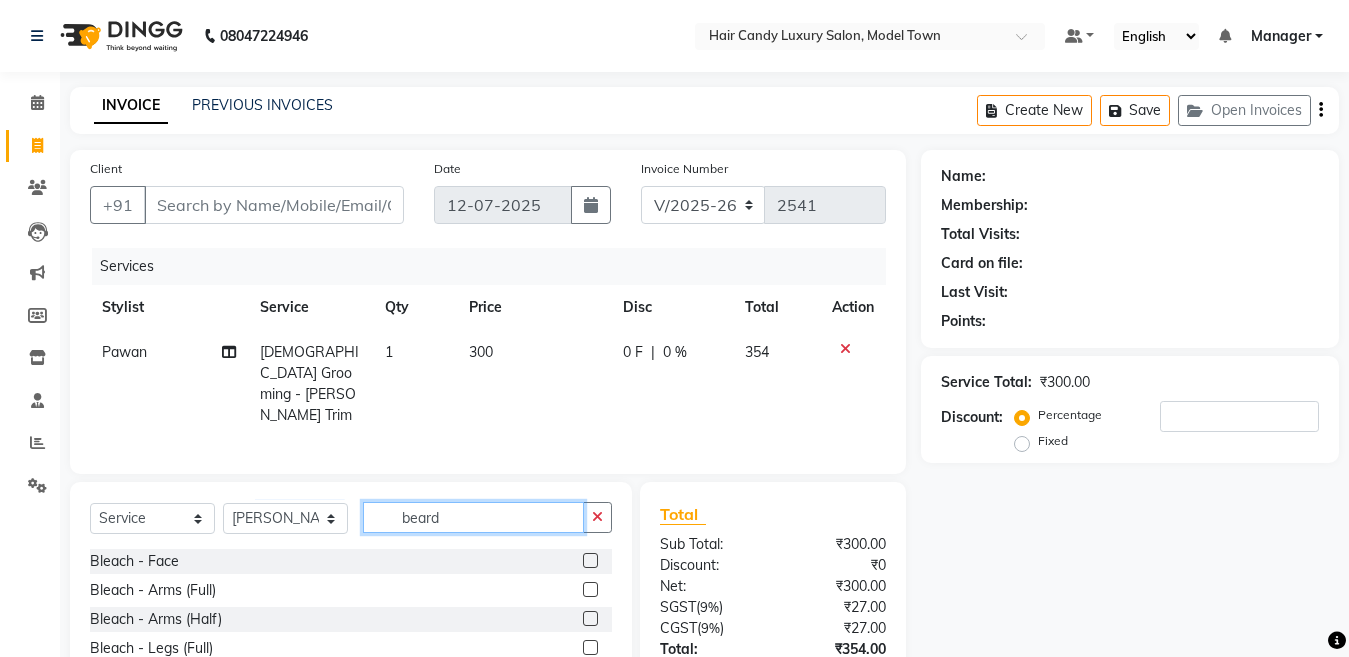 click on "beard" 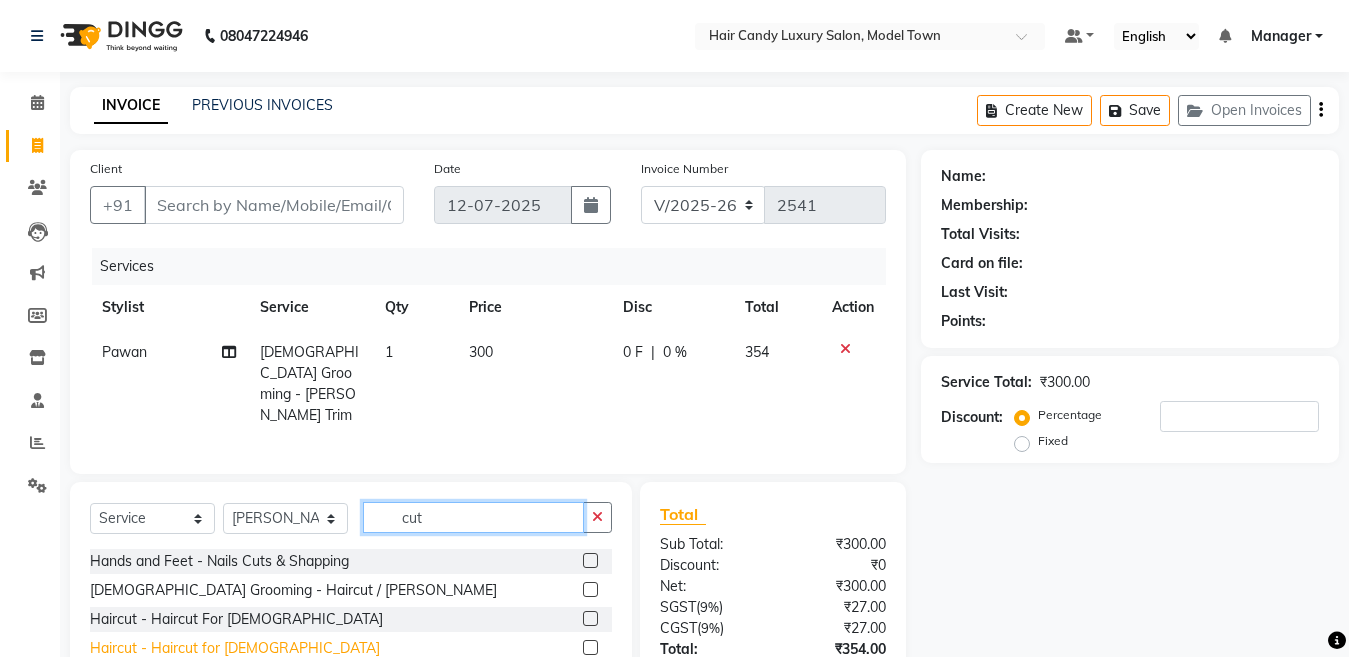type on "cut" 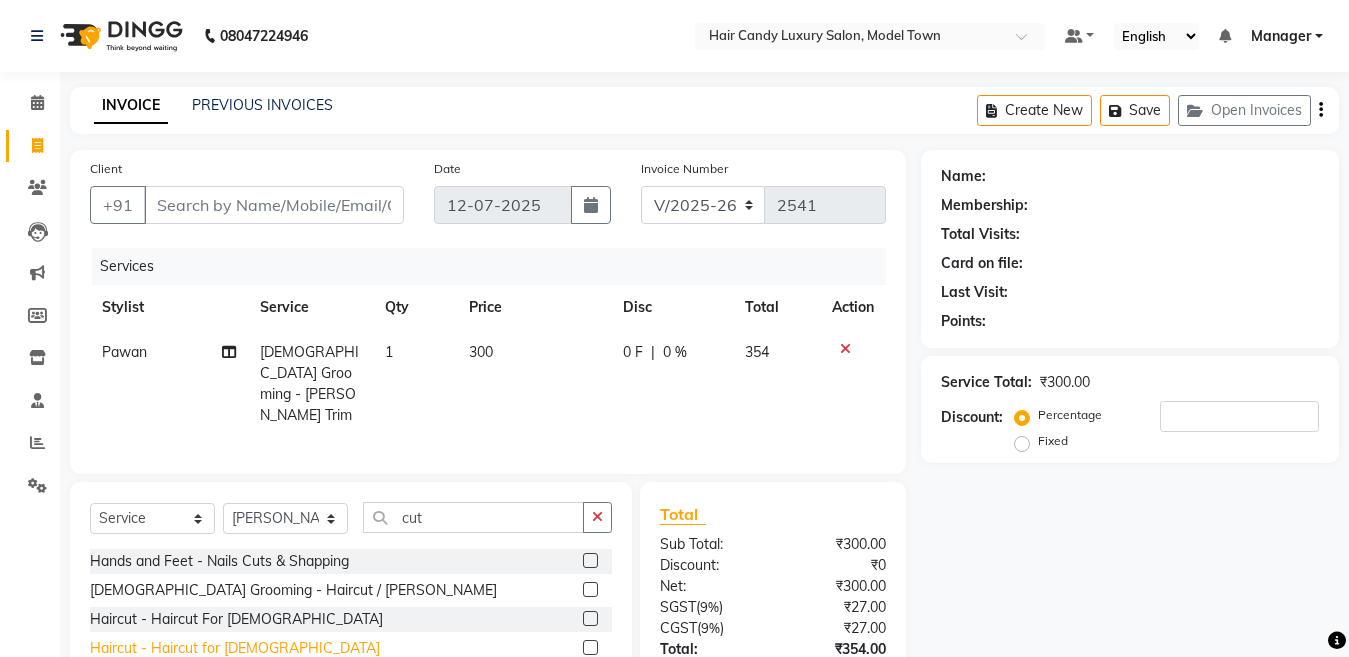 click on "Haircut - Haircut for [DEMOGRAPHIC_DATA]" 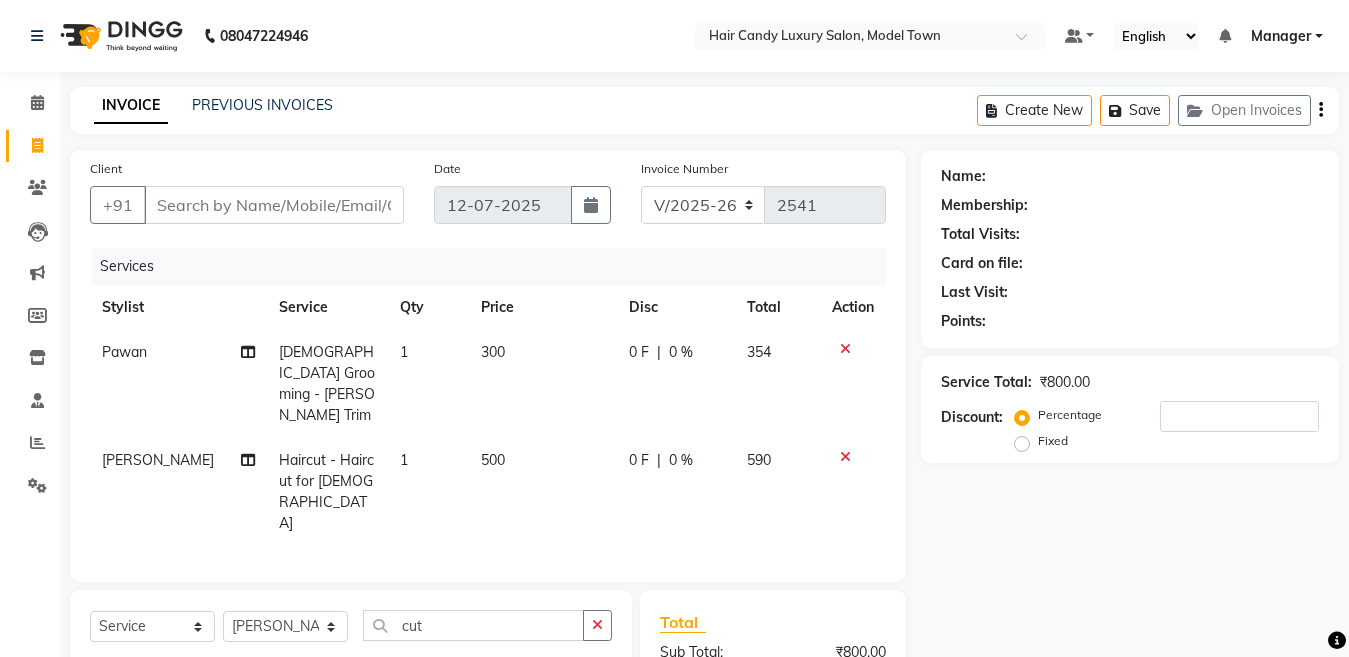 checkbox on "false" 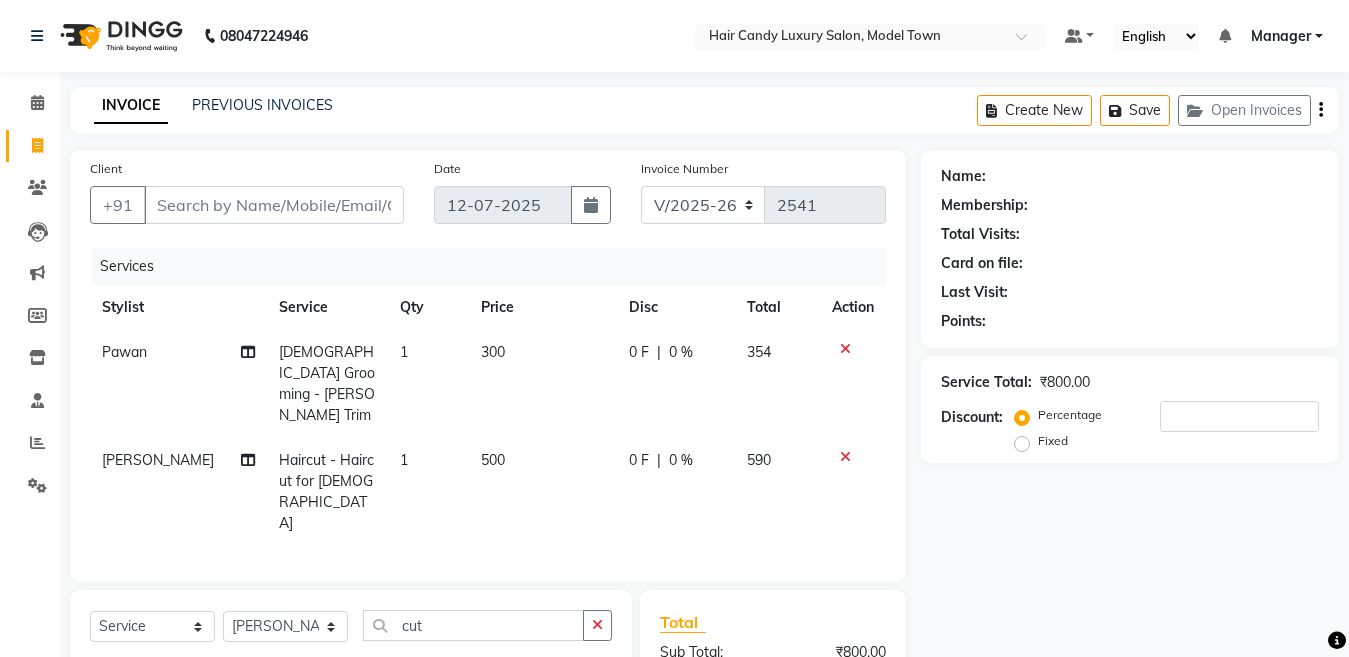 click on "500" 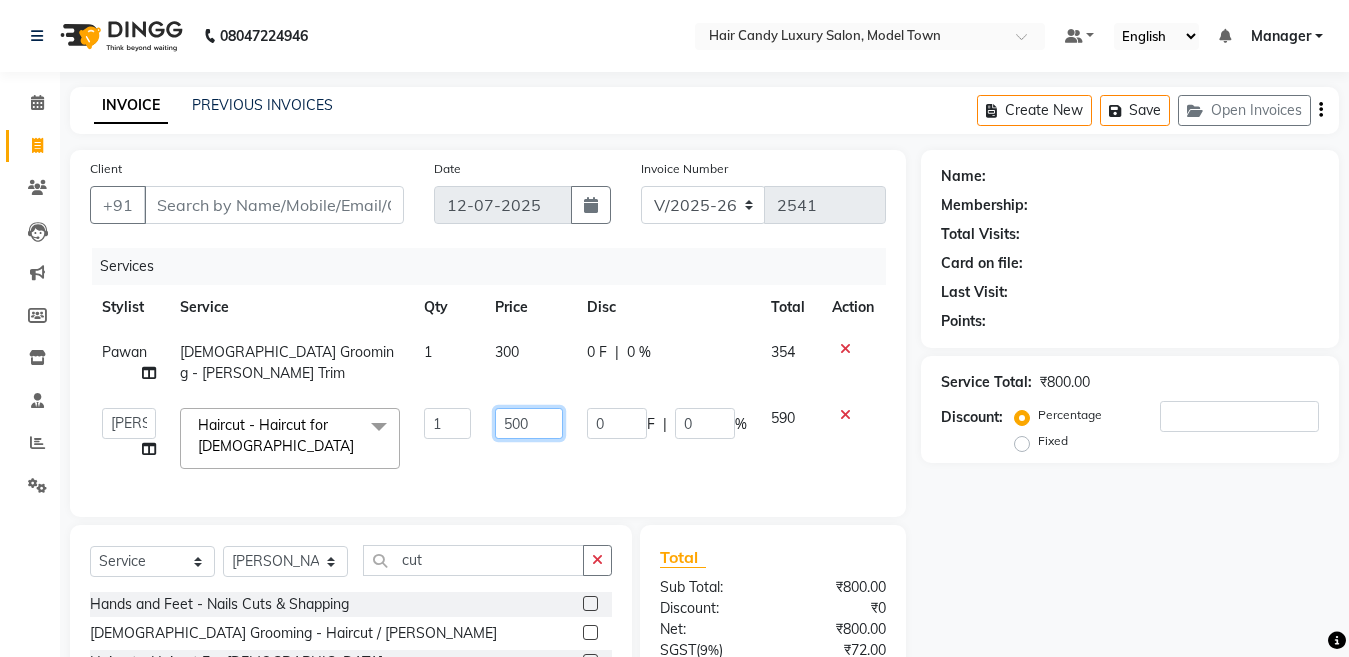 drag, startPoint x: 514, startPoint y: 418, endPoint x: 385, endPoint y: 450, distance: 132.90974 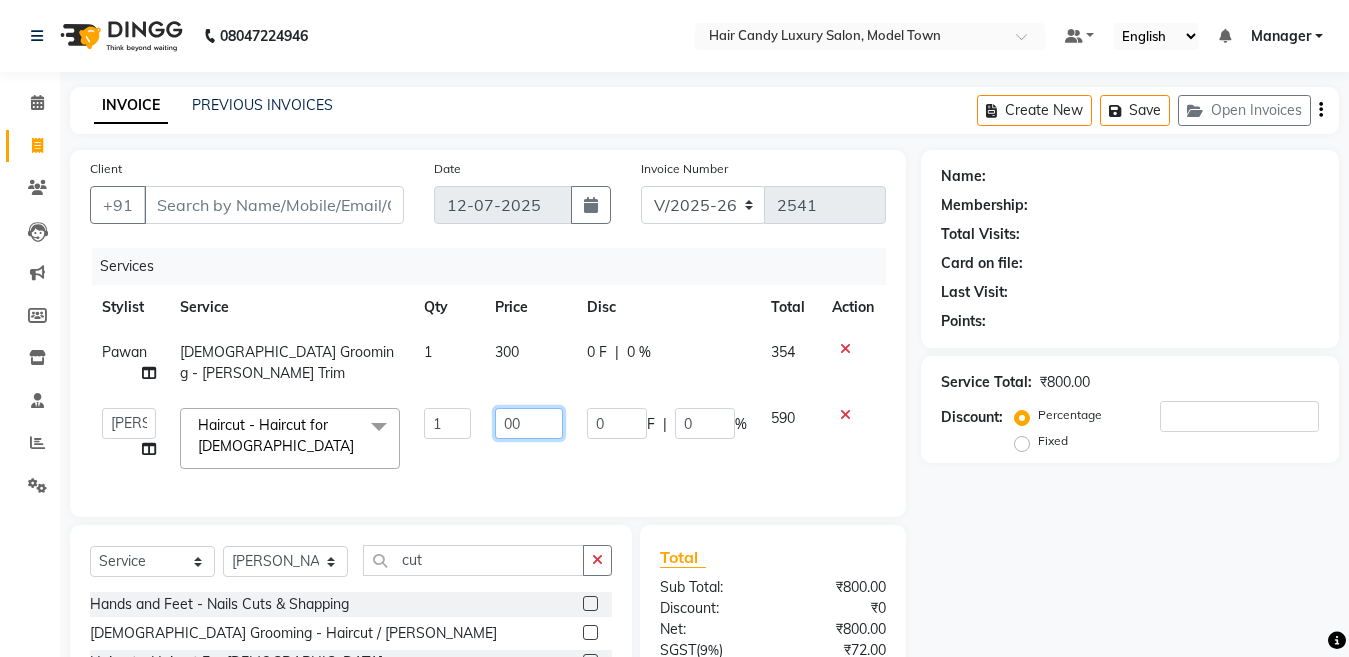 type on "600" 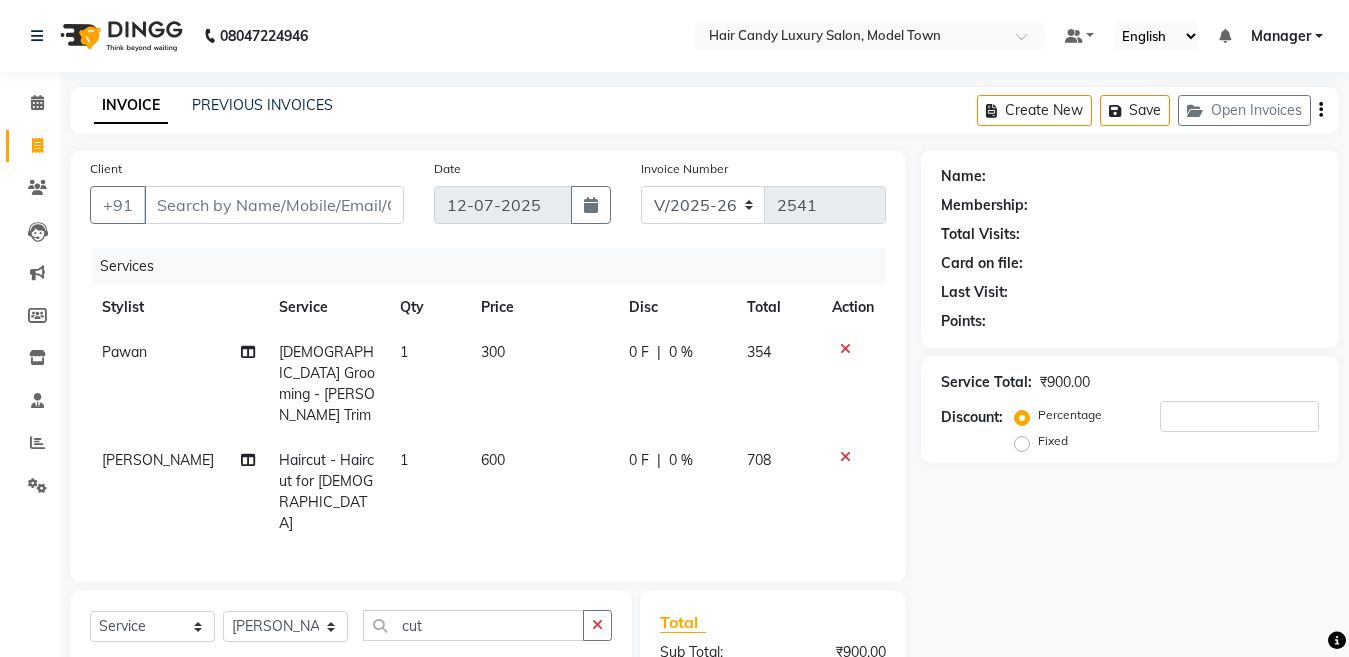 click on "Total Sub Total: ₹900.00 Discount: ₹0 Net: ₹900.00 SGST  ( 9% ) ₹81.00 CGST  ( 9% ) ₹81.00 Total: ₹1,062.00 Add Tip ₹0 Payable: ₹1,062.00 Paid: ₹0 Balance   : ₹1,062.00" 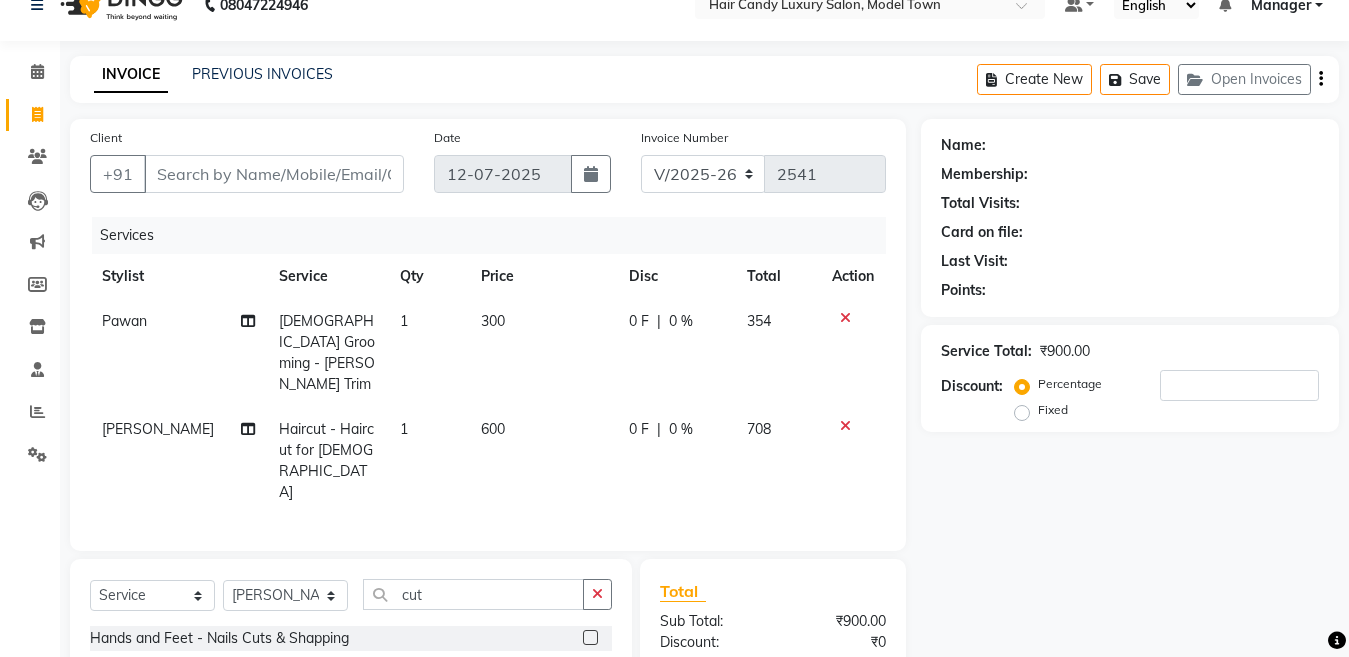 scroll, scrollTop: 0, scrollLeft: 0, axis: both 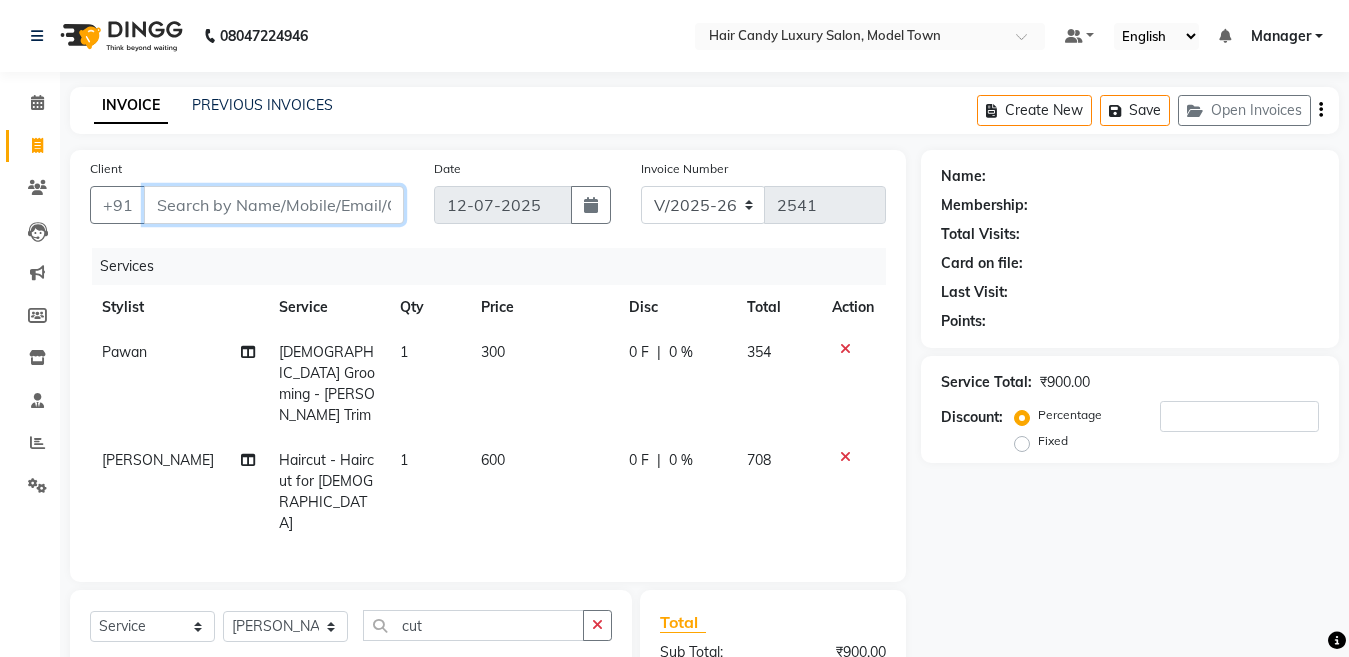 click on "Client" at bounding box center [274, 205] 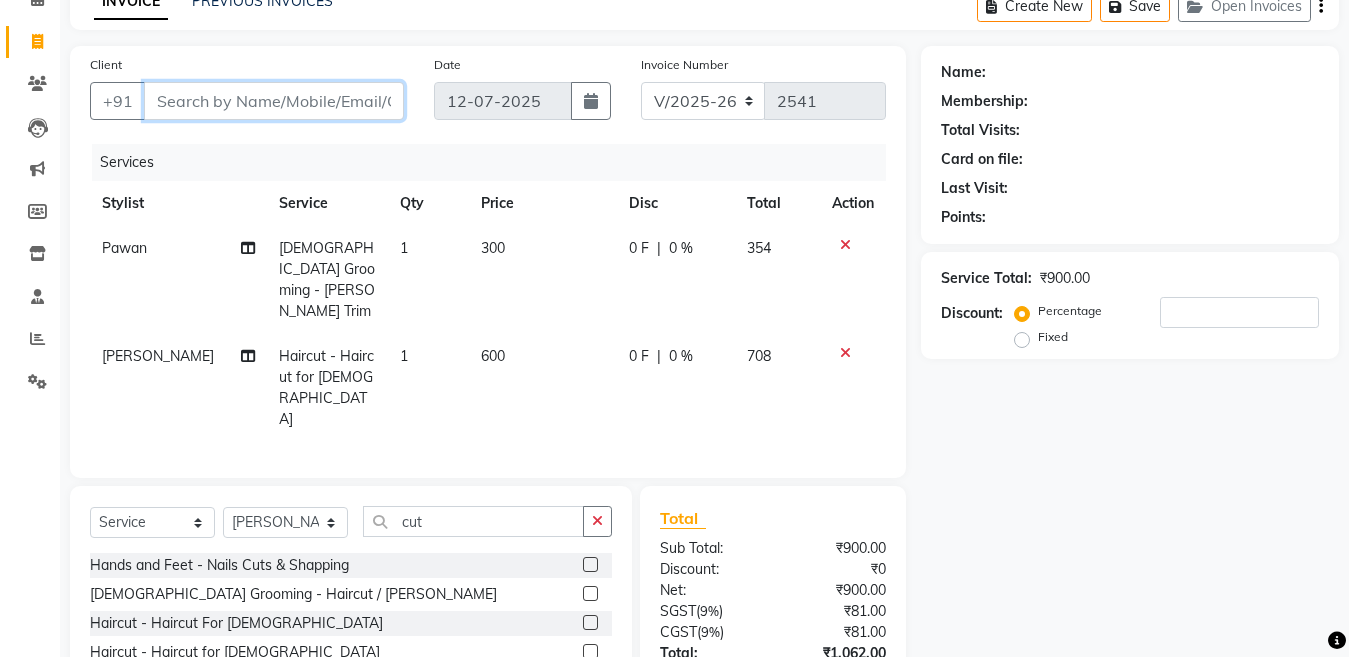 scroll, scrollTop: 125, scrollLeft: 0, axis: vertical 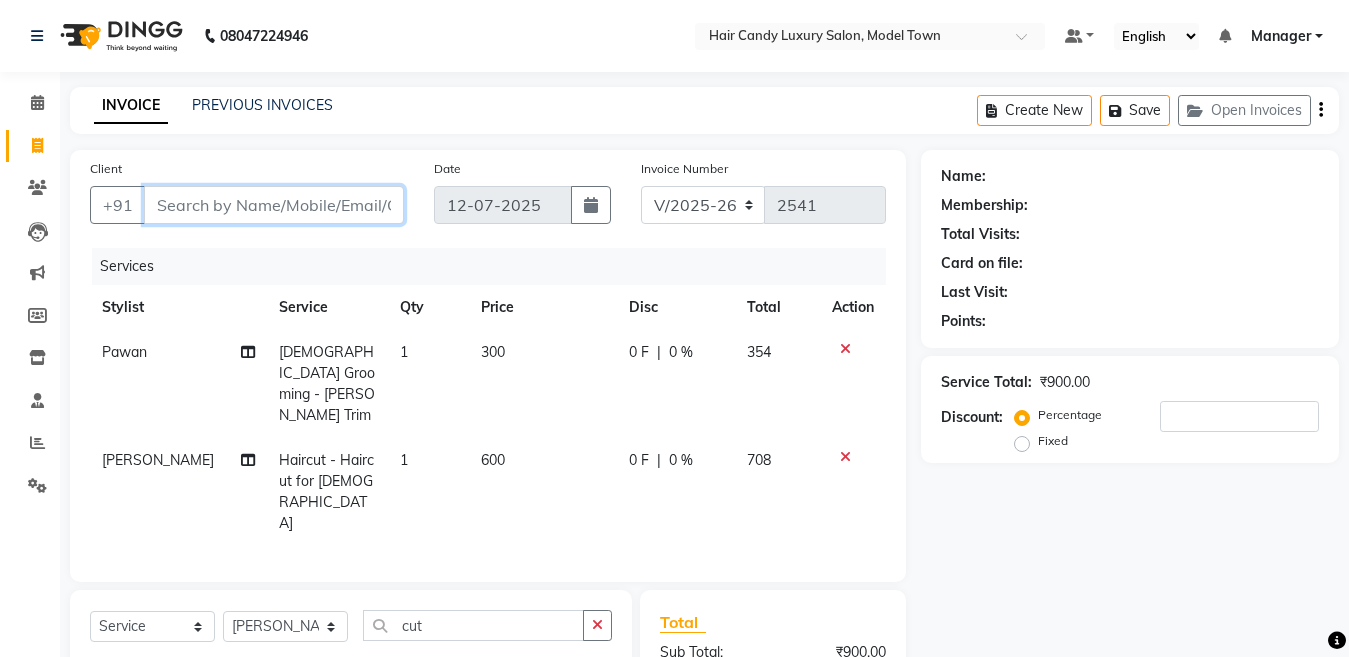 click on "Client" at bounding box center (274, 205) 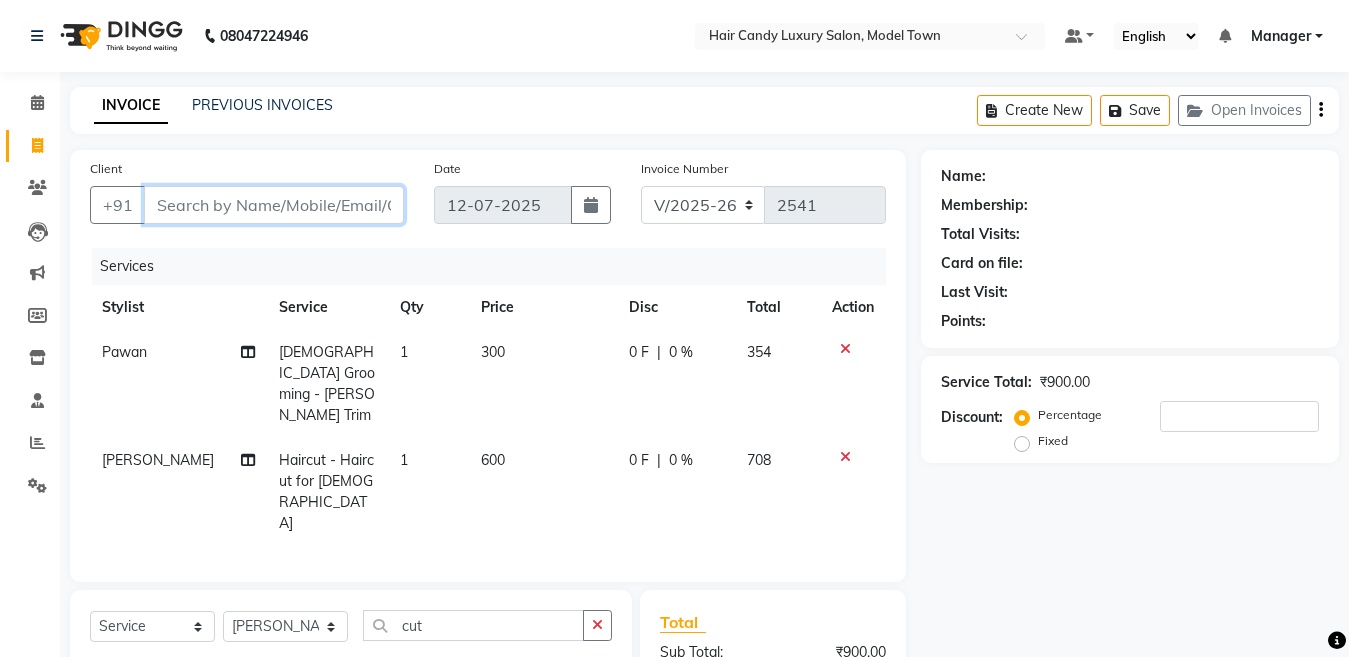 click on "Client" at bounding box center [274, 205] 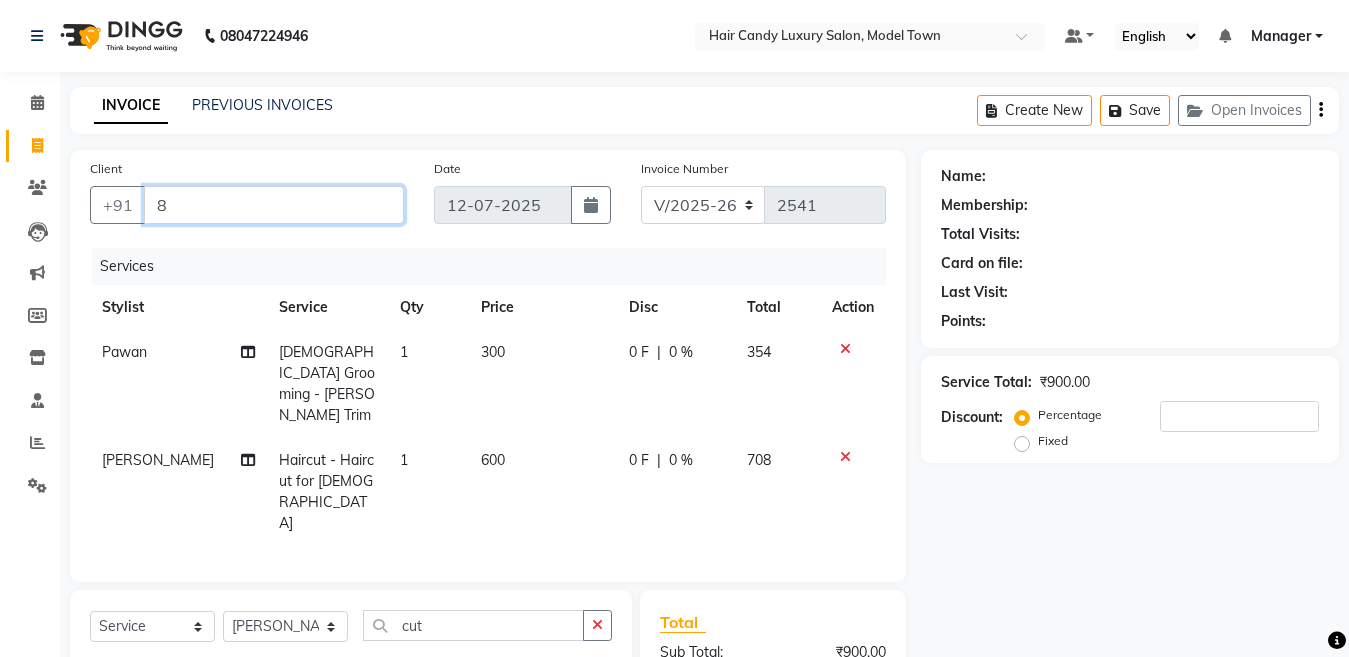 type on "0" 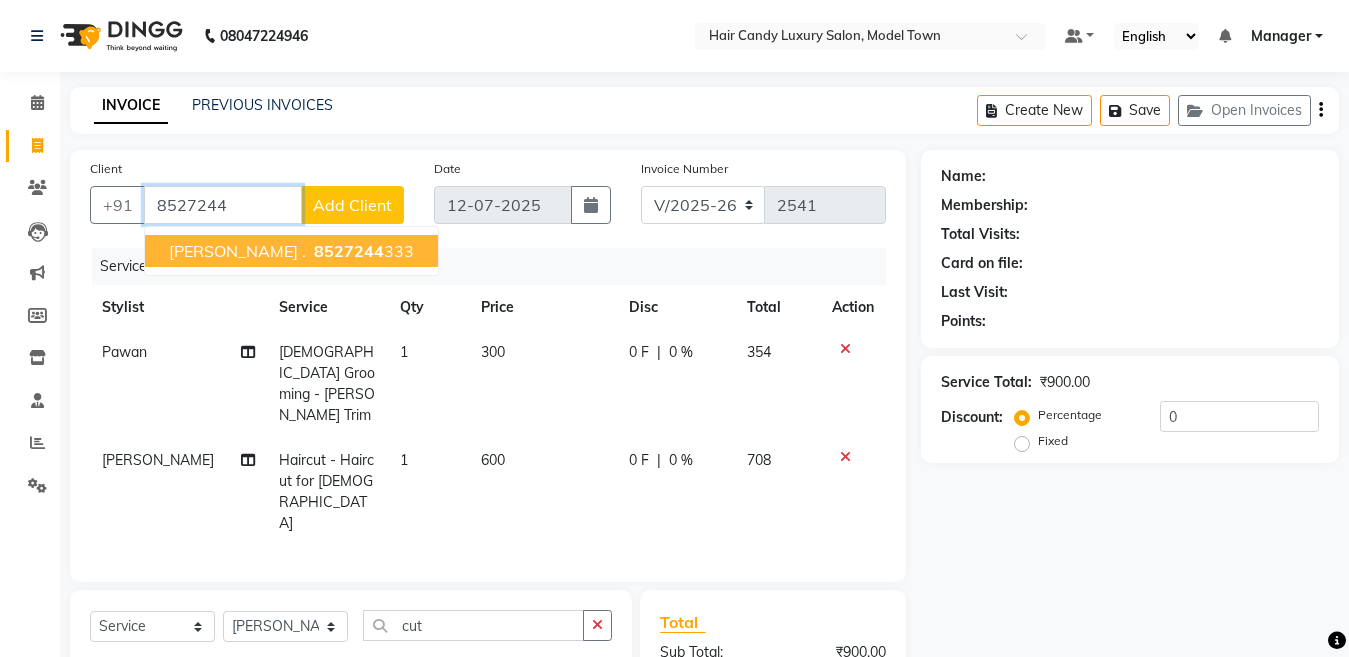 click on "8527244 333" at bounding box center (362, 251) 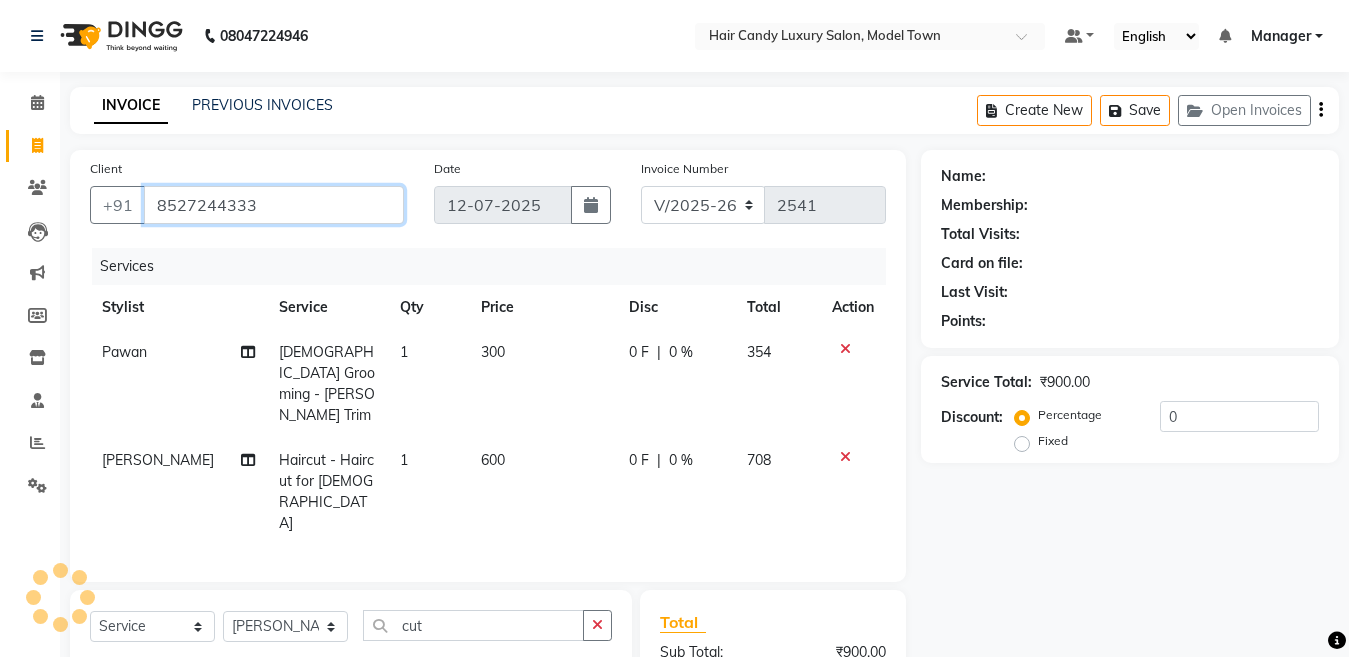 type on "8527244333" 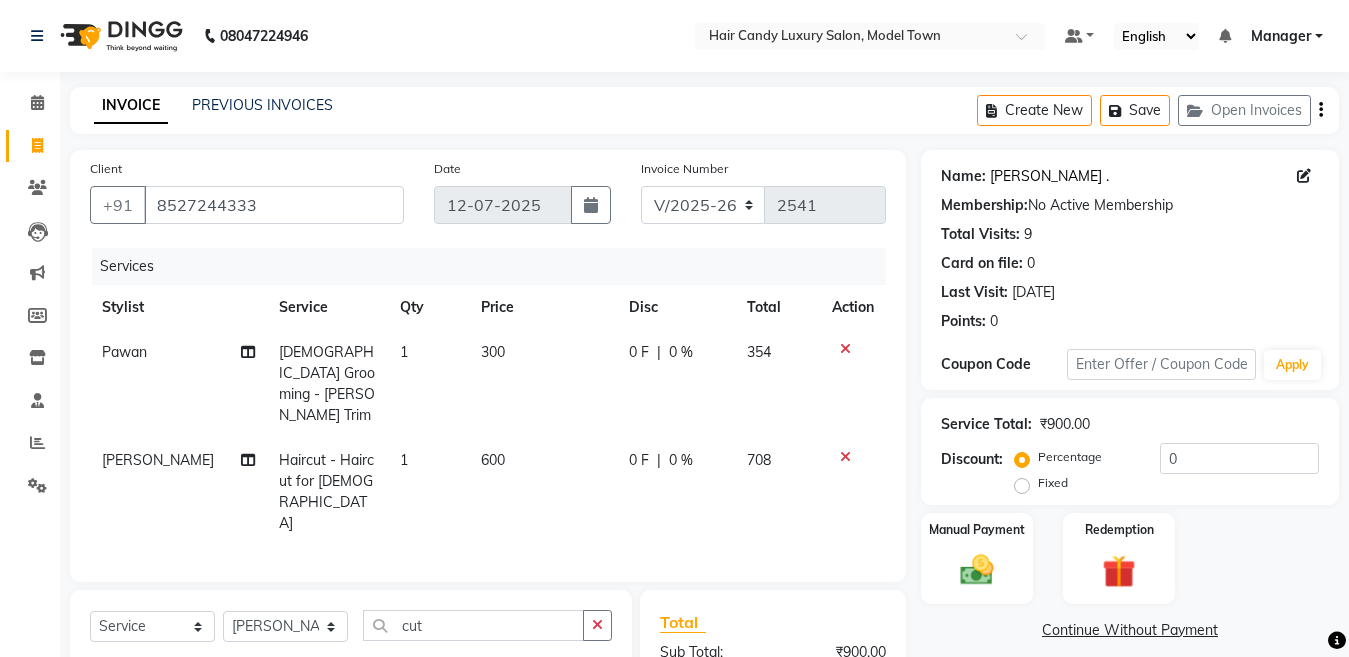 click on "Sahil ." 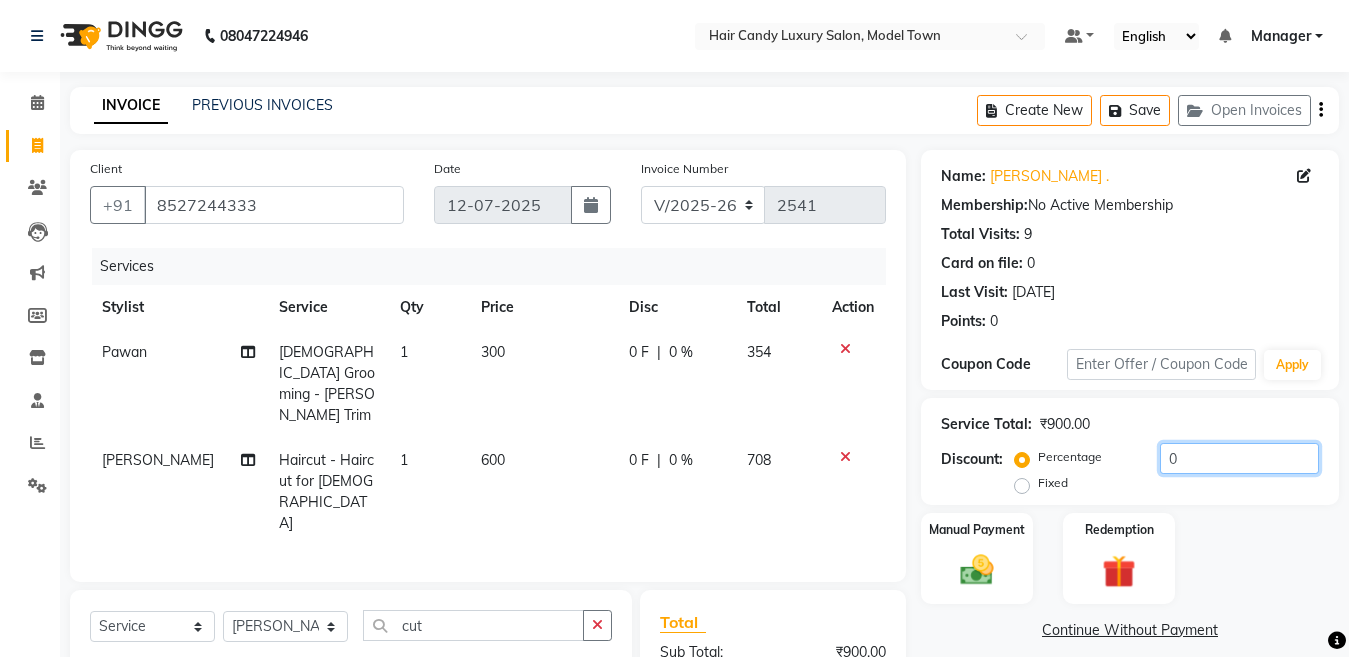 click on "0" 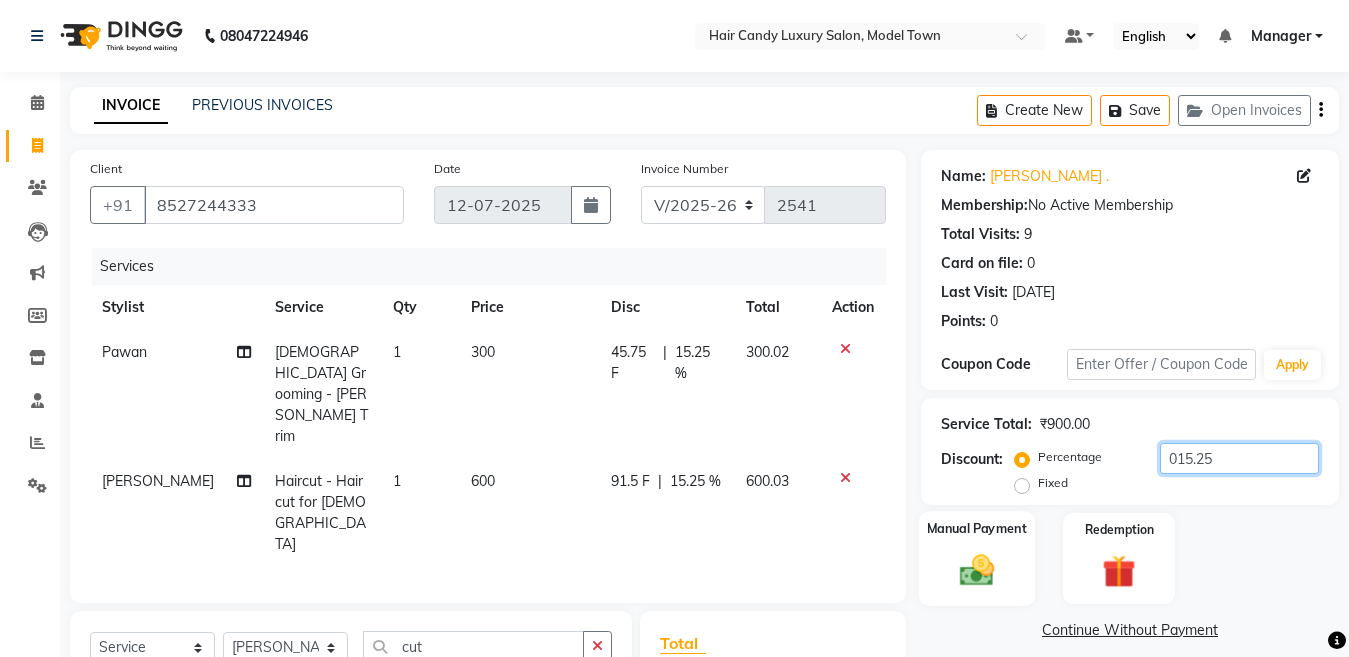 type on "015.25" 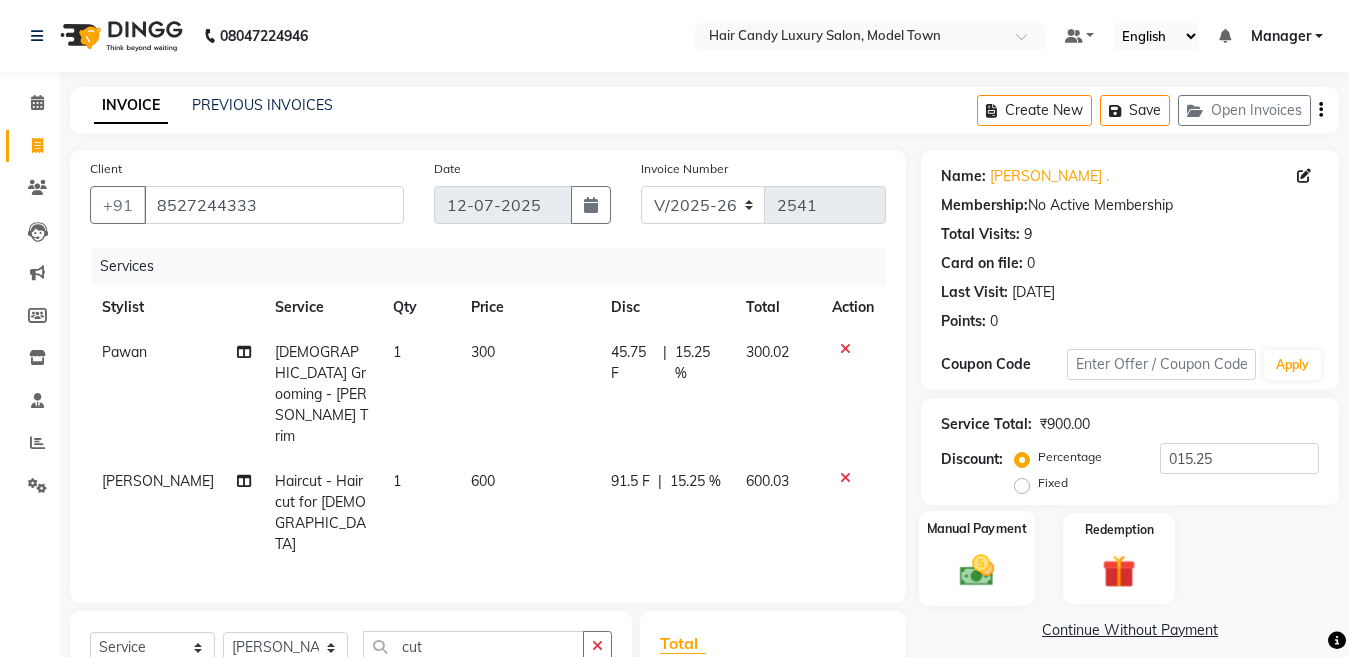 click 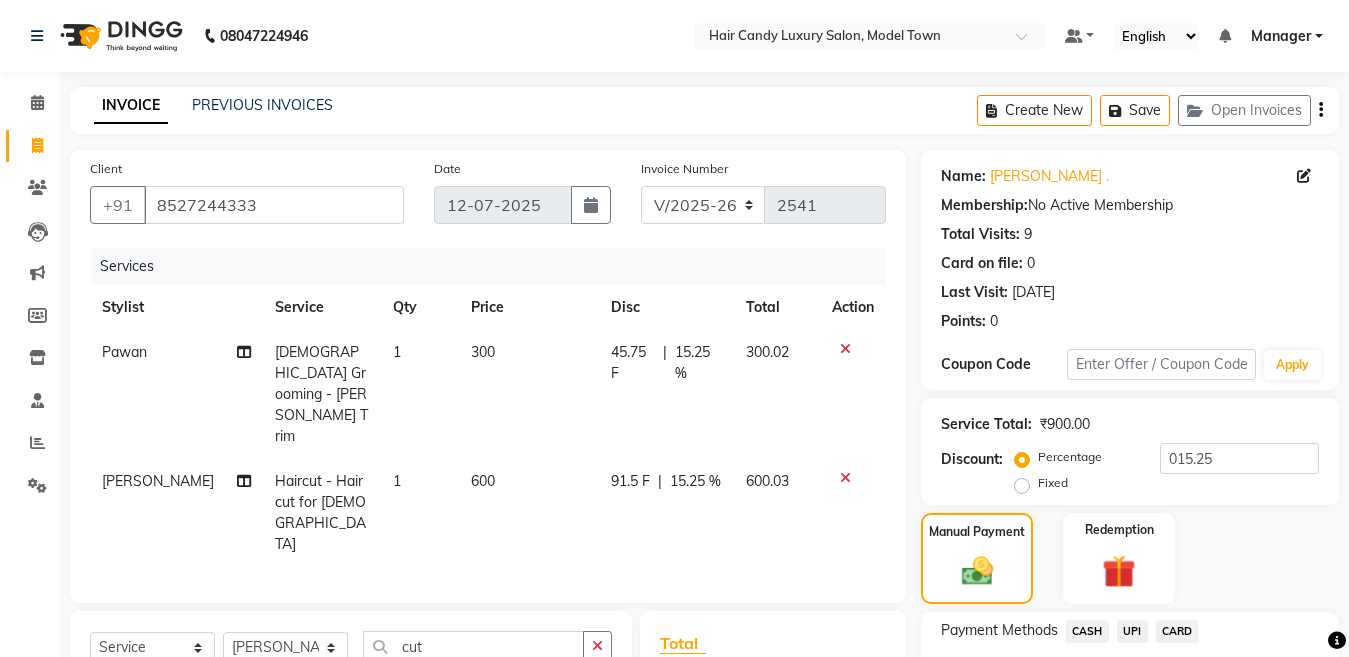 scroll, scrollTop: 200, scrollLeft: 0, axis: vertical 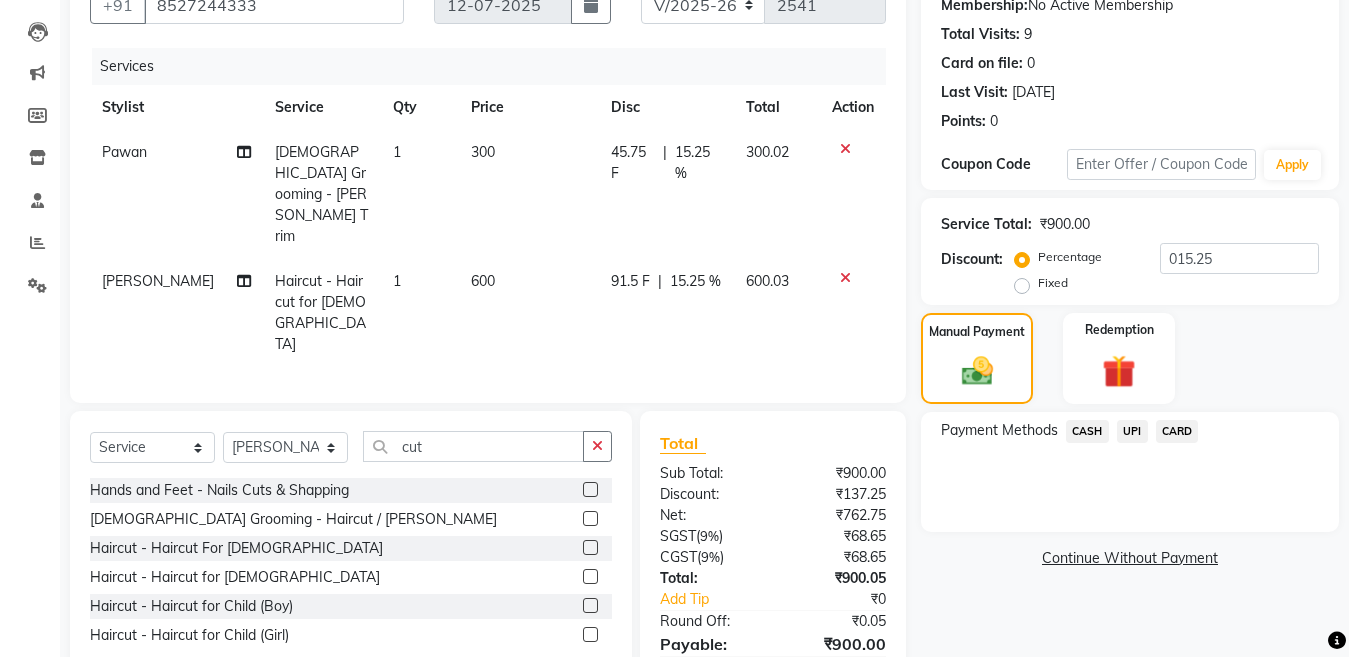 click on "CASH" 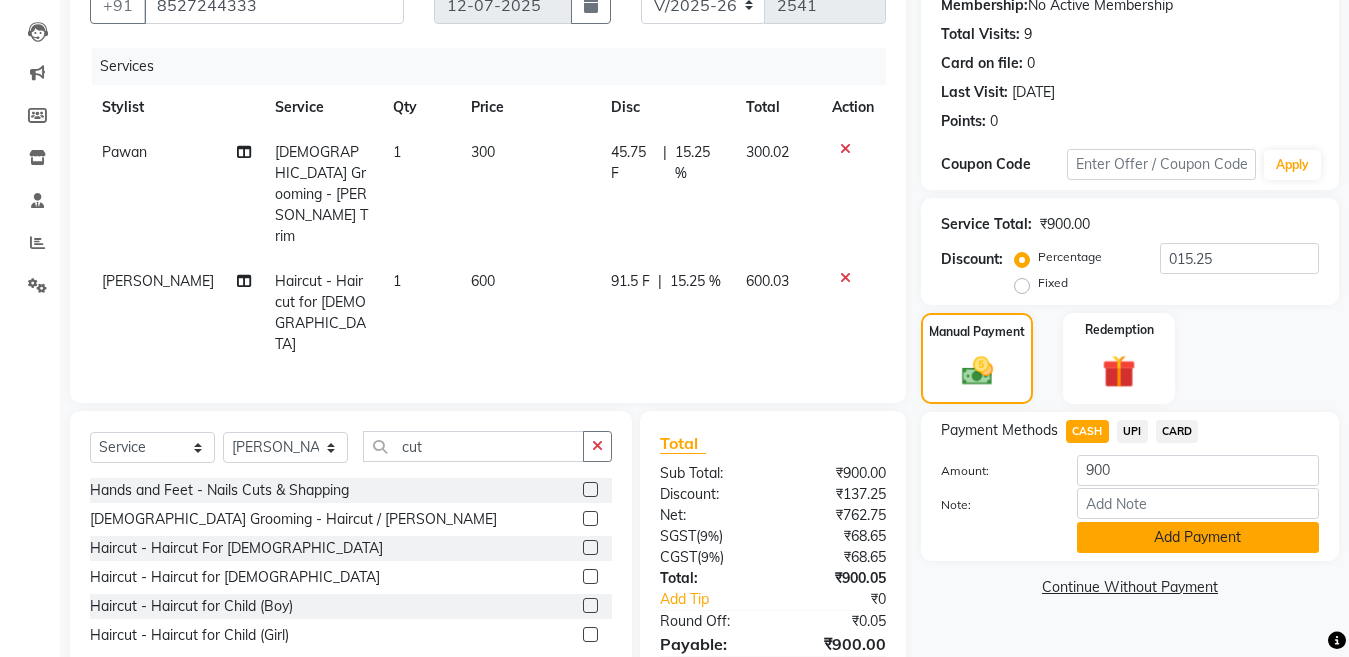 click on "Add Payment" 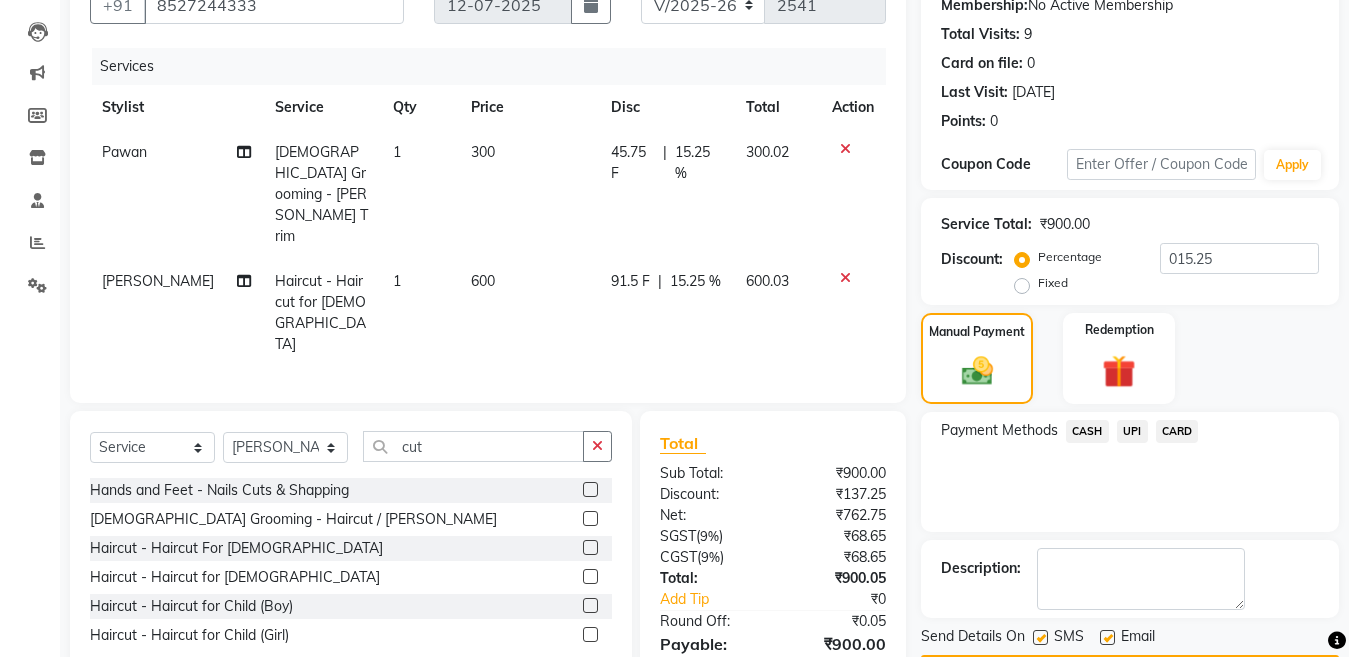 scroll, scrollTop: 282, scrollLeft: 0, axis: vertical 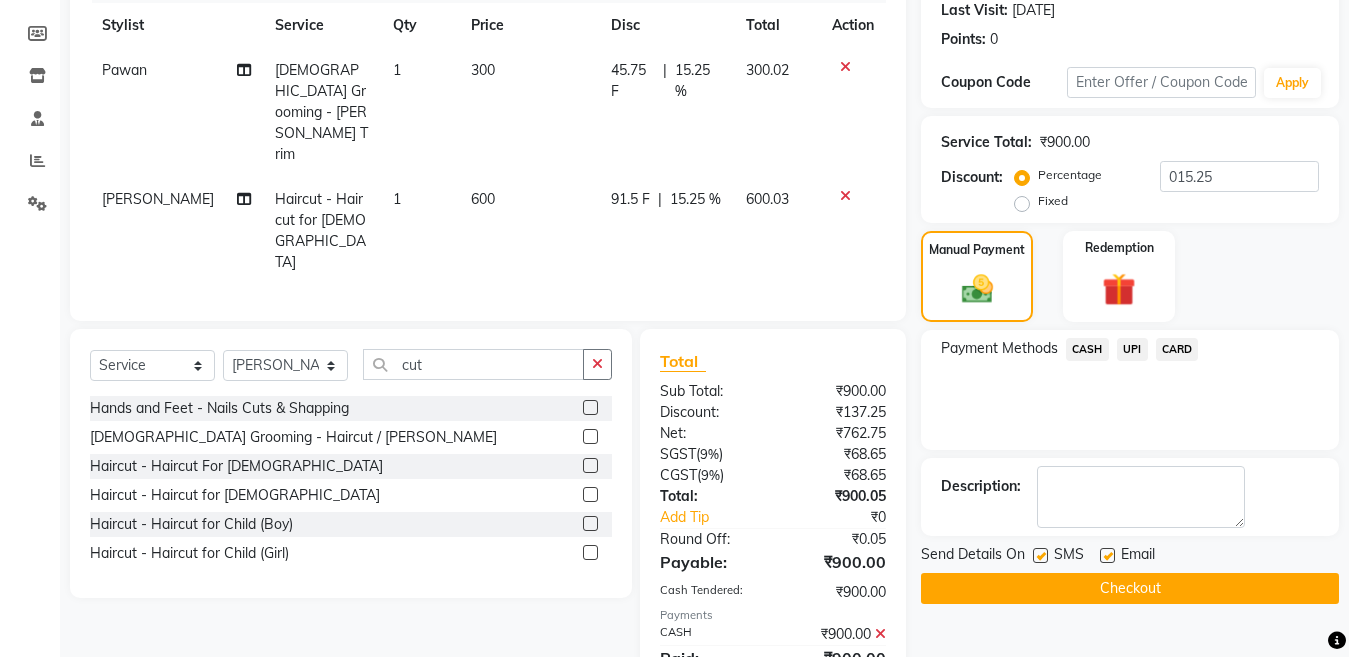 click 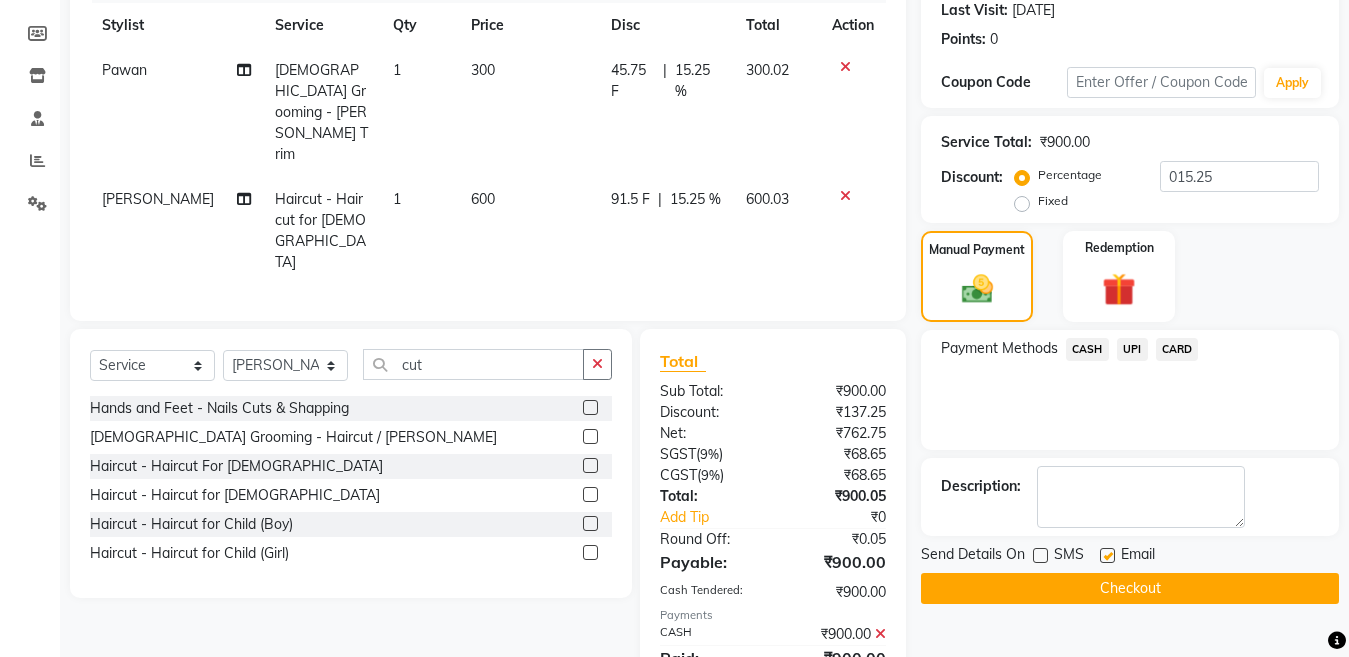 click on "Checkout" 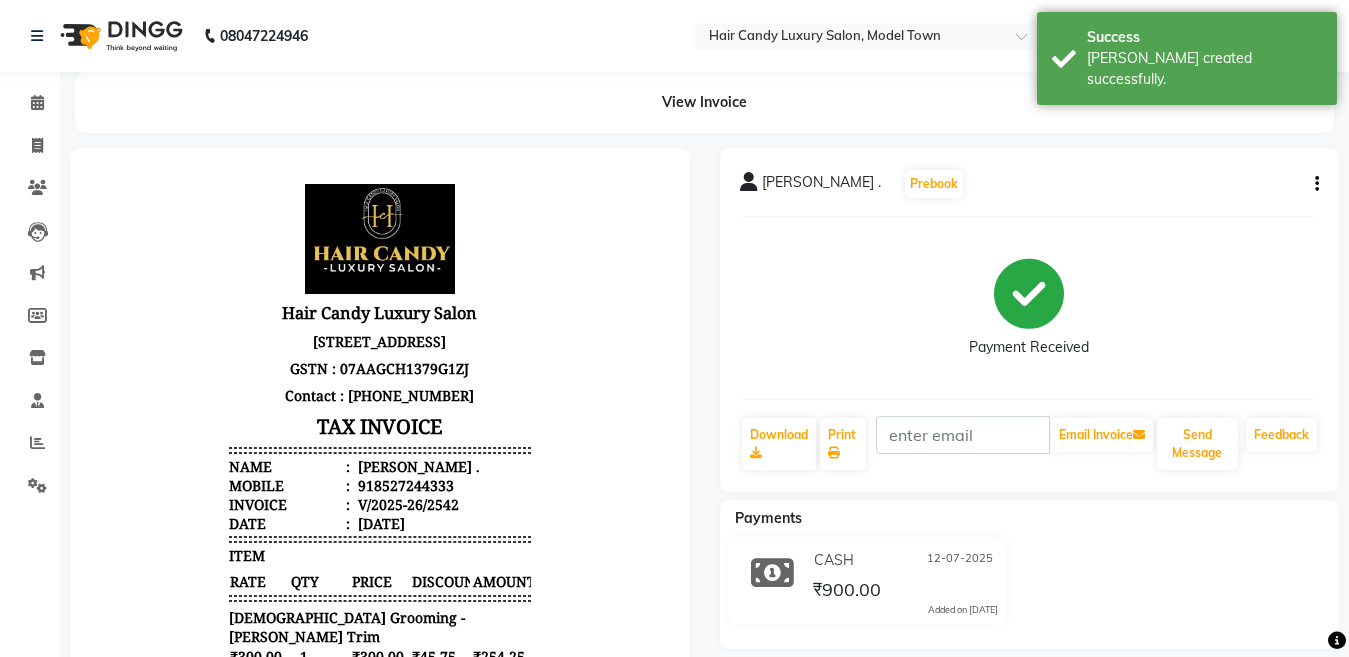 scroll, scrollTop: 0, scrollLeft: 0, axis: both 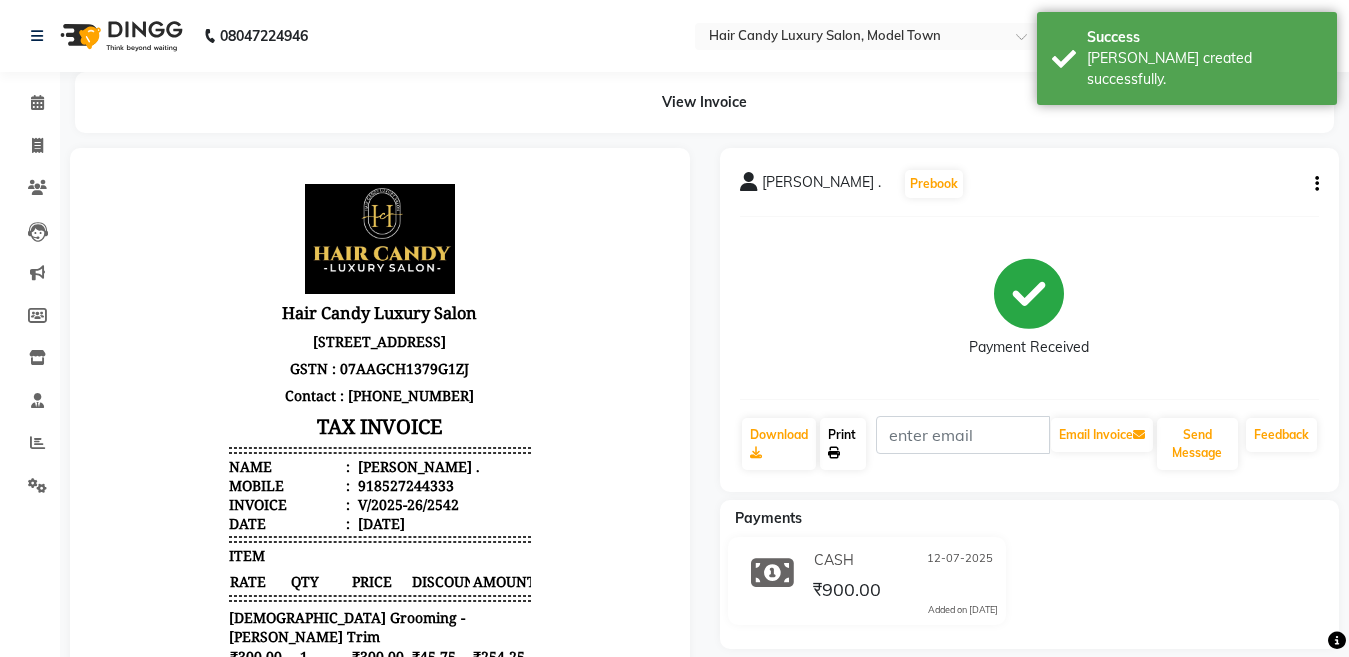 click on "Print" 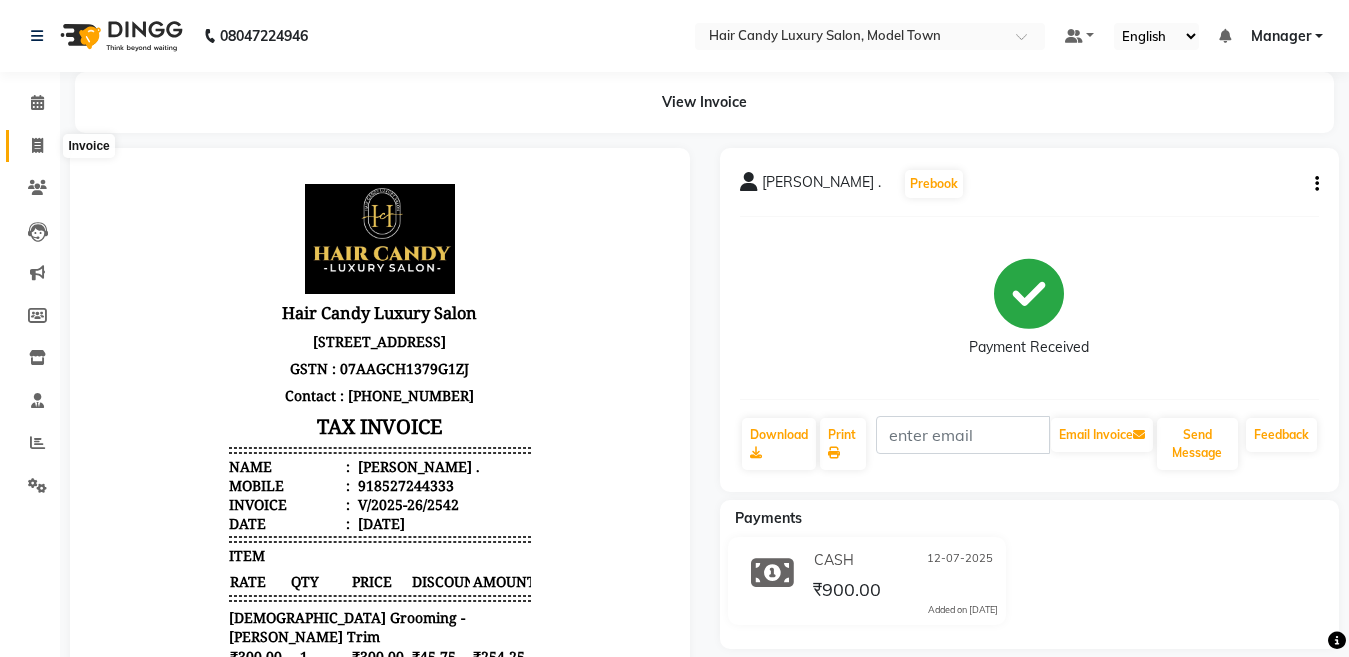 click 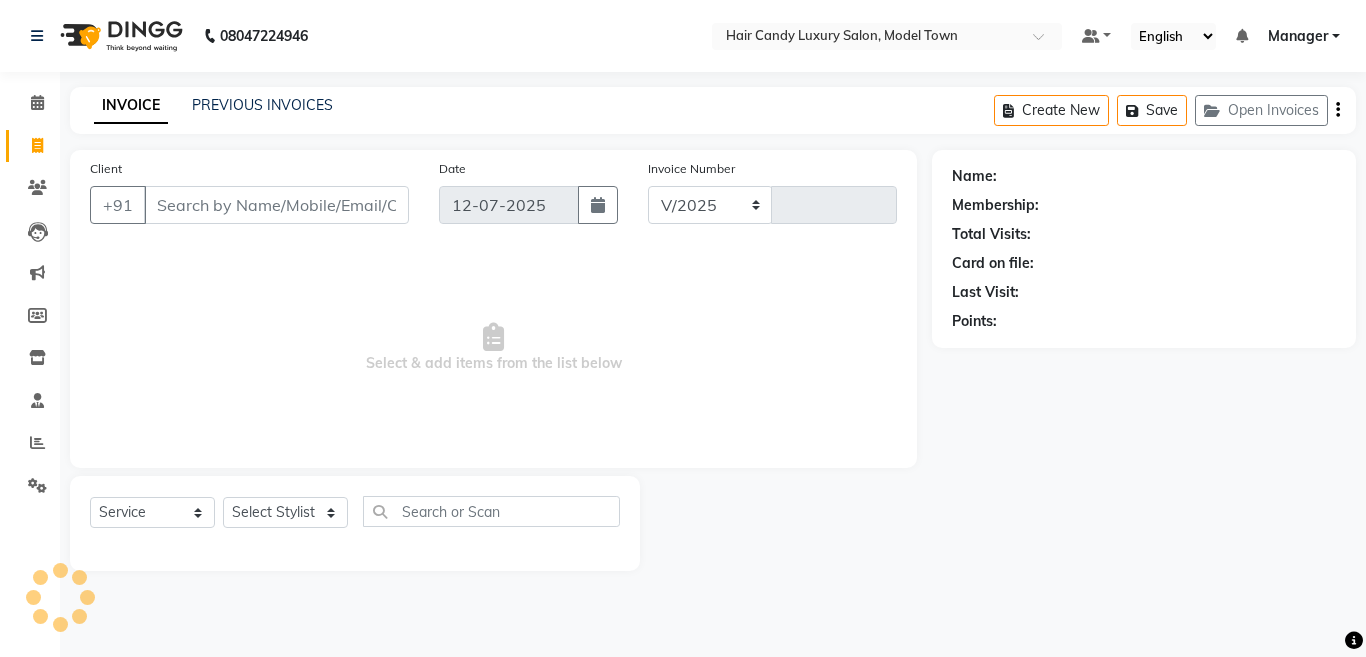 select on "4716" 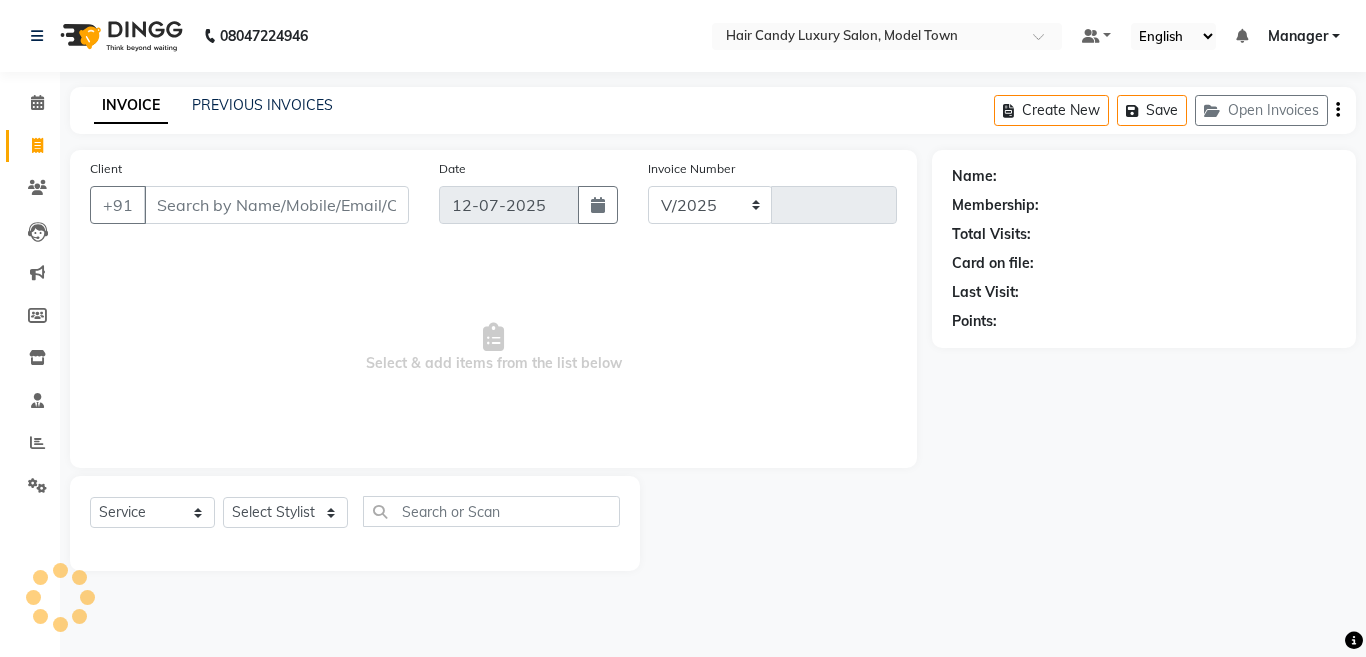 type on "2543" 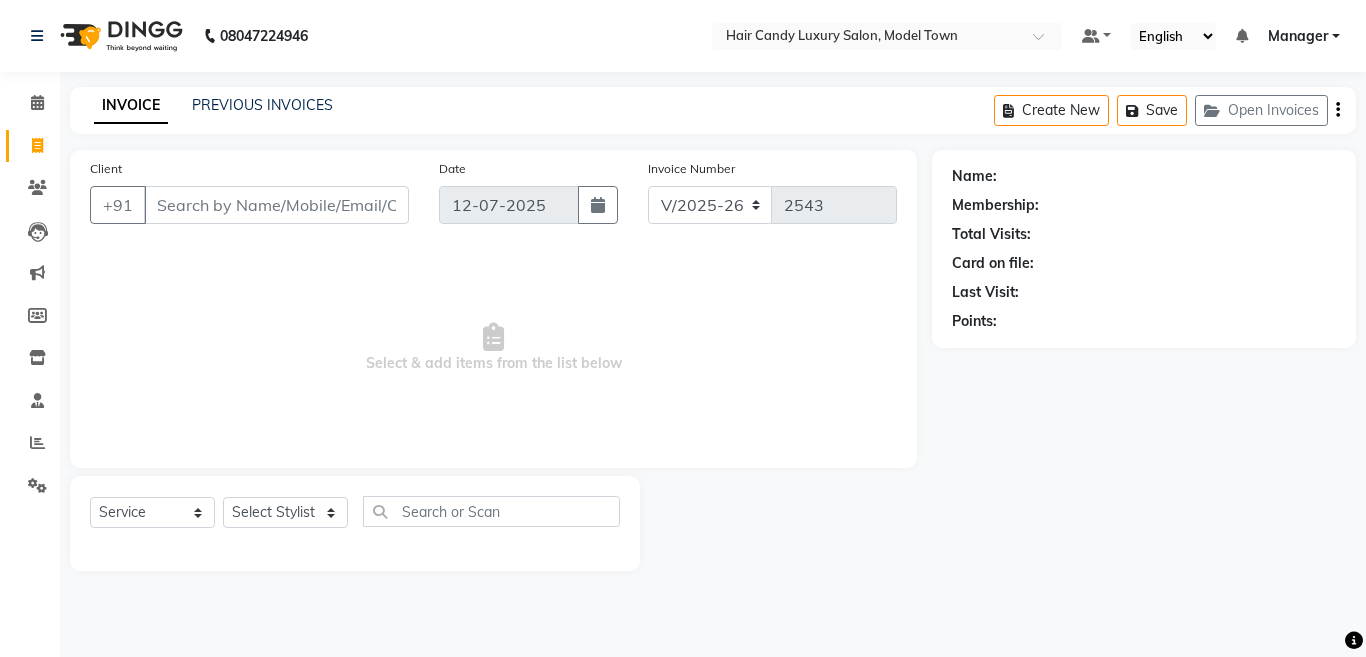 click on "Select  Service  Product  Membership  Package Voucher Prepaid Gift Card  Select Stylist Aakib Anas Anuradha Izhar Laiq (Rahul) Manager Neeraj parul Pawan Prakash Rajni Ranjay (Raju) RIYA Saleem sameer  stock manager surrender Vijay Gupta Vijay kumar" 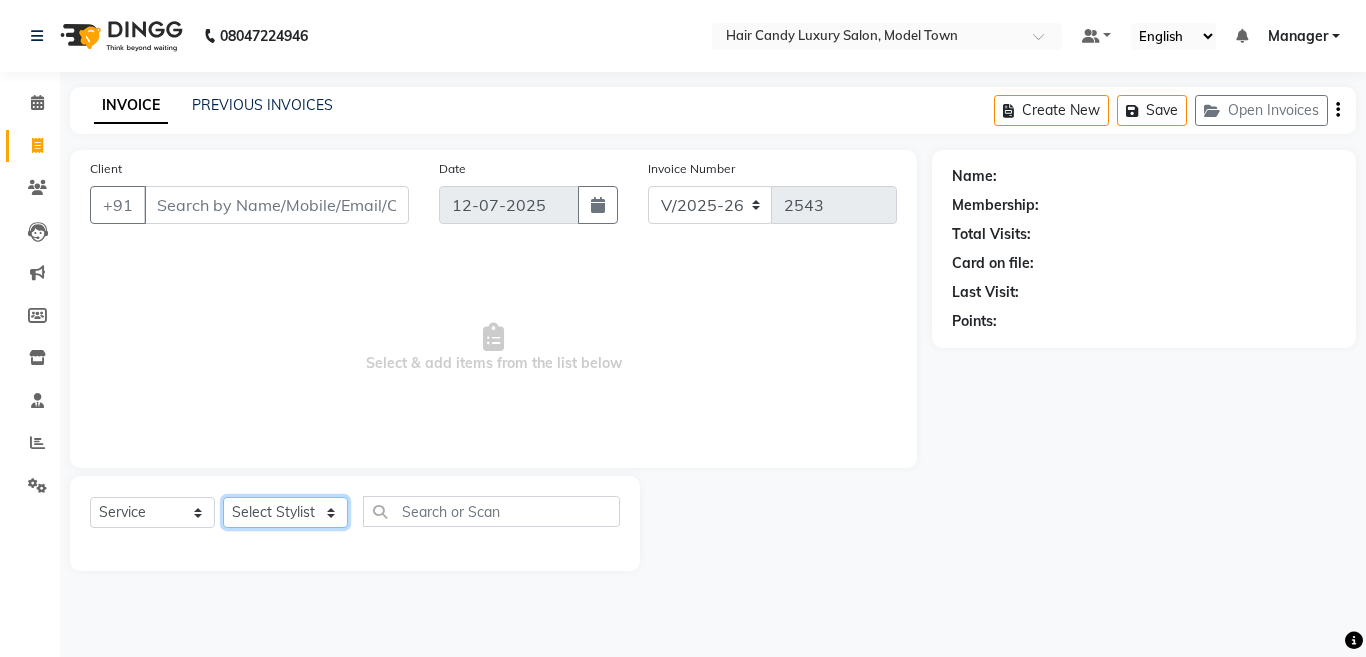 click on "Select Stylist Aakib Anas Anuradha Izhar Laiq (Rahul) Manager Neeraj parul Pawan Prakash Rajni Ranjay (Raju) RIYA Saleem sameer  stock manager surrender Vijay Gupta Vijay kumar" 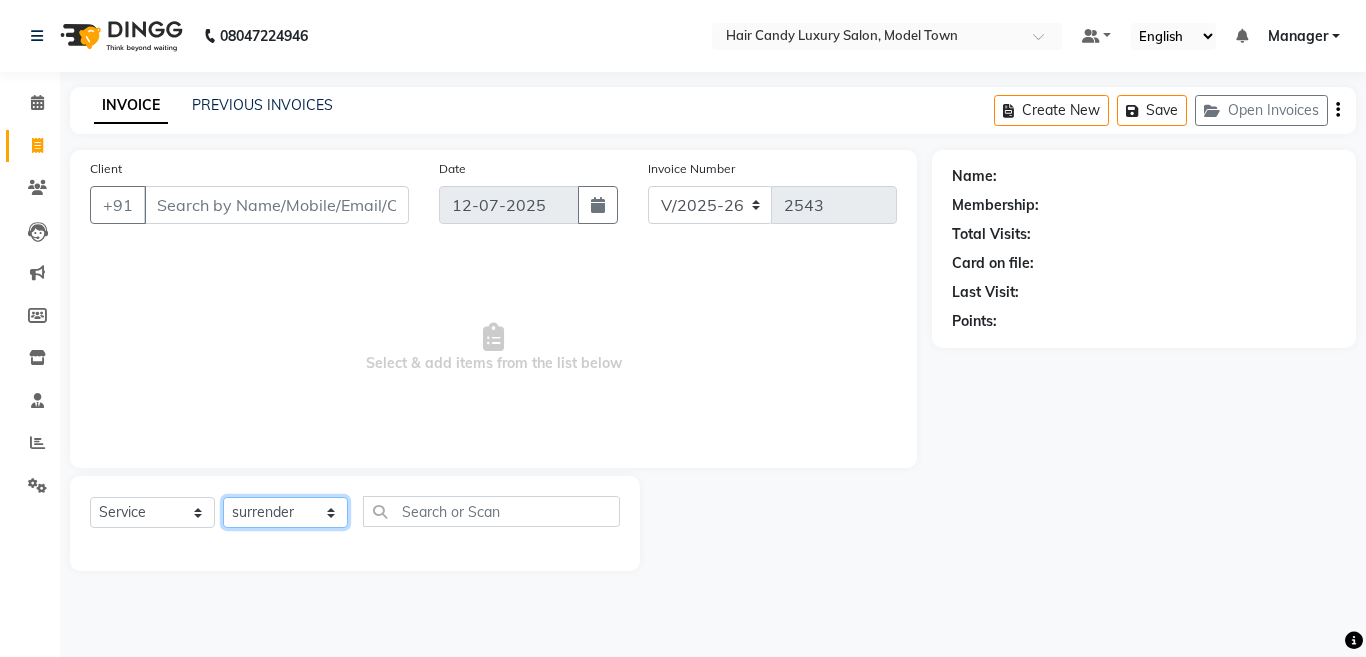 click on "Select Stylist Aakib Anas Anuradha Izhar Laiq (Rahul) Manager Neeraj parul Pawan Prakash Rajni Ranjay (Raju) RIYA Saleem sameer  stock manager surrender Vijay Gupta Vijay kumar" 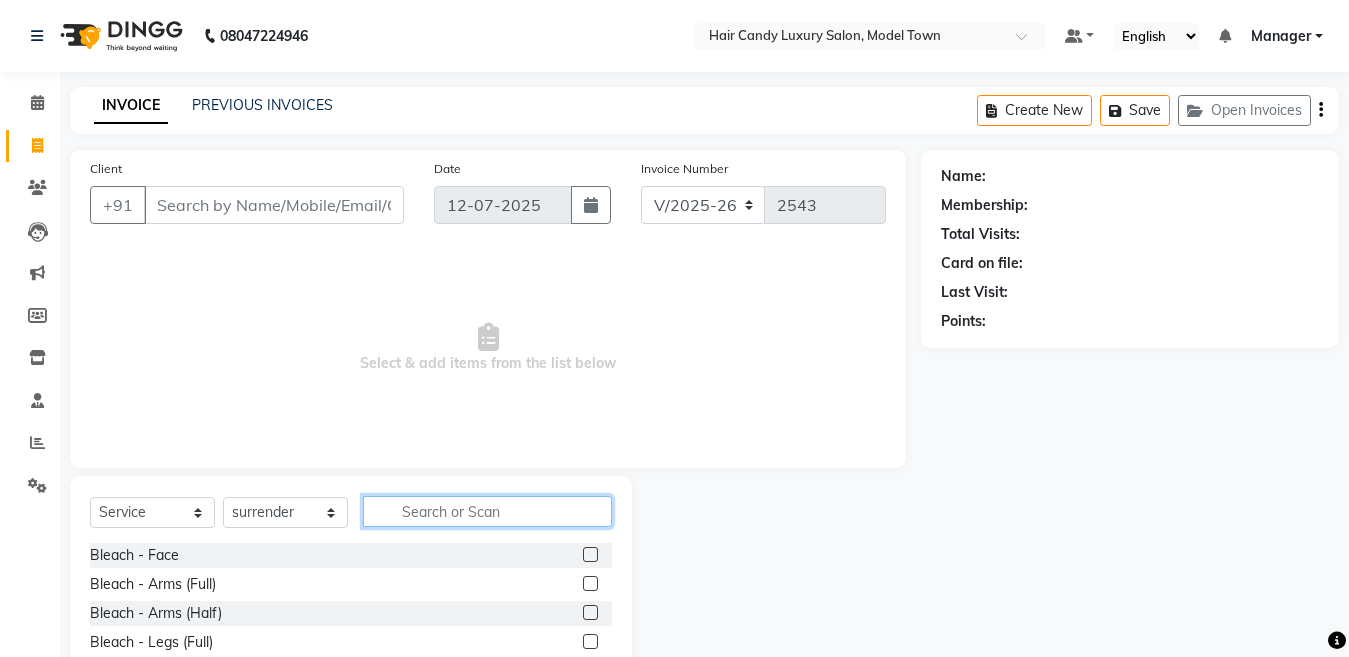 click 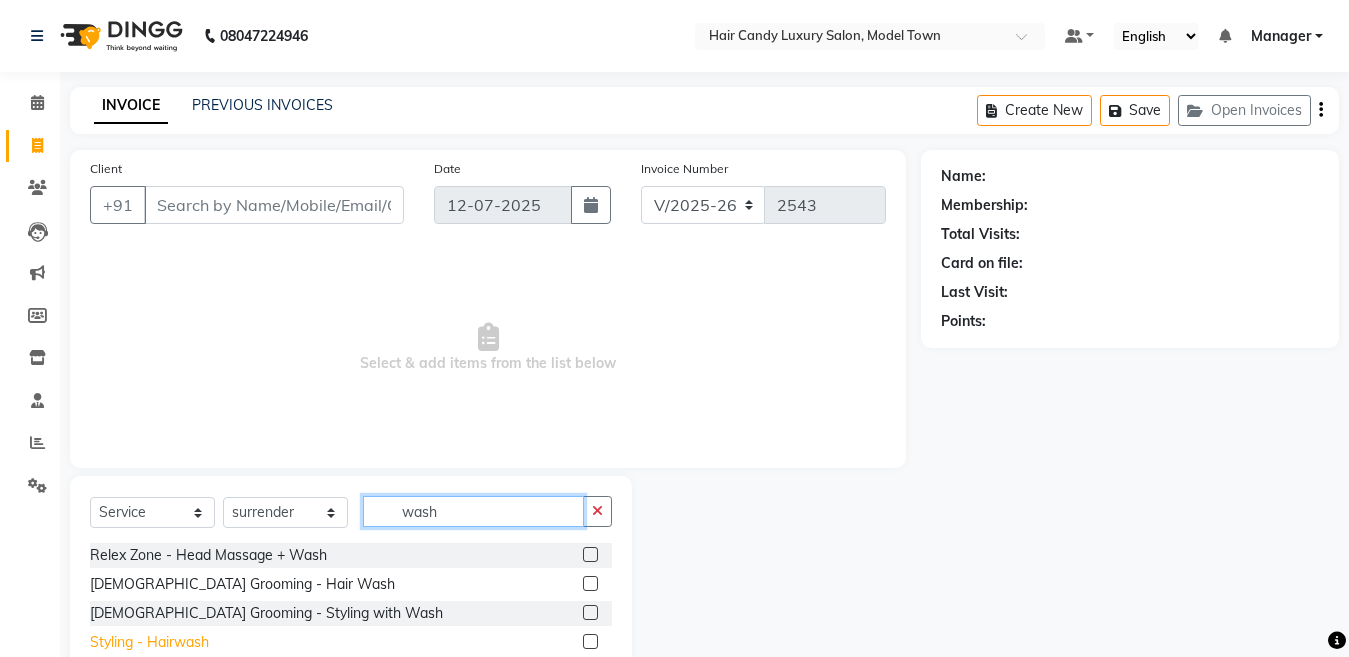 type on "wash" 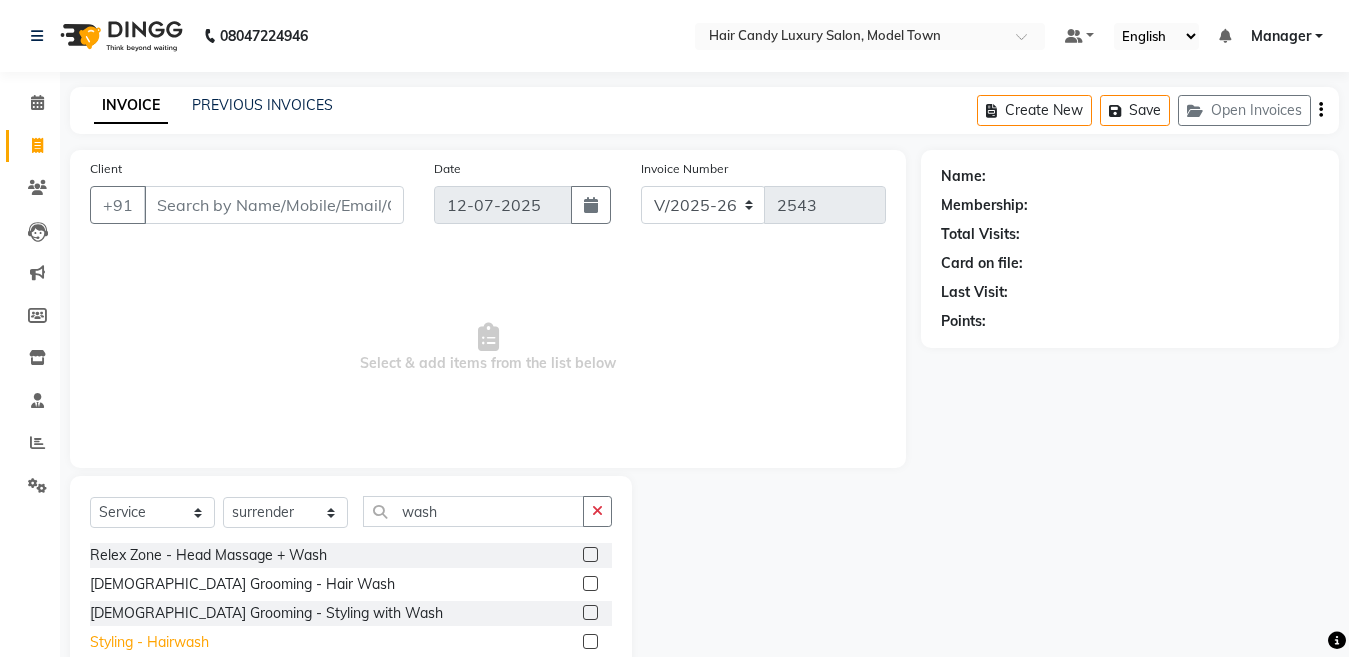 click on "Styling - Hairwash" 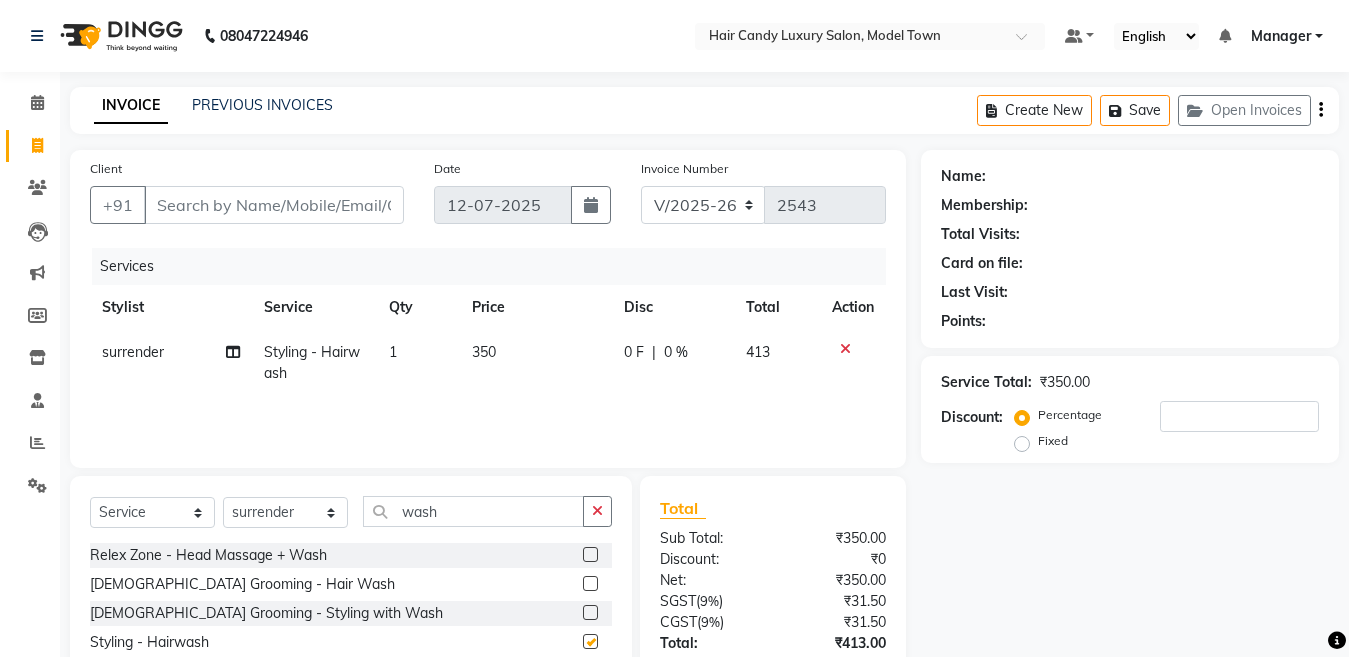checkbox on "false" 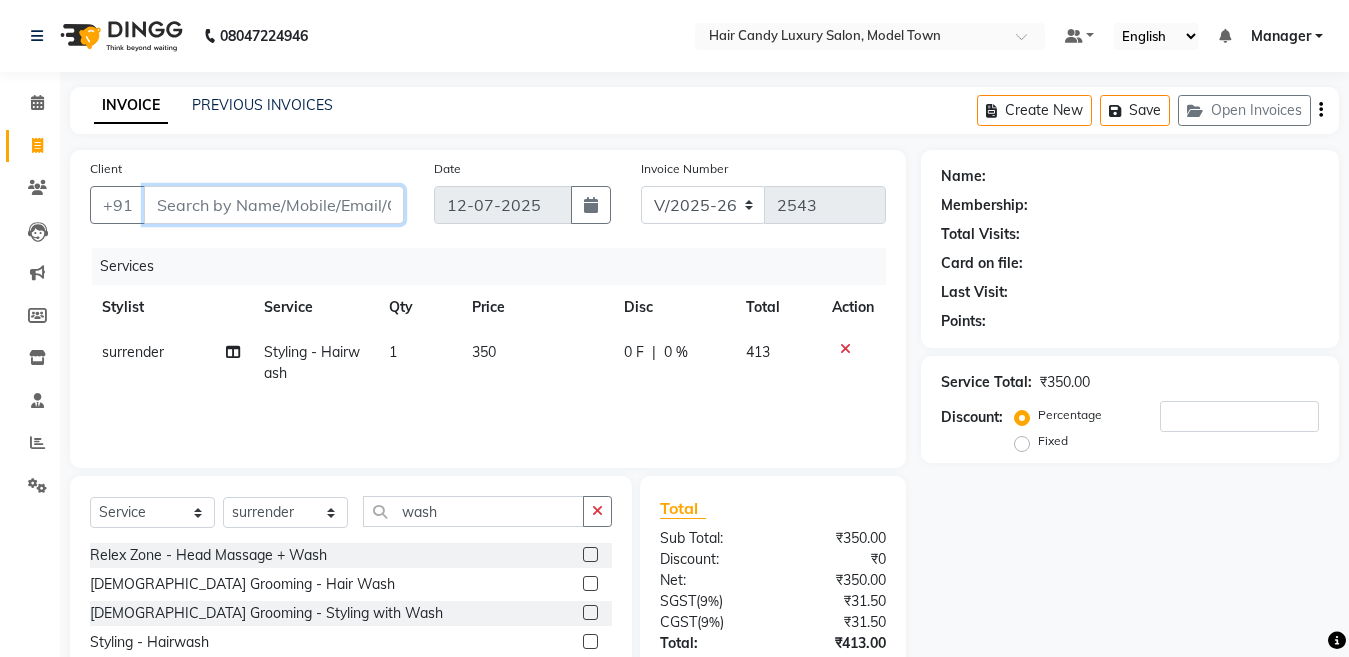 click on "Client" at bounding box center (274, 205) 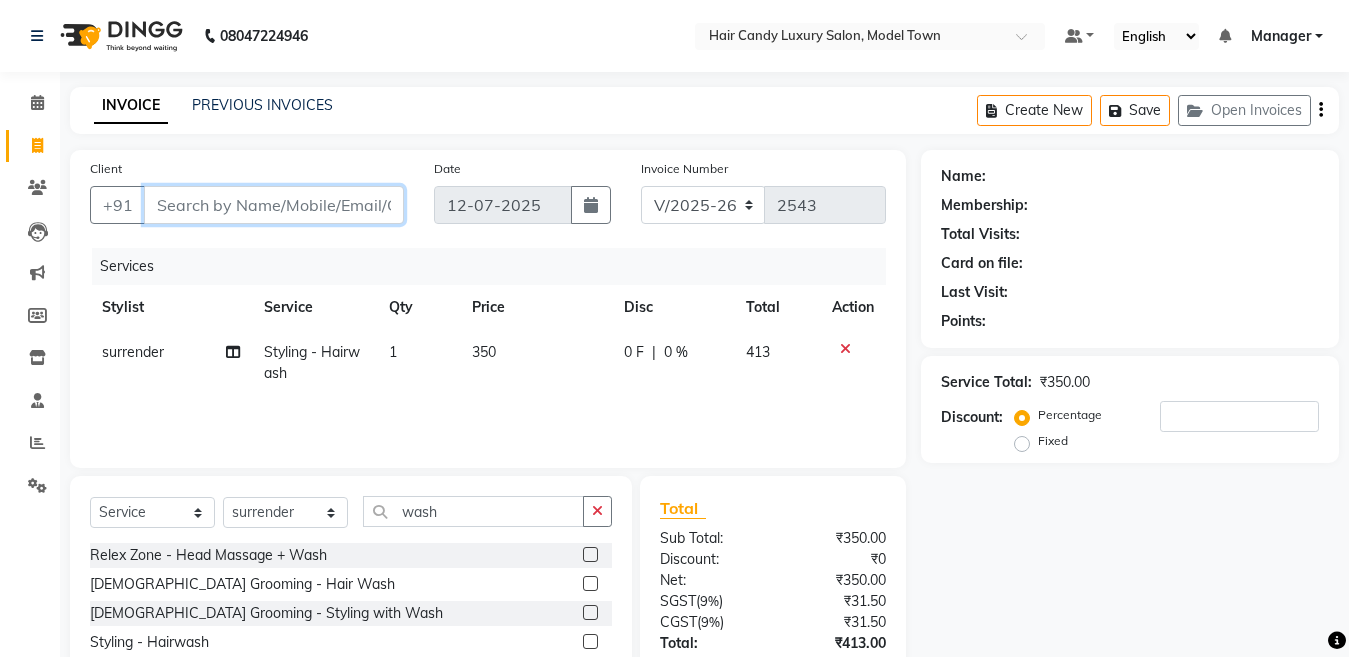 type on "w" 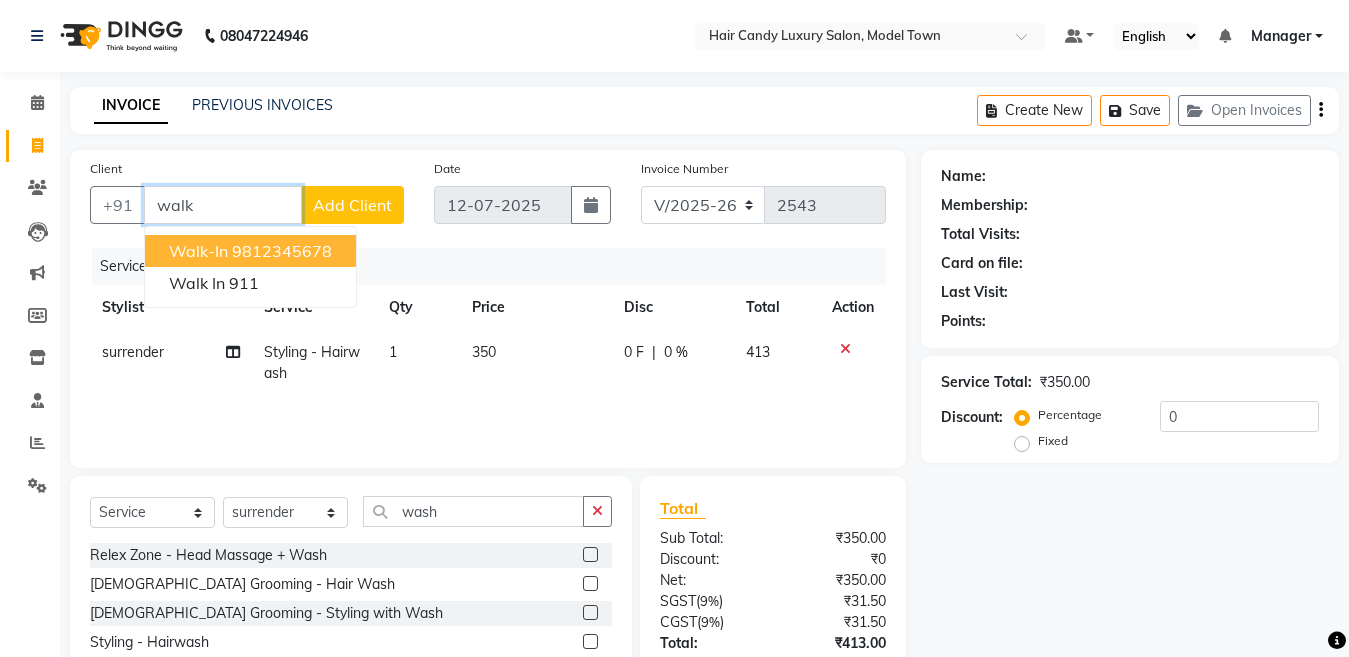 click on "9812345678" at bounding box center [282, 251] 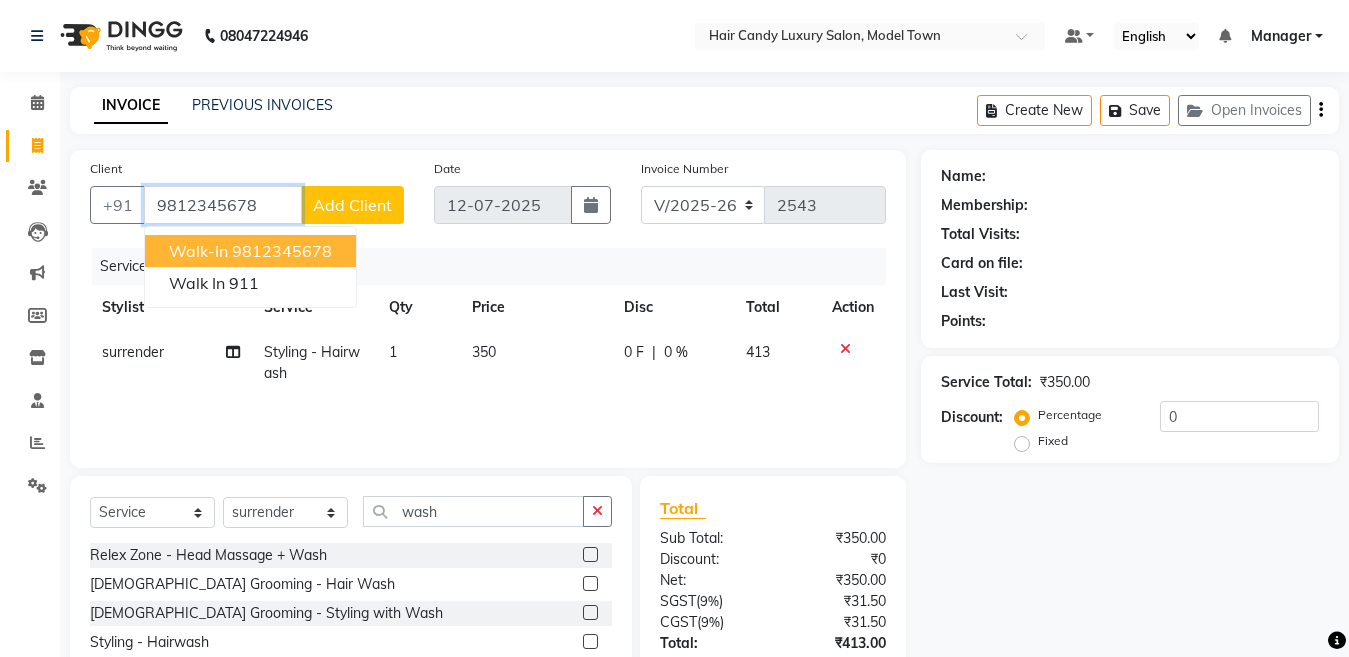 type on "9812345678" 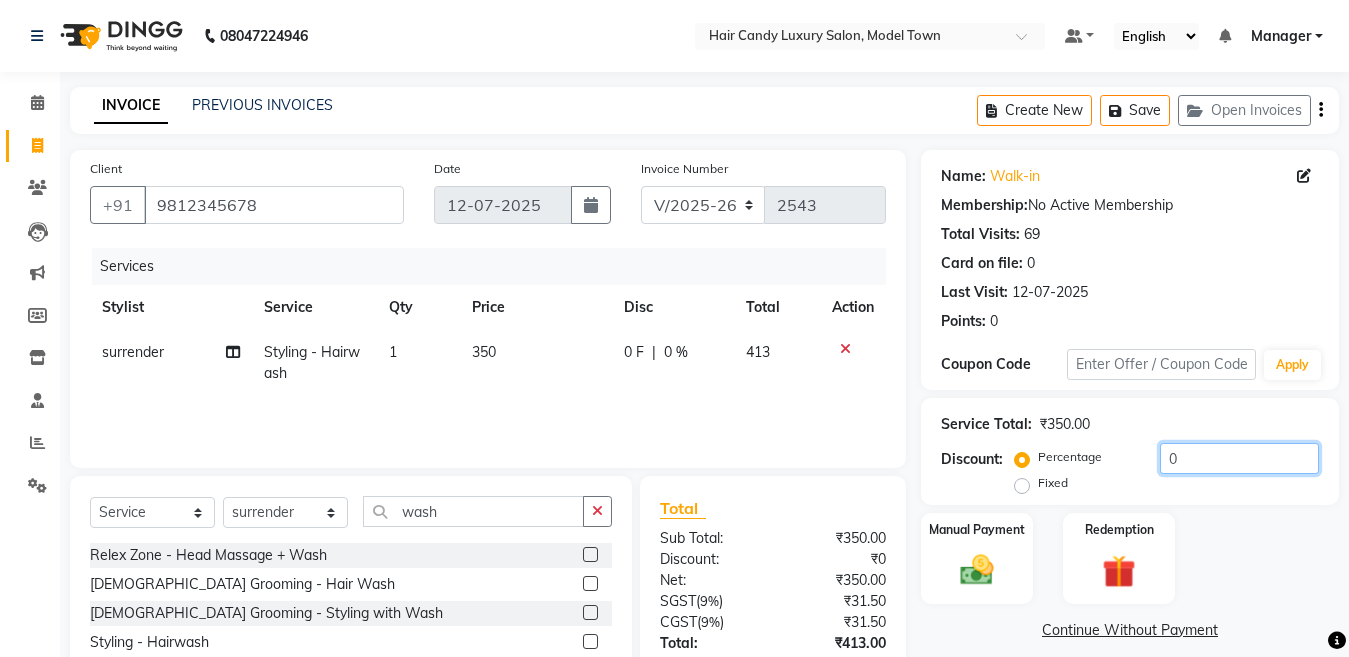 click on "0" 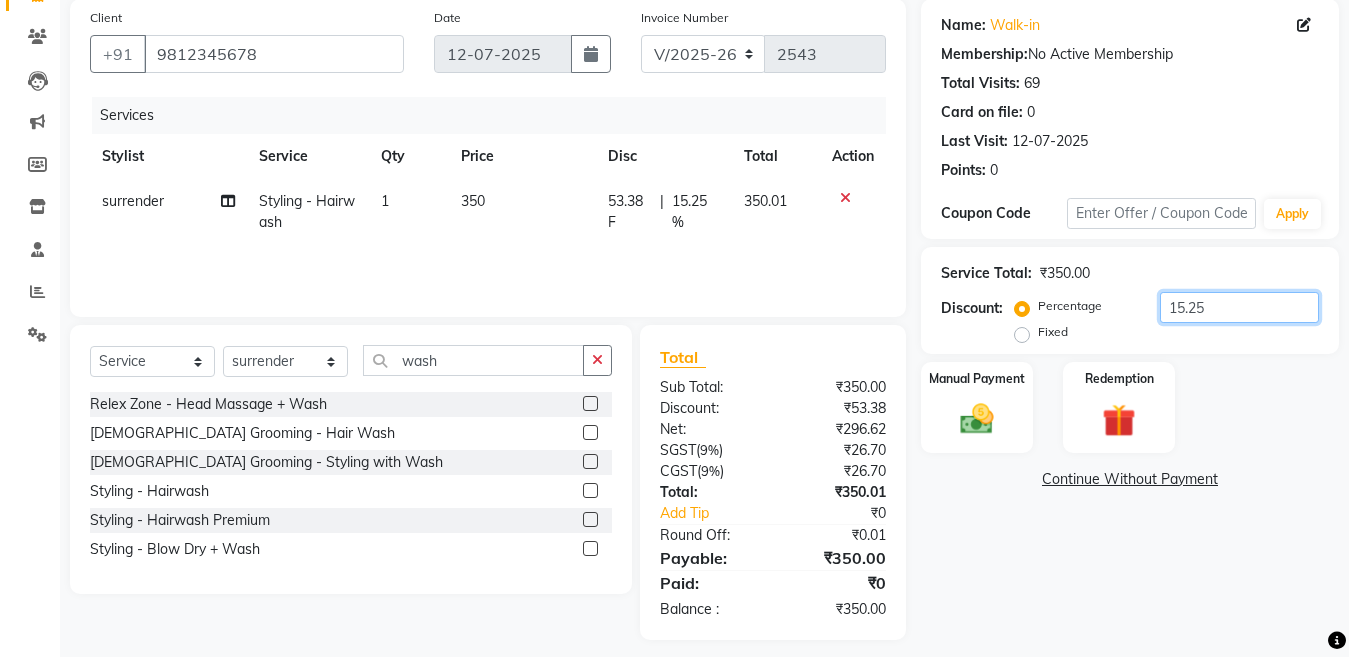 scroll, scrollTop: 157, scrollLeft: 0, axis: vertical 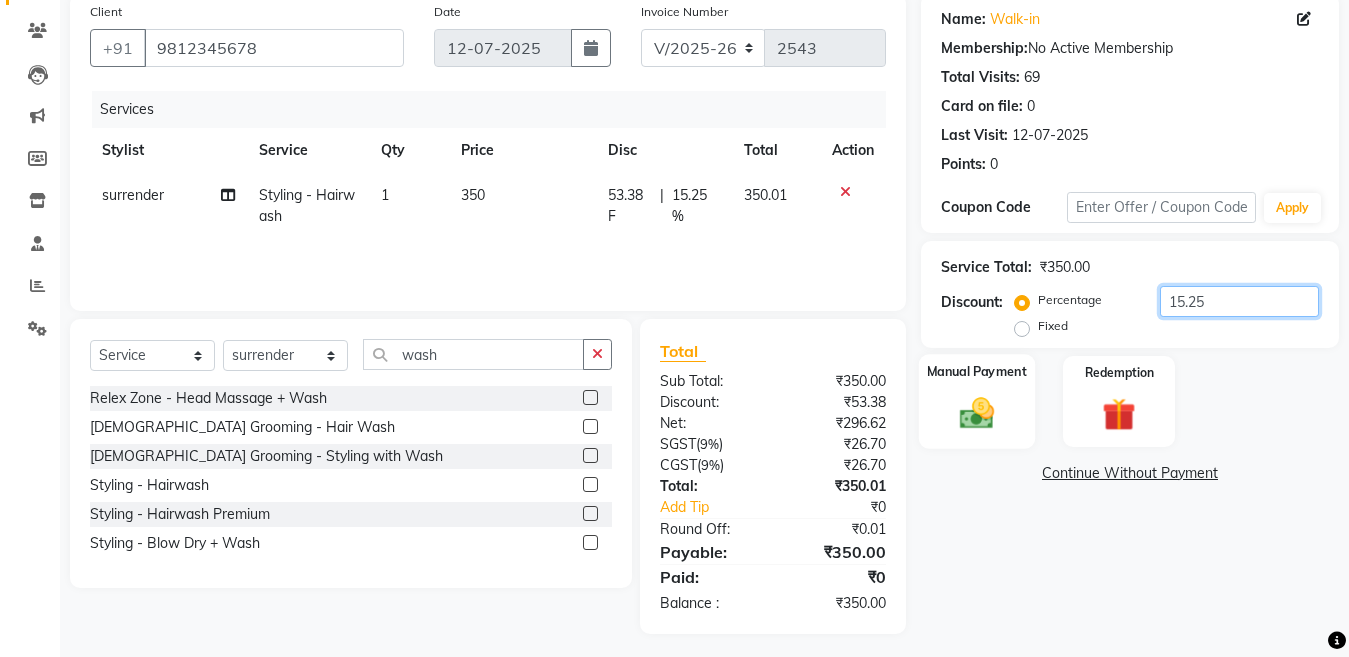 type on "15.25" 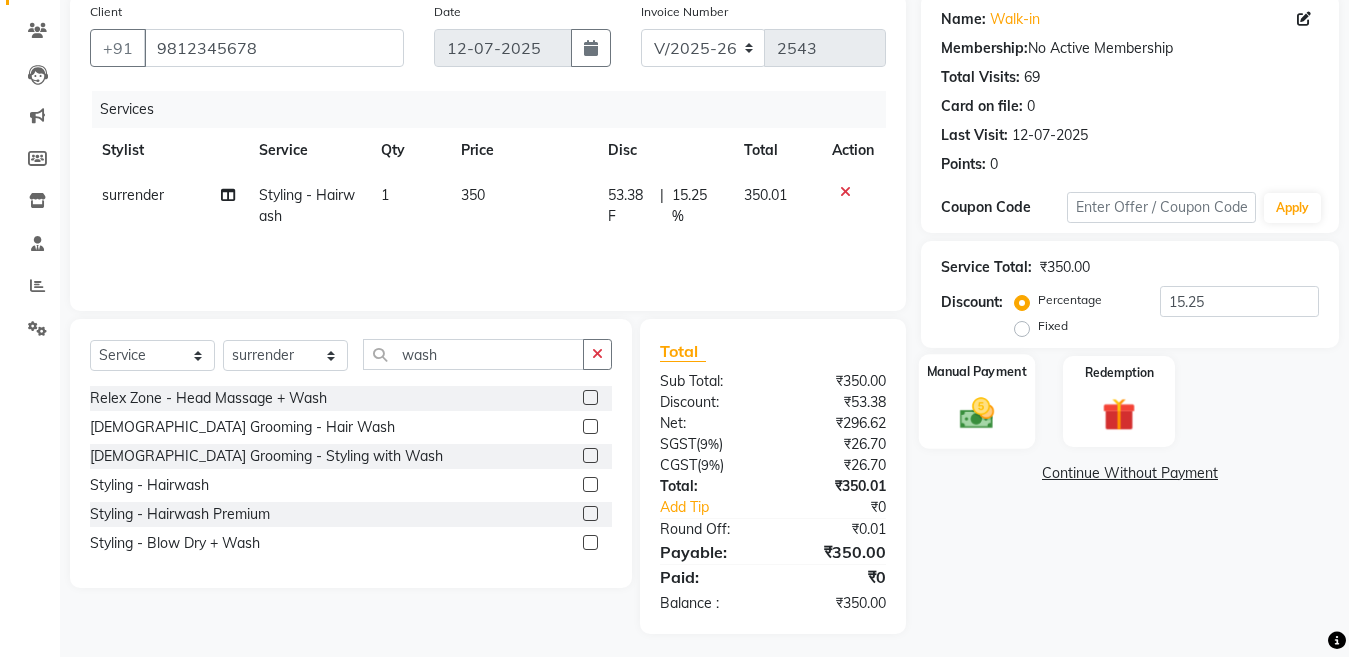 click 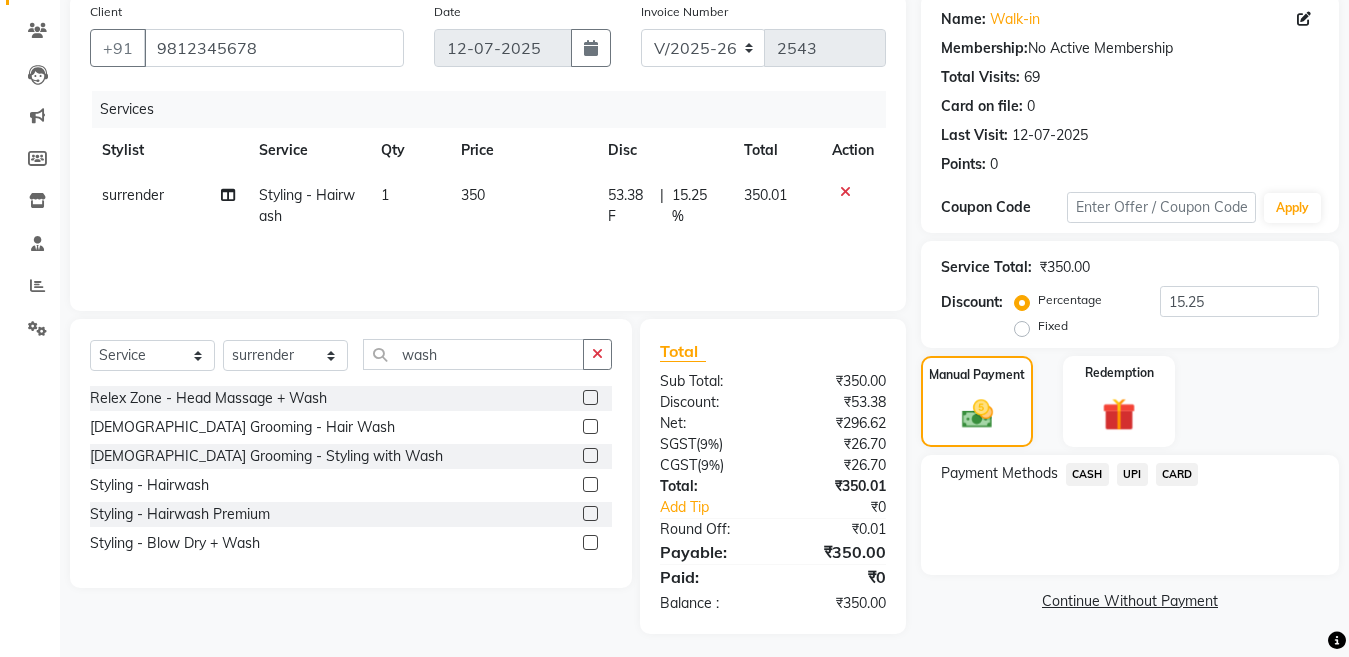 click on "CASH" 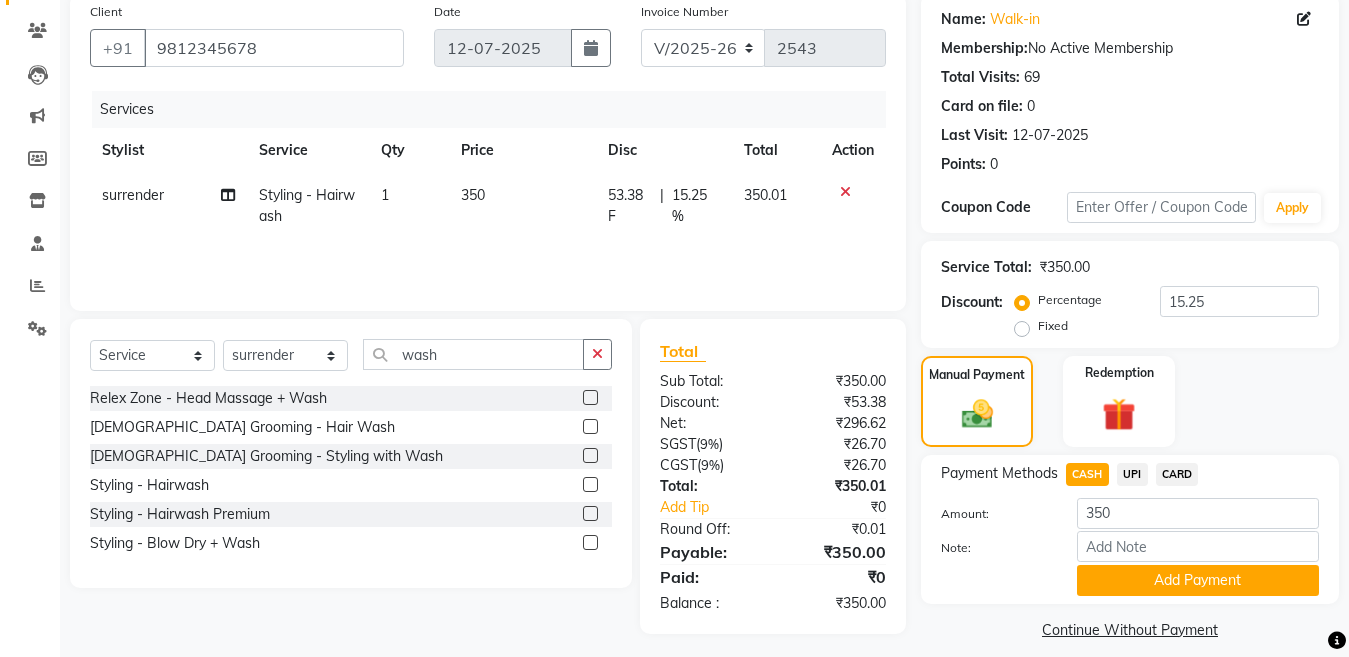 scroll, scrollTop: 175, scrollLeft: 0, axis: vertical 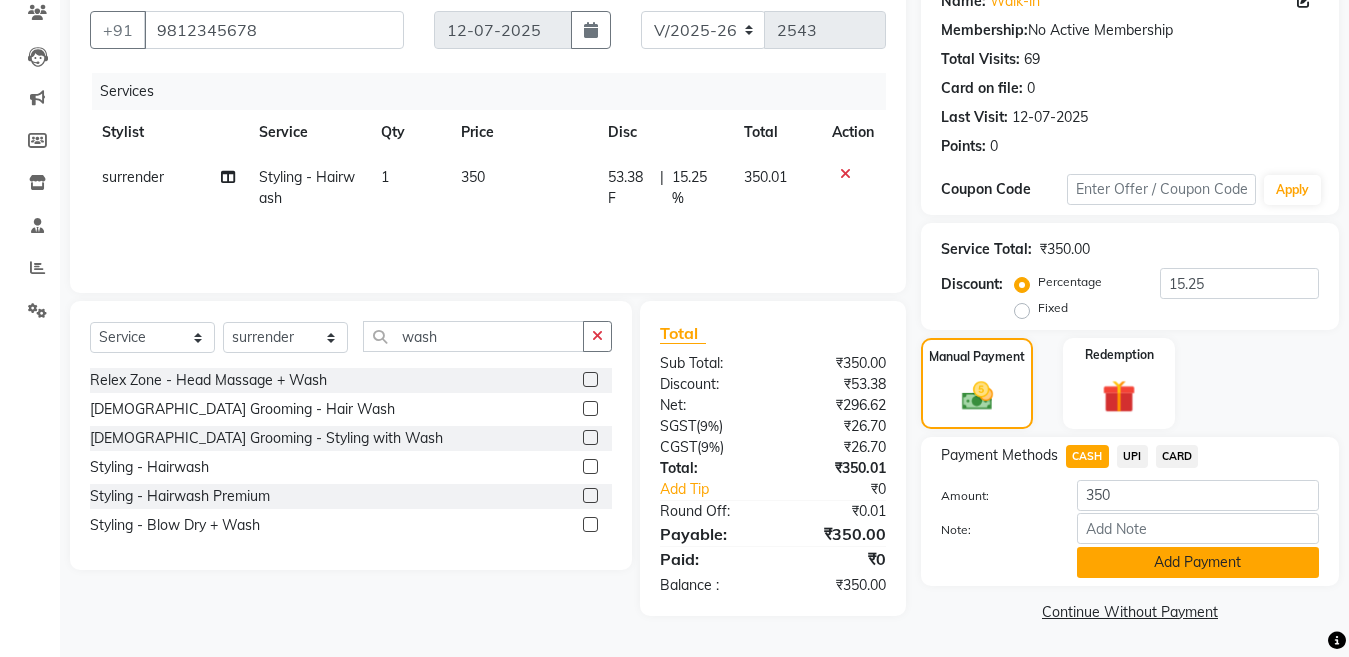 click on "Add Payment" 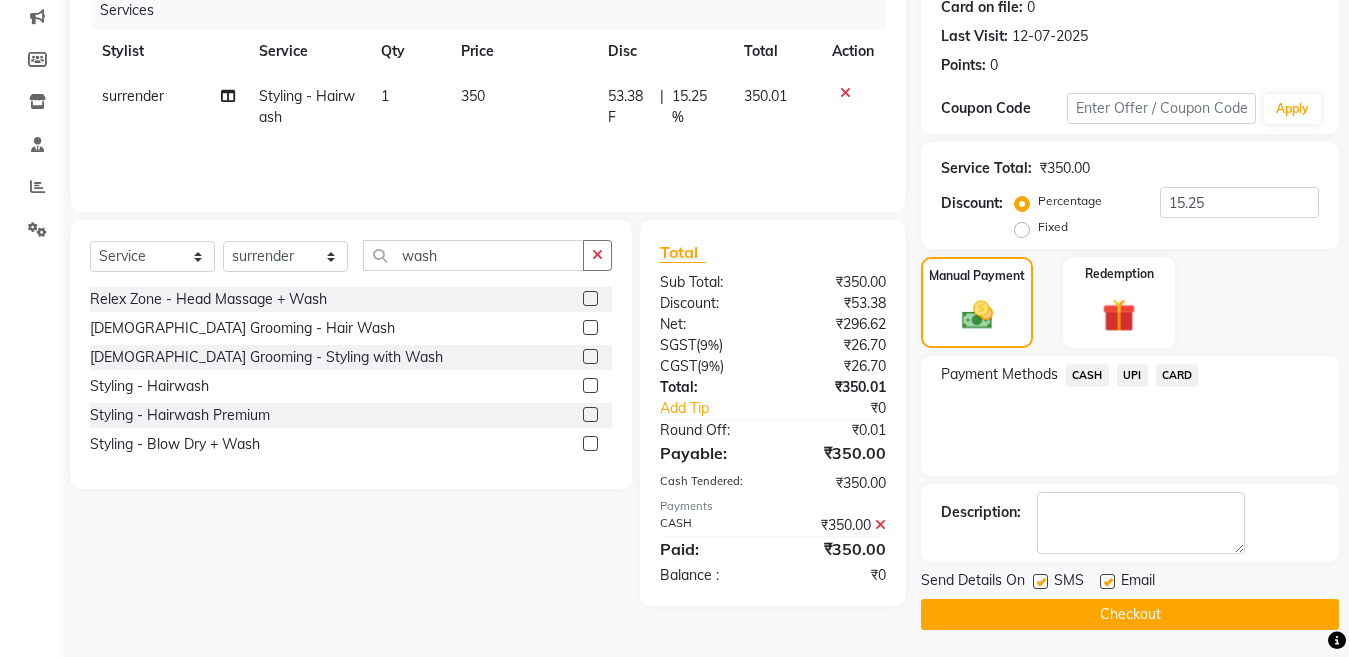 scroll, scrollTop: 259, scrollLeft: 0, axis: vertical 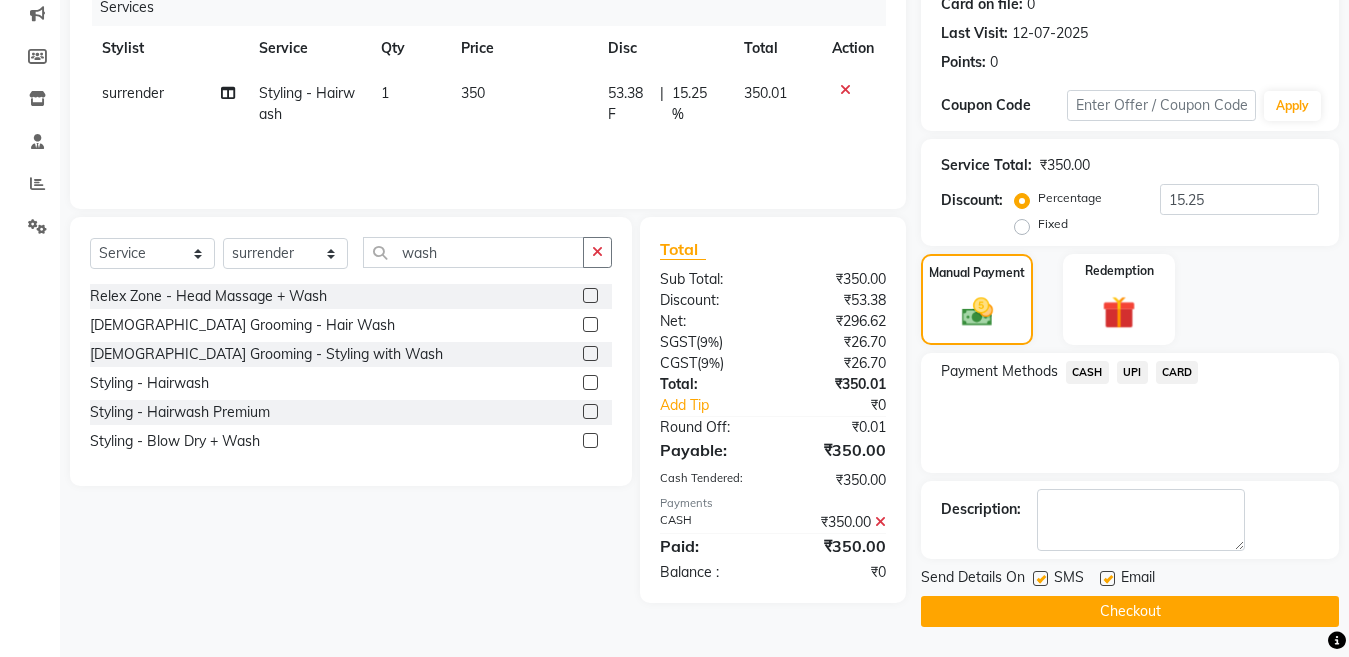 click 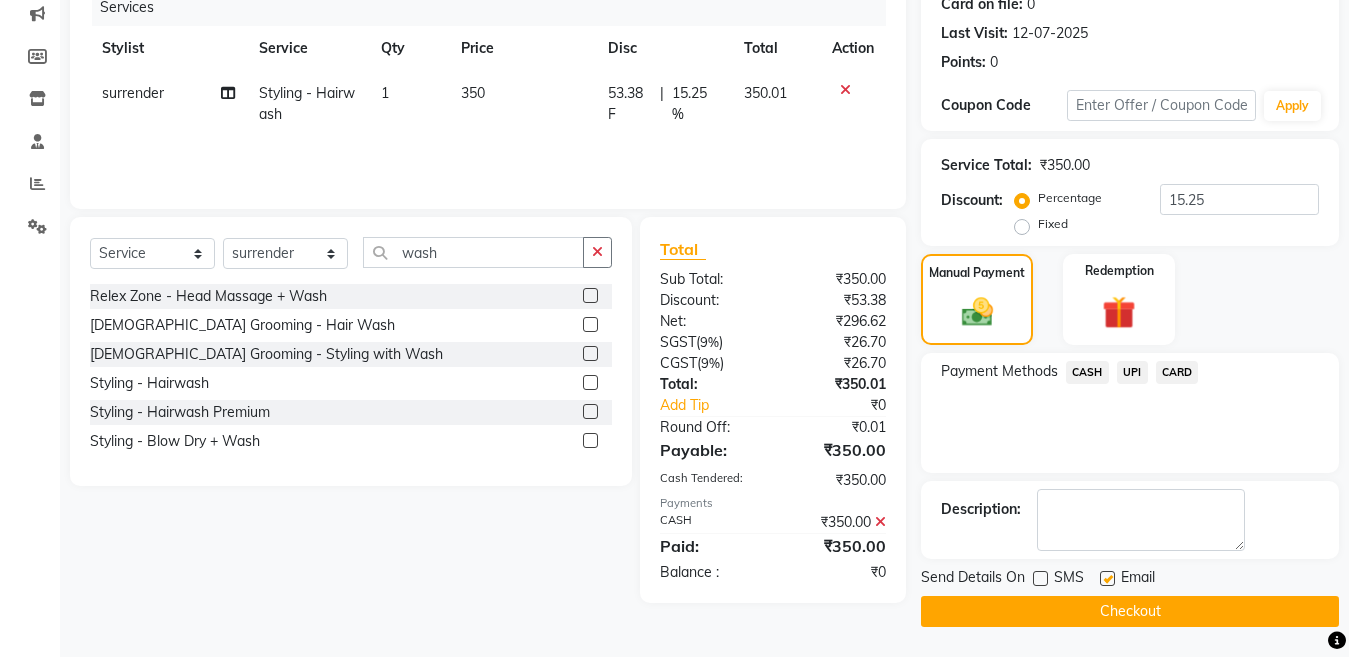 click on "Checkout" 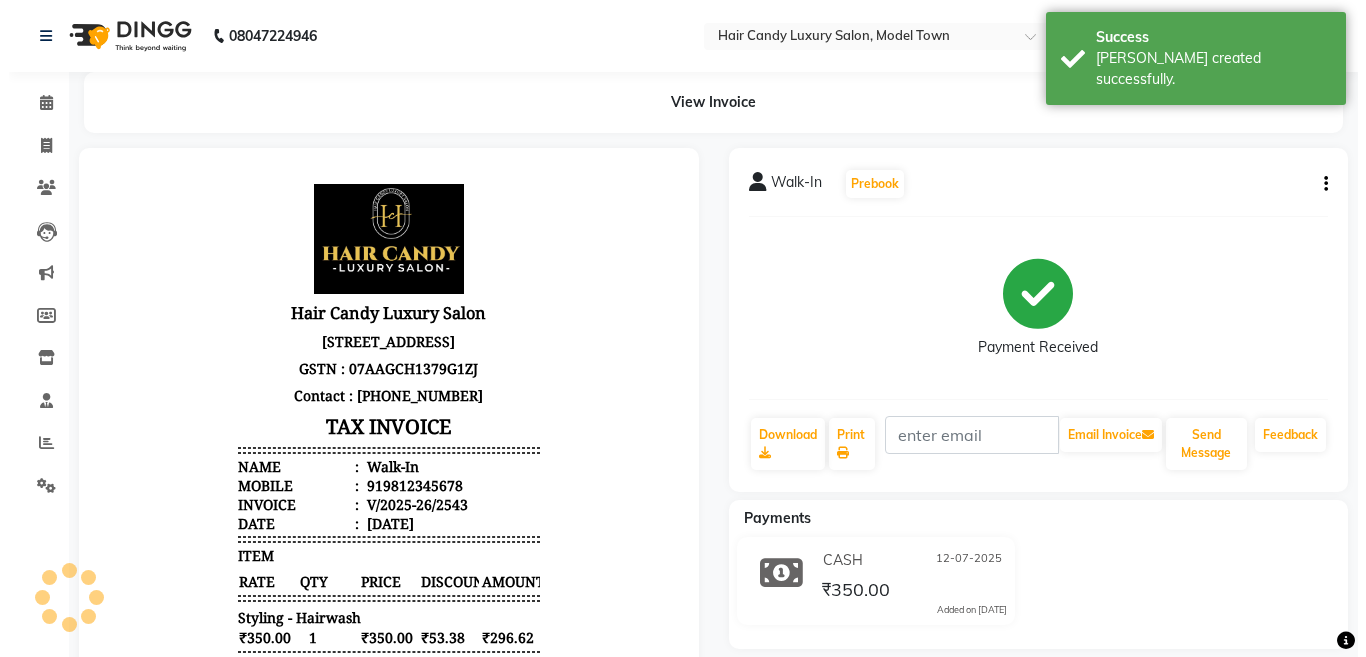 scroll, scrollTop: 0, scrollLeft: 0, axis: both 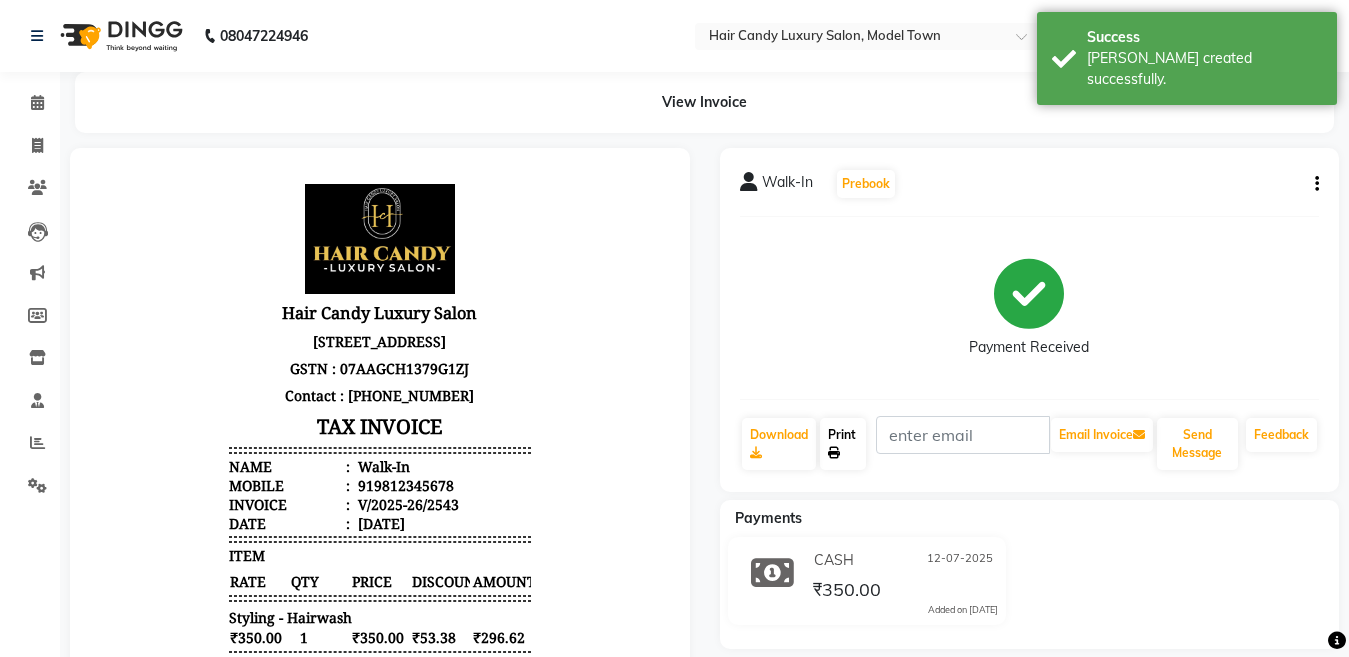 click on "Print" 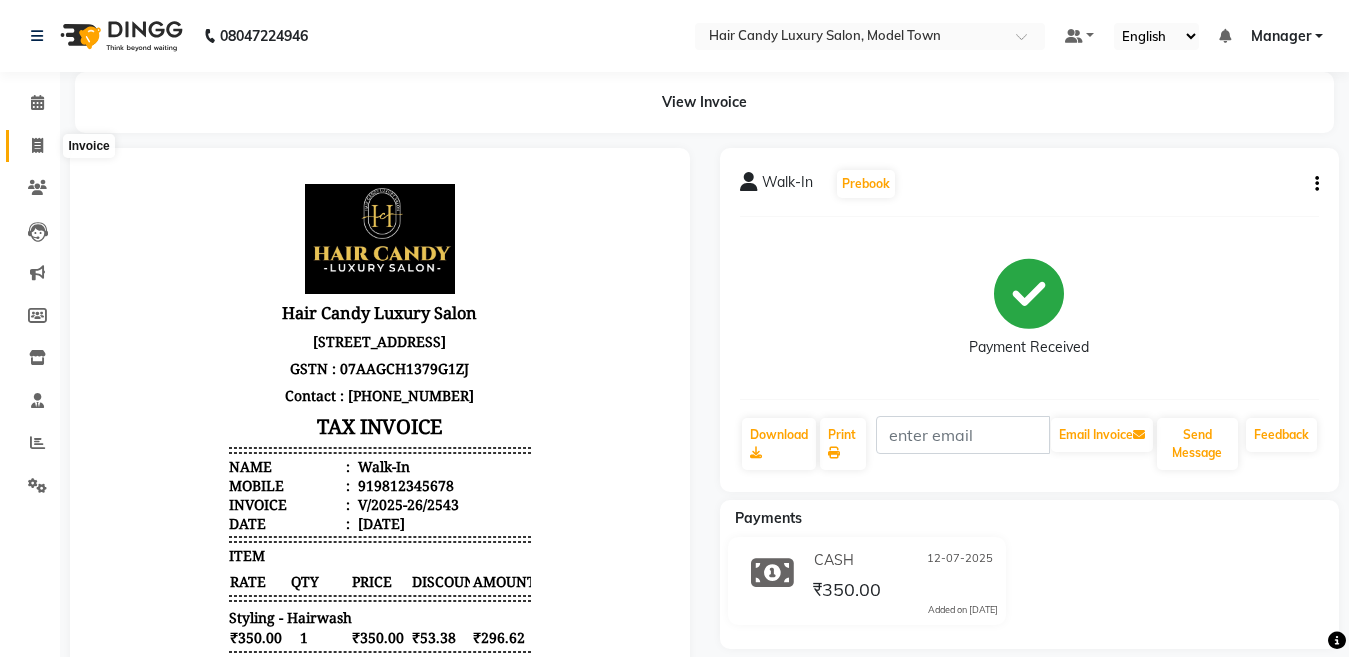 click 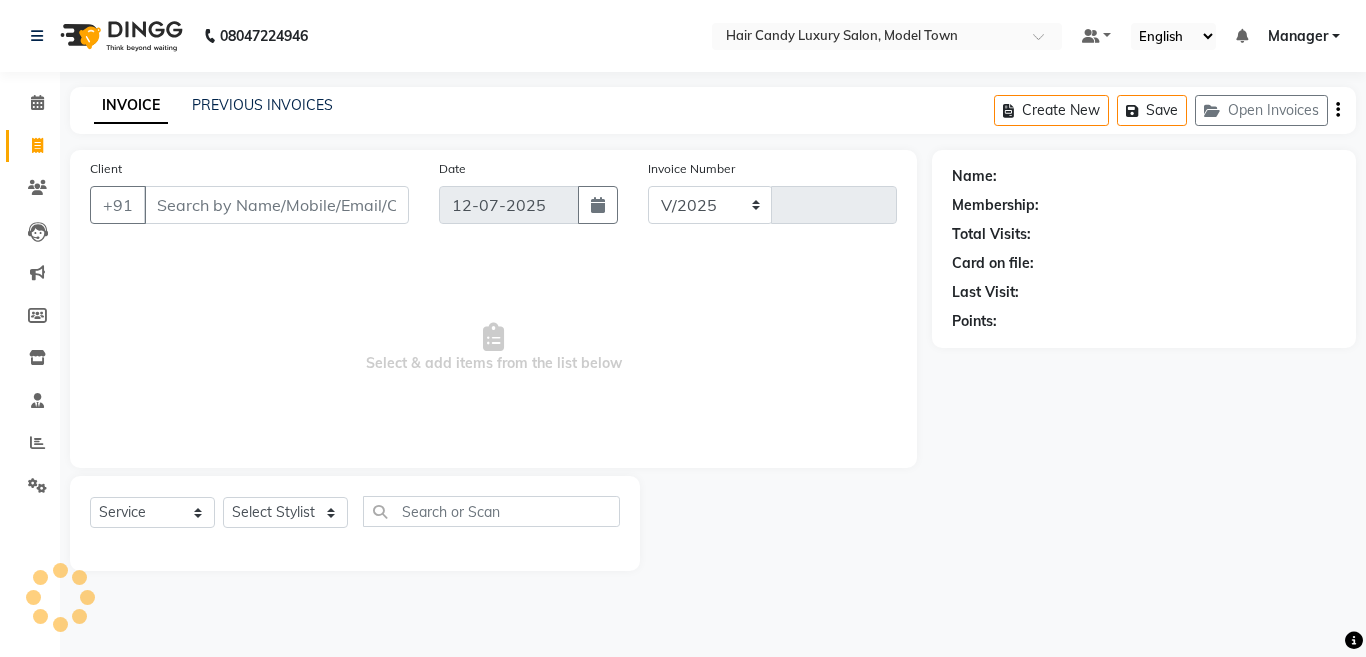 select on "4716" 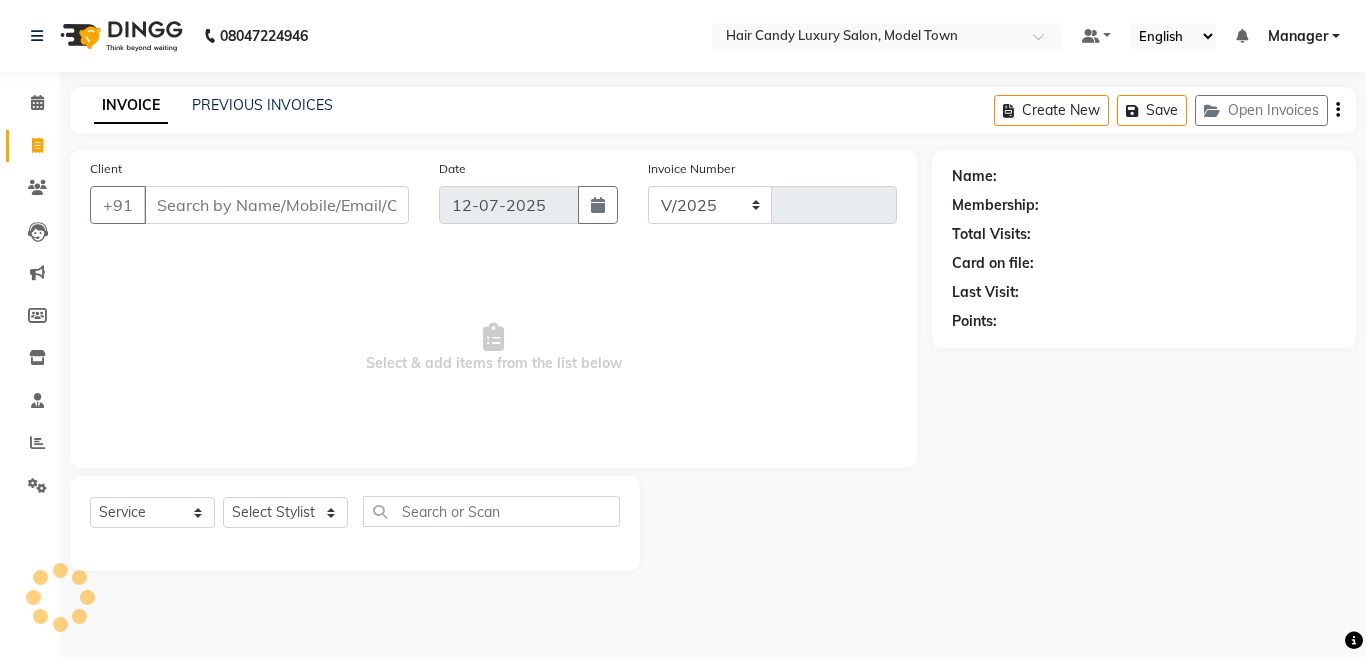 type on "2544" 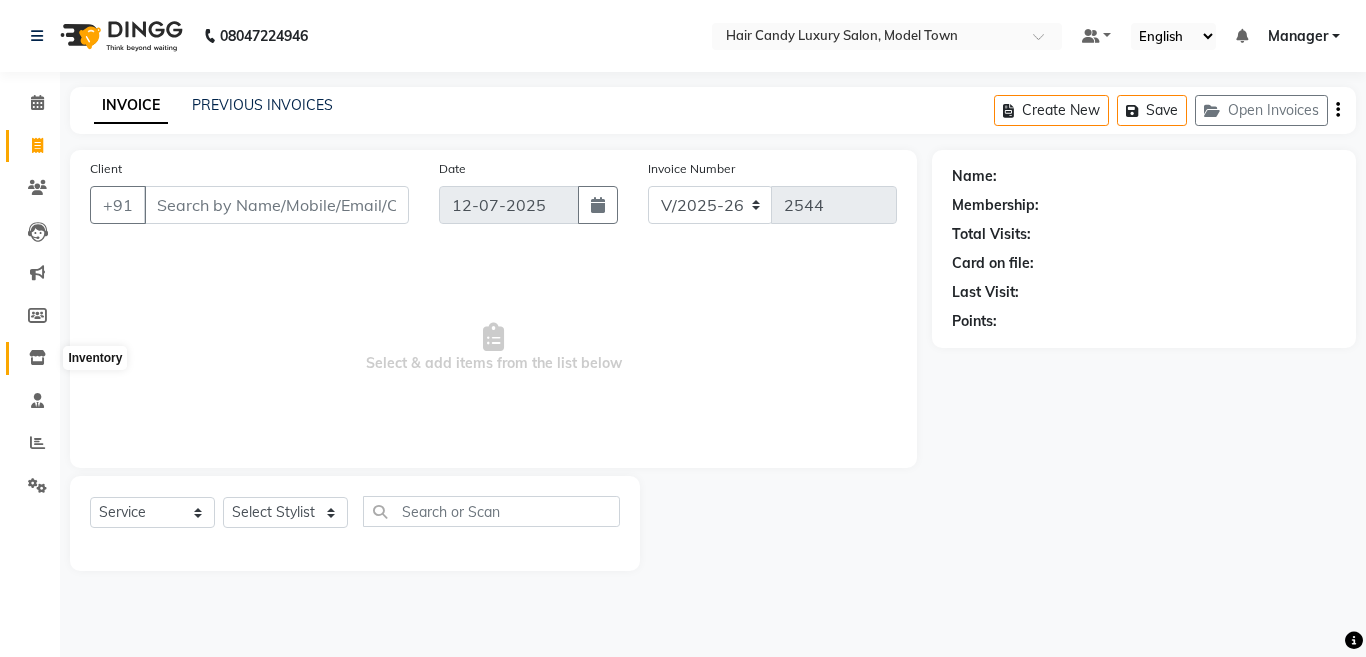 click 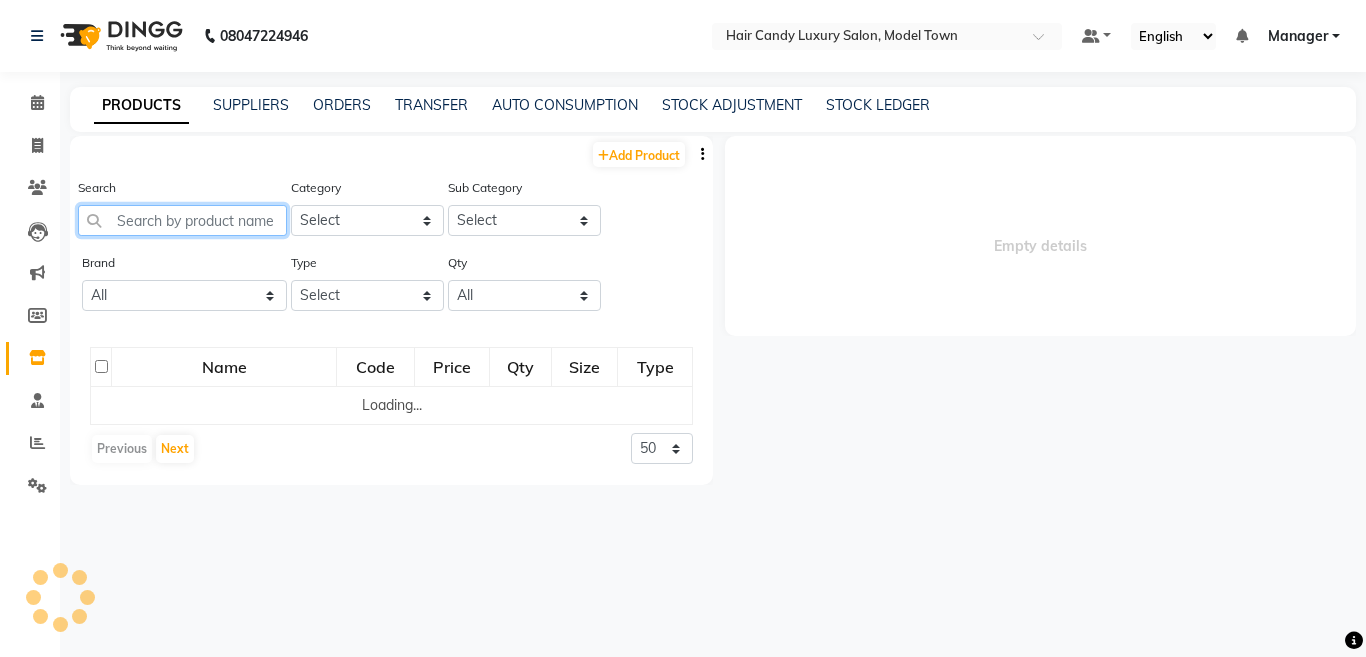 select 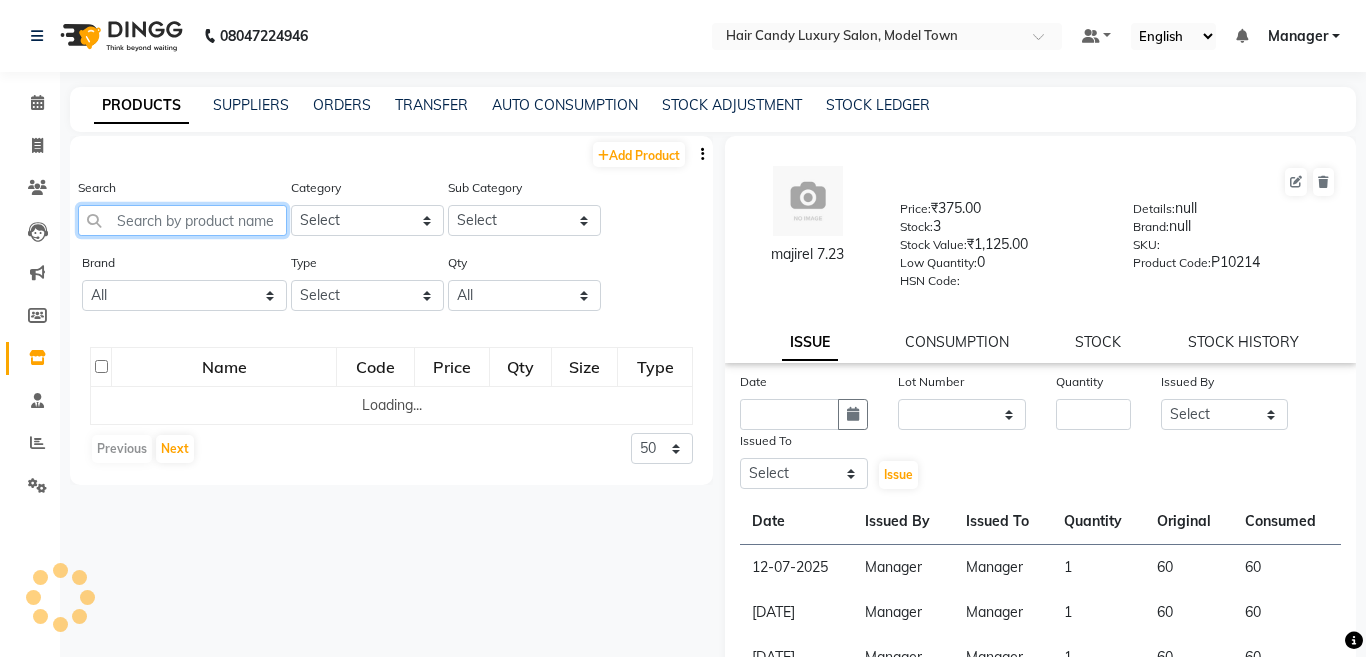 click 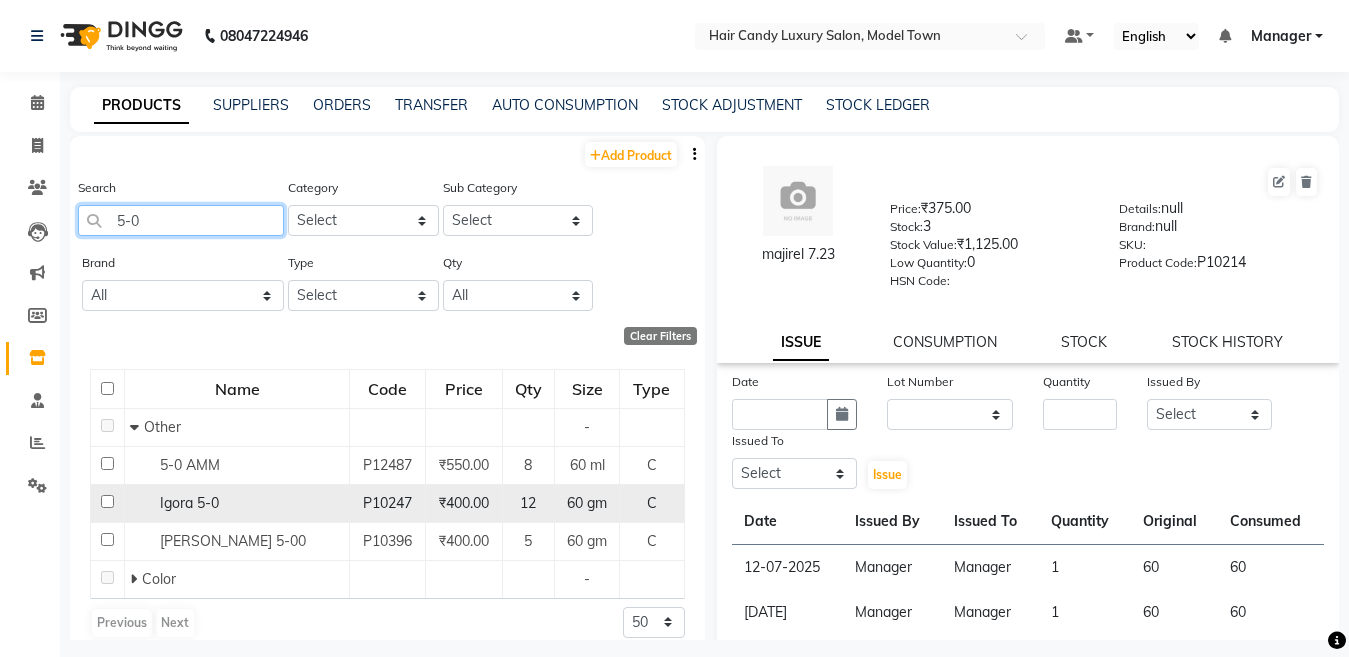 type on "5-0" 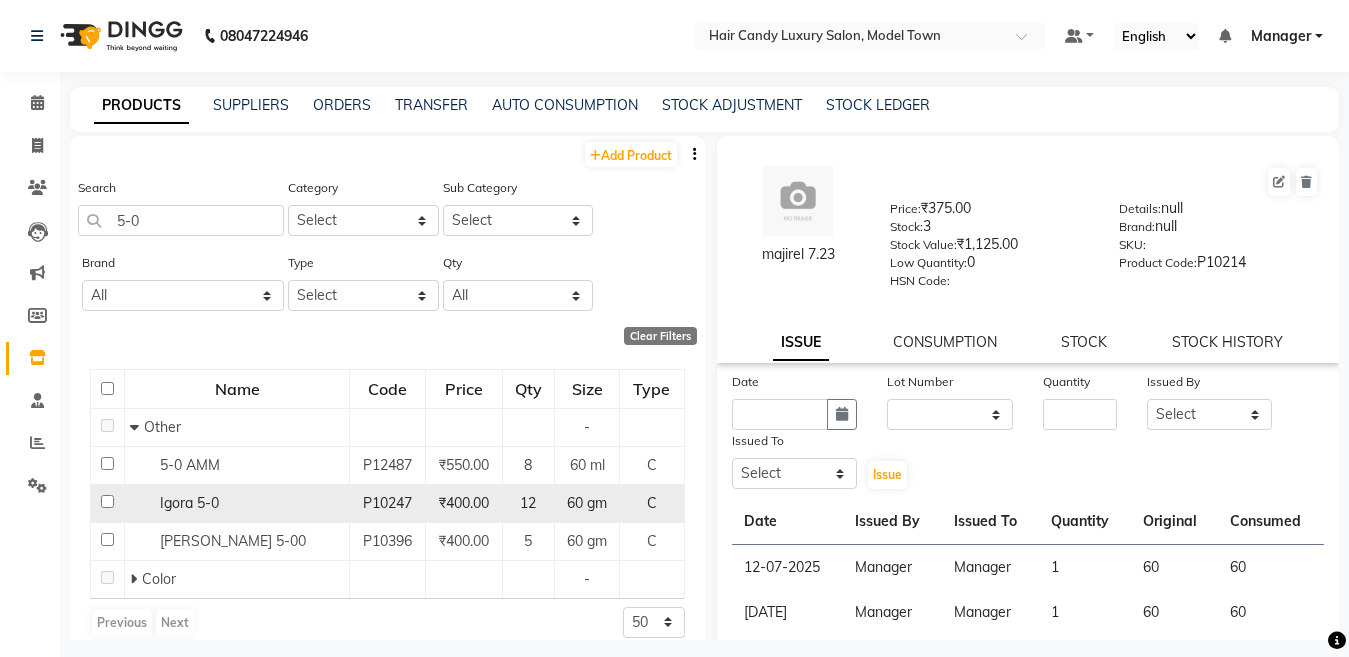 click on "Igora 5-0" 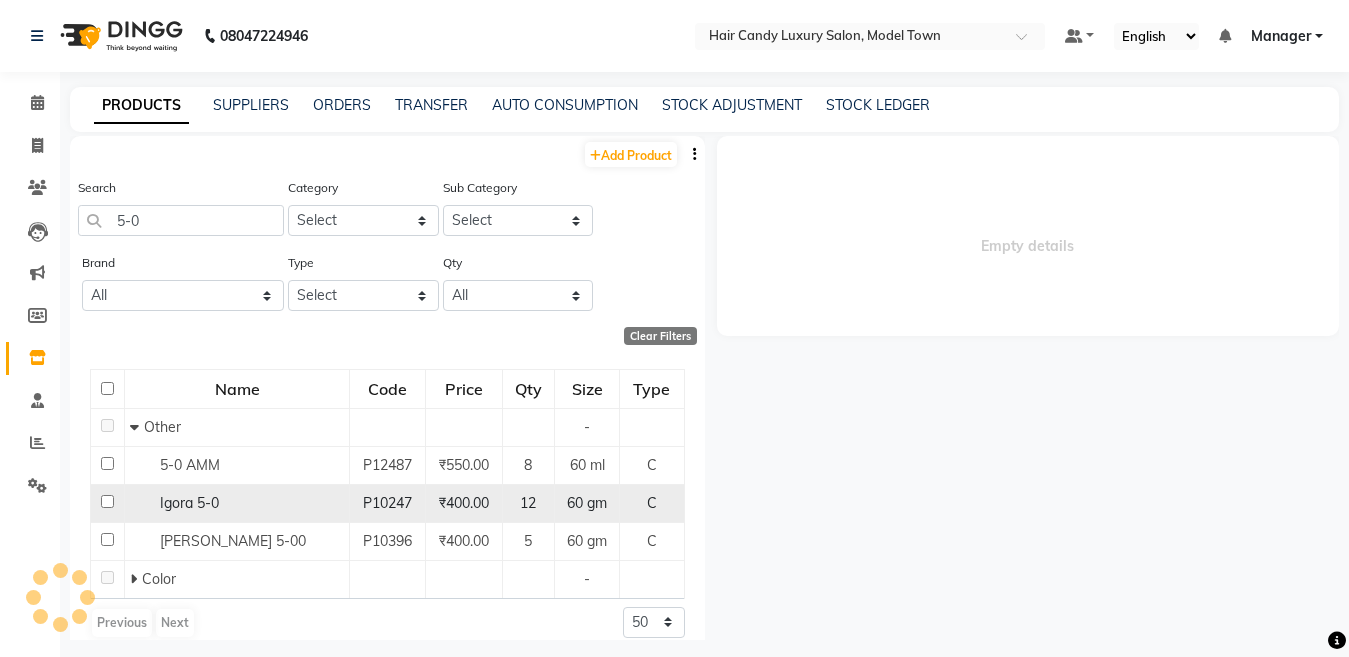 select 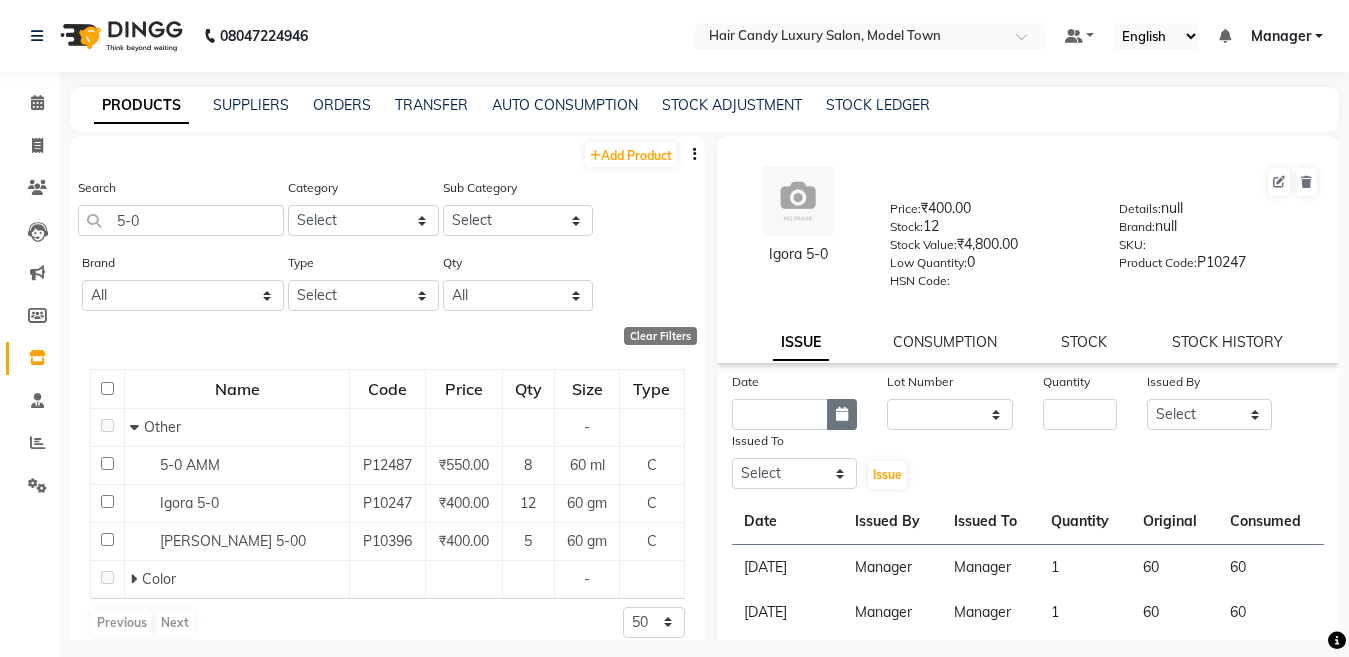click 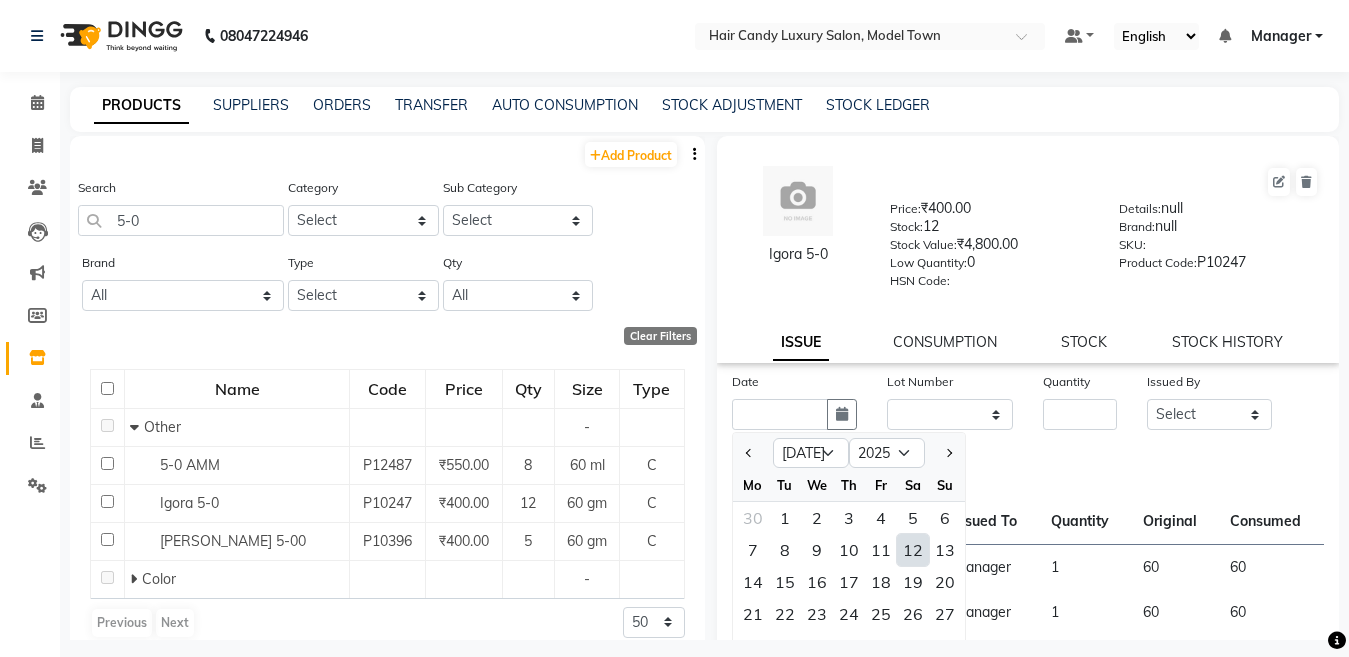 click on "12" 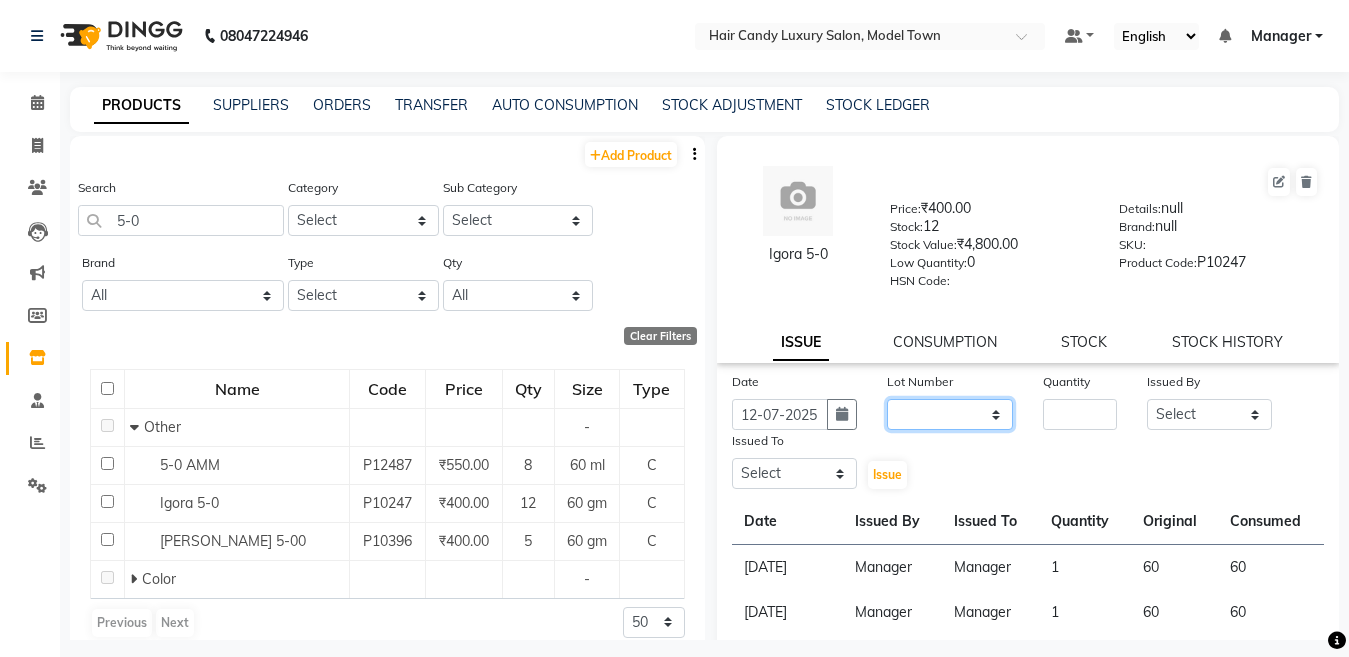 click on "None" 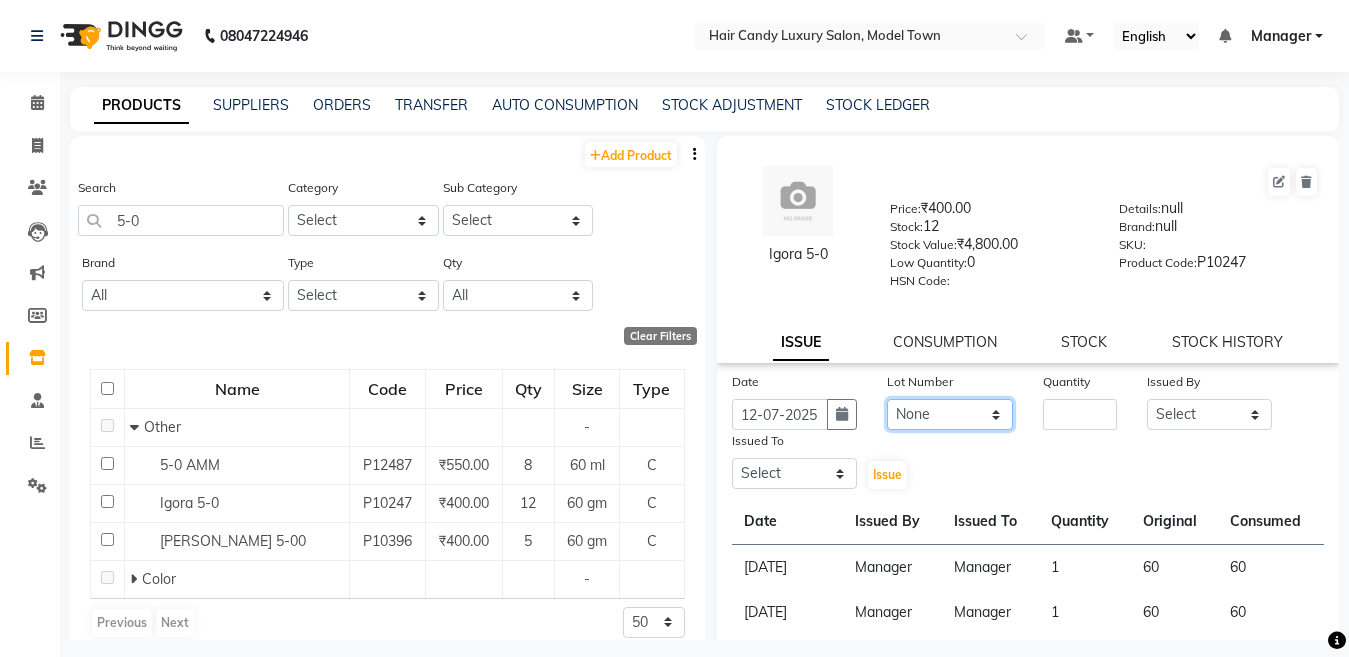 click on "None" 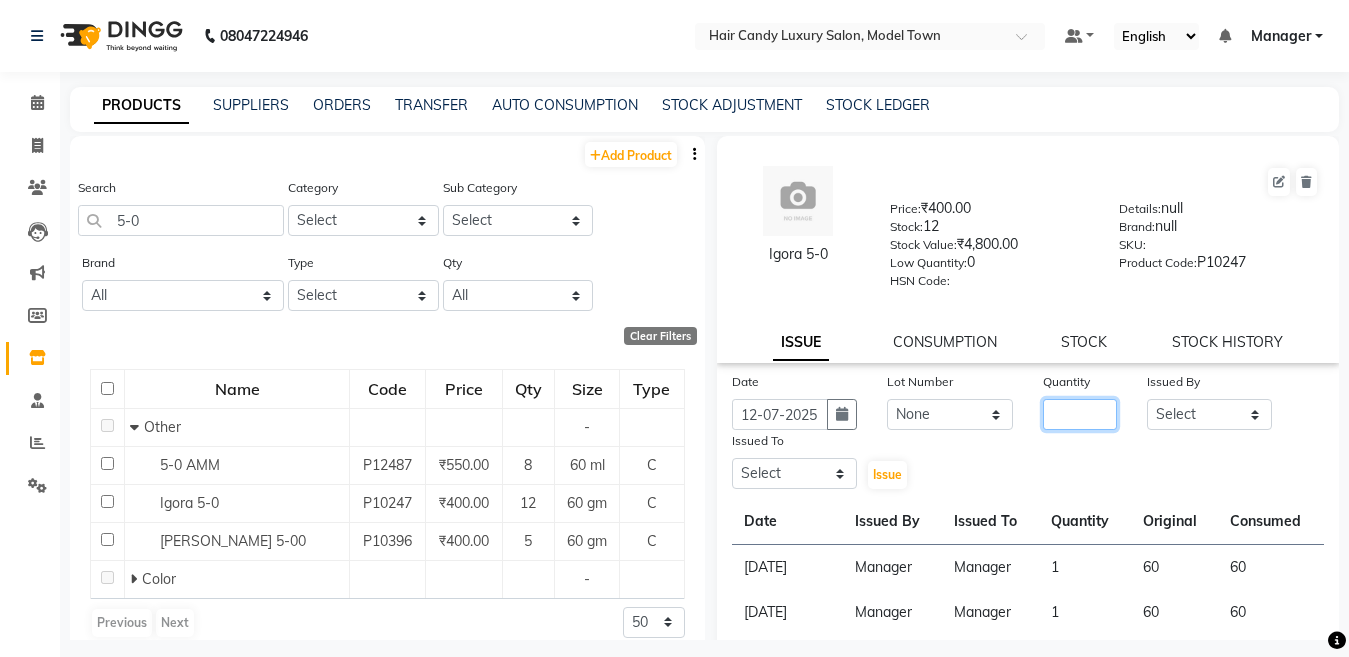 click 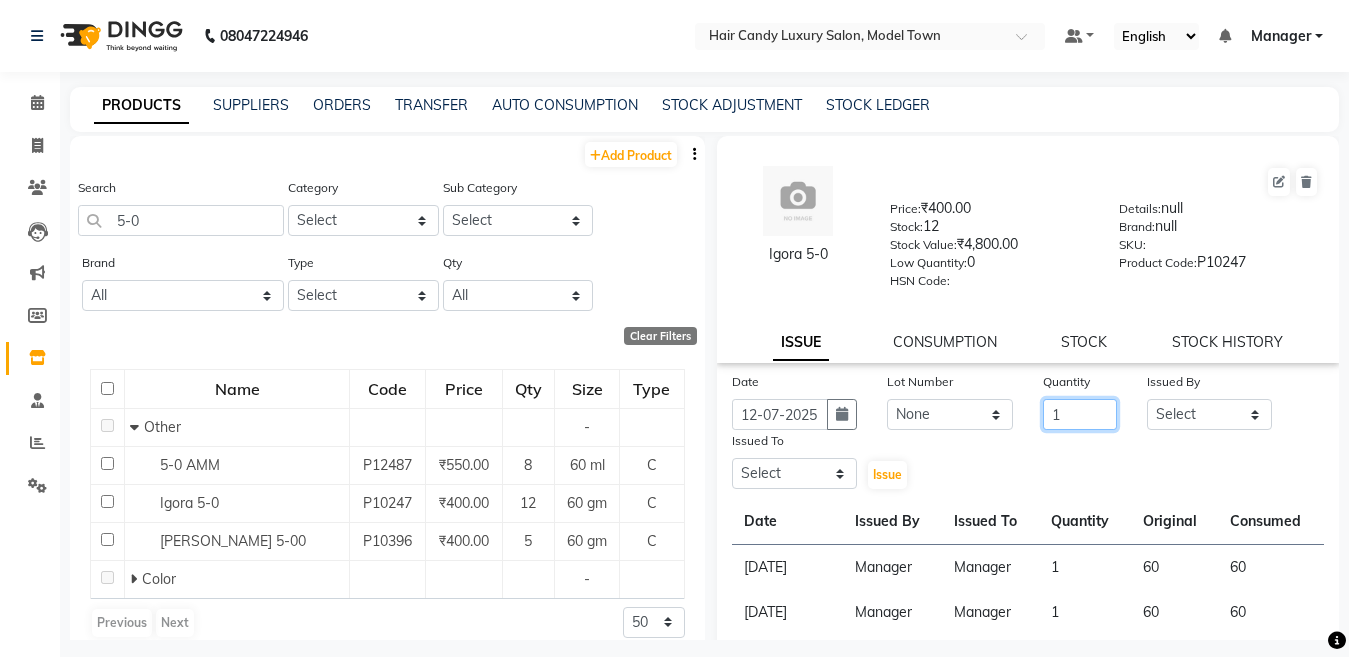type on "1" 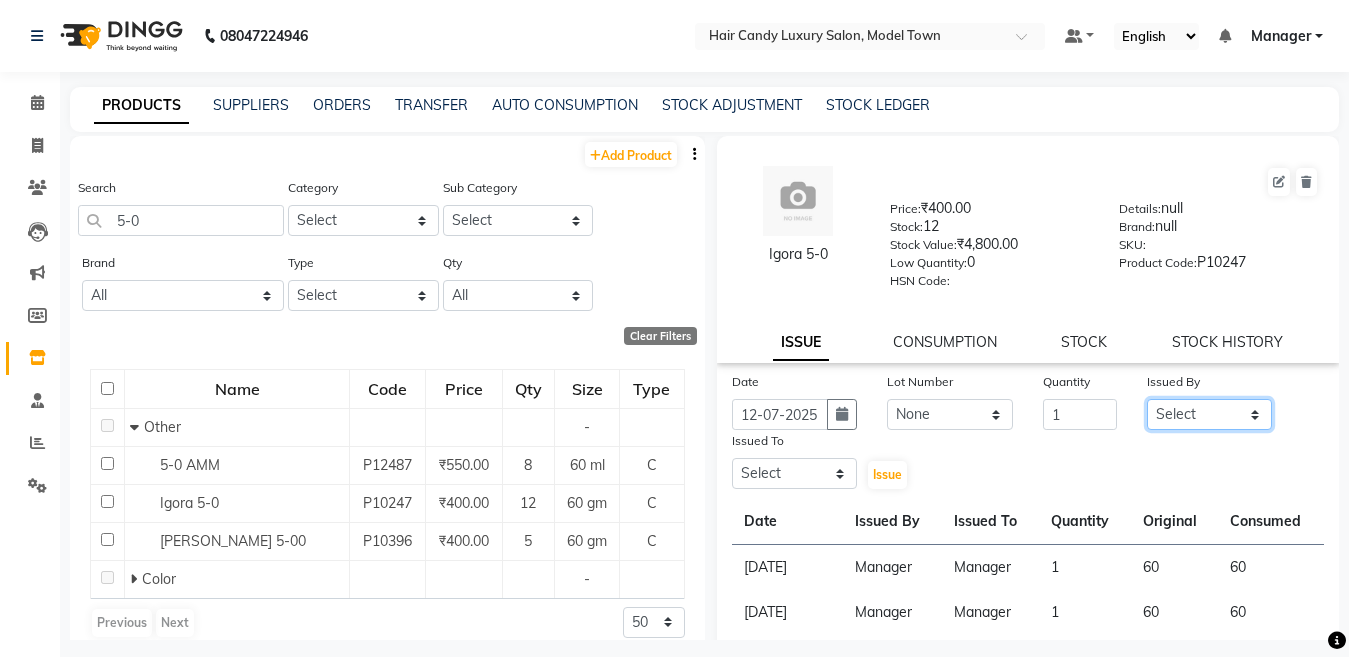 click on "Select Aakib Anas Anuradha Izhar Laiq (Rahul) Manager Neeraj parul Pawan Prakash Rajni Ranjay (Raju) RIYA Saleem sameer  stock manager surrender Vijay Gupta Vijay kumar" 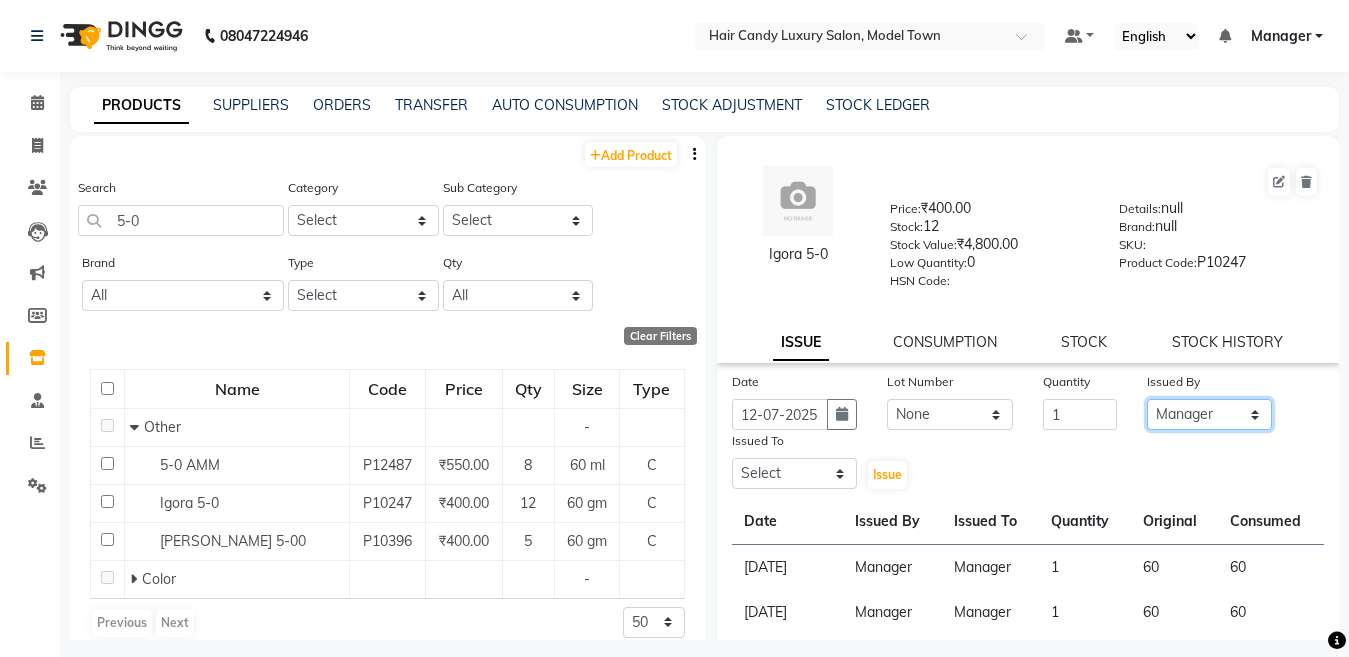click on "Select Aakib Anas Anuradha Izhar Laiq (Rahul) Manager Neeraj parul Pawan Prakash Rajni Ranjay (Raju) RIYA Saleem sameer  stock manager surrender Vijay Gupta Vijay kumar" 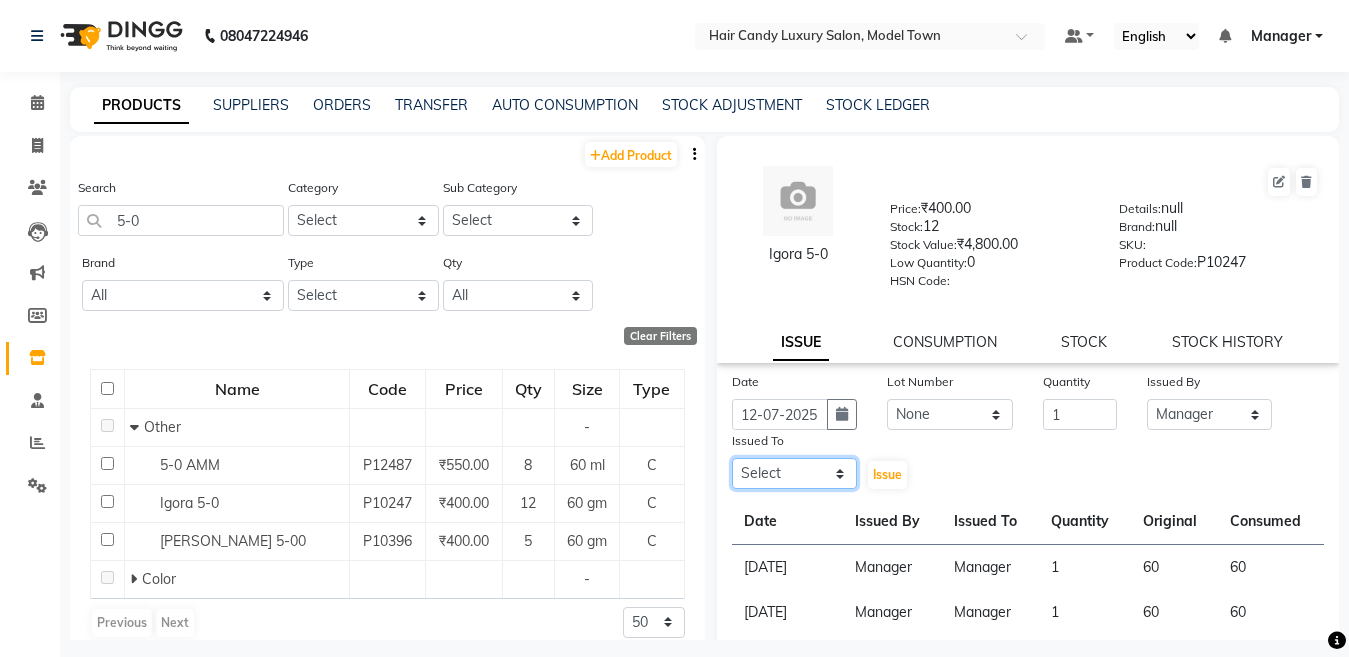 click on "Select Aakib Anas Anuradha Izhar Laiq (Rahul) Manager Neeraj parul Pawan Prakash Rajni Ranjay (Raju) RIYA Saleem sameer  stock manager surrender Vijay Gupta Vijay kumar" 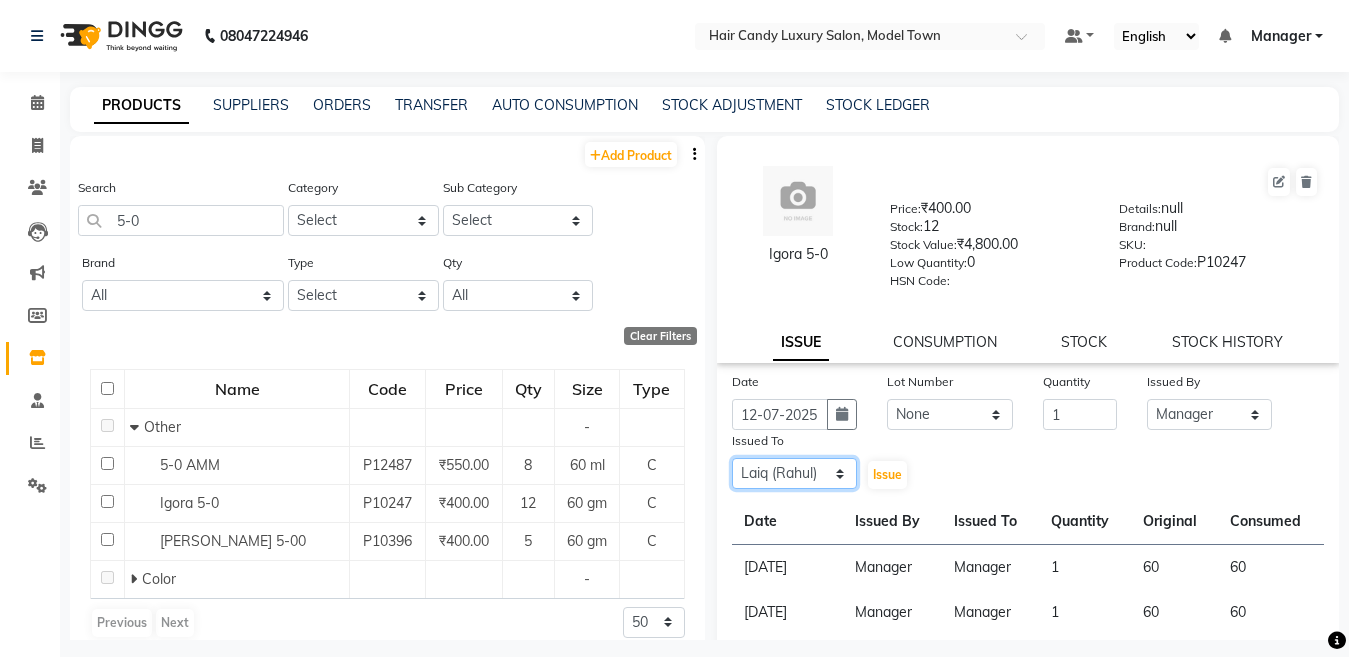 click on "Select Aakib Anas Anuradha Izhar Laiq (Rahul) Manager Neeraj parul Pawan Prakash Rajni Ranjay (Raju) RIYA Saleem sameer  stock manager surrender Vijay Gupta Vijay kumar" 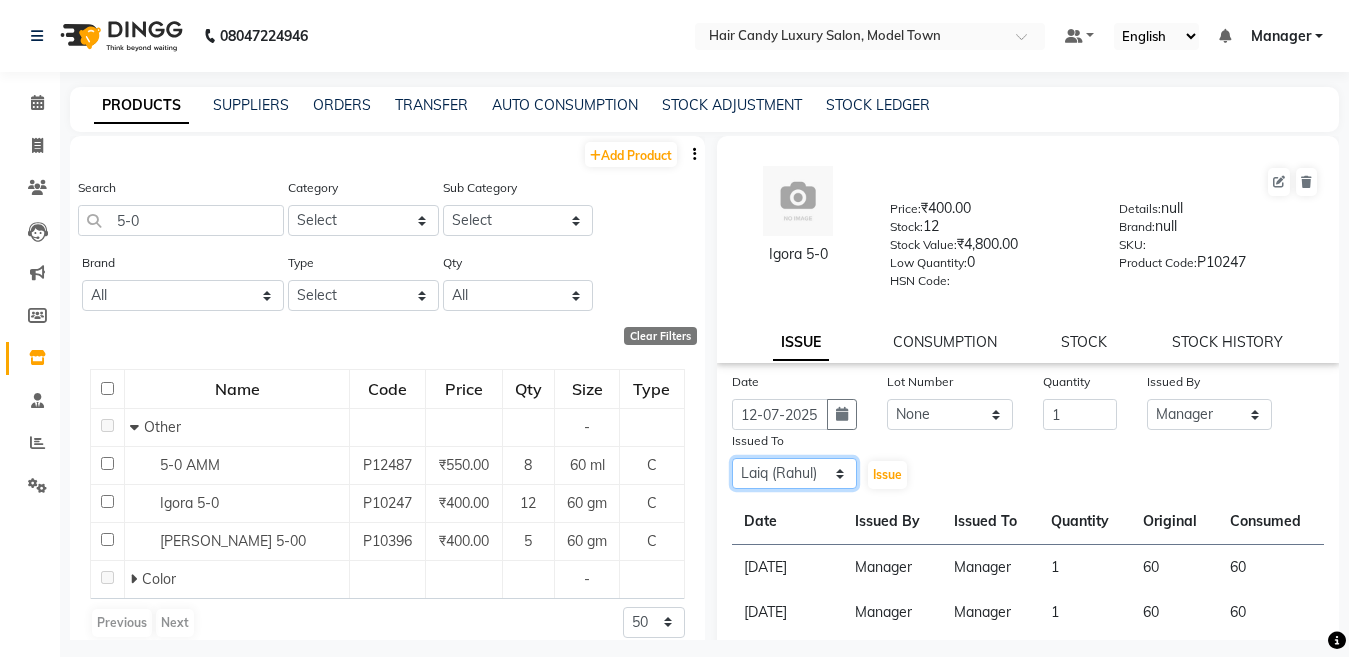 select on "28446" 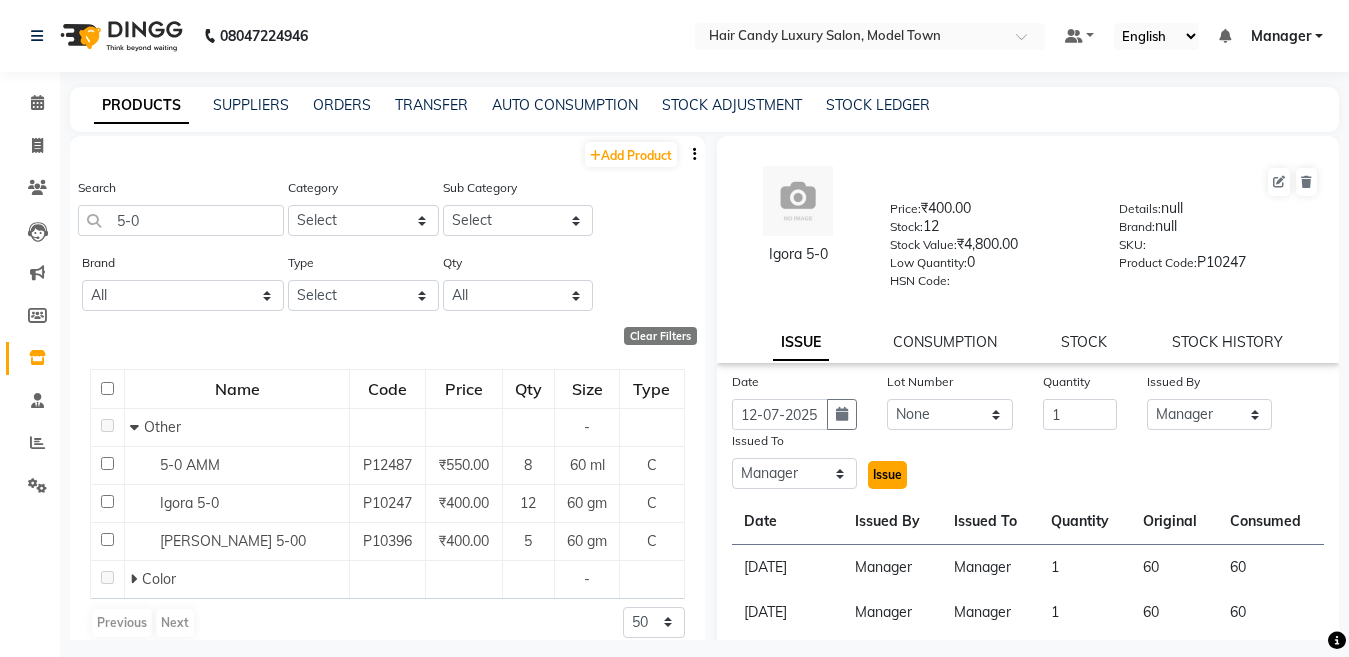 click on "Issue" 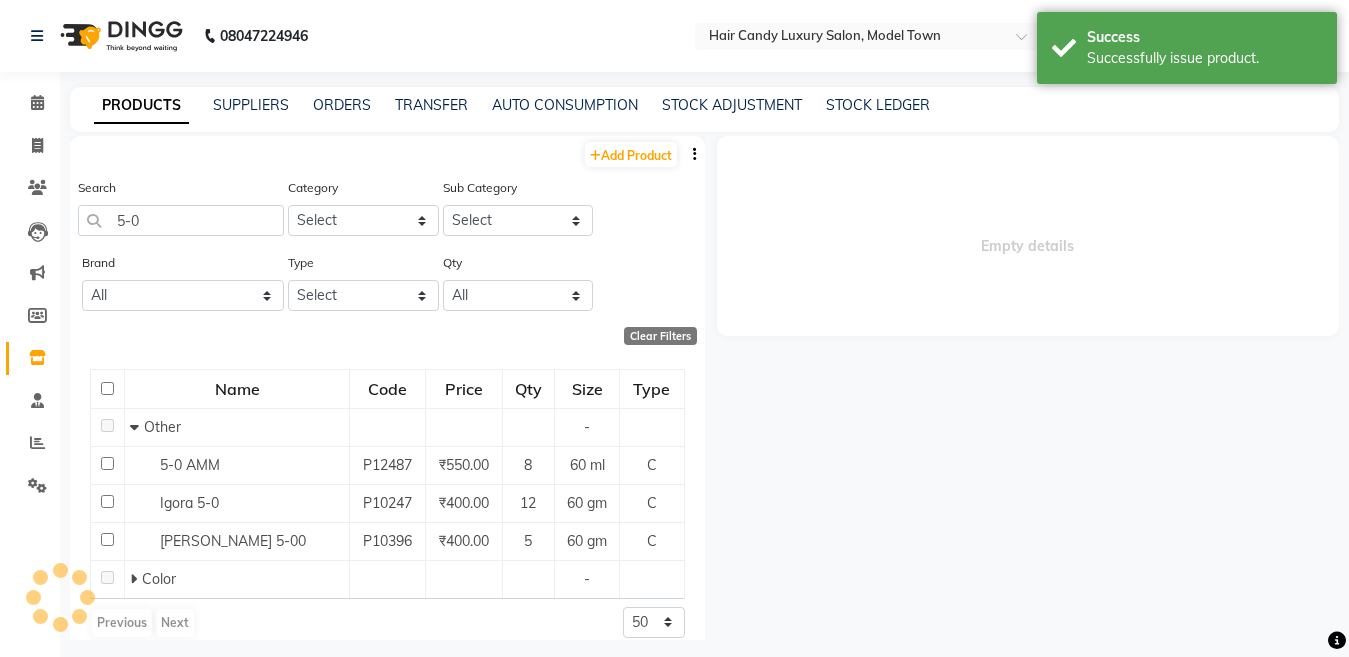 select 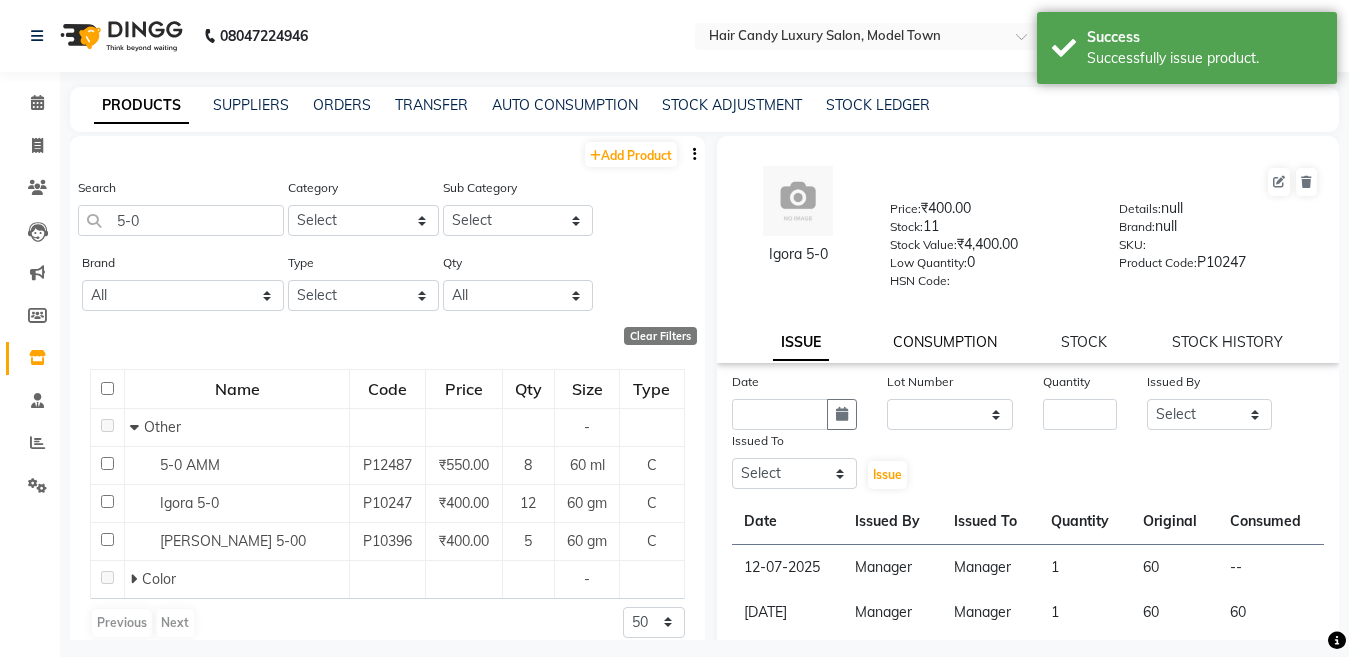 click on "CONSUMPTION" 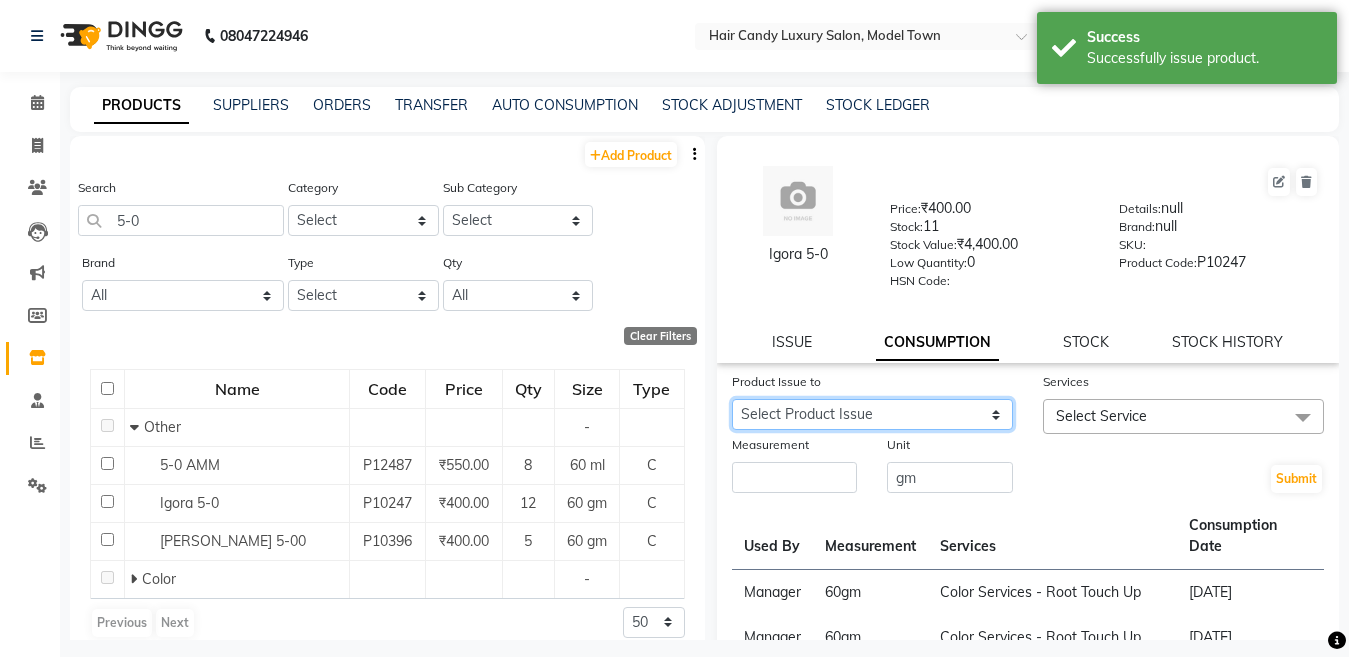 click on "Select Product Issue 2025-07-12, Issued to: Manager, Balance: 60" 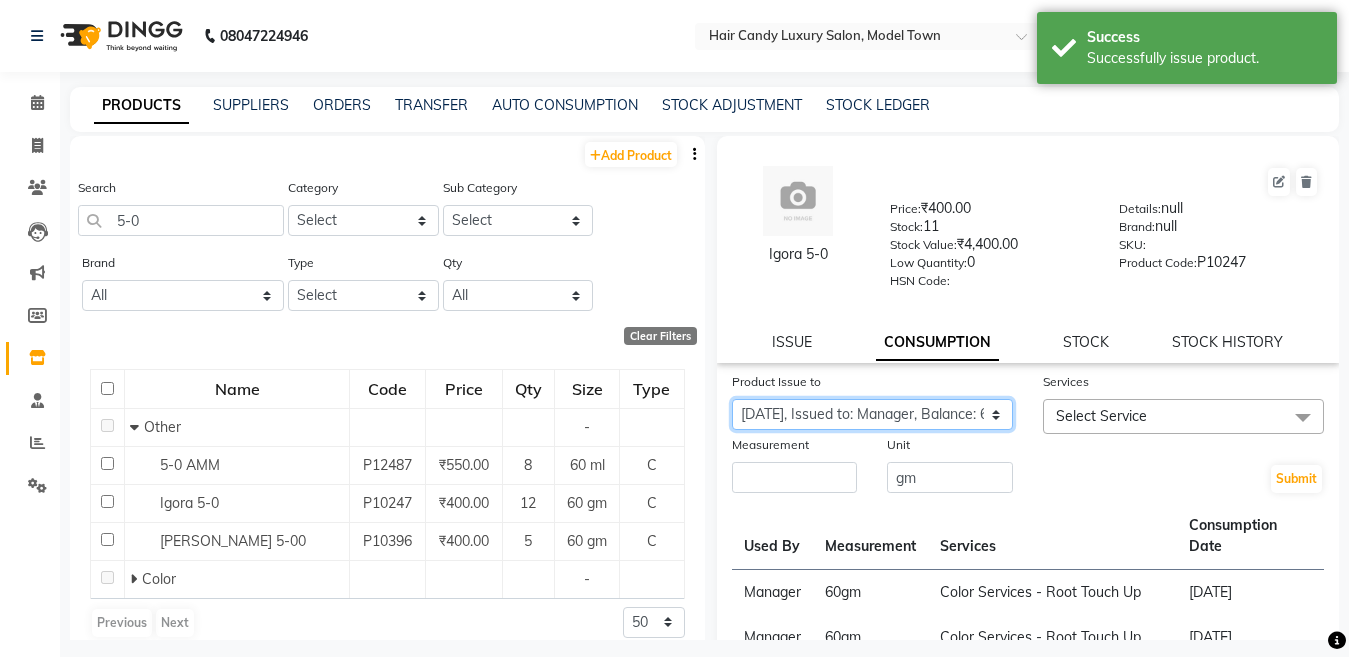 click on "Select Product Issue 2025-07-12, Issued to: Manager, Balance: 60" 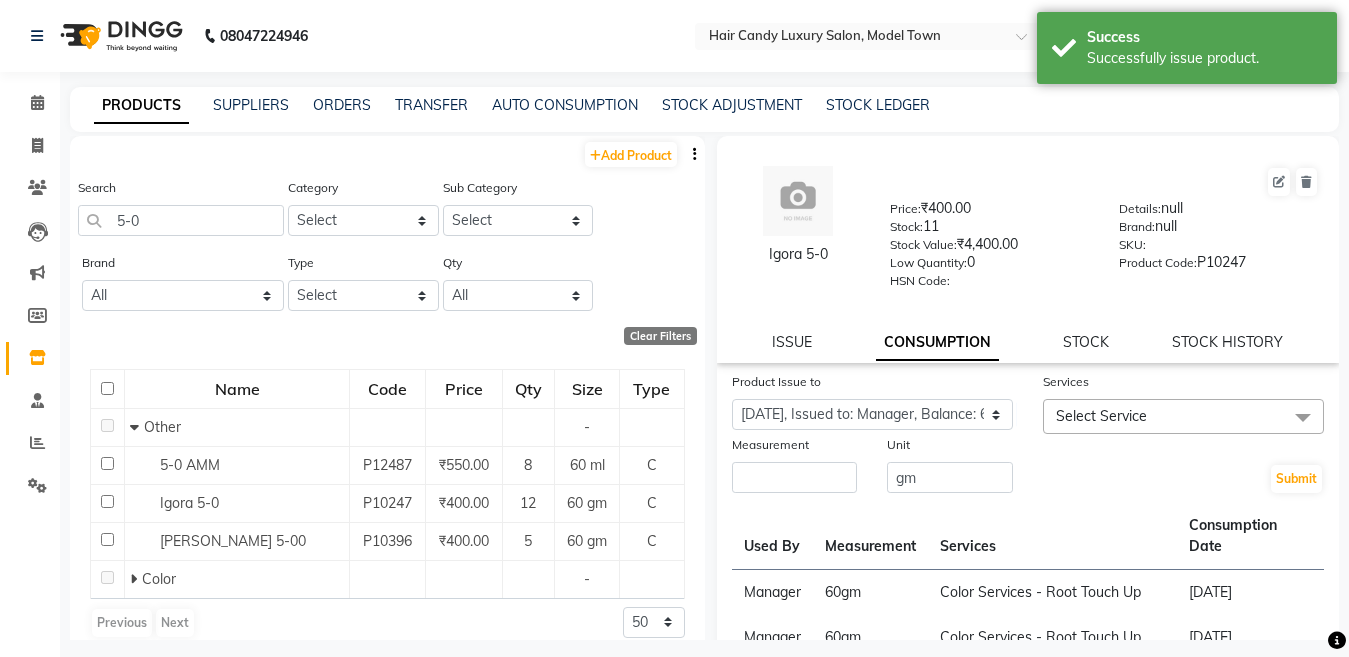 click on "Select Service" 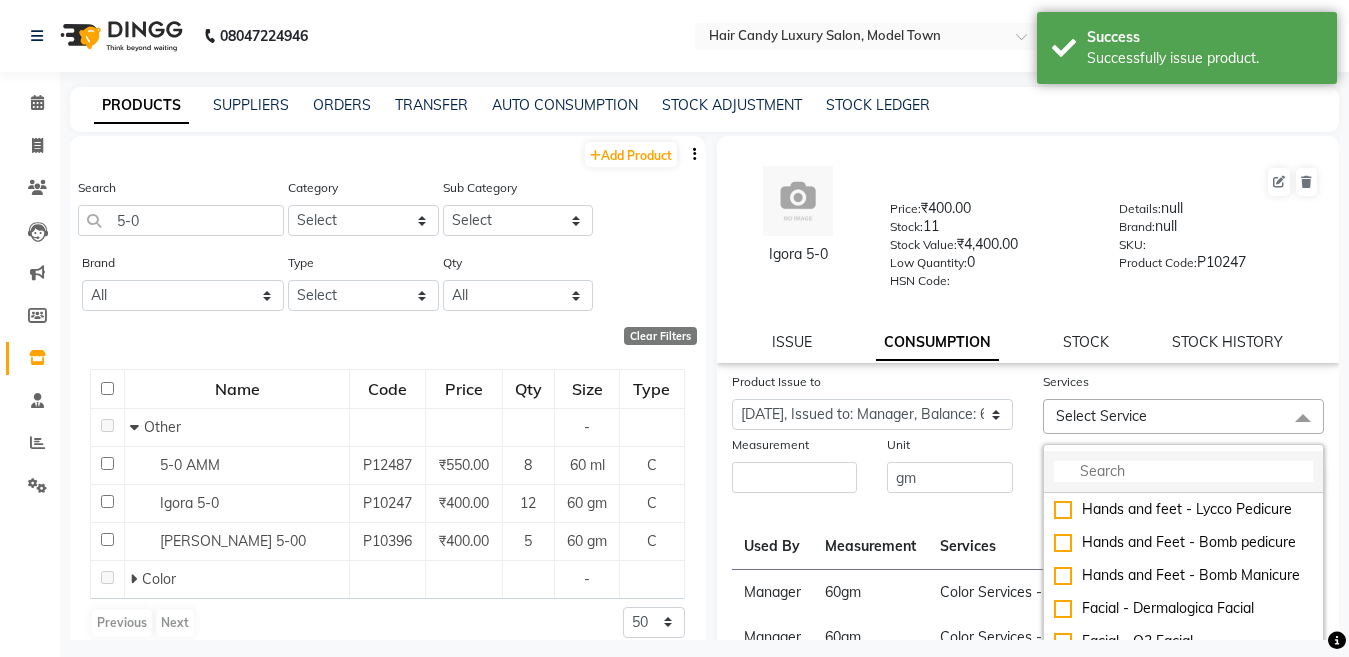 click 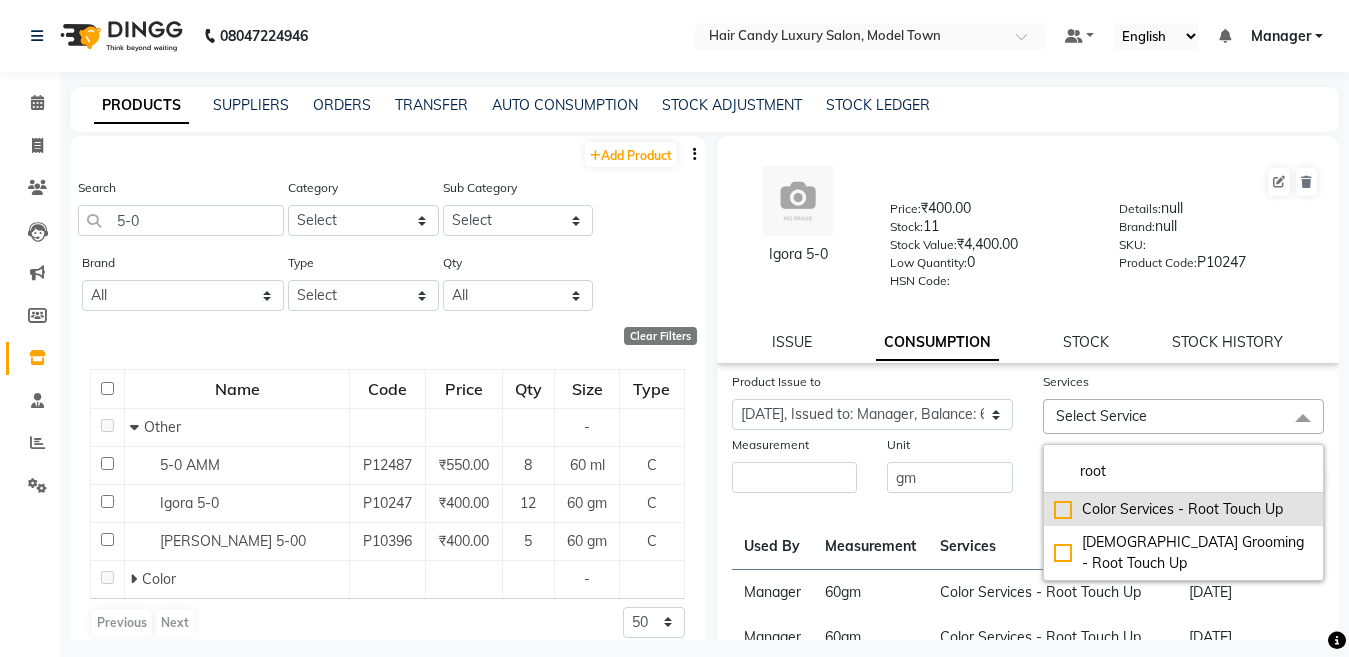 type on "root" 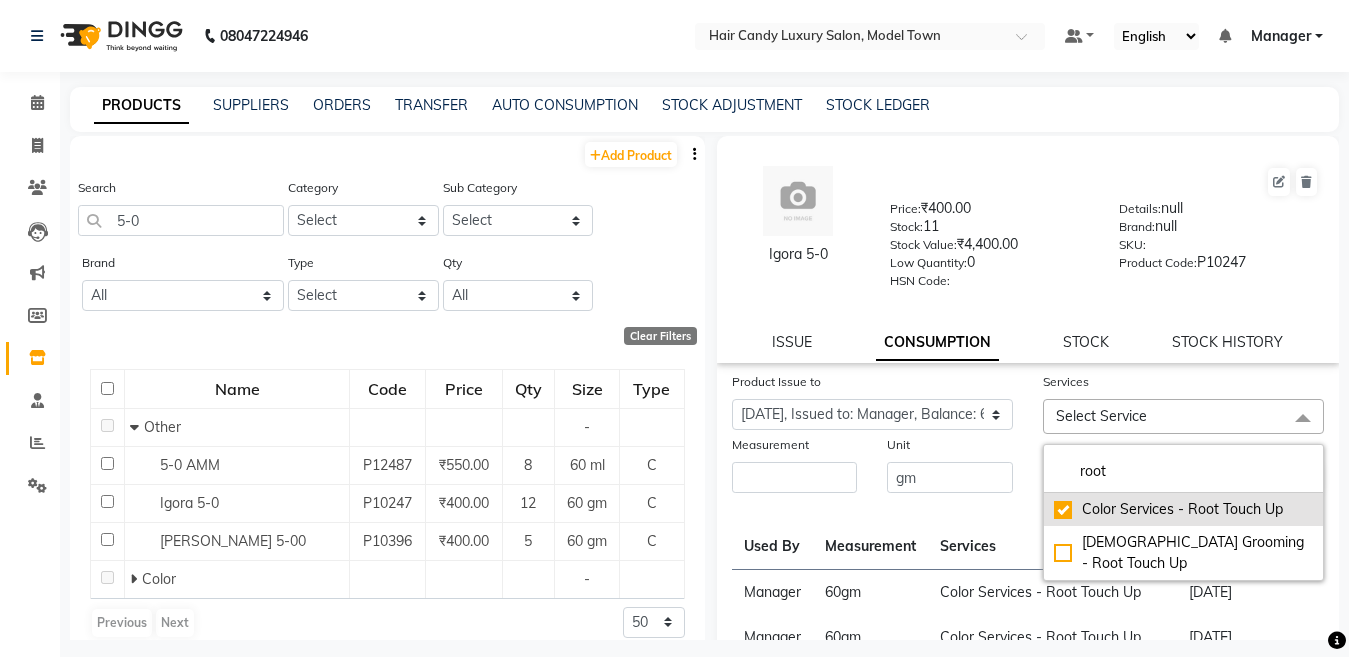 checkbox on "true" 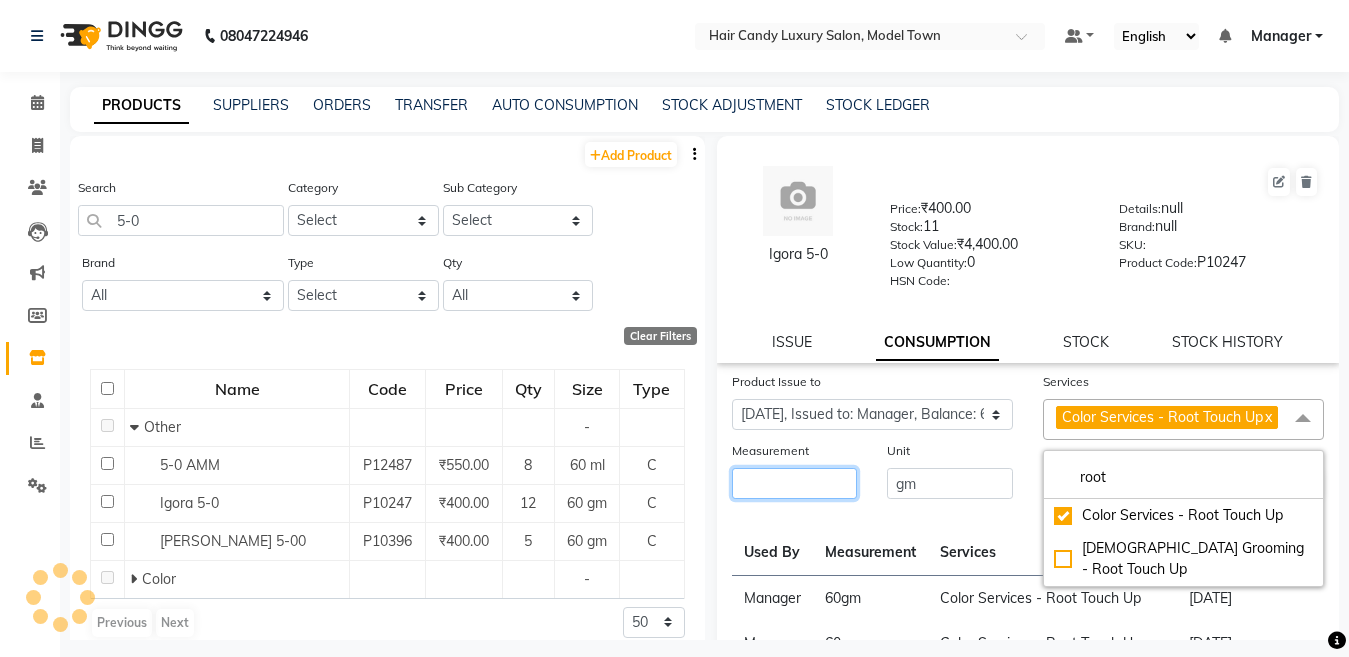 click 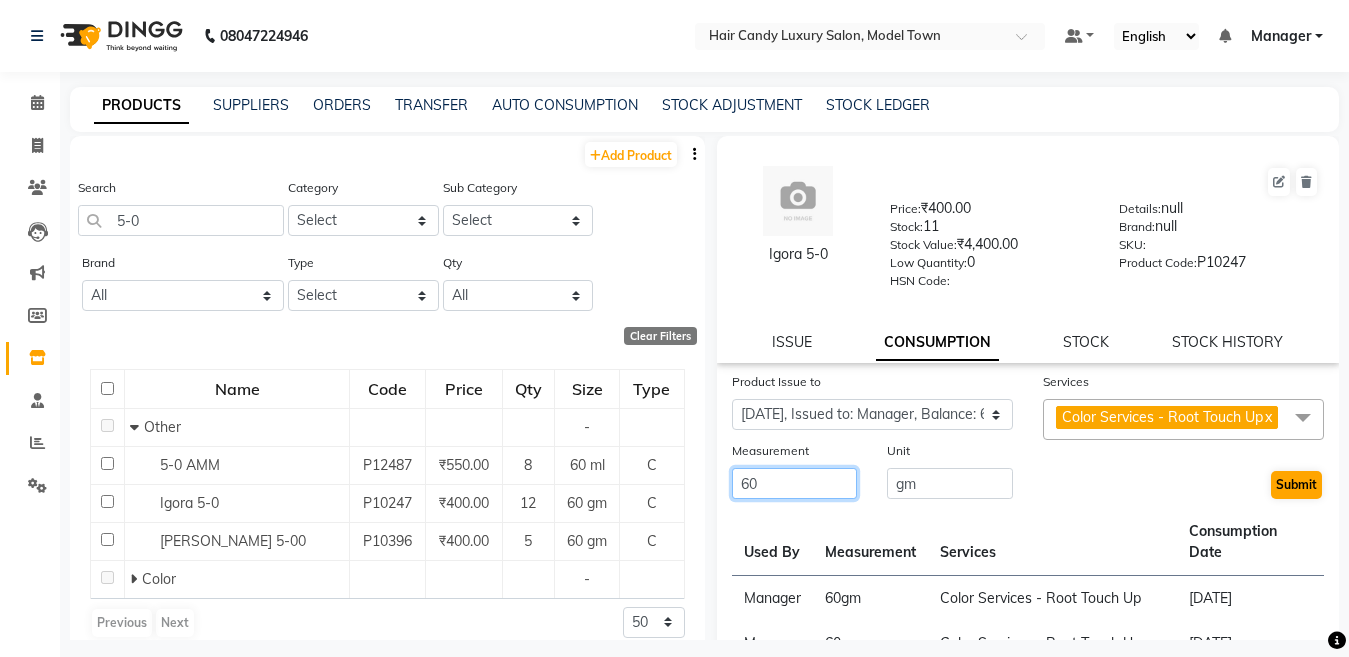 type on "60" 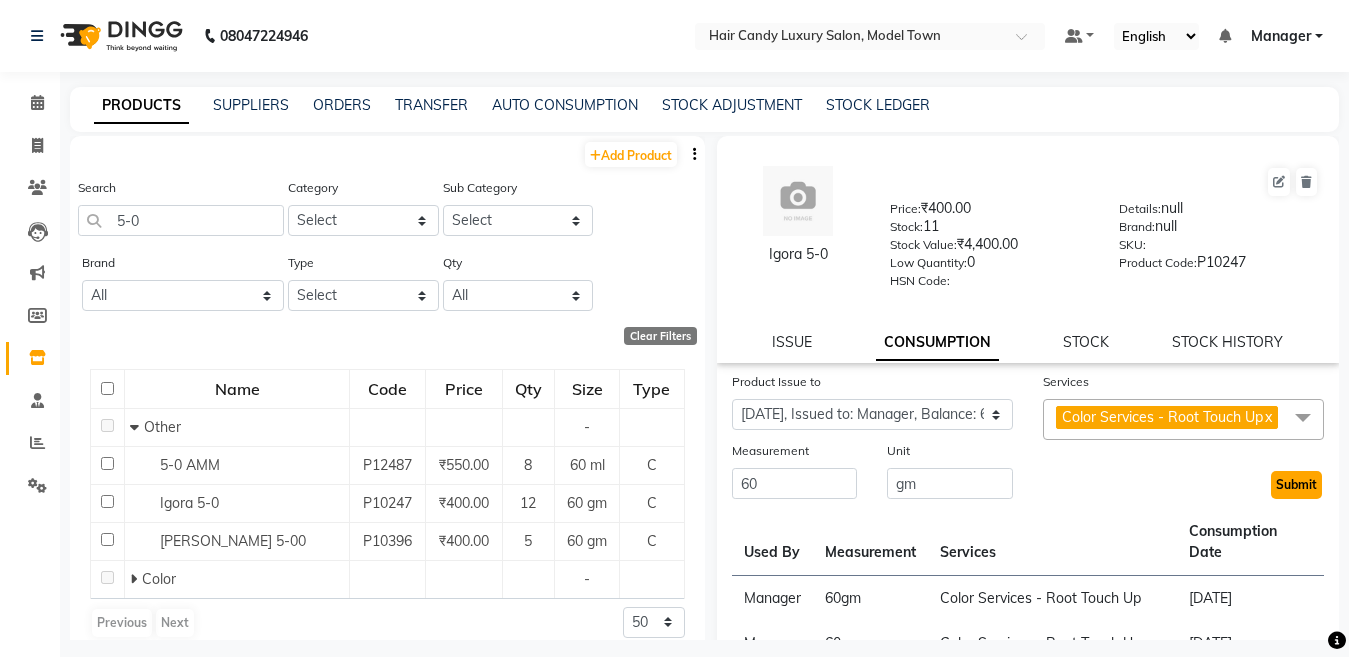 click on "Submit" 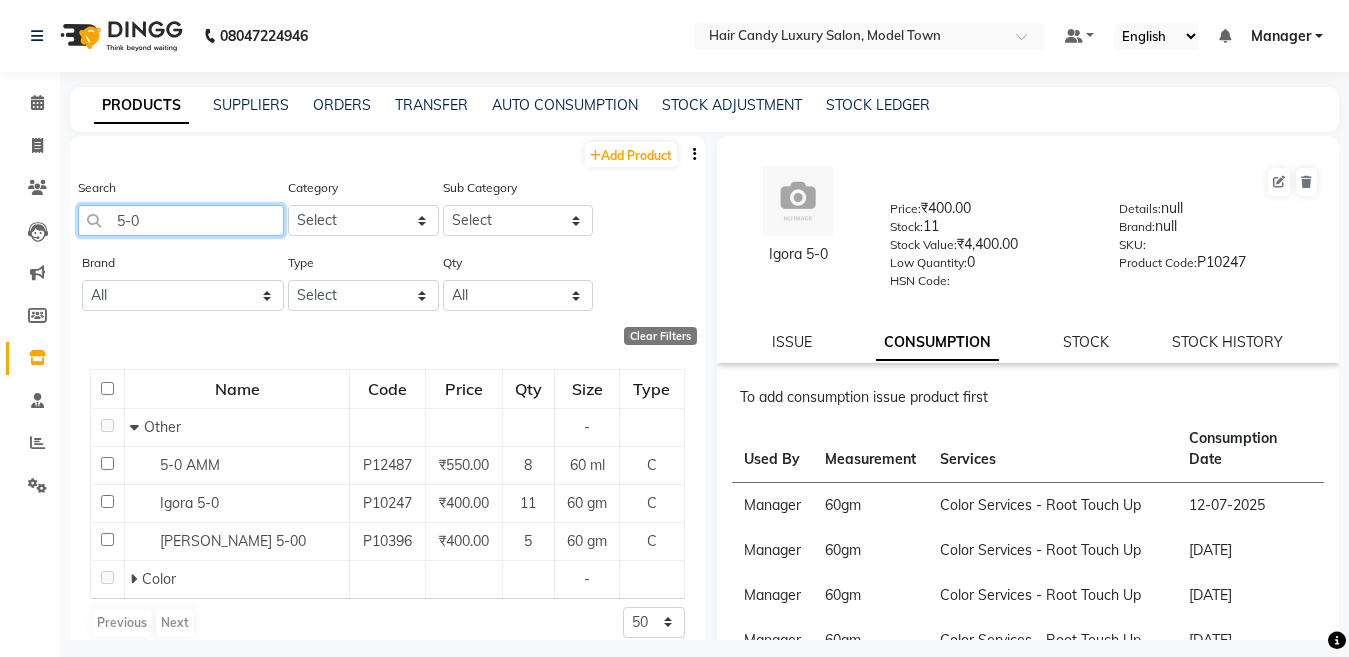 drag, startPoint x: 184, startPoint y: 218, endPoint x: 0, endPoint y: 264, distance: 189.66286 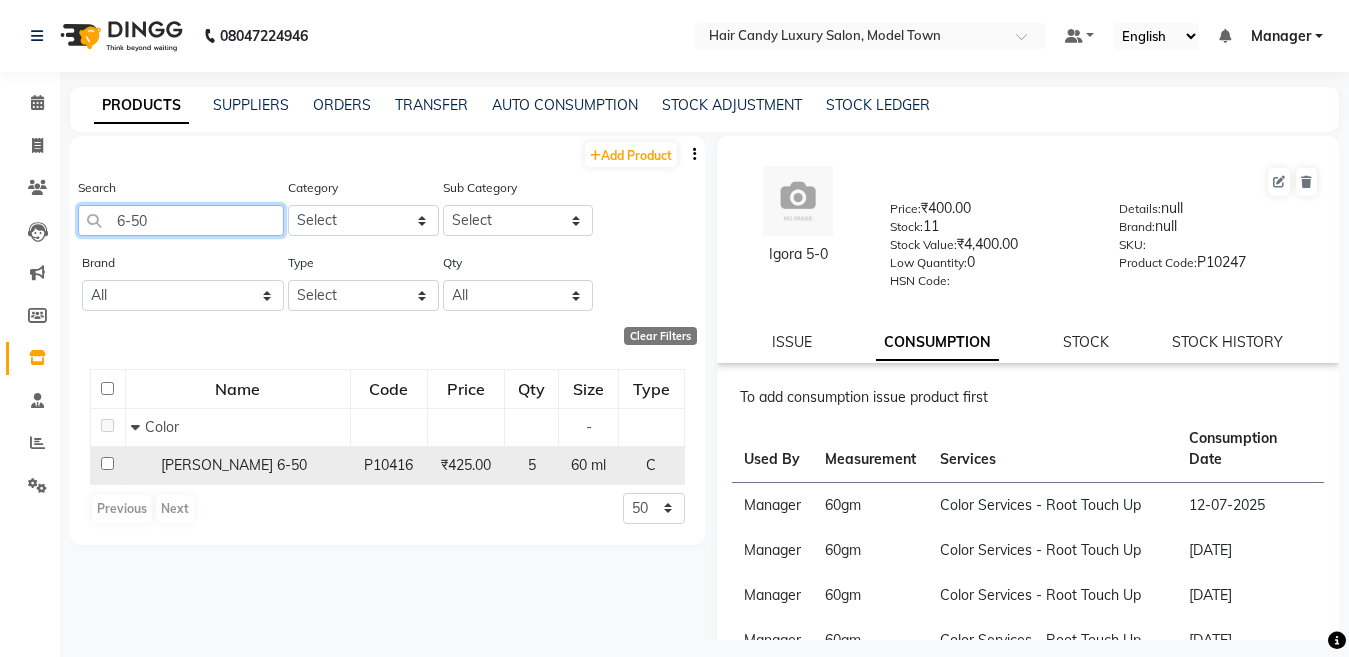 type on "6-50" 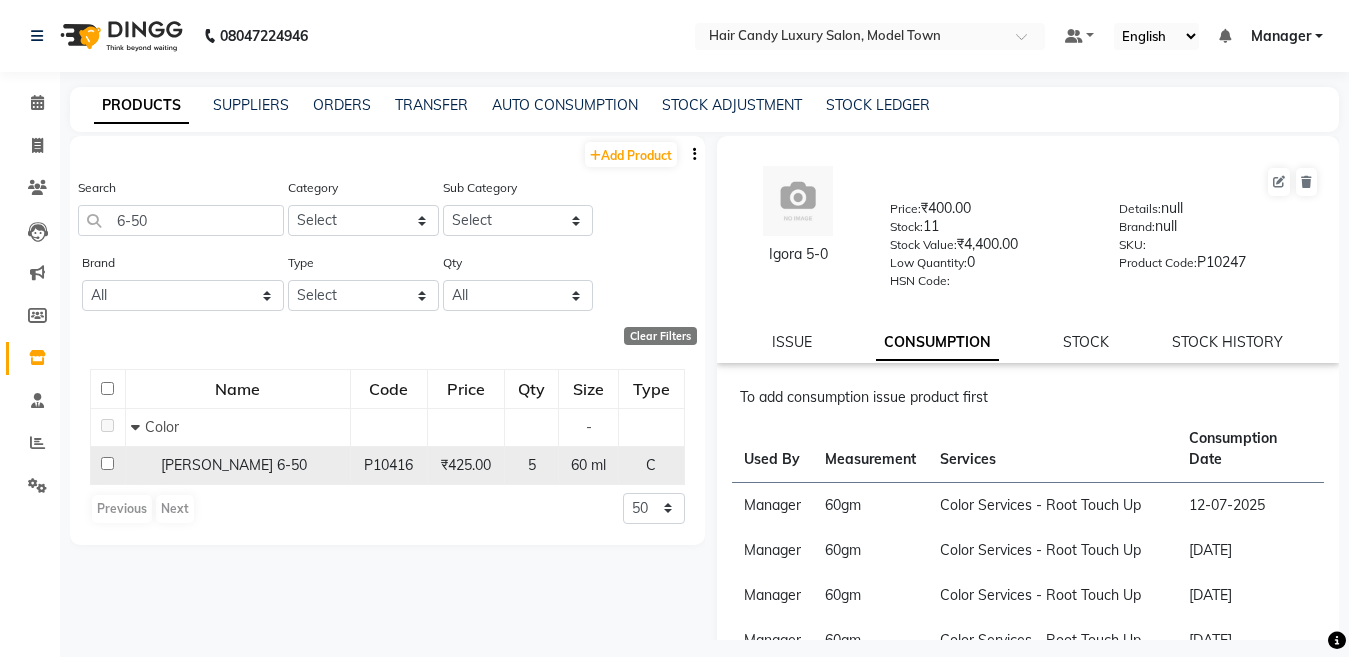 click on "igora 6-50" 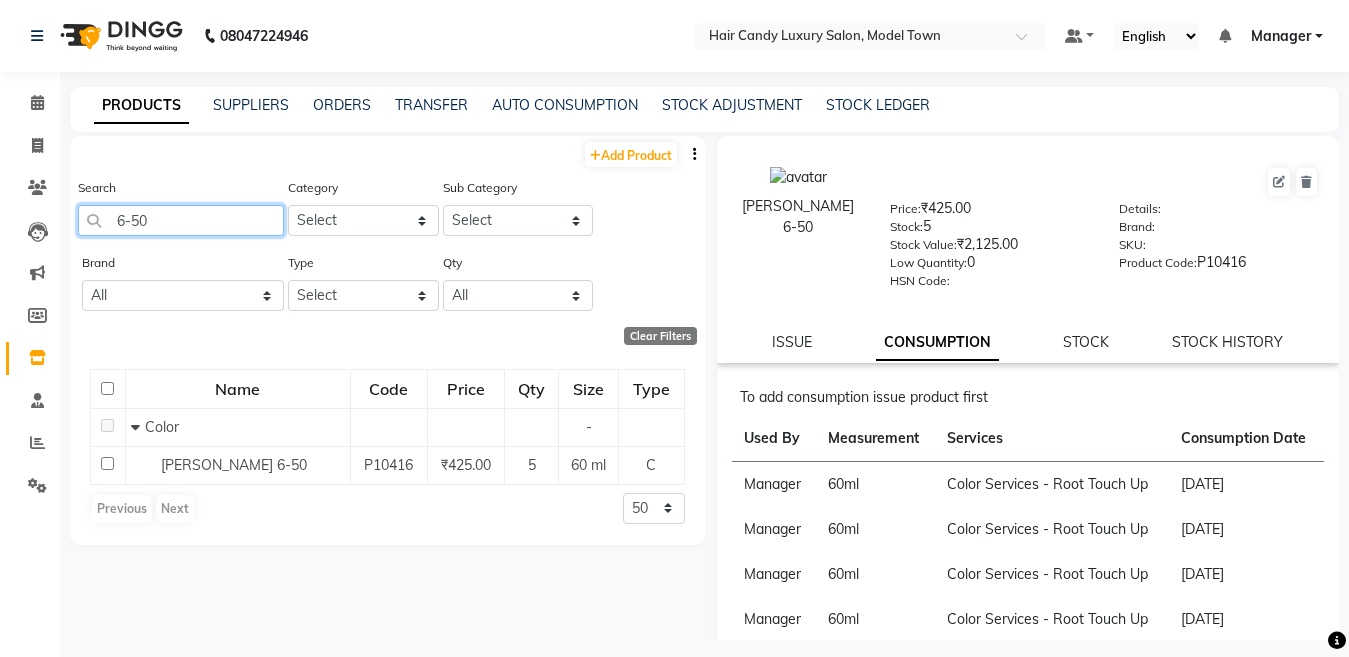 drag, startPoint x: 216, startPoint y: 214, endPoint x: 0, endPoint y: 272, distance: 223.65152 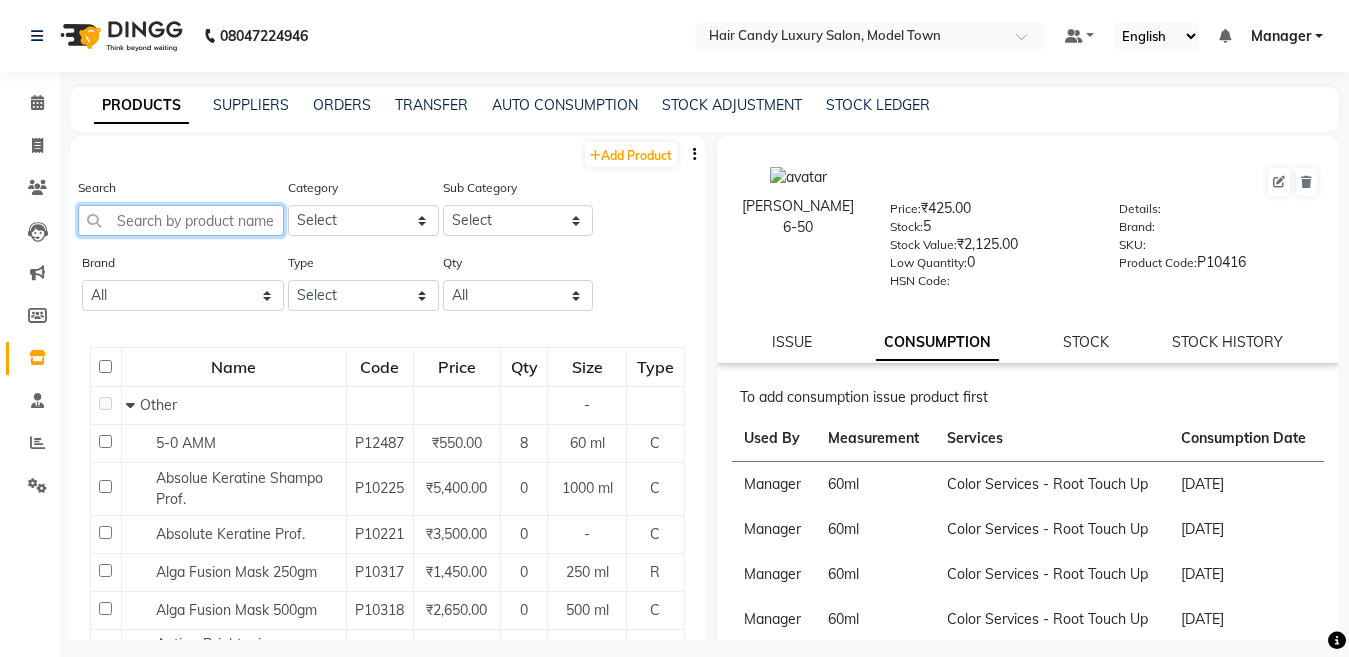 click 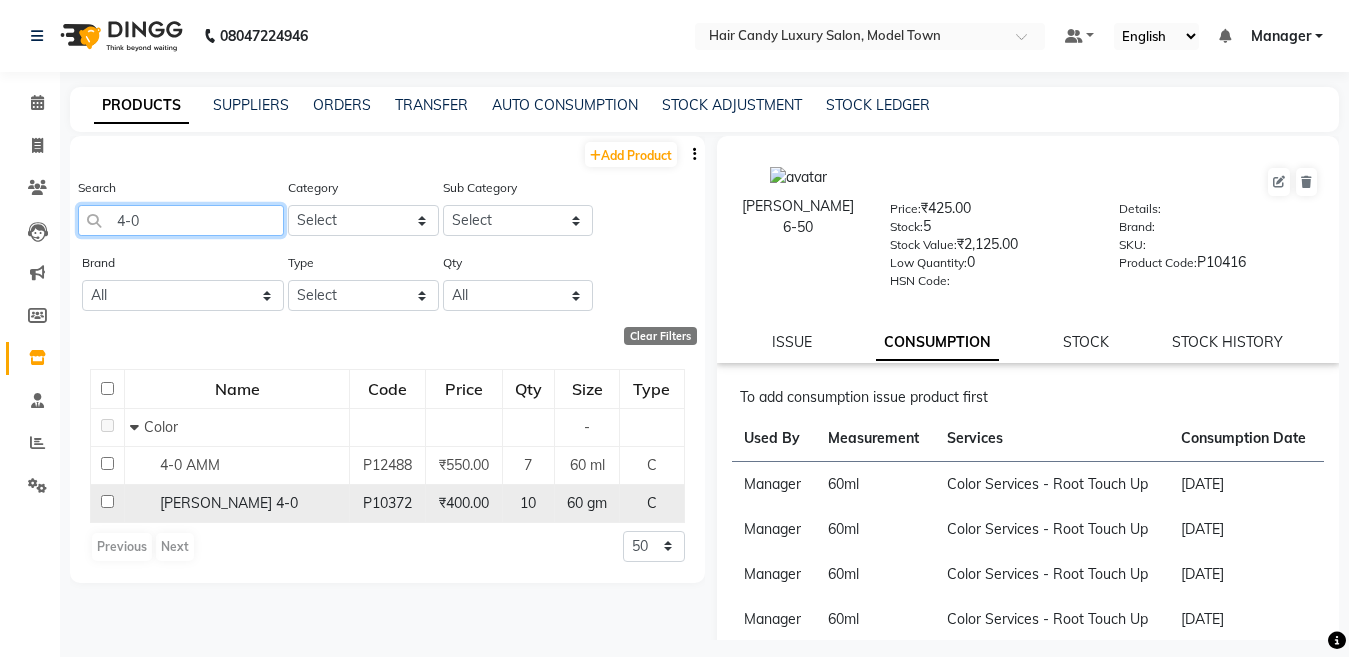 type on "4-0" 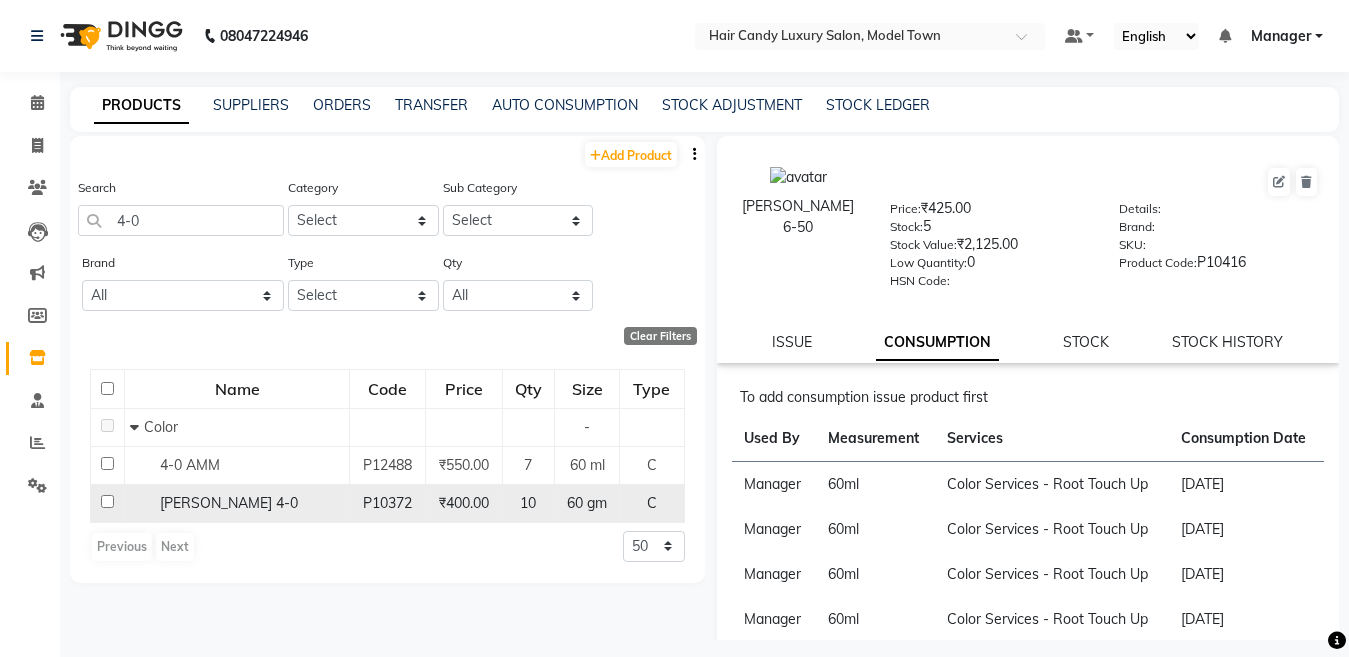 click on "igora 4-0" 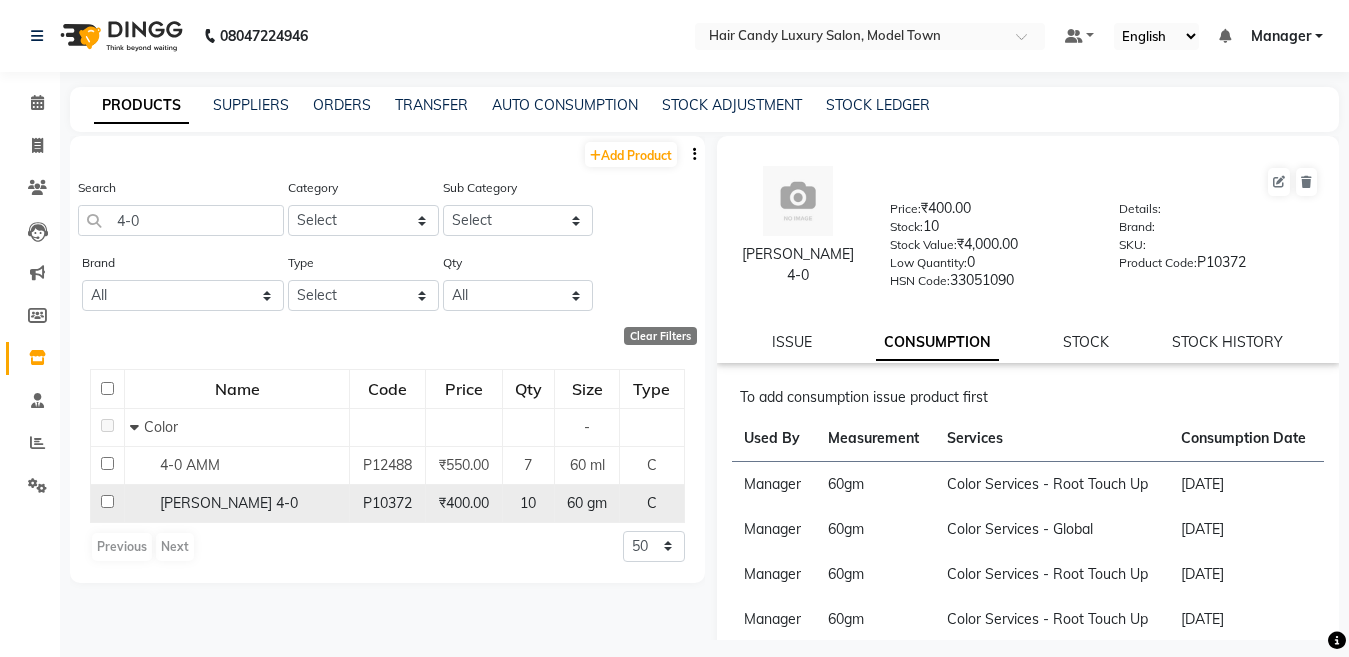 click on "igora 4-0" 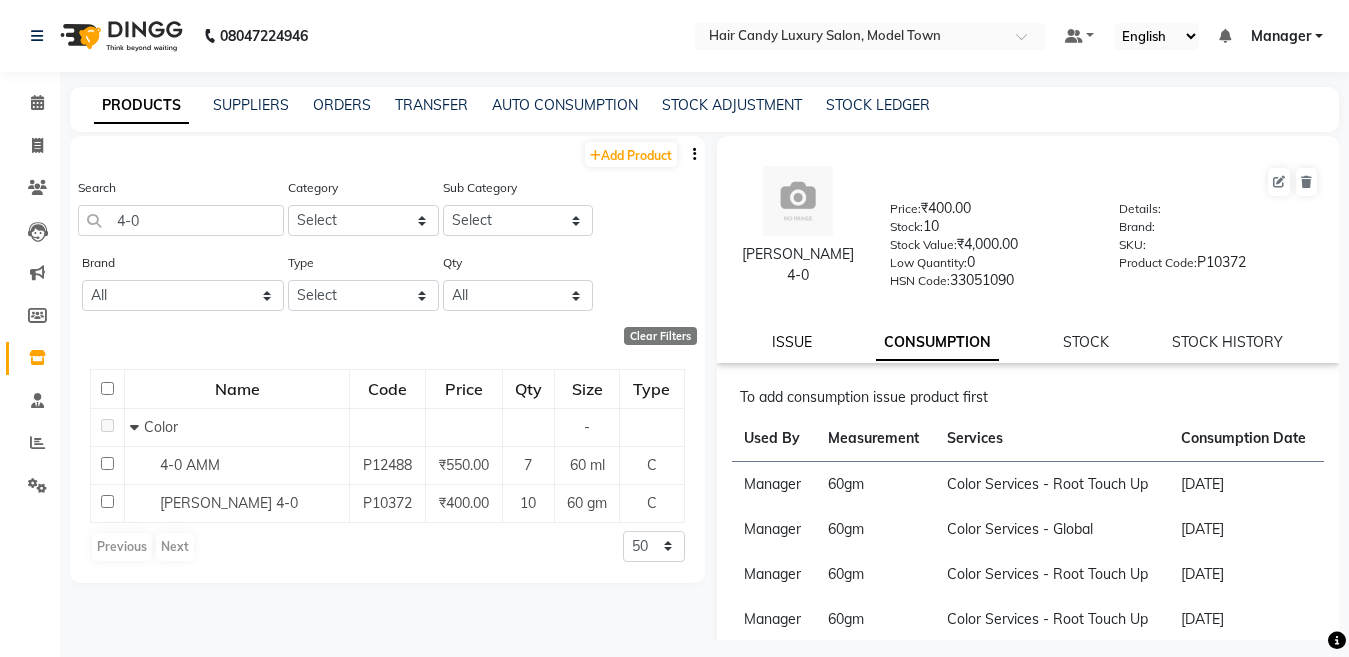 drag, startPoint x: 785, startPoint y: 343, endPoint x: 807, endPoint y: 346, distance: 22.203604 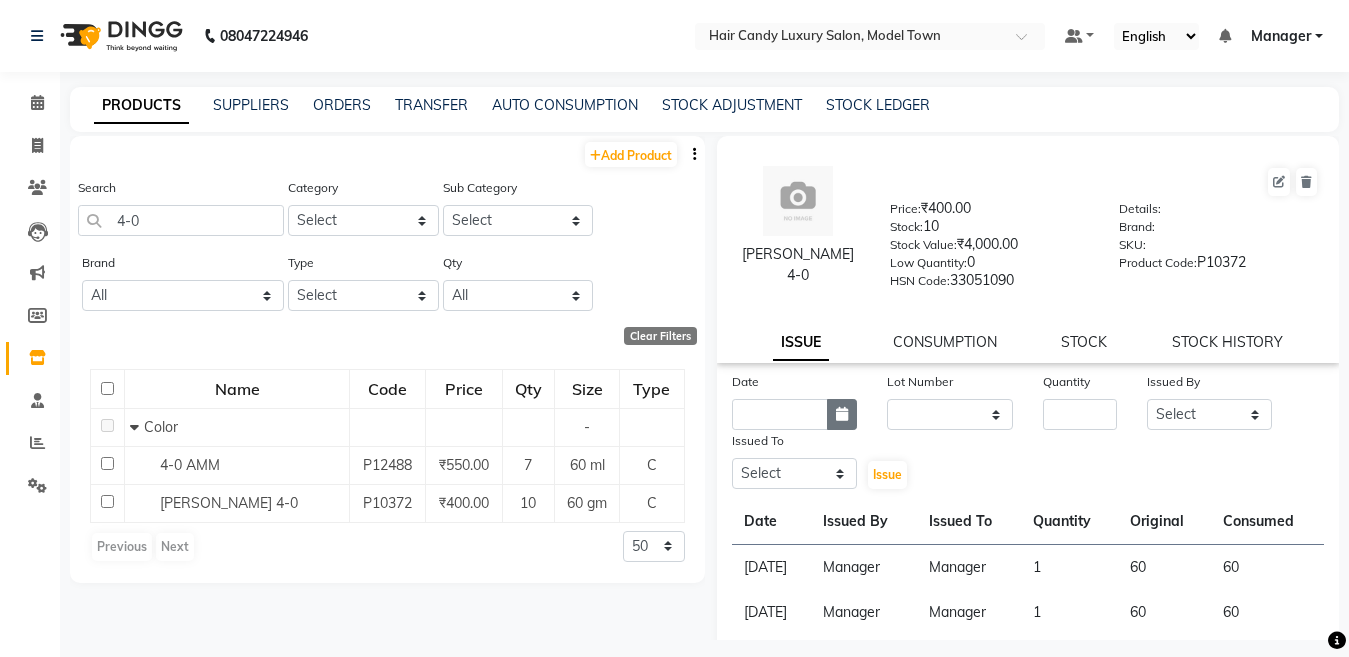 click 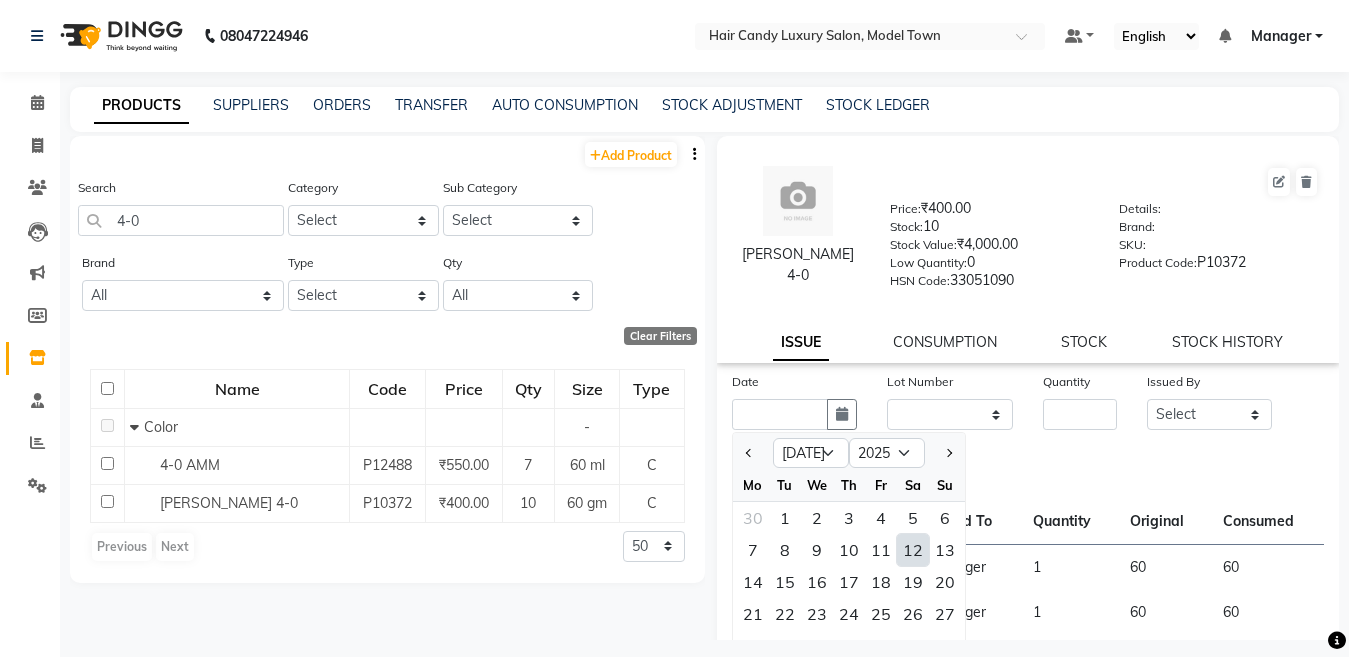click on "12" 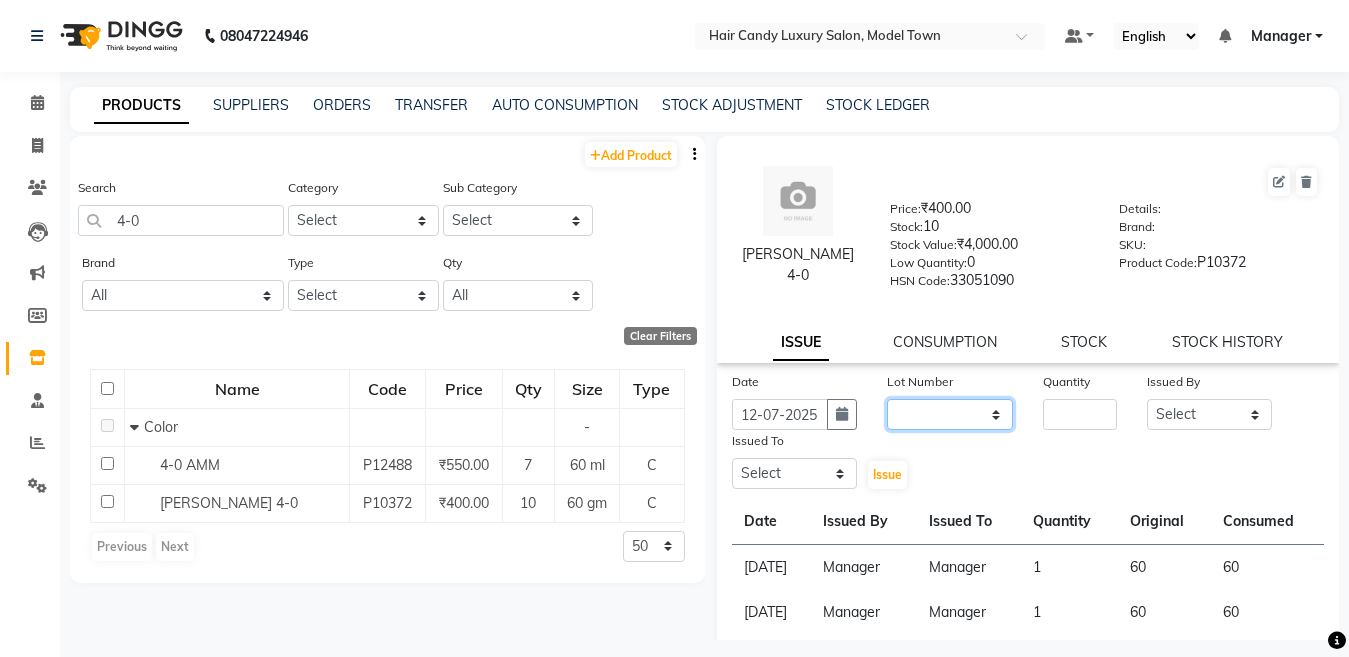 click on "None" 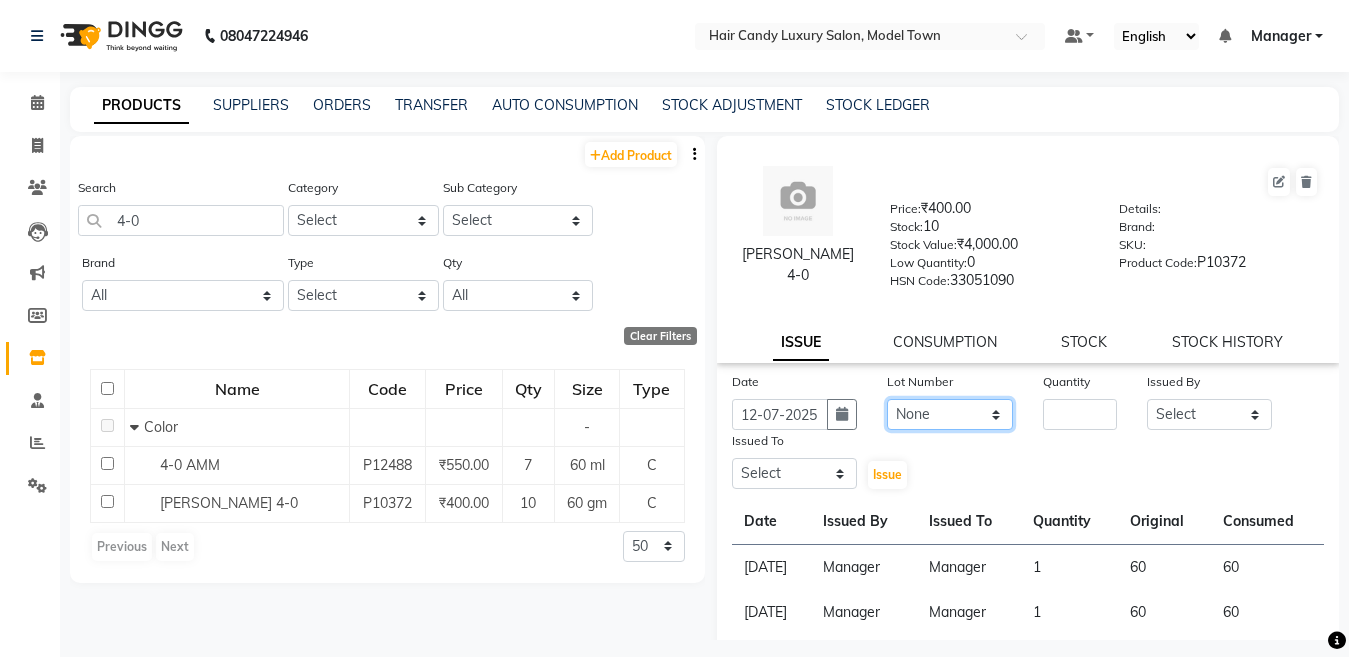 click on "None" 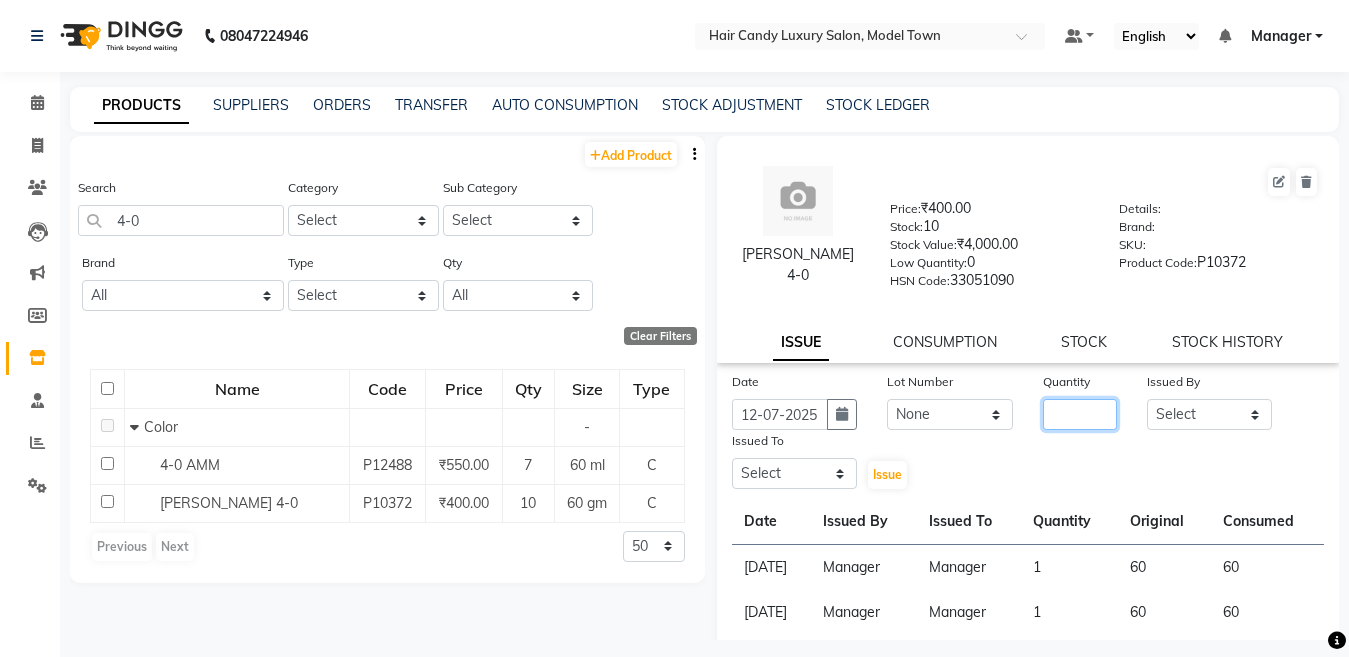 click 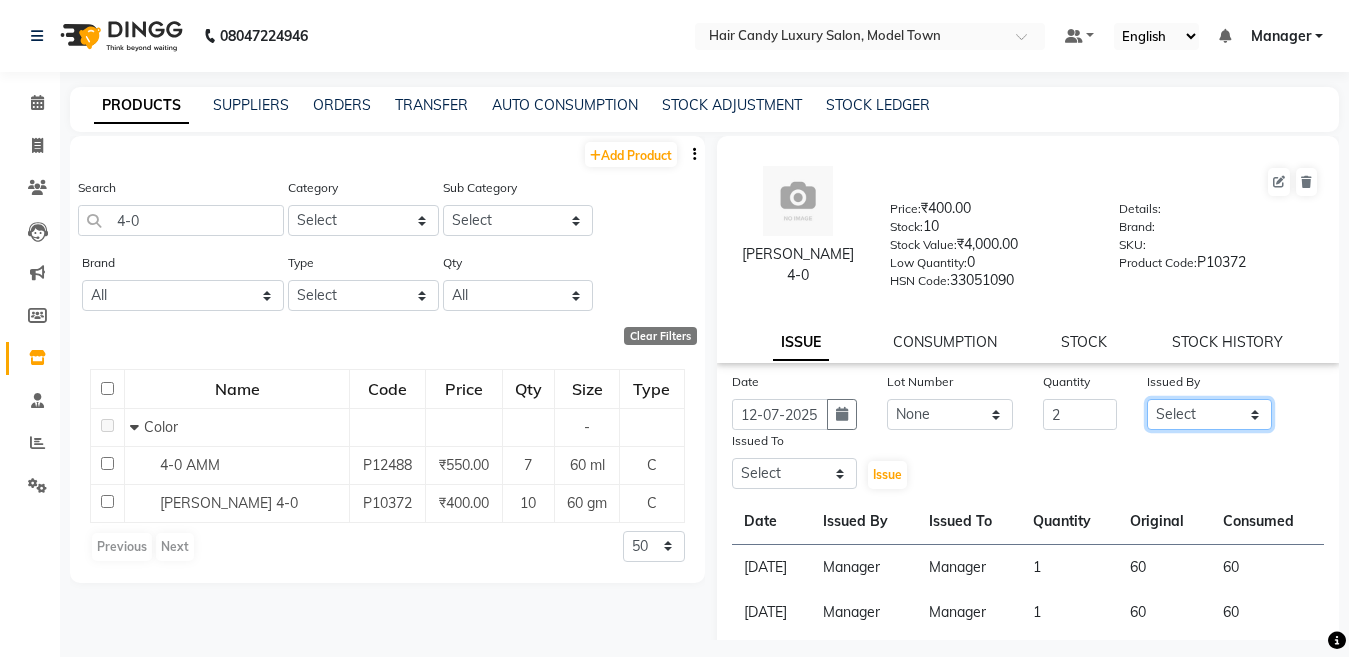 click on "Select Aakib Anas Anuradha Izhar Laiq (Rahul) Manager Neeraj parul Pawan Prakash Rajni Ranjay (Raju) RIYA Saleem sameer  stock manager surrender Vijay Gupta Vijay kumar" 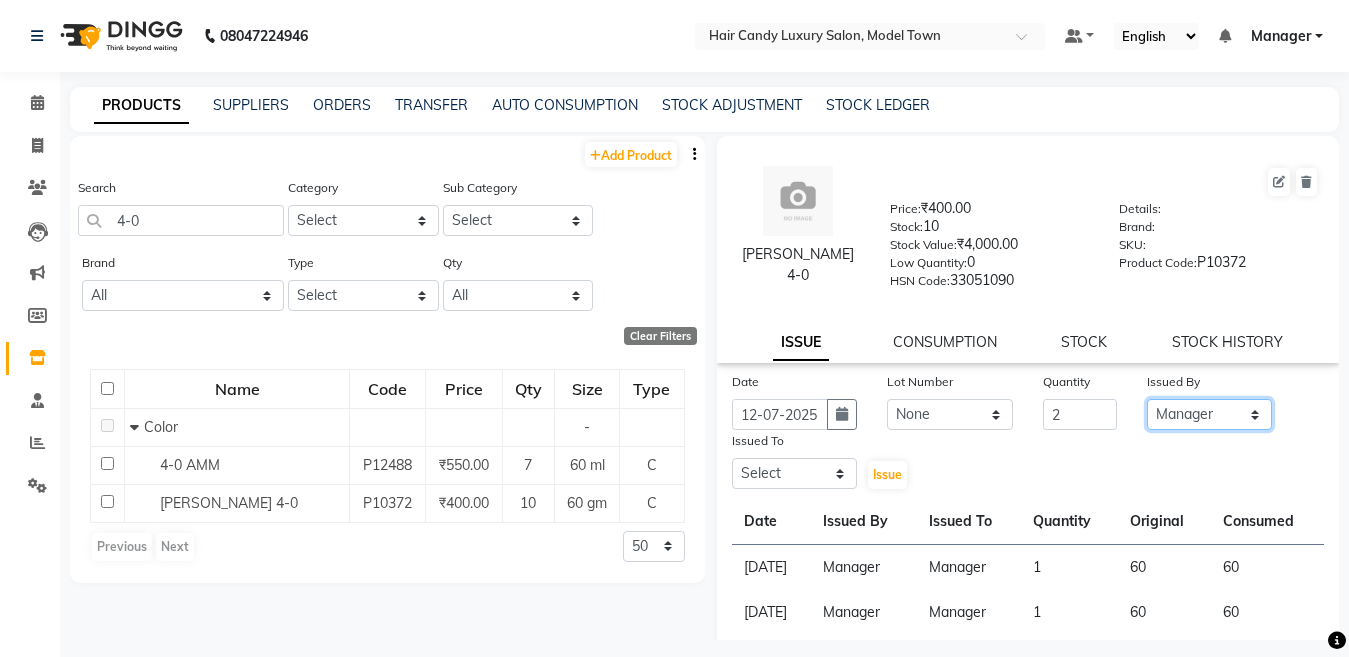 click on "Select Aakib Anas Anuradha Izhar Laiq (Rahul) Manager Neeraj parul Pawan Prakash Rajni Ranjay (Raju) RIYA Saleem sameer  stock manager surrender Vijay Gupta Vijay kumar" 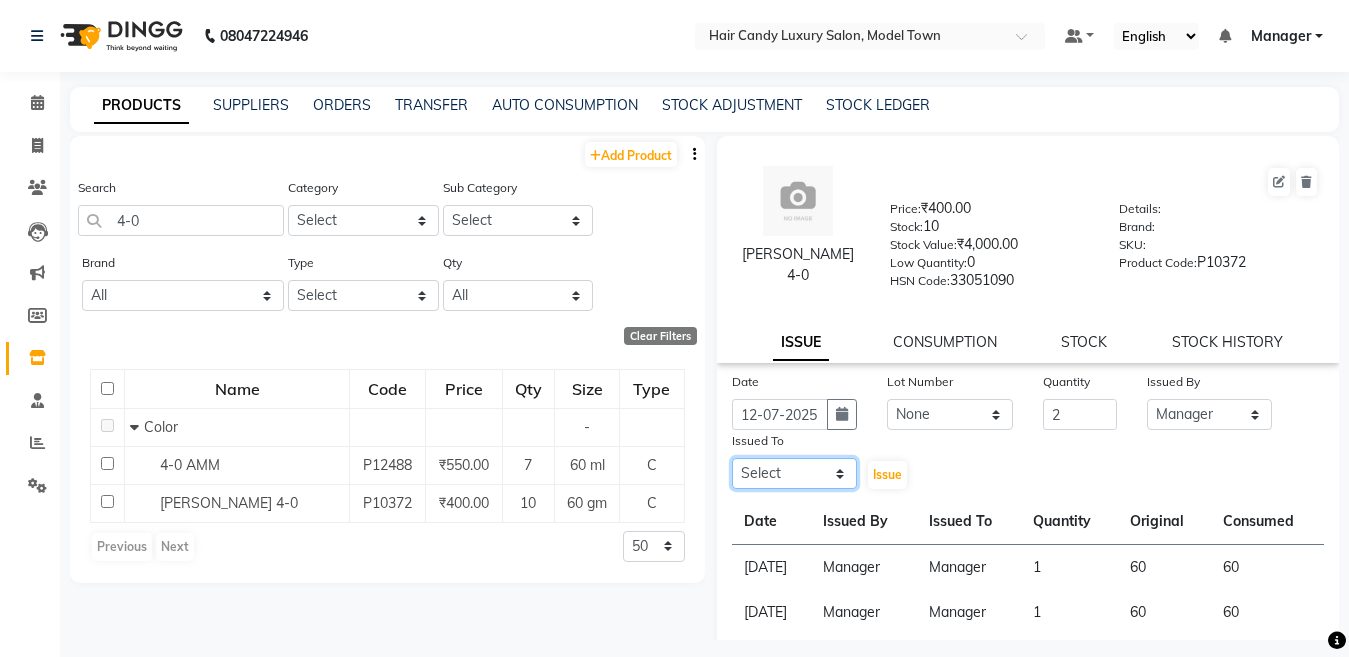 click on "Select Aakib Anas Anuradha Izhar Laiq (Rahul) Manager Neeraj parul Pawan Prakash Rajni Ranjay (Raju) RIYA Saleem sameer  stock manager surrender Vijay Gupta Vijay kumar" 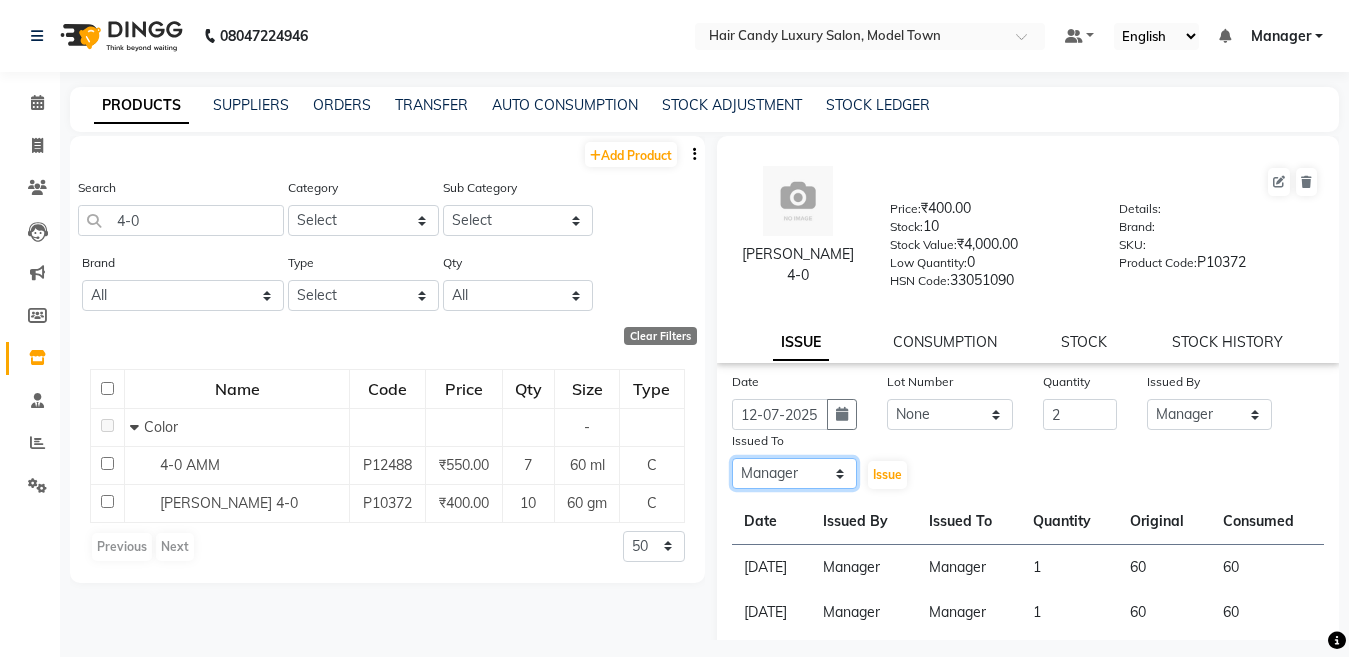 click on "Select Aakib Anas Anuradha Izhar Laiq (Rahul) Manager Neeraj parul Pawan Prakash Rajni Ranjay (Raju) RIYA Saleem sameer  stock manager surrender Vijay Gupta Vijay kumar" 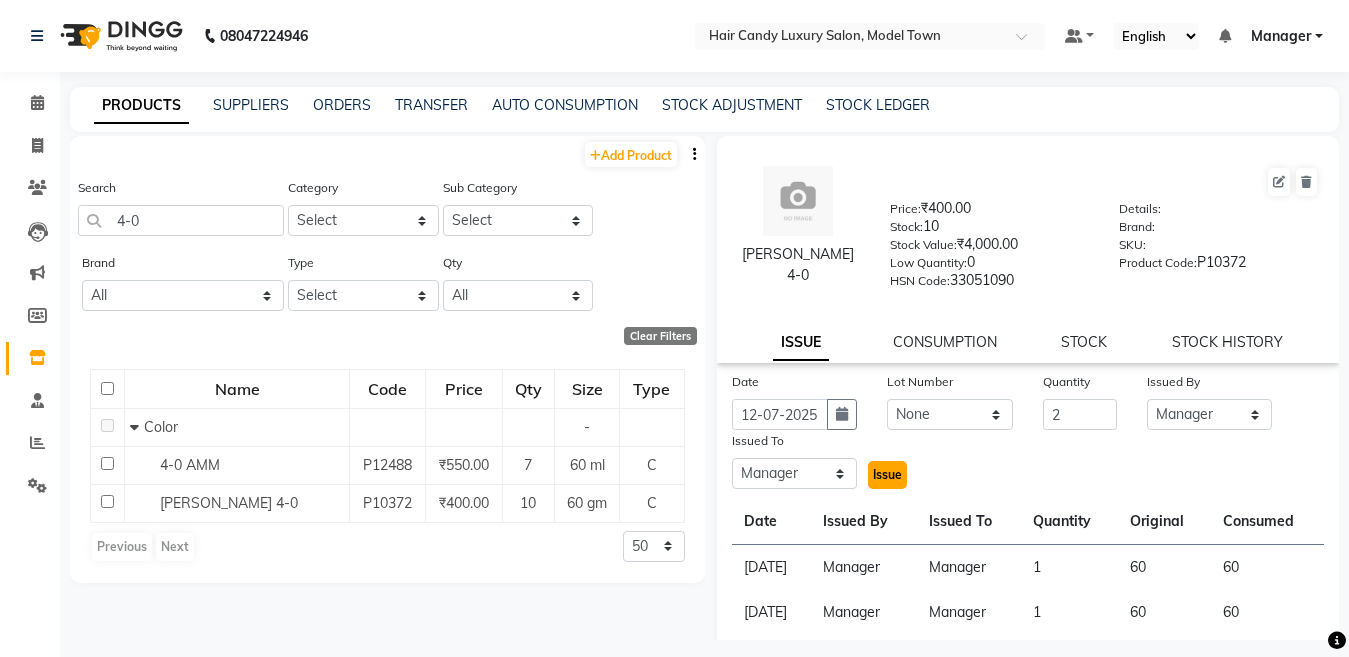 click on "Issue" 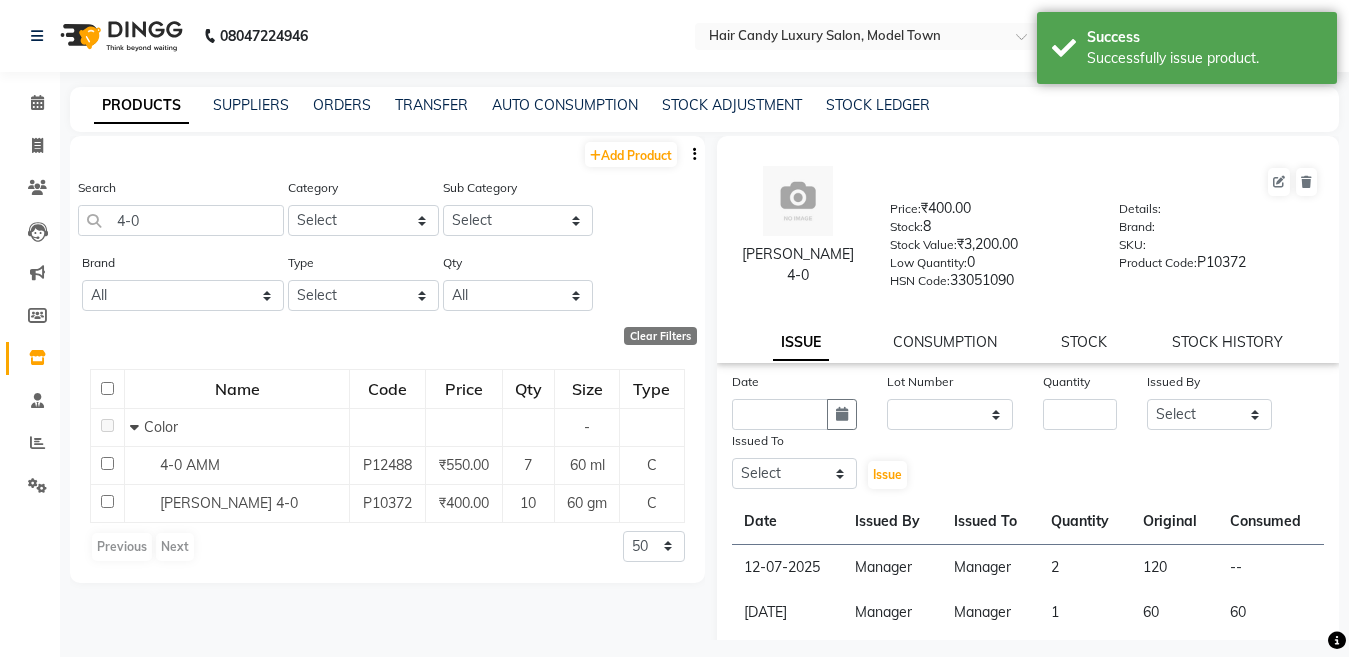 drag, startPoint x: 904, startPoint y: 438, endPoint x: 941, endPoint y: 356, distance: 89.961105 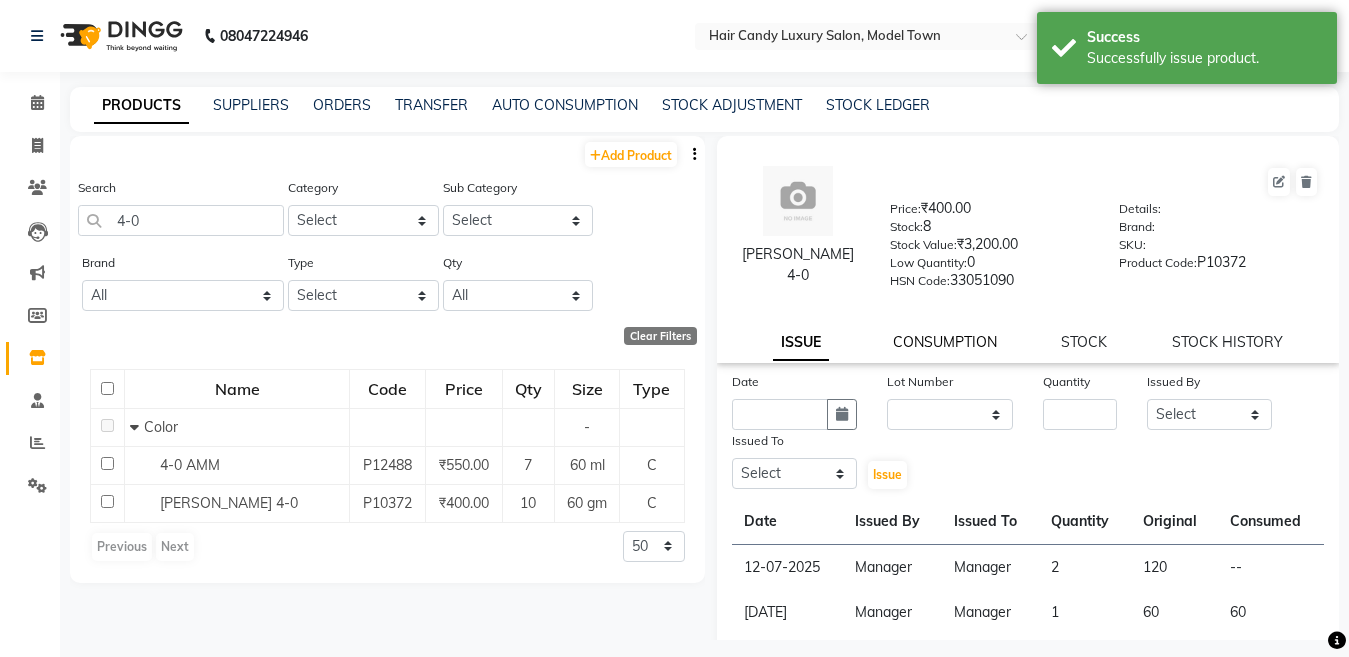 click on "CONSUMPTION" 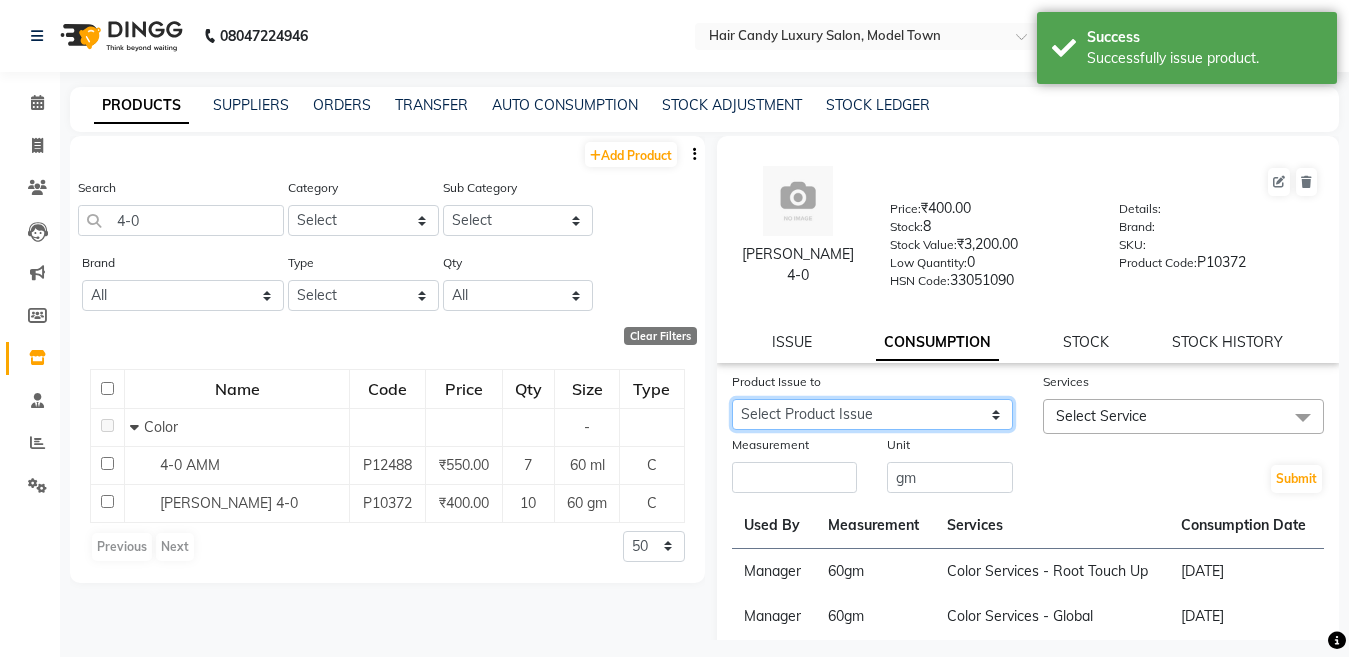 click on "Select Product Issue 2025-07-12, Issued to: Manager, Balance: 120" 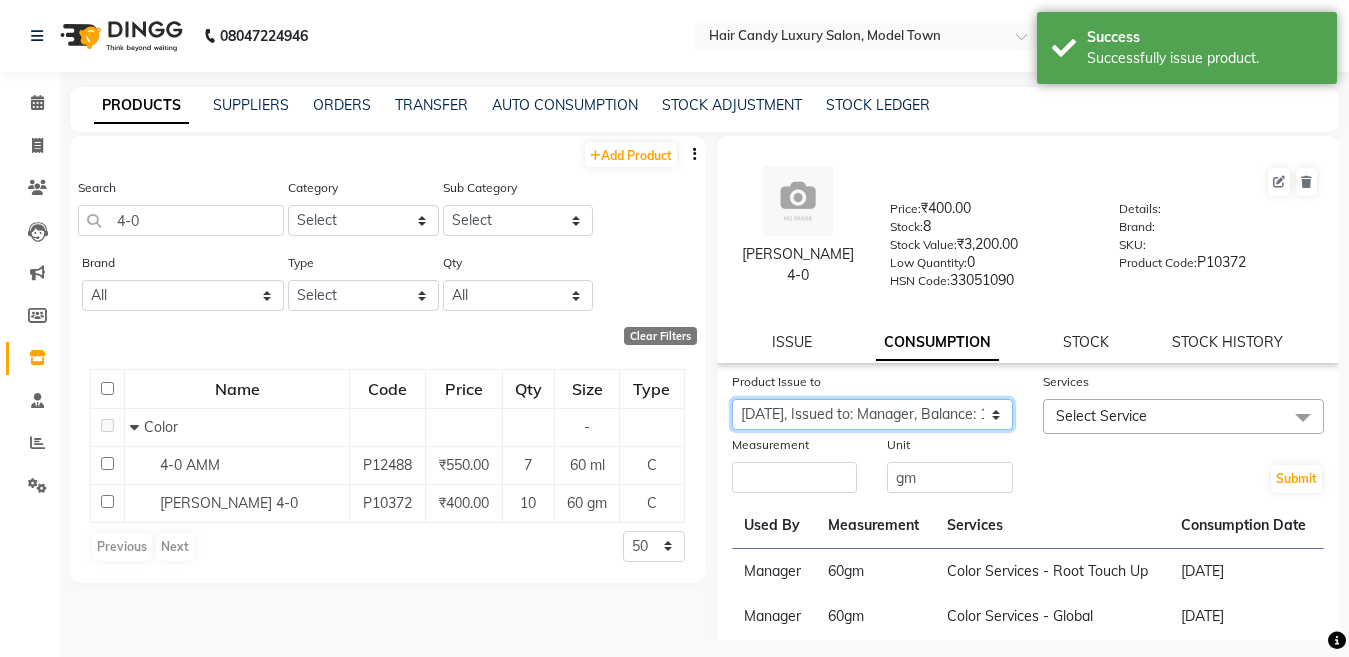click on "Select Product Issue 2025-07-12, Issued to: Manager, Balance: 120" 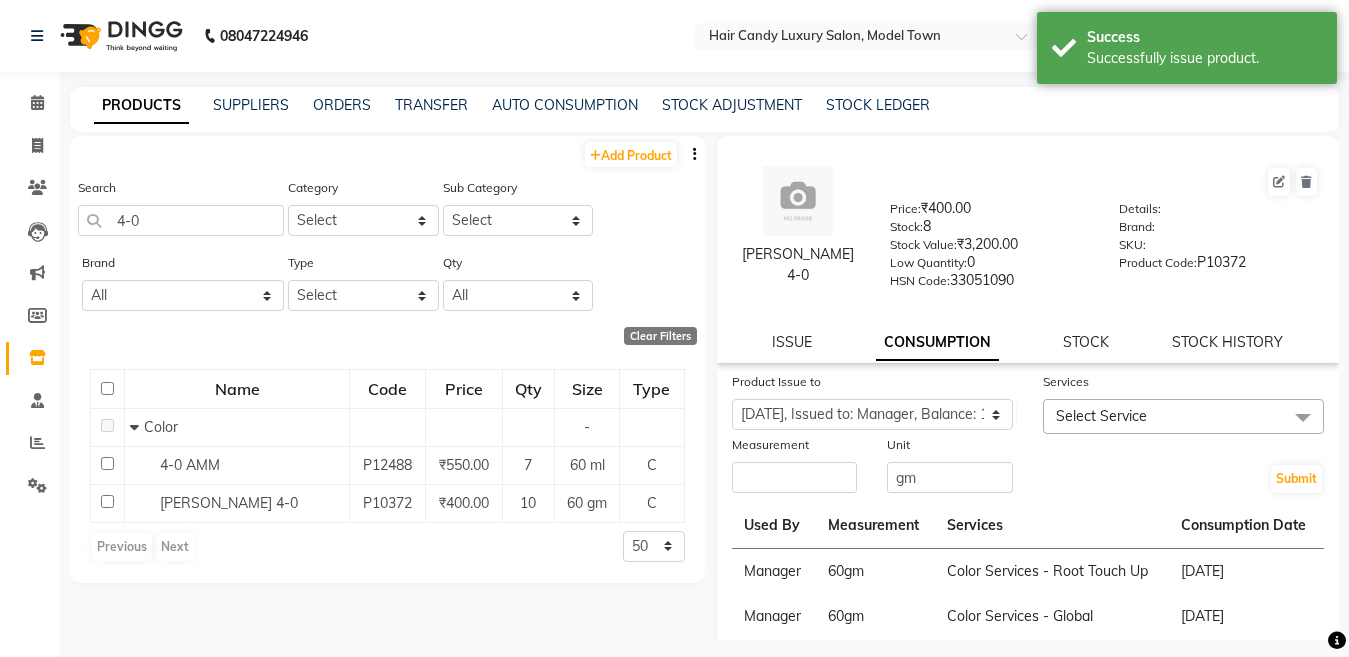 click on "Select Service" 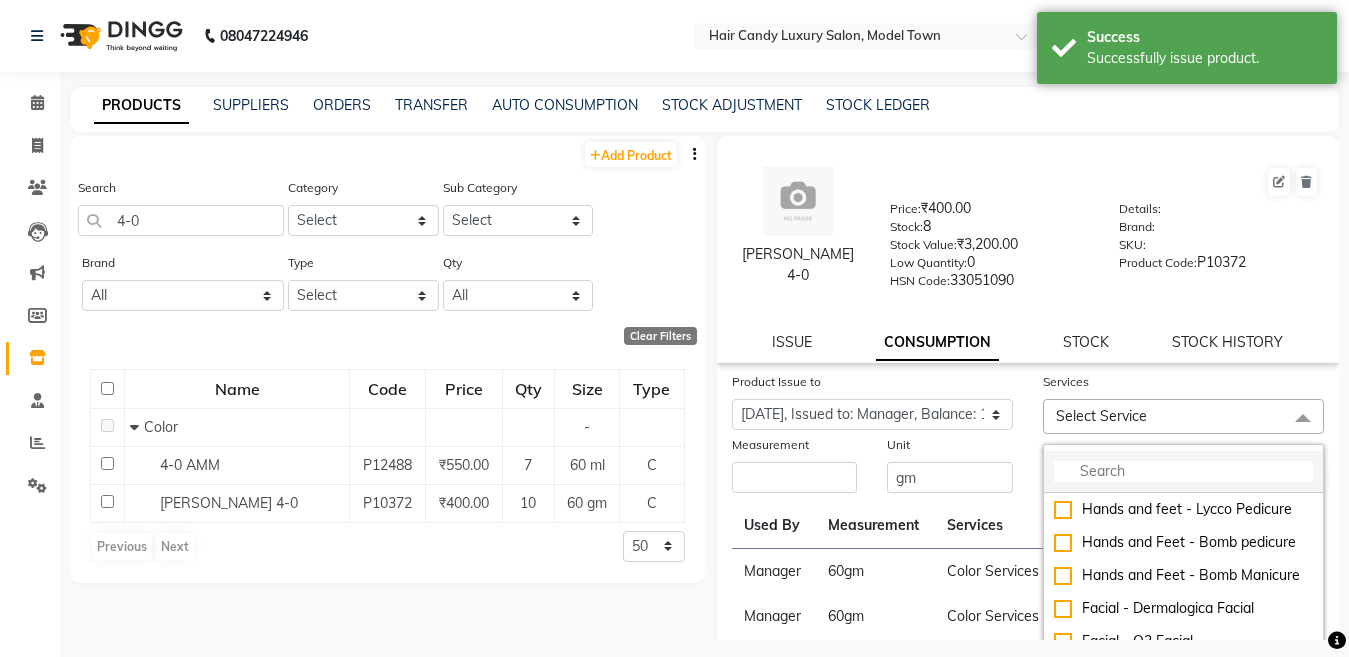 click 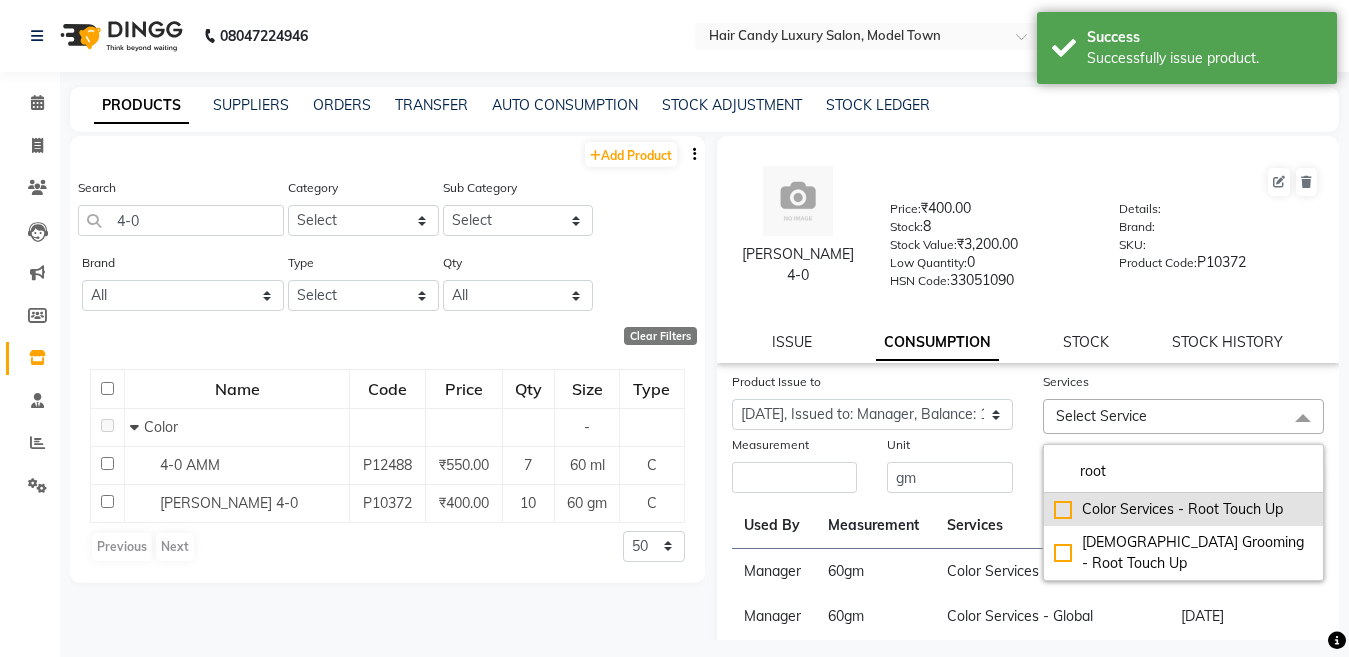 click on "Color Services - Root Touch Up" 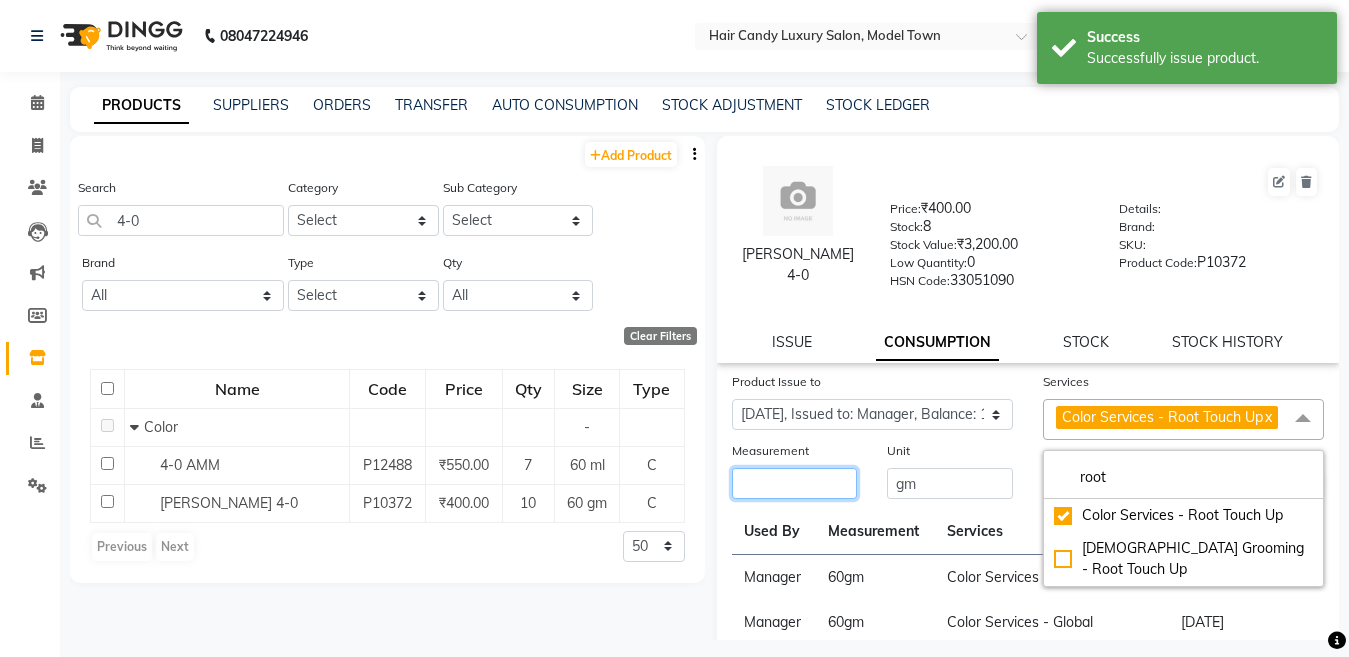 click 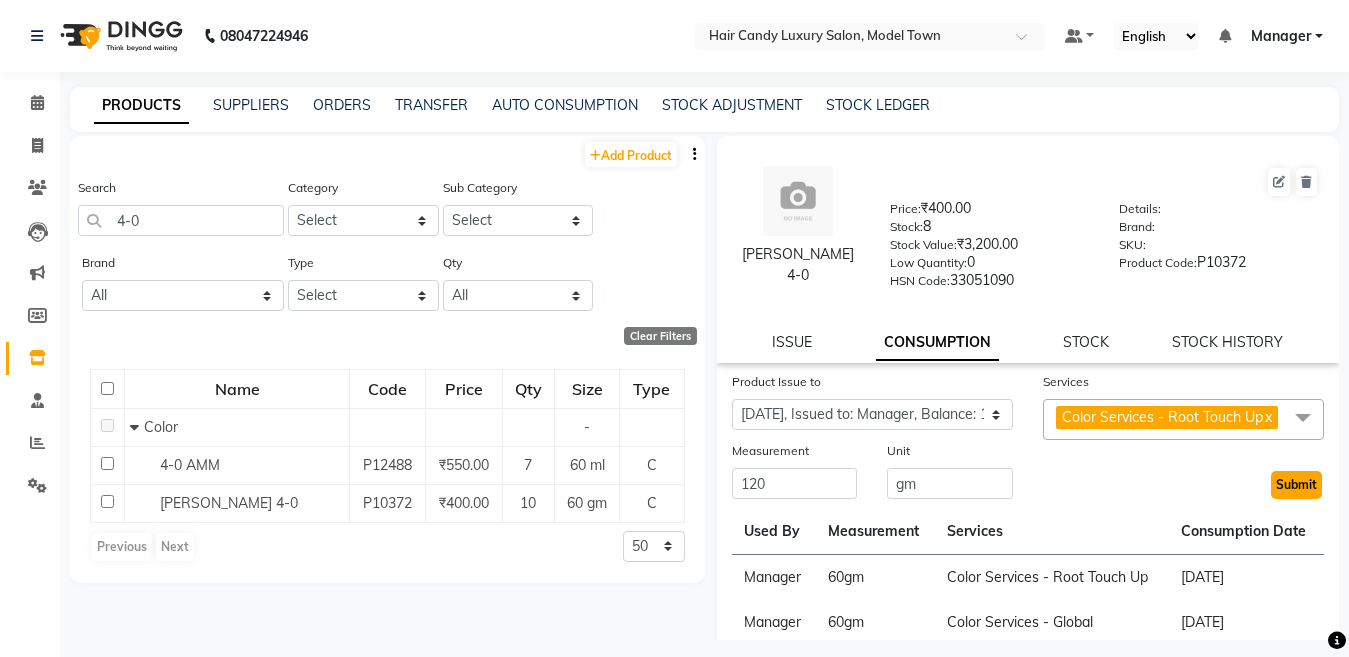 click on "Submit" 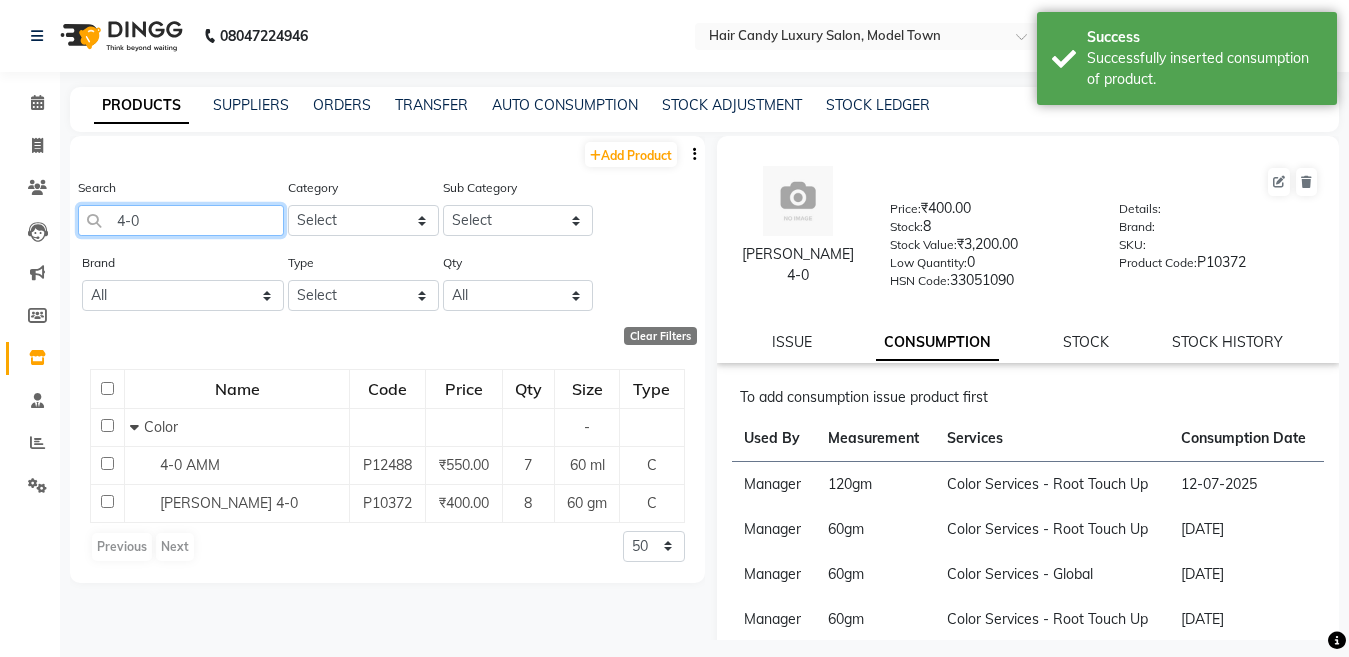 click on "4-0" 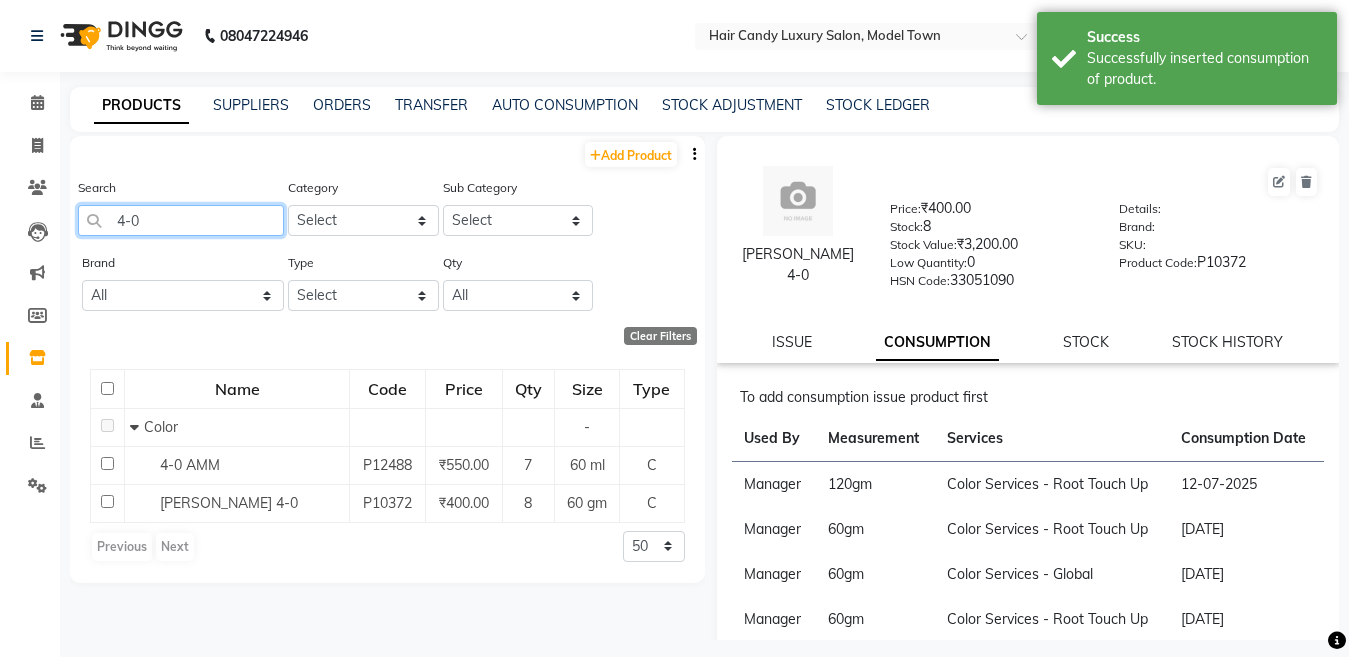 click on "4-0" 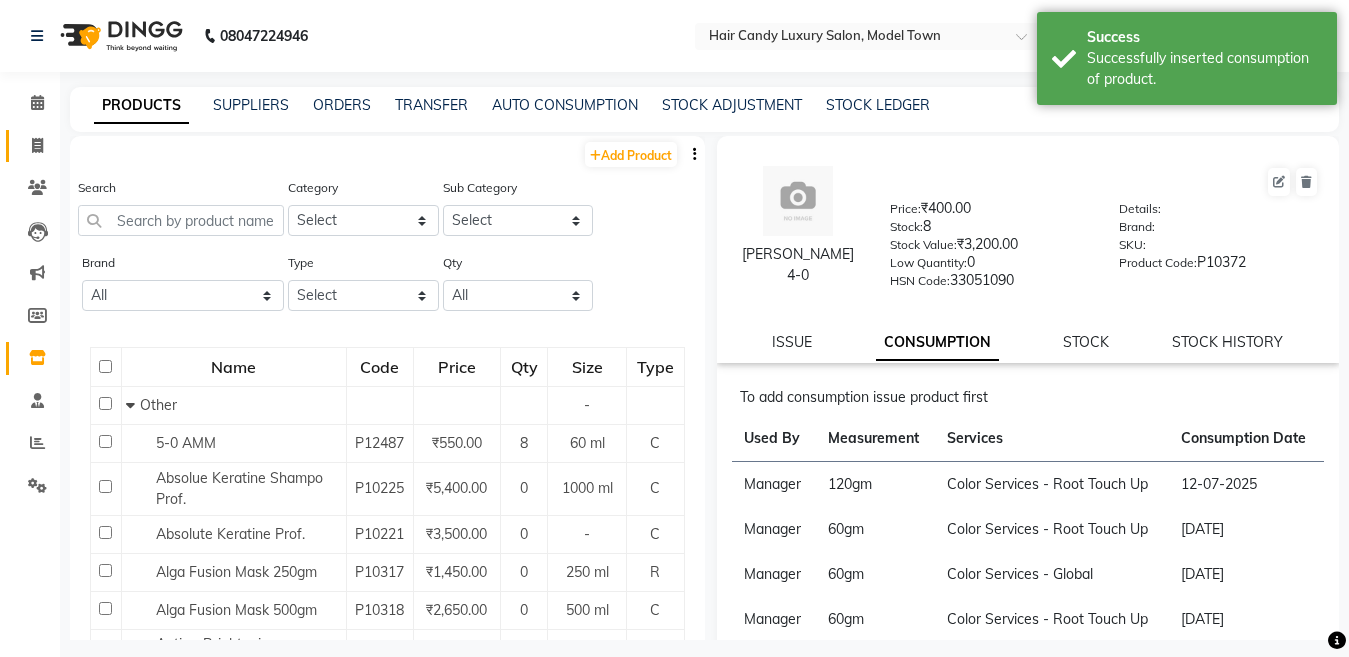 click on "Invoice" 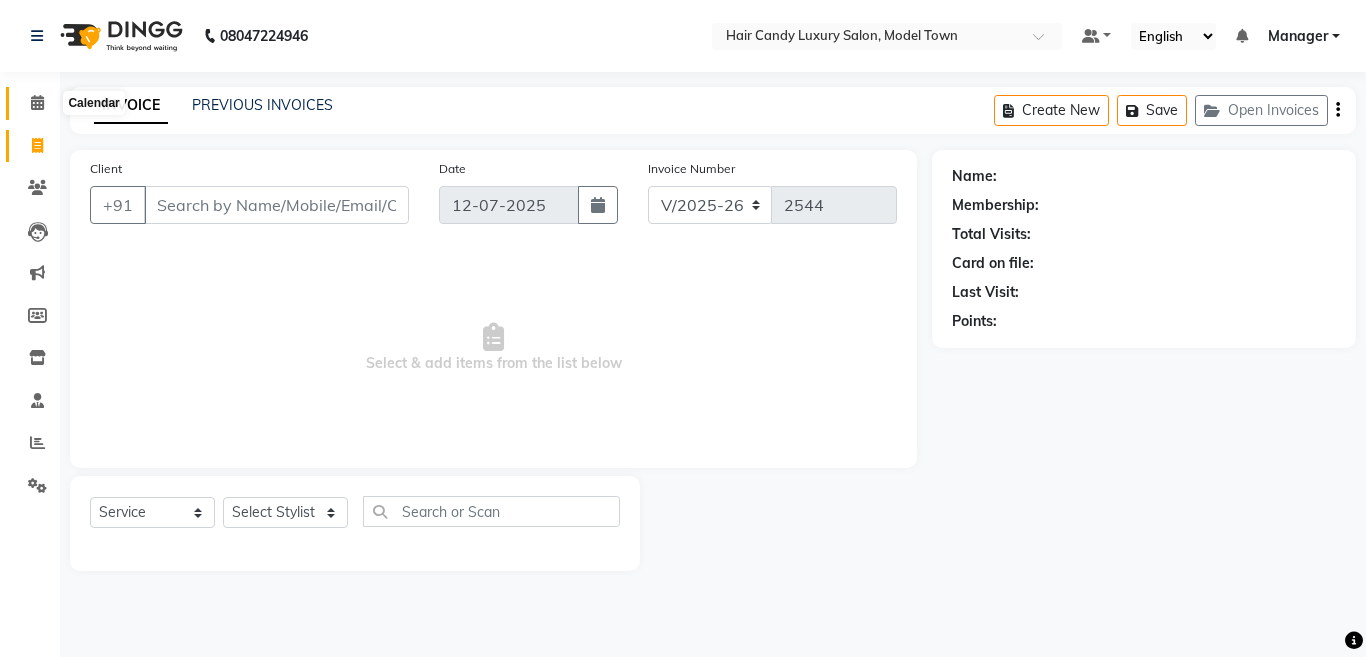 click 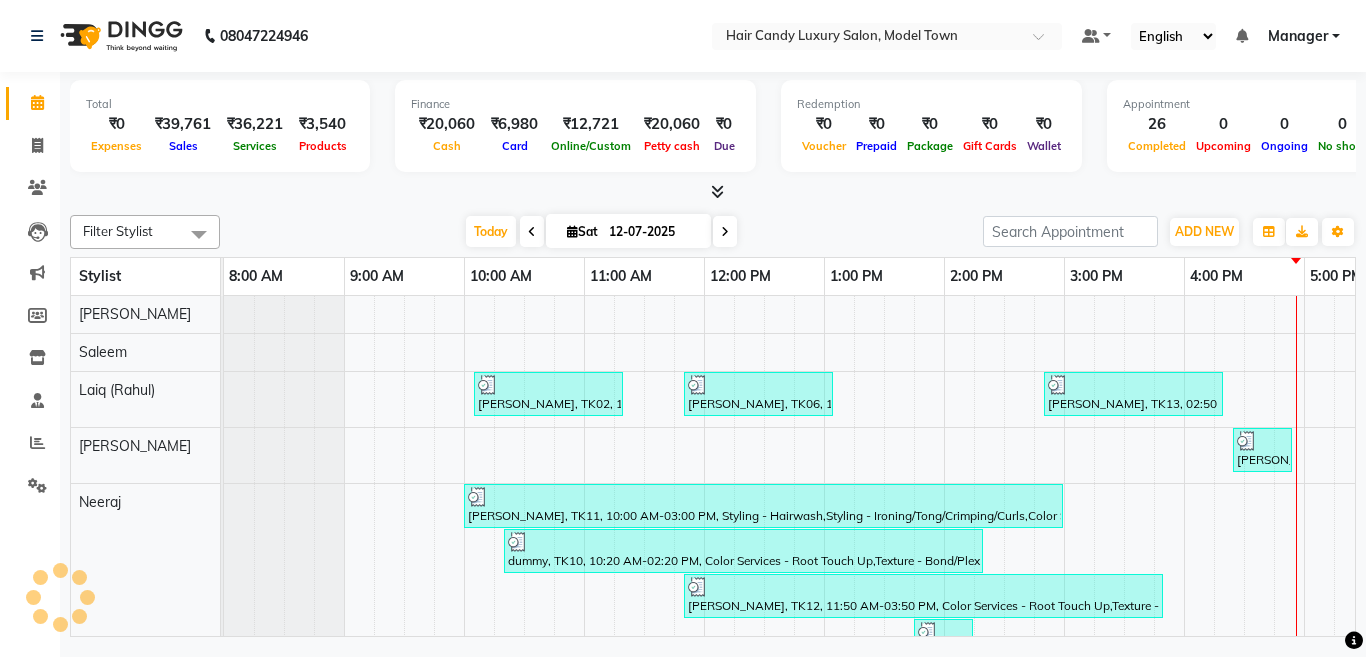 scroll, scrollTop: 0, scrollLeft: 0, axis: both 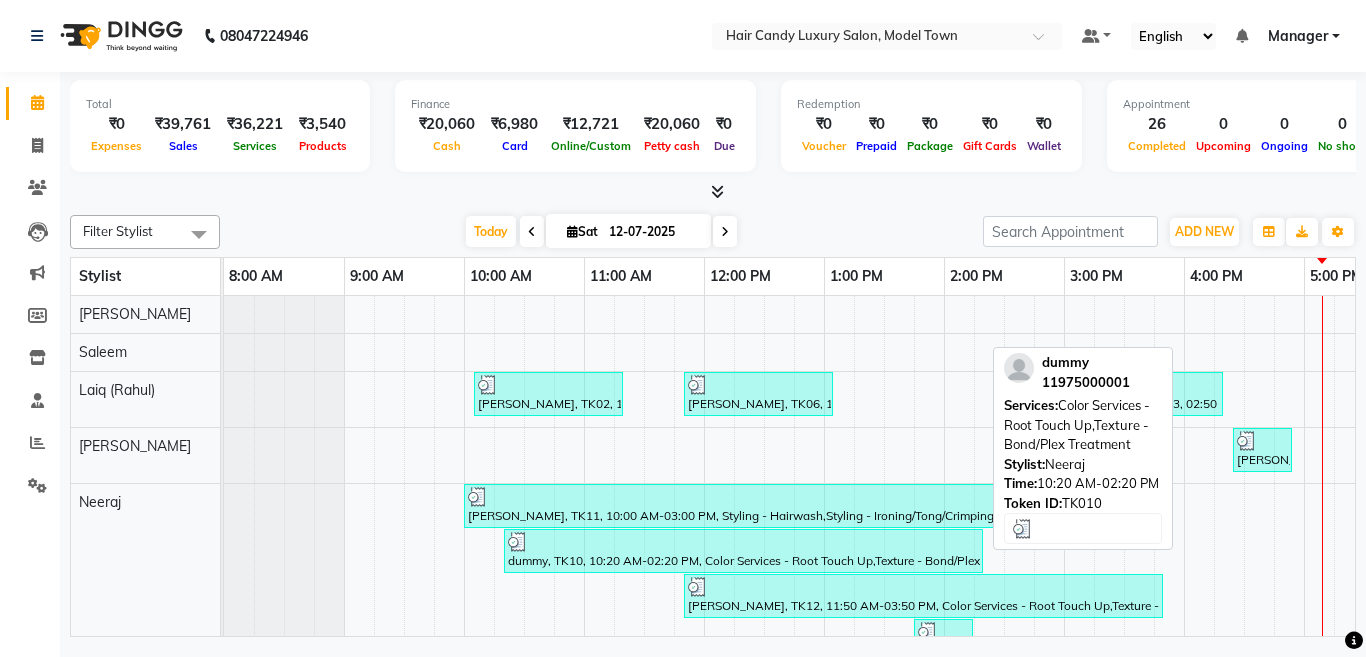 drag, startPoint x: 951, startPoint y: 496, endPoint x: 971, endPoint y: 558, distance: 65.14599 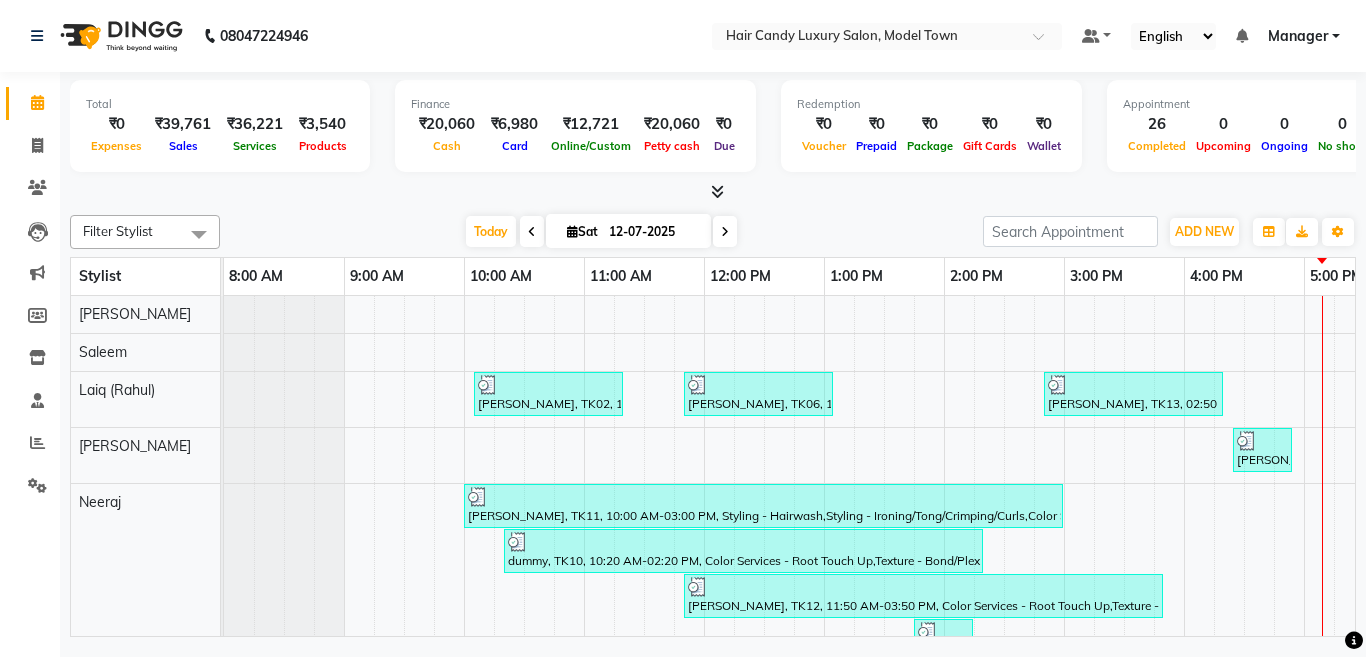 scroll, scrollTop: 29, scrollLeft: 0, axis: vertical 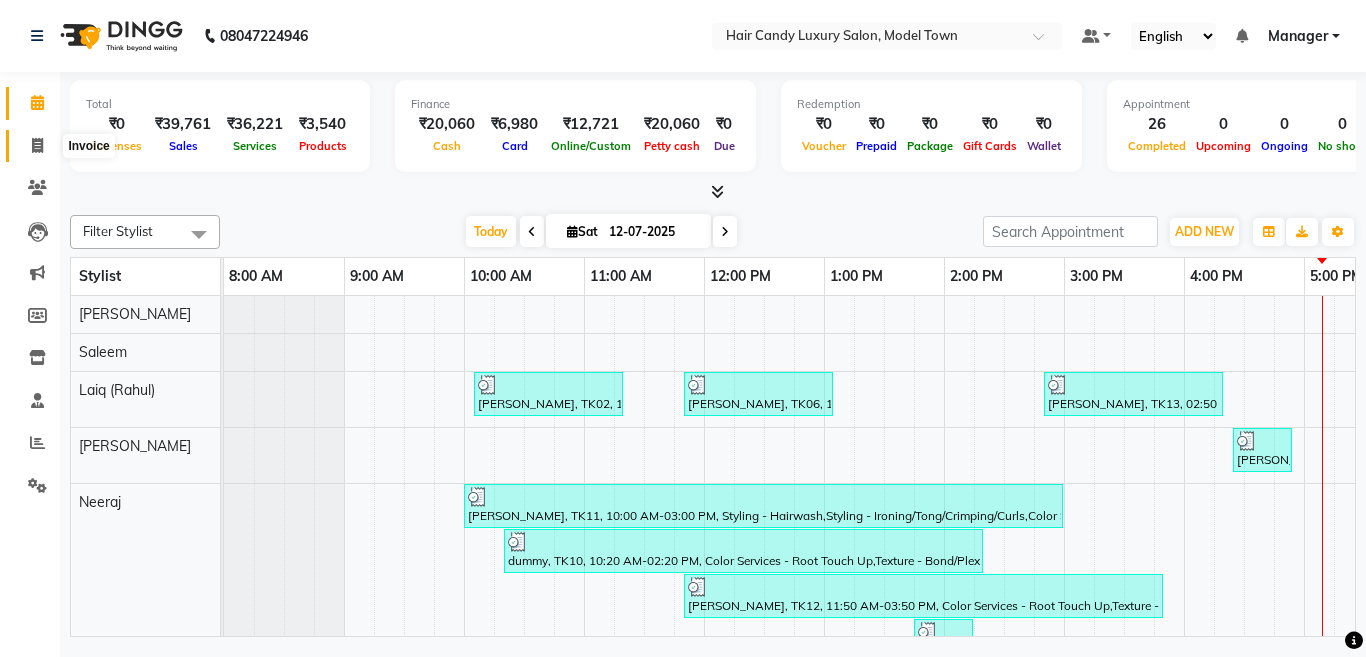 click 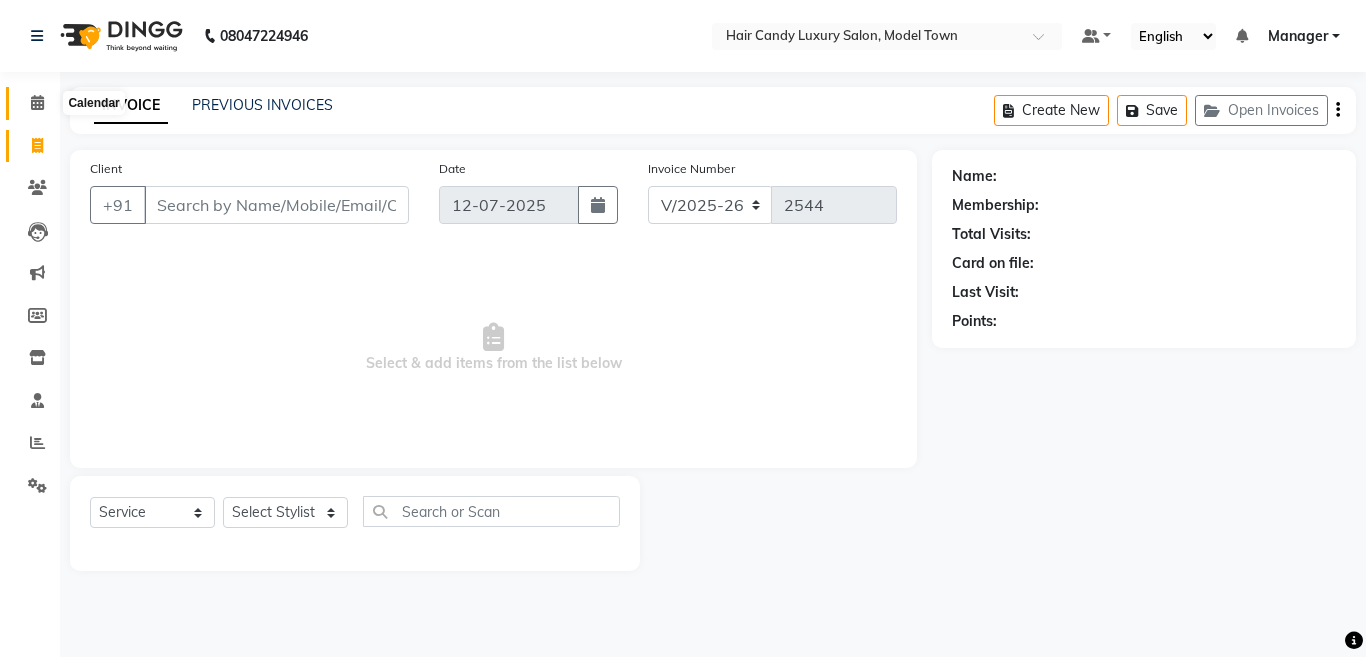 click 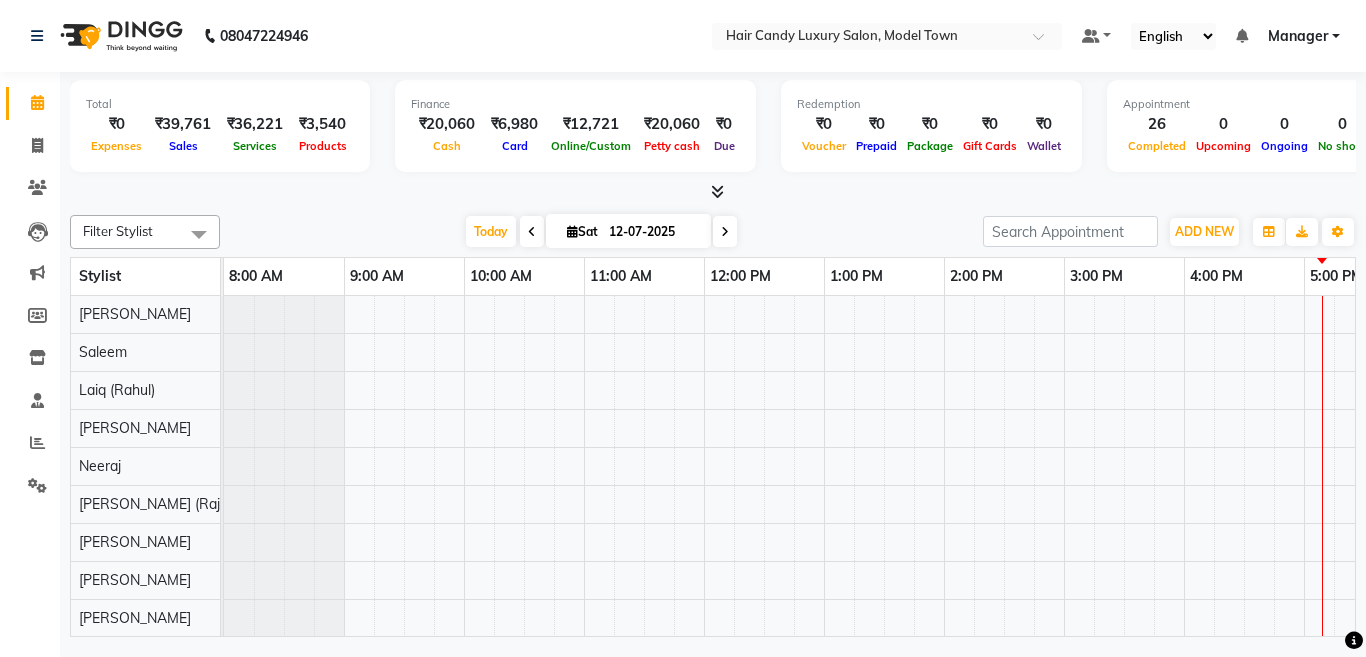 scroll, scrollTop: 0, scrollLeft: 0, axis: both 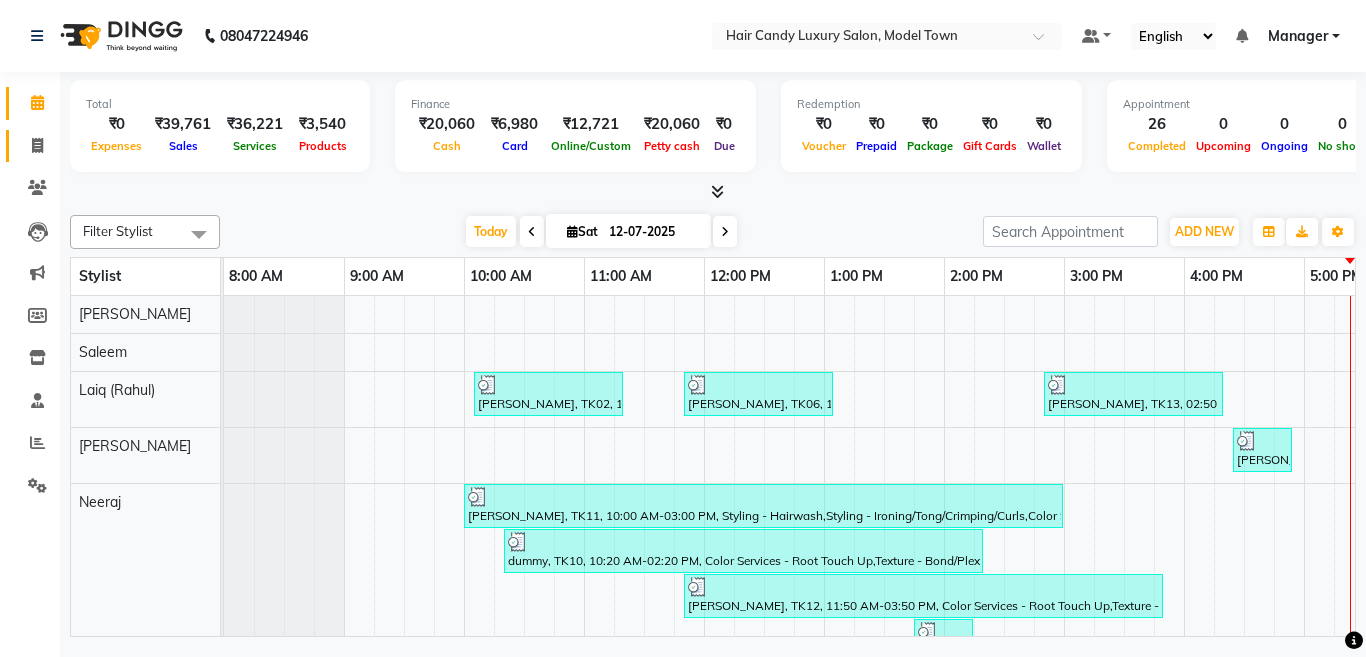 click 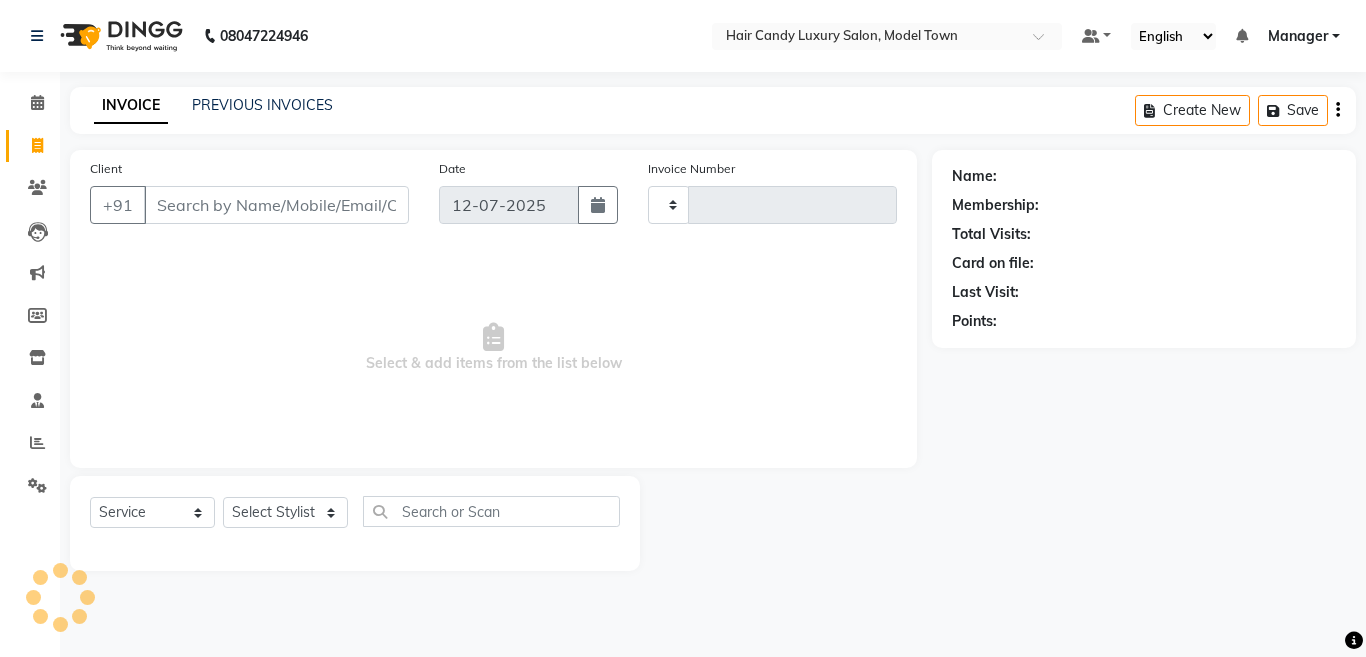 click on "Client" at bounding box center [276, 205] 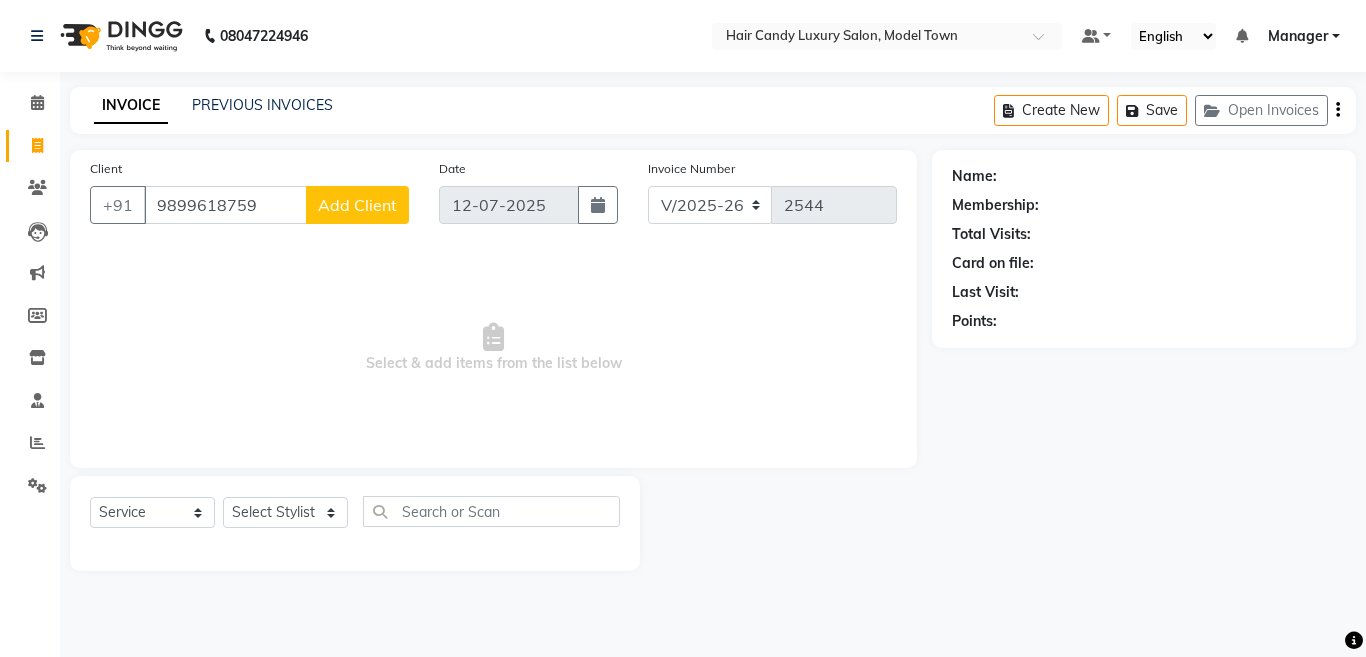 click on "9899618759" at bounding box center [225, 205] 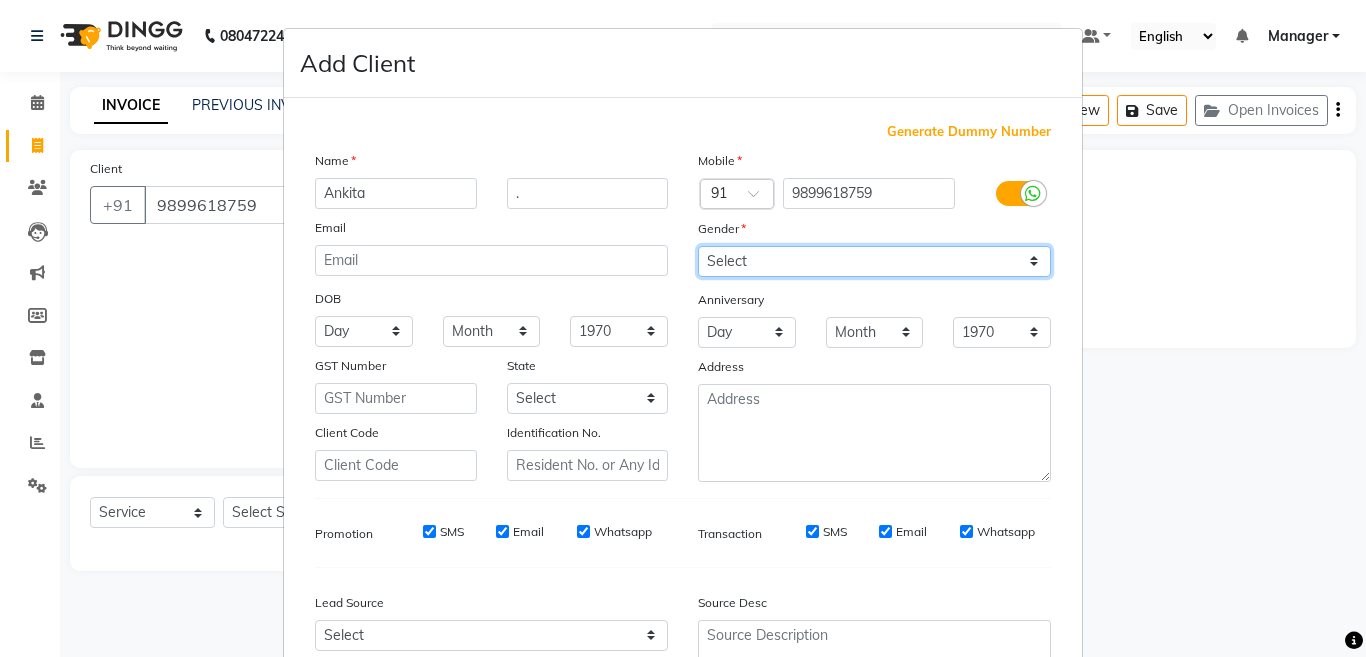 click on "Select Male Female Other Prefer Not To Say" at bounding box center (874, 261) 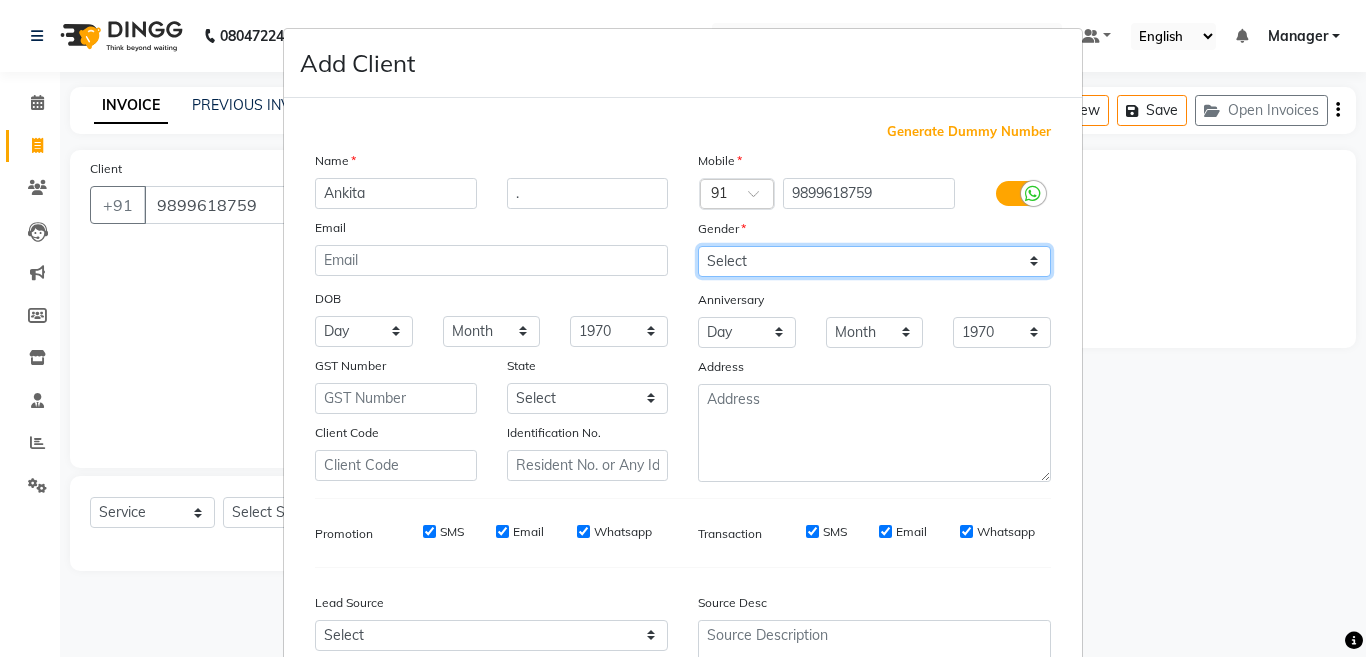 click on "Select Male Female Other Prefer Not To Say" at bounding box center (874, 261) 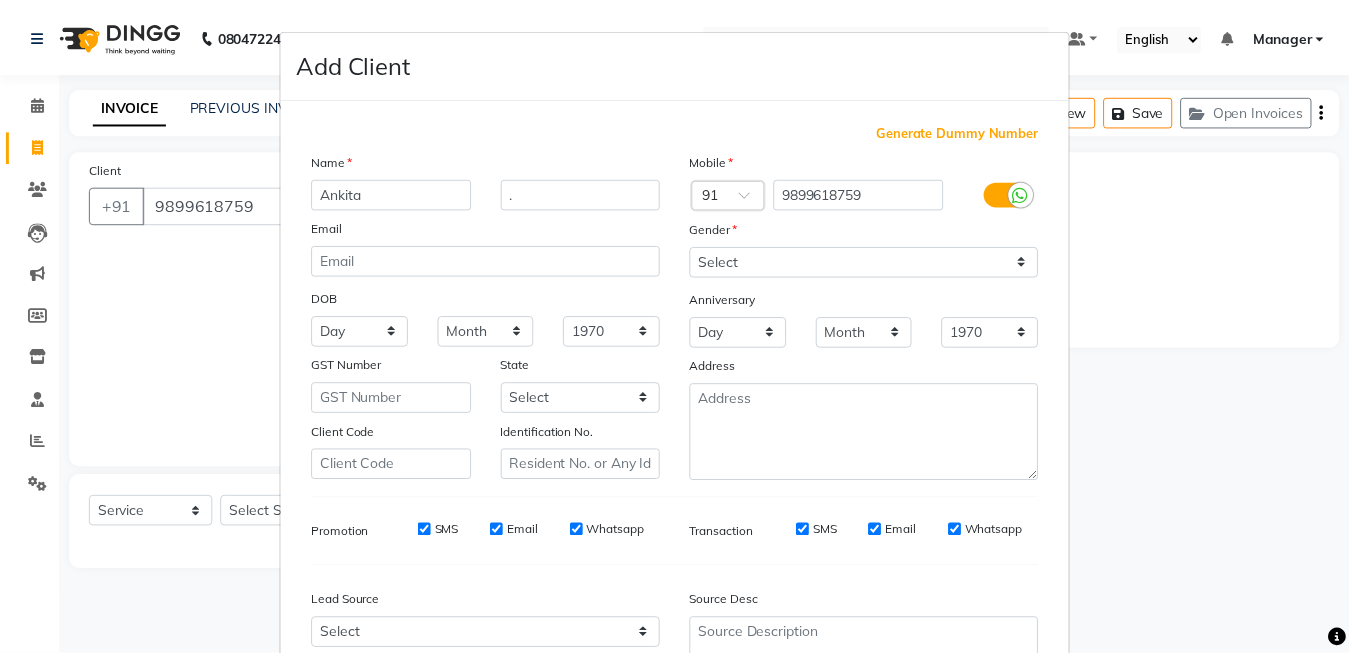 scroll, scrollTop: 192, scrollLeft: 0, axis: vertical 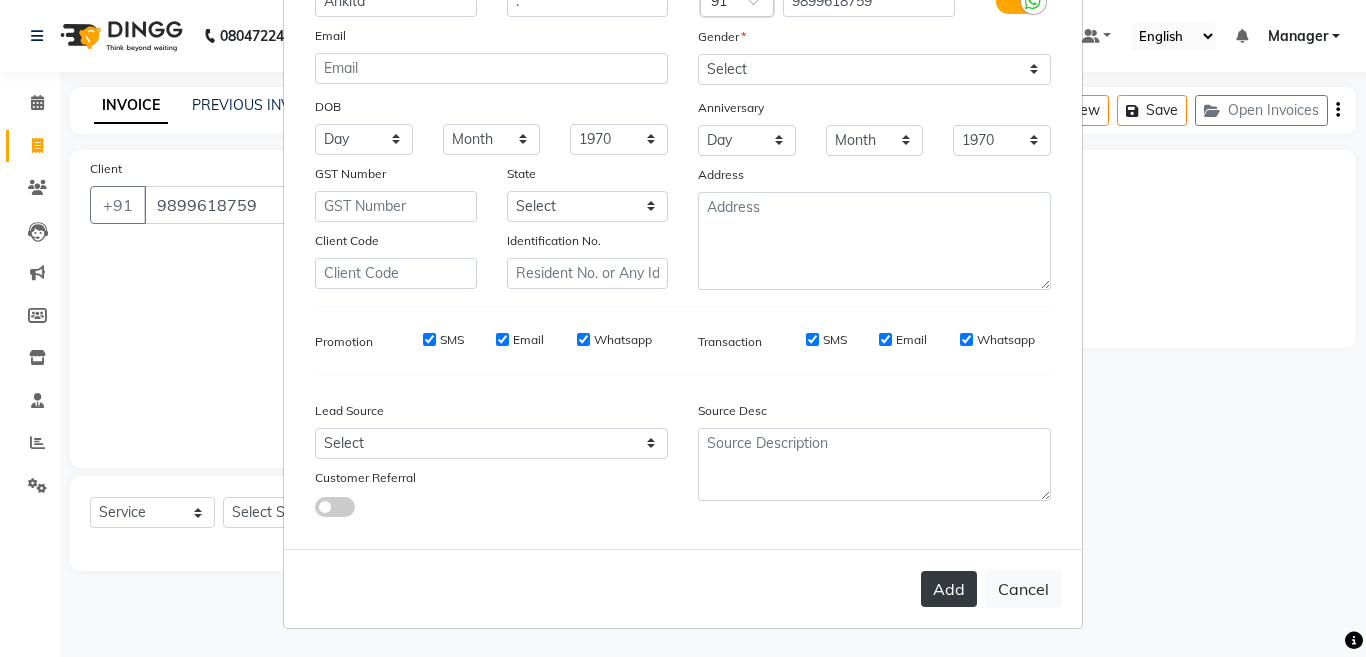 click on "Add" at bounding box center (949, 589) 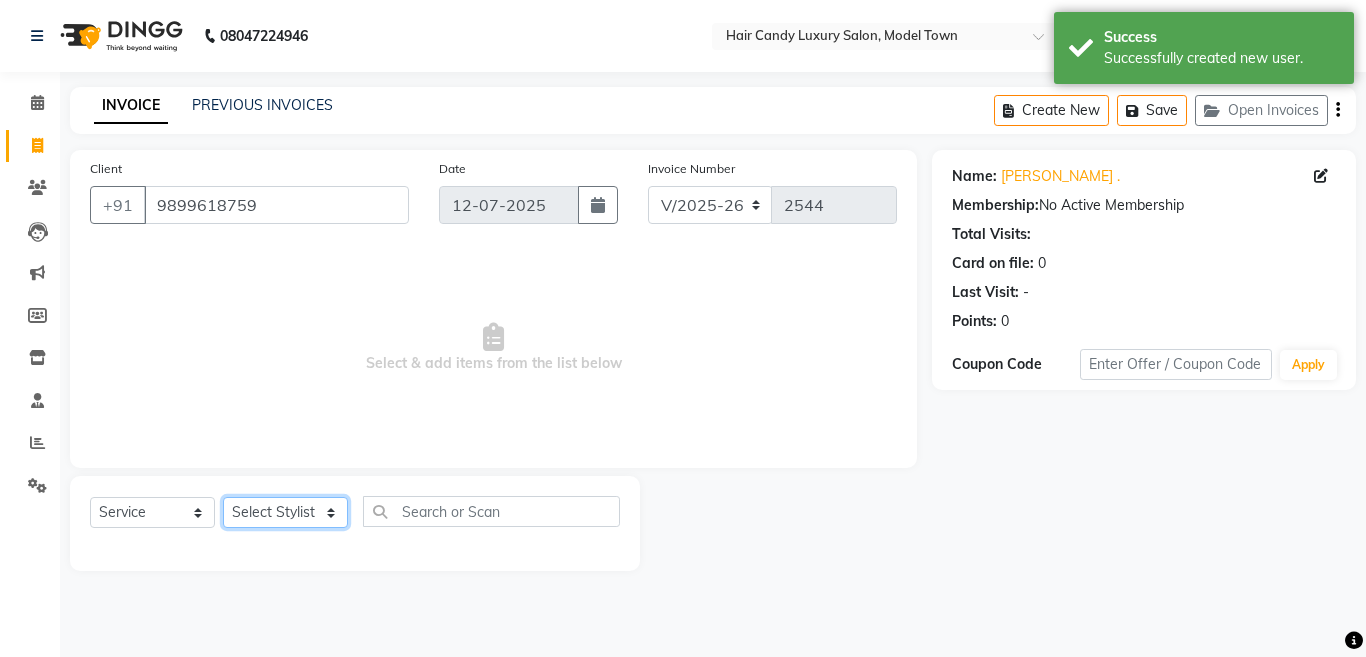 click on "Select Stylist Aakib Anas Anuradha Izhar Laiq (Rahul) Manager Neeraj parul Pawan Prakash Rajni Ranjay (Raju) RIYA Saleem sameer  stock manager surrender Vijay Gupta Vijay kumar" 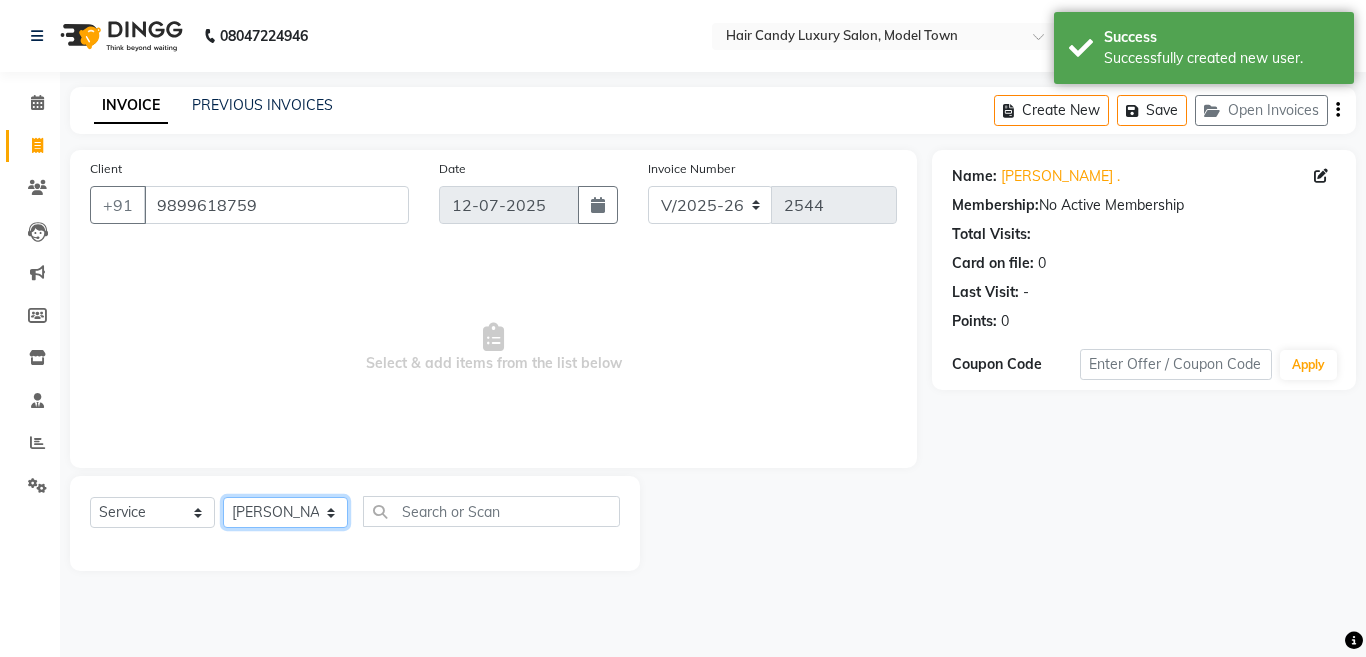 click on "Select Stylist Aakib Anas Anuradha Izhar Laiq (Rahul) Manager Neeraj parul Pawan Prakash Rajni Ranjay (Raju) RIYA Saleem sameer  stock manager surrender Vijay Gupta Vijay kumar" 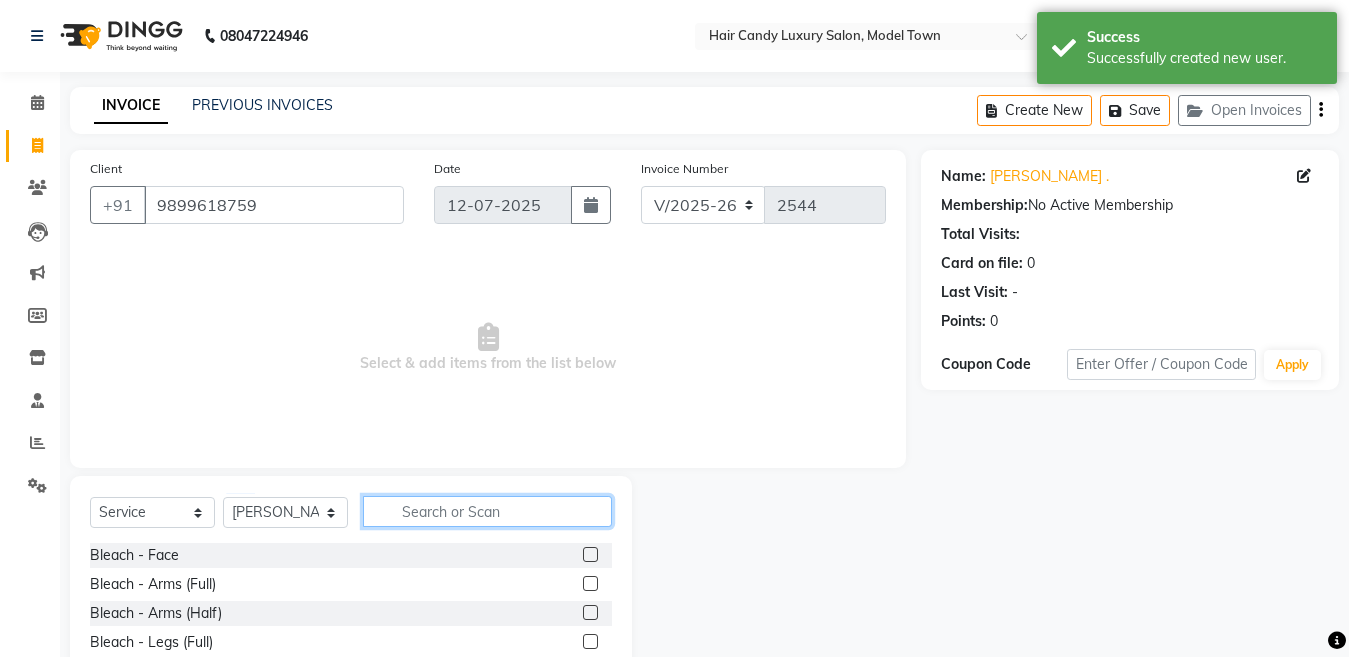 click 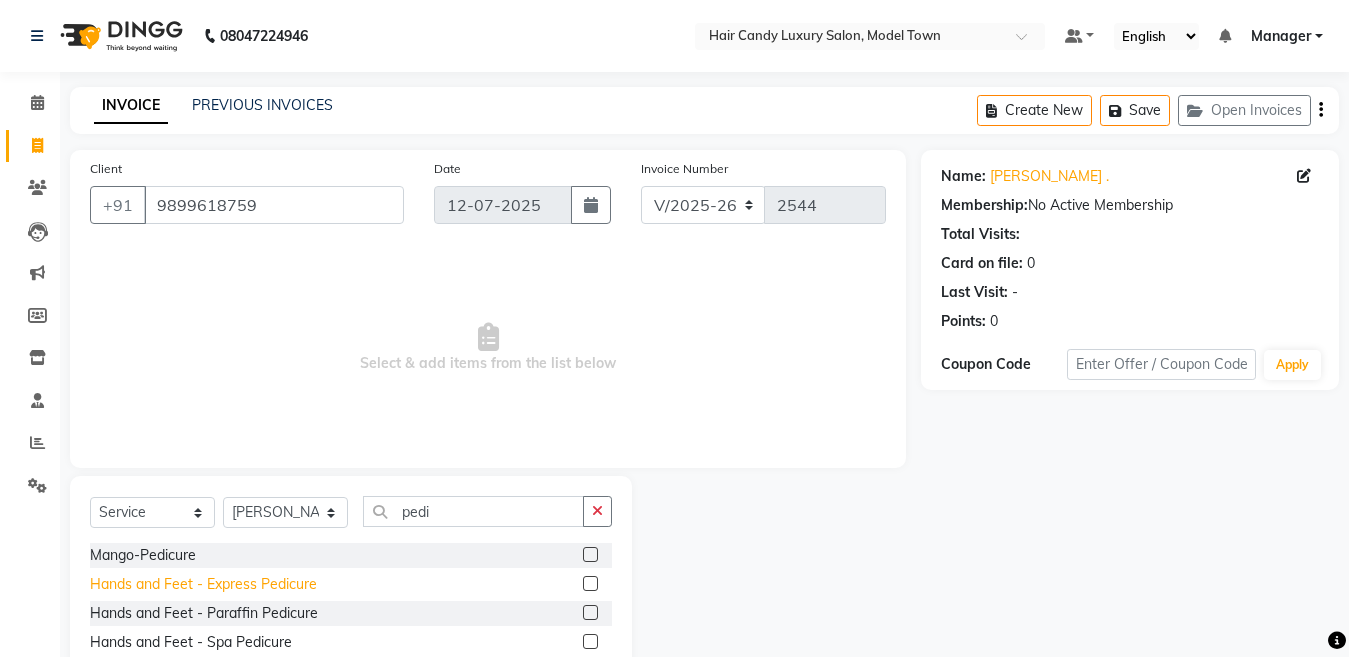 click on "Hands and Feet - Express Pedicure" 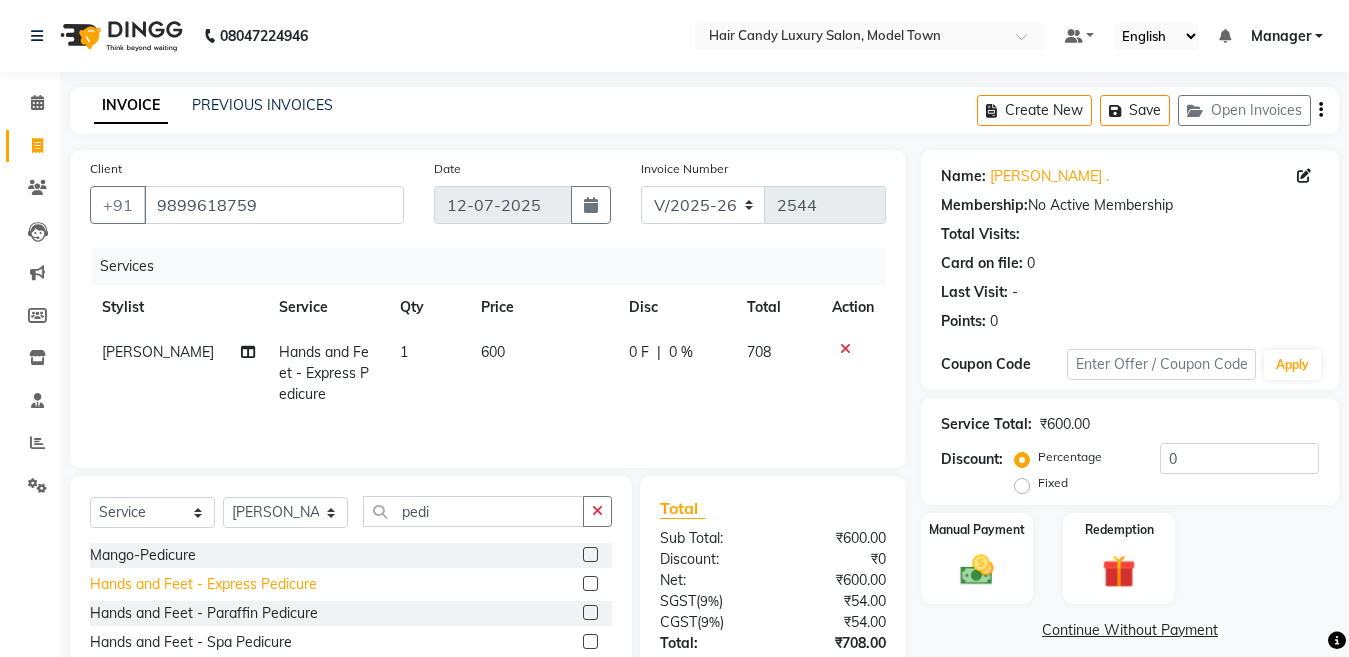 click on "Hands and Feet - Express Pedicure" 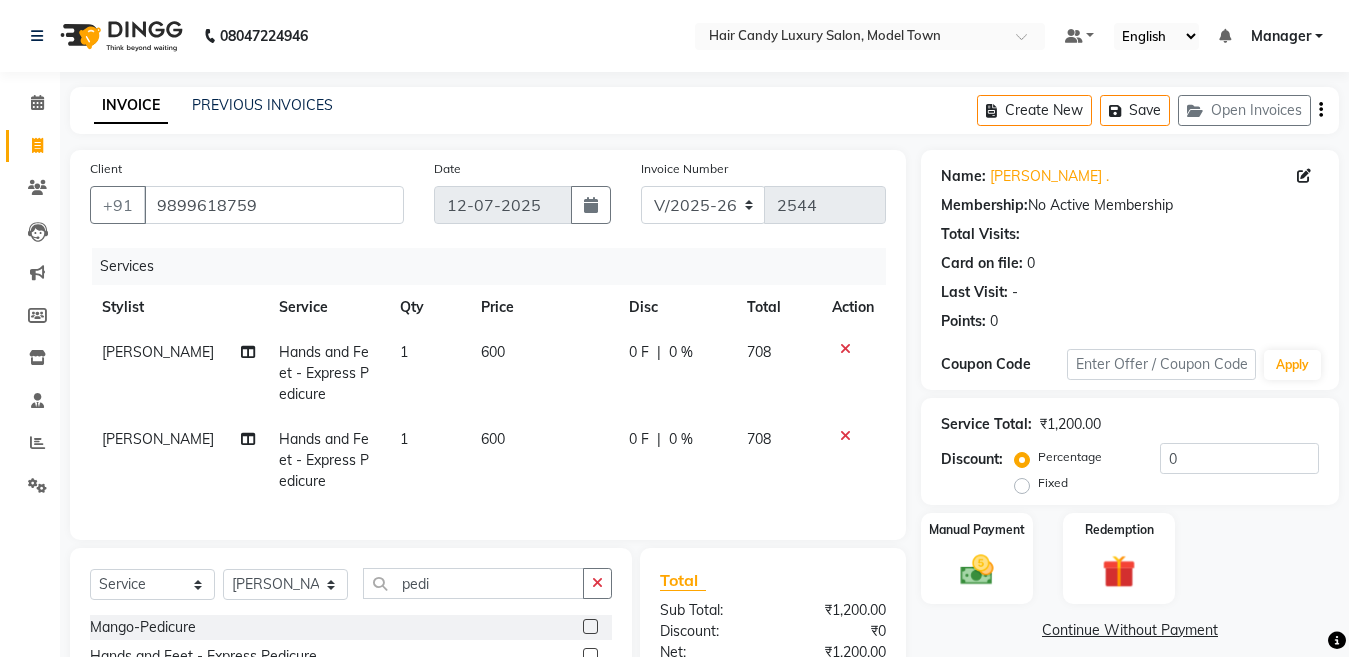 click on "Vijay Gupta" 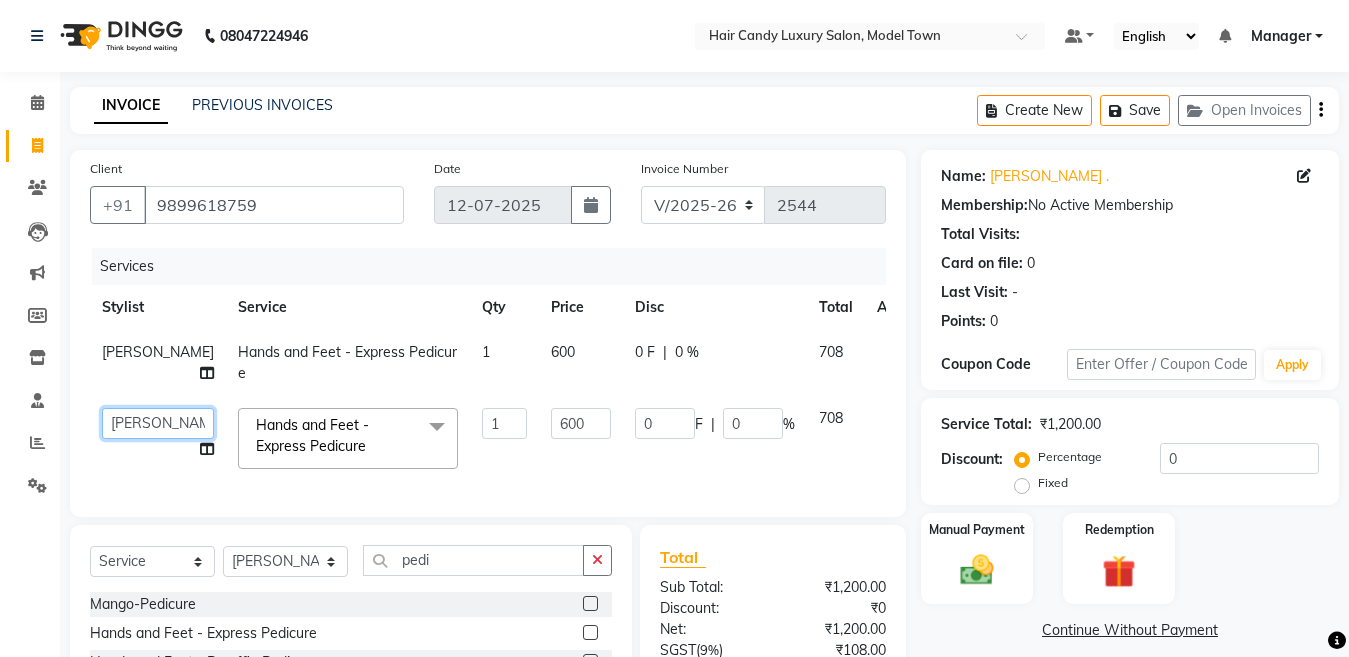click on "Aakib   Anas   Anuradha   Izhar   Laiq (Rahul)   Manager   Neeraj   parul   Pawan   Prakash   Rajni   Ranjay (Raju)   RIYA   Saleem   sameer    stock manager   surrender   Vijay Gupta   Vijay kumar" 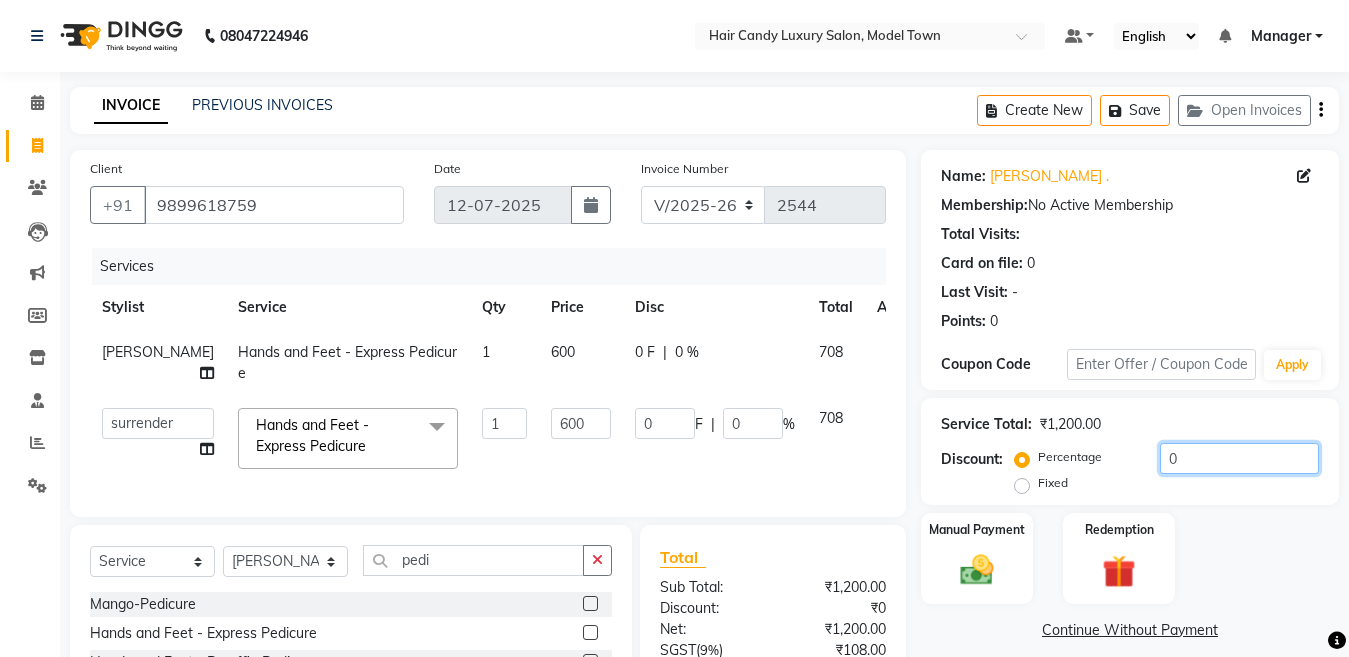 click on "0" 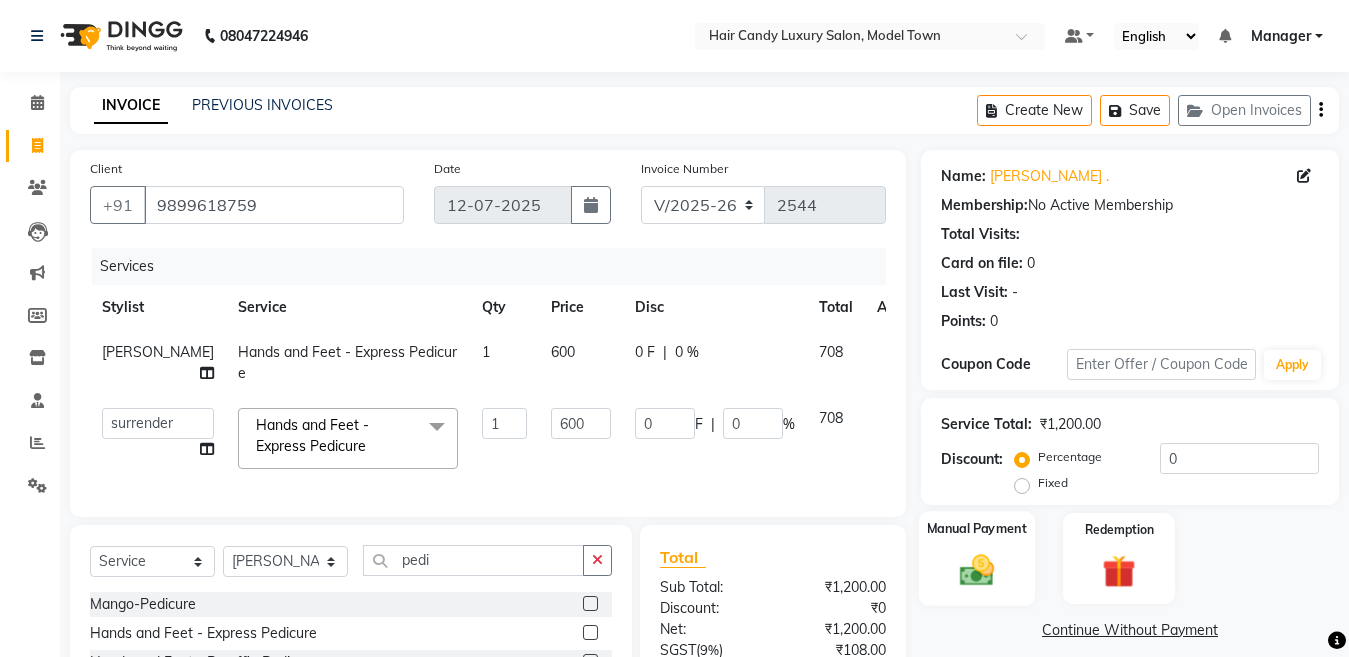 click 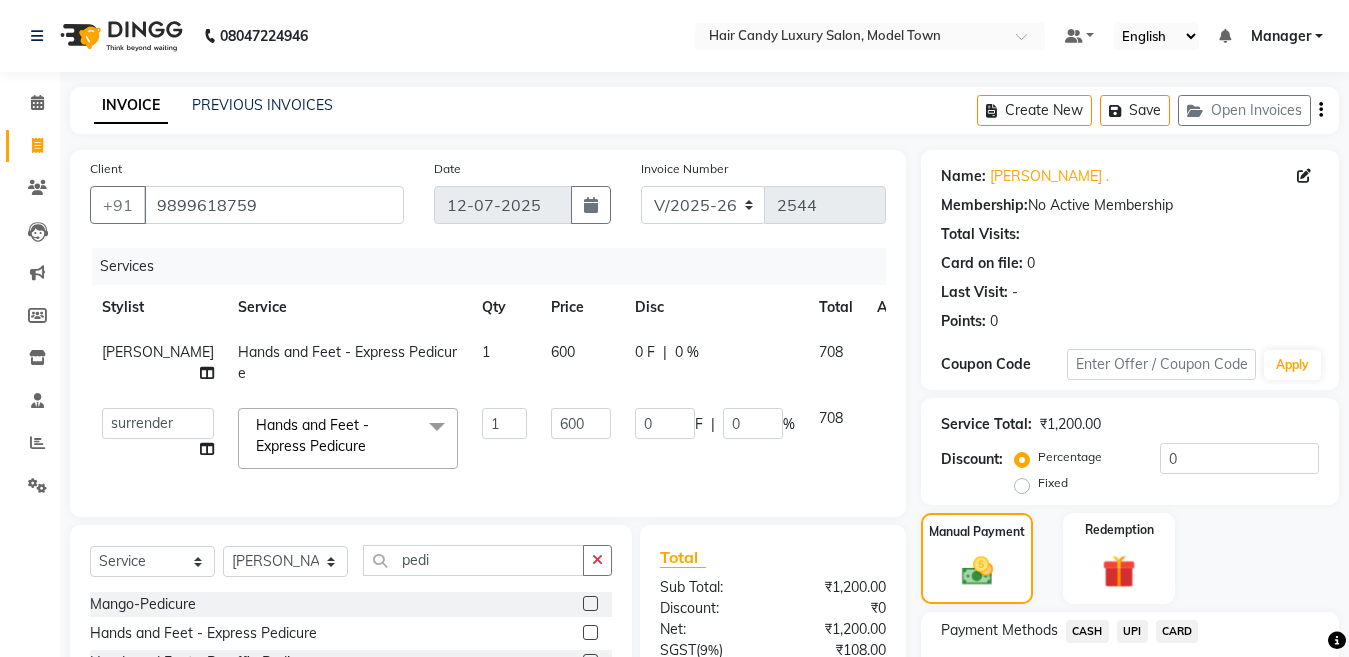 scroll, scrollTop: 231, scrollLeft: 0, axis: vertical 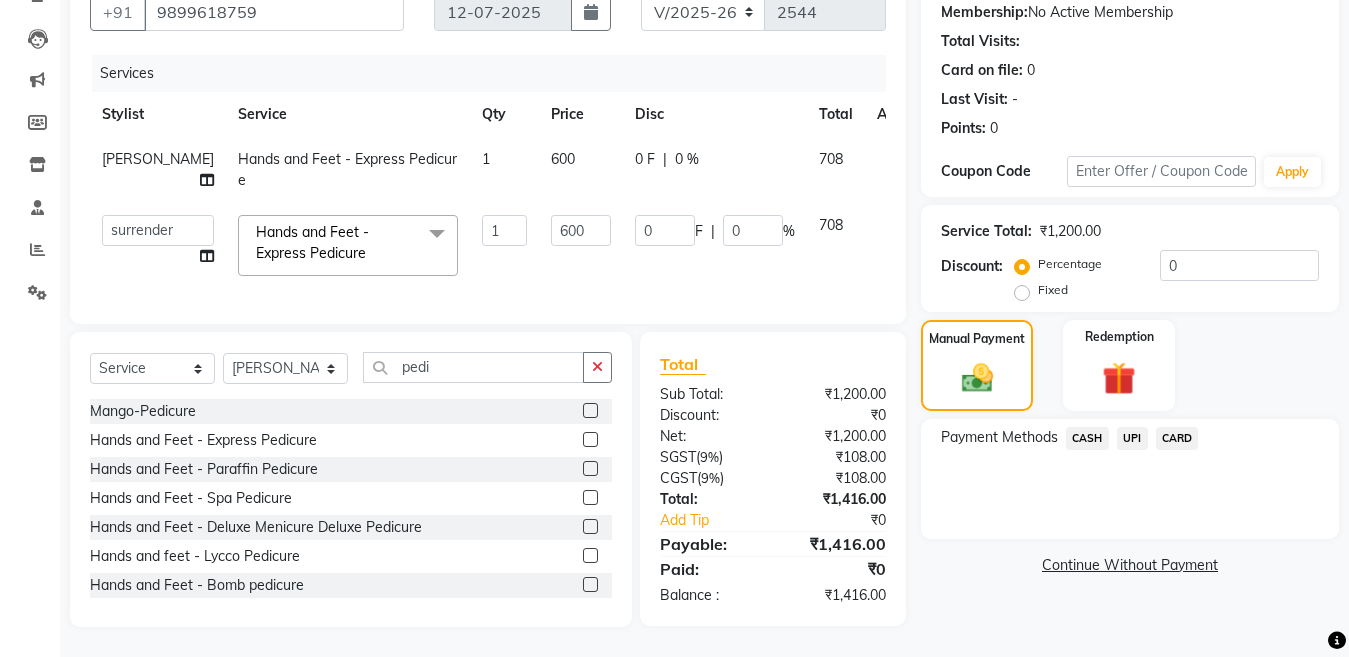 click on "UPI" 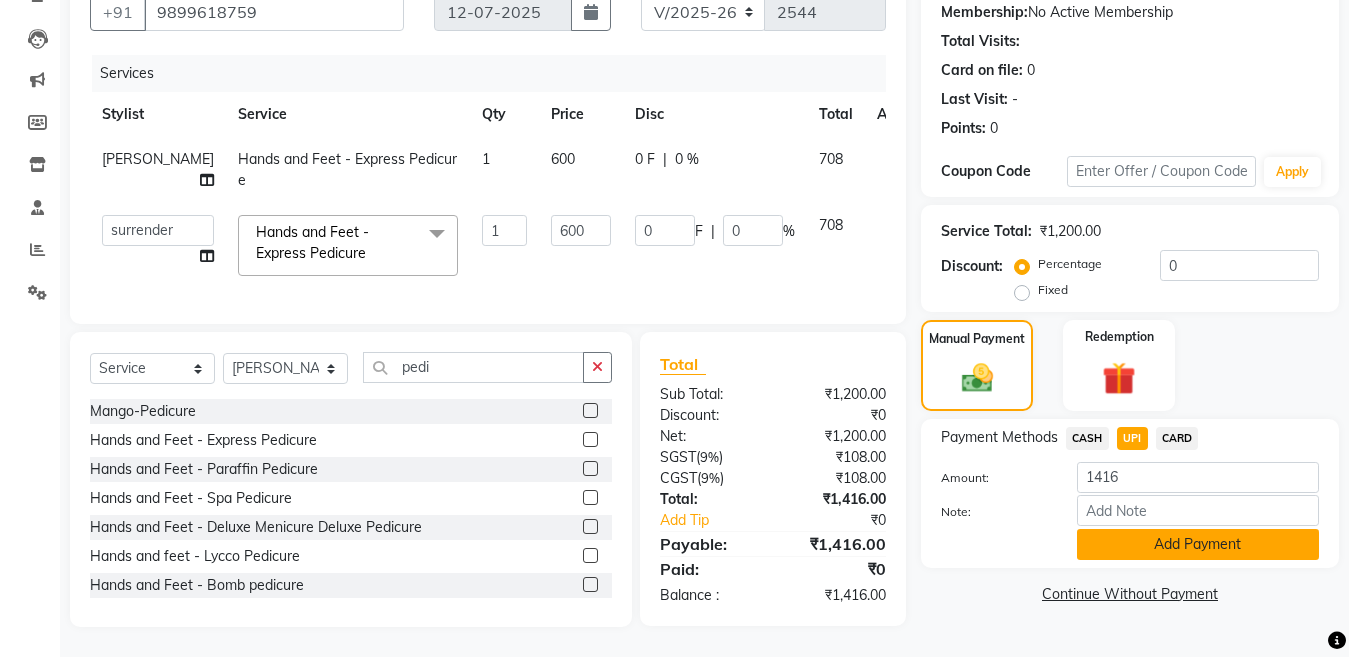 click on "Add Payment" 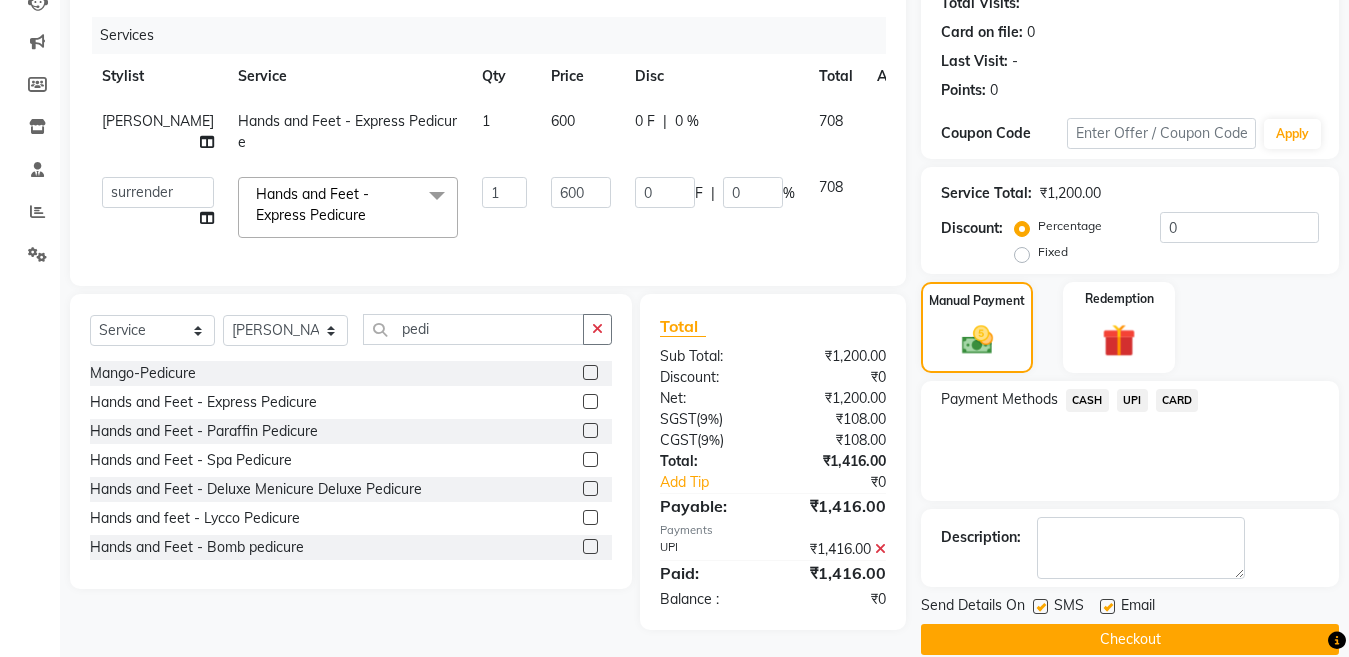 scroll, scrollTop: 272, scrollLeft: 0, axis: vertical 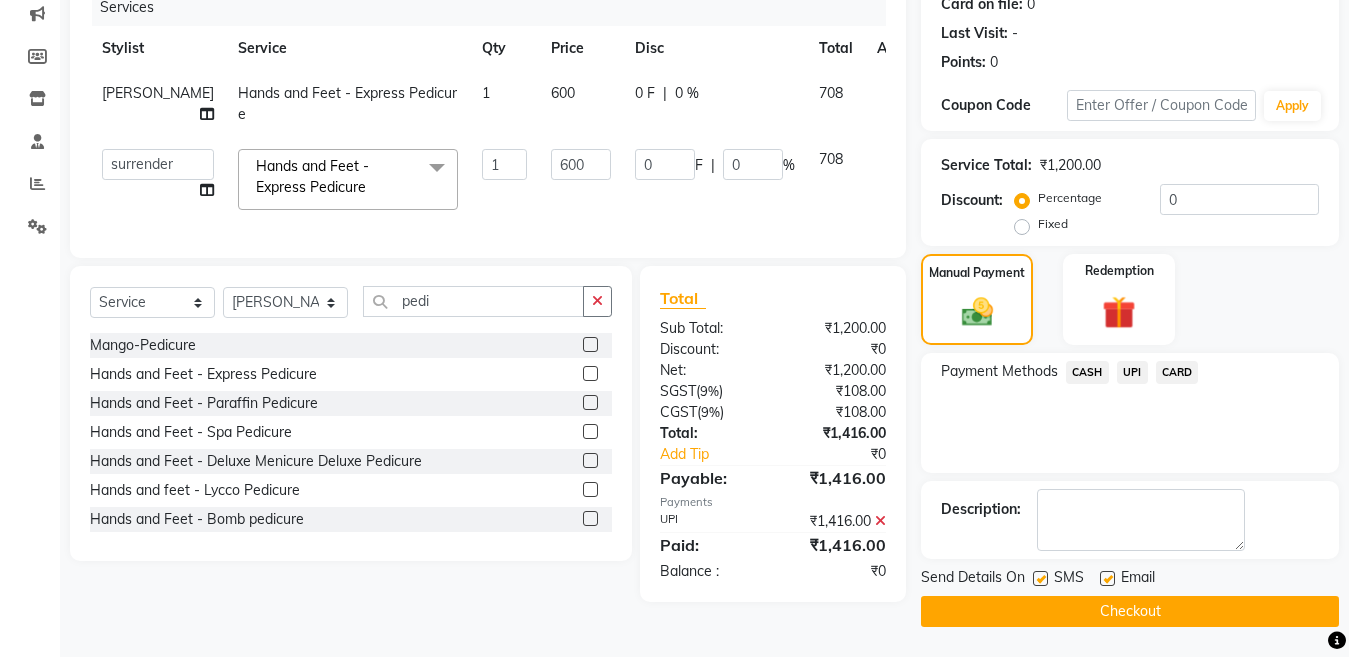 click on "Checkout" 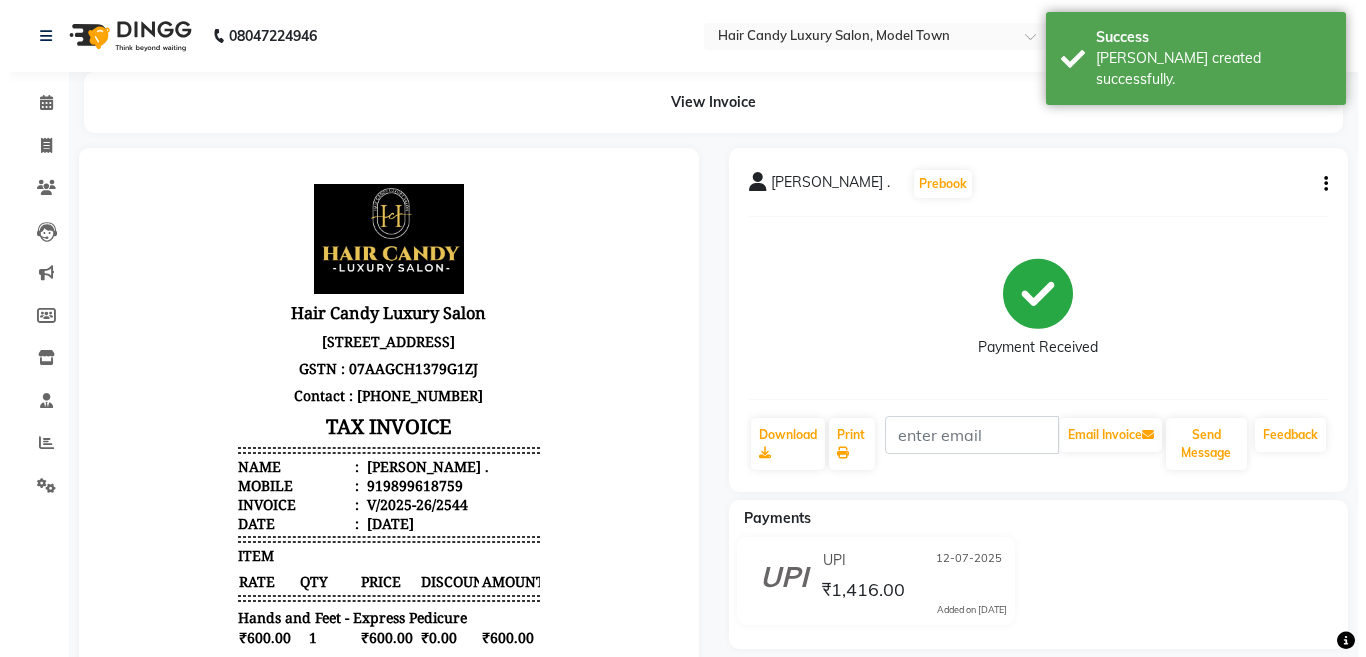 scroll, scrollTop: 0, scrollLeft: 0, axis: both 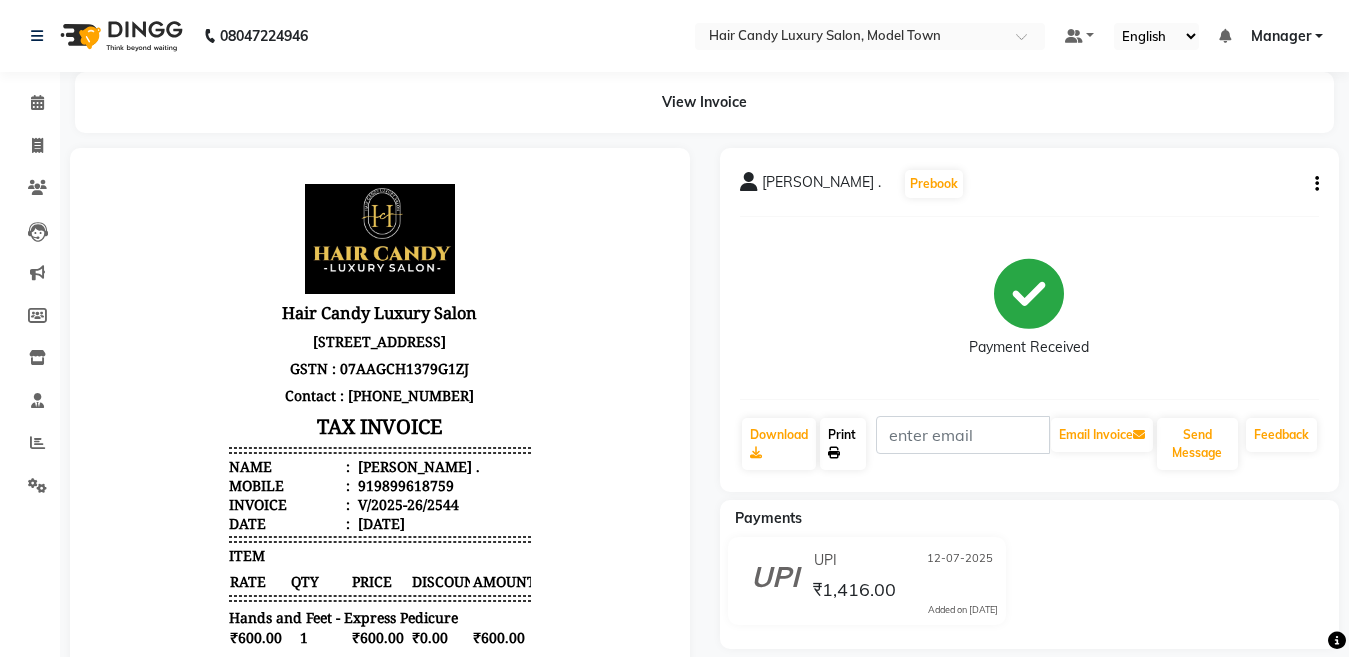 click 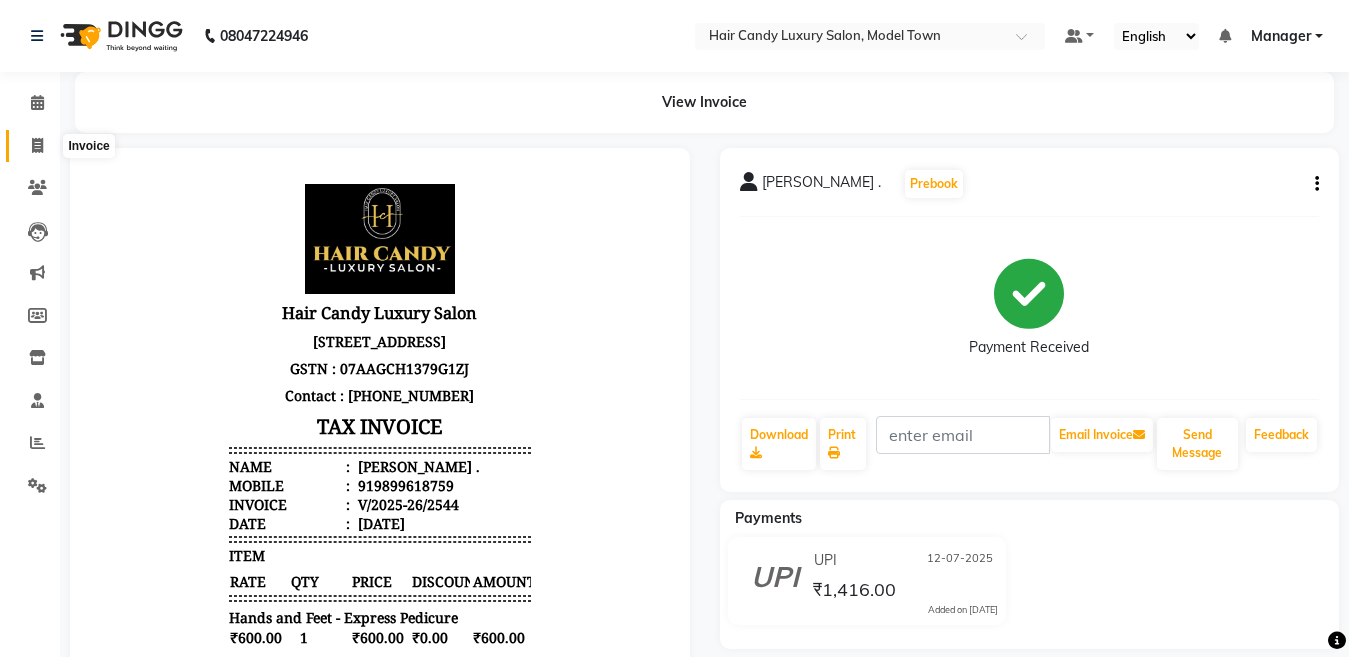 click 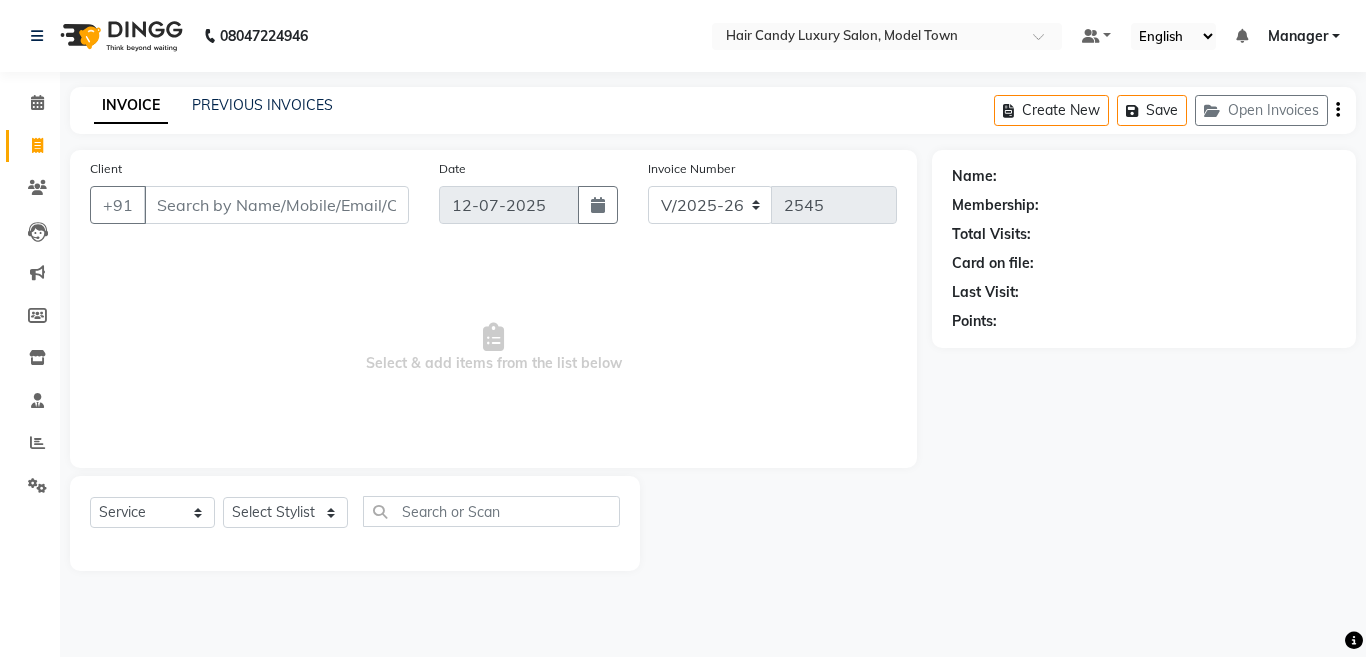click 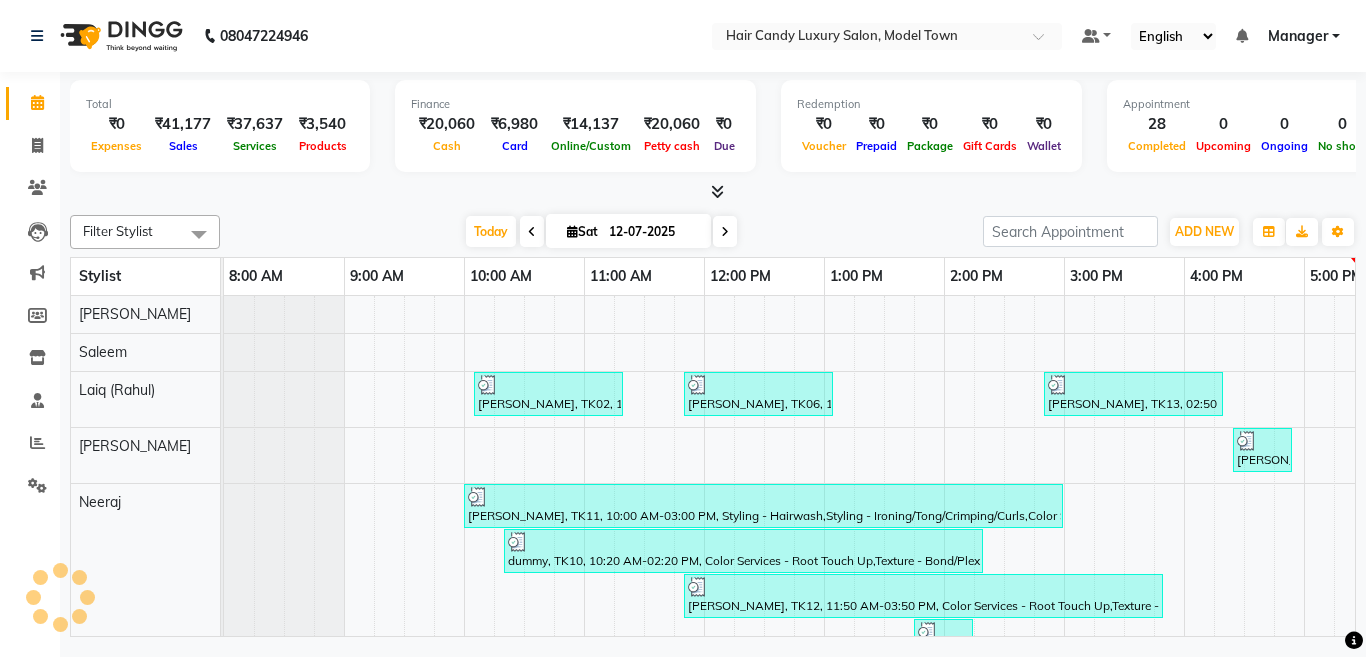 scroll, scrollTop: 0, scrollLeft: 0, axis: both 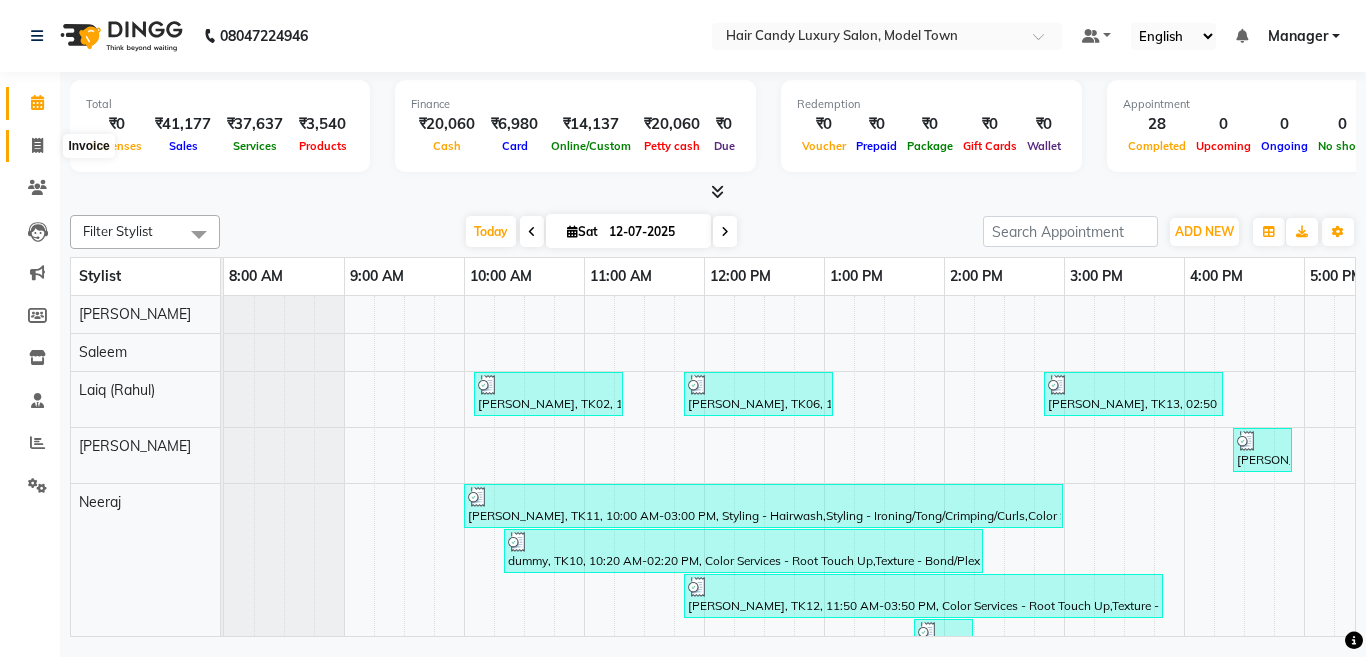 click 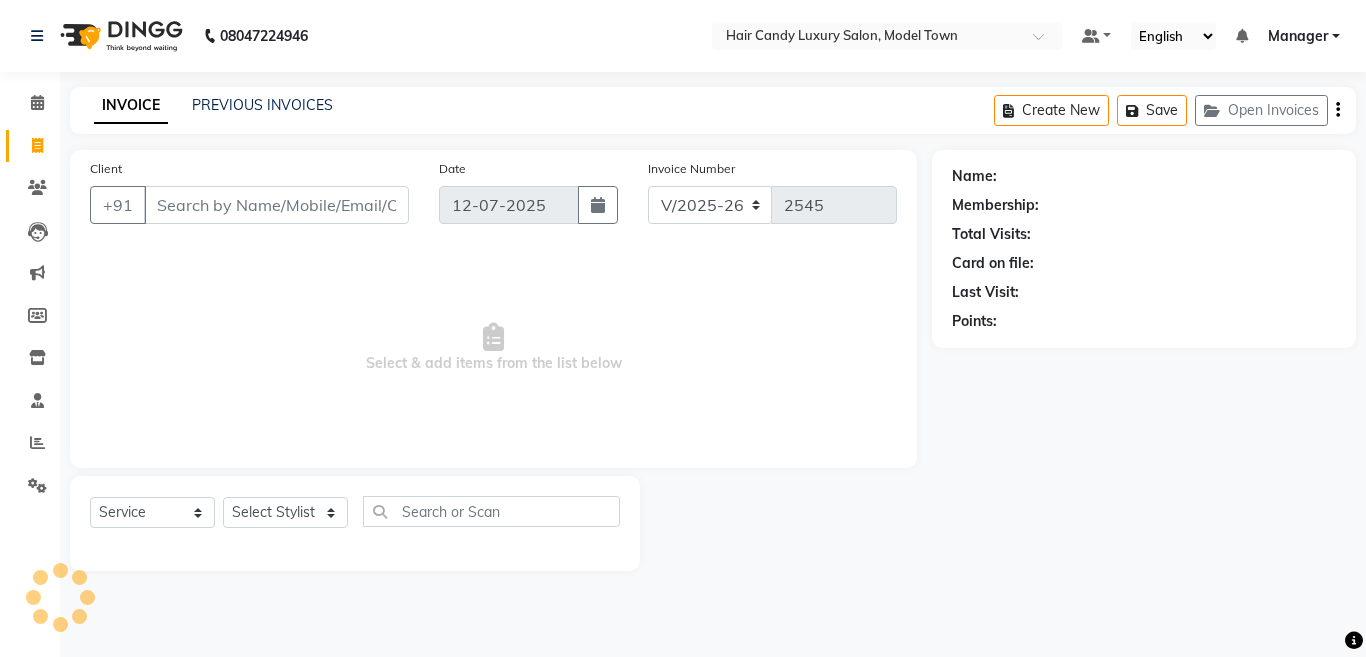 click on "Client" at bounding box center [276, 205] 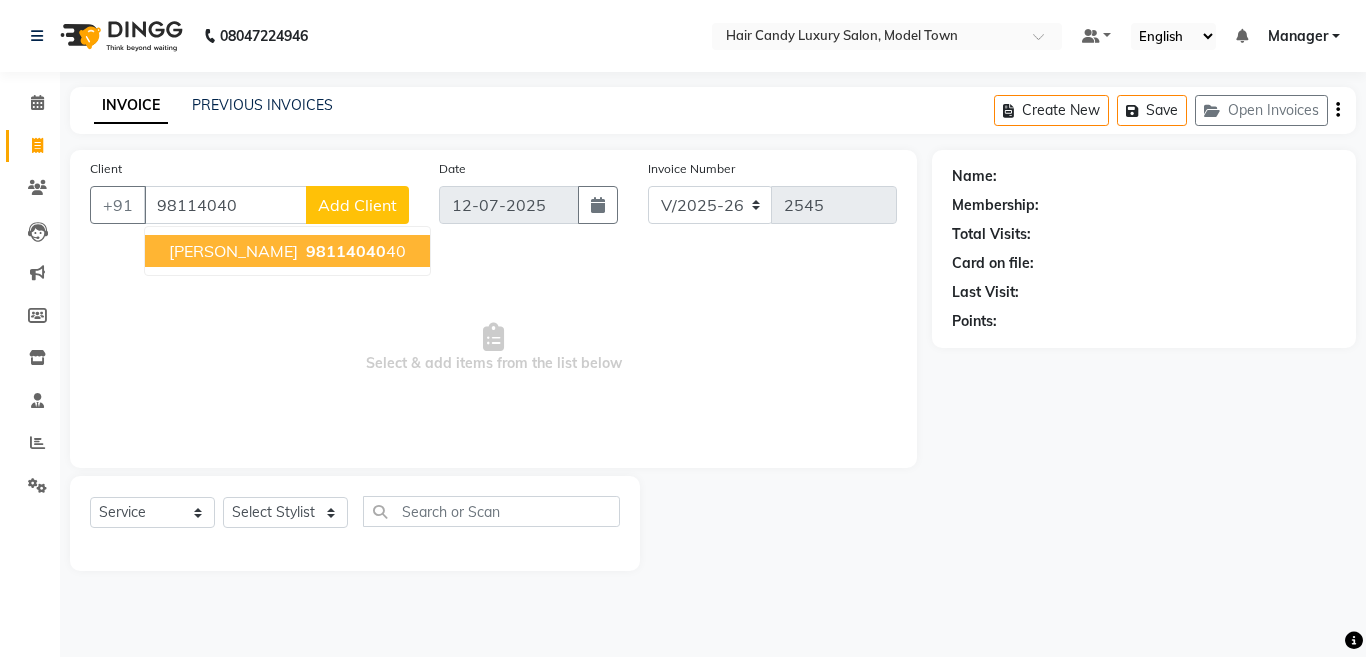 click on "98114040" at bounding box center (346, 251) 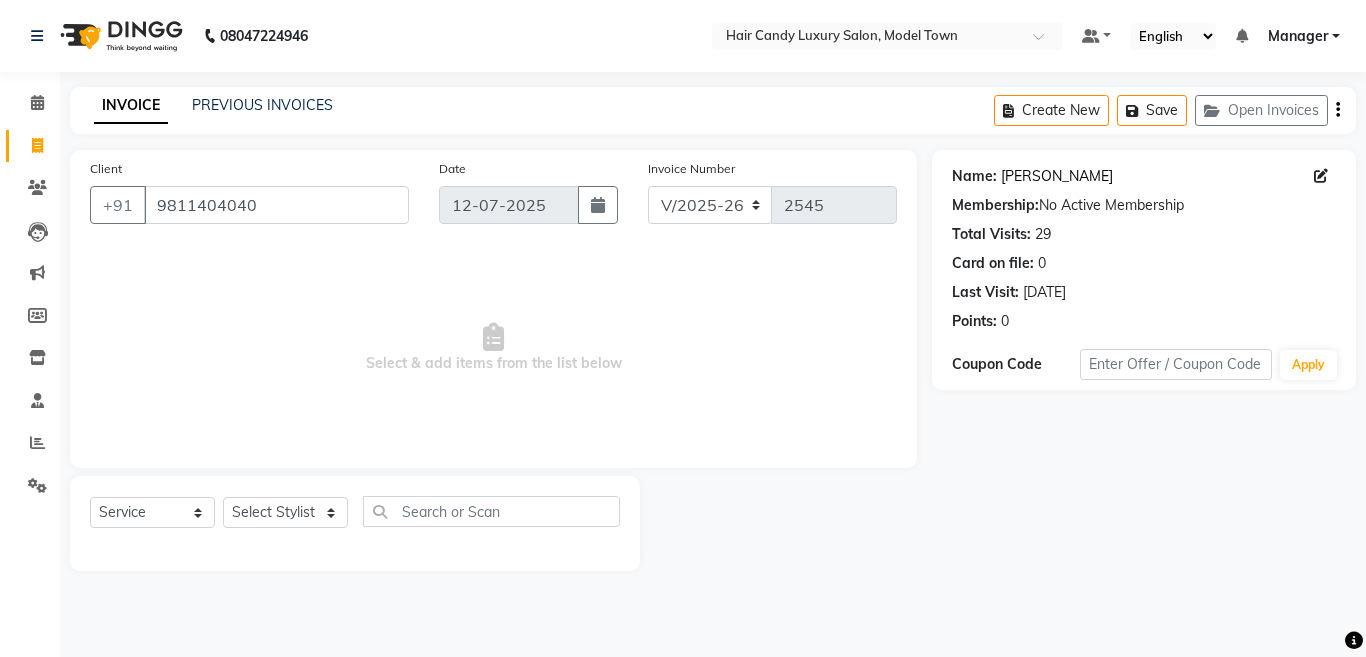 click on "Sandeep Malik" 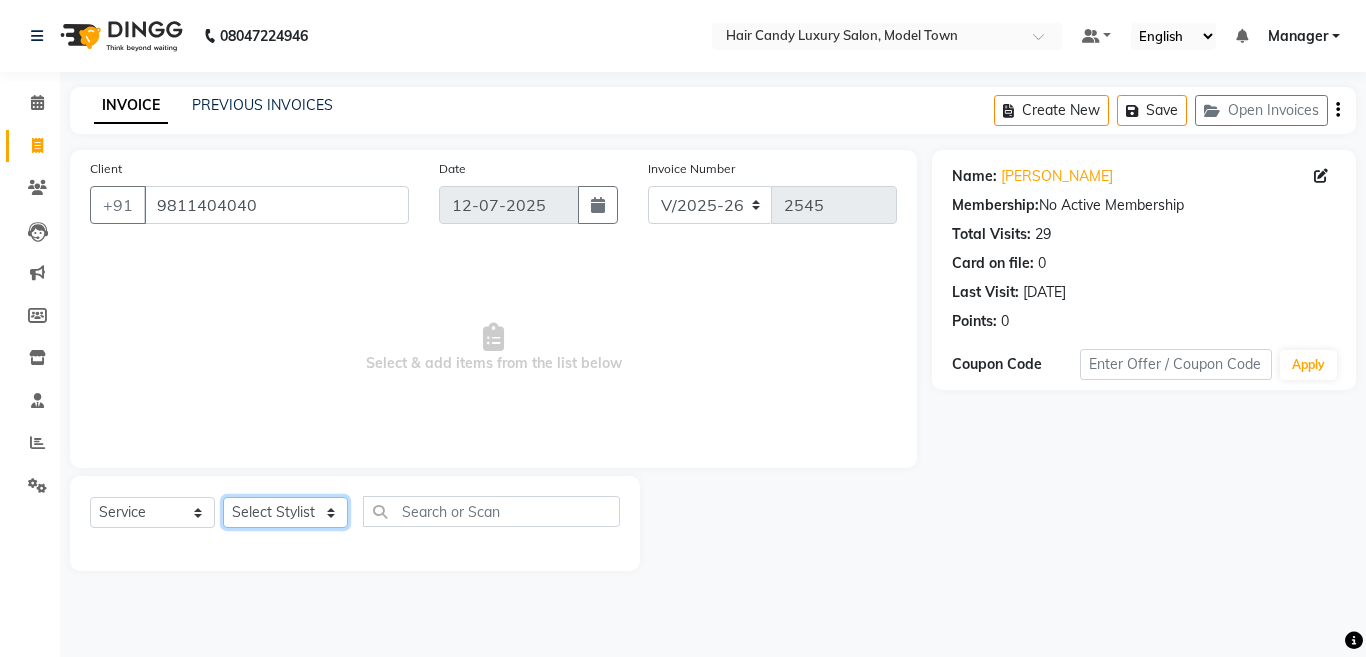 click on "Select Stylist Aakib Anas Anuradha Izhar Laiq (Rahul) Manager Neeraj parul Pawan Prakash Rajni Ranjay (Raju) RIYA Saleem sameer  stock manager surrender Vijay Gupta Vijay kumar" 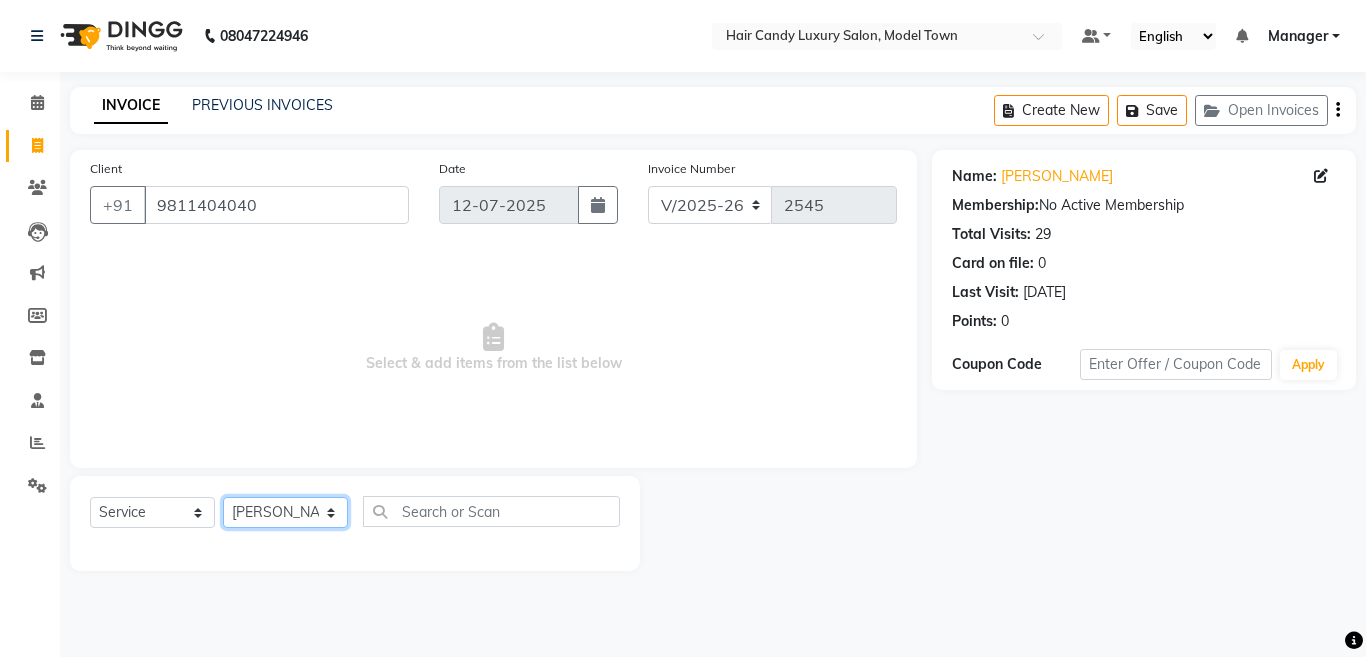 click on "Select Stylist Aakib Anas Anuradha Izhar Laiq (Rahul) Manager Neeraj parul Pawan Prakash Rajni Ranjay (Raju) RIYA Saleem sameer  stock manager surrender Vijay Gupta Vijay kumar" 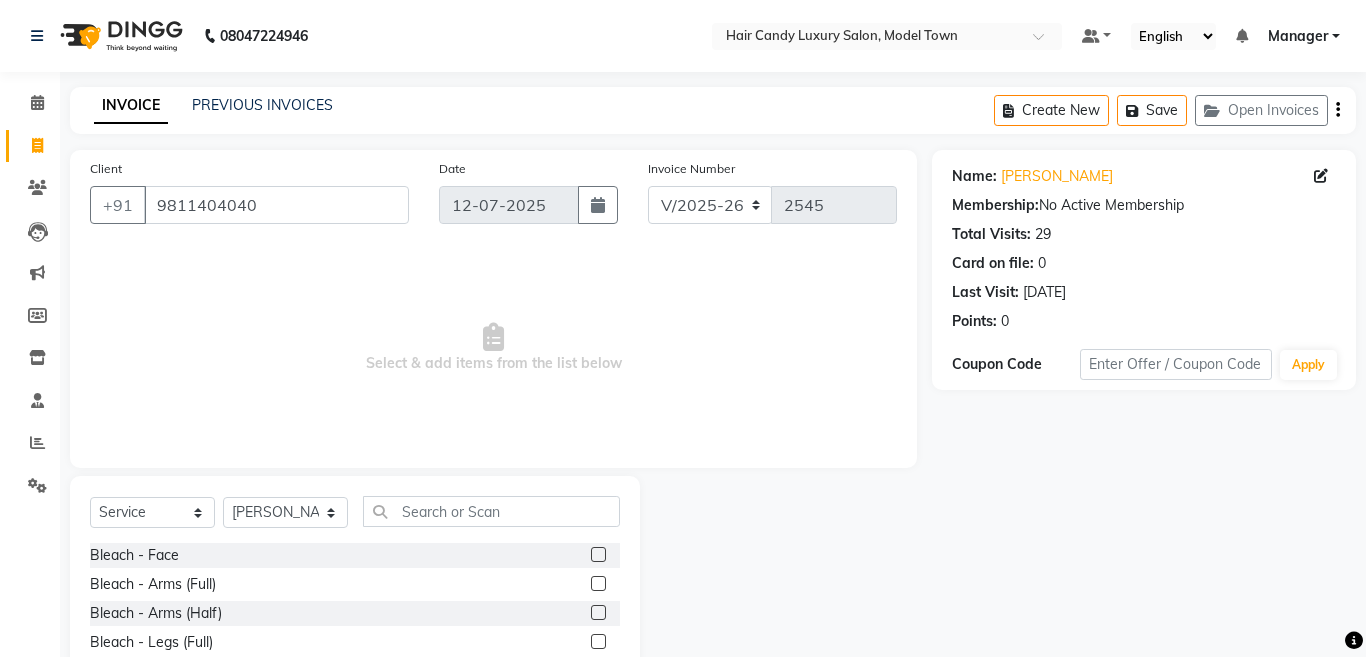 drag, startPoint x: 511, startPoint y: 489, endPoint x: 497, endPoint y: 511, distance: 26.076809 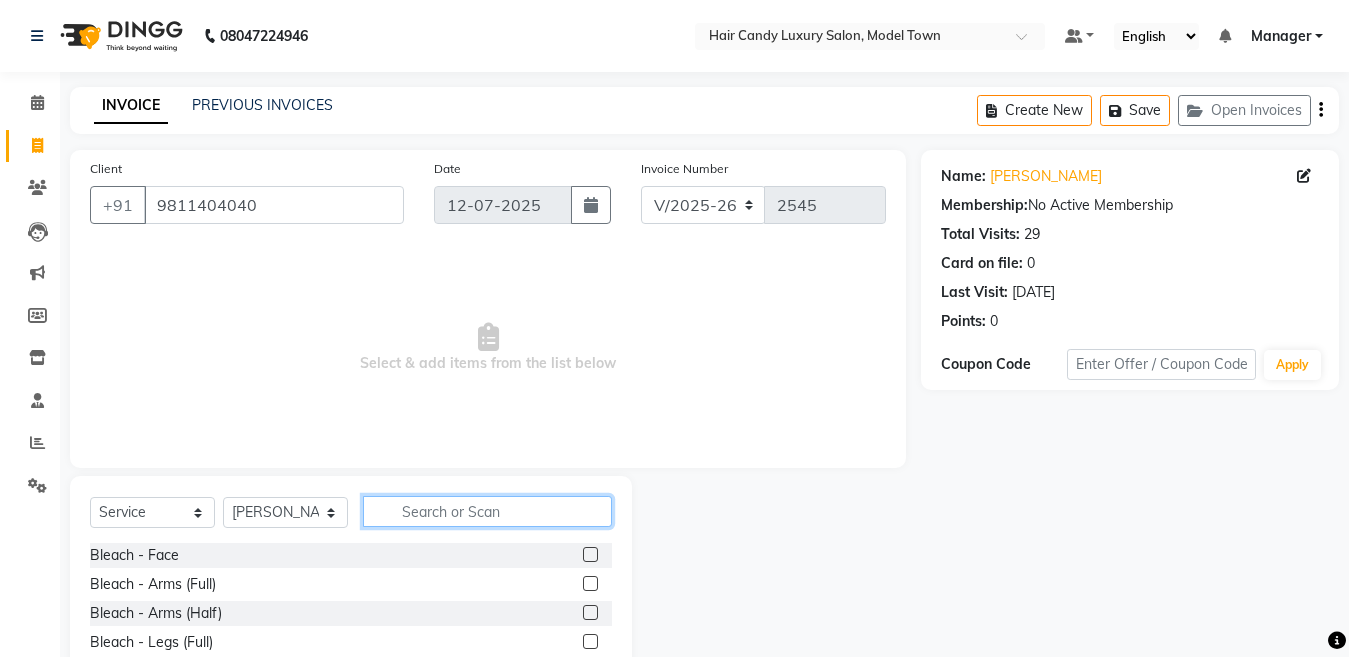 click 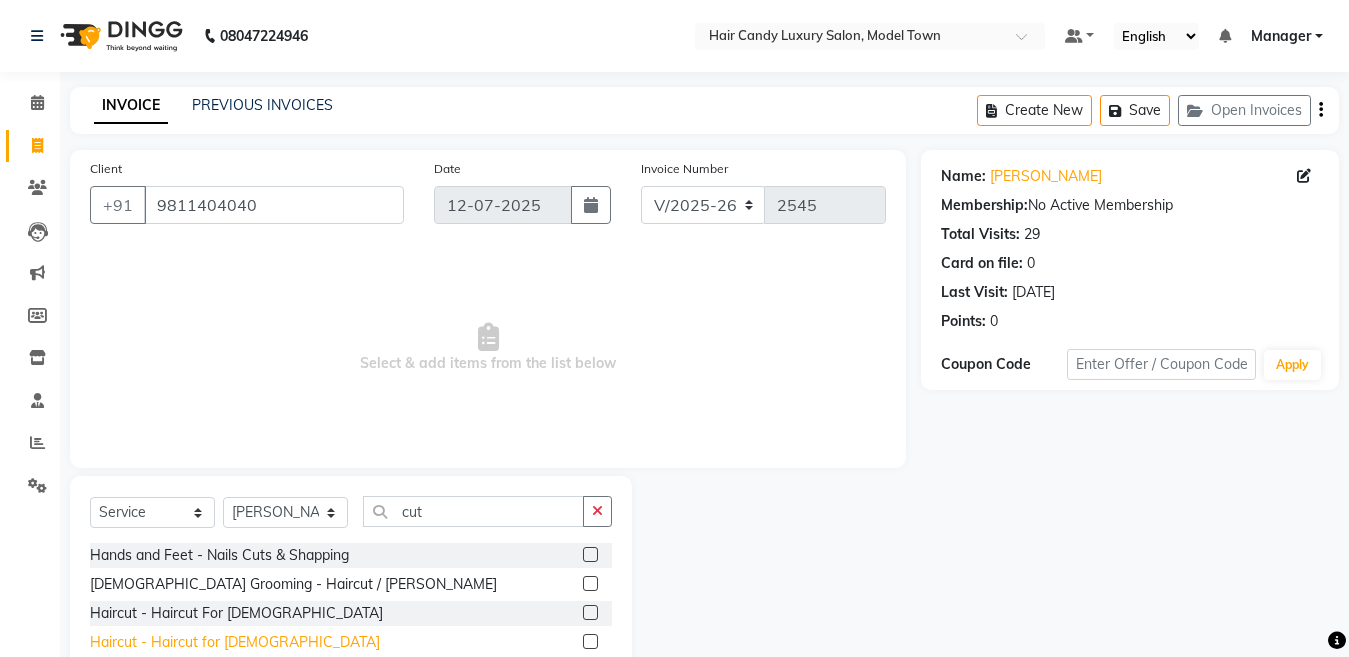 click on "Haircut - Haircut for Gents" 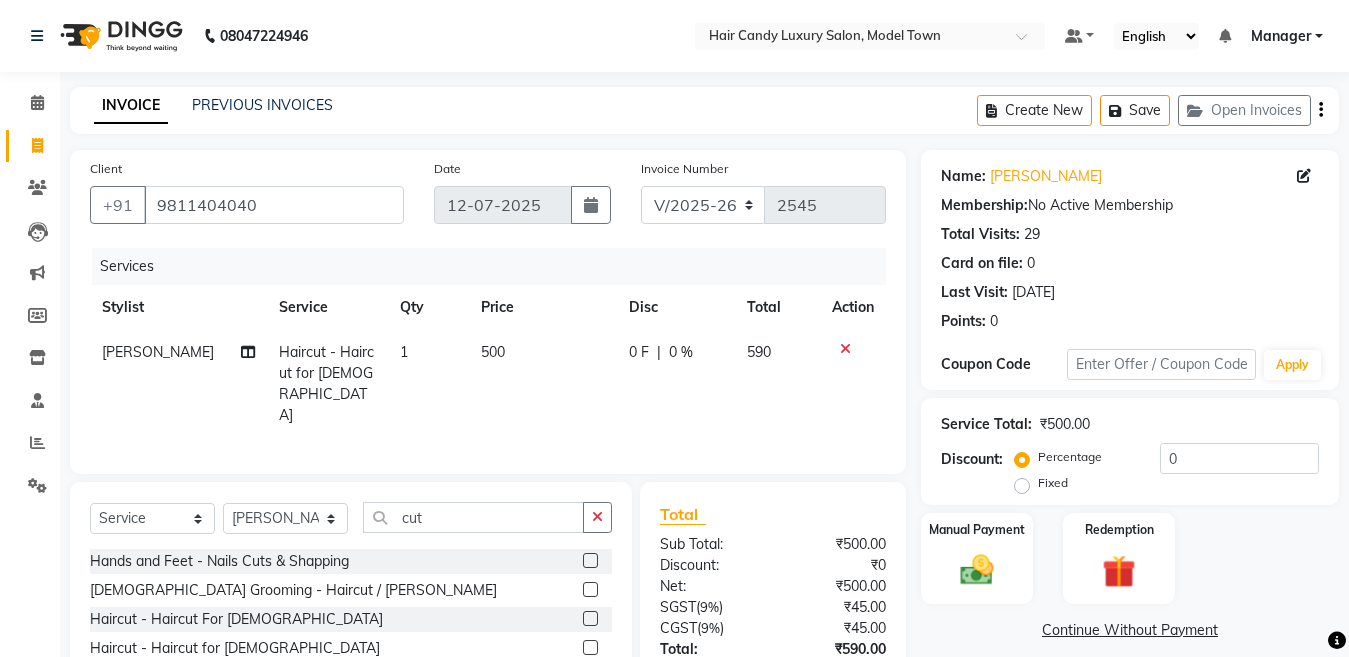 click on "500" 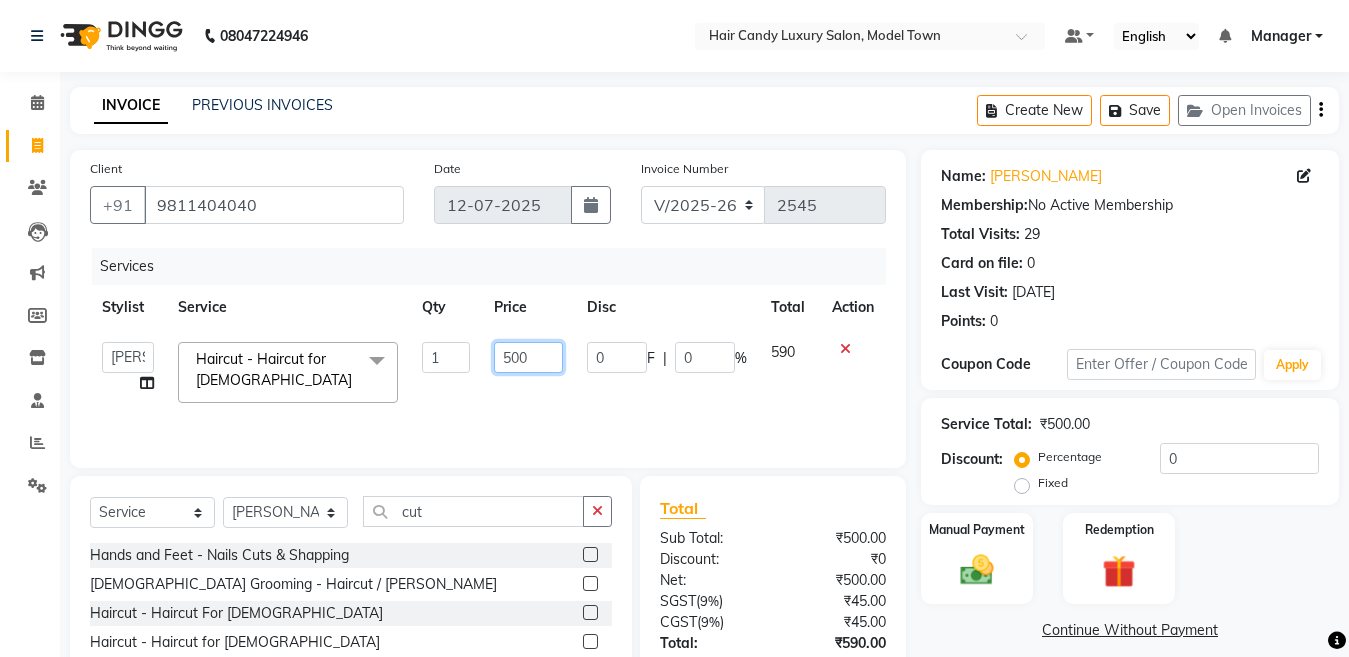 click on "500" 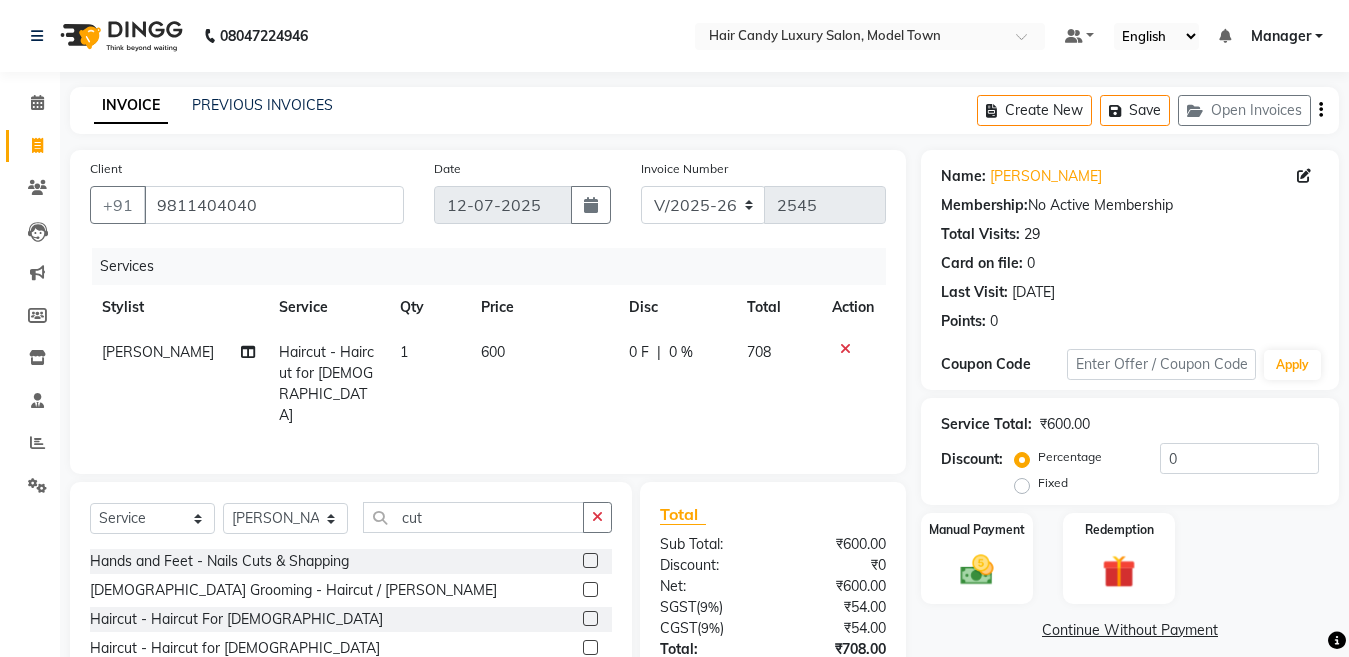 click on "Client +91 9811404040 Date 12-07-2025 Invoice Number V/2025 V/2025-26 2545 Services Stylist Service Qty Price Disc Total Action Aakib Haircut - Haircut for Gents 1 600 0 F | 0 % 708" 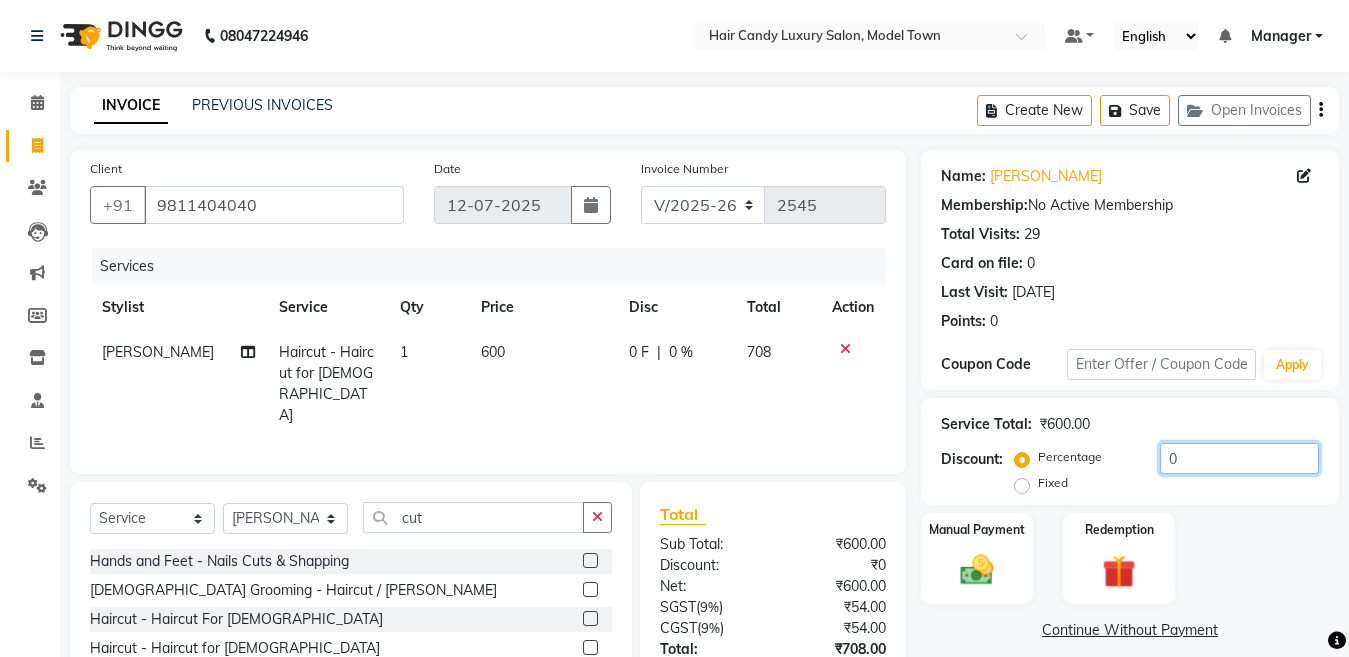 click on "0" 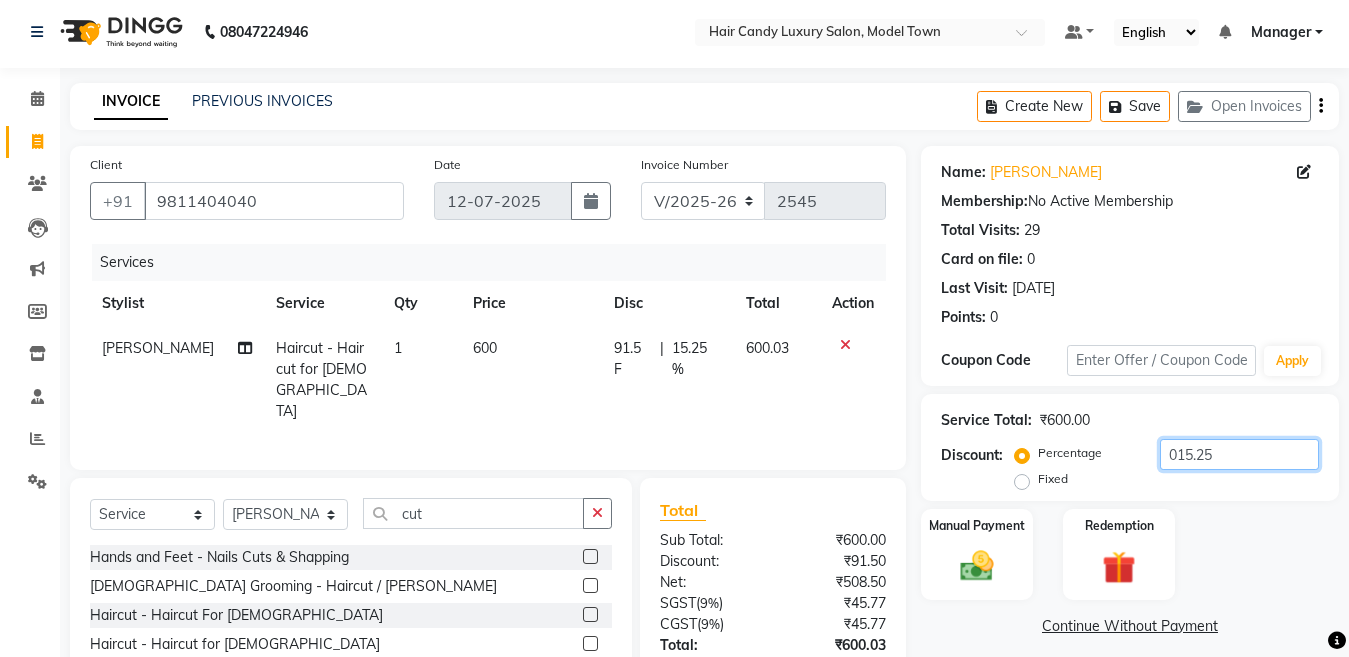 scroll, scrollTop: 164, scrollLeft: 0, axis: vertical 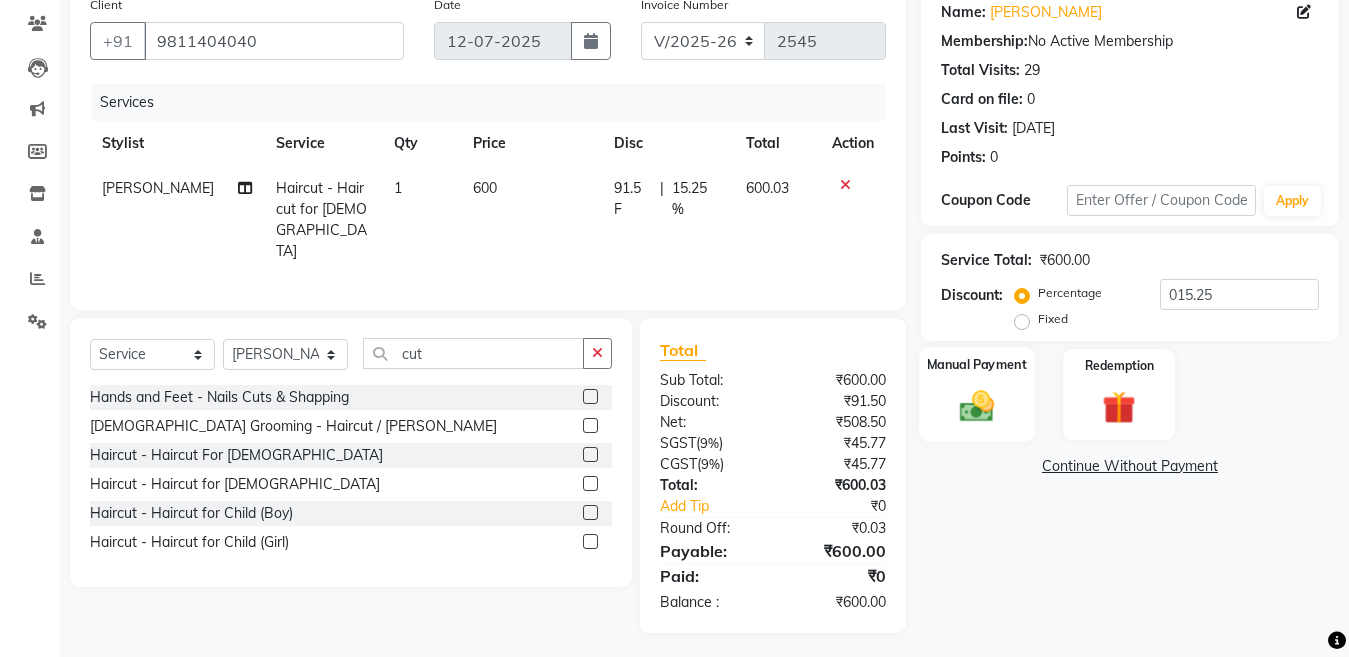 click on "Manual Payment" 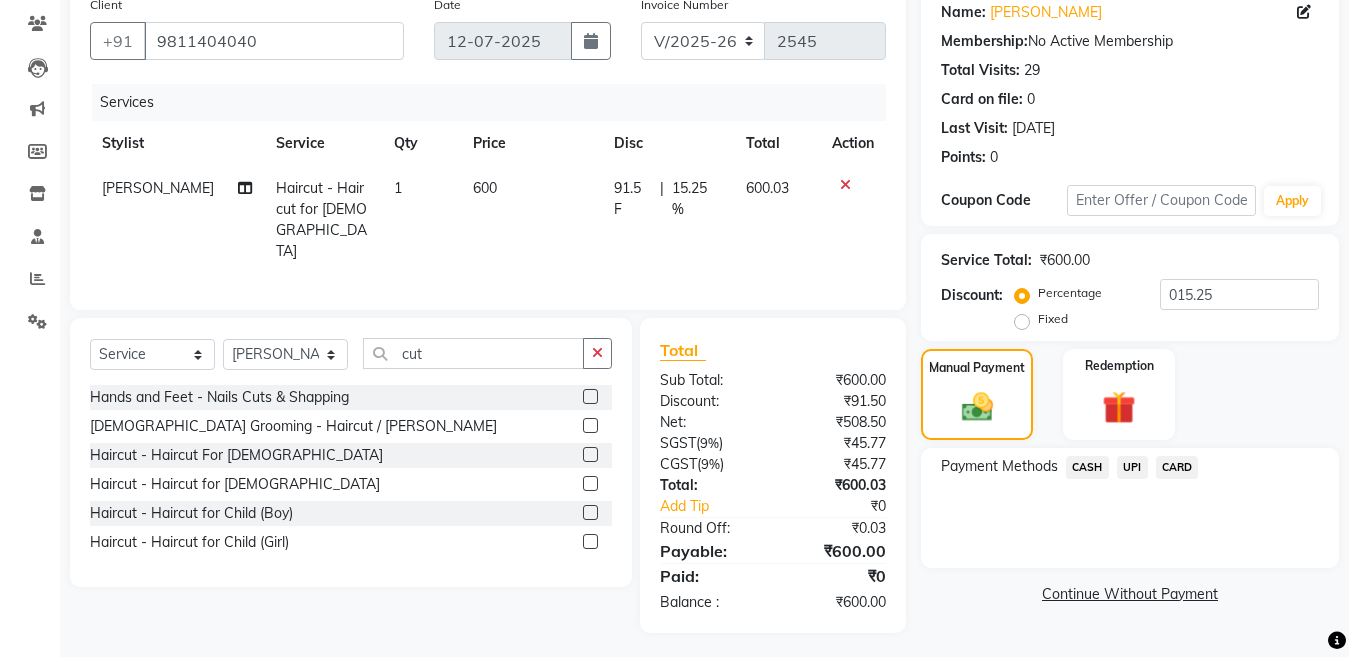 click on "CASH" 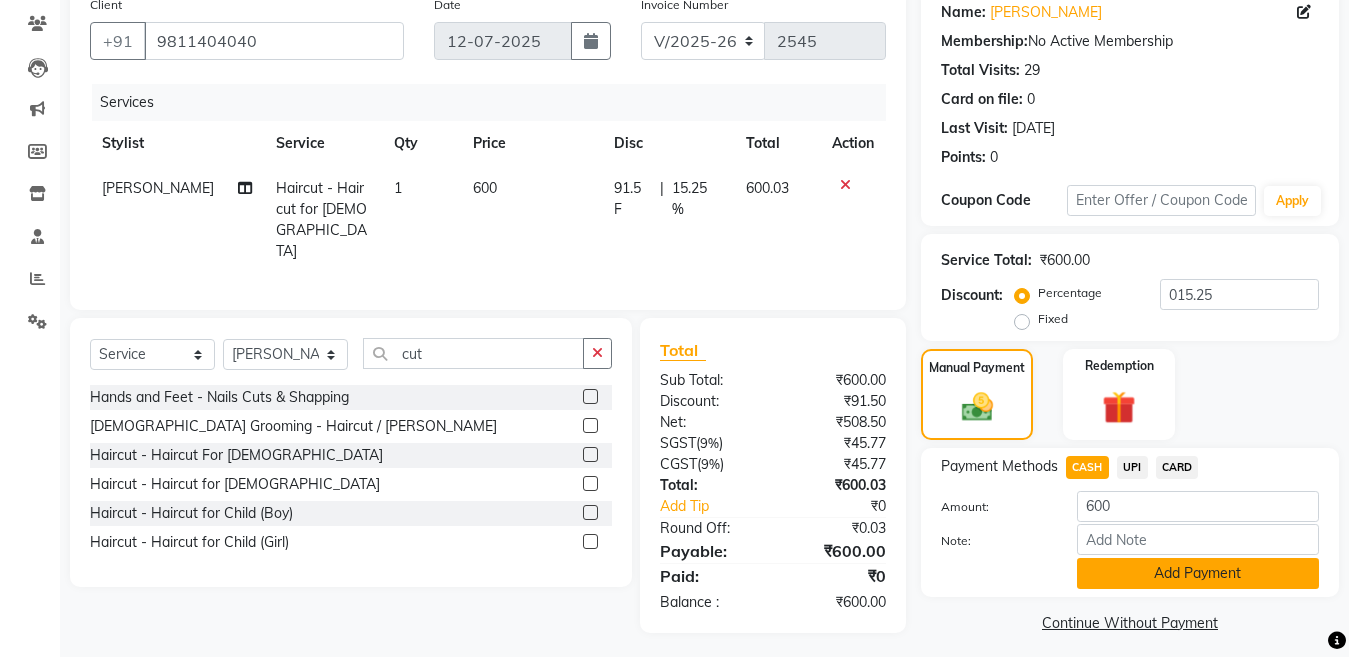 click on "Add Payment" 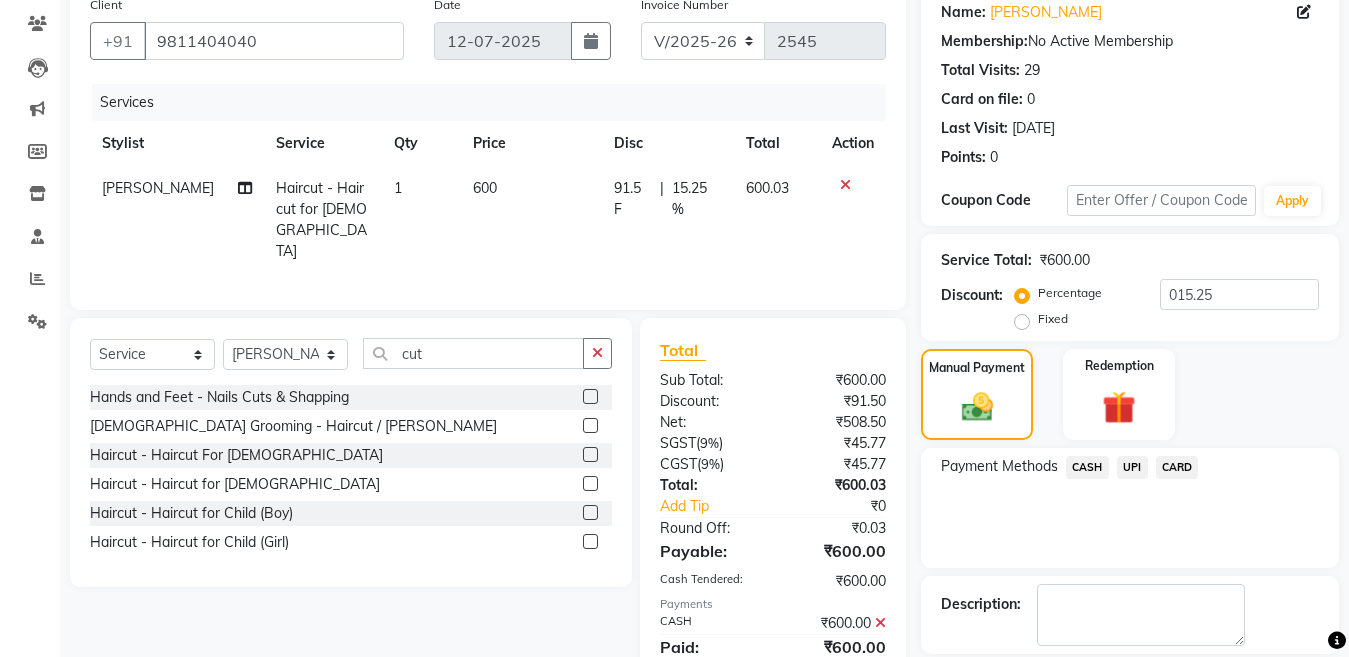 scroll, scrollTop: 259, scrollLeft: 0, axis: vertical 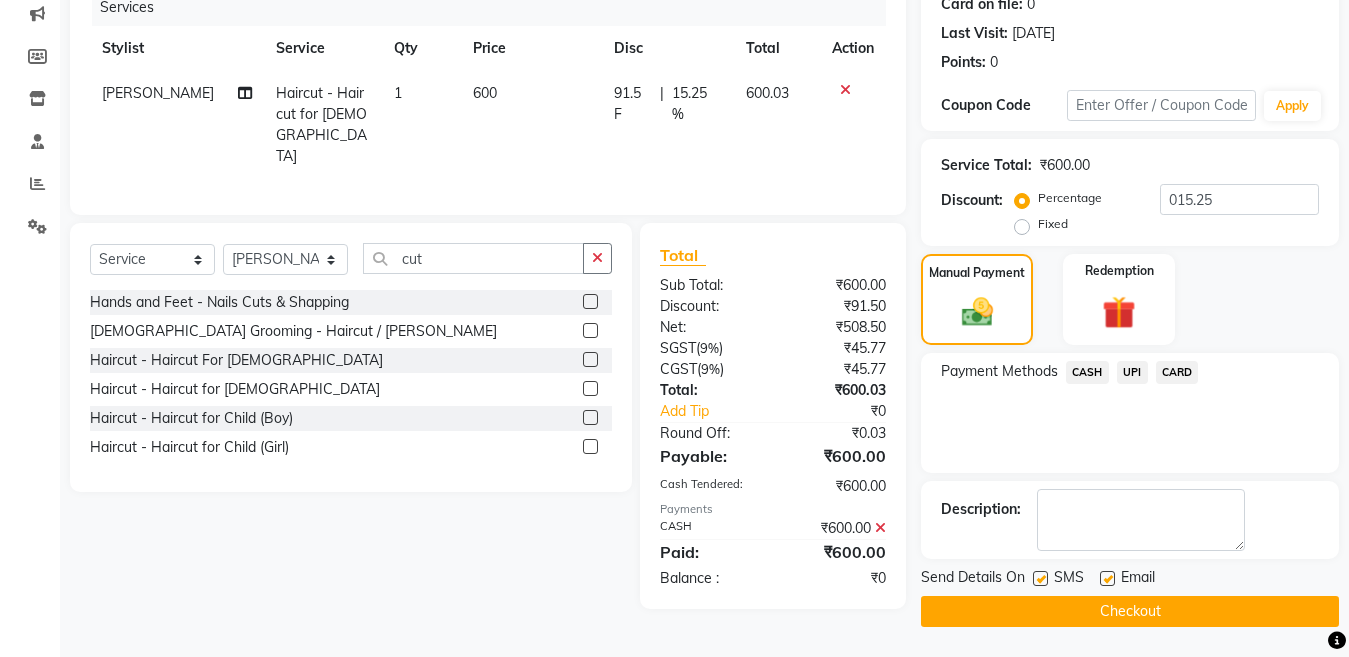 click 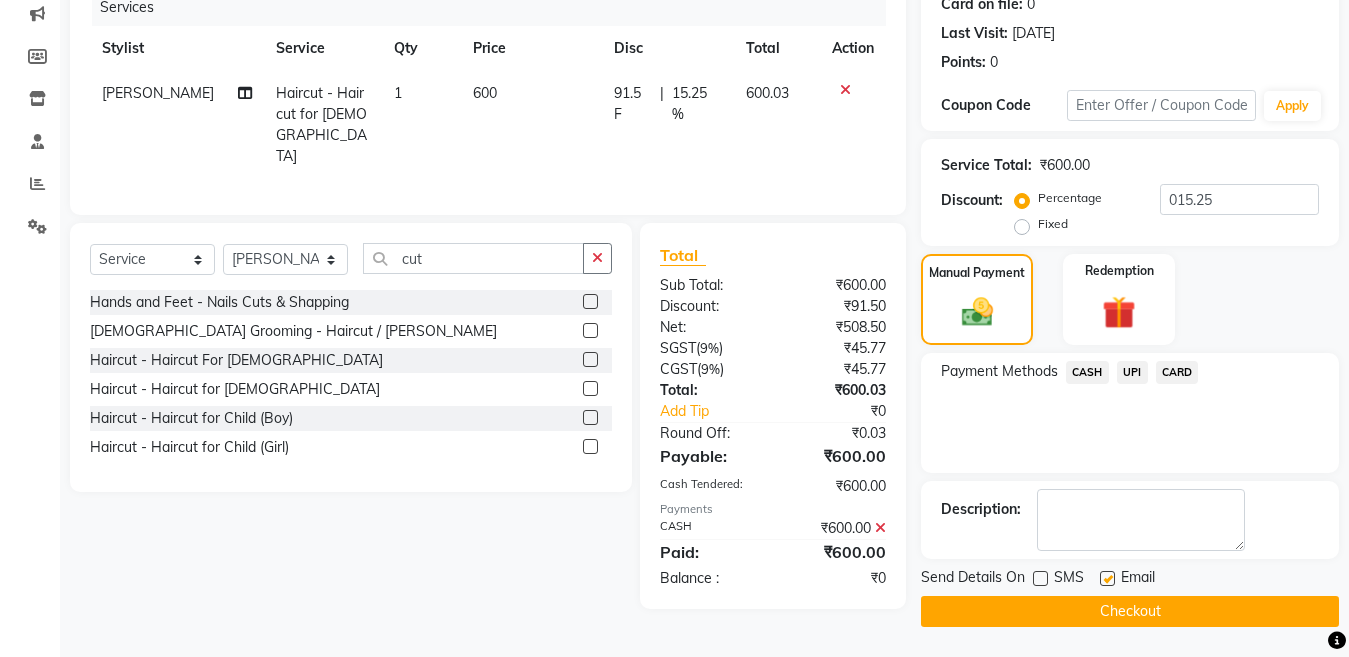 click on "Checkout" 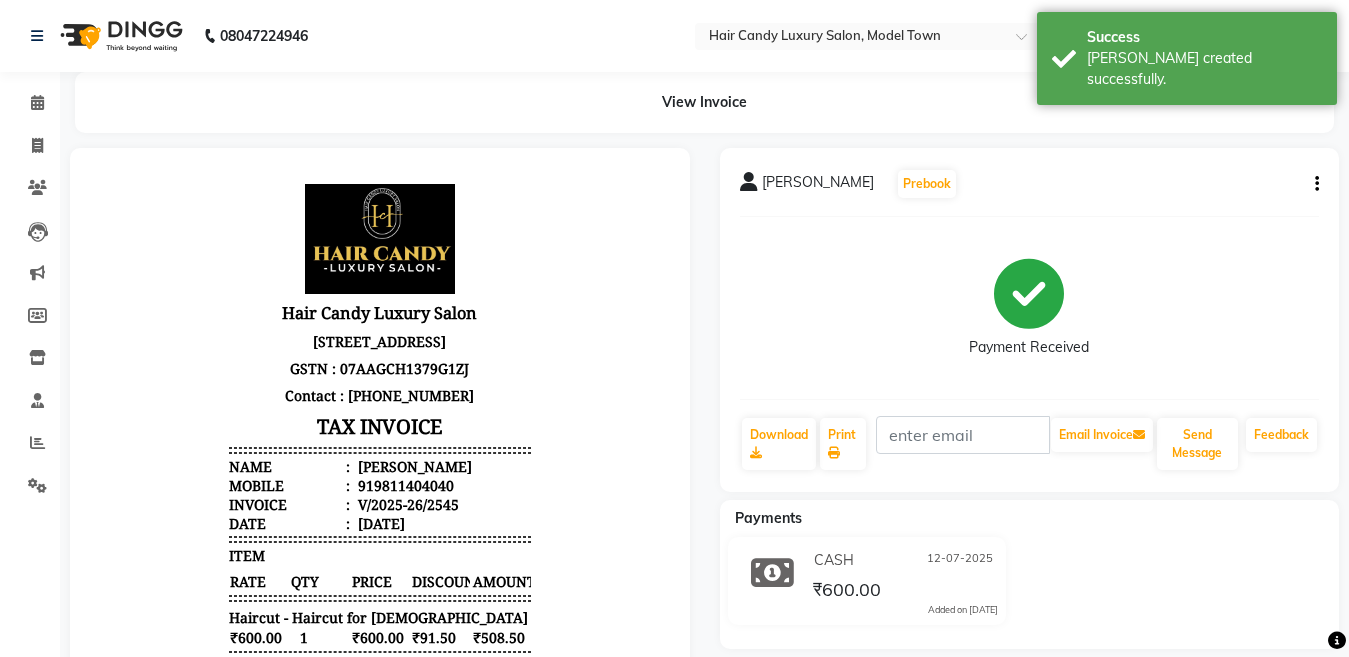 scroll, scrollTop: 0, scrollLeft: 0, axis: both 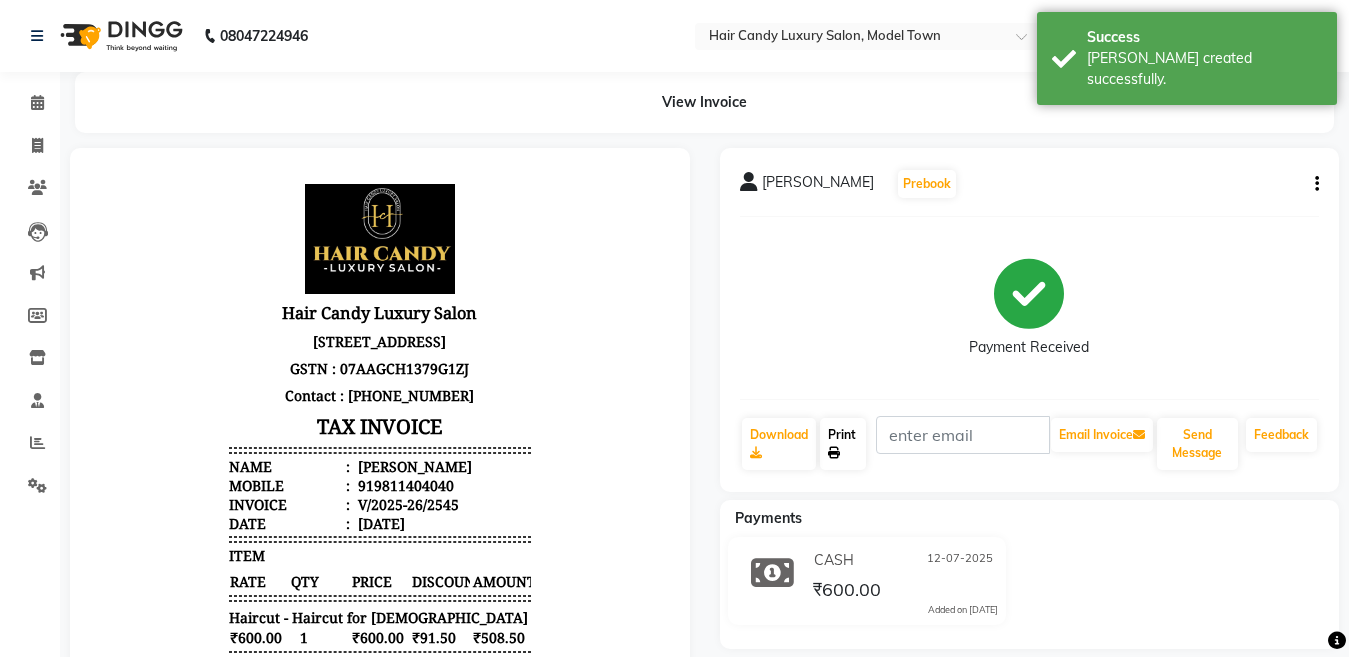 click on "Print" 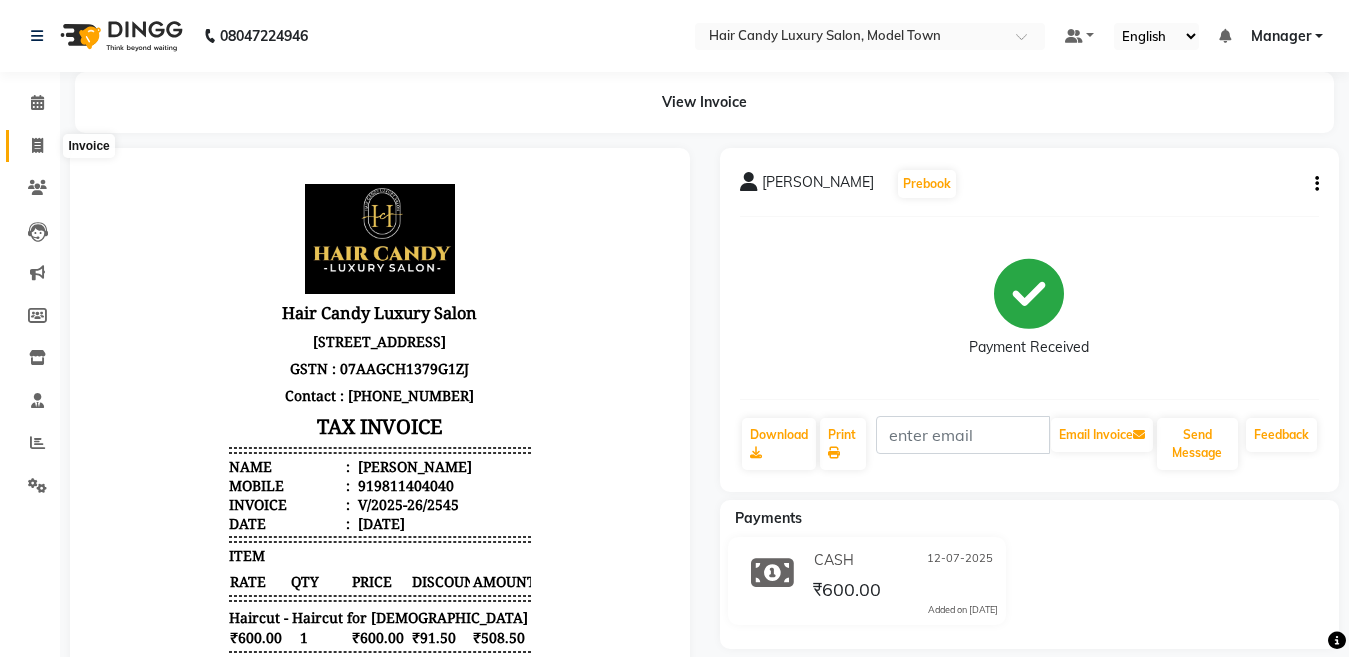 click 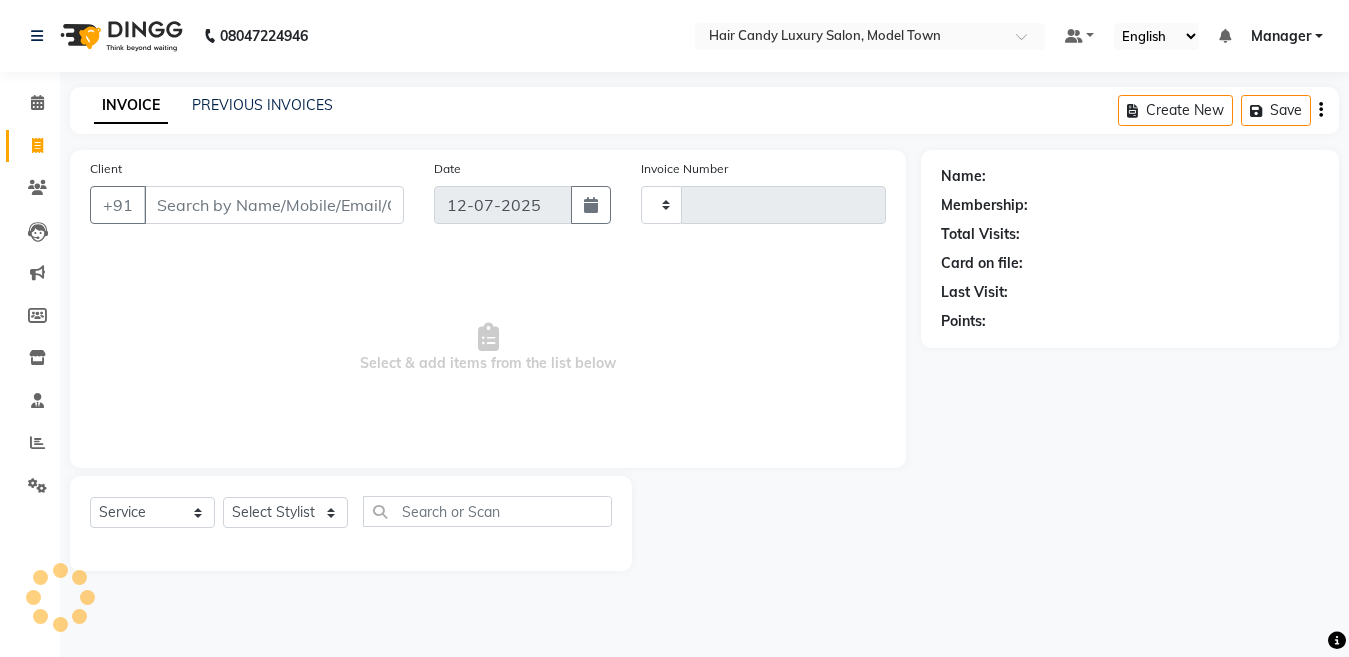 click on "Client" at bounding box center (274, 205) 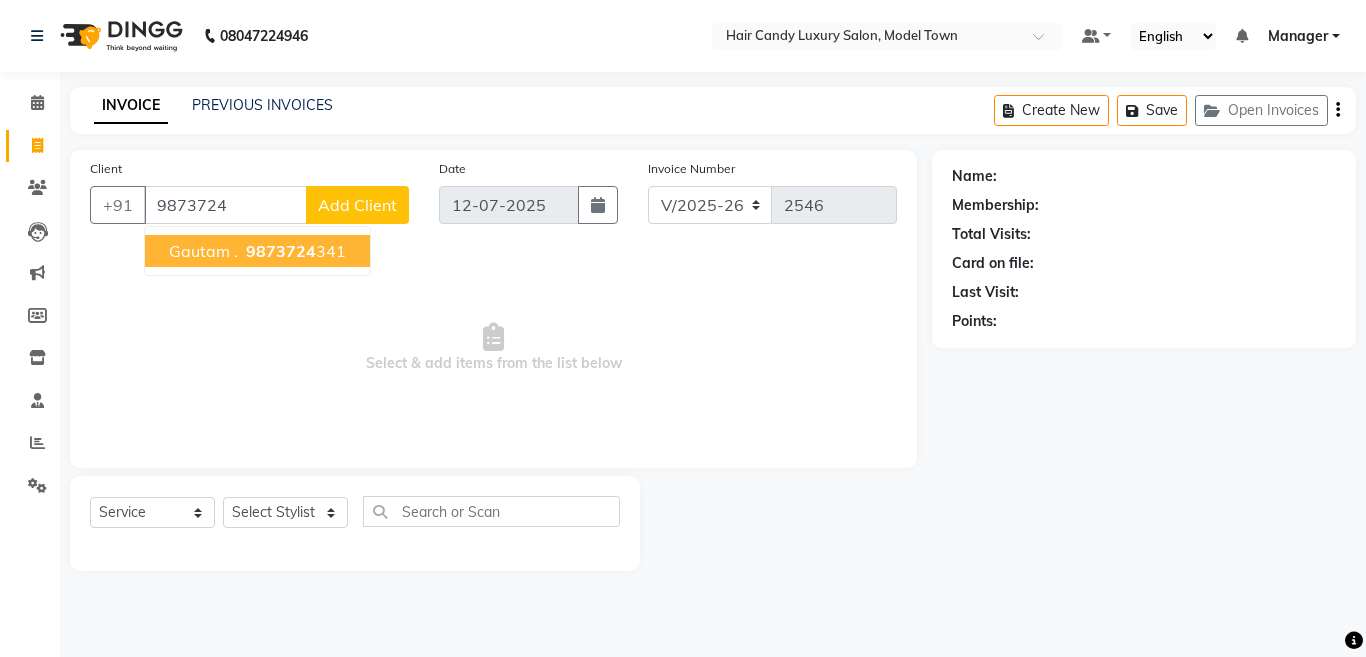 click on "Gautam .   9873724 341" at bounding box center (257, 251) 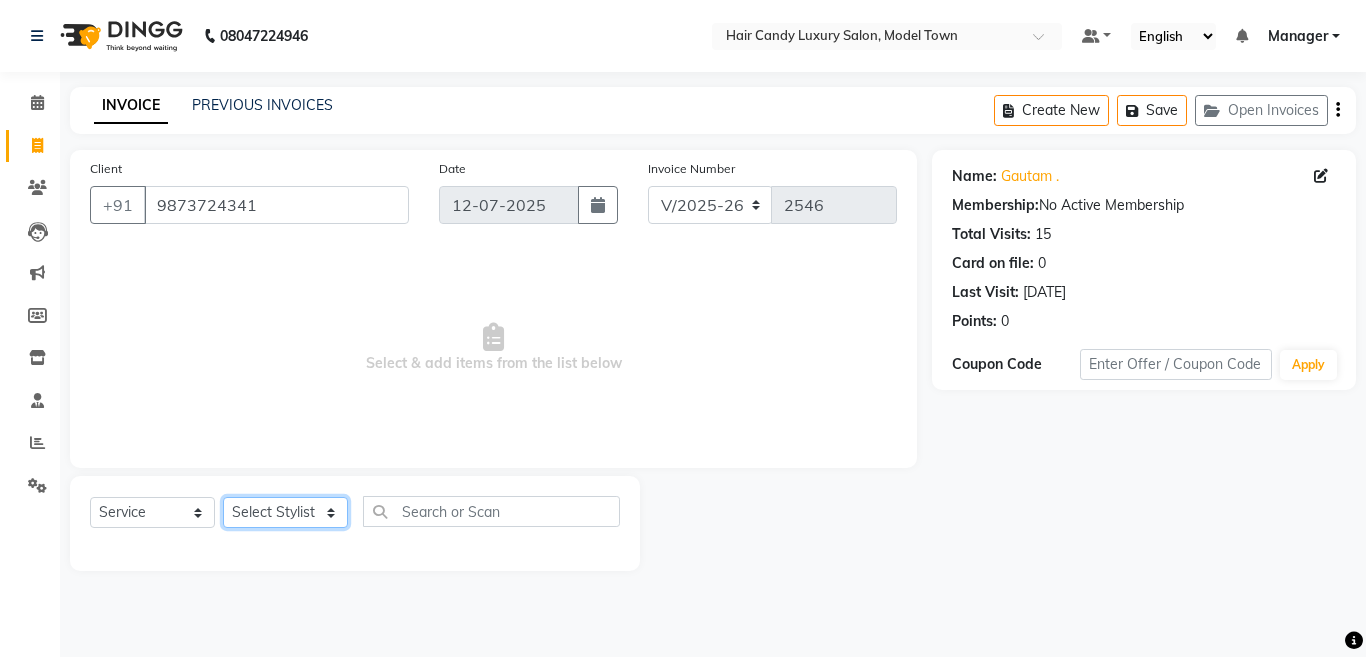 click on "Select Stylist Aakib Anas Anuradha Izhar Laiq (Rahul) Manager Neeraj parul Pawan Prakash Rajni Ranjay (Raju) RIYA Saleem sameer  stock manager surrender Vijay Gupta Vijay kumar" 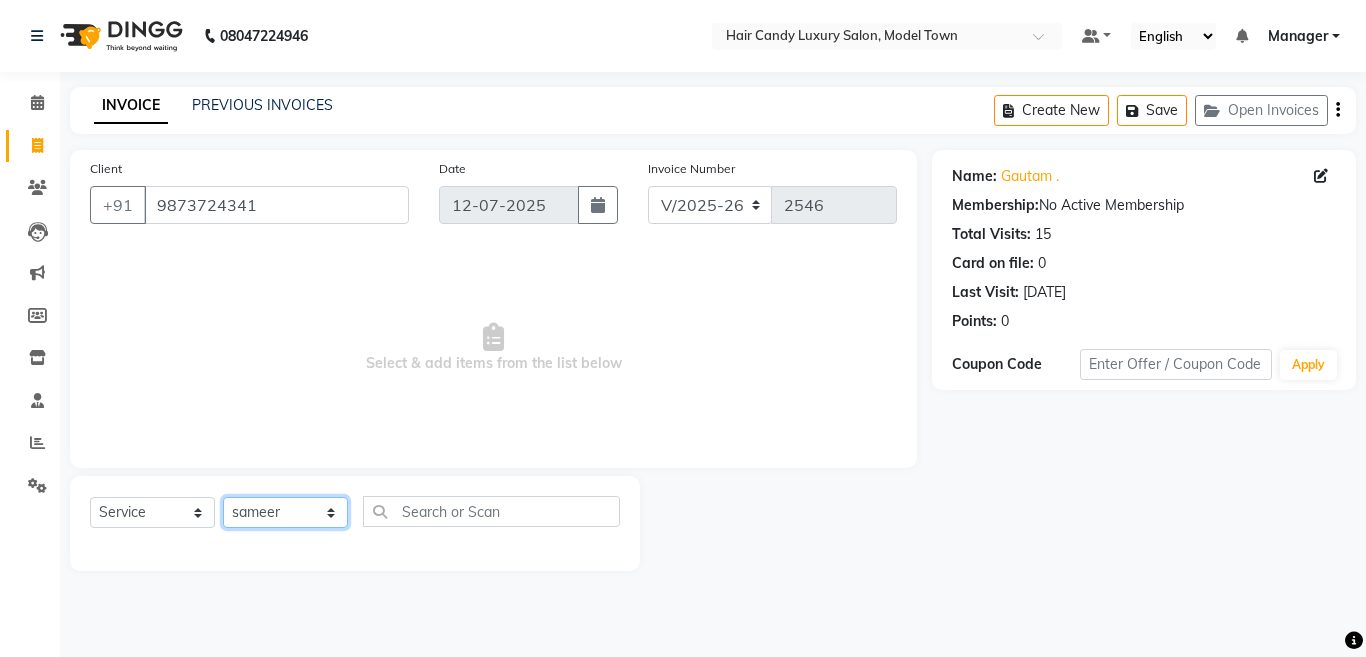 click on "Select Stylist Aakib Anas Anuradha Izhar Laiq (Rahul) Manager Neeraj parul Pawan Prakash Rajni Ranjay (Raju) RIYA Saleem sameer  stock manager surrender Vijay Gupta Vijay kumar" 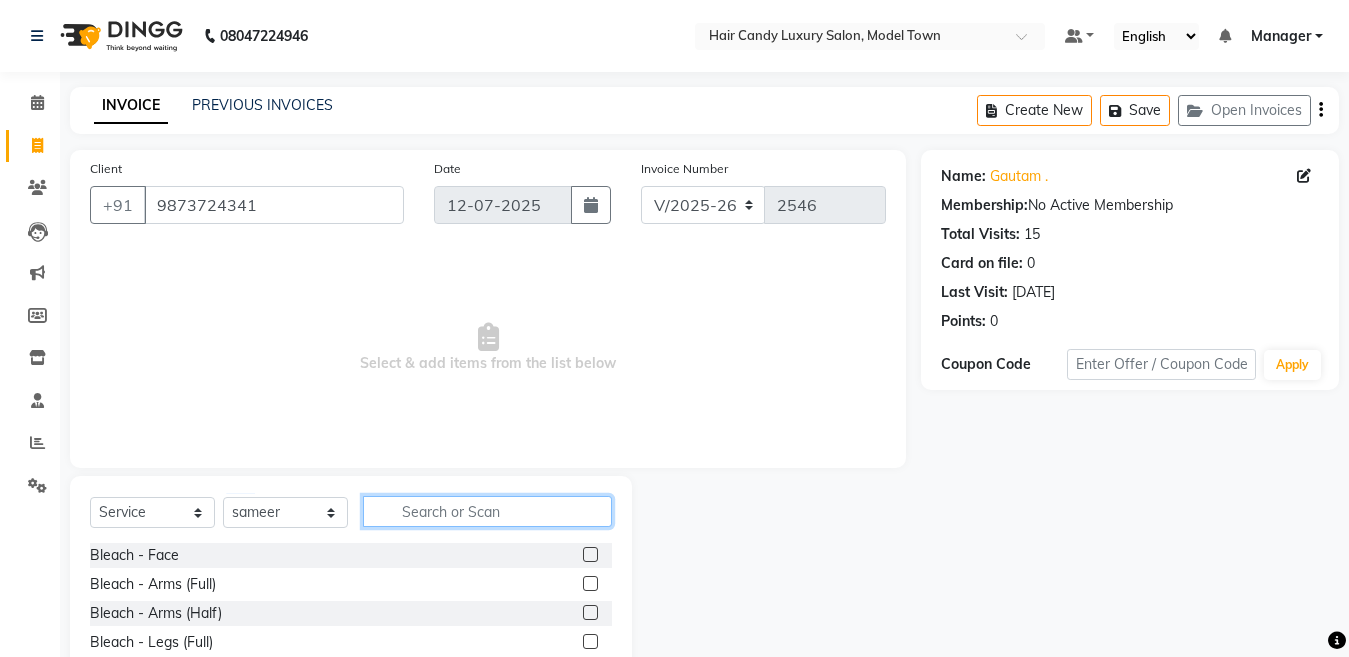 click 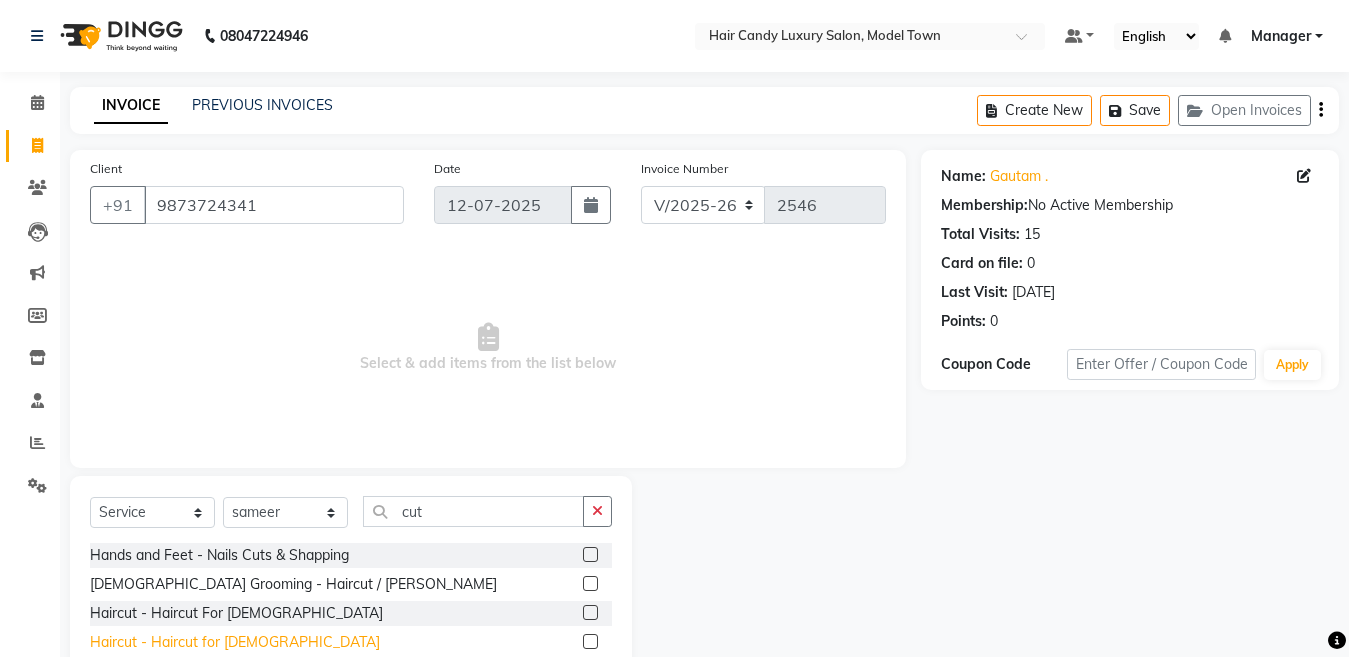 click on "Haircut - Haircut for Gents" 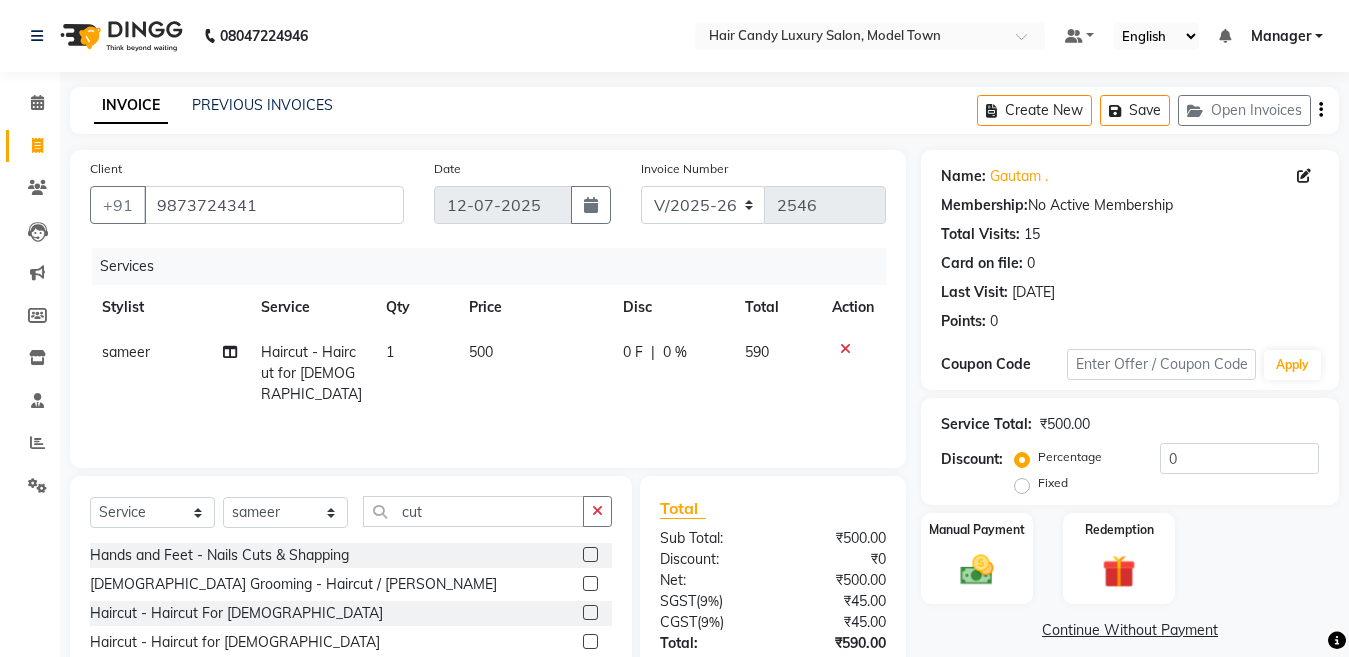click on "500" 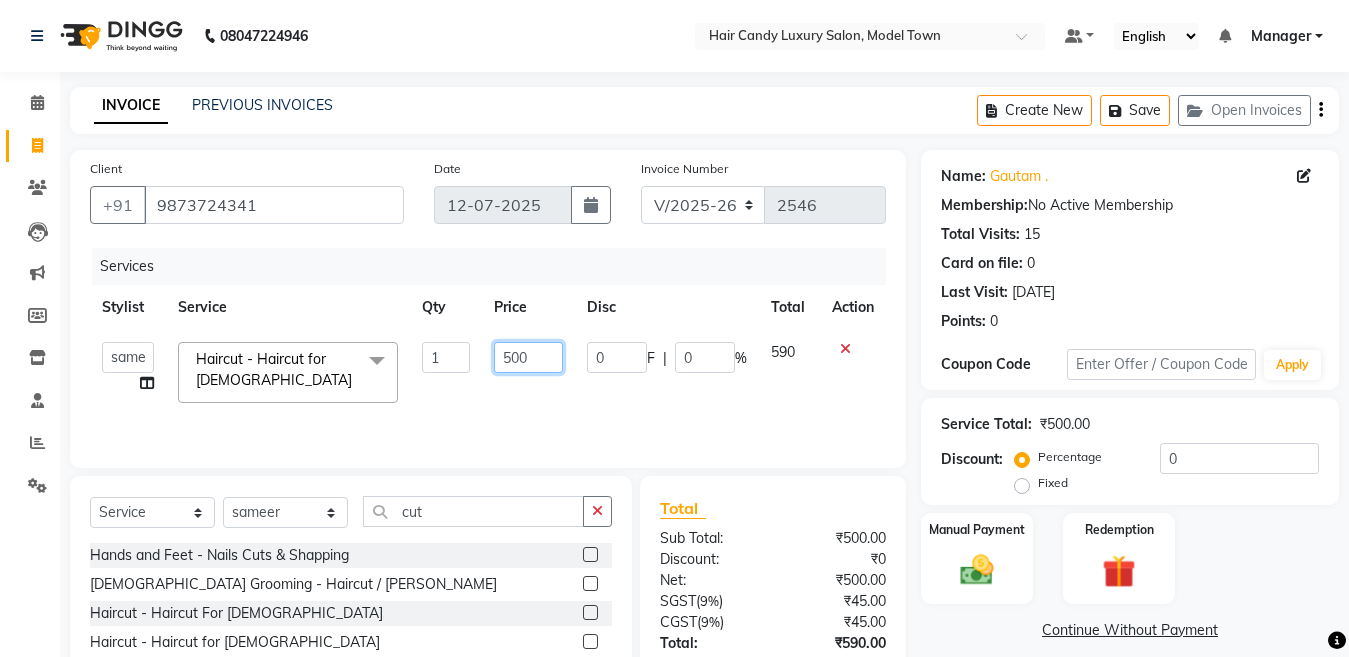 drag, startPoint x: 514, startPoint y: 357, endPoint x: 436, endPoint y: 377, distance: 80.523285 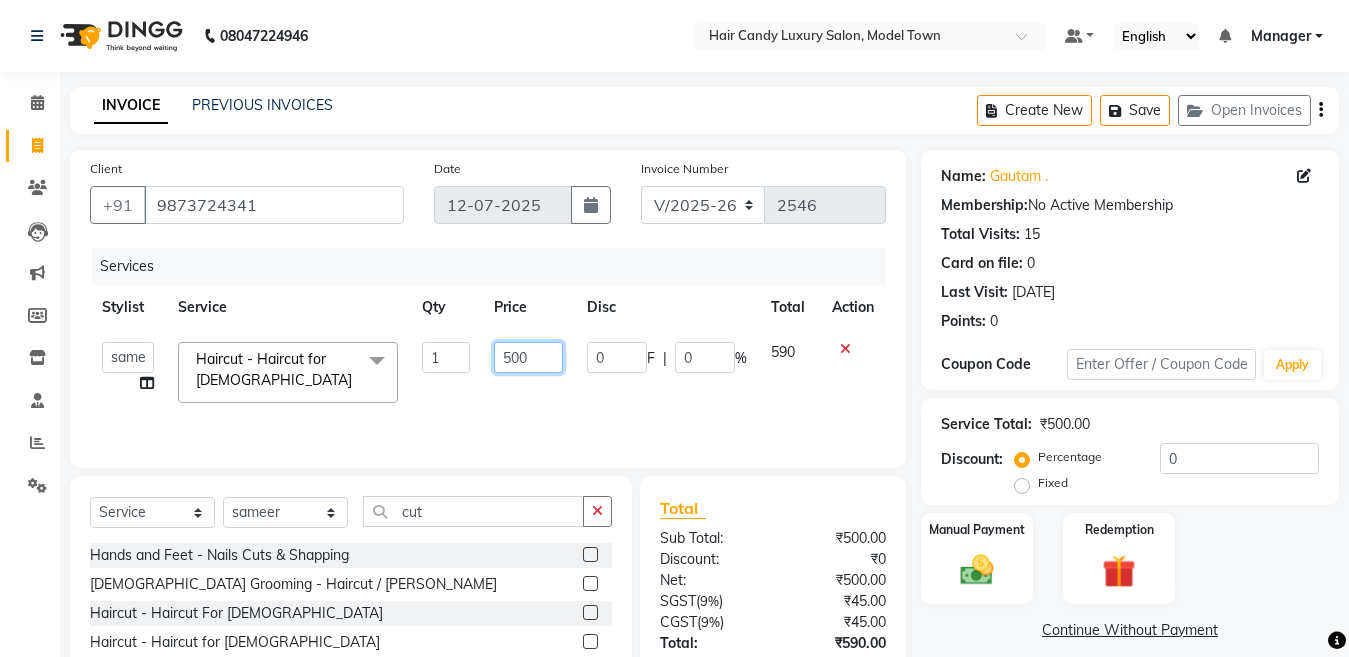 click on "Aakib   Anas   Anuradha   Izhar   Laiq (Rahul)   Manager   Neeraj   parul   Pawan   Prakash   Rajni   Ranjay (Raju)   RIYA   Saleem   sameer    stock manager   surrender   Vijay Gupta   Vijay kumar  Haircut - Haircut for Gents  x Bleach - Face Bleach - Arms (Full) Bleach - Arms (Half) Bleach - Legs (Full) Bleach - Legs (Half) Bleach - Back (Full) Bleach - Back (Half) Bleach - Front (Full) Bleach - Front (Half) Bleach - Full Body Mango-Pedicure Detan - Face Detan - Arms (Full) Detan - Arms (Half) Detan - Legs (Full) Detan - Legs (Half) Detan - Back (Full) Detan - Back (Half) Detan - Front (Full) Detan - Front (Half) Detan - Full Body Facial - Face Massage Facial - Face Cleaning Facial - Face D-Tan Facial - Face Bleach Facial - Casmara Facial Facial - O3 Cleanup Facial - O3 Facial Facial - Skeyndor Cleanup Facial - Skeyndor Facial Facial - Face Mask Facial - Dermalogica Facial Facial - Dermalogica Clean up Hands and Feet - Express Menicure Hands and Feet - Express Pedicure Hands and Feet - Paraffin Menicure" 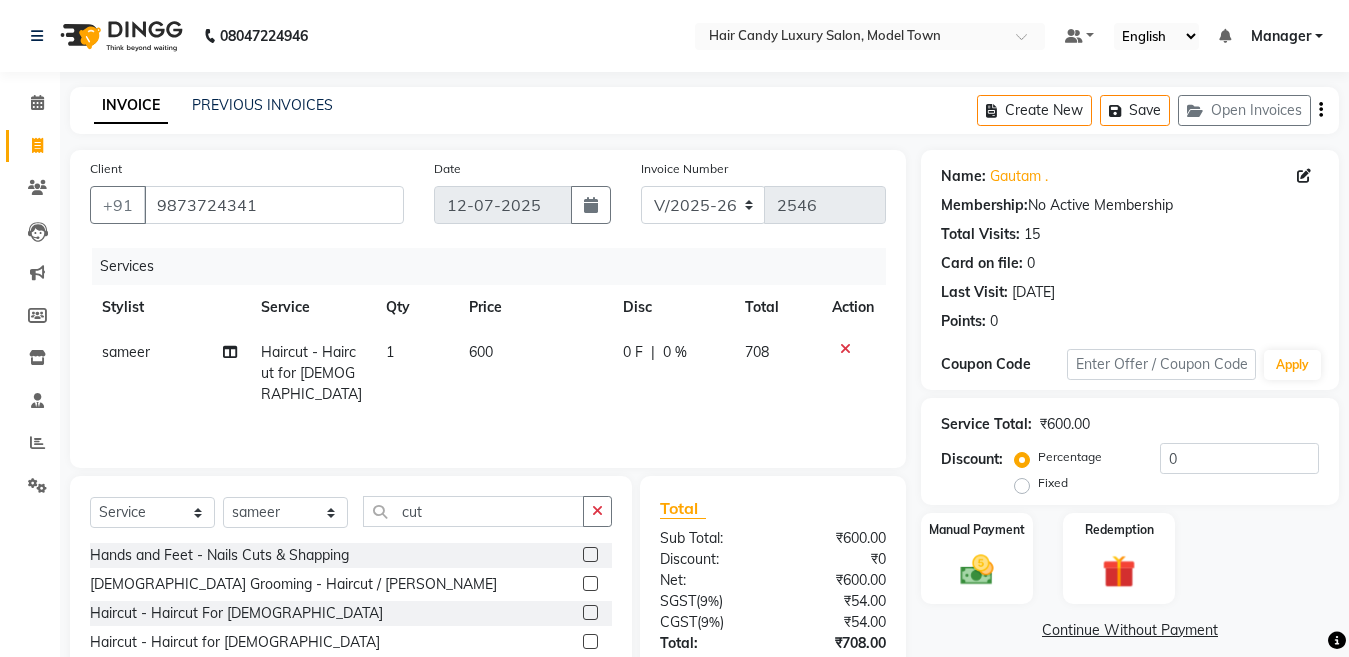 click on "Discount:" 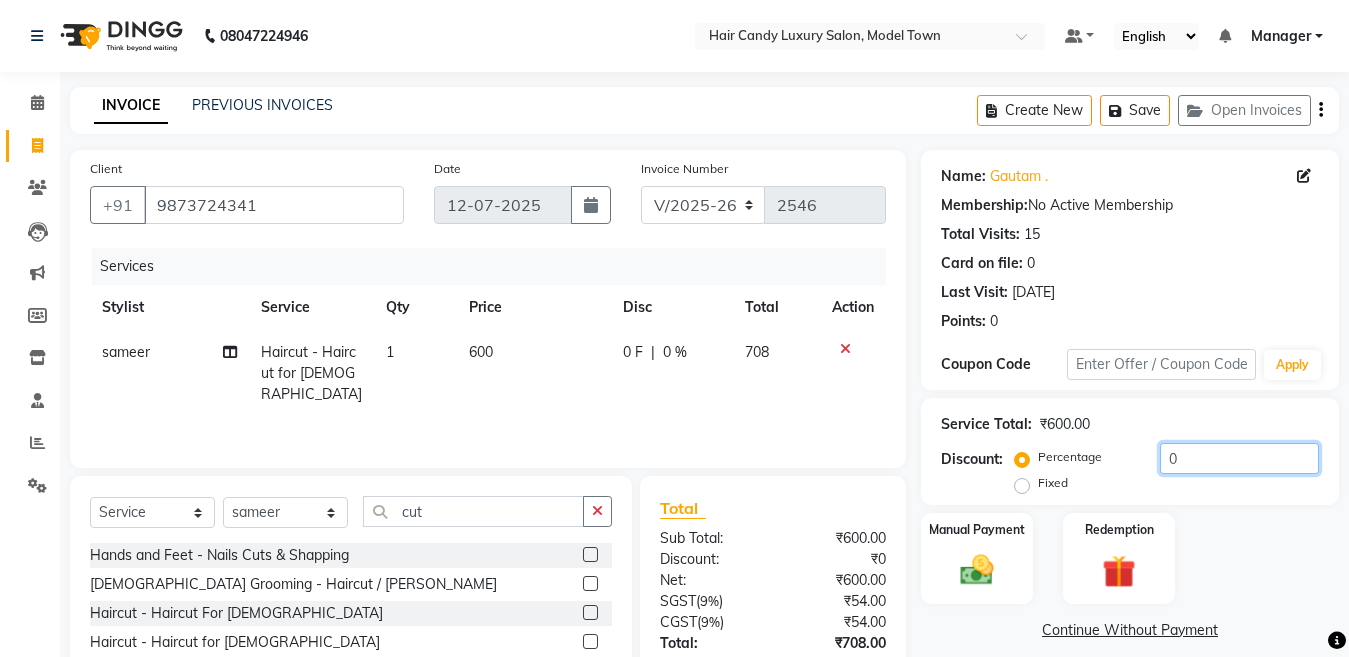click on "0" 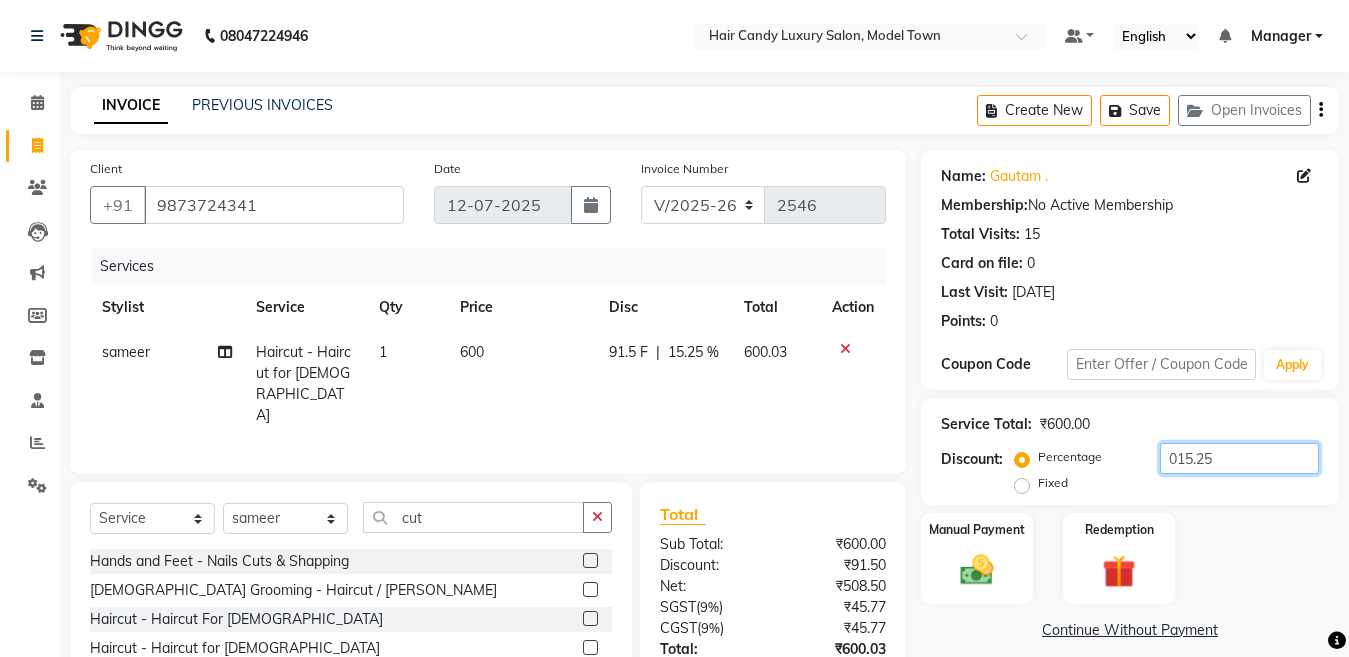 scroll, scrollTop: 164, scrollLeft: 0, axis: vertical 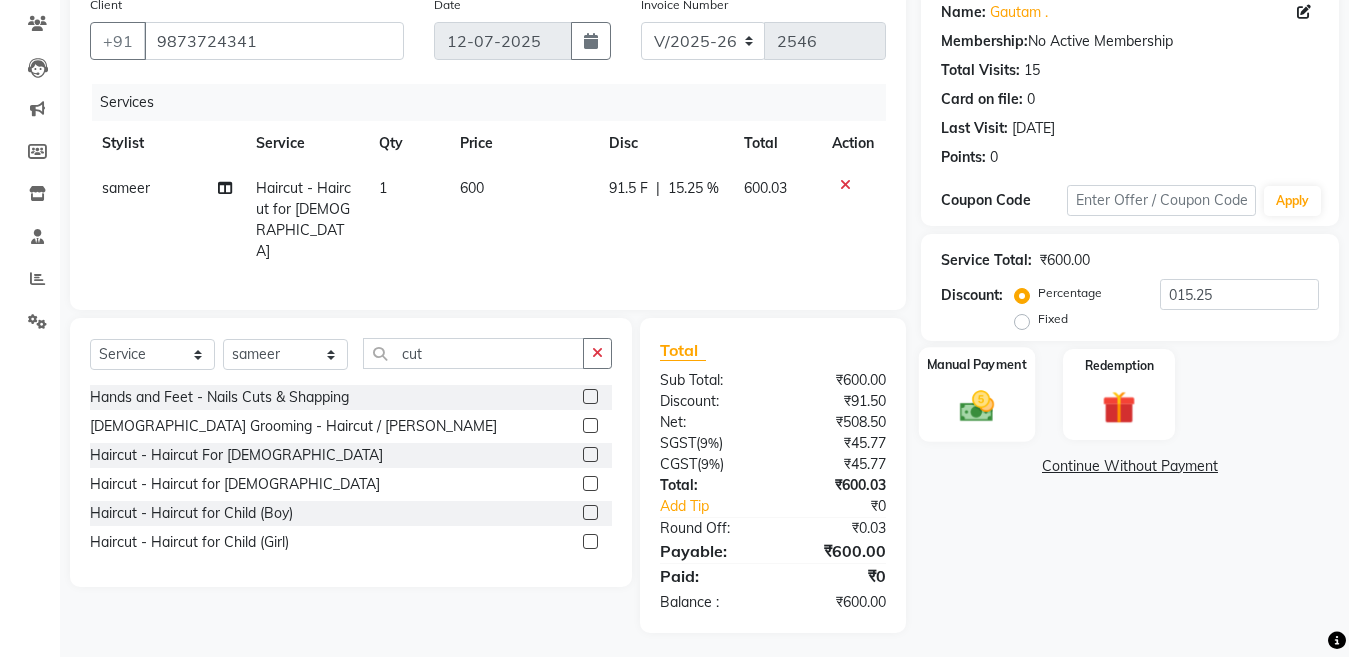 click on "Manual Payment" 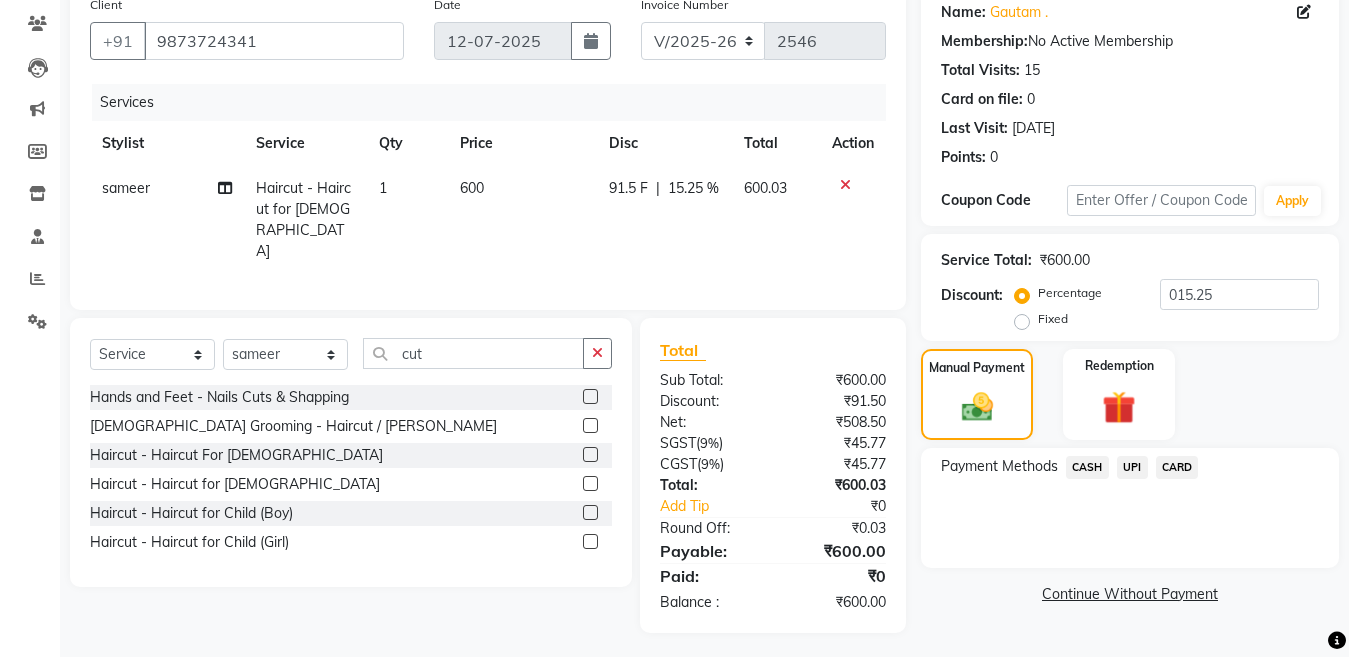 click on "CASH" 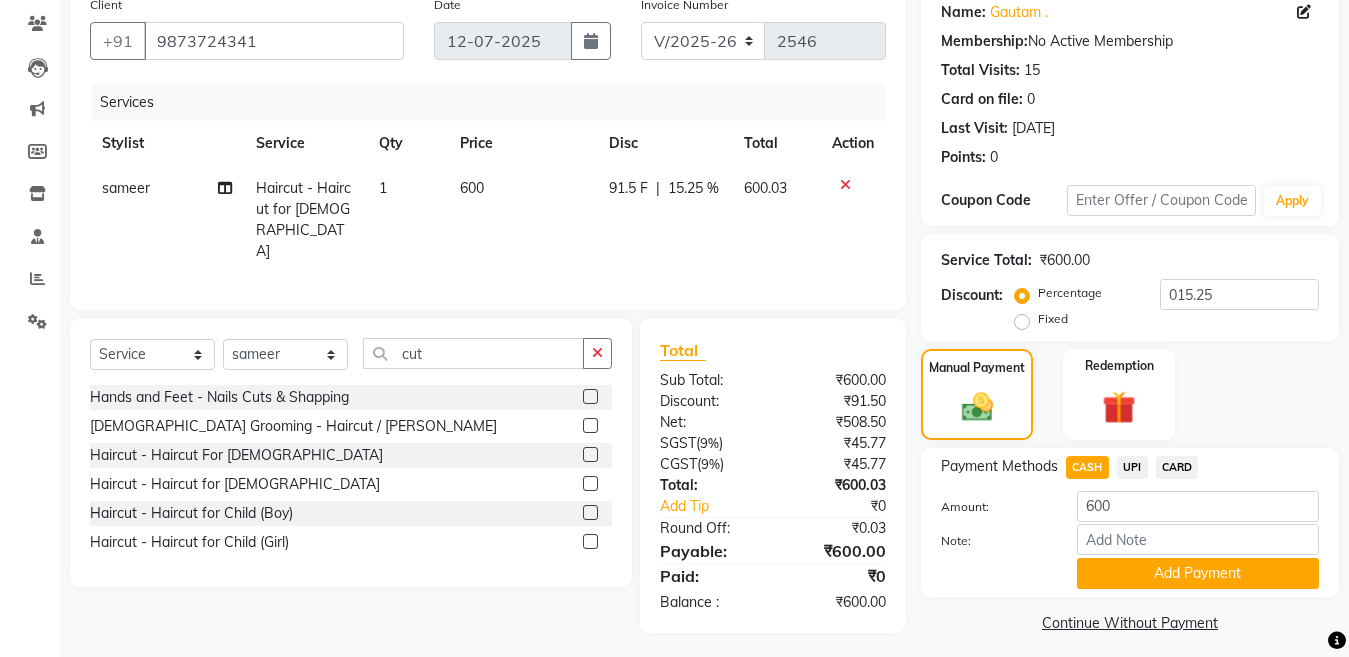 scroll, scrollTop: 175, scrollLeft: 0, axis: vertical 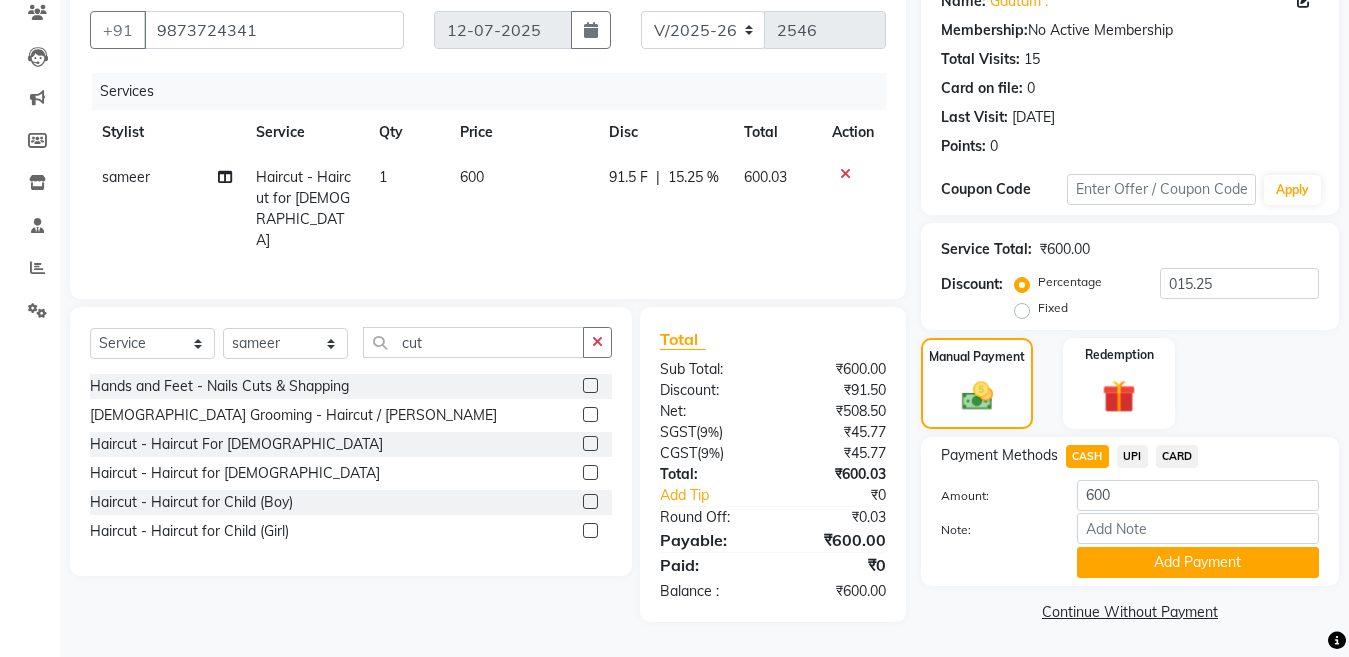 drag, startPoint x: 1198, startPoint y: 556, endPoint x: 1306, endPoint y: 523, distance: 112.929184 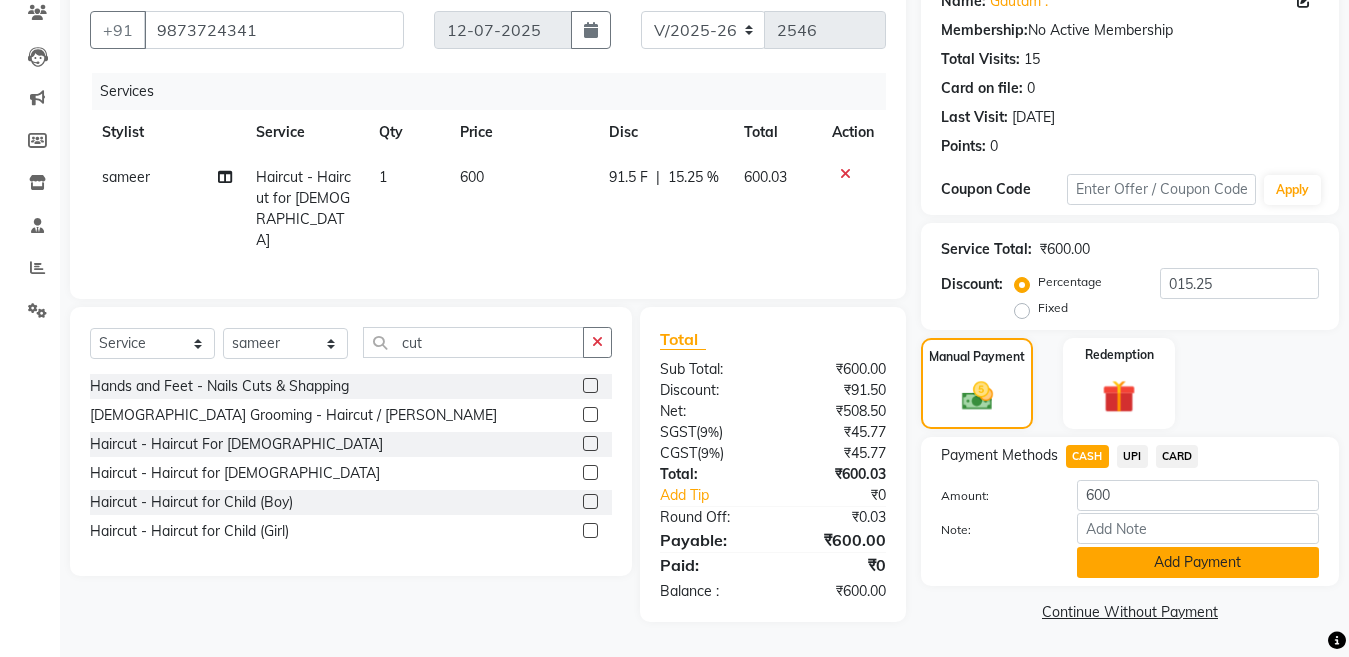 click on "Add Payment" 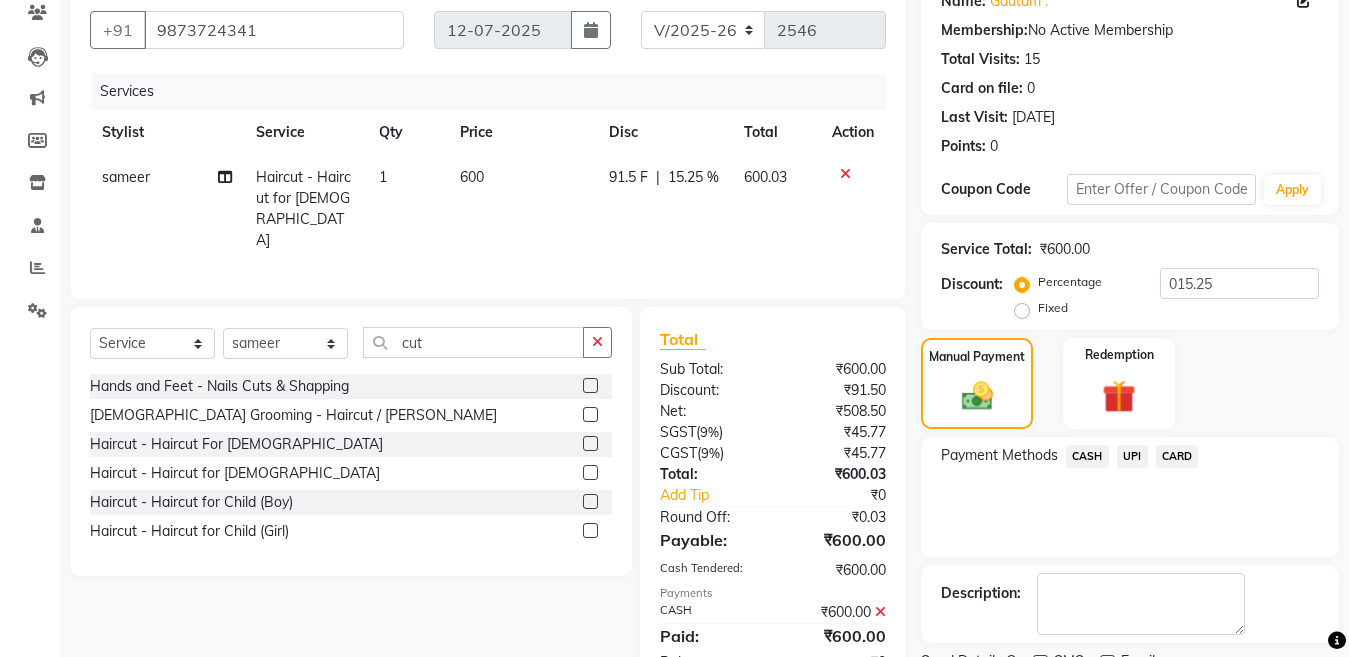 scroll, scrollTop: 259, scrollLeft: 0, axis: vertical 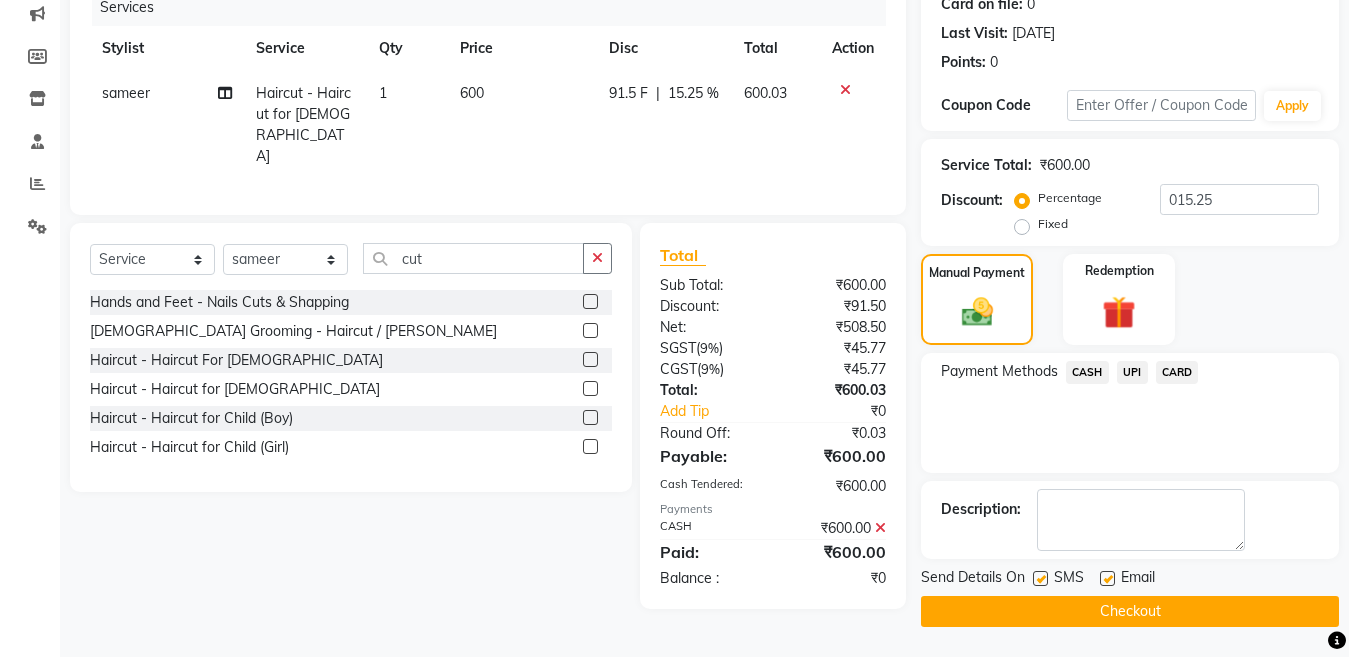 click 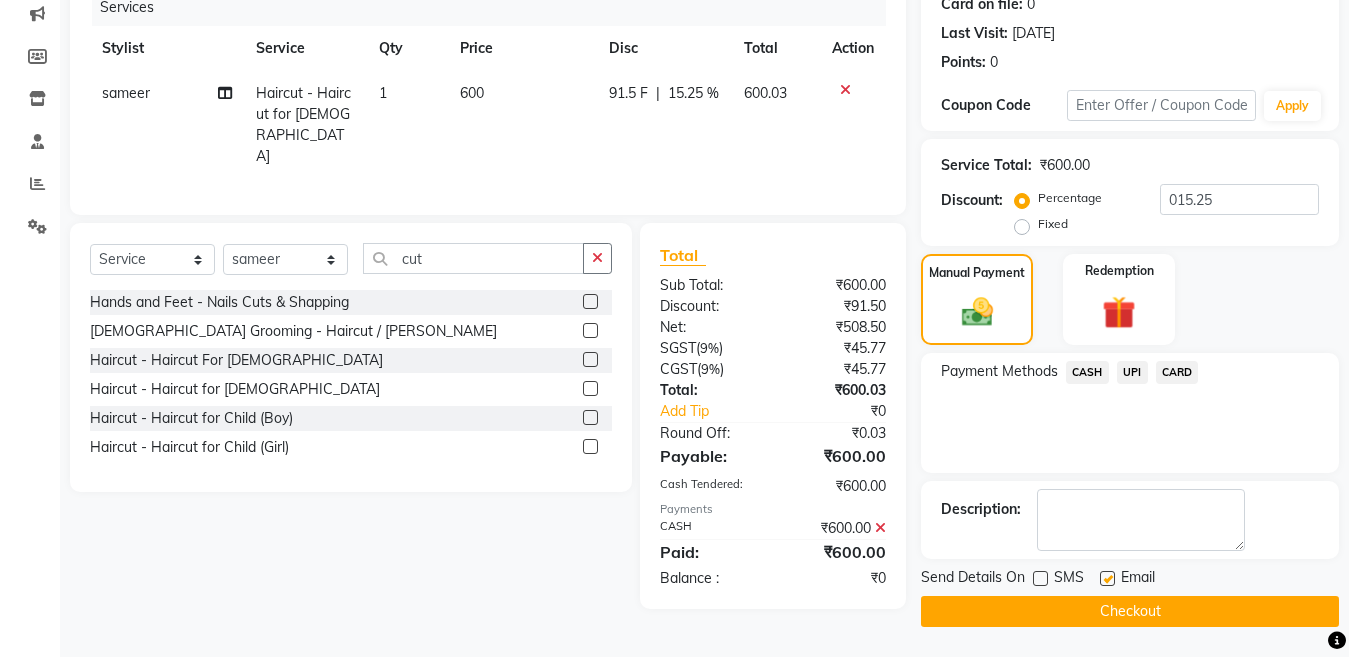 click on "Checkout" 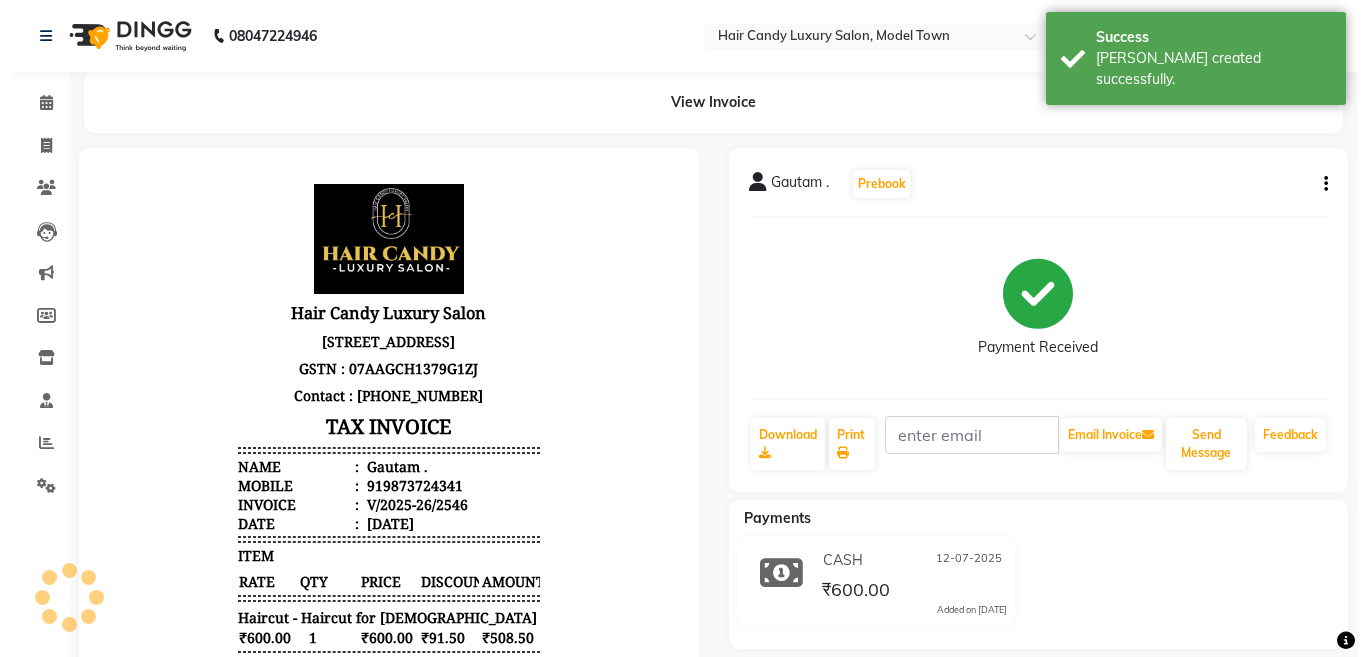scroll, scrollTop: 0, scrollLeft: 0, axis: both 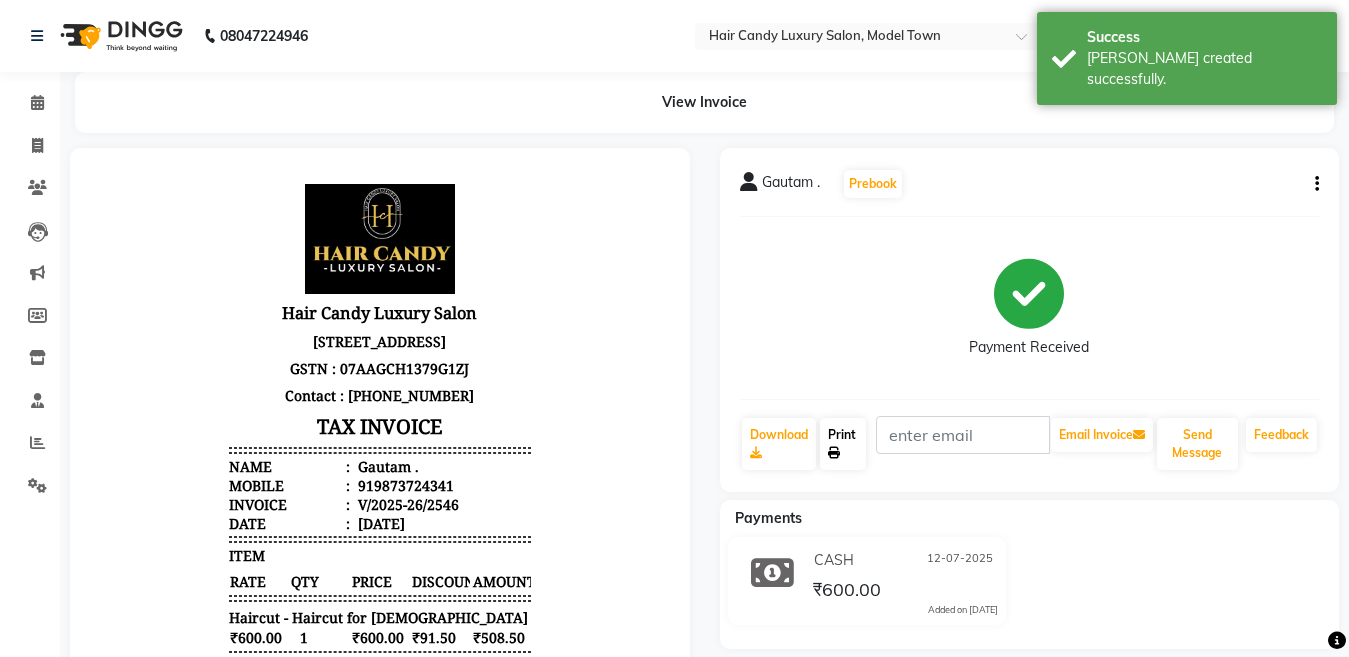 click on "Print" 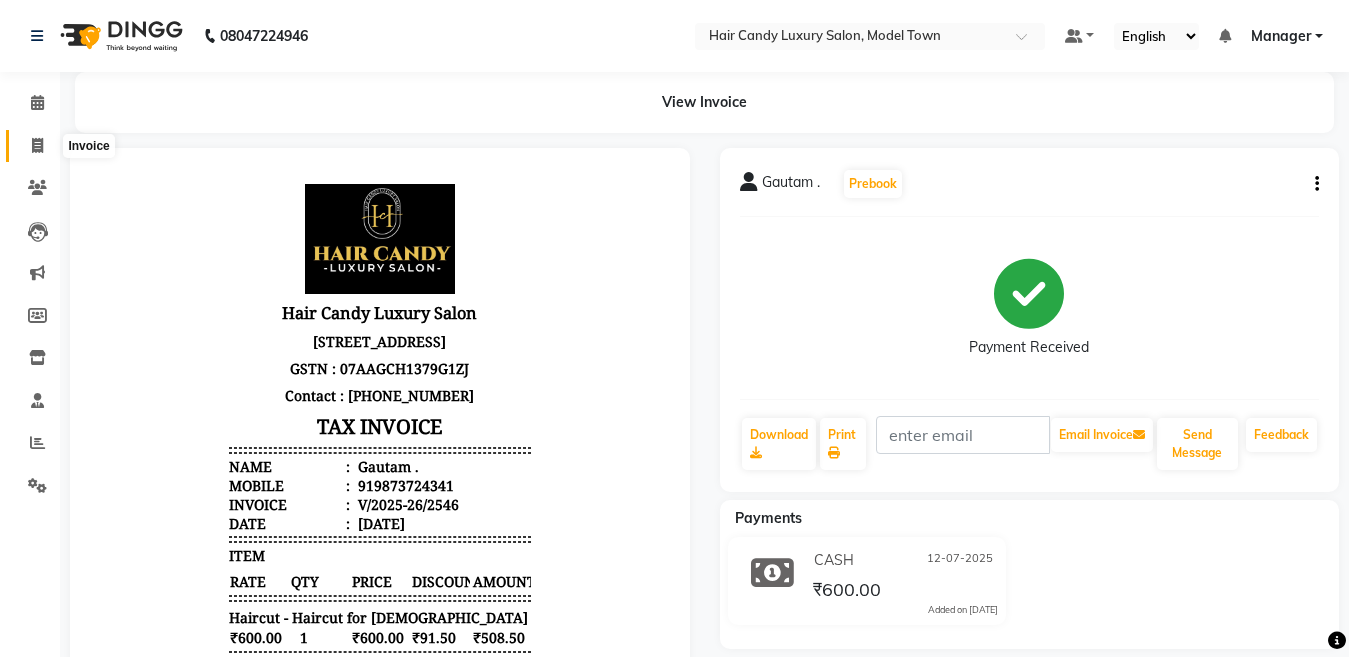 click 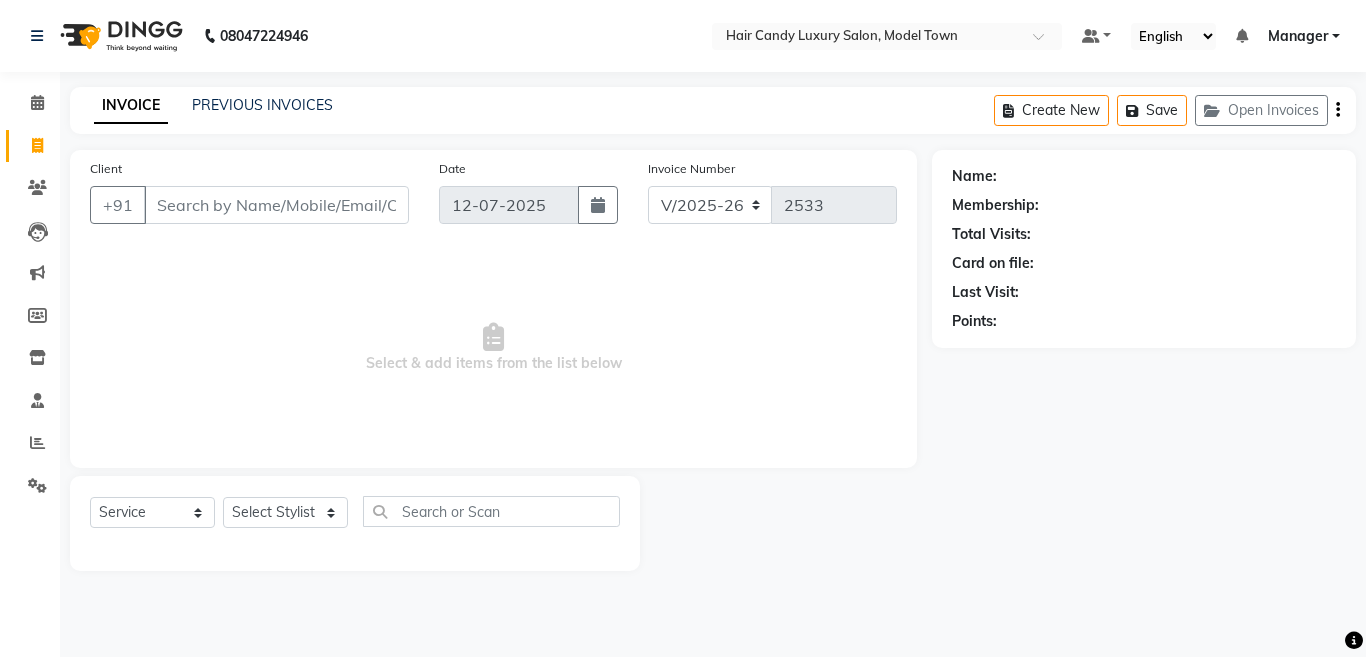 select on "4716" 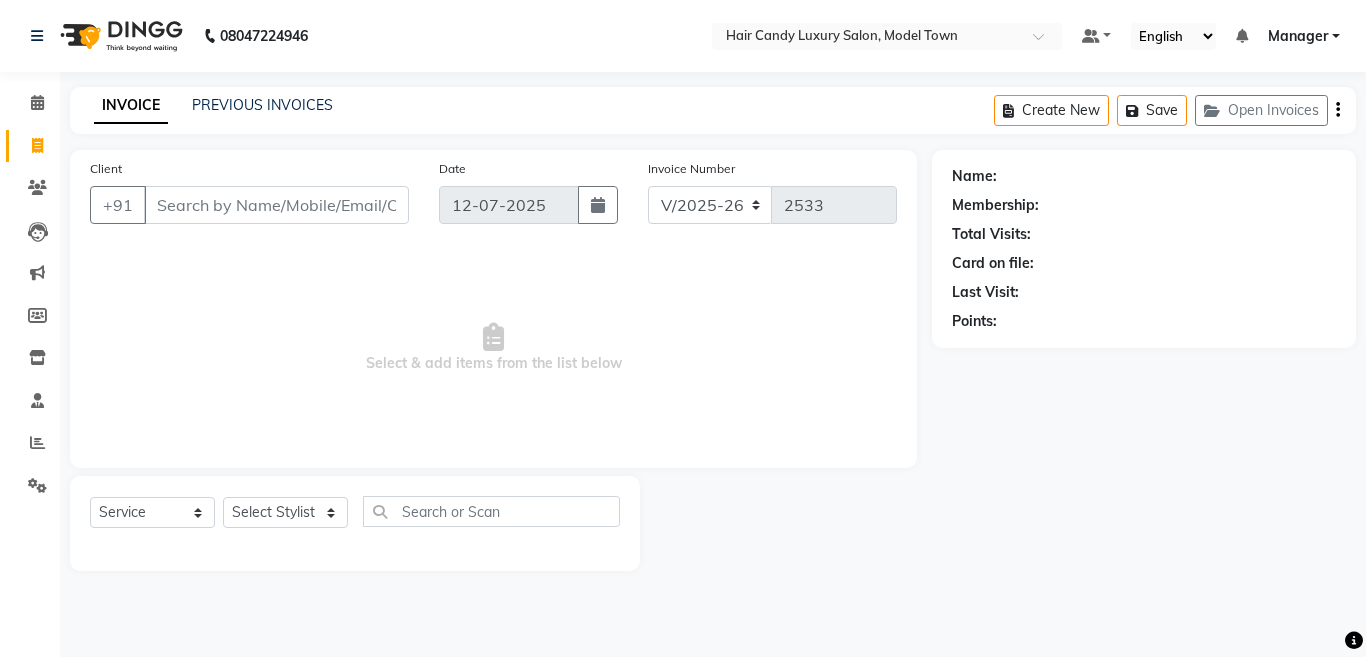 scroll, scrollTop: 0, scrollLeft: 0, axis: both 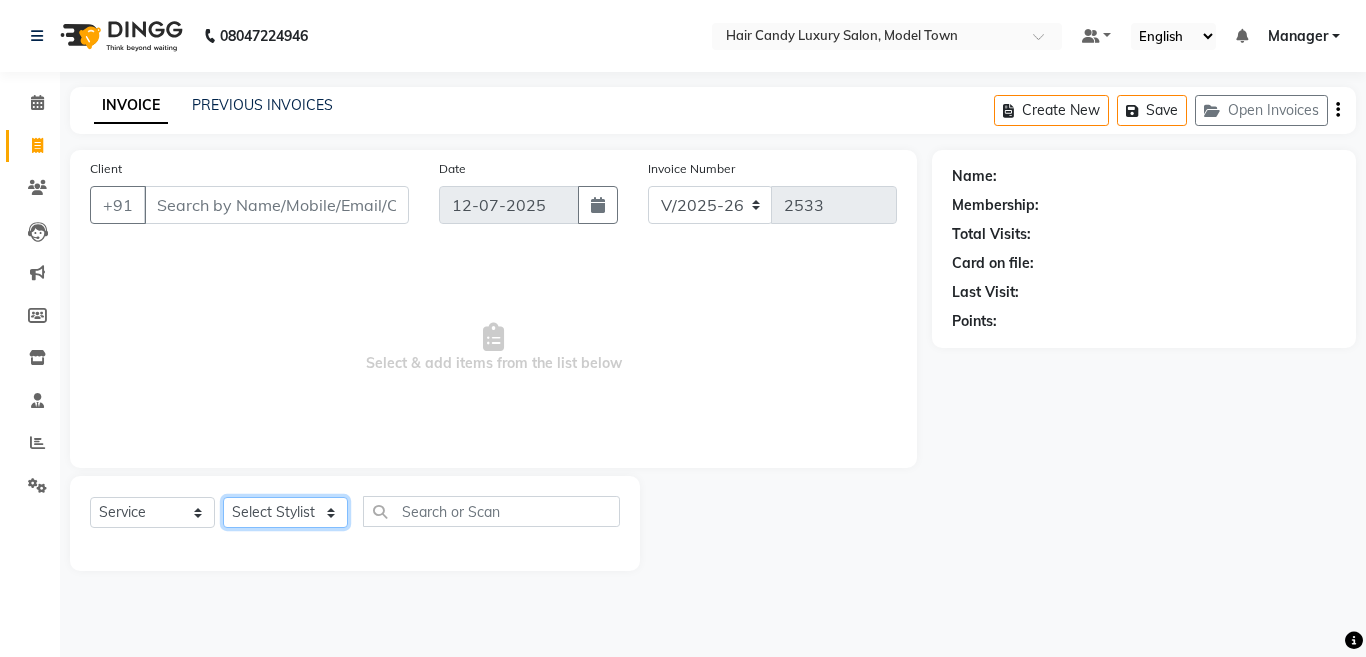 click on "Select Stylist [PERSON_NAME] [PERSON_NAME] ([PERSON_NAME]) Manager [PERSON_NAME] [PERSON_NAME] [PERSON_NAME] [PERSON_NAME] ([PERSON_NAME]) [PERSON_NAME]  stock manager surrender [PERSON_NAME] [PERSON_NAME]" 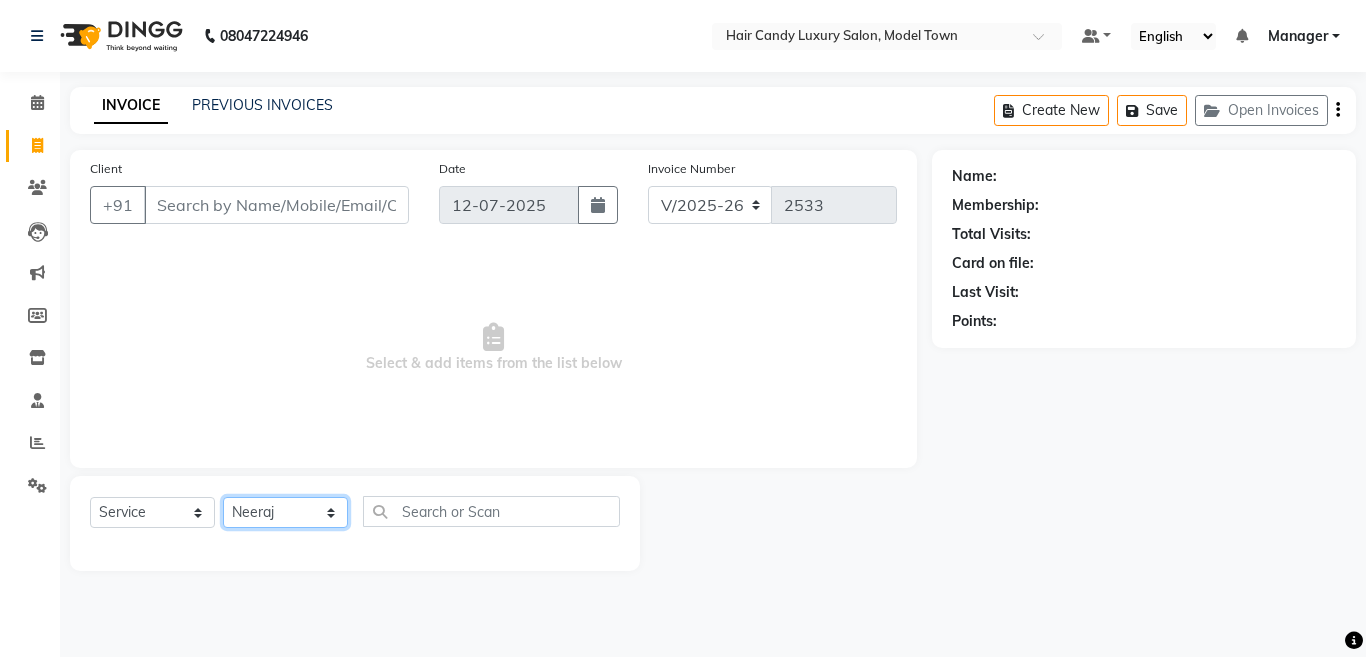 click on "Select Stylist [PERSON_NAME] [PERSON_NAME] ([PERSON_NAME]) Manager [PERSON_NAME] [PERSON_NAME] [PERSON_NAME] [PERSON_NAME] ([PERSON_NAME]) [PERSON_NAME]  stock manager surrender [PERSON_NAME] [PERSON_NAME]" 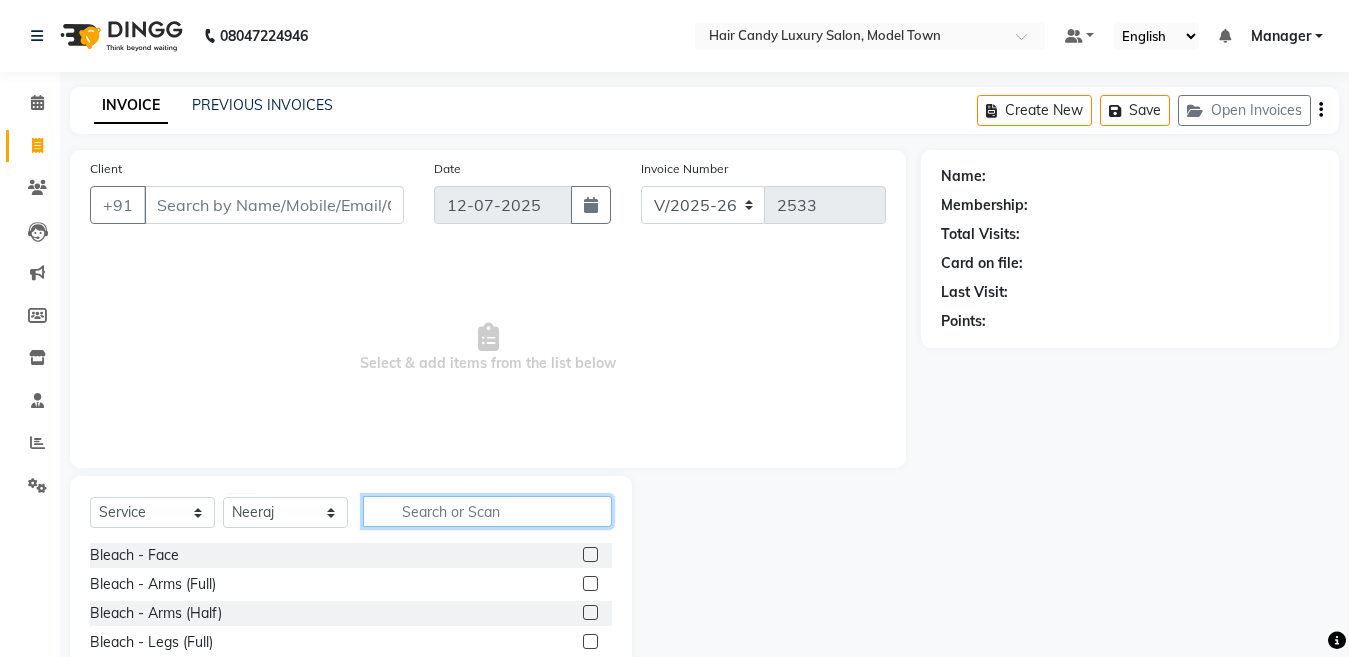 click 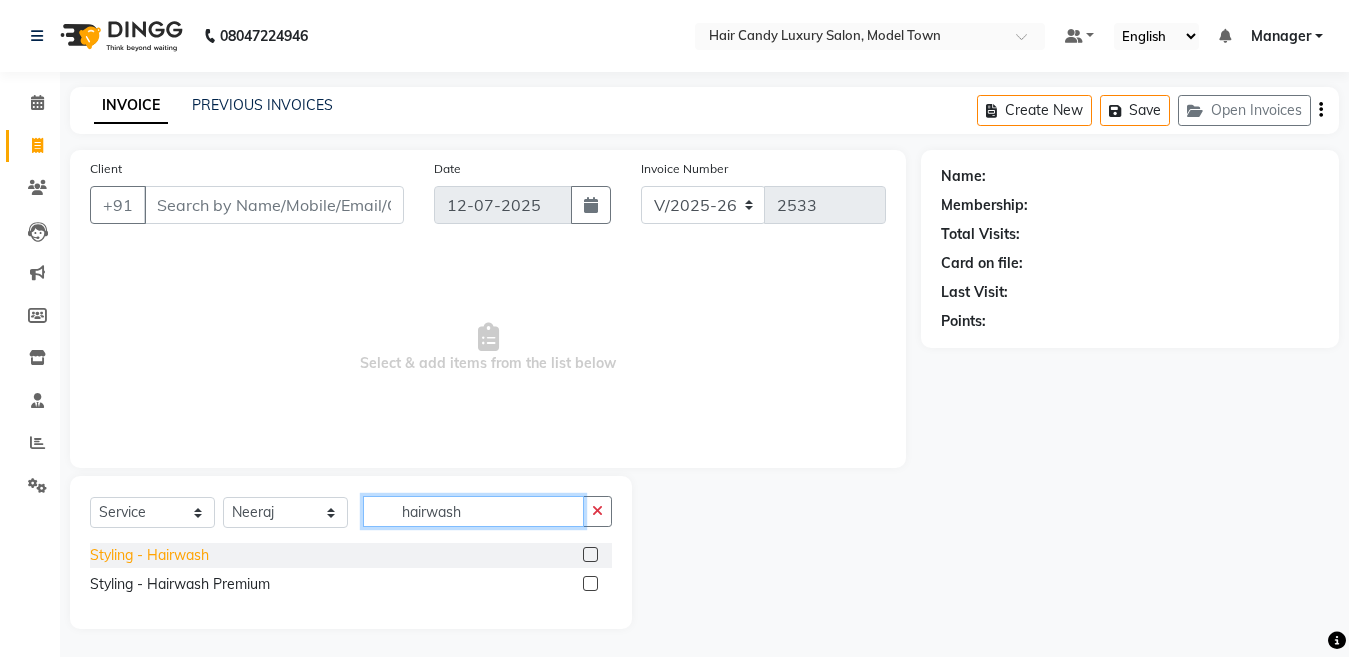 type on "hairwash" 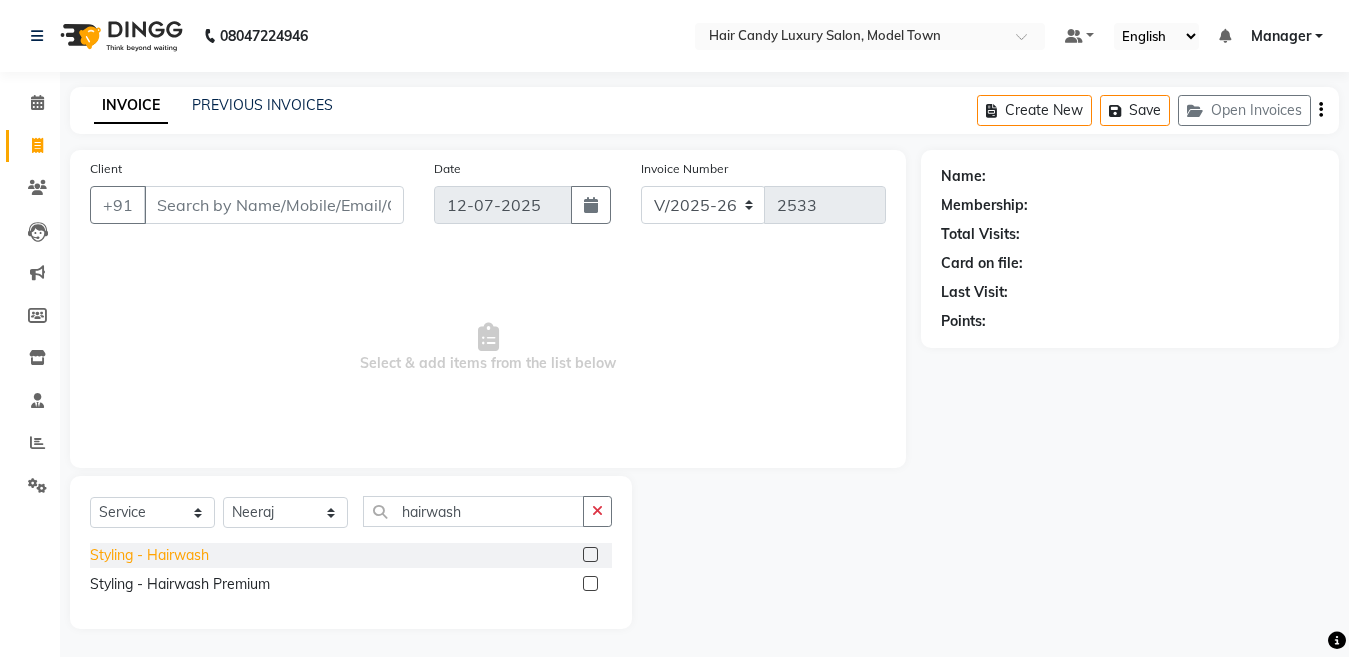 click on "Styling - Hairwash" 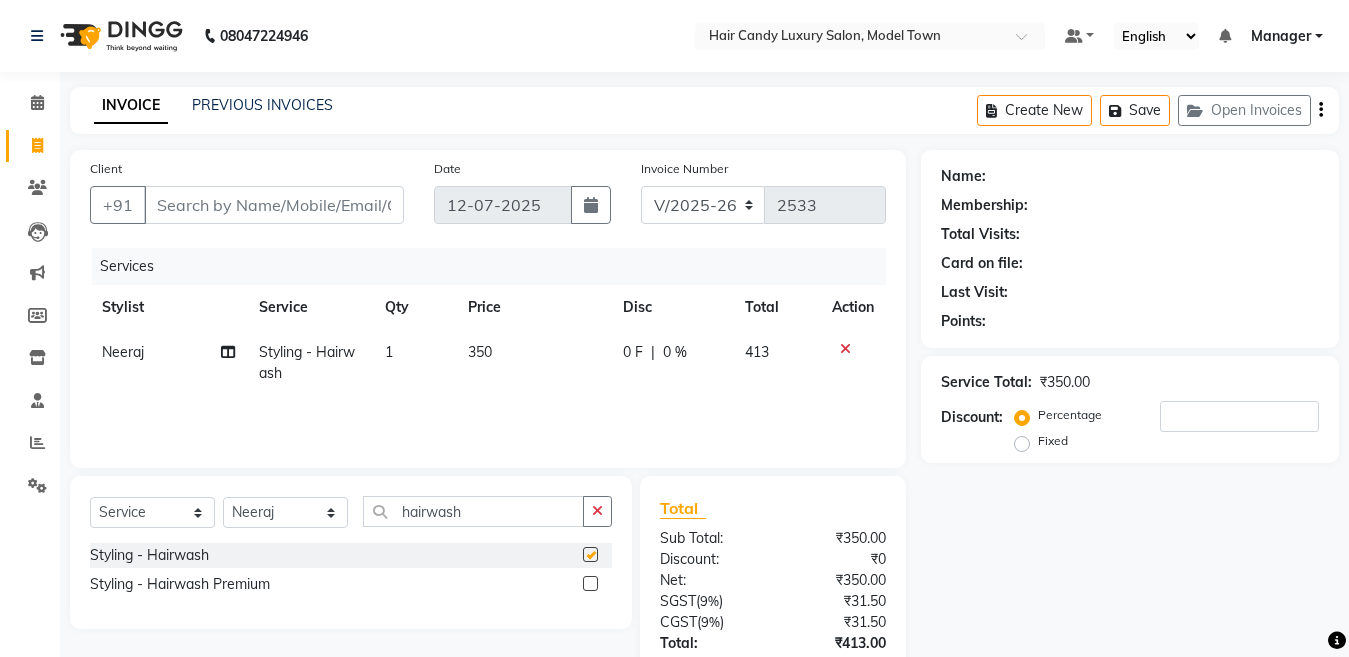 checkbox on "false" 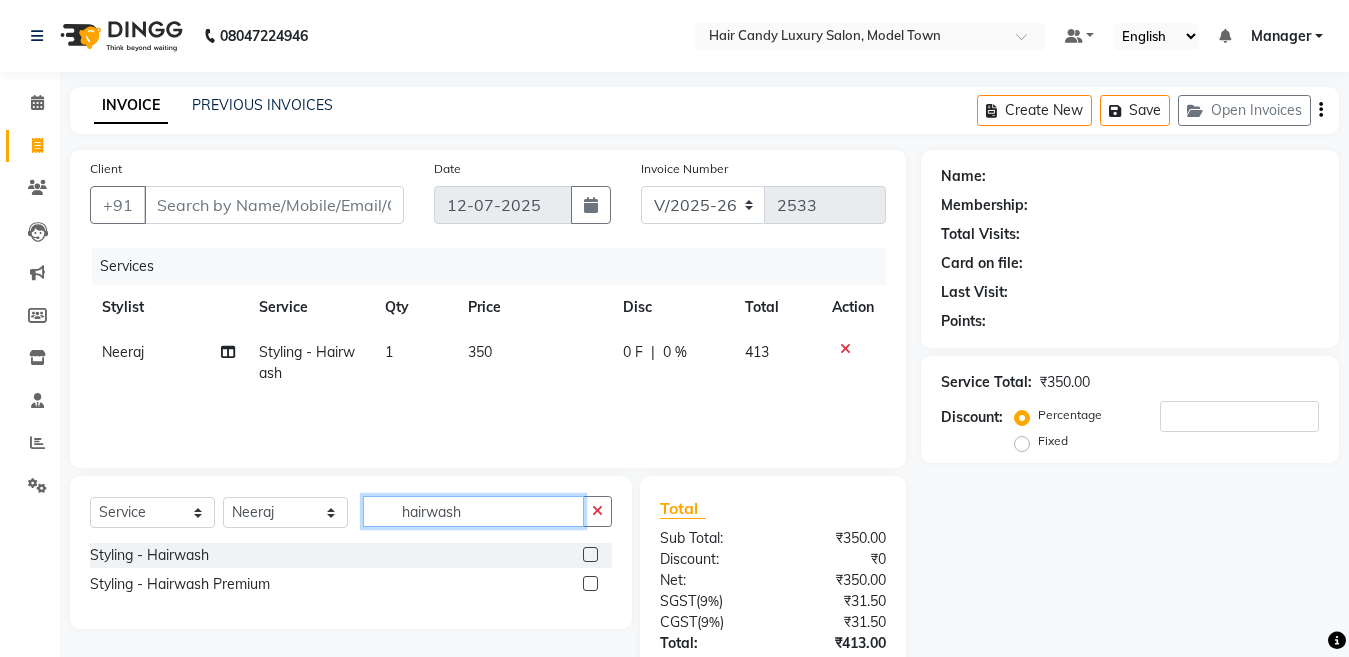 drag, startPoint x: 567, startPoint y: 501, endPoint x: 271, endPoint y: 530, distance: 297.4172 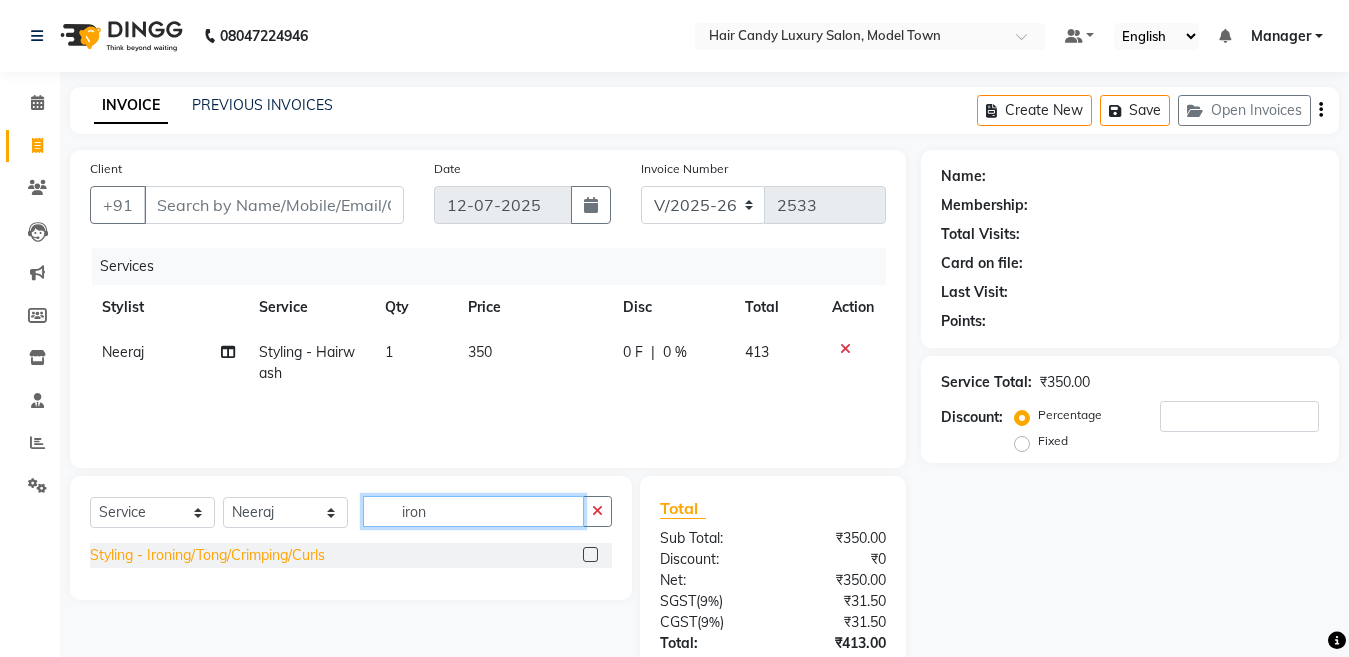 type on "iron" 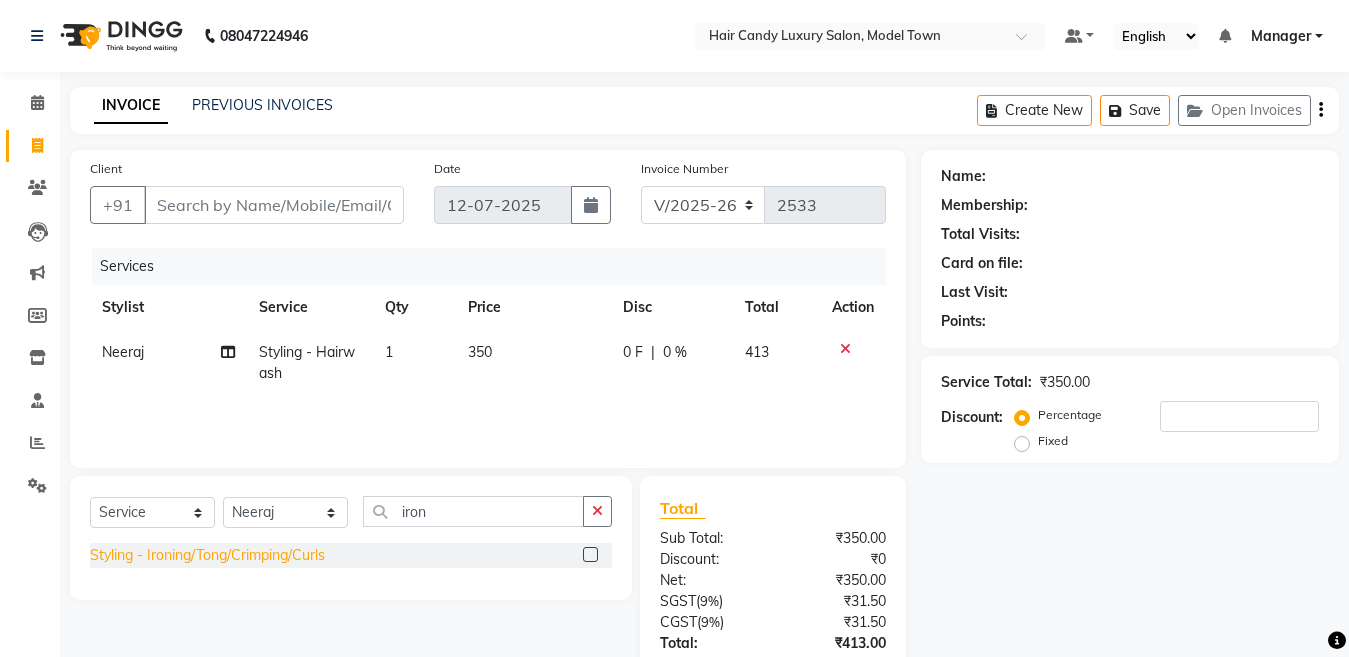 click on "Styling - Ironing/Tong/Crimping/Curls" 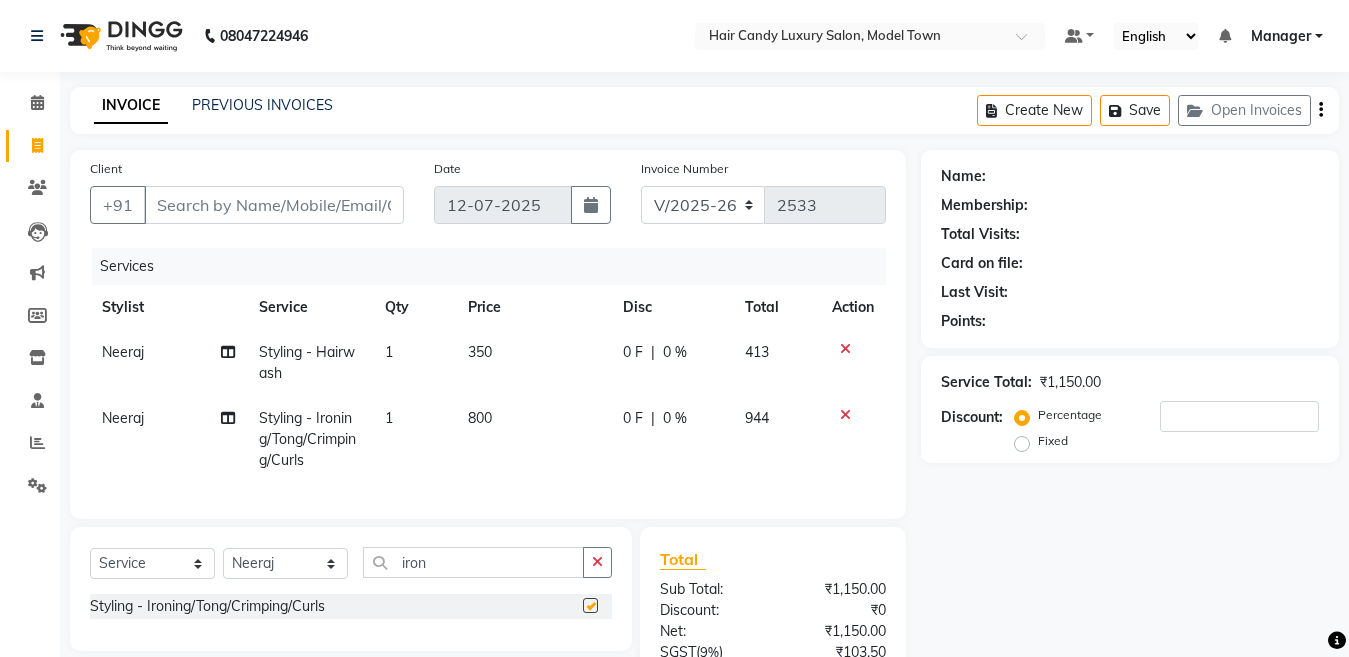 checkbox on "false" 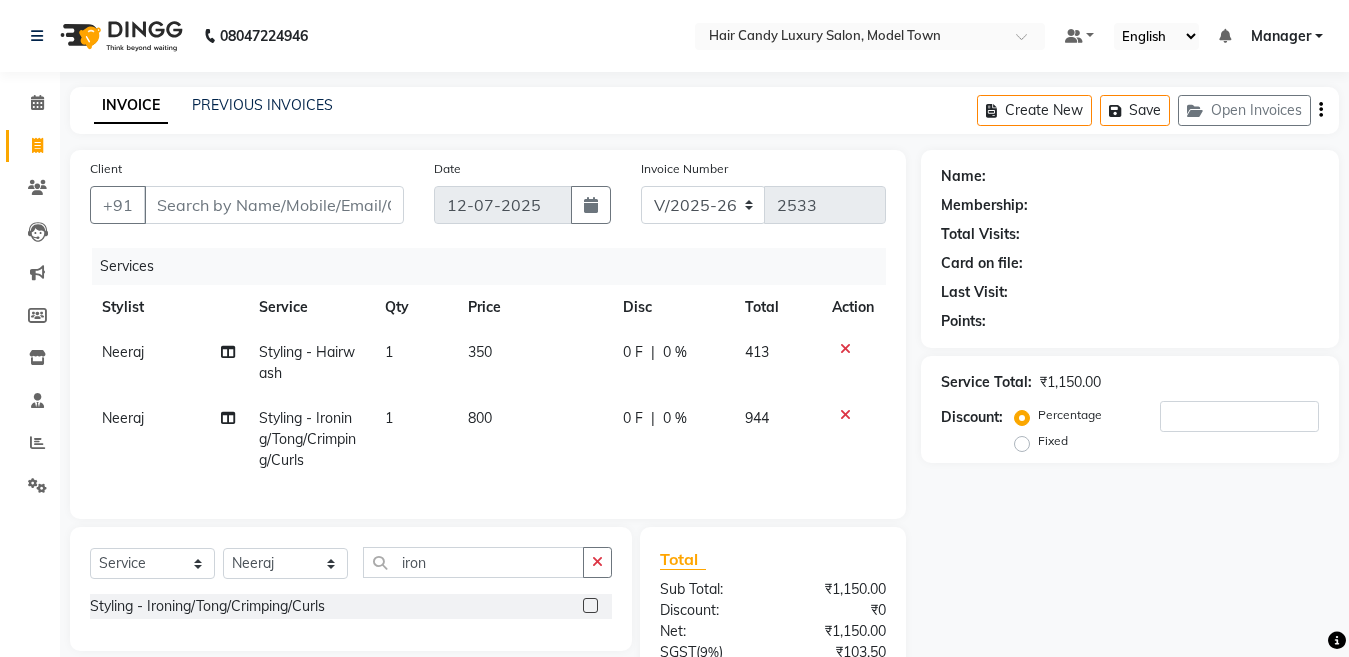 click on "1" 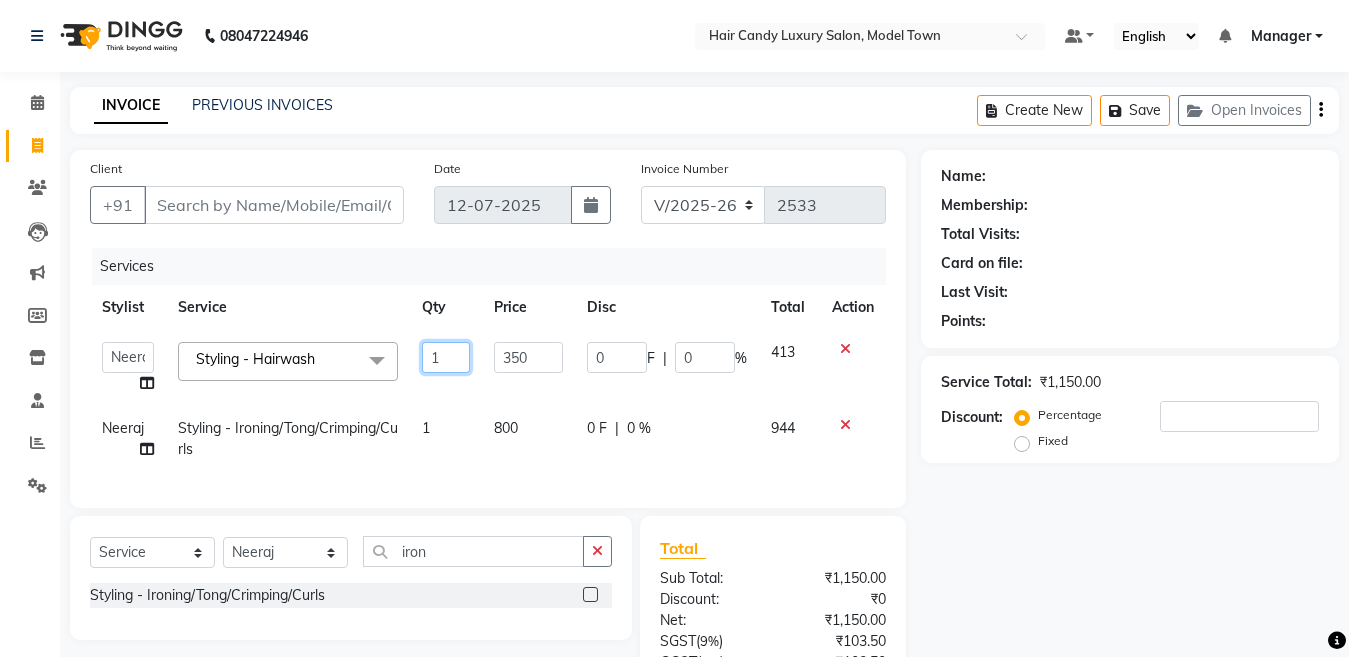 drag, startPoint x: 441, startPoint y: 367, endPoint x: 416, endPoint y: 368, distance: 25.019993 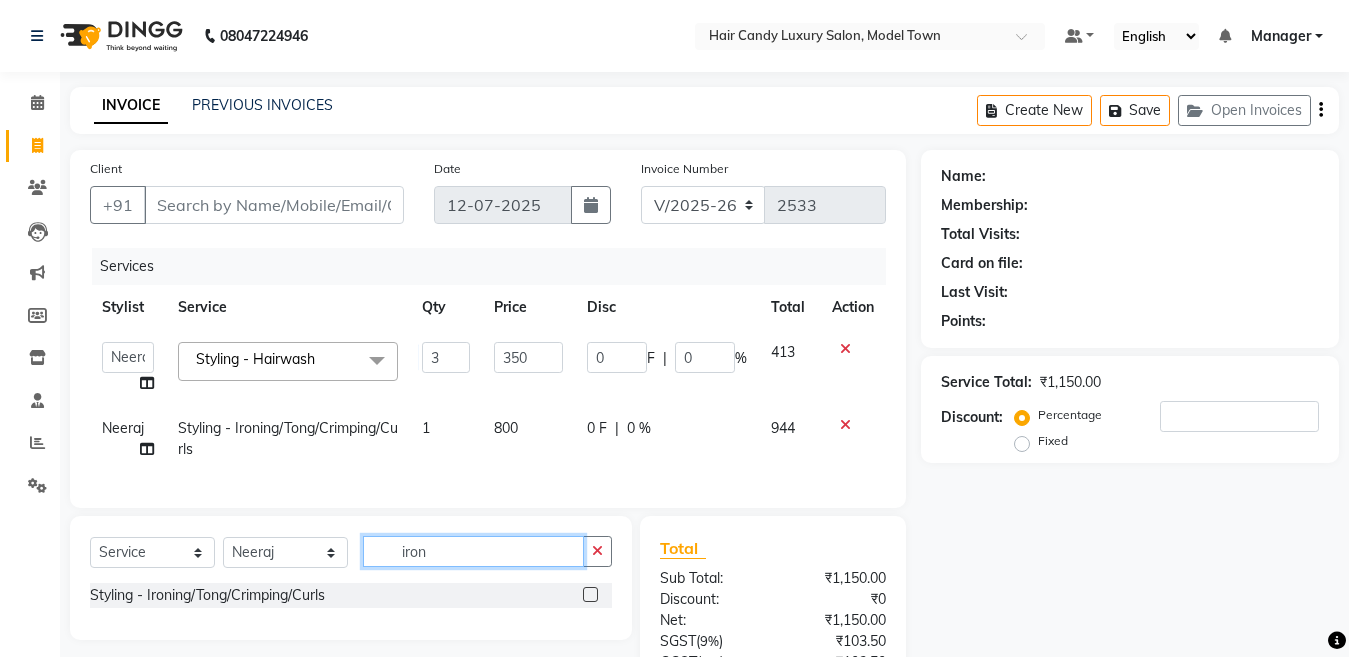 click on "Select  Service  Product  Membership  Package Voucher Prepaid Gift Card  Select Stylist Aakib Anas Anuradha Izhar Laiq (Rahul) Manager Neeraj parul Pawan Prakash Rajni Ranjay (Raju) RIYA Saleem sameer  stock manager surrender Vijay Gupta Vijay kumar iron Styling - Ironing/Tong/Crimping/Curls" 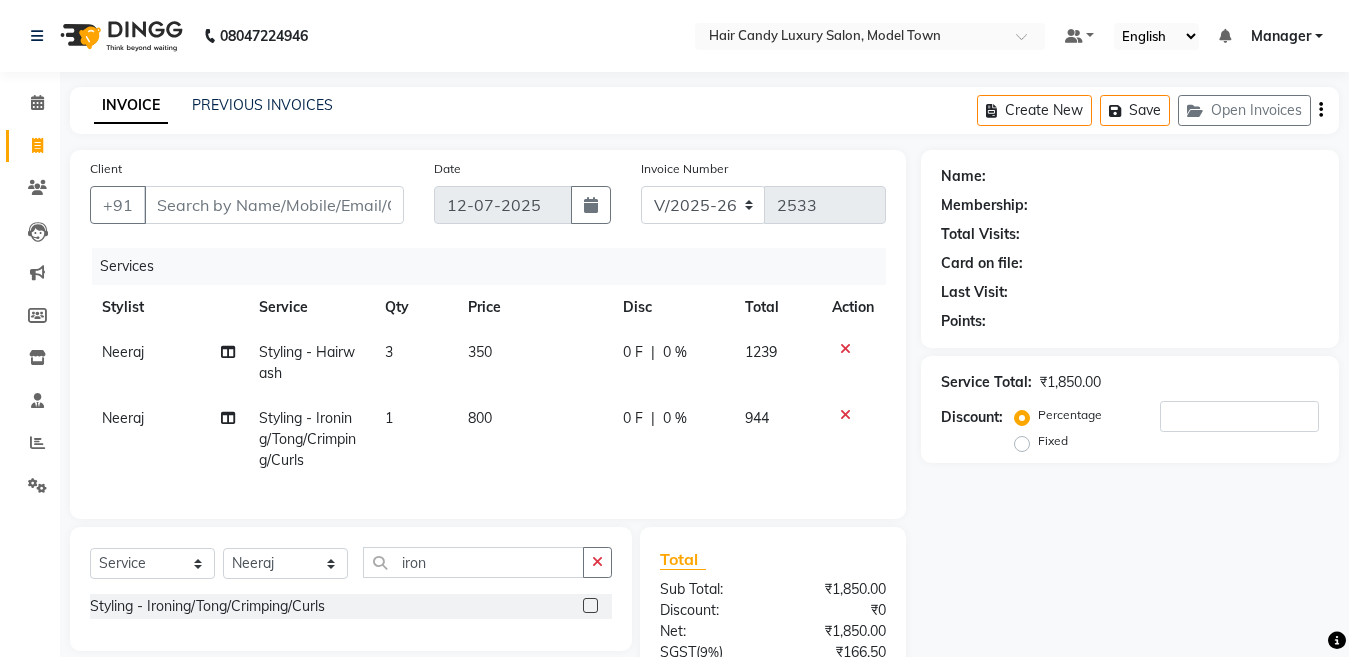 click on "Select  Service  Product  Membership  Package Voucher Prepaid Gift Card  Select Stylist Aakib Anas Anuradha Izhar Laiq (Rahul) Manager Neeraj parul Pawan Prakash Rajni Ranjay (Raju) RIYA Saleem sameer  stock manager surrender Vijay Gupta Vijay kumar iron Styling - Ironing/Tong/Crimping/Curls" 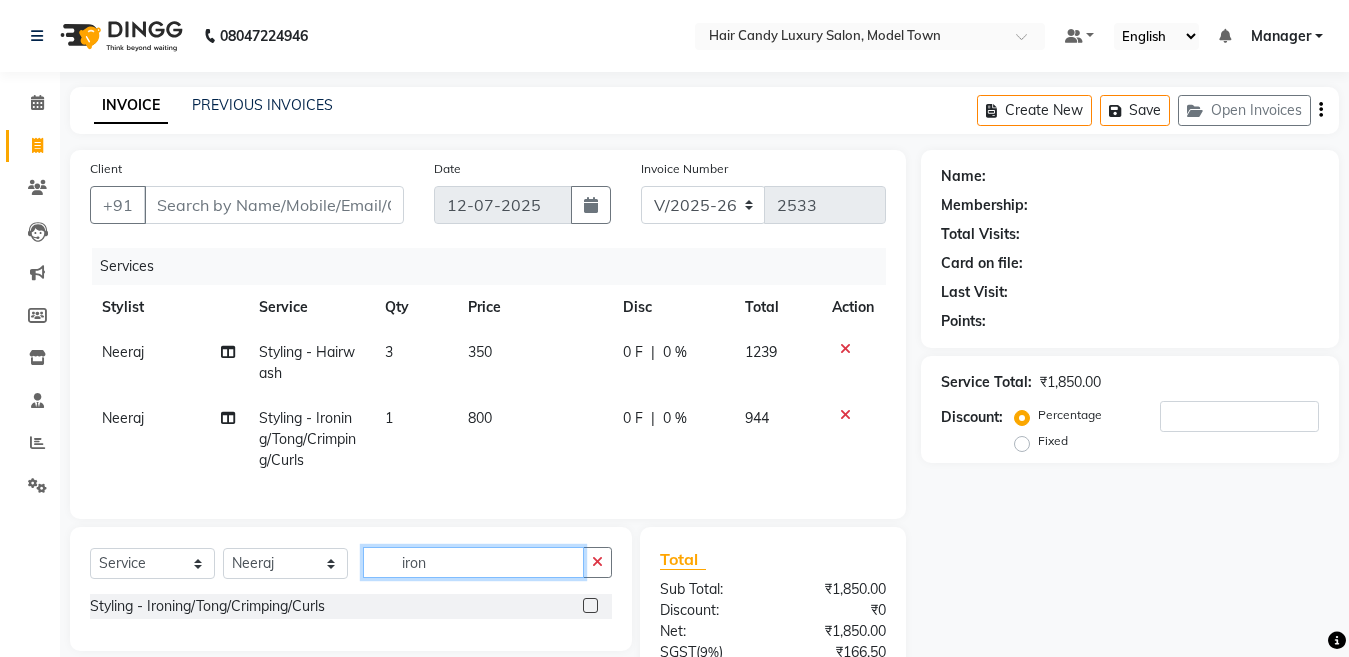 click on "iron" 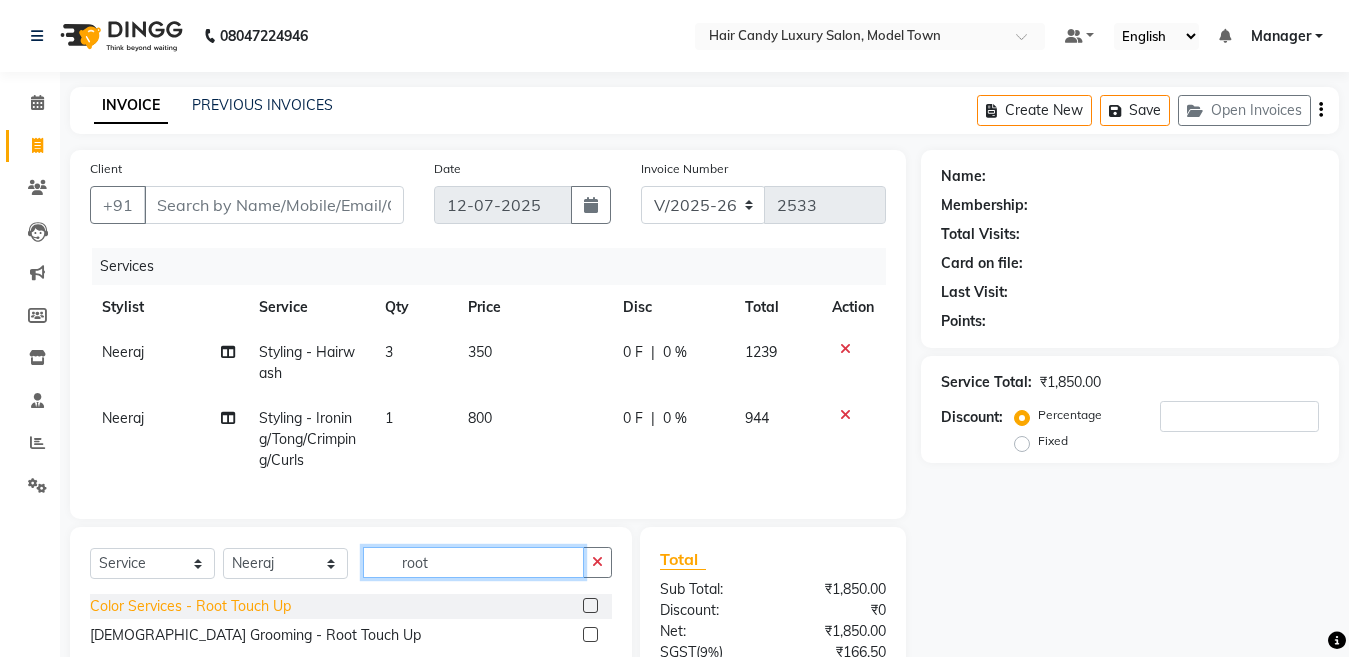 type on "root" 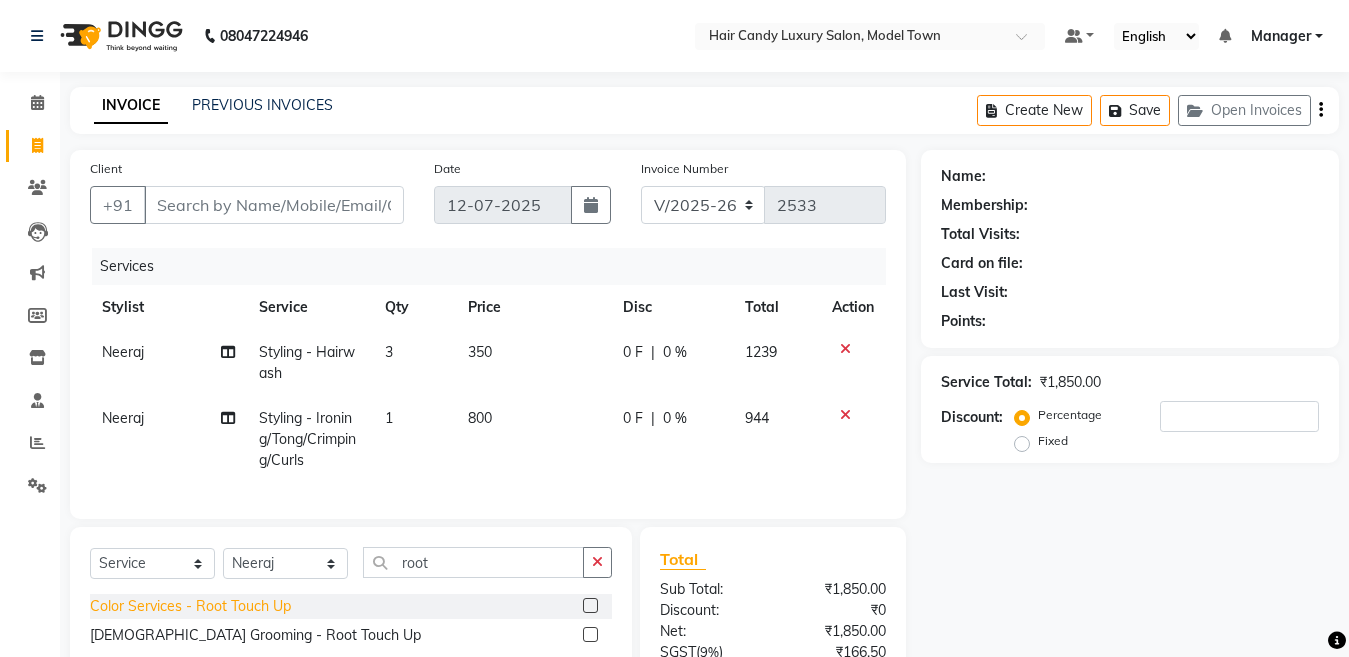 click on "Color Services - Root Touch Up" 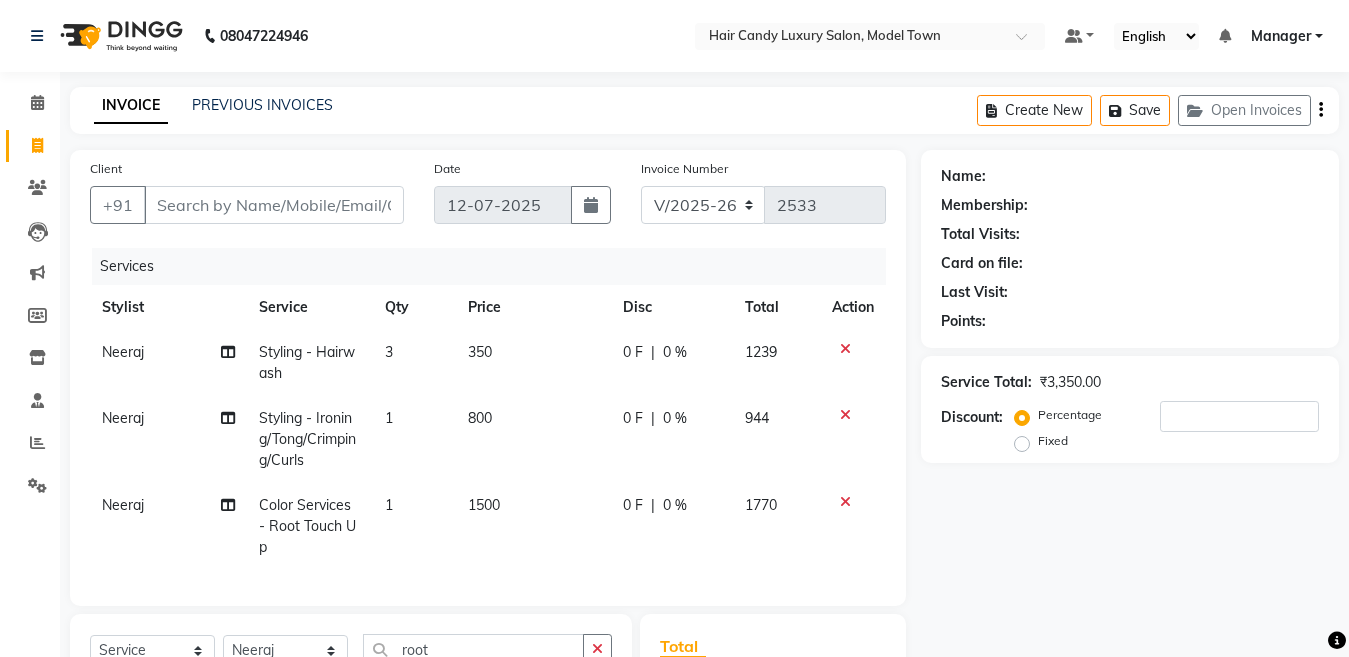 checkbox on "false" 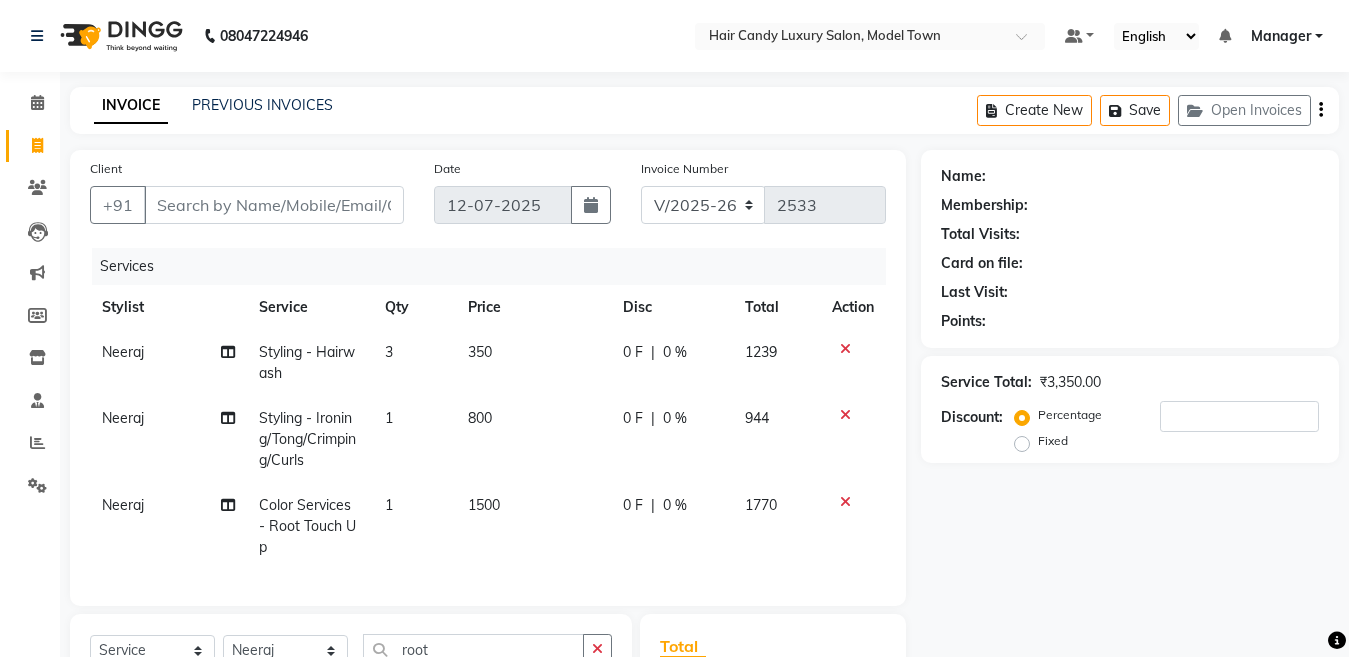 scroll, scrollTop: 177, scrollLeft: 0, axis: vertical 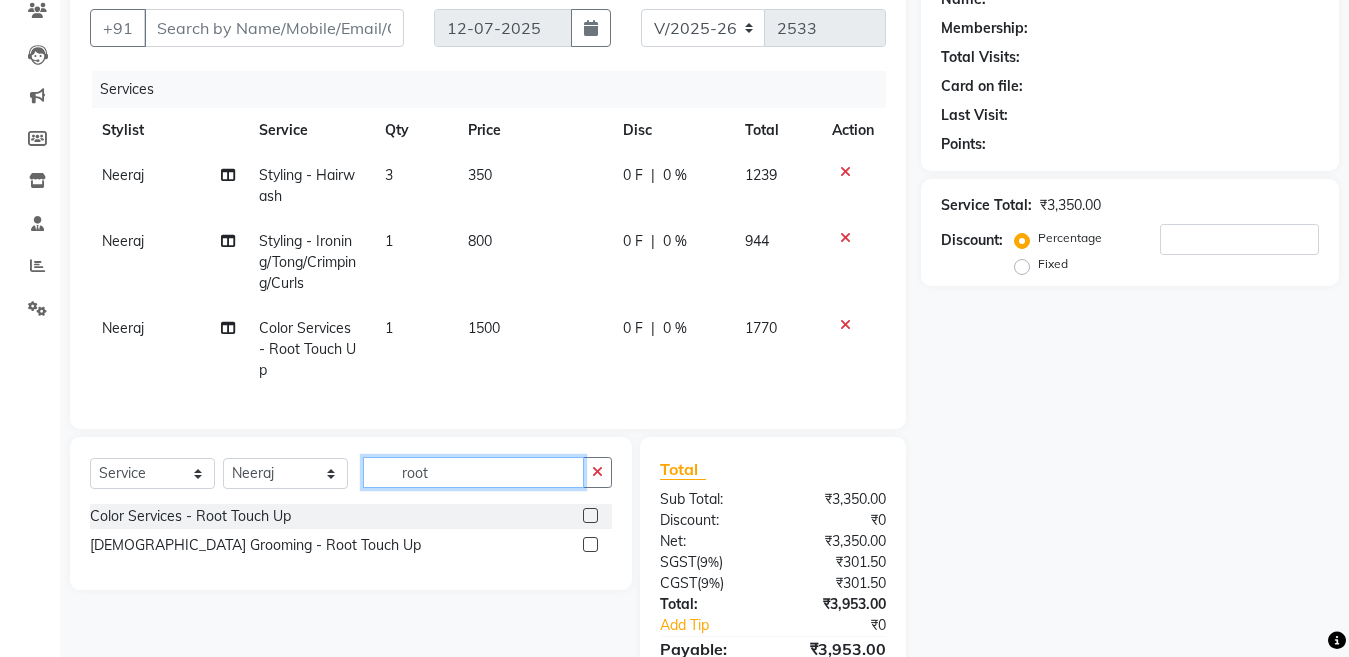 click on "Select  Service  Product  Membership  Package Voucher Prepaid Gift Card  Select Stylist Aakib Anas Anuradha Izhar Laiq (Rahul) Manager Neeraj parul Pawan Prakash Rajni Ranjay (Raju) RIYA Saleem sameer  stock manager surrender Vijay Gupta Vijay kumar root" 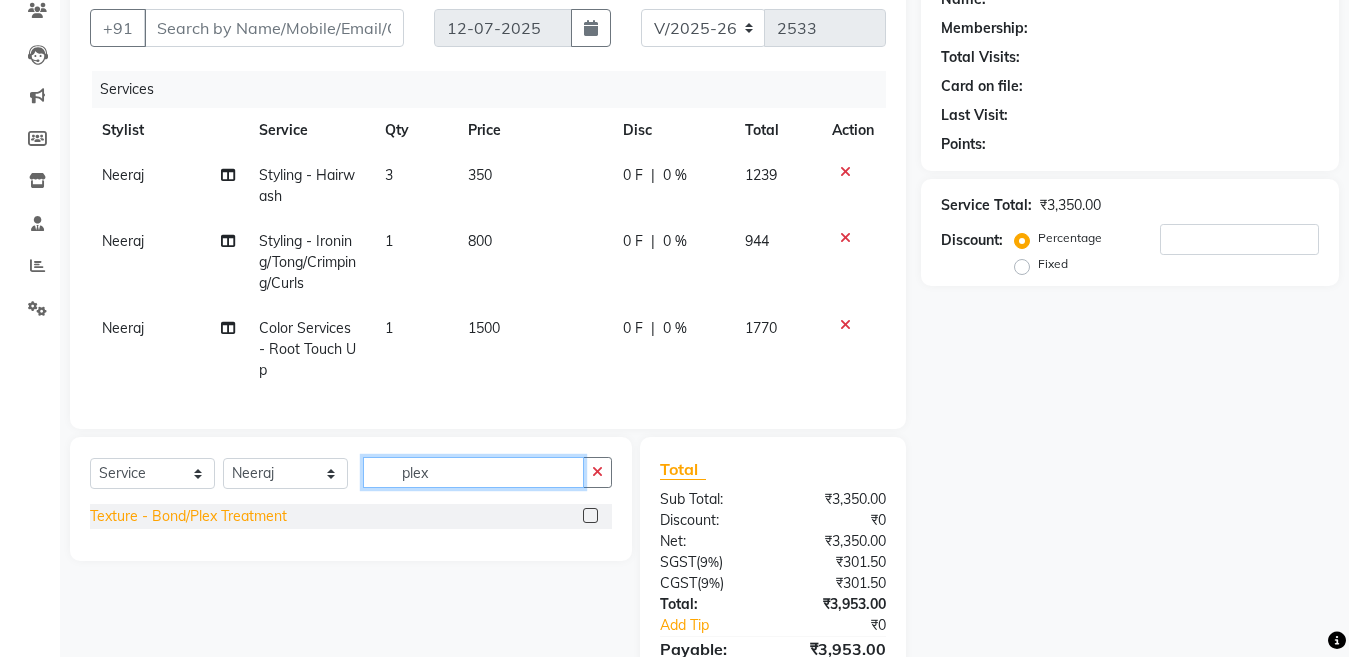 type on "plex" 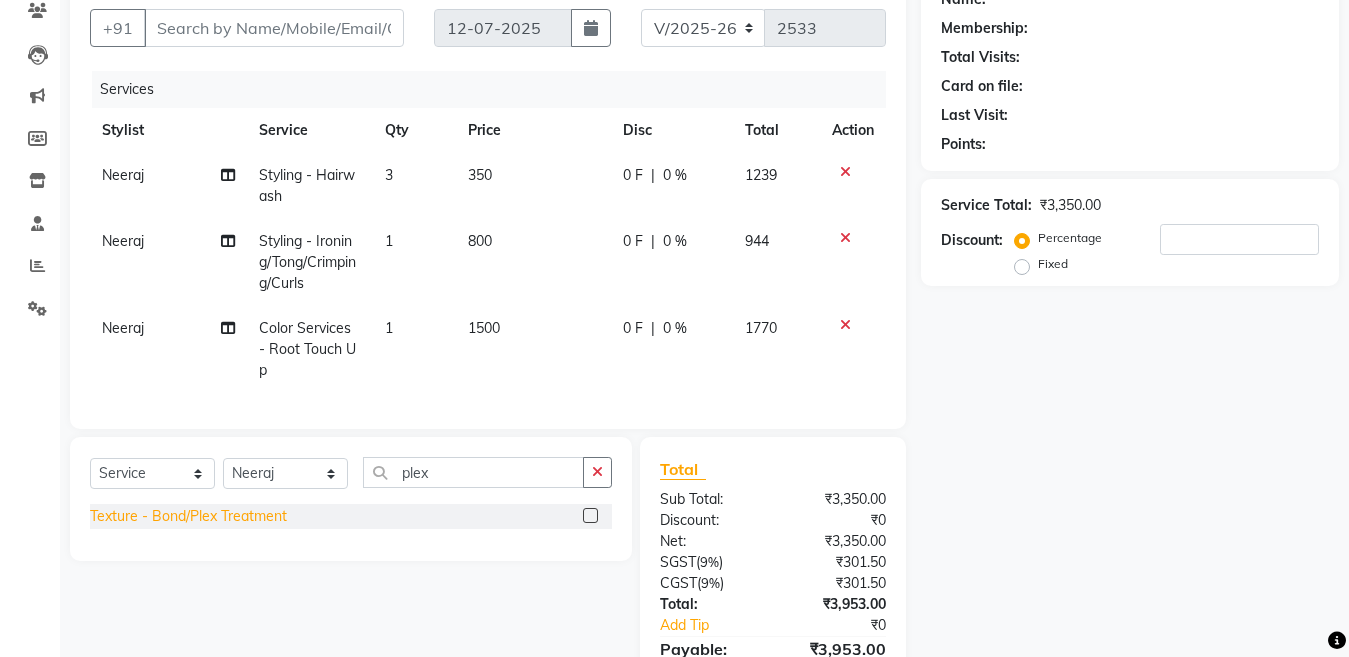 click on "Texture - Bond/Plex Treatment" 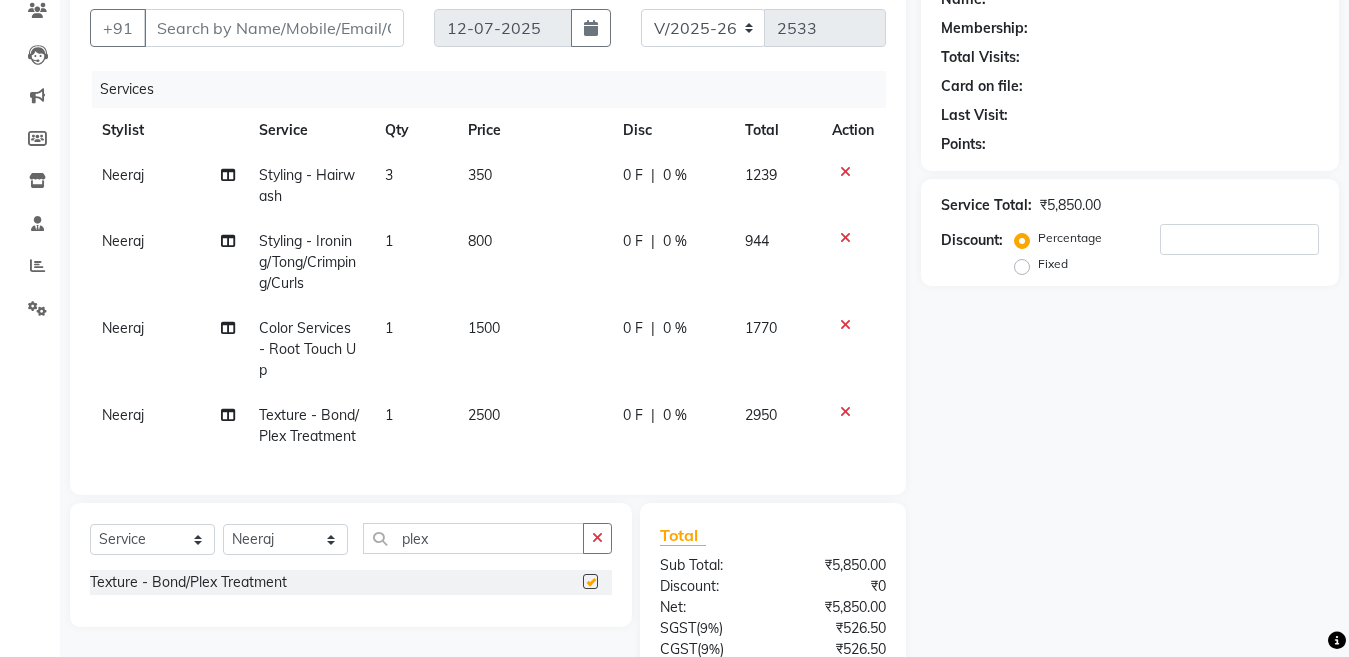 checkbox on "false" 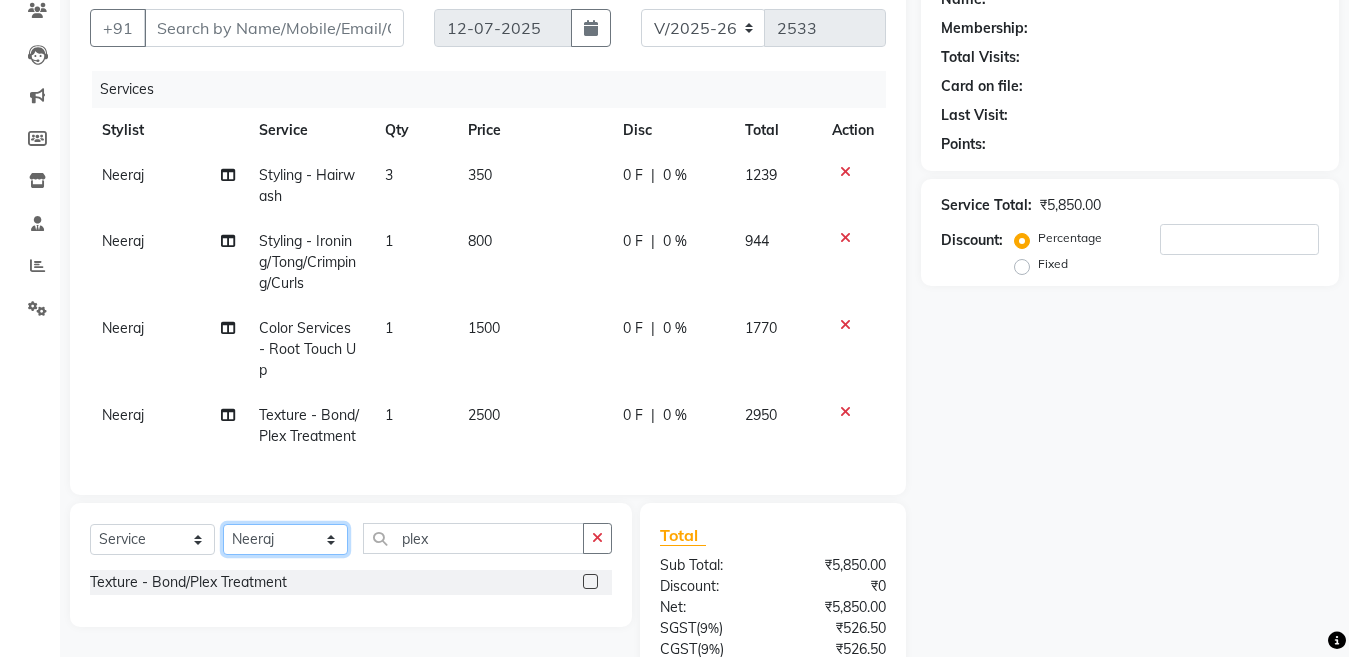 click on "Select Stylist [PERSON_NAME] [PERSON_NAME] ([PERSON_NAME]) Manager [PERSON_NAME] [PERSON_NAME] [PERSON_NAME] [PERSON_NAME] ([PERSON_NAME]) [PERSON_NAME]  stock manager surrender [PERSON_NAME] [PERSON_NAME]" 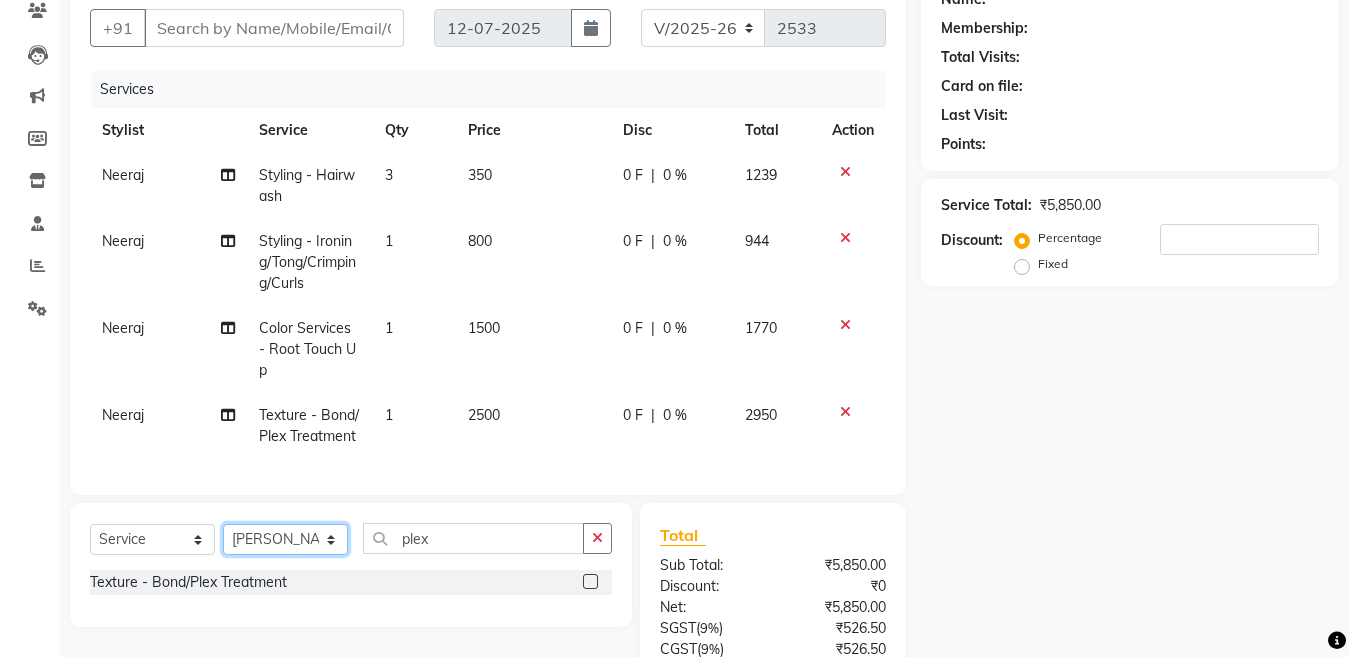 click on "Select Stylist [PERSON_NAME] [PERSON_NAME] ([PERSON_NAME]) Manager [PERSON_NAME] [PERSON_NAME] [PERSON_NAME] [PERSON_NAME] ([PERSON_NAME]) [PERSON_NAME]  stock manager surrender [PERSON_NAME] [PERSON_NAME]" 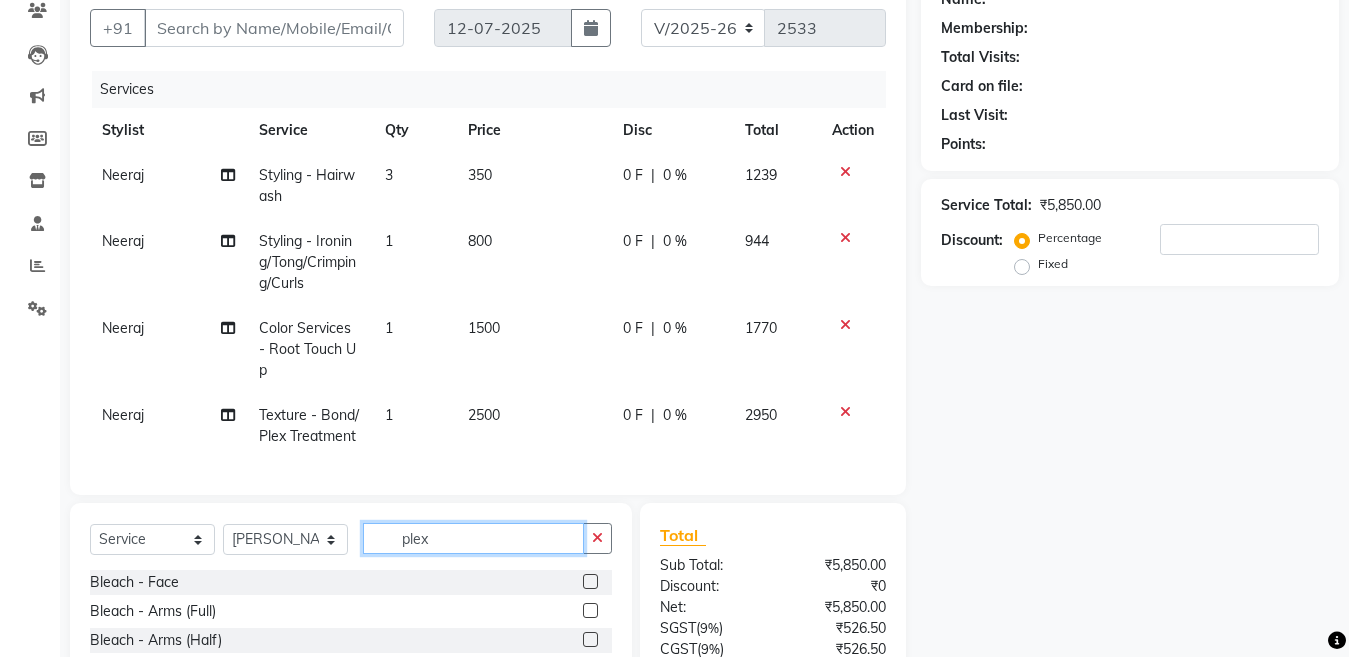 click on "plex" 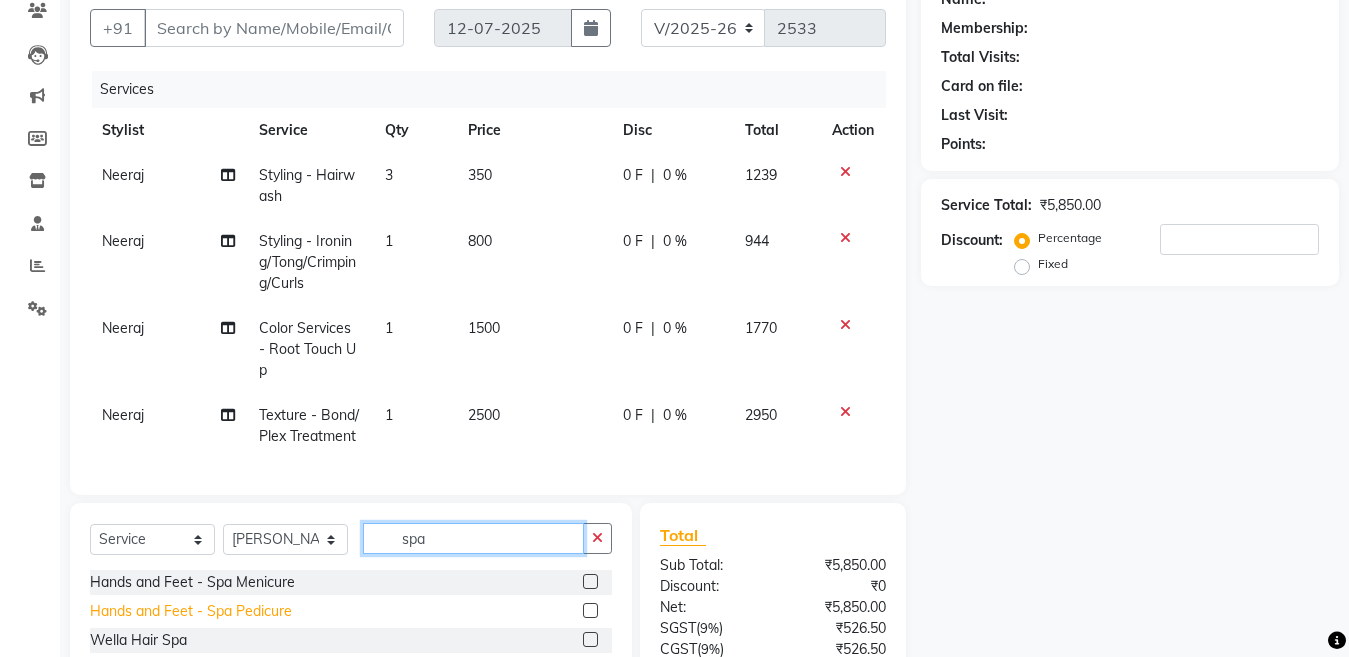 type on "spa" 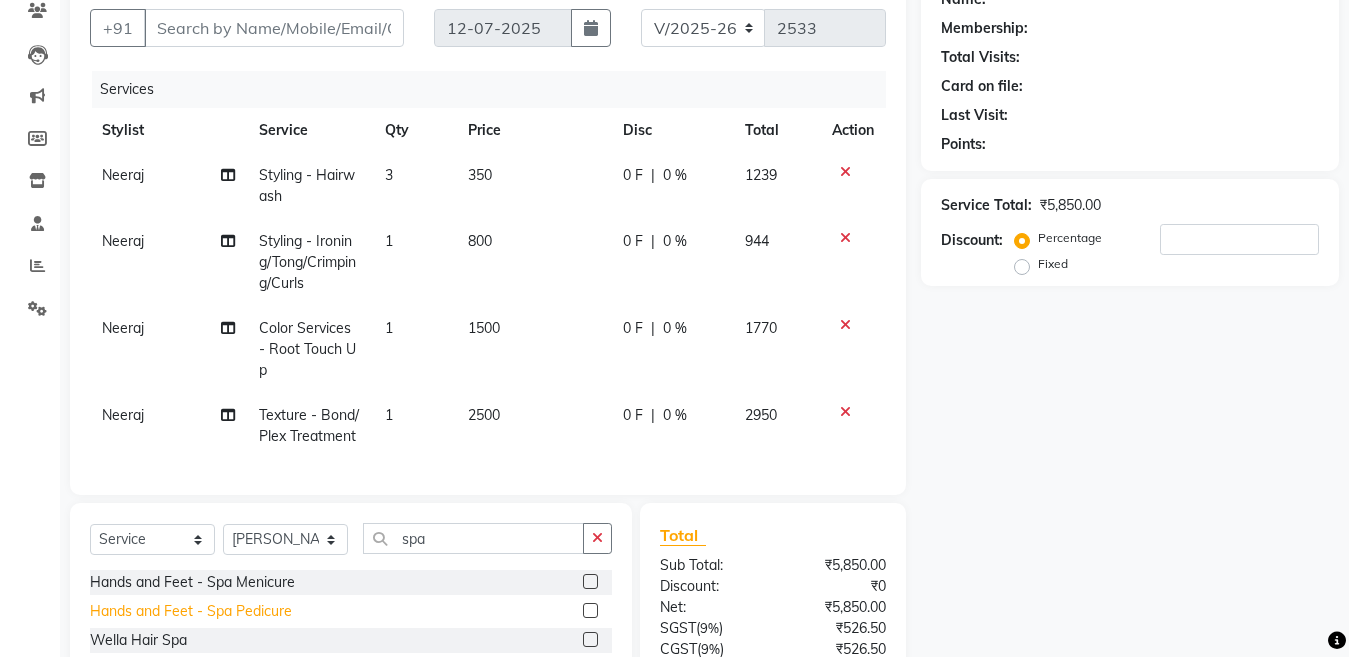 click on "Hands and Feet - Spa Pedicure" 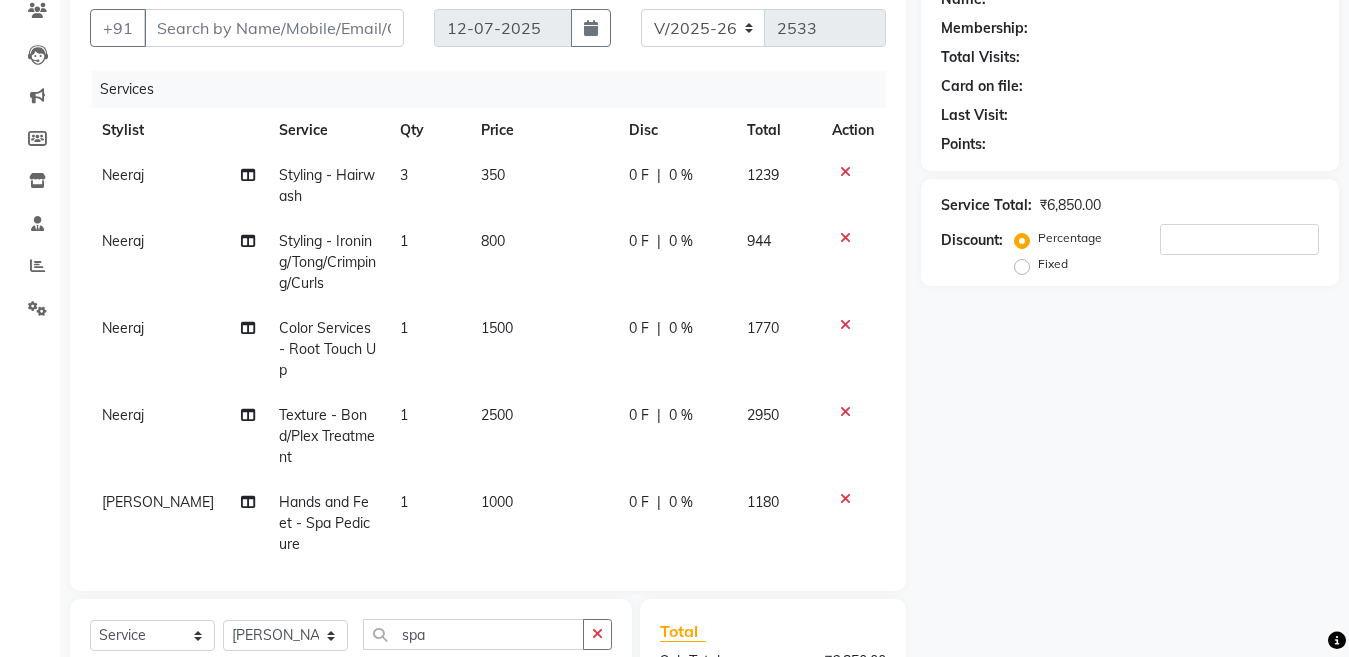 checkbox on "false" 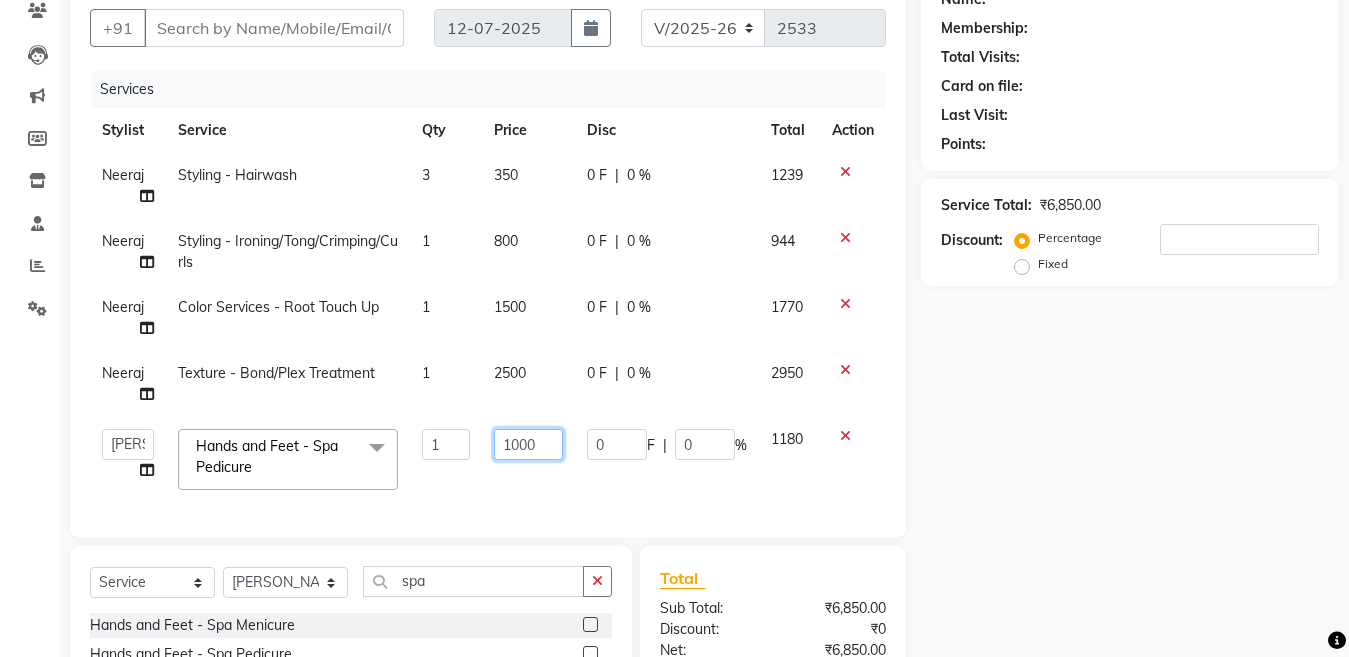 drag, startPoint x: 509, startPoint y: 454, endPoint x: 495, endPoint y: 453, distance: 14.035668 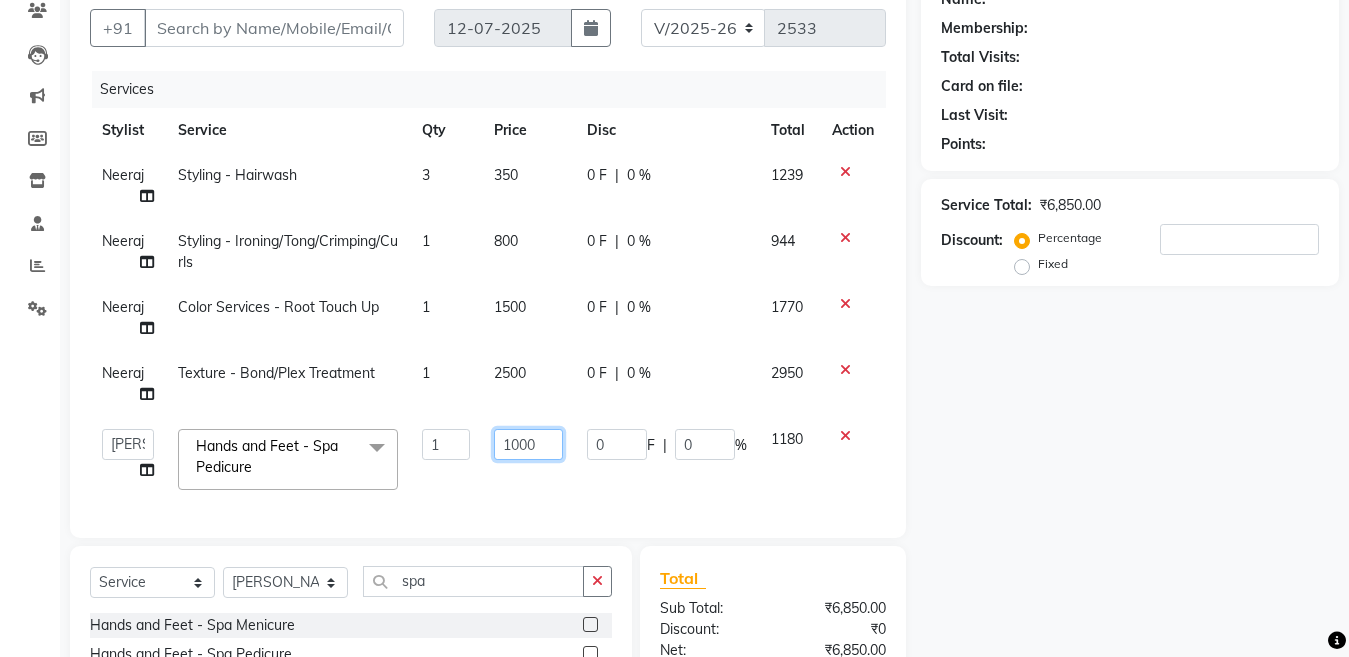 click on "1000" 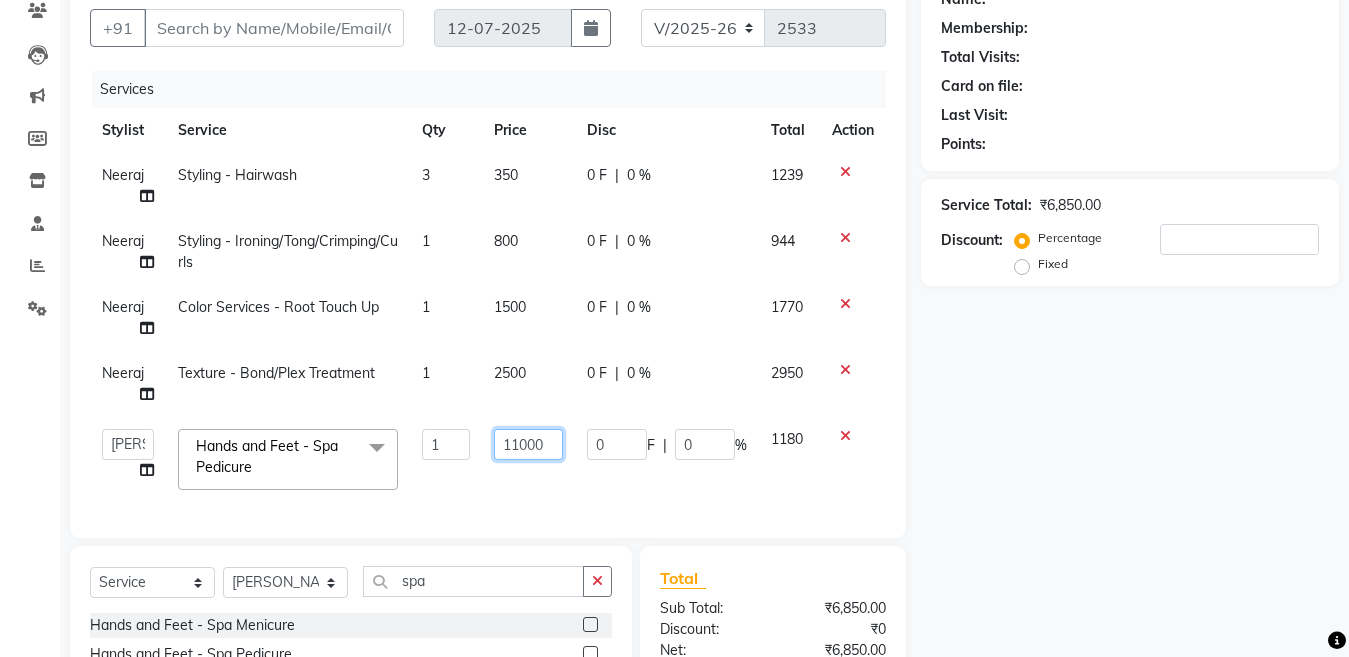 type on "1100" 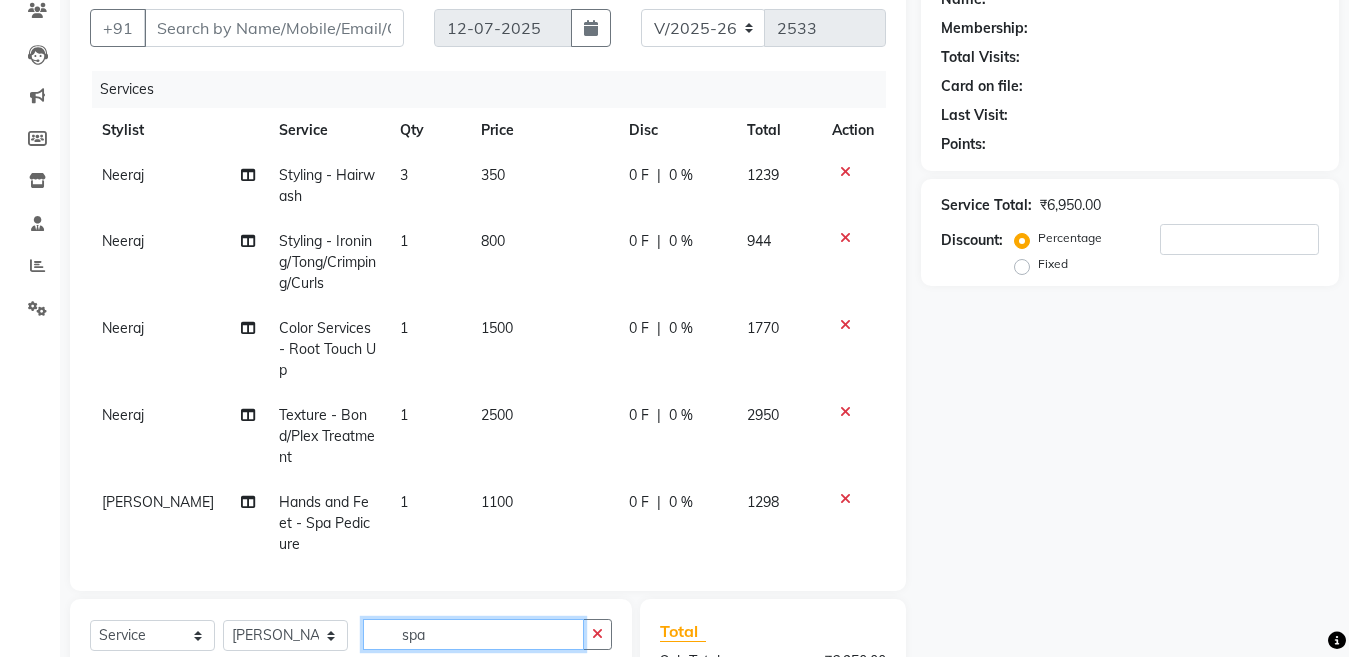 click on "Select  Service  Product  Membership  Package Voucher Prepaid Gift Card  Select Stylist Aakib Anas Anuradha Izhar Laiq (Rahul) Manager Neeraj parul Pawan Prakash Rajni Ranjay (Raju) RIYA Saleem sameer  stock manager surrender Vijay Gupta Vijay kumar spa Hands and Feet - Spa Menicure  Hands and Feet - Spa Pedicure  Wella Hair Spa  Wella Spa" 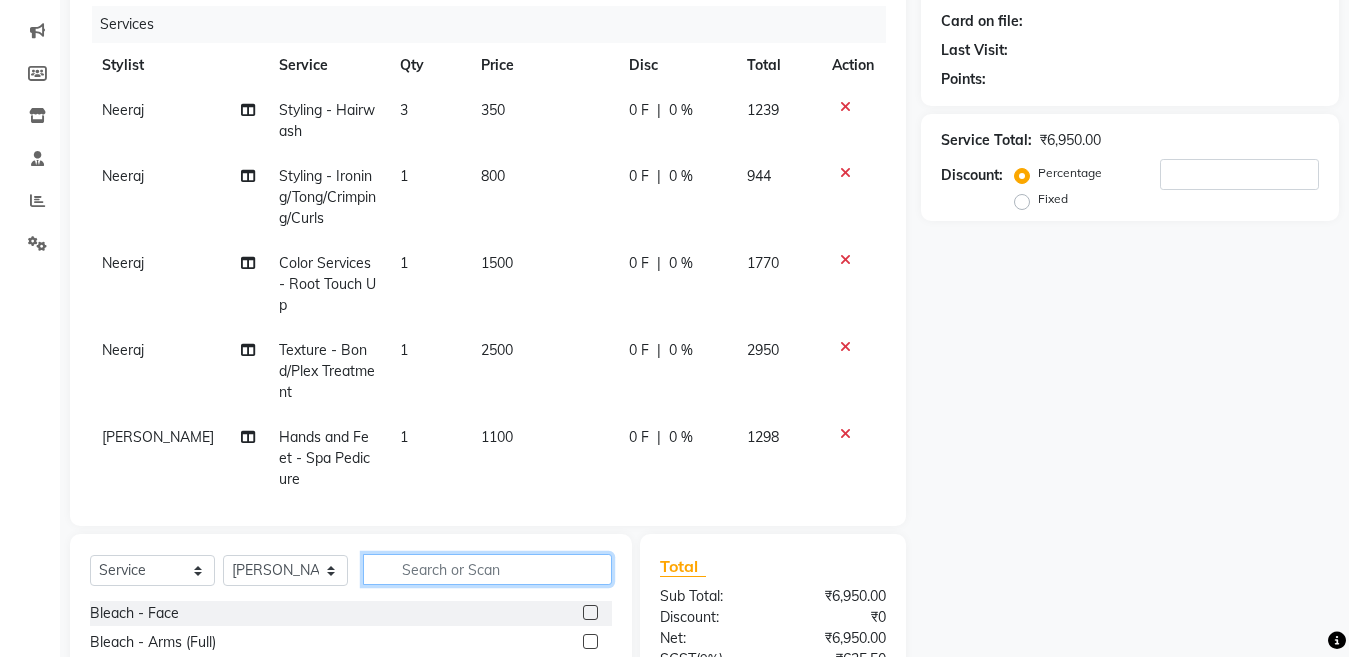 scroll, scrollTop: 258, scrollLeft: 0, axis: vertical 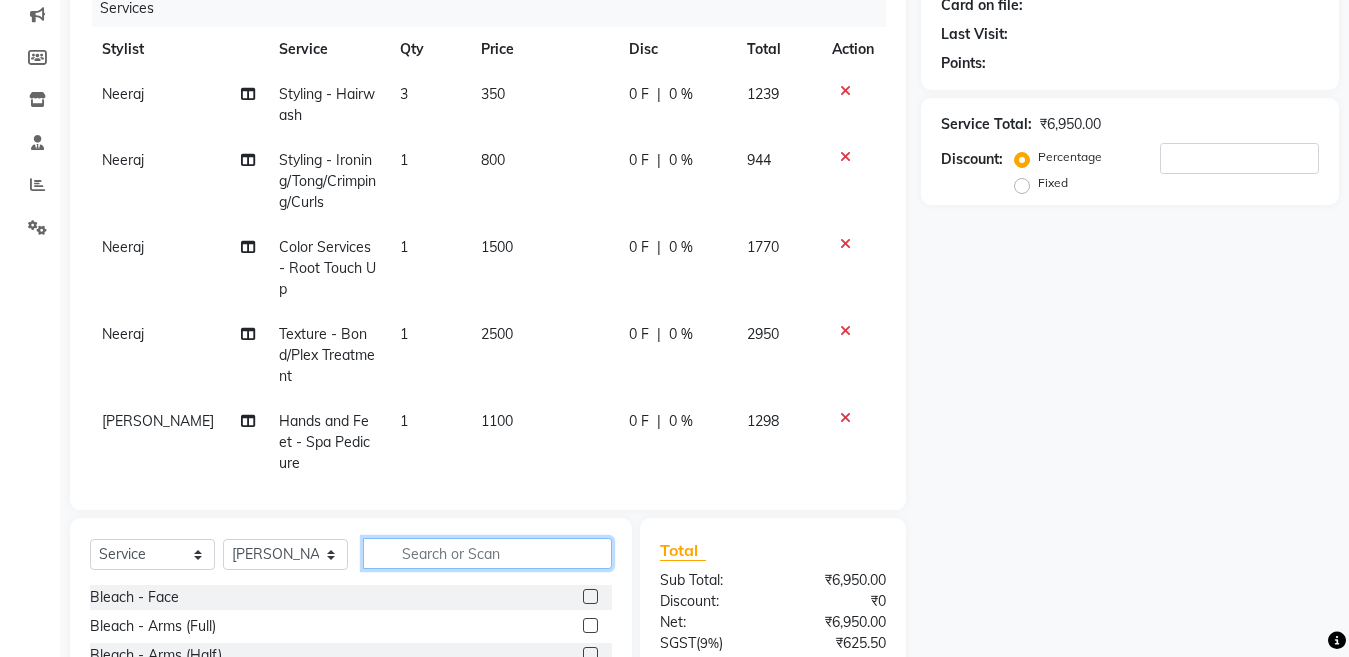 type 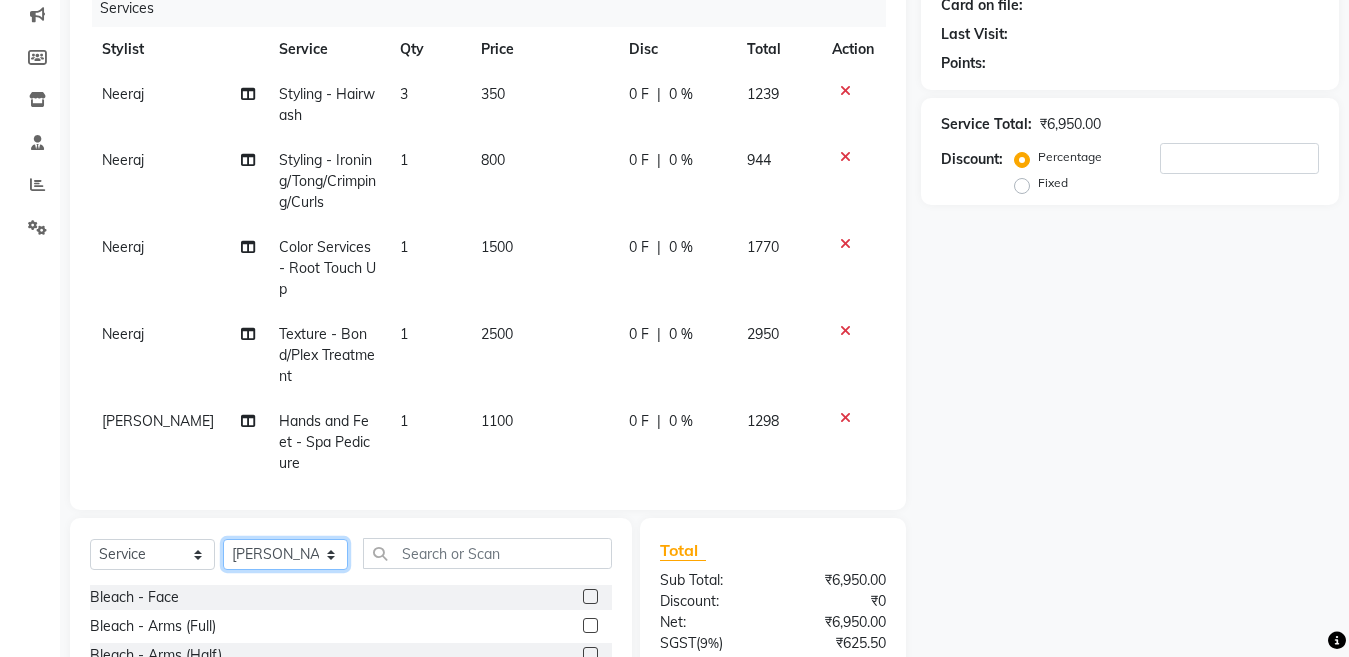 click on "Select Stylist [PERSON_NAME] [PERSON_NAME] ([PERSON_NAME]) Manager [PERSON_NAME] [PERSON_NAME] [PERSON_NAME] [PERSON_NAME] ([PERSON_NAME]) [PERSON_NAME]  stock manager surrender [PERSON_NAME] [PERSON_NAME]" 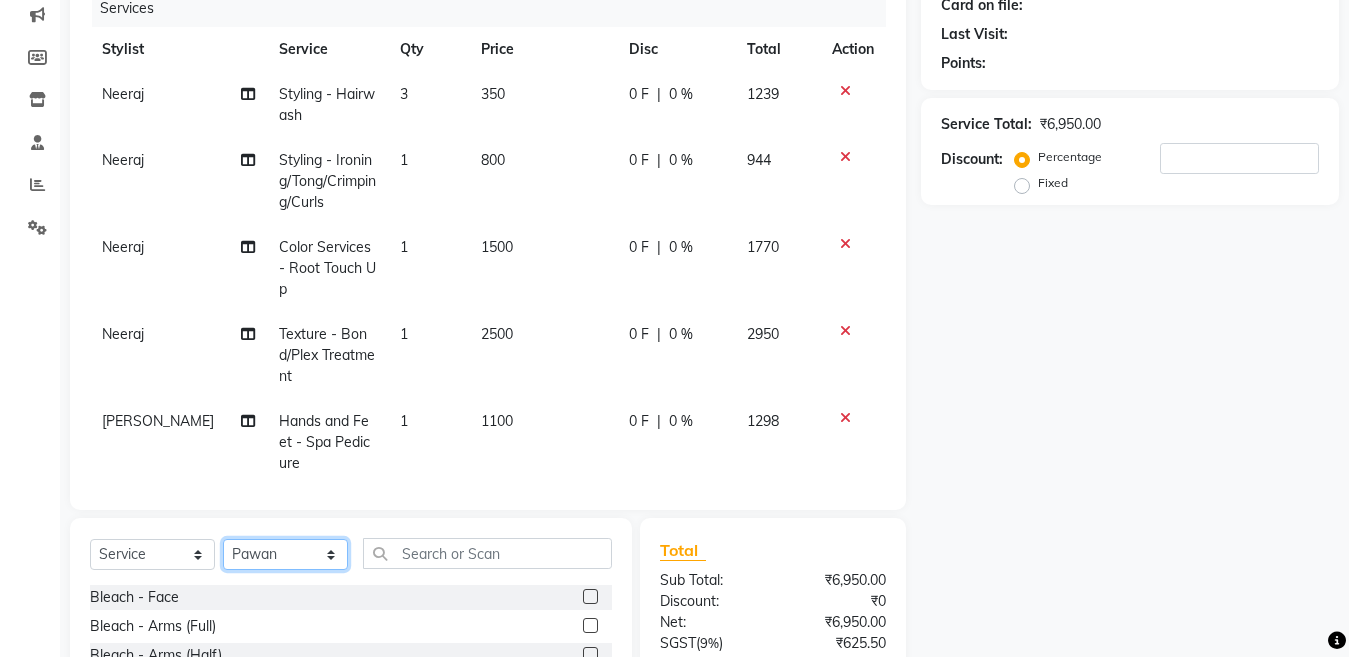 click on "Select Stylist [PERSON_NAME] [PERSON_NAME] ([PERSON_NAME]) Manager [PERSON_NAME] [PERSON_NAME] [PERSON_NAME] [PERSON_NAME] ([PERSON_NAME]) [PERSON_NAME]  stock manager surrender [PERSON_NAME] [PERSON_NAME]" 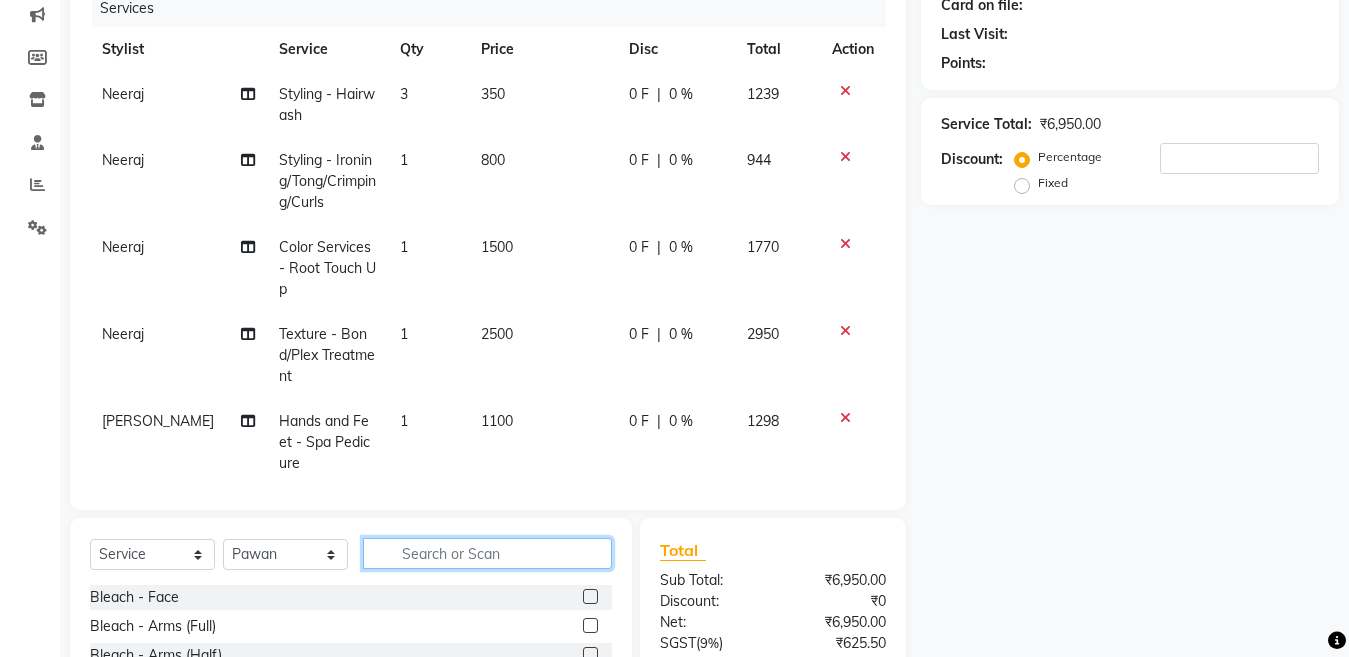 click 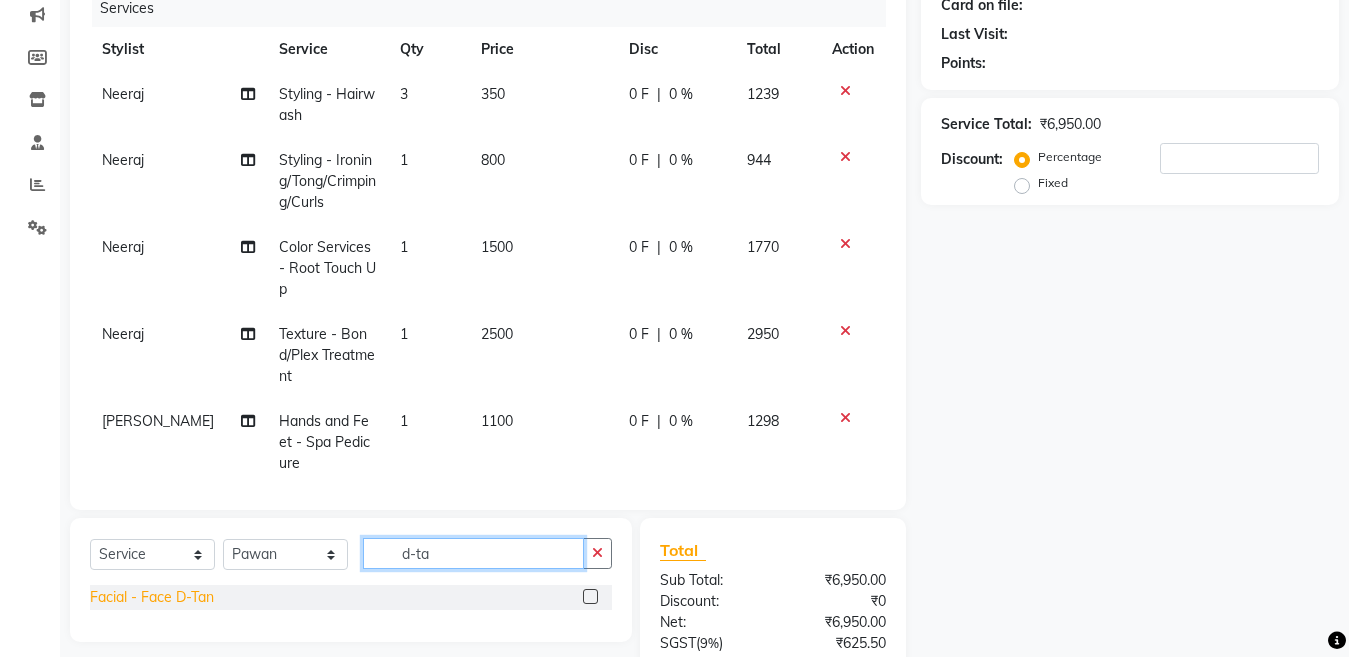 type on "d-ta" 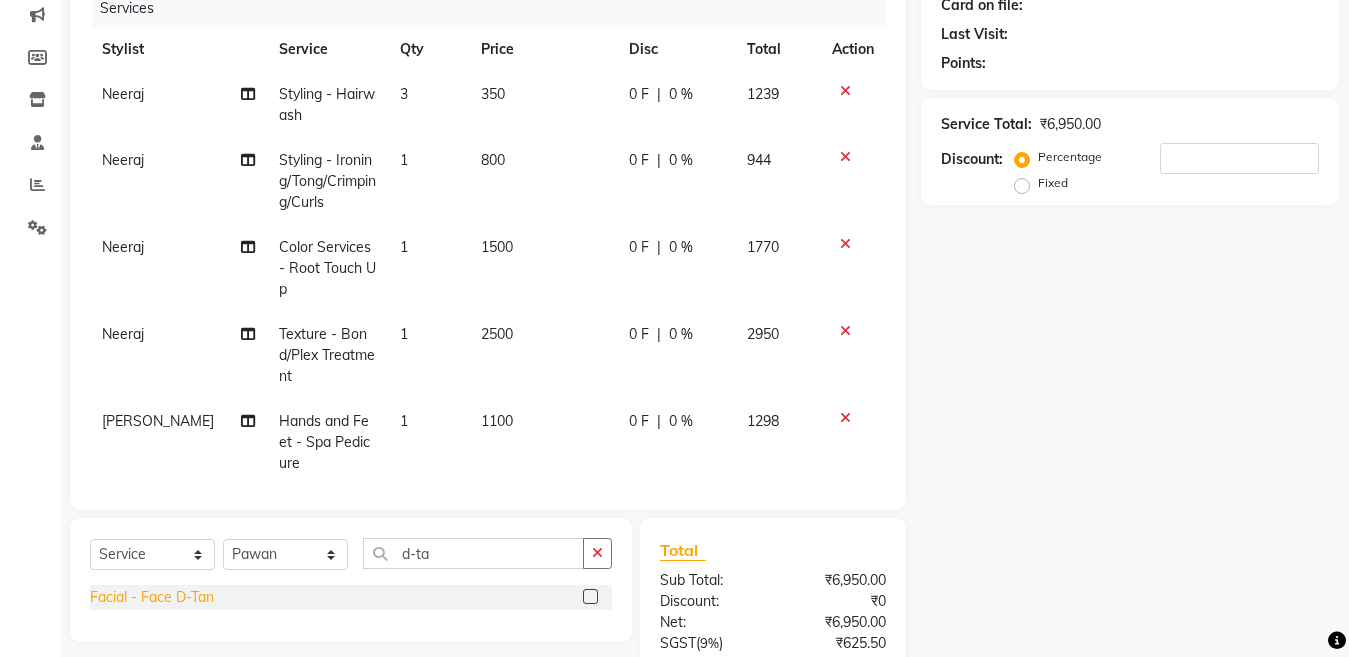 click on "Facial - Face D-Tan" 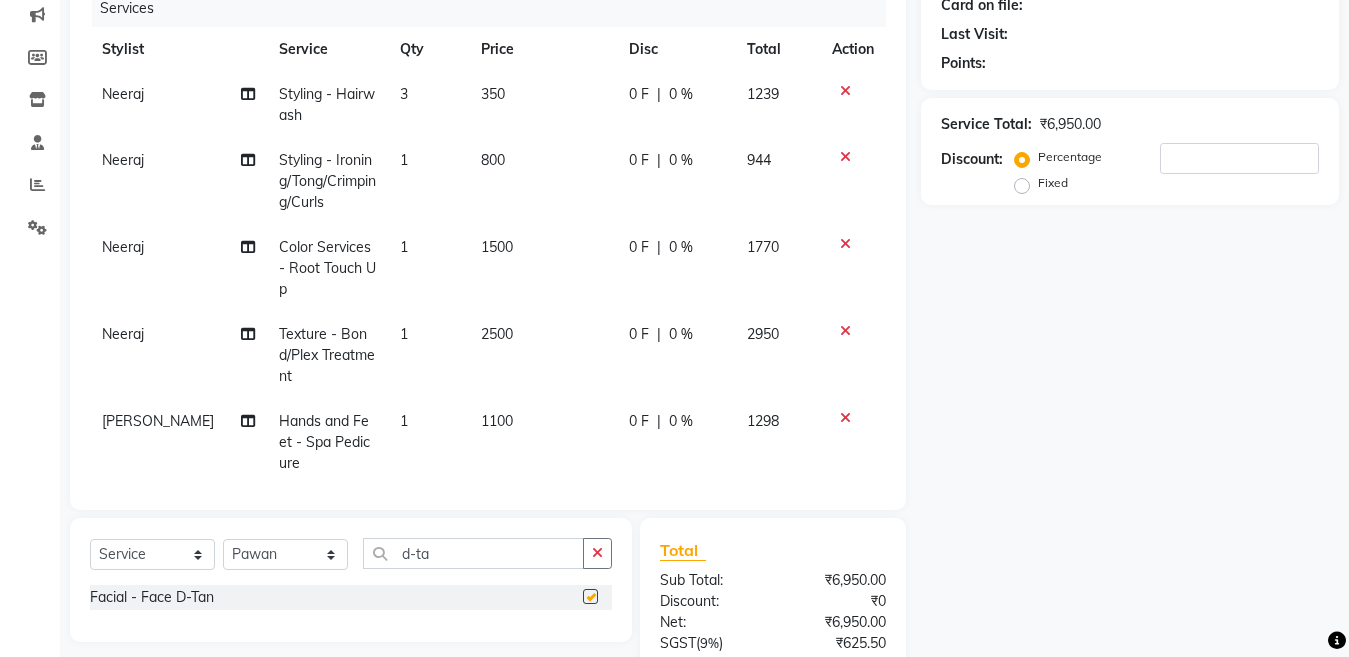 checkbox on "false" 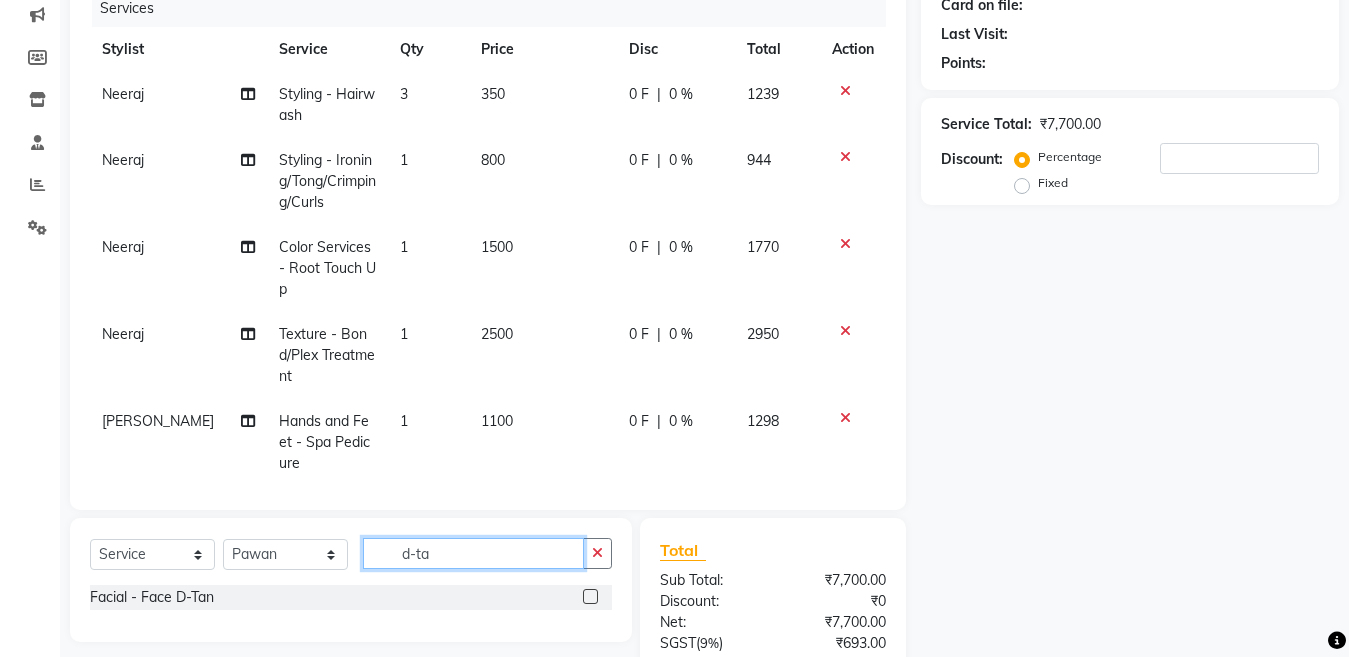 drag, startPoint x: 504, startPoint y: 552, endPoint x: 198, endPoint y: 583, distance: 307.56625 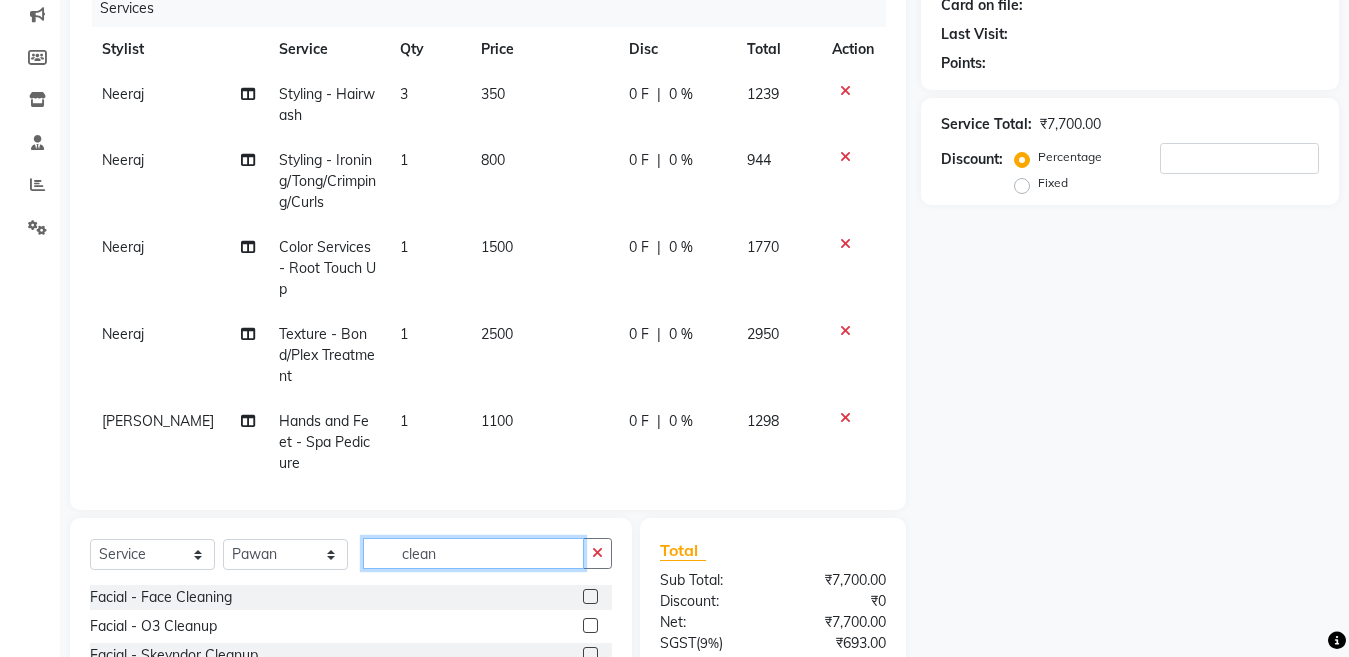 type on "clean" 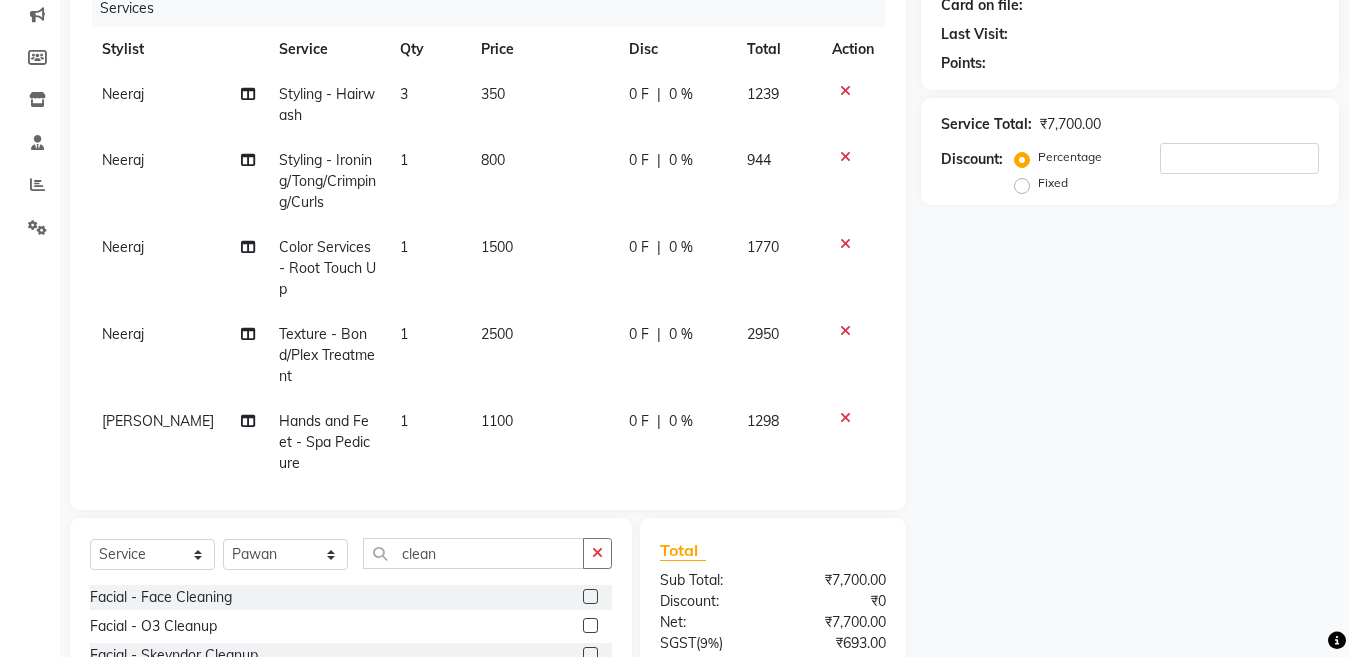 click on "Facial - Face Cleaning" 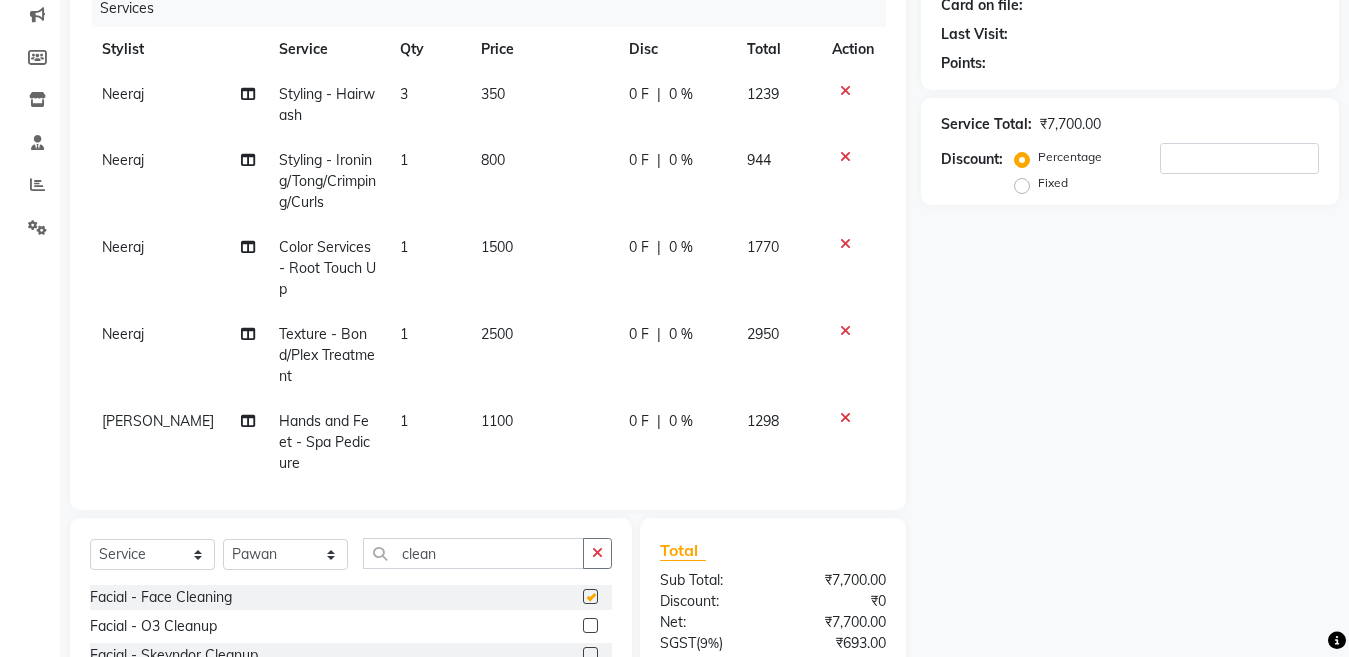 checkbox on "false" 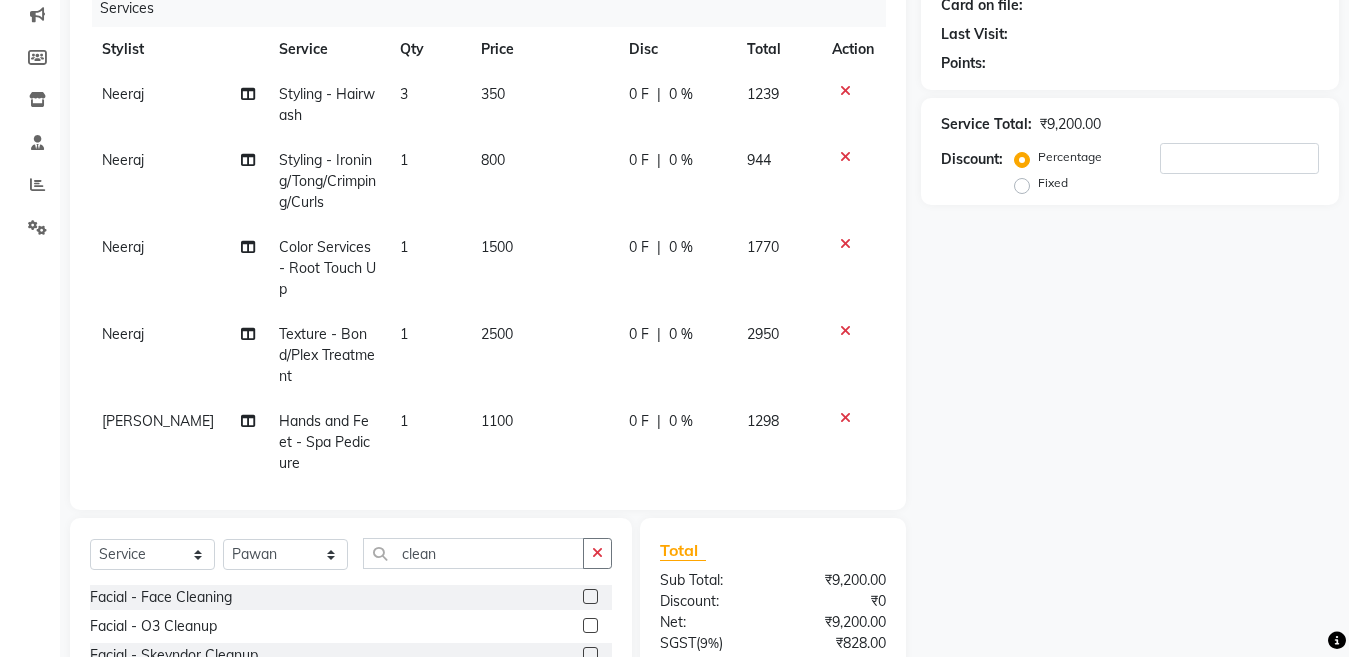 scroll, scrollTop: 161, scrollLeft: 0, axis: vertical 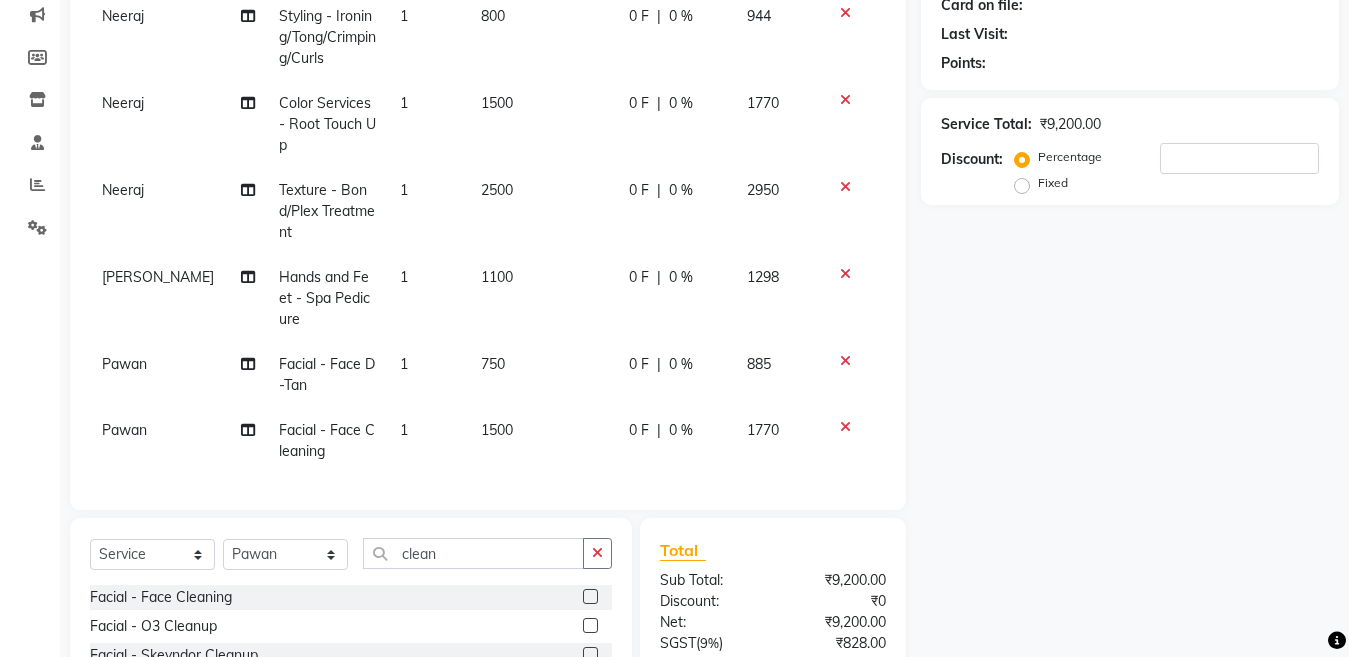 click on "750" 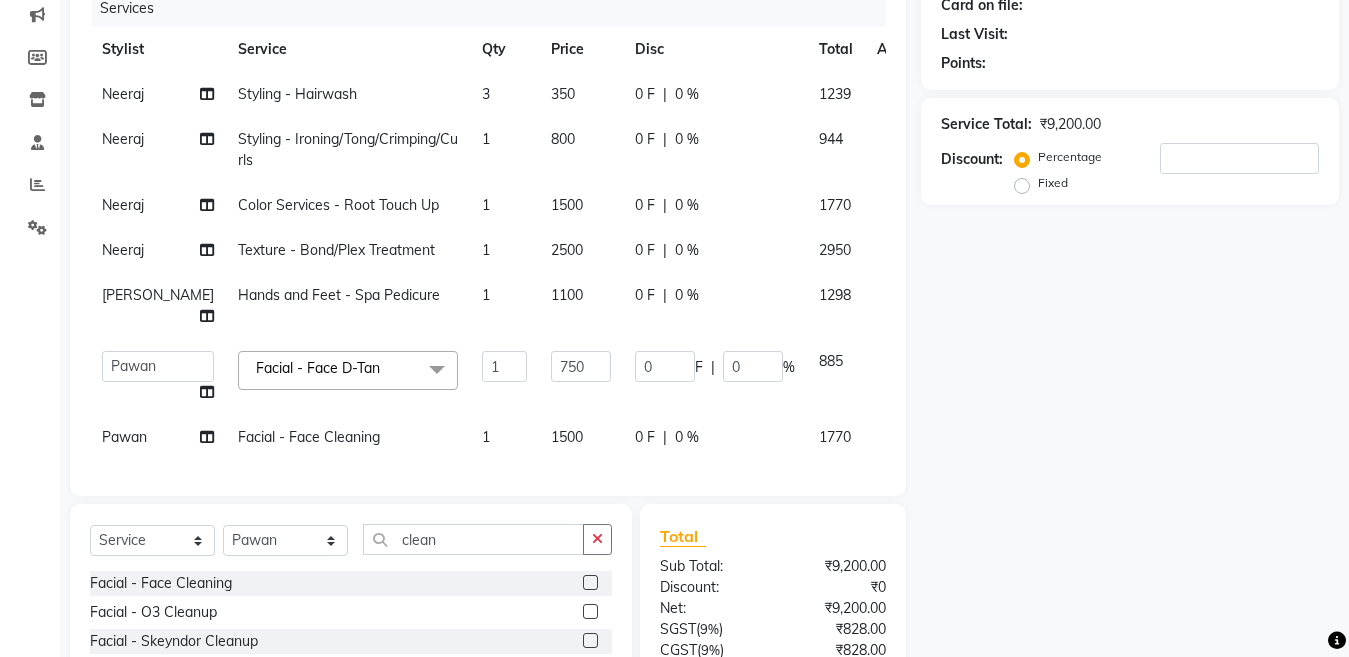 scroll, scrollTop: 108, scrollLeft: 0, axis: vertical 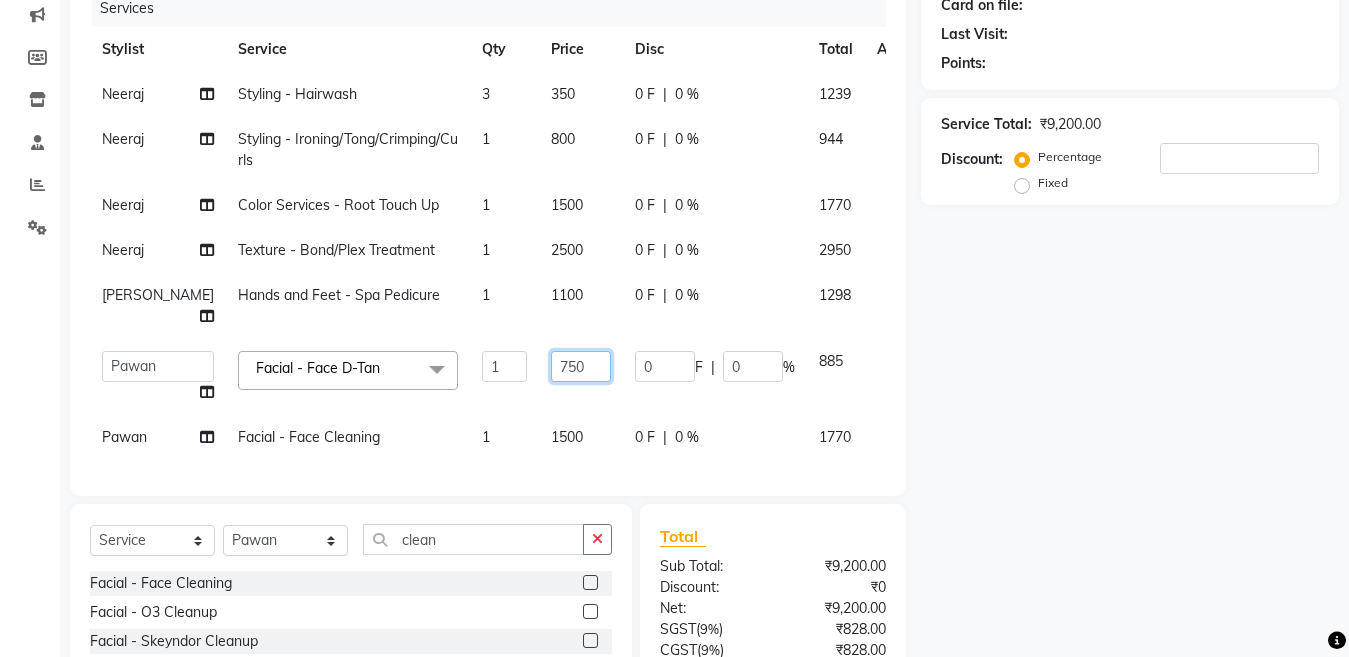 drag, startPoint x: 530, startPoint y: 353, endPoint x: 488, endPoint y: 352, distance: 42.0119 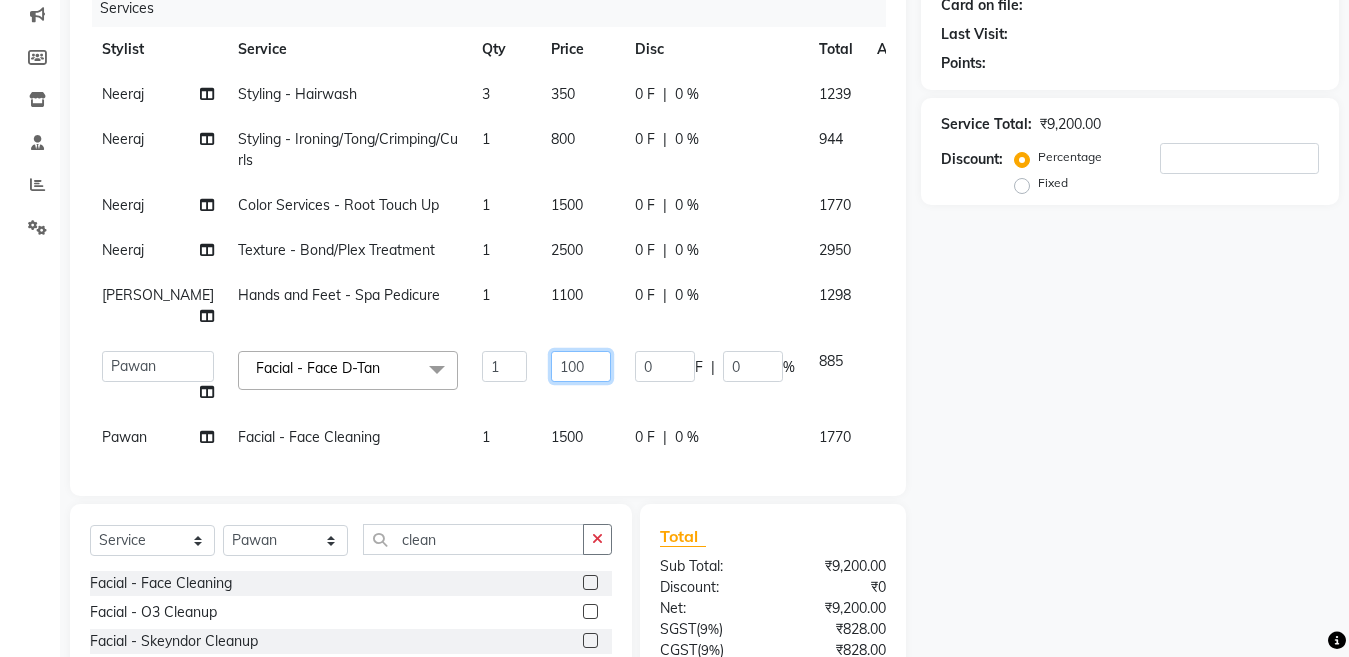 type on "1000" 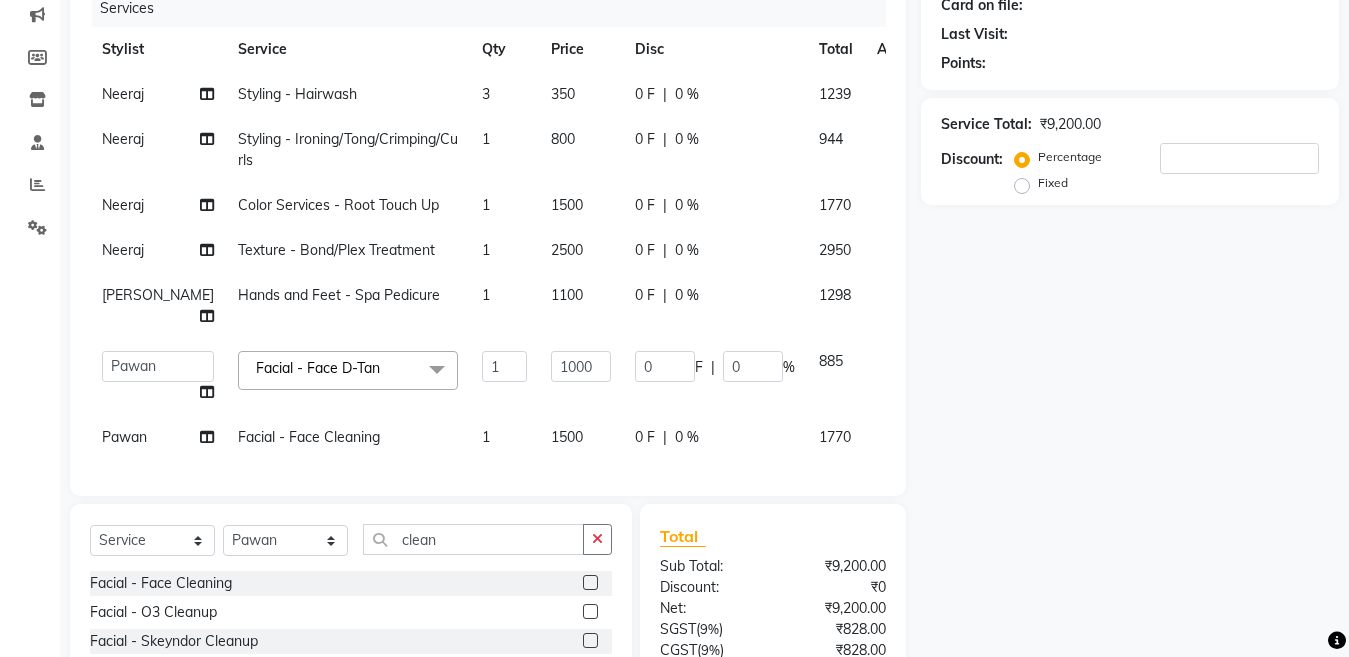 click on "Neeraj Styling - Hairwash 3 350 0 F | 0 % 1239 Neeraj Styling - Ironing/Tong/Crimping/Curls 1 800 0 F | 0 % 944 Neeraj Color Services - Root Touch Up 1 1500 0 F | 0 % 1770 Neeraj Texture - Bond/Plex Treatment 1 2500 0 F | 0 % 2950 Vijay kumar Hands and Feet - Spa Pedicure 1 1100 0 F | 0 % 1298  Aakib   Anas   Anuradha   Izhar   Laiq (Rahul)   Manager   Neeraj   parul   Pawan   Prakash   Rajni   Ranjay (Raju)   RIYA   Saleem   sameer    stock manager   surrender   Vijay Gupta   Vijay kumar  Facial - Face D-Tan  x Bleach - Face Bleach - Arms (Full) Bleach - Arms (Half) Bleach - Legs (Full) Bleach - Legs (Half) Bleach - Back (Full) Bleach - Back (Half) Bleach - Front (Full) Bleach - Front (Half) Bleach - Full Body Mango-Pedicure Detan - Face Detan - Arms (Full) Detan - Arms (Half) Detan - Legs (Full) Detan - Legs (Half) Detan - Back (Full) Detan - Back (Half) Detan - Front (Full) Detan - Front (Half) Detan - Full Body Facial - Face Massage Facial - Face Cleaning Facial - Face D-Tan Facial - Face Bleach 1 1000 0" 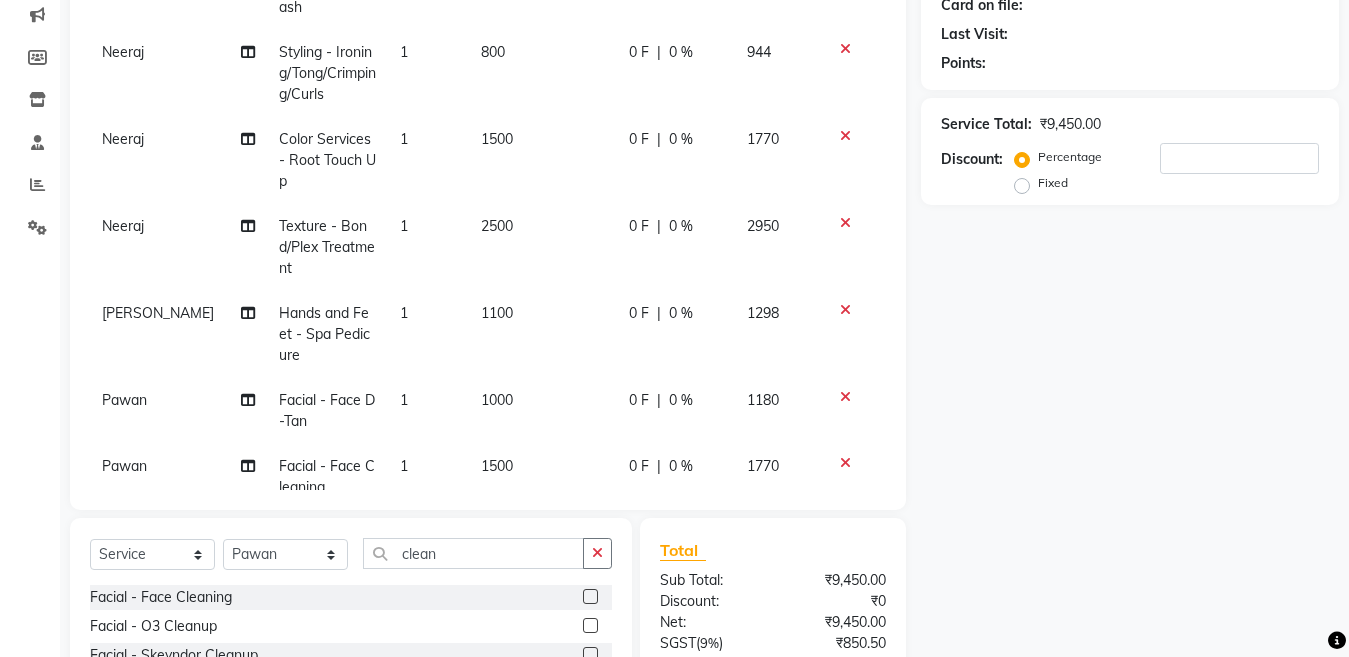 scroll, scrollTop: 161, scrollLeft: 0, axis: vertical 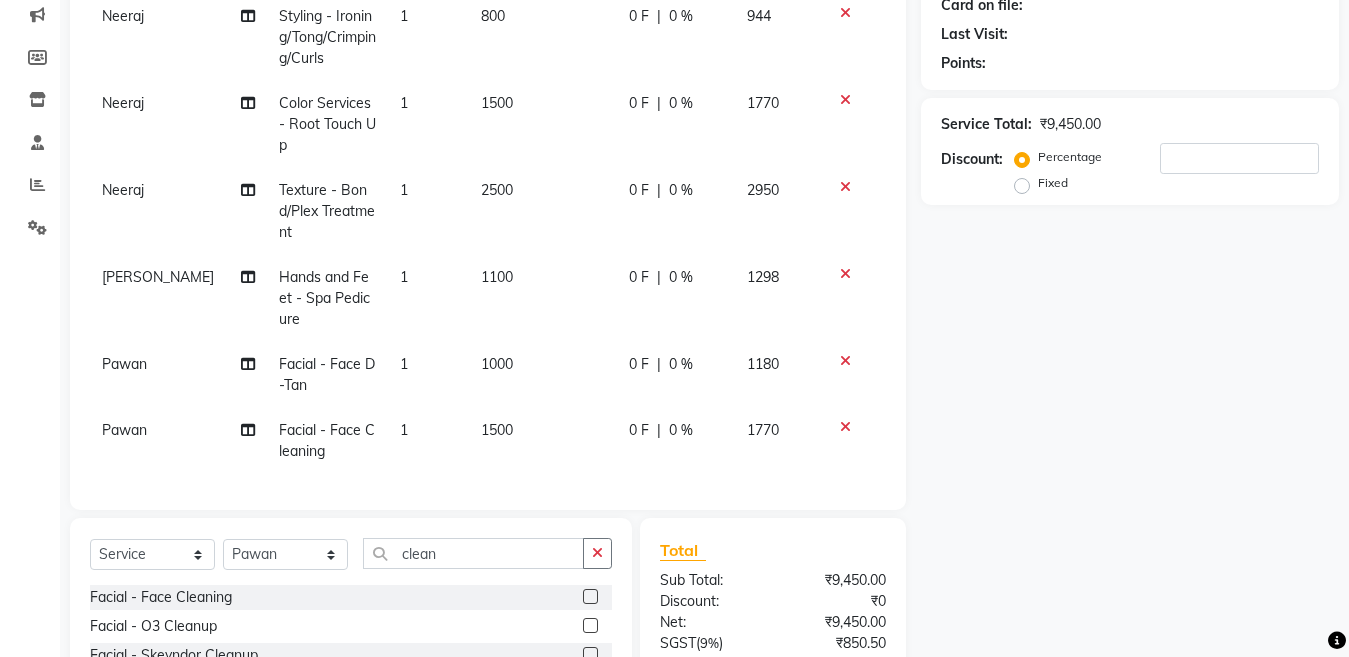click on "1500" 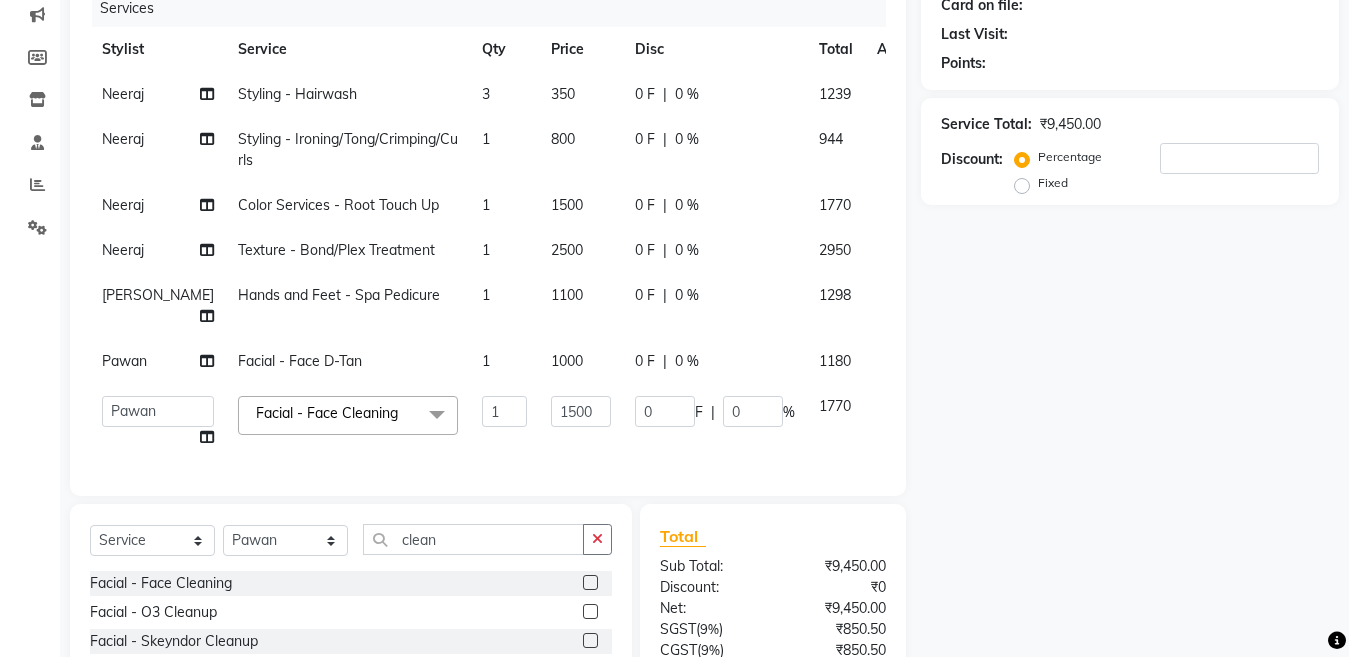 scroll, scrollTop: 108, scrollLeft: 0, axis: vertical 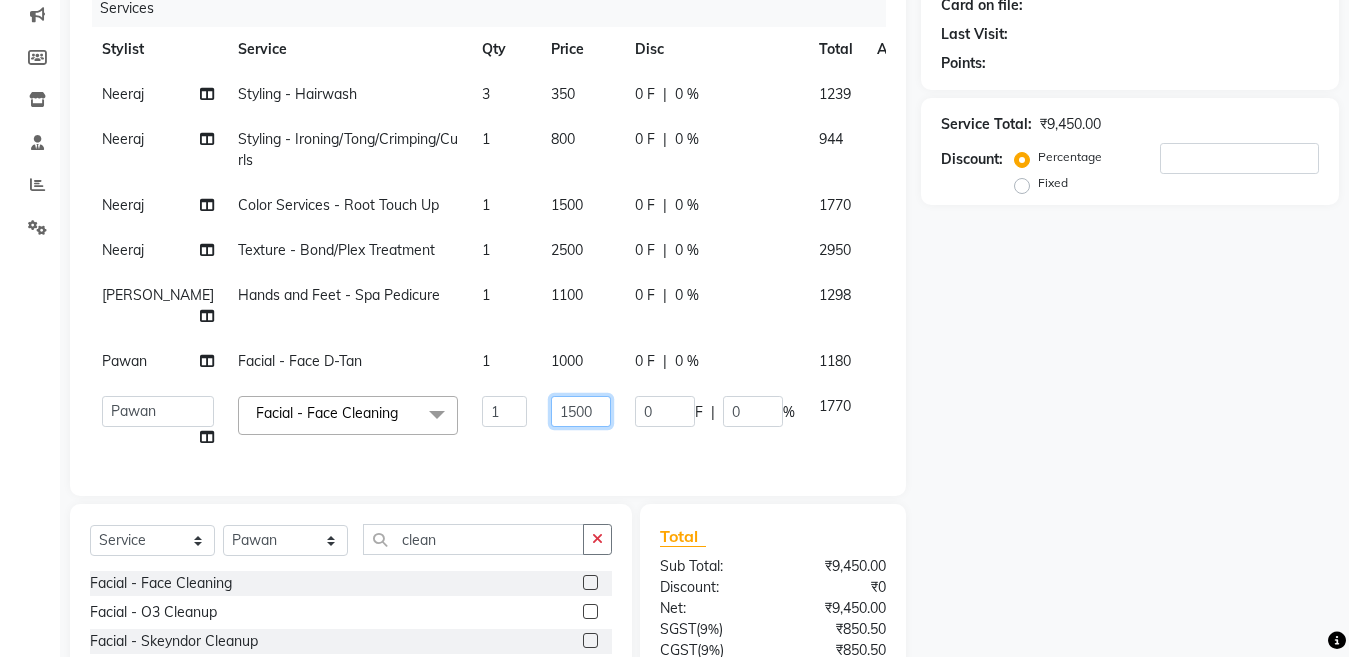 drag, startPoint x: 503, startPoint y: 411, endPoint x: 486, endPoint y: 411, distance: 17 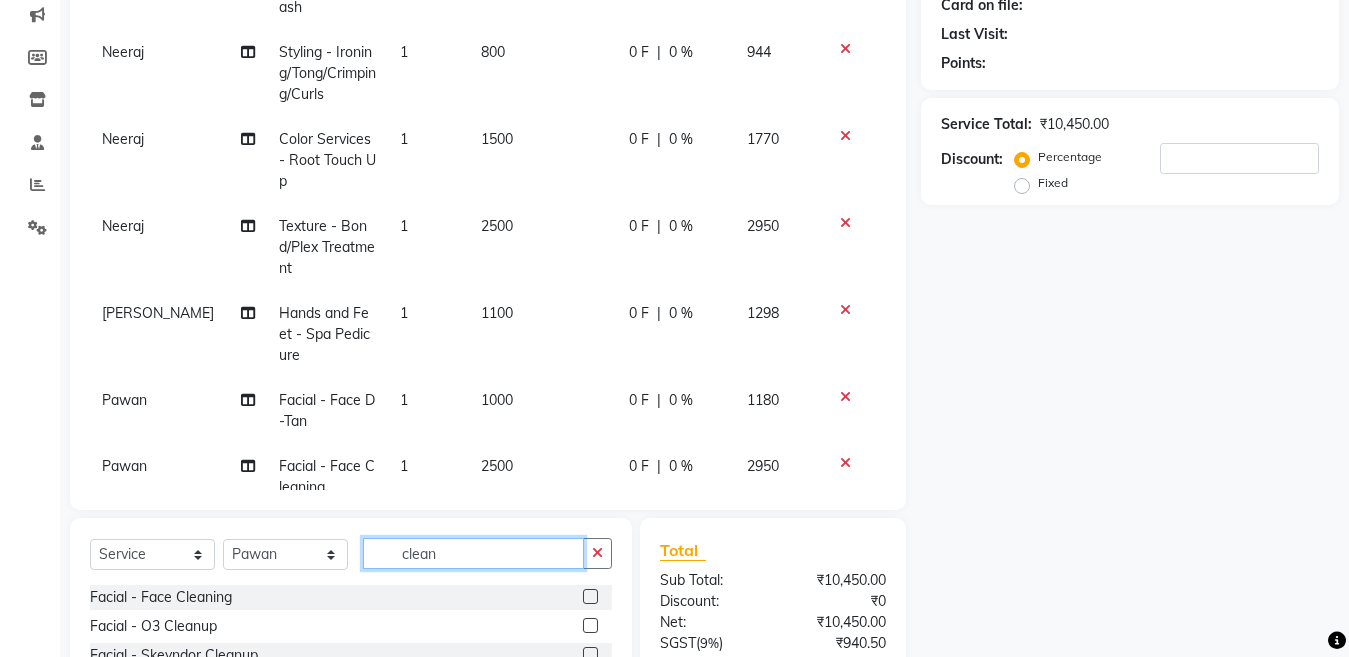click on "clean" 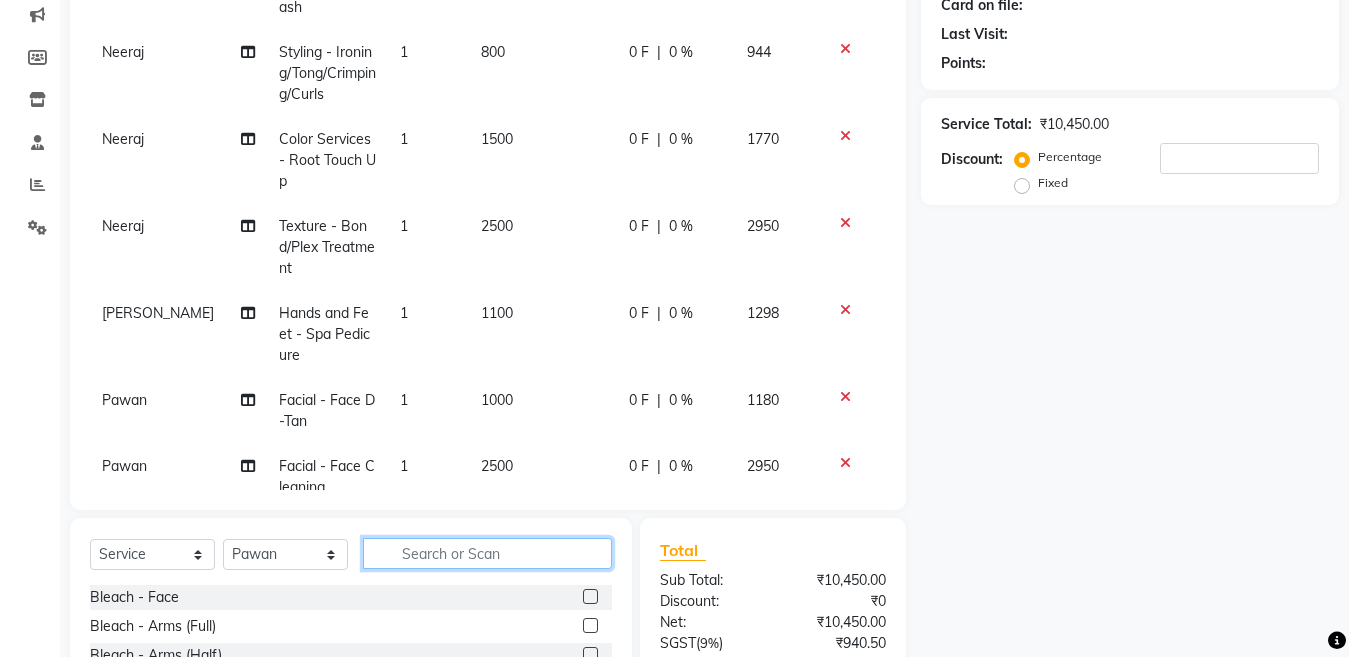 type 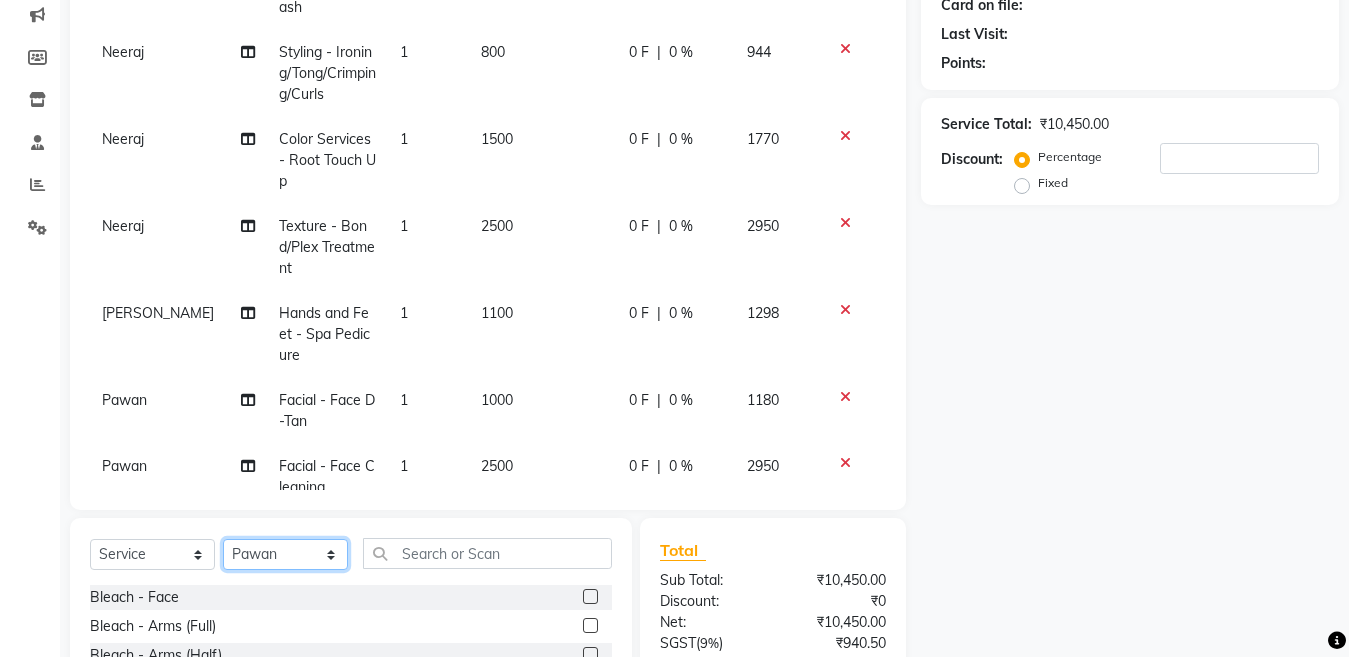 click on "Select Stylist [PERSON_NAME] [PERSON_NAME] ([PERSON_NAME]) Manager [PERSON_NAME] [PERSON_NAME] [PERSON_NAME] [PERSON_NAME] ([PERSON_NAME]) [PERSON_NAME]  stock manager surrender [PERSON_NAME] [PERSON_NAME]" 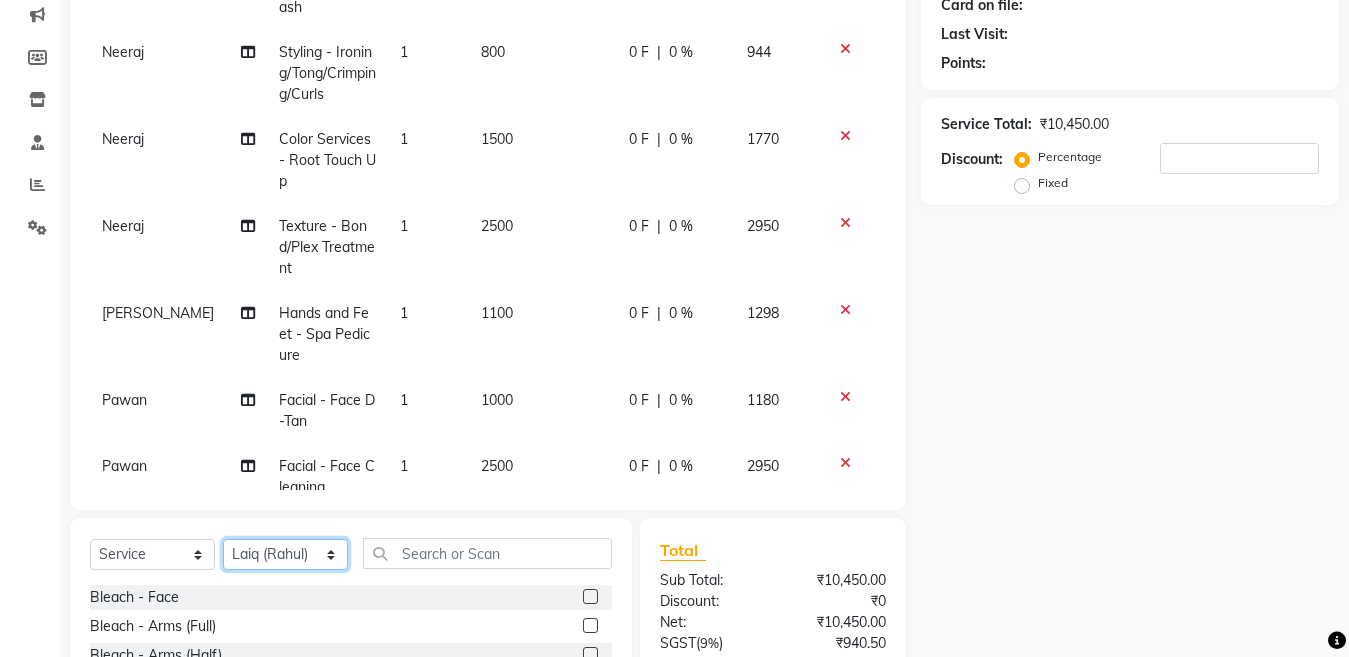 click on "Select Stylist [PERSON_NAME] [PERSON_NAME] ([PERSON_NAME]) Manager [PERSON_NAME] [PERSON_NAME] [PERSON_NAME] [PERSON_NAME] ([PERSON_NAME]) [PERSON_NAME]  stock manager surrender [PERSON_NAME] [PERSON_NAME]" 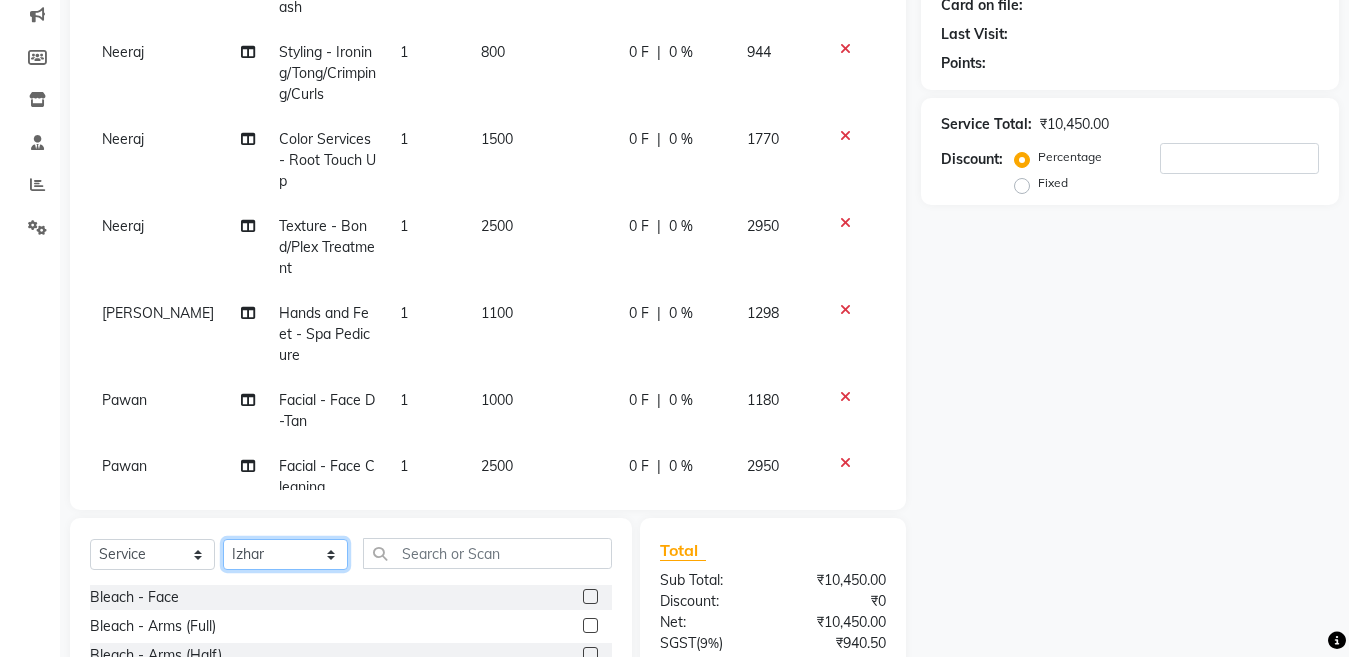click on "Select Stylist [PERSON_NAME] [PERSON_NAME] ([PERSON_NAME]) Manager [PERSON_NAME] [PERSON_NAME] [PERSON_NAME] [PERSON_NAME] ([PERSON_NAME]) [PERSON_NAME]  stock manager surrender [PERSON_NAME] [PERSON_NAME]" 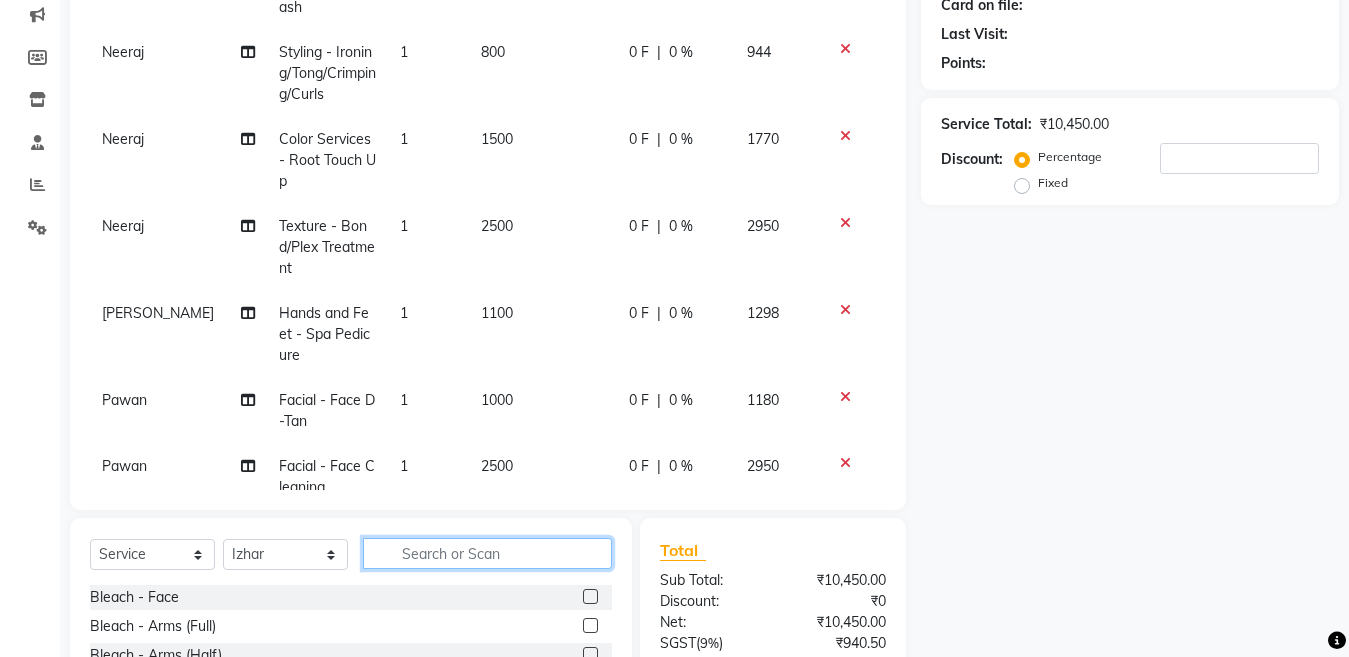 click 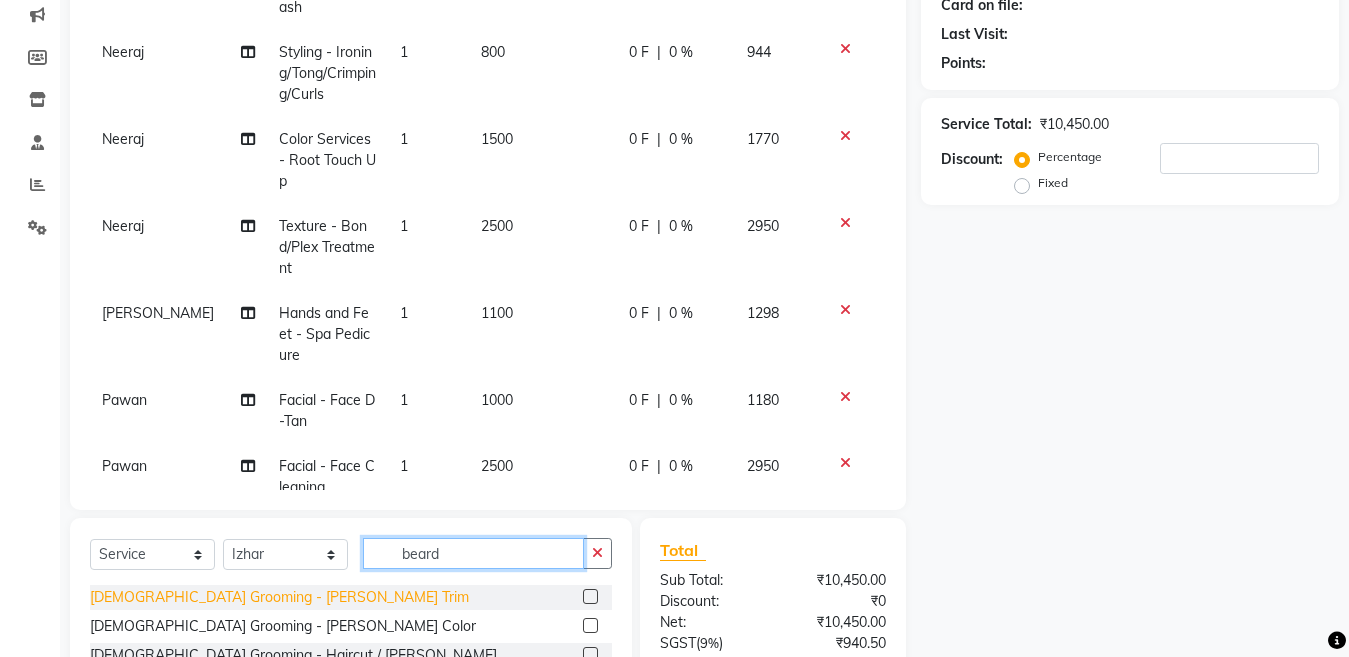 type on "beard" 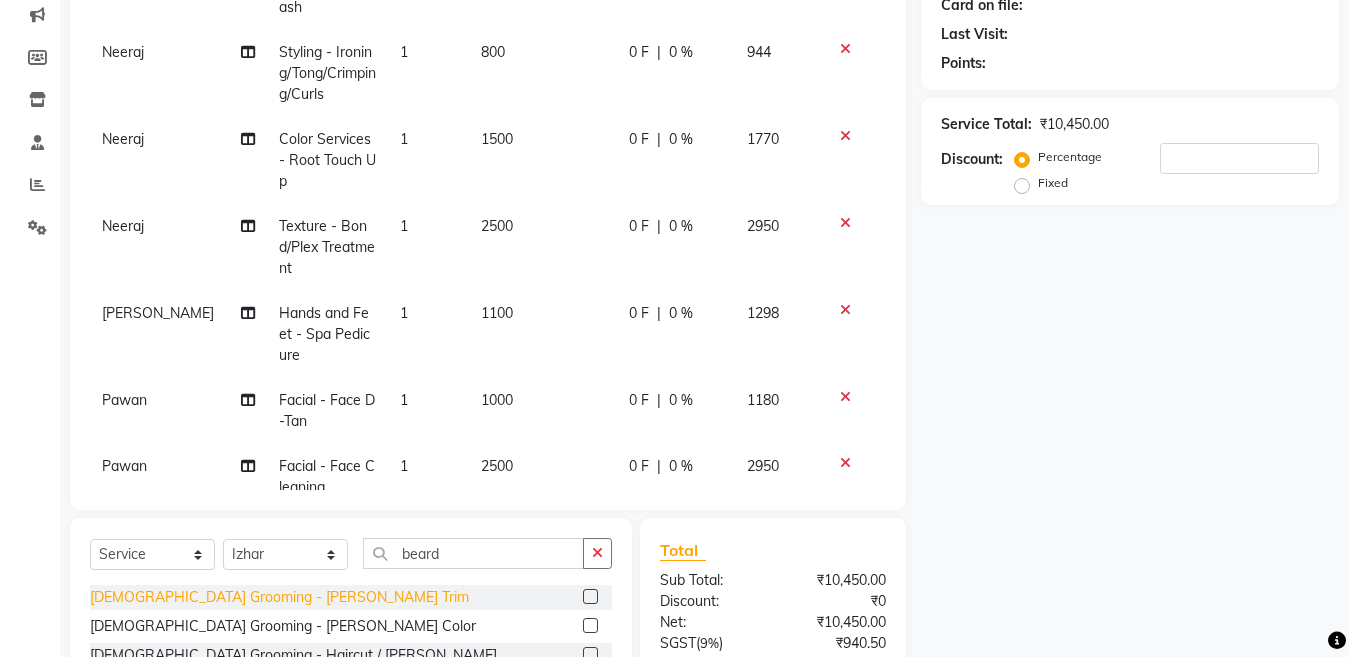 click on "Male Grooming - Beard Trim" 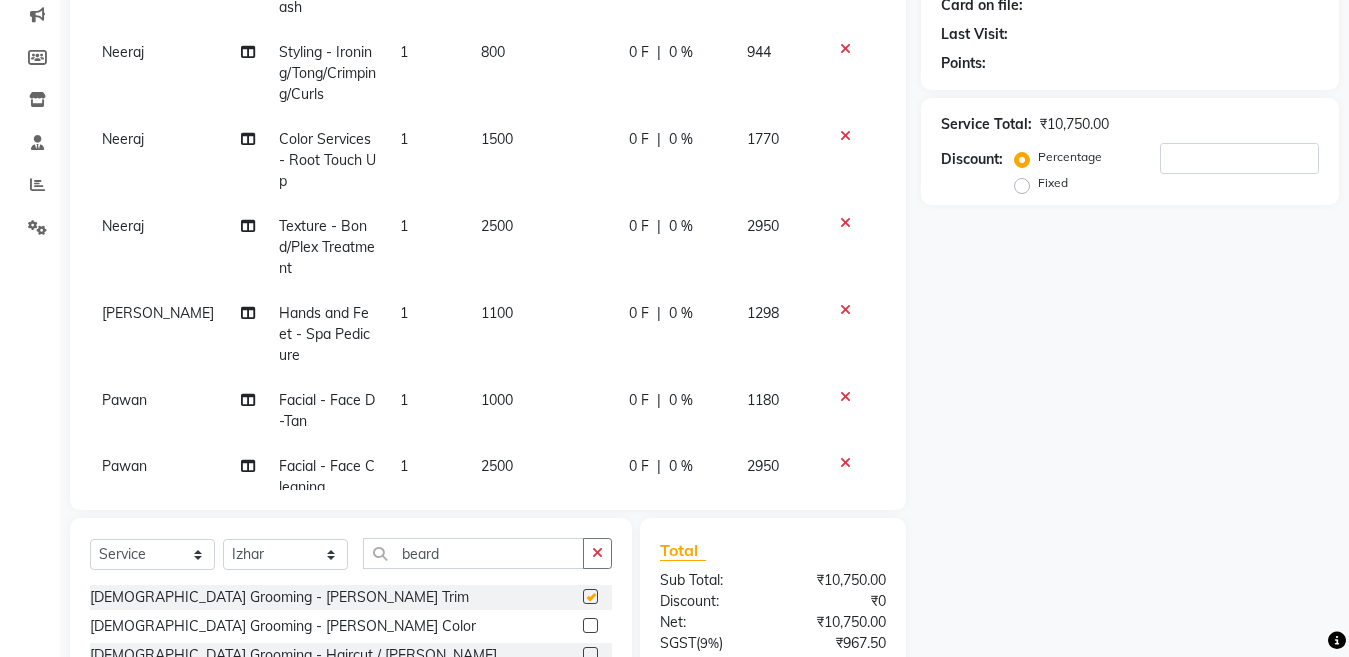 checkbox on "false" 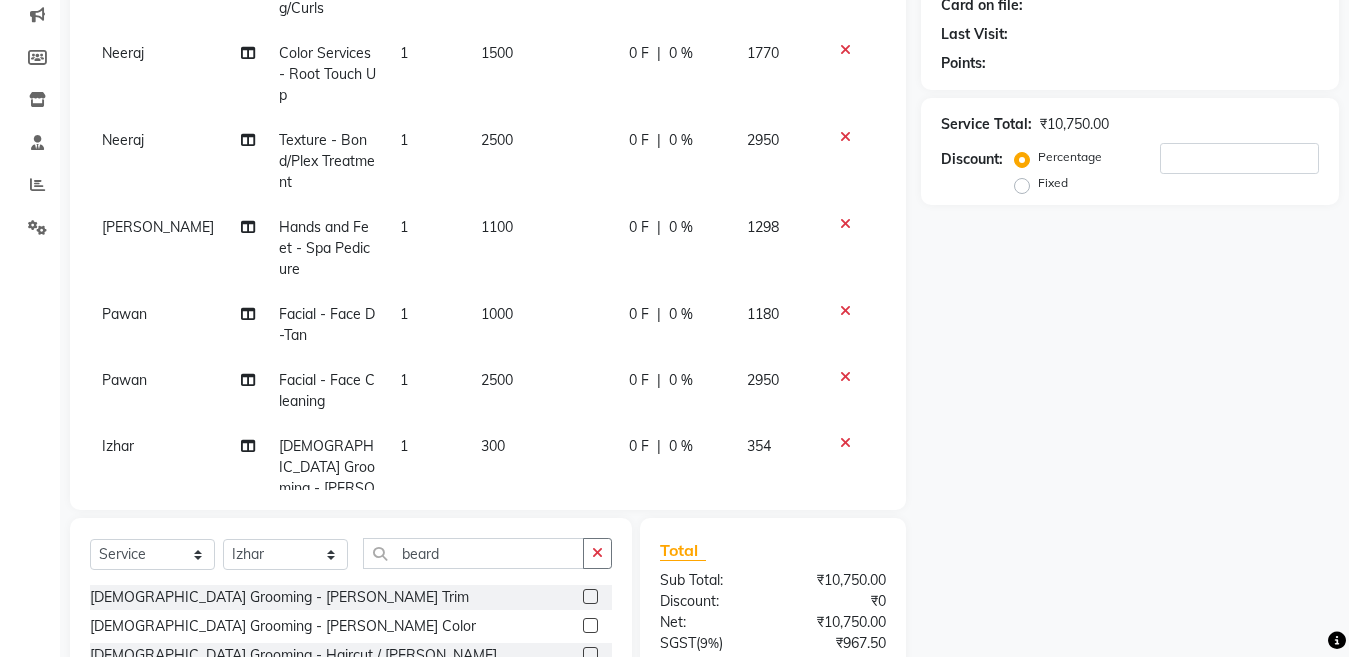 scroll, scrollTop: 227, scrollLeft: 0, axis: vertical 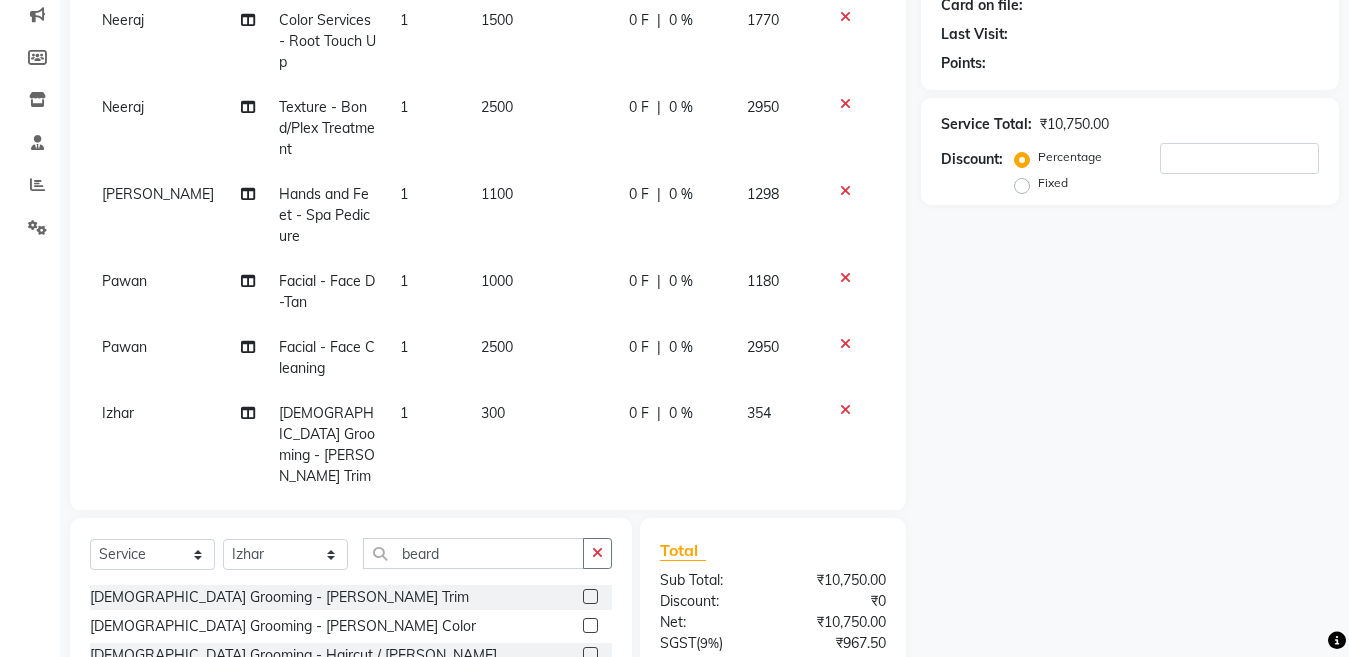 click on "1" 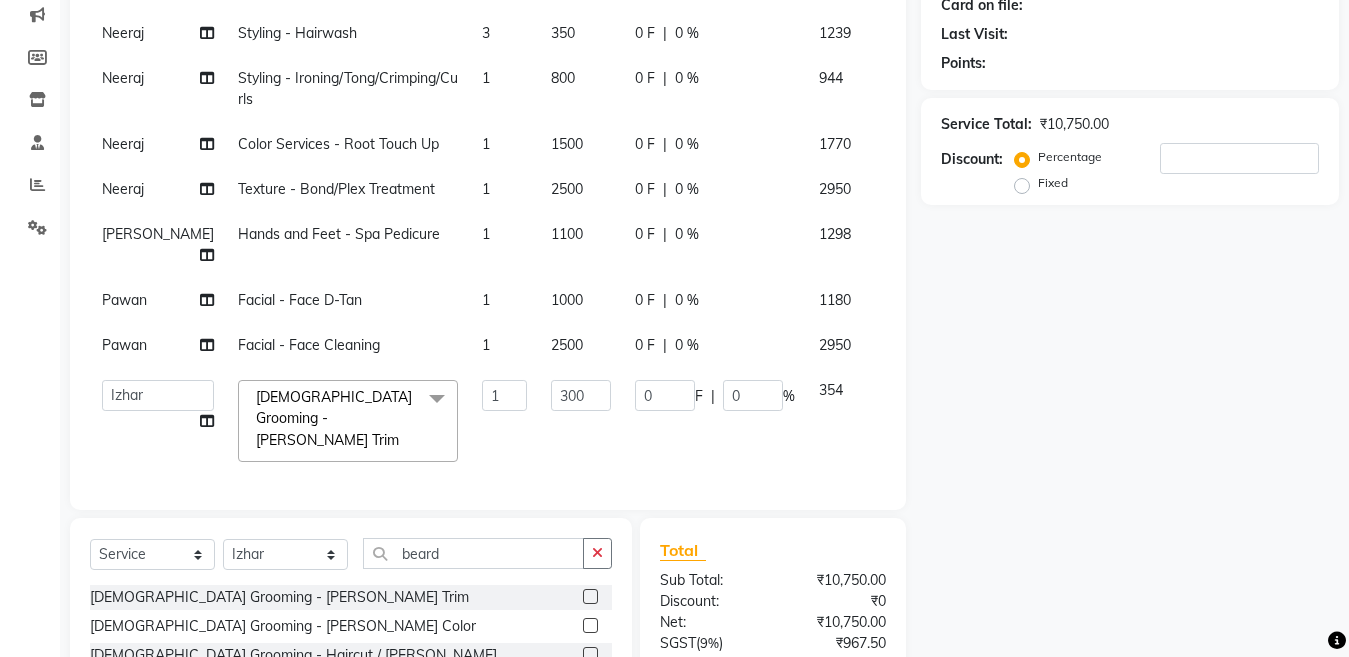 scroll, scrollTop: 183, scrollLeft: 0, axis: vertical 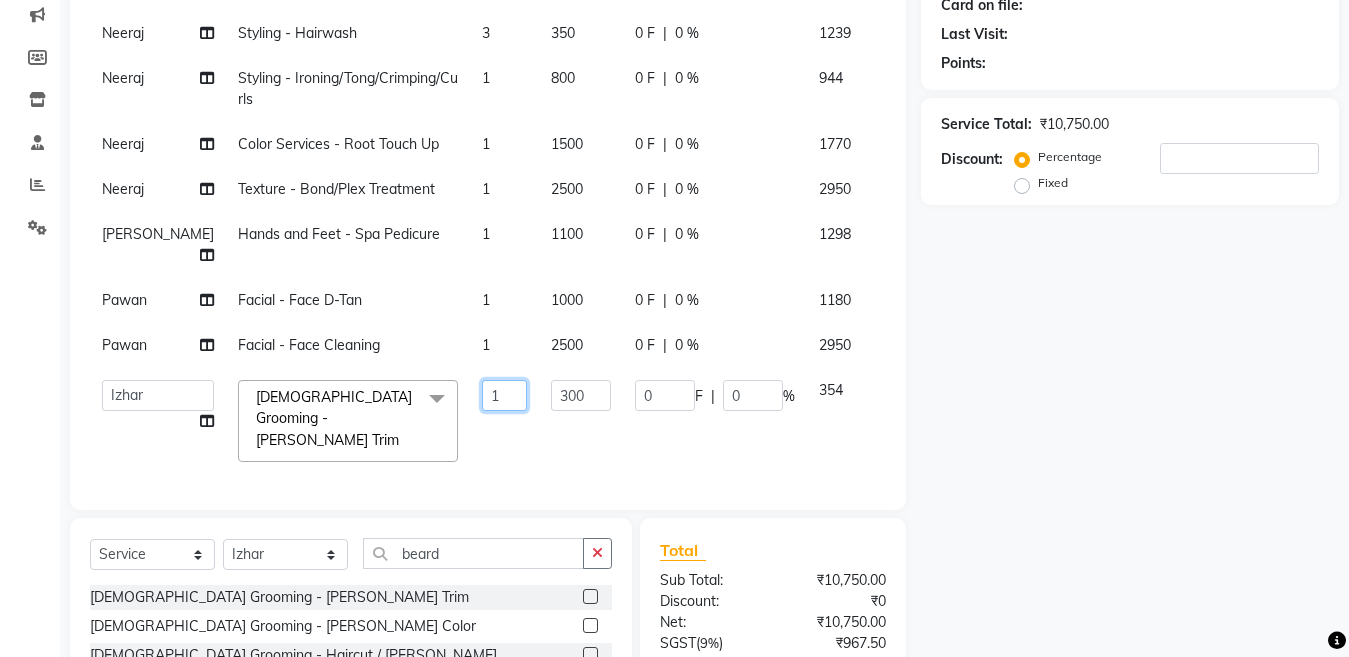 drag, startPoint x: 427, startPoint y: 401, endPoint x: 524, endPoint y: 420, distance: 98.84331 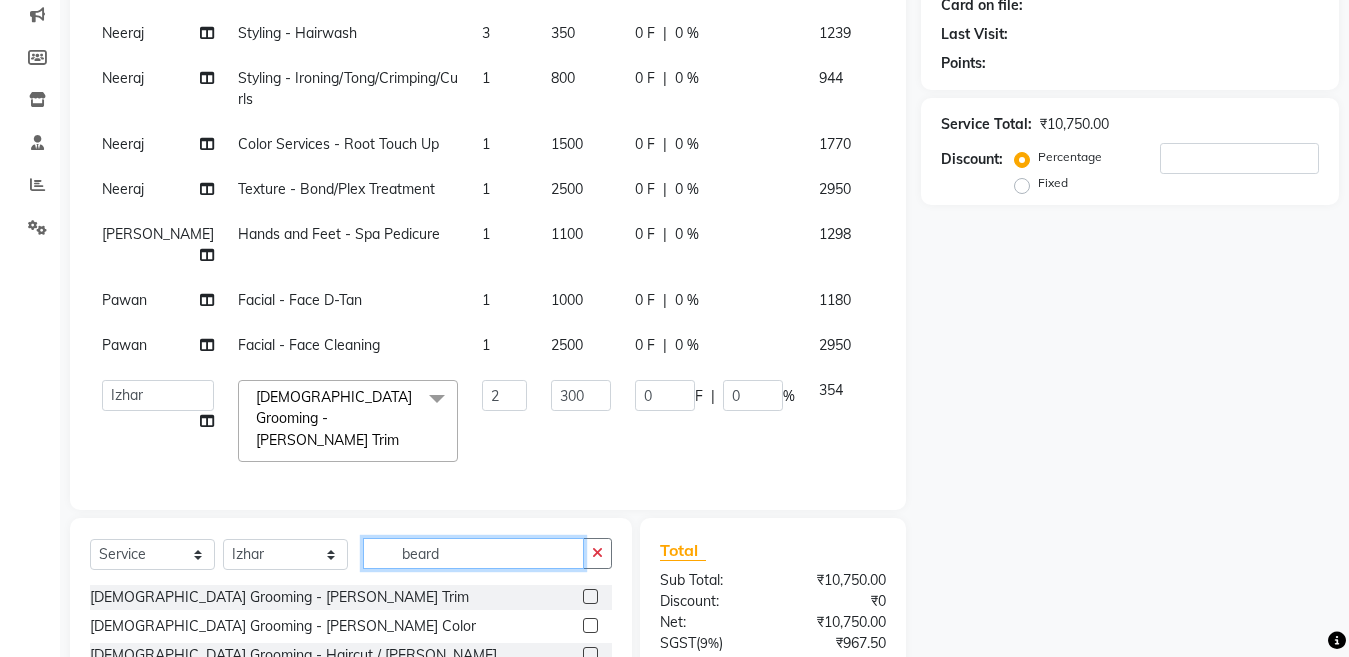 scroll, scrollTop: 162, scrollLeft: 0, axis: vertical 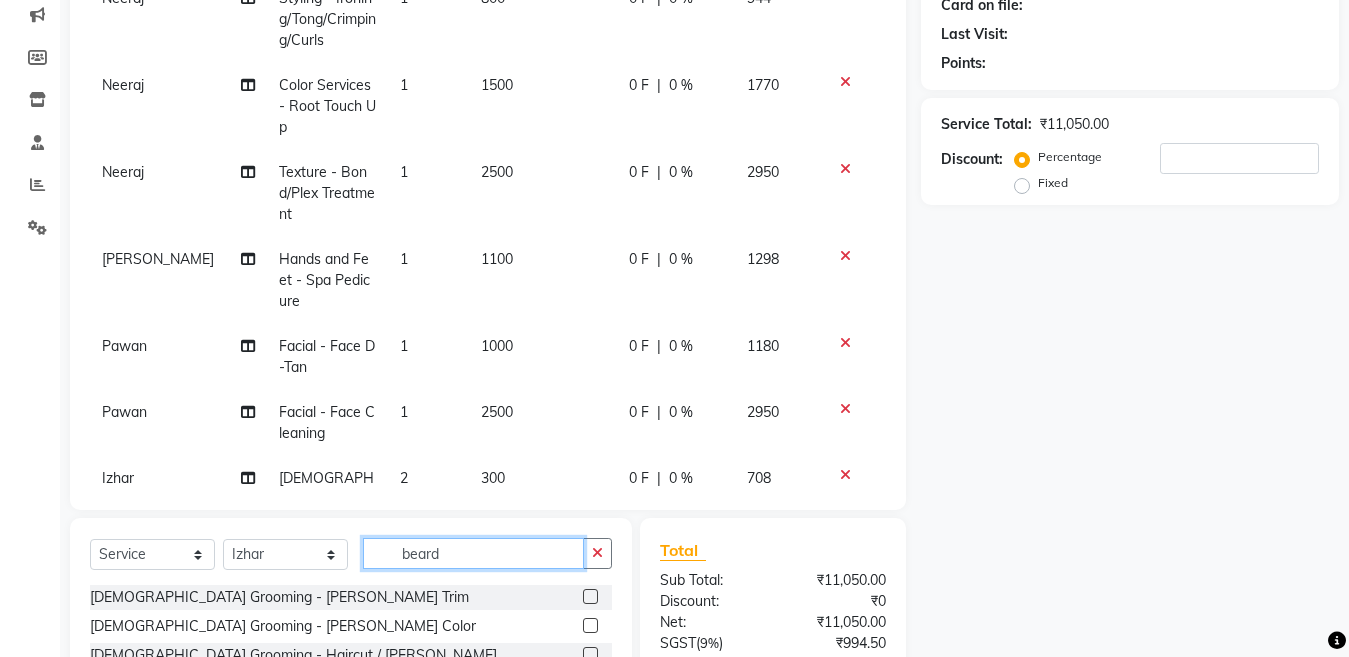 click on "beard" 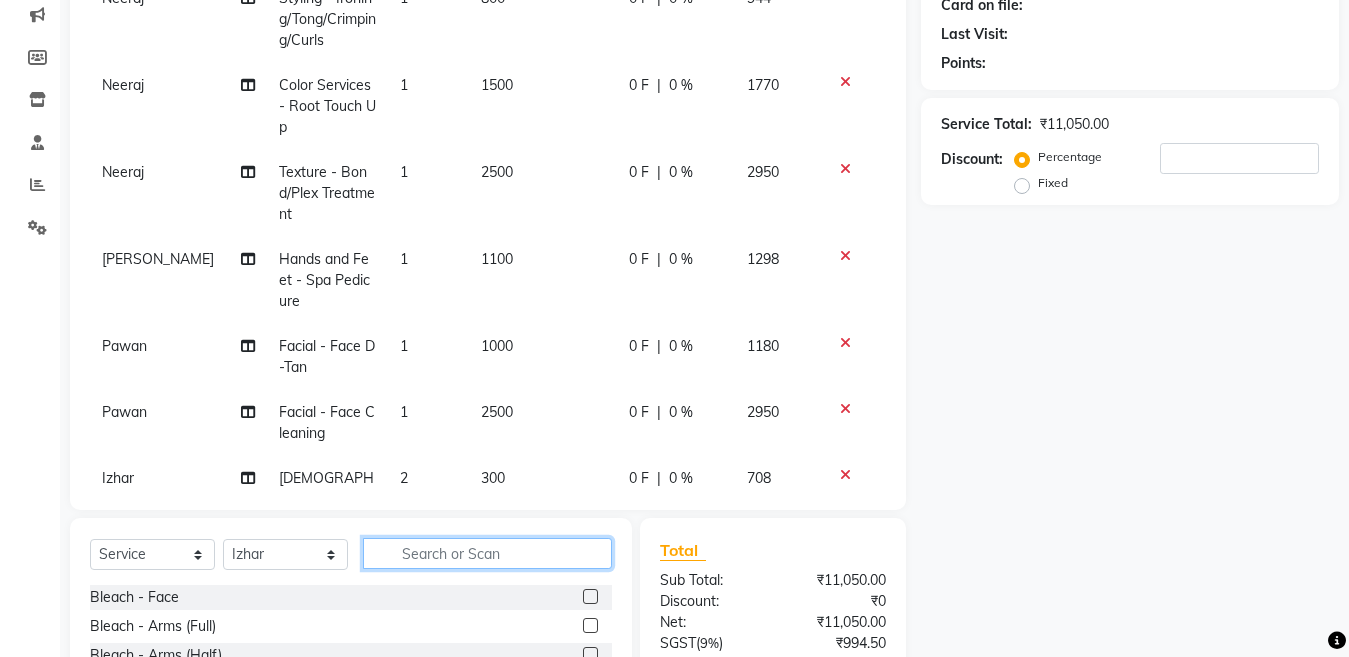 type 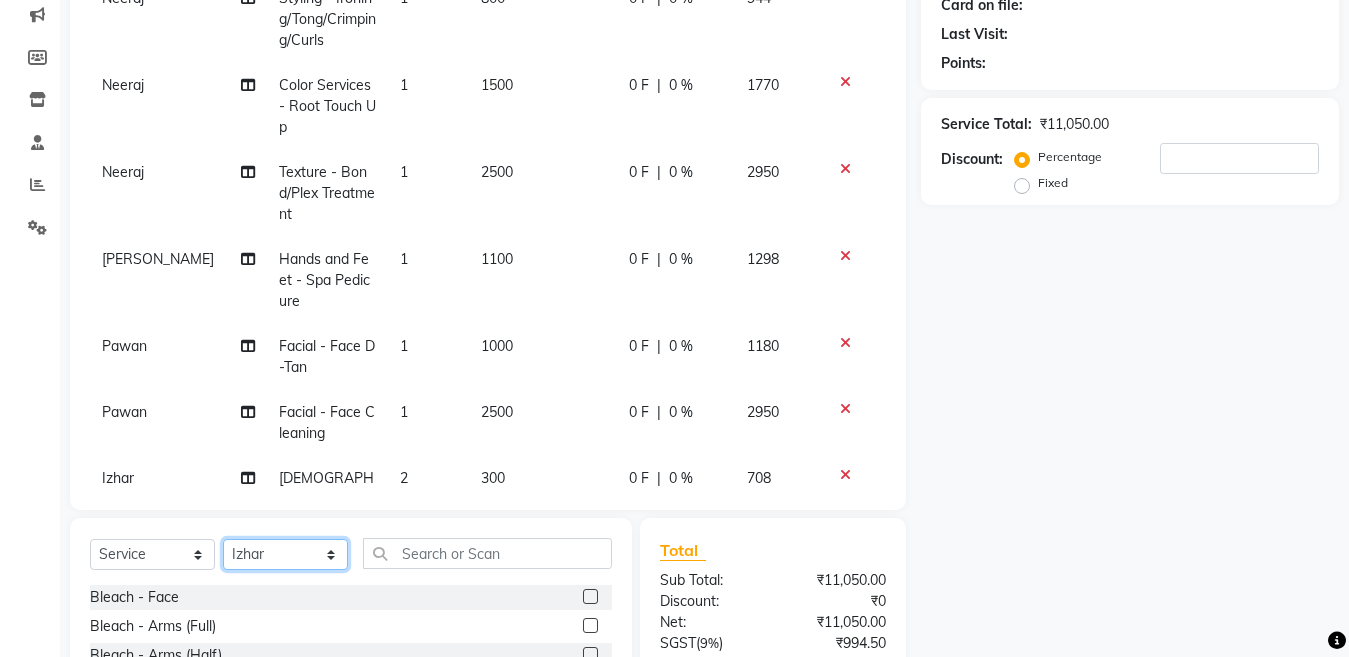 click on "Select Stylist Aakib Anas Anuradha Izhar Laiq (Rahul) Manager Neeraj parul Pawan Prakash Rajni Ranjay (Raju) RIYA Saleem sameer  stock manager surrender Vijay Gupta Vijay kumar" 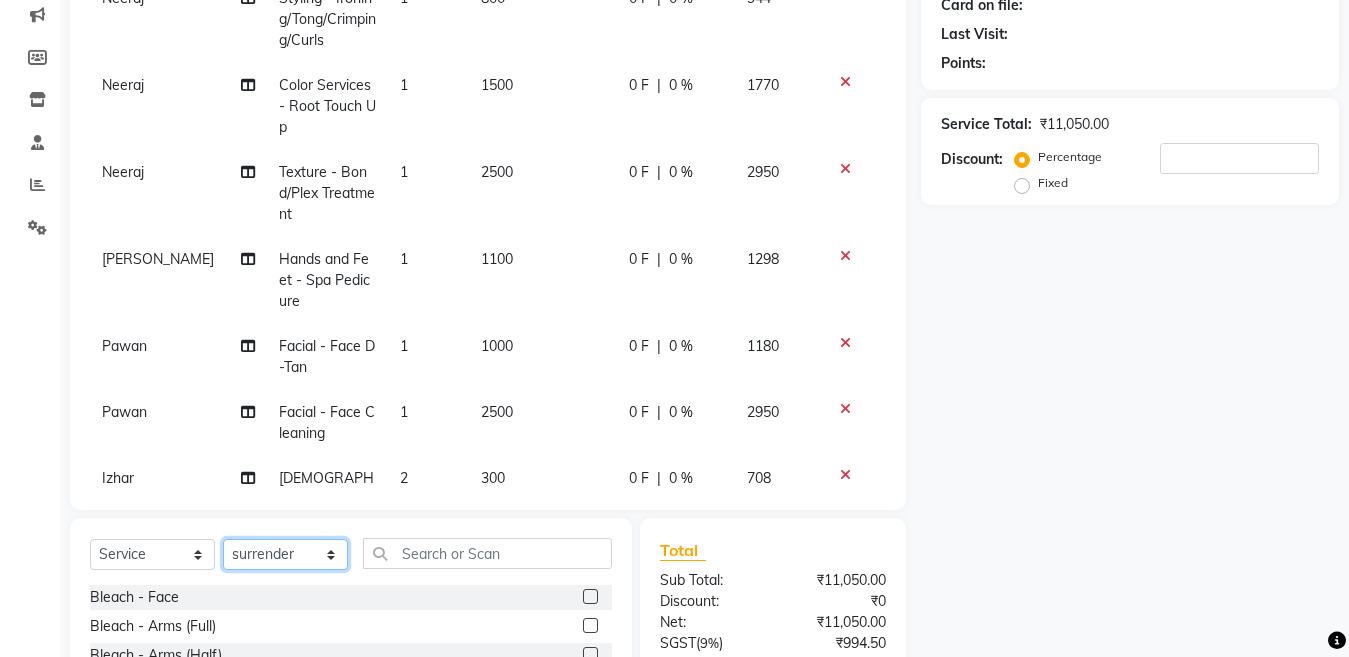 click on "Select Stylist Aakib Anas Anuradha Izhar Laiq (Rahul) Manager Neeraj parul Pawan Prakash Rajni Ranjay (Raju) RIYA Saleem sameer  stock manager surrender Vijay Gupta Vijay kumar" 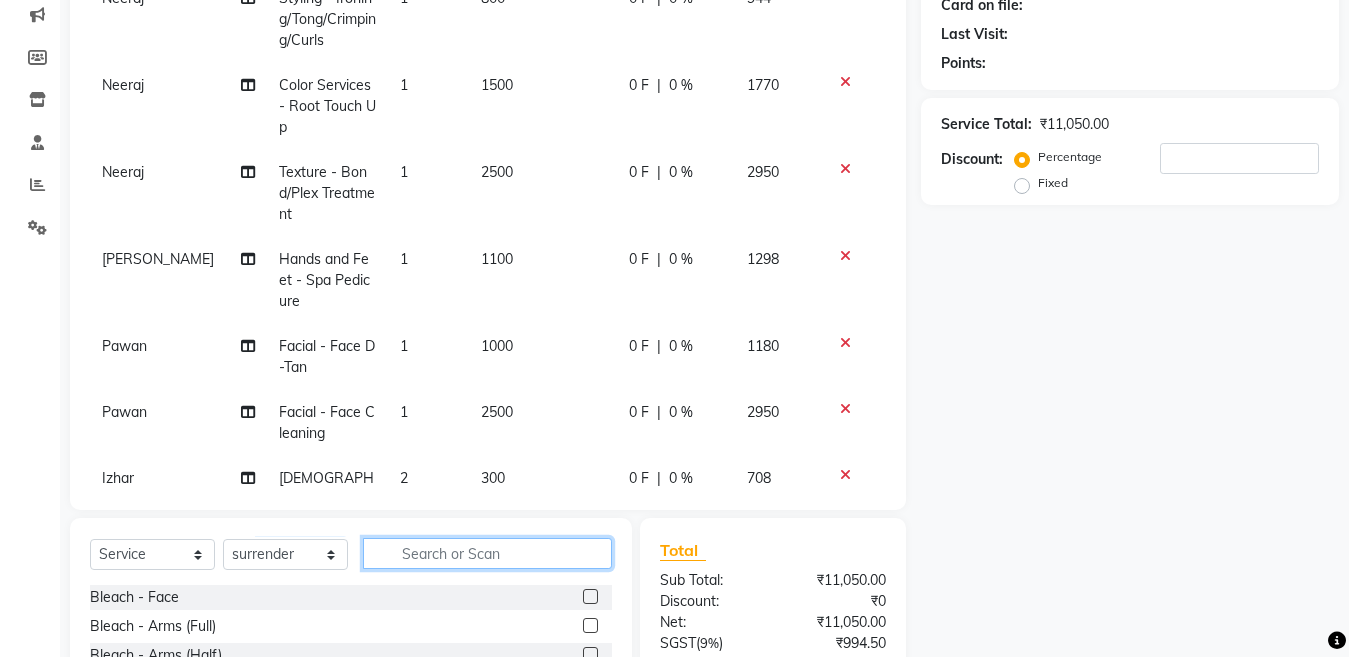 click 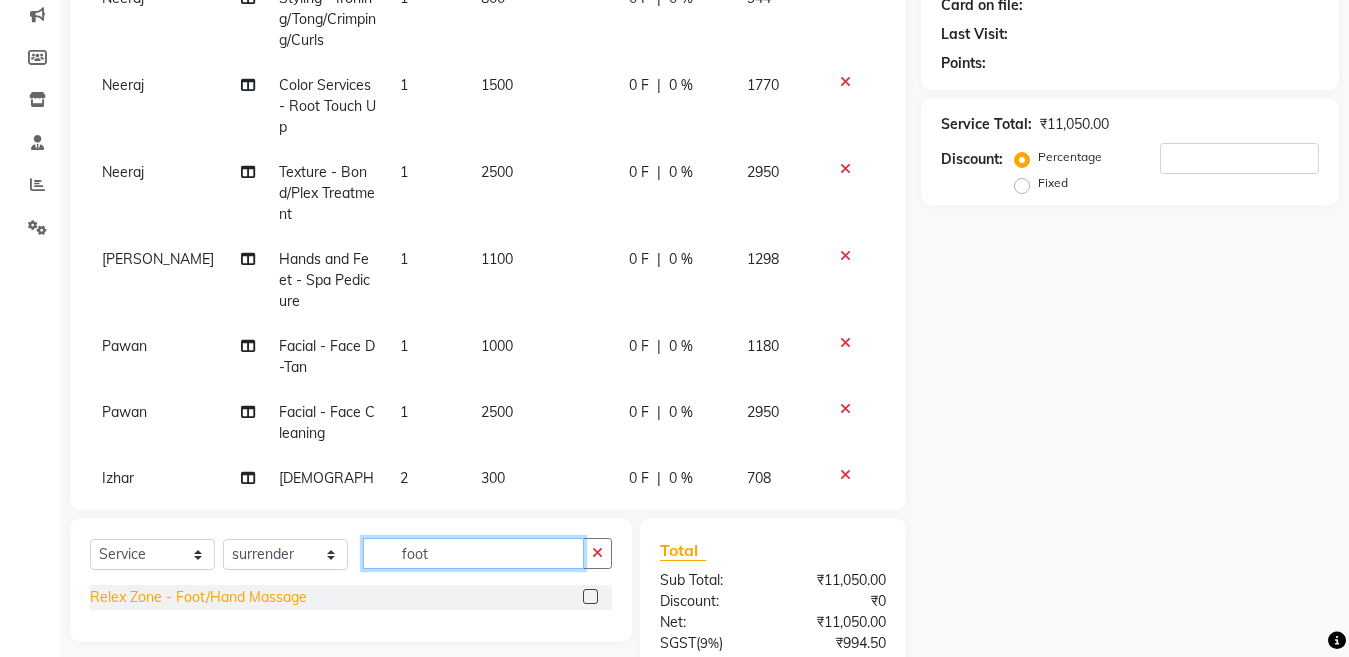 type on "foot" 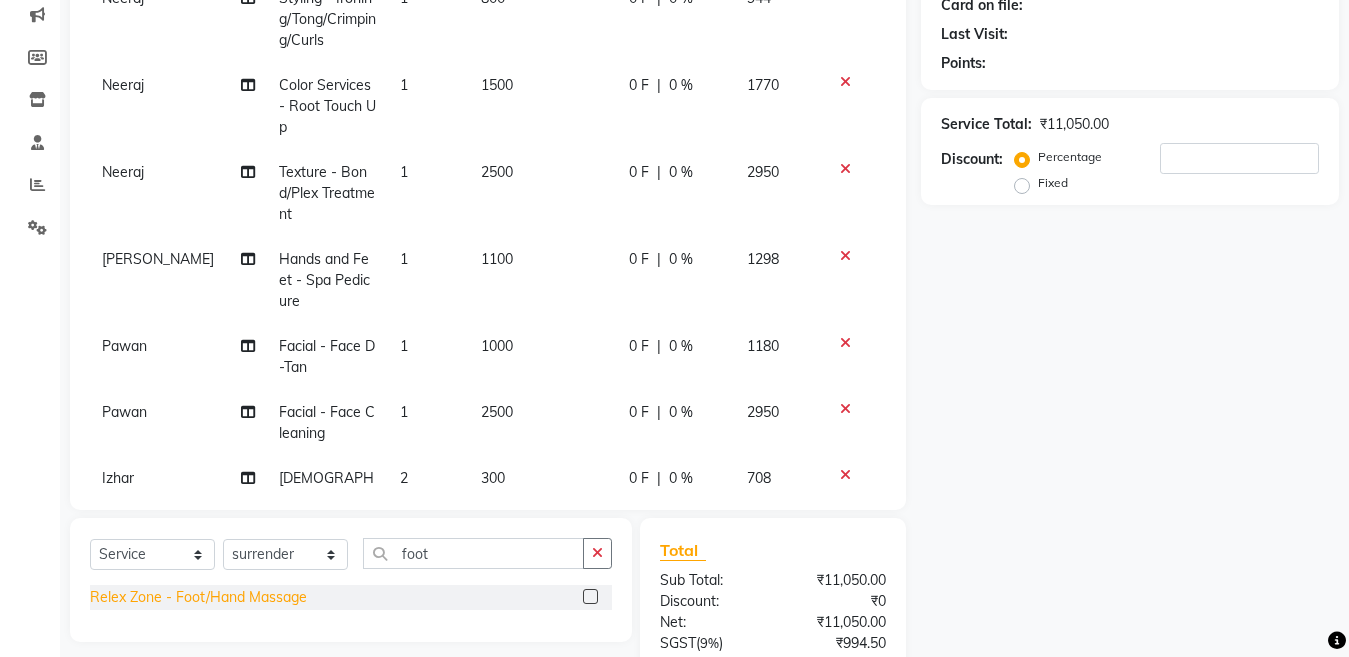 click on "Relex Zone - Foot/Hand Massage" 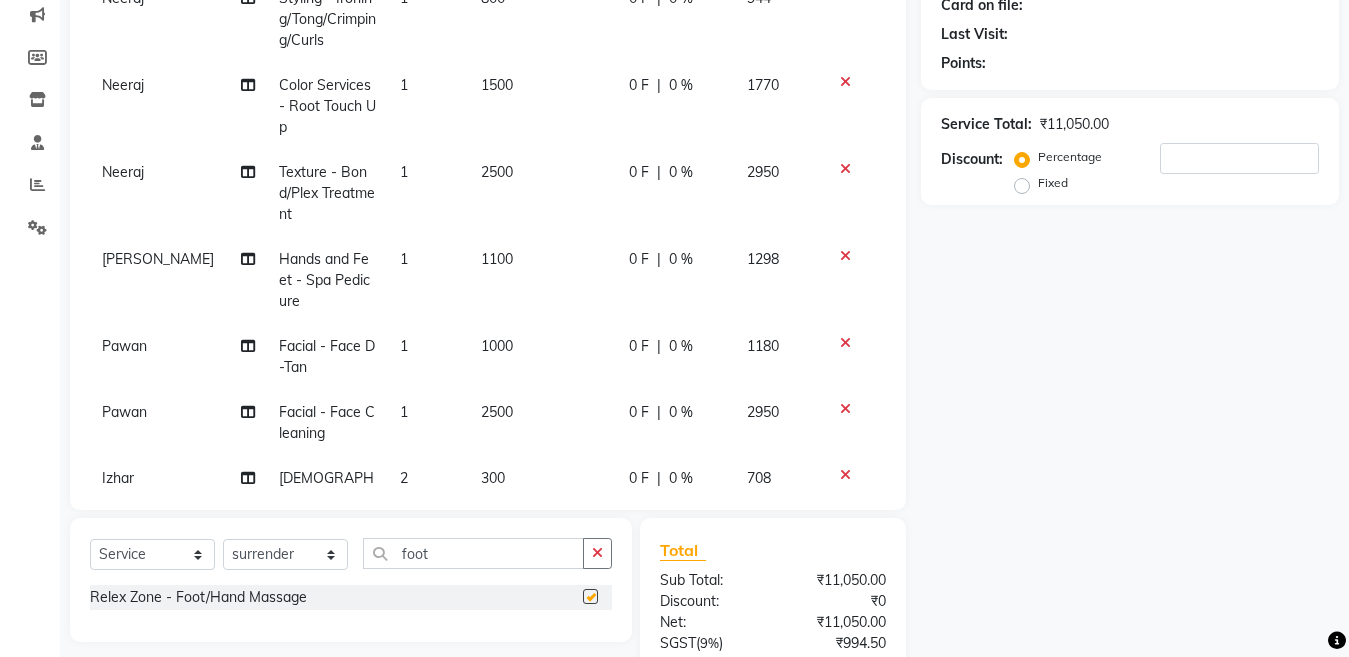 checkbox on "false" 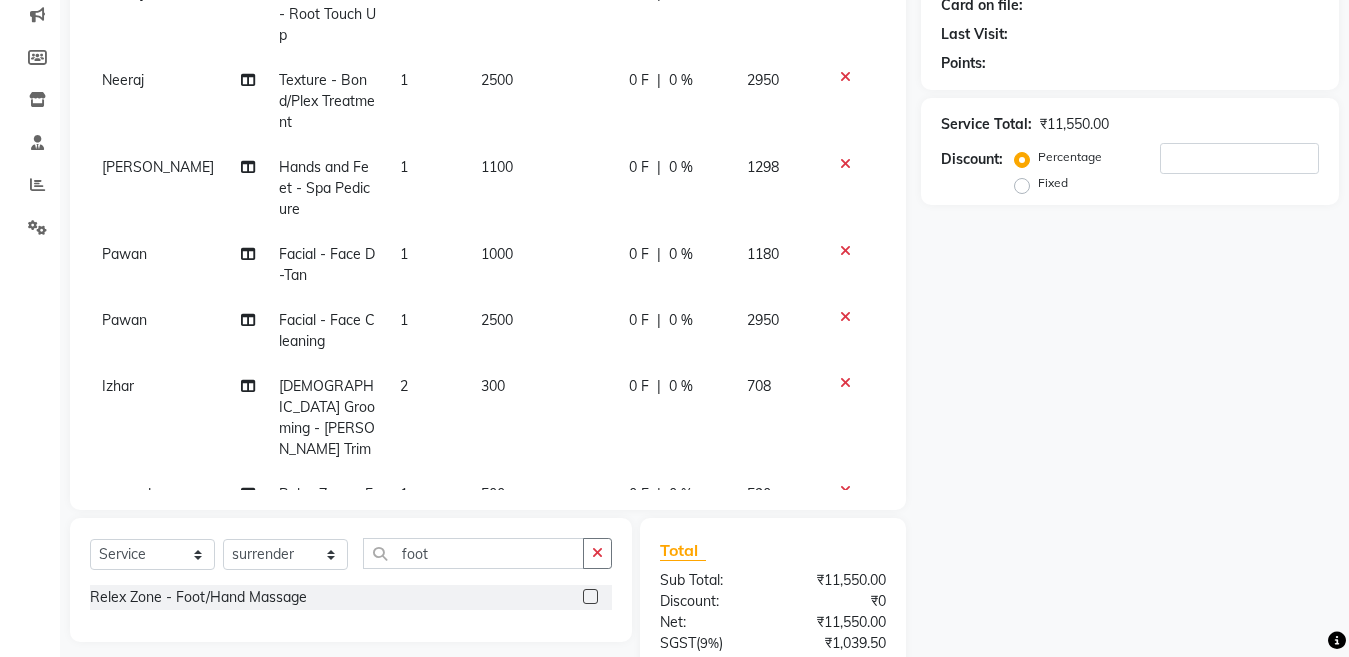 scroll, scrollTop: 314, scrollLeft: 0, axis: vertical 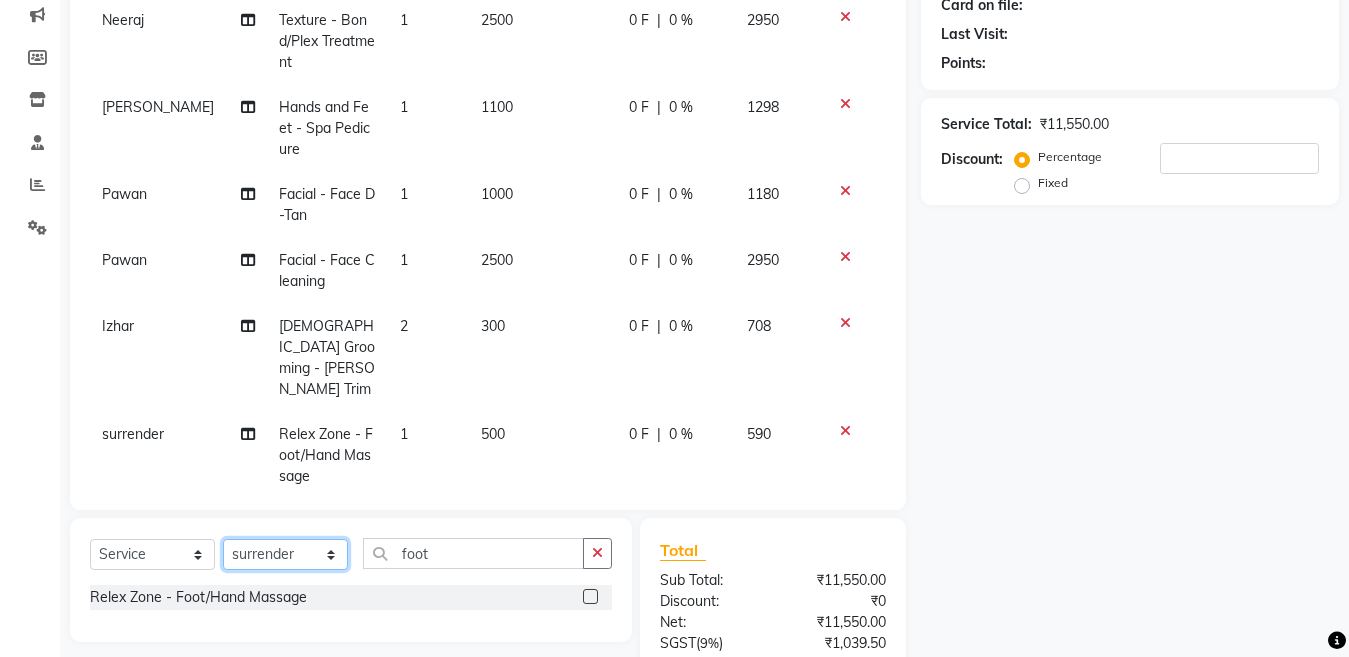 click on "Select Stylist Aakib Anas Anuradha Izhar Laiq (Rahul) Manager Neeraj parul Pawan Prakash Rajni Ranjay (Raju) RIYA Saleem sameer  stock manager surrender Vijay Gupta Vijay kumar" 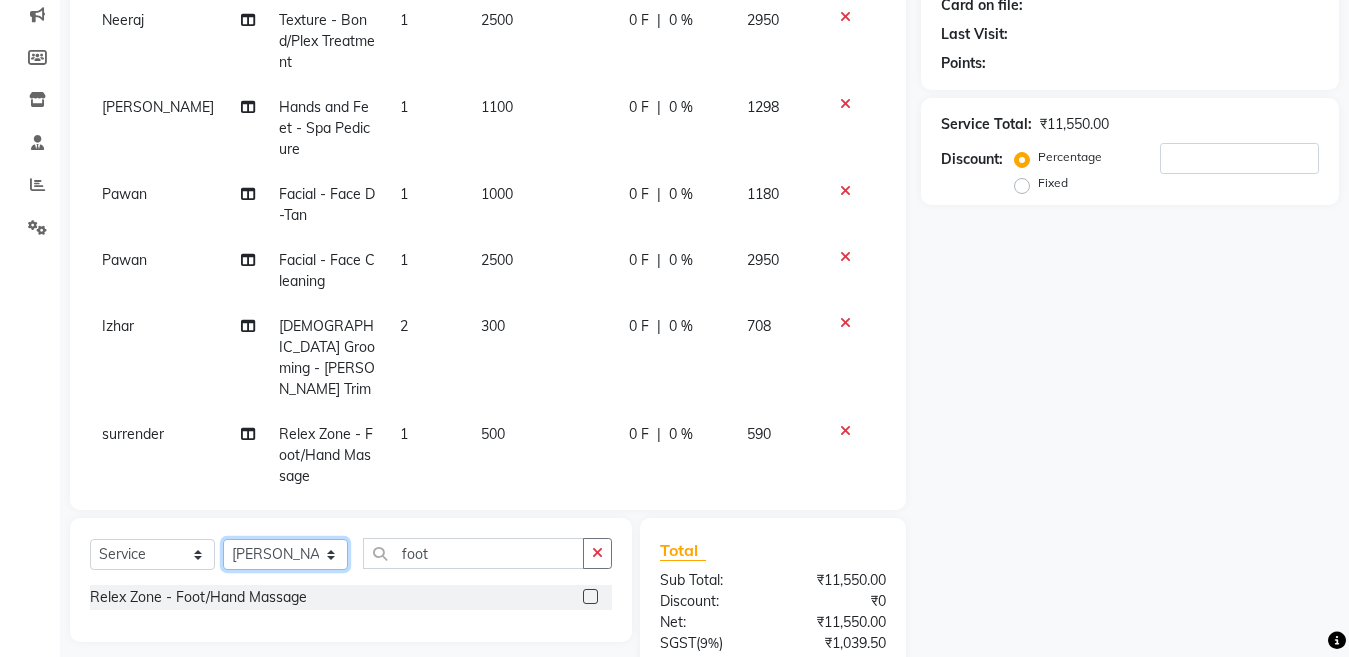 click on "Select Stylist Aakib Anas Anuradha Izhar Laiq (Rahul) Manager Neeraj parul Pawan Prakash Rajni Ranjay (Raju) RIYA Saleem sameer  stock manager surrender Vijay Gupta Vijay kumar" 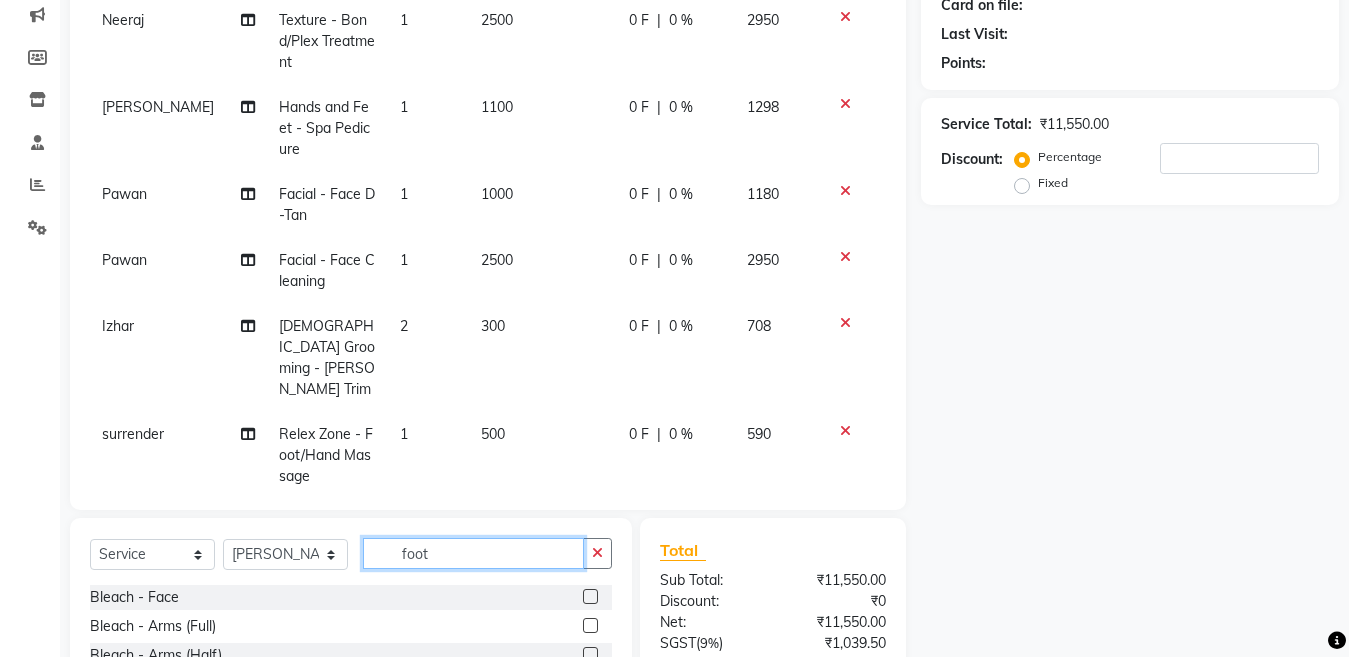 click on "foot" 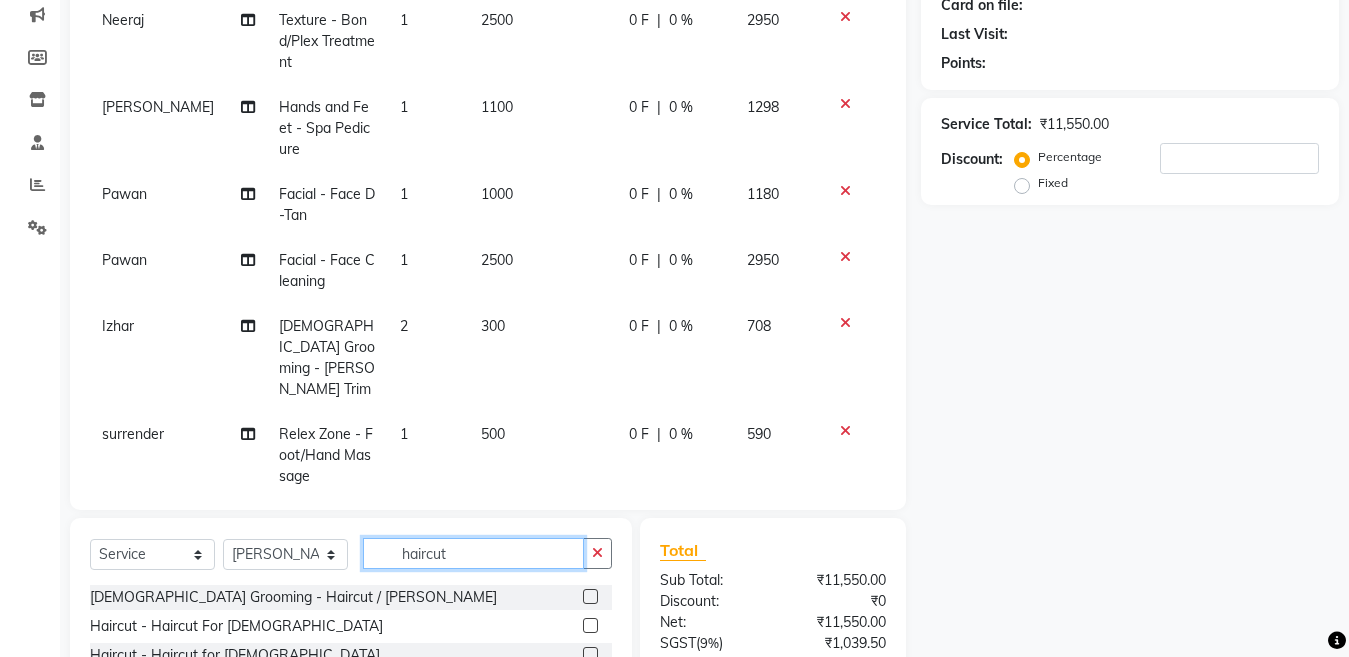 drag, startPoint x: 469, startPoint y: 543, endPoint x: 353, endPoint y: 558, distance: 116.965805 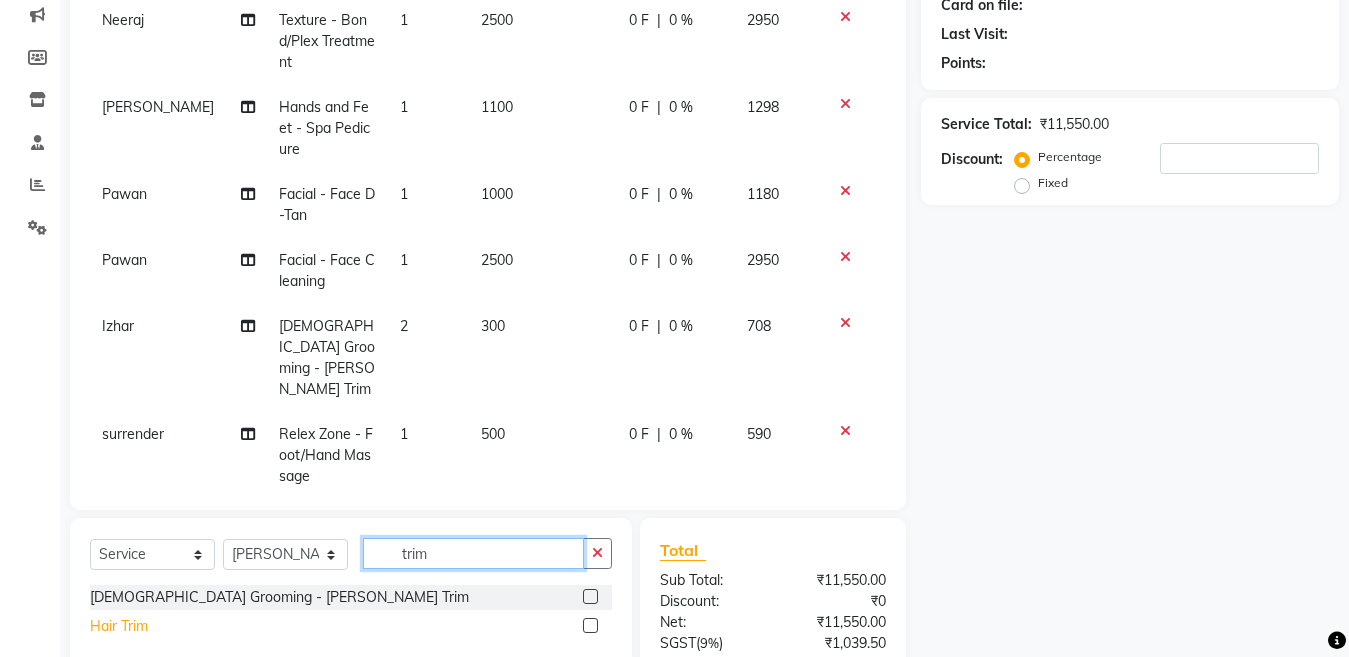 type on "trim" 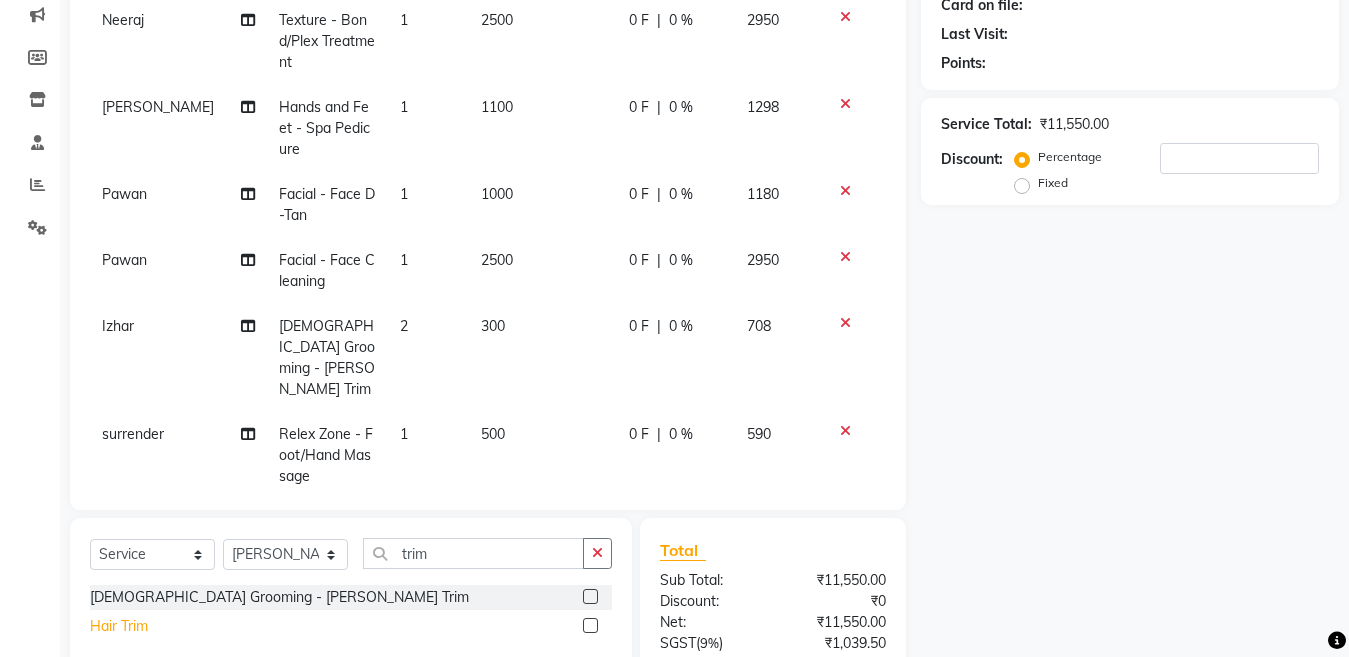 click on "Hair Trim" 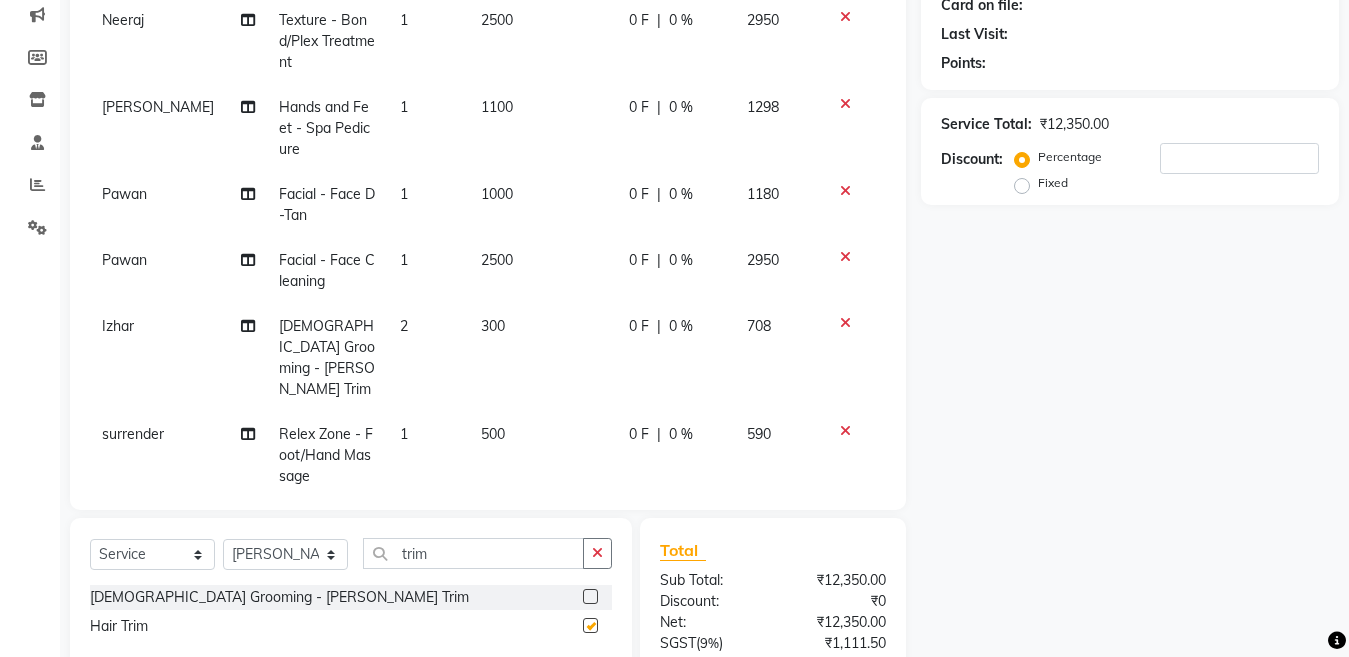 checkbox on "false" 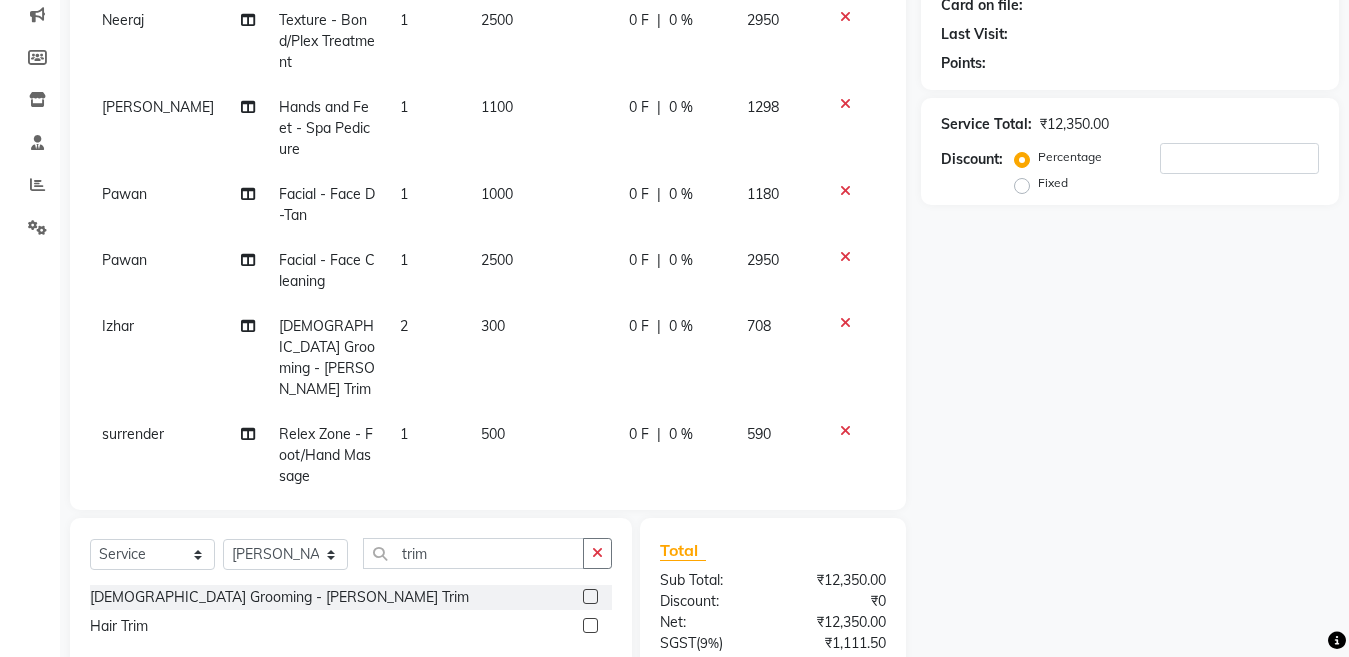 scroll, scrollTop: 359, scrollLeft: 0, axis: vertical 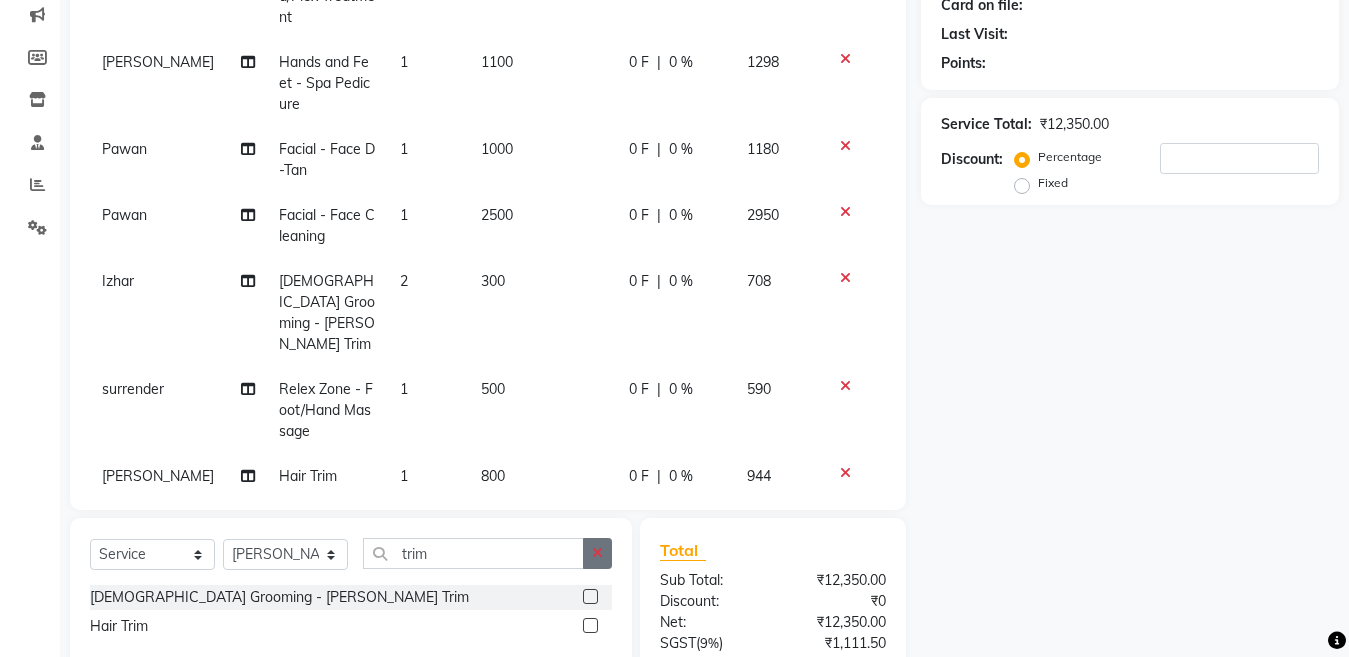 click 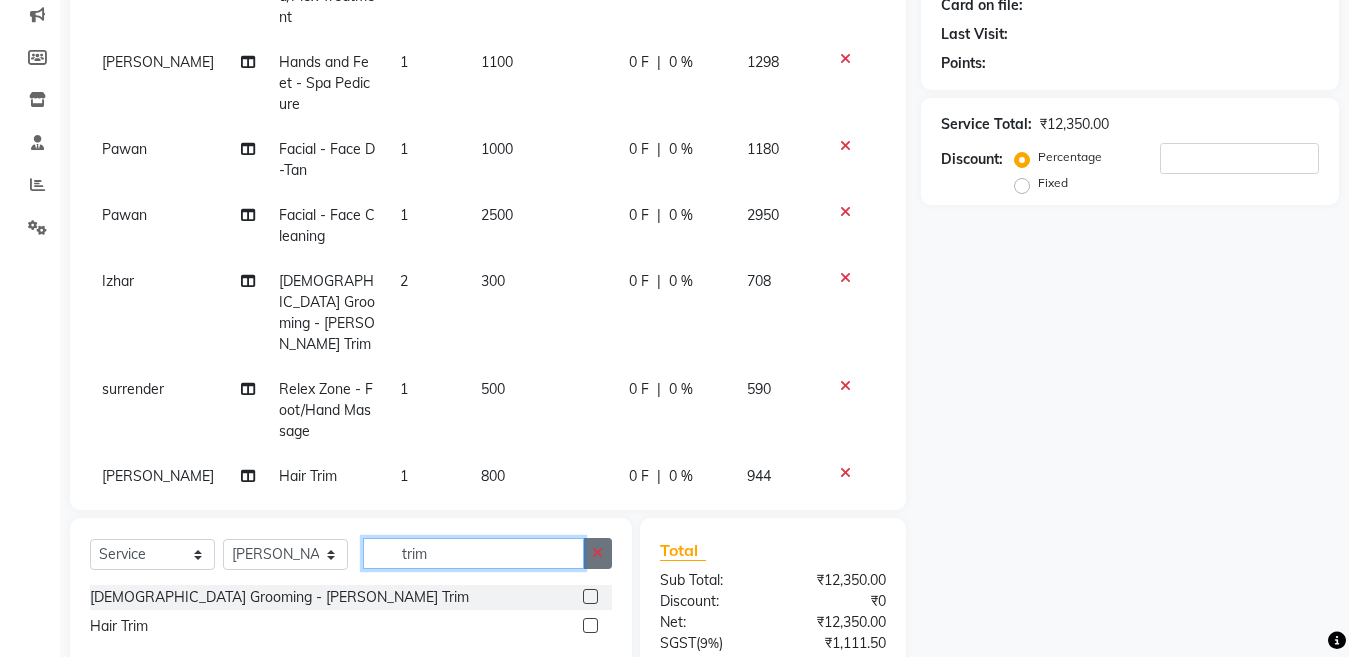 type 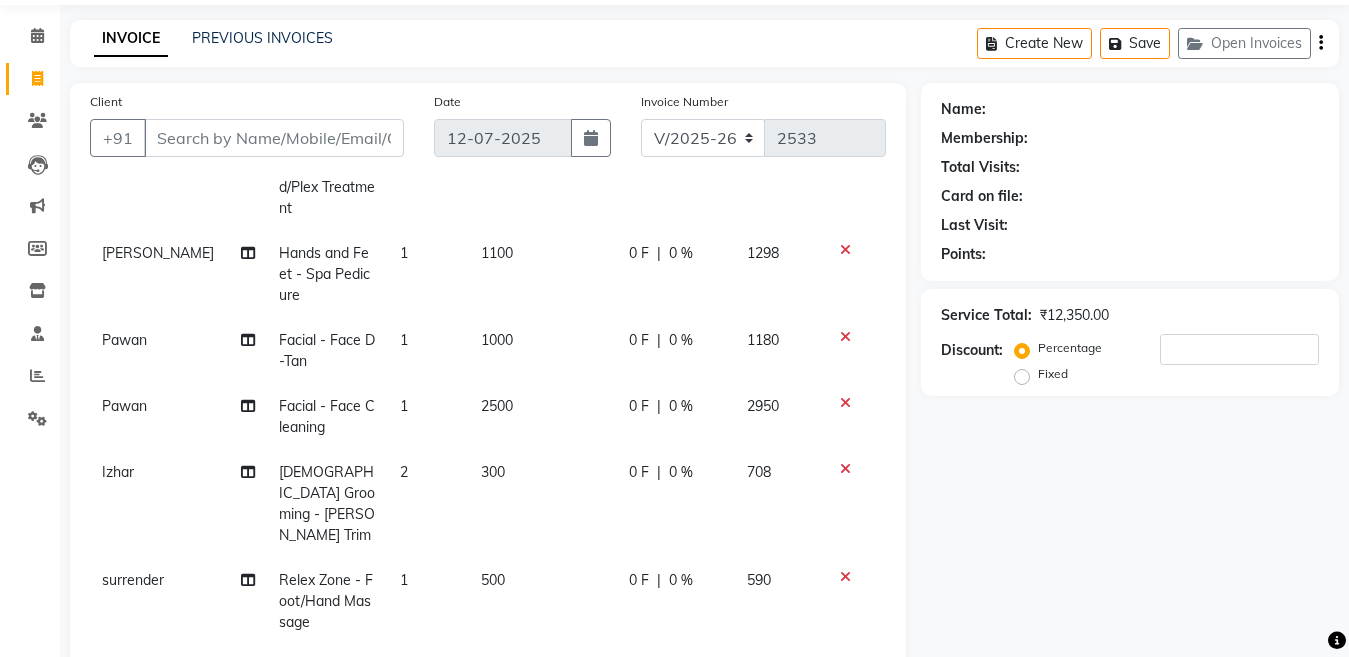 scroll, scrollTop: 44, scrollLeft: 0, axis: vertical 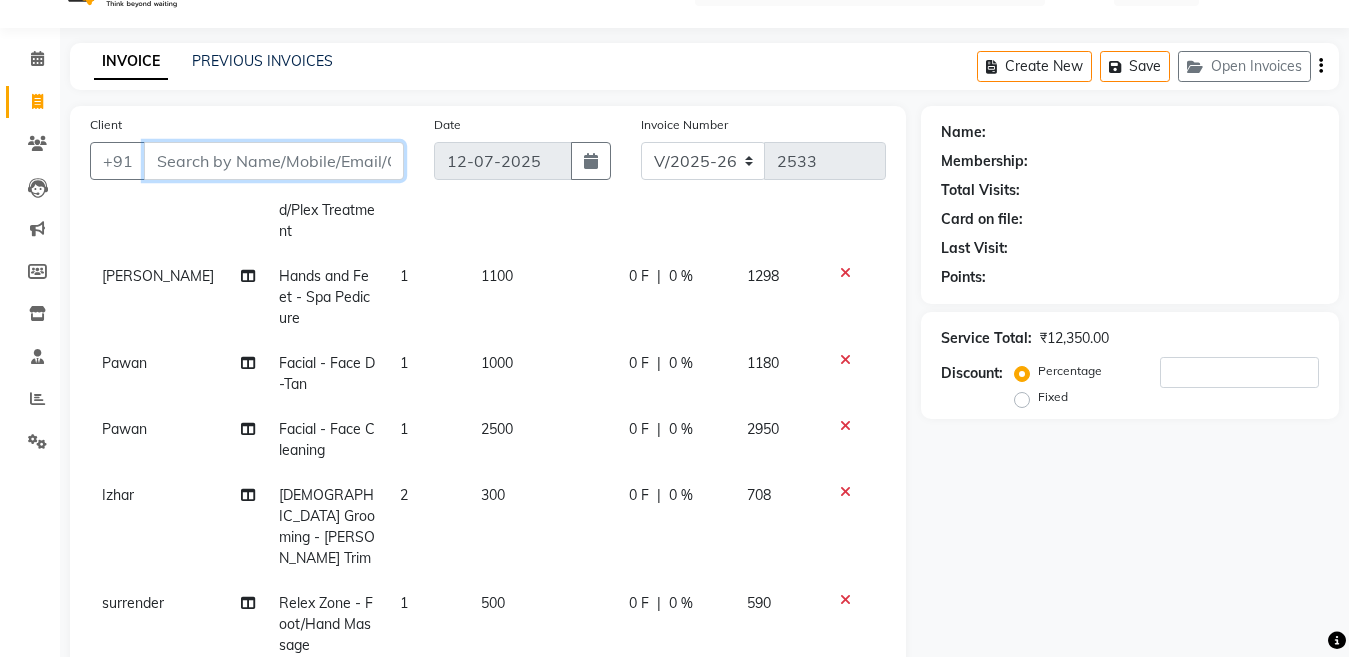 click on "Client" at bounding box center [274, 161] 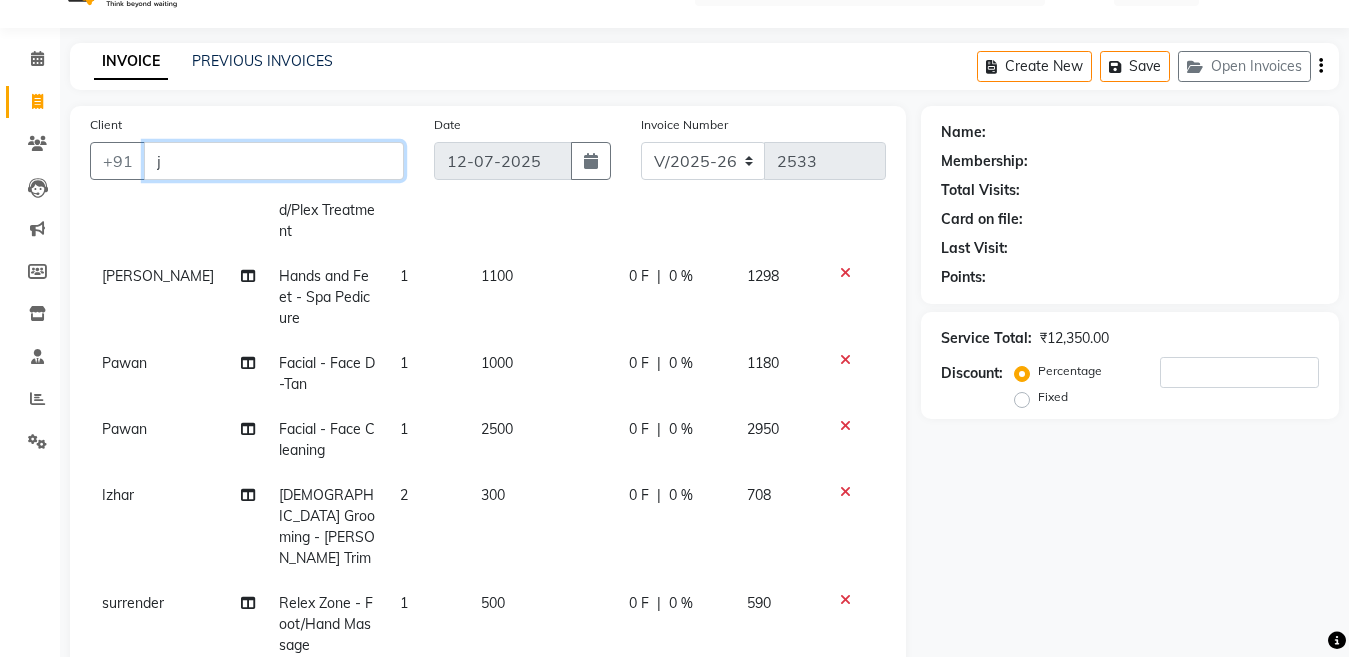 type on "ja" 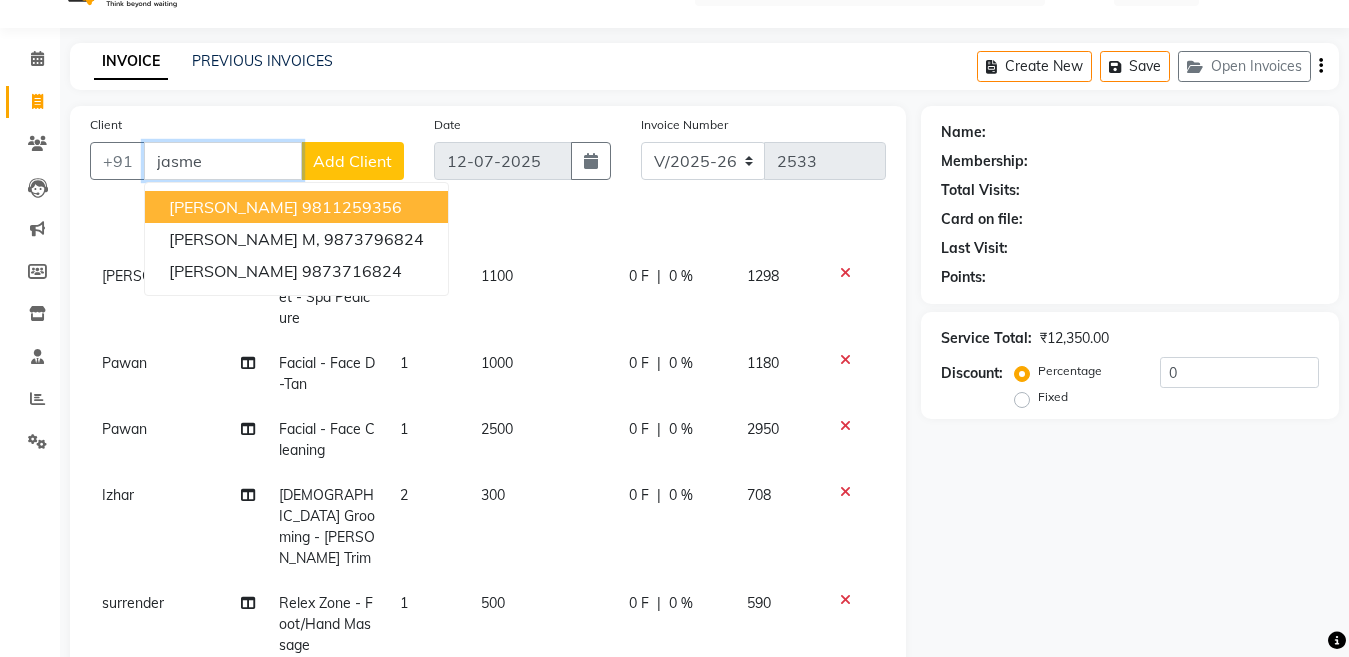 click on "Jasmeeta  9811259356" at bounding box center [296, 207] 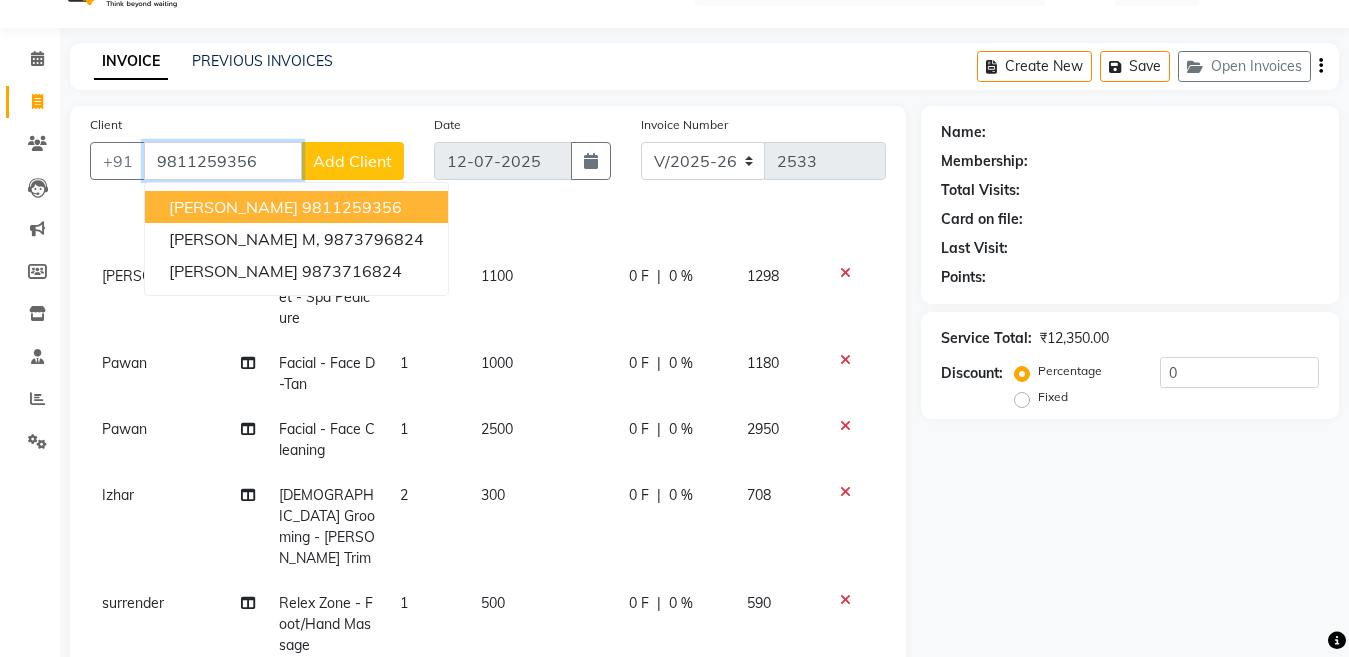 type on "9811259356" 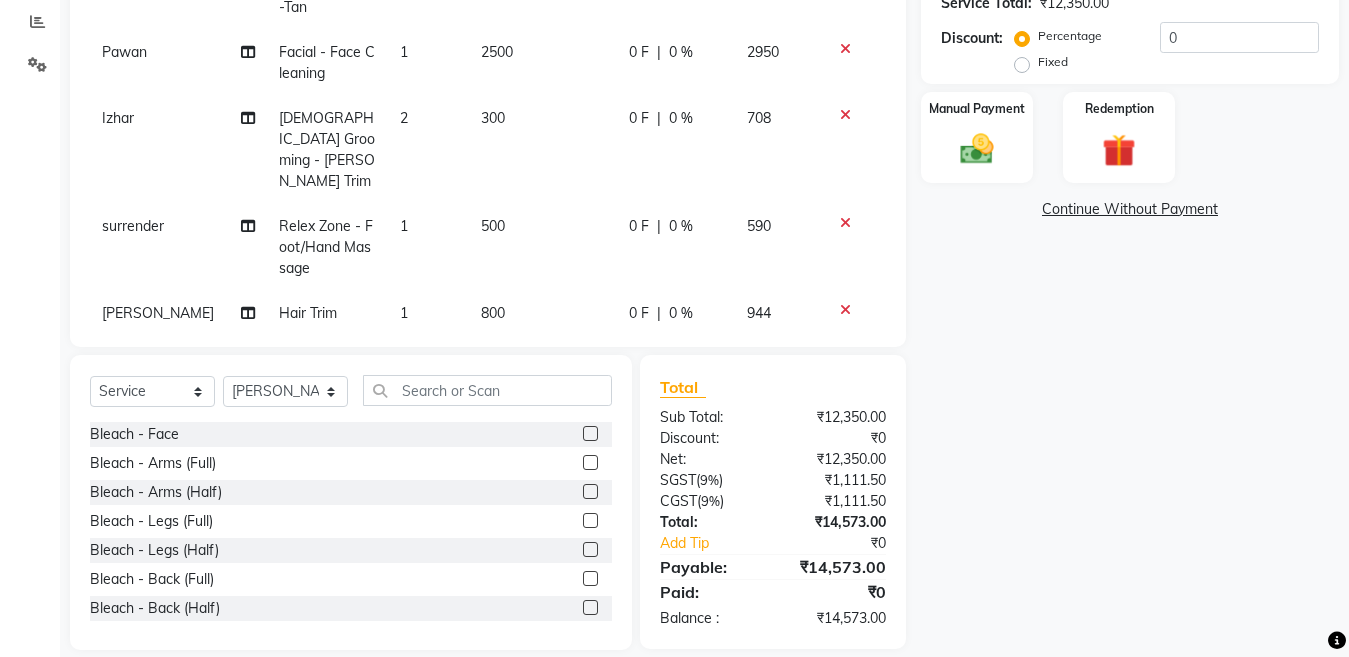 scroll, scrollTop: 442, scrollLeft: 0, axis: vertical 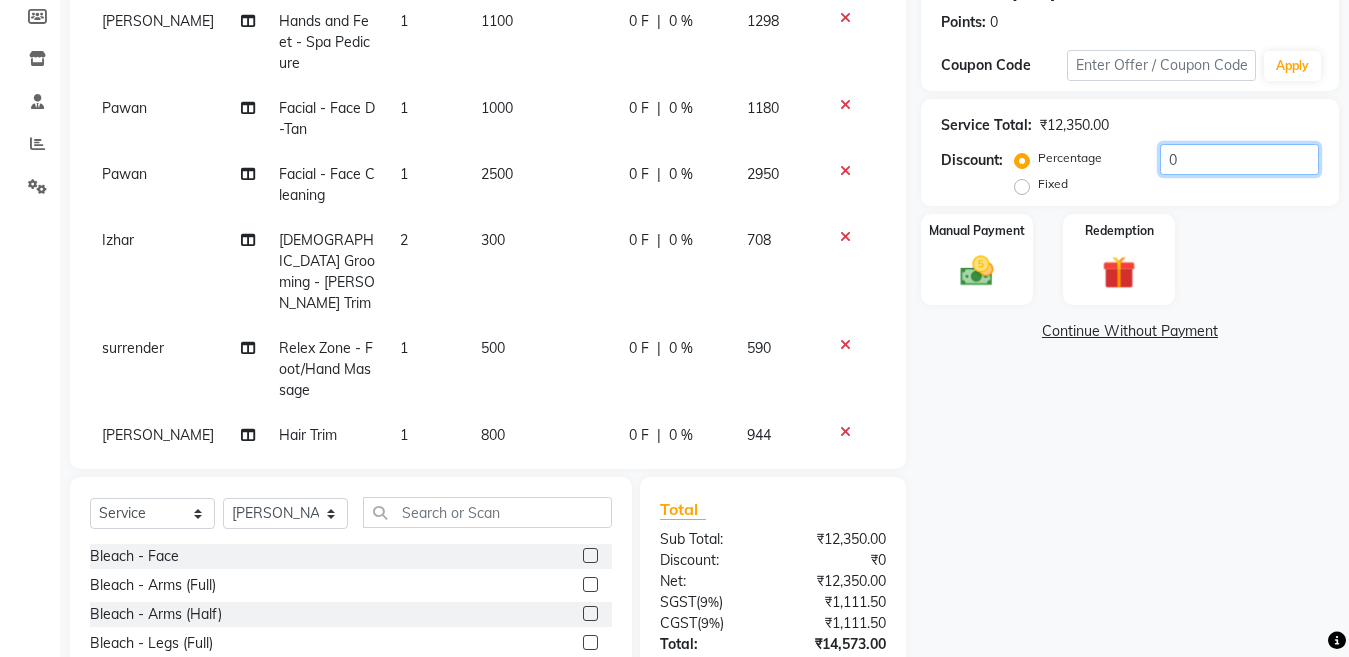 drag, startPoint x: 1197, startPoint y: 143, endPoint x: 1150, endPoint y: 148, distance: 47.26521 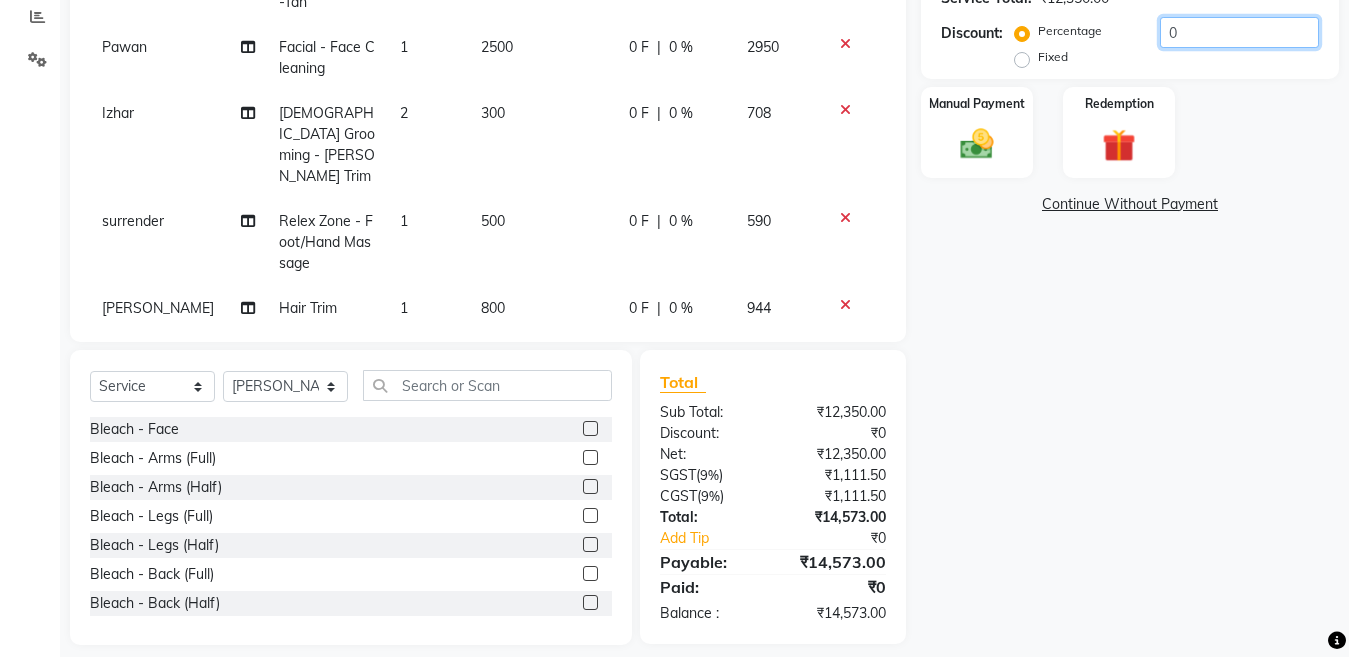 scroll, scrollTop: 444, scrollLeft: 0, axis: vertical 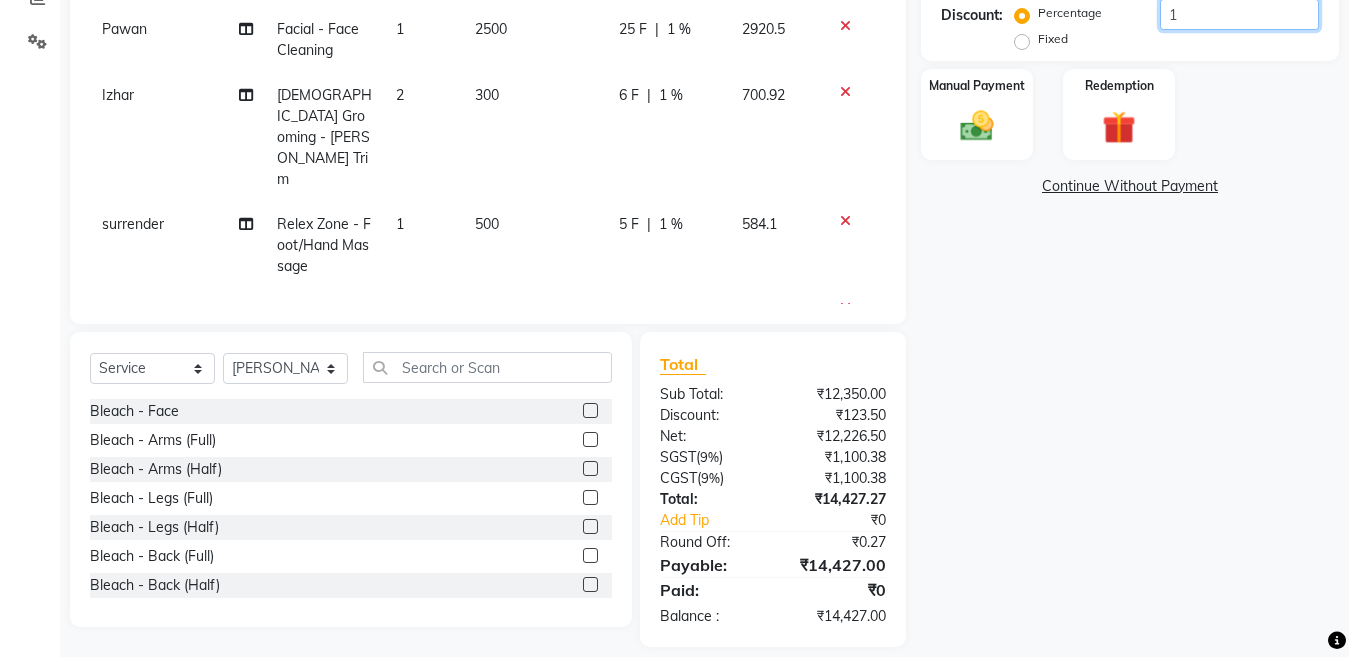 type on "15" 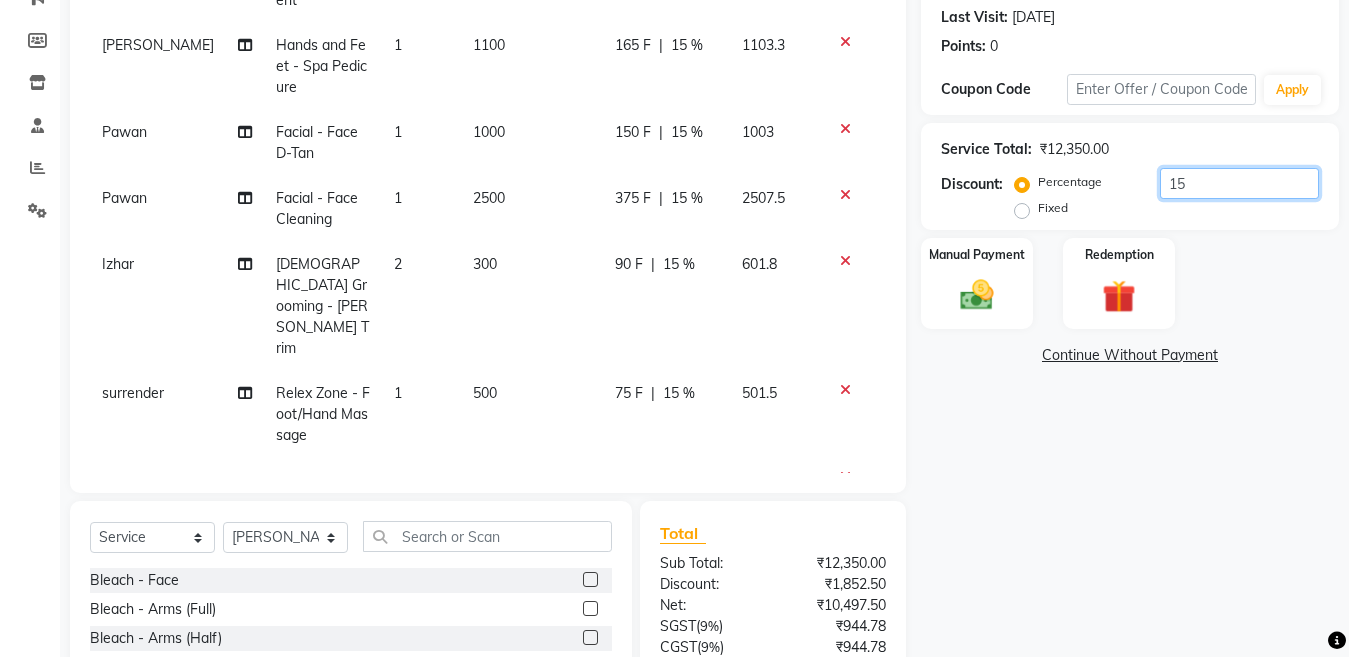 scroll, scrollTop: 259, scrollLeft: 0, axis: vertical 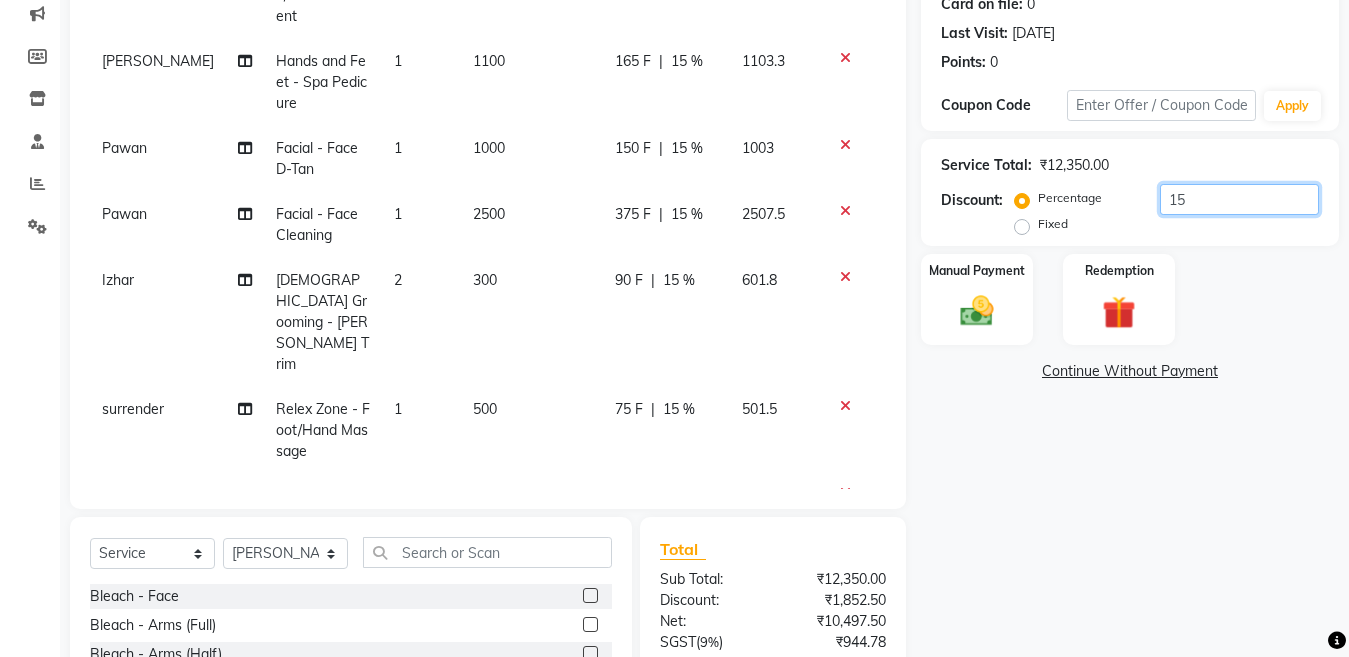 drag, startPoint x: 1193, startPoint y: 211, endPoint x: 1128, endPoint y: 214, distance: 65.06919 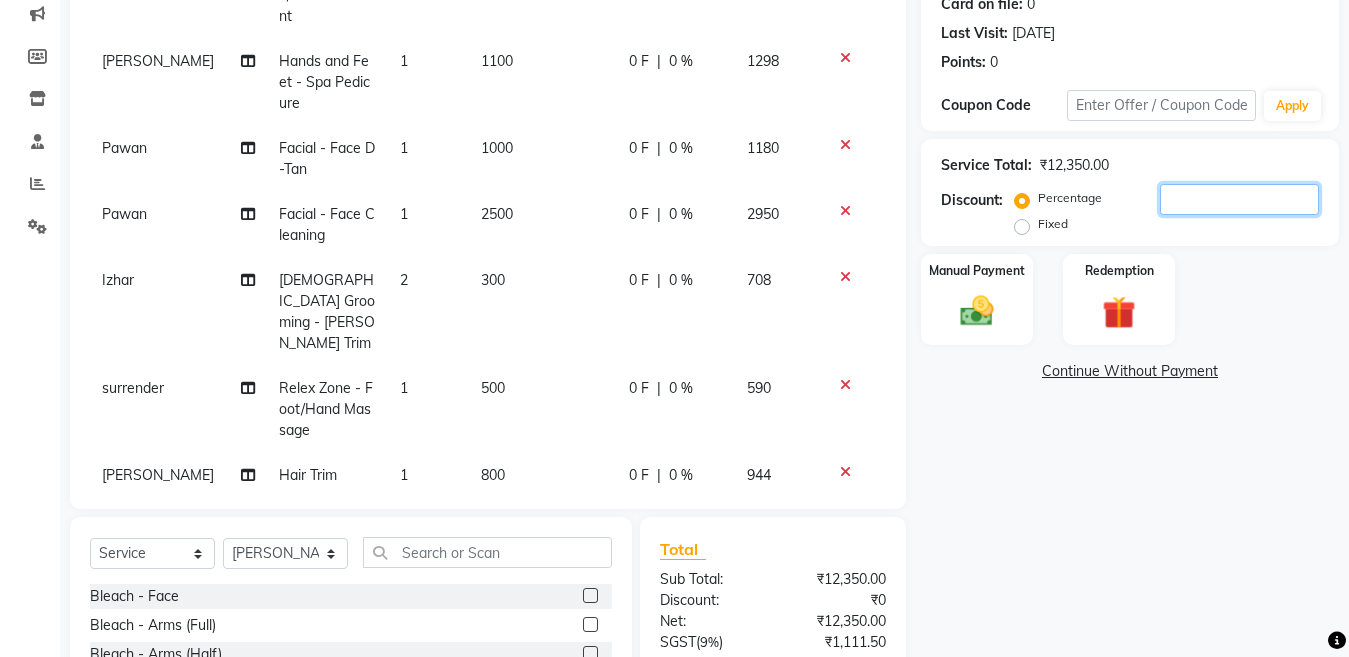 type 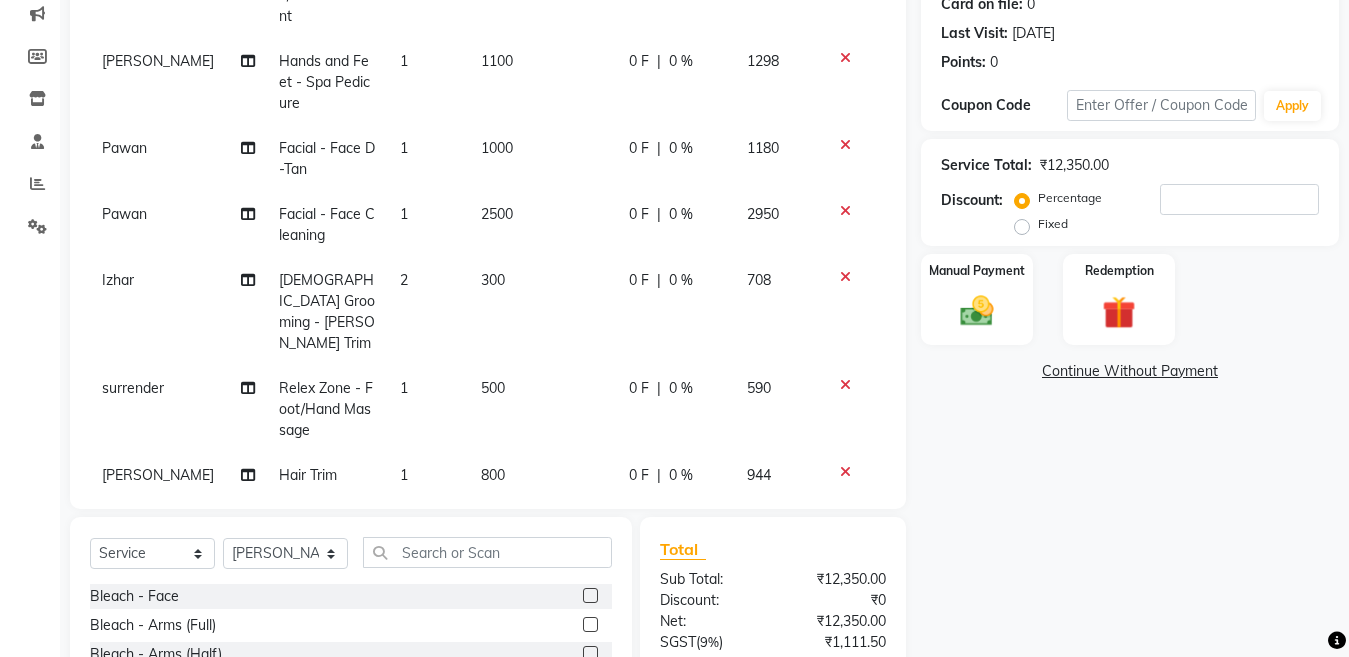 click 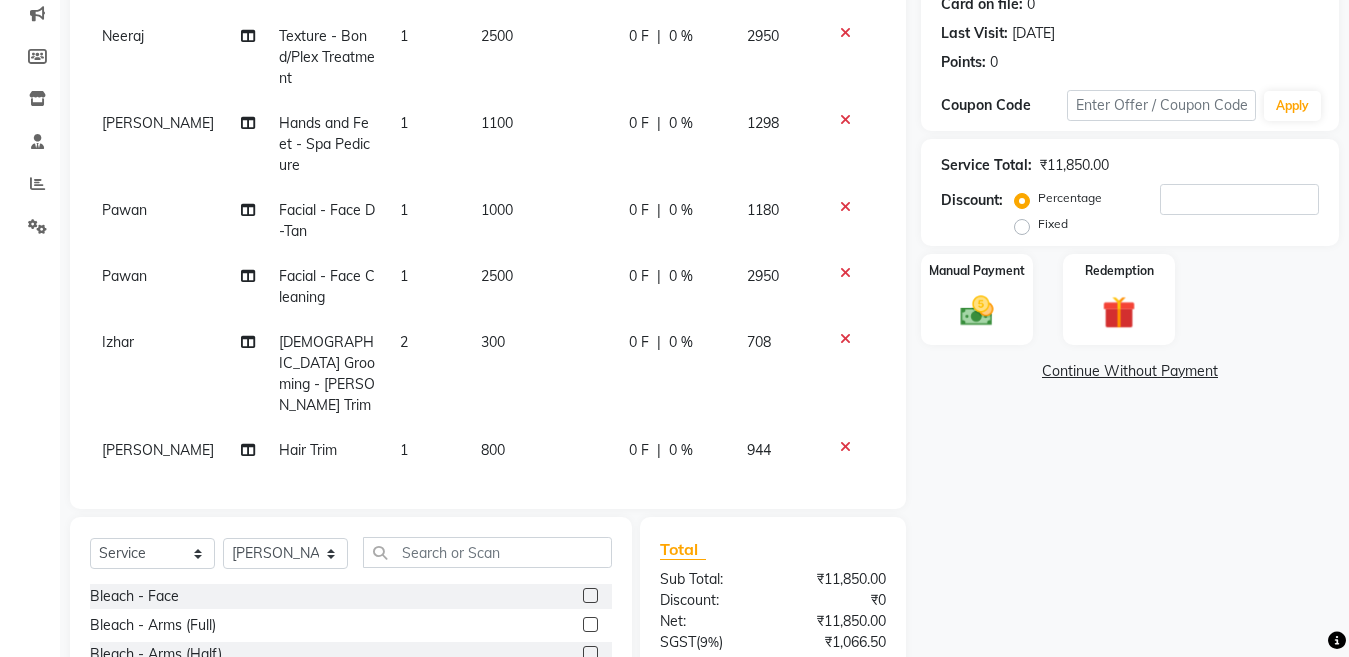 scroll, scrollTop: 272, scrollLeft: 0, axis: vertical 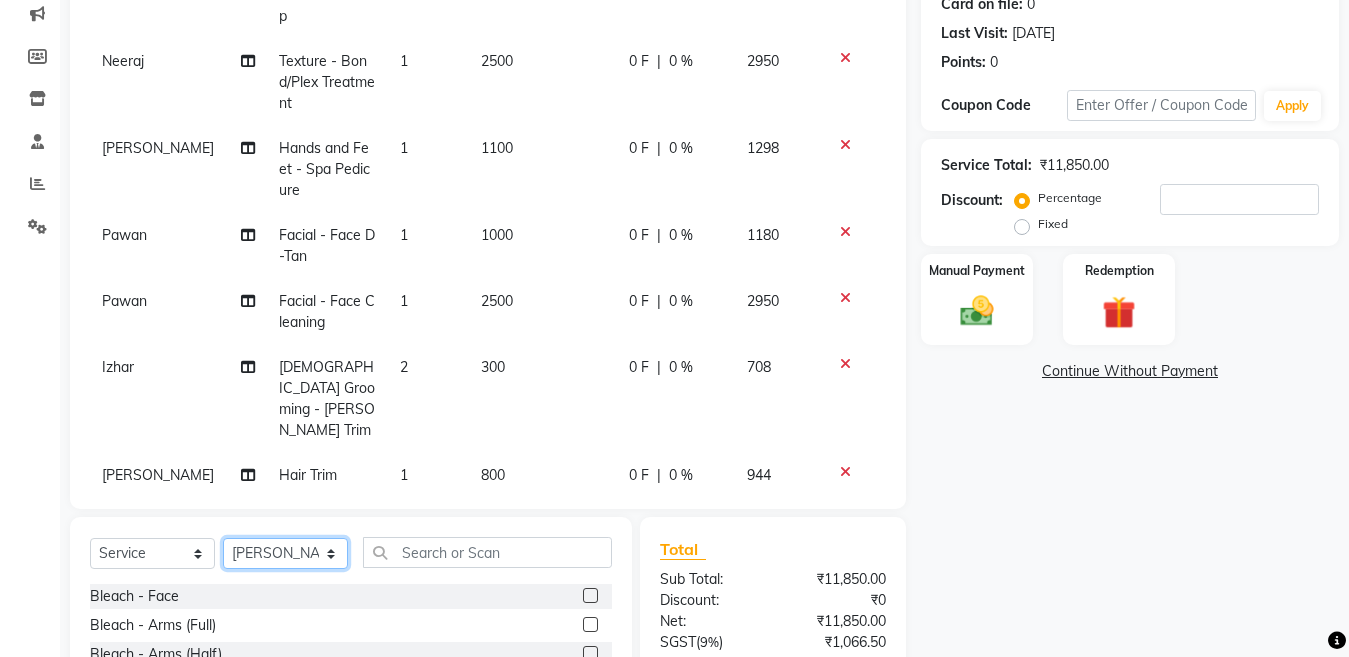 click on "Select Stylist [PERSON_NAME] [PERSON_NAME] ([PERSON_NAME]) Manager [PERSON_NAME] [PERSON_NAME] [PERSON_NAME] [PERSON_NAME] ([PERSON_NAME]) [PERSON_NAME]  stock manager surrender [PERSON_NAME] [PERSON_NAME]" 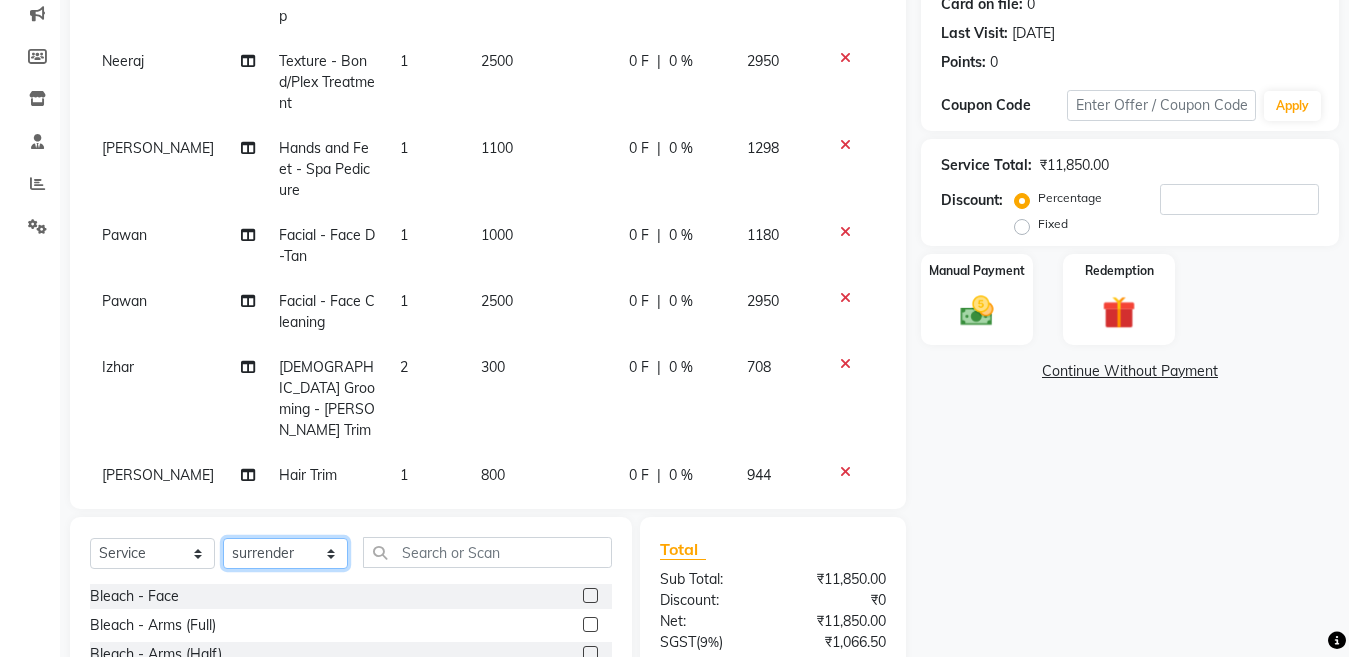 click on "Select Stylist [PERSON_NAME] [PERSON_NAME] ([PERSON_NAME]) Manager [PERSON_NAME] [PERSON_NAME] [PERSON_NAME] [PERSON_NAME] ([PERSON_NAME]) [PERSON_NAME]  stock manager surrender [PERSON_NAME] [PERSON_NAME]" 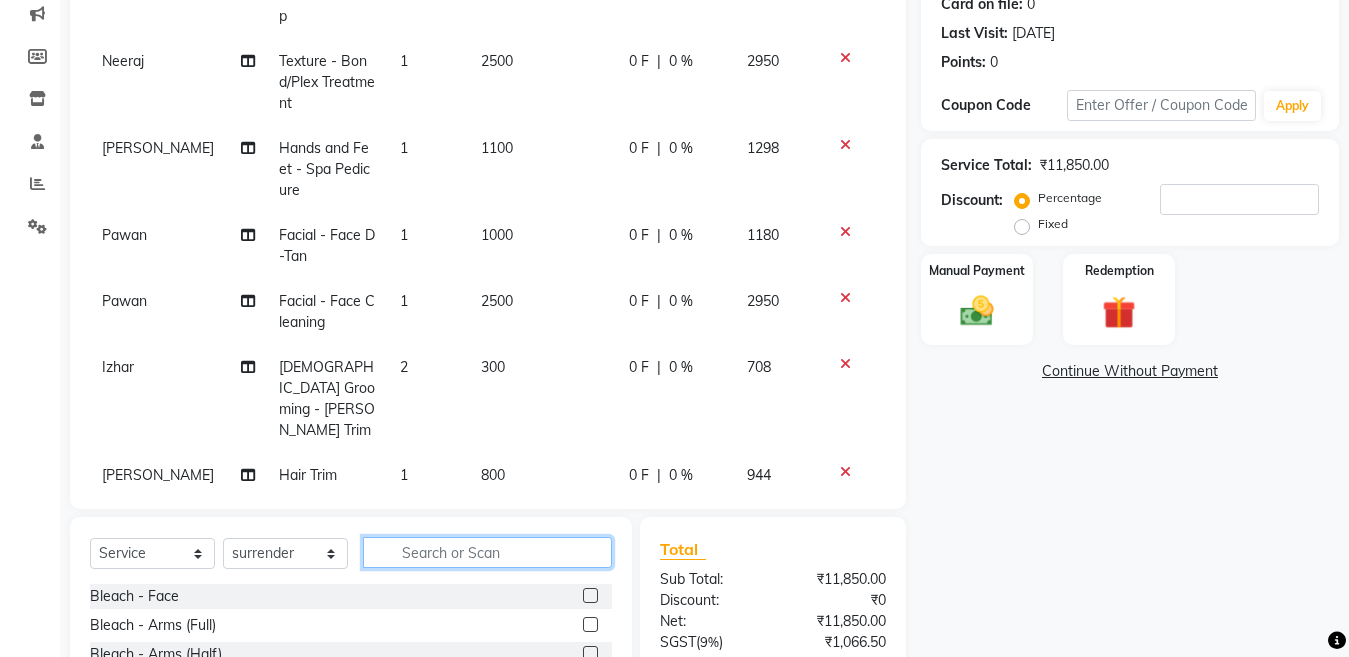 click 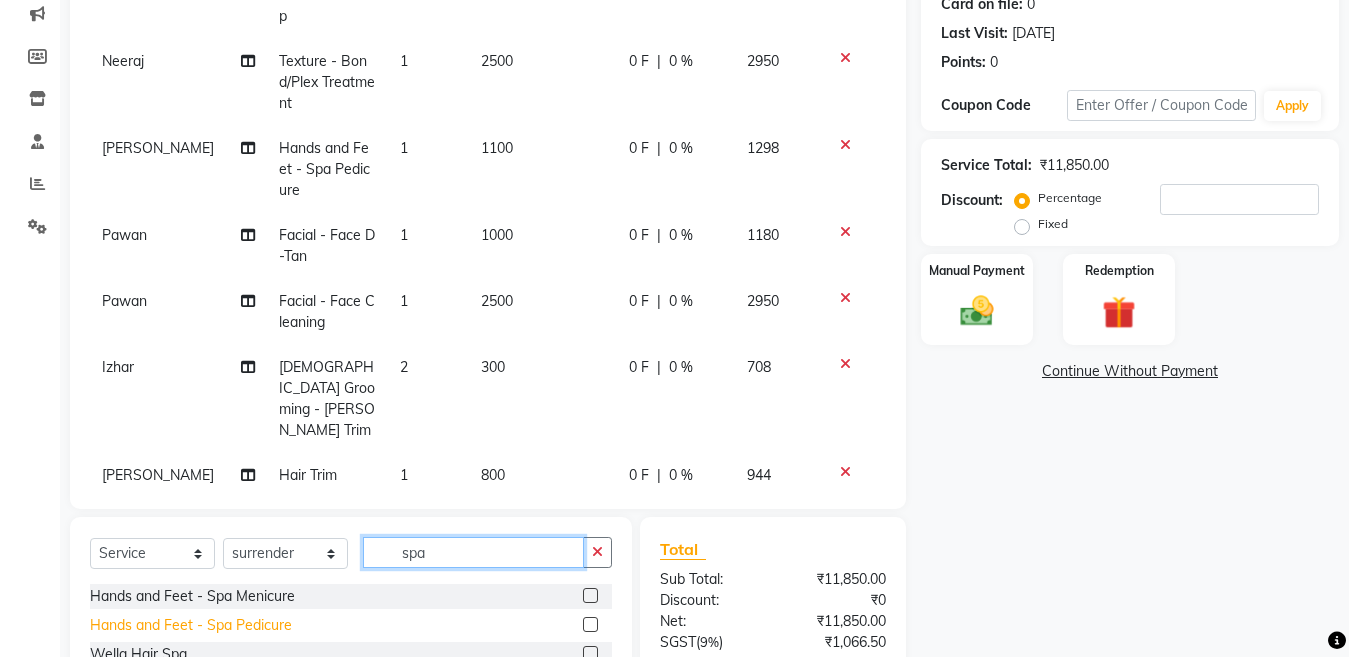 type on "spa" 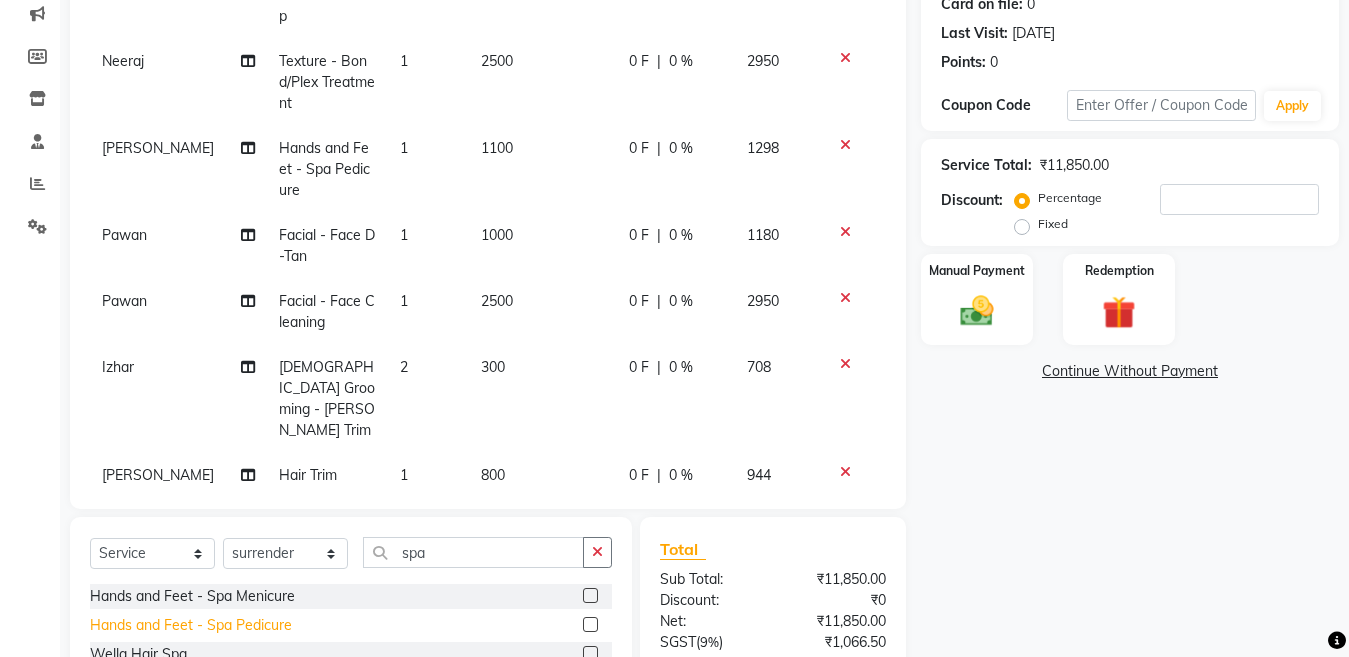 click on "Hands and Feet - Spa Pedicure" 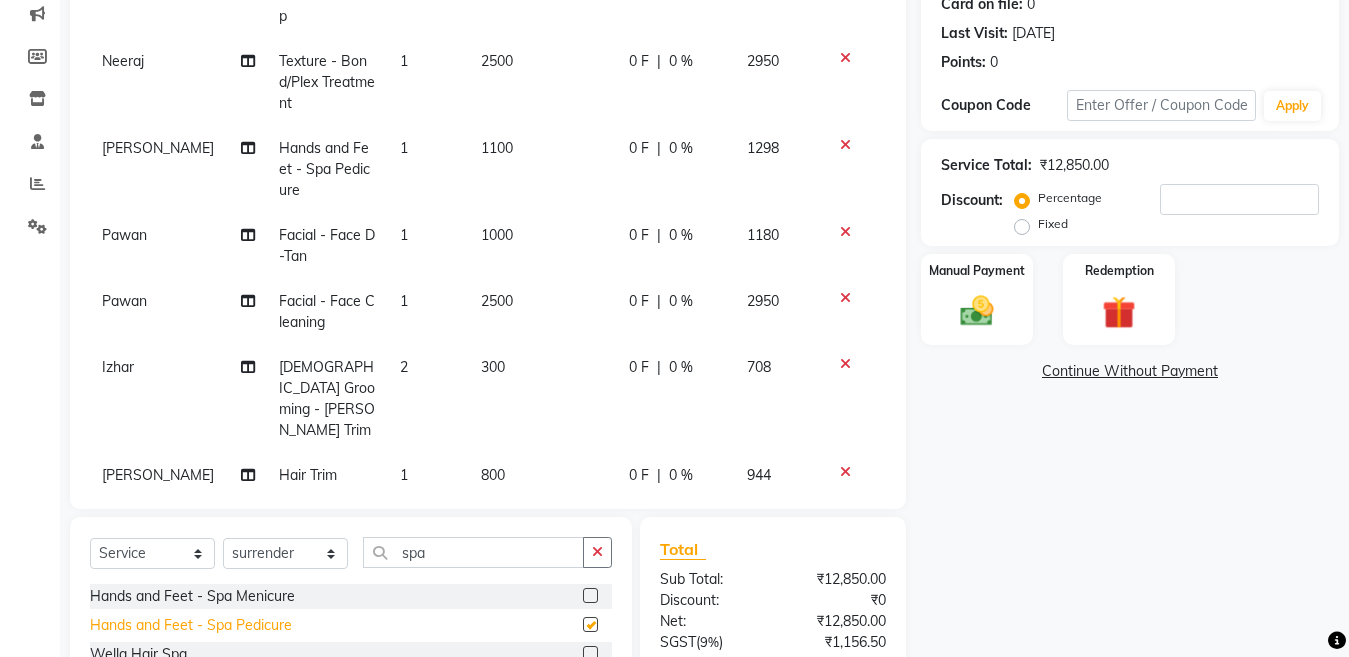 scroll, scrollTop: 359, scrollLeft: 0, axis: vertical 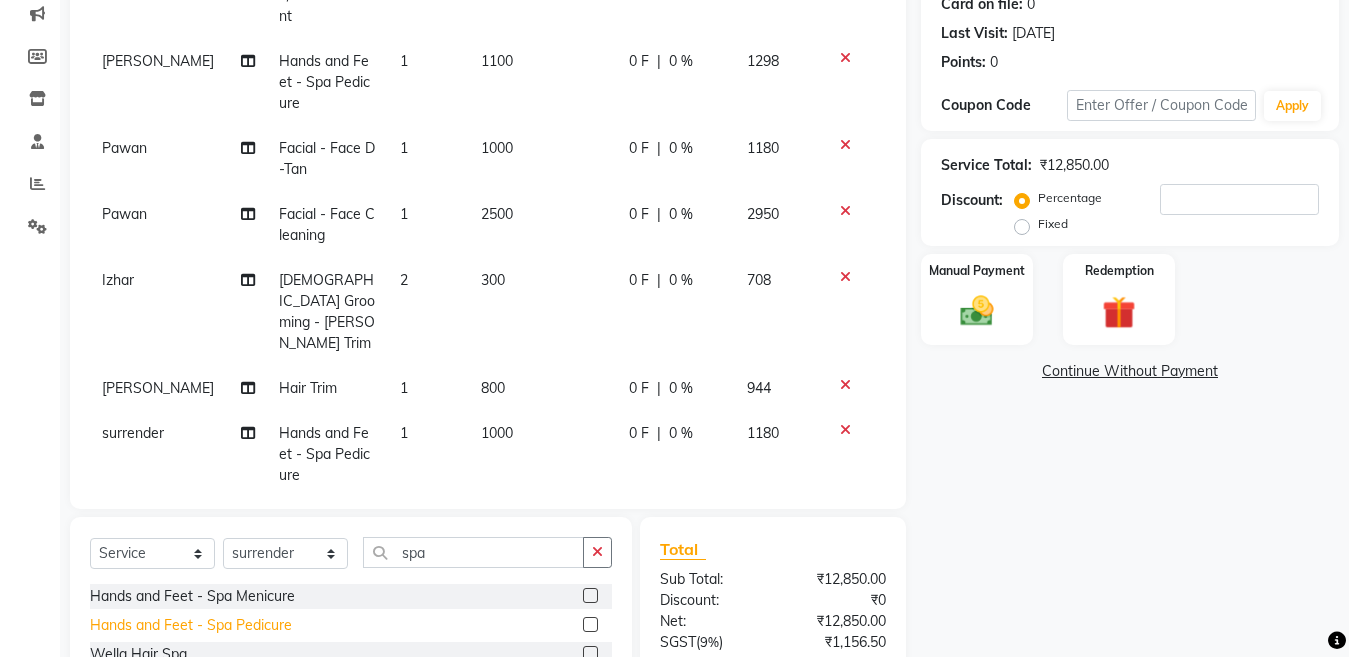 checkbox on "false" 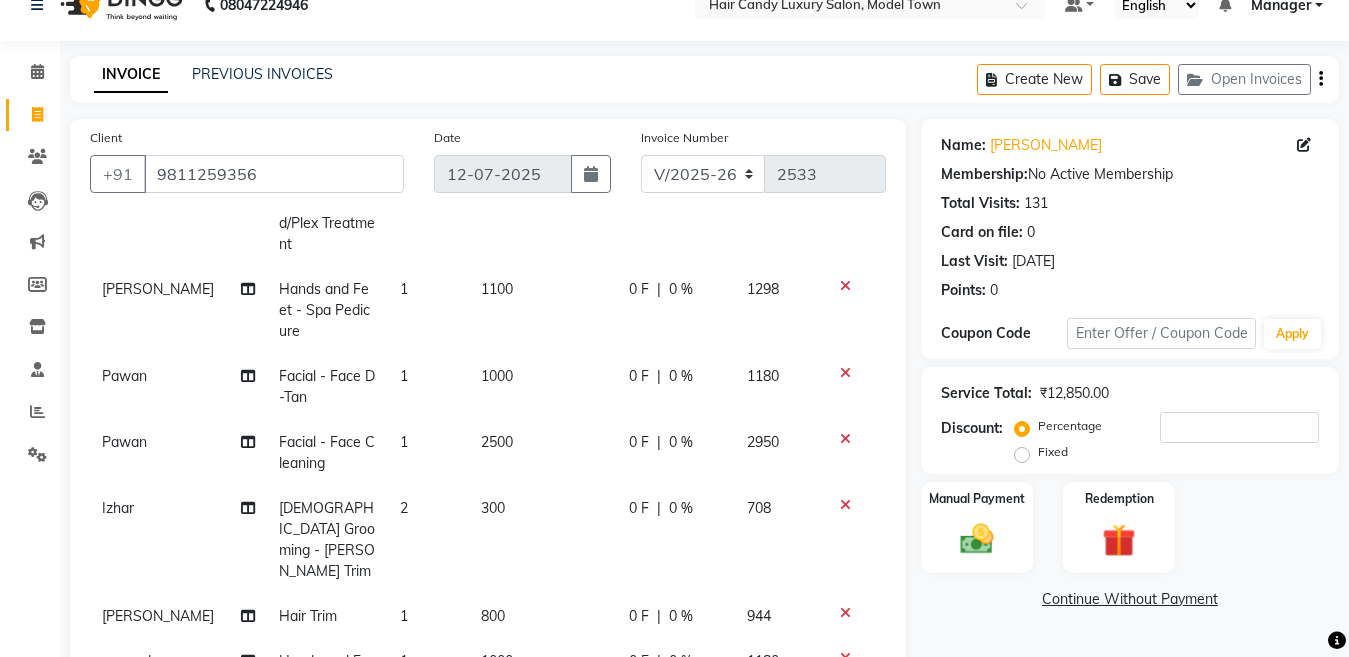 scroll, scrollTop: 0, scrollLeft: 0, axis: both 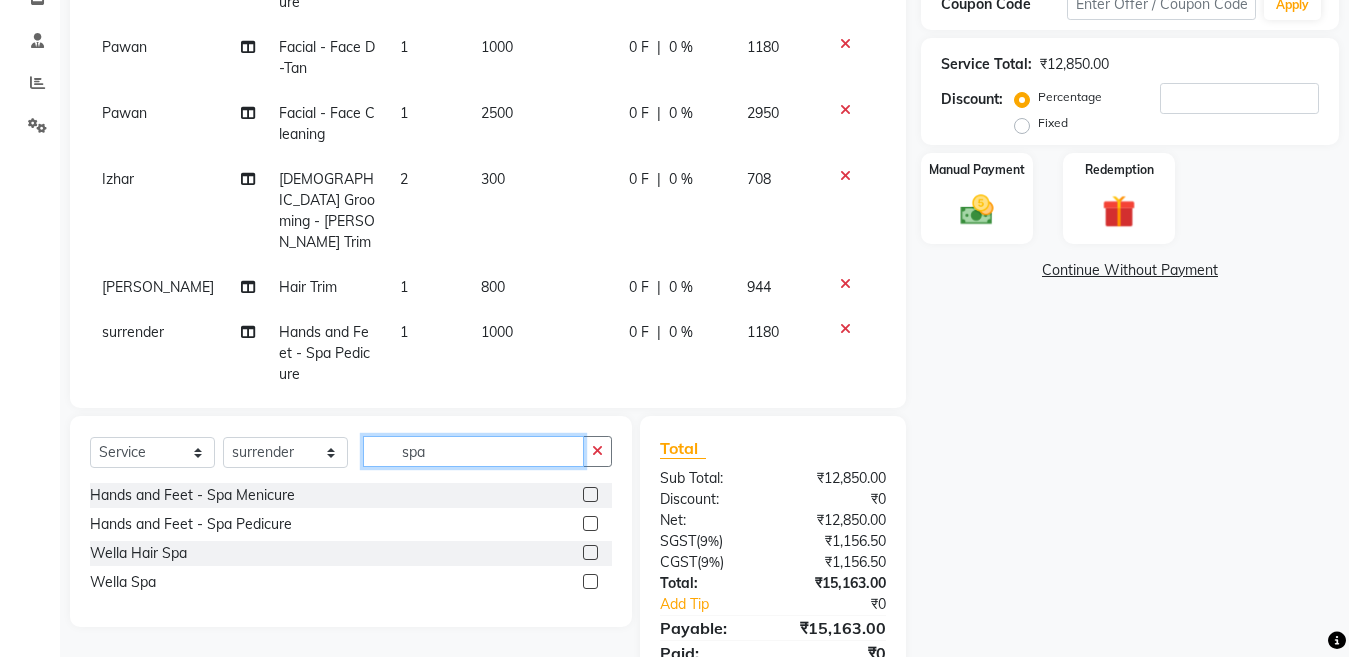 click on "Select  Service  Product  Membership  Package Voucher Prepaid Gift Card  Select Stylist Aakib Anas Anuradha Izhar Laiq (Rahul) Manager Neeraj parul Pawan Prakash Rajni Ranjay (Raju) RIYA Saleem sameer  stock manager surrender Vijay Gupta Vijay kumar spa" 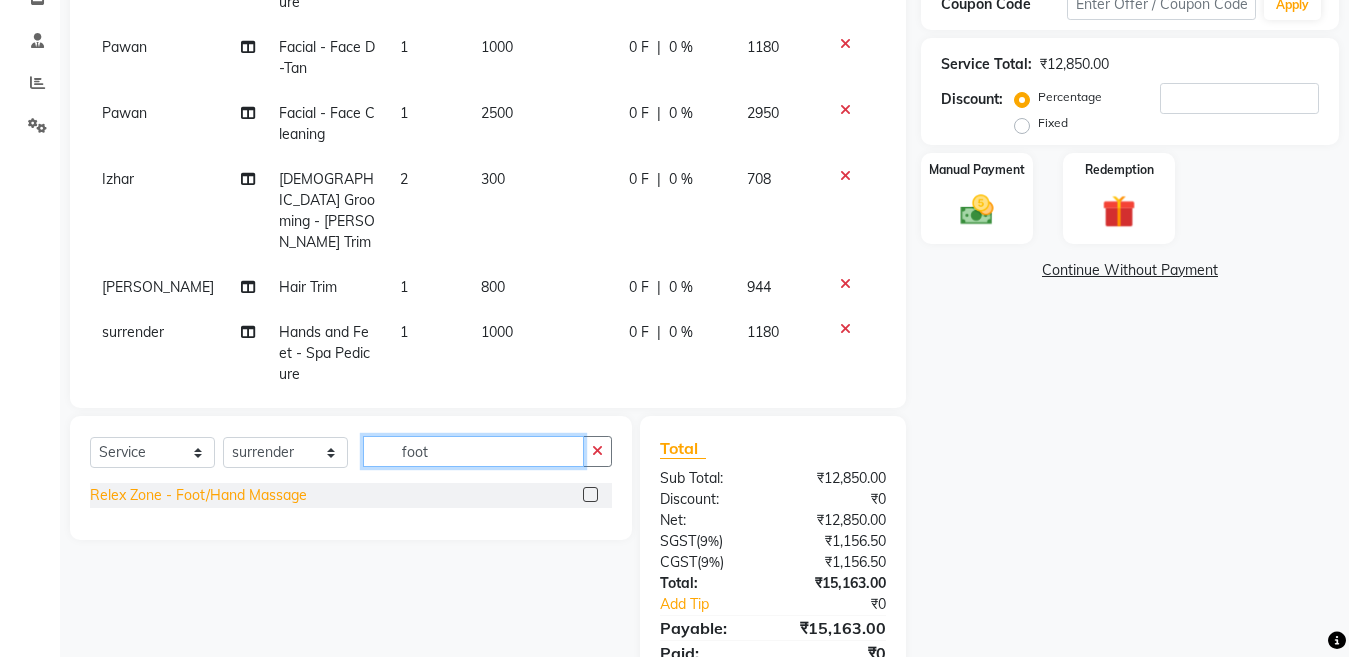 type on "foot" 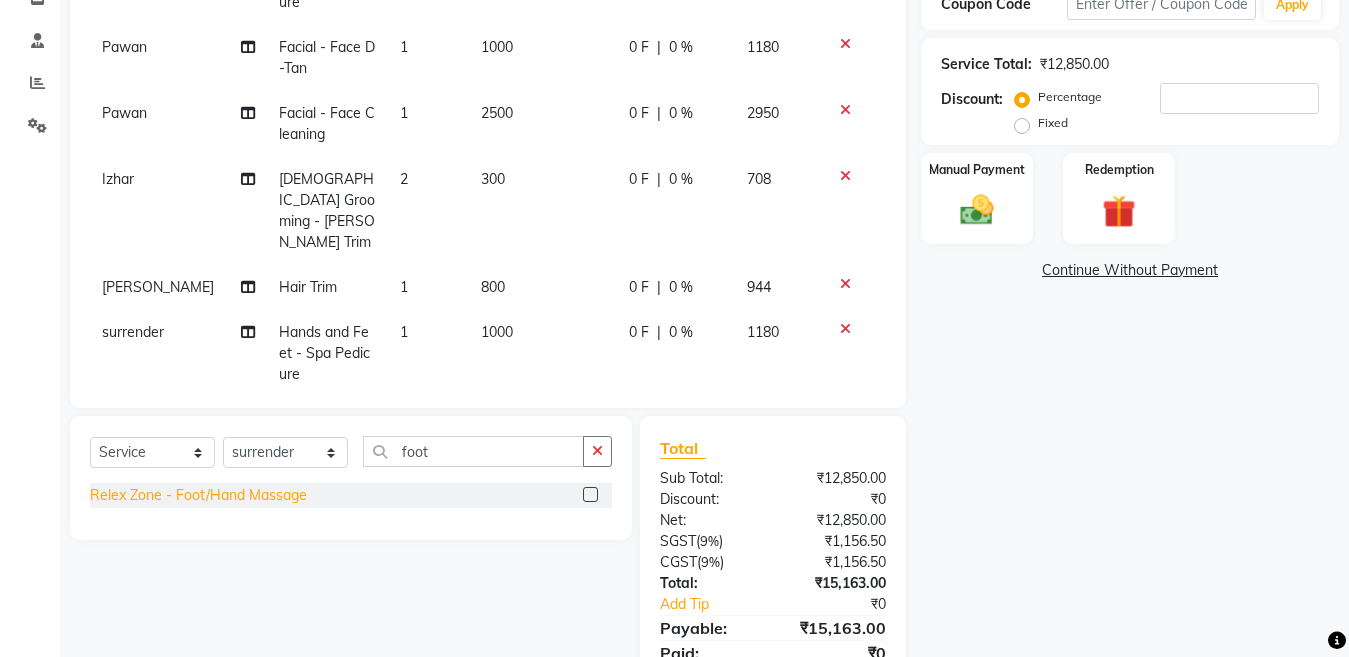 click on "Relex Zone - Foot/Hand Massage" 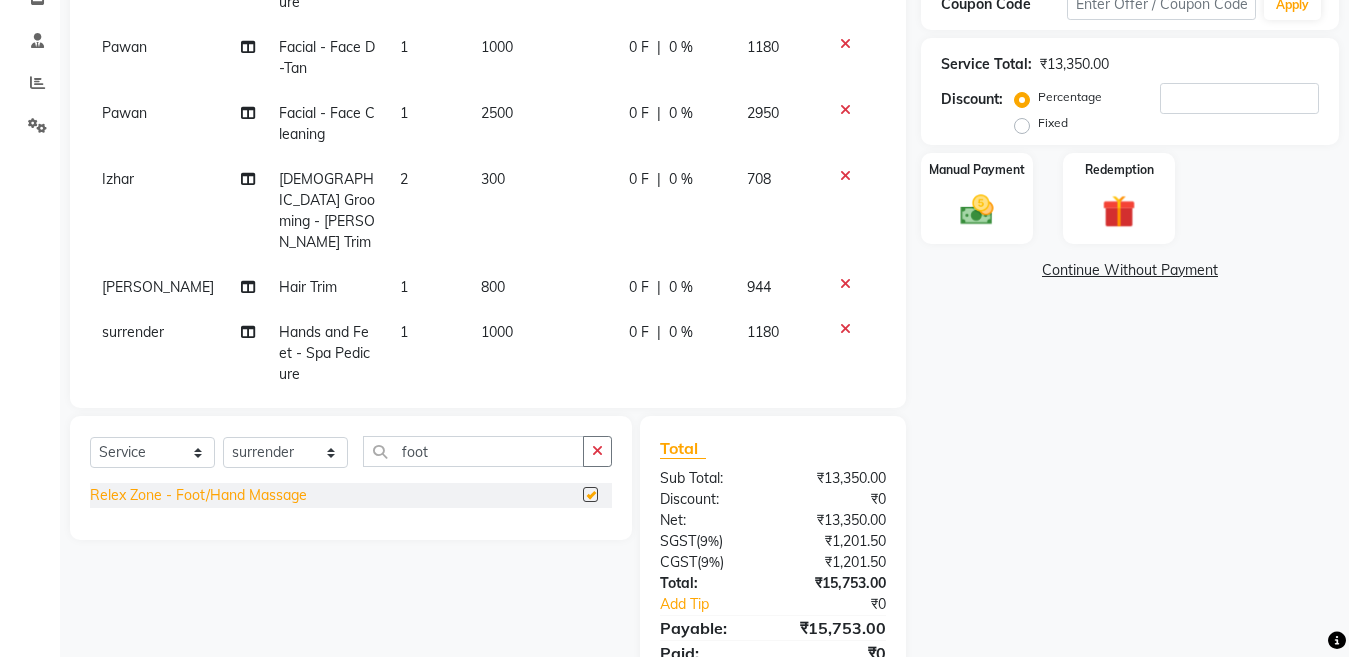 checkbox on "false" 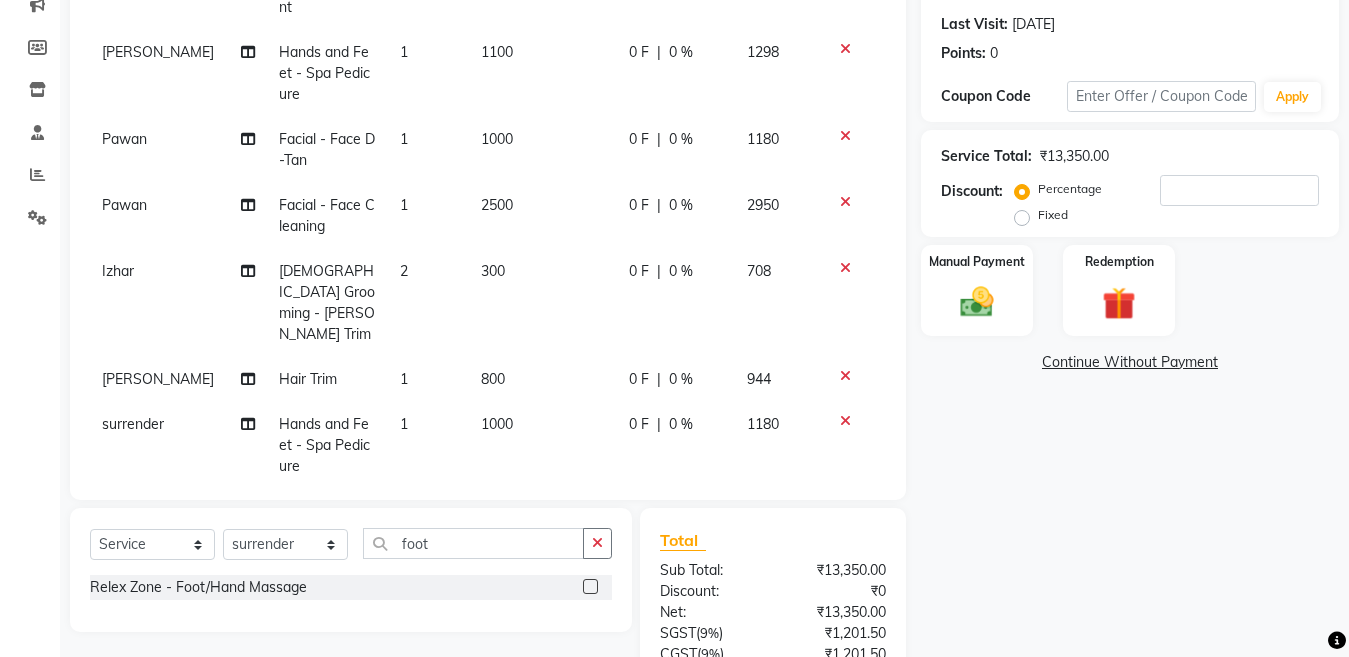 scroll, scrollTop: 259, scrollLeft: 0, axis: vertical 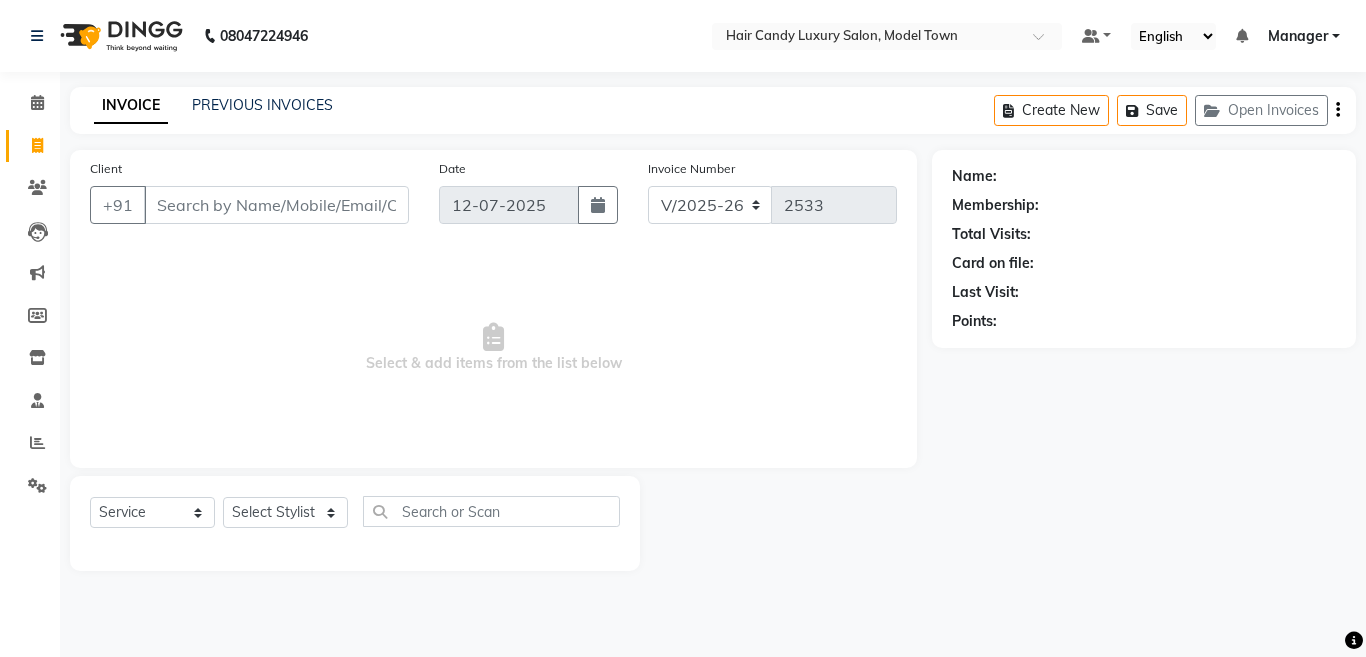 select on "4716" 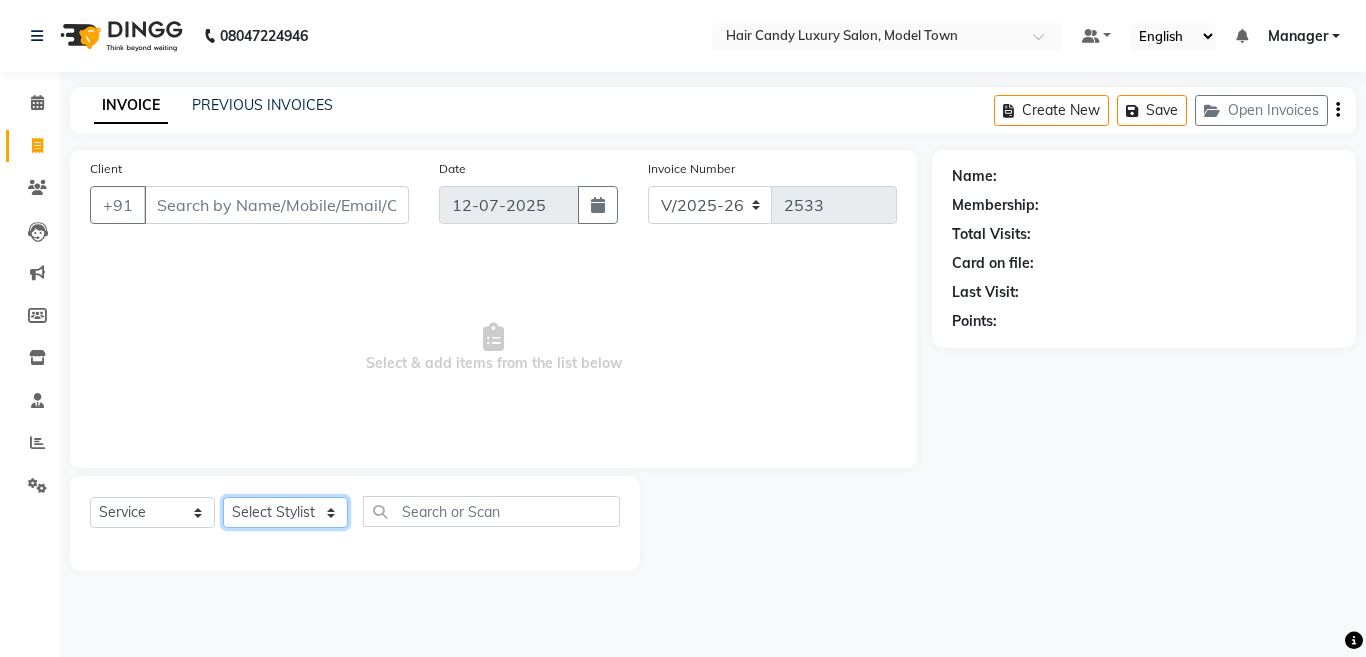 click on "Select Stylist [PERSON_NAME] [PERSON_NAME] ([PERSON_NAME]) Manager [PERSON_NAME] [PERSON_NAME] [PERSON_NAME] [PERSON_NAME] ([PERSON_NAME]) [PERSON_NAME]  stock manager surrender [PERSON_NAME] [PERSON_NAME]" 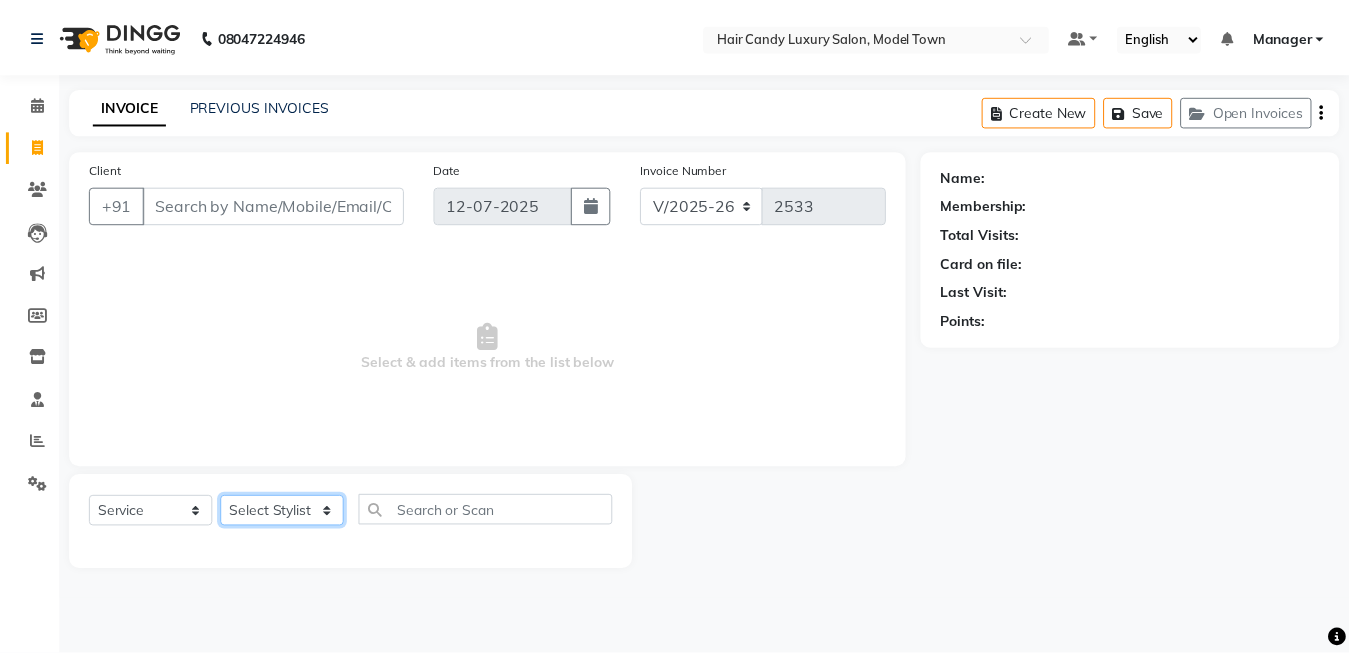 scroll, scrollTop: 0, scrollLeft: 0, axis: both 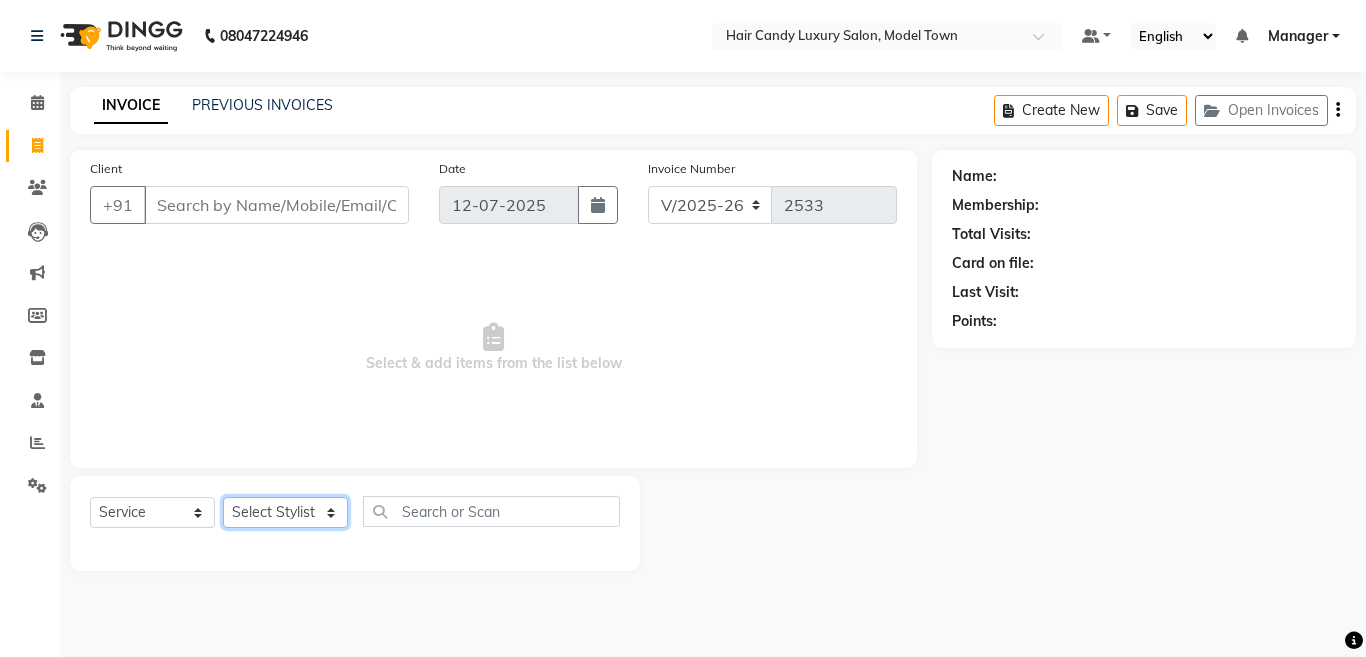 select on "34279" 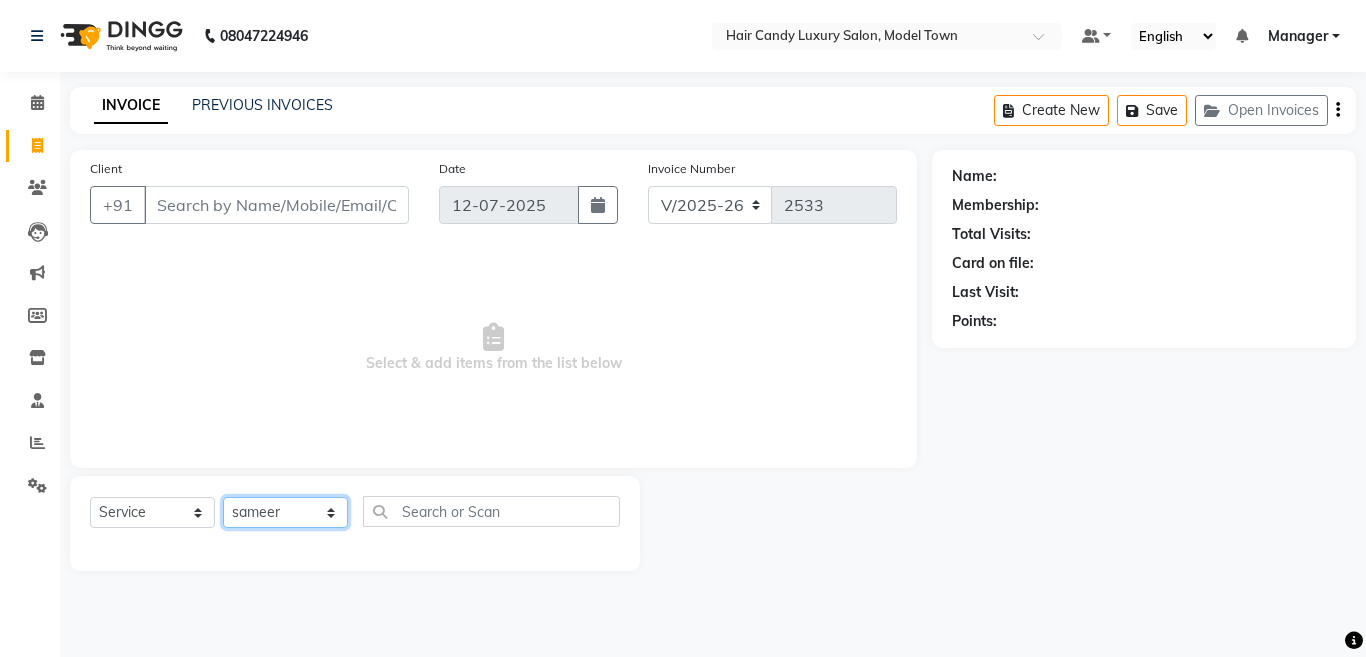 click on "Select Stylist [PERSON_NAME] [PERSON_NAME] ([PERSON_NAME]) Manager [PERSON_NAME] [PERSON_NAME] [PERSON_NAME] [PERSON_NAME] ([PERSON_NAME]) [PERSON_NAME]  stock manager surrender [PERSON_NAME] [PERSON_NAME]" 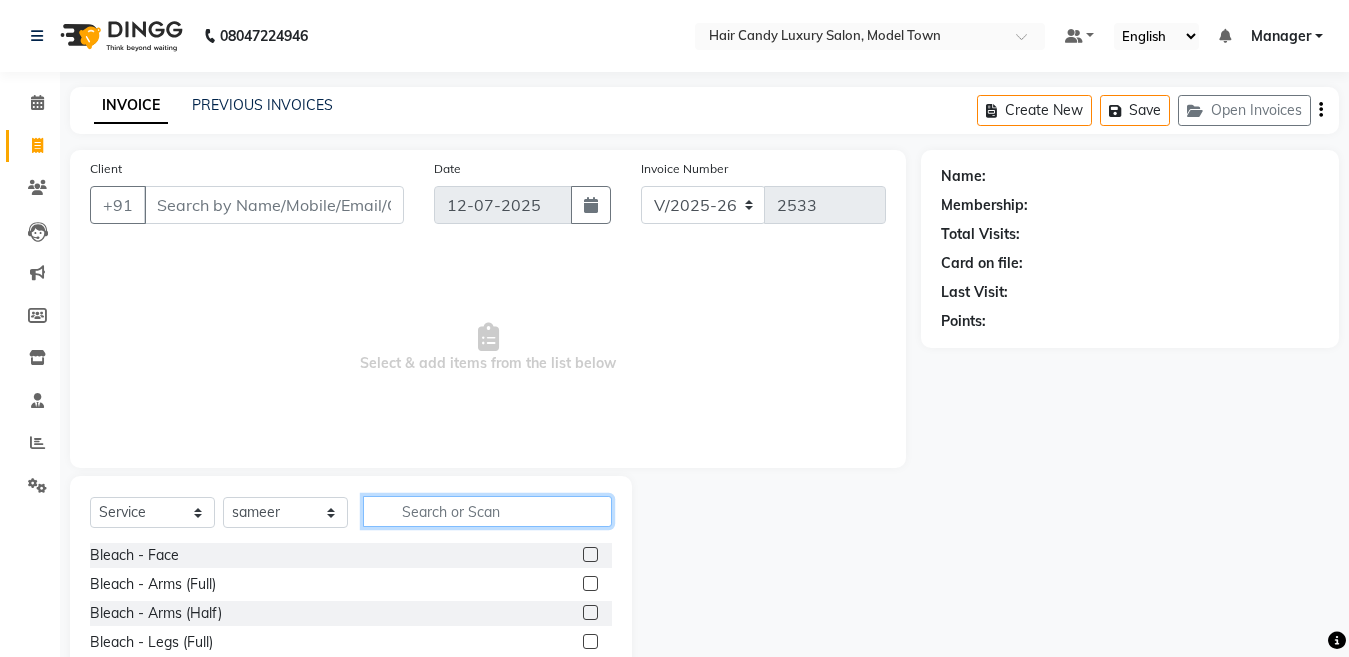 click 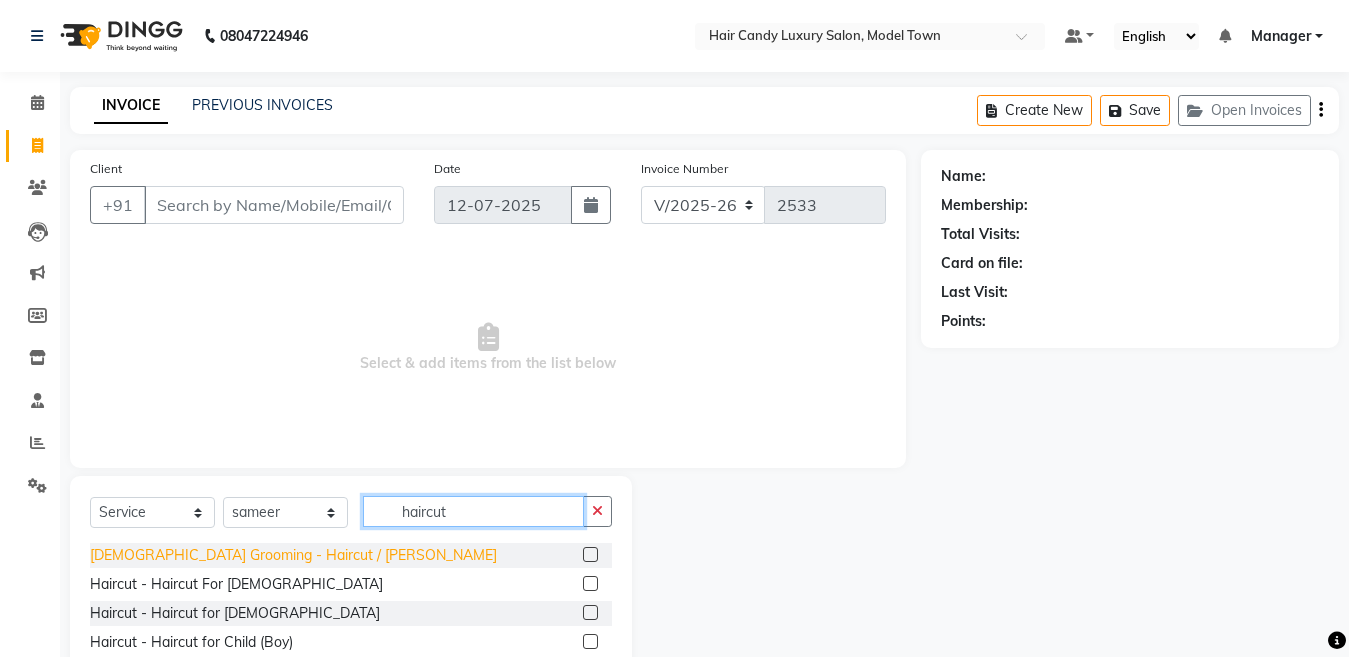 type on "haircut" 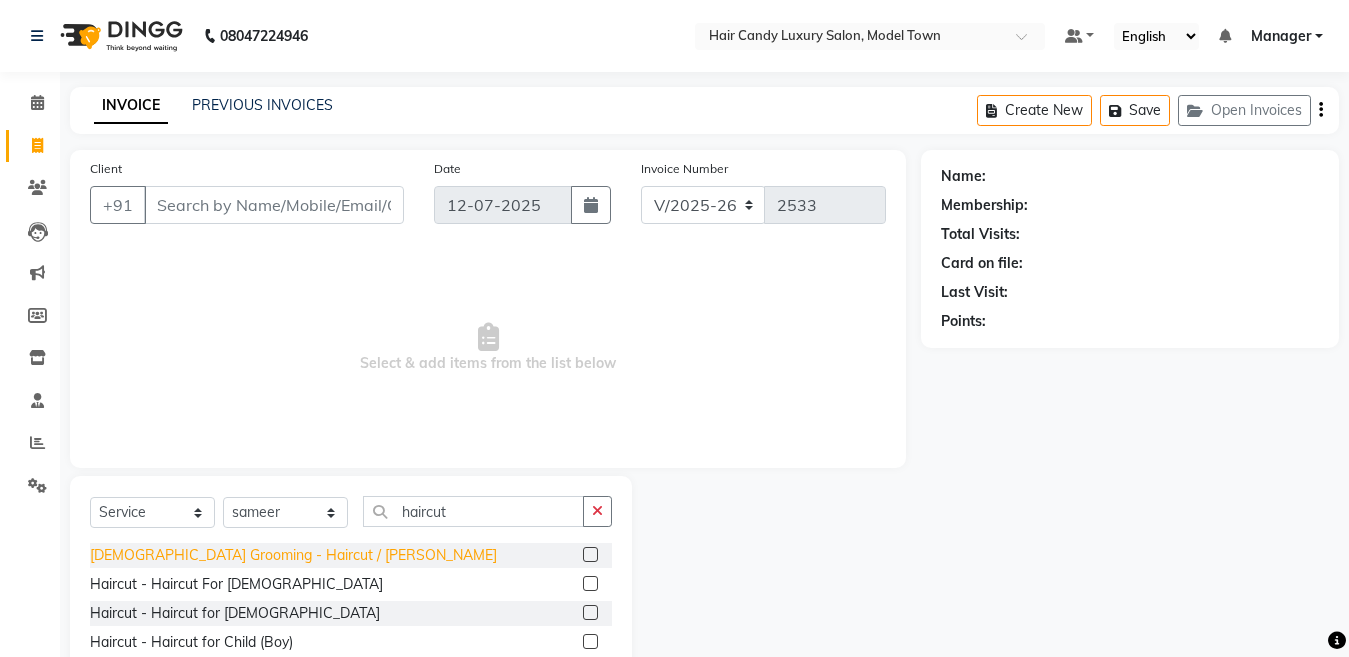 click on "[DEMOGRAPHIC_DATA] Grooming - Haircut / [PERSON_NAME]" 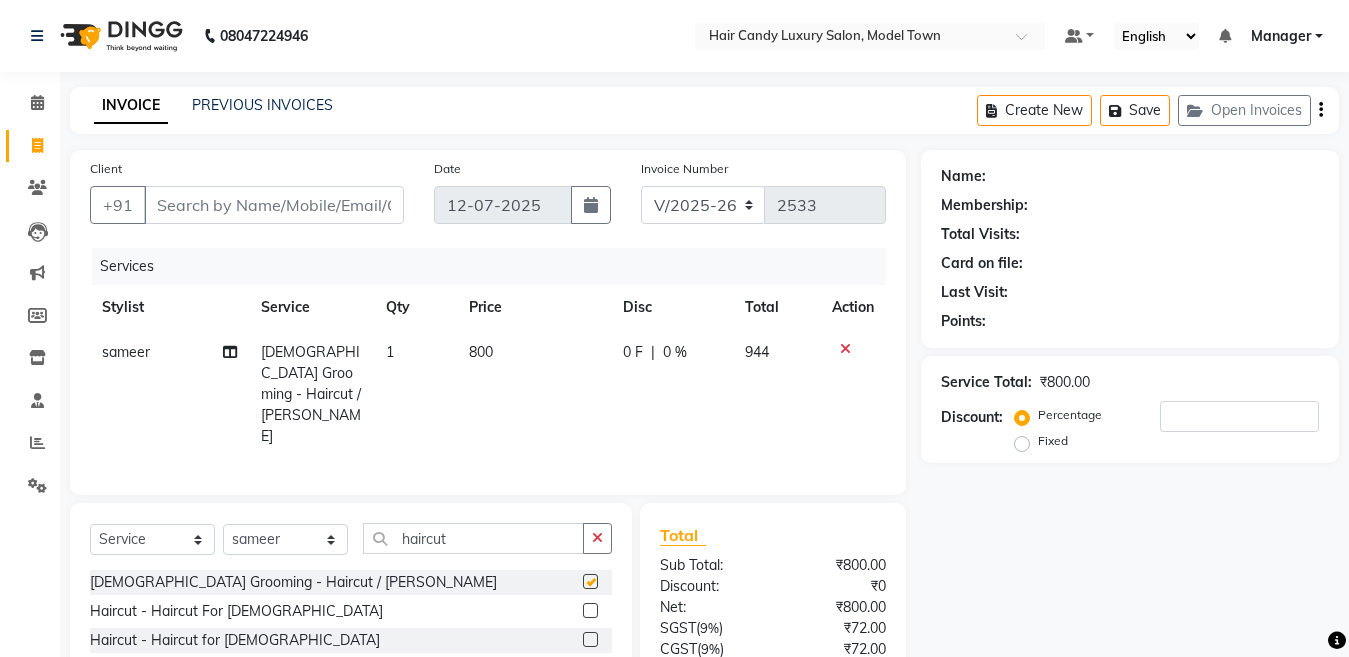 checkbox on "false" 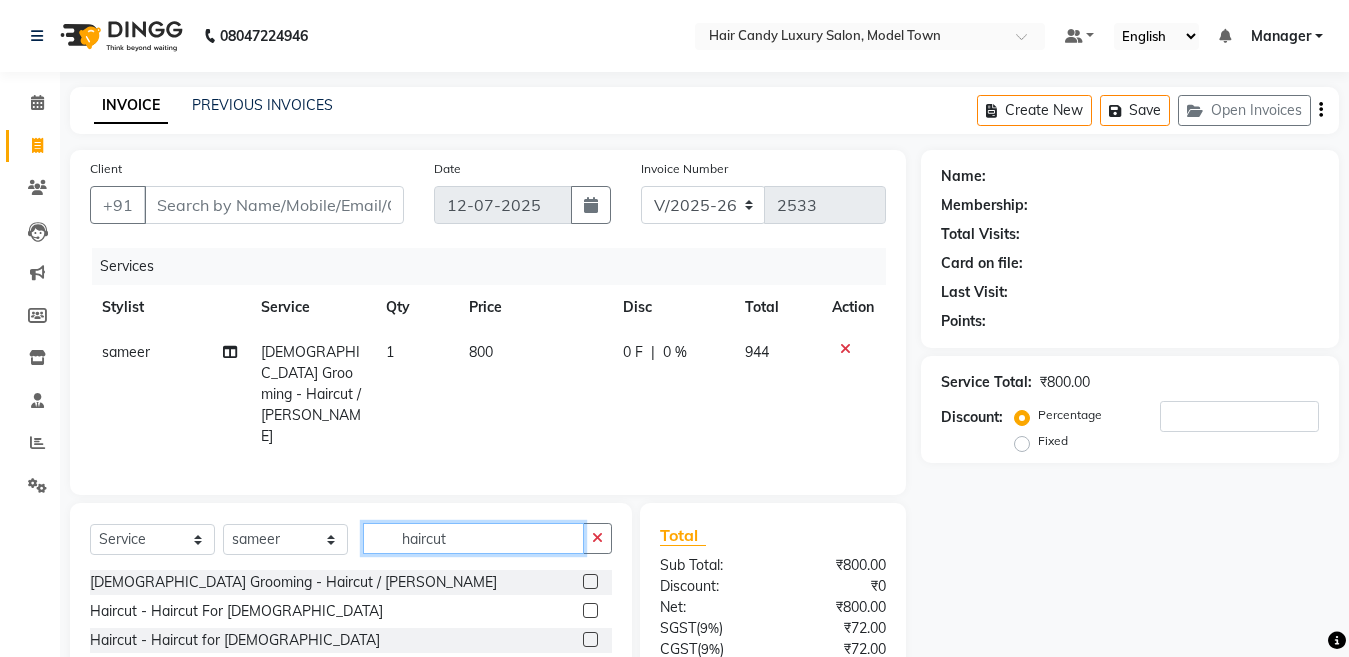 drag, startPoint x: 502, startPoint y: 523, endPoint x: 299, endPoint y: 523, distance: 203 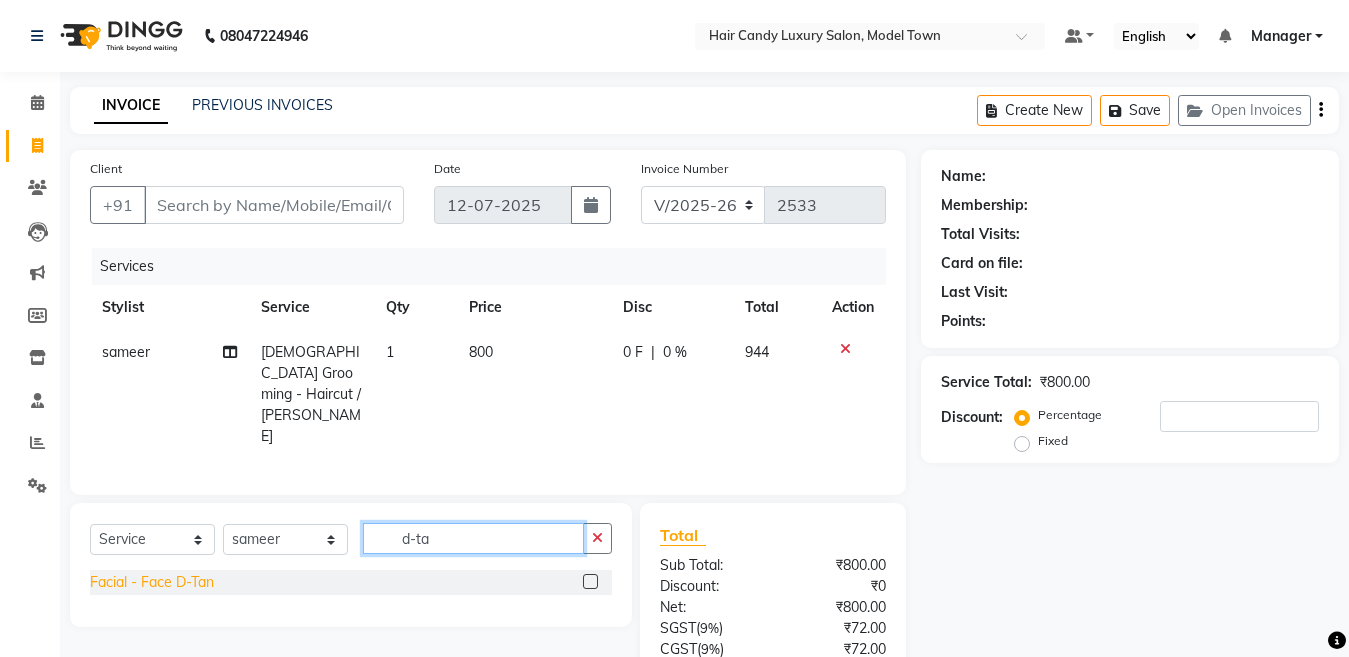type on "d-ta" 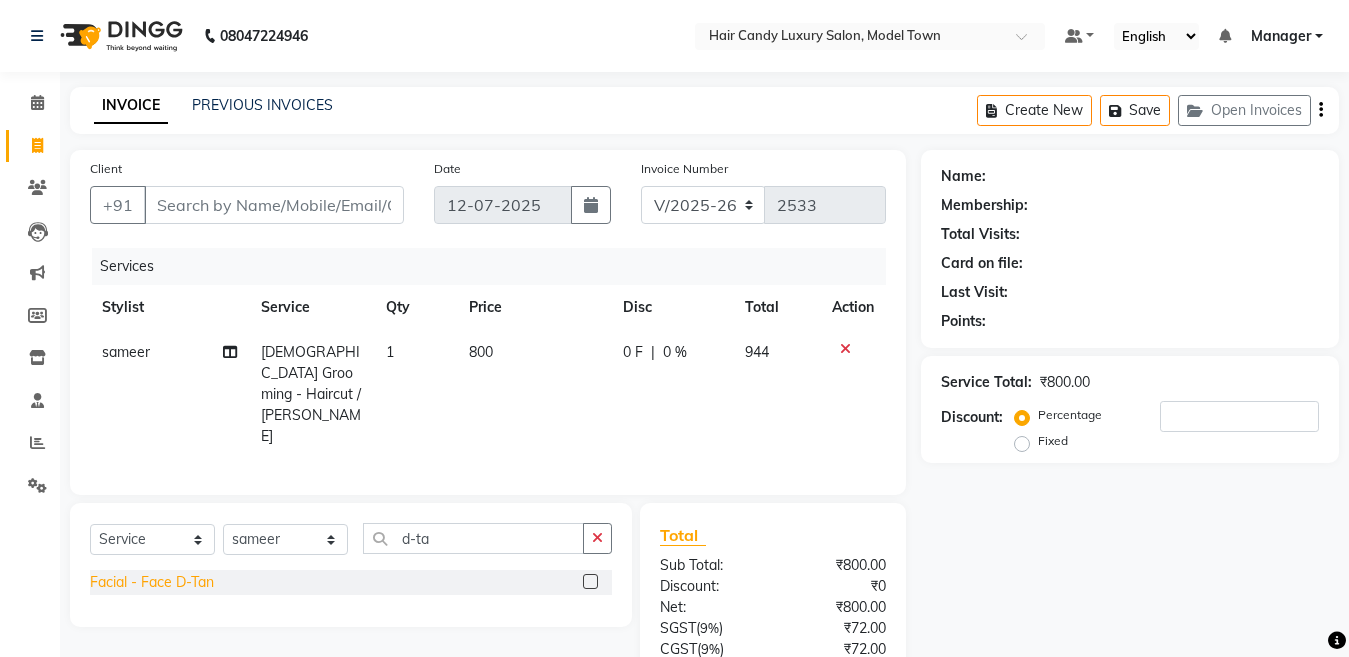 click on "Facial - Face D-Tan" 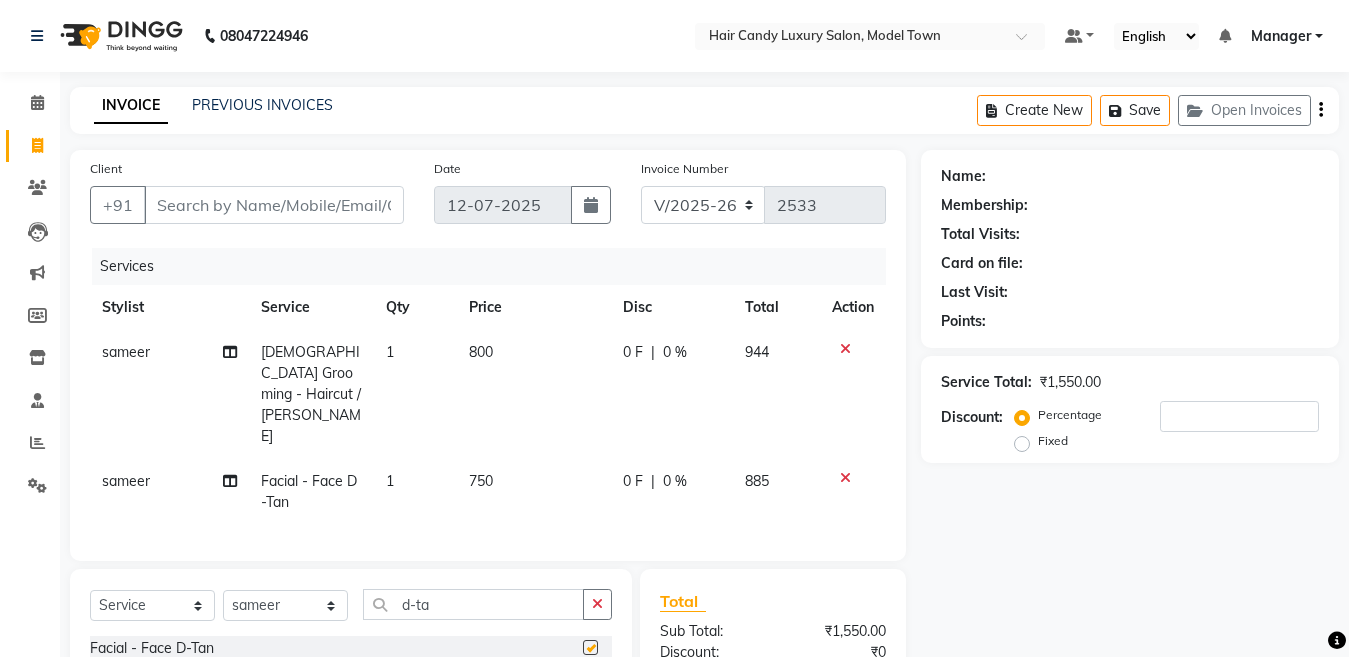 checkbox on "false" 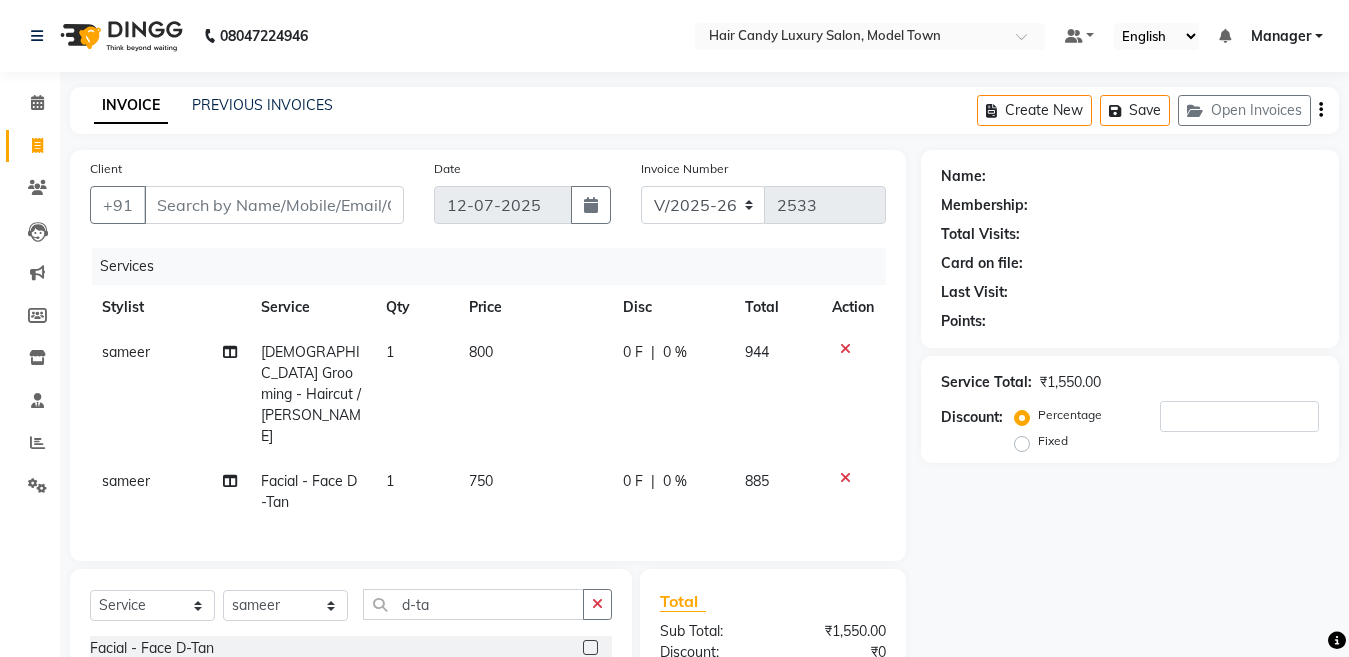 click on "750" 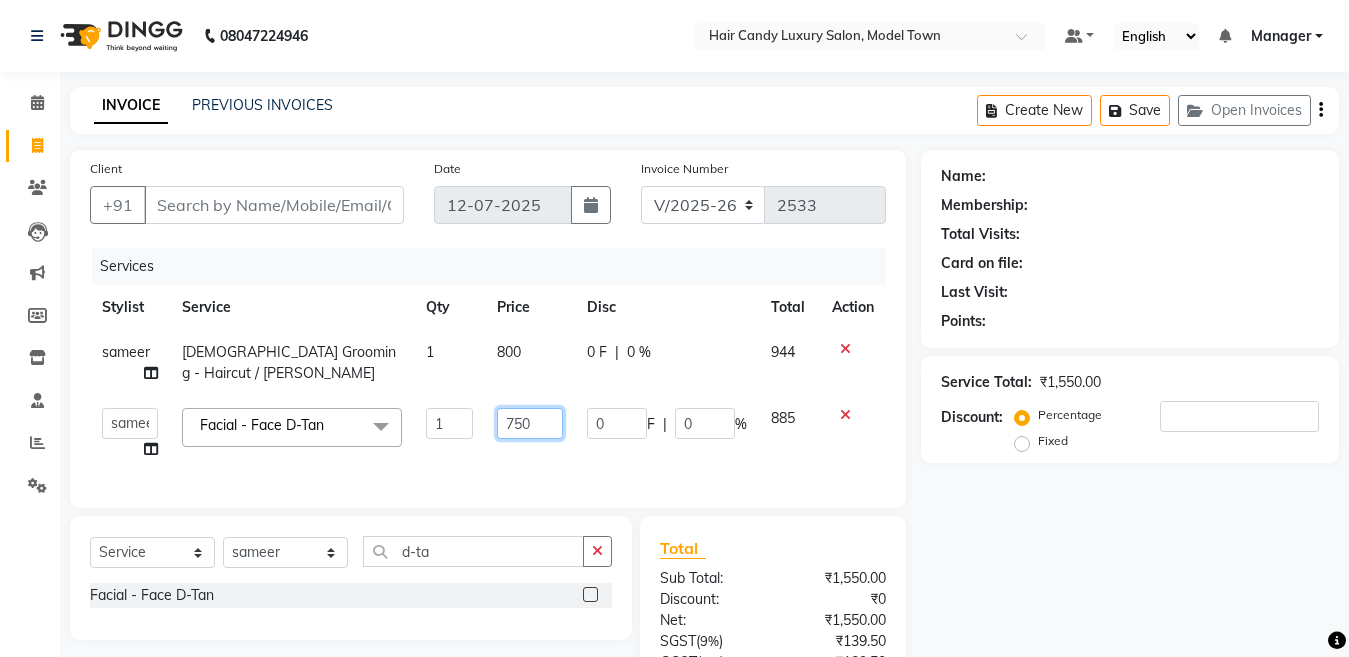 drag, startPoint x: 528, startPoint y: 433, endPoint x: 474, endPoint y: 433, distance: 54 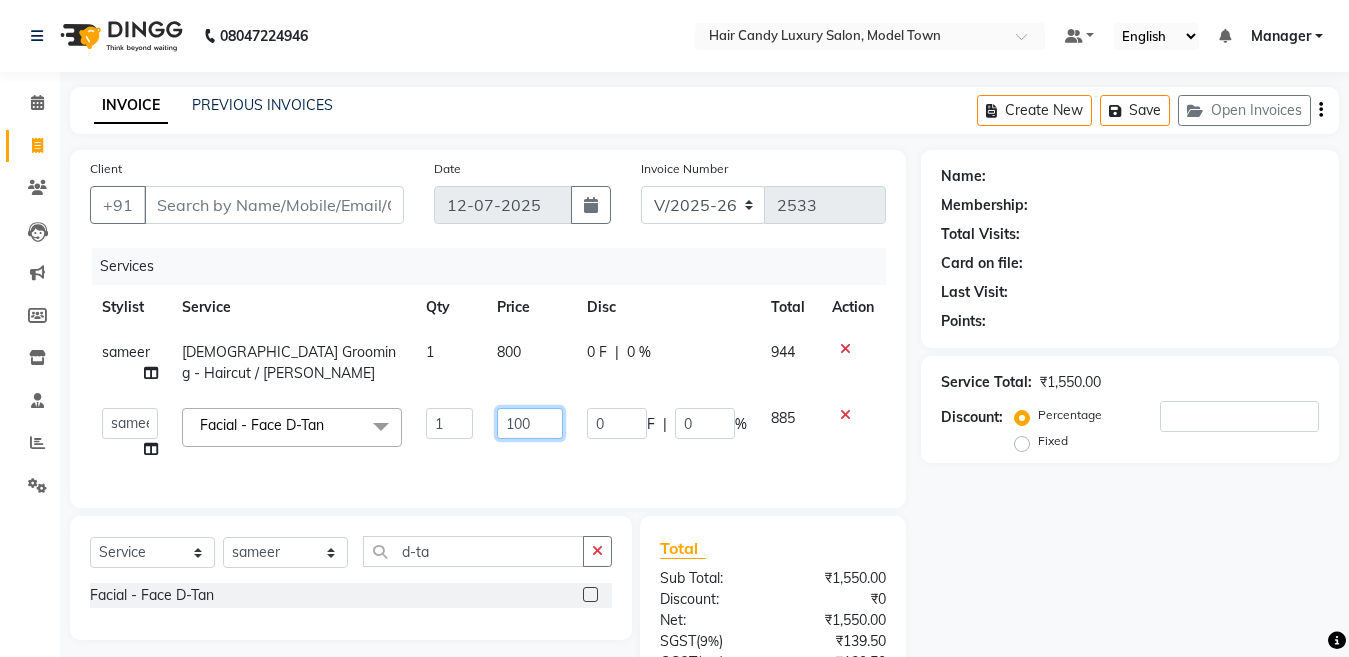 type on "1000" 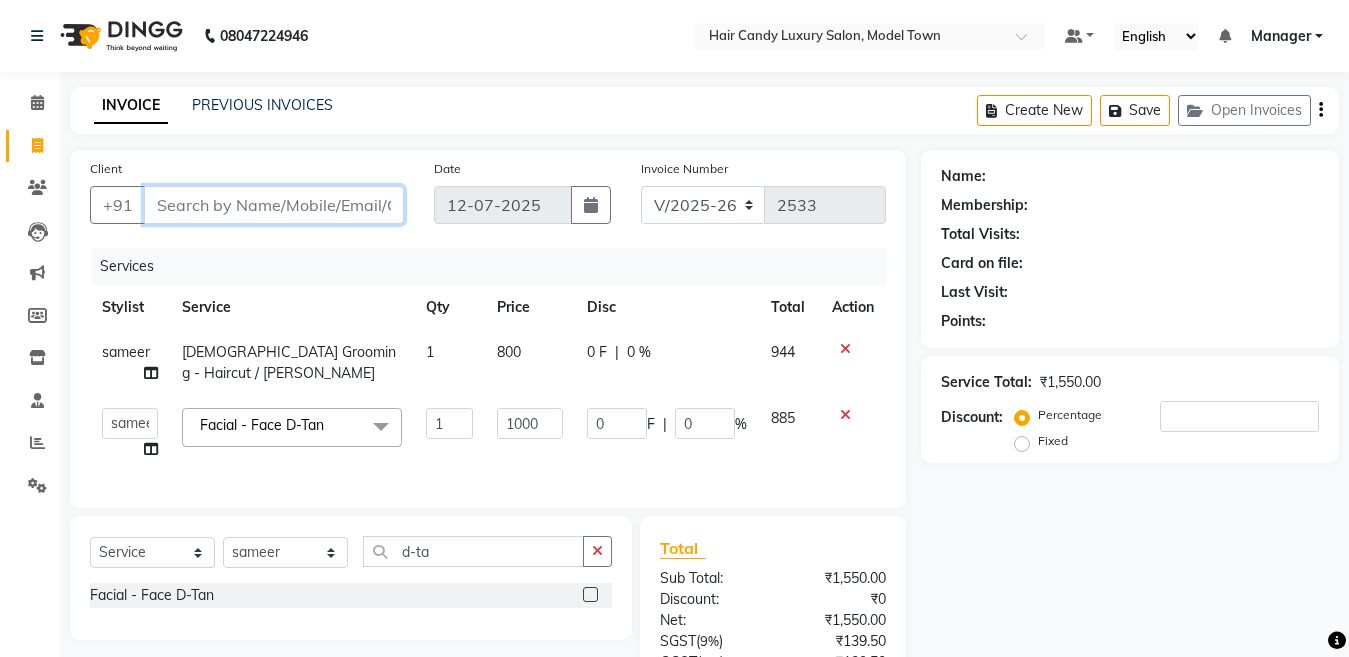 click on "Client" at bounding box center (274, 205) 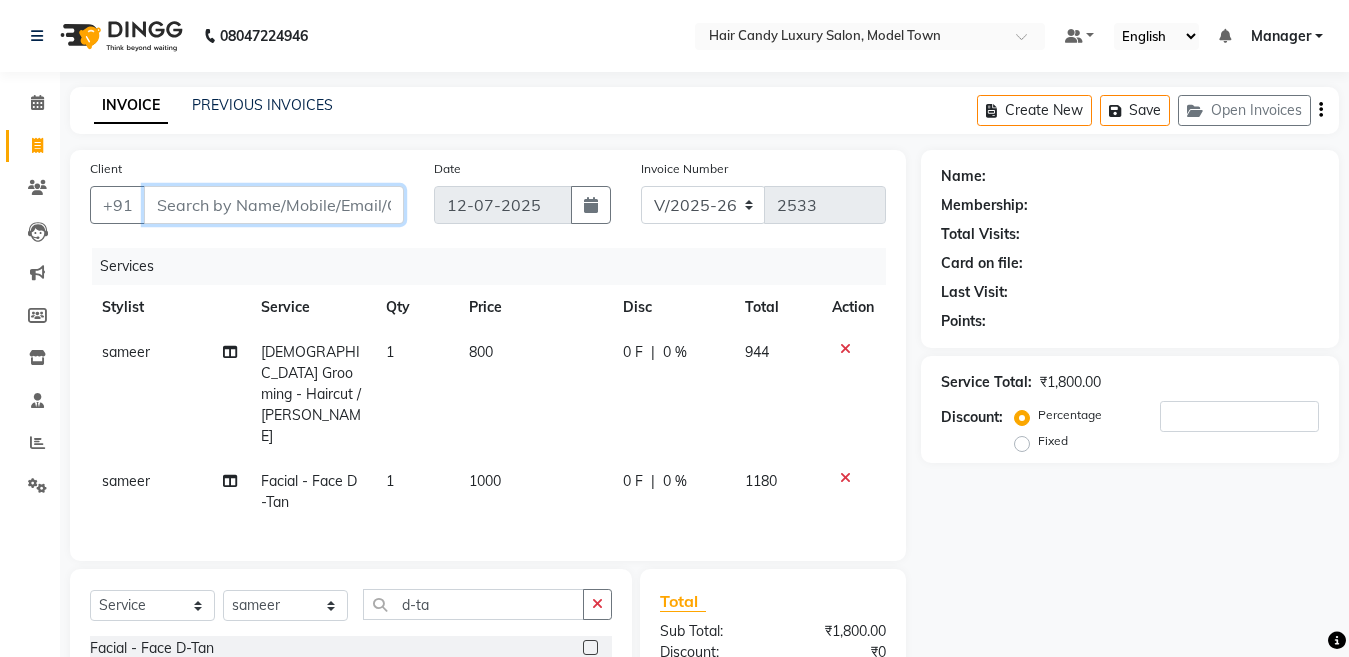 type on "r" 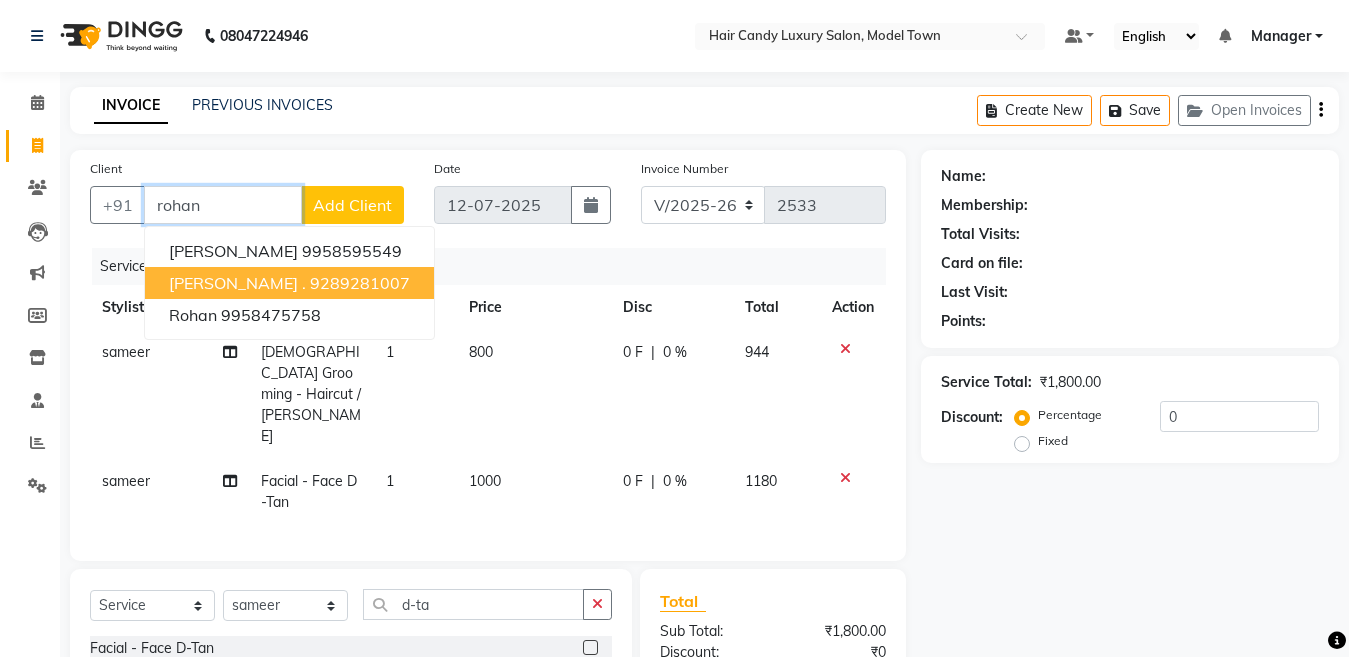 click on "9289281007" at bounding box center (360, 283) 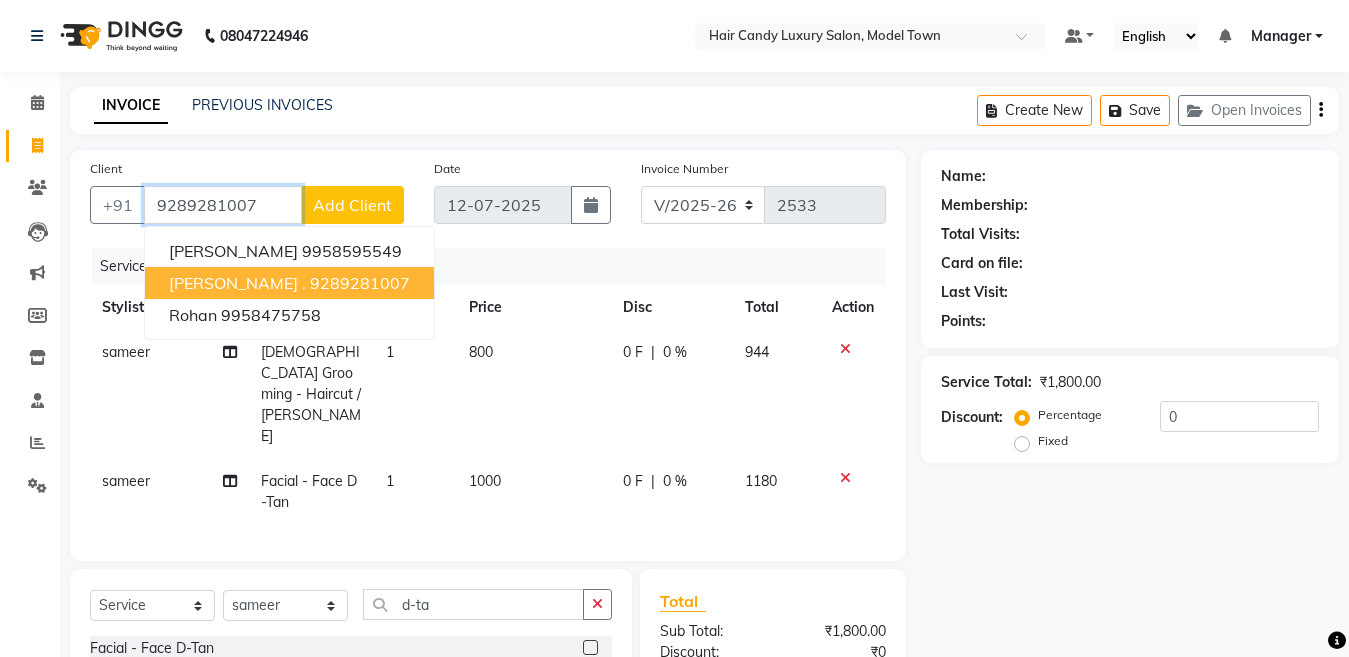 type on "9289281007" 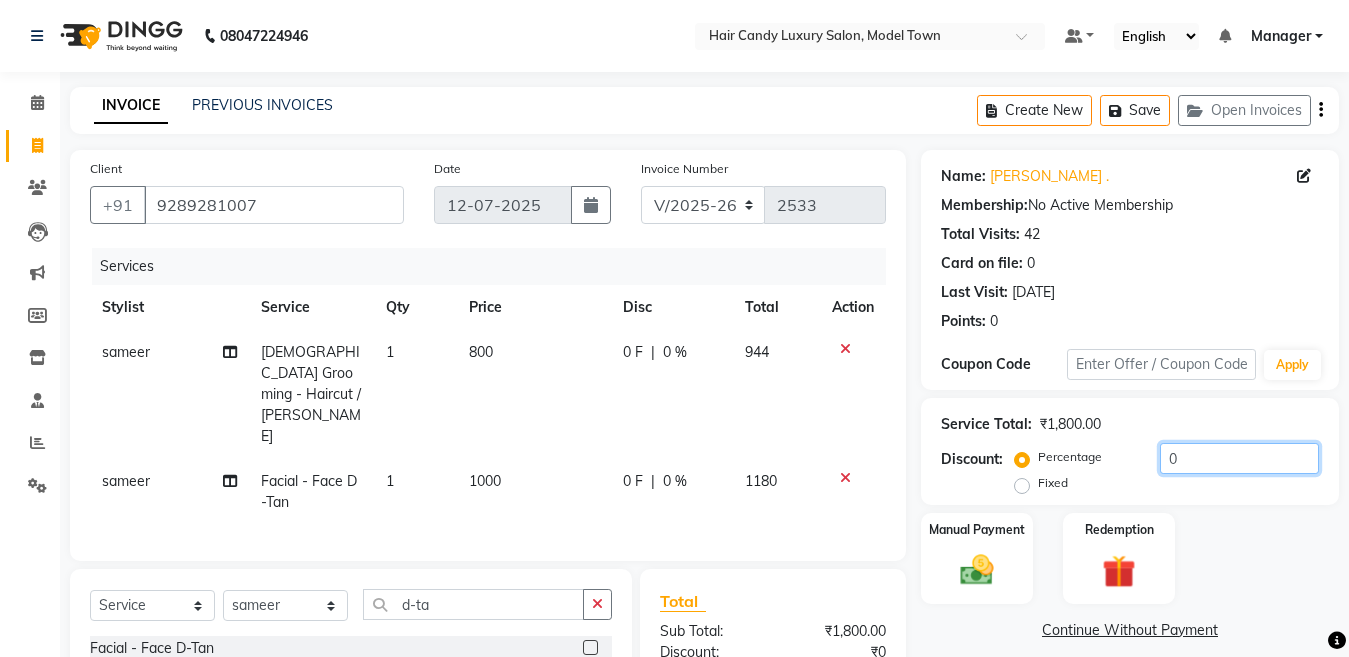click on "0" 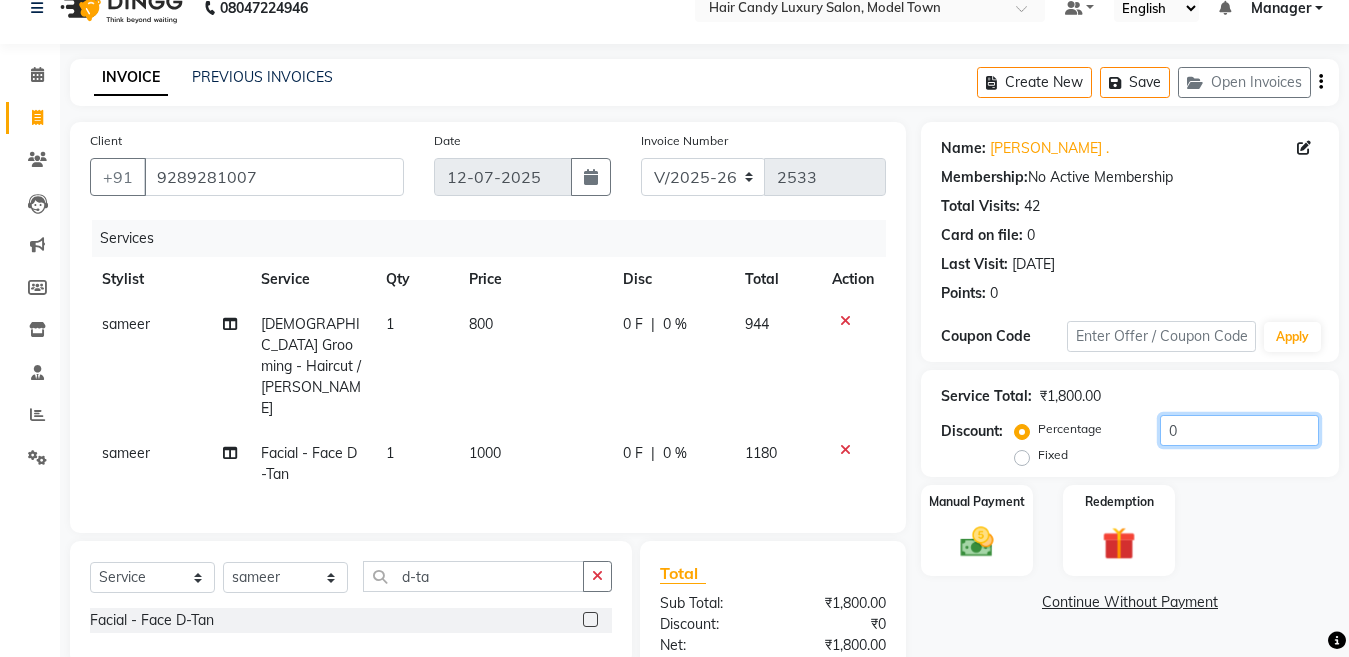 scroll, scrollTop: 32, scrollLeft: 0, axis: vertical 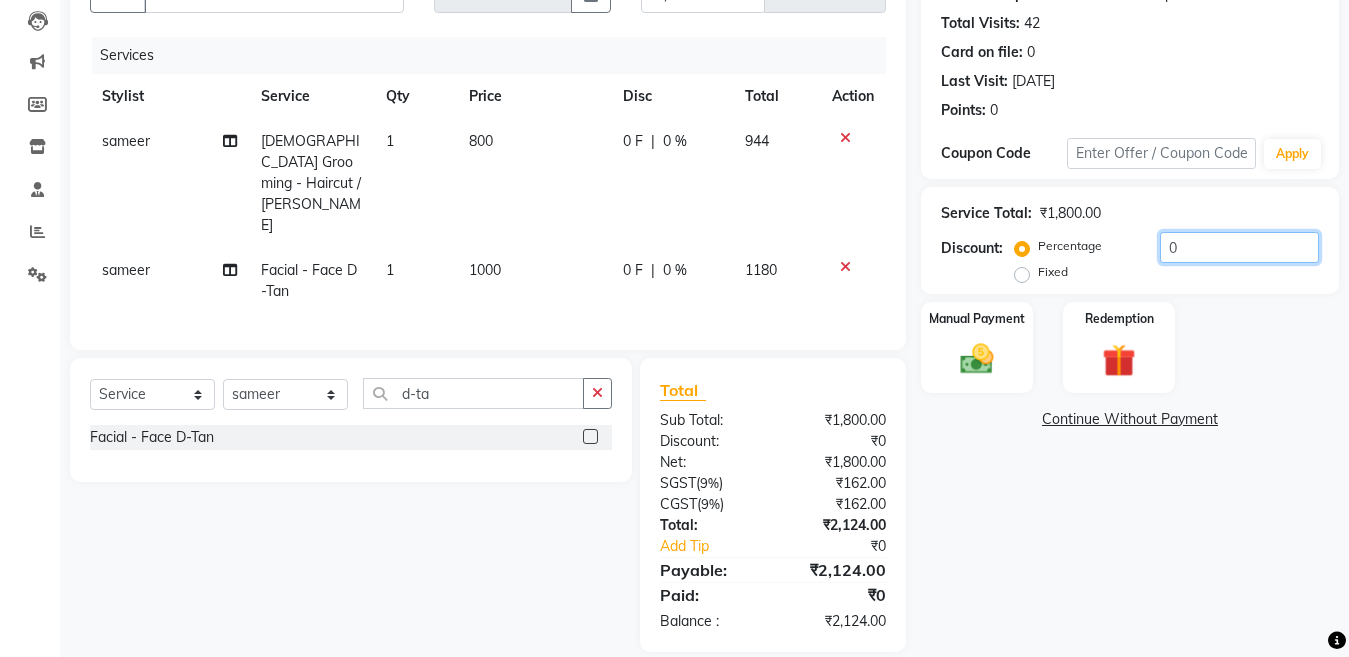 click on "0" 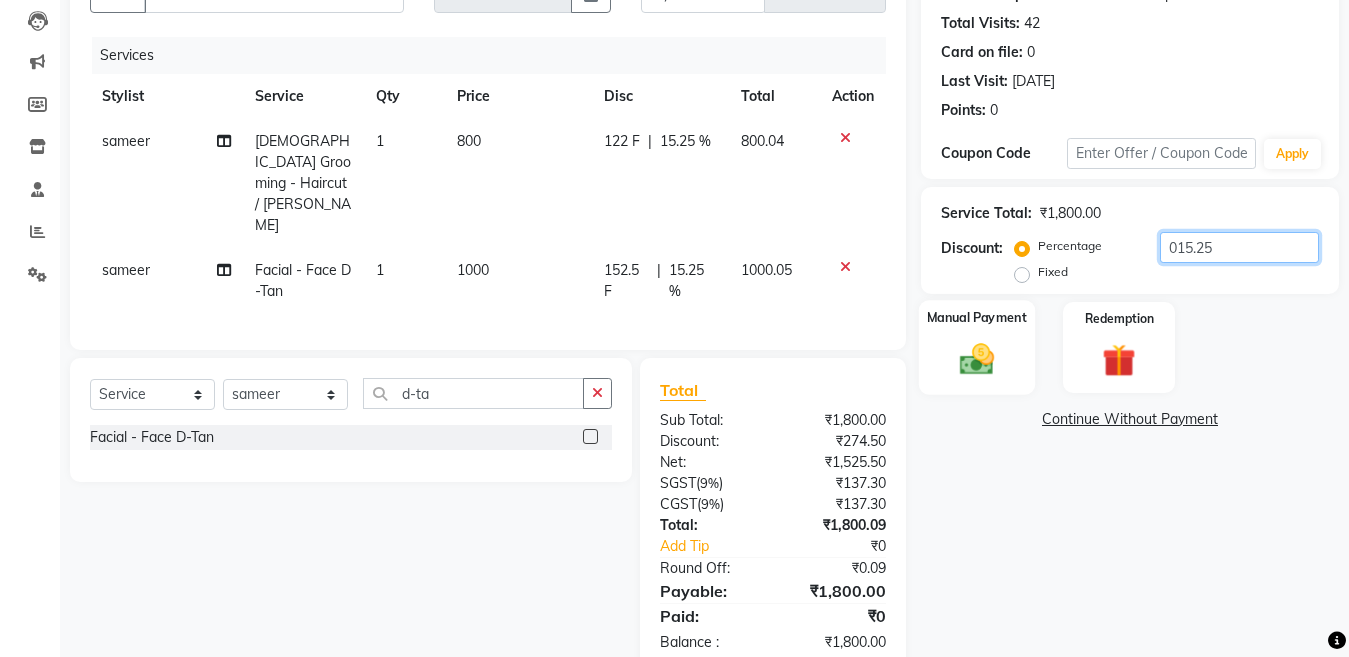type on "015.25" 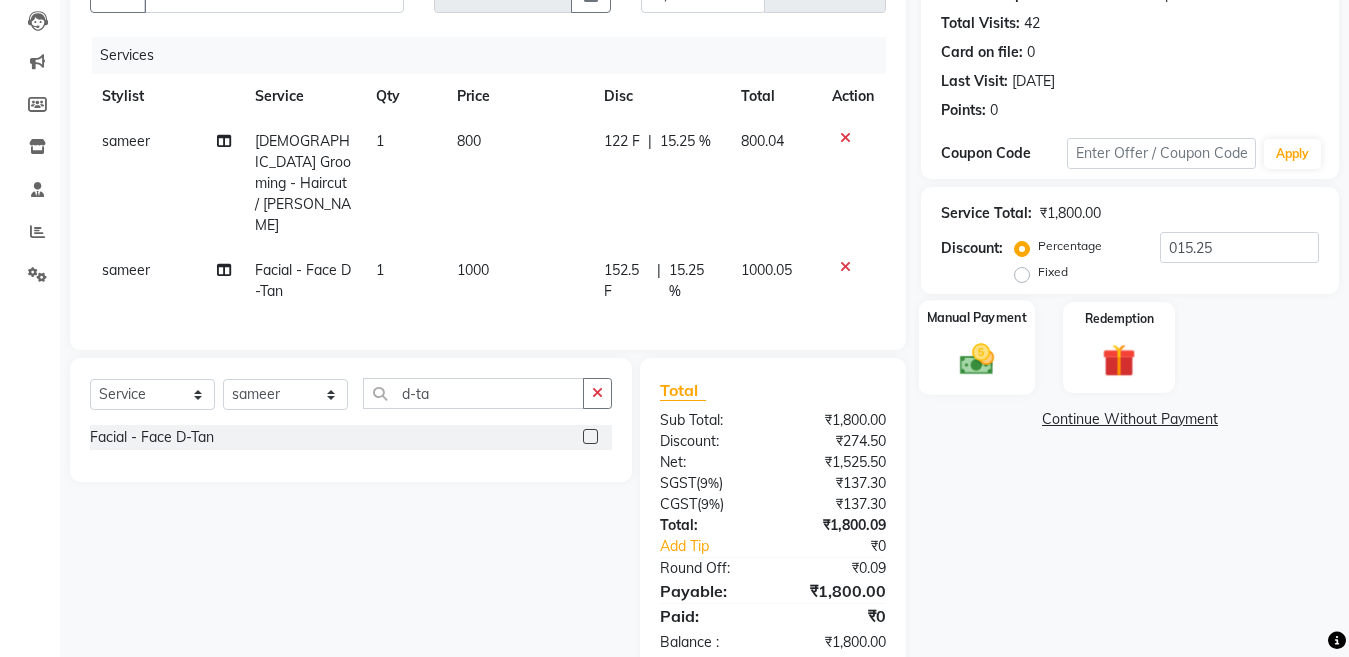 click on "Manual Payment" 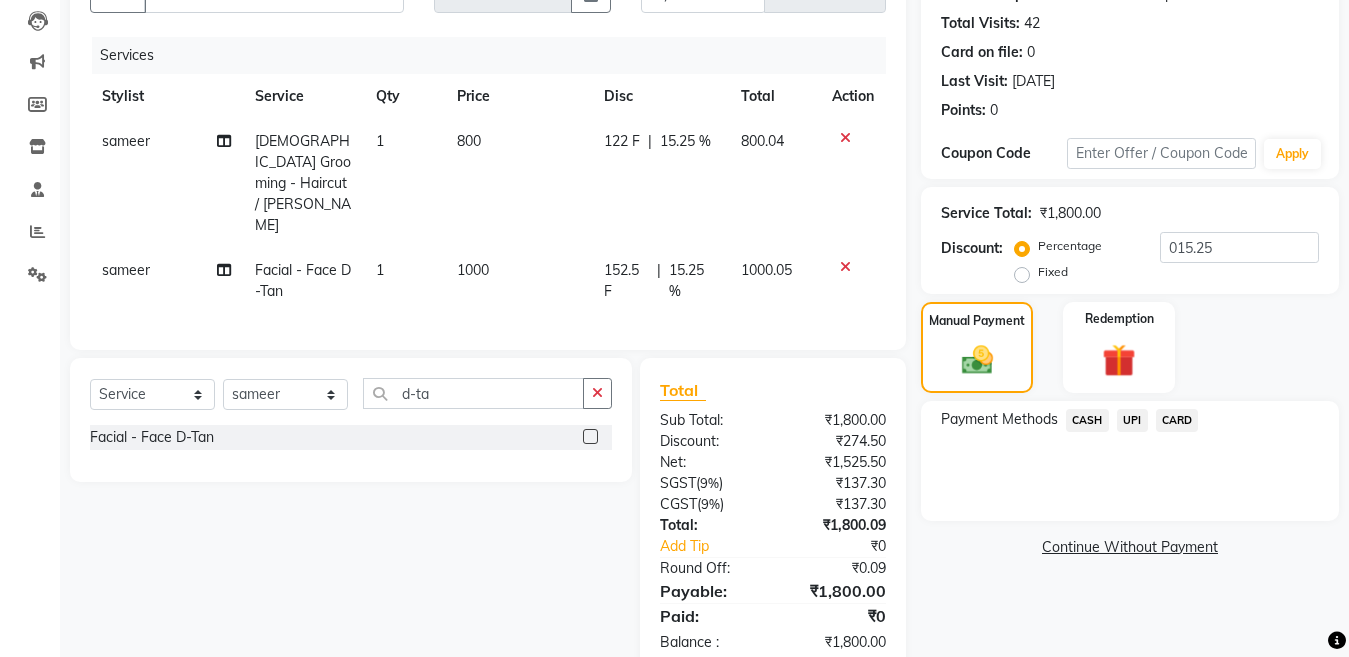 scroll, scrollTop: 232, scrollLeft: 0, axis: vertical 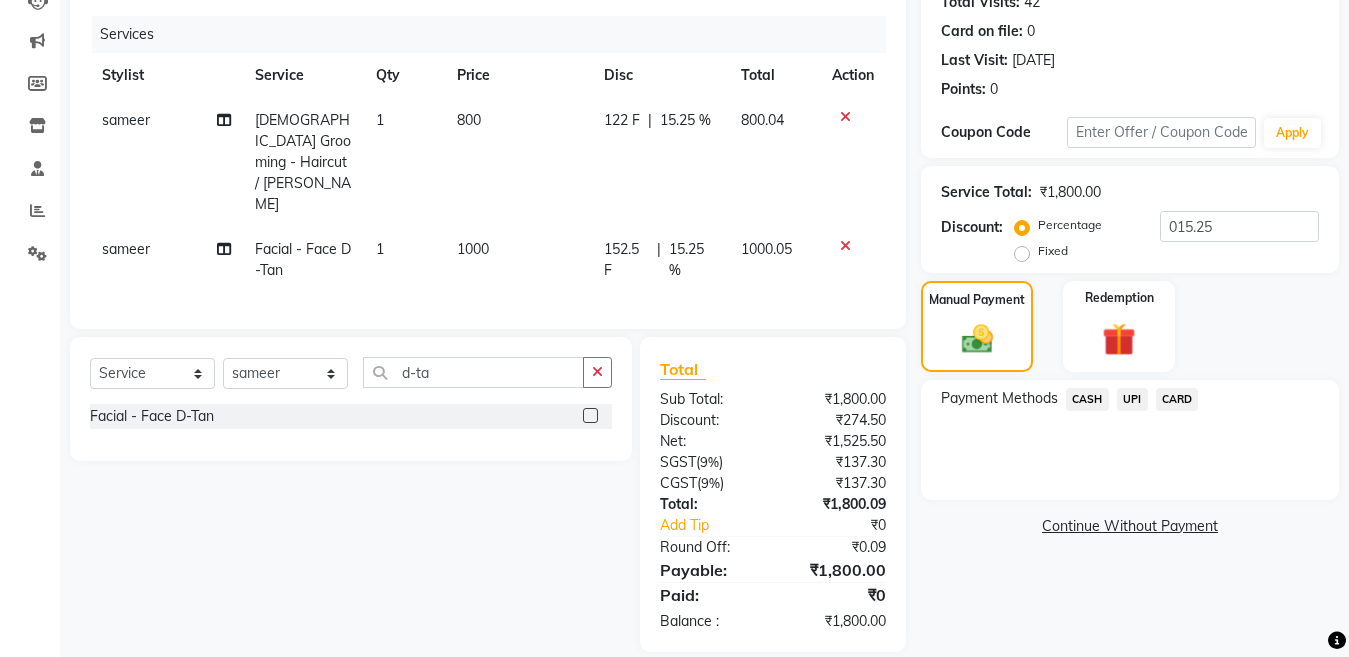 click on "CARD" 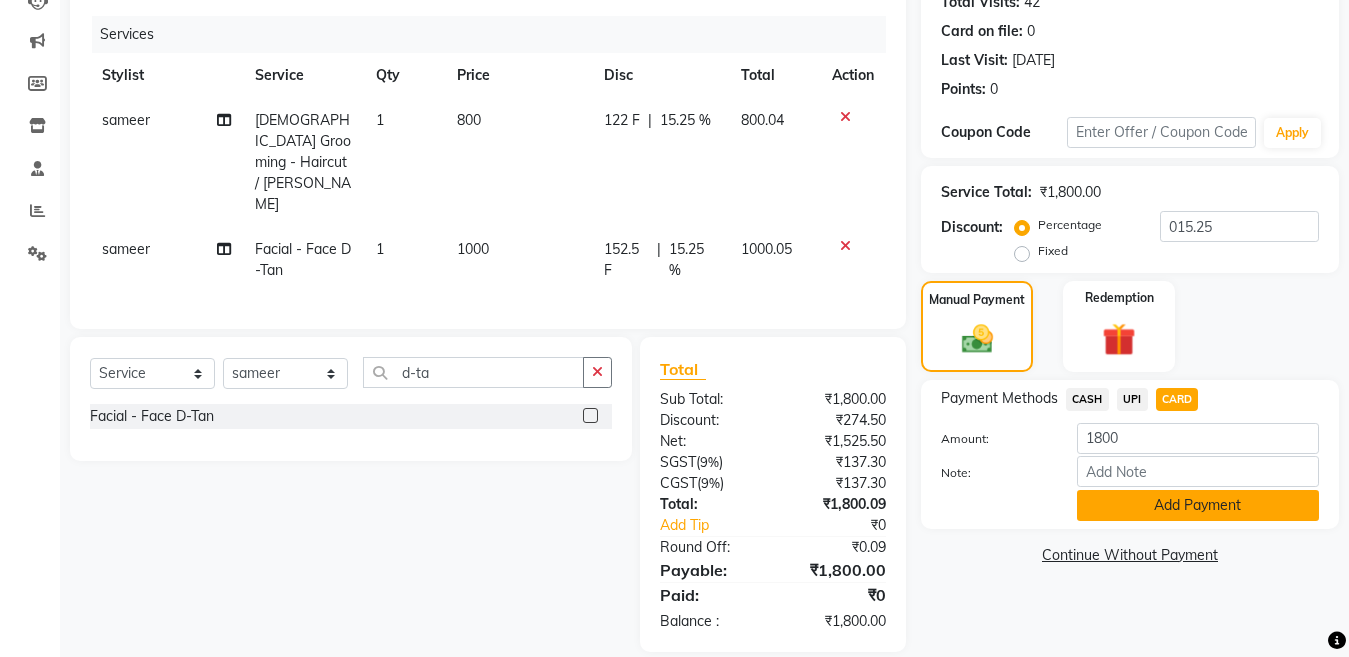 click on "Add Payment" 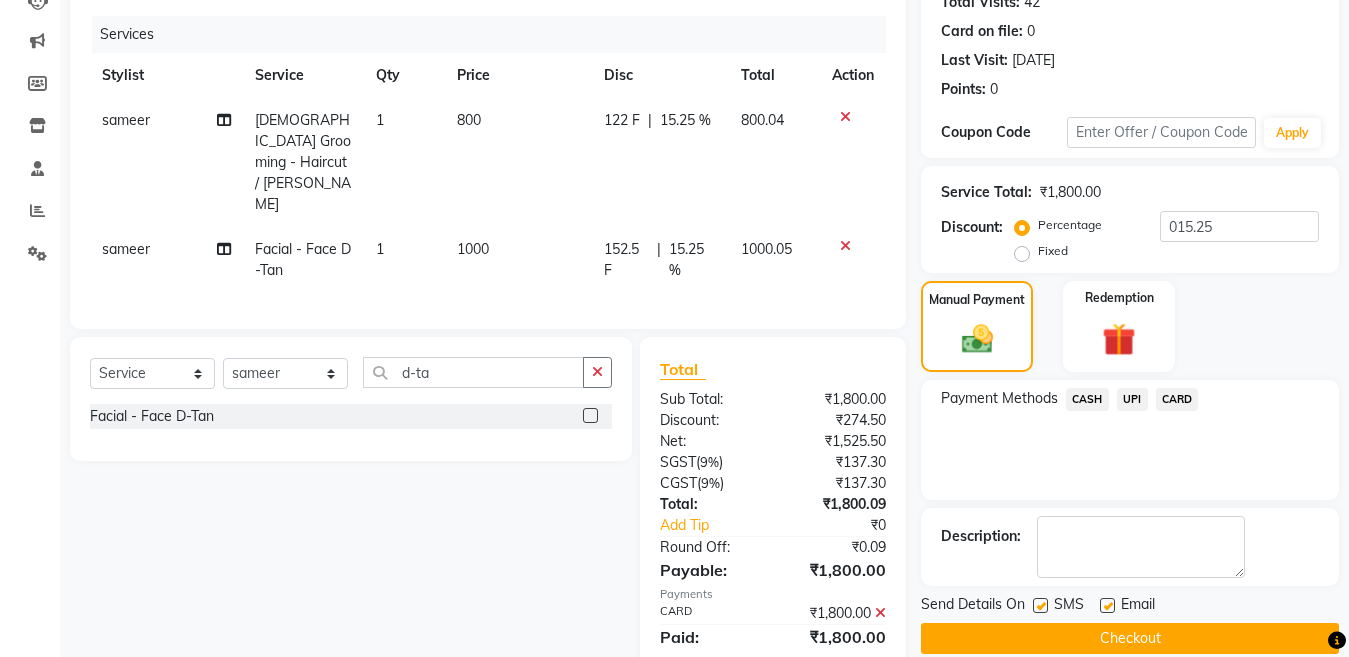 scroll, scrollTop: 274, scrollLeft: 0, axis: vertical 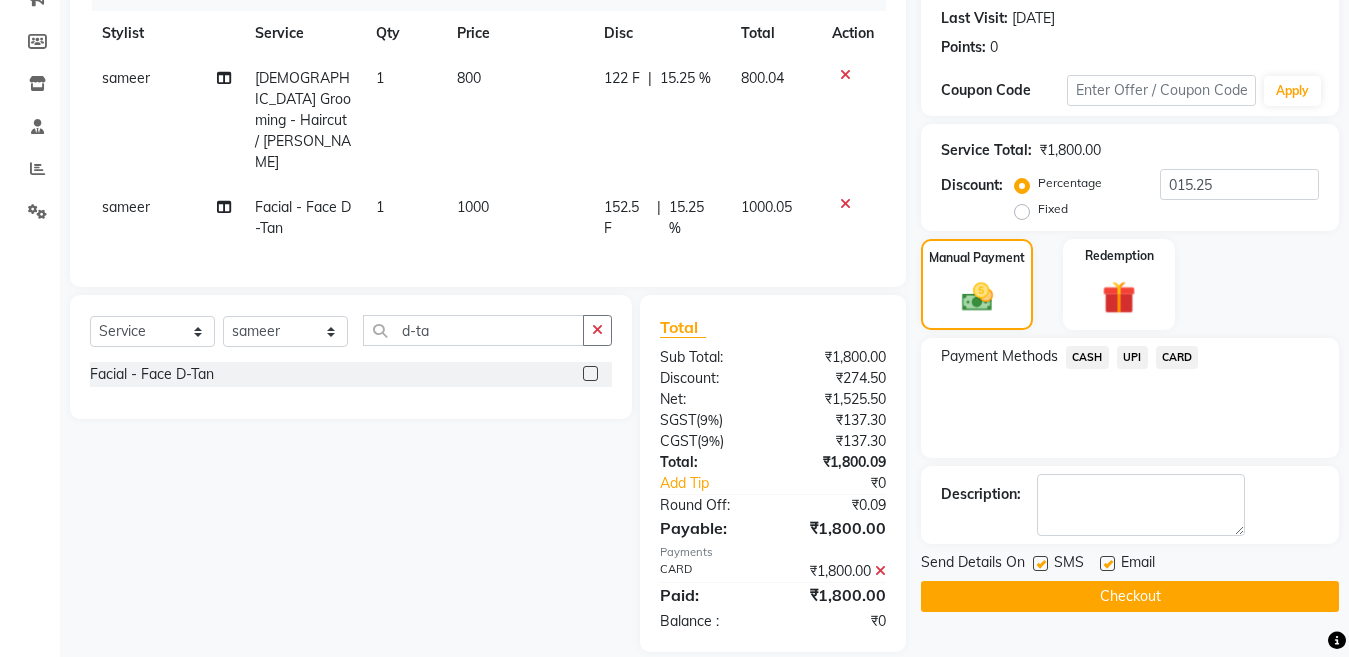 click 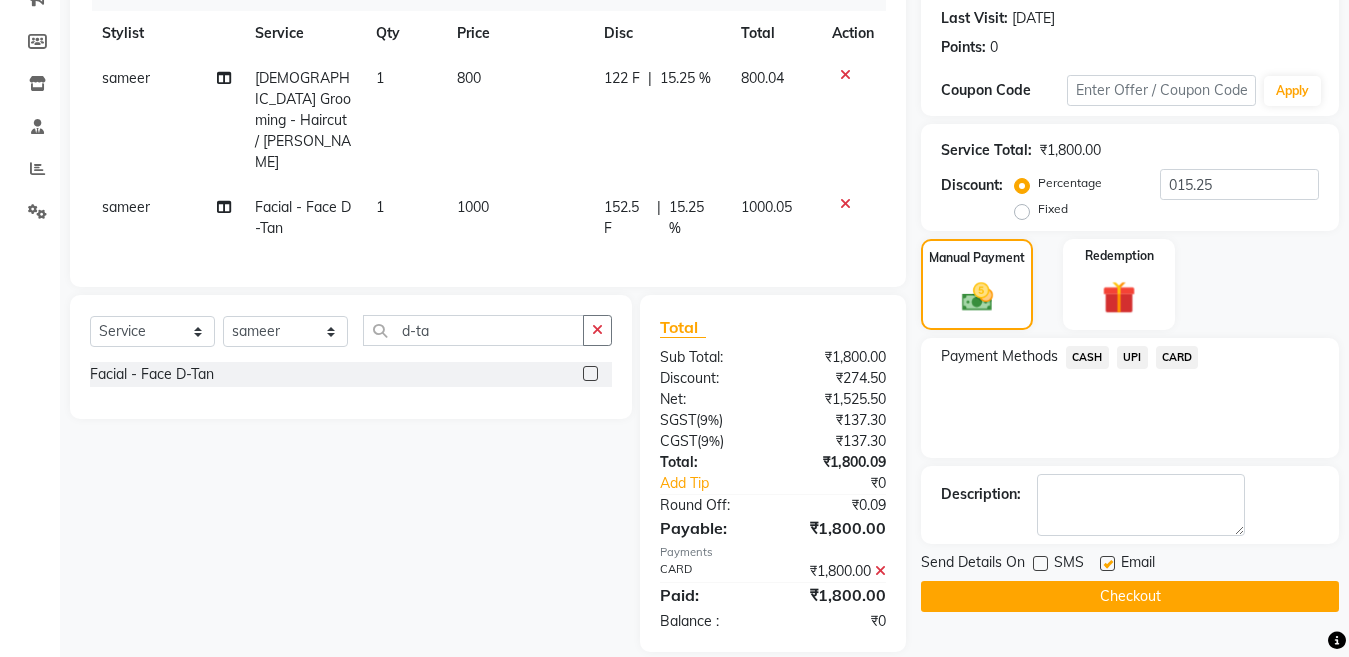 click on "Checkout" 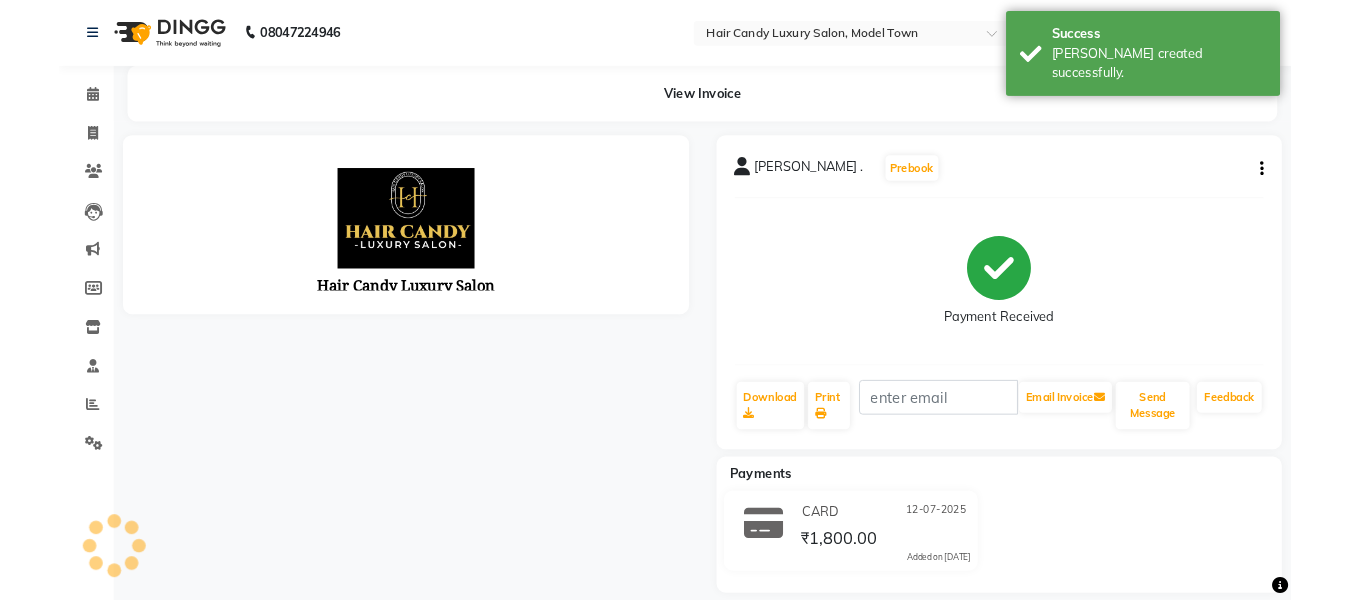 scroll, scrollTop: 0, scrollLeft: 0, axis: both 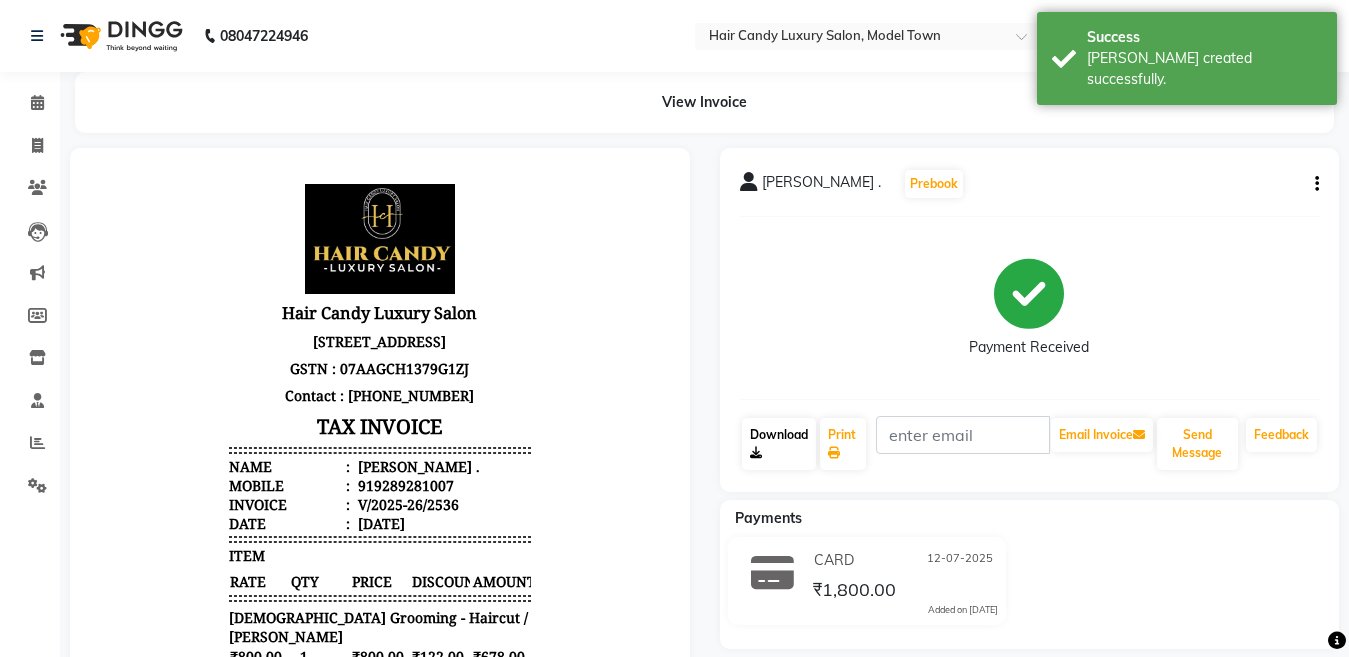 click on "Download" 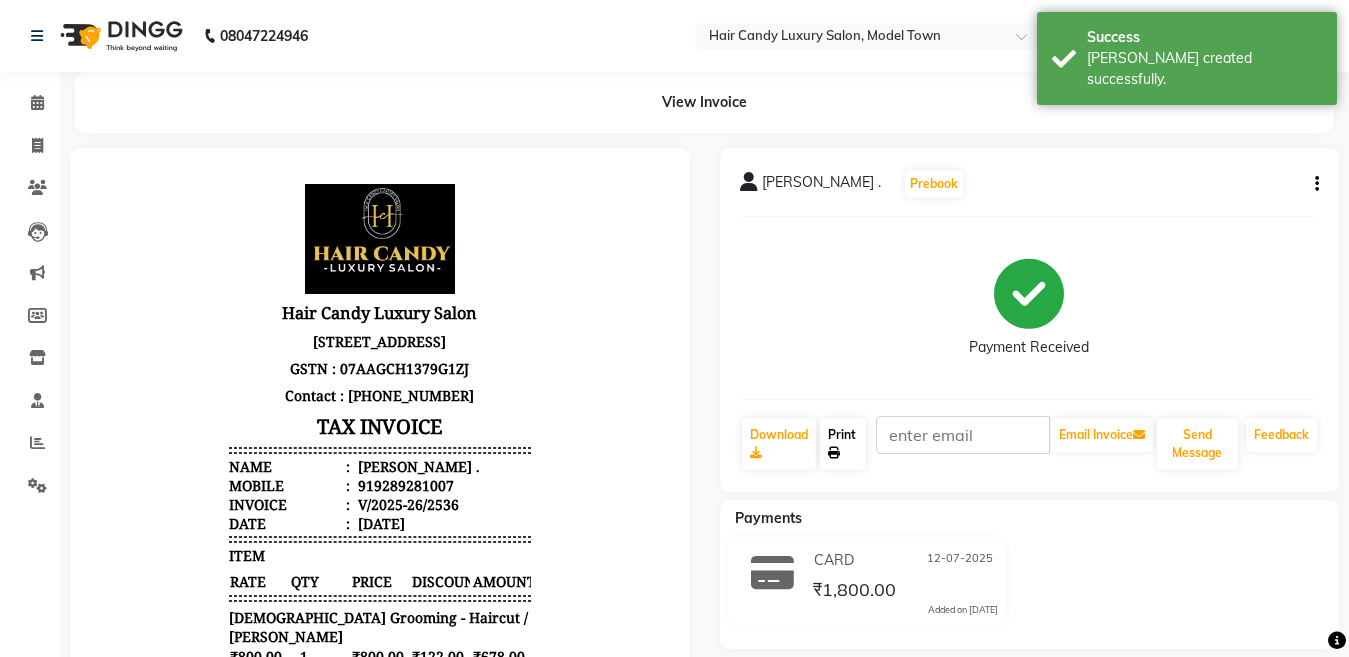click on "Print" 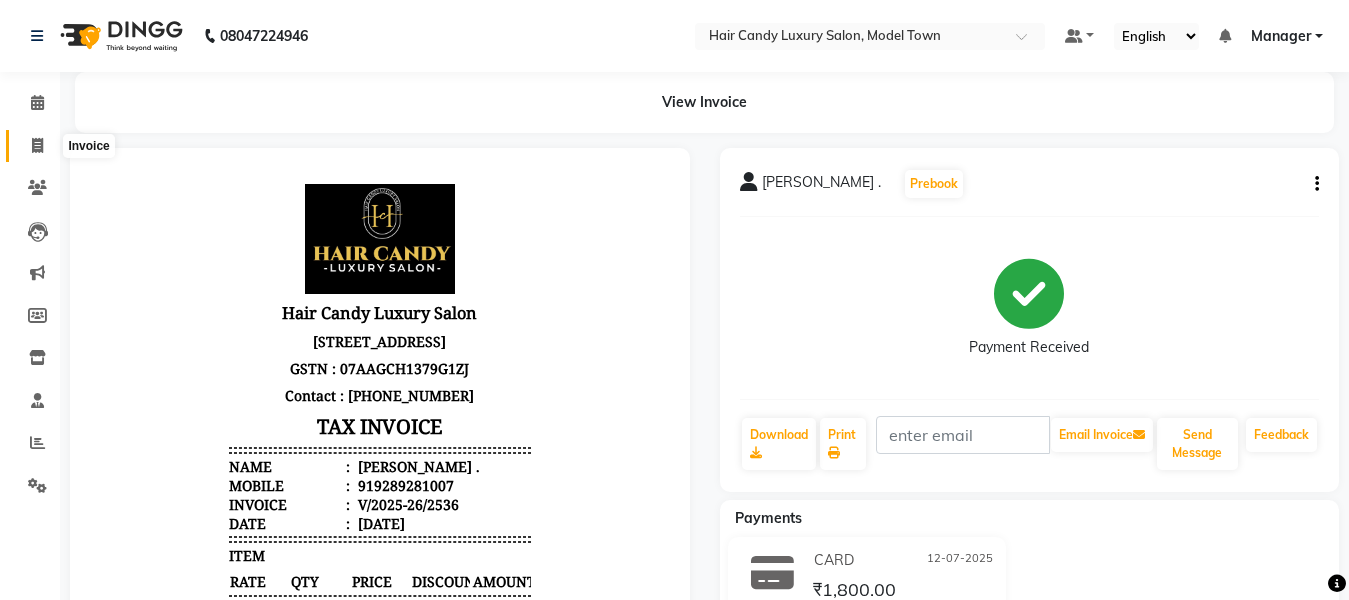 click 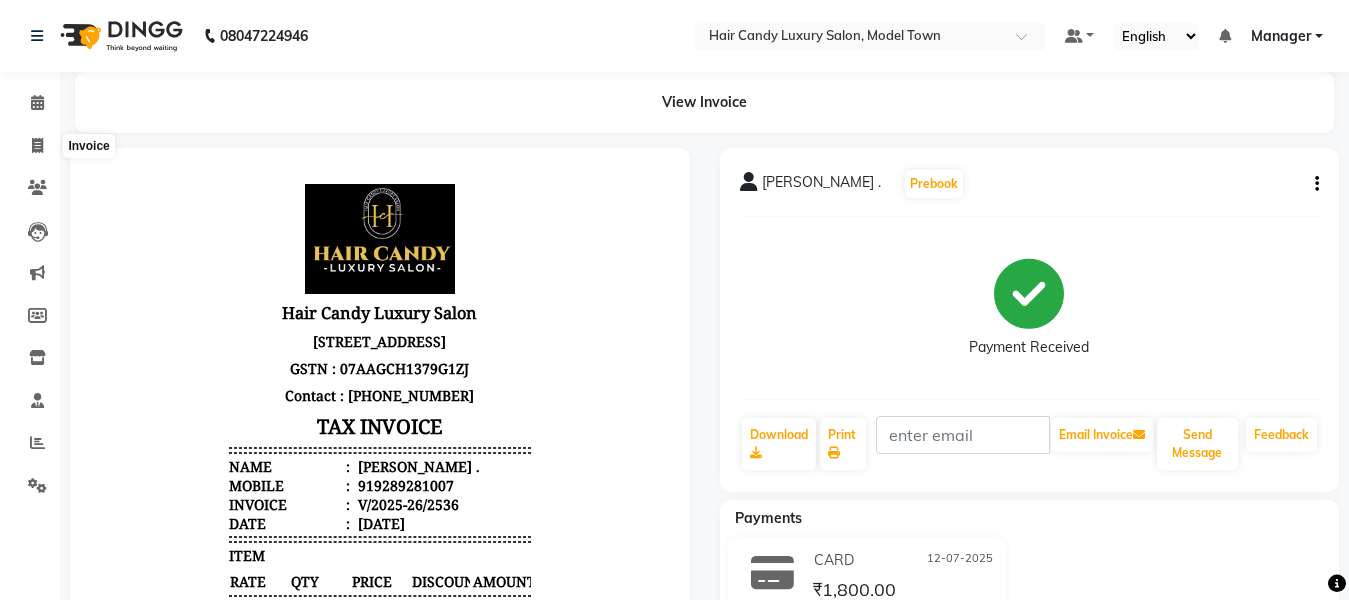 select on "service" 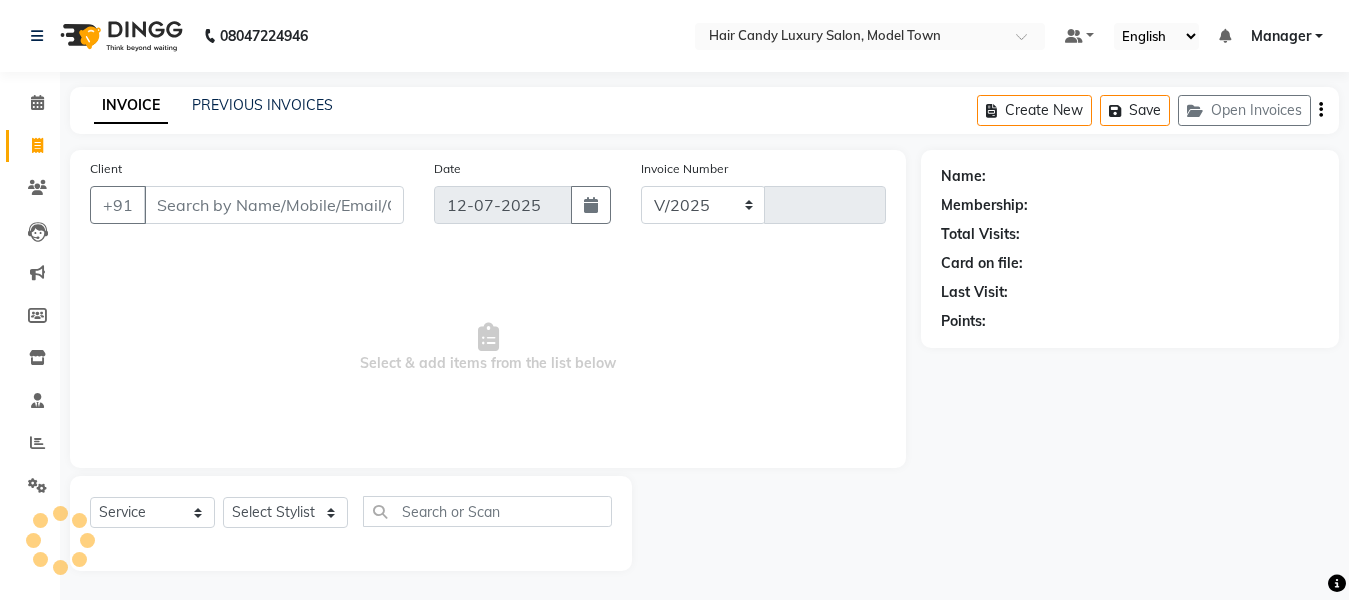 select on "4716" 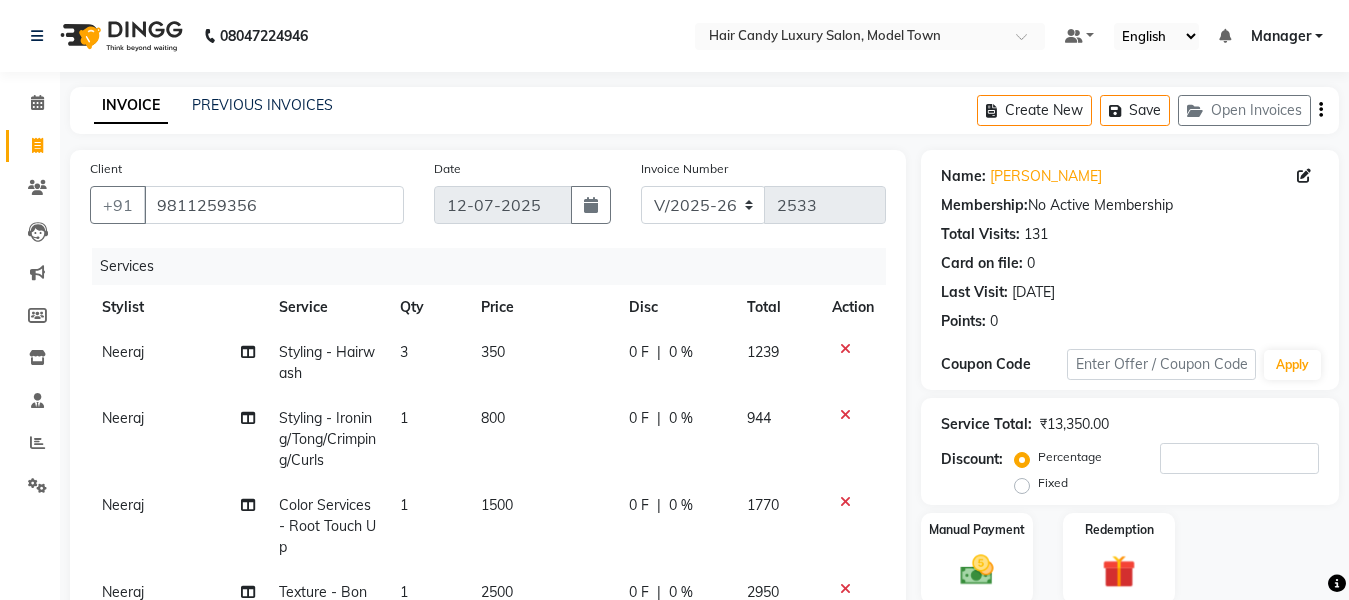 select on "4716" 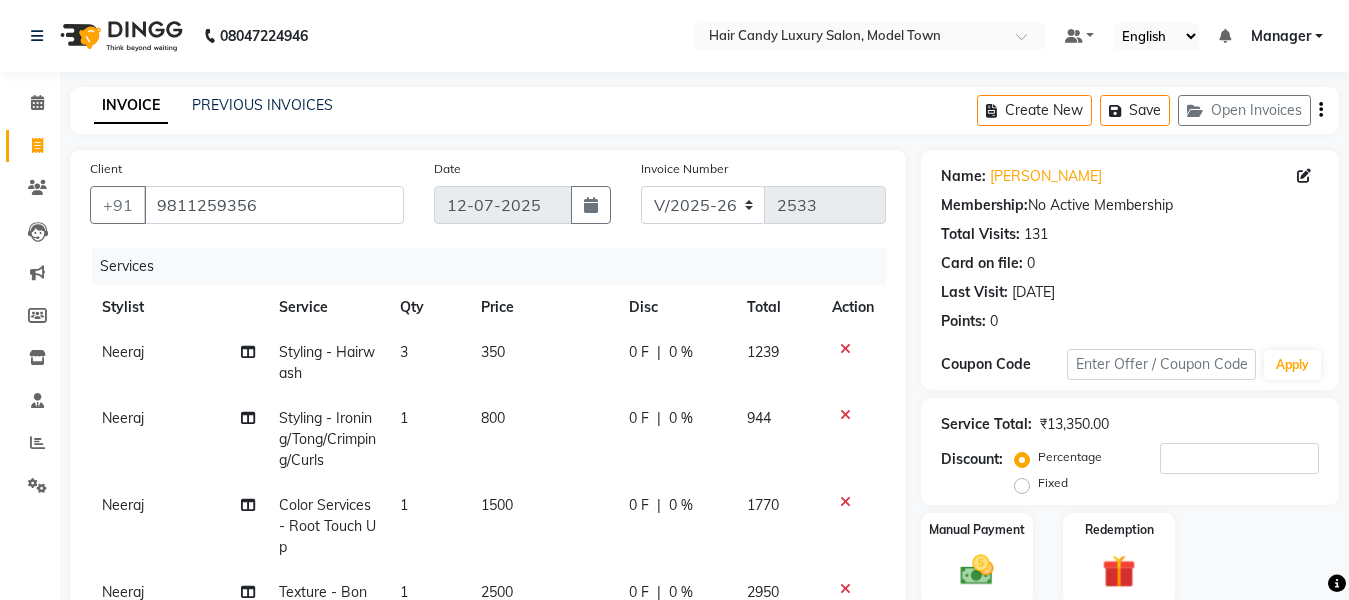 scroll, scrollTop: 0, scrollLeft: 0, axis: both 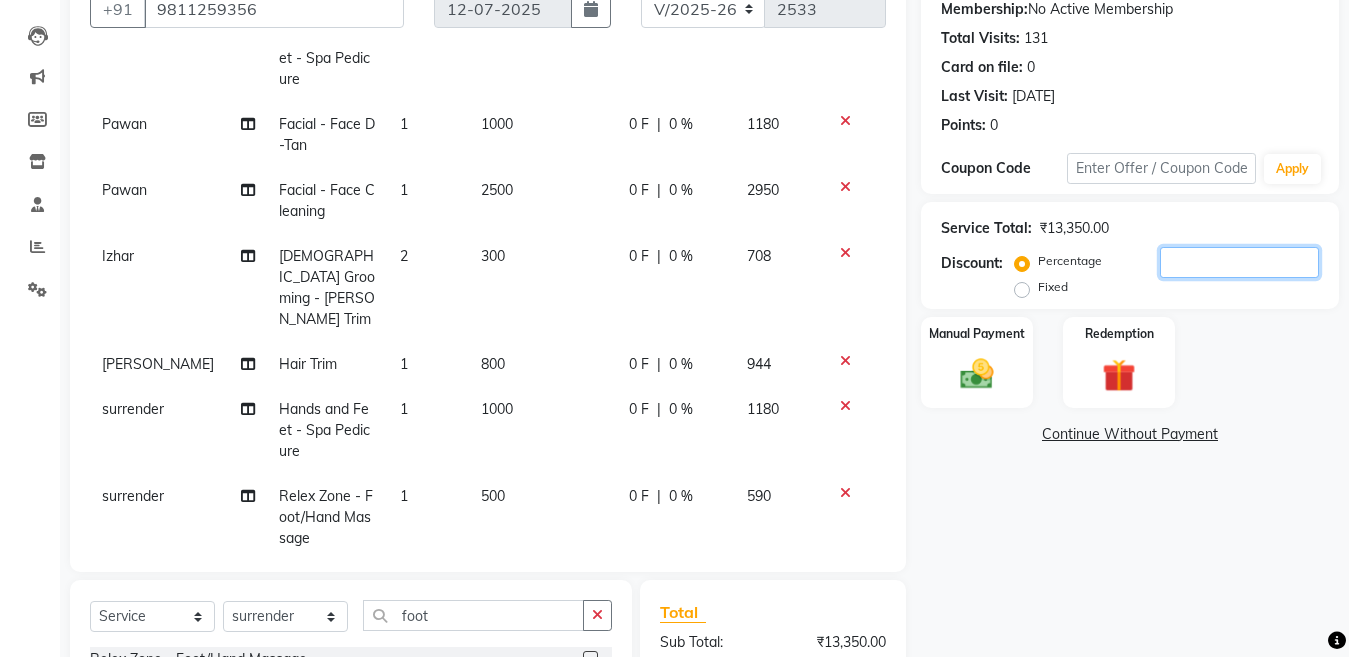 click 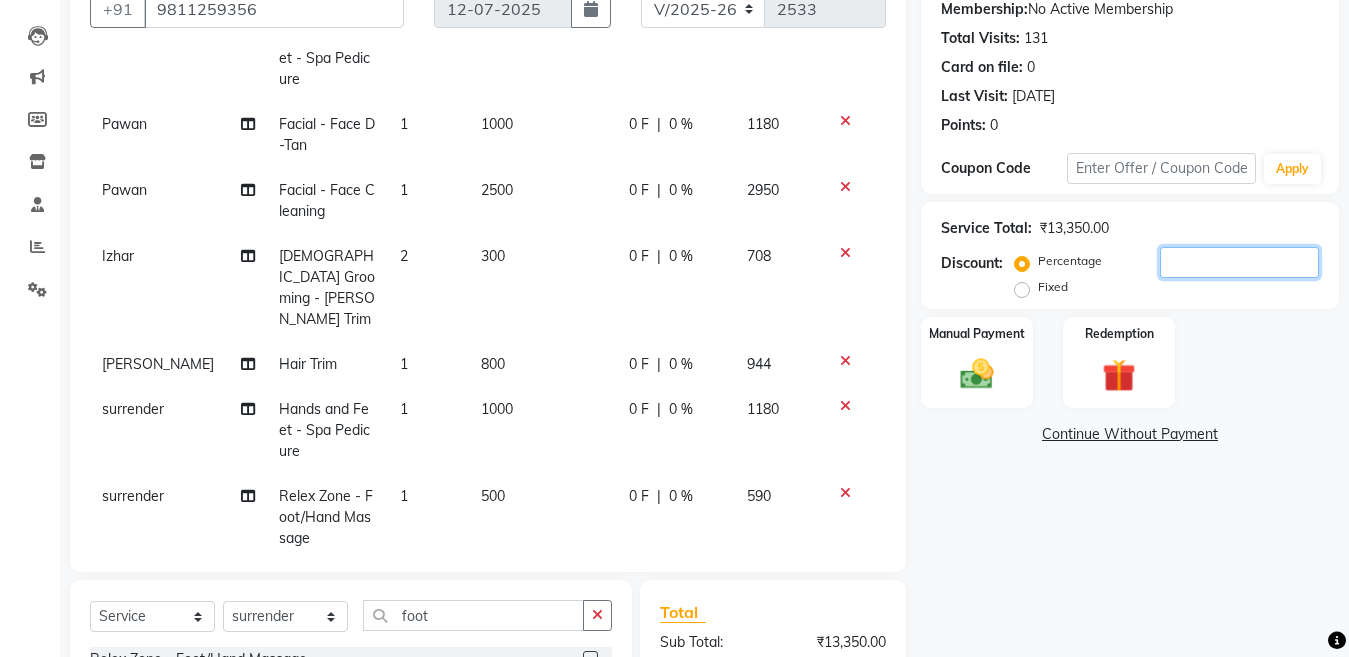 scroll, scrollTop: 194, scrollLeft: 0, axis: vertical 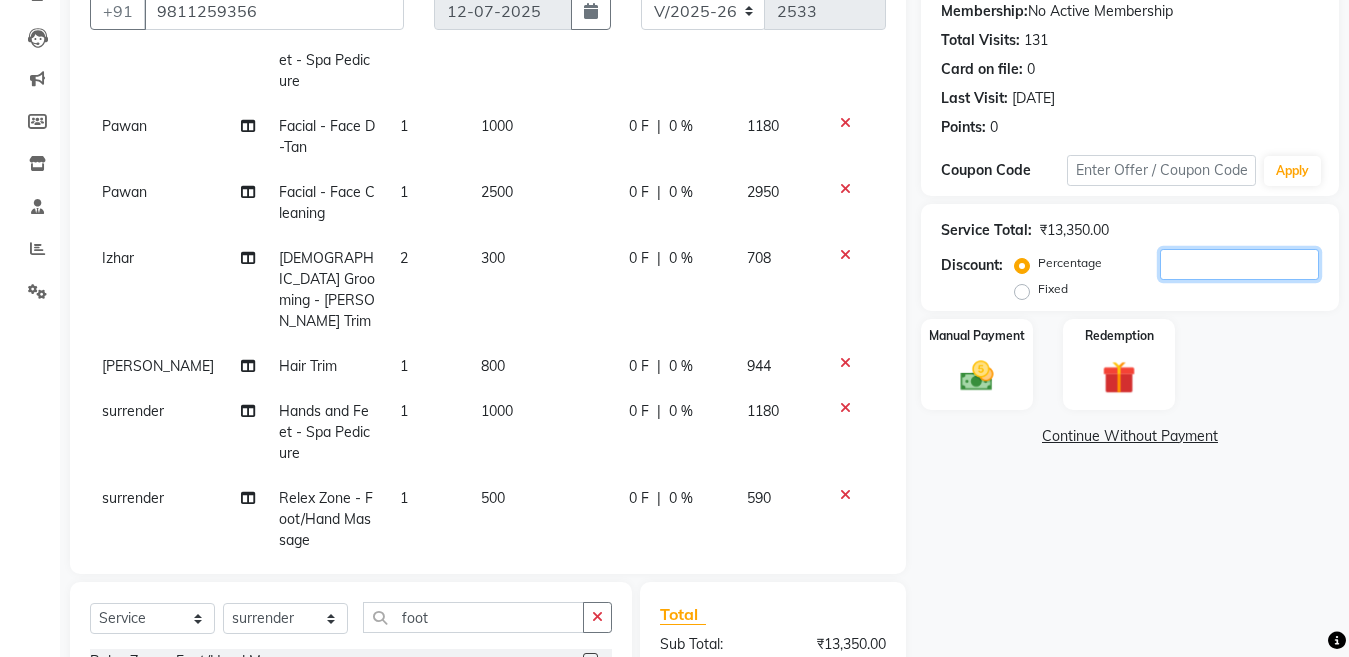 click 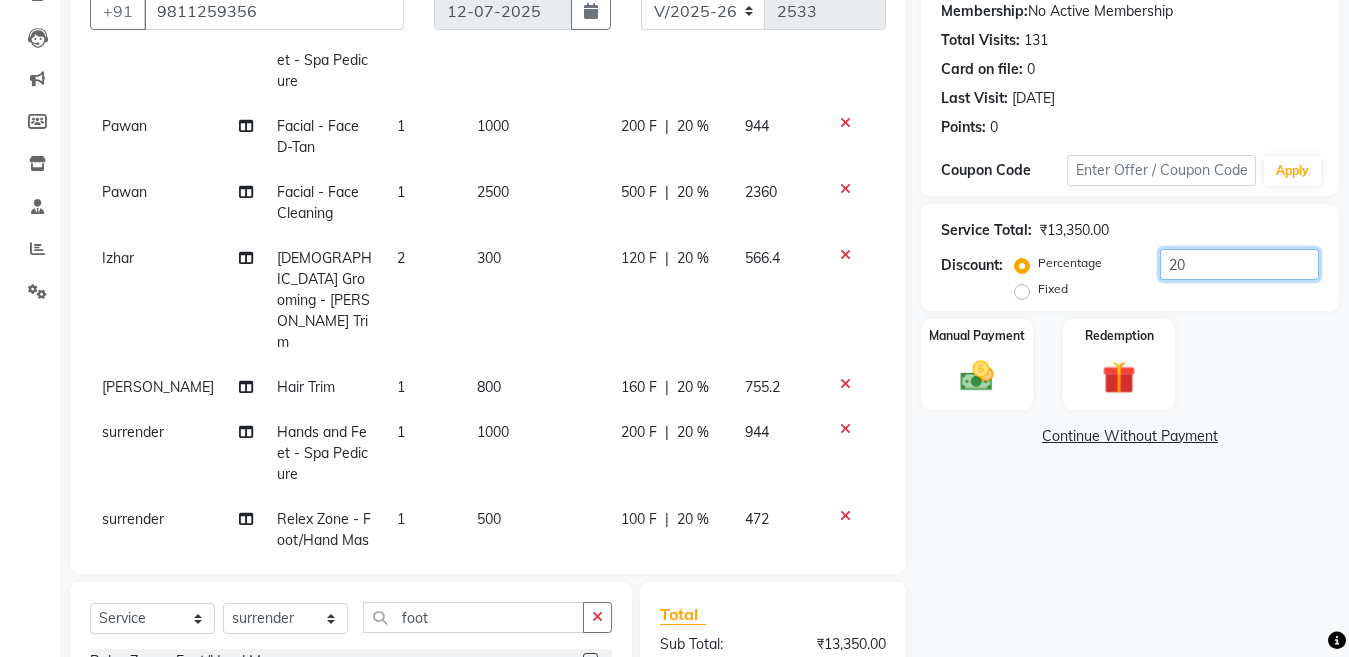 drag, startPoint x: 1359, startPoint y: 332, endPoint x: 1365, endPoint y: 401, distance: 69.260376 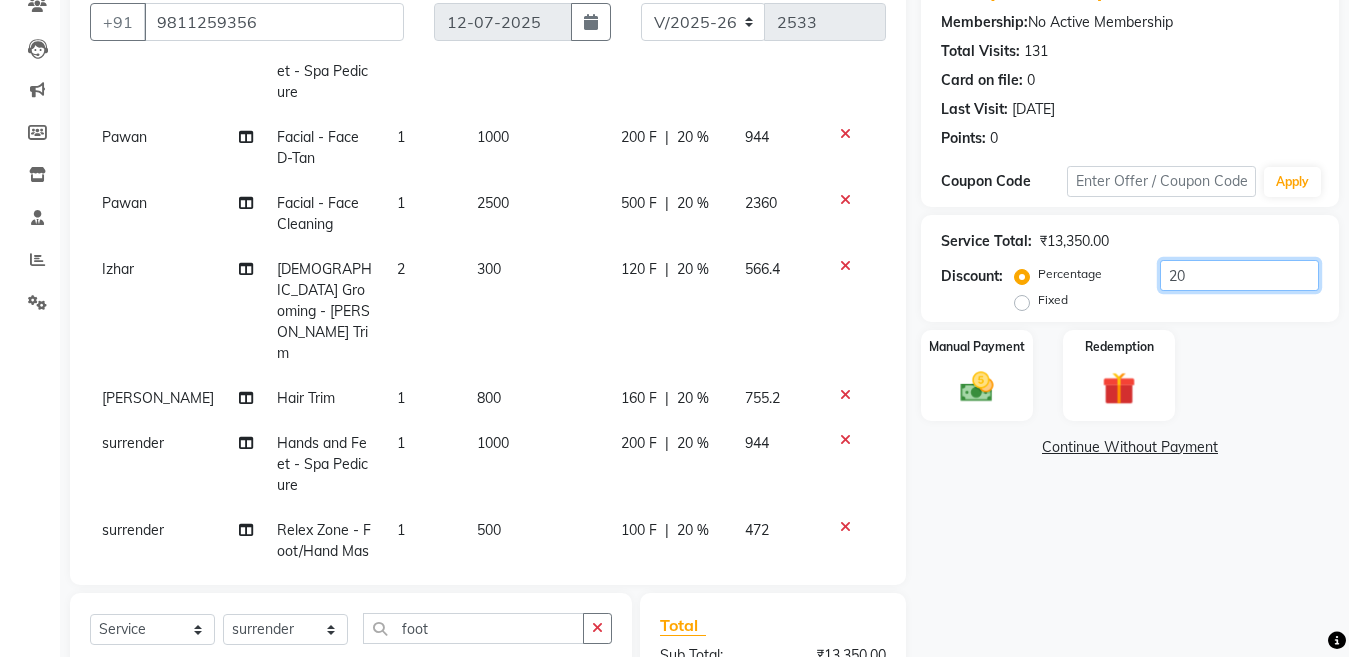 drag, startPoint x: 1227, startPoint y: 273, endPoint x: 1002, endPoint y: 267, distance: 225.07999 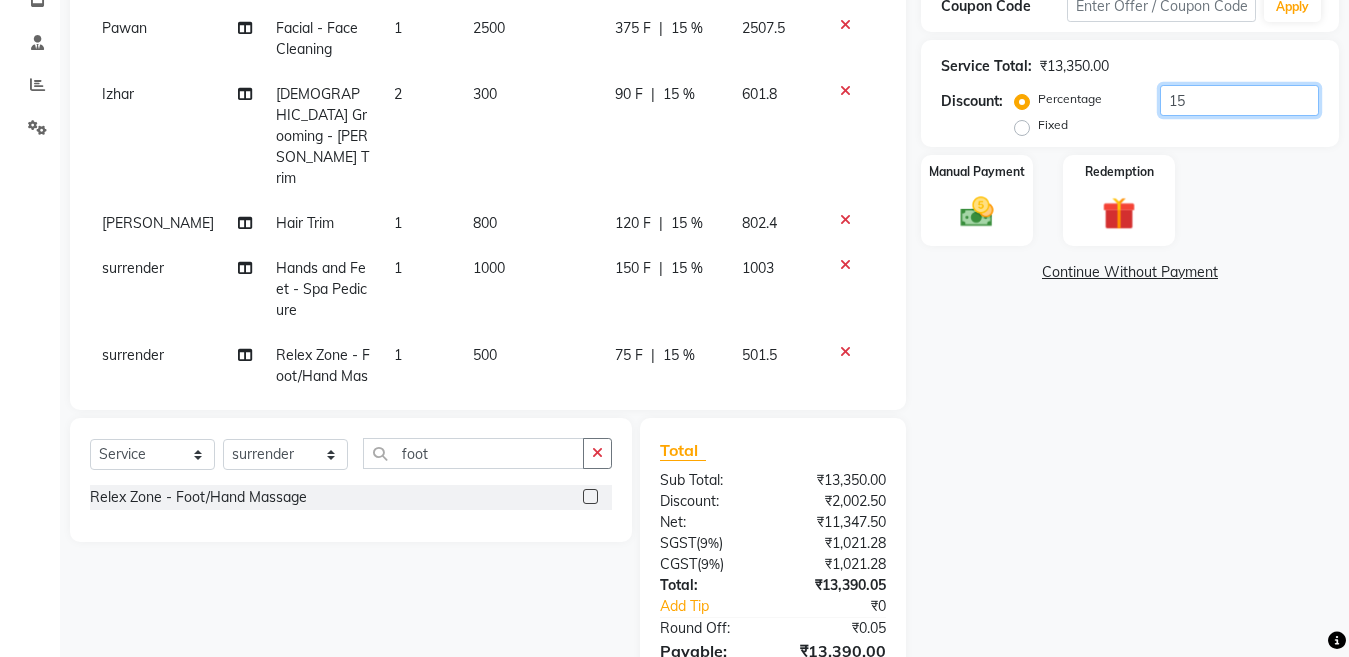 scroll, scrollTop: 396, scrollLeft: 0, axis: vertical 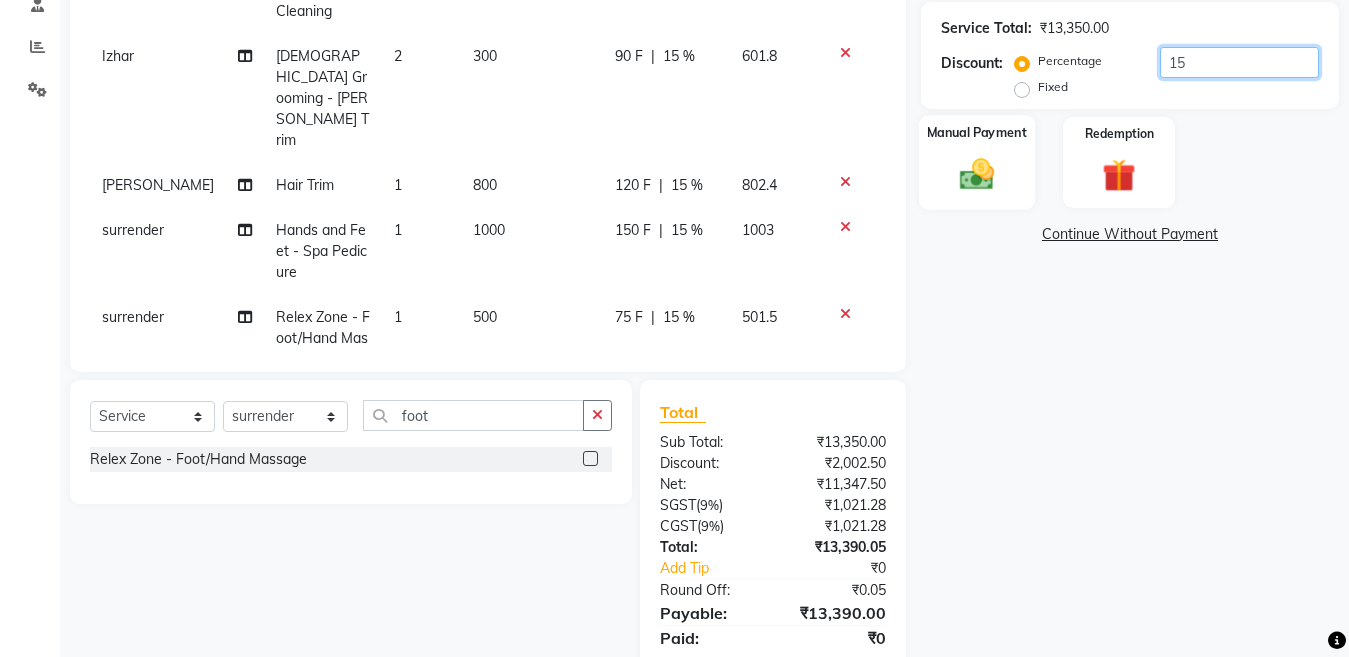type on "15" 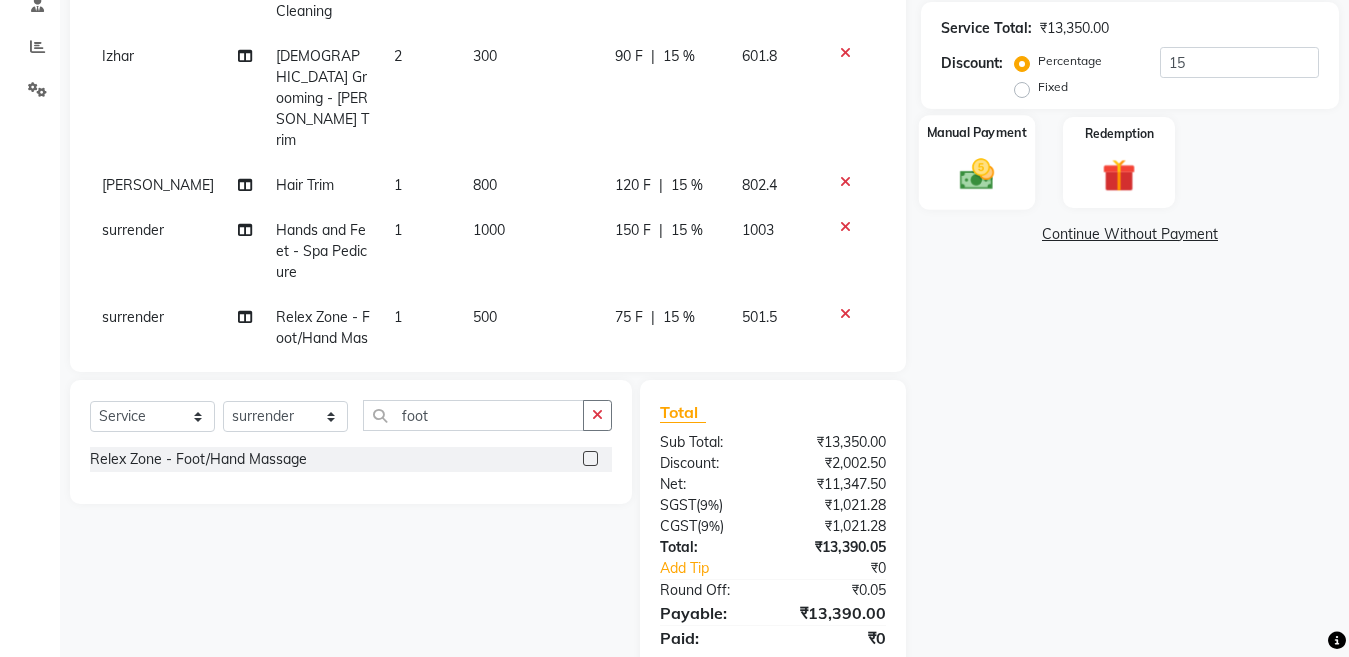 click 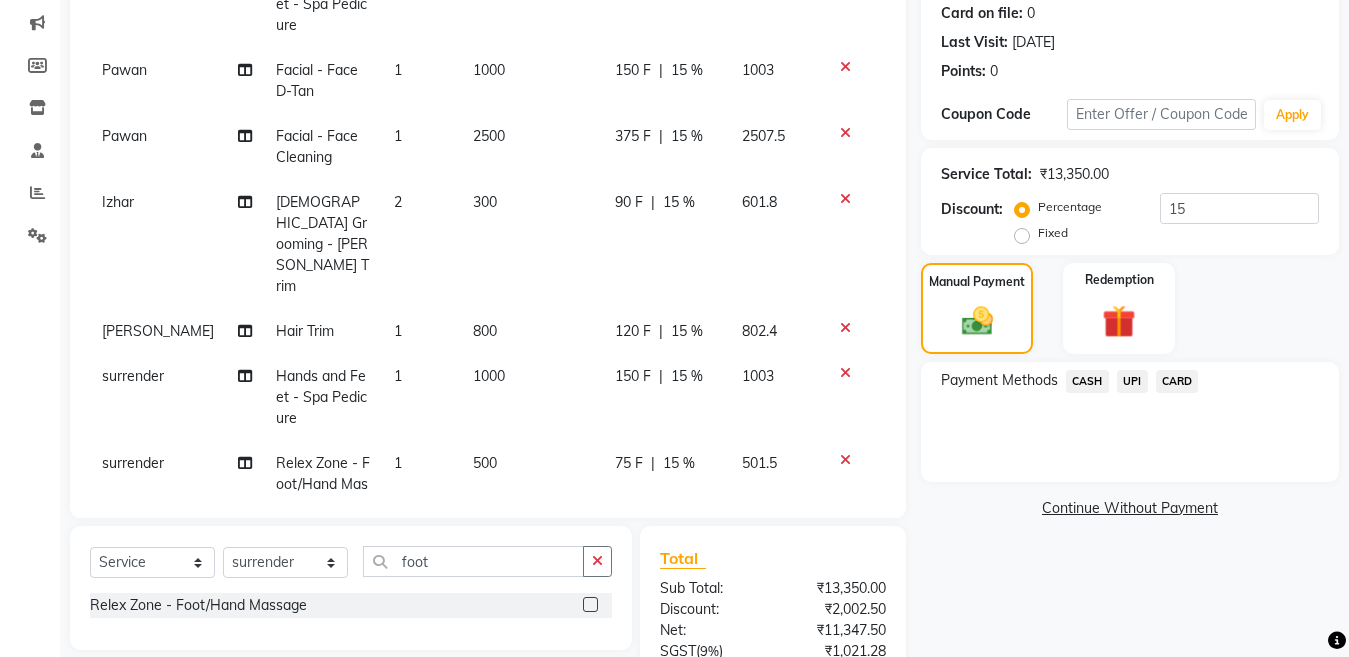 scroll, scrollTop: 241, scrollLeft: 0, axis: vertical 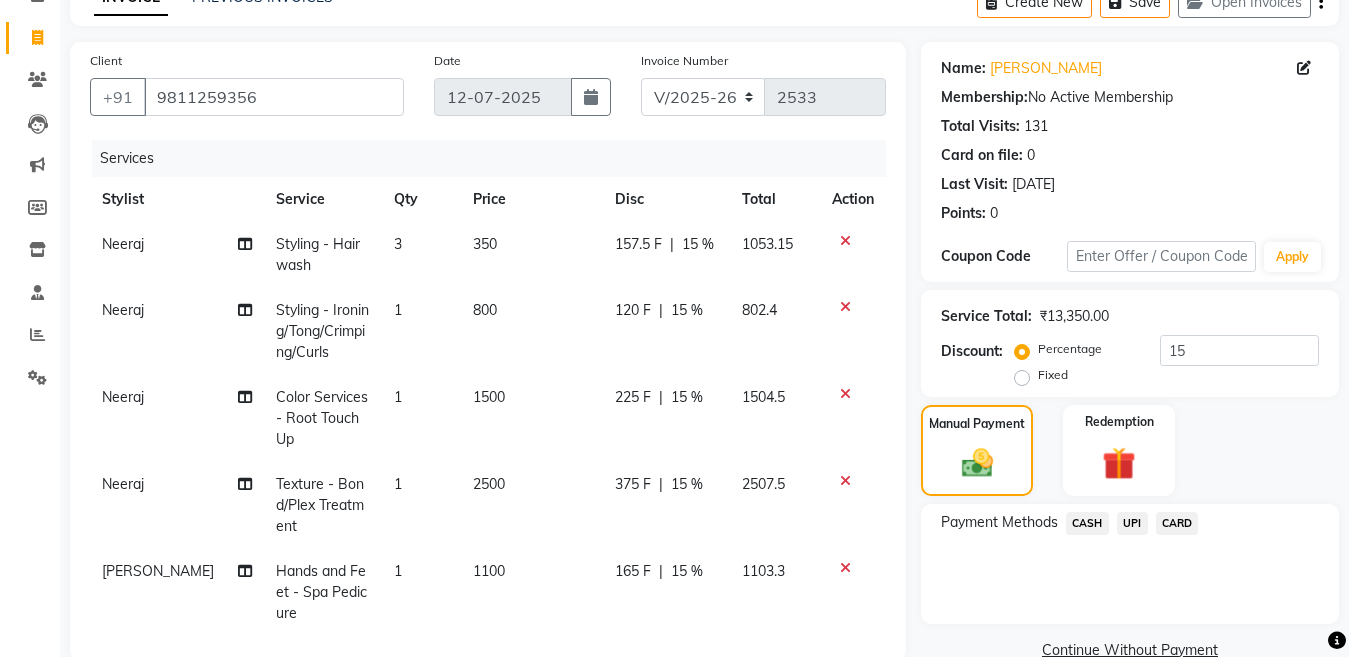 click on "350" 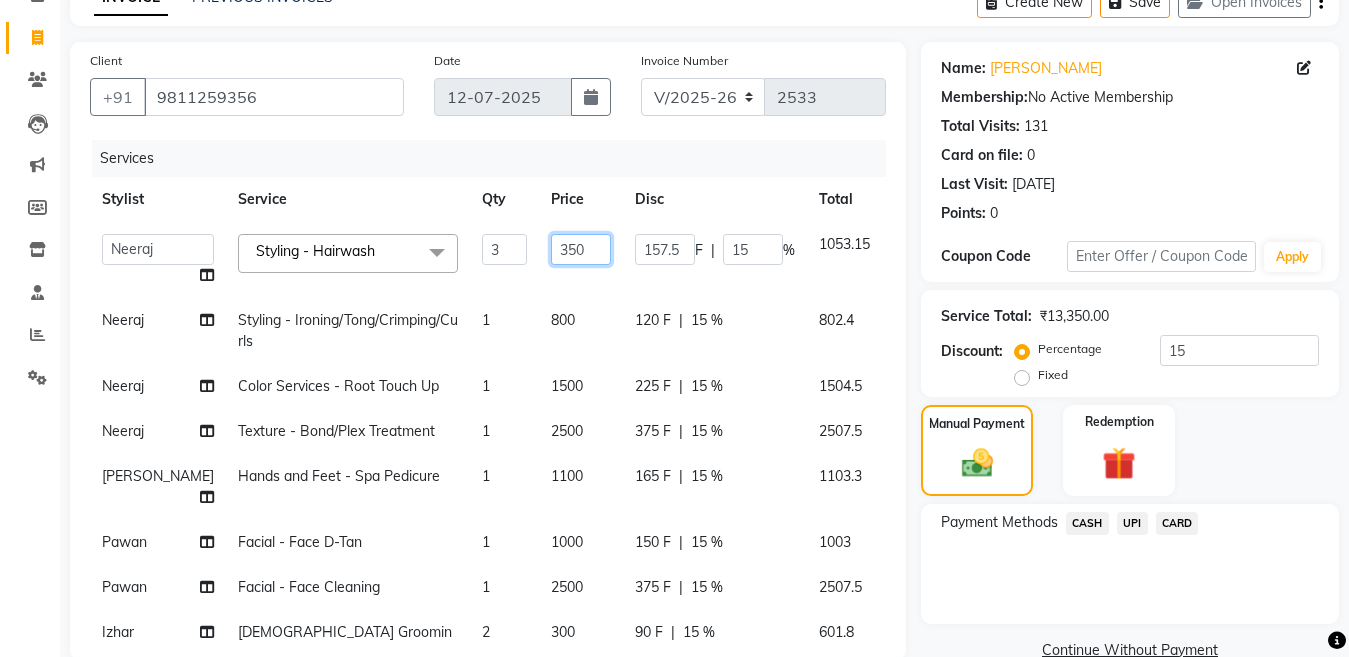 click on "350" 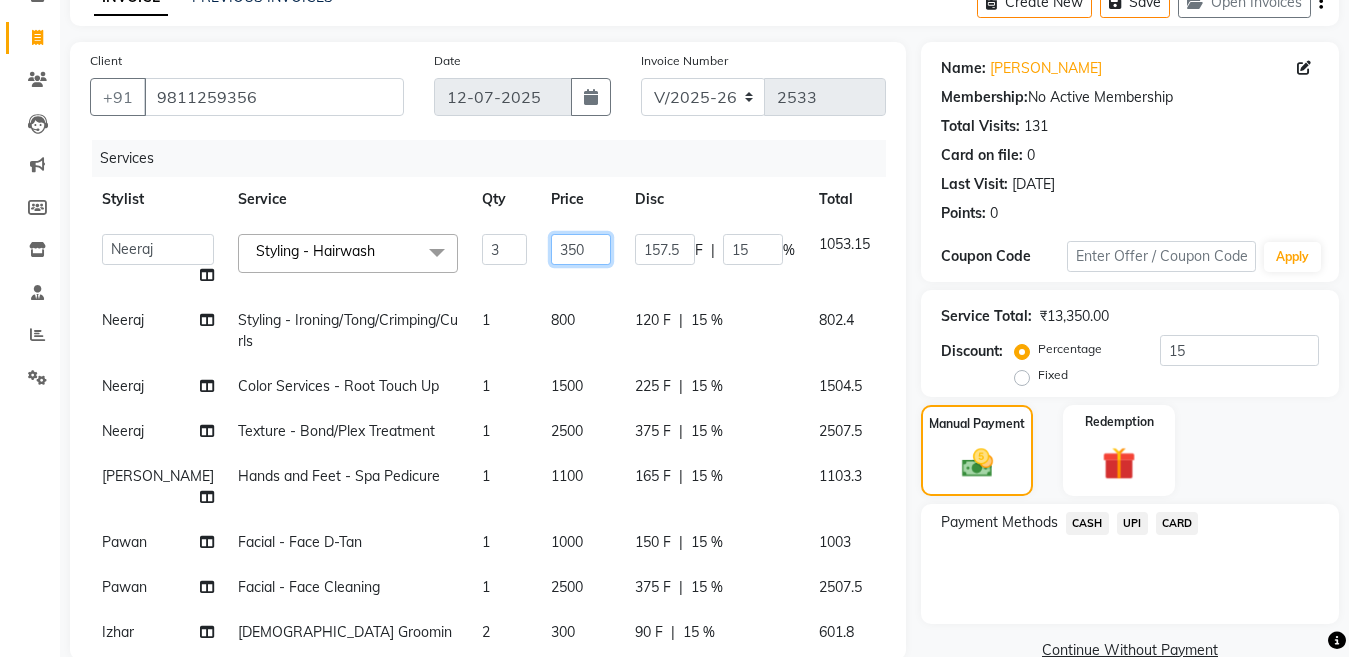 type on "300" 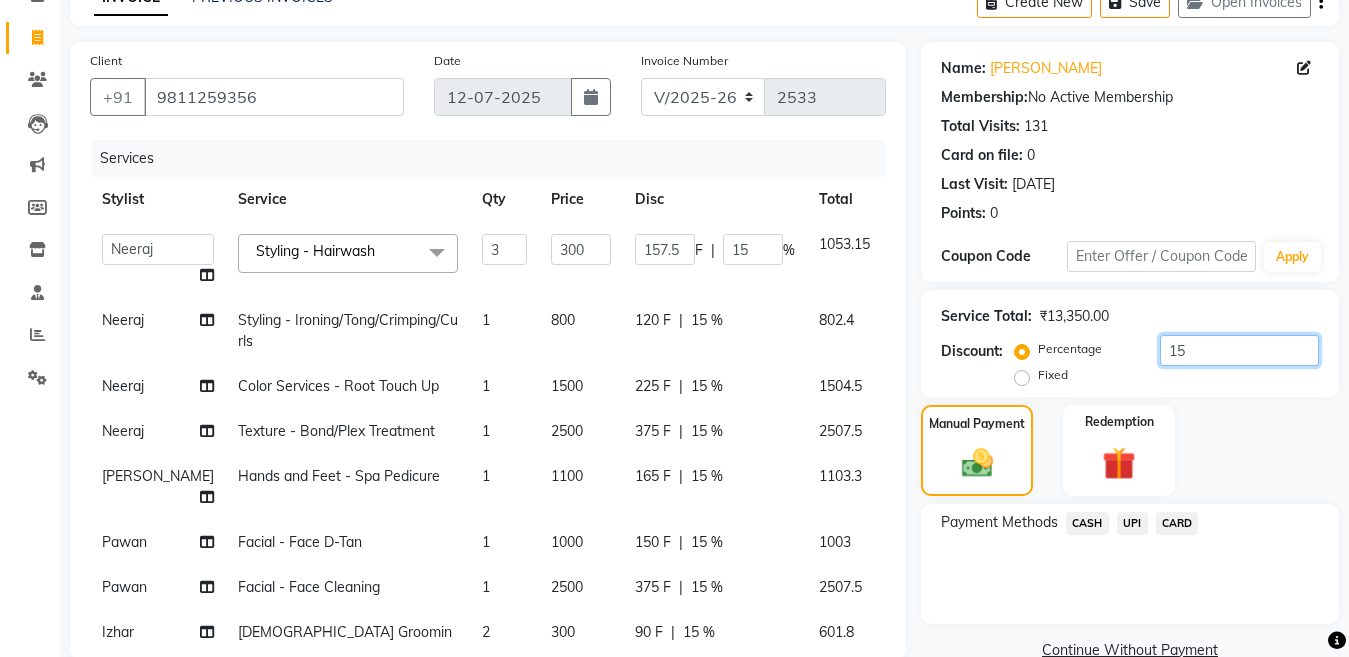click on "15" 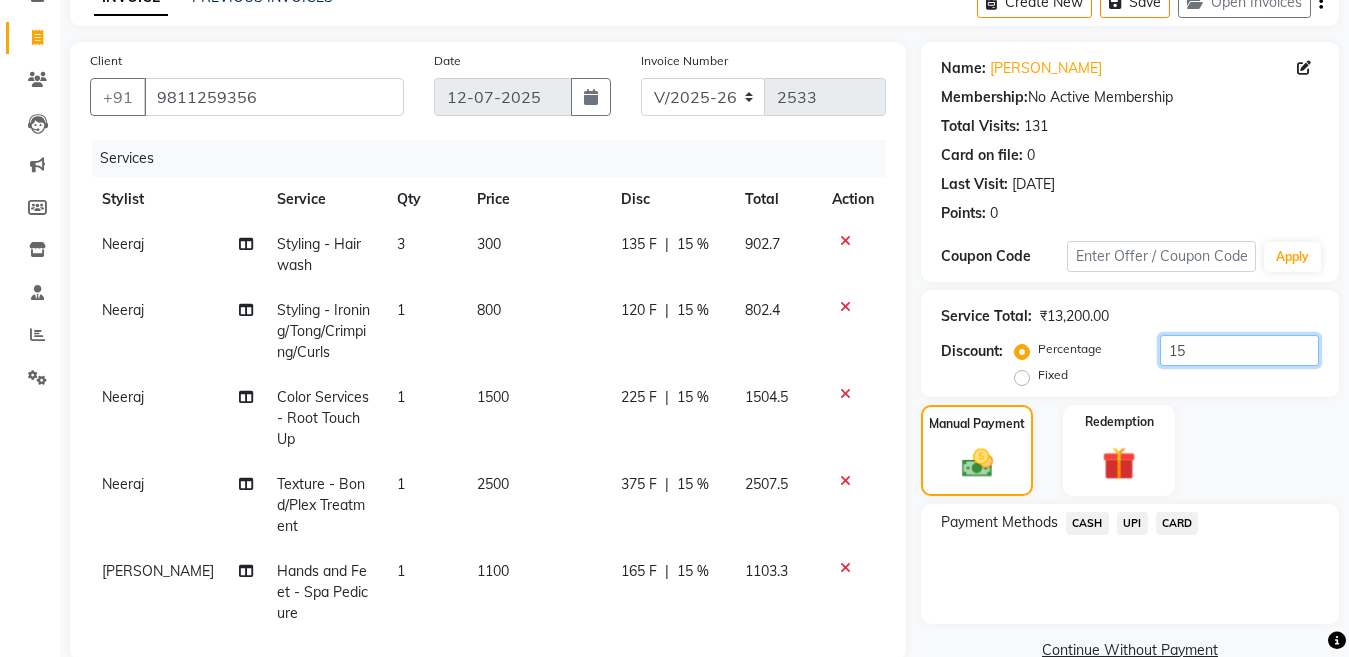 scroll, scrollTop: 232, scrollLeft: 0, axis: vertical 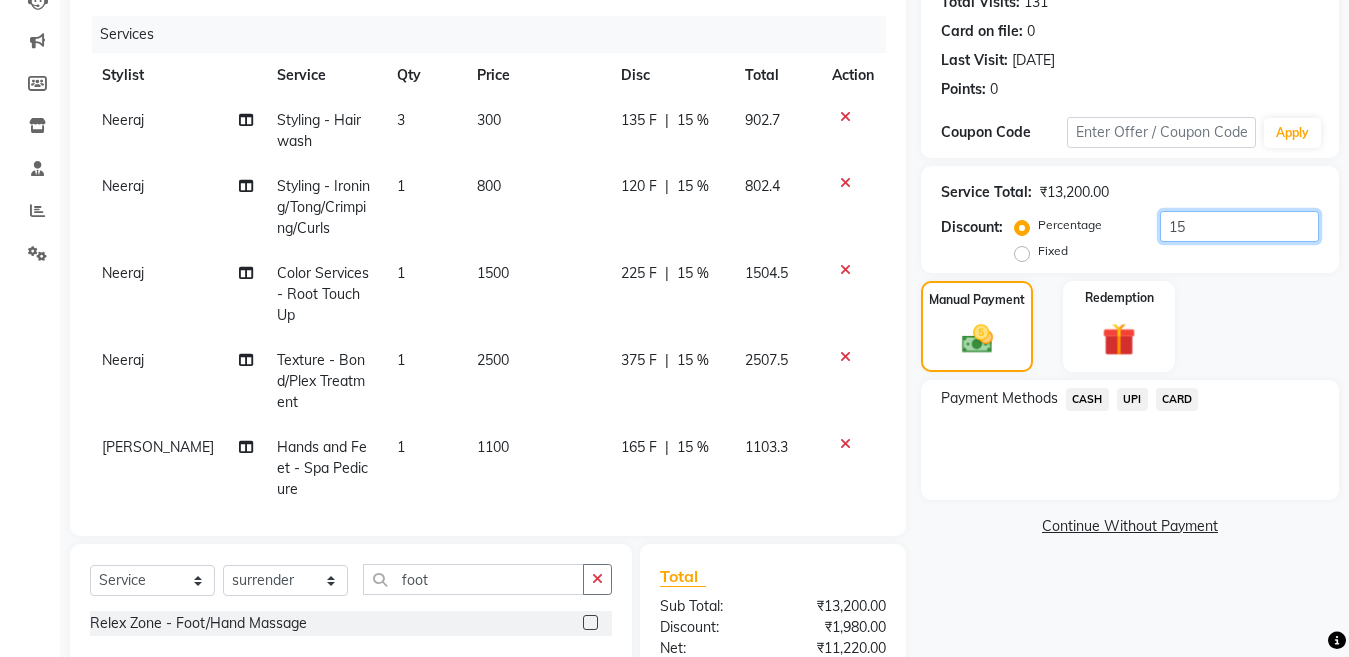 drag, startPoint x: 1208, startPoint y: 220, endPoint x: 1074, endPoint y: 228, distance: 134.23859 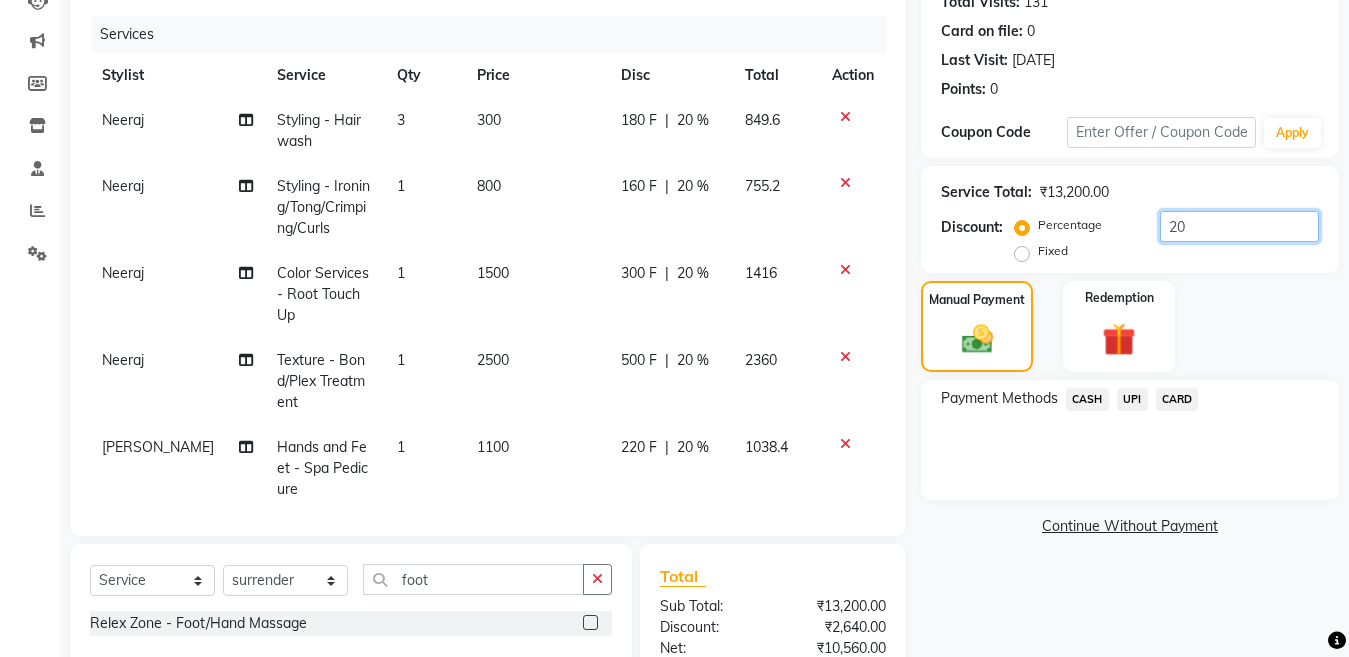 type on "20" 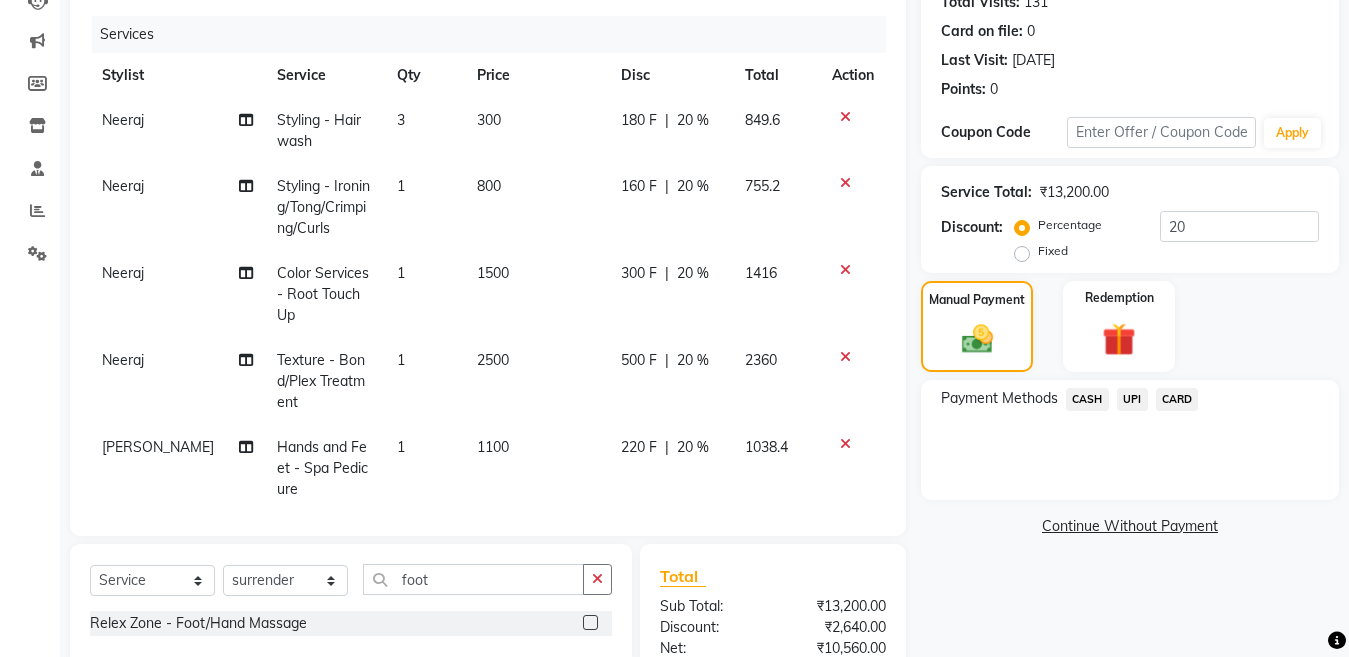 click on "CASH" 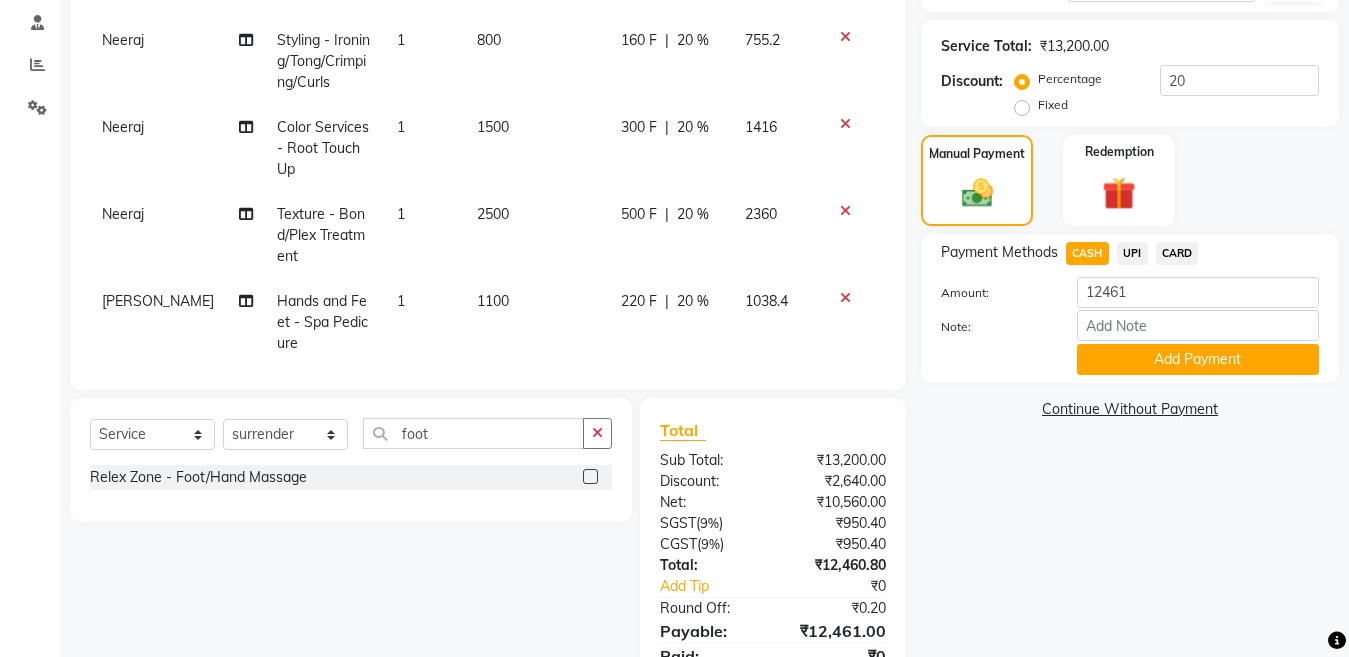 scroll, scrollTop: 406, scrollLeft: 0, axis: vertical 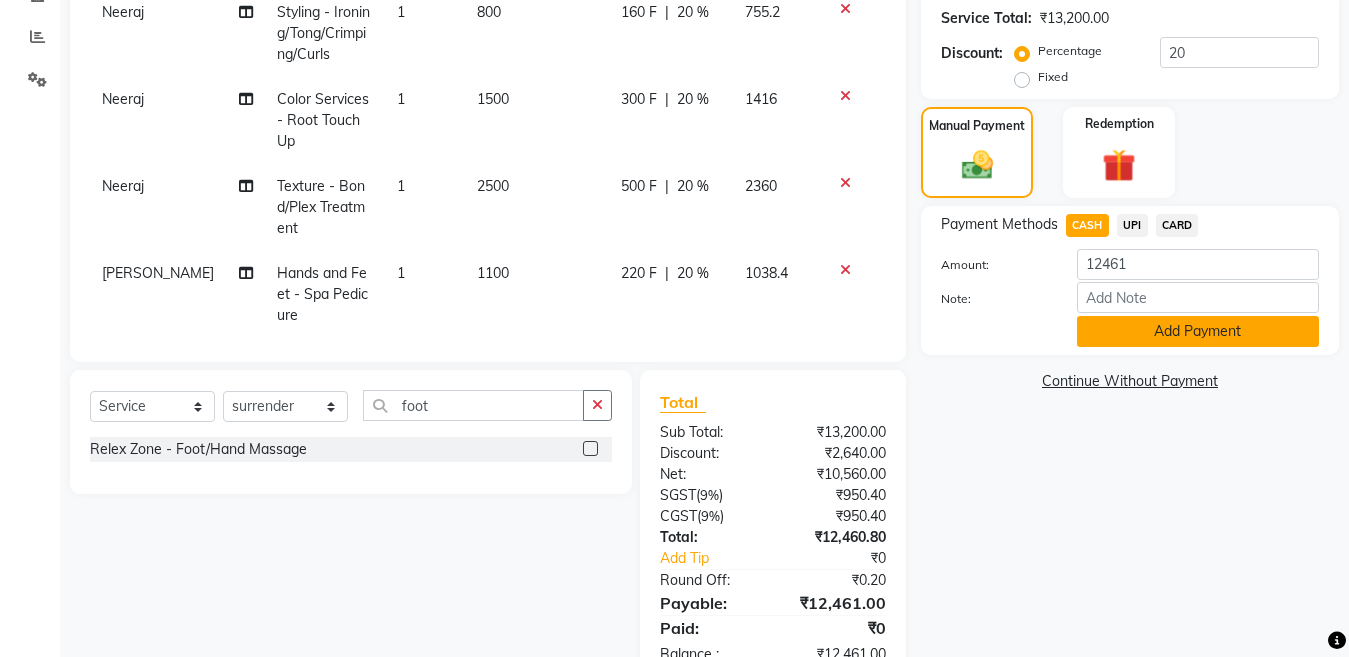 click on "Add Payment" 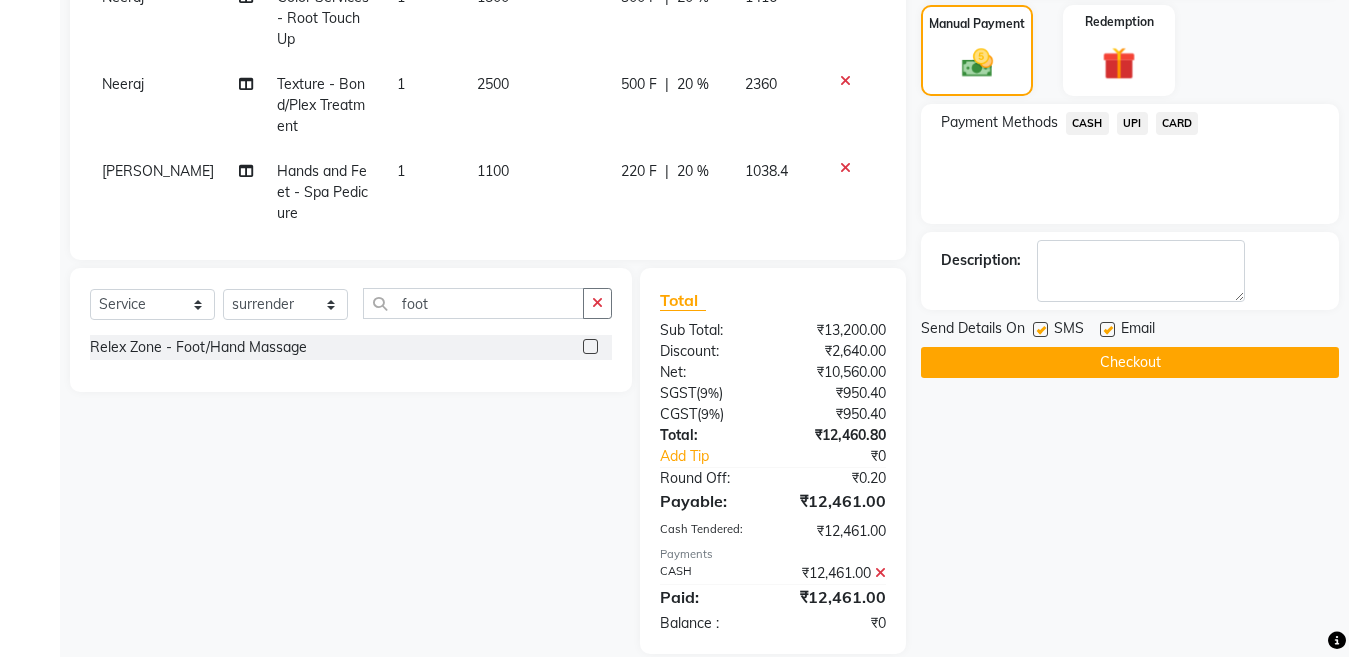 scroll, scrollTop: 535, scrollLeft: 0, axis: vertical 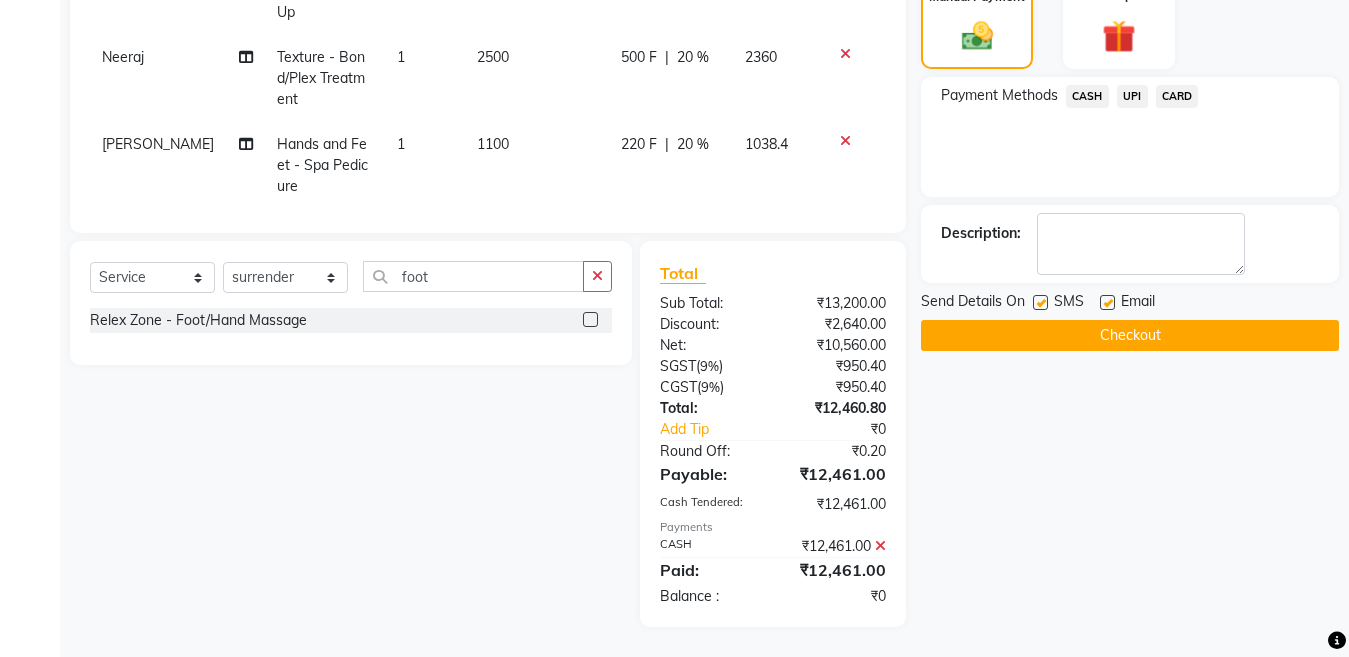 click 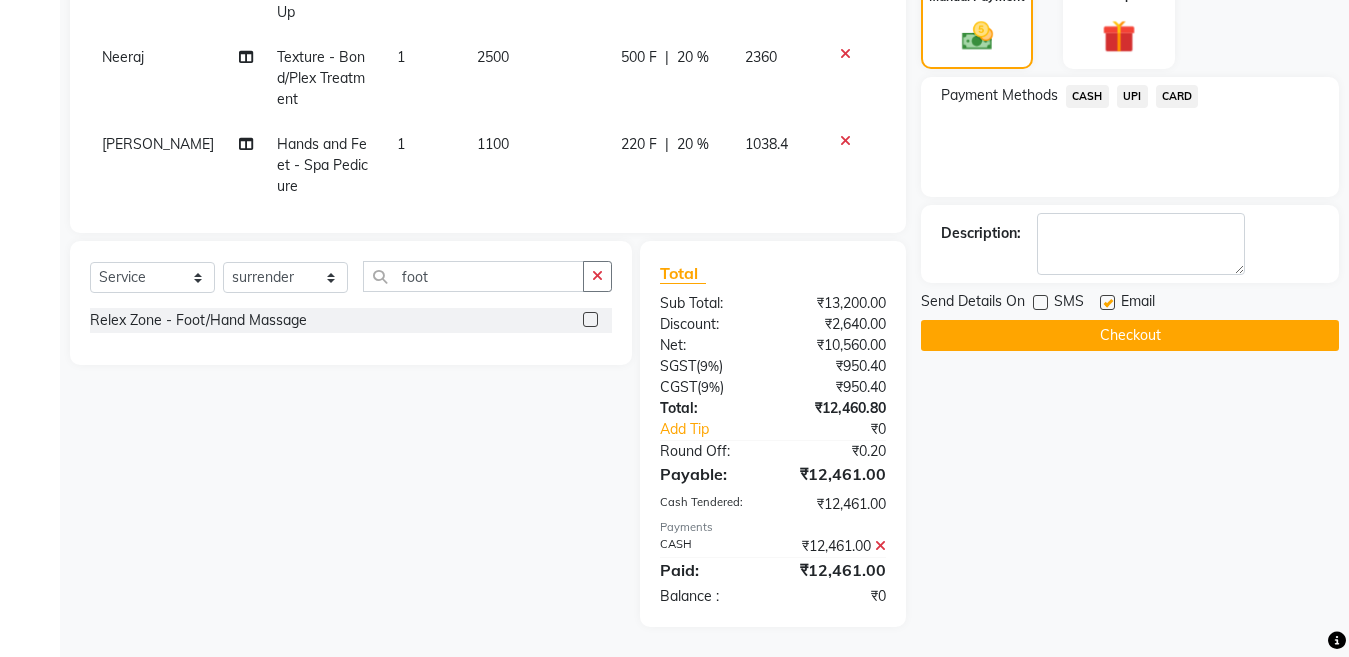 click on "Checkout" 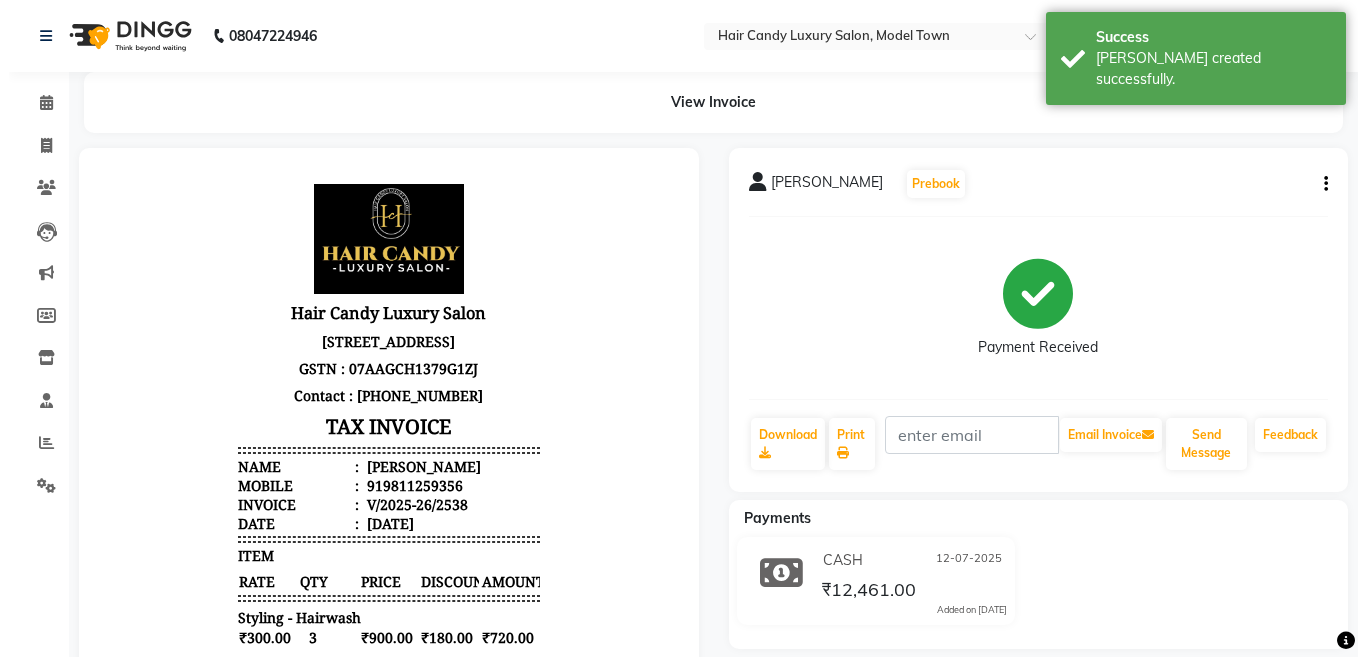 scroll, scrollTop: 0, scrollLeft: 0, axis: both 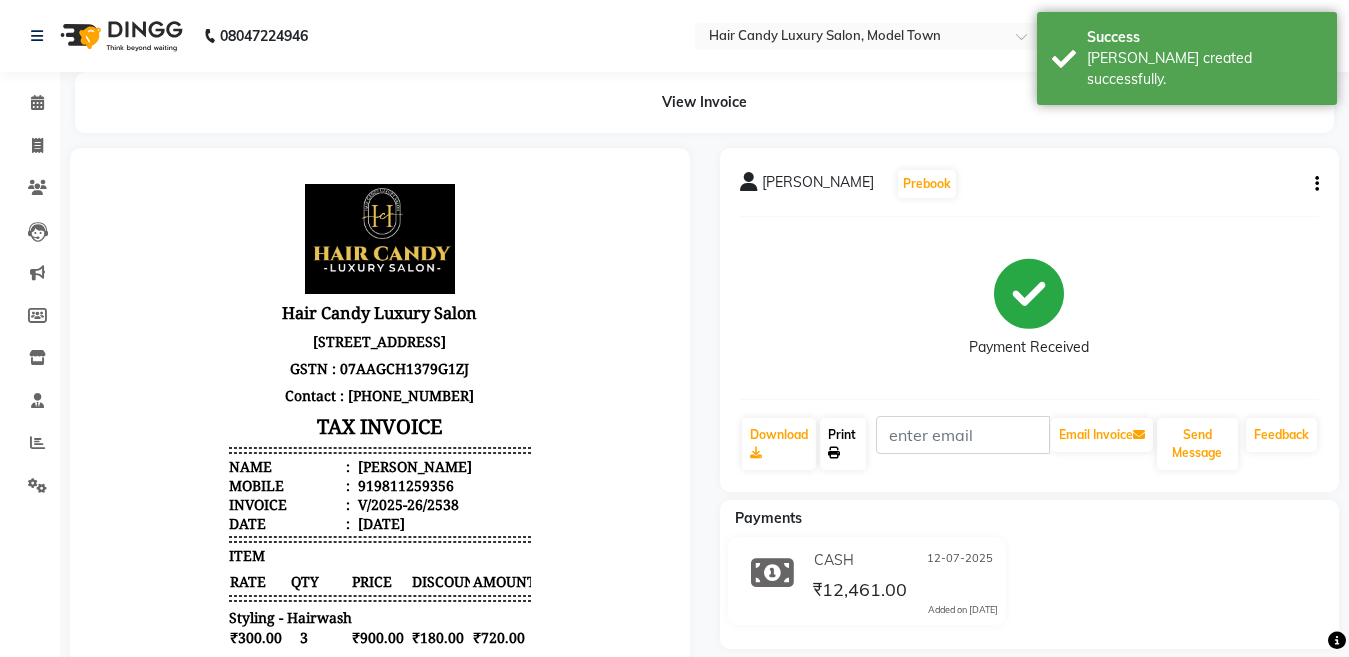 click on "Print" 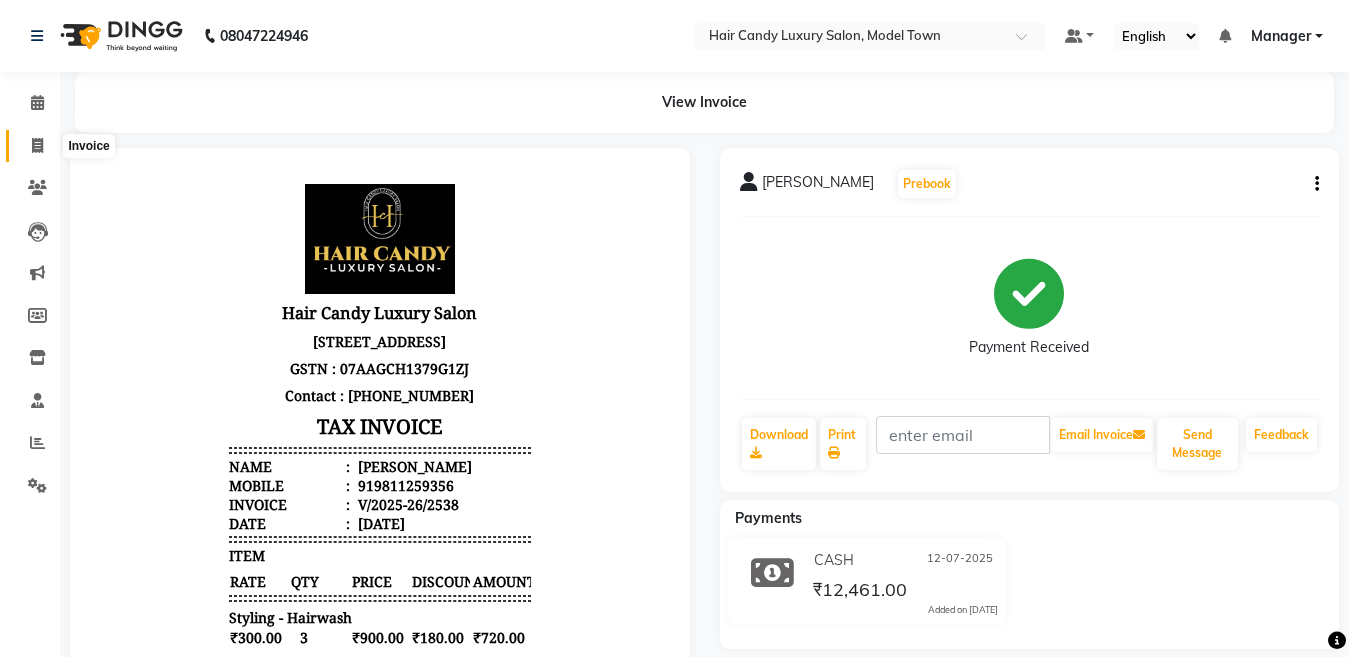 click 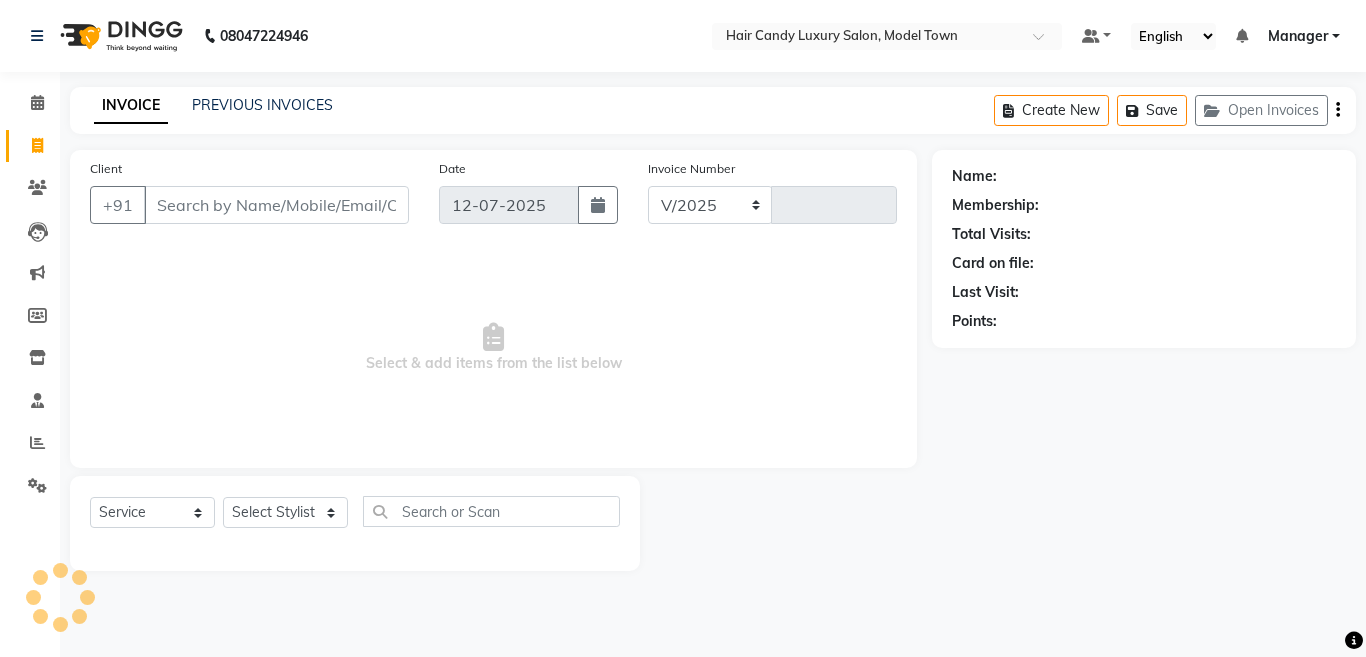 select on "4716" 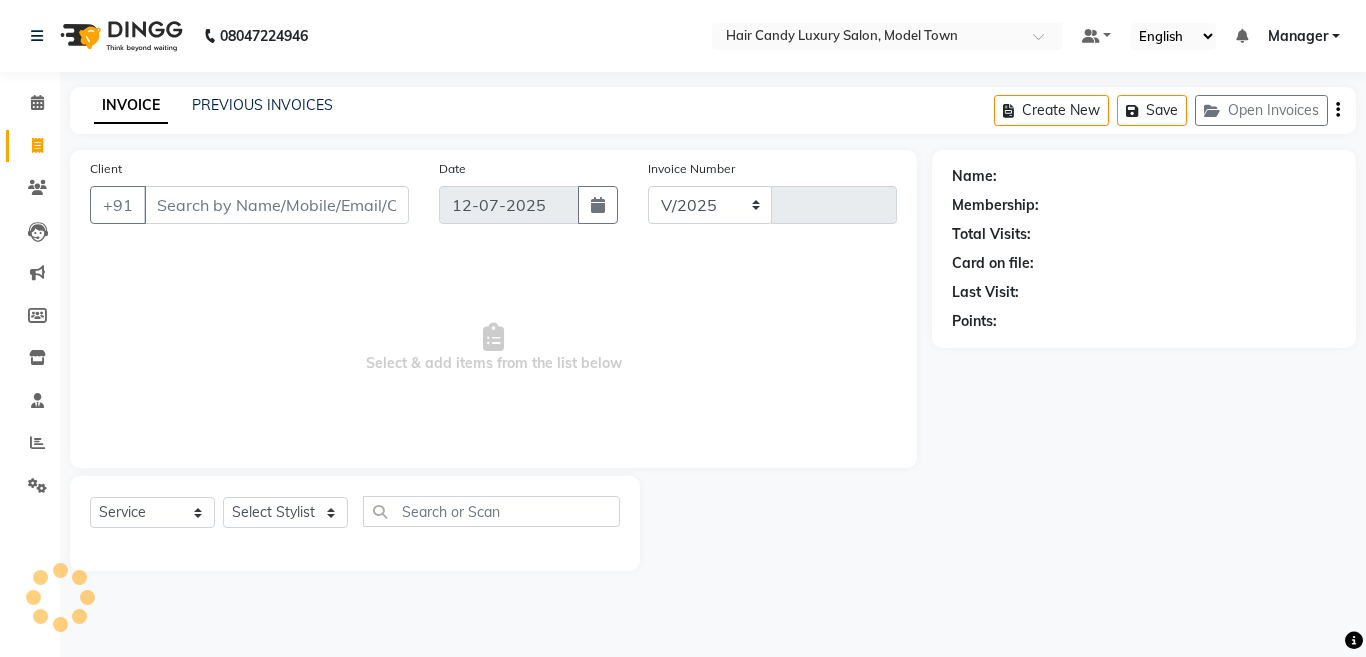 type on "2539" 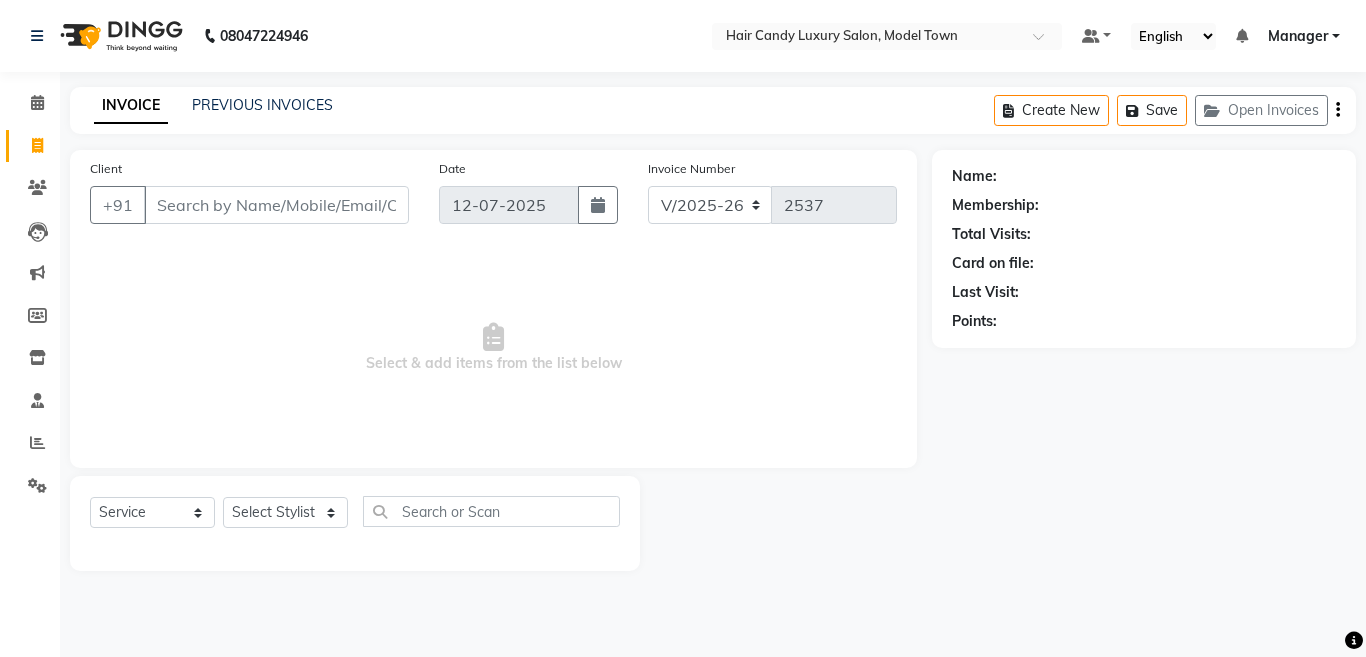 select on "4716" 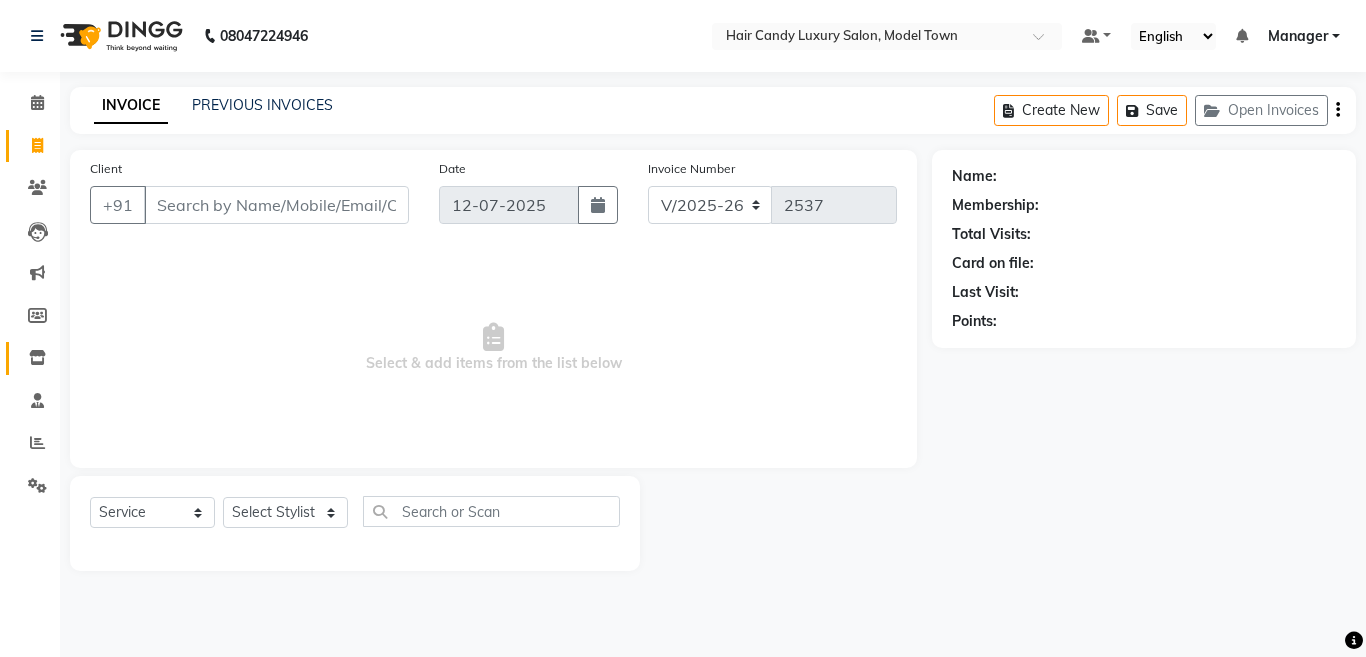 scroll, scrollTop: 0, scrollLeft: 0, axis: both 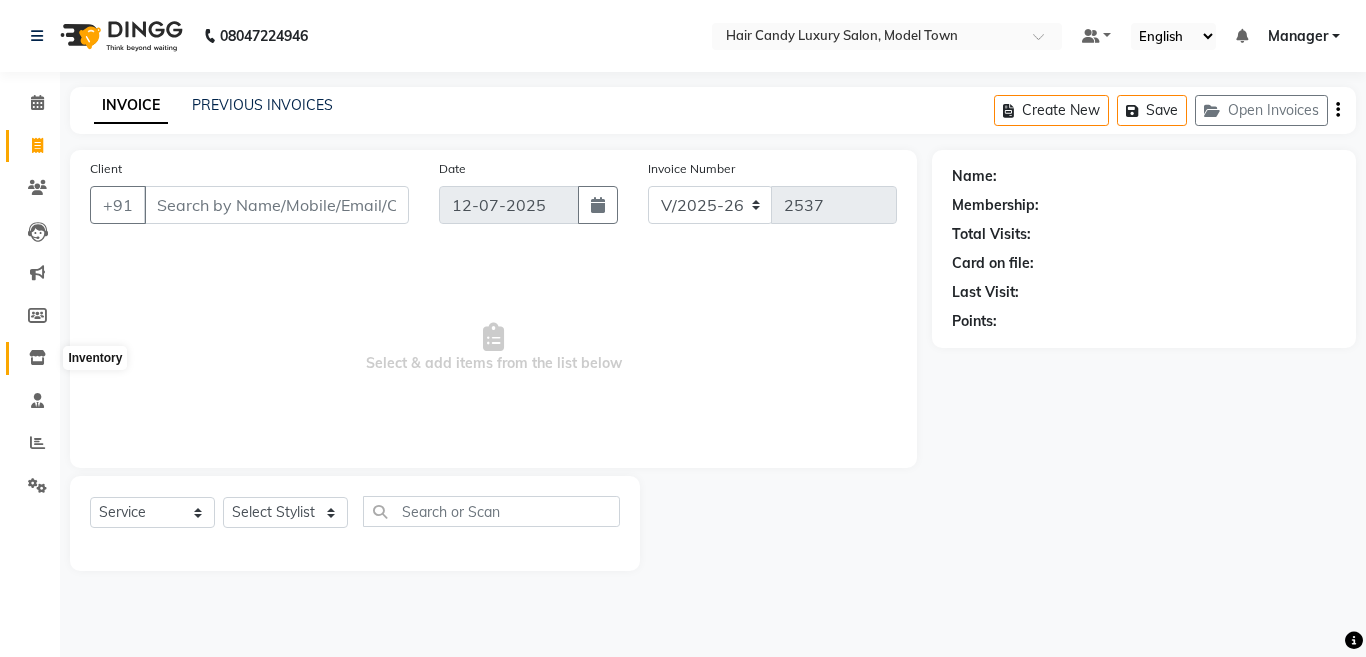 click 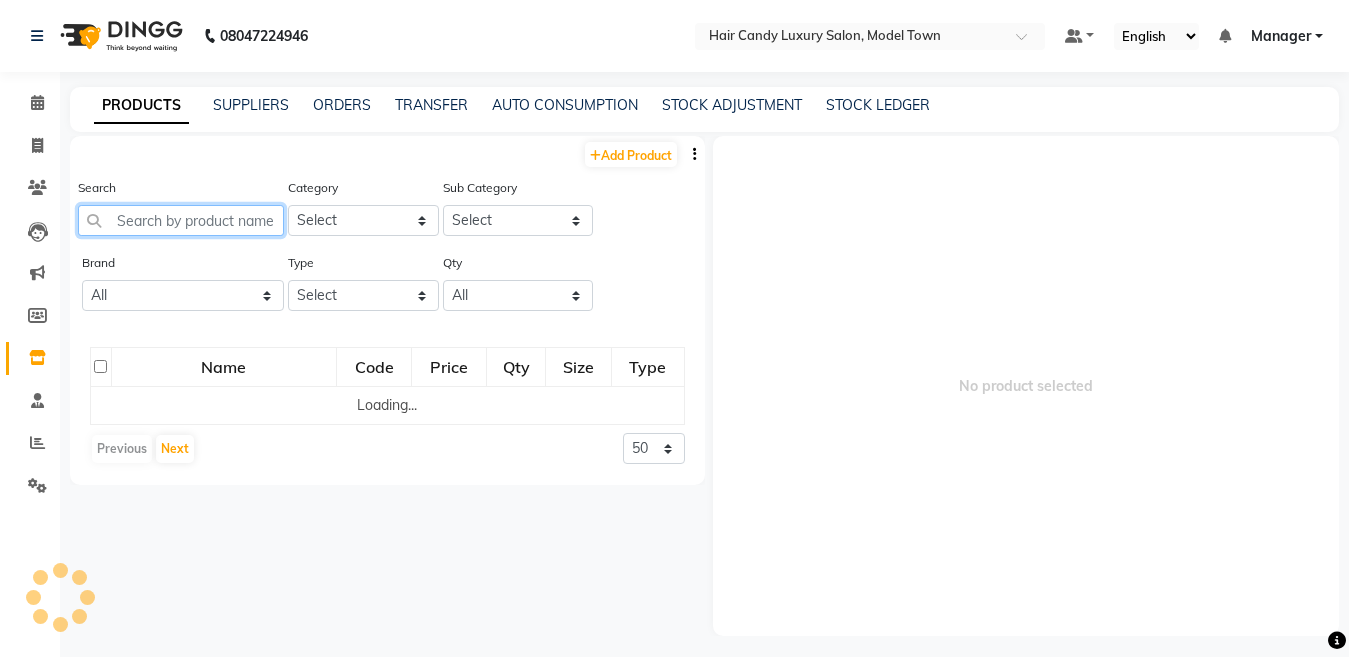 click 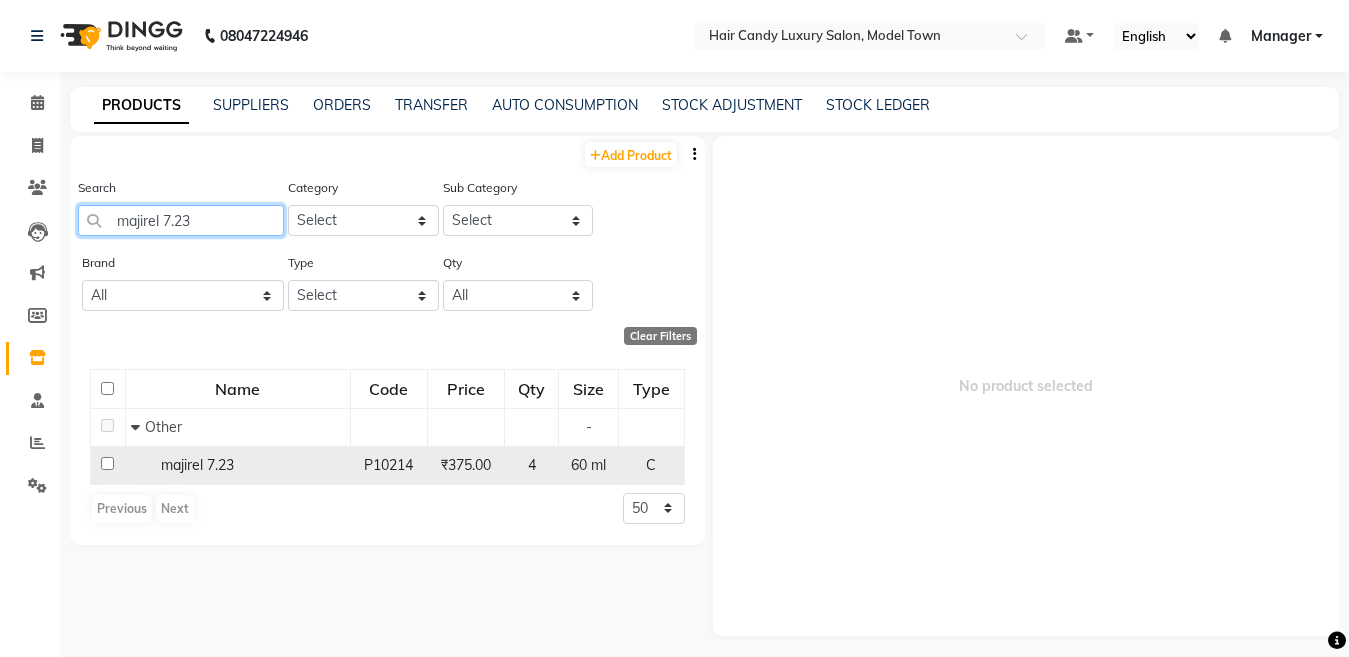 type on "majirel 7.23" 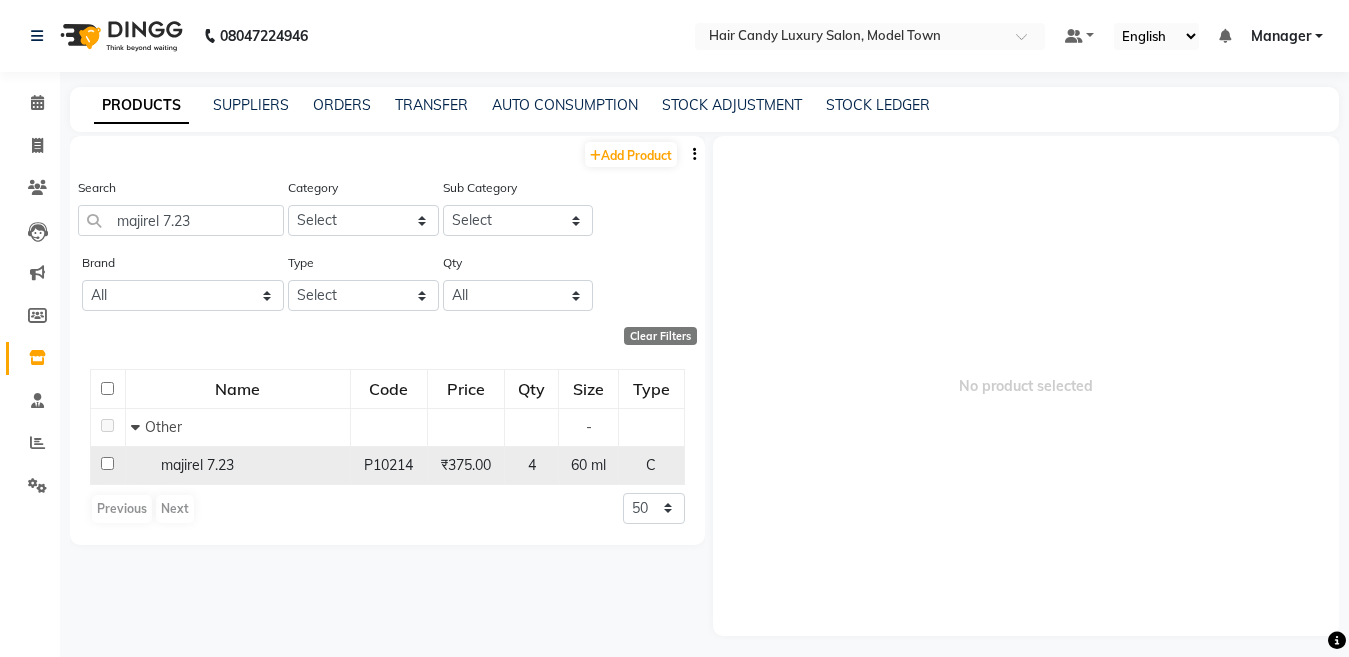 click on "majirel 7.23" 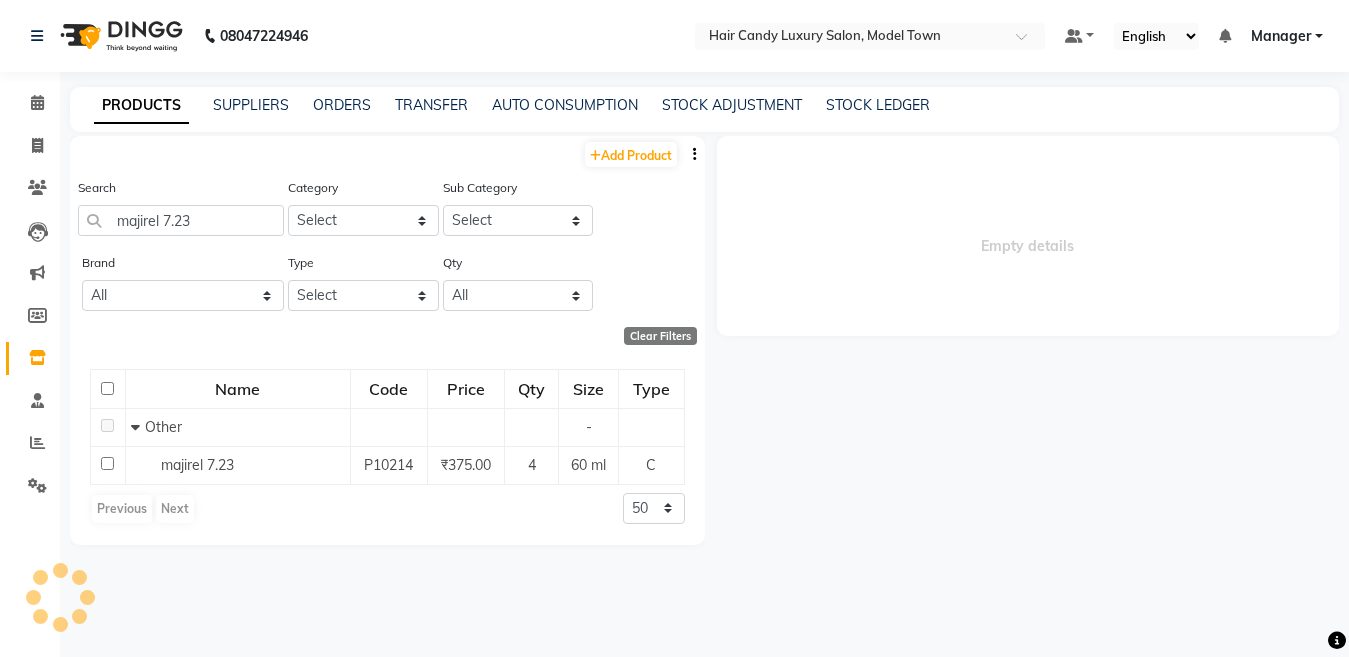 select 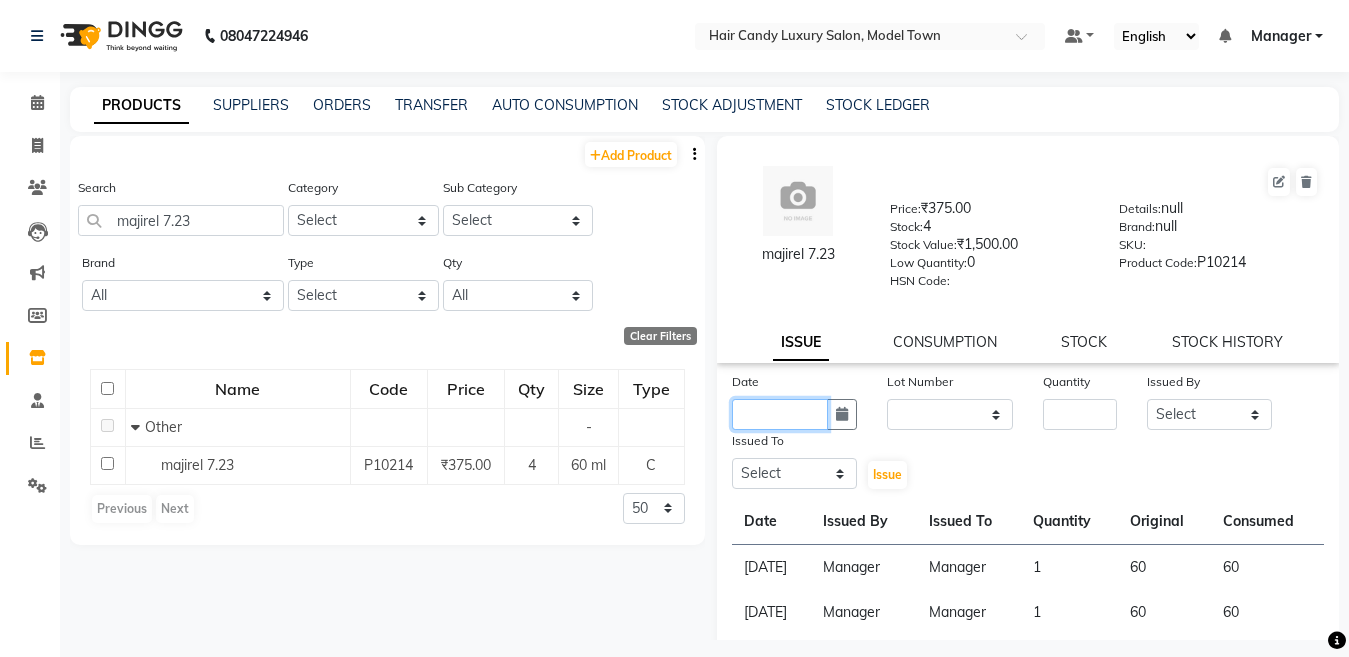 drag, startPoint x: 789, startPoint y: 415, endPoint x: 860, endPoint y: 415, distance: 71 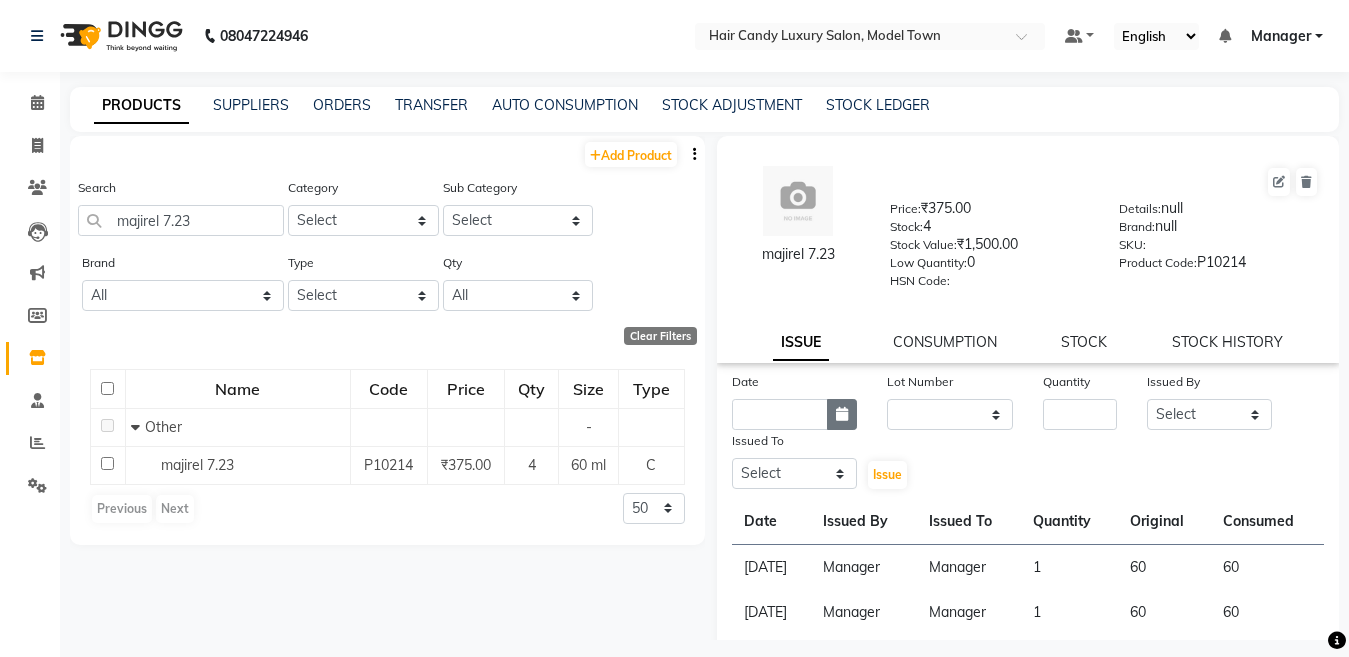 select on "7" 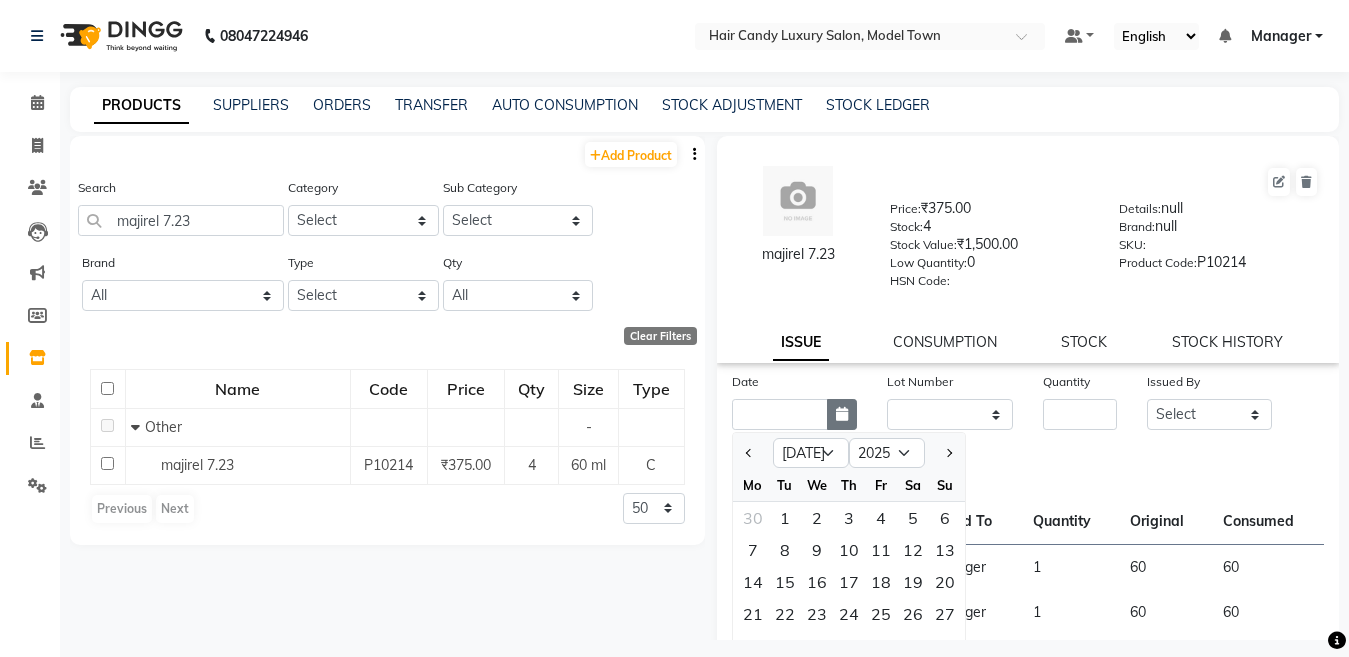 click 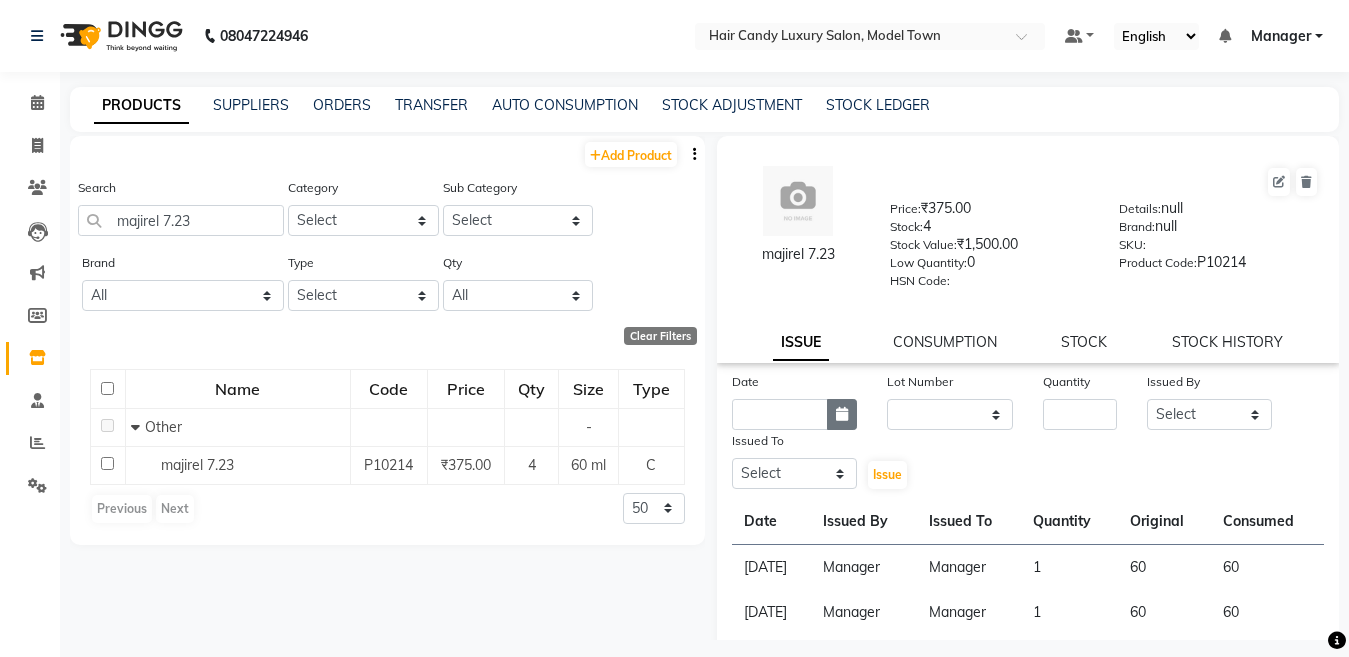 click 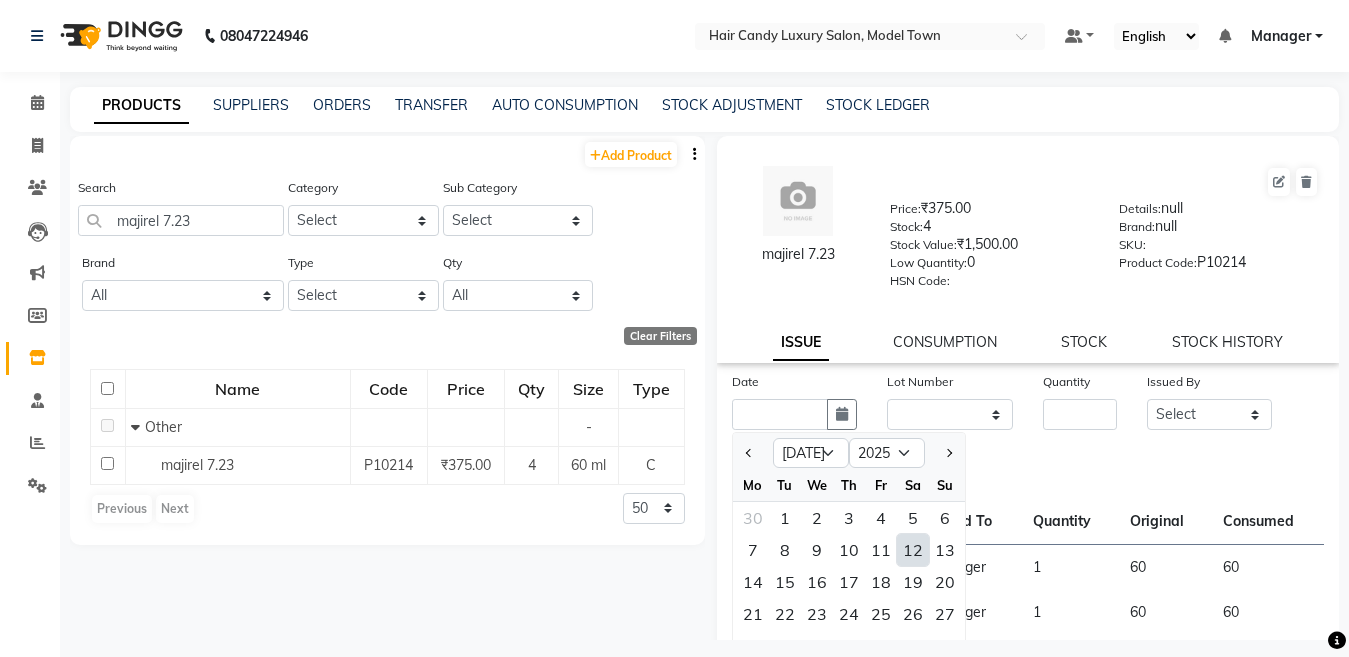 click on "12" 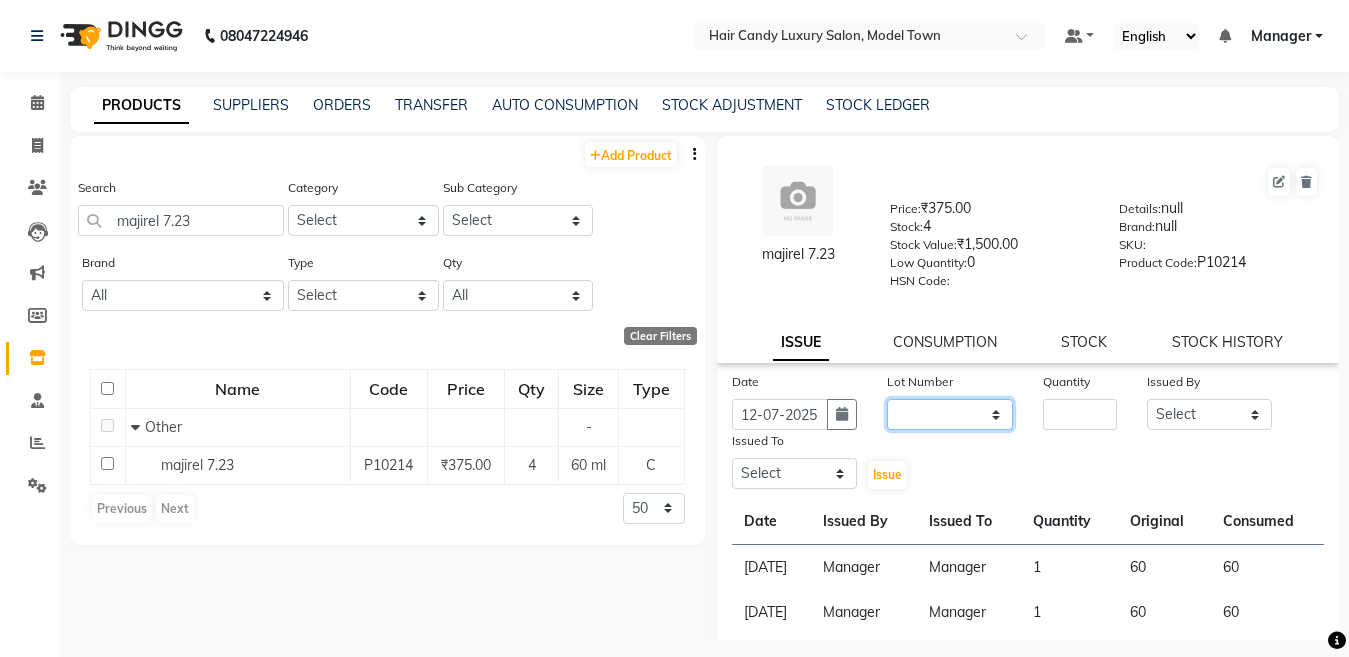 click on "None" 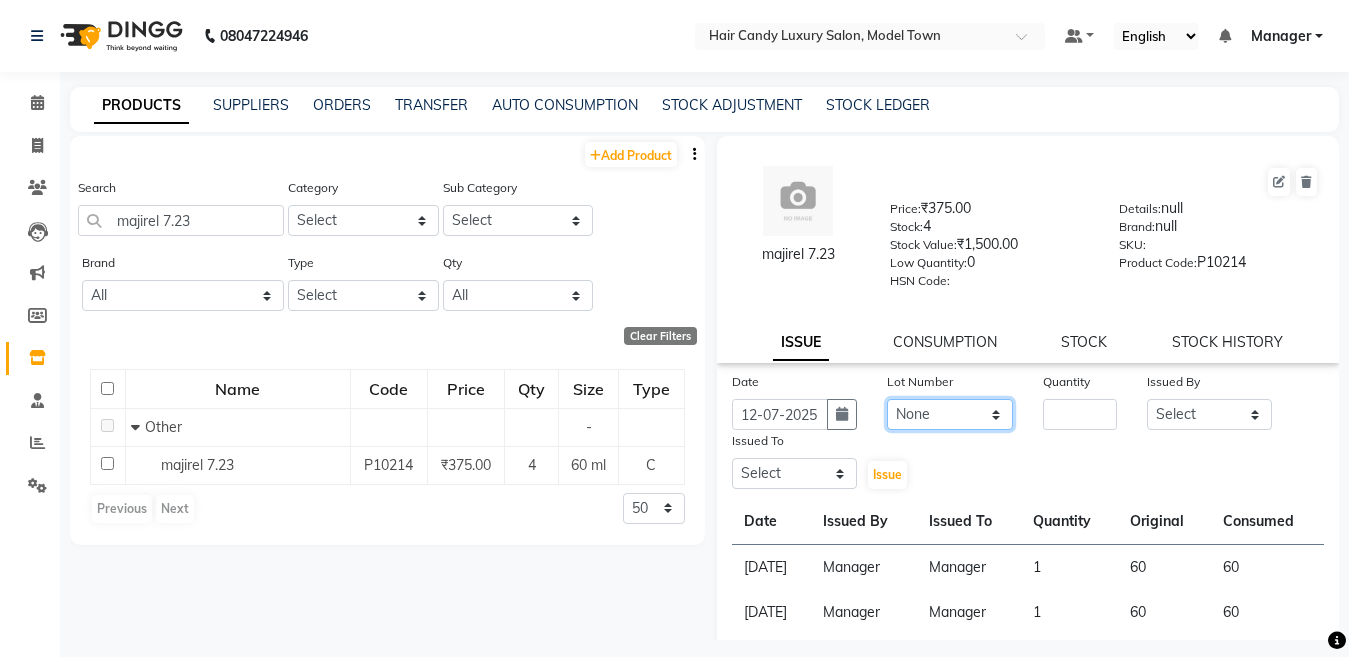click on "None" 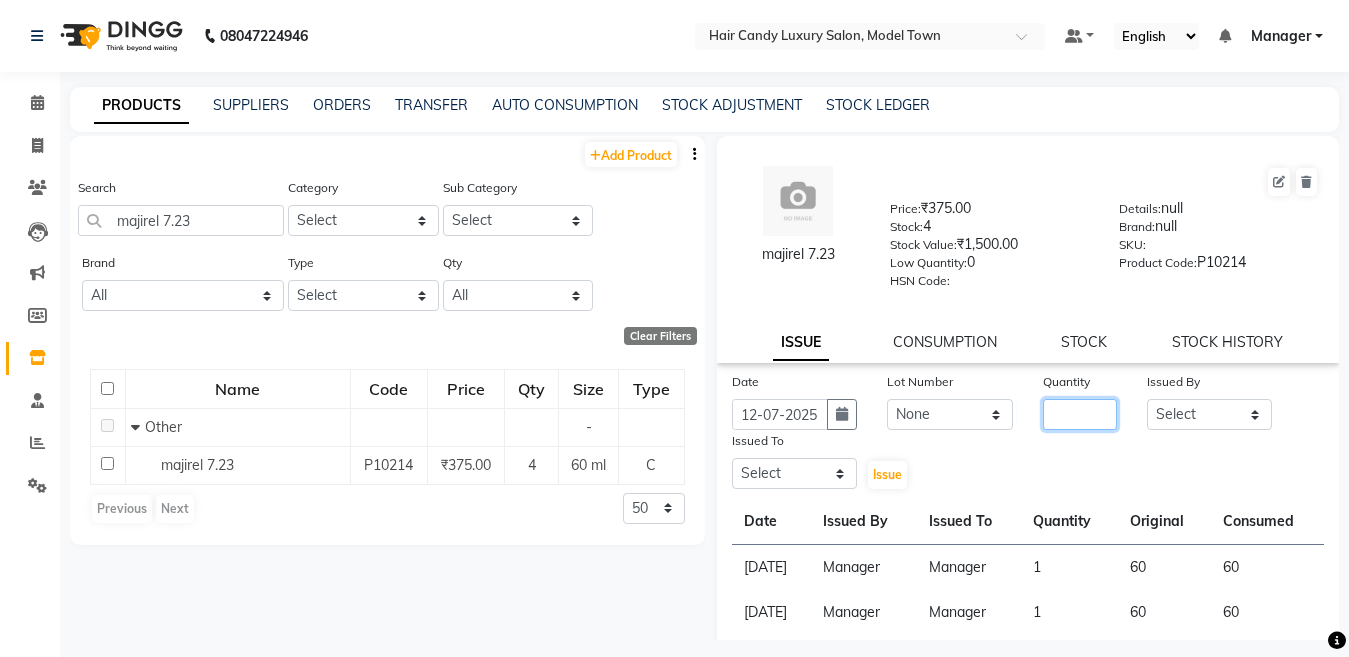 click 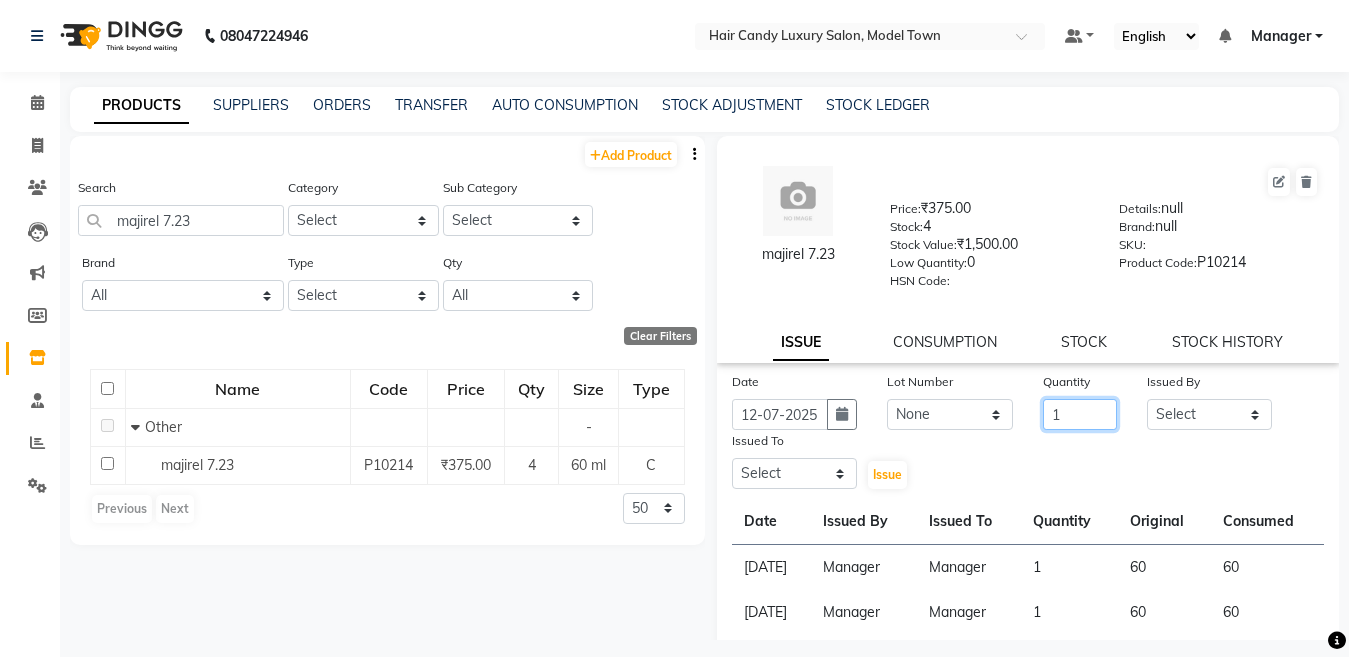 type on "1" 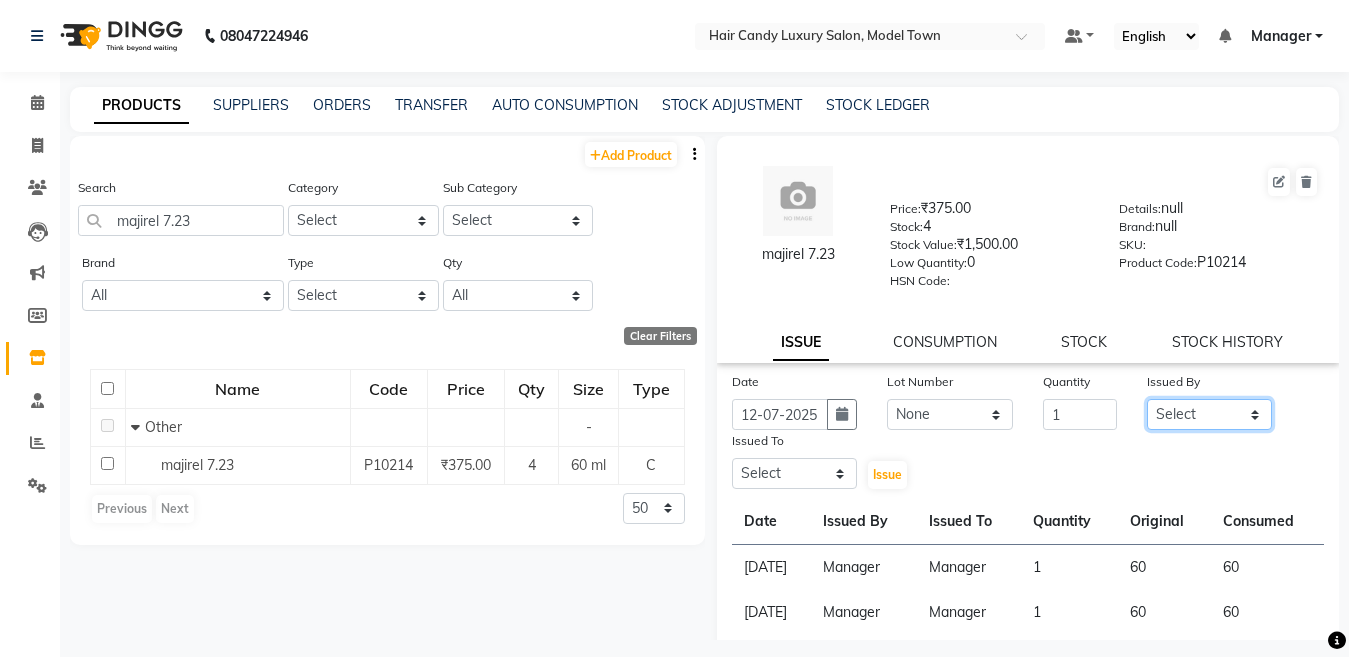 click on "Select Aakib Anas Anuradha Izhar Laiq (Rahul) Manager Neeraj parul Pawan Prakash Rajni Ranjay (Raju) RIYA Saleem sameer  stock manager surrender Vijay Gupta Vijay kumar" 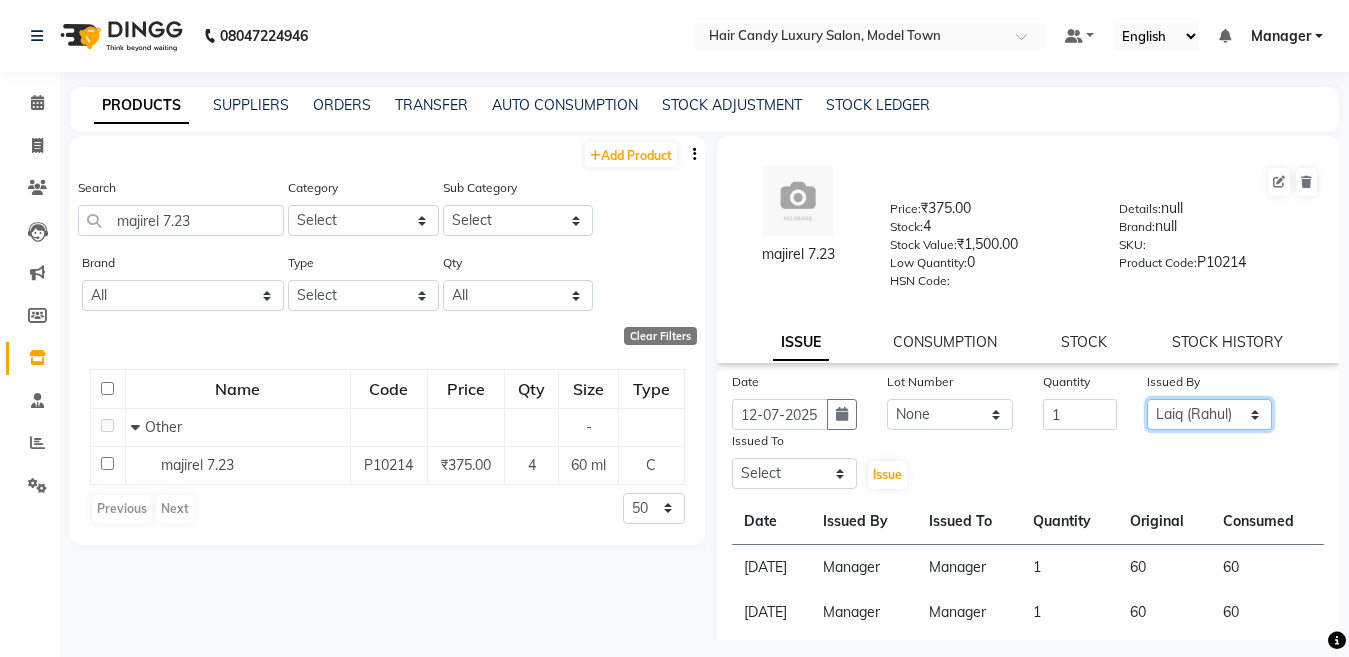 click on "Select Aakib Anas Anuradha Izhar Laiq (Rahul) Manager Neeraj parul Pawan Prakash Rajni Ranjay (Raju) RIYA Saleem sameer  stock manager surrender Vijay Gupta Vijay kumar" 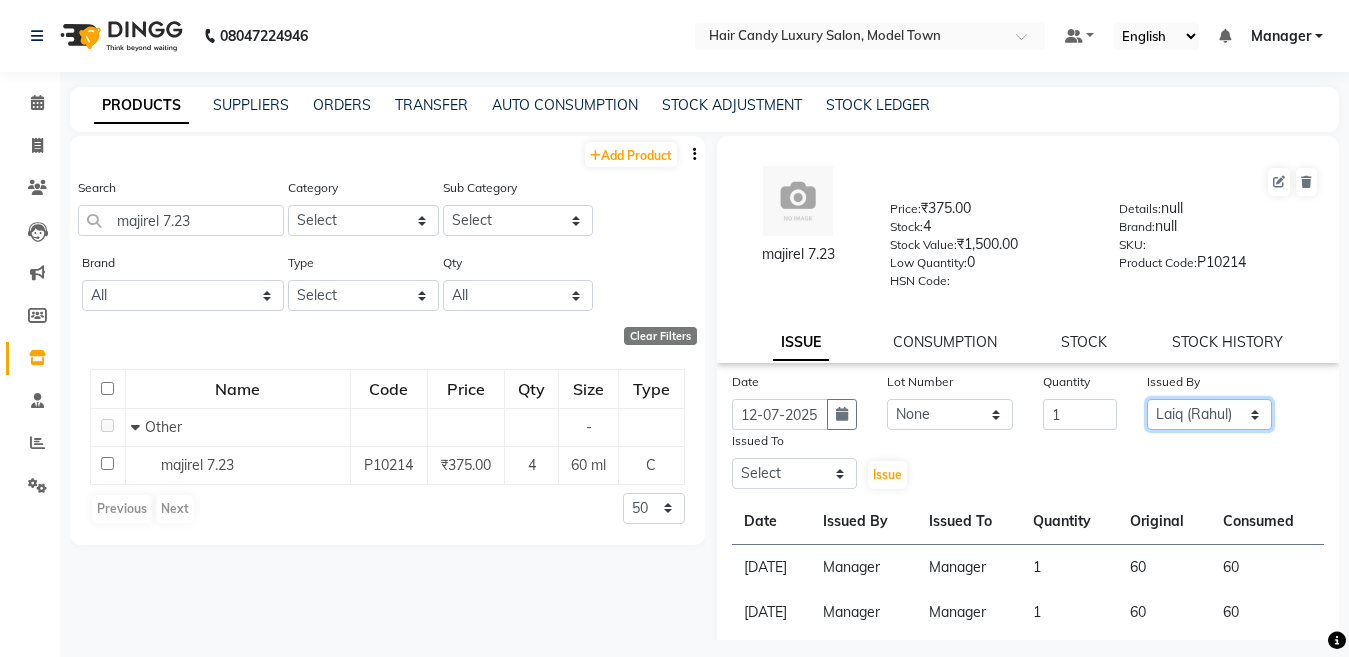 select on "28446" 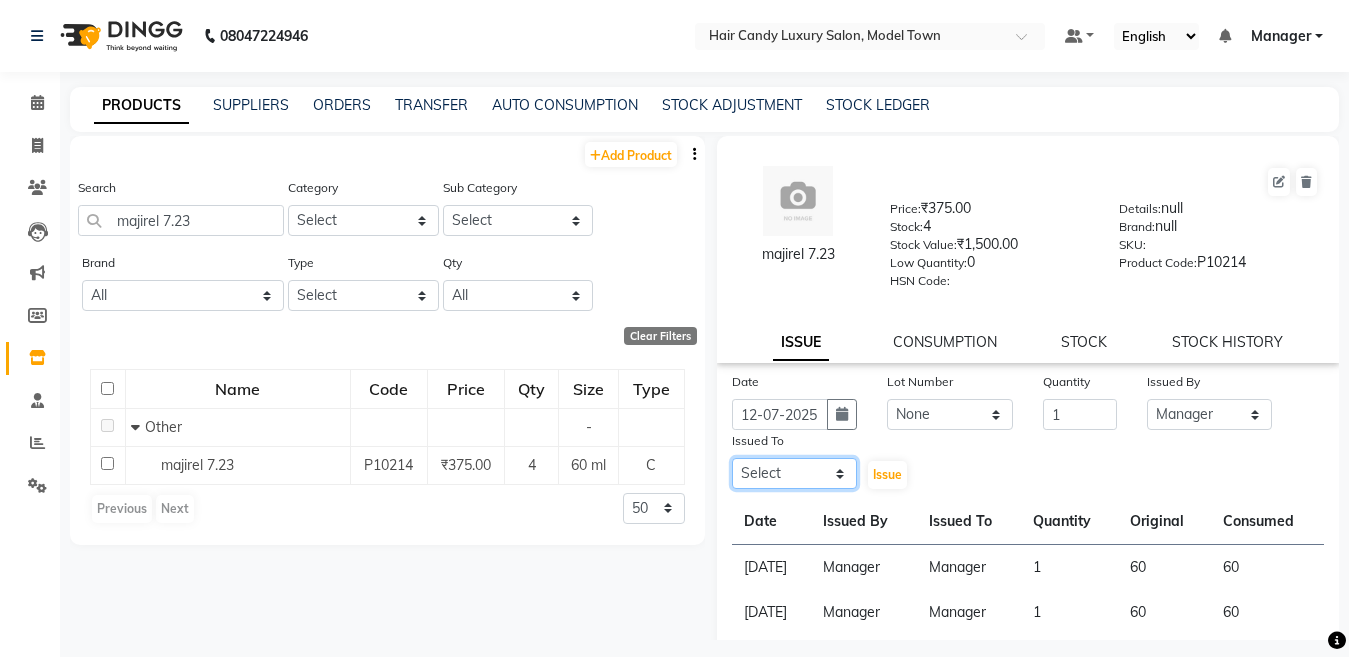 click on "Select Aakib Anas Anuradha Izhar Laiq (Rahul) Manager Neeraj parul Pawan Prakash Rajni Ranjay (Raju) RIYA Saleem sameer  stock manager surrender Vijay Gupta Vijay kumar" 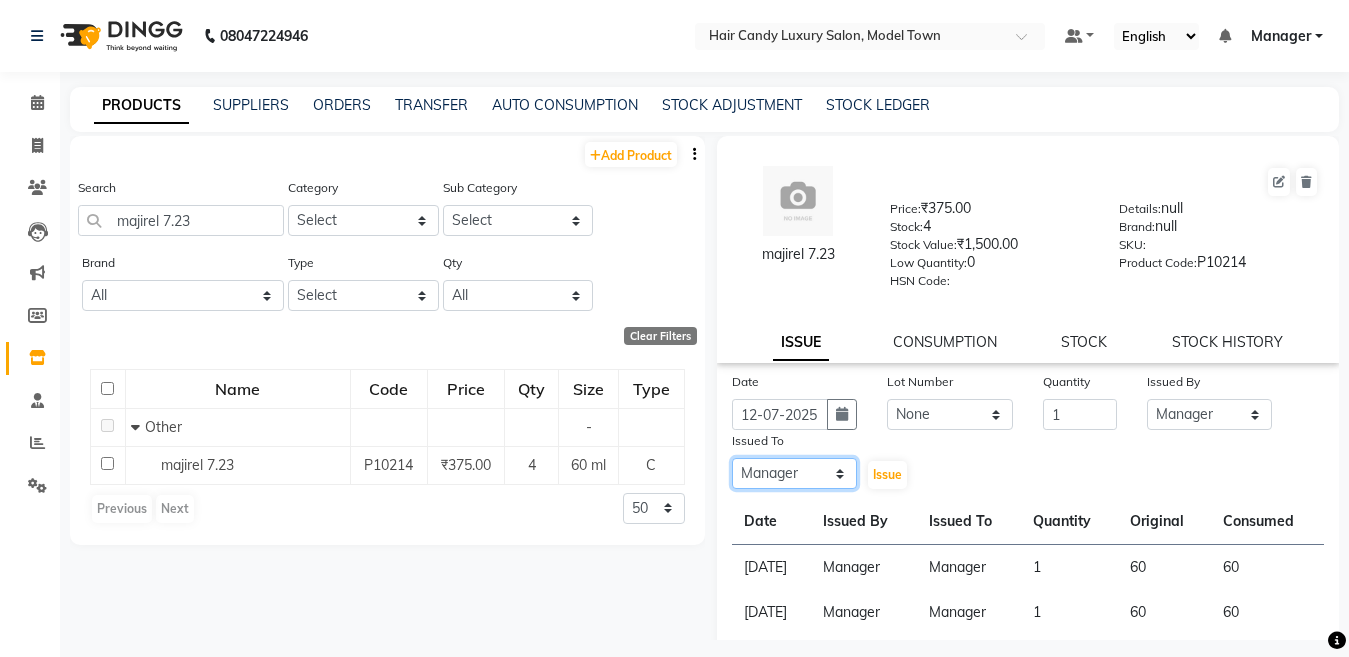 click on "Select Aakib Anas Anuradha Izhar Laiq (Rahul) Manager Neeraj parul Pawan Prakash Rajni Ranjay (Raju) RIYA Saleem sameer  stock manager surrender Vijay Gupta Vijay kumar" 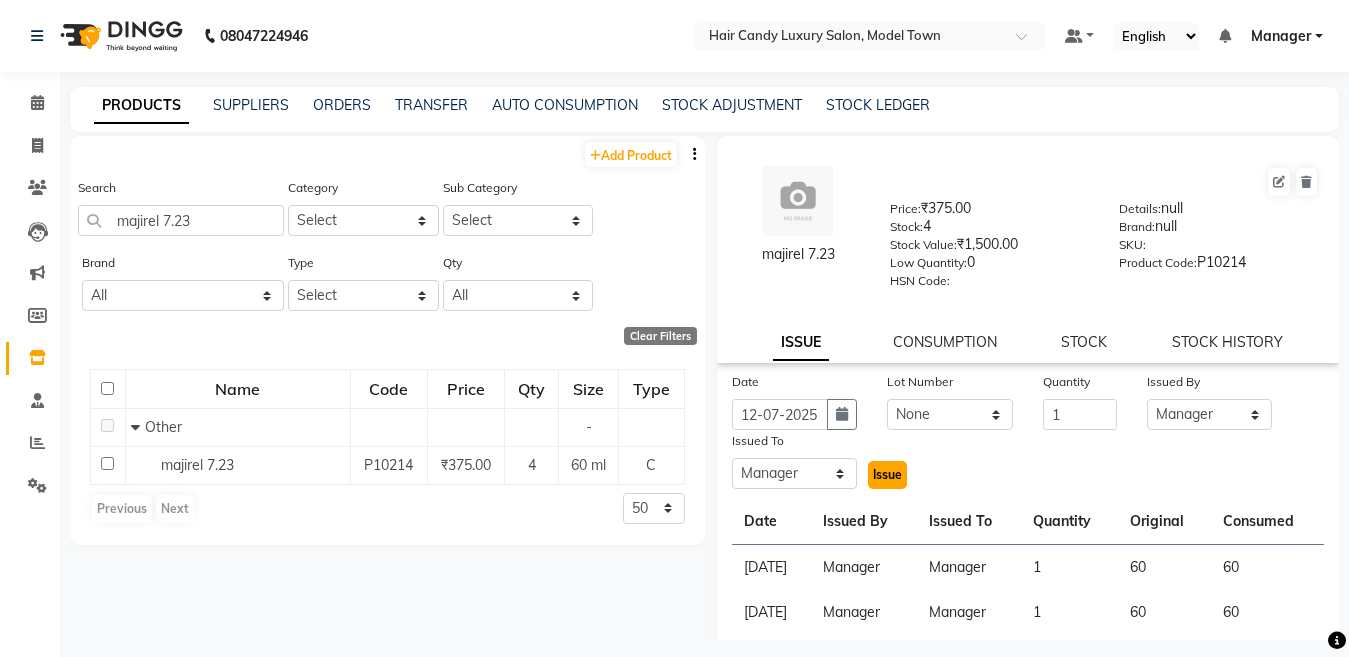 click on "Issue" 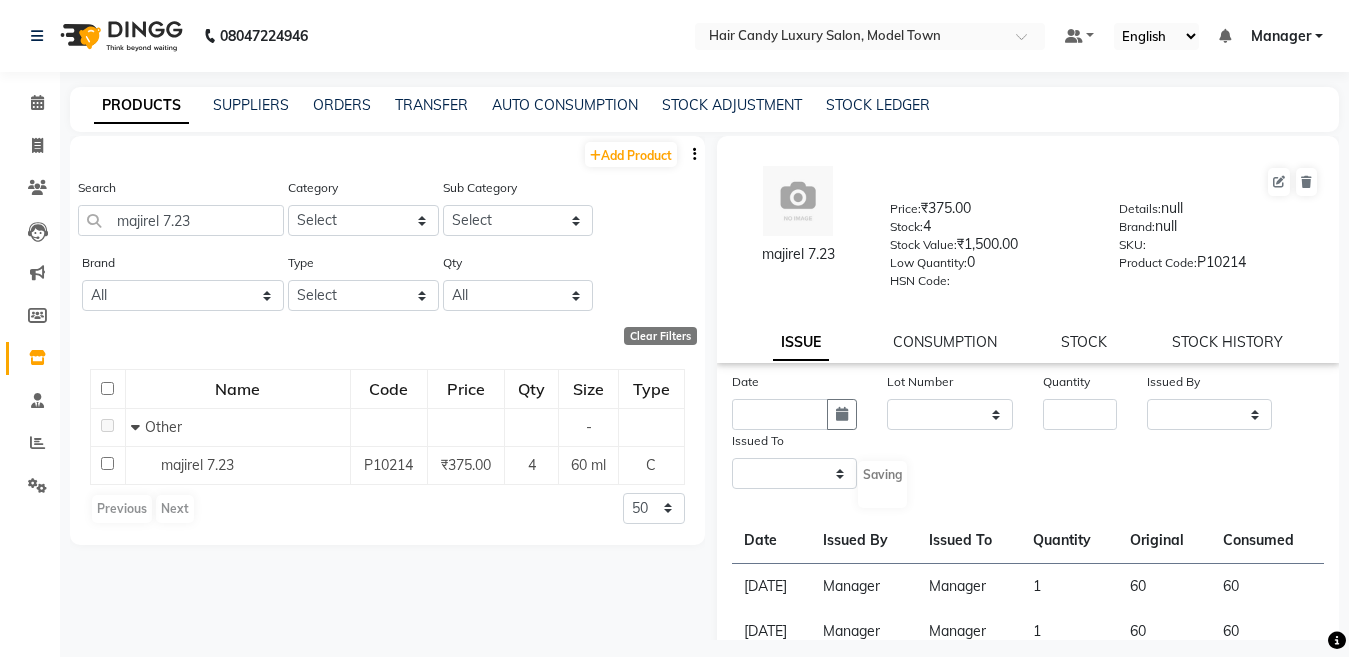 select 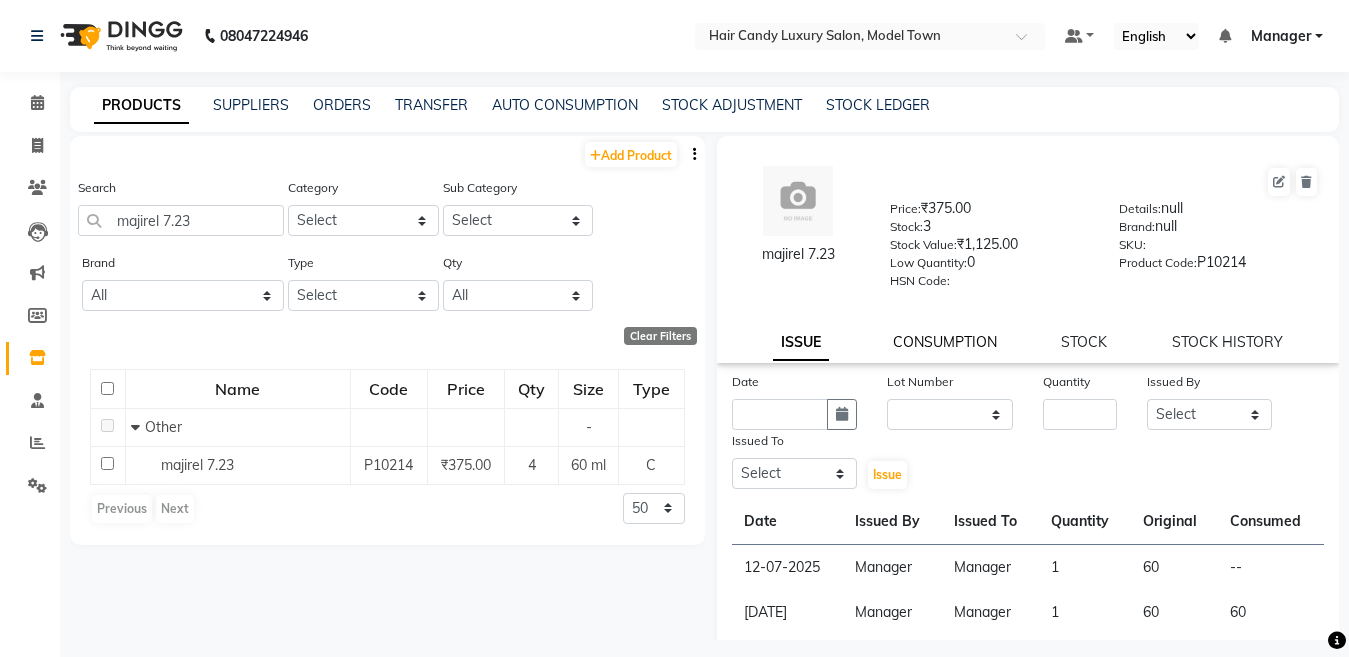 click on "CONSUMPTION" 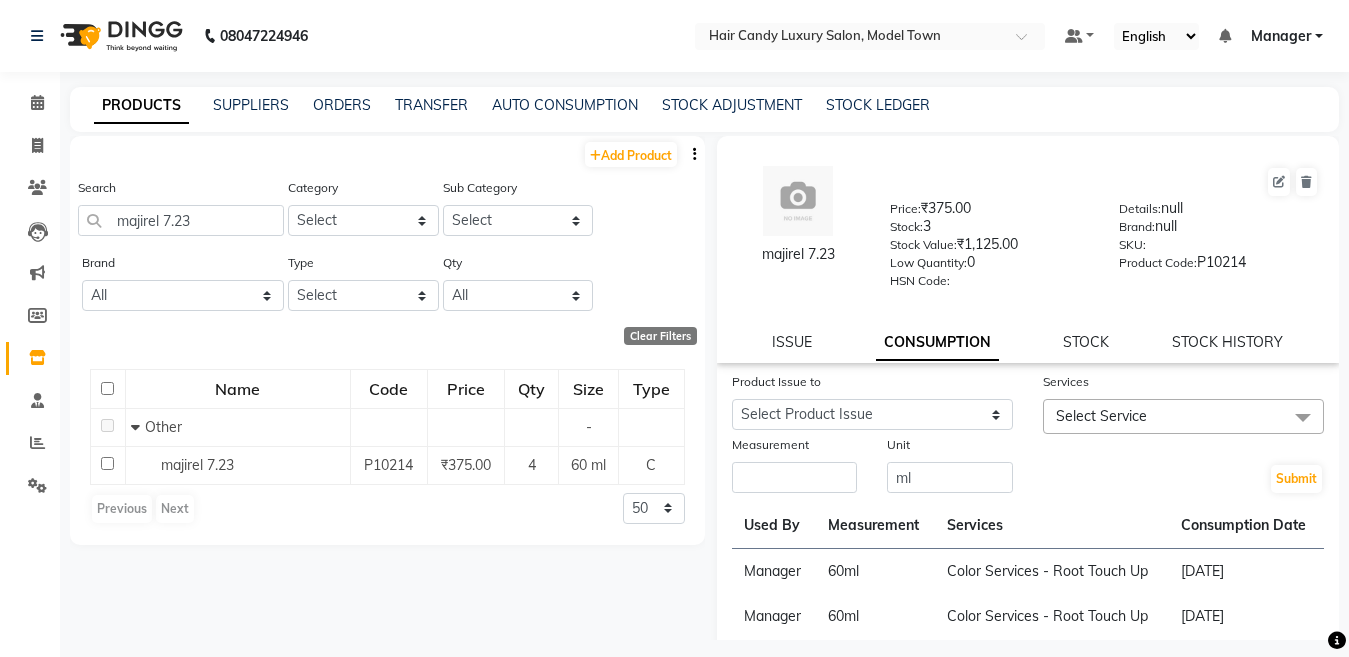 click on "Product Issue to" 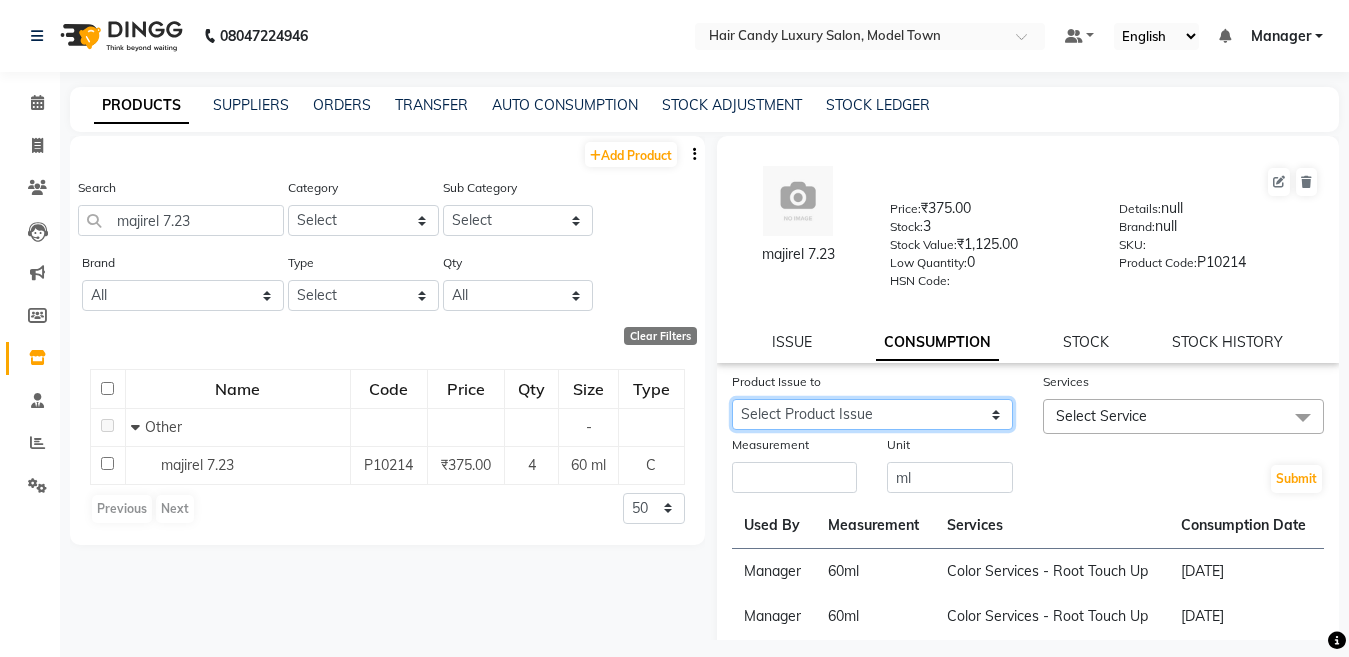 click on "Select Product Issue 2025-07-12, Issued to: Manager, Balance: 60" 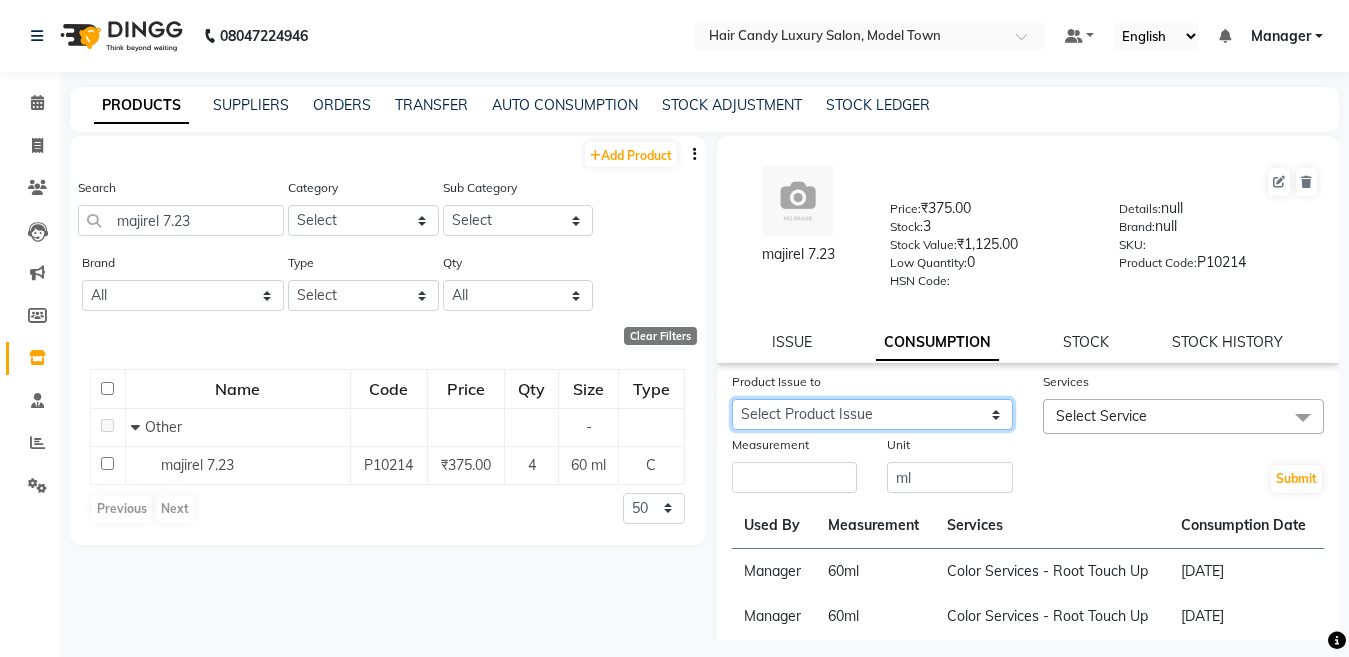 select on "1069507" 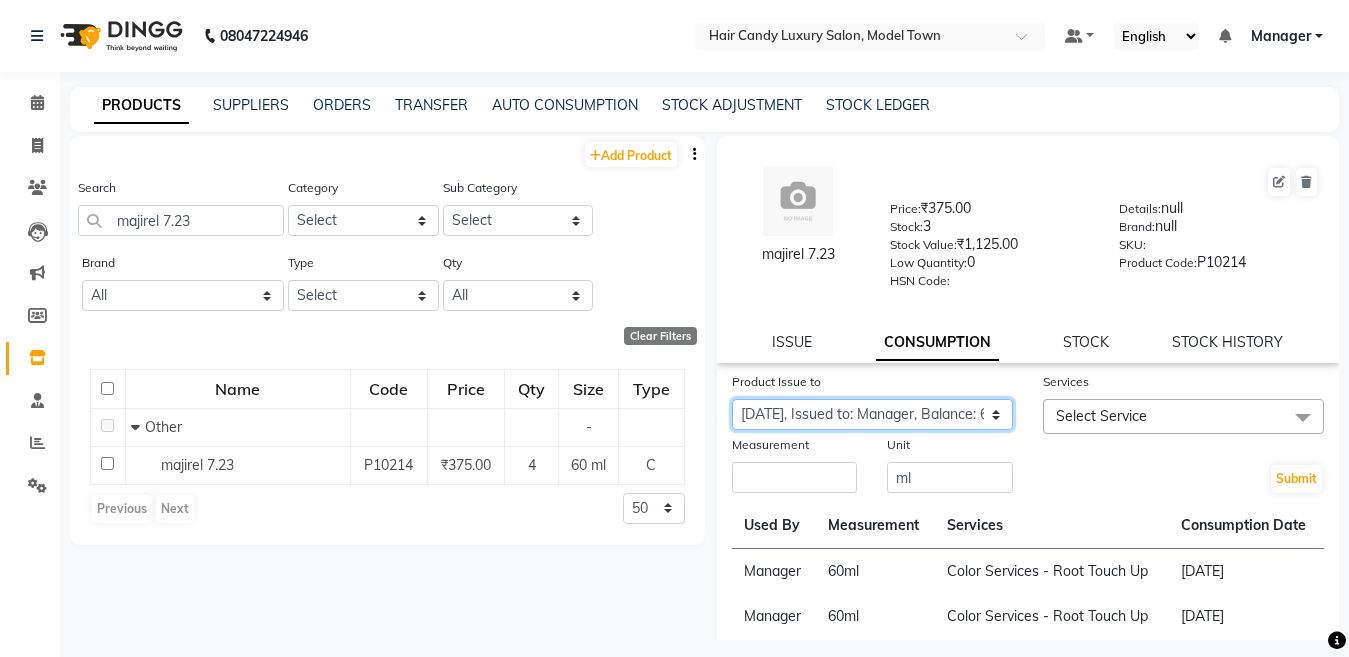 click on "Select Product Issue 2025-07-12, Issued to: Manager, Balance: 60" 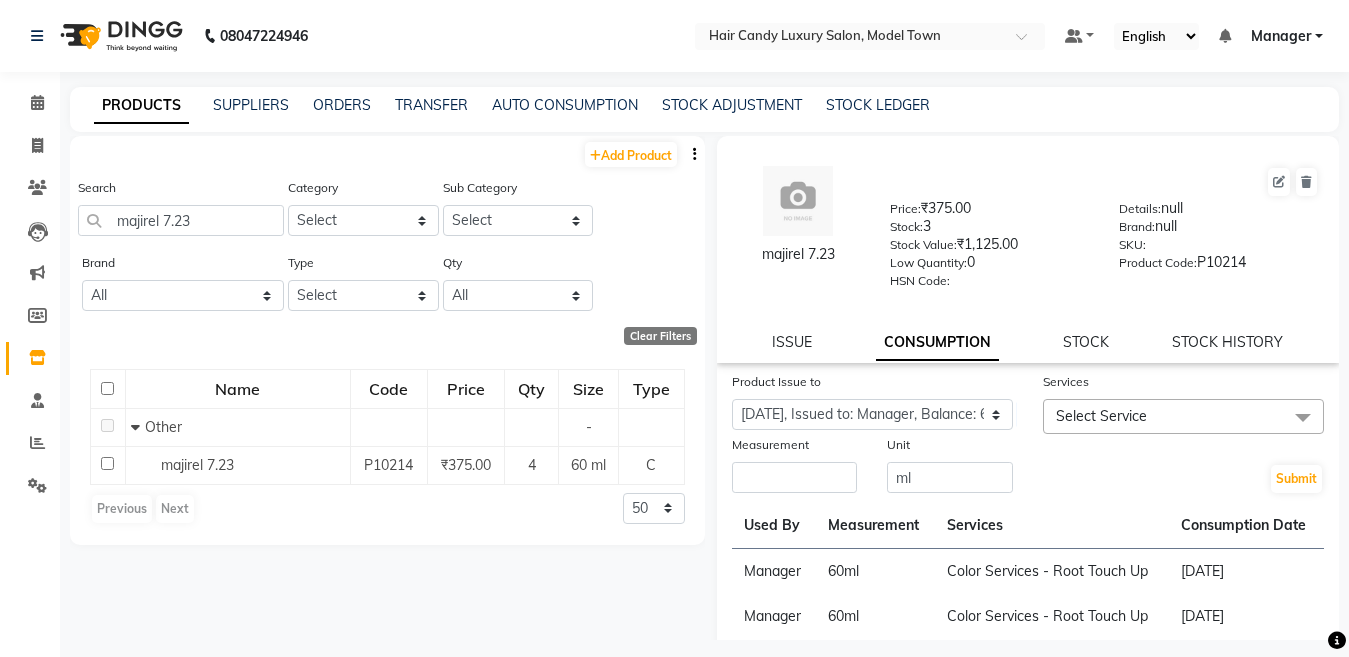 click on "Select Service" 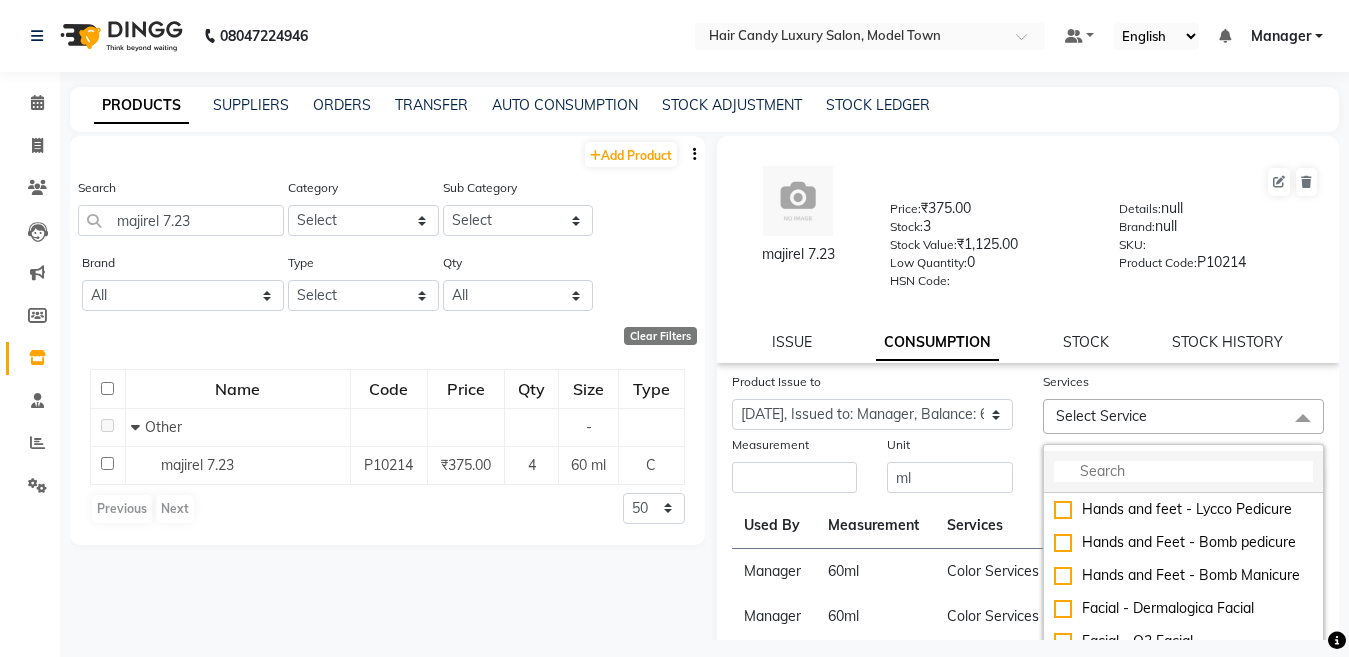 click 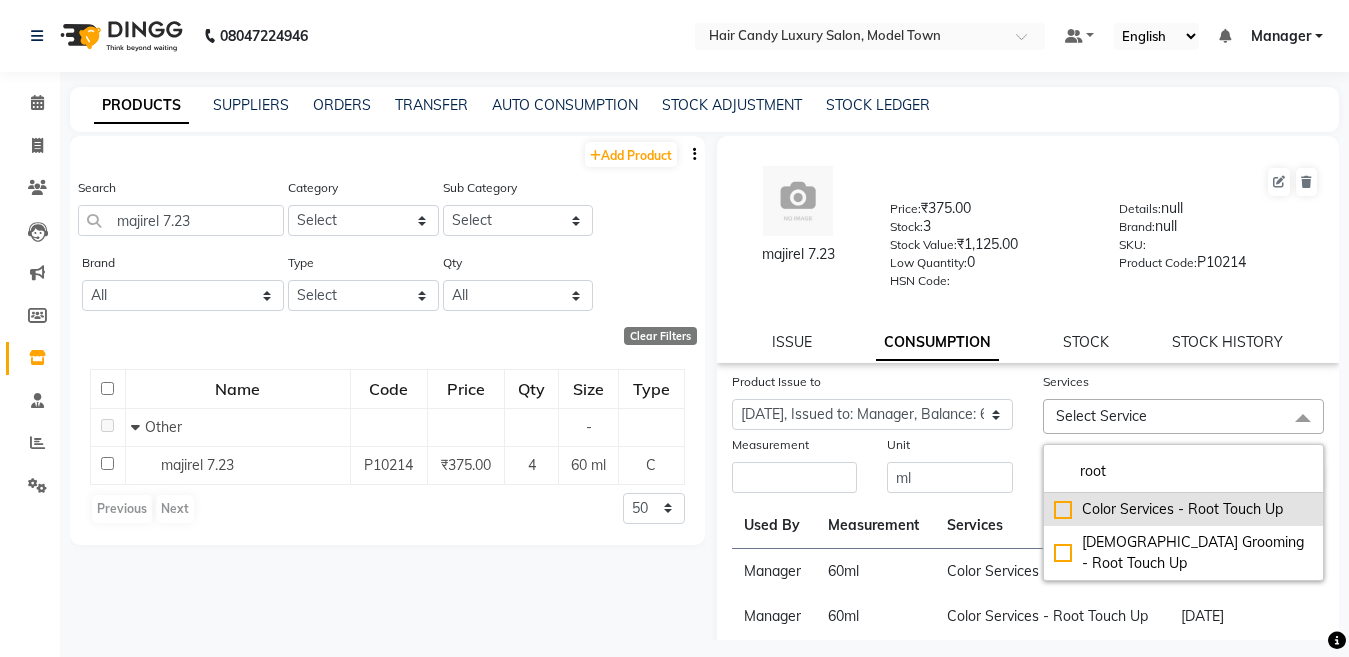 type on "root" 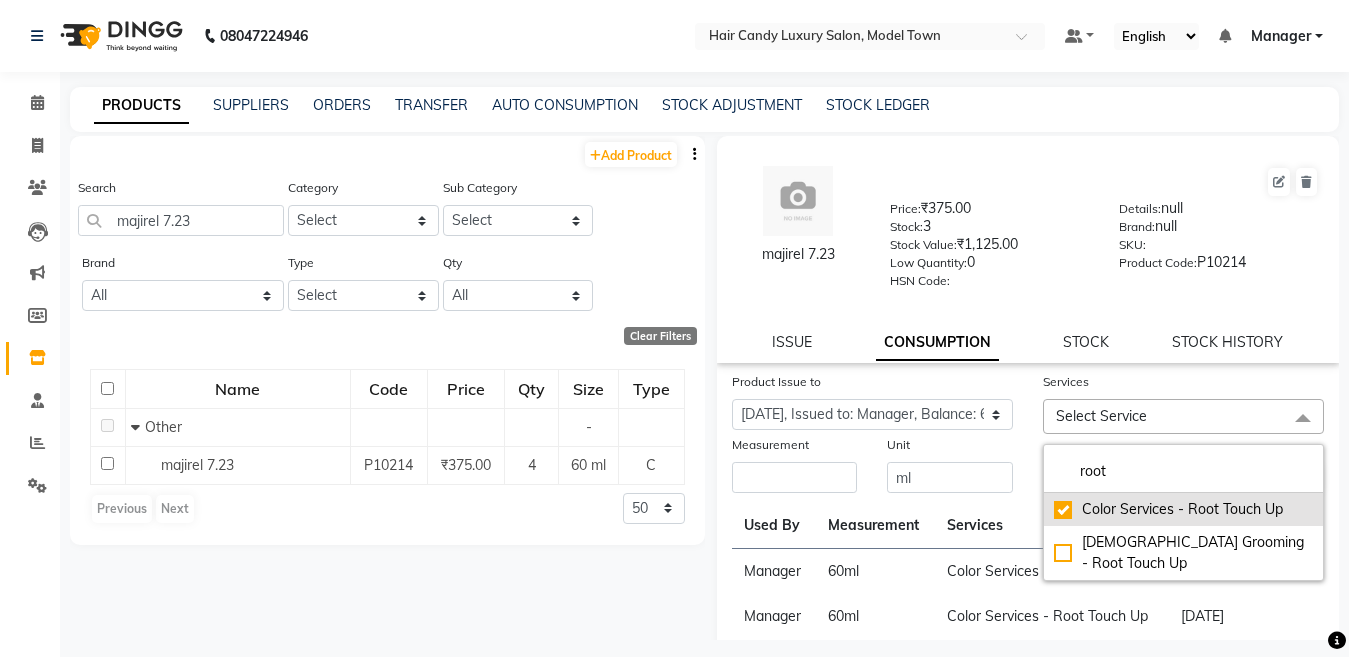 checkbox on "true" 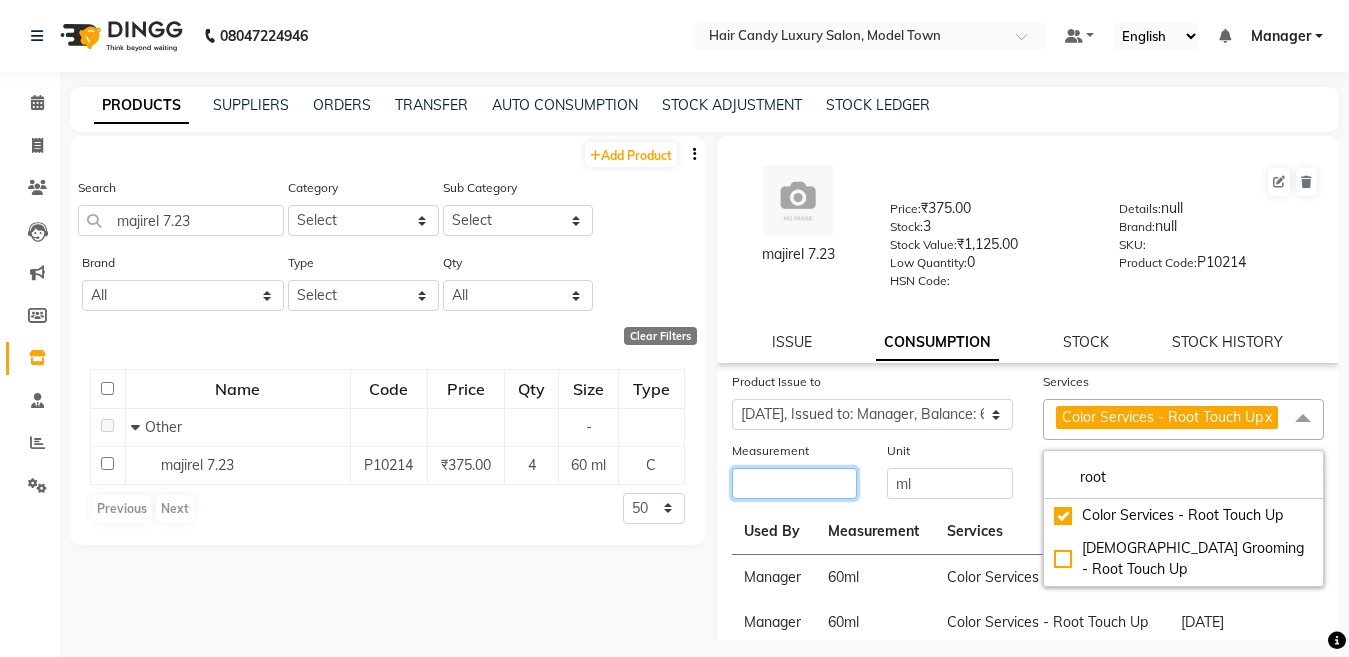 click 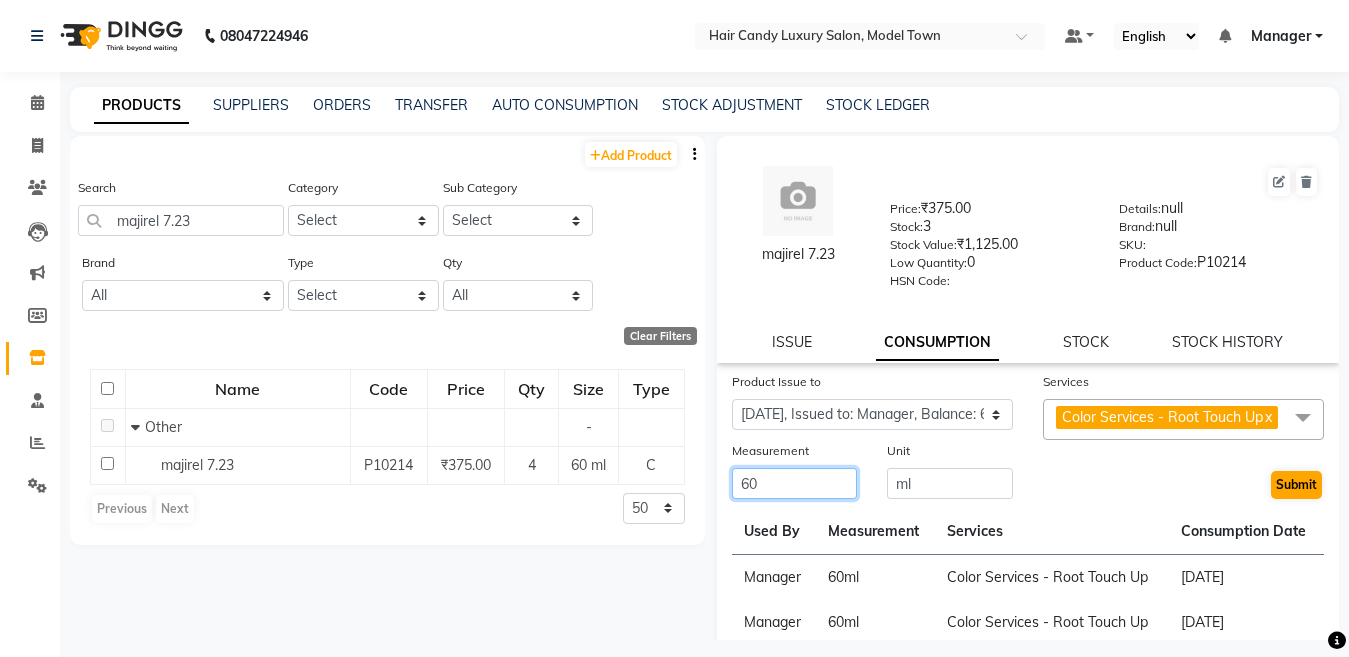 type on "60" 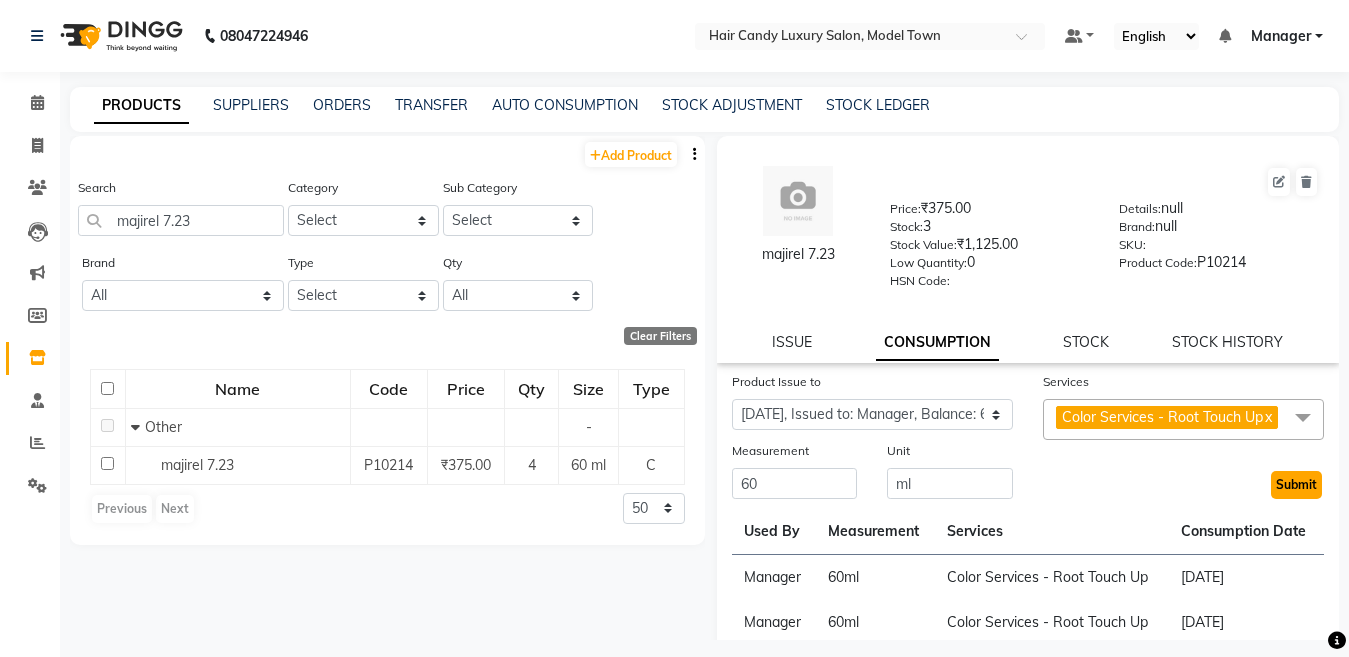click on "Submit" 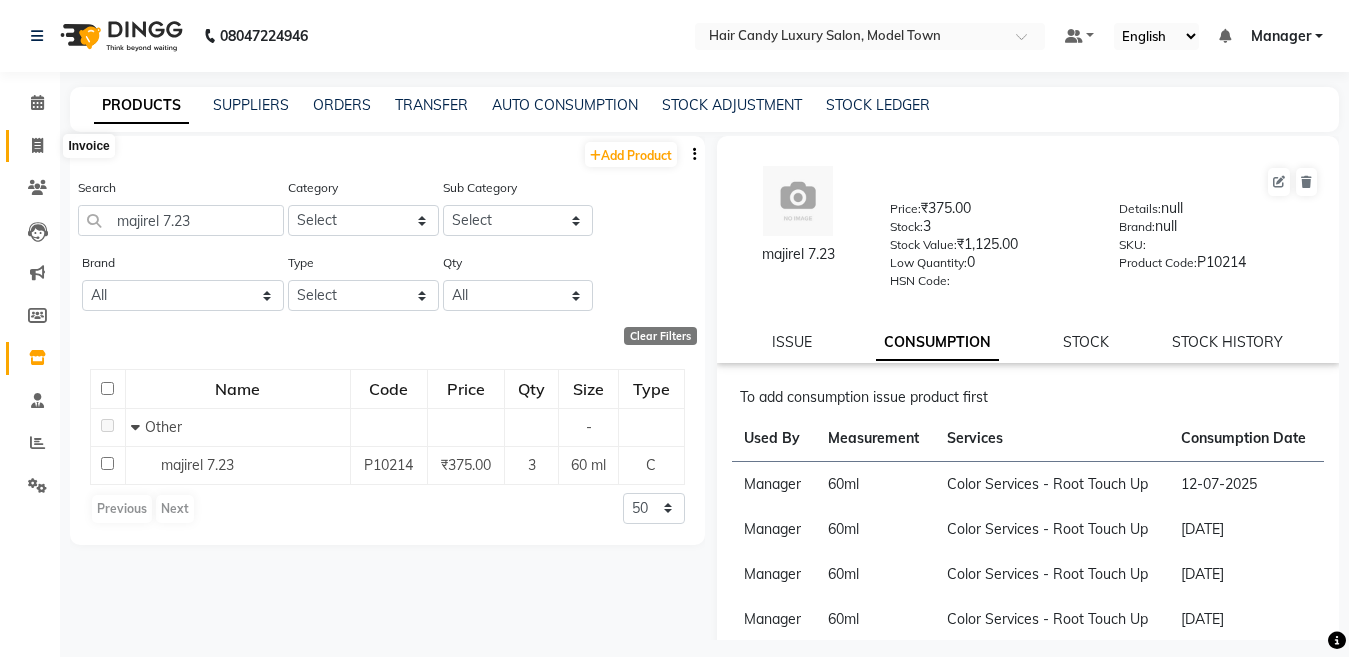 click 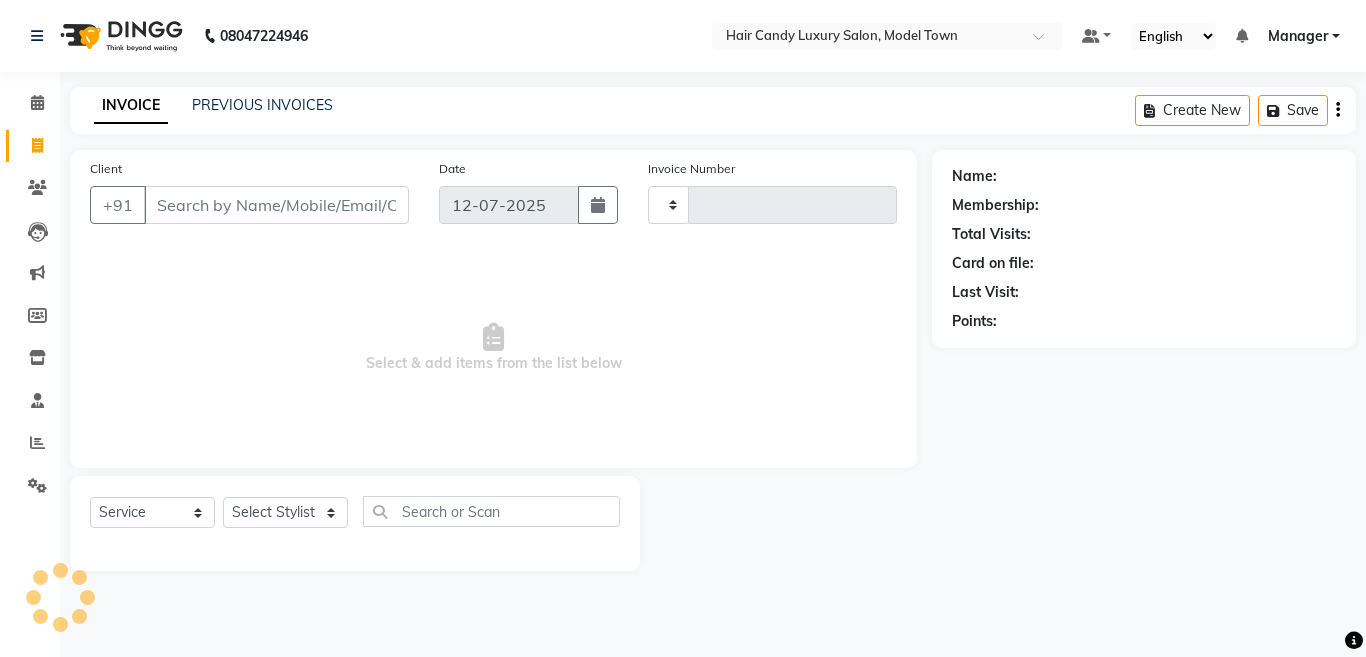 type on "2539" 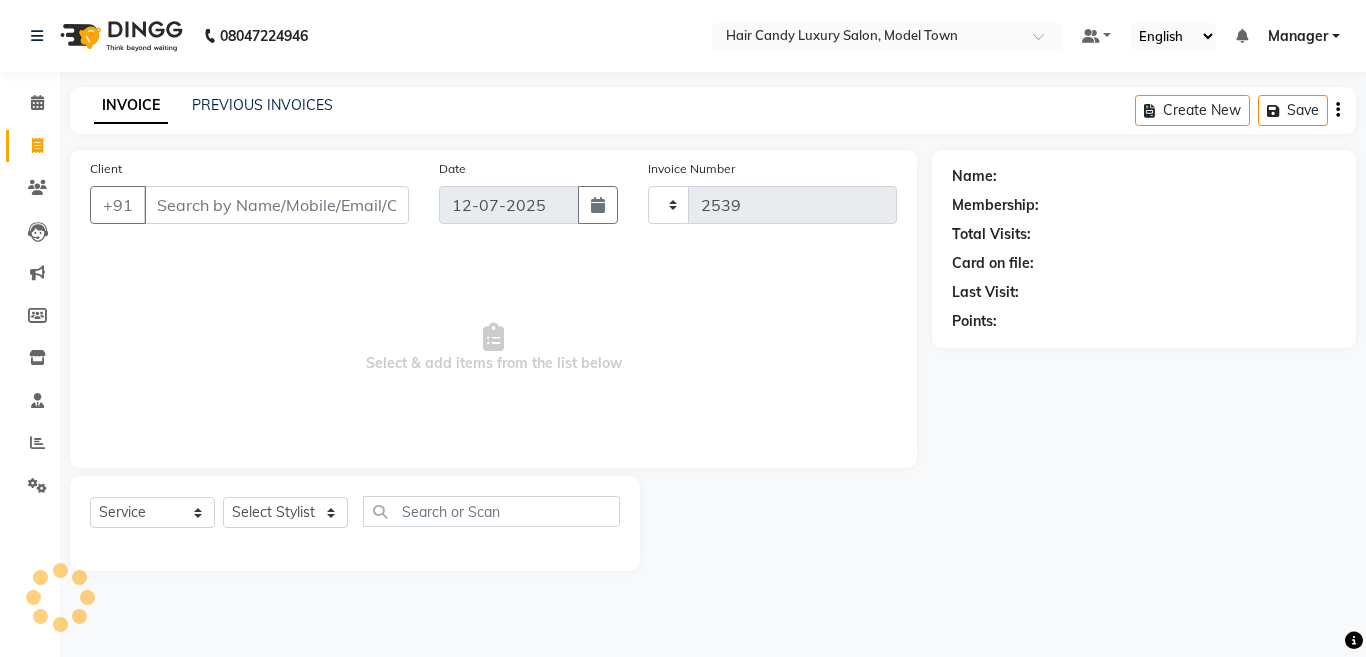 select on "4716" 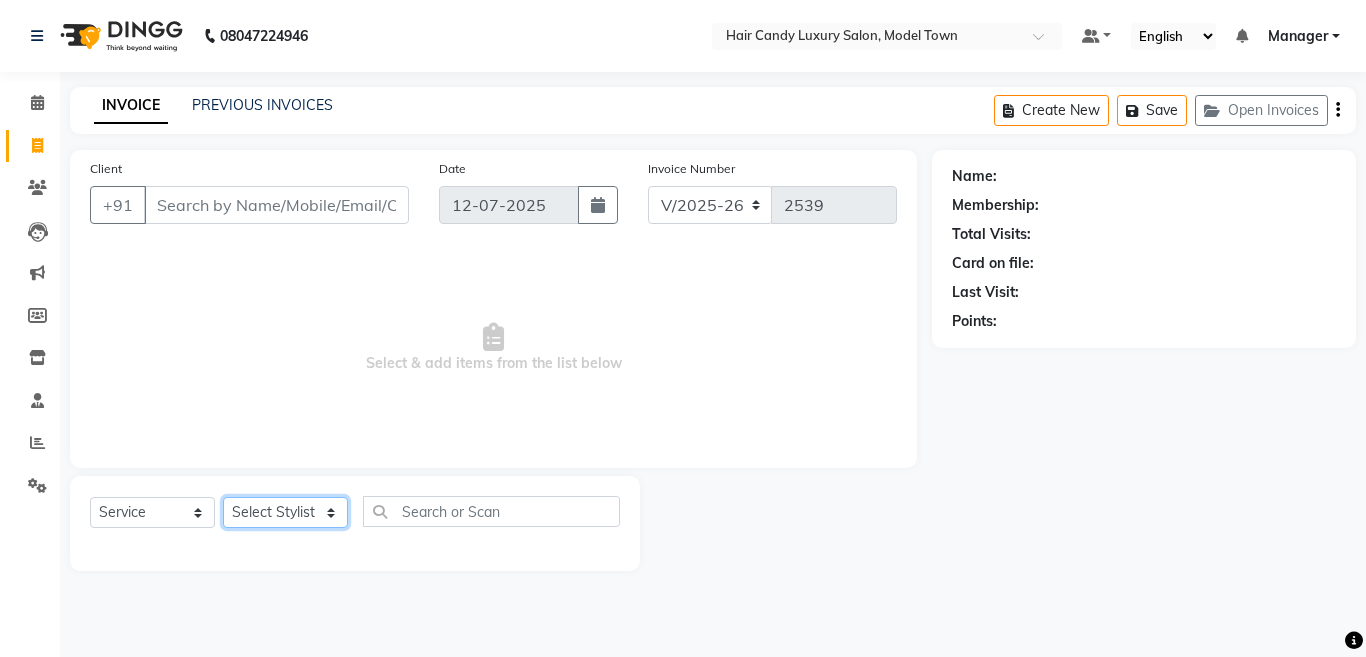 click on "Select Stylist [PERSON_NAME] [PERSON_NAME] ([PERSON_NAME]) Manager [PERSON_NAME] [PERSON_NAME] [PERSON_NAME] [PERSON_NAME] ([PERSON_NAME]) [PERSON_NAME]  stock manager surrender [PERSON_NAME] [PERSON_NAME]" 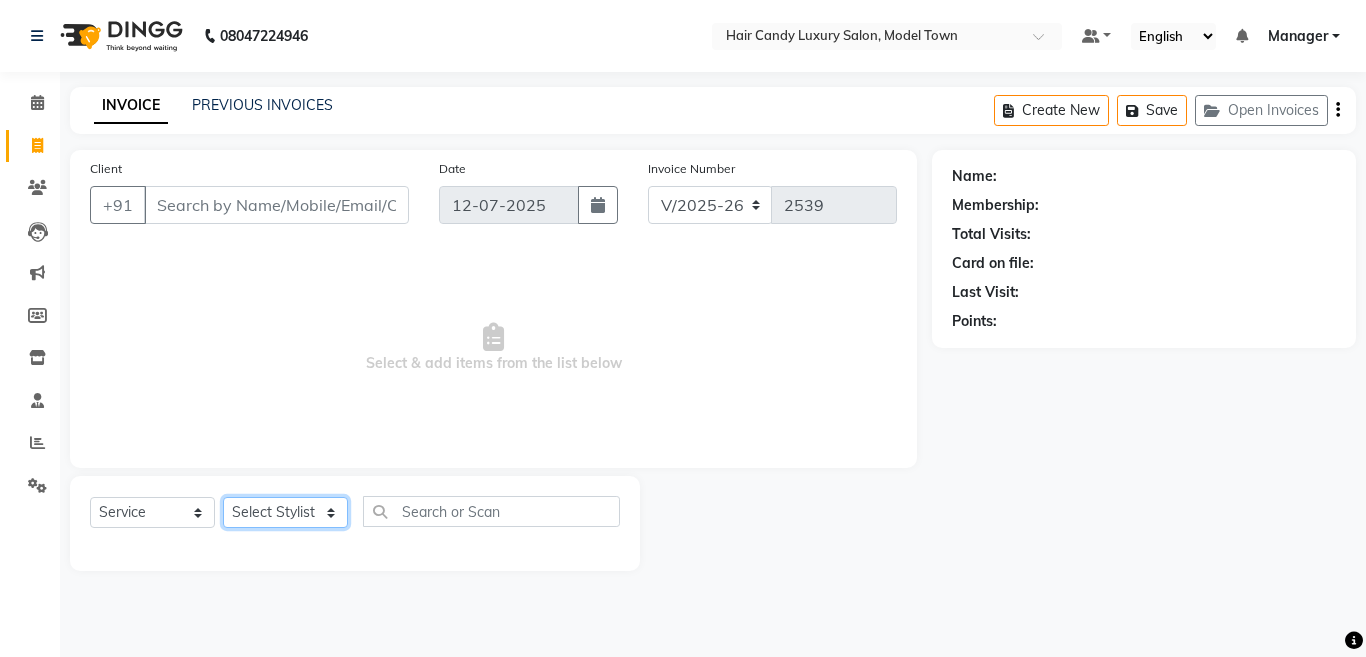 select on "27999" 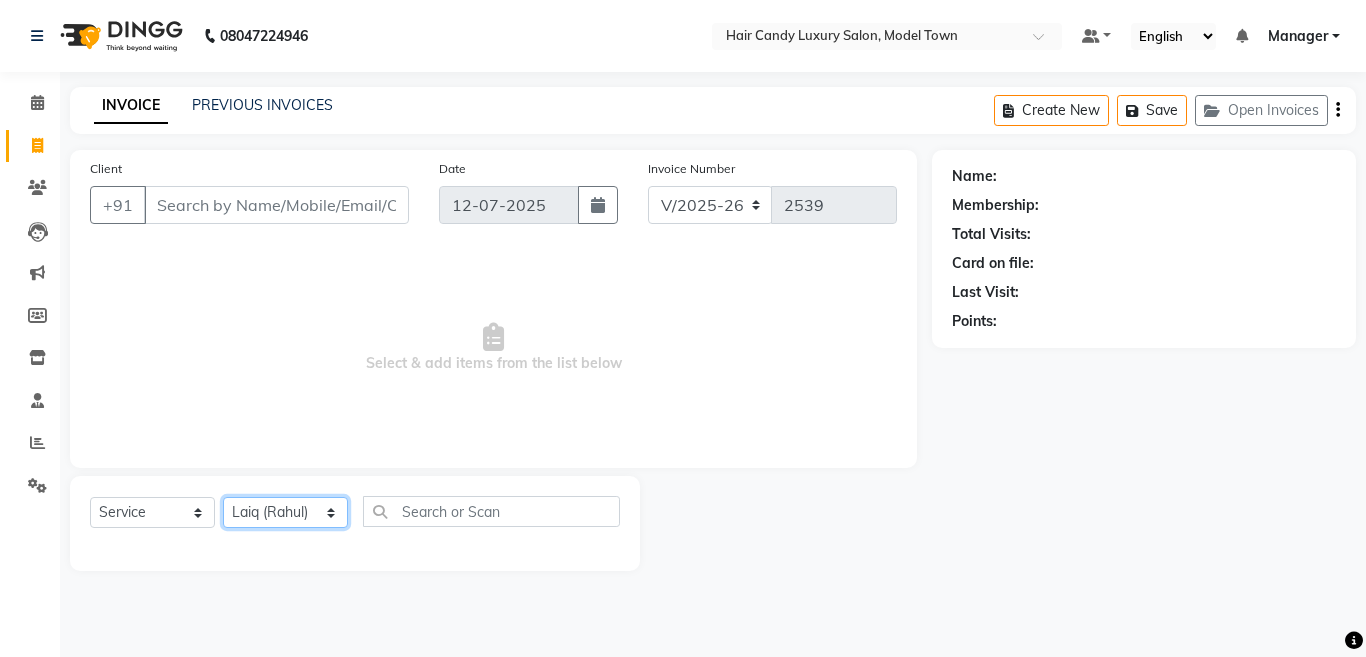 click on "Select Stylist [PERSON_NAME] [PERSON_NAME] ([PERSON_NAME]) Manager [PERSON_NAME] [PERSON_NAME] [PERSON_NAME] [PERSON_NAME] ([PERSON_NAME]) [PERSON_NAME]  stock manager surrender [PERSON_NAME] [PERSON_NAME]" 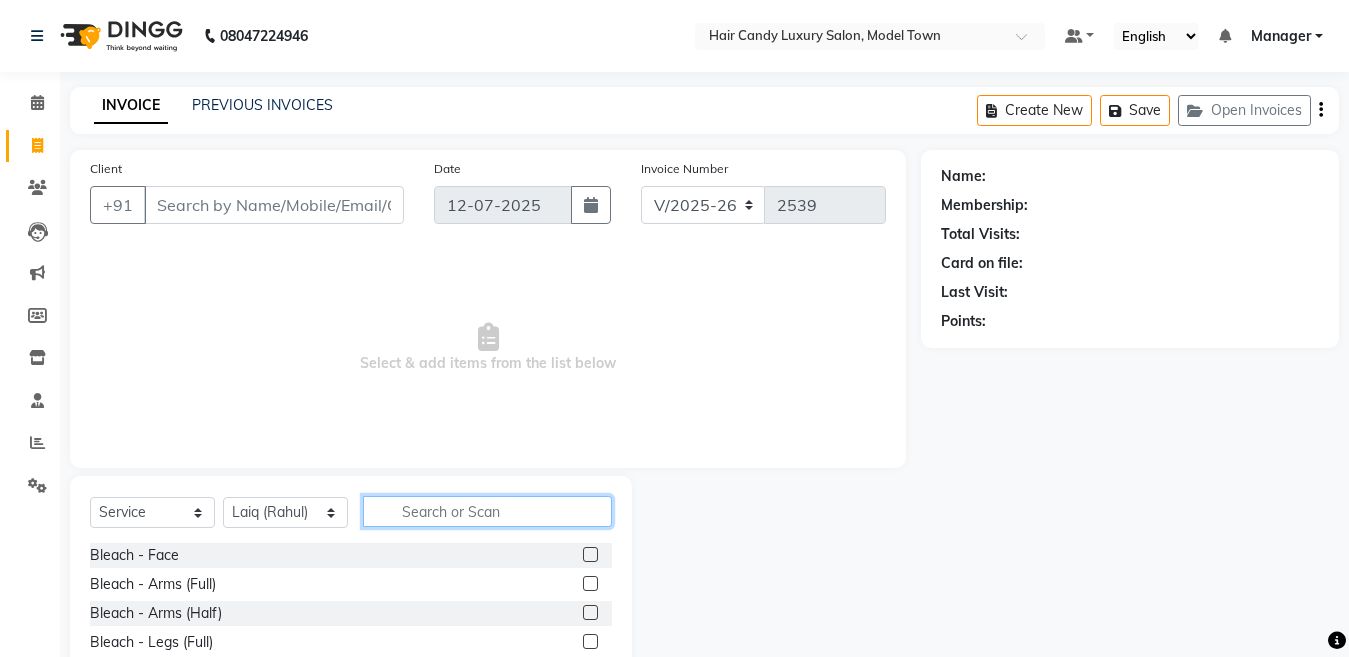 click 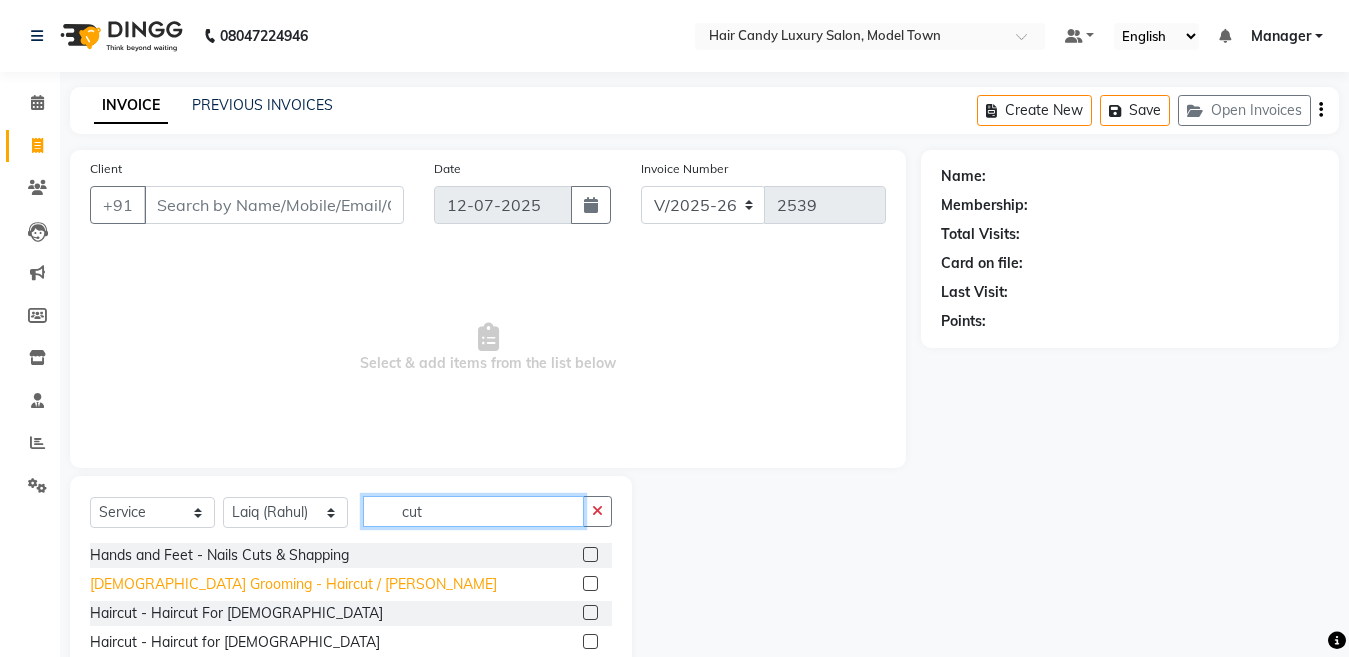 type on "cut" 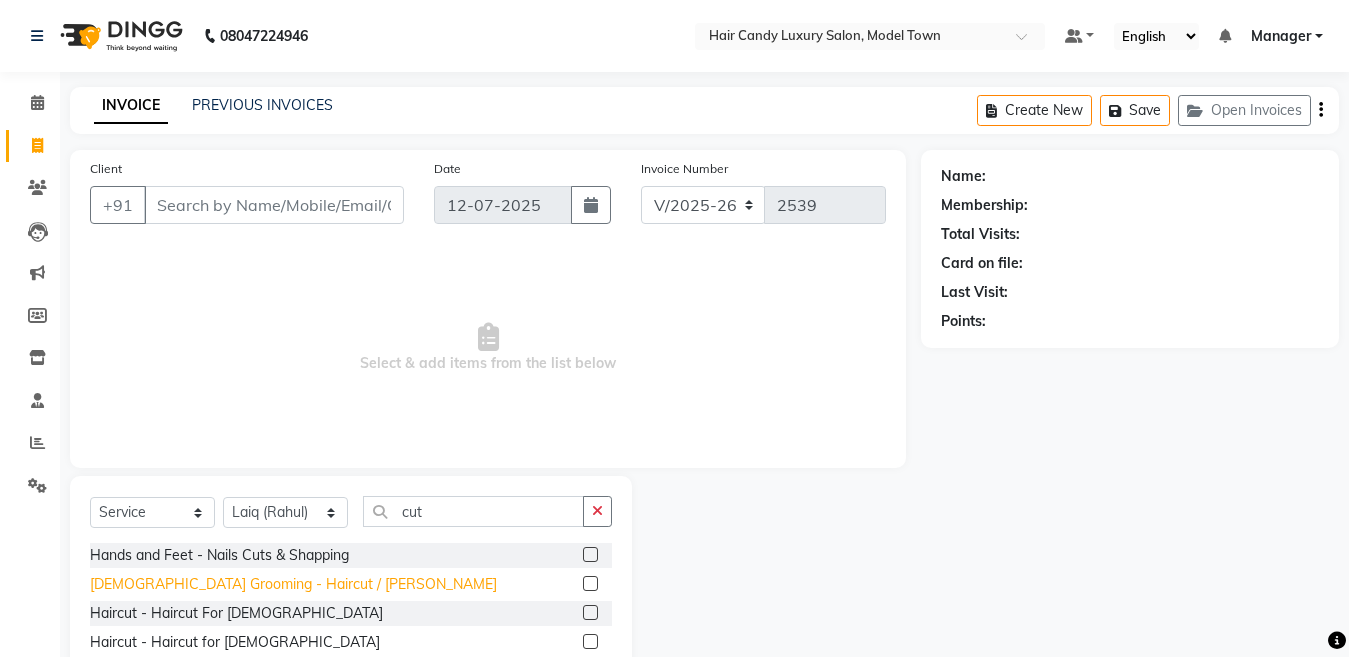 click on "[DEMOGRAPHIC_DATA] Grooming - Haircut / [PERSON_NAME]" 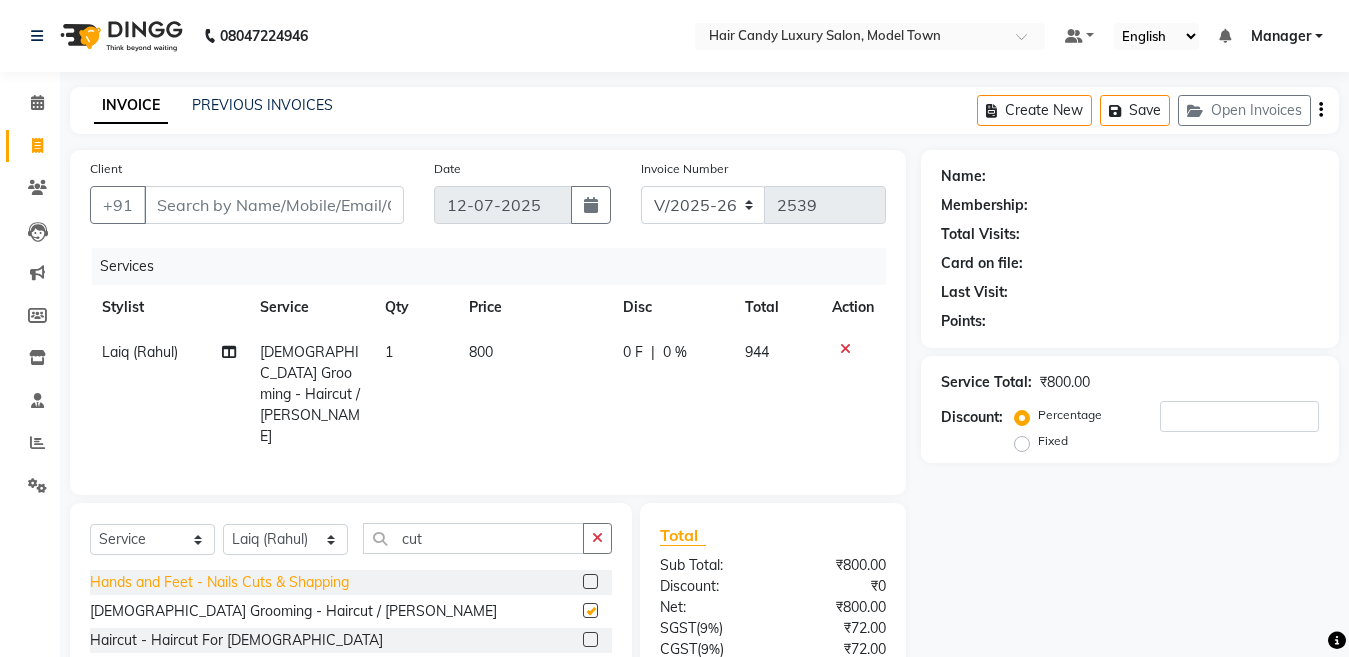 checkbox on "false" 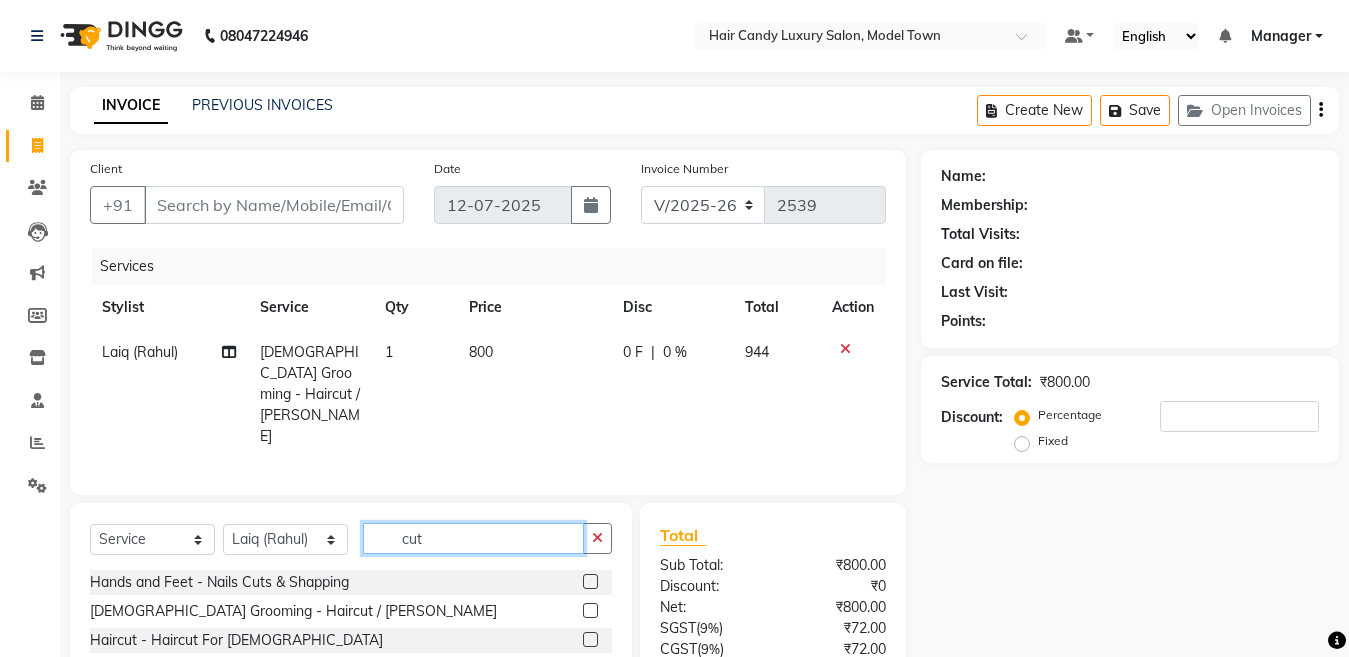 click on "cut" 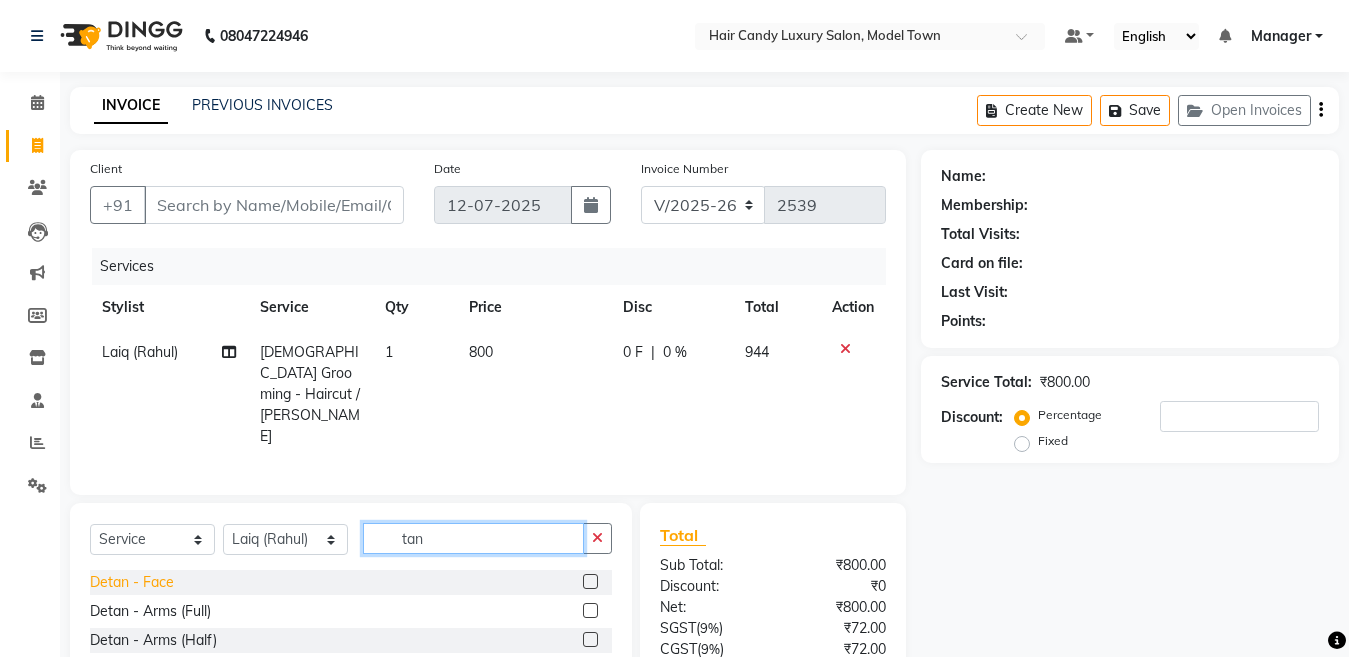type on "tan" 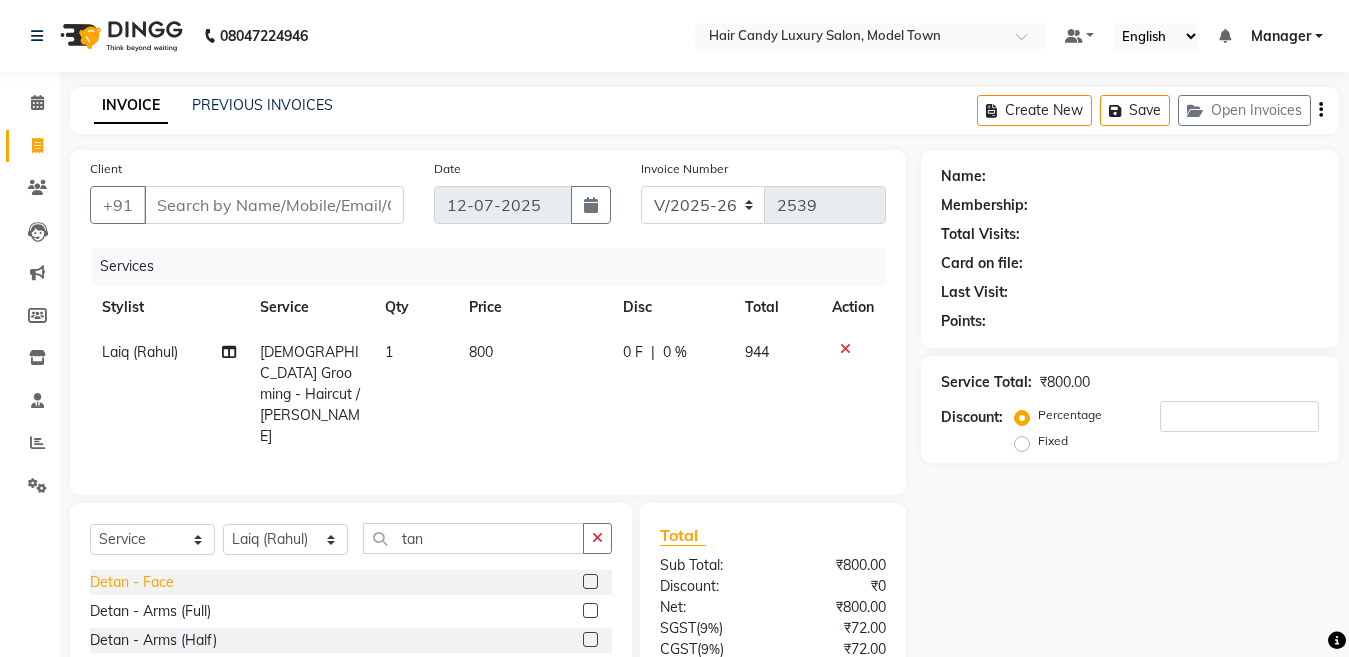 click on "Detan - Face" 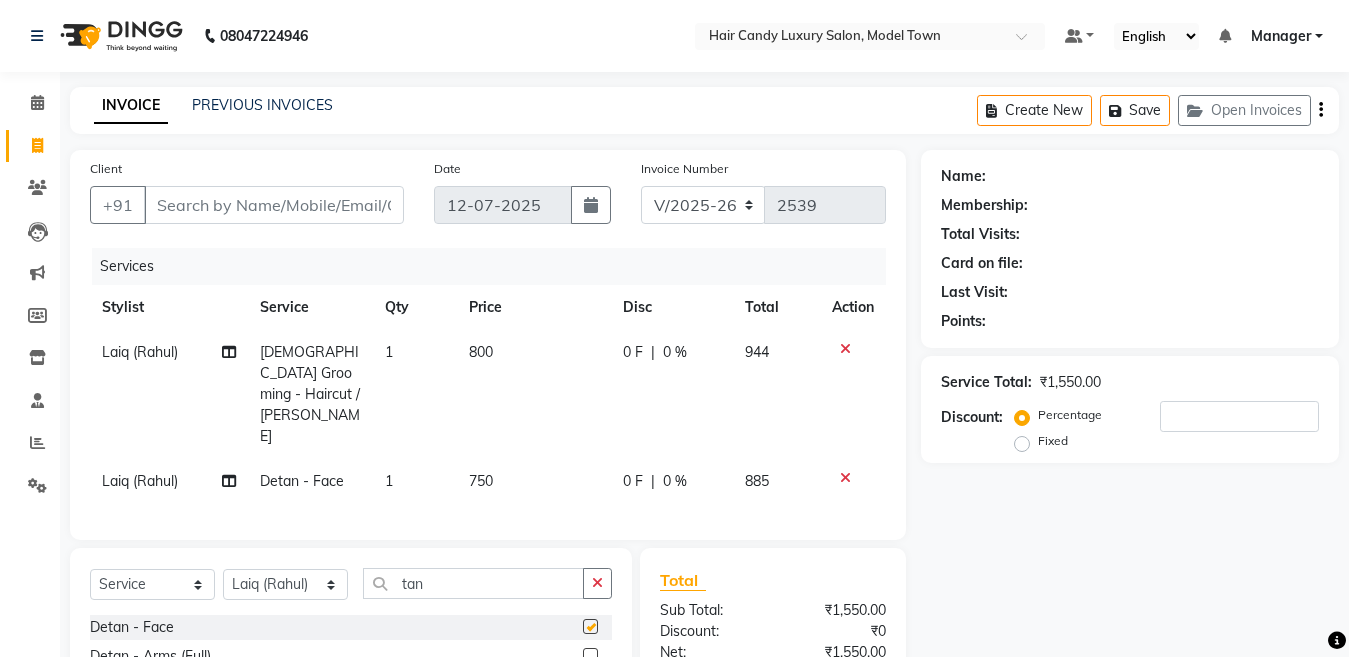 checkbox on "false" 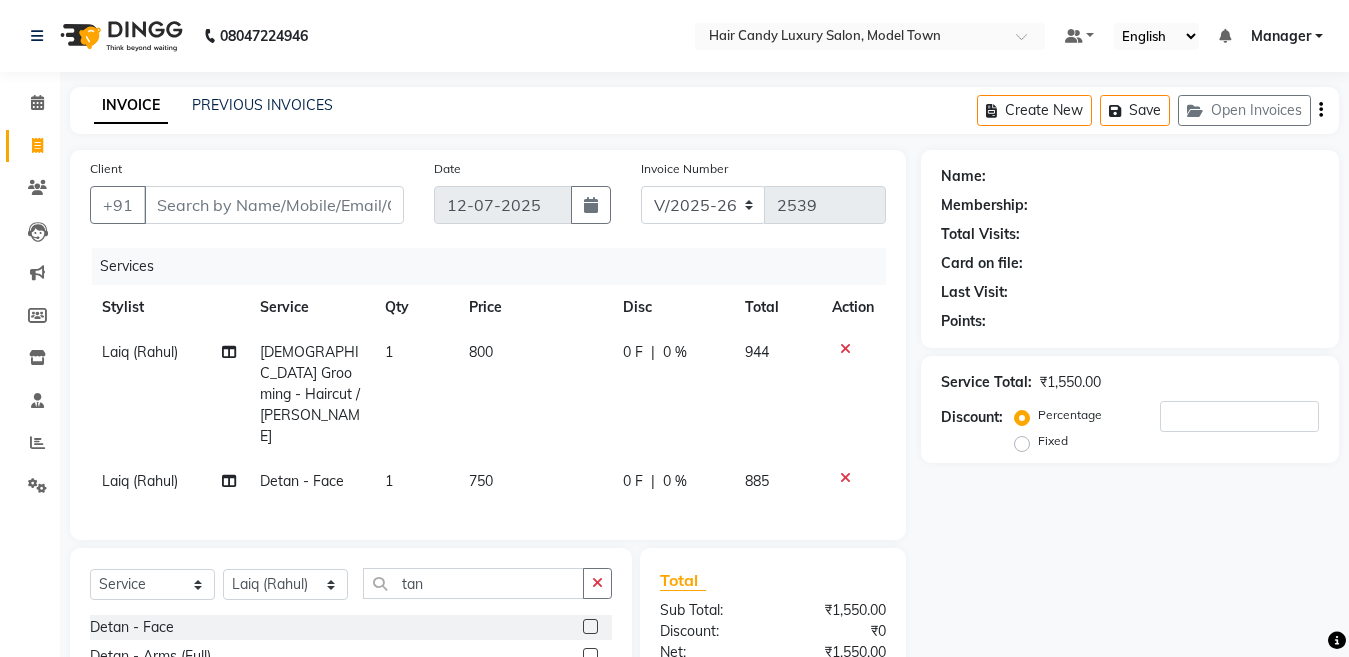 click on "750" 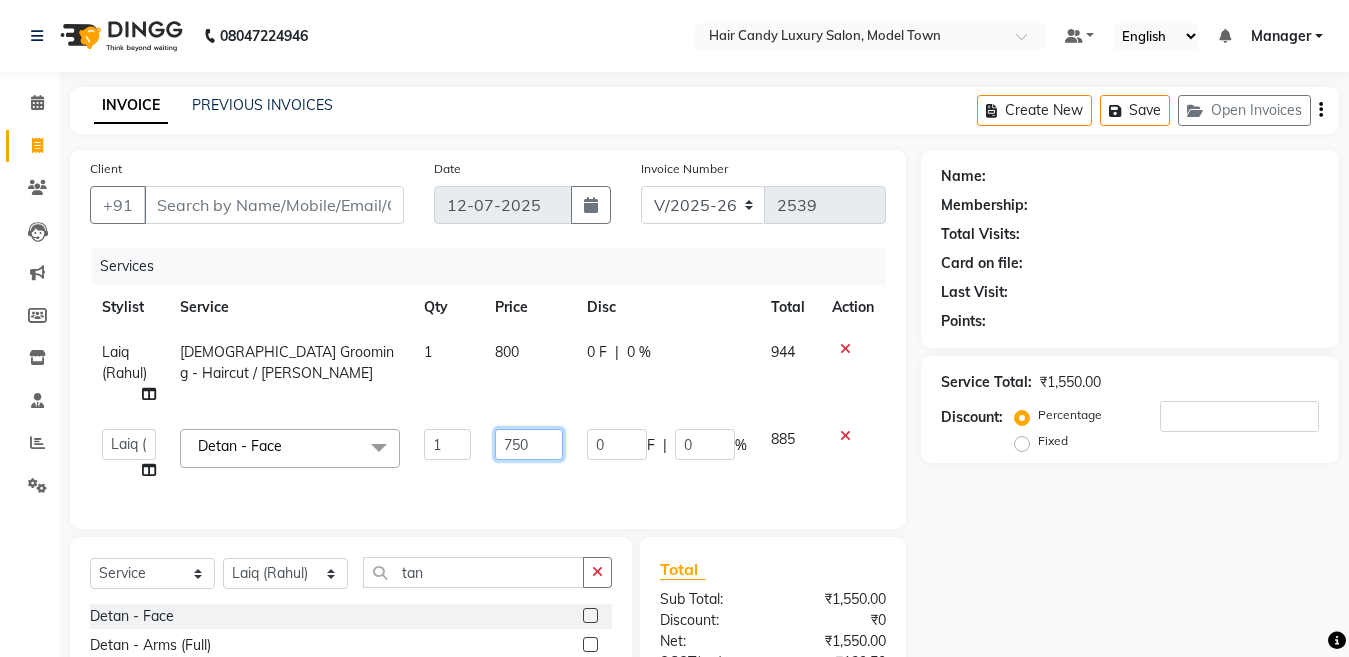 drag, startPoint x: 538, startPoint y: 444, endPoint x: 393, endPoint y: 490, distance: 152.12166 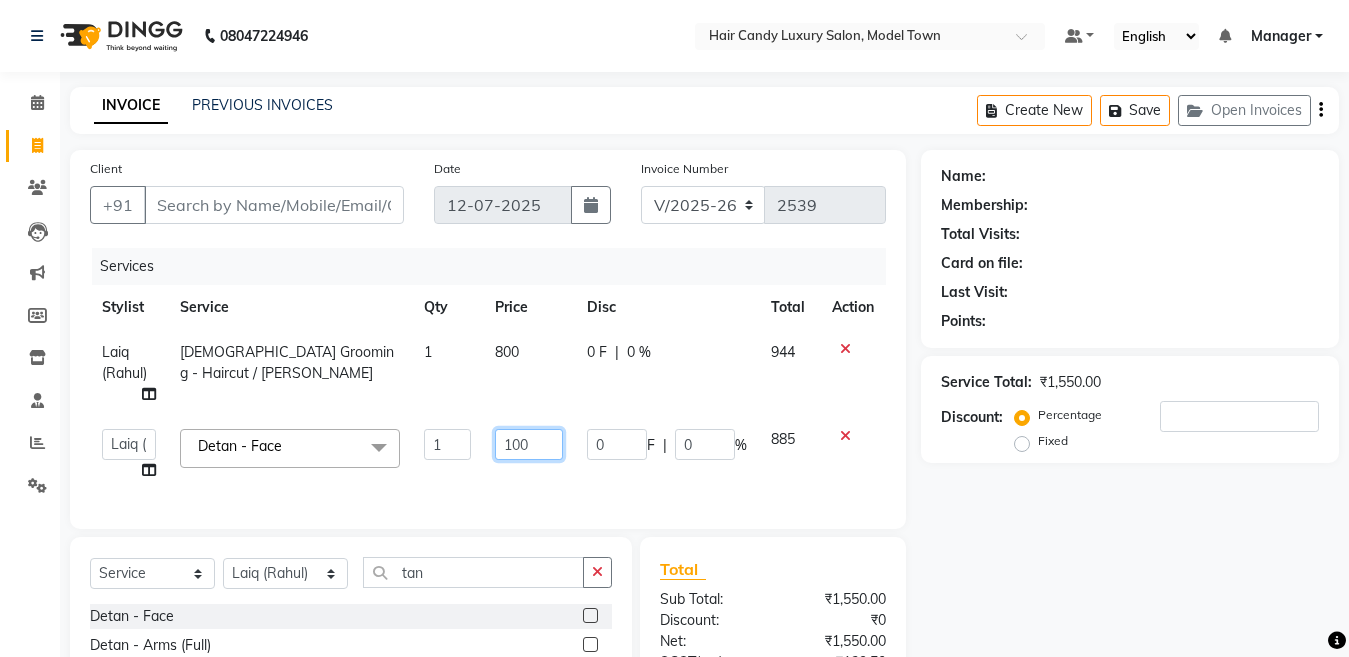 type on "1000" 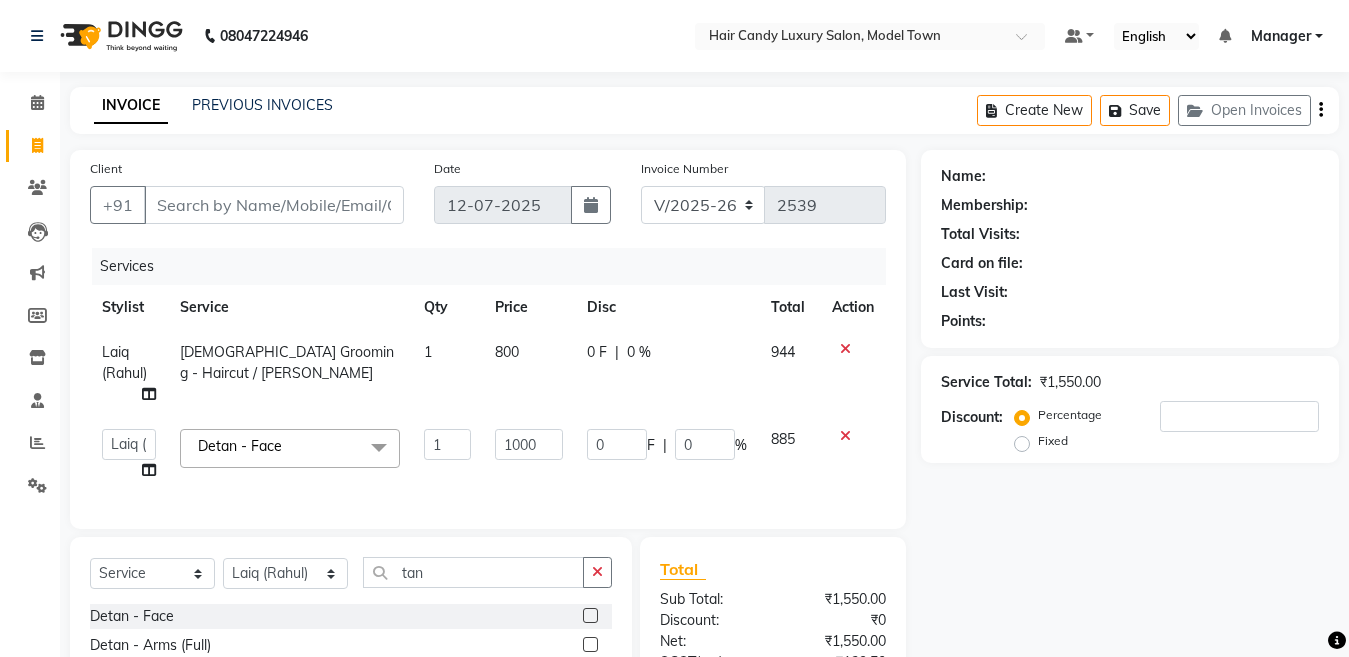 click on "Total Sub Total: ₹1,550.00 Discount: ₹0 Net: ₹1,550.00 SGST  ( 9% ) ₹139.50 CGST  ( 9% ) ₹139.50 Total: ₹1,829.00 Add Tip ₹0 Payable: ₹1,829.00 Paid: ₹0 Balance   : ₹1,829.00" 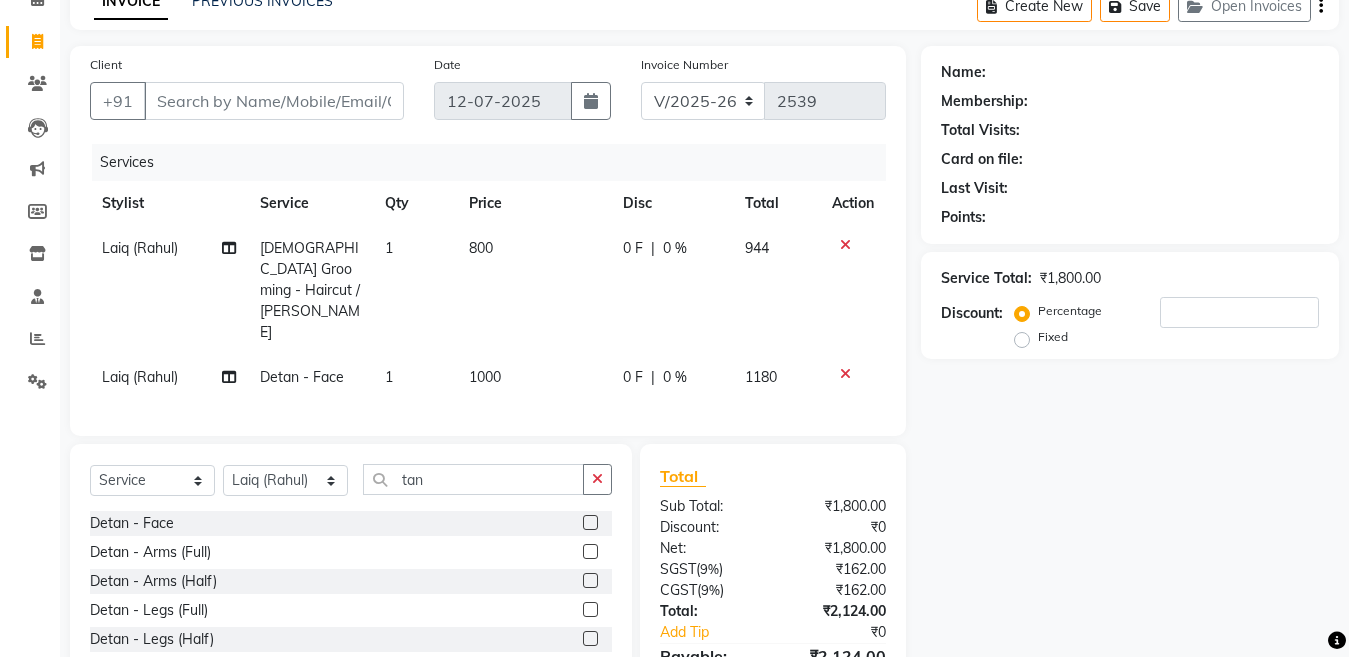 scroll, scrollTop: 149, scrollLeft: 0, axis: vertical 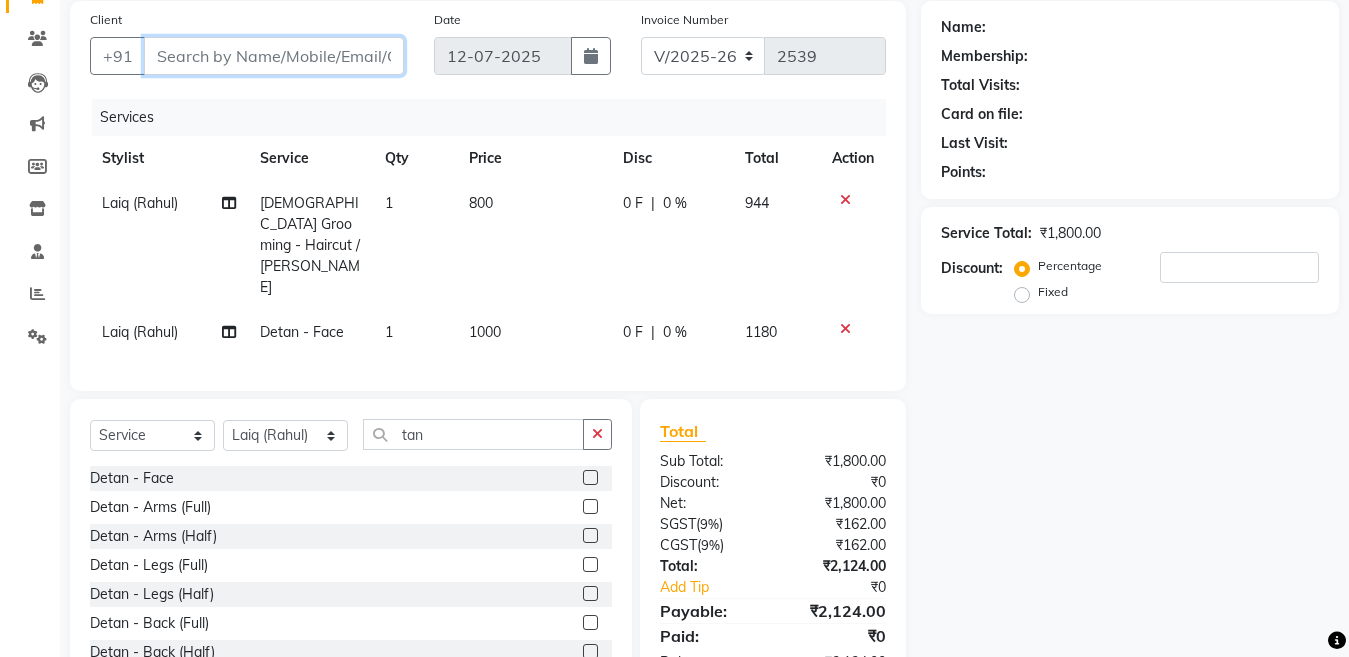 click on "Client" at bounding box center (274, 56) 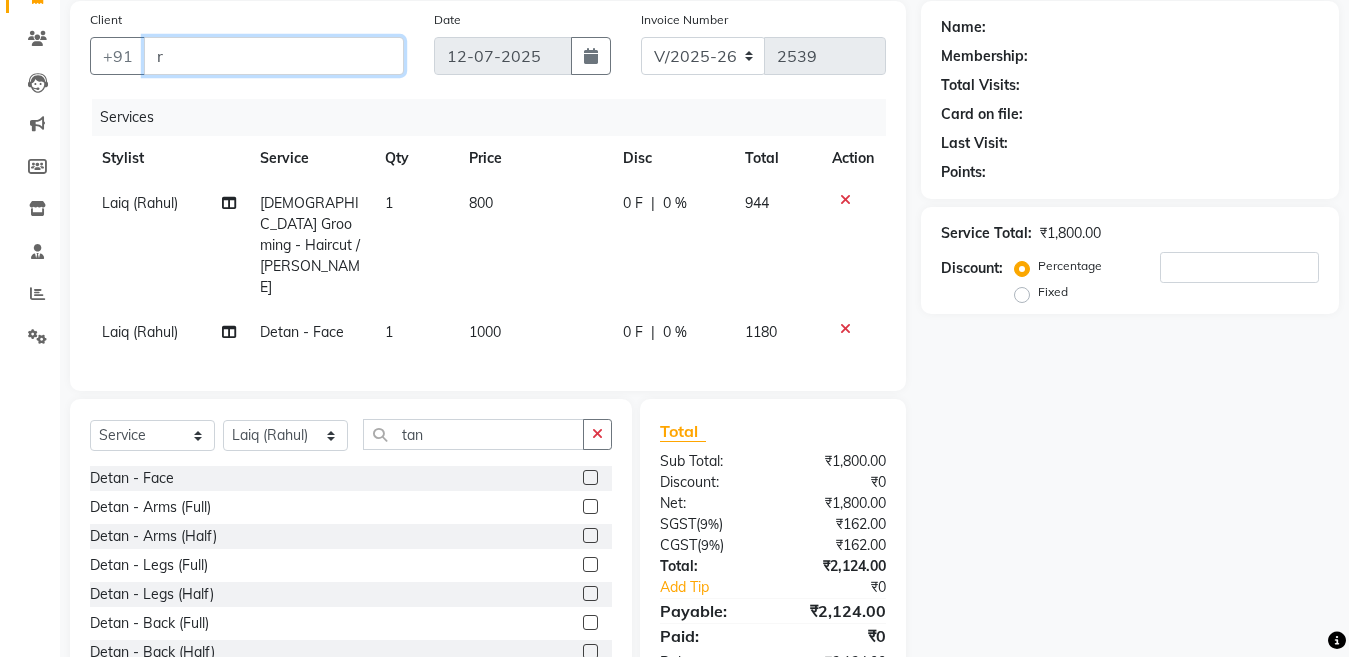 type on "0" 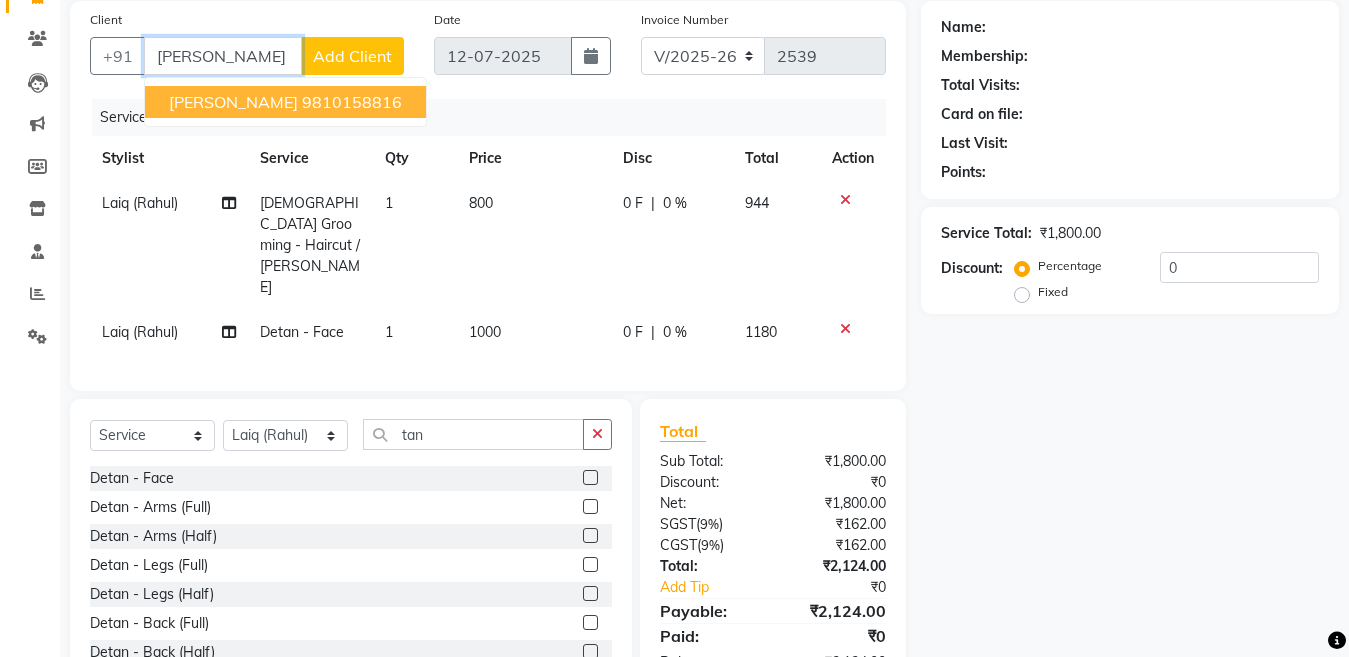 click on "9810158816" at bounding box center (352, 102) 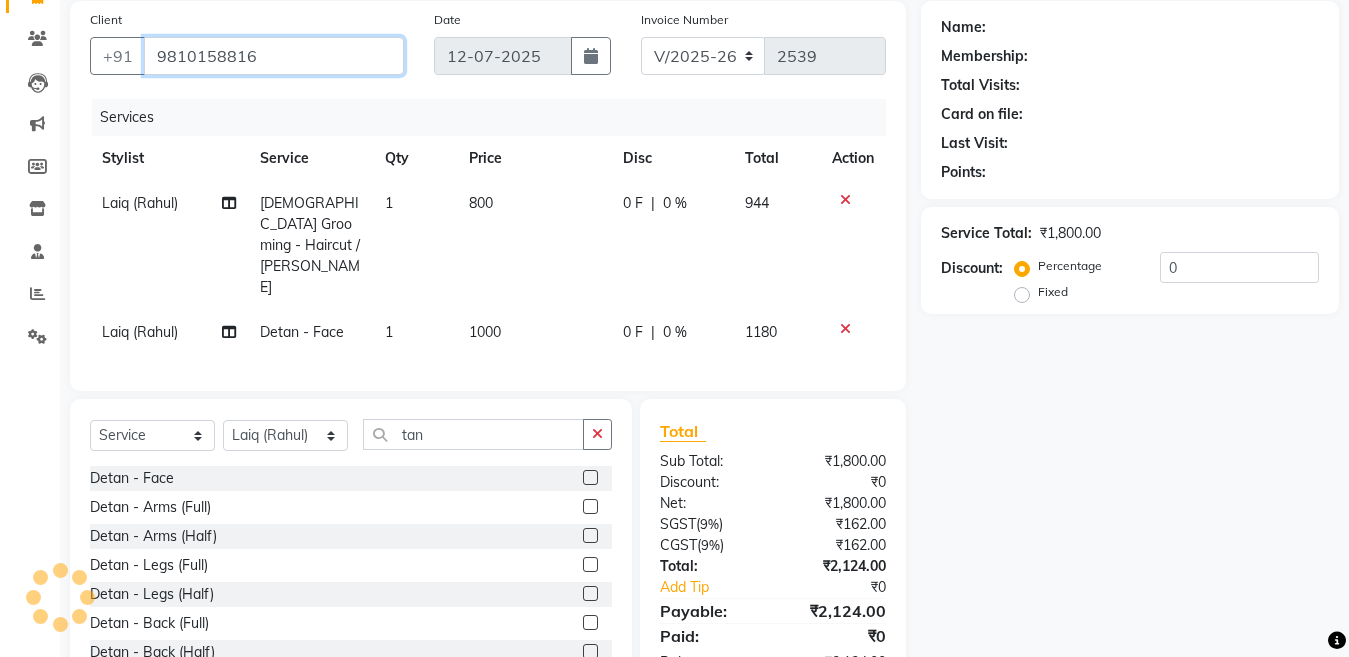 type on "9810158816" 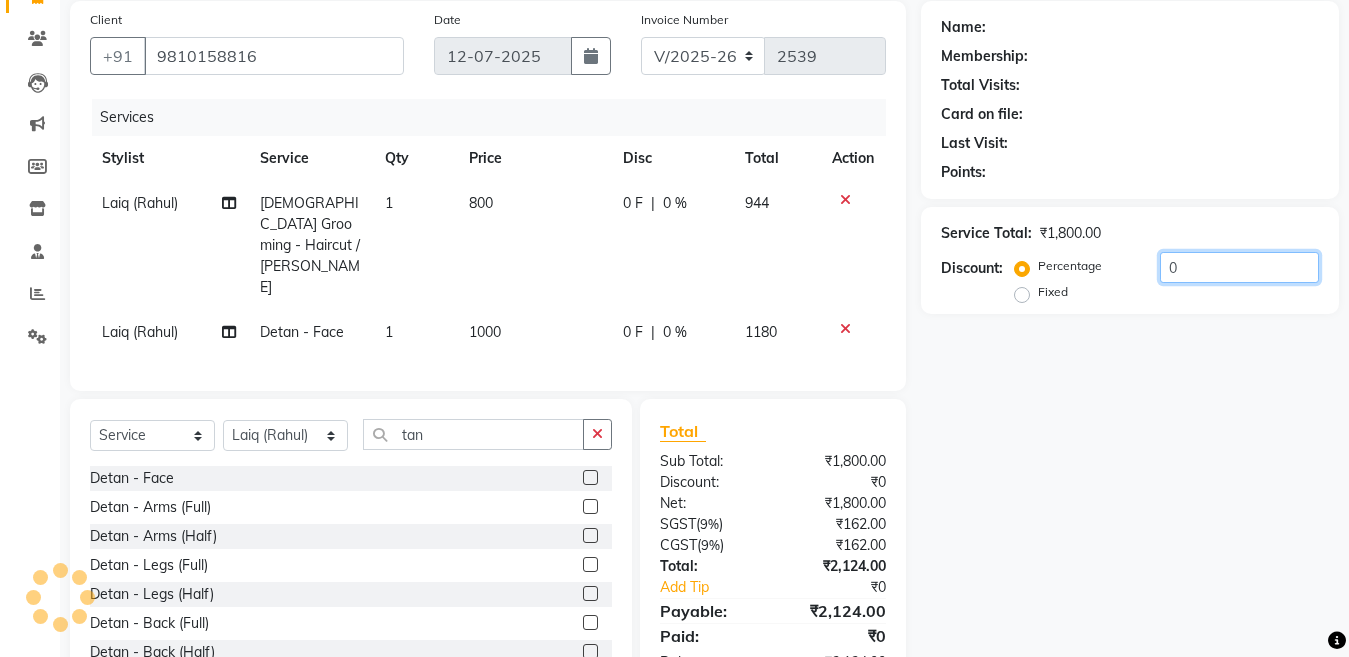 click on "0" 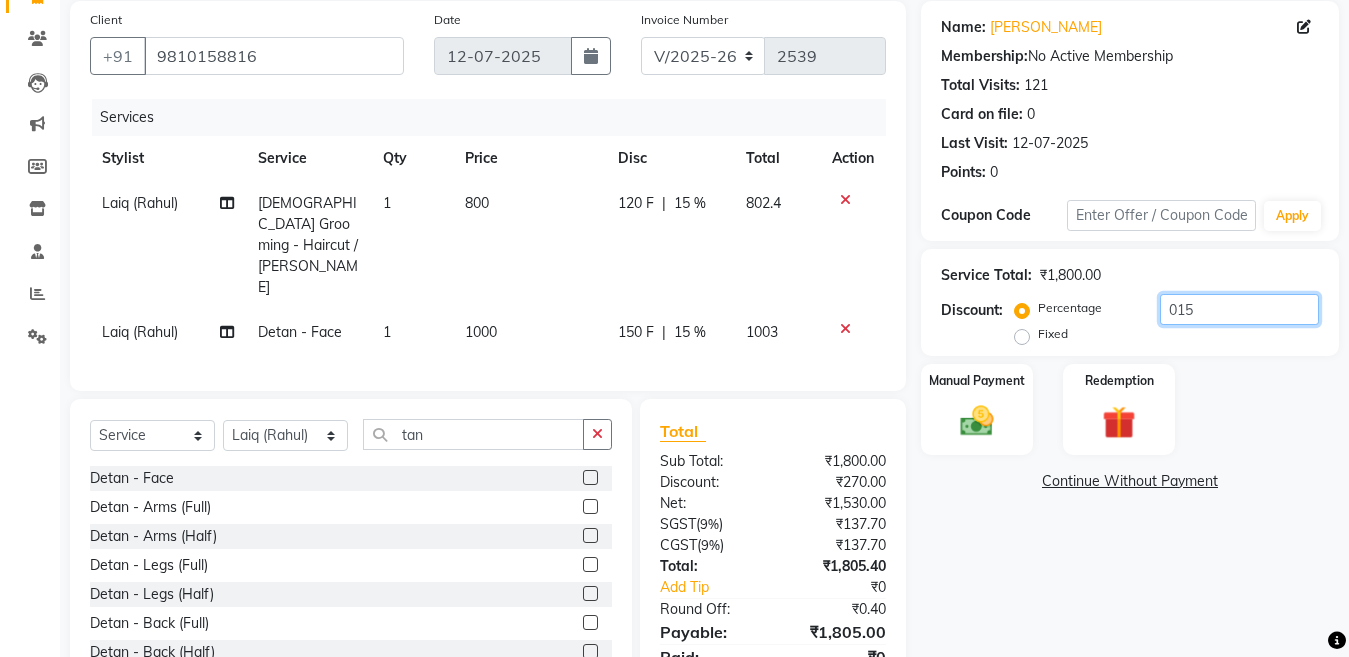 scroll, scrollTop: 211, scrollLeft: 0, axis: vertical 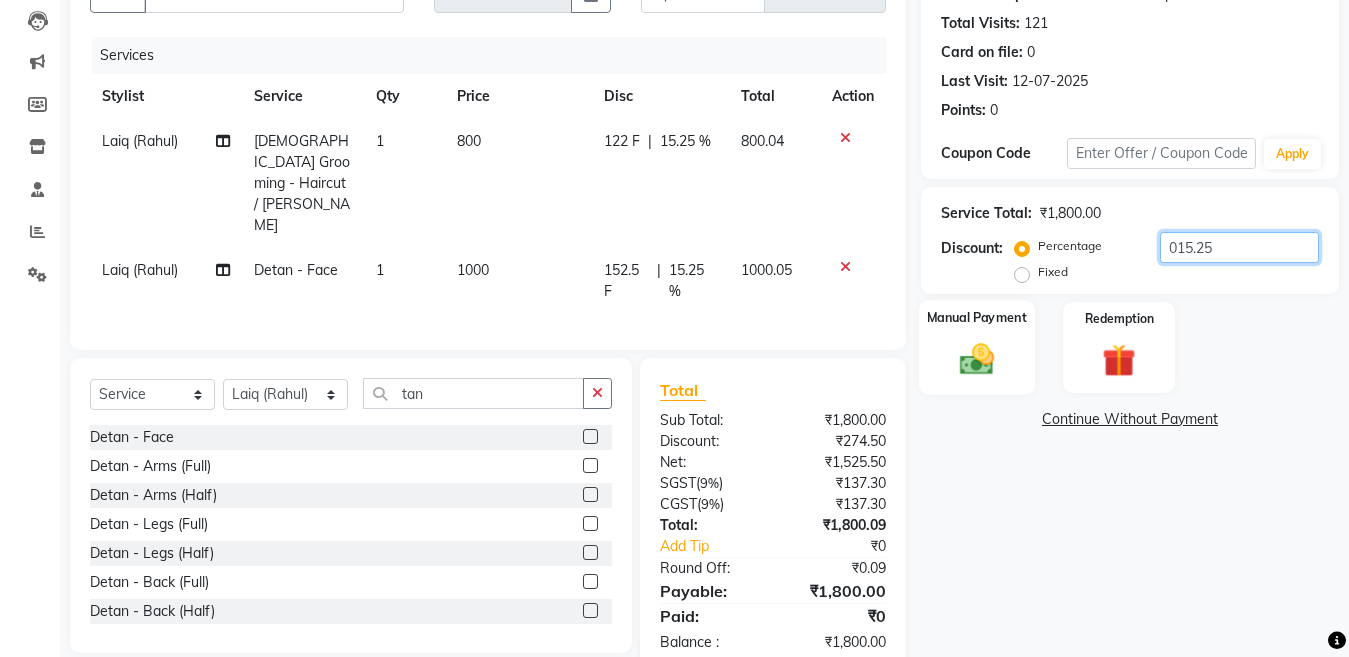 type on "015.25" 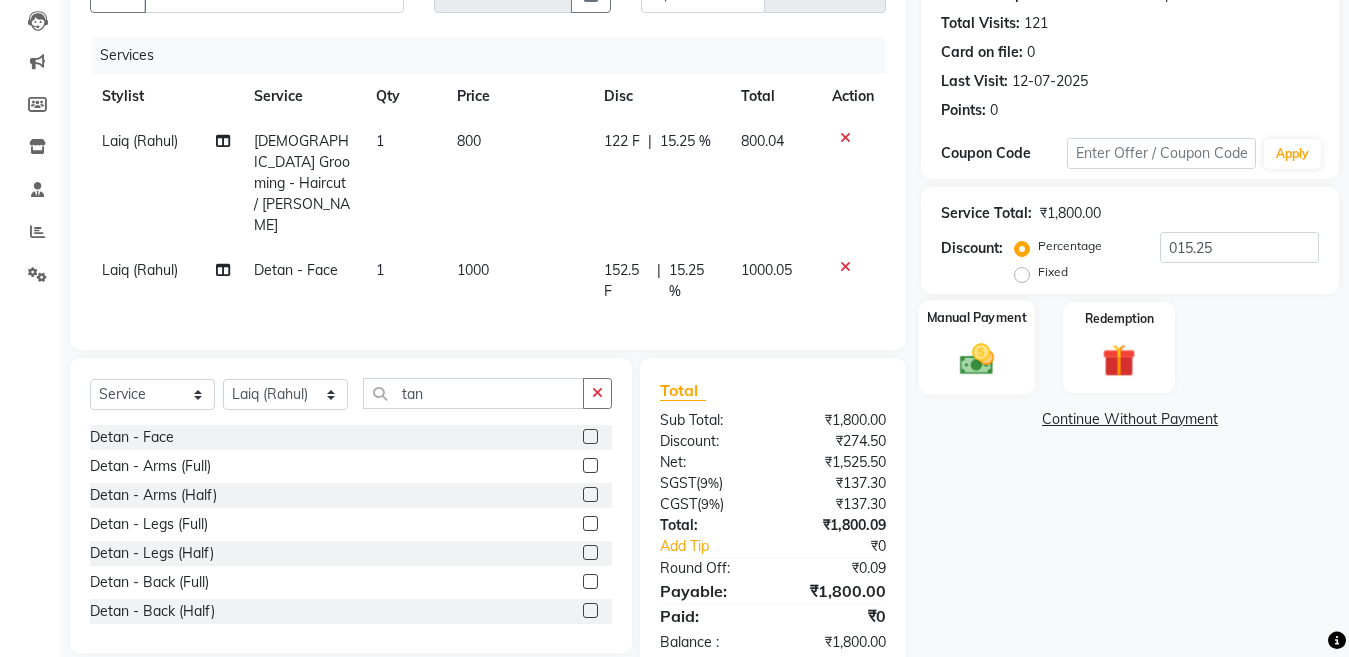 click 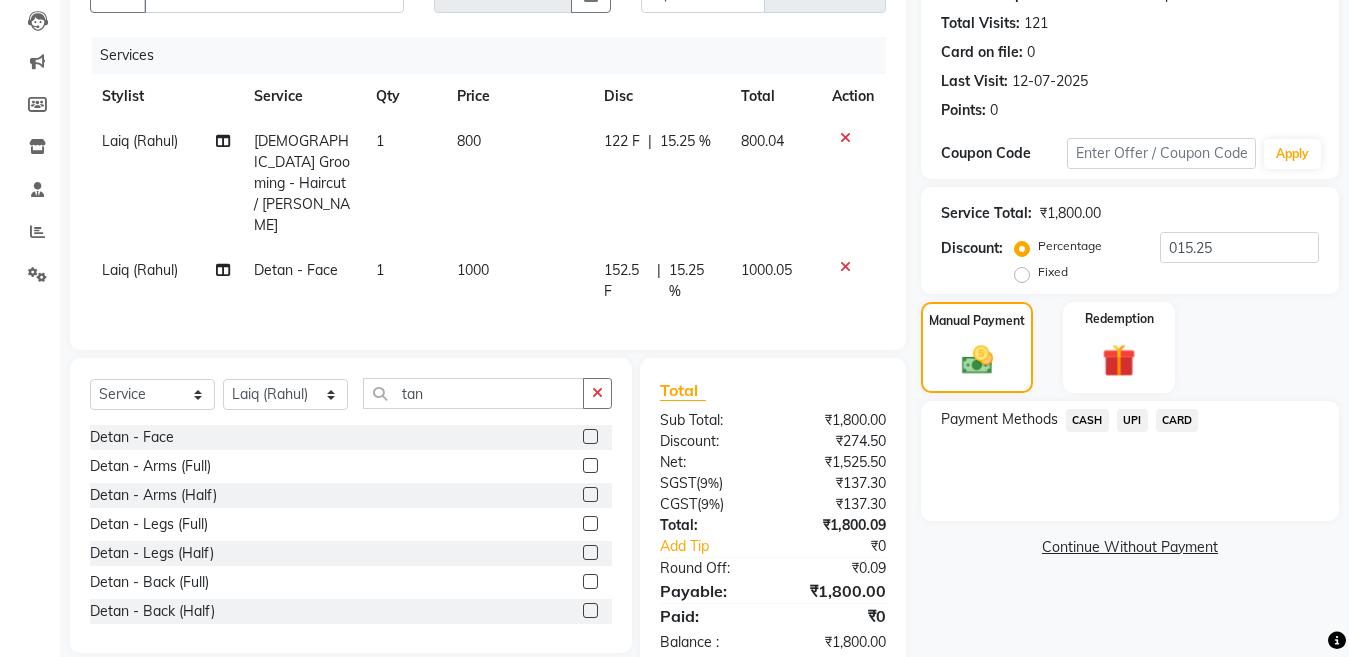 click on "CASH" 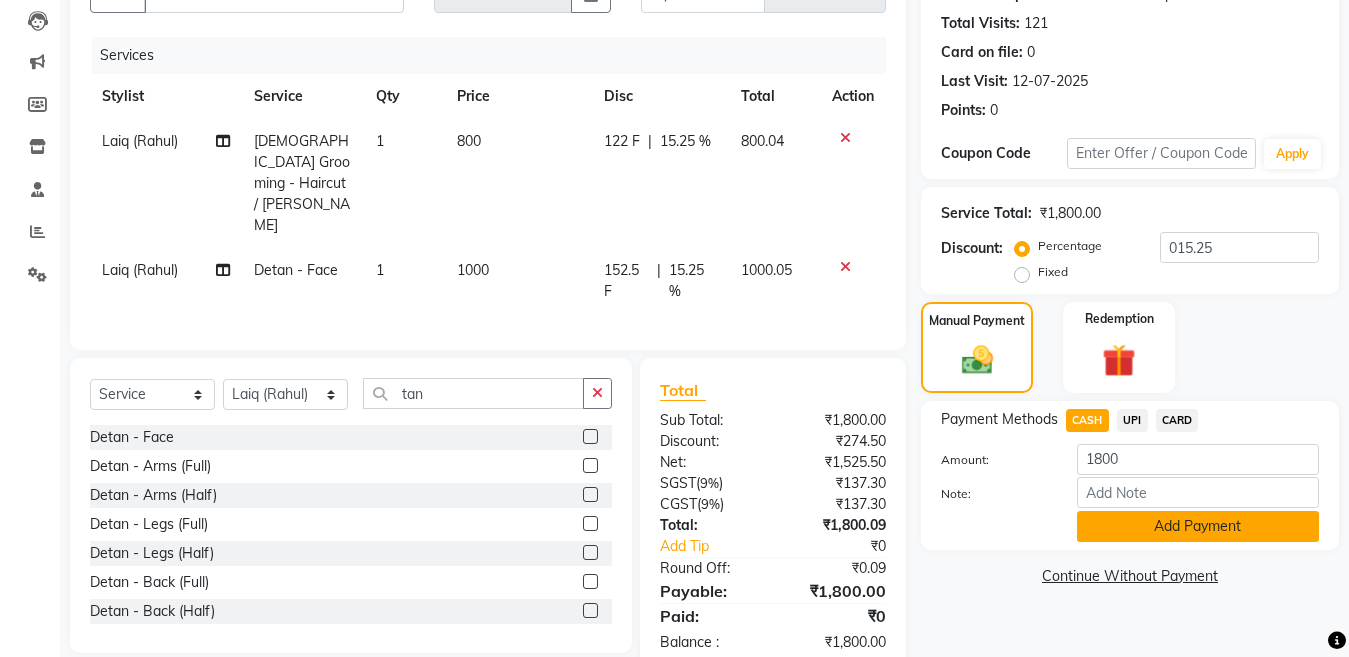 click on "Add Payment" 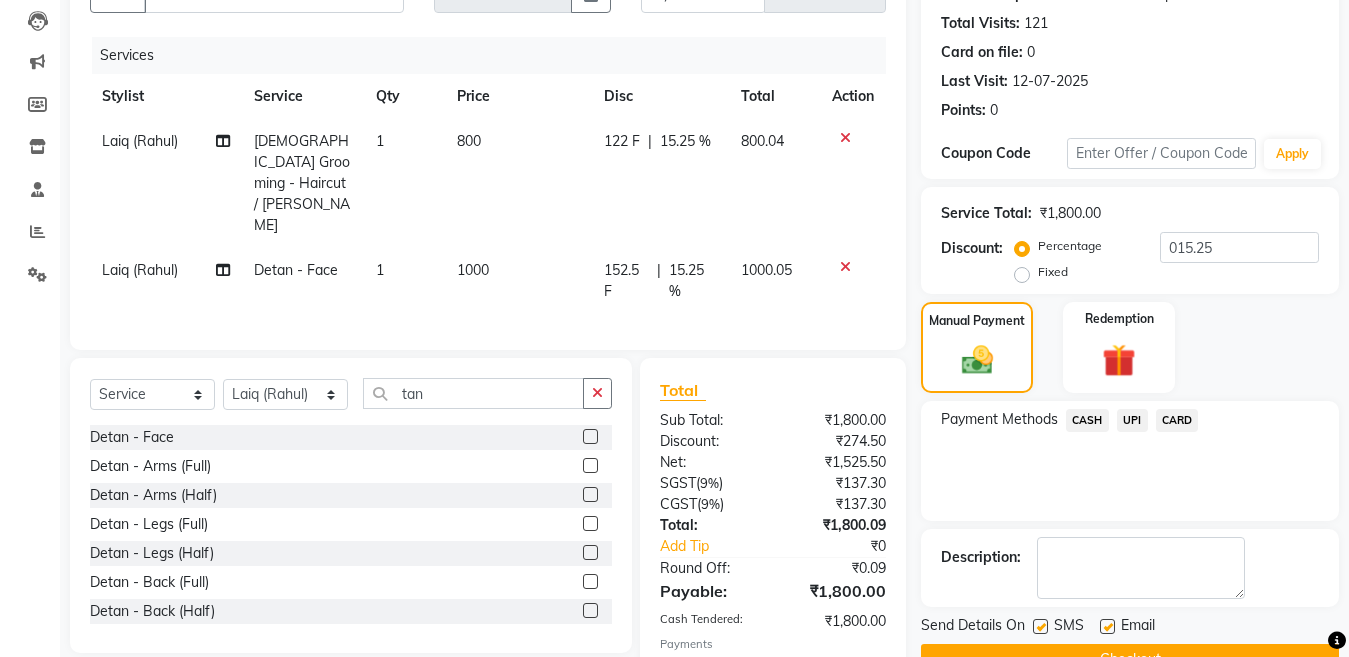 scroll, scrollTop: 303, scrollLeft: 0, axis: vertical 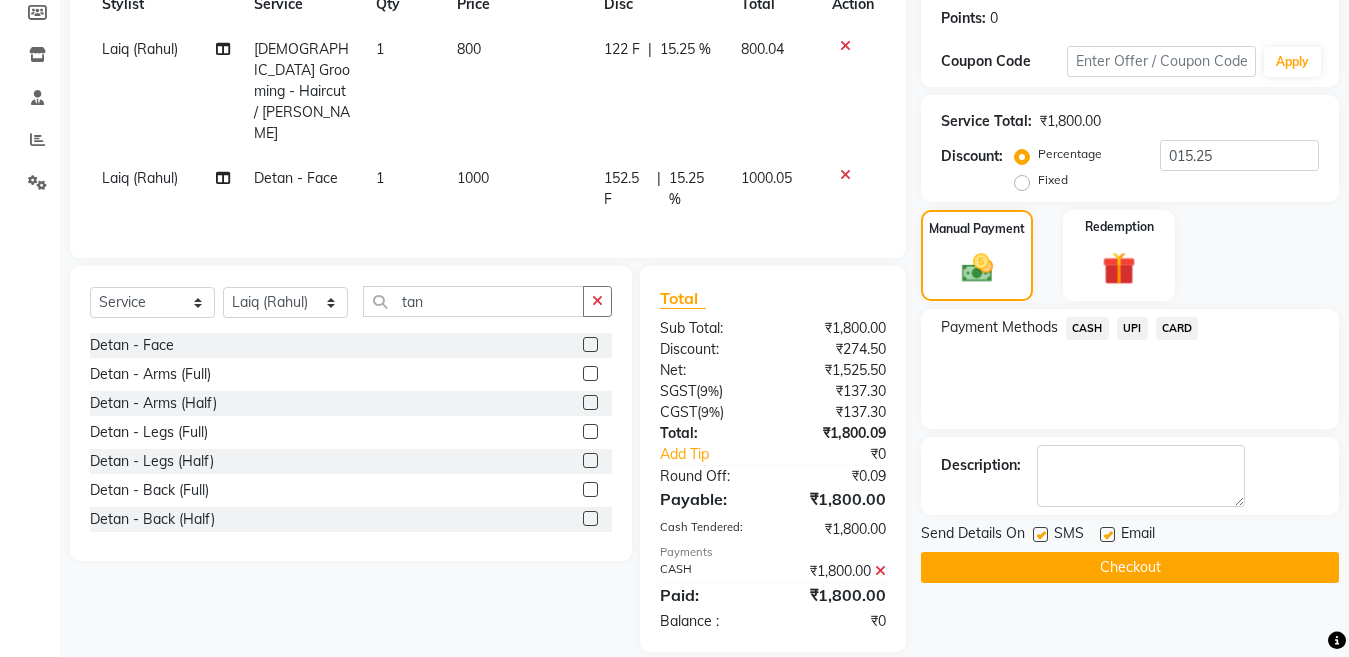 click 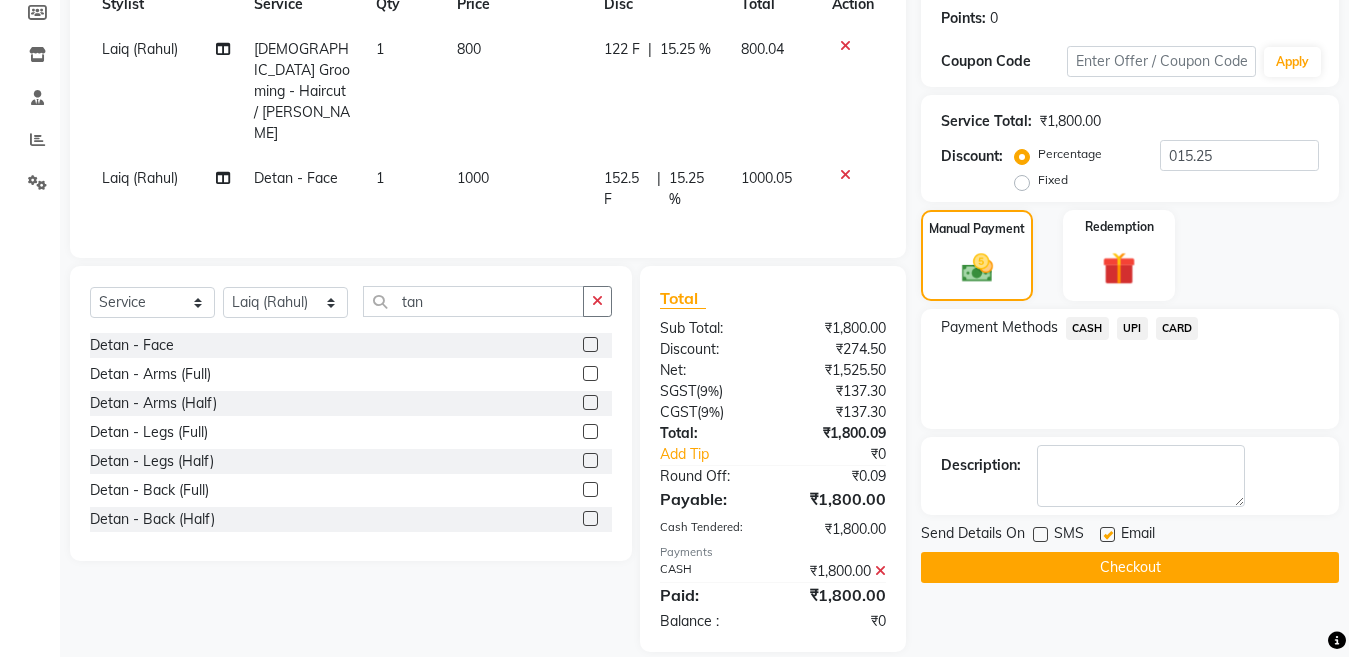 click on "Checkout" 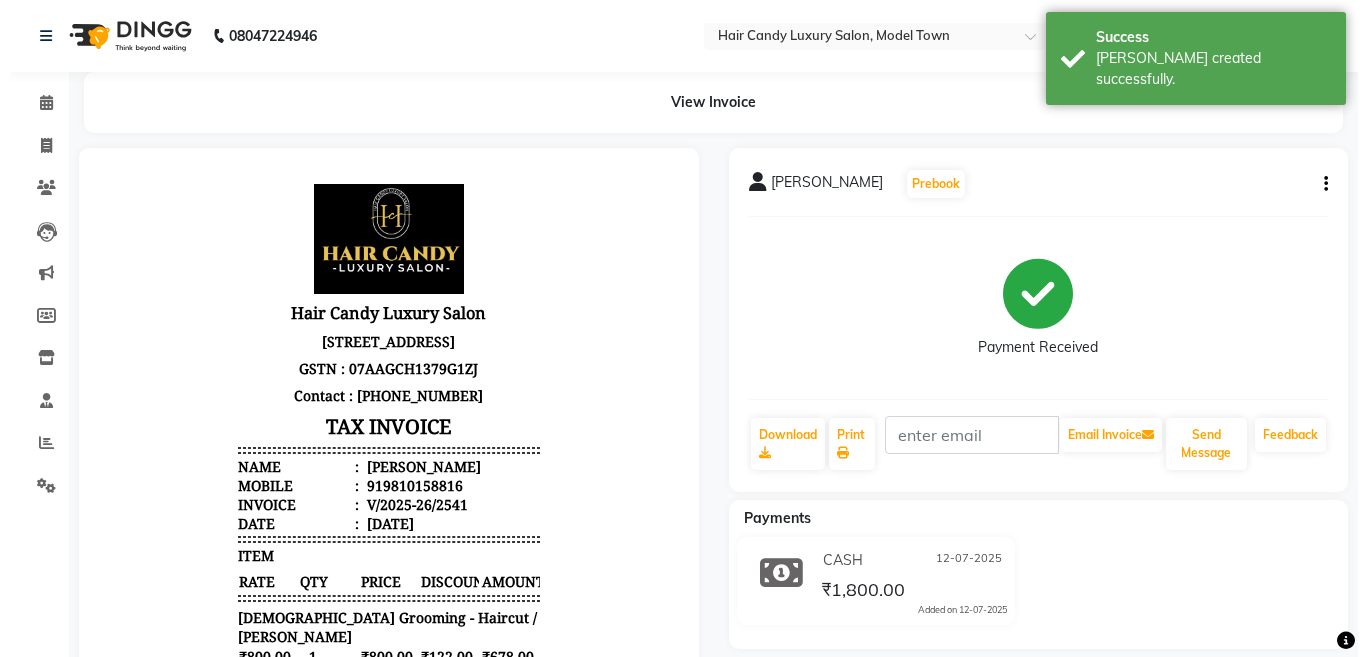 scroll, scrollTop: 0, scrollLeft: 0, axis: both 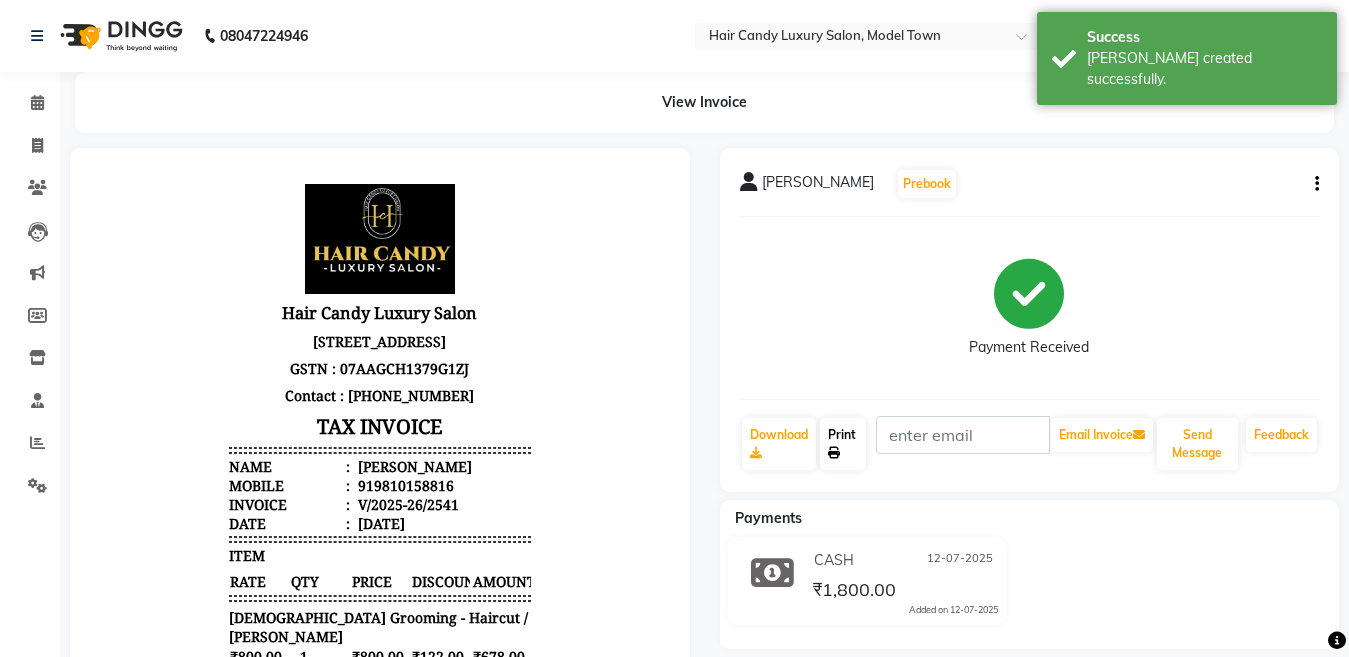 click on "Print" 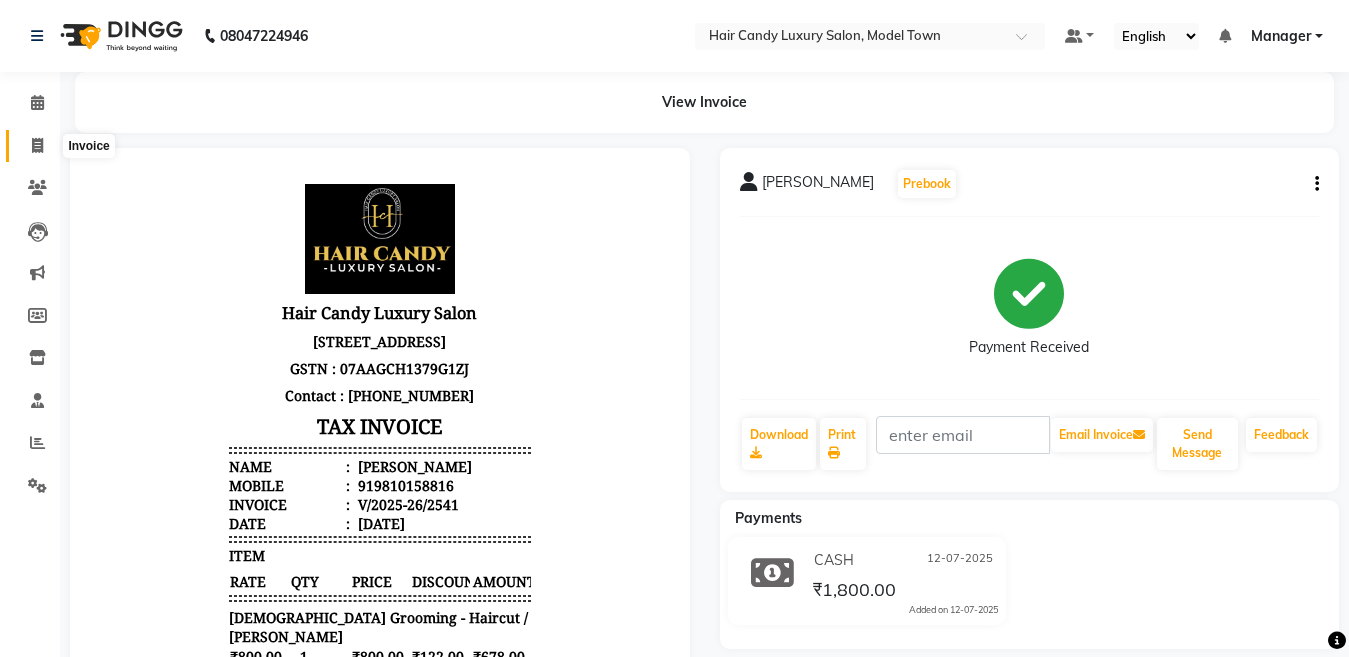 click 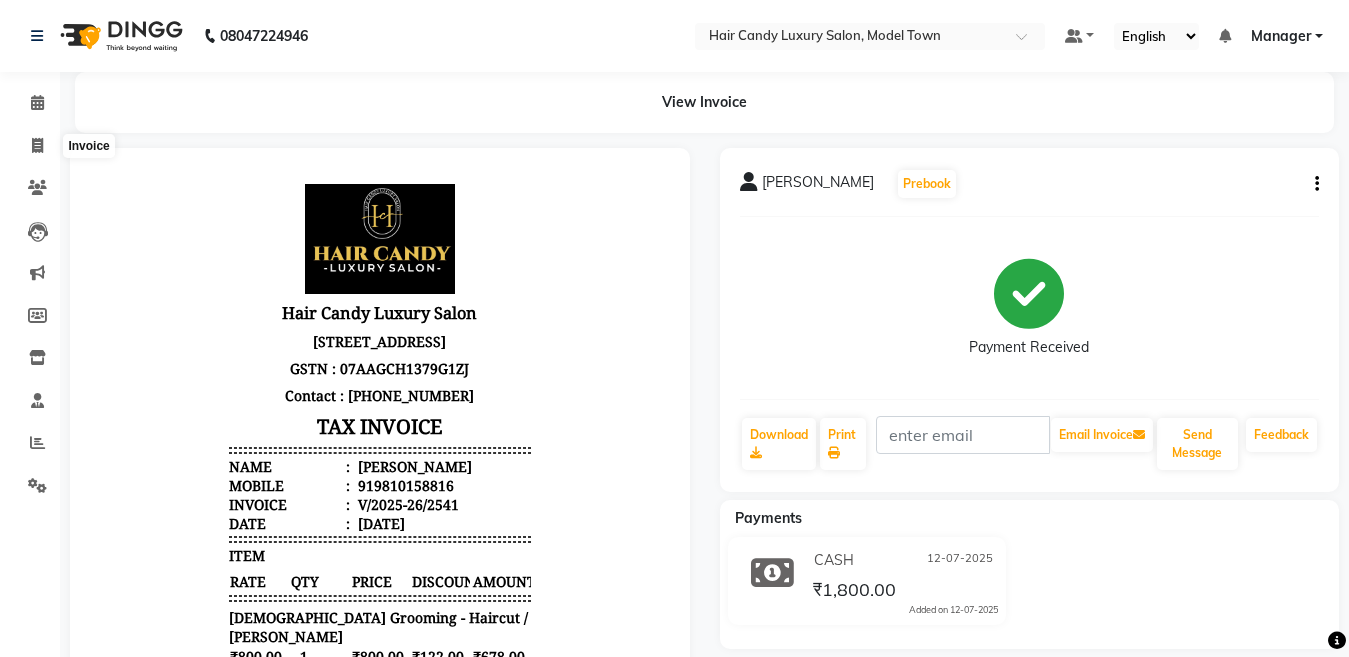 select on "service" 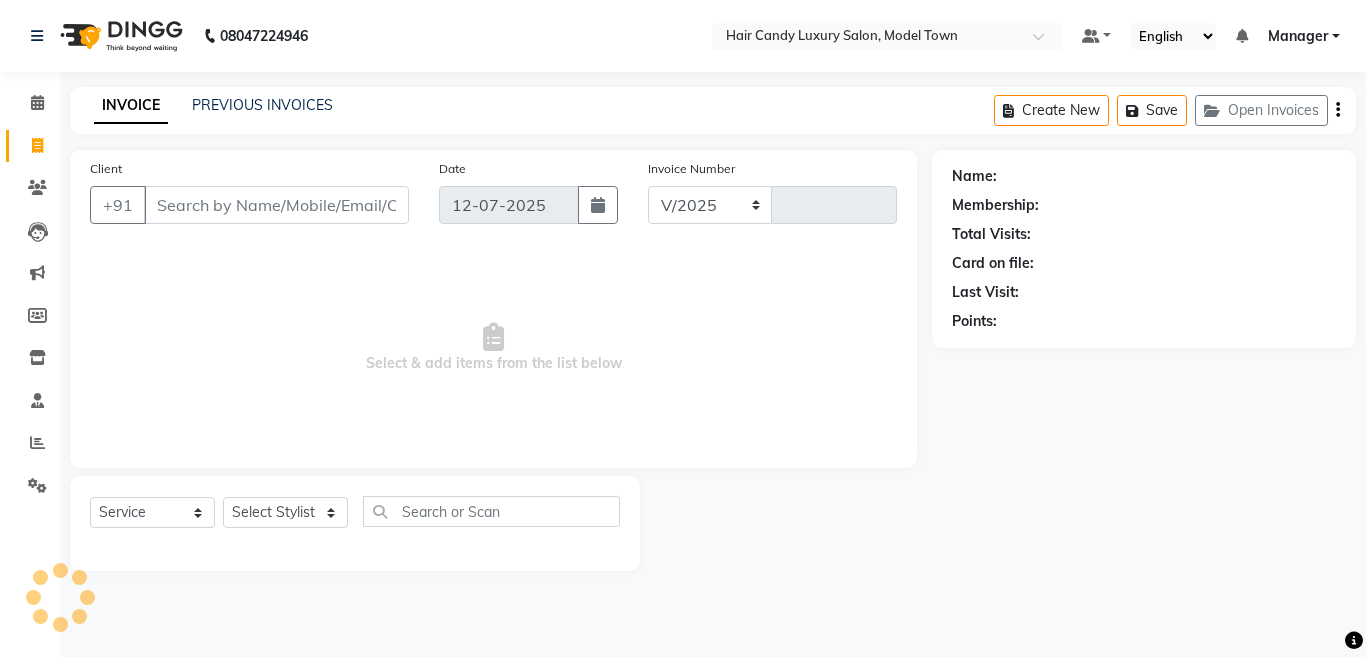 select on "4716" 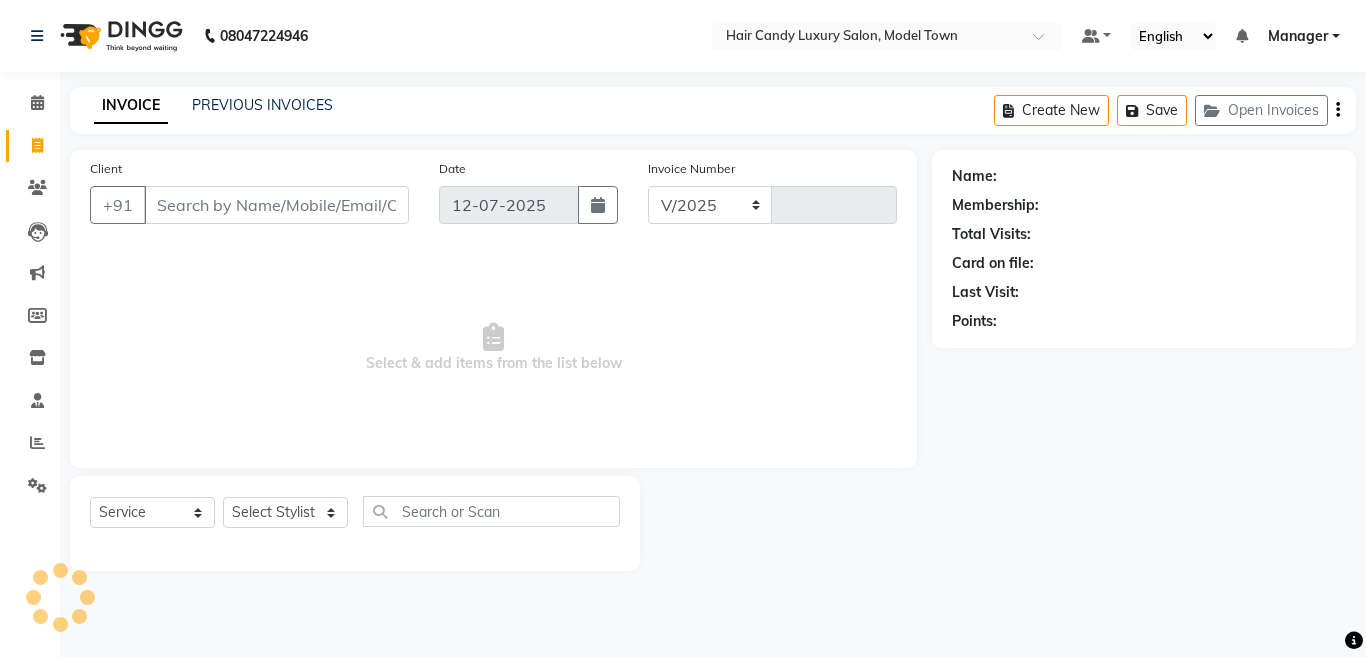 type on "2542" 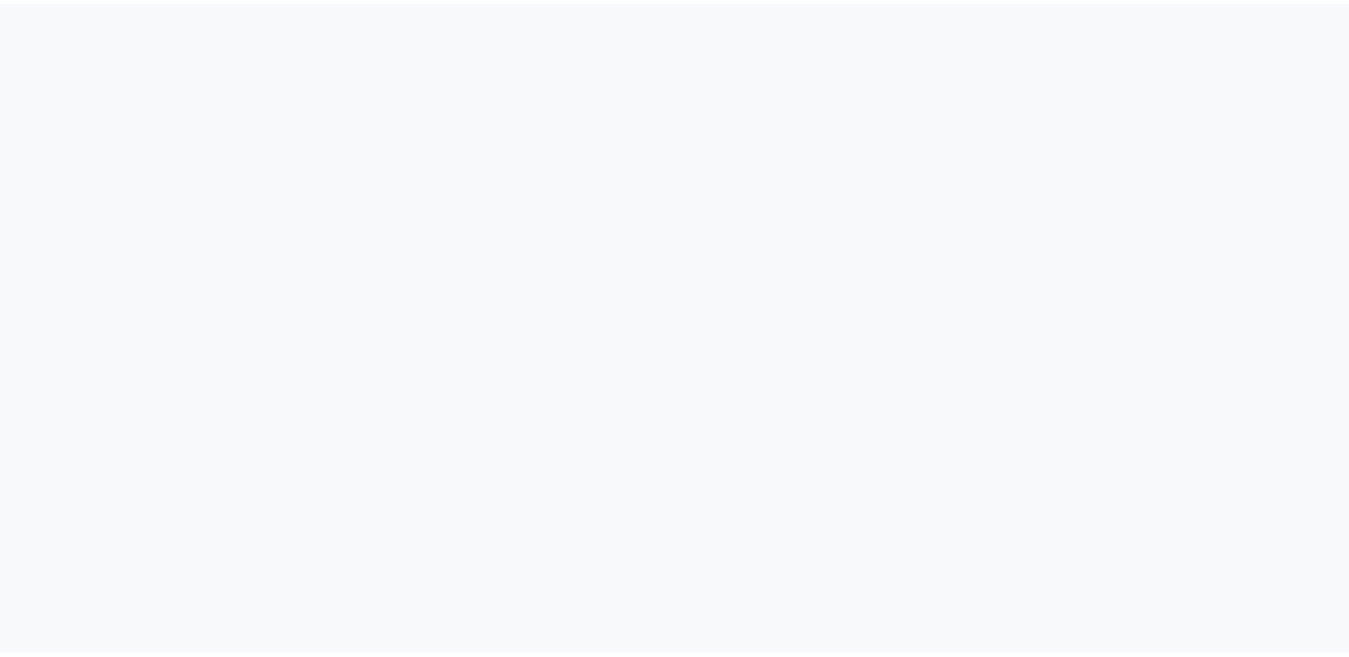 scroll, scrollTop: 0, scrollLeft: 0, axis: both 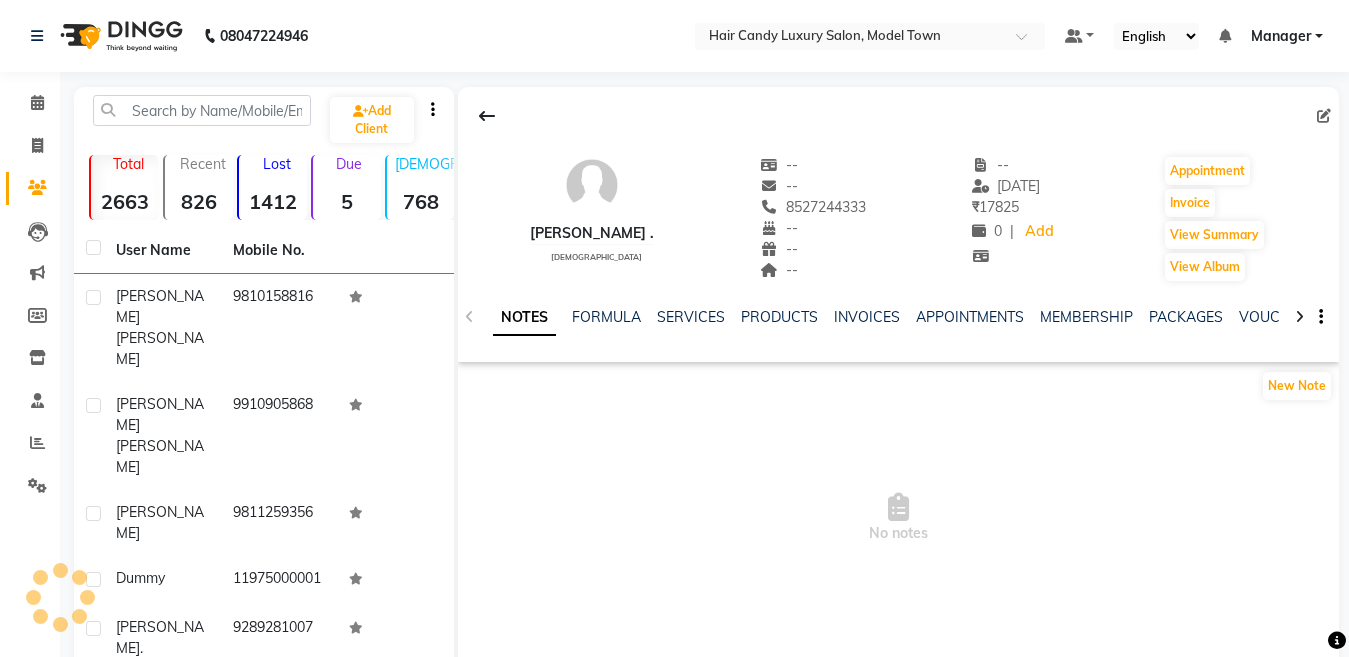 select on "en" 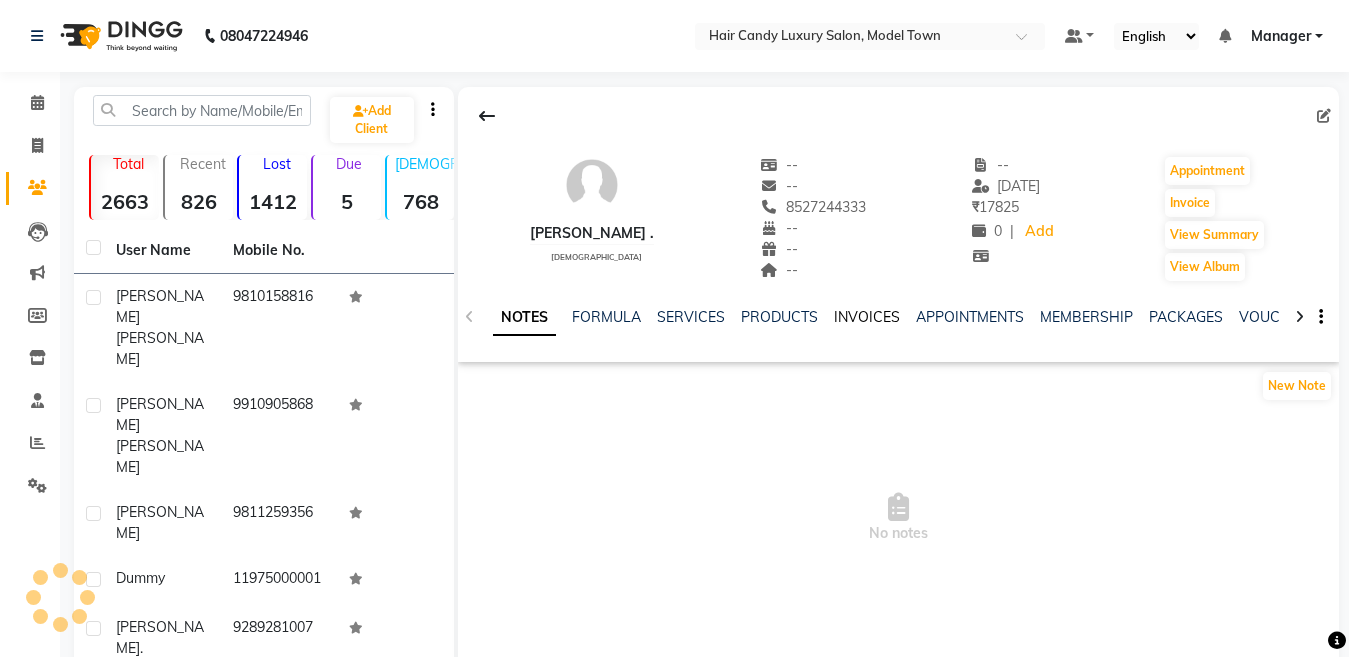 click on "INVOICES" 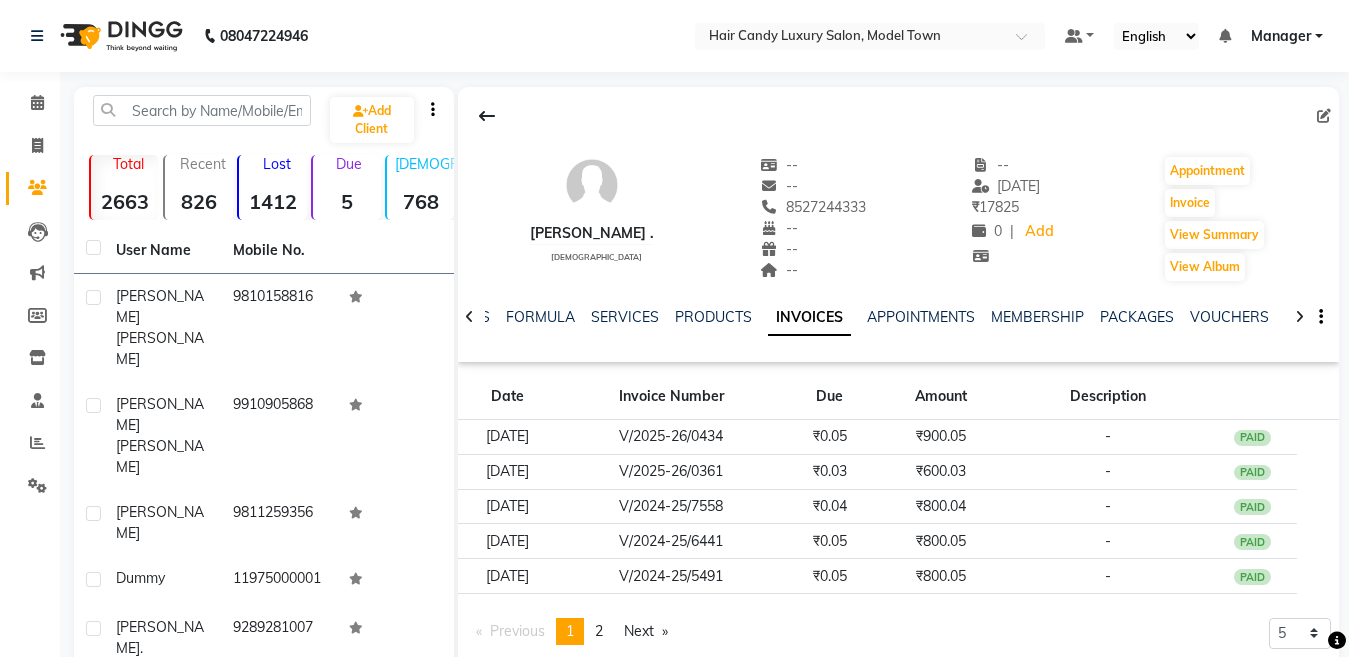 scroll, scrollTop: 132, scrollLeft: 0, axis: vertical 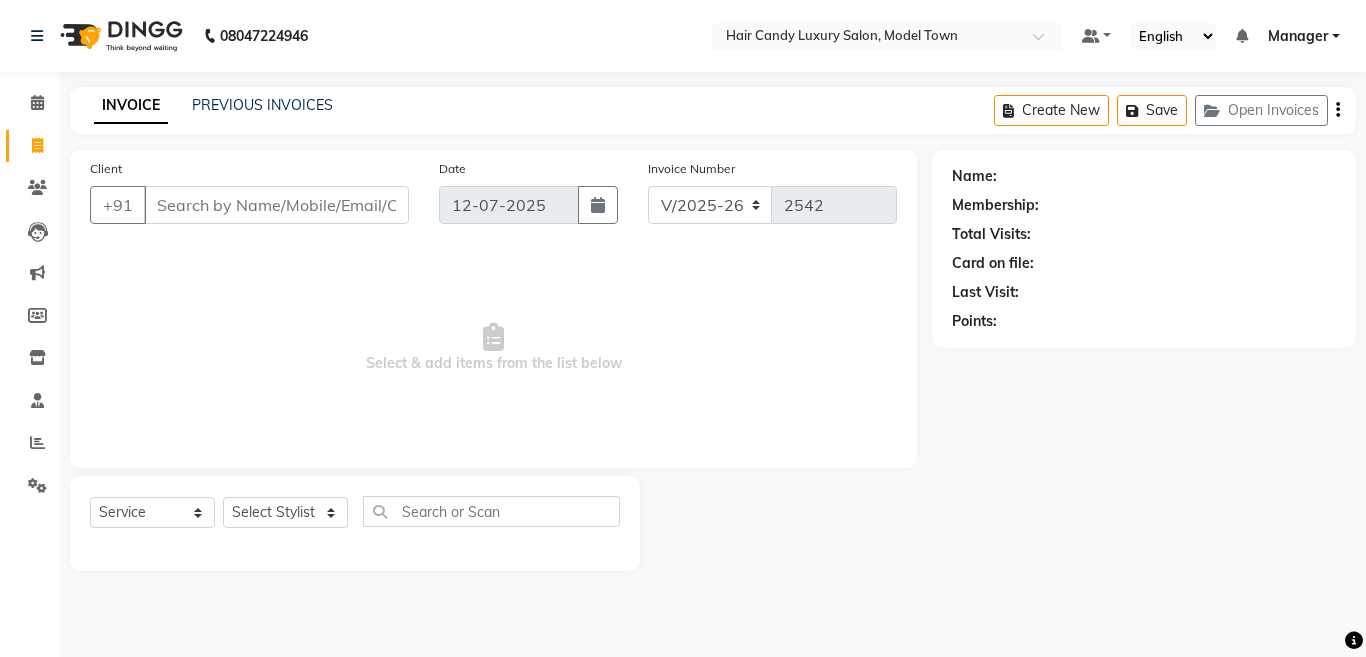select on "4716" 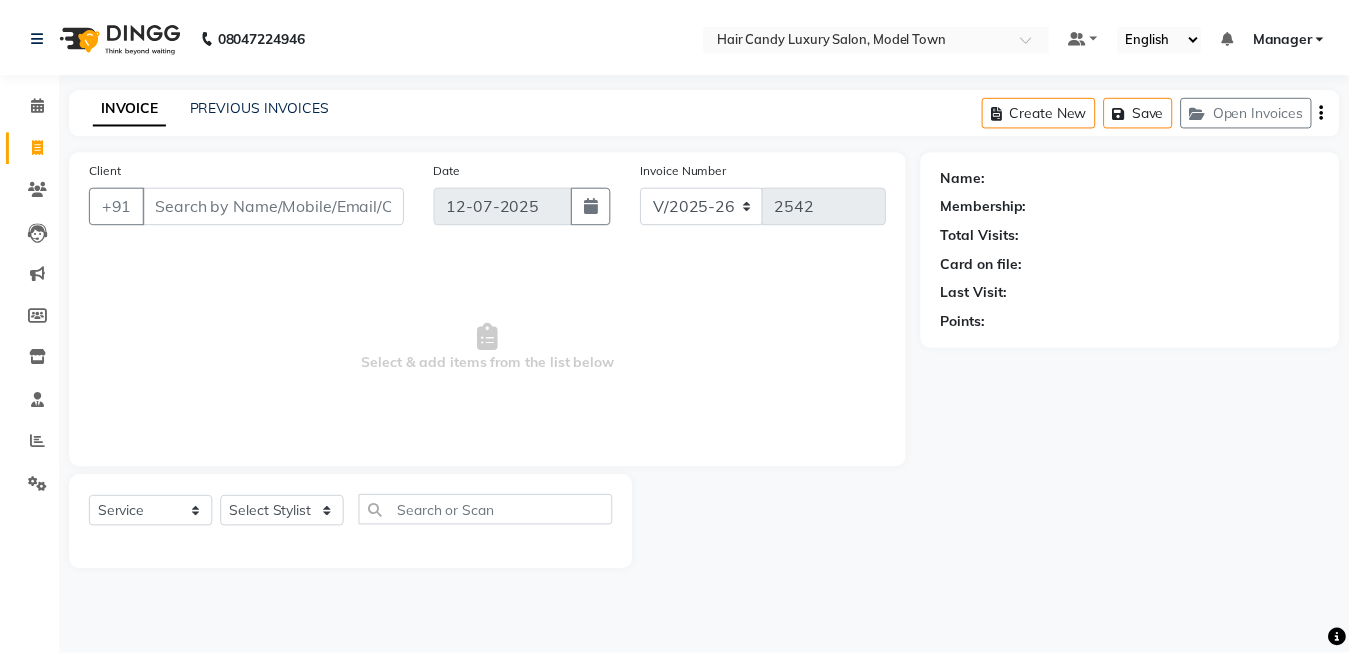 scroll, scrollTop: 0, scrollLeft: 0, axis: both 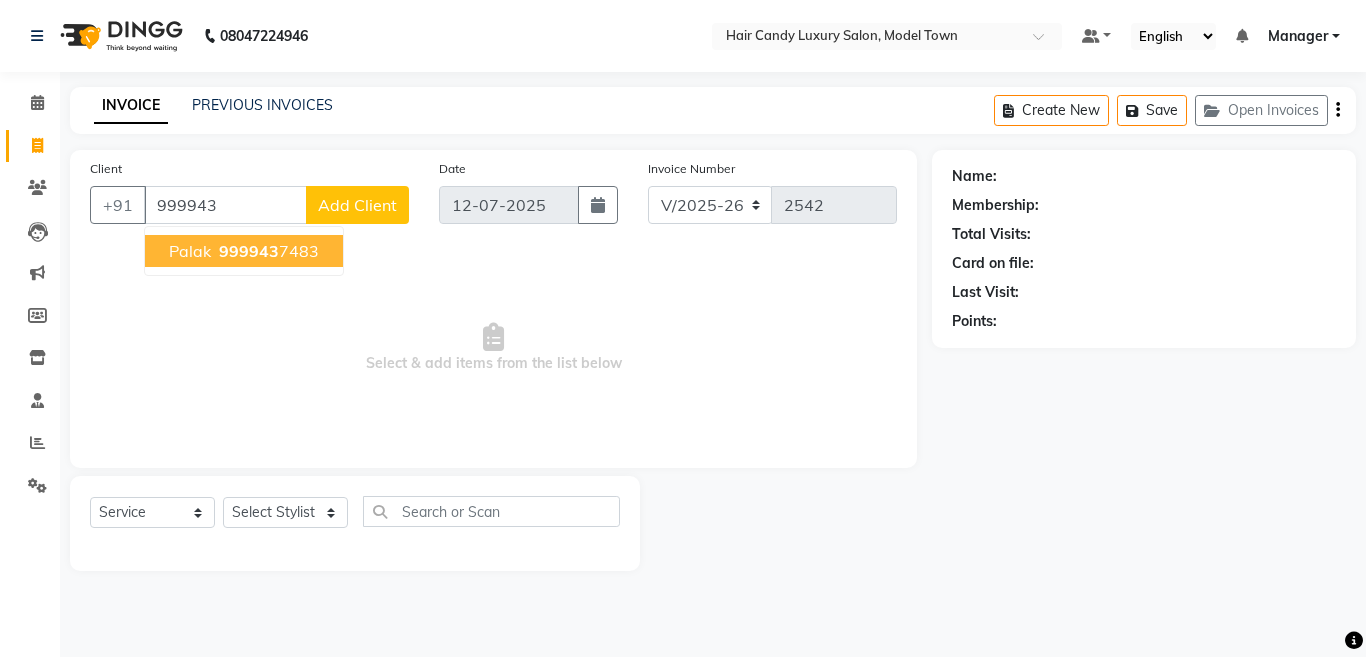 click on "999943" at bounding box center [249, 251] 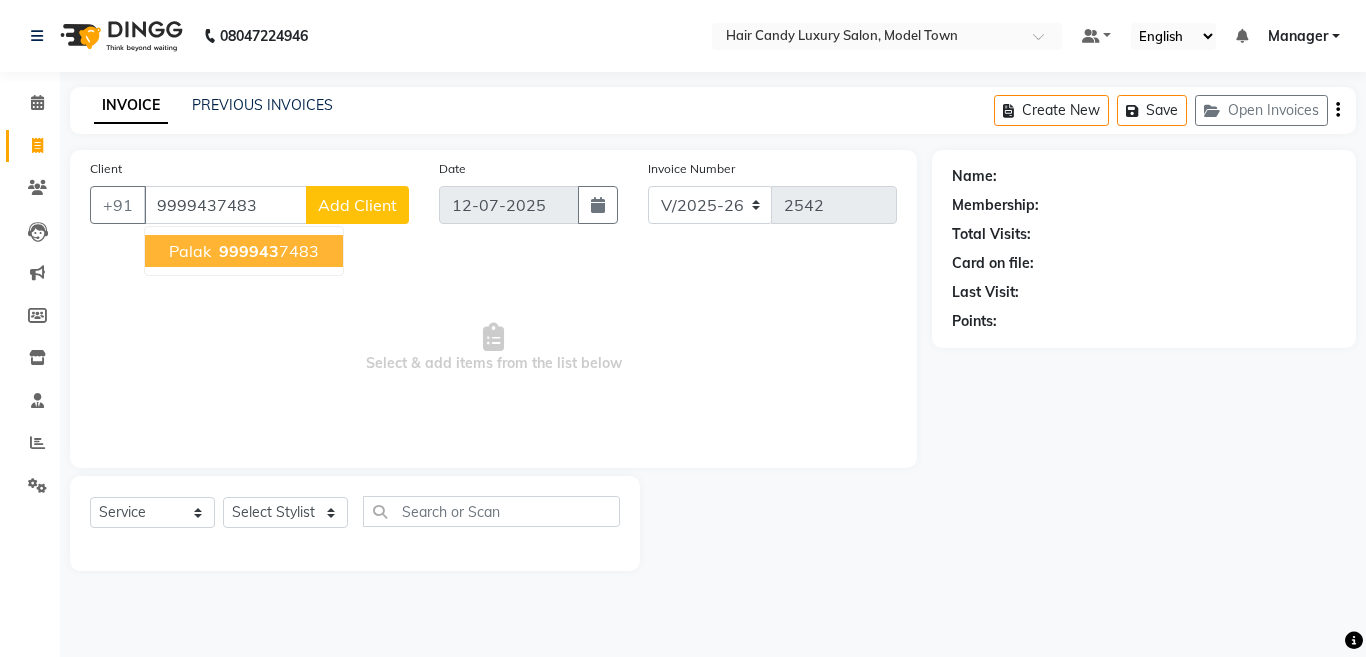 type on "9999437483" 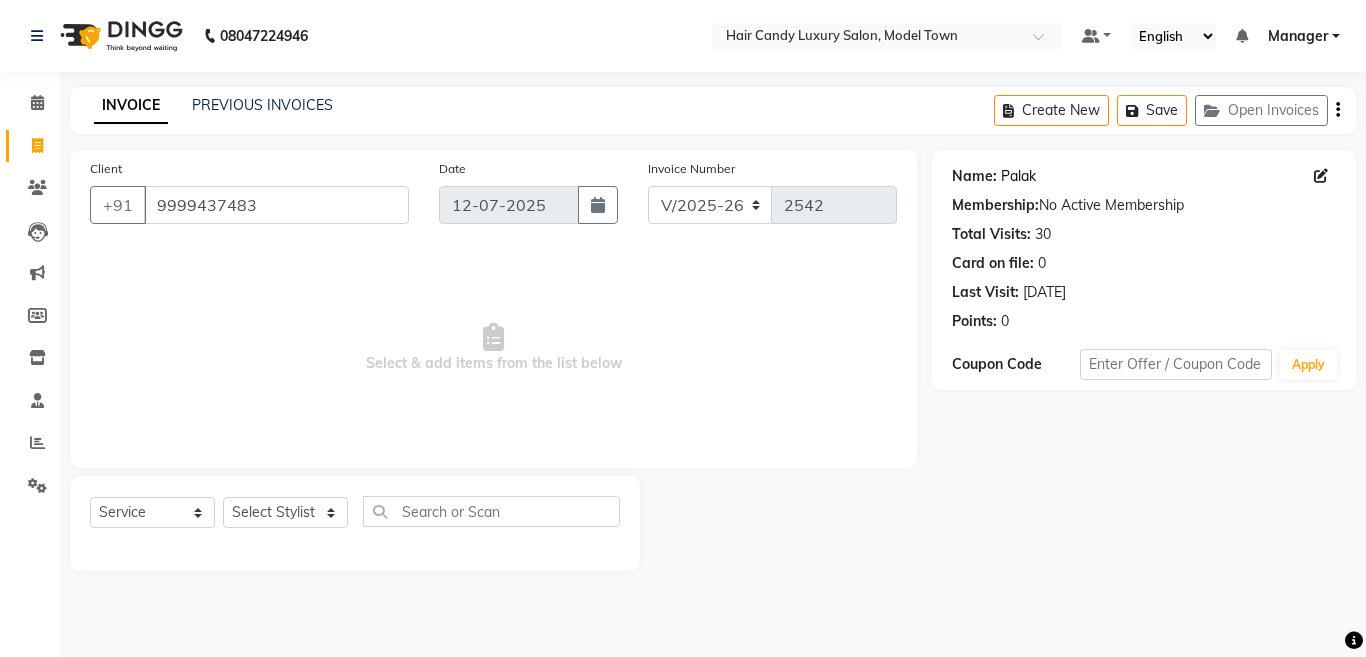 click on "Palak" 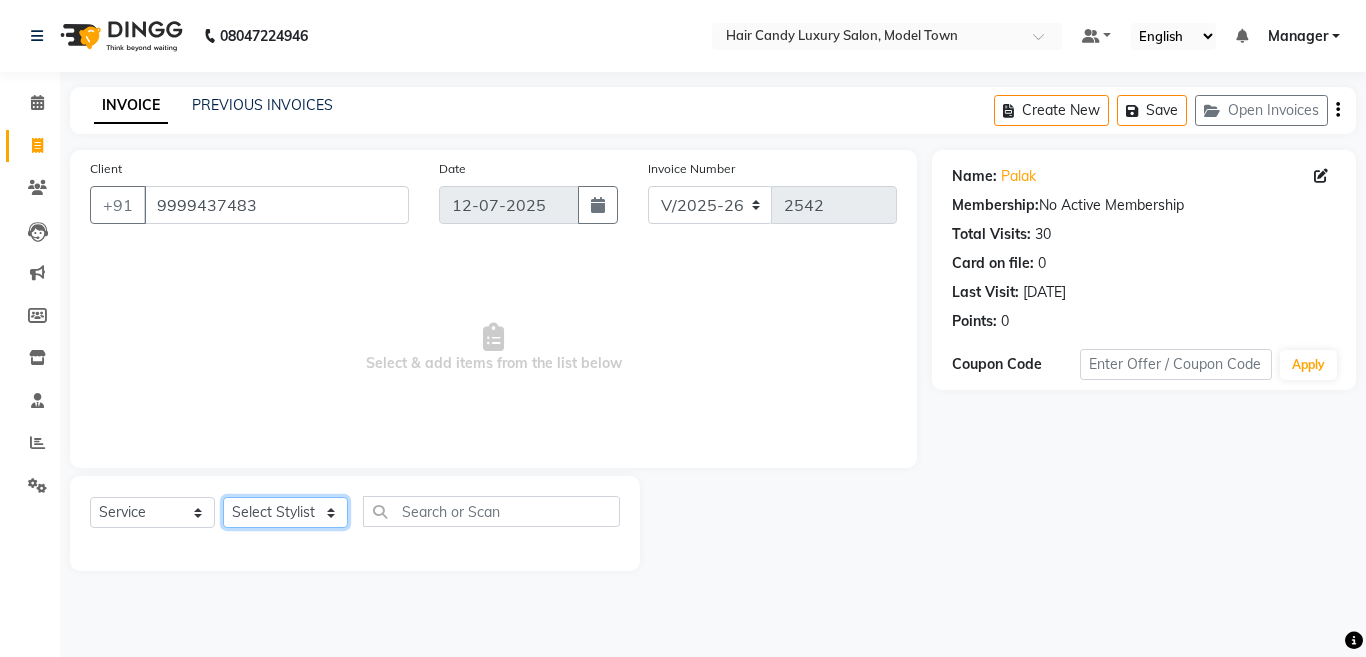 click on "Select Stylist [PERSON_NAME] [PERSON_NAME] ([PERSON_NAME]) Manager [PERSON_NAME] [PERSON_NAME] [PERSON_NAME] [PERSON_NAME] ([PERSON_NAME]) [PERSON_NAME]  stock manager surrender [PERSON_NAME] [PERSON_NAME]" 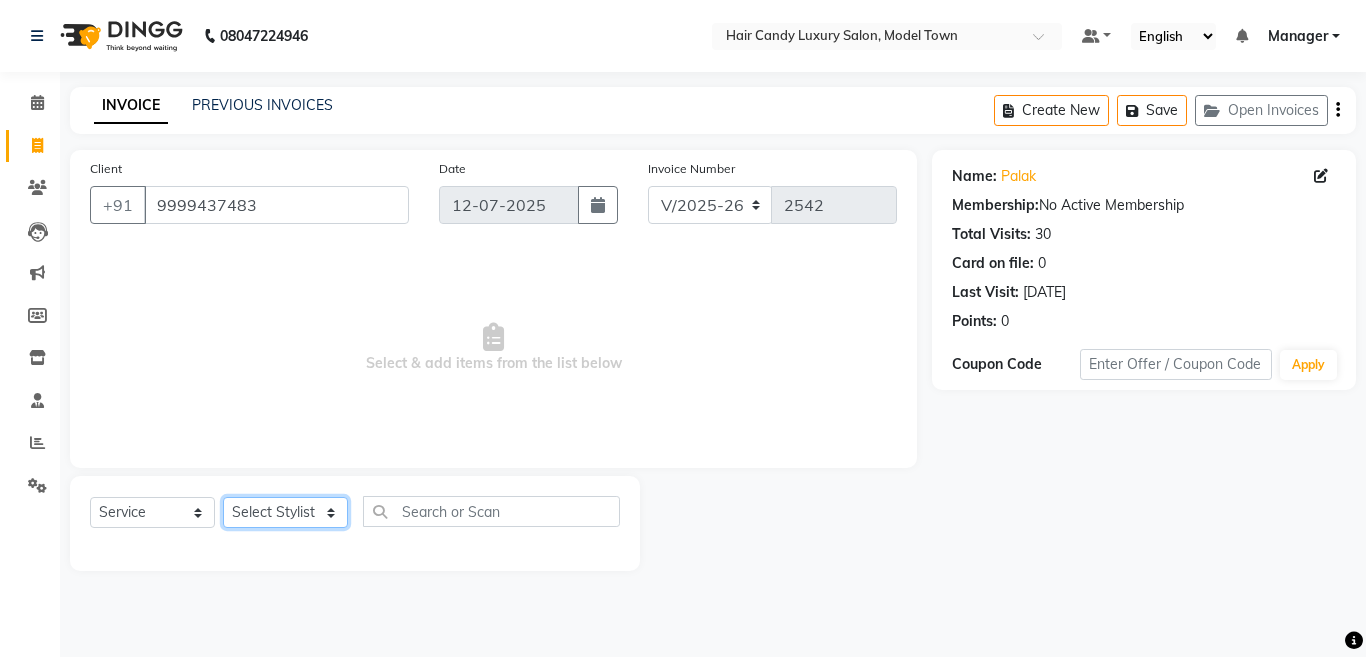 select on "27999" 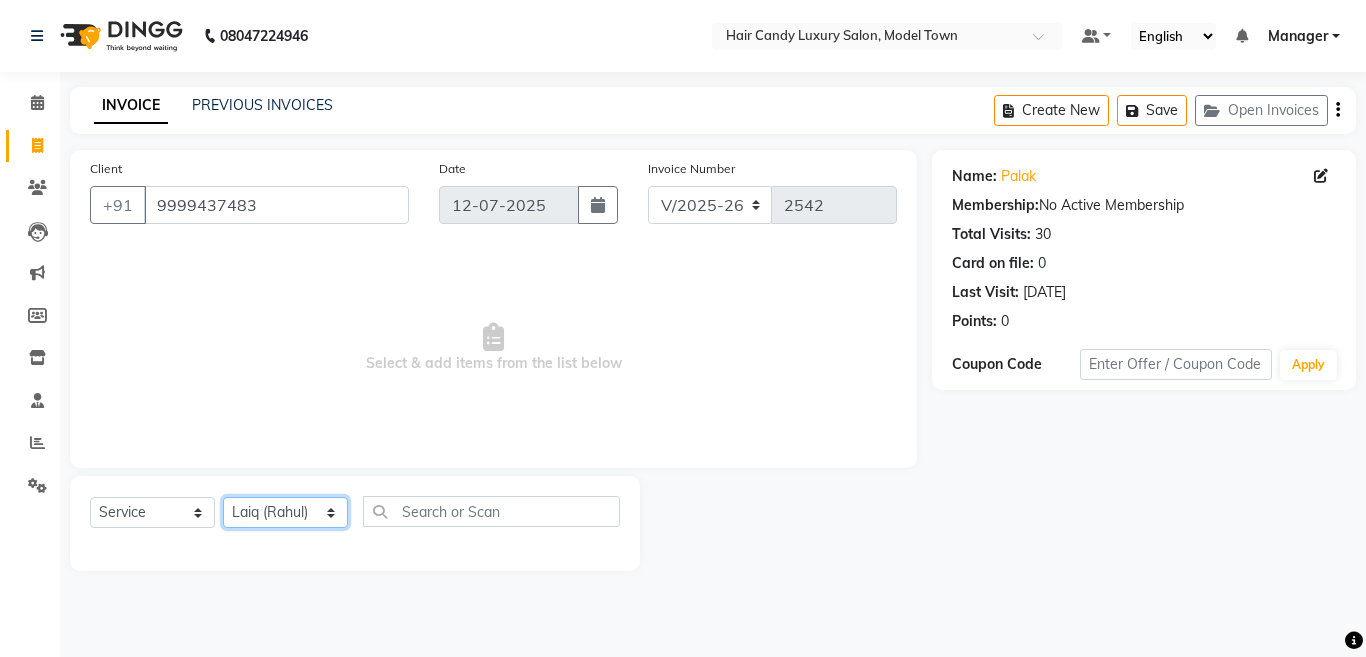 click on "Select Stylist [PERSON_NAME] [PERSON_NAME] ([PERSON_NAME]) Manager [PERSON_NAME] [PERSON_NAME] [PERSON_NAME] [PERSON_NAME] ([PERSON_NAME]) [PERSON_NAME]  stock manager surrender [PERSON_NAME] [PERSON_NAME]" 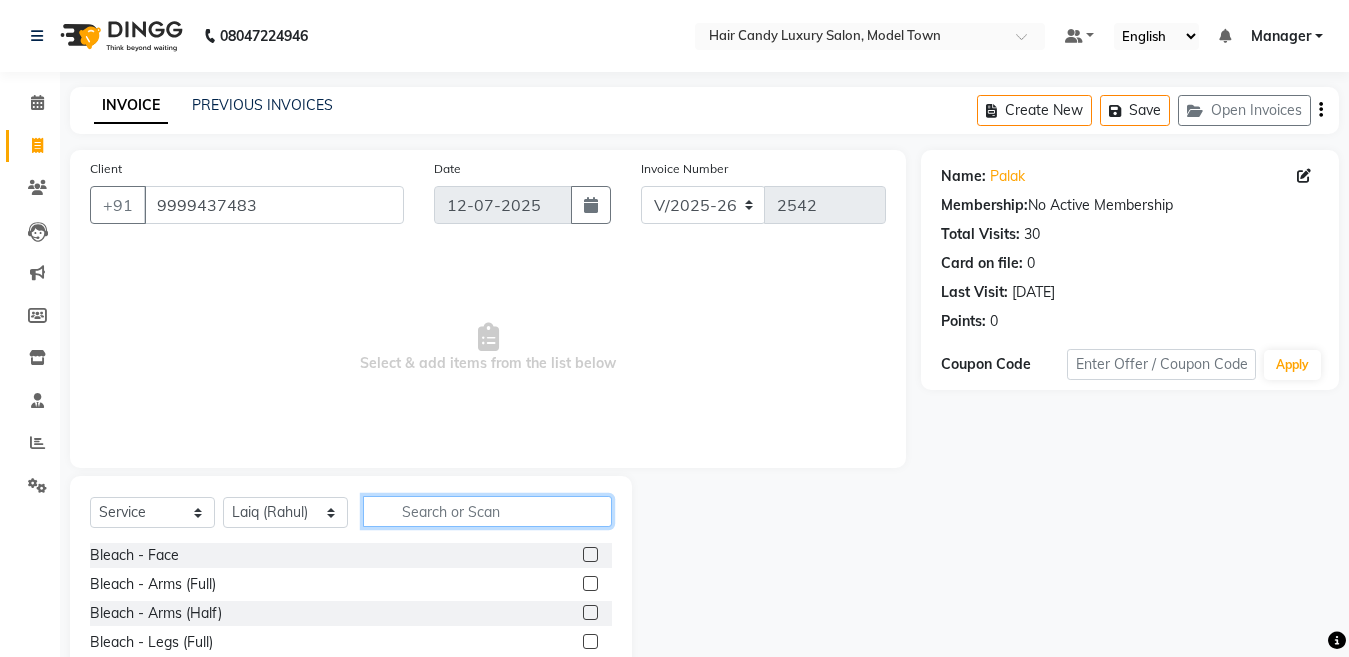 click 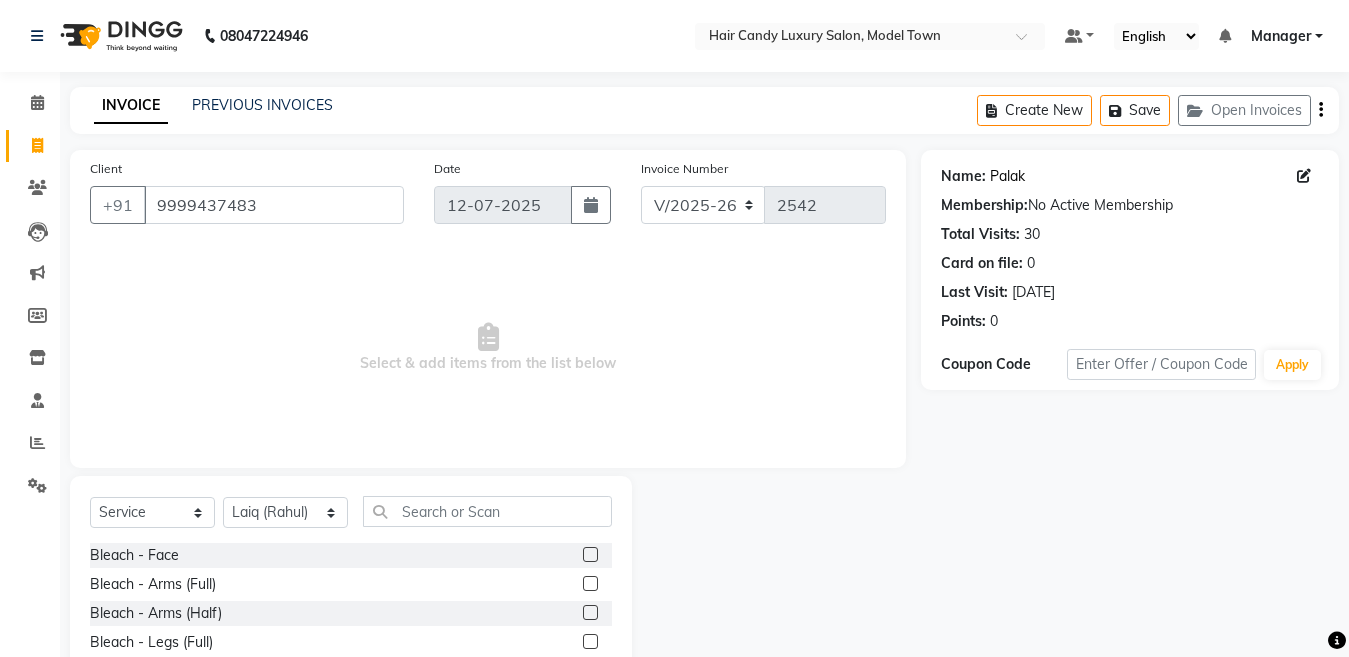 click on "Palak" 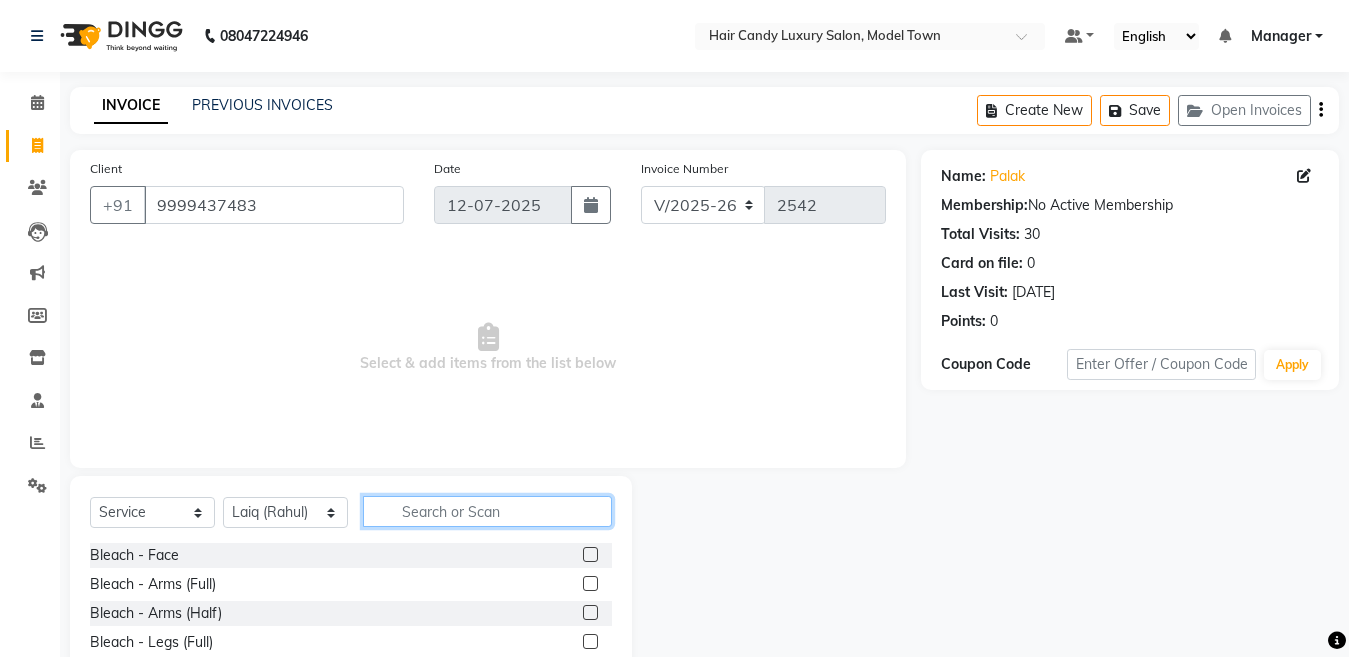 click 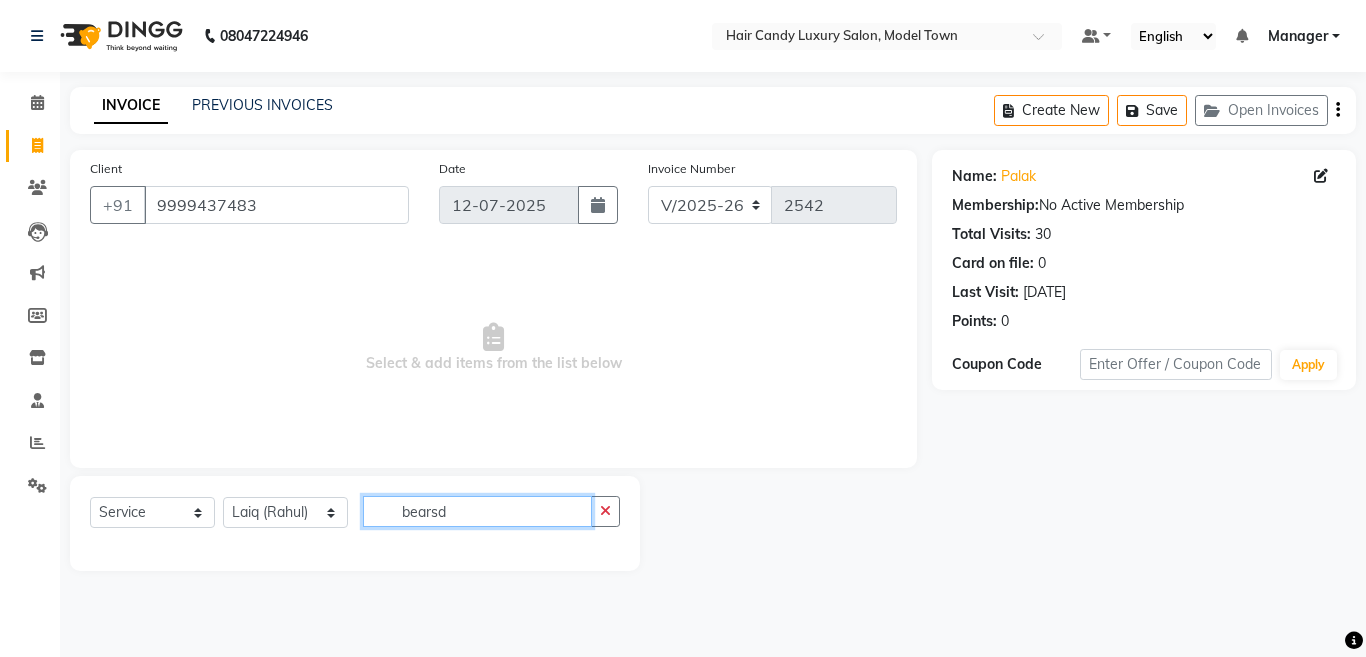 click on "bearsd" 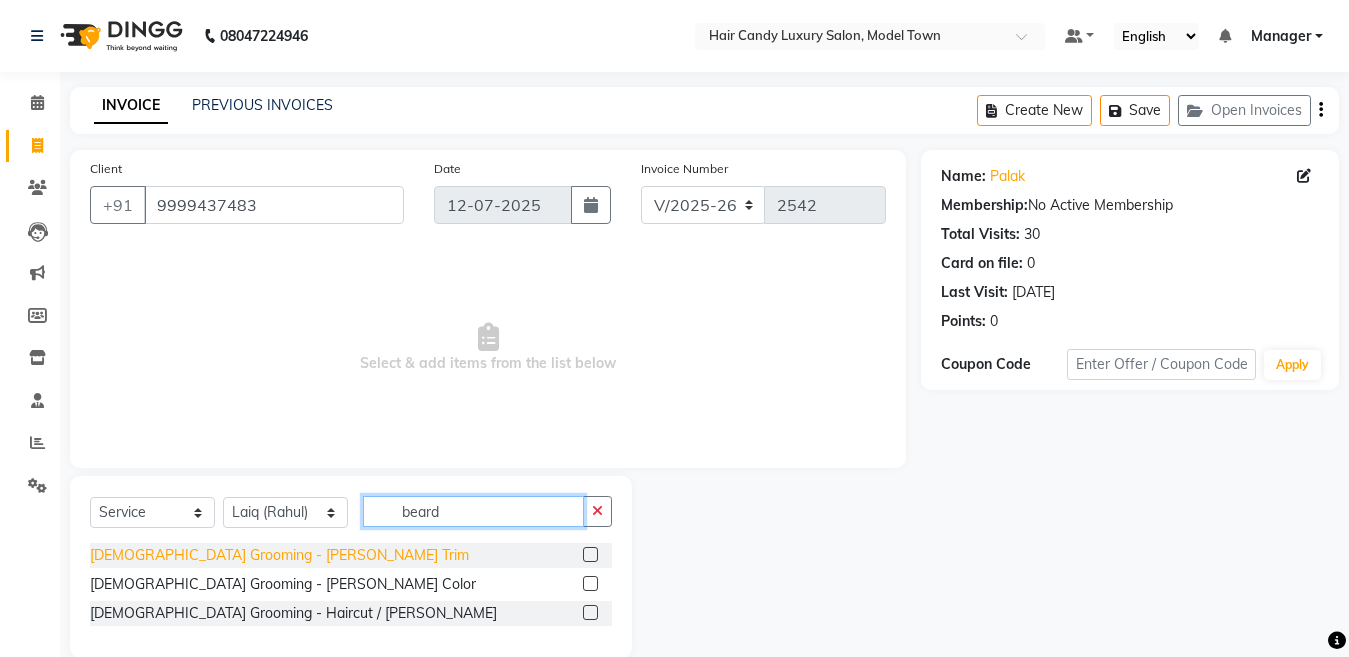 type on "beard" 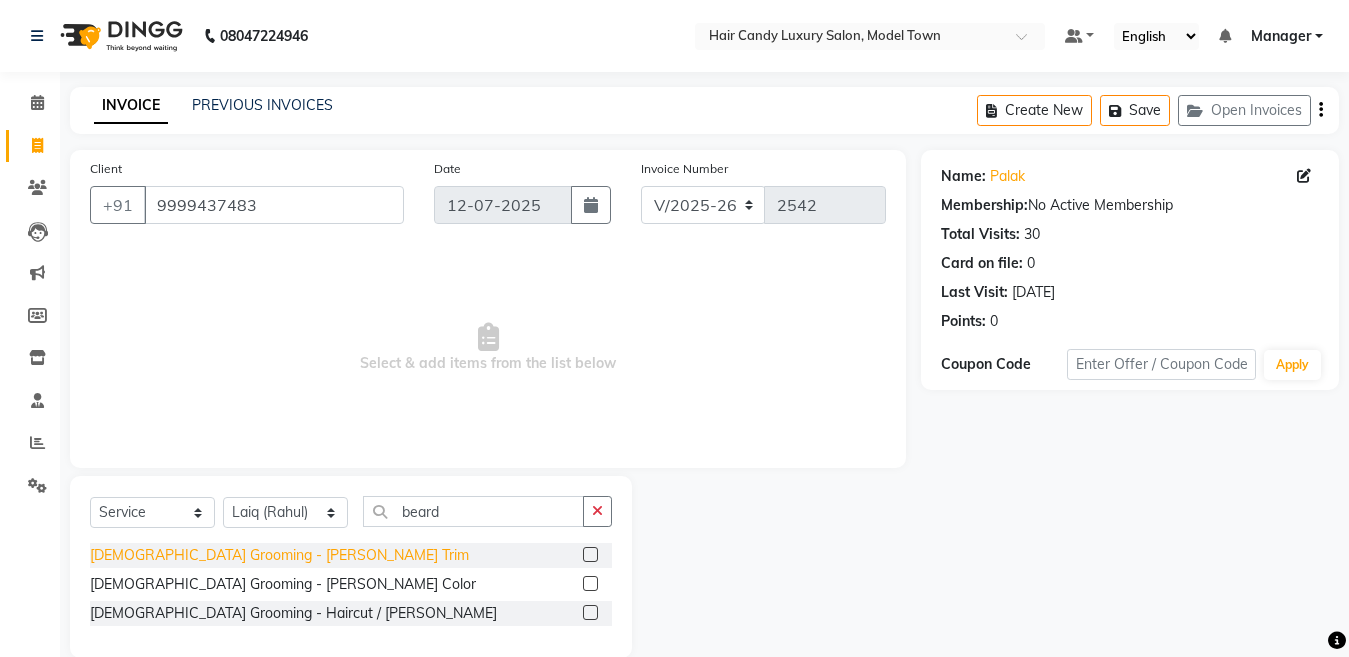 click on "[DEMOGRAPHIC_DATA] Grooming - [PERSON_NAME] Trim" 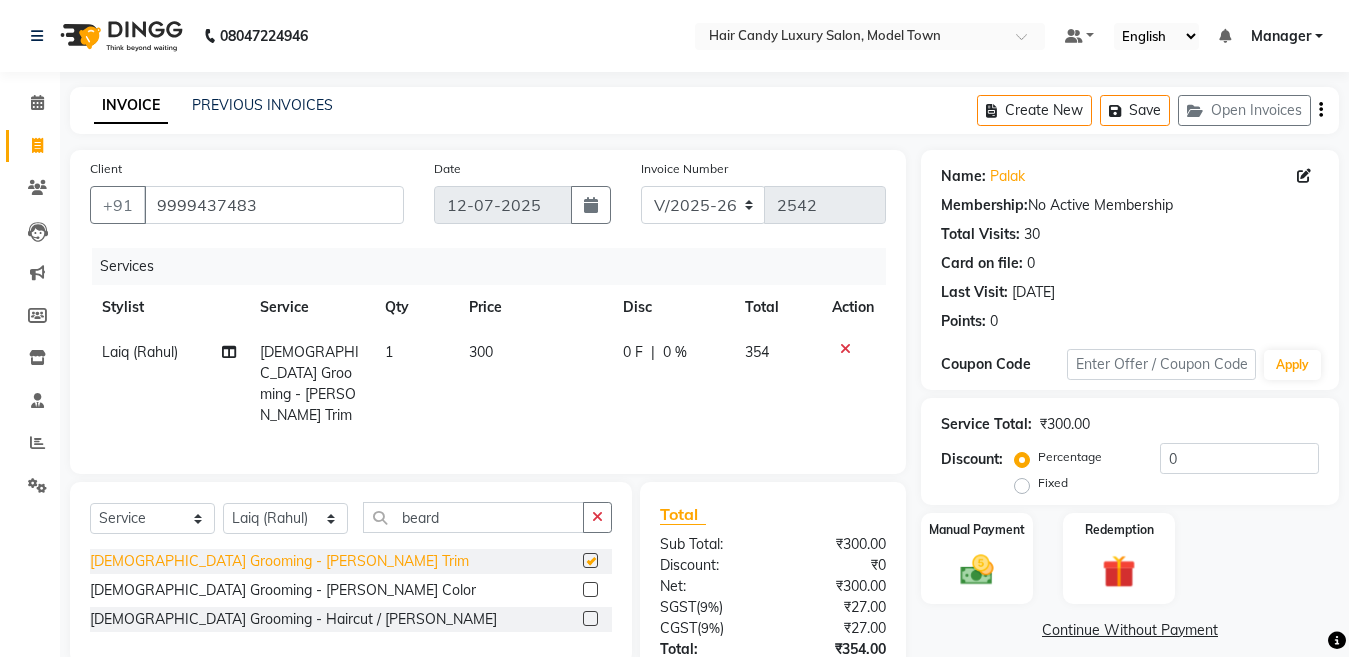 checkbox on "false" 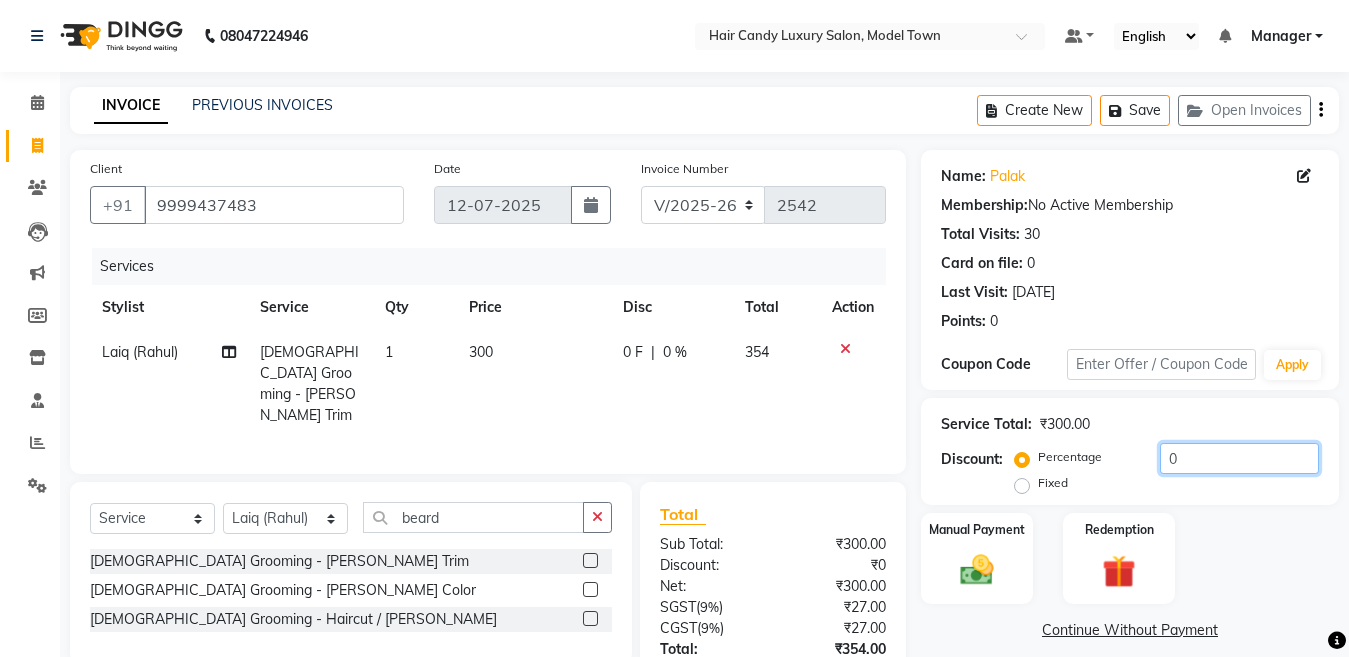 click on "0" 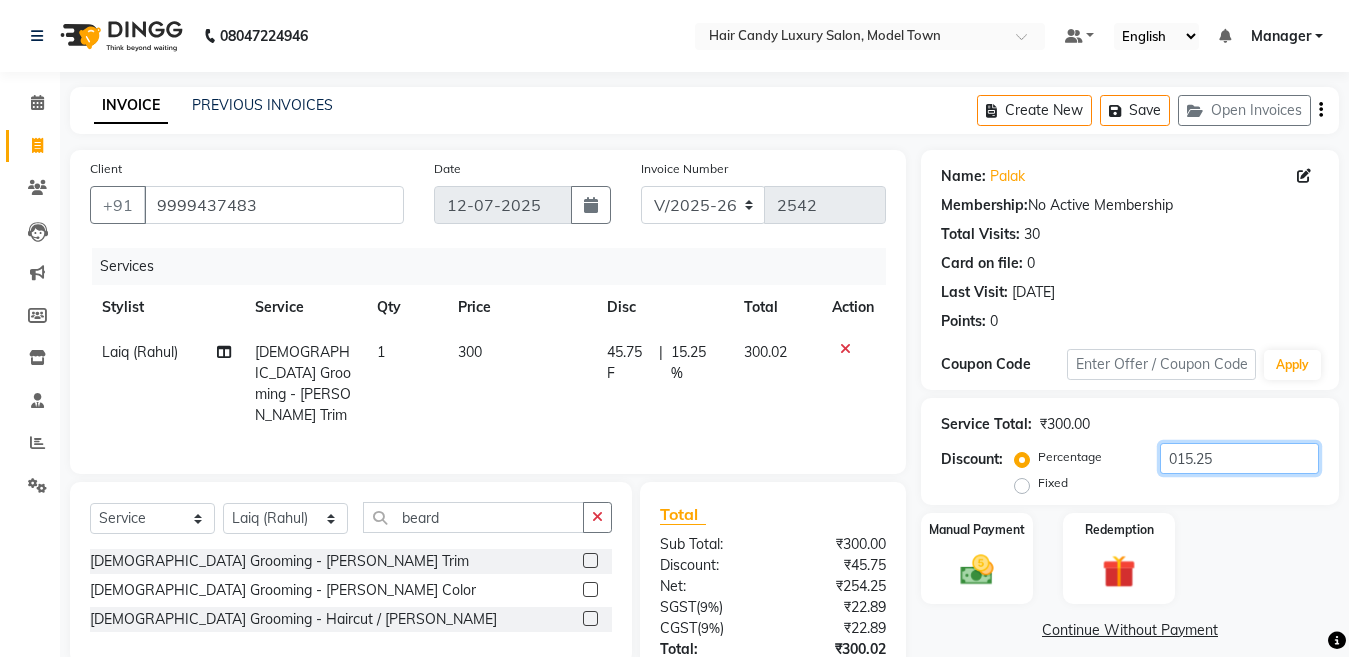 scroll, scrollTop: 164, scrollLeft: 0, axis: vertical 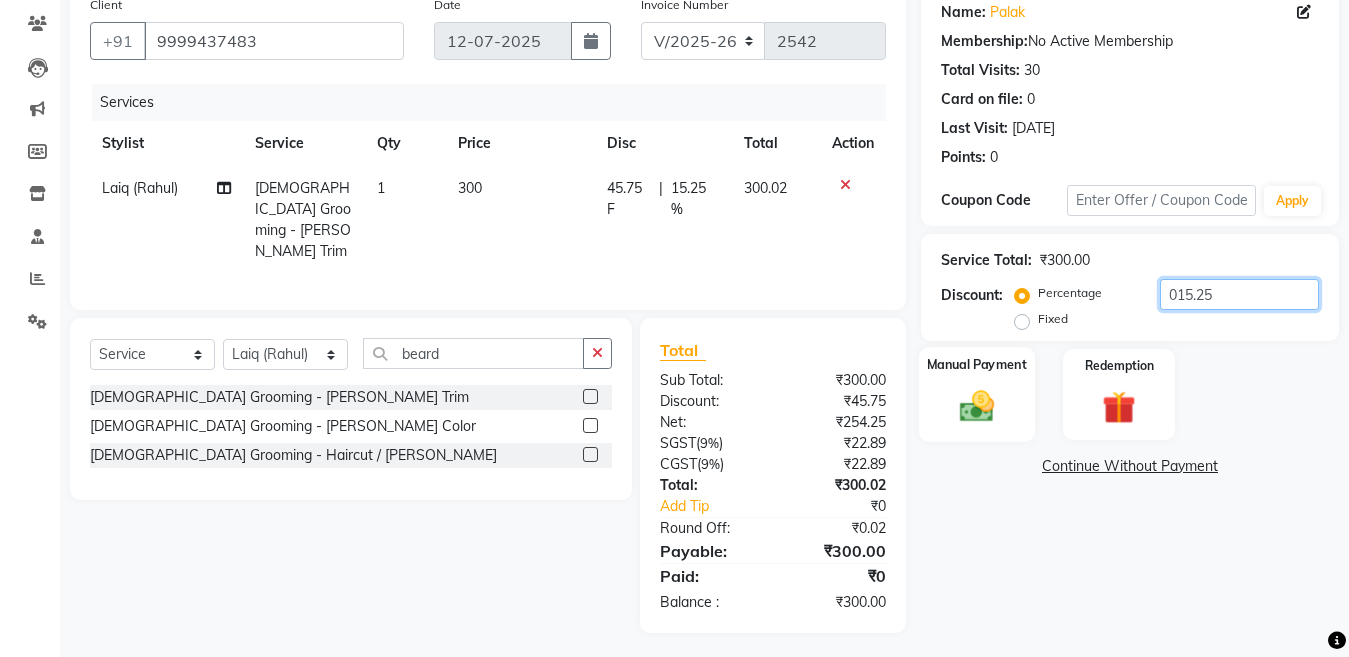 type on "015.25" 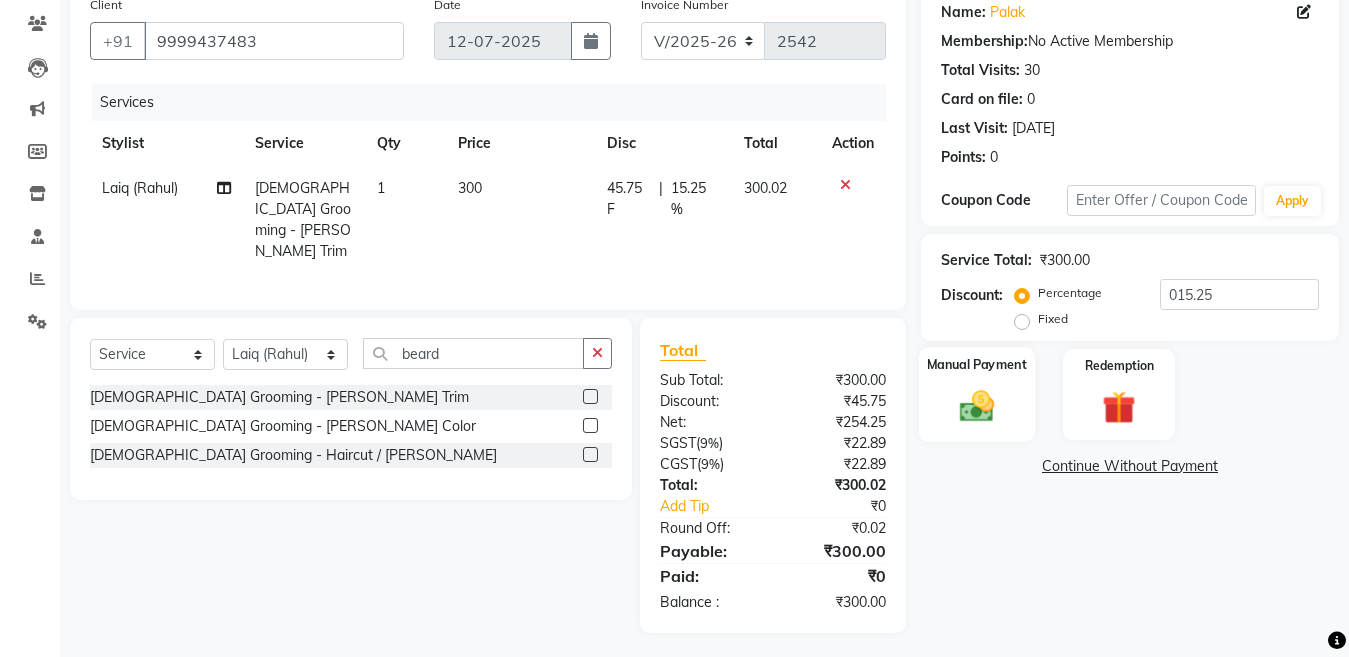 click 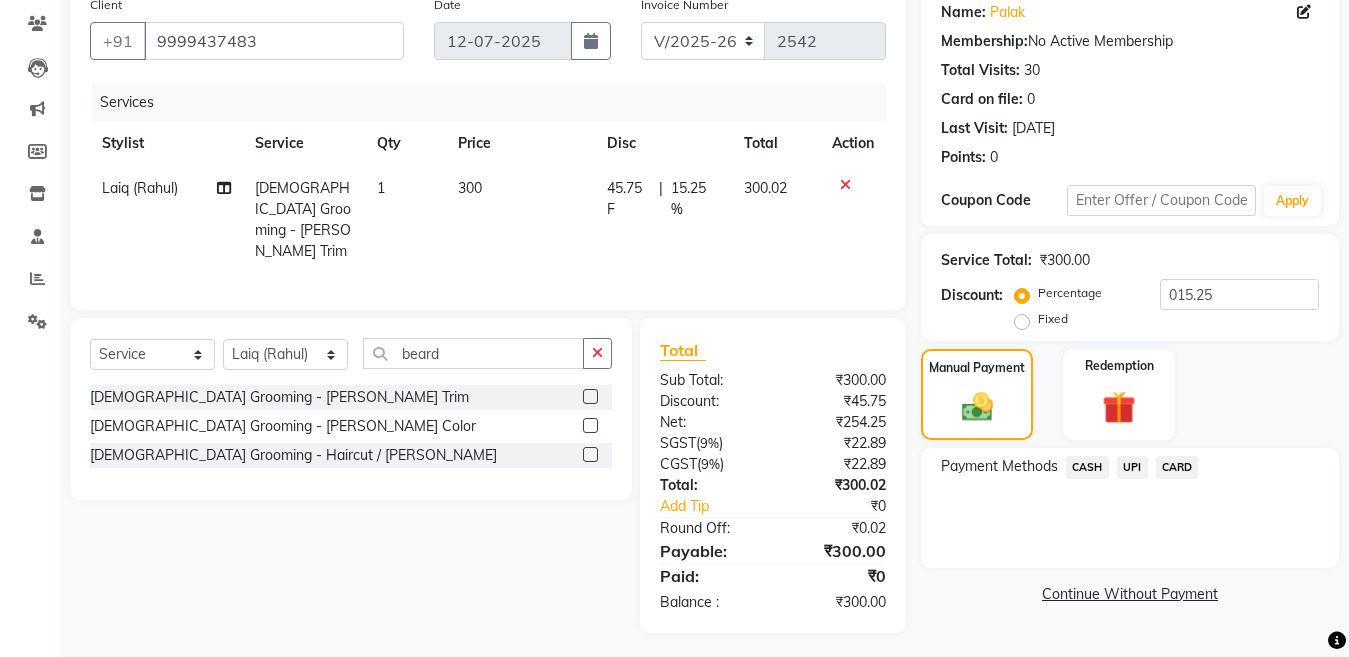 click on "UPI" 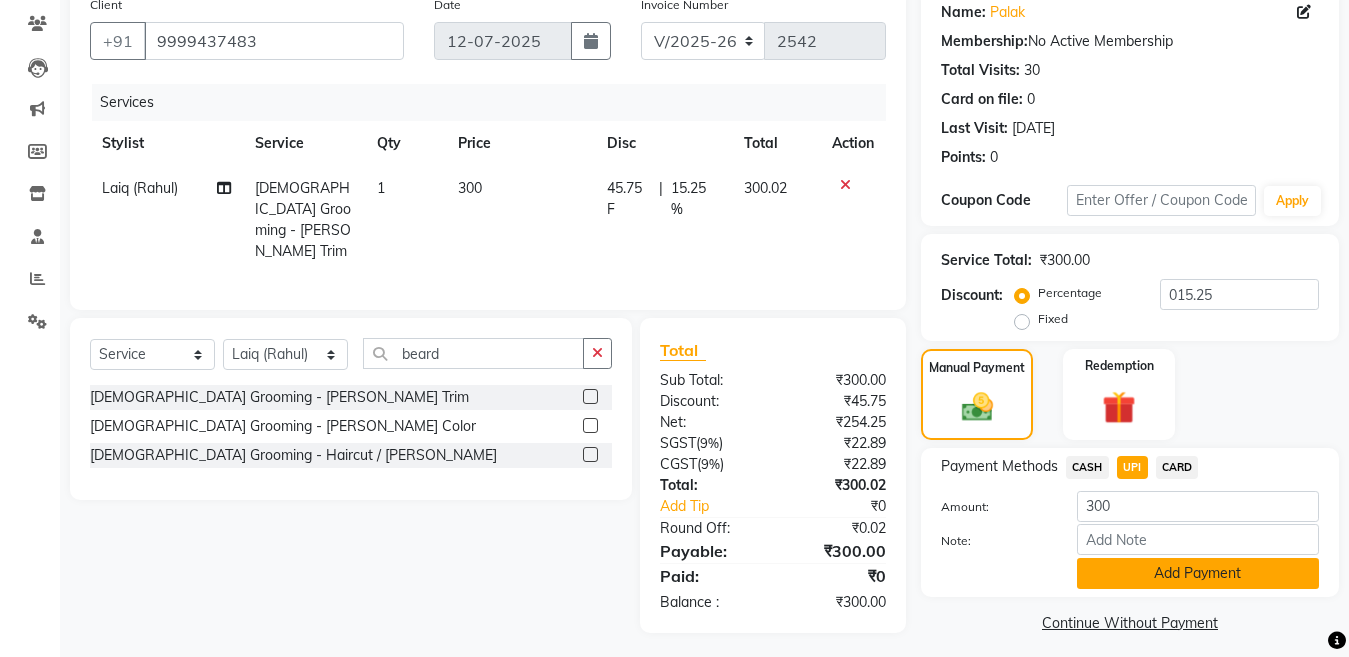 drag, startPoint x: 1166, startPoint y: 577, endPoint x: 1157, endPoint y: 582, distance: 10.29563 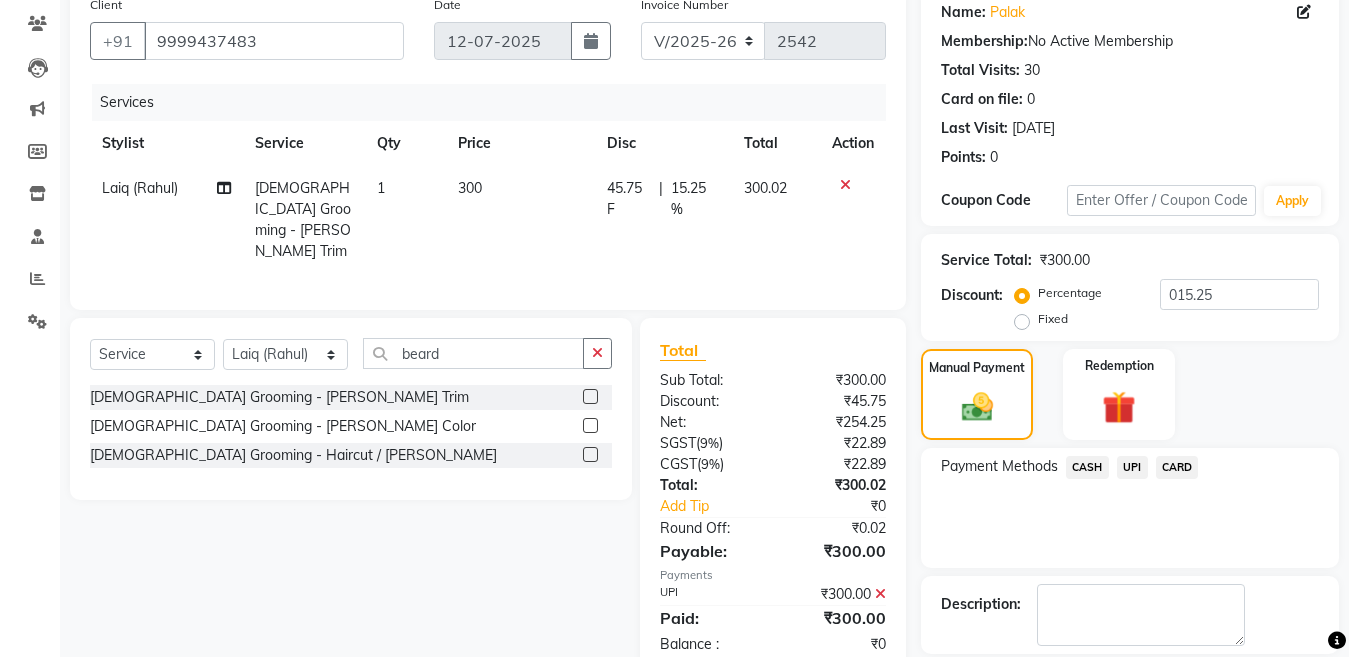 scroll, scrollTop: 259, scrollLeft: 0, axis: vertical 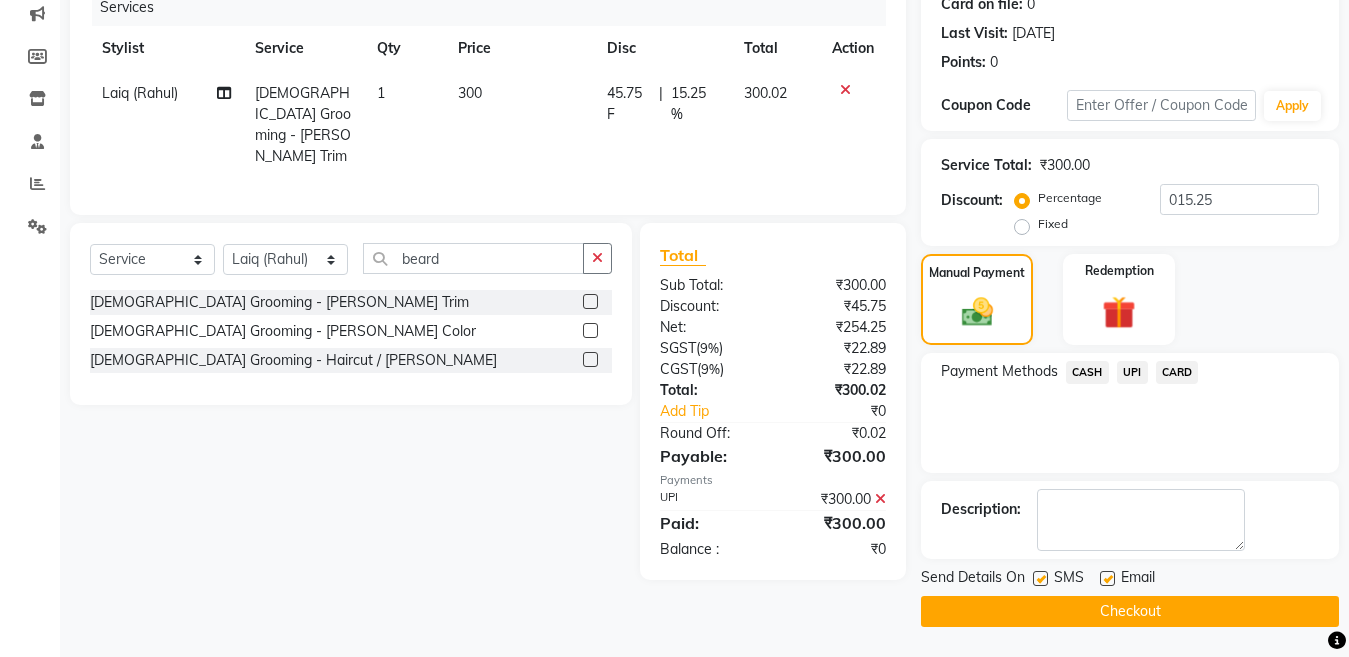 click 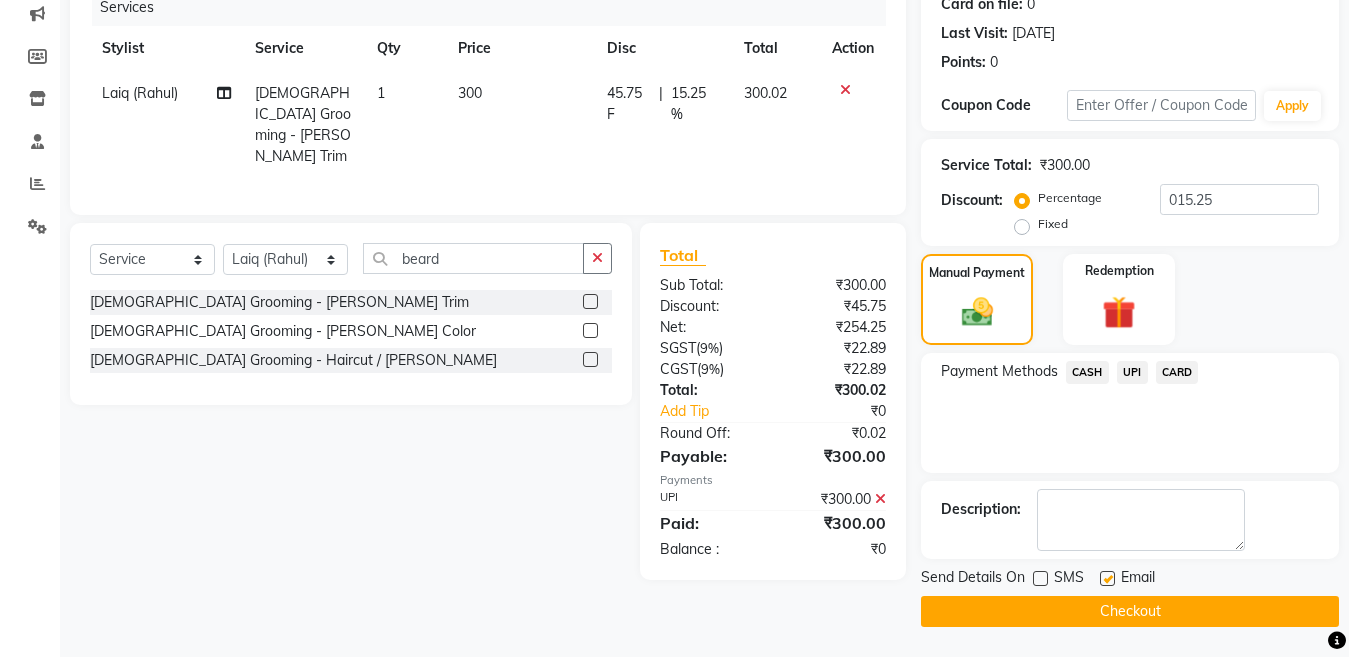 click on "Checkout" 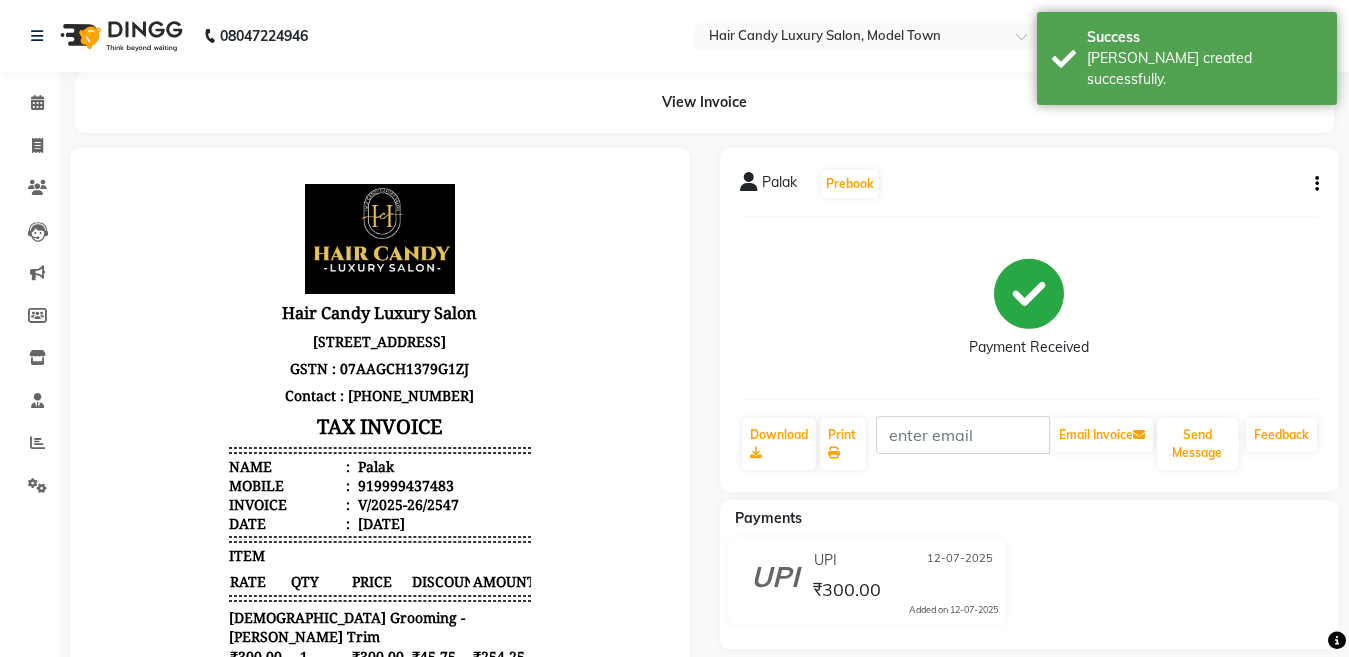 scroll, scrollTop: 0, scrollLeft: 0, axis: both 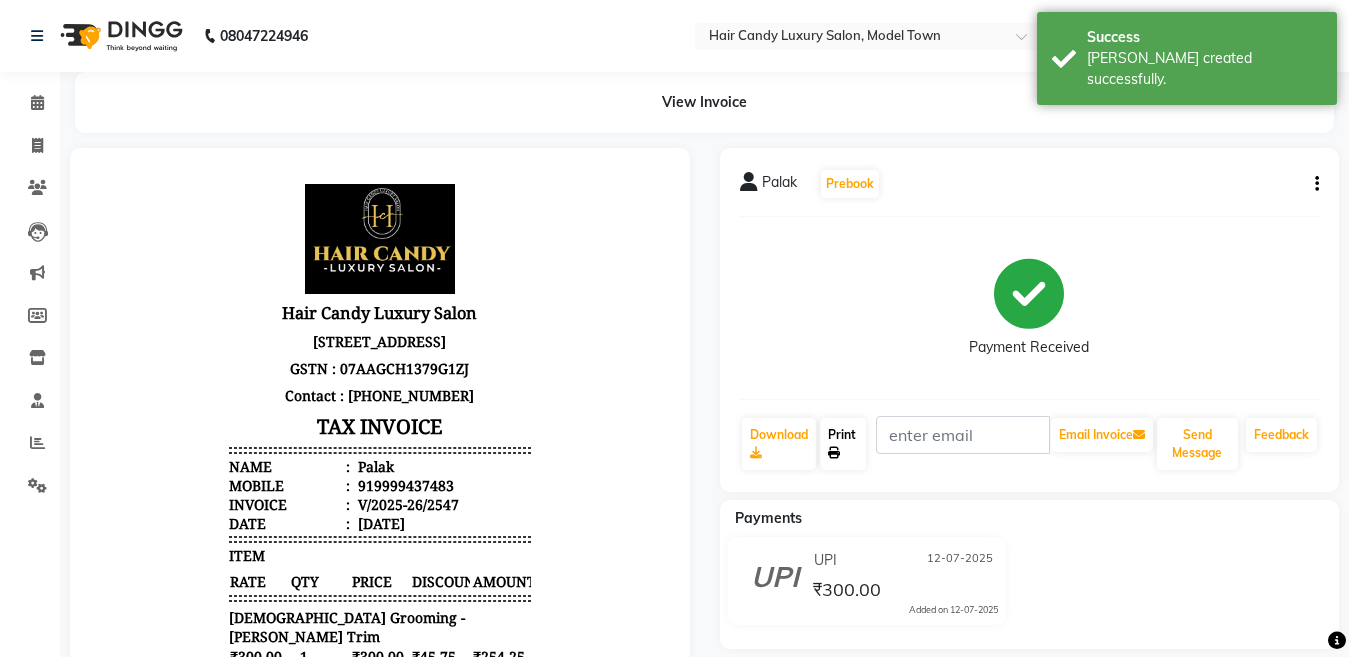 click on "Print" 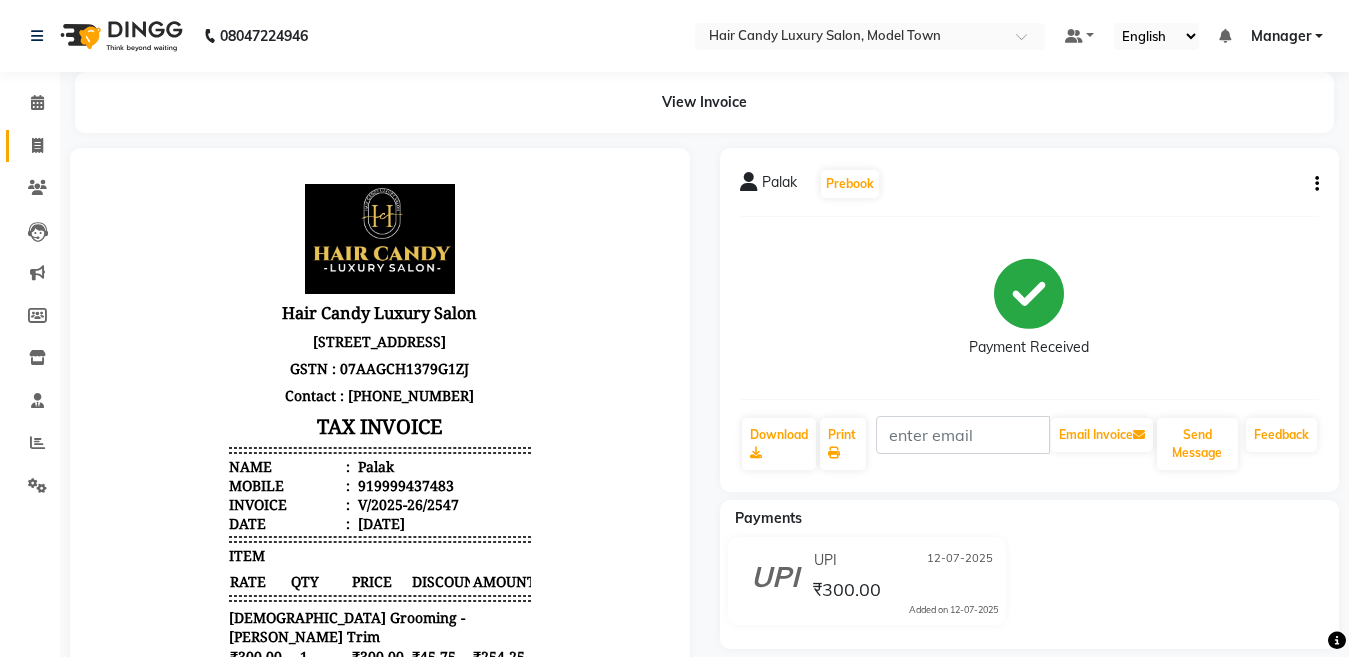 click on "Invoice" 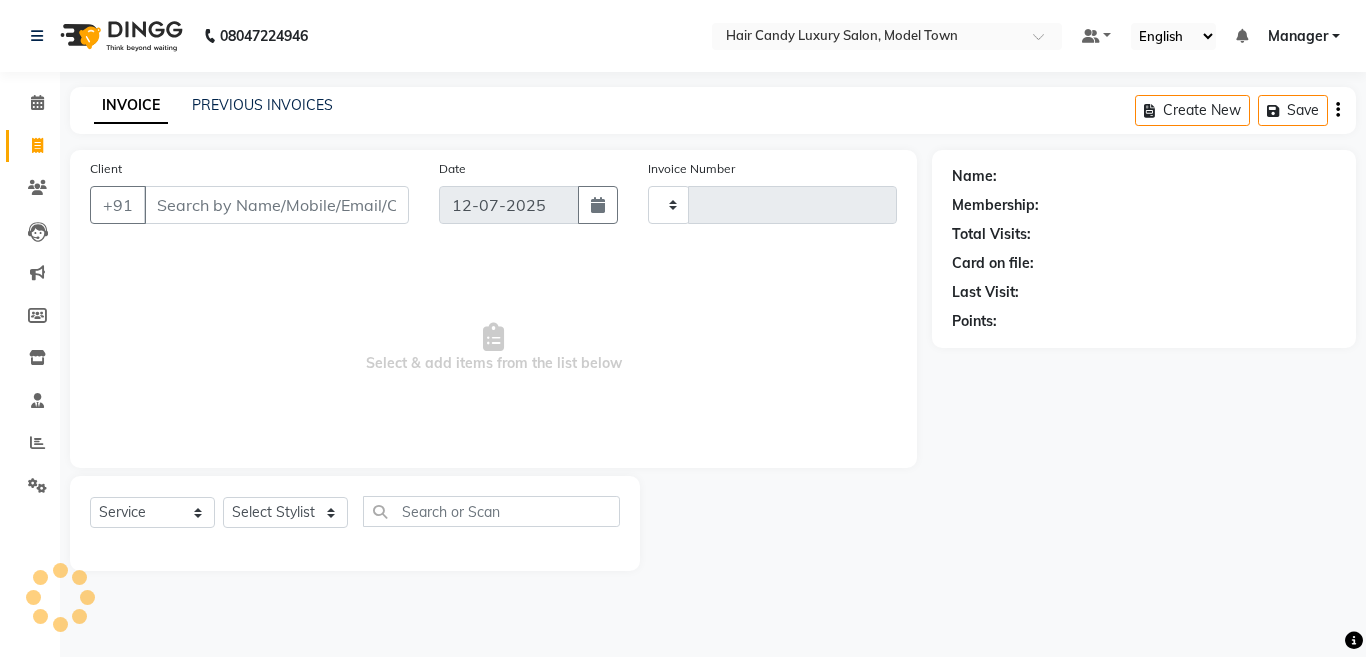 type on "2548" 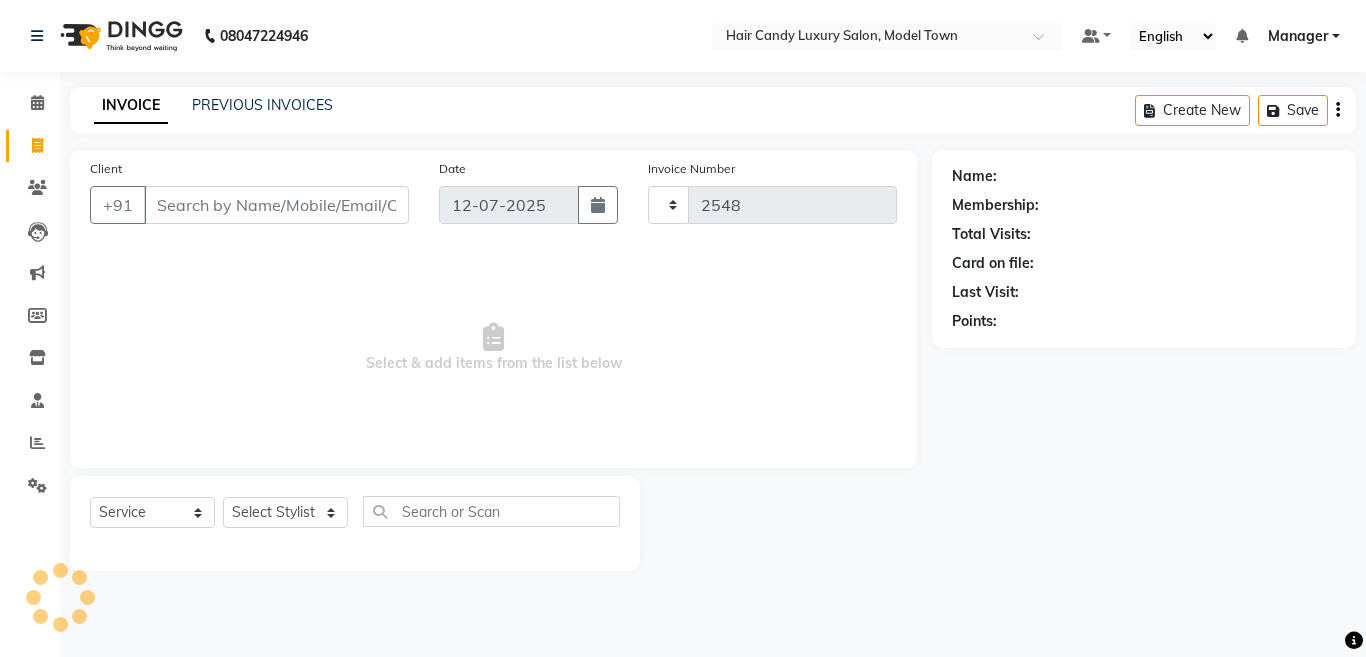 select on "4716" 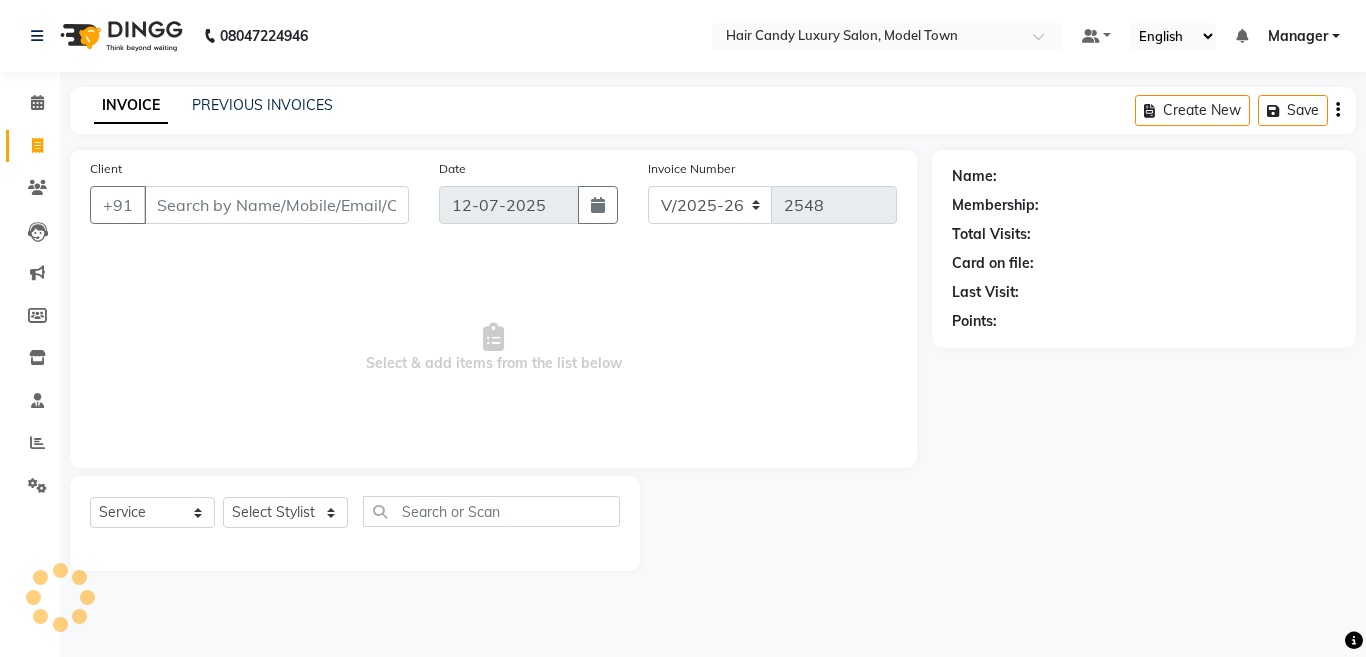 click on "Client" at bounding box center (276, 205) 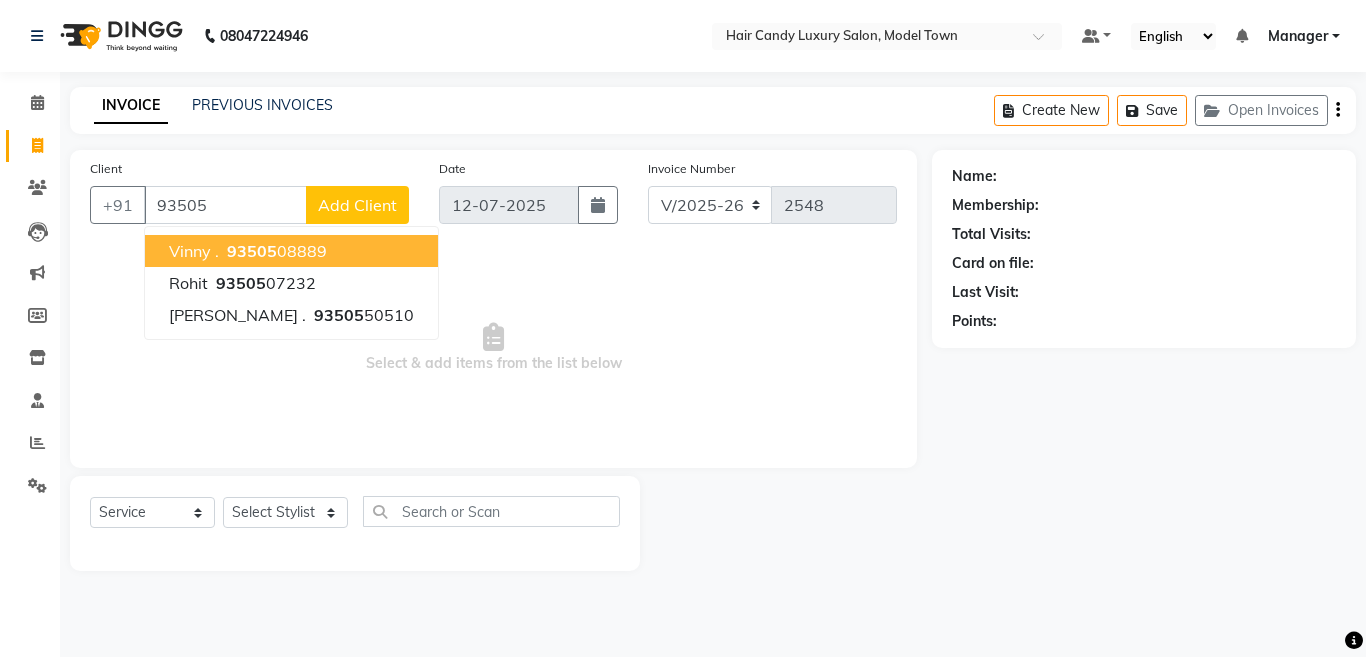 click on "93505 08889" at bounding box center (275, 251) 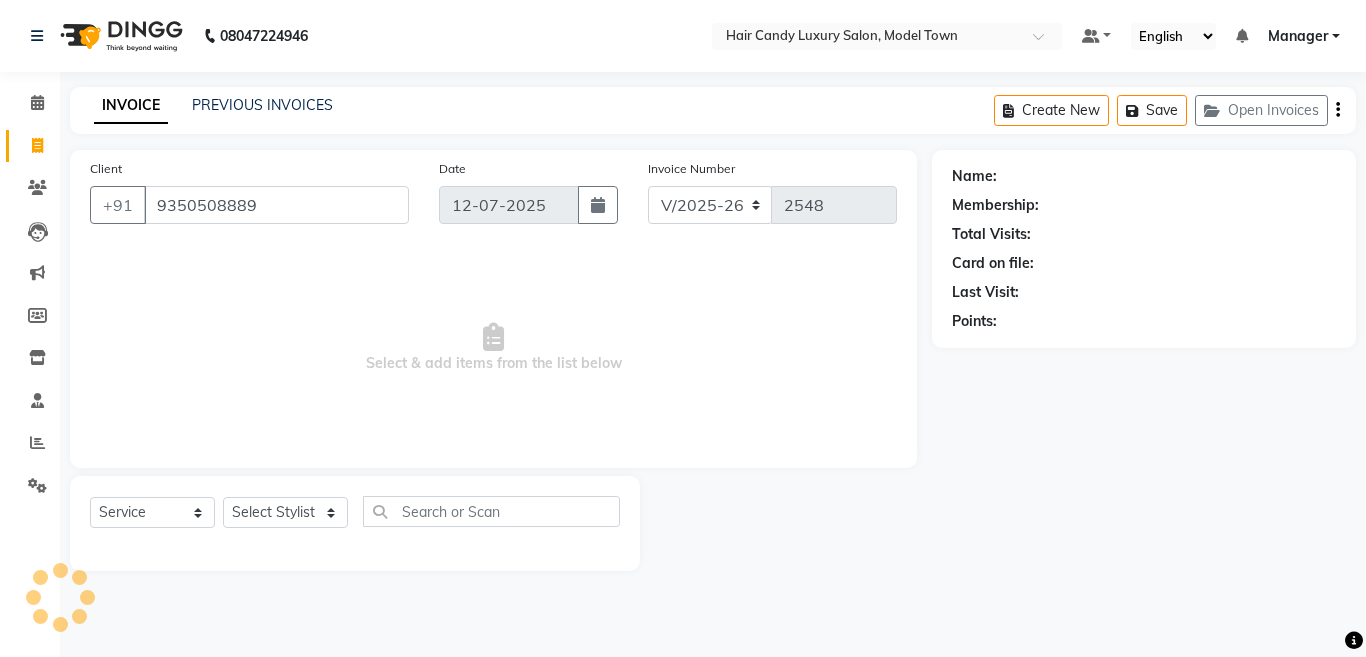 type on "9350508889" 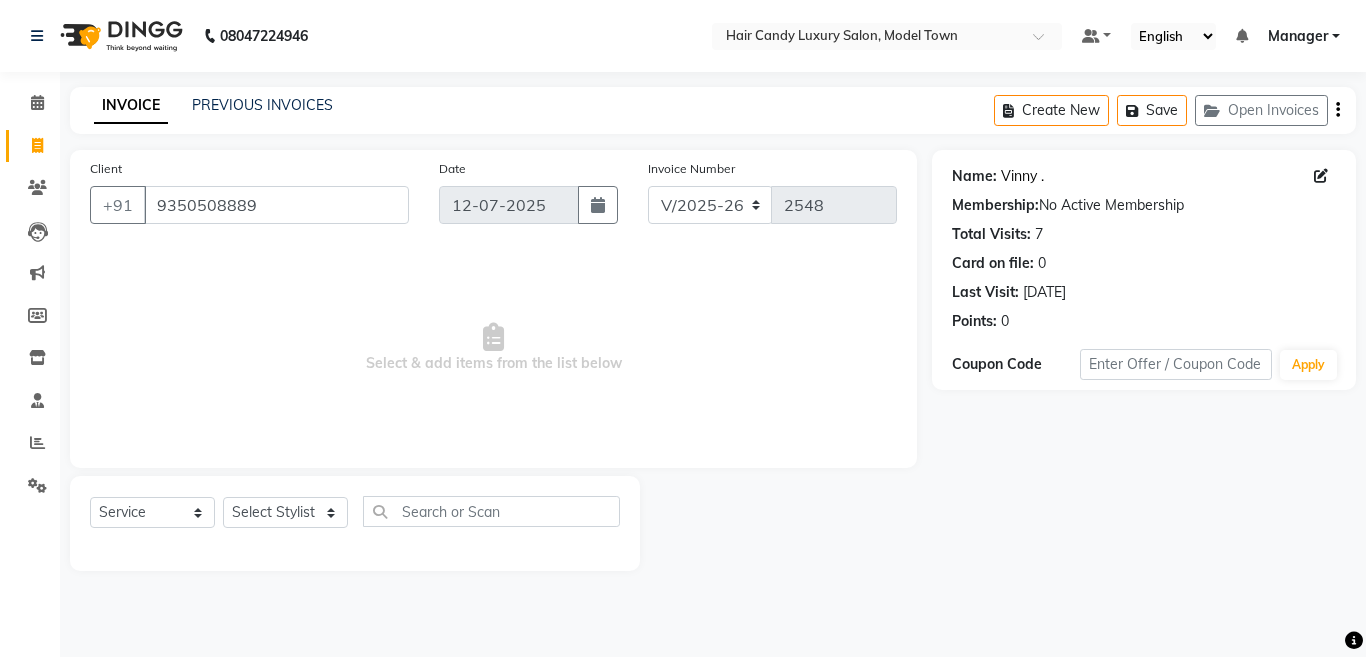 click on "Vinny ." 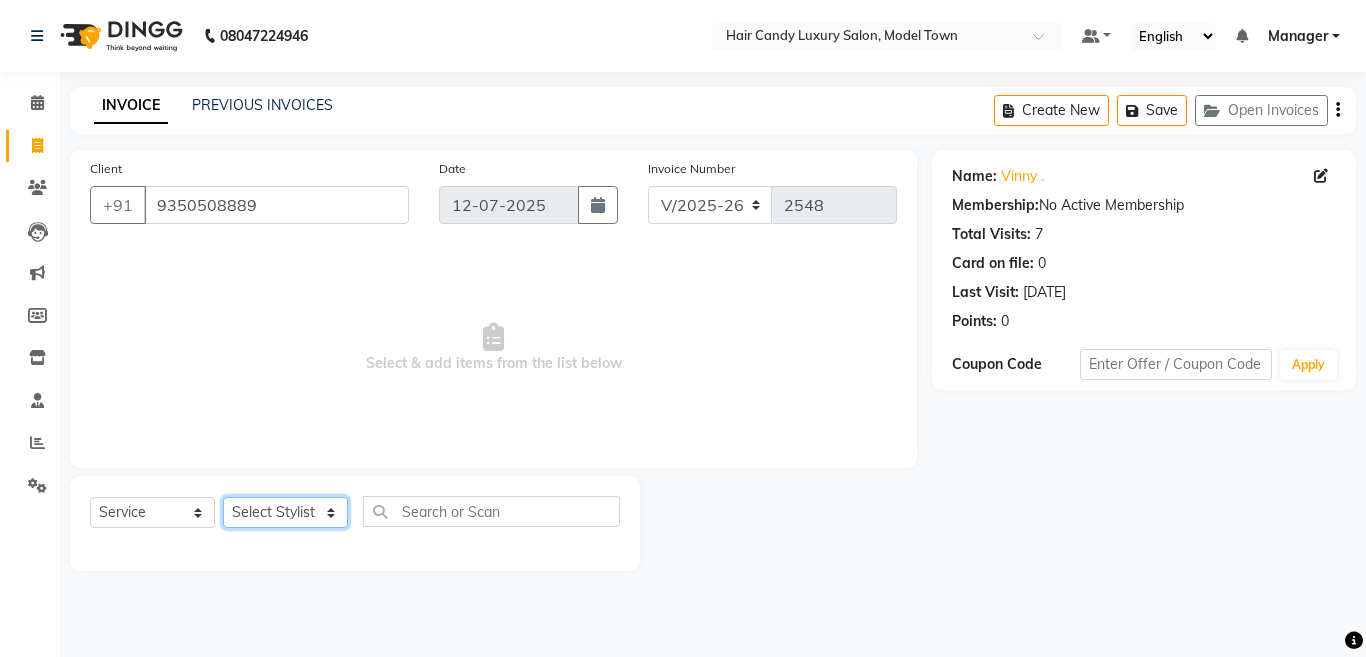 click on "Select Stylist [PERSON_NAME] [PERSON_NAME] ([PERSON_NAME]) Manager [PERSON_NAME] [PERSON_NAME] [PERSON_NAME] [PERSON_NAME] ([PERSON_NAME]) [PERSON_NAME]  stock manager surrender [PERSON_NAME] [PERSON_NAME]" 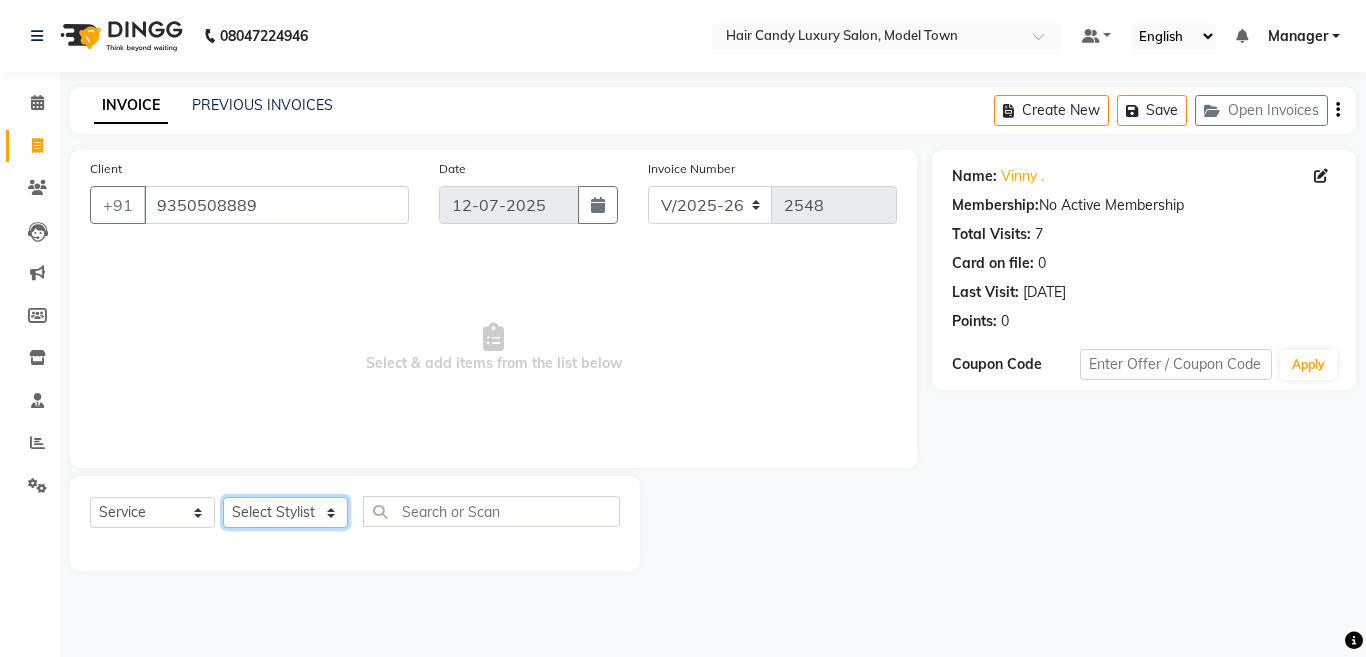 select on "60442" 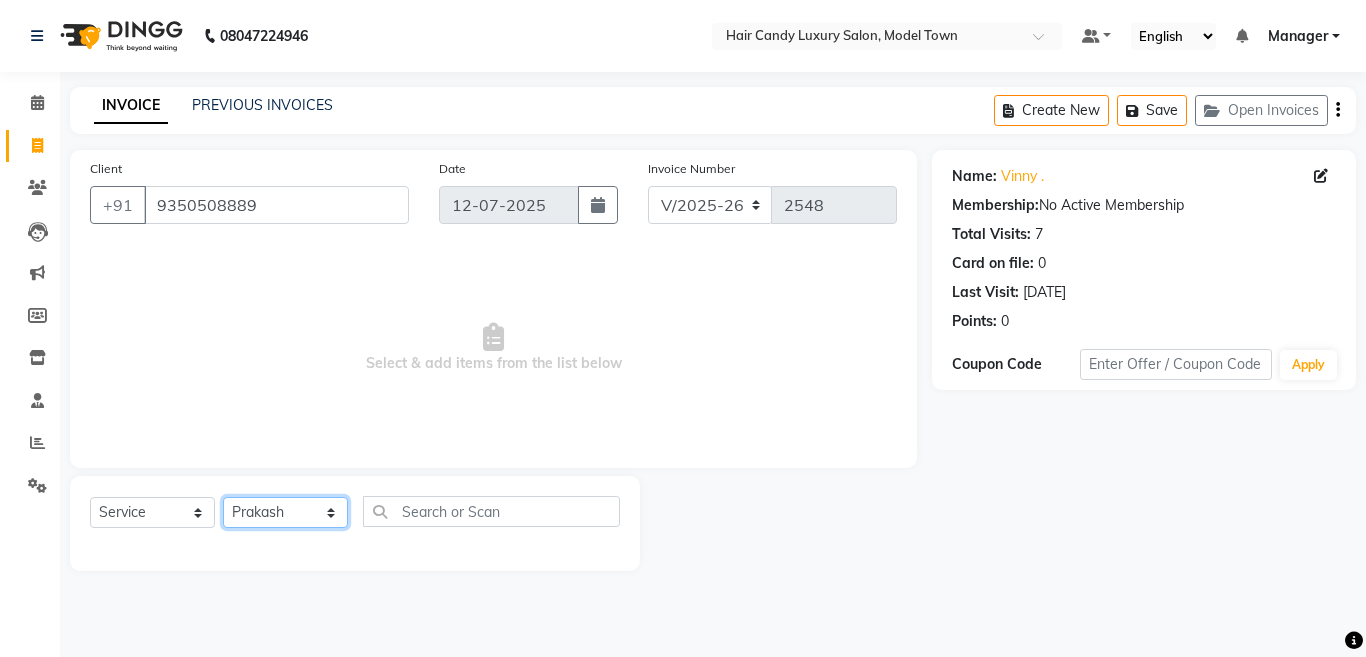 click on "Select Stylist [PERSON_NAME] [PERSON_NAME] ([PERSON_NAME]) Manager [PERSON_NAME] [PERSON_NAME] [PERSON_NAME] [PERSON_NAME] ([PERSON_NAME]) [PERSON_NAME]  stock manager surrender [PERSON_NAME] [PERSON_NAME]" 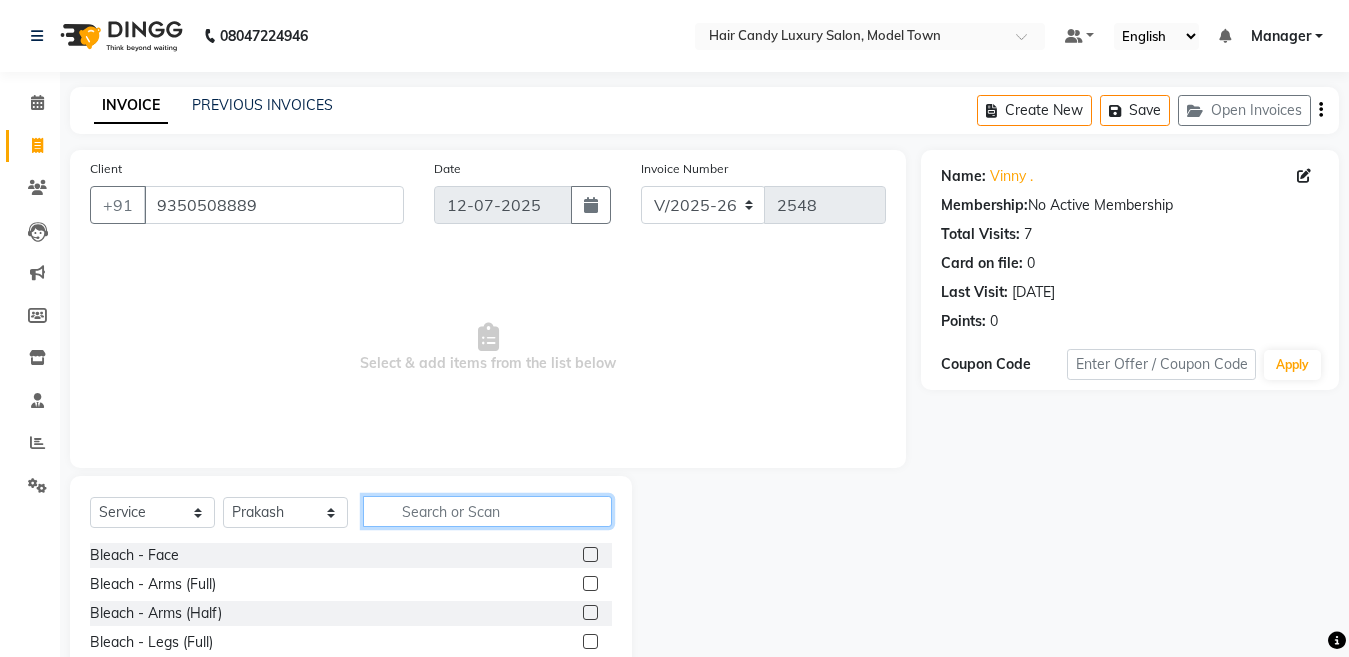click 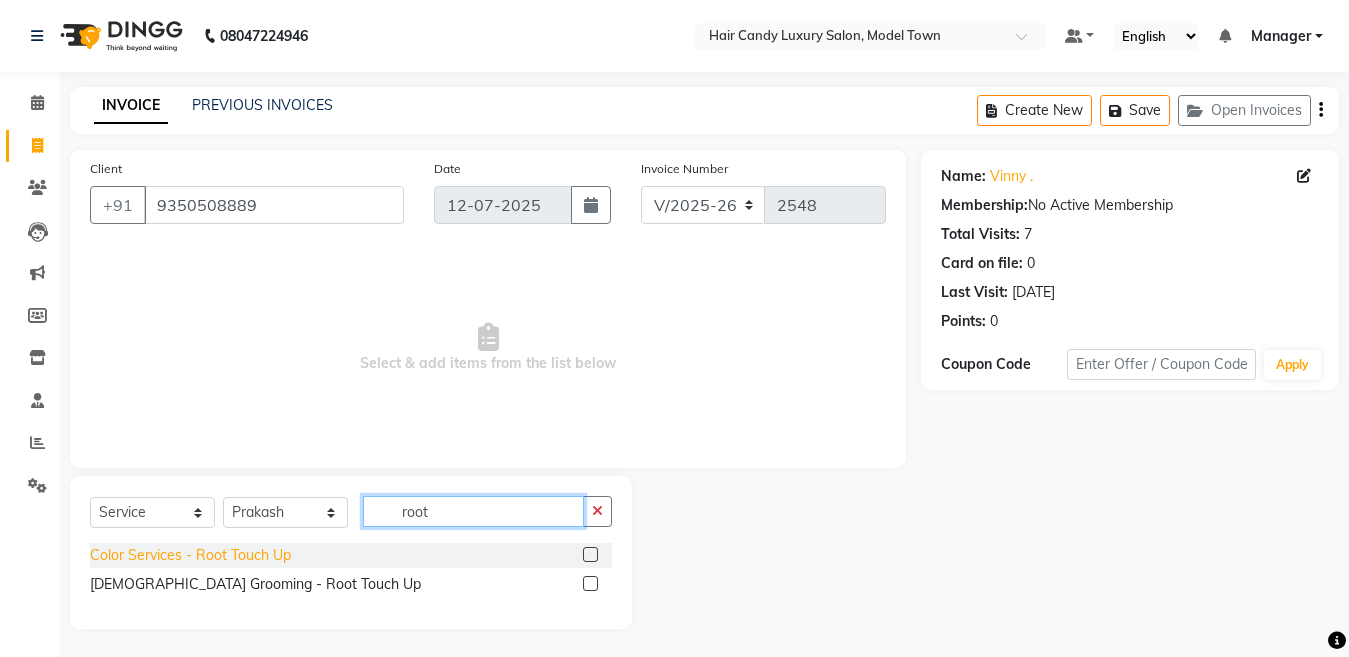 type on "root" 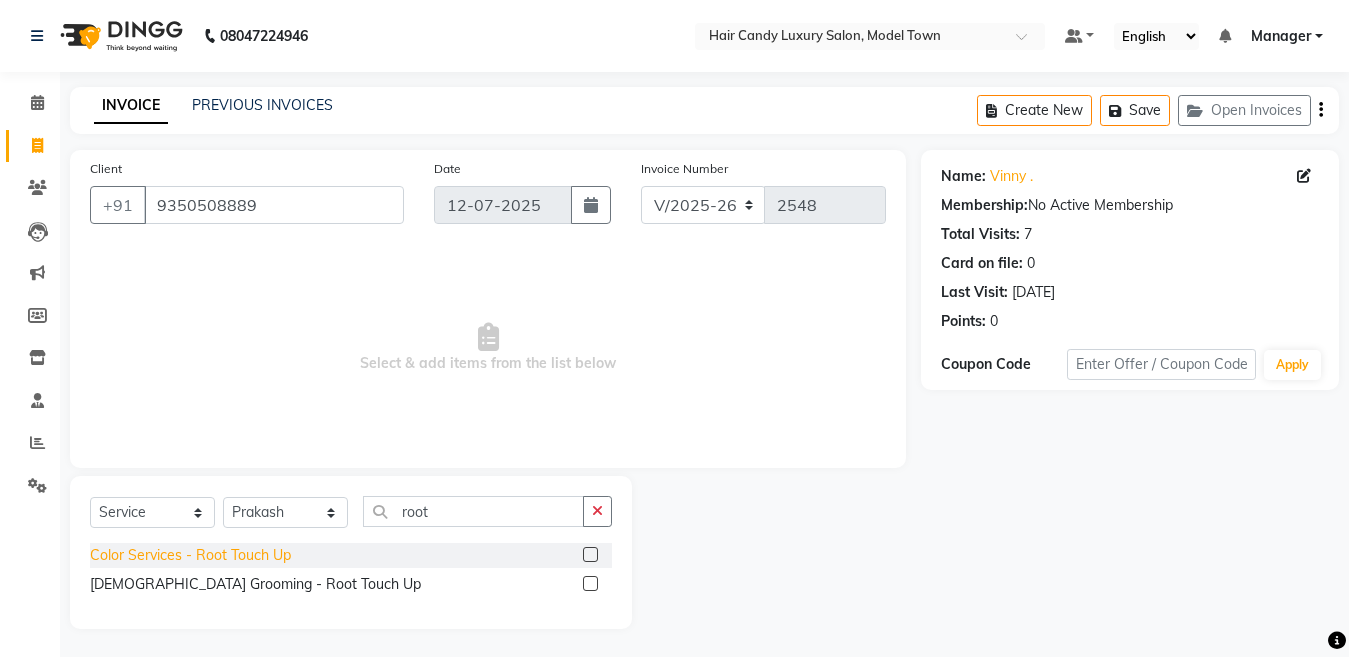 click on "Color Services - Root Touch Up" 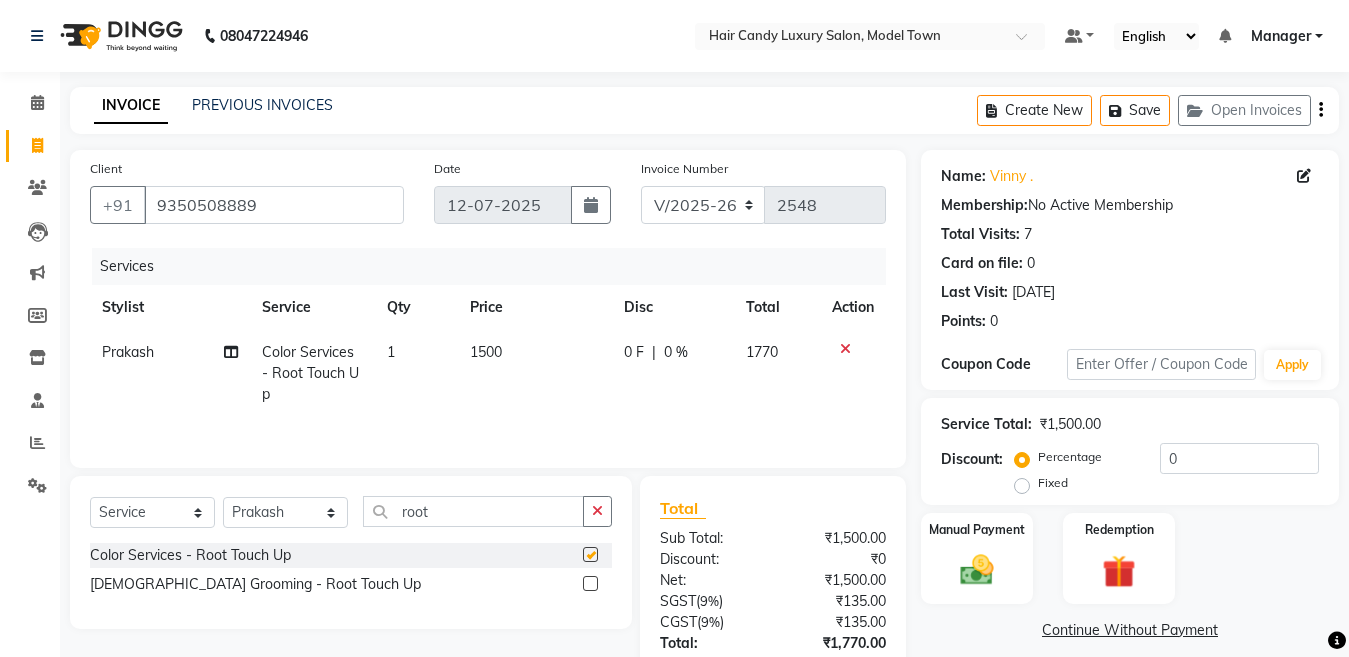 checkbox on "false" 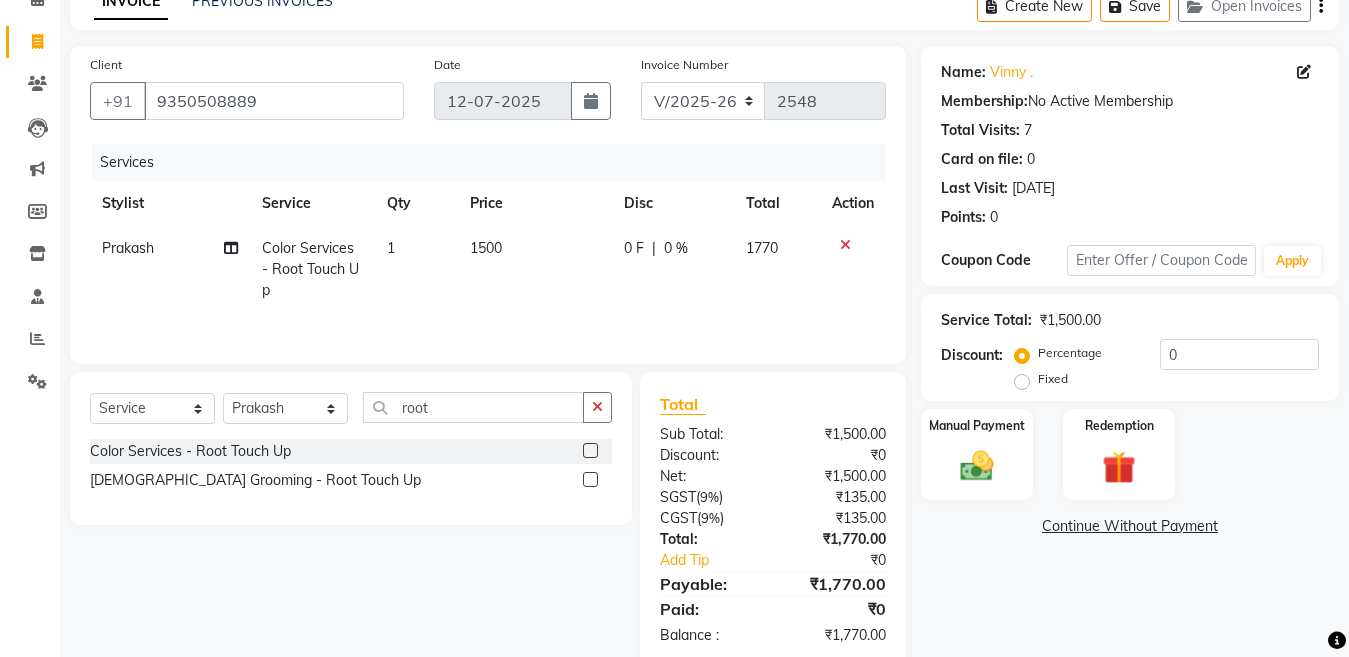 scroll, scrollTop: 123, scrollLeft: 0, axis: vertical 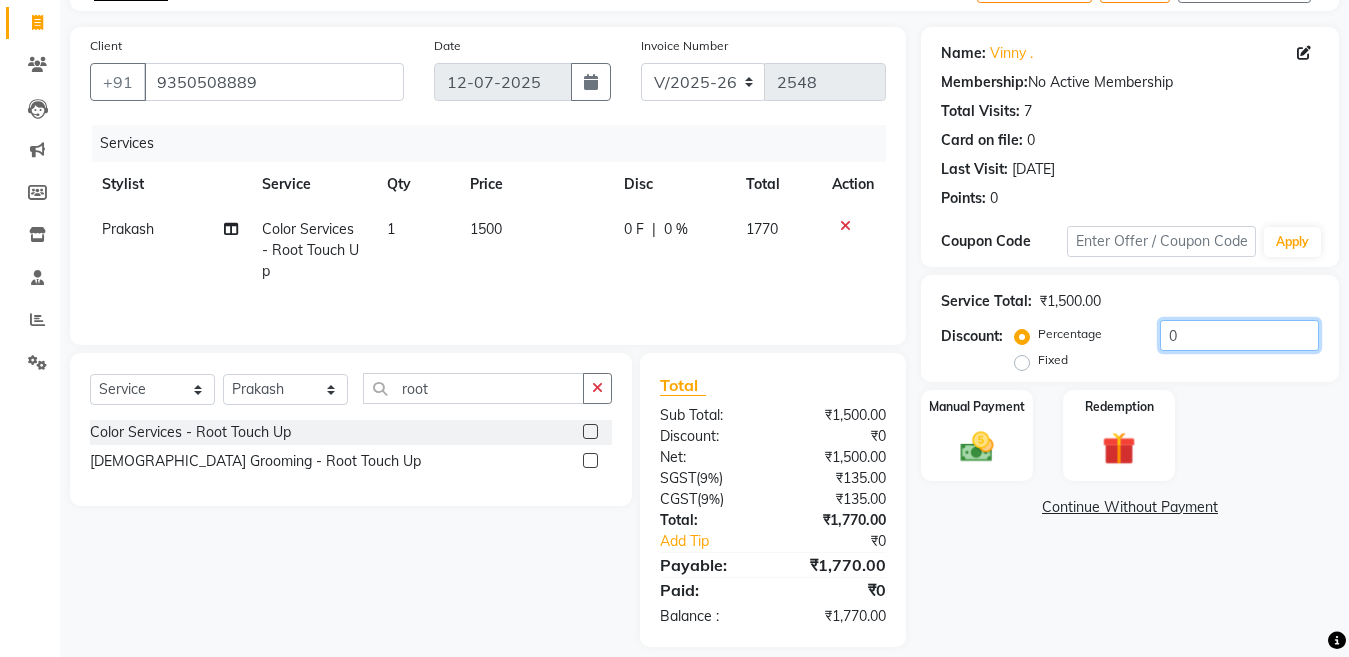 click on "0" 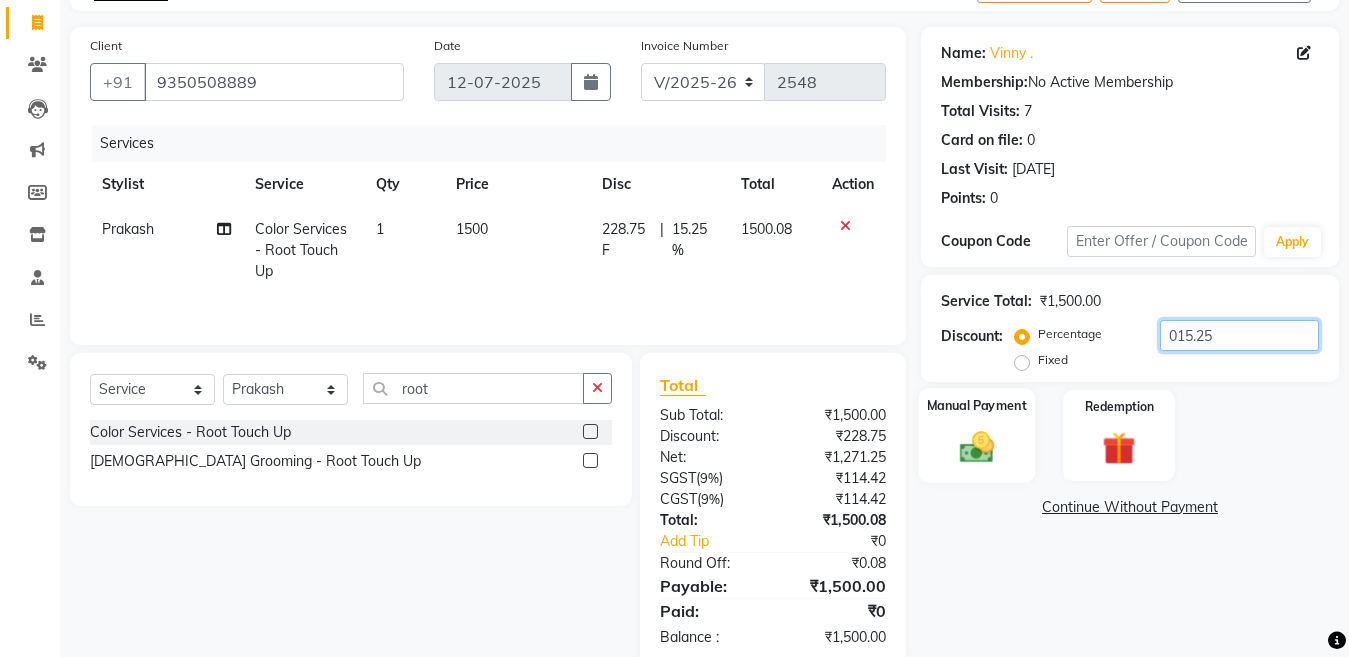 type on "015.25" 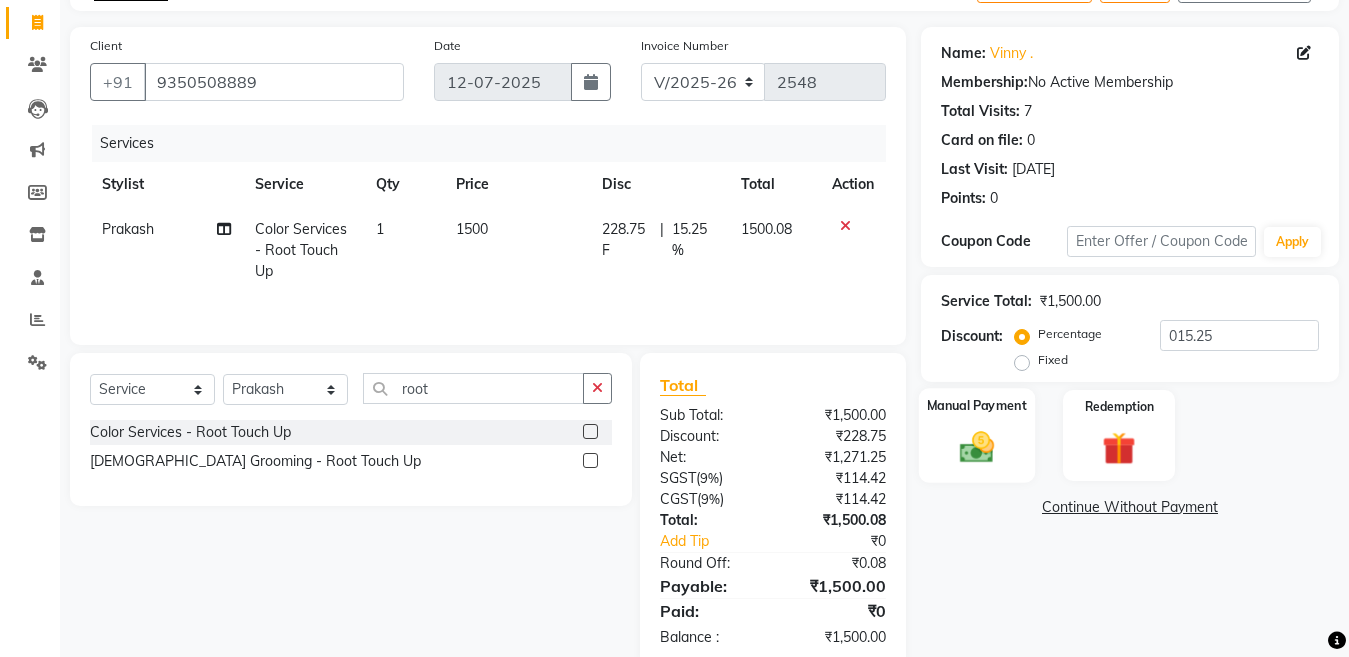 click on "Manual Payment" 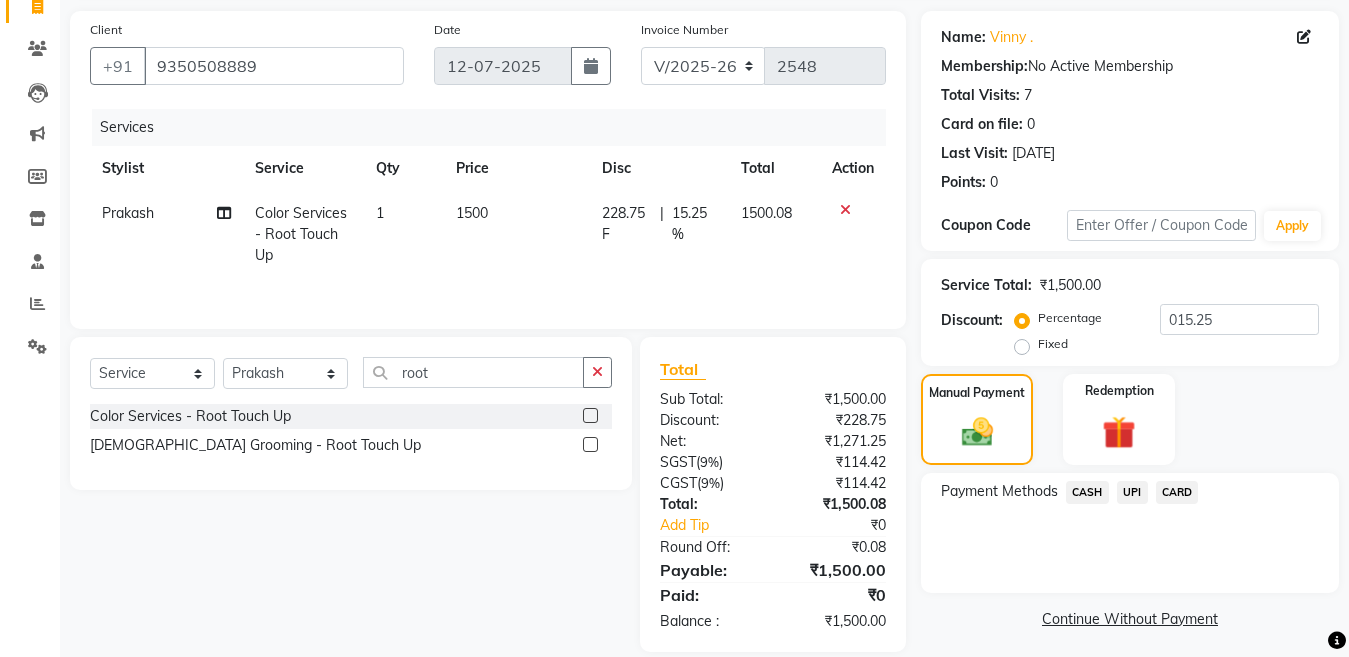 scroll, scrollTop: 166, scrollLeft: 0, axis: vertical 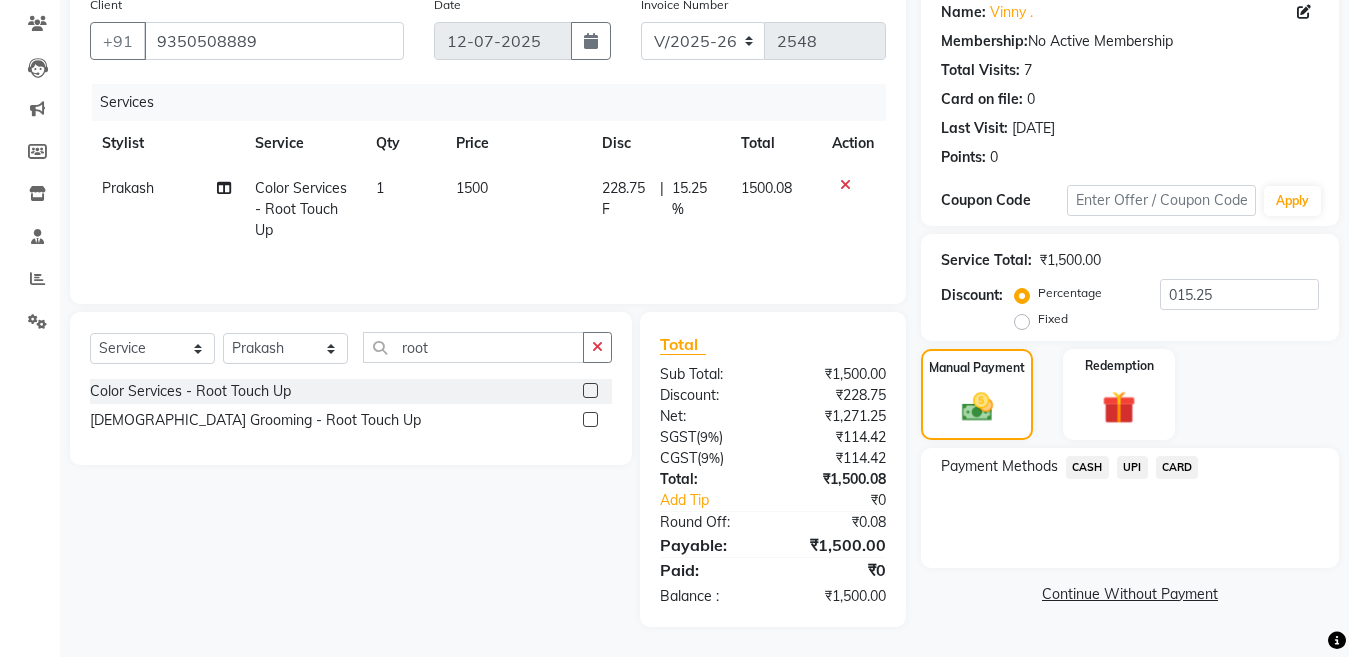 click on "Payment Methods  CASH   UPI   CARD" 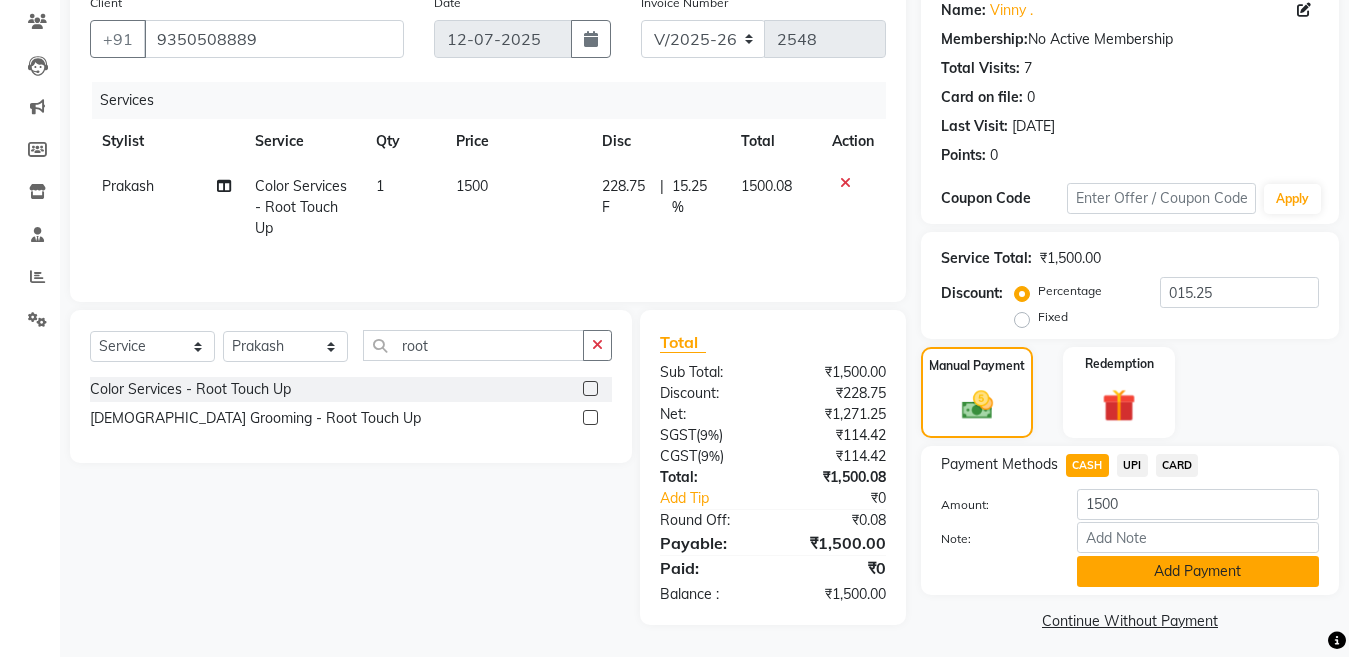 drag, startPoint x: 1091, startPoint y: 566, endPoint x: 1365, endPoint y: 529, distance: 276.48688 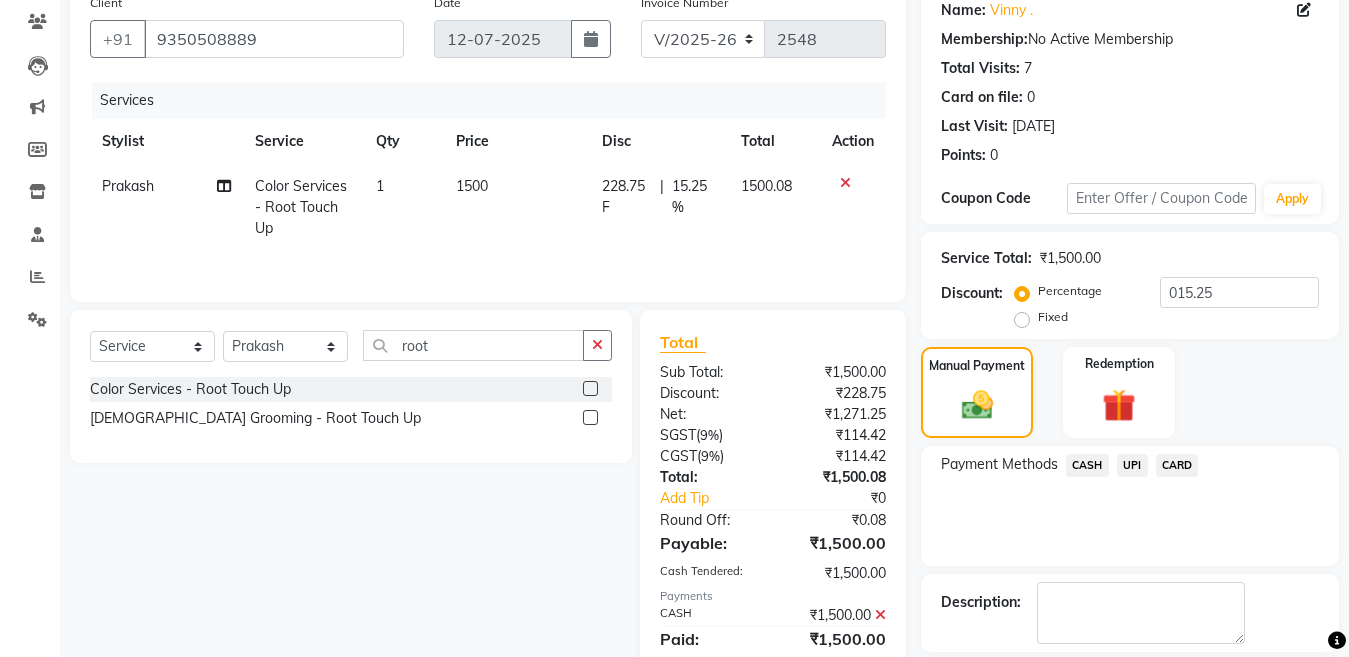 scroll, scrollTop: 259, scrollLeft: 0, axis: vertical 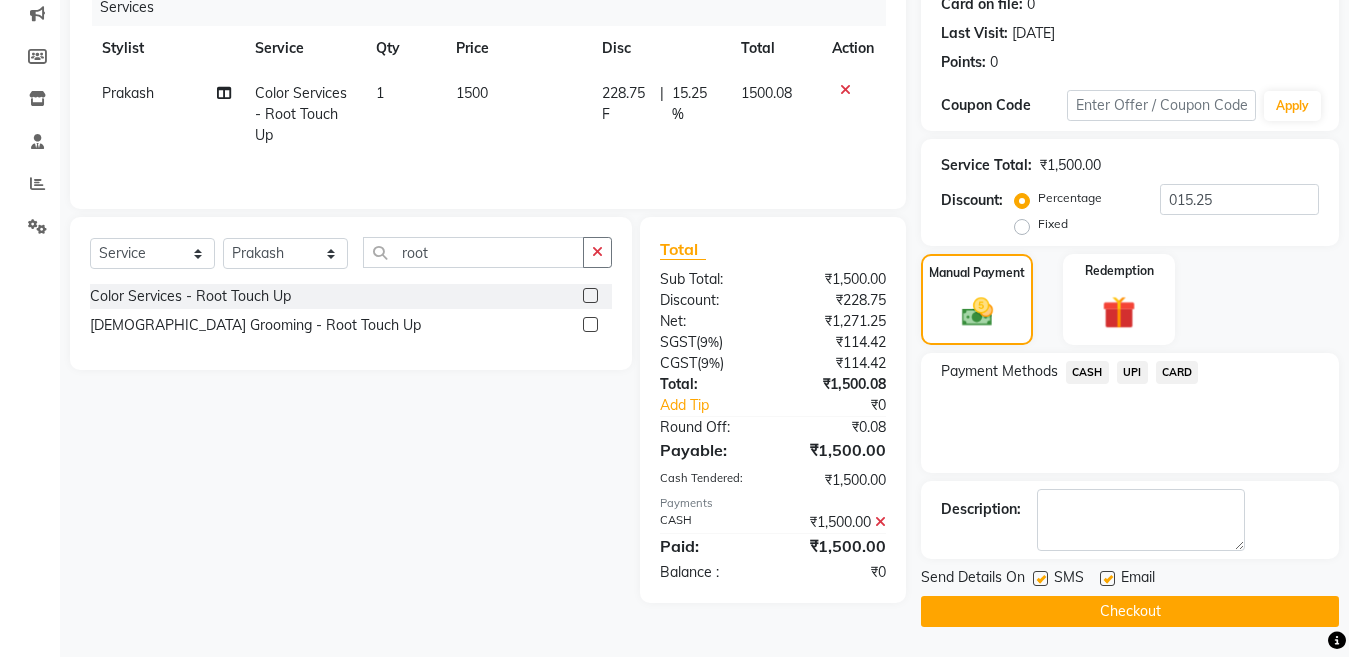 click 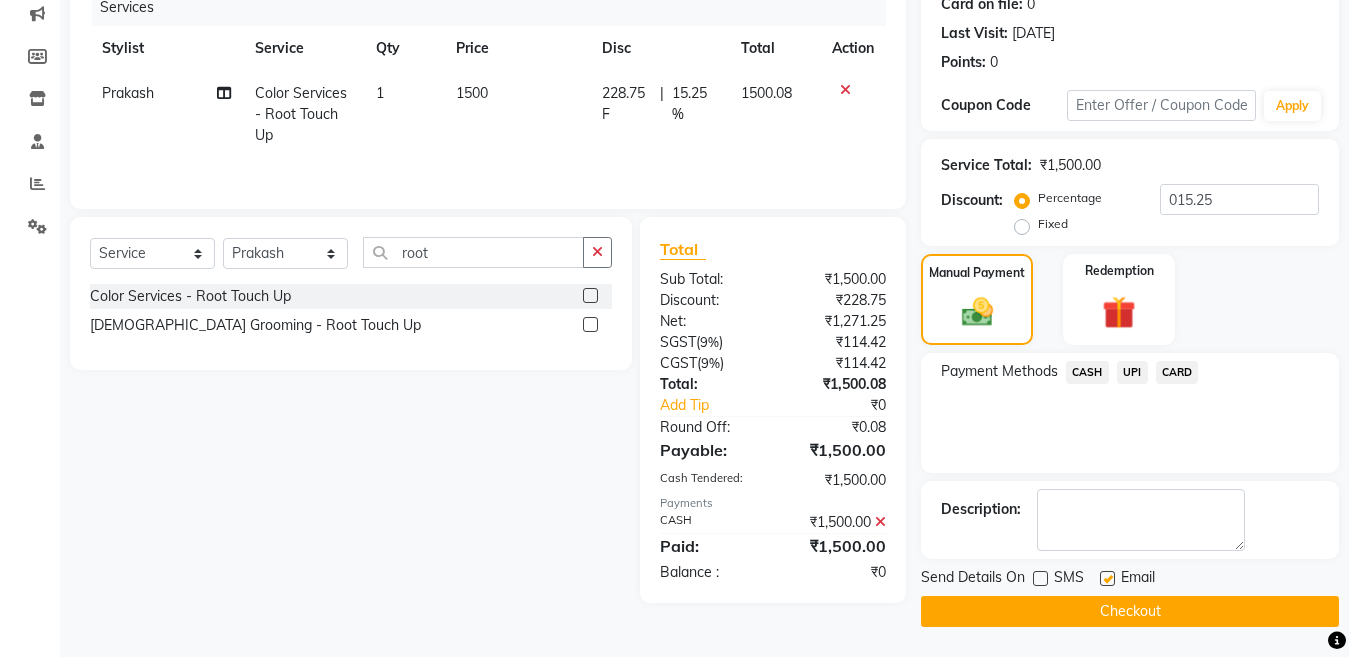 click on "Checkout" 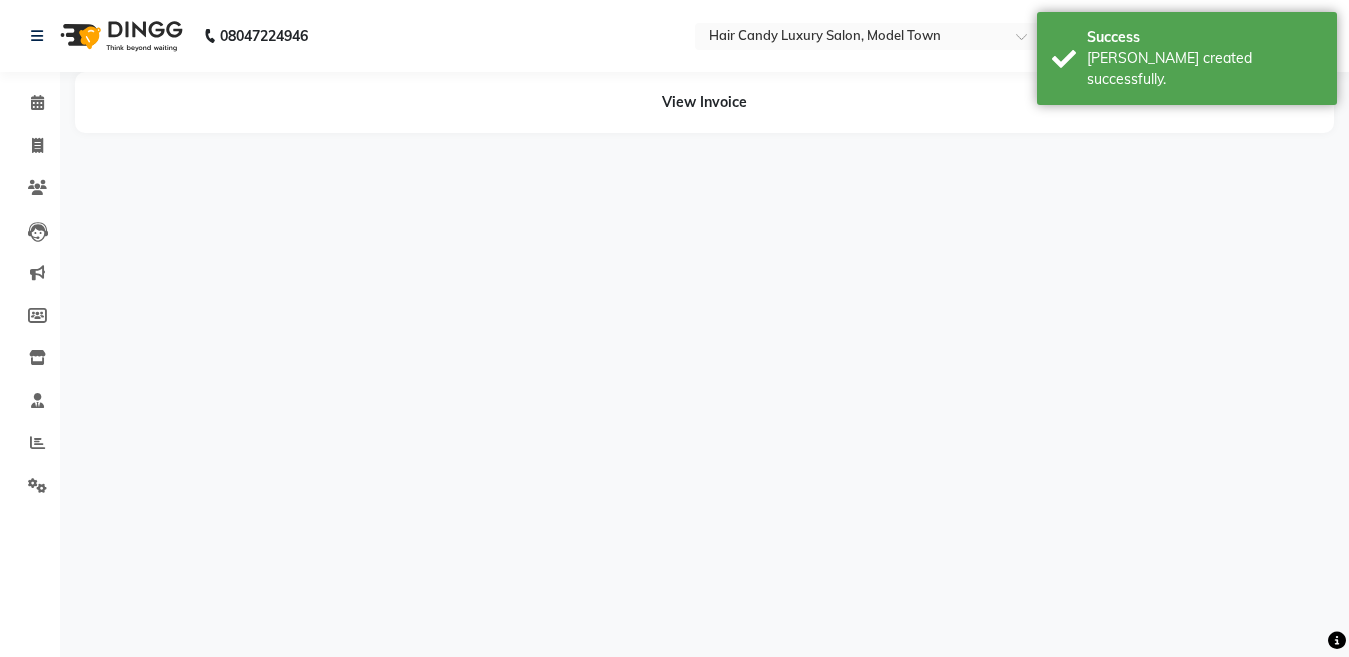 scroll, scrollTop: 0, scrollLeft: 0, axis: both 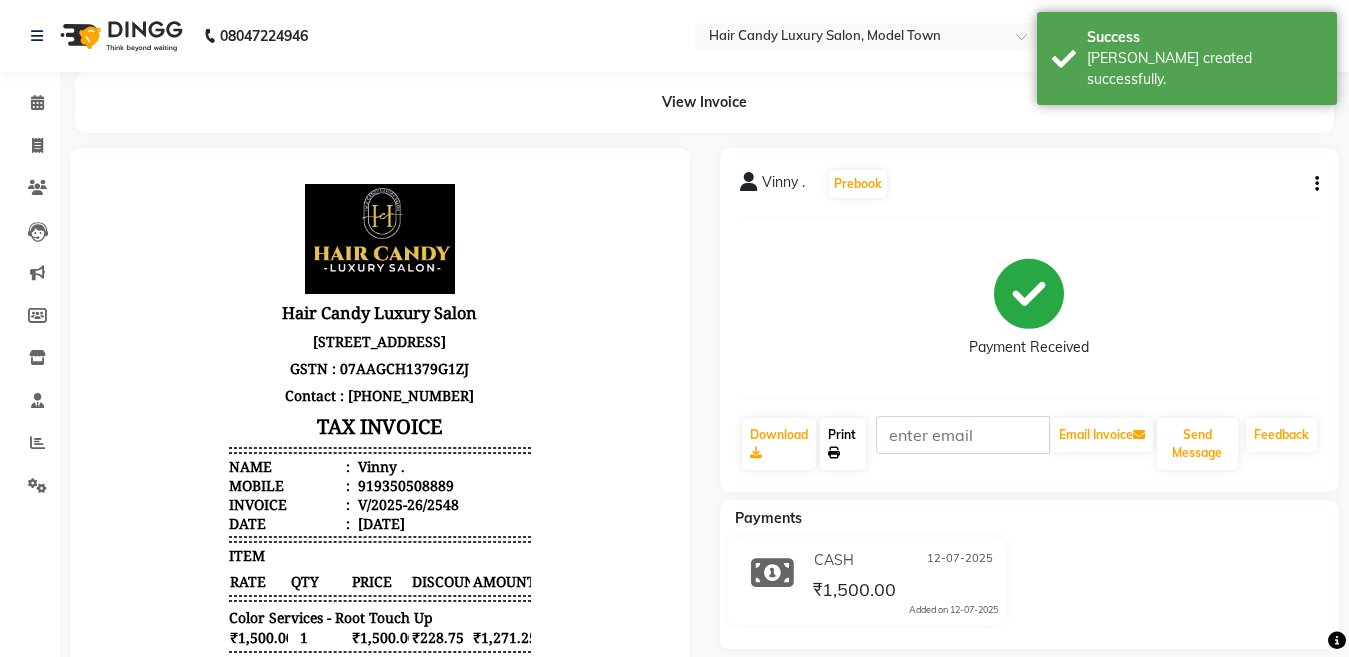 click on "Print" 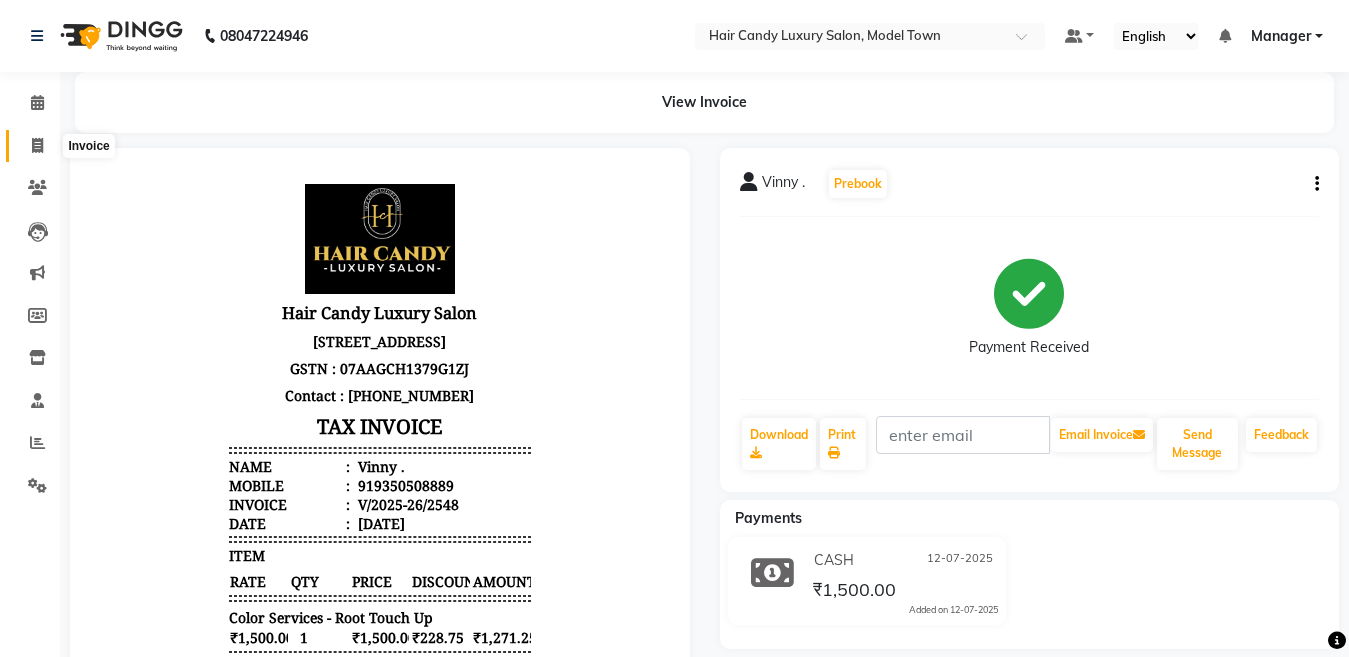 click 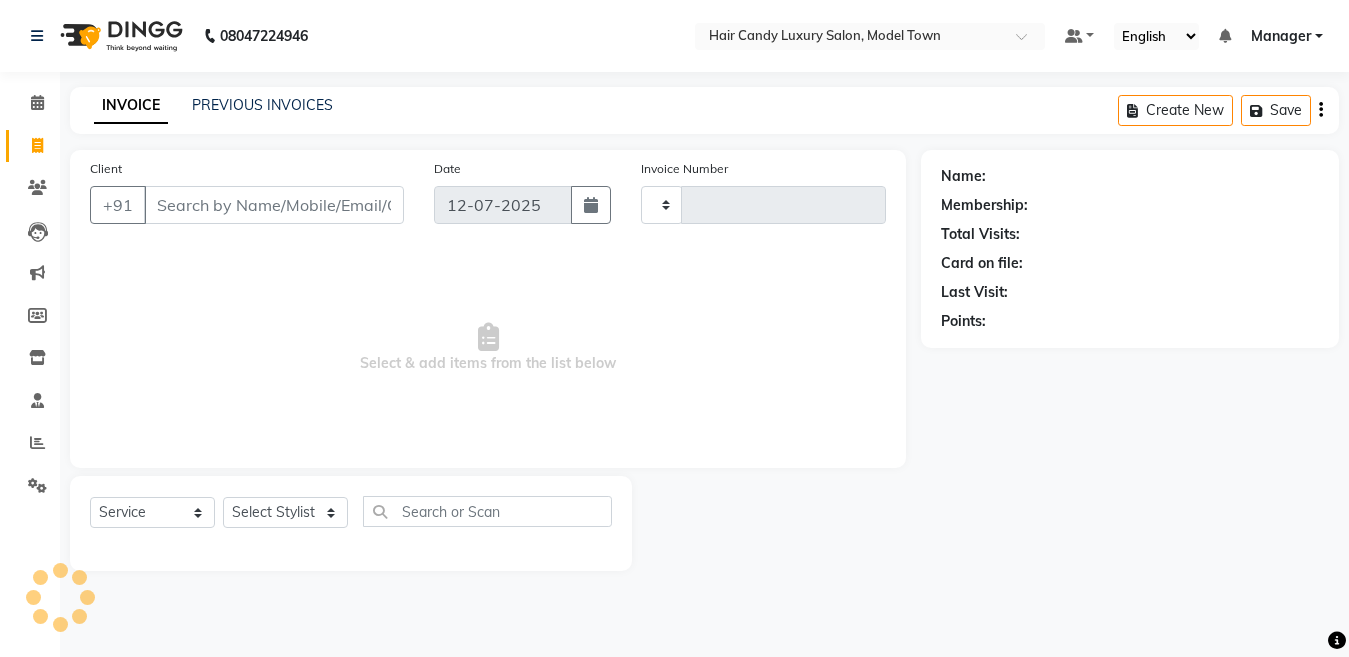 type on "2549" 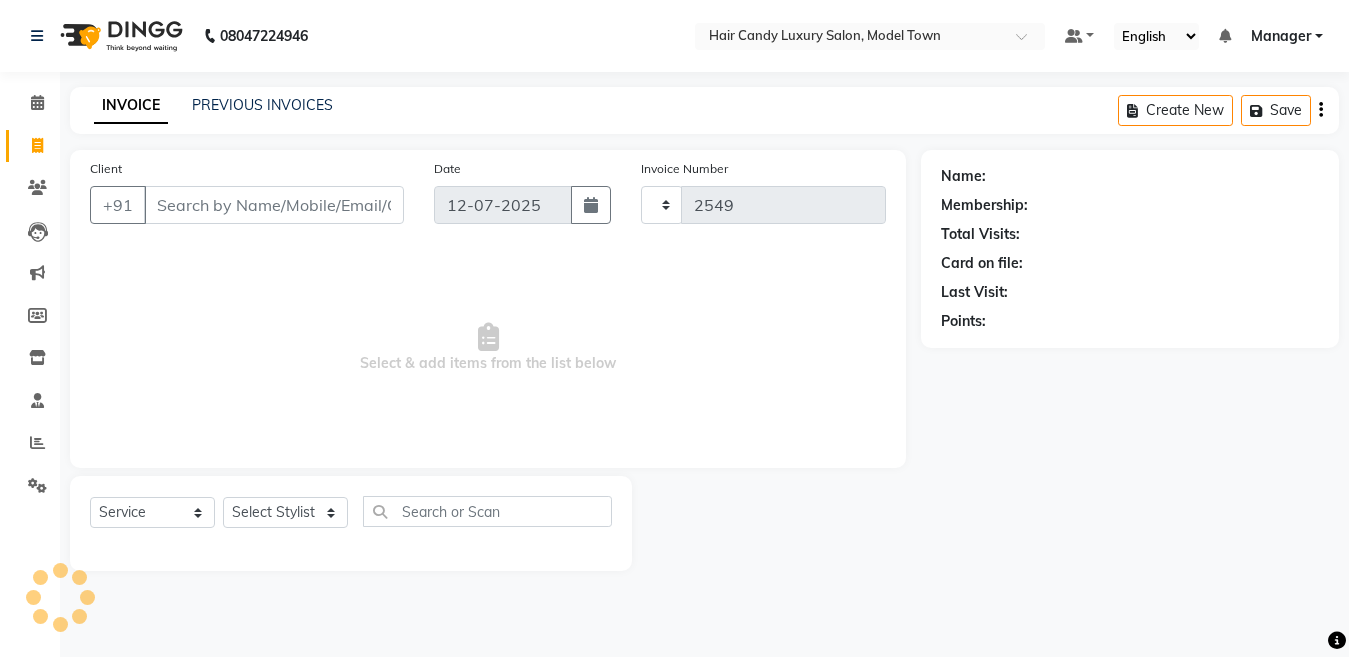 select on "4716" 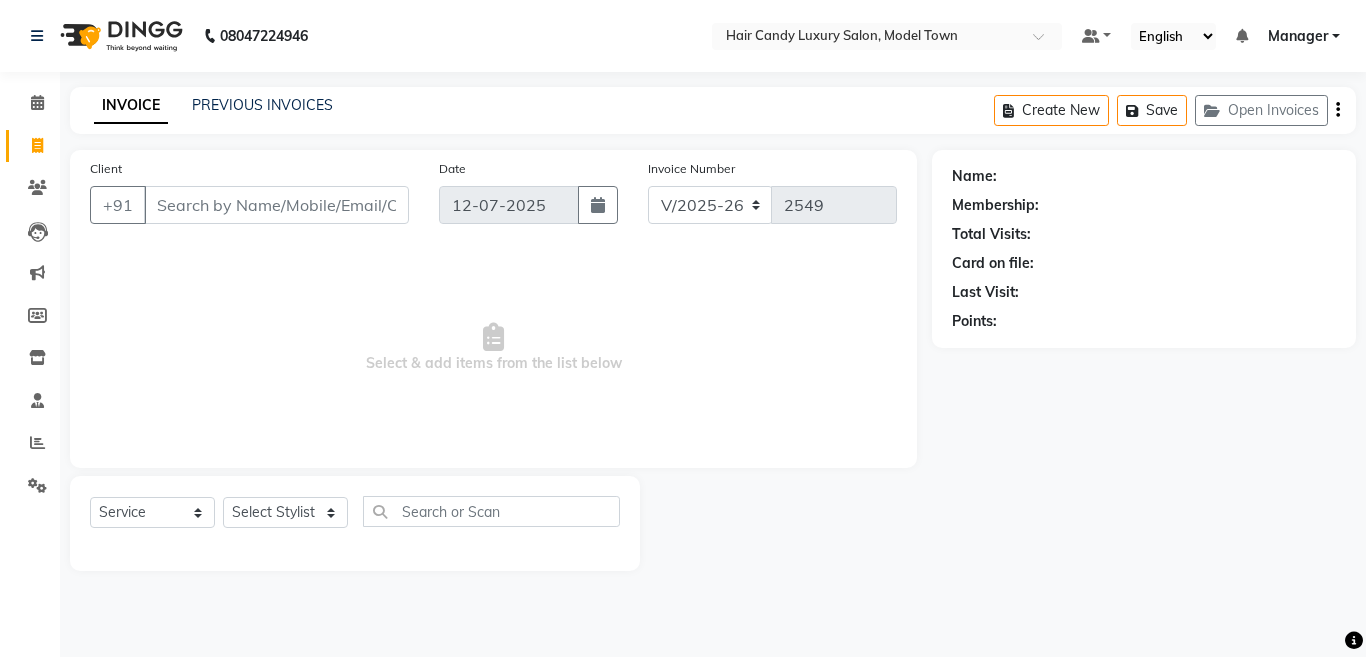 click on "INVOICE PREVIOUS INVOICES Create New   Save   Open Invoices" 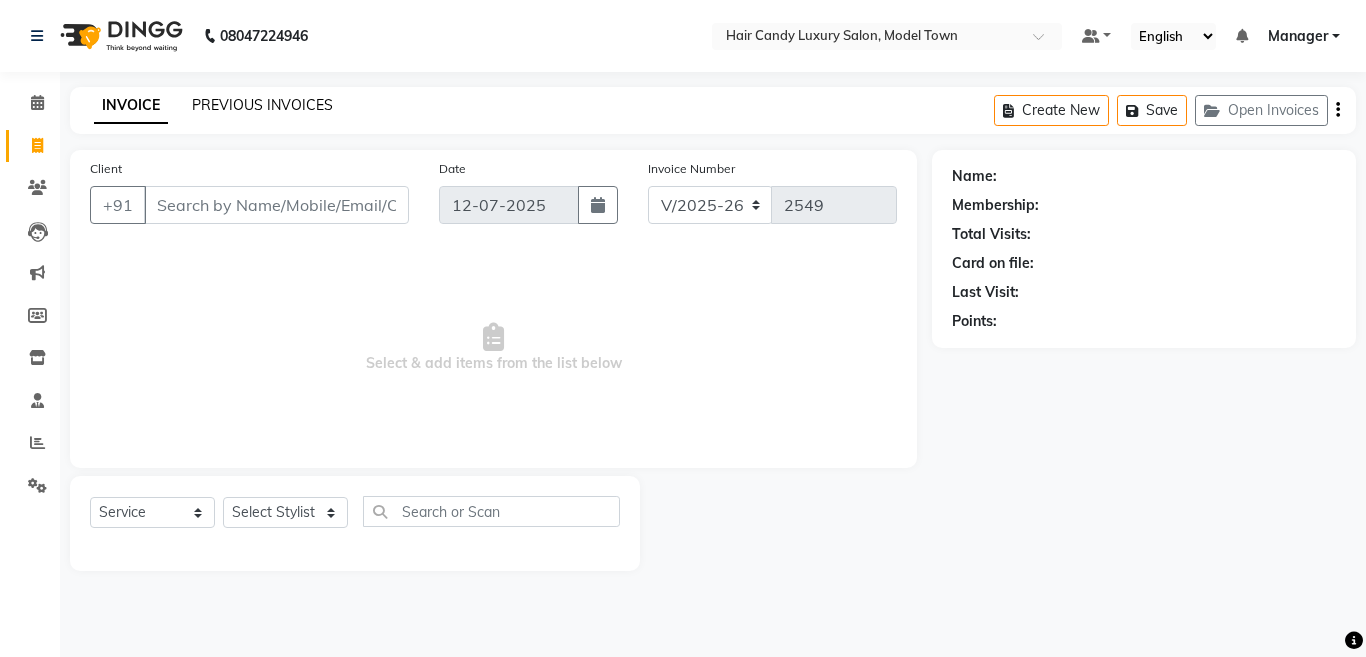 click on "PREVIOUS INVOICES" 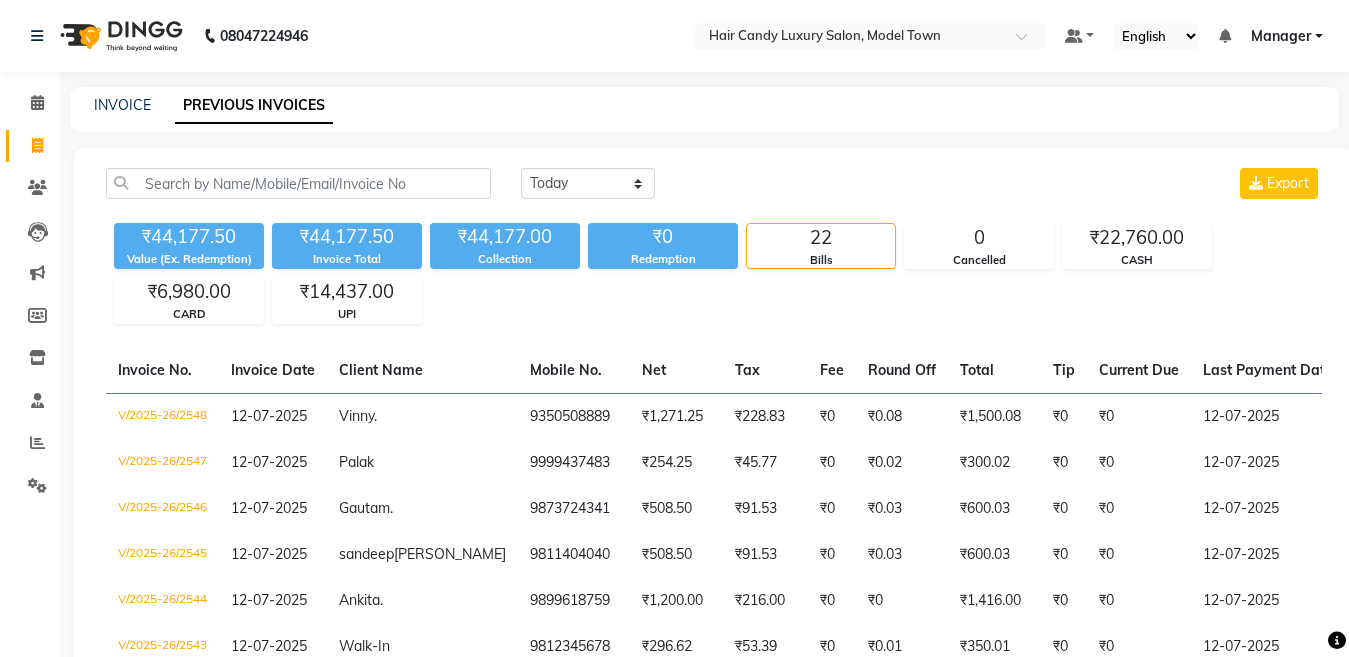 drag, startPoint x: 233, startPoint y: 102, endPoint x: 221, endPoint y: 104, distance: 12.165525 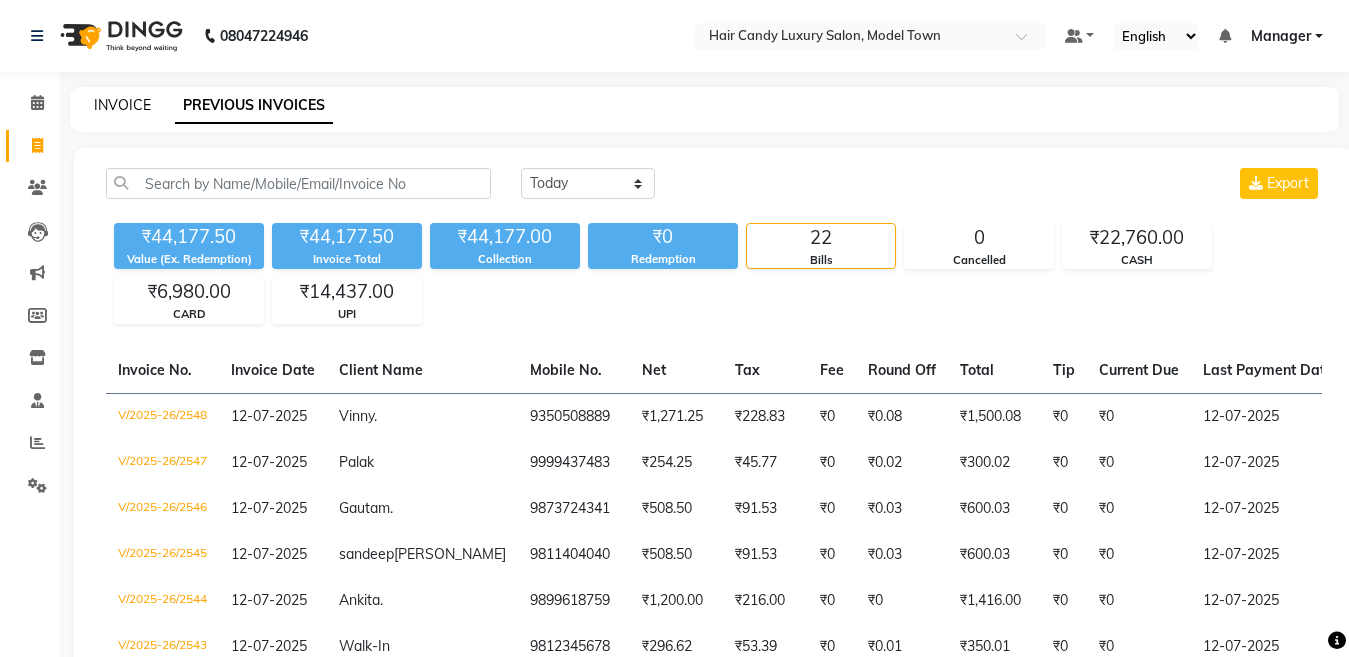 click on "INVOICE" 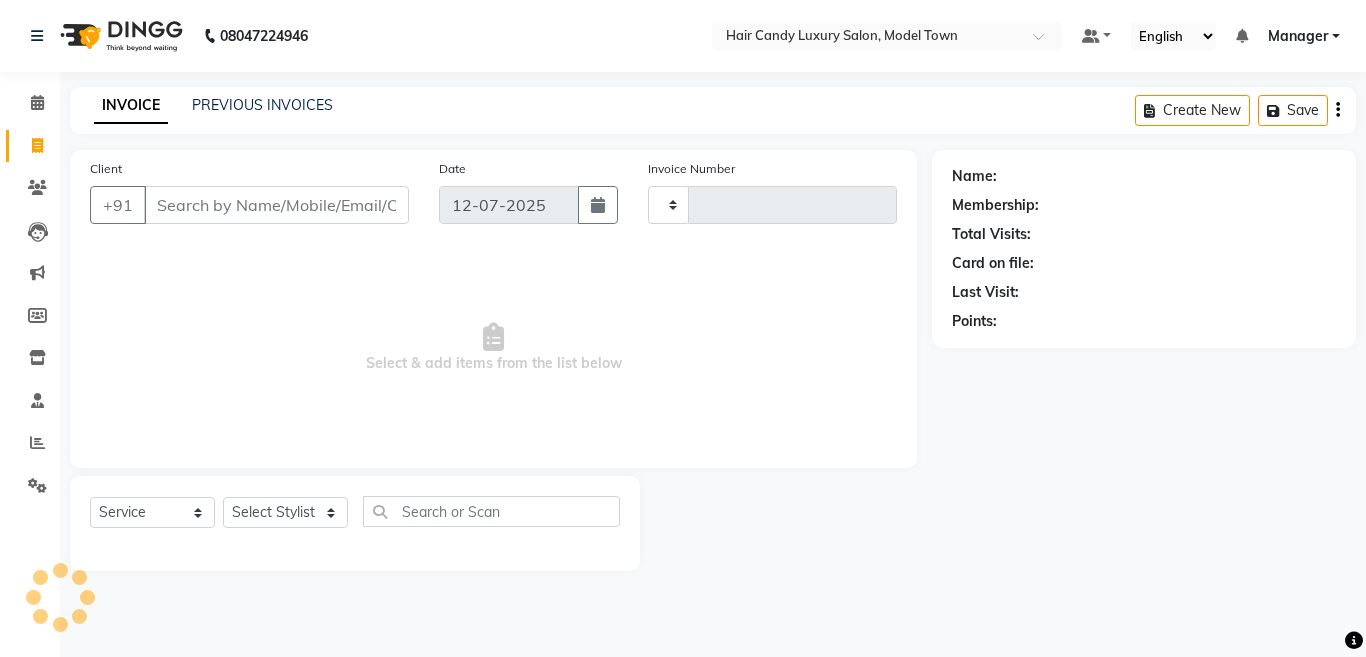 type on "2549" 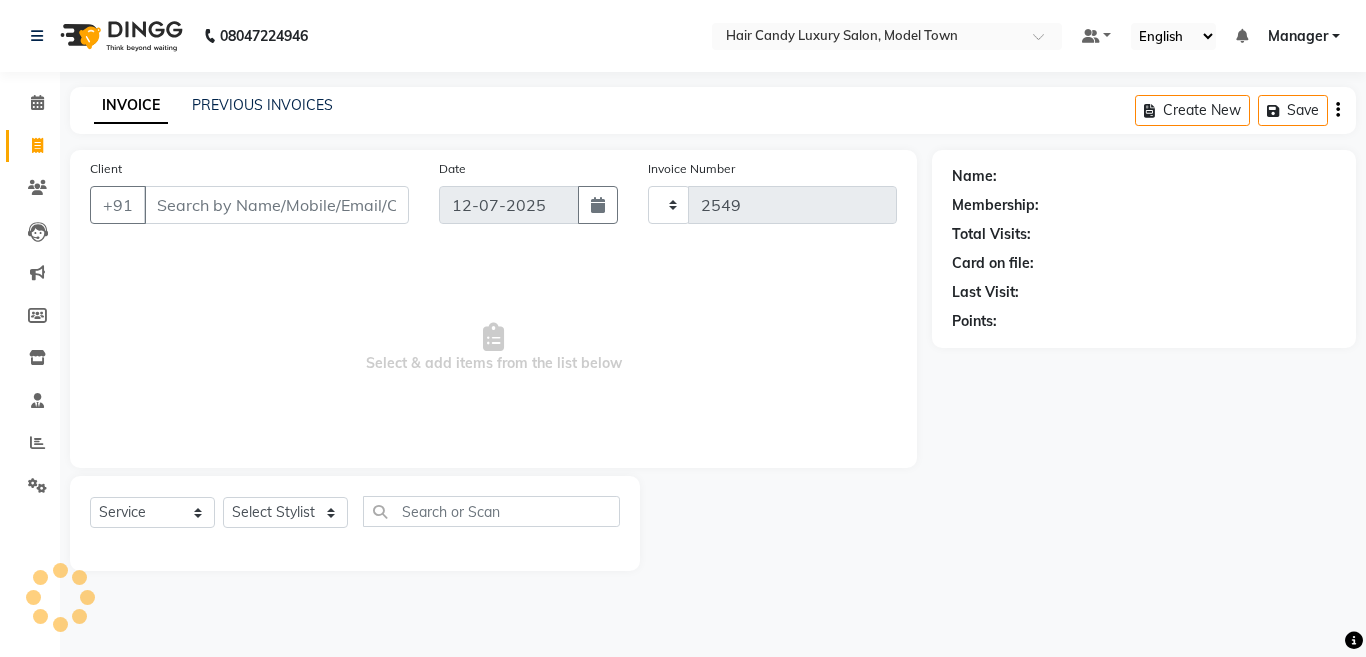 select on "4716" 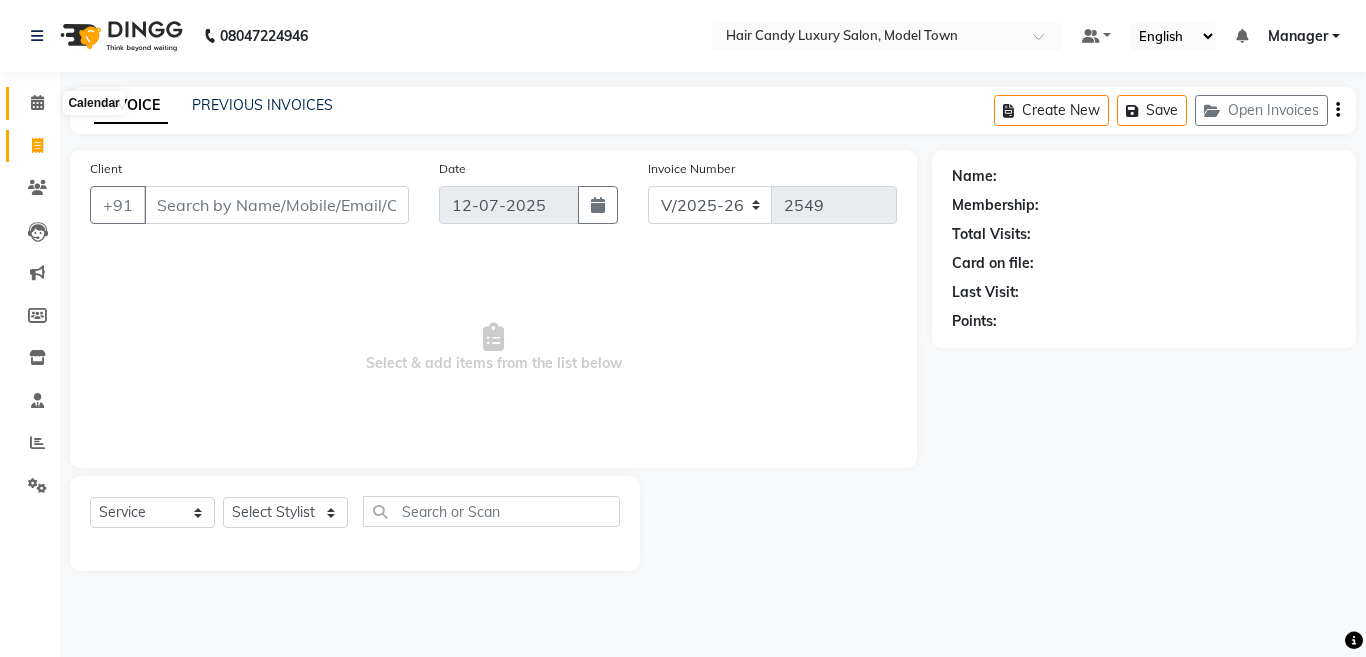 click 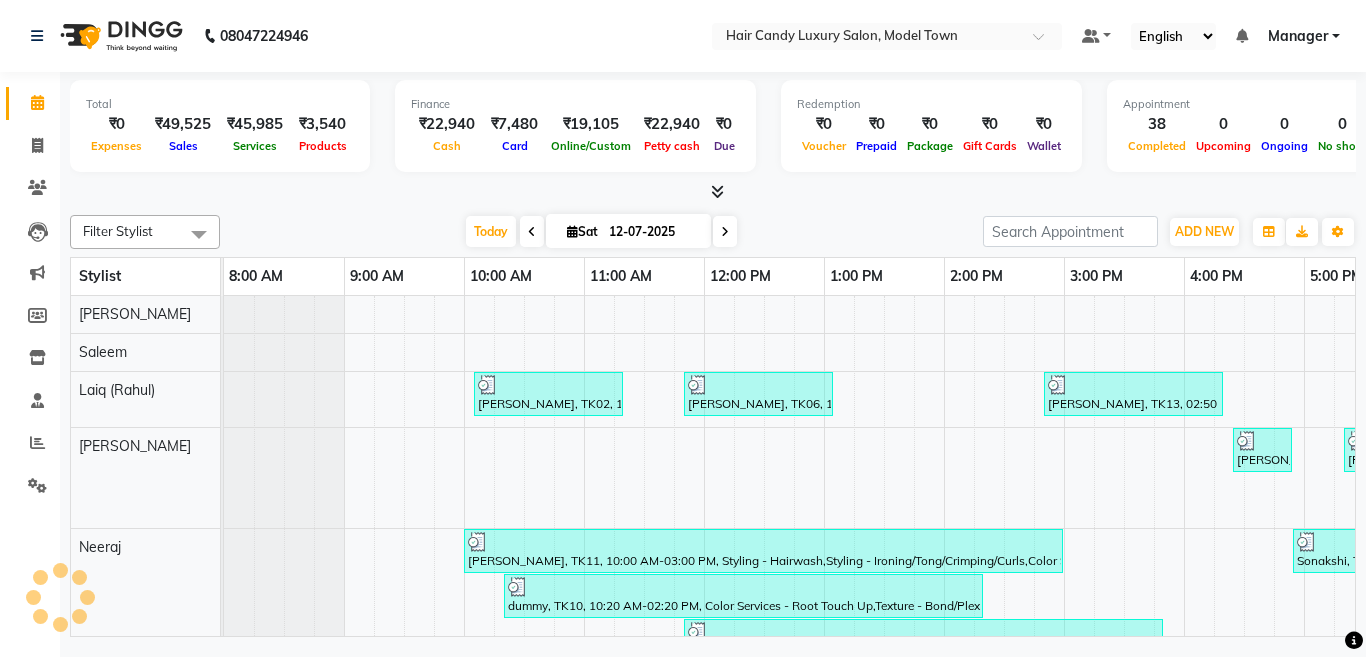 scroll, scrollTop: 0, scrollLeft: 0, axis: both 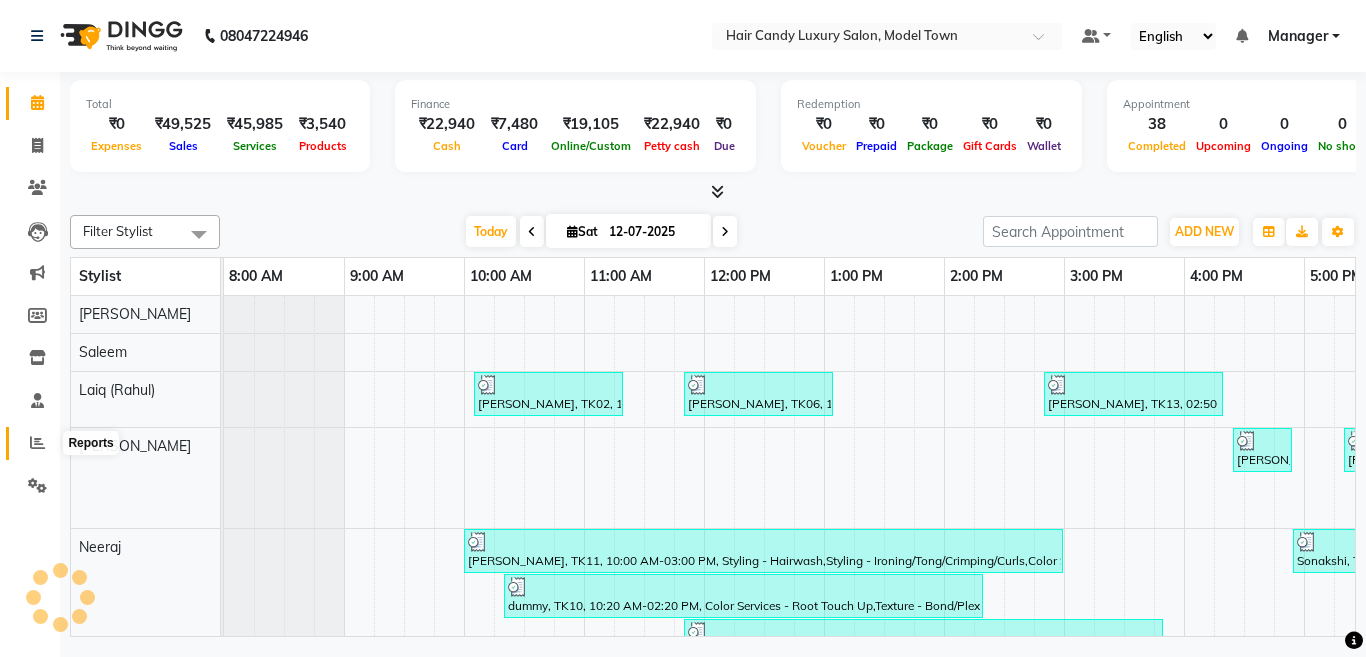click 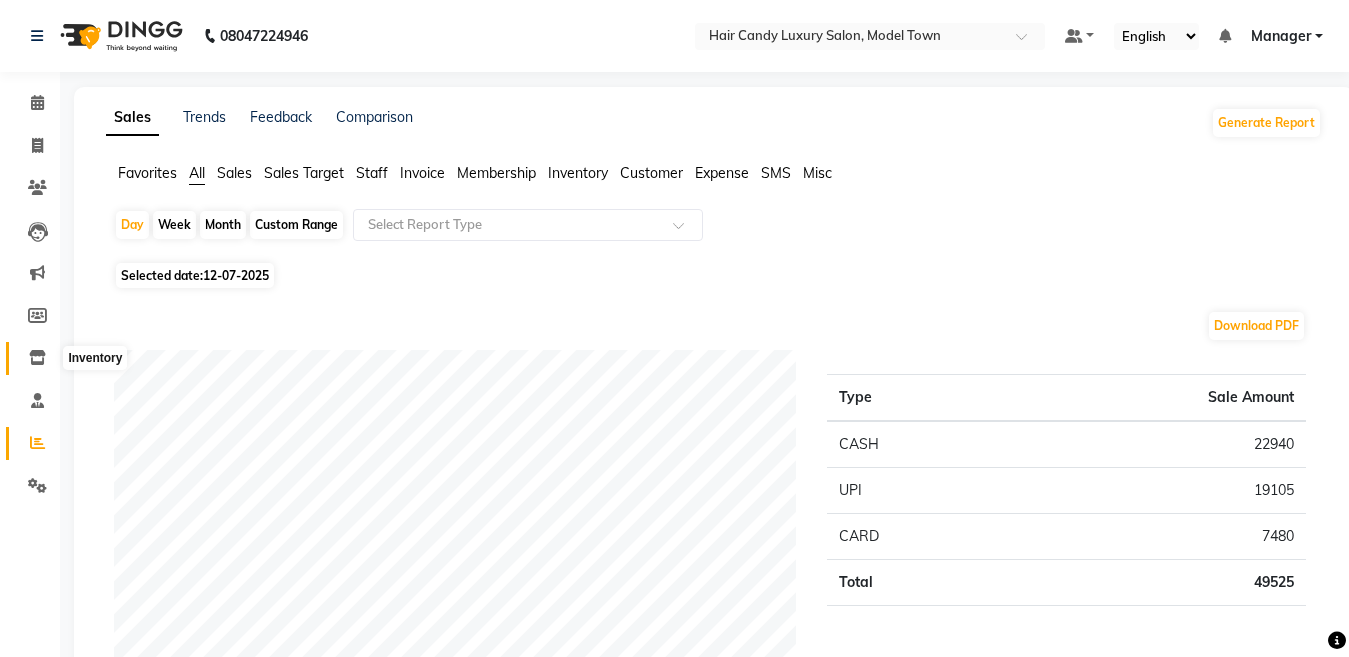 click 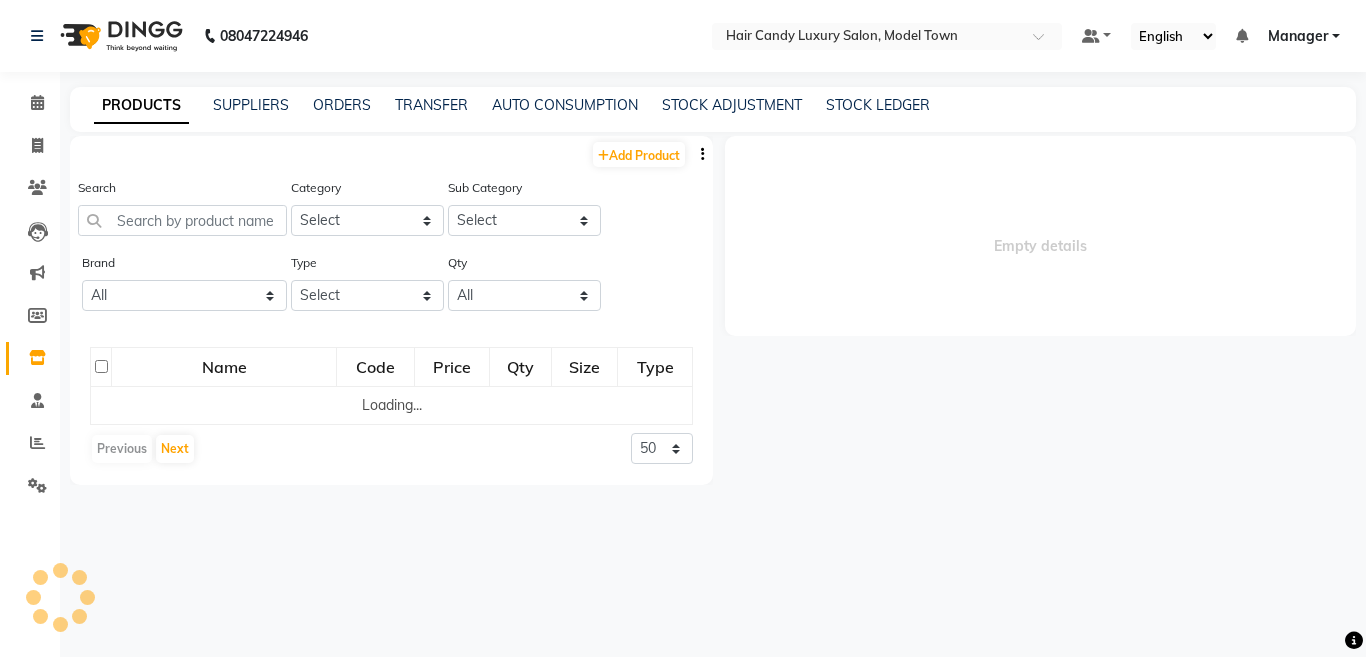 select 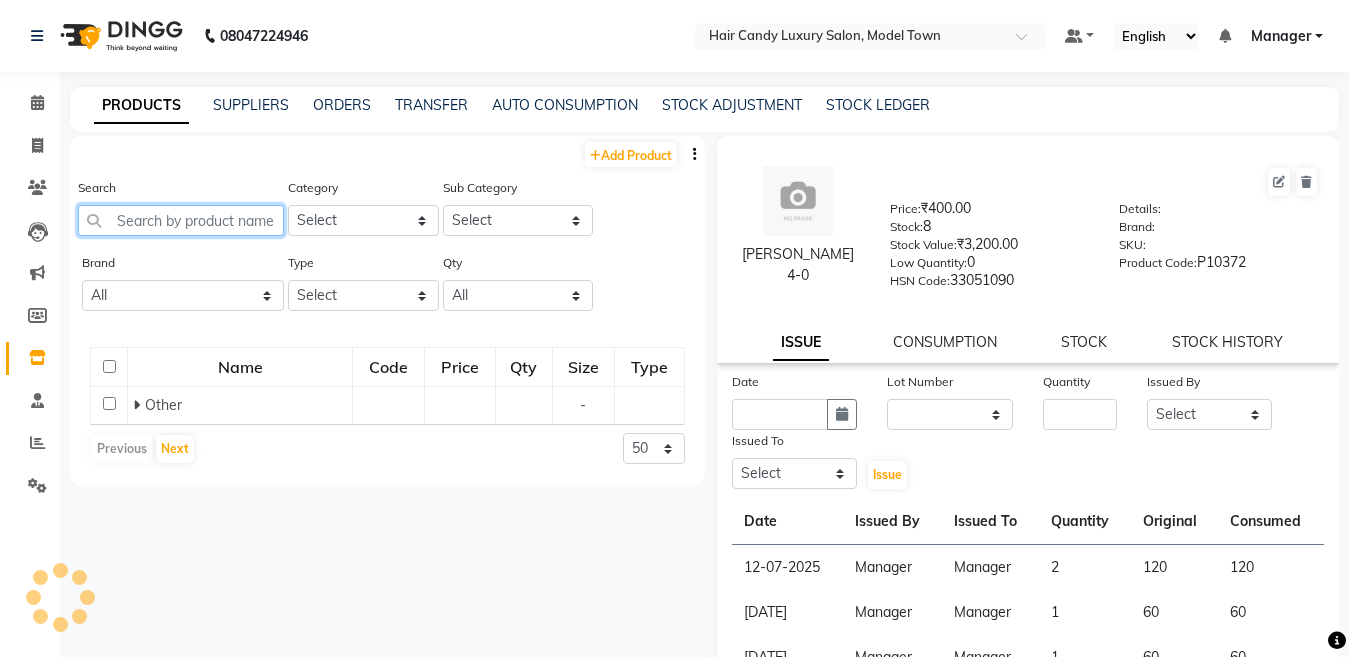 click 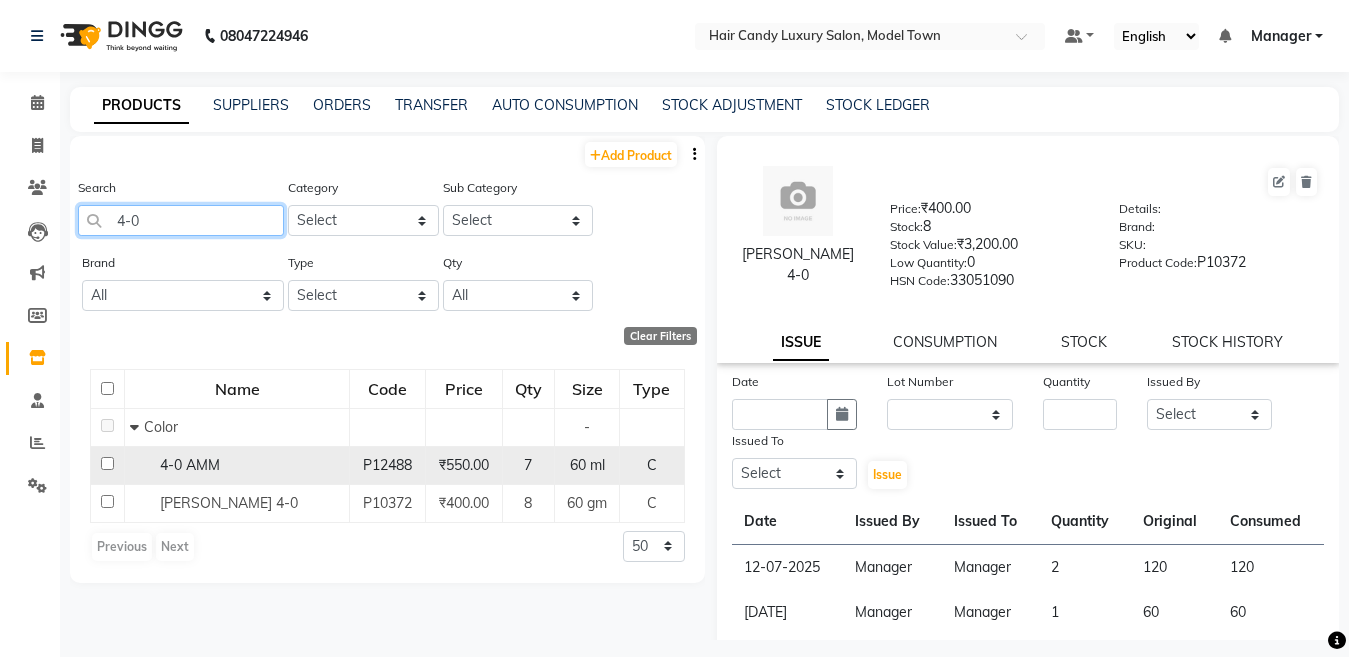 type on "4-0" 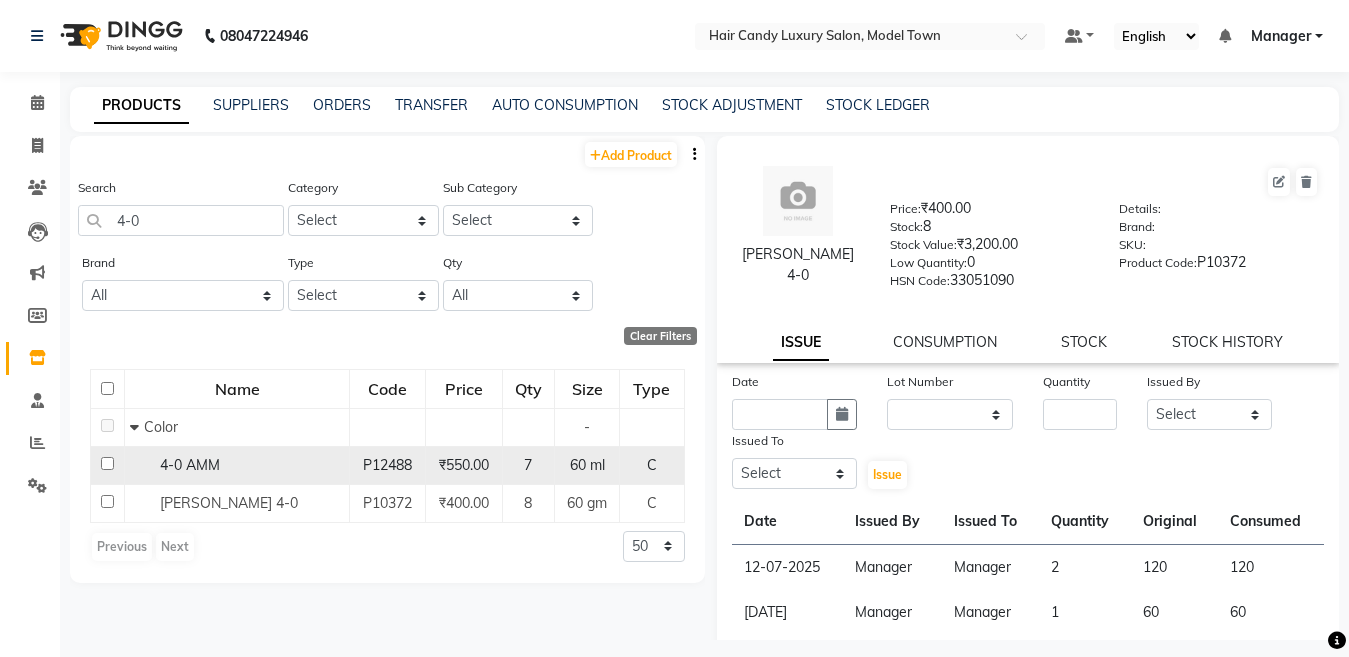 click on "4-0 AMM" 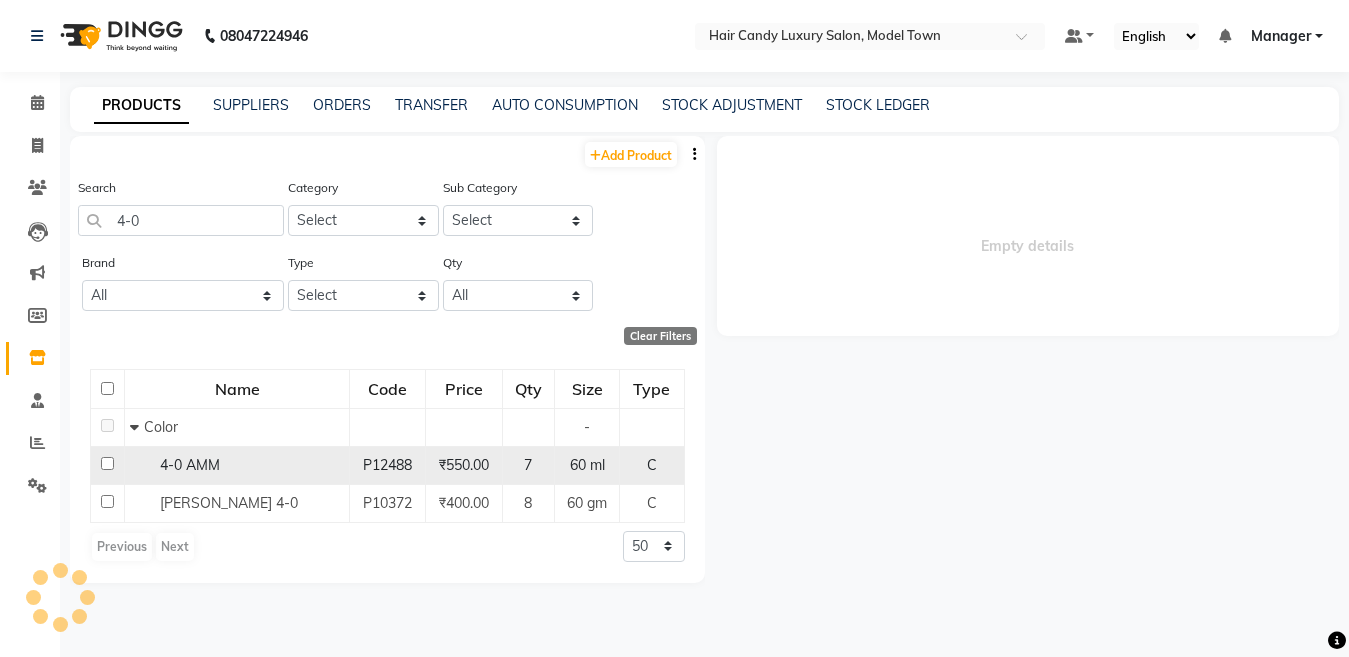 select 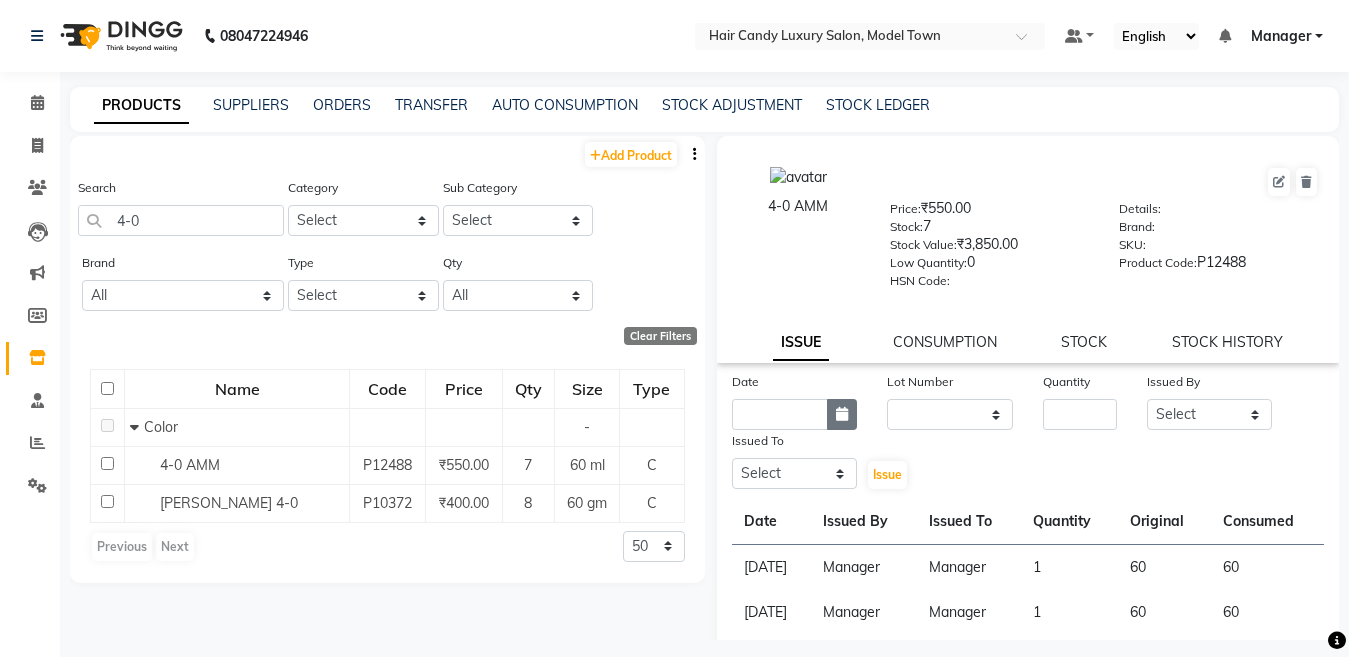click 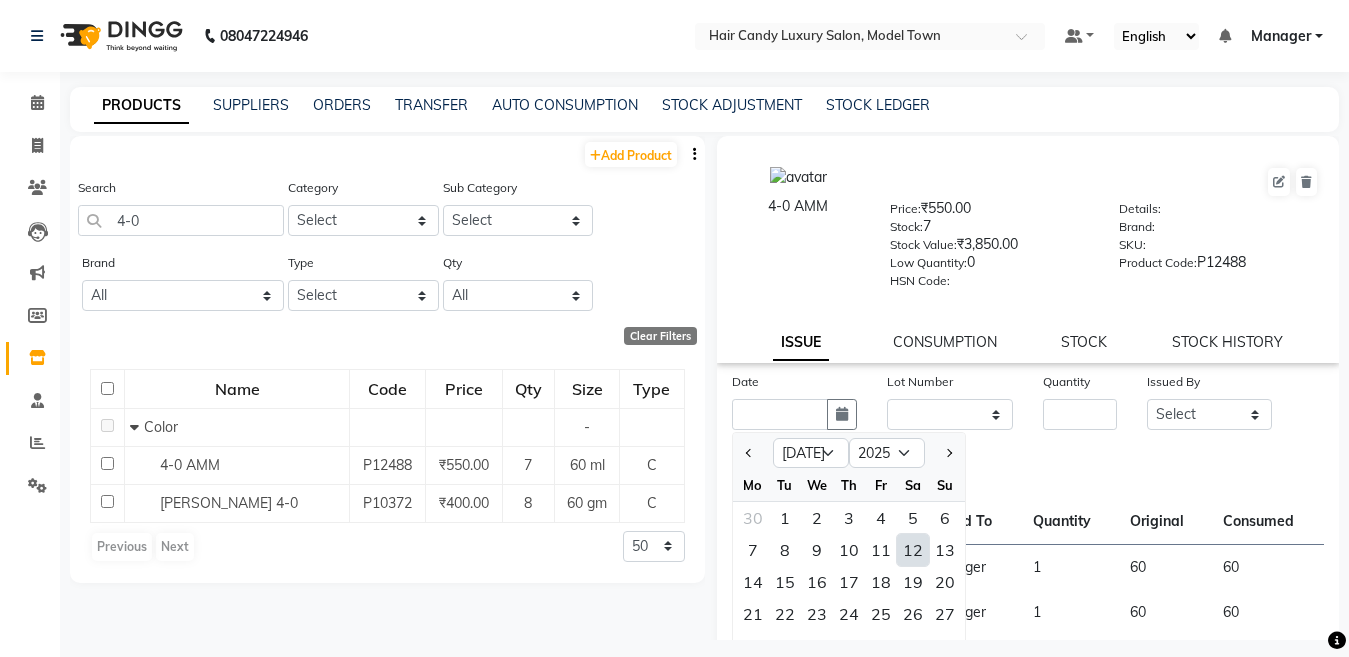 click on "12" 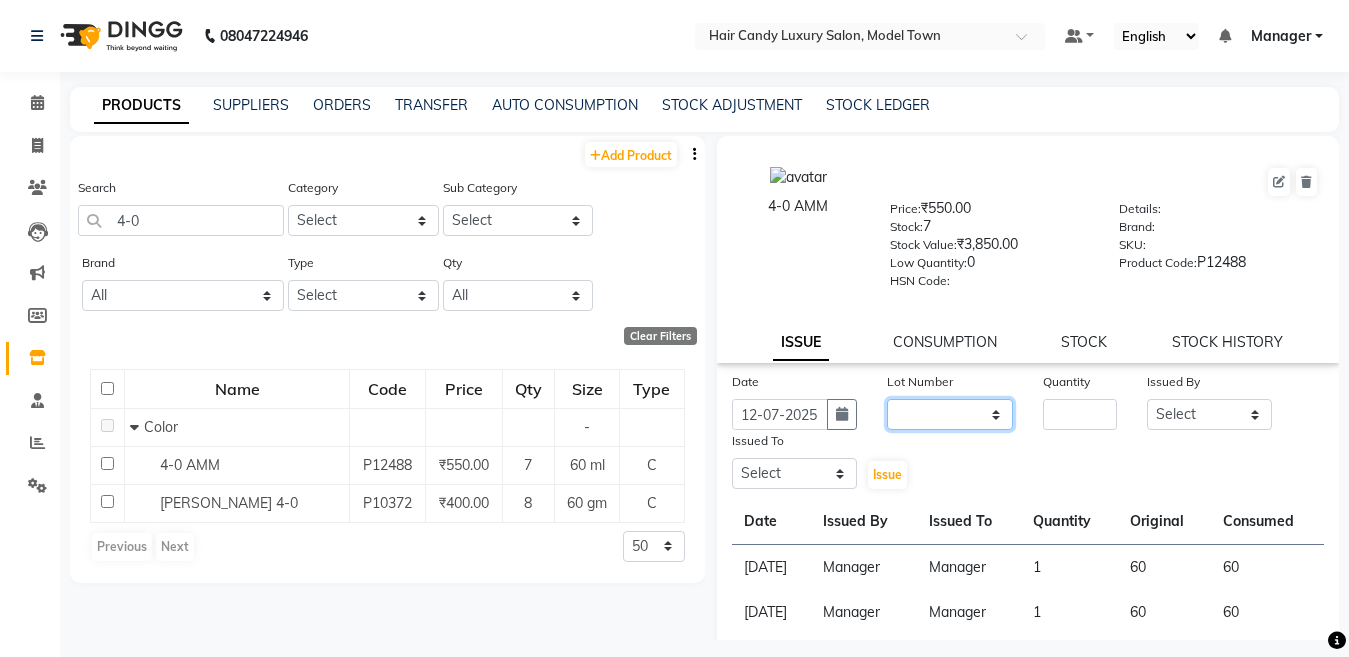 click on "None" 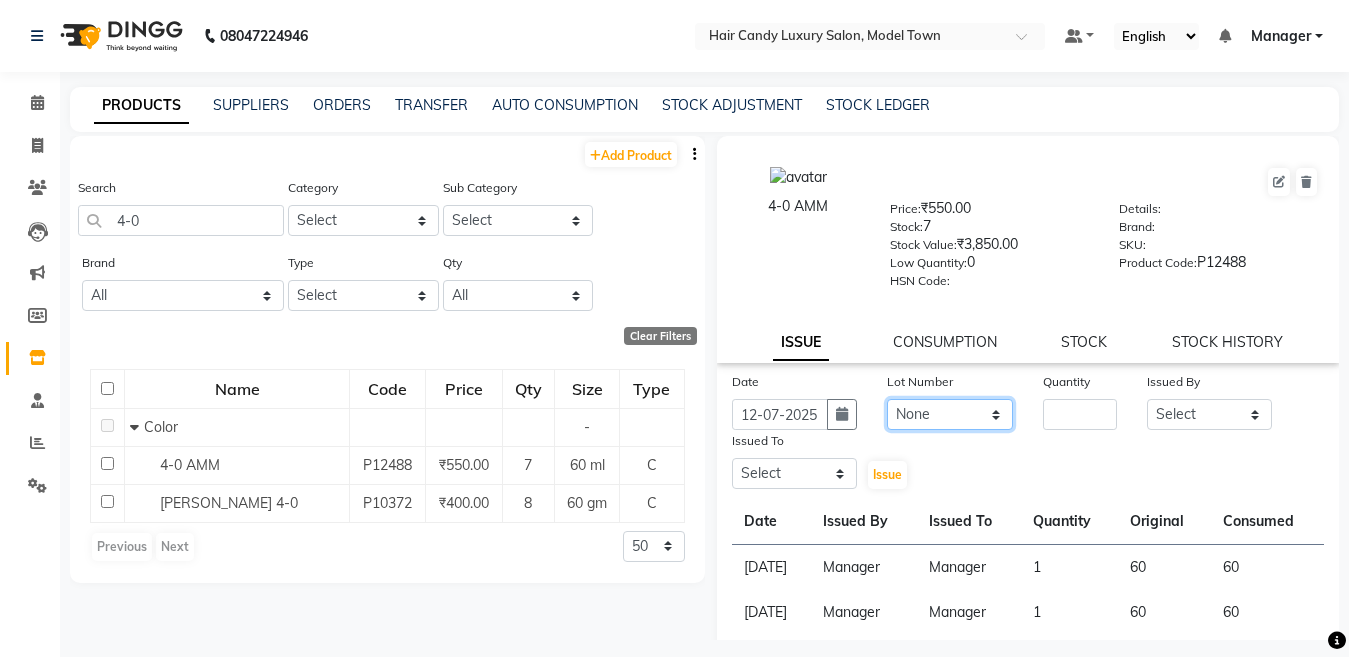 click on "None" 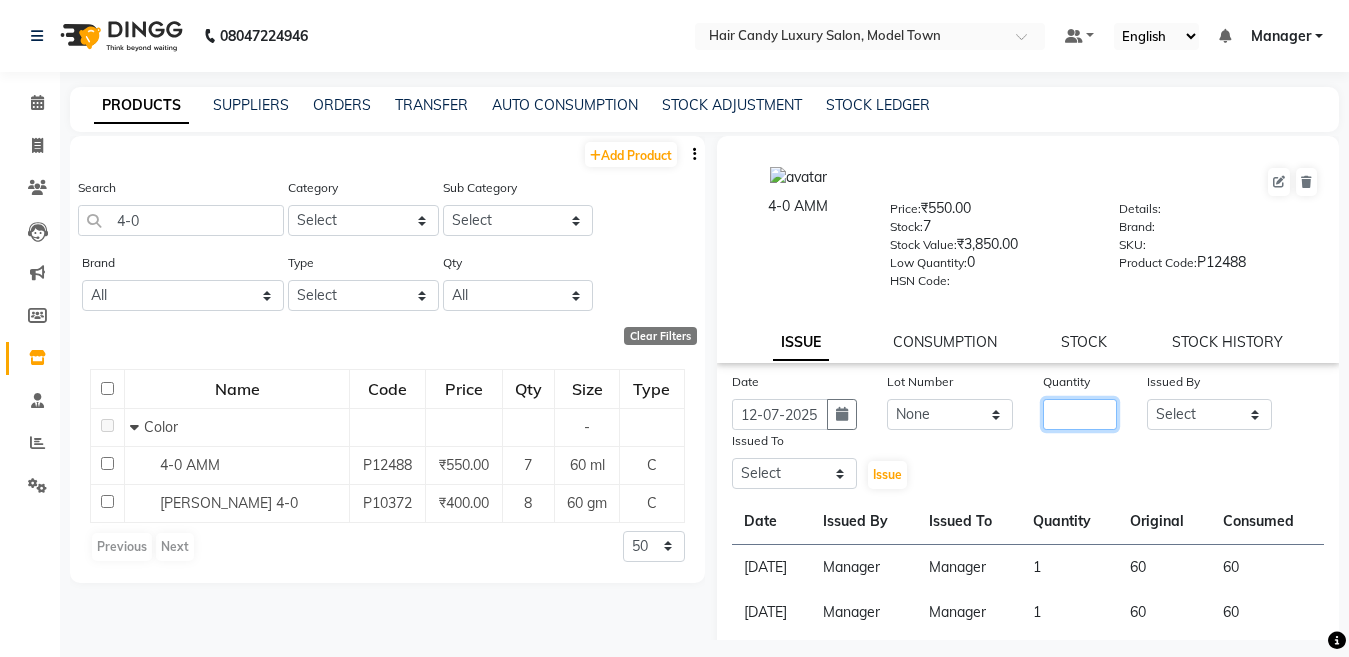 click 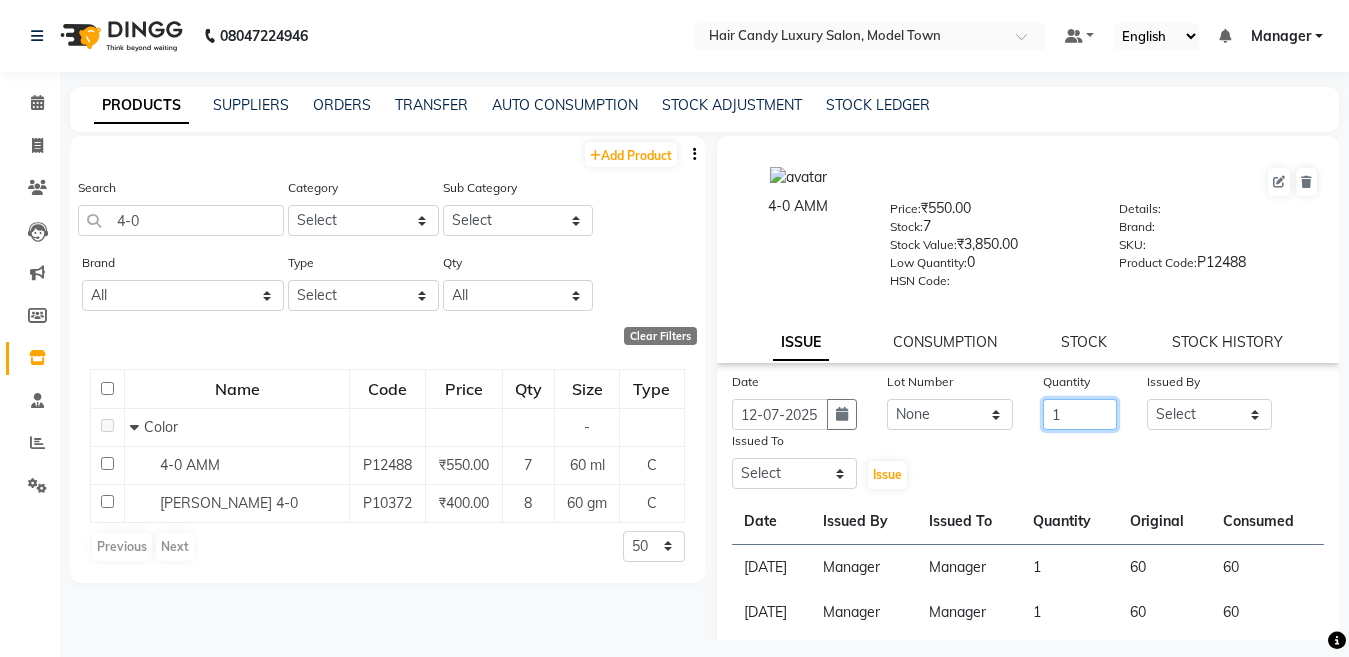 type on "1" 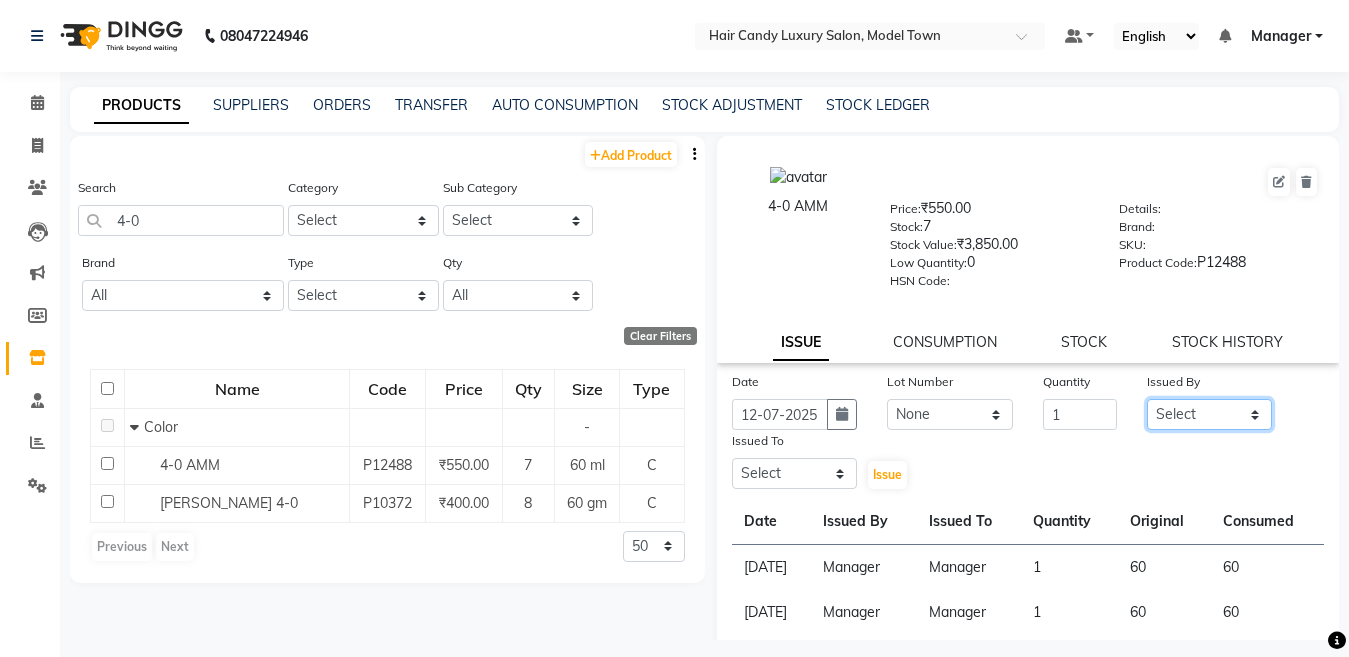 click on "Select Aakib Anas Anuradha Izhar Laiq (Rahul) Manager Neeraj parul Pawan Prakash Rajni Ranjay (Raju) RIYA Saleem sameer  stock manager surrender Vijay Gupta Vijay kumar" 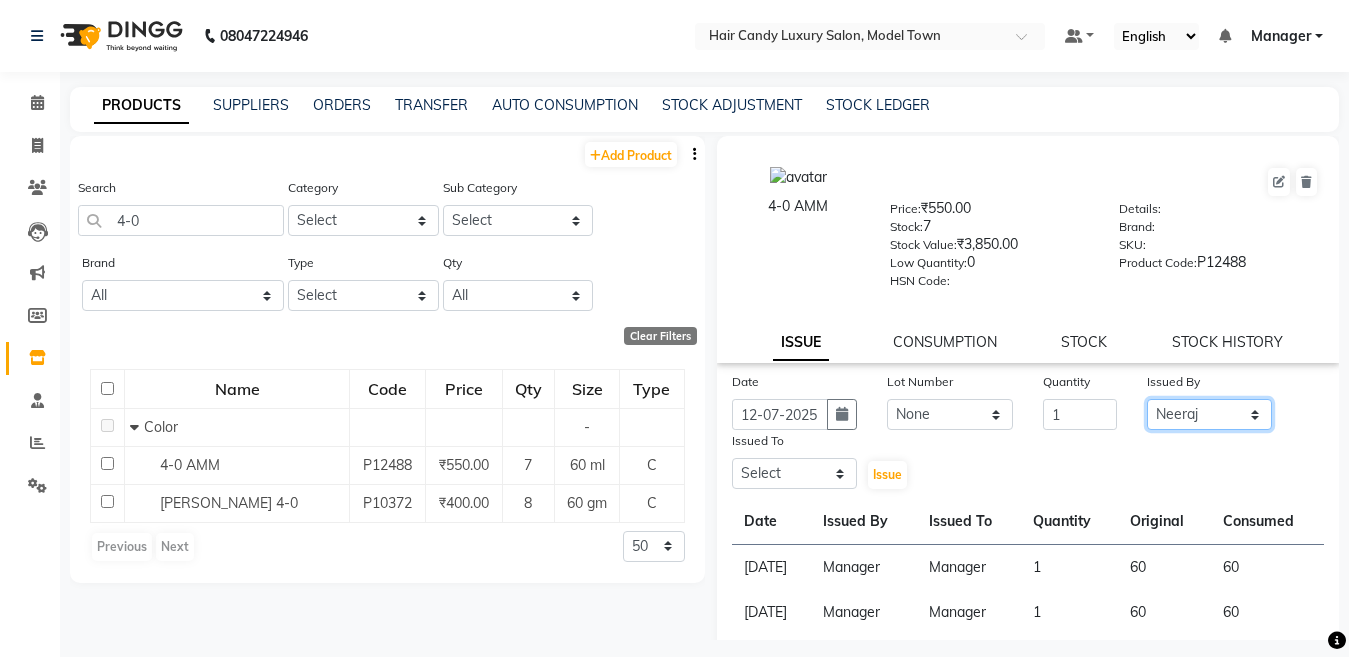 click on "Select Aakib Anas Anuradha Izhar Laiq (Rahul) Manager Neeraj parul Pawan Prakash Rajni Ranjay (Raju) RIYA Saleem sameer  stock manager surrender Vijay Gupta Vijay kumar" 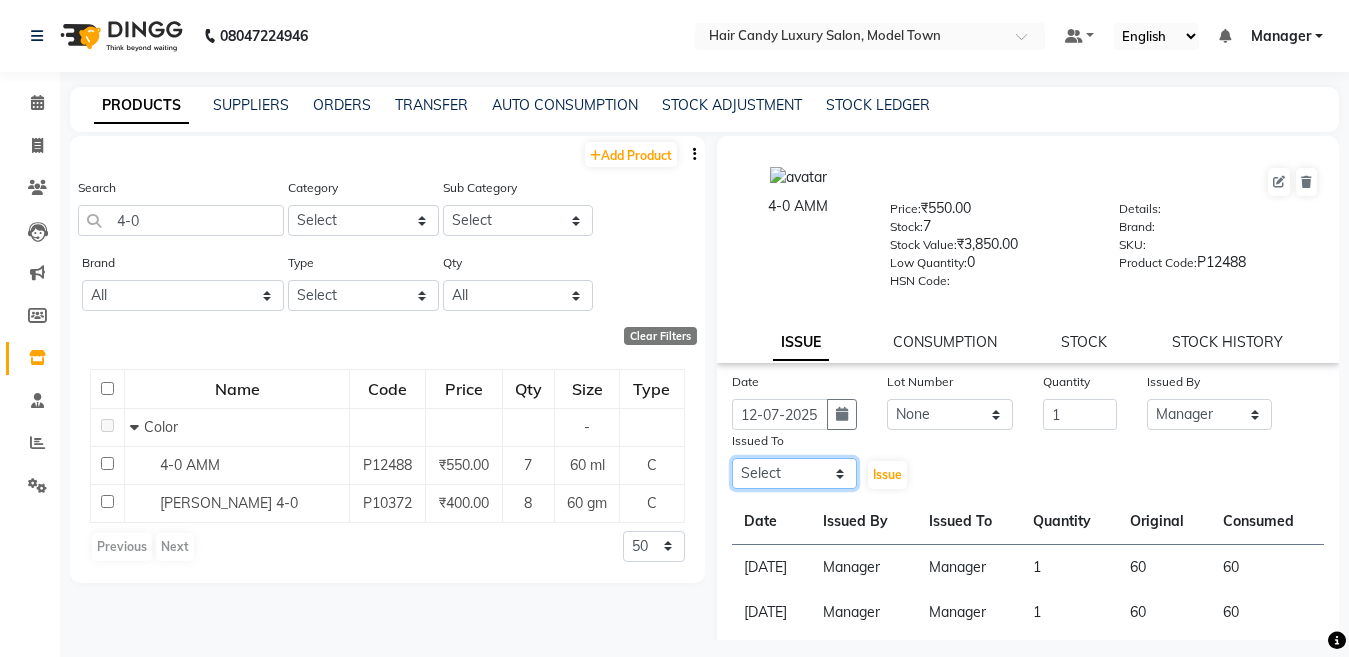 click on "Select Aakib Anas Anuradha Izhar Laiq (Rahul) Manager Neeraj parul Pawan Prakash Rajni Ranjay (Raju) RIYA Saleem sameer  stock manager surrender Vijay Gupta Vijay kumar" 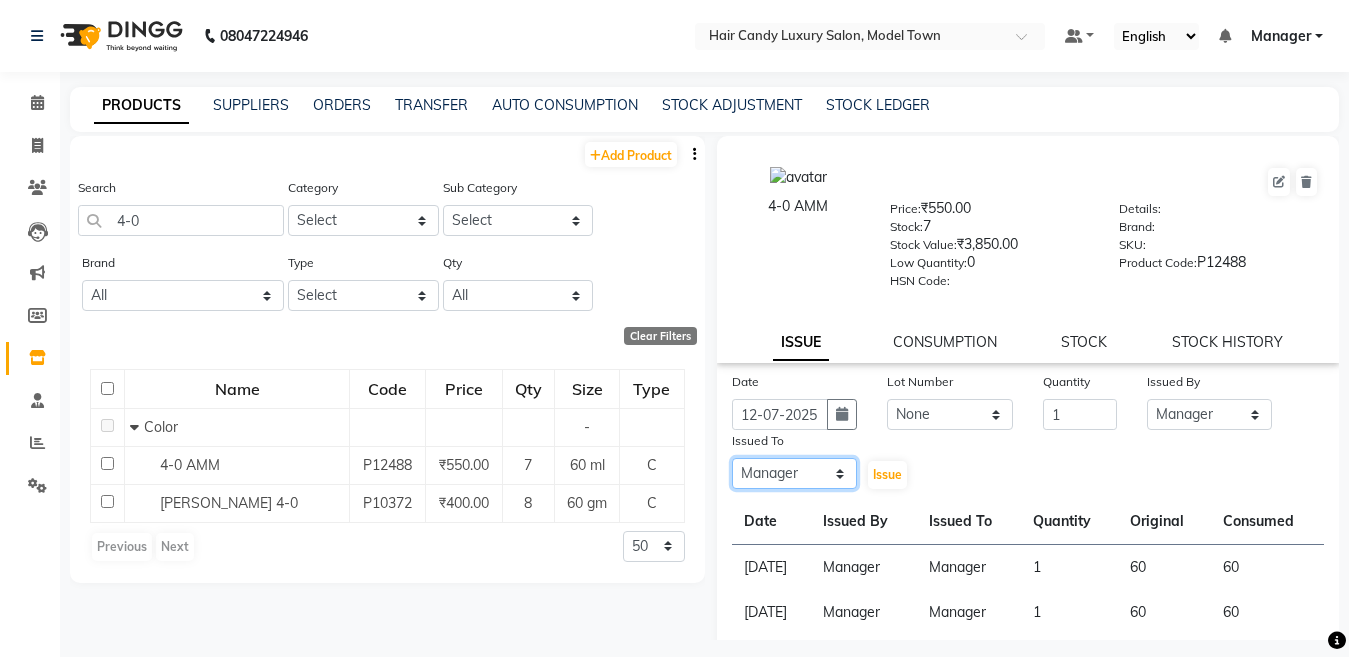 click on "Select Aakib Anas Anuradha Izhar Laiq (Rahul) Manager Neeraj parul Pawan Prakash Rajni Ranjay (Raju) RIYA Saleem sameer  stock manager surrender Vijay Gupta Vijay kumar" 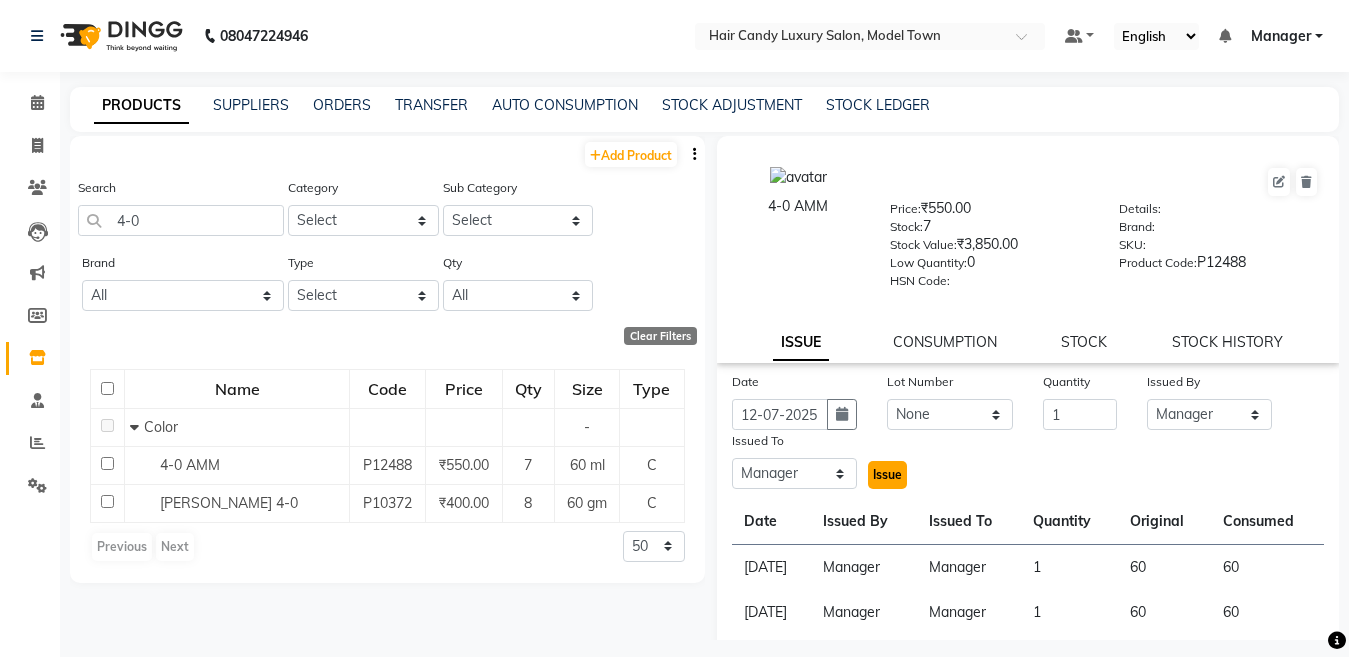 click on "Issue" 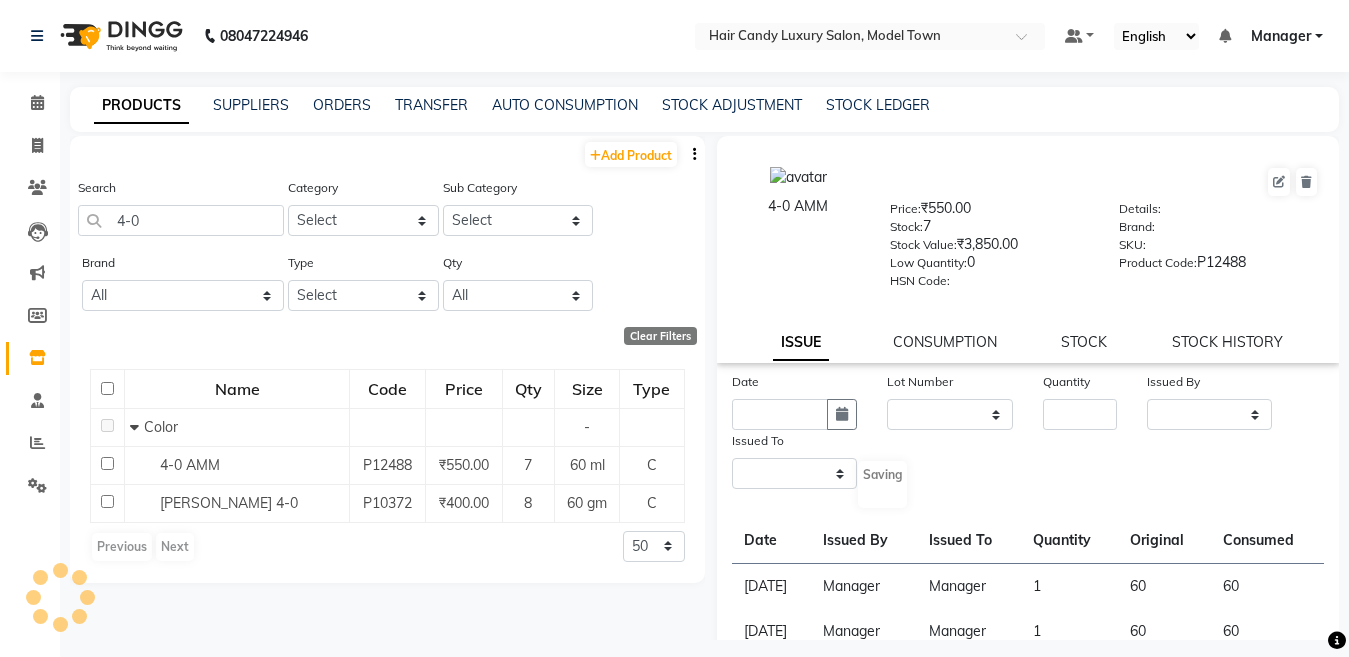 select 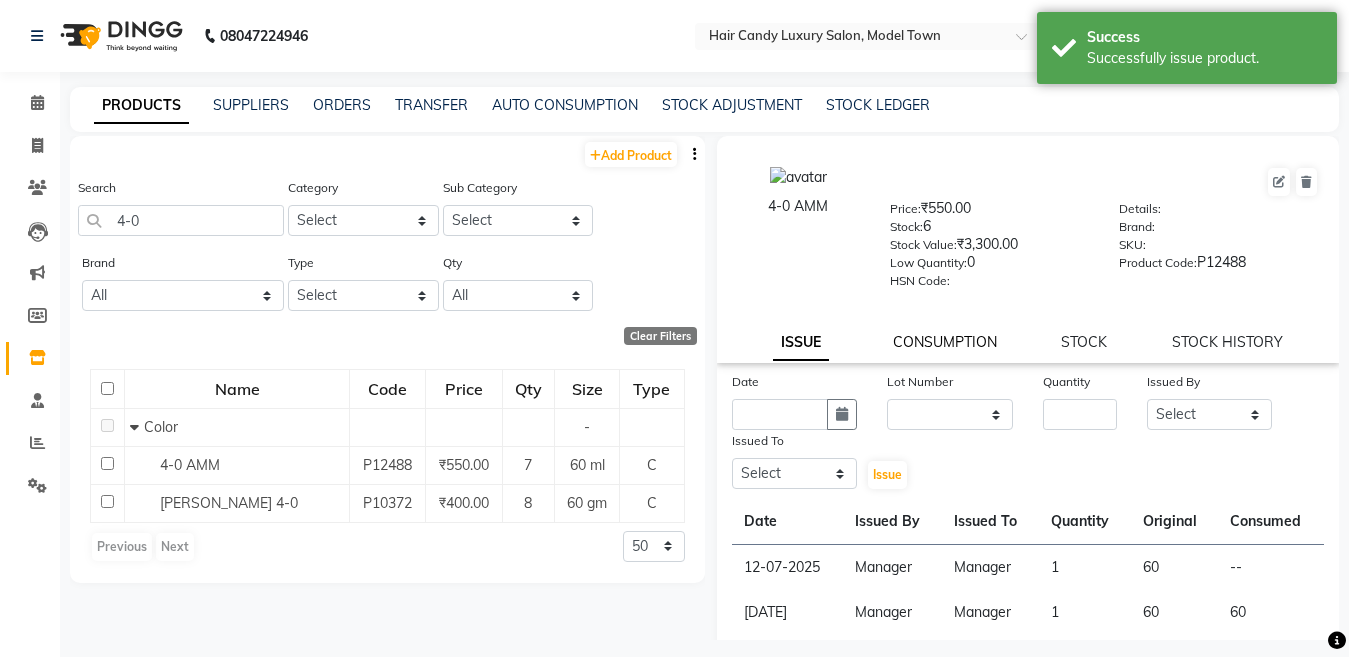 click on "CONSUMPTION" 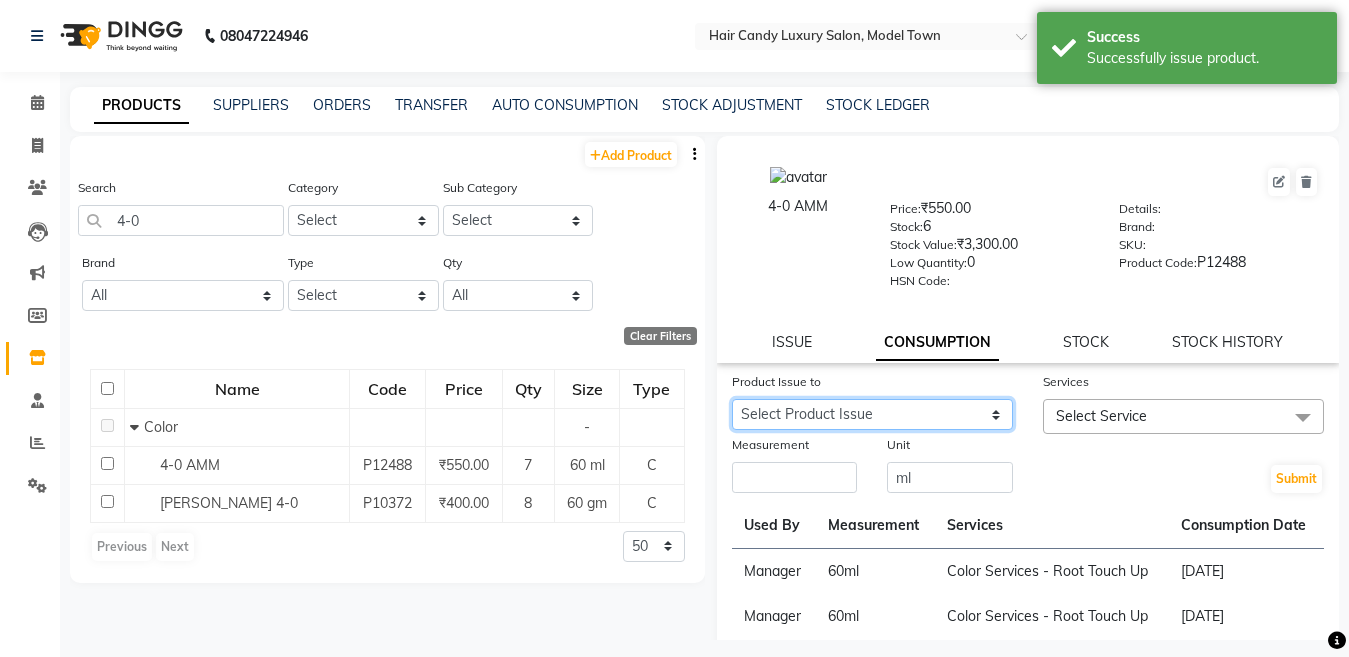 click on "Select Product Issue 2025-07-12, Issued to: Manager, Balance: 60" 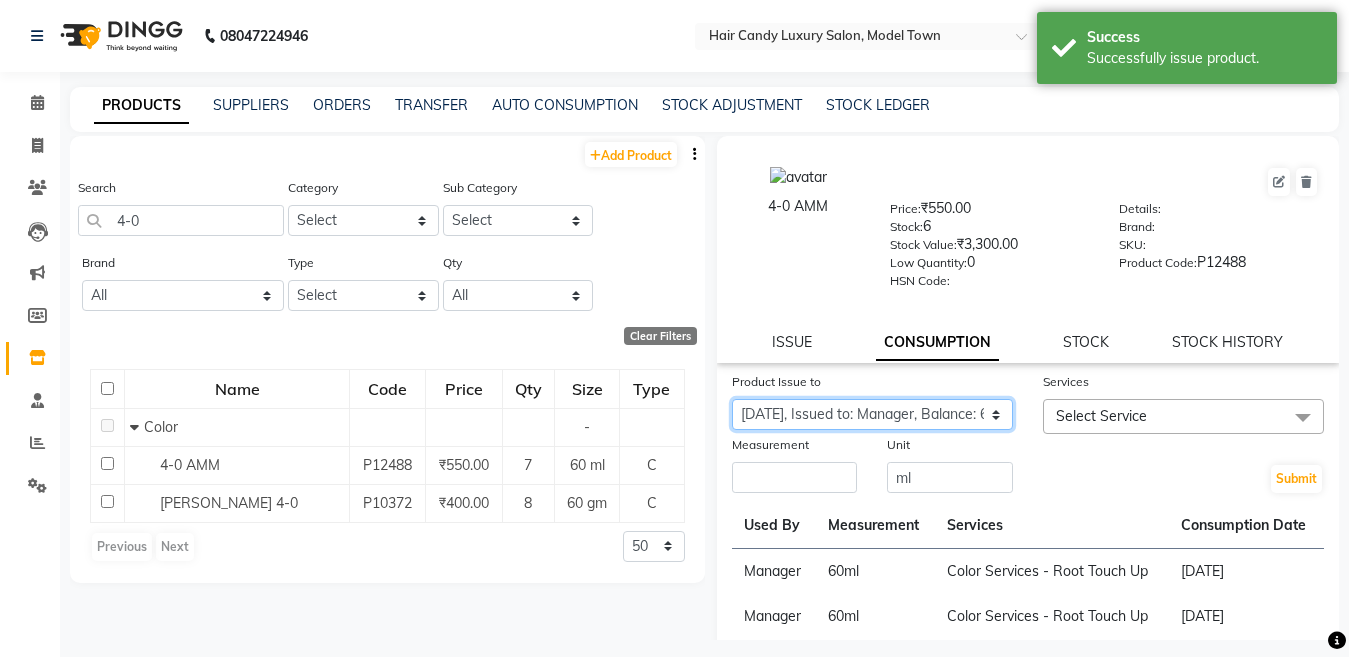 click on "Select Product Issue 2025-07-12, Issued to: Manager, Balance: 60" 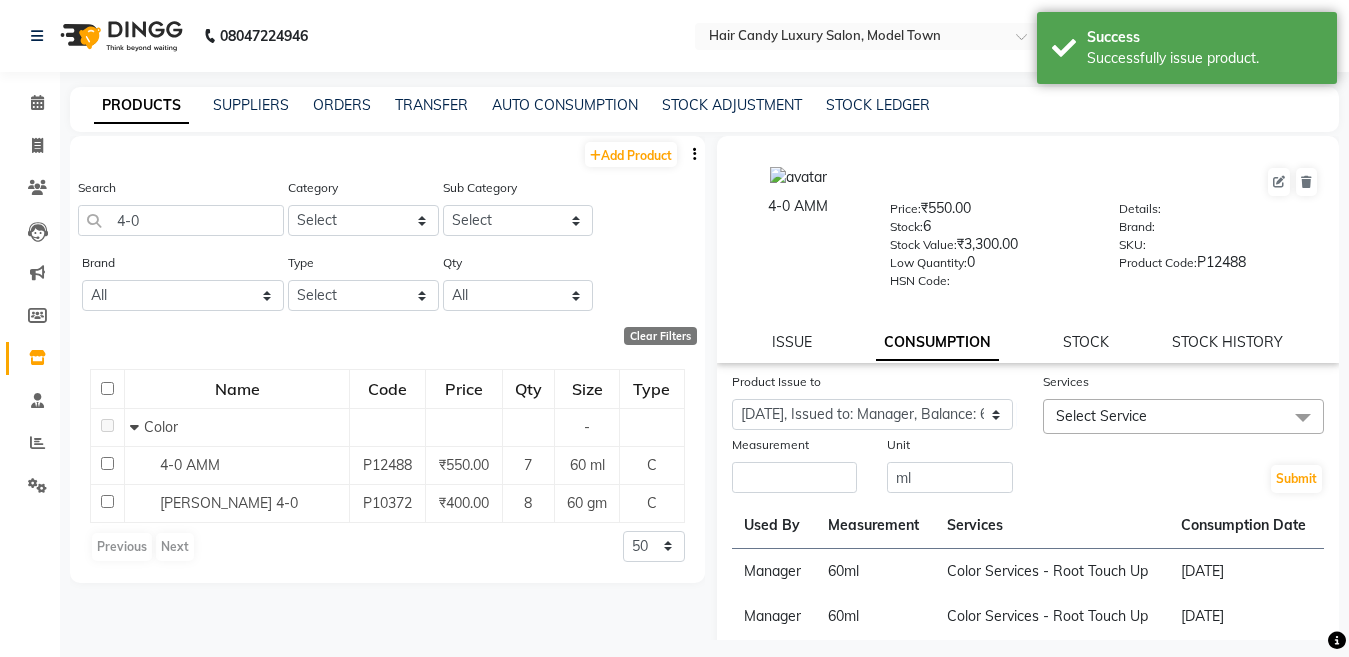 click on "Select Service" 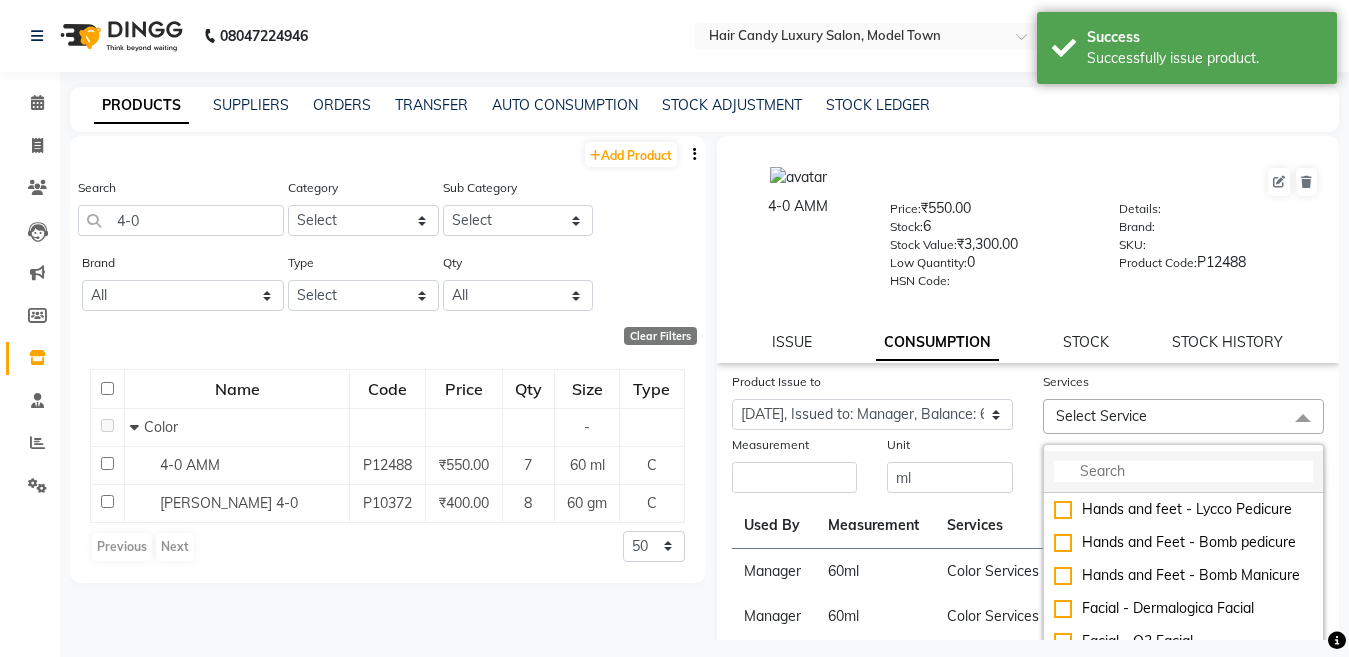 click 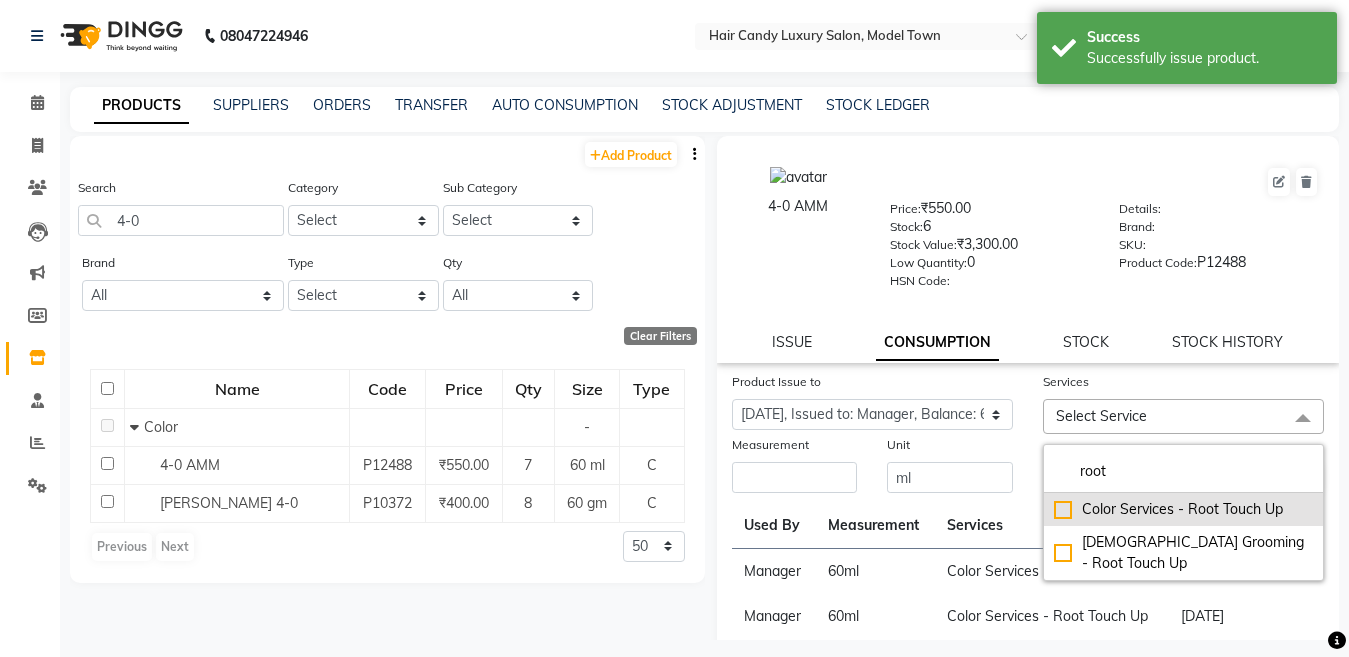 type on "root" 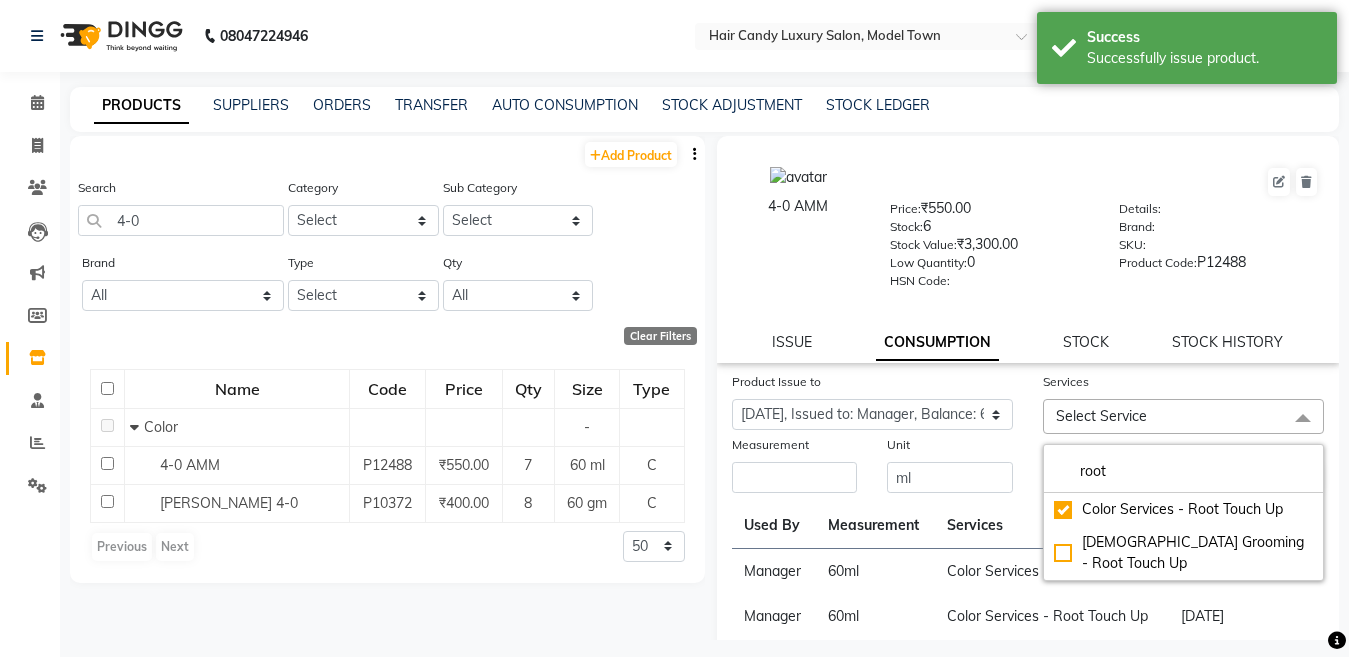 checkbox on "true" 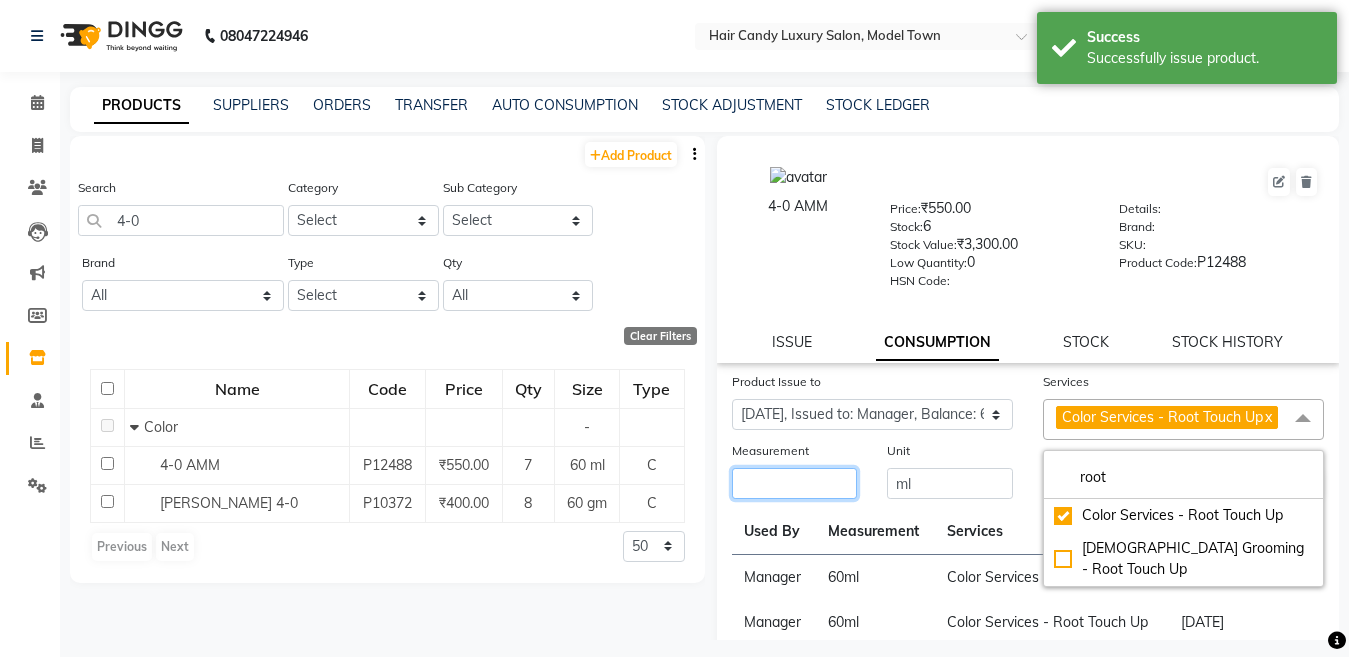 click 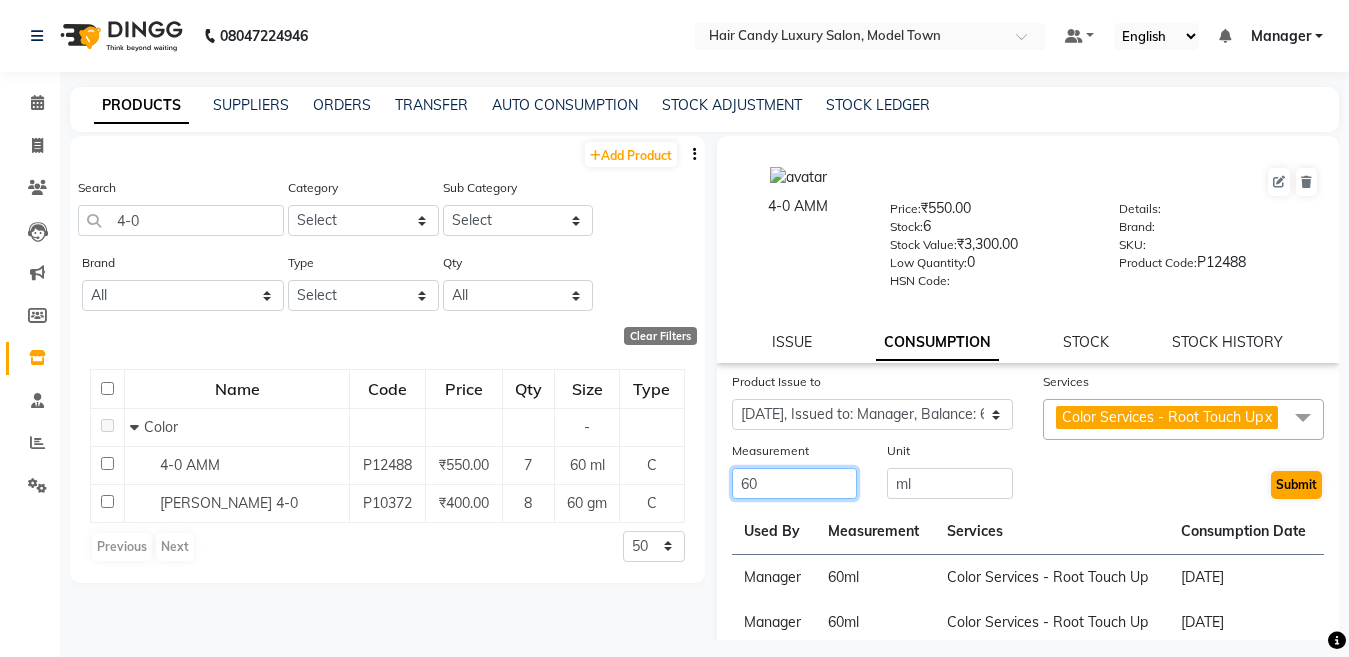 type on "60" 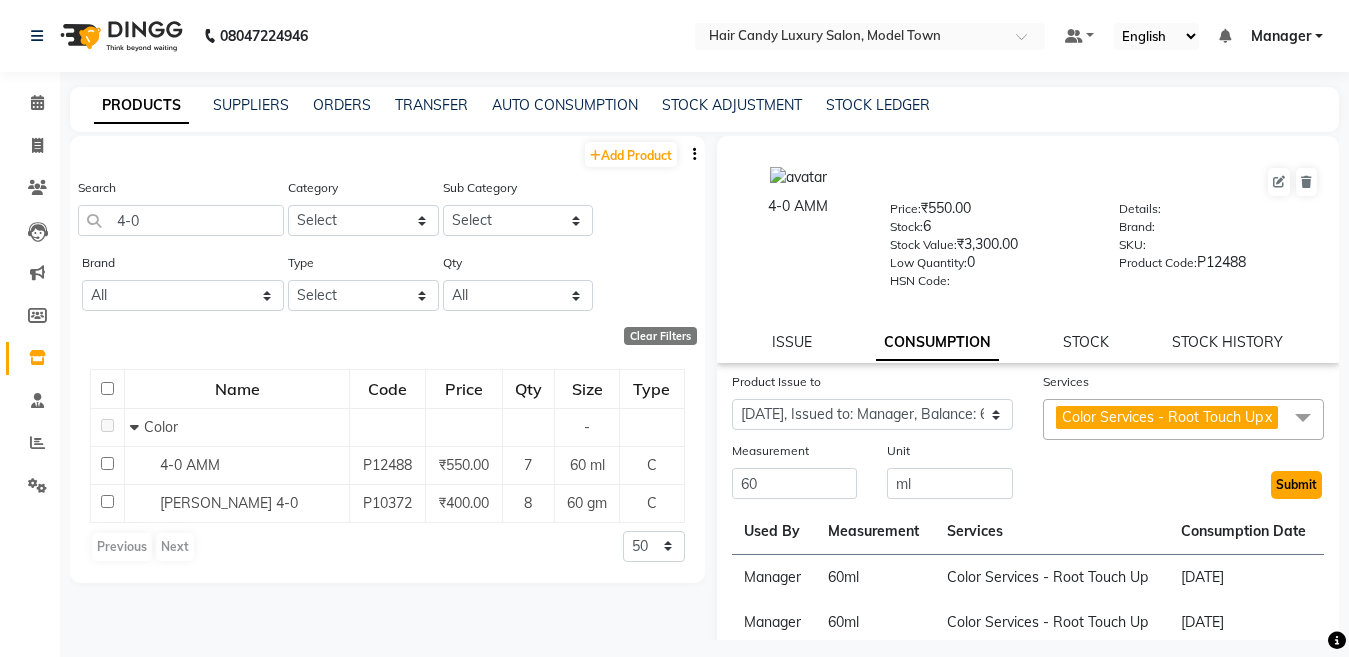 click on "Submit" 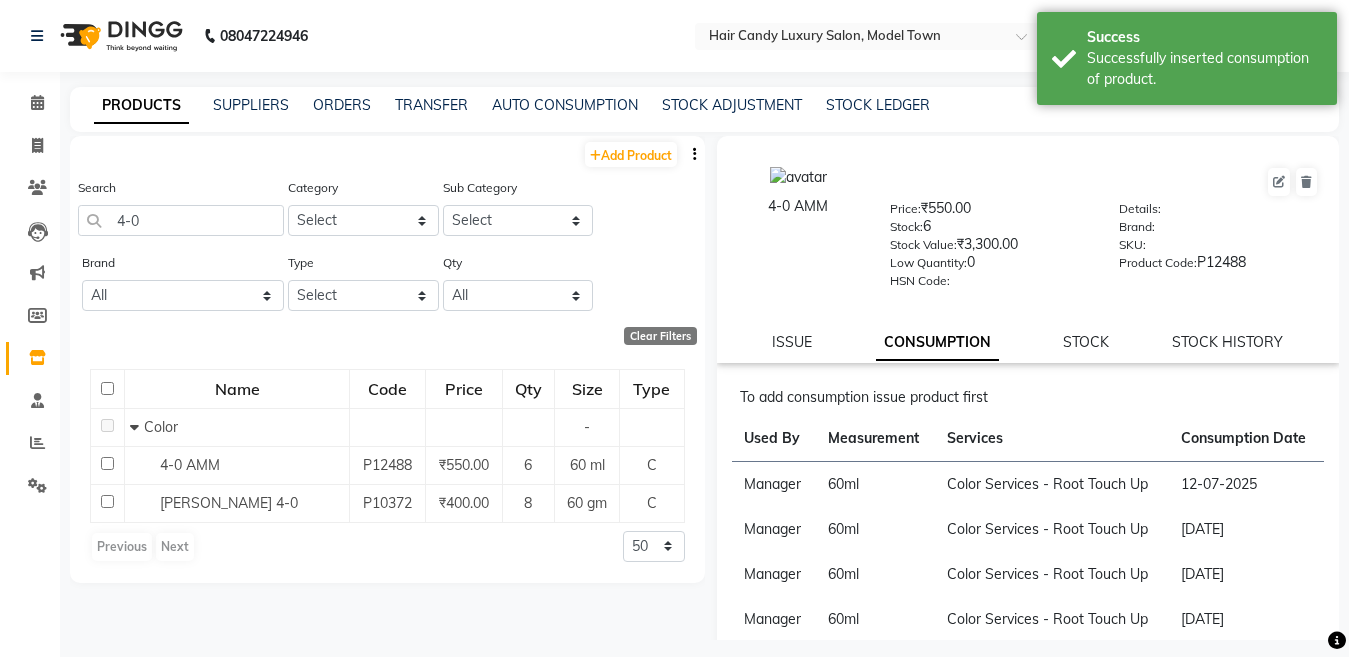 click on "Search 4-0" 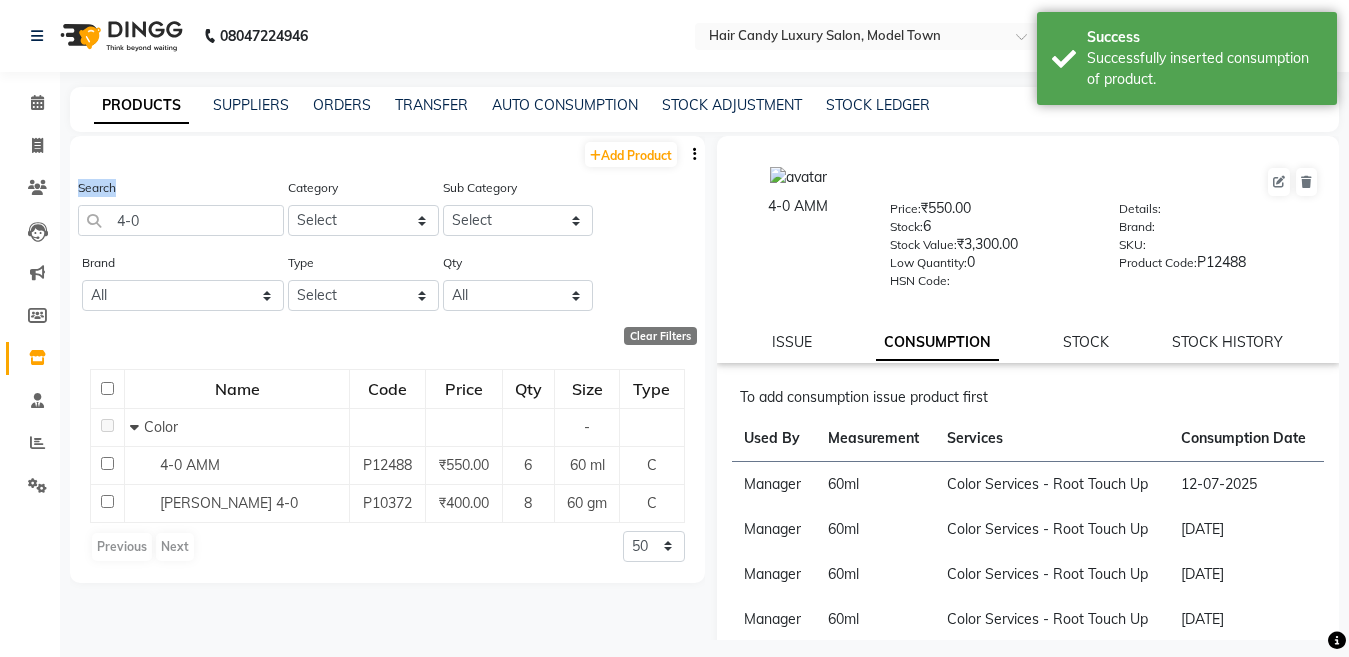 click on "Search 4-0" 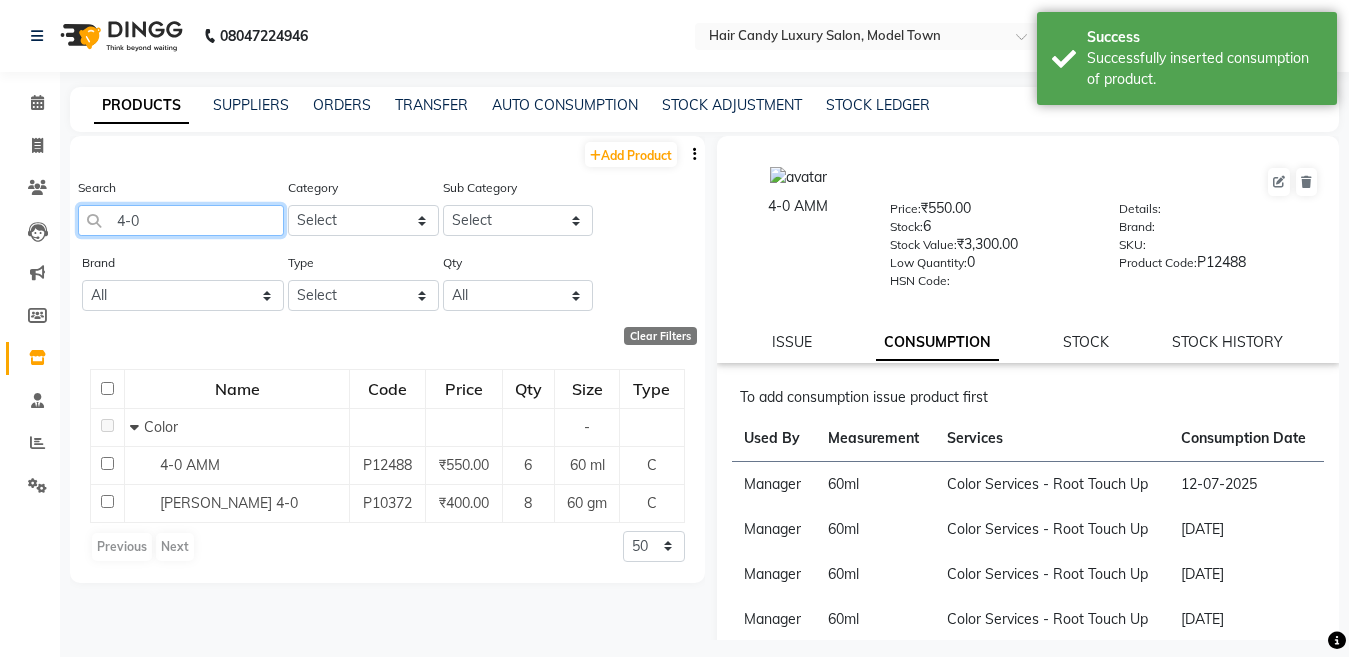 click on "4-0" 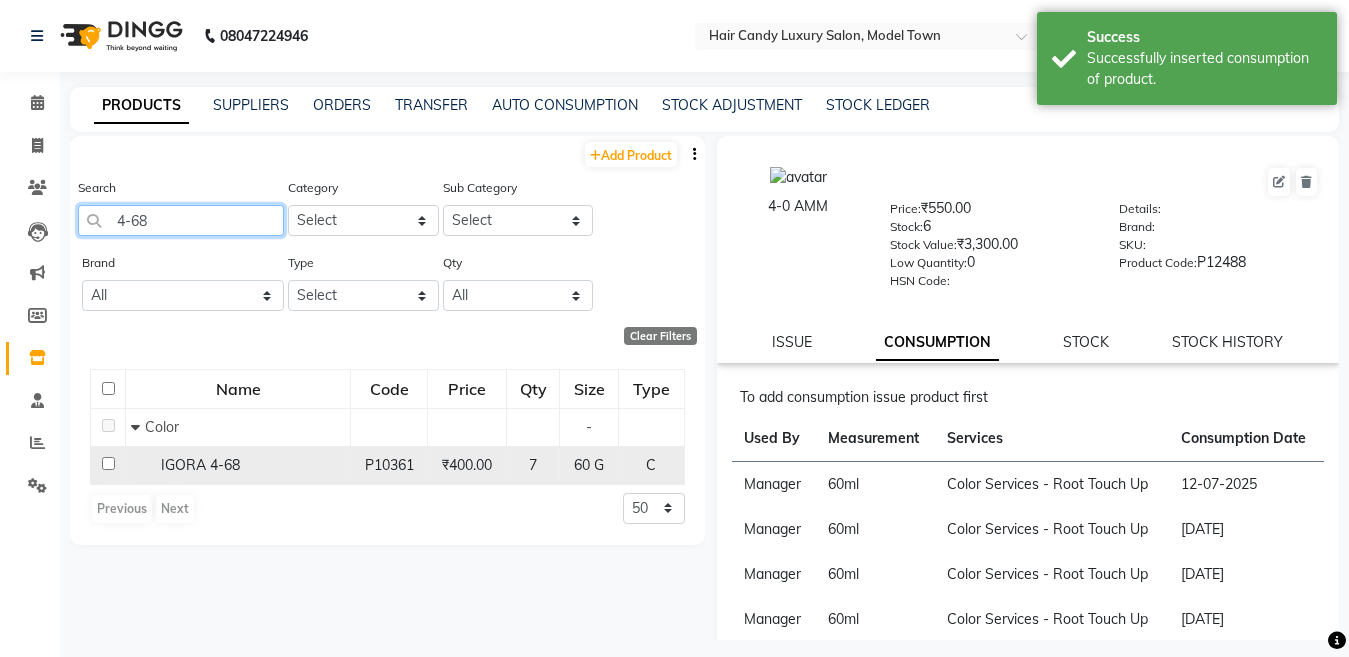 type on "4-68" 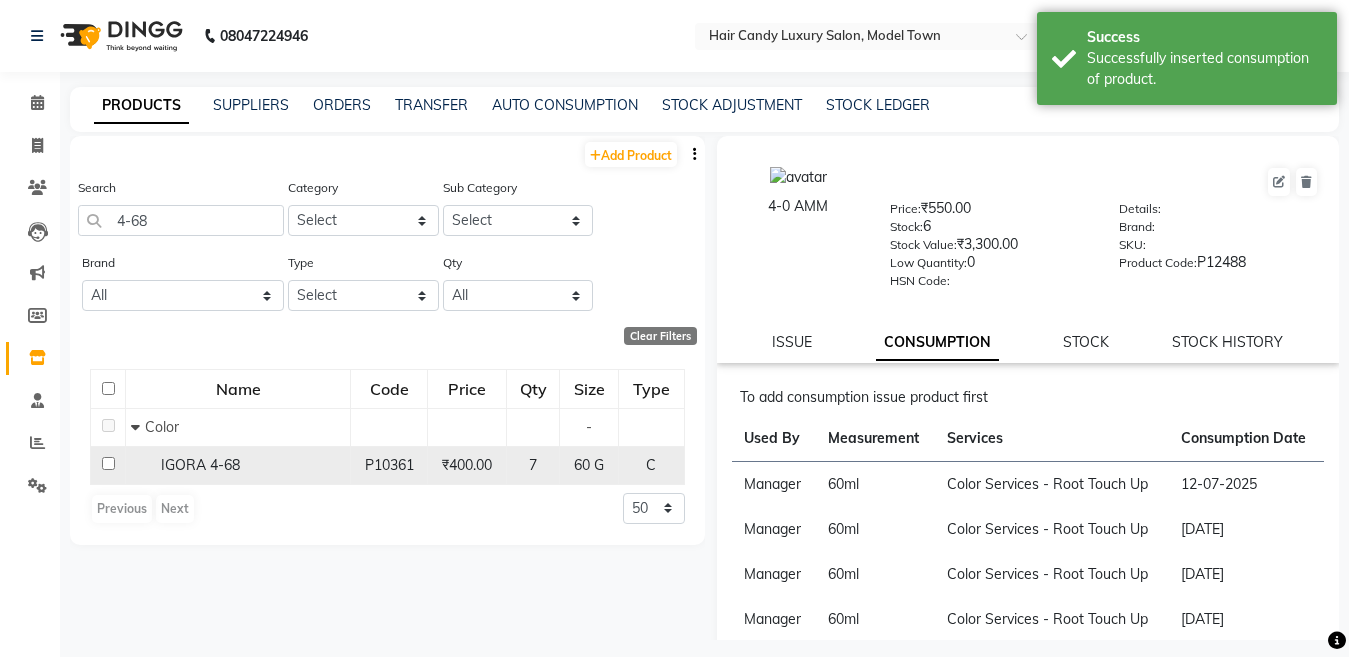 click on "IGORA 4-68" 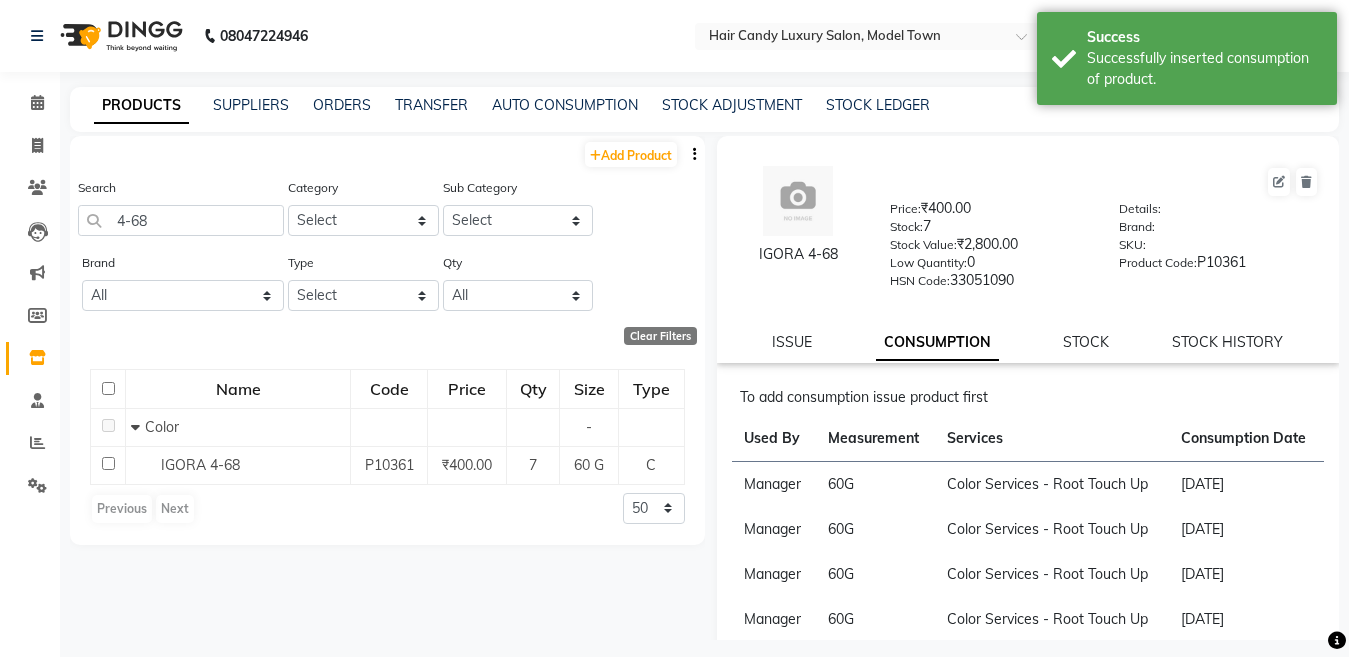 click on "IGORA 4-68  Price:   ₹400.00  Stock:   7  Stock Value:   ₹2,800.00  Low Quantity:  0  HSN Code:  33051090  Details:     Brand:     SKU:     Product Code:   P10361  ISSUE CONSUMPTION STOCK STOCK HISTORY" 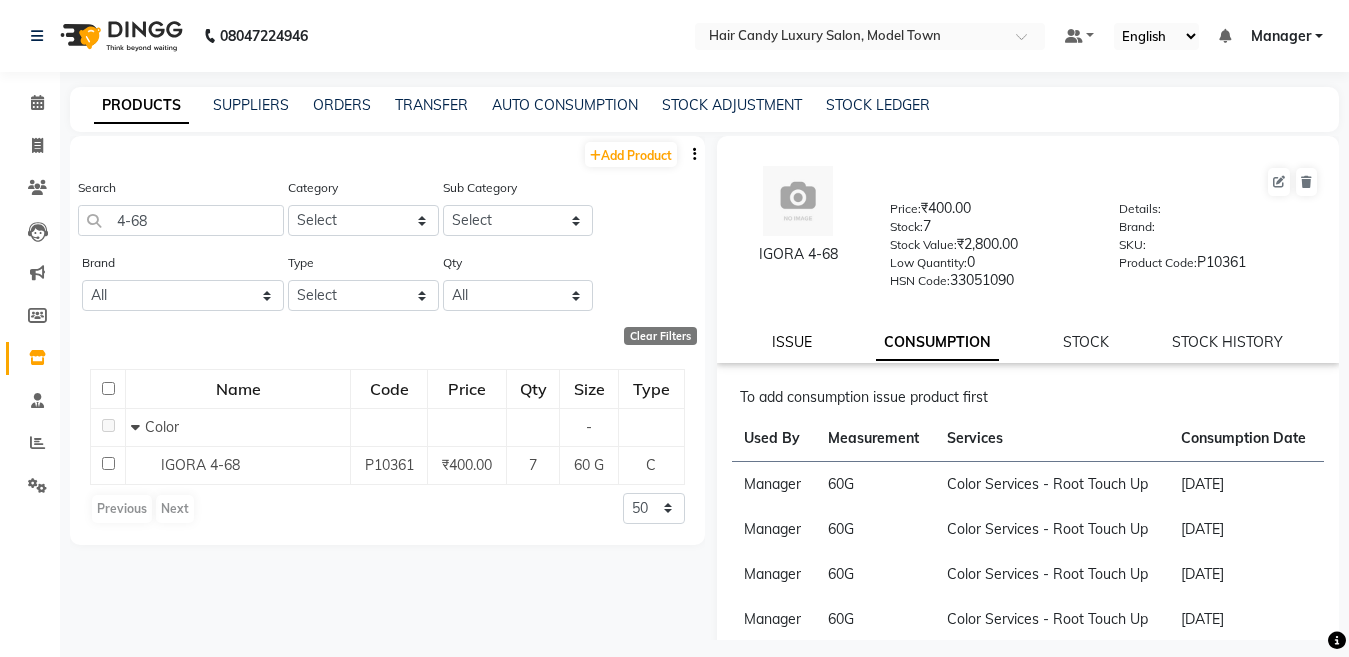 click on "ISSUE" 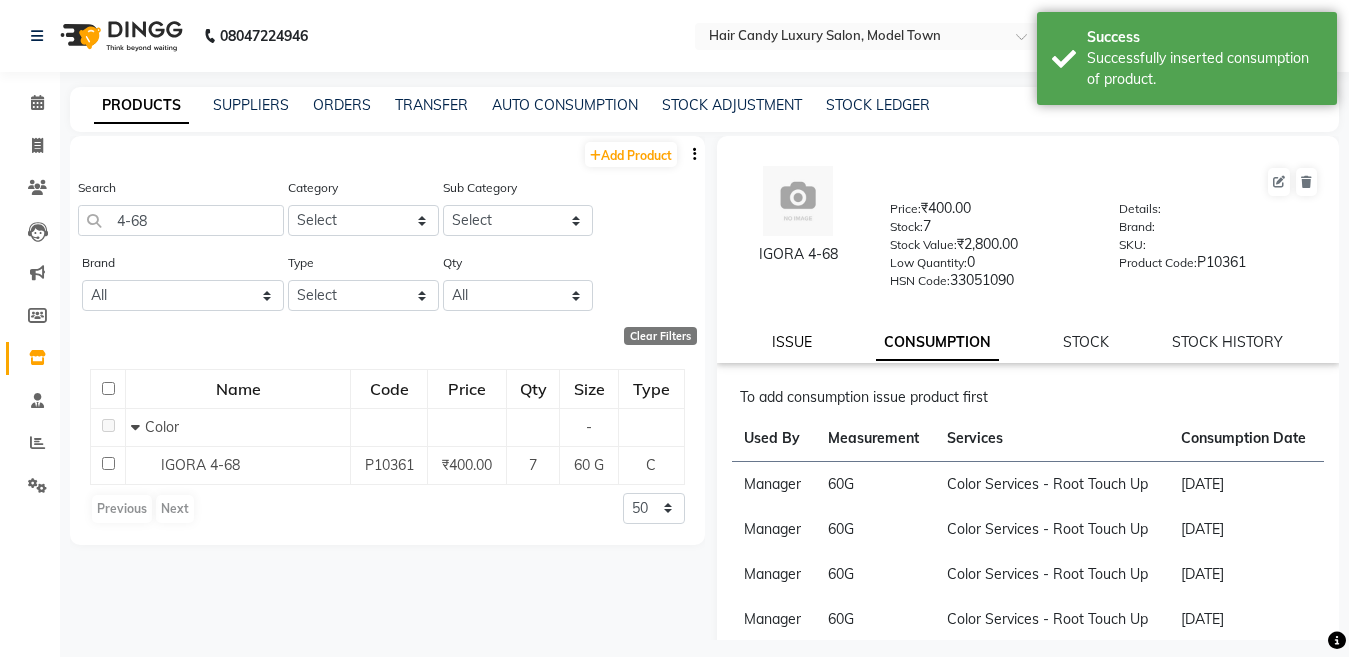 select 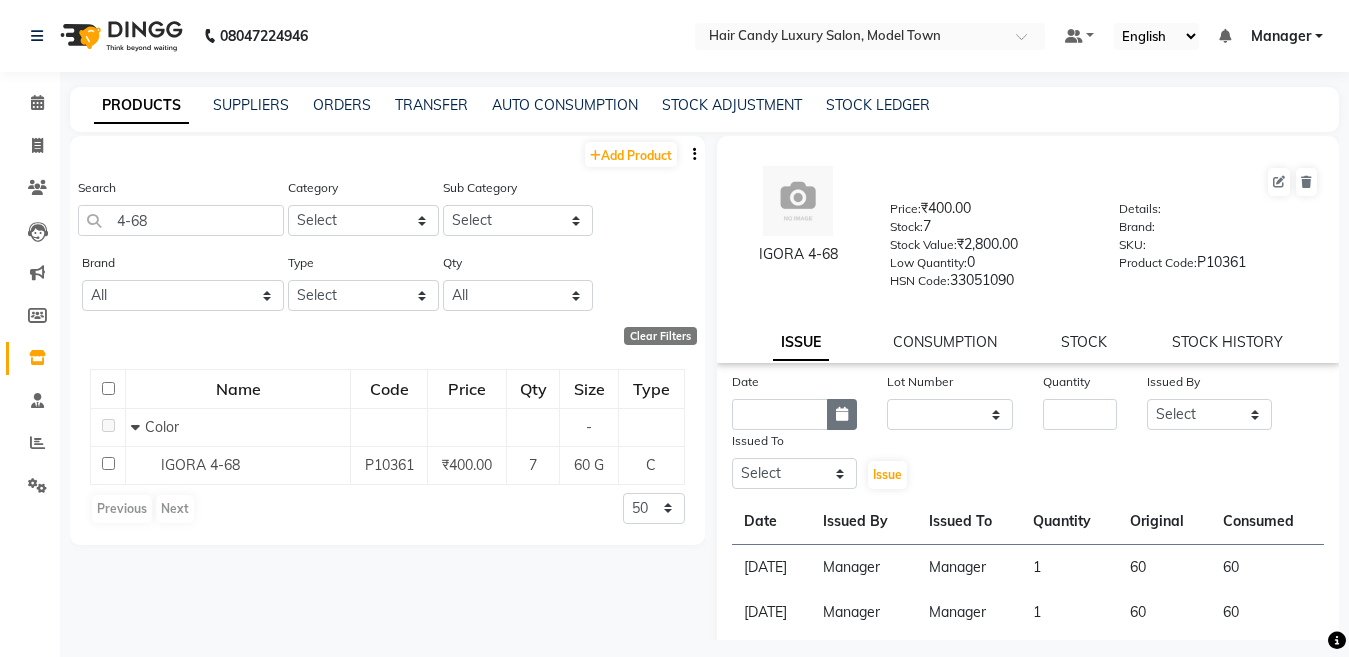 click 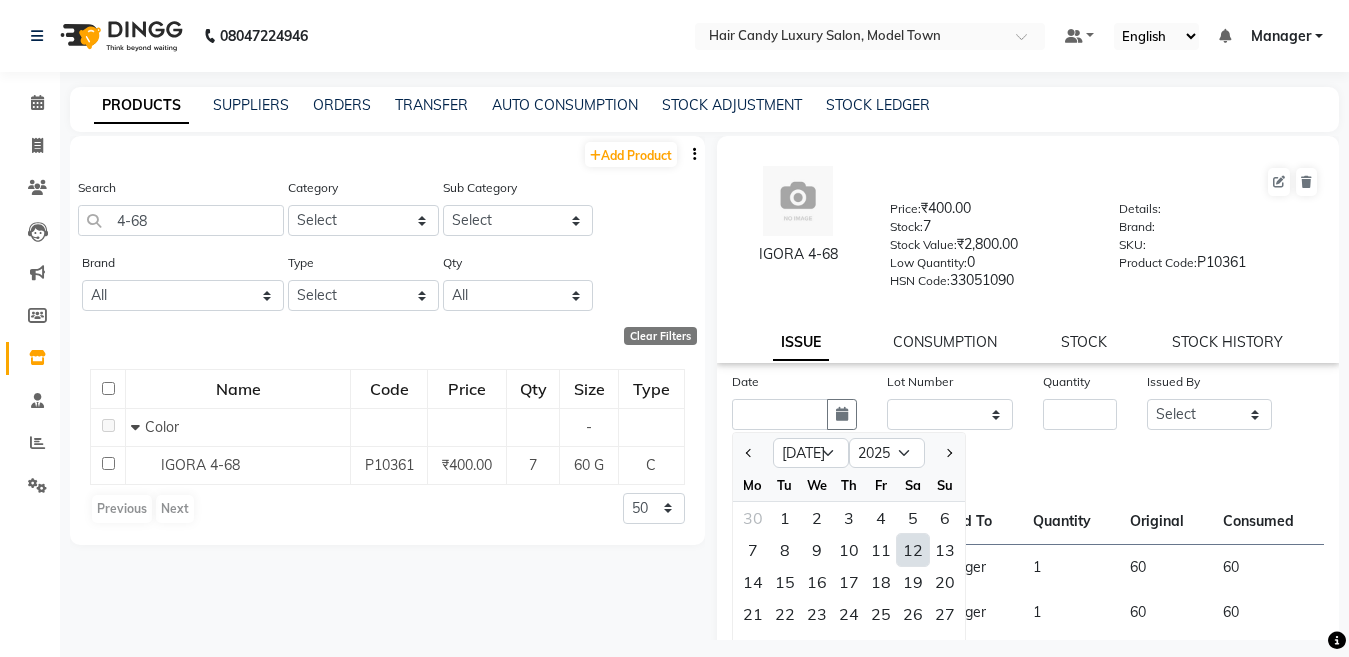 click on "12" 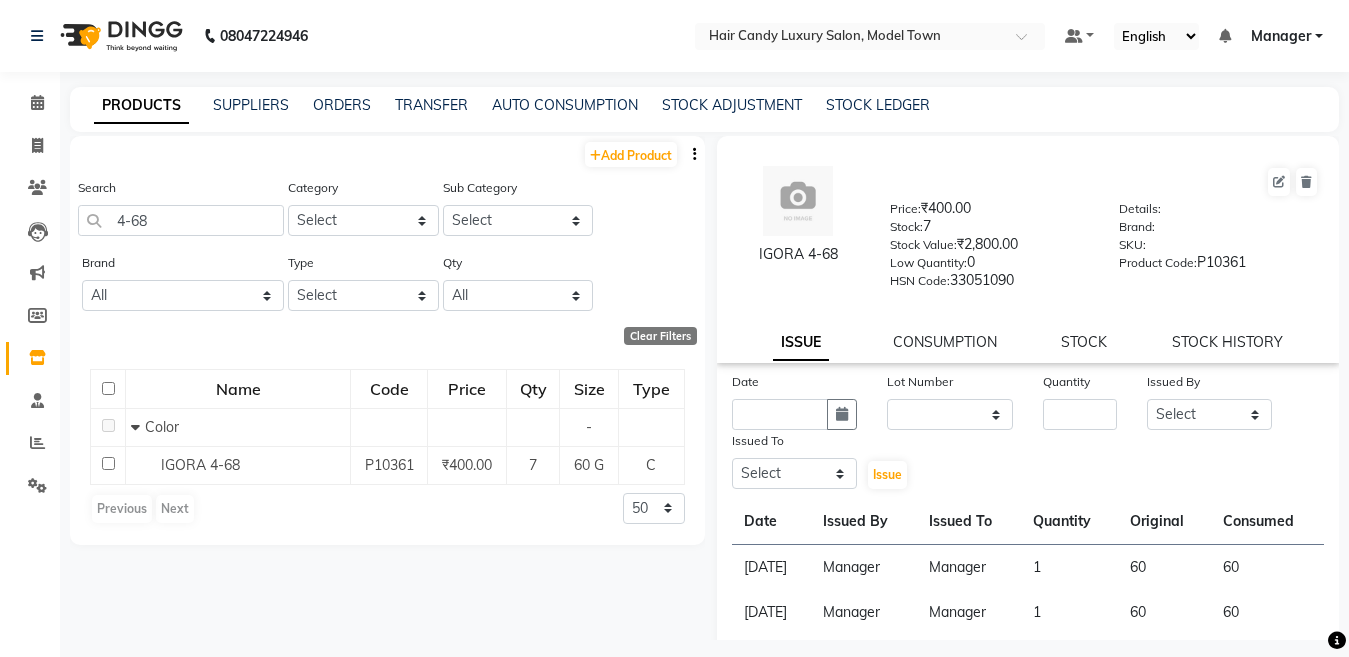 type on "12-07-2025" 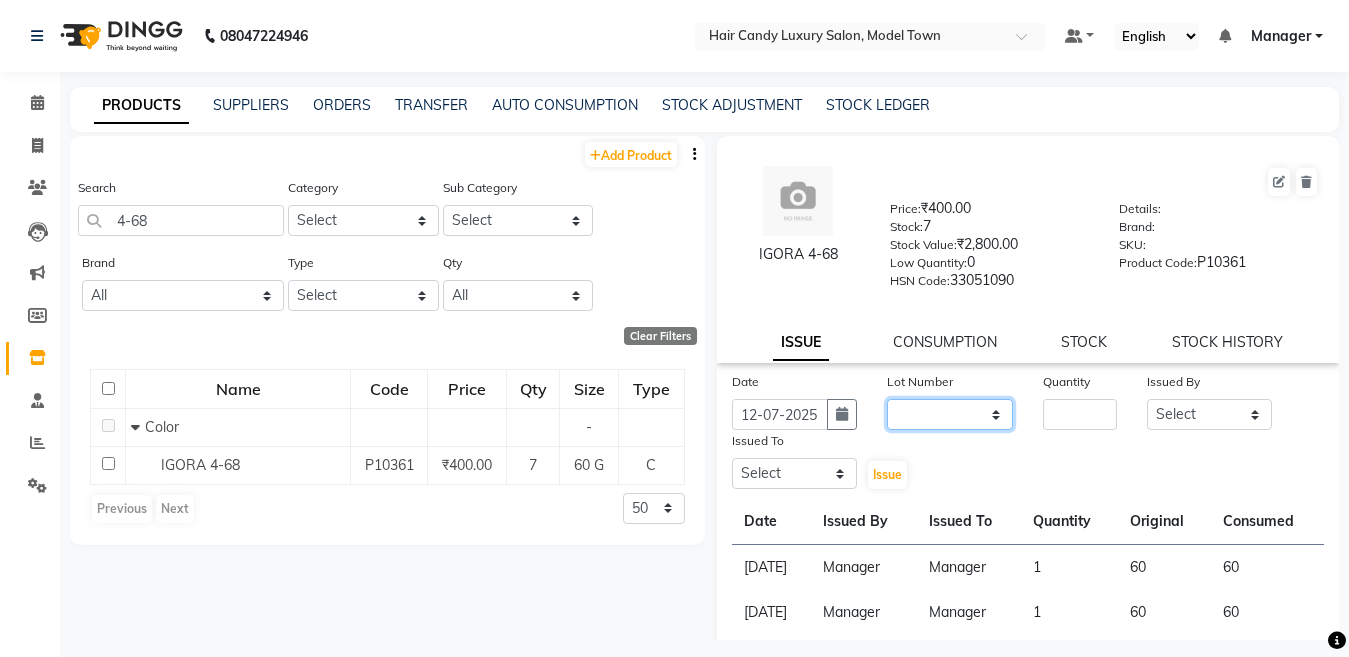 click on "None" 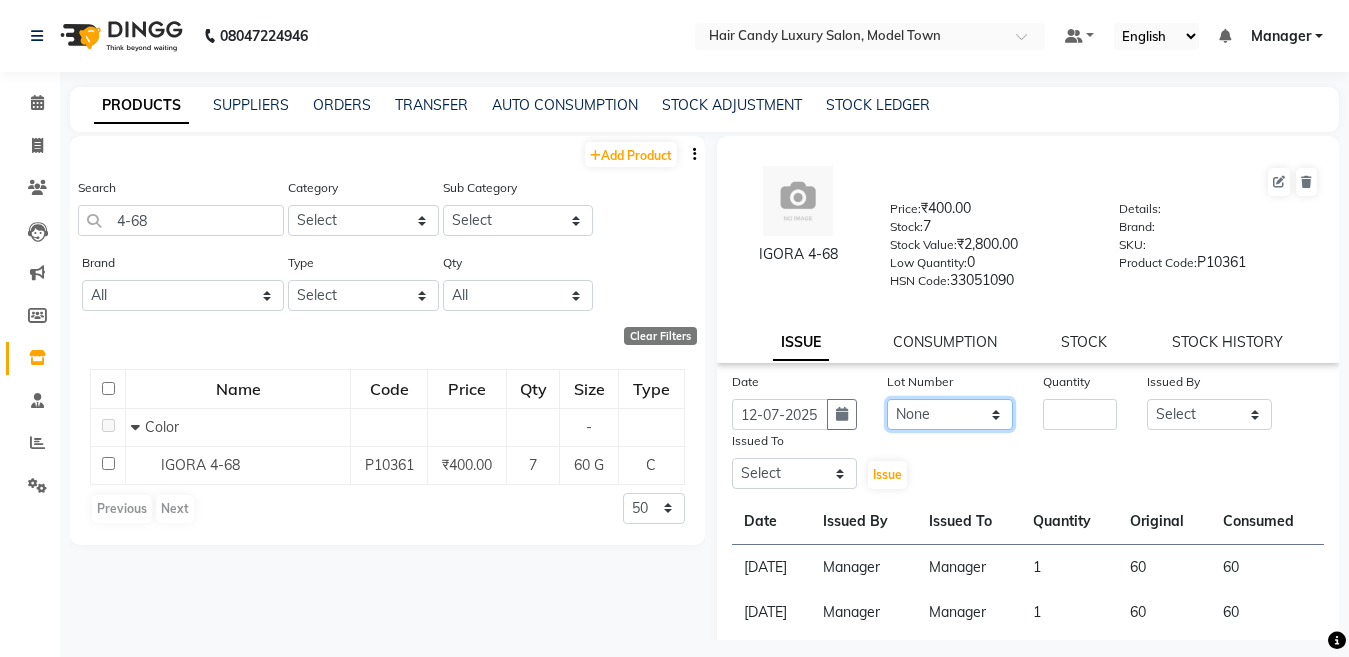 click on "None" 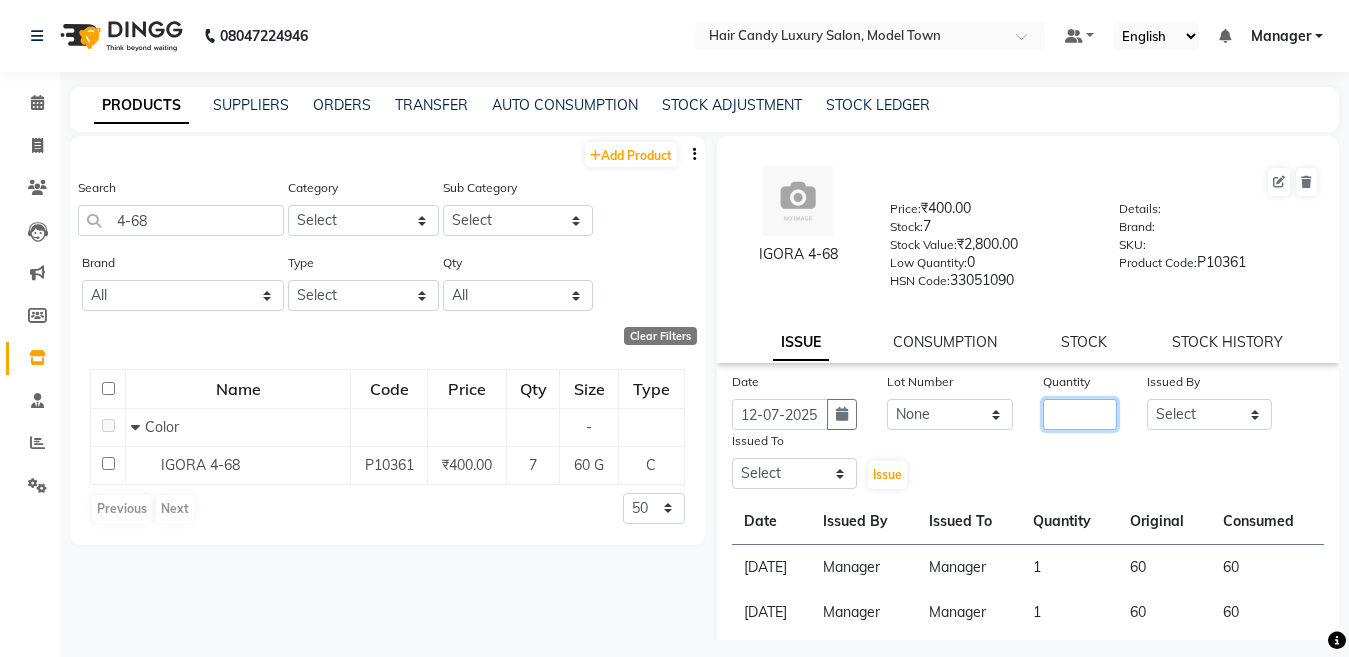 click 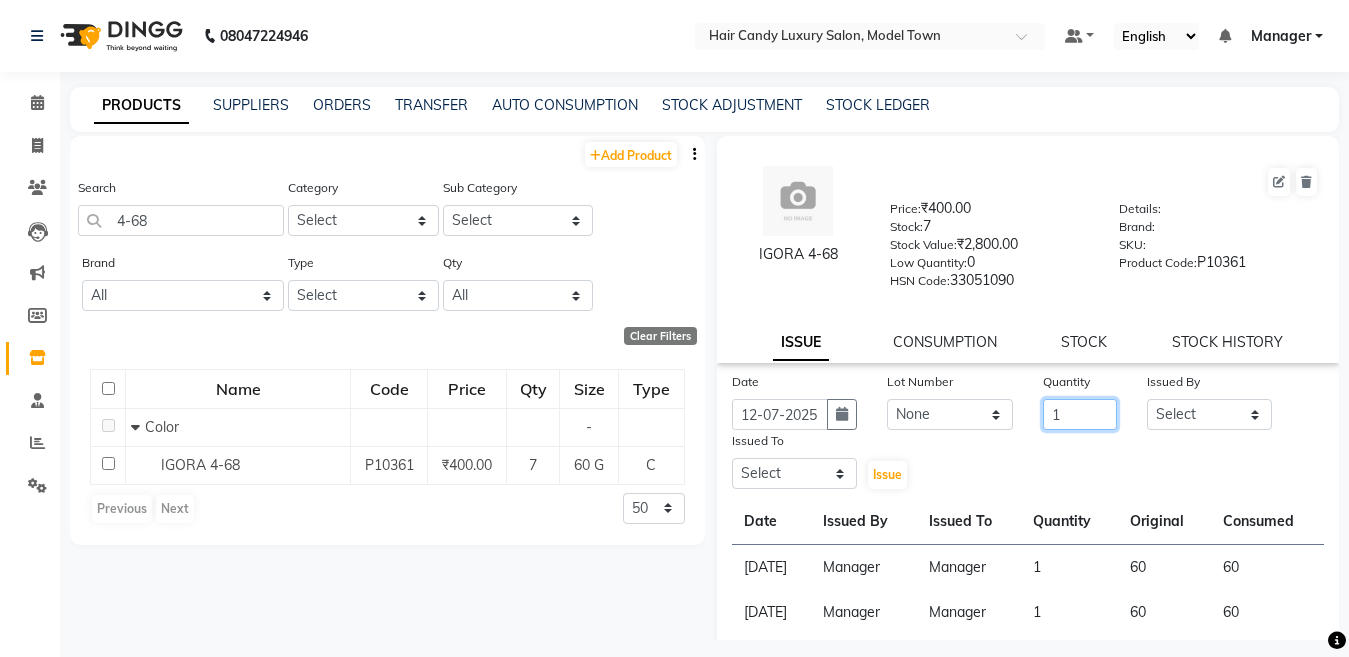 type on "1" 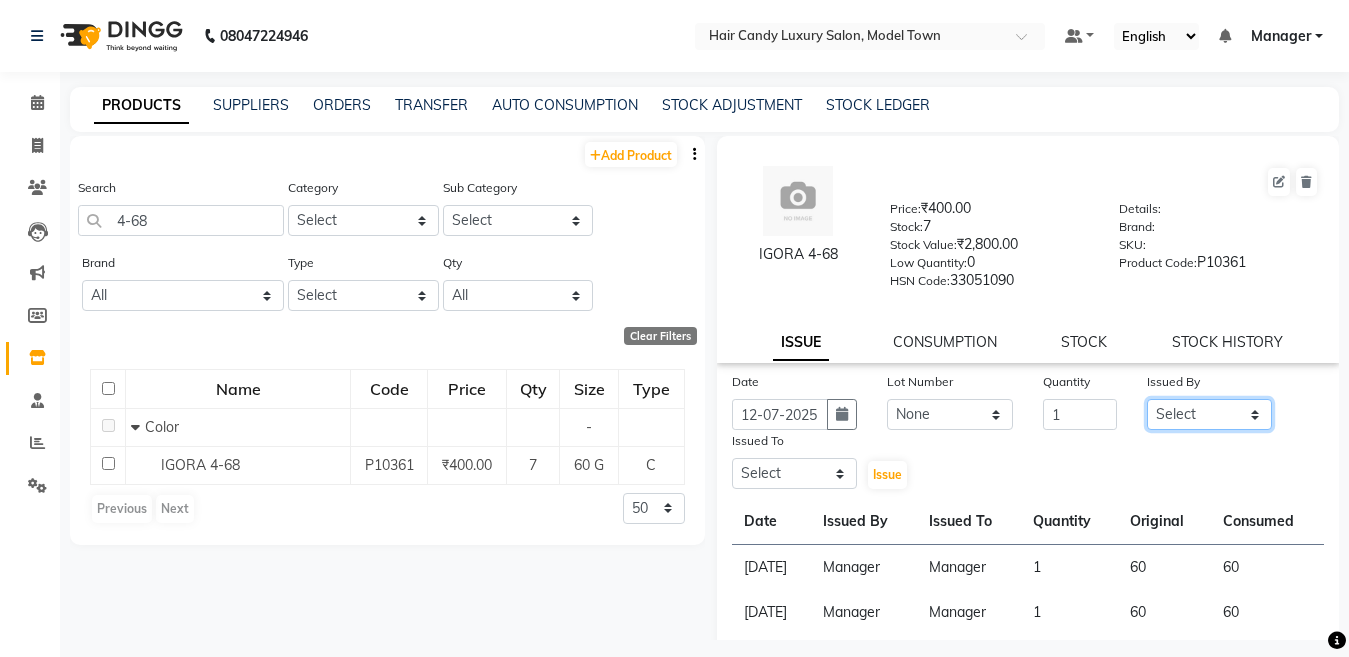 click on "Select Aakib Anas Anuradha Izhar Laiq (Rahul) Manager Neeraj parul Pawan Prakash Rajni Ranjay (Raju) RIYA Saleem sameer  stock manager surrender Vijay Gupta Vijay kumar" 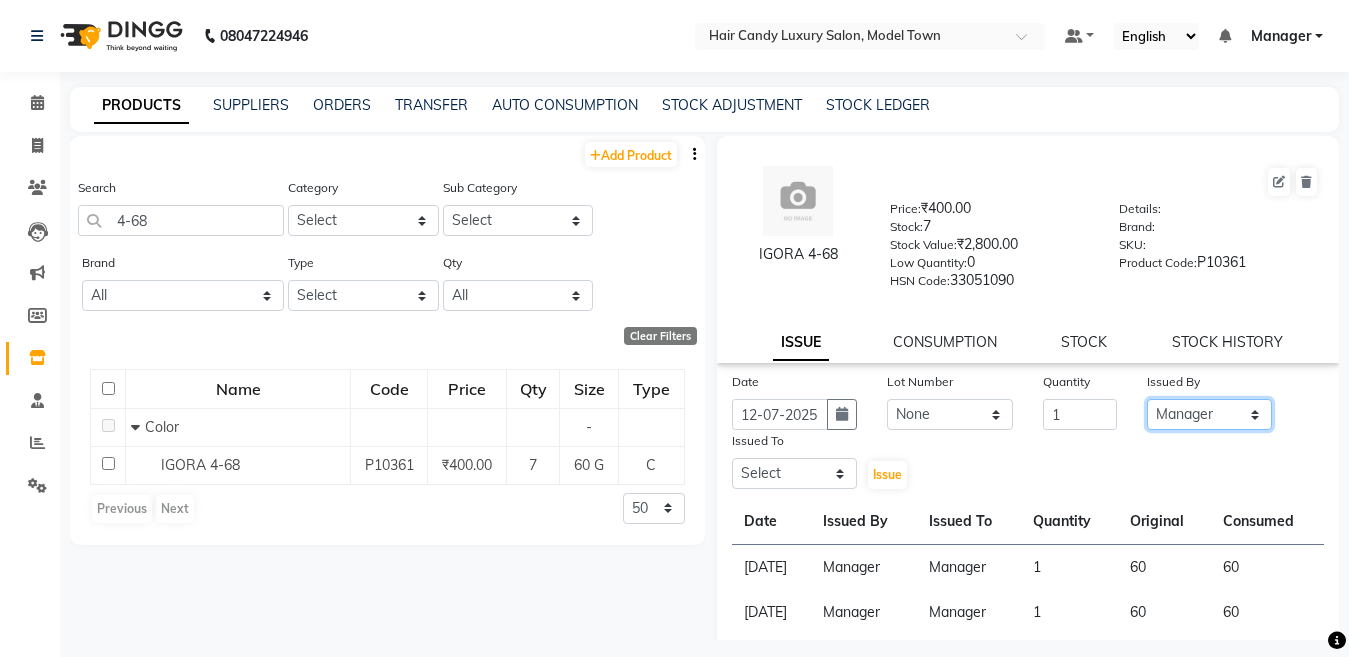 click on "Select Aakib Anas Anuradha Izhar Laiq (Rahul) Manager Neeraj parul Pawan Prakash Rajni Ranjay (Raju) RIYA Saleem sameer  stock manager surrender Vijay Gupta Vijay kumar" 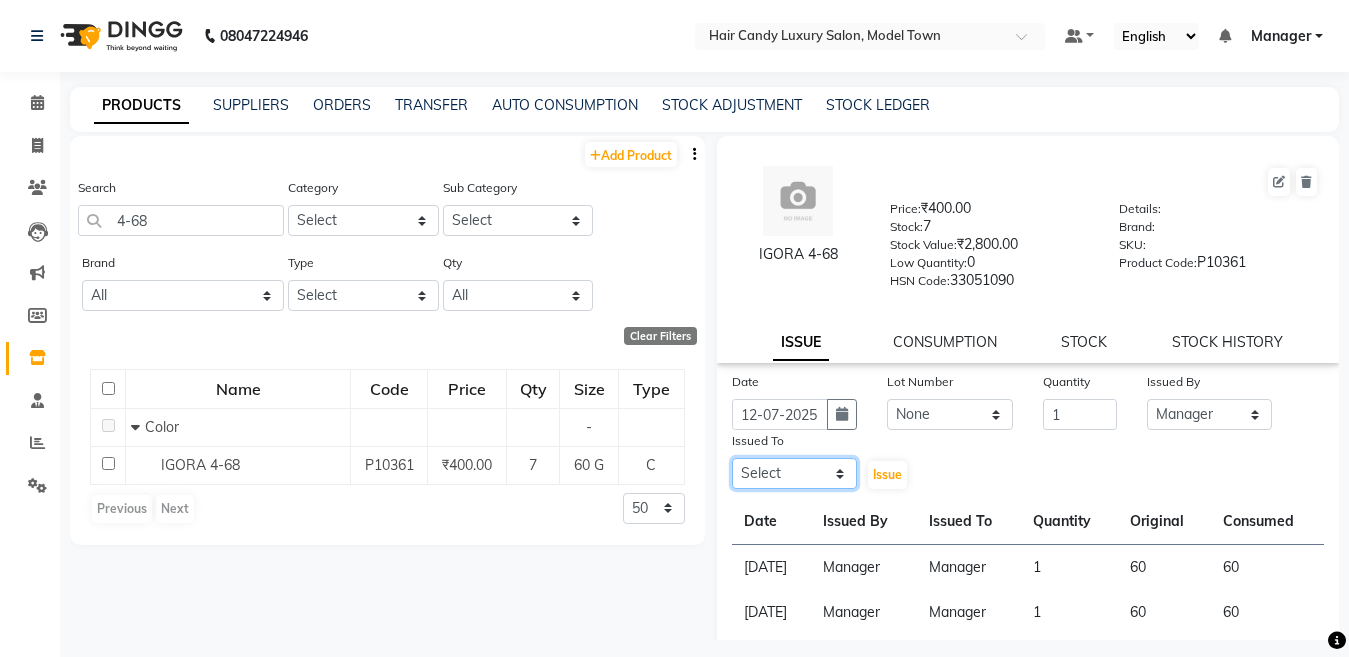 click on "Select Aakib Anas Anuradha Izhar Laiq (Rahul) Manager Neeraj parul Pawan Prakash Rajni Ranjay (Raju) RIYA Saleem sameer  stock manager surrender Vijay Gupta Vijay kumar" 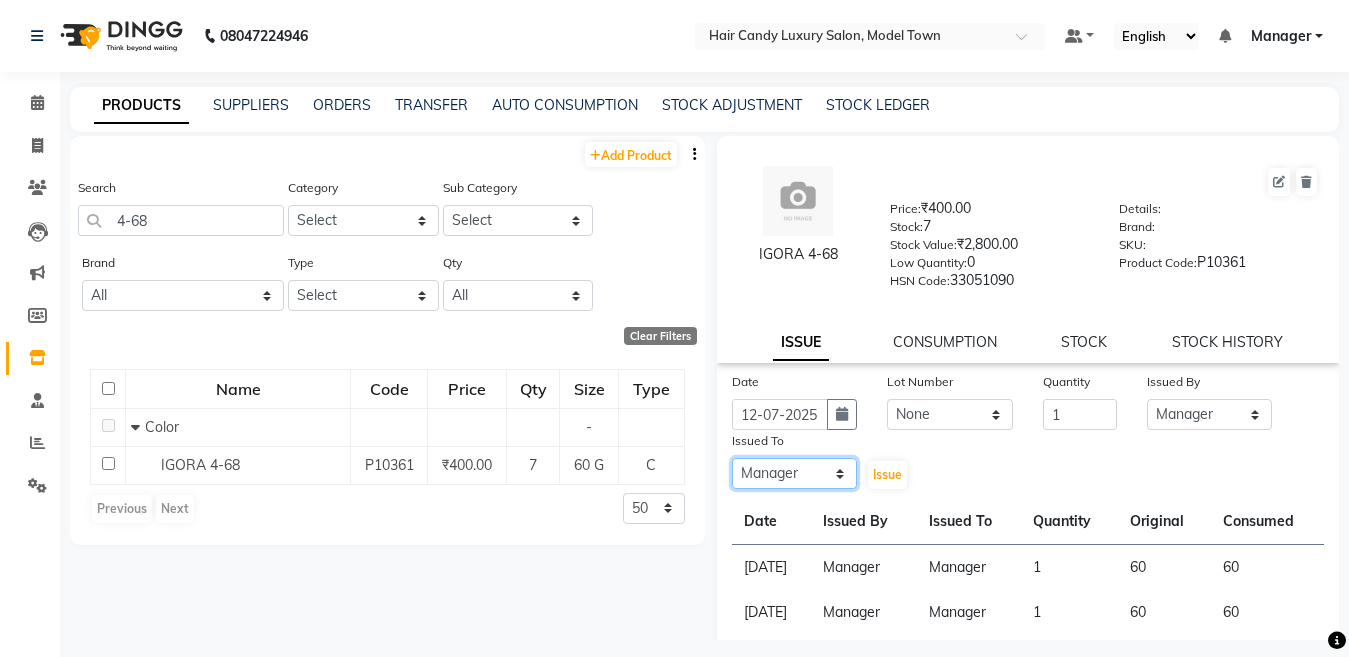 click on "Select Aakib Anas Anuradha Izhar Laiq (Rahul) Manager Neeraj parul Pawan Prakash Rajni Ranjay (Raju) RIYA Saleem sameer  stock manager surrender Vijay Gupta Vijay kumar" 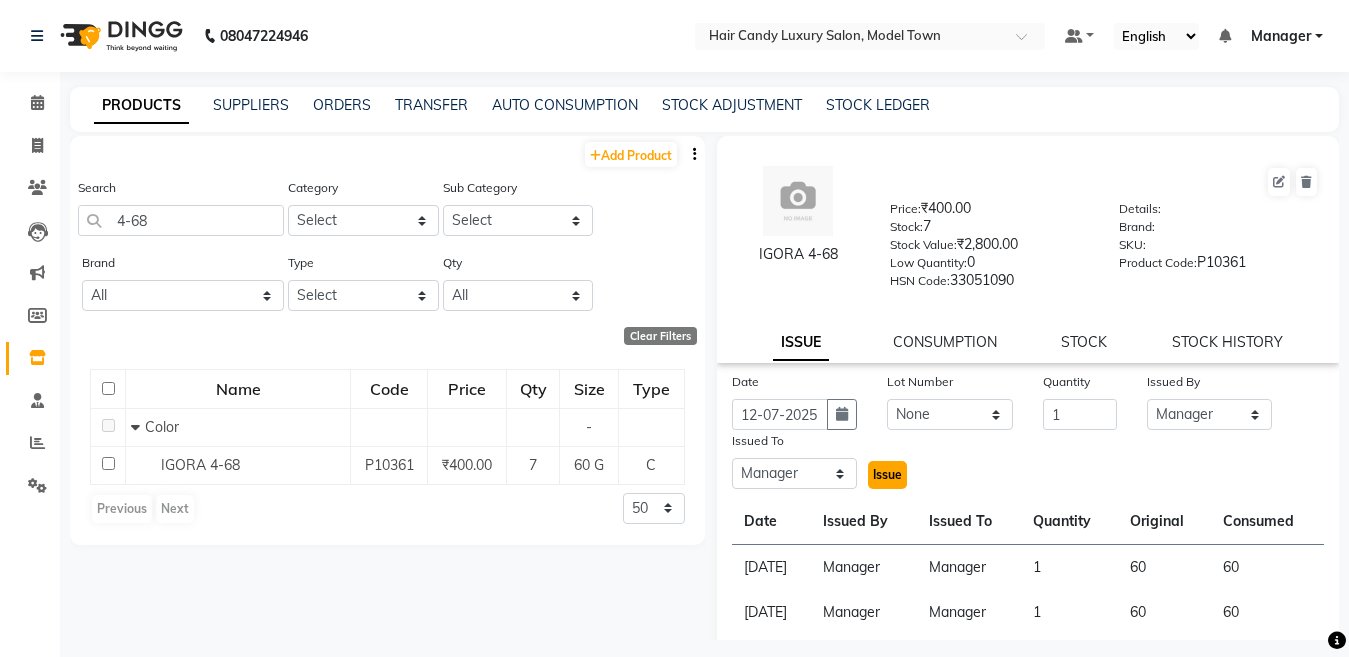 click on "Issue" 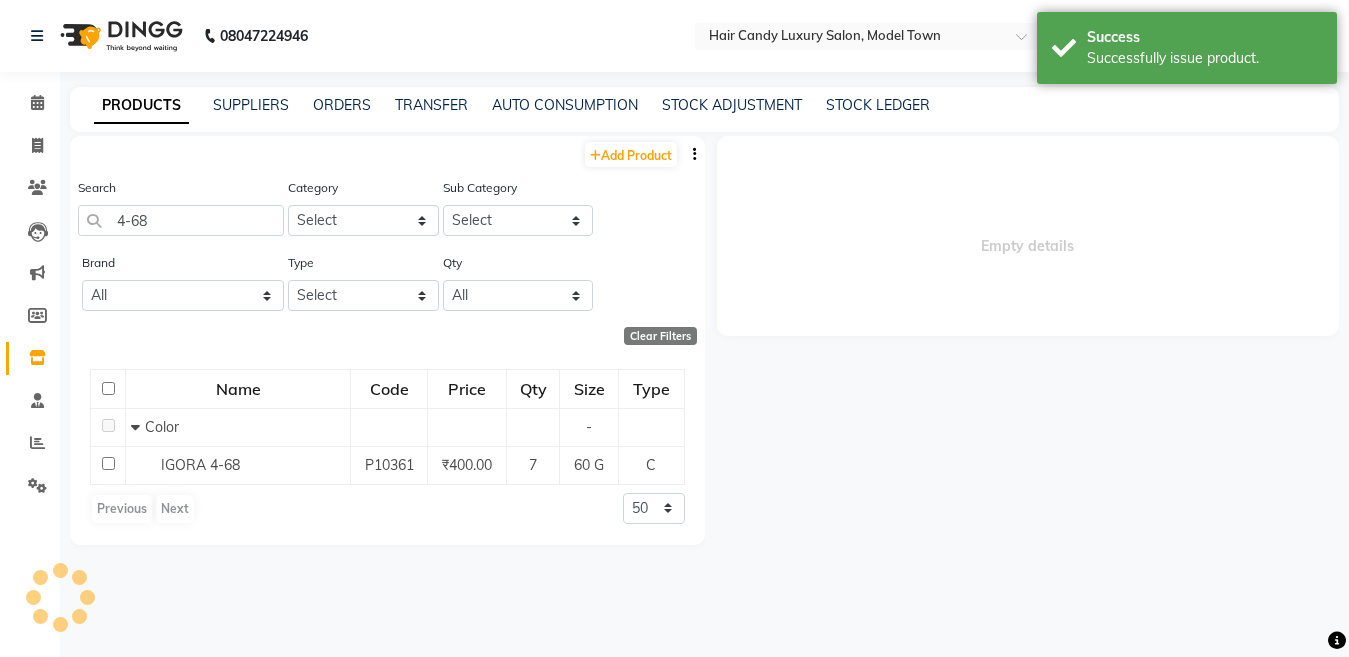 select 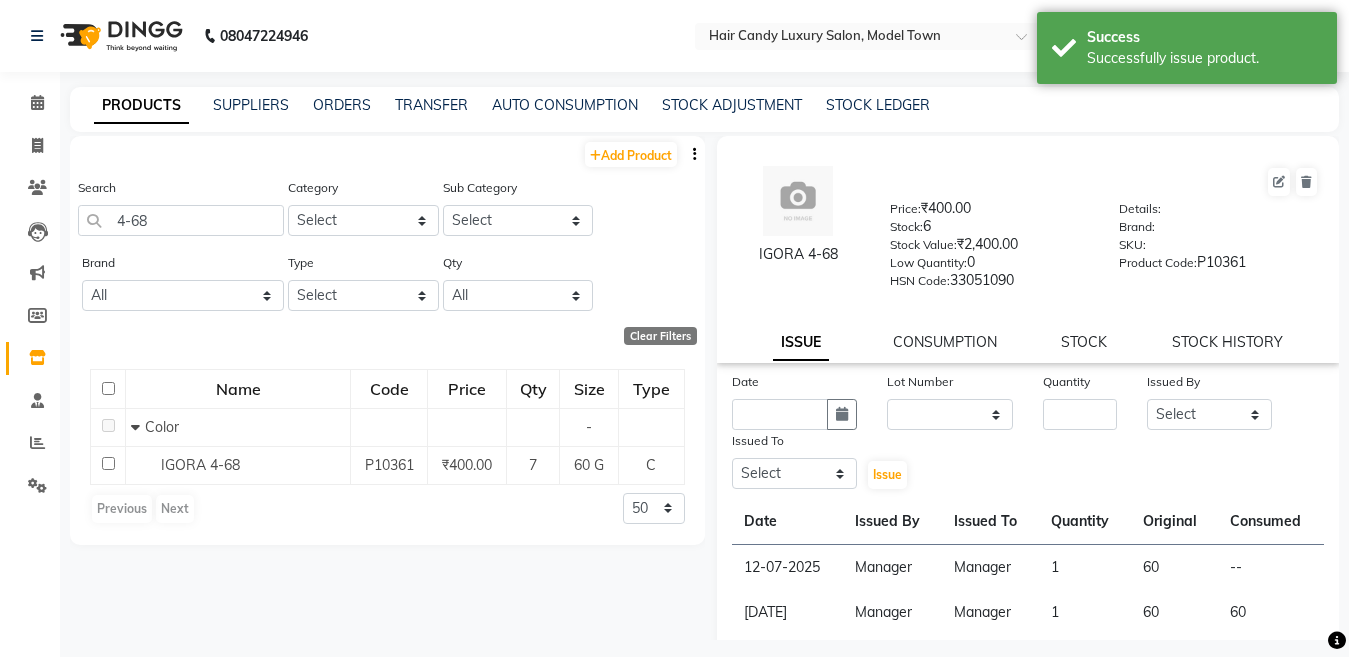 click on "IGORA 4-68  Price:   ₹400.00  Stock:   6  Stock Value:   ₹2,400.00  Low Quantity:  0  HSN Code:  33051090  Details:     Brand:     SKU:     Product Code:   P10361  ISSUE CONSUMPTION STOCK STOCK HISTORY" 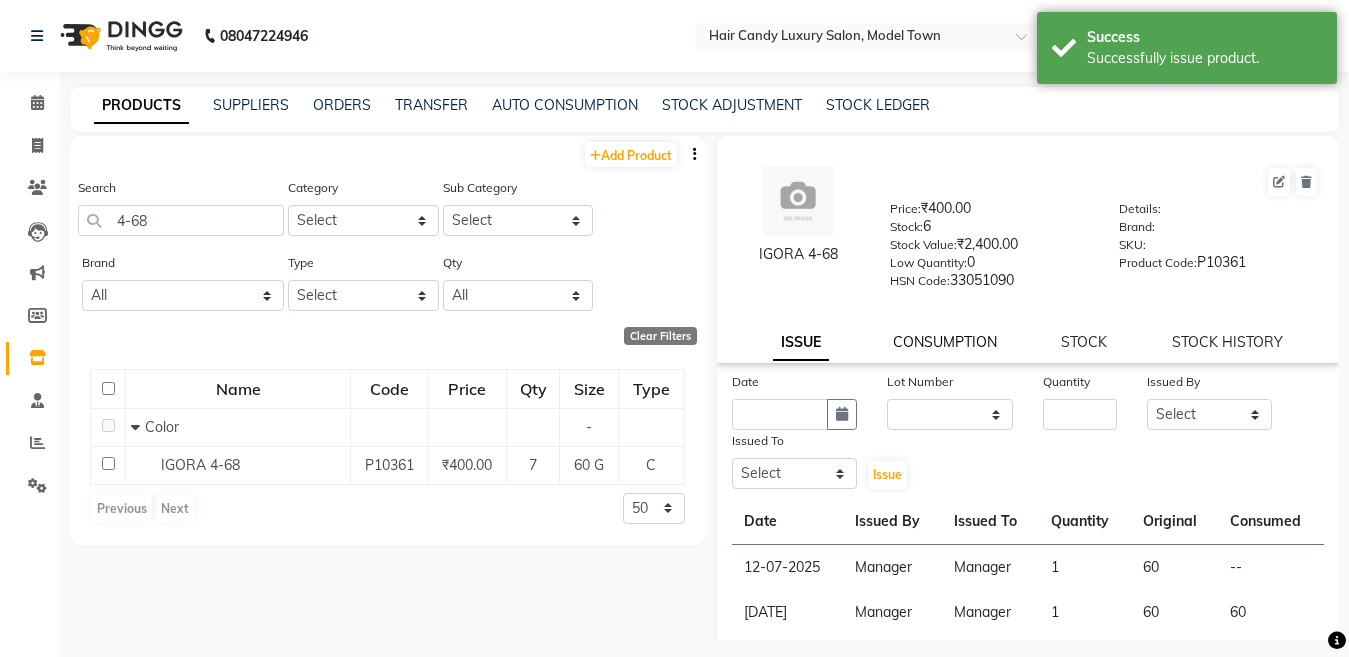 click on "CONSUMPTION" 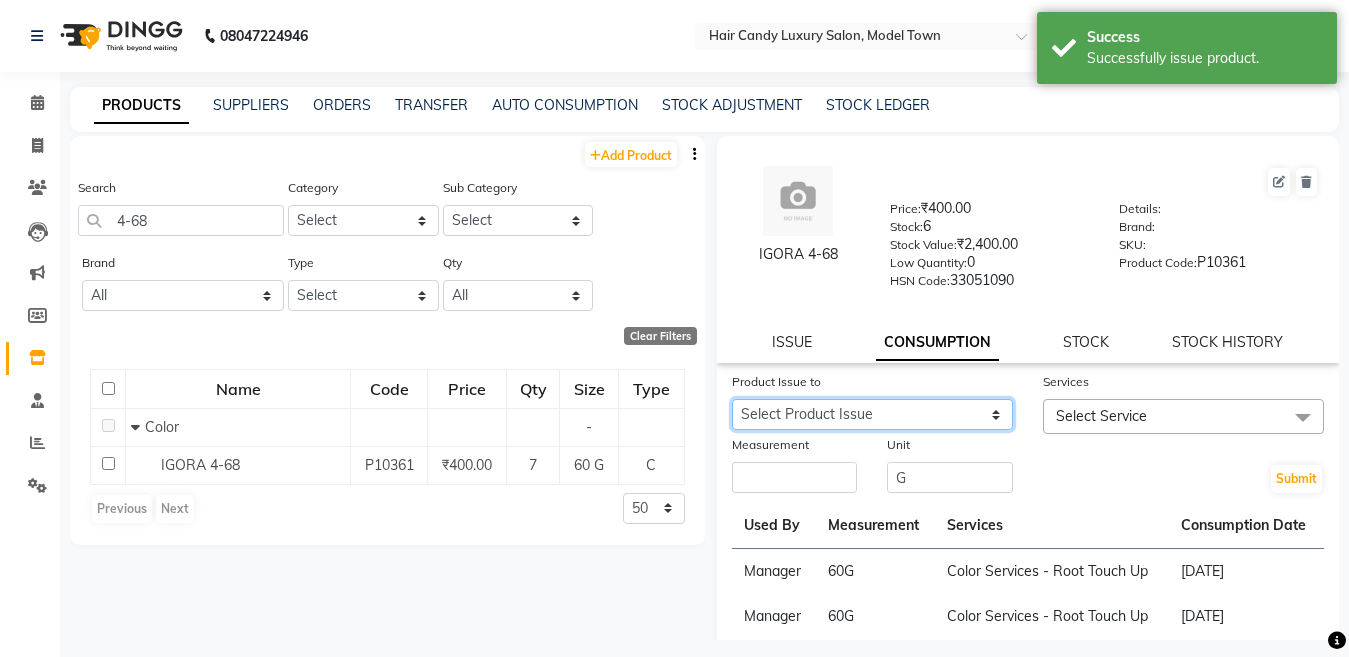 click on "Select Product Issue 2025-07-12, Issued to: Manager, Balance: 60" 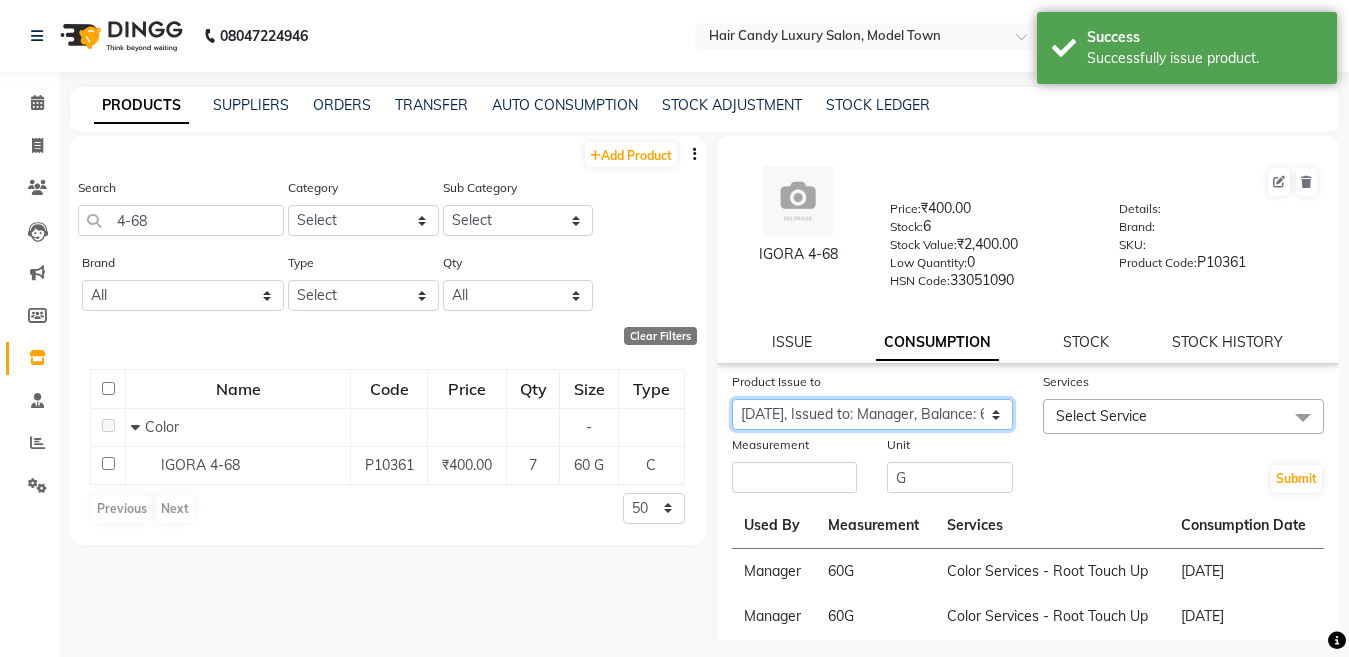 click on "Select Product Issue 2025-07-12, Issued to: Manager, Balance: 60" 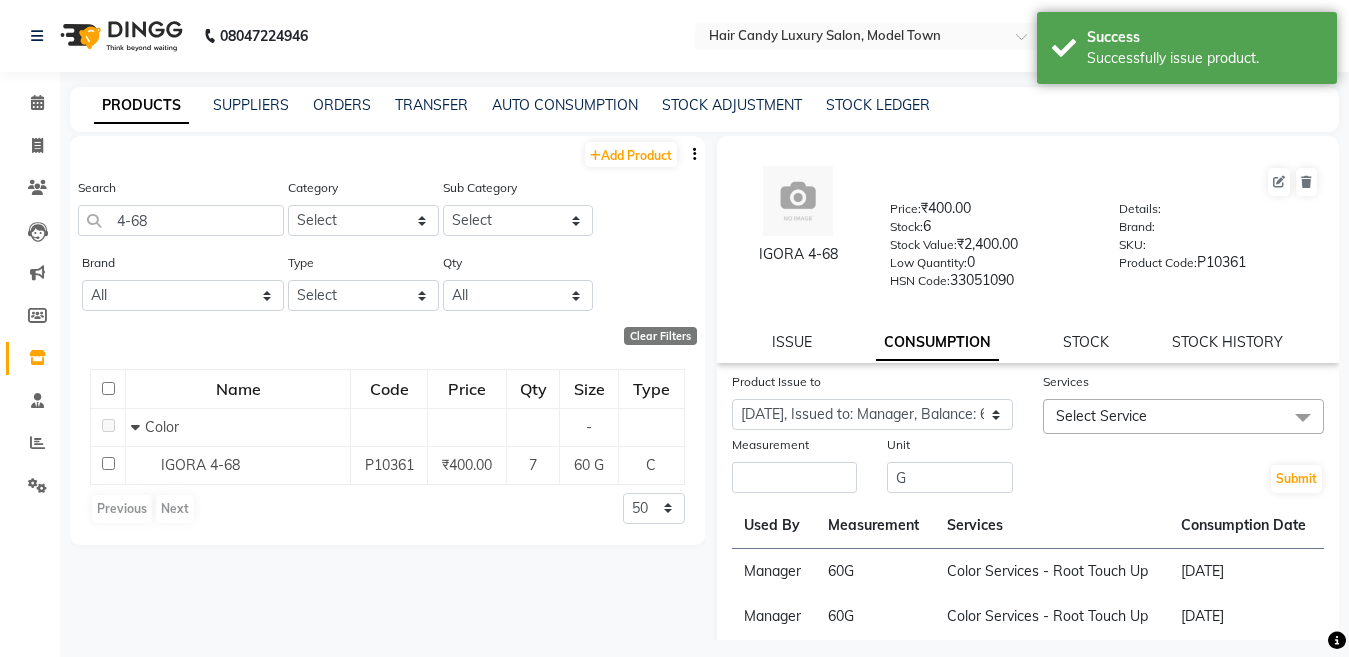 click on "Select Service" 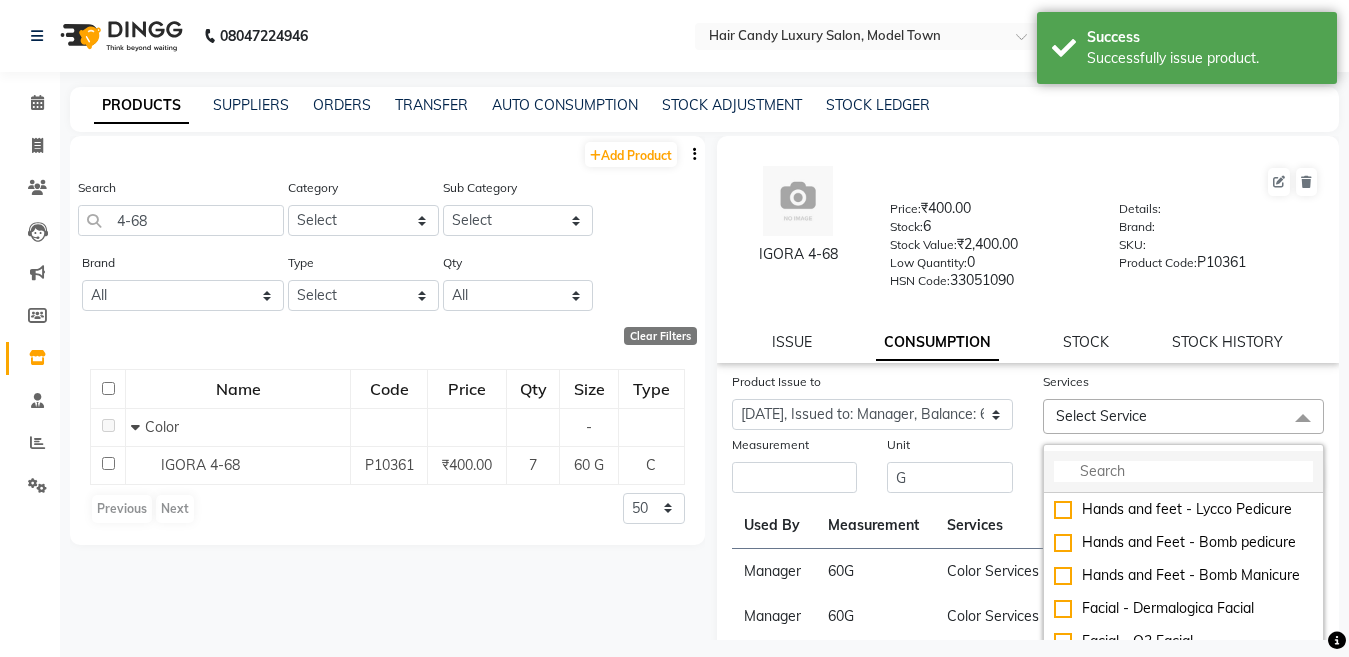 click 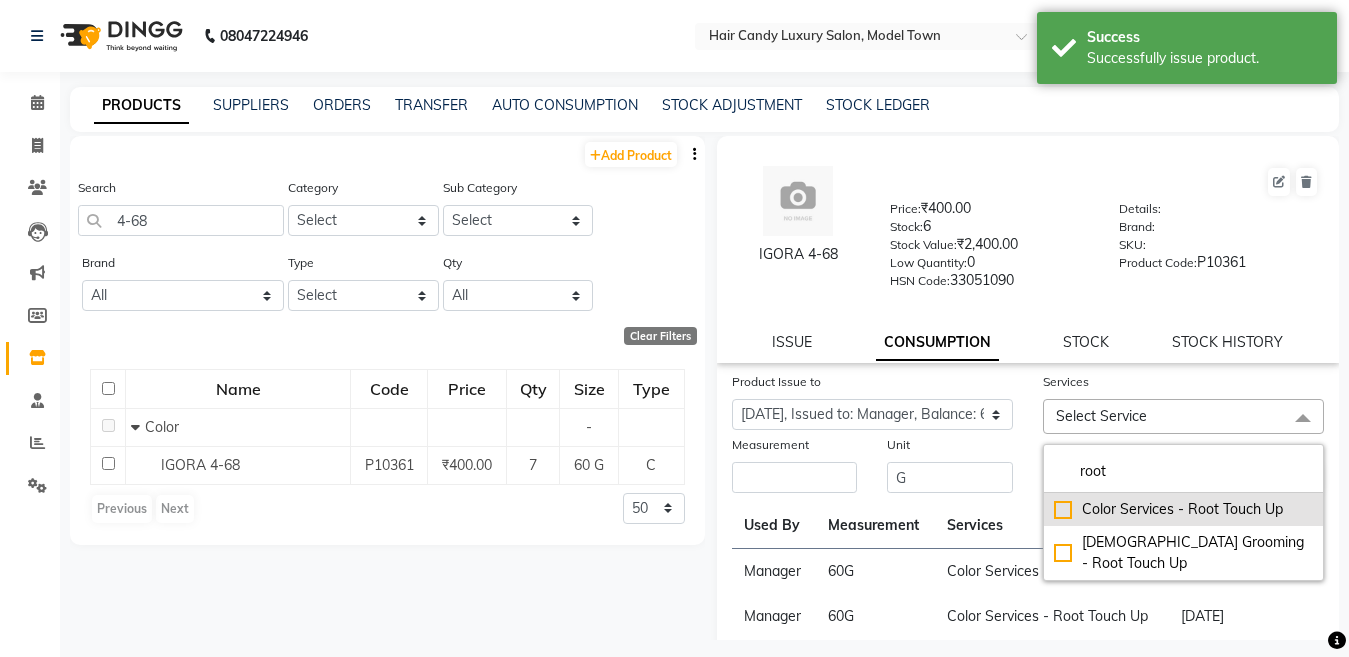 type on "root" 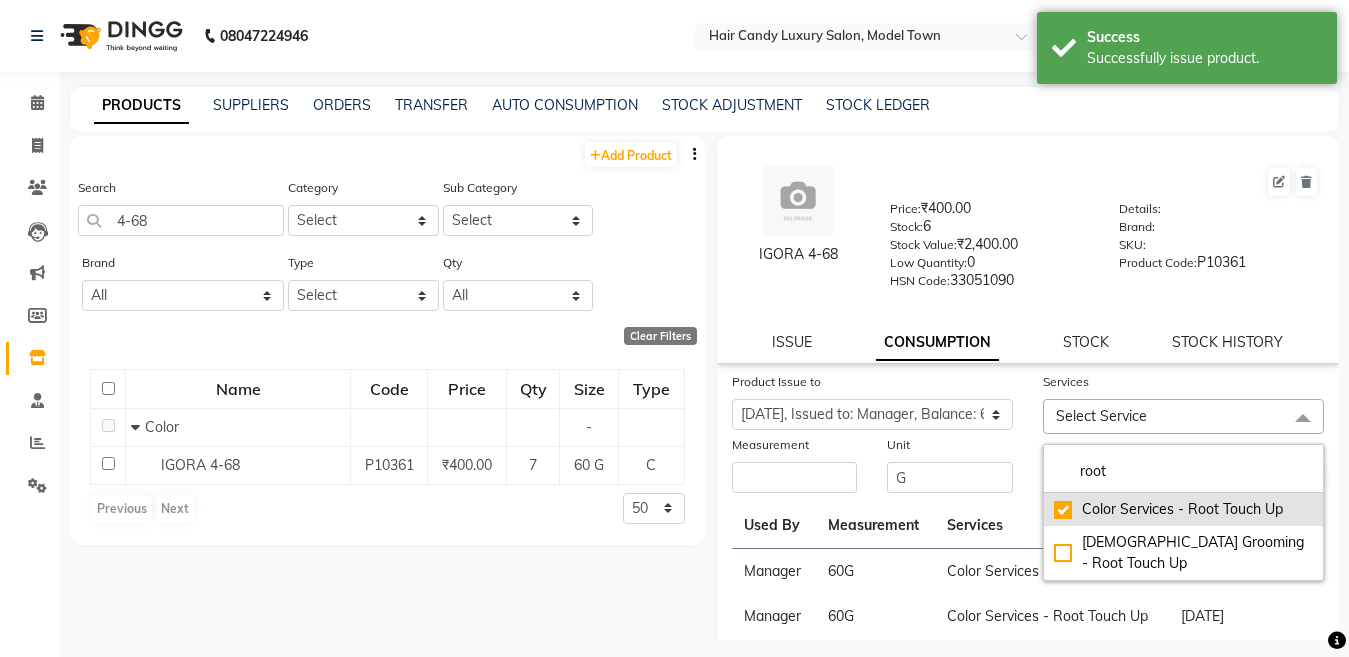 checkbox on "true" 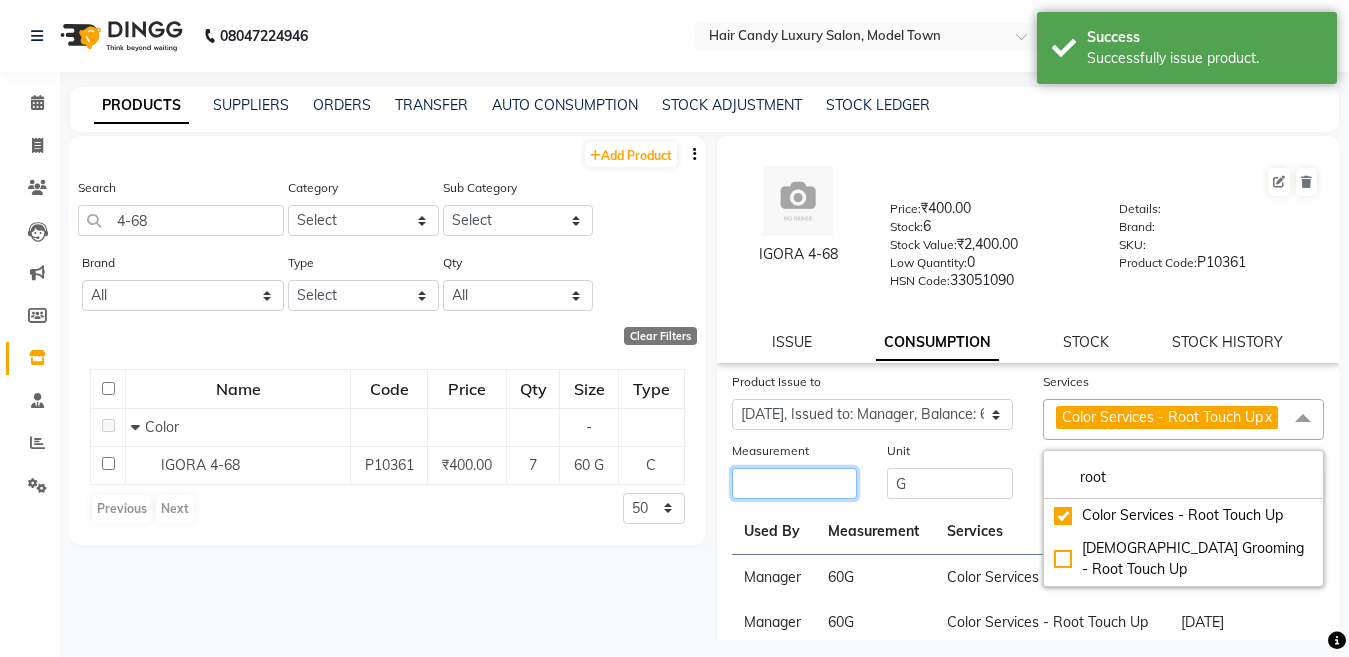 click 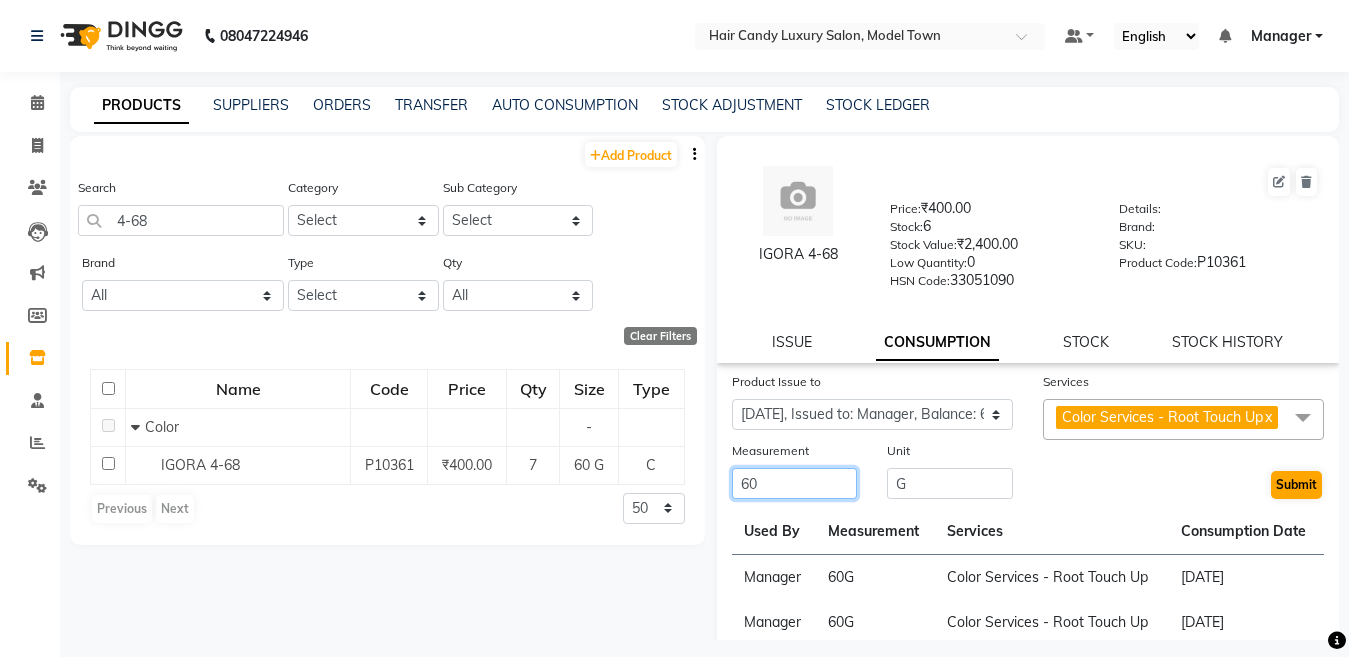 type on "60" 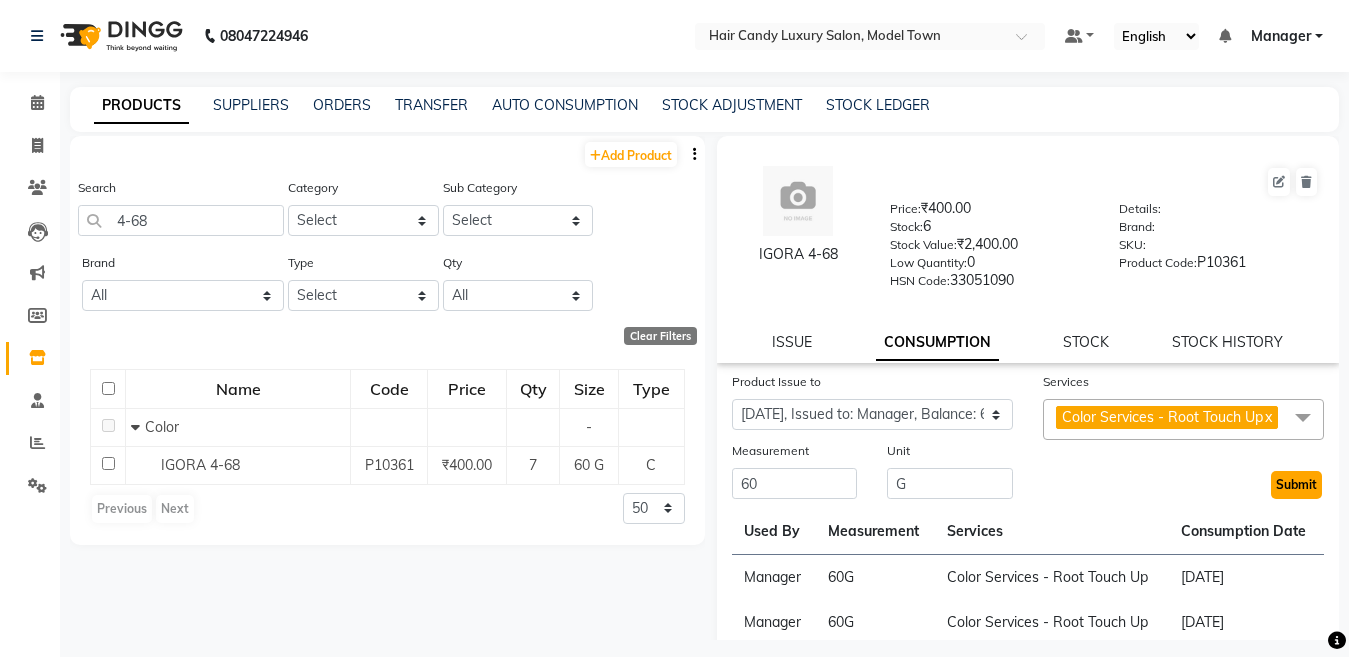 click on "Submit" 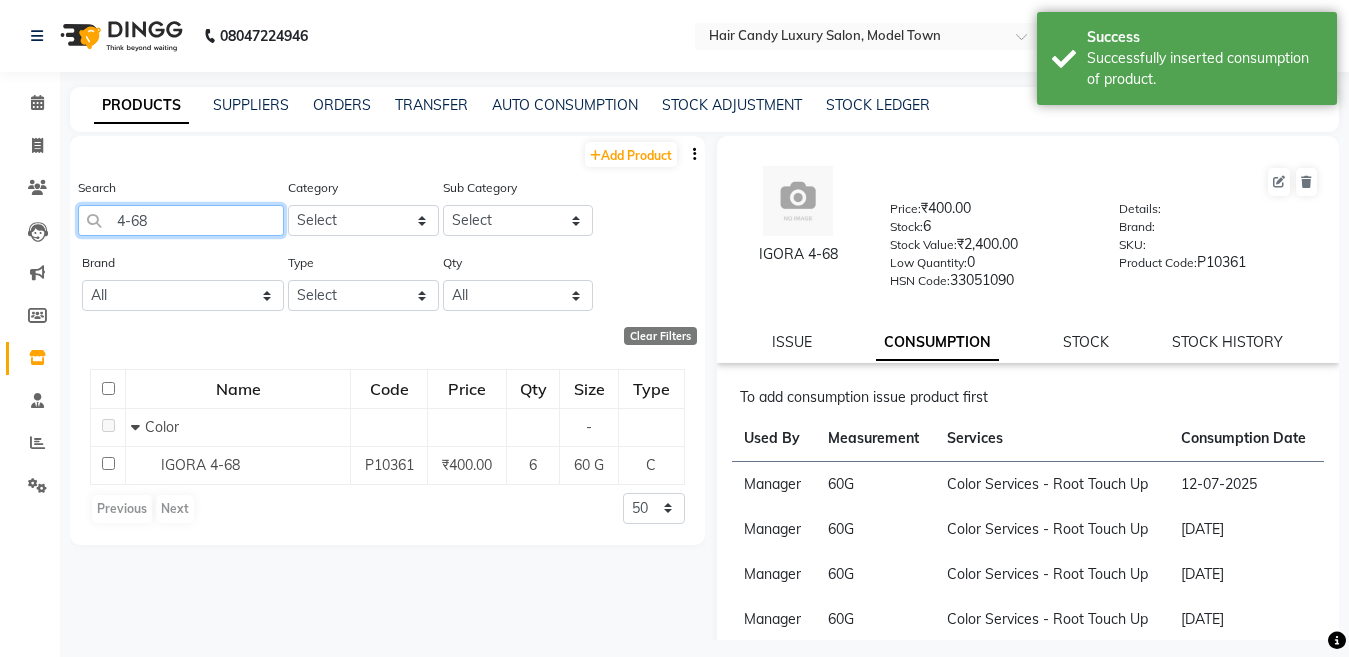 drag, startPoint x: 191, startPoint y: 224, endPoint x: 0, endPoint y: 277, distance: 198.21706 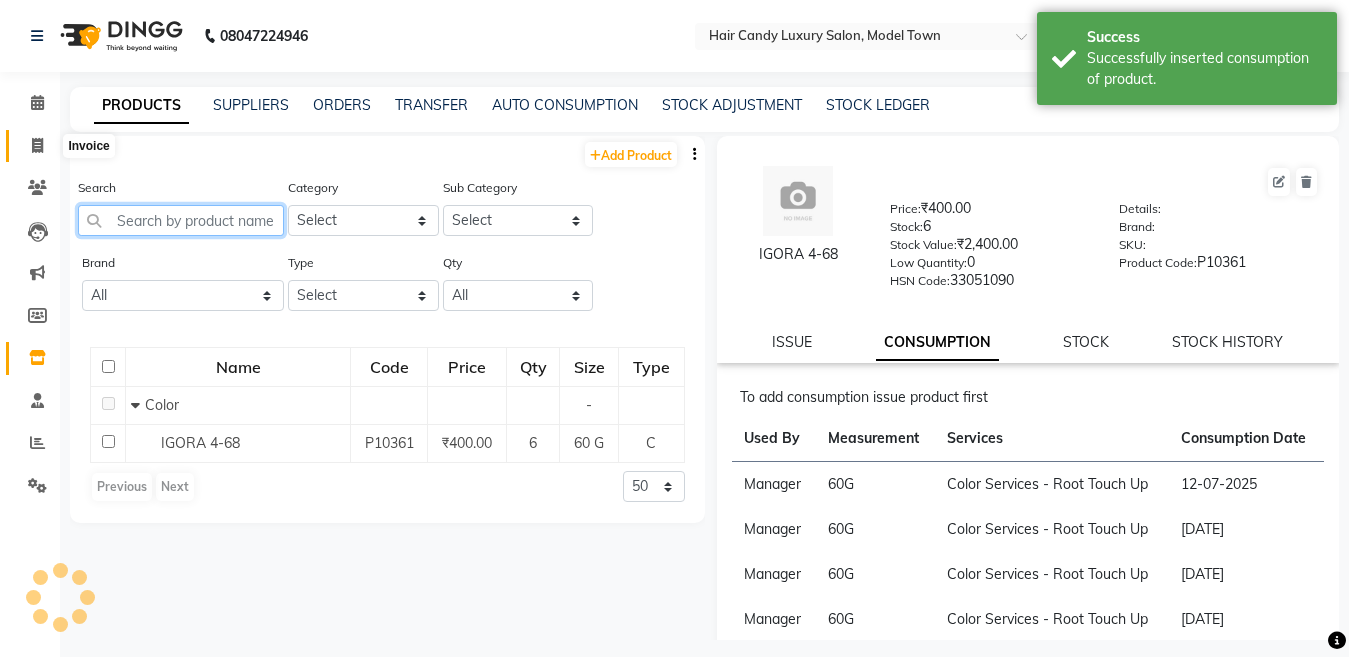 type 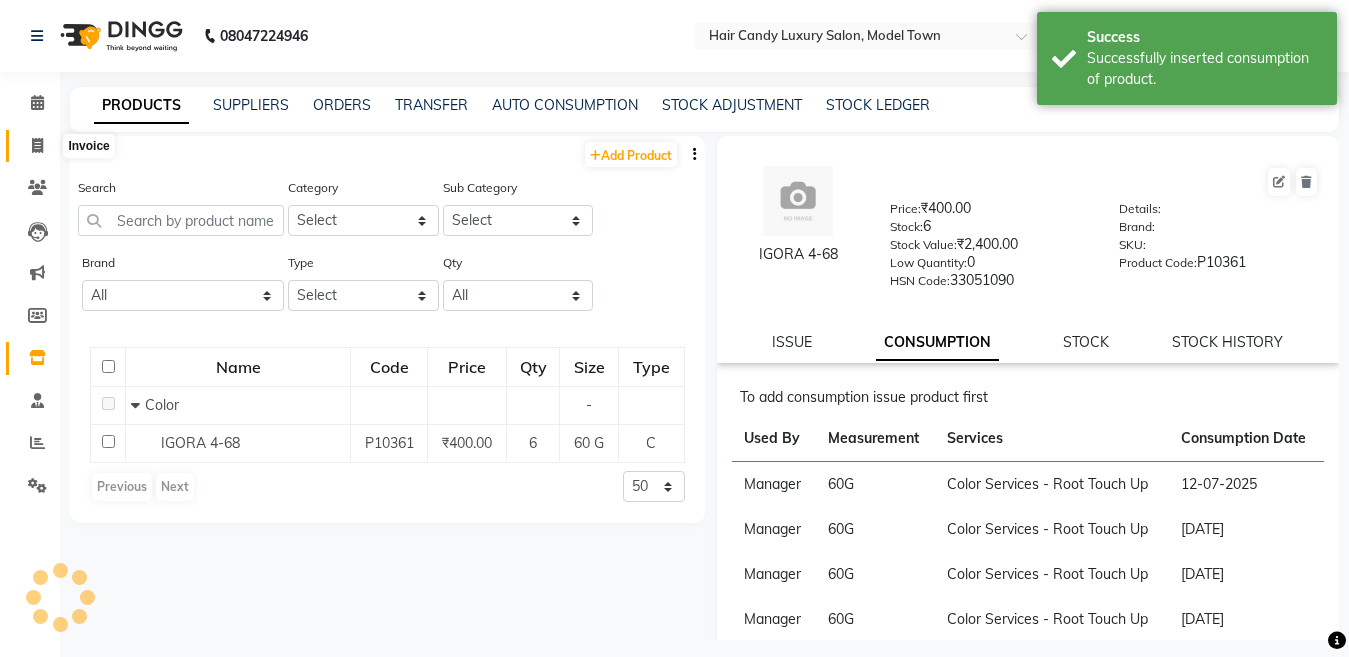 click 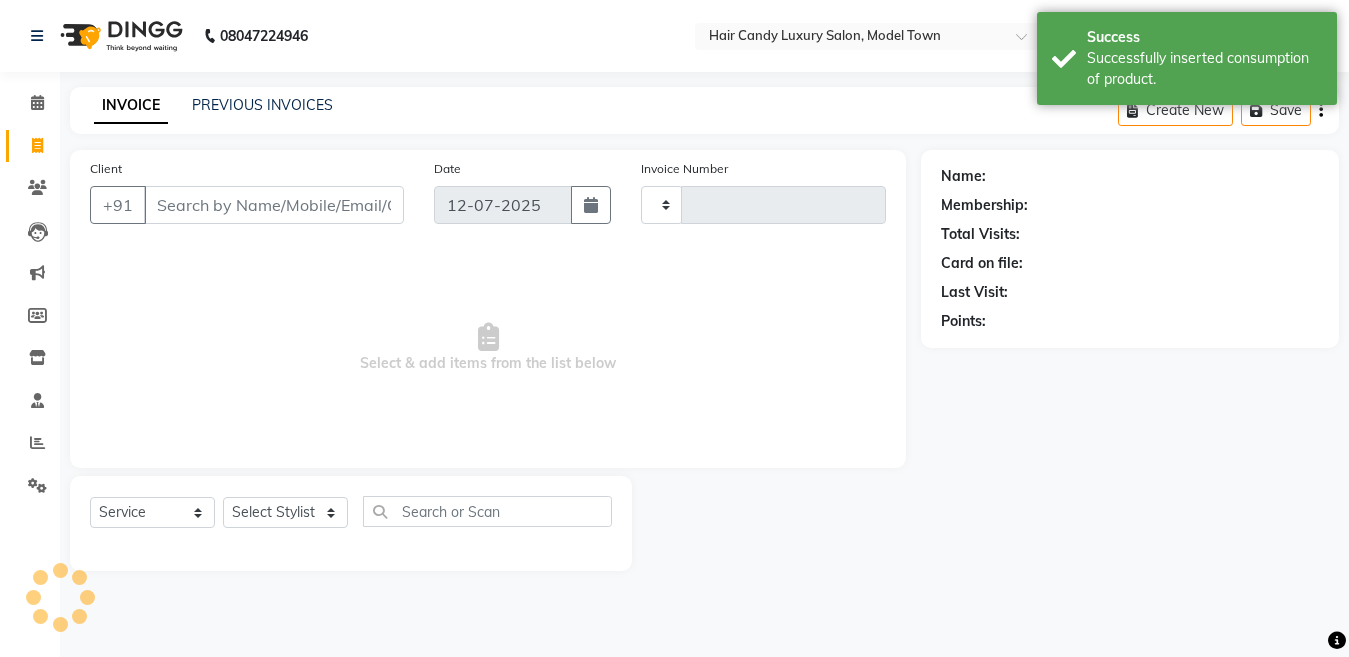 type on "2554" 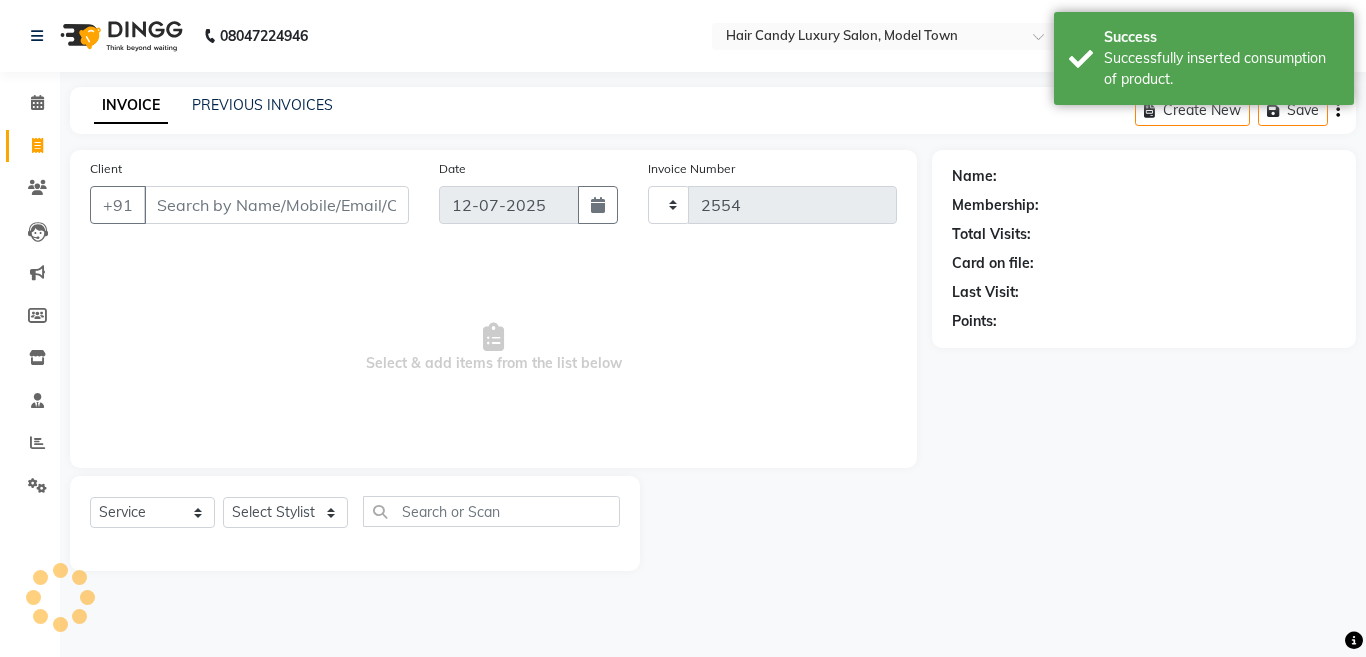 select on "4716" 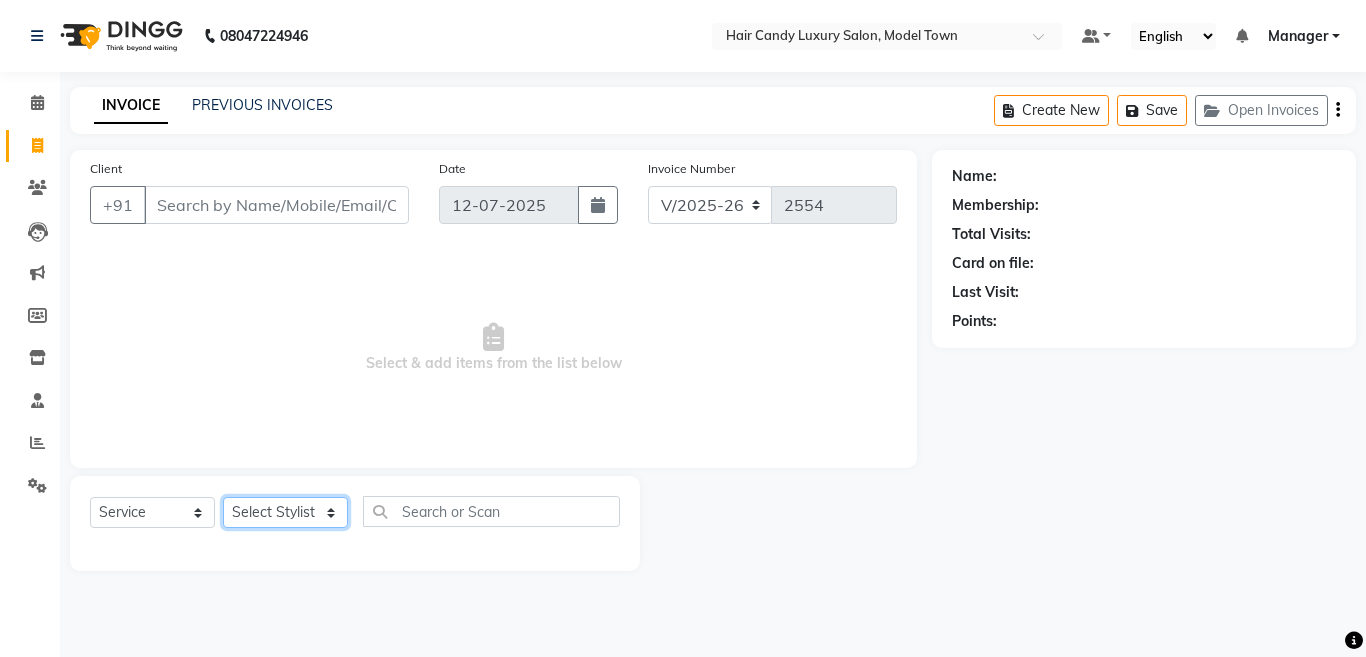click on "Select Stylist [PERSON_NAME] [PERSON_NAME] ([PERSON_NAME]) Manager [PERSON_NAME] [PERSON_NAME] [PERSON_NAME] [PERSON_NAME] ([PERSON_NAME]) [PERSON_NAME]  stock manager surrender [PERSON_NAME] [PERSON_NAME]" 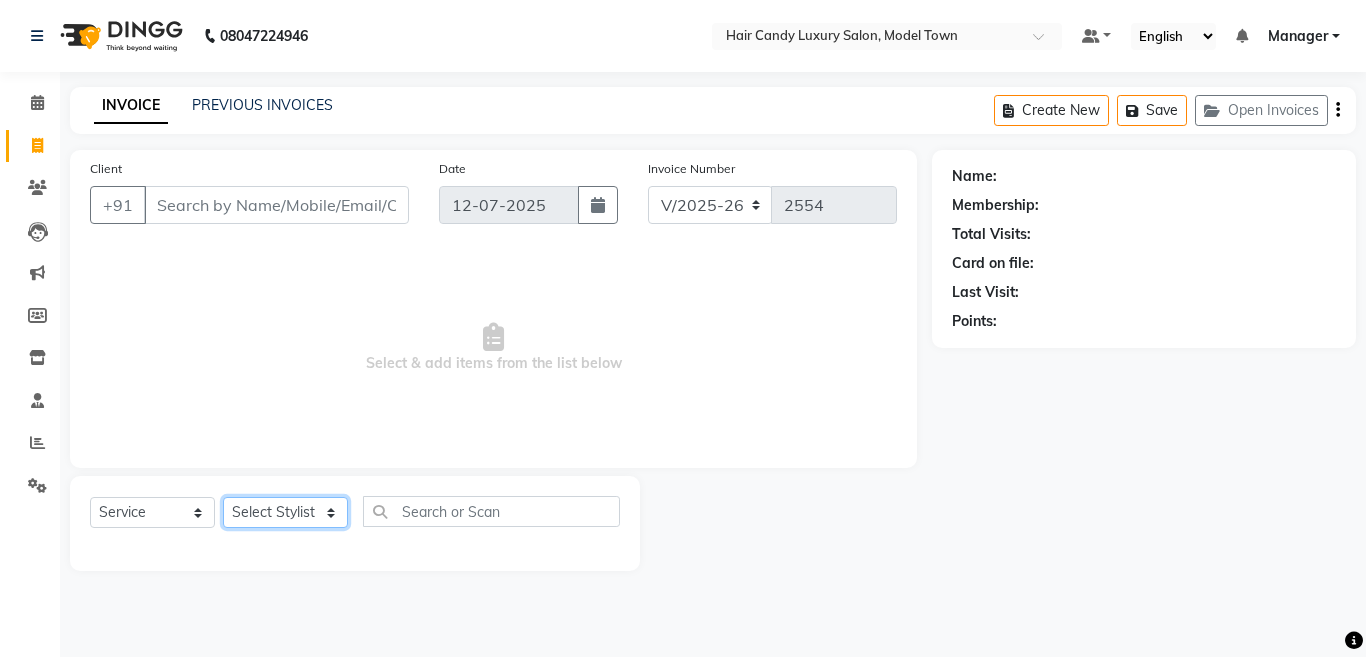 select on "28000" 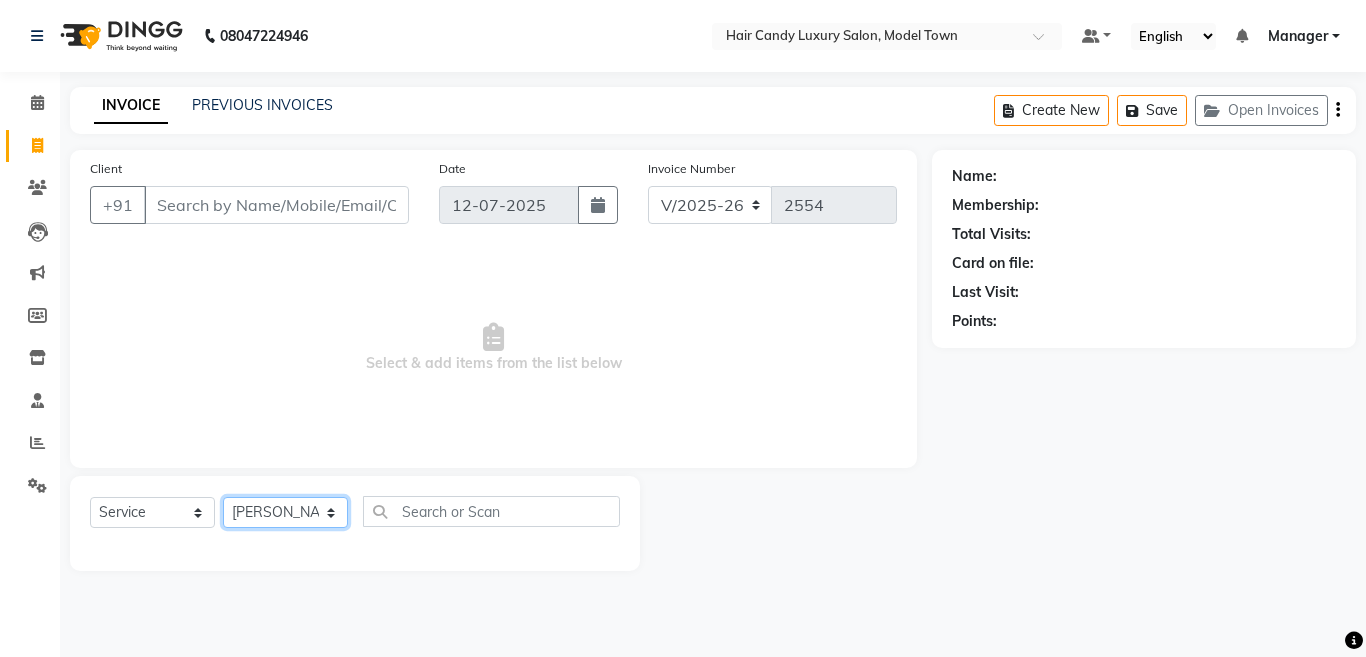 click on "Select Stylist [PERSON_NAME] [PERSON_NAME] ([PERSON_NAME]) Manager [PERSON_NAME] [PERSON_NAME] [PERSON_NAME] [PERSON_NAME] ([PERSON_NAME]) [PERSON_NAME]  stock manager surrender [PERSON_NAME] [PERSON_NAME]" 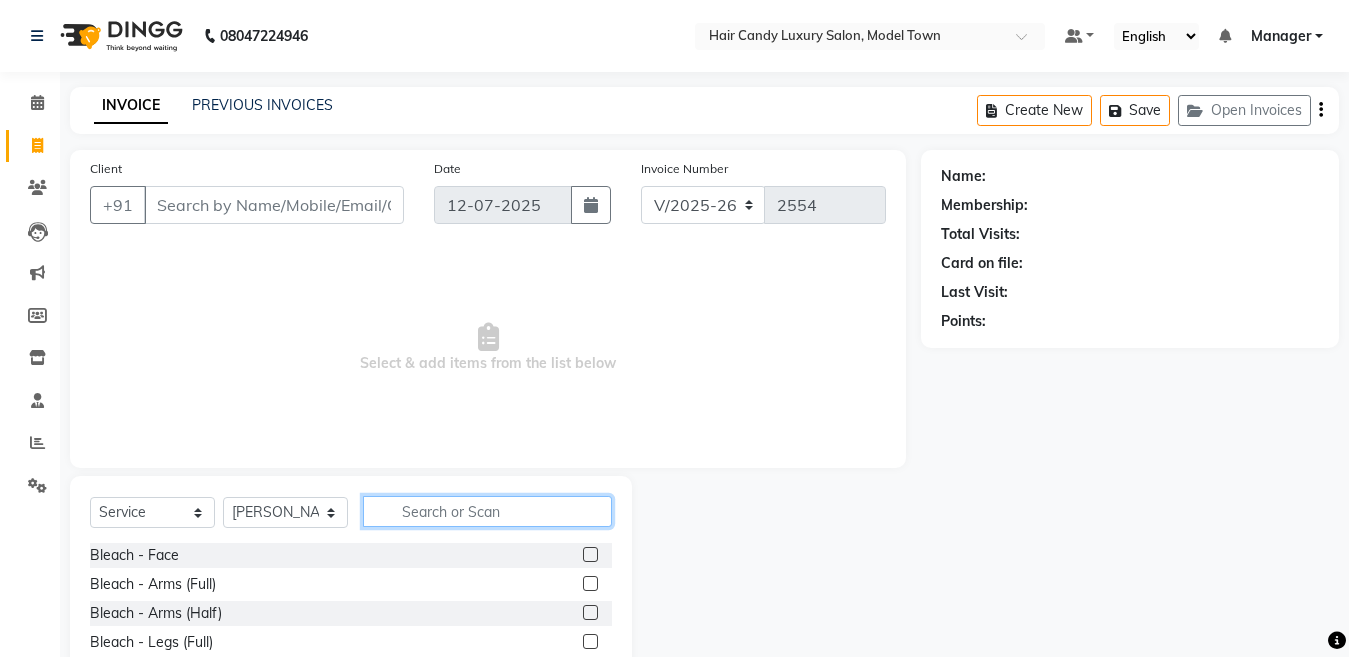 click 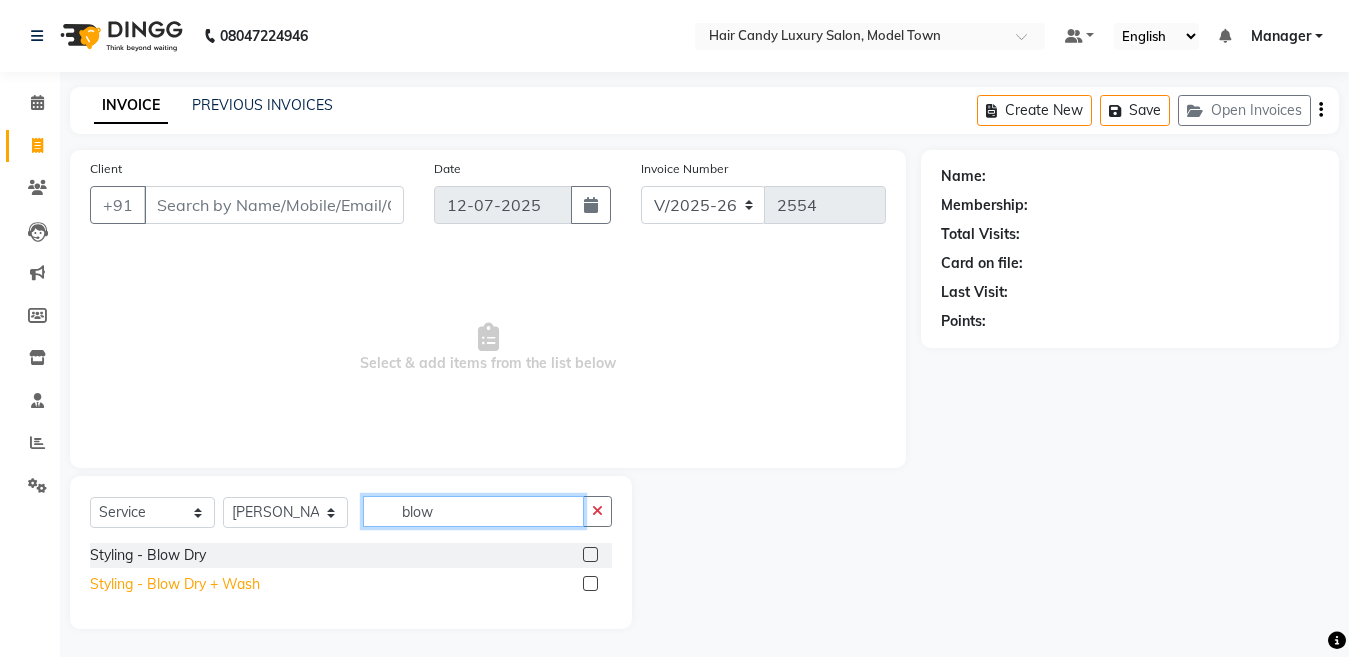 type on "blow" 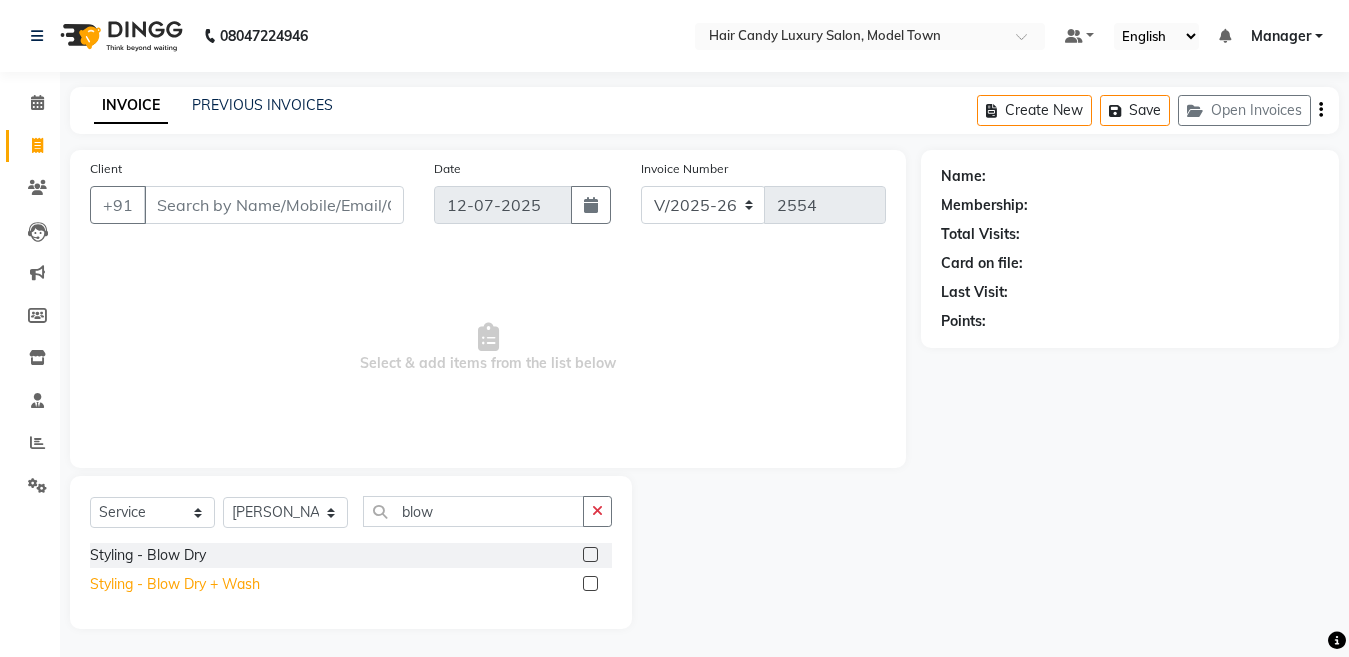 drag, startPoint x: 195, startPoint y: 586, endPoint x: 212, endPoint y: 584, distance: 17.117243 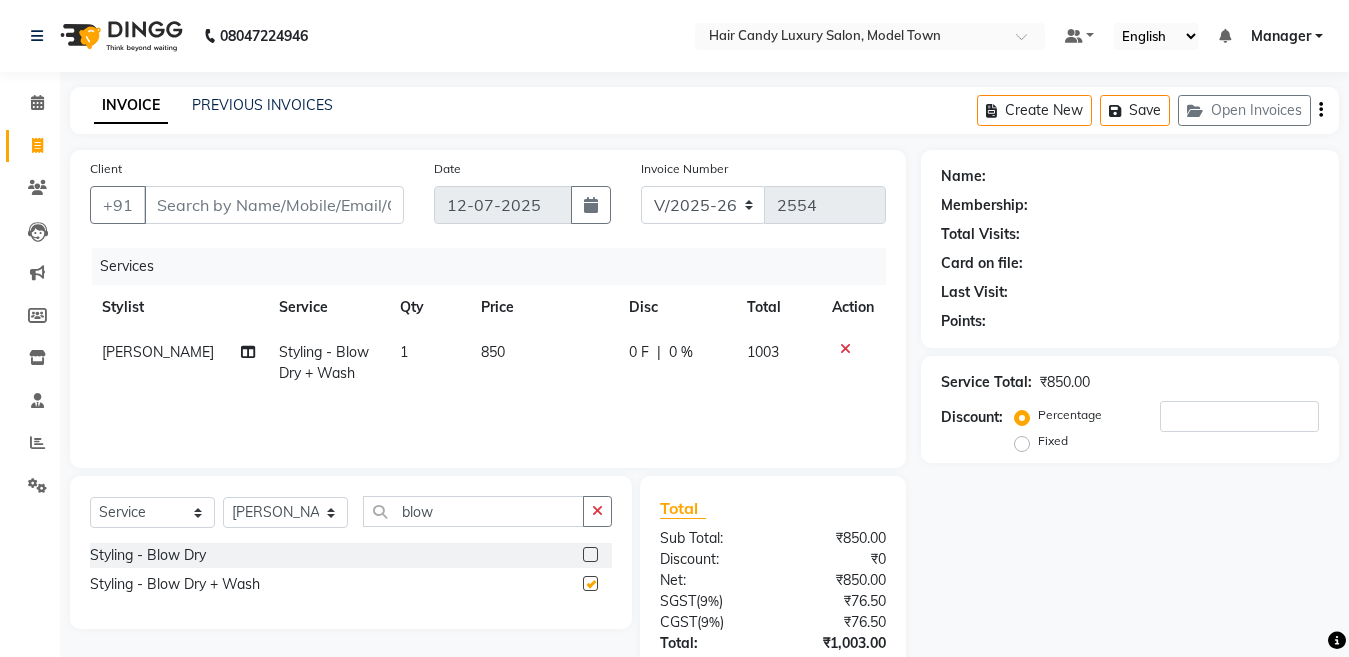 checkbox on "false" 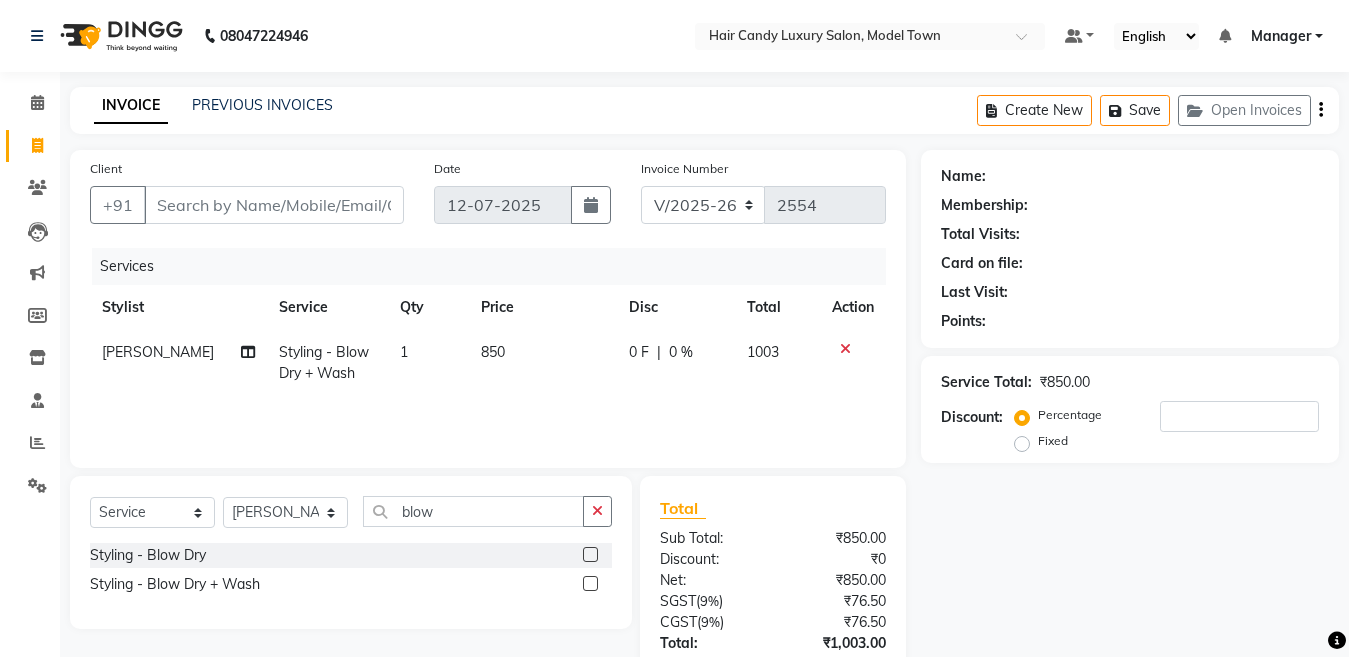 click on "1" 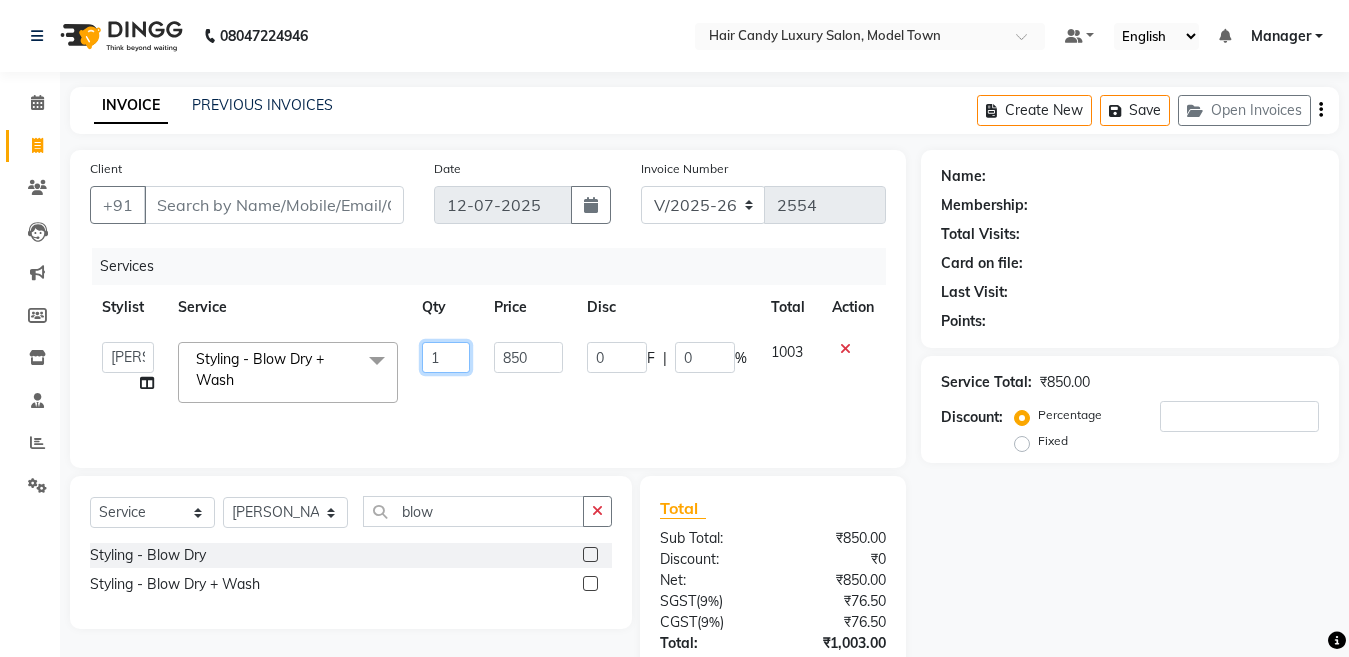 drag, startPoint x: 436, startPoint y: 356, endPoint x: 145, endPoint y: 419, distance: 297.7415 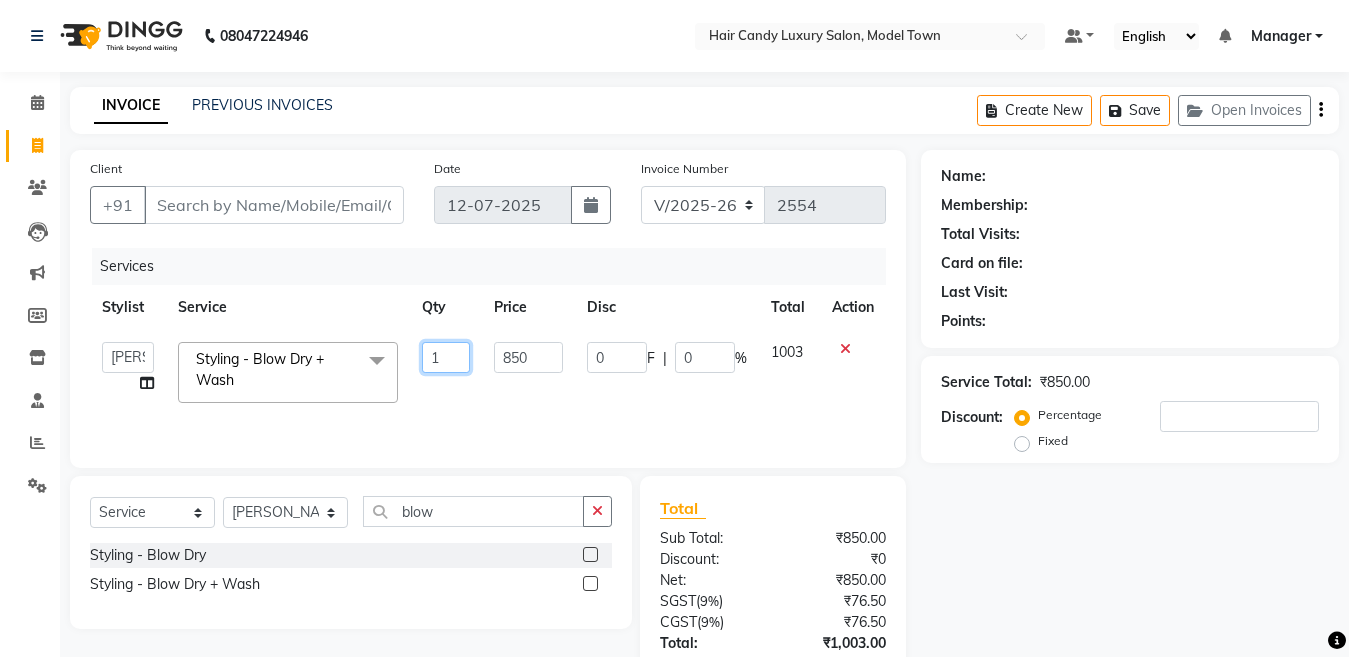 click on "Services Stylist Service Qty Price Disc Total Action  Aakib   Anas   Anuradha   Izhar   Laiq (Rahul)   Manager   Neeraj   parul   Pawan   Prakash   Rajni   Ranjay (Raju)   RIYA   Saleem   sameer    stock manager   surrender   Vijay Gupta   Vijay kumar  Styling - Blow Dry + Wash  x Bleach - Face Bleach - Arms (Full) Bleach - Arms (Half) Bleach - Legs (Full) Bleach - Legs (Half) Bleach - Back (Full) Bleach - Back (Half) Bleach - Front (Full) Bleach - Front (Half) Bleach - Full Body Mango-Pedicure Detan - Face Detan - Arms (Full) Detan - Arms (Half) Detan - Legs (Full) Detan - Legs (Half) Detan - Back (Full) Detan - Back (Half) Detan - Front (Full) Detan - Front (Half) Detan - Full Body Facial - Face Massage Facial - Face Cleaning Facial - Face D-Tan Facial - Face Bleach Facial - Casmara Facial Facial - O3 Cleanup Facial - O3 Facial Facial - Skeyndor Cleanup Facial - Skeyndor Facial Facial - Face Mask Facial - Dermalogica Facial Facial - Dermalogica Clean up Hands and Feet - Express Menicure Hands and Feet - 1" 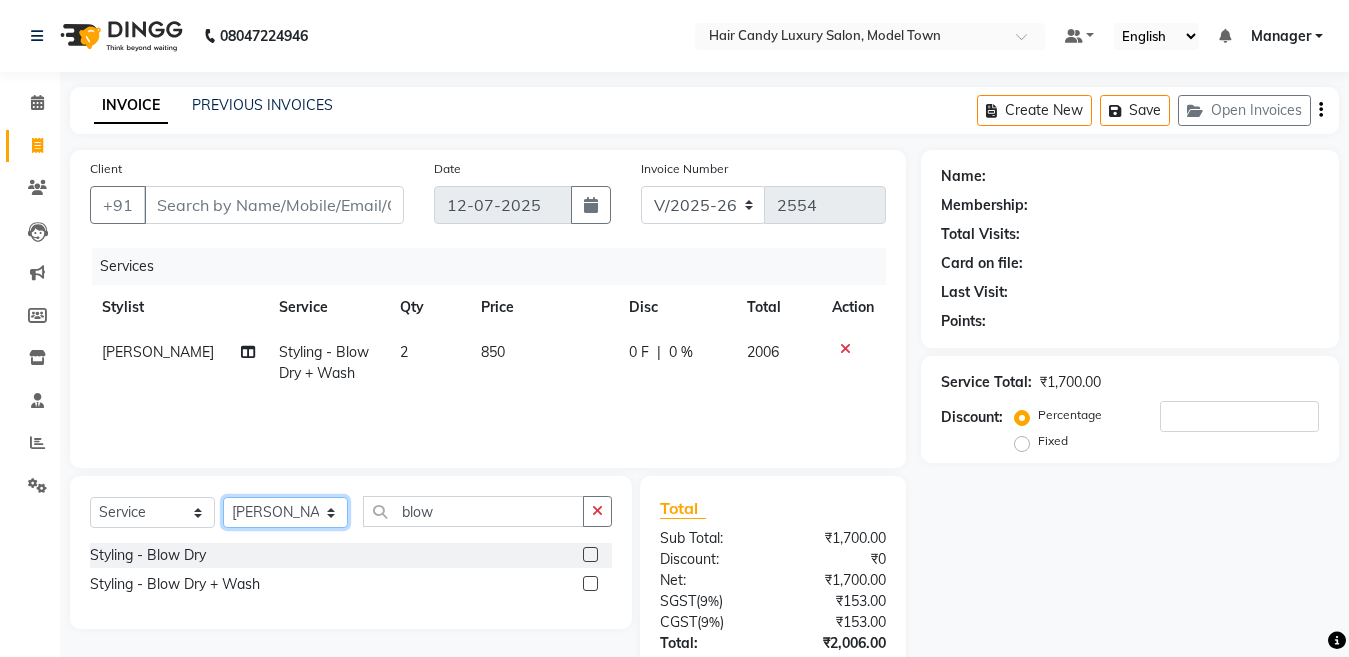 click on "Select Stylist [PERSON_NAME] [PERSON_NAME] ([PERSON_NAME]) Manager [PERSON_NAME] [PERSON_NAME] [PERSON_NAME] [PERSON_NAME] ([PERSON_NAME]) [PERSON_NAME]  stock manager surrender [PERSON_NAME] [PERSON_NAME]" 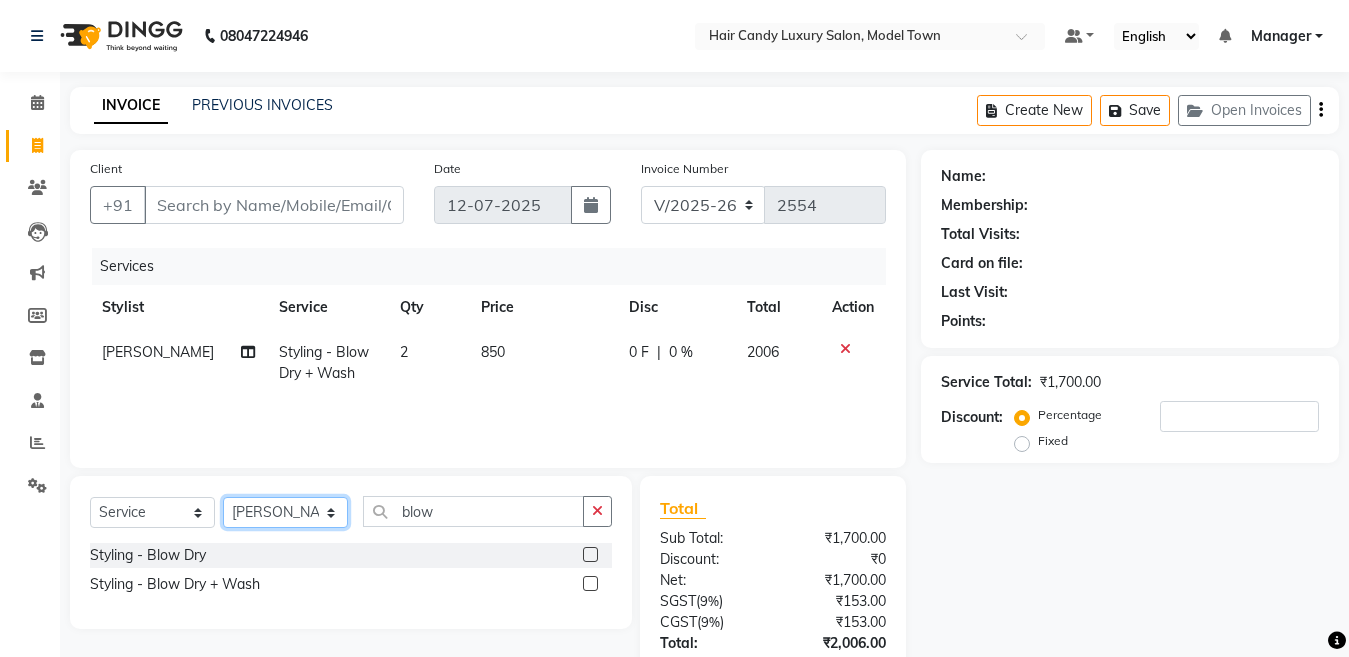 select on "28756" 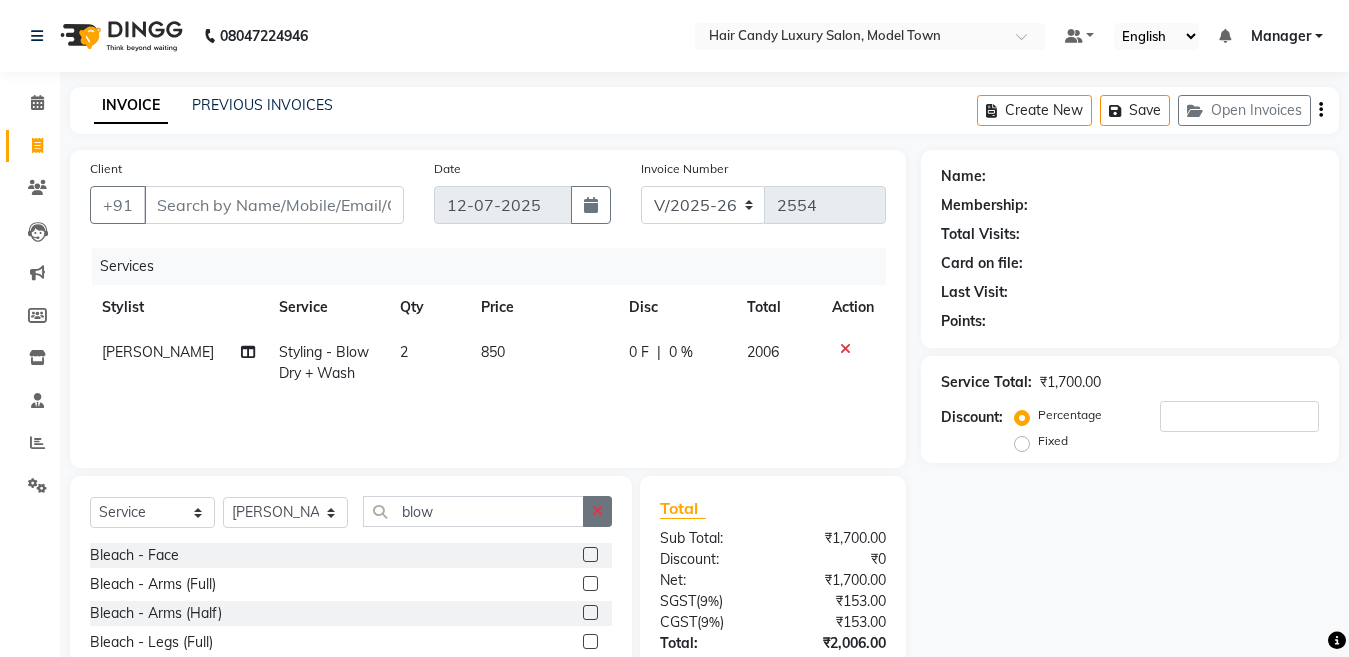 click 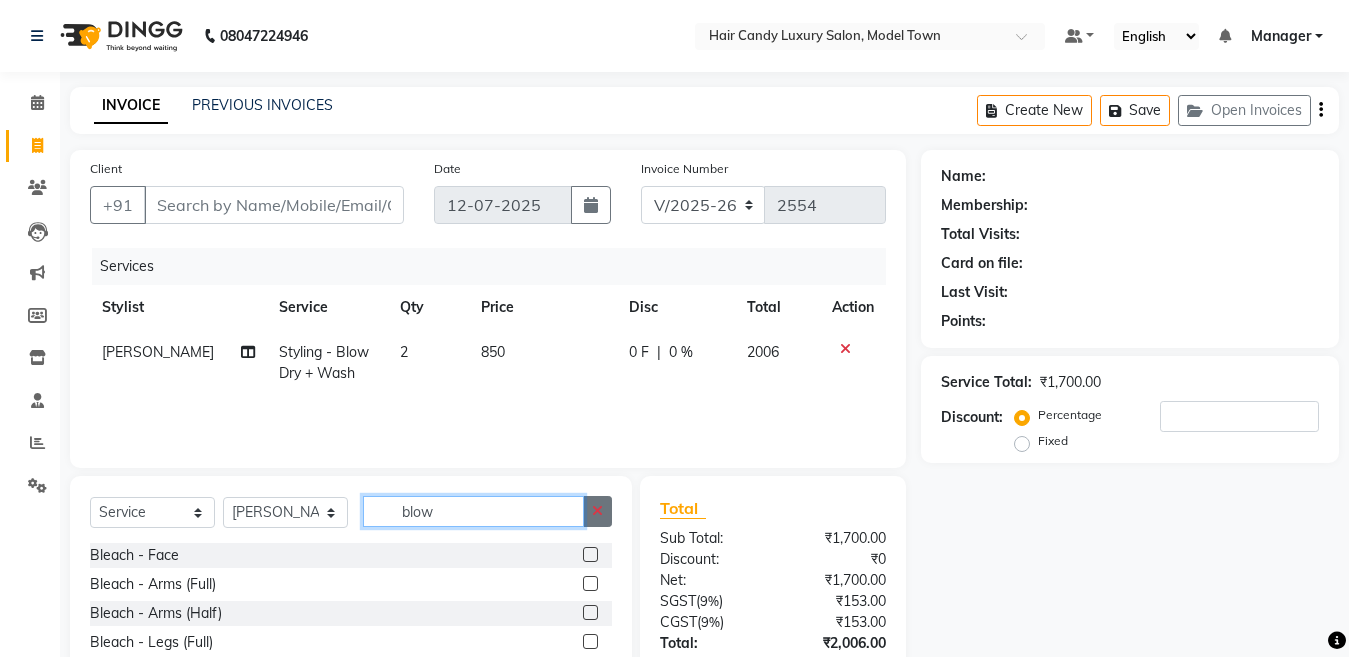 type 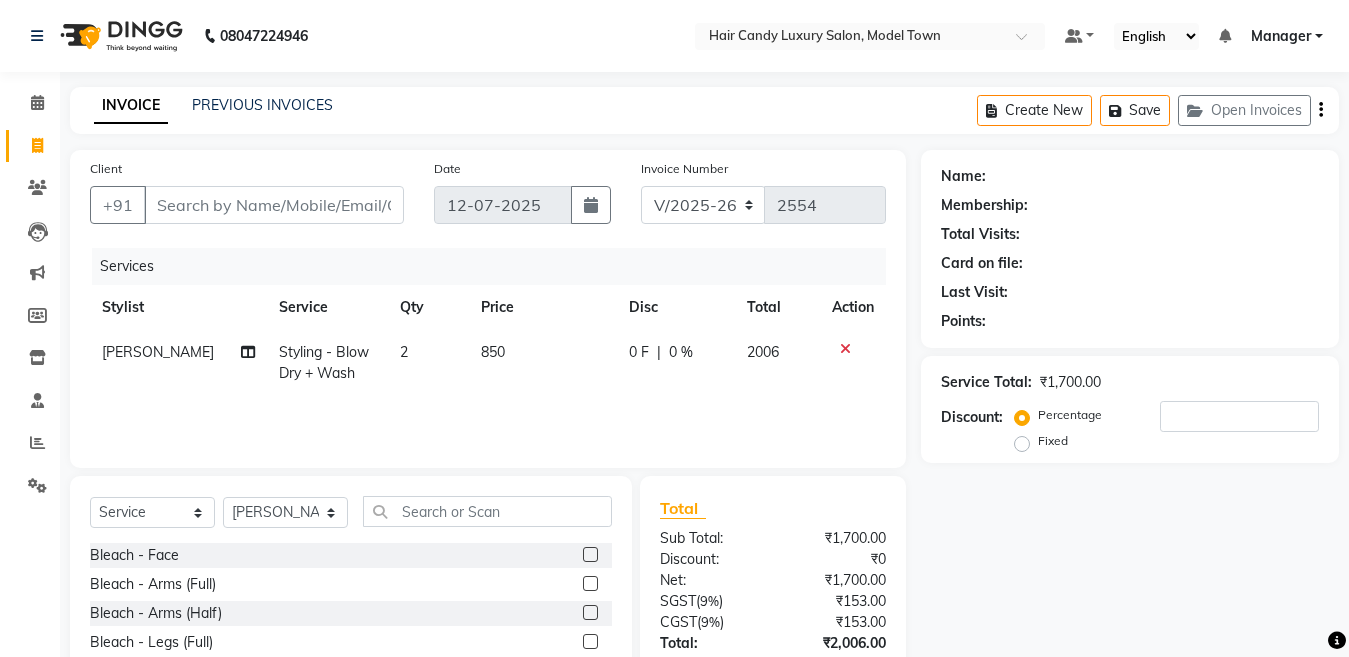 click 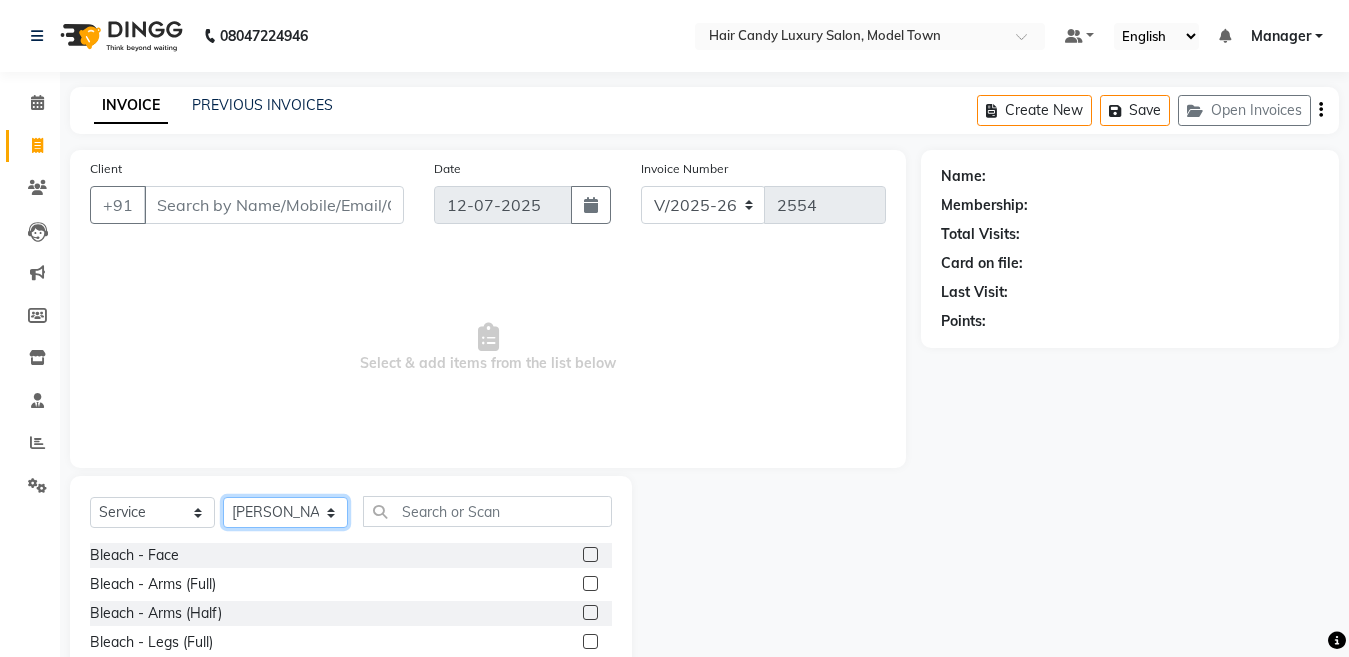 click on "Select Stylist [PERSON_NAME] [PERSON_NAME] ([PERSON_NAME]) Manager [PERSON_NAME] [PERSON_NAME] [PERSON_NAME] [PERSON_NAME] ([PERSON_NAME]) [PERSON_NAME]  stock manager surrender [PERSON_NAME] [PERSON_NAME]" 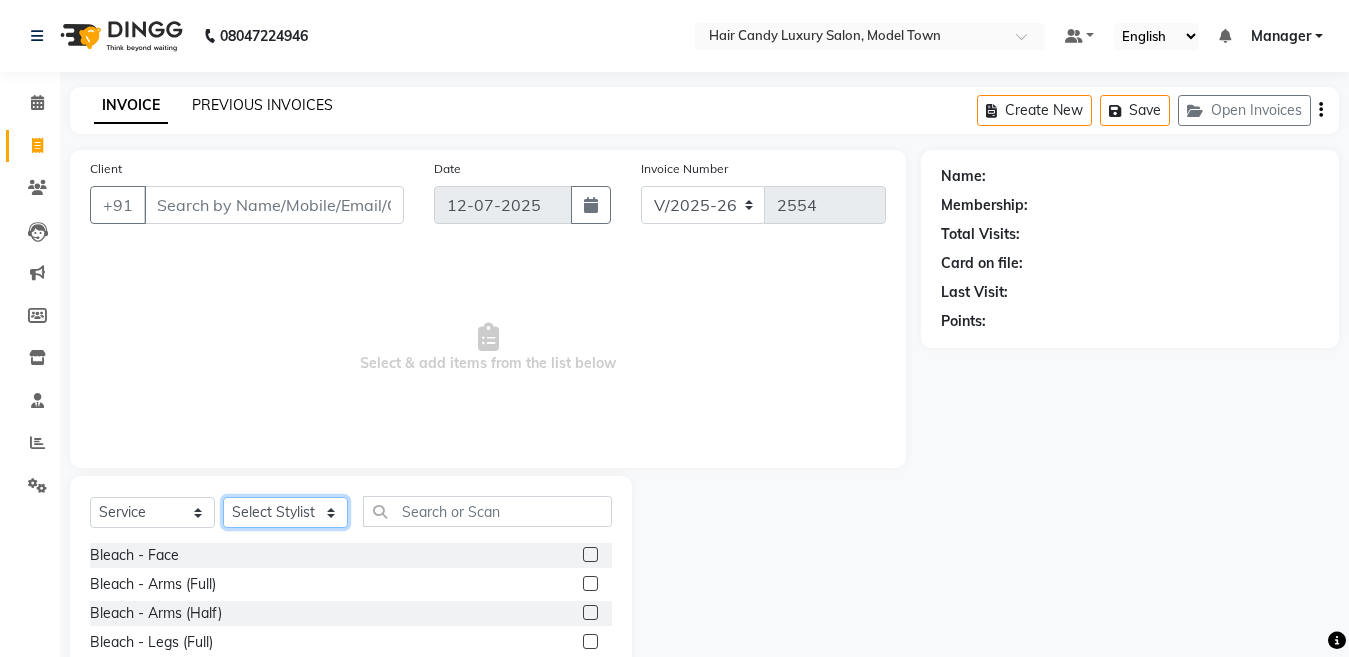 click on "Select Stylist [PERSON_NAME] [PERSON_NAME] ([PERSON_NAME]) Manager [PERSON_NAME] [PERSON_NAME] [PERSON_NAME] [PERSON_NAME] ([PERSON_NAME]) [PERSON_NAME]  stock manager surrender [PERSON_NAME] [PERSON_NAME]" 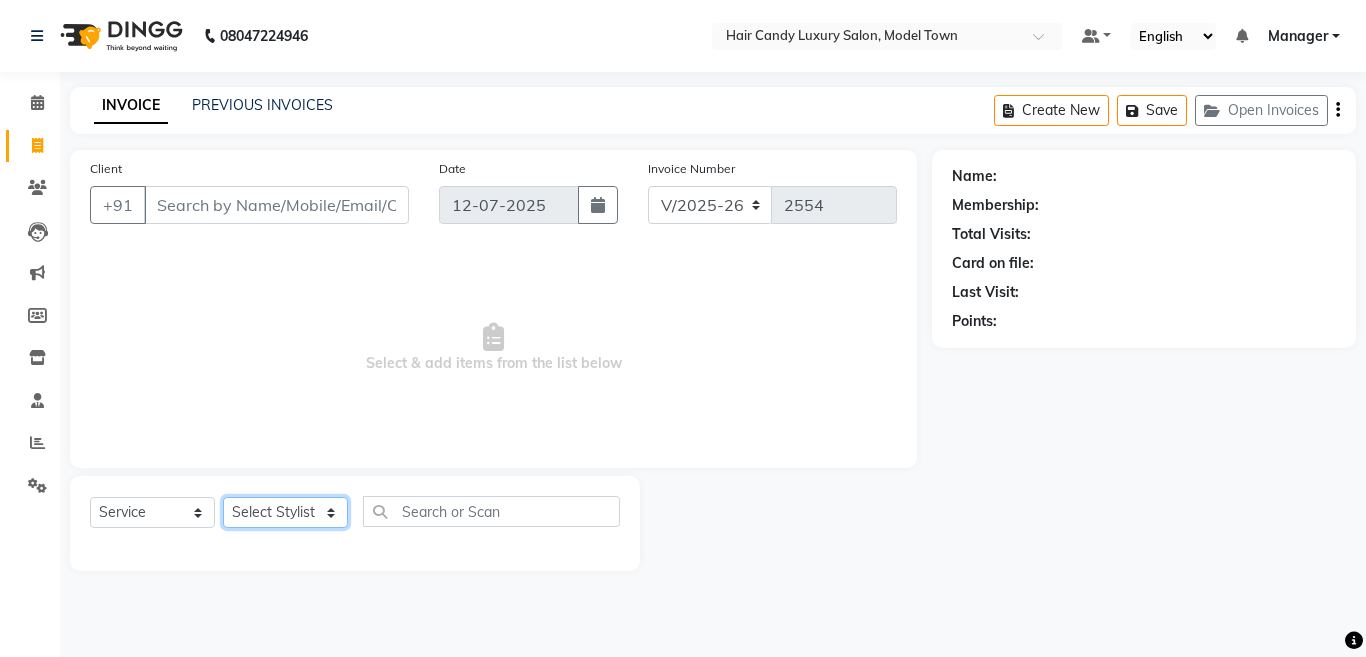 click on "Select Stylist [PERSON_NAME] [PERSON_NAME] ([PERSON_NAME]) Manager [PERSON_NAME] [PERSON_NAME] [PERSON_NAME] [PERSON_NAME] ([PERSON_NAME]) [PERSON_NAME]  stock manager surrender [PERSON_NAME] [PERSON_NAME]" 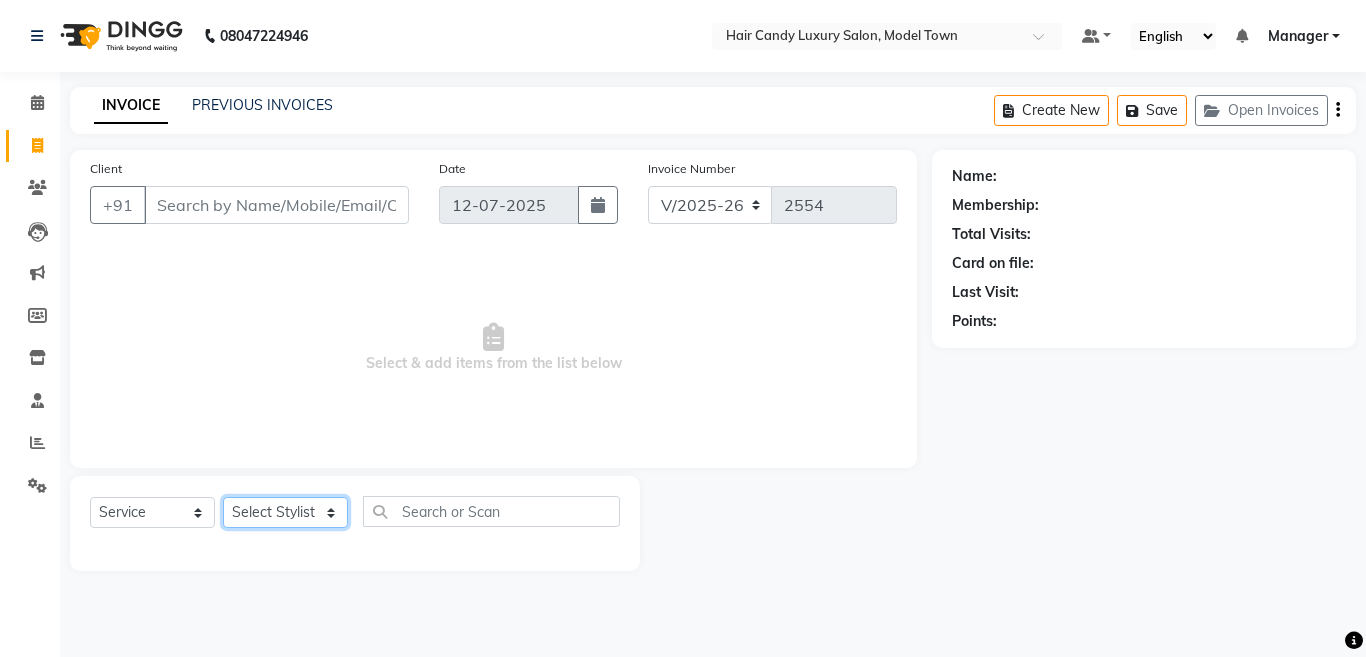 select on "28756" 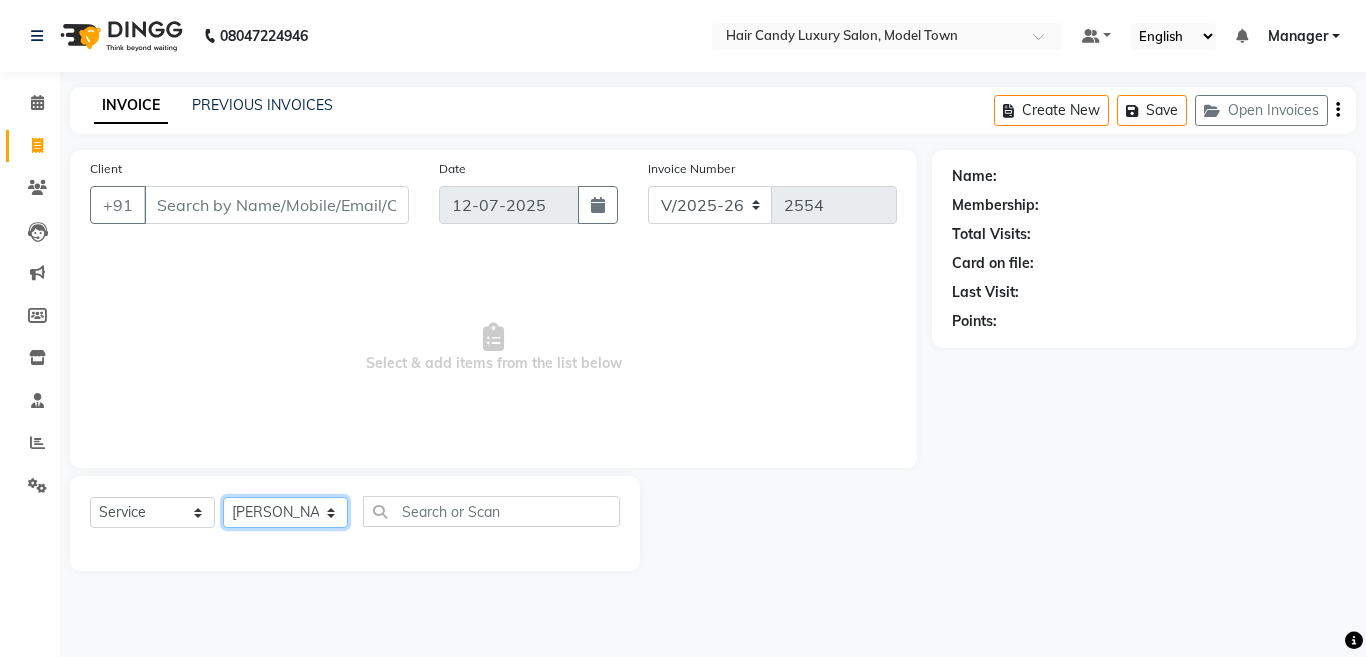 click on "Select Stylist [PERSON_NAME] [PERSON_NAME] ([PERSON_NAME]) Manager [PERSON_NAME] [PERSON_NAME] [PERSON_NAME] [PERSON_NAME] ([PERSON_NAME]) [PERSON_NAME]  stock manager surrender [PERSON_NAME] [PERSON_NAME]" 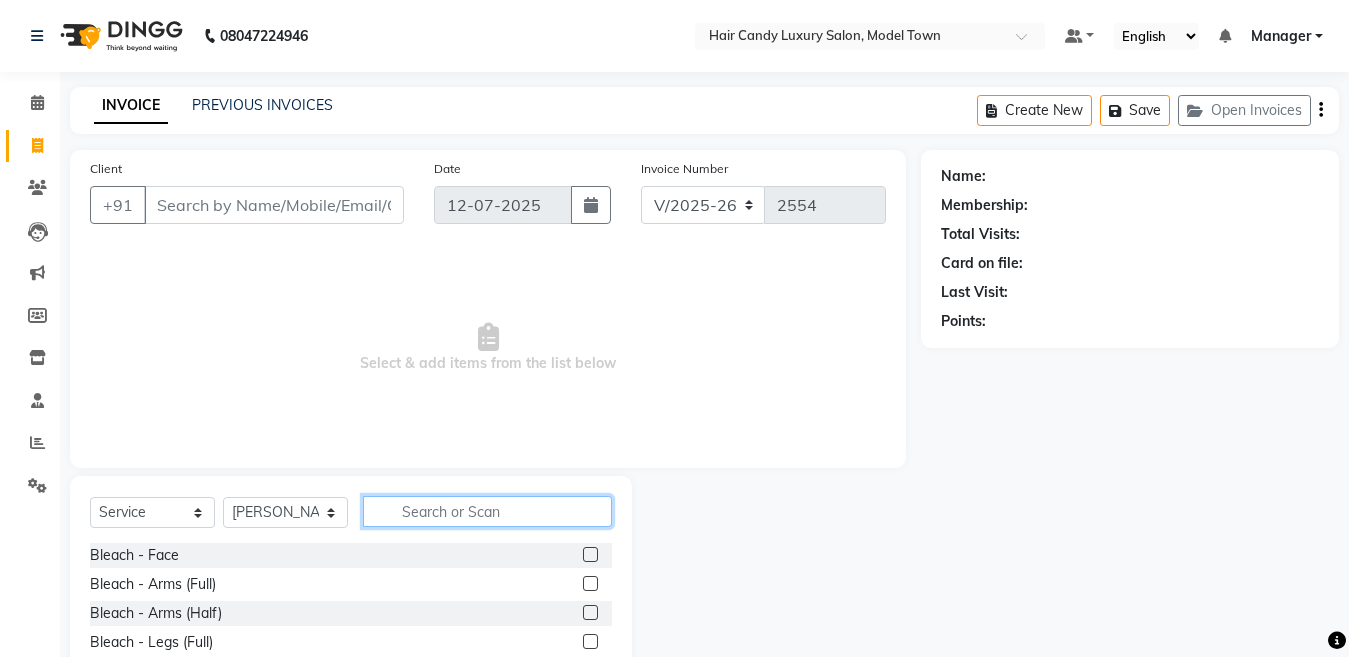 click 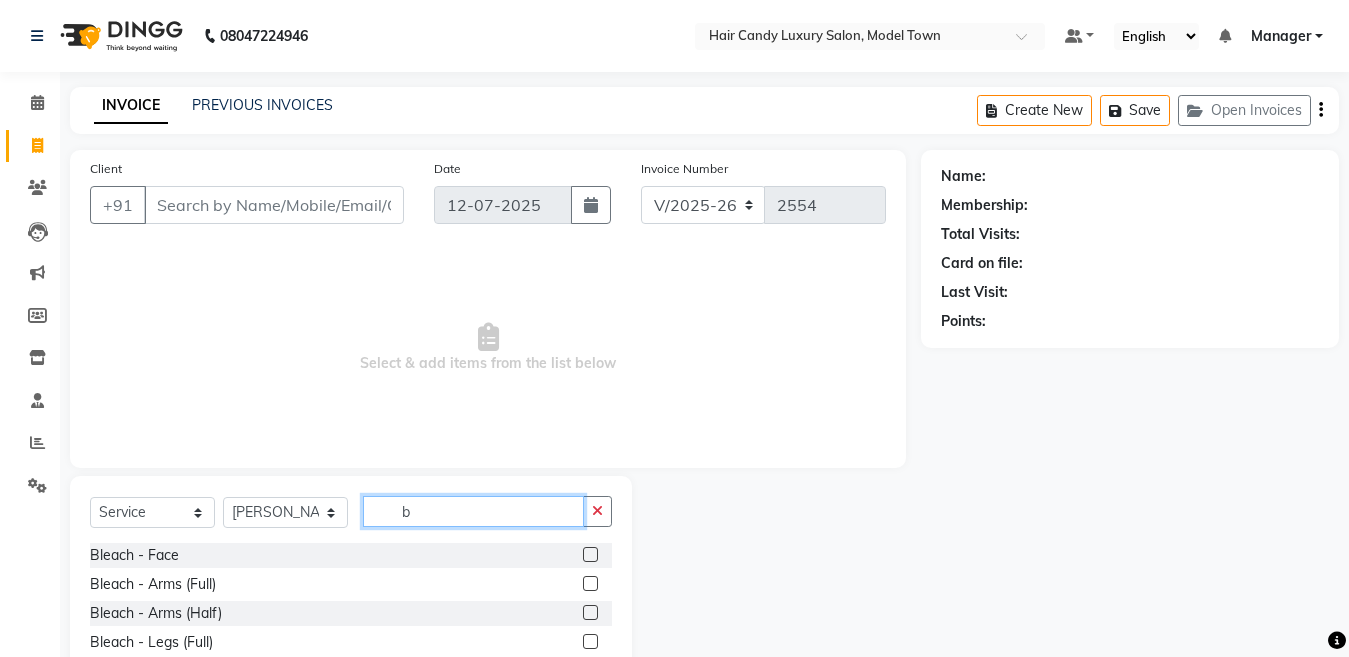 type on "b" 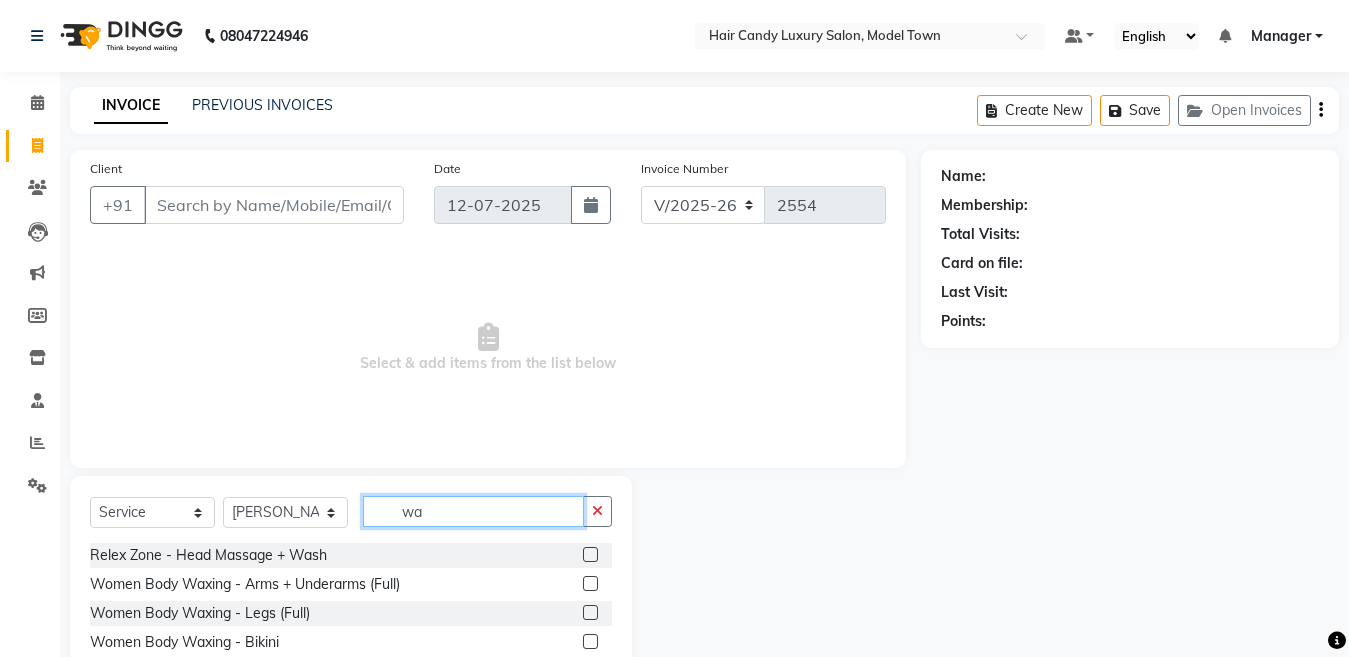 type on "w" 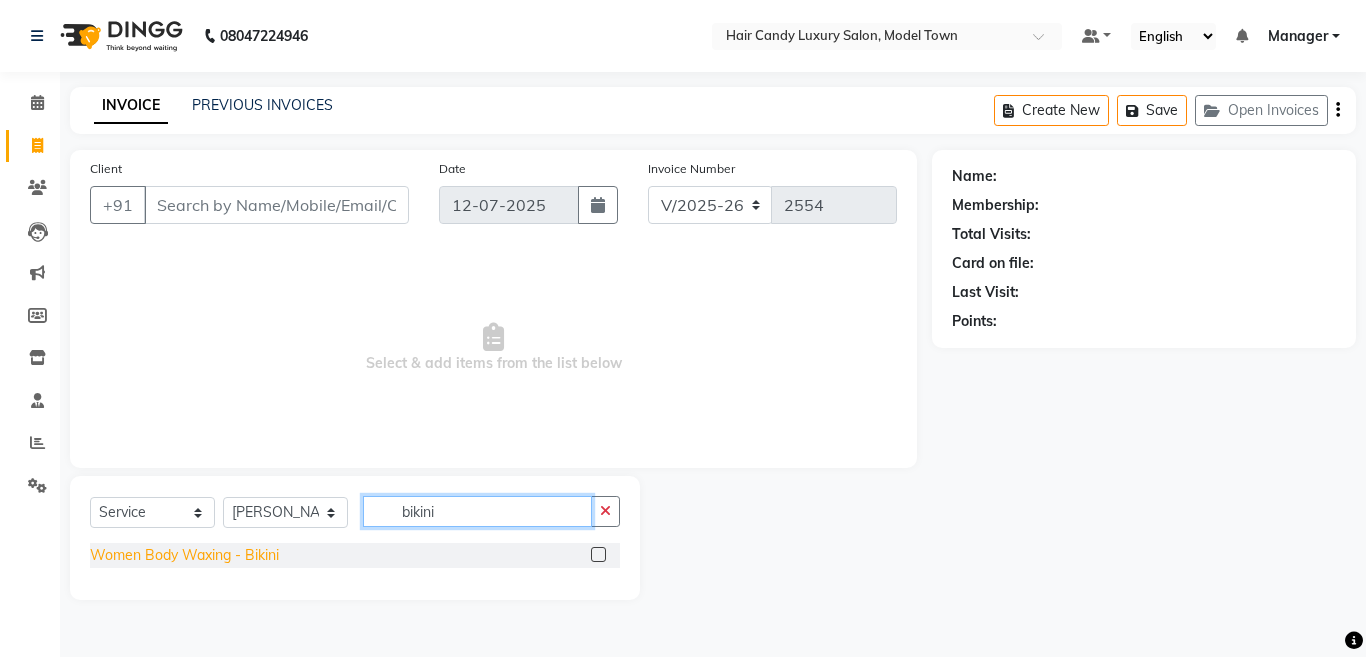 type on "bikini" 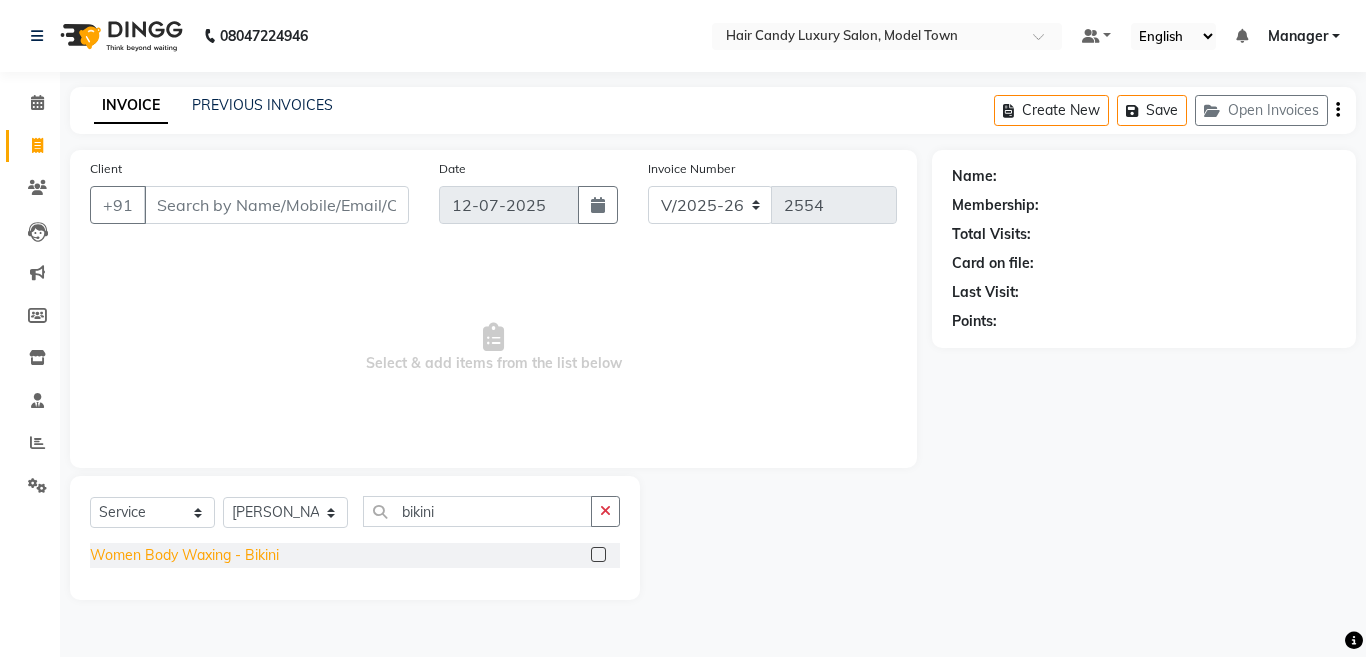 click on "Women Body Waxing - Bikini" 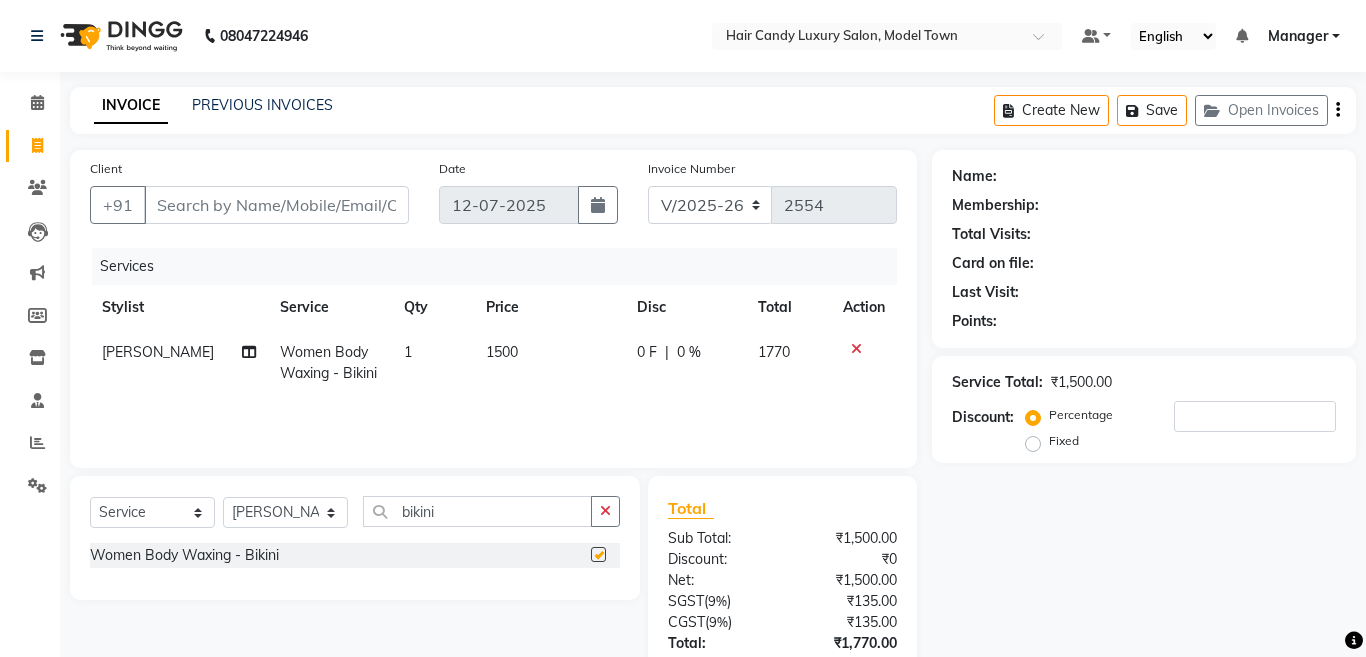 checkbox on "false" 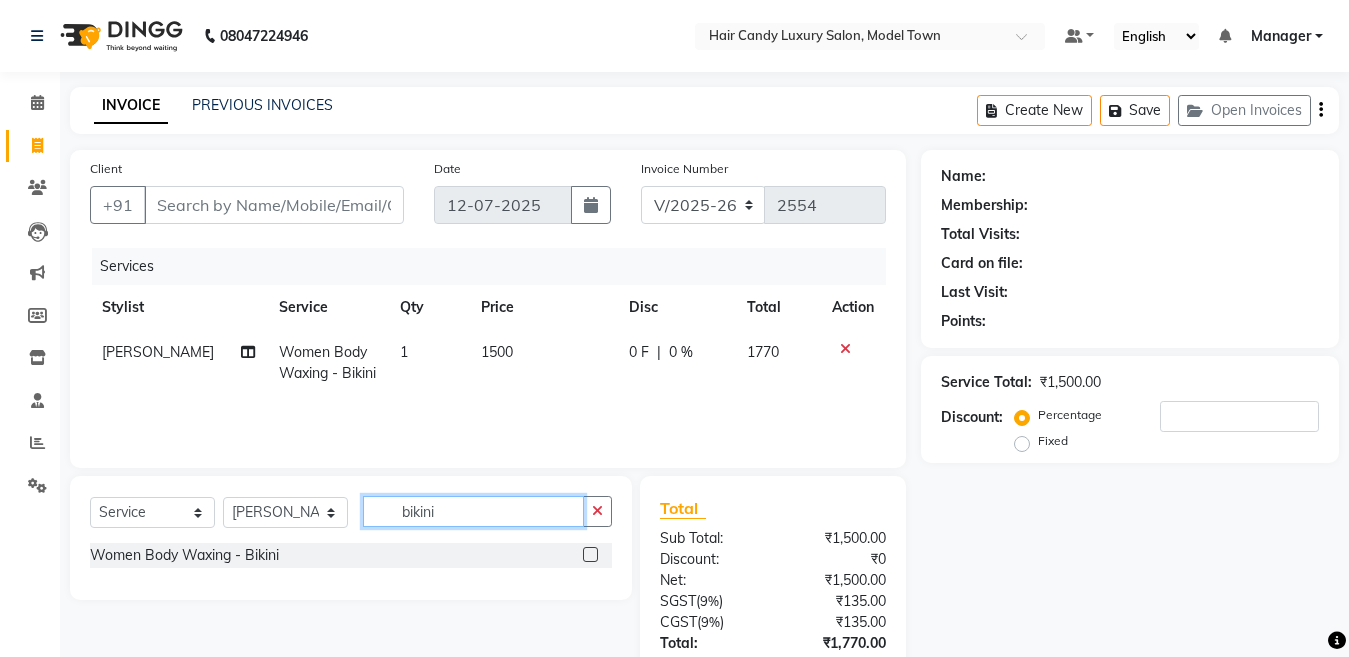 click on "bikini" 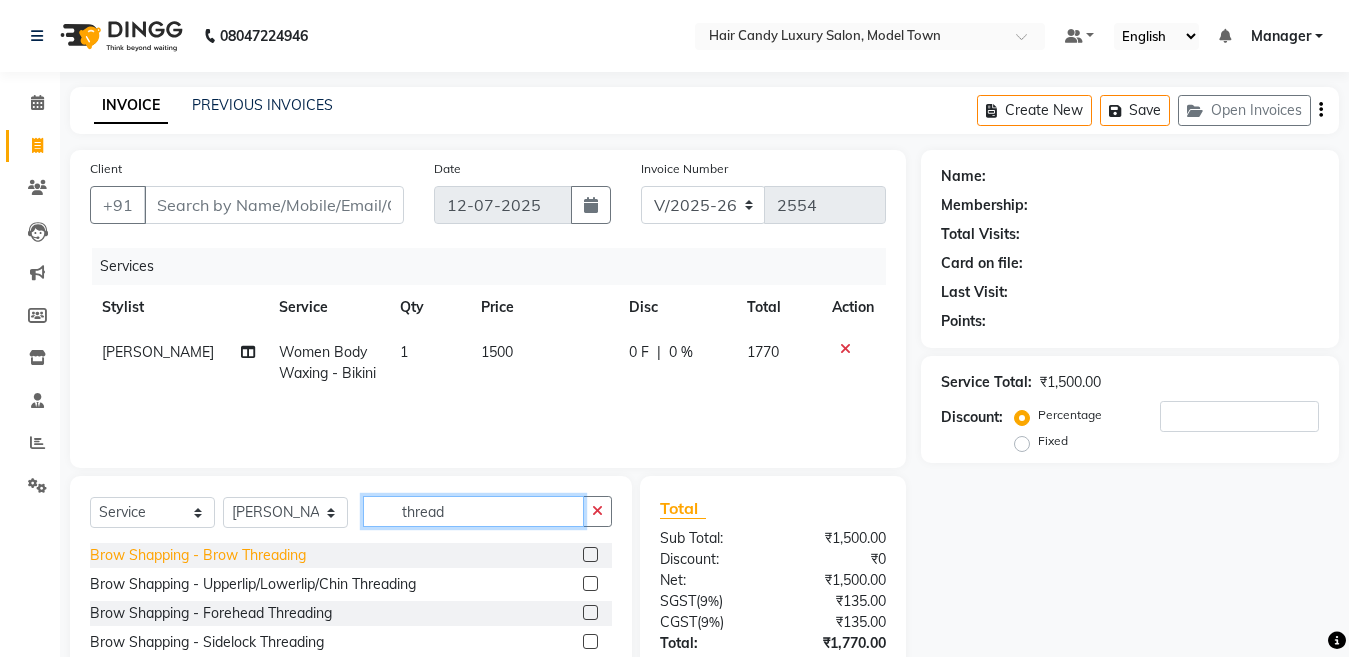 type on "thread" 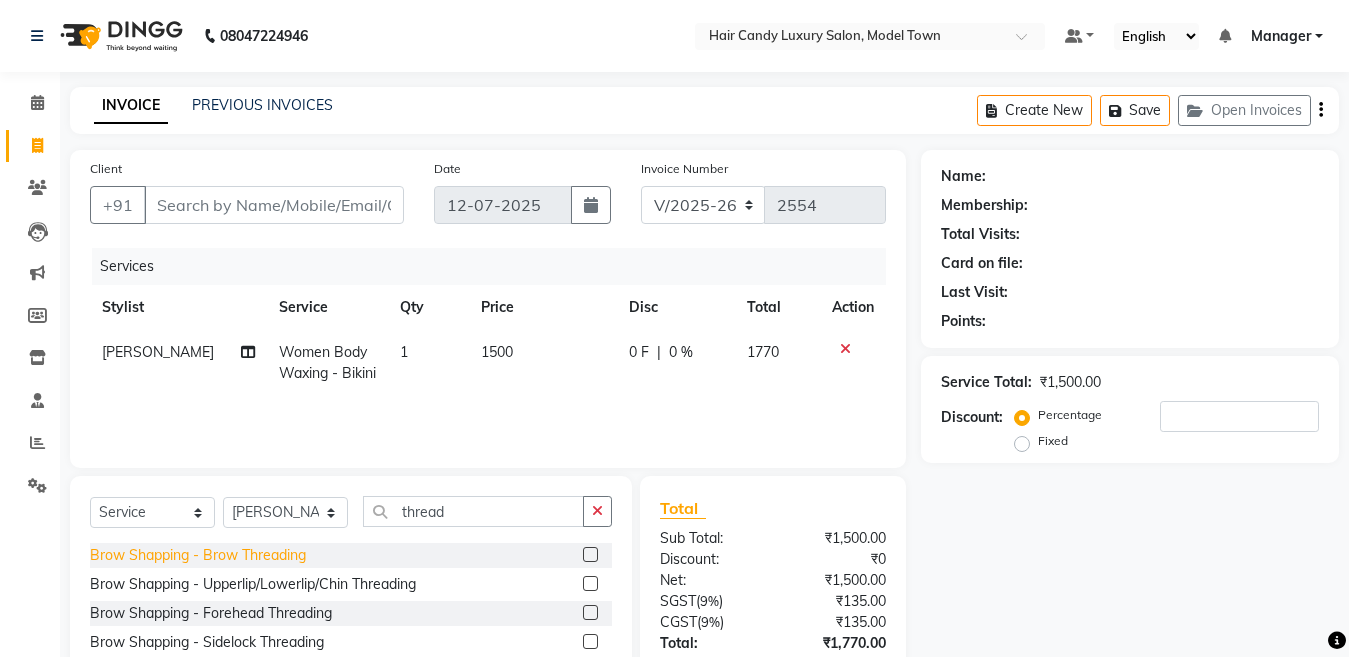 click on "Brow Shapping - Brow Threading" 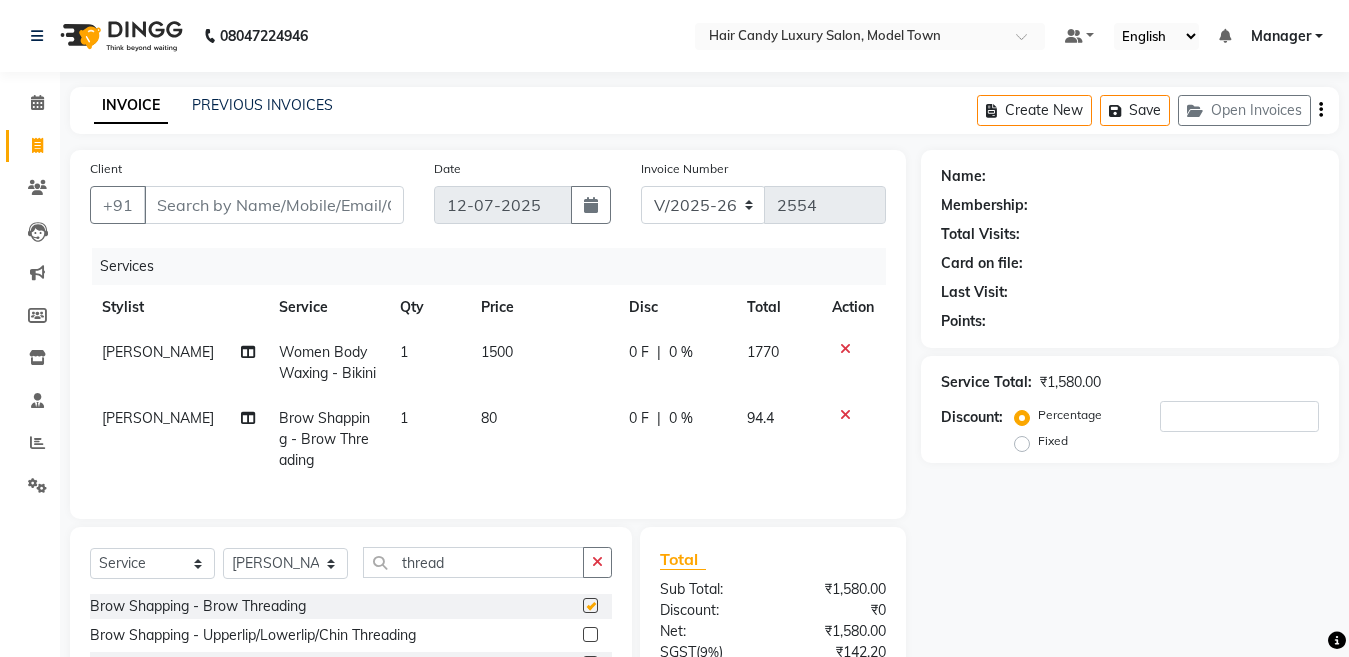 checkbox on "false" 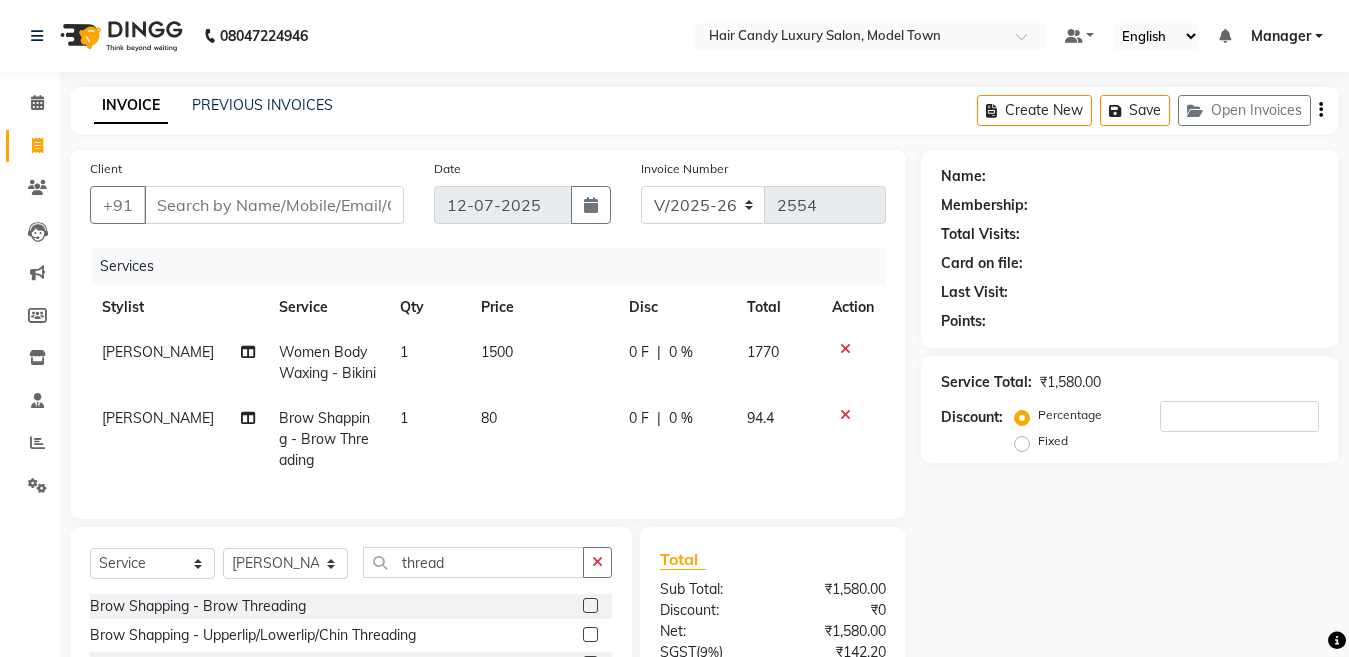 click on "80" 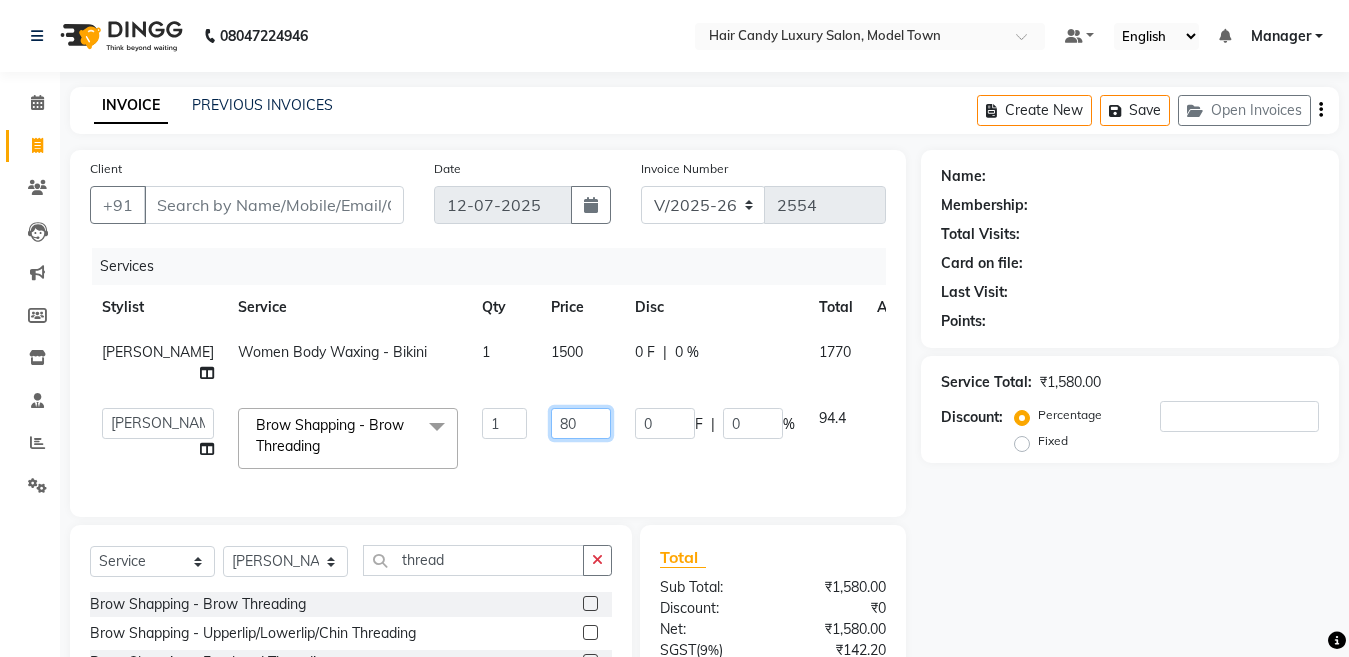 click on "Aakib   Anas   Anuradha   Izhar   Laiq (Rahul)   Manager   Neeraj   parul   Pawan   Prakash   Rajni   Ranjay (Raju)   RIYA   Saleem   sameer    stock manager   surrender   Vijay Gupta   Vijay kumar  Brow Shapping - Brow Threading  x Bleach - Face Bleach - Arms (Full) Bleach - Arms (Half) Bleach - Legs (Full) Bleach - Legs (Half) Bleach - Back (Full) Bleach - Back (Half) Bleach - Front (Full) Bleach - Front (Half) Bleach - Full Body Mango-Pedicure Detan - Face Detan - Arms (Full) Detan - Arms (Half) Detan - Legs (Full) Detan - Legs (Half) Detan - Back (Full) Detan - Back (Half) Detan - Front (Full) Detan - Front (Half) Detan - Full Body Facial - Face Massage Facial - Face Cleaning Facial - Face D-Tan Facial - Face Bleach Facial - Casmara Facial Facial - O3 Cleanup Facial - O3 Facial Facial - Skeyndor Cleanup Facial - Skeyndor Facial Facial - Face Mask Facial - Dermalogica Facial Facial - Dermalogica Clean up Hands and Feet - Express Menicure Hands and Feet - Express Pedicure Hands and Feet - Spa Menicure 1" 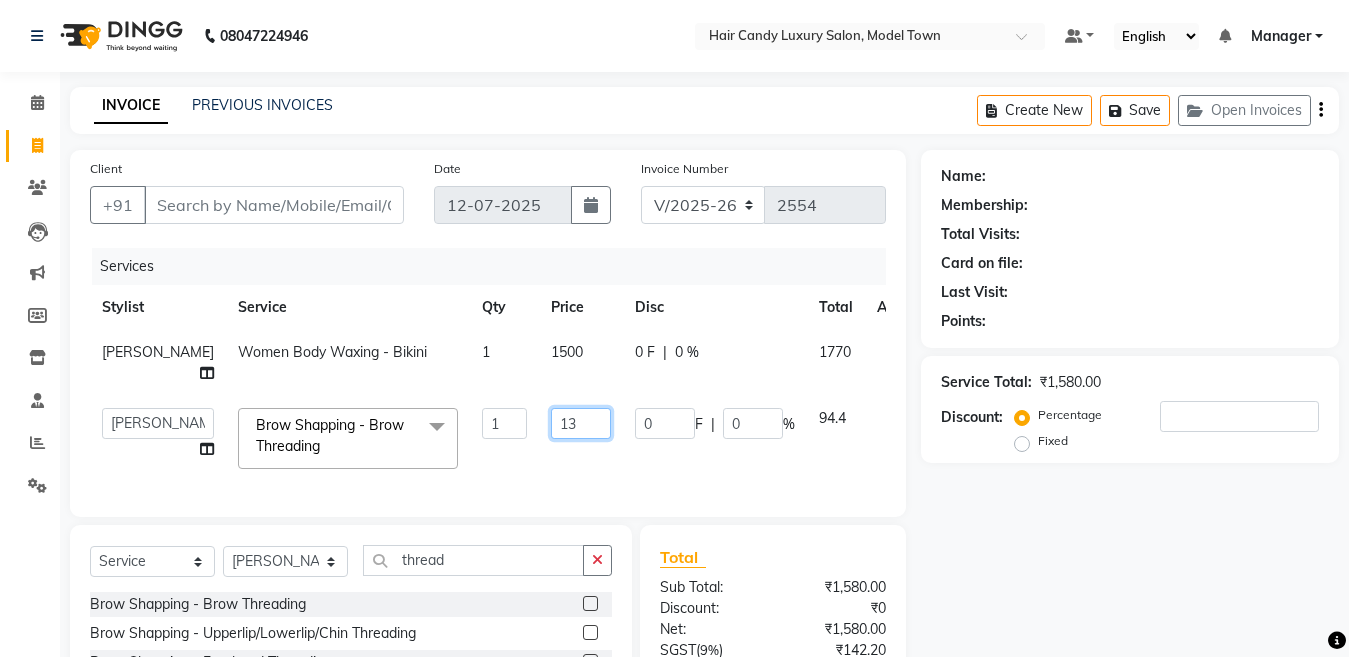 type on "130" 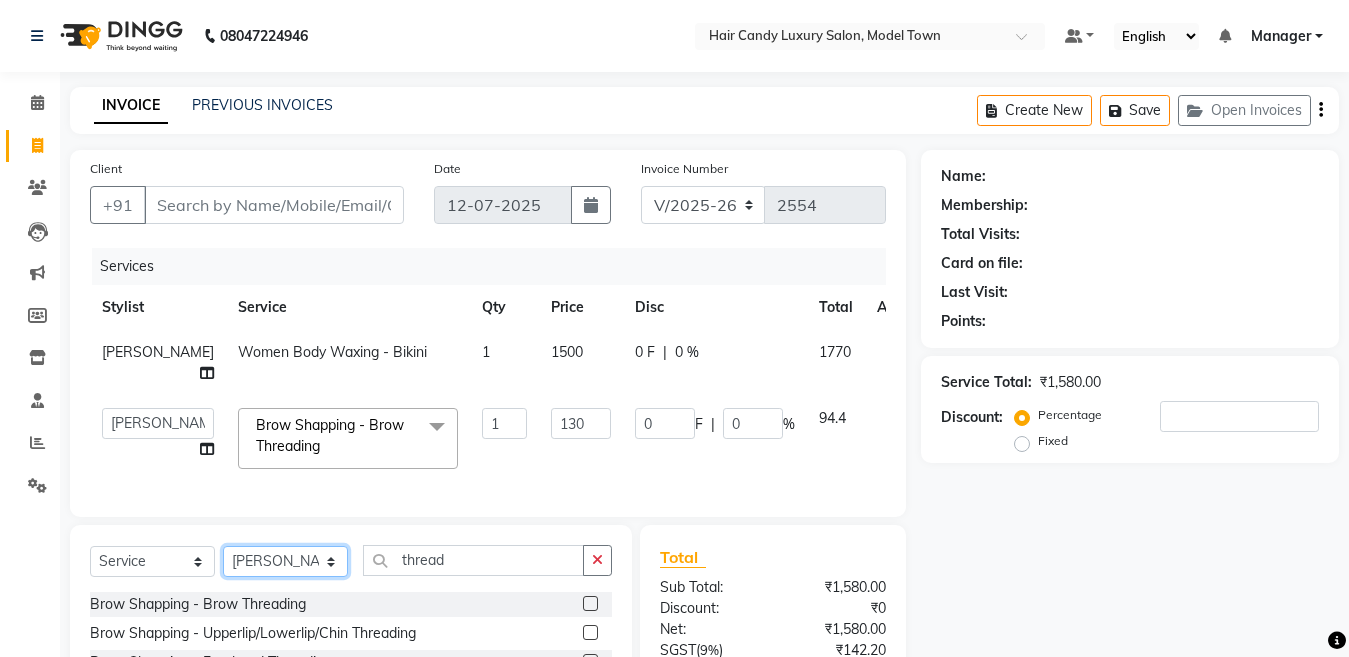 click on "Select  Service  Product  Membership  Package Voucher Prepaid Gift Card  Select Stylist Aakib Anas Anuradha Izhar Laiq (Rahul) Manager Neeraj parul Pawan Prakash Rajni Ranjay (Raju) RIYA Saleem sameer  stock manager surrender Vijay Gupta Vijay kumar thread Brow Shapping - Brow Threading  Brow Shapping - Upperlip/Lowerlip/Chin Threading  Brow Shapping - Forehead Threading  Brow Shapping - Sidelock Threading  Brow Shapping - Full Face Threading" 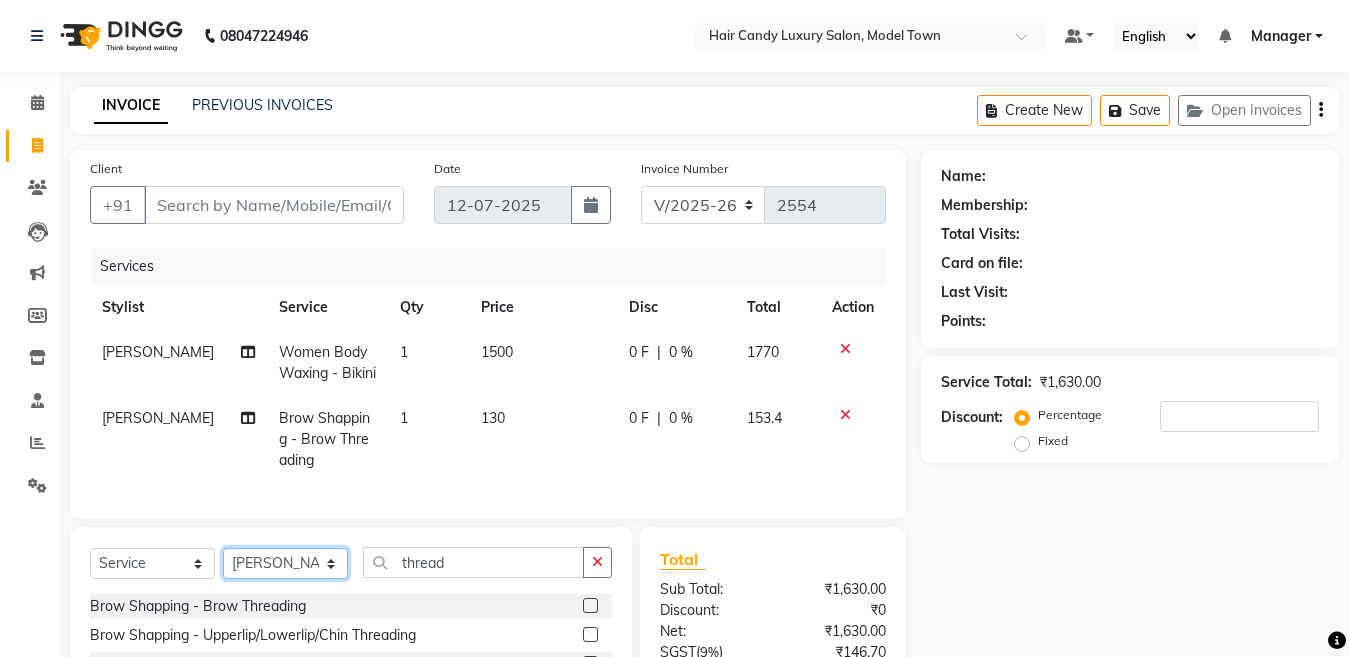 select on "28003" 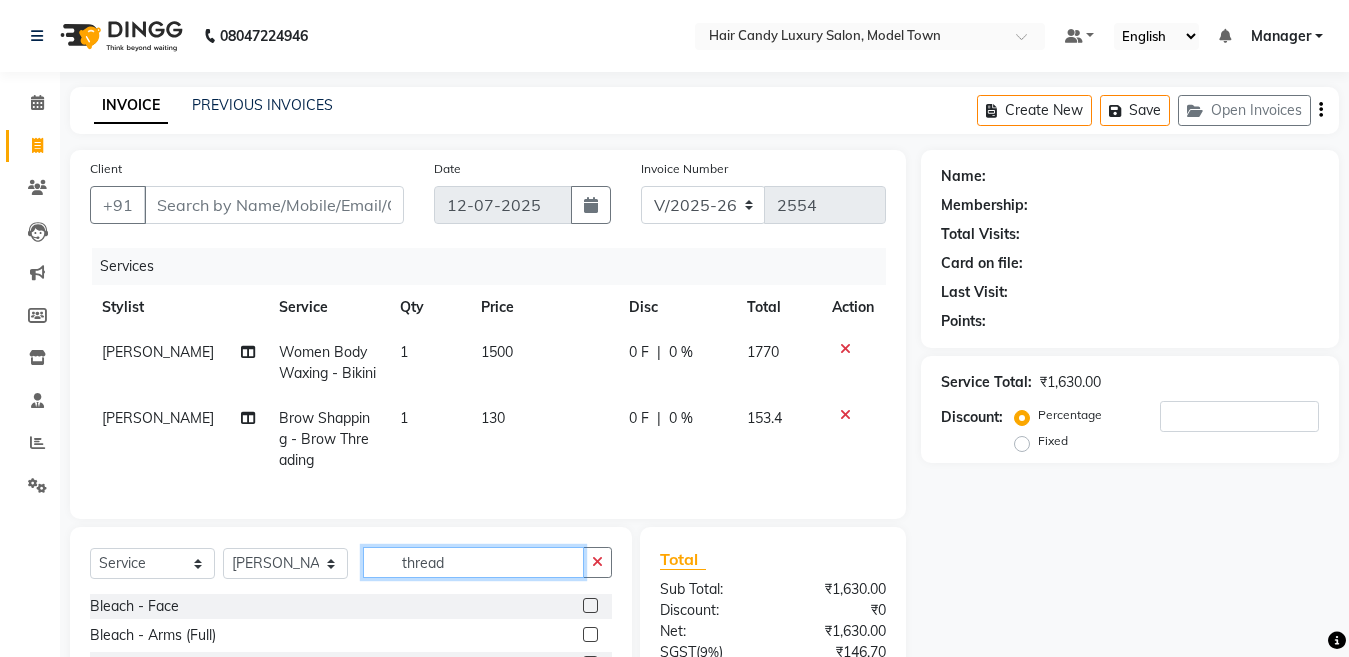 click on "thread" 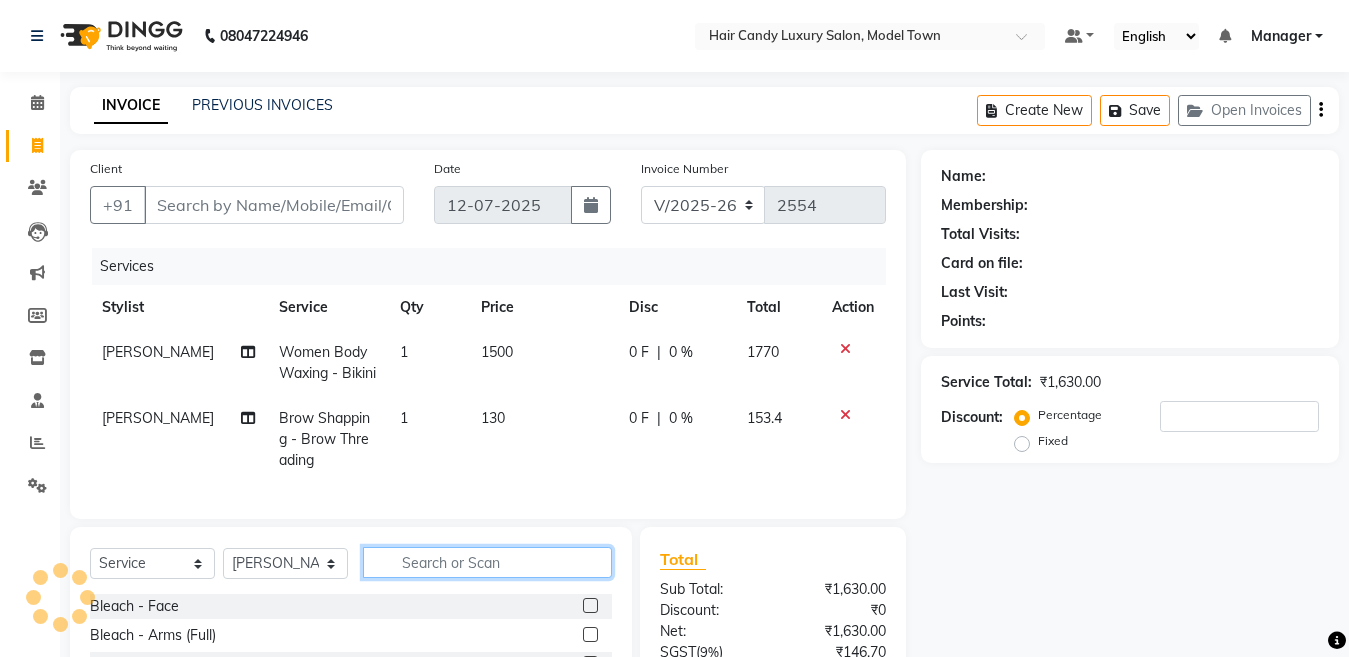 click 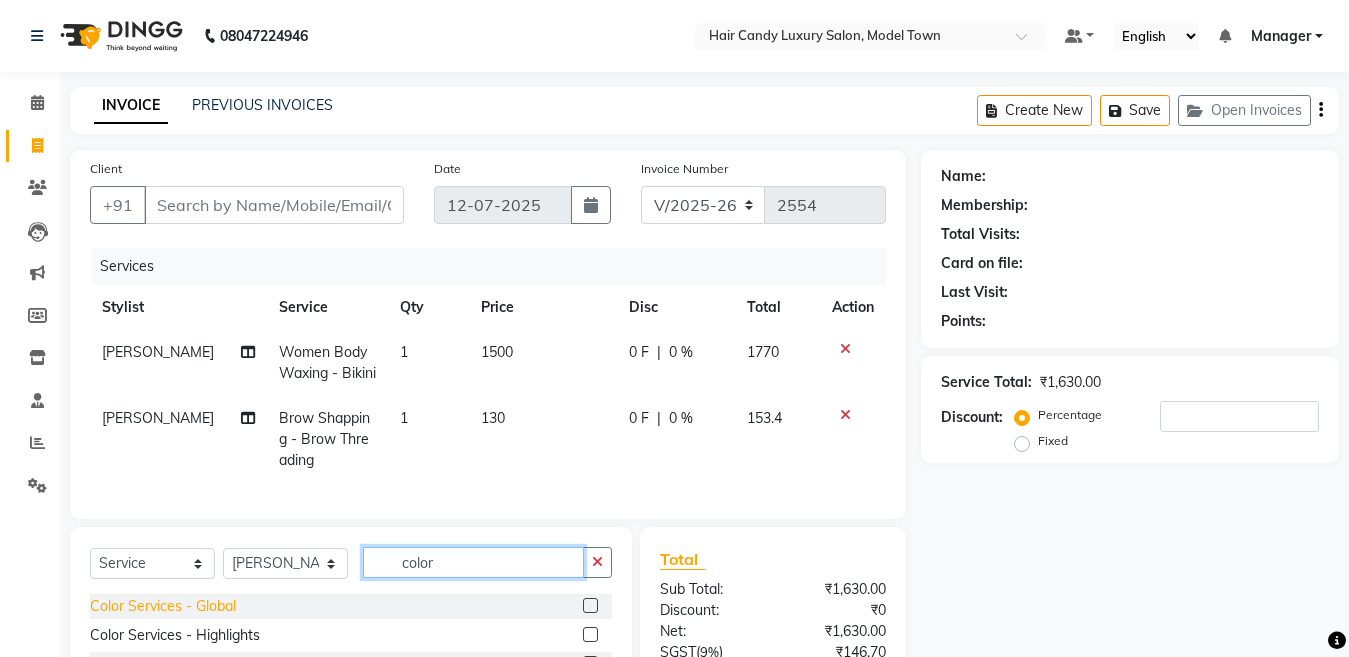 type on "color" 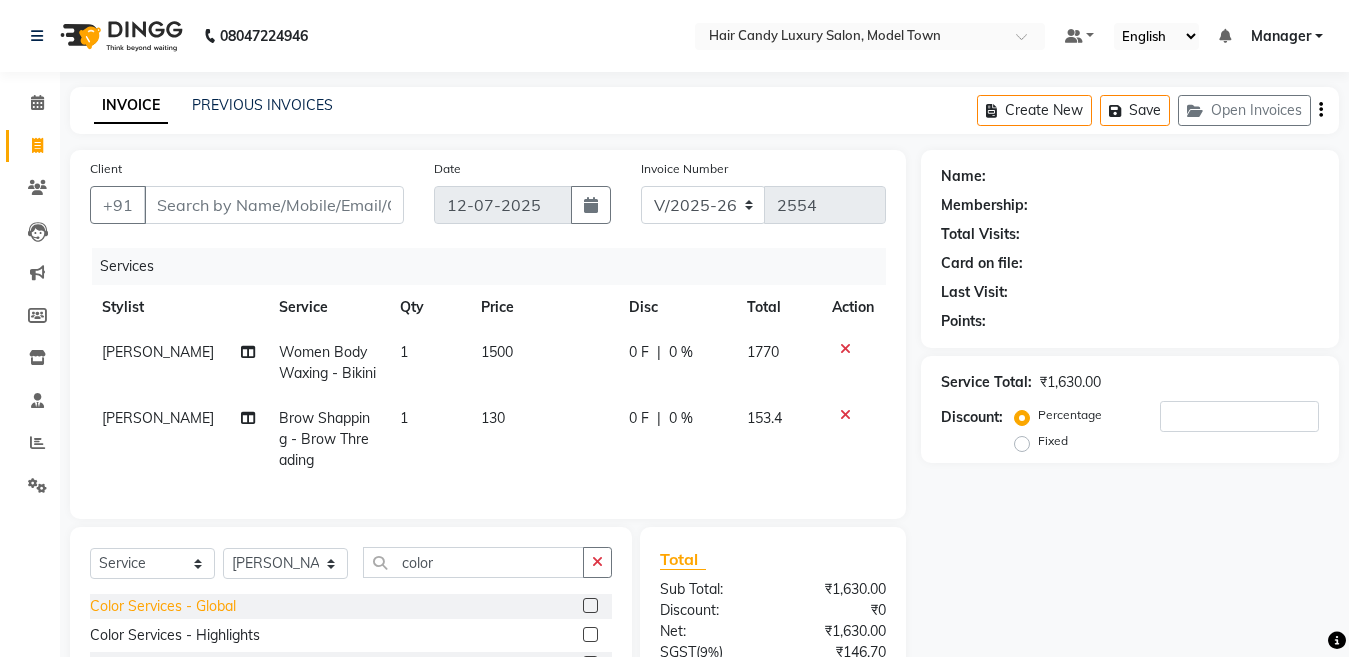 click on "Color Services - Global" 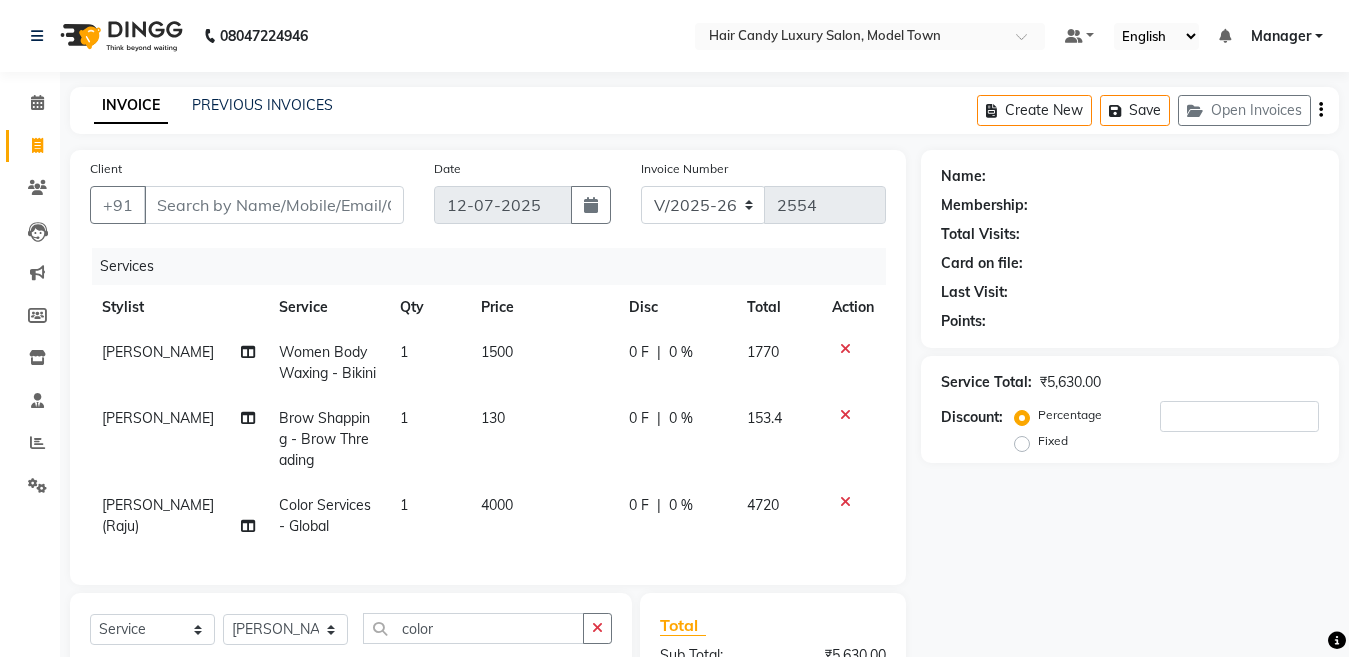 checkbox on "false" 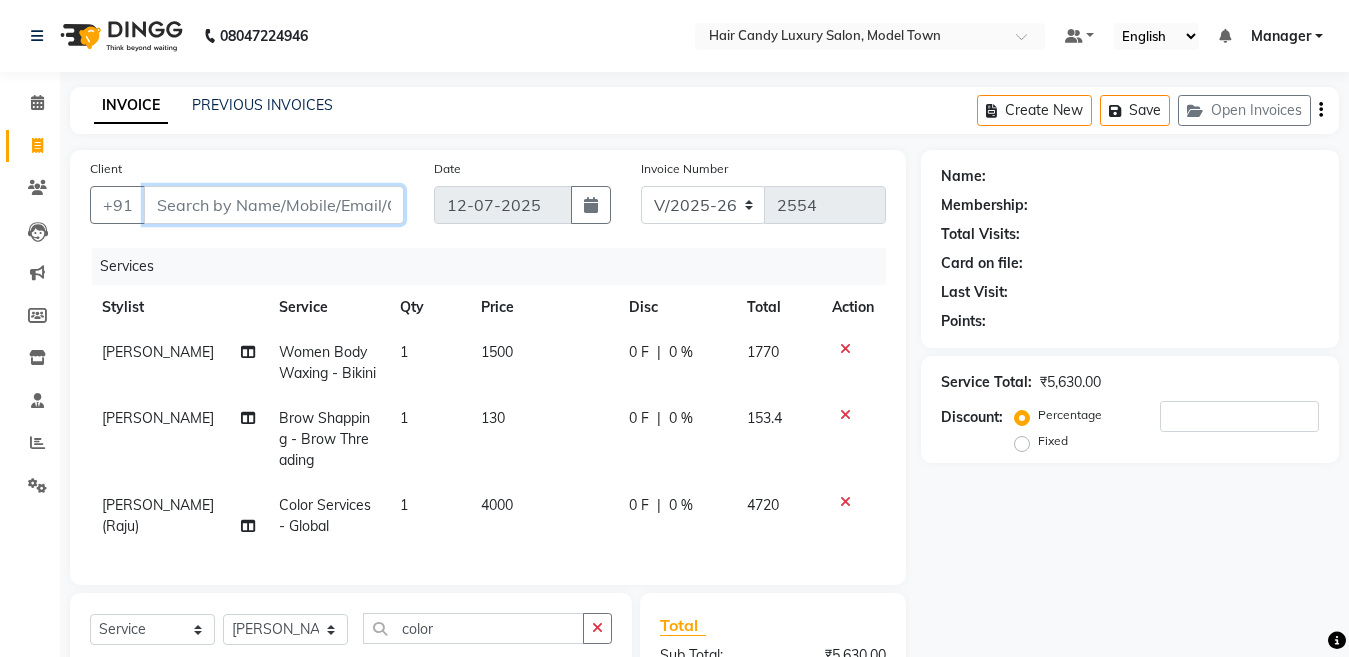click on "Client" at bounding box center (274, 205) 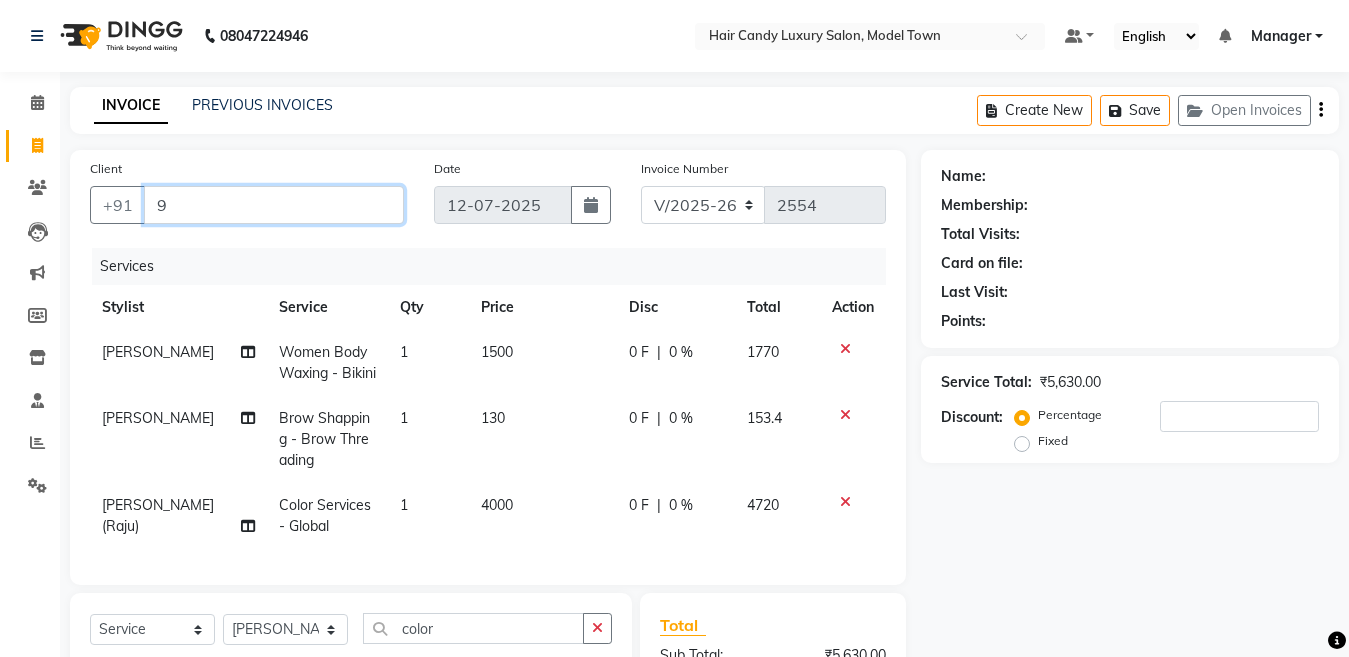 type on "0" 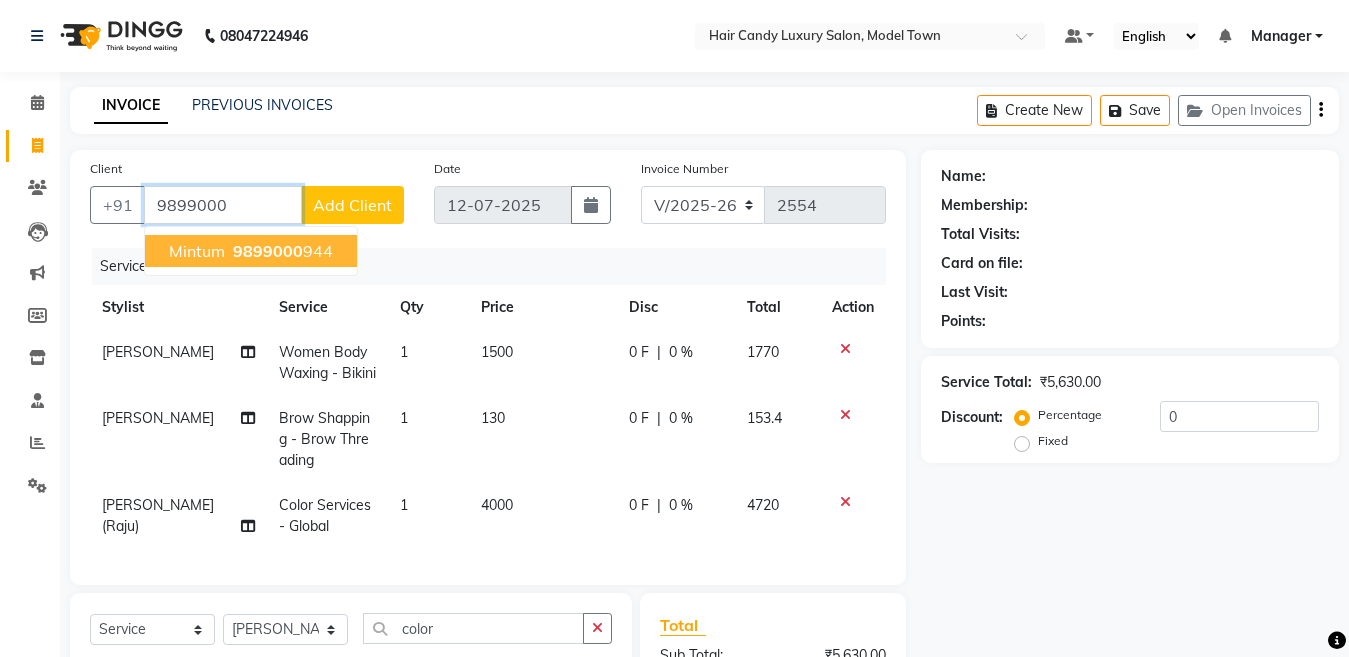 click on "9899000" at bounding box center [268, 251] 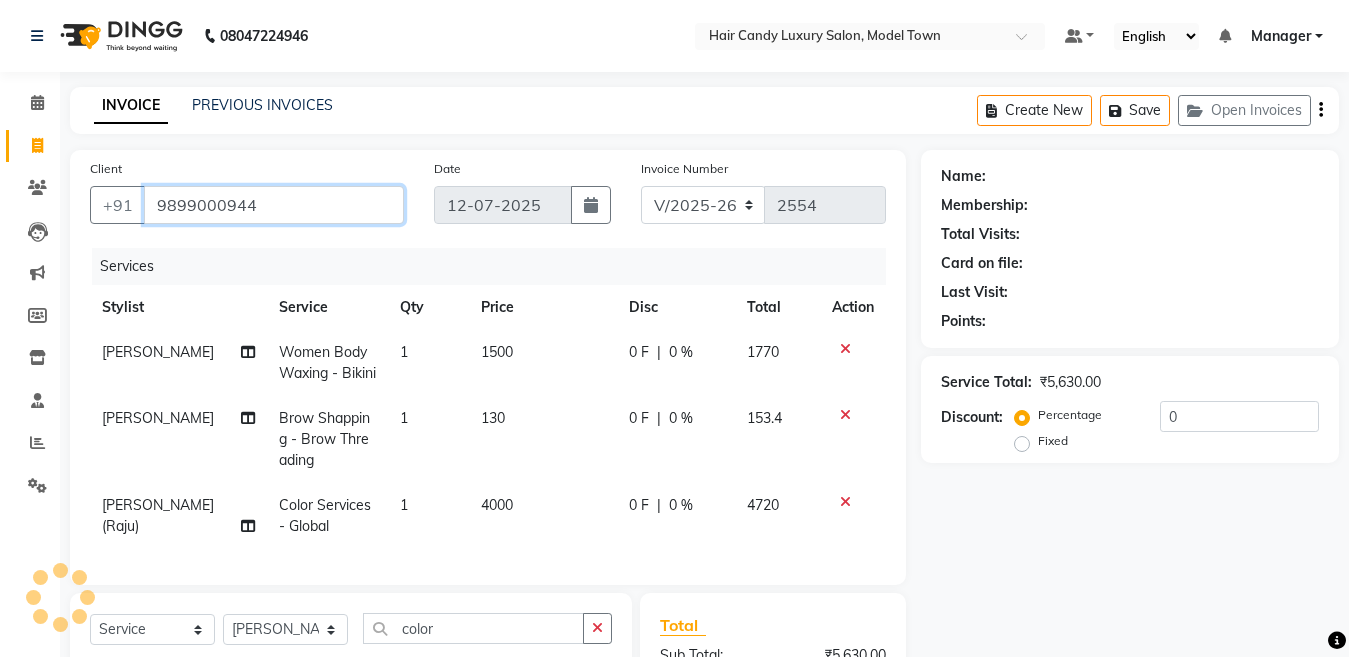 type on "9899000944" 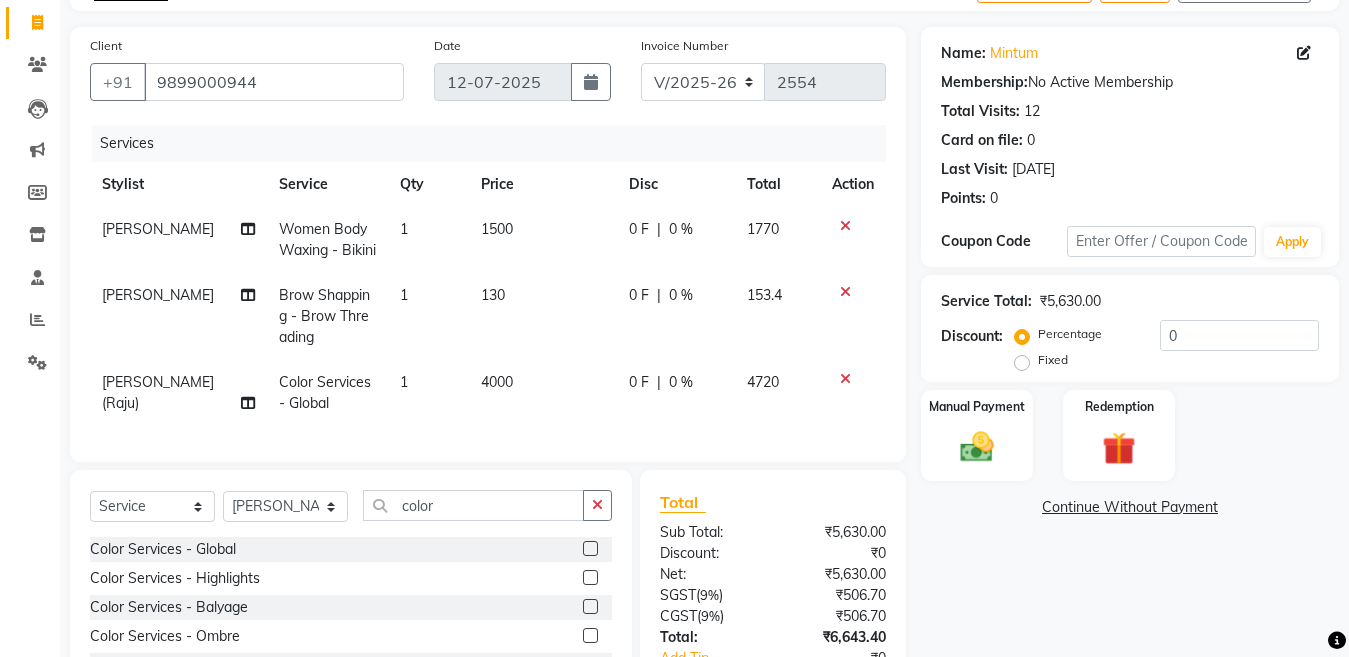 scroll, scrollTop: 124, scrollLeft: 0, axis: vertical 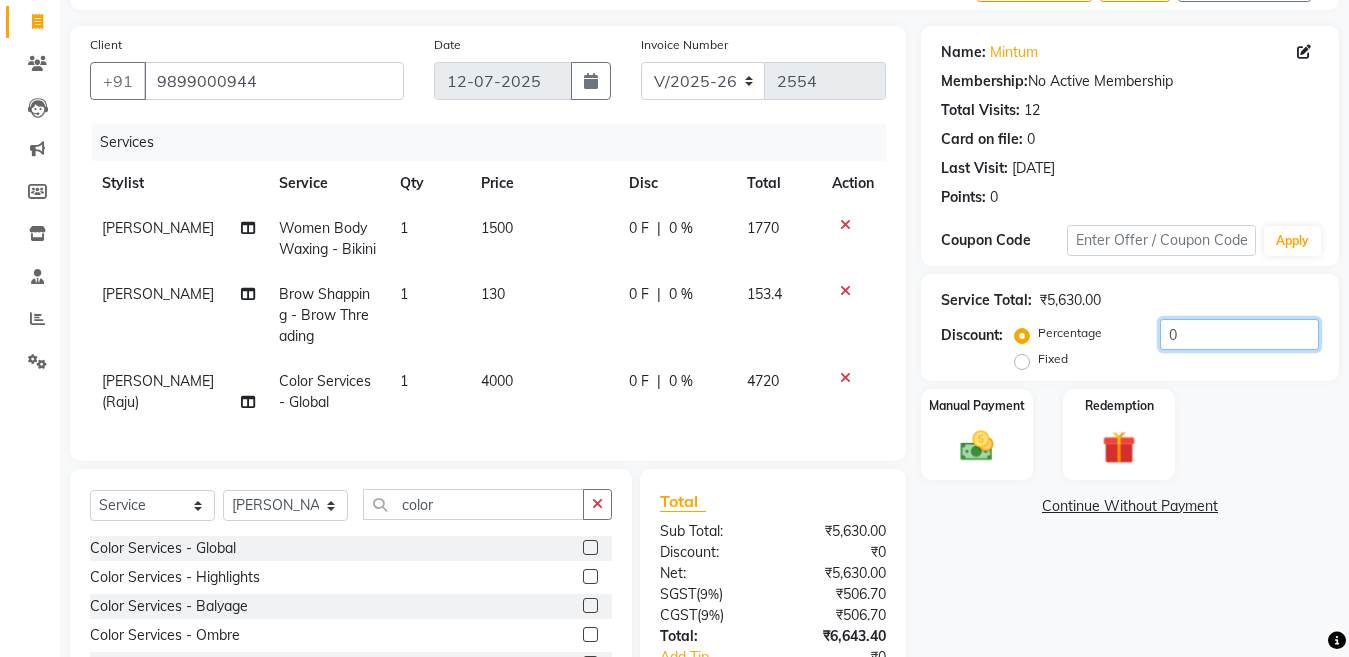 click on "0" 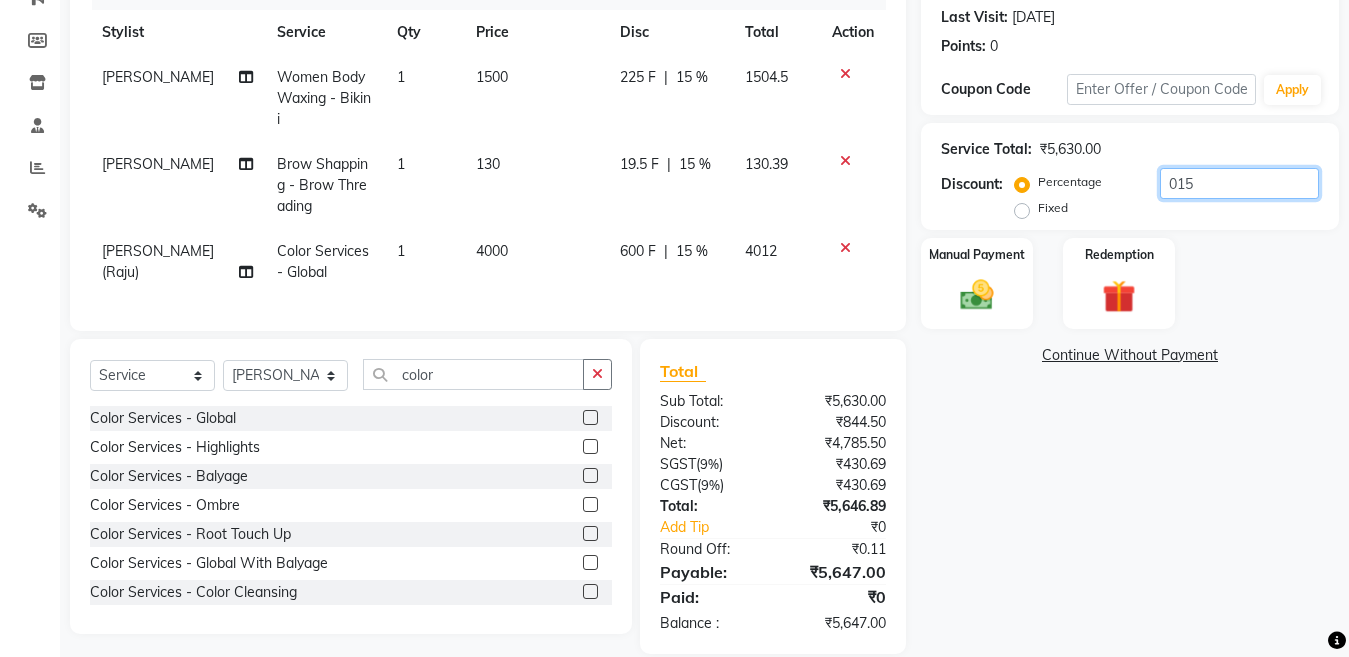 scroll, scrollTop: 298, scrollLeft: 0, axis: vertical 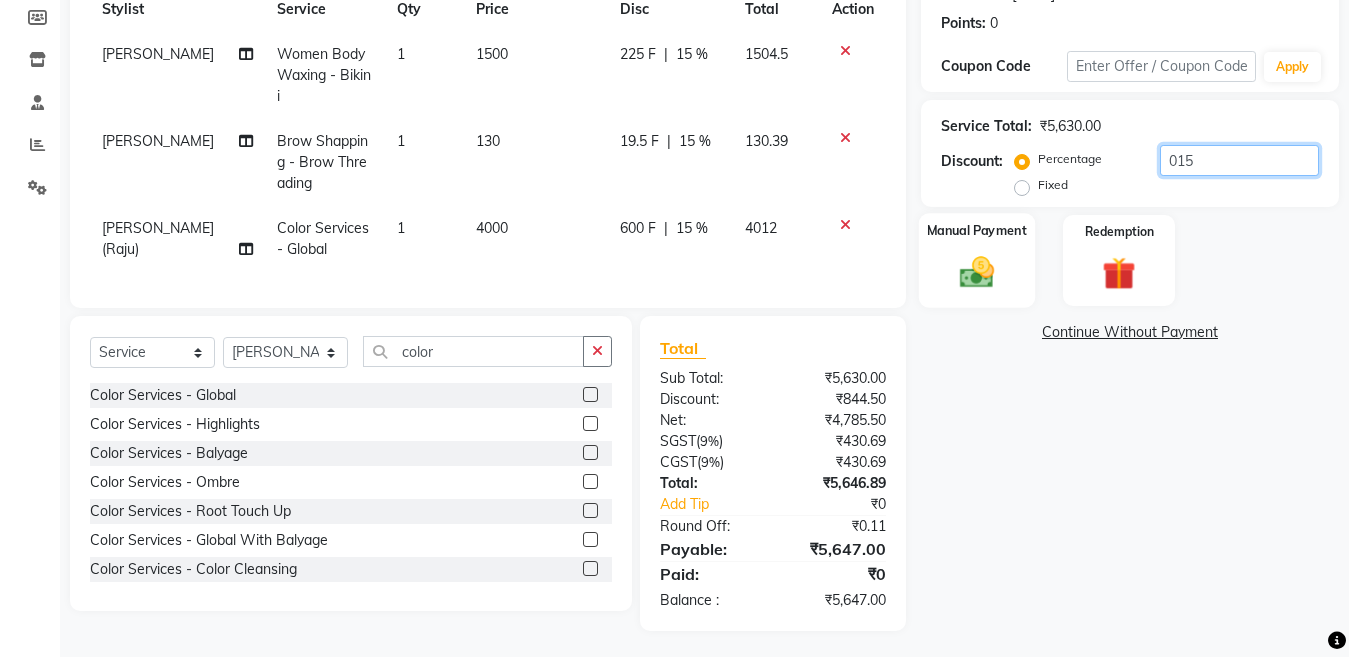 type on "015" 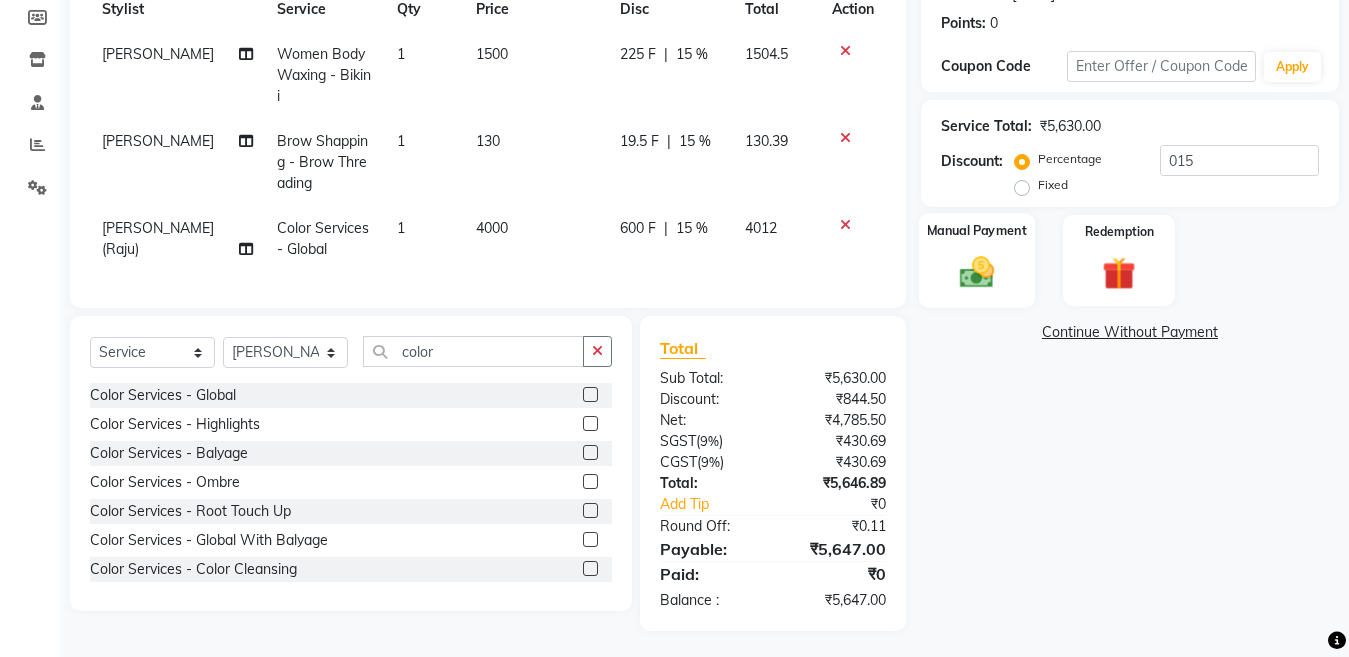 click 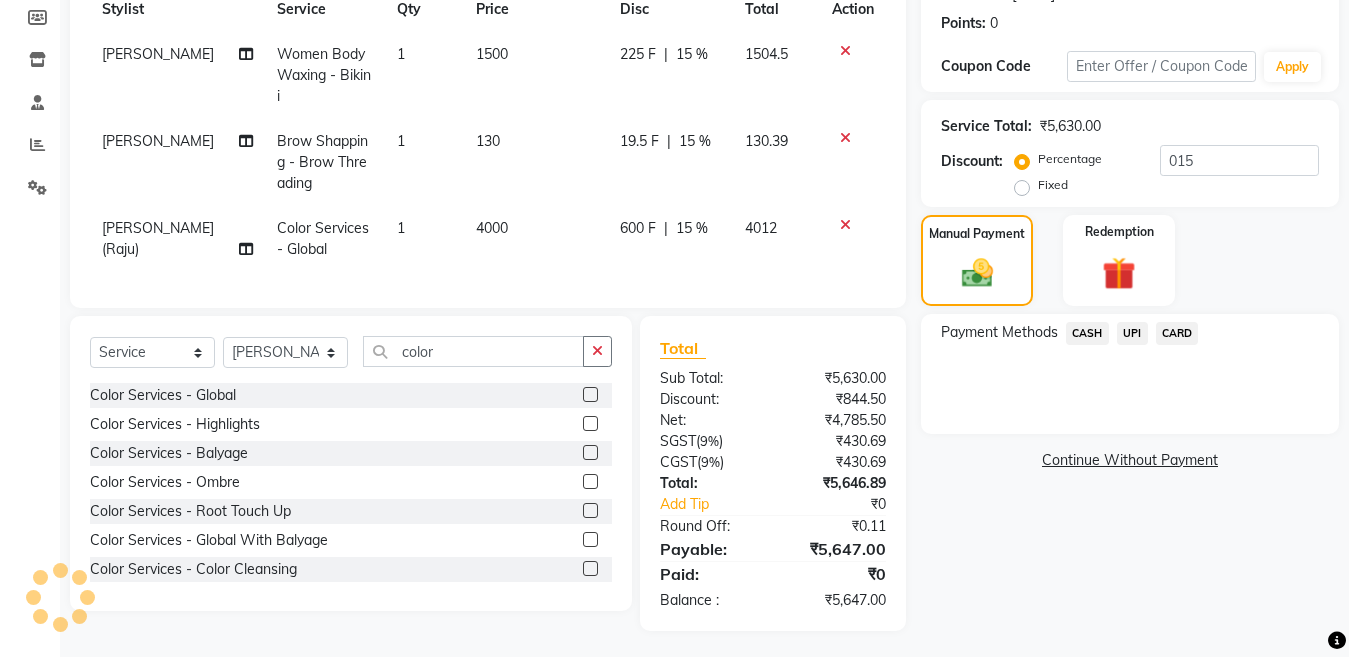 click on "CARD" 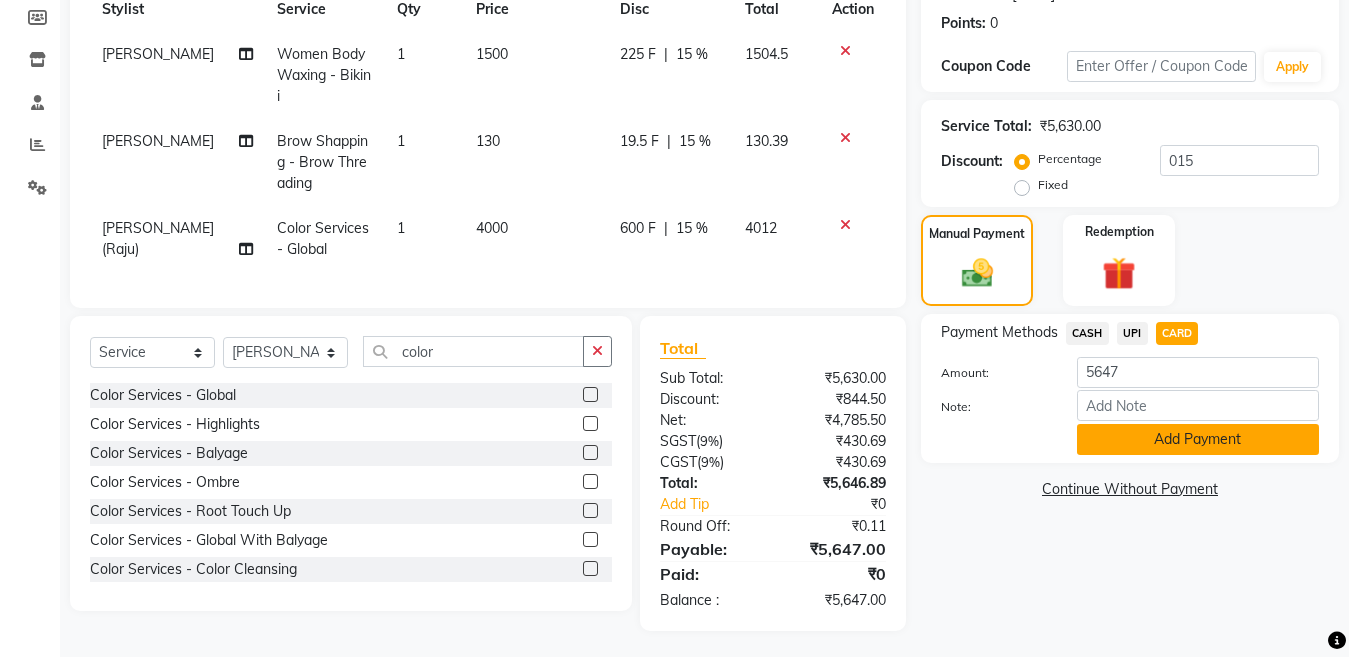 click on "Add Payment" 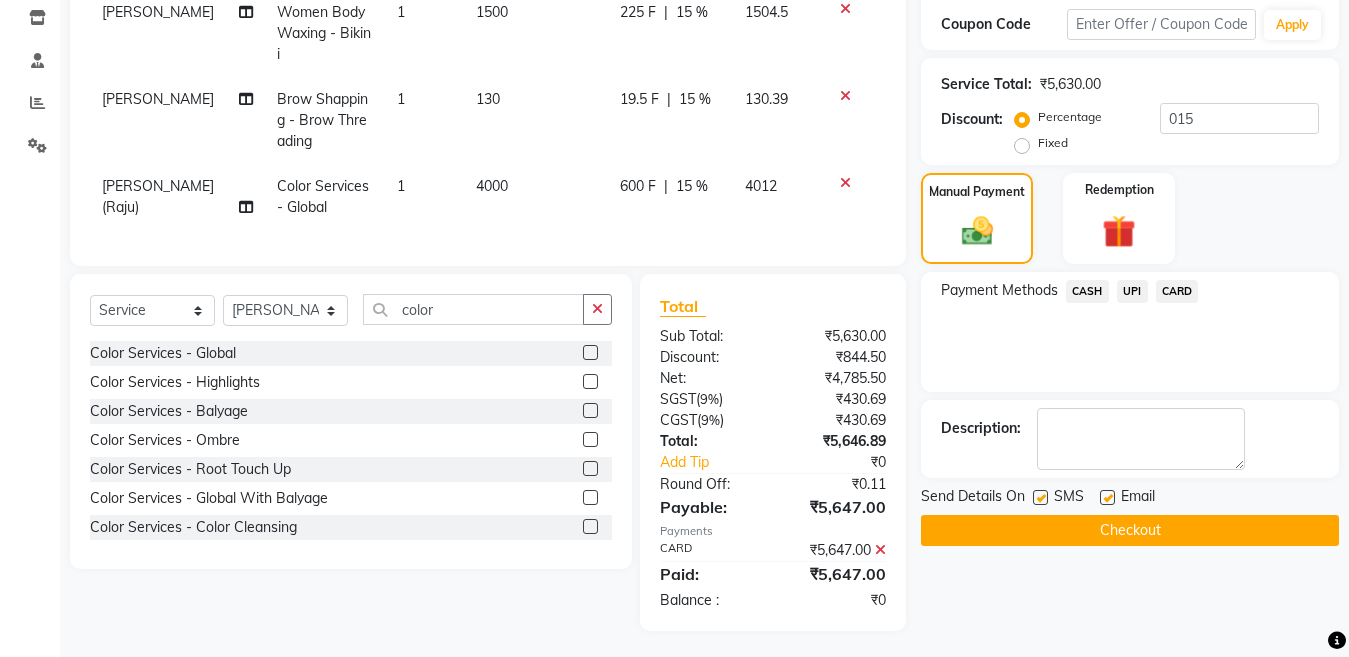 scroll, scrollTop: 298, scrollLeft: 0, axis: vertical 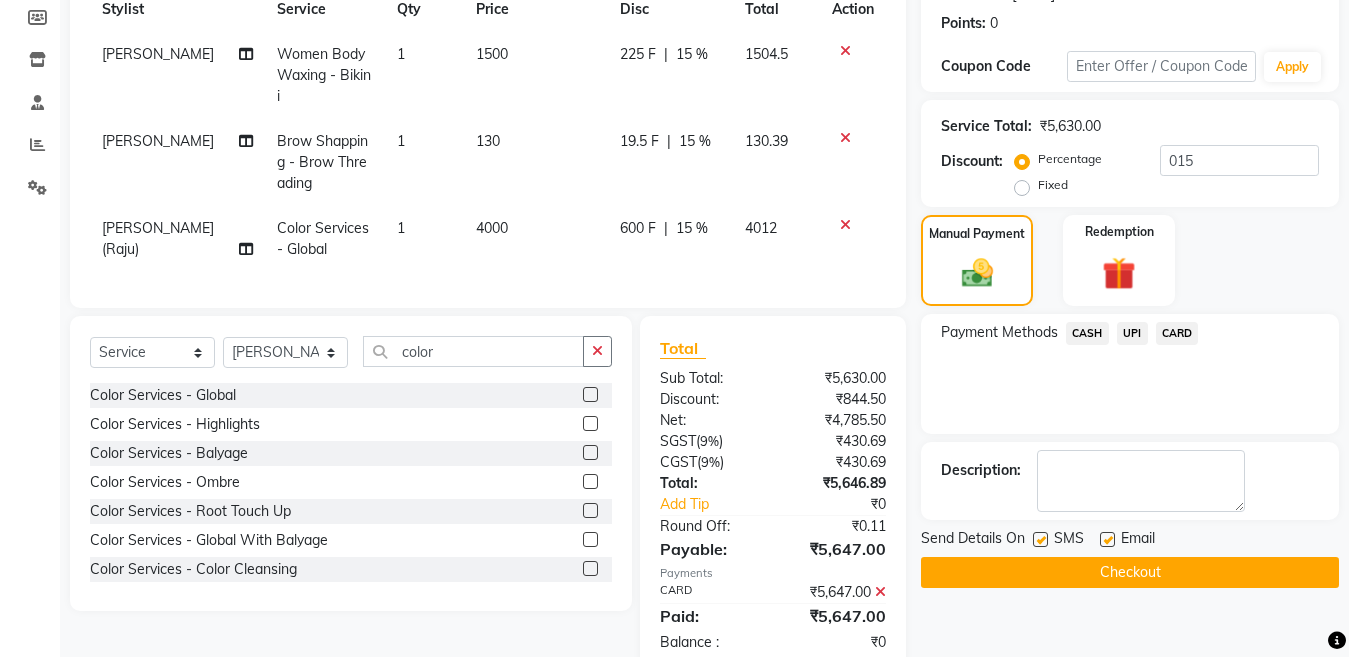 click 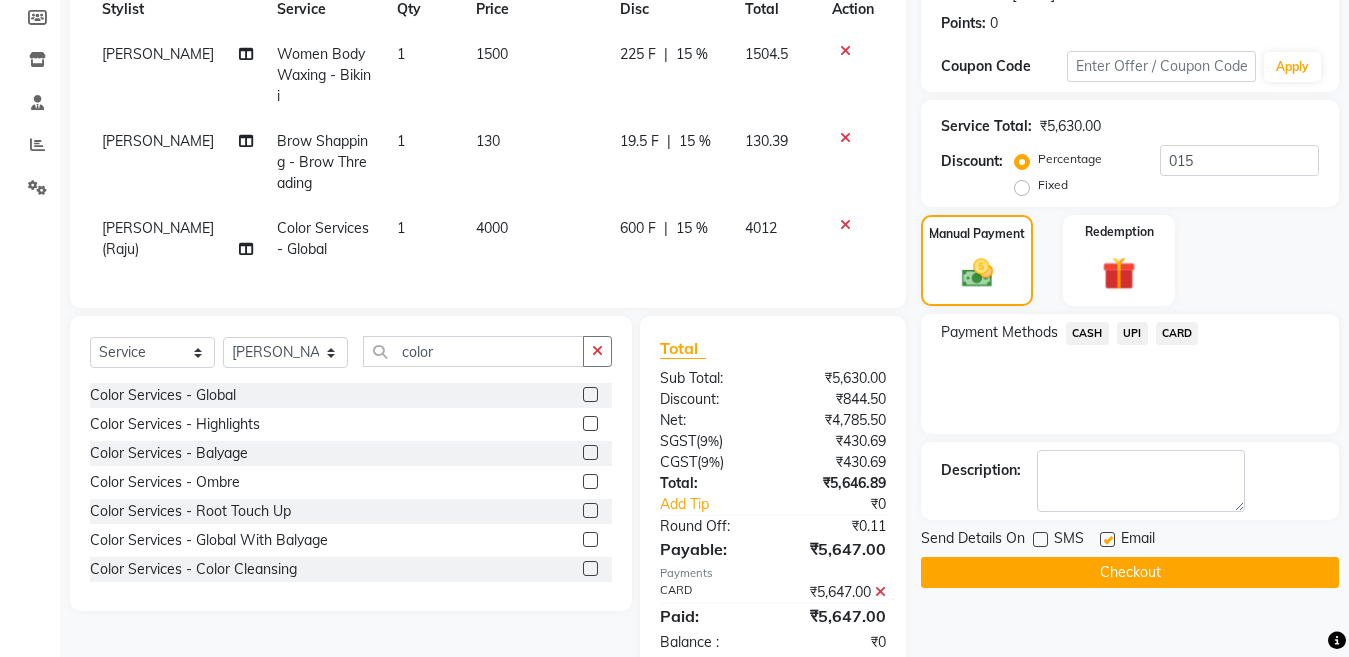 click on "Checkout" 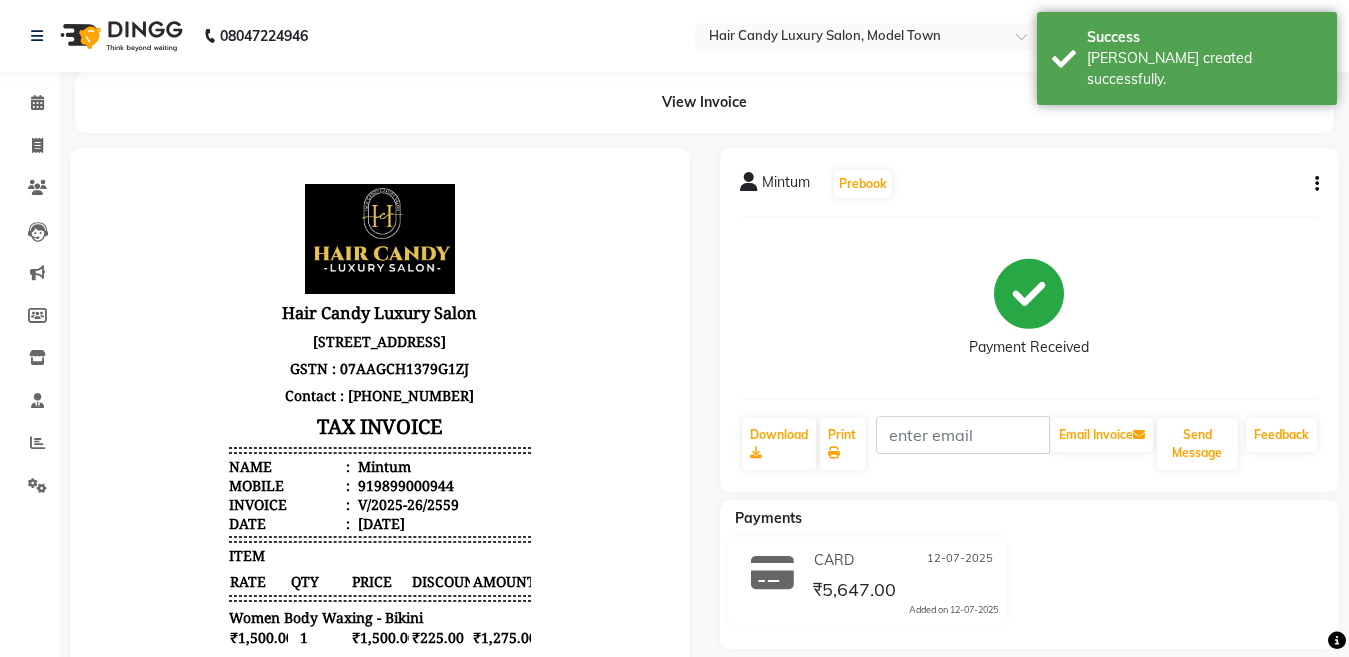 scroll, scrollTop: 0, scrollLeft: 0, axis: both 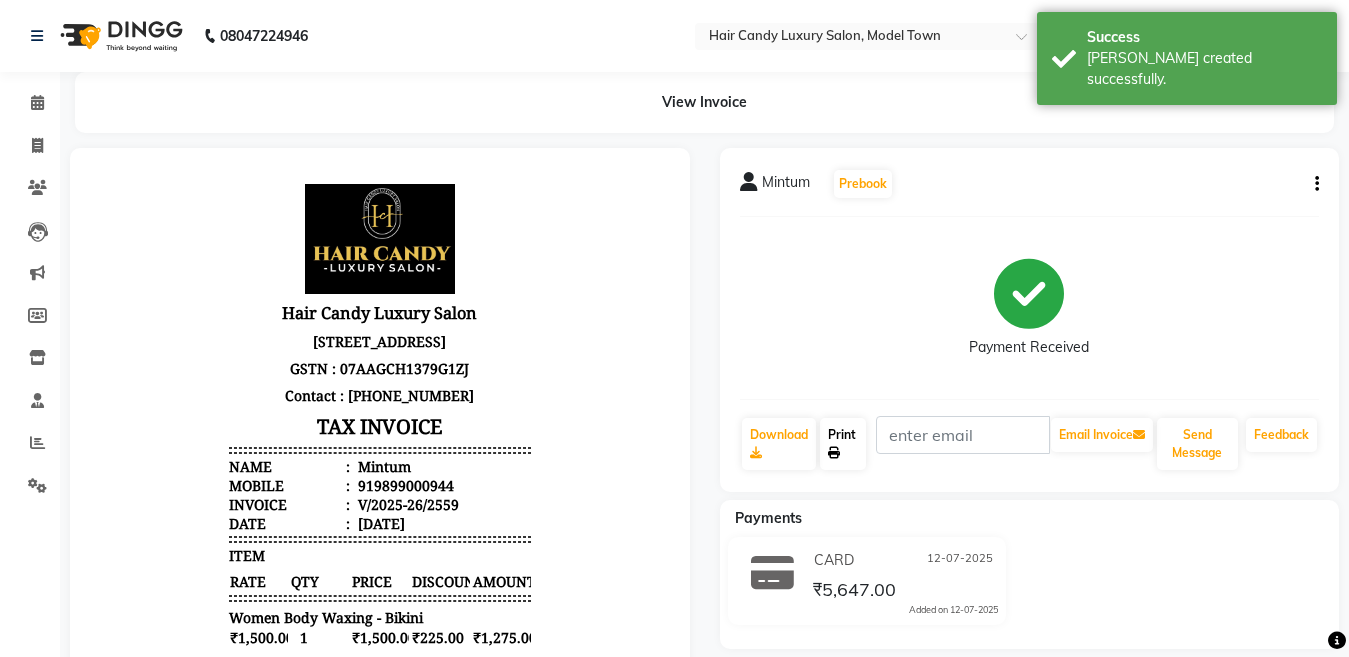 click on "Print" 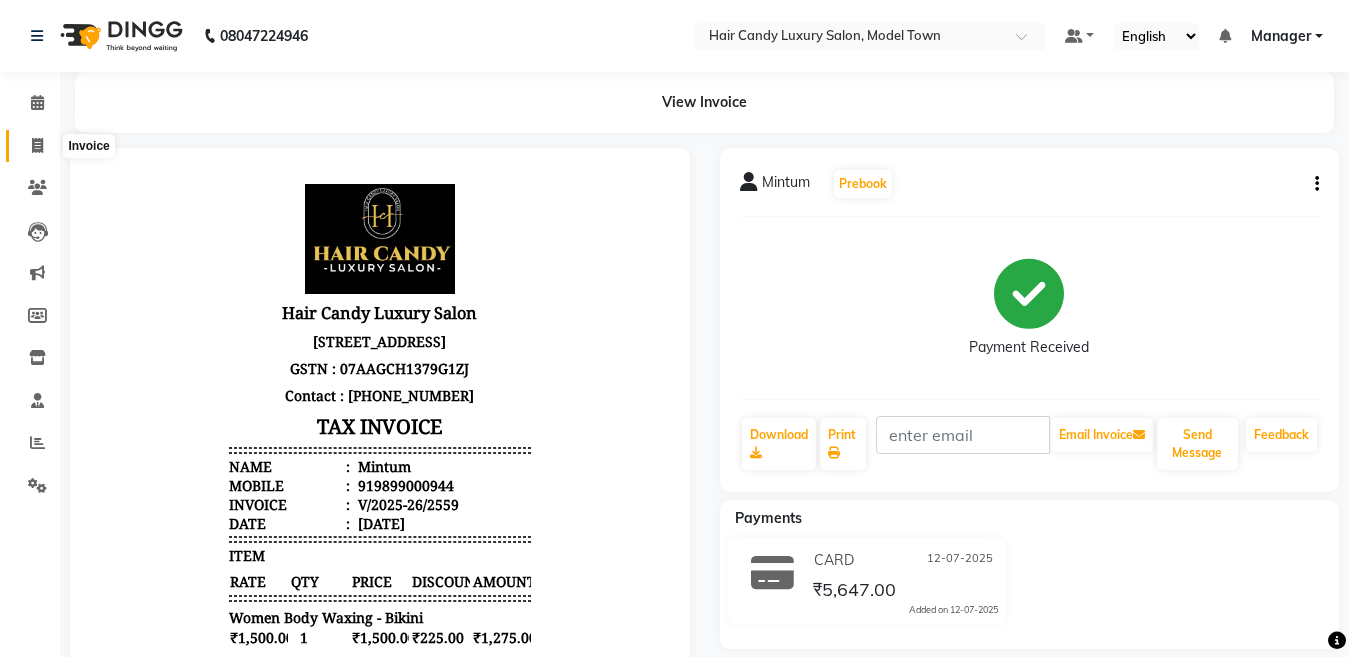 click 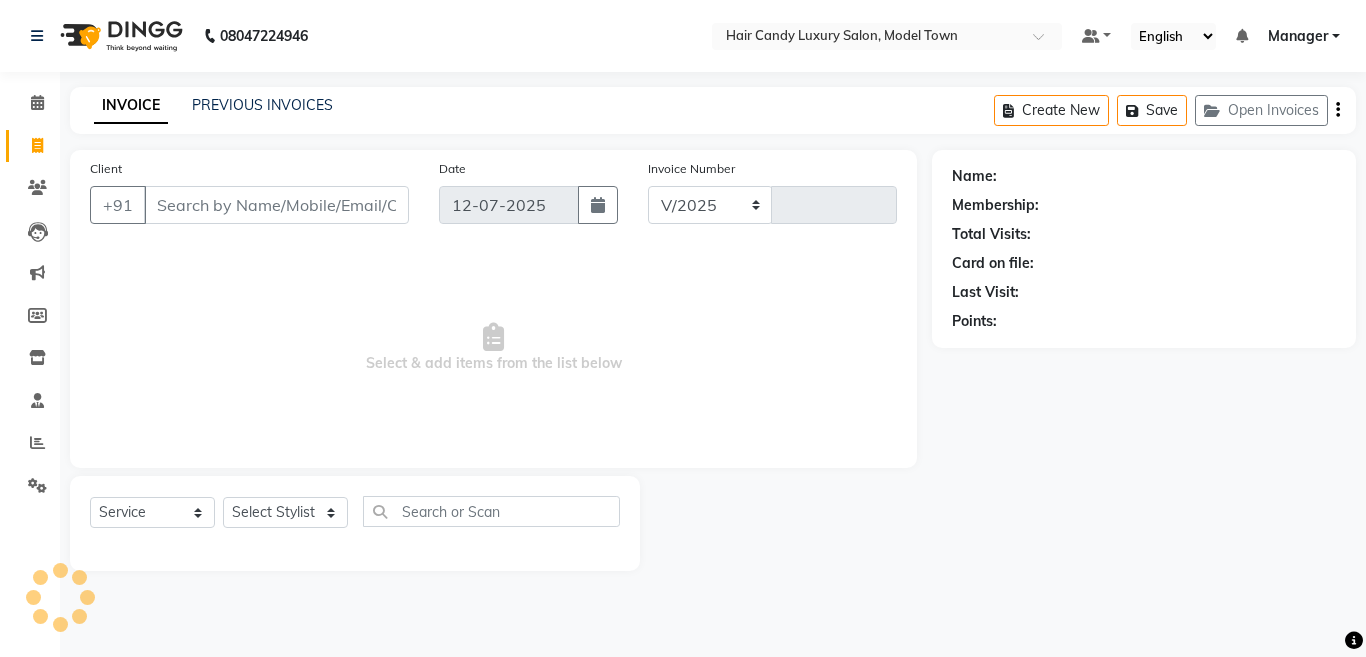 select on "4716" 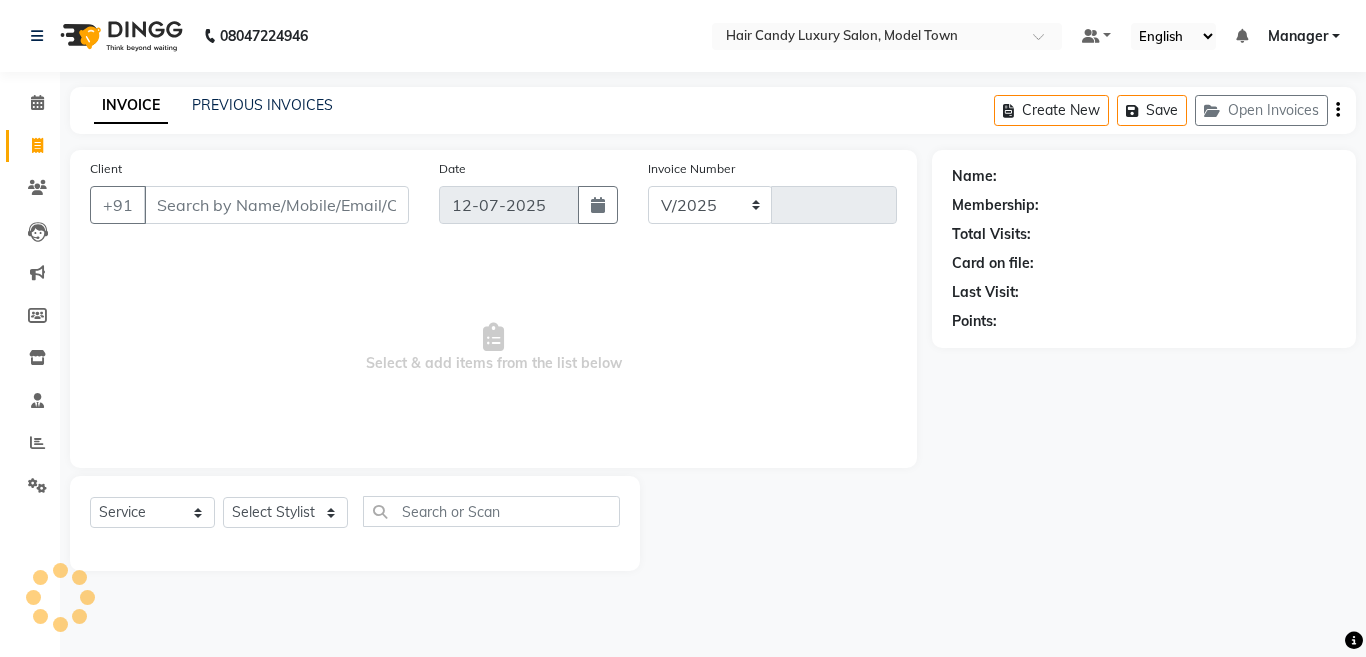 type on "2560" 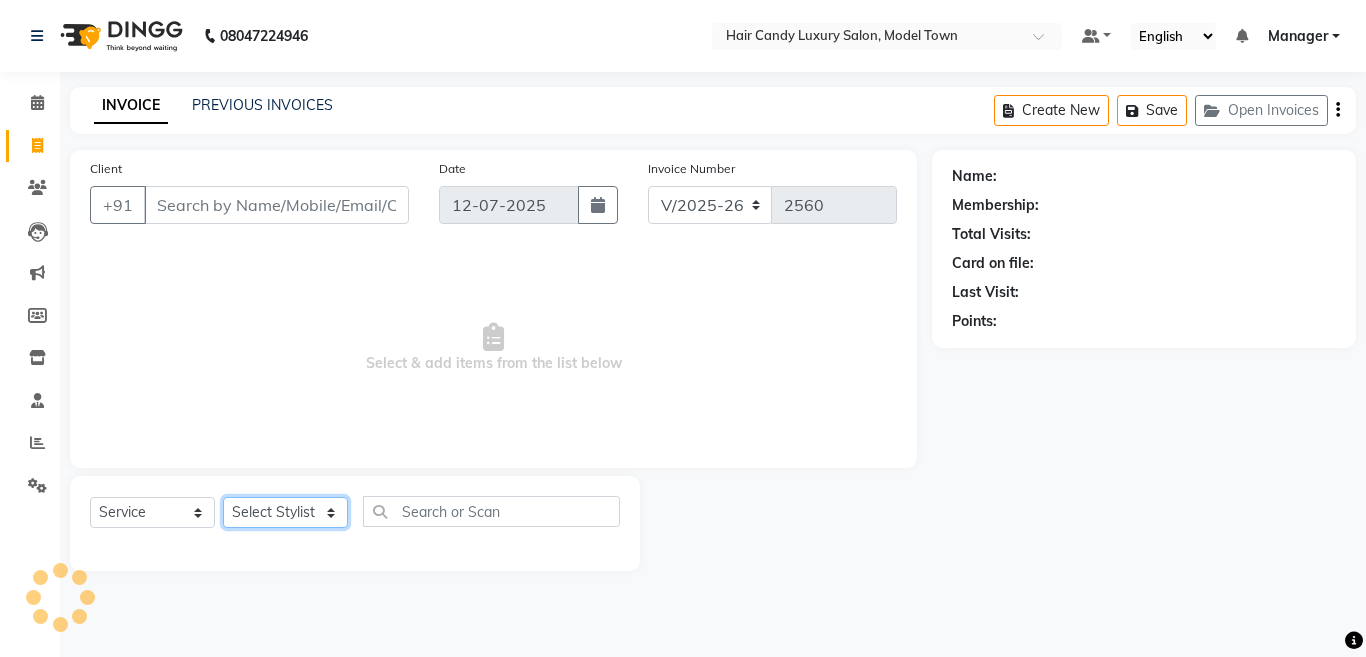 click on "Select Stylist Aakib Anas Anuradha Izhar Laiq (Rahul) Manager Neeraj parul Pawan Prakash Rajni Ranjay (Raju) RIYA Saleem sameer  stock manager surrender Vijay Gupta Vijay kumar" 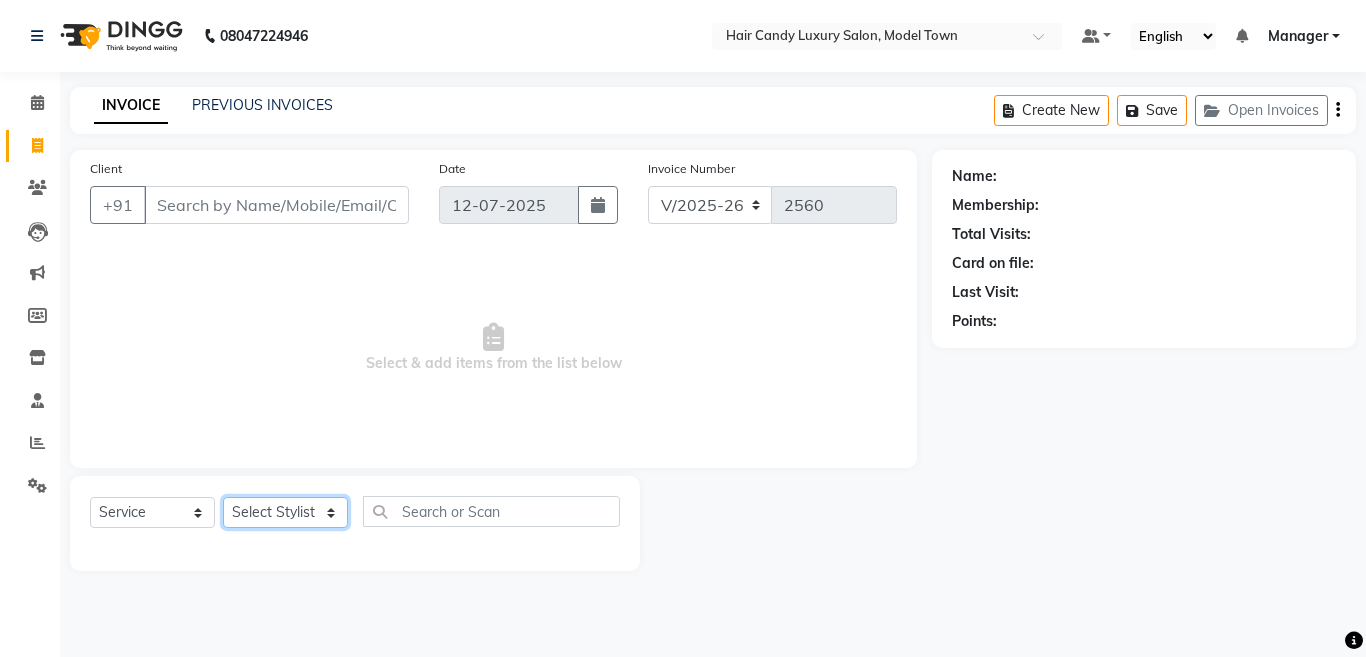 select on "28000" 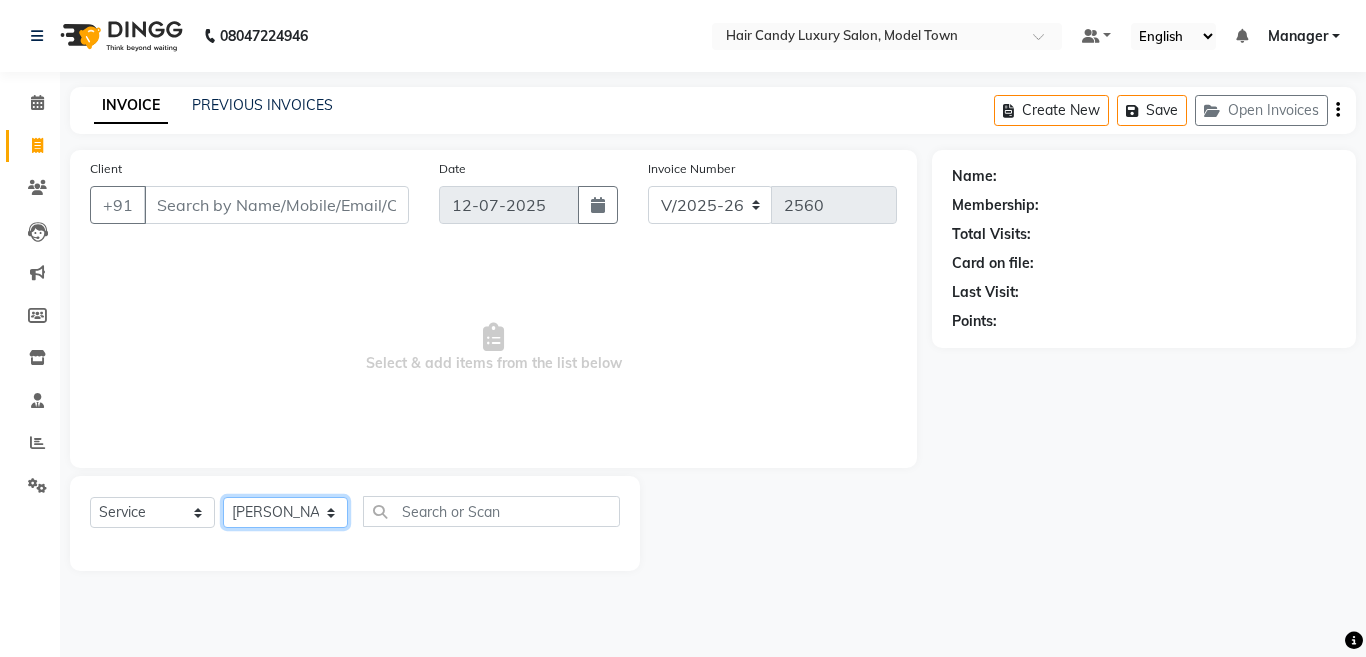click on "Select Stylist Aakib Anas Anuradha Izhar Laiq (Rahul) Manager Neeraj parul Pawan Prakash Rajni Ranjay (Raju) RIYA Saleem sameer  stock manager surrender Vijay Gupta Vijay kumar" 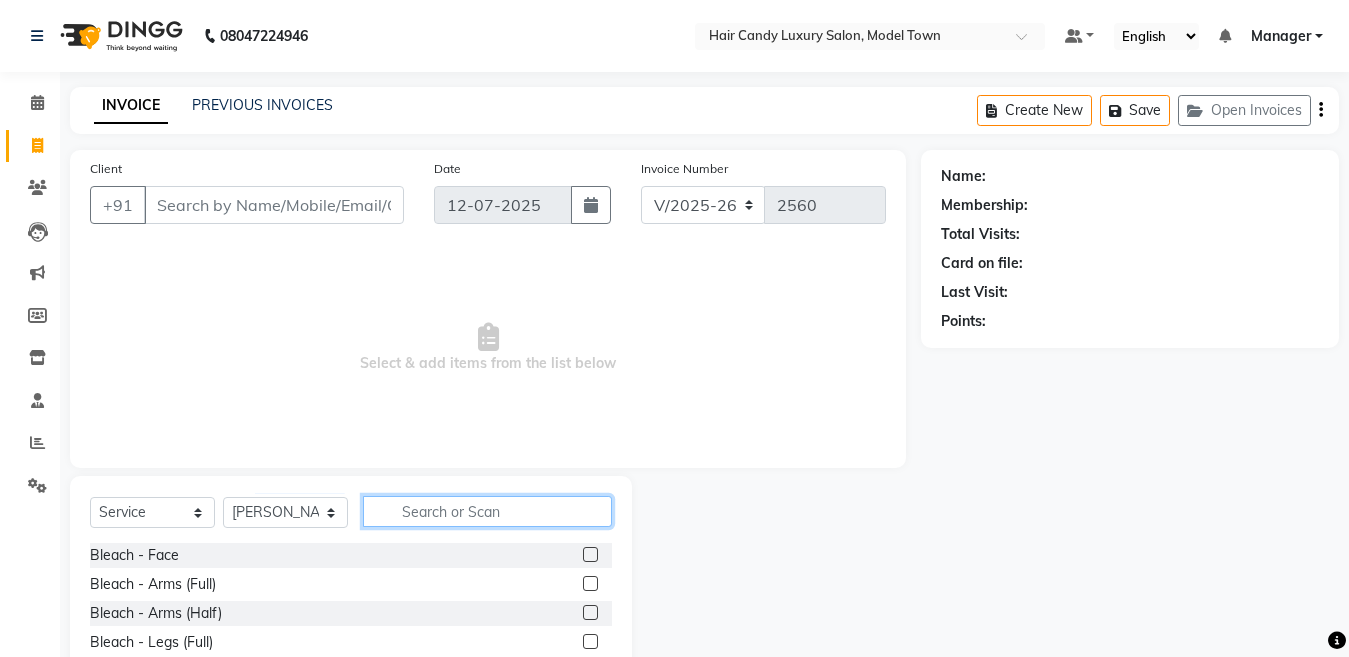click 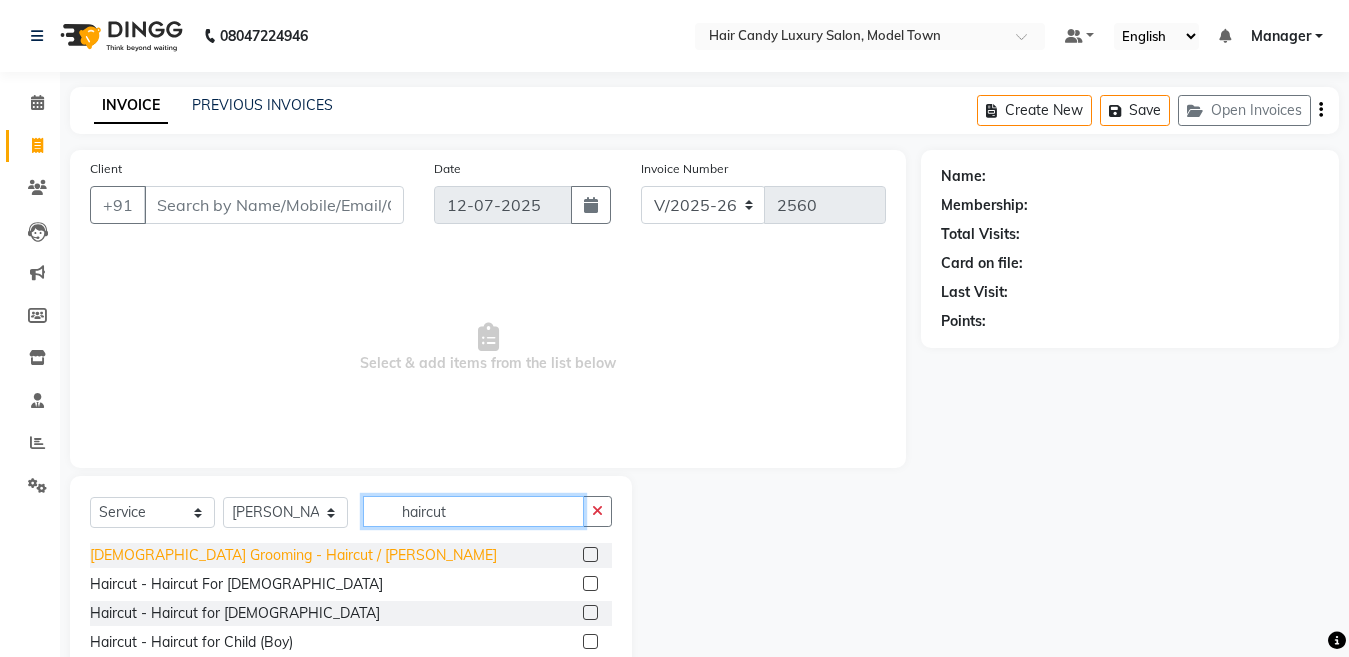 type on "haircut" 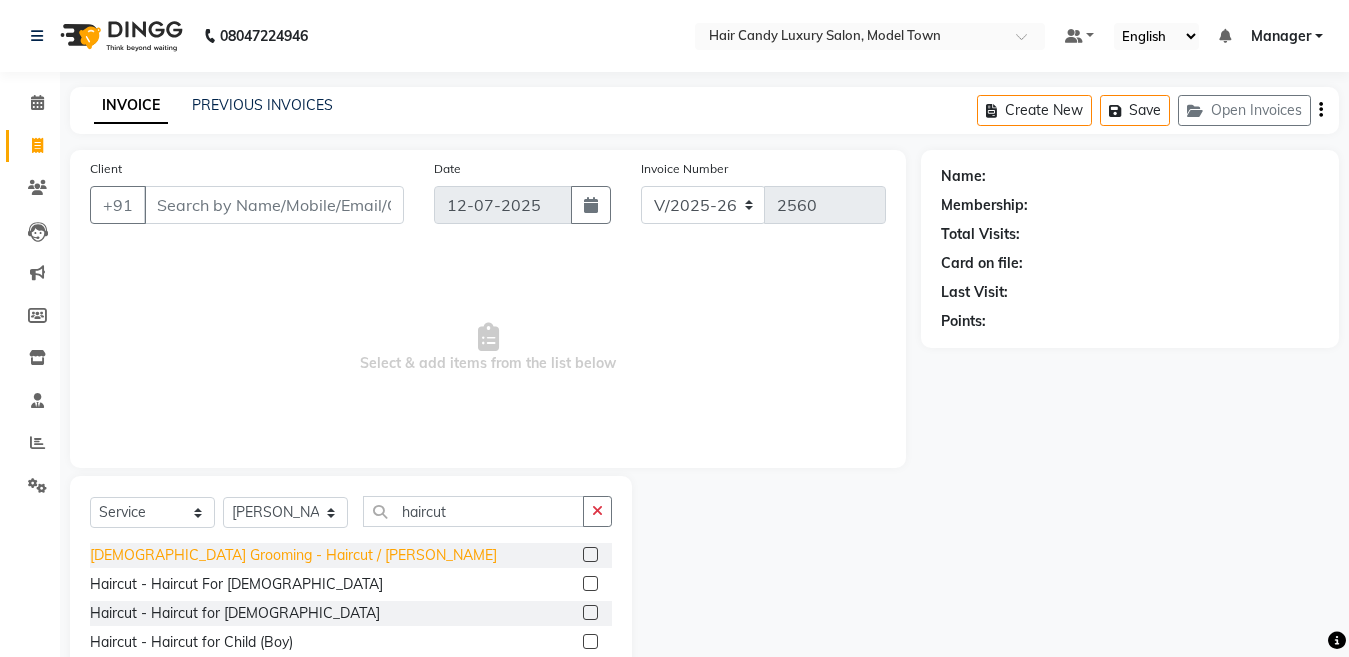 click on "Male Grooming - Haircut / beard" 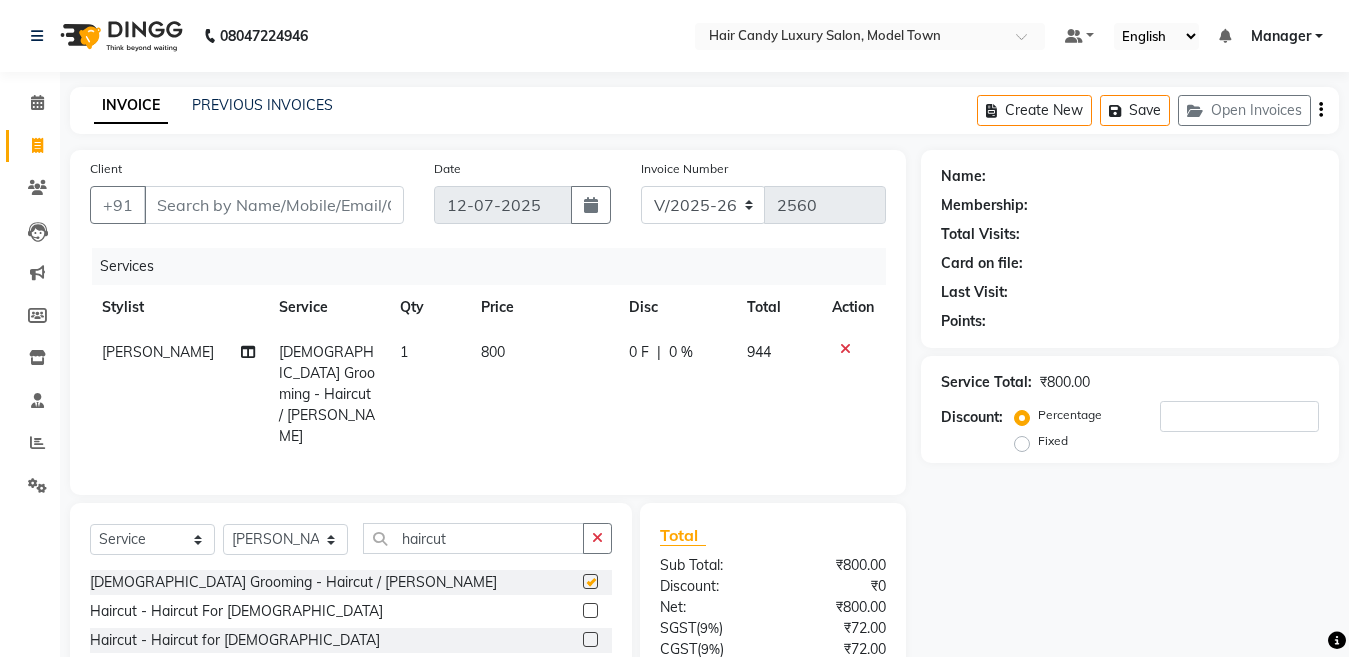 checkbox on "false" 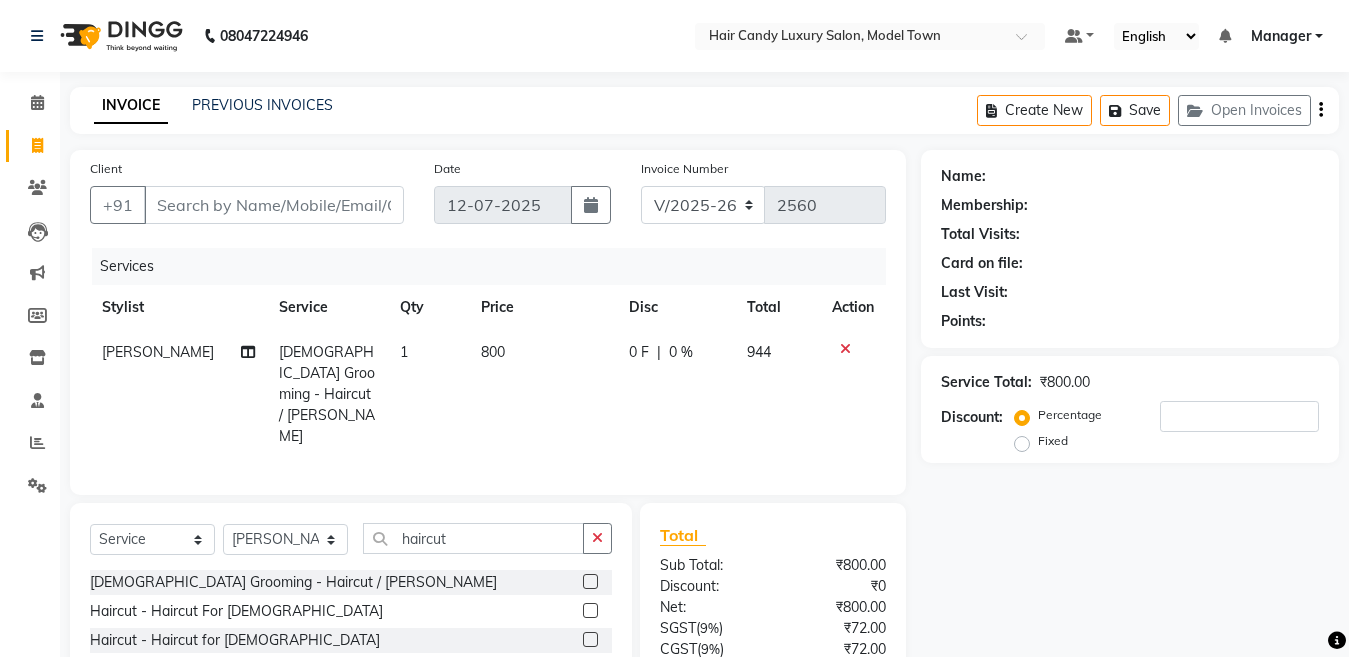 click on "800" 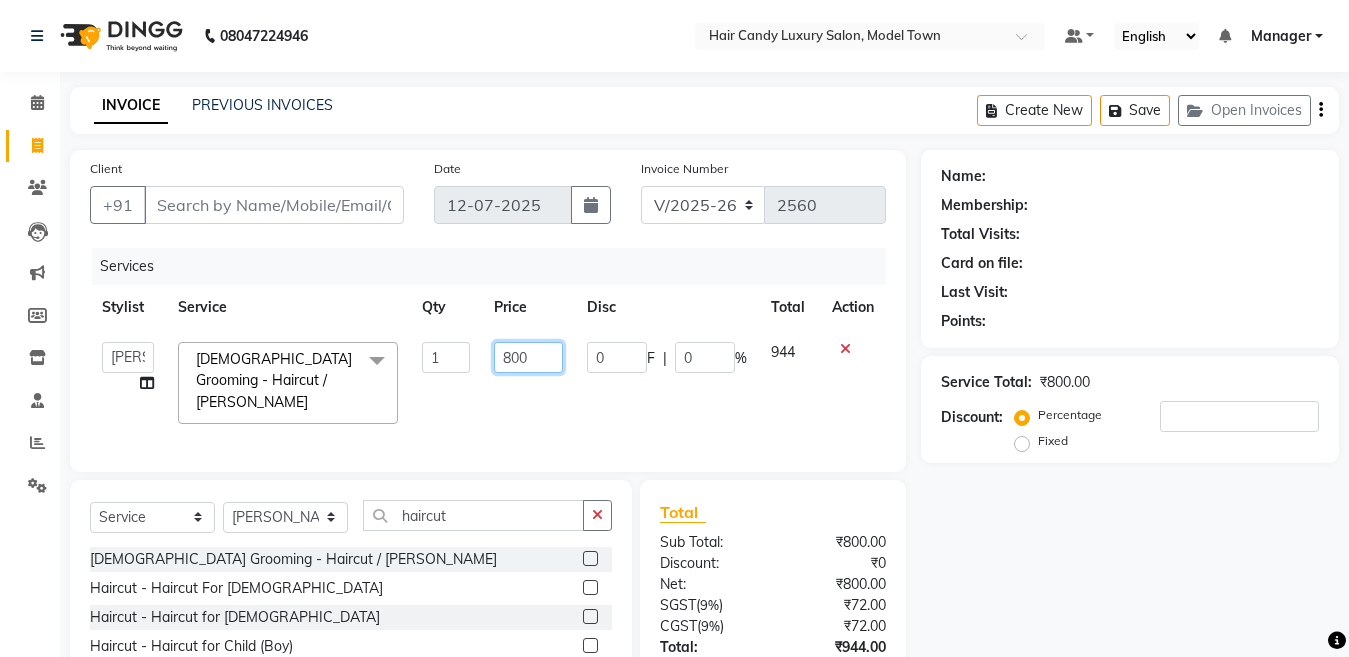 drag, startPoint x: 507, startPoint y: 362, endPoint x: 493, endPoint y: 361, distance: 14.035668 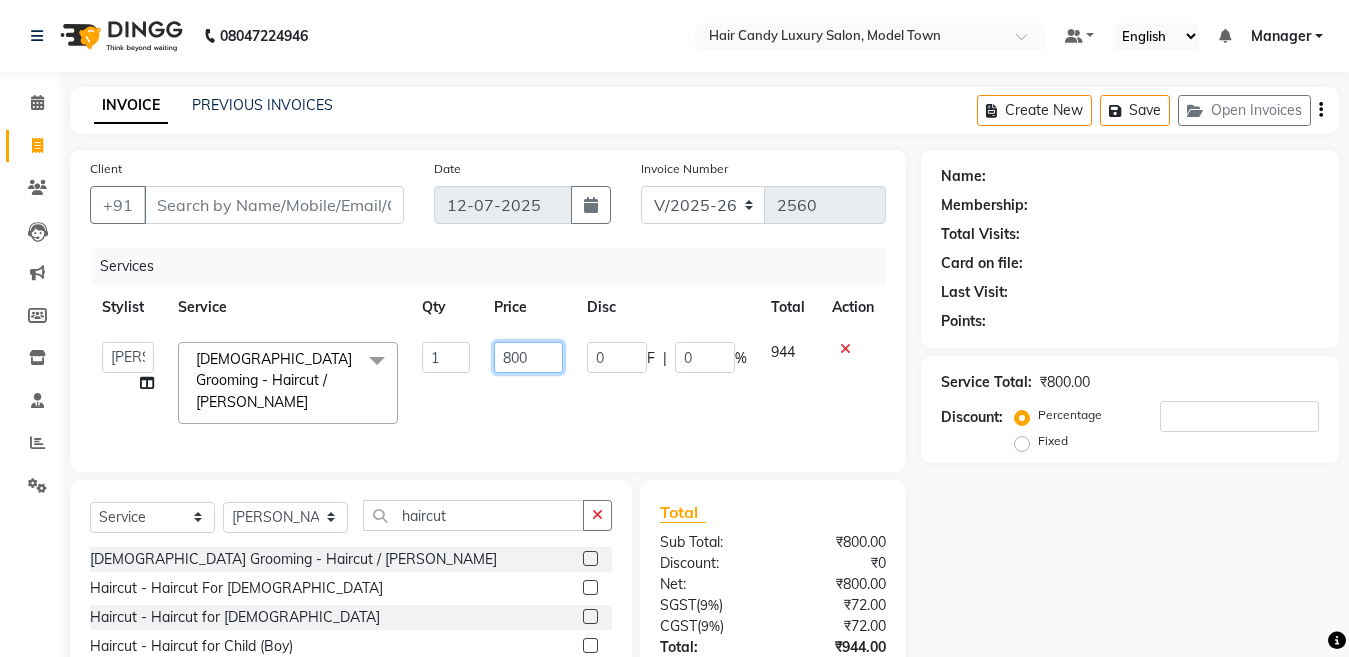 click on "800" 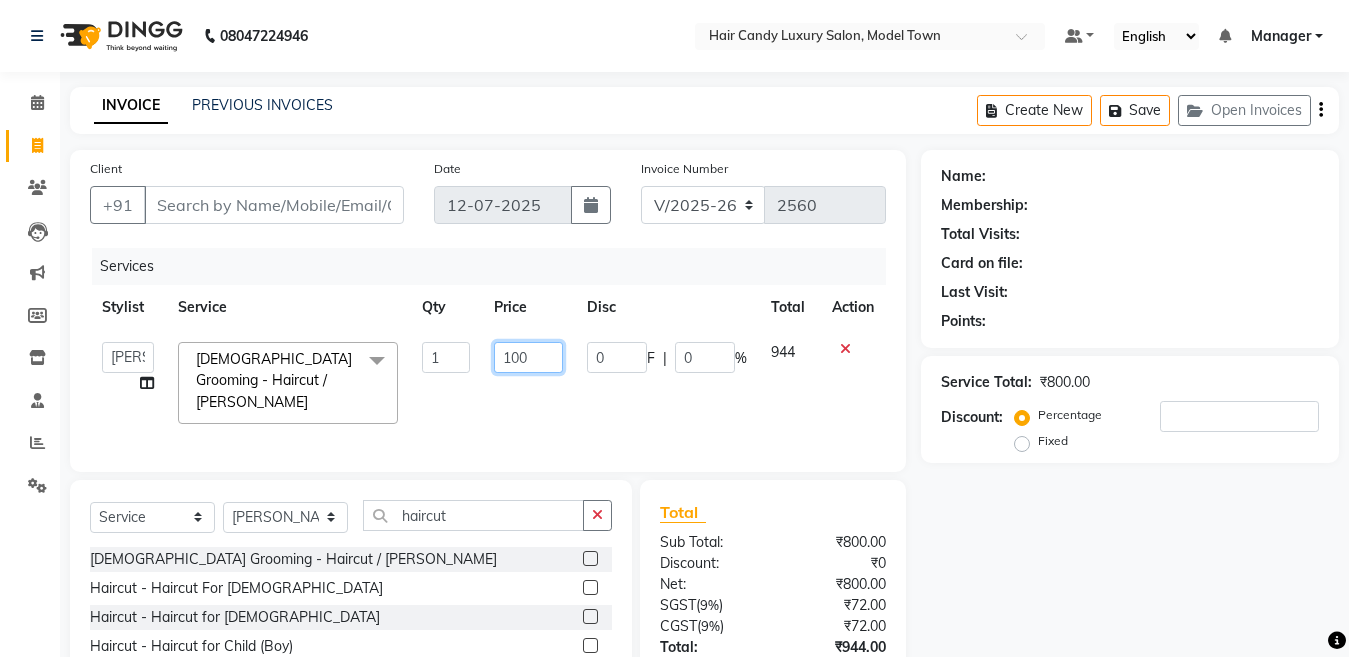 type on "1000" 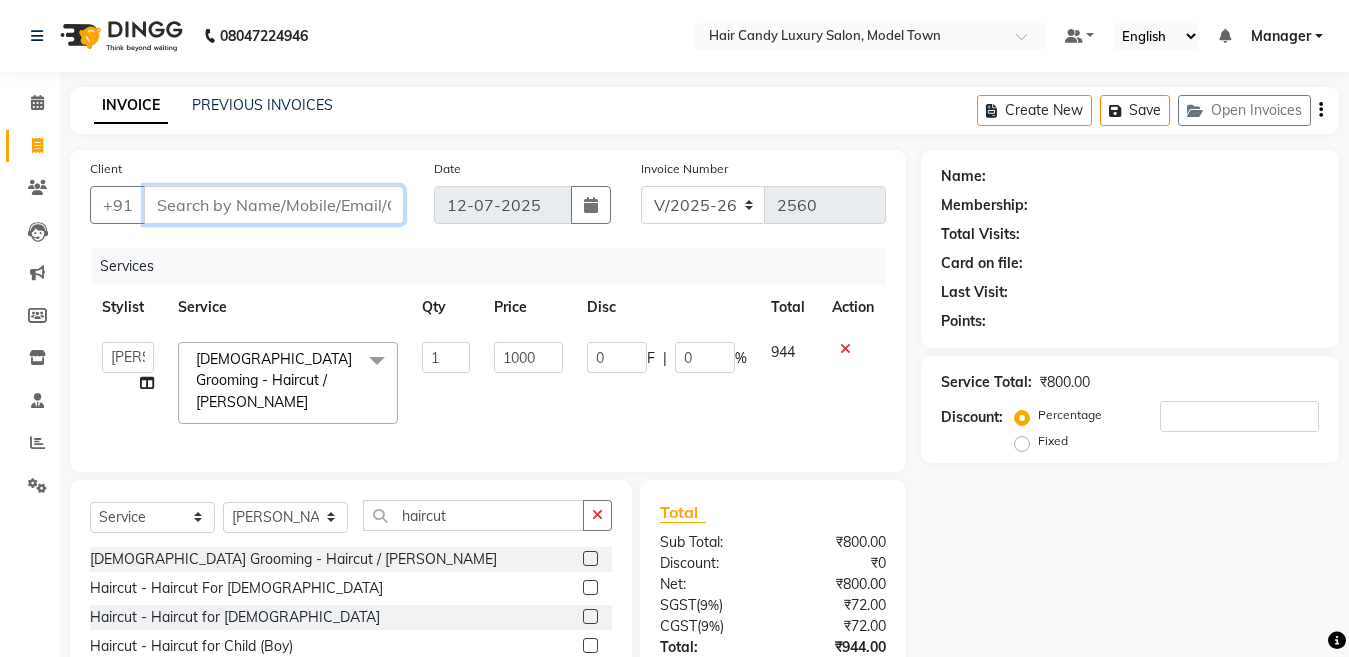 click on "Client" at bounding box center [274, 205] 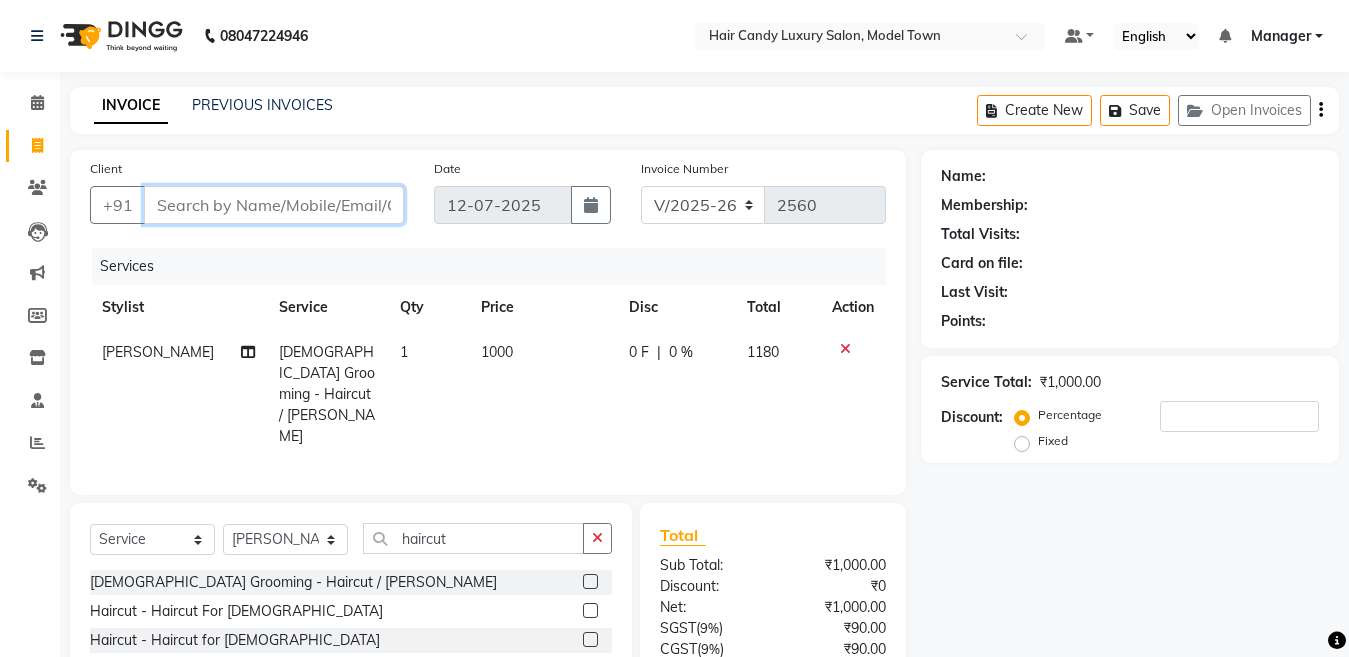 click on "Client" at bounding box center [274, 205] 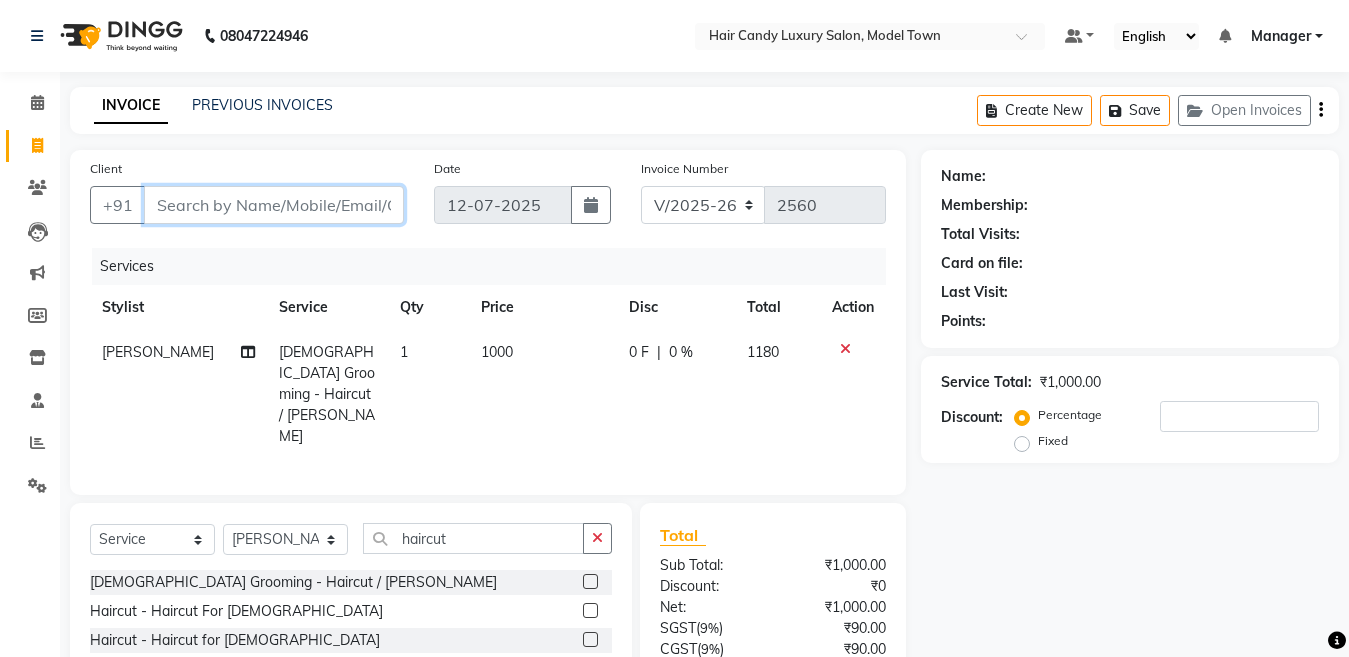 type on "8" 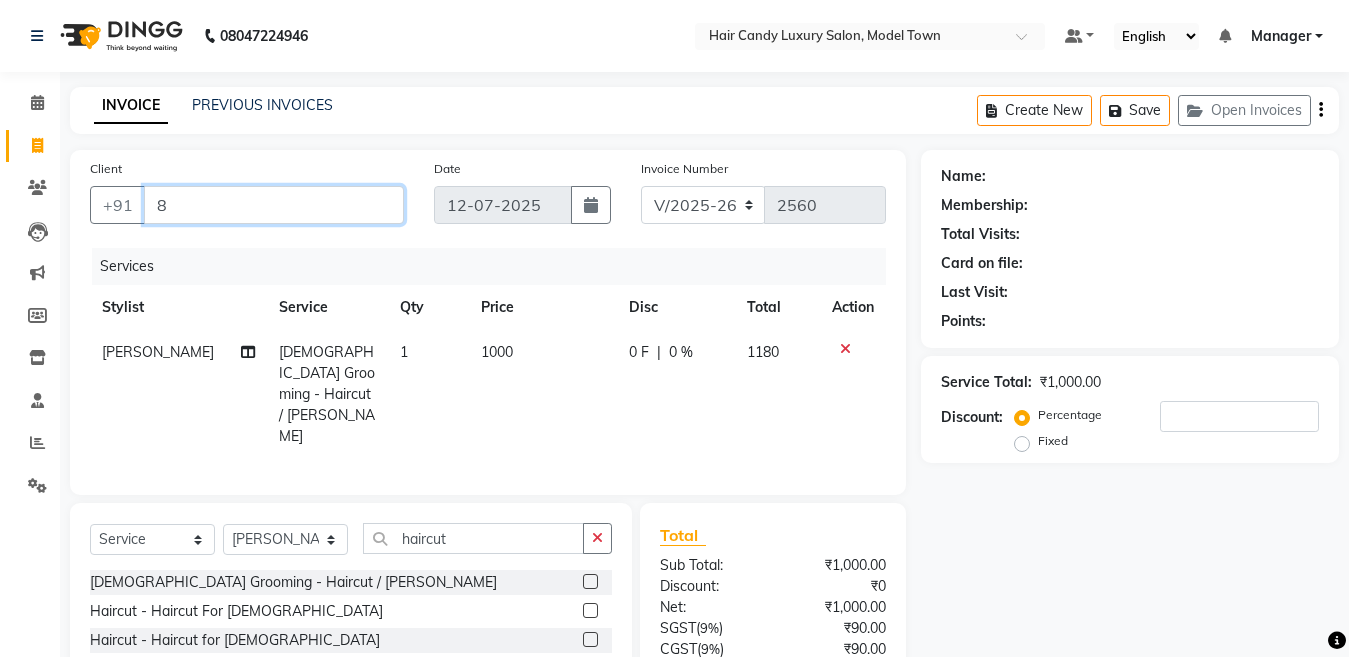 type on "0" 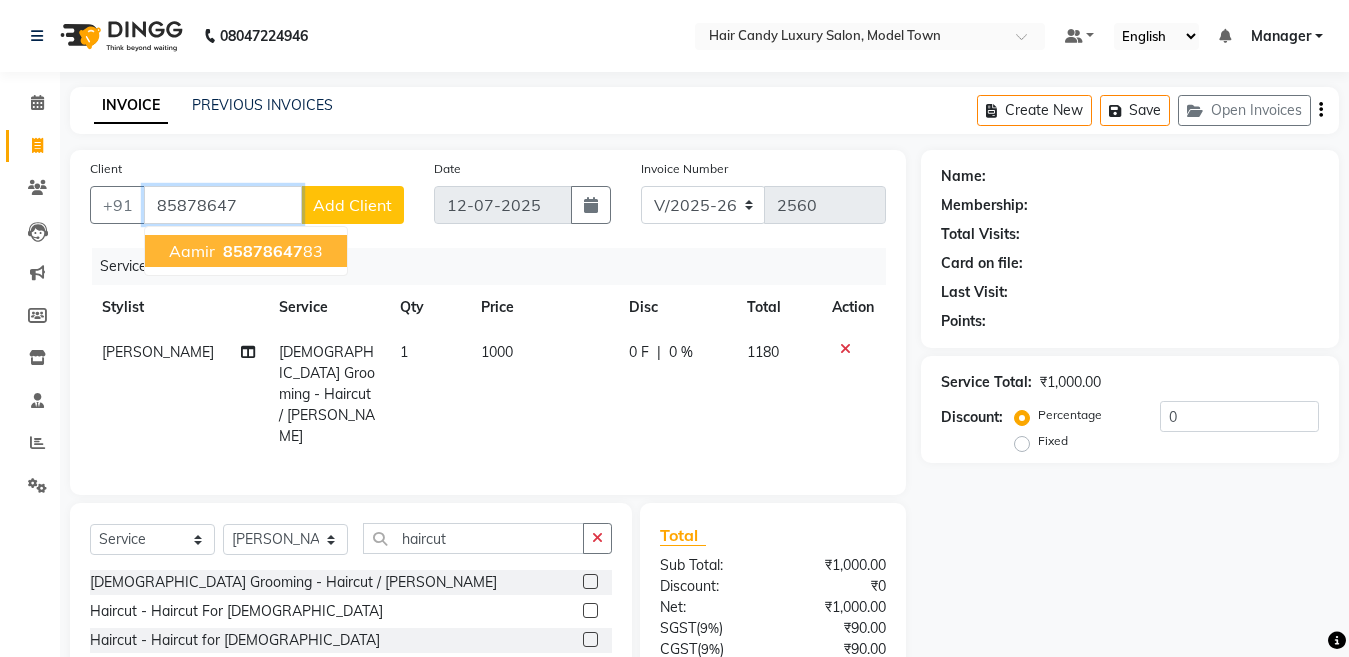 click on "85878647" at bounding box center (263, 251) 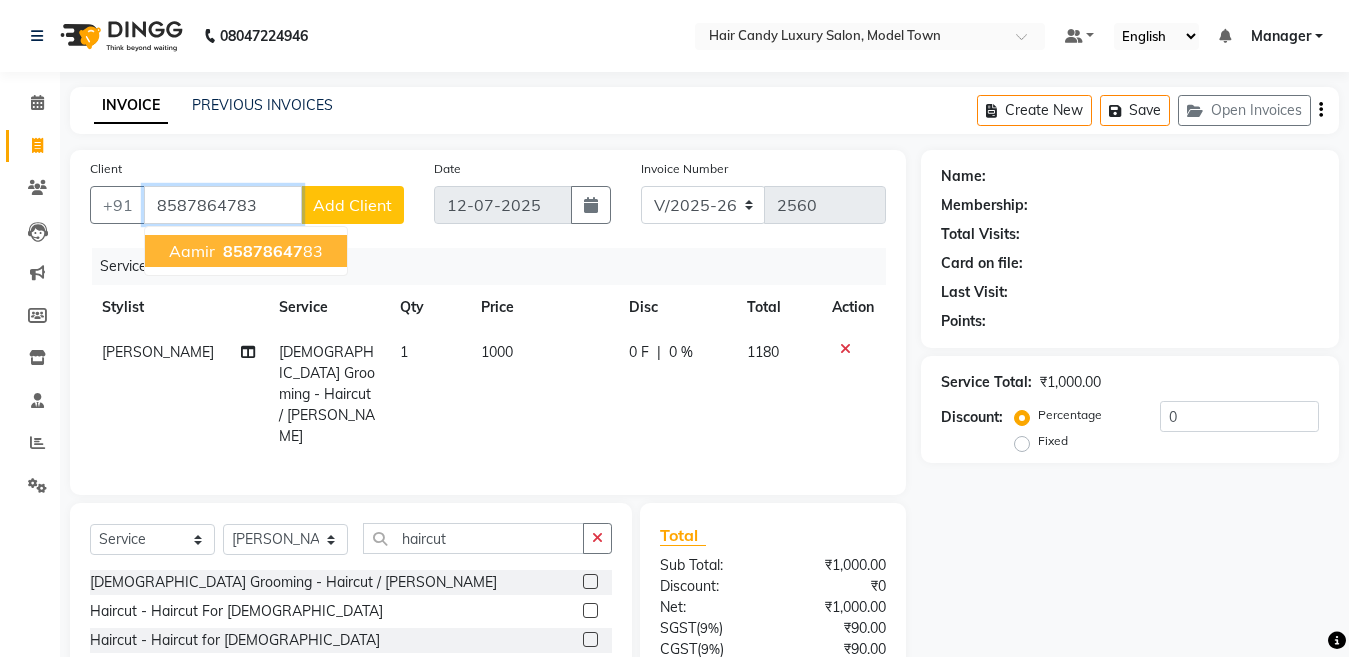 type on "8587864783" 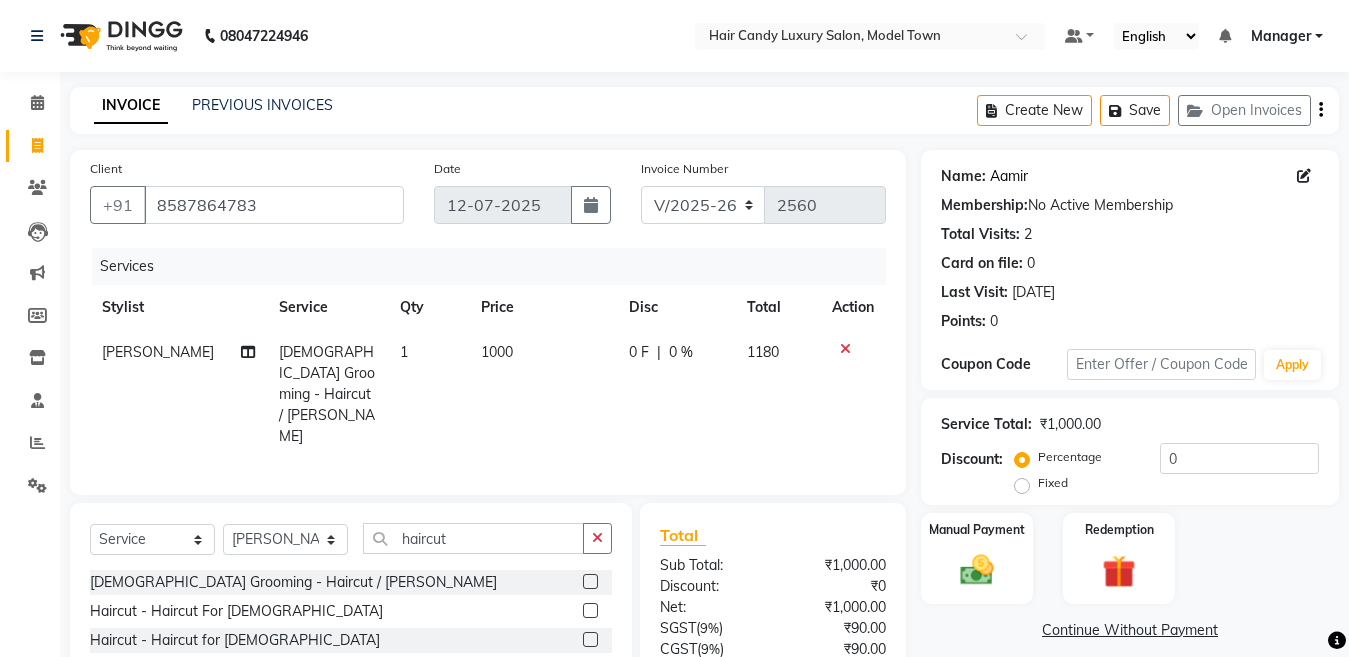 click on "Aamir" 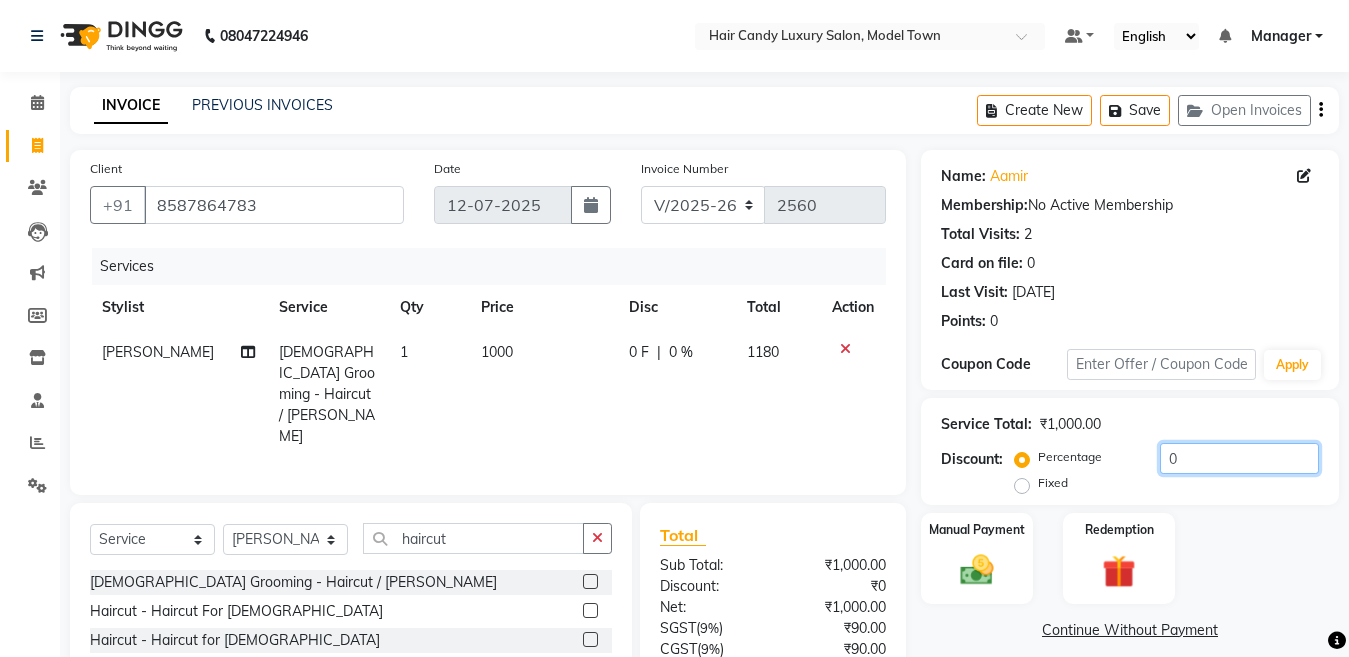 drag, startPoint x: 1227, startPoint y: 465, endPoint x: 1064, endPoint y: 464, distance: 163.00307 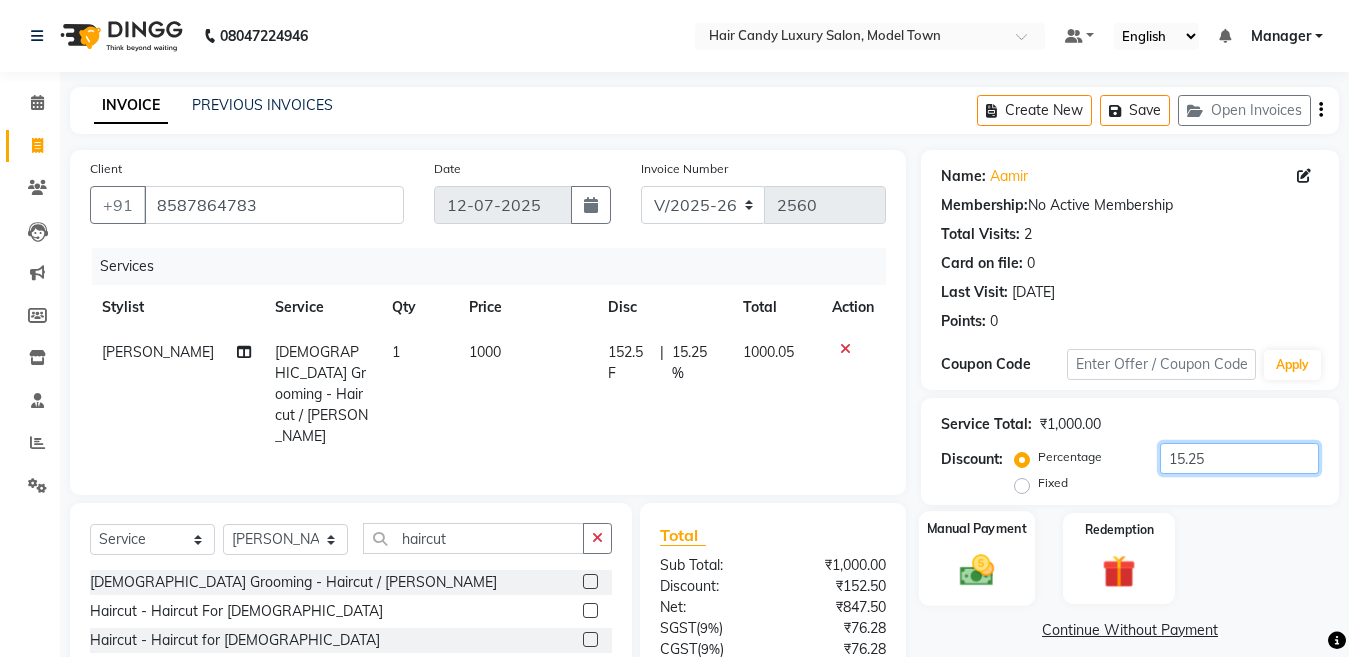 type on "15.25" 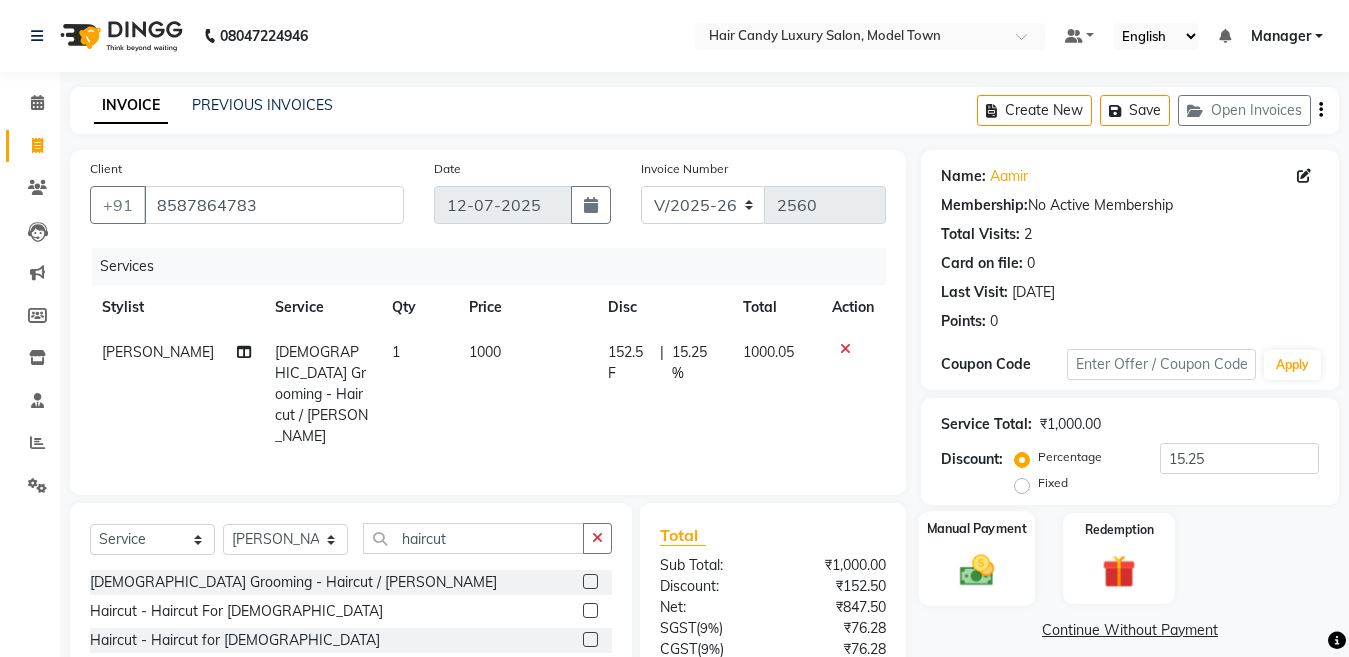 click 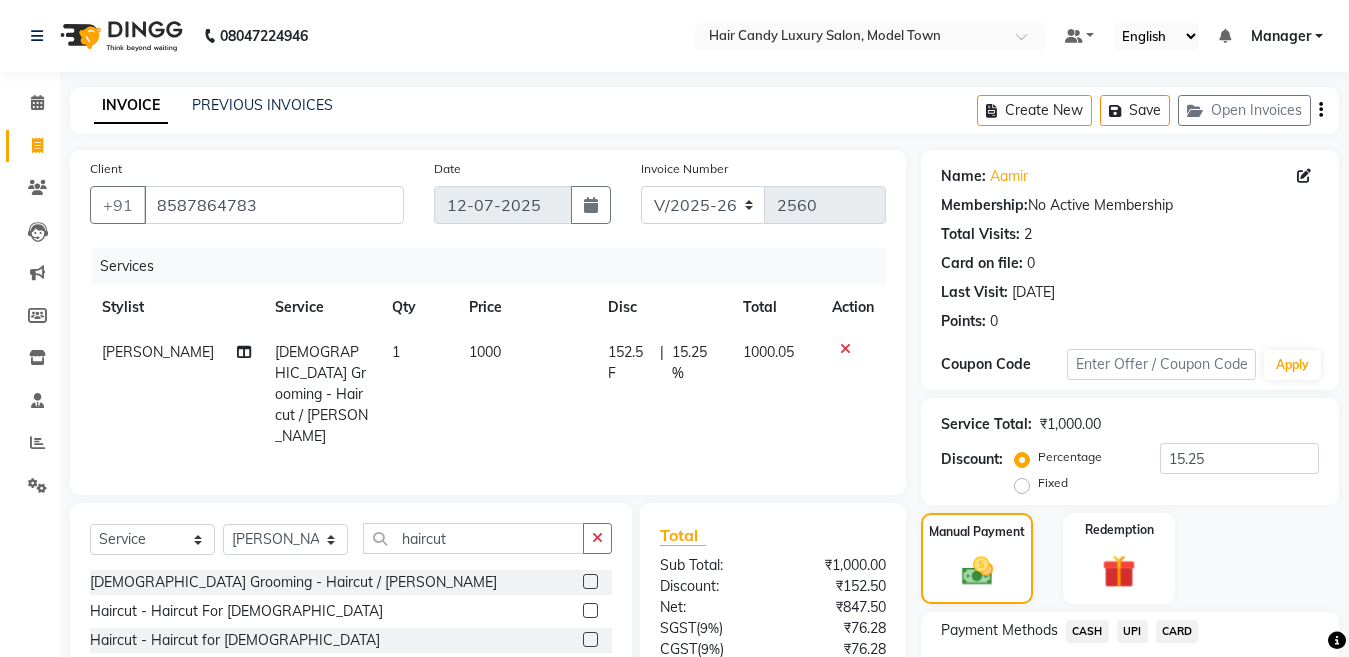 scroll, scrollTop: 166, scrollLeft: 0, axis: vertical 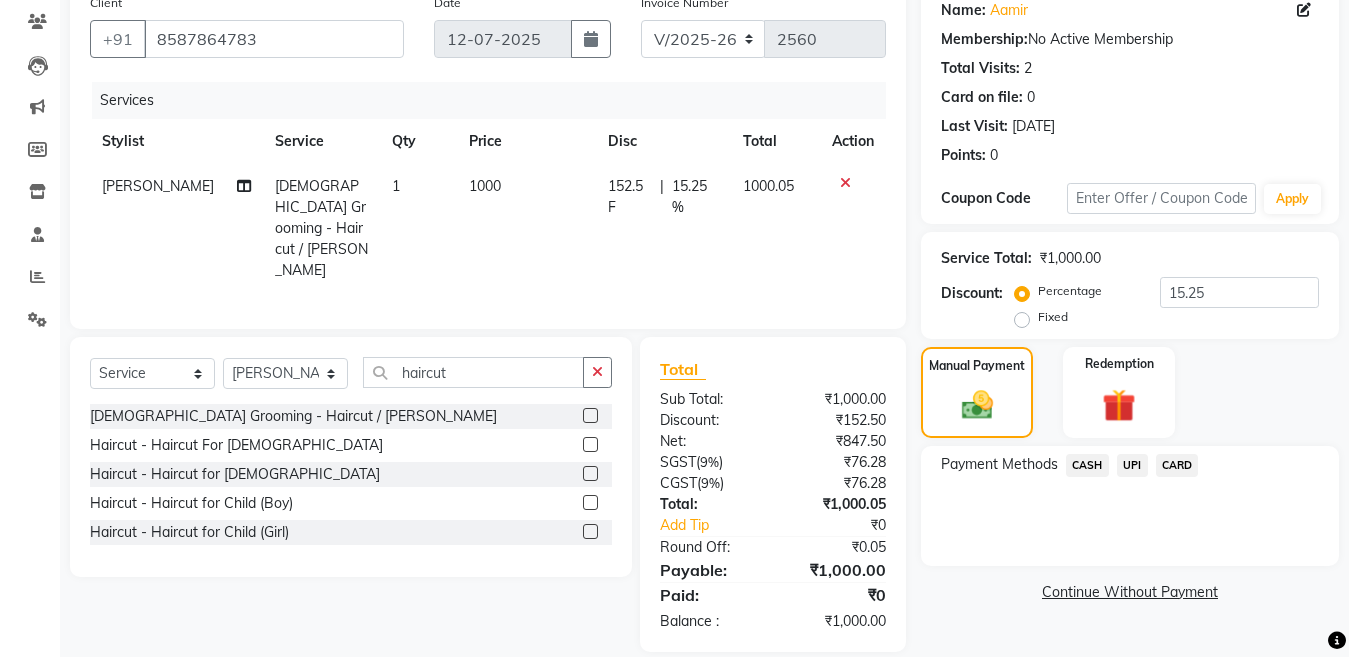 click on "CASH" 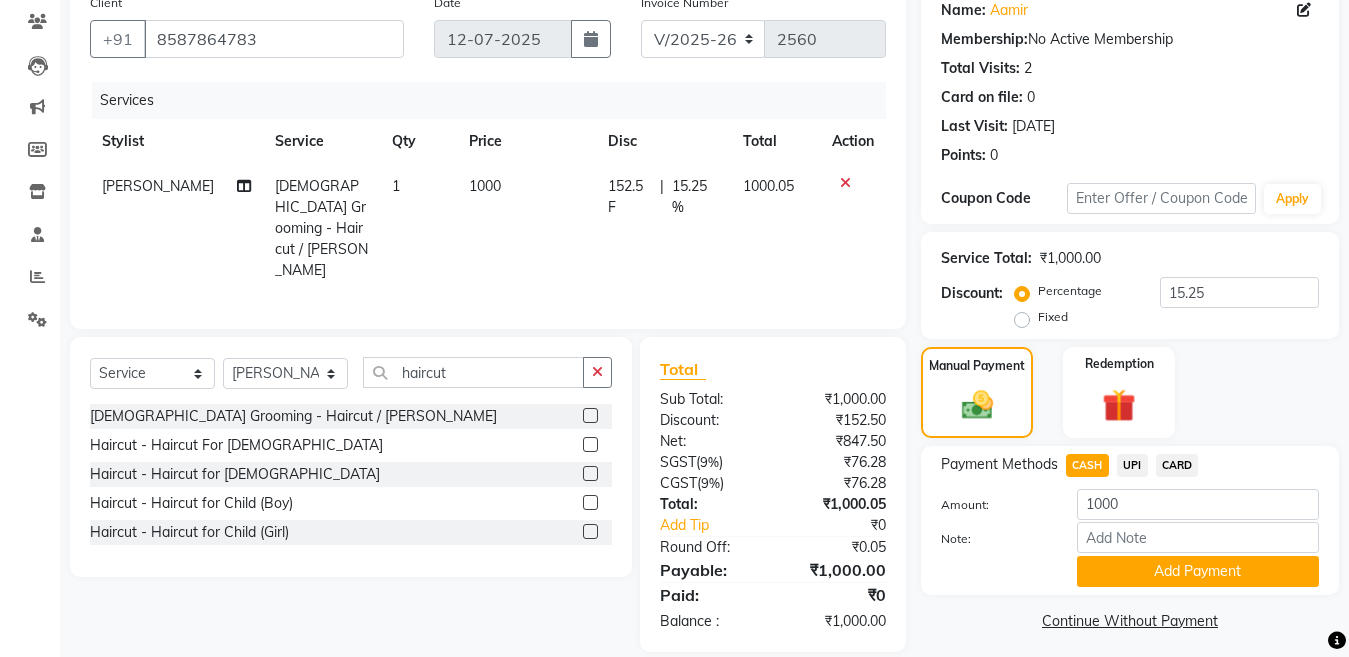 click on "CARD" 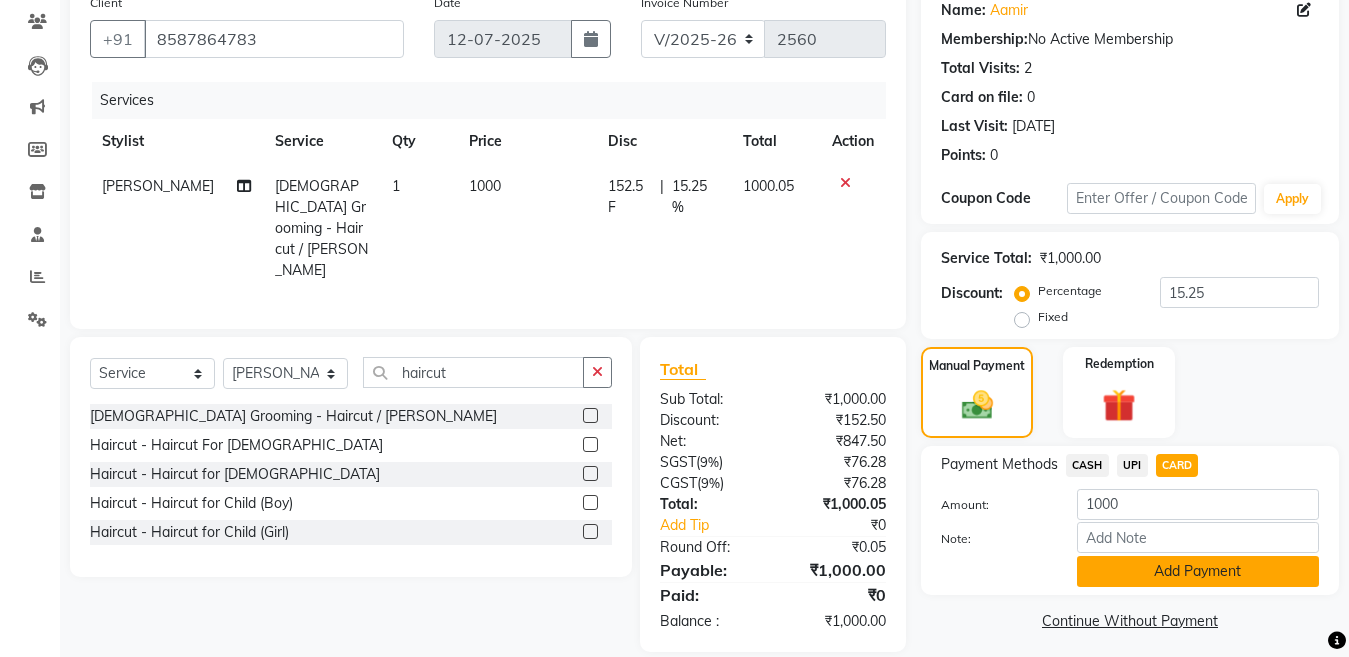 click on "Add Payment" 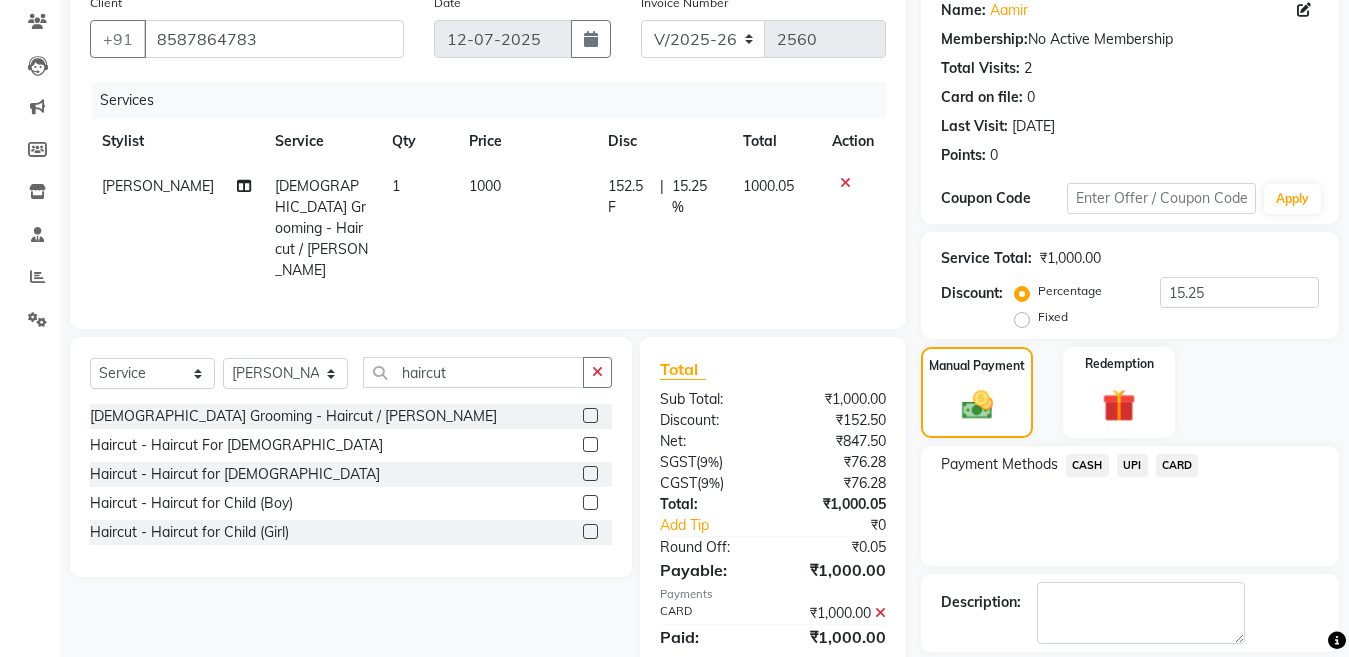 scroll, scrollTop: 259, scrollLeft: 0, axis: vertical 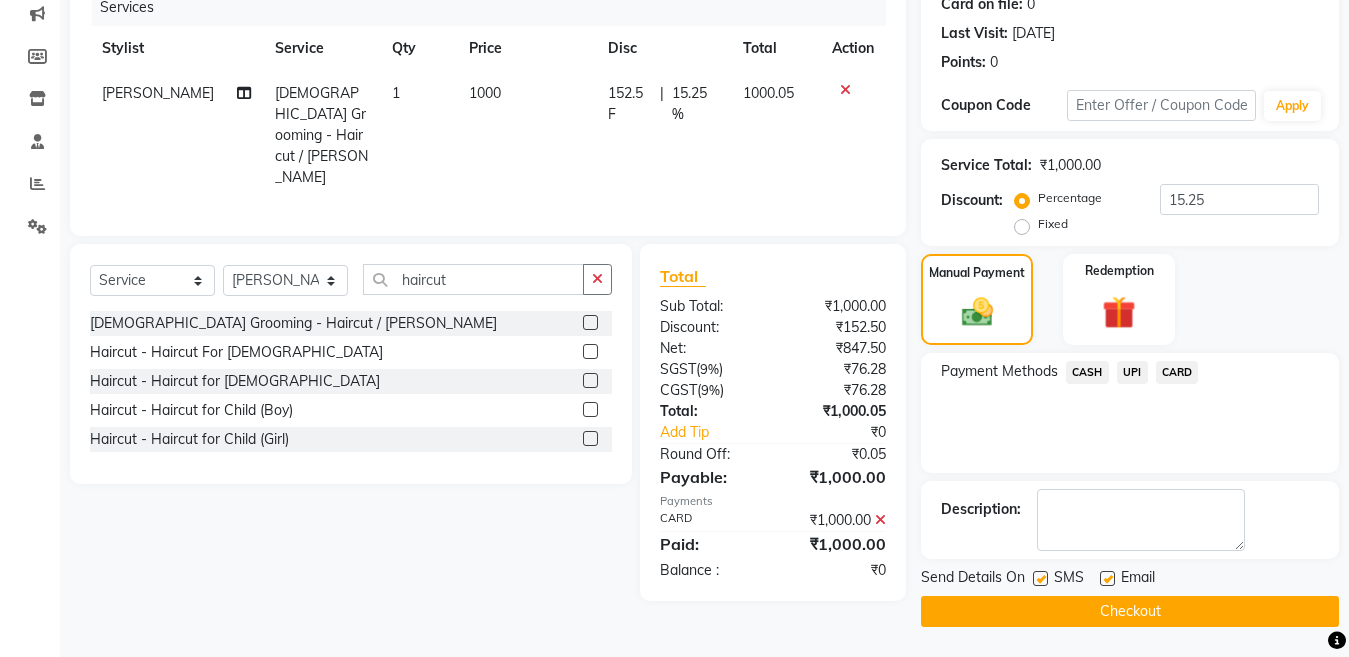 click 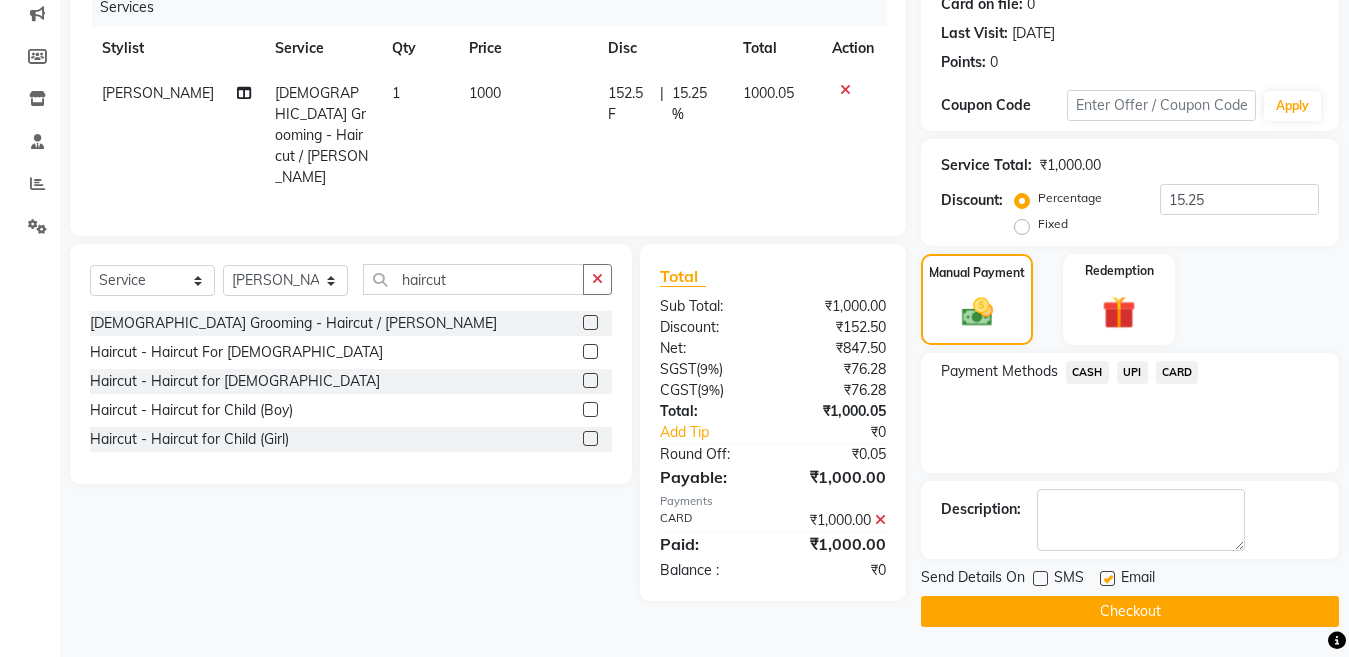 click 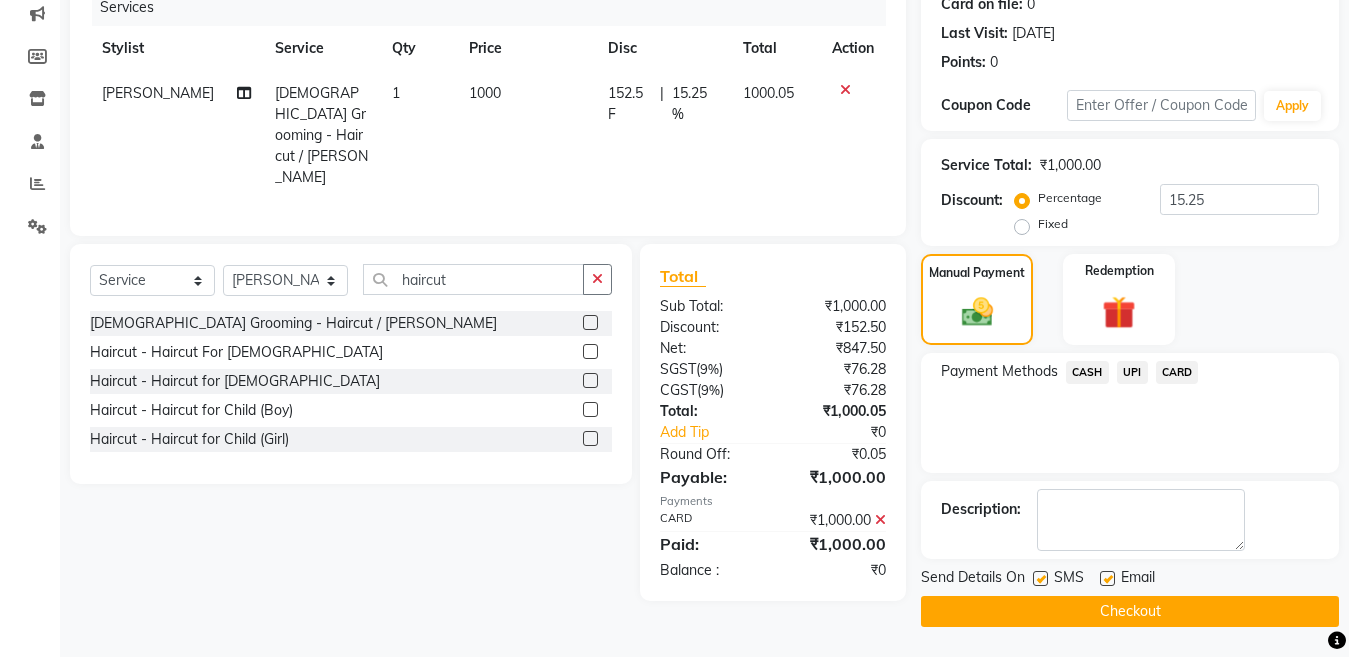 click 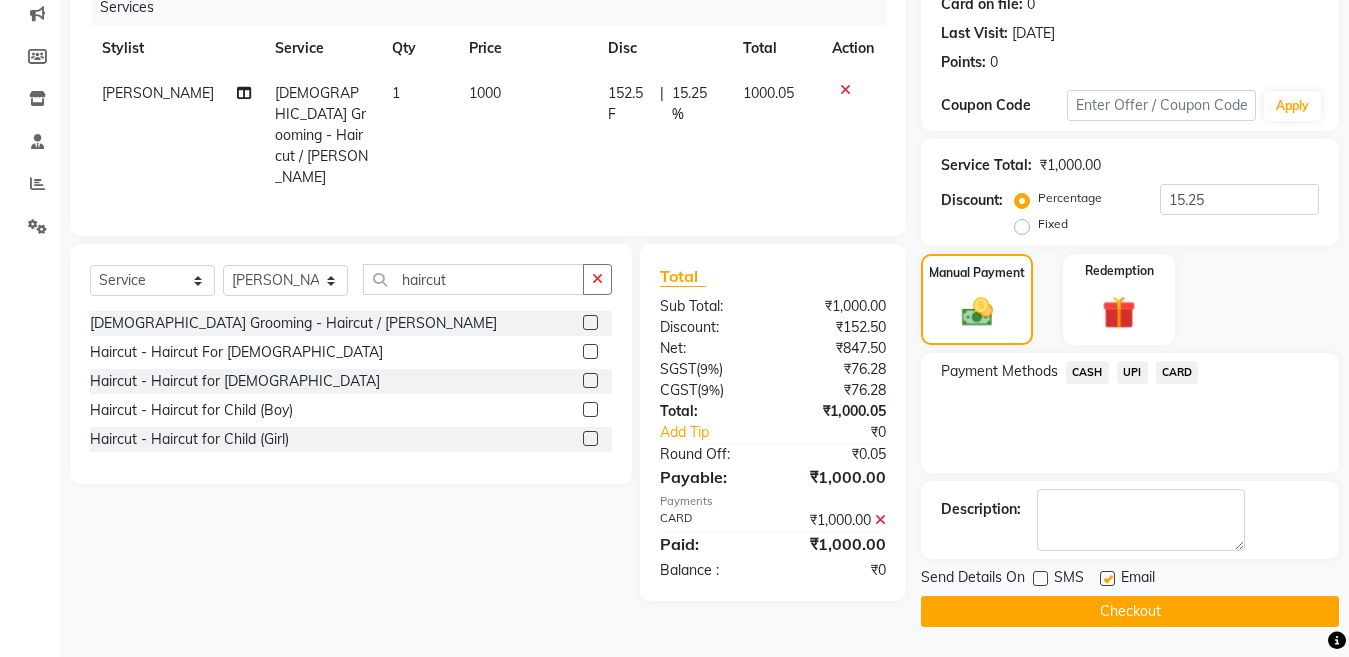 click on "Checkout" 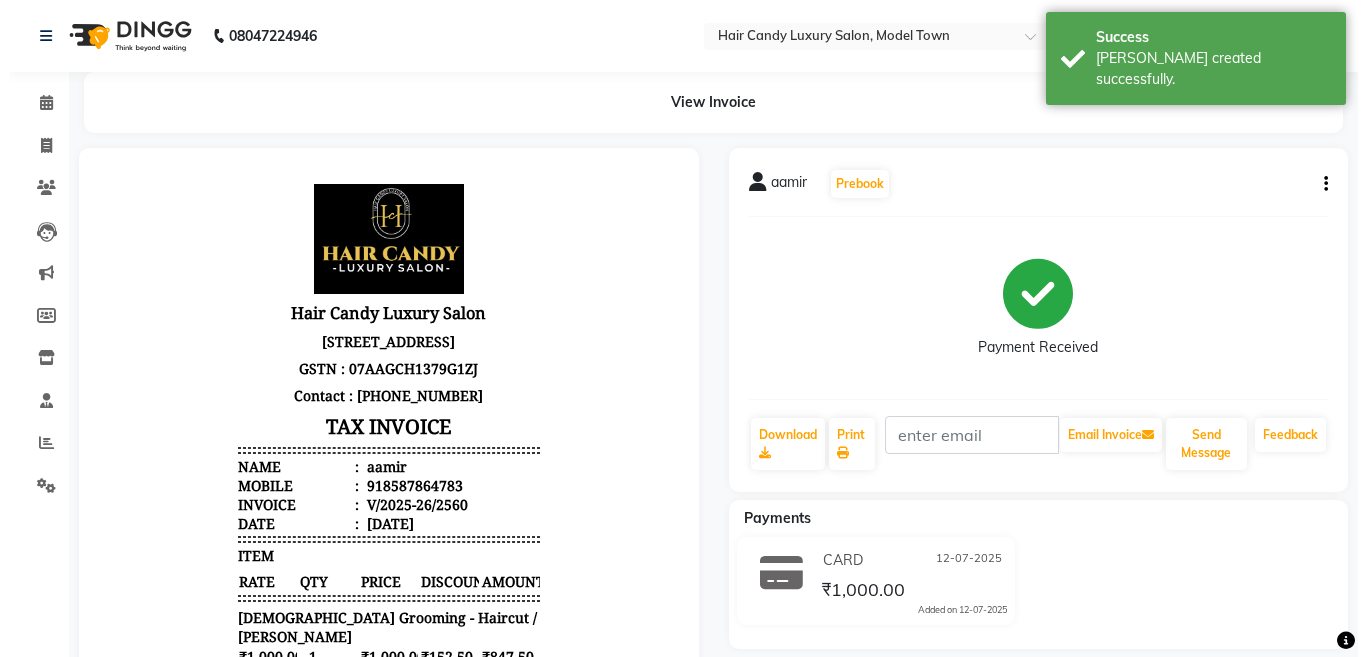 scroll, scrollTop: 0, scrollLeft: 0, axis: both 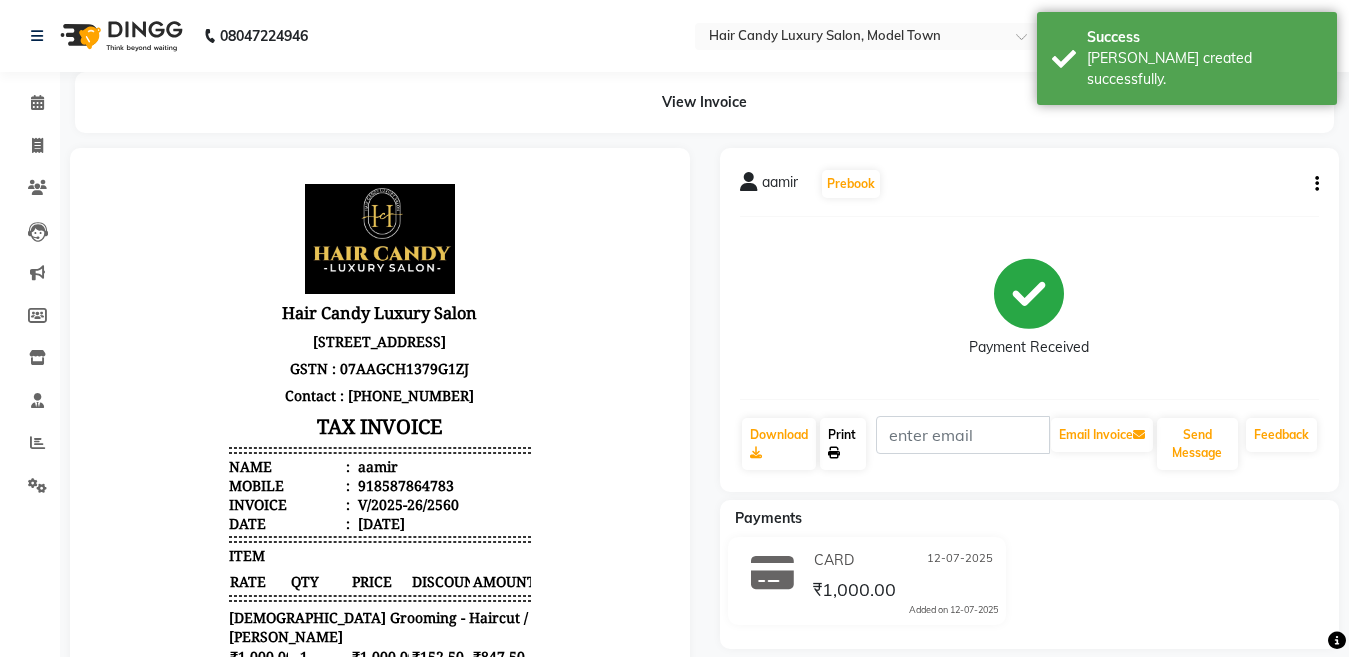 click on "Print" 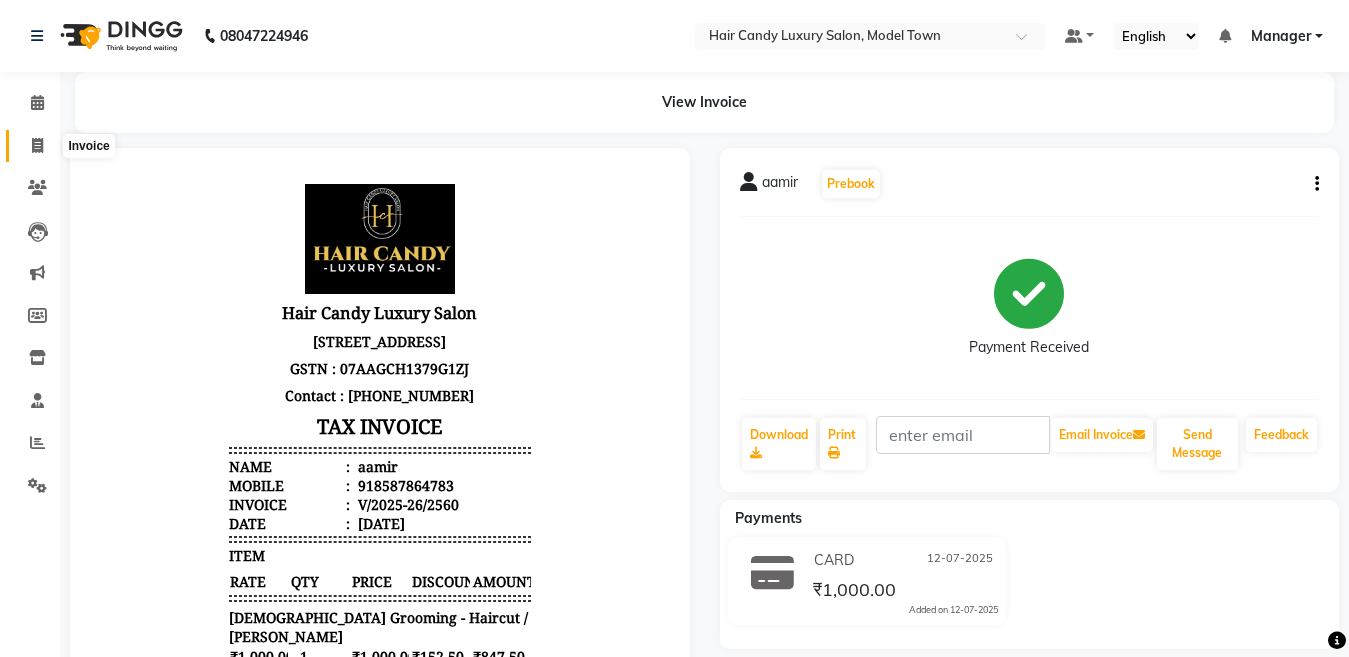 click 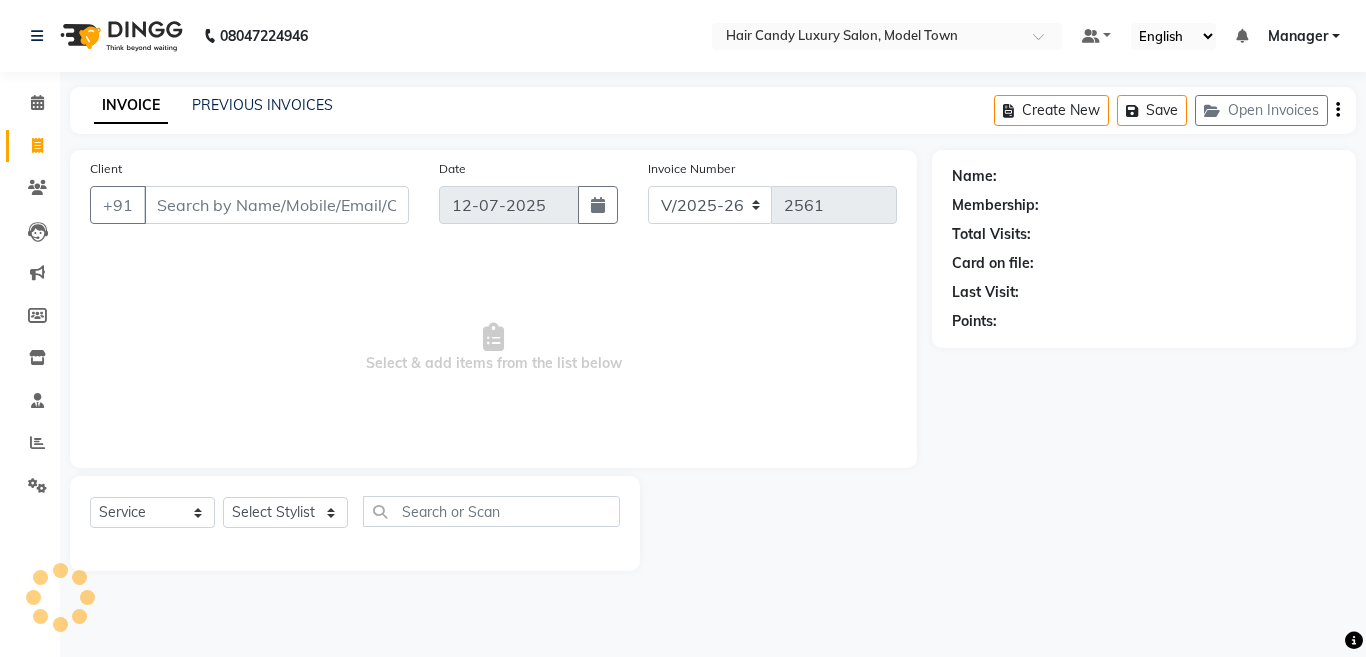 click 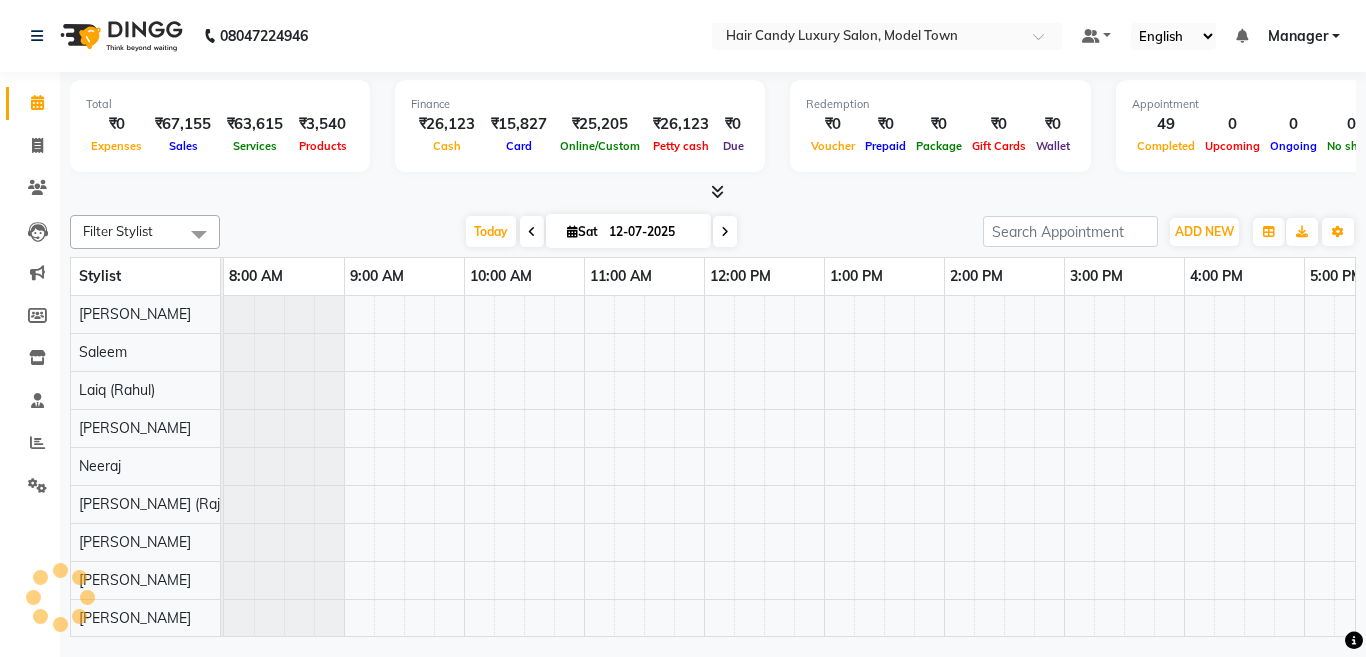 scroll, scrollTop: 0, scrollLeft: 0, axis: both 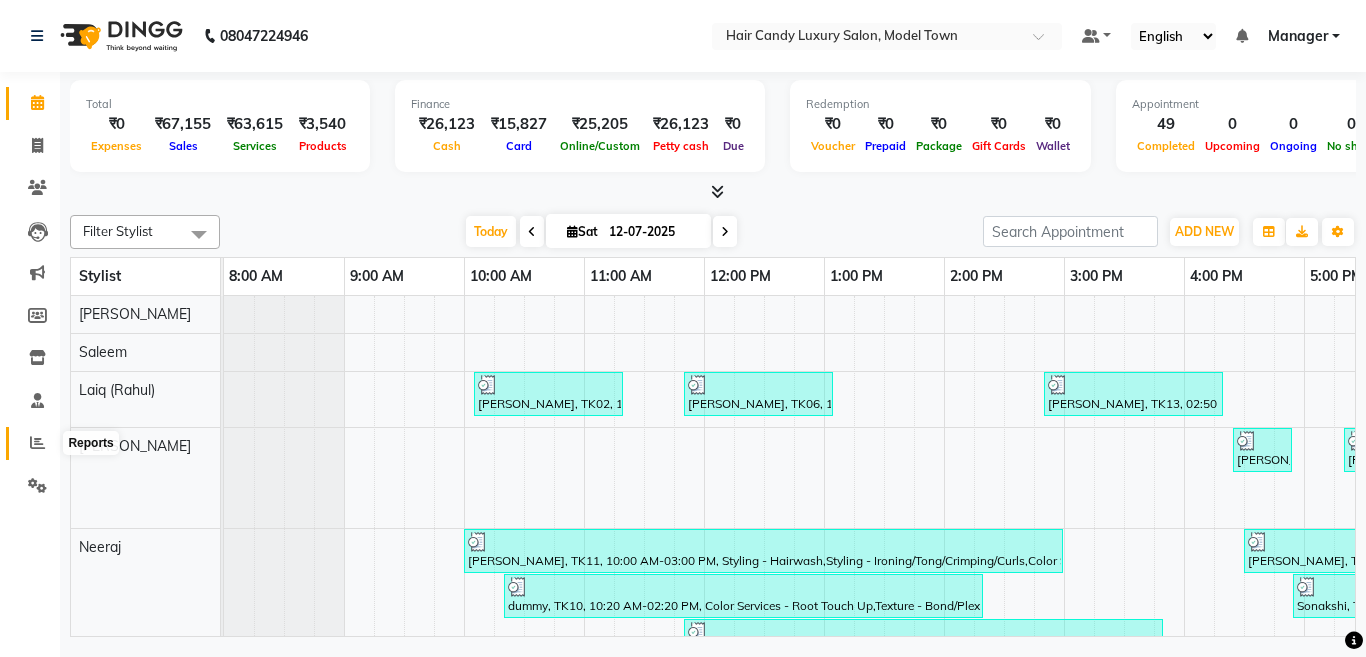 click 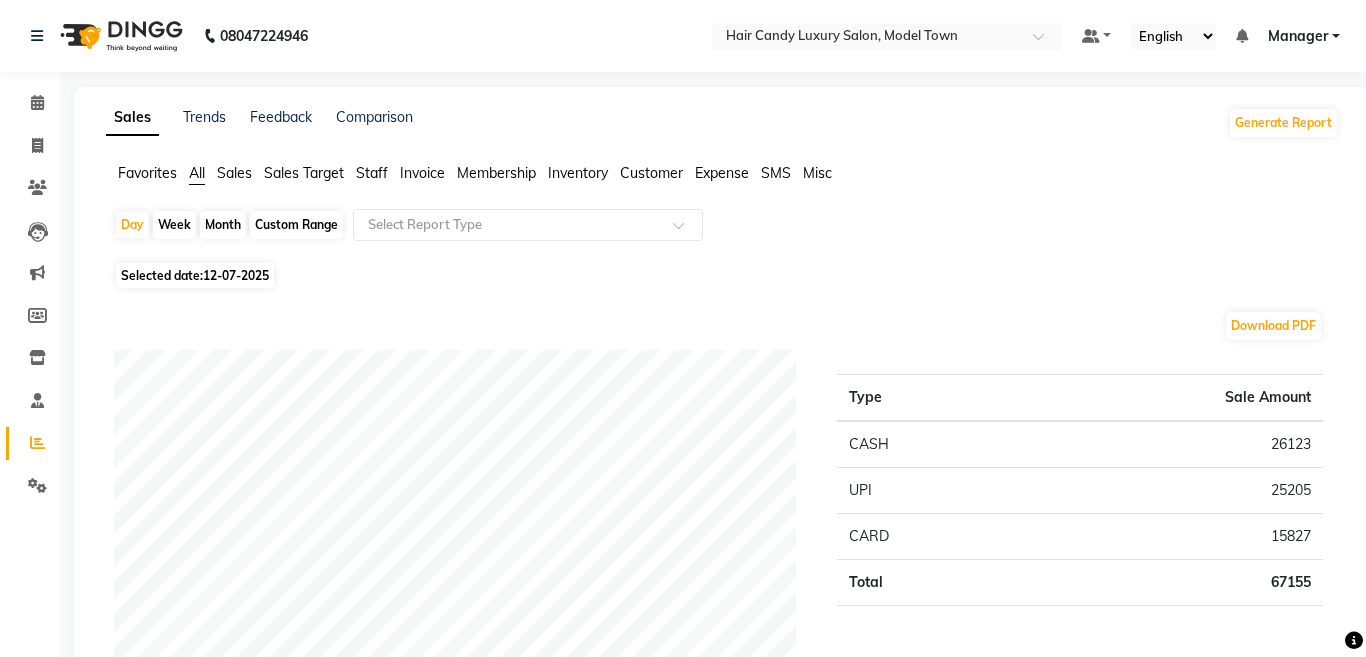click on "Staff" 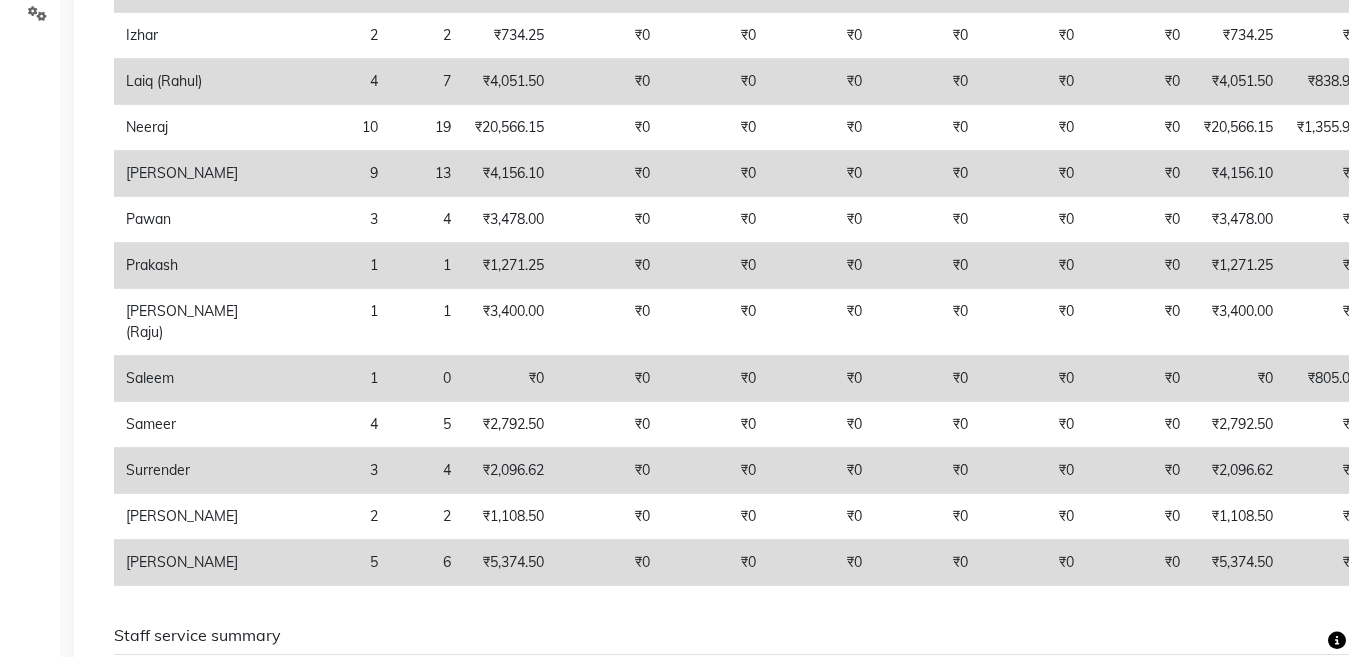 scroll, scrollTop: 501, scrollLeft: 0, axis: vertical 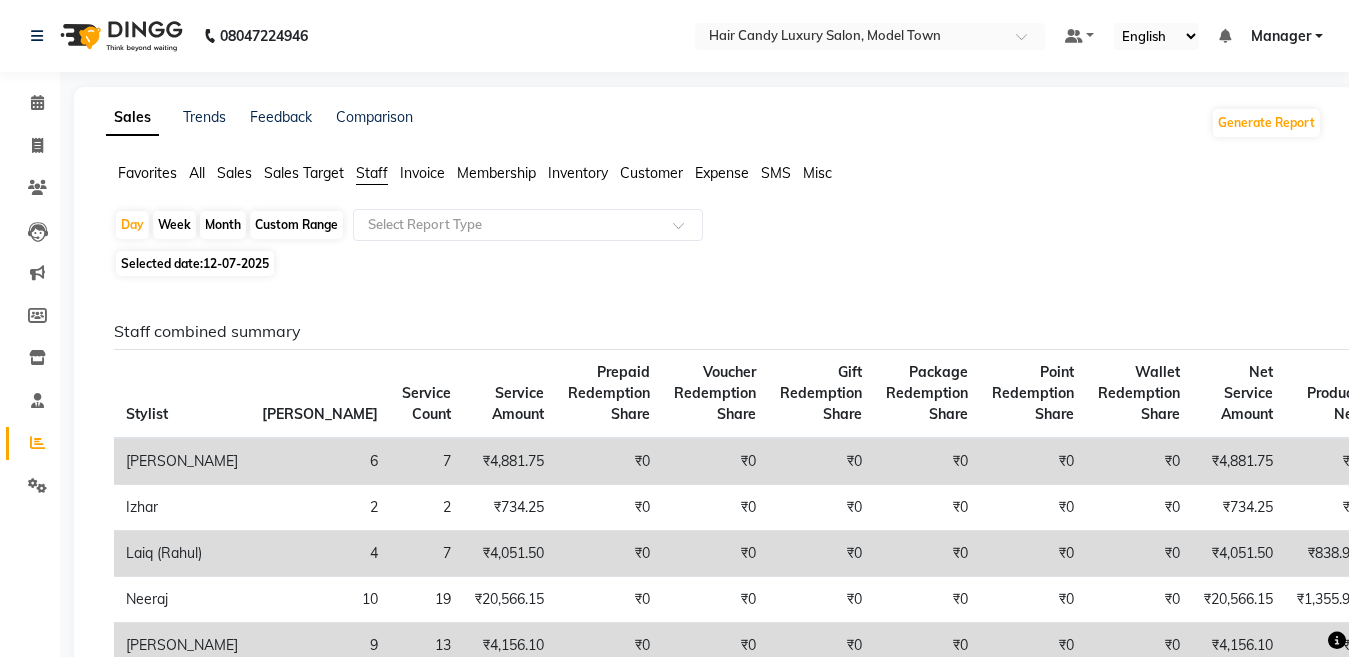 click on "All" 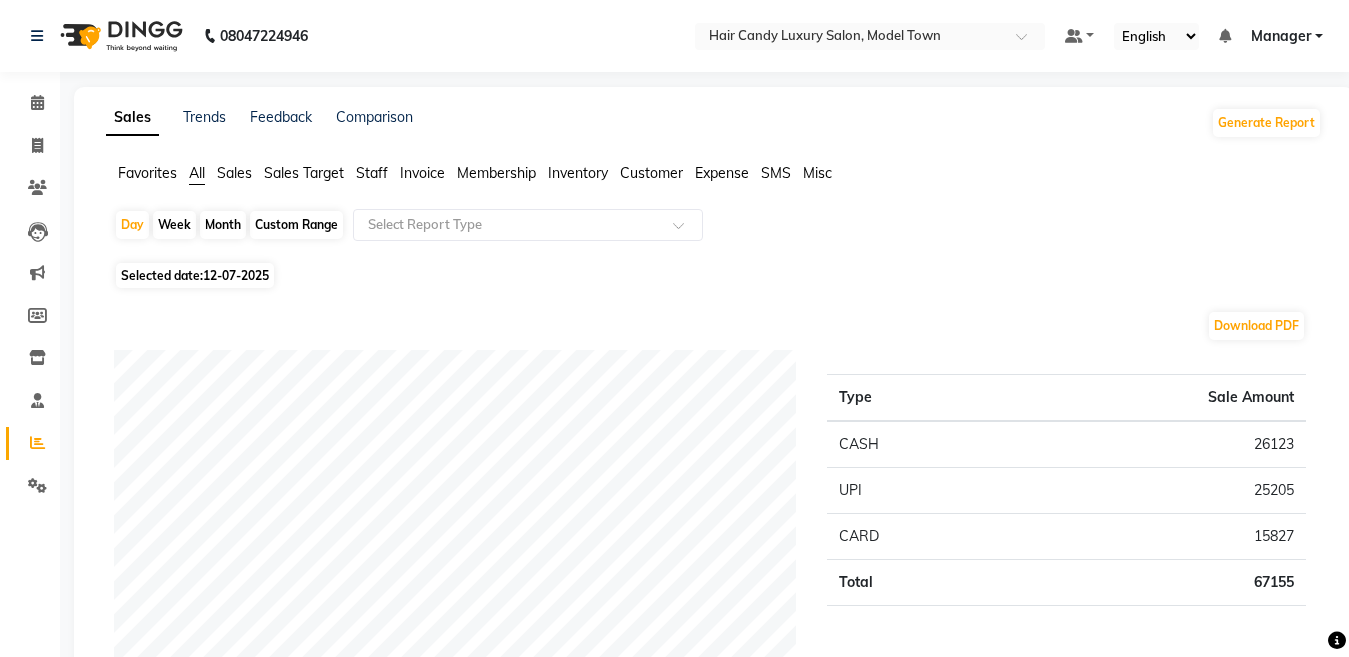 click on "Sales" 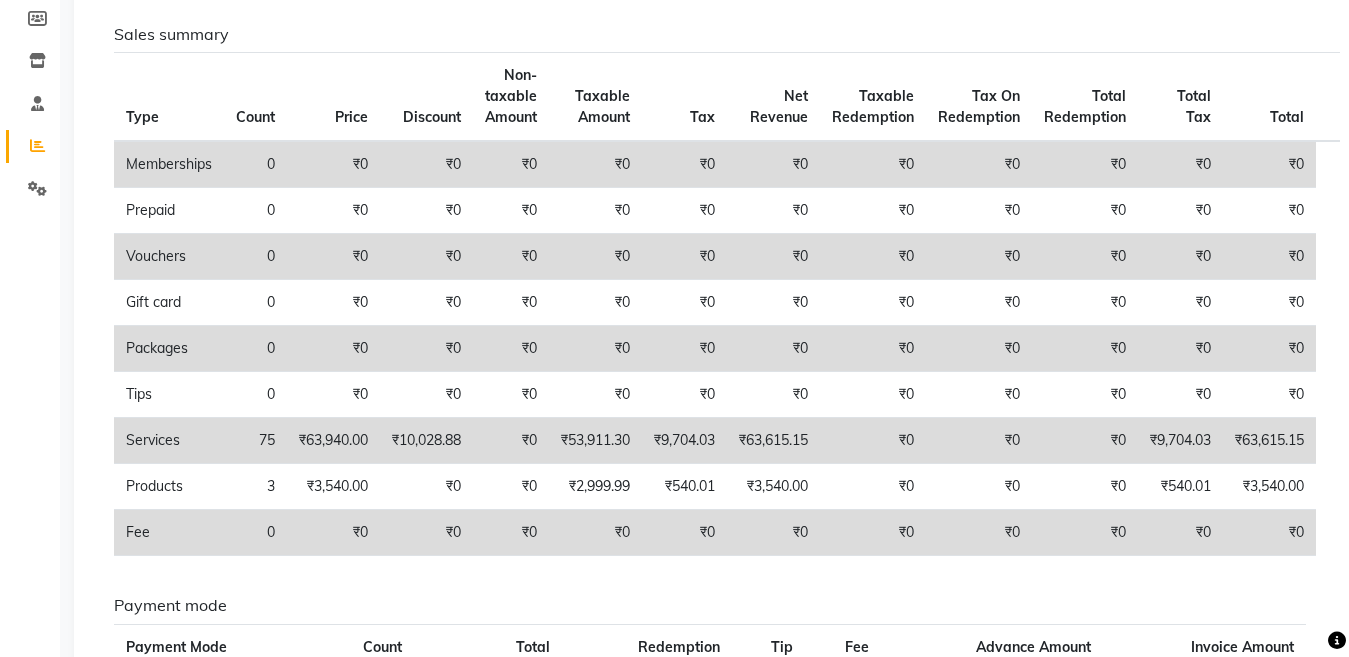 scroll, scrollTop: 305, scrollLeft: 0, axis: vertical 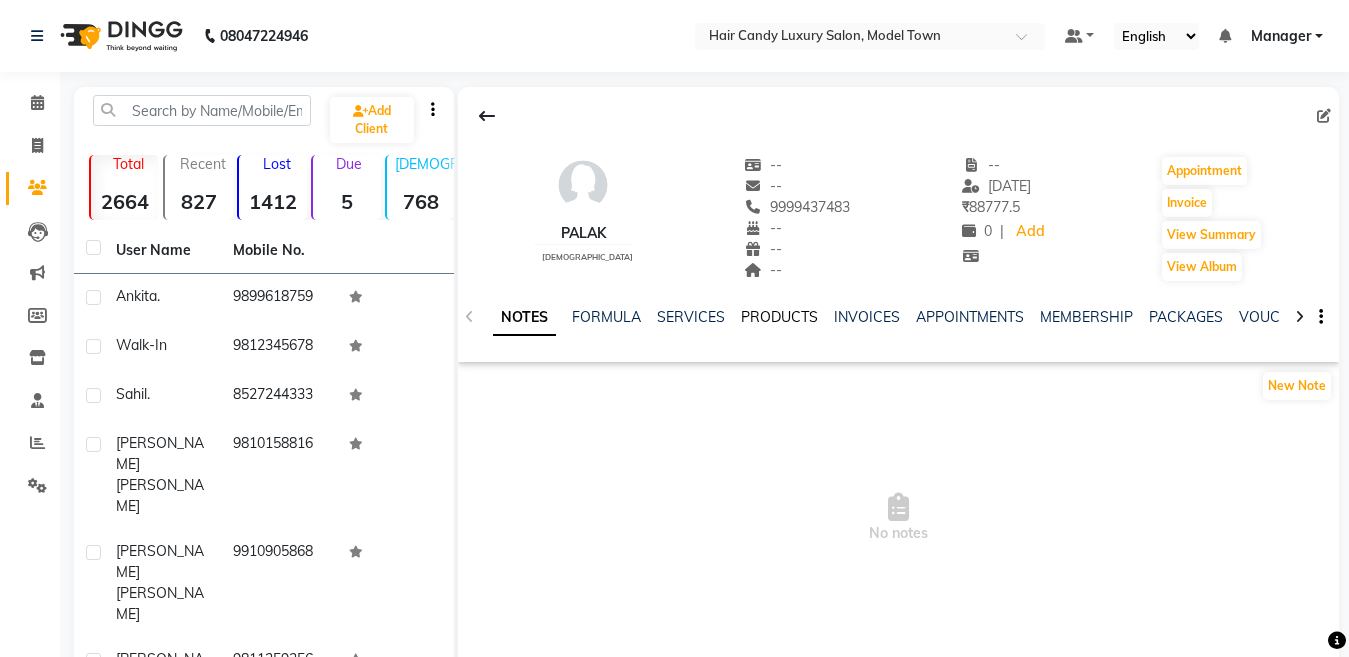 click on "PRODUCTS" 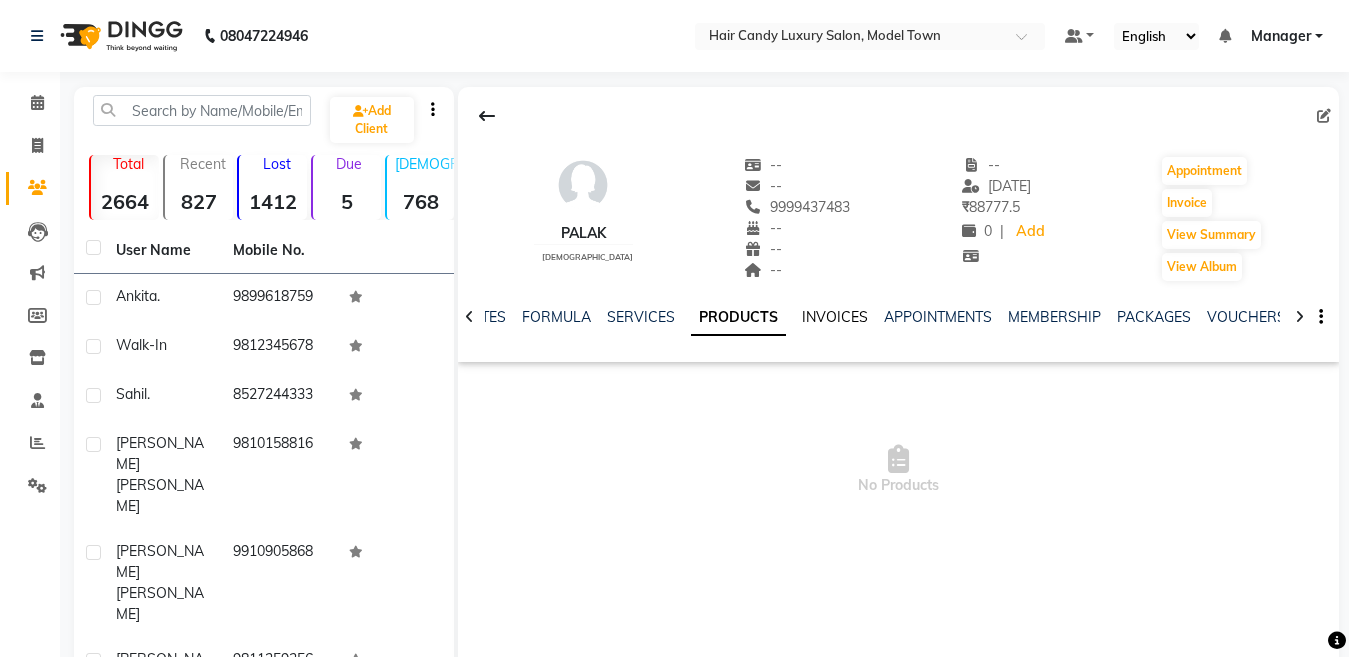 click on "INVOICES" 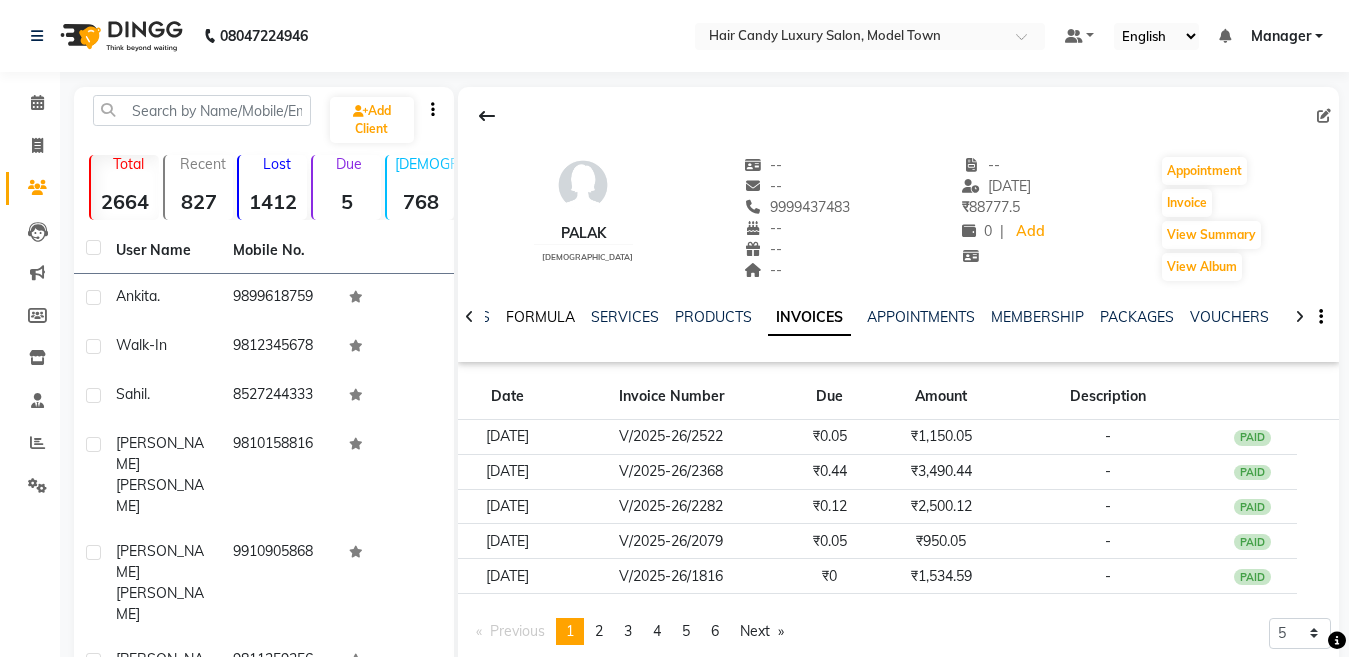 click on "FORMULA" 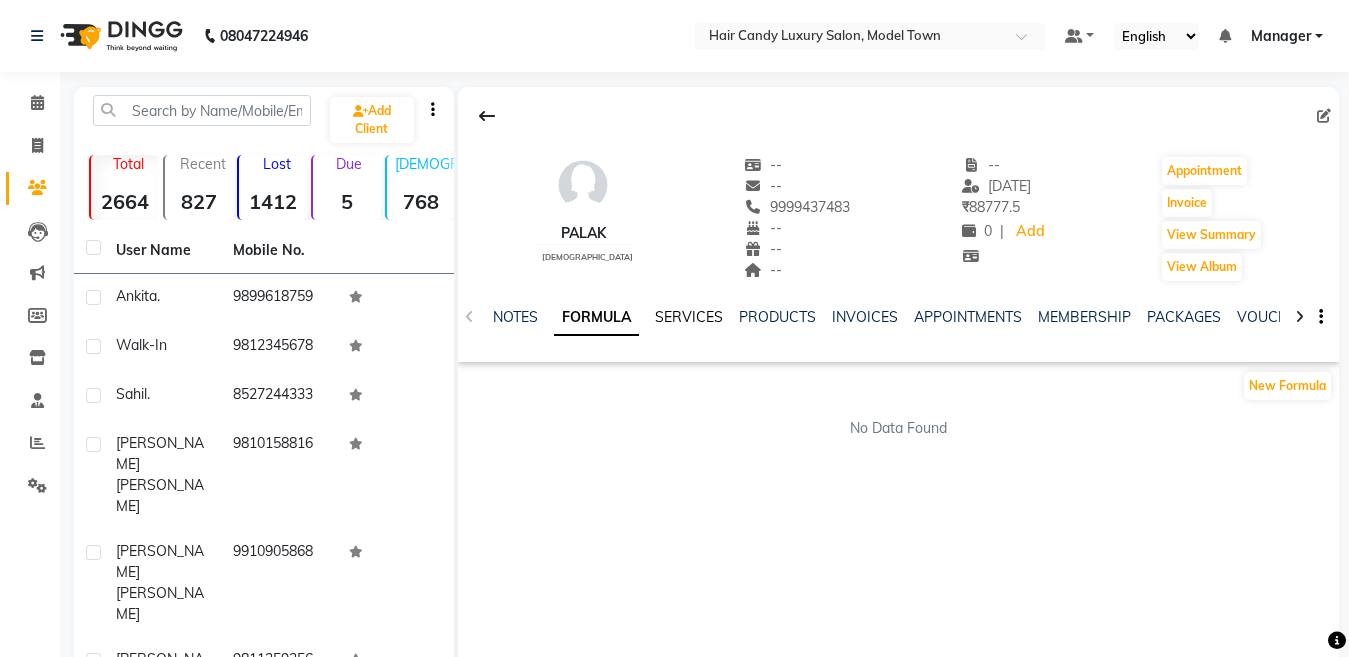 click on "SERVICES" 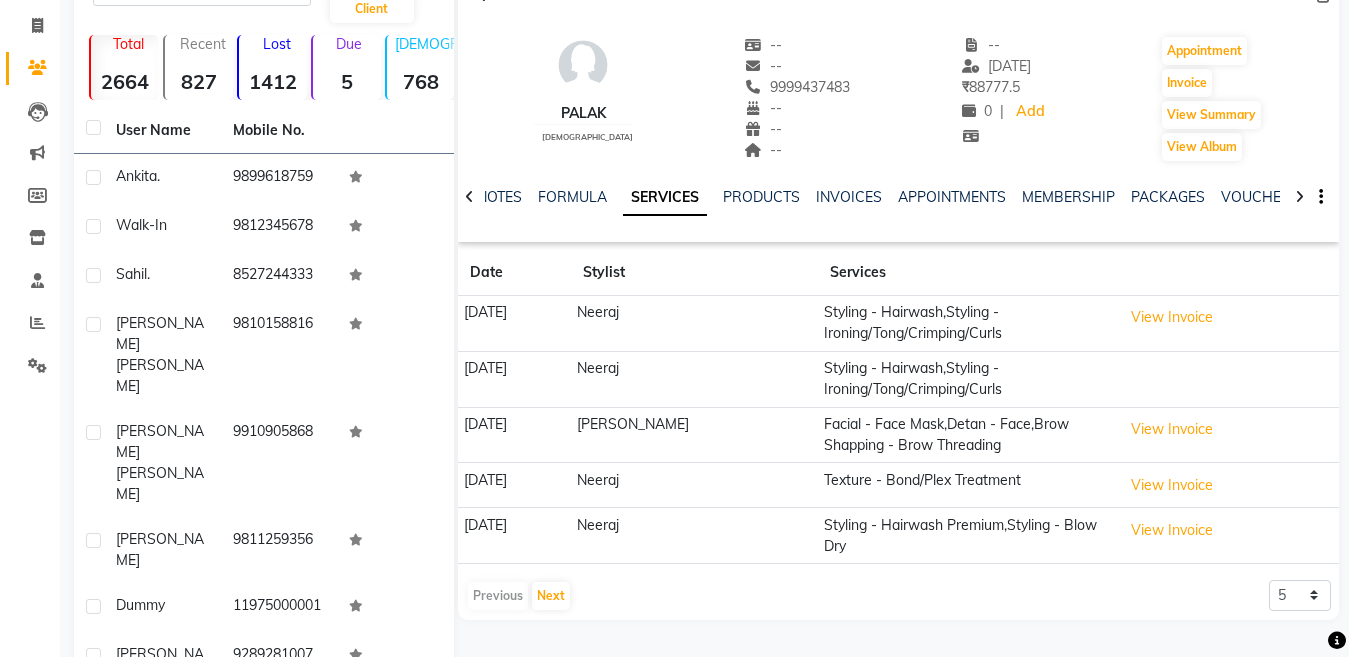 scroll, scrollTop: 122, scrollLeft: 0, axis: vertical 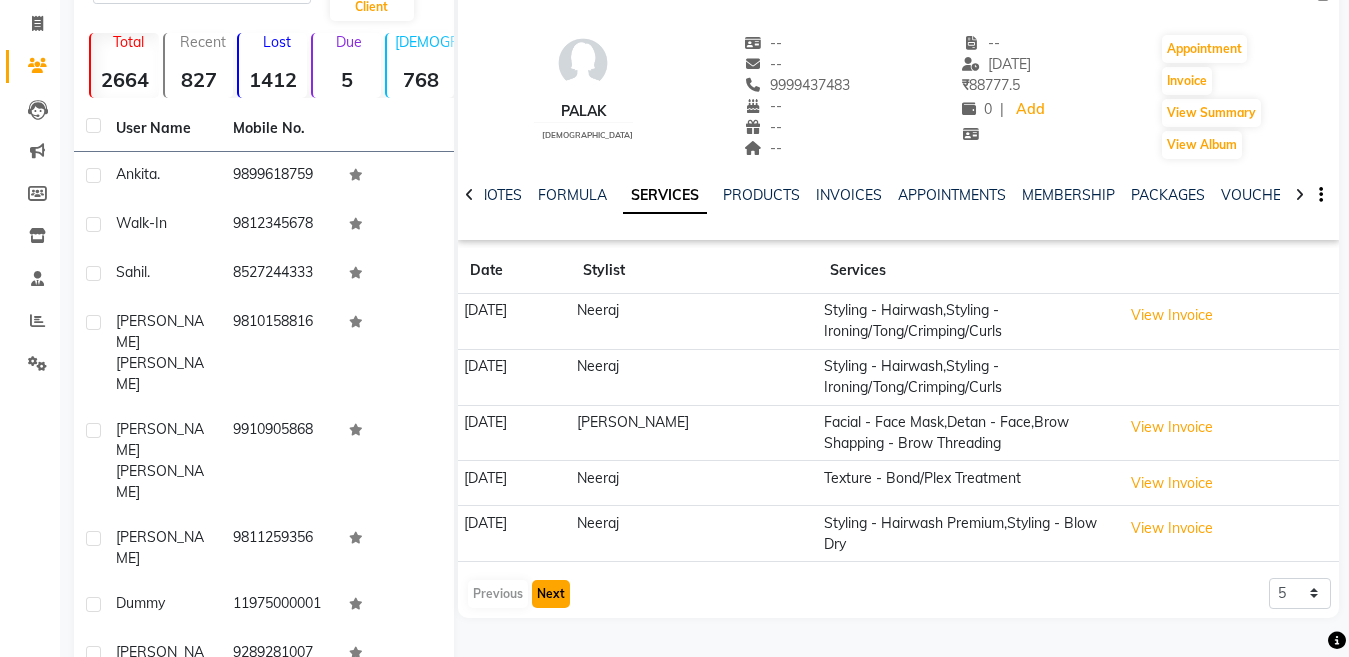 click on "Next" 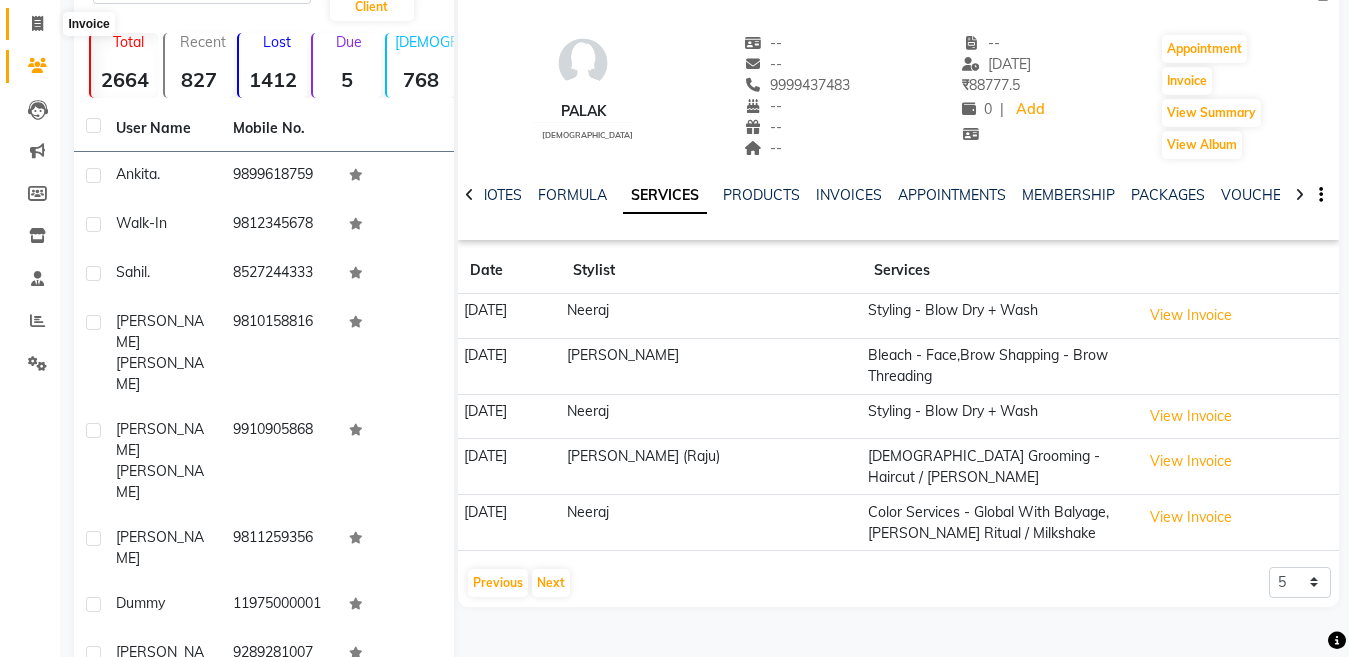 click 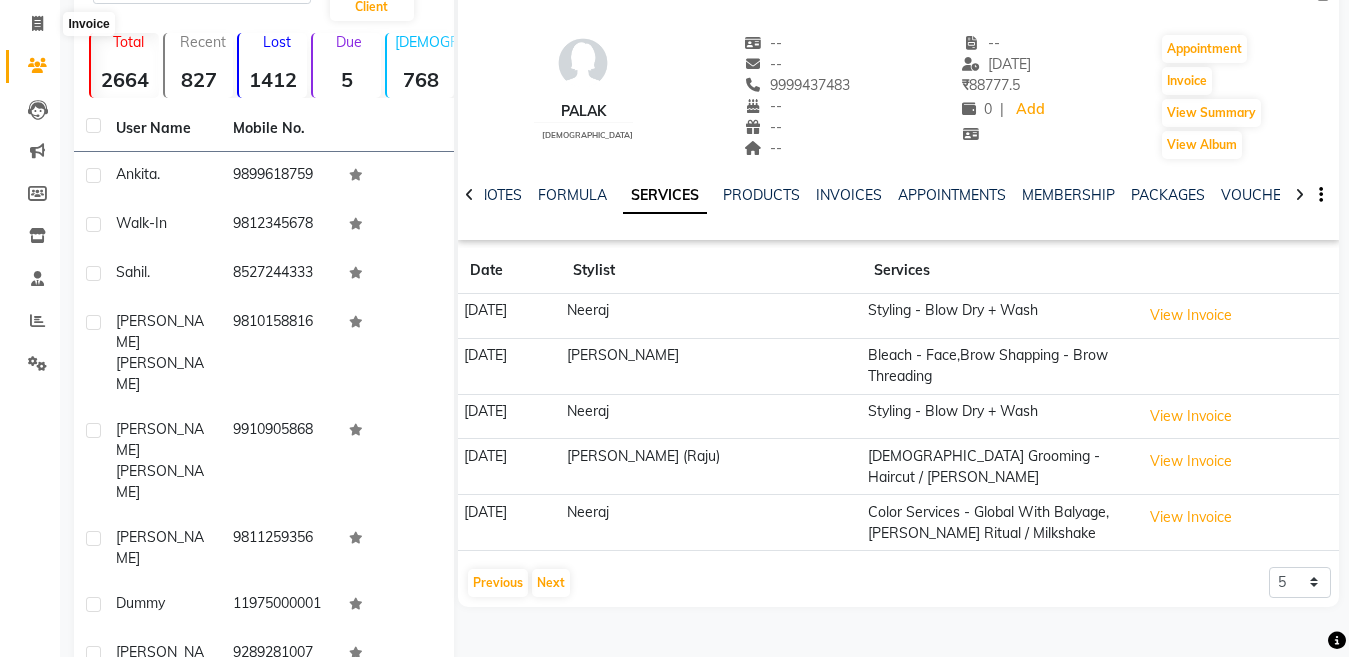 select on "service" 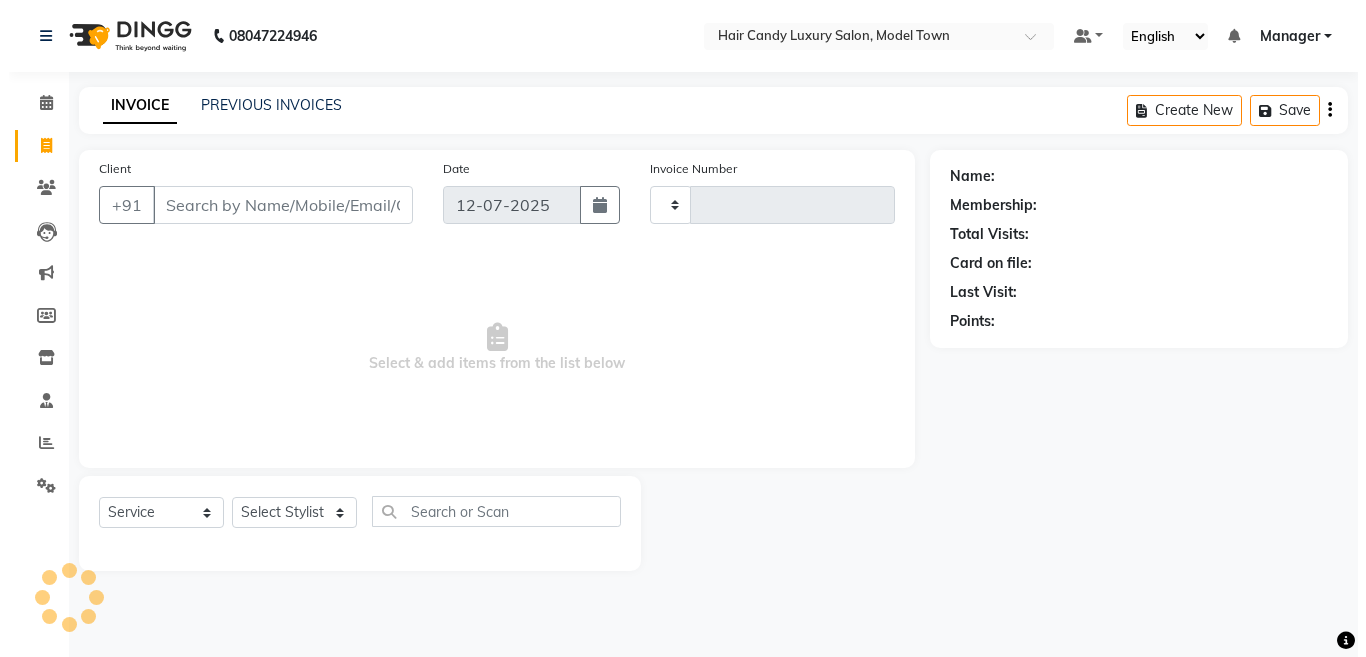 scroll, scrollTop: 0, scrollLeft: 0, axis: both 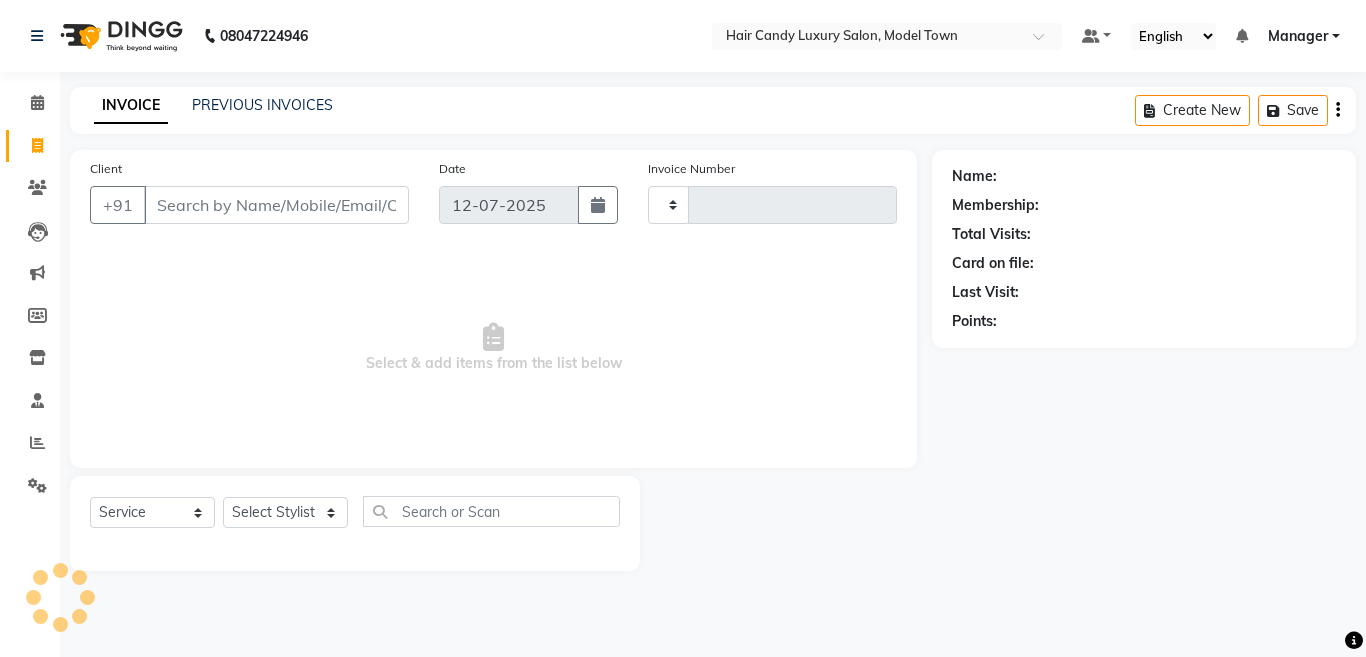 type on "2547" 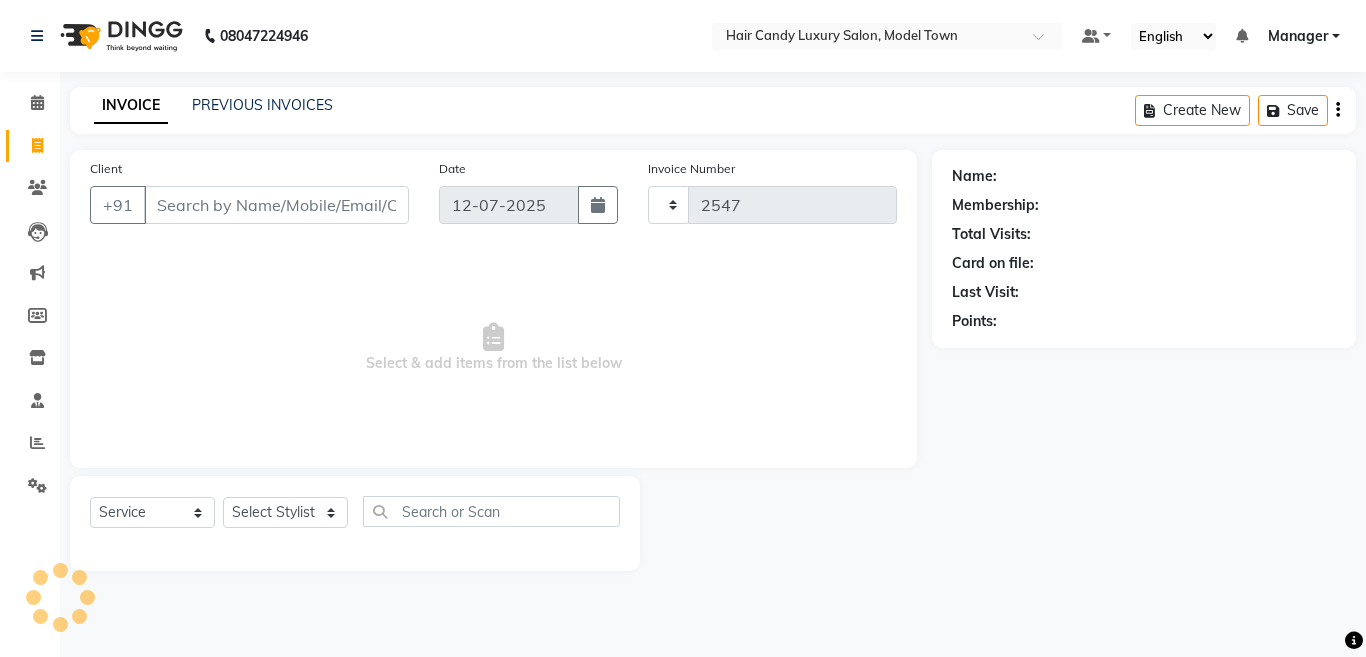 select on "4716" 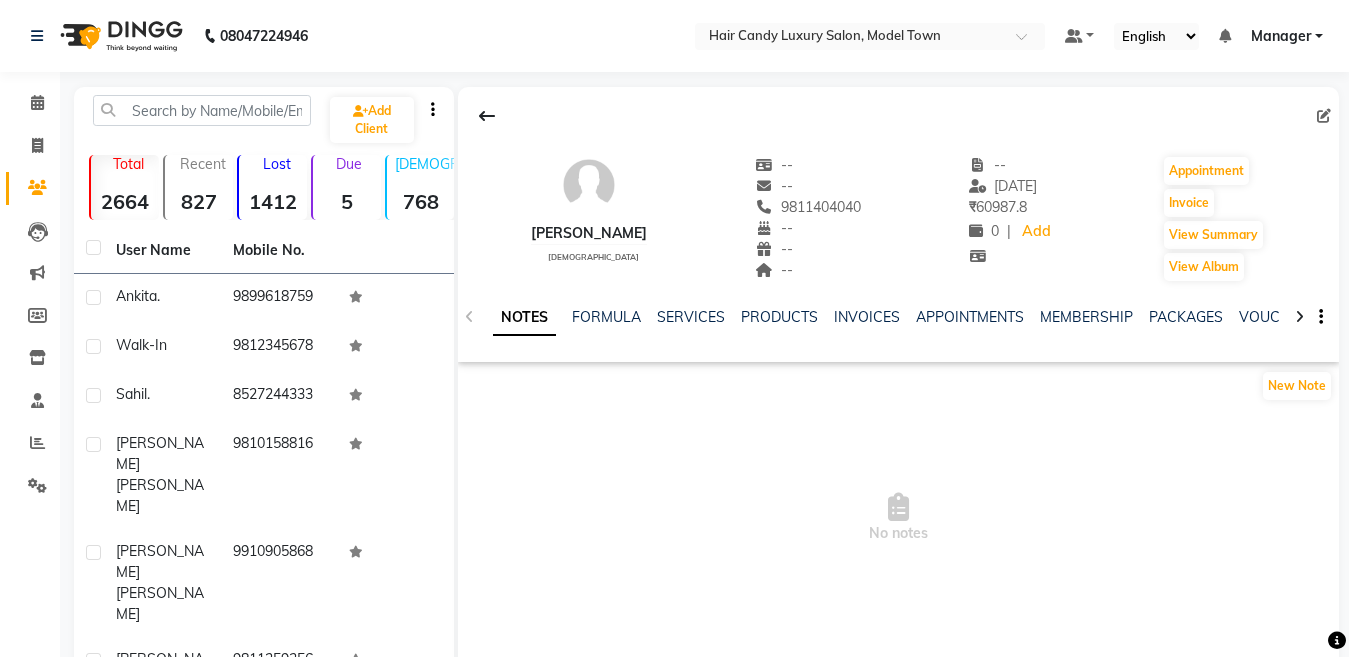scroll, scrollTop: 0, scrollLeft: 0, axis: both 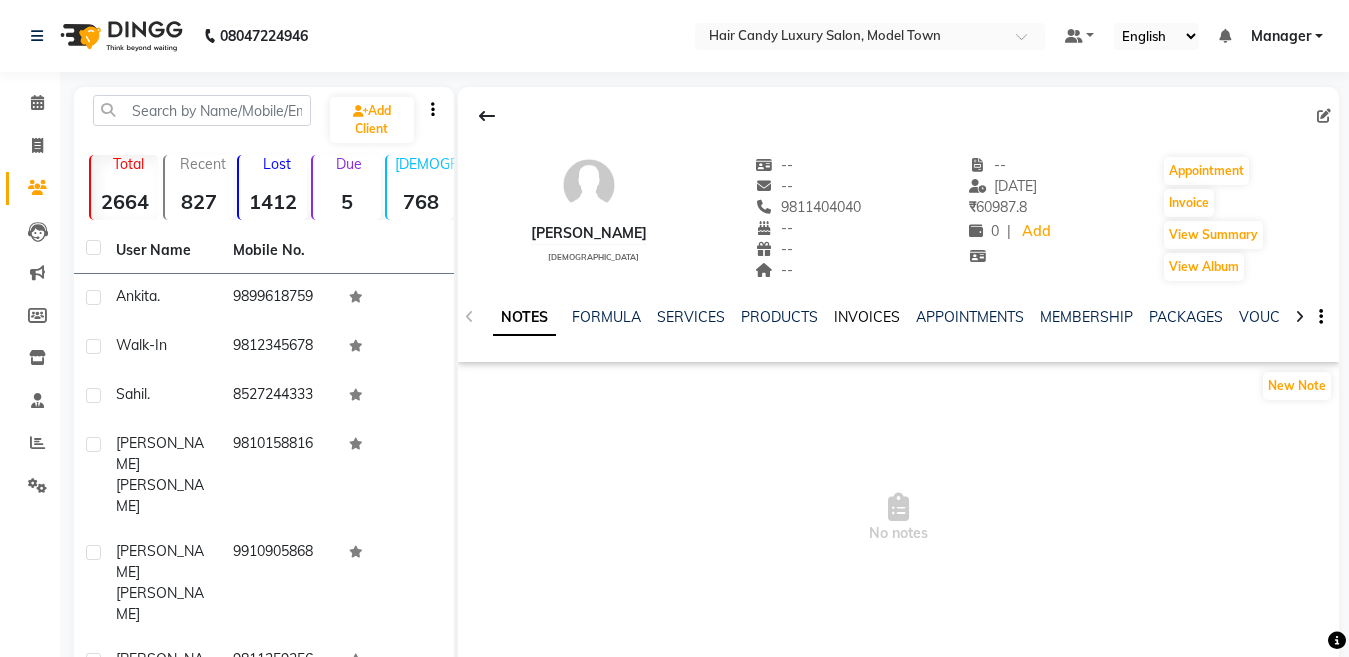 click on "INVOICES" 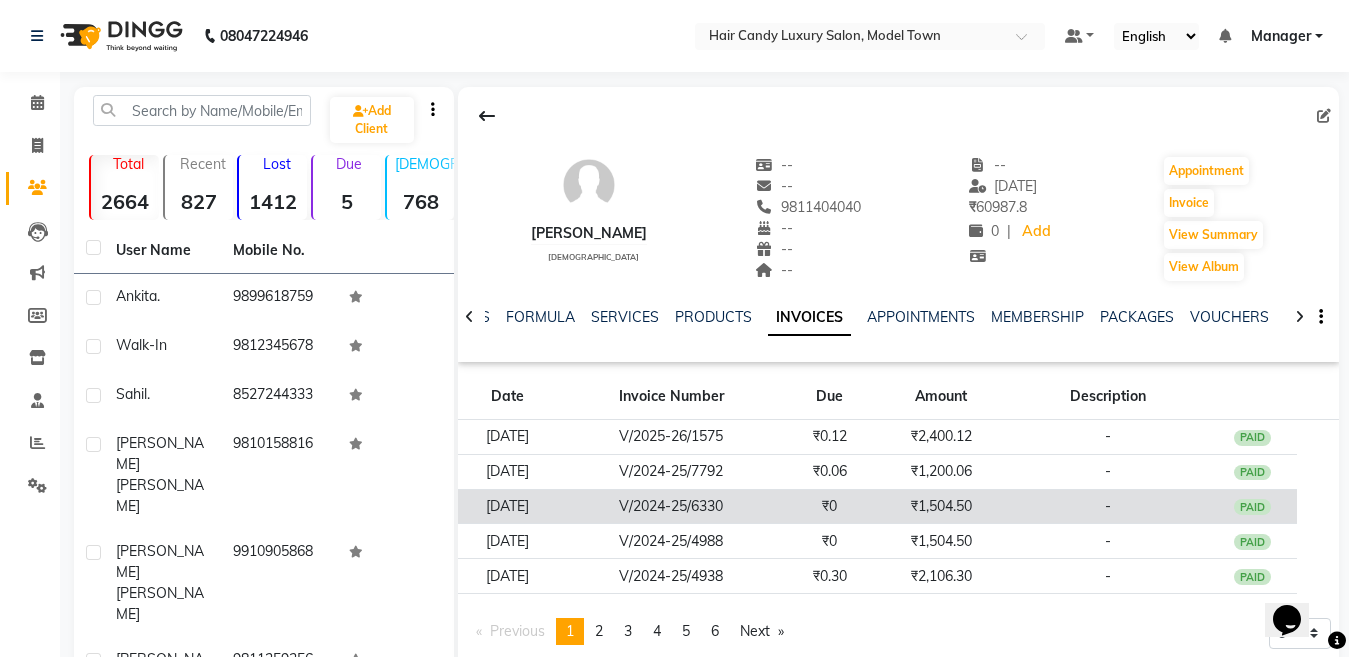 scroll, scrollTop: 0, scrollLeft: 0, axis: both 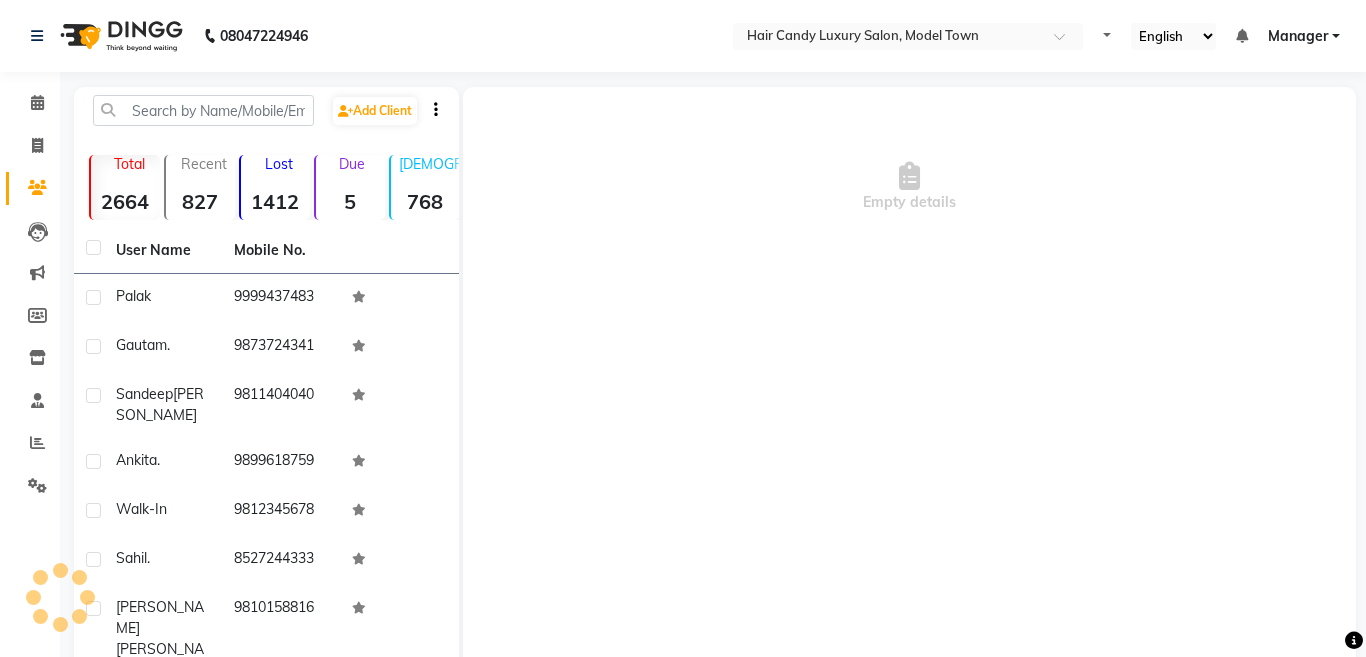 select on "en" 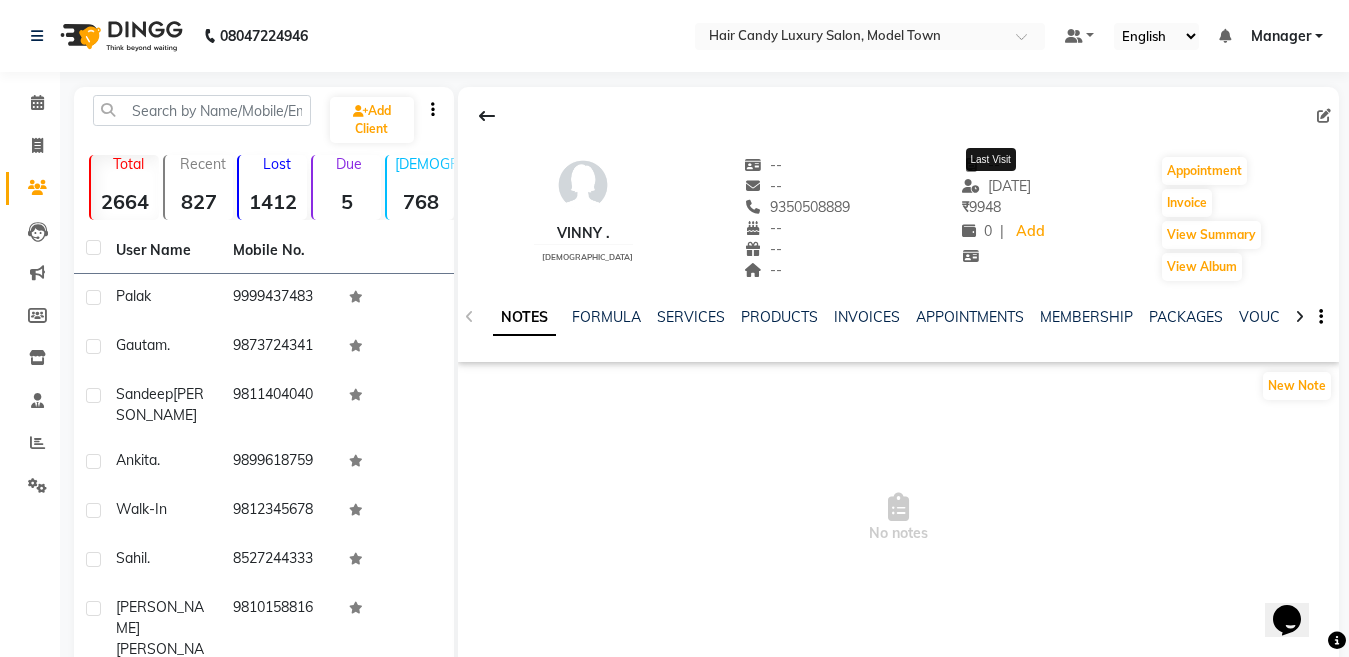 scroll, scrollTop: 0, scrollLeft: 0, axis: both 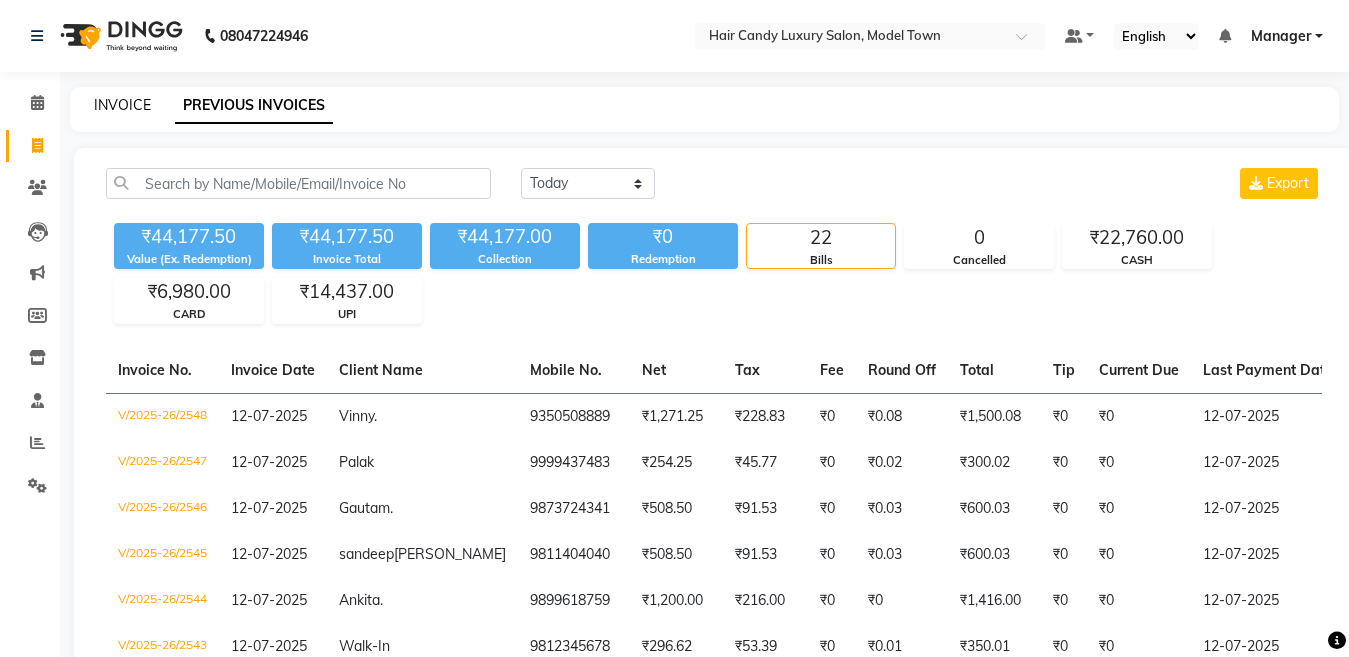 click on "INVOICE" 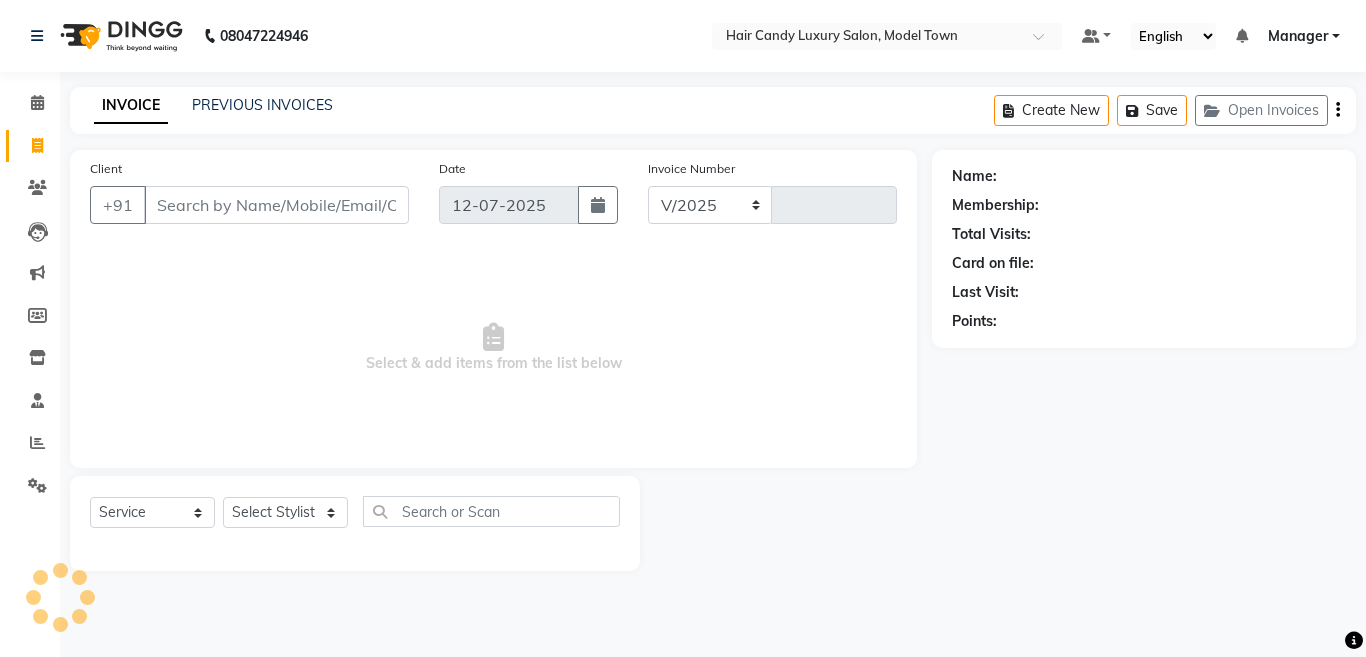 select on "4716" 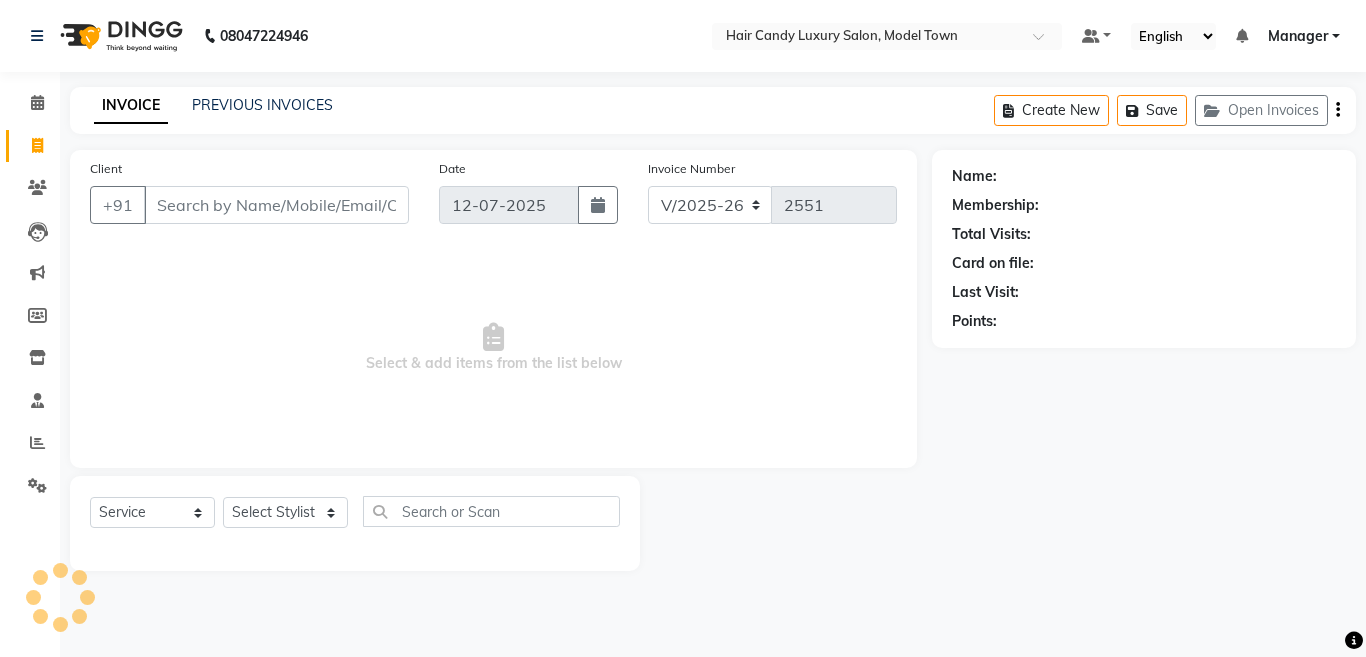 click on "Client" at bounding box center [276, 205] 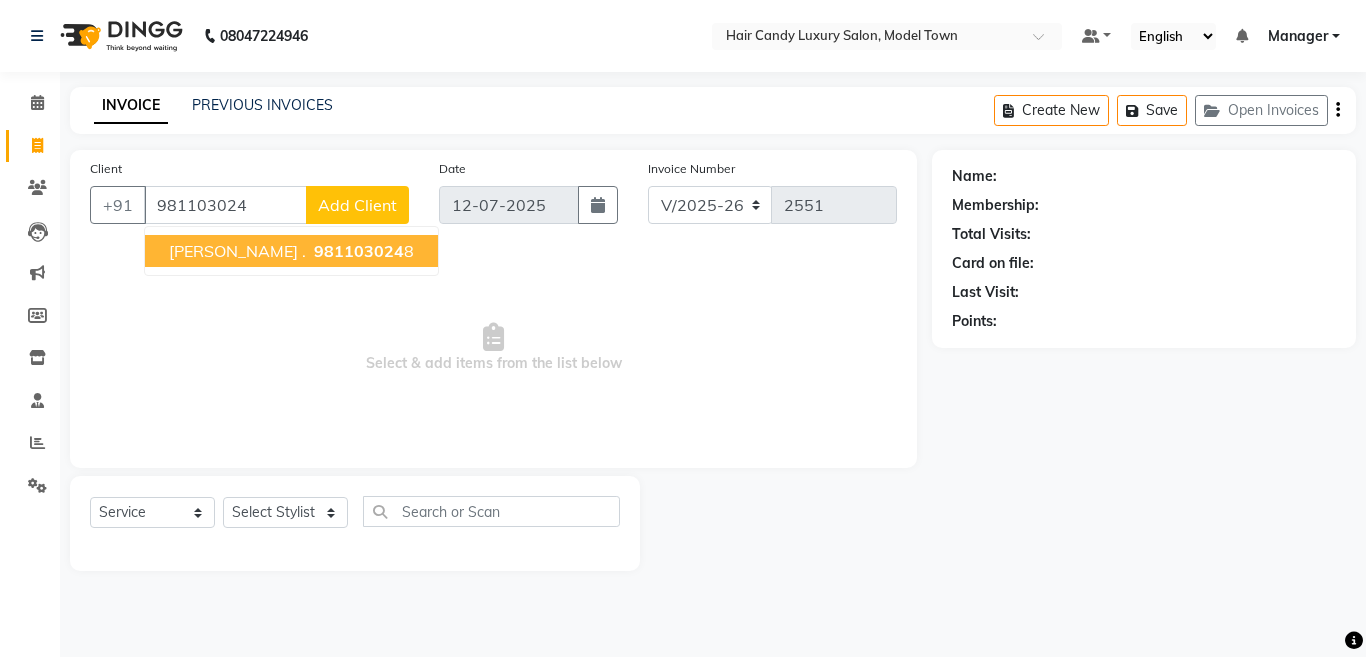 click on "981103024" at bounding box center (359, 251) 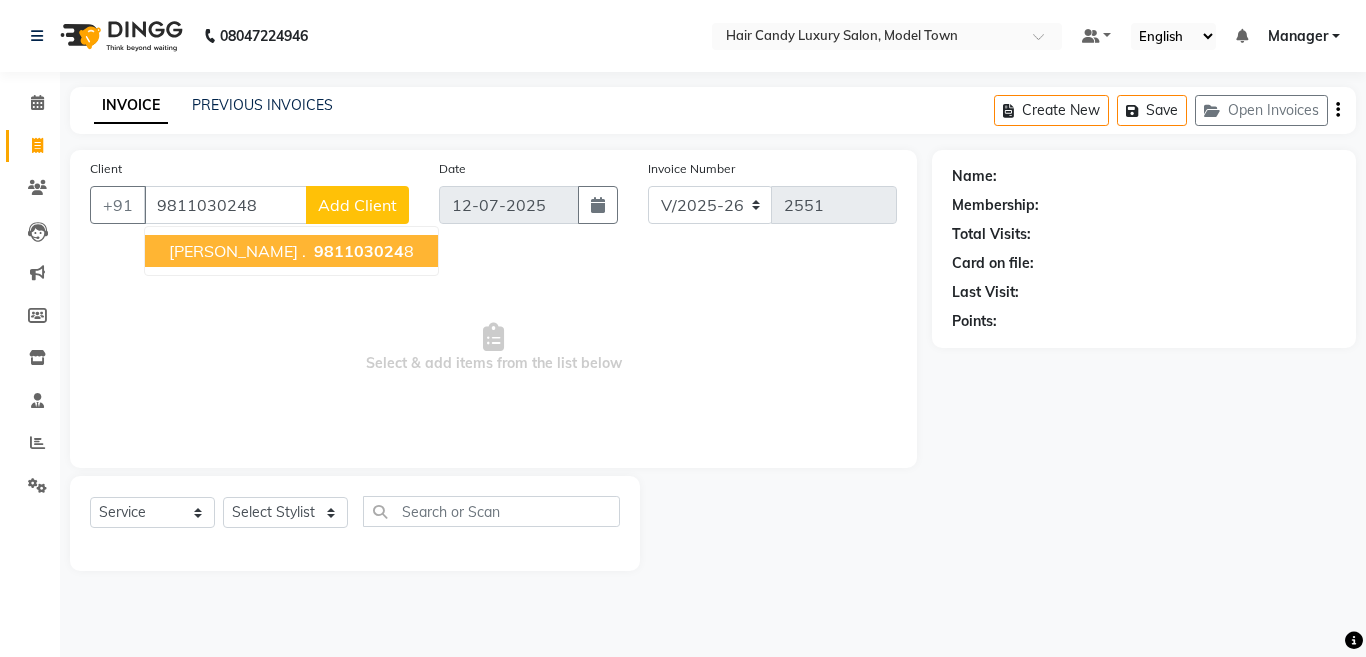 type on "9811030248" 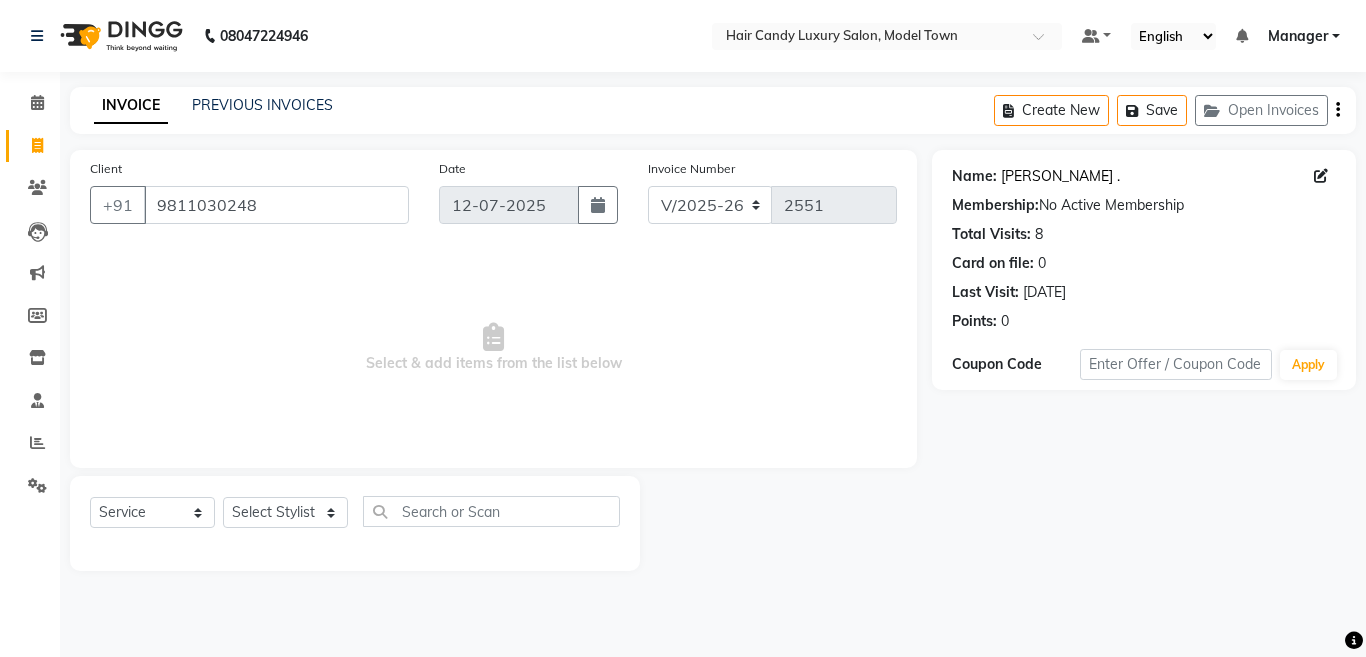 click on "Shurya ." 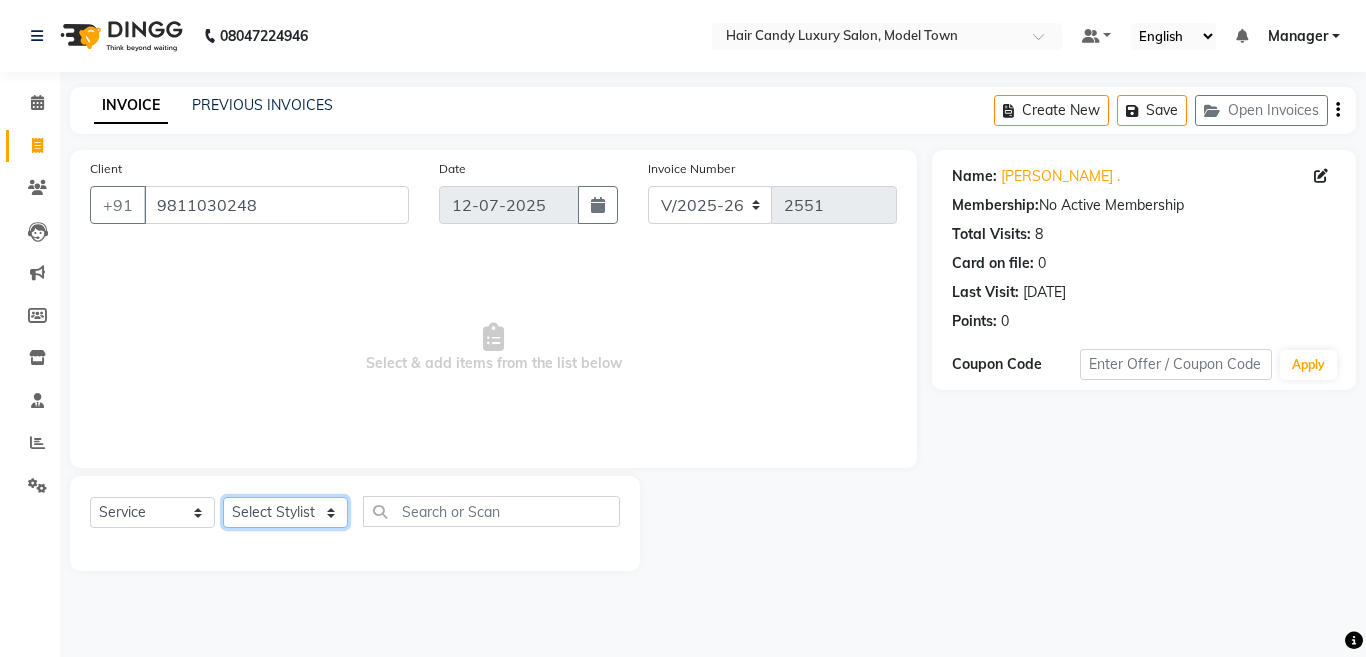 click on "Select Stylist [PERSON_NAME] [PERSON_NAME] ([PERSON_NAME]) Manager [PERSON_NAME] [PERSON_NAME] [PERSON_NAME] [PERSON_NAME] ([PERSON_NAME]) [PERSON_NAME]  stock manager surrender [PERSON_NAME] [PERSON_NAME]" 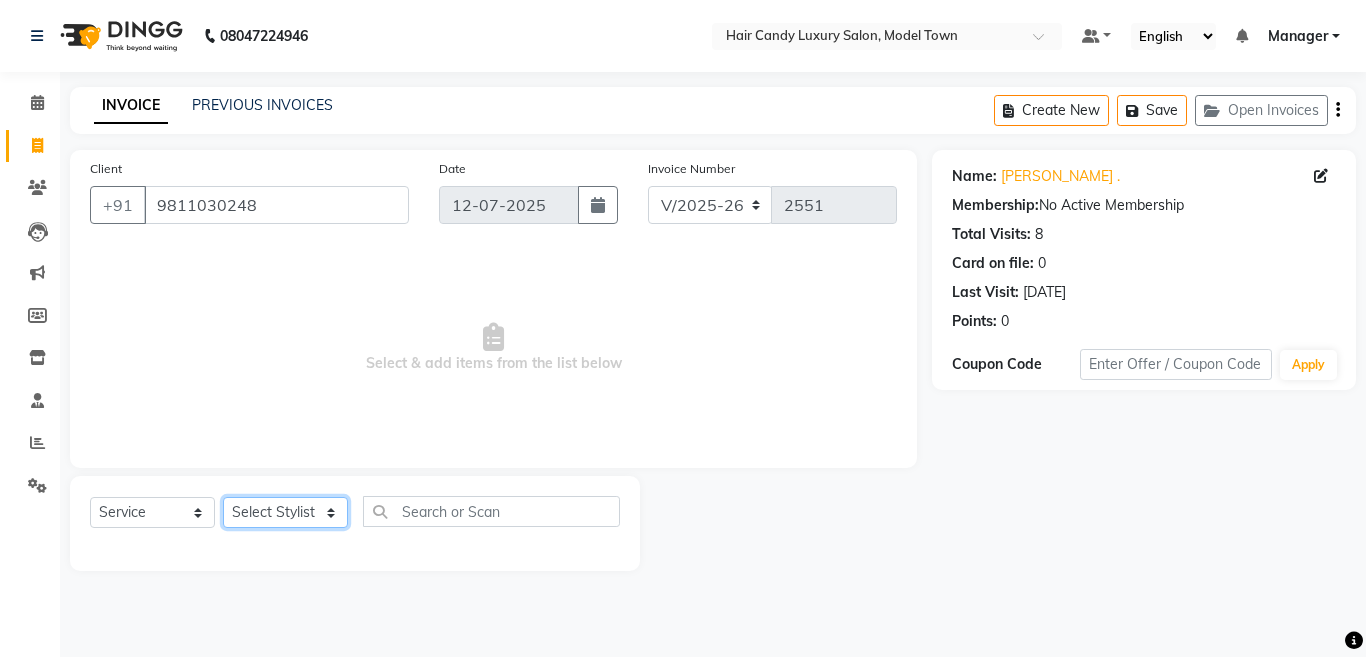 select on "64092" 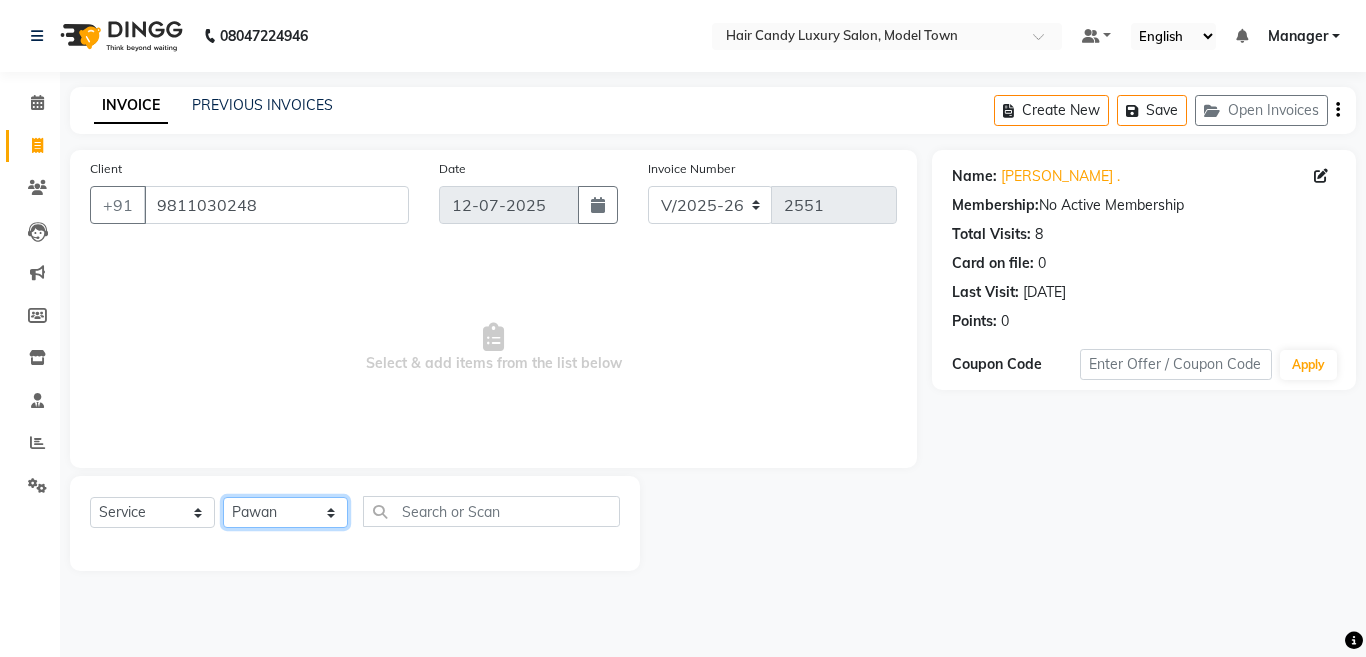 click on "Select Stylist [PERSON_NAME] [PERSON_NAME] ([PERSON_NAME]) Manager [PERSON_NAME] [PERSON_NAME] [PERSON_NAME] [PERSON_NAME] ([PERSON_NAME]) [PERSON_NAME]  stock manager surrender [PERSON_NAME] [PERSON_NAME]" 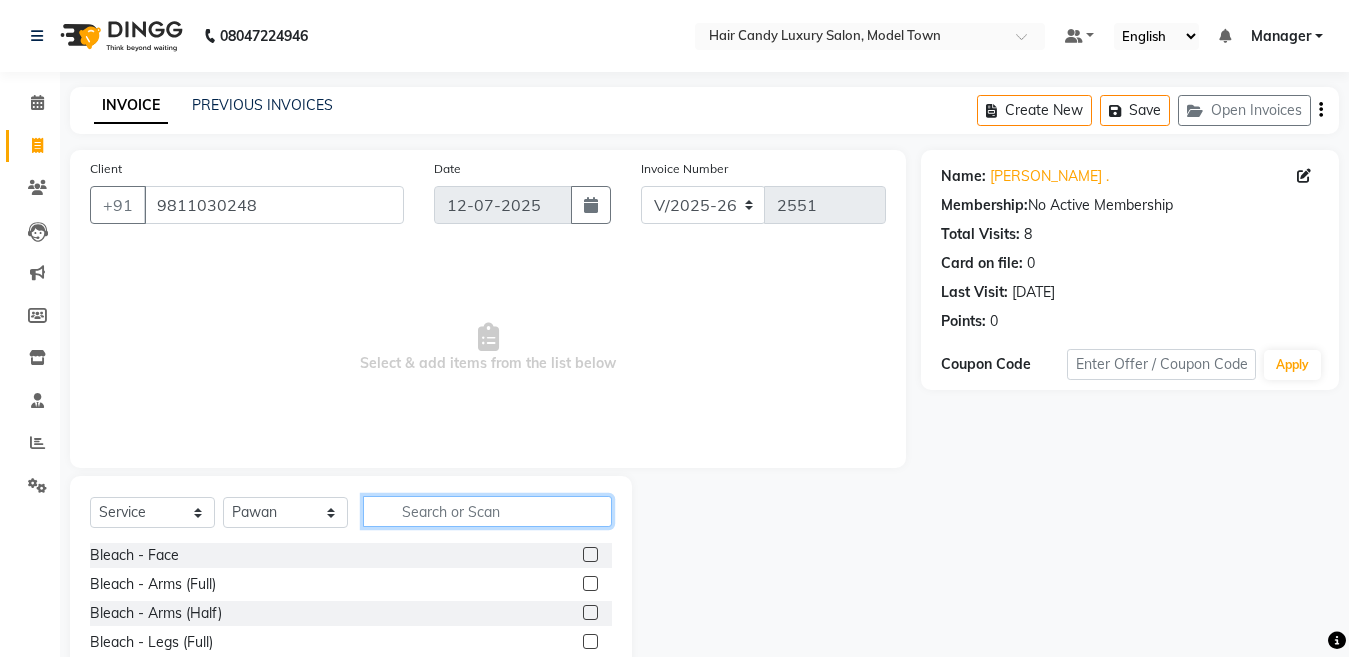 click 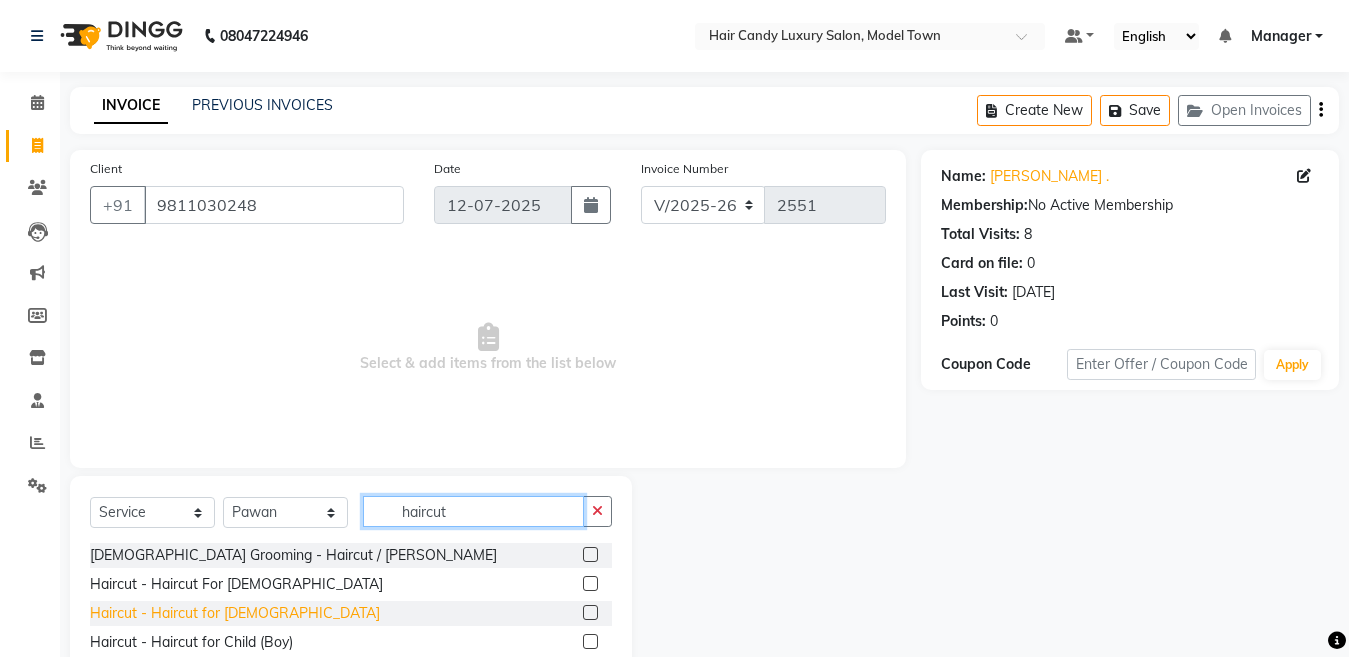 type on "haircut" 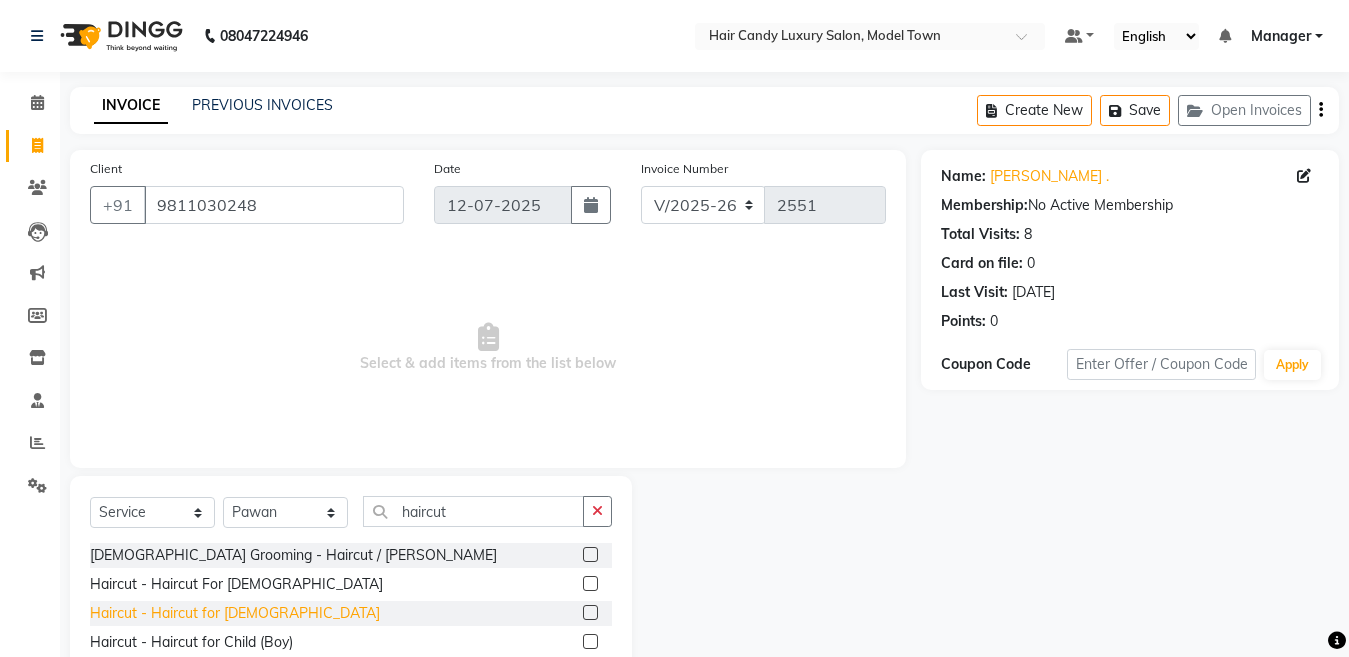 click on "Haircut - Haircut for [DEMOGRAPHIC_DATA]" 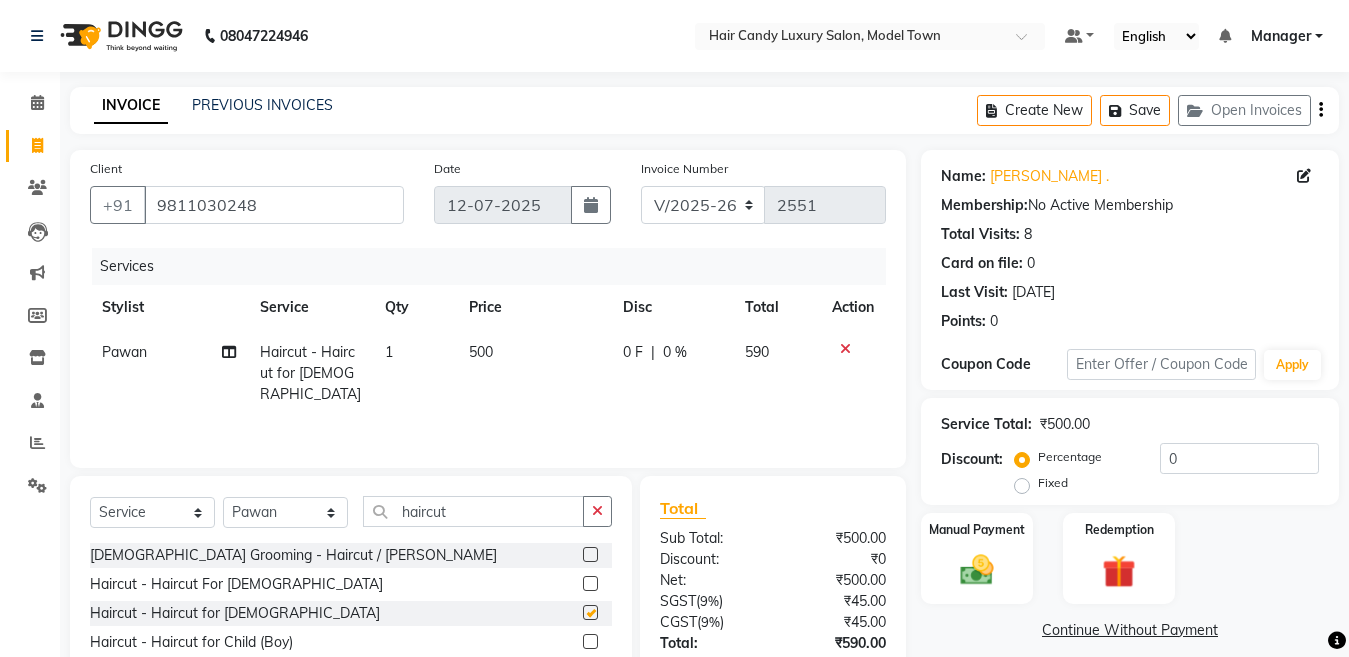 checkbox on "false" 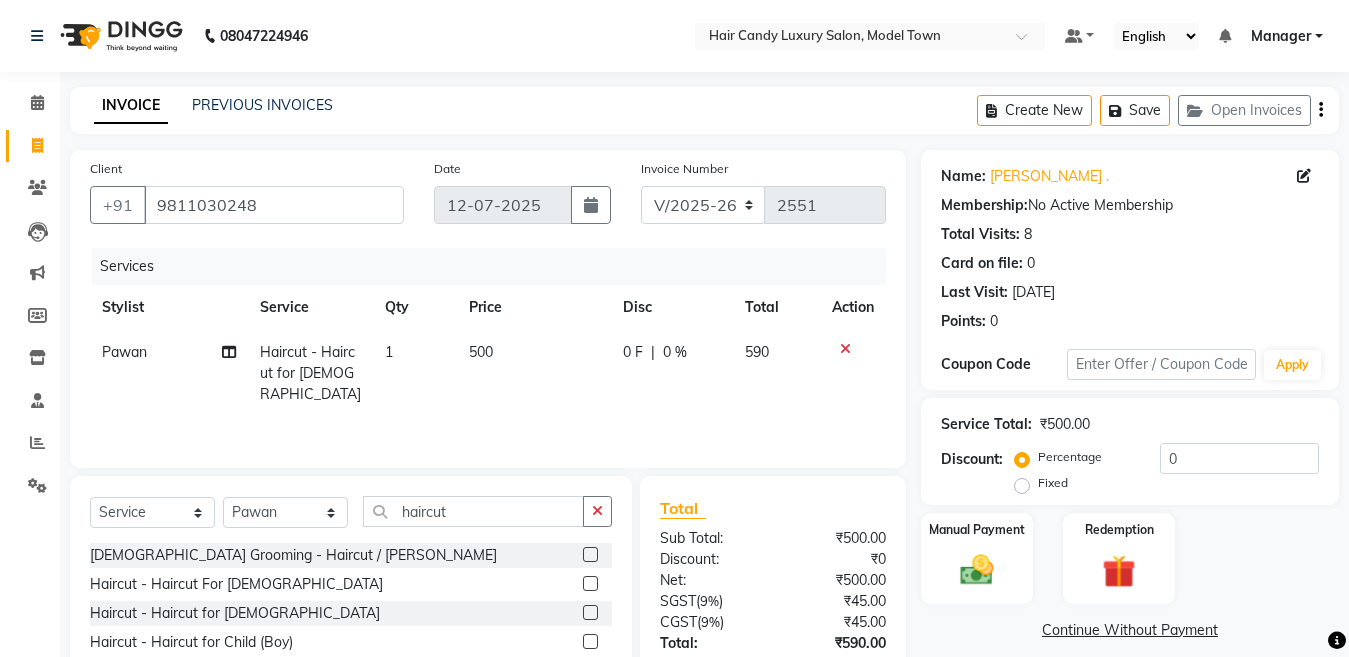 drag, startPoint x: 1018, startPoint y: 558, endPoint x: 1060, endPoint y: 563, distance: 42.296574 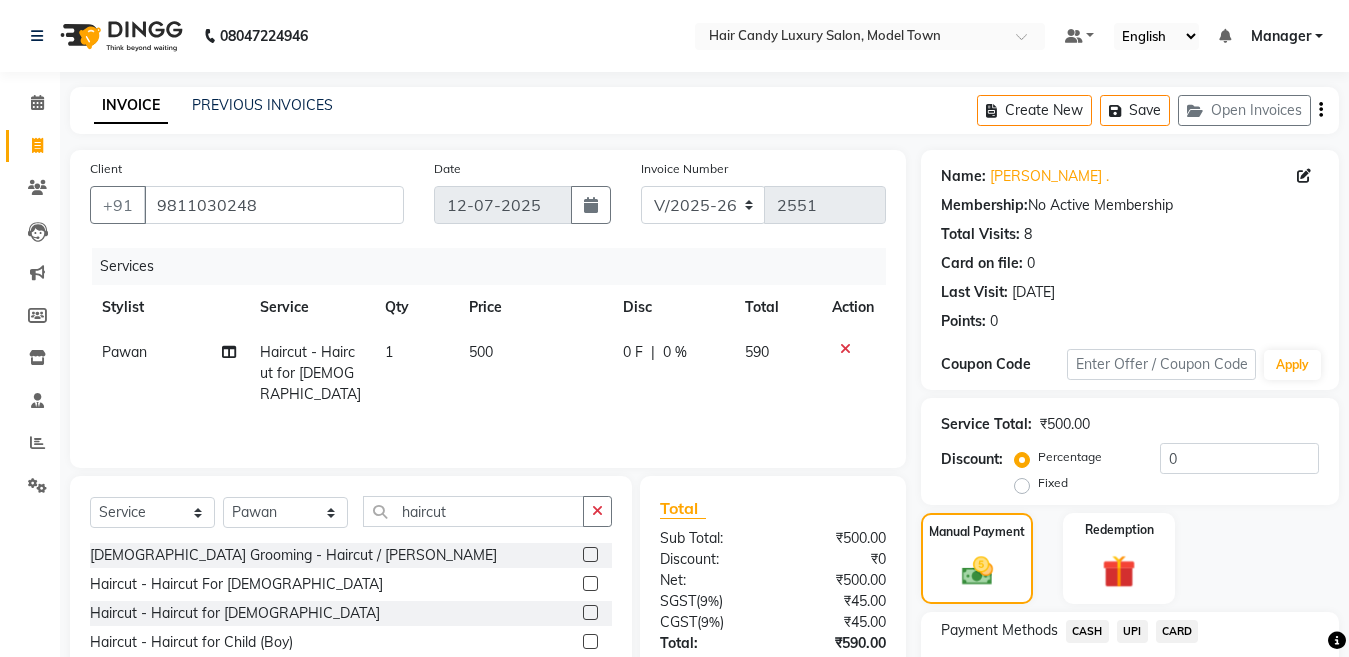 scroll, scrollTop: 146, scrollLeft: 0, axis: vertical 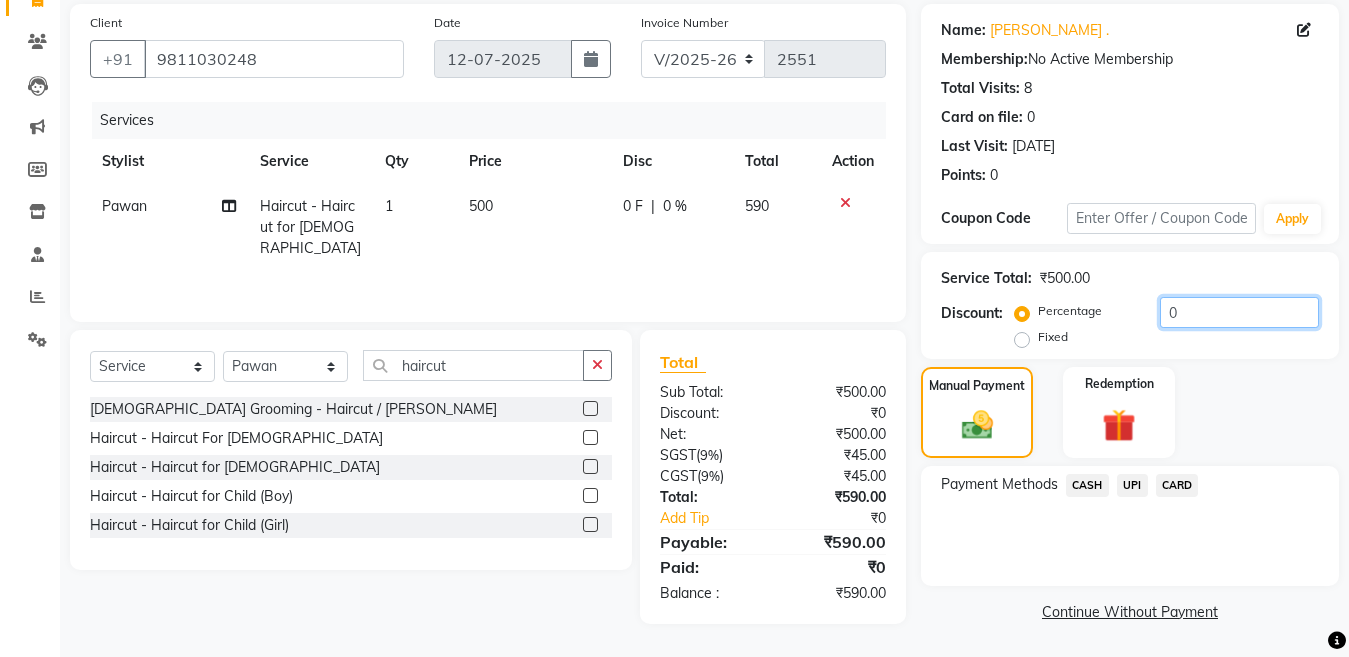 drag, startPoint x: 1190, startPoint y: 304, endPoint x: 1019, endPoint y: 357, distance: 179.02513 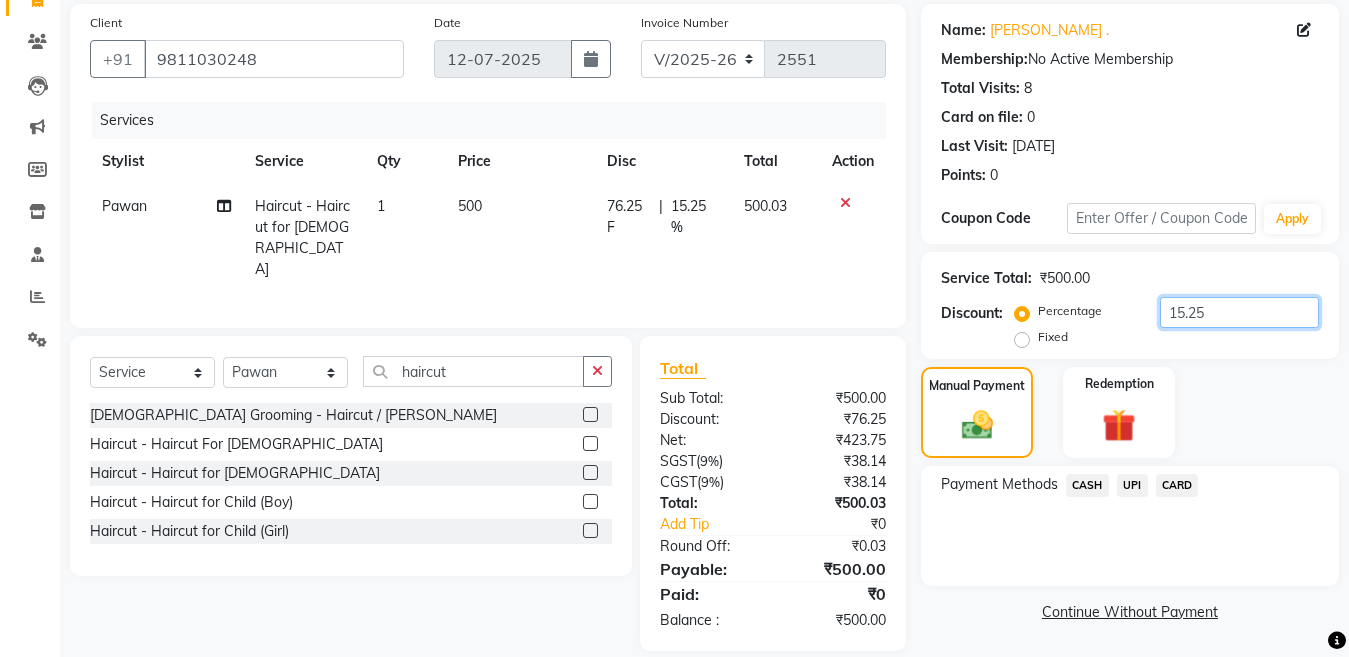 type on "15.25" 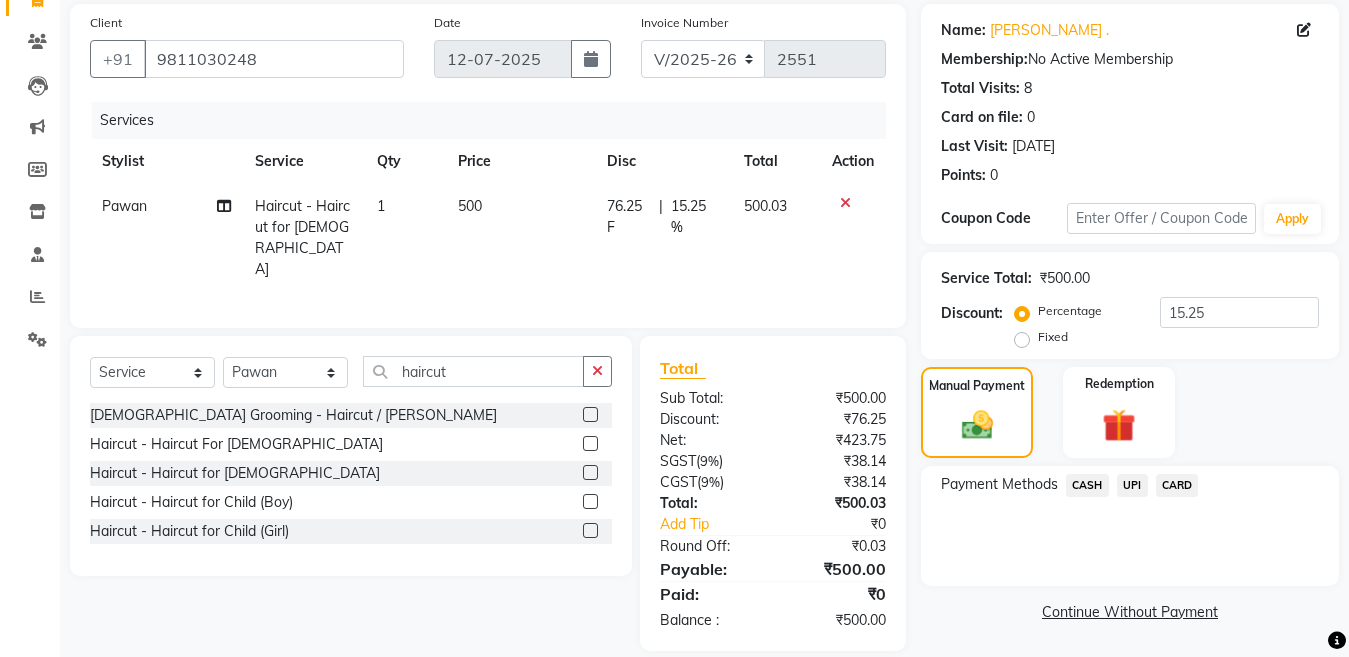 click on "CARD" 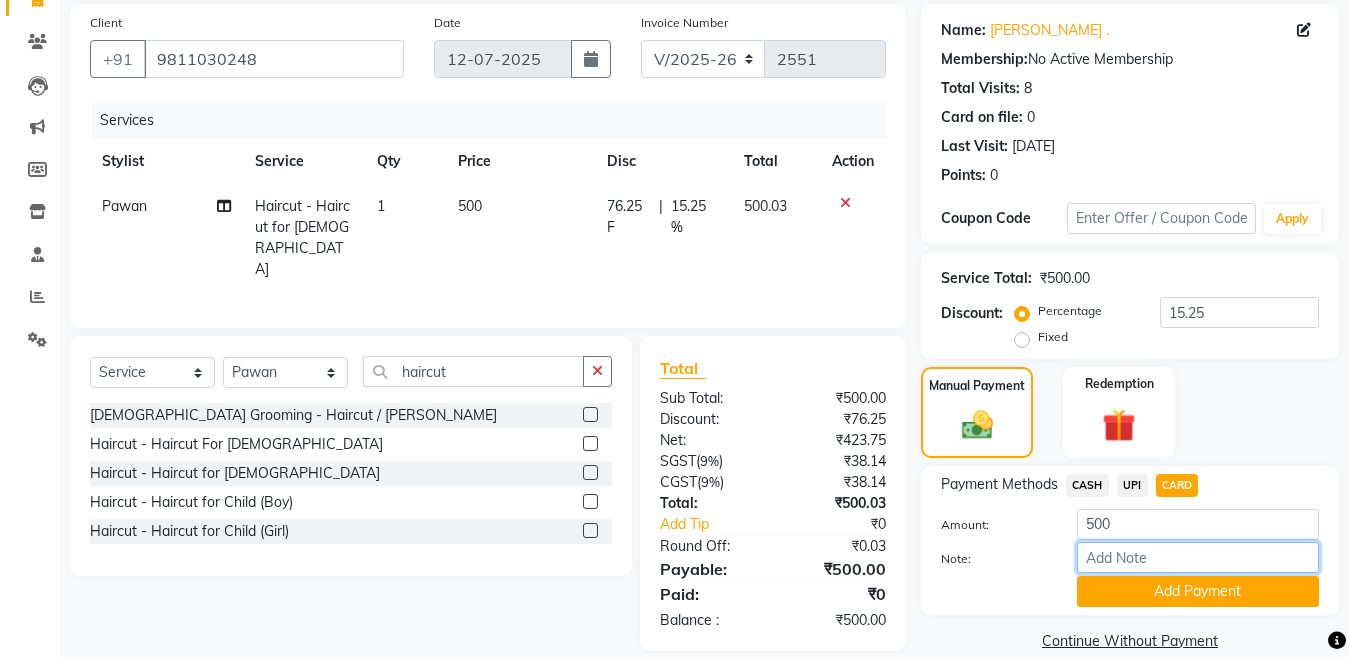 click on "Note:" at bounding box center [1198, 557] 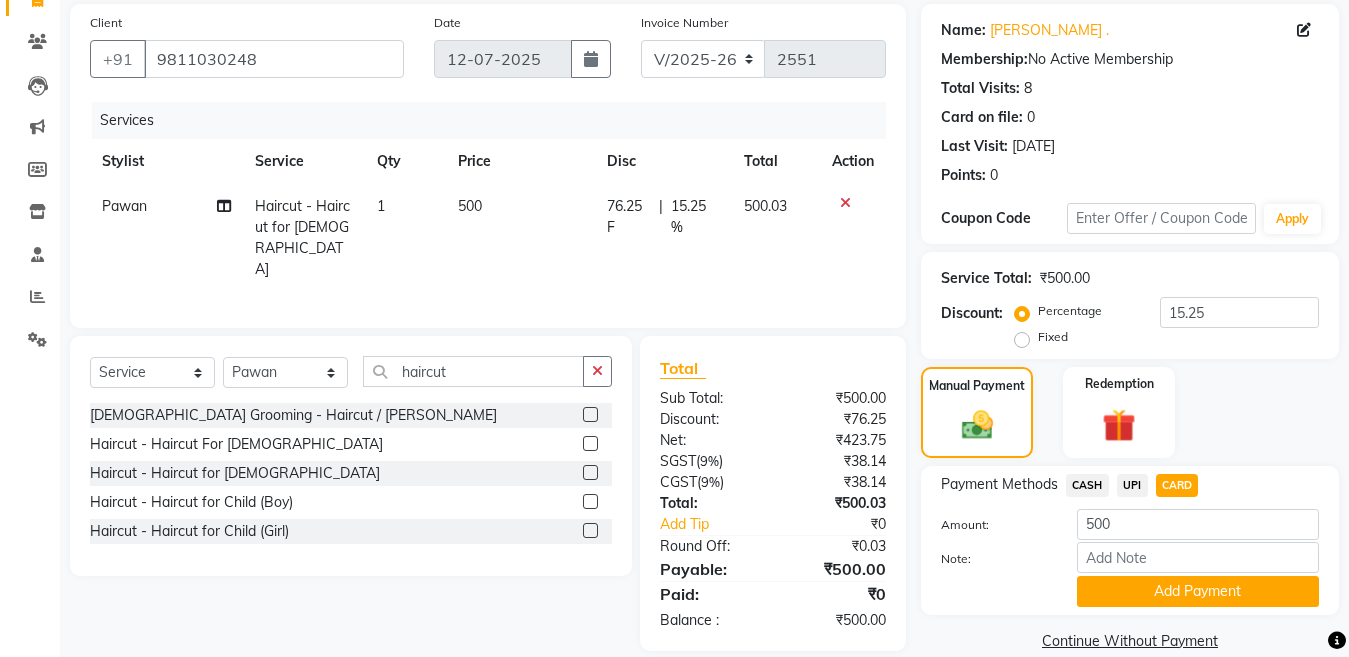 drag, startPoint x: 1153, startPoint y: 605, endPoint x: 1190, endPoint y: 589, distance: 40.311287 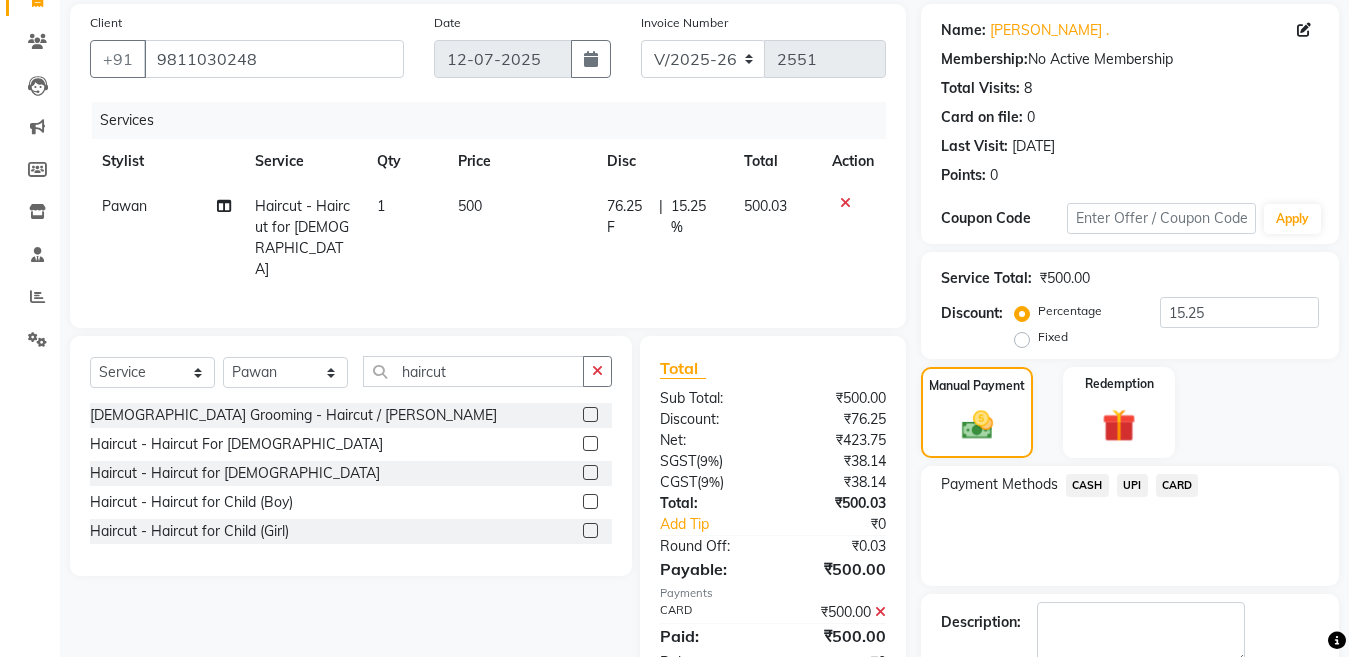 scroll, scrollTop: 259, scrollLeft: 0, axis: vertical 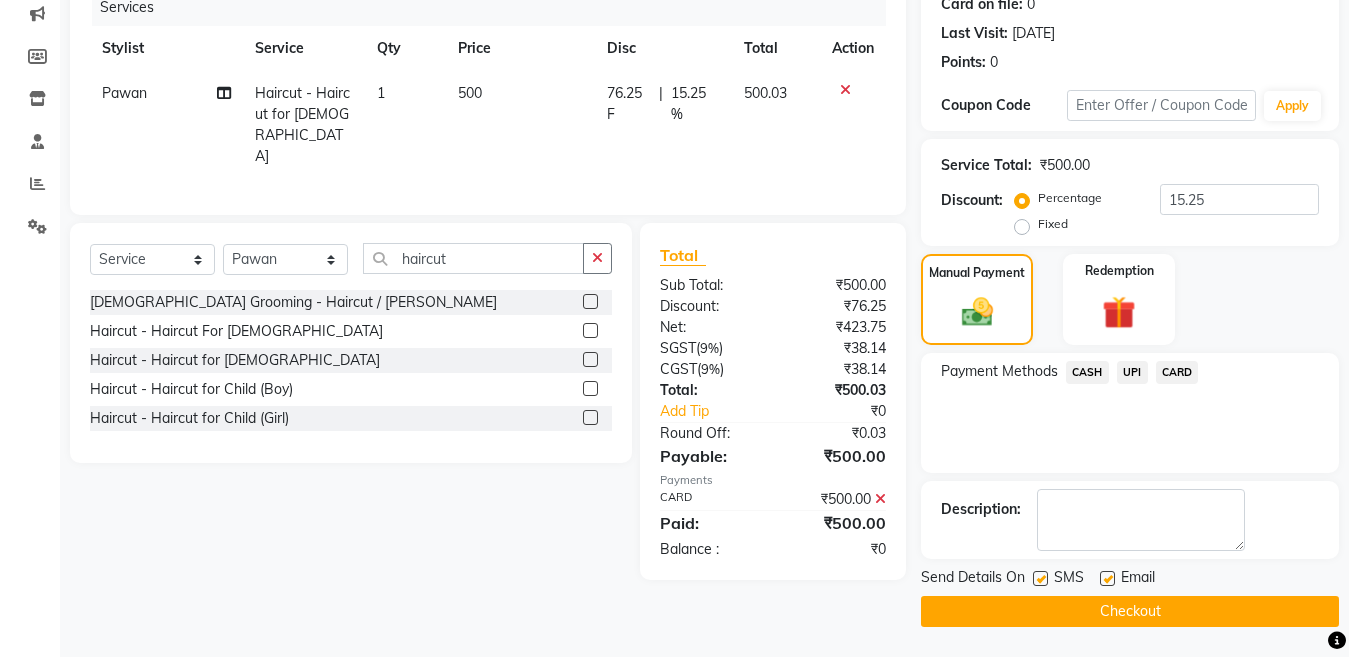 click 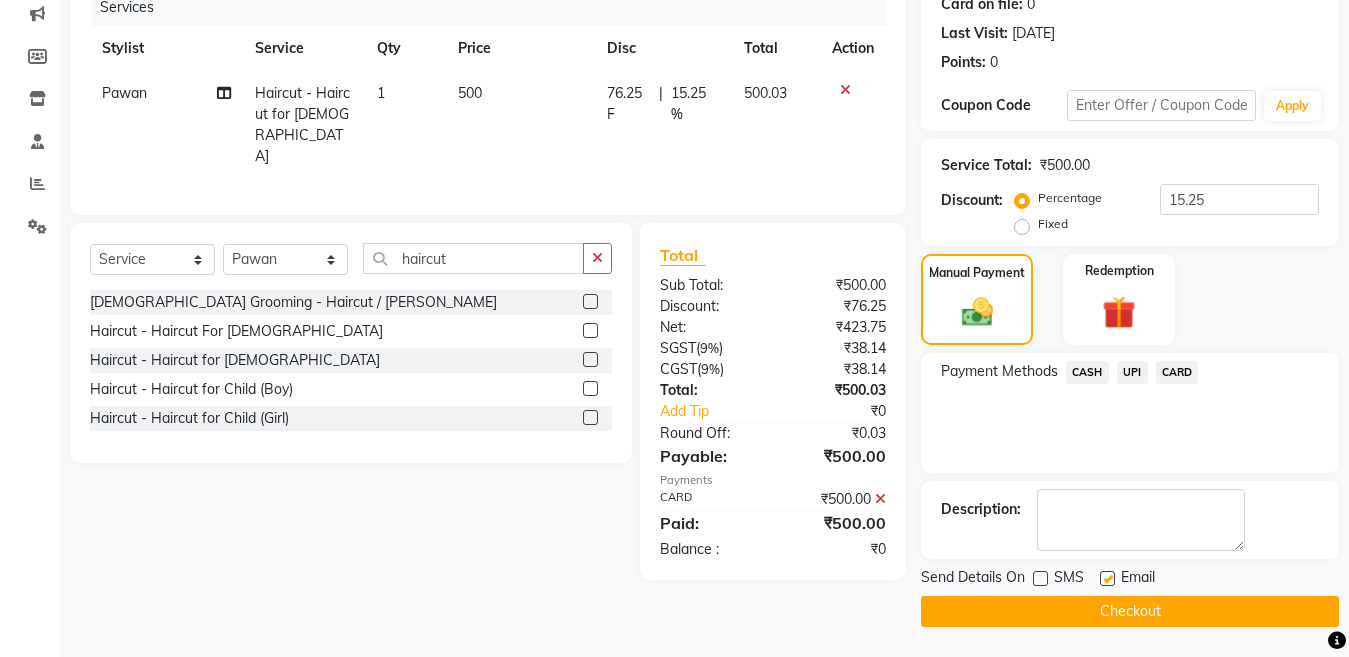 click on "INVOICE PREVIOUS INVOICES Create New   Save   Open Invoices  Client +91 9811030248 Date 12-07-2025 Invoice Number V/2025 V/2025-26 2551 Services Stylist Service Qty Price Disc Total Action Pawan Haircut - Haircut for Gents 1 500 76.25 F | 15.25 % 500.03 Select  Service  Product  Membership  Package Voucher Prepaid Gift Card  Select Stylist Aakib Anas Anuradha Izhar Laiq (Rahul) Manager Neeraj parul Pawan Prakash Rajni Ranjay (Raju) RIYA Saleem sameer  stock manager surrender Vijay Gupta Vijay kumar haircut Male Grooming - Haircut / beard  Haircut - Haircut For Ladies  Haircut - Haircut for Gents  Haircut - Haircut for Child (Boy)  Haircut - Haircut for Child (Girl)  Total Sub Total: ₹500.00 Discount: ₹76.25 Net: ₹423.75 SGST  ( 9% ) ₹38.14 CGST  ( 9% ) ₹38.14 Total: ₹500.03 Add Tip ₹0 Round Off: ₹0.03 Payable: ₹500.00 Payments CARD ₹500.00  Paid: ₹500.00 Balance   : ₹0 Name: Shurya . Membership:  No Active Membership  Total Visits:  8 Card on file:  0 Last Visit:   14-06-2025 Points:" 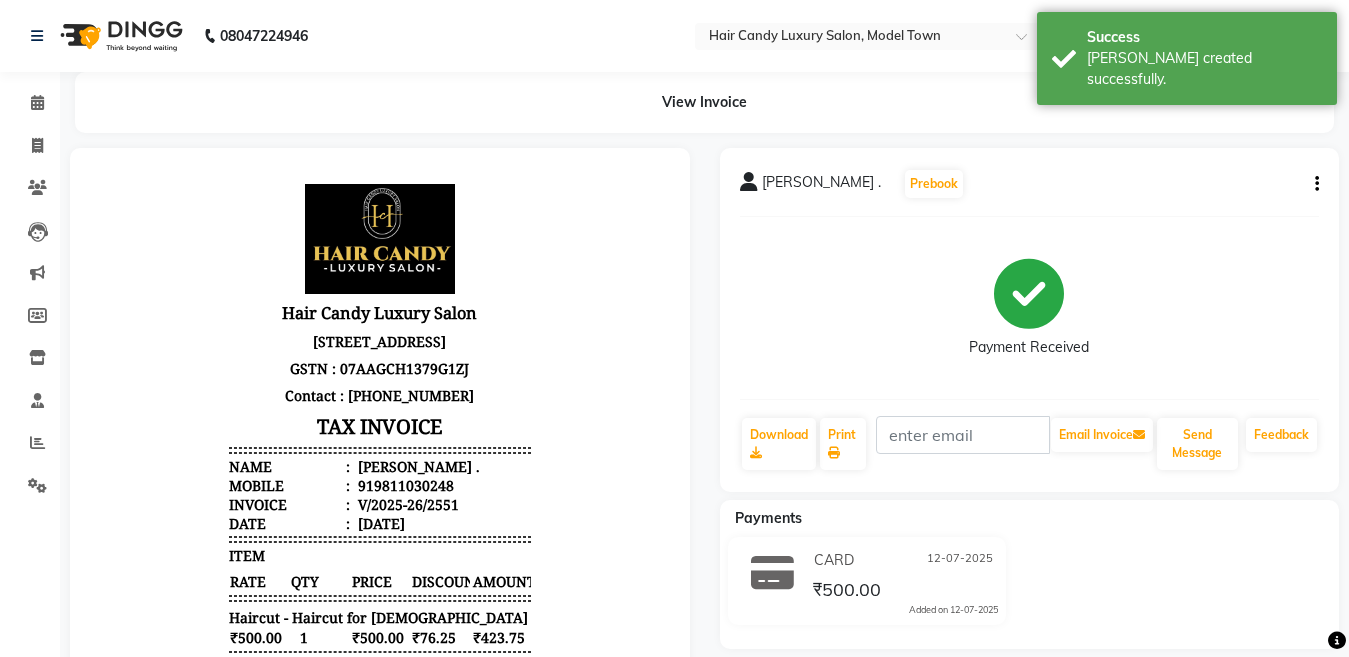 scroll, scrollTop: 0, scrollLeft: 0, axis: both 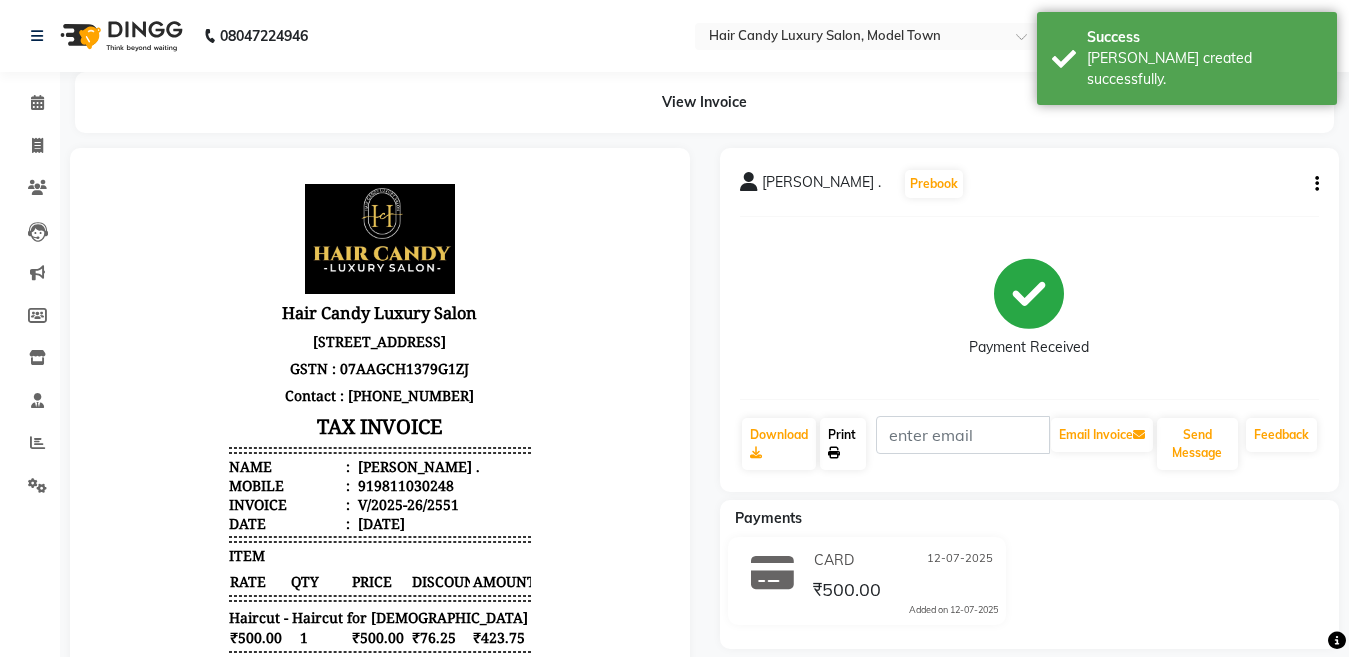 click on "Print" 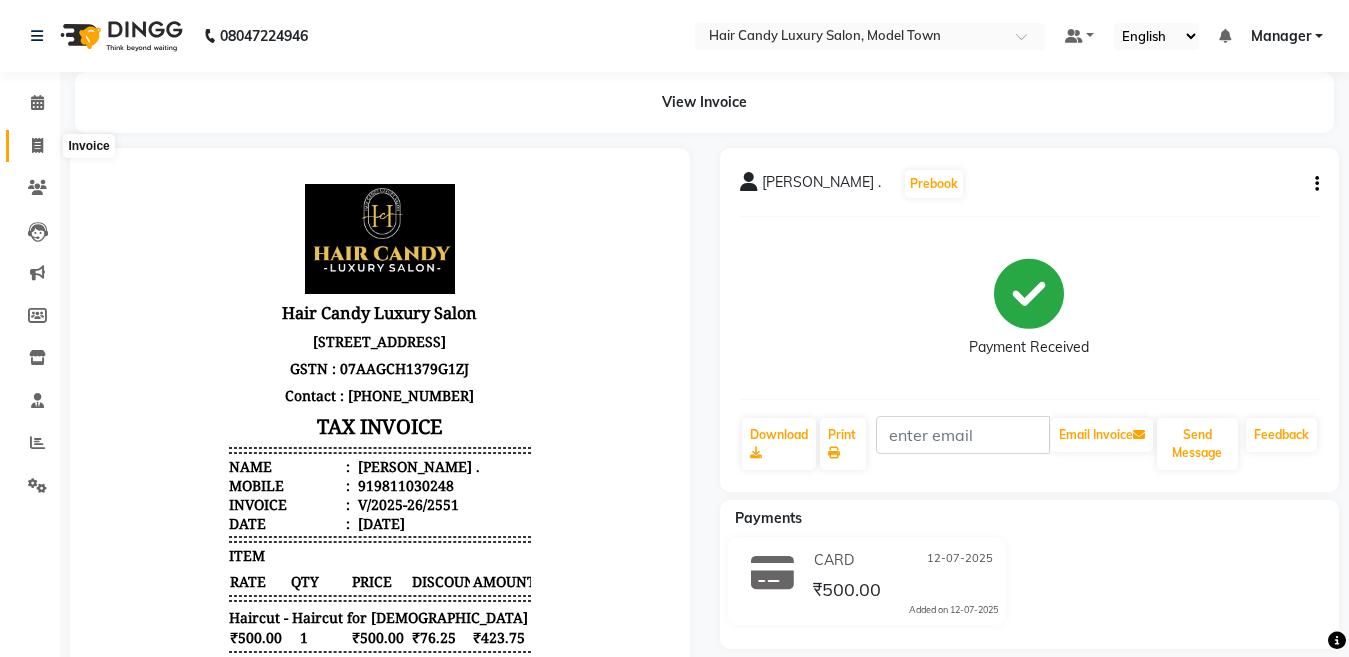 click 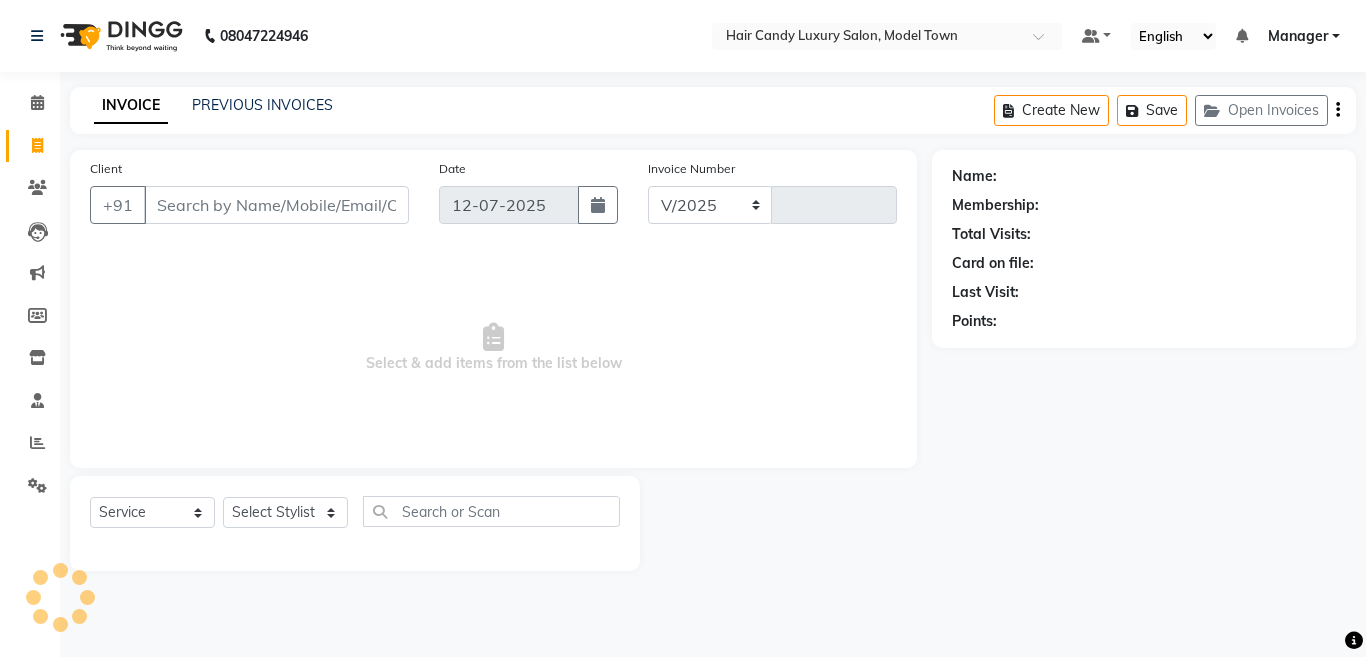select on "4716" 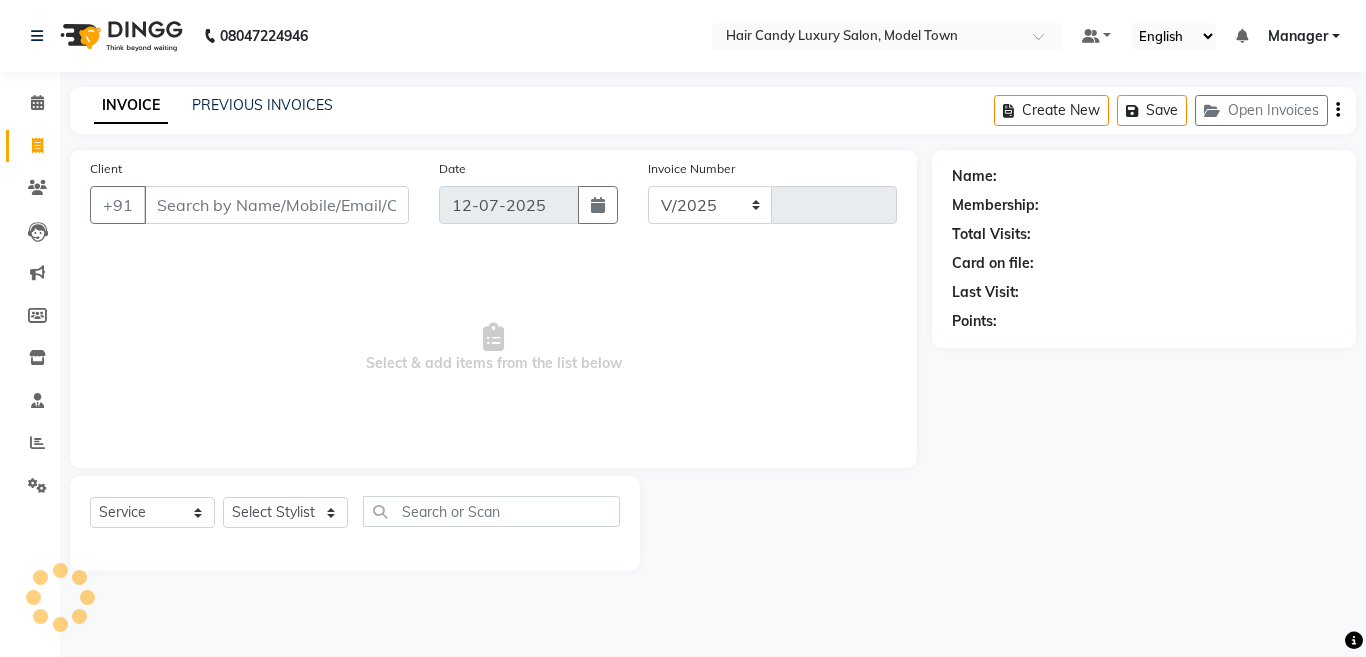 type on "2552" 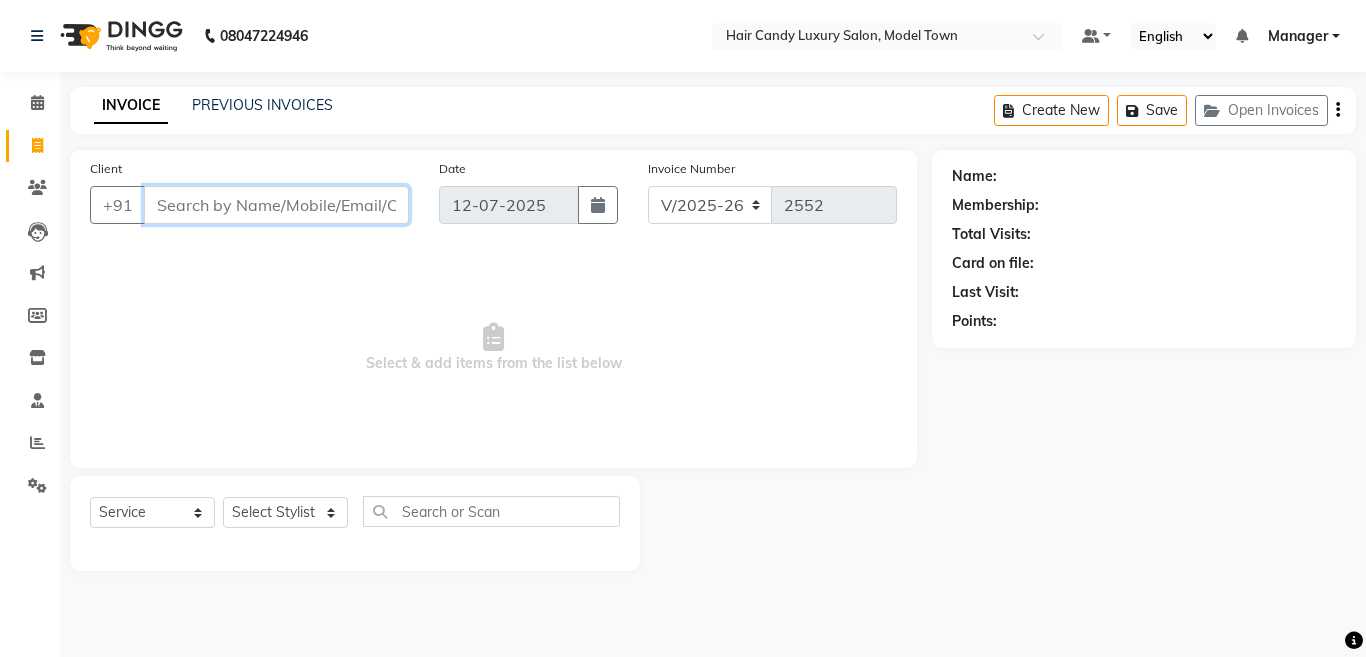 click on "Client" at bounding box center (276, 205) 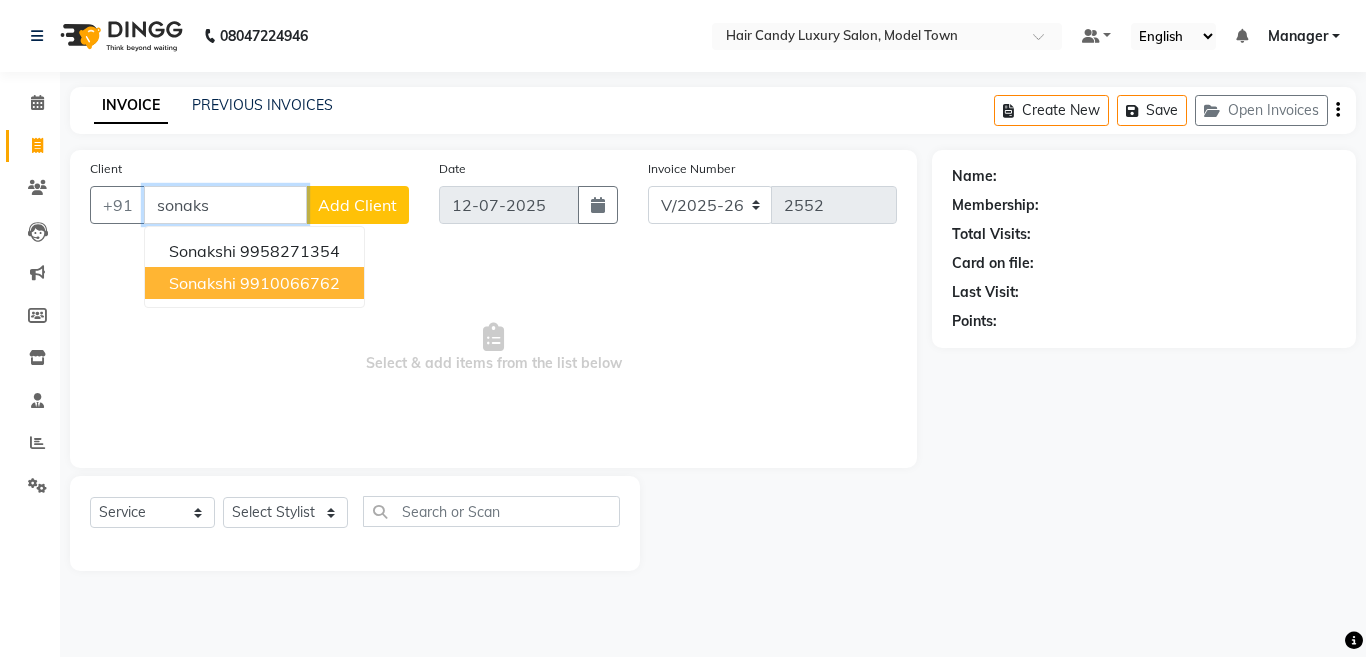 click on "9910066762" at bounding box center (290, 283) 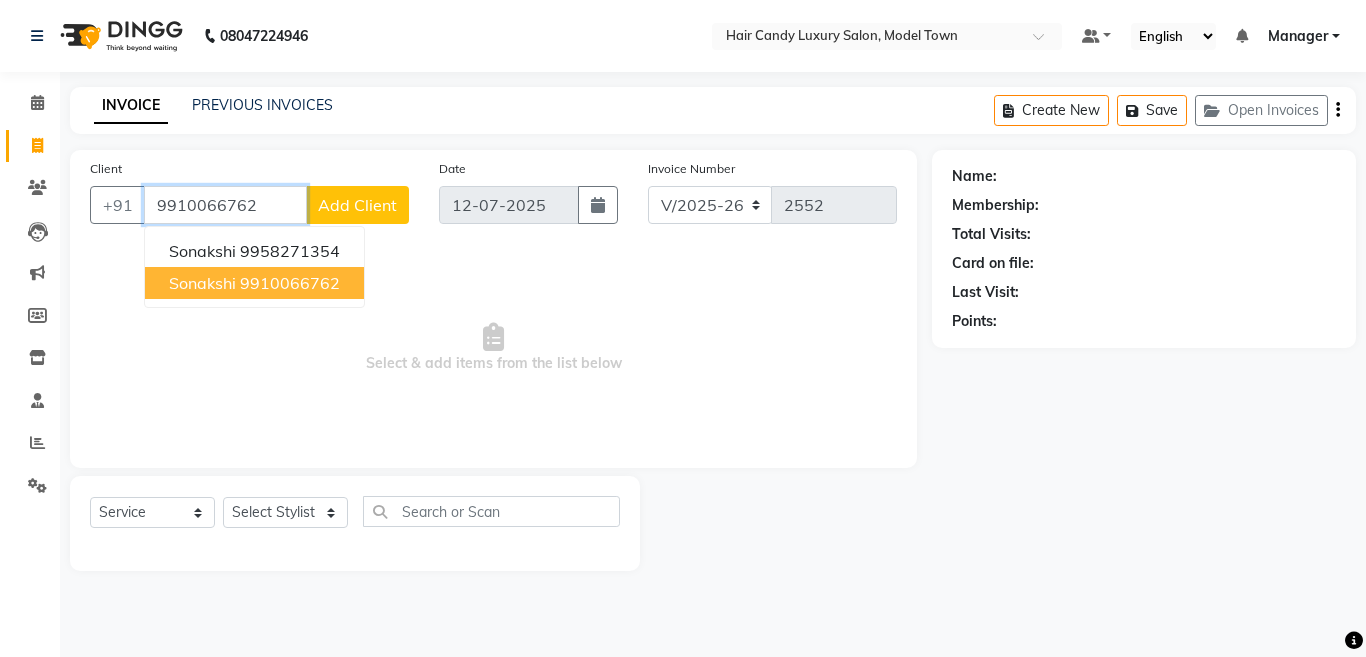 type on "9910066762" 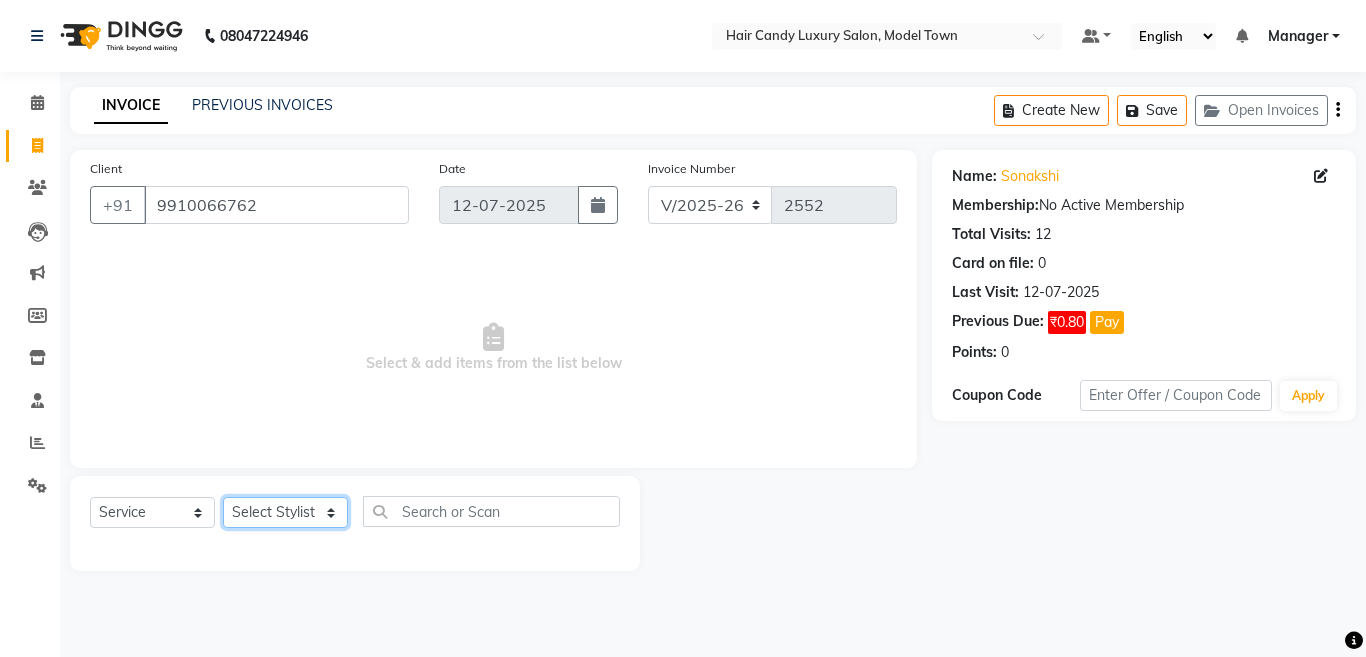 click on "Select Stylist [PERSON_NAME] [PERSON_NAME] ([PERSON_NAME]) Manager [PERSON_NAME] [PERSON_NAME] [PERSON_NAME] [PERSON_NAME] ([PERSON_NAME]) [PERSON_NAME]  stock manager surrender [PERSON_NAME] [PERSON_NAME]" 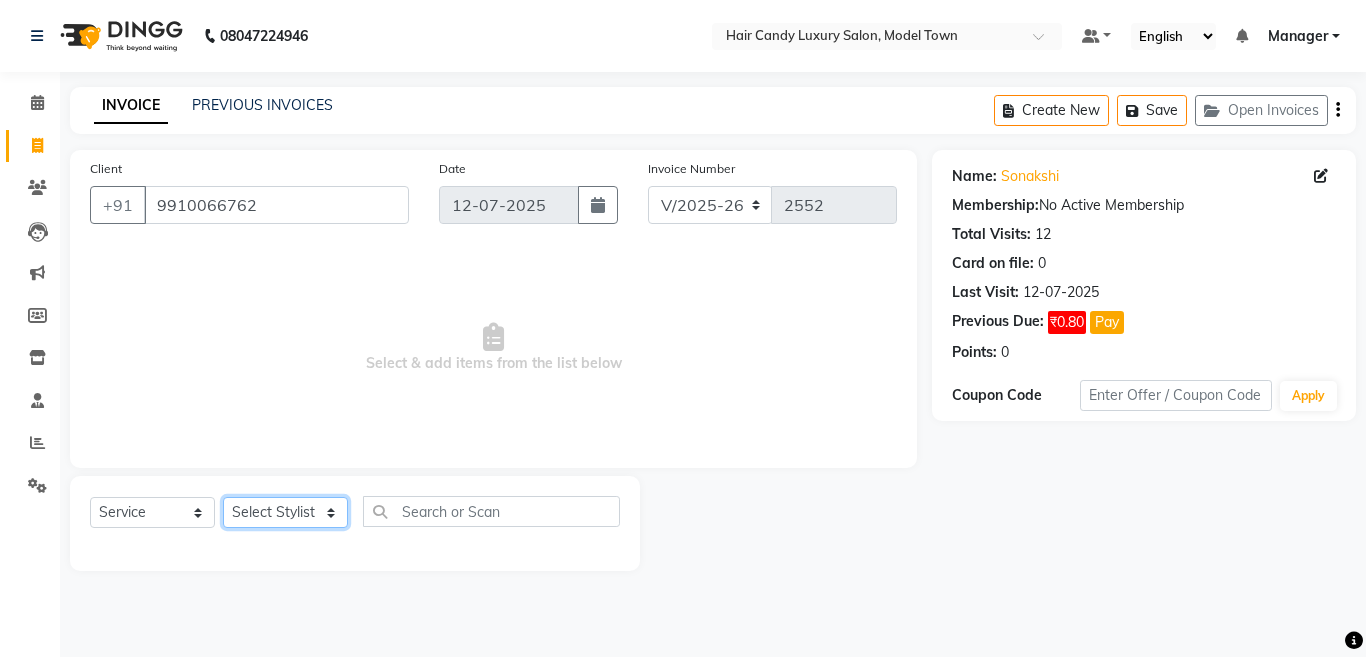 select on "28001" 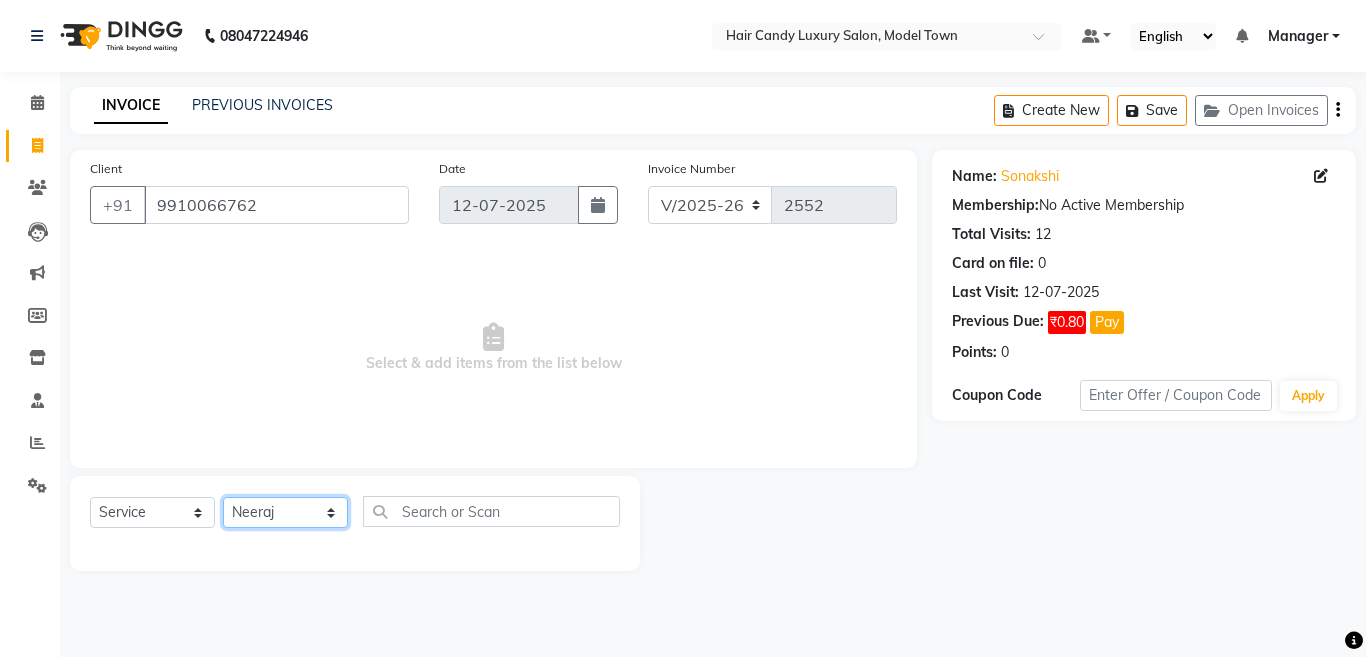 click on "Select Stylist [PERSON_NAME] [PERSON_NAME] ([PERSON_NAME]) Manager [PERSON_NAME] [PERSON_NAME] [PERSON_NAME] [PERSON_NAME] ([PERSON_NAME]) [PERSON_NAME]  stock manager surrender [PERSON_NAME] [PERSON_NAME]" 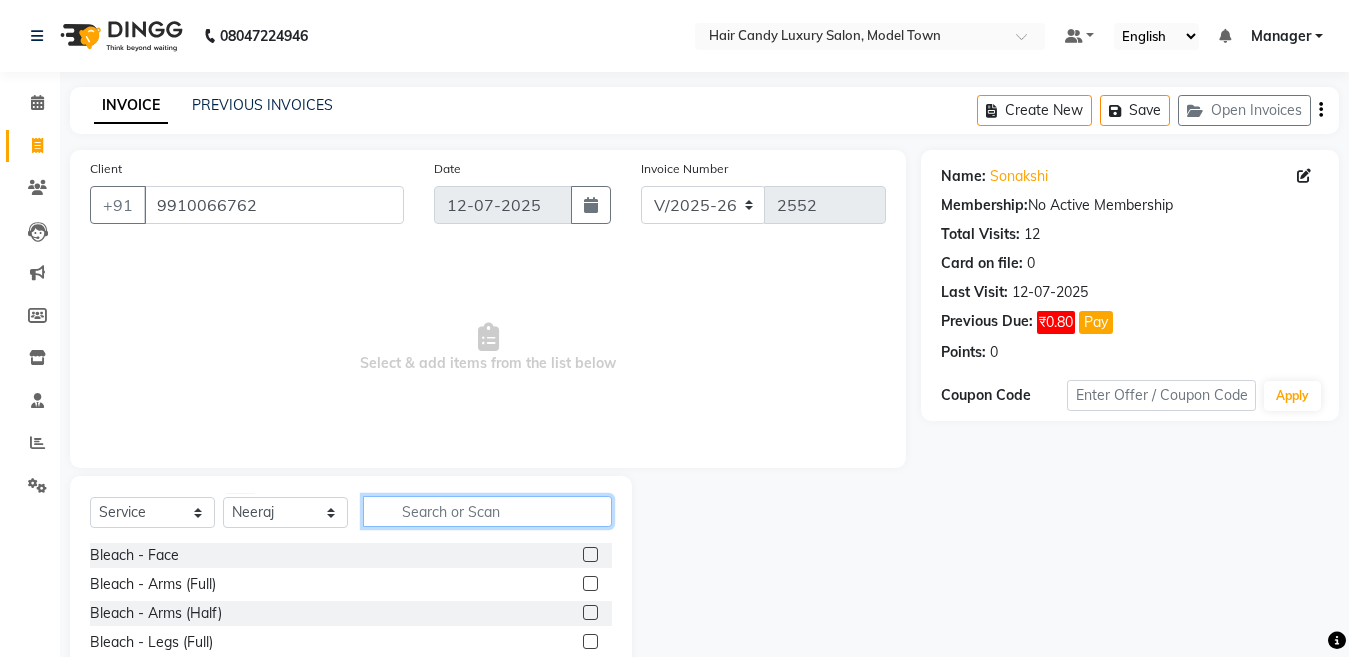 click 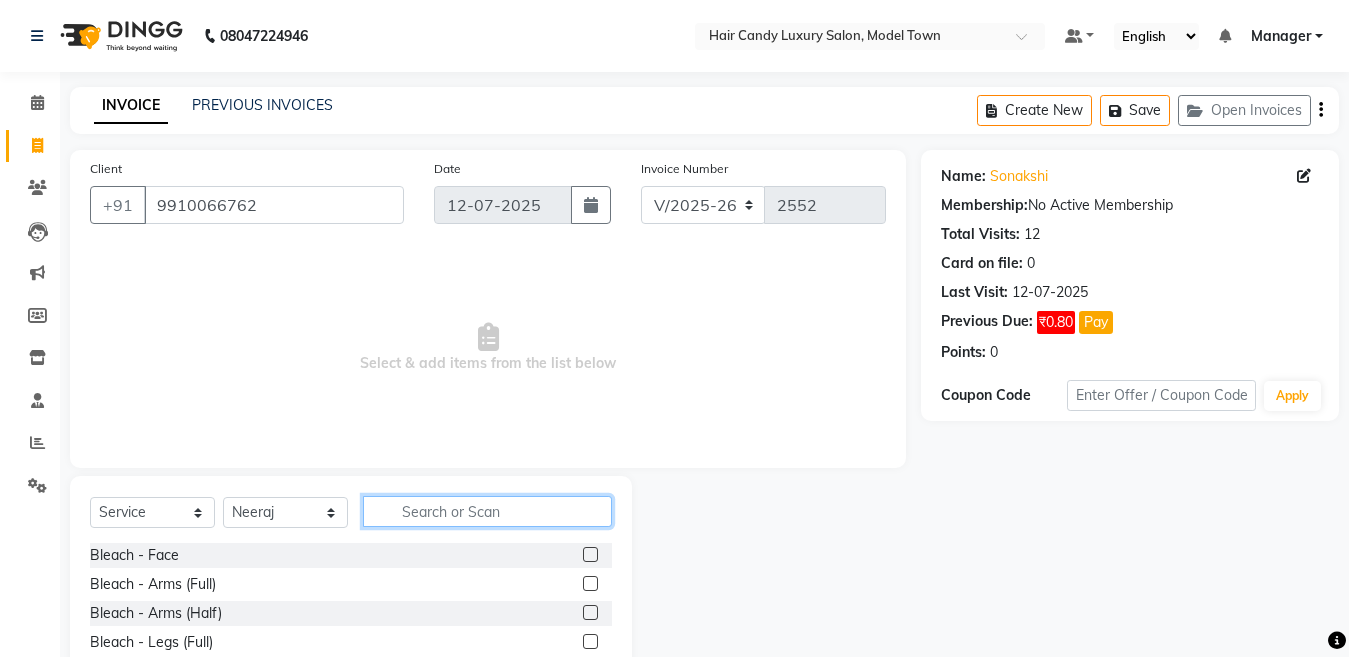 type on "b" 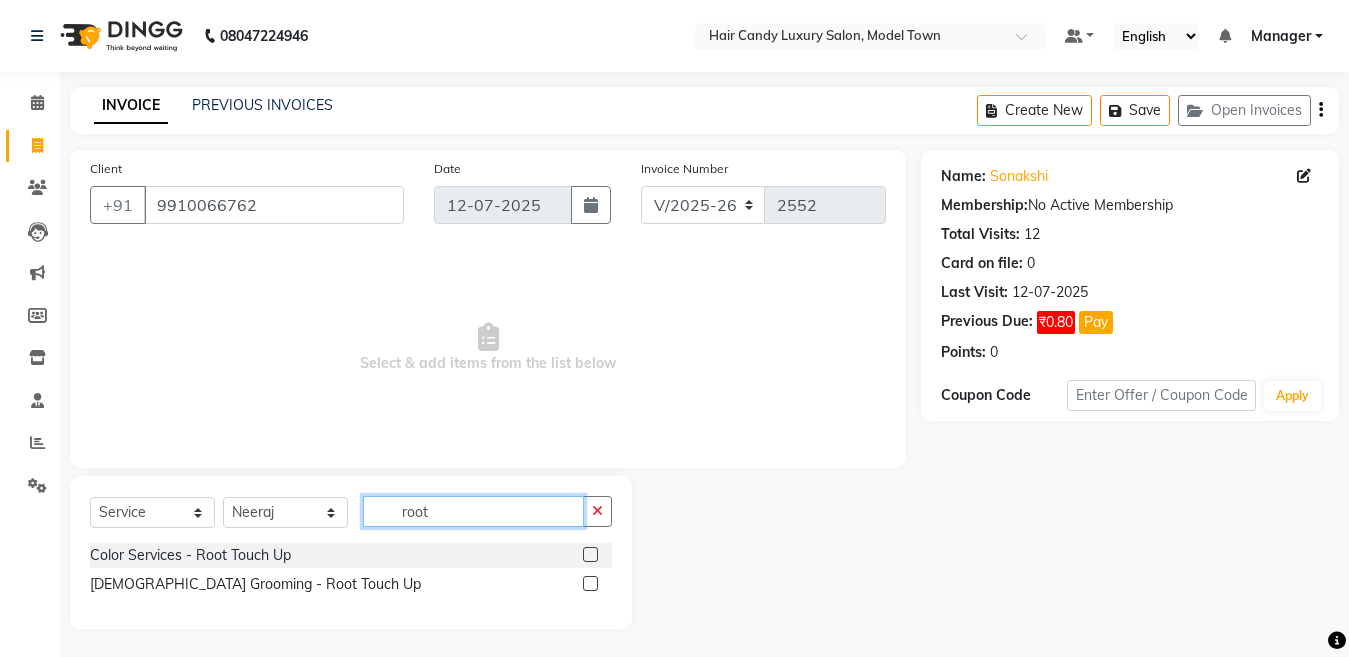 drag, startPoint x: 459, startPoint y: 510, endPoint x: 253, endPoint y: 510, distance: 206 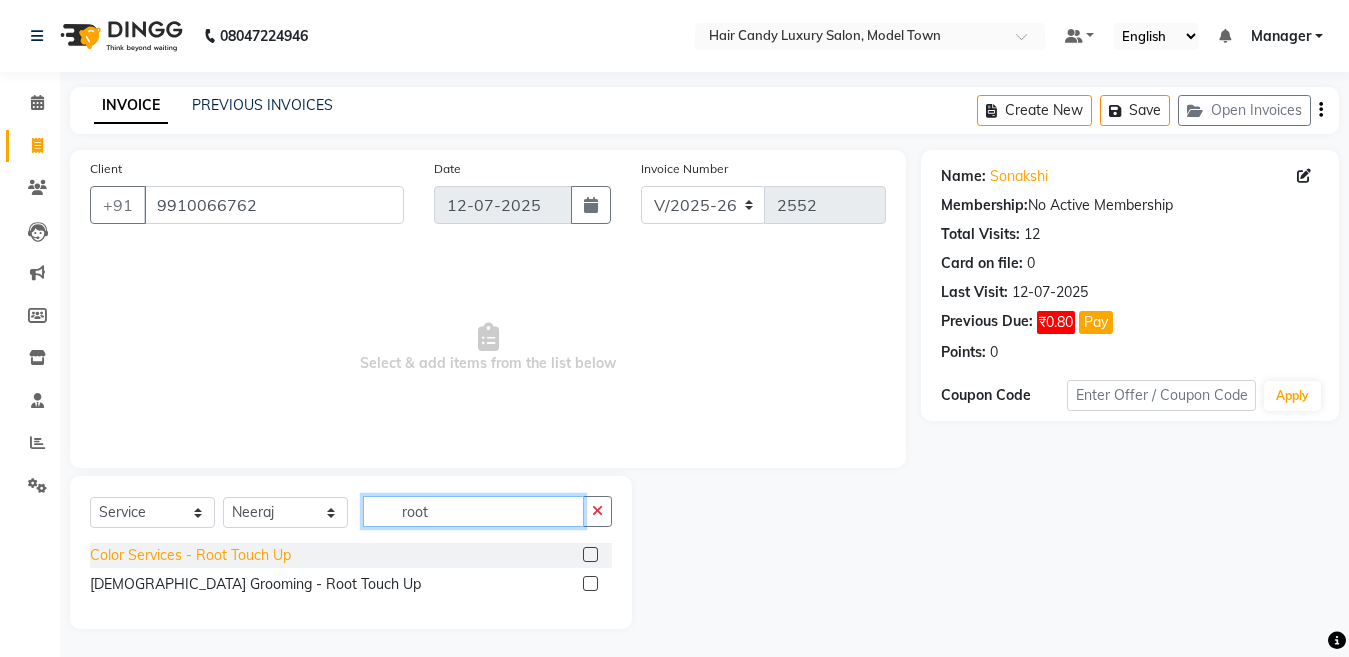 type on "root" 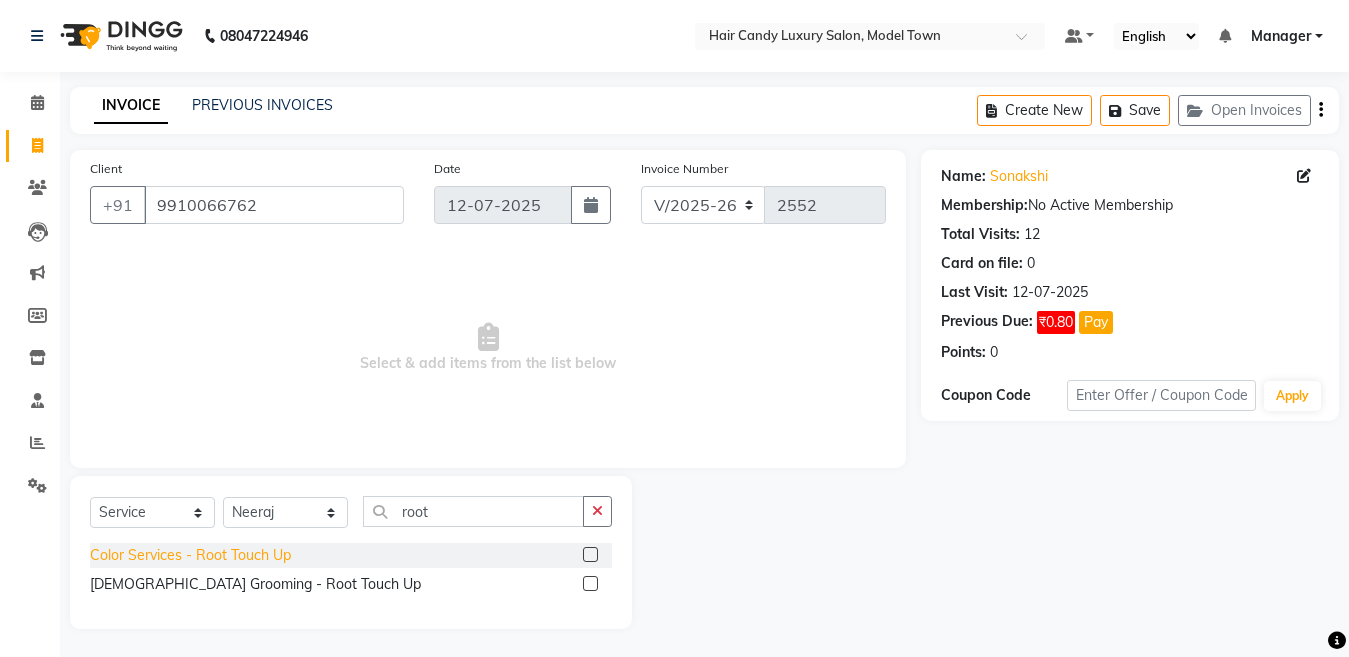click on "Color Services - Root Touch Up" 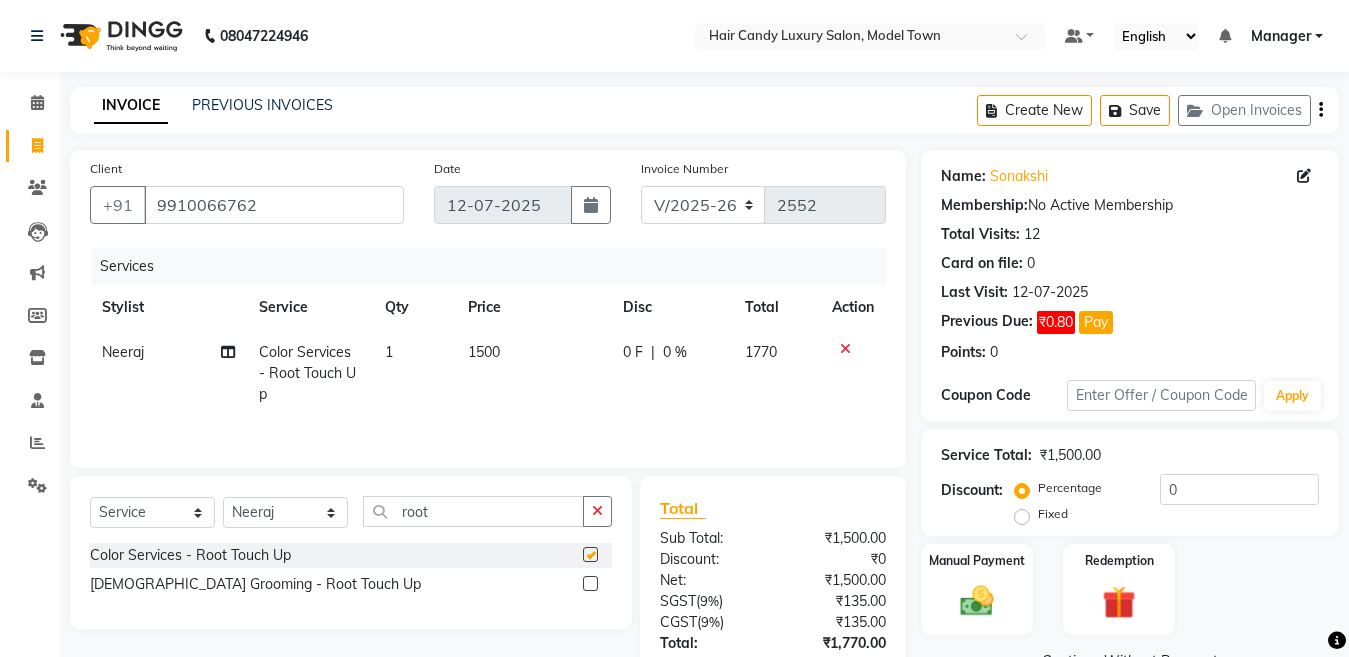 checkbox on "false" 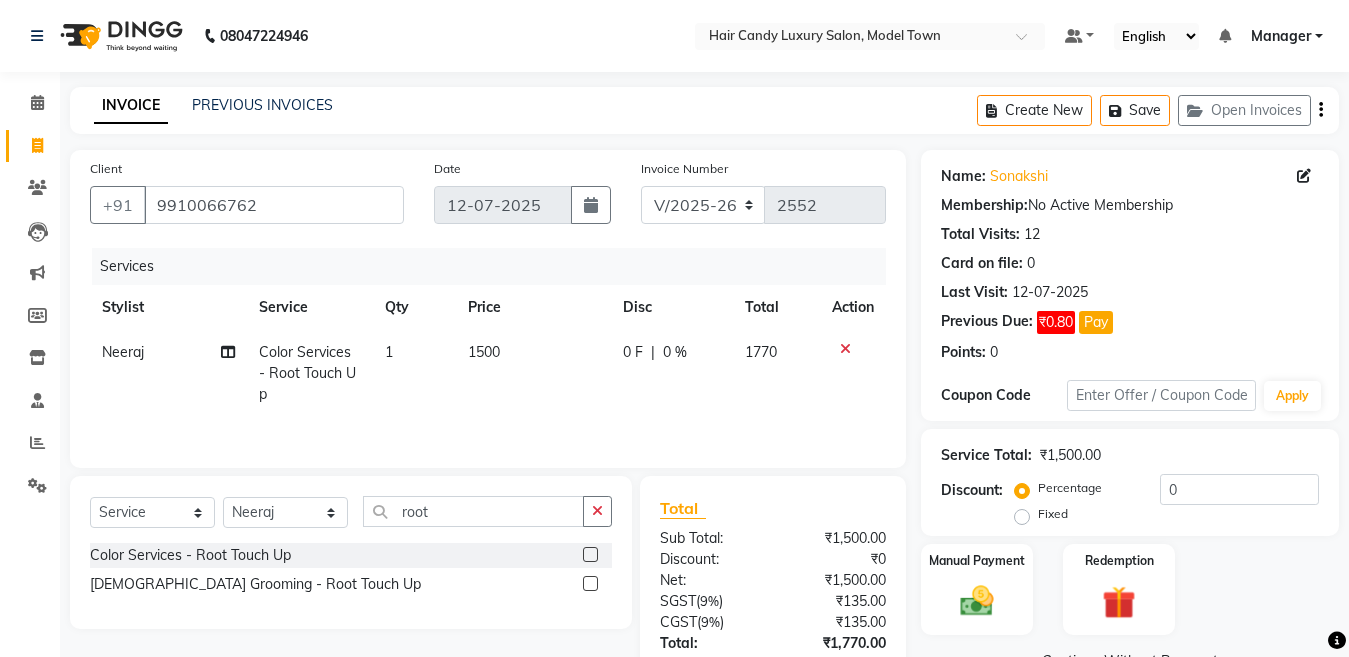 drag, startPoint x: 585, startPoint y: 323, endPoint x: 548, endPoint y: 352, distance: 47.010635 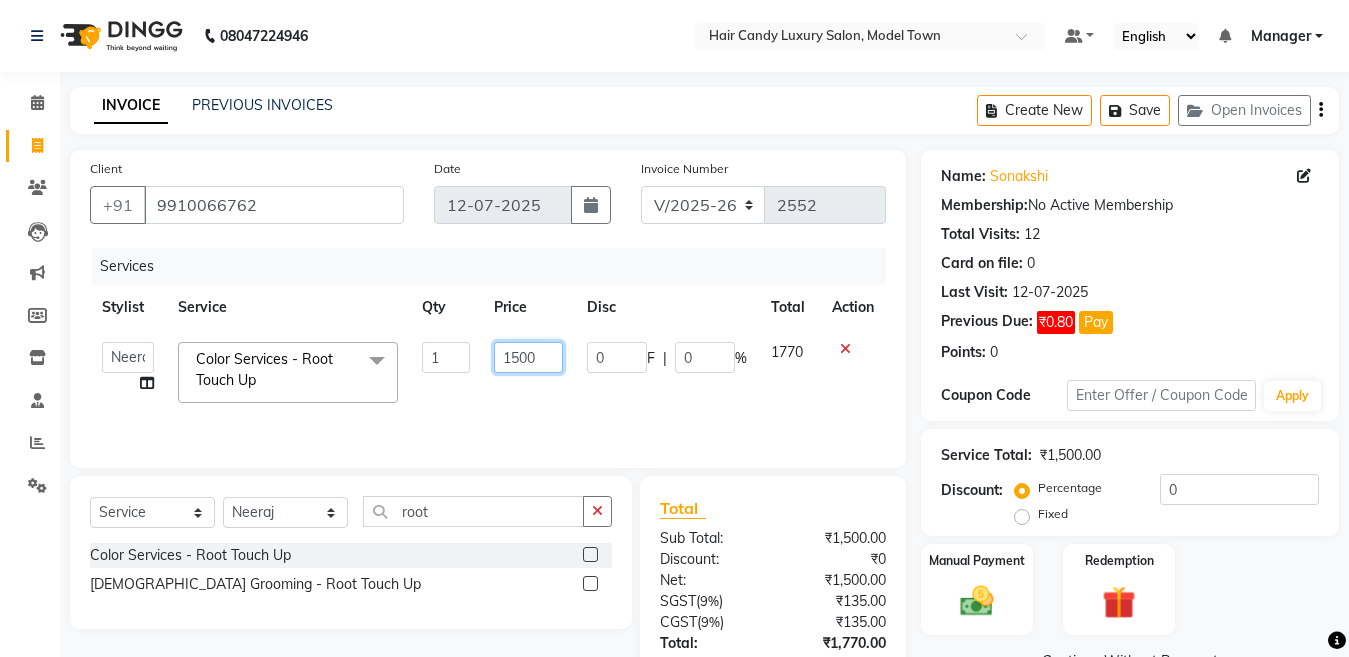 click on "1500" 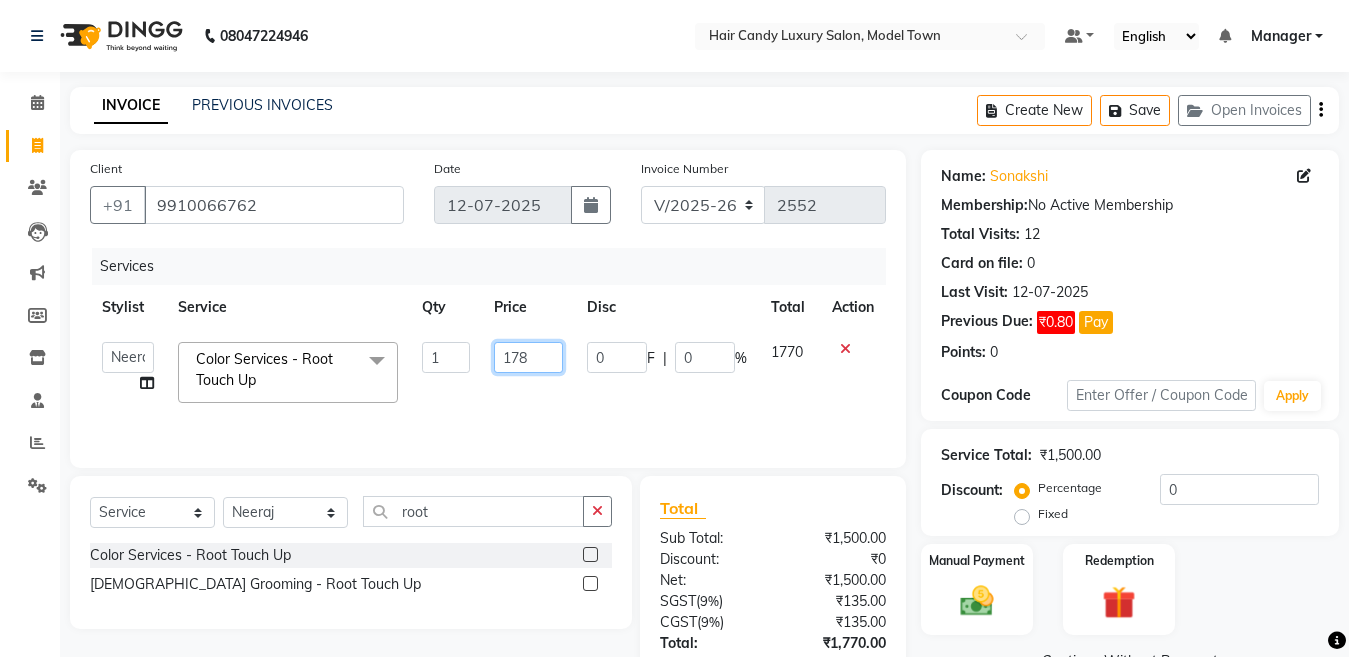 type on "1780" 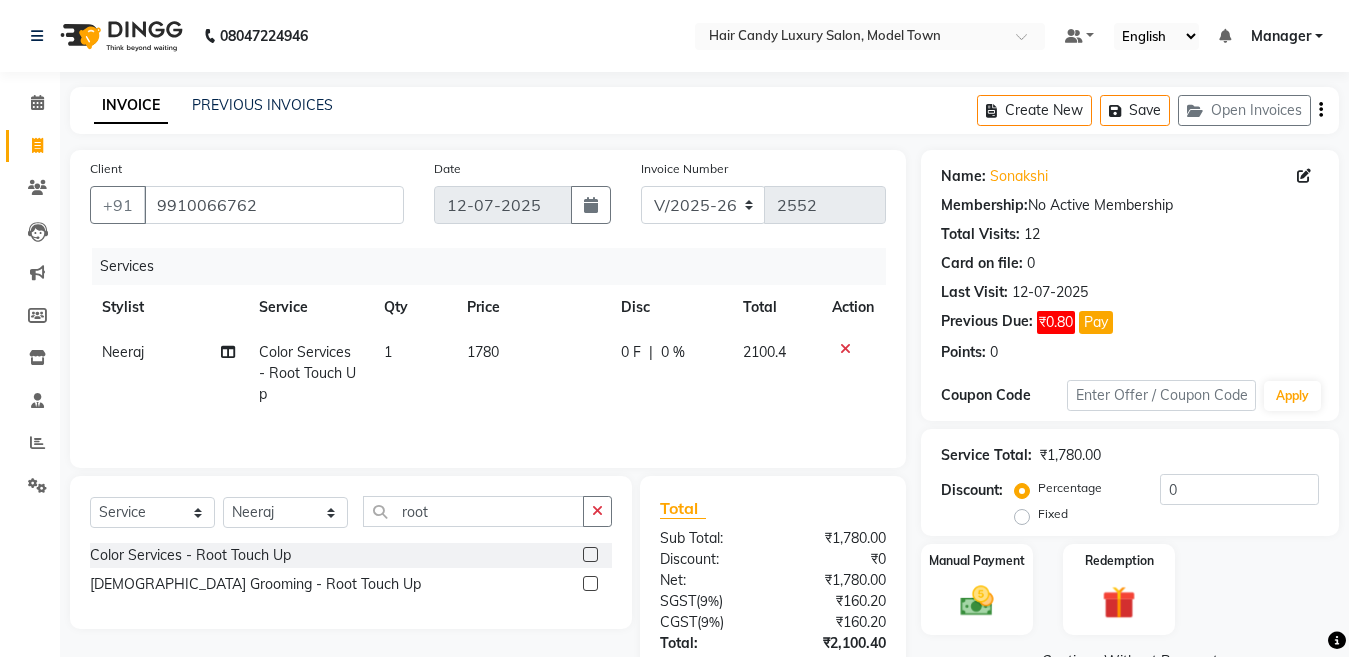 click on "Total" 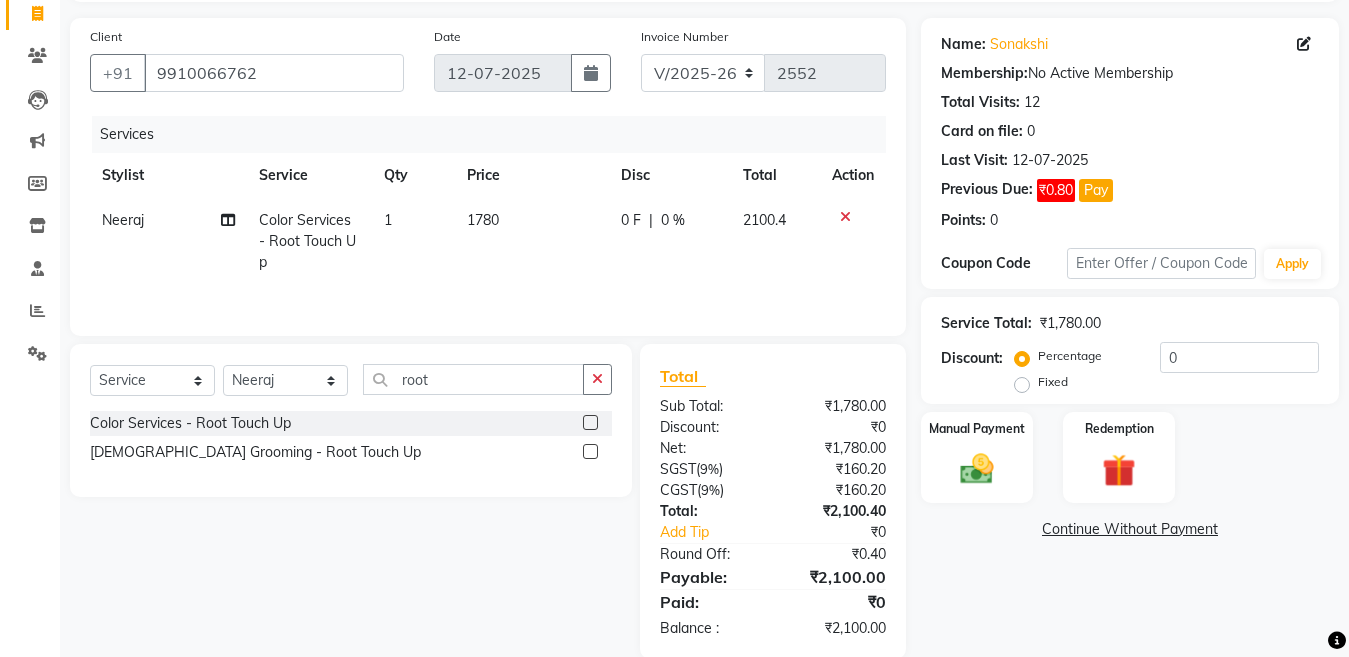 scroll, scrollTop: 103, scrollLeft: 0, axis: vertical 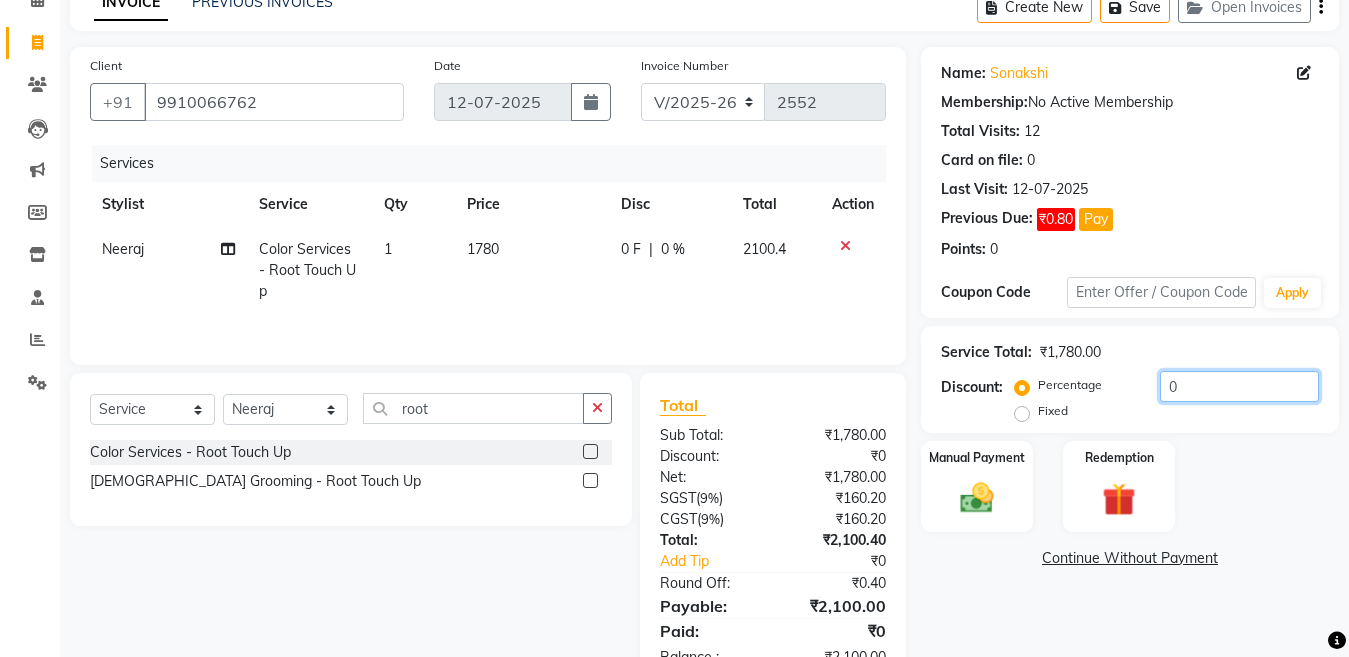 click on "0" 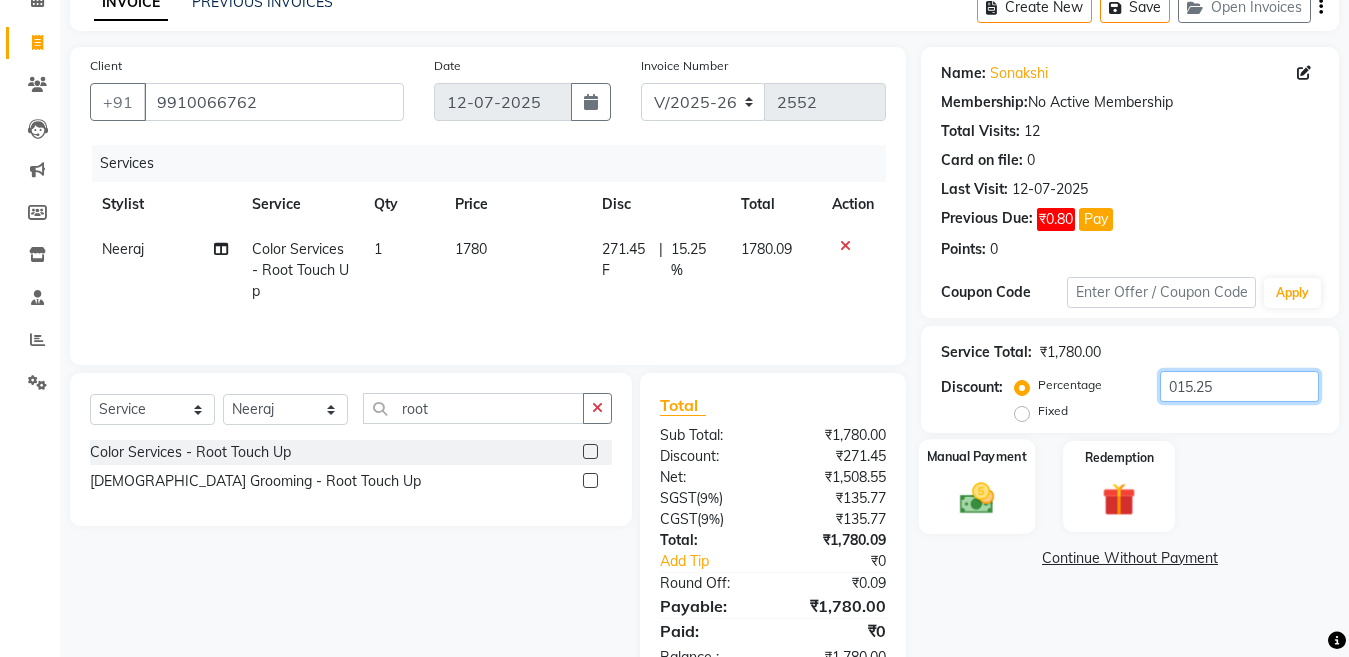 type on "015.25" 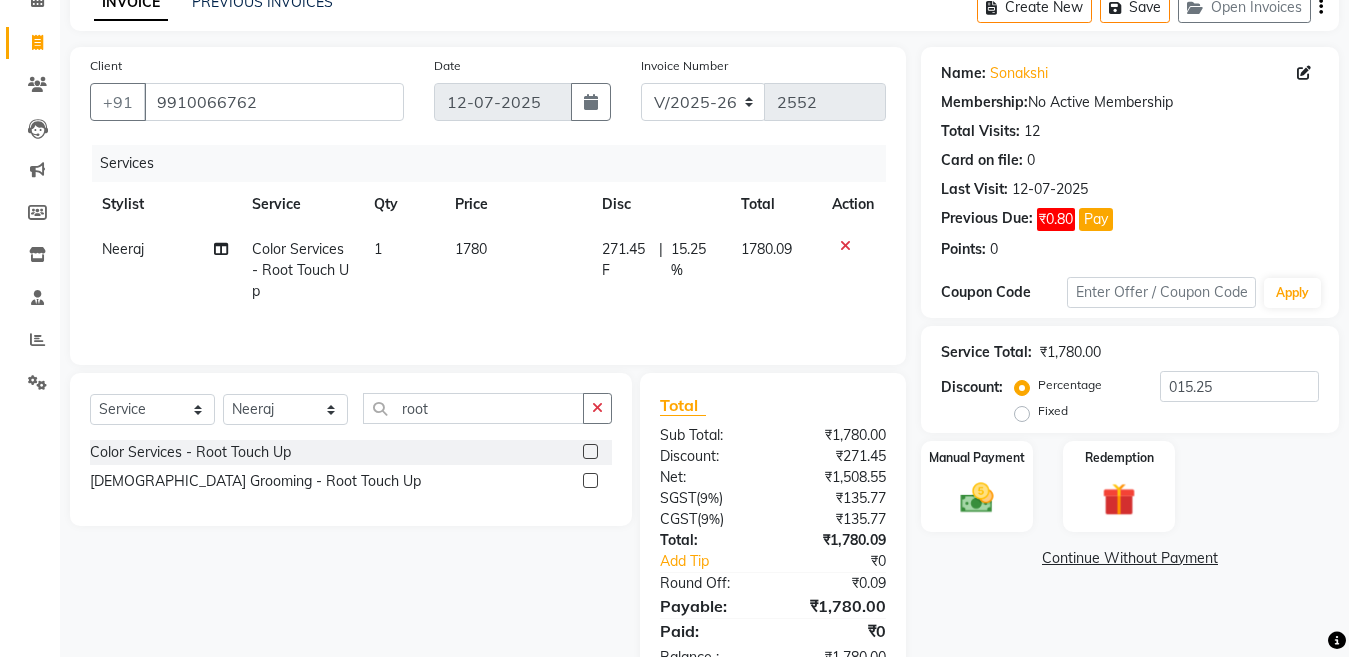 scroll, scrollTop: 166, scrollLeft: 0, axis: vertical 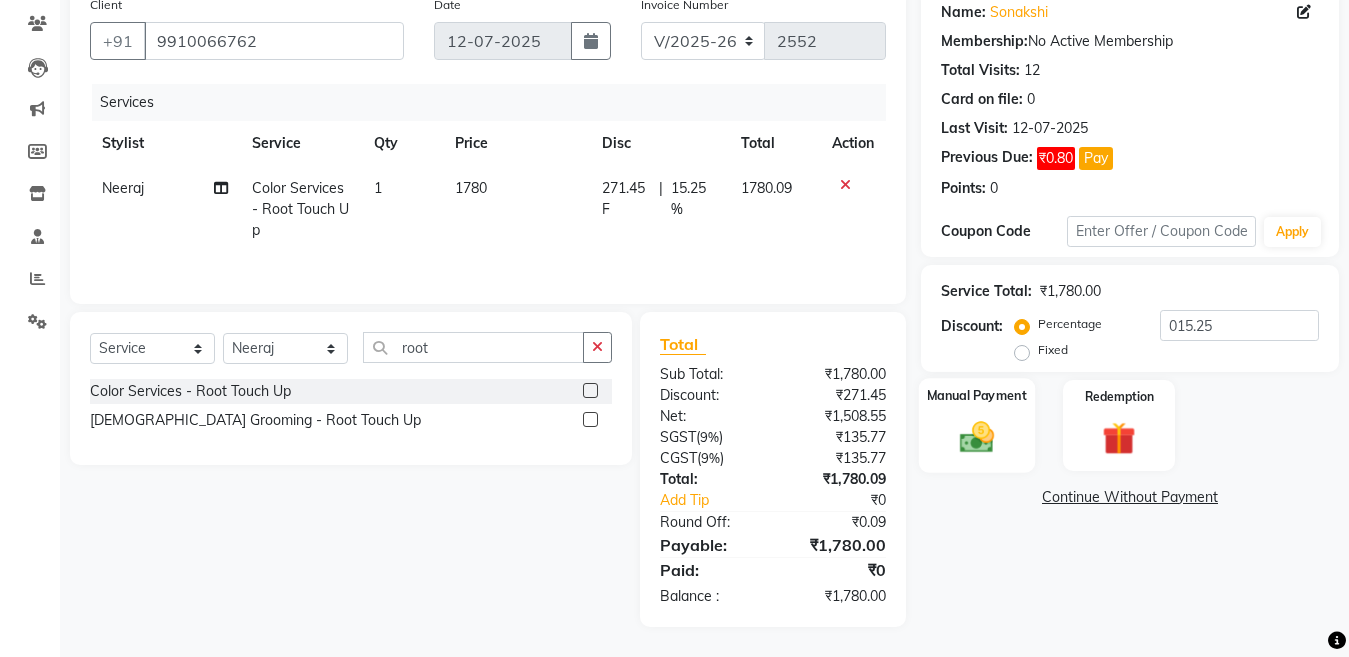 click 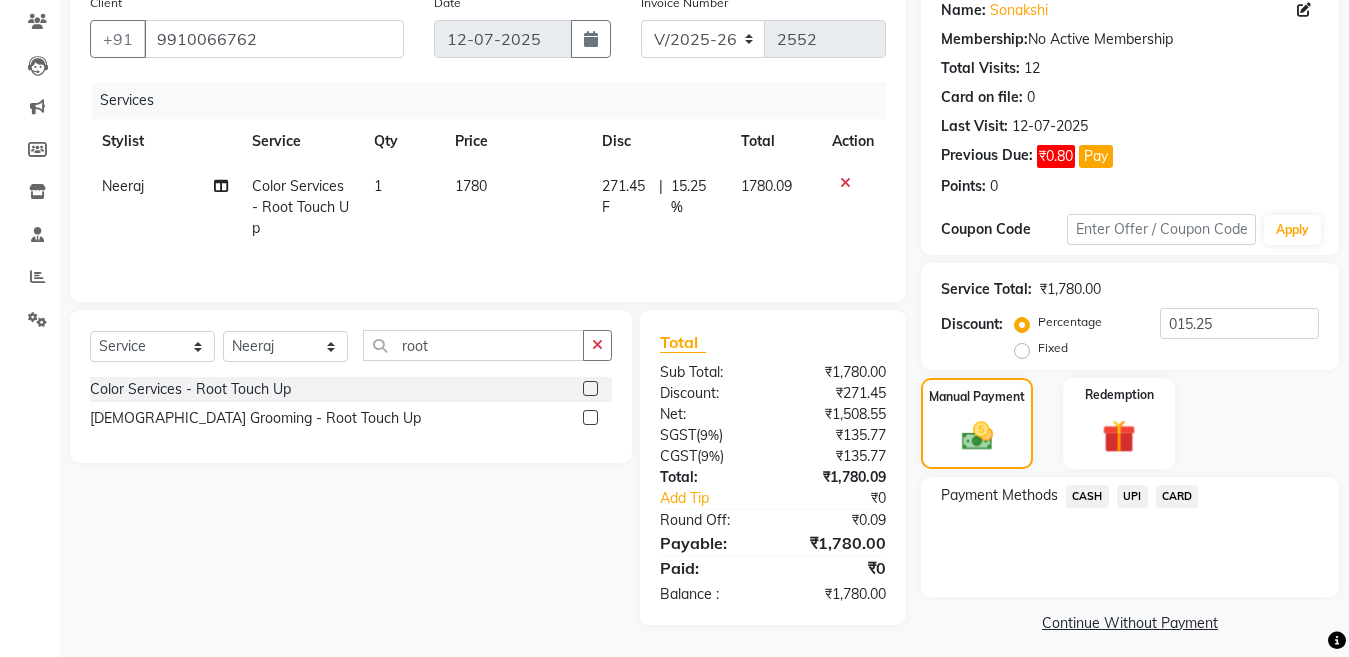 click on "UPI" 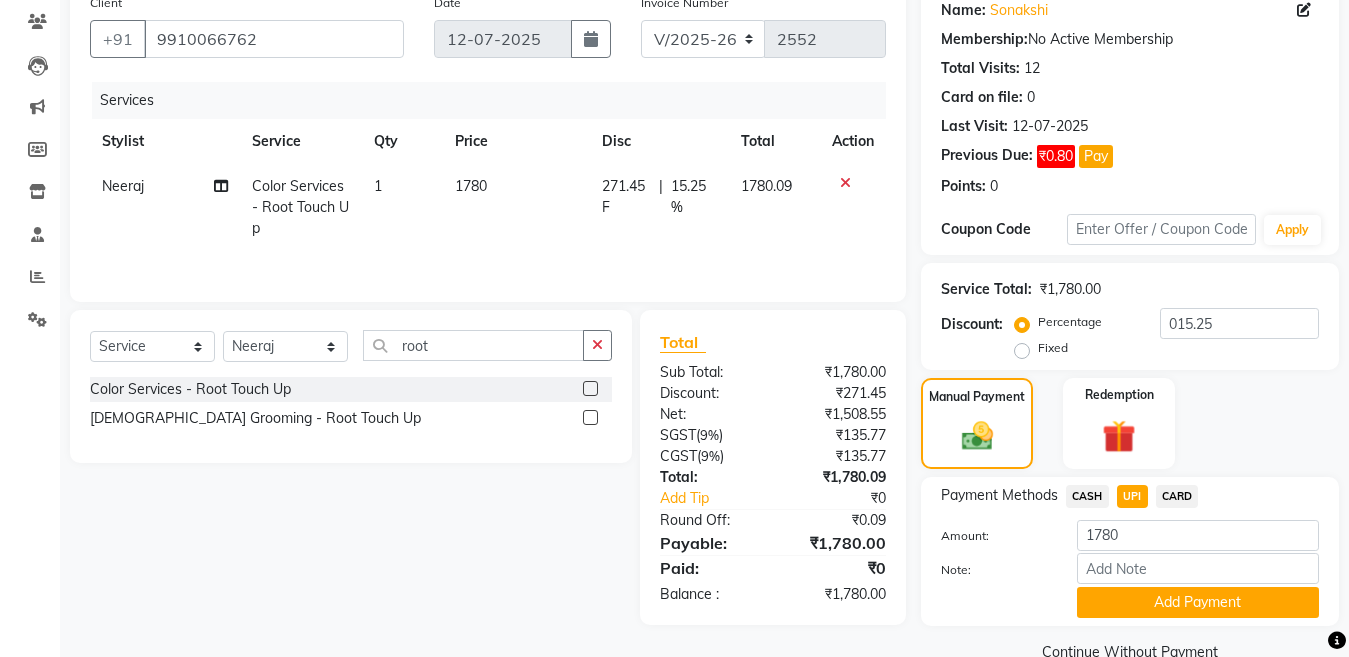 scroll, scrollTop: 206, scrollLeft: 0, axis: vertical 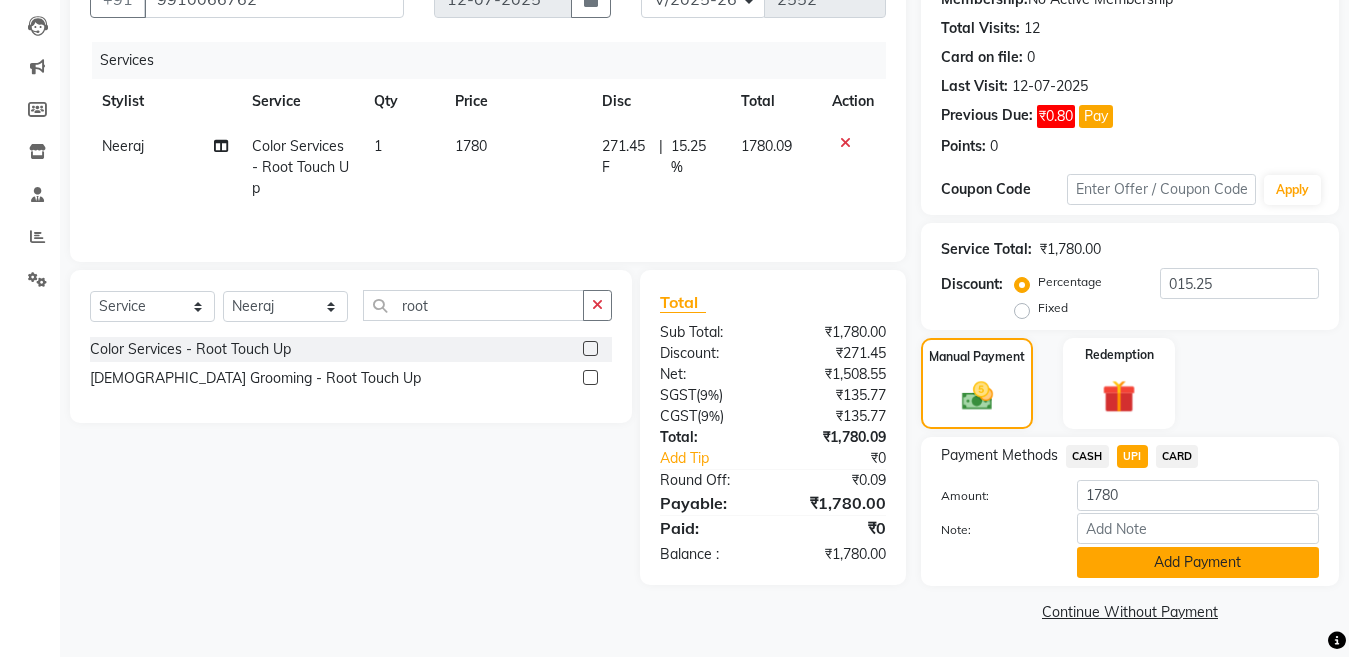 click on "Add Payment" 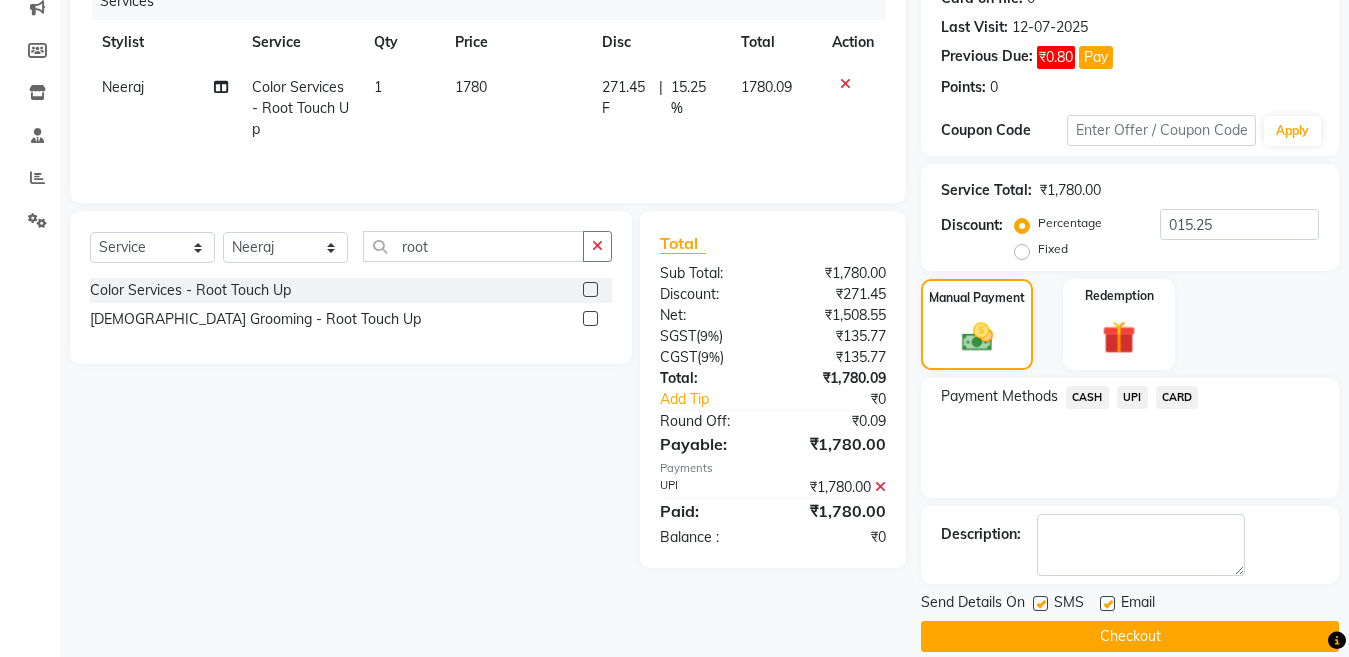 scroll, scrollTop: 290, scrollLeft: 0, axis: vertical 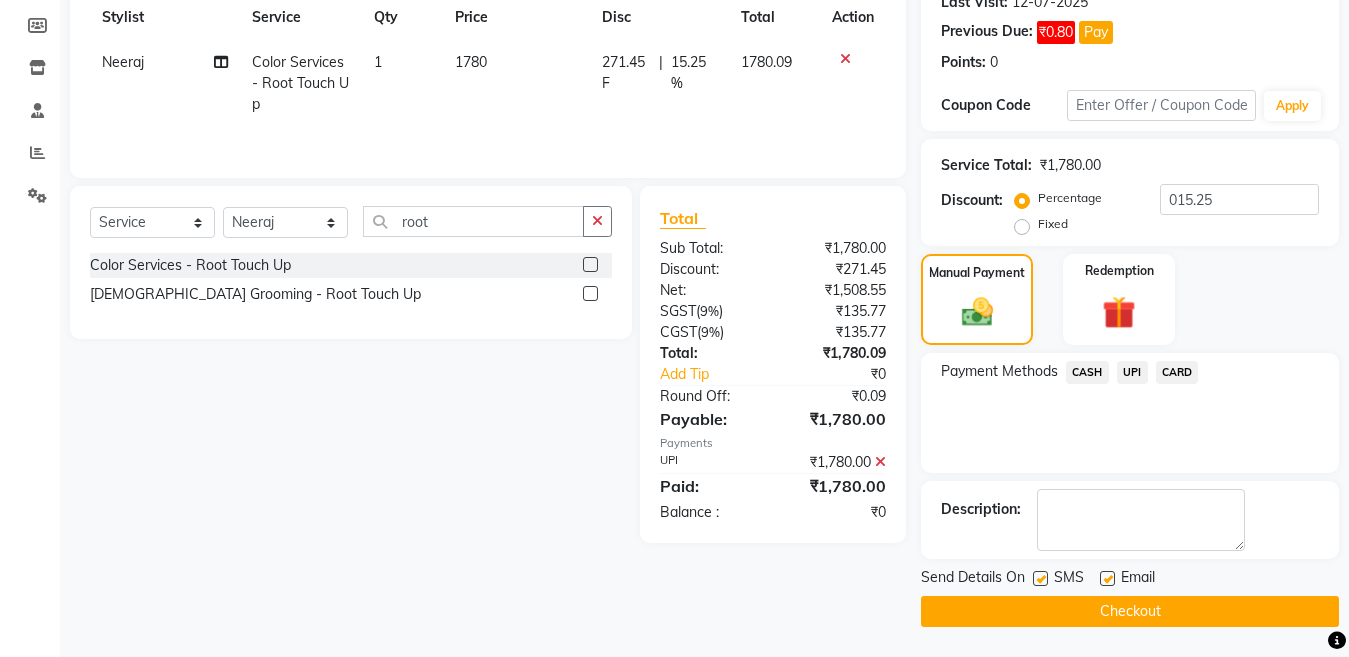 click 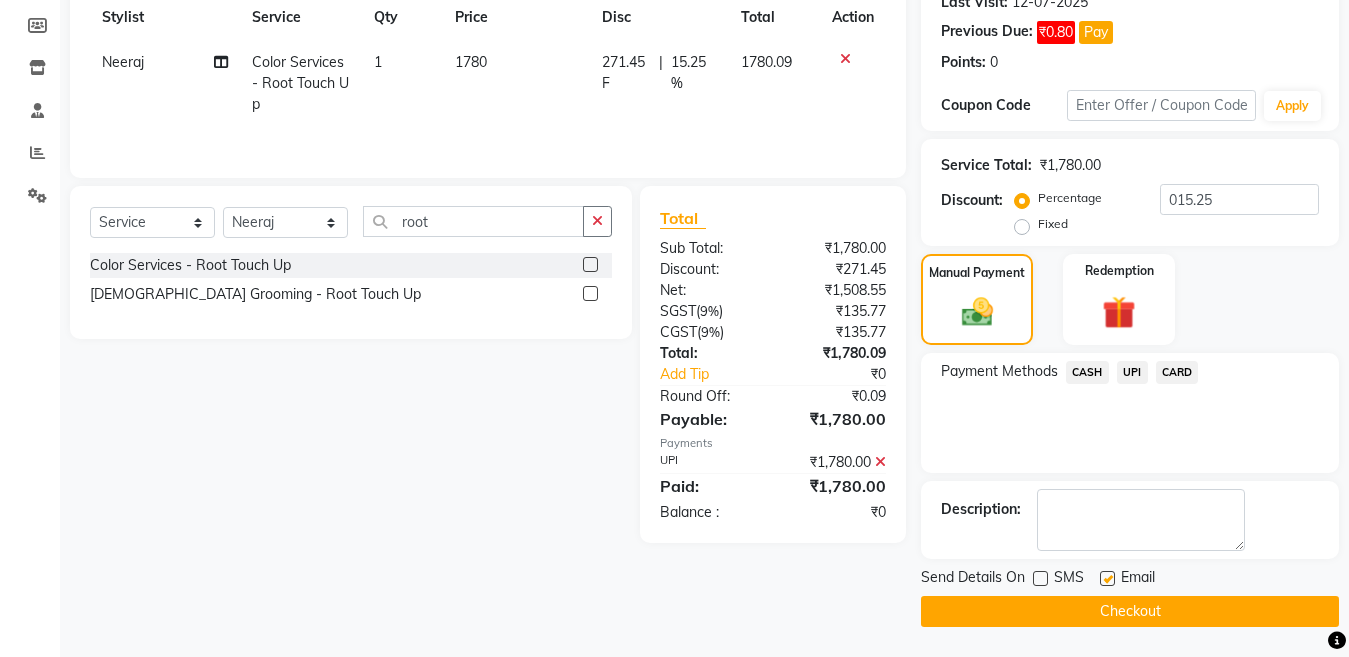click on "Checkout" 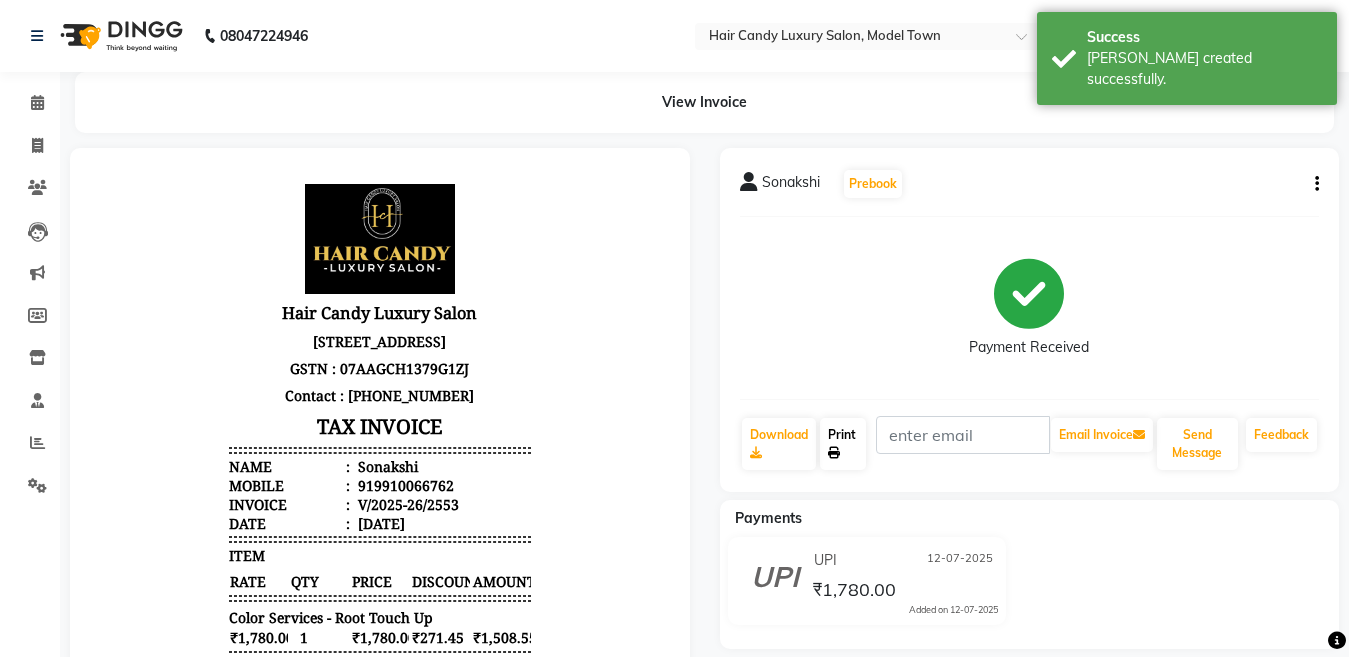 scroll, scrollTop: 0, scrollLeft: 0, axis: both 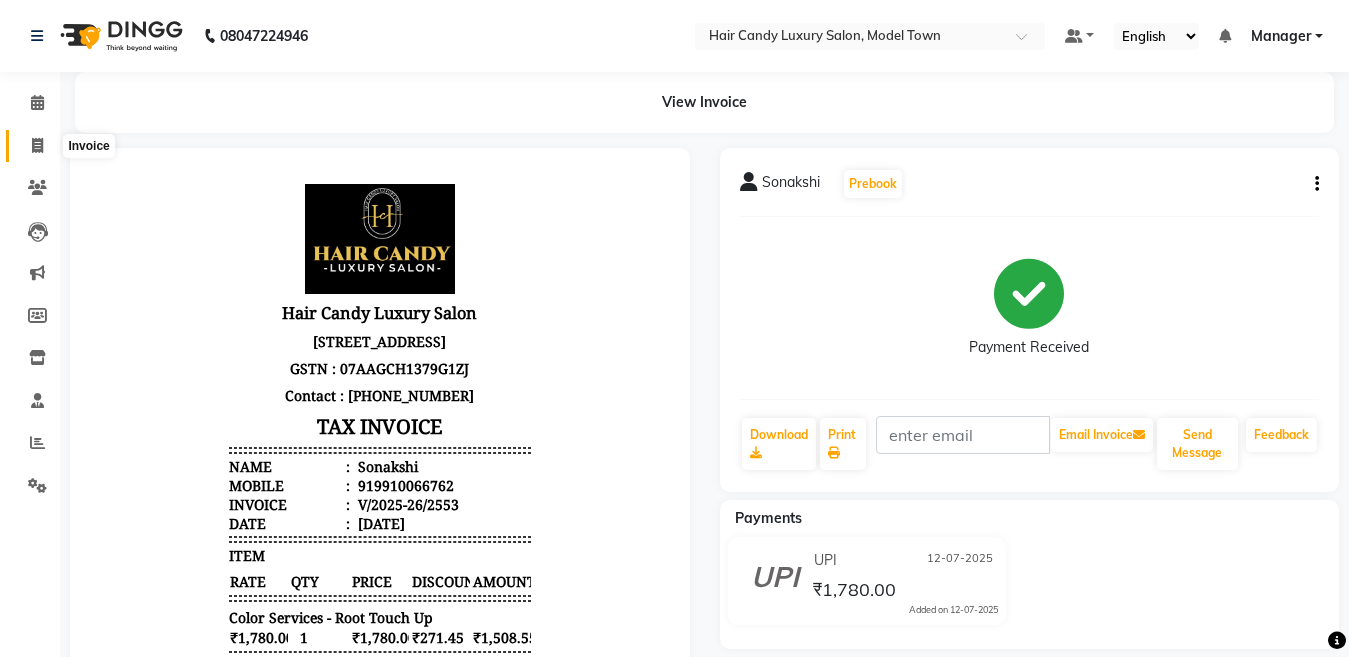 click 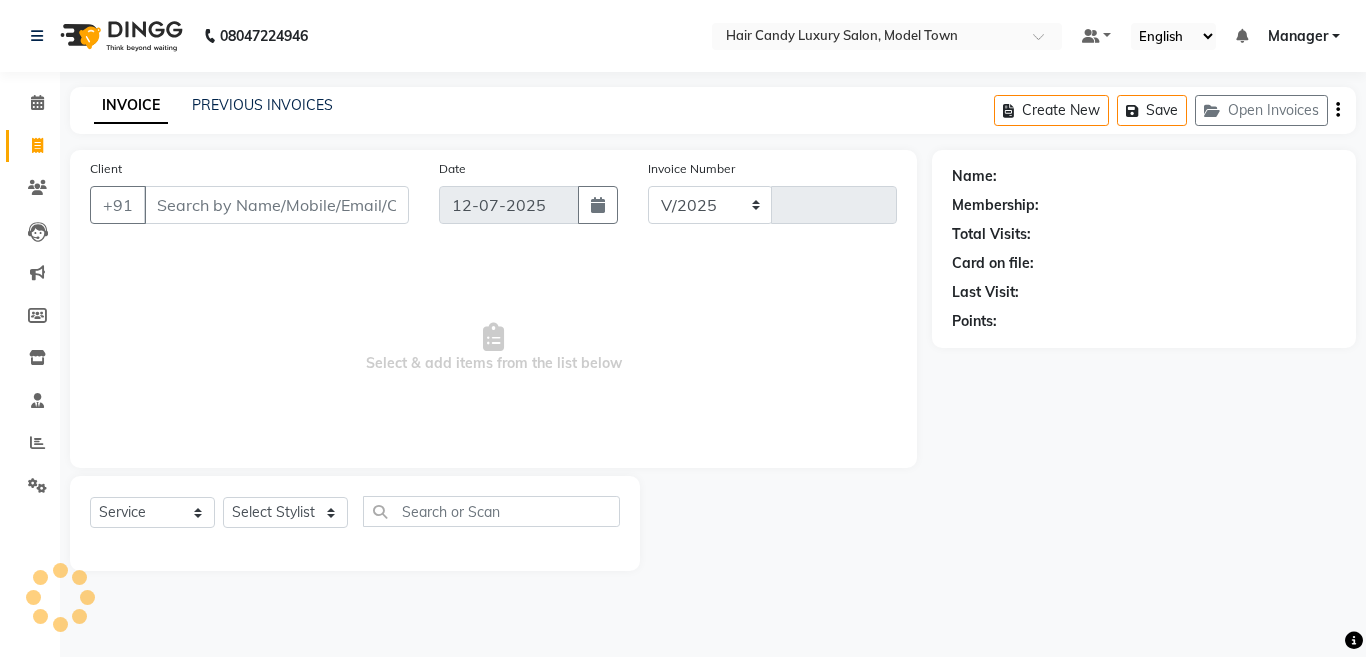 select on "4716" 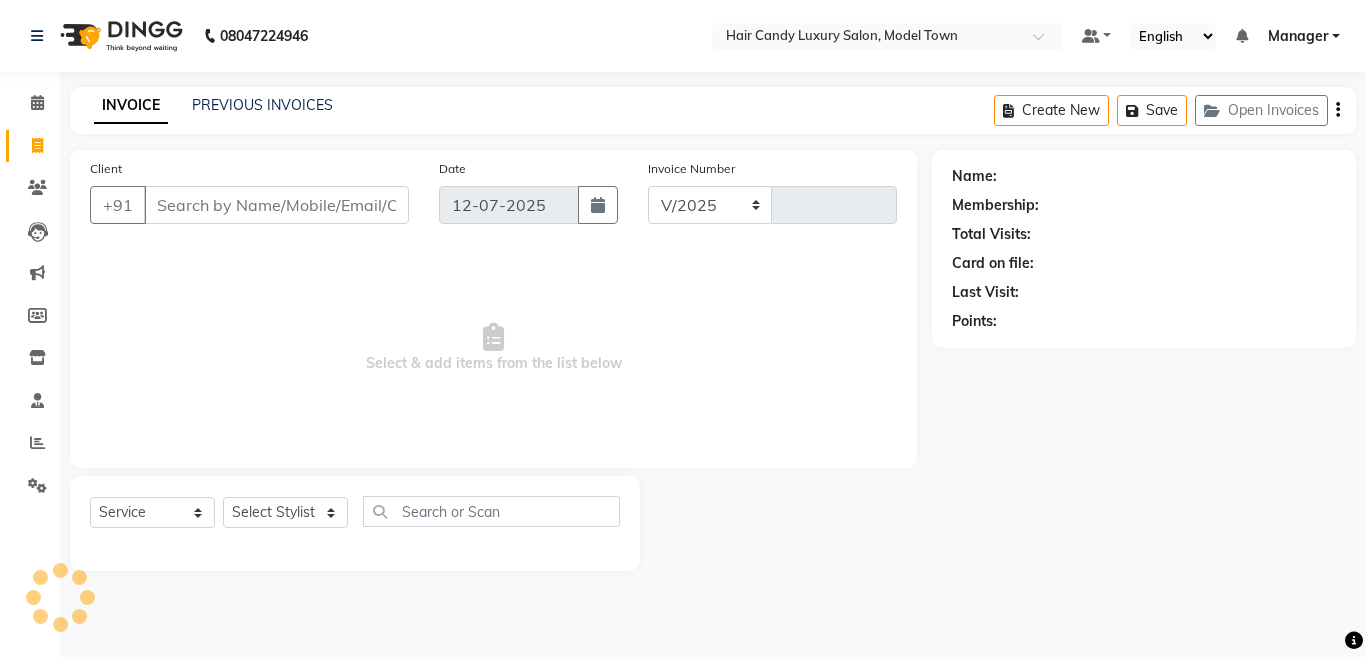 type on "2554" 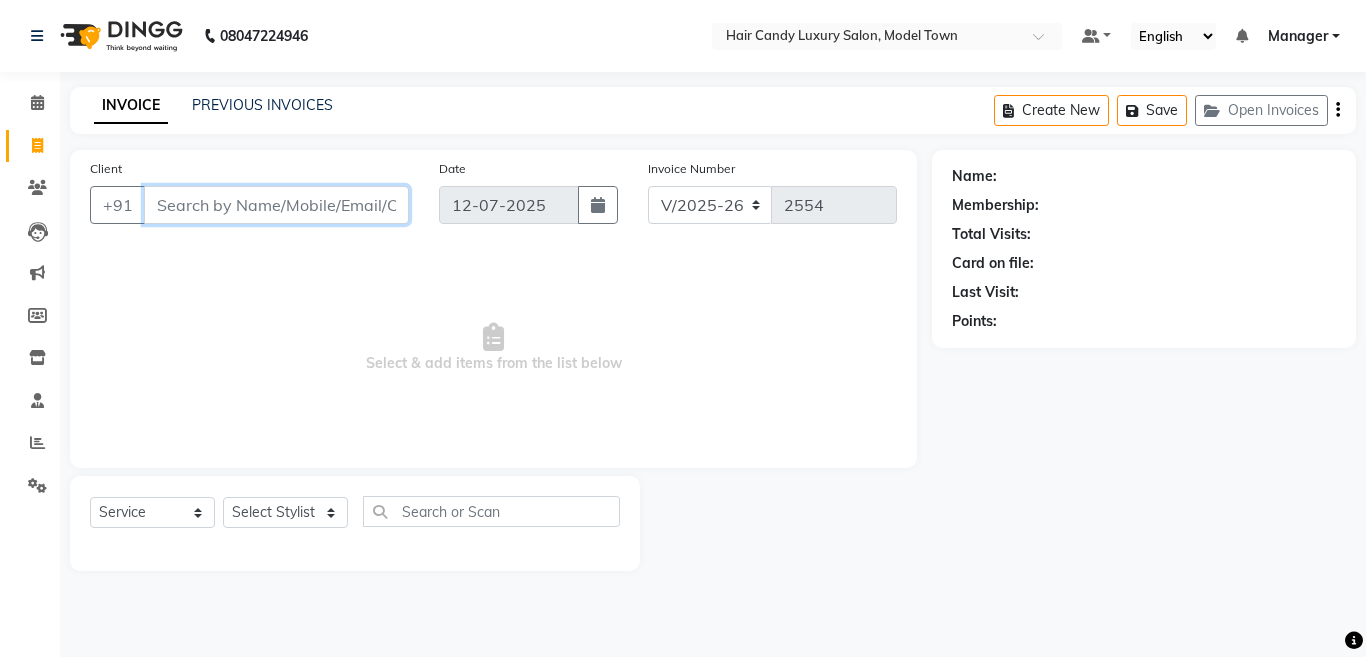 click on "Client" at bounding box center (276, 205) 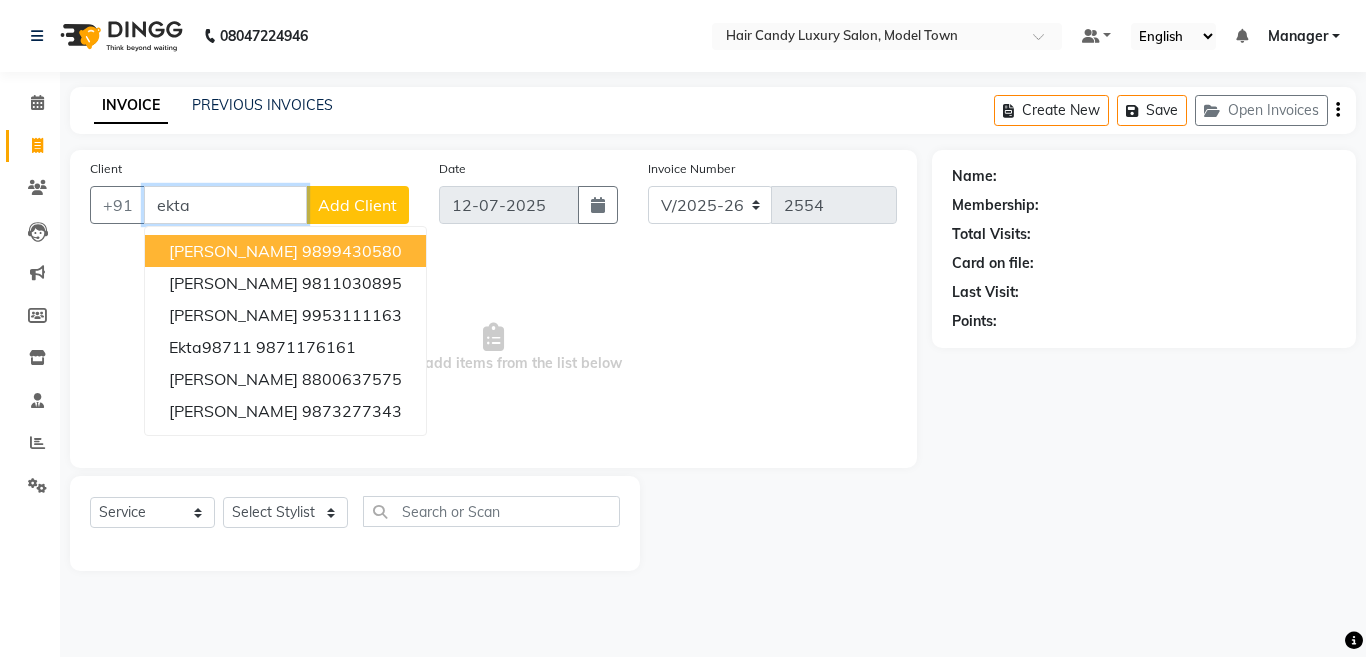 click on "Ekta Sareen" at bounding box center [233, 251] 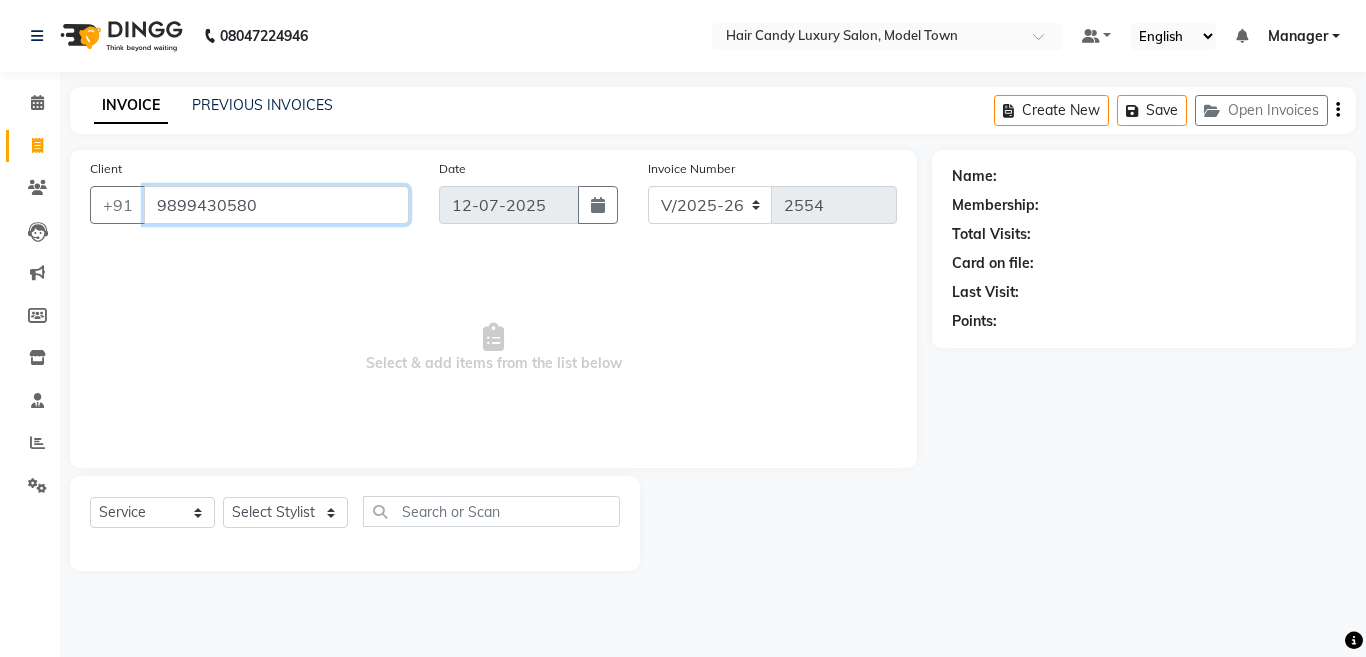 type on "9899430580" 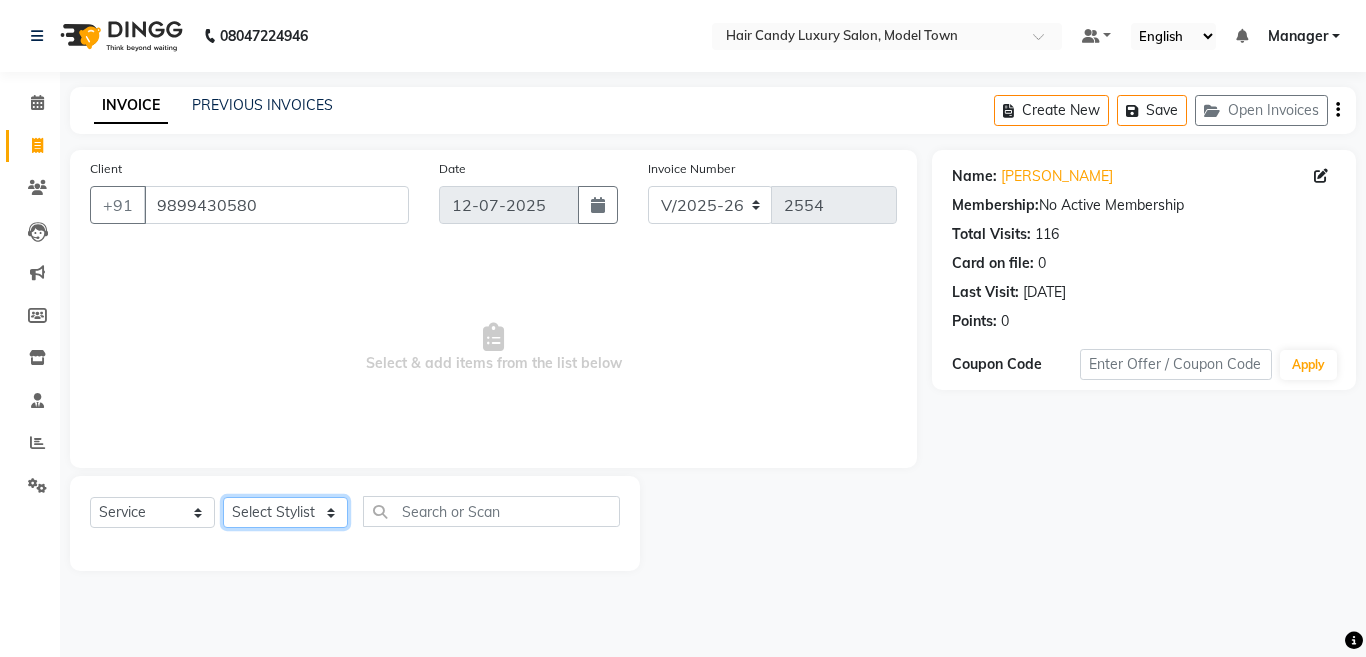 click on "Select Stylist [PERSON_NAME] [PERSON_NAME] ([PERSON_NAME]) Manager [PERSON_NAME] [PERSON_NAME] [PERSON_NAME] [PERSON_NAME] ([PERSON_NAME]) [PERSON_NAME]  stock manager surrender [PERSON_NAME] [PERSON_NAME]" 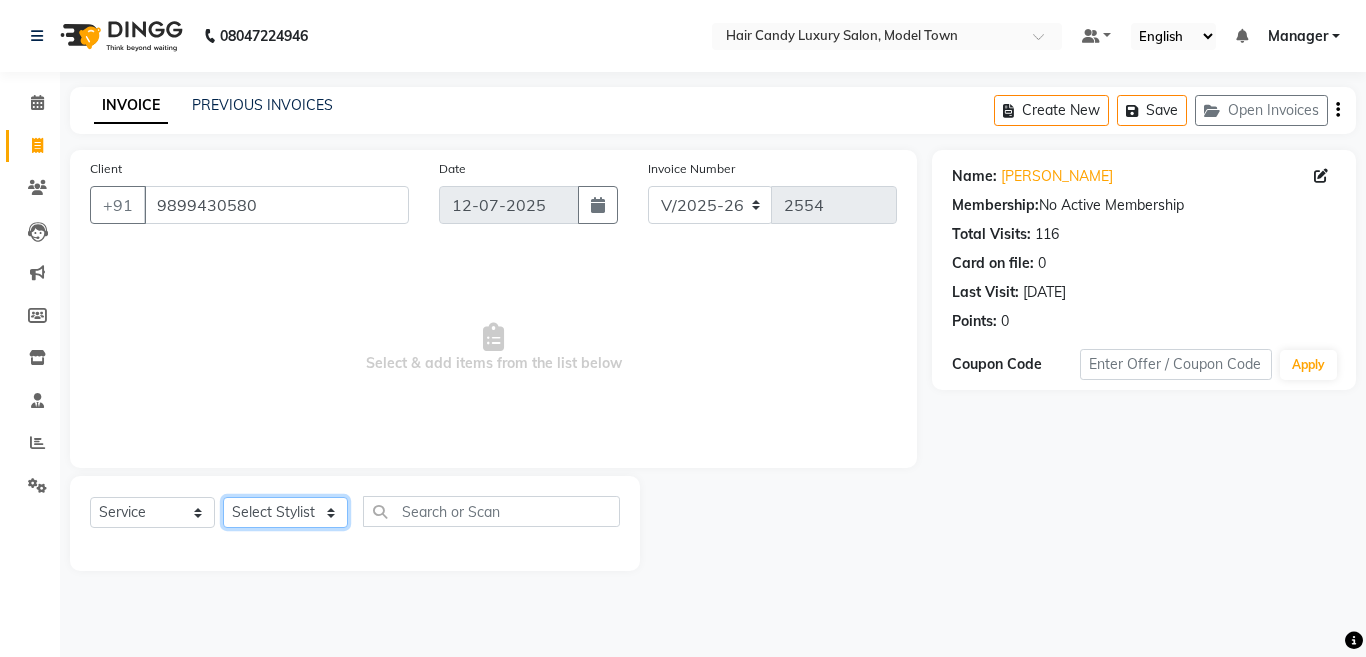 select on "28001" 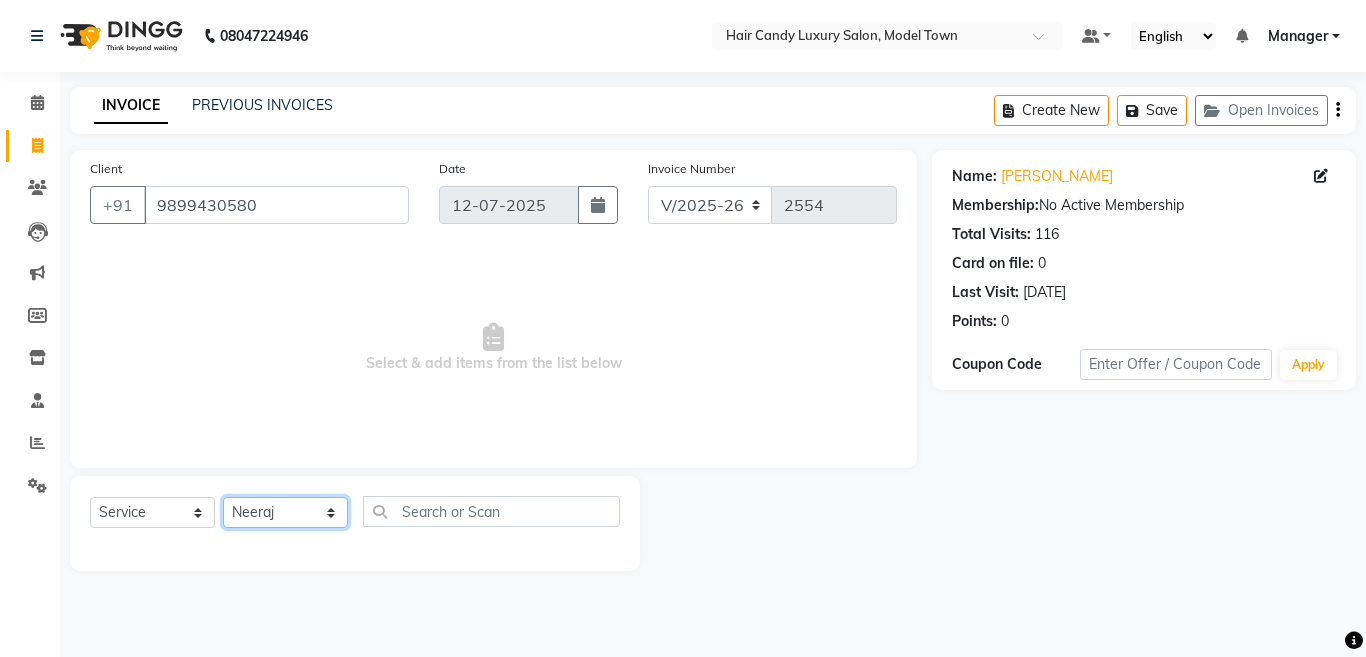 click on "Select Stylist [PERSON_NAME] [PERSON_NAME] ([PERSON_NAME]) Manager [PERSON_NAME] [PERSON_NAME] [PERSON_NAME] [PERSON_NAME] ([PERSON_NAME]) [PERSON_NAME]  stock manager surrender [PERSON_NAME] [PERSON_NAME]" 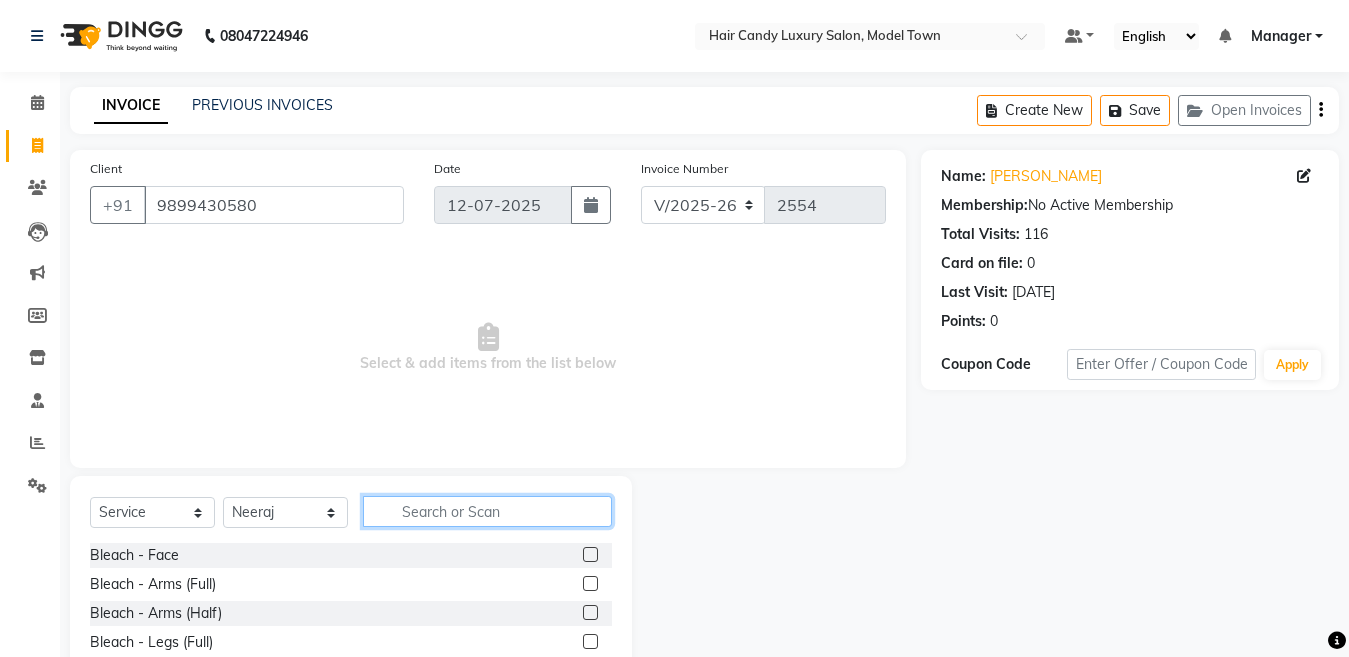 click 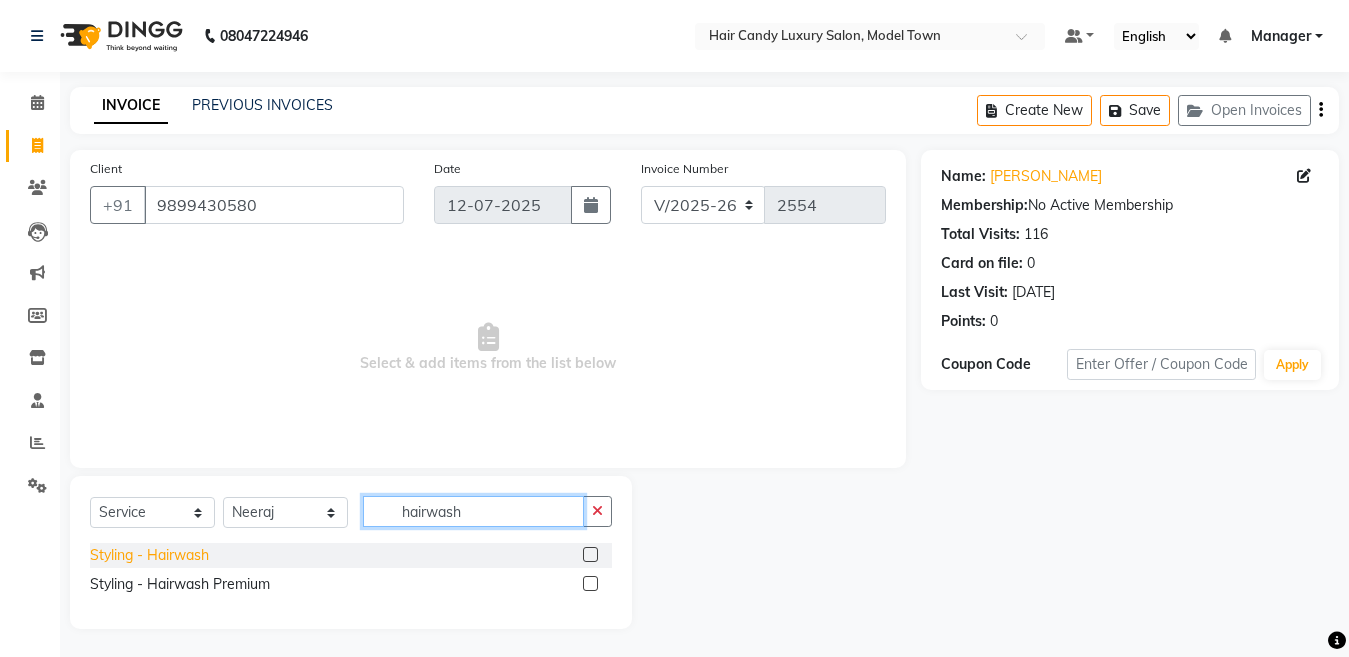 type on "hairwash" 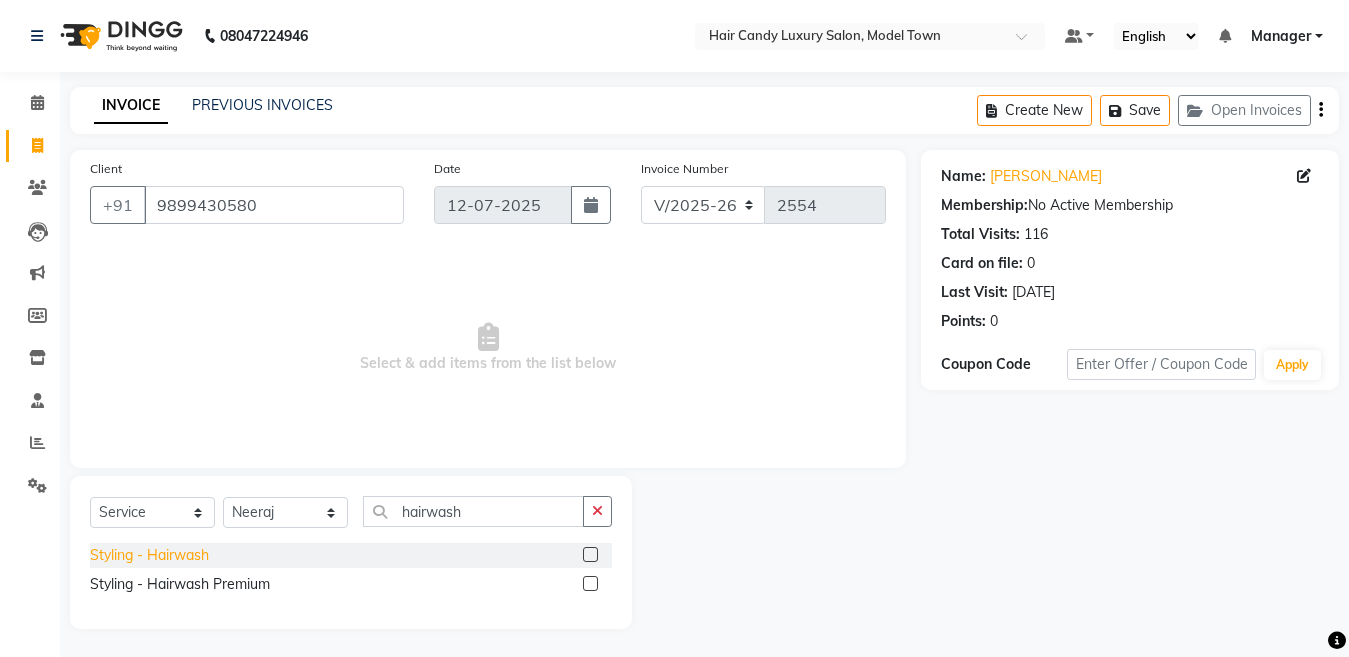click on "Styling - Hairwash" 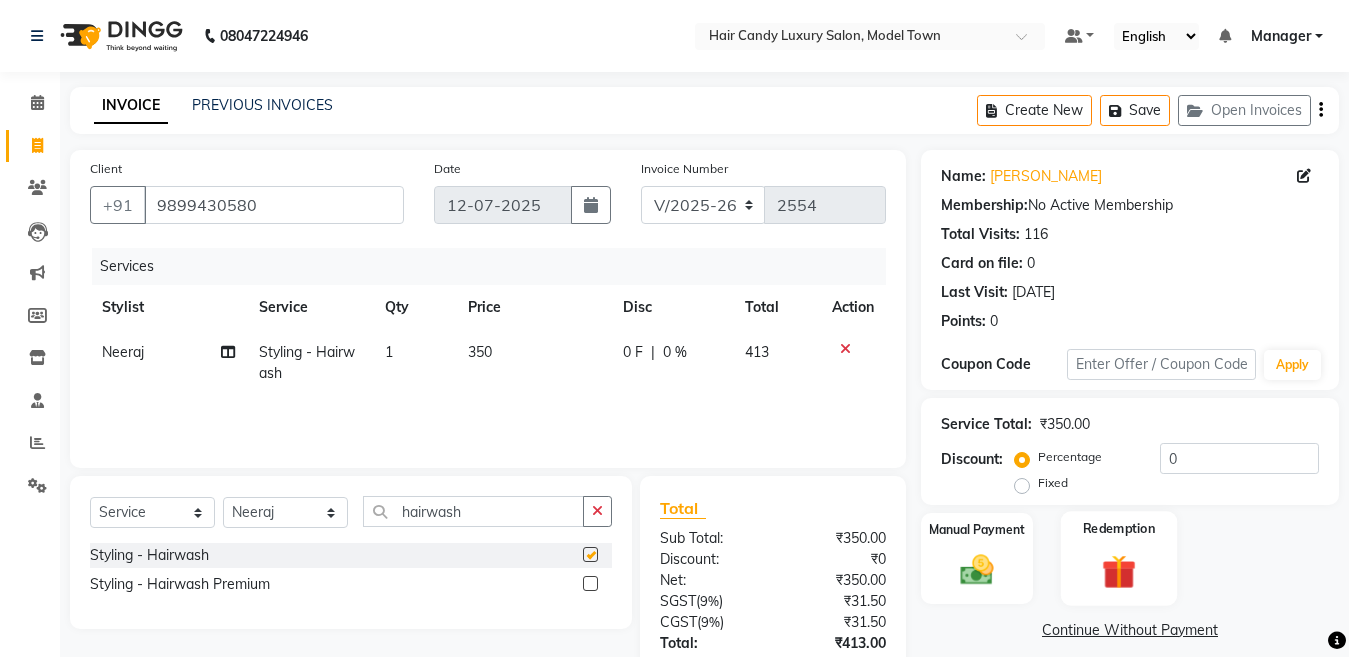 checkbox on "false" 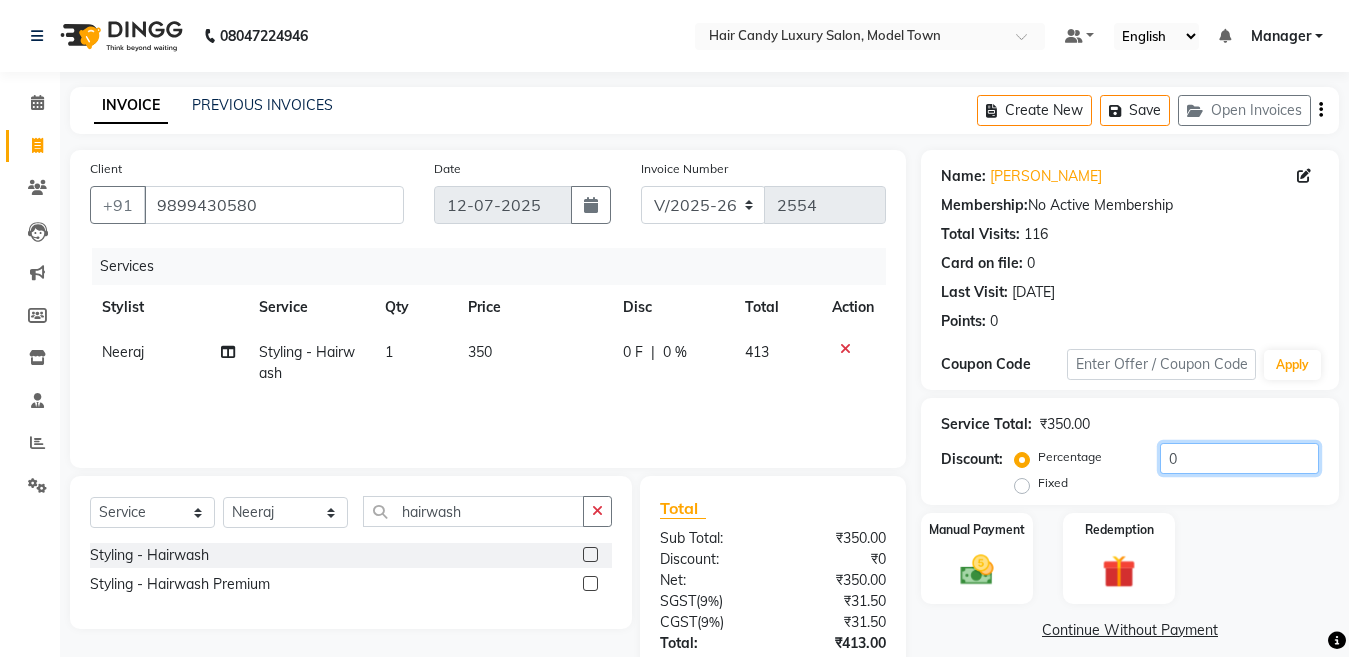 drag, startPoint x: 1167, startPoint y: 464, endPoint x: 775, endPoint y: 441, distance: 392.67416 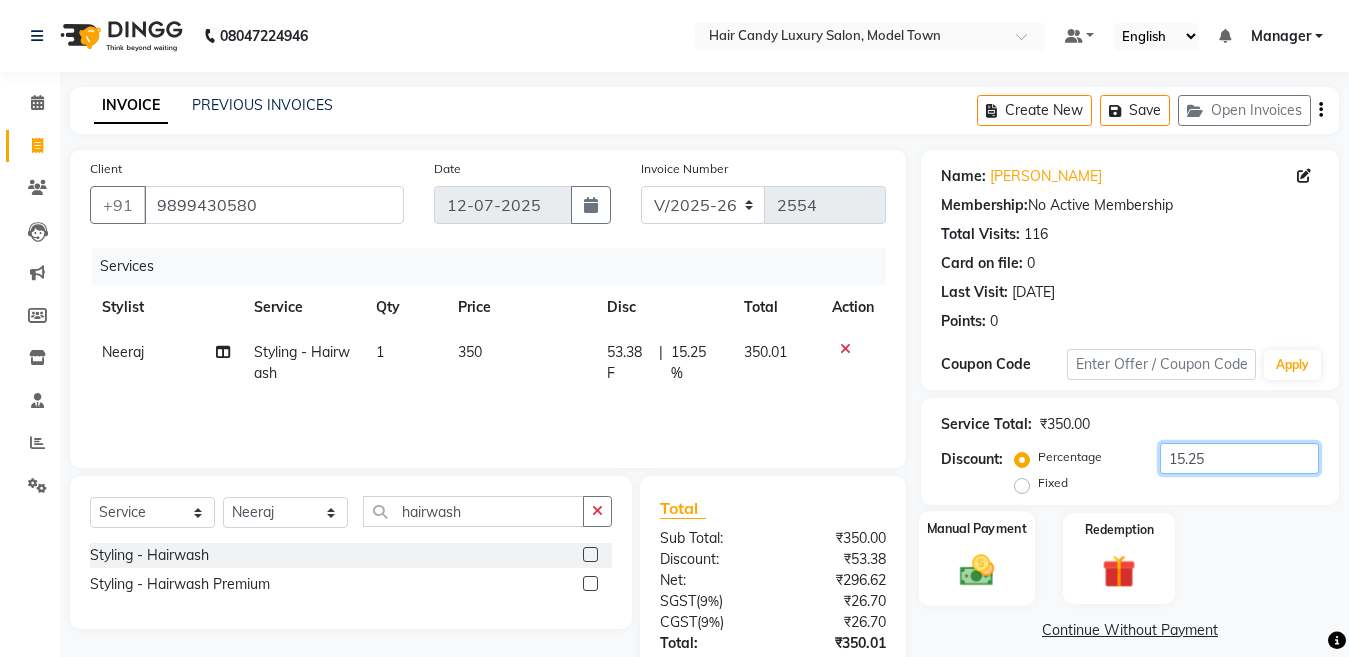 type on "15.25" 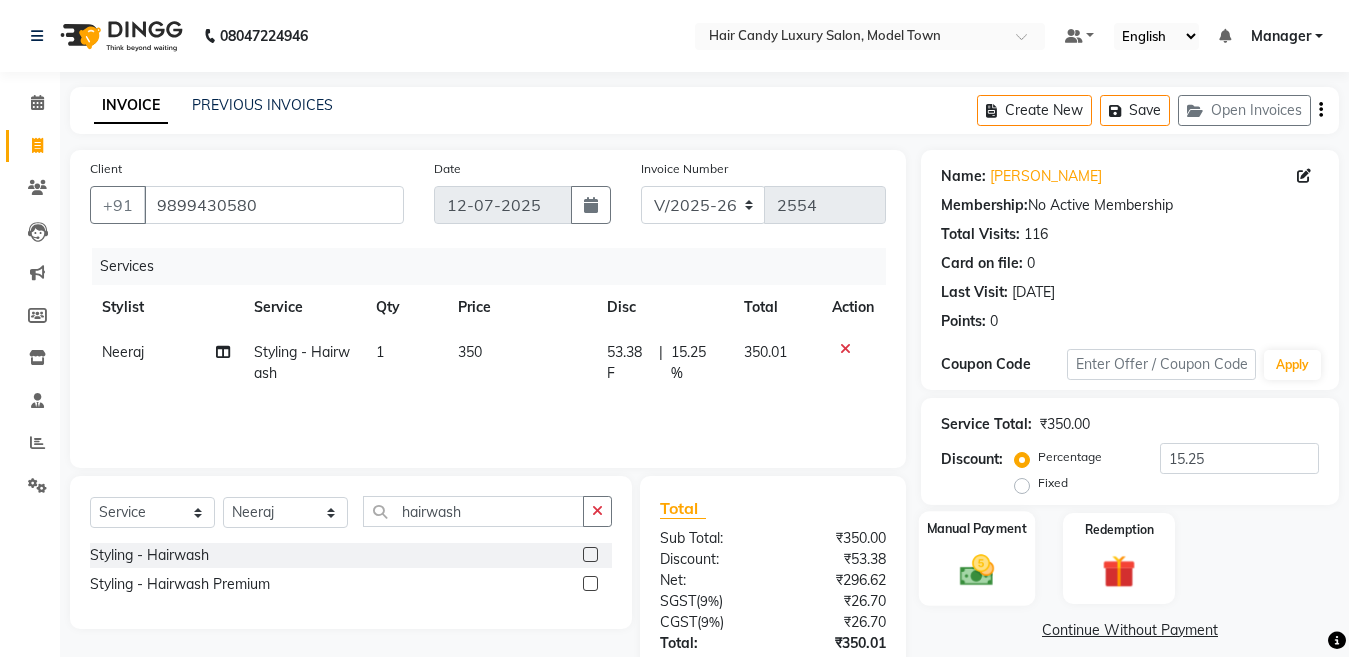 click 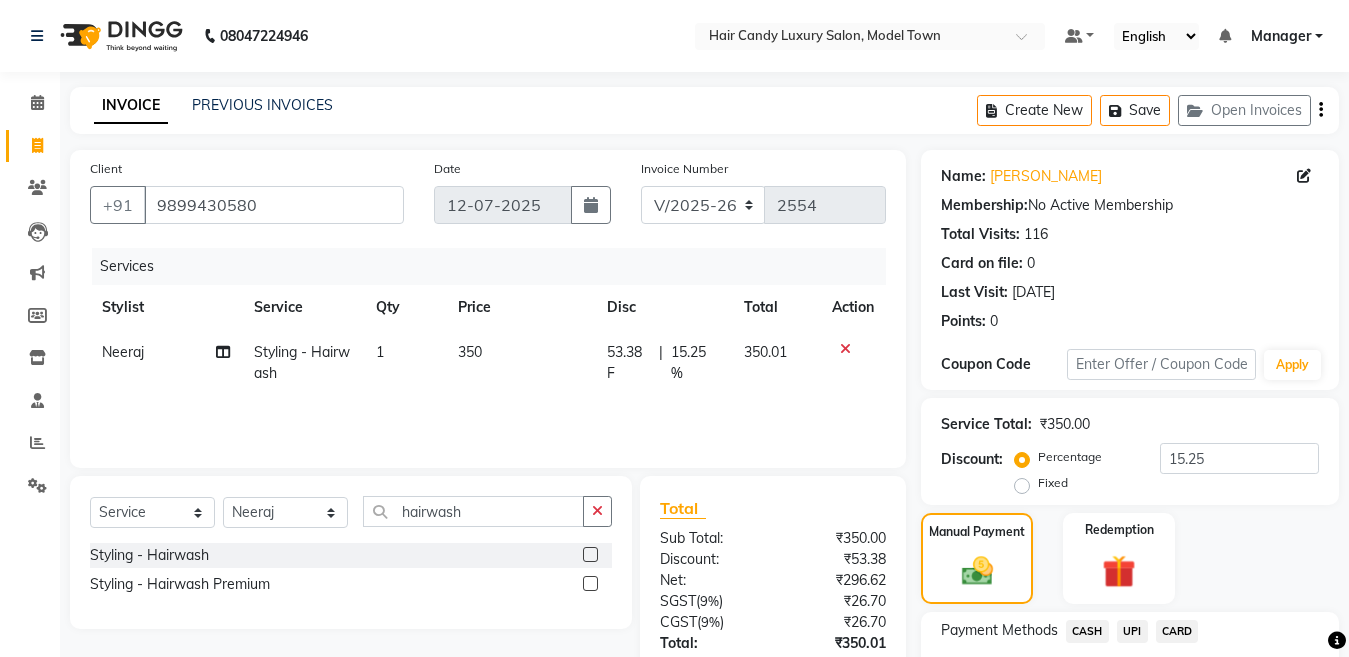 scroll, scrollTop: 164, scrollLeft: 0, axis: vertical 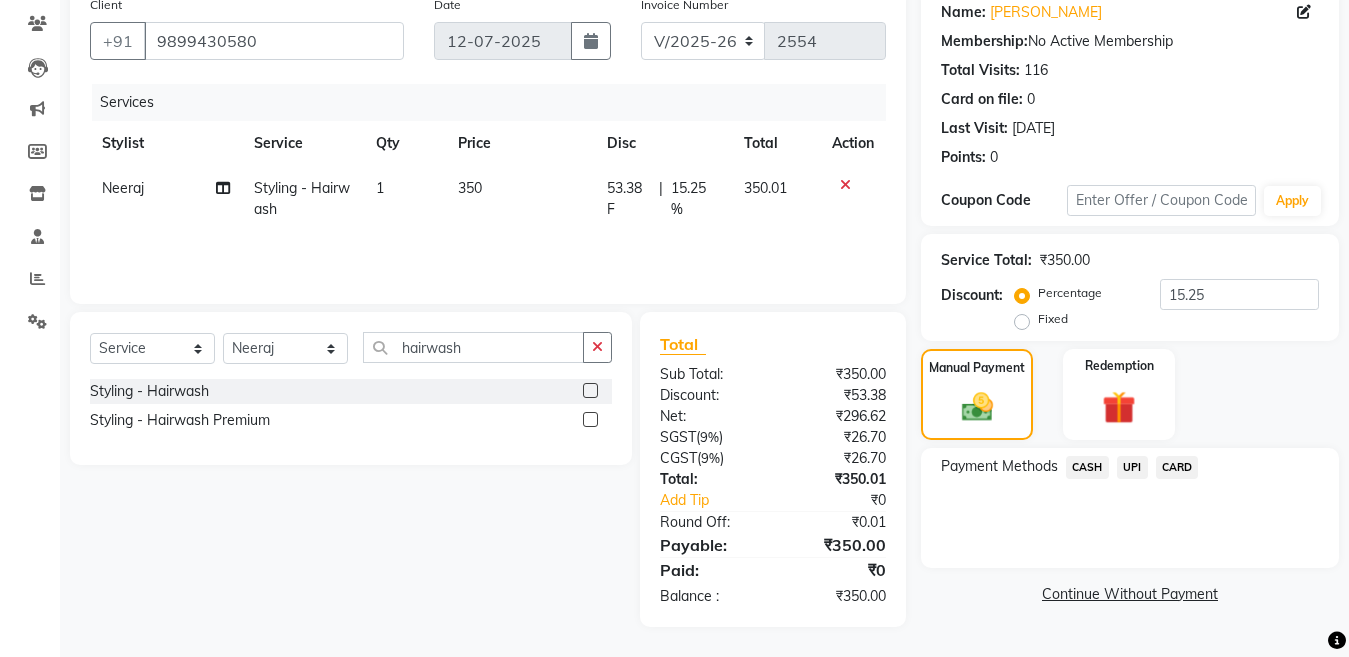 click on "CASH" 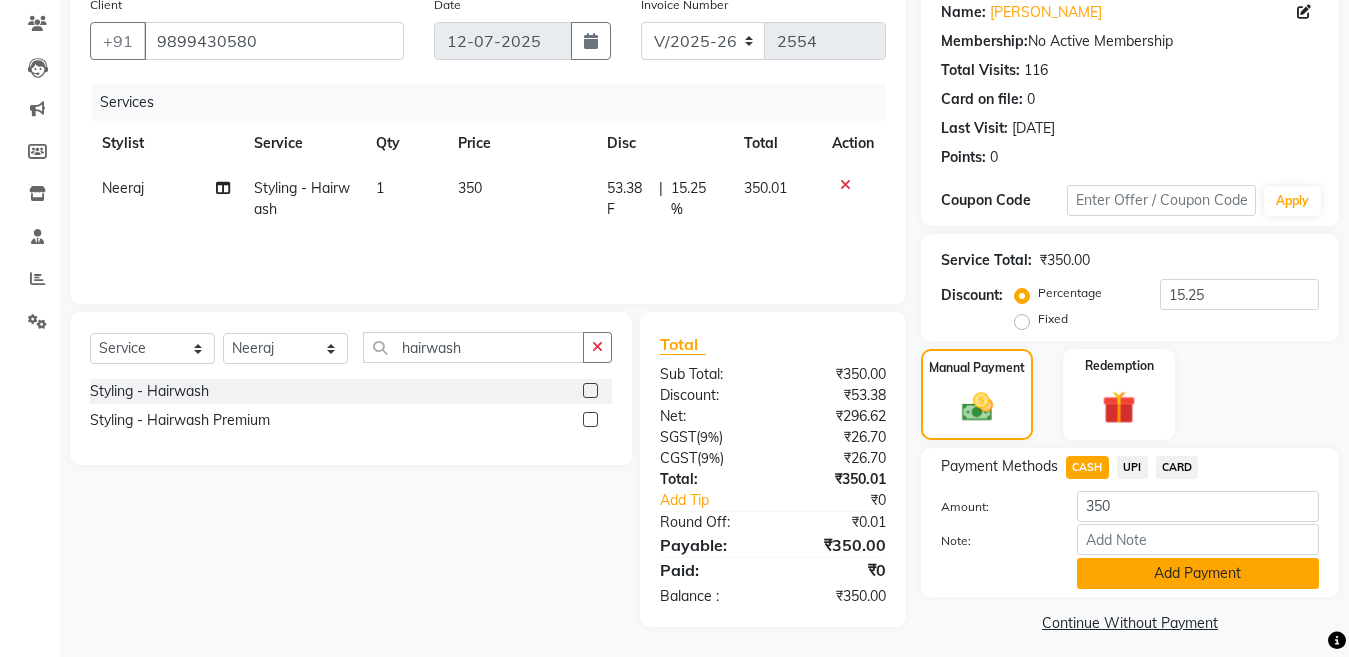 click on "Add Payment" 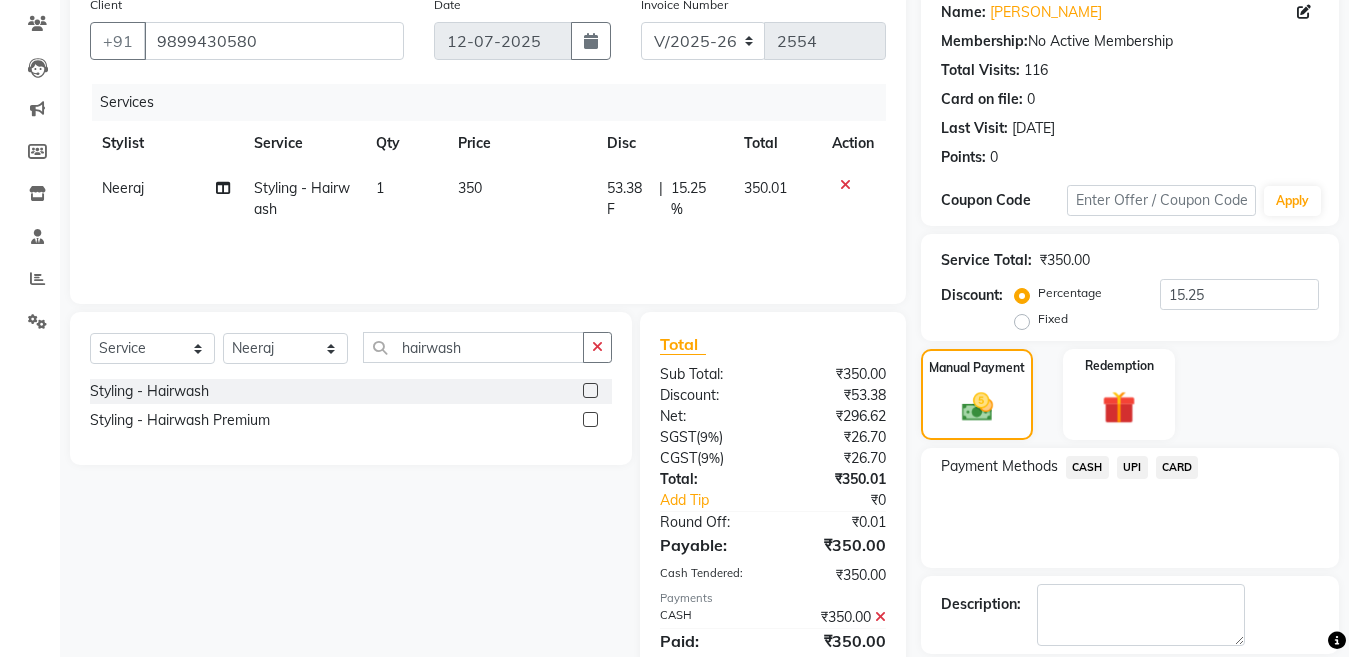 scroll, scrollTop: 259, scrollLeft: 0, axis: vertical 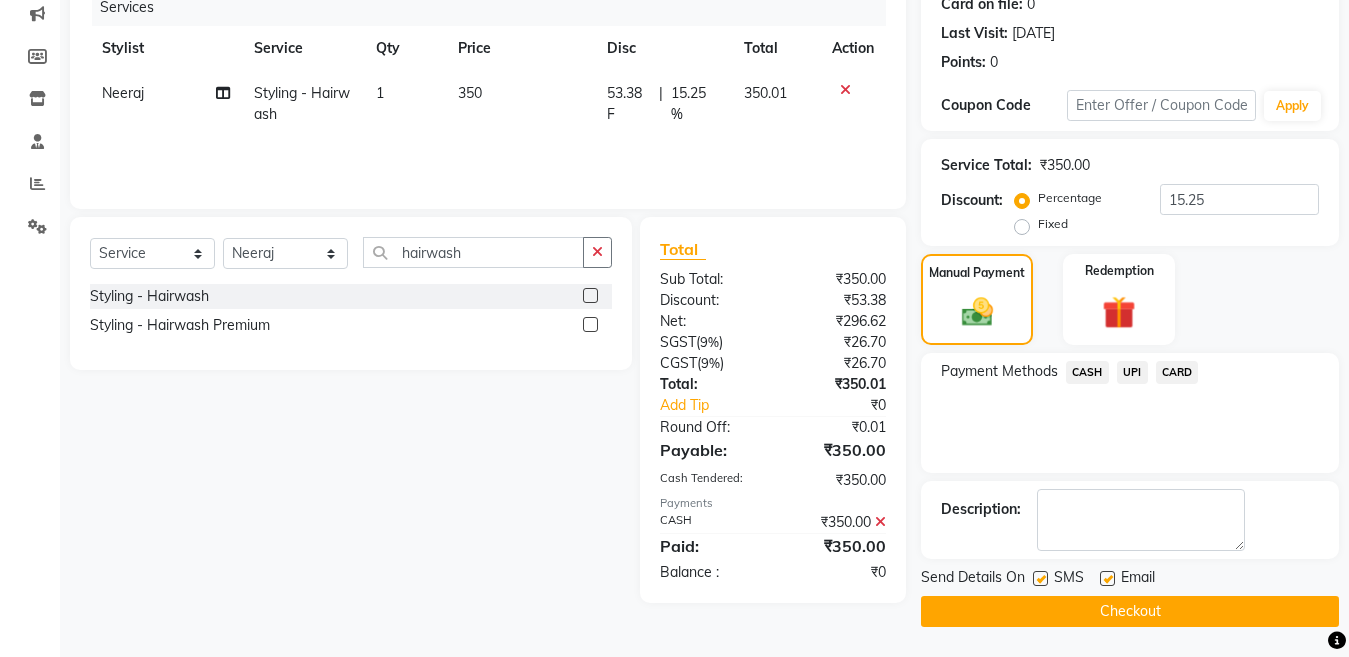 click 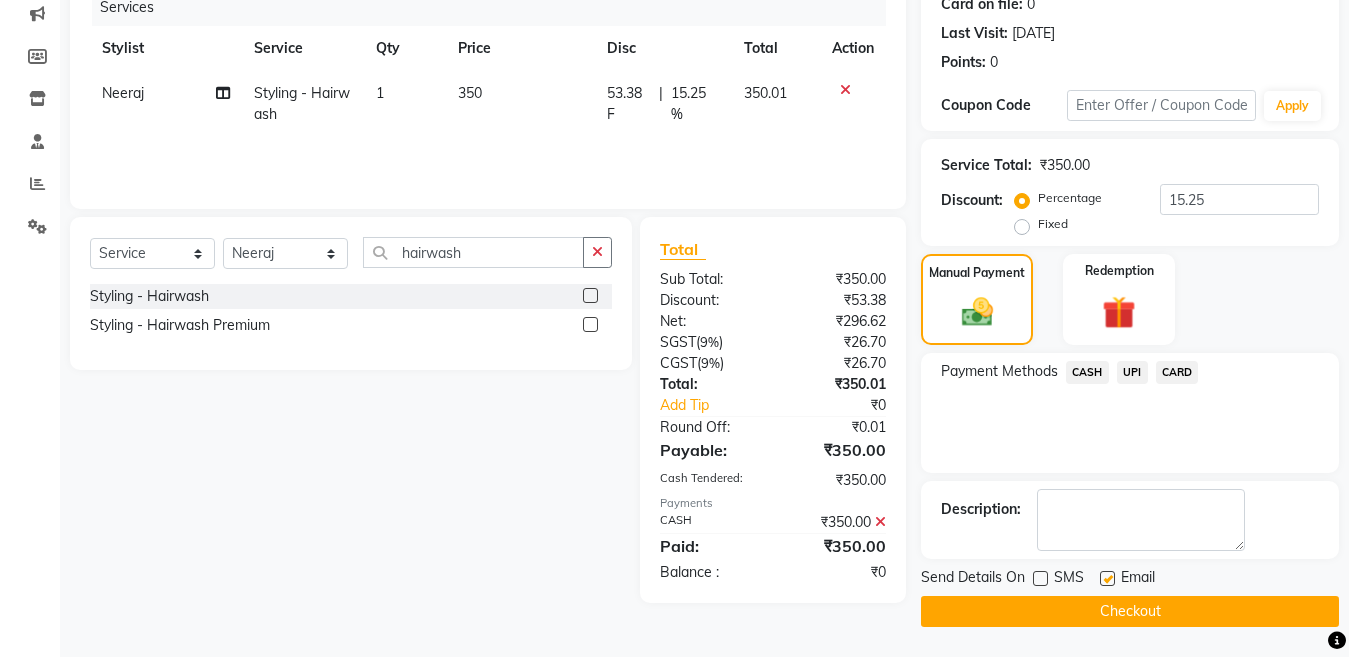 click on "Checkout" 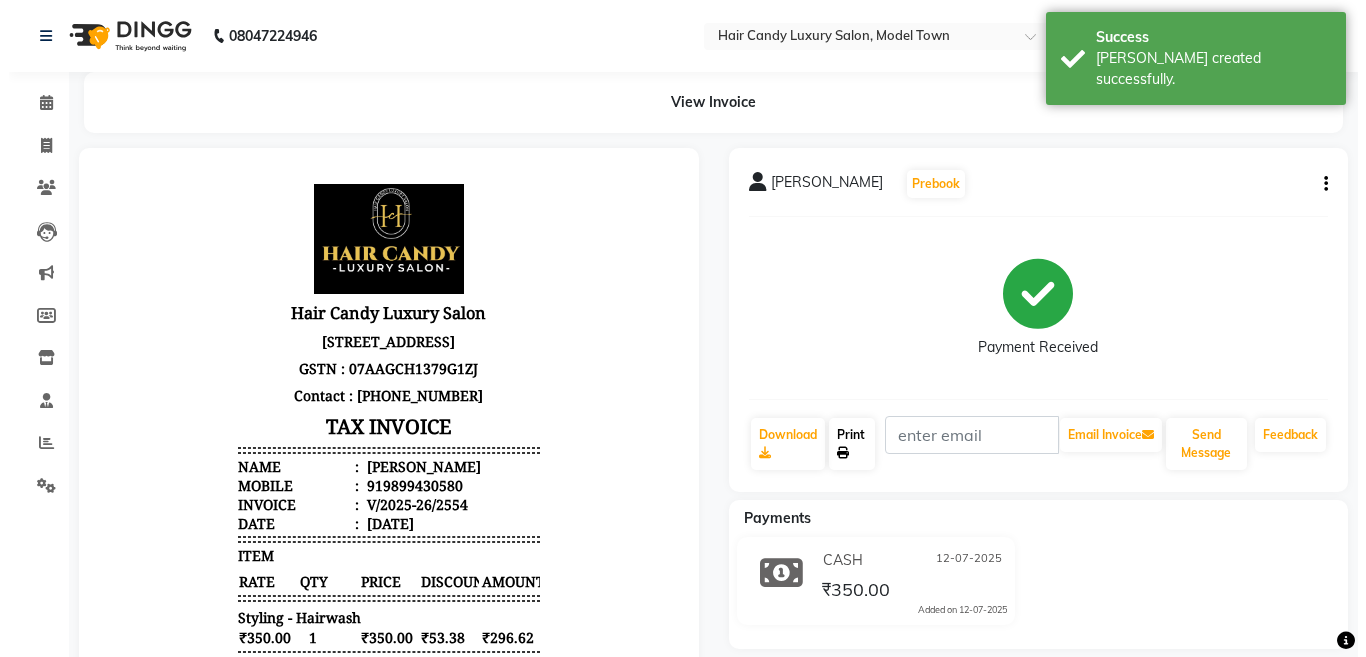scroll, scrollTop: 0, scrollLeft: 0, axis: both 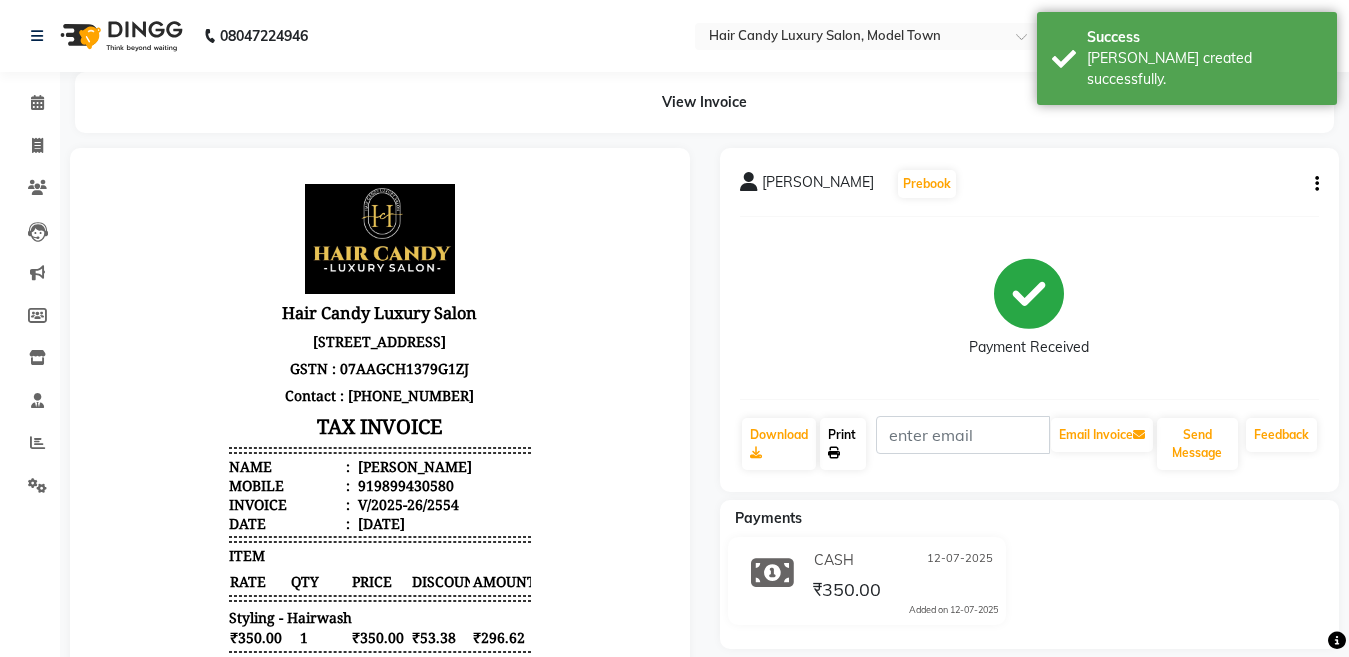 click on "Print" 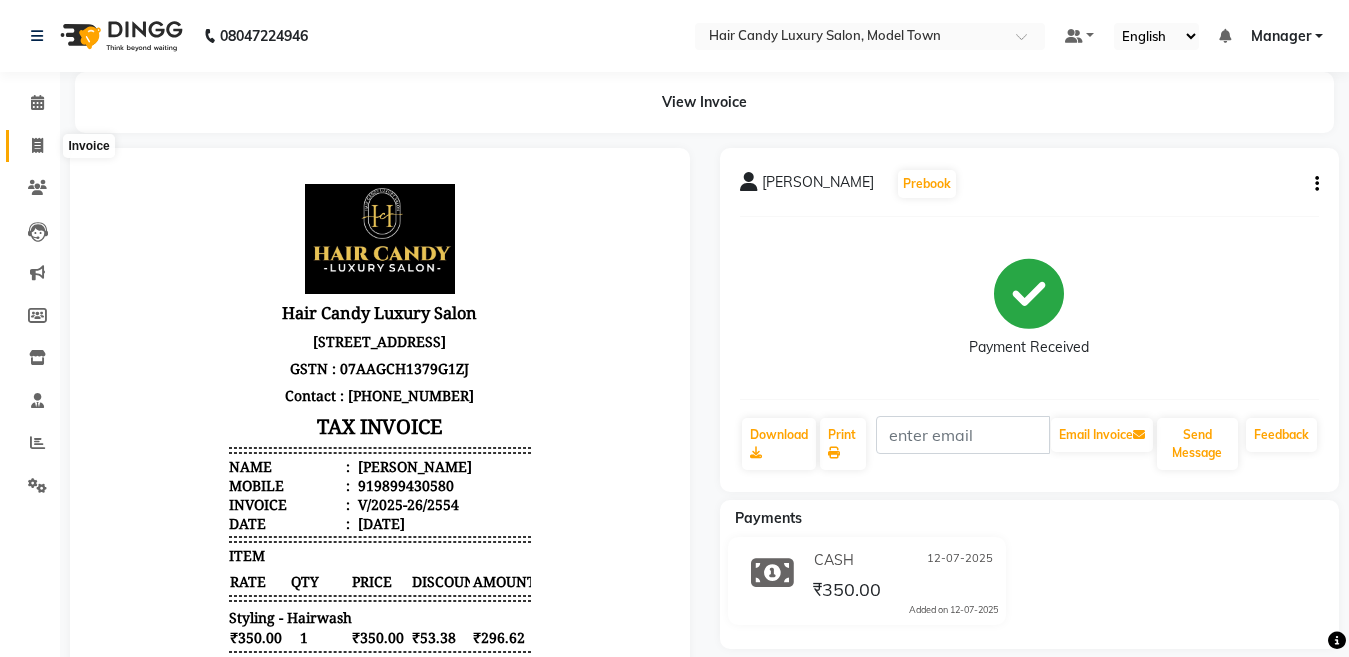 click 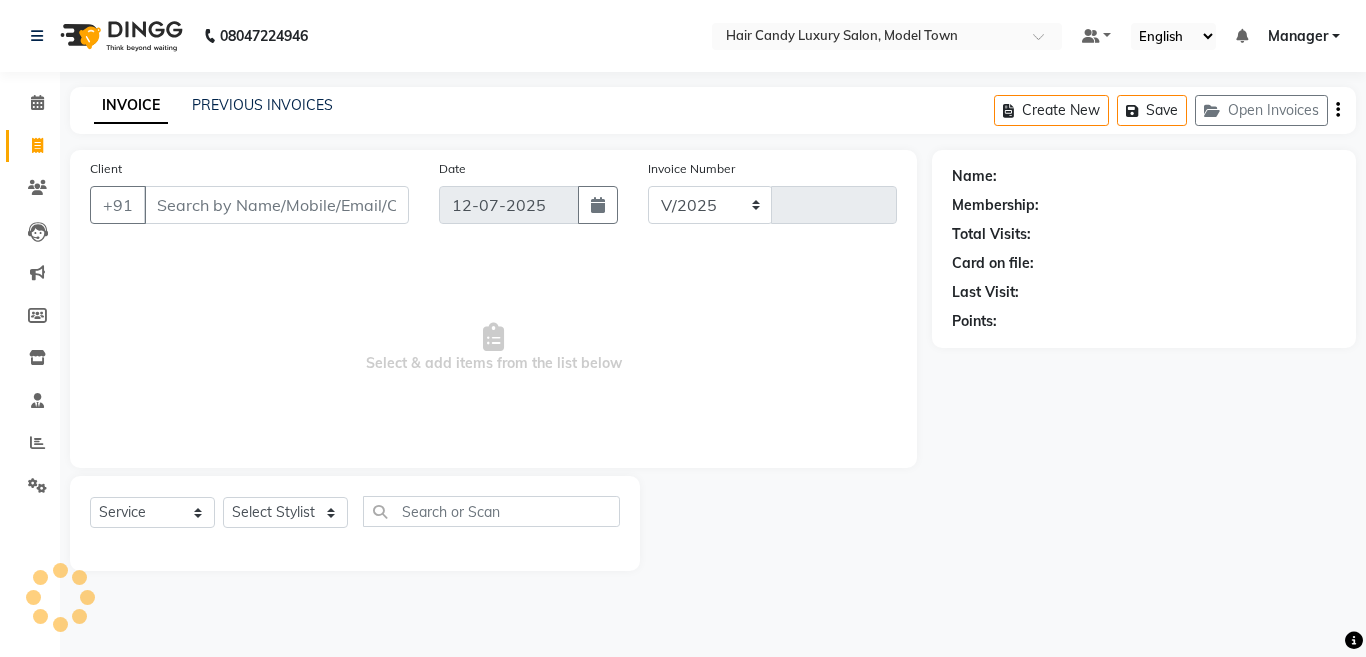 select on "4716" 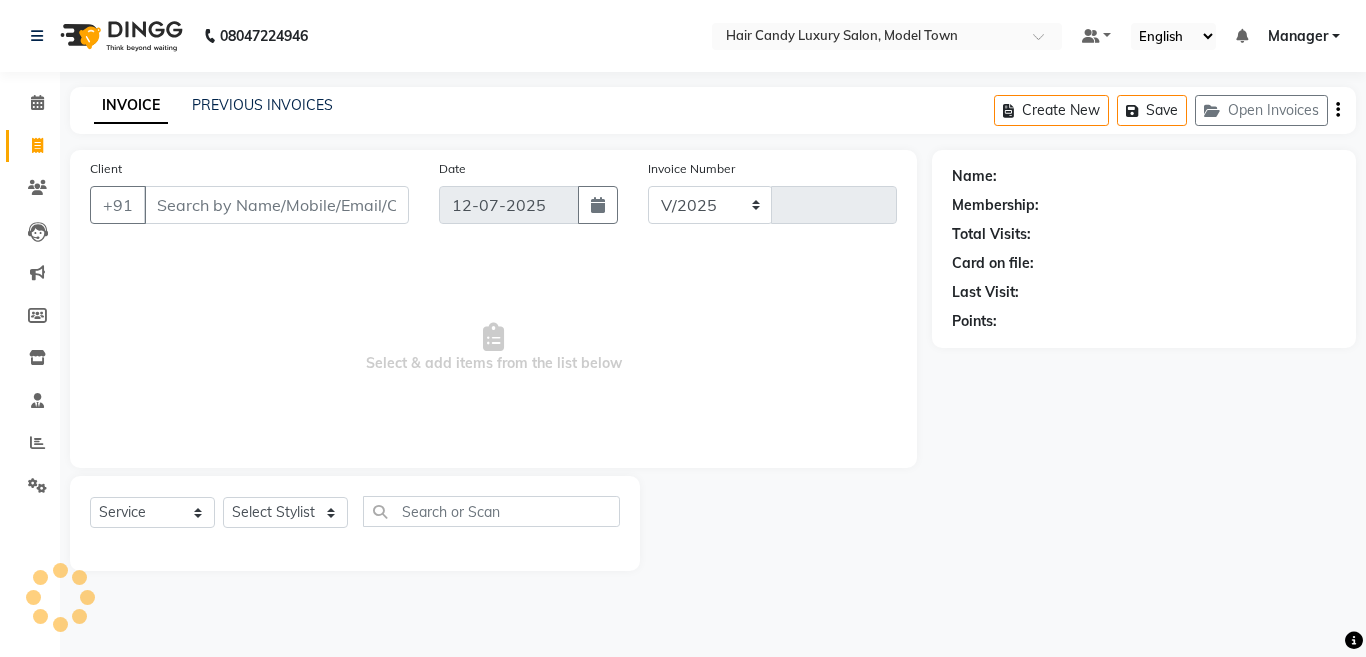 type on "2555" 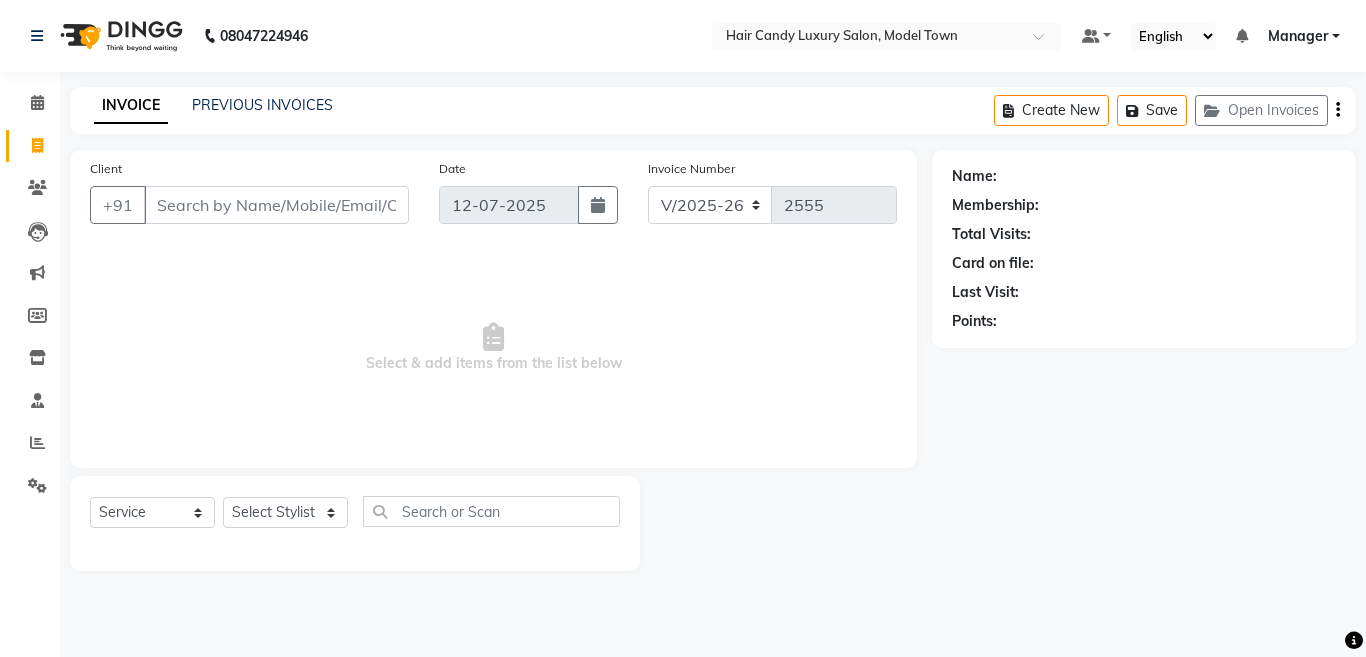 click 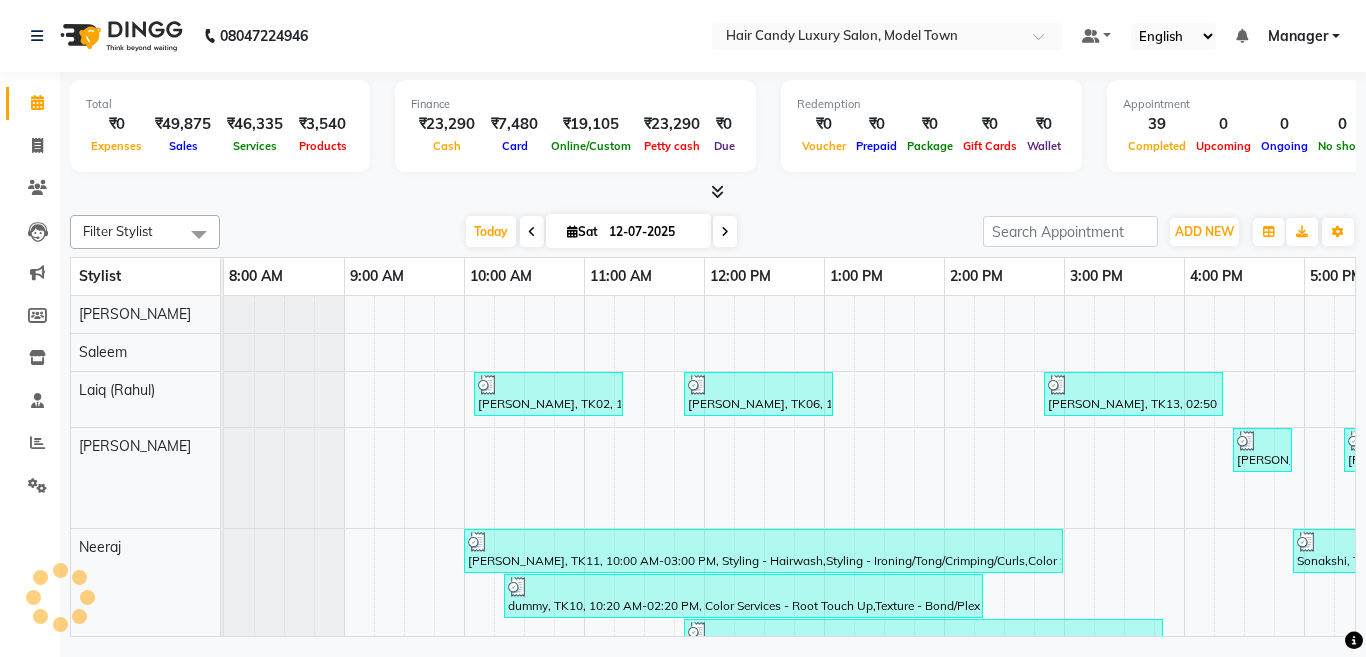 scroll, scrollTop: 0, scrollLeft: 0, axis: both 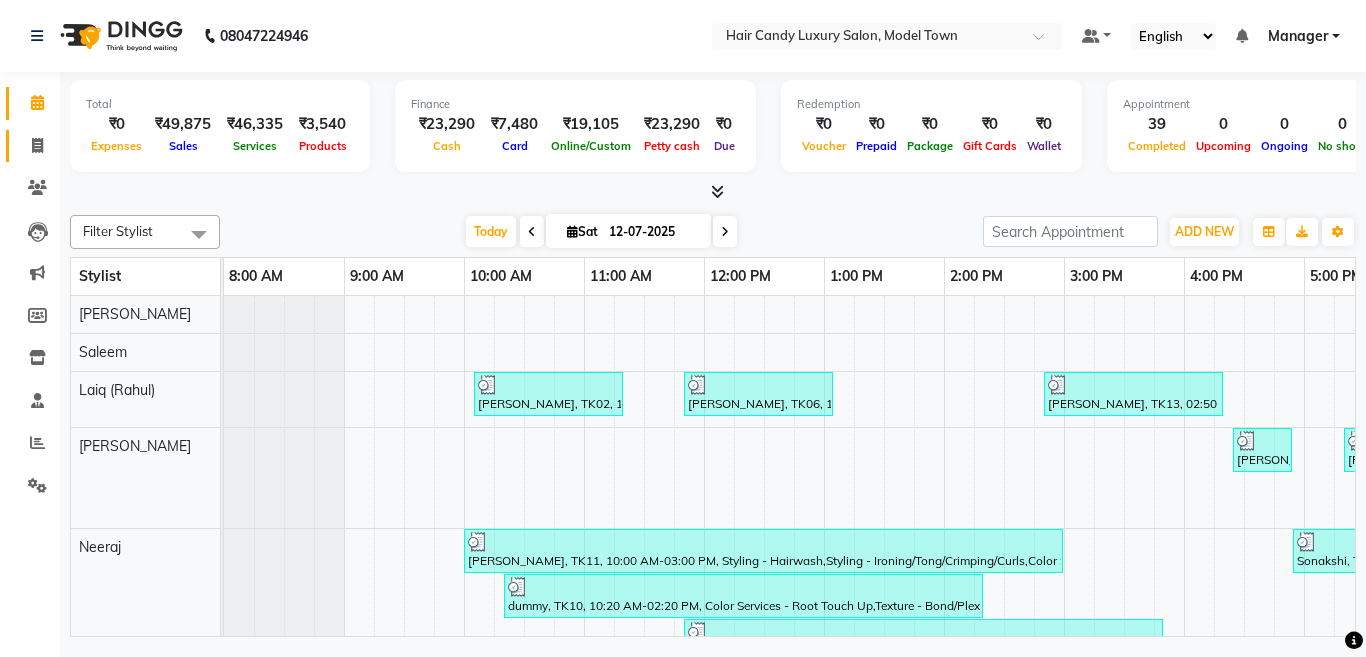 click on "Invoice" 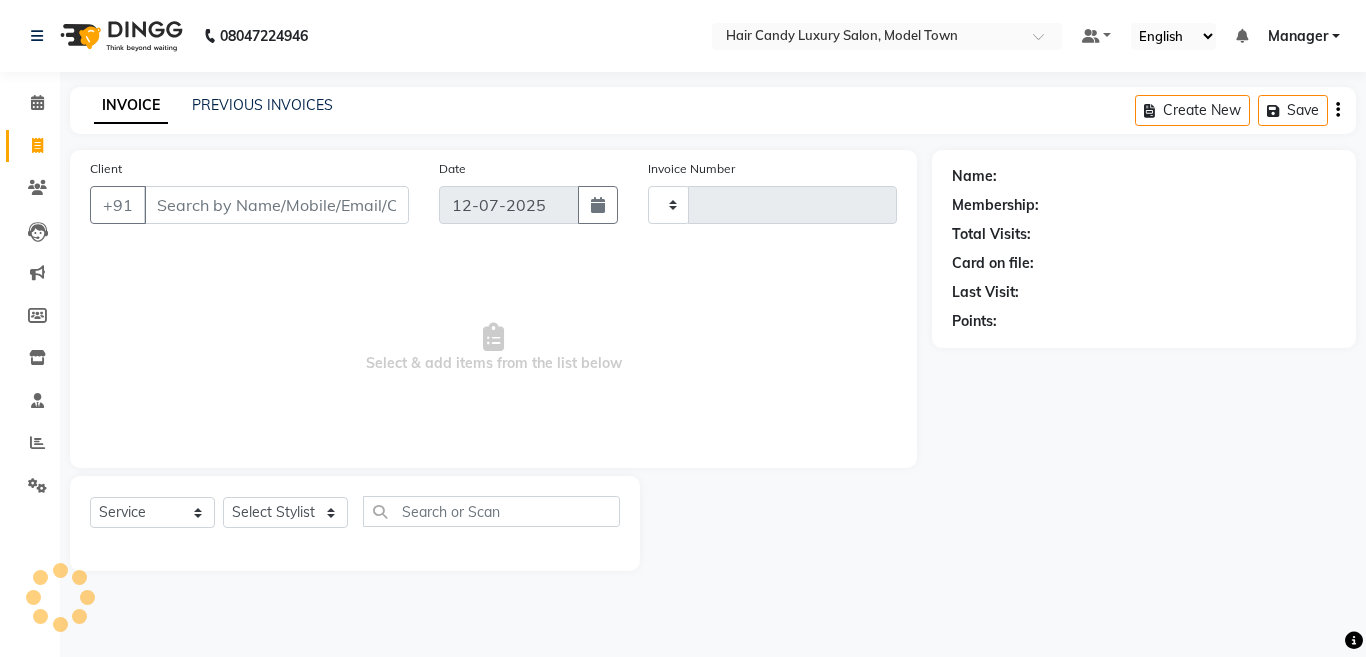 type on "2555" 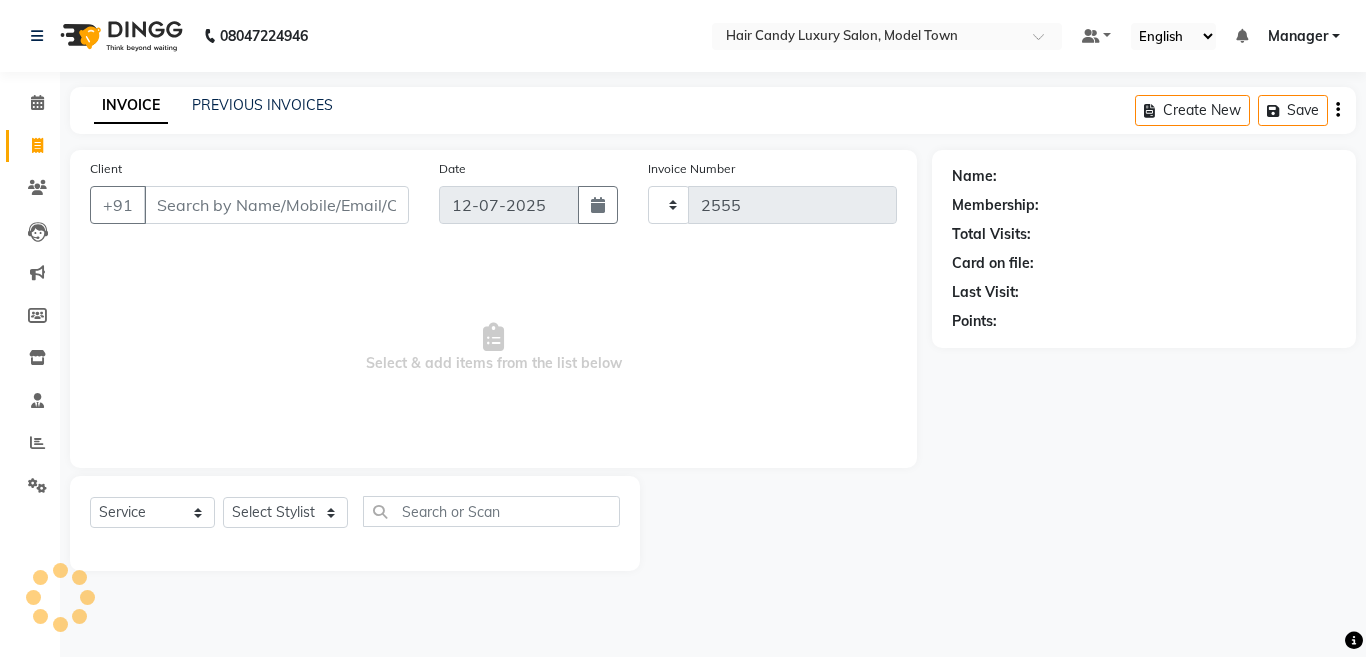 select on "4716" 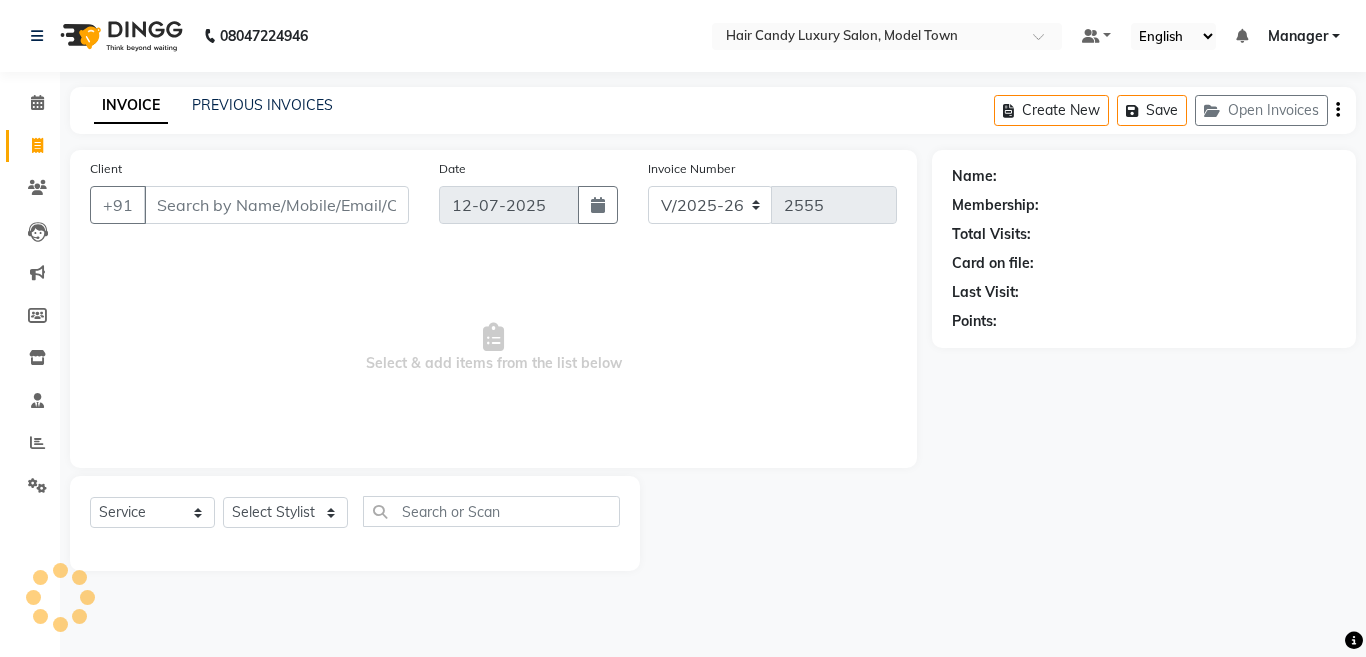 click on "Client" at bounding box center [276, 205] 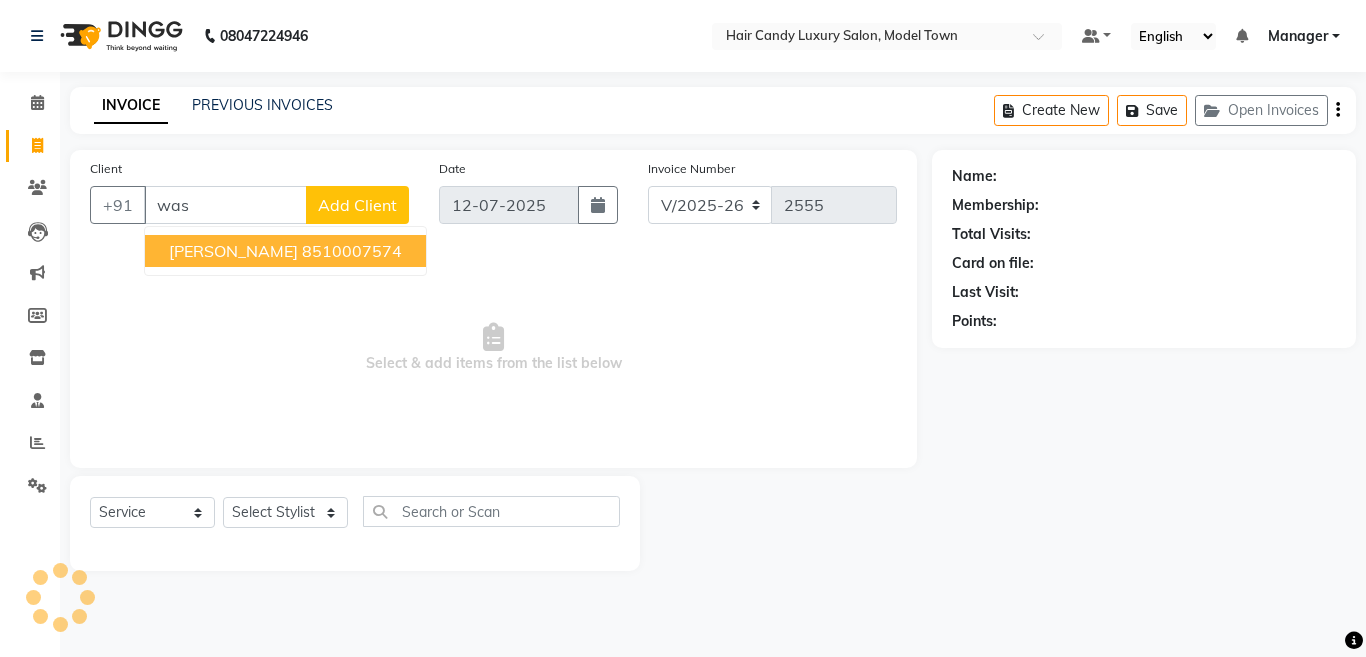 type on "wash" 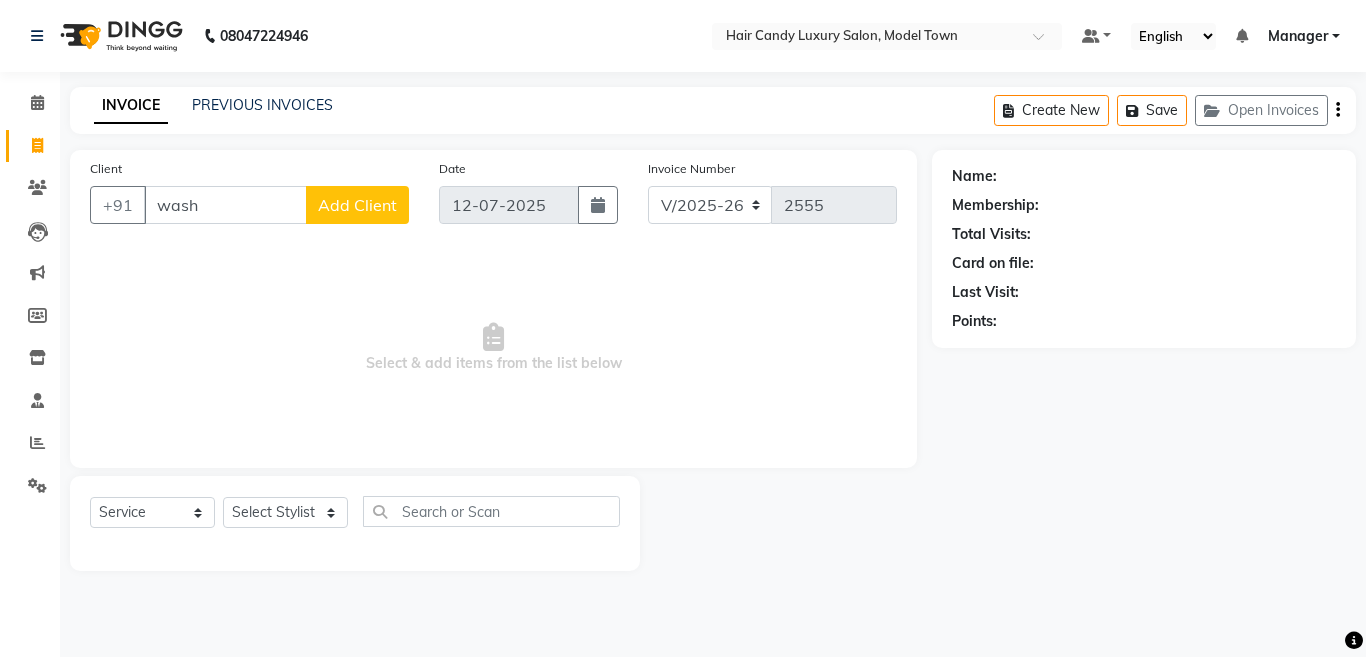 drag, startPoint x: 212, startPoint y: 219, endPoint x: 4, endPoint y: 276, distance: 215.66873 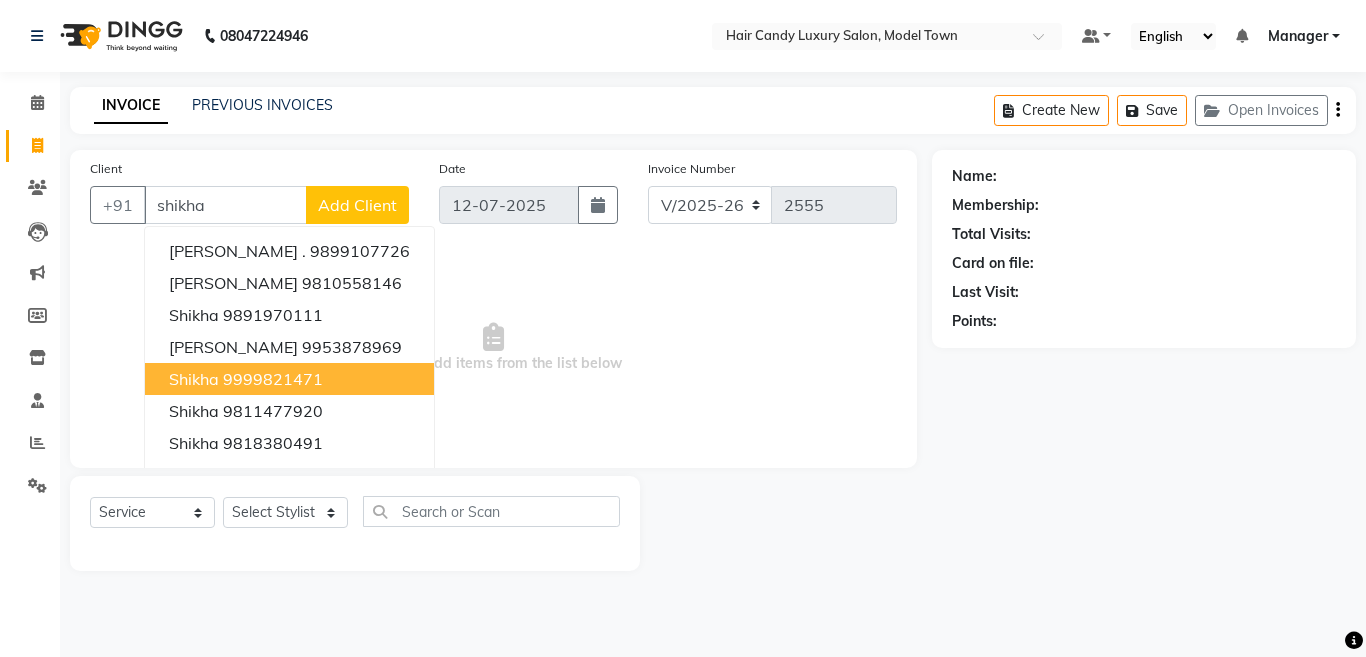 click on "9999821471" at bounding box center [273, 379] 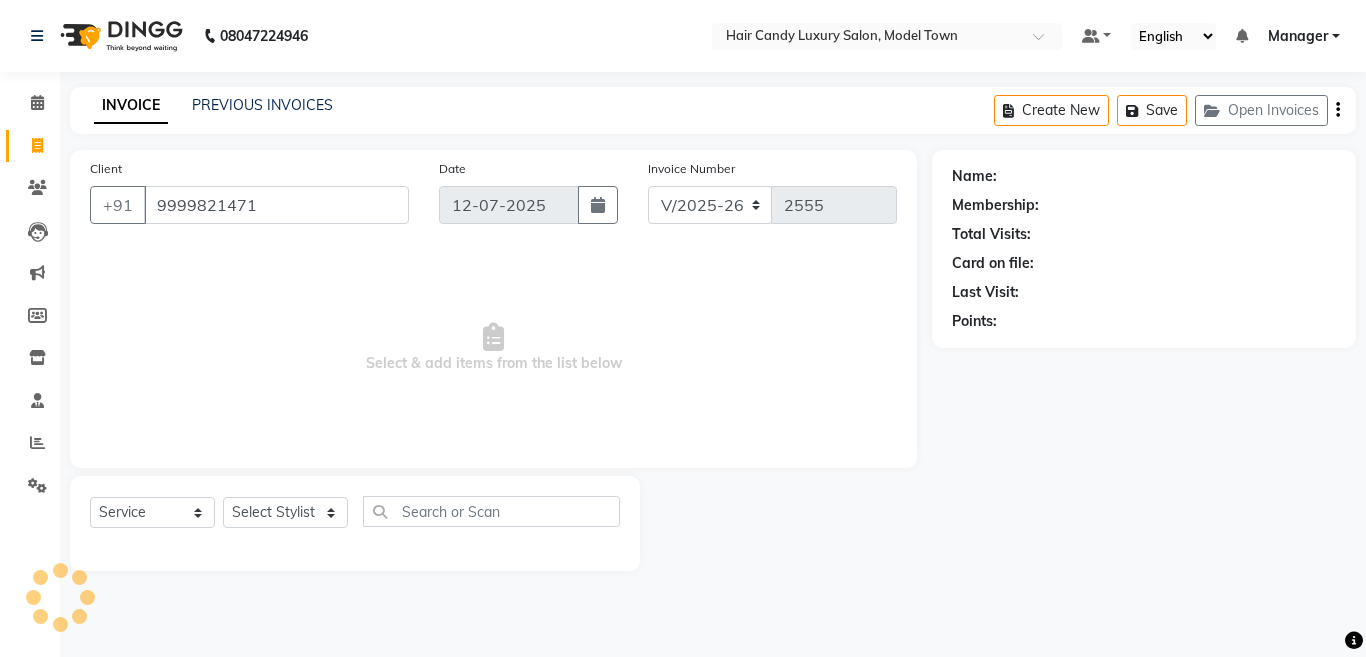 type on "9999821471" 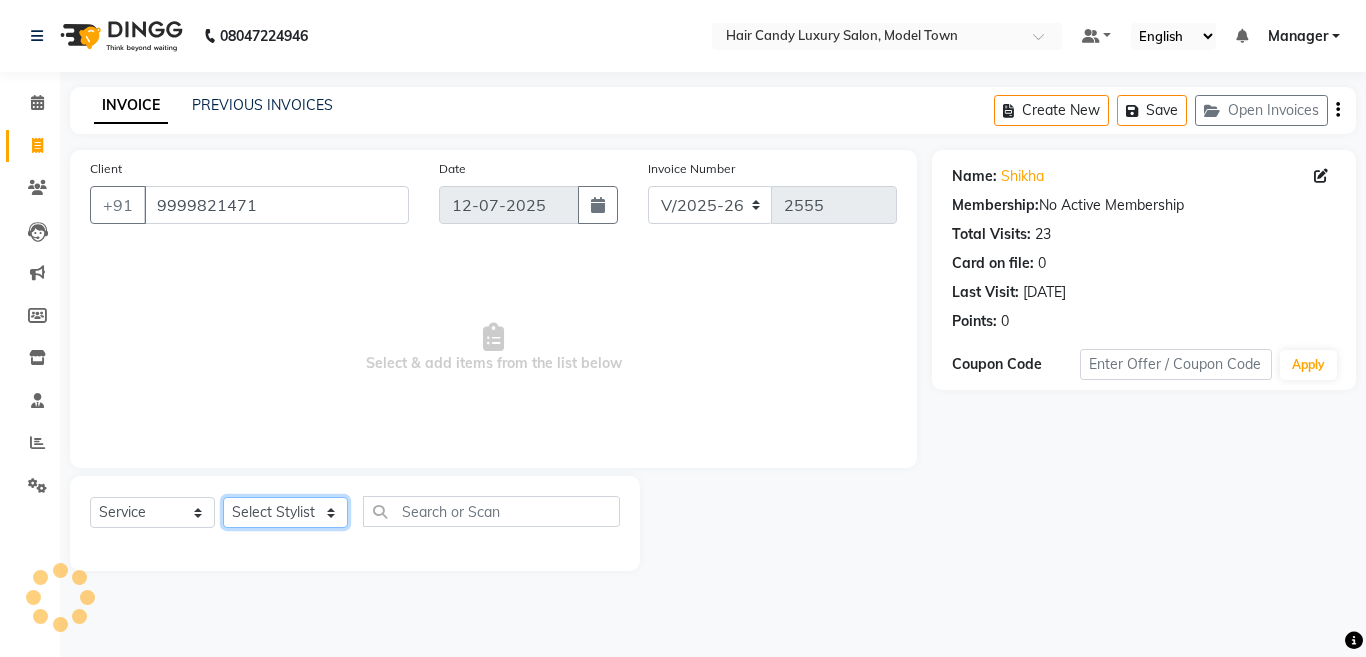 click on "Select Stylist [PERSON_NAME] [PERSON_NAME] ([PERSON_NAME]) Manager [PERSON_NAME] [PERSON_NAME] [PERSON_NAME] [PERSON_NAME] ([PERSON_NAME]) [PERSON_NAME]  stock manager surrender [PERSON_NAME] [PERSON_NAME]" 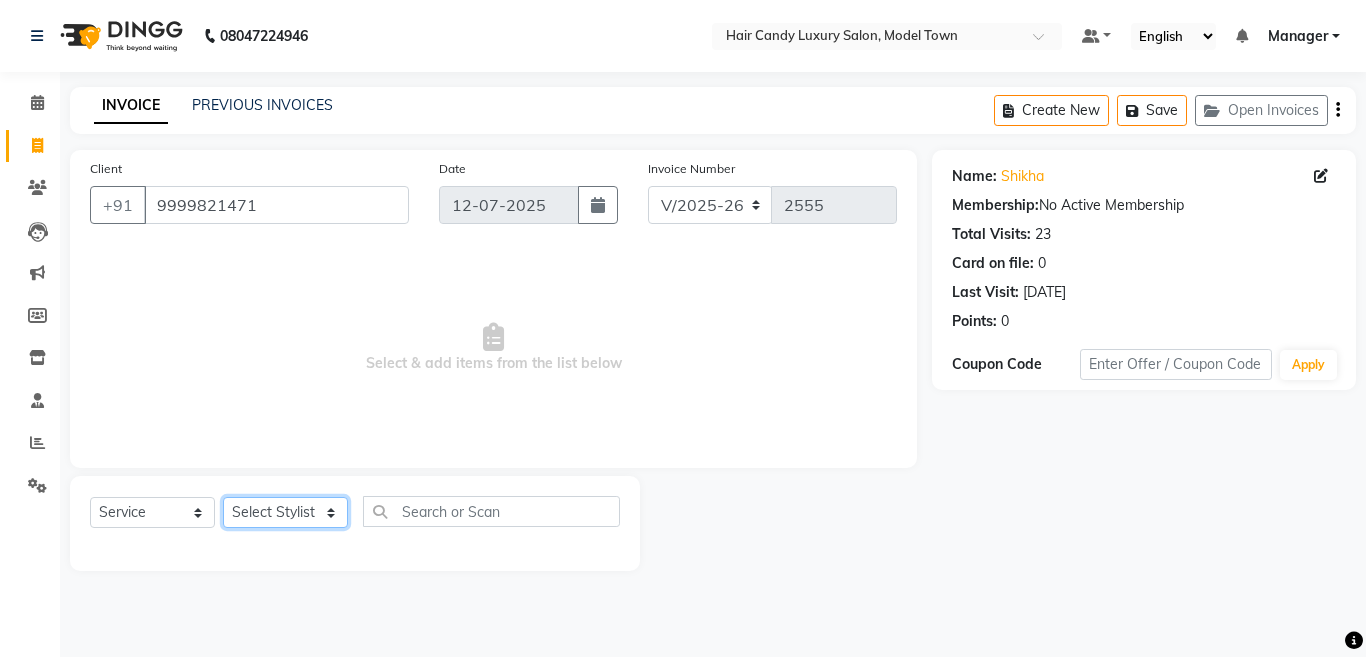 select on "28000" 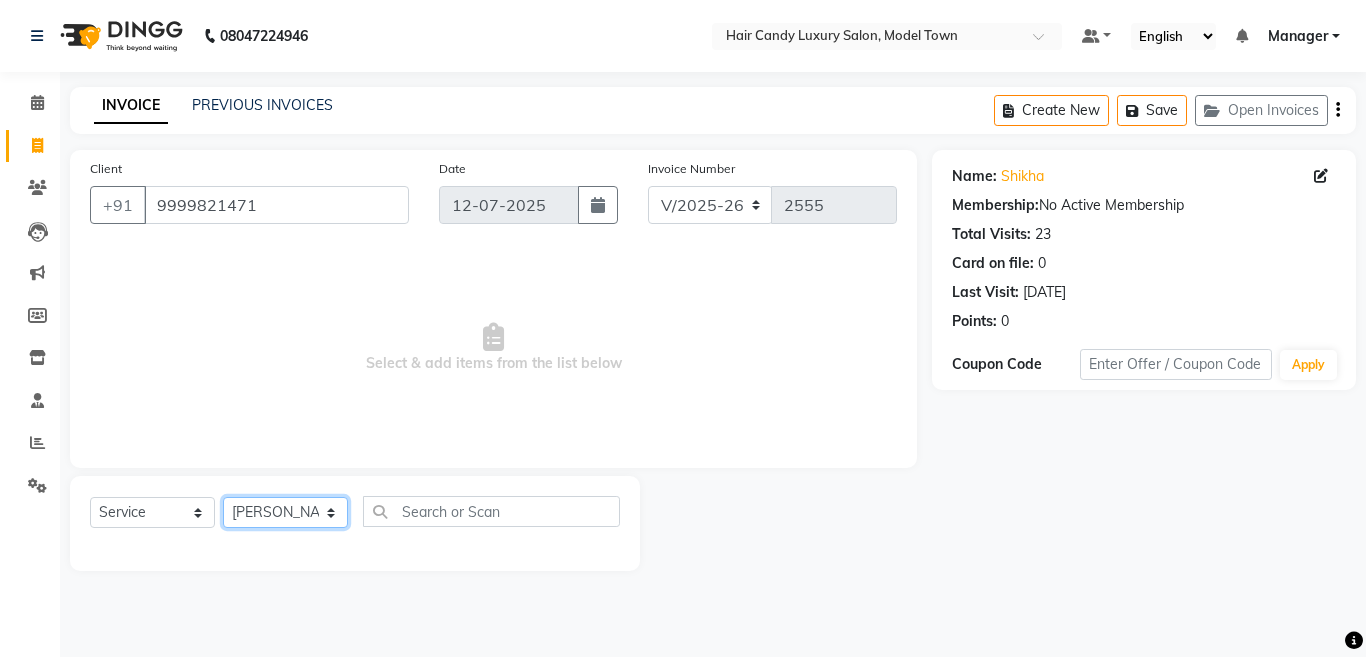 click on "Select Stylist [PERSON_NAME] [PERSON_NAME] ([PERSON_NAME]) Manager [PERSON_NAME] [PERSON_NAME] [PERSON_NAME] [PERSON_NAME] ([PERSON_NAME]) [PERSON_NAME]  stock manager surrender [PERSON_NAME] [PERSON_NAME]" 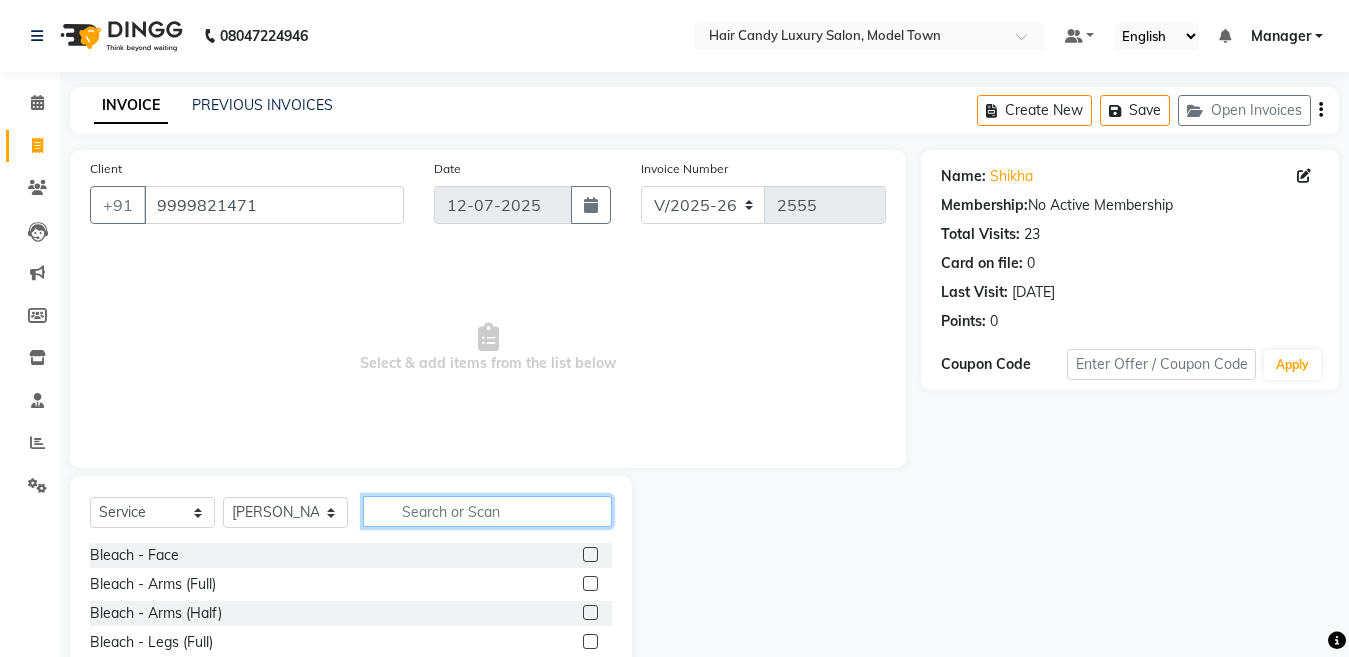 click 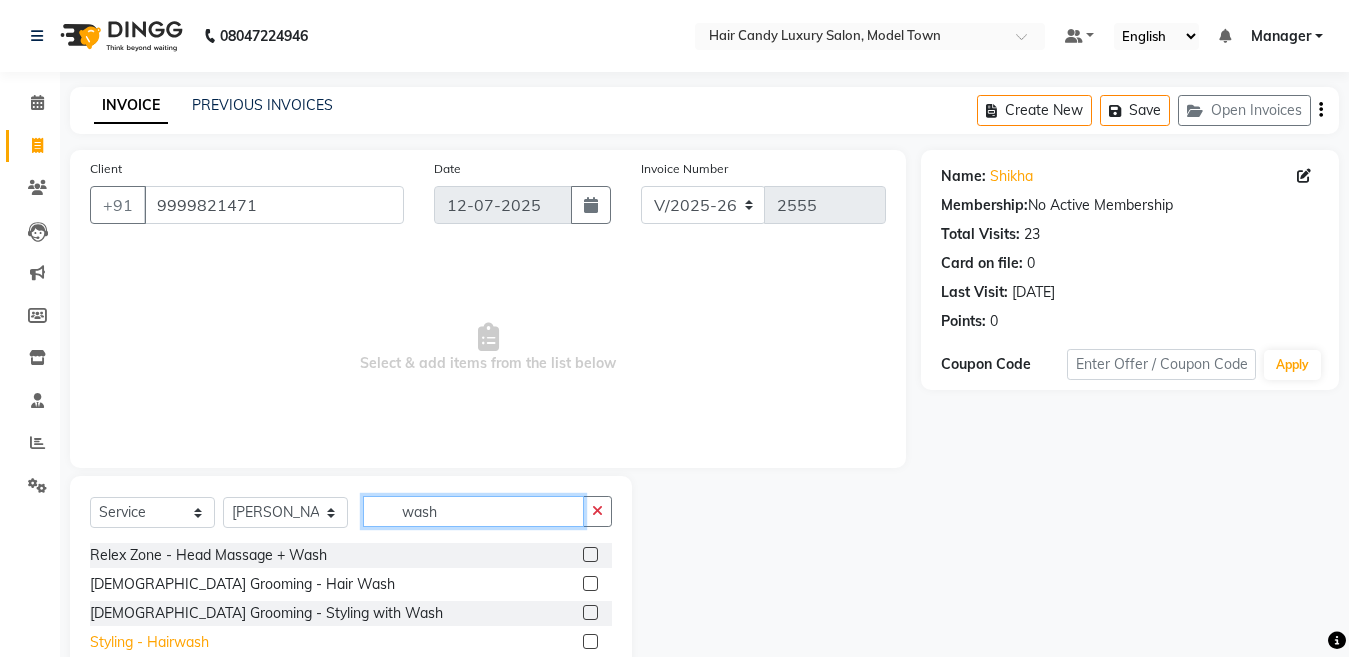 type on "wash" 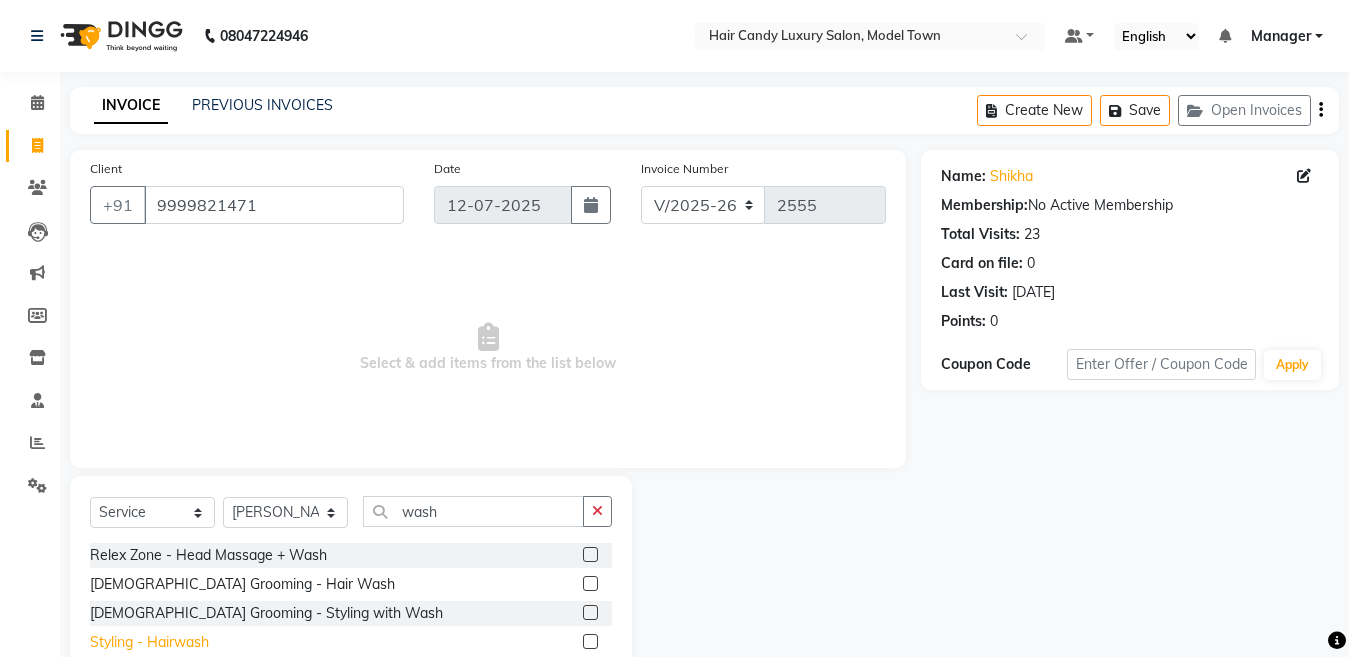 click on "Styling - Hairwash" 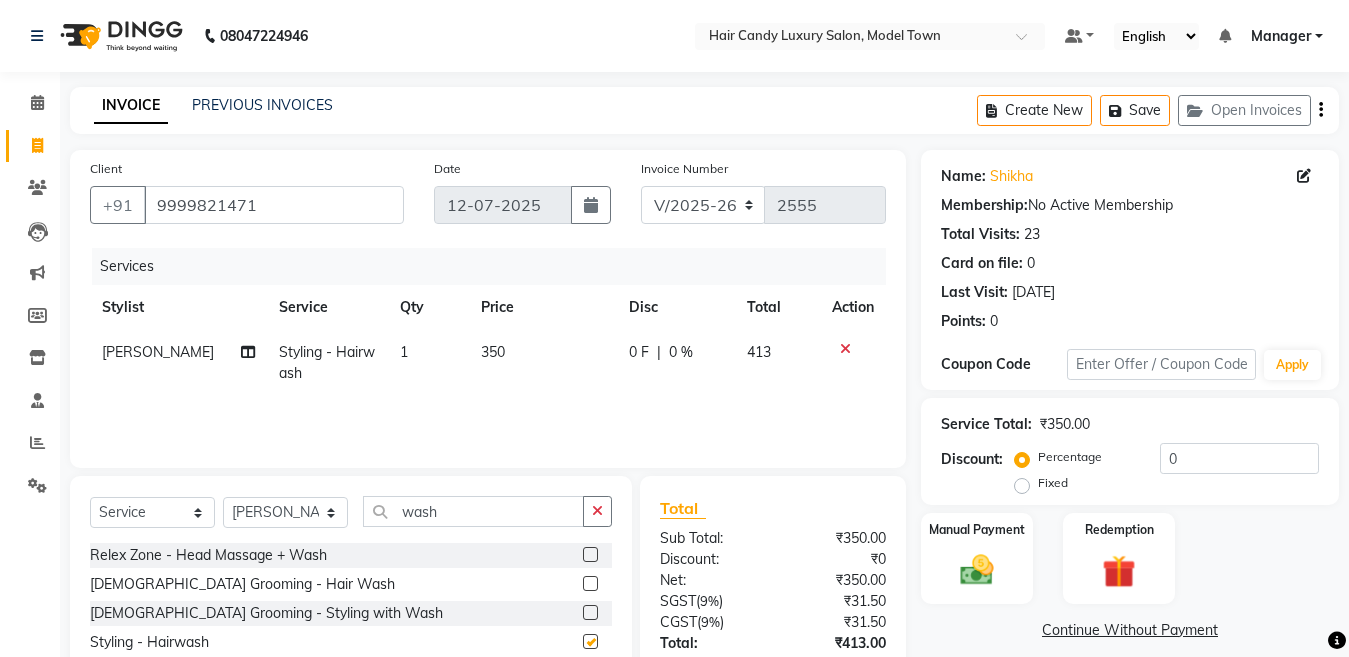 checkbox on "false" 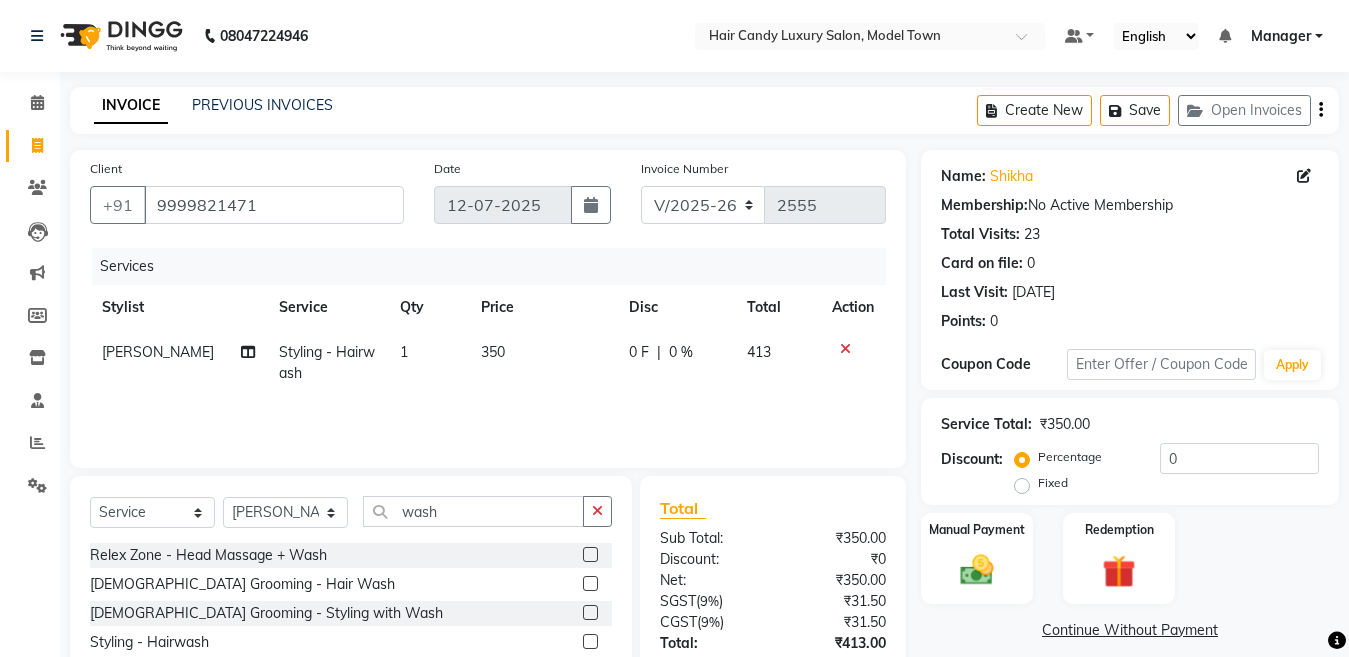 click on "1" 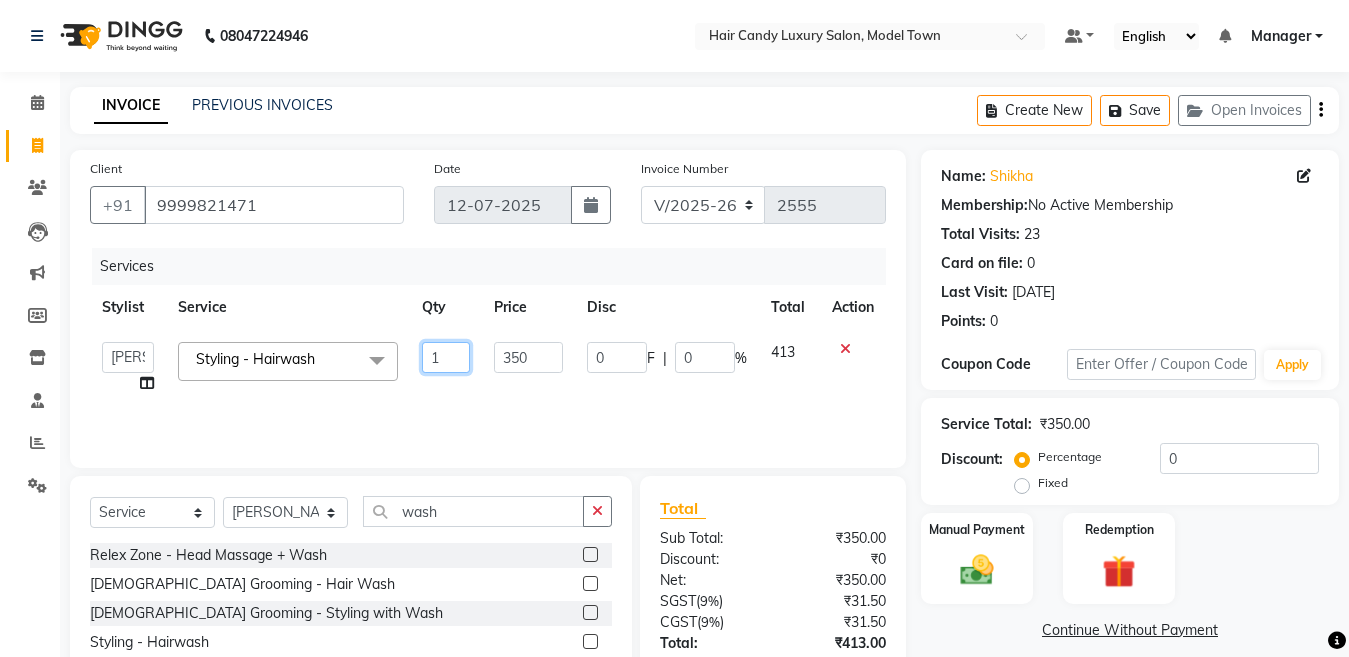 drag, startPoint x: 444, startPoint y: 348, endPoint x: 230, endPoint y: 406, distance: 221.72055 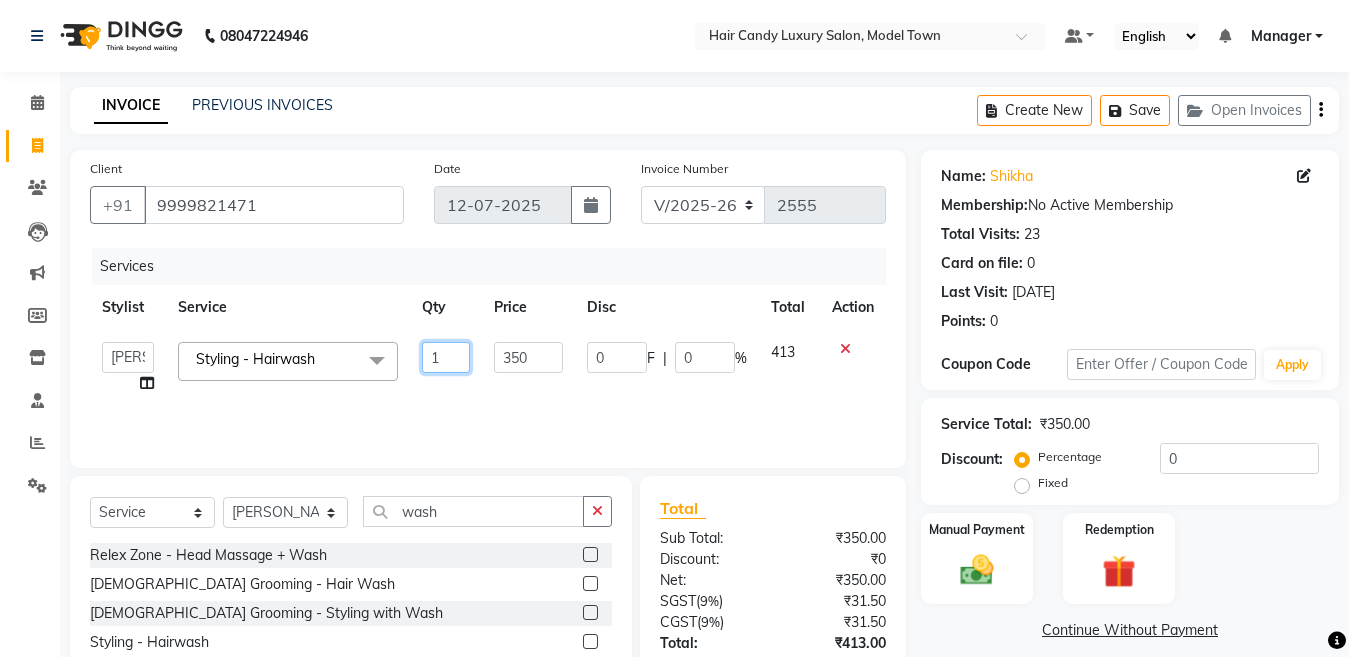 click on "Services Stylist Service Qty Price Disc Total Action  Aakib   Anas   Anuradha   Izhar   Laiq (Rahul)   Manager   Neeraj   parul   Pawan   Prakash   Rajni   Ranjay (Raju)   RIYA   Saleem   sameer    stock manager   surrender   Vijay Gupta   Vijay kumar  Styling - Hairwash  x Bleach - Face Bleach - Arms (Full) Bleach - Arms (Half) Bleach - Legs (Full) Bleach - Legs (Half) Bleach - Back (Full) Bleach - Back (Half) Bleach - Front (Full) Bleach - Front (Half) Bleach - Full Body Mango-Pedicure Detan - Face Detan - Arms (Full) Detan - Arms (Half) Detan - Legs (Full) Detan - Legs (Half) Detan - Back (Full) Detan - Back (Half) Detan - Front (Full) Detan - Front (Half) Detan - Full Body Facial - Face Massage Facial - Face Cleaning Facial - Face D-Tan Facial - Face Bleach Facial - Casmara Facial Facial - O3 Cleanup Facial - O3 Facial Facial - Skeyndor Cleanup Facial - Skeyndor Facial Facial - Face Mask Facial - Dermalogica Facial Facial - Dermalogica Clean up Hands and Feet - Express Menicure Hands and Feet - 1 350 0" 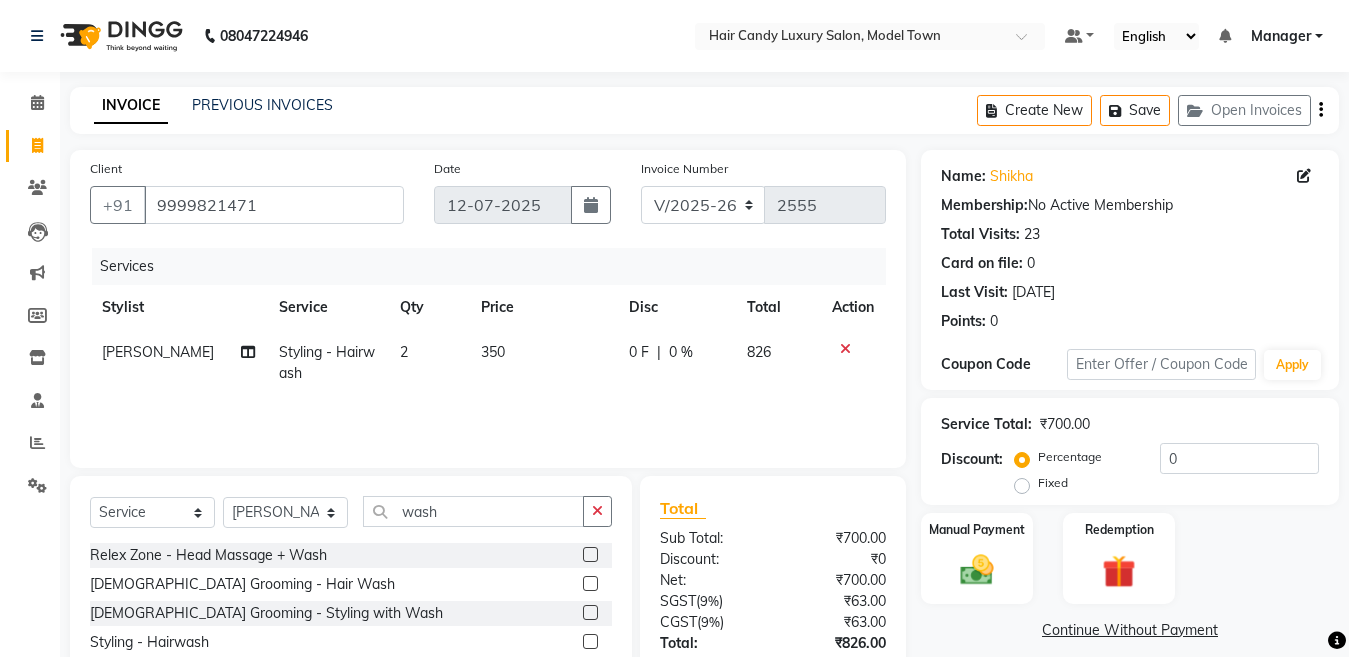 drag, startPoint x: 774, startPoint y: 621, endPoint x: 668, endPoint y: 581, distance: 113.296074 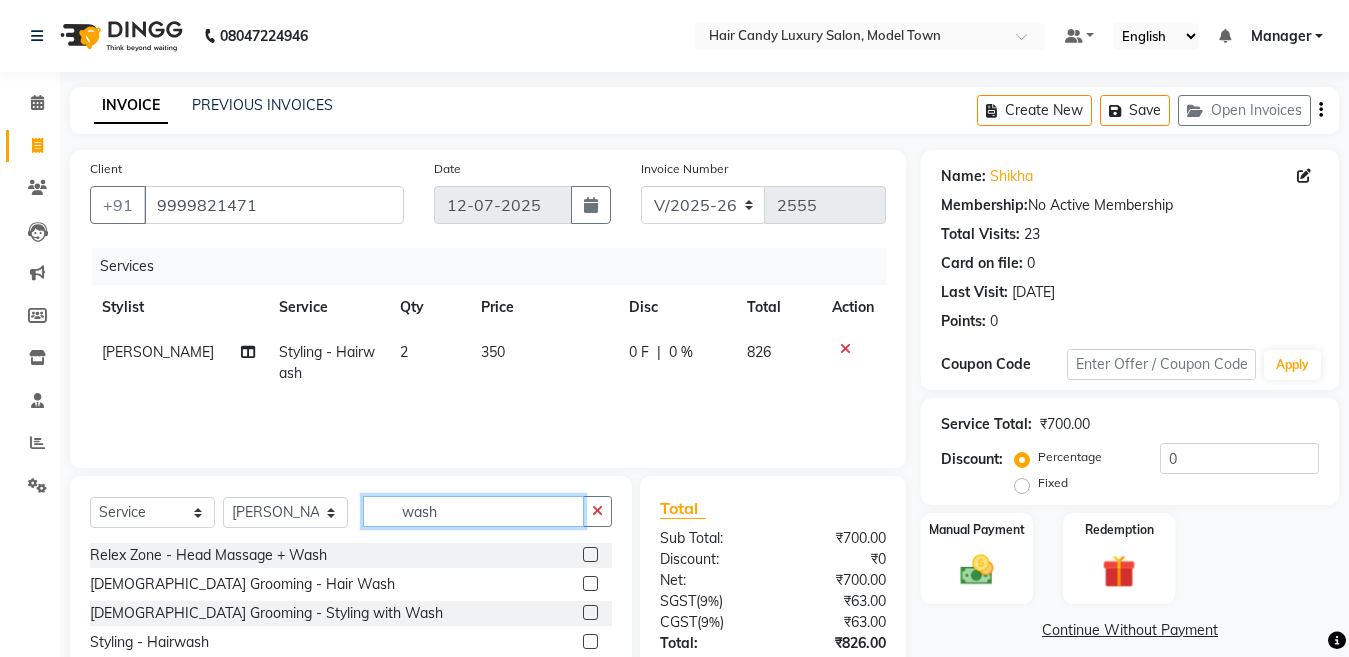 drag, startPoint x: 531, startPoint y: 520, endPoint x: 524, endPoint y: 512, distance: 10.630146 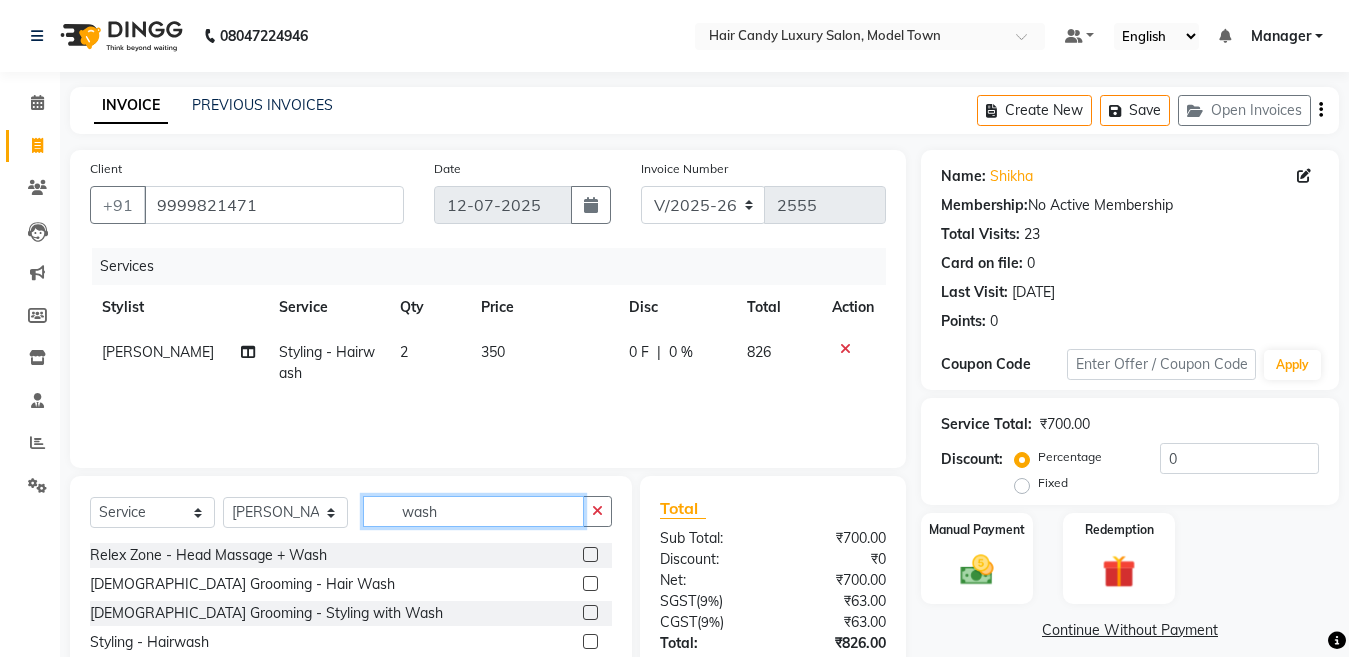 click on "wash" 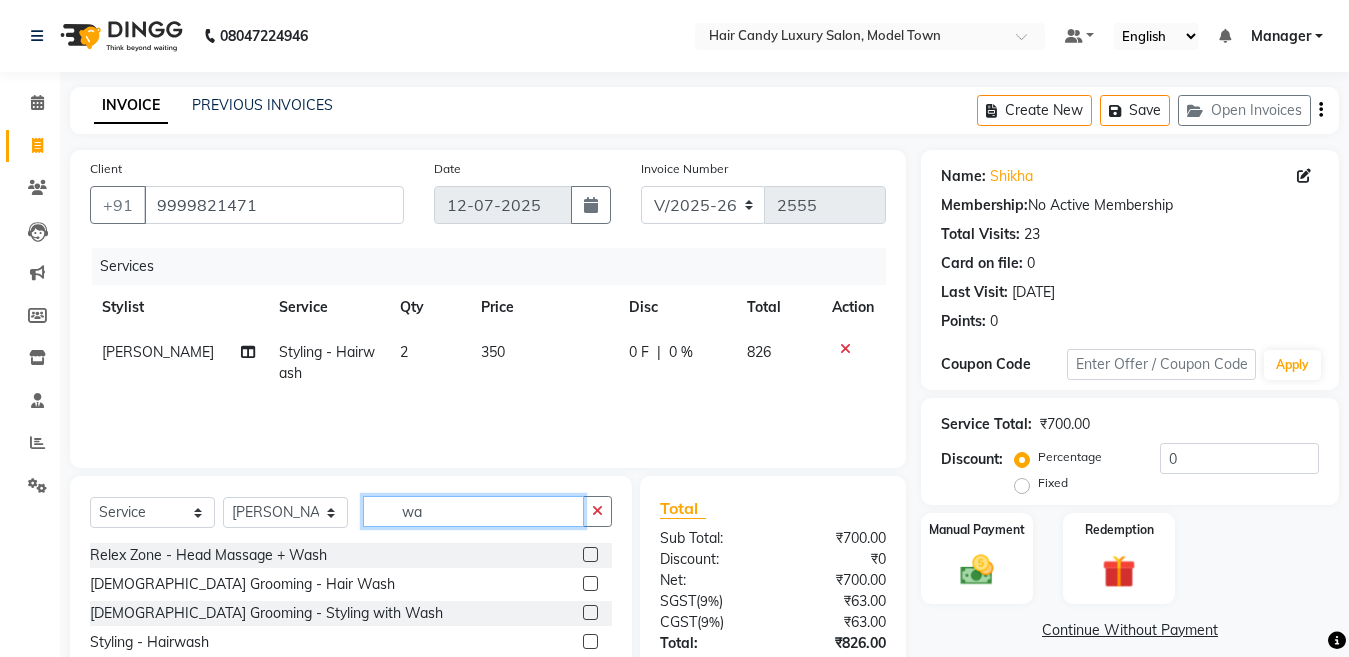 type on "w" 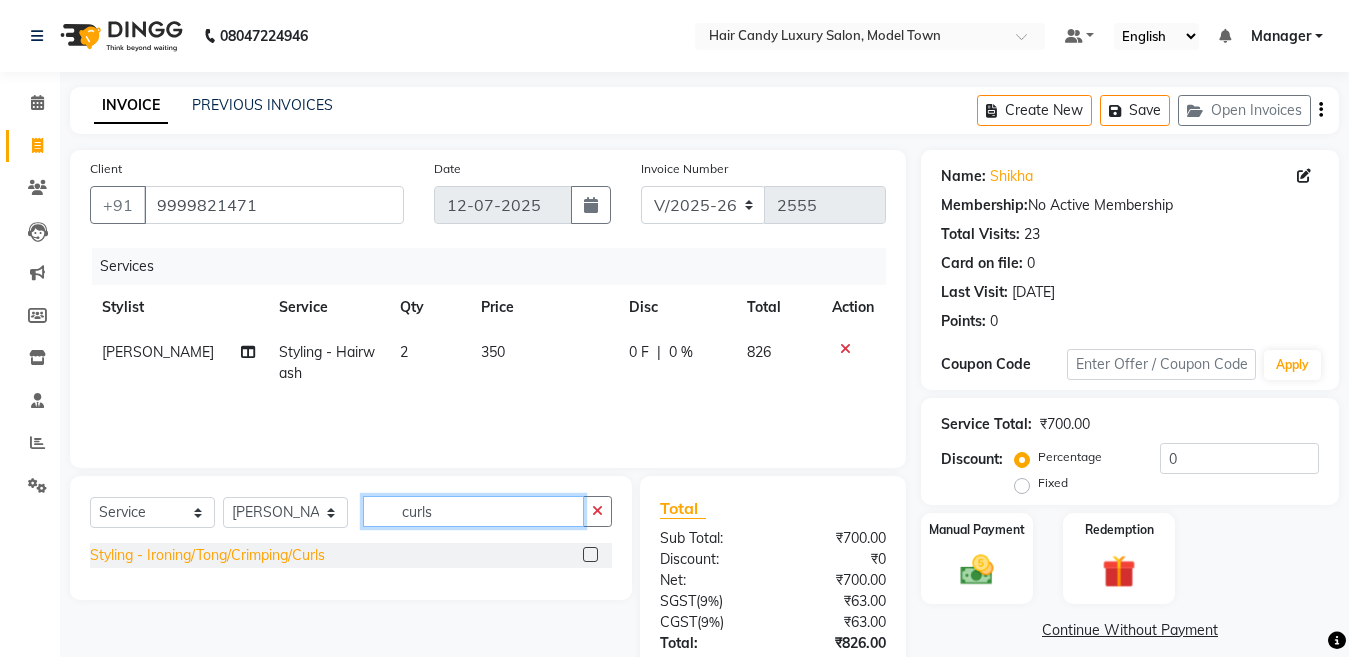 type on "curls" 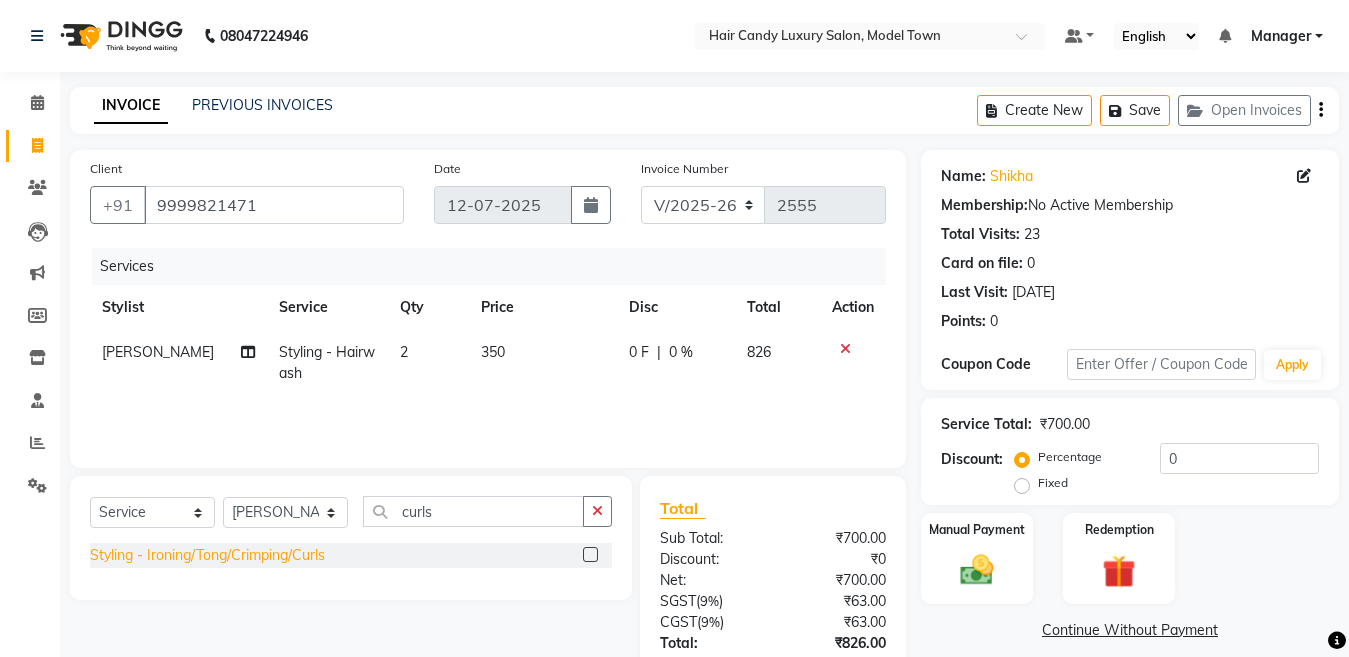 click on "Styling - Ironing/Tong/Crimping/Curls" 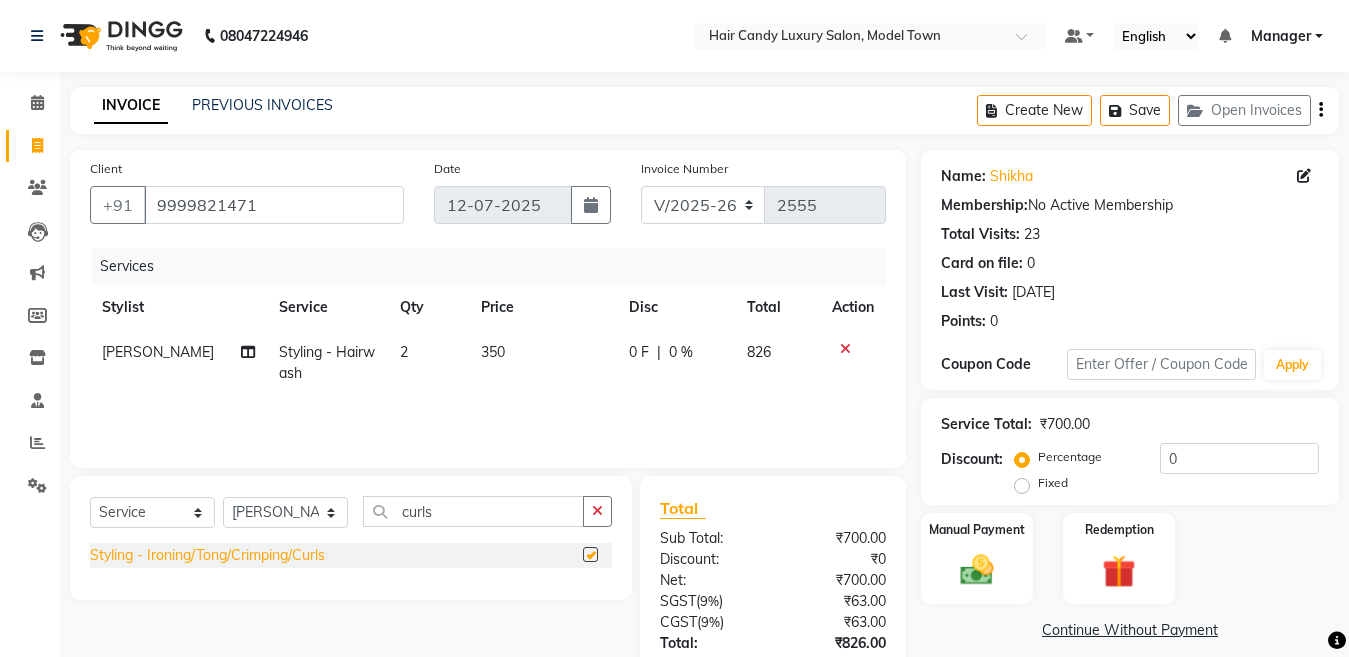checkbox on "false" 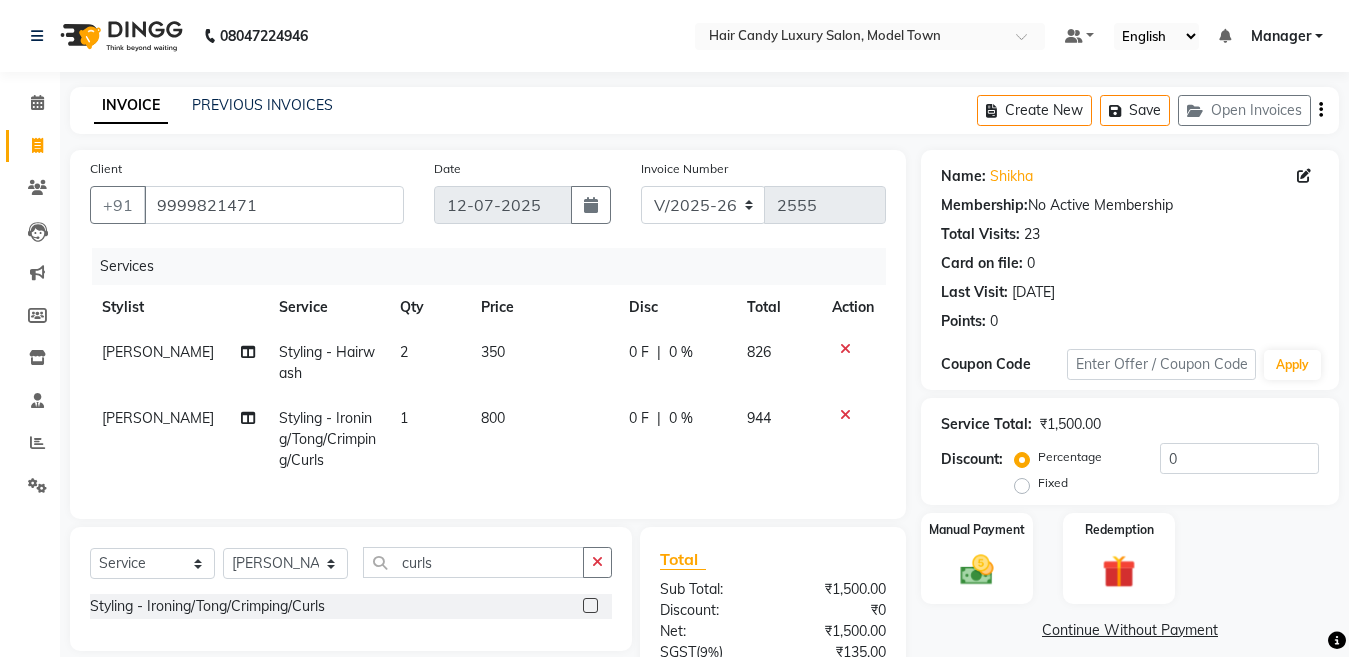 click 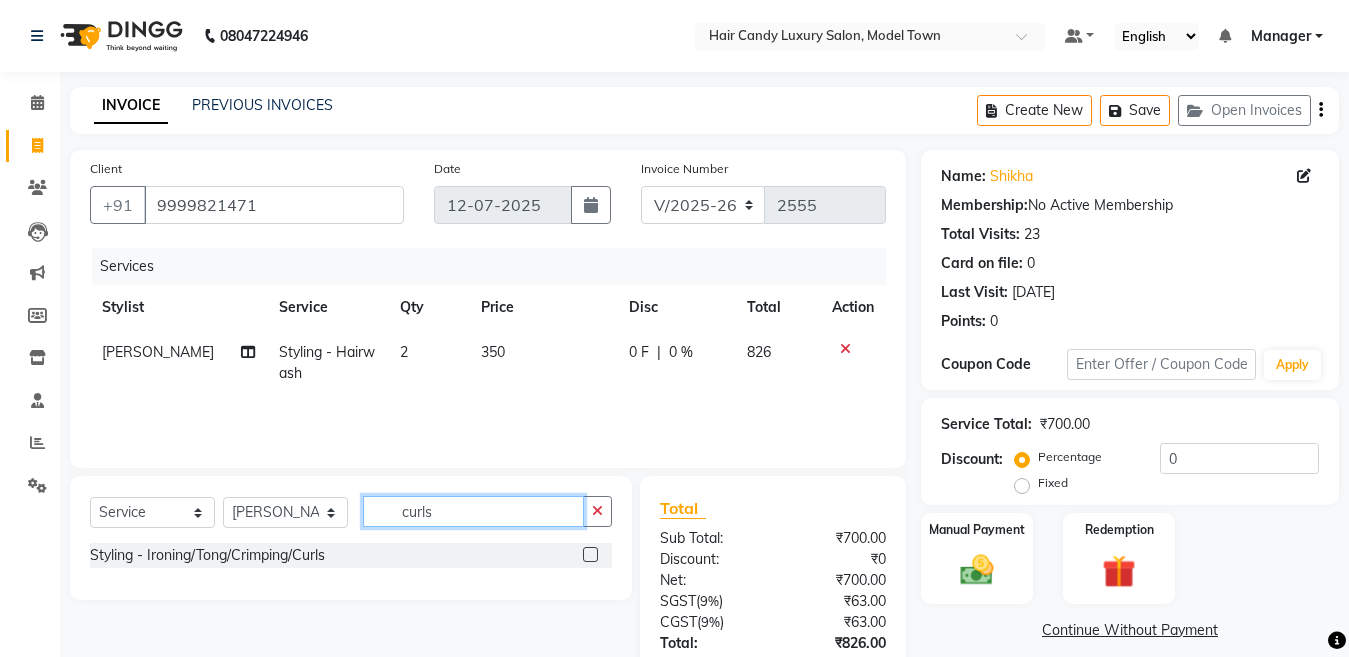 click on "curls" 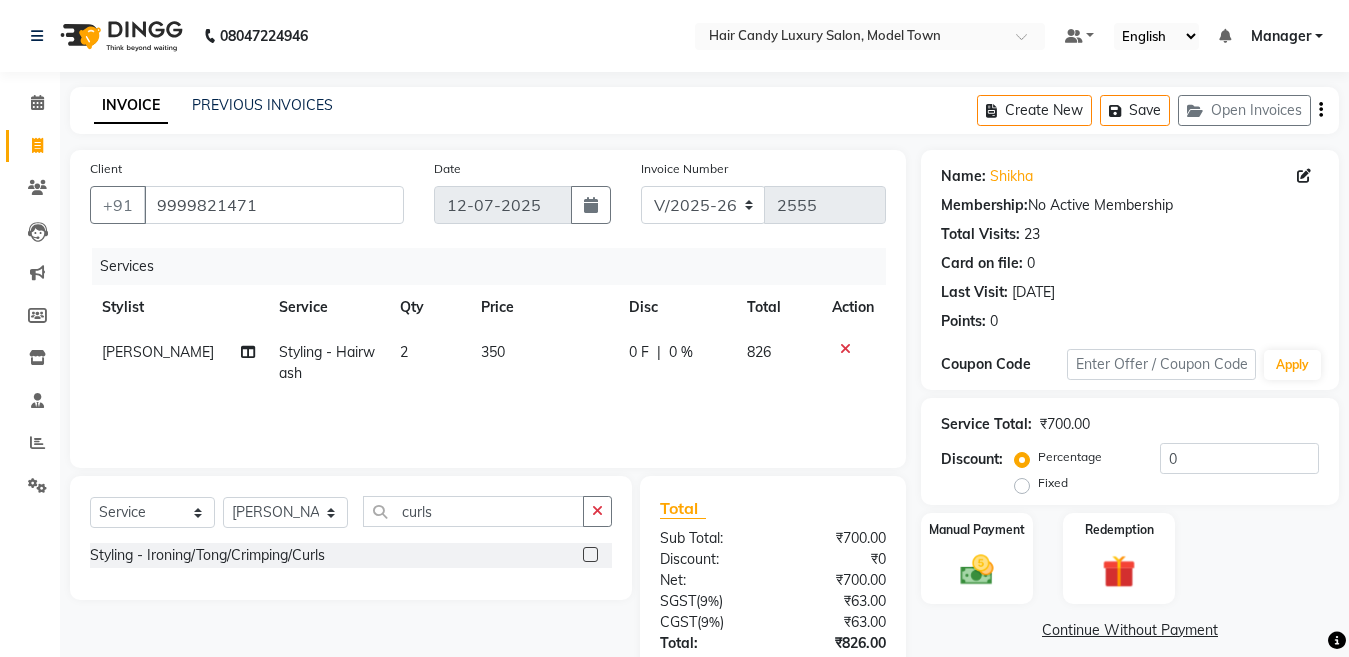 click 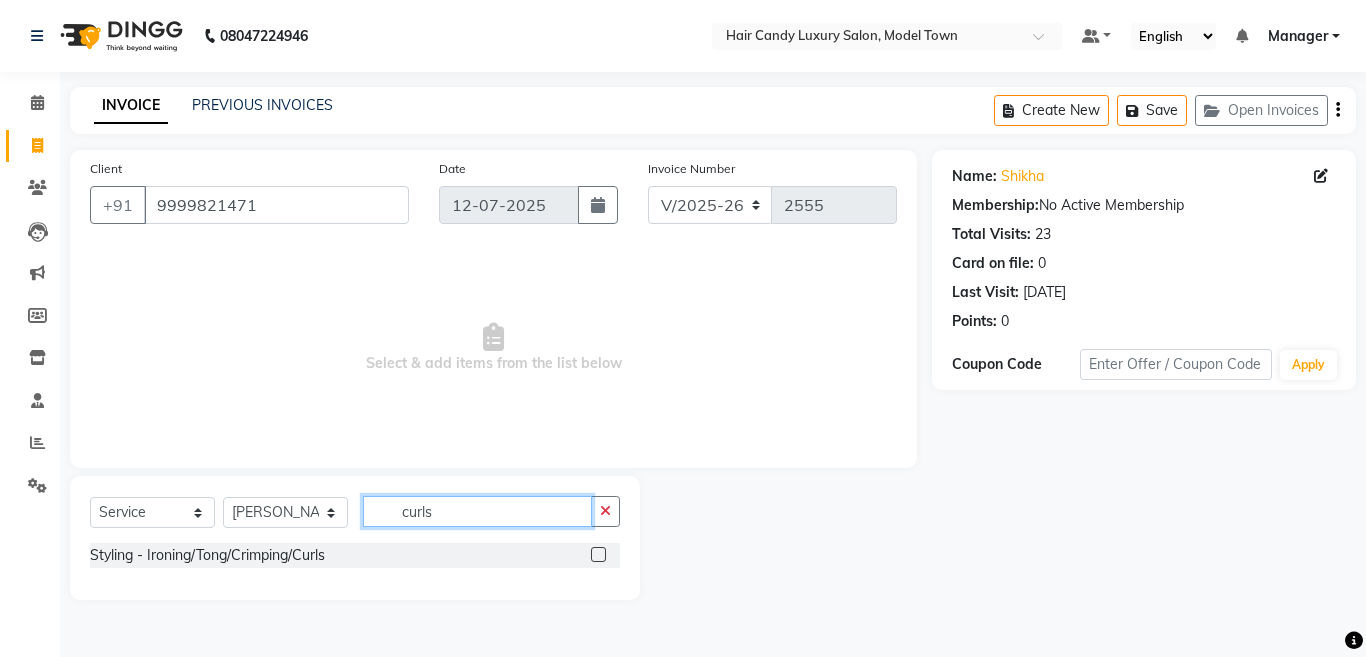 click on "curls" 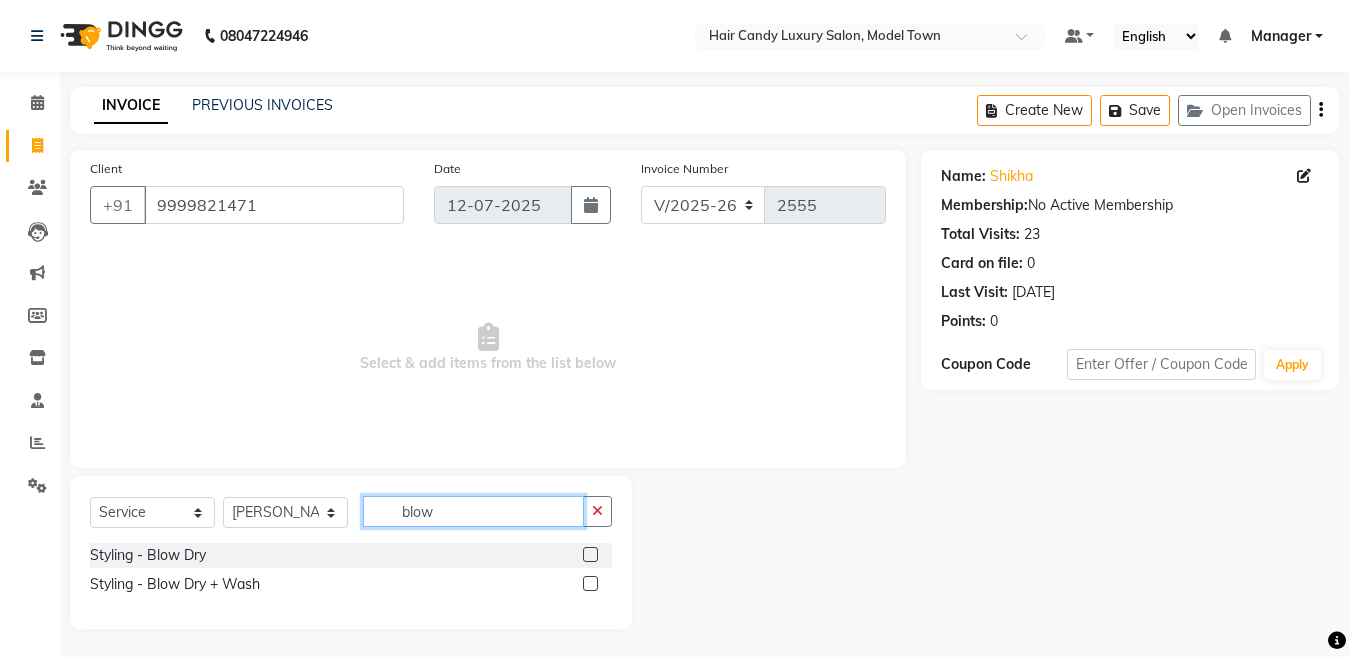 type on "blow" 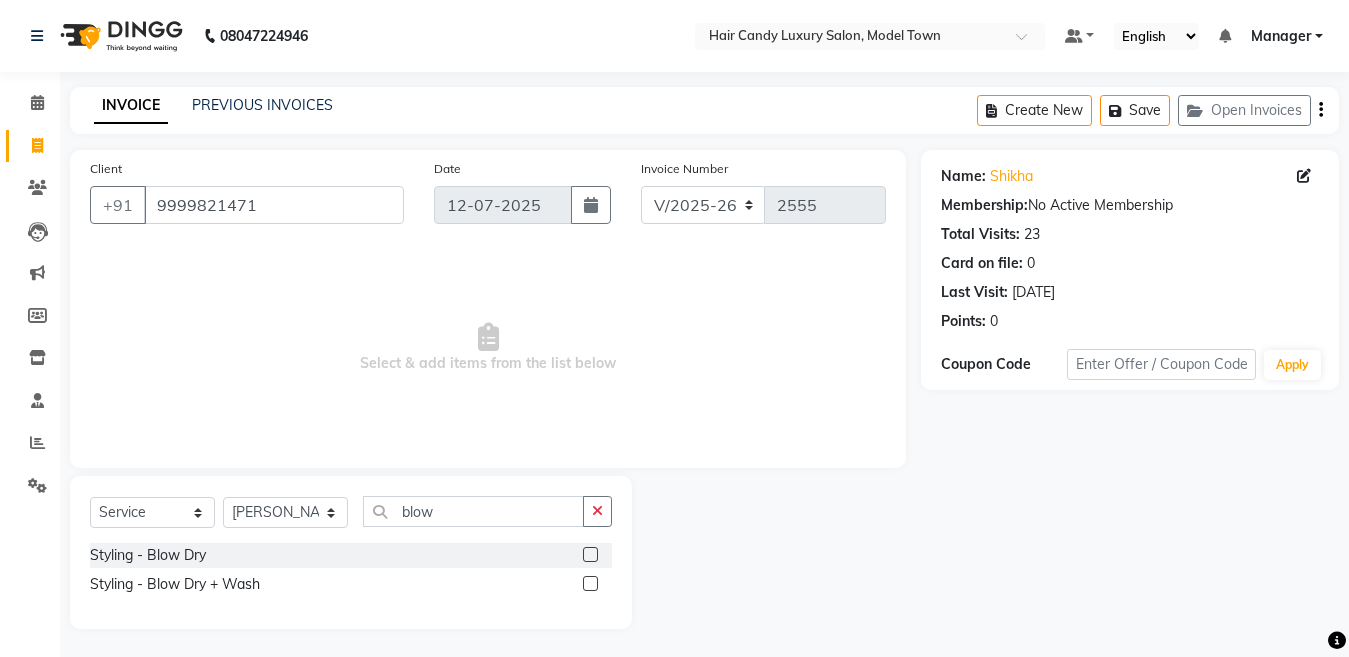 click on "Styling - Blow Dry + Wash" 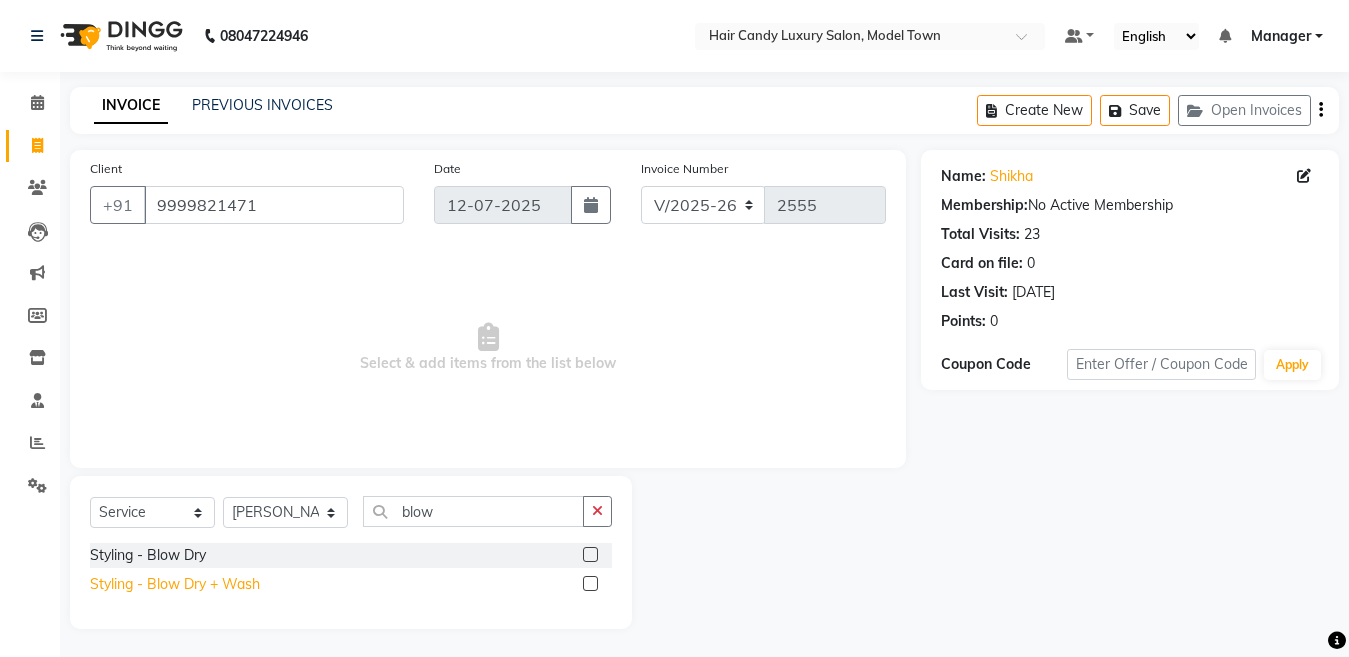 click on "Styling - Blow Dry + Wash" 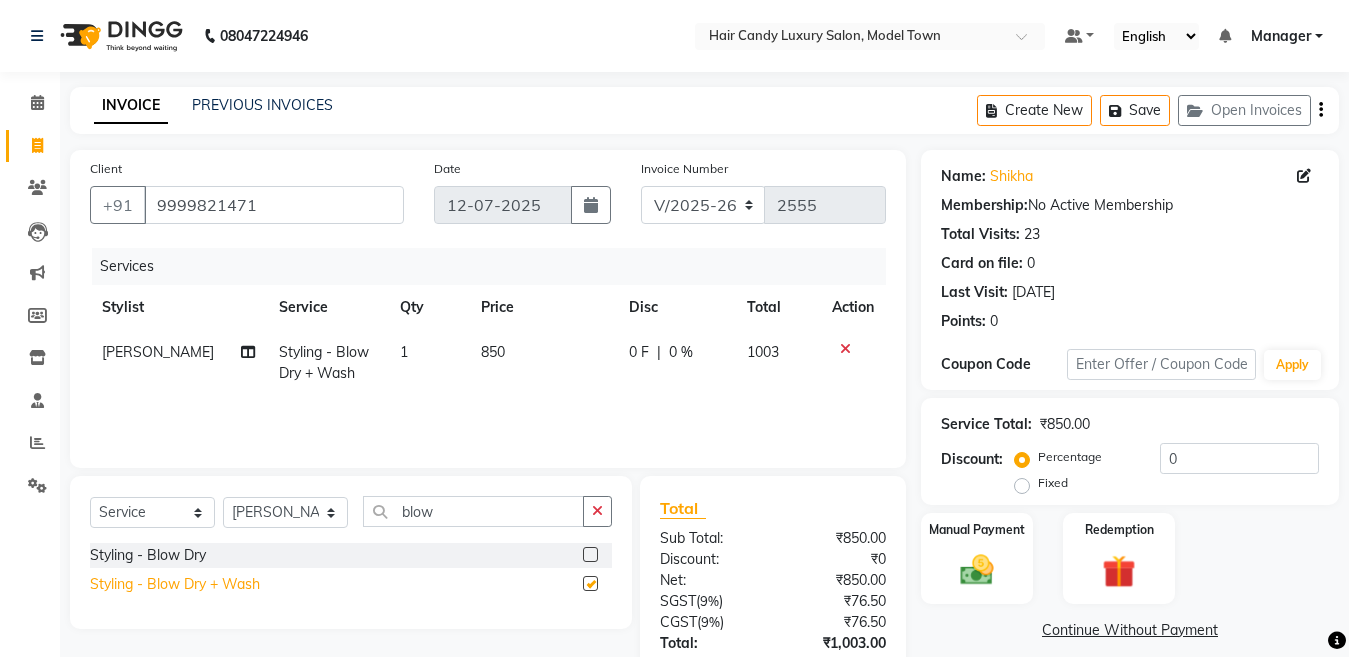 checkbox on "false" 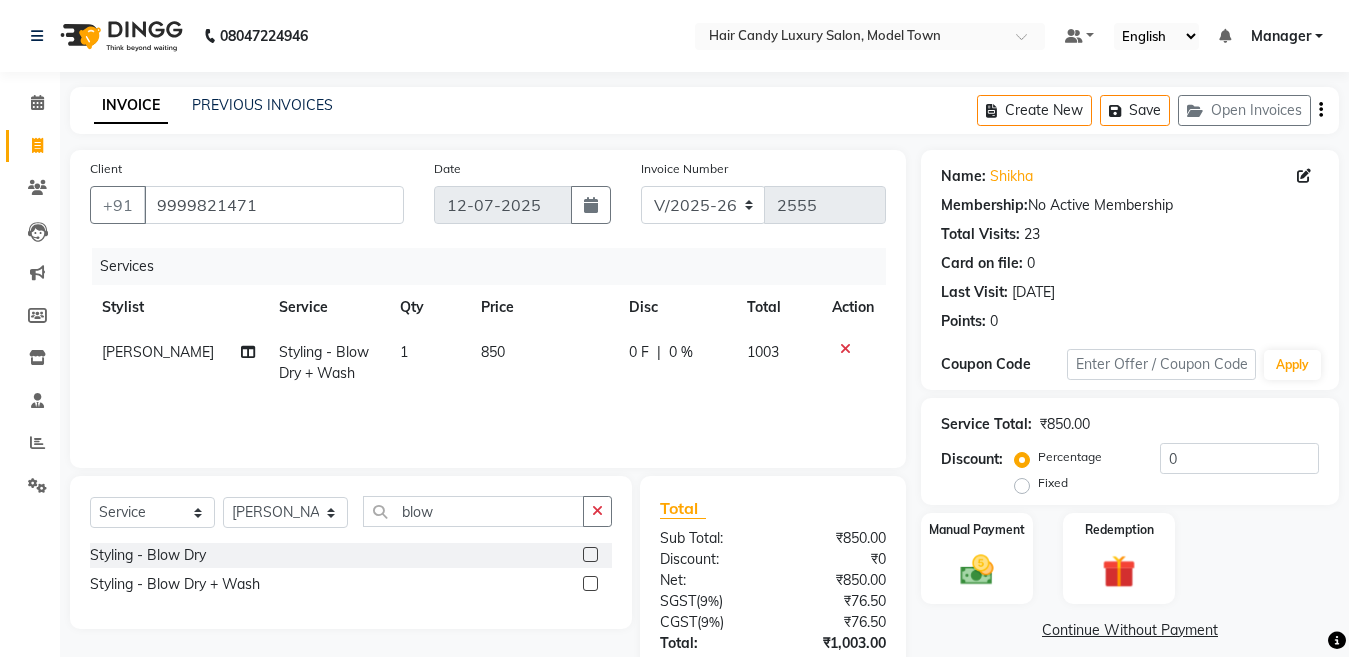 click on "1" 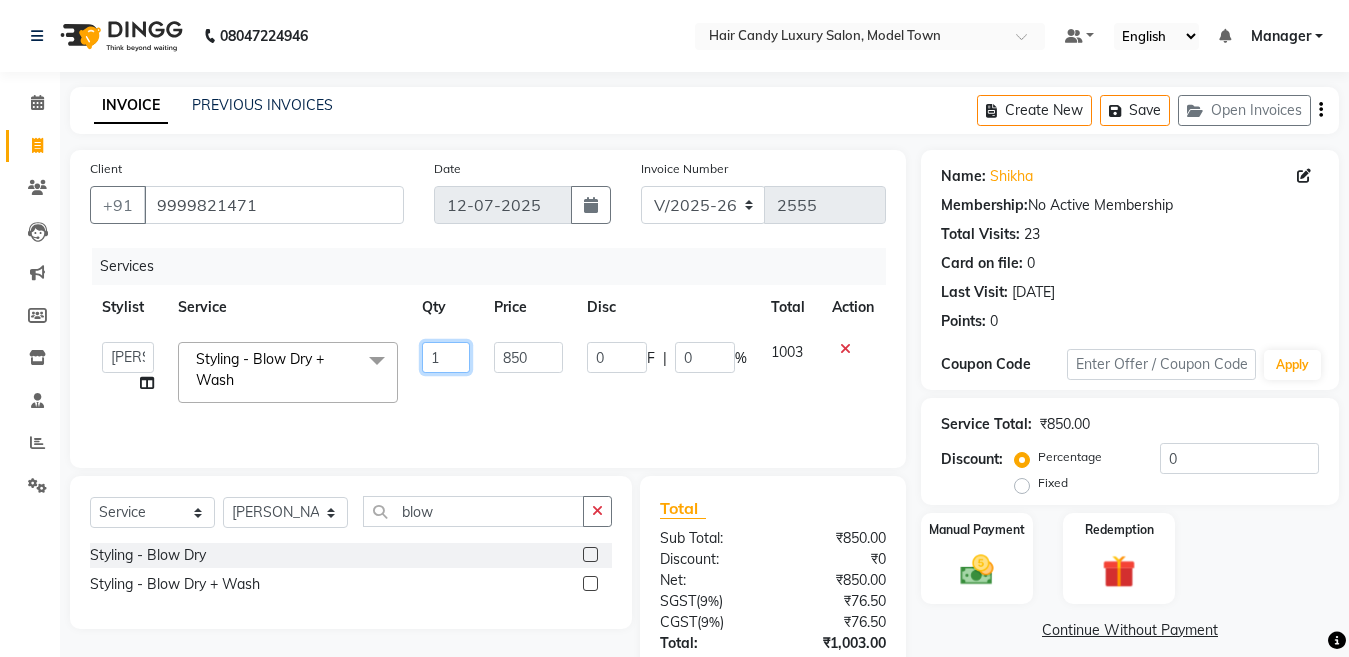 drag, startPoint x: 454, startPoint y: 351, endPoint x: 355, endPoint y: 388, distance: 105.68822 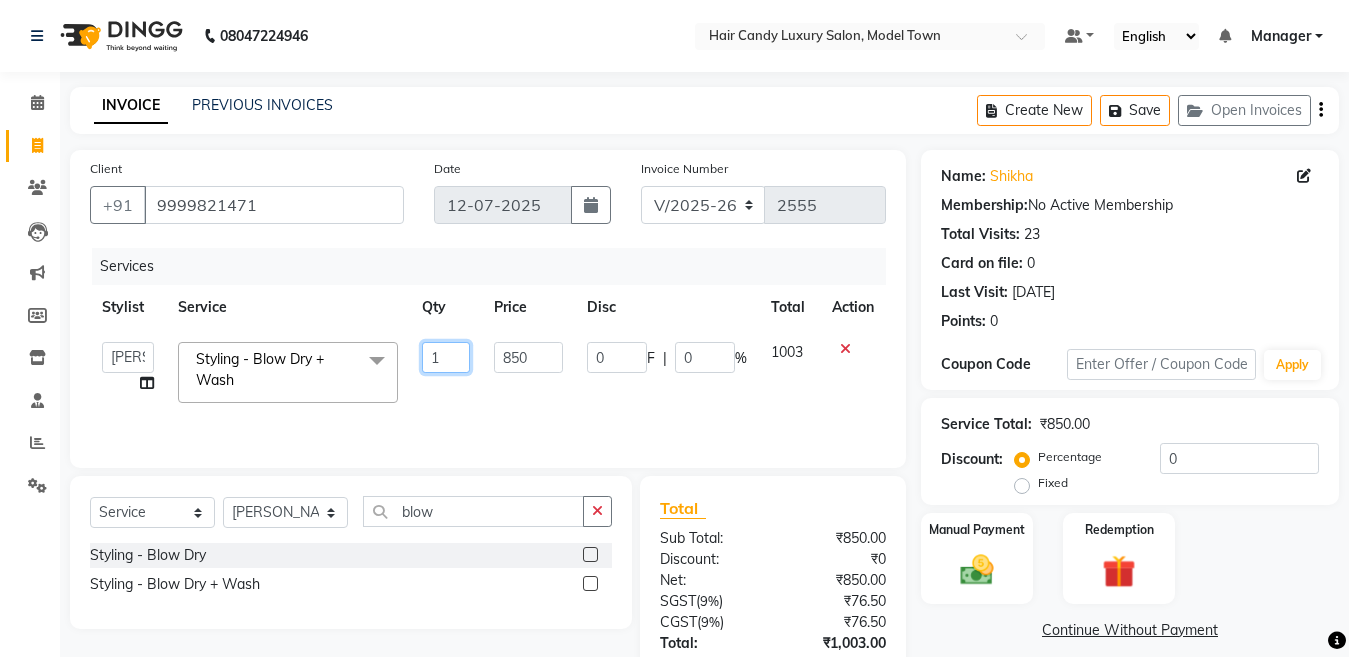 click on "Aakib   Anas   Anuradha   Izhar   Laiq (Rahul)   Manager   Neeraj   parul   Pawan   Prakash   Rajni   Ranjay (Raju)   RIYA   Saleem   sameer    stock manager   surrender   Vijay Gupta   Vijay kumar  Styling - Blow Dry + Wash  x Bleach - Face Bleach - Arms (Full) Bleach - Arms (Half) Bleach - Legs (Full) Bleach - Legs (Half) Bleach - Back (Full) Bleach - Back (Half) Bleach - Front (Full) Bleach - Front (Half) Bleach - Full Body Mango-Pedicure Detan - Face Detan - Arms (Full) Detan - Arms (Half) Detan - Legs (Full) Detan - Legs (Half) Detan - Back (Full) Detan - Back (Half) Detan - Front (Full) Detan - Front (Half) Detan - Full Body Facial - Face Massage Facial - Face Cleaning Facial - Face D-Tan Facial - Face Bleach Facial - Casmara Facial Facial - O3 Cleanup Facial - O3 Facial Facial - Skeyndor Cleanup Facial - Skeyndor Facial Facial - Face Mask Facial - Dermalogica Facial Facial - Dermalogica Clean up Hands and Feet - Express Menicure Hands and Feet - Express Pedicure Hands and Feet - Paraffin Menicure 1" 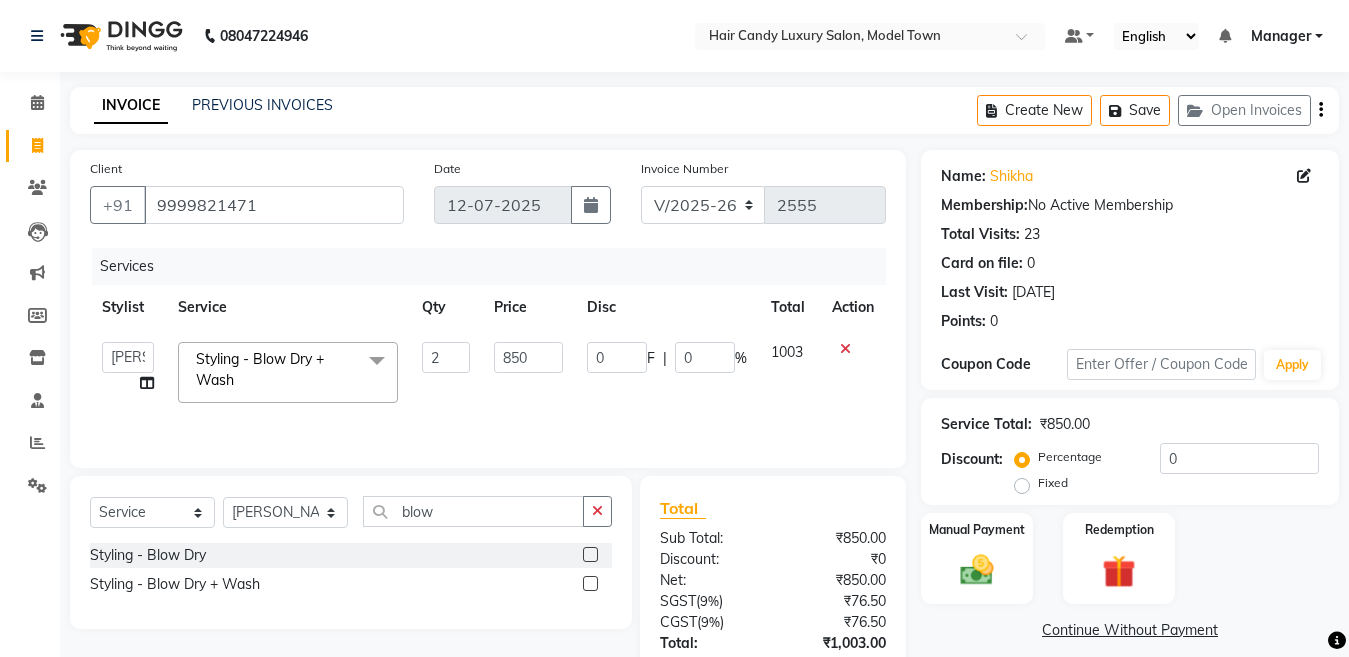 drag, startPoint x: 737, startPoint y: 553, endPoint x: 506, endPoint y: 526, distance: 232.57257 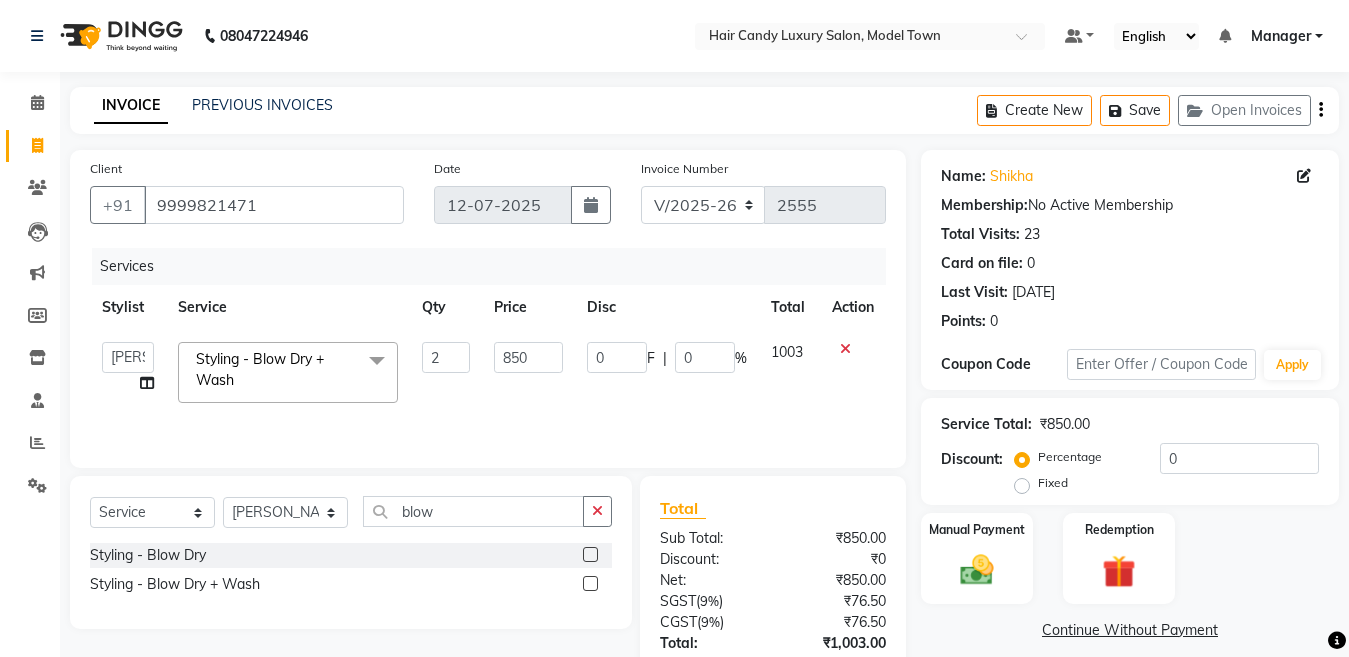 click on "Total Sub Total: ₹850.00 Discount: ₹0 Net: ₹850.00 SGST  ( 9% ) ₹76.50 CGST  ( 9% ) ₹76.50 Total: ₹1,003.00 Add Tip ₹0 Payable: ₹1,003.00 Paid: ₹0 Balance   : ₹1,003.00" 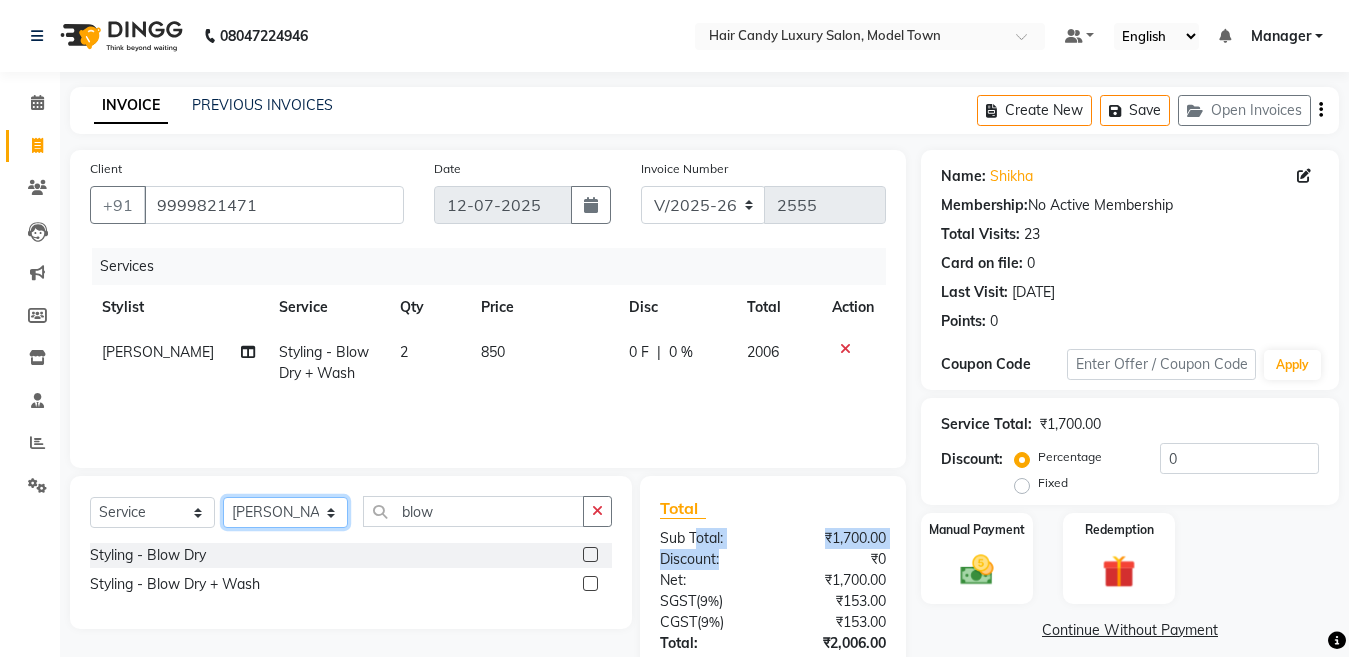 click on "Select Stylist [PERSON_NAME] [PERSON_NAME] ([PERSON_NAME]) Manager [PERSON_NAME] [PERSON_NAME] [PERSON_NAME] [PERSON_NAME] ([PERSON_NAME]) [PERSON_NAME]  stock manager surrender [PERSON_NAME] [PERSON_NAME]" 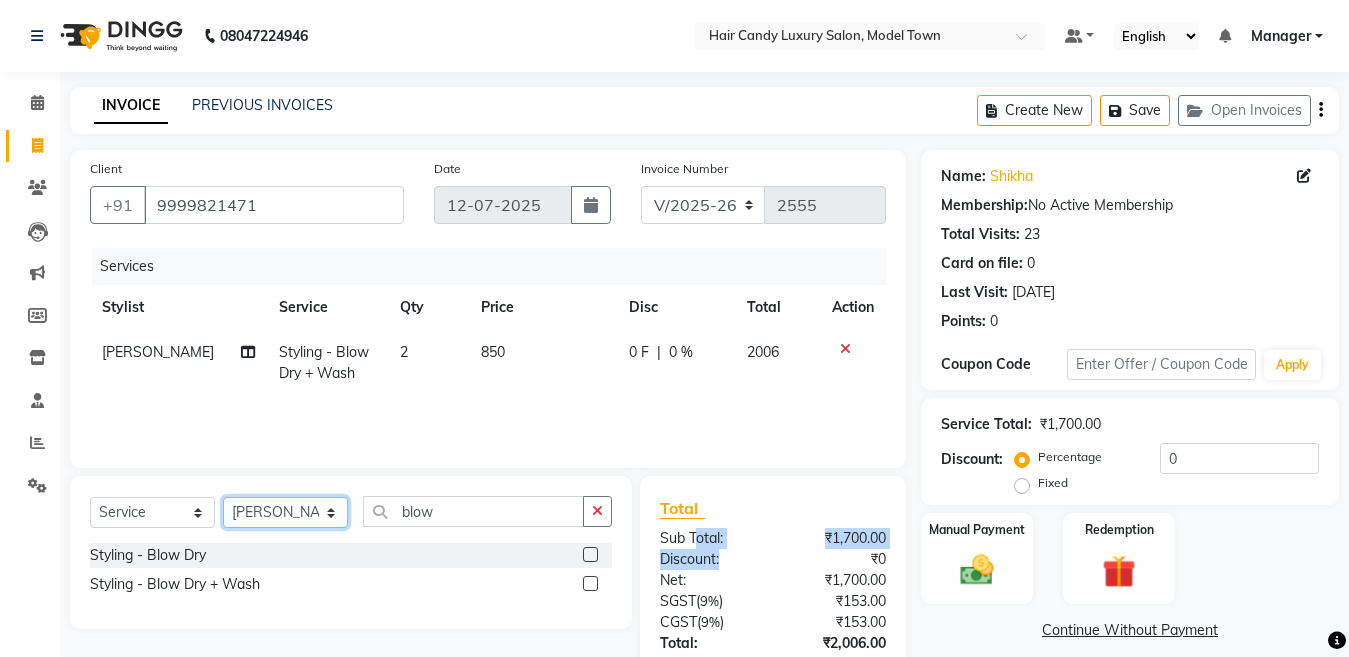 select on "28756" 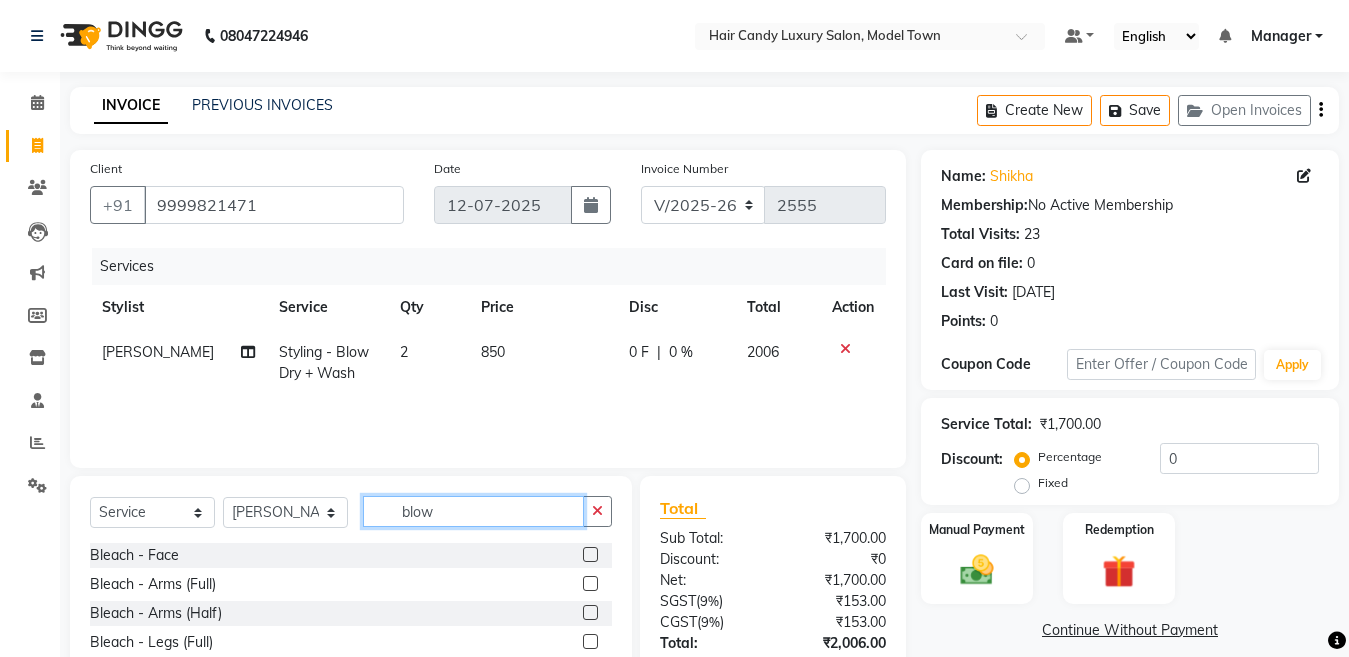 click on "blow" 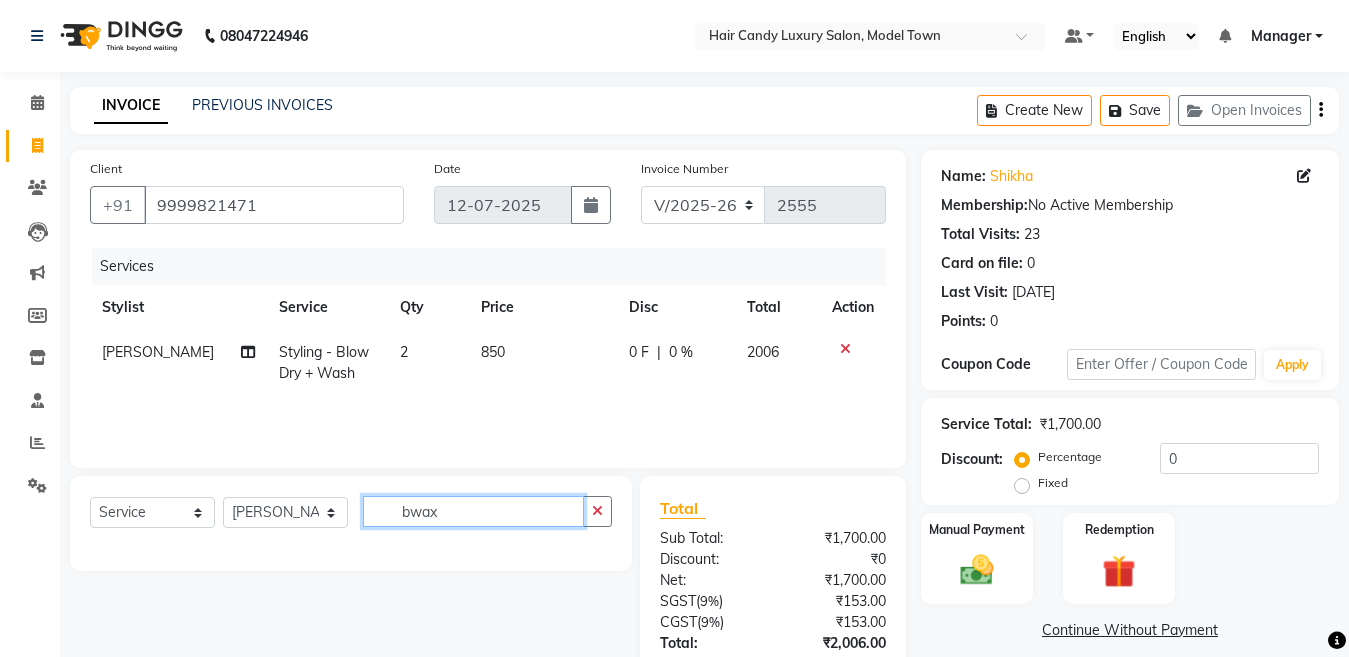drag, startPoint x: 415, startPoint y: 516, endPoint x: 257, endPoint y: 570, distance: 166.97305 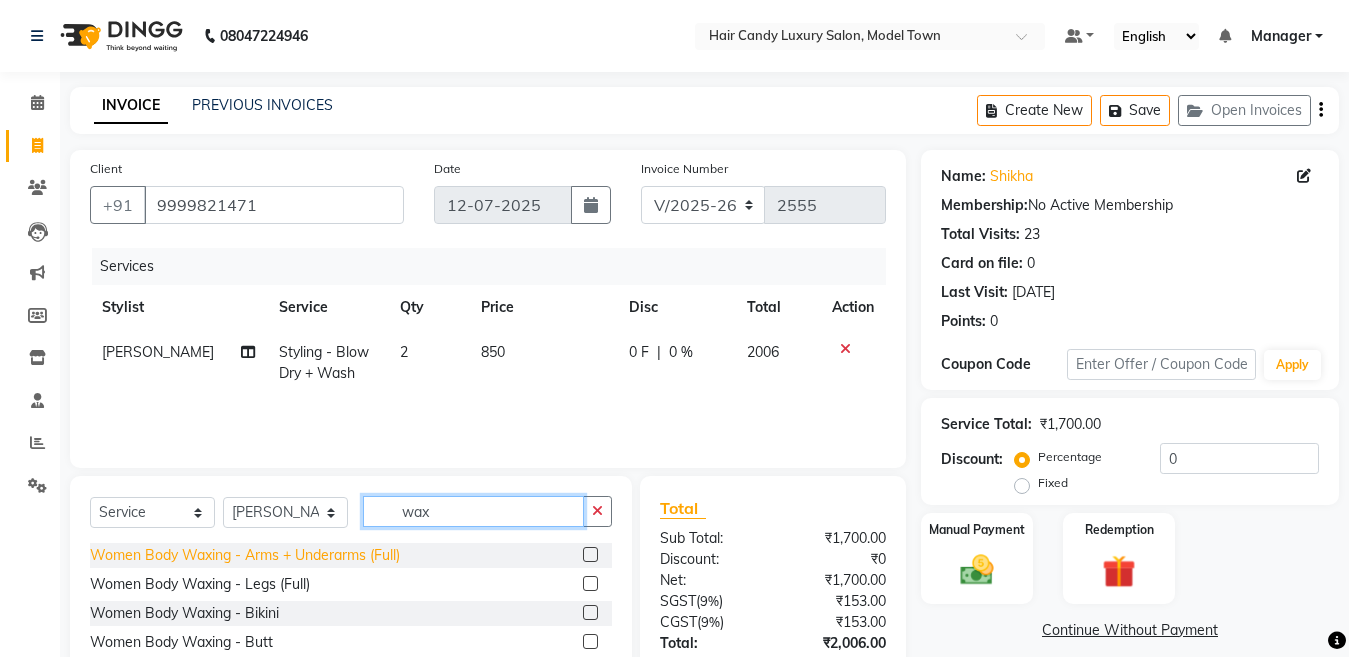 type on "wax" 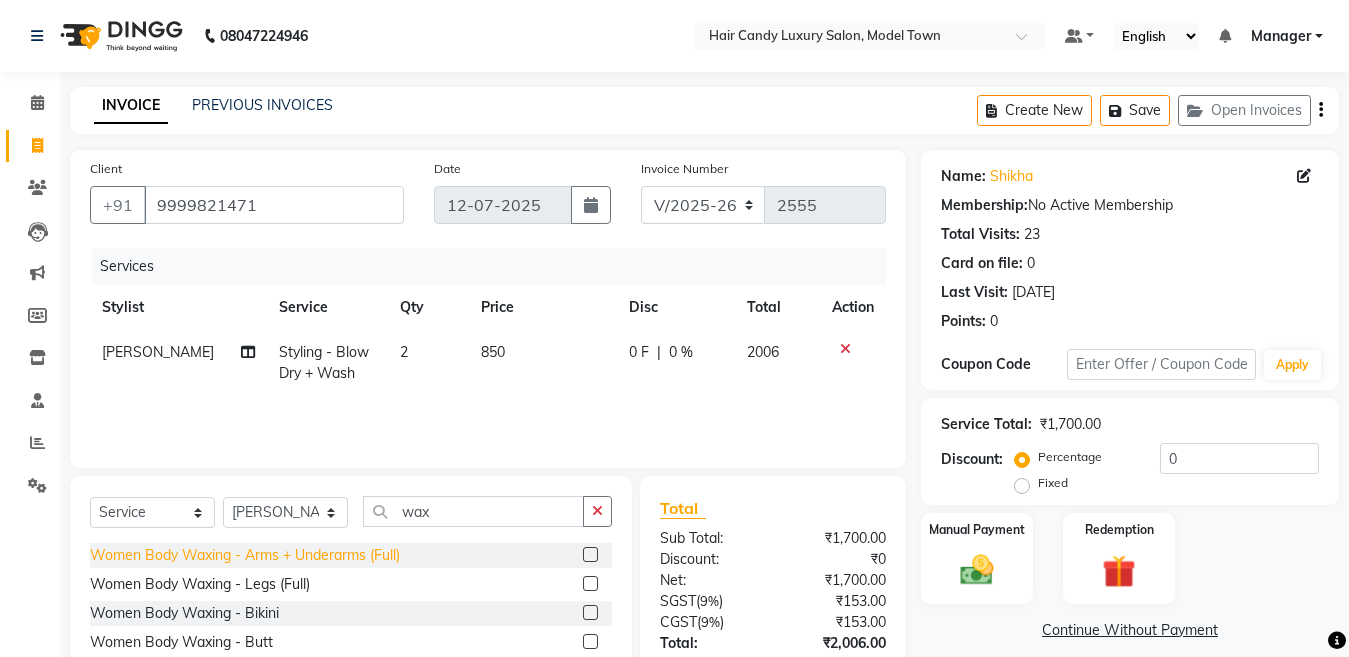 click on "Women Body Waxing - Arms + Underarms (Full)" 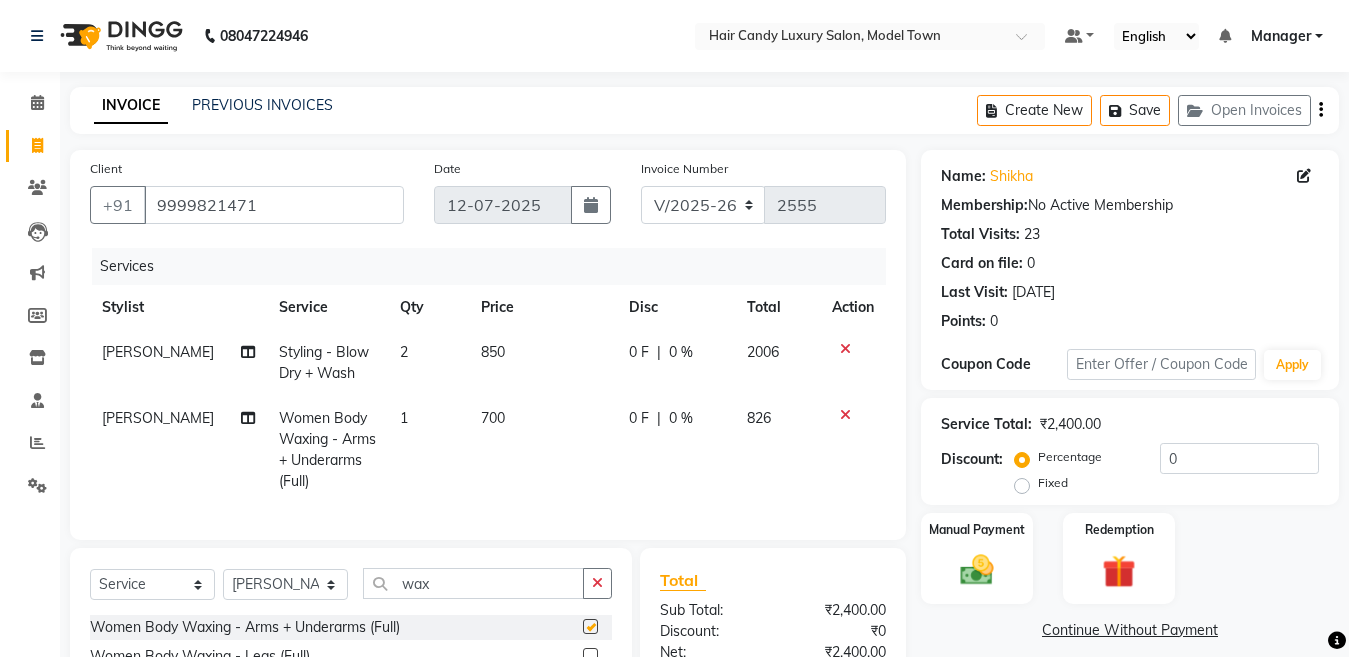 checkbox on "false" 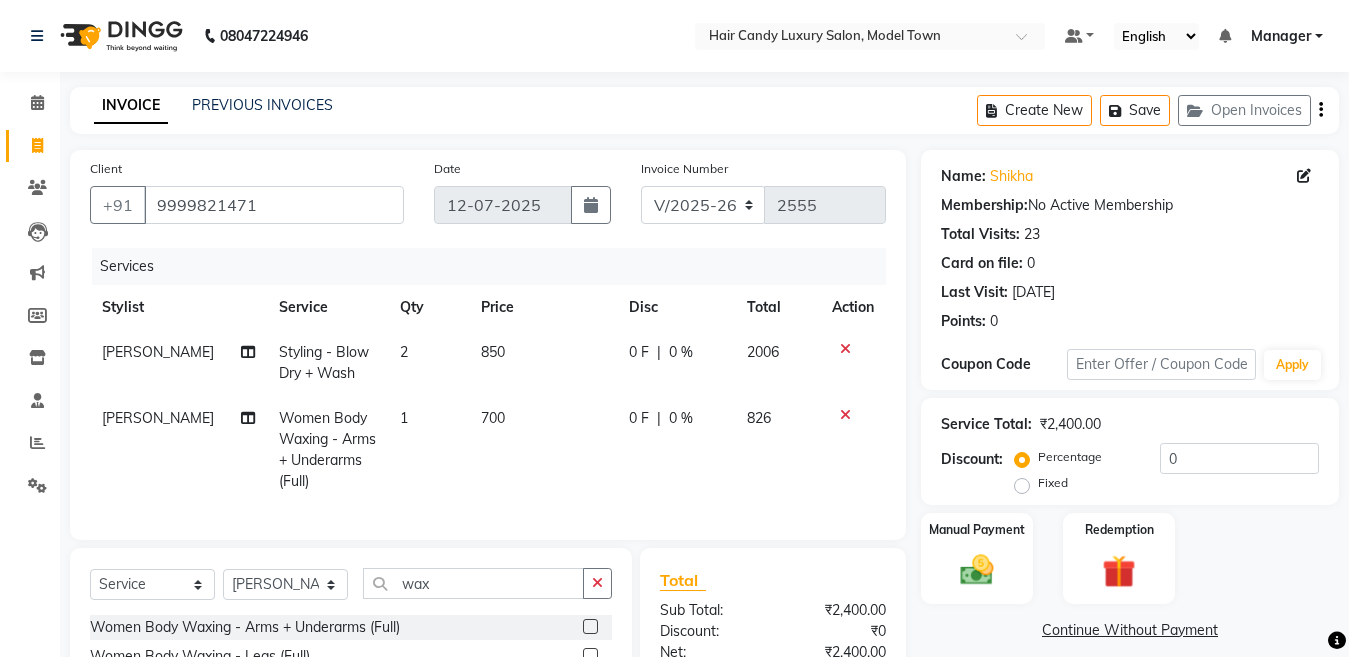 drag, startPoint x: 447, startPoint y: 617, endPoint x: 449, endPoint y: 603, distance: 14.142136 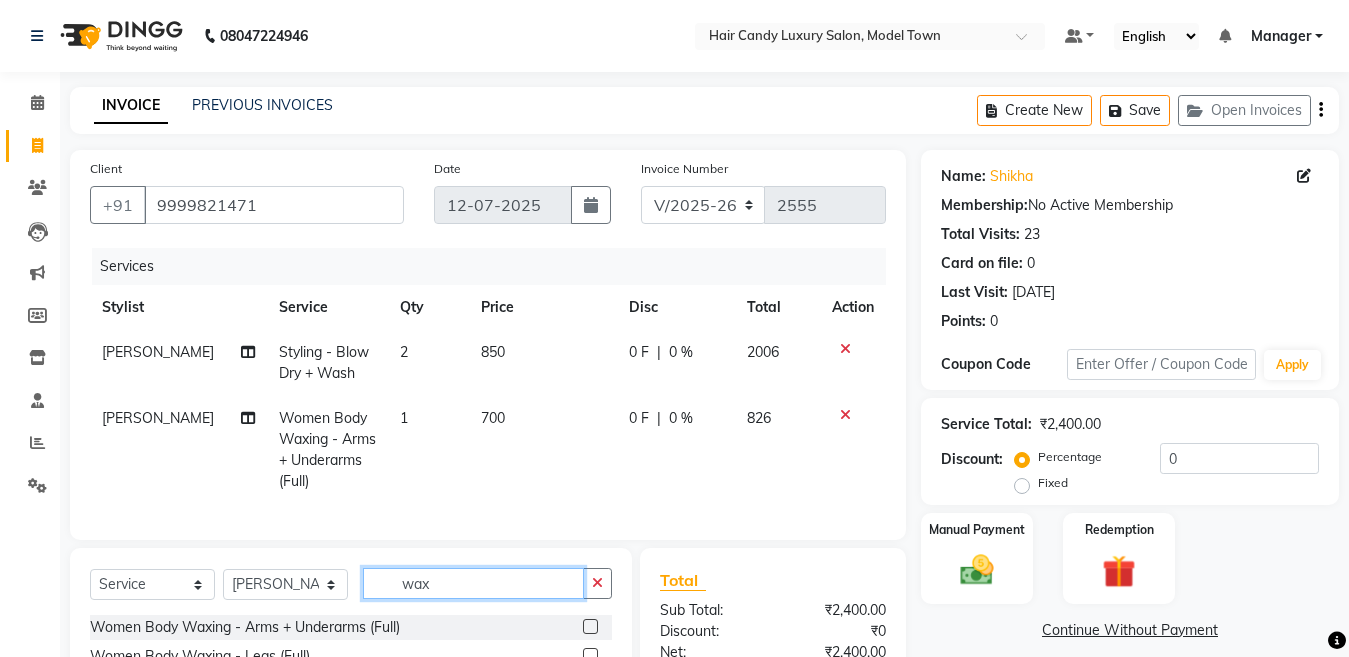 click on "wax" 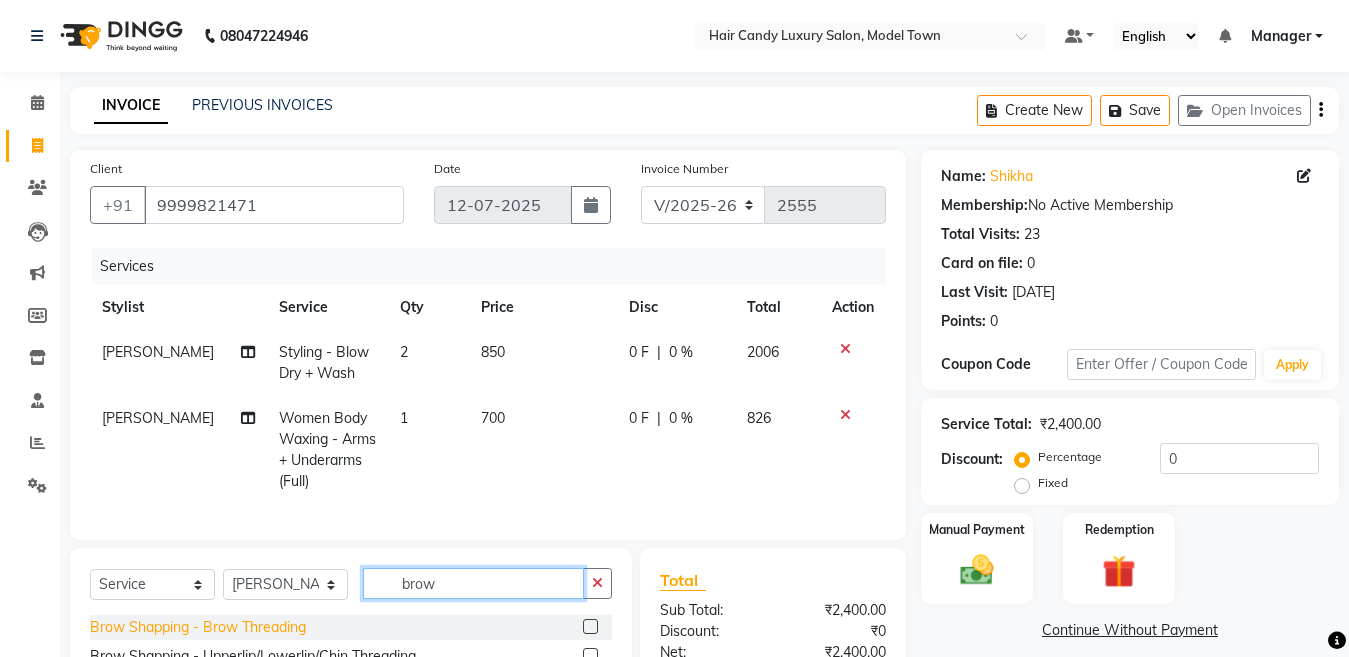 type on "brow" 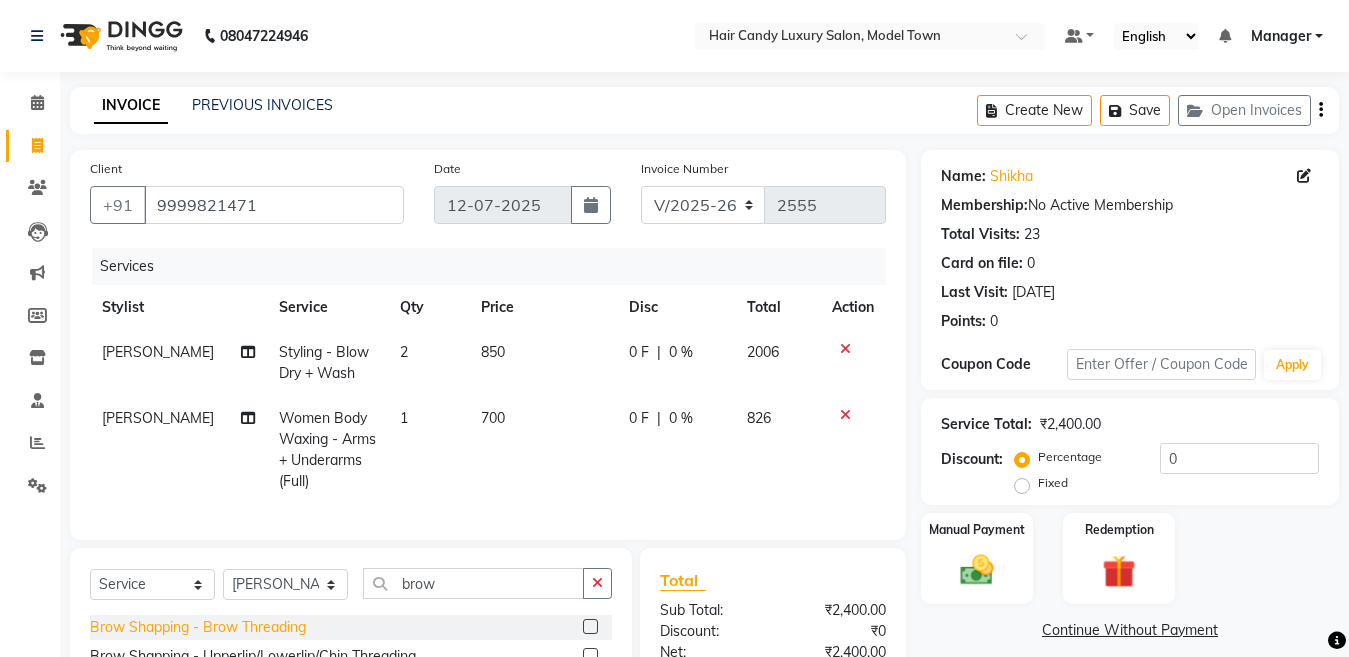 click on "Brow Shapping - Brow Threading" 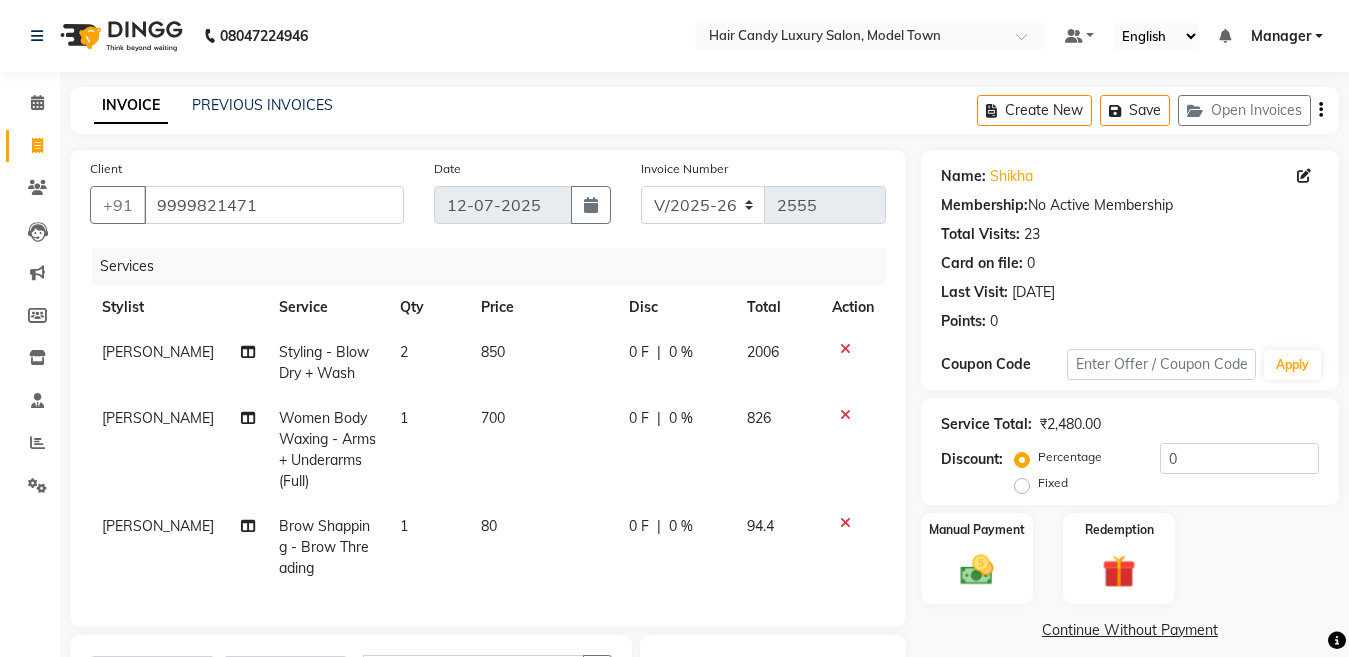 checkbox on "false" 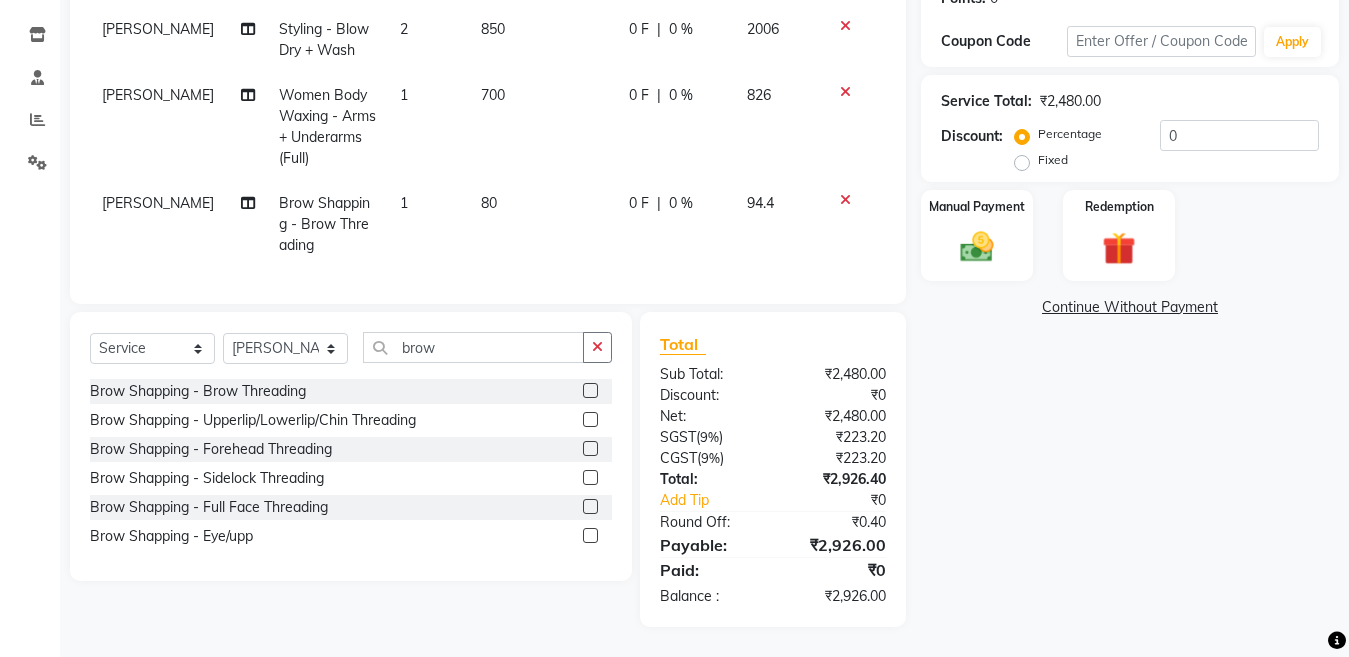 scroll, scrollTop: 340, scrollLeft: 0, axis: vertical 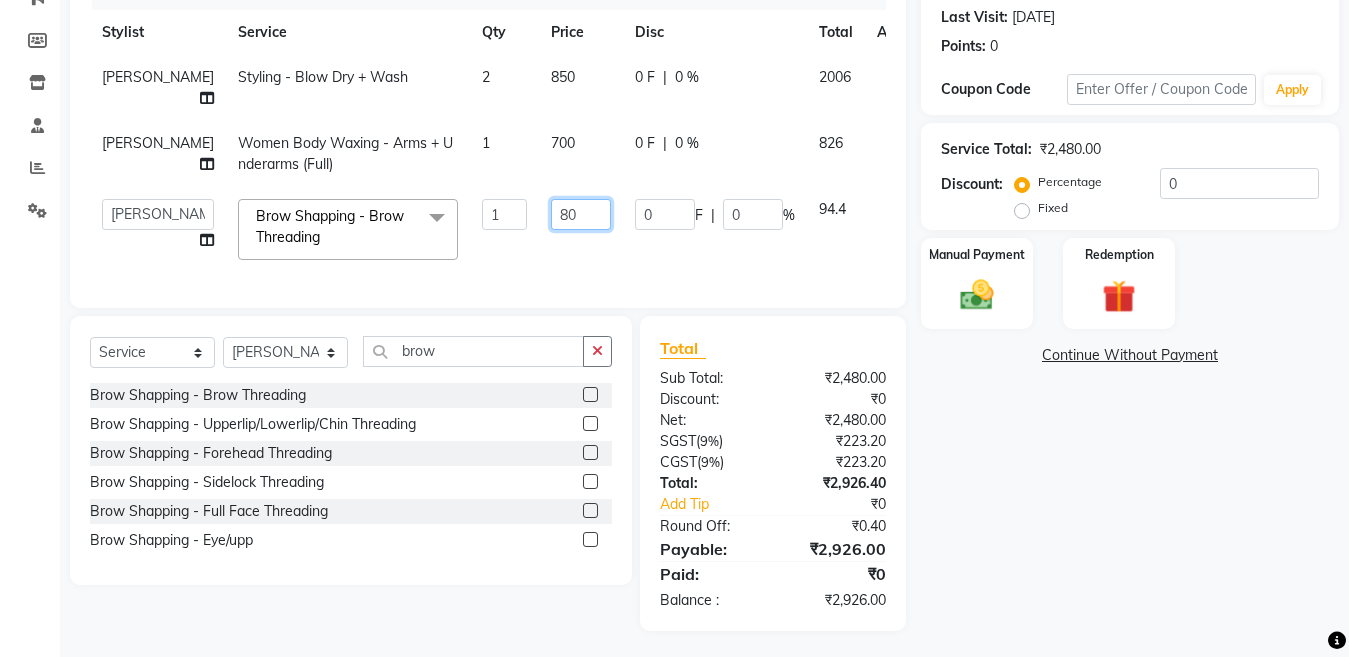drag, startPoint x: 506, startPoint y: 190, endPoint x: 533, endPoint y: 190, distance: 27 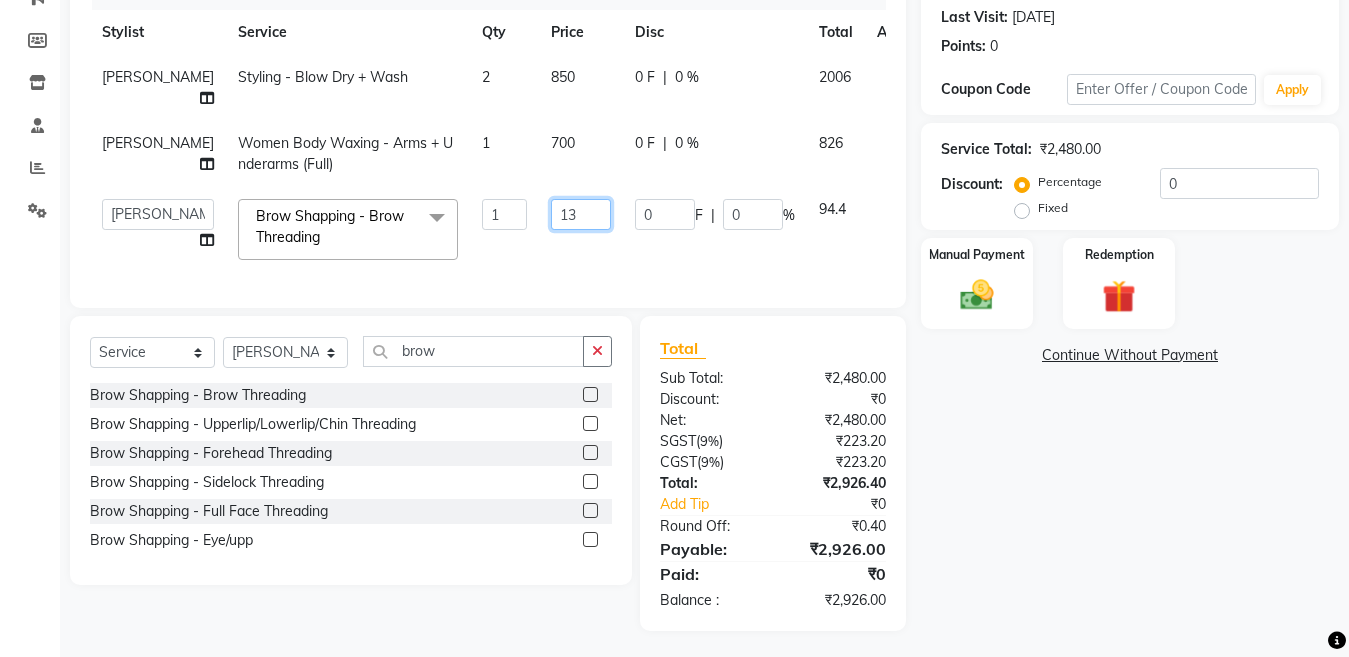 type on "130" 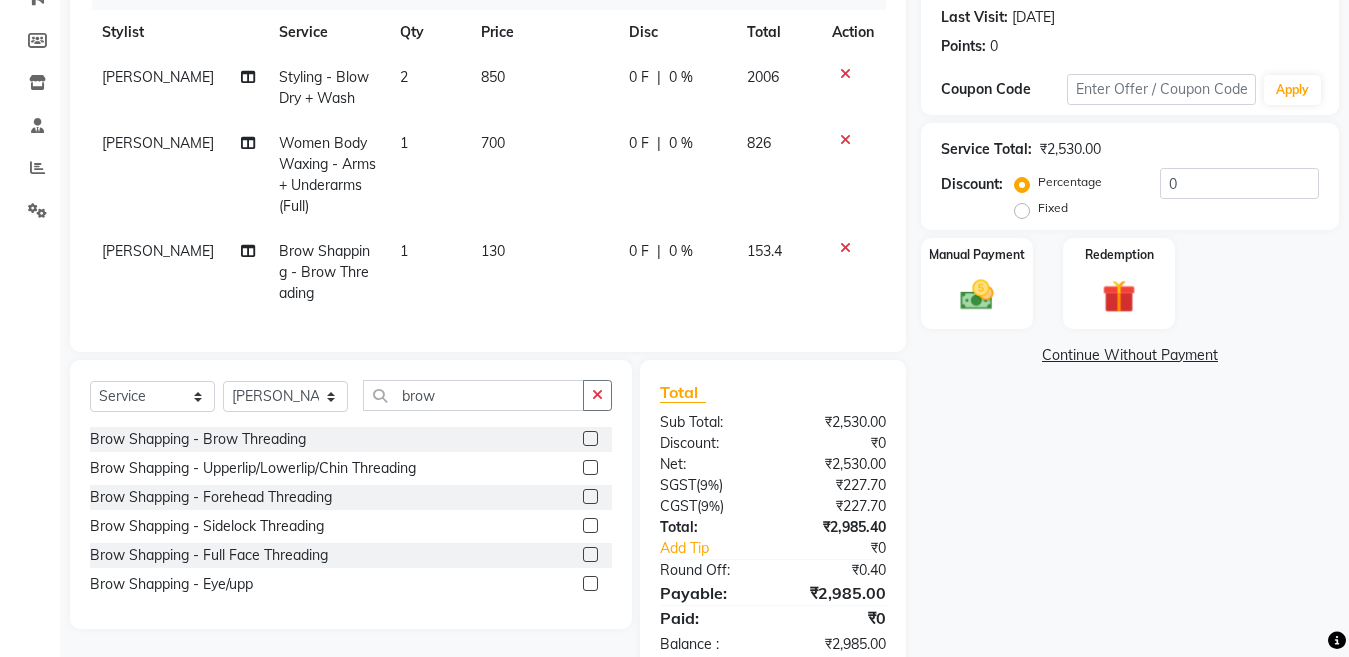 drag, startPoint x: 686, startPoint y: 534, endPoint x: 697, endPoint y: 519, distance: 18.601076 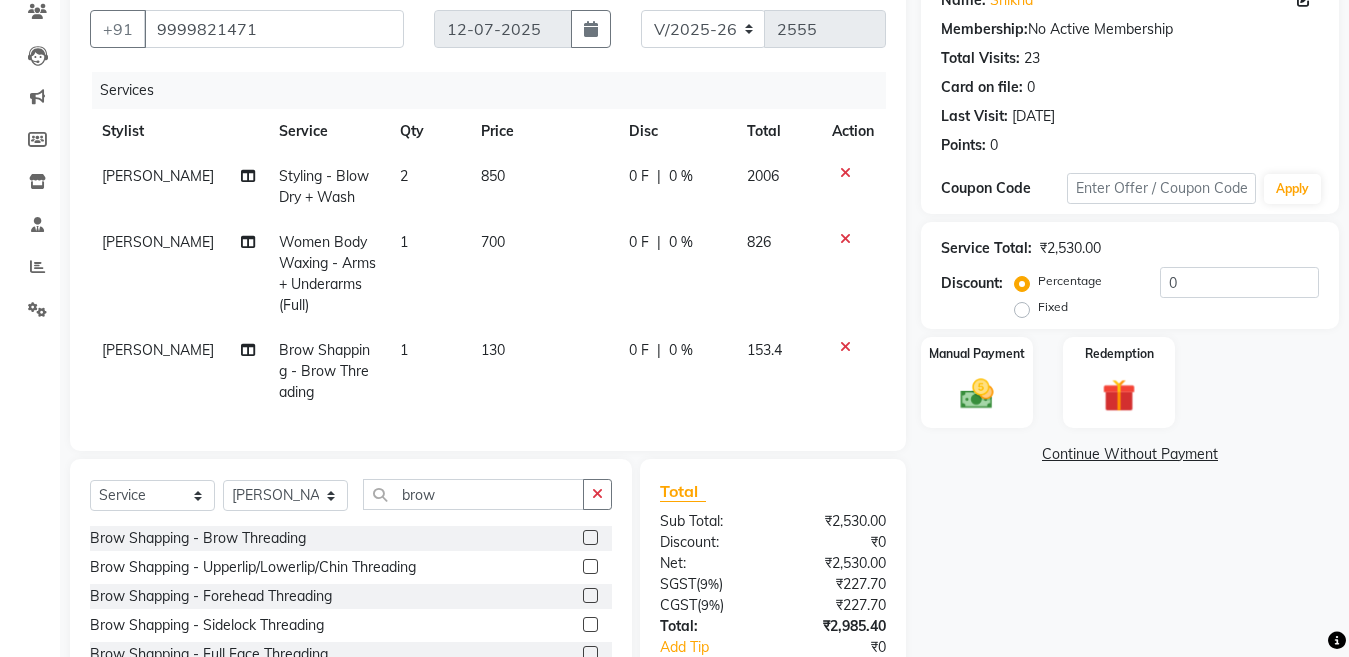 scroll, scrollTop: 253, scrollLeft: 0, axis: vertical 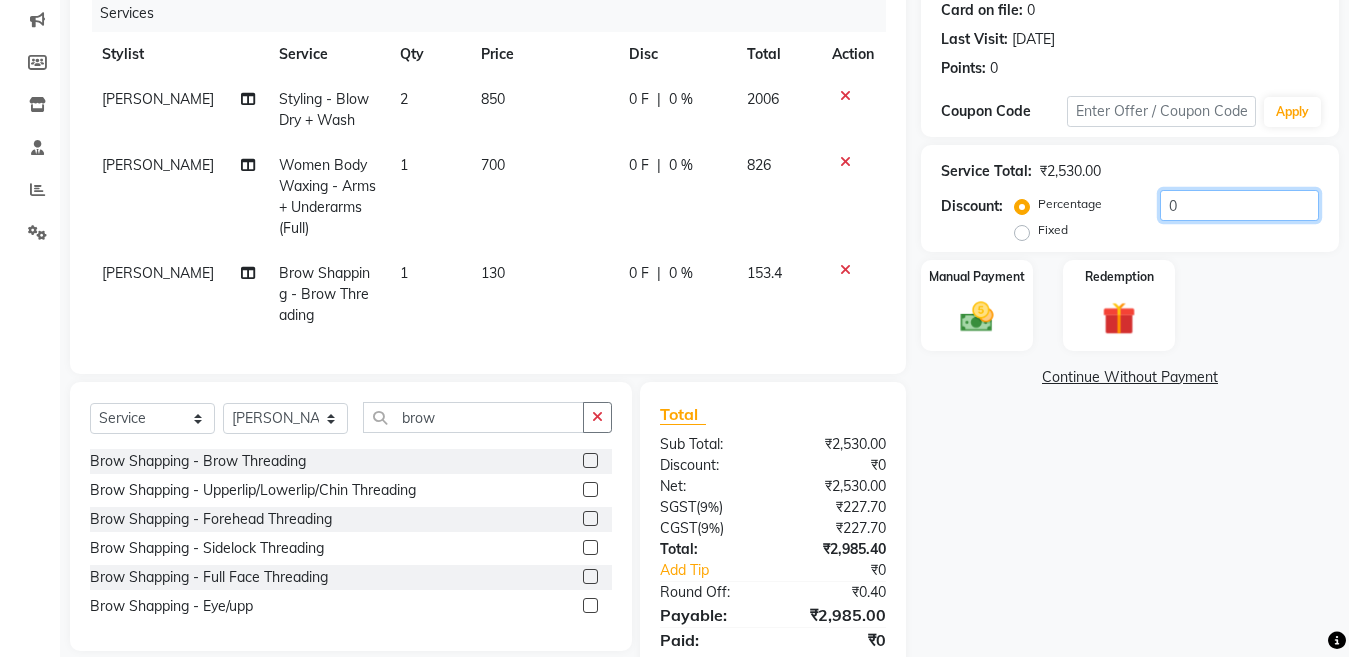 drag, startPoint x: 1261, startPoint y: 200, endPoint x: 1239, endPoint y: 200, distance: 22 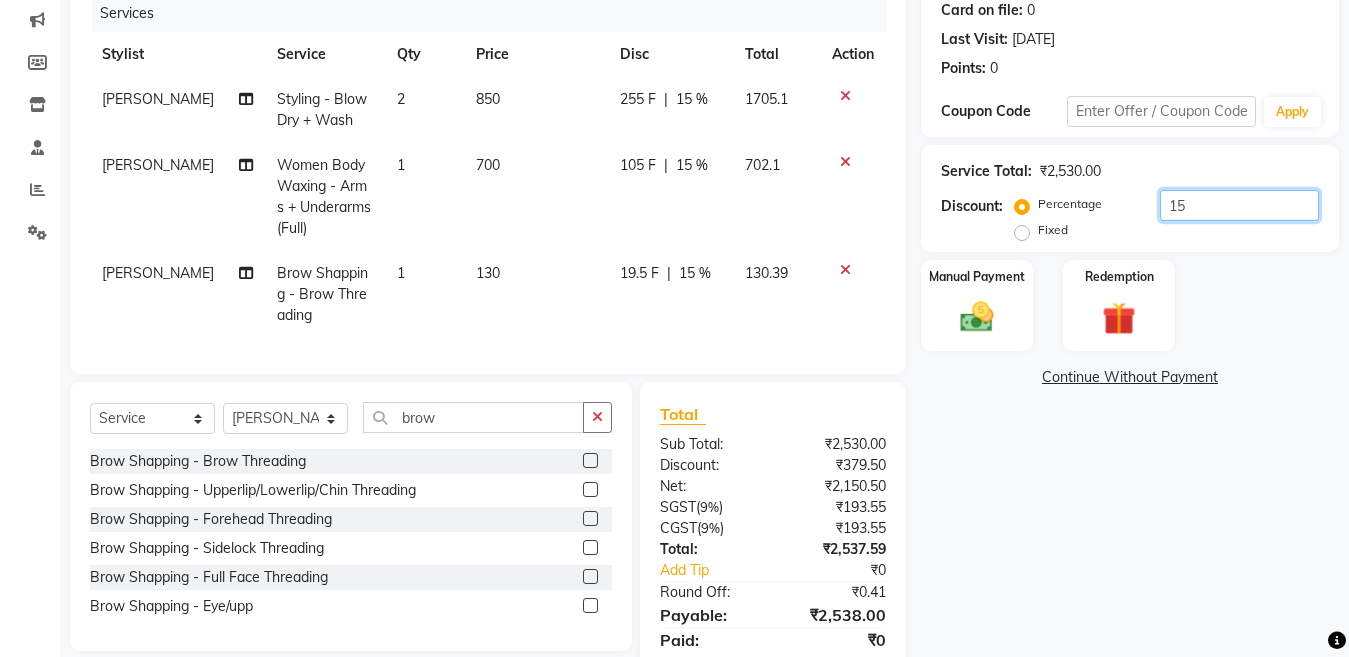 scroll, scrollTop: 340, scrollLeft: 0, axis: vertical 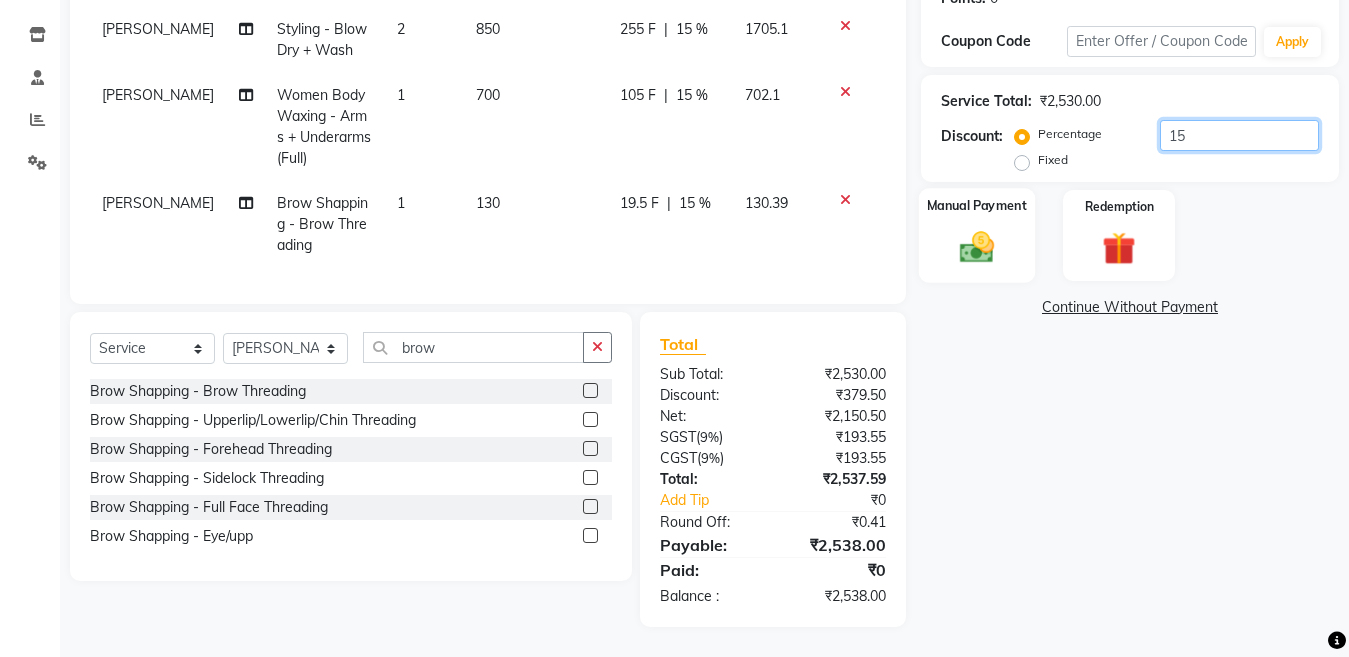 type on "15" 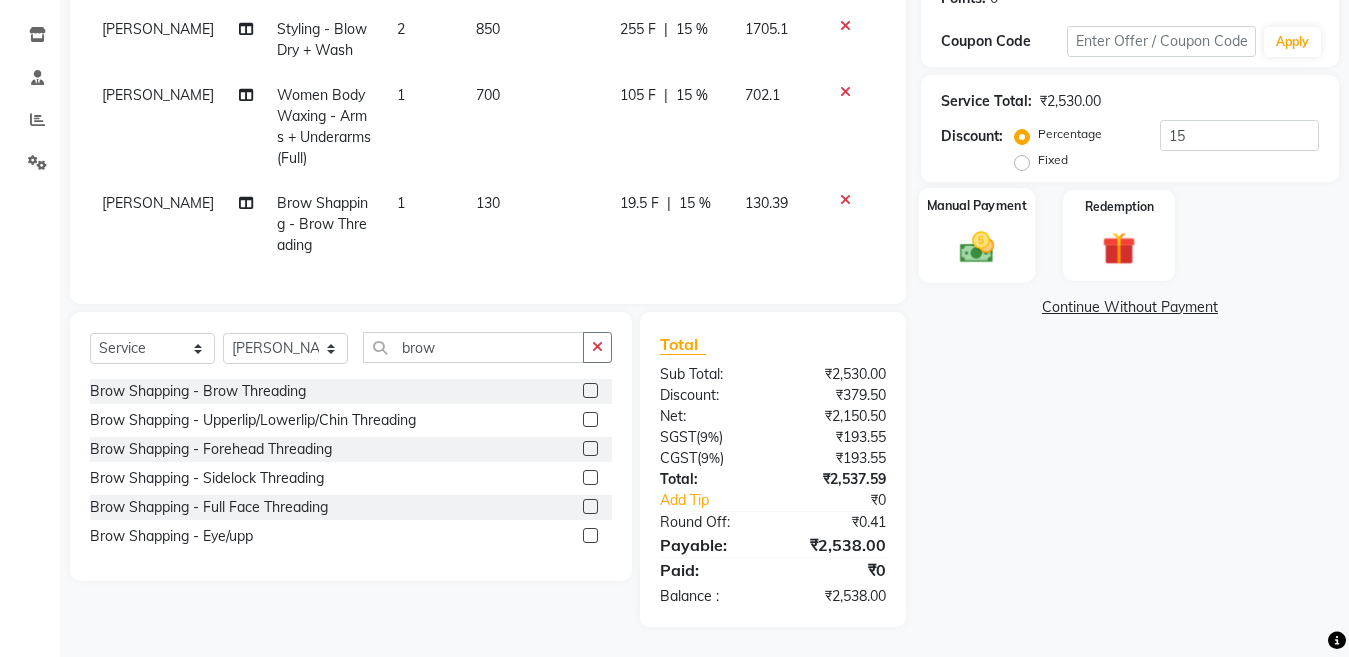 click 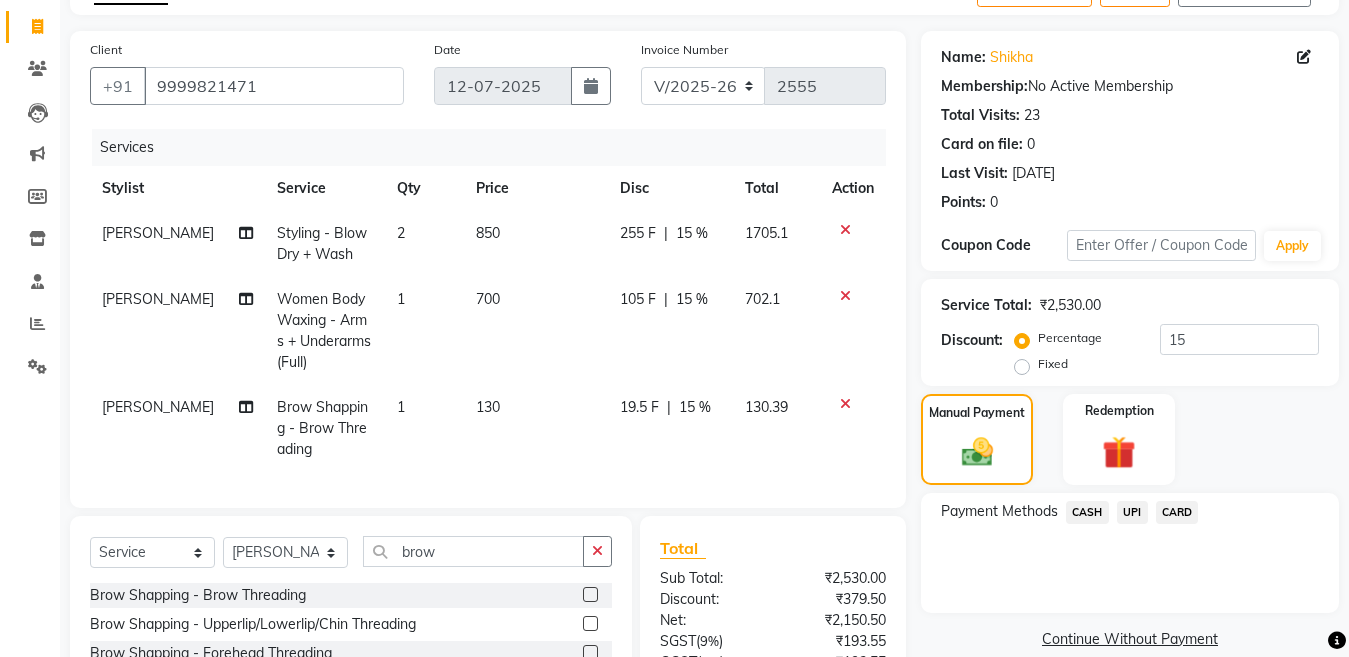 scroll, scrollTop: 0, scrollLeft: 0, axis: both 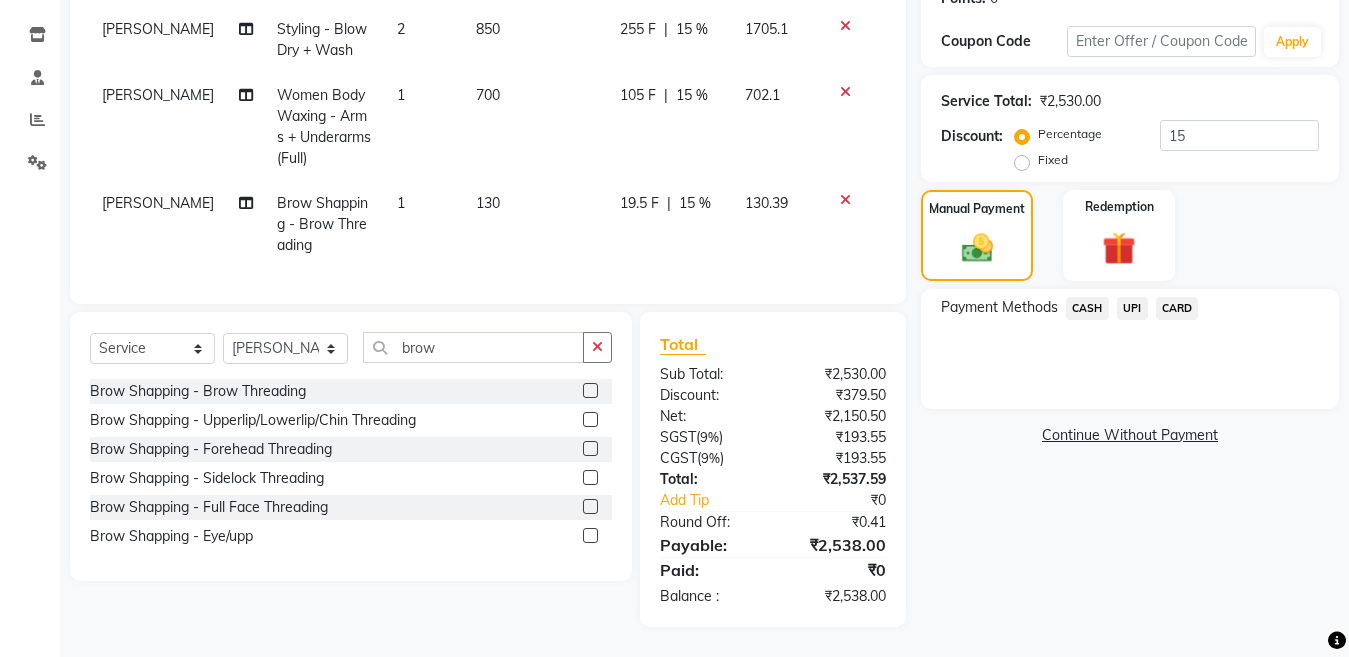 click on "CASH" 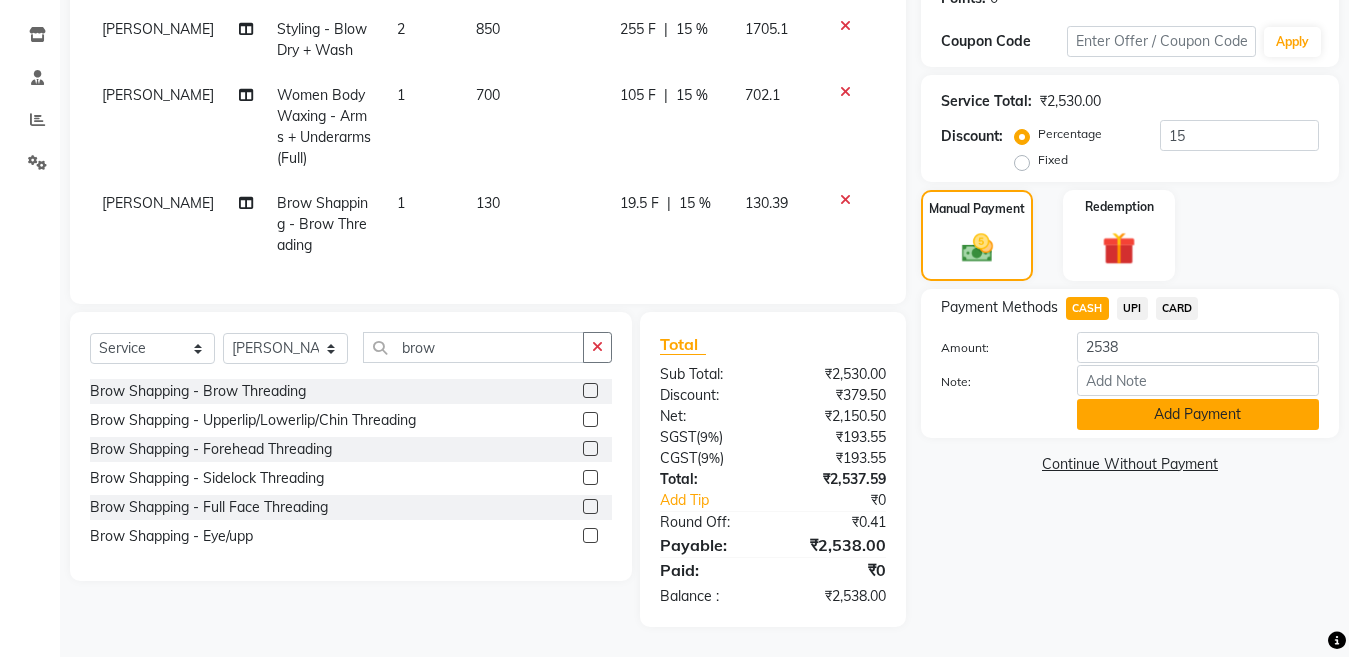 click on "Add Payment" 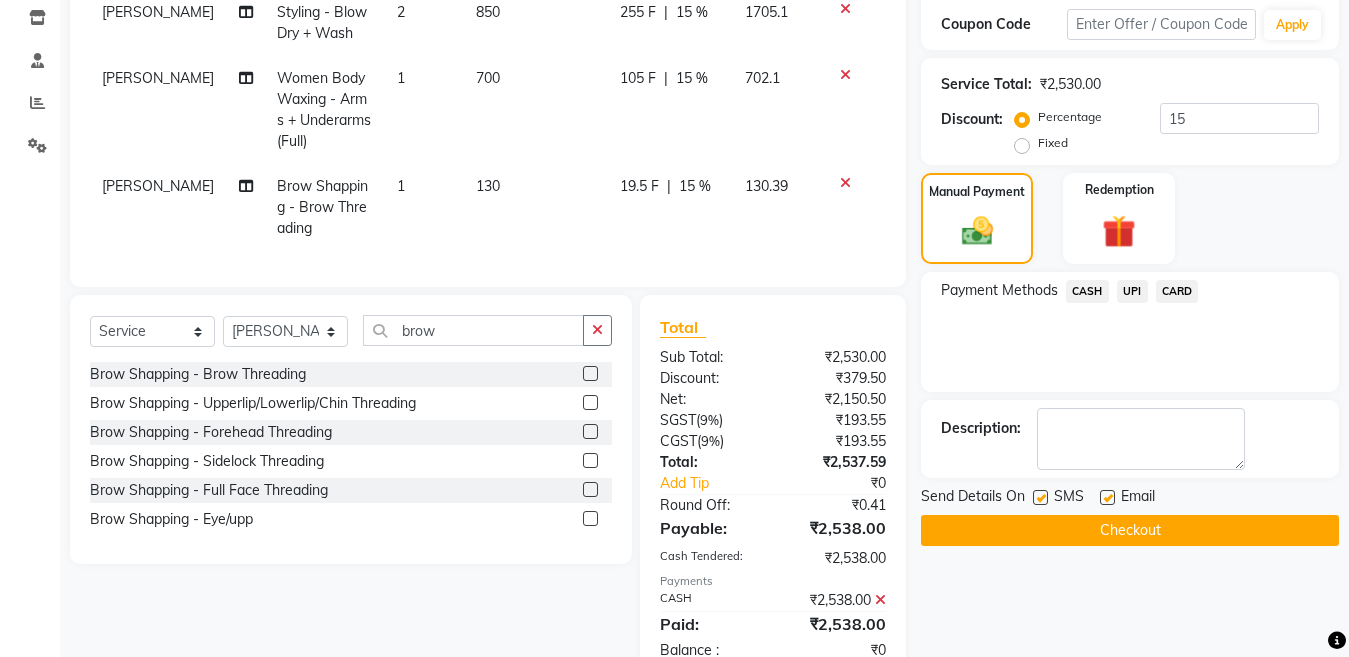 scroll, scrollTop: 411, scrollLeft: 0, axis: vertical 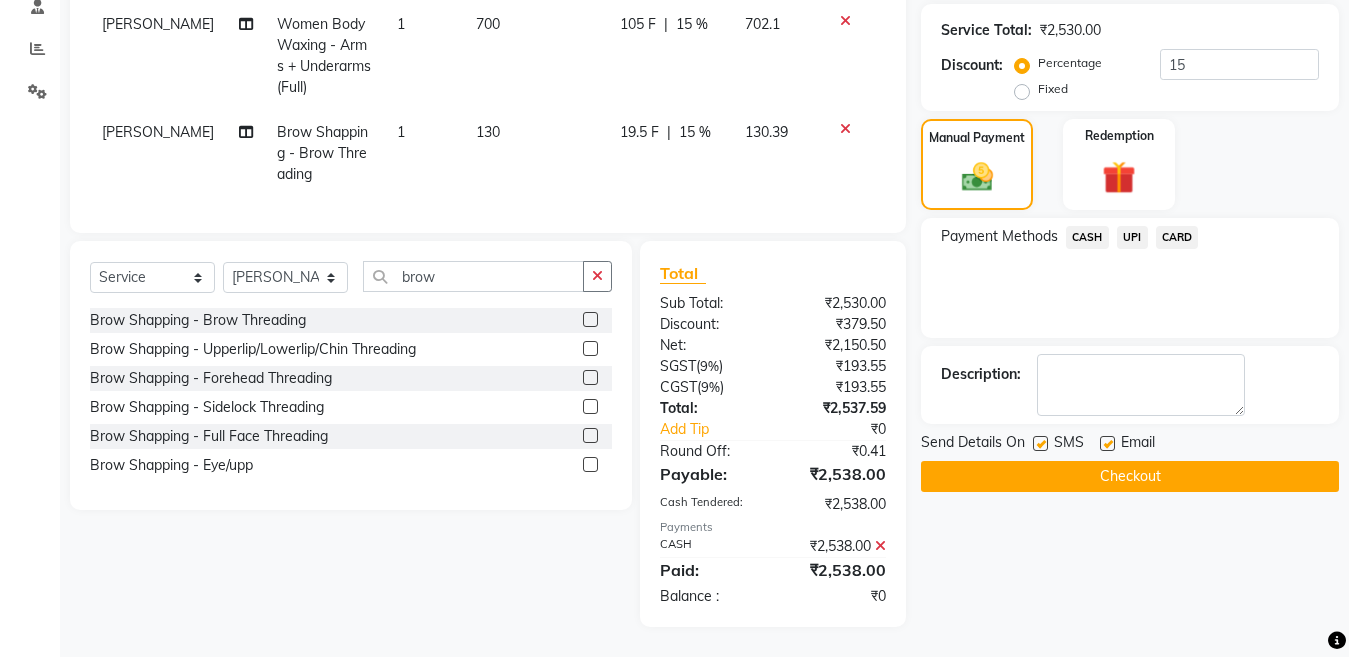 click 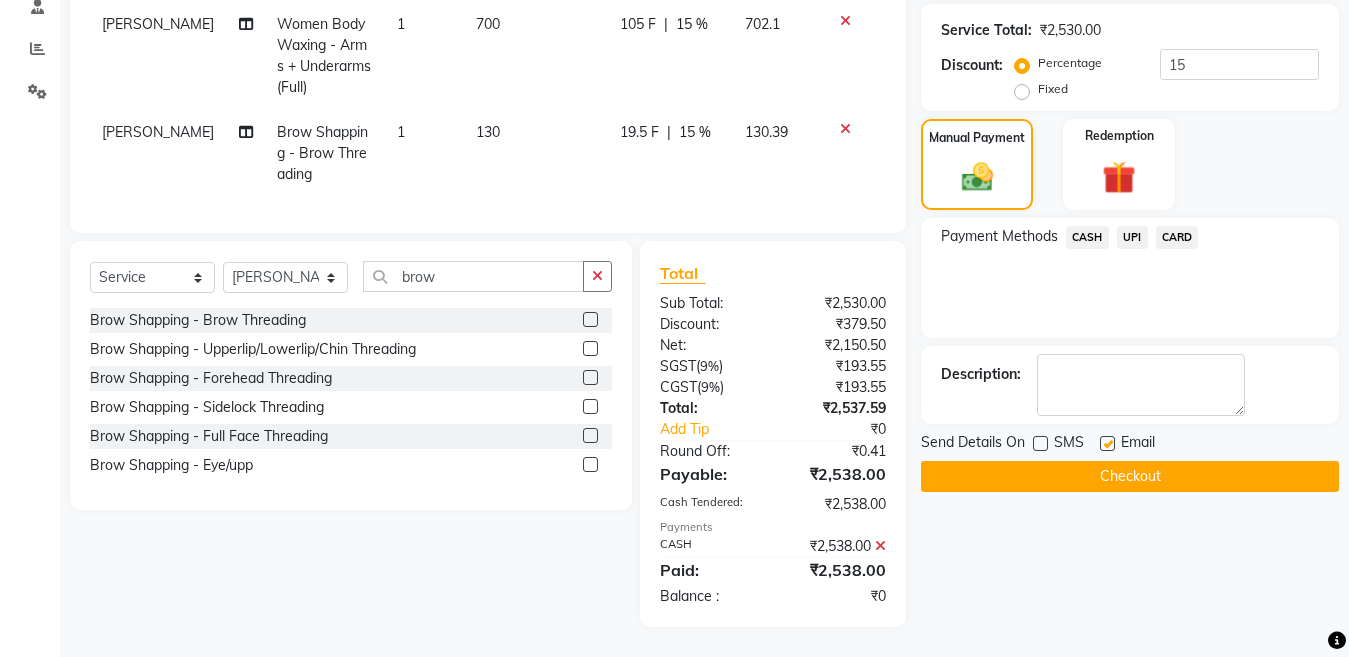 click on "Checkout" 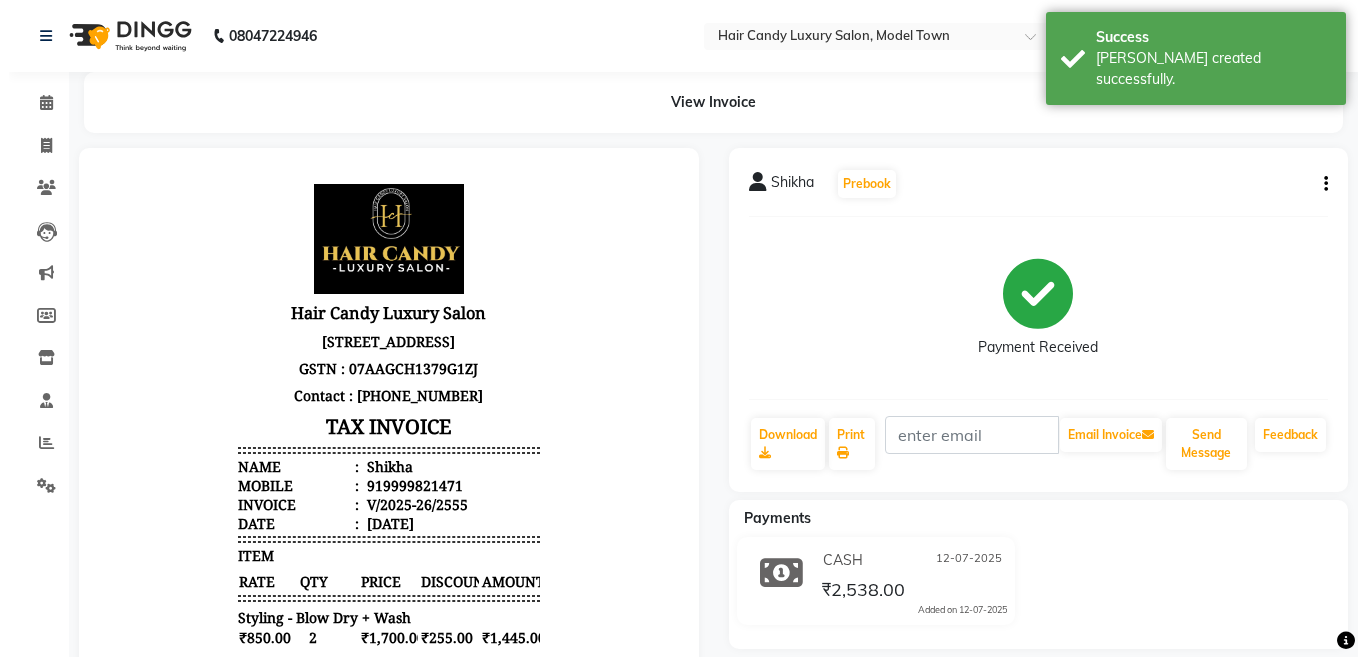 scroll, scrollTop: 0, scrollLeft: 0, axis: both 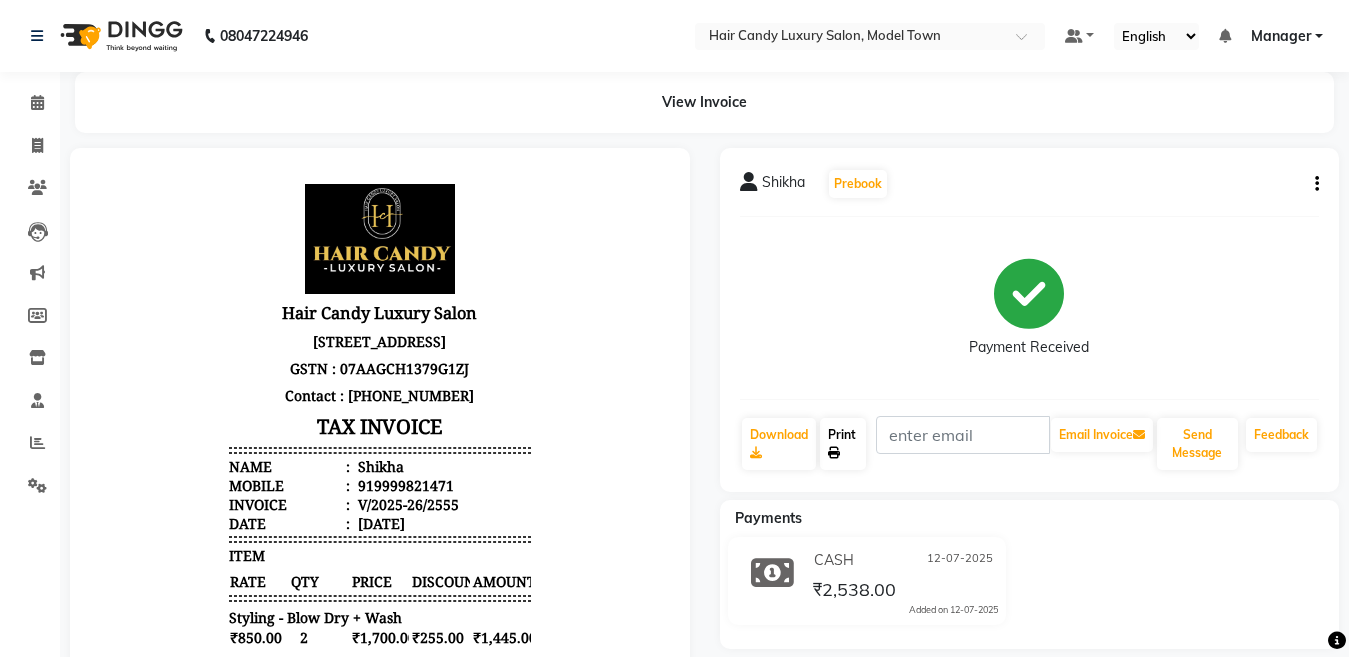 click on "Print" 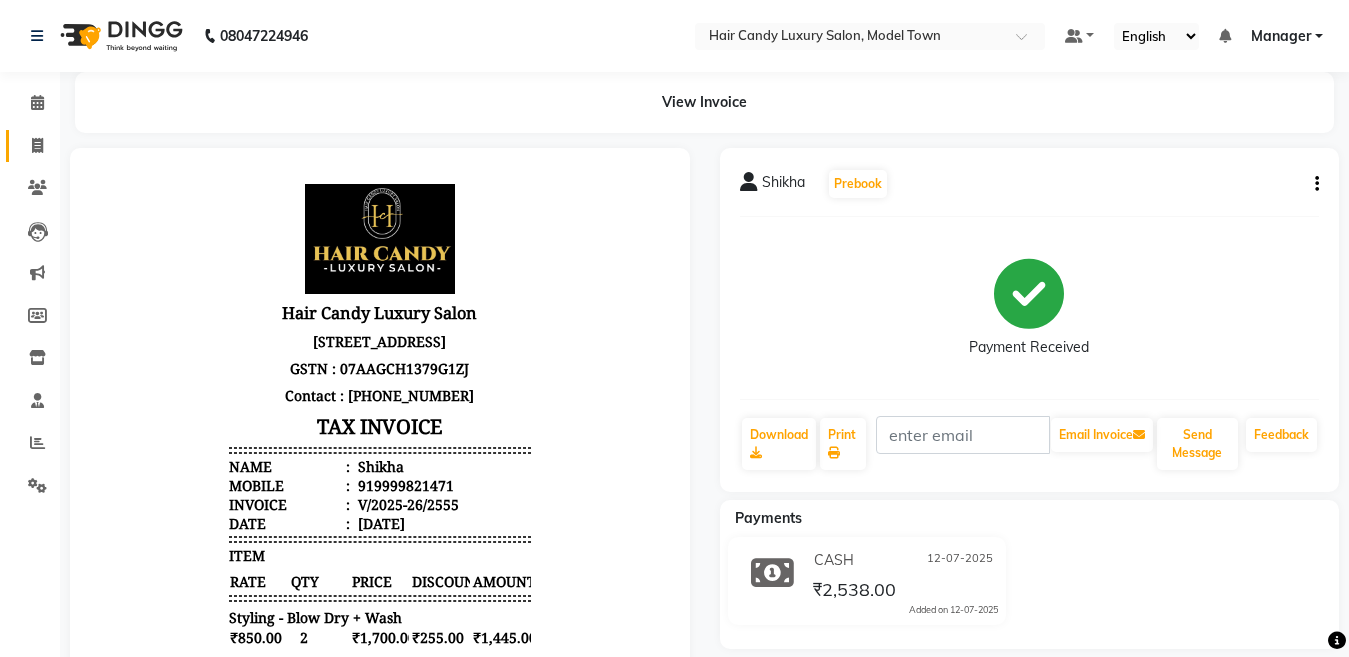 click on "Invoice" 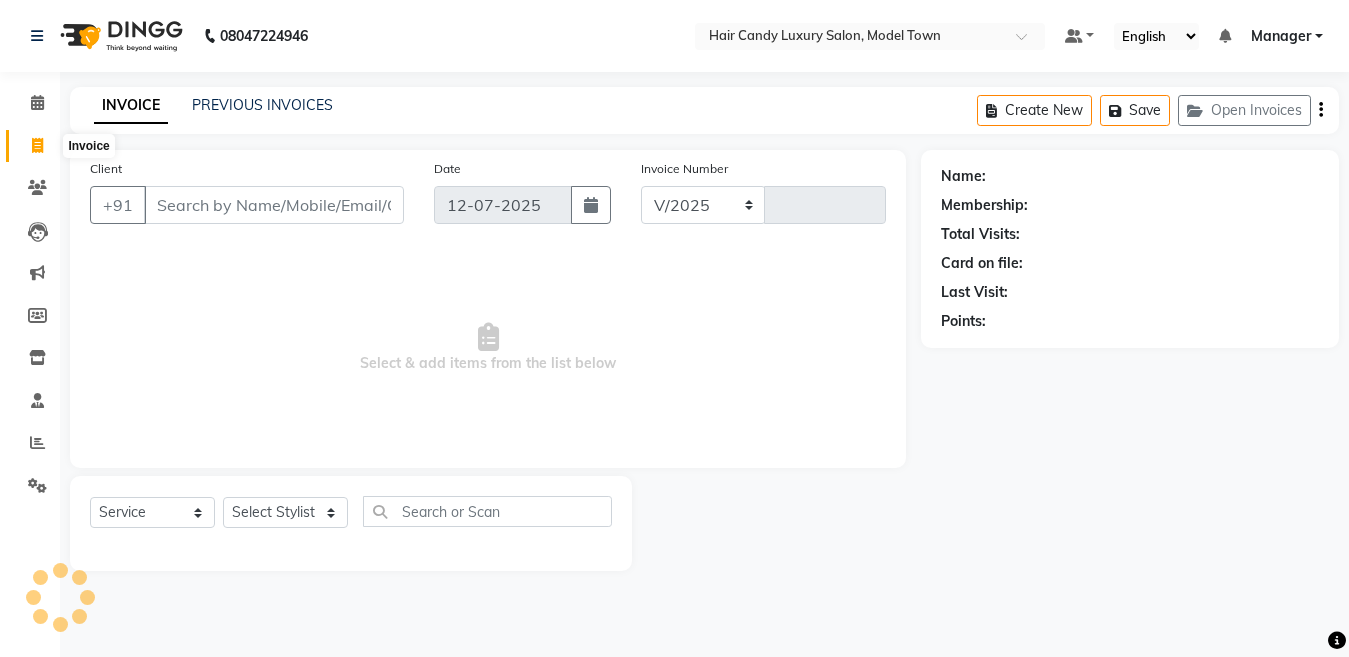 select on "4716" 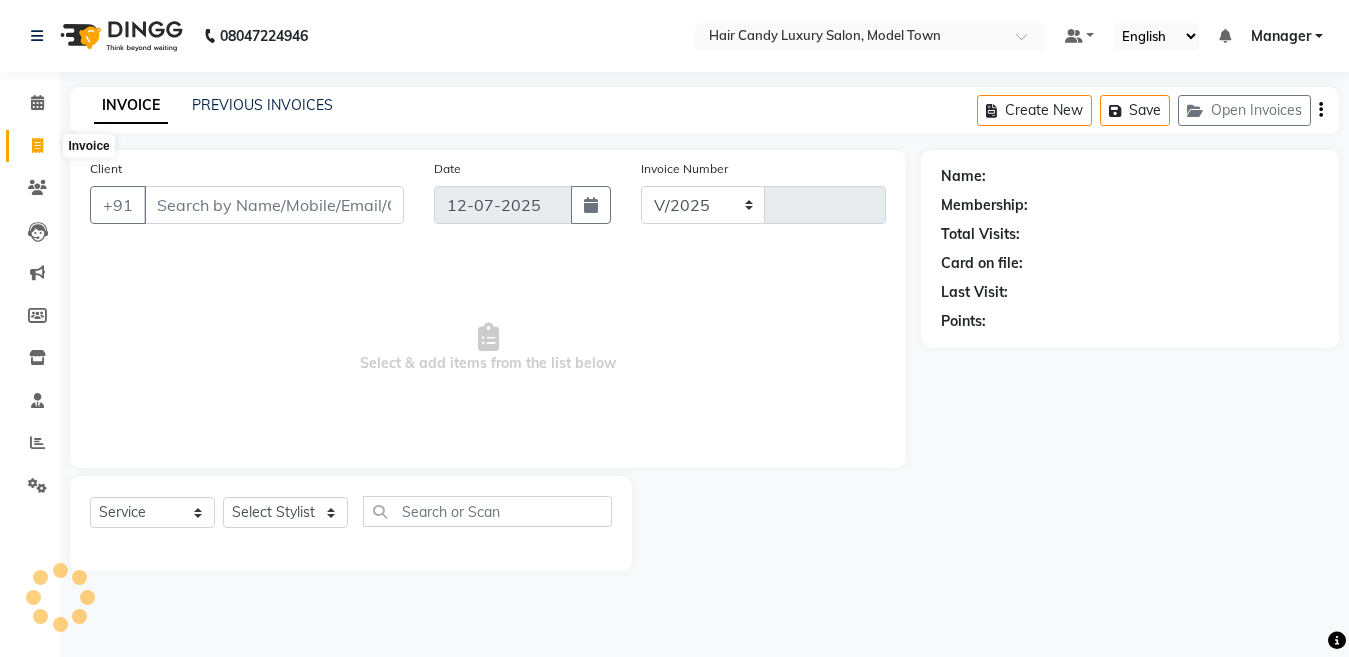 type on "2556" 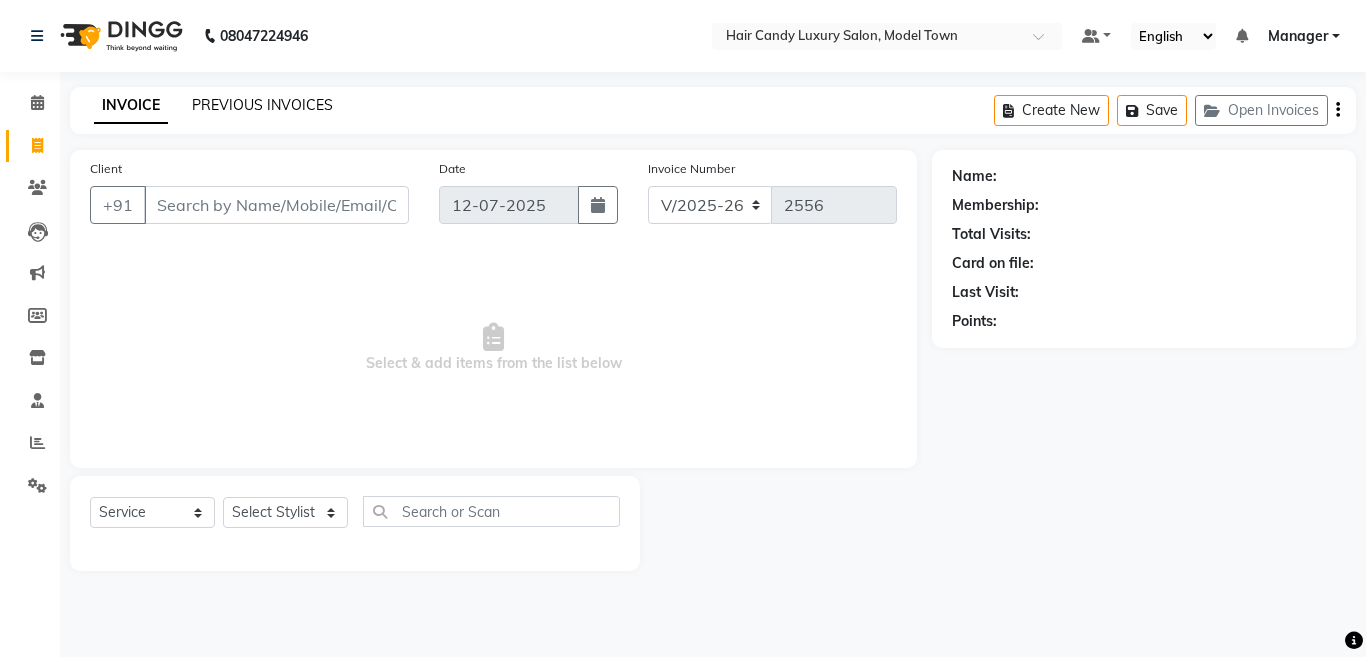 click on "PREVIOUS INVOICES" 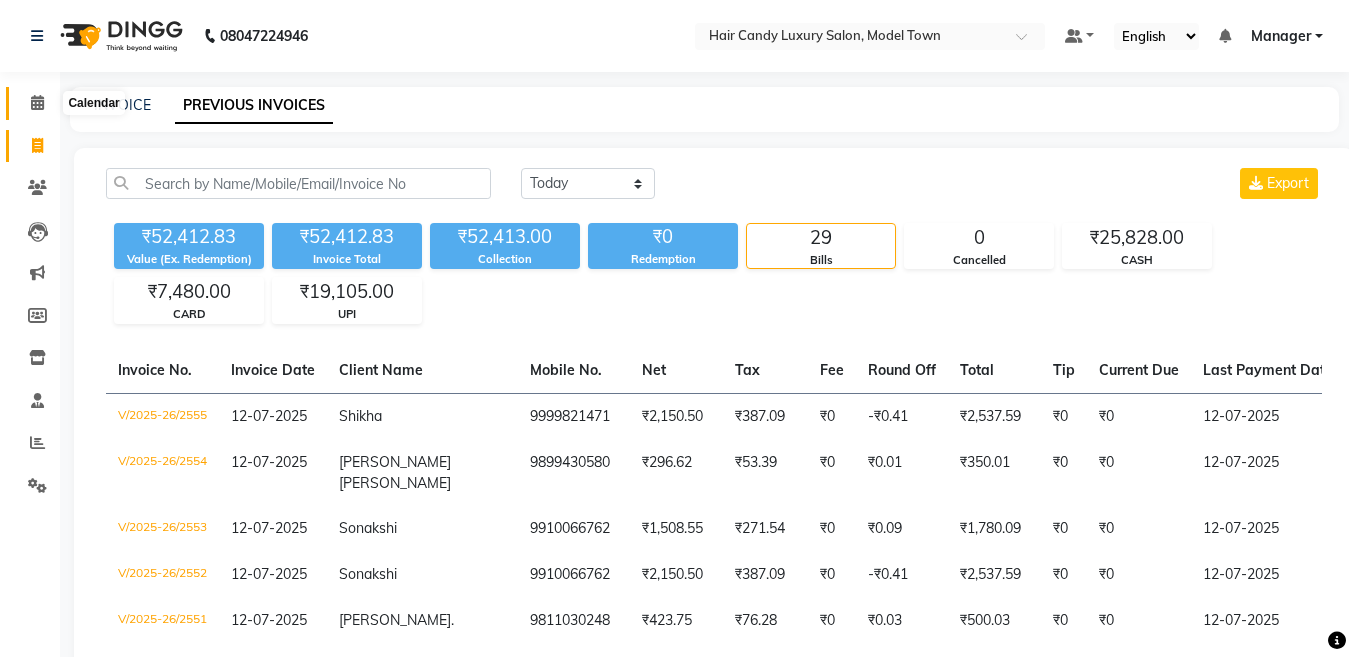 click 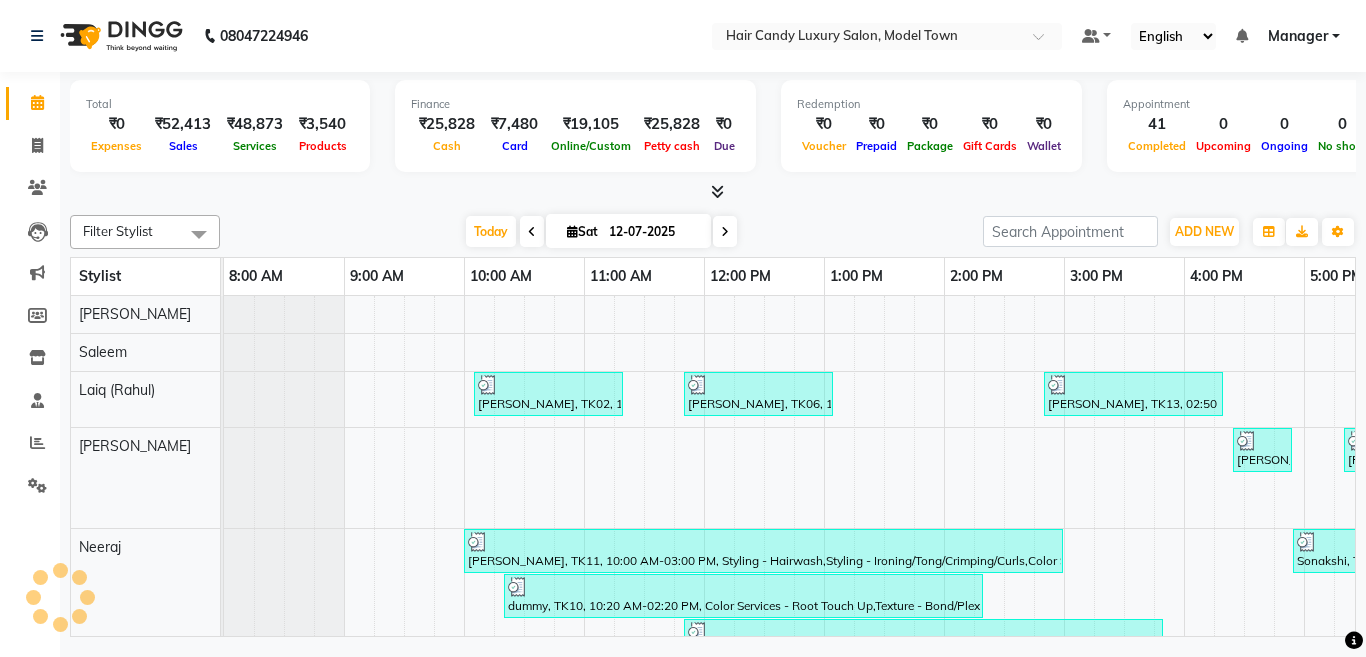 scroll, scrollTop: 0, scrollLeft: 0, axis: both 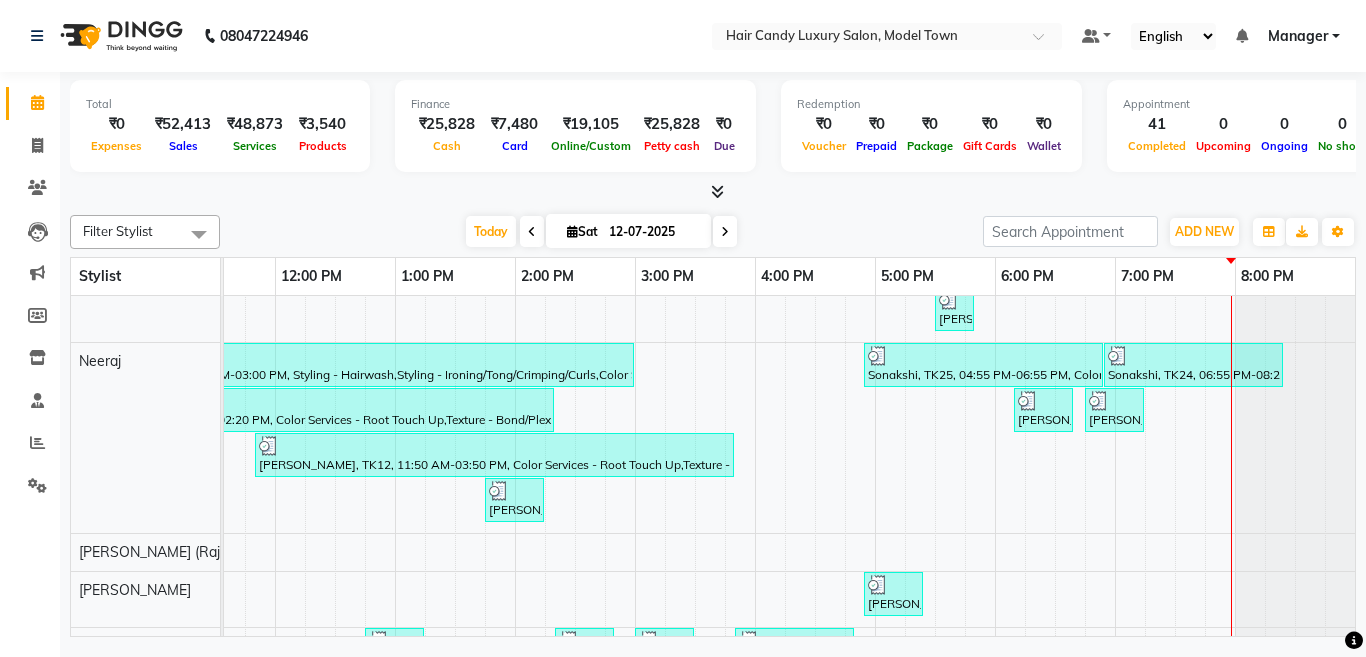 click 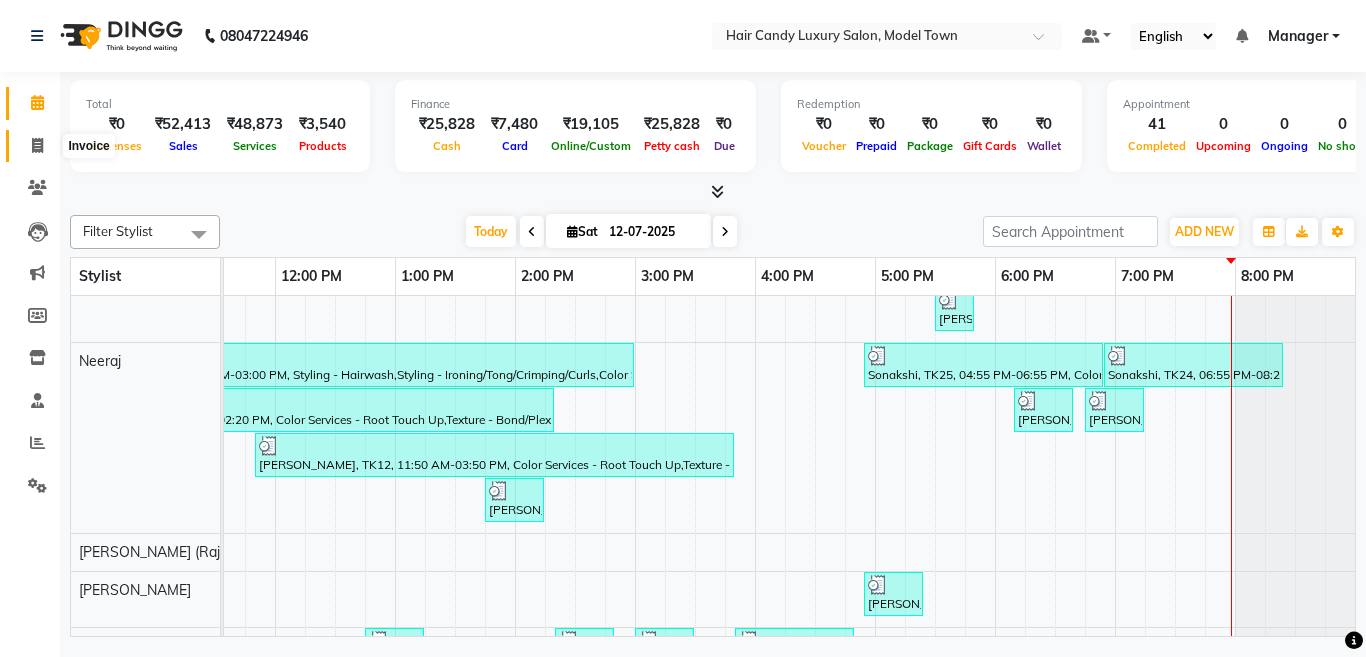 click 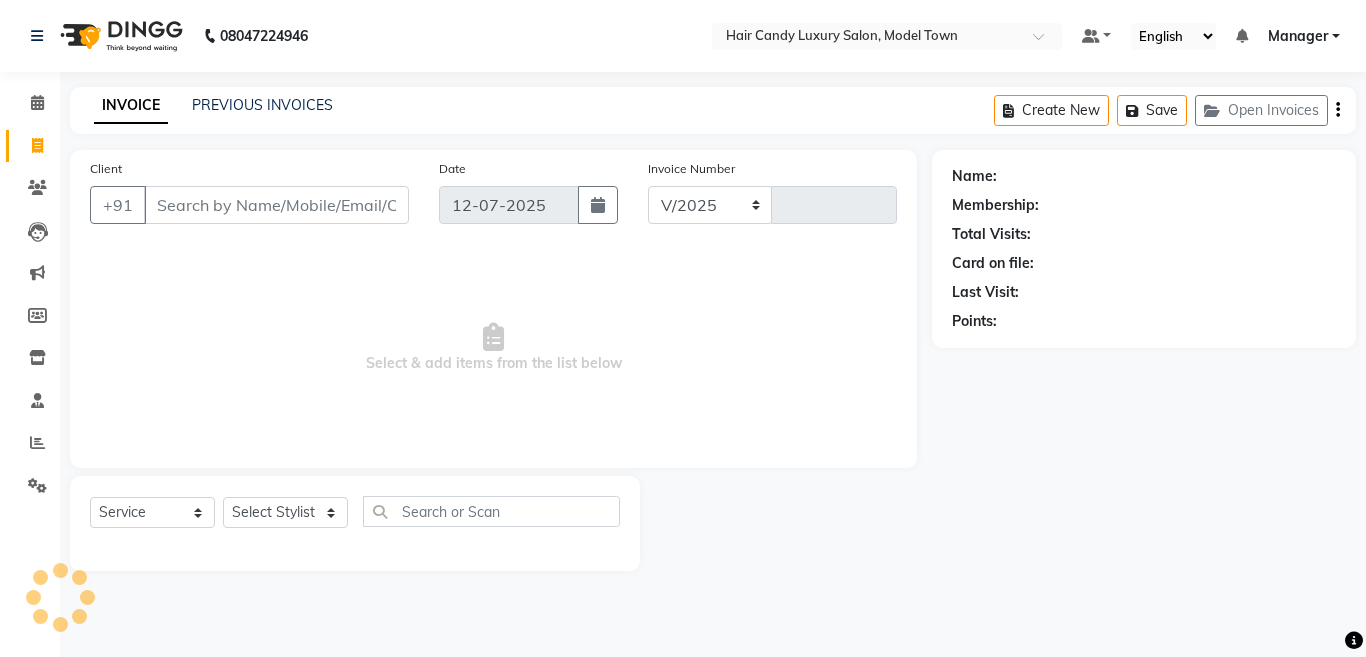 select on "4716" 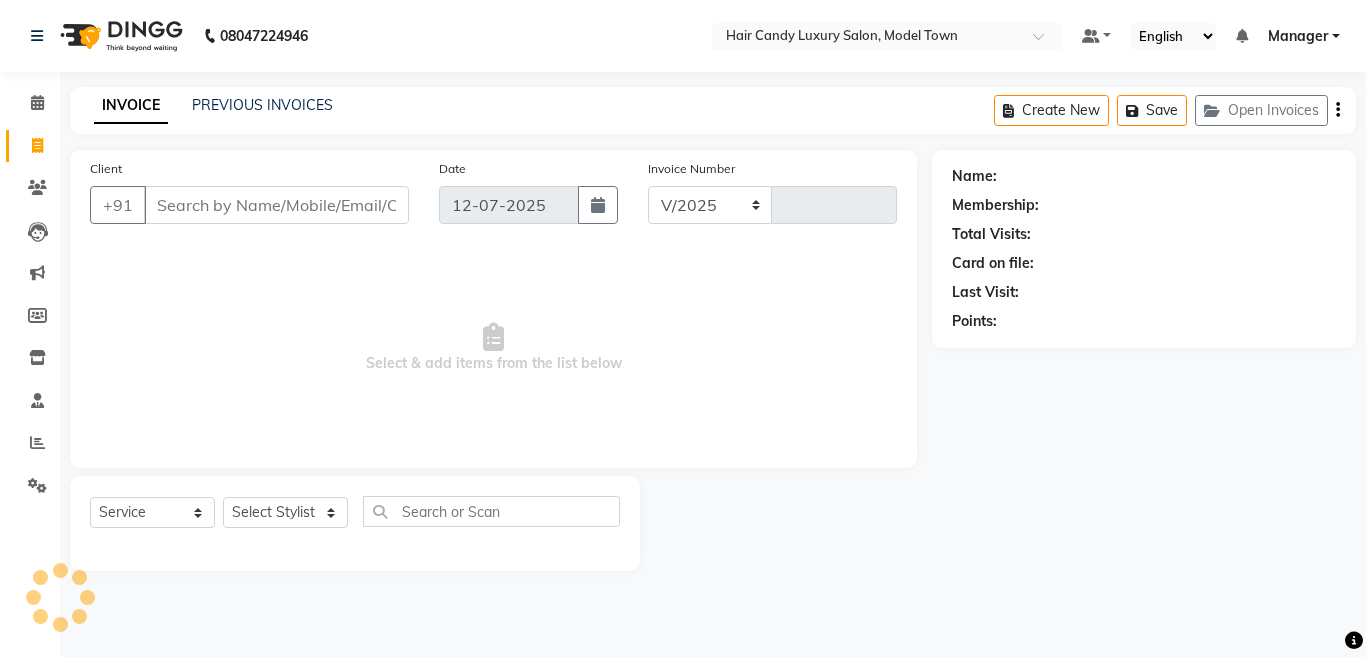 type on "2557" 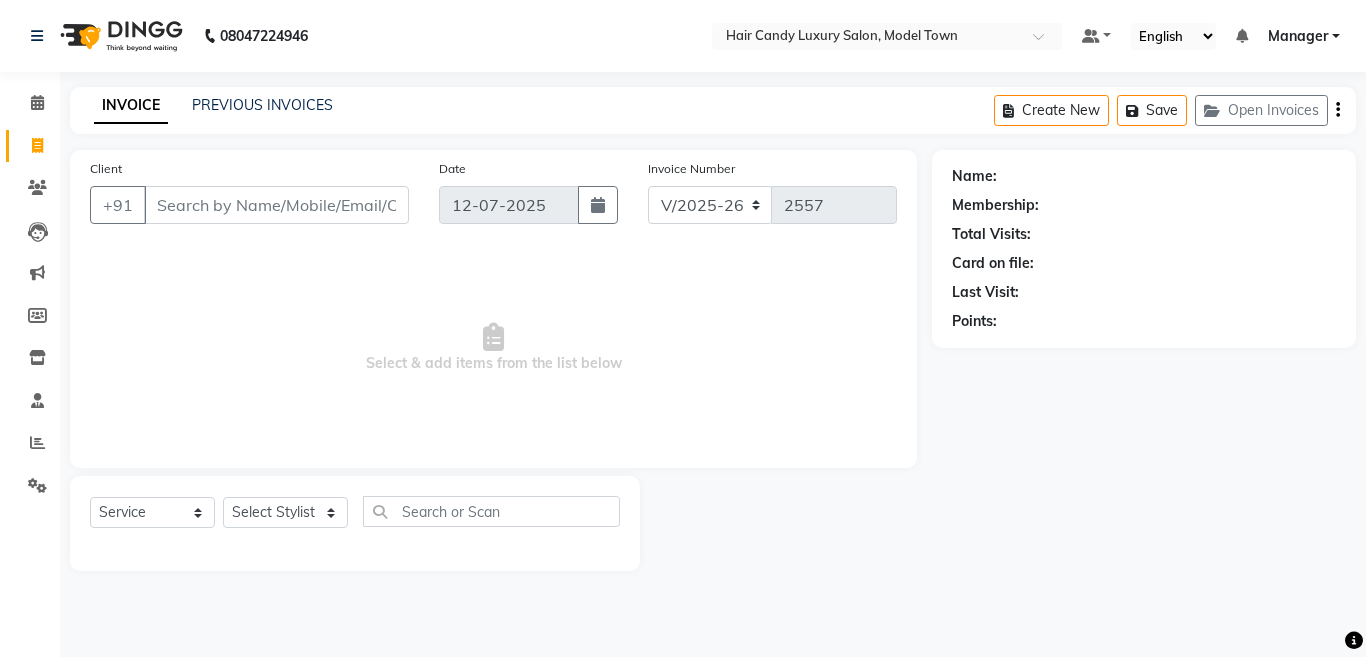 click 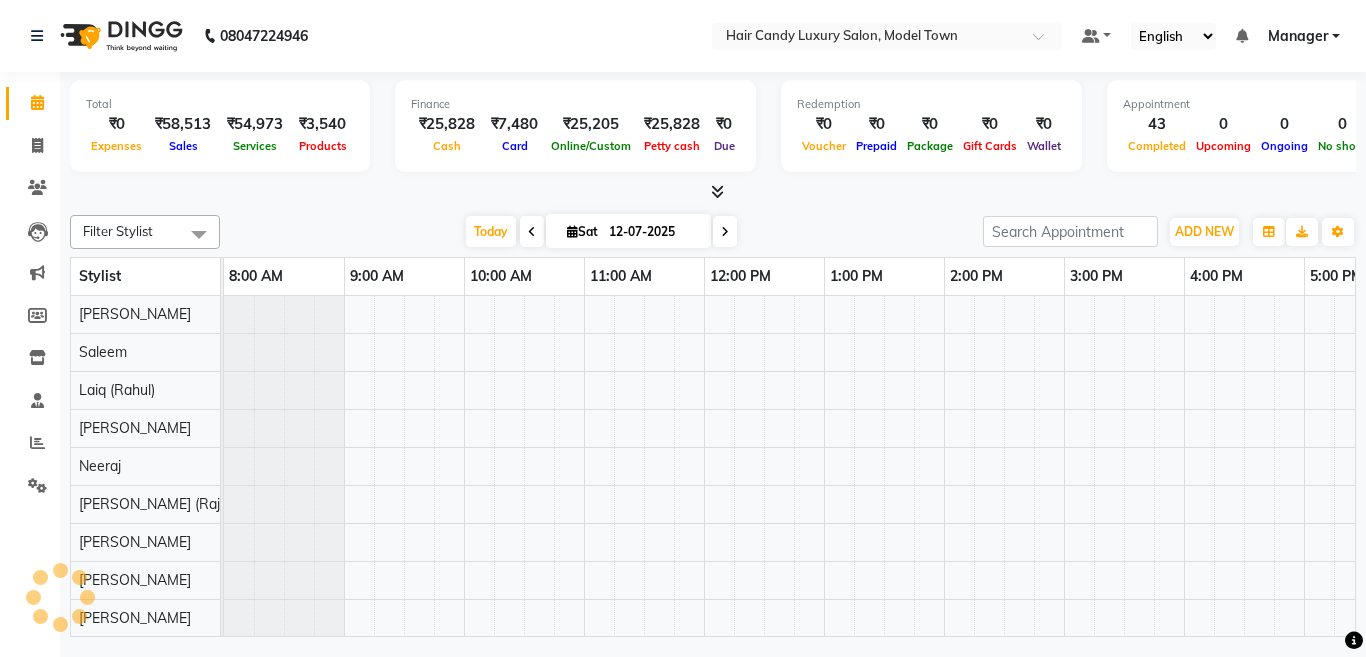 scroll, scrollTop: 0, scrollLeft: 0, axis: both 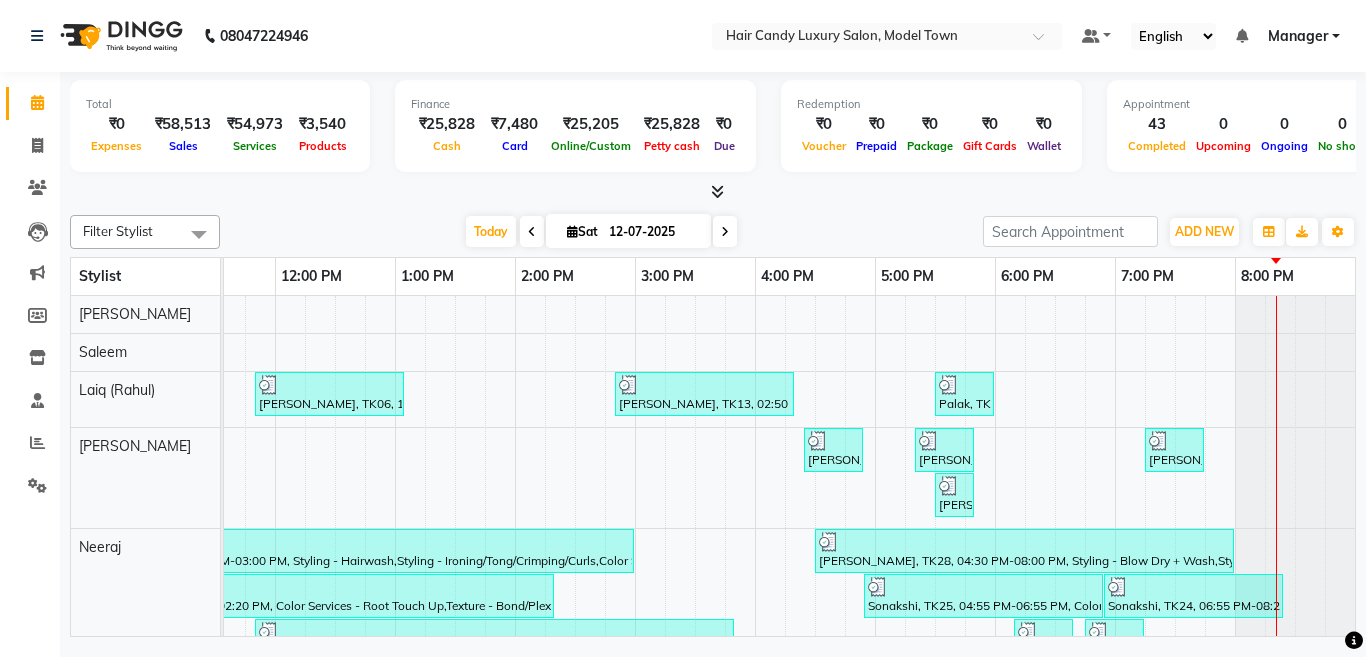 drag, startPoint x: 1355, startPoint y: 365, endPoint x: 1354, endPoint y: 390, distance: 25.019993 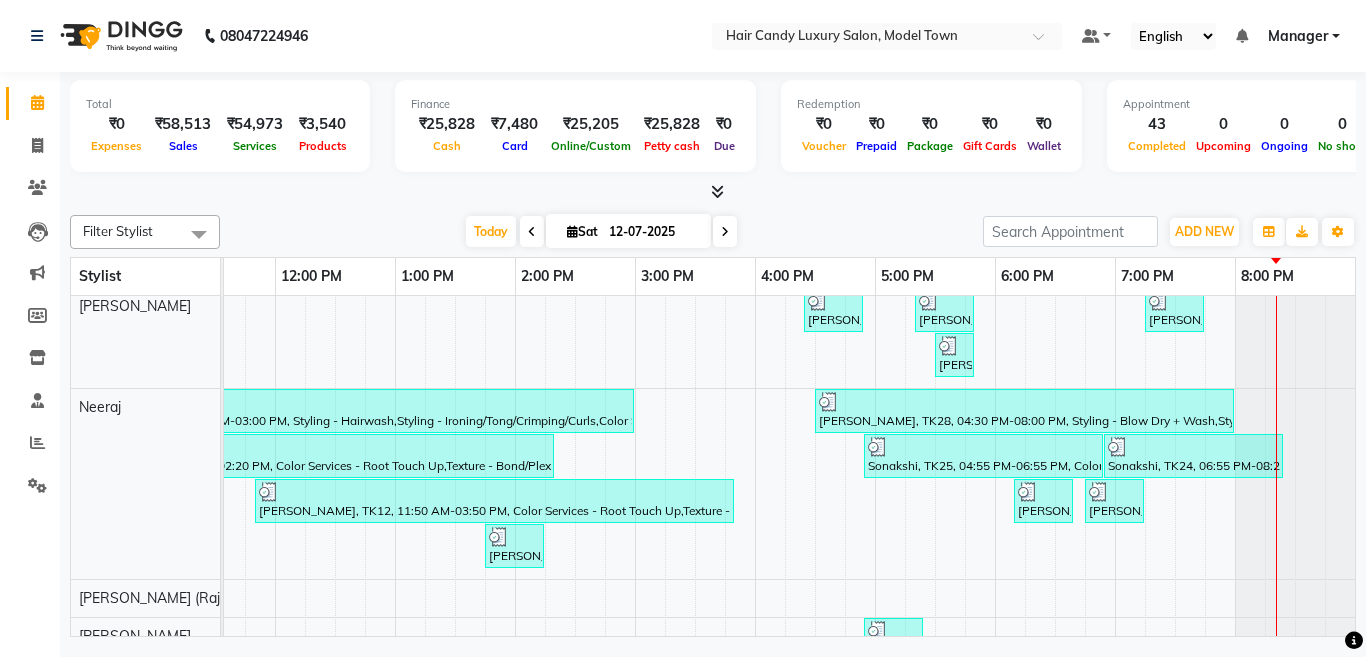 scroll, scrollTop: 293, scrollLeft: 0, axis: vertical 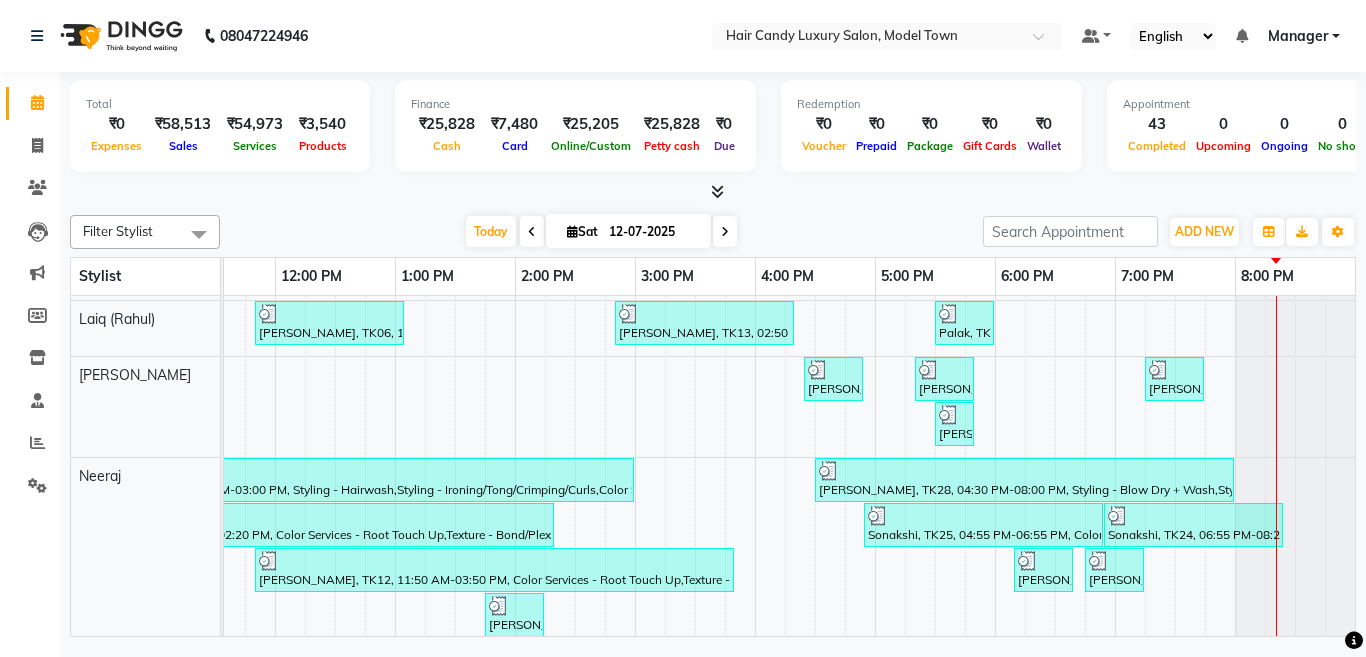 click on "Rupinder Singh, TK02, 10:05 AM-11:20 AM, Male Grooming - Haircut / beard,Haircut - Haircut for Gents     Akshat Jain, TK06, 11:50 AM-01:05 PM, Male Grooming - Haircut / beard,Haircut - Haircut for Gents     Rupinder Singh, TK13, 02:50 PM-04:20 PM, Male Grooming - Haircut / beard,Detan - Face     Palak, TK19, 05:30 PM-06:00 PM, Male Grooming - Beard Trim     Sahil ., TK14, 04:25 PM-04:55 PM, Haircut - Haircut for Gents     sandeep Malik, TK17, 05:20 PM-05:50 PM, Haircut - Haircut for Gents     Shikha, TK27, 07:15 PM-07:45 PM, Styling - Blow Dry + Wash     Jasmeeta, TK11, 05:30 PM-05:50 PM, Hair Trim     Jasmeeta, TK11, 10:00 AM-03:00 PM, Styling - Hairwash,Styling - Ironing/Tong/Crimping/Curls,Color Services - Root Touch Up,Texture - Bond/Plex Treatment     Meghna Mam, TK28, 04:30 PM-08:00 PM, Styling - Blow Dry + Wash,Styling - Hairwash,Styling - Ironing/Tong/Crimping/Curls,Color Services - Root Touch Up     dummy, TK10, 10:20 AM-02:20 PM, Color Services - Root Touch Up,Texture - Bond/Plex Treatment" at bounding box center (575, 823) 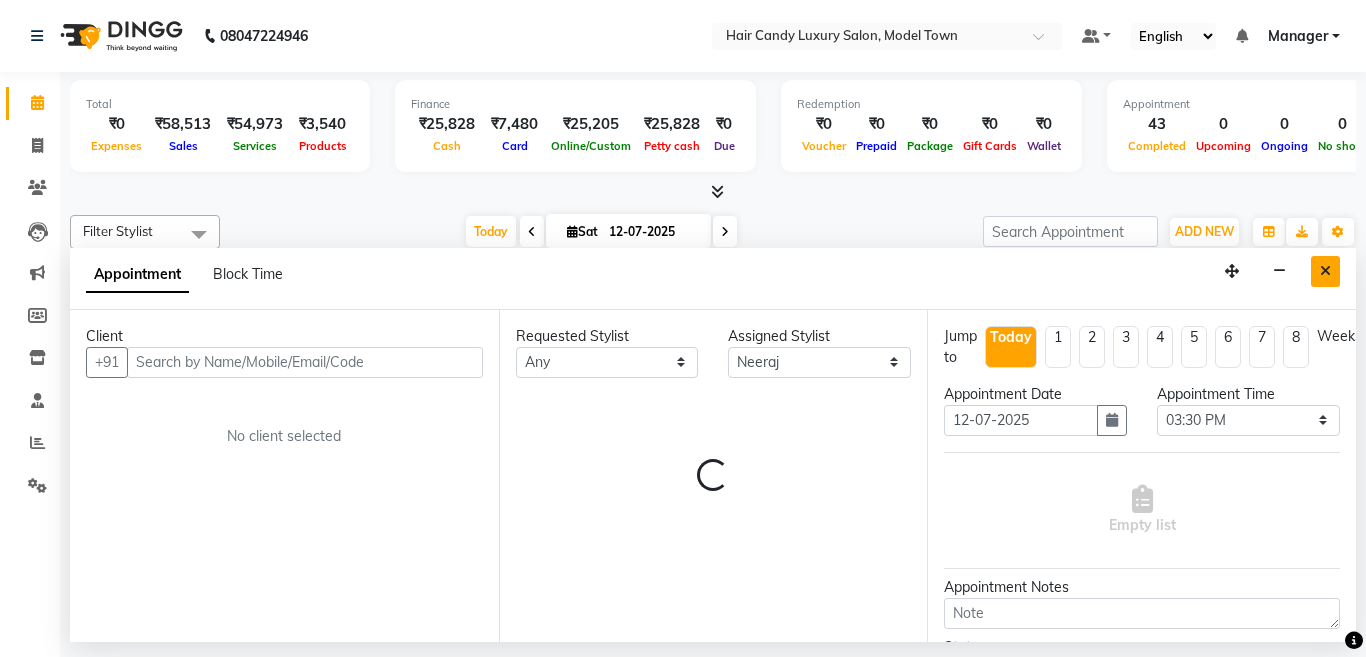 click at bounding box center [1325, 271] 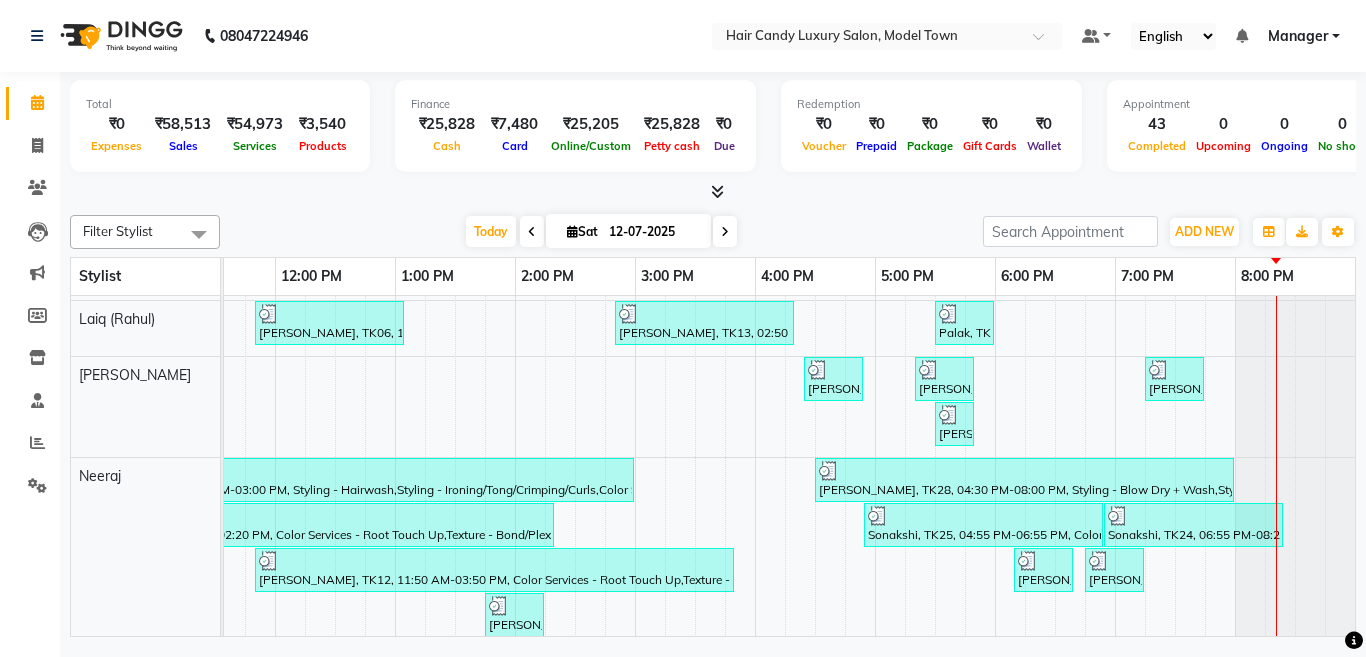 scroll, scrollTop: 71, scrollLeft: 375, axis: both 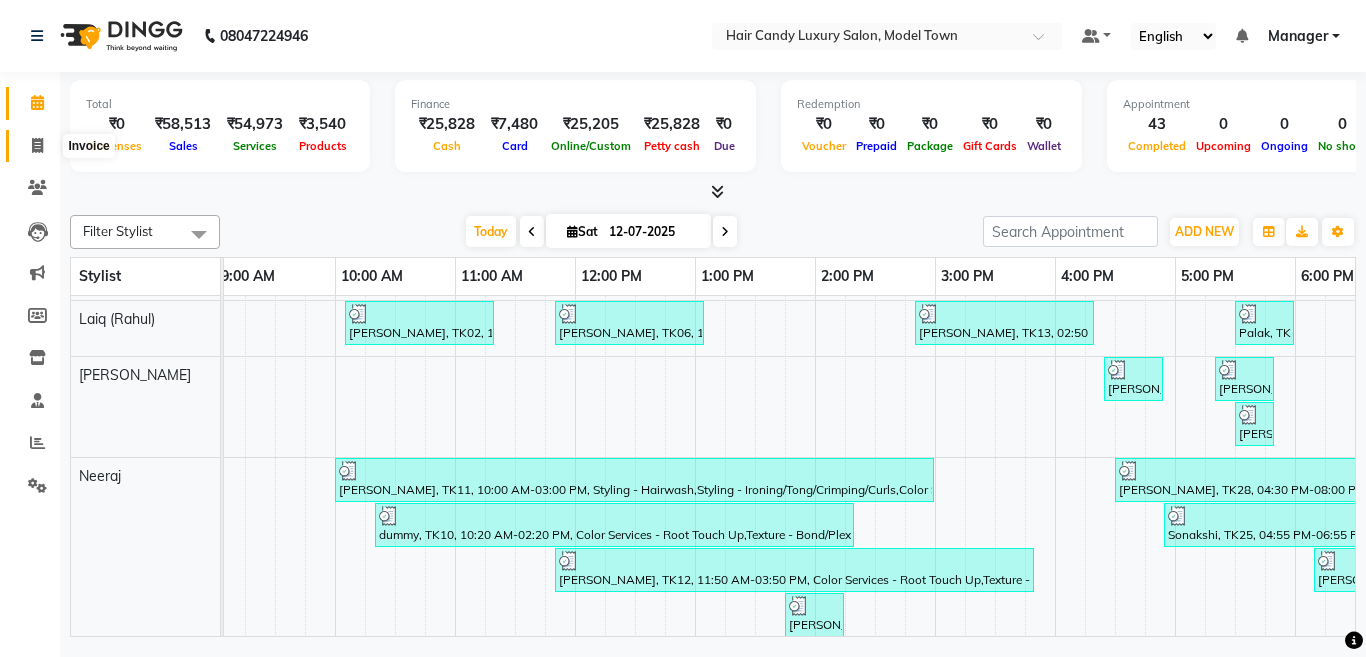 click 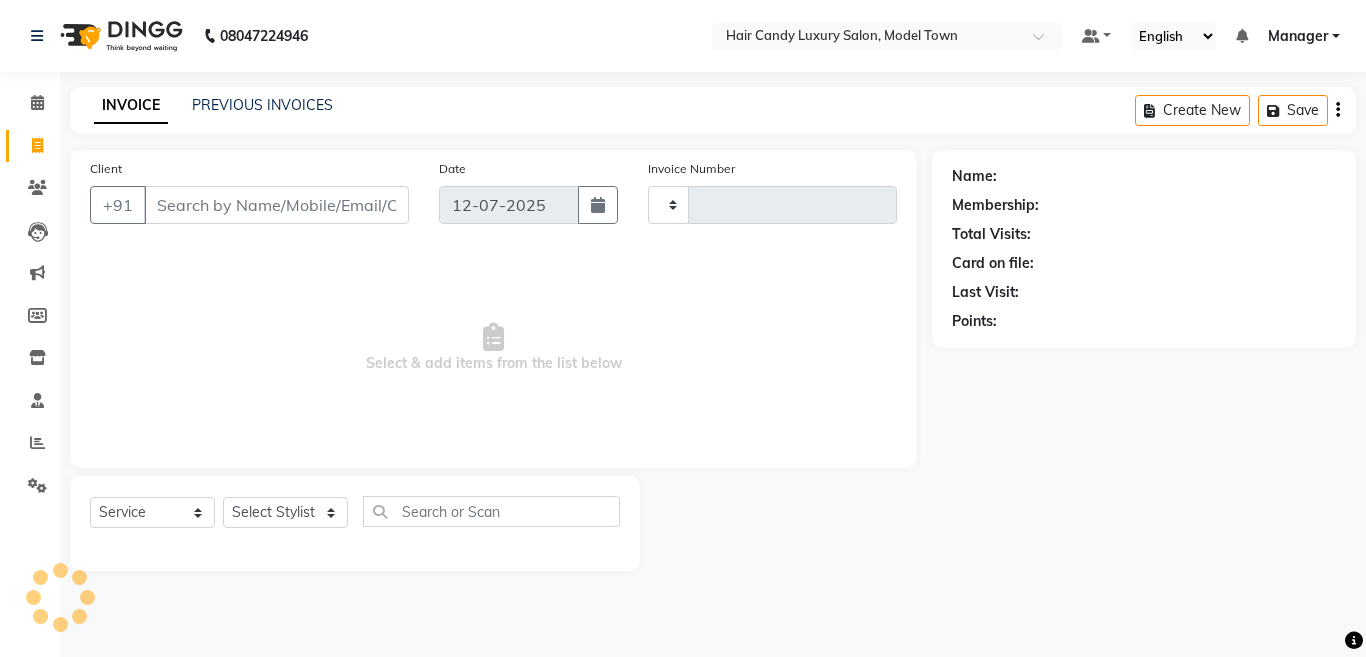 type on "2557" 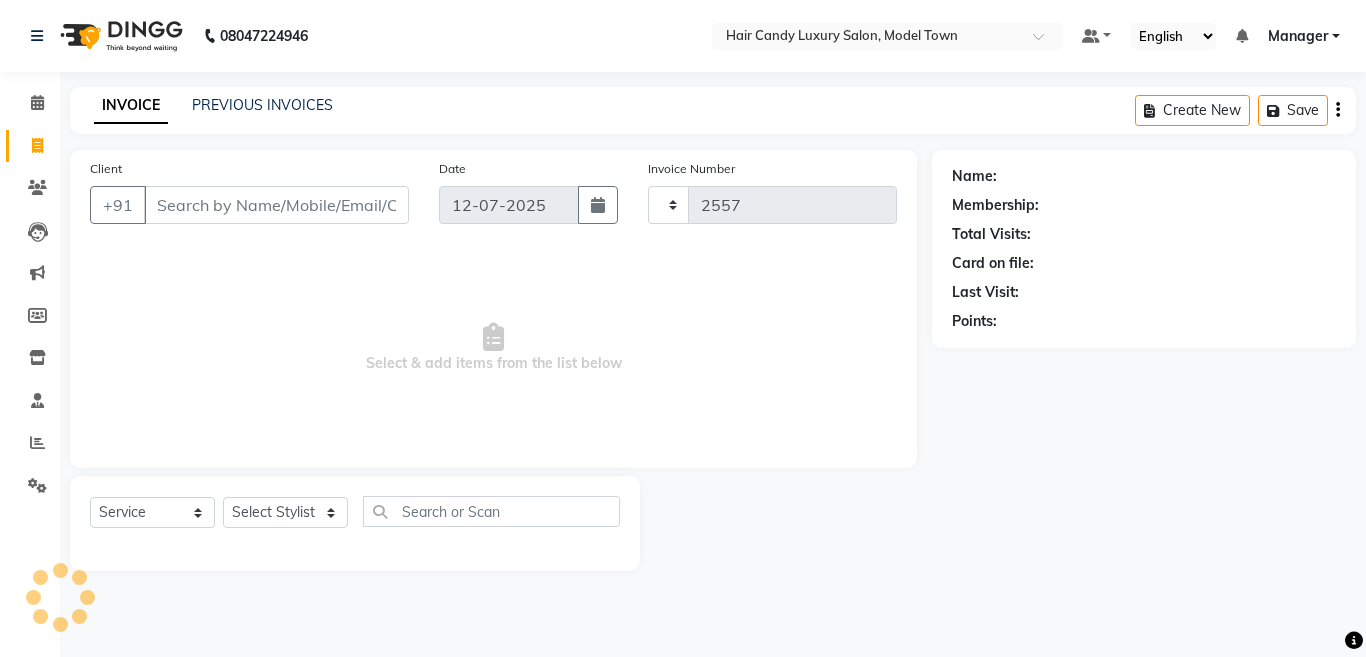 select on "4716" 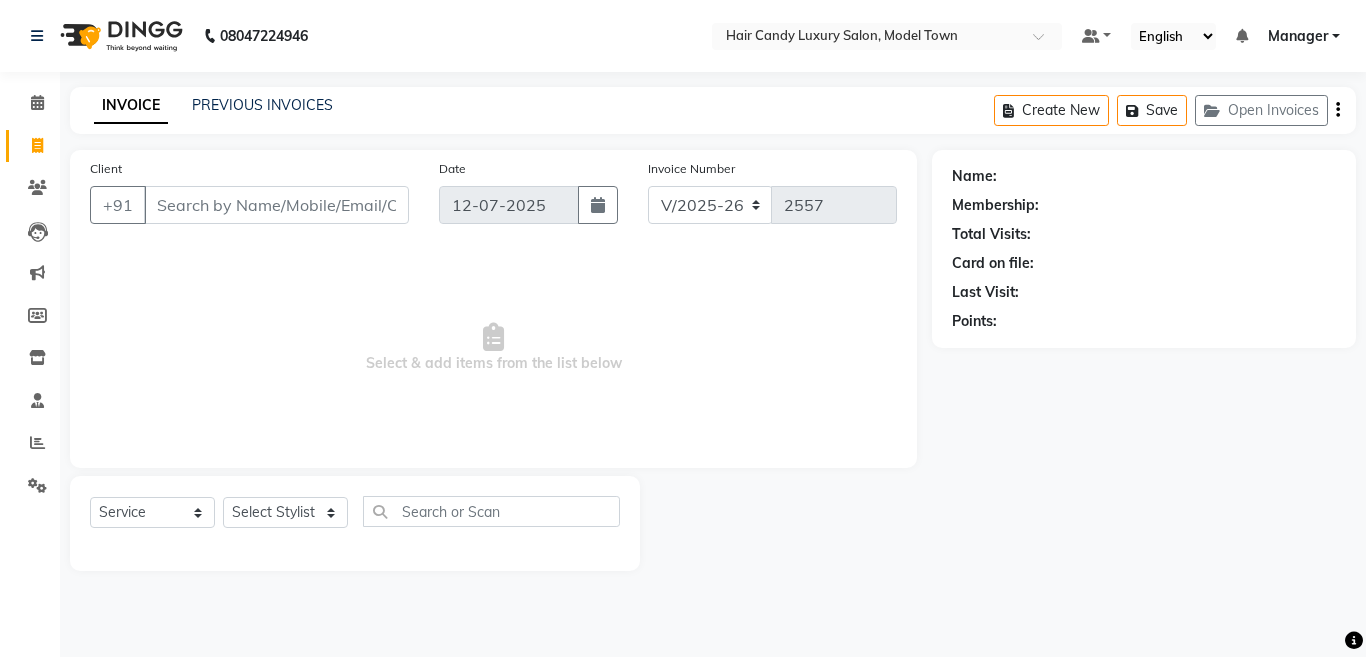 click on "Client" at bounding box center [276, 205] 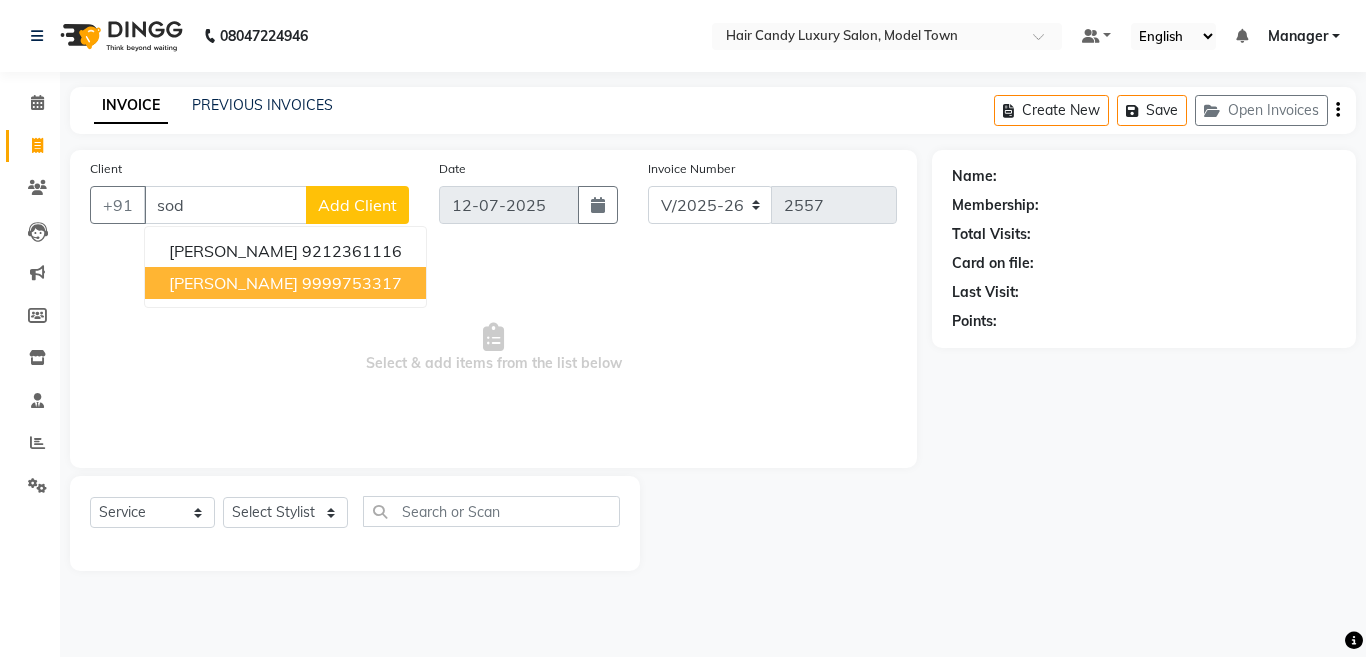 click on "Sanchit Sodhi" at bounding box center (233, 283) 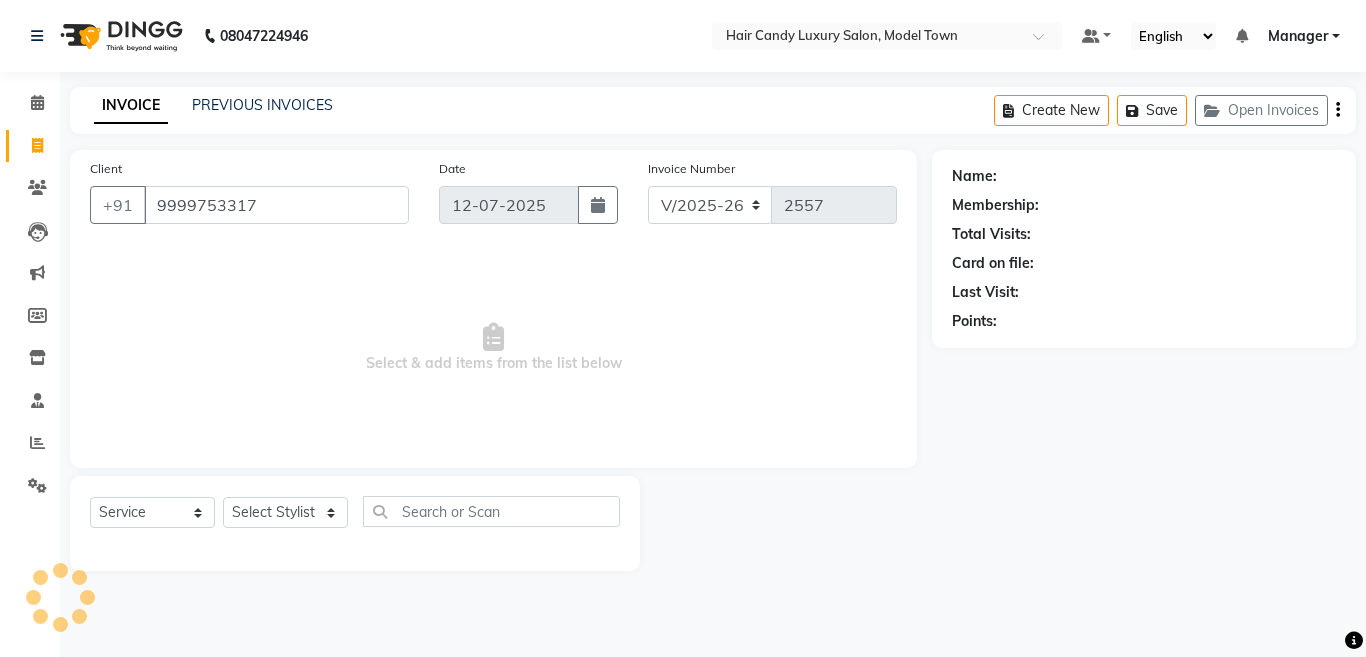 type on "9999753317" 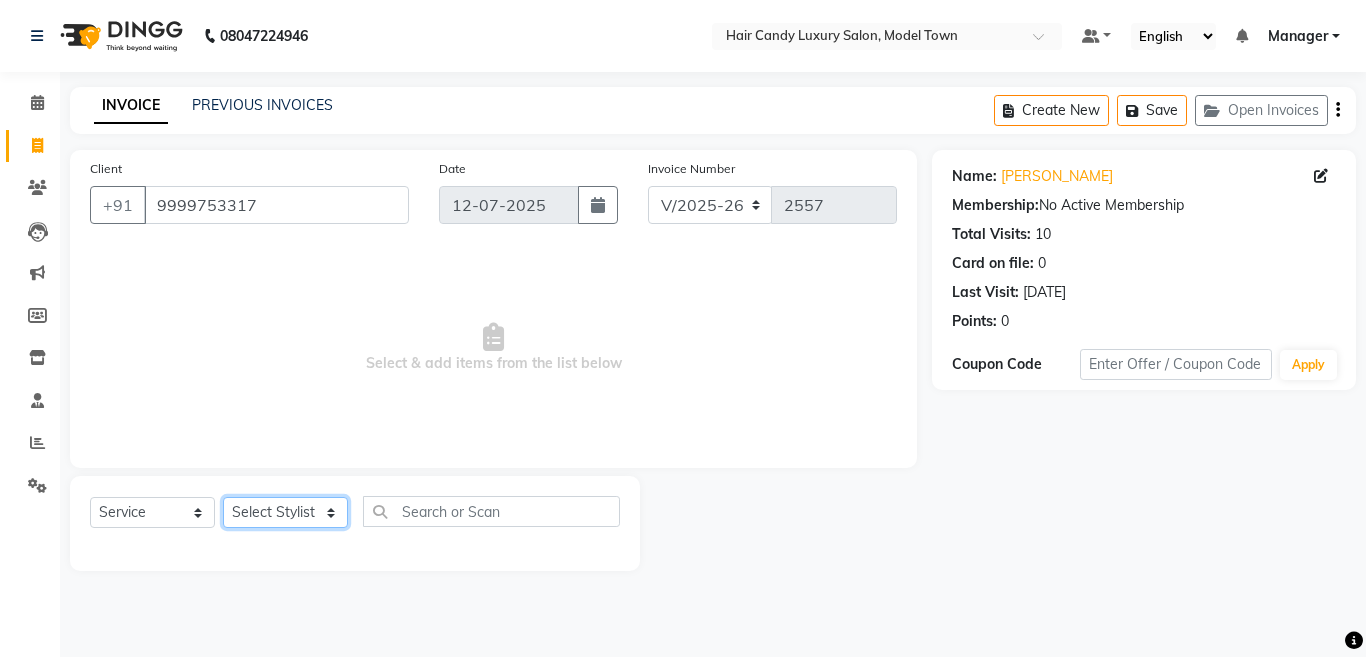 click on "Select Stylist Aakib Anas Anuradha Izhar Laiq (Rahul) Manager Neeraj parul Pawan Prakash Rajni Ranjay (Raju) RIYA Saleem sameer  stock manager surrender Vijay Gupta Vijay kumar" 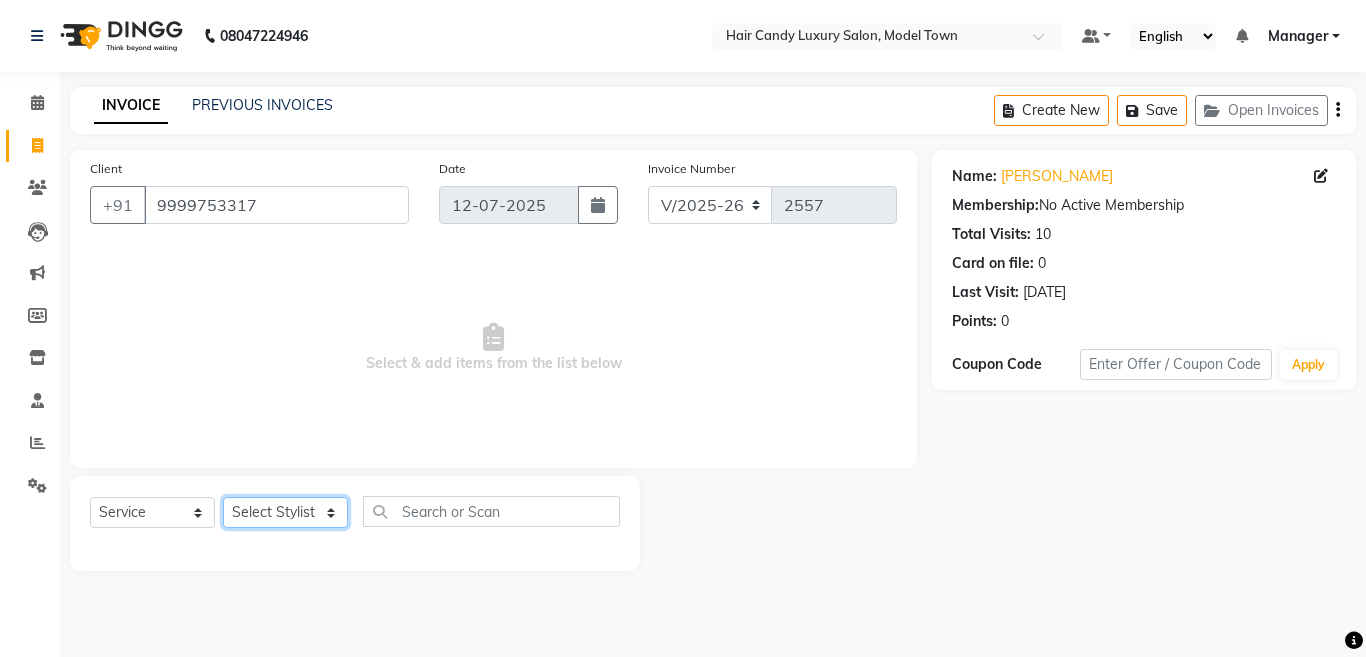 select on "34279" 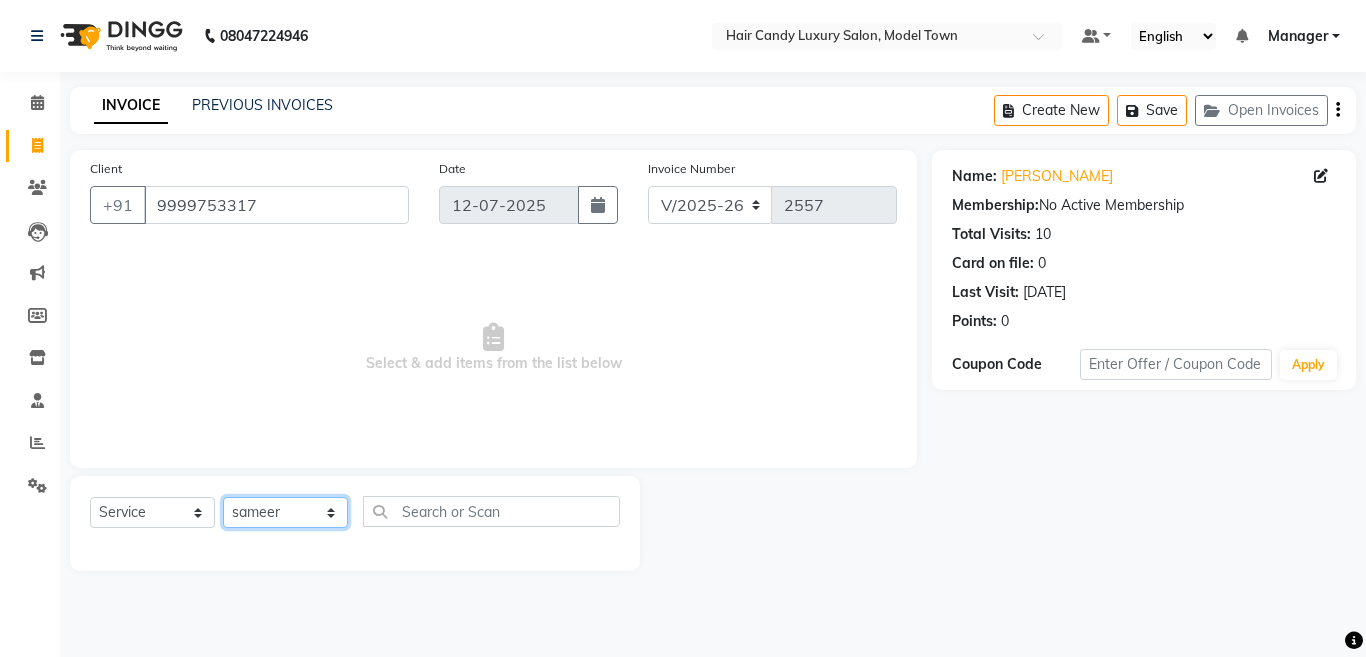 click on "Select Stylist Aakib Anas Anuradha Izhar Laiq (Rahul) Manager Neeraj parul Pawan Prakash Rajni Ranjay (Raju) RIYA Saleem sameer  stock manager surrender Vijay Gupta Vijay kumar" 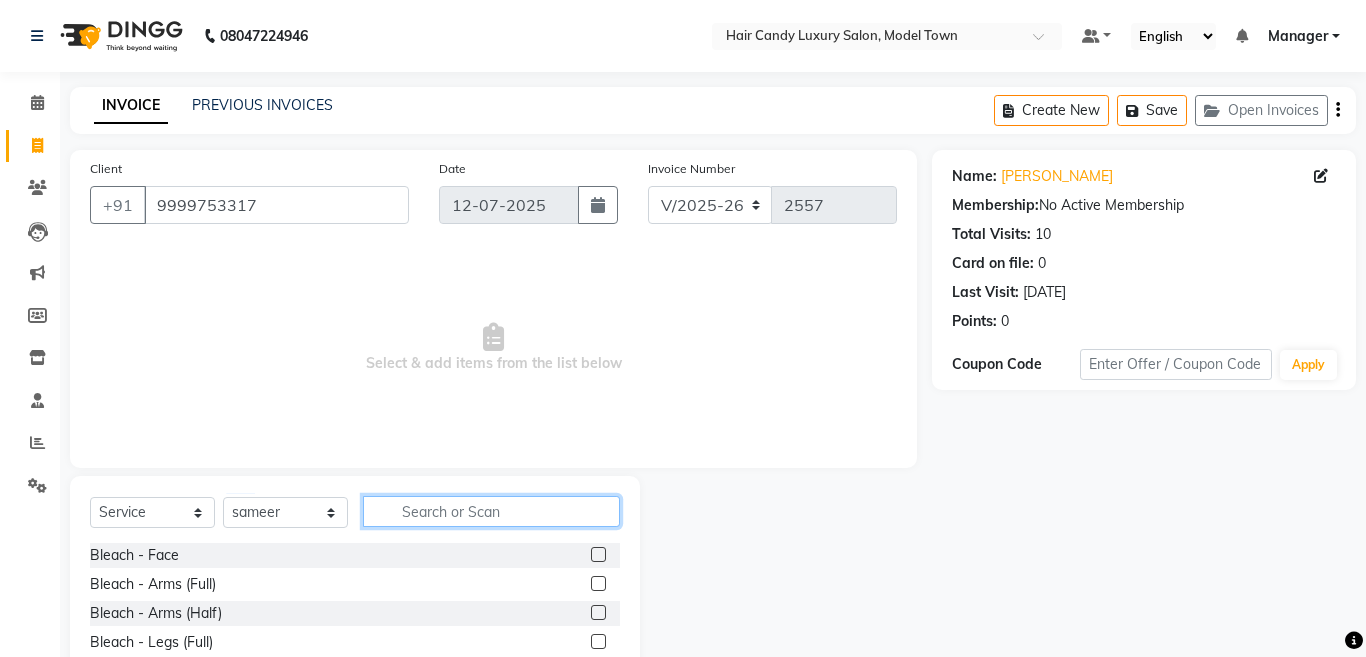 click 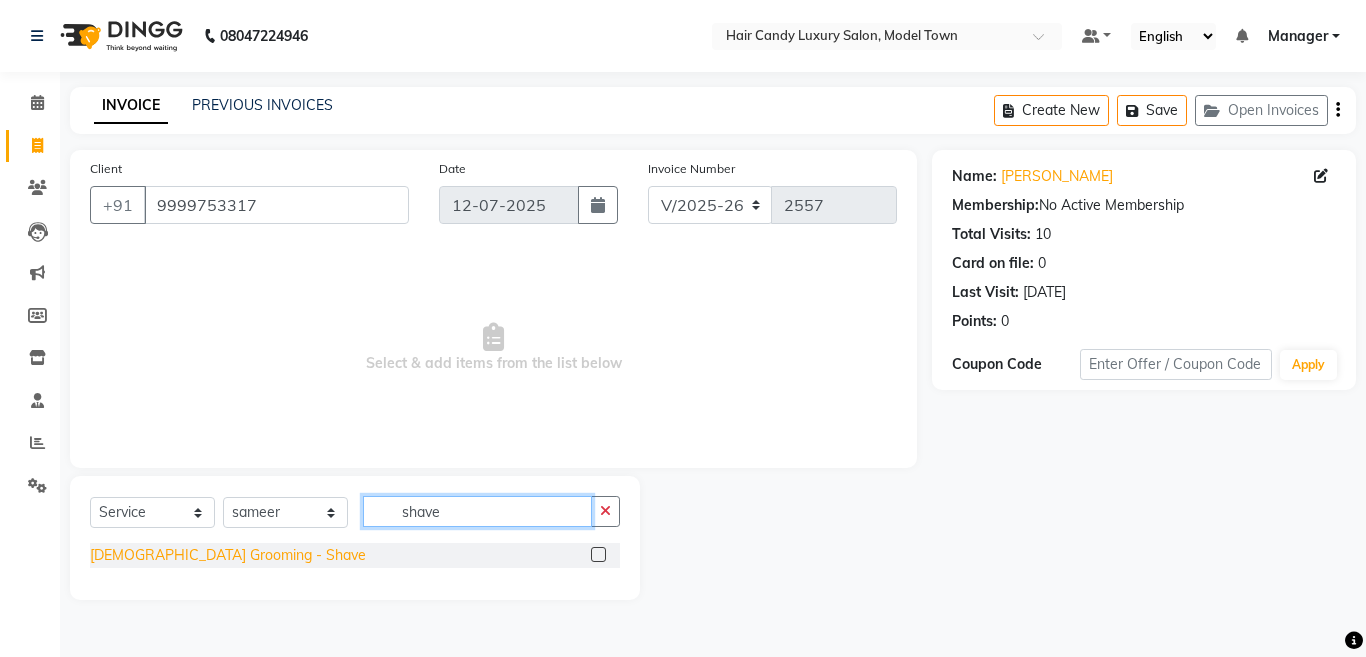 type on "shave" 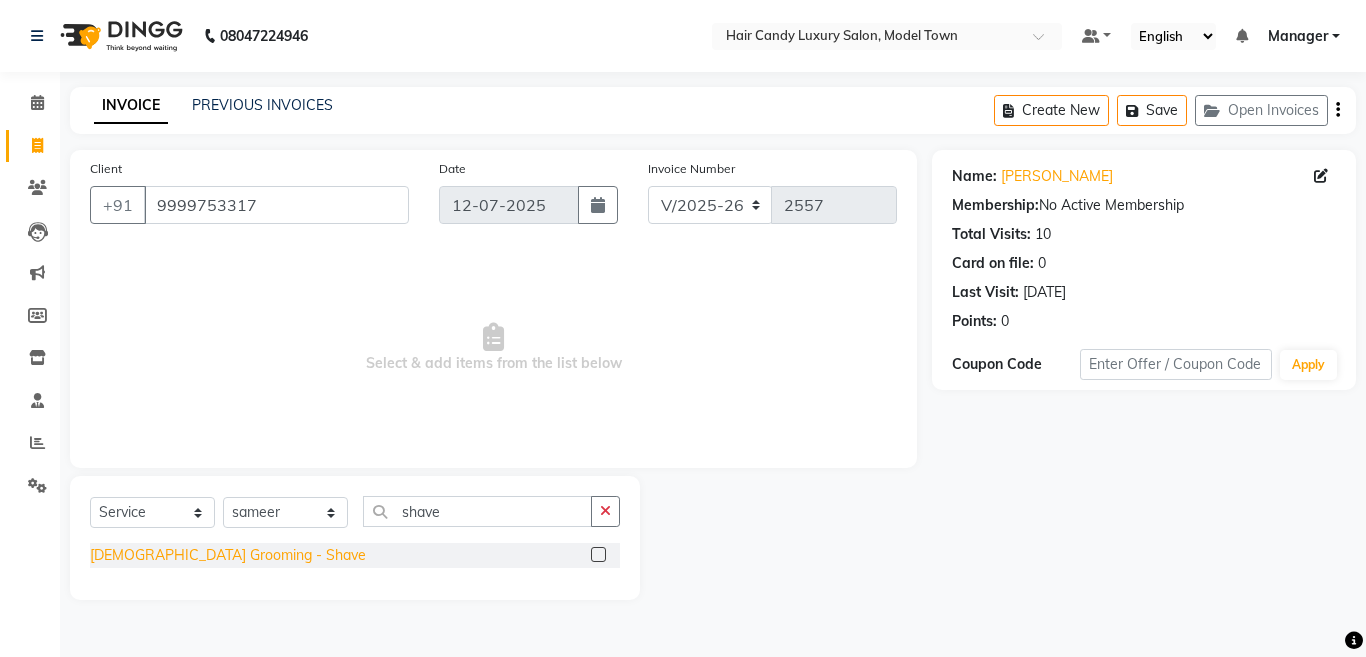 click on "Male Grooming - Shave" 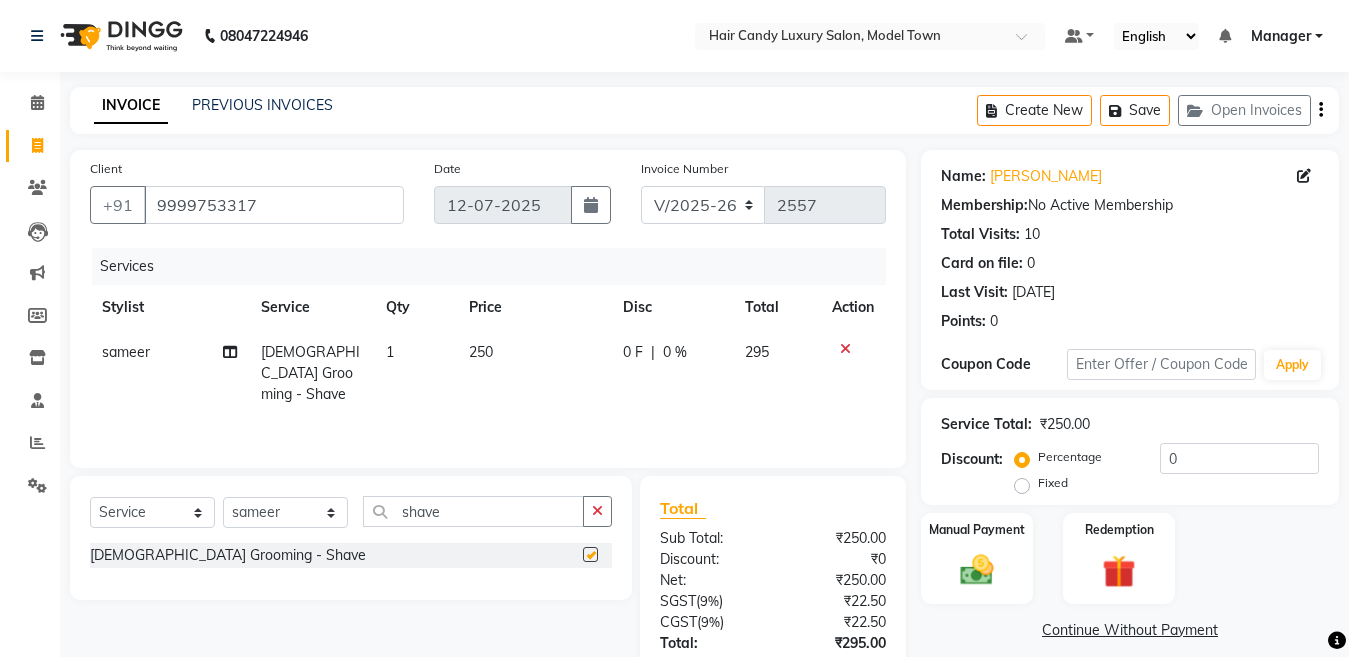 checkbox on "false" 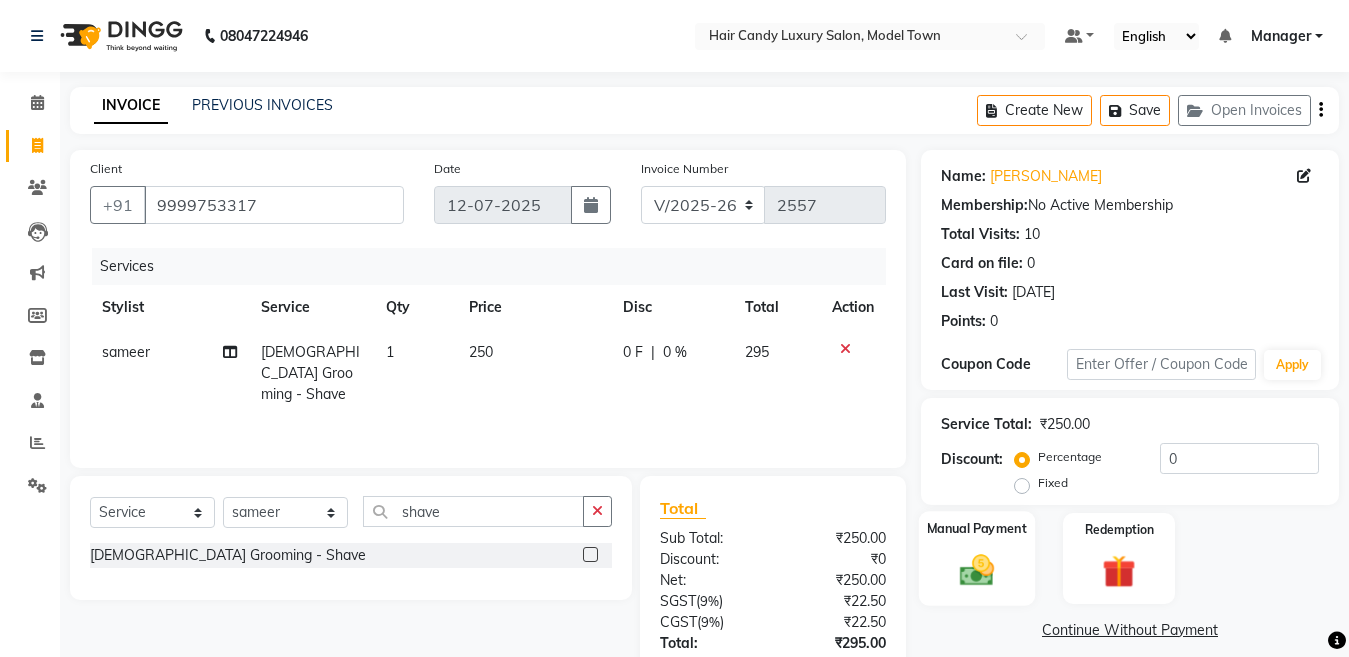 click on "Manual Payment" 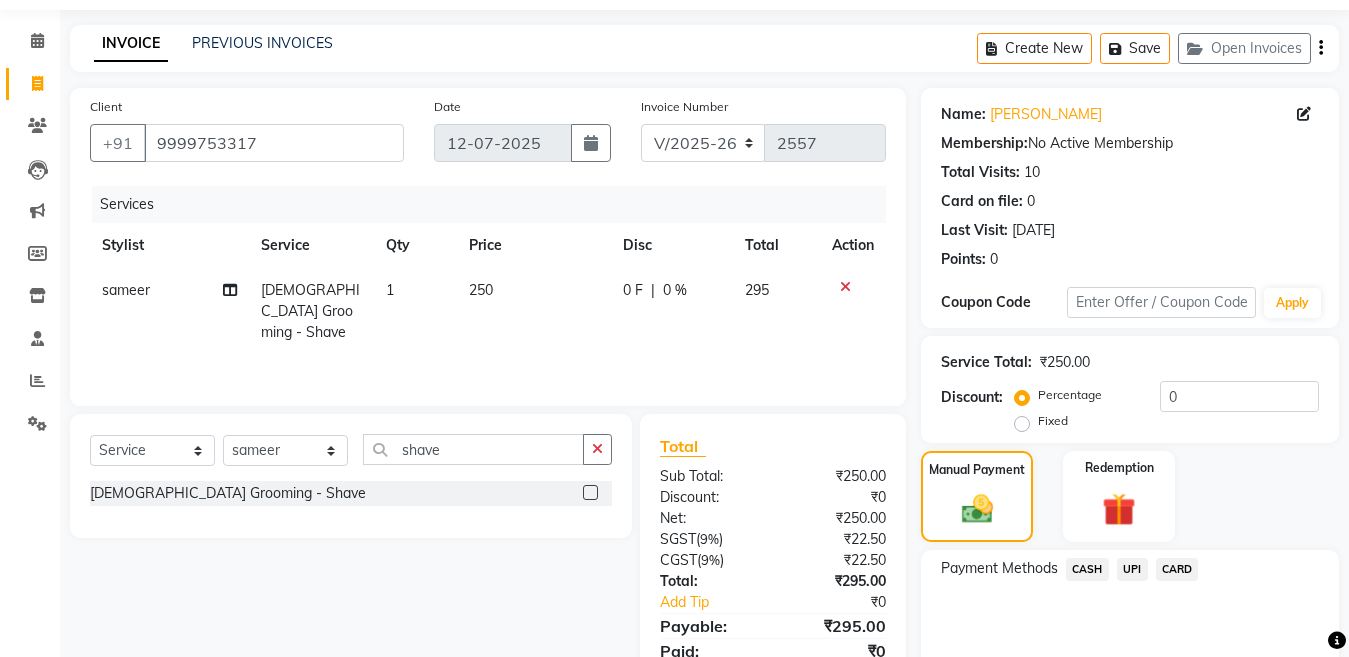scroll, scrollTop: 146, scrollLeft: 0, axis: vertical 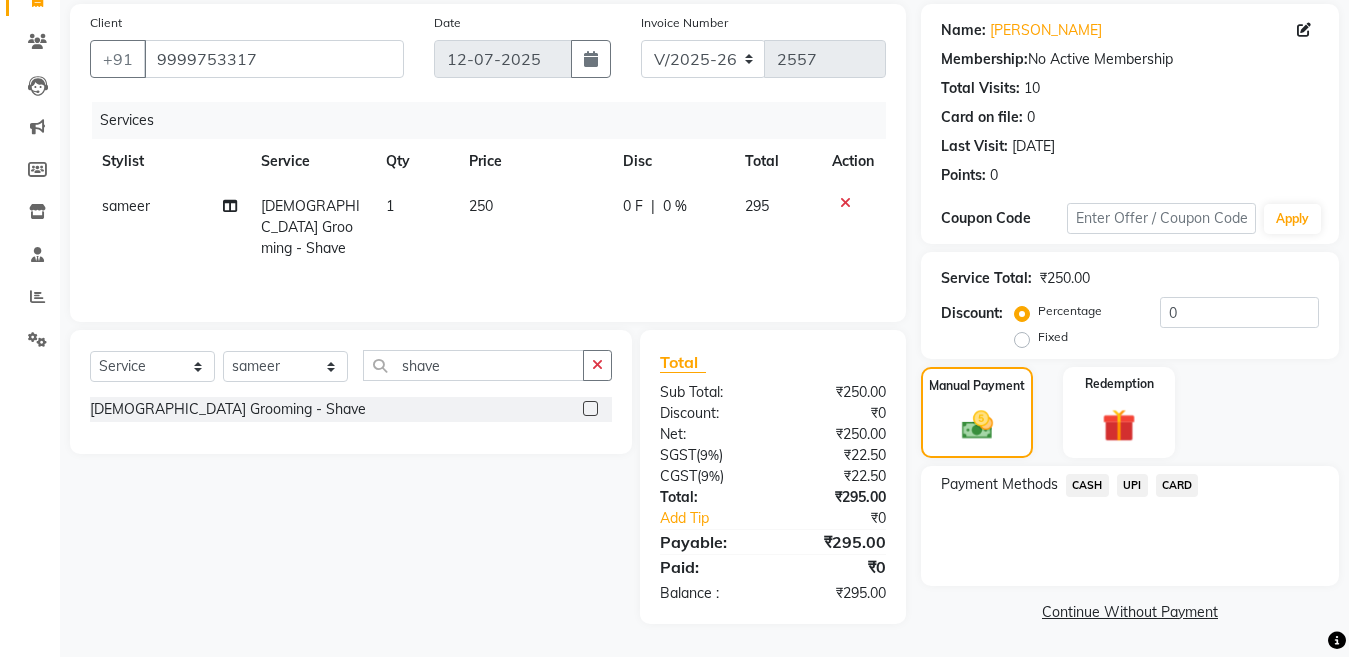 click on "CASH" 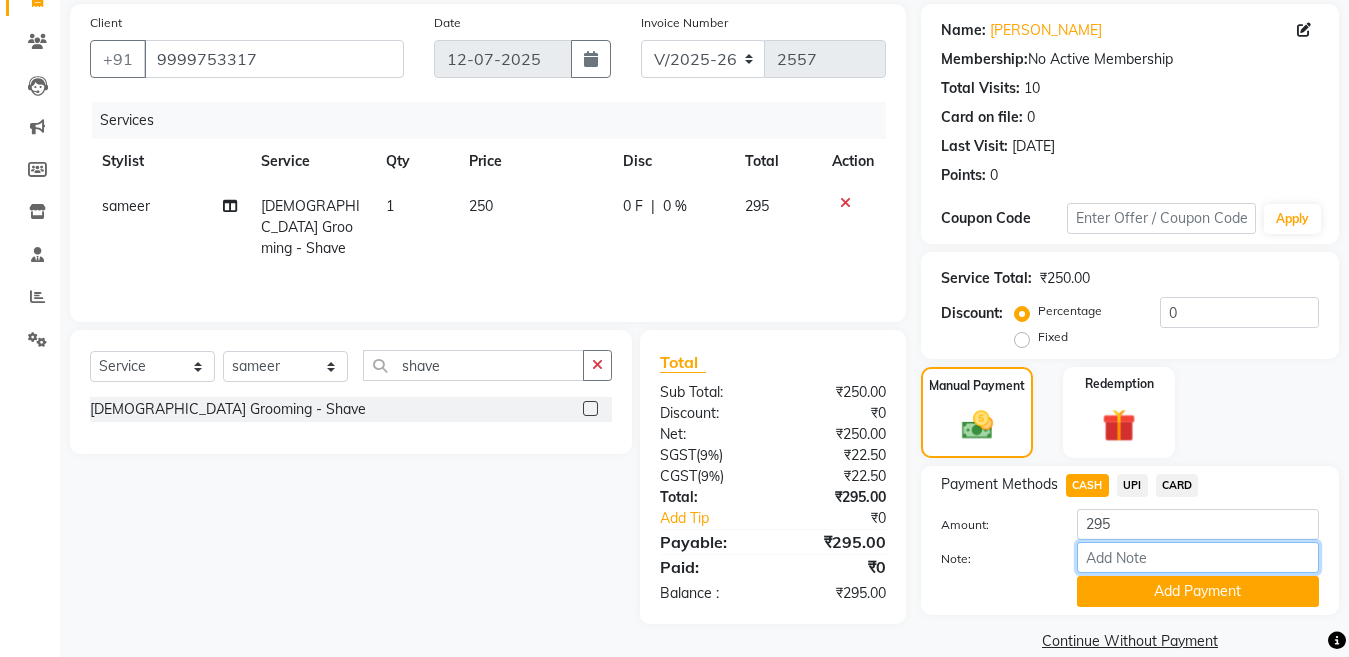click on "Note:" at bounding box center (1198, 557) 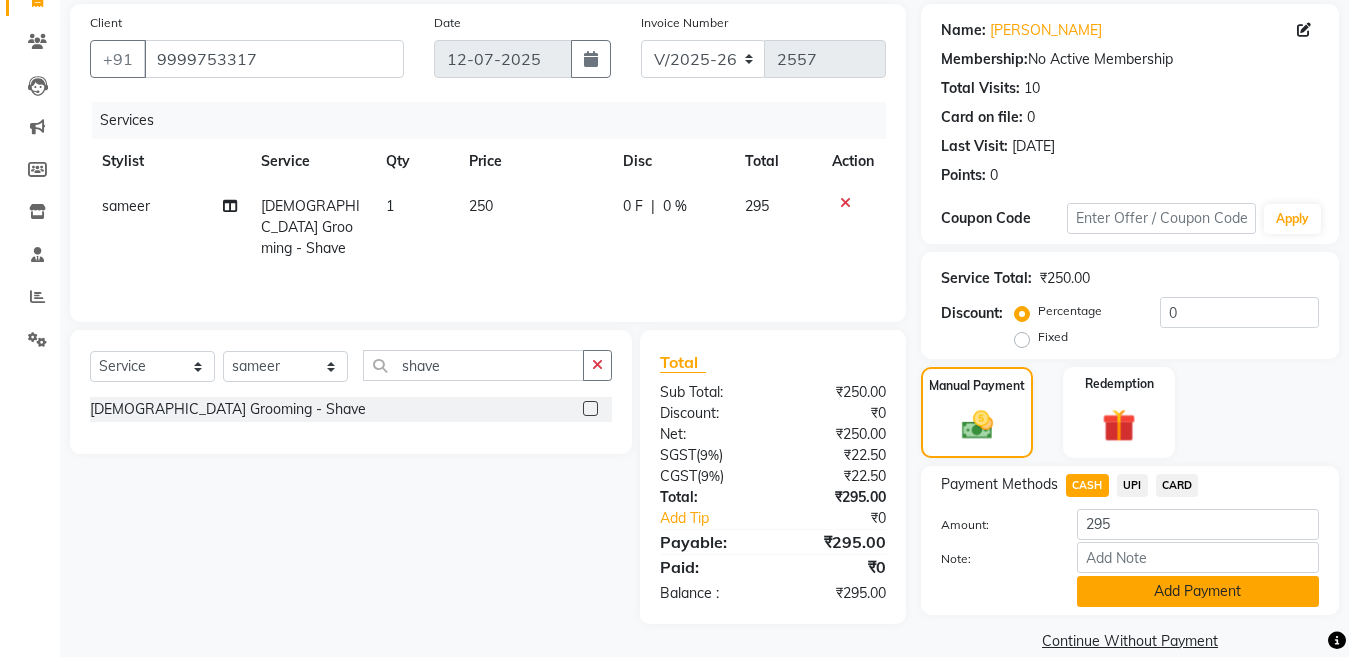 click on "Add Payment" 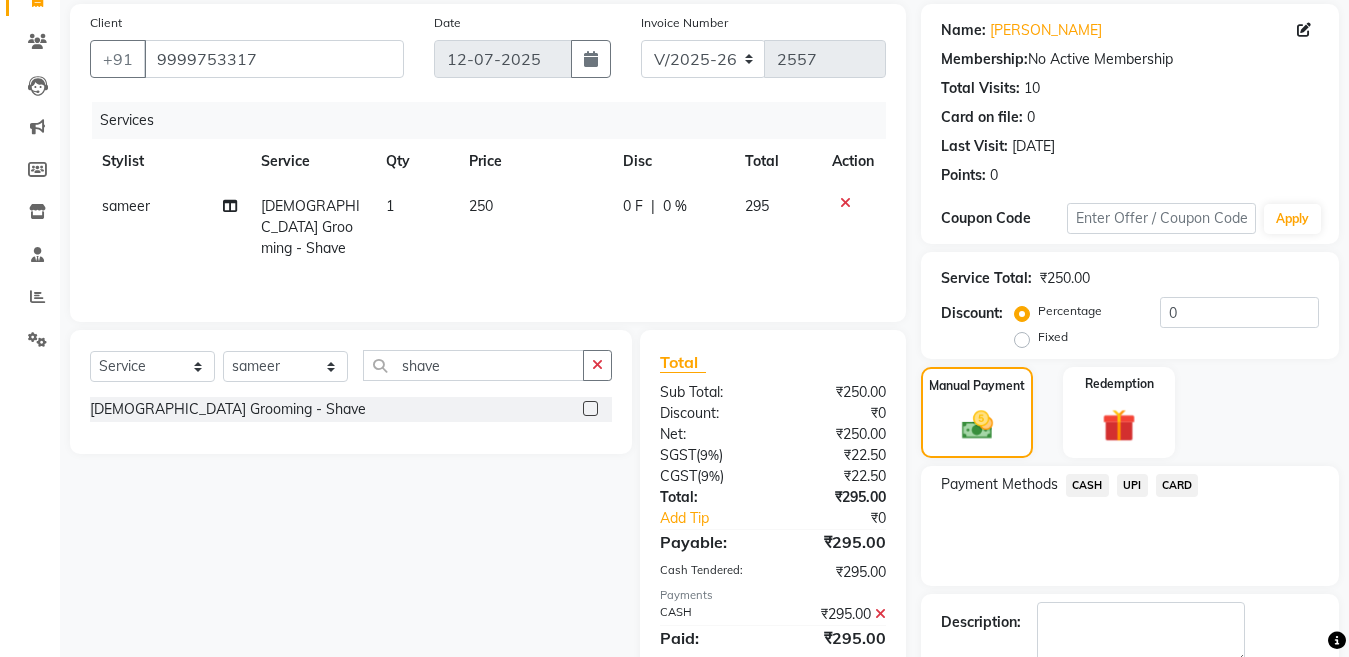 scroll, scrollTop: 259, scrollLeft: 0, axis: vertical 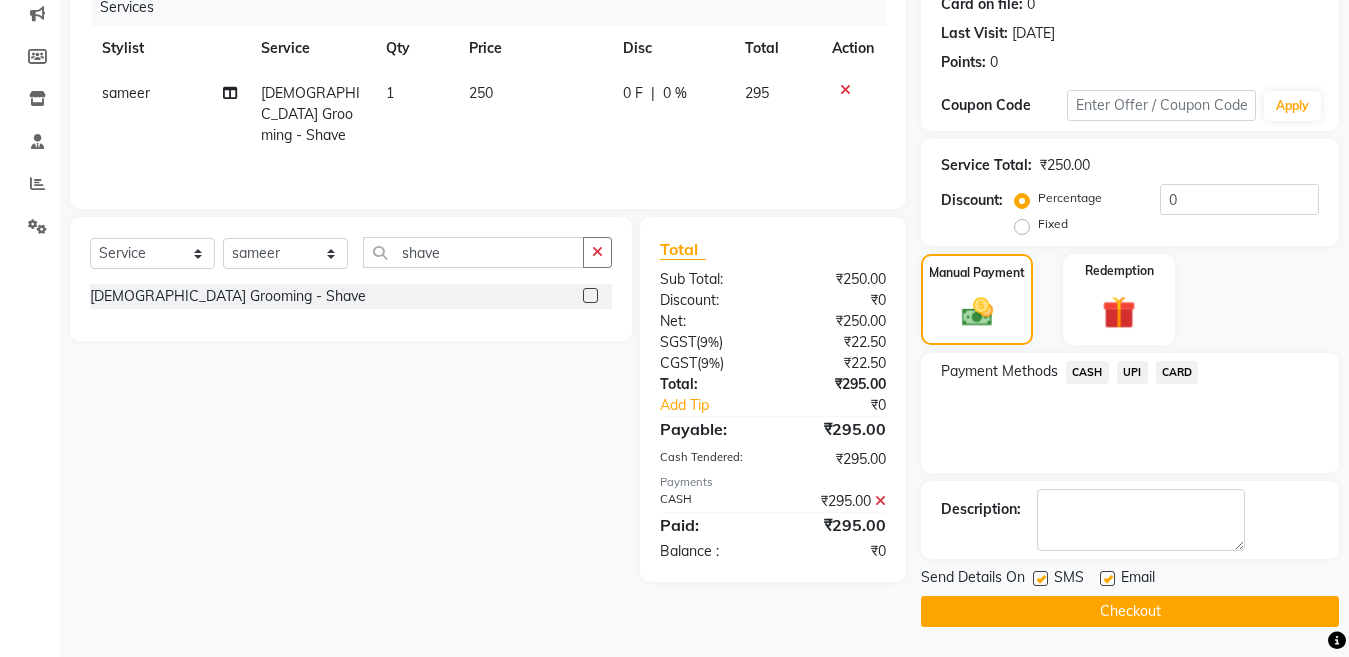 click 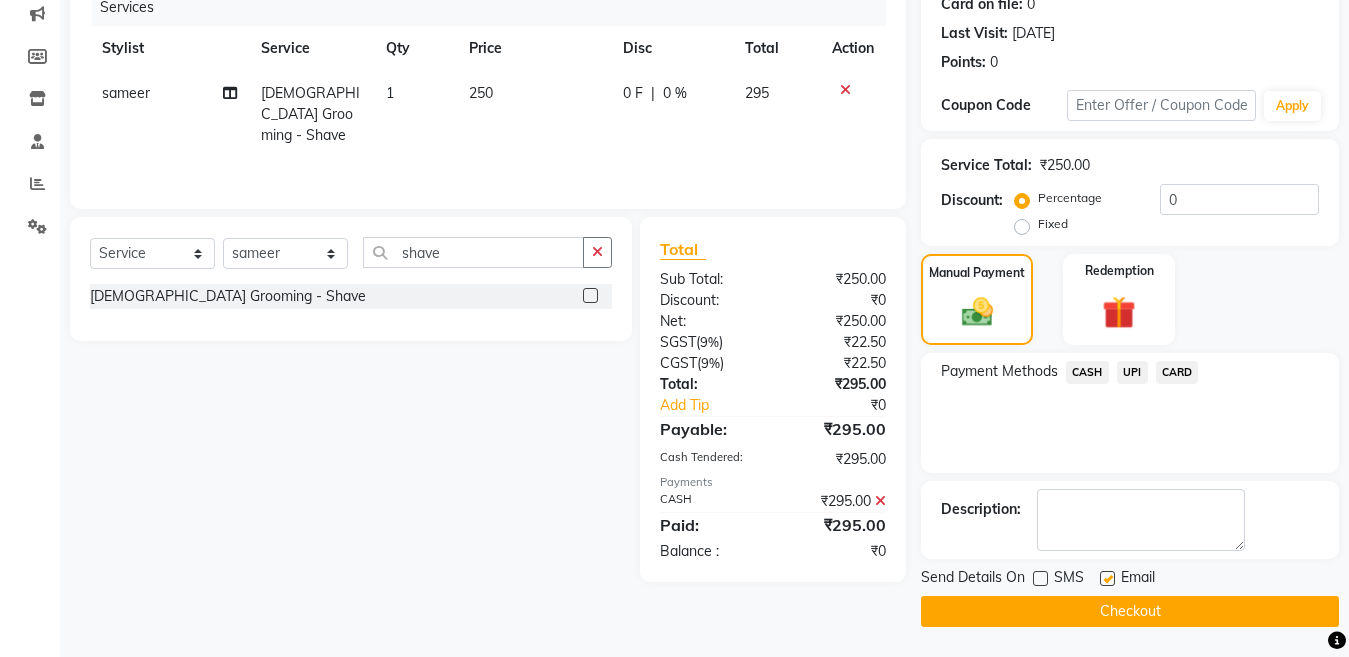click on "Checkout" 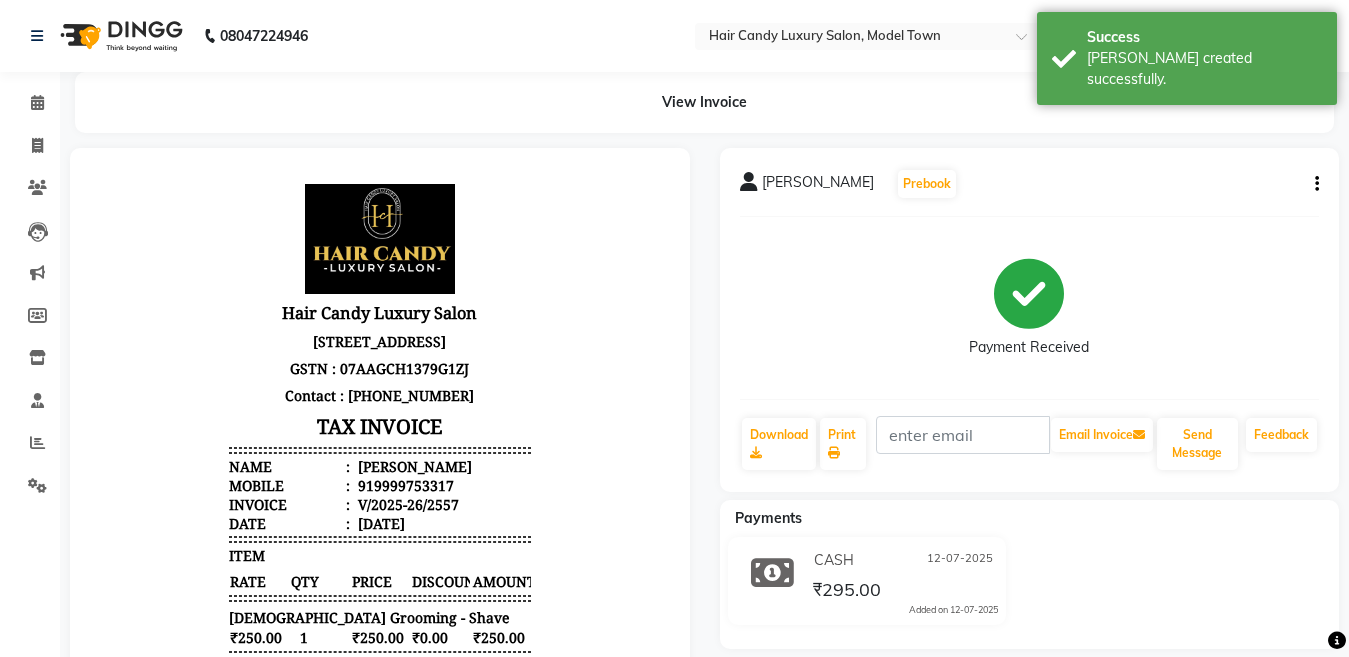 scroll, scrollTop: 0, scrollLeft: 0, axis: both 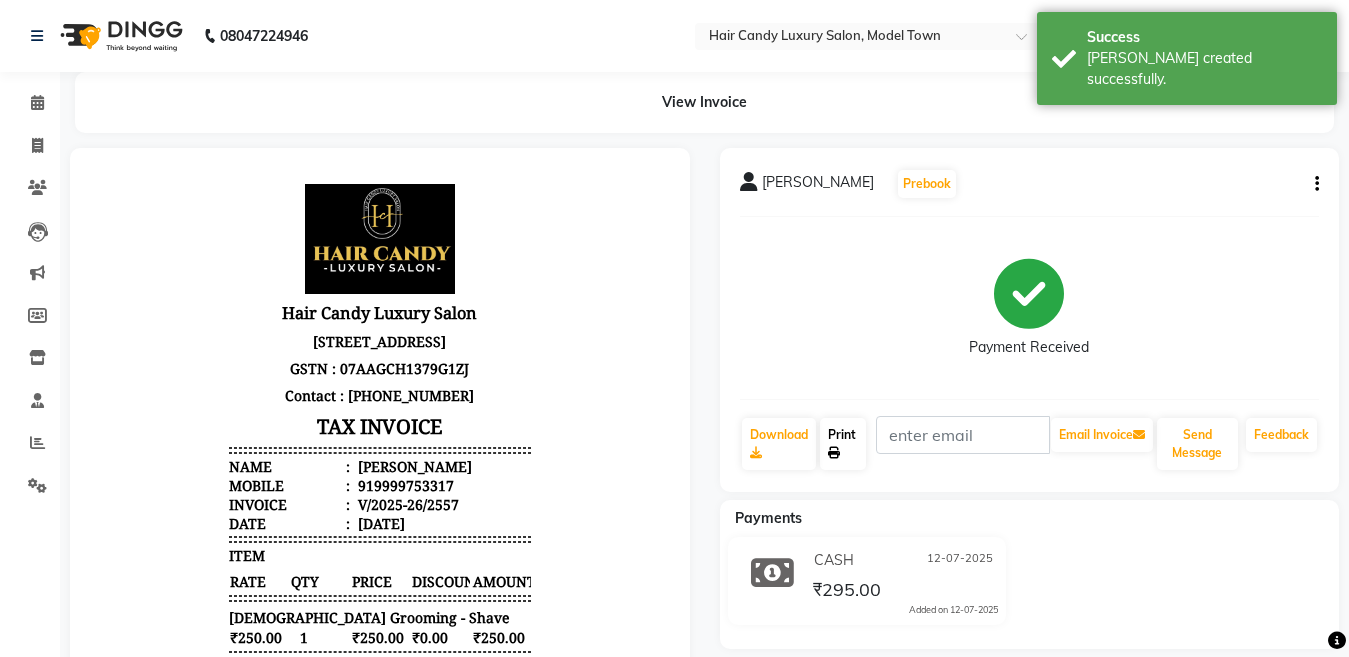 click on "Print" 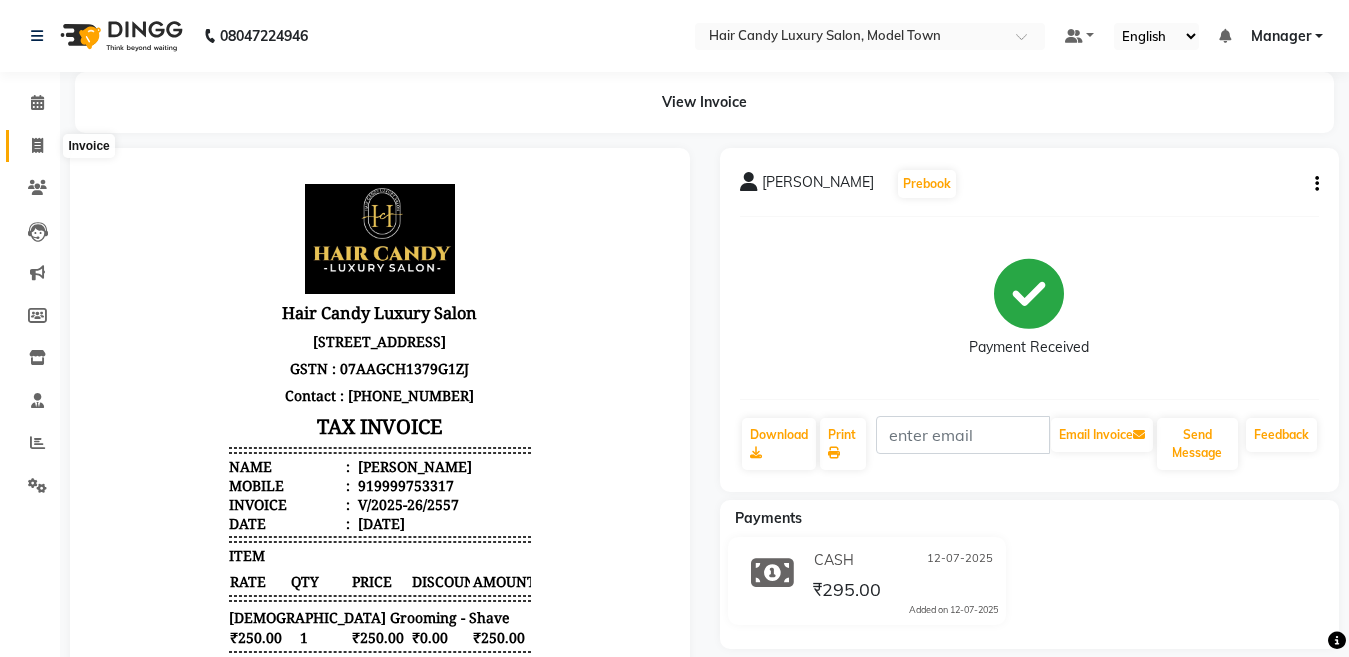 click 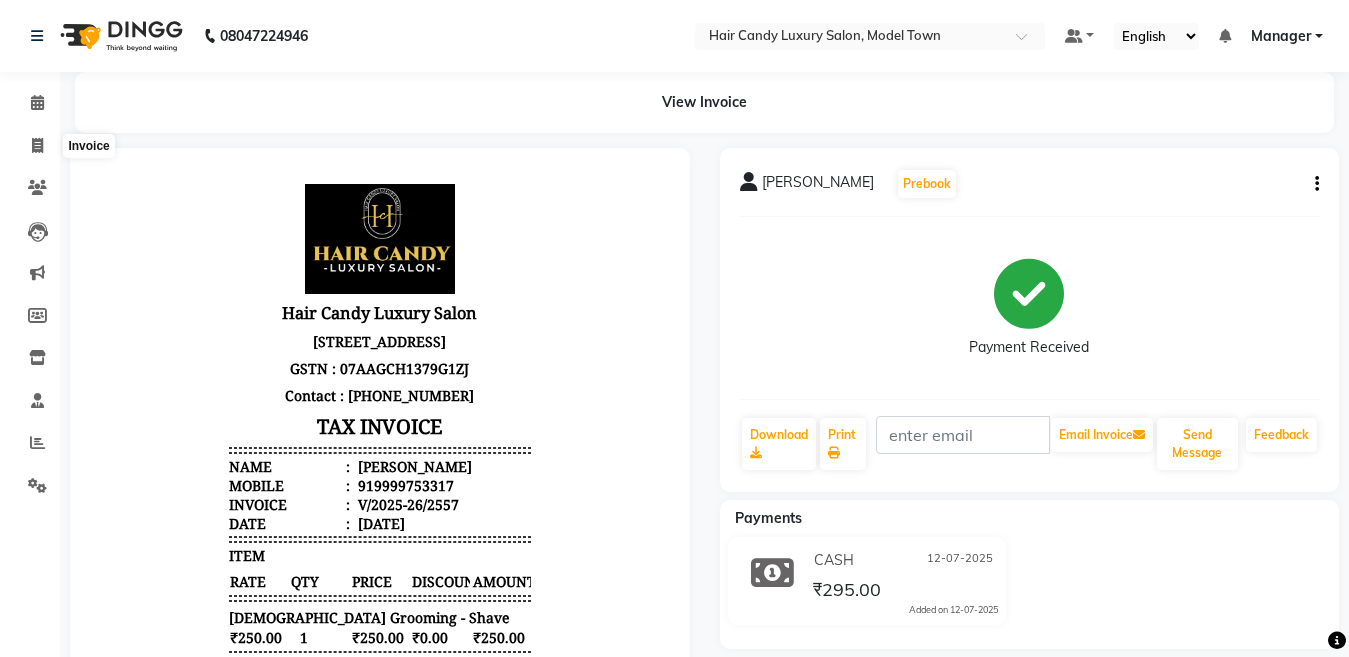 select on "service" 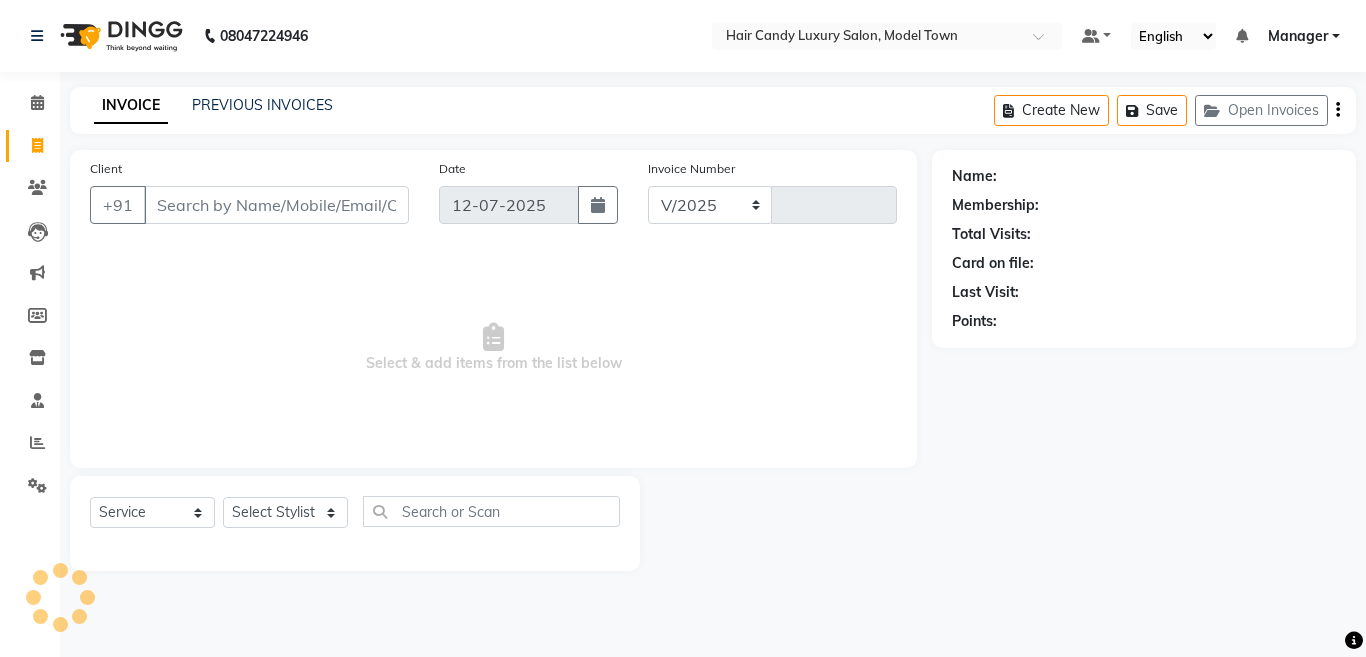 select on "4716" 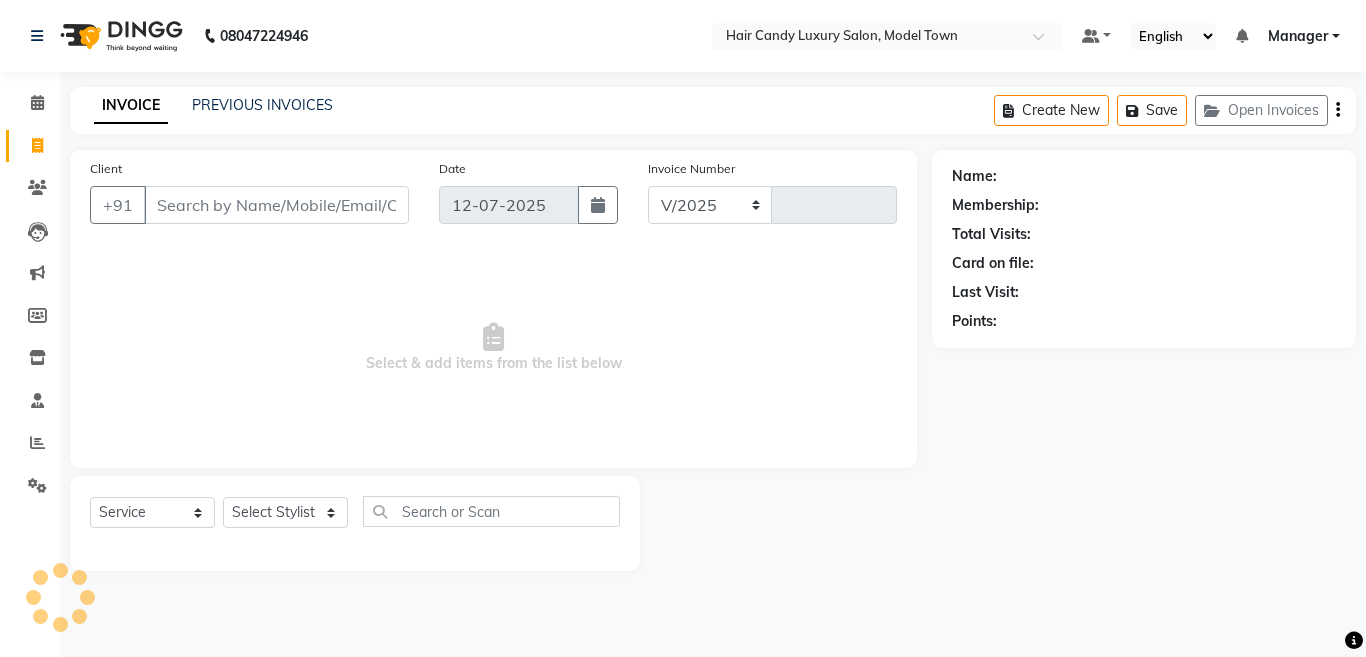 type on "2558" 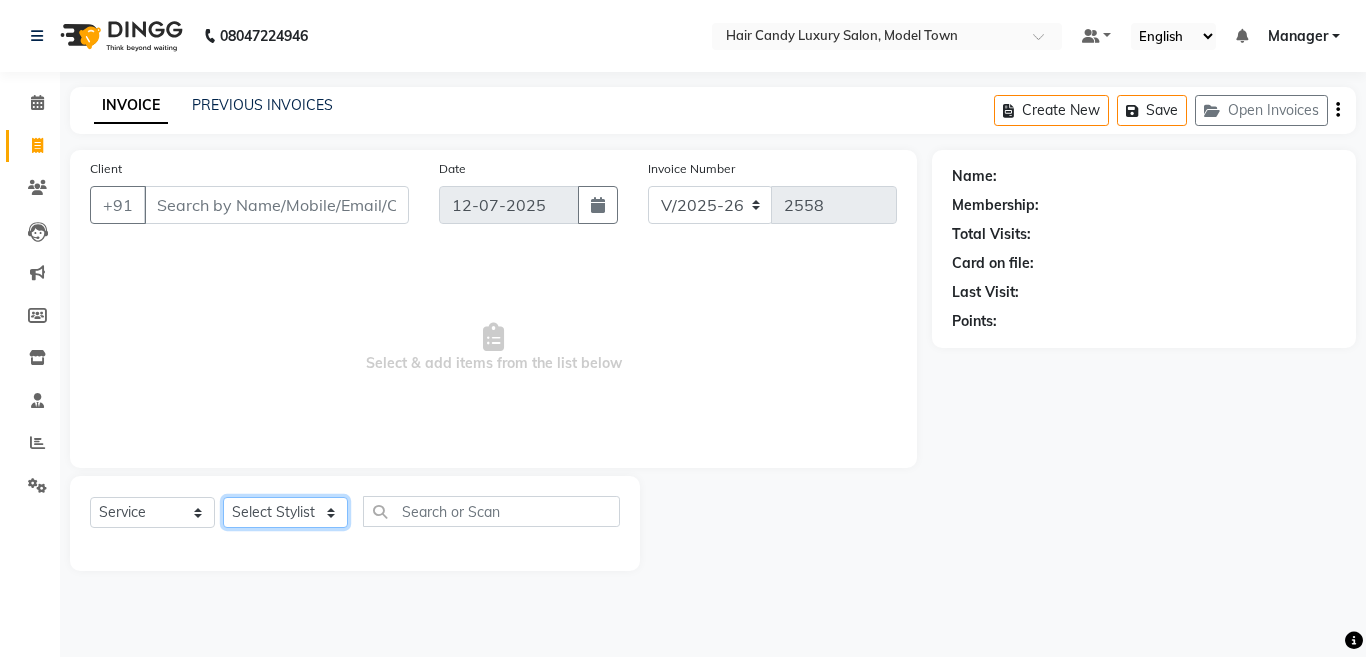 click on "Select Stylist Aakib Anas Anuradha Izhar Laiq (Rahul) Manager Neeraj parul Pawan Prakash Rajni Ranjay (Raju) RIYA Saleem sameer  stock manager surrender Vijay Gupta Vijay kumar" 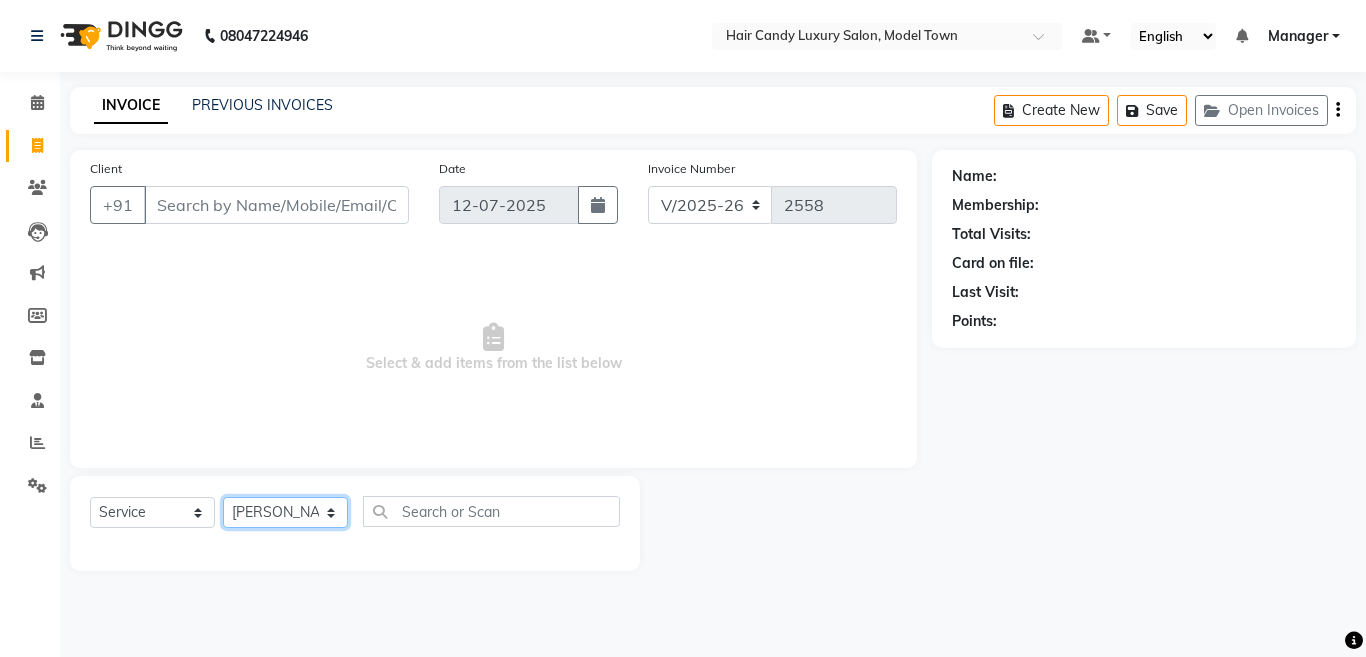 click on "Select Stylist Aakib Anas Anuradha Izhar Laiq (Rahul) Manager Neeraj parul Pawan Prakash Rajni Ranjay (Raju) RIYA Saleem sameer  stock manager surrender Vijay Gupta Vijay kumar" 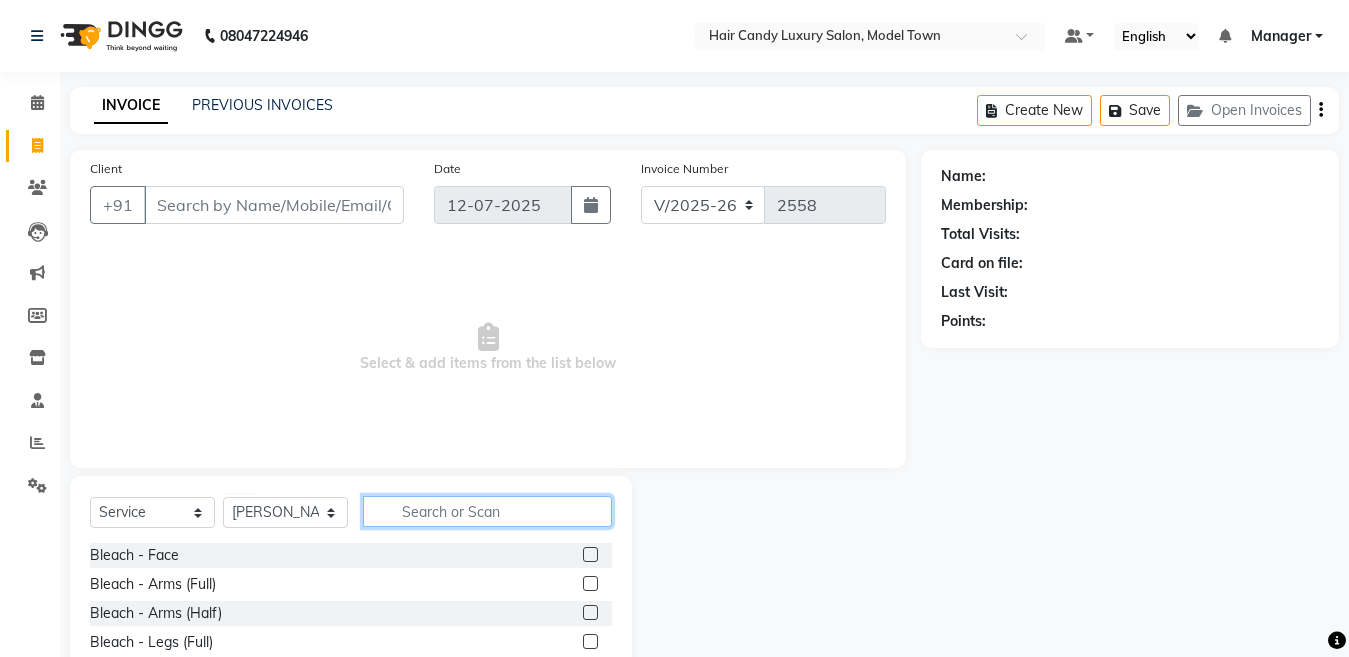 click 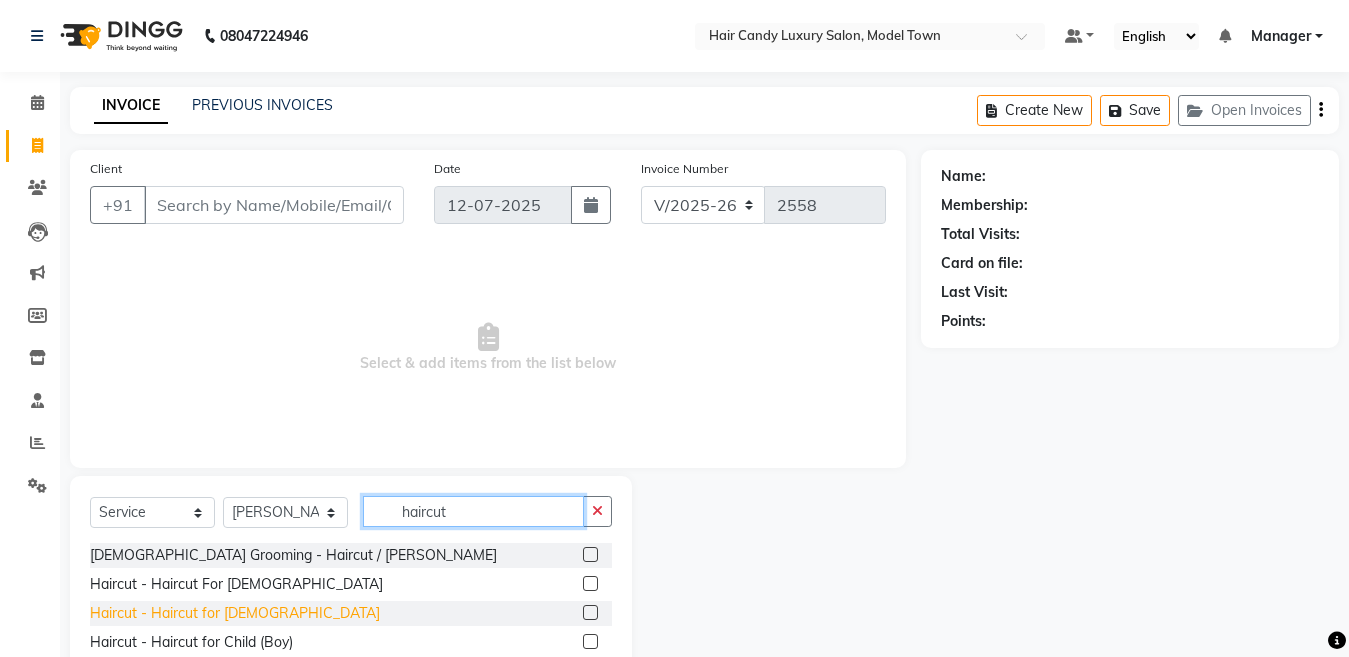 type on "haircut" 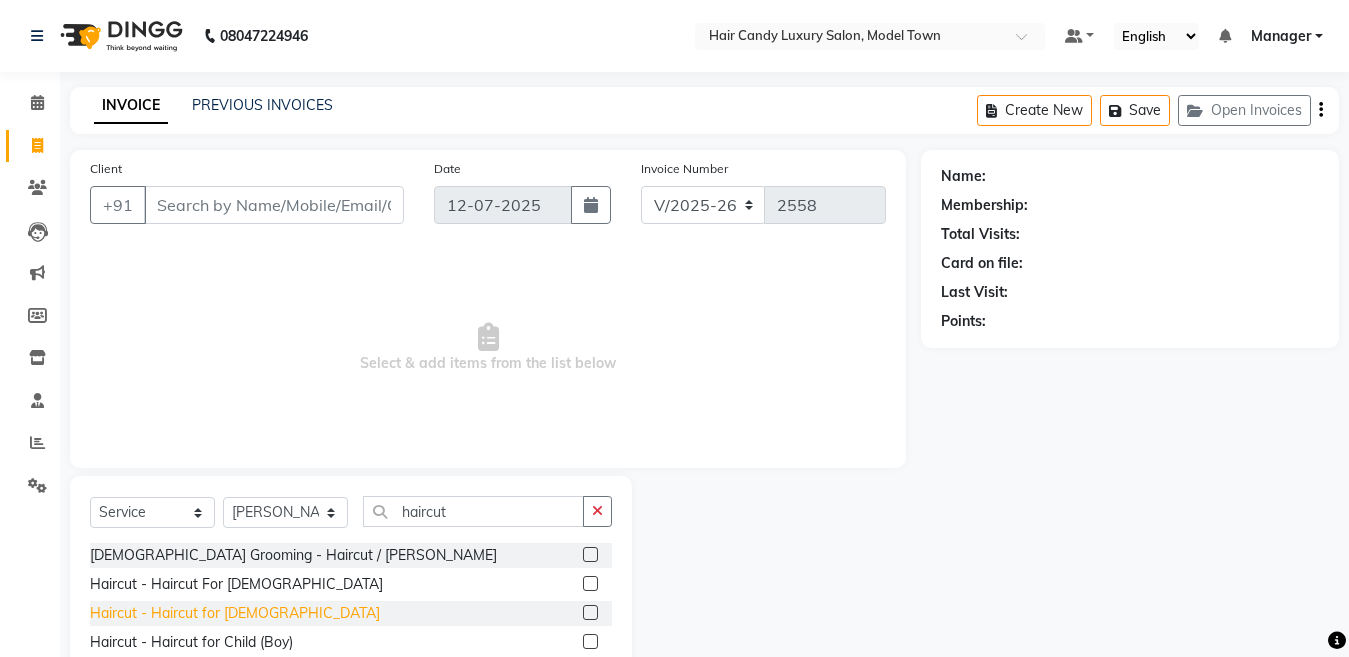 click on "Haircut - Haircut for Gents" 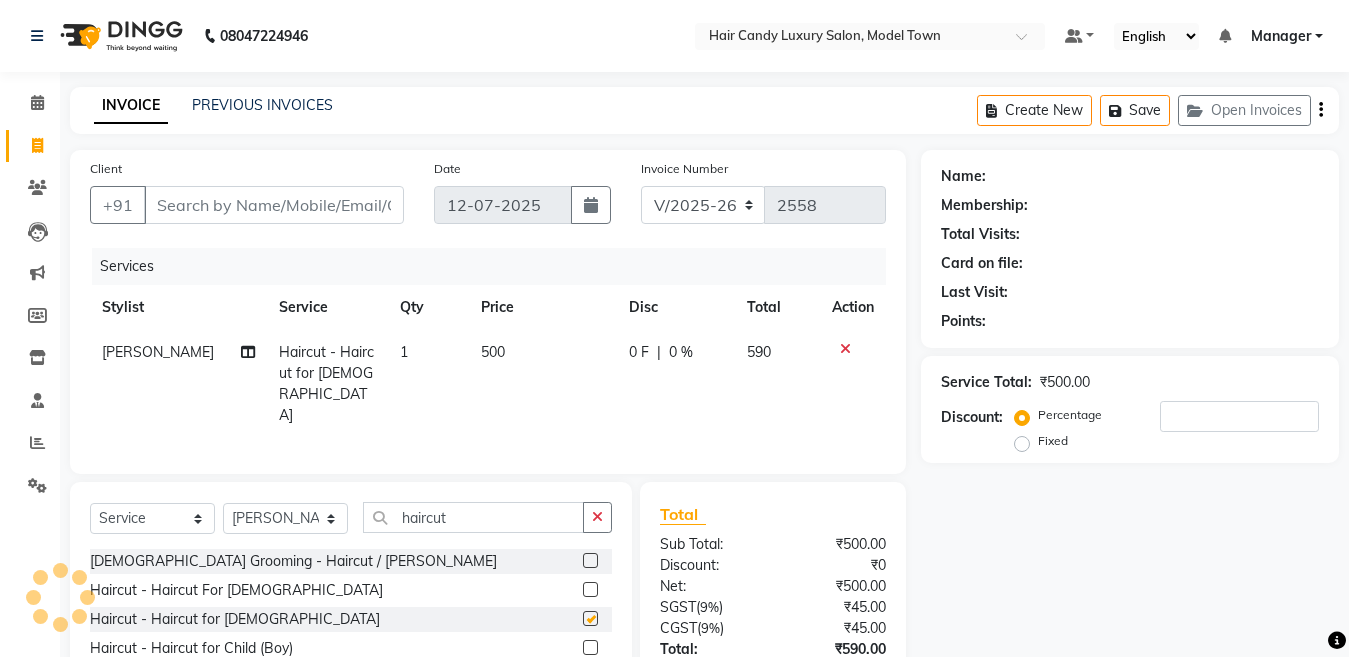 checkbox on "false" 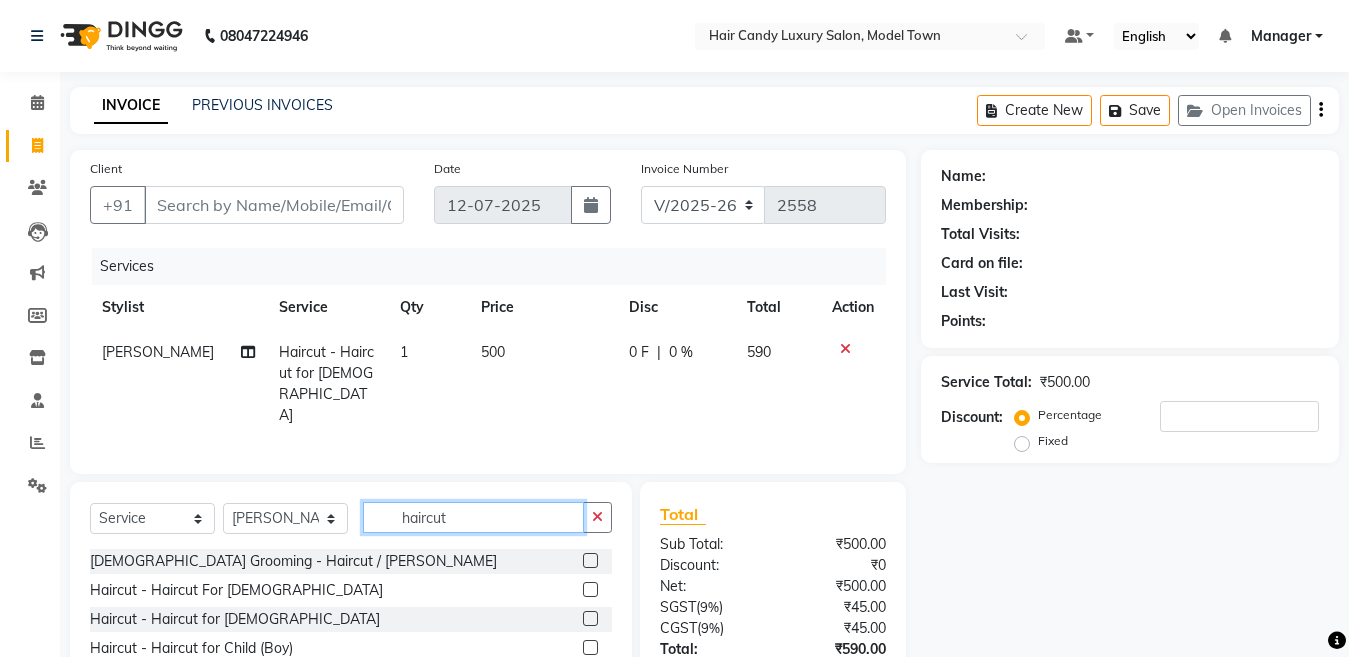 drag, startPoint x: 487, startPoint y: 516, endPoint x: 218, endPoint y: 516, distance: 269 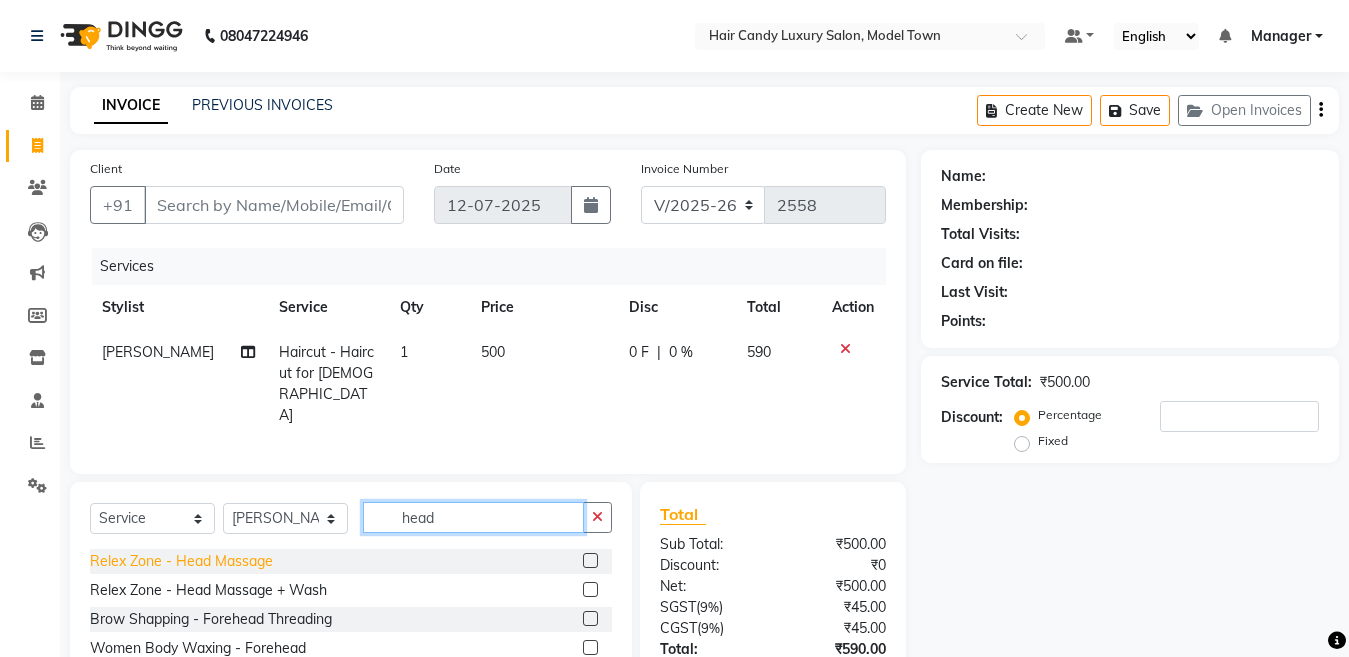type on "head" 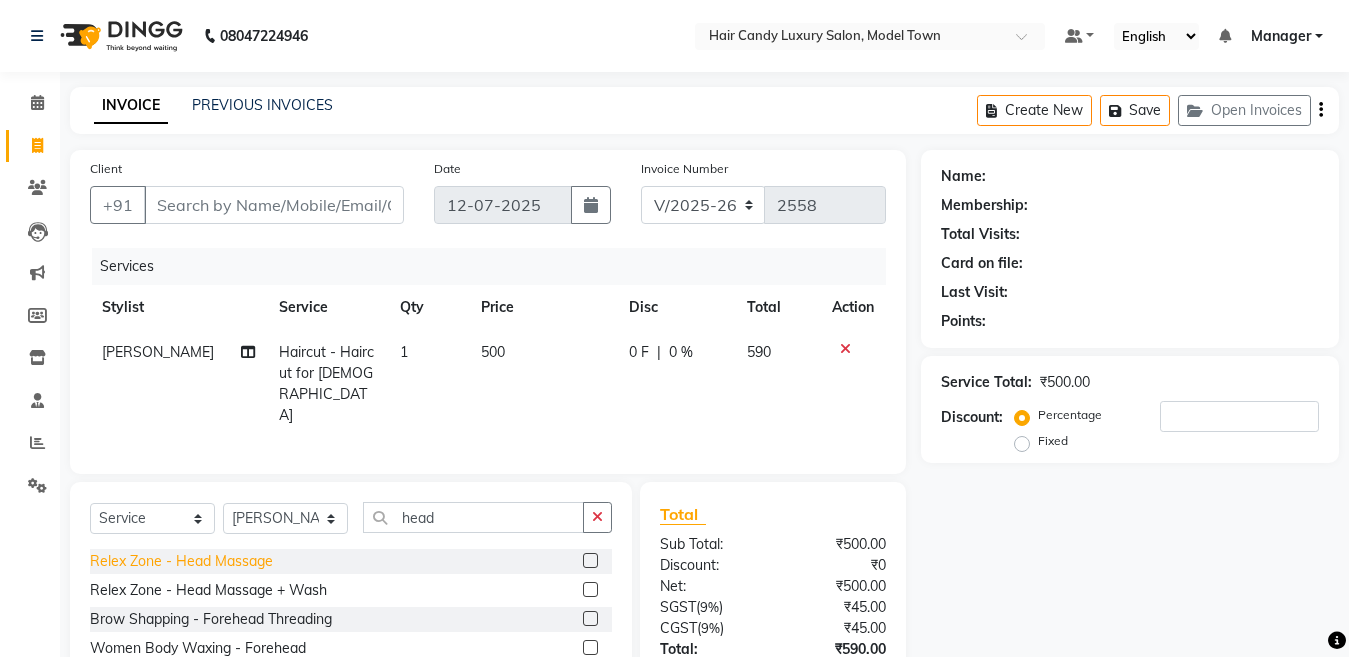 click on "Relex Zone - Head Massage" 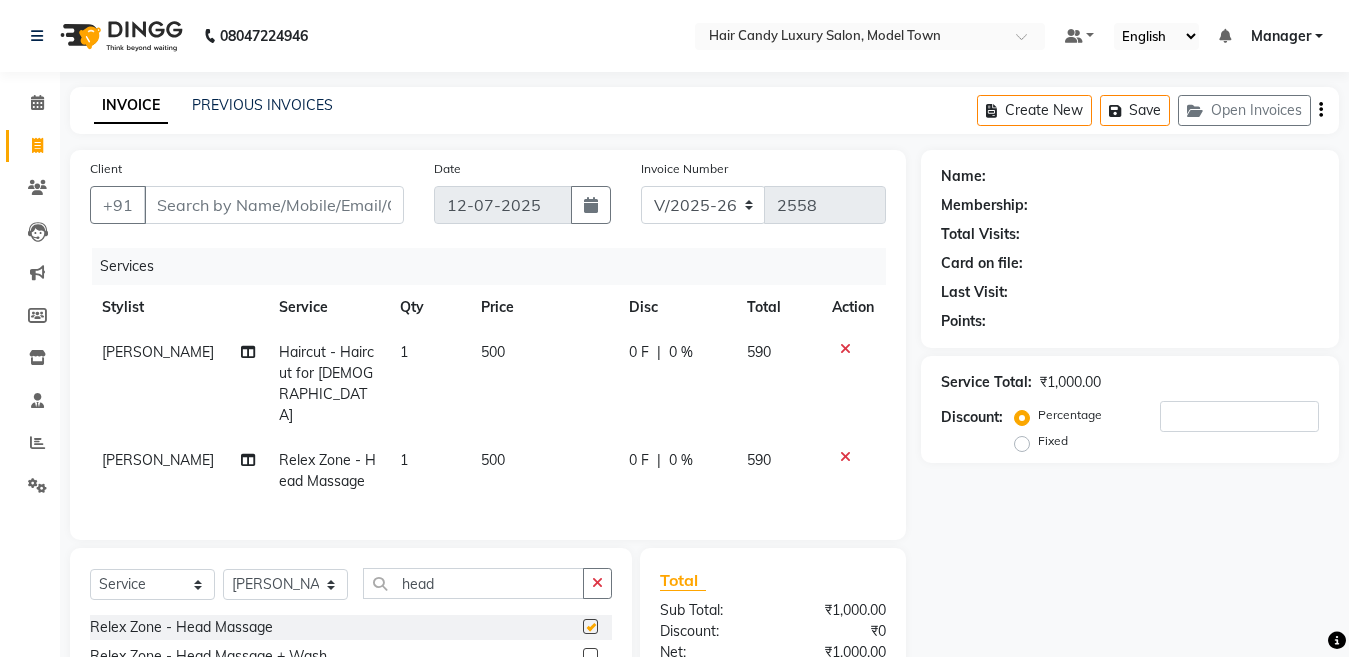 checkbox on "false" 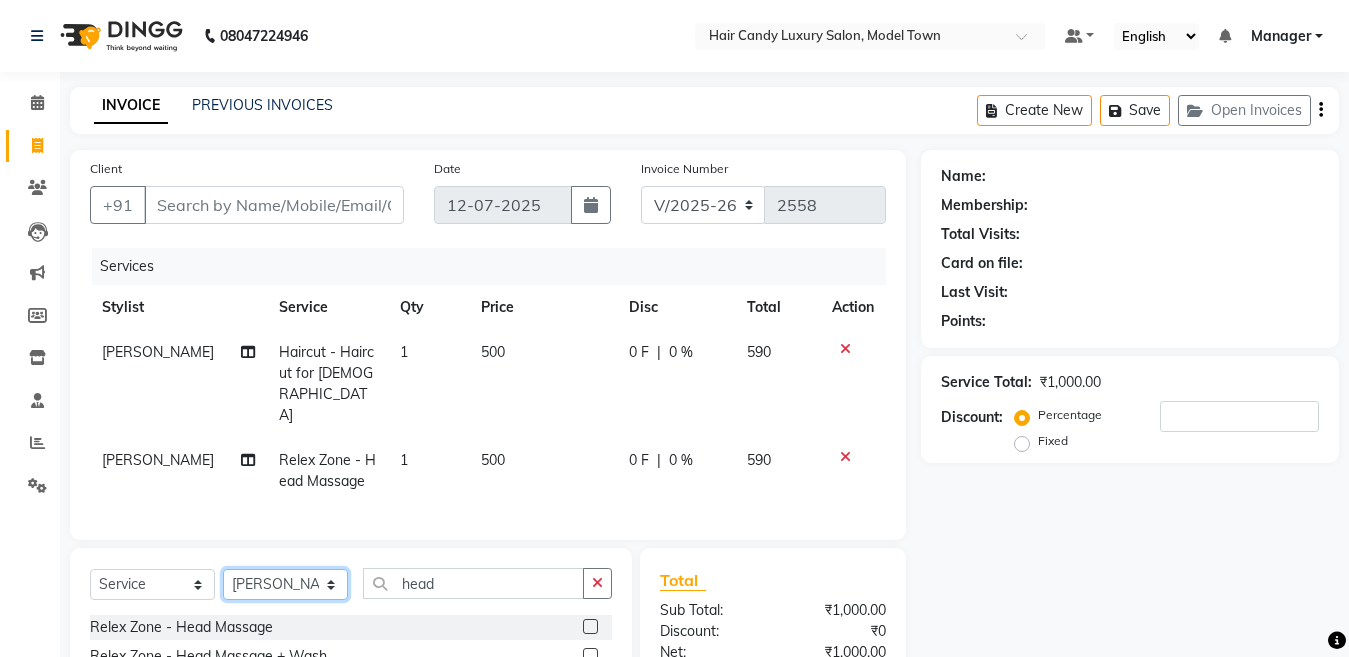 click on "Select Stylist Aakib Anas Anuradha Izhar Laiq (Rahul) Manager Neeraj parul Pawan Prakash Rajni Ranjay (Raju) RIYA Saleem sameer  stock manager surrender Vijay Gupta Vijay kumar" 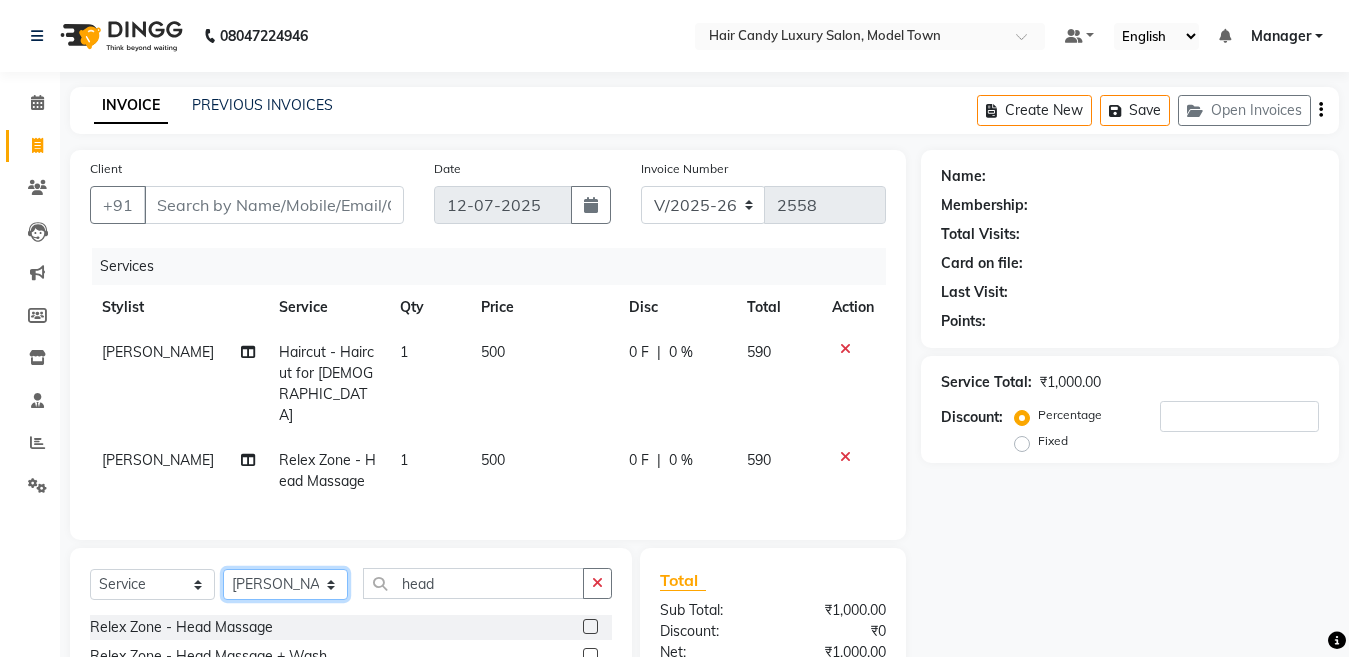 click on "Select Stylist Aakib Anas Anuradha Izhar Laiq (Rahul) Manager Neeraj parul Pawan Prakash Rajni Ranjay (Raju) RIYA Saleem sameer  stock manager surrender Vijay Gupta Vijay kumar" 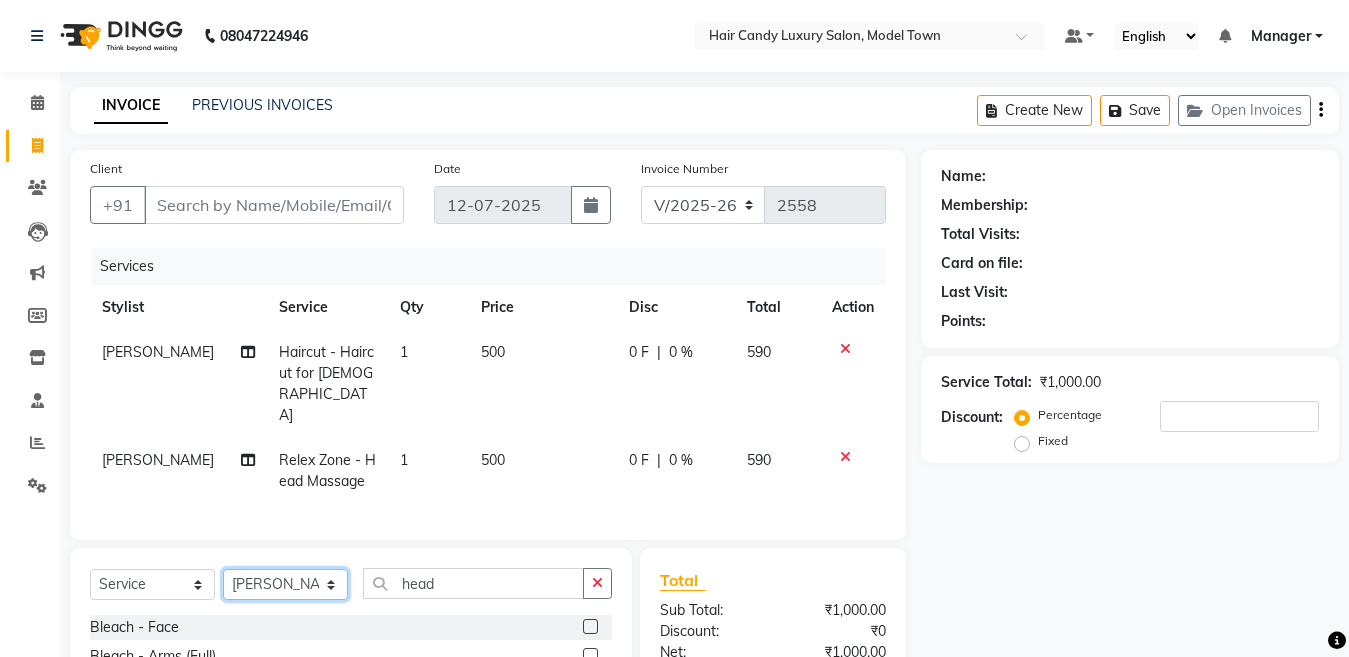 click on "Select Stylist Aakib Anas Anuradha Izhar Laiq (Rahul) Manager Neeraj parul Pawan Prakash Rajni Ranjay (Raju) RIYA Saleem sameer  stock manager surrender Vijay Gupta Vijay kumar" 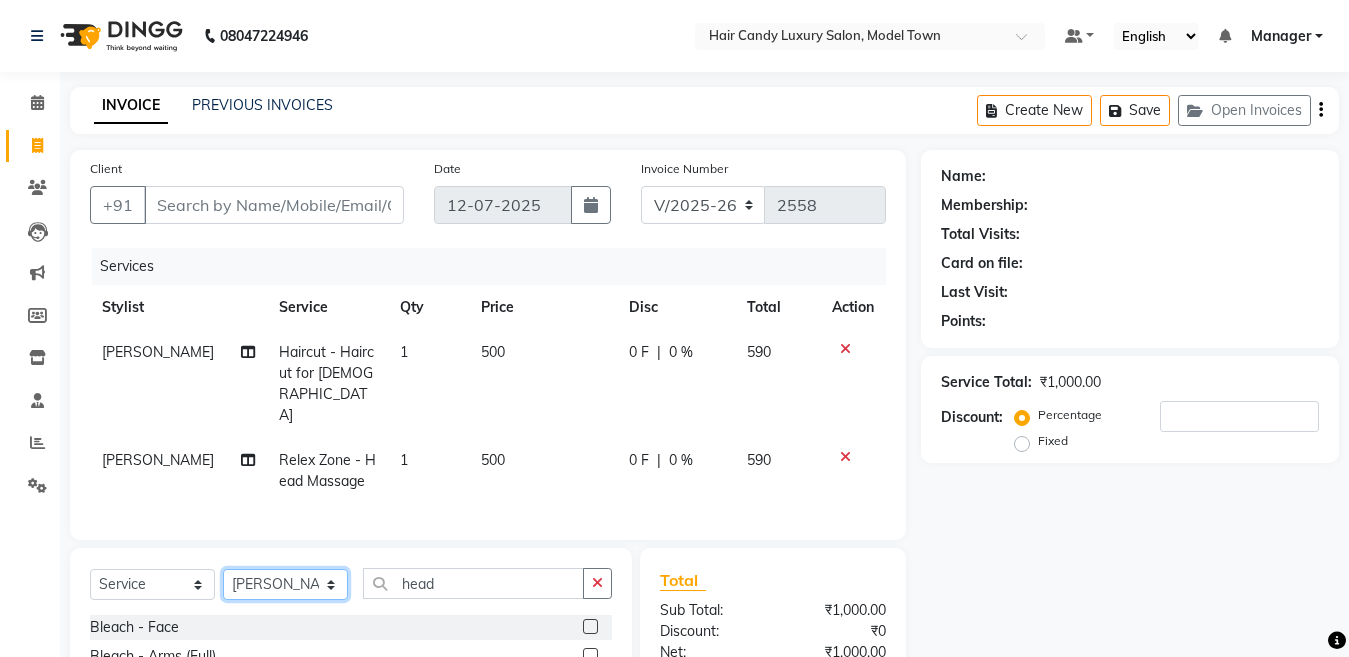 click on "Select Stylist Aakib Anas Anuradha Izhar Laiq (Rahul) Manager Neeraj parul Pawan Prakash Rajni Ranjay (Raju) RIYA Saleem sameer  stock manager surrender Vijay Gupta Vijay kumar" 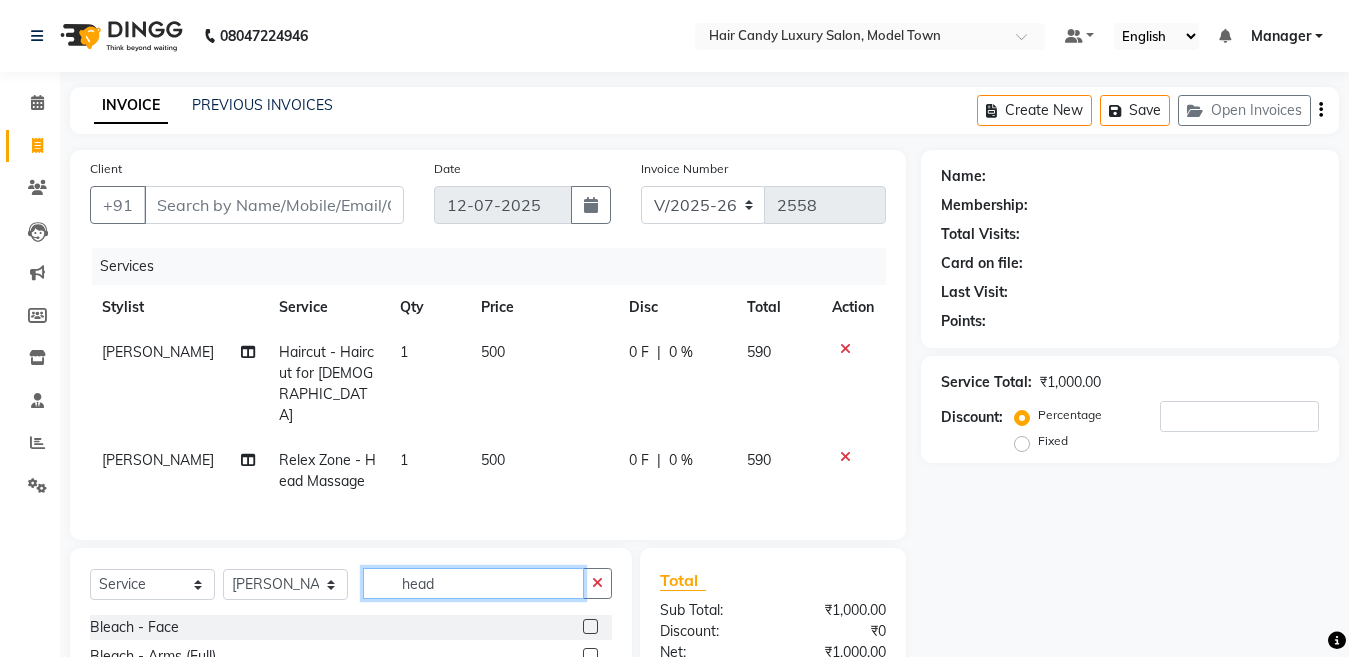 click on "head" 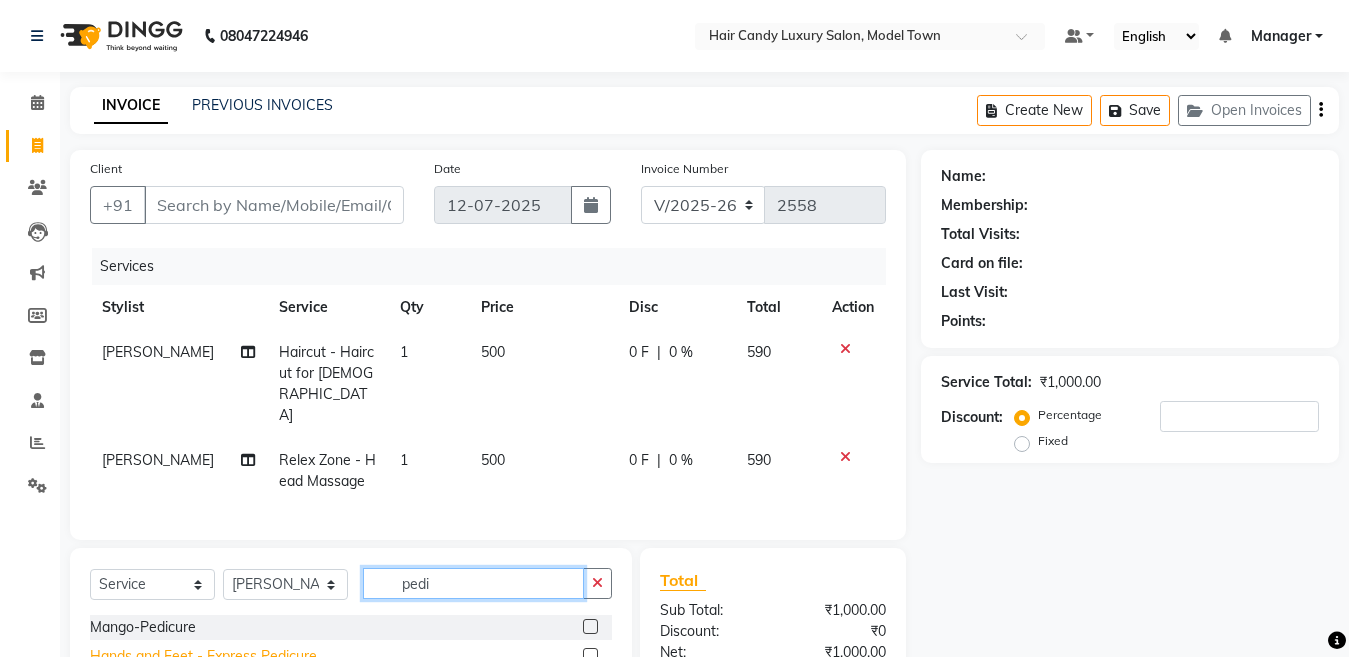 type on "pedi" 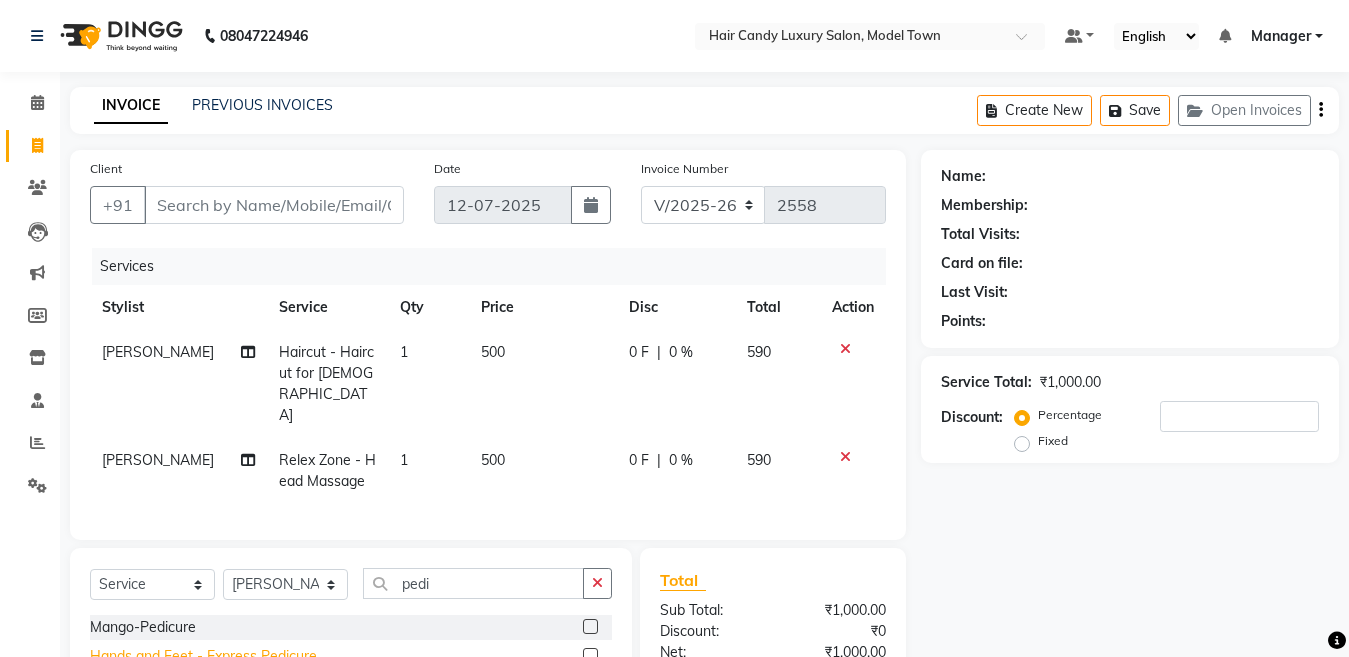 click on "Hands and Feet - Express Pedicure" 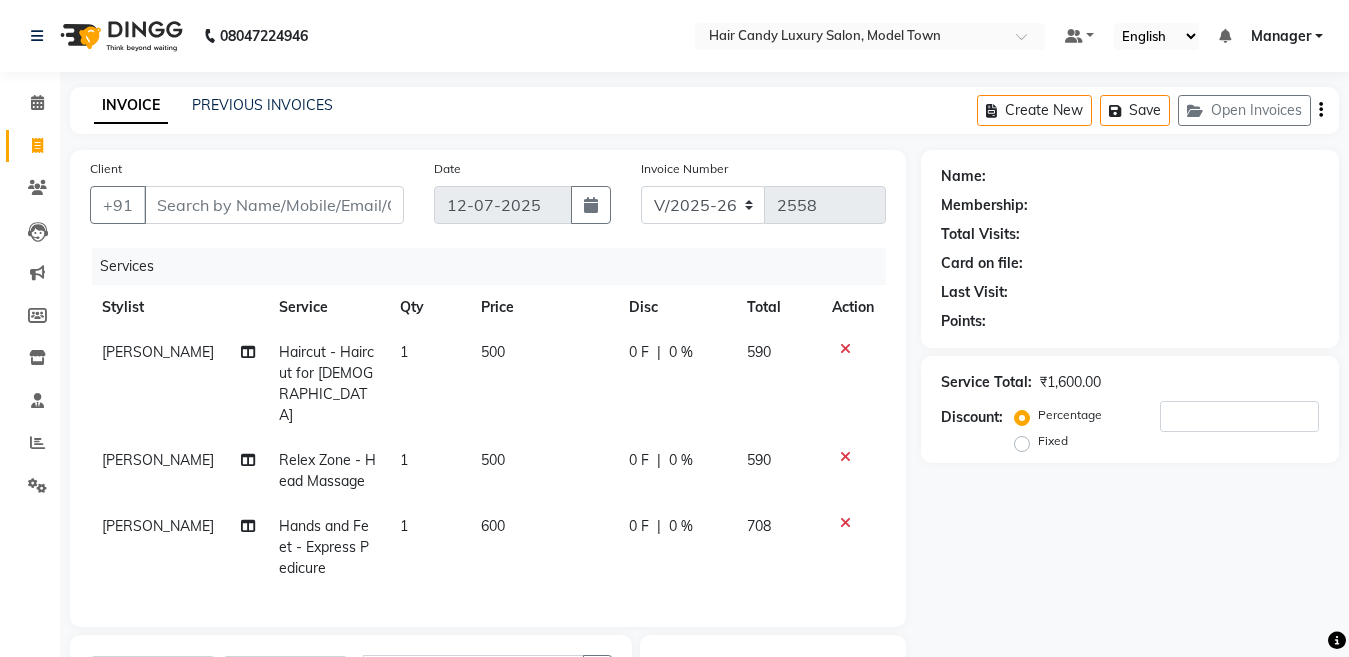 checkbox on "false" 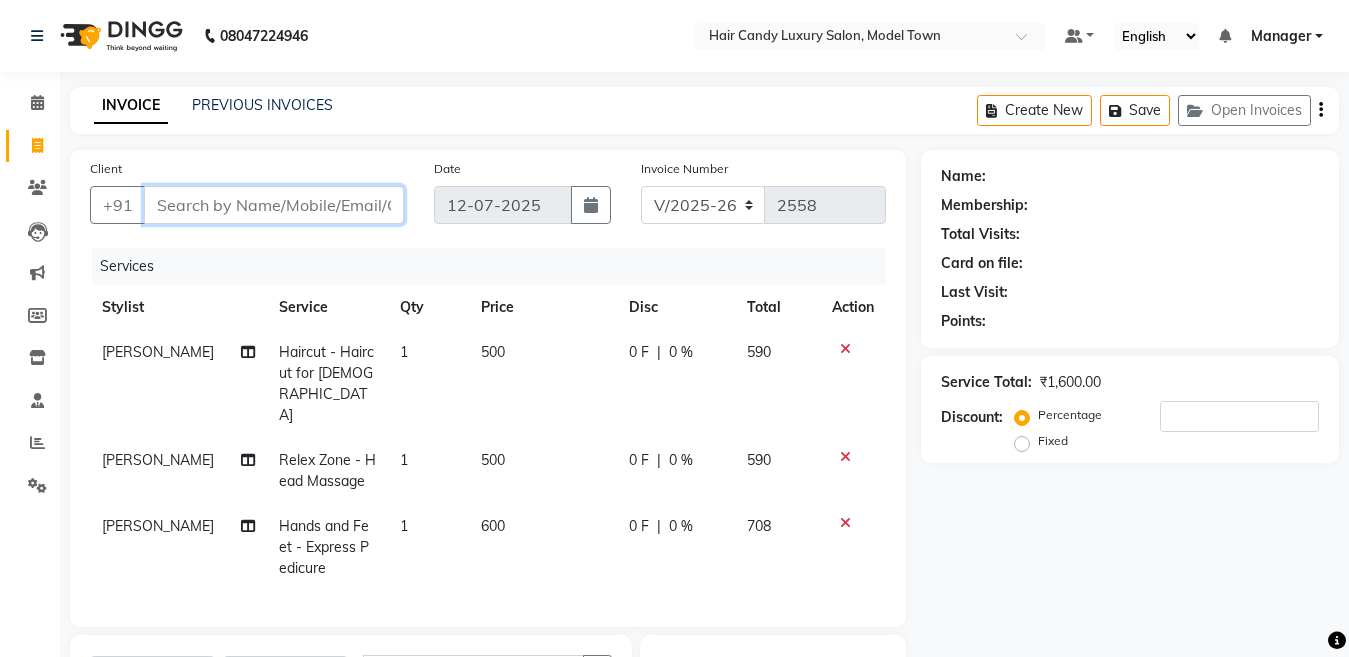 click on "Client" at bounding box center [274, 205] 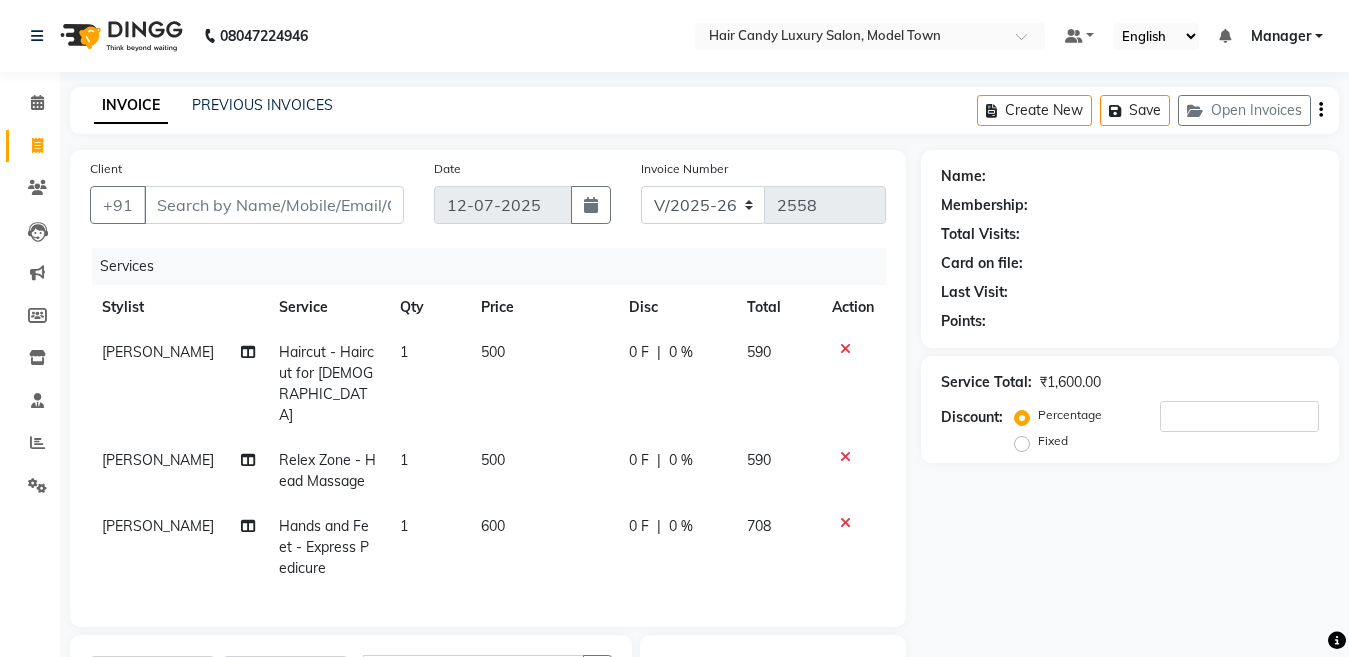 click on "500" 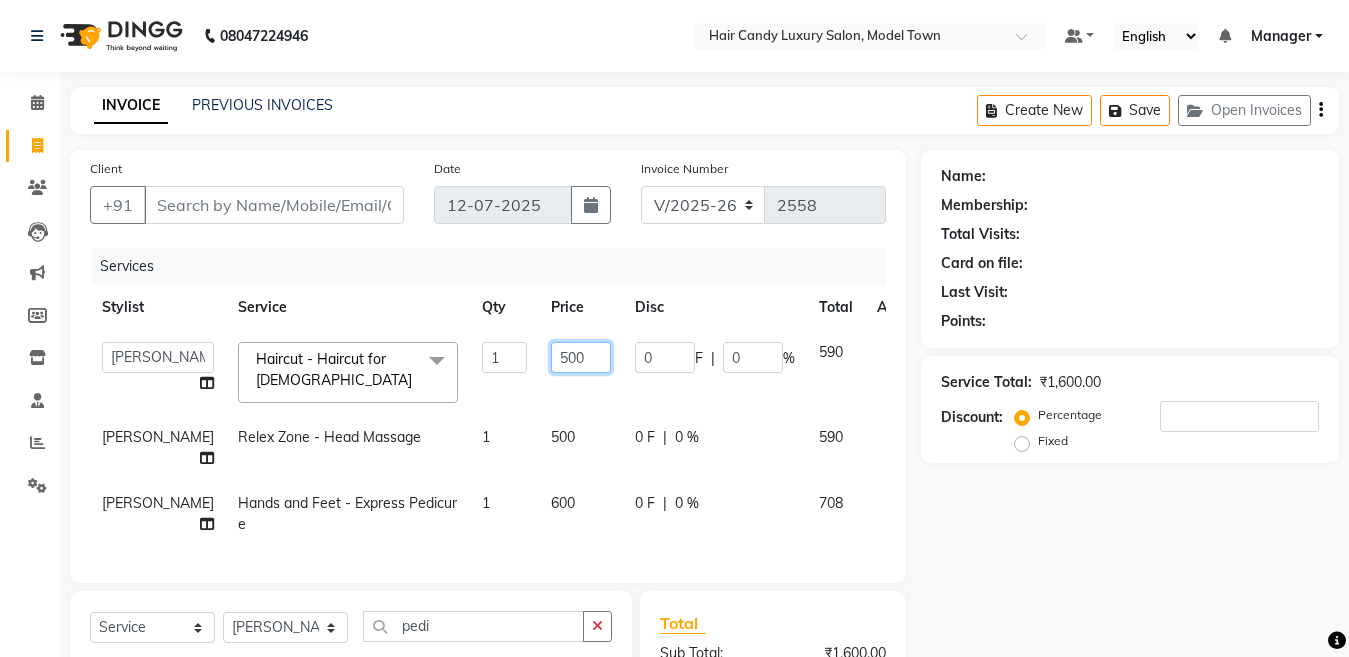 drag, startPoint x: 511, startPoint y: 371, endPoint x: 496, endPoint y: 370, distance: 15.033297 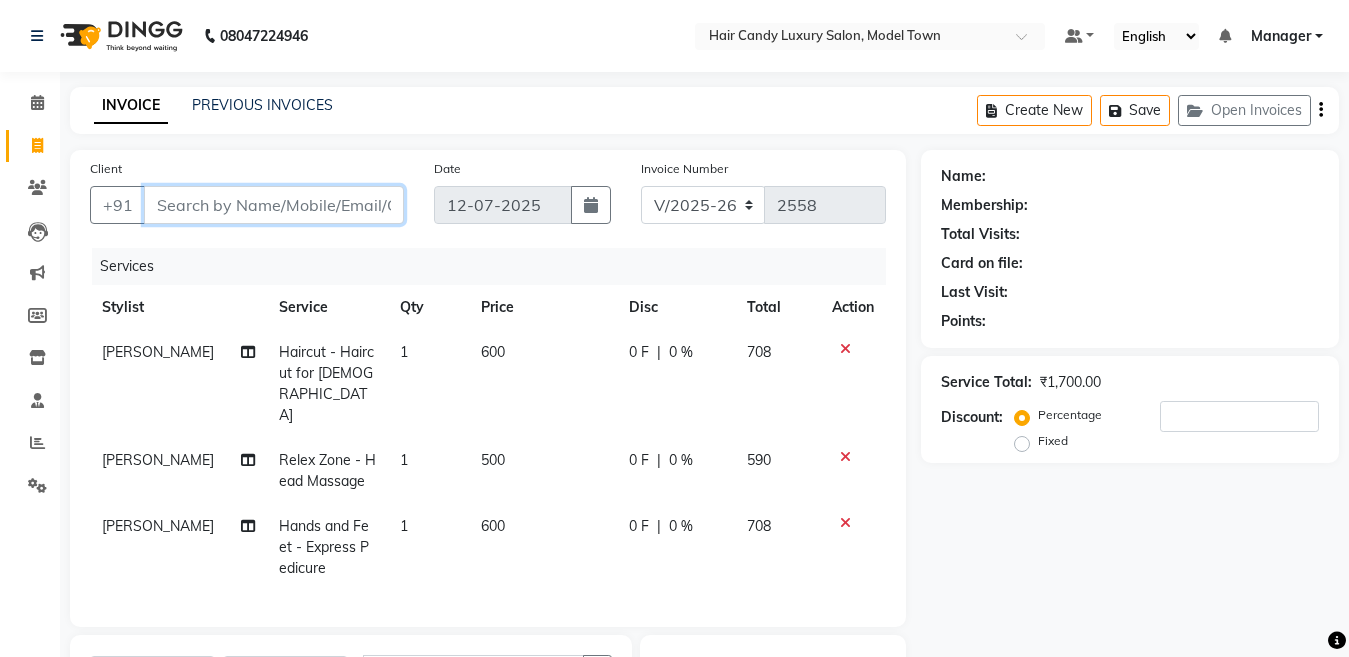 click on "Client" at bounding box center [274, 205] 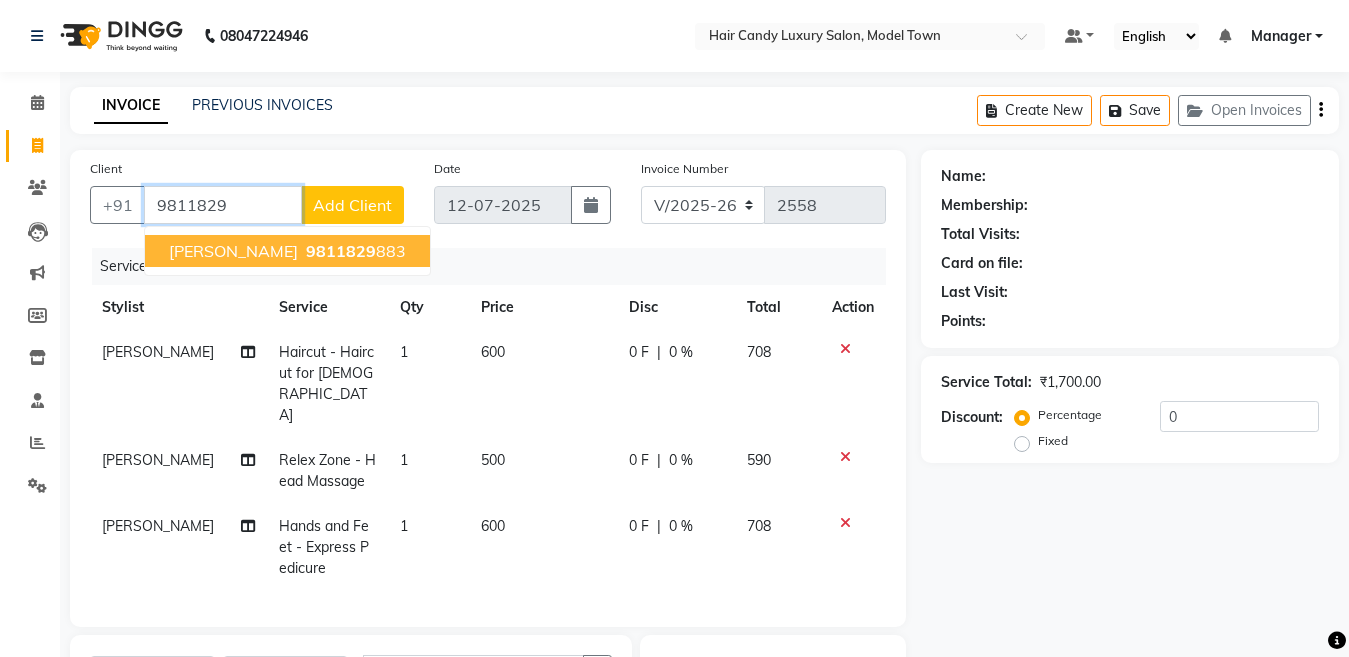 click on "9811829" at bounding box center [341, 251] 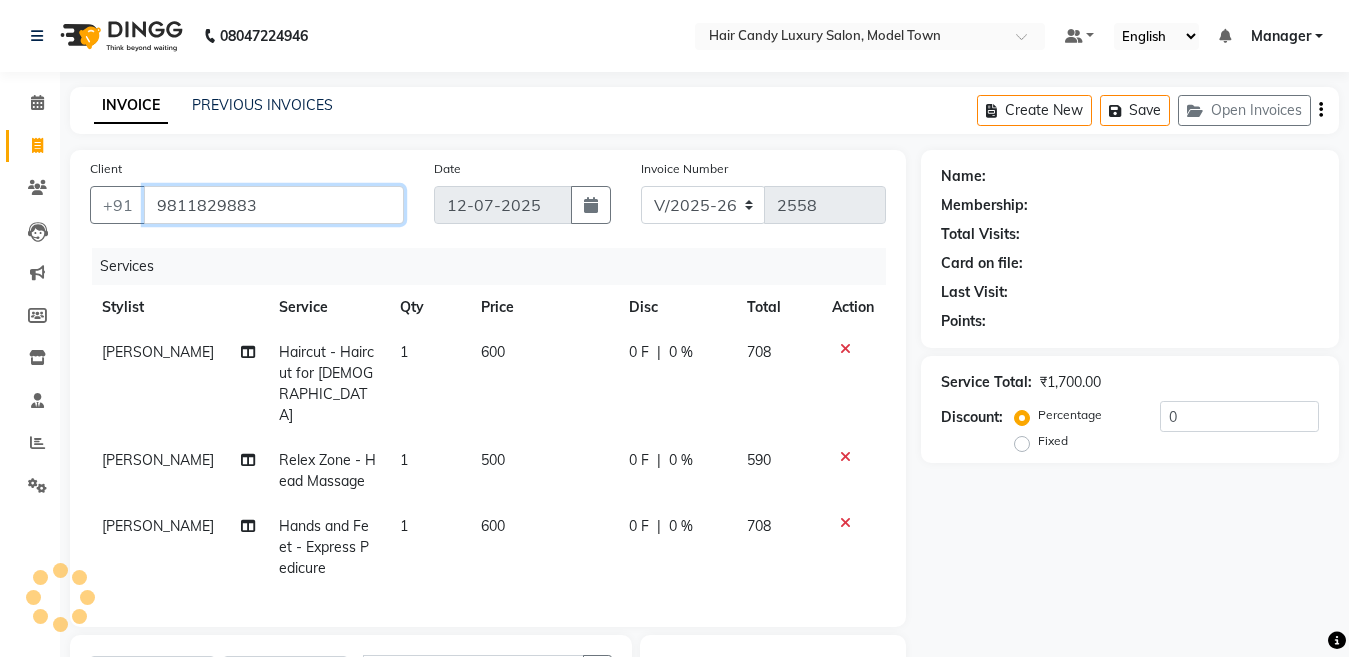 type on "9811829883" 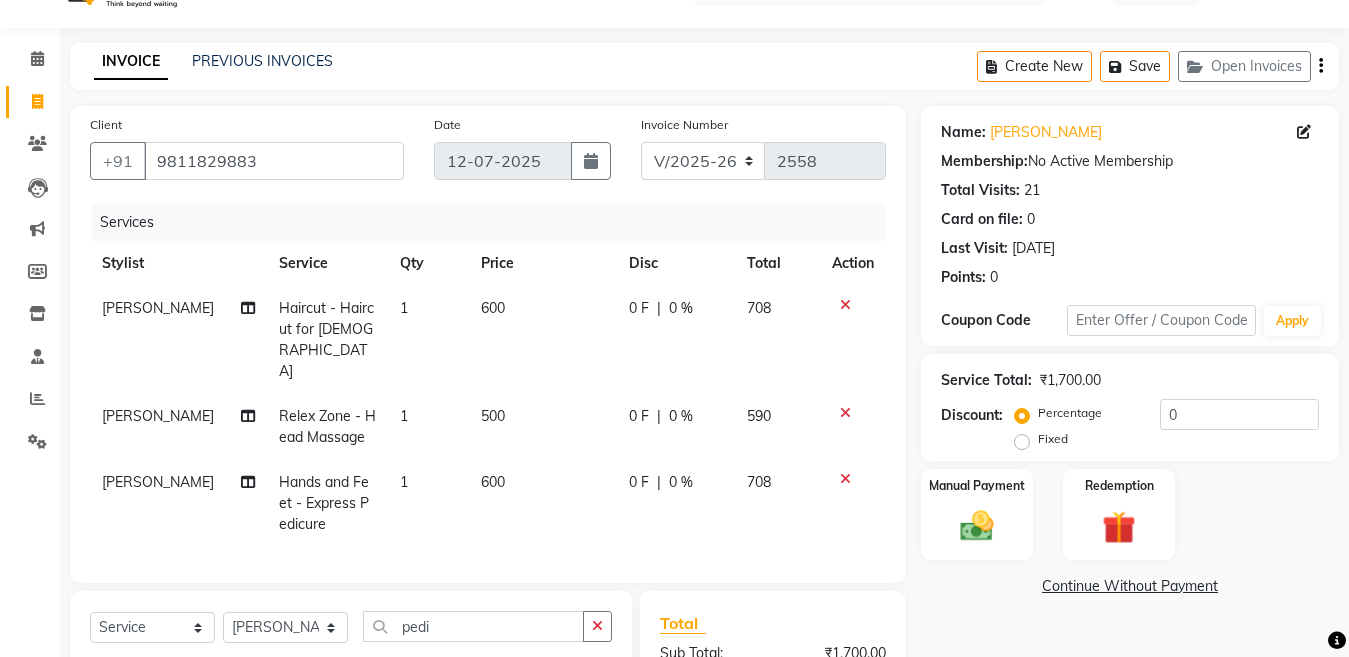 scroll, scrollTop: 122, scrollLeft: 0, axis: vertical 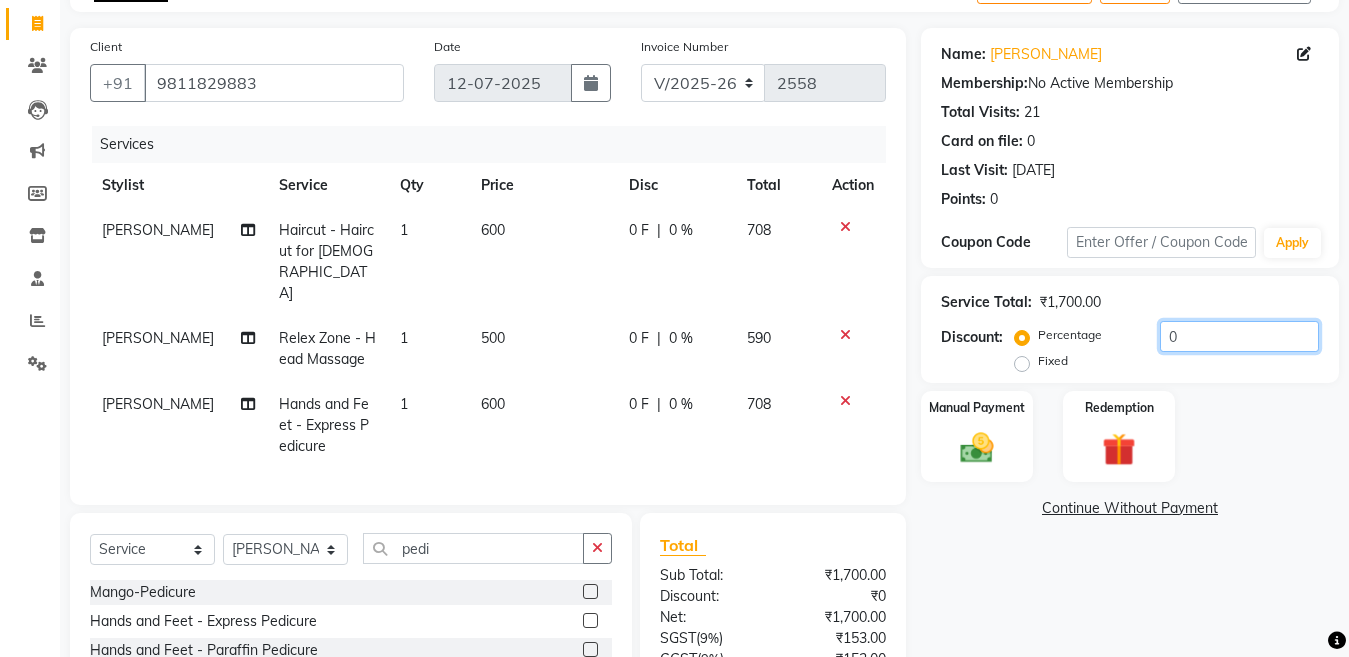 drag, startPoint x: 1221, startPoint y: 339, endPoint x: 1094, endPoint y: 328, distance: 127.47549 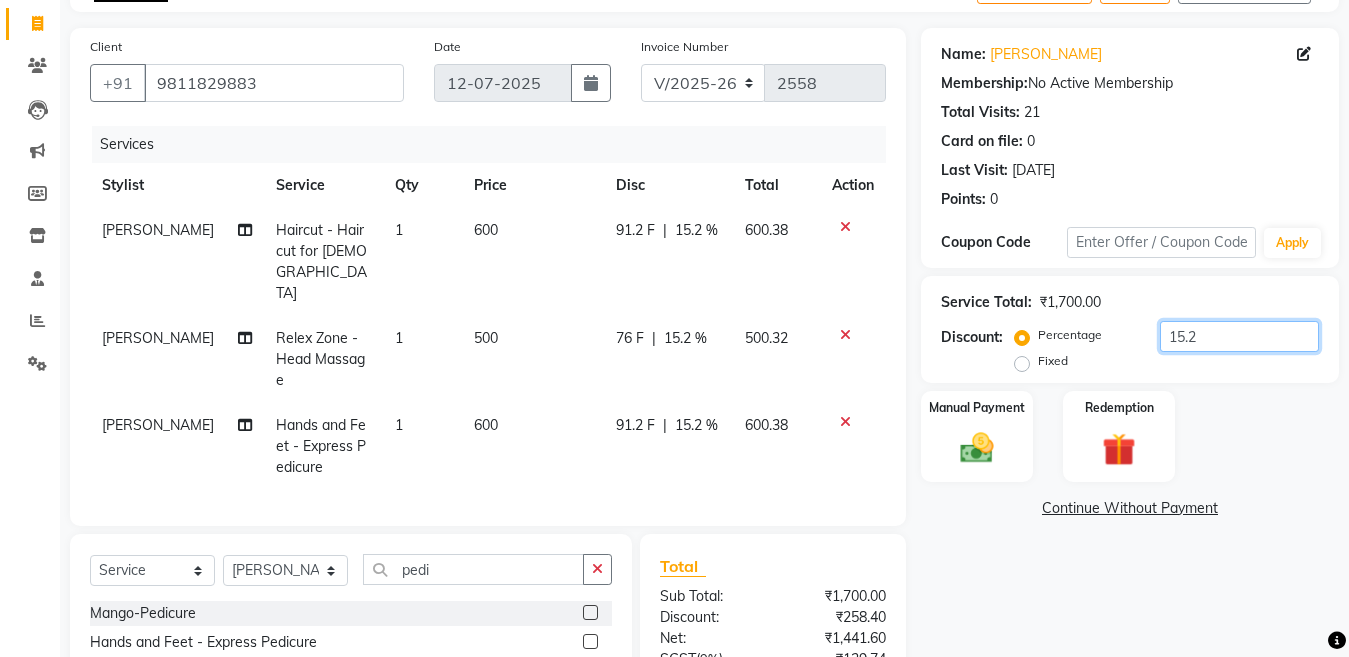 type on "15.25" 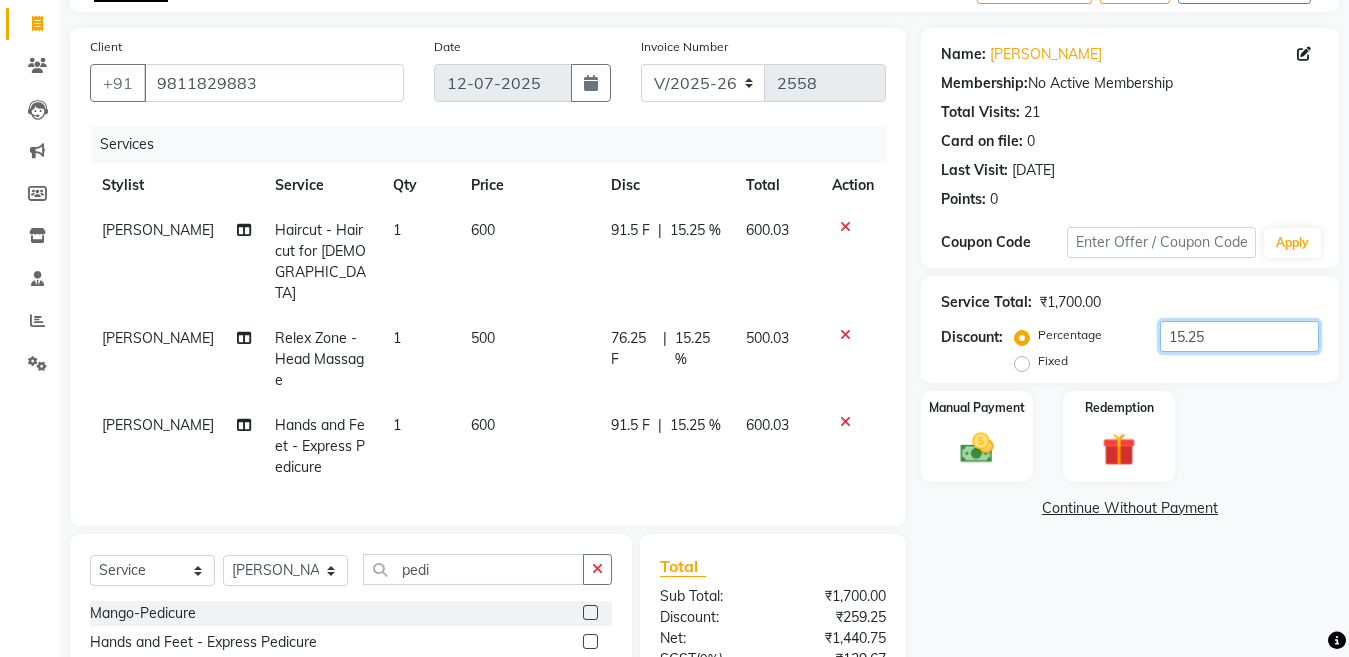 drag, startPoint x: 1232, startPoint y: 330, endPoint x: 896, endPoint y: 338, distance: 336.0952 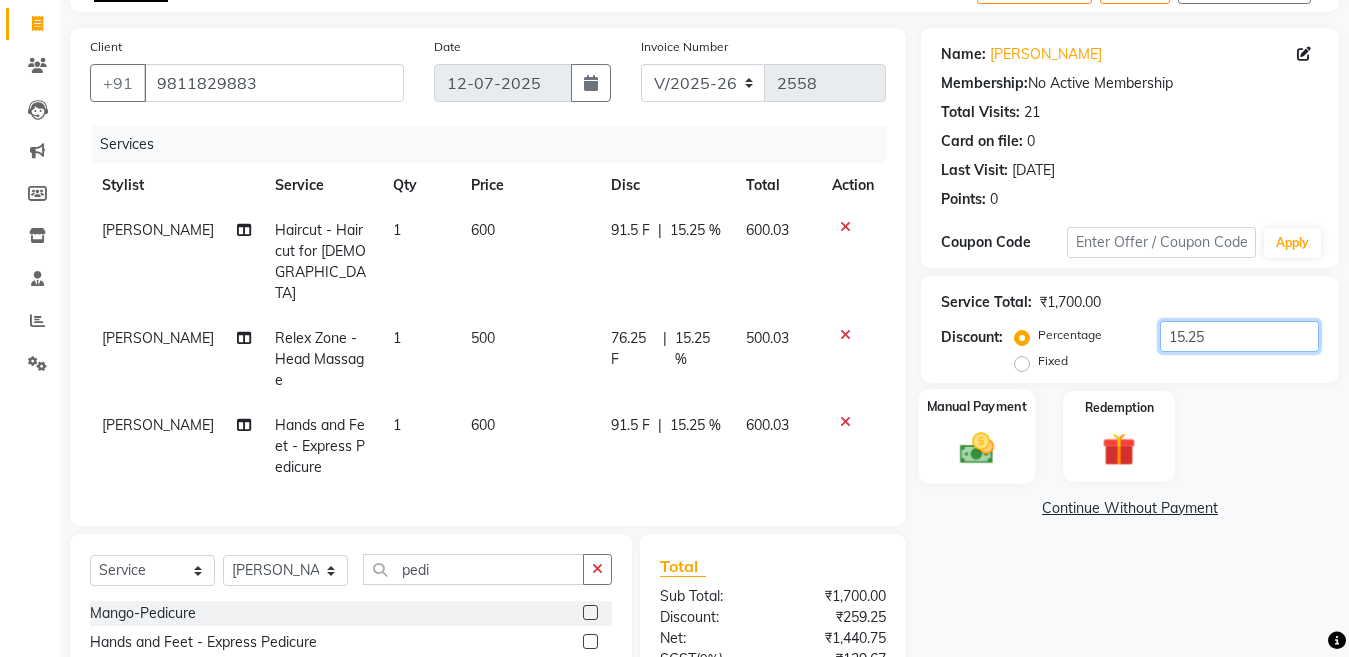 type on "15.25" 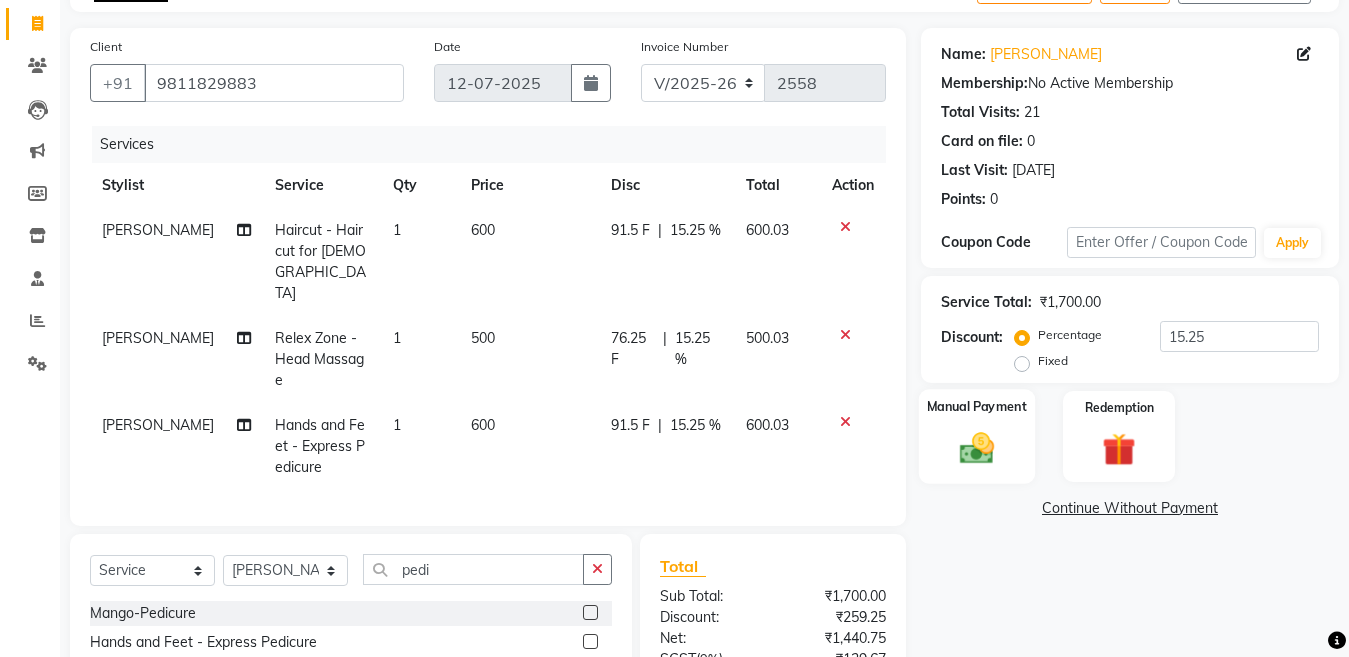 click on "Manual Payment" 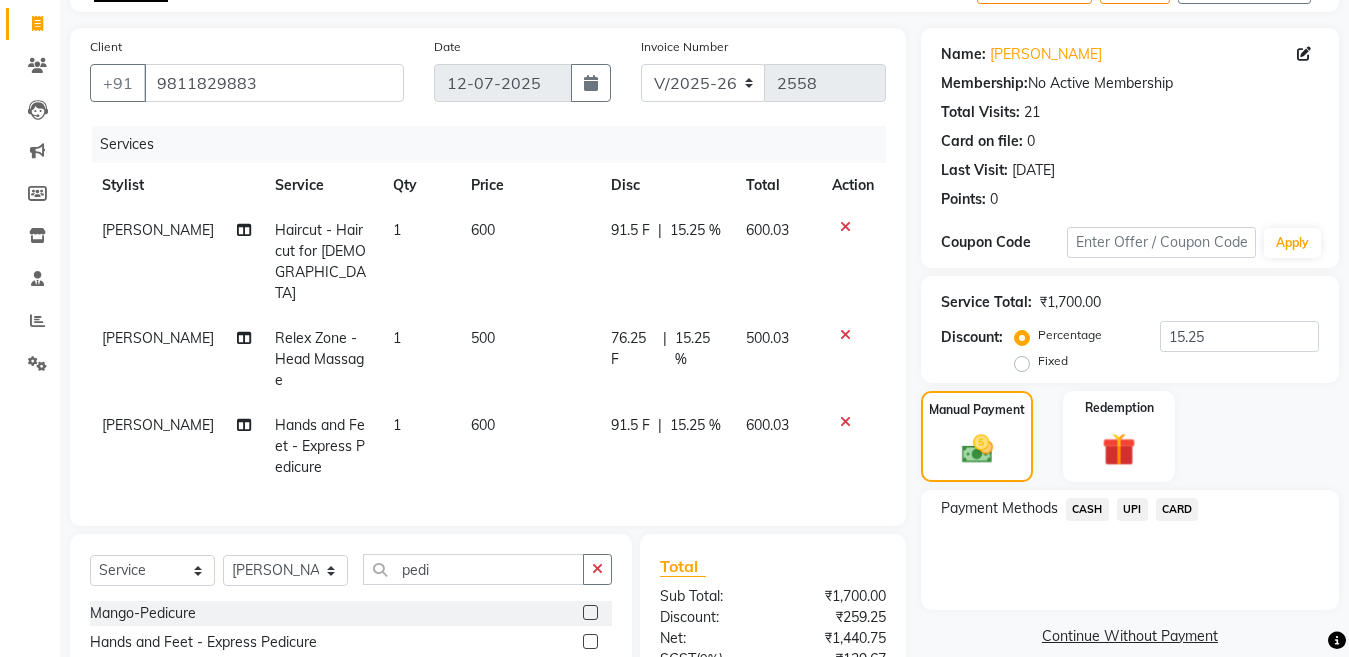 click on "CARD" 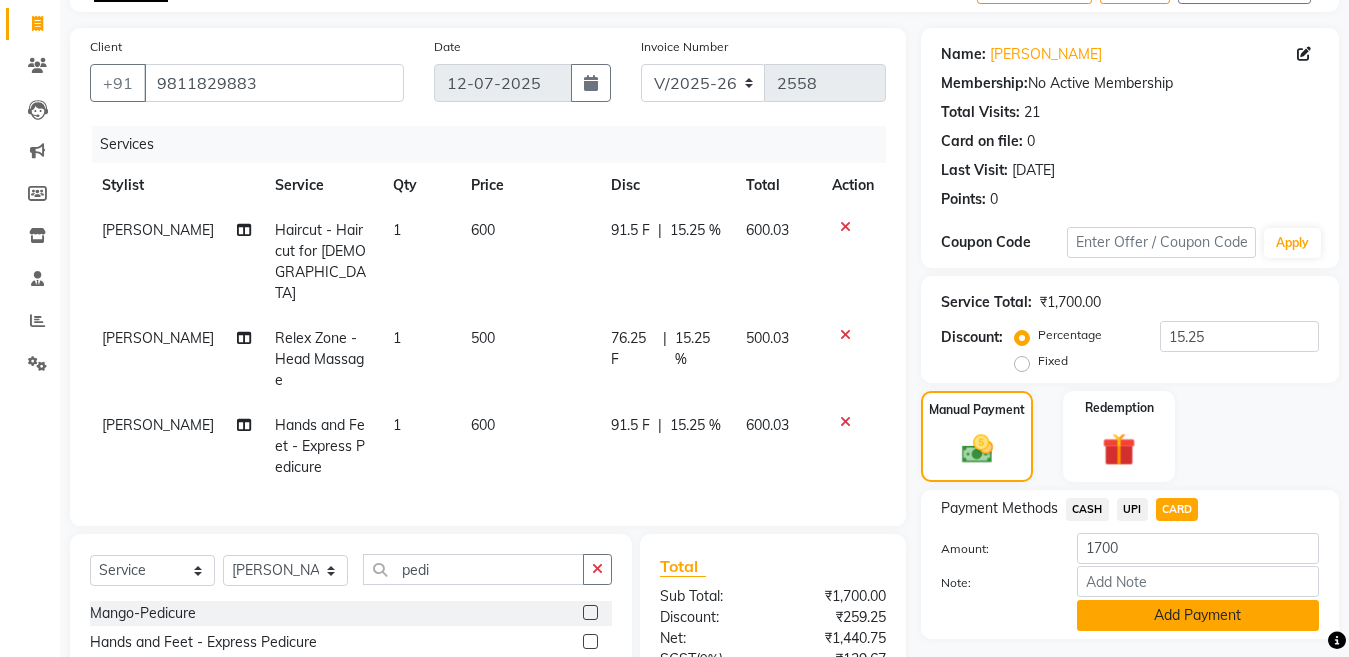 click on "Add Payment" 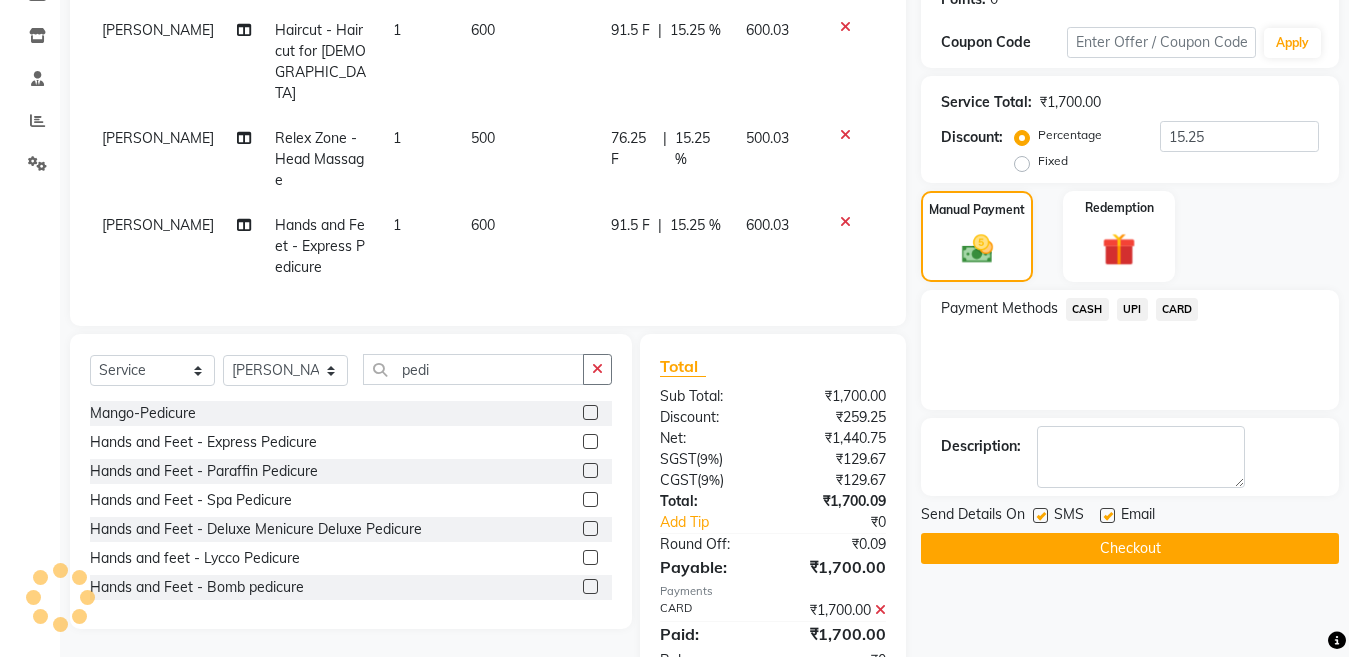 scroll, scrollTop: 340, scrollLeft: 0, axis: vertical 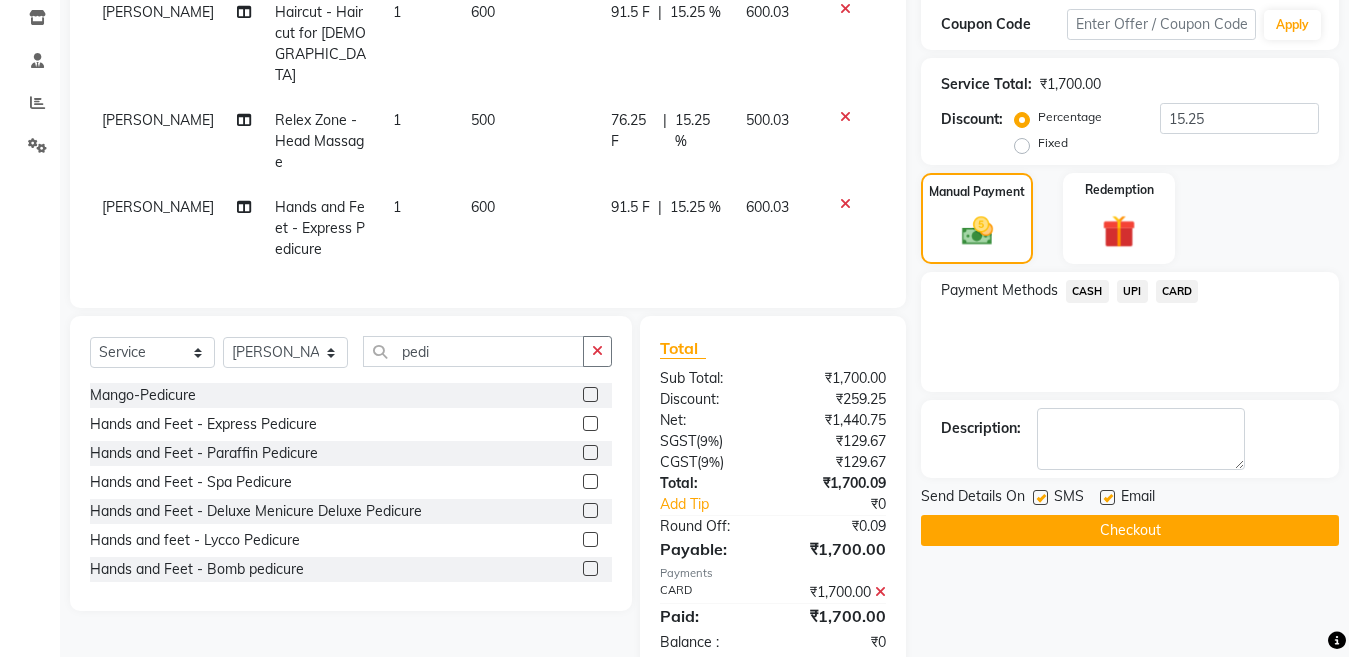 click on "Checkout" 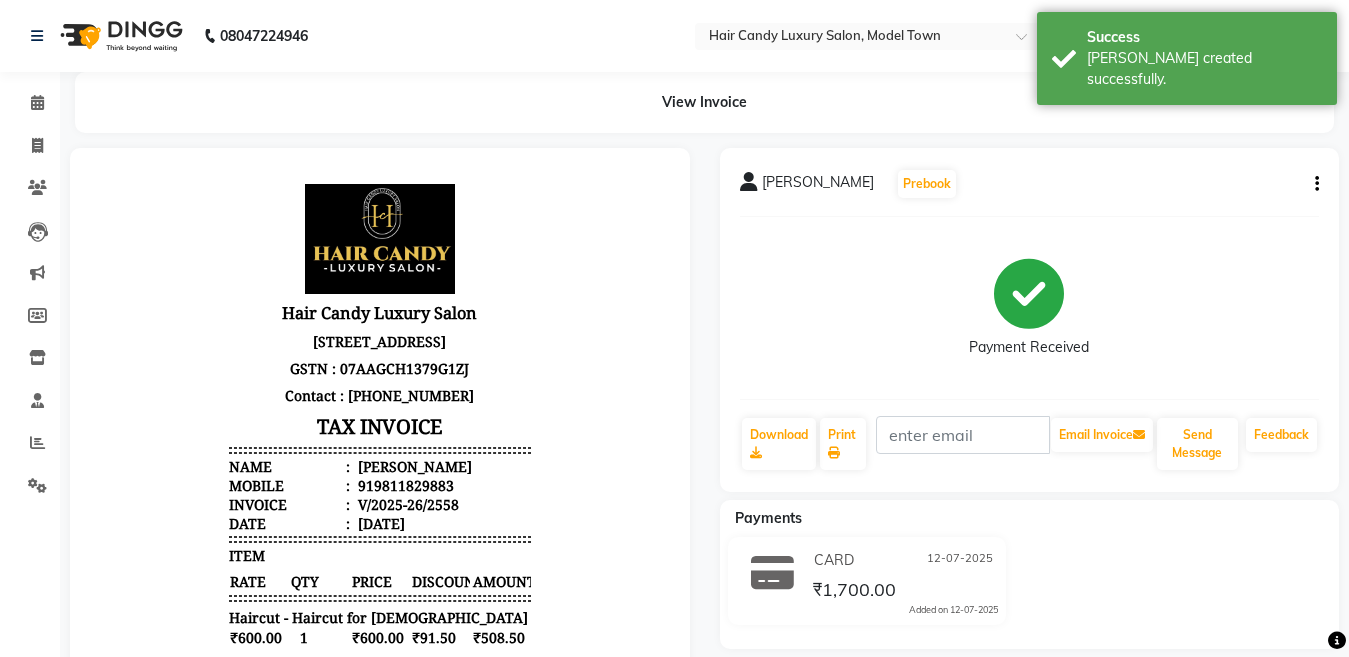 scroll, scrollTop: 0, scrollLeft: 0, axis: both 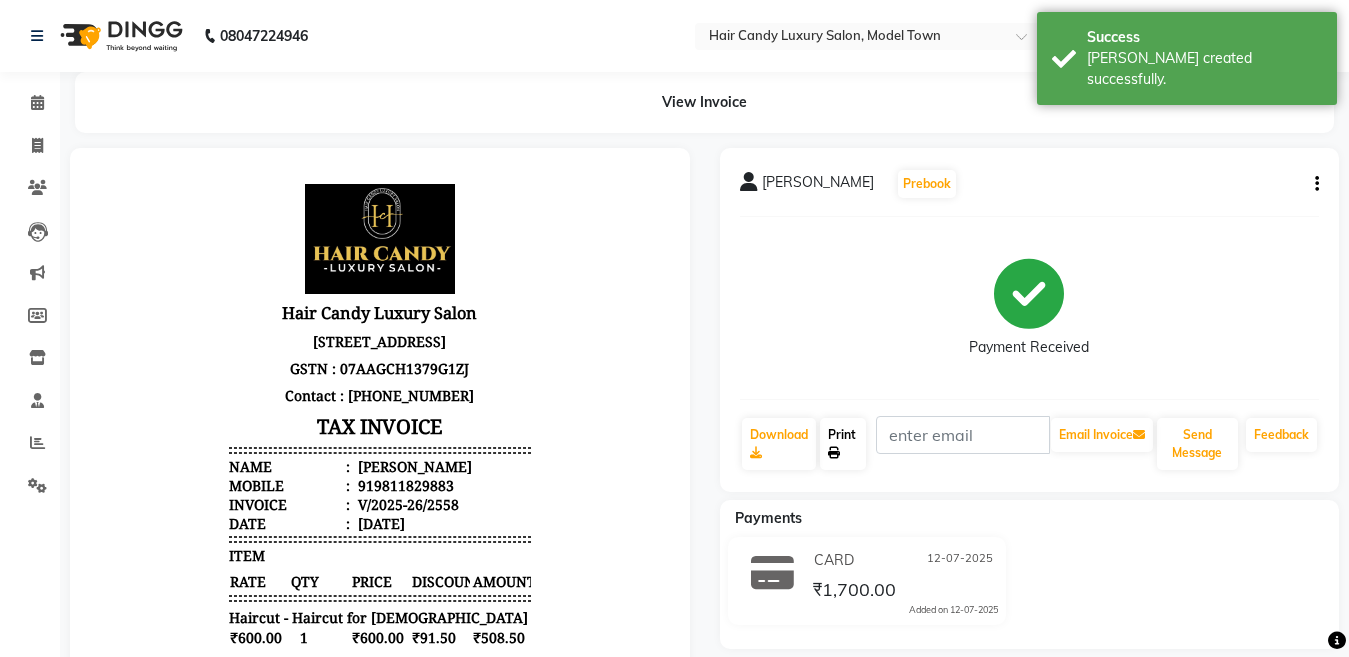 click on "Print" 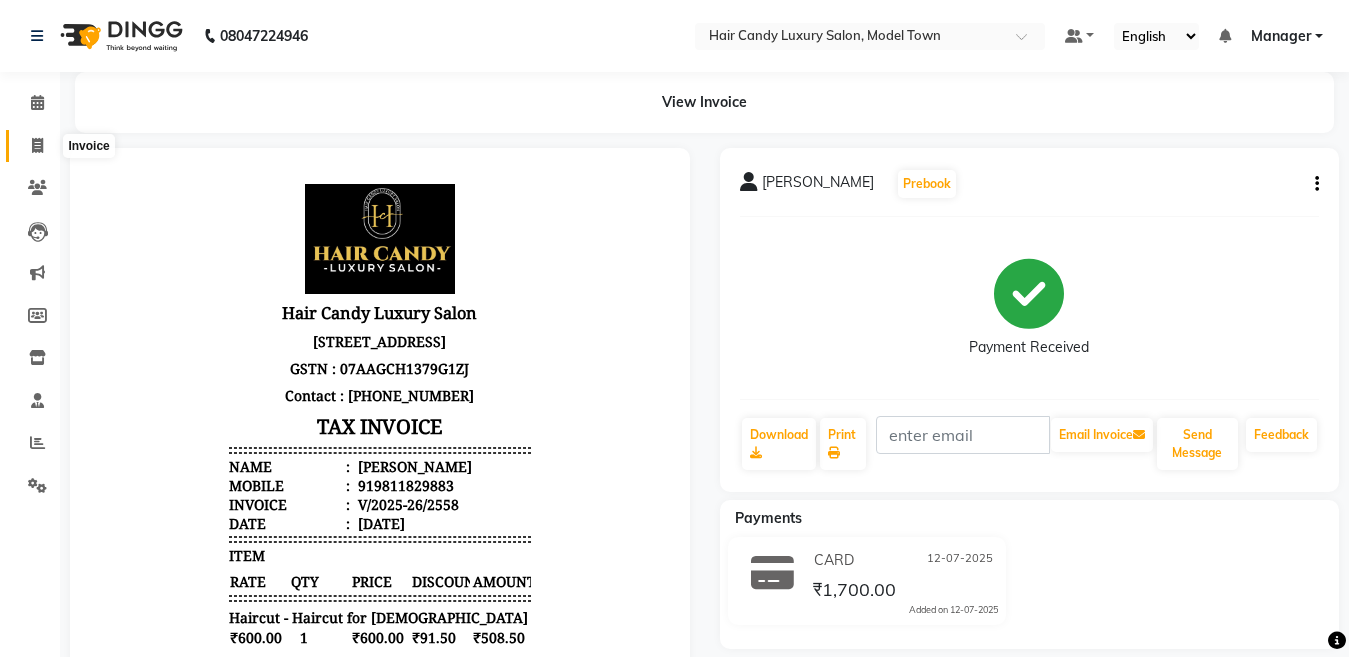 click 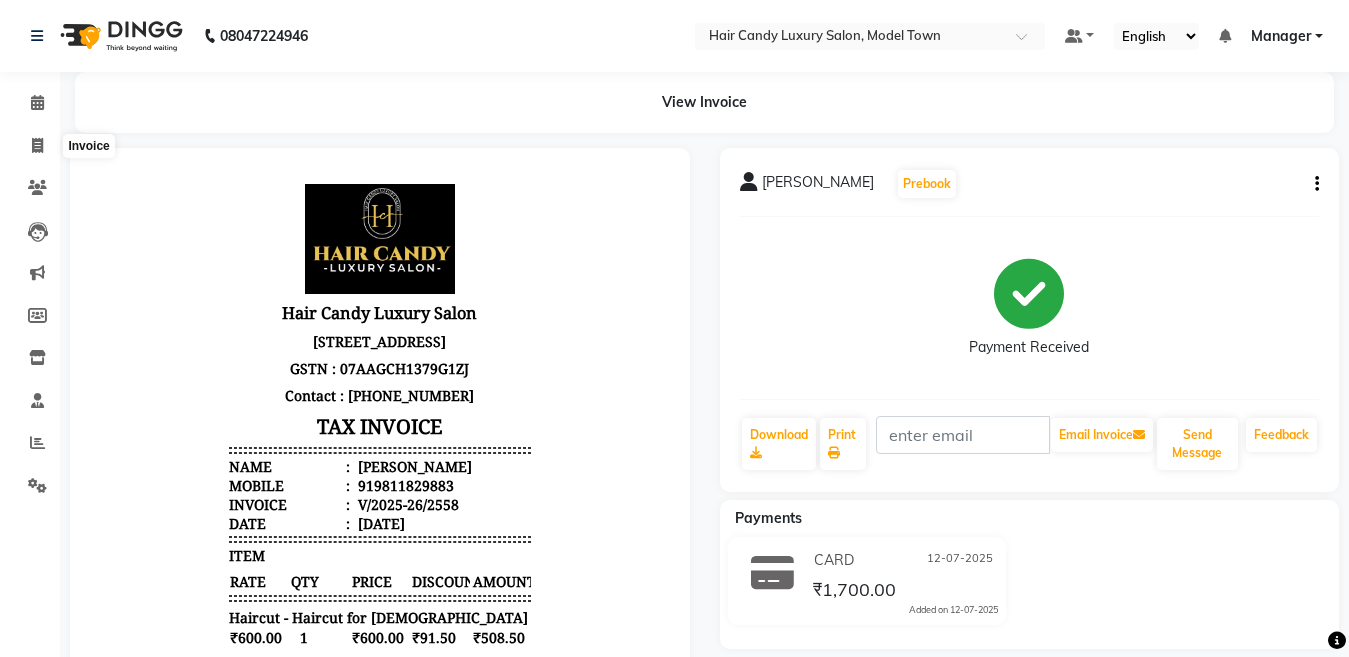 select on "service" 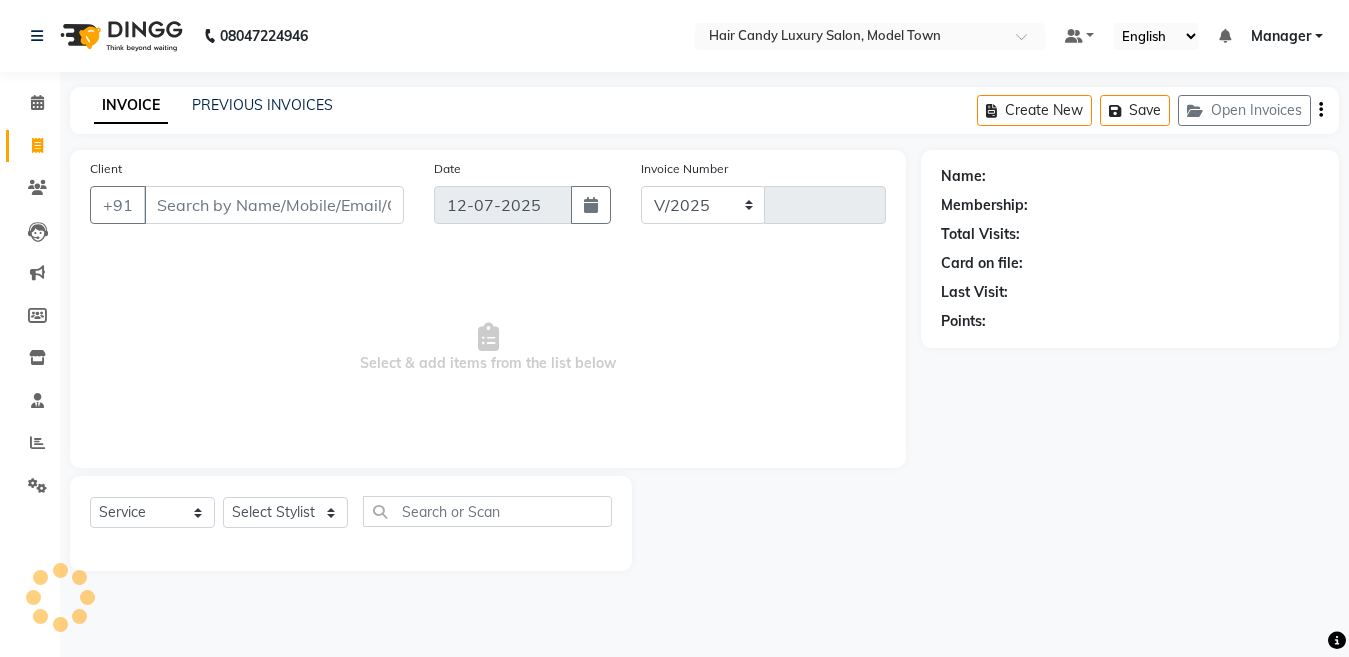 select on "4716" 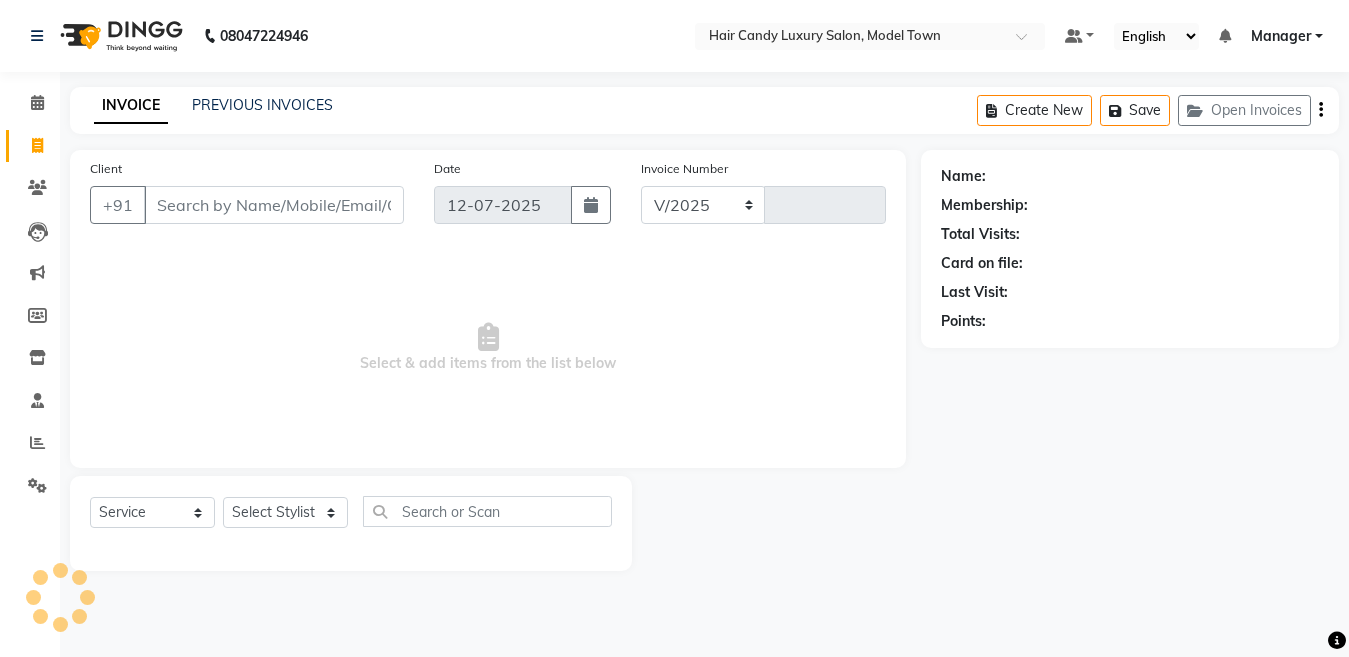 type on "2559" 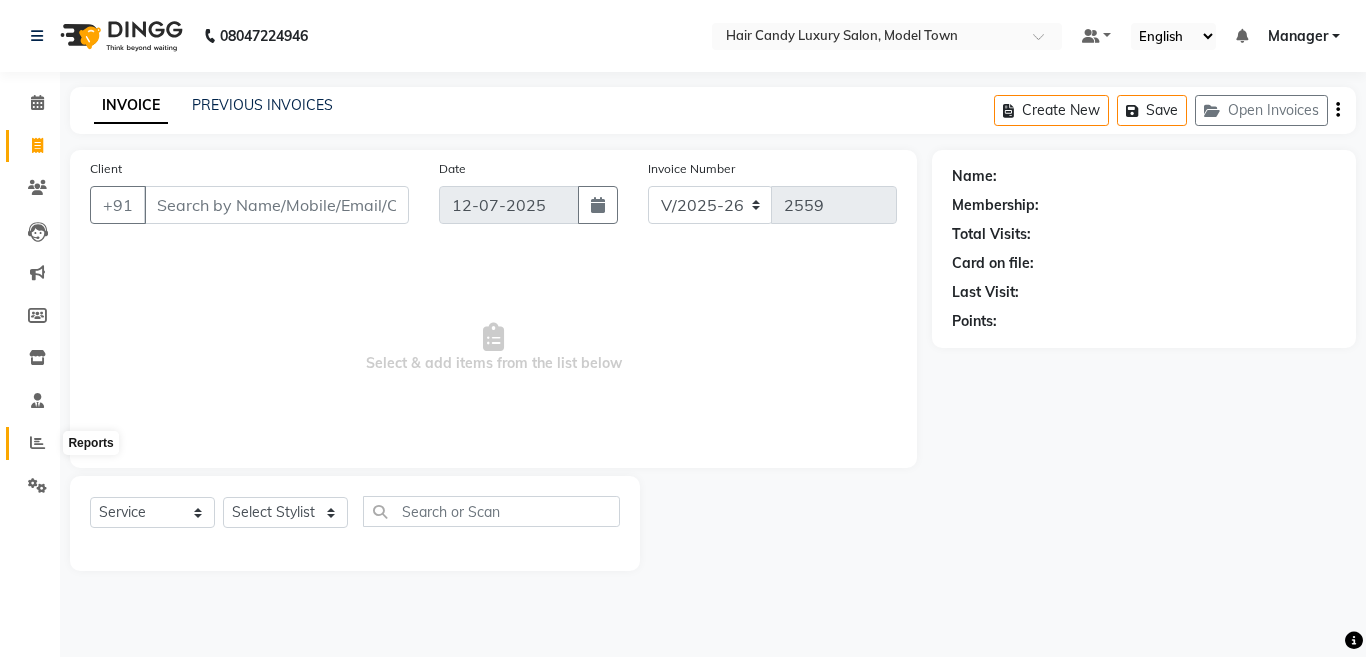 click 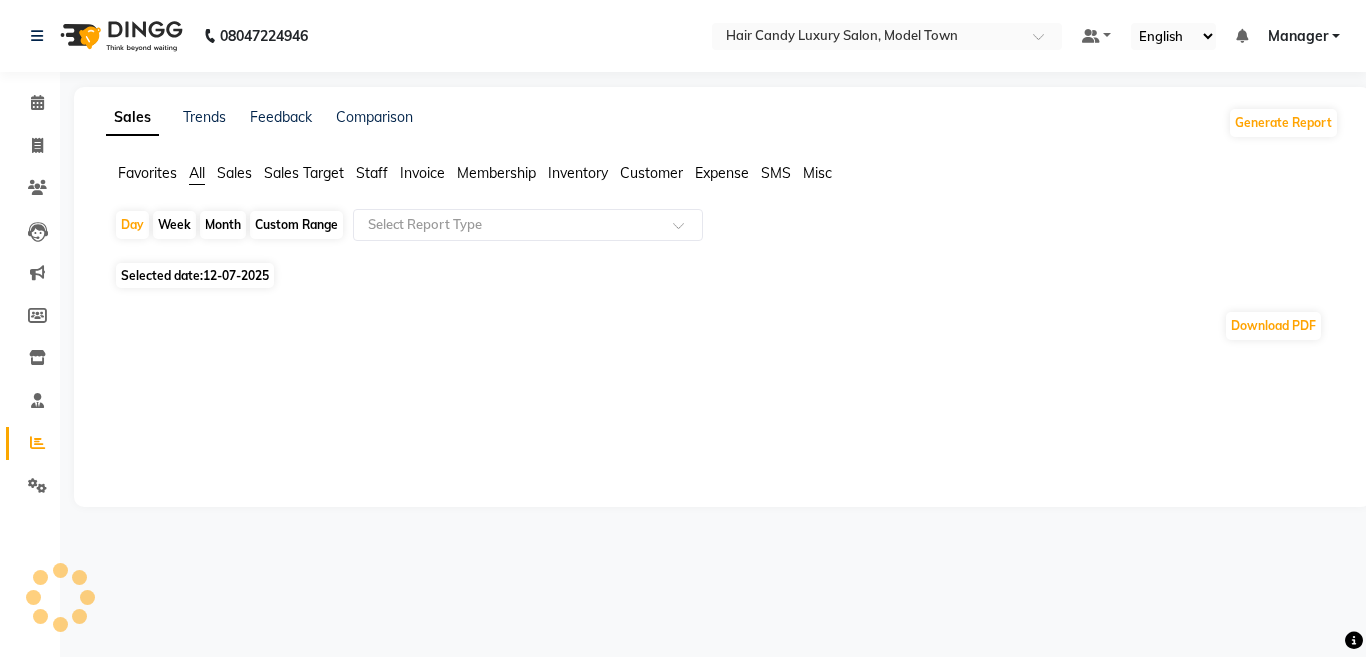 click on "Staff" 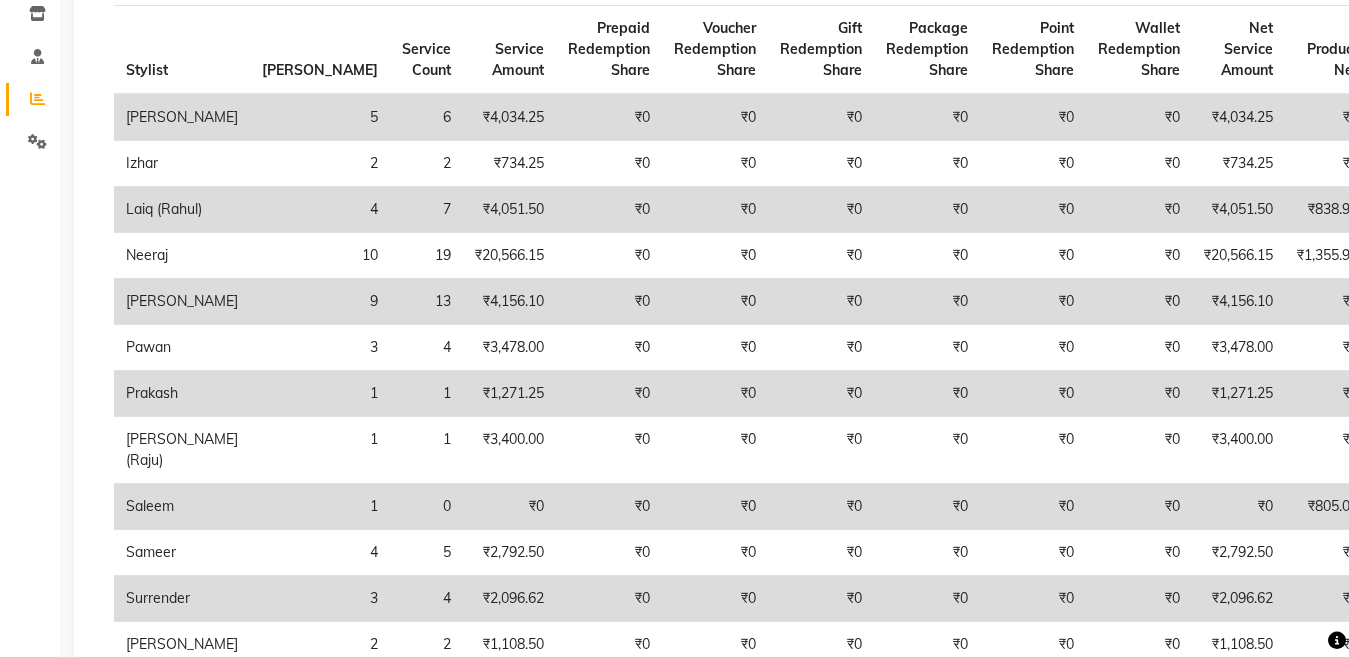 scroll, scrollTop: 350, scrollLeft: 0, axis: vertical 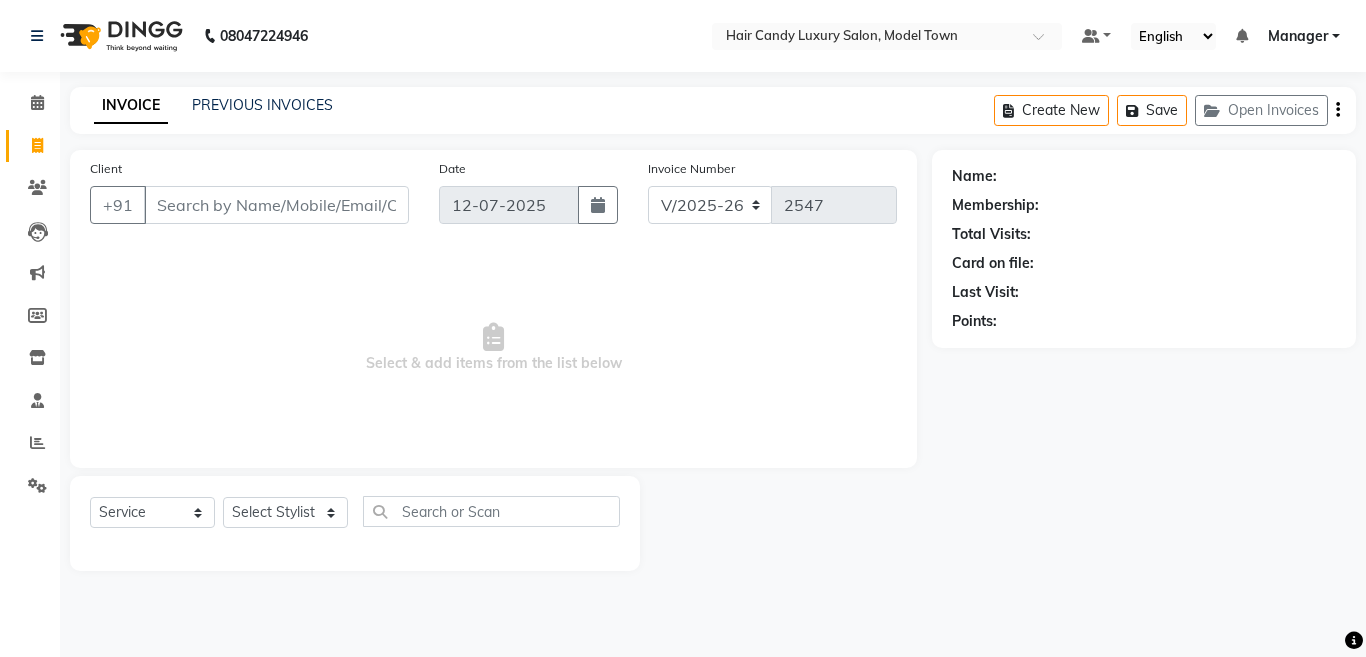 select on "4716" 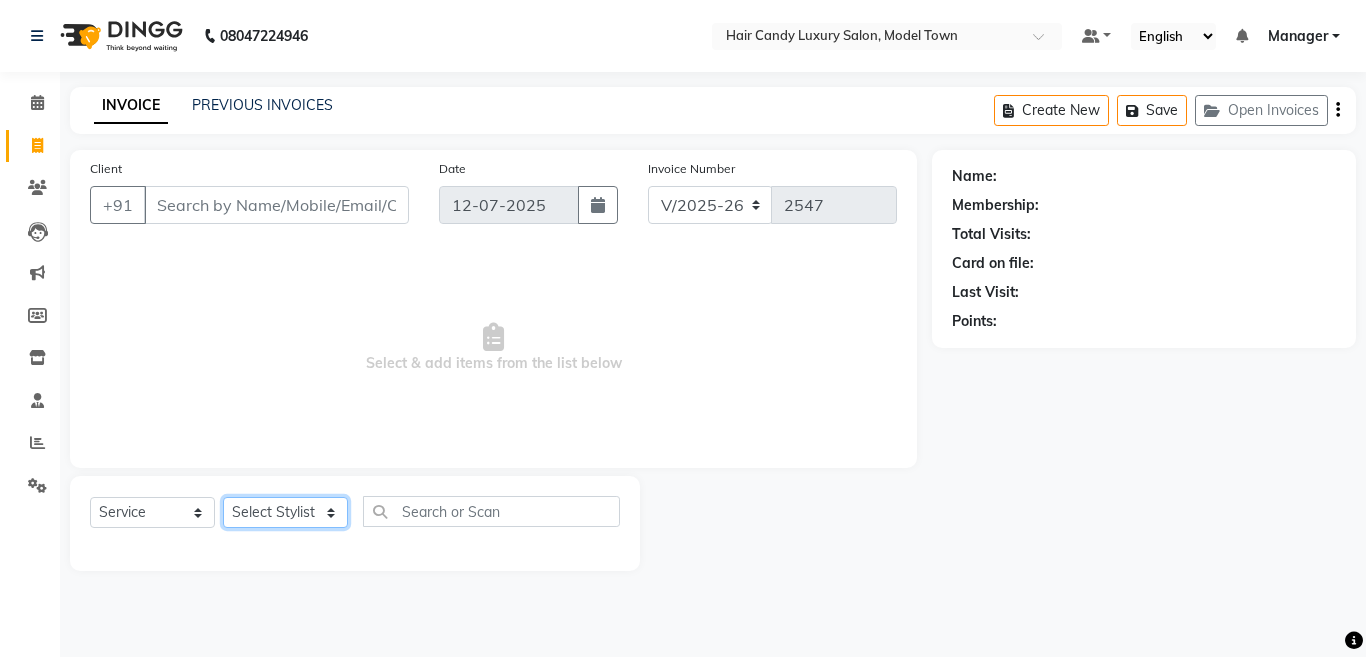 click on "Select Stylist [PERSON_NAME] [PERSON_NAME] ([PERSON_NAME]) Manager [PERSON_NAME] [PERSON_NAME] [PERSON_NAME] [PERSON_NAME] ([PERSON_NAME]) [PERSON_NAME]  stock manager surrender [PERSON_NAME] [PERSON_NAME]" 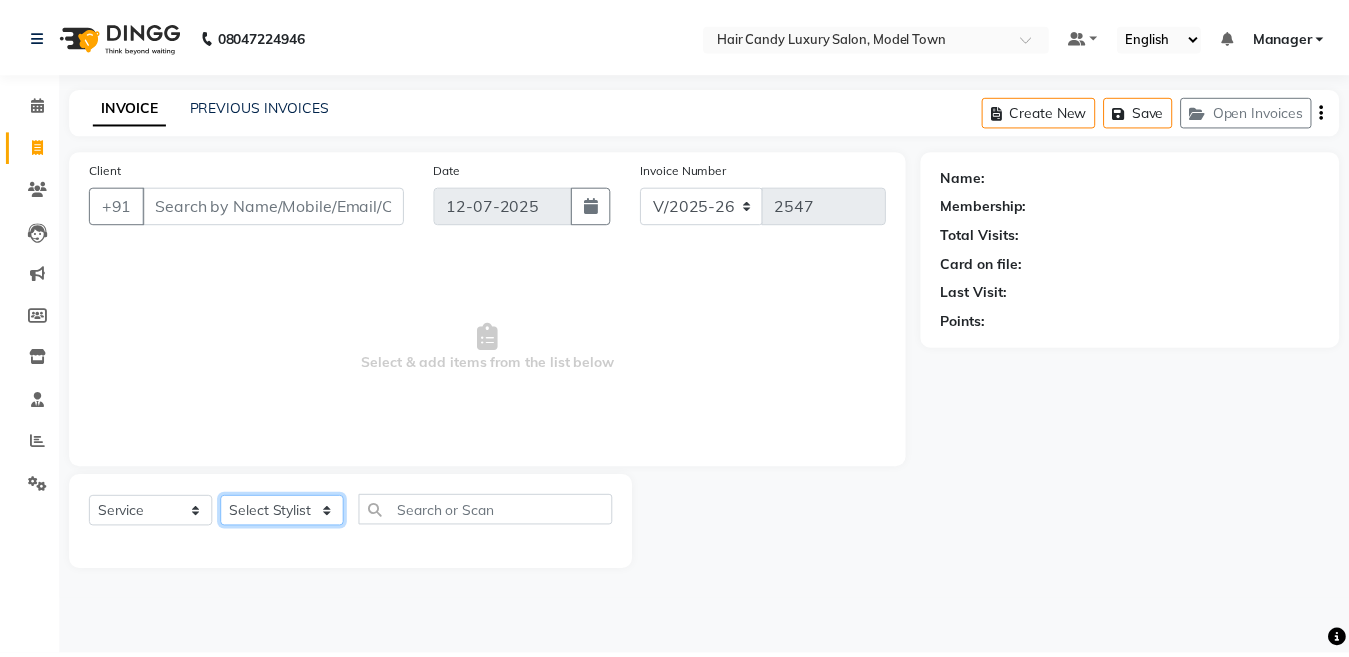 scroll, scrollTop: 0, scrollLeft: 0, axis: both 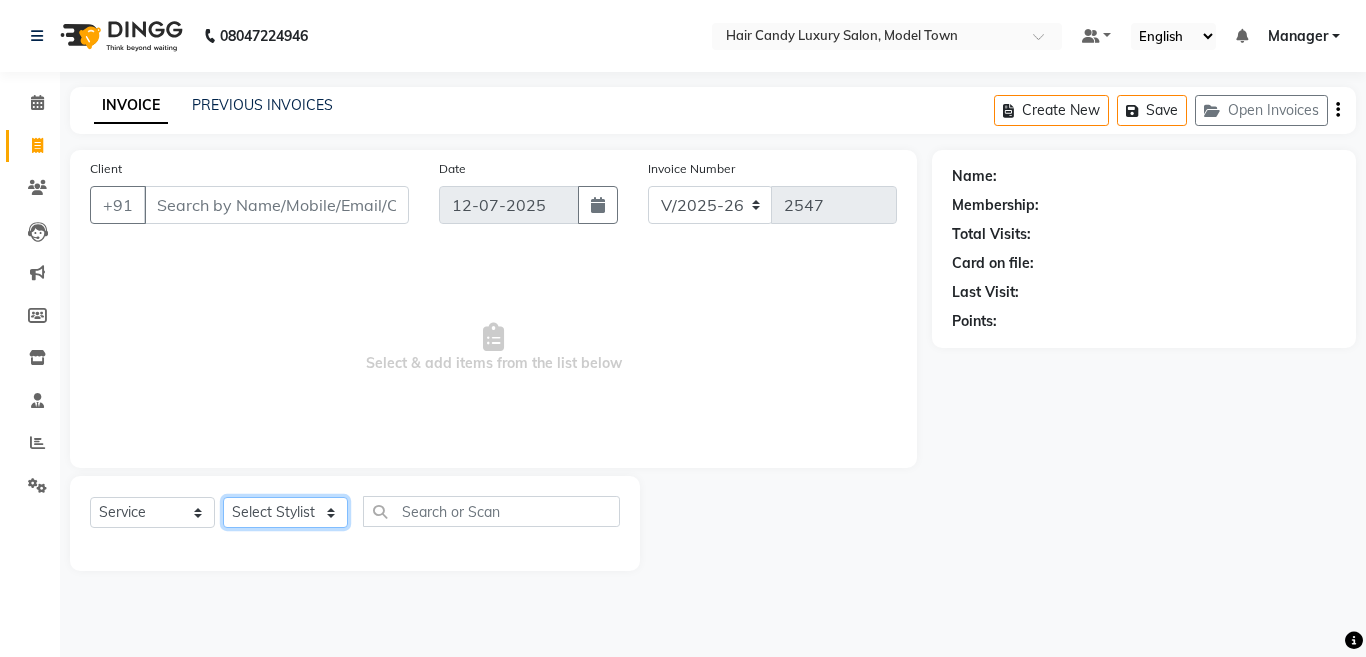 select on "28001" 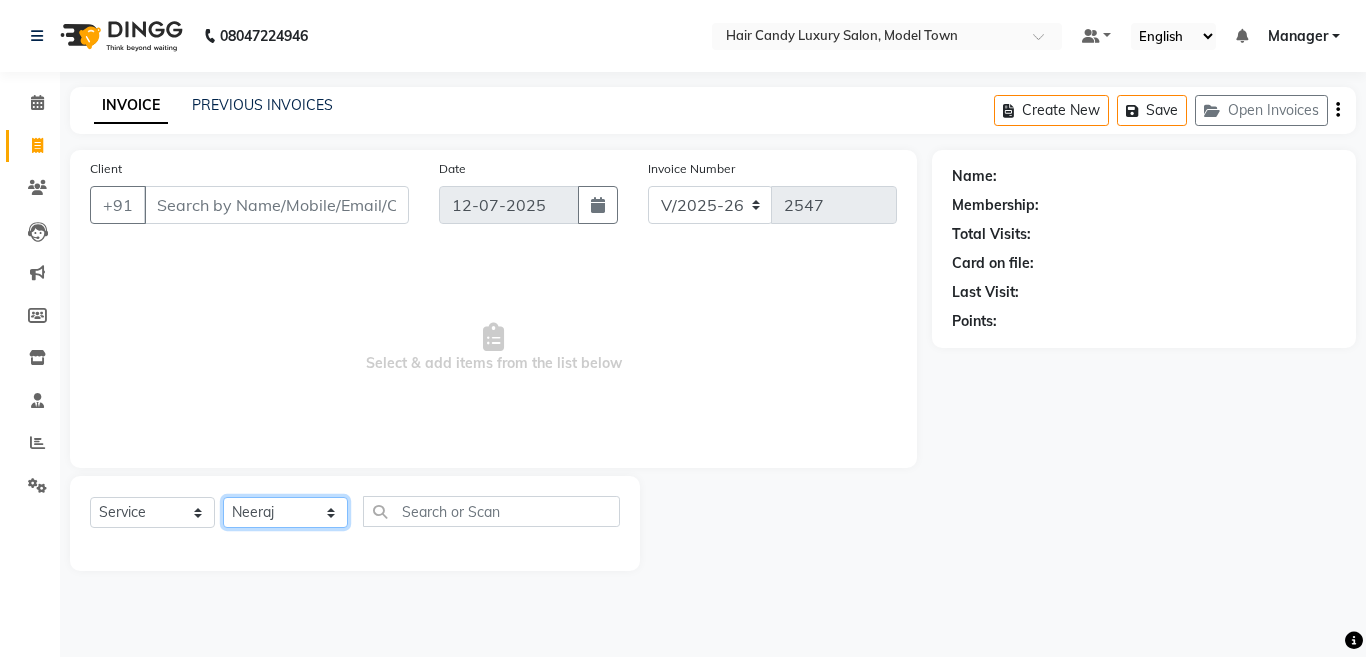 click on "Select Stylist [PERSON_NAME] [PERSON_NAME] ([PERSON_NAME]) Manager [PERSON_NAME] [PERSON_NAME] [PERSON_NAME] [PERSON_NAME] ([PERSON_NAME]) [PERSON_NAME]  stock manager surrender [PERSON_NAME] [PERSON_NAME]" 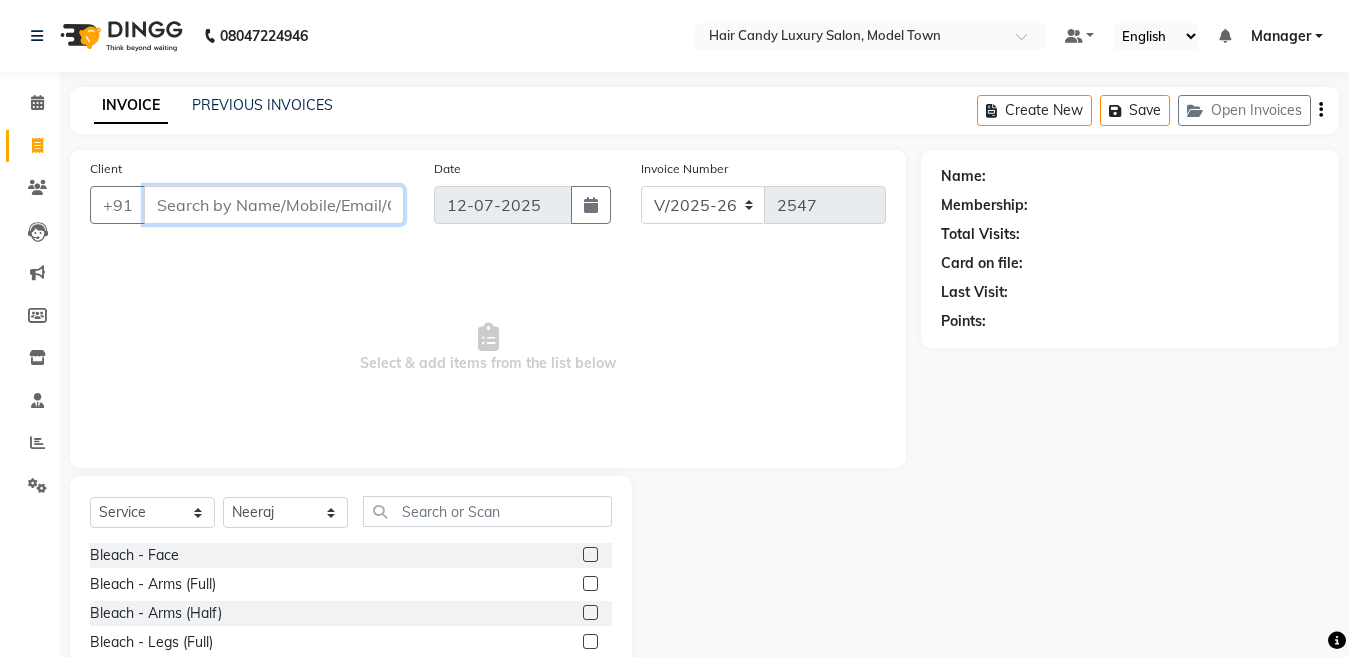 click on "Client" at bounding box center [274, 205] 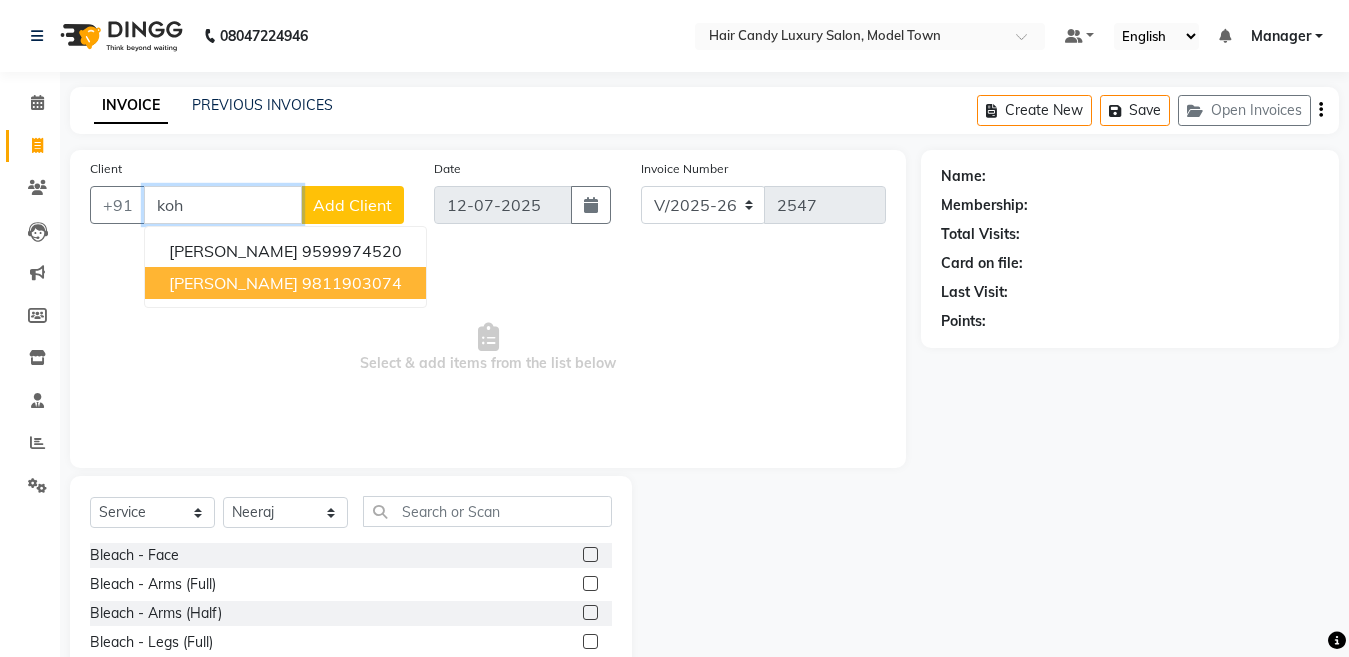 click on "9811903074" at bounding box center [352, 283] 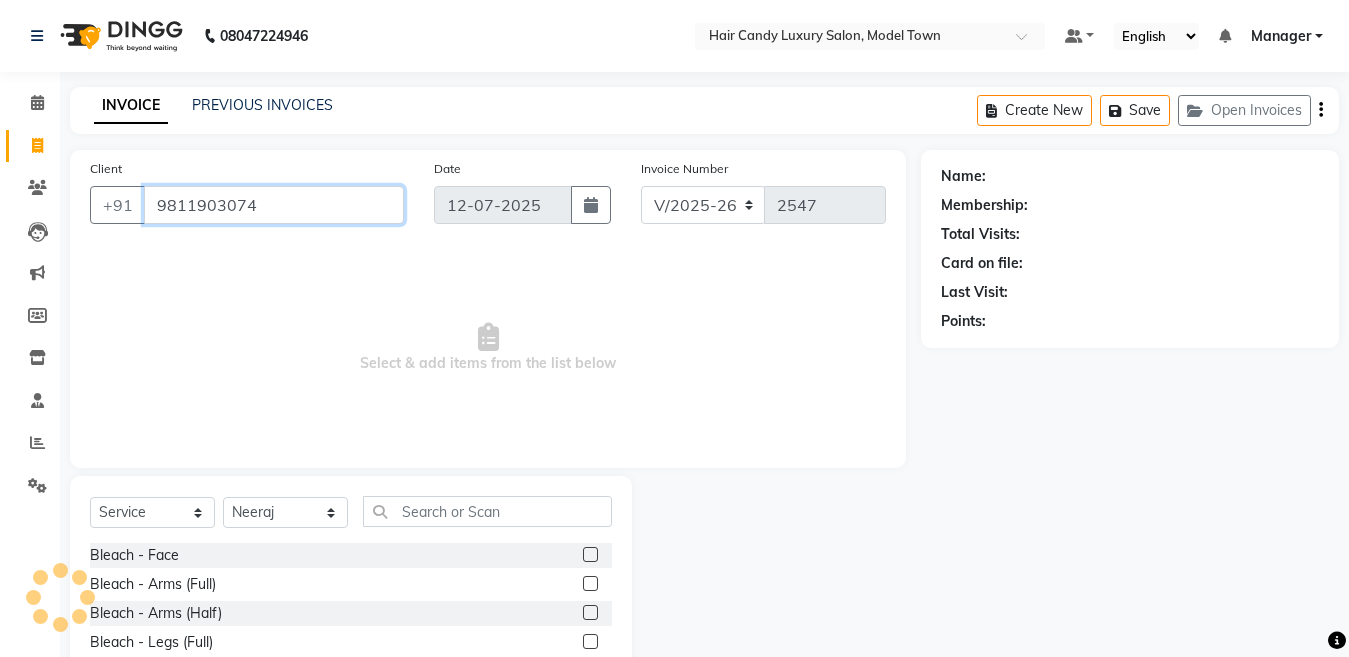 type on "9811903074" 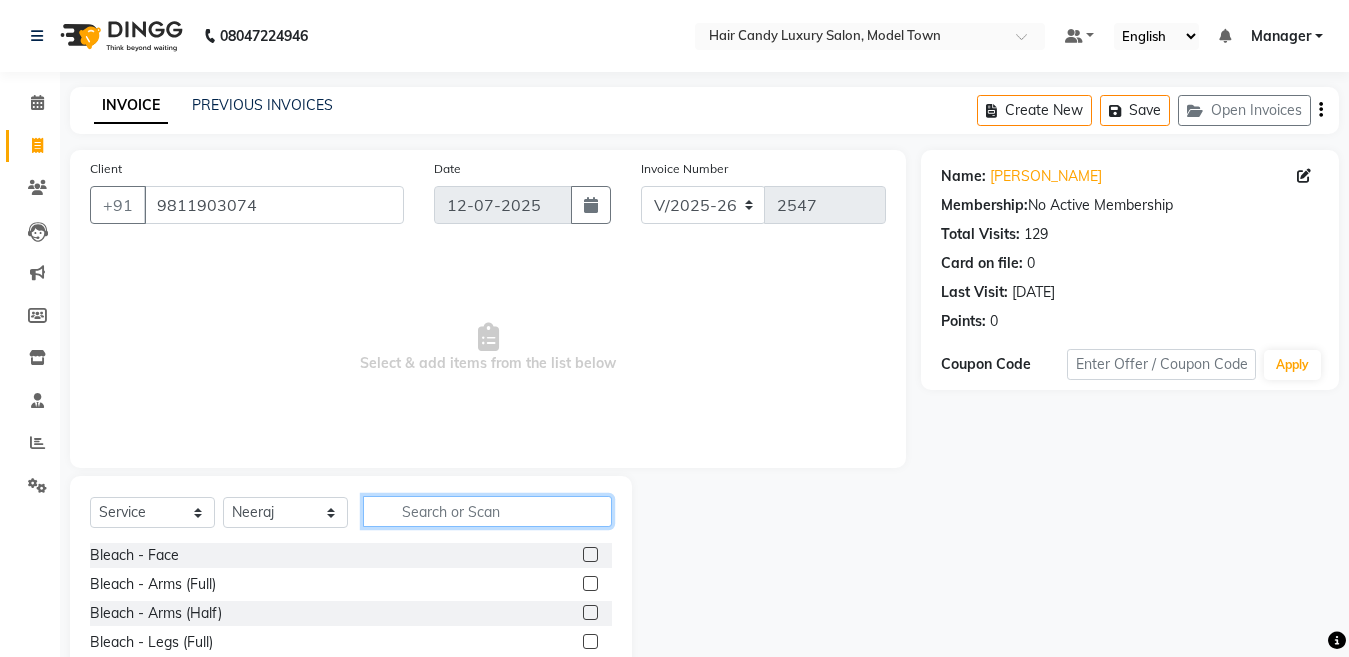 click 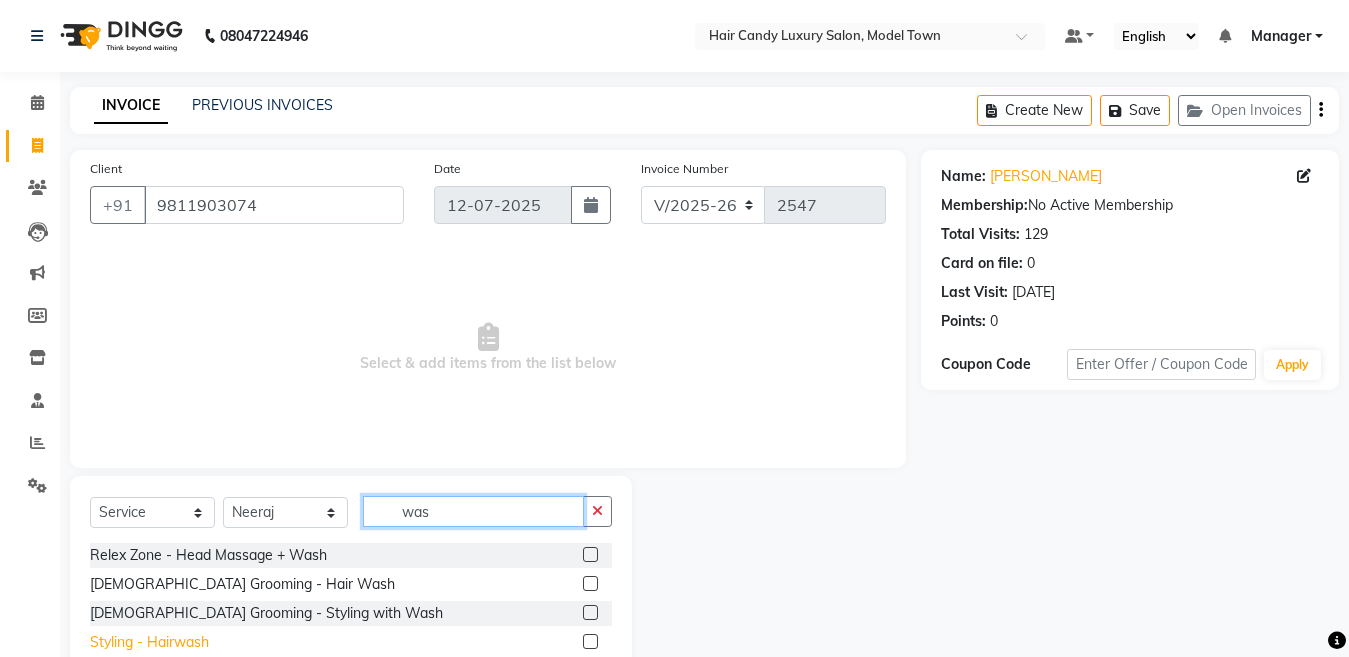 type on "was" 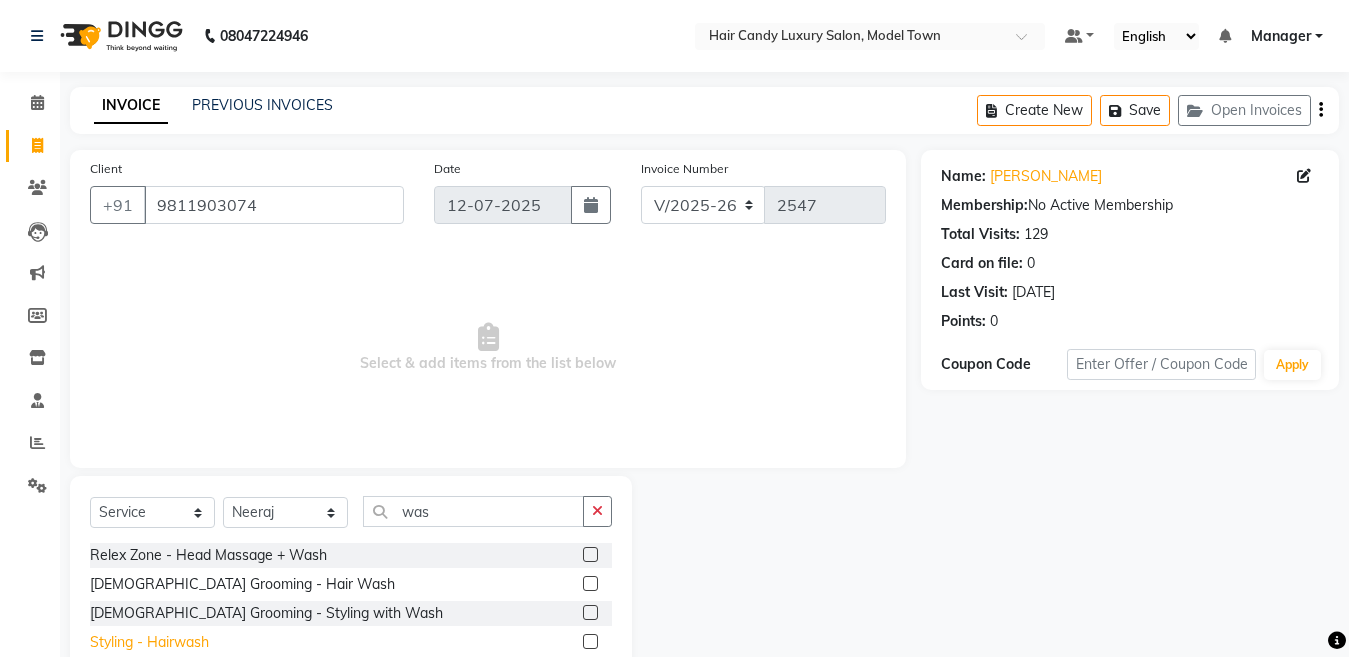 click on "Styling - Hairwash" 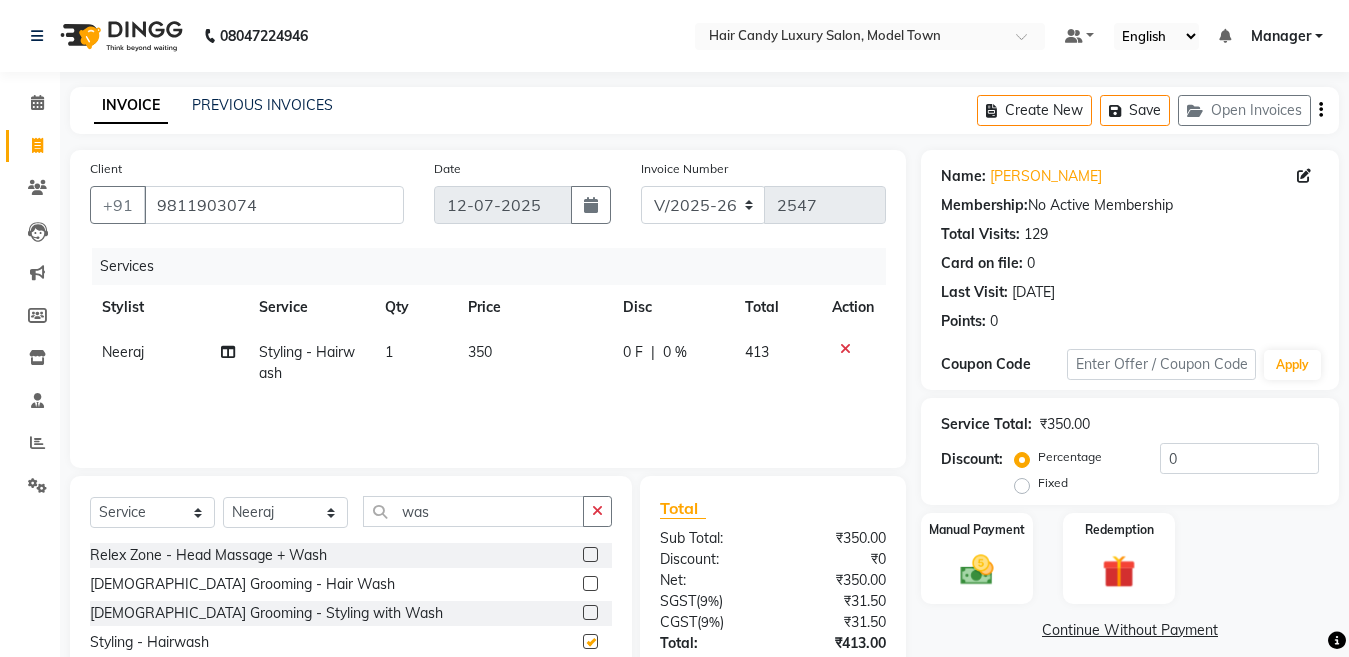 checkbox on "false" 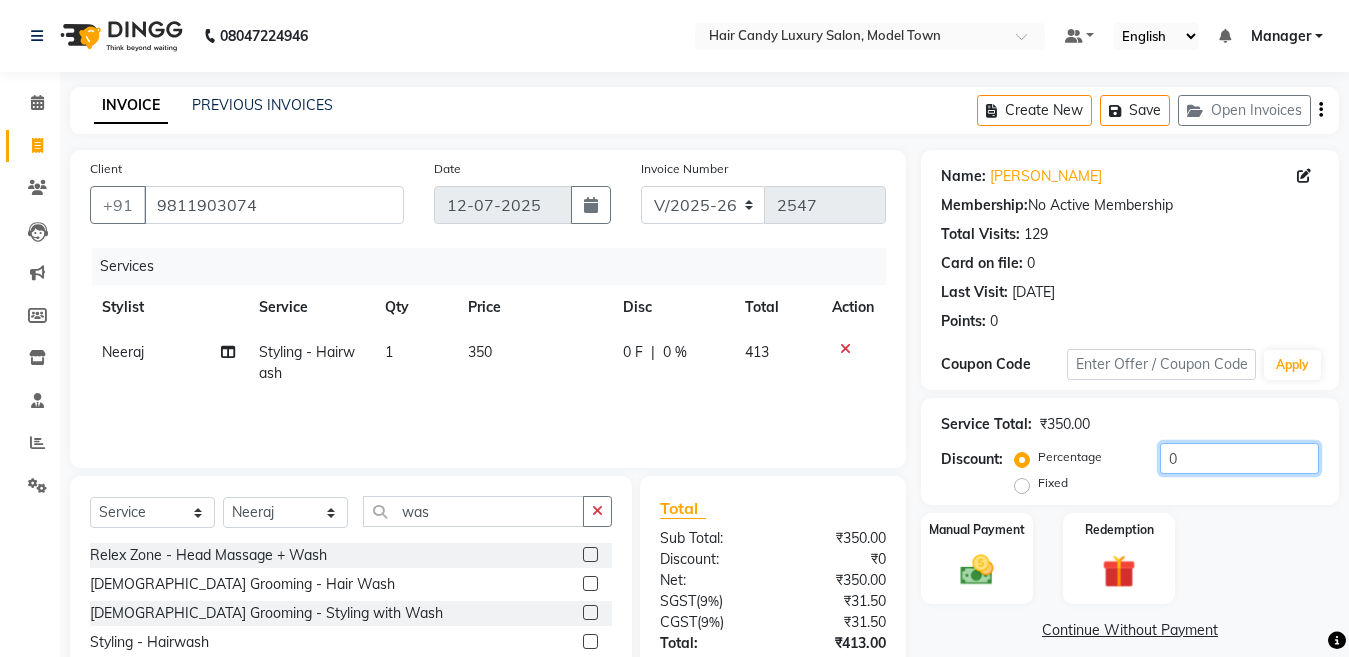 click on "0" 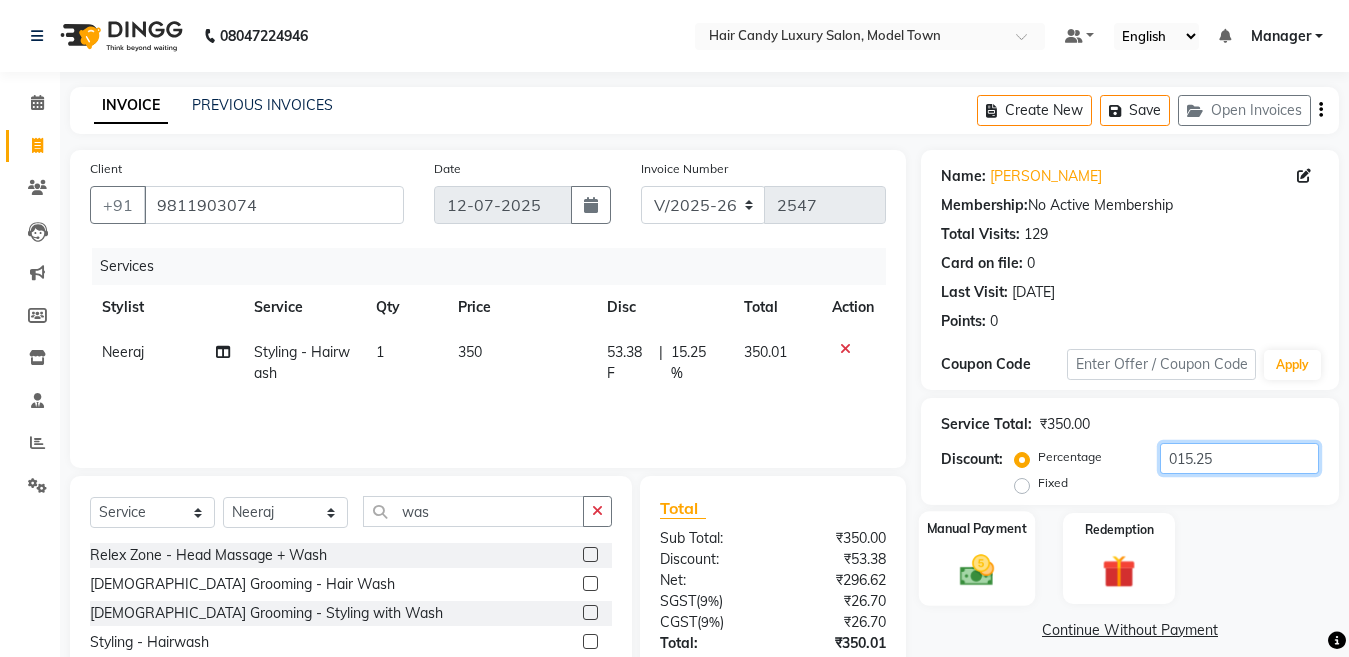 type on "015.25" 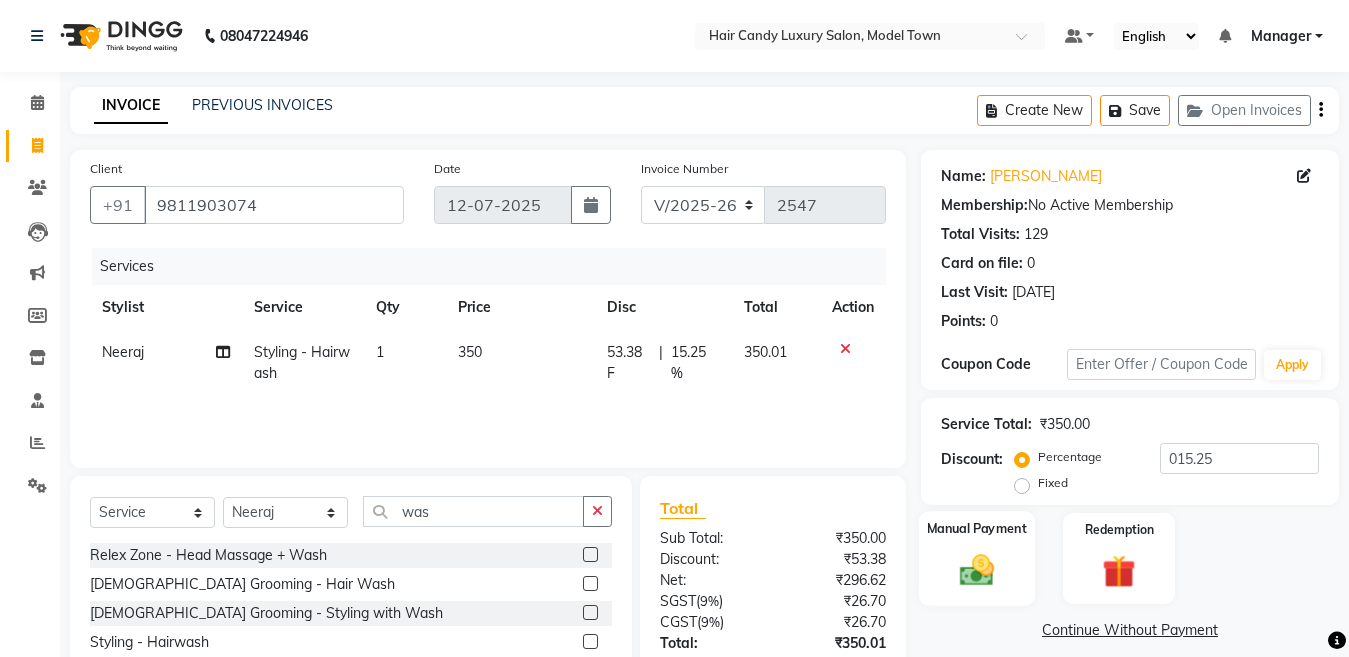 click 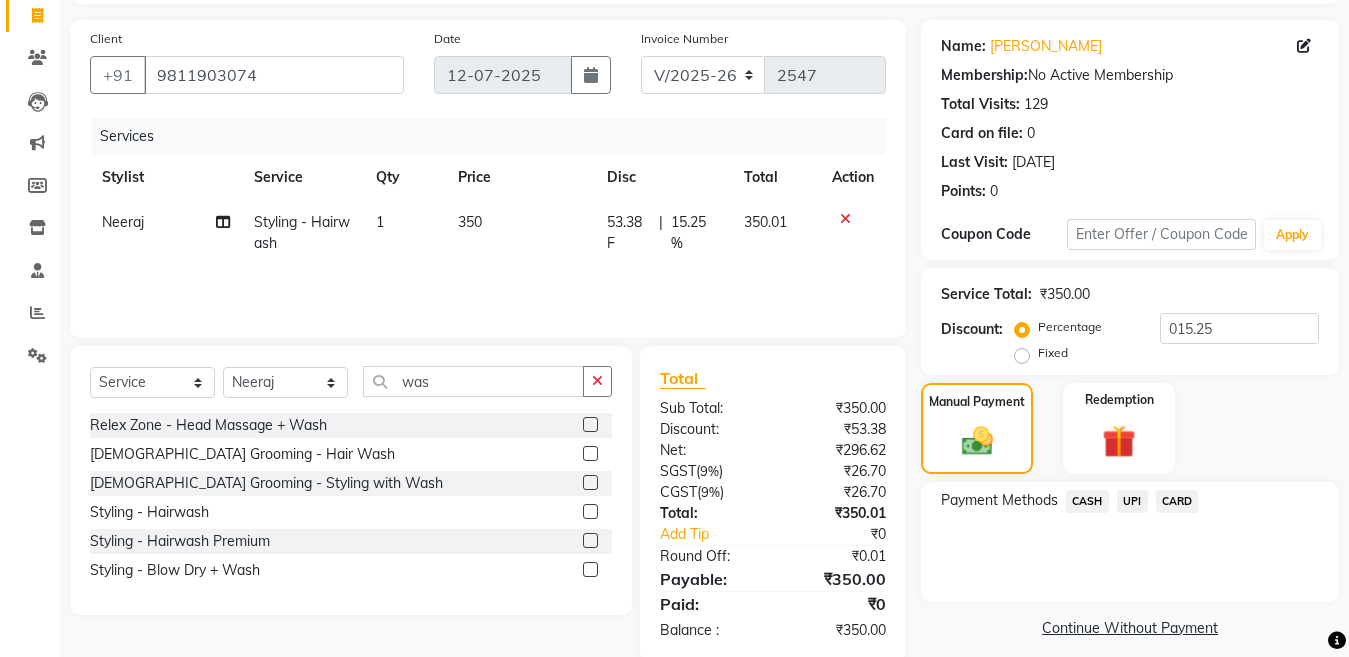 scroll, scrollTop: 164, scrollLeft: 0, axis: vertical 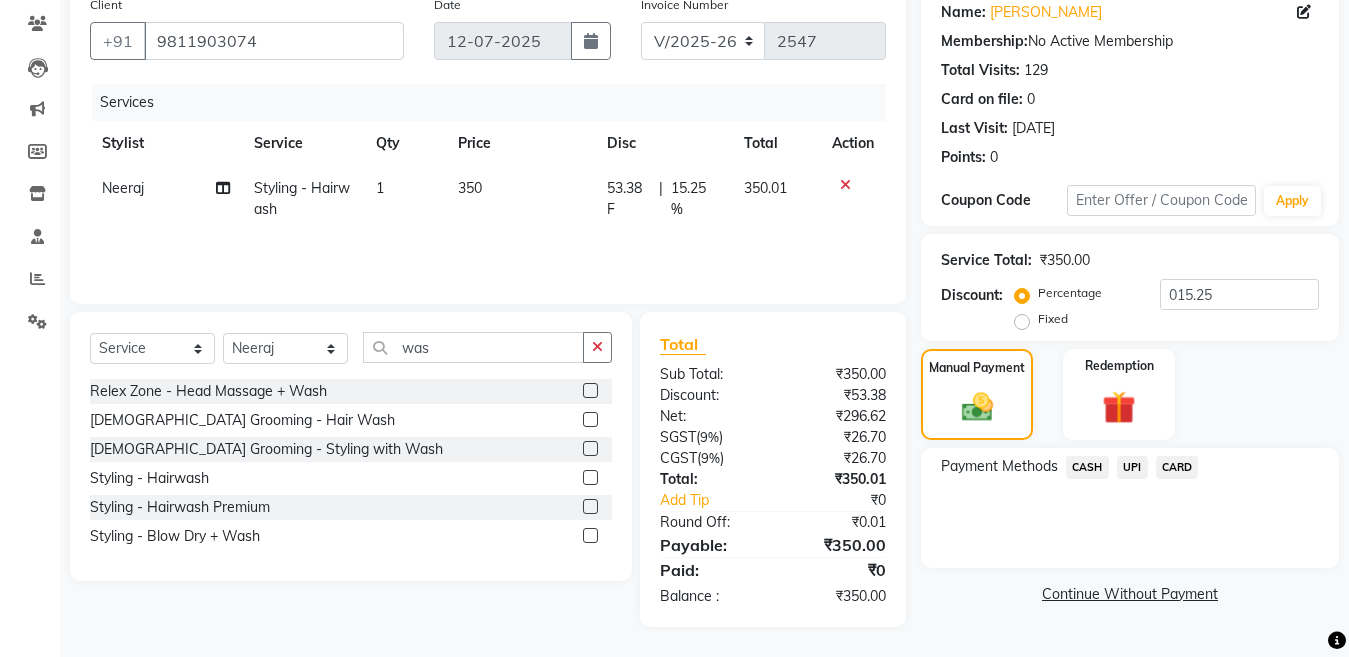 click on "CASH" 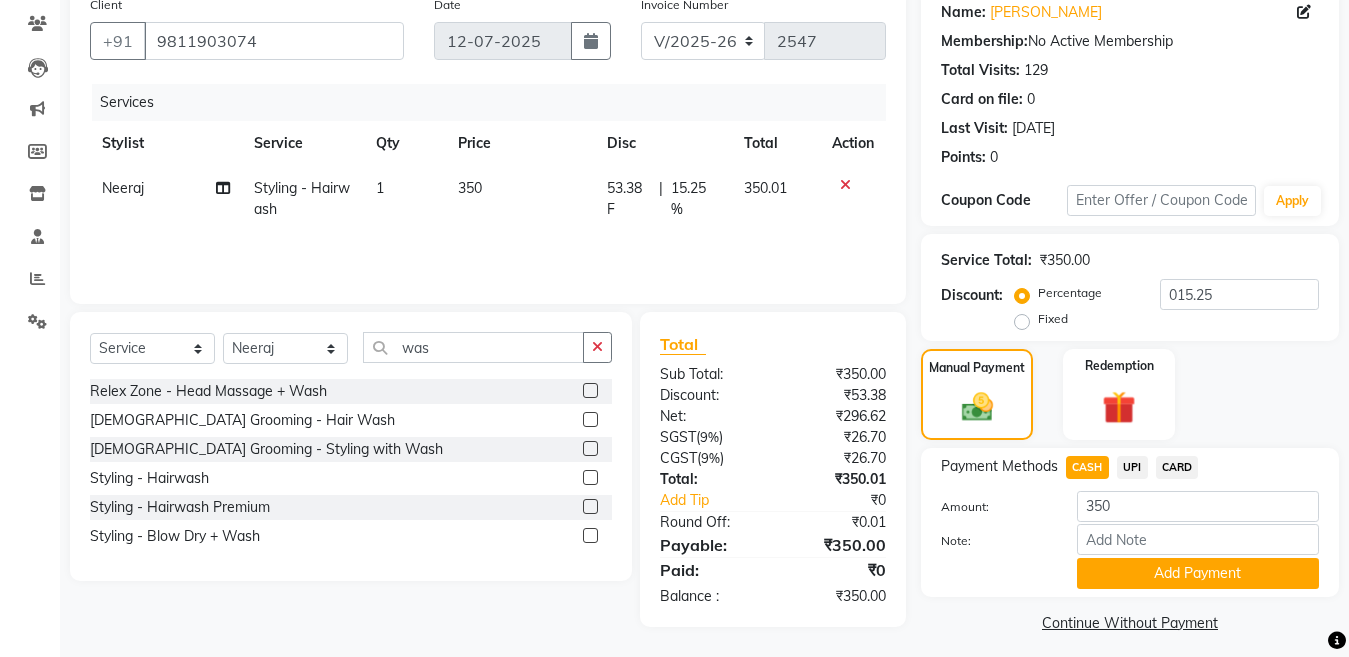 click on "UPI" 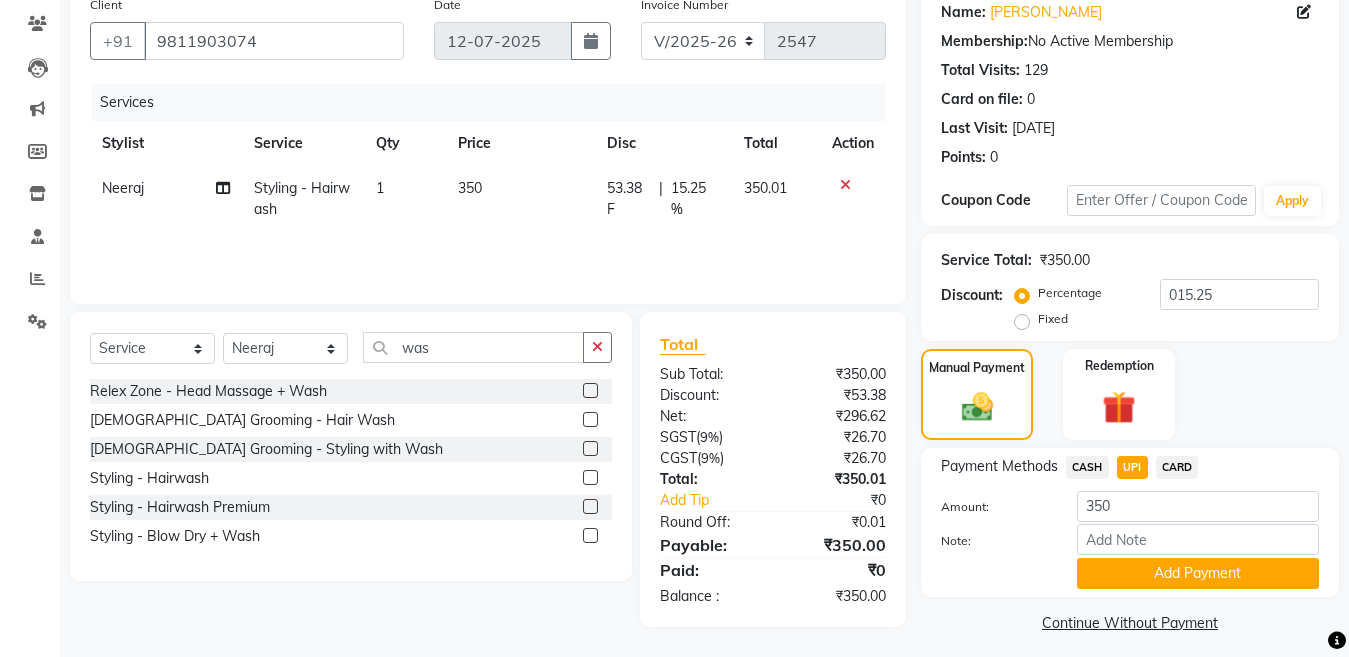 drag, startPoint x: 1113, startPoint y: 565, endPoint x: 1155, endPoint y: 555, distance: 43.174065 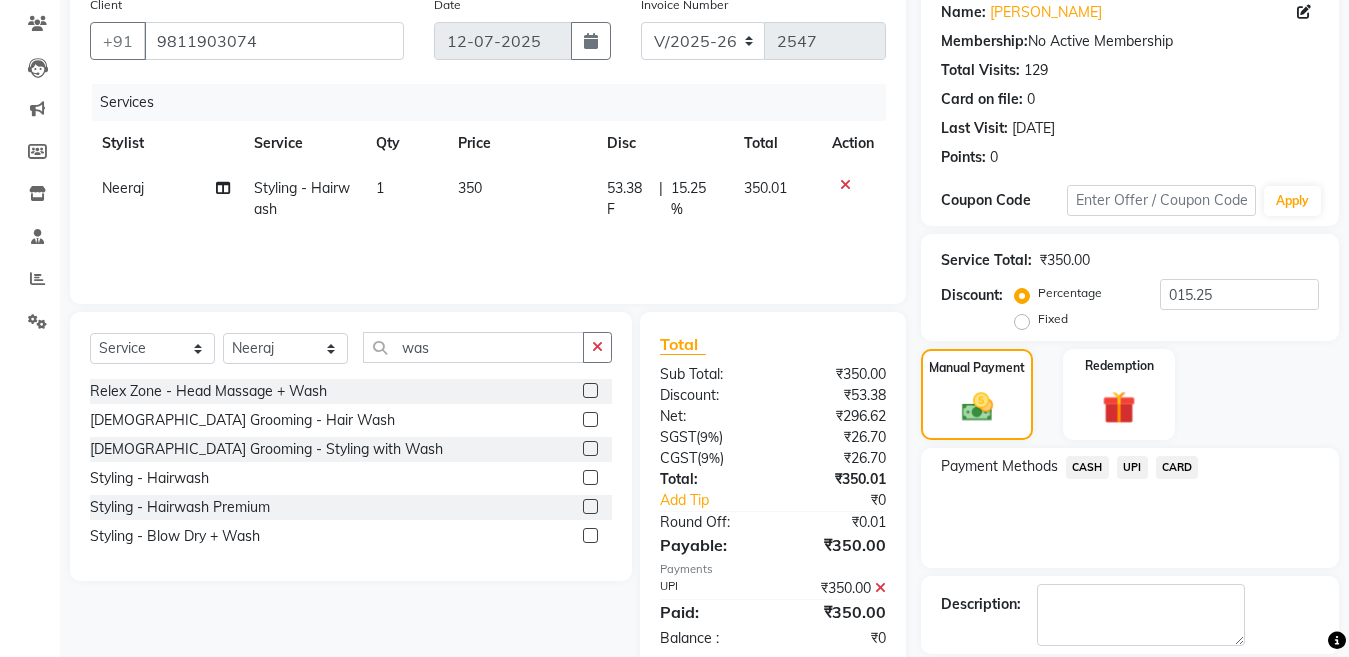 scroll, scrollTop: 259, scrollLeft: 0, axis: vertical 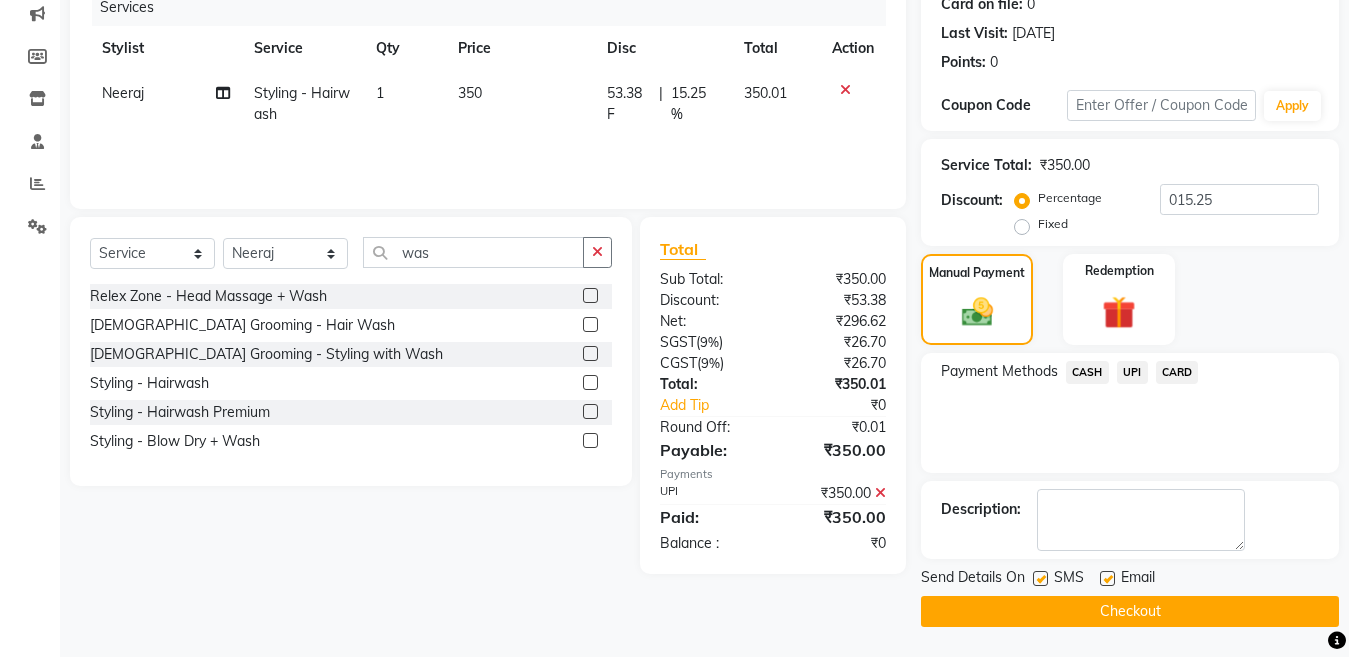 click 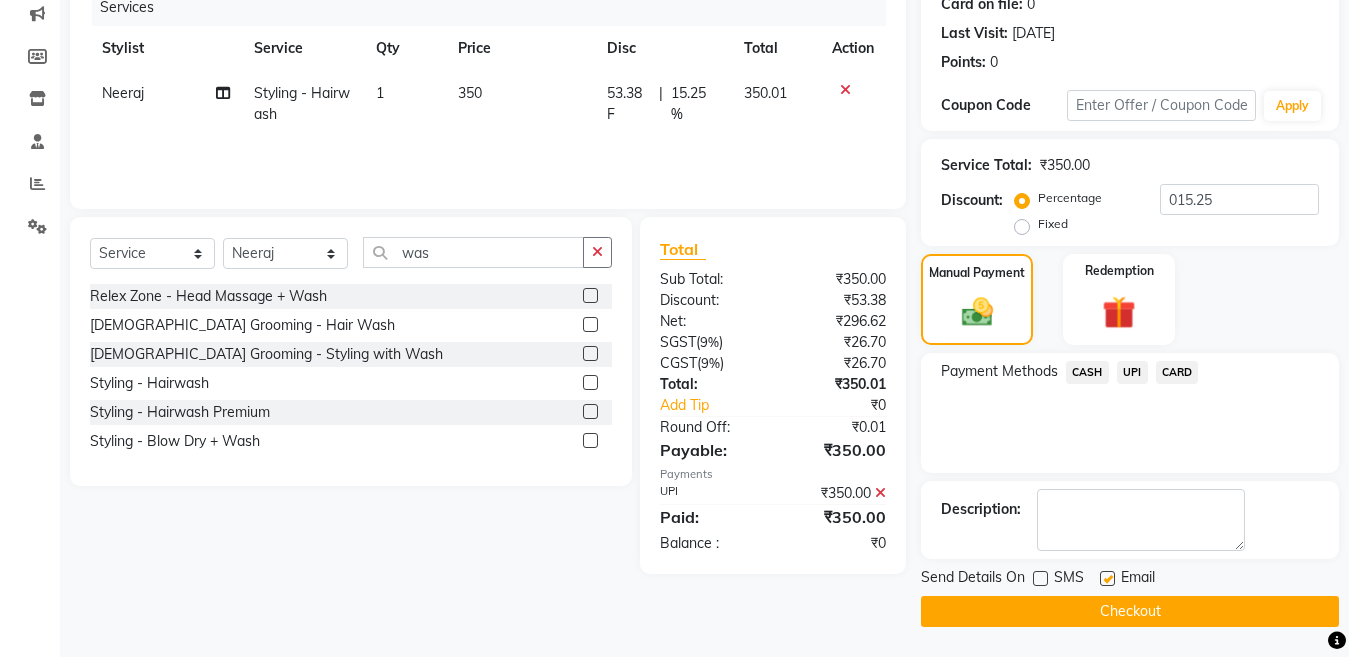 click on "Checkout" 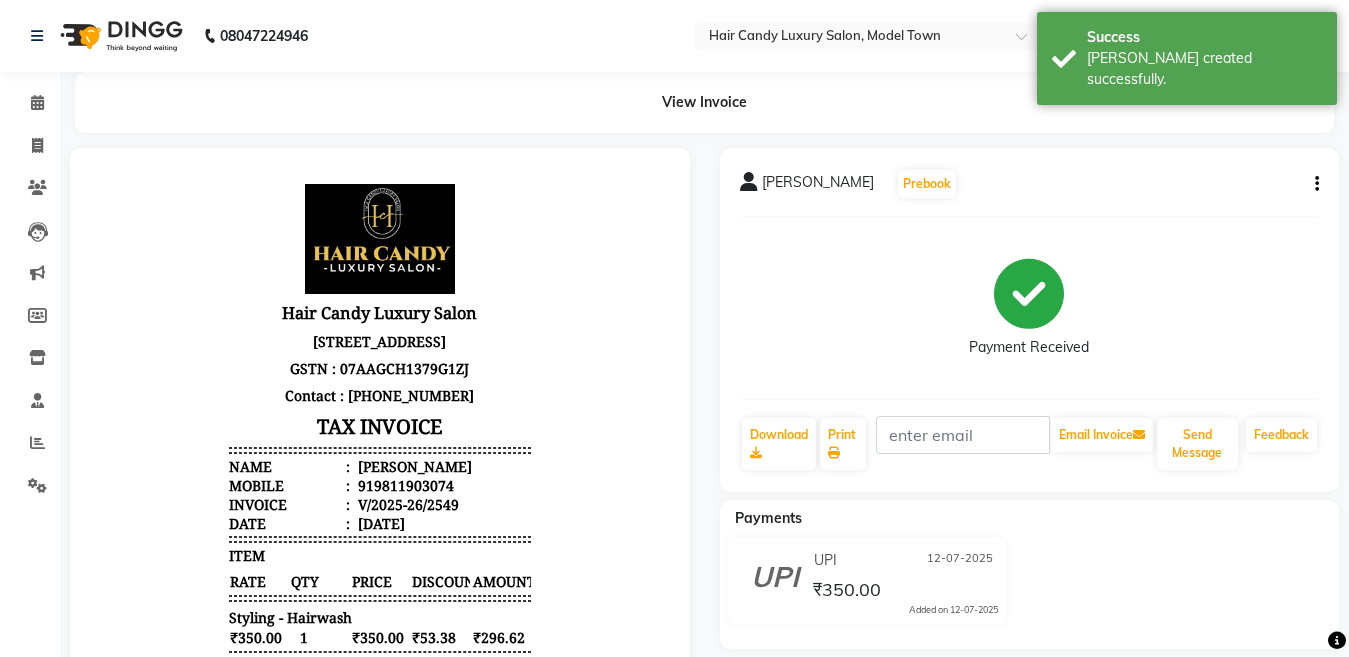 scroll, scrollTop: 0, scrollLeft: 0, axis: both 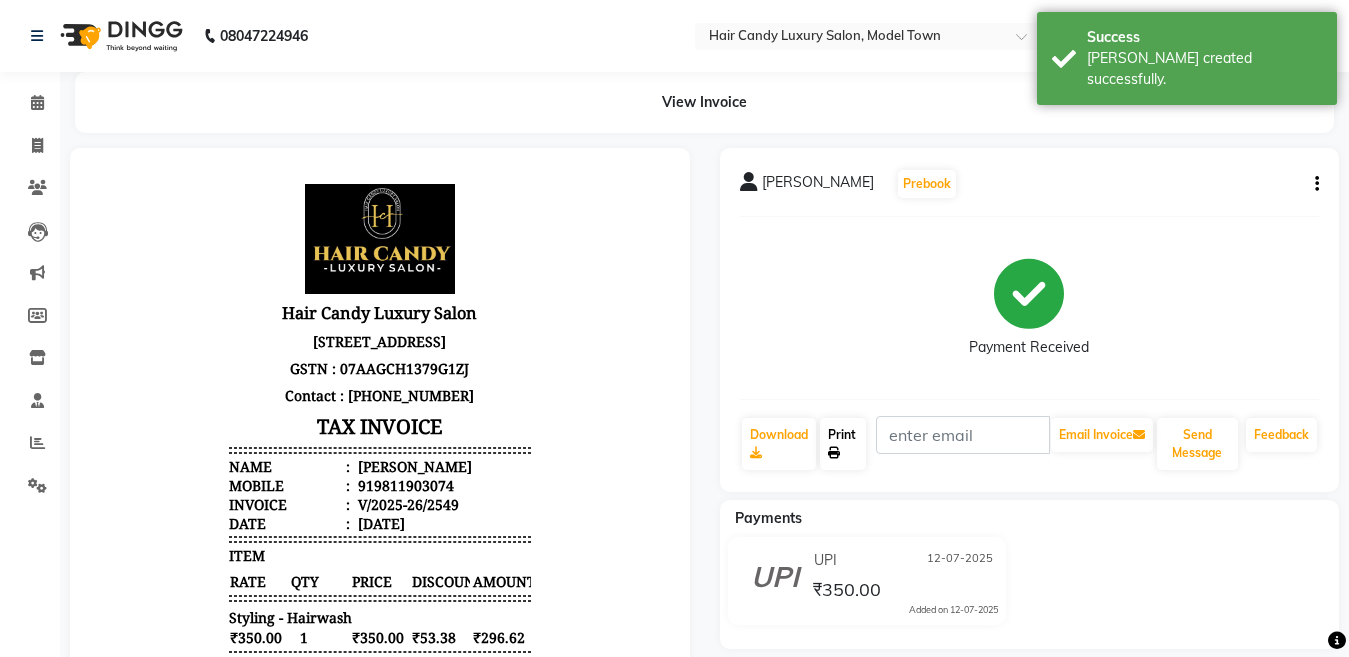 click on "Print" 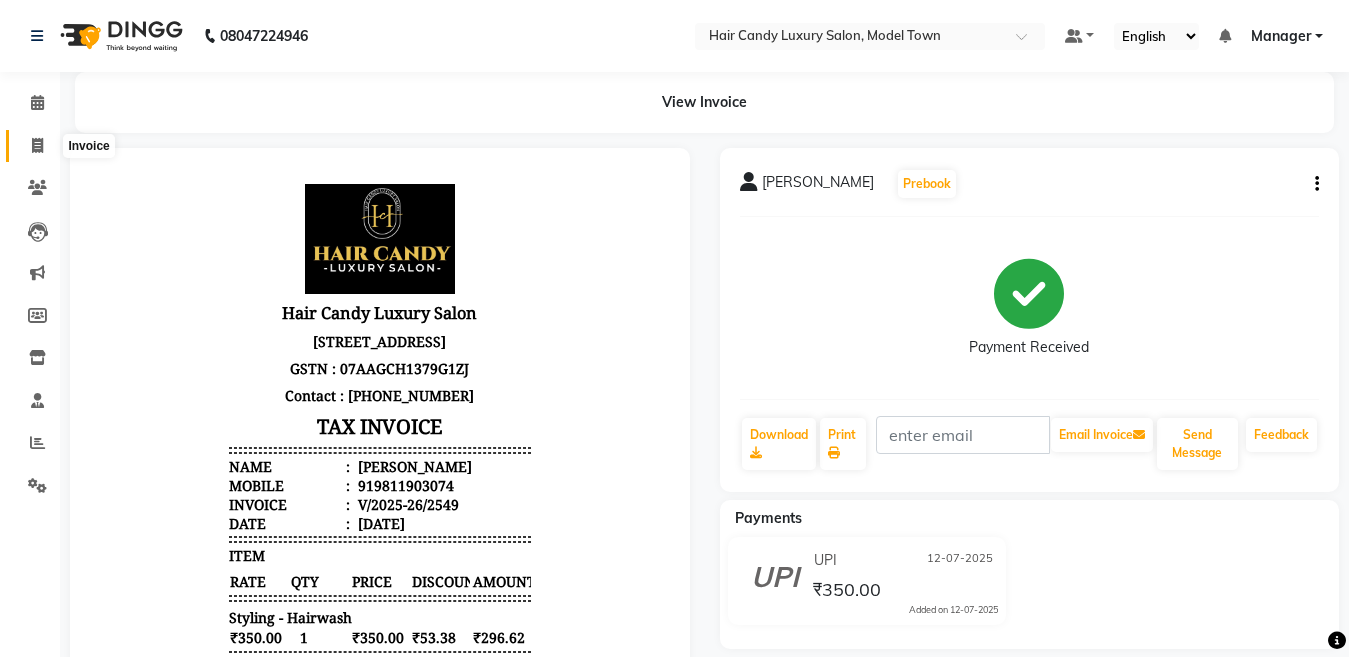 click 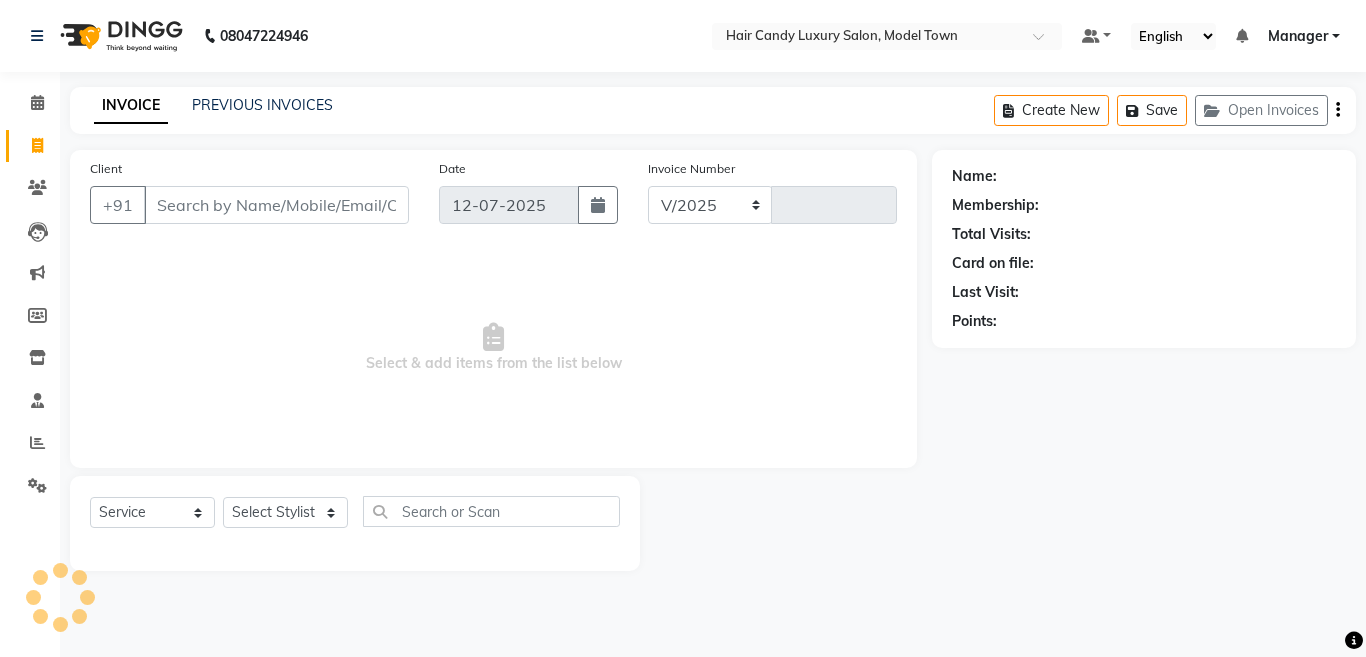 select on "4716" 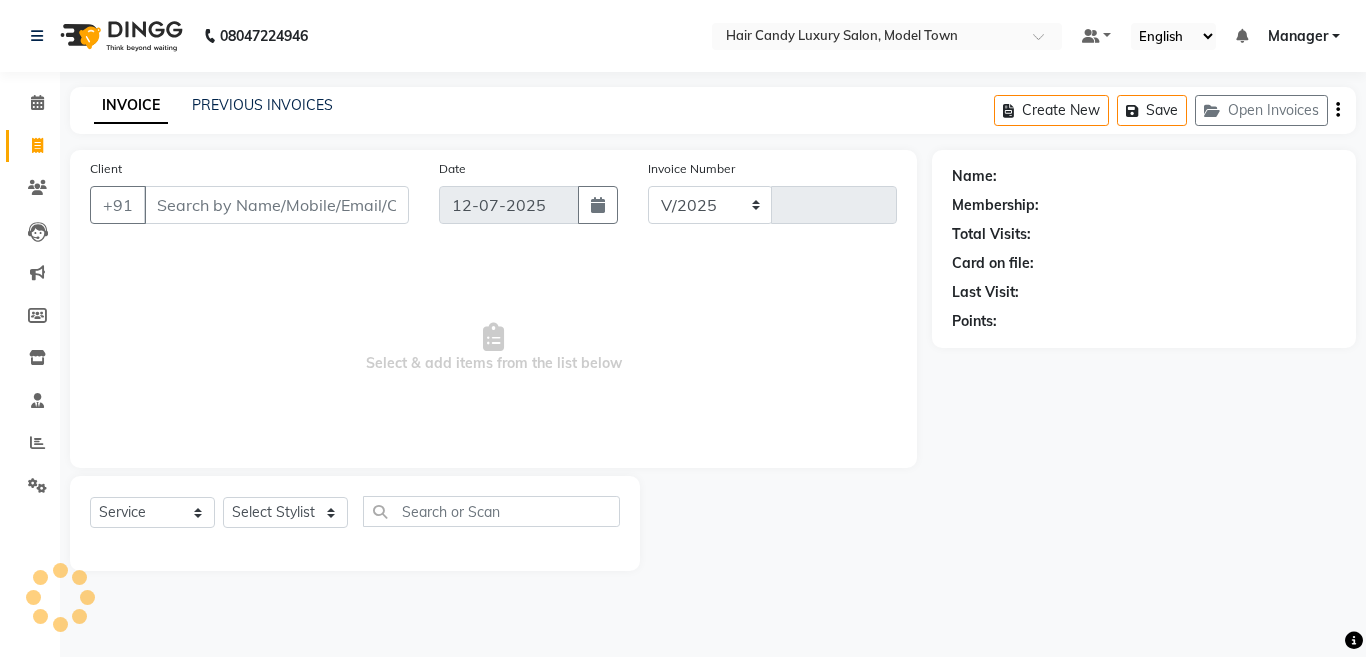 type on "2550" 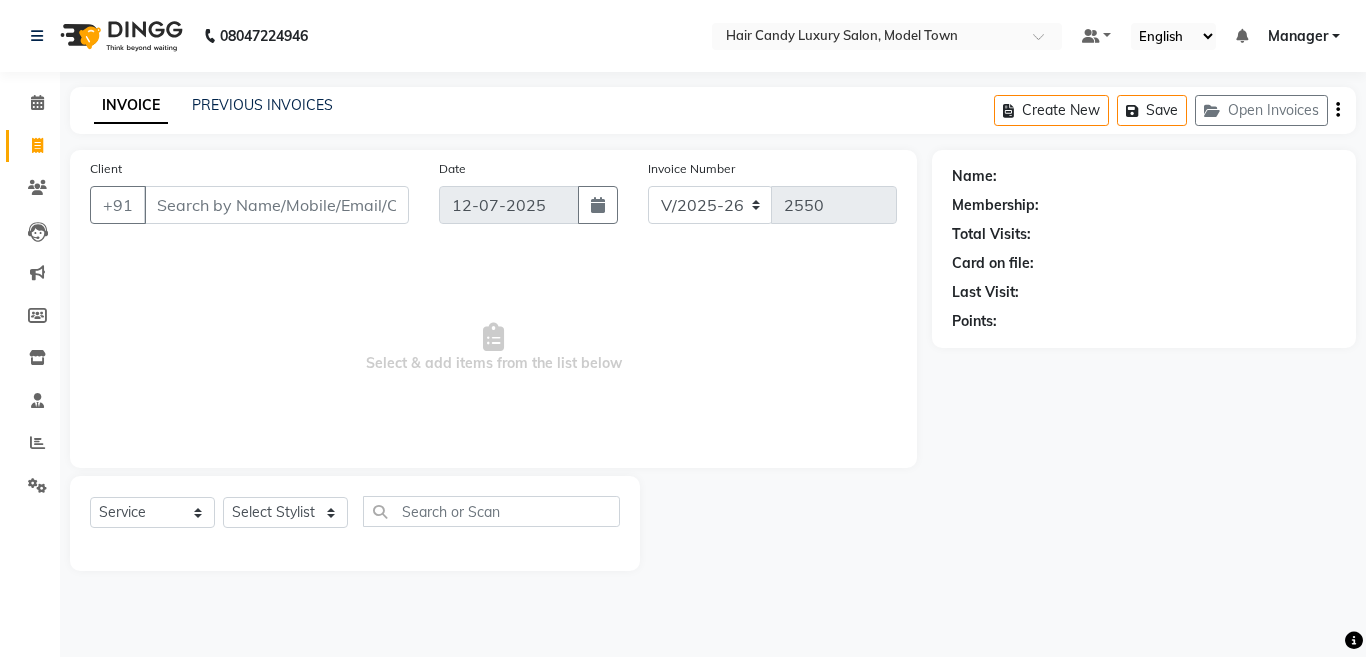 click on "Client" at bounding box center [276, 205] 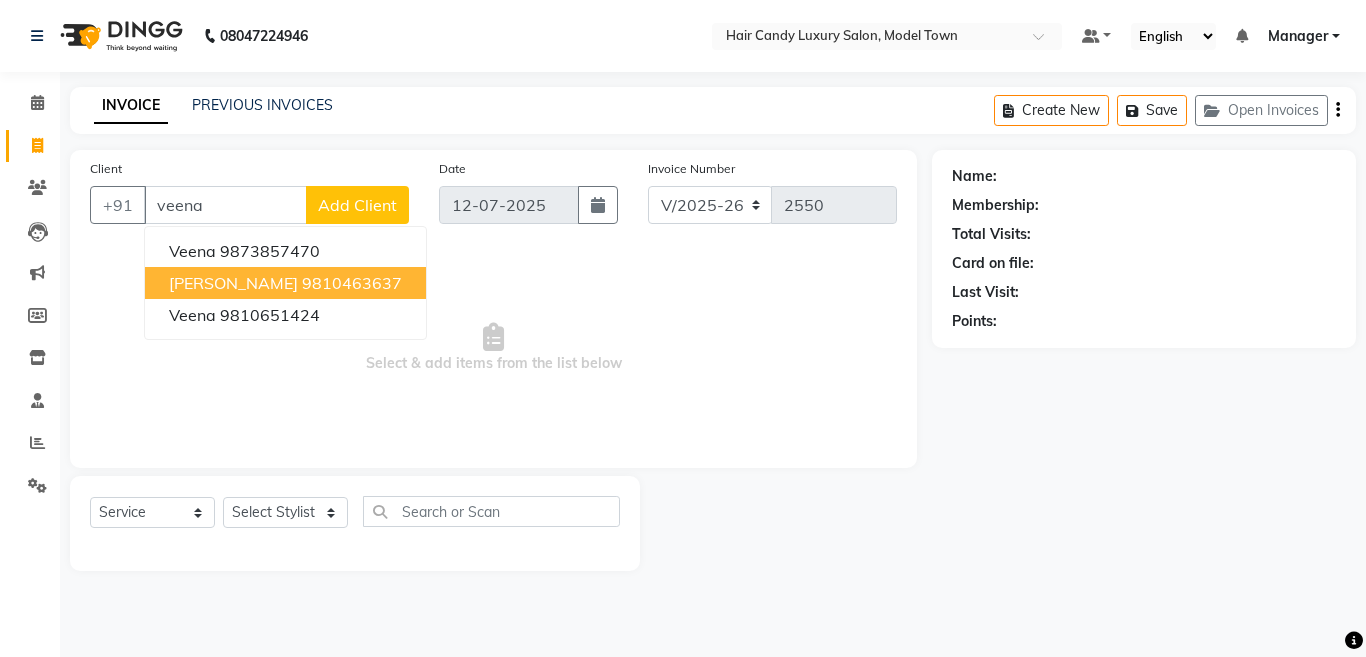 click on "[PERSON_NAME]" at bounding box center [233, 283] 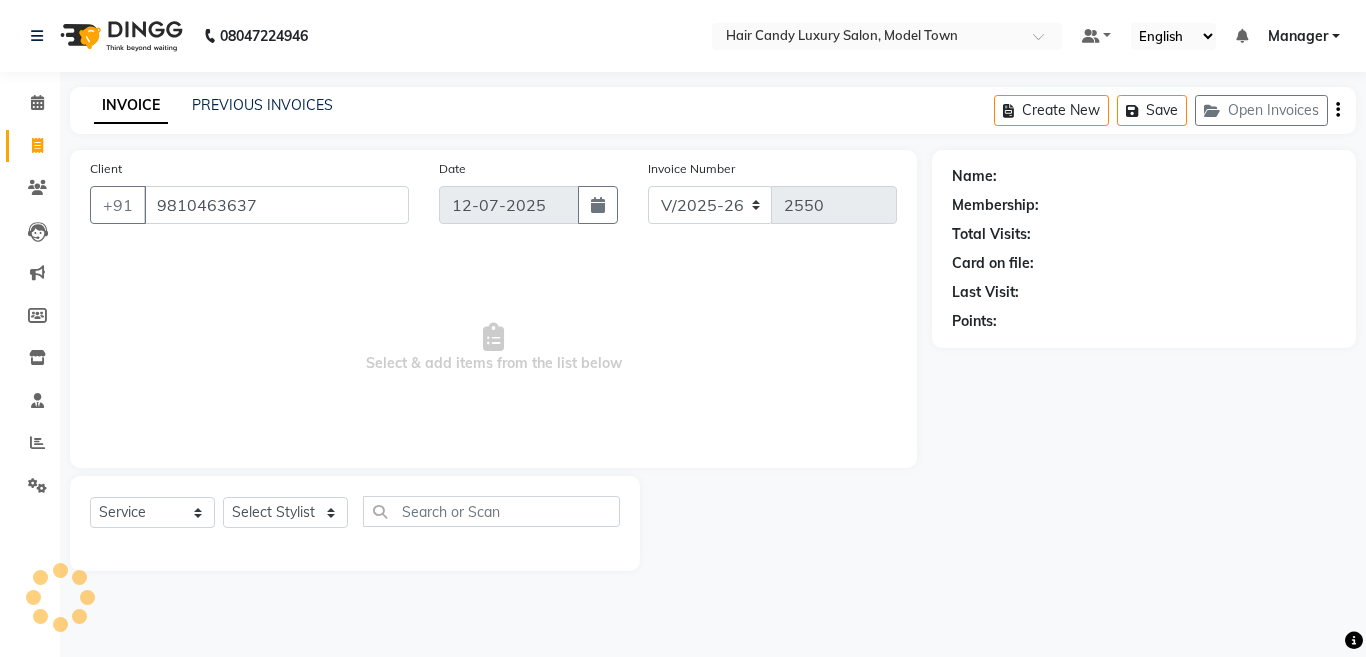 type on "9810463637" 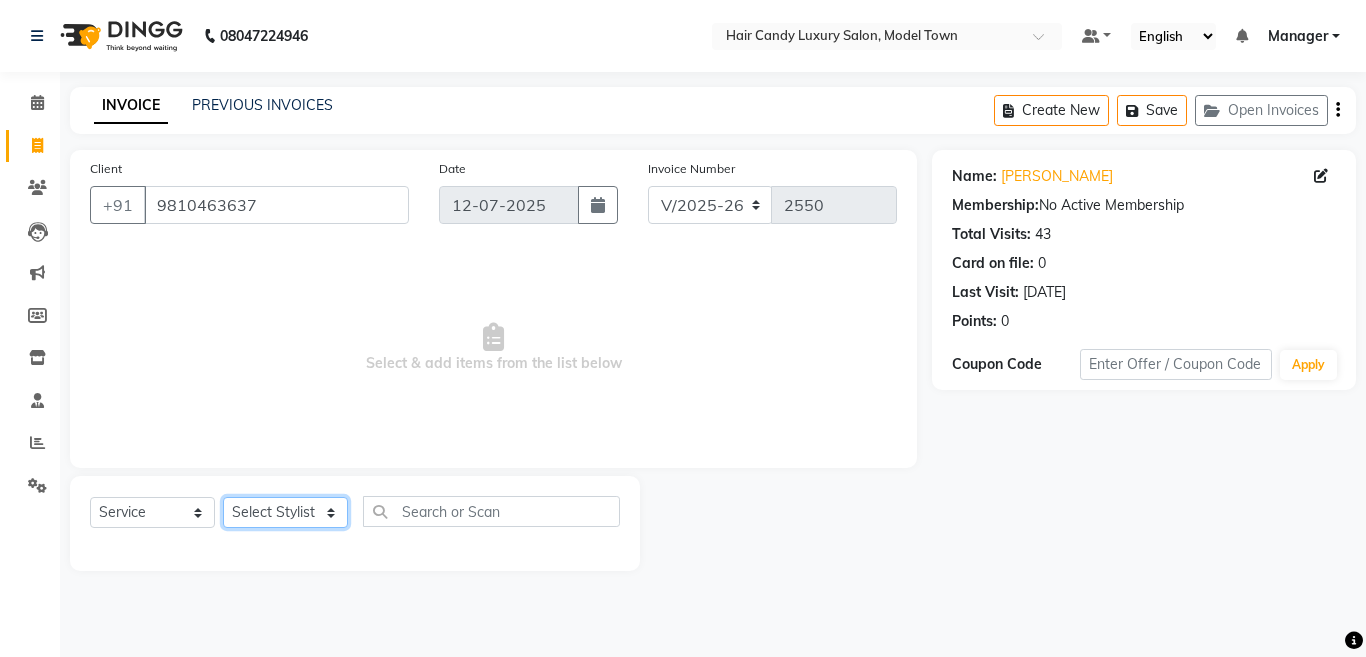 click on "Select Stylist [PERSON_NAME] [PERSON_NAME] ([PERSON_NAME]) Manager [PERSON_NAME] [PERSON_NAME] [PERSON_NAME] [PERSON_NAME] ([PERSON_NAME]) [PERSON_NAME]  stock manager surrender [PERSON_NAME] [PERSON_NAME]" 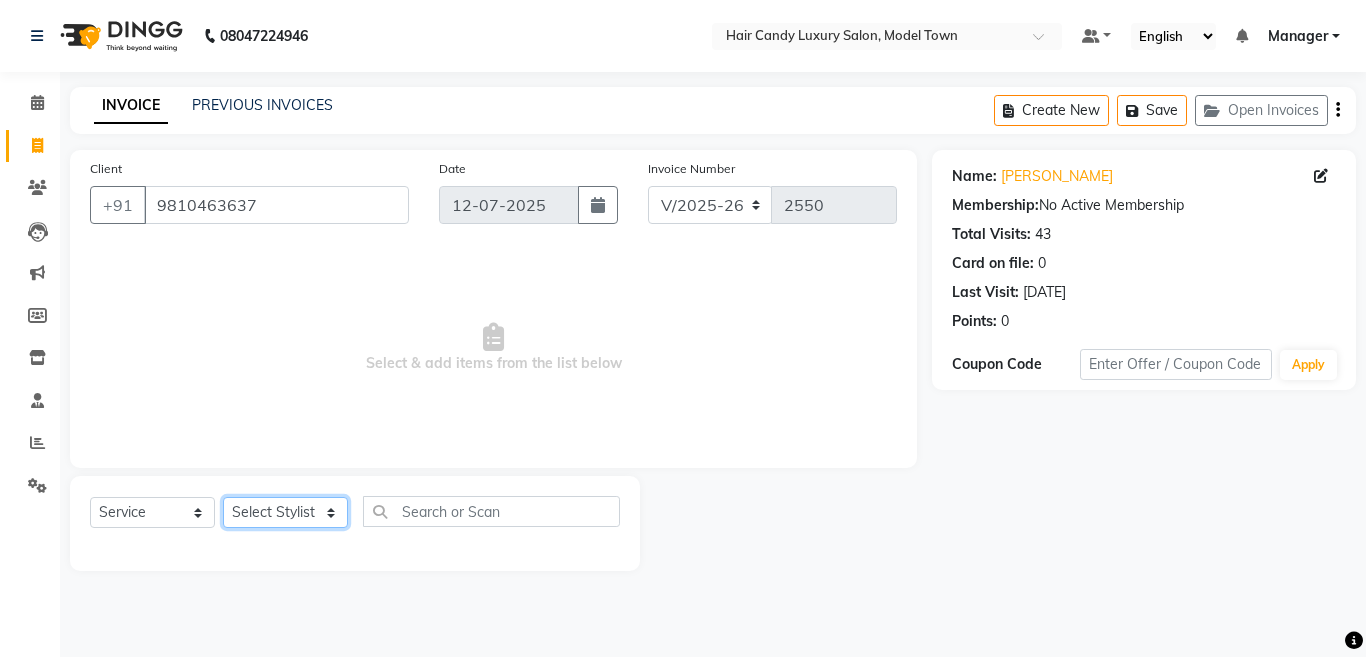 select on "28756" 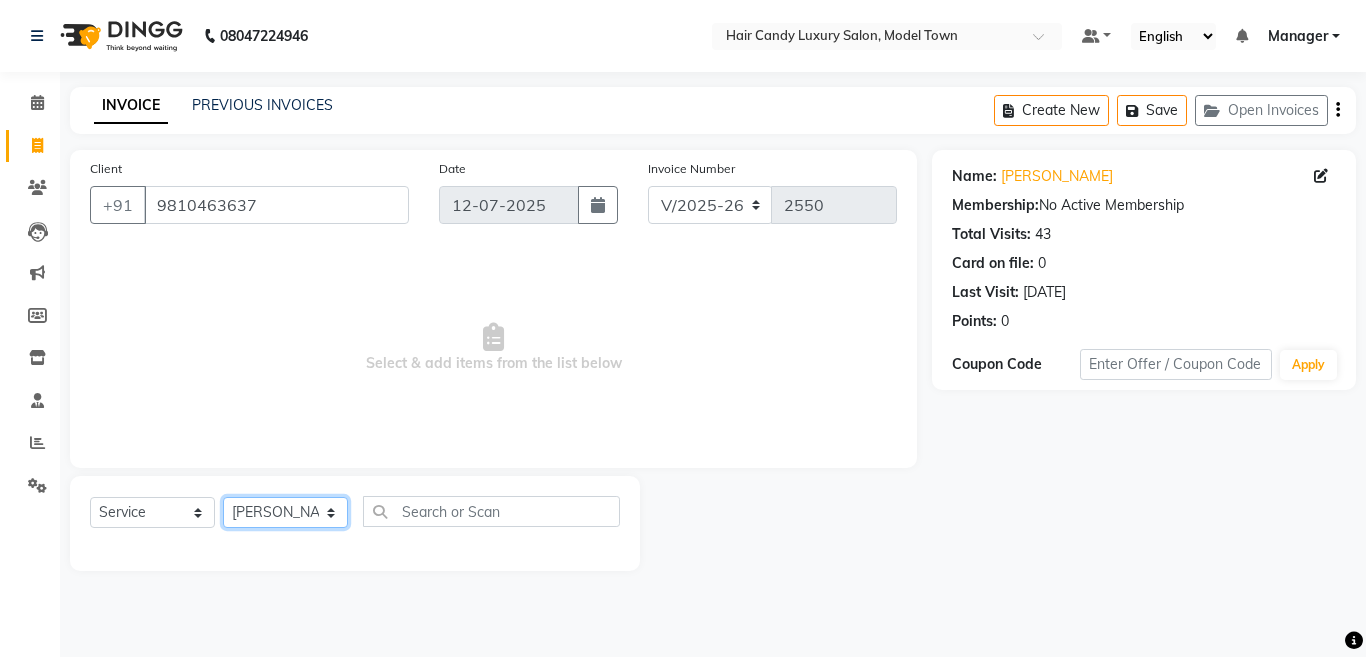 click on "Select Stylist [PERSON_NAME] [PERSON_NAME] ([PERSON_NAME]) Manager [PERSON_NAME] [PERSON_NAME] [PERSON_NAME] [PERSON_NAME] ([PERSON_NAME]) [PERSON_NAME]  stock manager surrender [PERSON_NAME] [PERSON_NAME]" 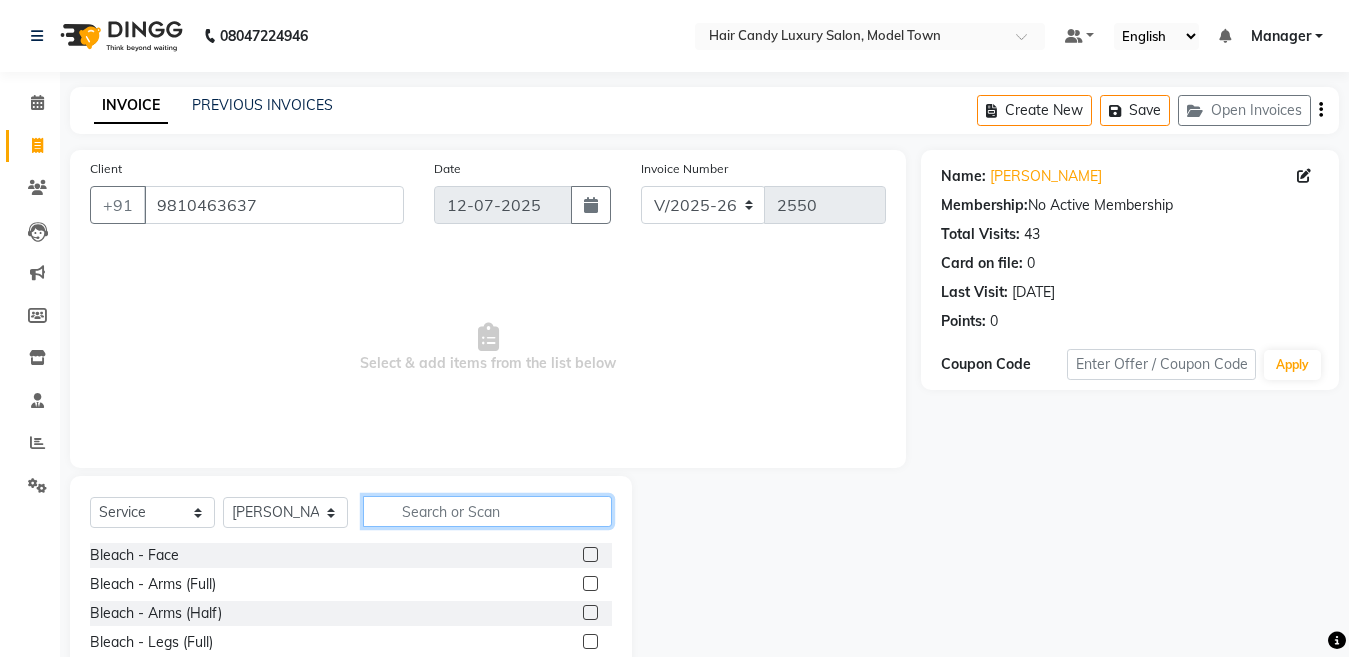 click 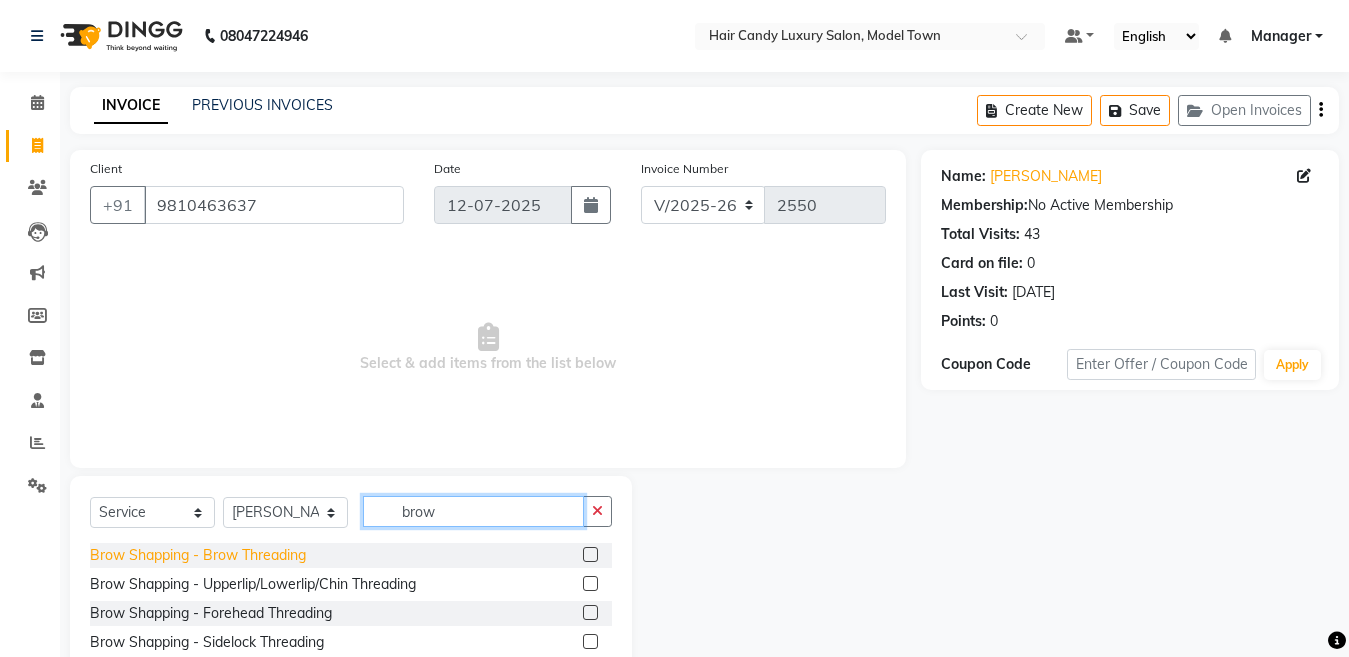 type on "brow" 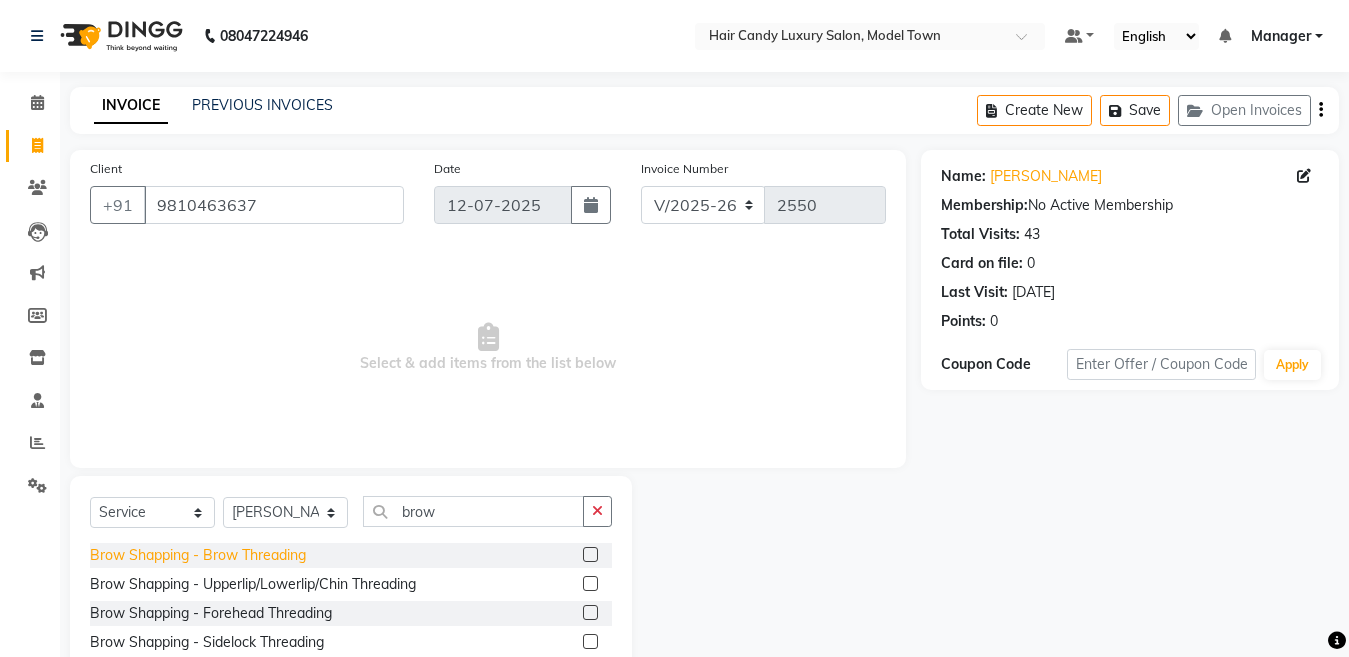 click on "Brow Shapping - Brow Threading" 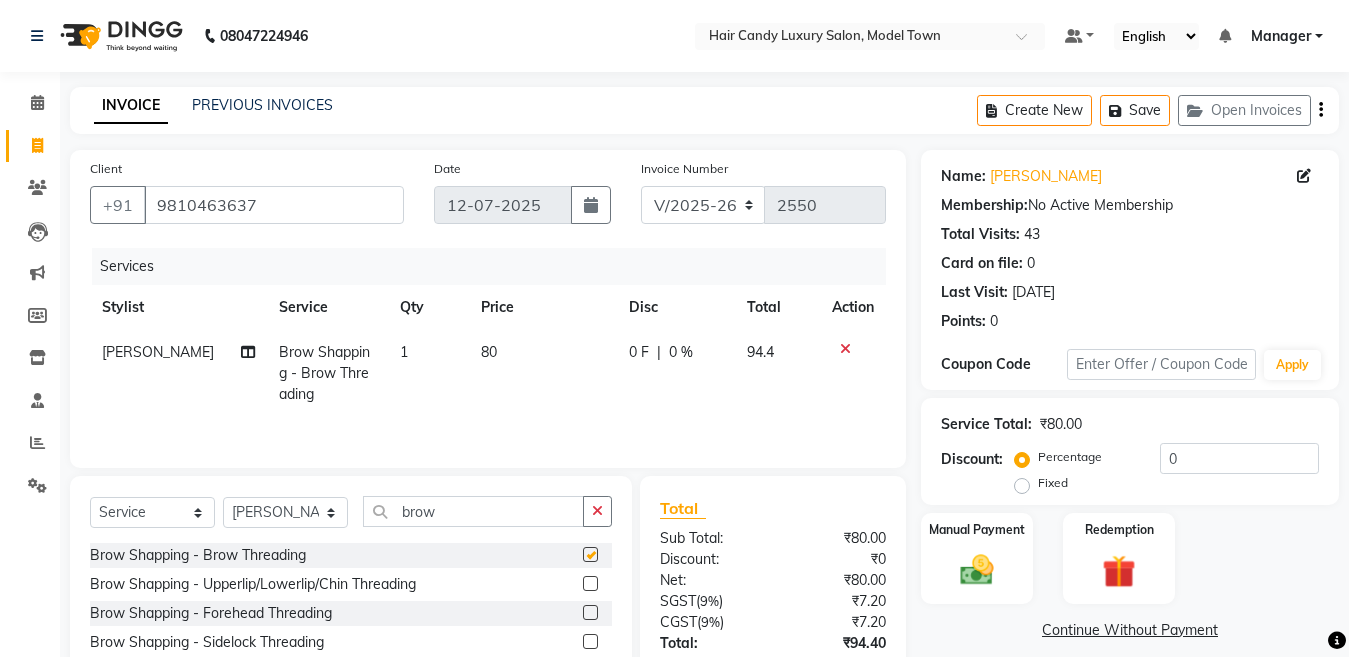 checkbox on "false" 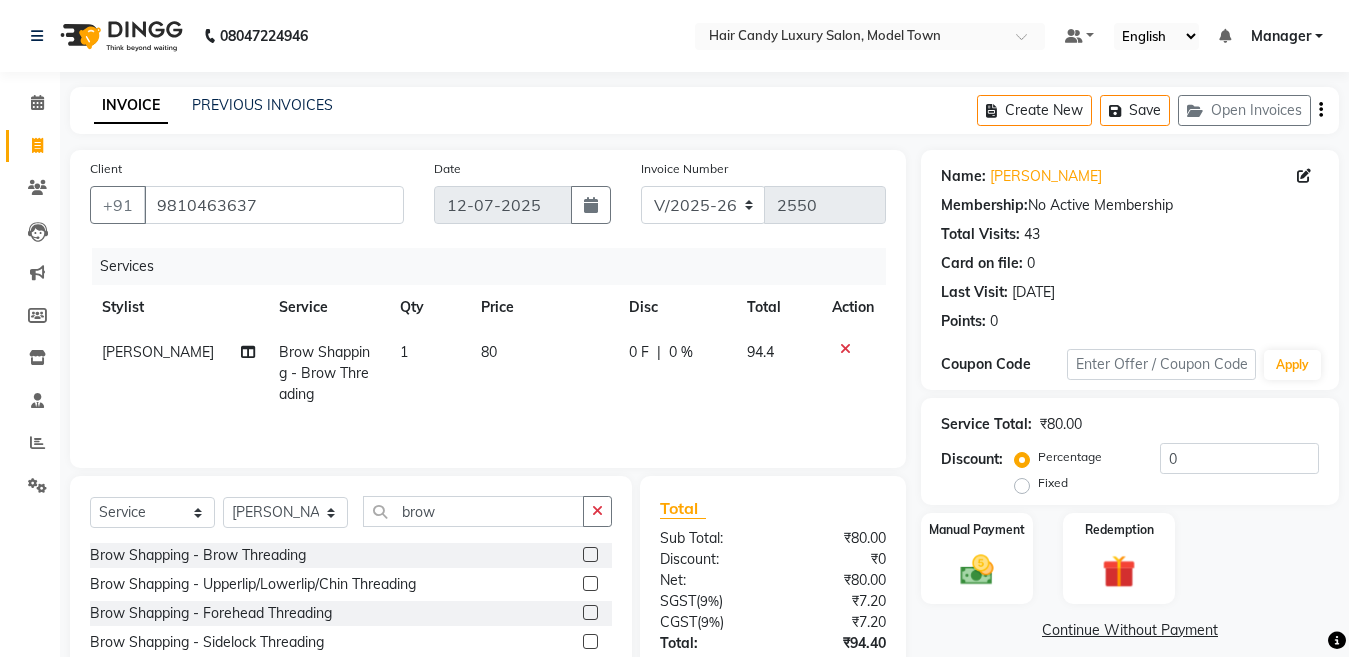 click on "80" 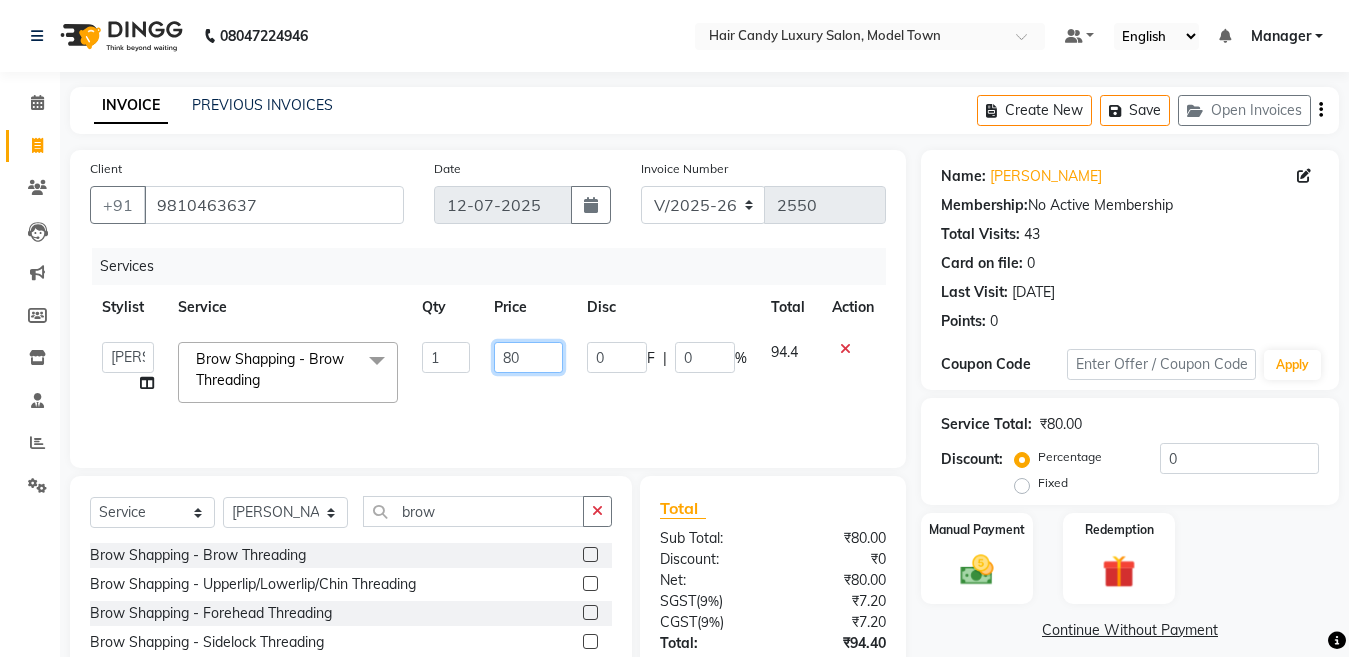 drag, startPoint x: 544, startPoint y: 357, endPoint x: 374, endPoint y: 384, distance: 172.13077 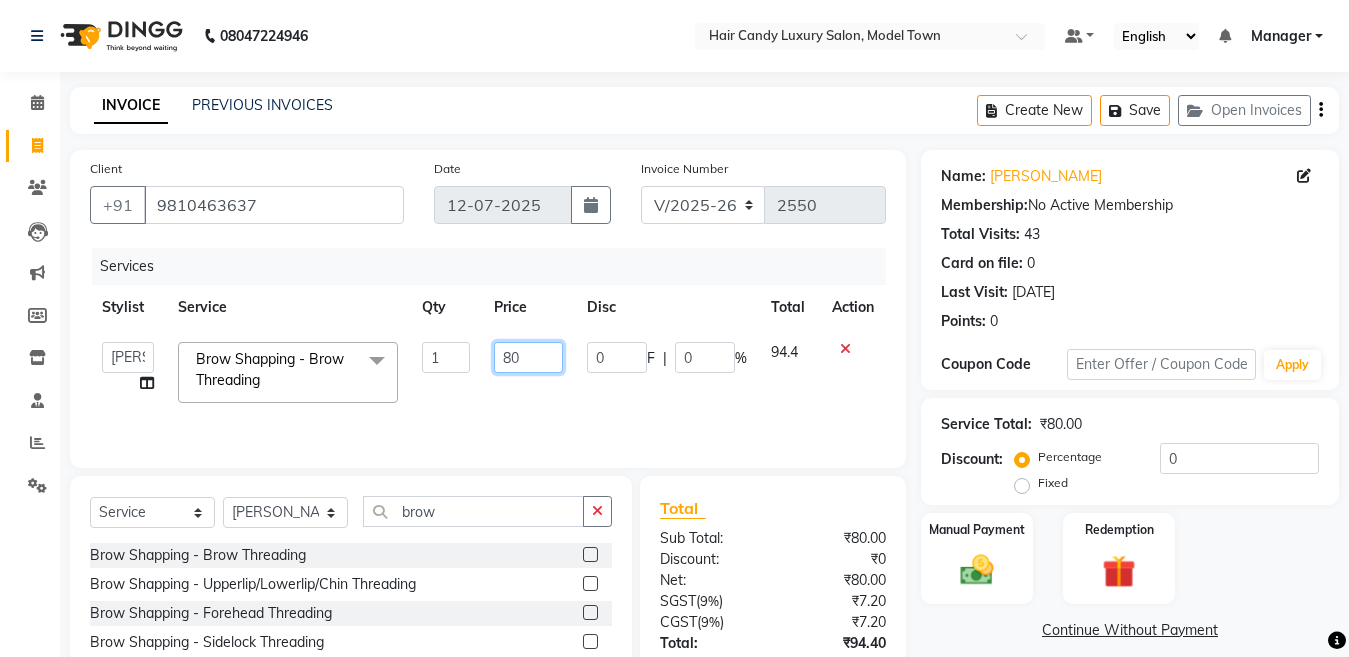 click on "[PERSON_NAME]   [PERSON_NAME] ([PERSON_NAME])   Manager   [PERSON_NAME]   [PERSON_NAME]   [PERSON_NAME]   [PERSON_NAME] ([PERSON_NAME])   [PERSON_NAME]   sameer    stock manager   surrender   [PERSON_NAME]   [PERSON_NAME] Shapping - Brow Threading  x Bleach - Face Bleach - Arms (Full) Bleach - Arms (Half) Bleach - Legs (Full) Bleach - Legs (Half) Bleach - Back (Full) Bleach - Back (Half) Bleach - Front (Full) Bleach - Front (Half) Bleach - Full Body Mango-Pedicure Detan - Face Detan - Arms (Full) Detan - Arms (Half) Detan - Legs (Full) Detan - Legs (Half) Detan - Back (Full) Detan - Back (Half) Detan - Front (Full) Detan - Front (Half) Detan - Full Body Facial - Face Massage Facial - Face Cleaning Facial - Face D-Tan Facial - Face Bleach Facial - Casmara Facial Facial - O3 Cleanup Facial - O3 Facial Facial - Skeyndor Cleanup Facial - Skeyndor Facial Facial - Face Mask Facial - Dermalogica Facial Facial - Dermalogica Clean up Hands and Feet - Express Menicure Hands and Feet - Express Pedicure Hands and Feet - Spa Menicure 1" 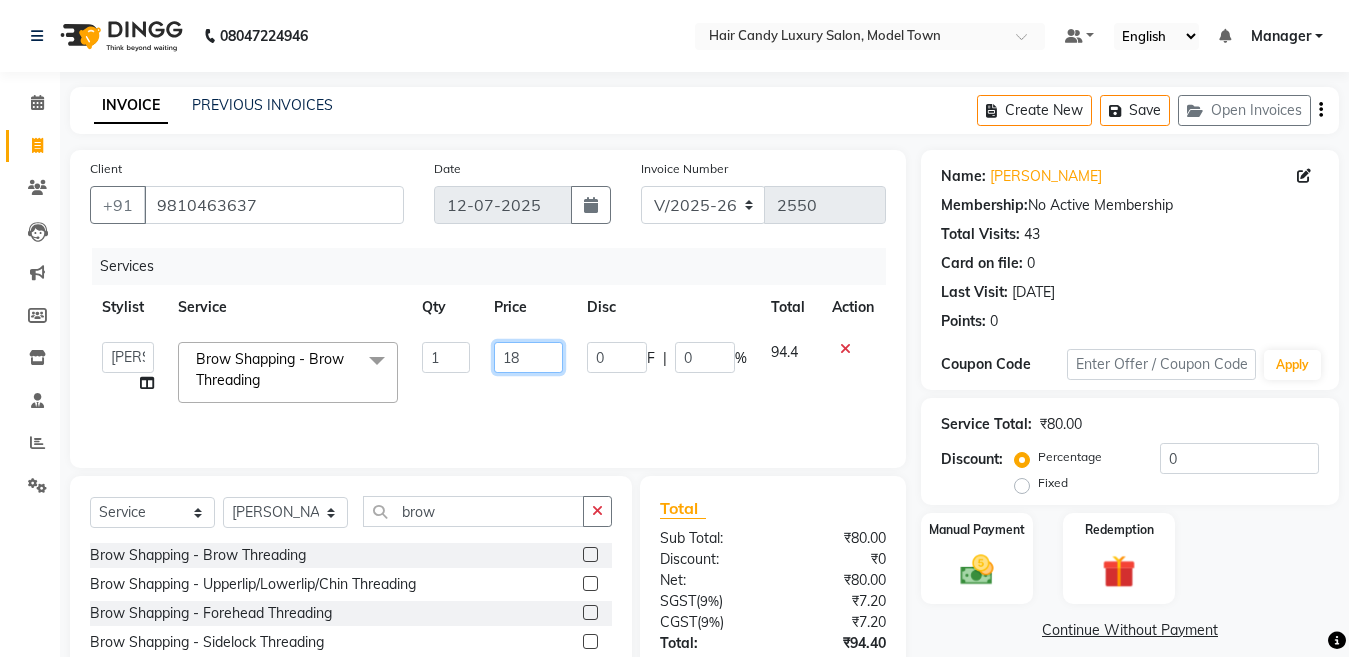 type on "180" 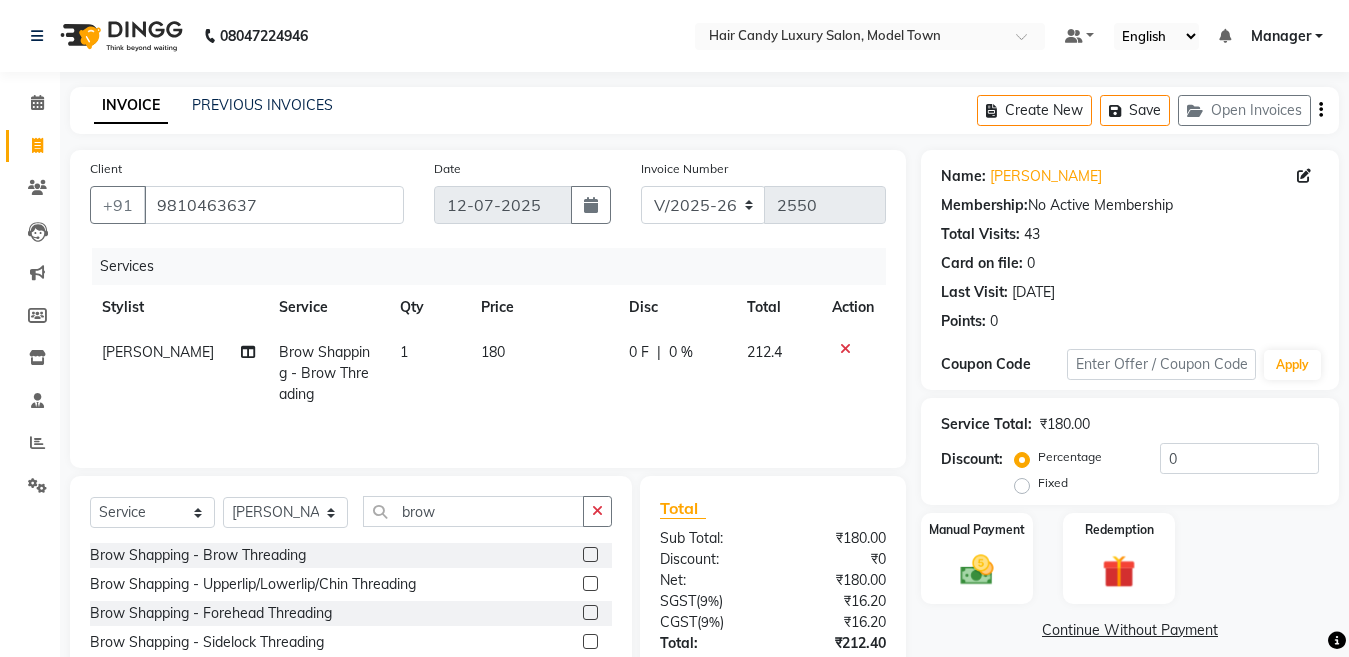 drag, startPoint x: 655, startPoint y: 562, endPoint x: 658, endPoint y: 593, distance: 31.144823 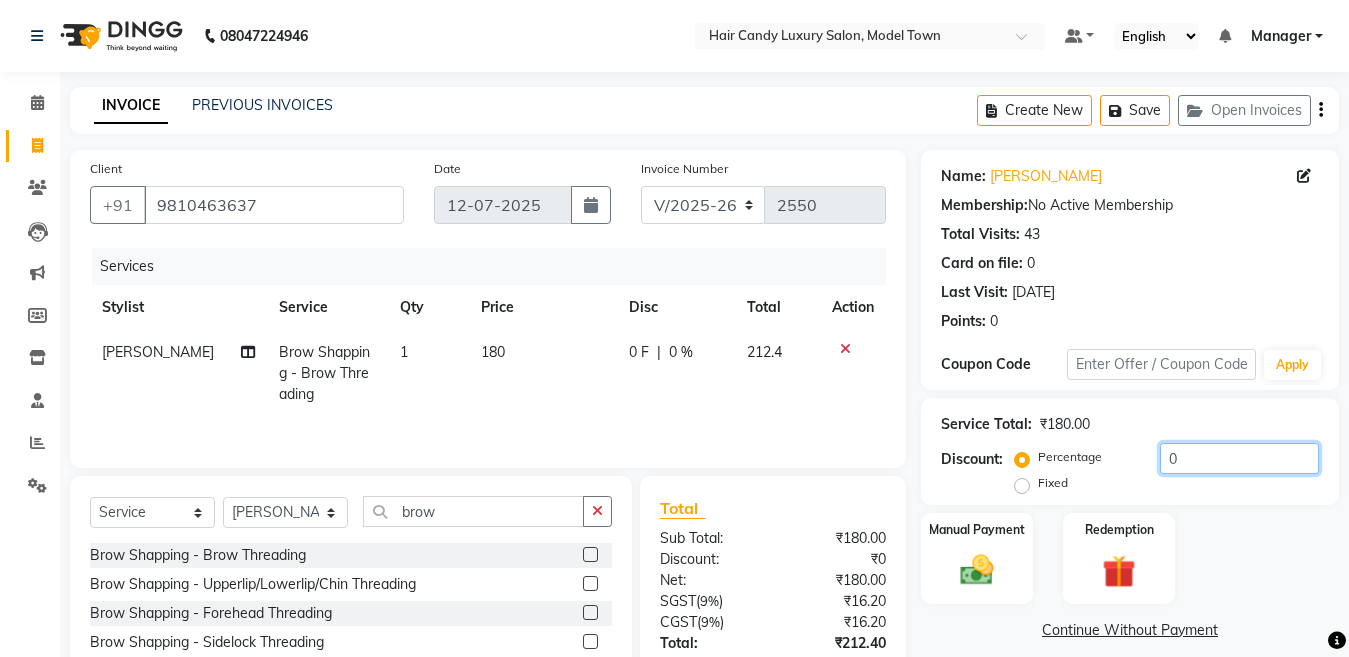 click on "0" 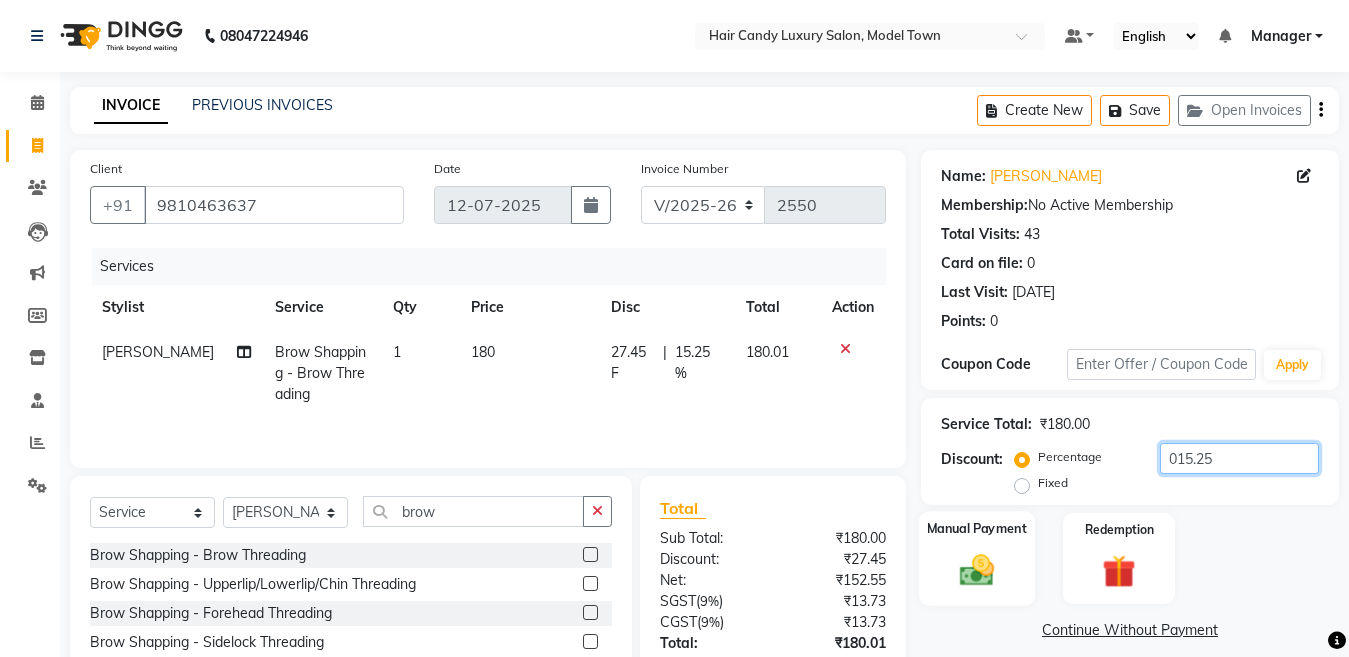 type on "015.25" 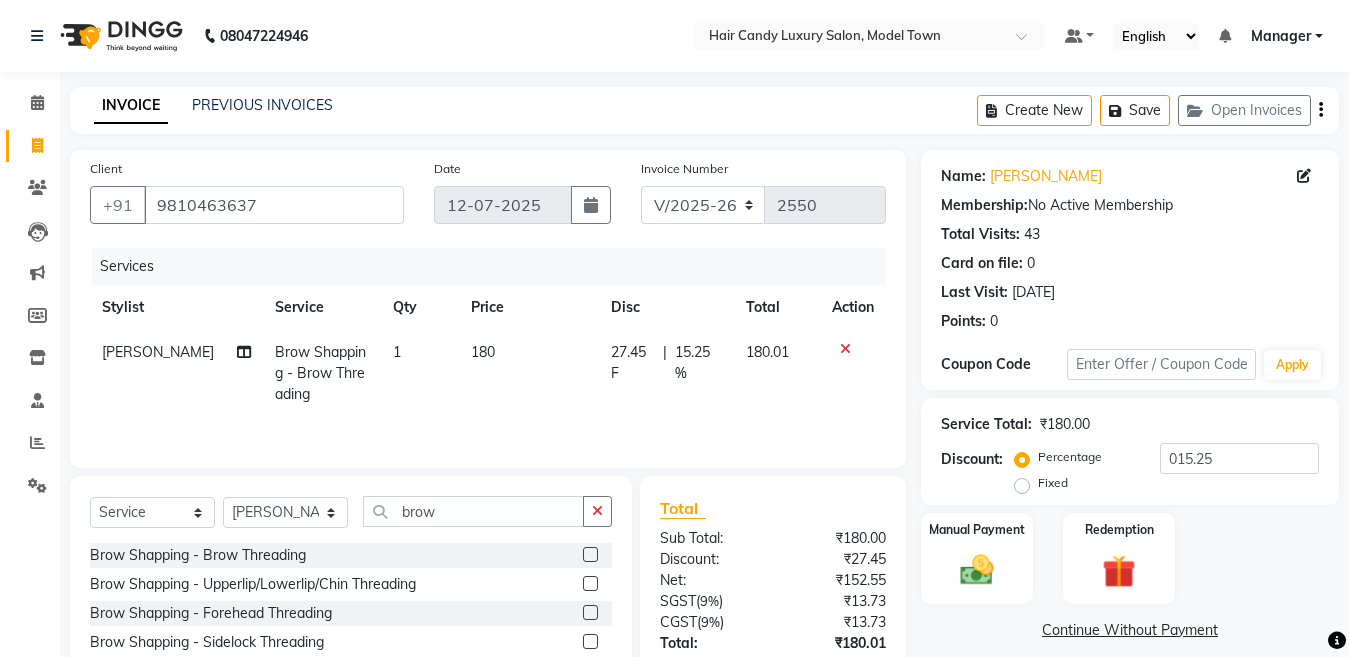 scroll, scrollTop: 155, scrollLeft: 0, axis: vertical 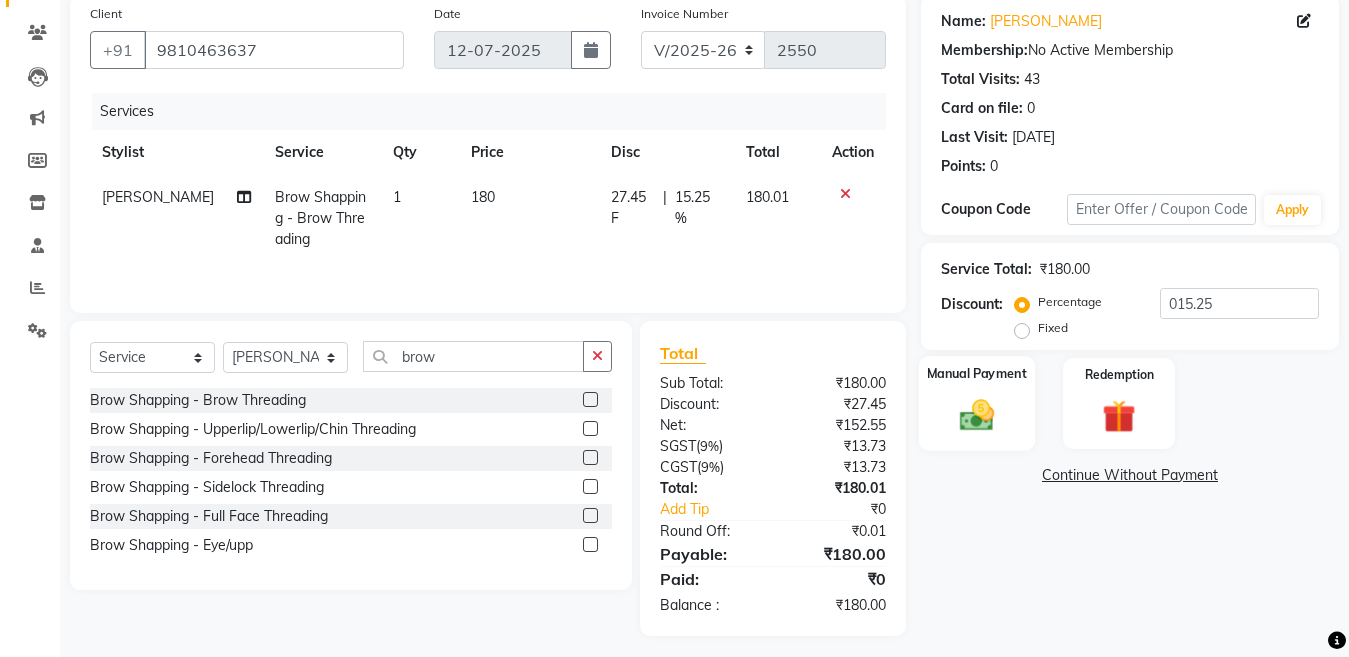 click 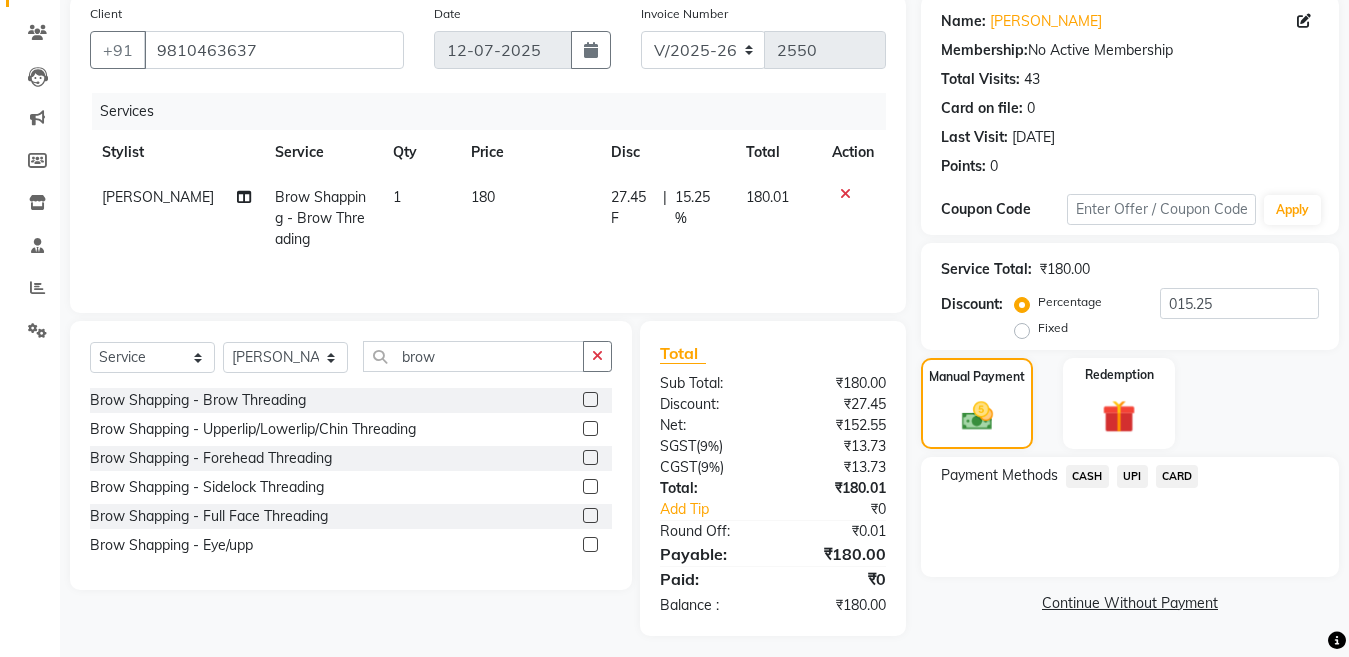 click on "CASH" 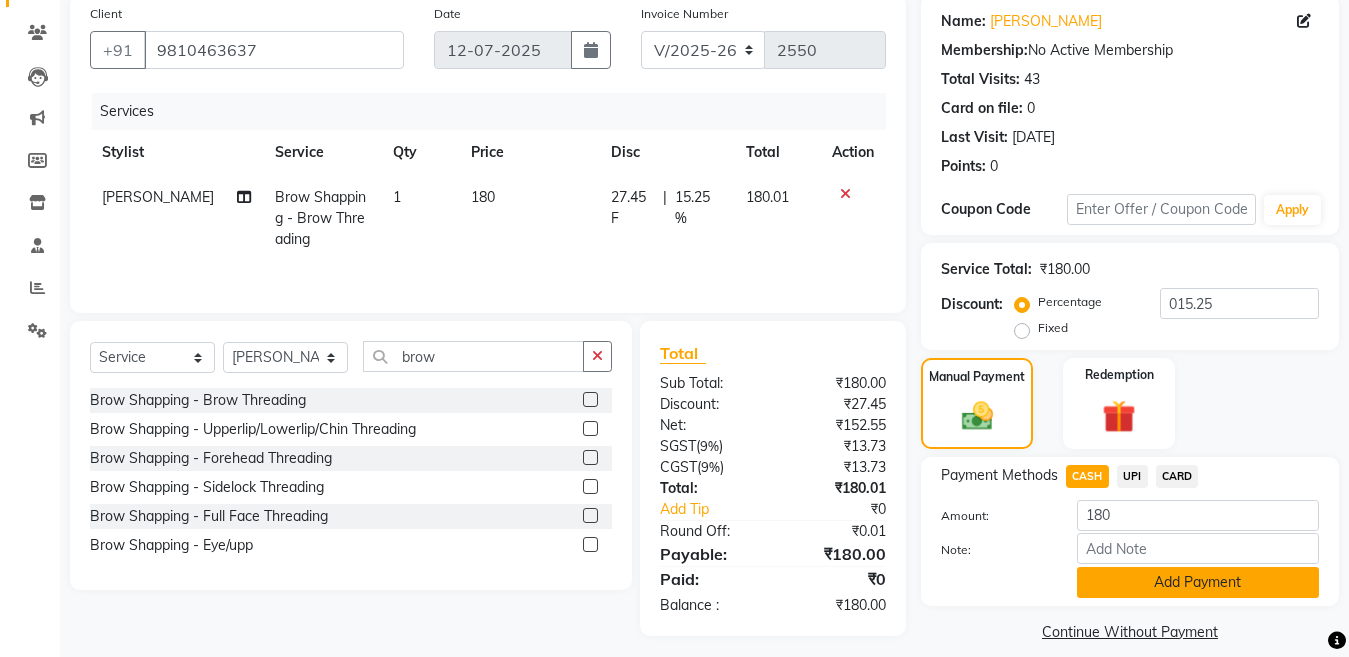 drag, startPoint x: 1101, startPoint y: 581, endPoint x: 1251, endPoint y: 531, distance: 158.11388 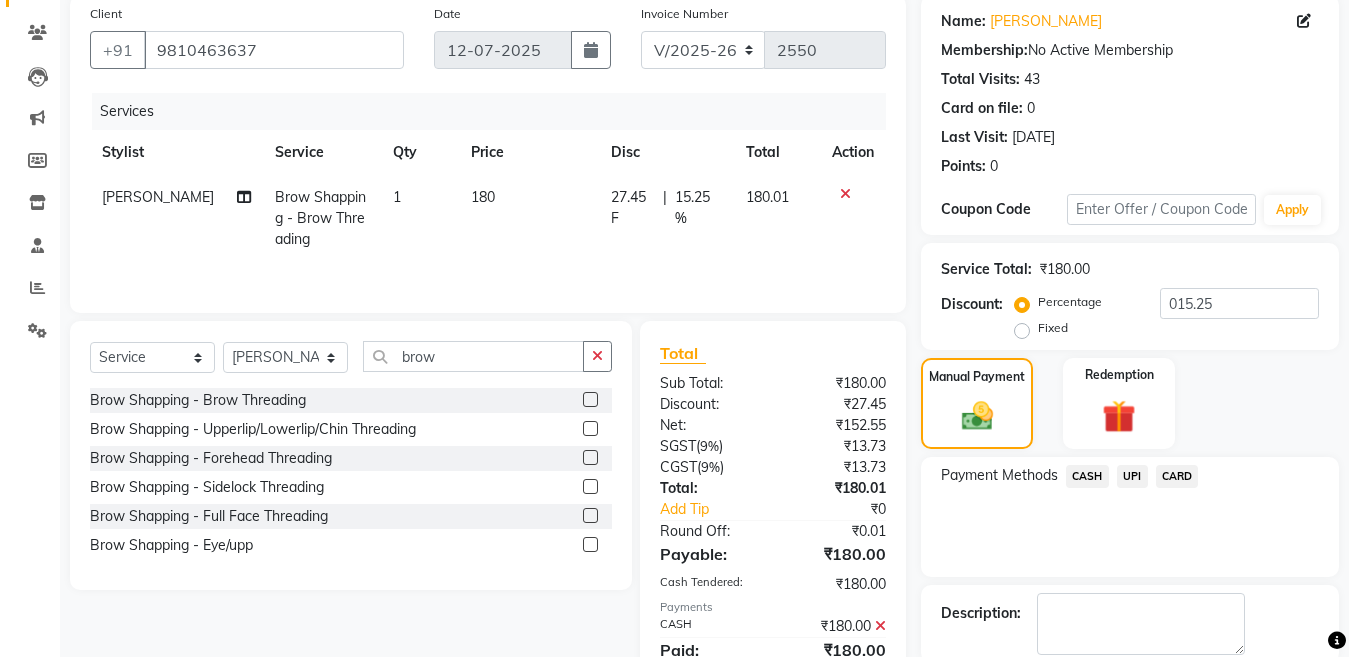 scroll, scrollTop: 259, scrollLeft: 0, axis: vertical 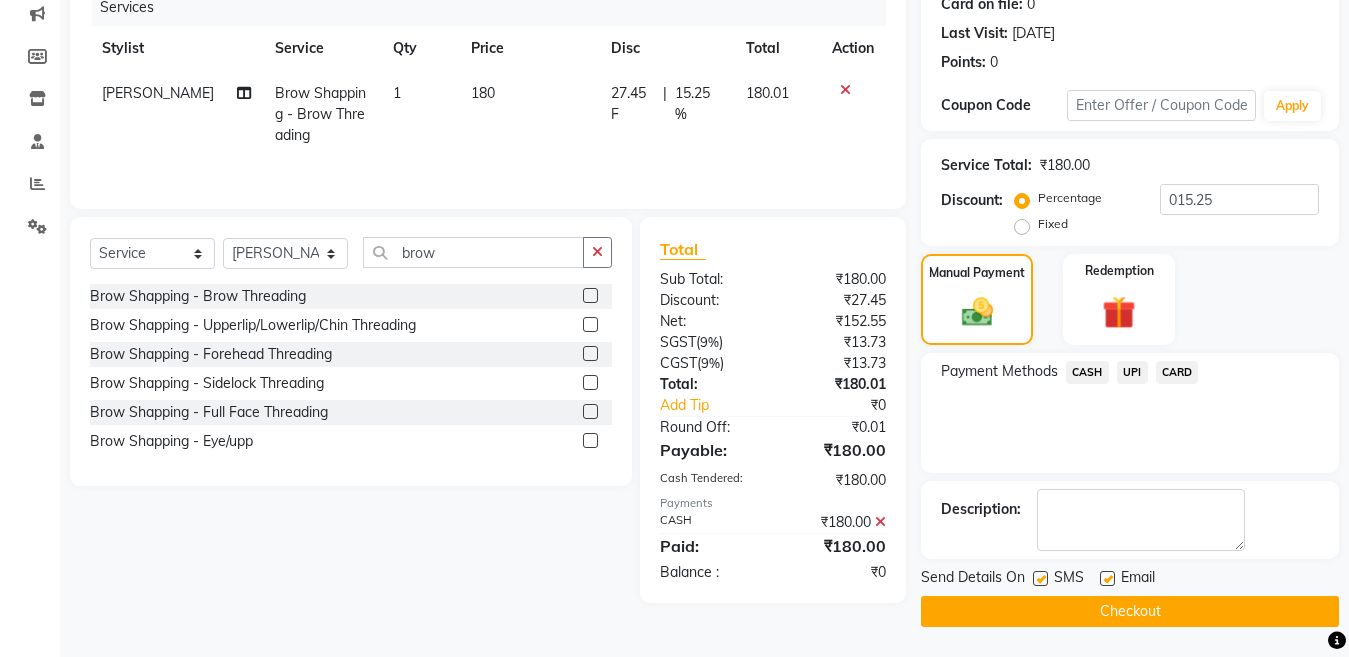 click 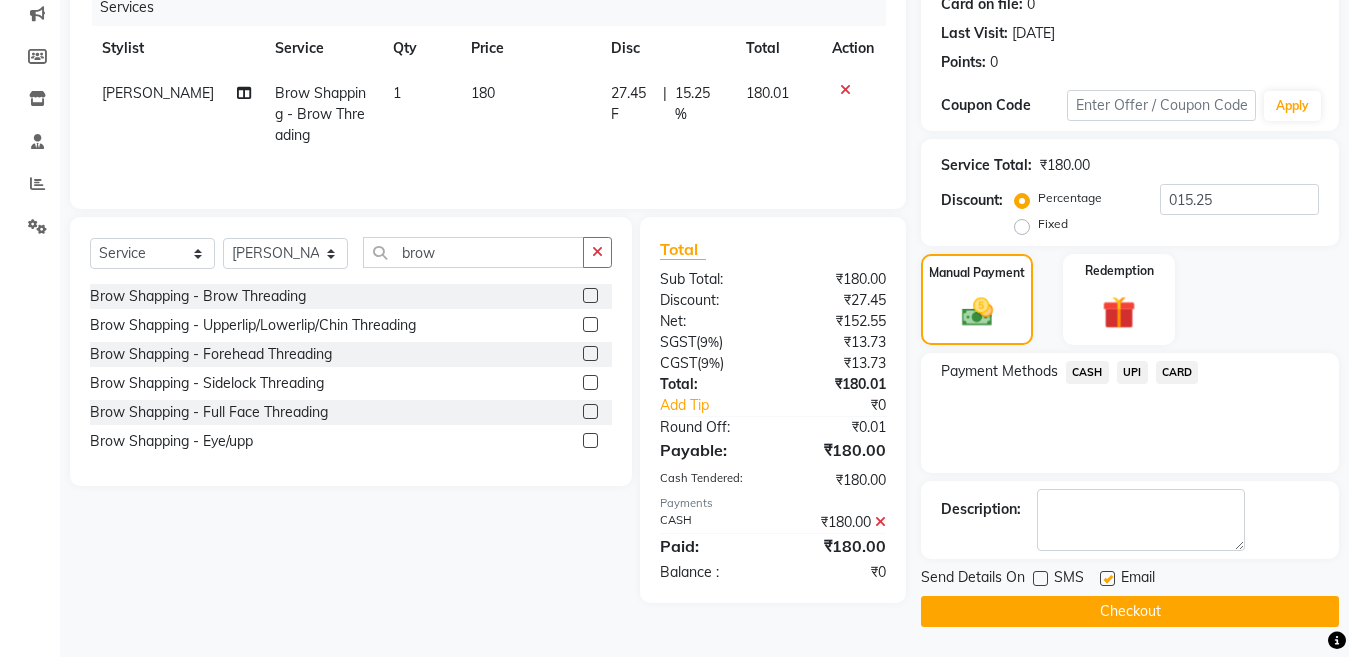 click on "Checkout" 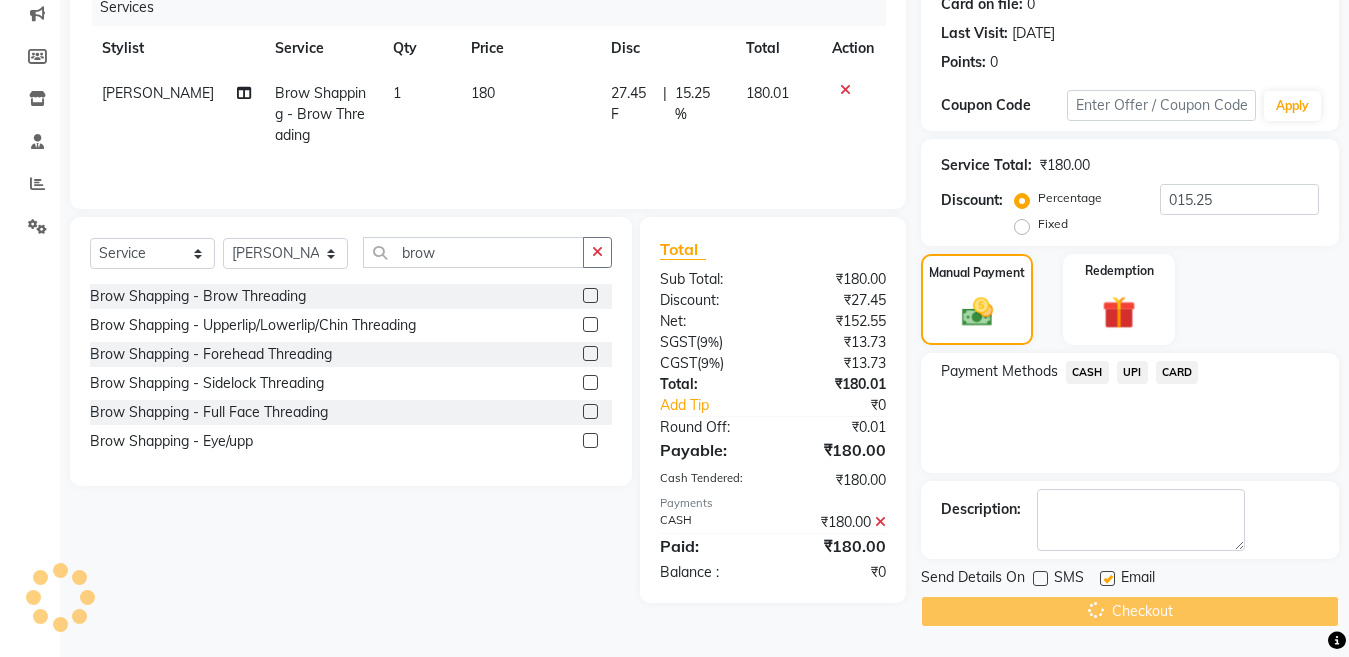 scroll, scrollTop: 0, scrollLeft: 0, axis: both 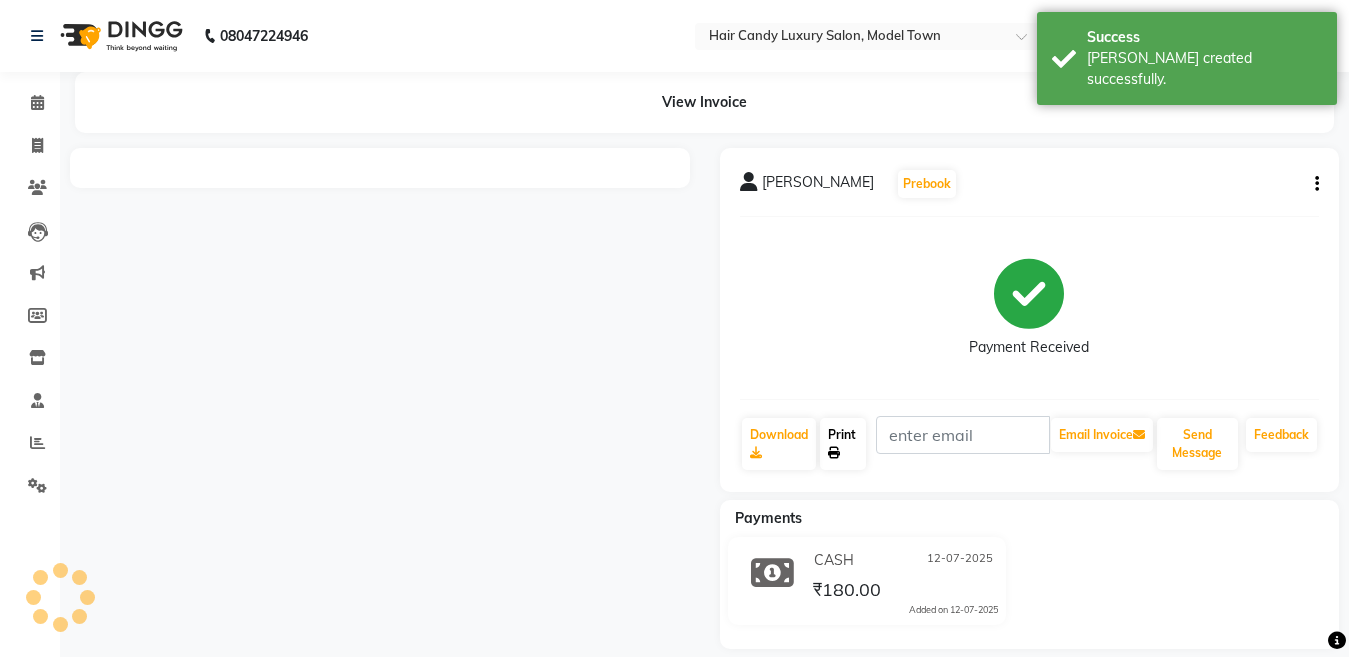 click on "Print" 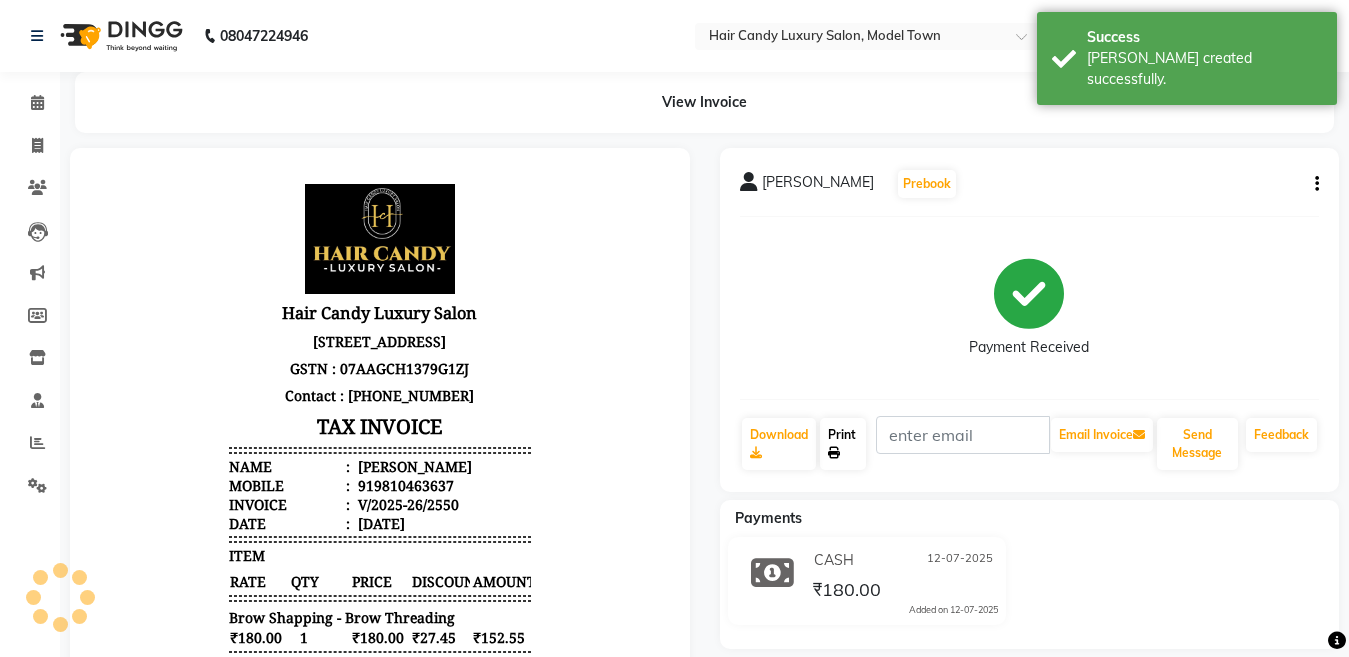 scroll, scrollTop: 0, scrollLeft: 0, axis: both 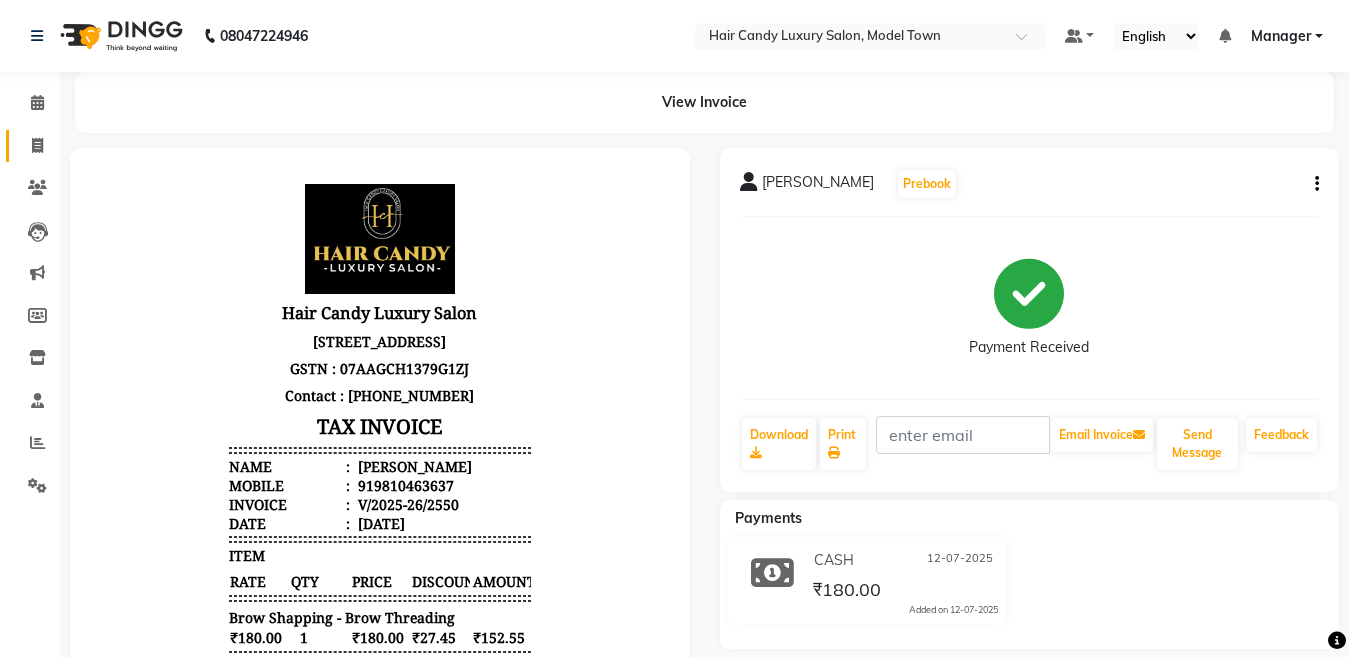 drag, startPoint x: 19, startPoint y: 153, endPoint x: 54, endPoint y: 140, distance: 37.336308 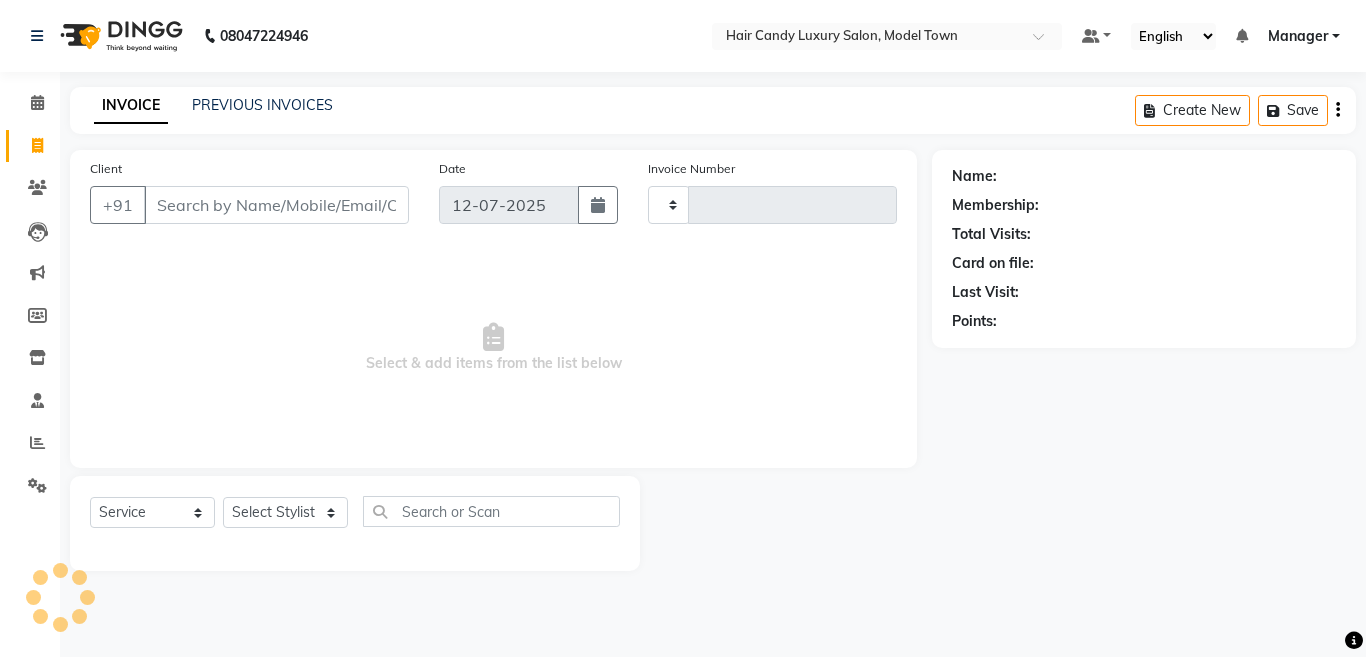 click on "Client" at bounding box center (276, 205) 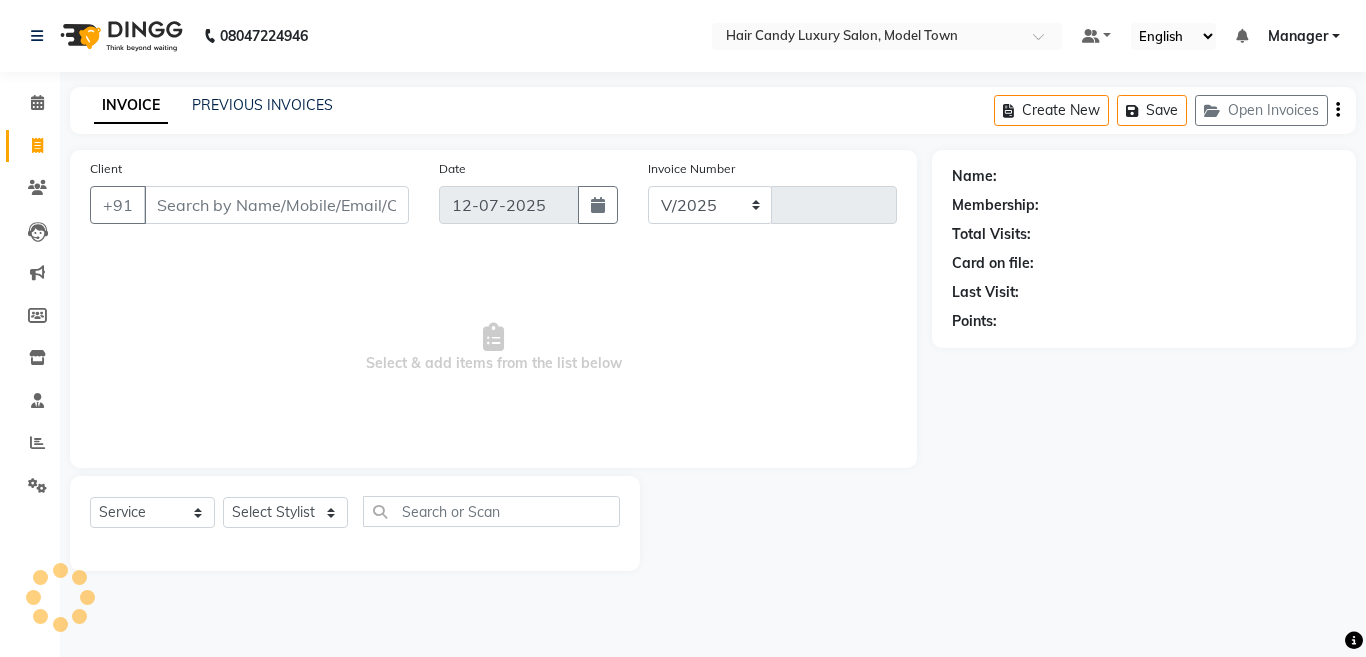 select on "4716" 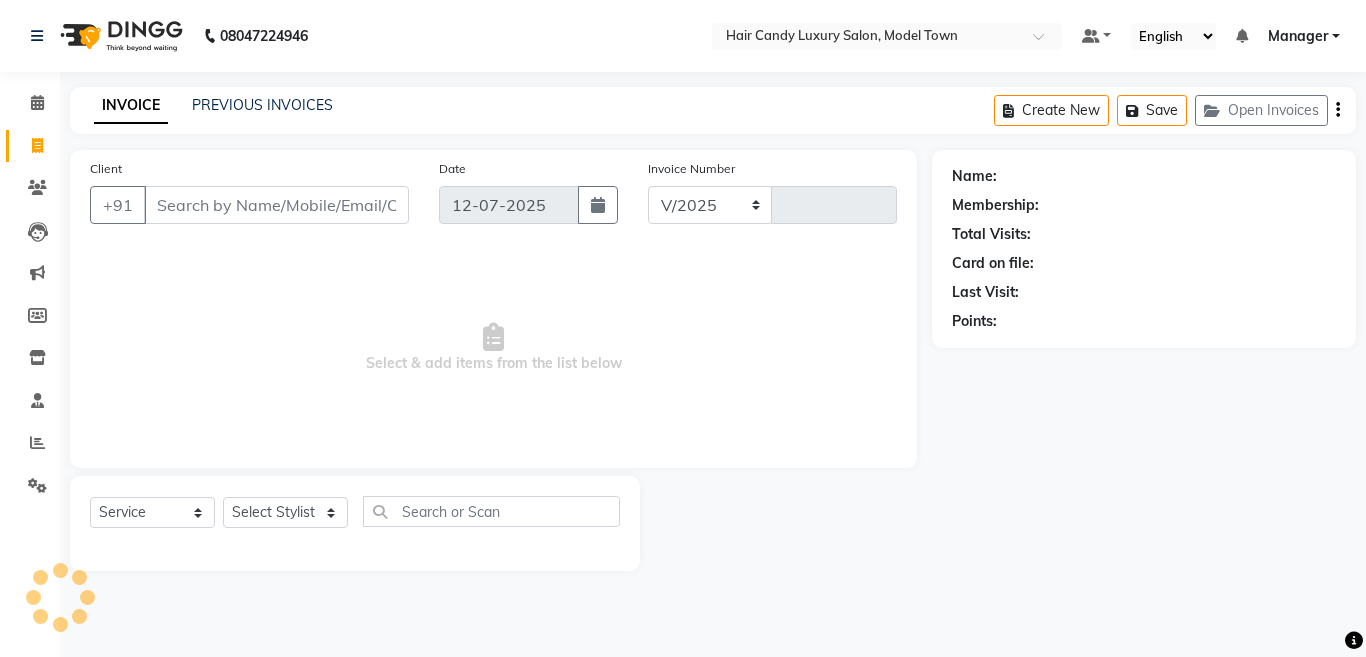 type on "2551" 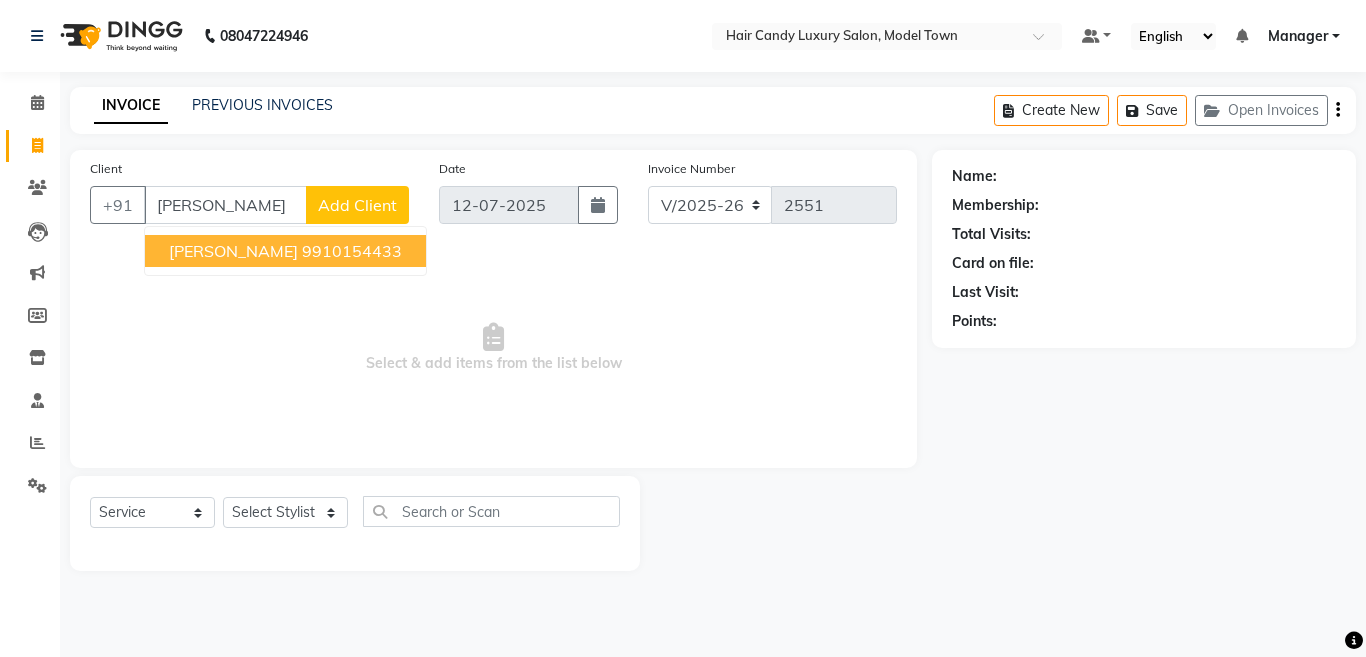 click on "[PERSON_NAME]" at bounding box center (233, 251) 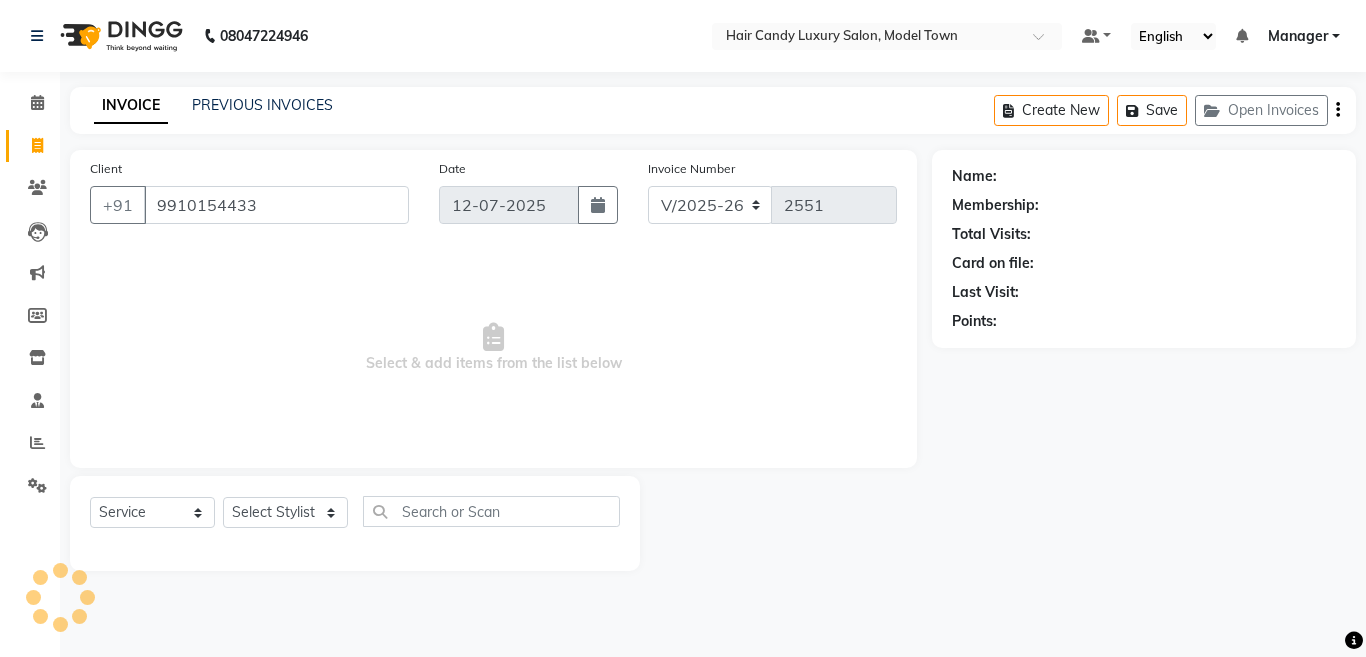 type on "9910154433" 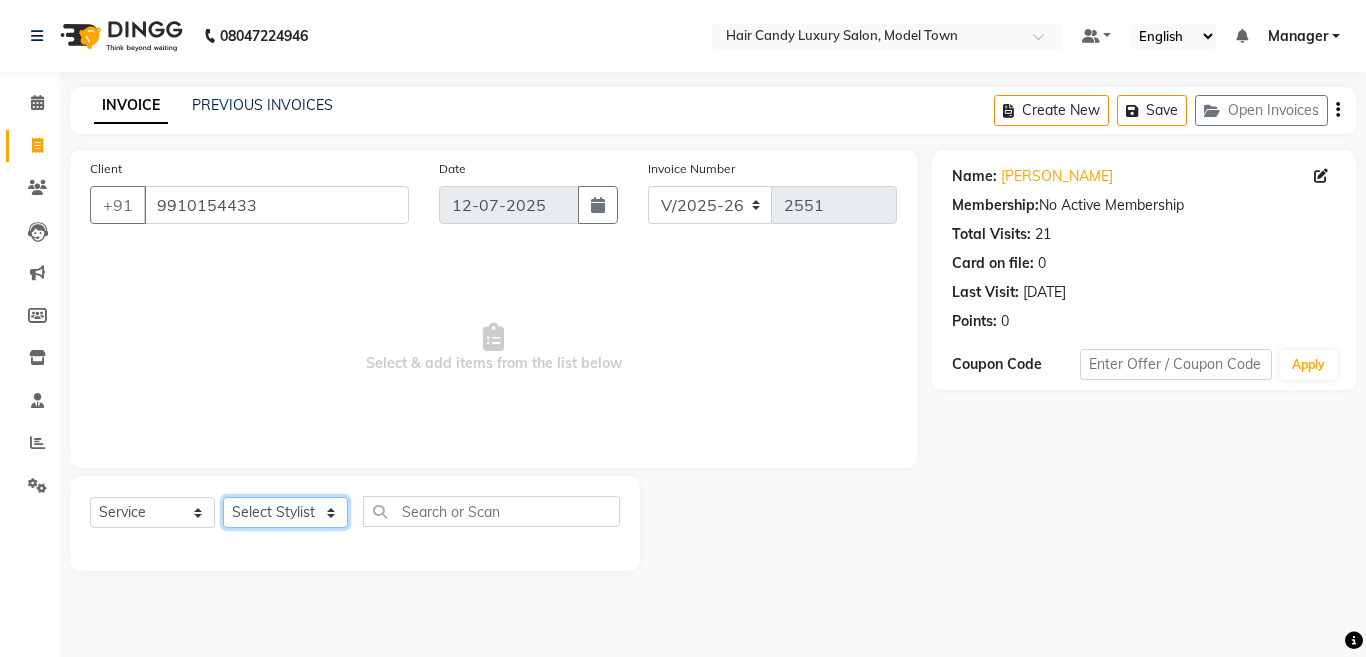 click on "Select Stylist [PERSON_NAME] [PERSON_NAME] ([PERSON_NAME]) Manager [PERSON_NAME] [PERSON_NAME] [PERSON_NAME] [PERSON_NAME] ([PERSON_NAME]) [PERSON_NAME]  stock manager surrender [PERSON_NAME] [PERSON_NAME]" 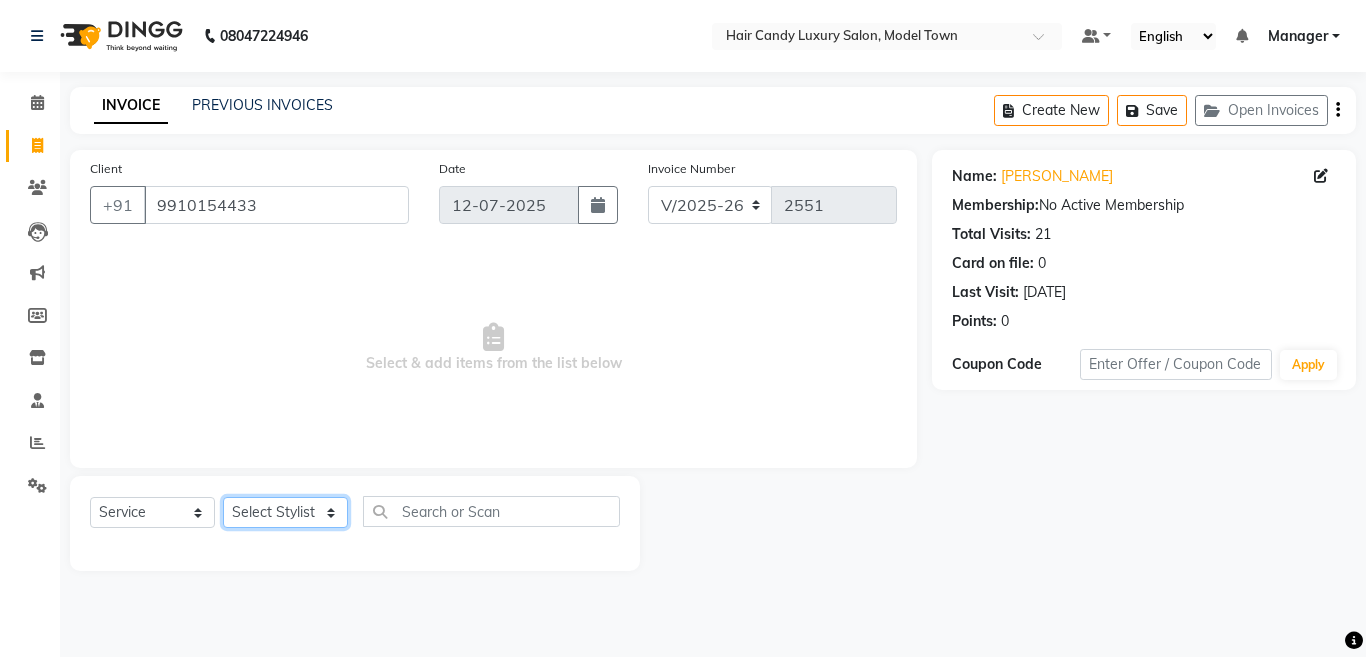 select on "28001" 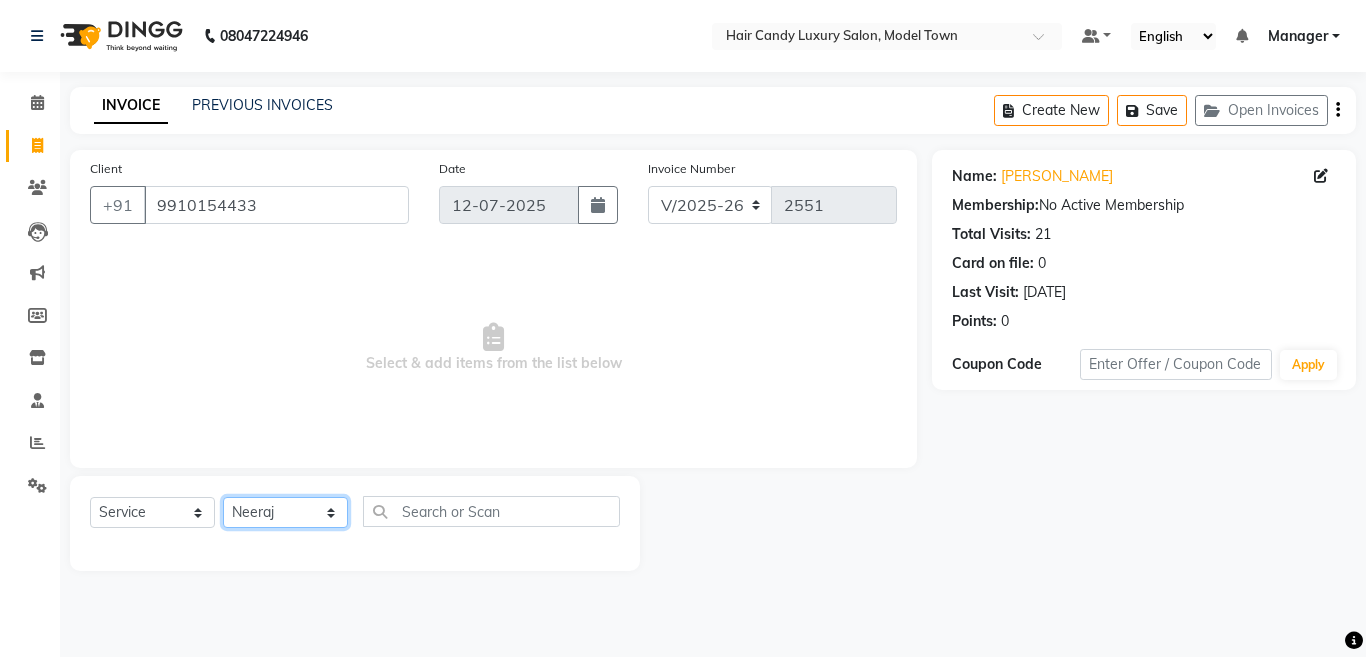 click on "Select Stylist [PERSON_NAME] [PERSON_NAME] ([PERSON_NAME]) Manager [PERSON_NAME] [PERSON_NAME] [PERSON_NAME] [PERSON_NAME] ([PERSON_NAME]) [PERSON_NAME]  stock manager surrender [PERSON_NAME] [PERSON_NAME]" 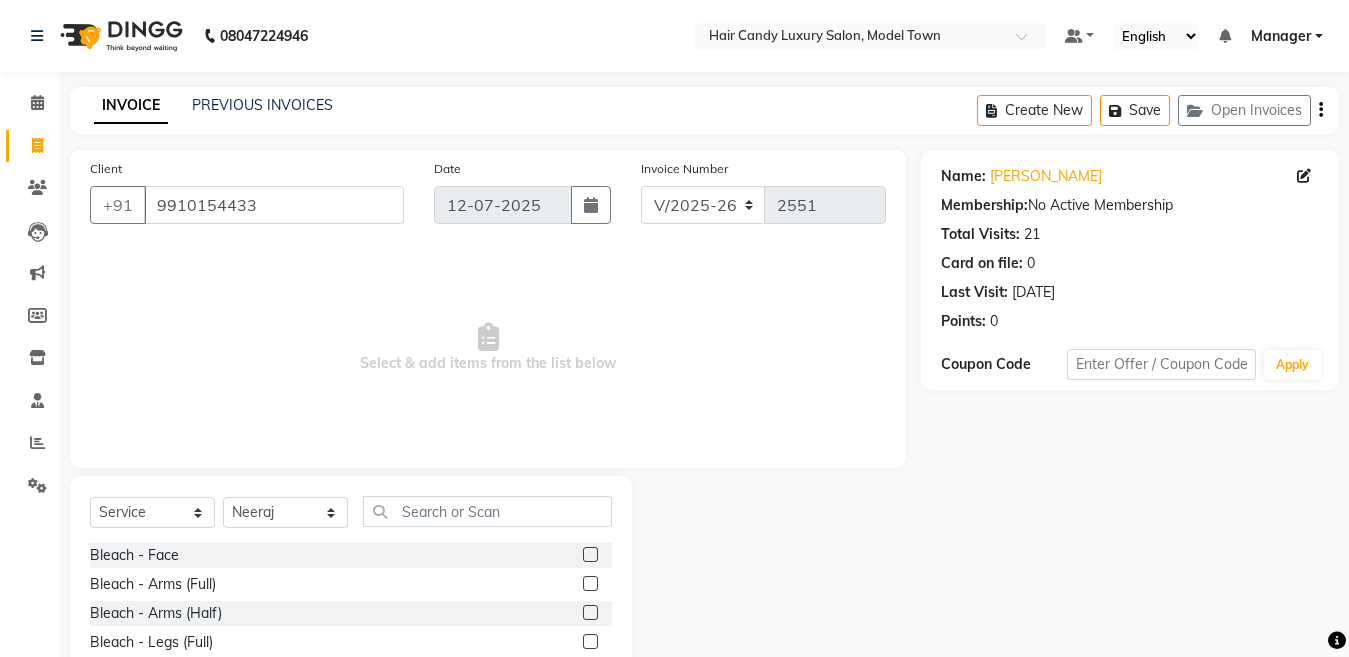click on "Select  Service  Product  Membership  Package Voucher Prepaid Gift Card  Select Stylist [PERSON_NAME] [PERSON_NAME] ([PERSON_NAME]) Manager Neeraj [PERSON_NAME] [PERSON_NAME] [PERSON_NAME] ([PERSON_NAME]) [PERSON_NAME] sameer  stock manager surrender [PERSON_NAME] [PERSON_NAME] - Face  Bleach - Arms (Full)  Bleach - Arms (Half)  Bleach - Legs (Full)  Bleach - Legs (Half)  Bleach - Back (Full)  Bleach - Back (Half)  Bleach - Front (Full)  Bleach - Front (Half)  Bleach - Full Body  Mango-Pedicure  Detan - Face  Detan - Arms (Full)  Detan - Arms (Half)  Detan - Legs (Full)  Detan - Legs (Half)  Detan - Back (Full)  Detan - Back (Half)  Detan - Front (Full)  Detan - Front (Half)  Detan - Full Body  Facial - Face Massage  Facial - Face Cleaning  Facial - Face D-Tan  Facial - Face Bleach  Facial - Casmara Facial  Facial - O3 Cleanup  Facial - O3 Facial  Facial - Skeyndor Cleanup  Facial - Skeyndor Facial  Facial - Face Mask  Facial - Dermalogica Facial  Facial - Dermalogica Clean up  Hands and Feet - Express Menicure  Hands and Feet -" 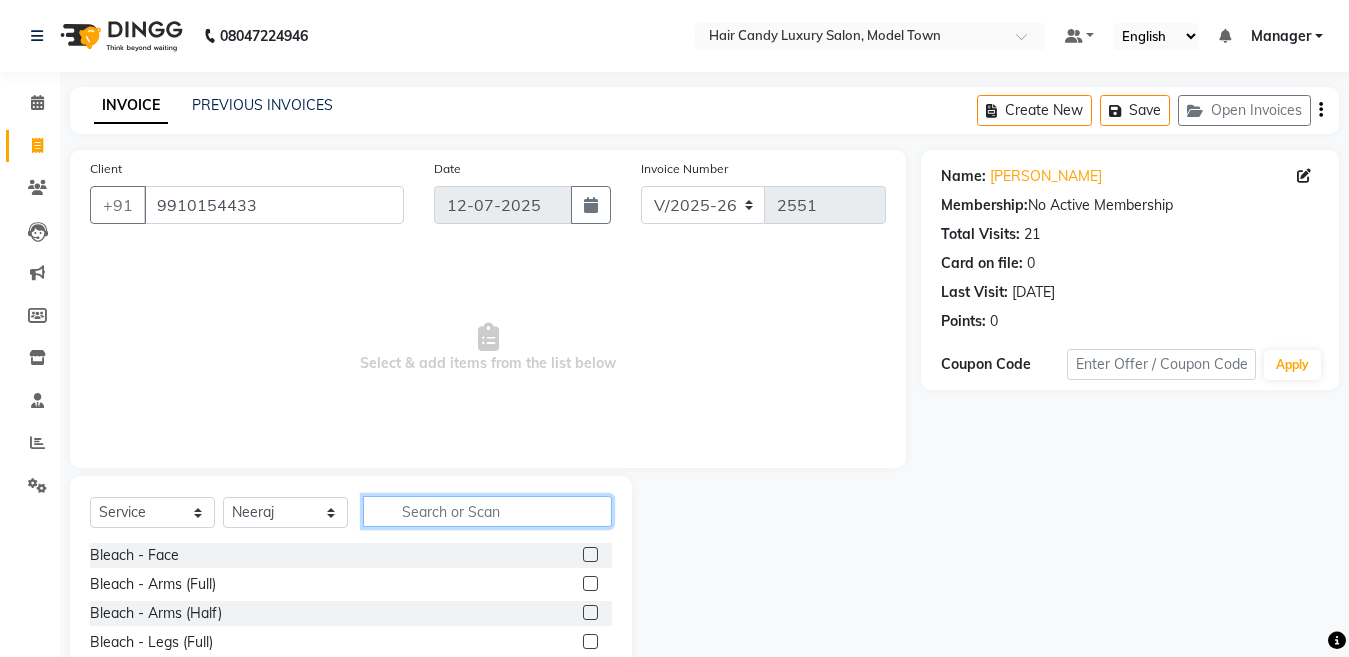 click 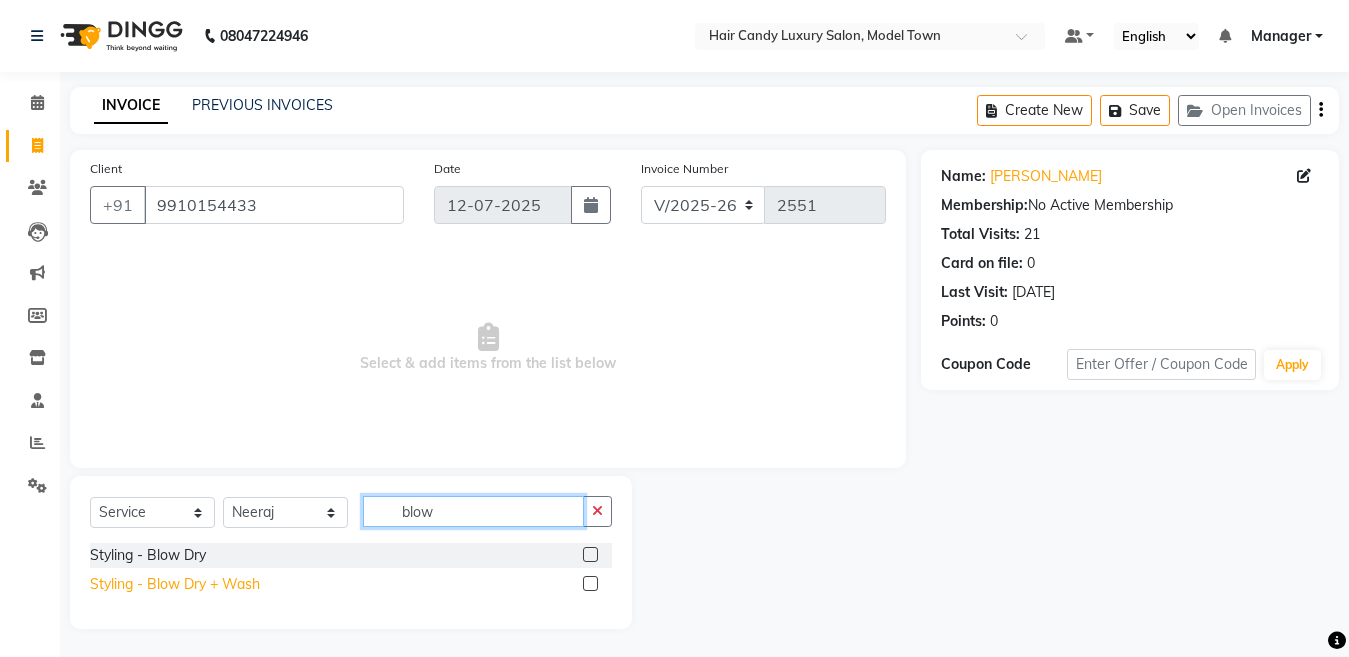type on "blow" 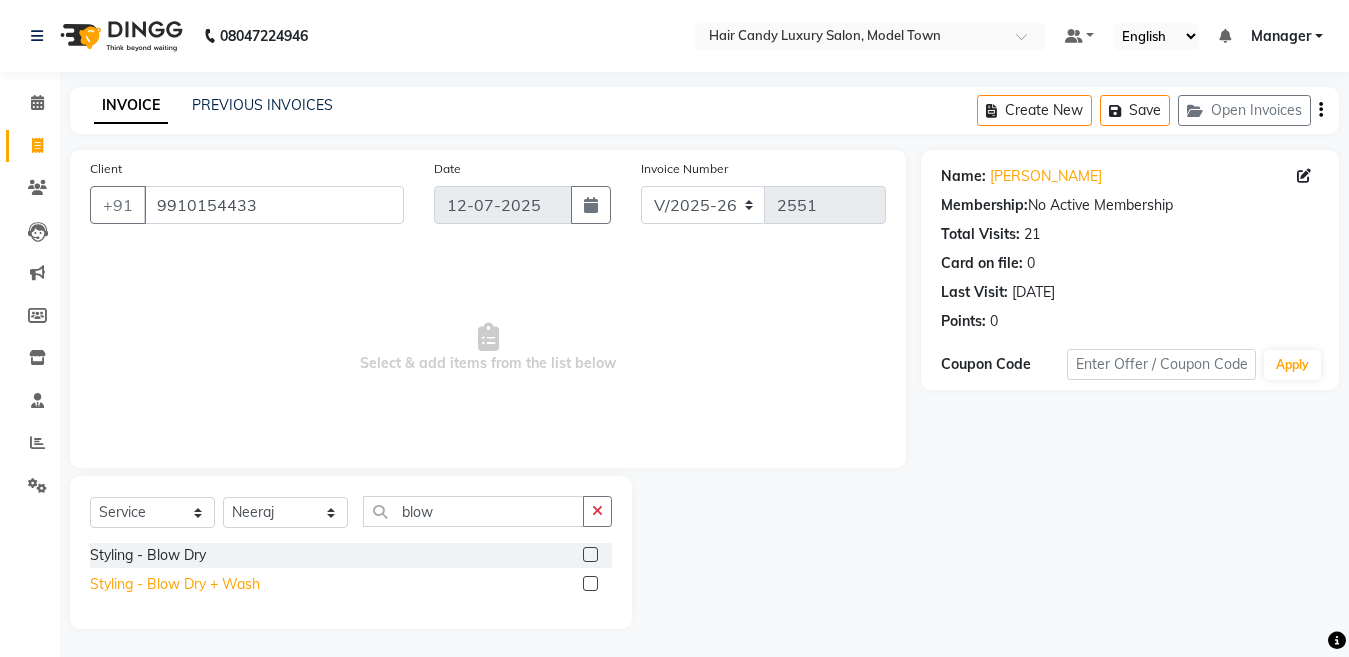 click on "Styling - Blow Dry + Wash" 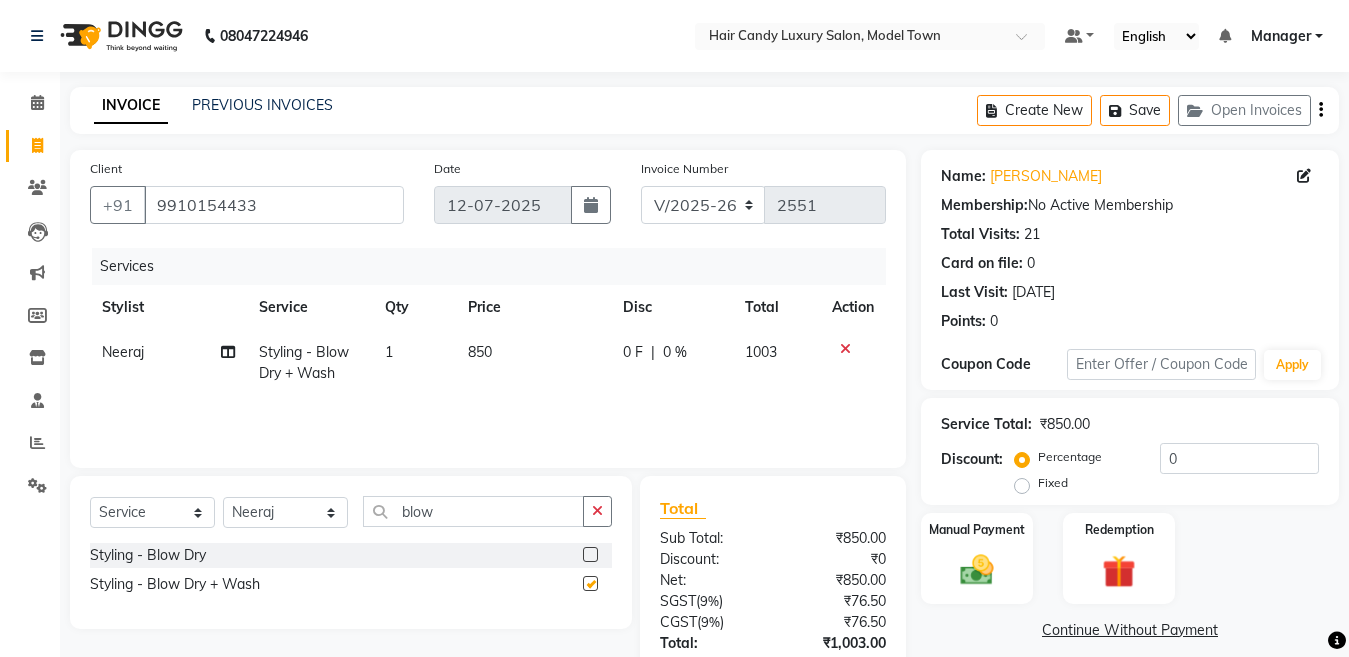 checkbox on "false" 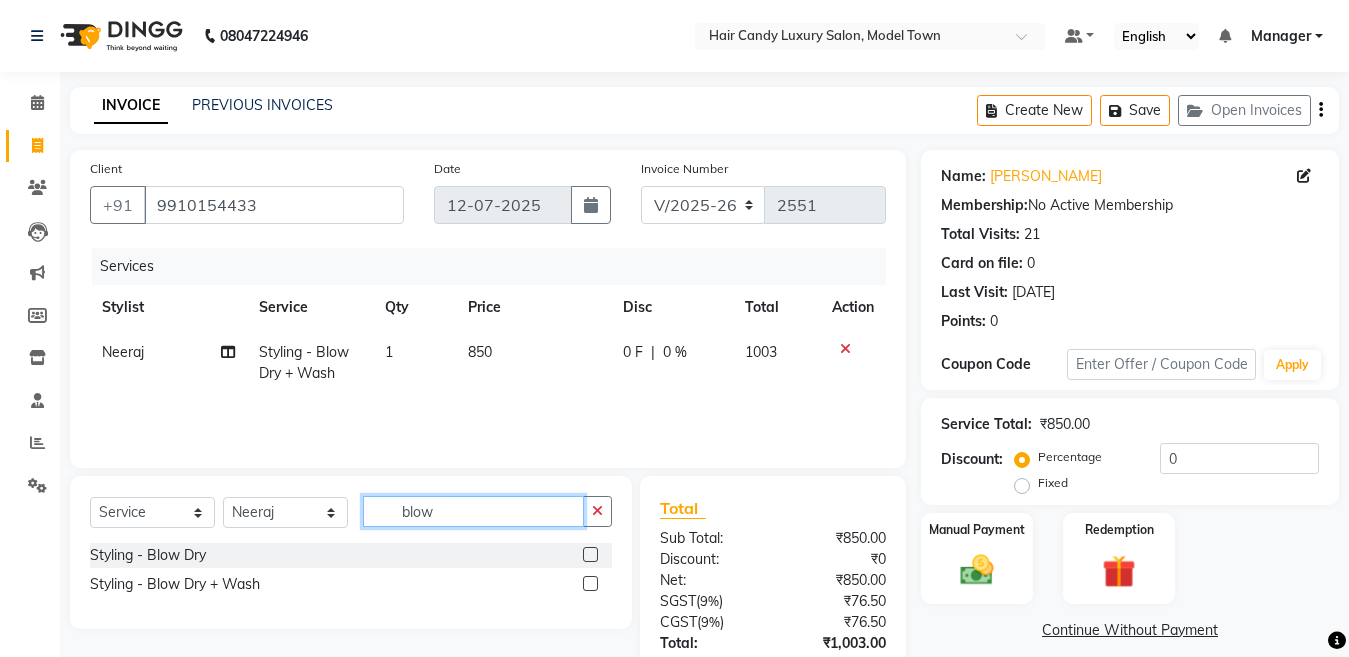 click on "blow" 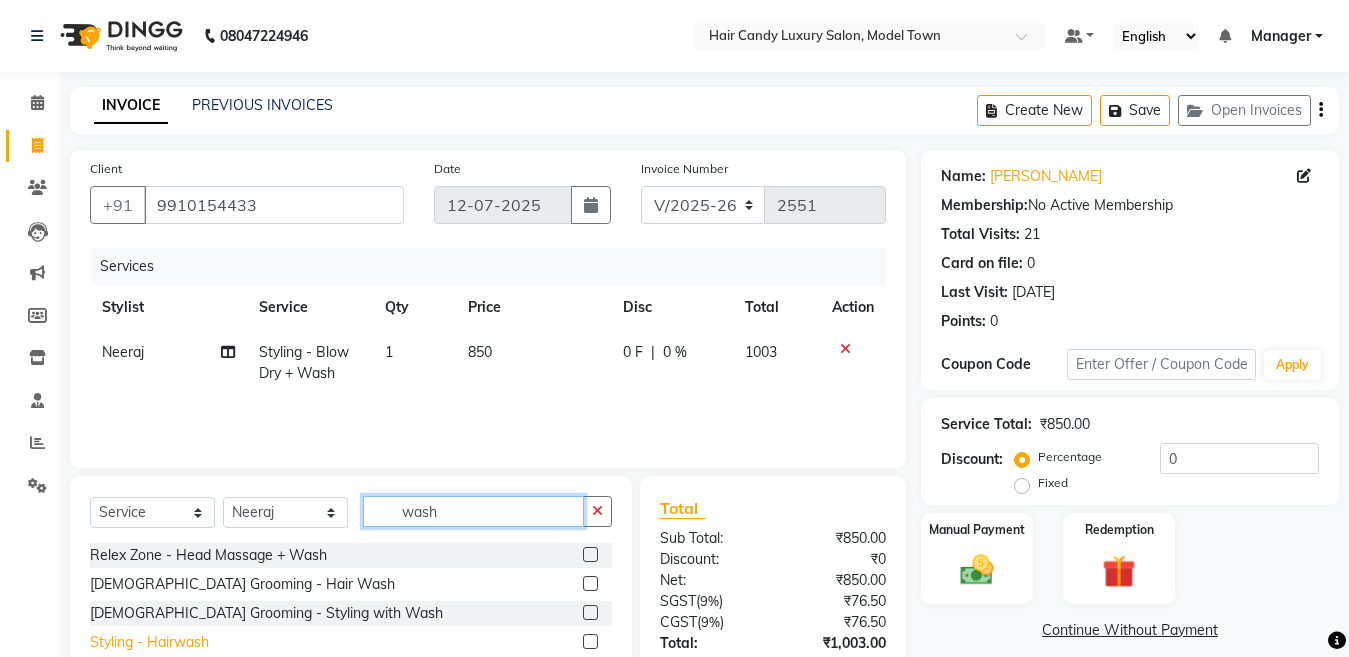 type on "wash" 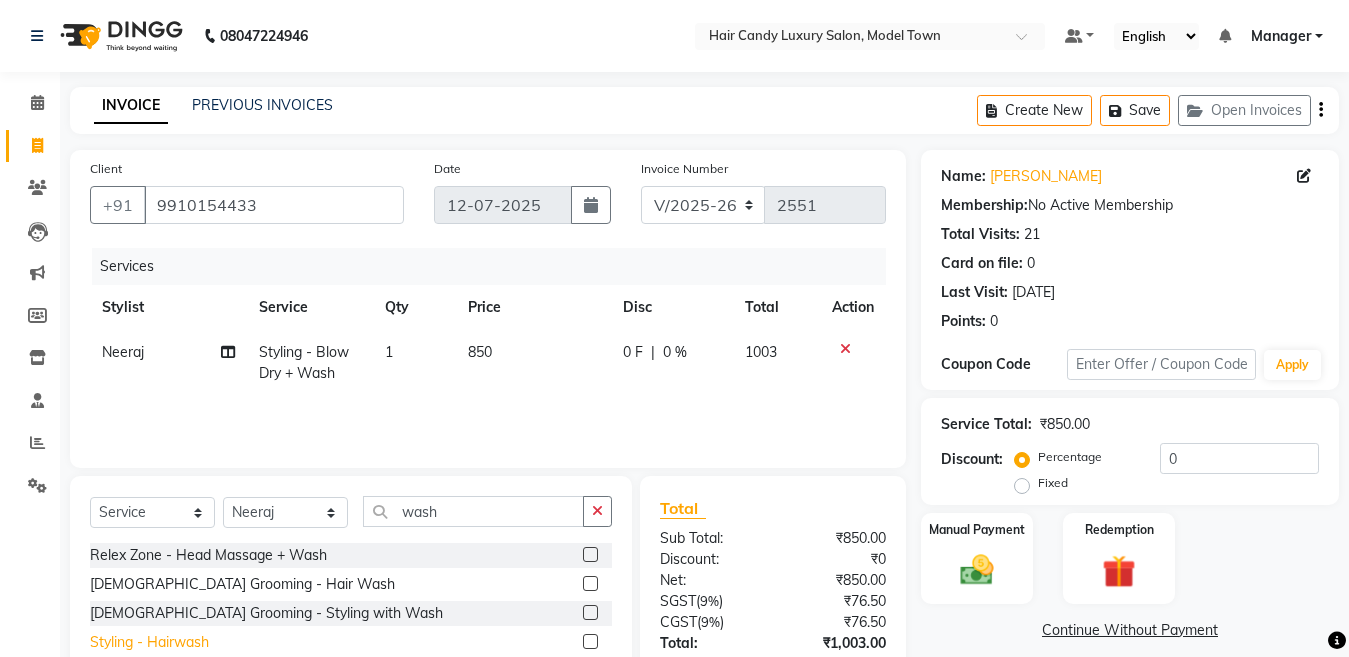 click on "Styling - Hairwash" 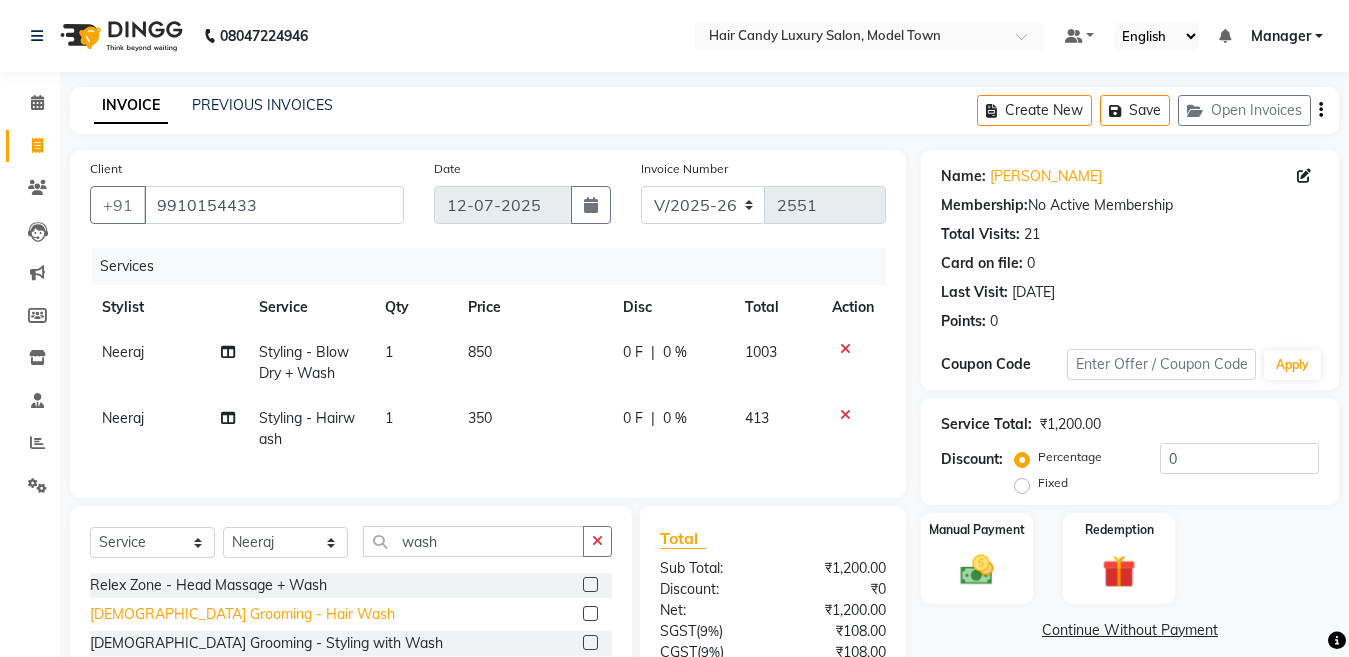 checkbox on "false" 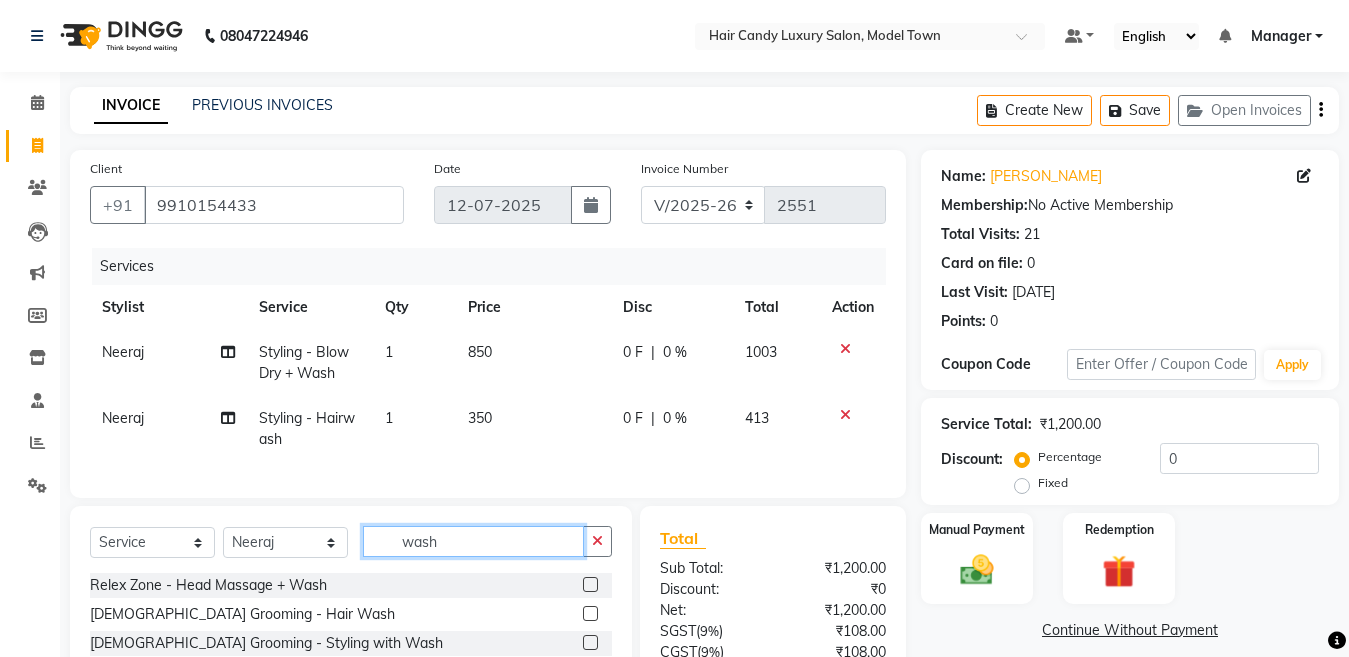 click on "wash" 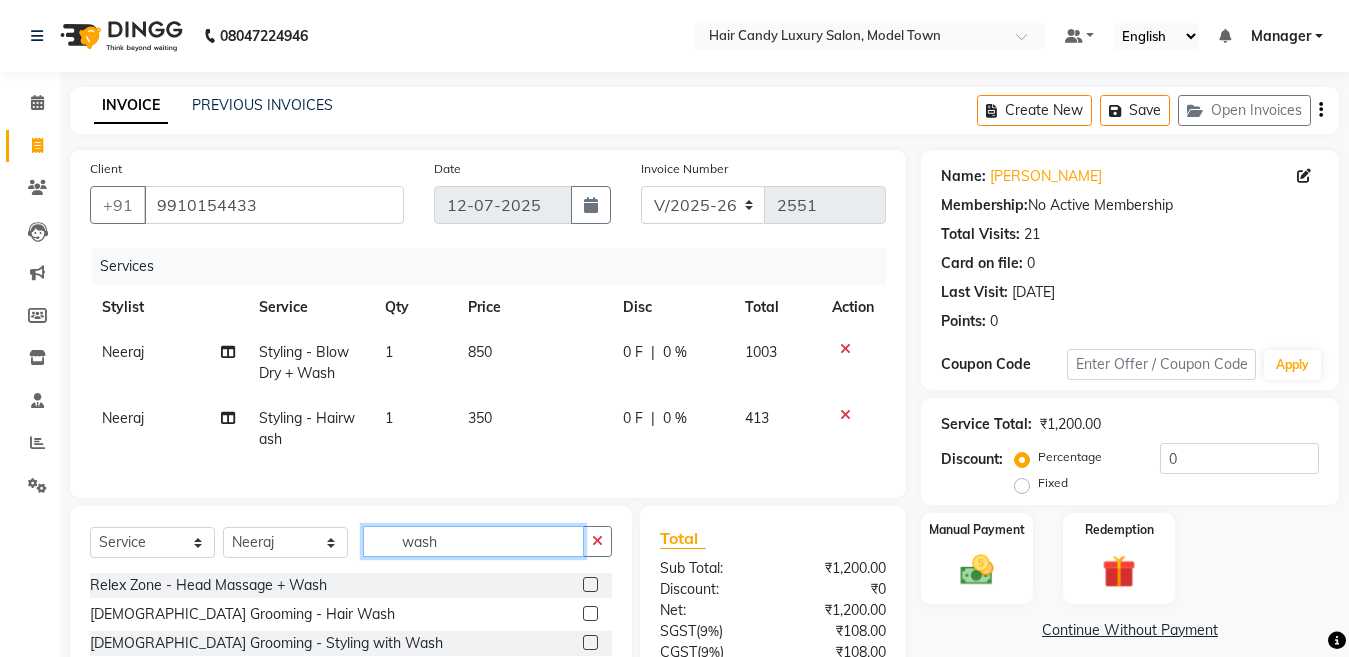 click on "wash" 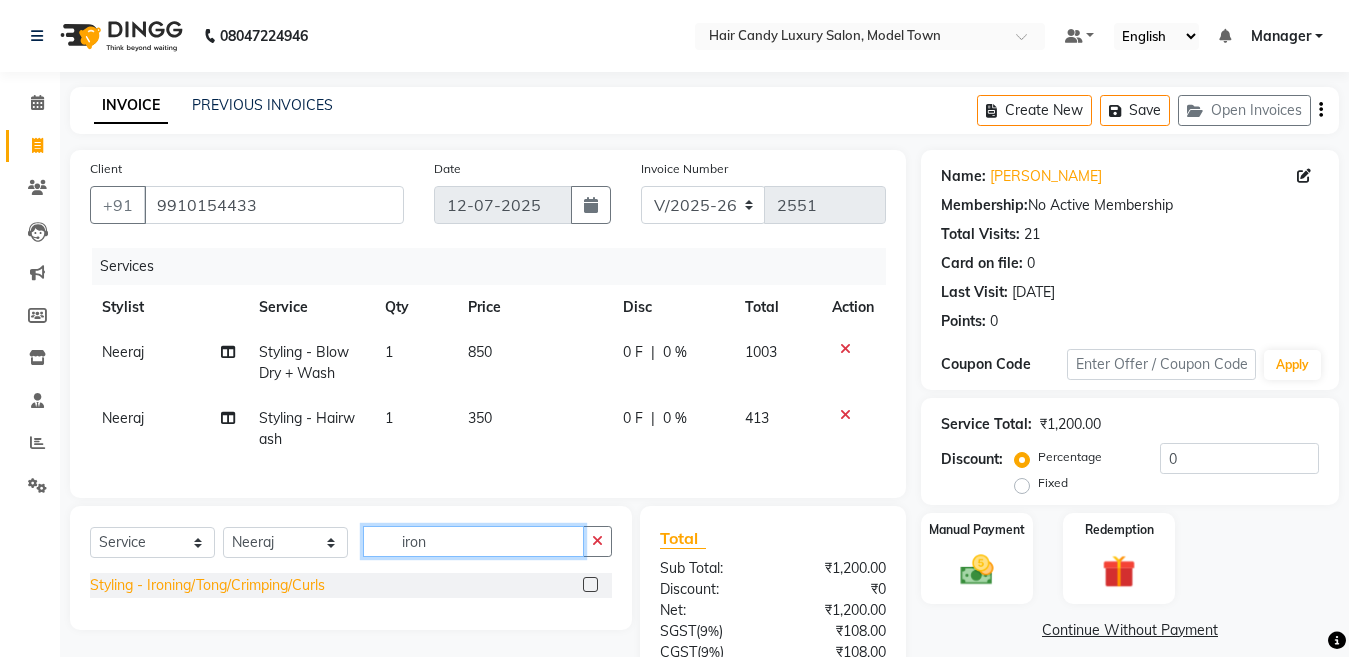 type on "iron" 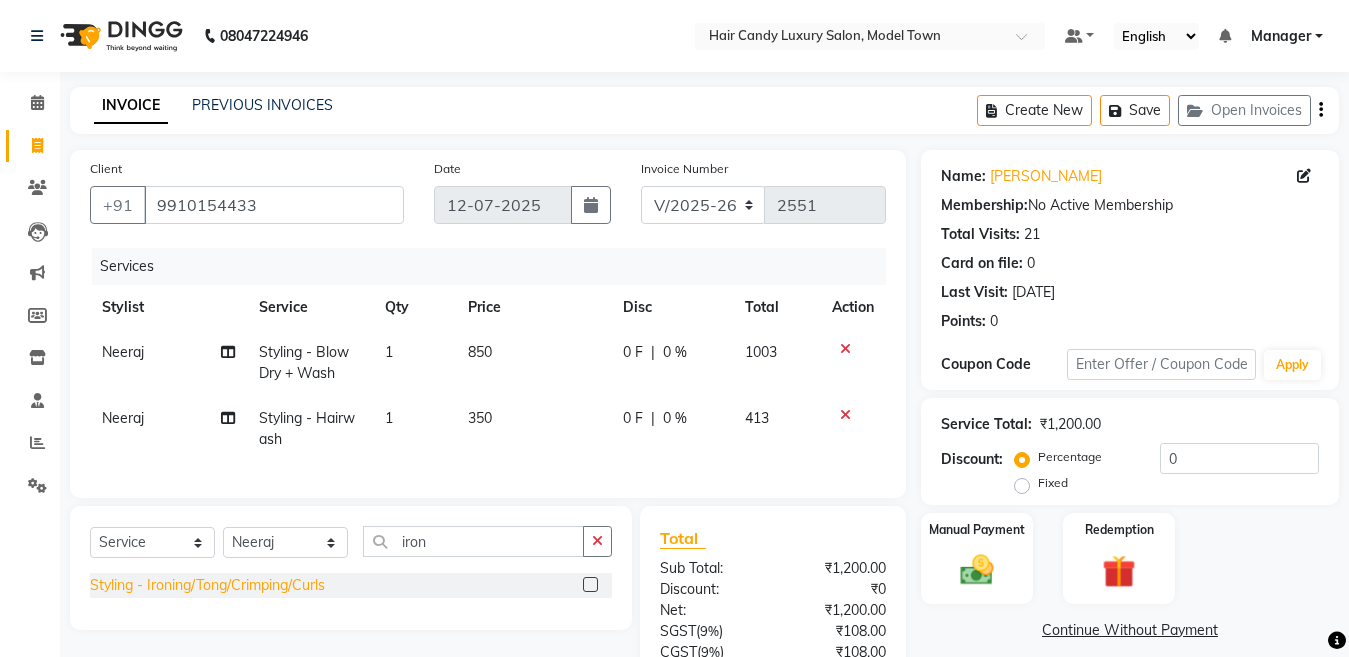 click on "Styling - Ironing/Tong/Crimping/Curls" 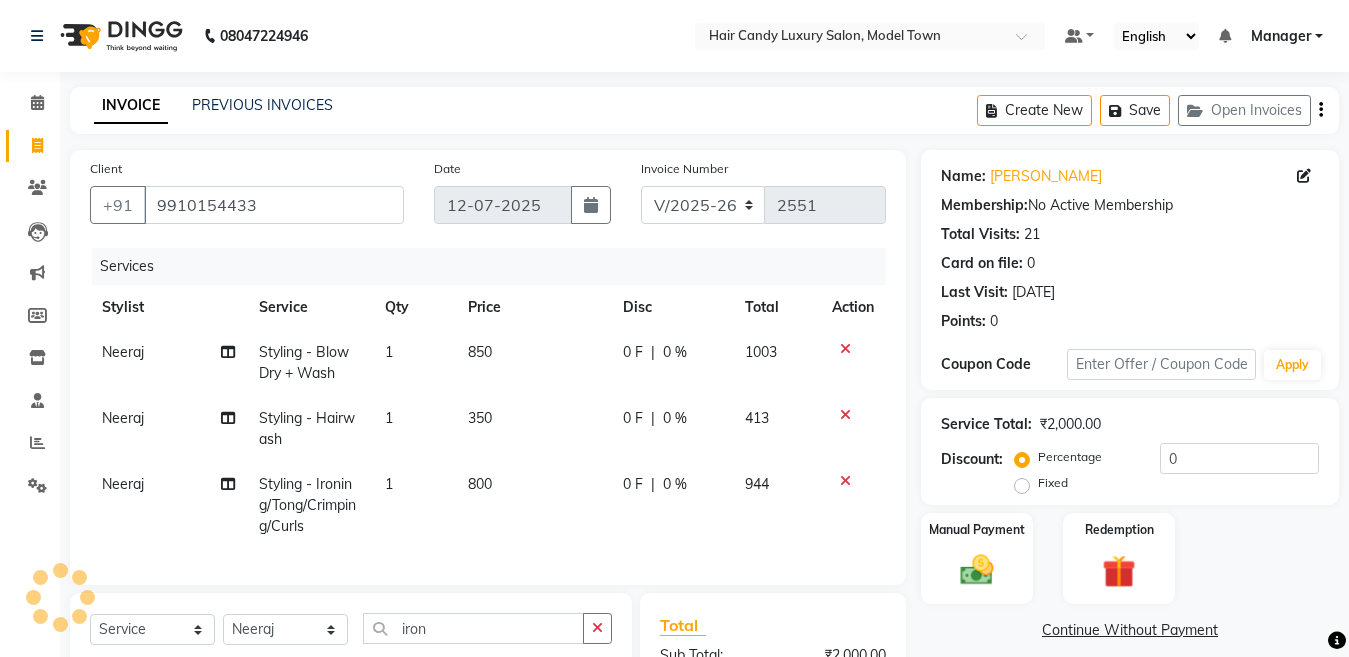 checkbox on "false" 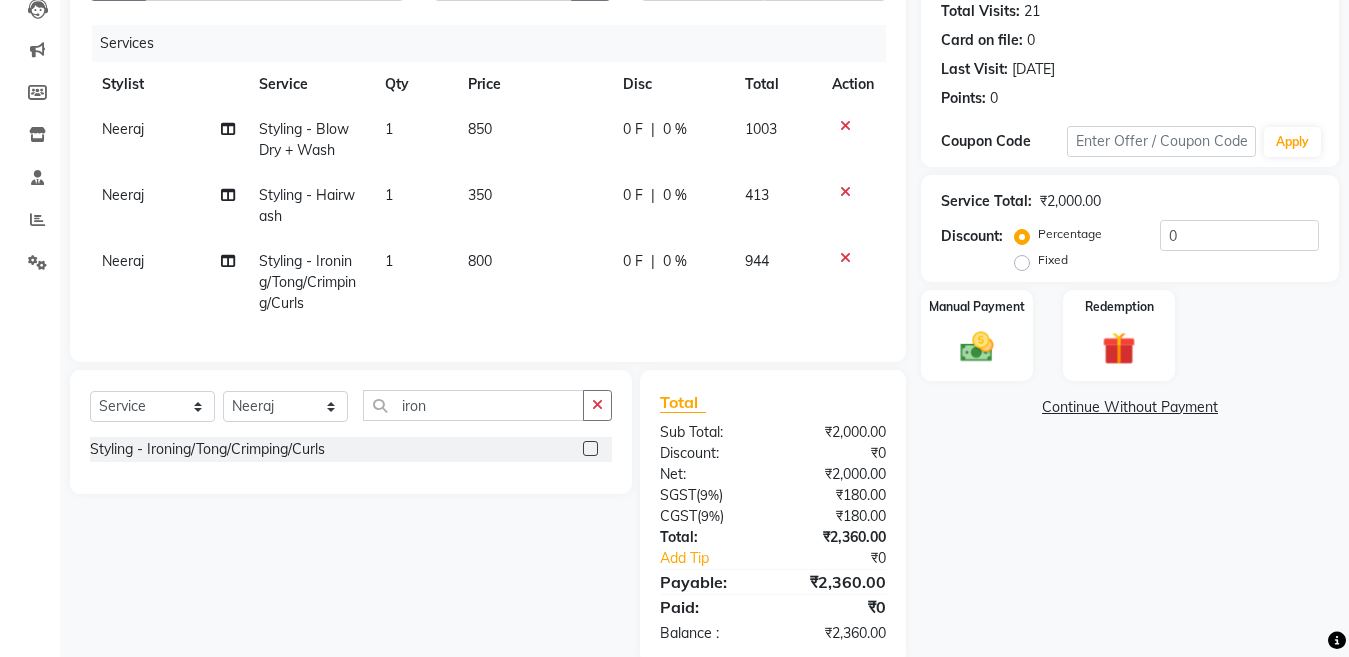 scroll, scrollTop: 228, scrollLeft: 0, axis: vertical 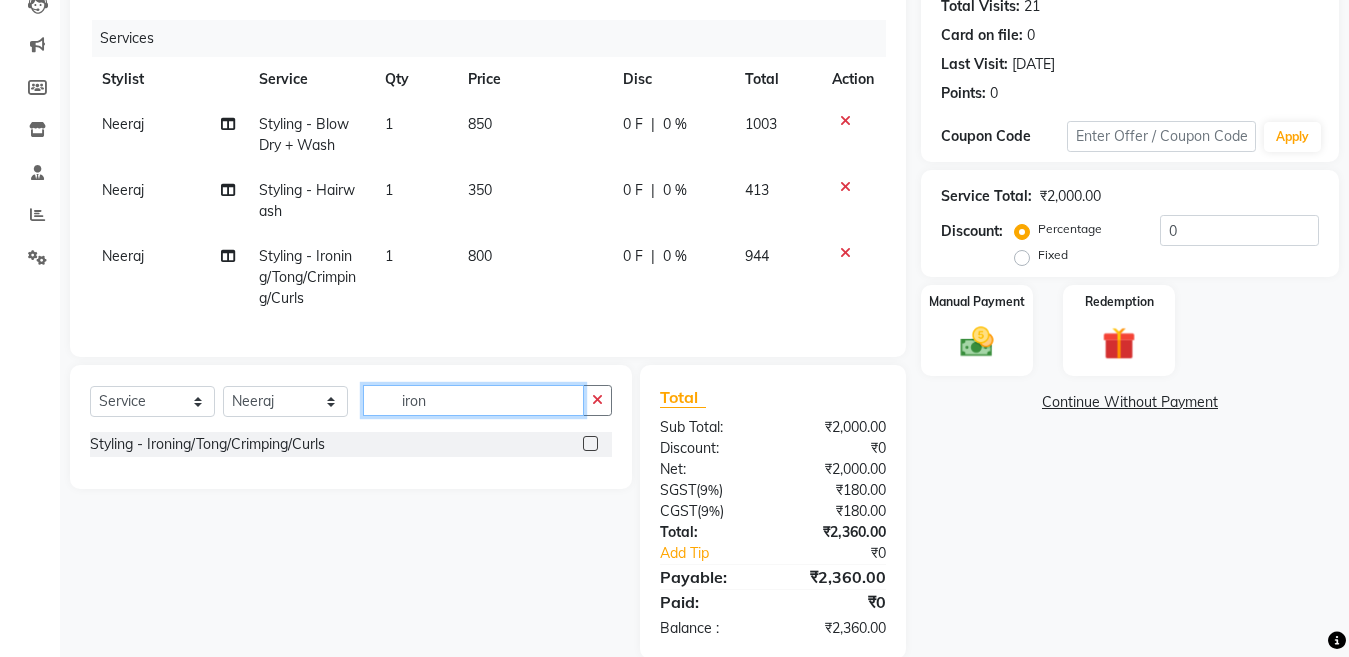 click on "iron" 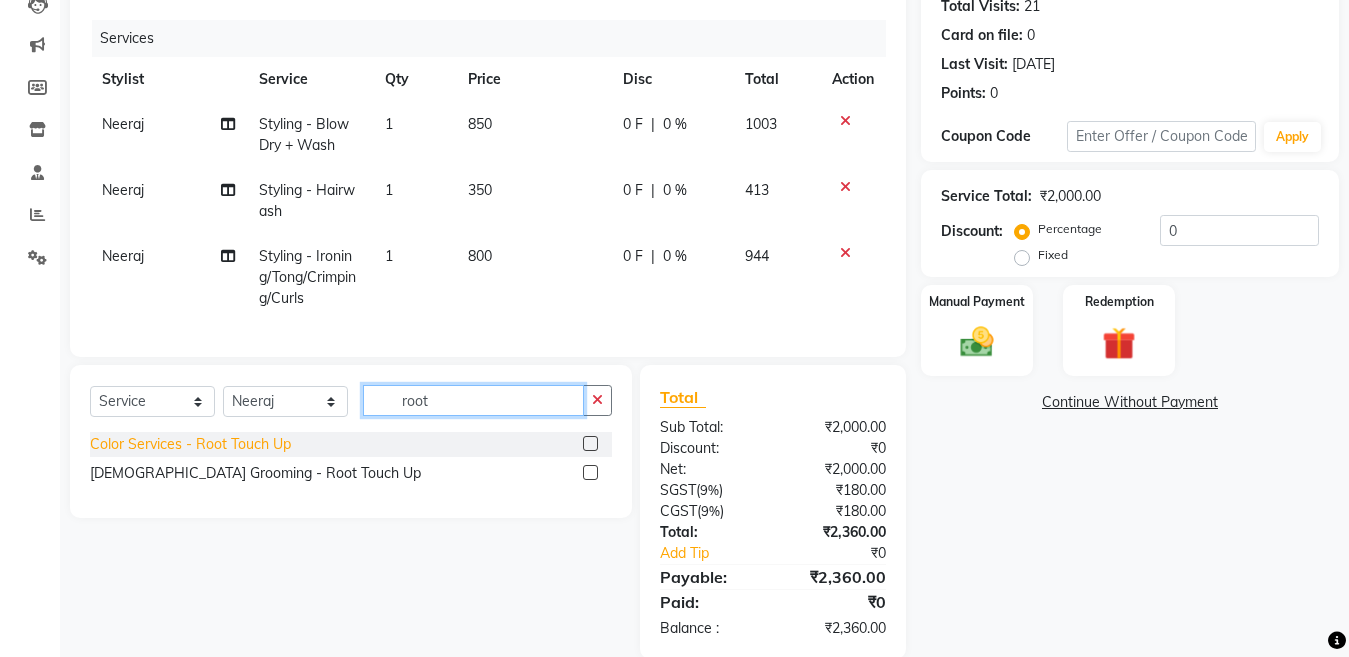 type on "root" 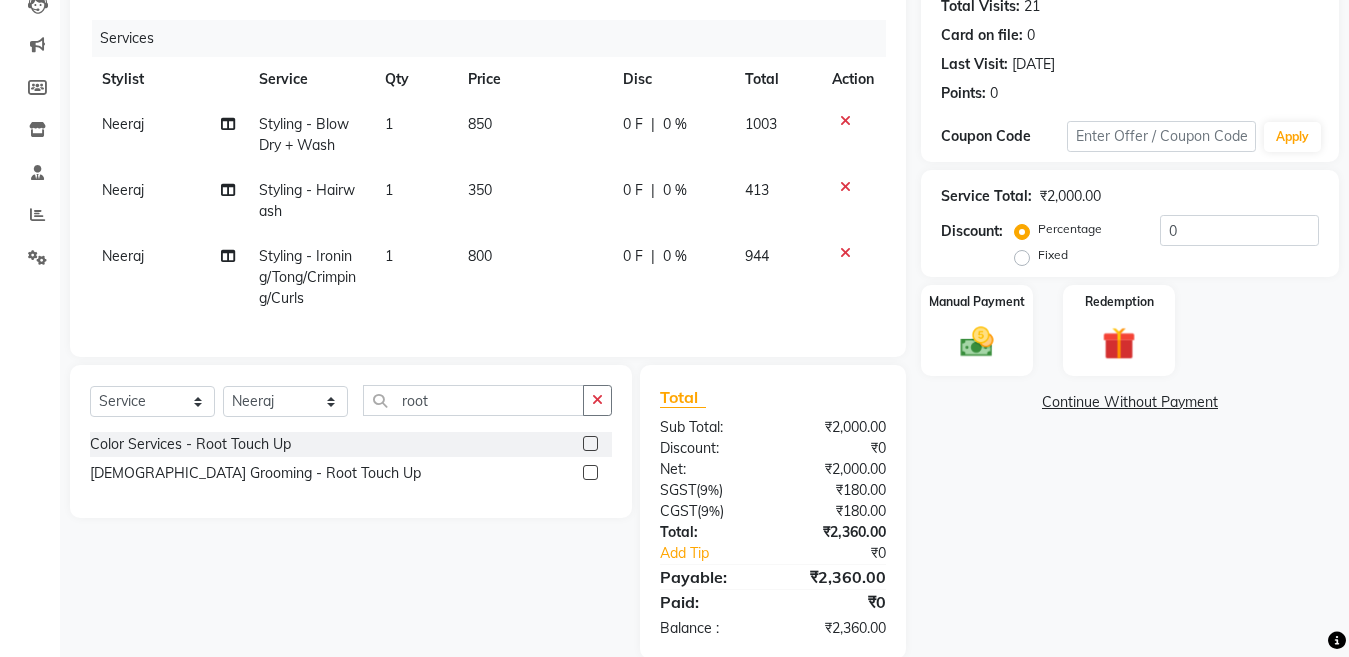 drag, startPoint x: 246, startPoint y: 457, endPoint x: 245, endPoint y: 467, distance: 10.049875 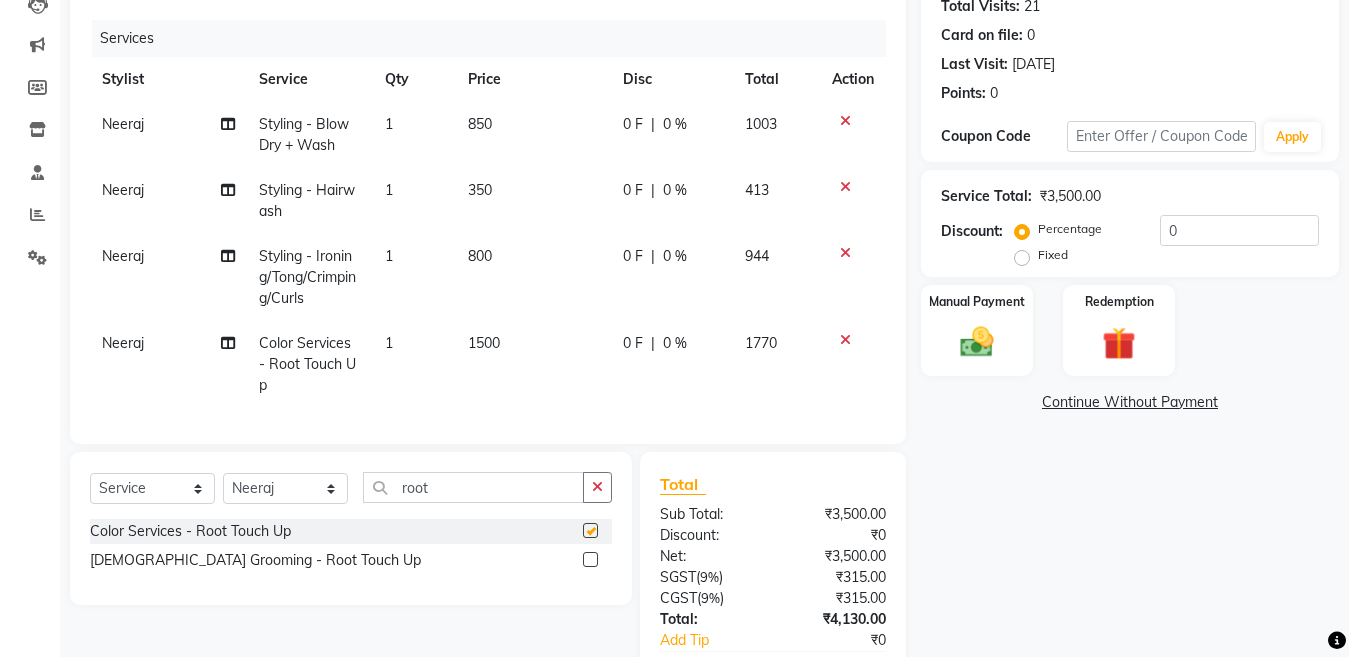checkbox on "false" 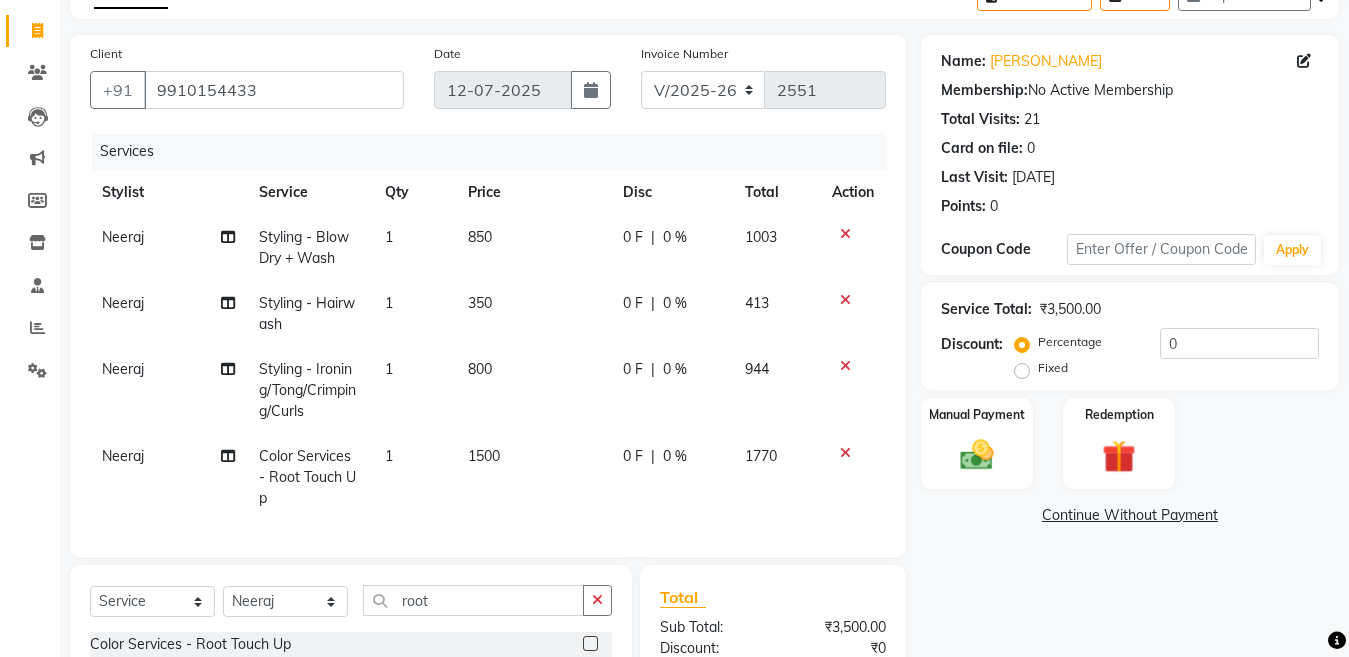 scroll, scrollTop: 125, scrollLeft: 0, axis: vertical 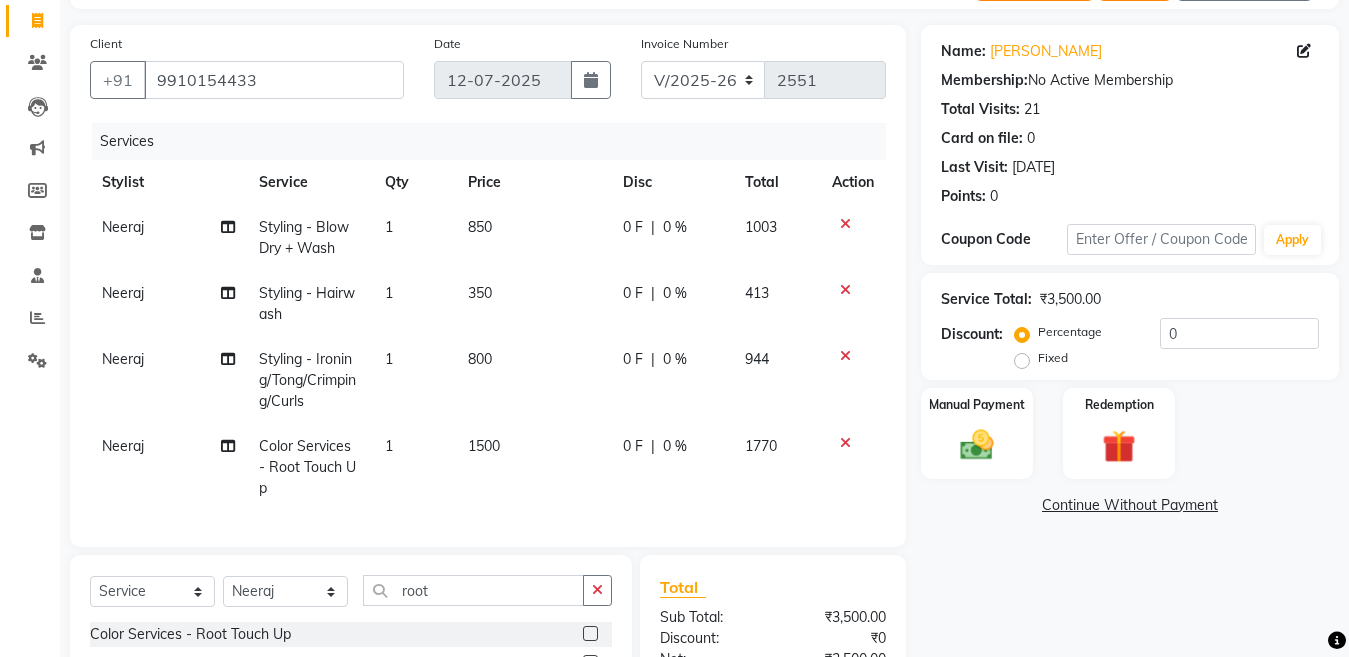 click on "1500" 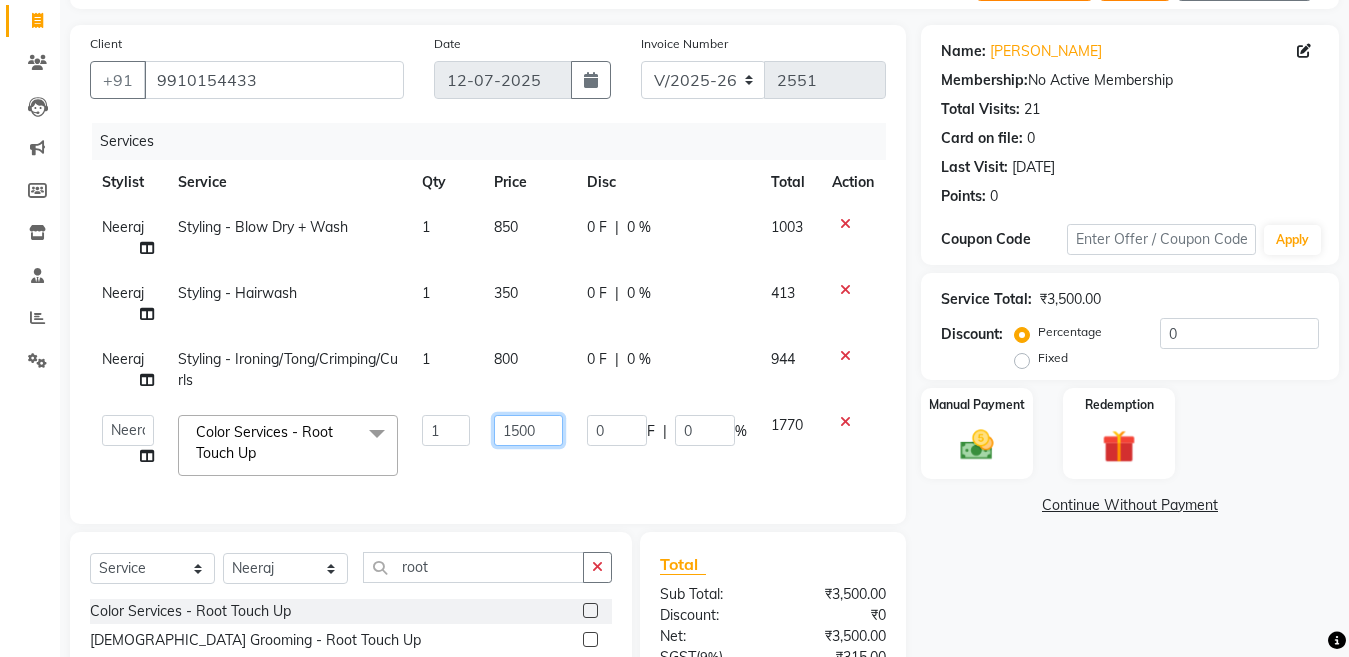 drag, startPoint x: 550, startPoint y: 431, endPoint x: 369, endPoint y: 467, distance: 184.5454 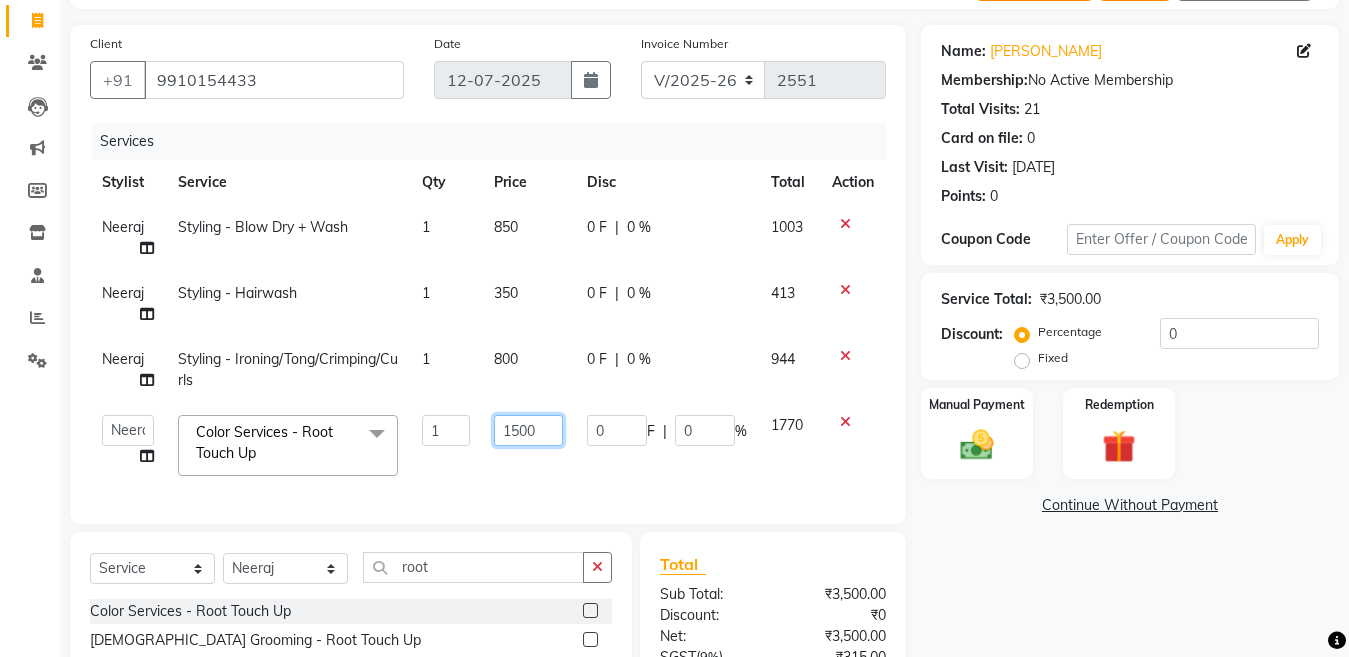 click on "[PERSON_NAME]   [PERSON_NAME] ([PERSON_NAME])   Manager   [PERSON_NAME]   [PERSON_NAME]   [PERSON_NAME]   [PERSON_NAME] ([PERSON_NAME])   [PERSON_NAME]   sameer    stock manager   surrender   [PERSON_NAME]   [PERSON_NAME]  Color Services - Root Touch Up  x Bleach - Face Bleach - Arms (Full) Bleach - Arms (Half) Bleach - Legs (Full) Bleach - Legs (Half) Bleach - Back (Full) Bleach - Back (Half) Bleach - Front (Full) Bleach - Front (Half) Bleach - Full Body Mango-Pedicure Detan - Face Detan - Arms (Full) Detan - Arms (Half) Detan - Legs (Full) Detan - Legs (Half) Detan - Back (Full) Detan - Back (Half) Detan - Front (Full) Detan - Front (Half) Detan - Full Body Facial - Face Massage Facial - Face Cleaning Facial - Face D-Tan Facial - Face Bleach Facial - Casmara Facial Facial - O3 Cleanup Facial - O3 Facial Facial - Skeyndor Cleanup Facial - Skeyndor Facial Facial - Face Mask Facial - Dermalogica Facial Facial - Dermalogica Clean up Hands and Feet - Express Menicure Hands and Feet - Express Pedicure Hands and Feet - Spa Menicure 1" 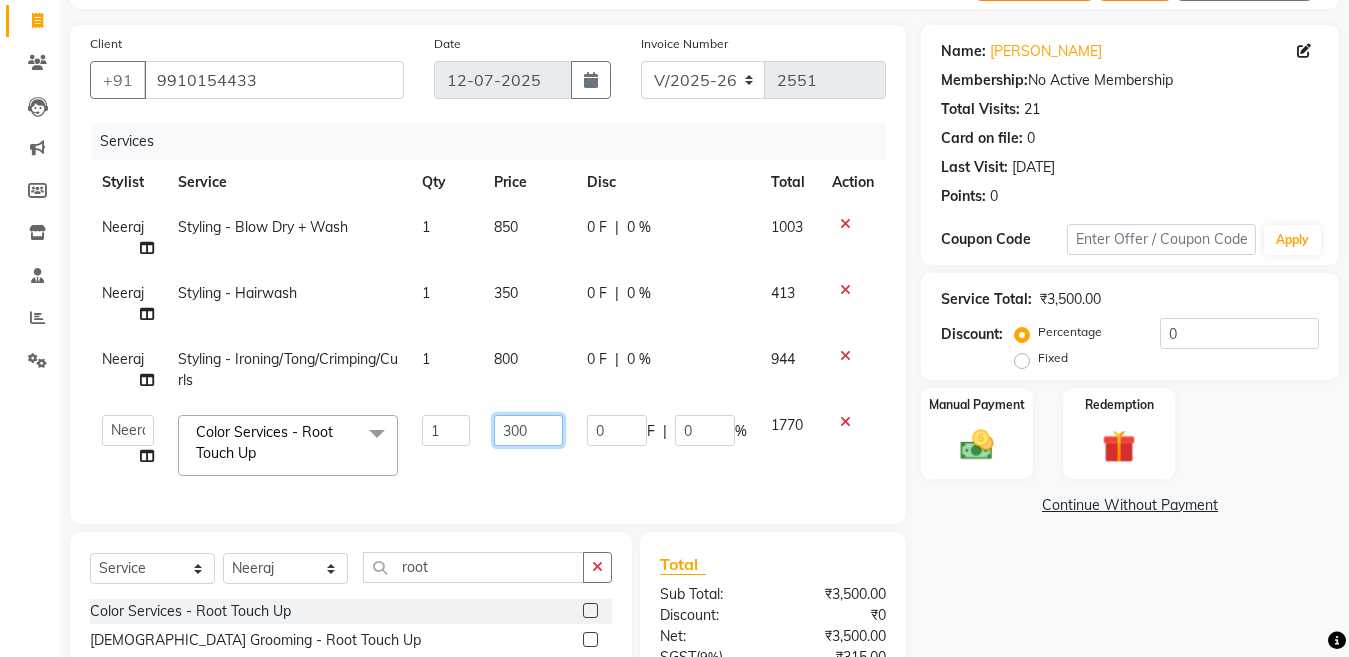 type on "3000" 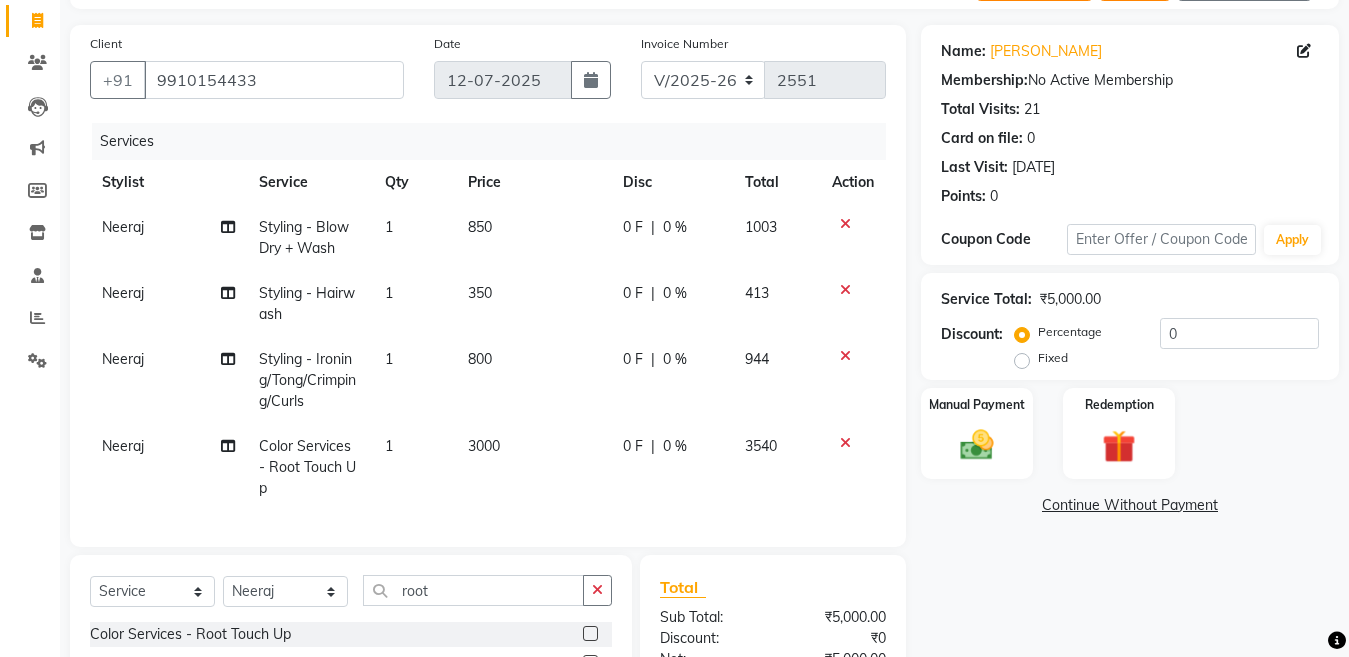 click on "Total Sub Total: ₹5,000.00 Discount: ₹0 Net: ₹5,000.00 SGST  ( 9% ) ₹450.00 CGST  ( 9% ) ₹450.00 Total: ₹5,900.00 Add Tip ₹0 Payable: ₹5,900.00 Paid: ₹0 Balance   : ₹5,900.00" 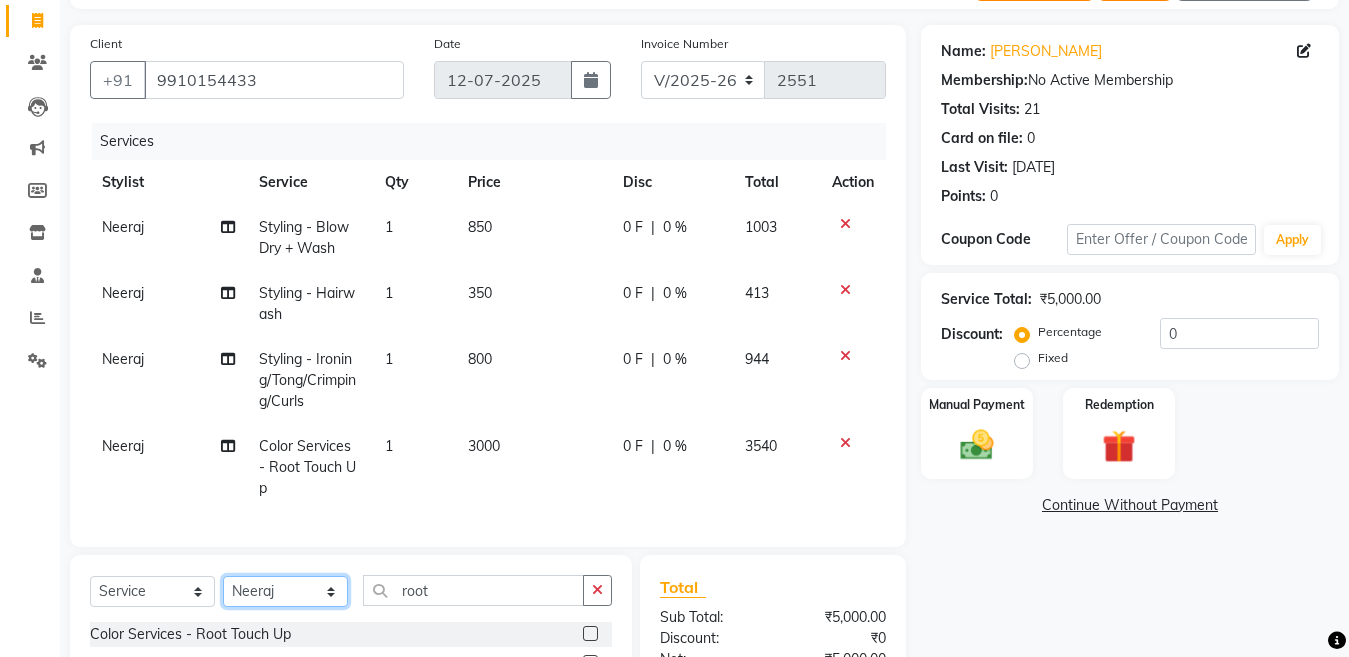 click on "Select Stylist [PERSON_NAME] [PERSON_NAME] ([PERSON_NAME]) Manager [PERSON_NAME] [PERSON_NAME] [PERSON_NAME] [PERSON_NAME] ([PERSON_NAME]) [PERSON_NAME]  stock manager surrender [PERSON_NAME] [PERSON_NAME]" 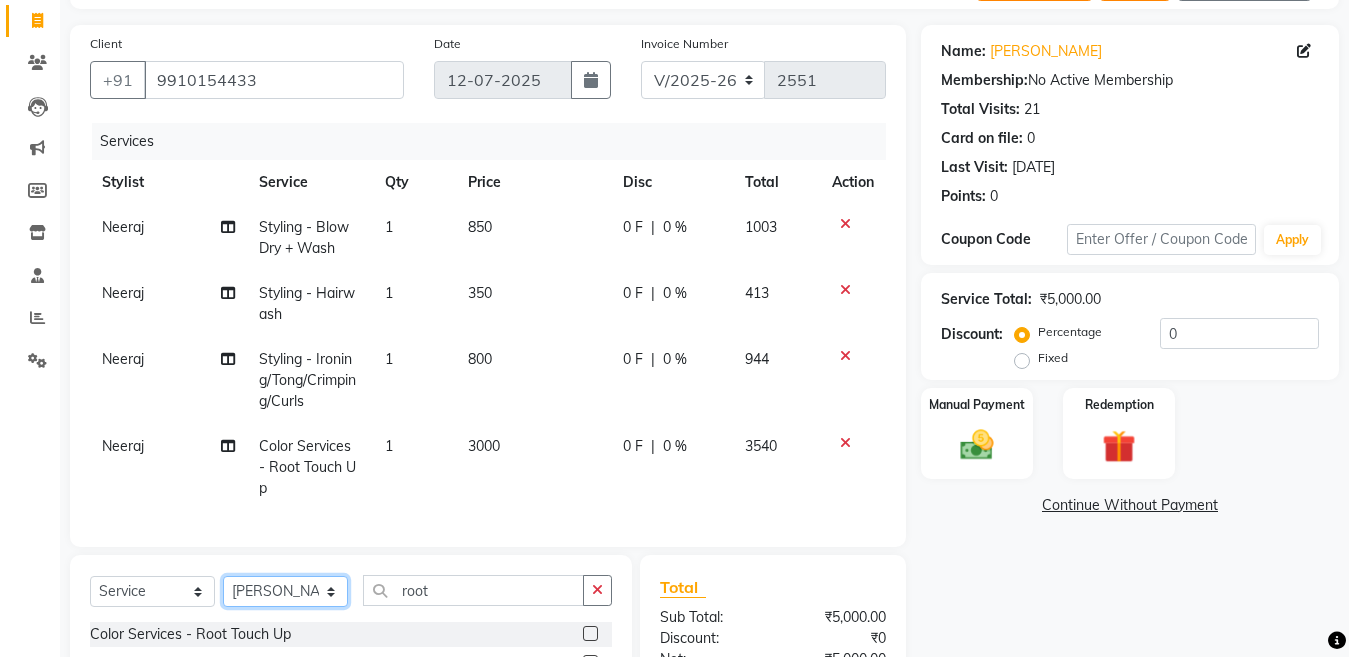click on "Select Stylist [PERSON_NAME] [PERSON_NAME] ([PERSON_NAME]) Manager [PERSON_NAME] [PERSON_NAME] [PERSON_NAME] [PERSON_NAME] ([PERSON_NAME]) [PERSON_NAME]  stock manager surrender [PERSON_NAME] [PERSON_NAME]" 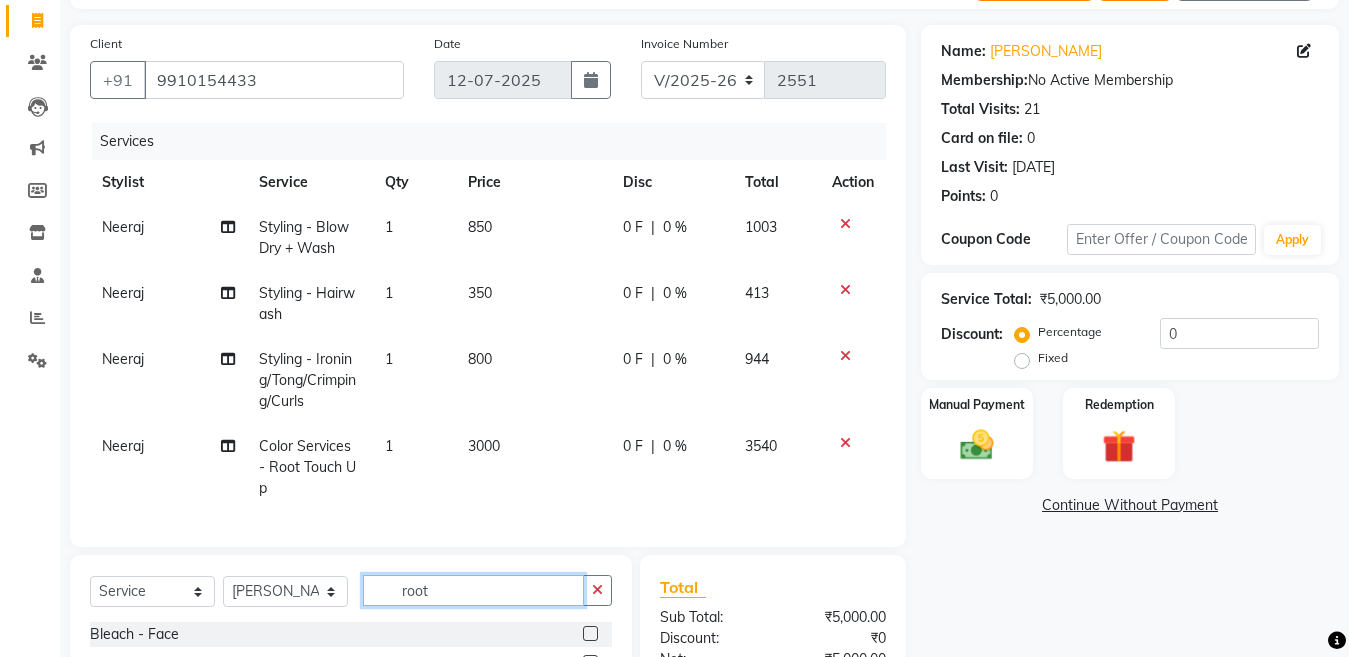 click on "root" 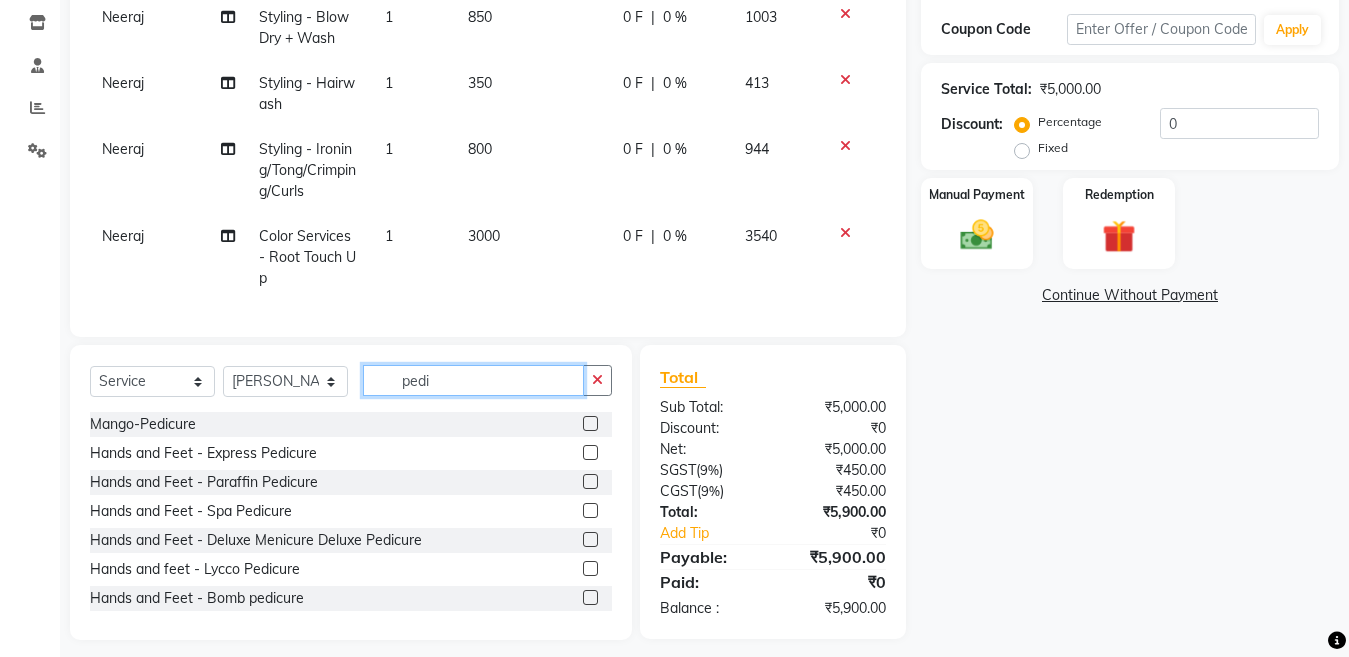 scroll, scrollTop: 347, scrollLeft: 0, axis: vertical 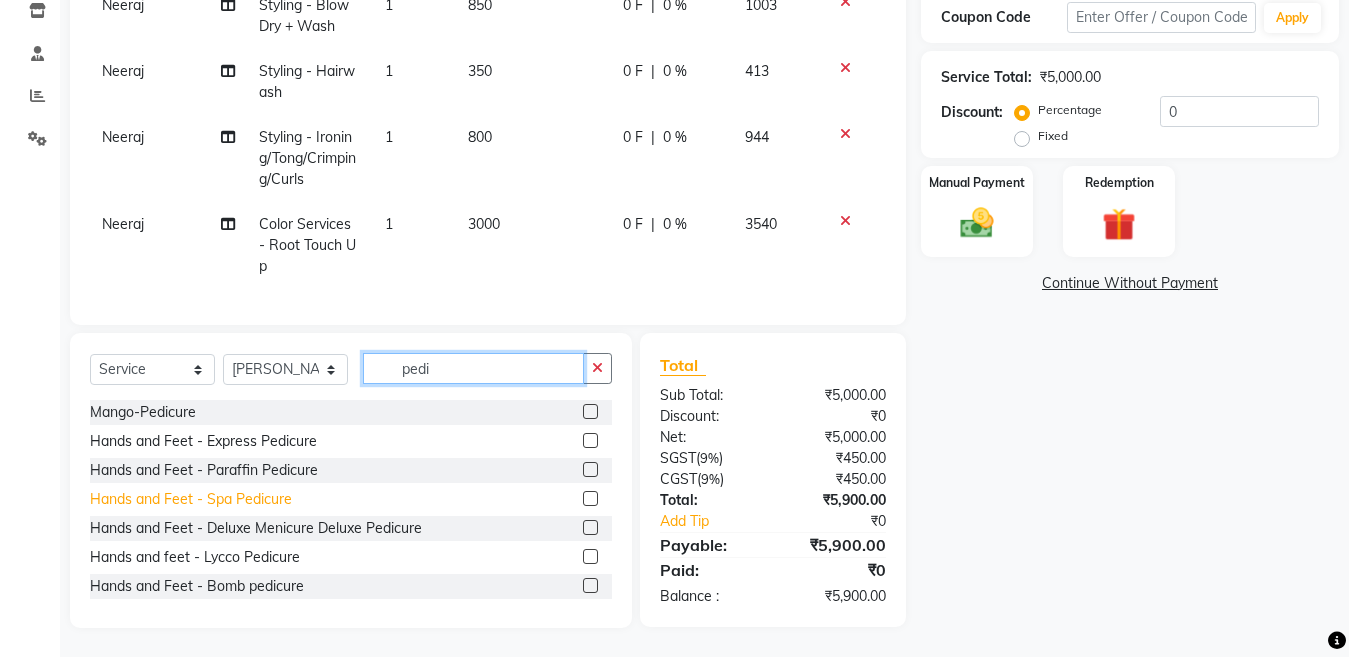 type on "pedi" 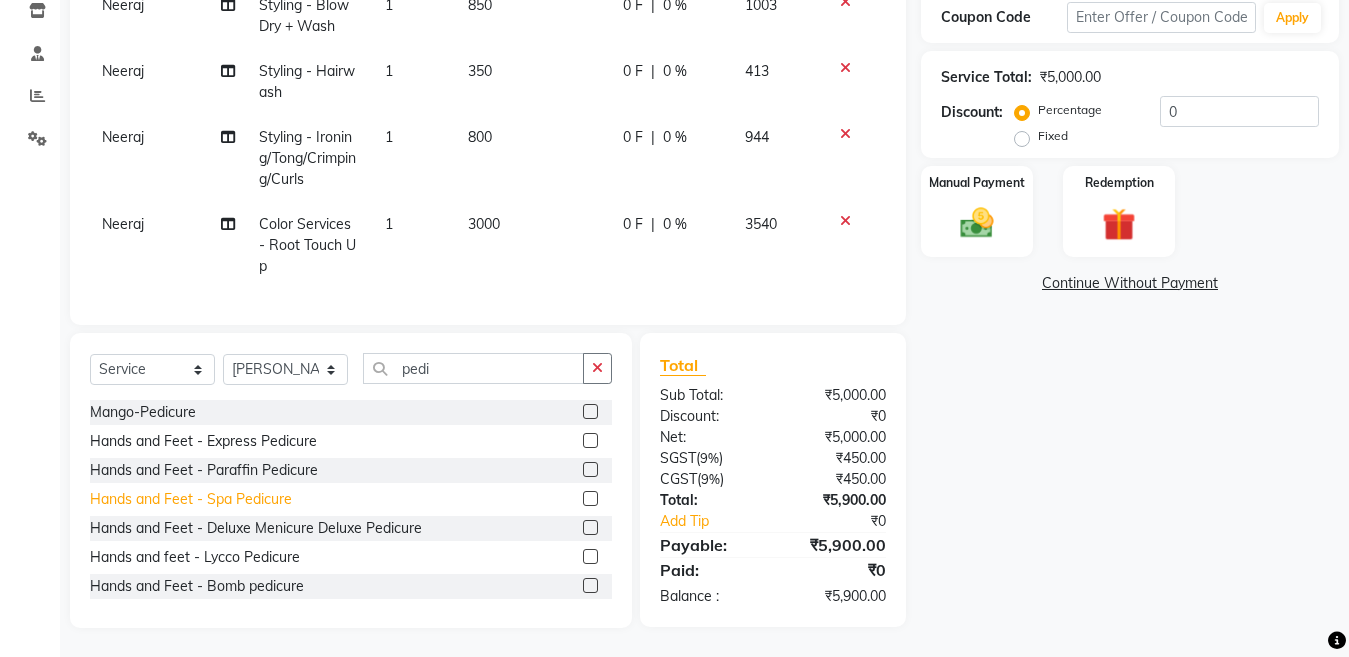 click on "Hands and Feet - Spa Pedicure" 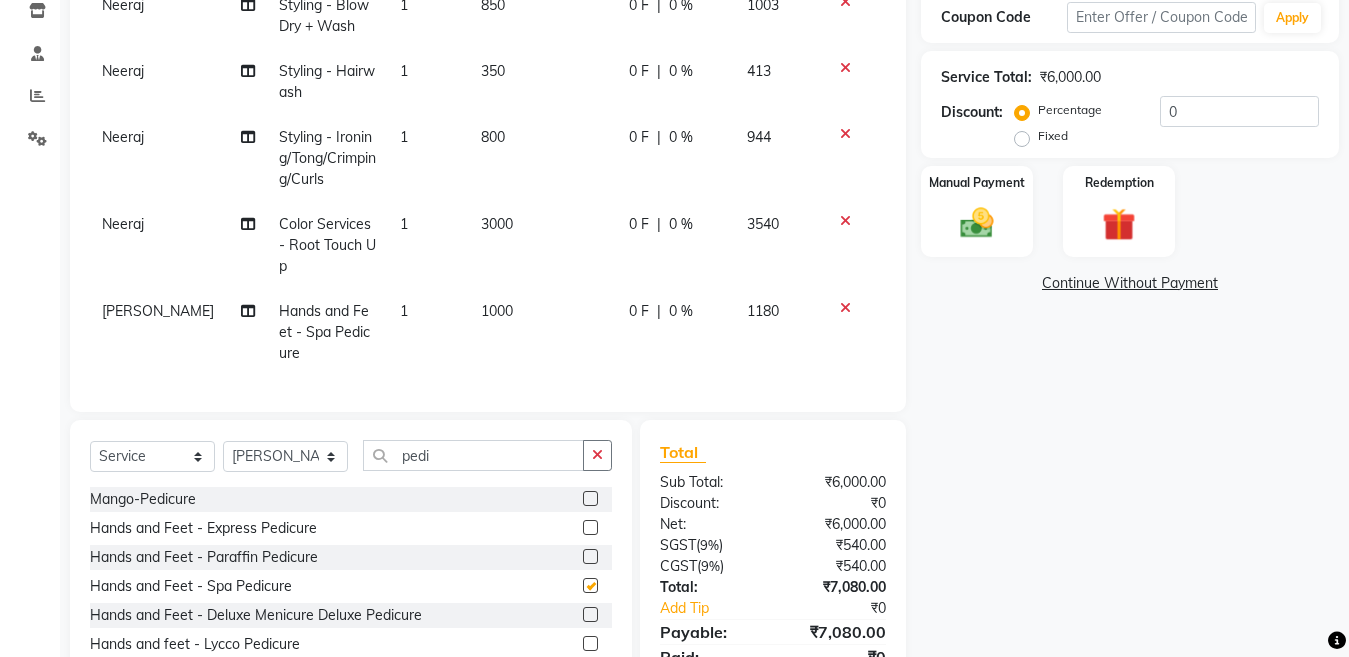 checkbox on "false" 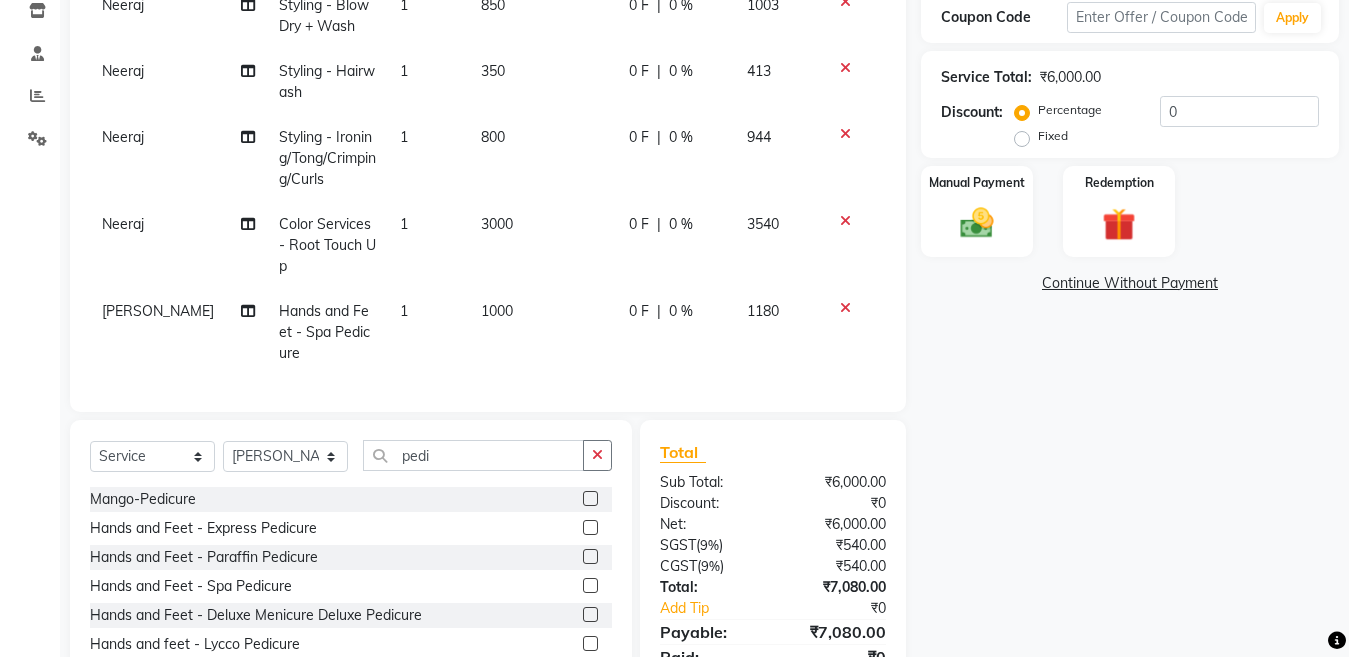 drag, startPoint x: 495, startPoint y: 284, endPoint x: 497, endPoint y: 306, distance: 22.090721 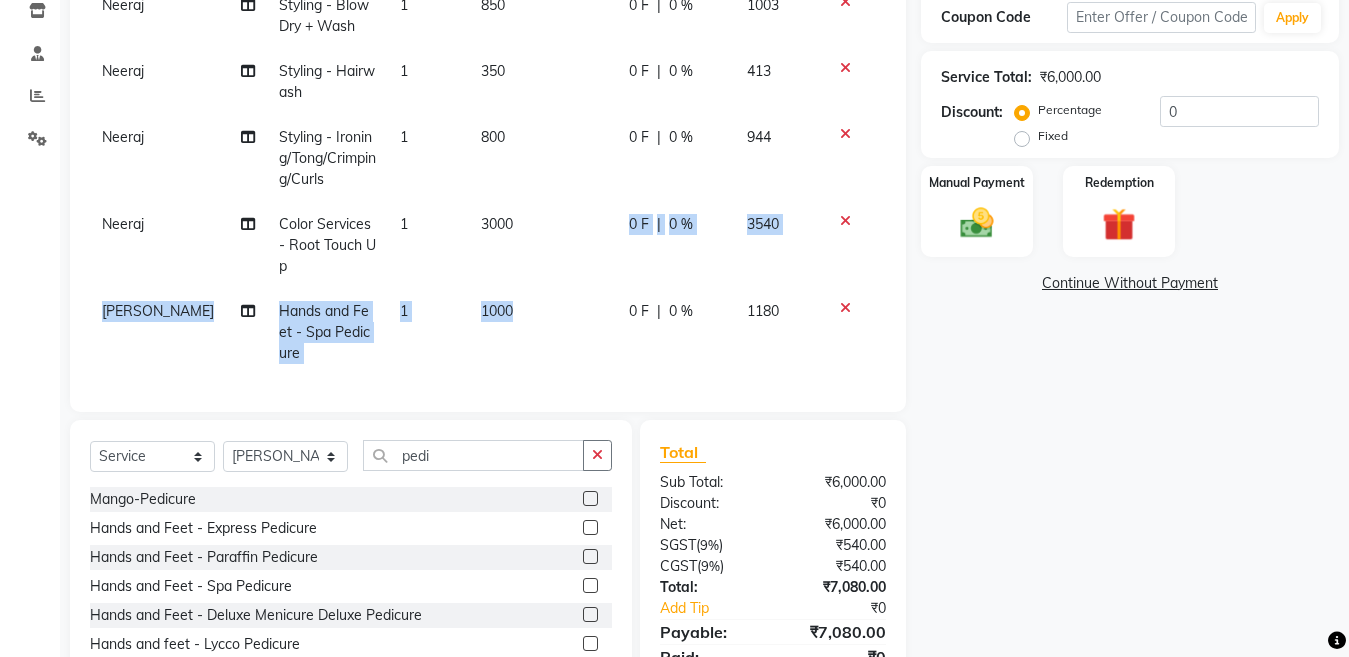 click on "1000" 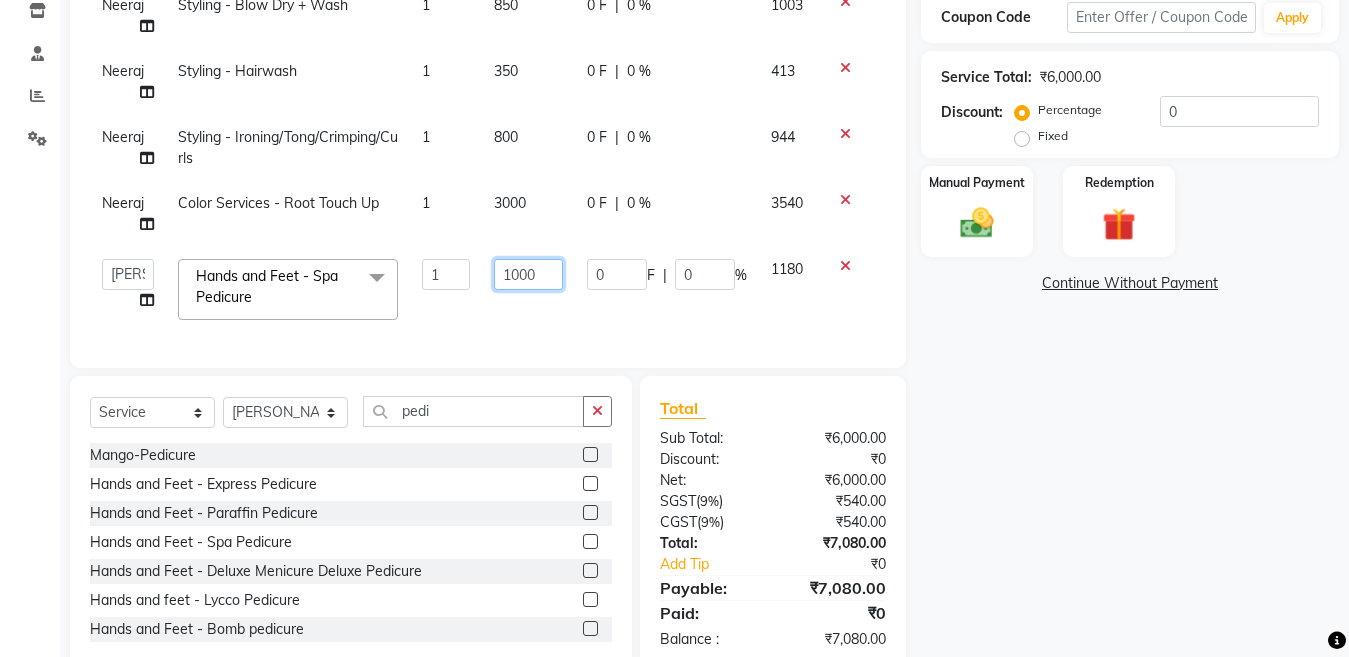 drag, startPoint x: 519, startPoint y: 272, endPoint x: 378, endPoint y: 308, distance: 145.5232 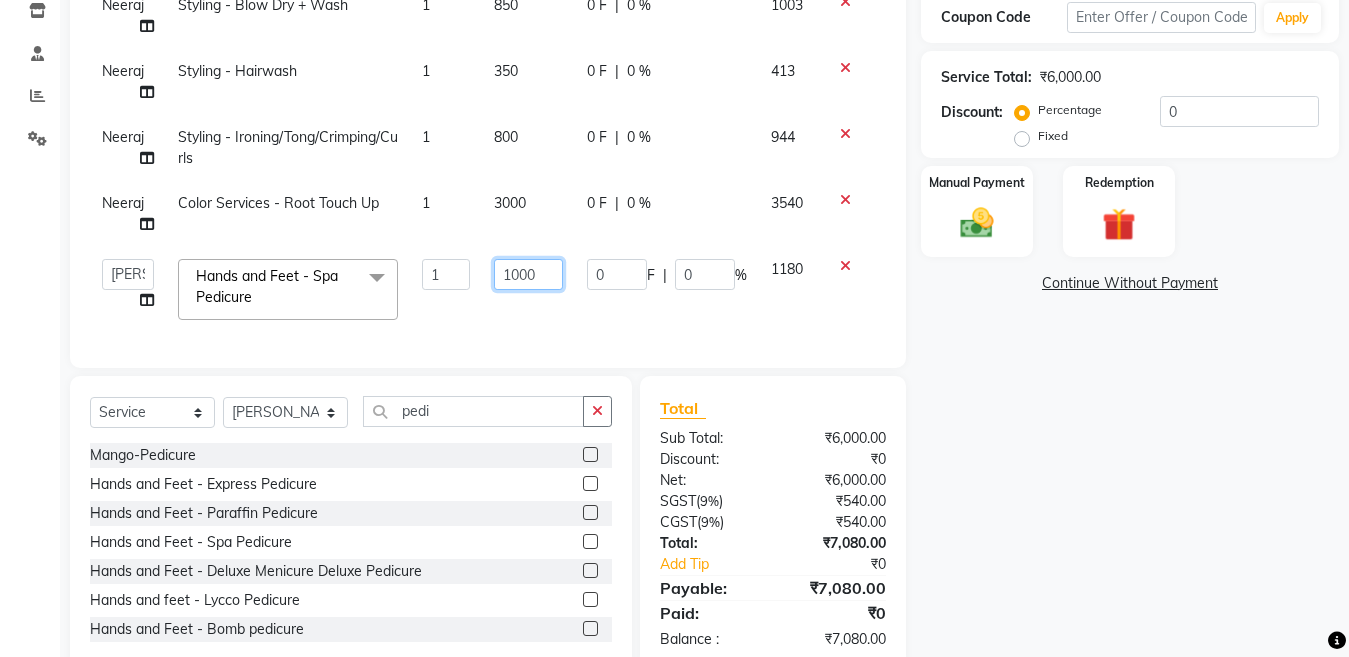 click on "[PERSON_NAME]   [PERSON_NAME] ([PERSON_NAME])   Manager   [PERSON_NAME]   [PERSON_NAME]   [PERSON_NAME]   [PERSON_NAME] ([PERSON_NAME])   [PERSON_NAME]    stock manager   surrender   [PERSON_NAME]   [PERSON_NAME] and Feet - Spa Pedicure  x Bleach - Face Bleach - Arms (Full) Bleach - Arms (Half) Bleach - Legs (Full) Bleach - Legs (Half) Bleach - Back (Full) Bleach - Back (Half) Bleach - Front (Full) Bleach - Front (Half) Bleach - Full Body Mango-Pedicure Detan - Face Detan - Arms (Full) Detan - Arms (Half) Detan - Legs (Full) Detan - Legs (Half) Detan - Back (Full) Detan - Back (Half) Detan - Front (Full) Detan - Front (Half) Detan - Full Body Facial - Face Massage Facial - Face Cleaning Facial - Face D-Tan Facial - Face Bleach Facial - Casmara Facial Facial - O3 Cleanup Facial - O3 Facial Facial - Skeyndor Cleanup Facial - Skeyndor Facial Facial - Face Mask Facial - Dermalogica Facial Facial - Dermalogica Clean up Hands and Feet - Express Menicure Hands and Feet - Express Pedicure Hands and Feet - Spa Menicure 1 0" 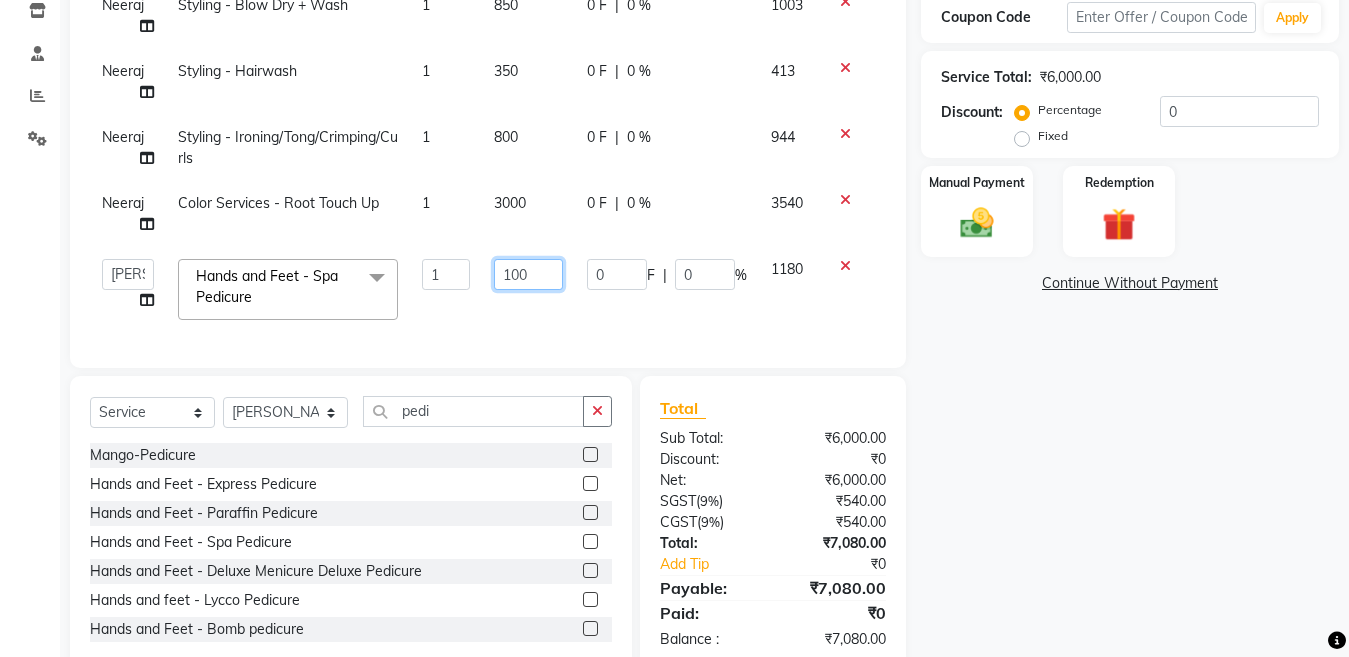 type on "1100" 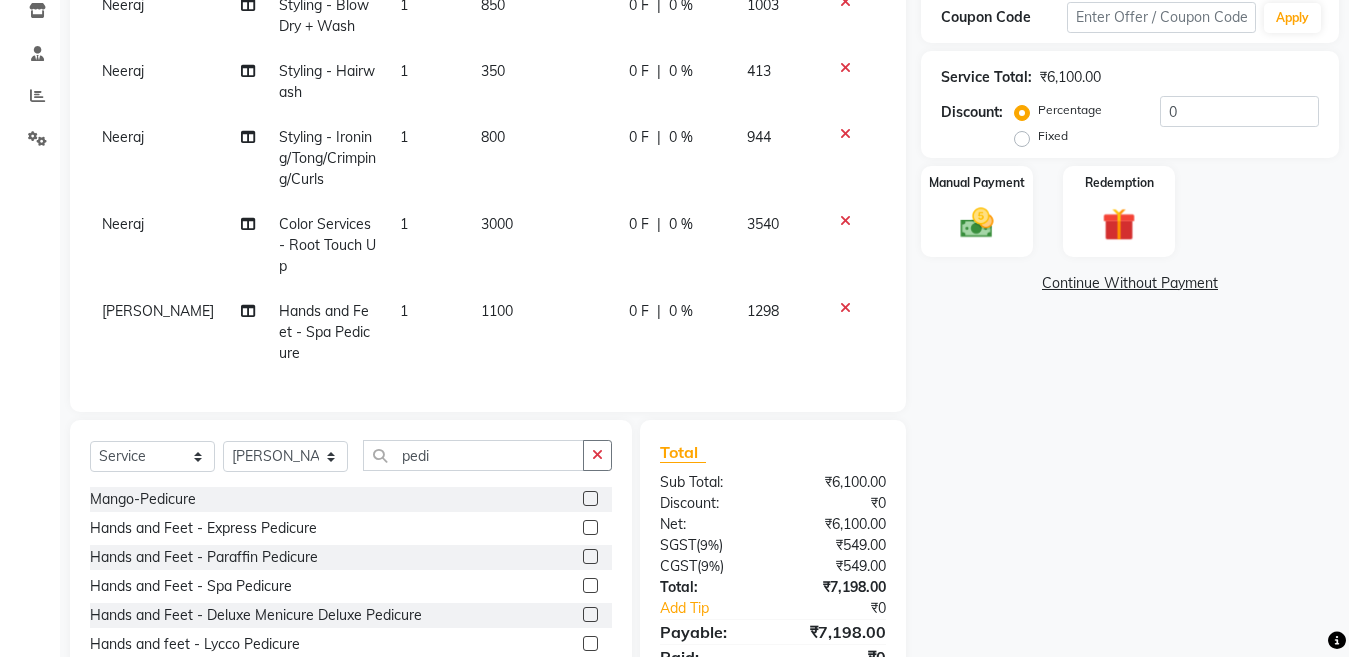 click on "Total Sub Total: ₹6,100.00 Discount: ₹0 Net: ₹6,100.00 SGST  ( 9% ) ₹549.00 CGST  ( 9% ) ₹549.00 Total: ₹7,198.00 Add Tip ₹0 Payable: ₹7,198.00 Paid: ₹0 Balance   : ₹7,198.00" 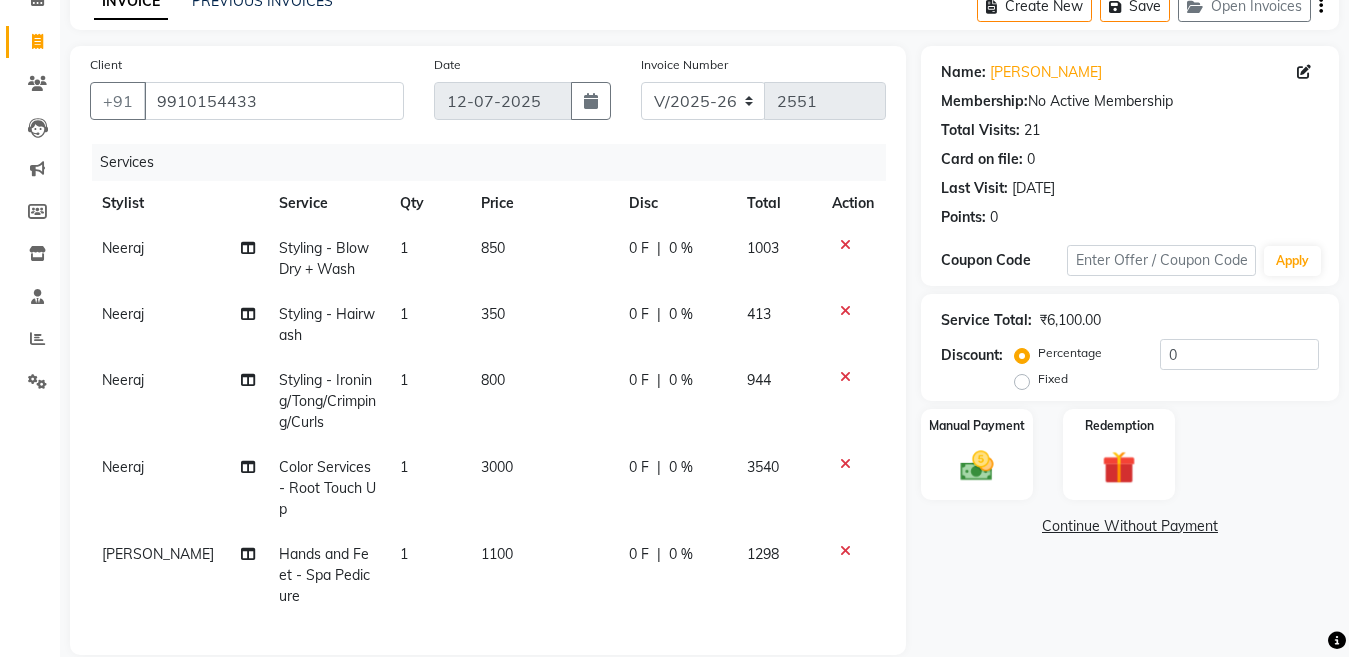 scroll, scrollTop: 0, scrollLeft: 0, axis: both 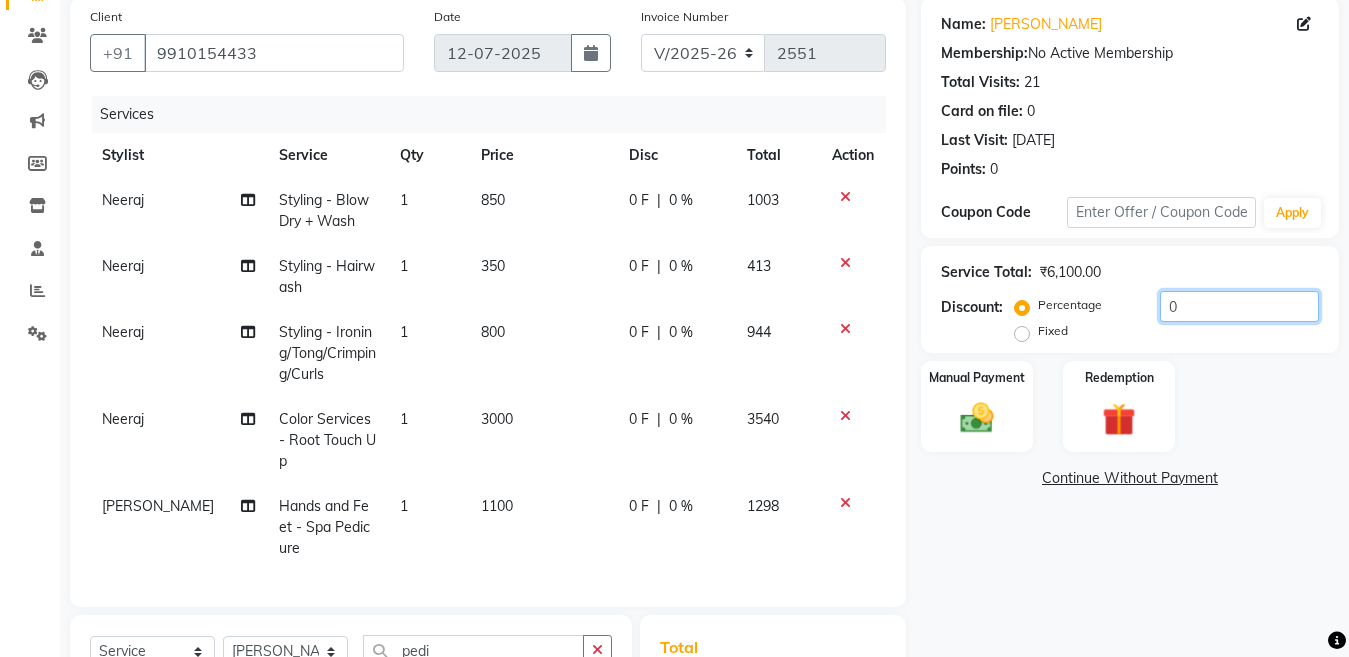 click on "0" 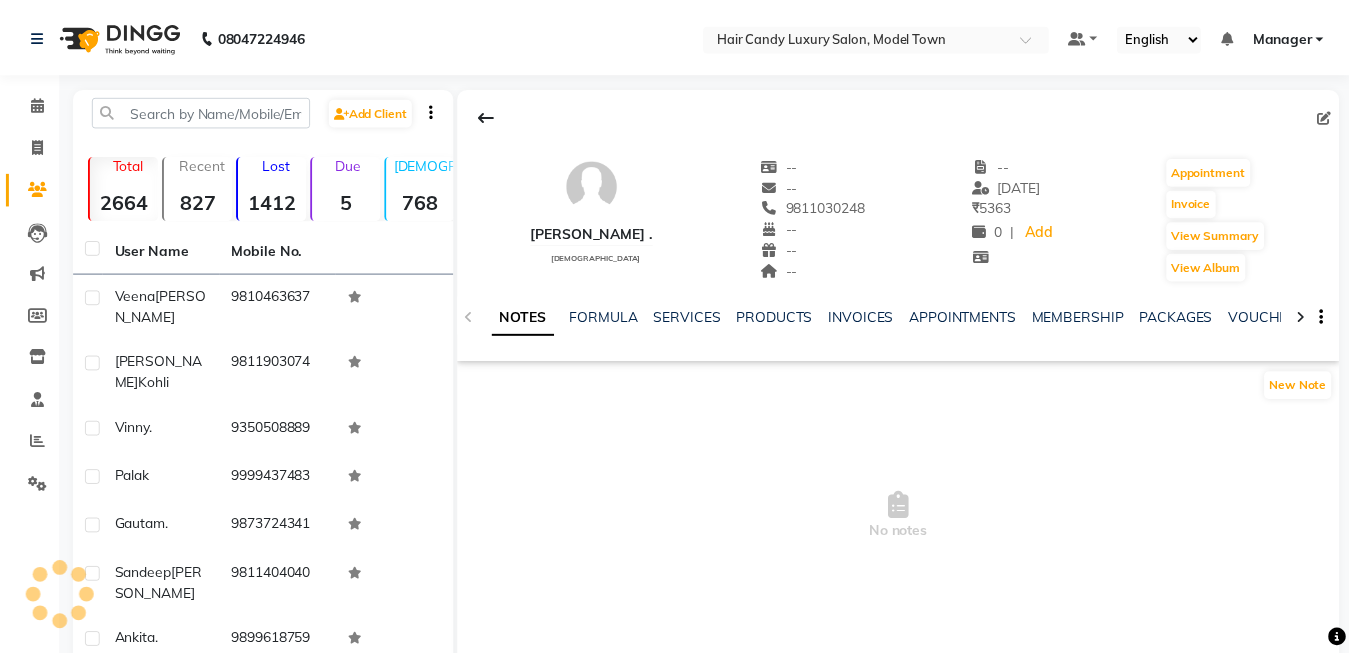 scroll, scrollTop: 0, scrollLeft: 0, axis: both 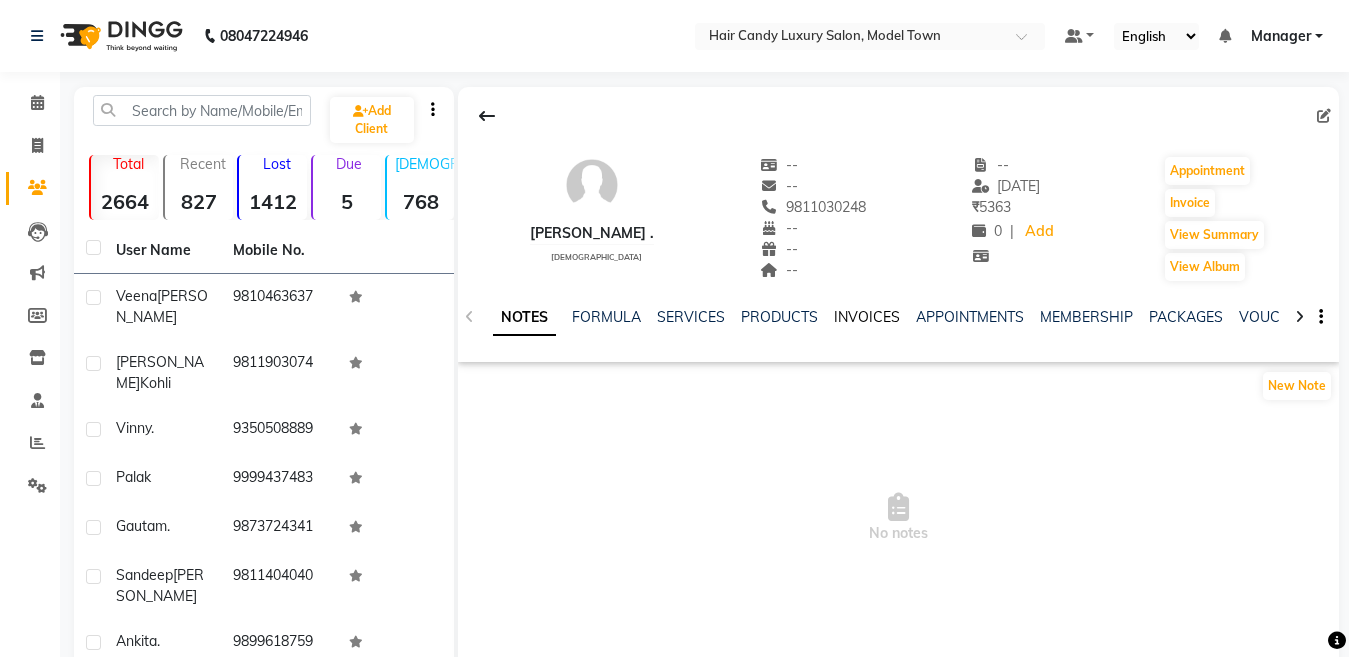 click on "INVOICES" 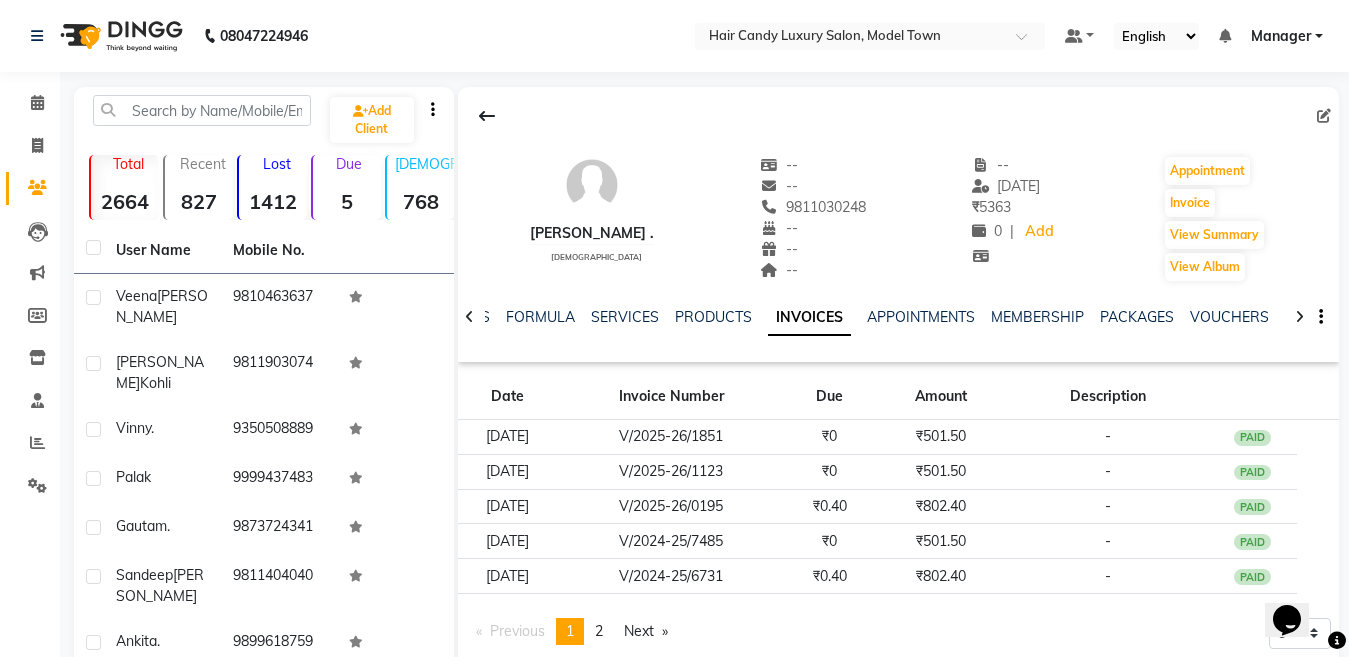 scroll, scrollTop: 0, scrollLeft: 0, axis: both 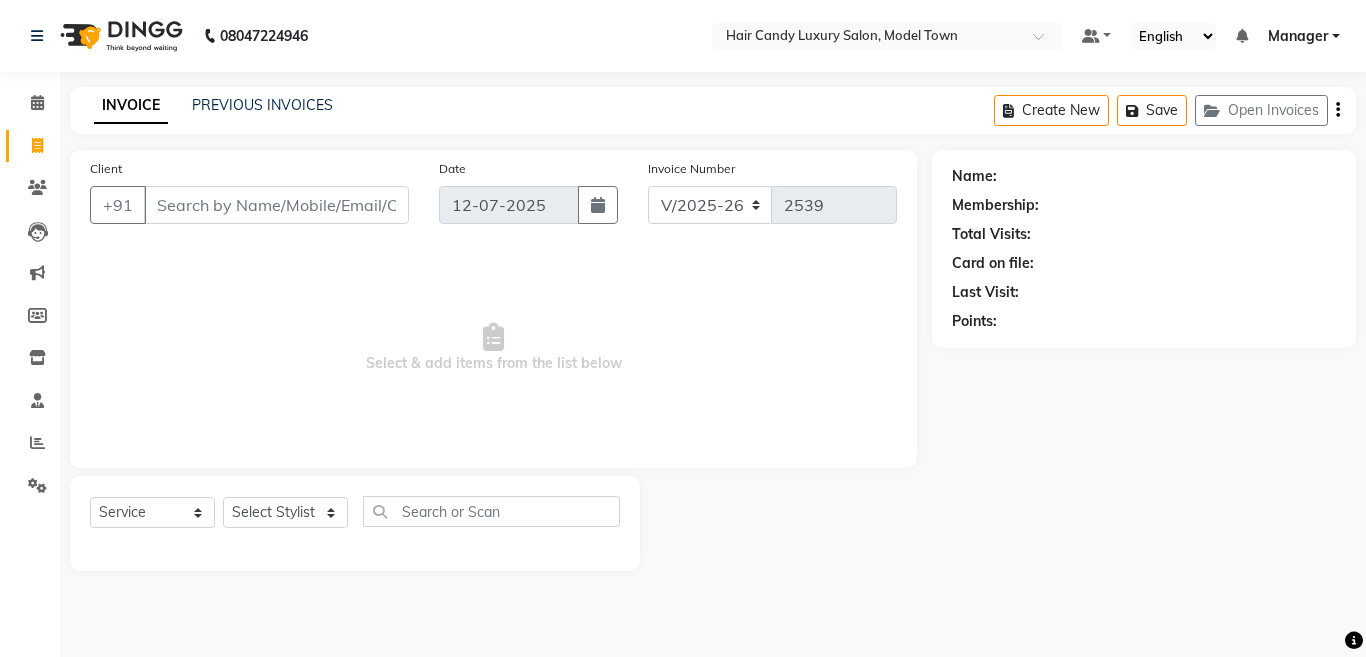 select on "4716" 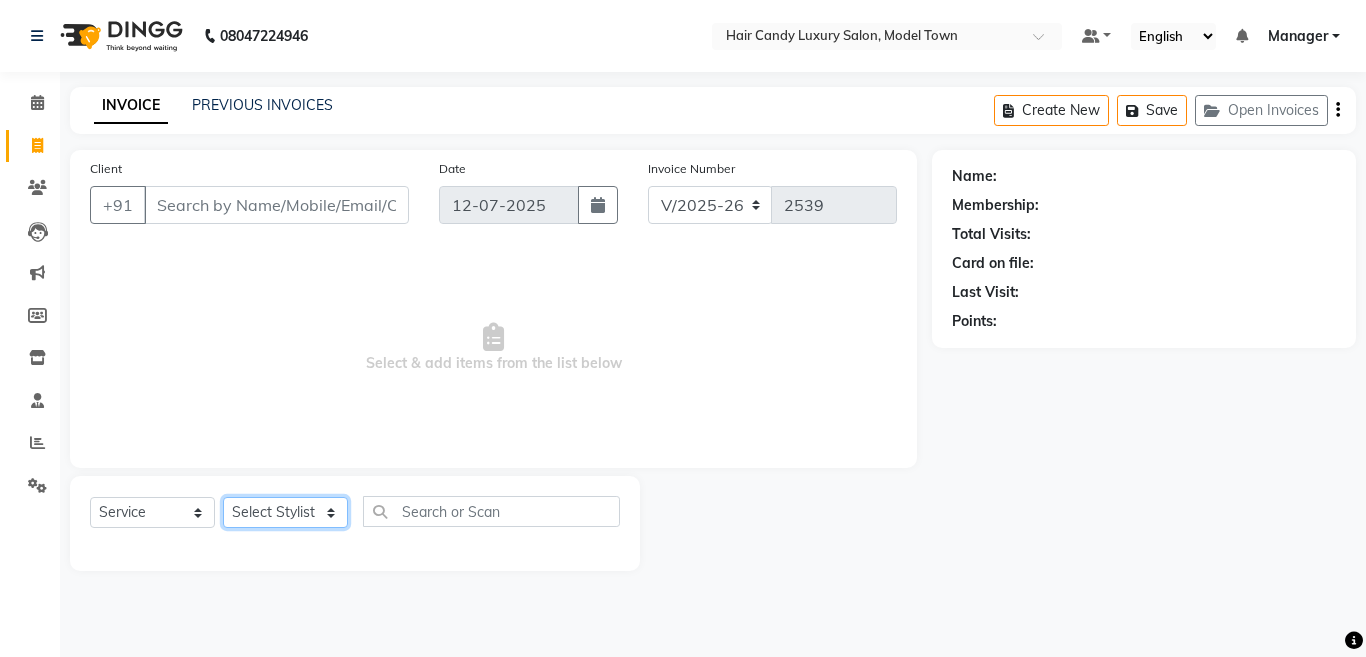 click on "Select Stylist [PERSON_NAME] [PERSON_NAME] ([PERSON_NAME]) Manager [PERSON_NAME] [PERSON_NAME] [PERSON_NAME] [PERSON_NAME] ([PERSON_NAME]) [PERSON_NAME]  stock manager surrender [PERSON_NAME] [PERSON_NAME]" 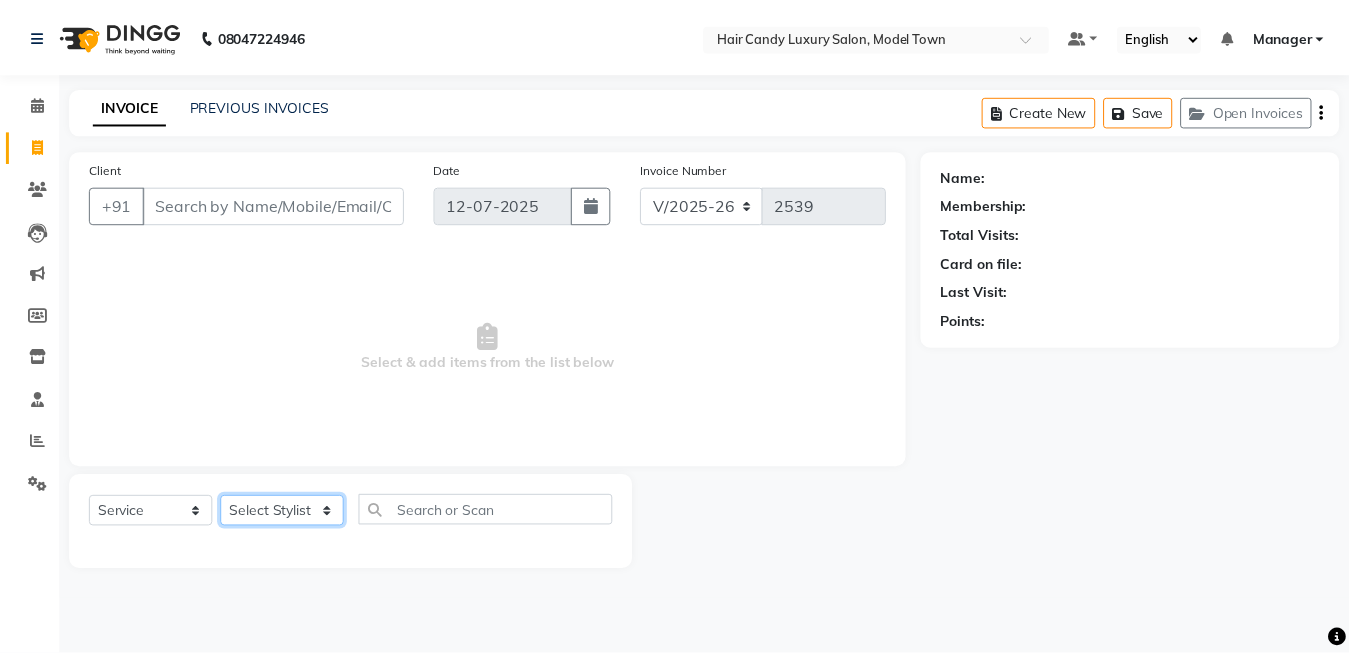 scroll, scrollTop: 0, scrollLeft: 0, axis: both 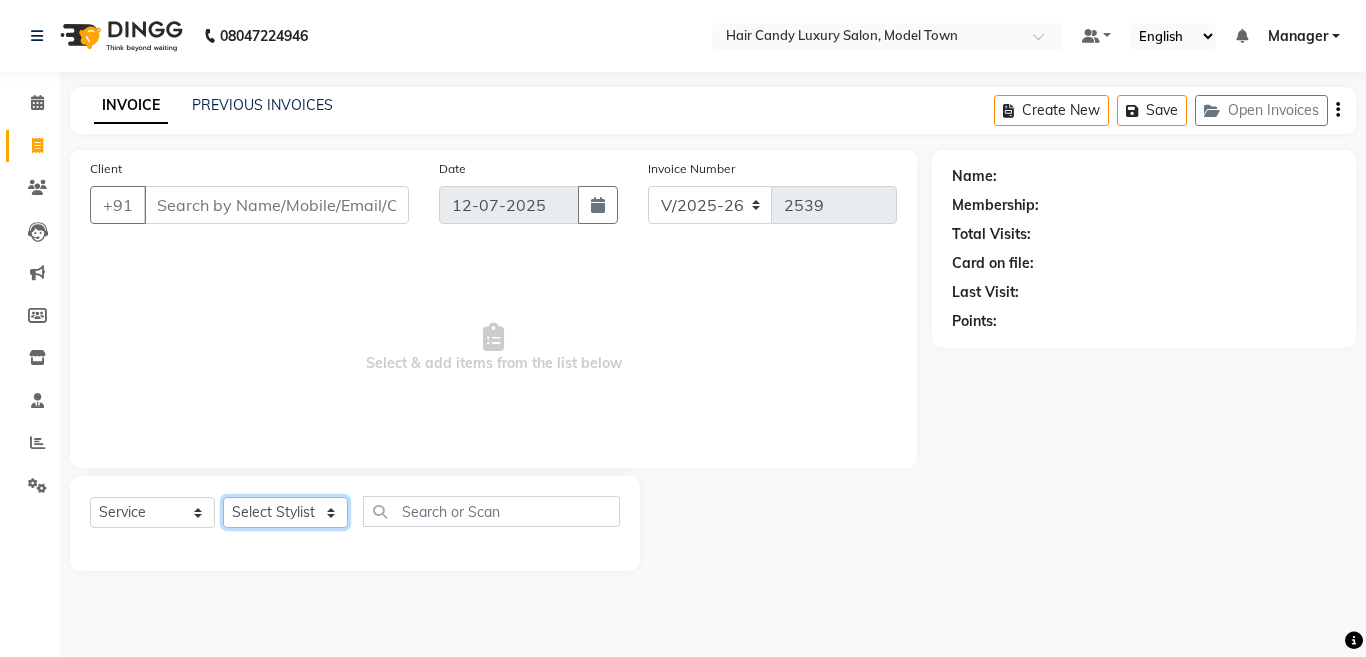 select on "28756" 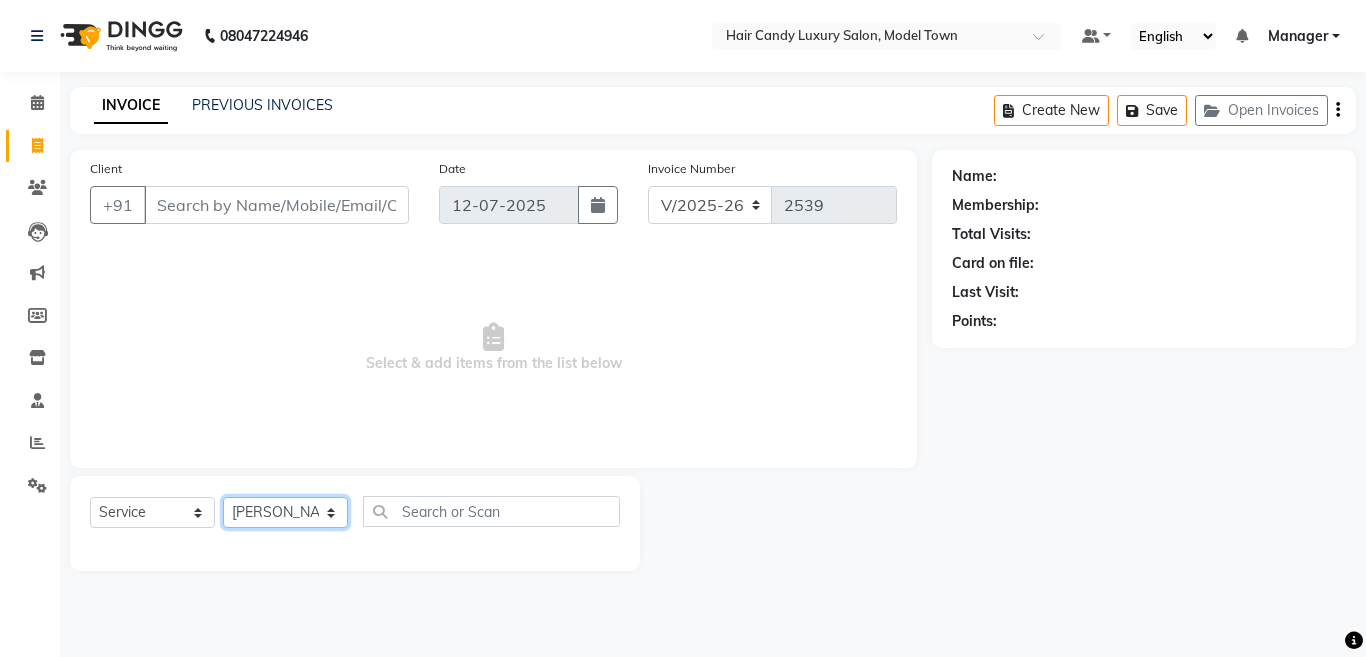 click on "Select Stylist [PERSON_NAME] [PERSON_NAME] ([PERSON_NAME]) Manager [PERSON_NAME] [PERSON_NAME] [PERSON_NAME] [PERSON_NAME] ([PERSON_NAME]) [PERSON_NAME]  stock manager surrender [PERSON_NAME] [PERSON_NAME]" 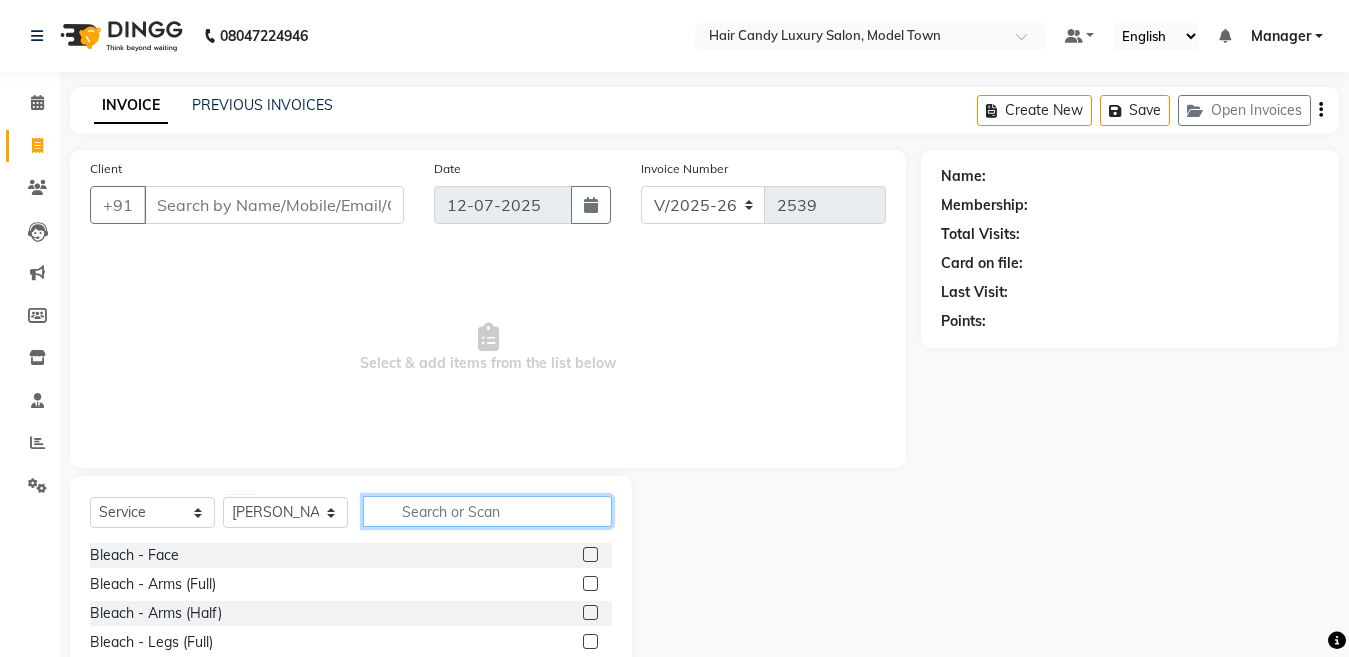 click 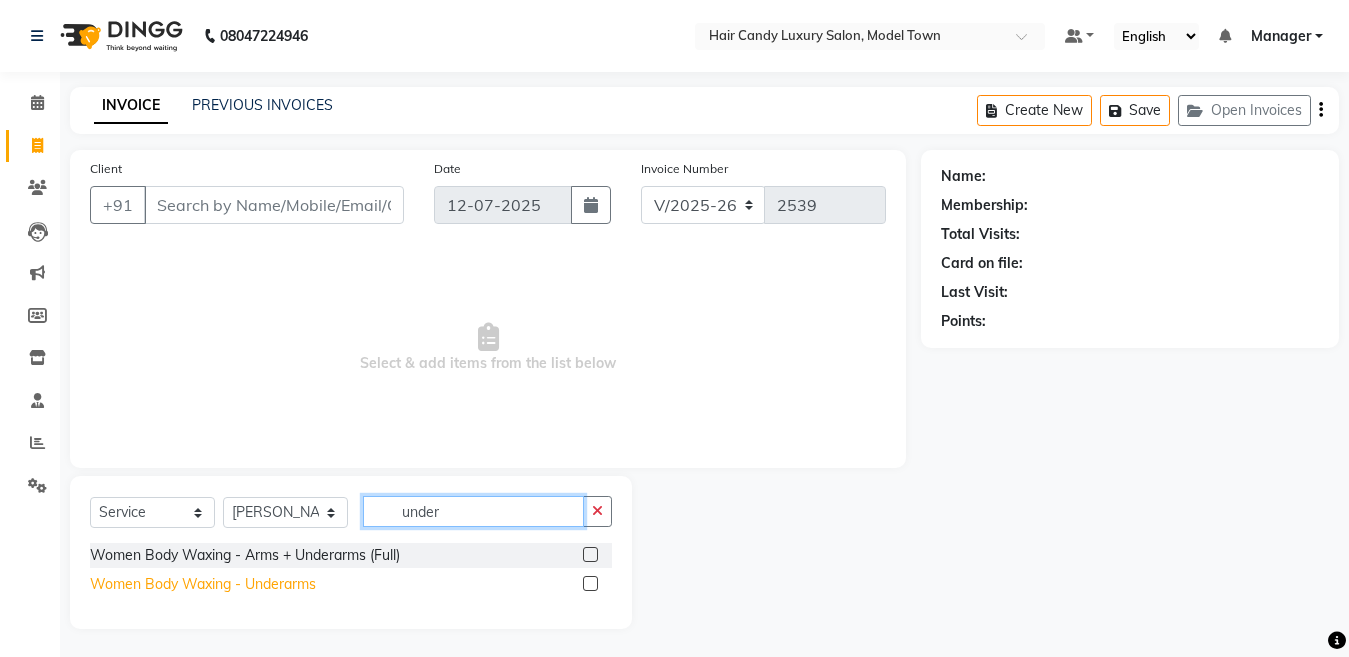 type on "under" 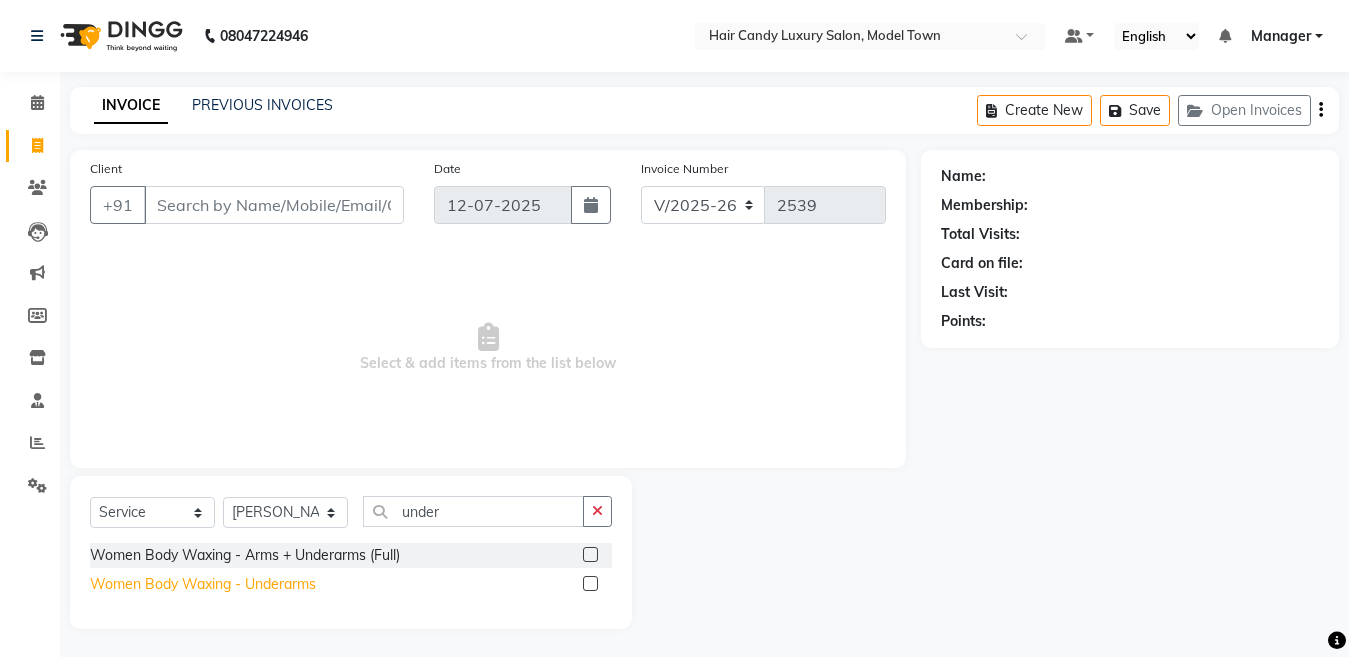 drag, startPoint x: 301, startPoint y: 582, endPoint x: 316, endPoint y: 583, distance: 15.033297 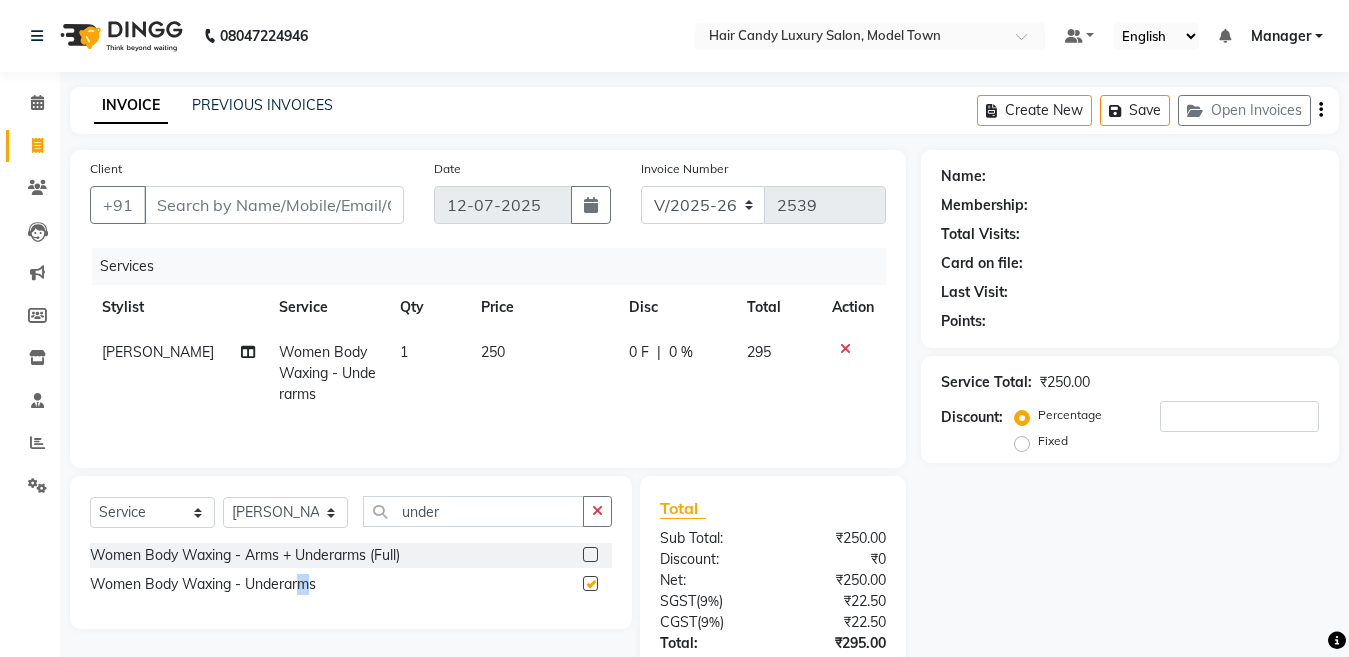 checkbox on "false" 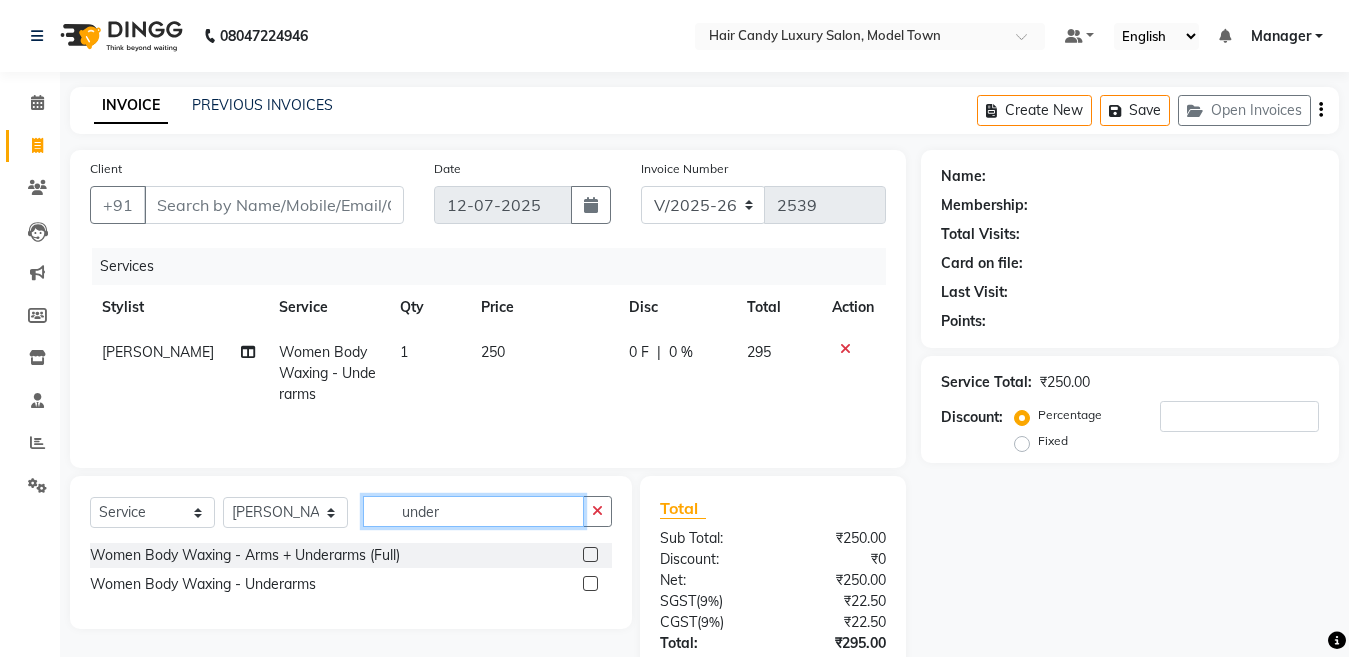 click on "under" 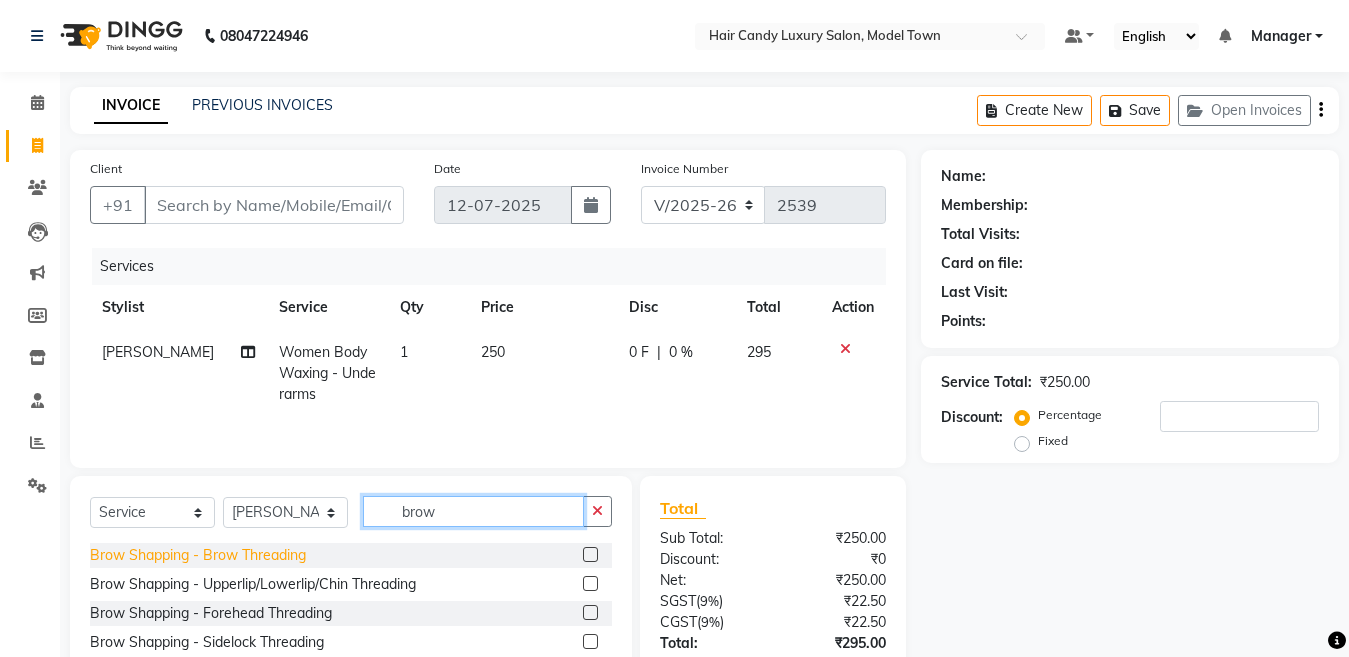 type on "brow" 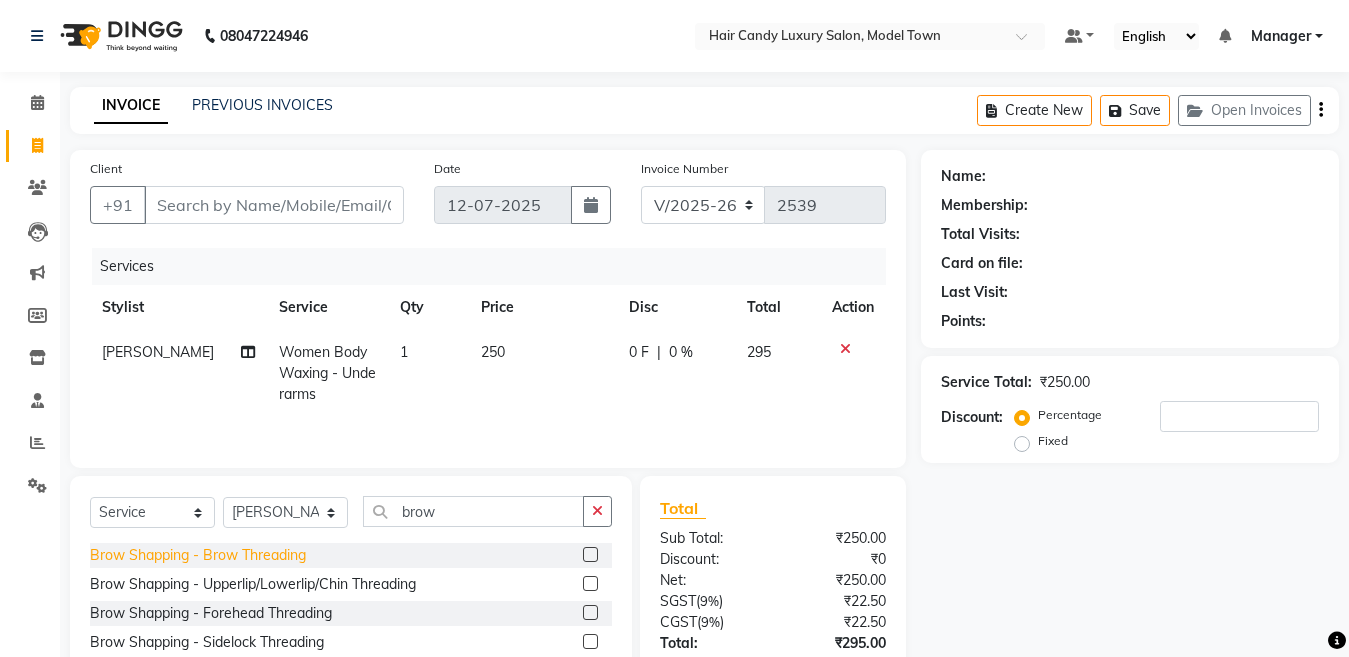 click on "Brow Shapping - Brow Threading" 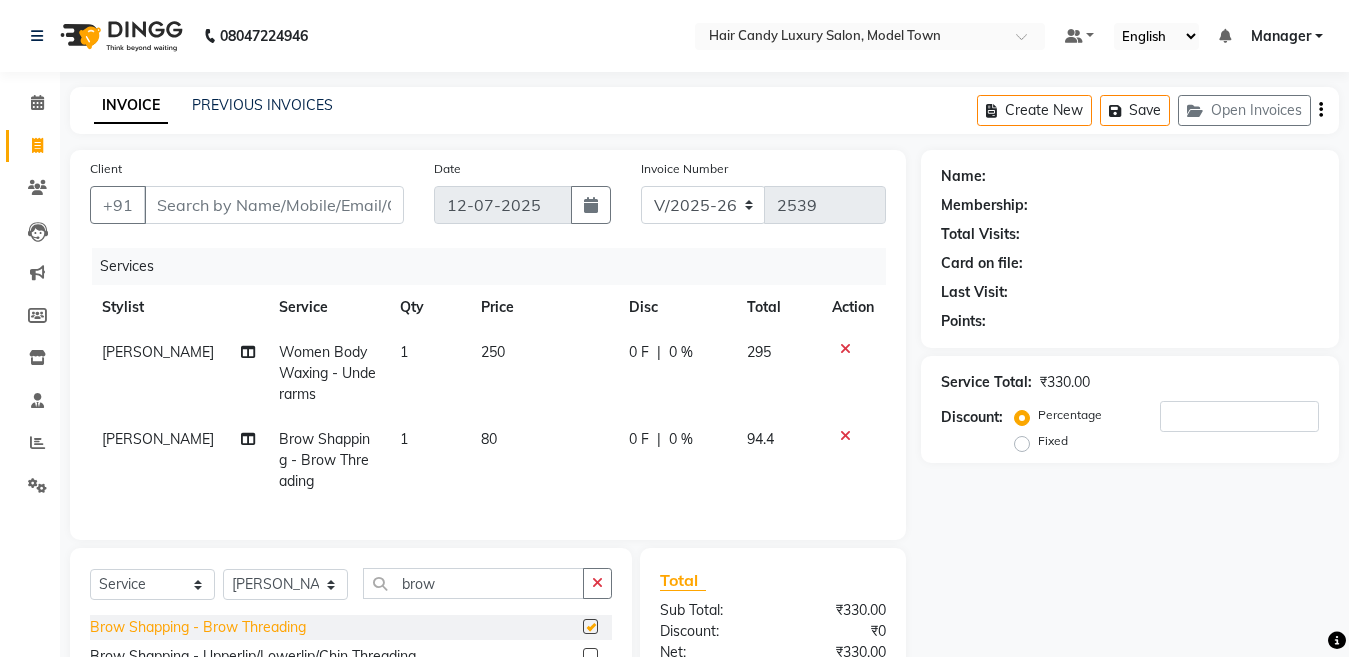 checkbox on "false" 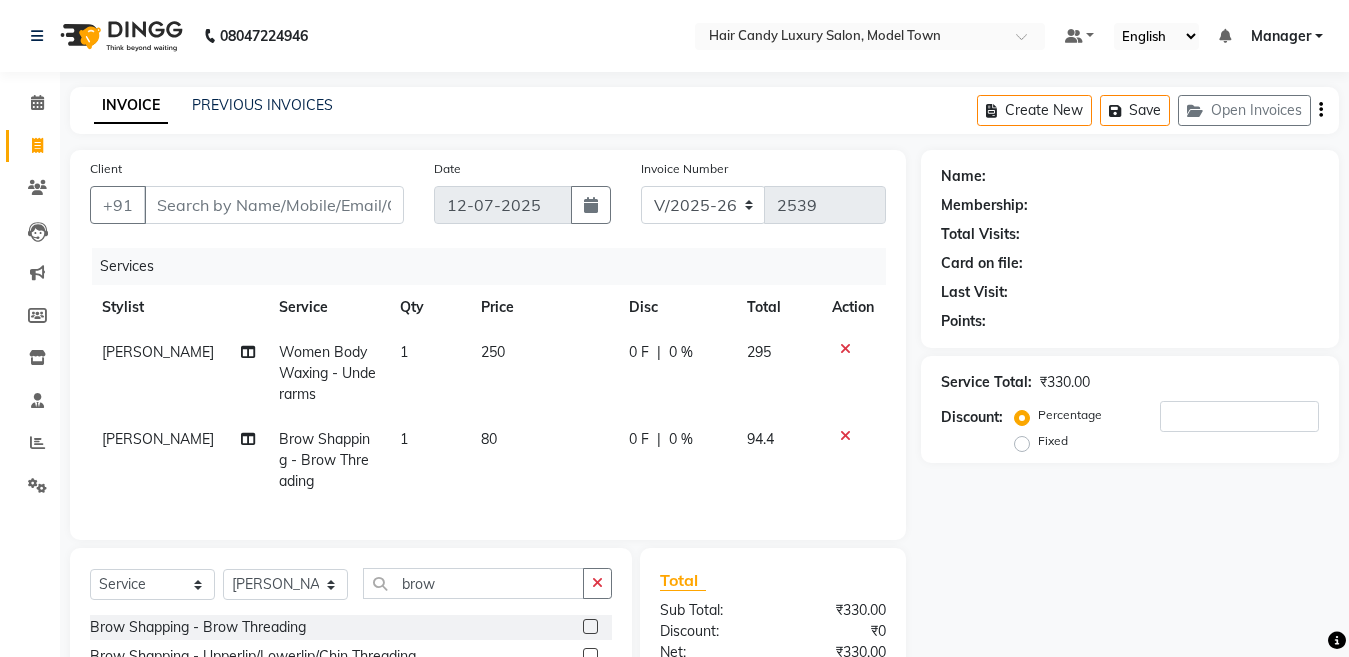 click on "80" 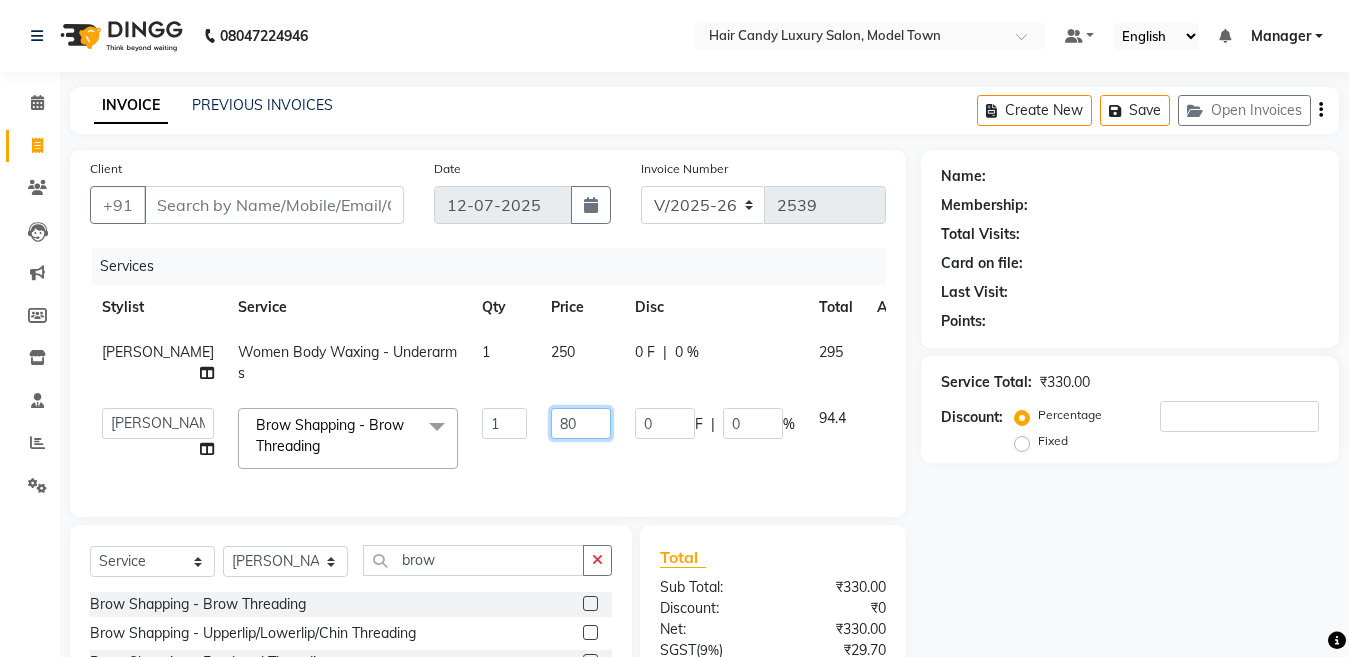 drag, startPoint x: 524, startPoint y: 431, endPoint x: 272, endPoint y: 478, distance: 256.34546 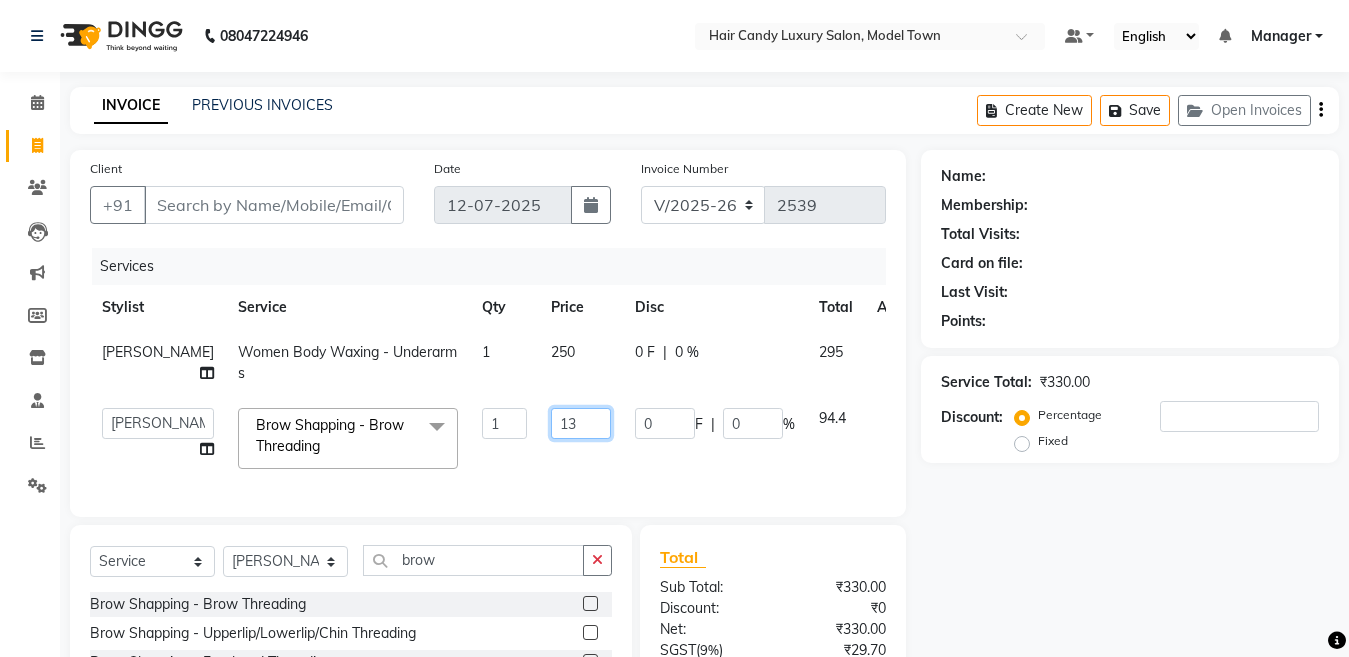type on "130" 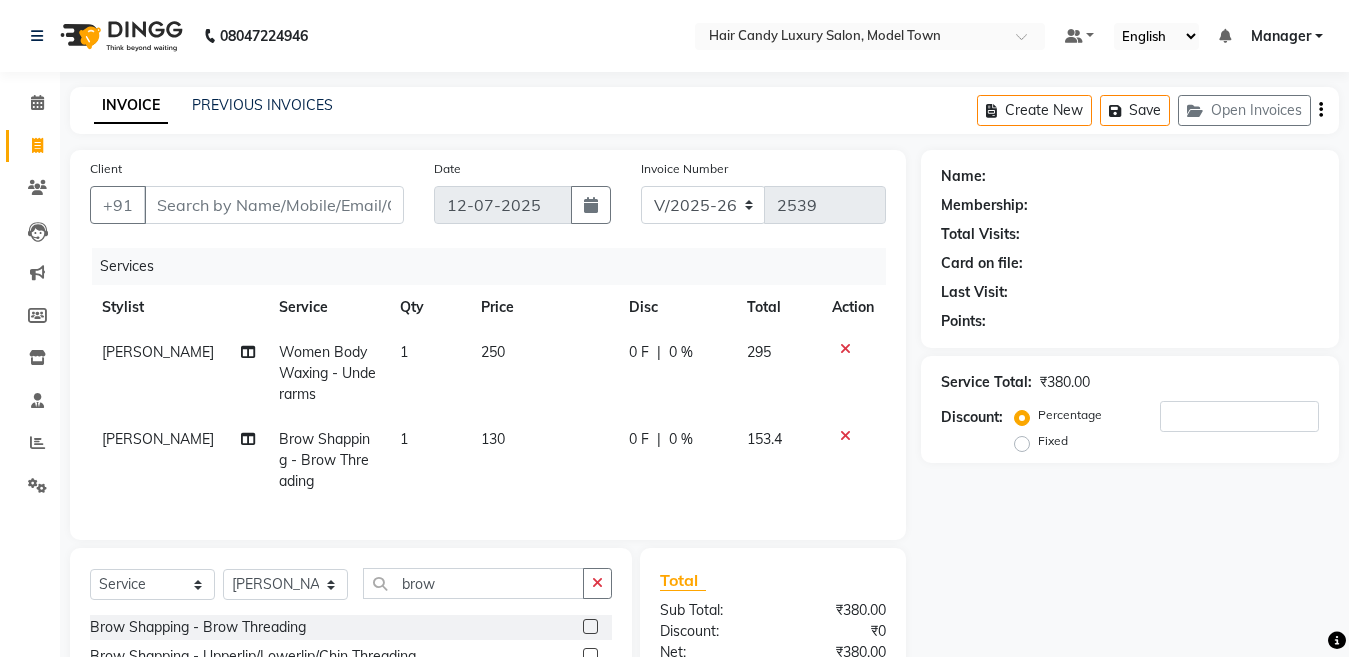 click on "Total Sub Total: ₹380.00 Discount: ₹0 Net: ₹380.00 SGST  ( 9% ) ₹34.20 CGST  ( 9% ) ₹34.20 Total: ₹448.40 Add Tip ₹0 Round Off: ₹0.40 Payable: ₹448.00 Paid: ₹0 Balance   : ₹448.00" 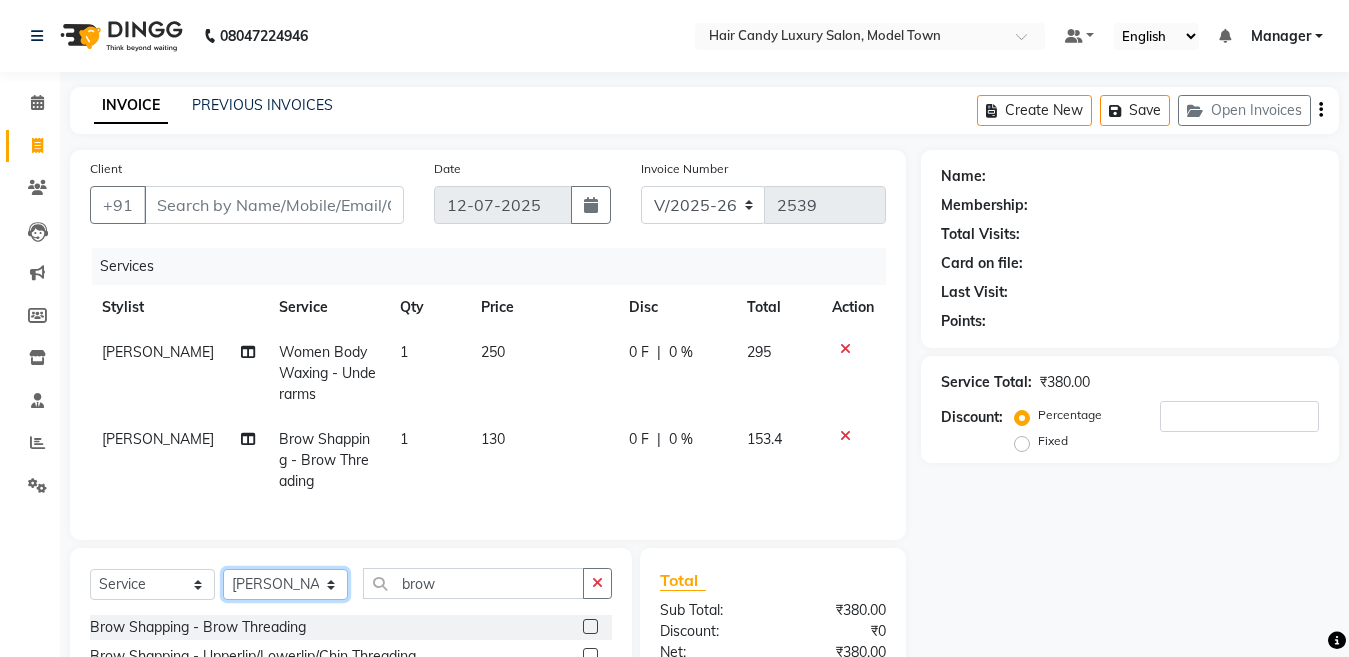 click on "Select Stylist [PERSON_NAME] [PERSON_NAME] ([PERSON_NAME]) Manager [PERSON_NAME] [PERSON_NAME] [PERSON_NAME] [PERSON_NAME] ([PERSON_NAME]) [PERSON_NAME]  stock manager surrender [PERSON_NAME] [PERSON_NAME]" 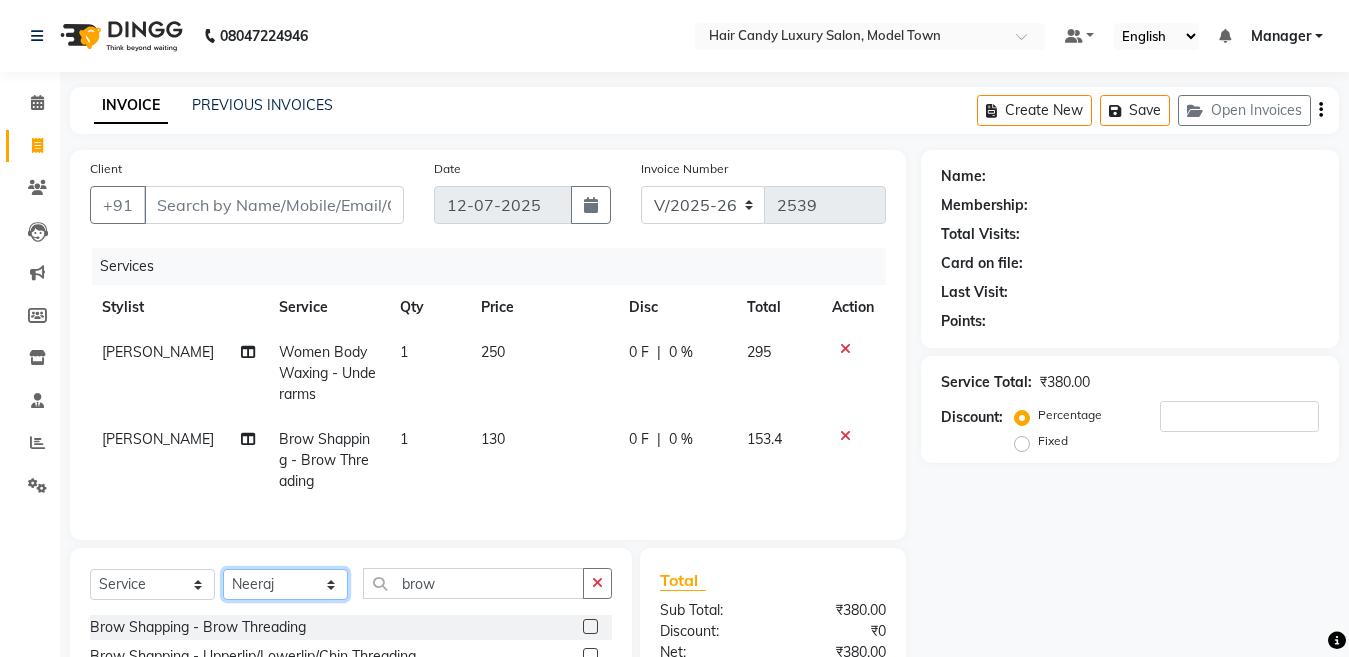 click on "Select Stylist [PERSON_NAME] [PERSON_NAME] ([PERSON_NAME]) Manager [PERSON_NAME] [PERSON_NAME] [PERSON_NAME] [PERSON_NAME] ([PERSON_NAME]) [PERSON_NAME]  stock manager surrender [PERSON_NAME] [PERSON_NAME]" 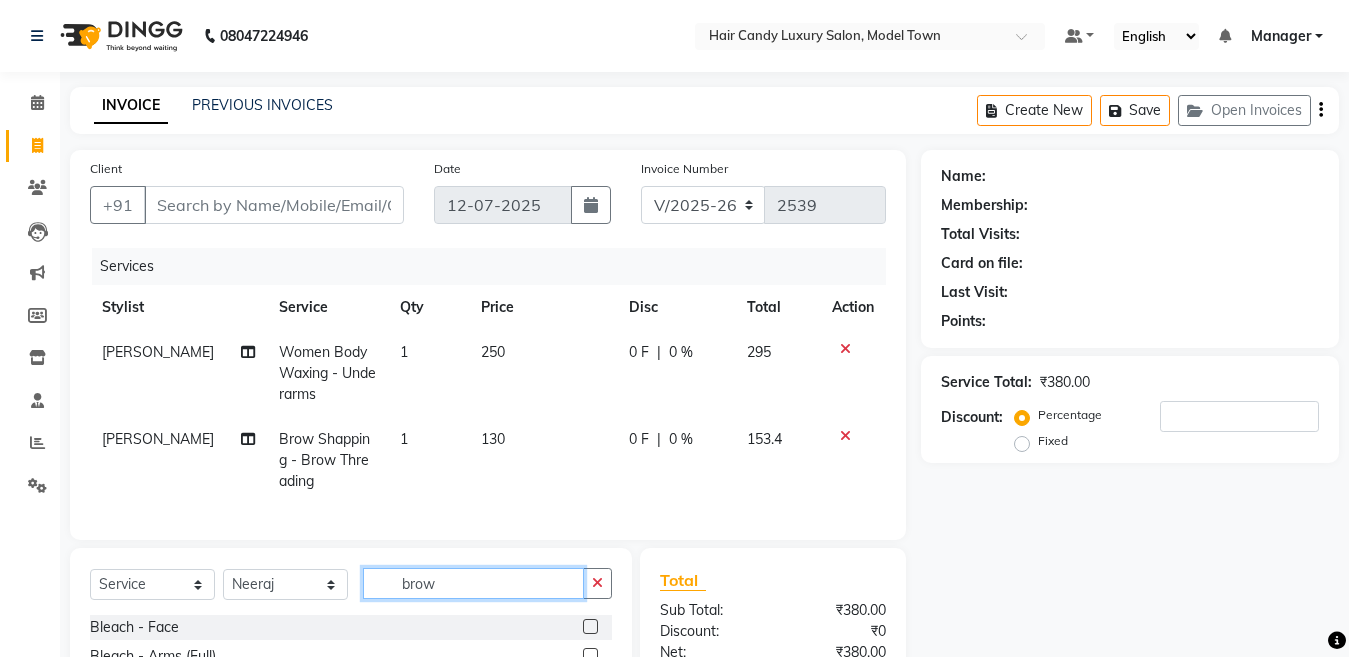 click on "brow" 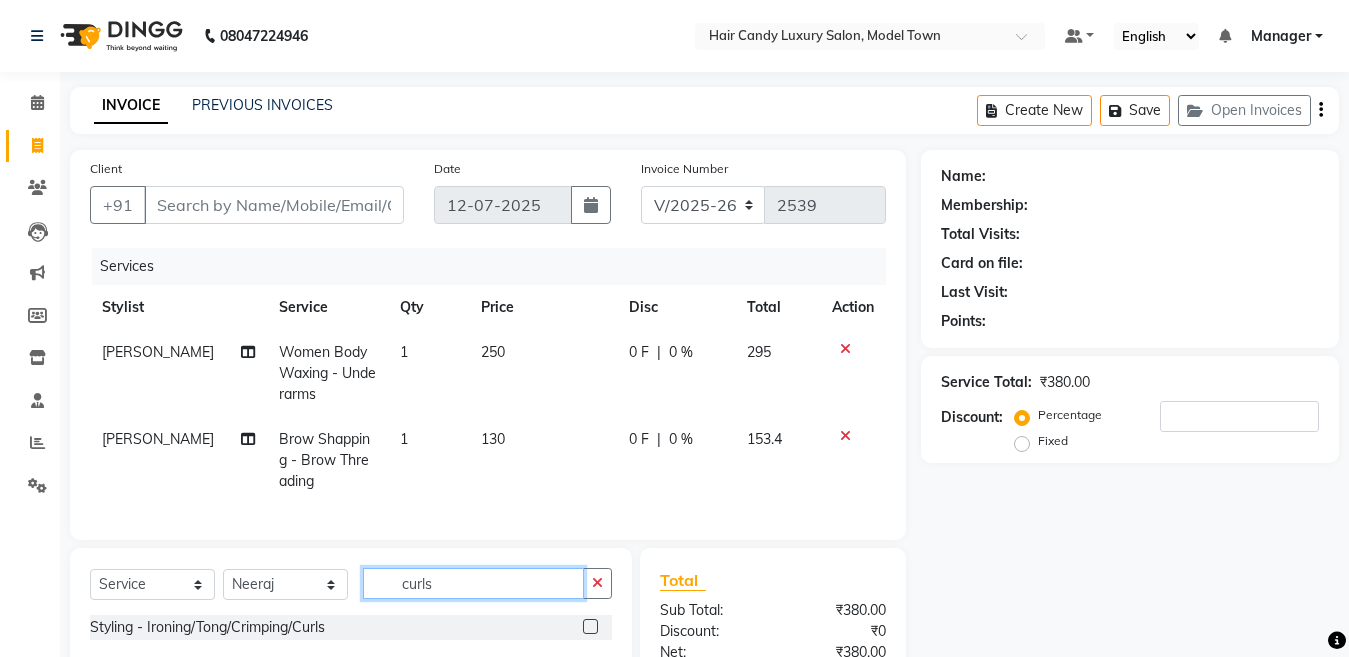 scroll, scrollTop: 253, scrollLeft: 0, axis: vertical 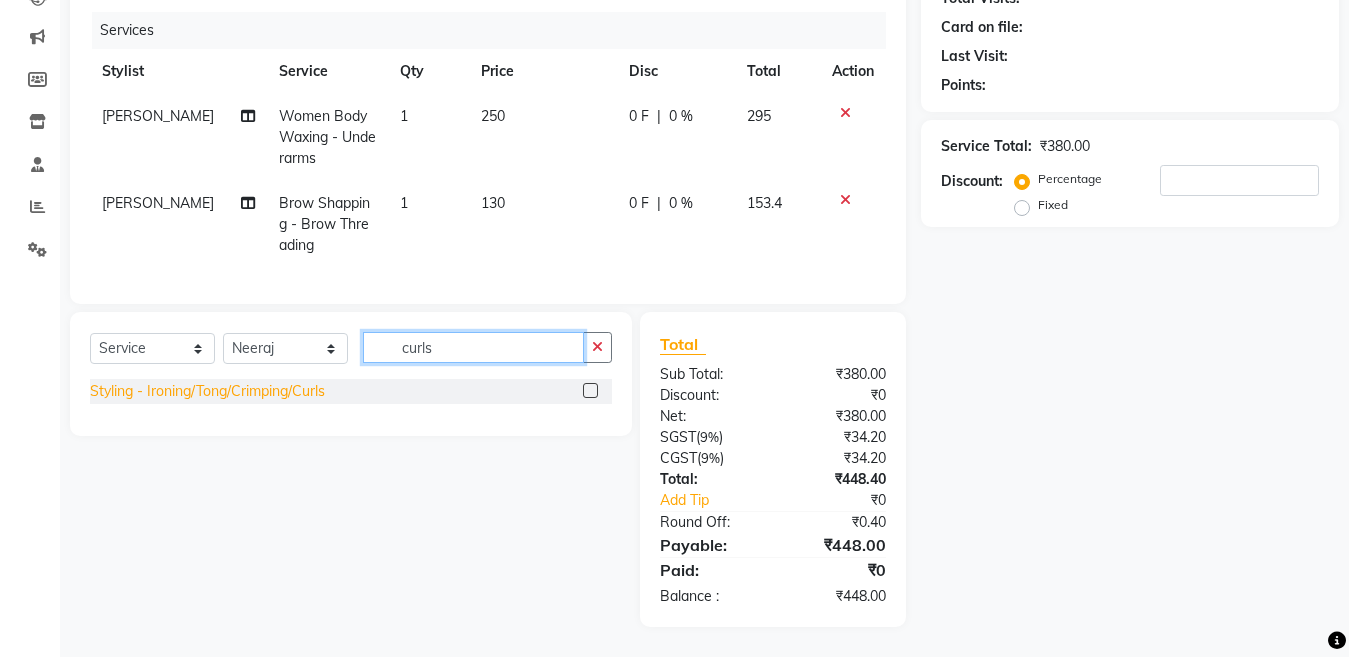 type on "curls" 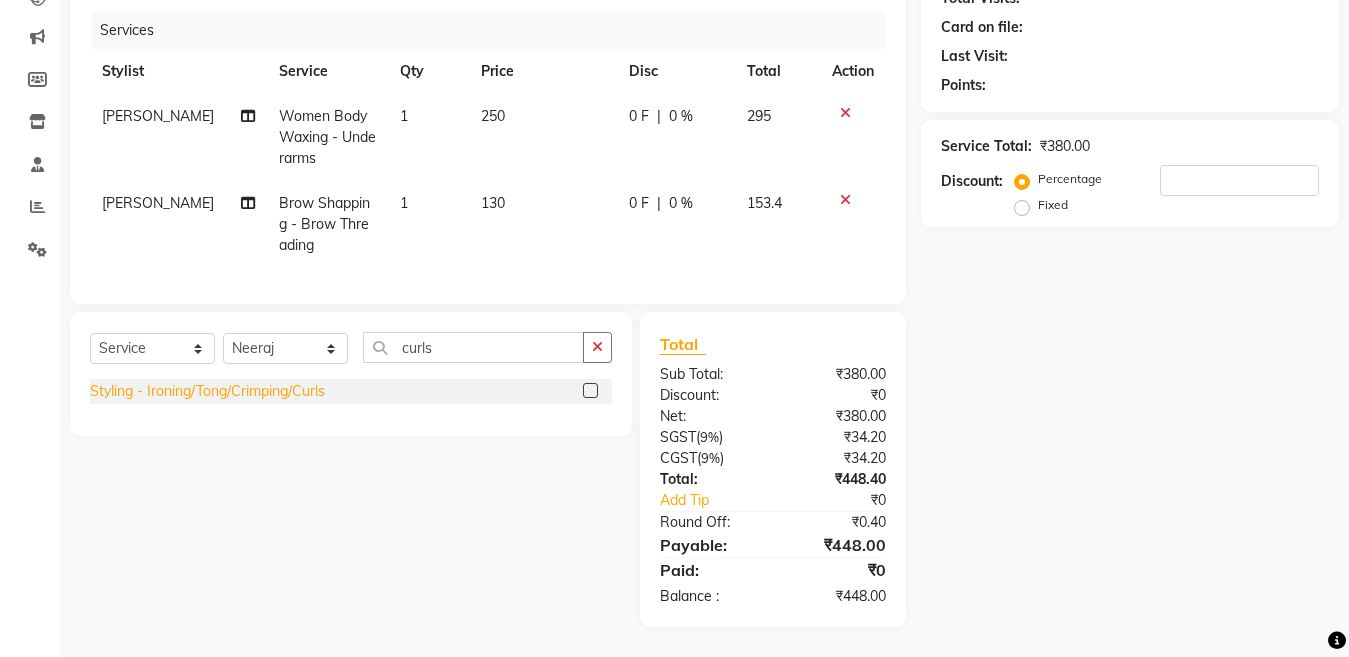 click on "Styling - Ironing/Tong/Crimping/Curls" 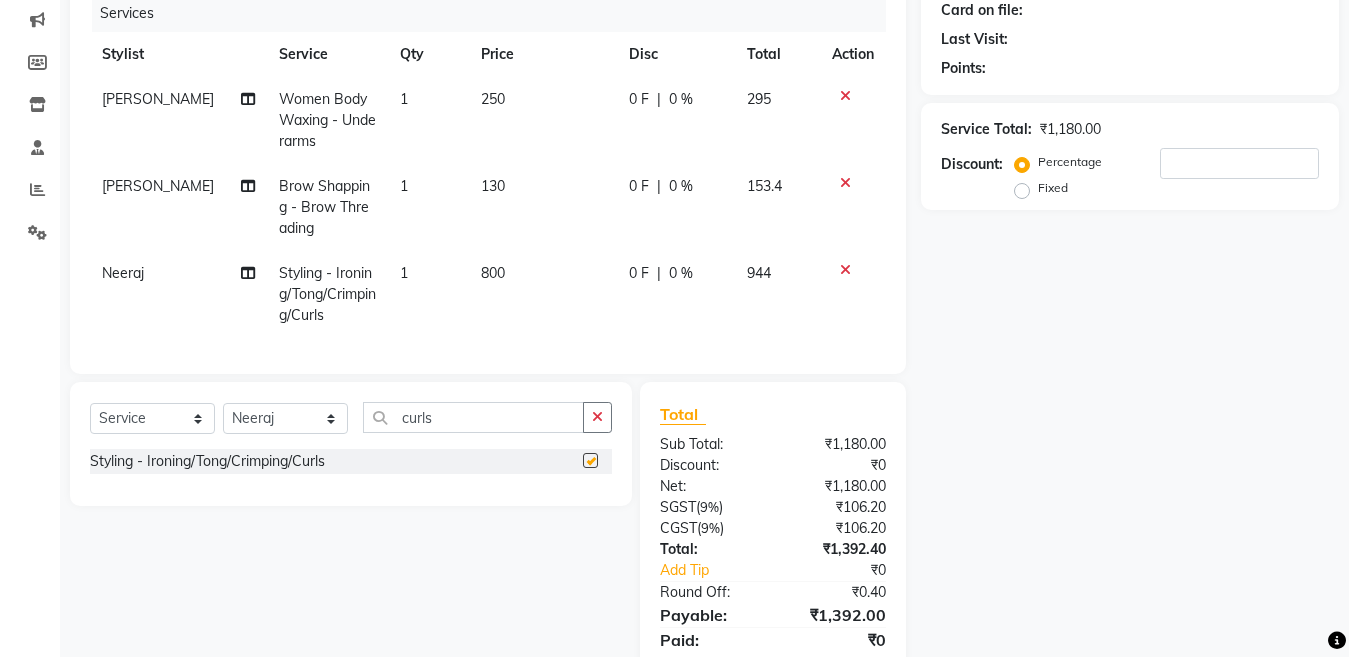 checkbox on "false" 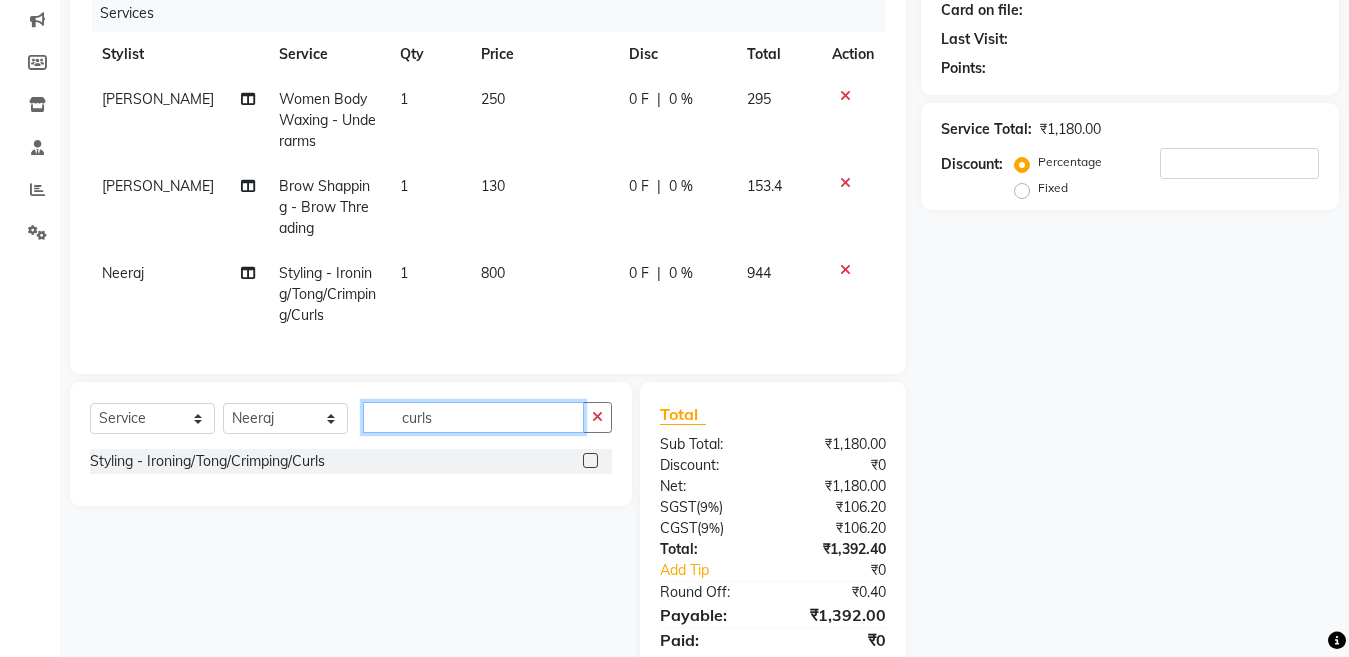 click on "curls" 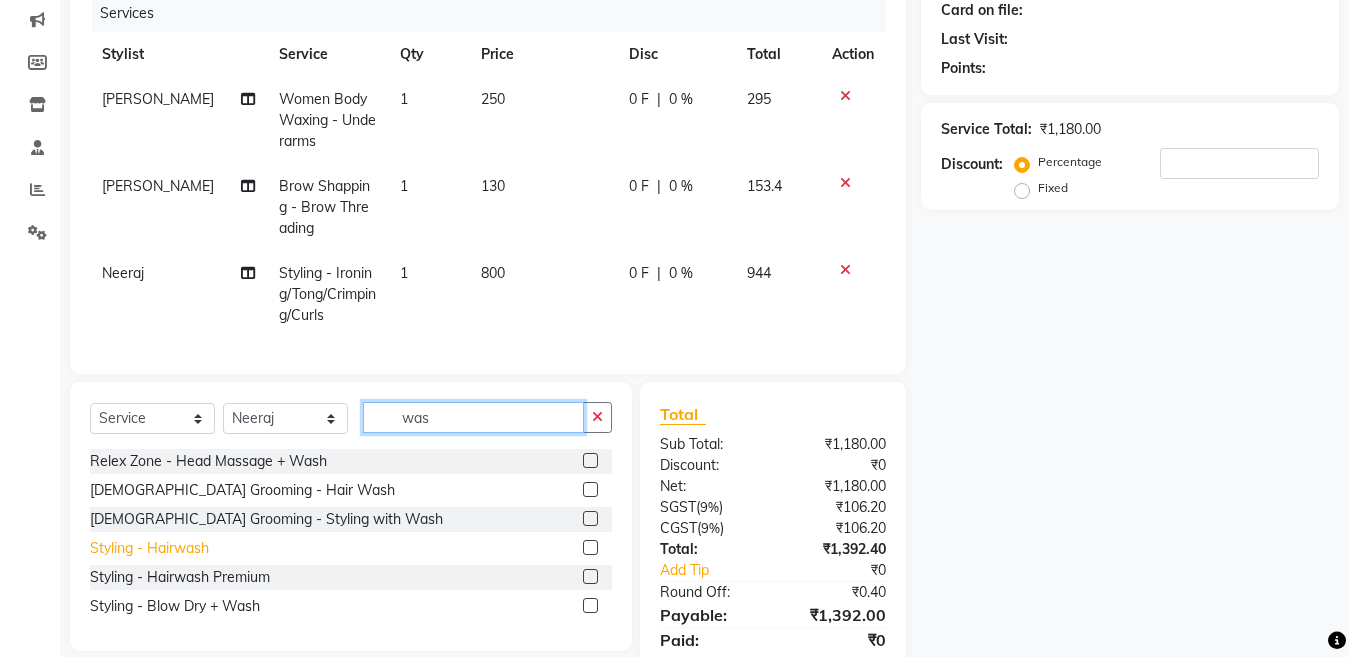 type on "was" 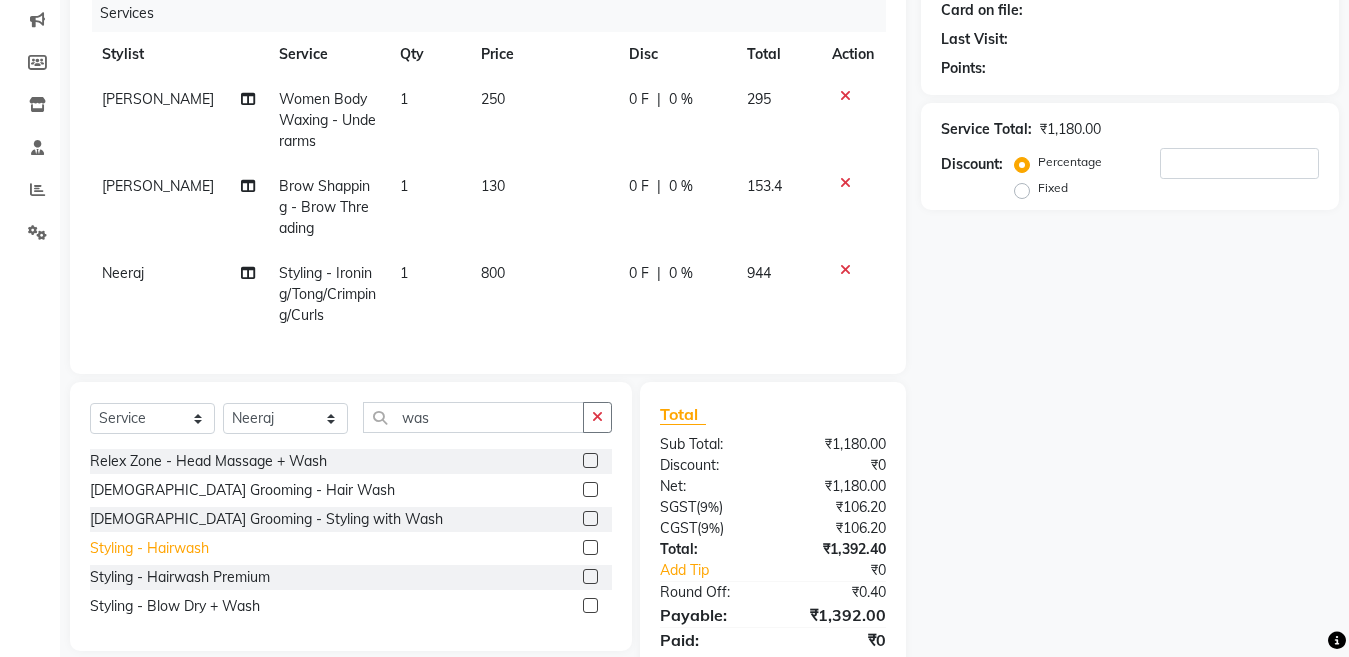 click on "Styling - Hairwash" 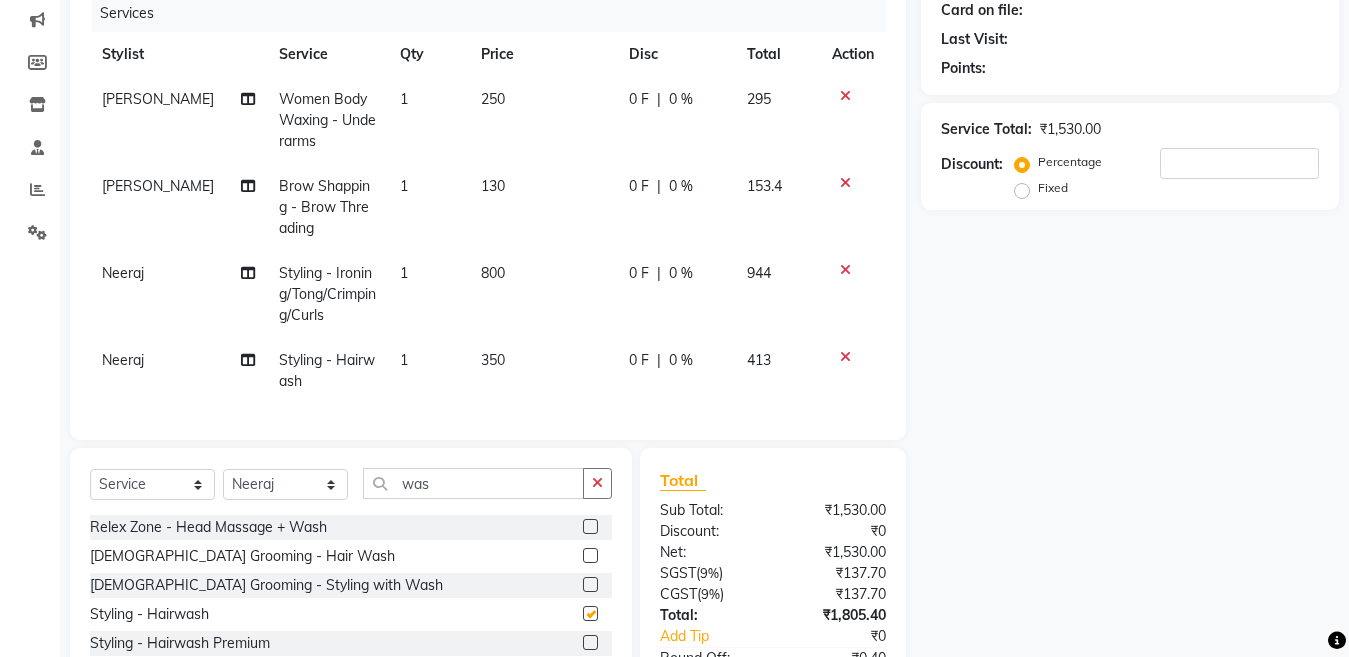 checkbox on "false" 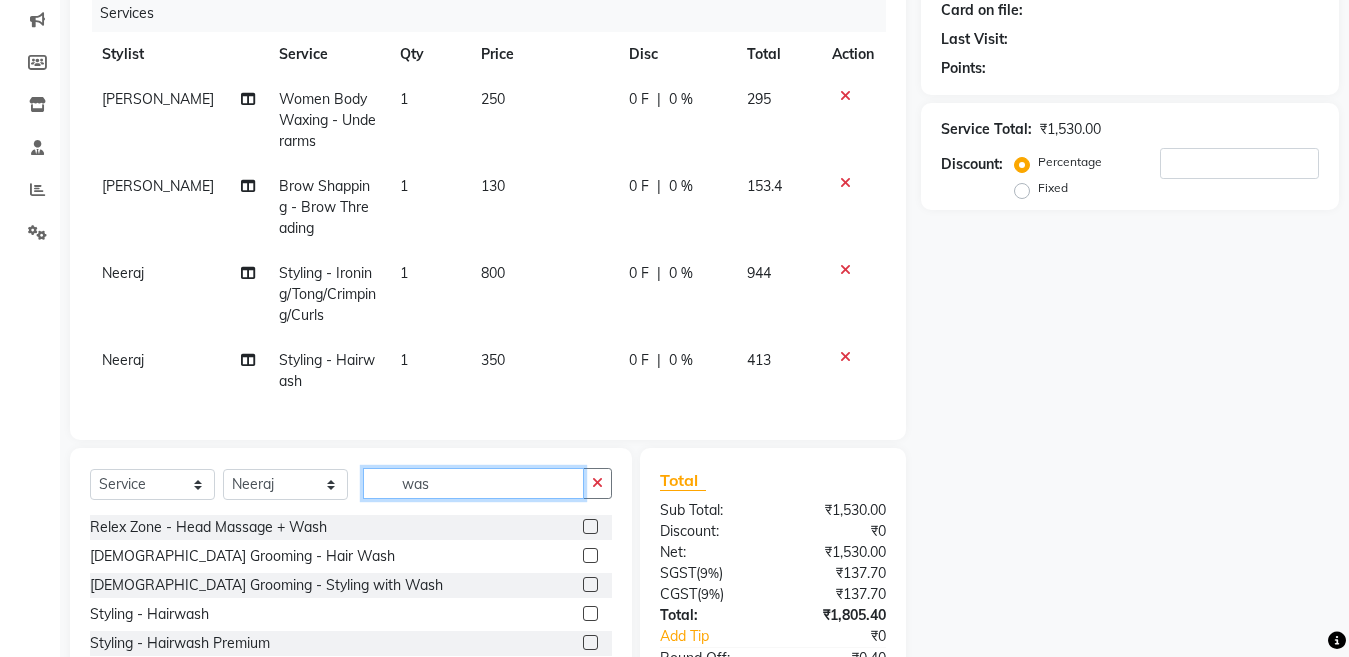 click on "was" 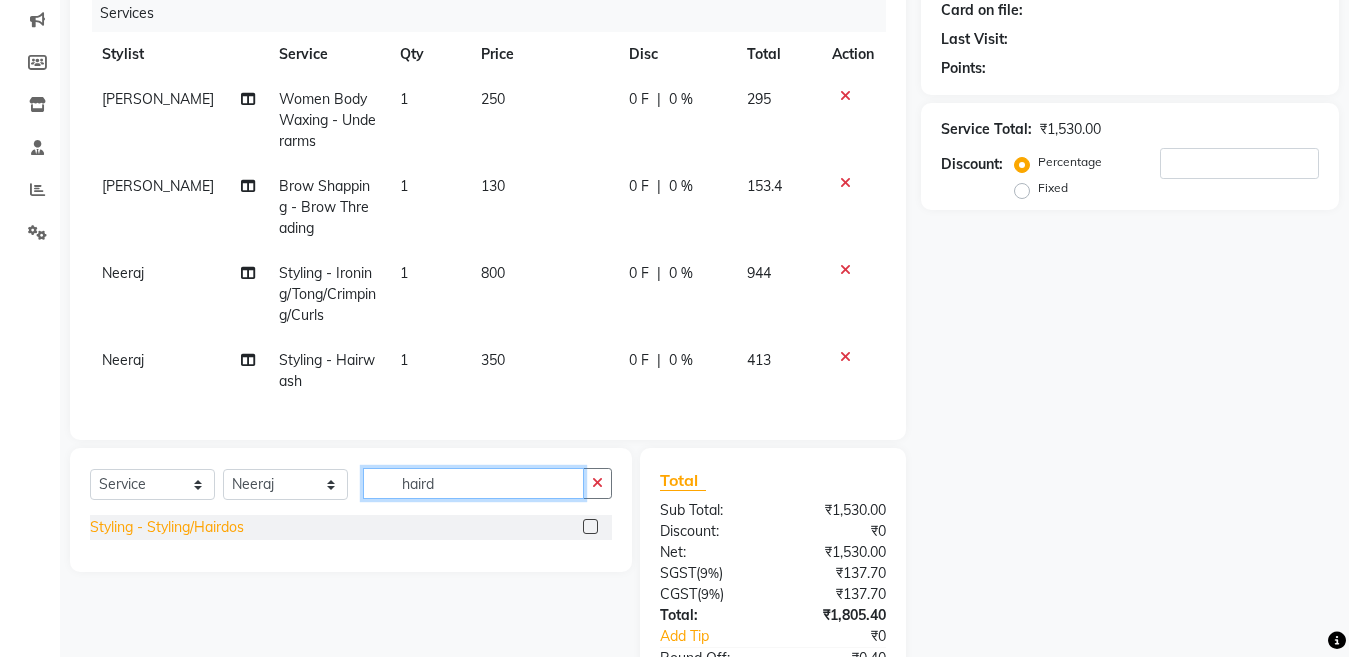 type on "haird" 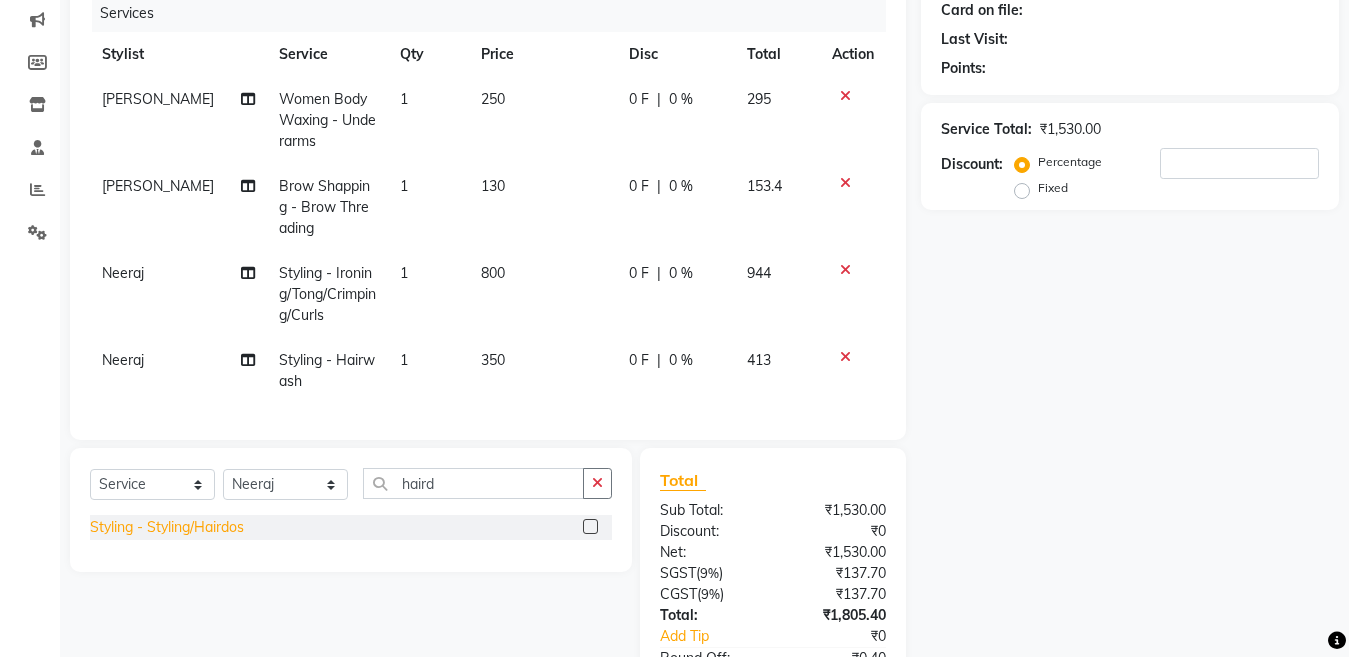 click on "Styling - Styling/Hairdos" 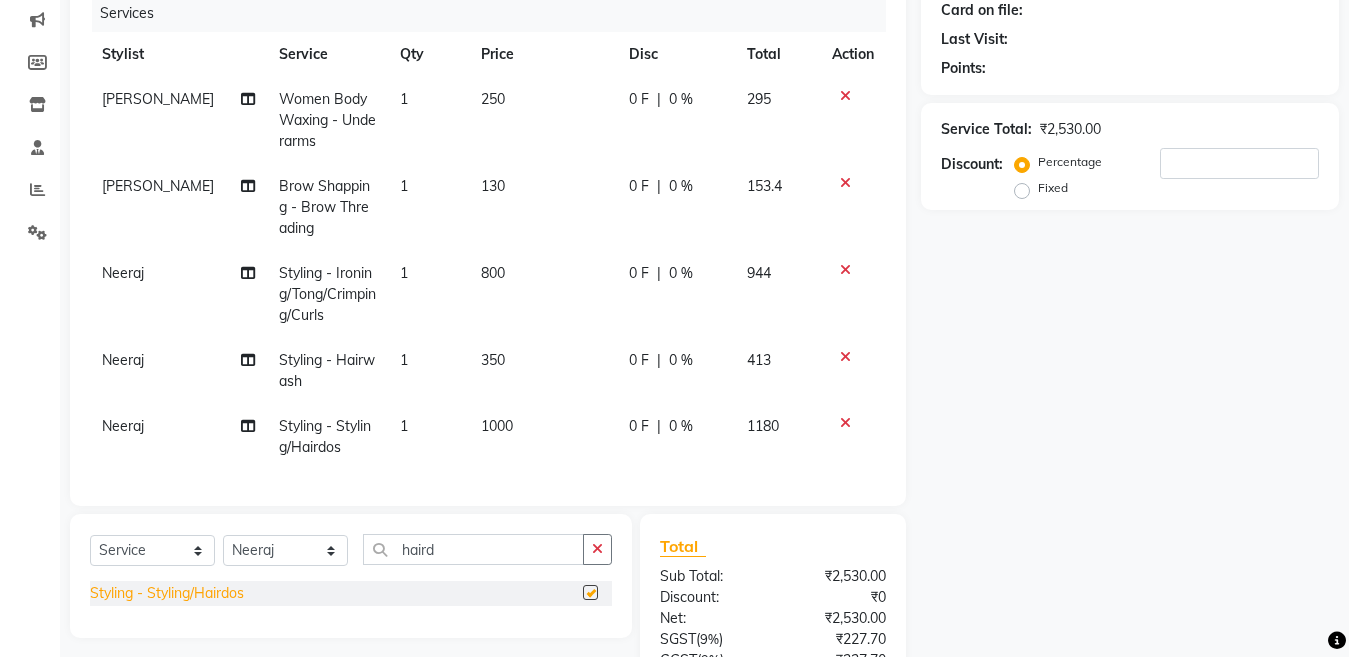 checkbox on "false" 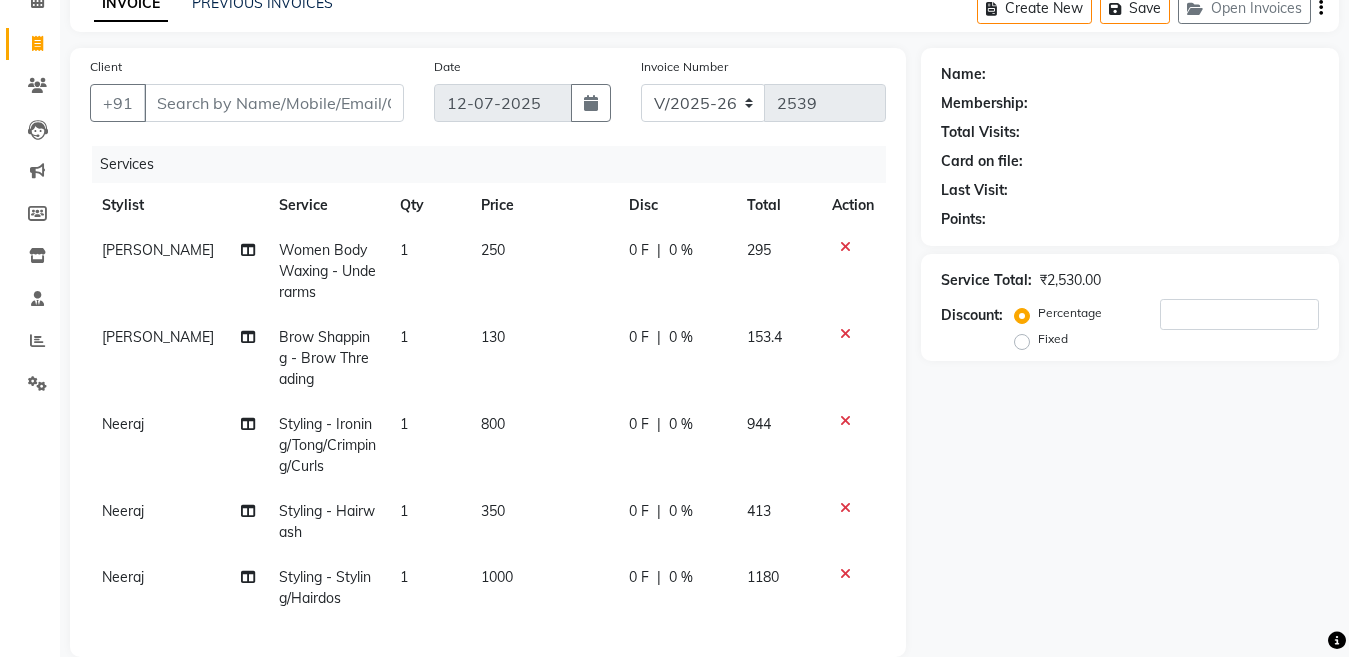 scroll, scrollTop: 104, scrollLeft: 0, axis: vertical 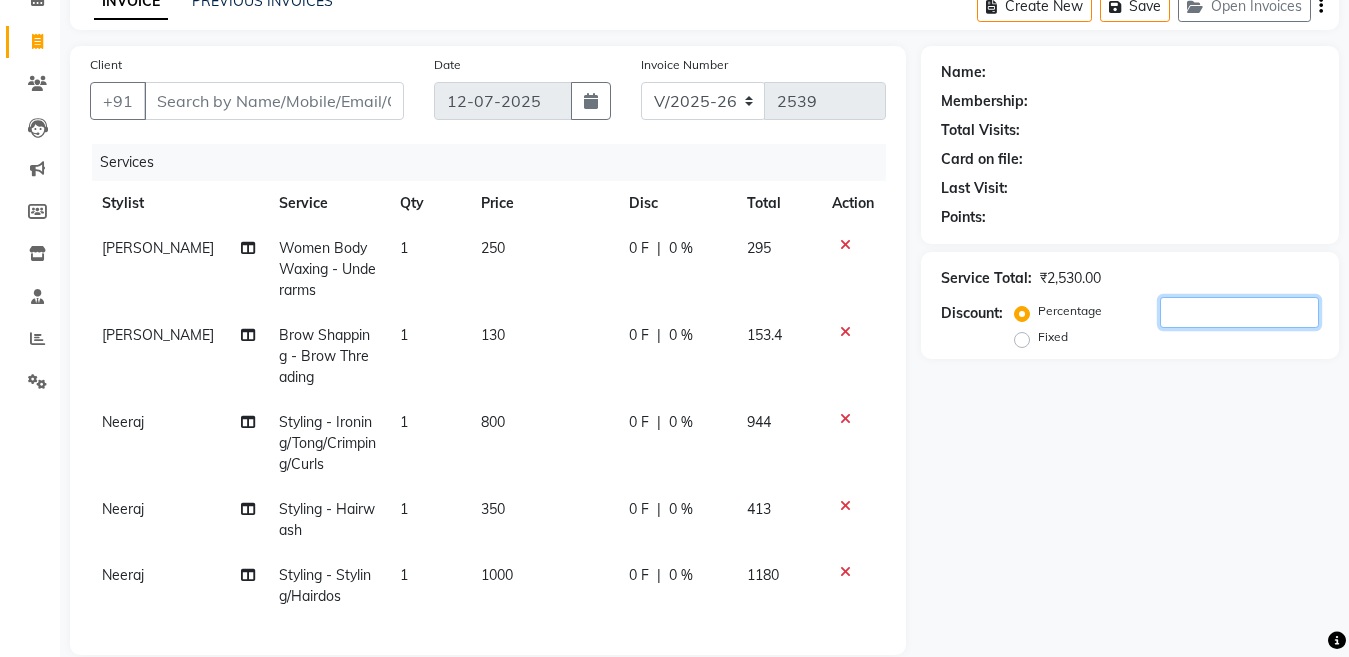 click 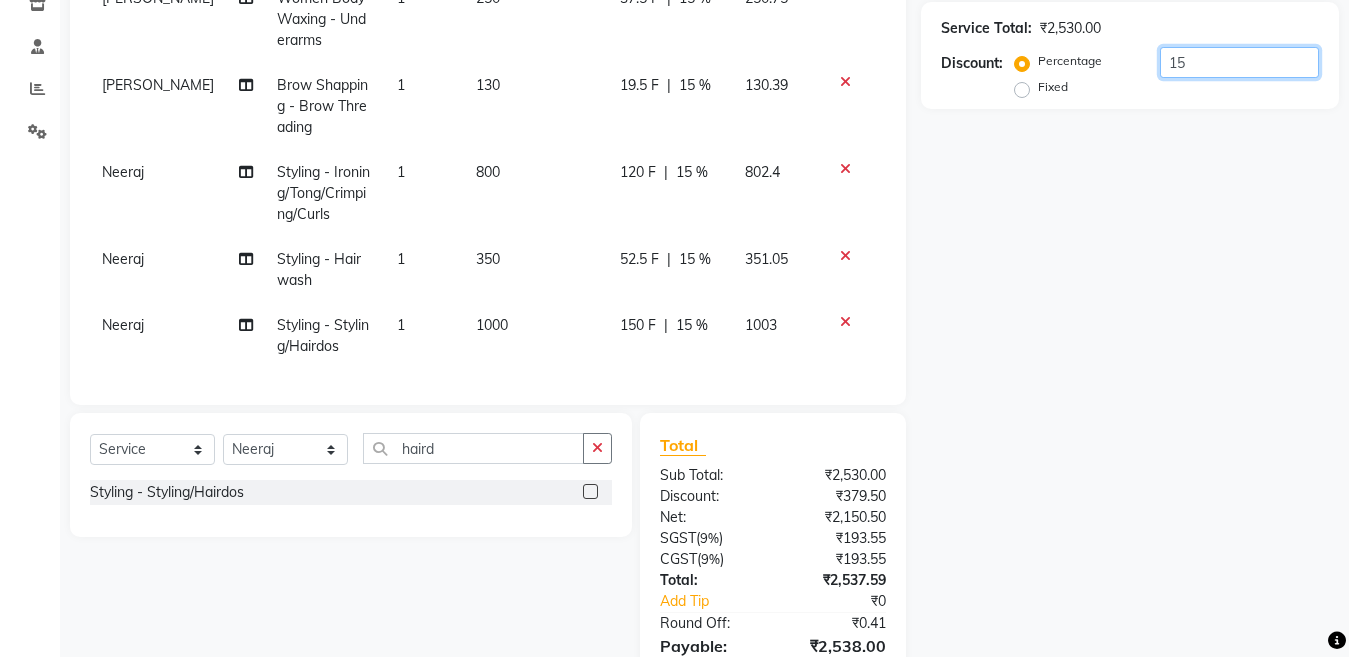 scroll, scrollTop: 386, scrollLeft: 0, axis: vertical 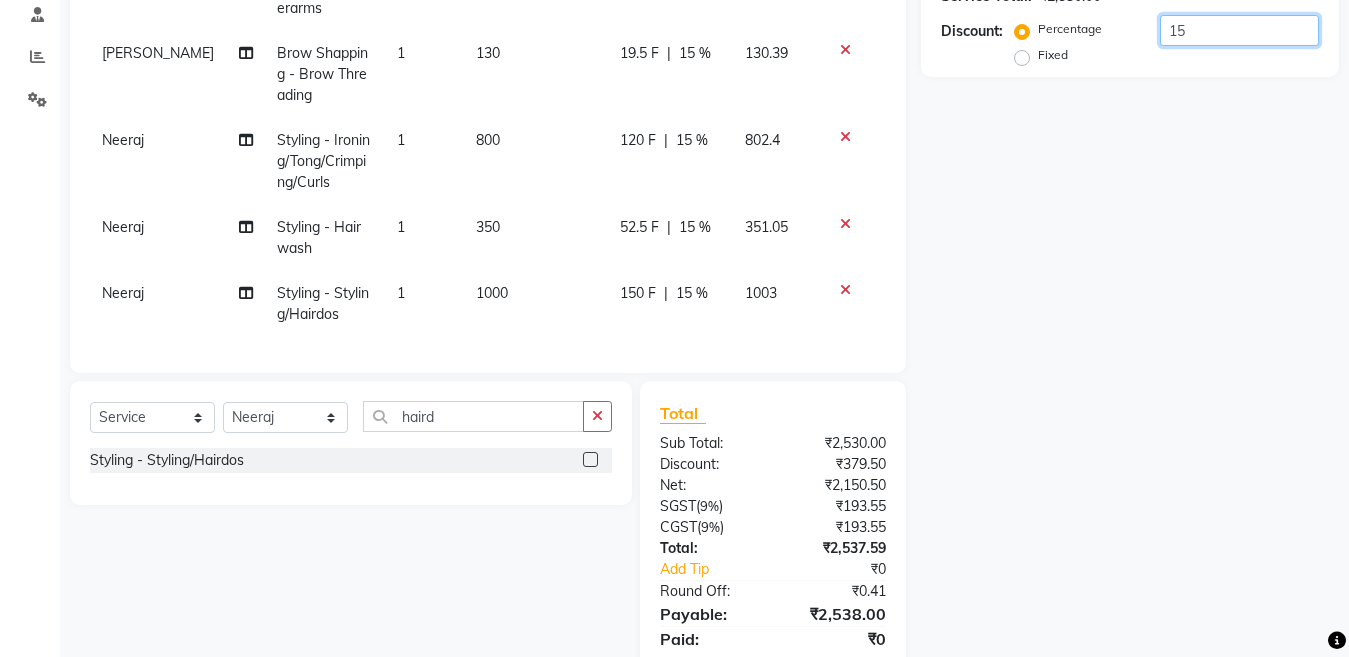 type on "15" 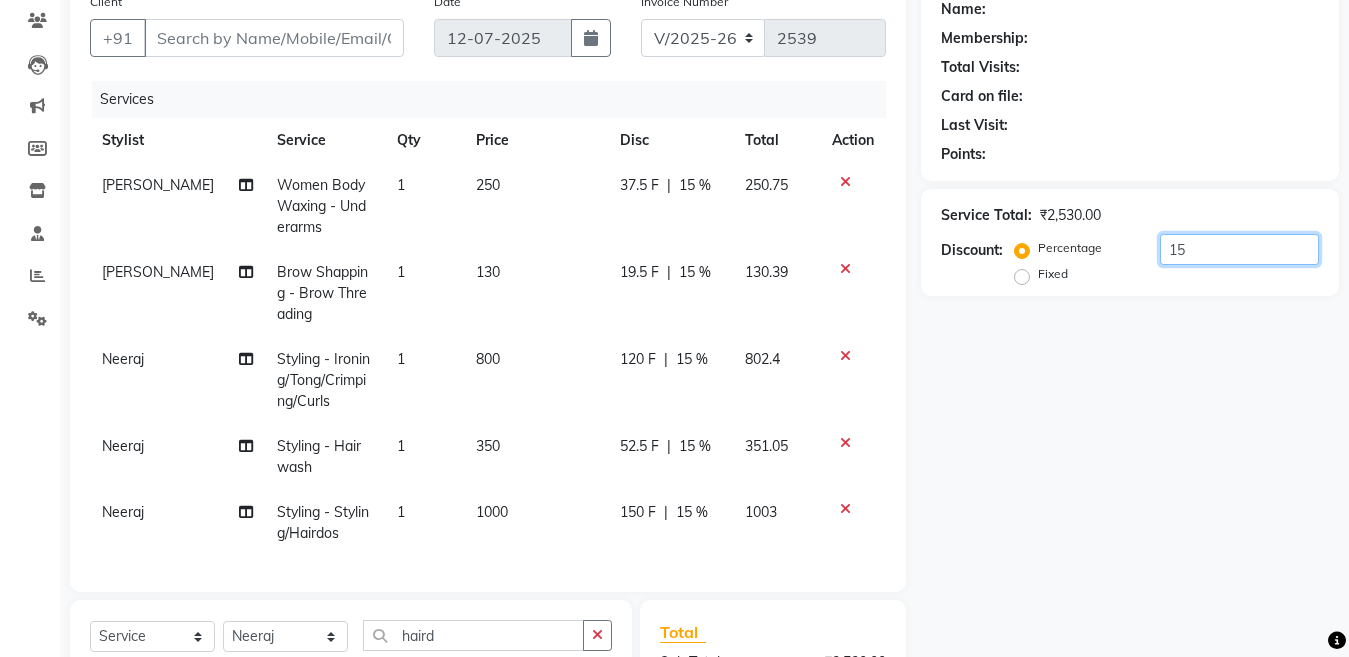 scroll, scrollTop: 115, scrollLeft: 0, axis: vertical 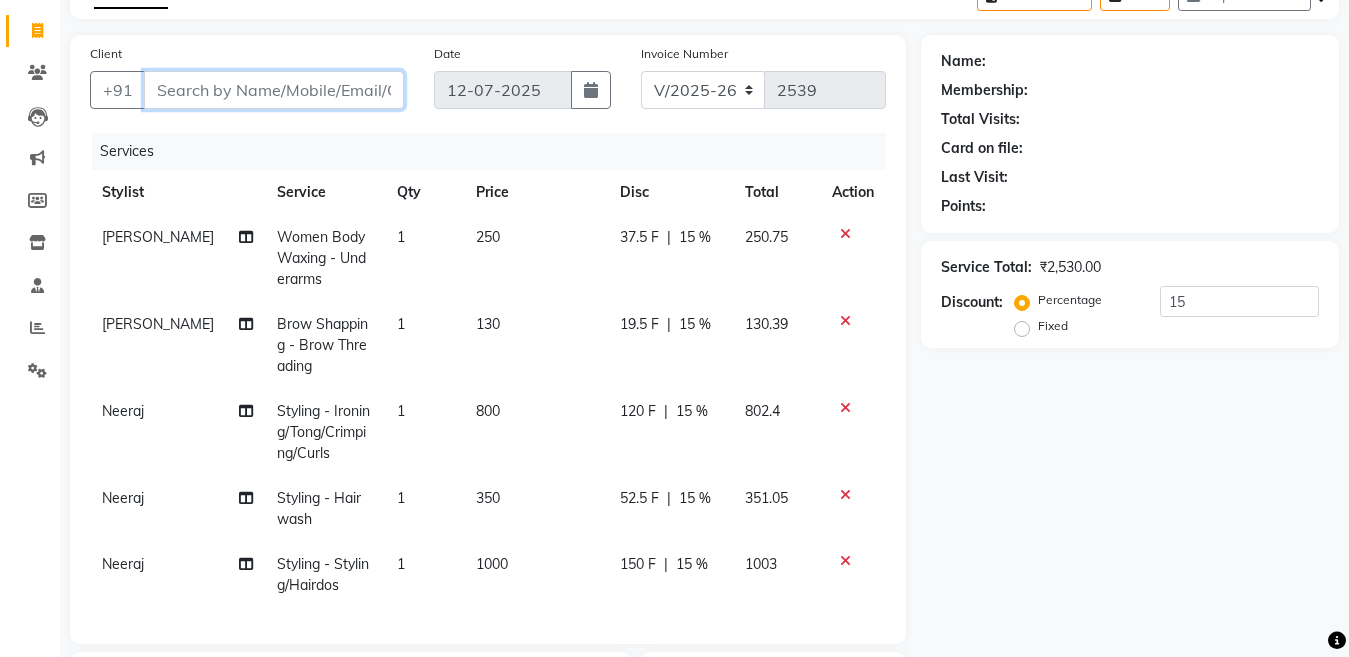 click on "Client" at bounding box center [274, 90] 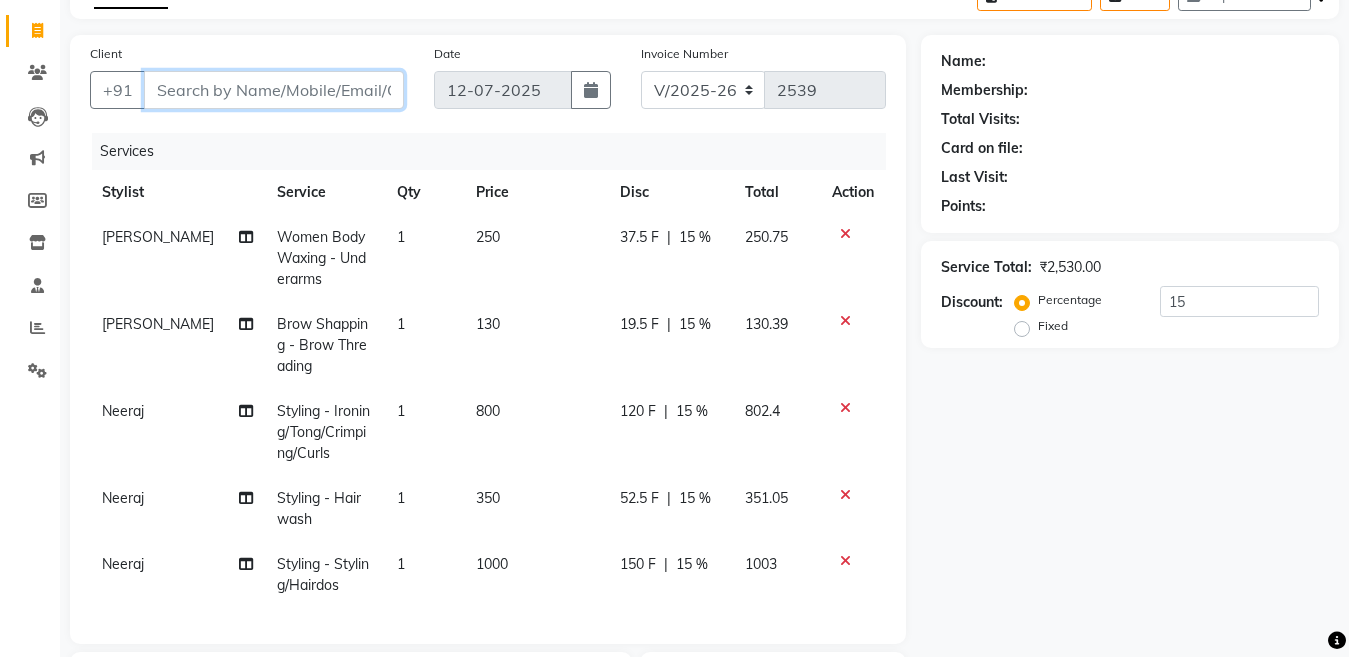 type on "s" 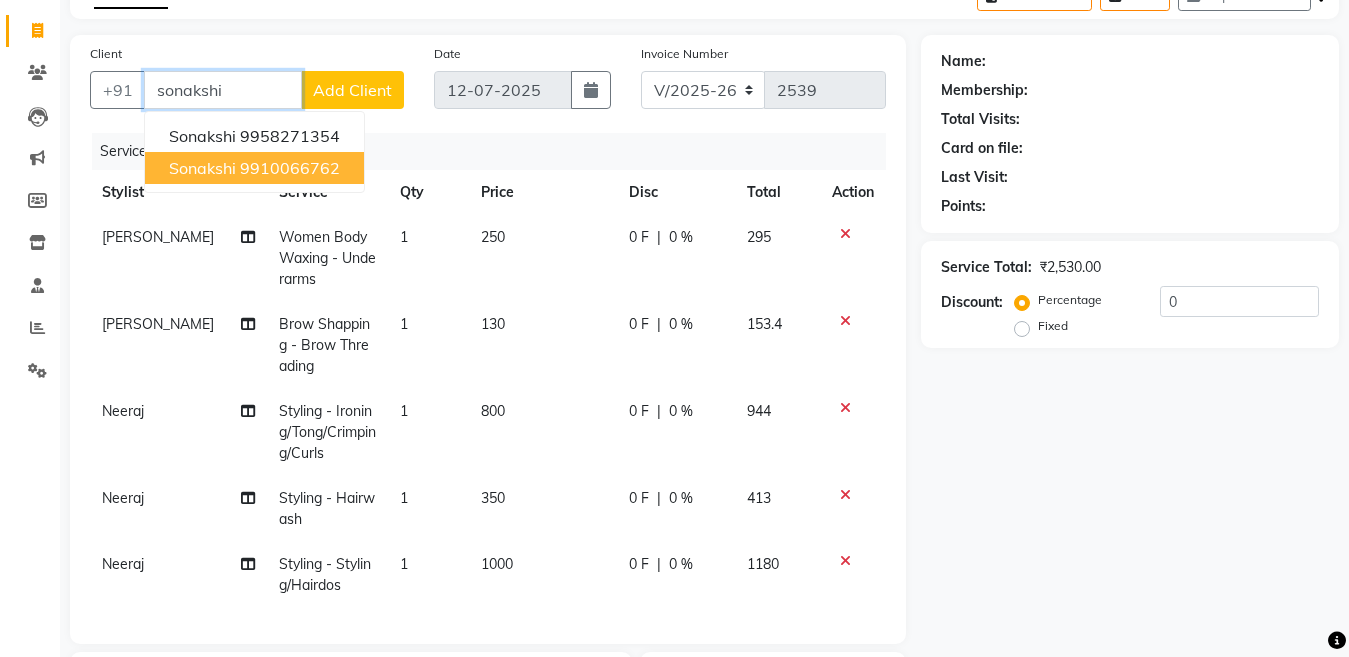 click on "9910066762" at bounding box center [290, 168] 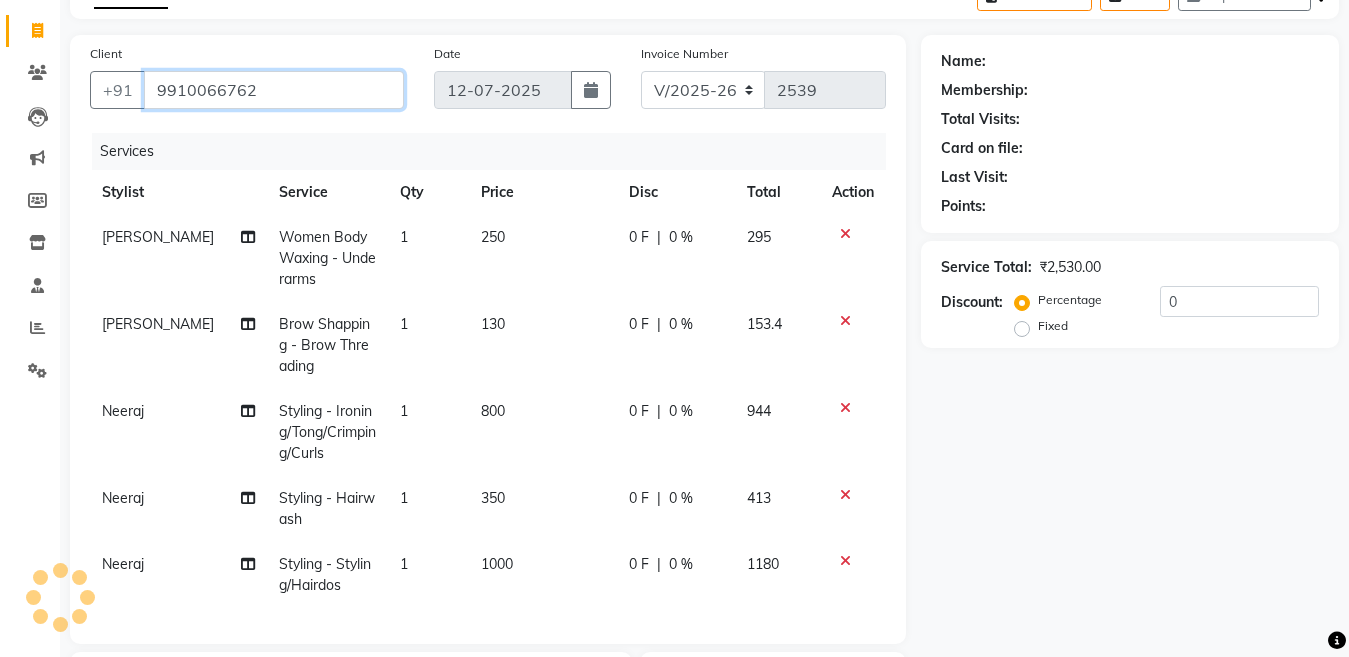 type on "9910066762" 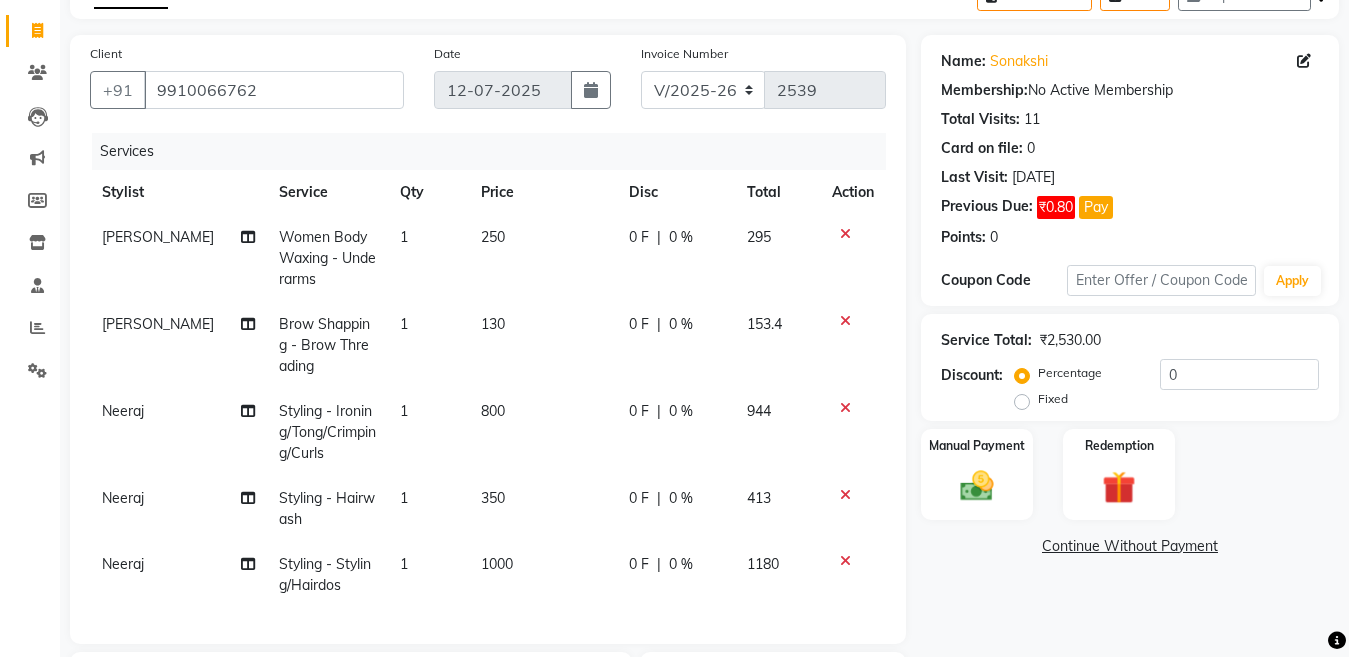 scroll, scrollTop: 221, scrollLeft: 0, axis: vertical 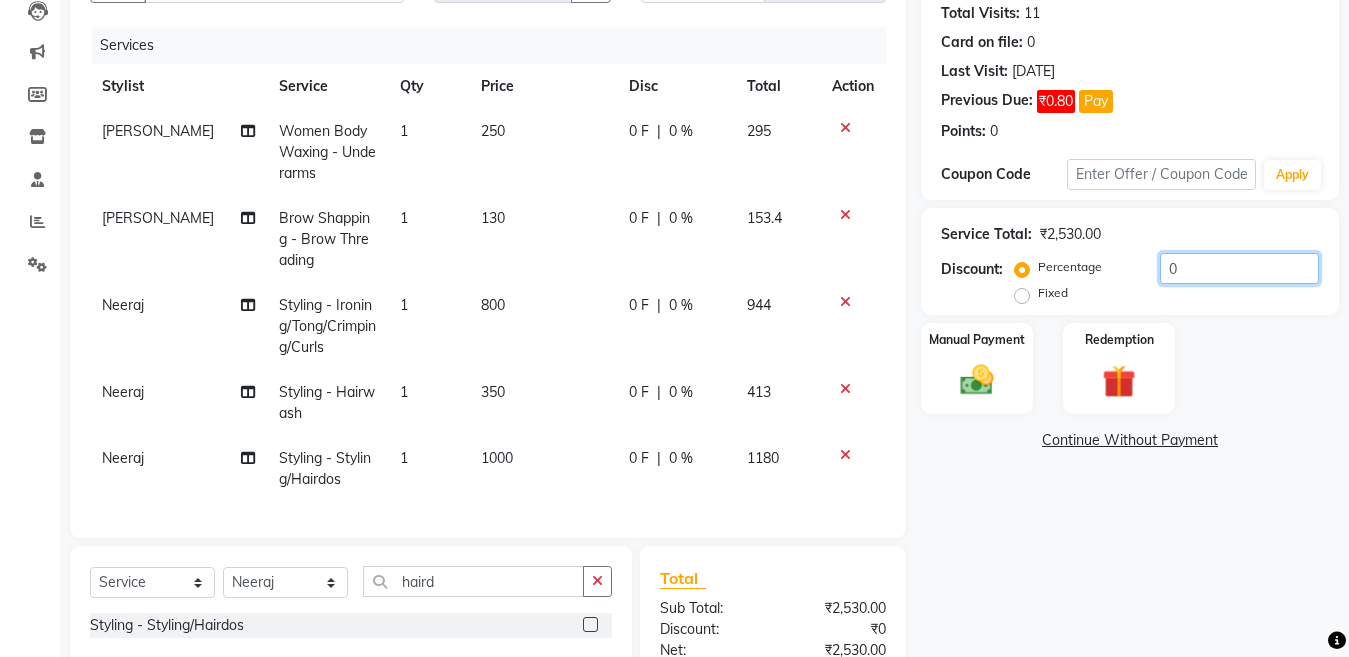 click on "0" 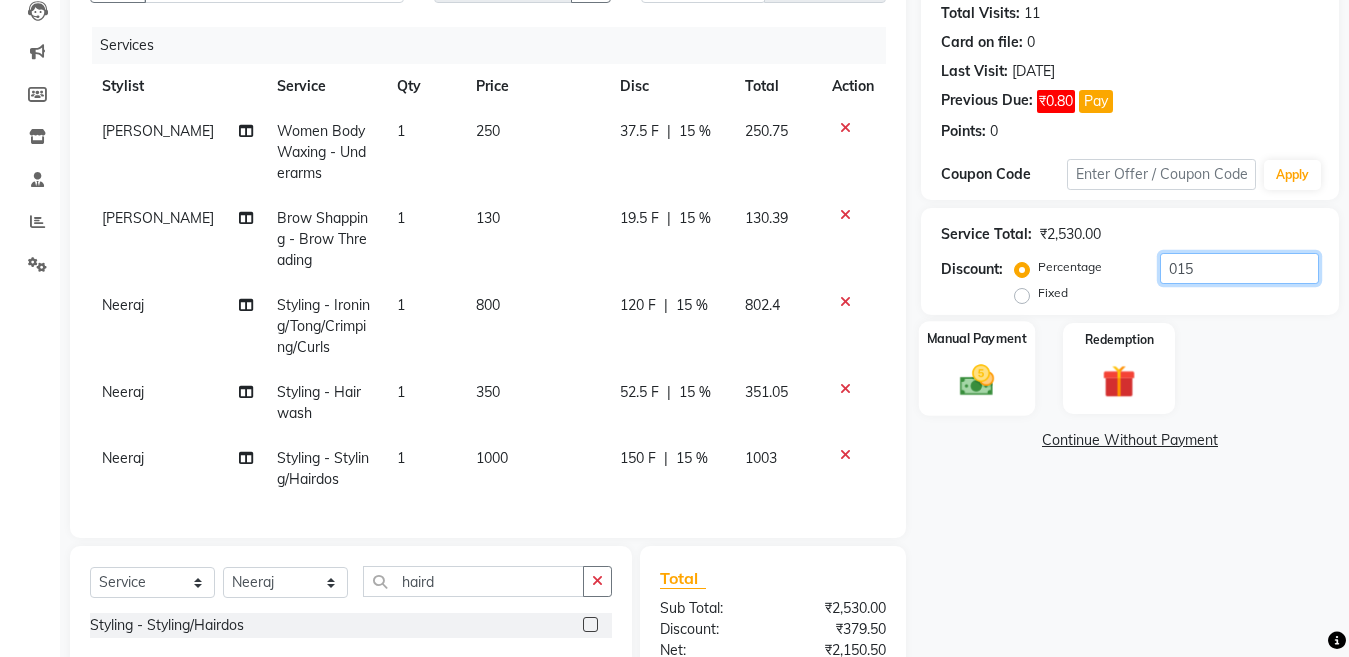 type on "015" 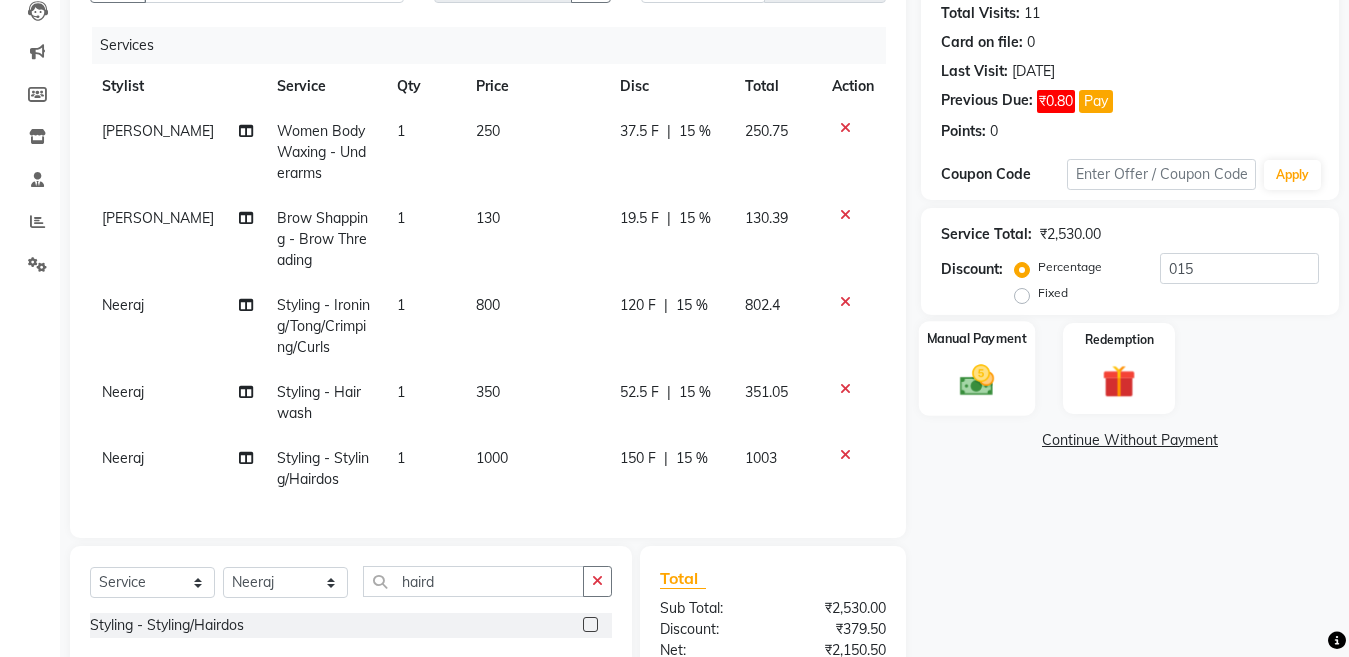 click on "Manual Payment" 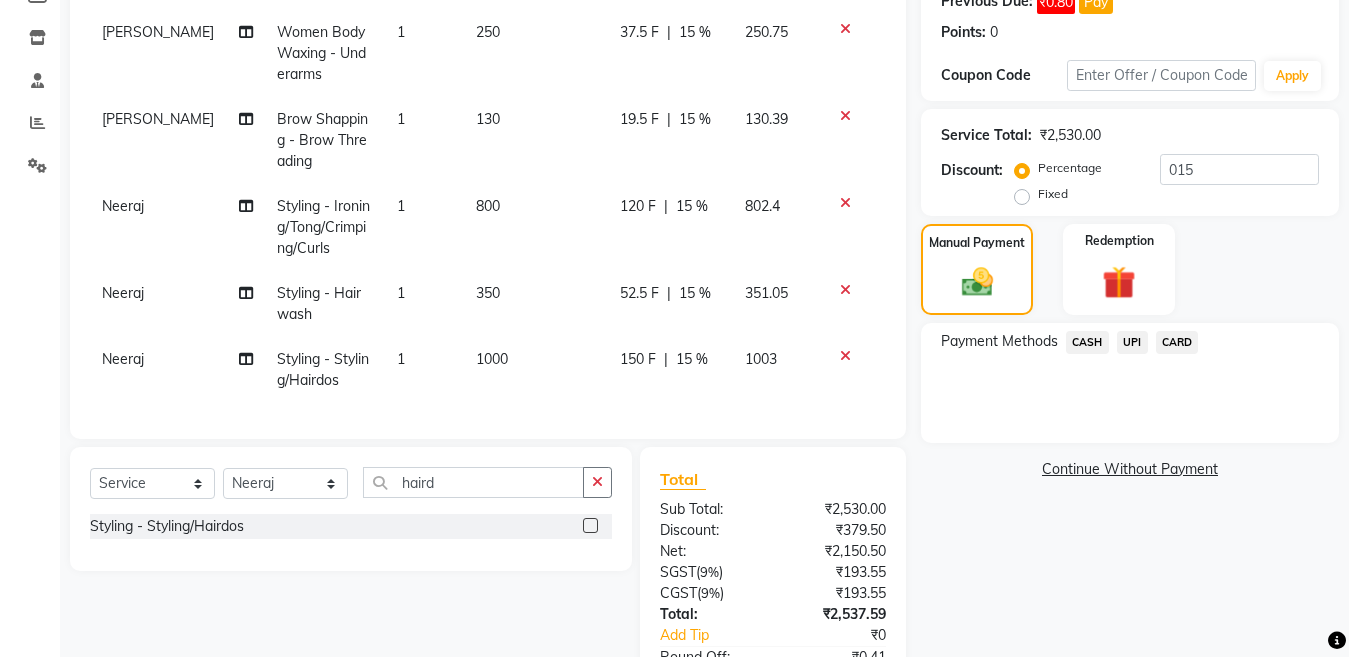 scroll, scrollTop: 370, scrollLeft: 0, axis: vertical 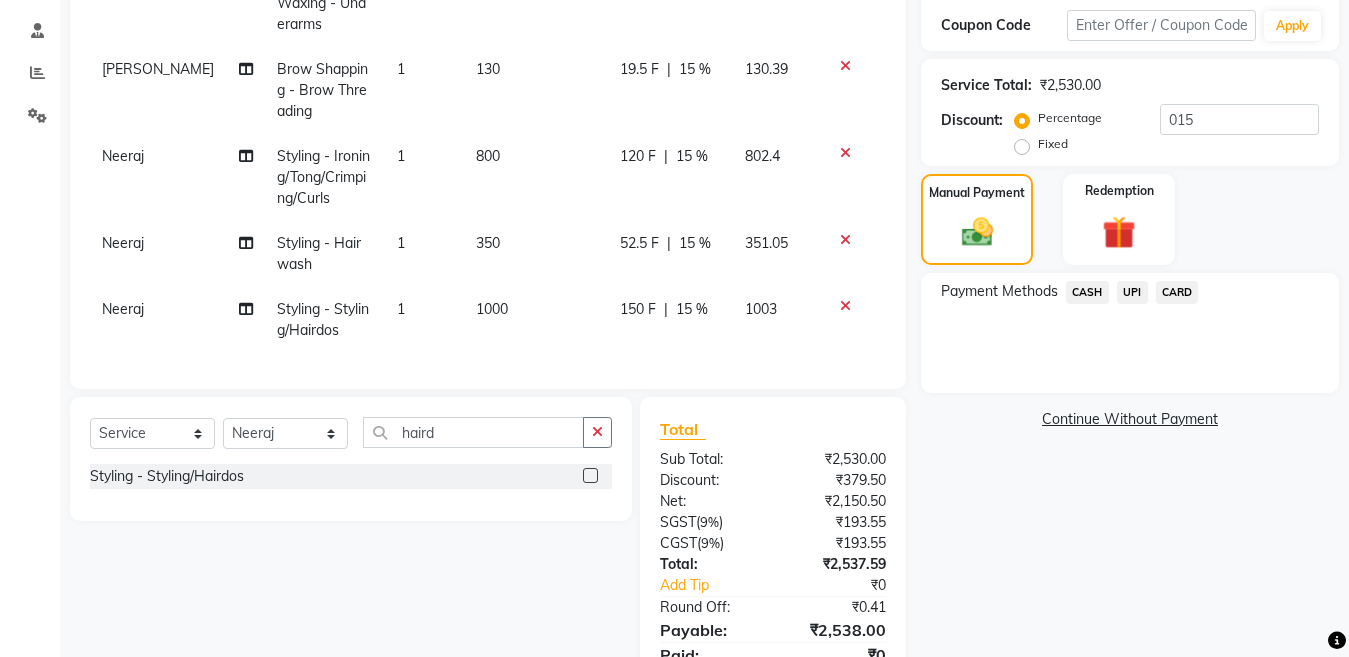 click on "UPI" 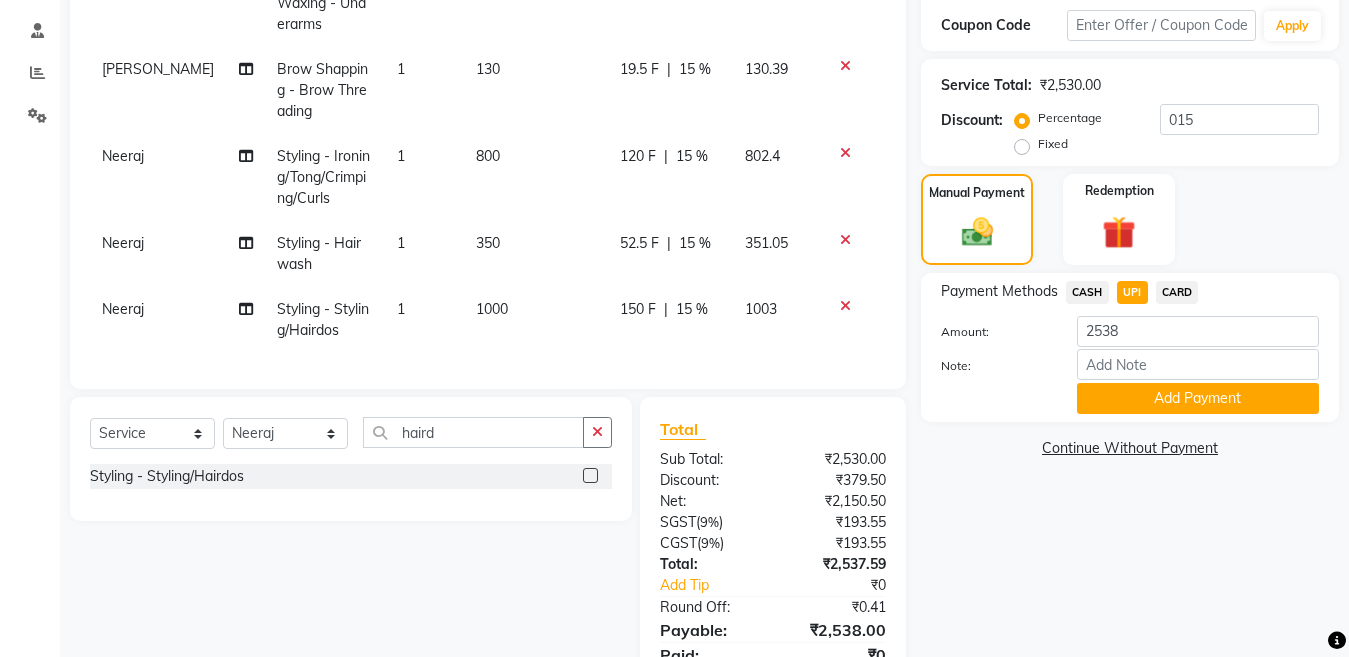 scroll, scrollTop: 464, scrollLeft: 0, axis: vertical 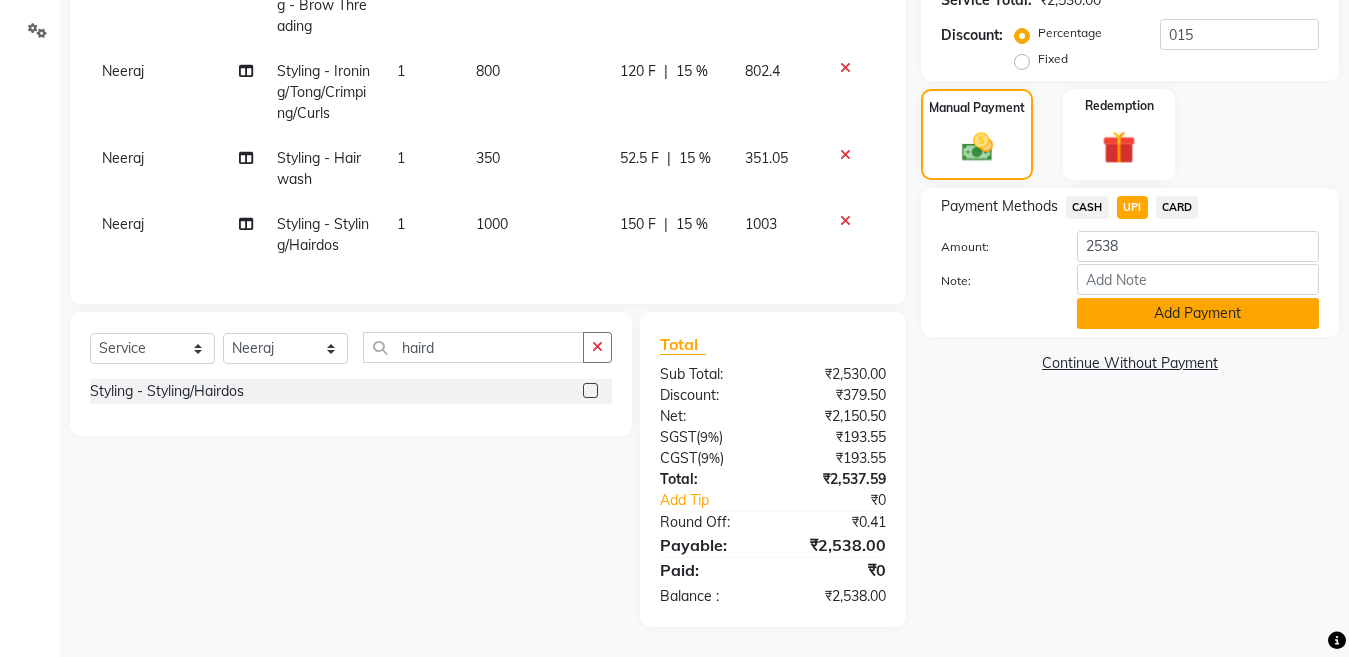 click on "Add Payment" 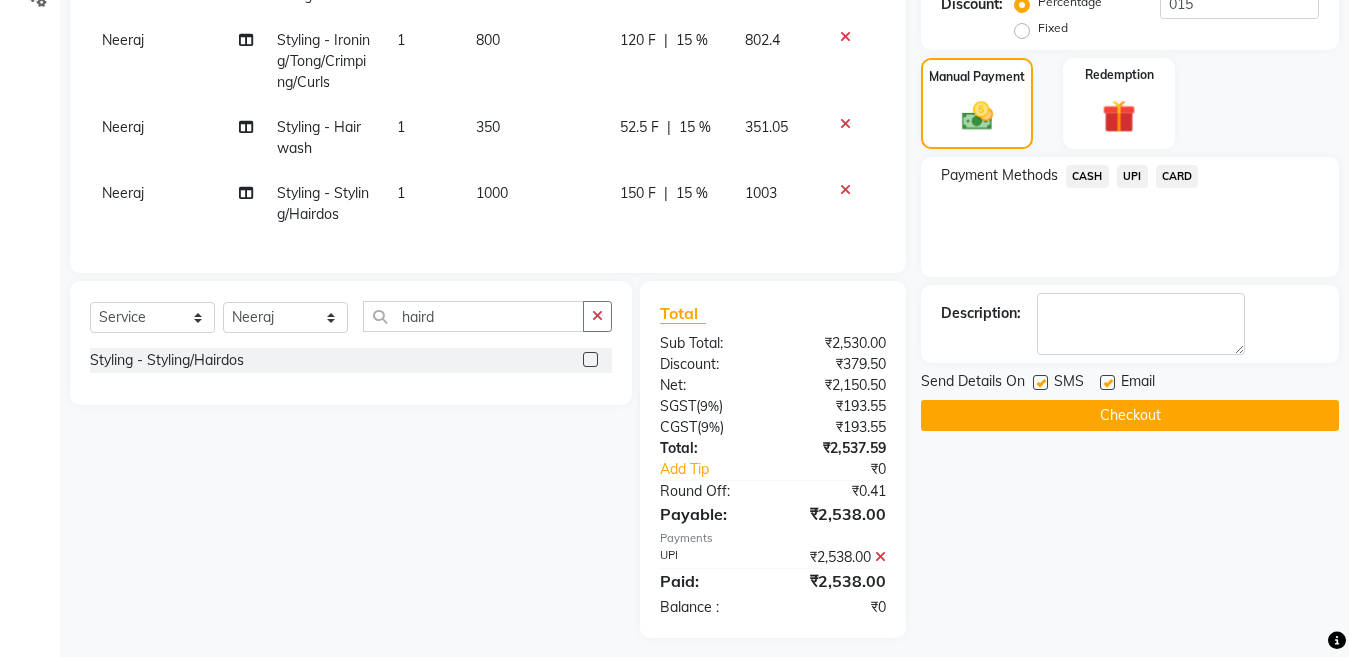 scroll, scrollTop: 506, scrollLeft: 0, axis: vertical 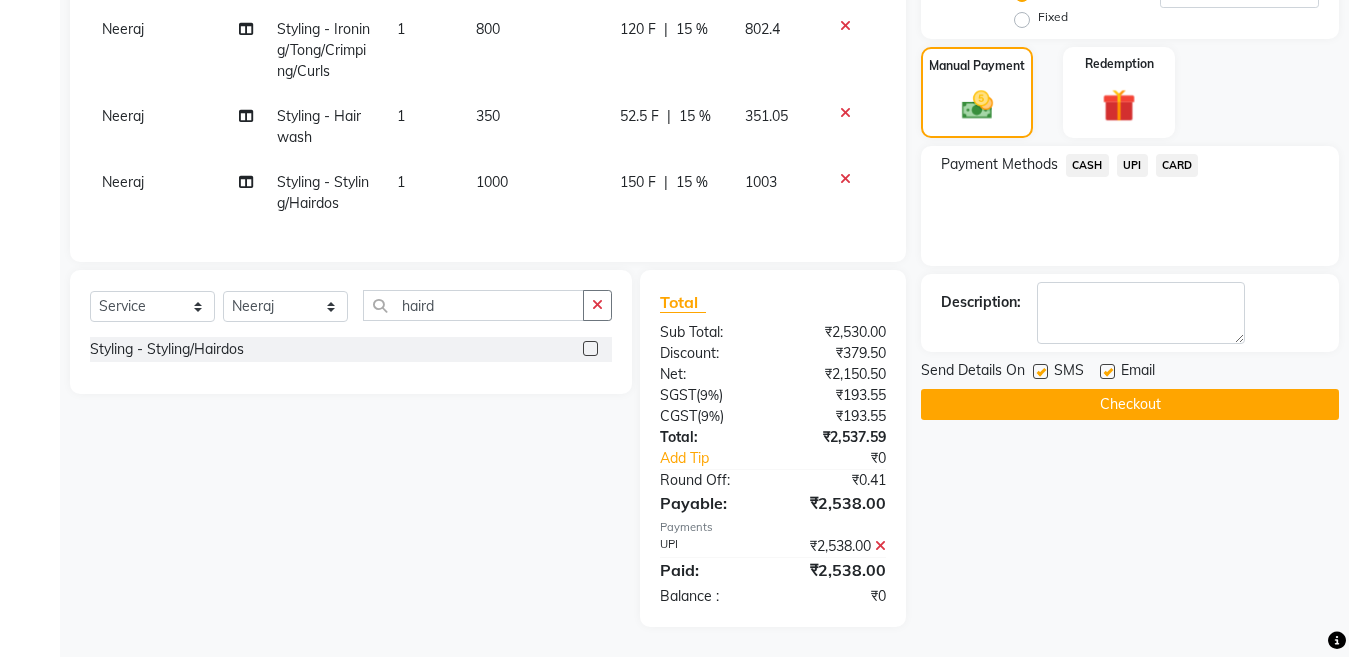 click on "Checkout" 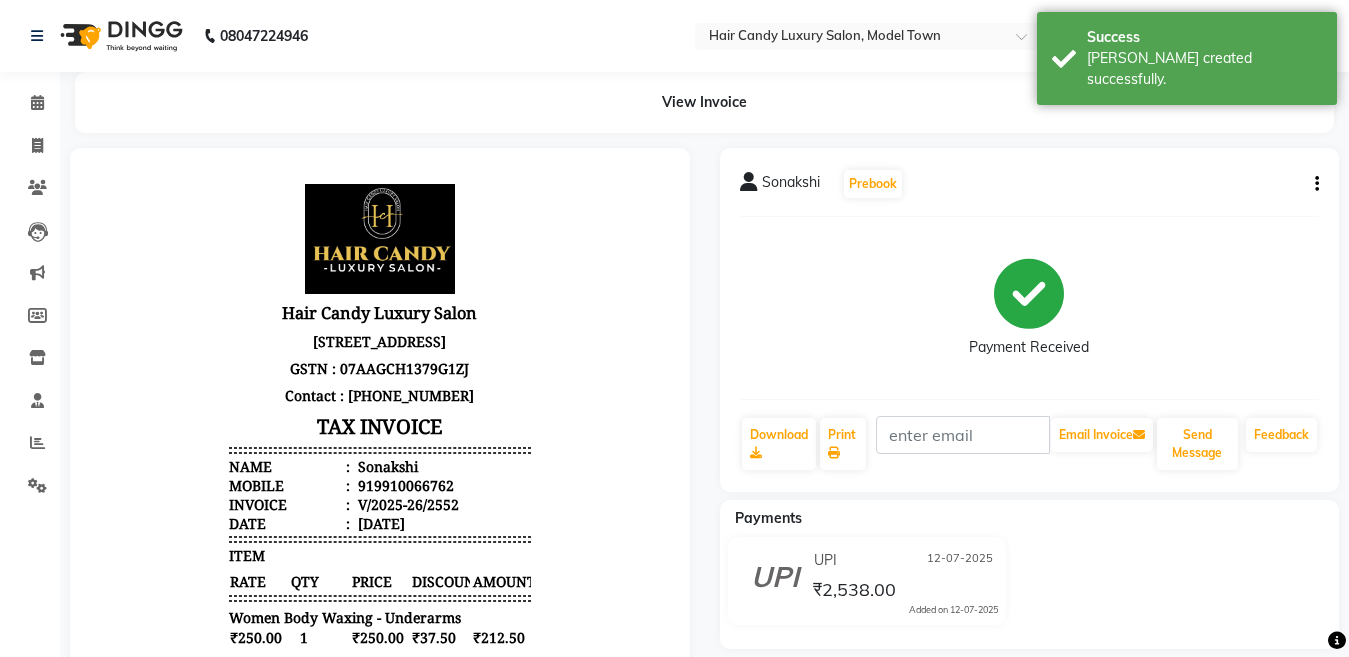 scroll, scrollTop: 0, scrollLeft: 0, axis: both 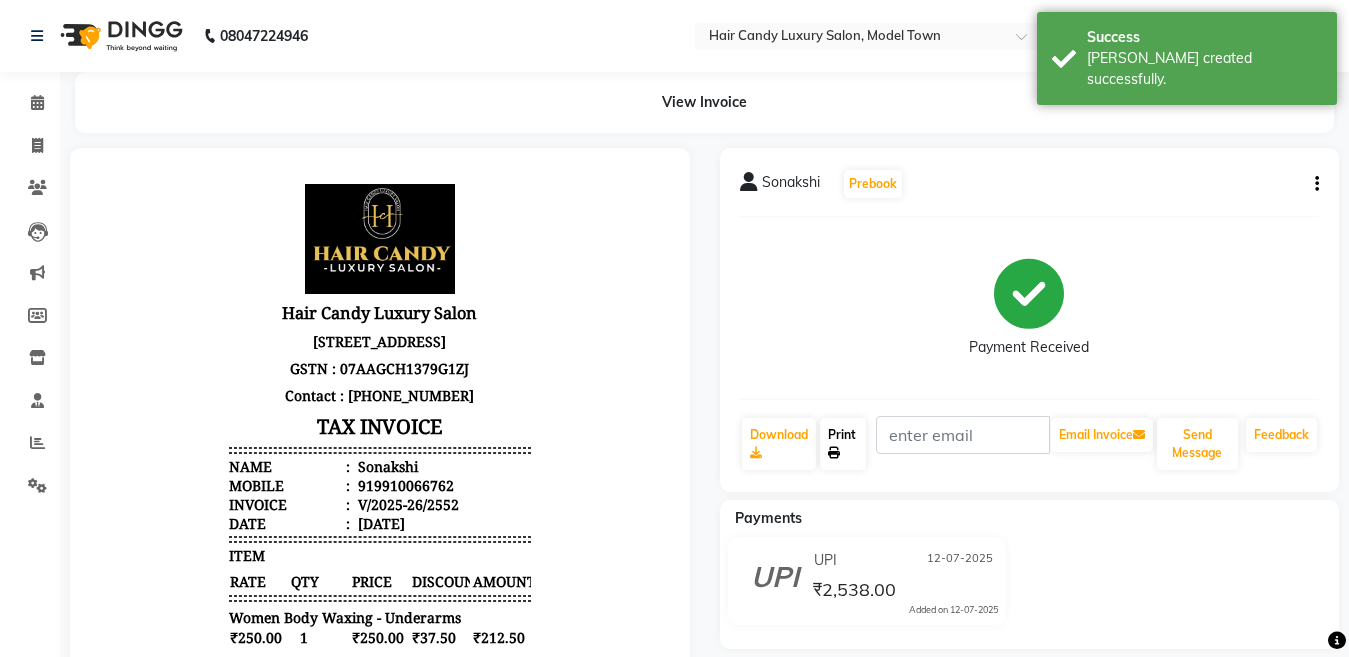 click on "Print" 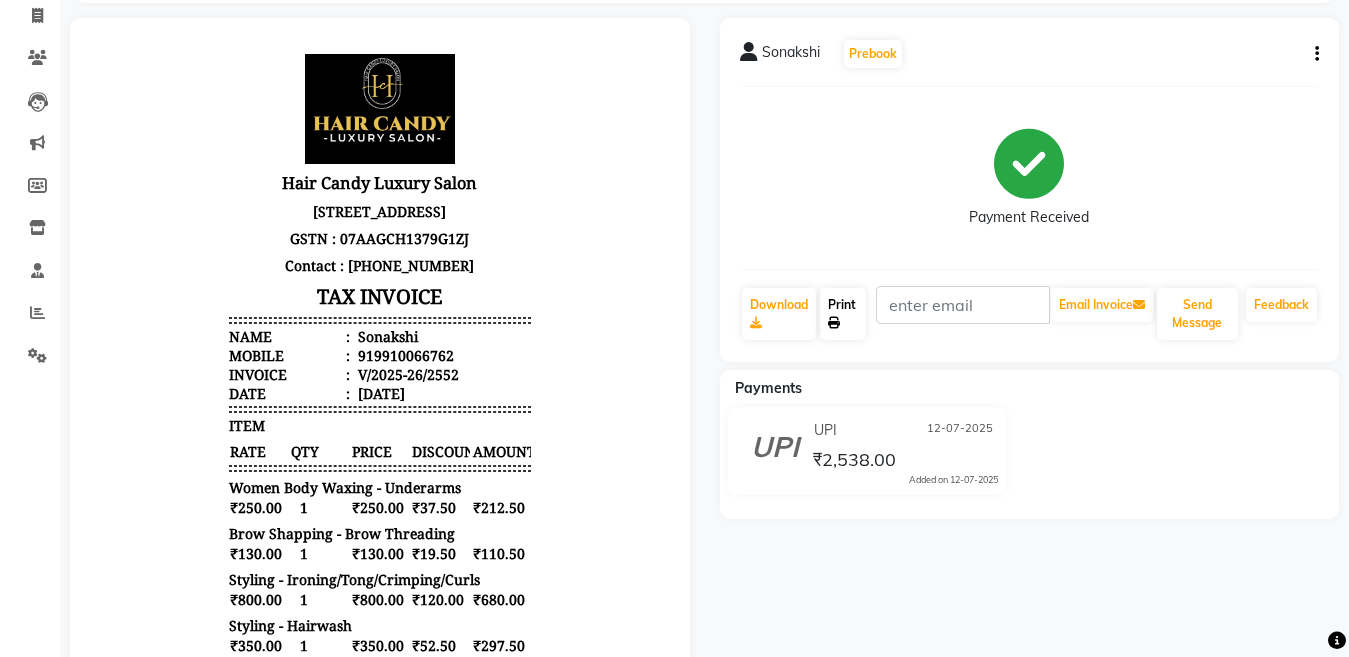 scroll, scrollTop: 118, scrollLeft: 0, axis: vertical 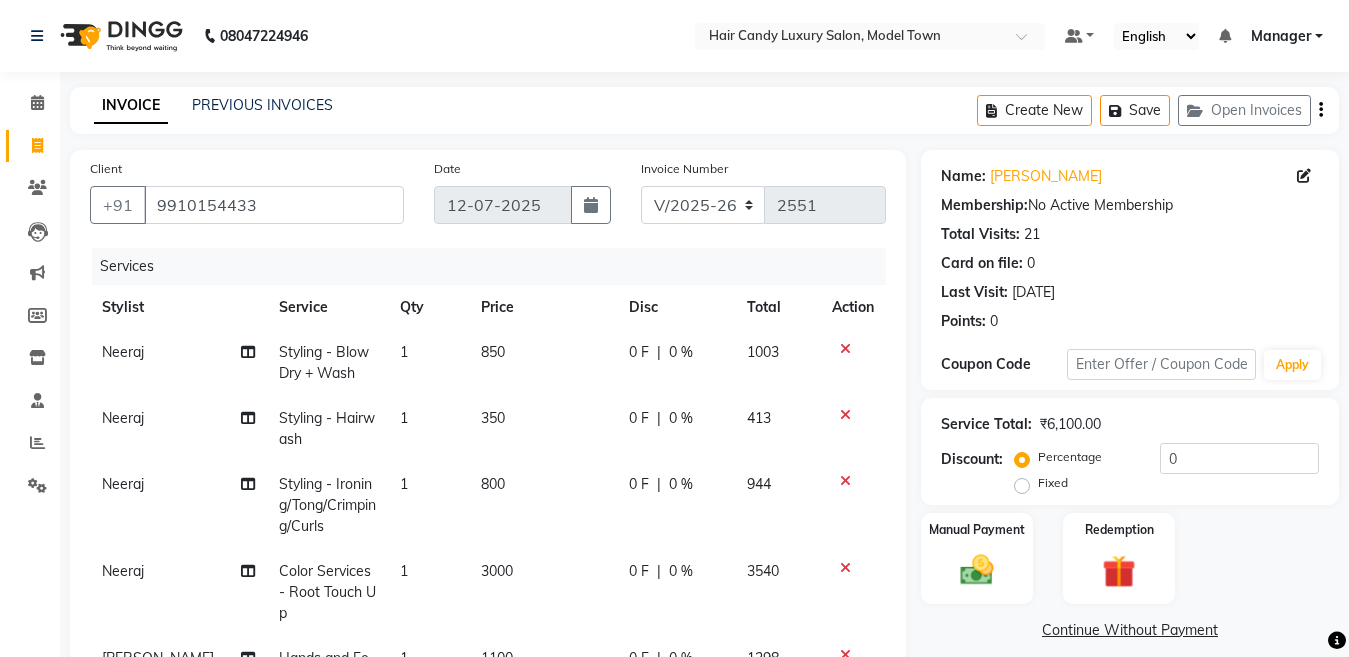 select on "4716" 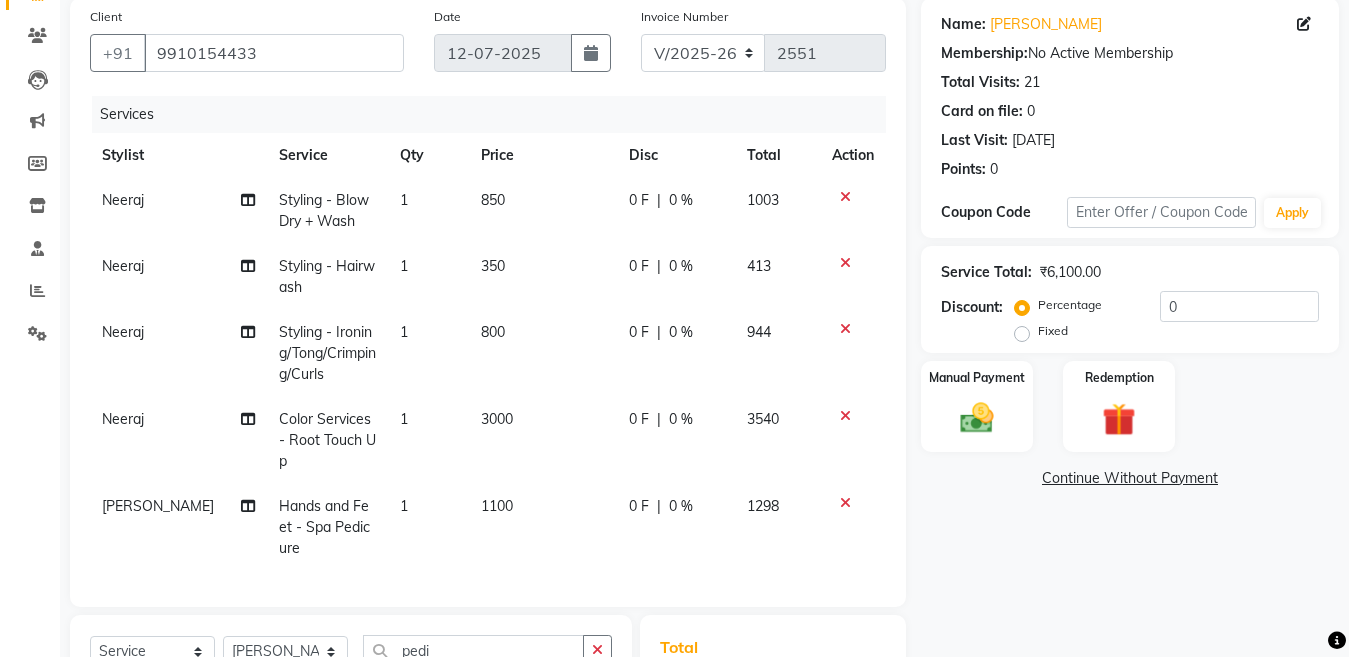 scroll, scrollTop: 0, scrollLeft: 0, axis: both 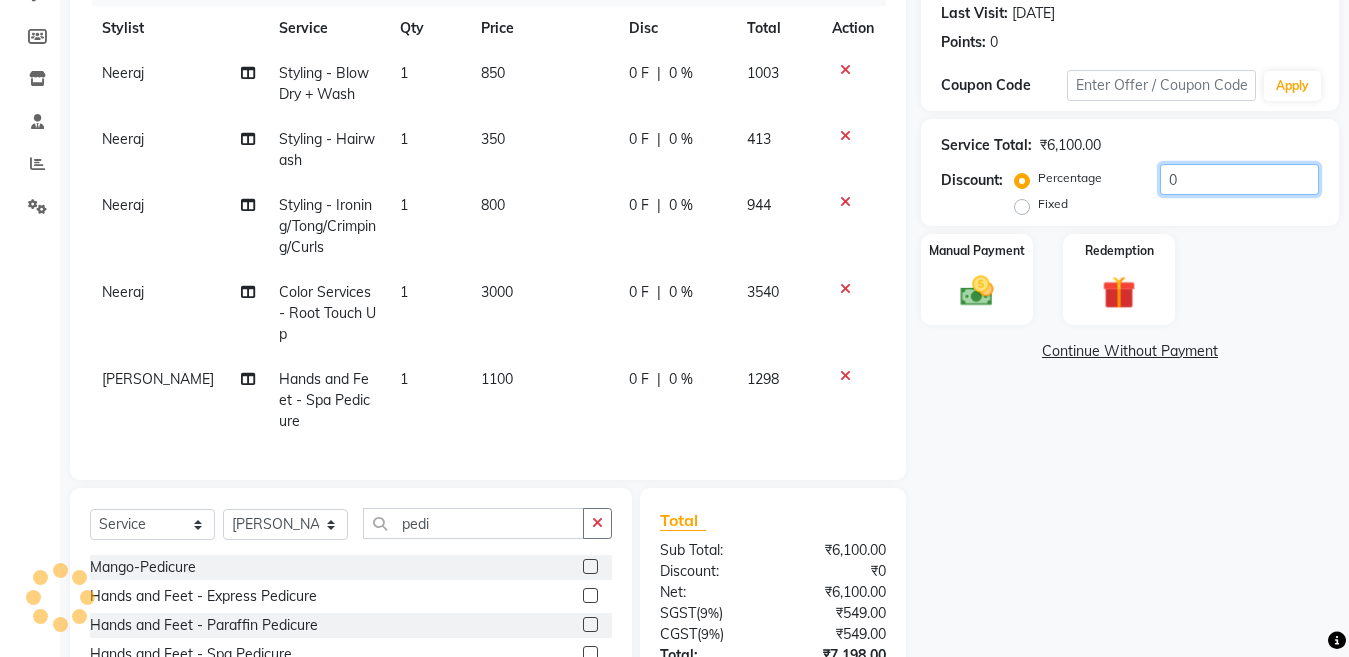 drag, startPoint x: 1080, startPoint y: 193, endPoint x: 1037, endPoint y: 190, distance: 43.104523 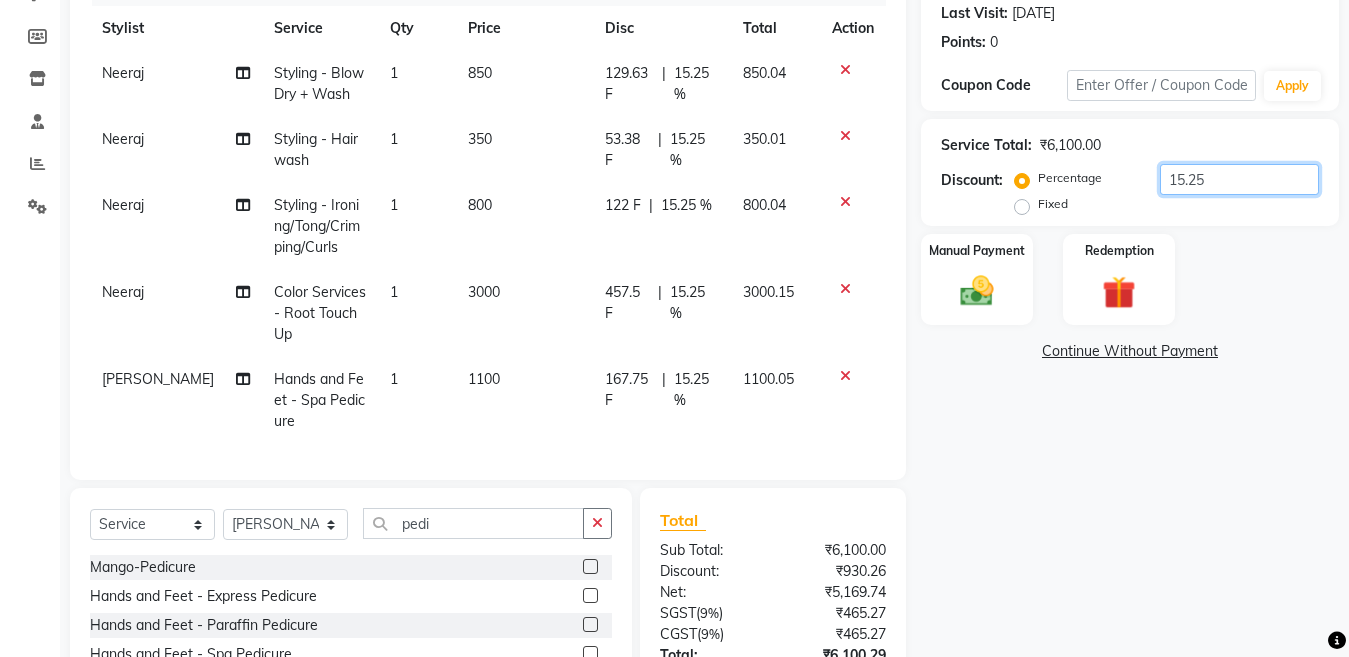 type on "15.25" 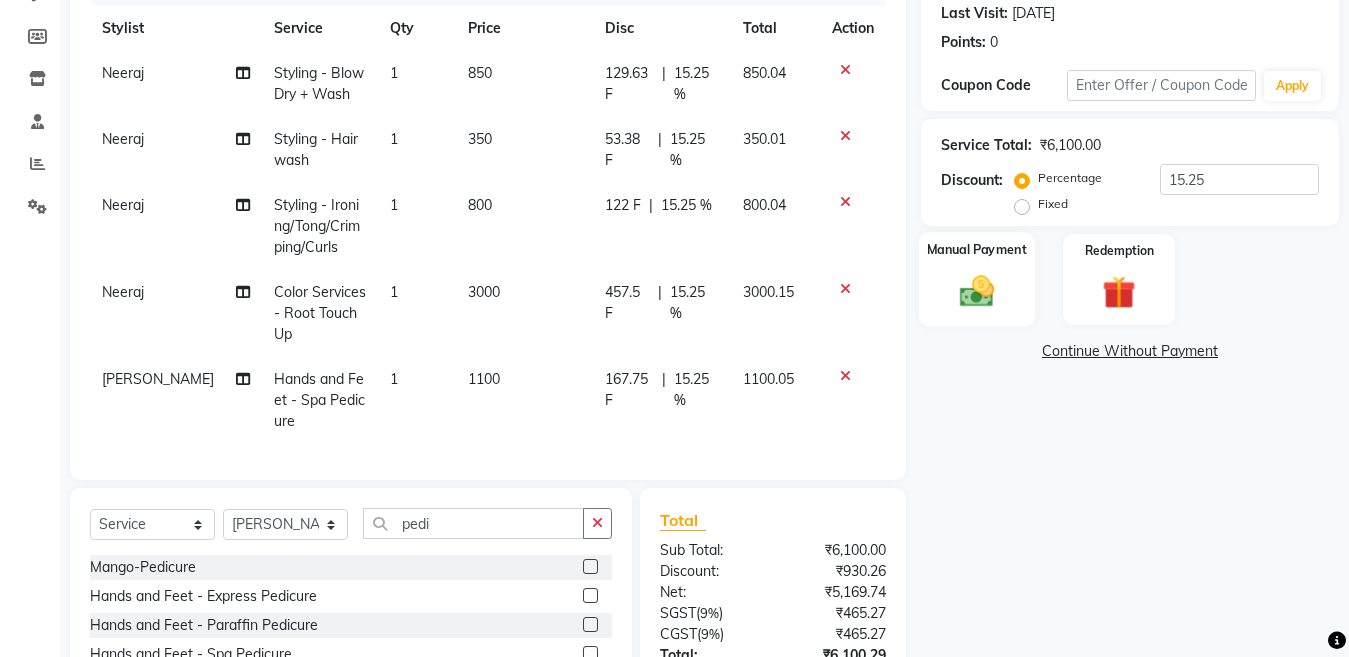 click 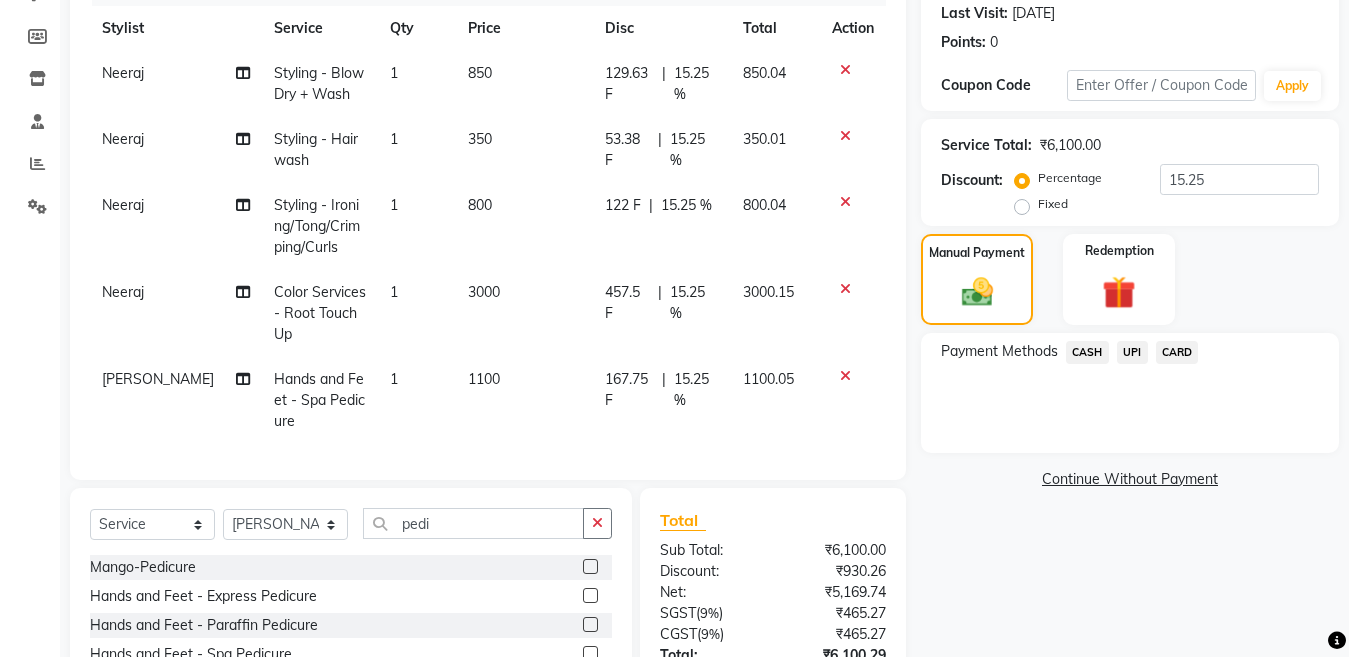scroll, scrollTop: 455, scrollLeft: 0, axis: vertical 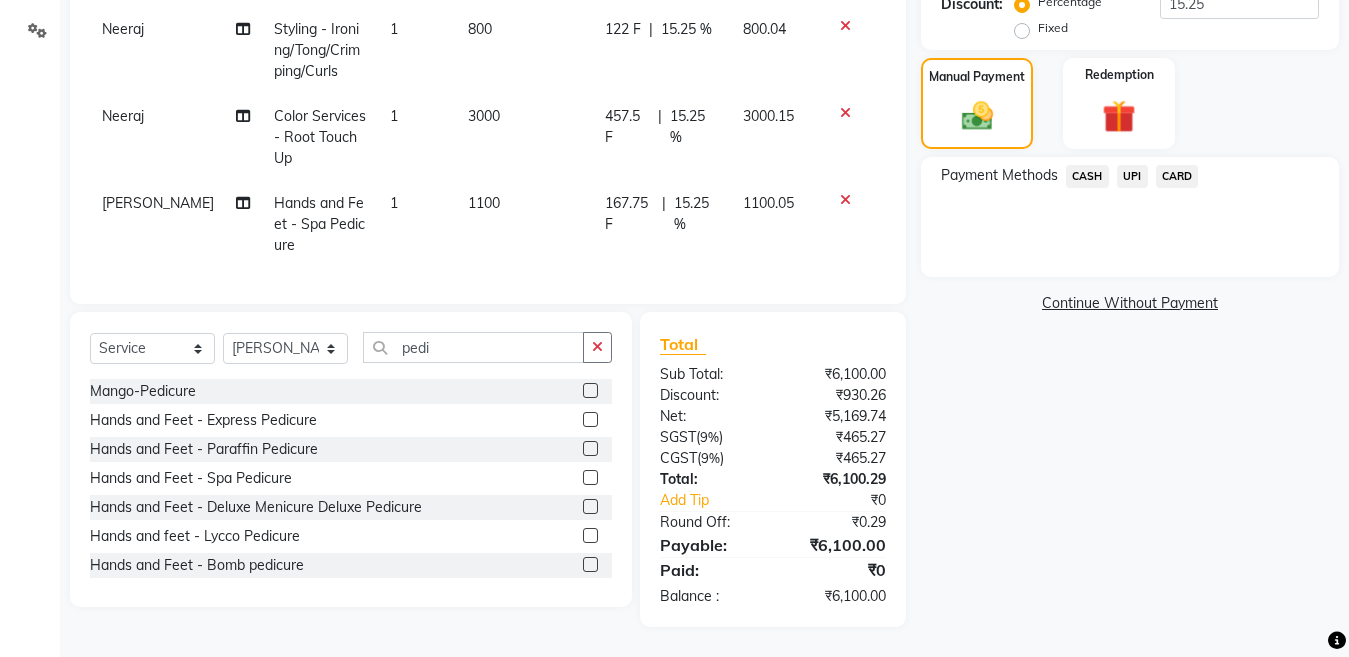 click on "UPI" 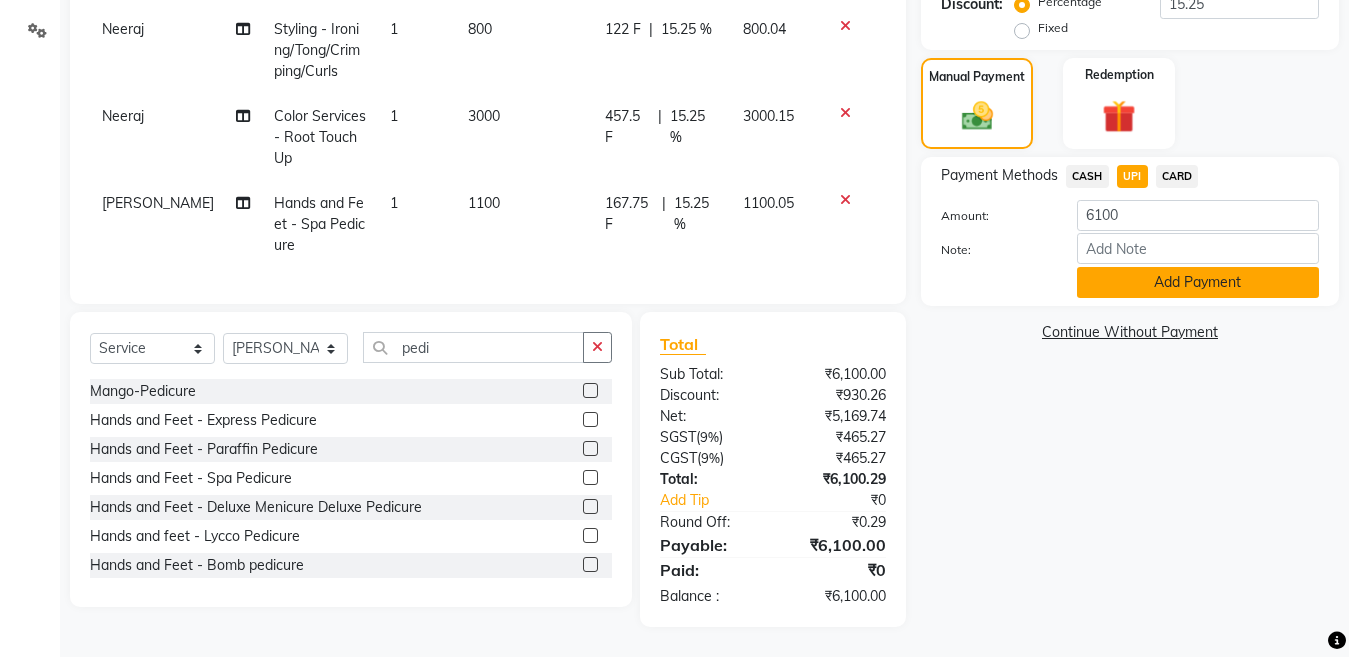 click on "Add Payment" 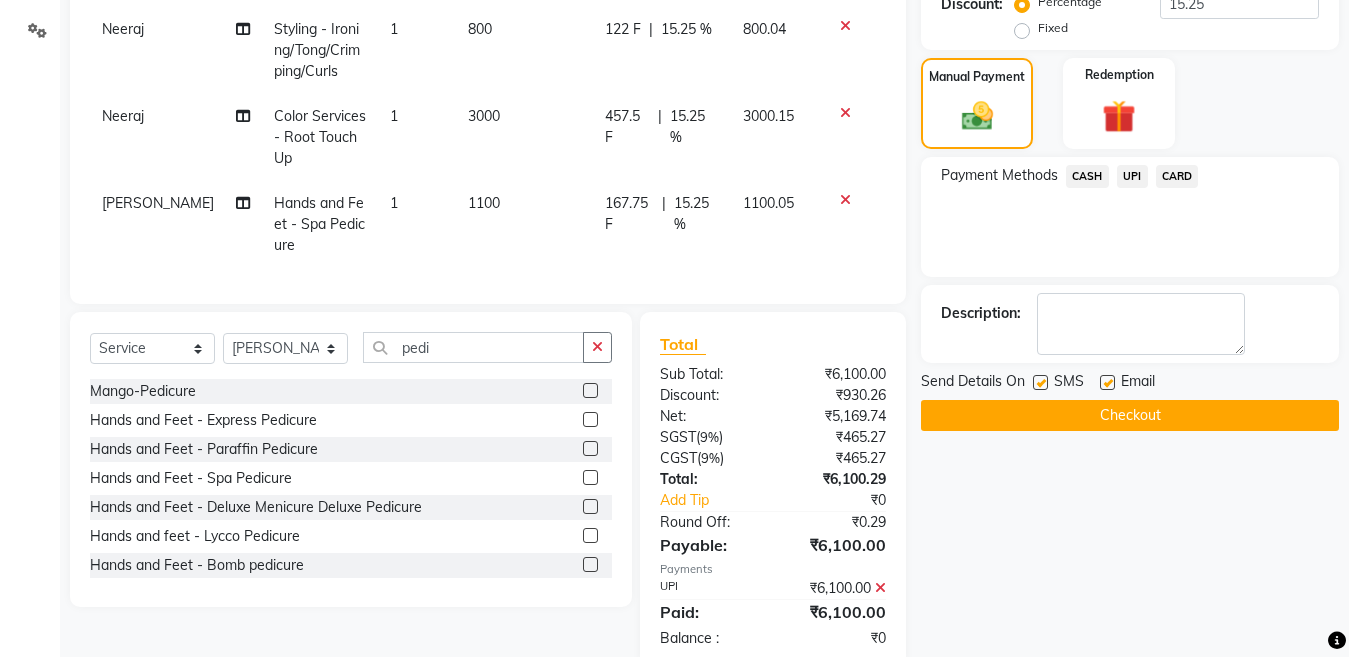 scroll, scrollTop: 497, scrollLeft: 0, axis: vertical 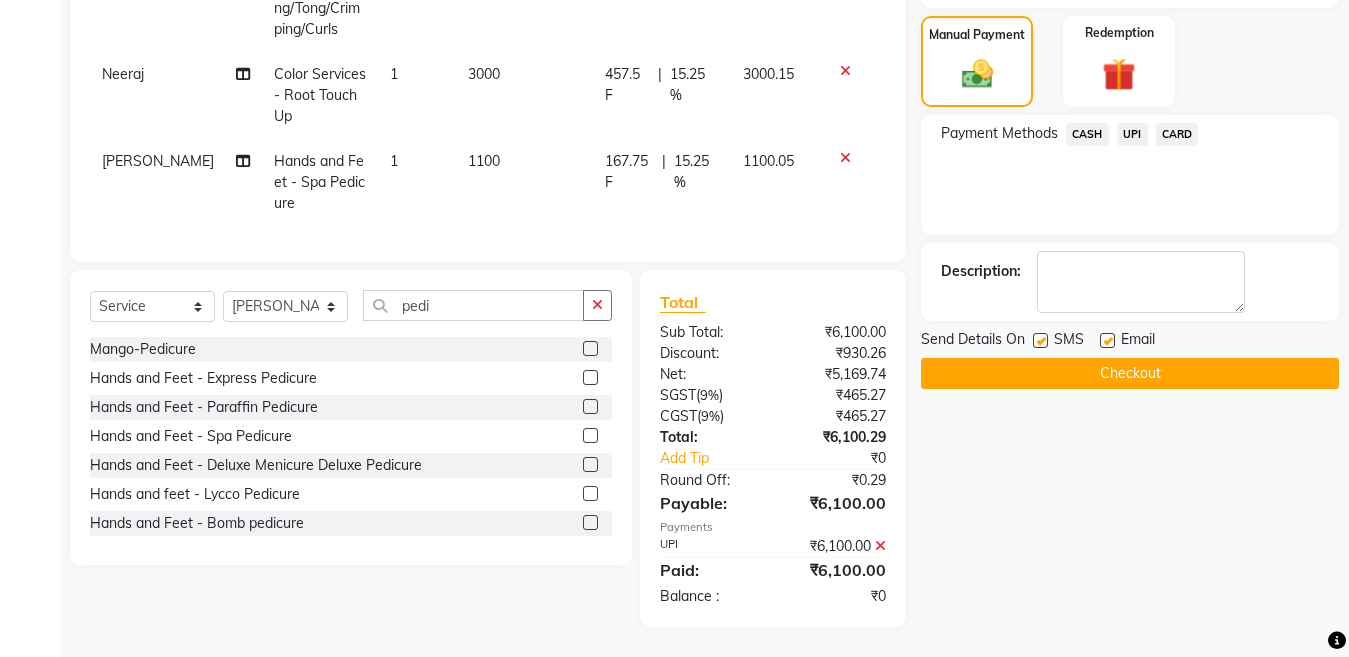 click 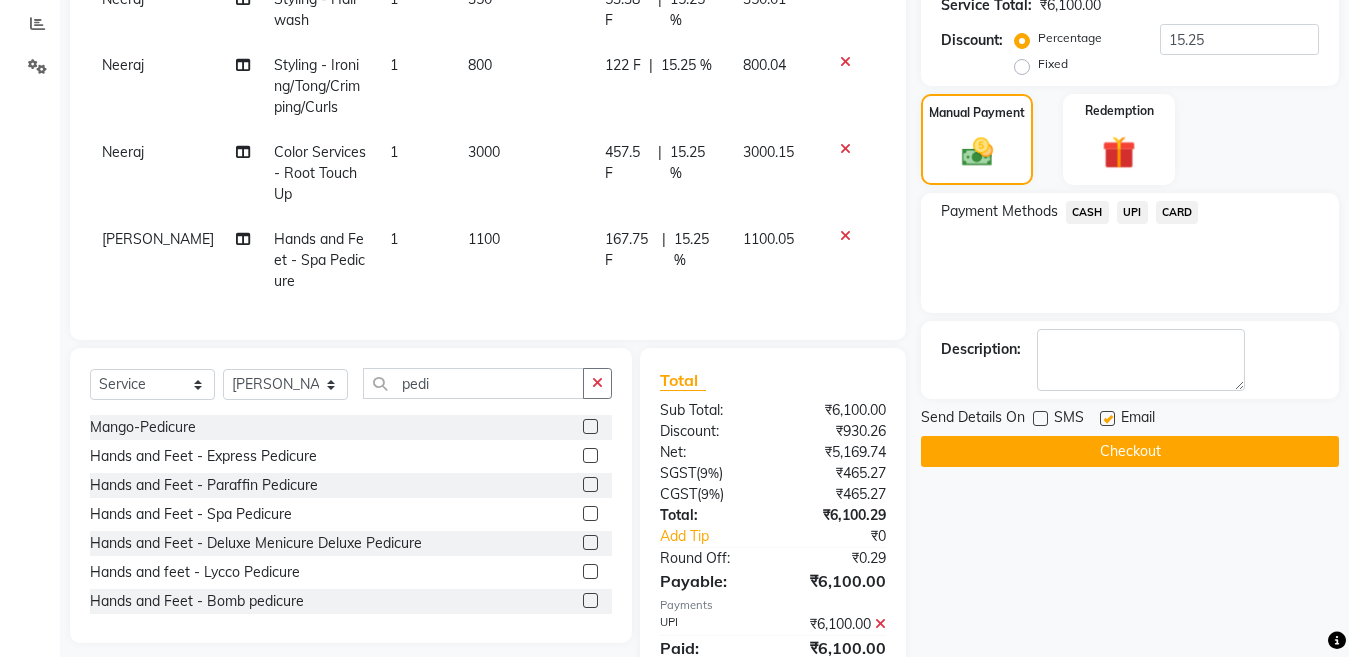 scroll, scrollTop: 497, scrollLeft: 0, axis: vertical 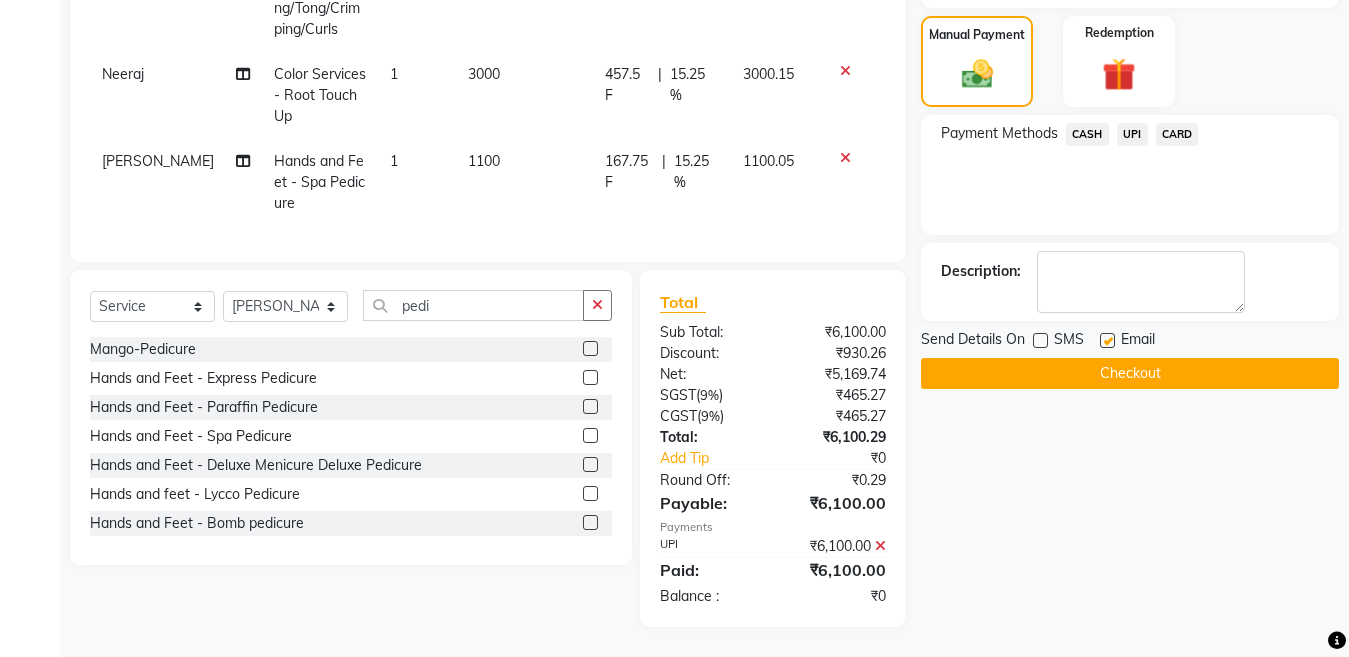 click on "Checkout" 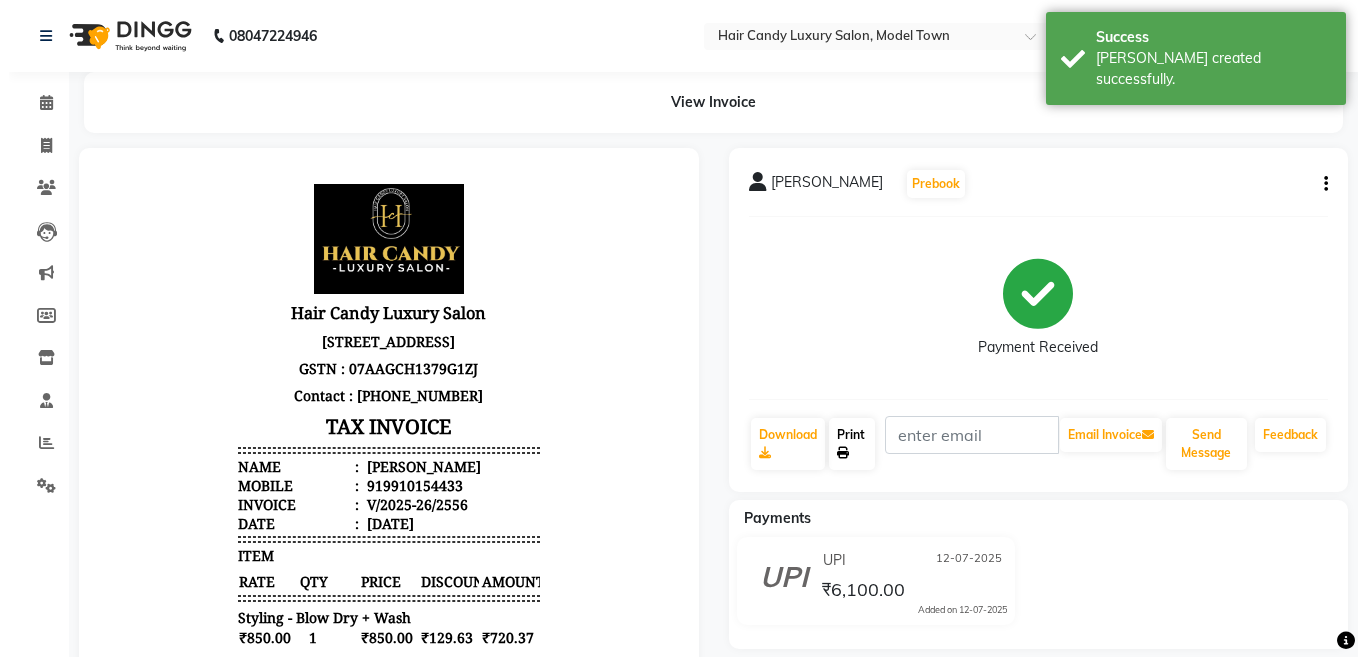 scroll, scrollTop: 0, scrollLeft: 0, axis: both 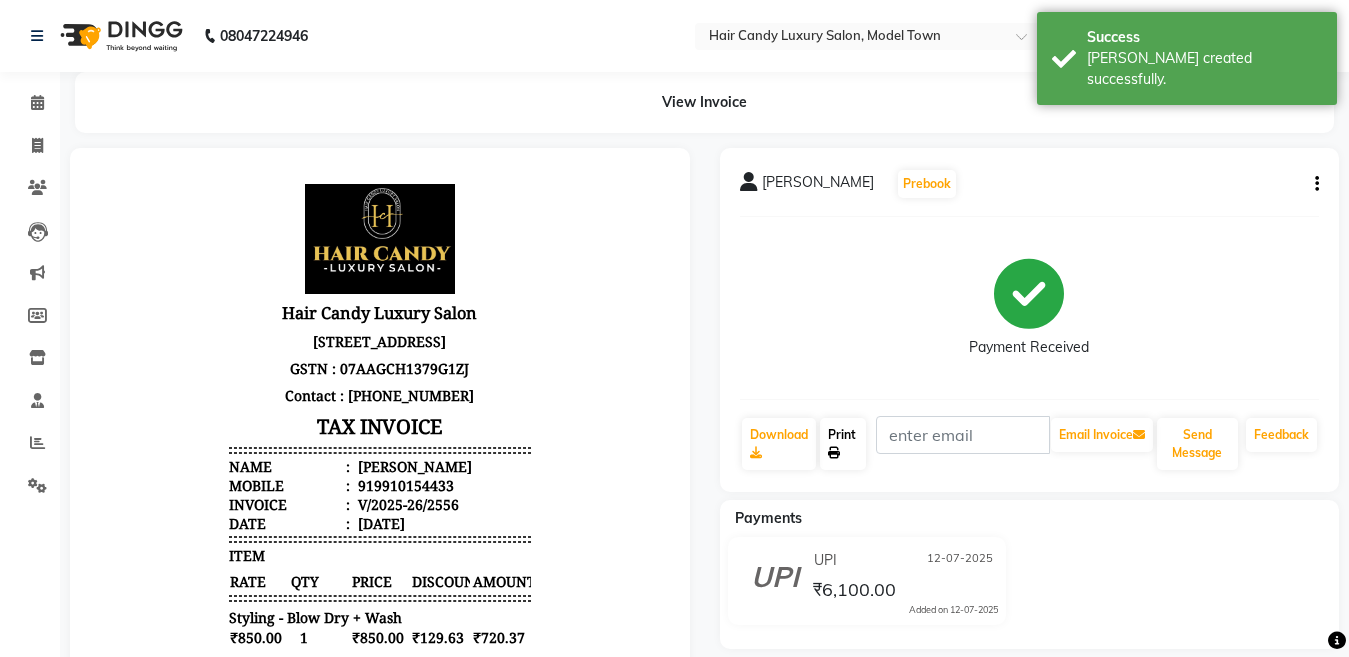 click on "Print" 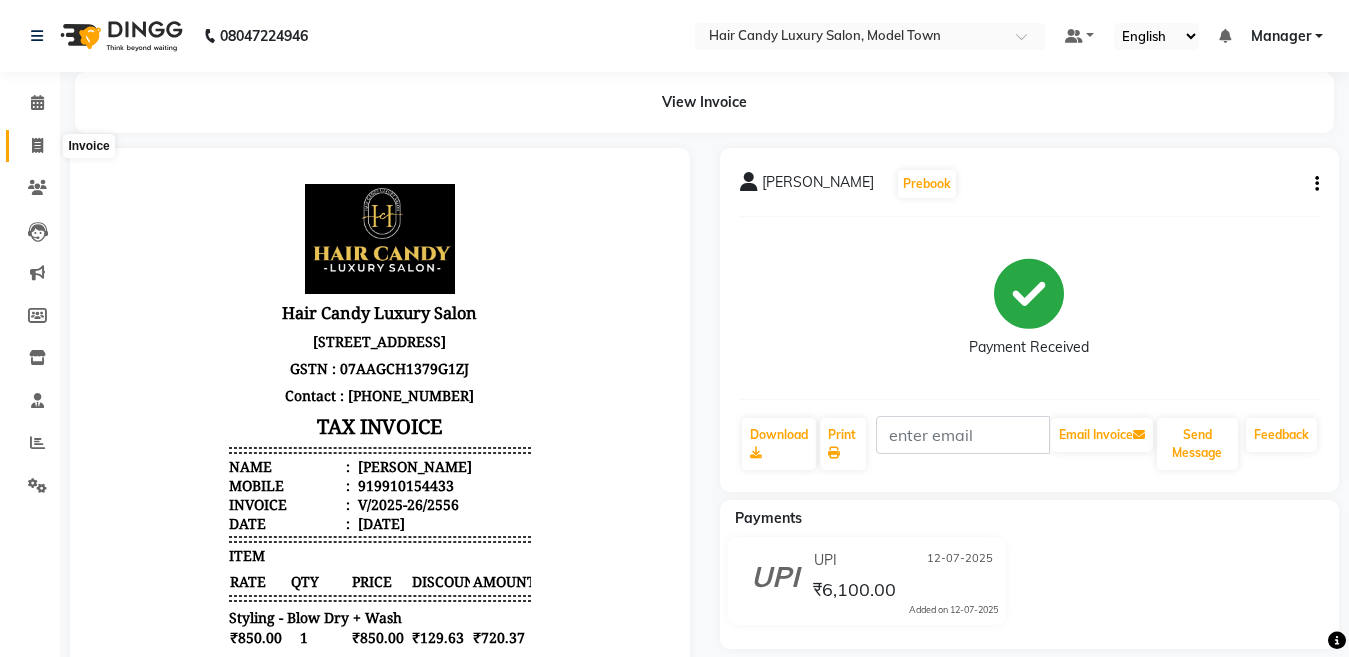 click 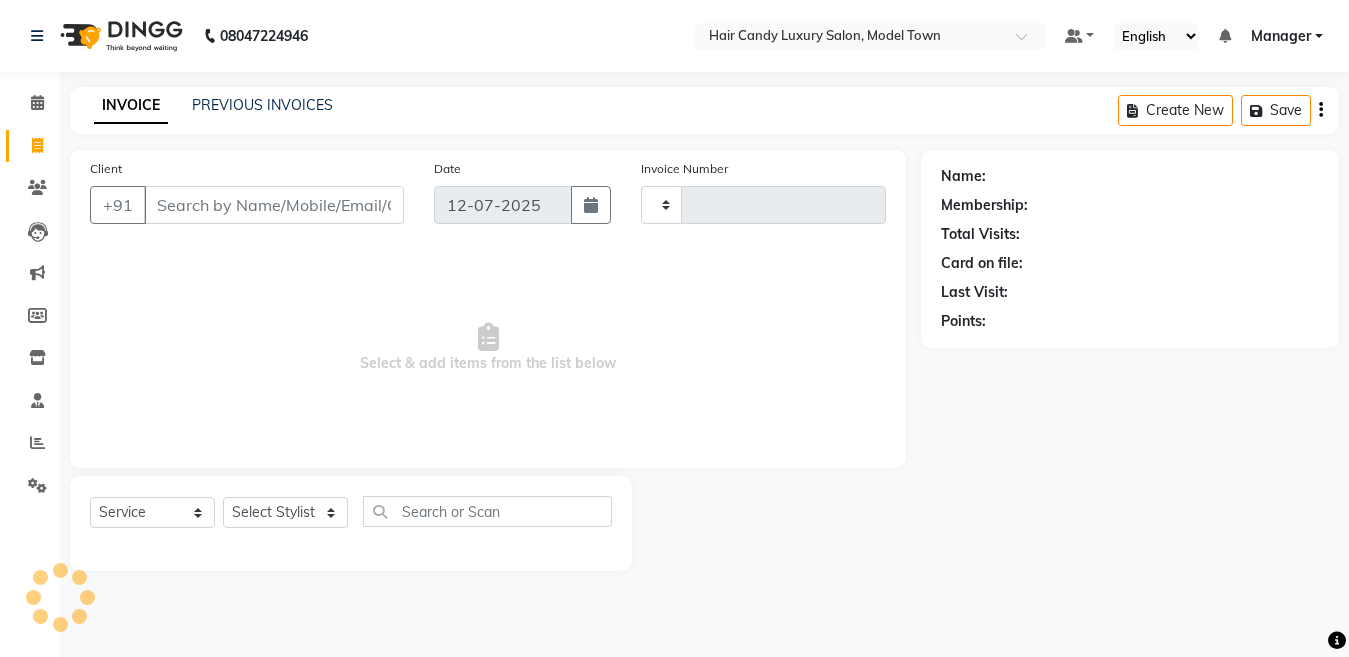 type on "2557" 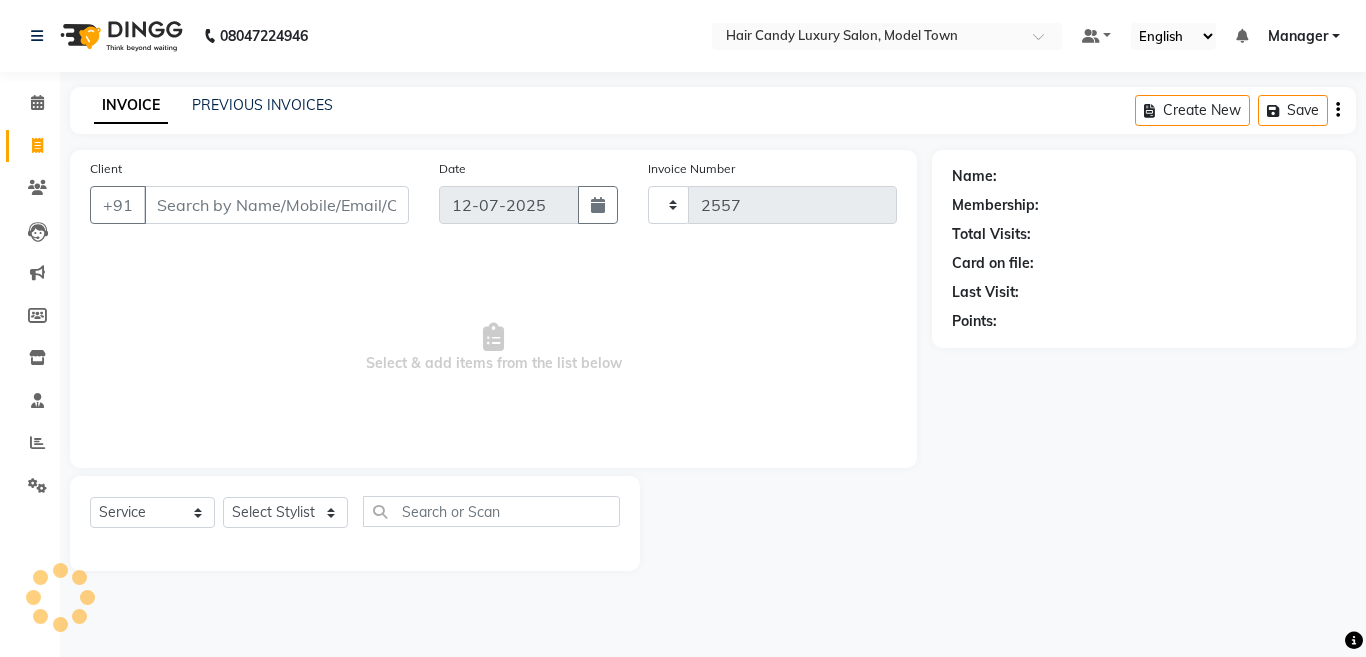 select on "4716" 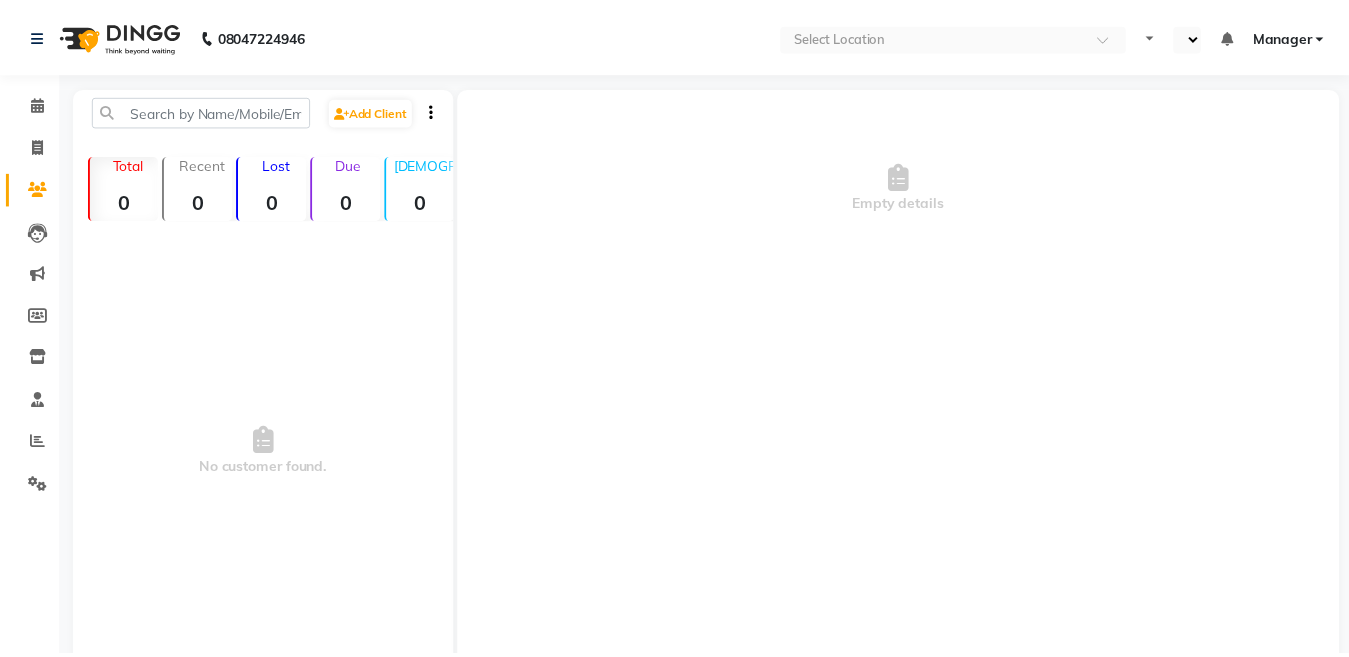 scroll, scrollTop: 0, scrollLeft: 0, axis: both 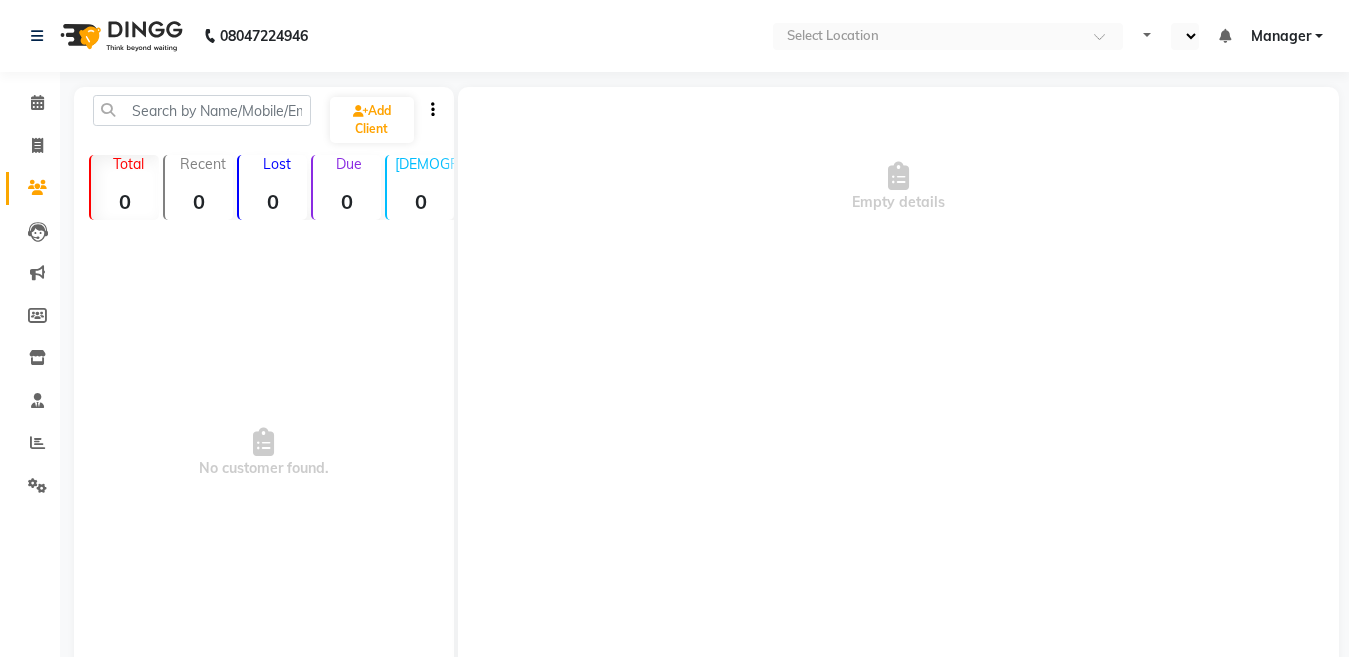 select on "en" 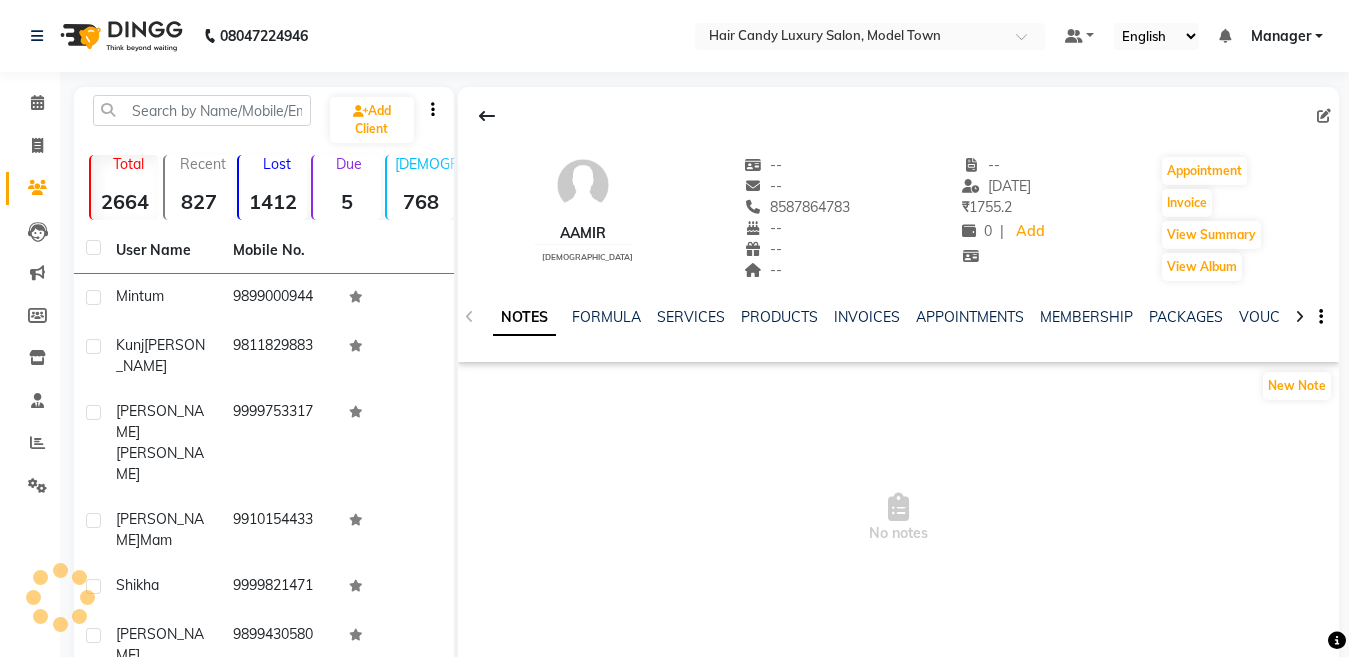 click on "INVOICES" 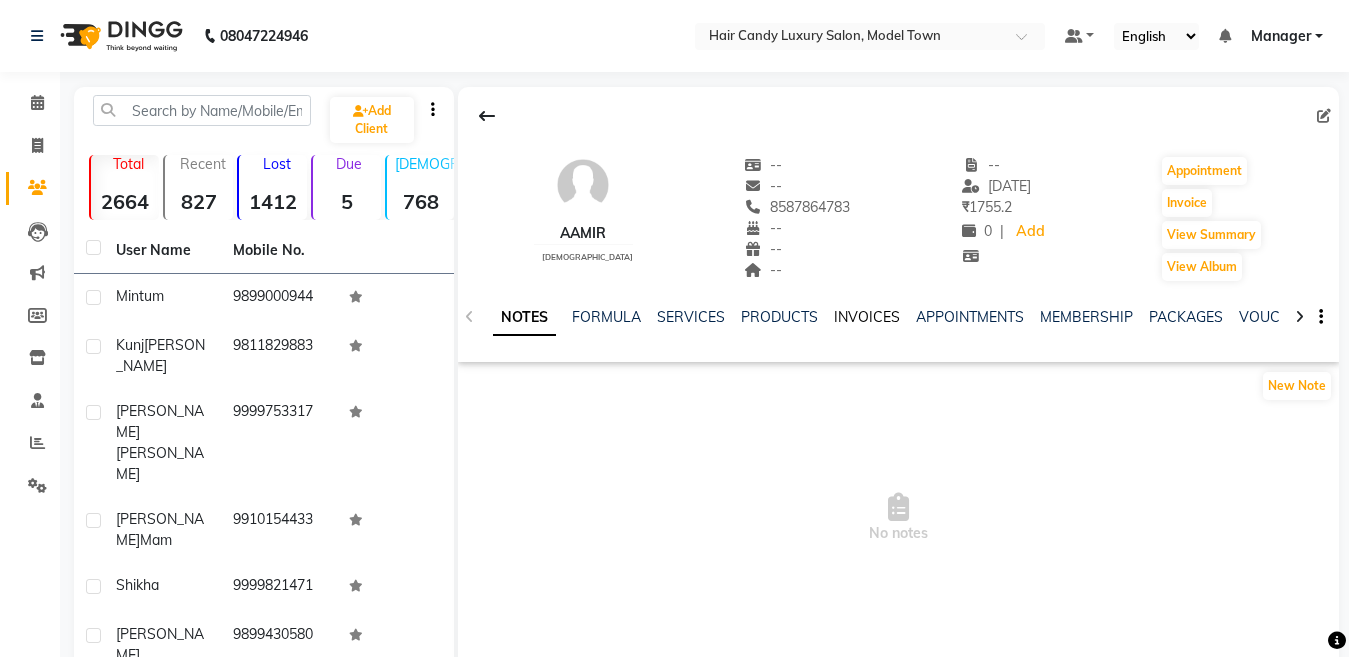 click on "INVOICES" 